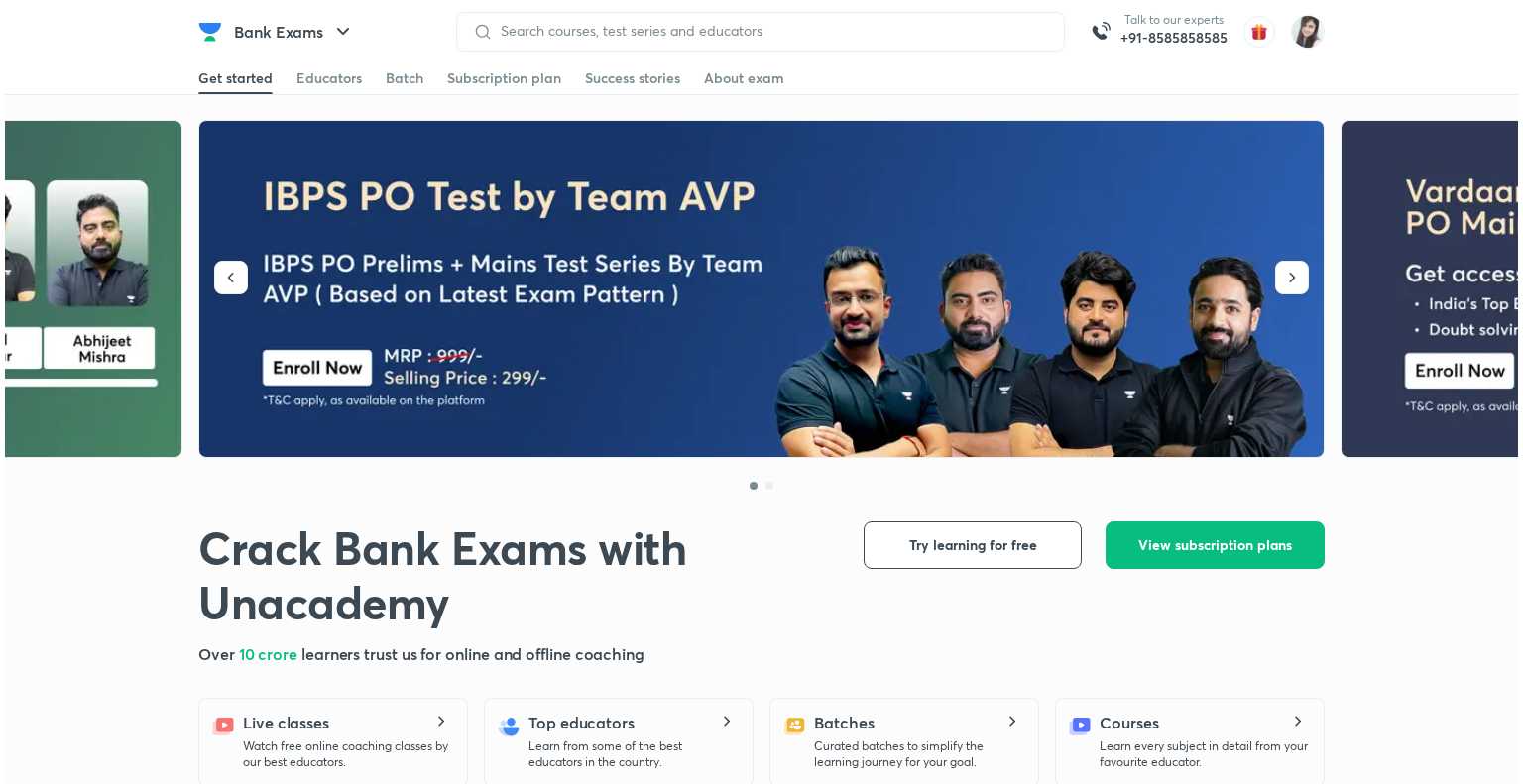 scroll, scrollTop: 0, scrollLeft: 0, axis: both 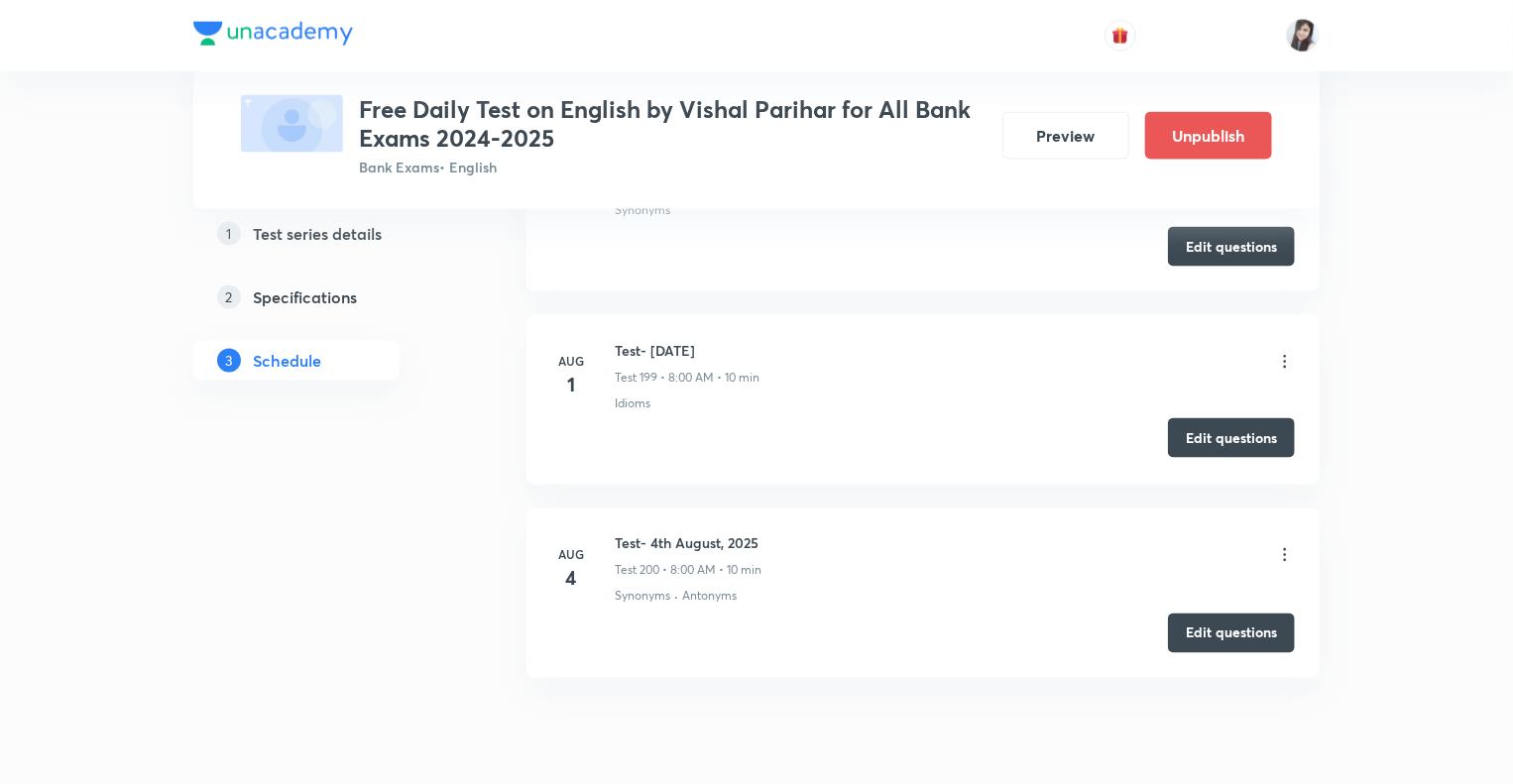 click on "Edit questions" at bounding box center [1231, 438] 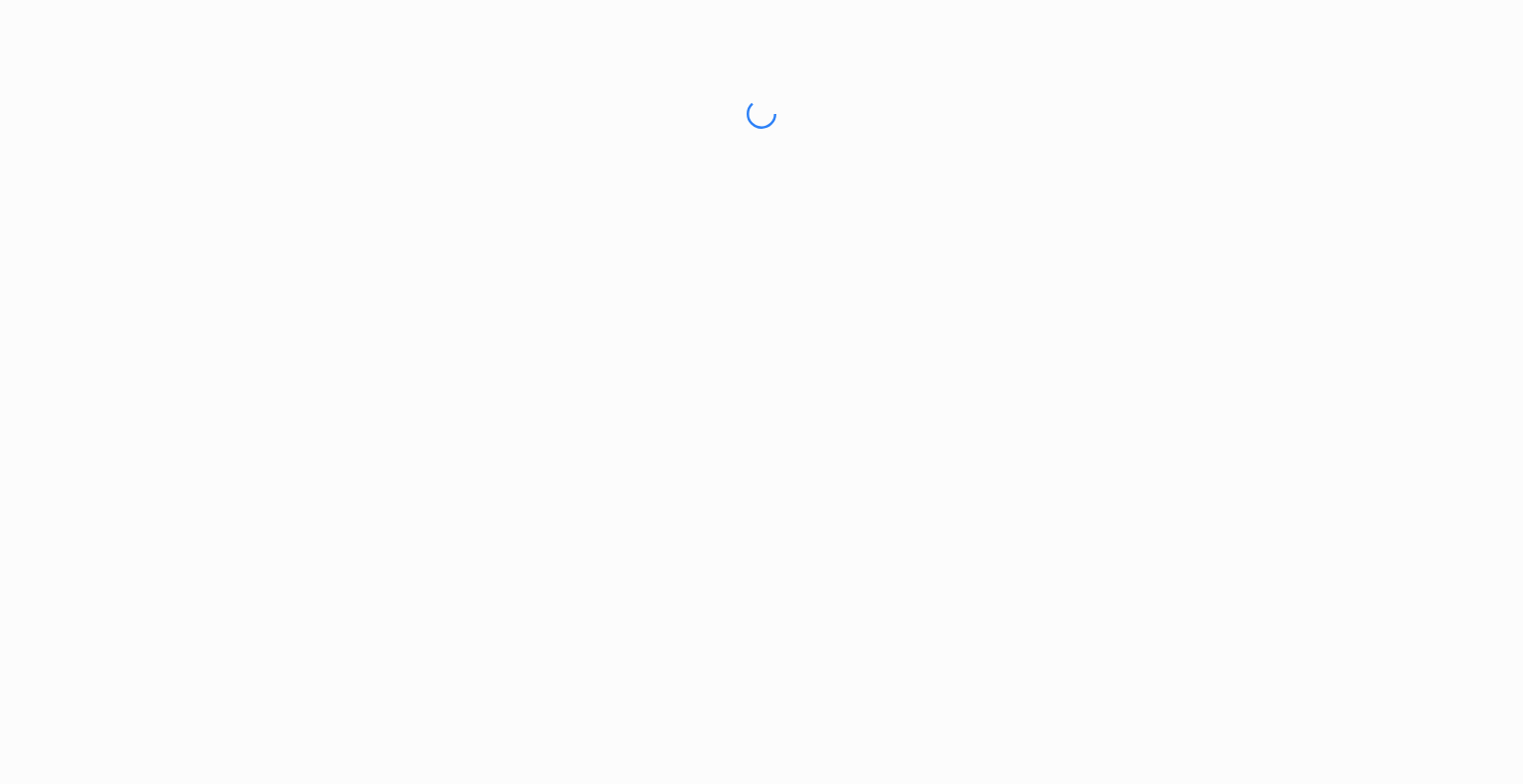 scroll, scrollTop: 0, scrollLeft: 0, axis: both 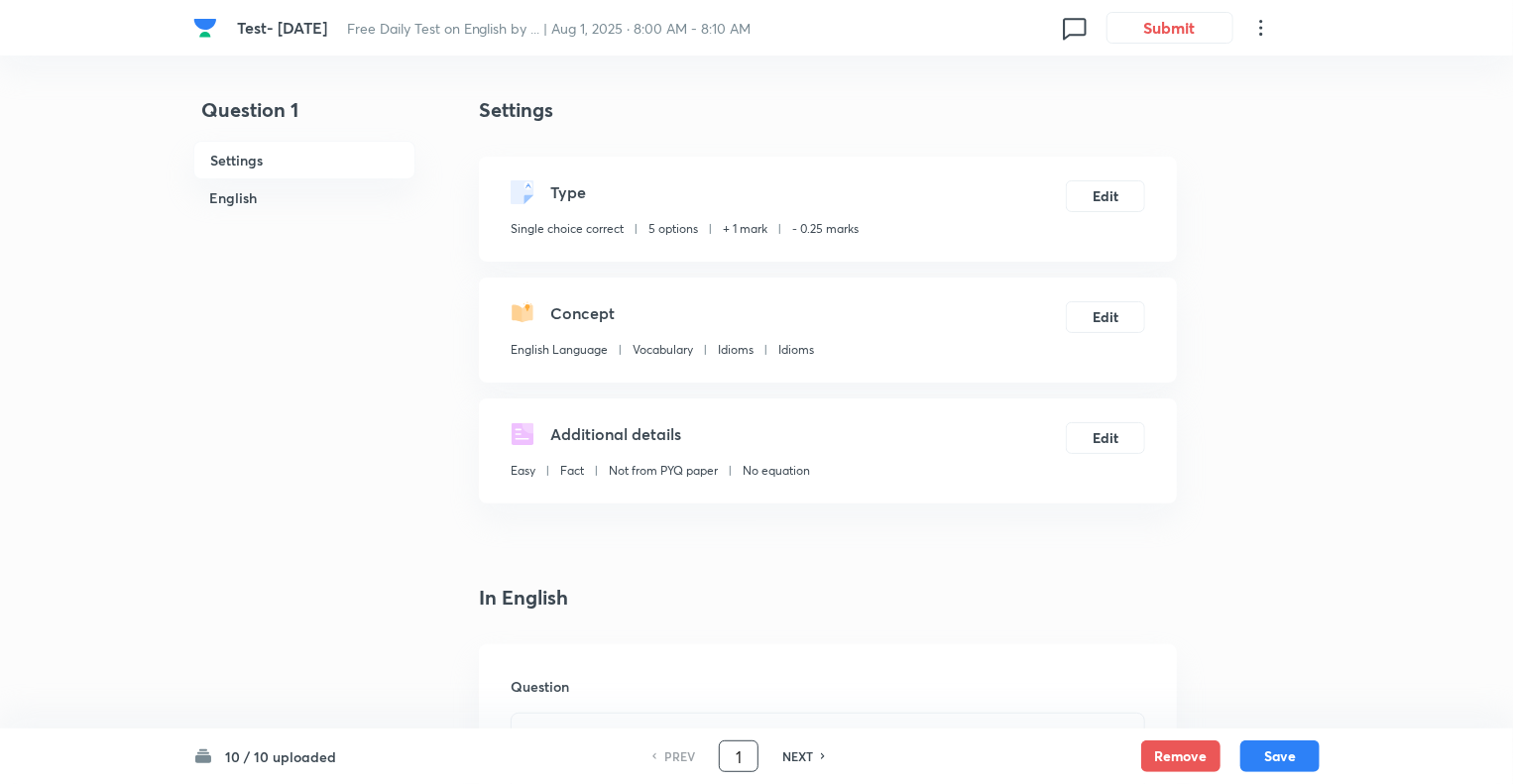 click on "1" at bounding box center (739, 756) 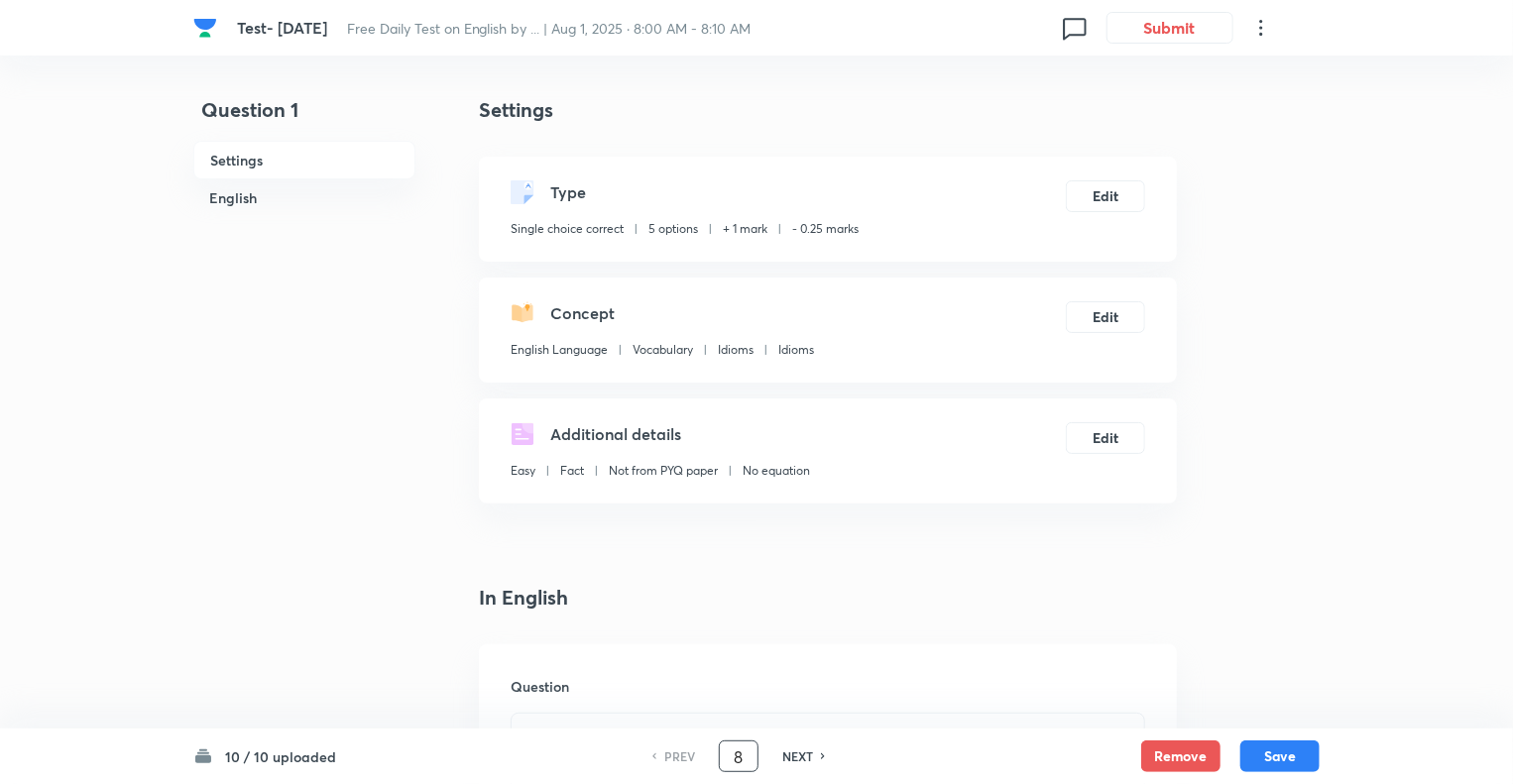 type on "8" 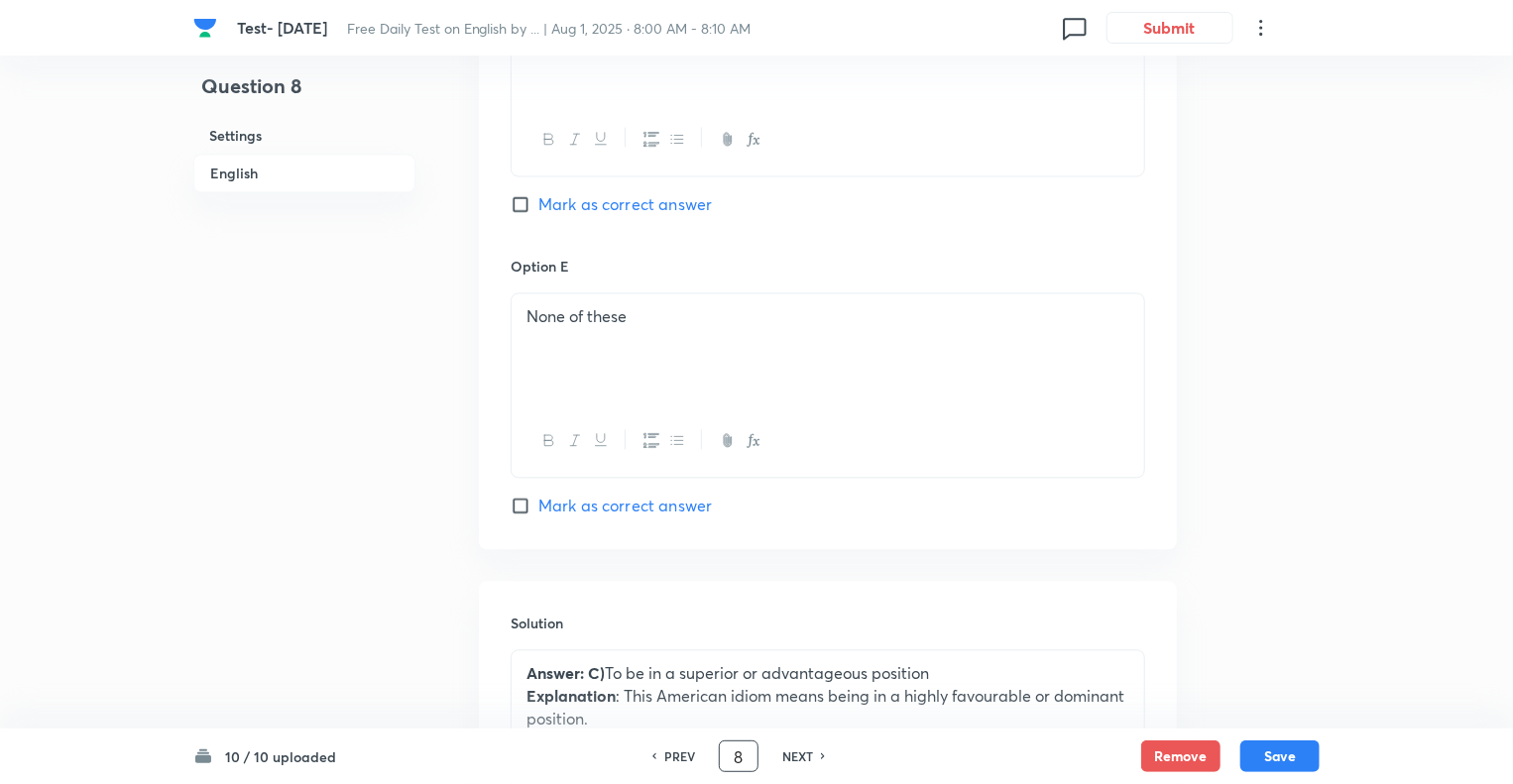 scroll, scrollTop: 2197, scrollLeft: 0, axis: vertical 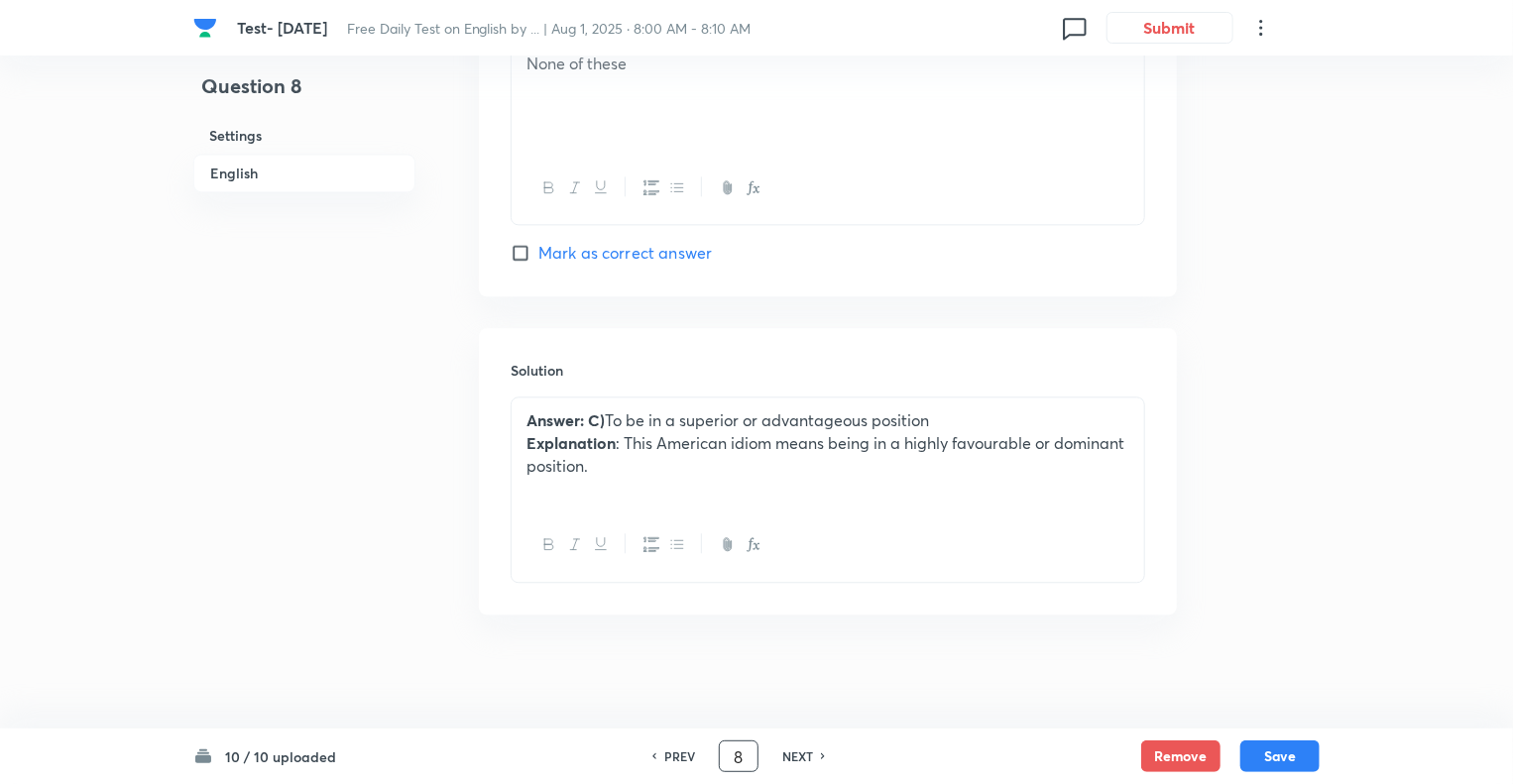 click on "Explanation : This American idiom means being in a highly favourable or dominant position." at bounding box center (828, 454) 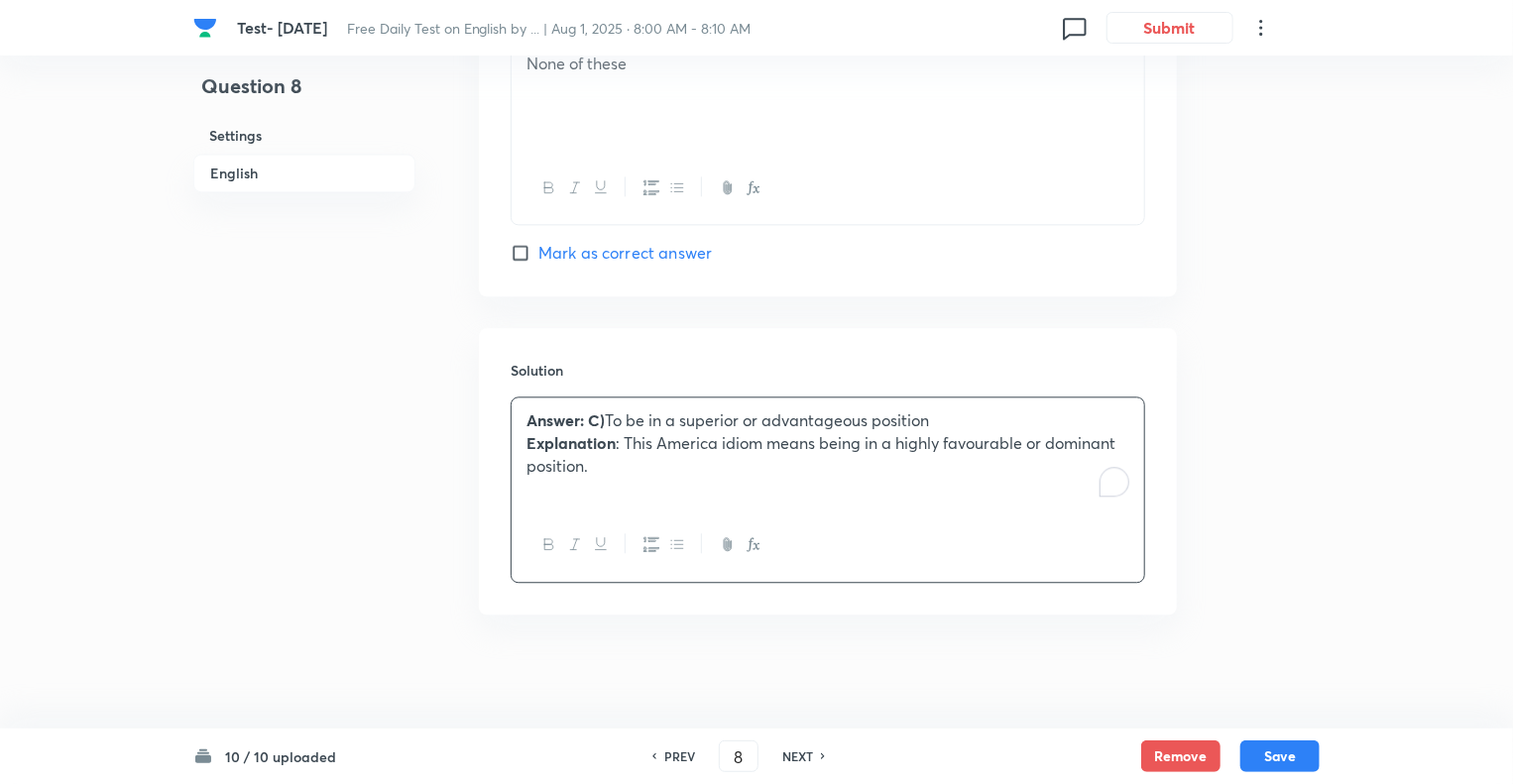 type 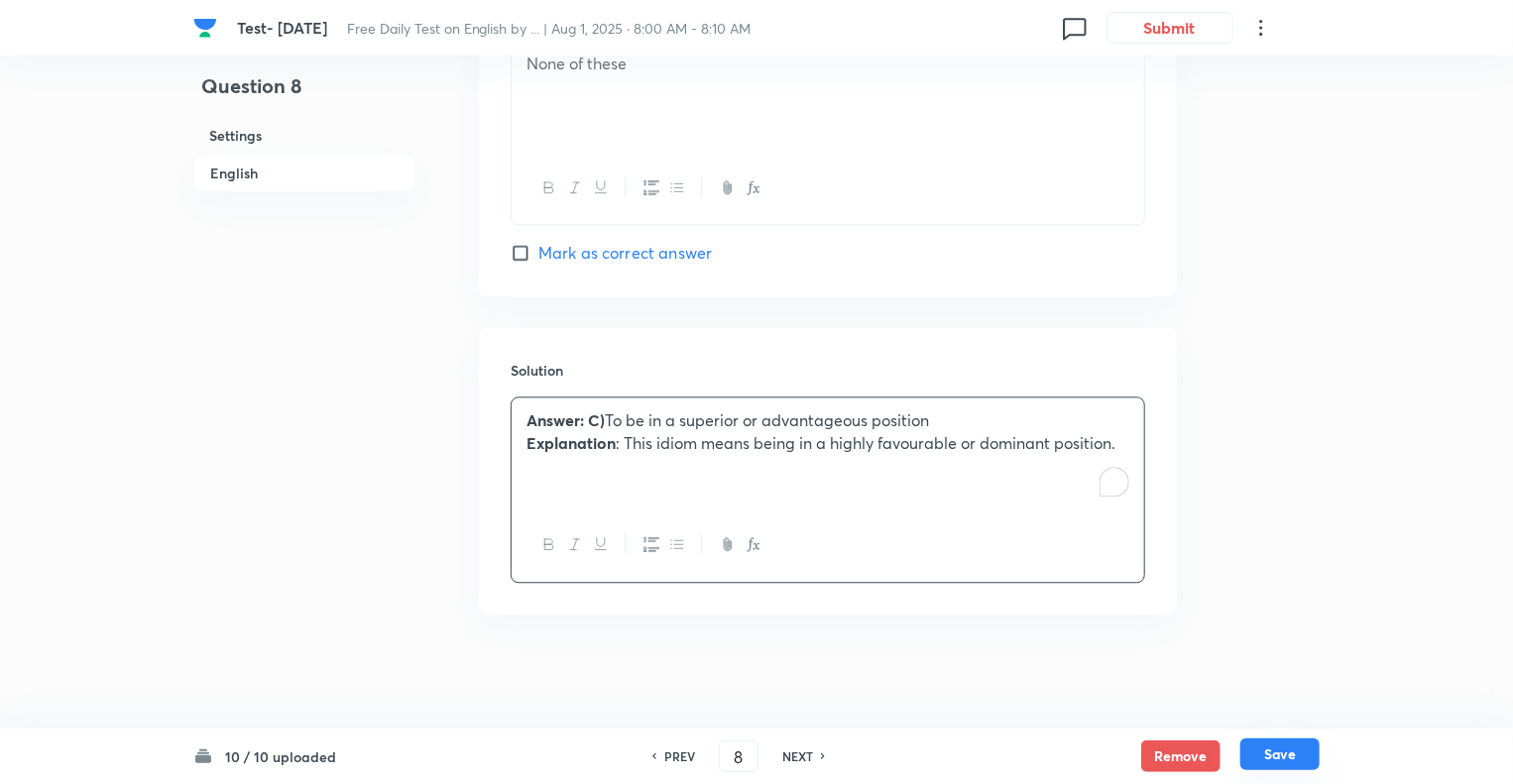 click on "Save" at bounding box center [1280, 754] 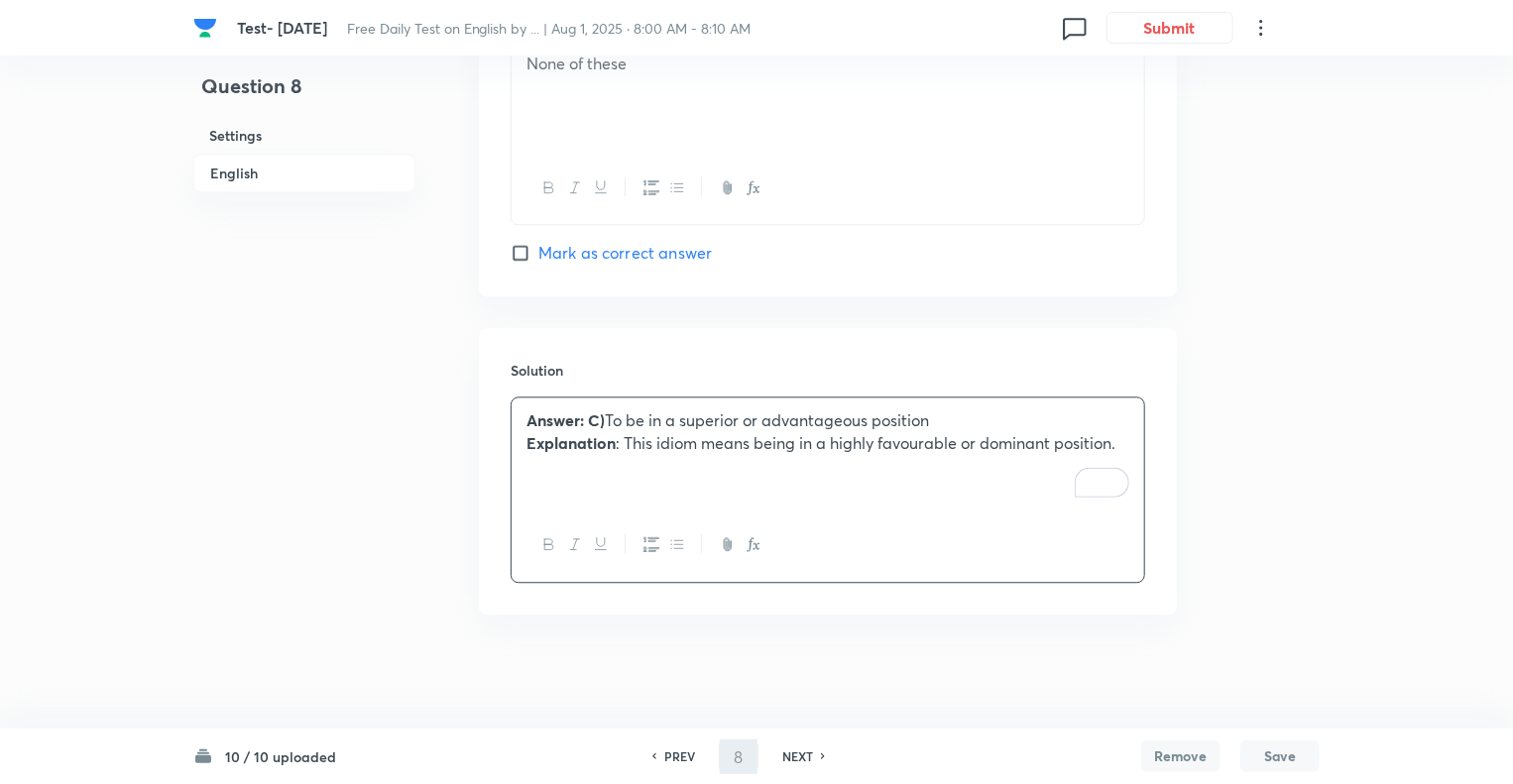 type on "9" 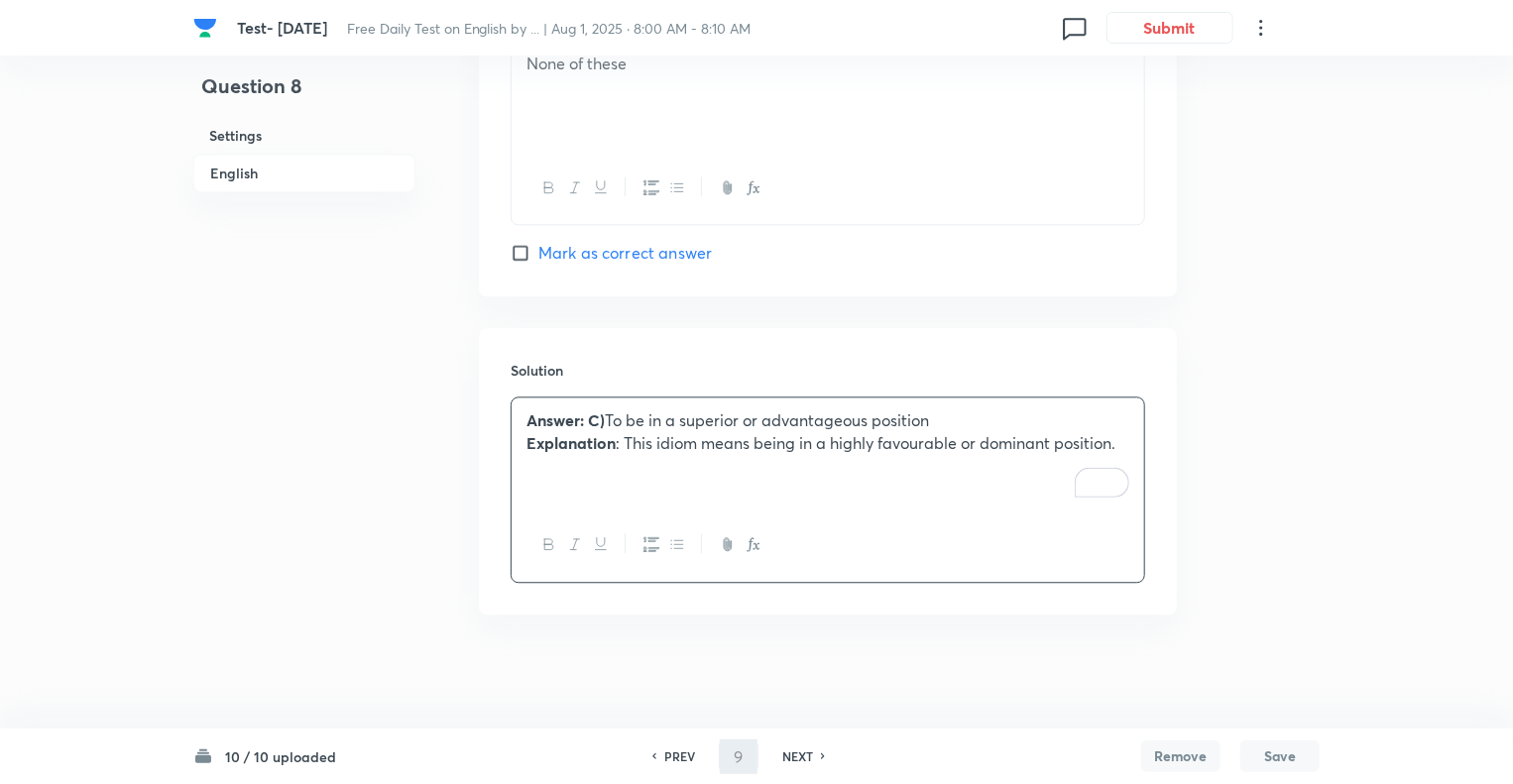 checkbox on "true" 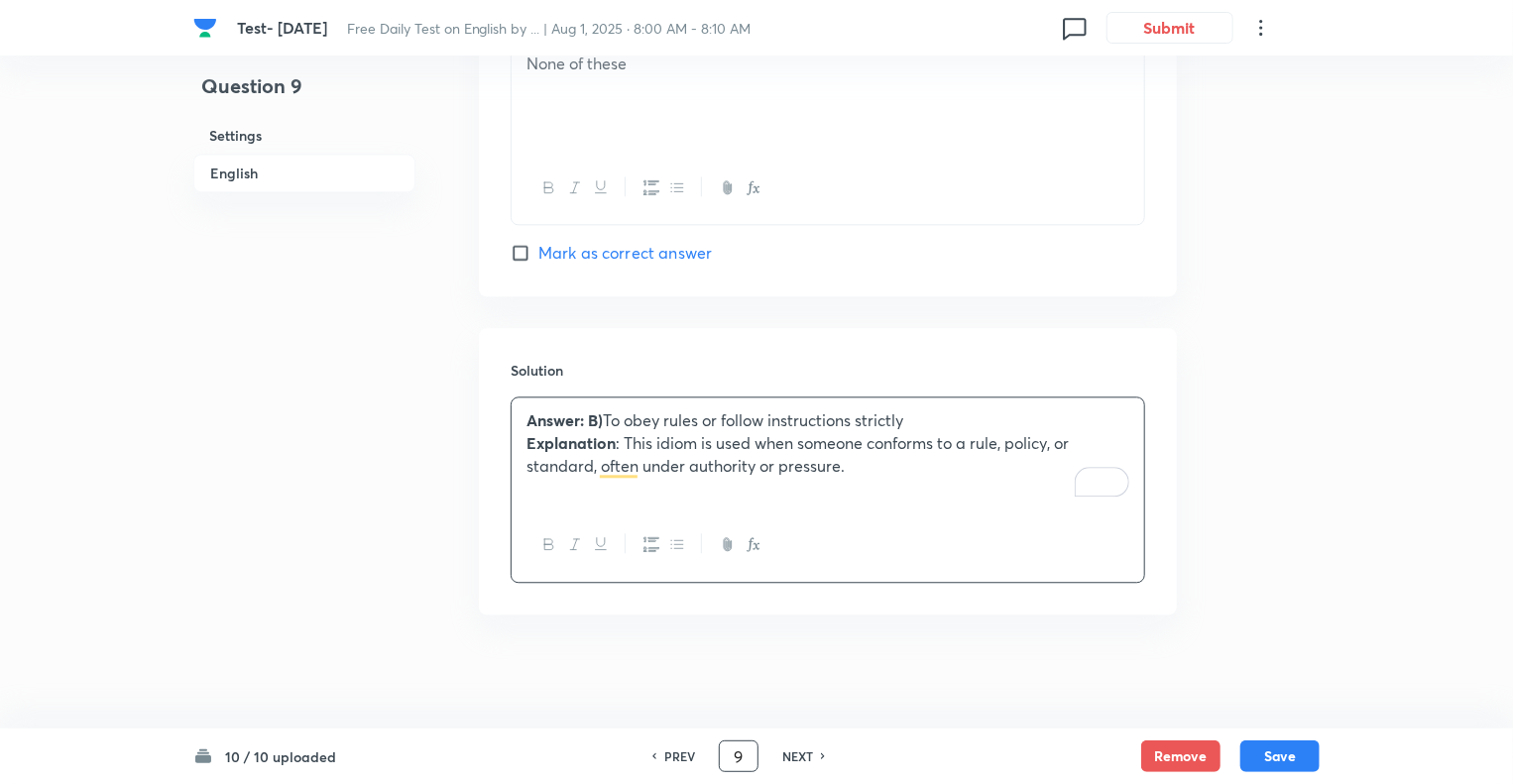 click on "9" at bounding box center [739, 756] 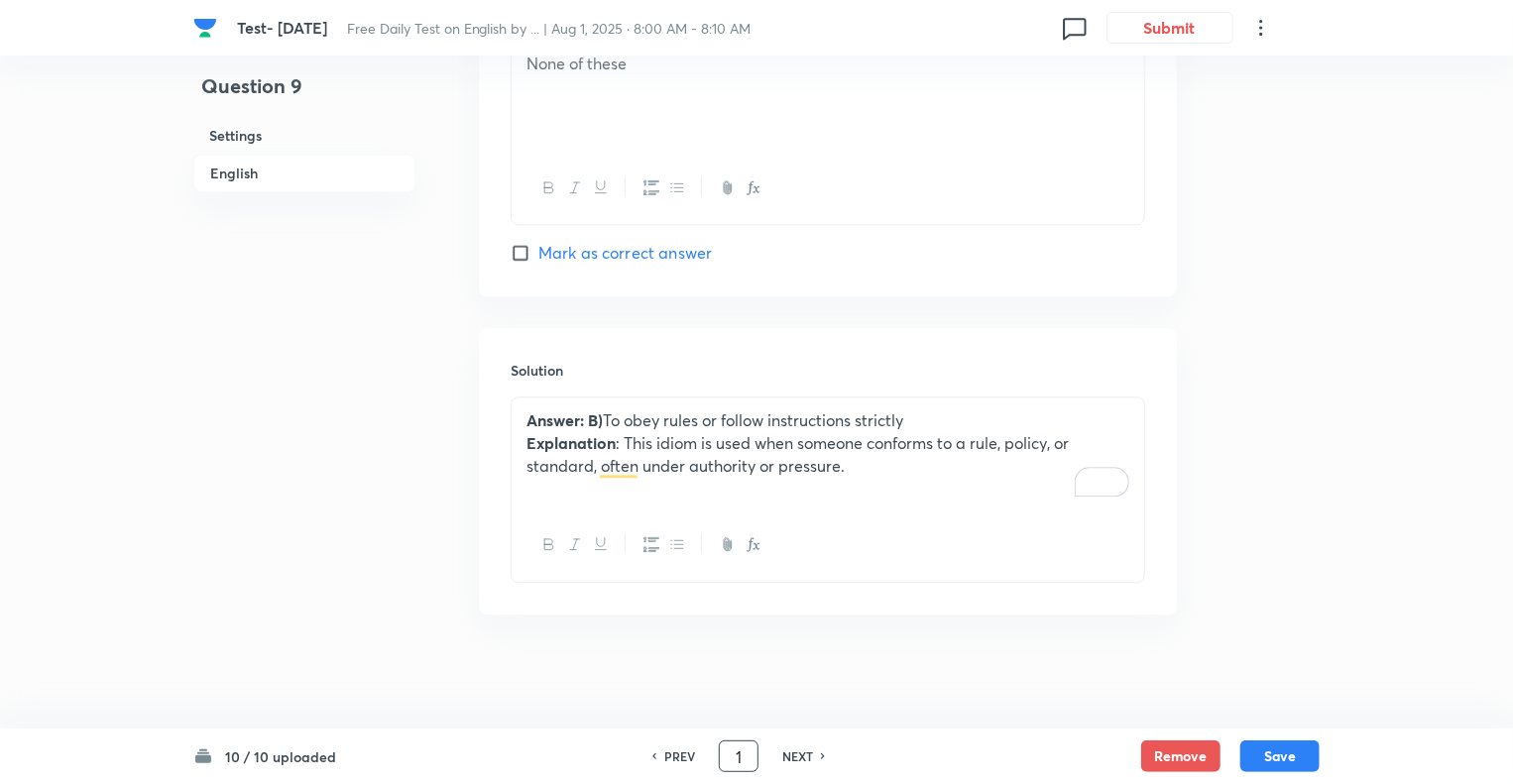 type on "1" 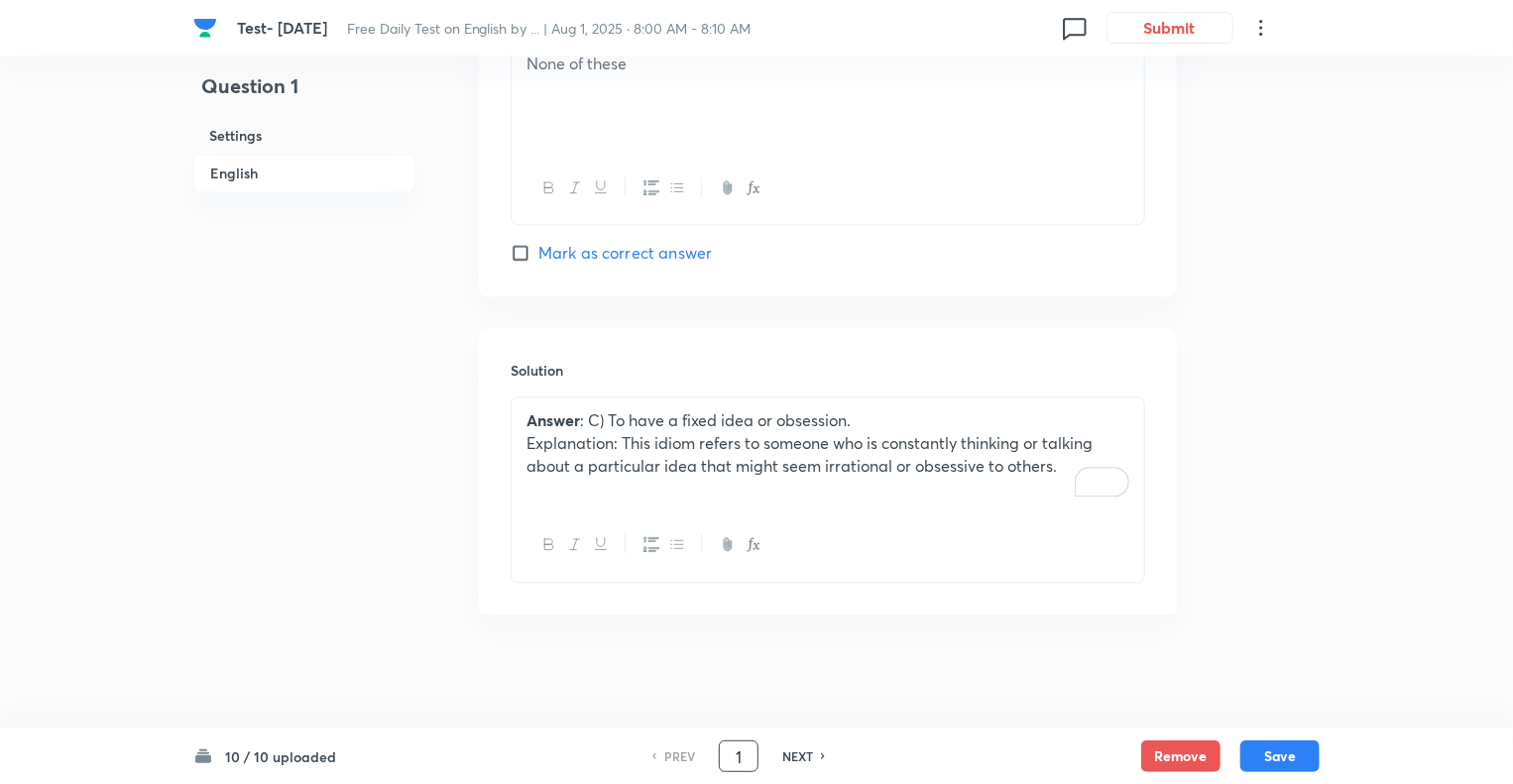 click on "NEXT" at bounding box center [797, 756] 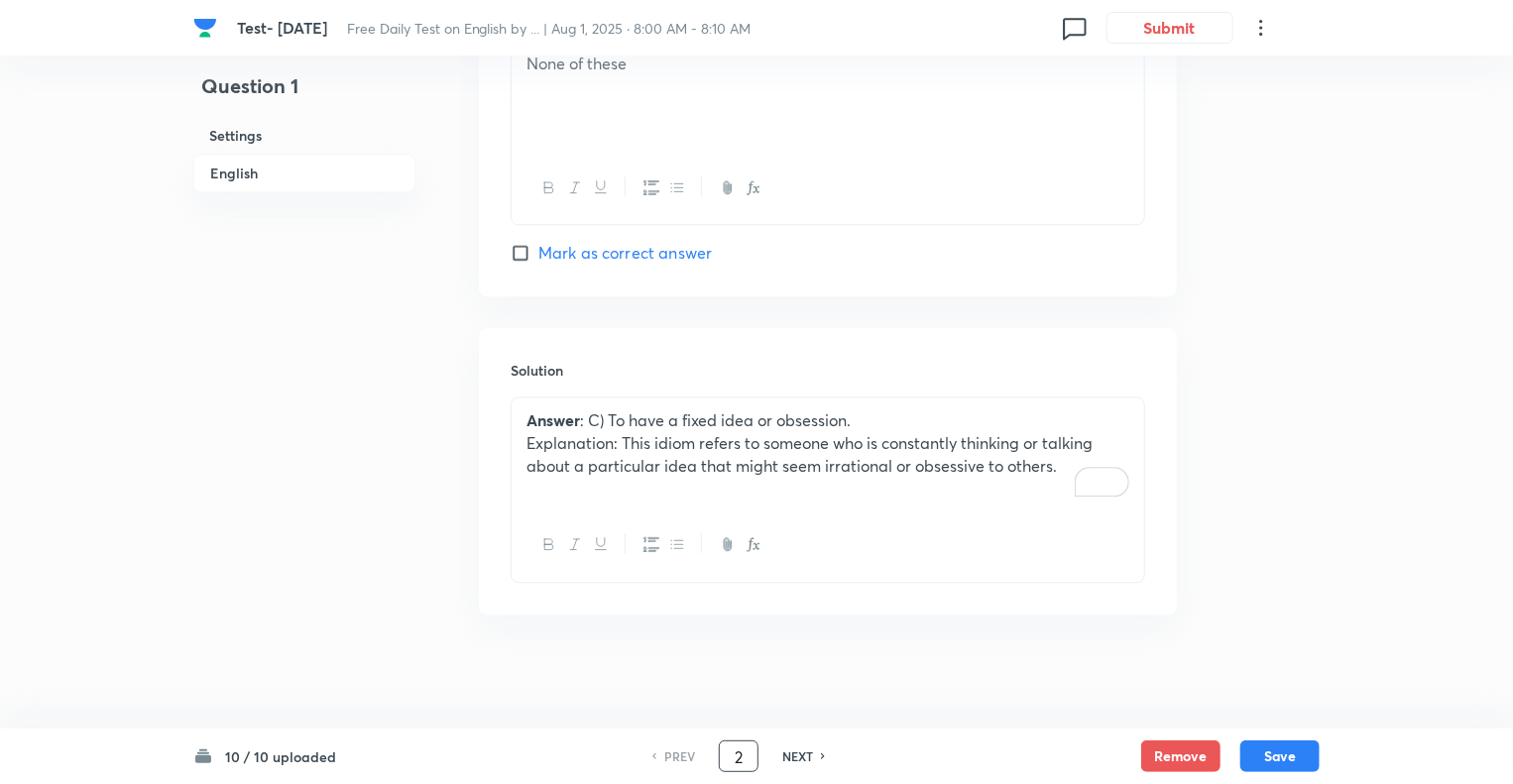 checkbox on "true" 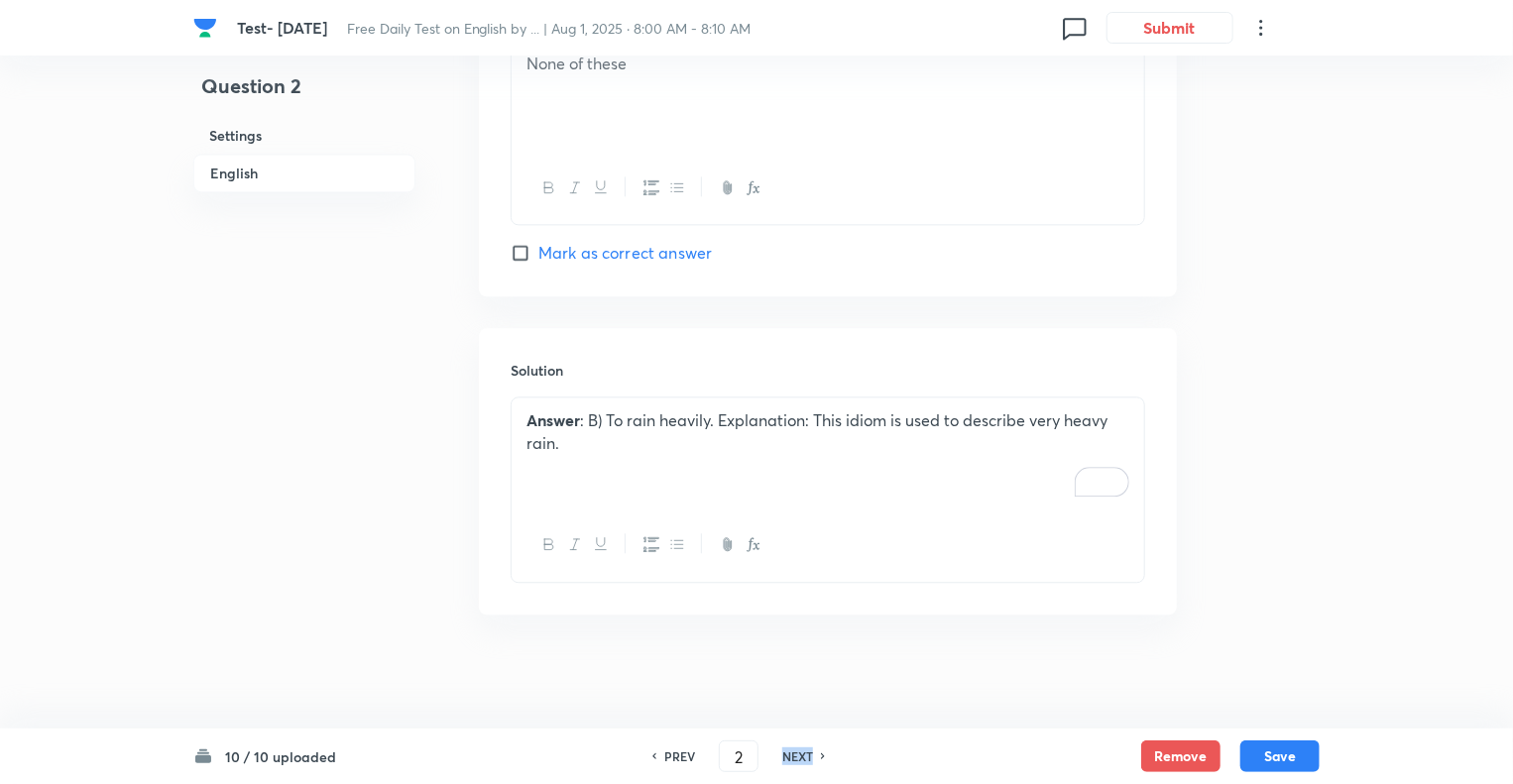 click on "NEXT" at bounding box center [797, 756] 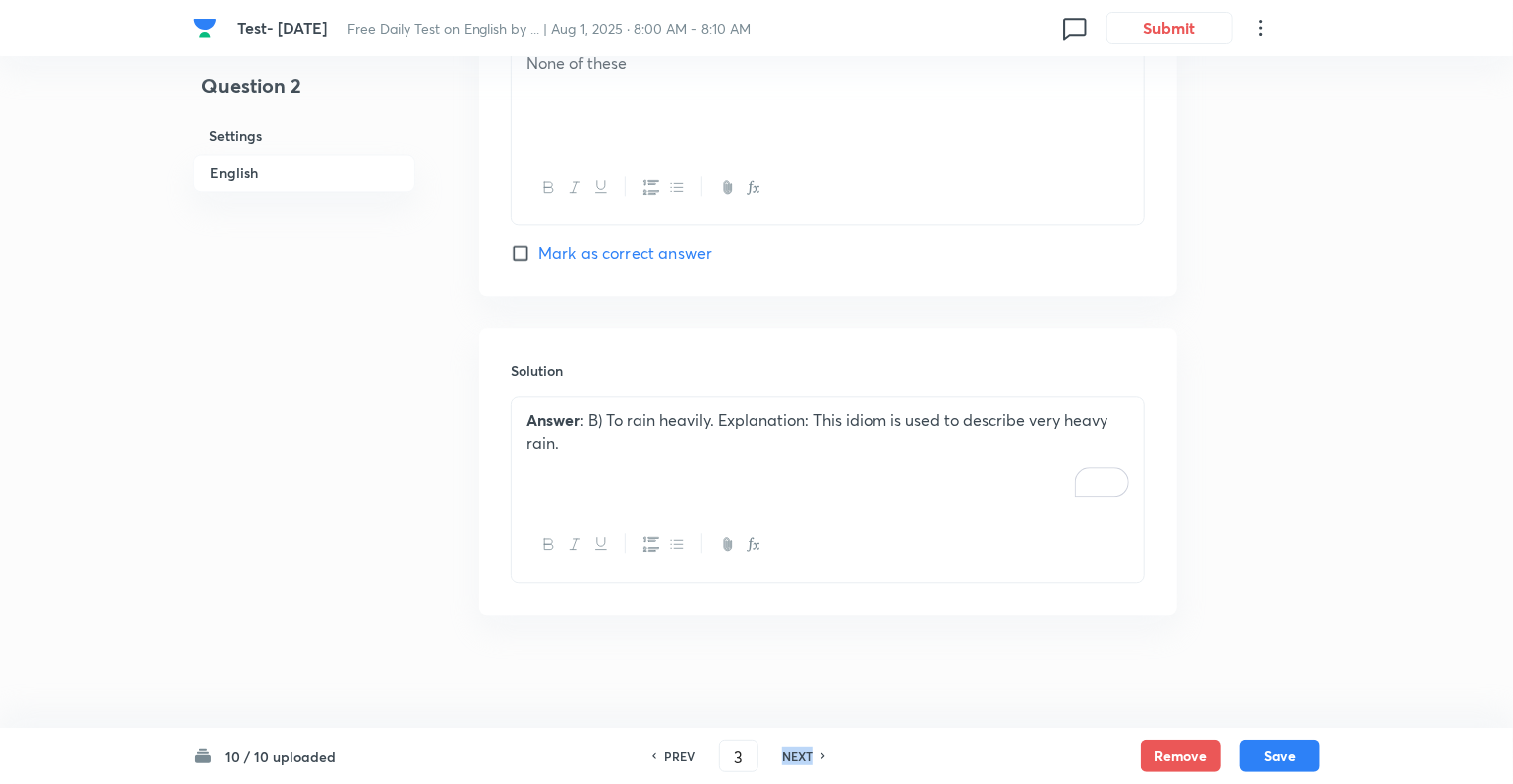 checkbox on "true" 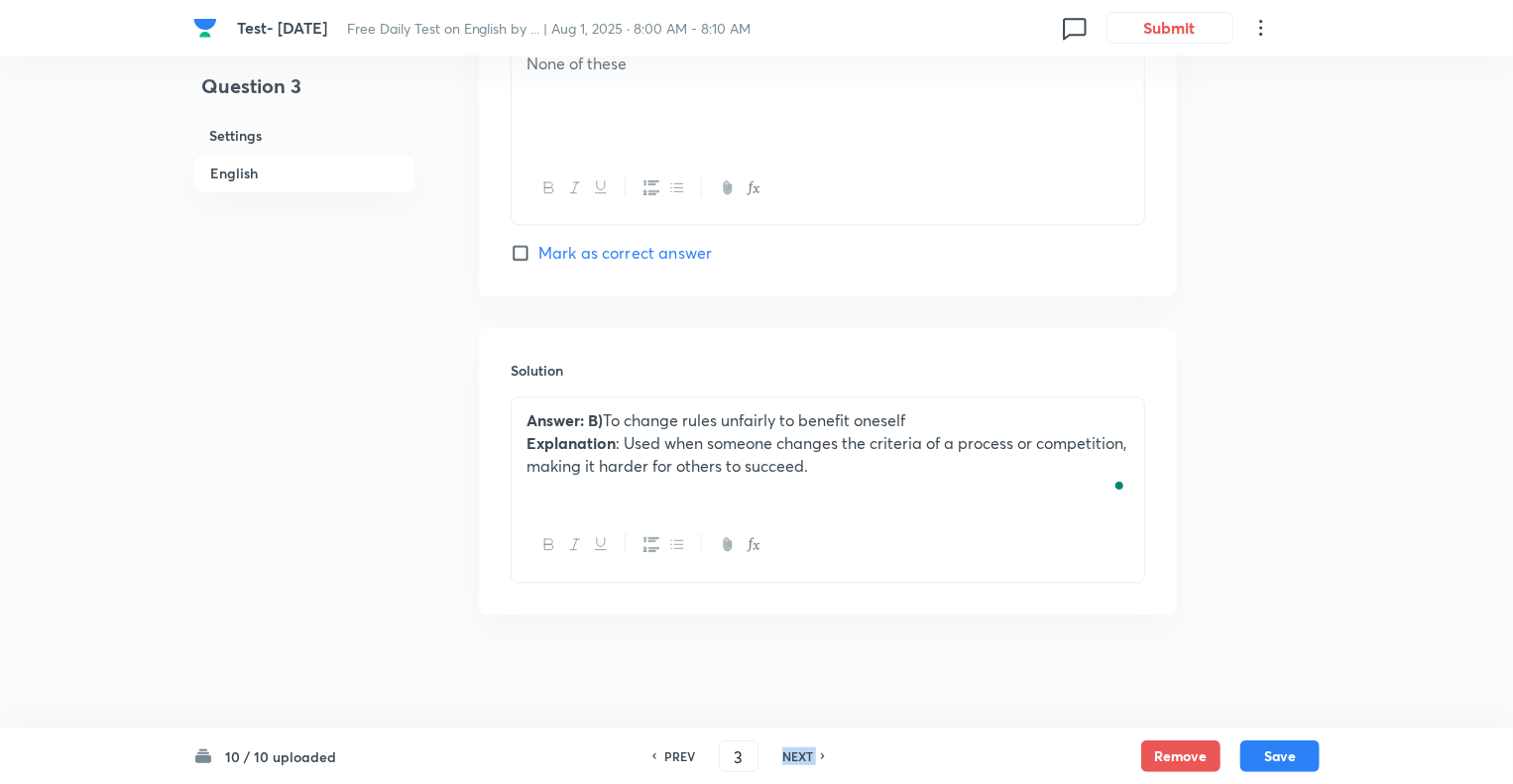 click on "NEXT" at bounding box center (797, 756) 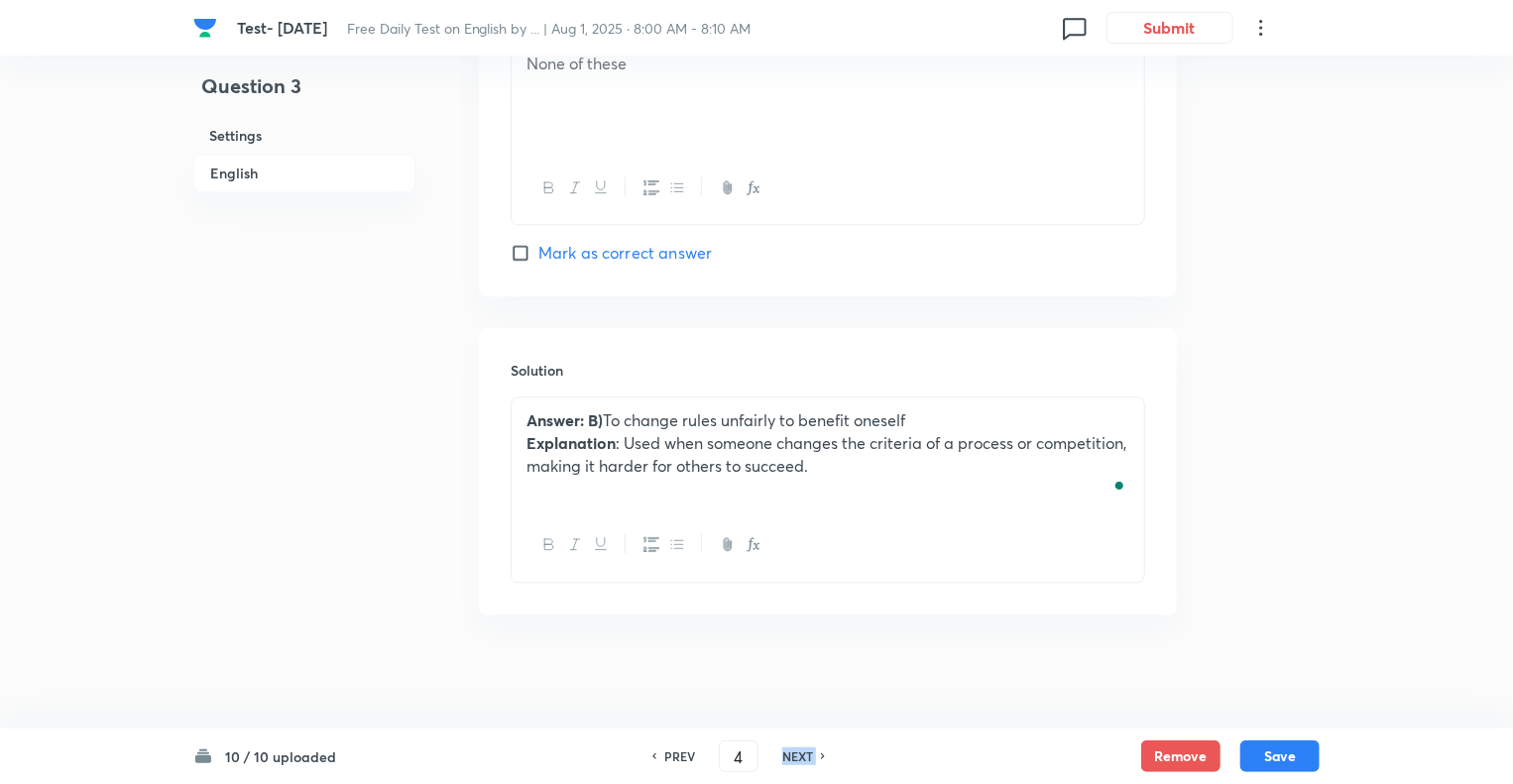 checkbox on "false" 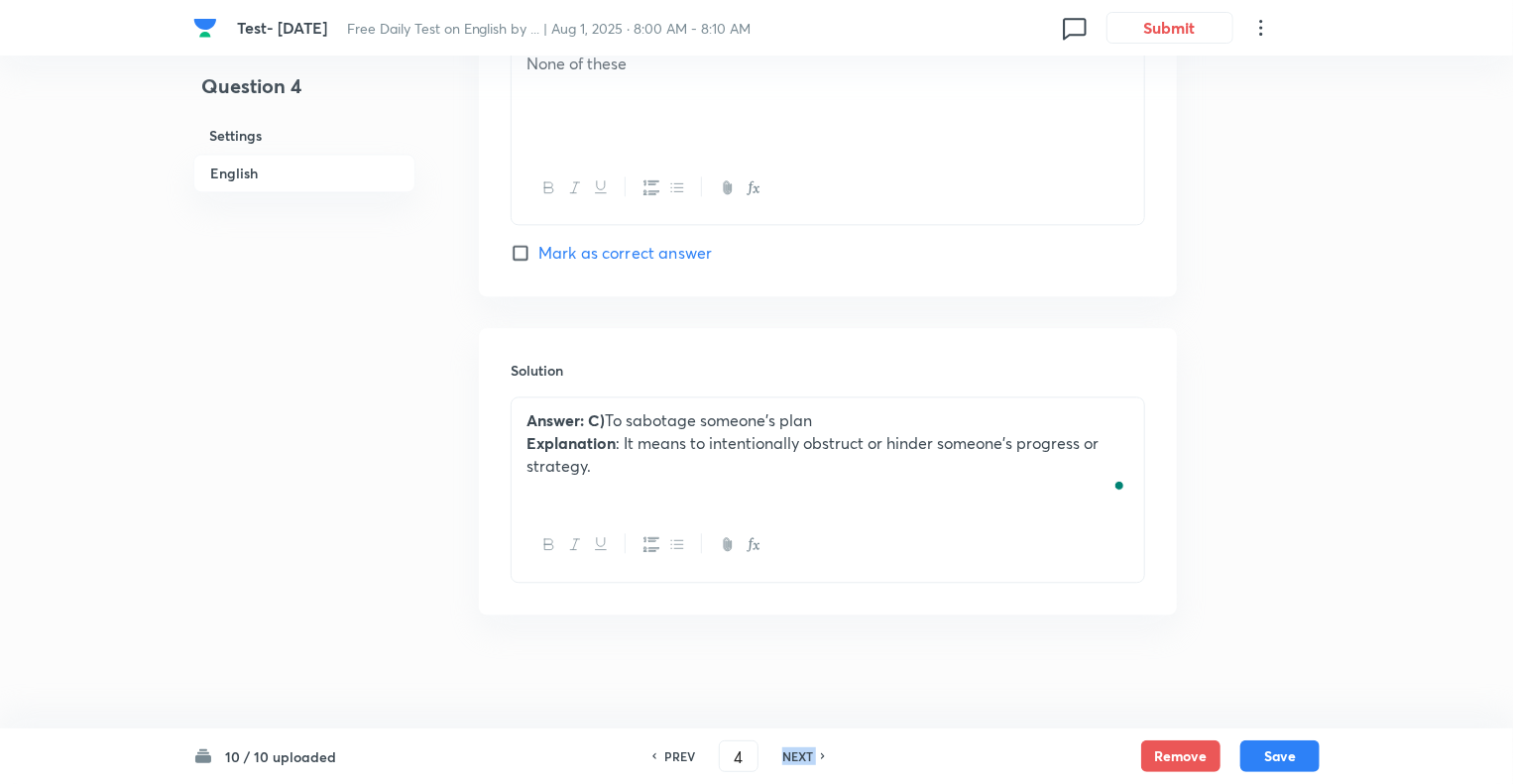 click on "NEXT" at bounding box center [797, 756] 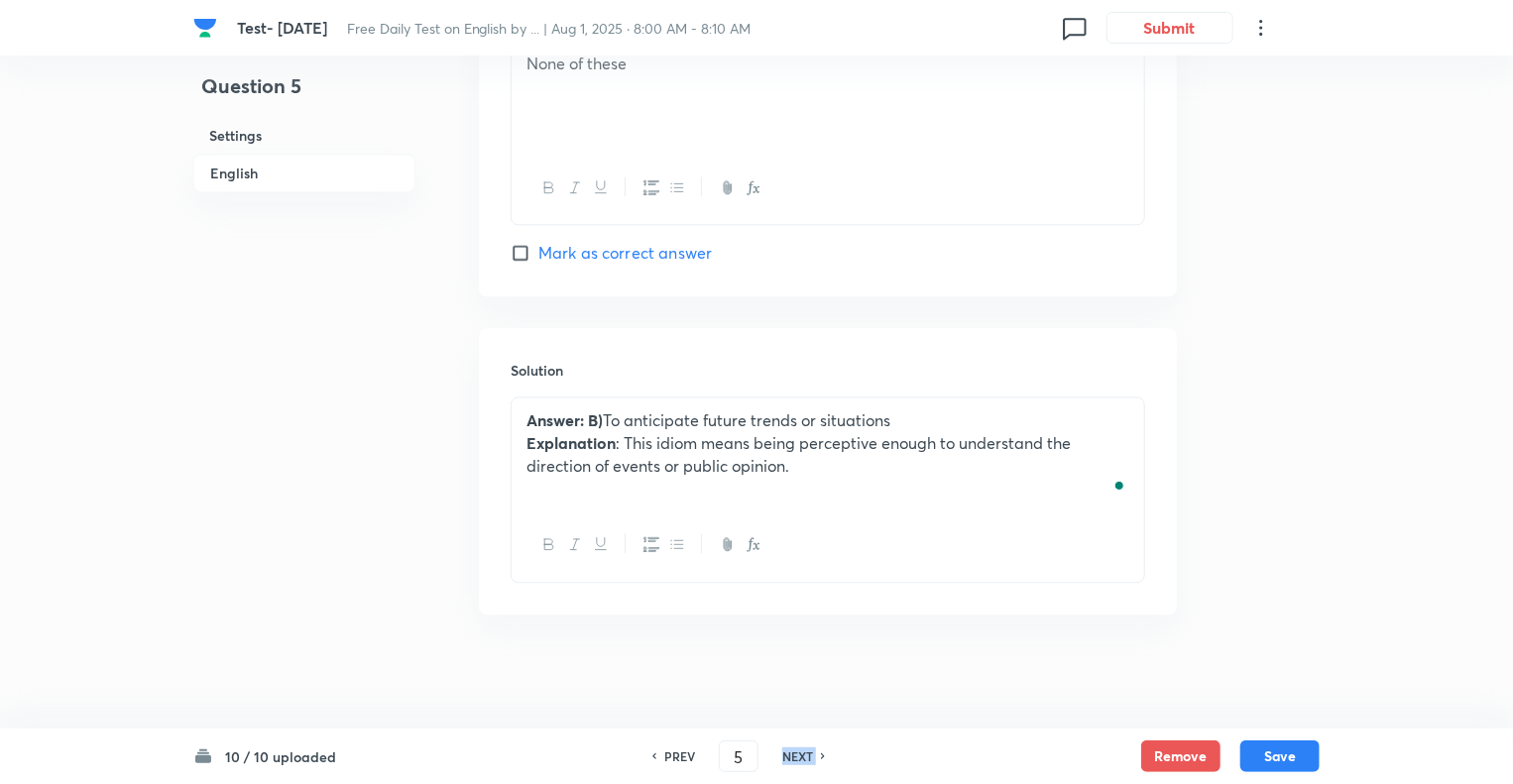 click on "NEXT" at bounding box center [797, 756] 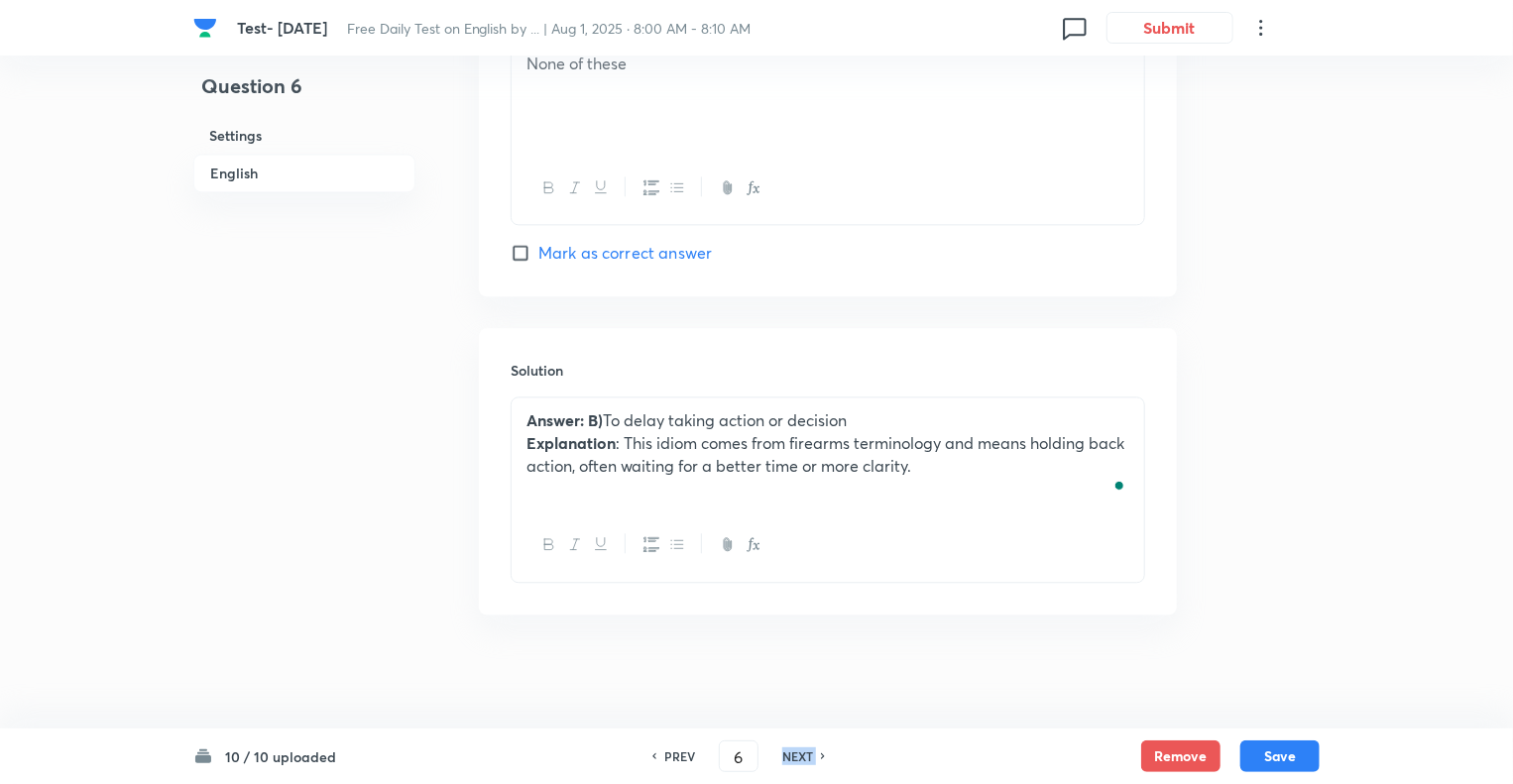 click on "NEXT" at bounding box center (797, 756) 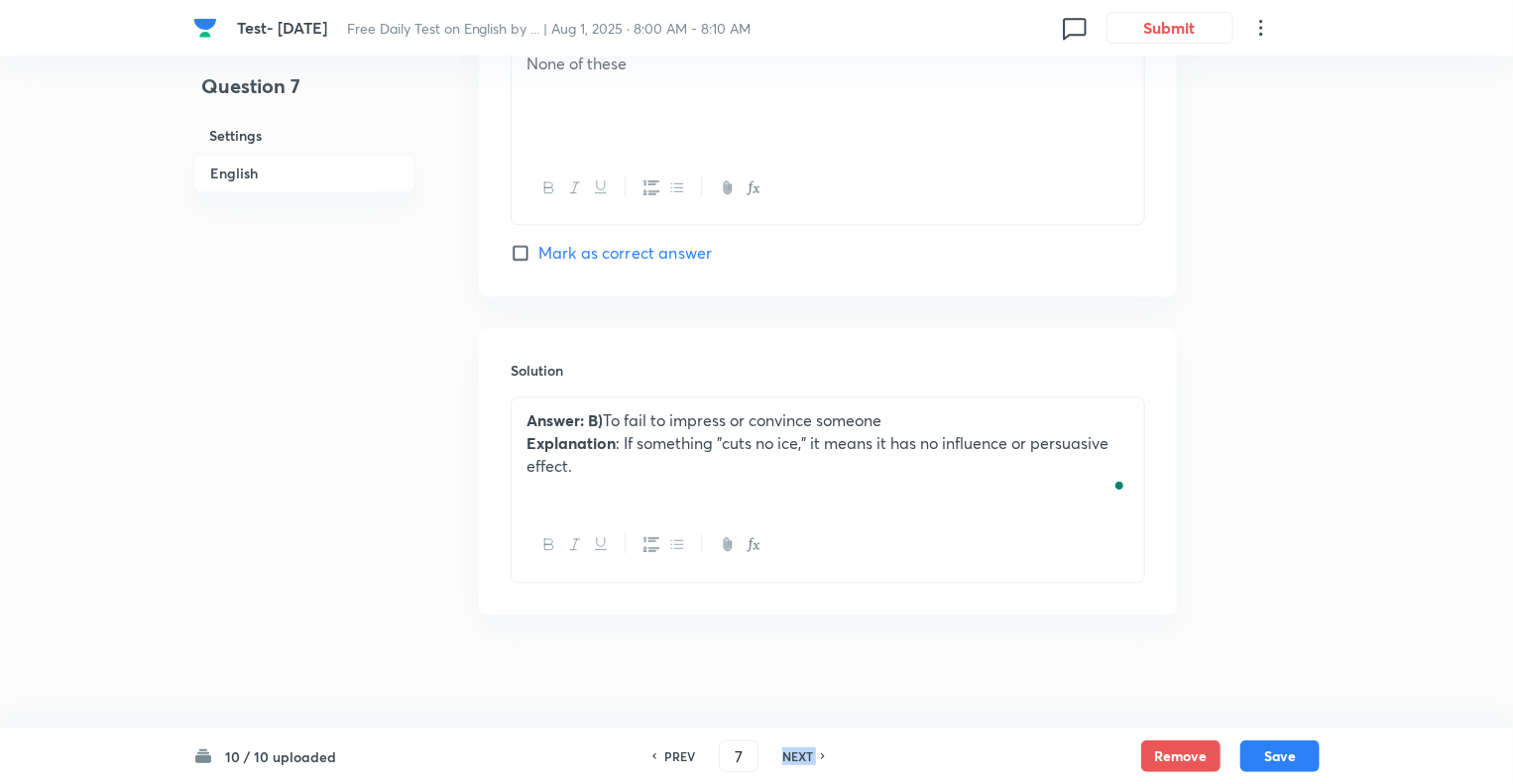 click on "NEXT" at bounding box center [797, 756] 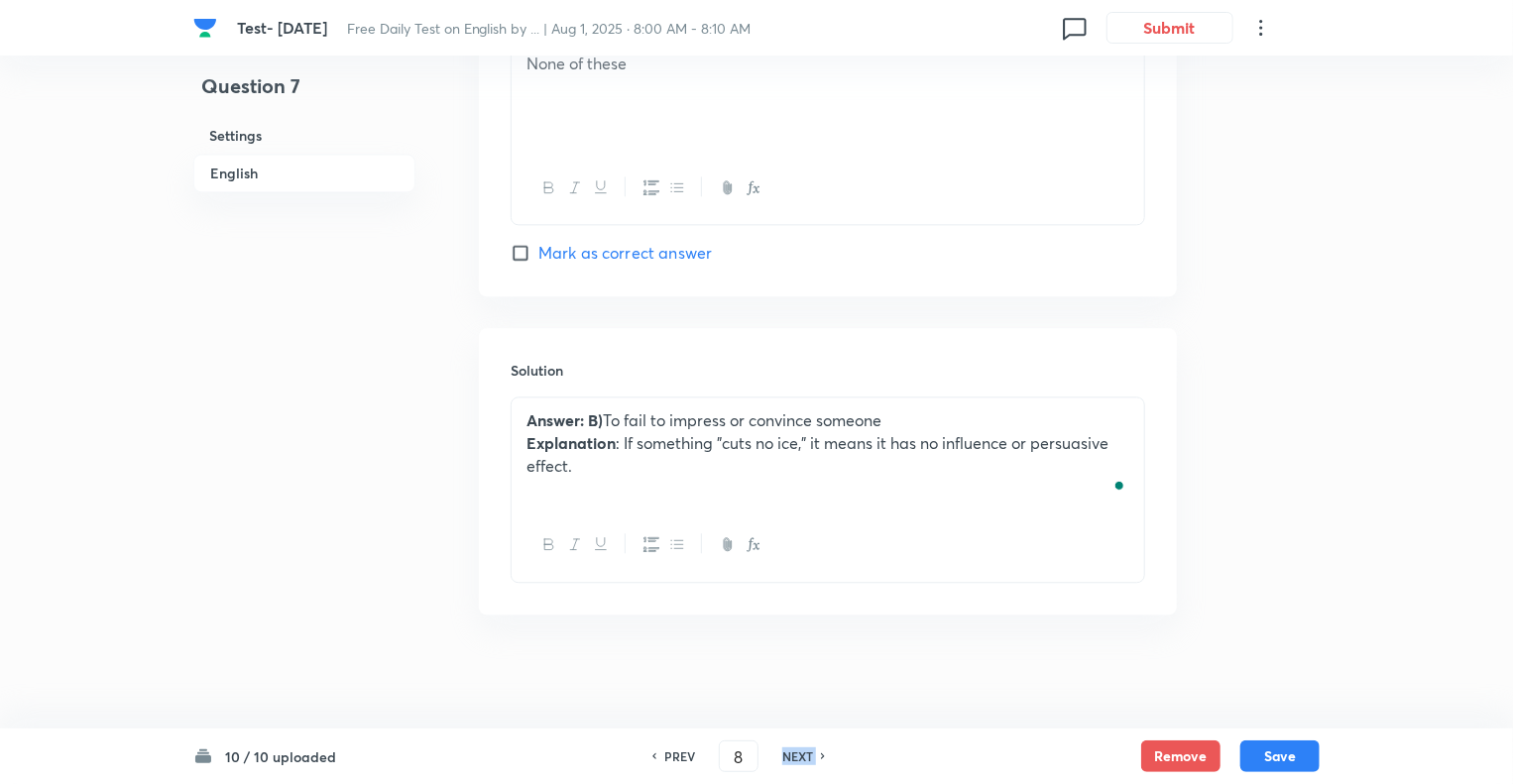 checkbox on "true" 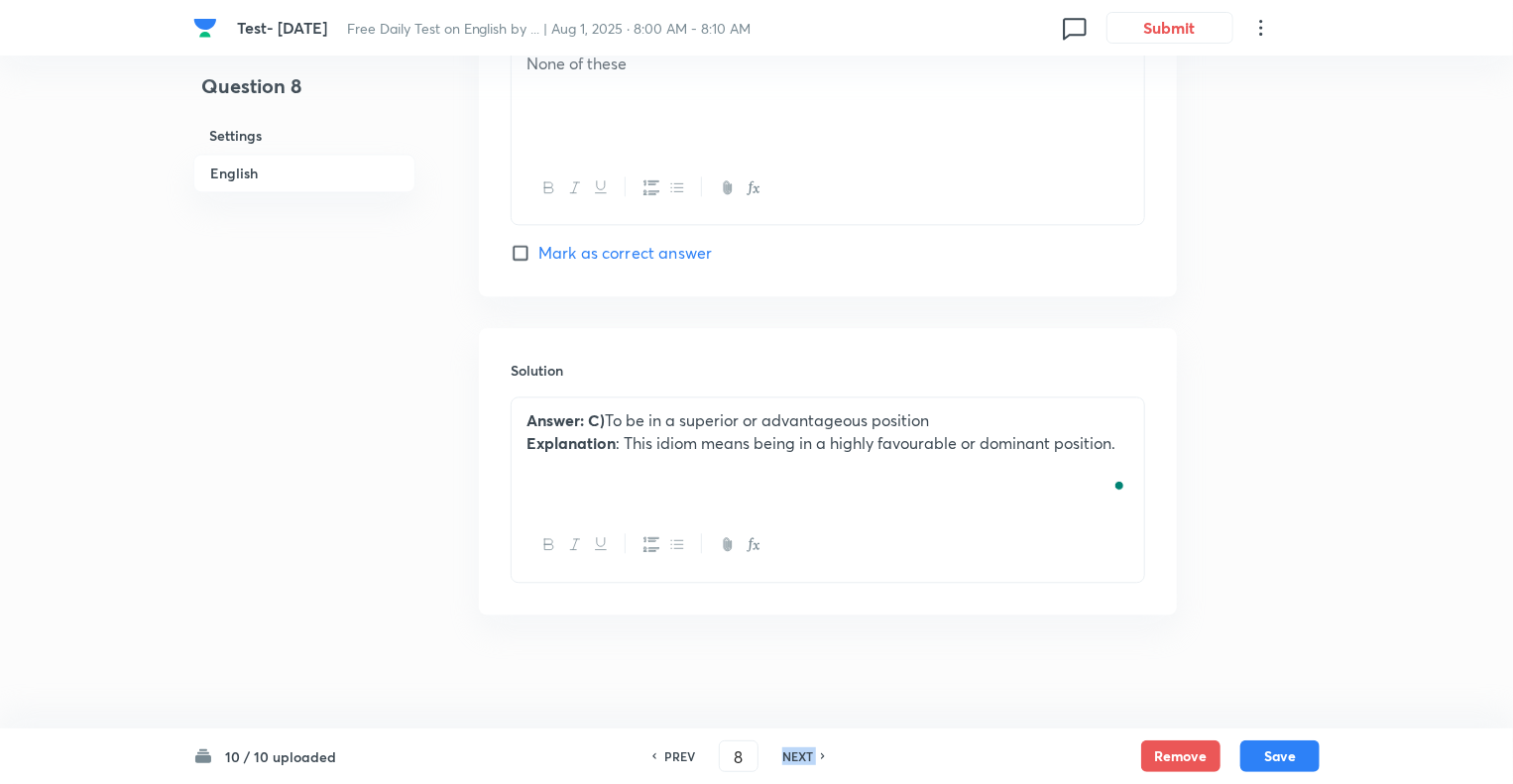 click on "NEXT" at bounding box center [797, 756] 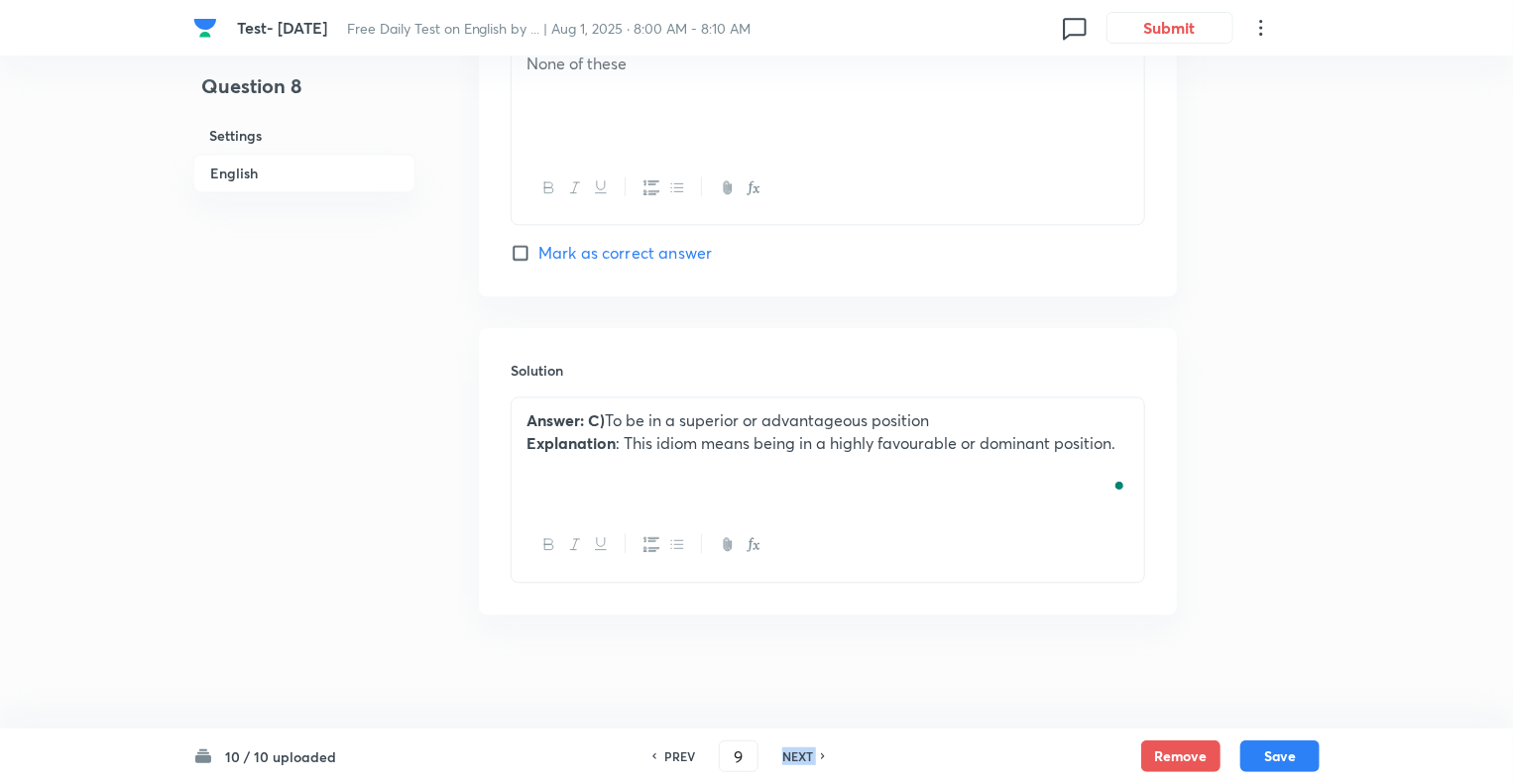 checkbox on "true" 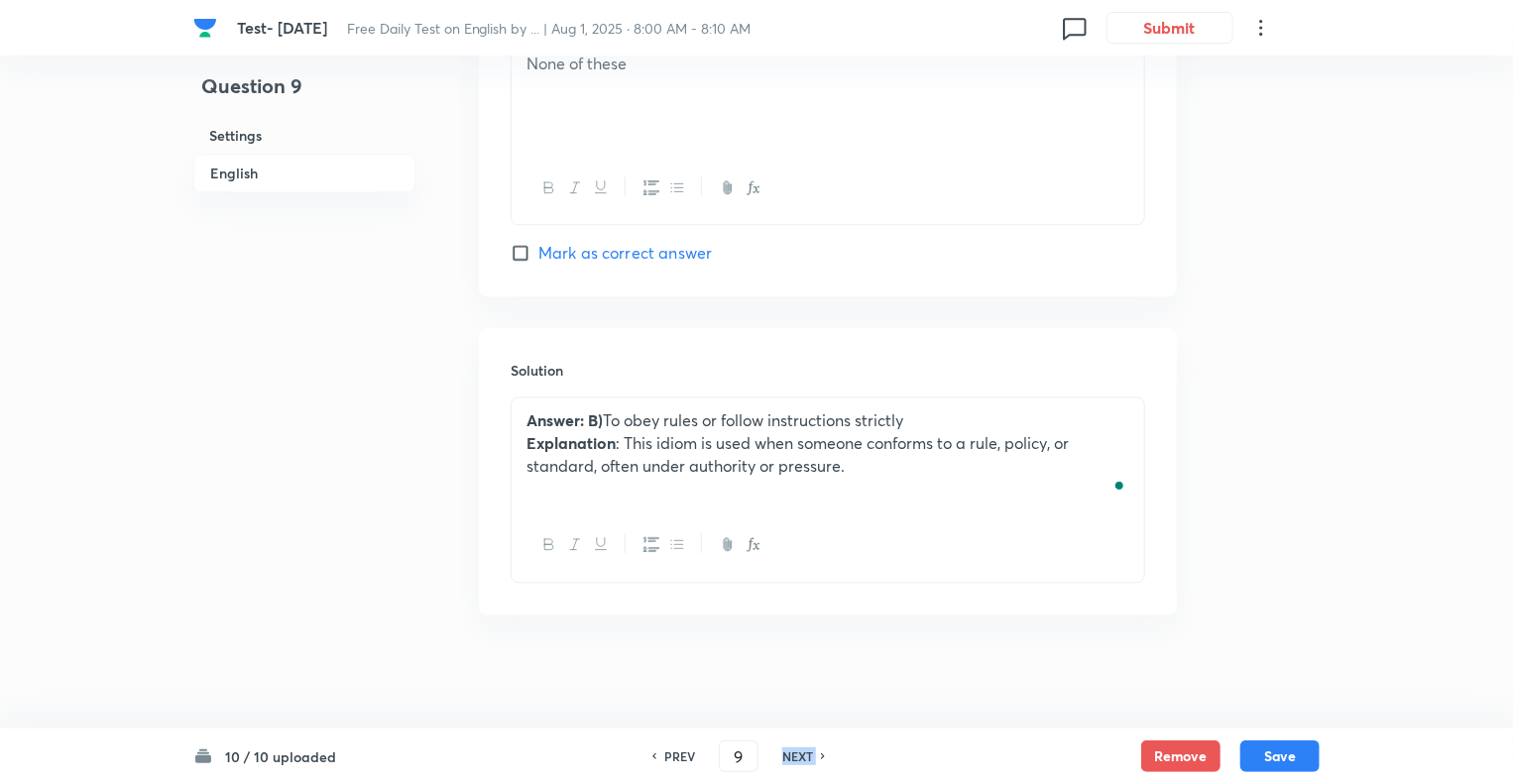 click on "NEXT" at bounding box center (797, 756) 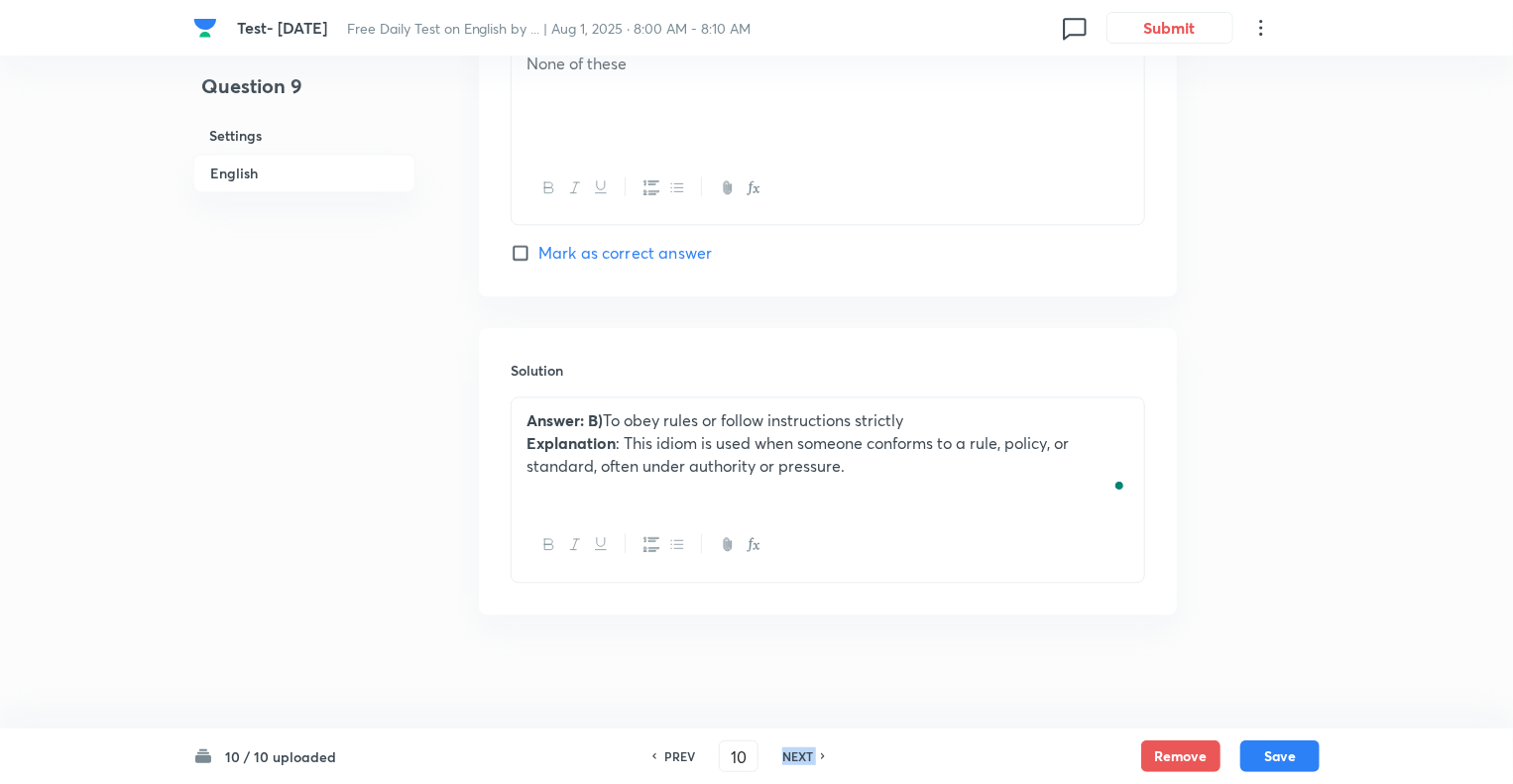 checkbox on "true" 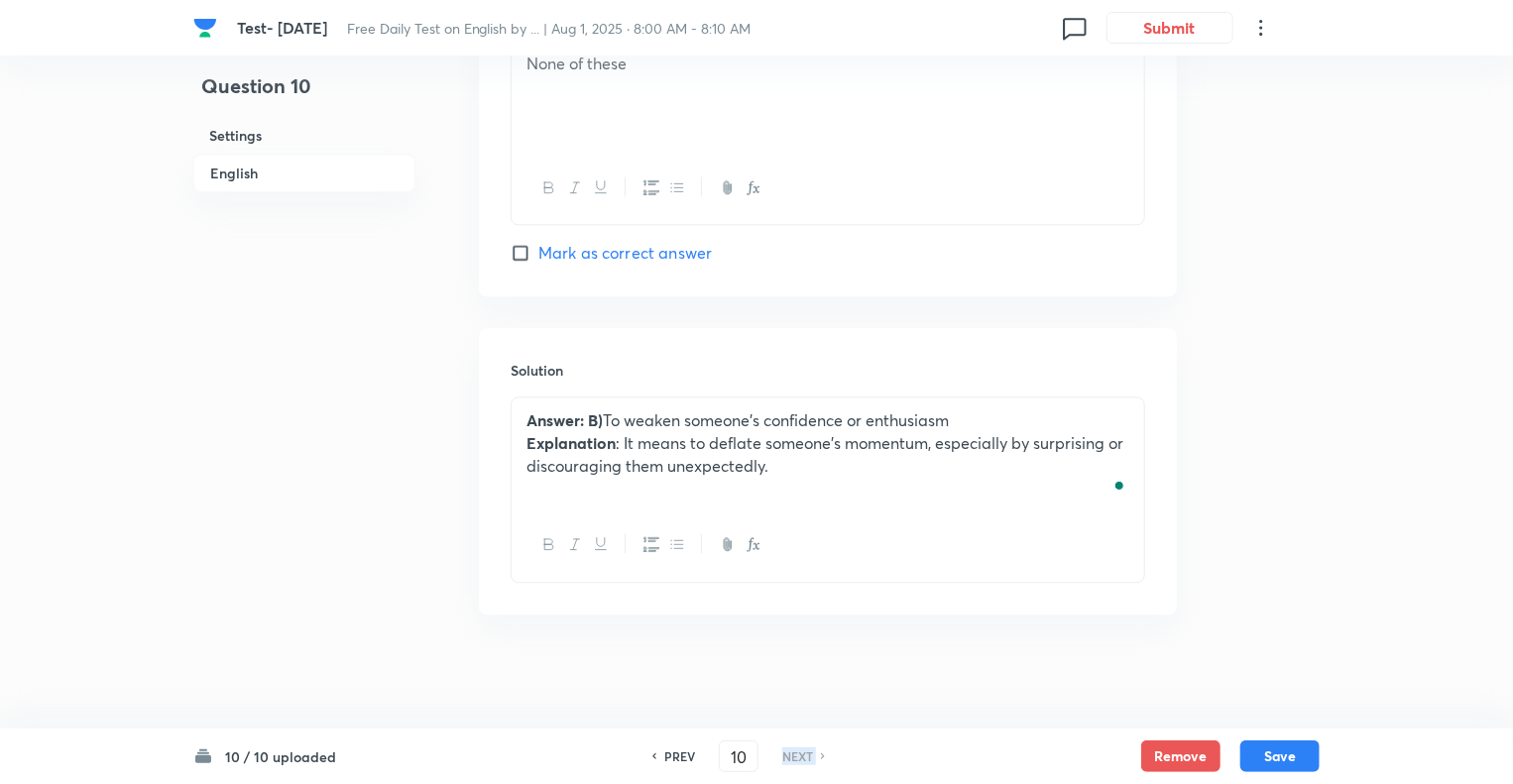 click on "NEXT" at bounding box center [797, 756] 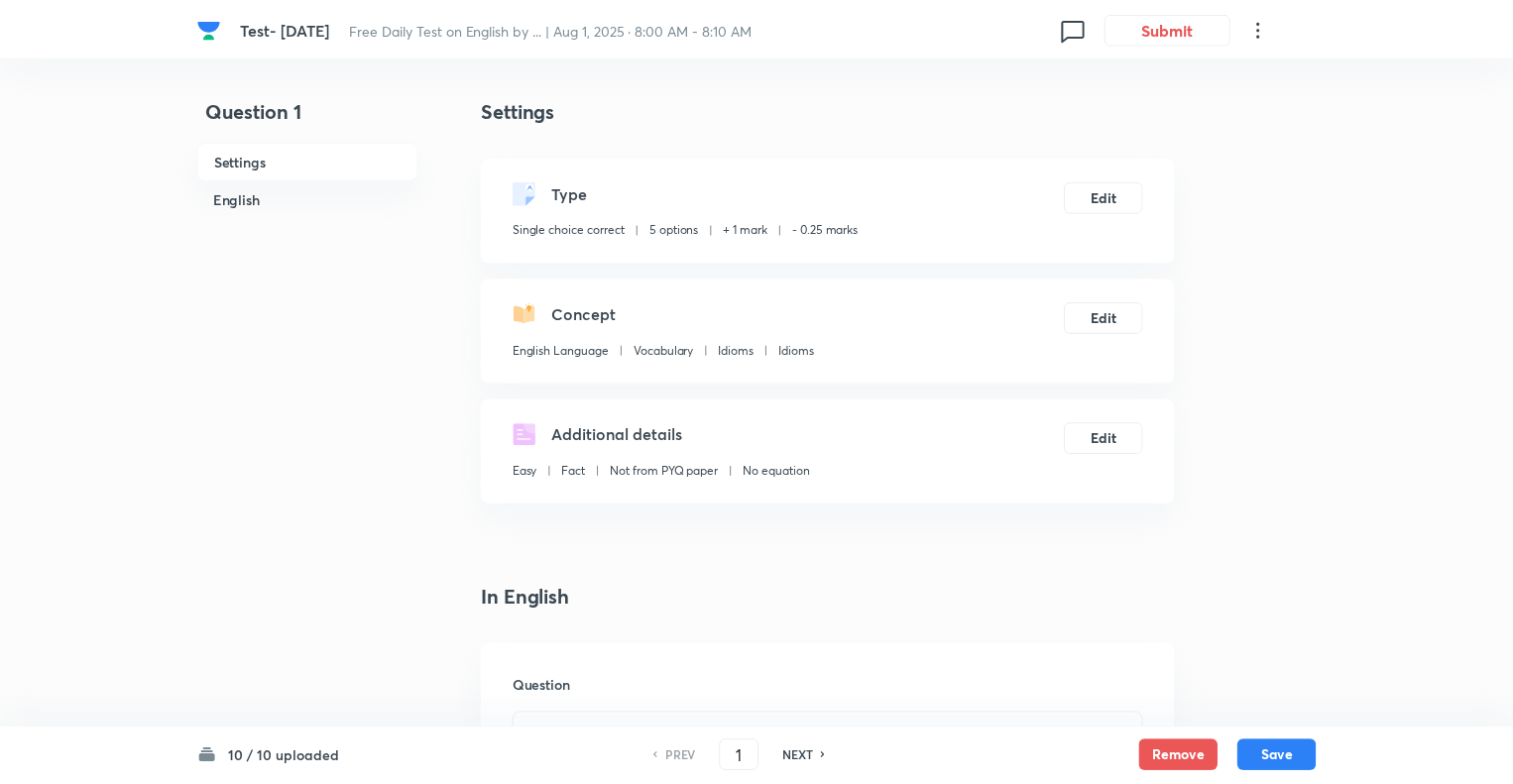 scroll, scrollTop: 0, scrollLeft: 0, axis: both 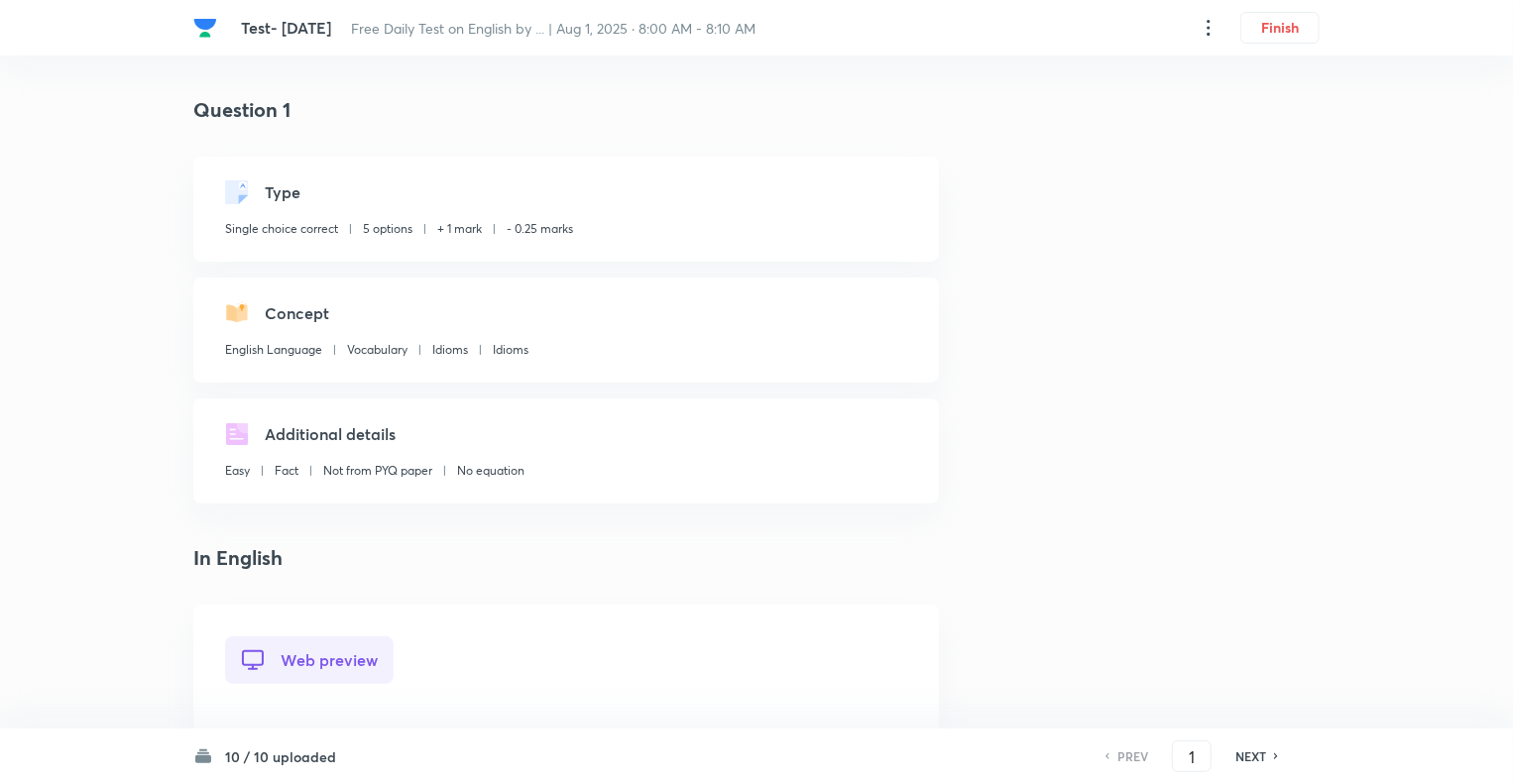 click on "Question 1 Type Single choice correct 5 options + 1 mark - 0.25 marks Concept English Language Vocabulary Idioms Idioms Additional details Easy Fact Not from PYQ paper No equation In English Web preview Question  What does the idiom "to have a bee in one's bonnet" mean? To have a strong desire for something To be angry or irritated To have a fixed idea or obsession Correct answer To be highly energetic None of these  Solution Answer : C) To have a fixed idea or obsession.  Explanation: This idiom refers to someone who is constantly thinking or talking about a particular idea that might seem irrational or obsessive to others.  Mobile preview Question  What does the idiom "to have a bee in one's bonnet" mean? To have a strong desire for something To be angry or irritated To have a fixed idea or obsession Correct answer To be highly energetic None of these  Solution Answer : C) To have a fixed idea or obsession." at bounding box center (756, 1166) 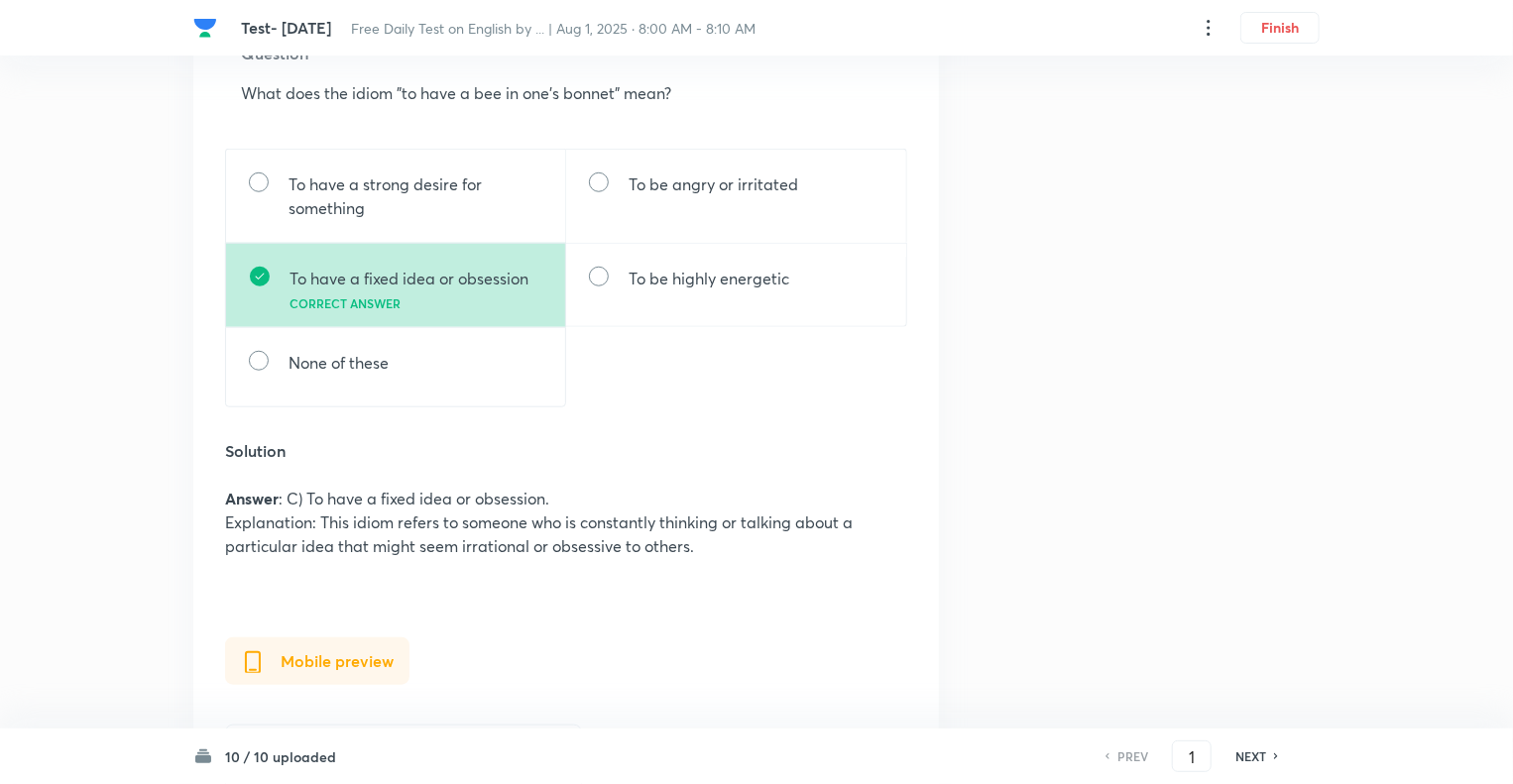 scroll, scrollTop: 674, scrollLeft: 0, axis: vertical 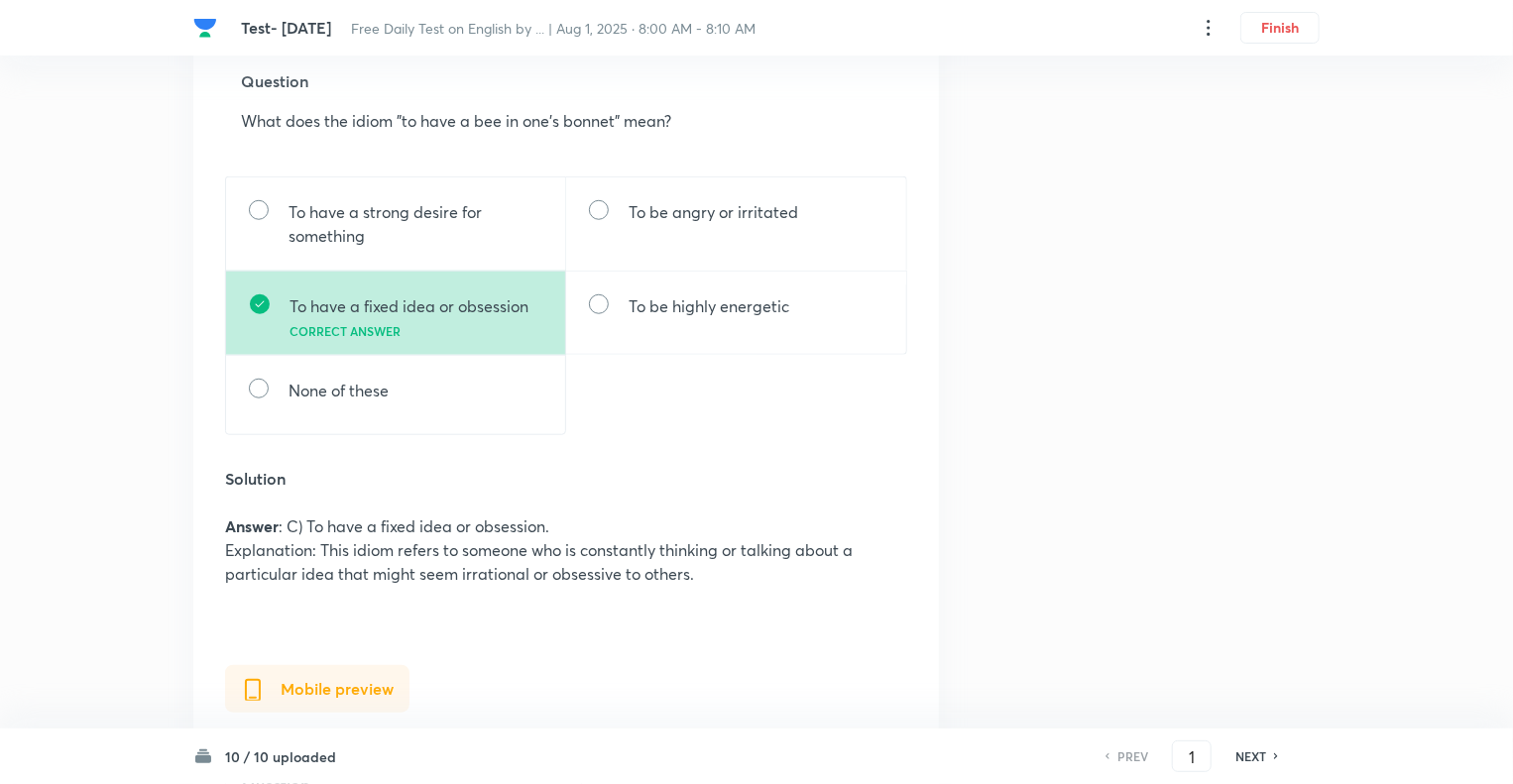 click on "Question 1 Type Single choice correct 5 options + 1 mark - 0.25 marks Concept English Language Vocabulary Idioms Idioms Additional details Easy Fact Not from PYQ paper No equation In English Web preview Question  What does the idiom "to have a bee in one's bonnet" mean? To have a strong desire for something To be angry or irritated To have a fixed idea or obsession Correct answer To be highly energetic None of these  Solution Answer : C) To have a fixed idea or obsession.  Explanation: This idiom refers to someone who is constantly thinking or talking about a particular idea that might seem irrational or obsessive to others.  Mobile preview Question  What does the idiom "to have a bee in one's bonnet" mean? To have a strong desire for something To be angry or irritated To have a fixed idea or obsession Correct answer To be highly energetic None of these  Solution Answer : C) To have a fixed idea or obsession." at bounding box center (756, 492) 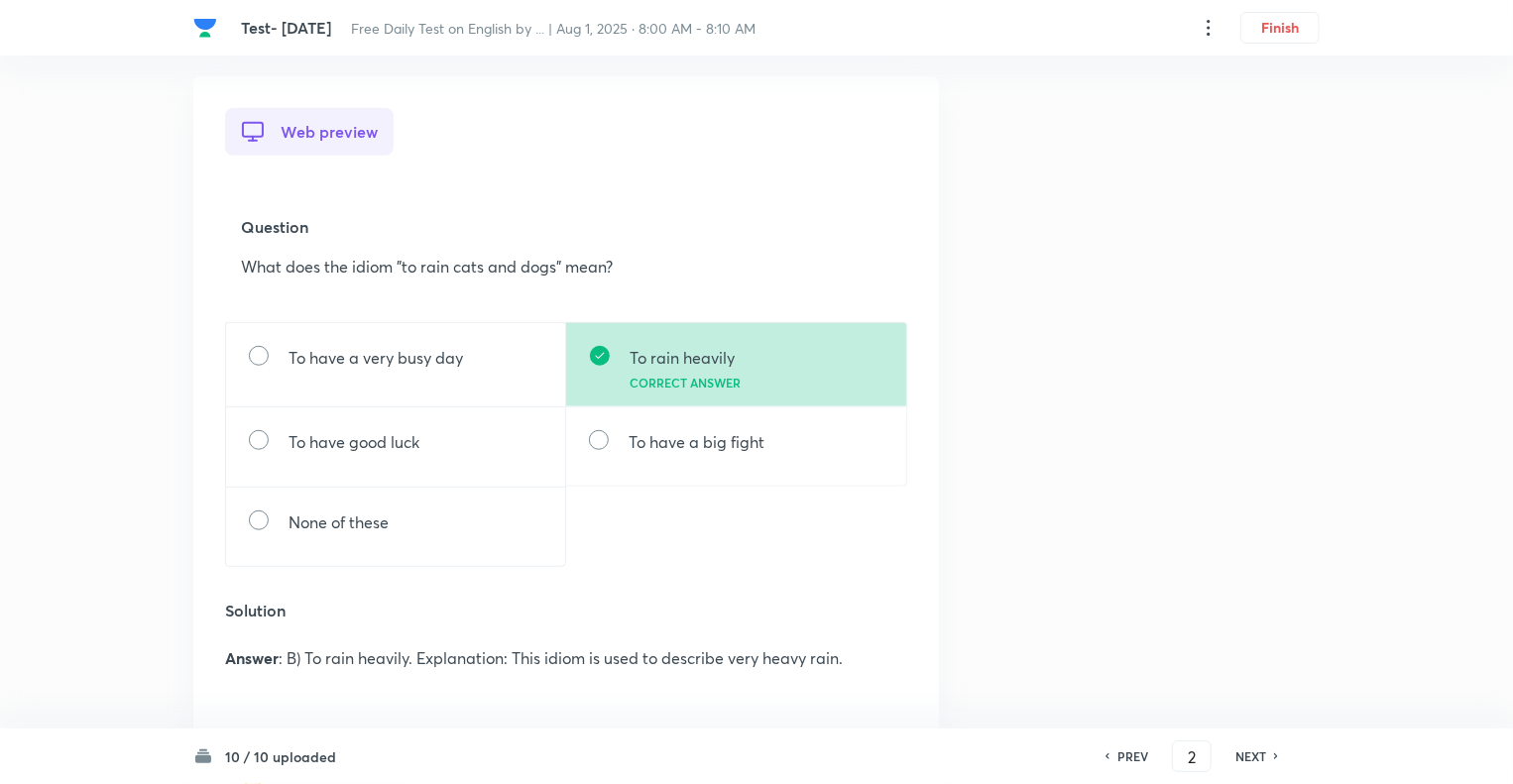 scroll, scrollTop: 595, scrollLeft: 0, axis: vertical 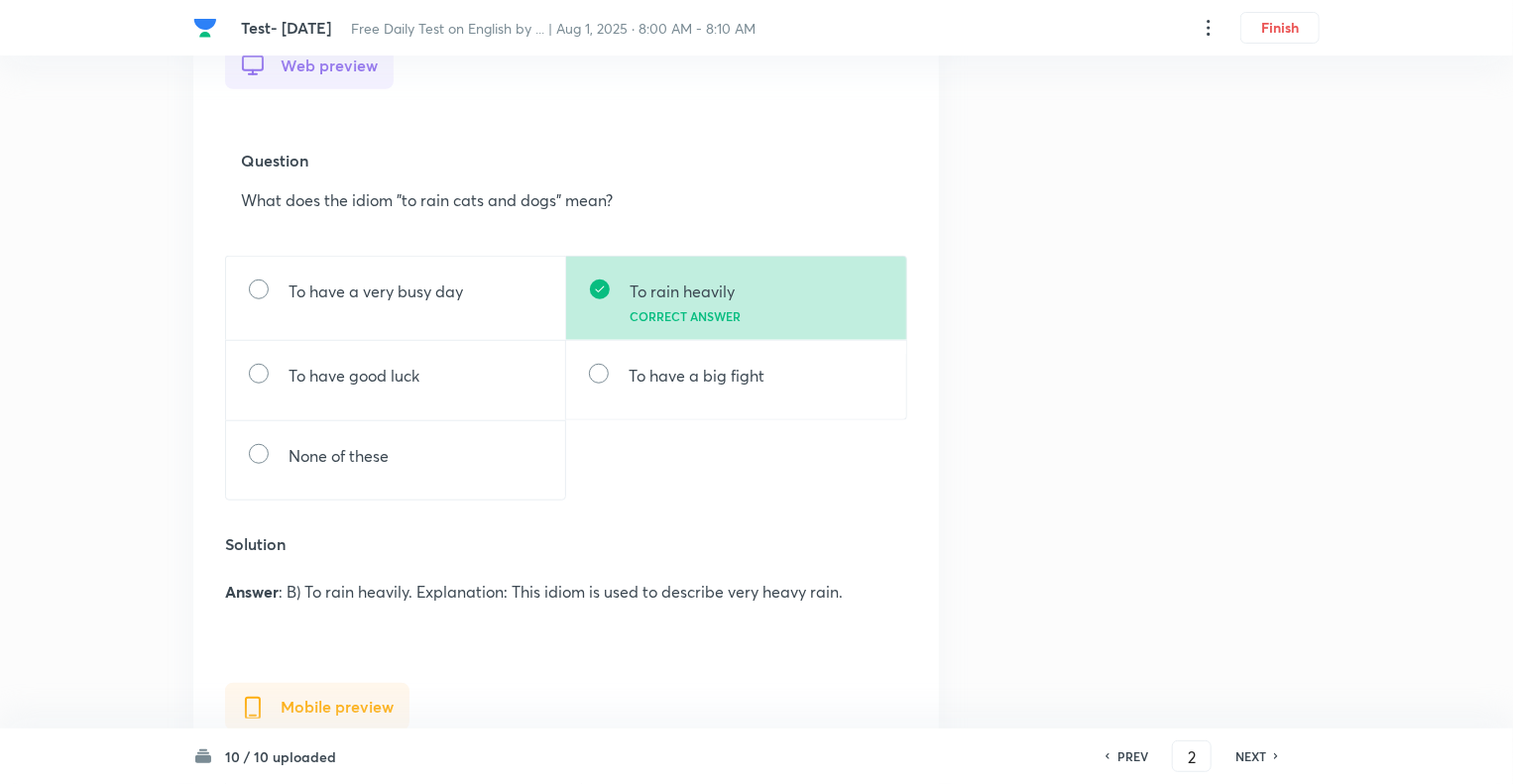 click on "NEXT" at bounding box center (1250, 756) 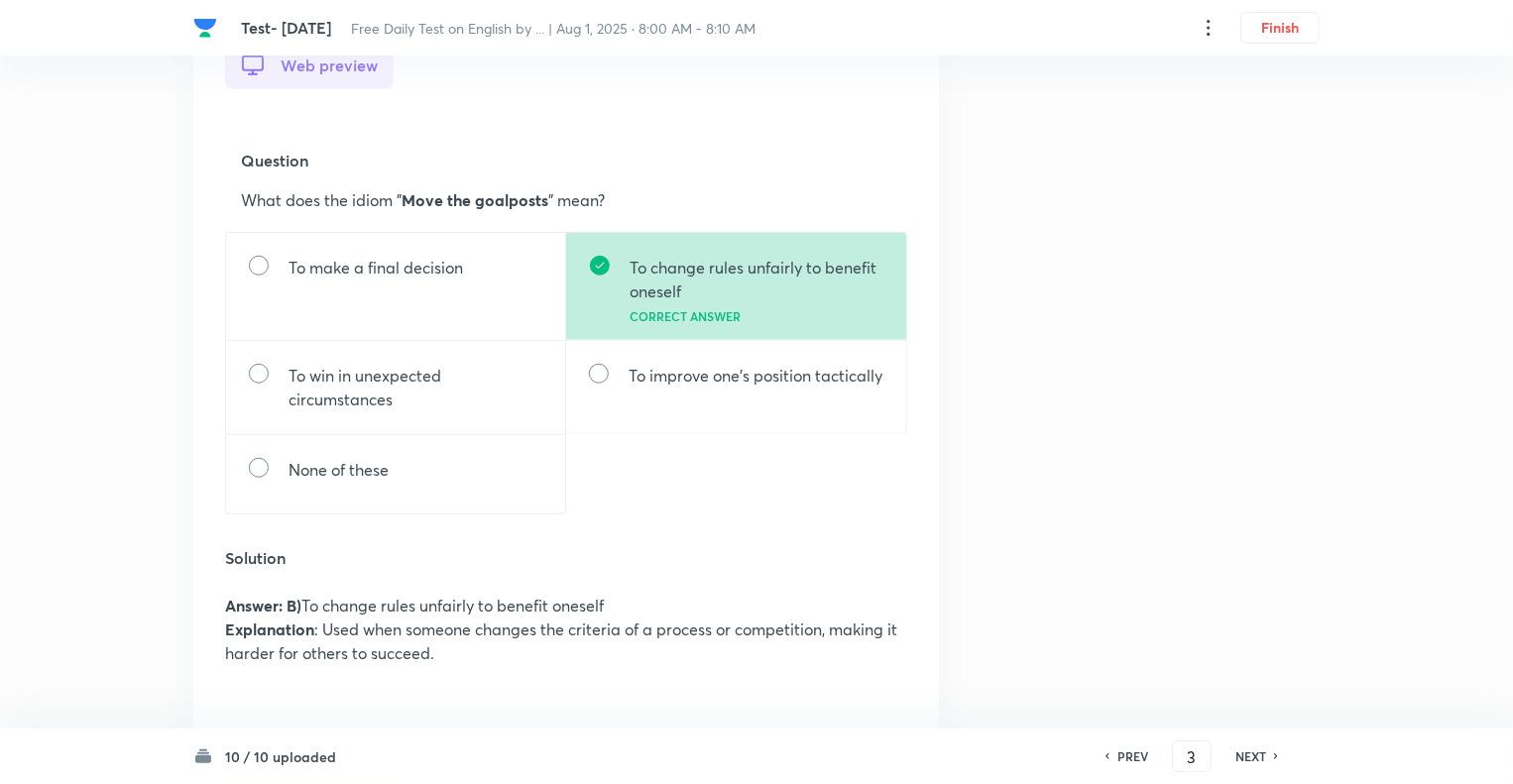 scroll, scrollTop: 634, scrollLeft: 0, axis: vertical 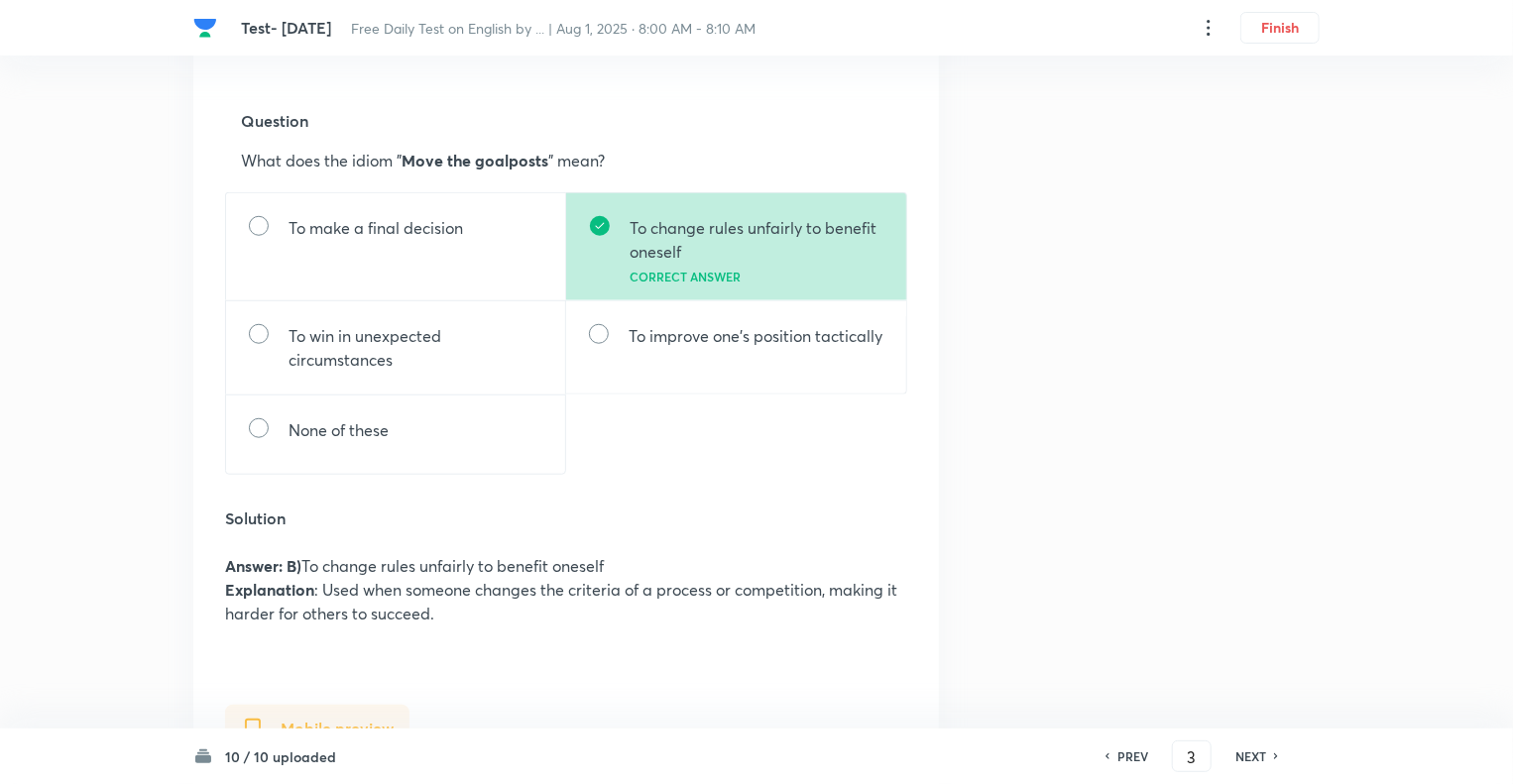 click on "NEXT" at bounding box center (1250, 756) 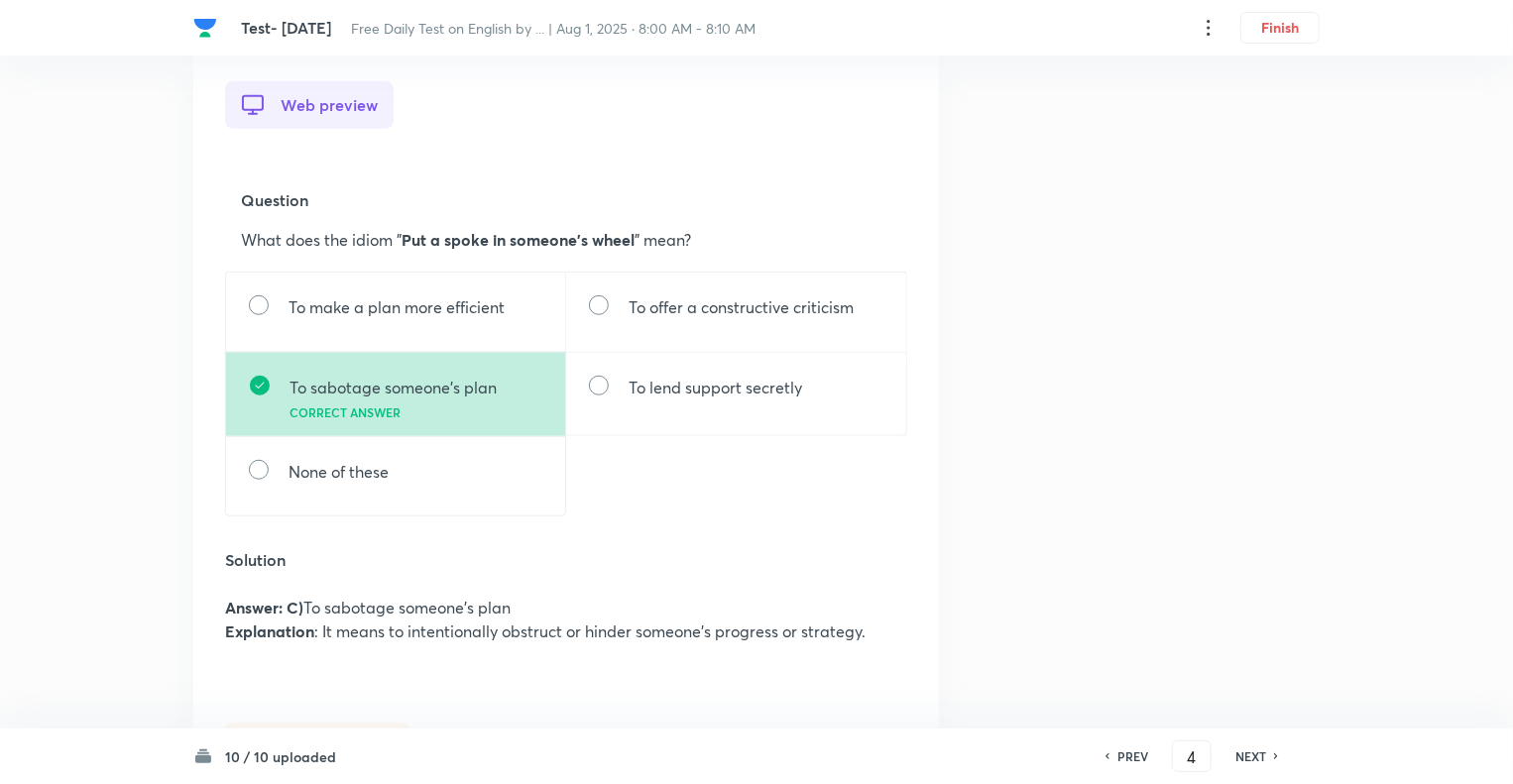 scroll, scrollTop: 595, scrollLeft: 0, axis: vertical 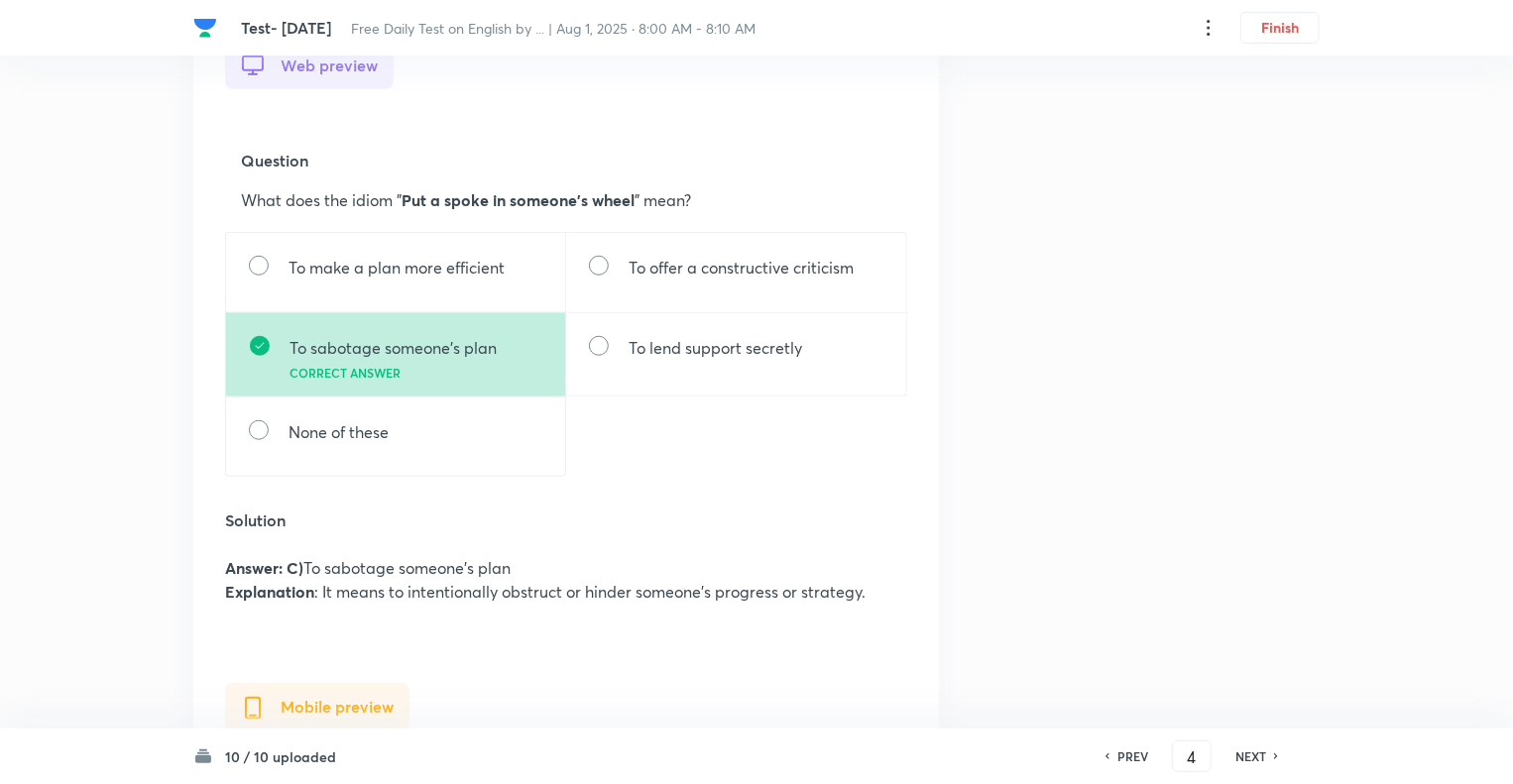 click on "NEXT" at bounding box center (1250, 756) 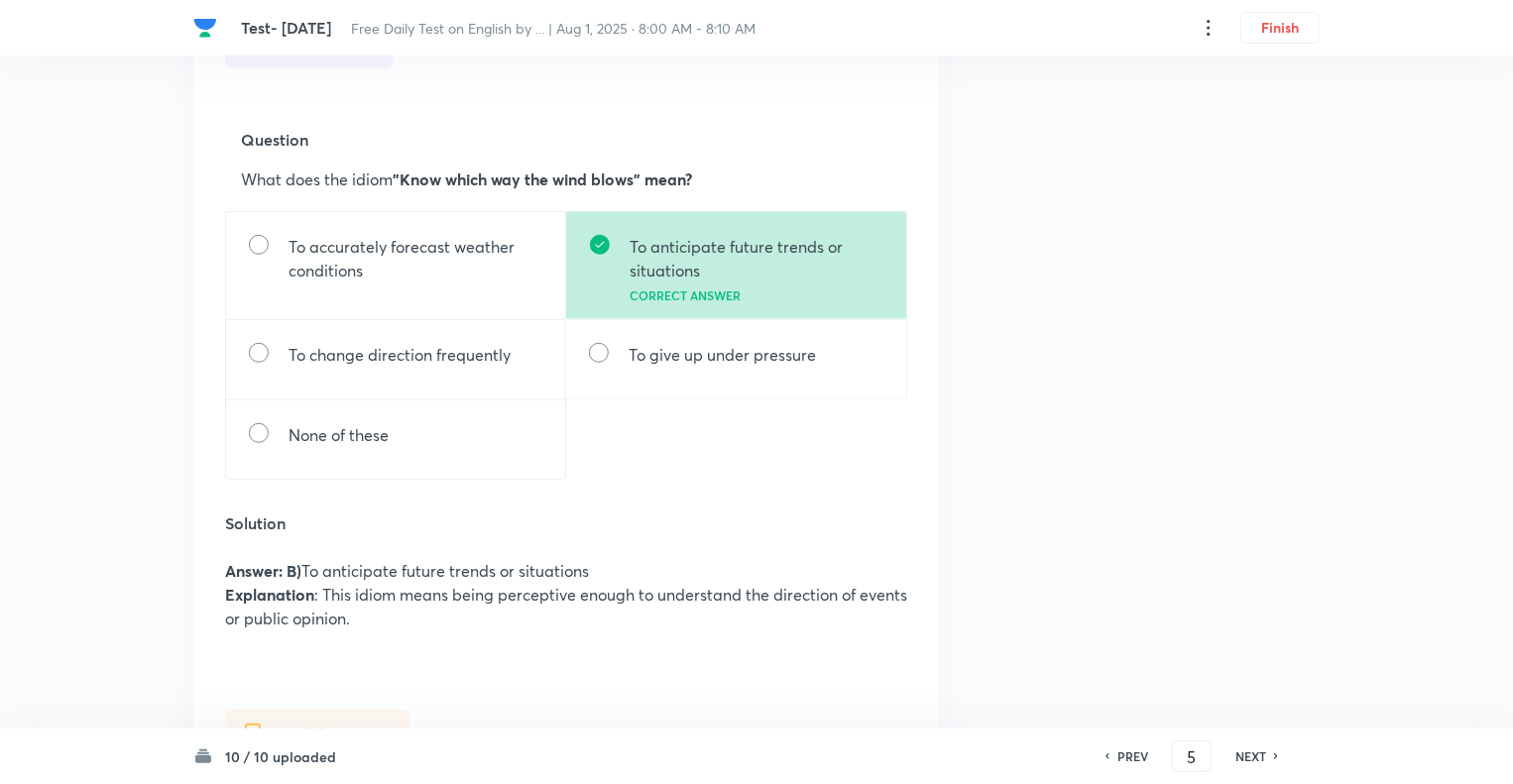 scroll, scrollTop: 634, scrollLeft: 0, axis: vertical 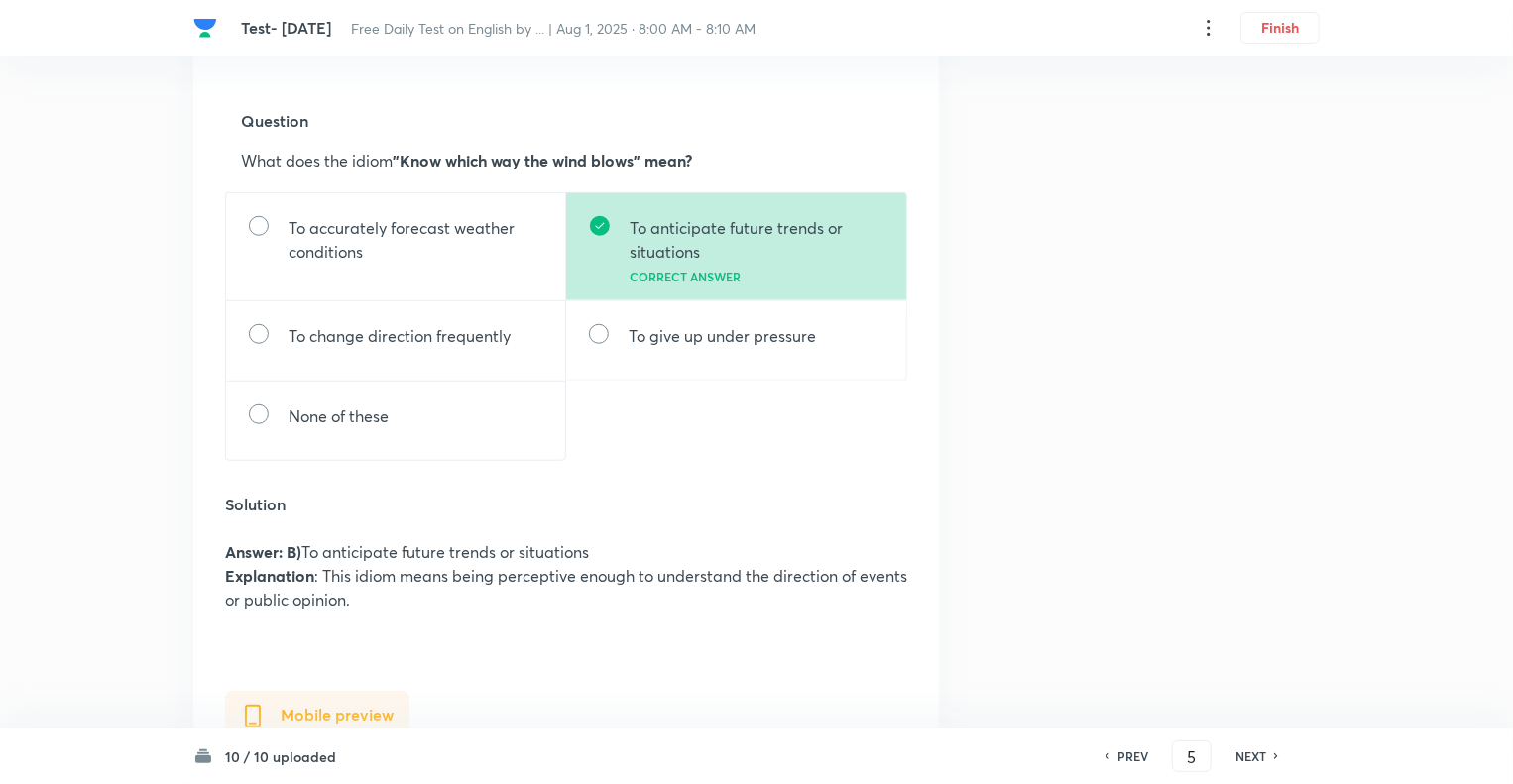 click on "Web preview Question  What does the idiom  "Know which way the wind blows" mean? To accurately forecast weather conditions  To anticipate future trends or situations  Correct answer To change direction frequently  To give up under pressure None of these  Solution Answer: B)  To anticipate future trends or situations Explanation : This idiom means being perceptive enough to understand the direction of events or public opinion." at bounding box center [566, 306] 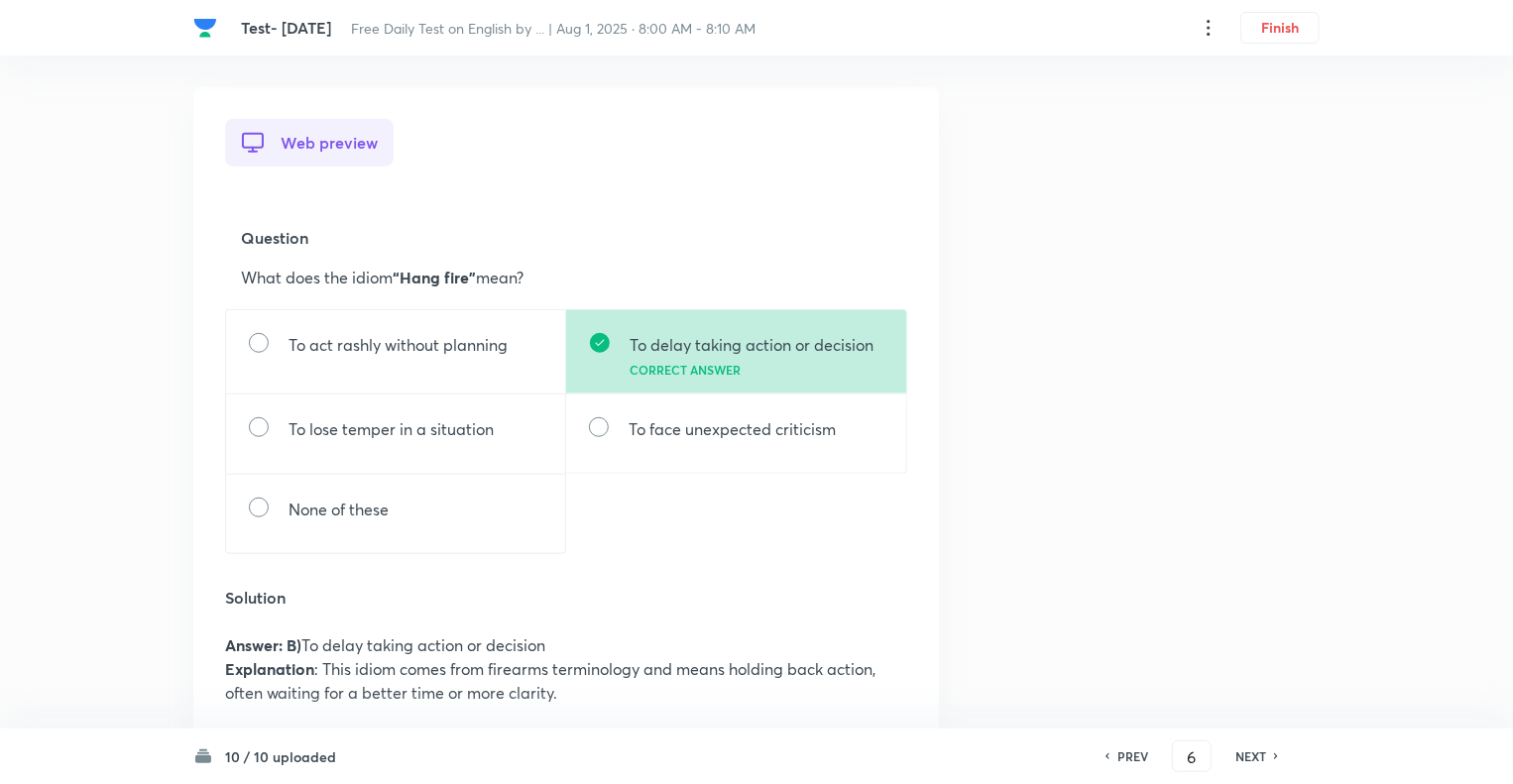 scroll, scrollTop: 595, scrollLeft: 0, axis: vertical 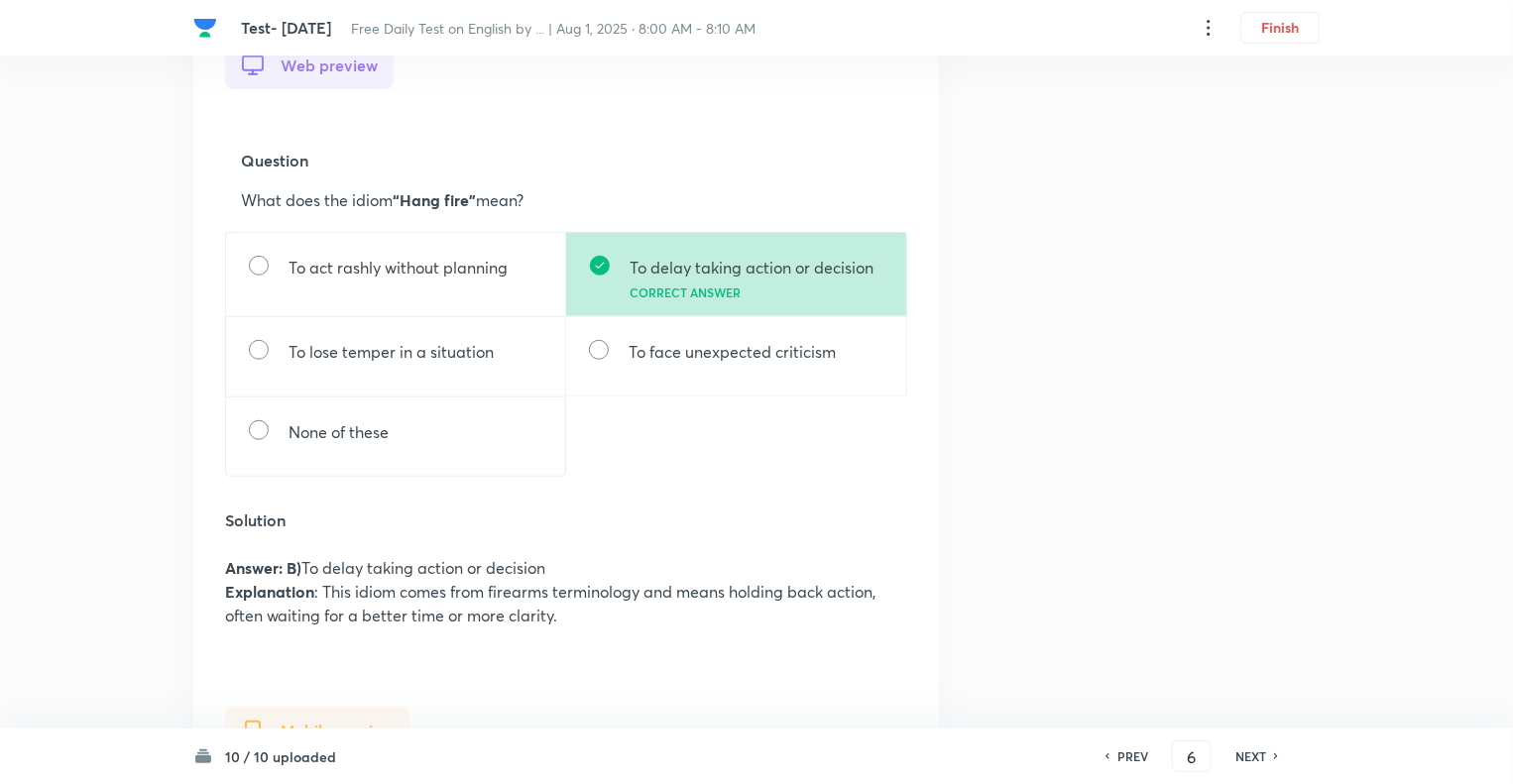 click on "NEXT" at bounding box center (1250, 756) 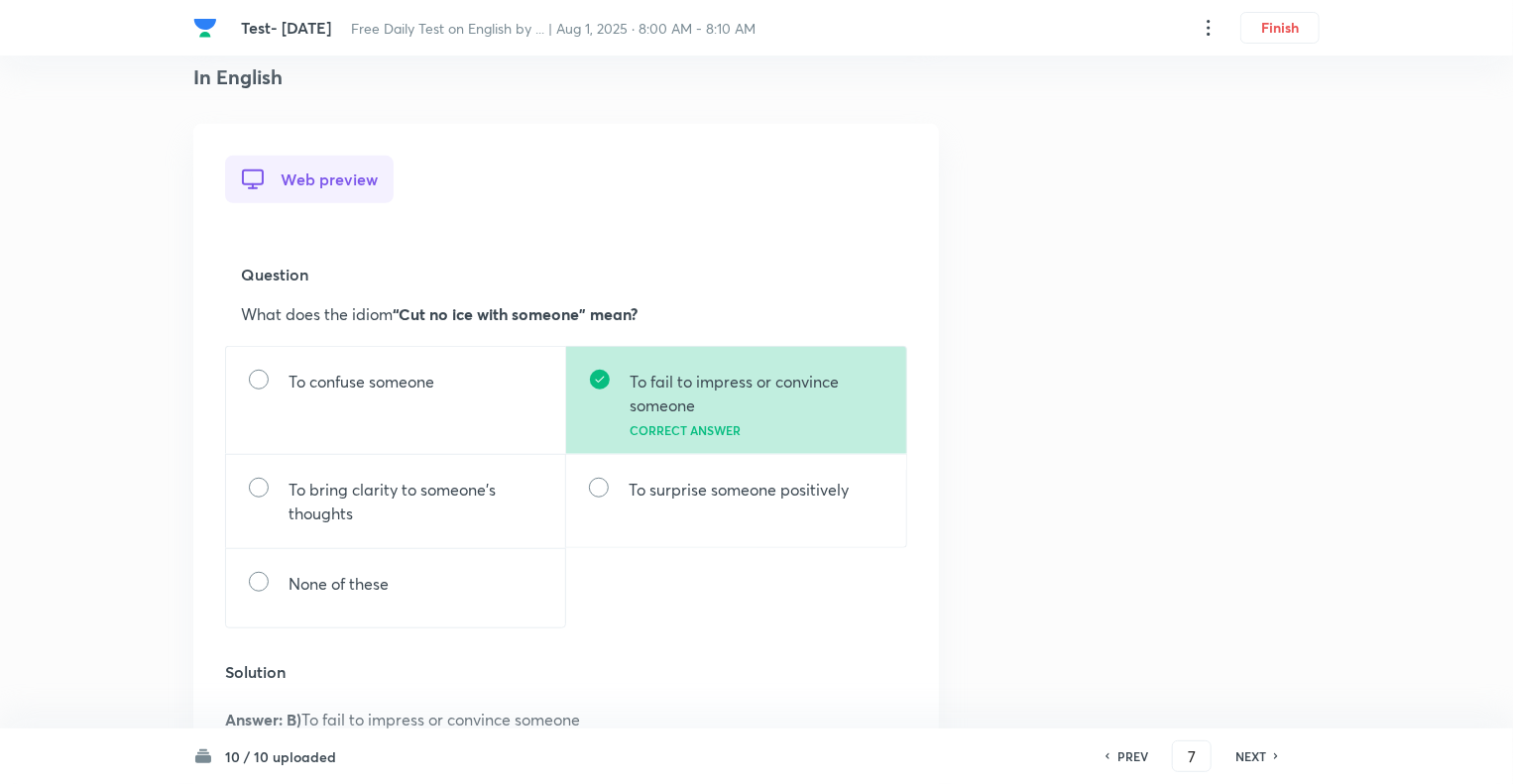 scroll, scrollTop: 634, scrollLeft: 0, axis: vertical 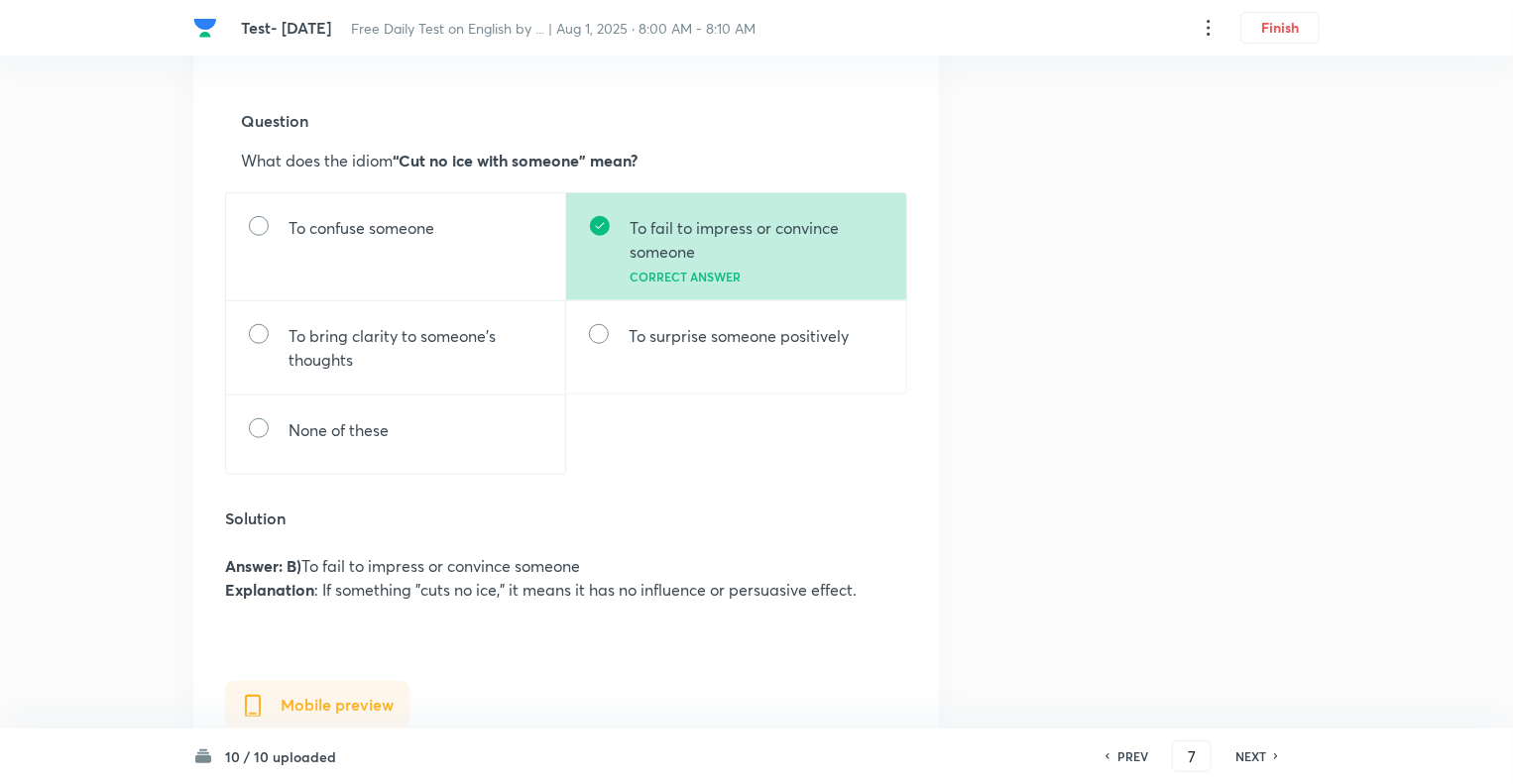 click on "NEXT" at bounding box center [1250, 756] 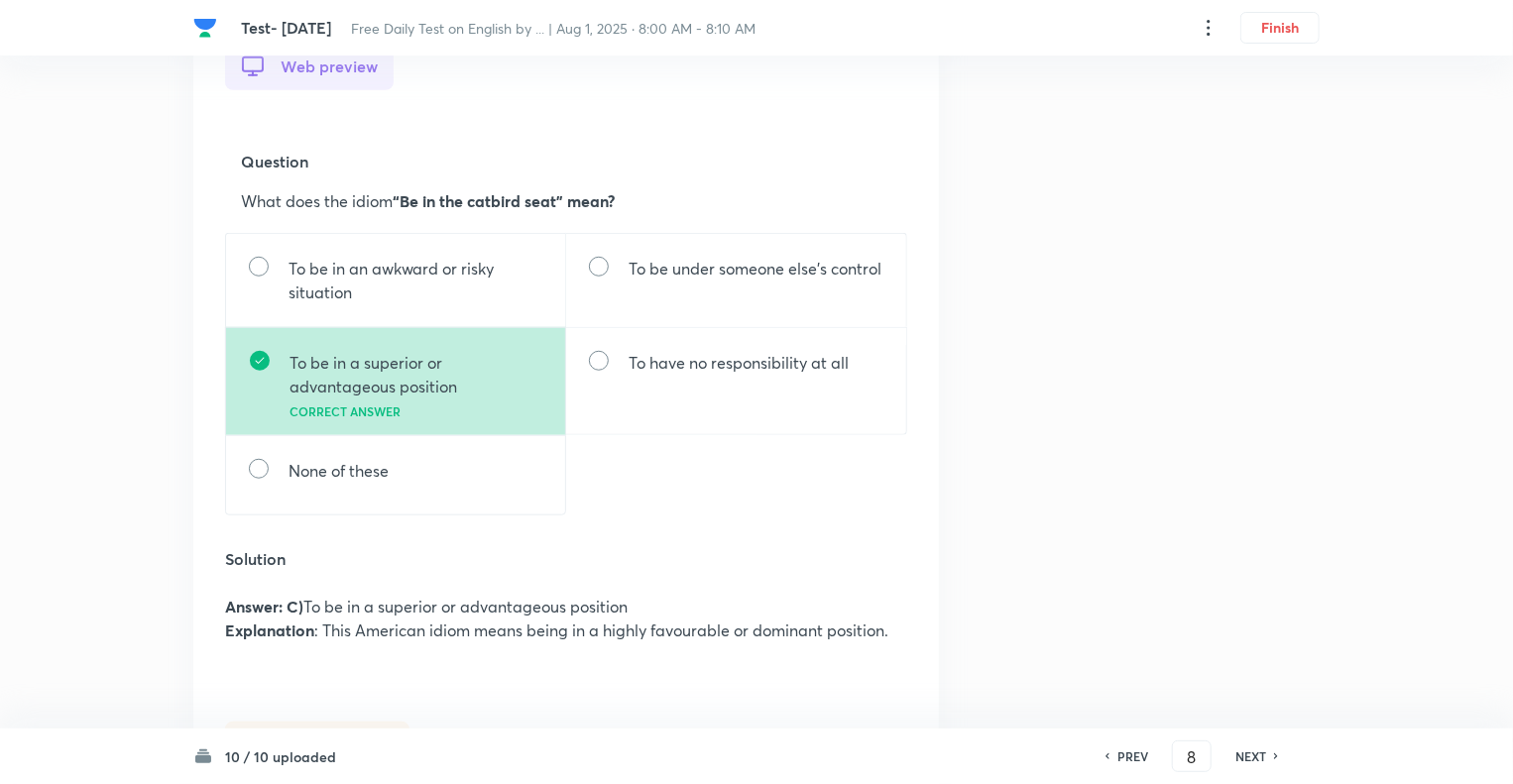 scroll, scrollTop: 595, scrollLeft: 0, axis: vertical 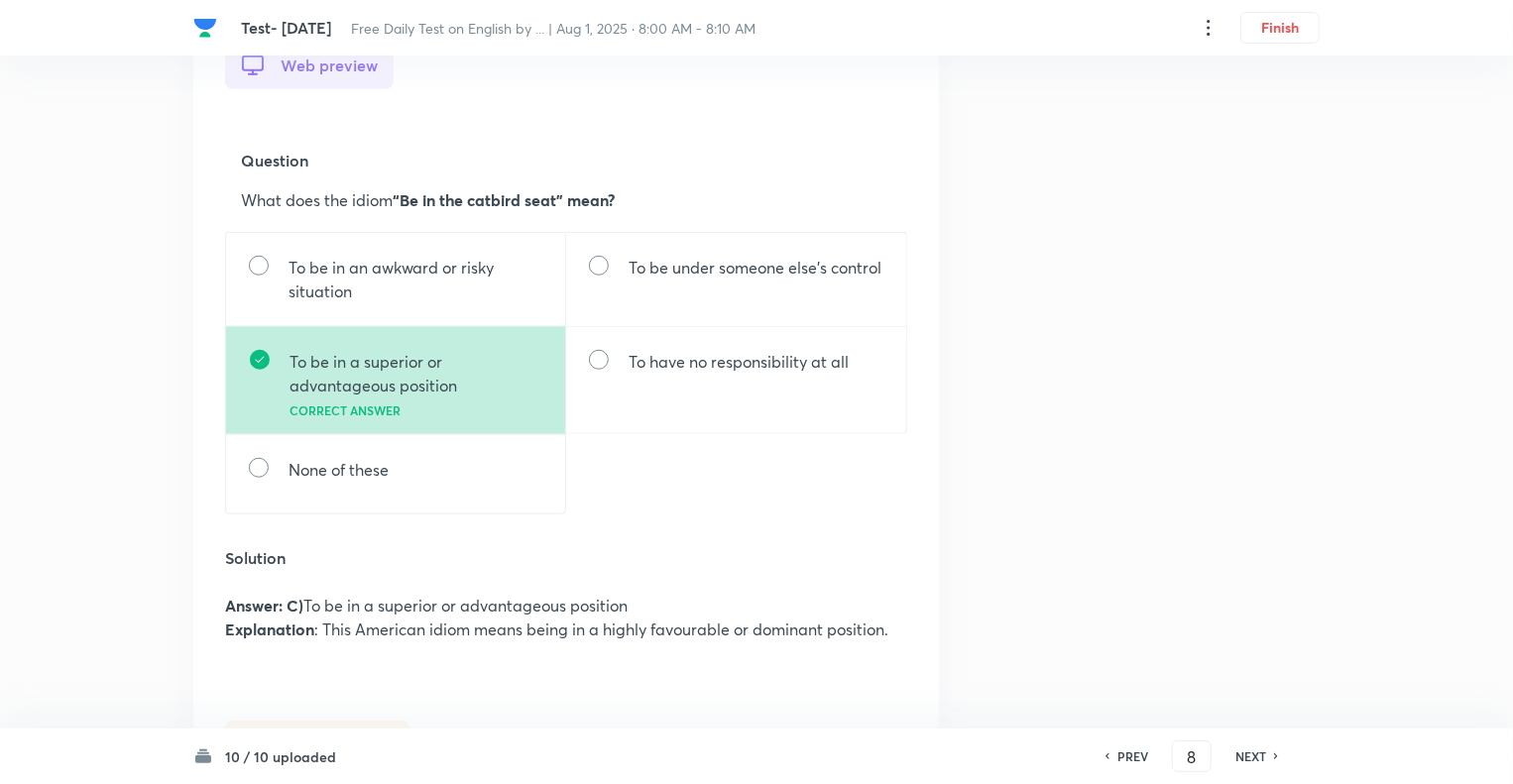 click on "Question 8 Type Single choice correct 5 options + 1 mark - 0.25 marks Concept English Language Vocabulary Idioms Idioms Additional details Moderate Fact Not from PYQ paper No equation In English Web preview Question What does the idiom  “Be in the catbird seat” mean? To be in an awkward or risky situation To be under someone else’s control To be in a superior or advantageous position Correct answer To have no responsibility at all None of these Solution Answer: C)  To be in a superior or advantageous position Explanation : This American idiom means being in a highly favourable or dominant position. Mobile preview Question What does the idiom  “Be in the catbird seat” mean? To be in an awkward or risky situation To be under someone else’s control To be in a superior or advantageous position Correct answer To have no responsibility at all None of these Solution Answer: C)  To be in a superior or advantageous position Explanation" at bounding box center (756, 547) 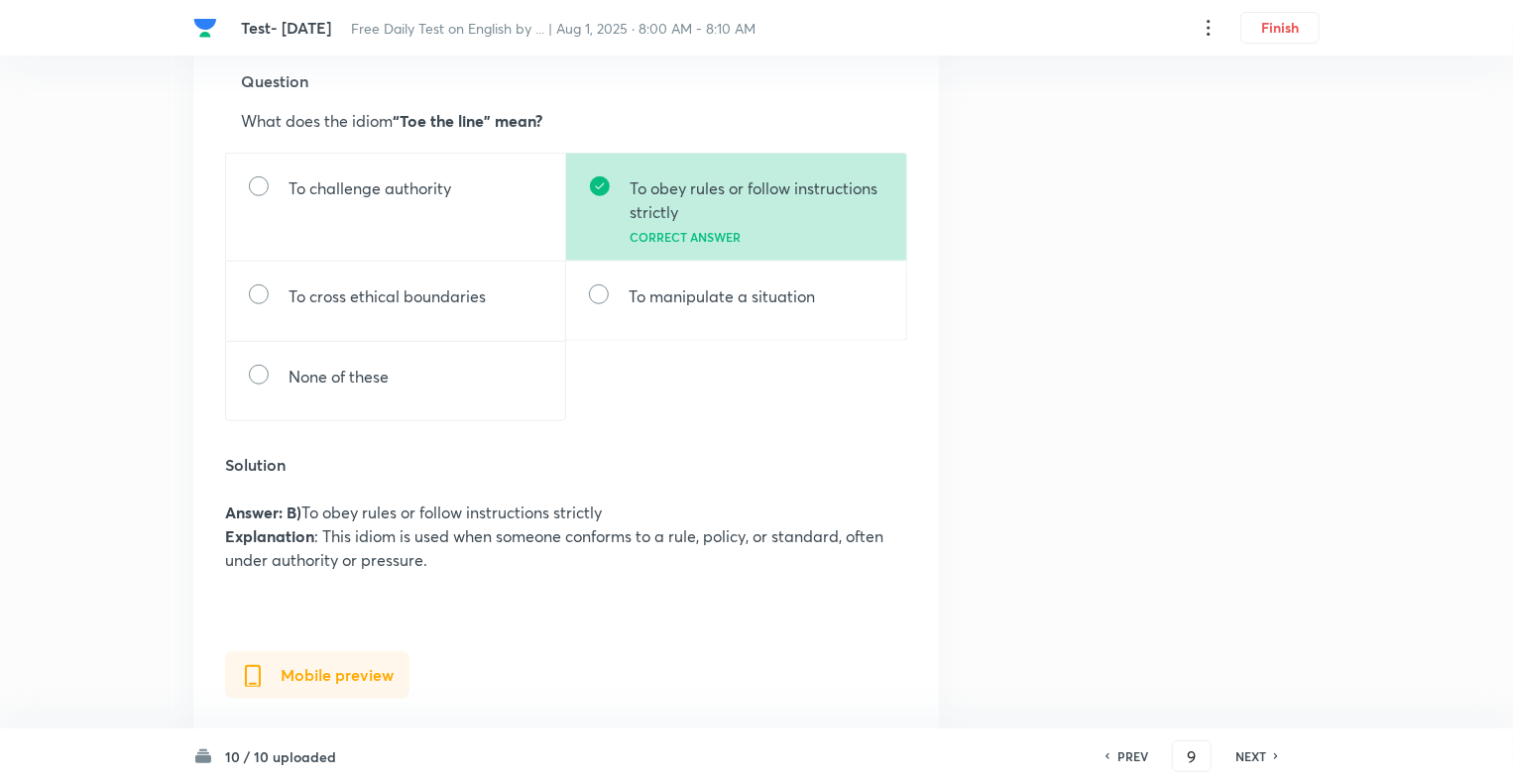 scroll, scrollTop: 634, scrollLeft: 0, axis: vertical 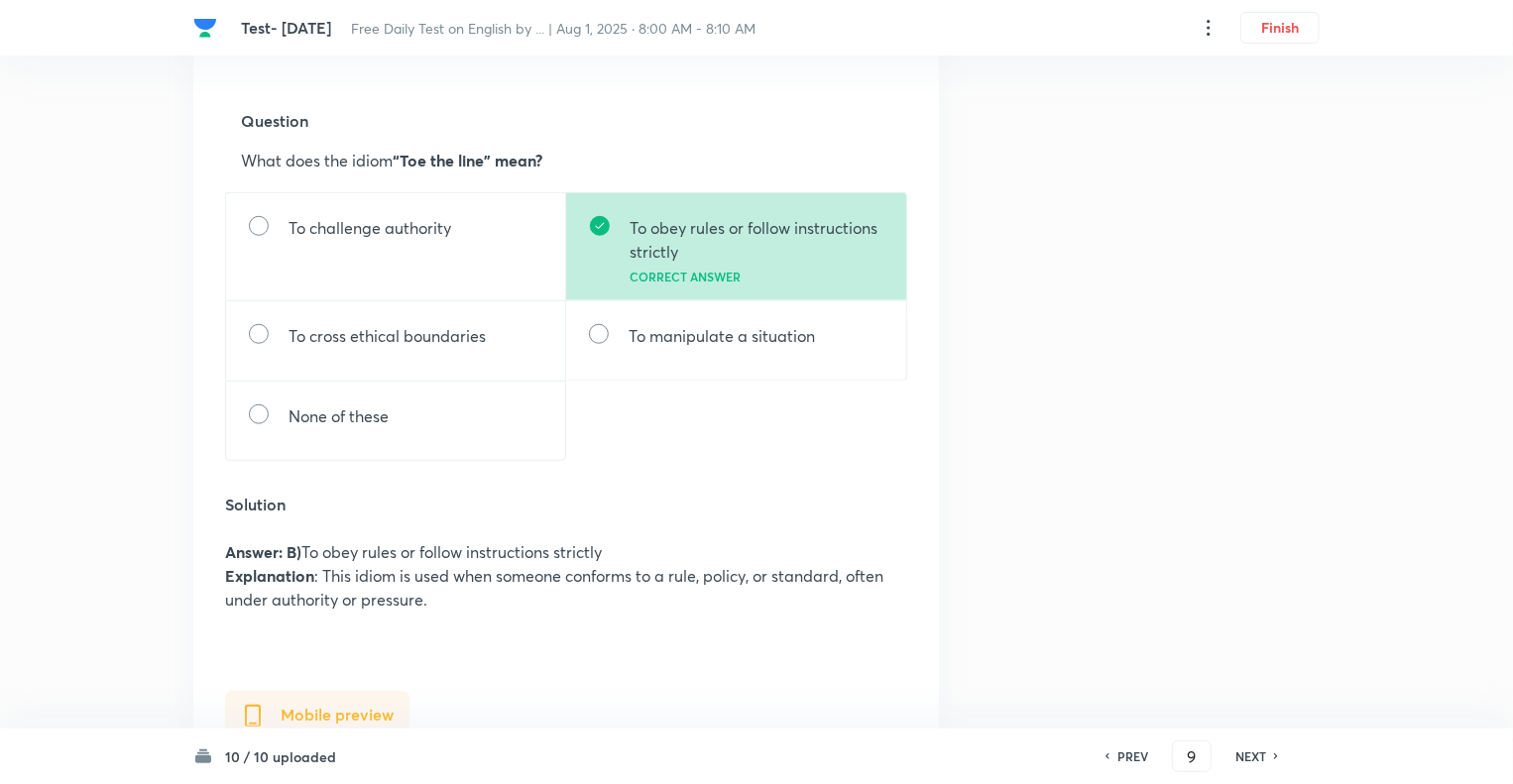 click on "NEXT" at bounding box center (1250, 756) 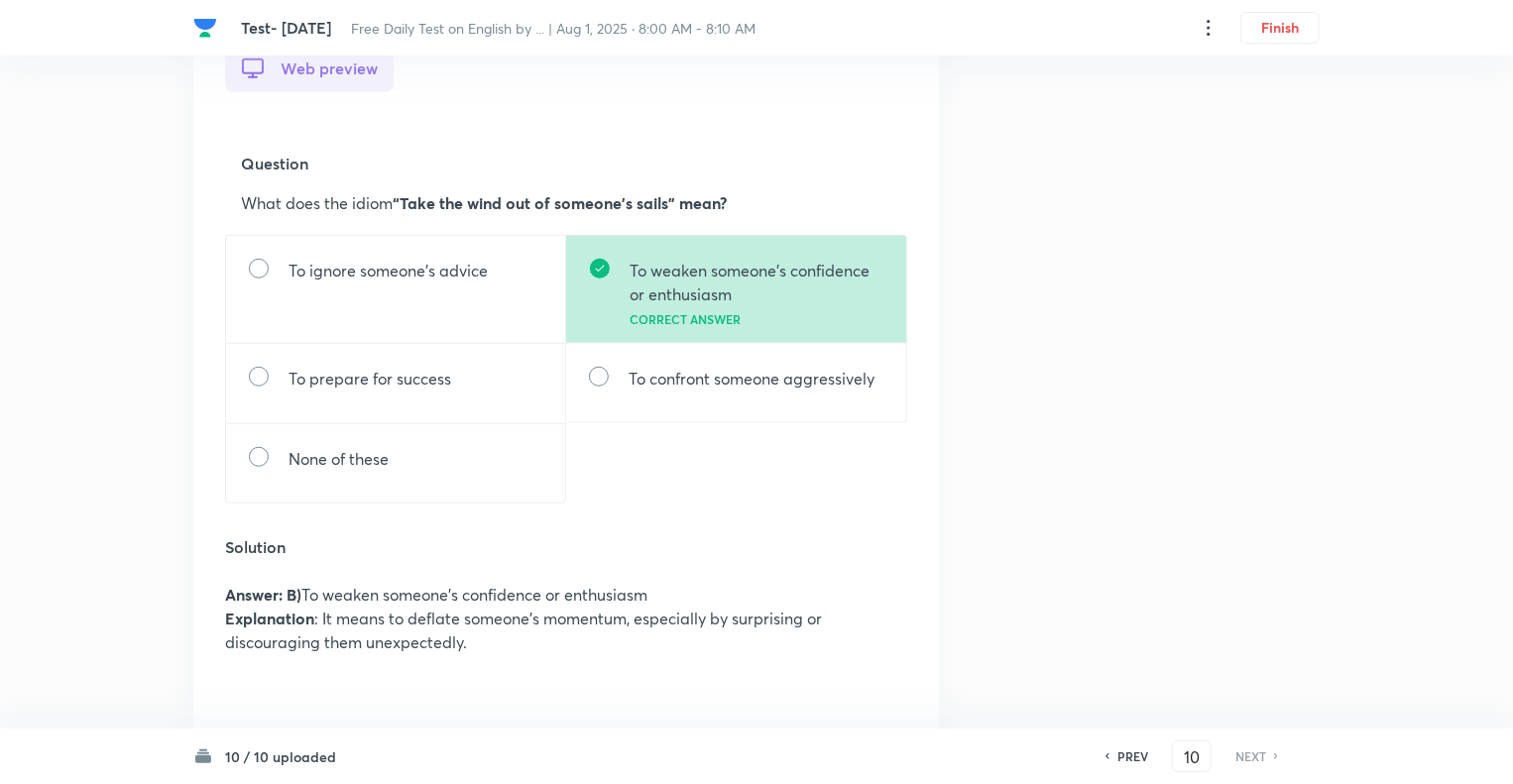 scroll, scrollTop: 595, scrollLeft: 0, axis: vertical 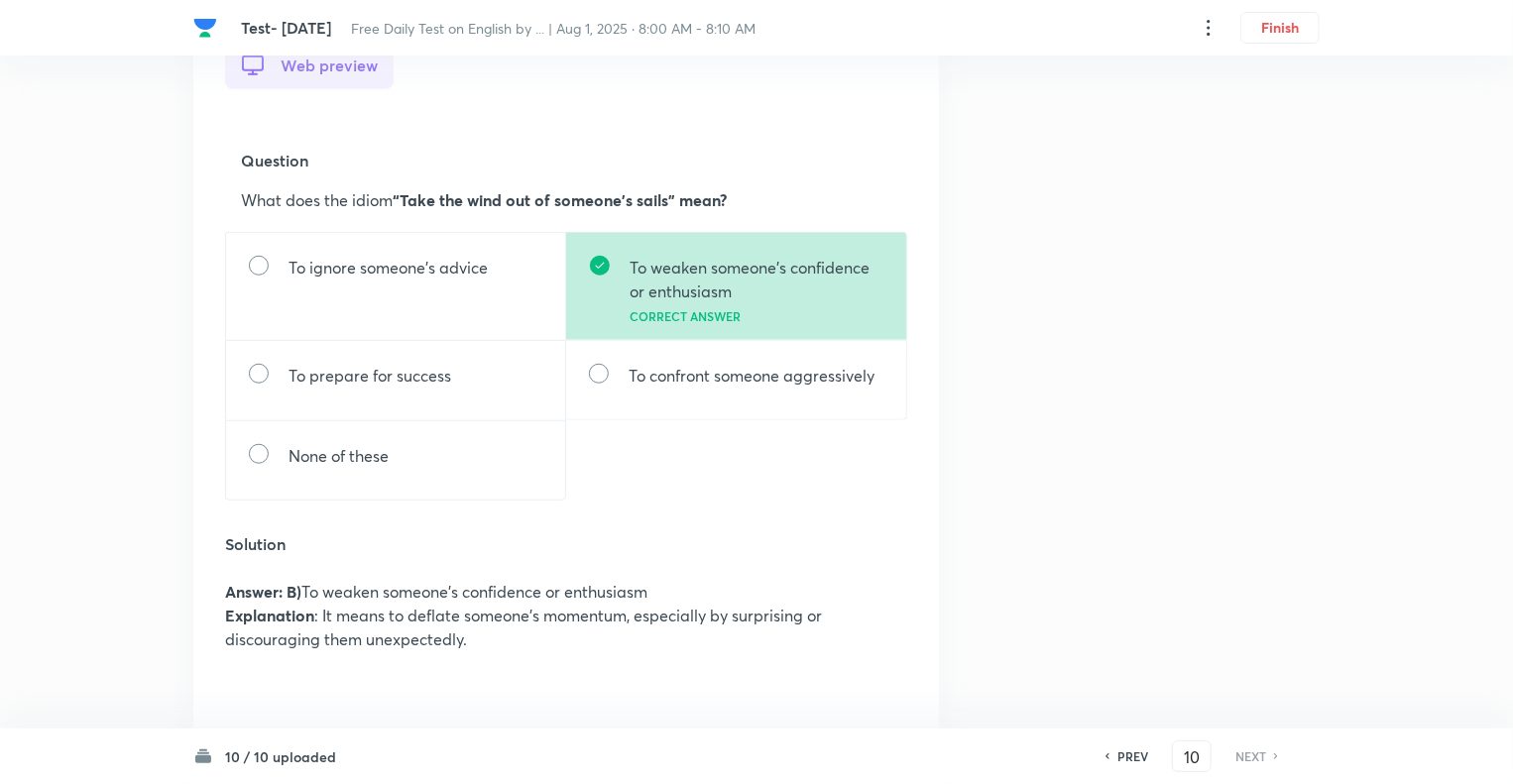 click on "Question 10 Type Single choice correct 5 options + 1 mark - 0.25 marks Concept English Language Vocabulary Idioms Idioms Additional details Easy Fact Not from PYQ paper No equation In English Web preview Question What does the idiom  “Take the wind out of someone’s sails” mean? To ignore someone’s advice To weaken someone’s confidence or enthusiasm  Correct answer To prepare for success To confront someone aggressively  None of these Solution Answer: B)  To weaken someone’s confidence or enthusiasm Explanation : It means to deflate someone’s momentum, especially by surprising or discouraging them unexpectedly. Mobile preview Question What does the idiom  “Take the wind out of someone’s sails” mean? To ignore someone’s advice To weaken someone’s confidence or enthusiasm  Correct answer To prepare for success To confront someone aggressively  None of these Solution Answer: B)  To weaken someone’s confidence or enthusiasm Explanation" at bounding box center (756, 552) 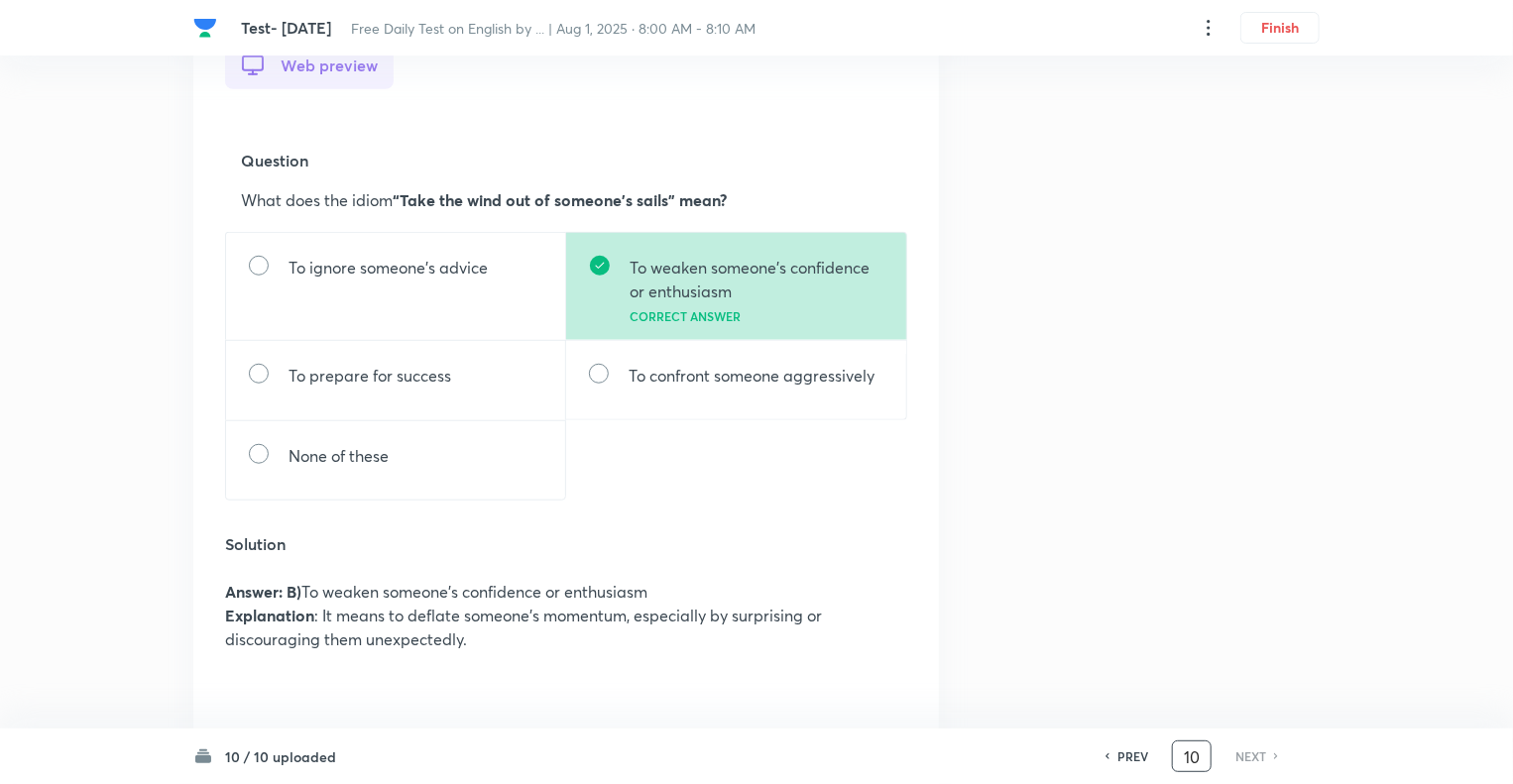 click on "10" at bounding box center [1192, 756] 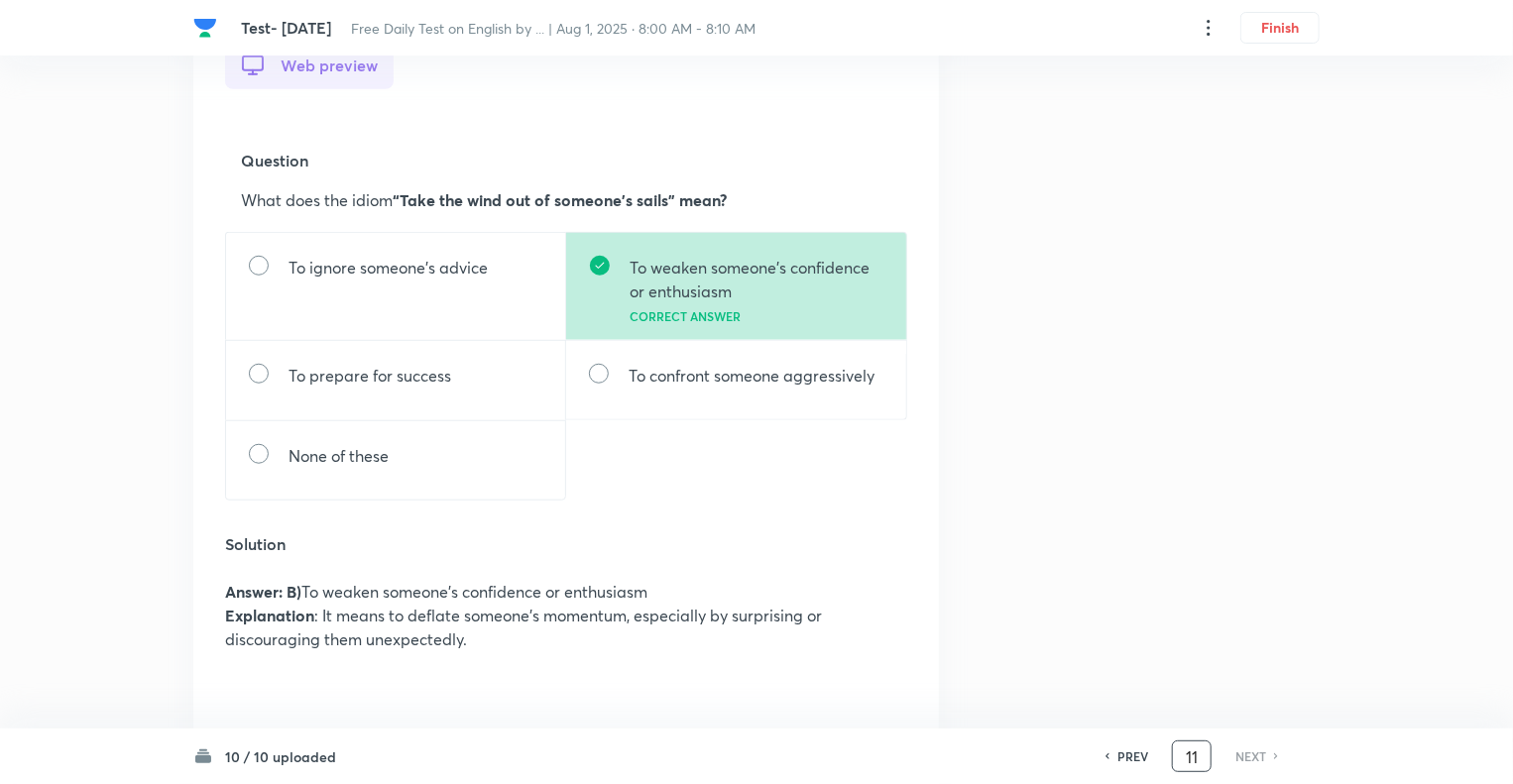 click on "11" at bounding box center (1192, 756) 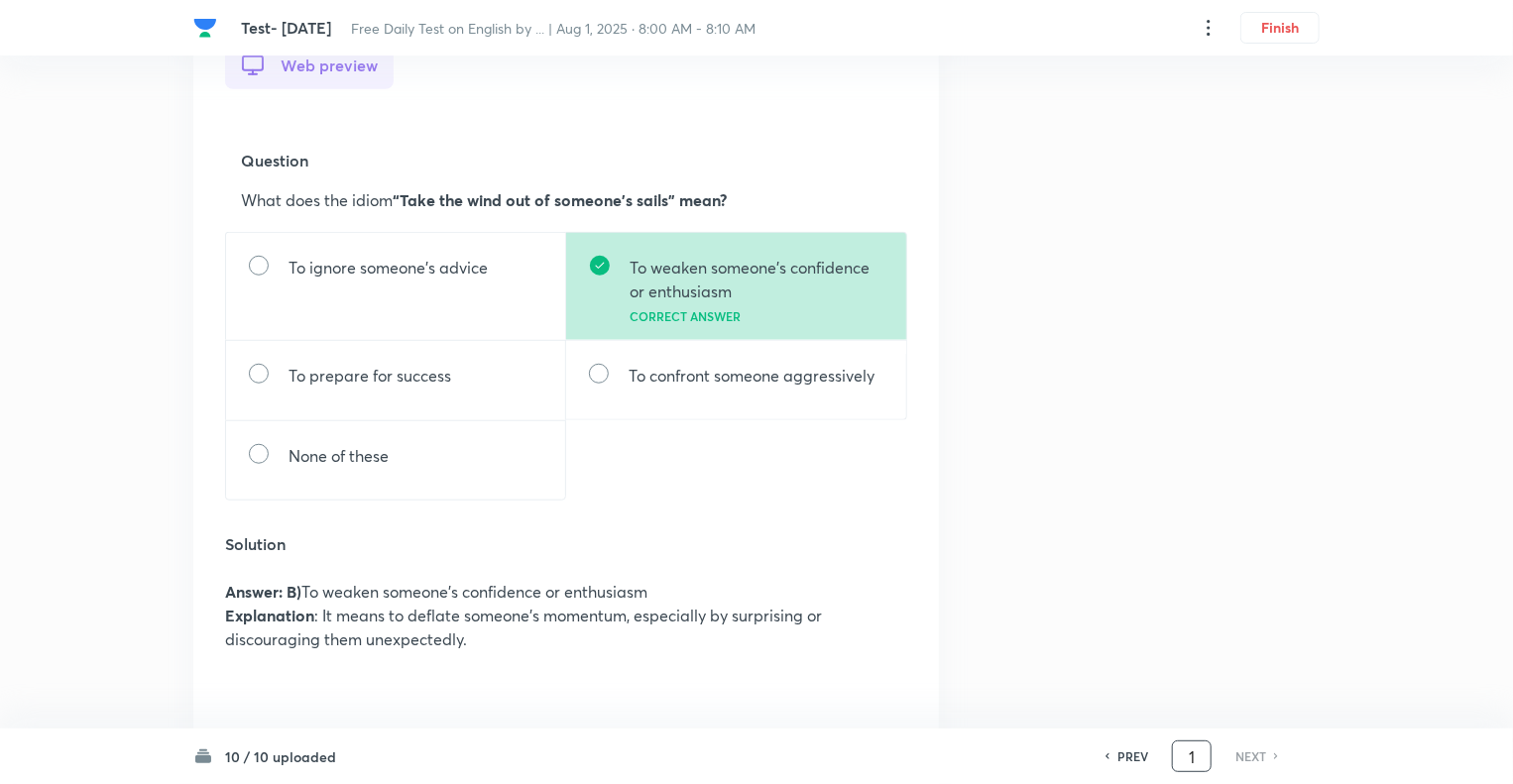scroll, scrollTop: 0, scrollLeft: 0, axis: both 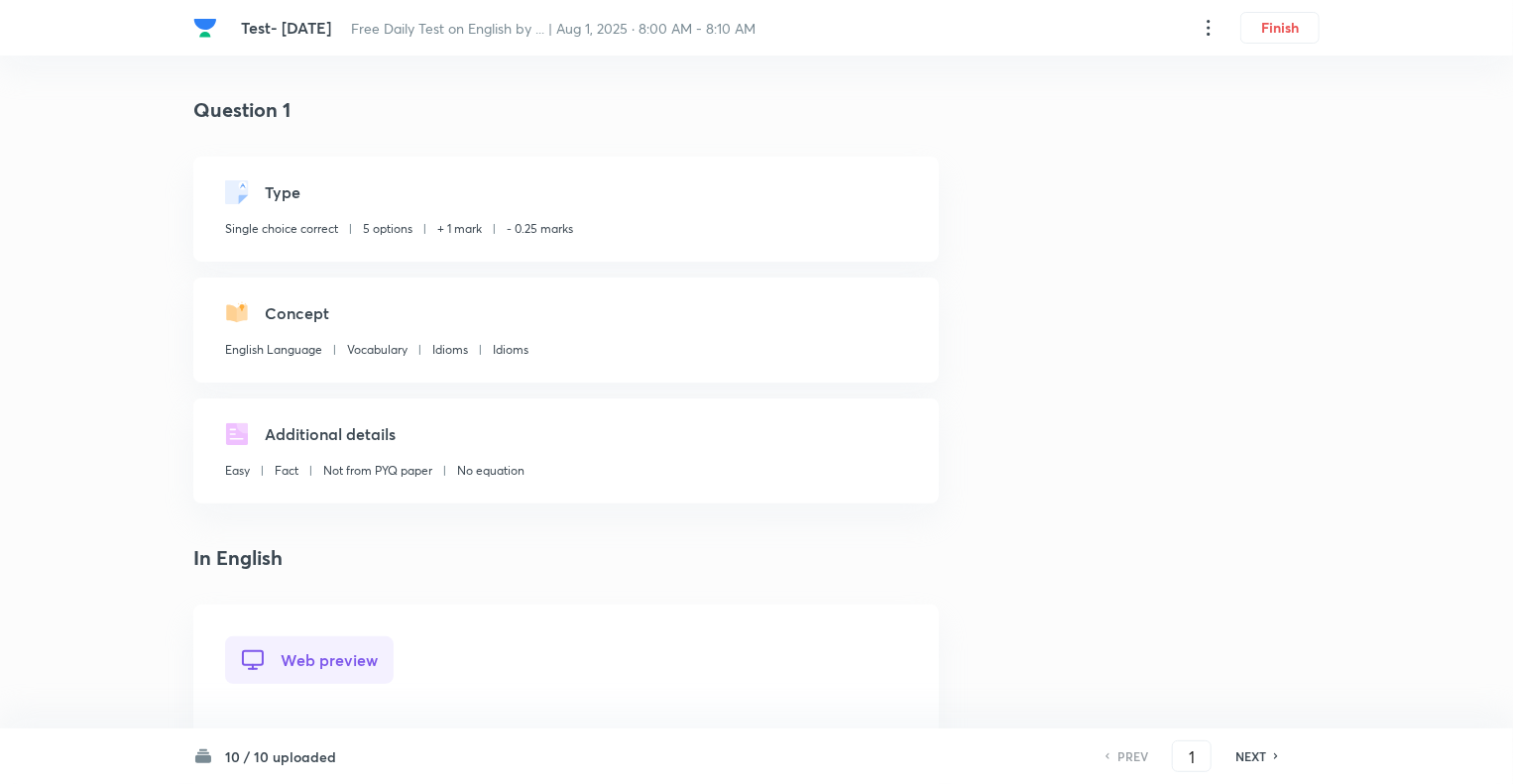click on "Question 1 Type Single choice correct 5 options + 1 mark - 0.25 marks Concept English Language Vocabulary Idioms Idioms Additional details Easy Fact Not from PYQ paper No equation In English Web preview Question  What does the idiom "to have a bee in one's bonnet" mean? To have a strong desire for something To be angry or irritated To have a fixed idea or obsession Correct answer To be highly energetic None of these  Solution Answer : C) To have a fixed idea or obsession.  Explanation: This idiom refers to someone who is constantly thinking or talking about a particular idea that might seem irrational or obsessive to others.  Mobile preview Question  What does the idiom "to have a bee in one's bonnet" mean? To have a strong desire for something To be angry or irritated To have a fixed idea or obsession Correct answer To be highly energetic None of these  Solution Answer : C) To have a fixed idea or obsession." at bounding box center (756, 1166) 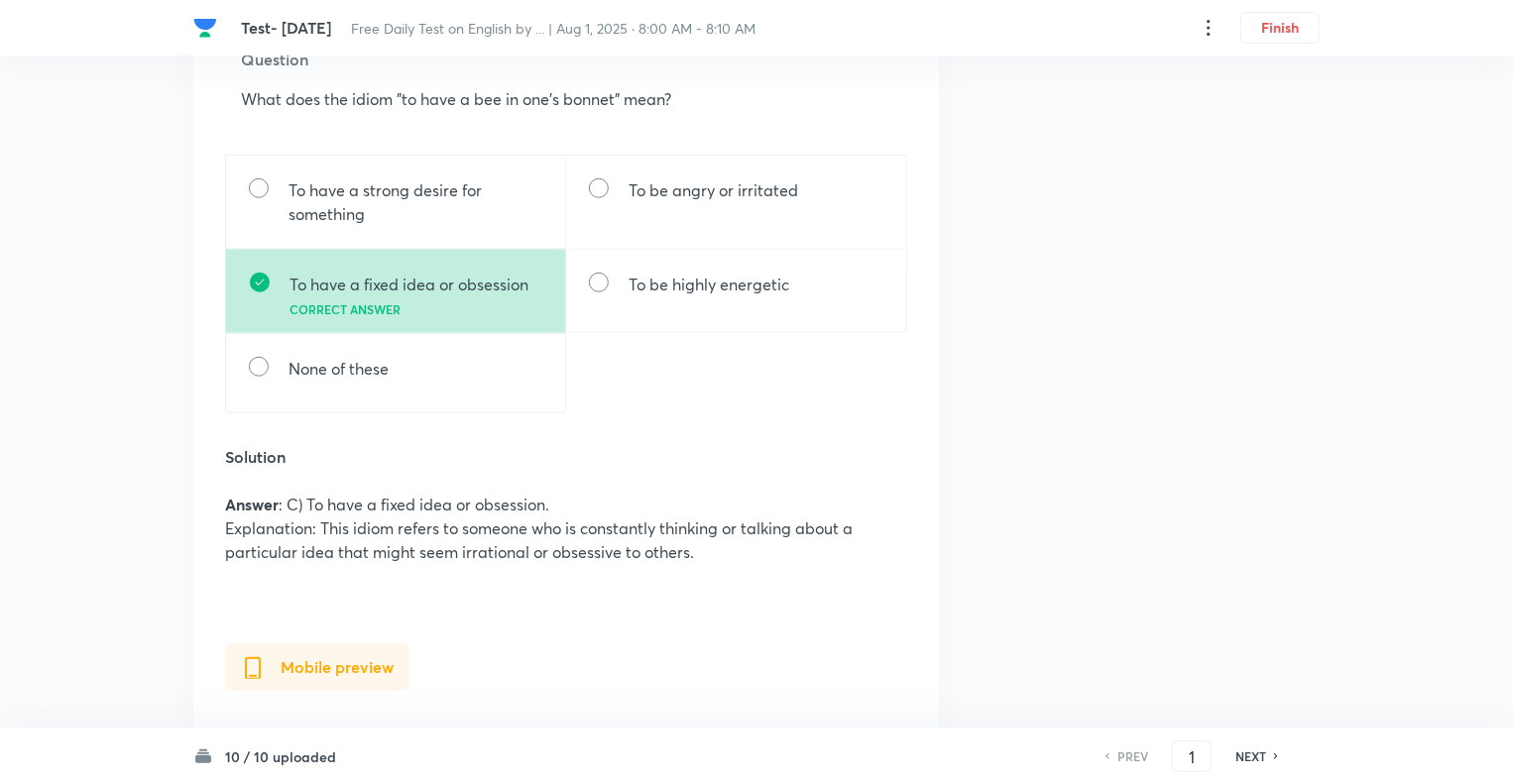 scroll, scrollTop: 674, scrollLeft: 0, axis: vertical 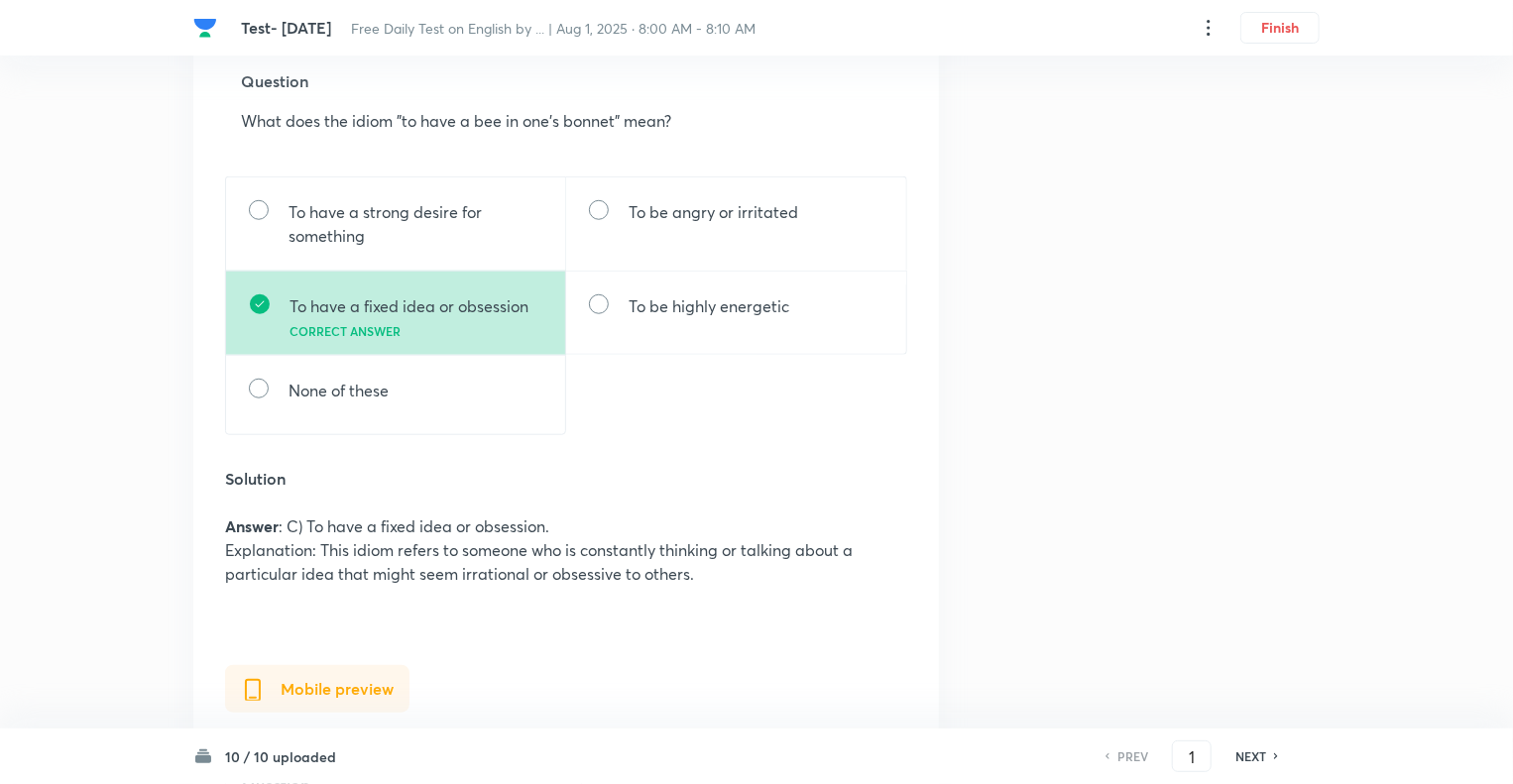 click on "NEXT" at bounding box center [1250, 756] 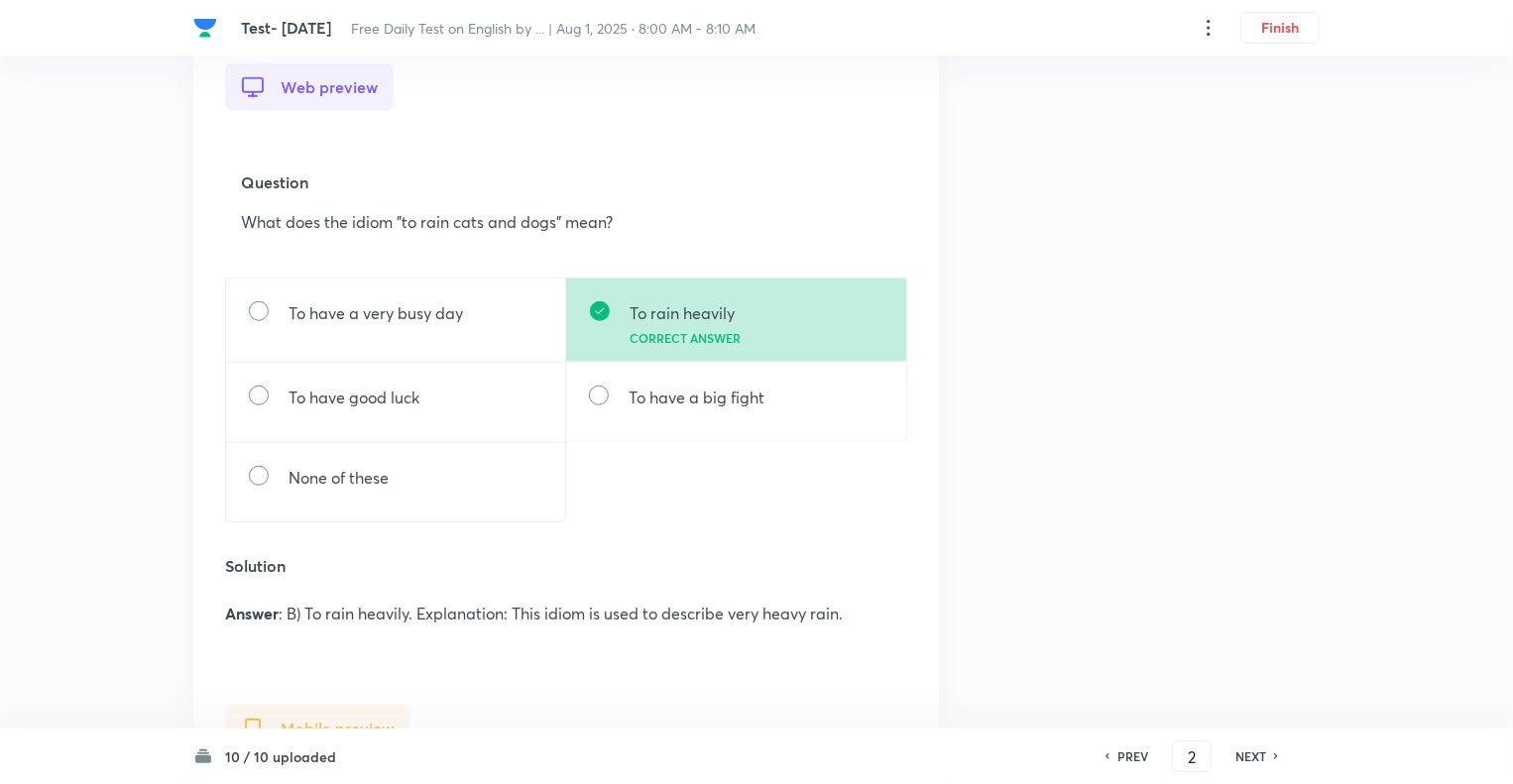 scroll, scrollTop: 436, scrollLeft: 0, axis: vertical 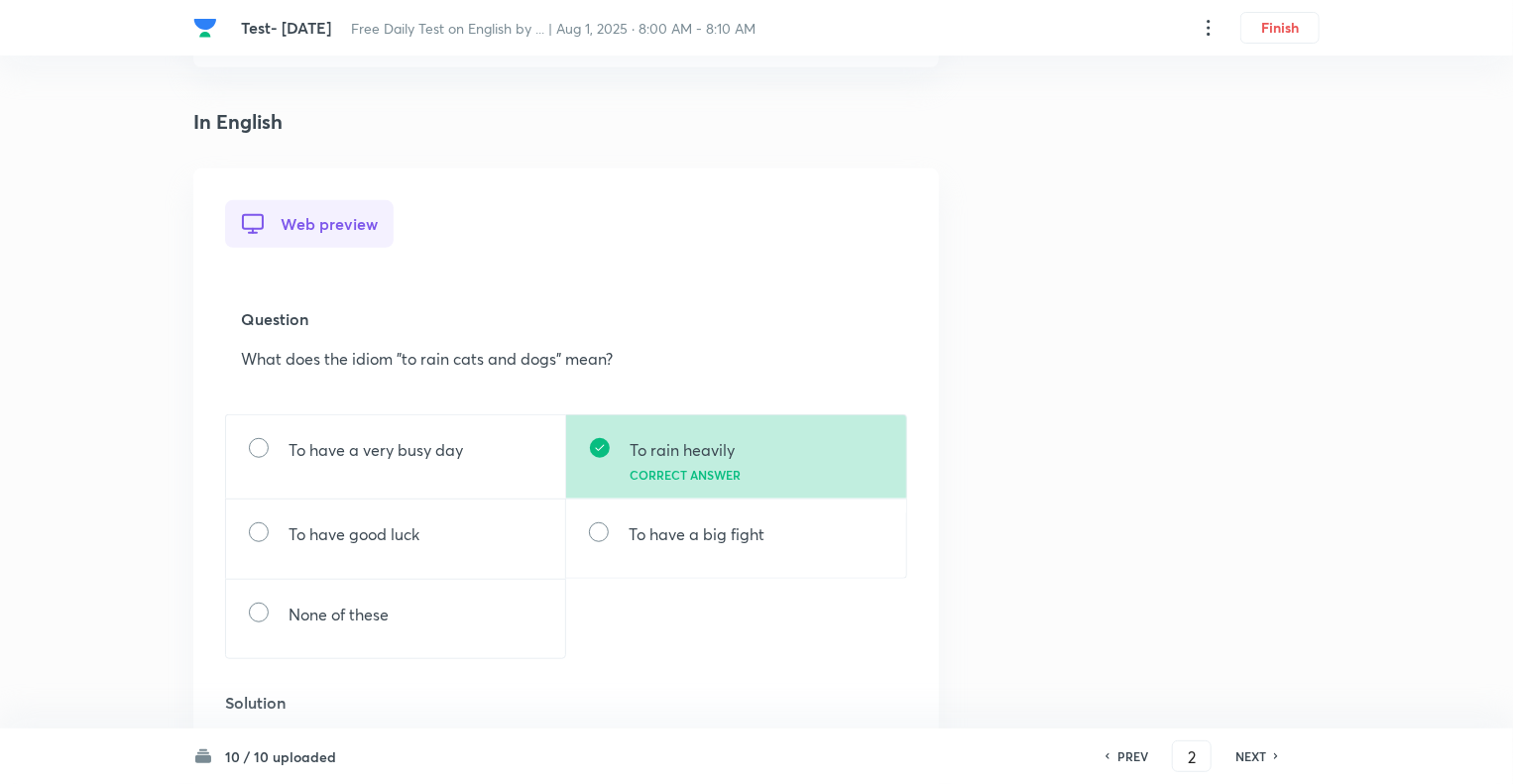 click on "NEXT" at bounding box center (1250, 756) 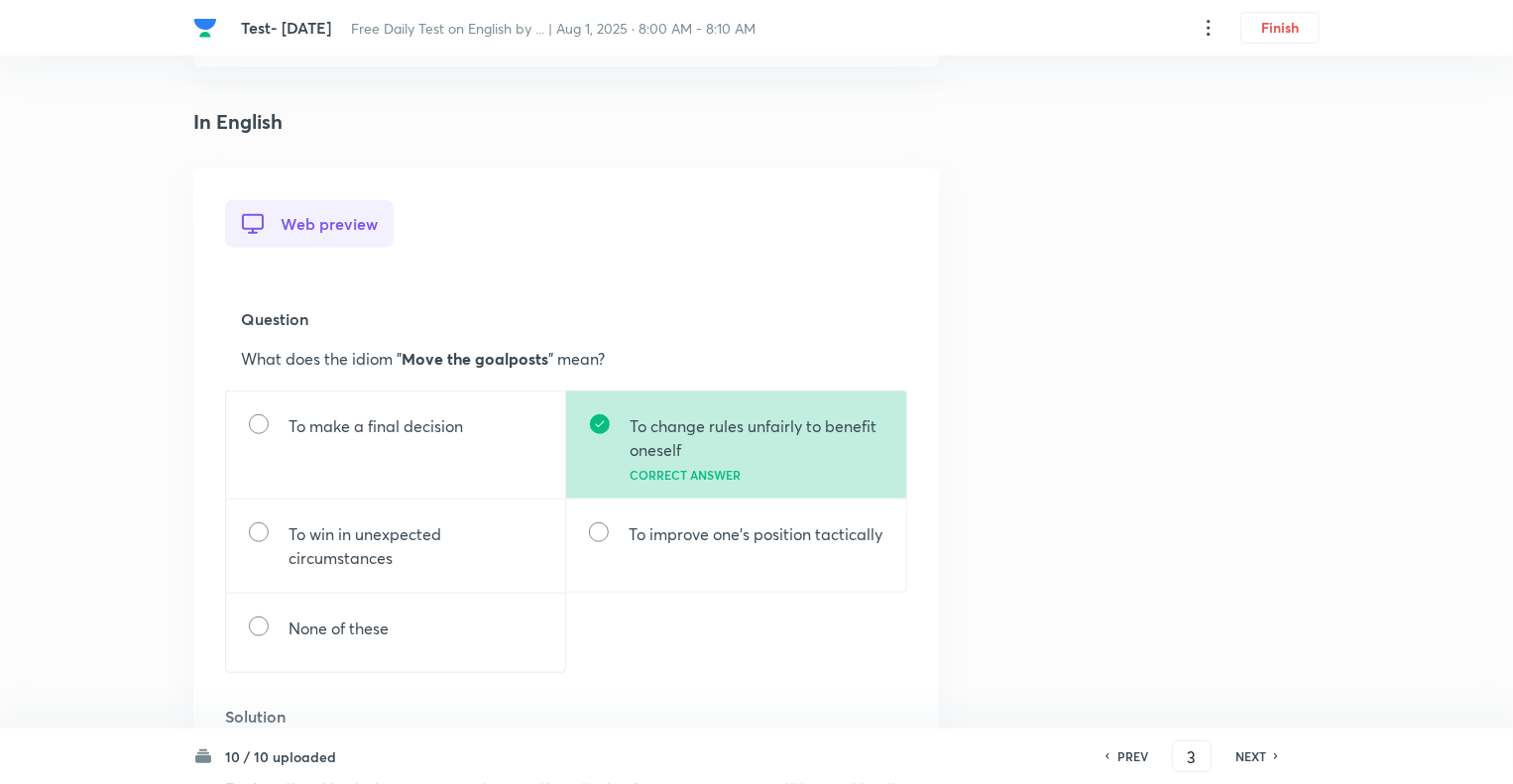 scroll, scrollTop: 0, scrollLeft: 0, axis: both 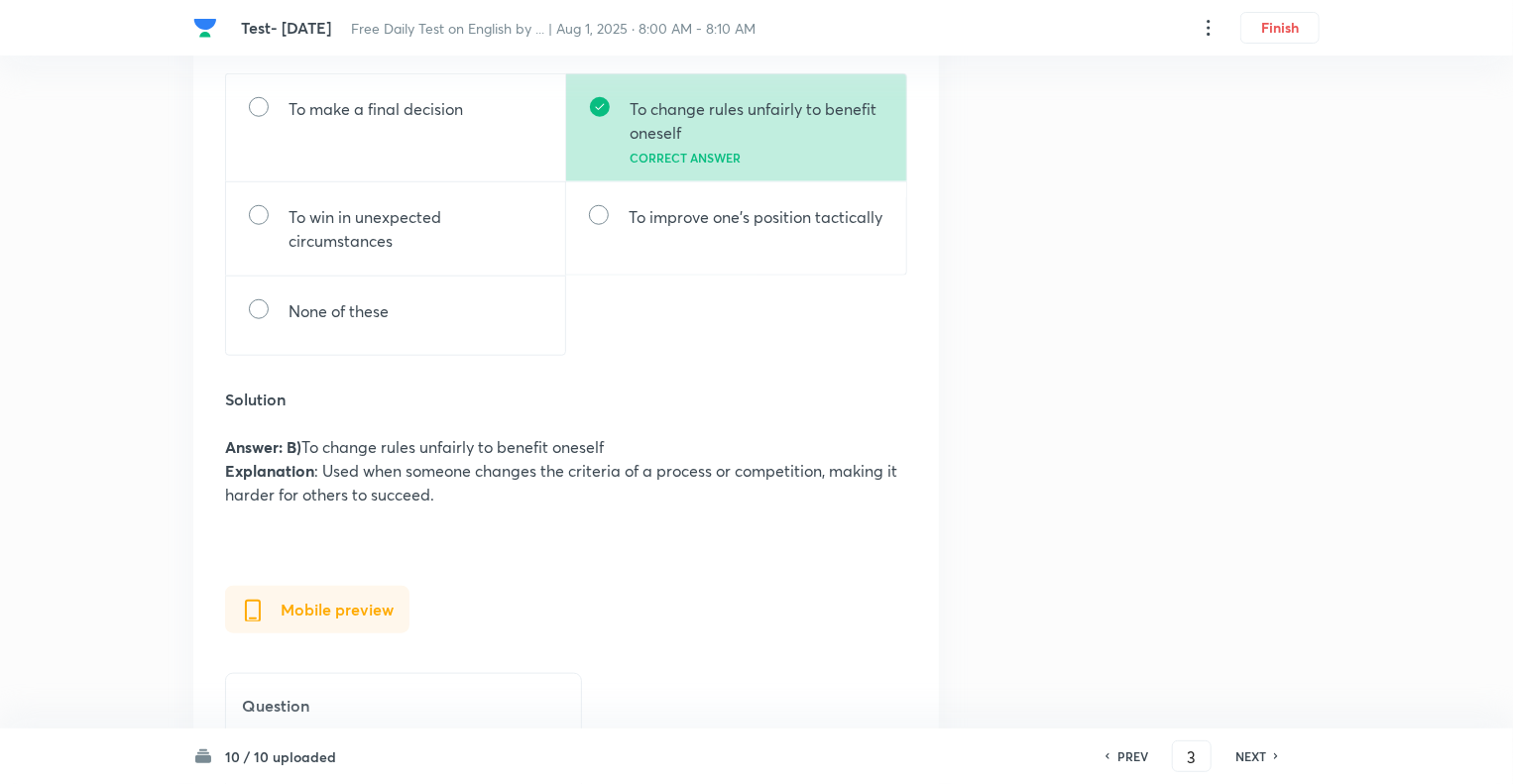click on "NEXT" at bounding box center (1250, 756) 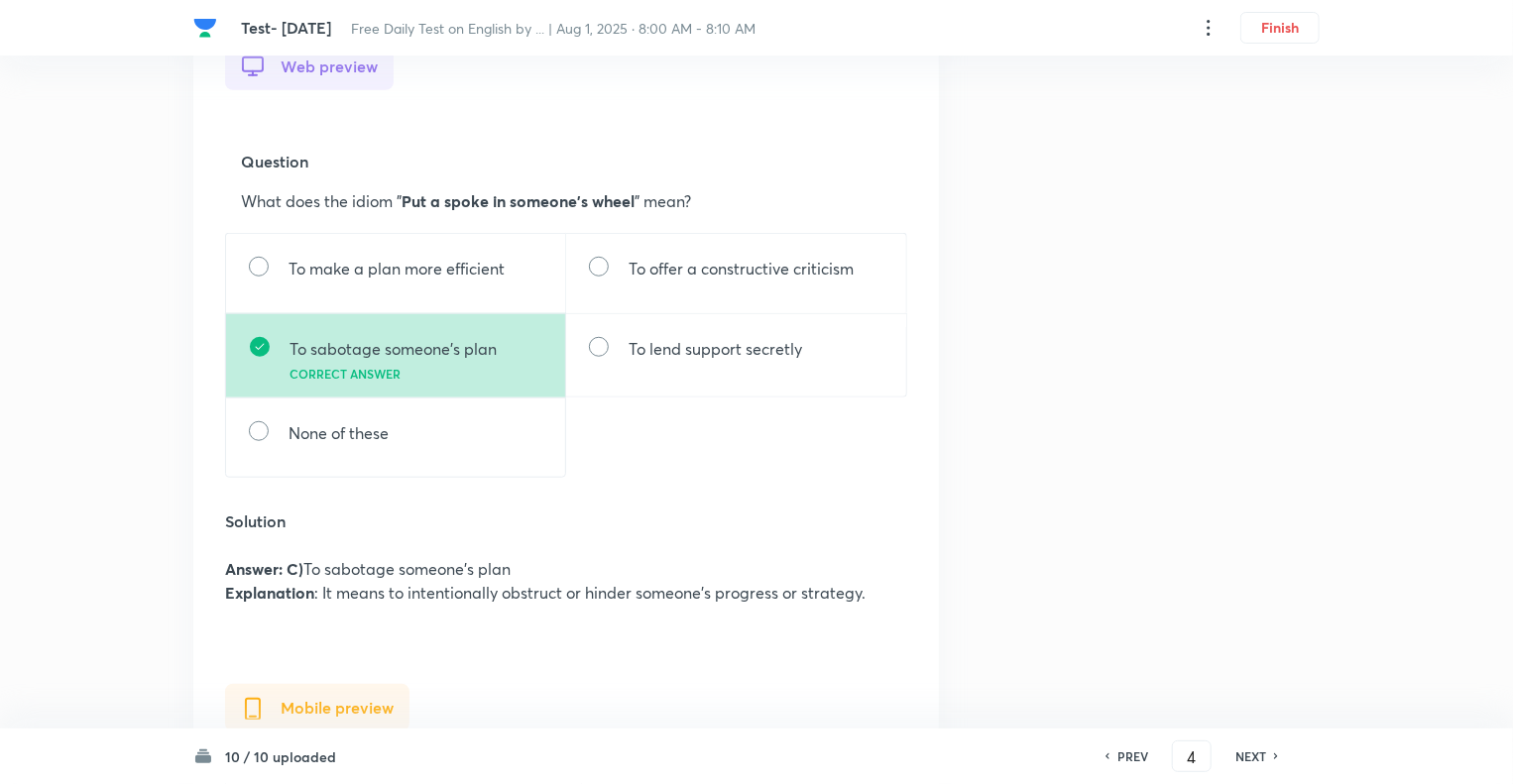 click on "NEXT" at bounding box center (1250, 756) 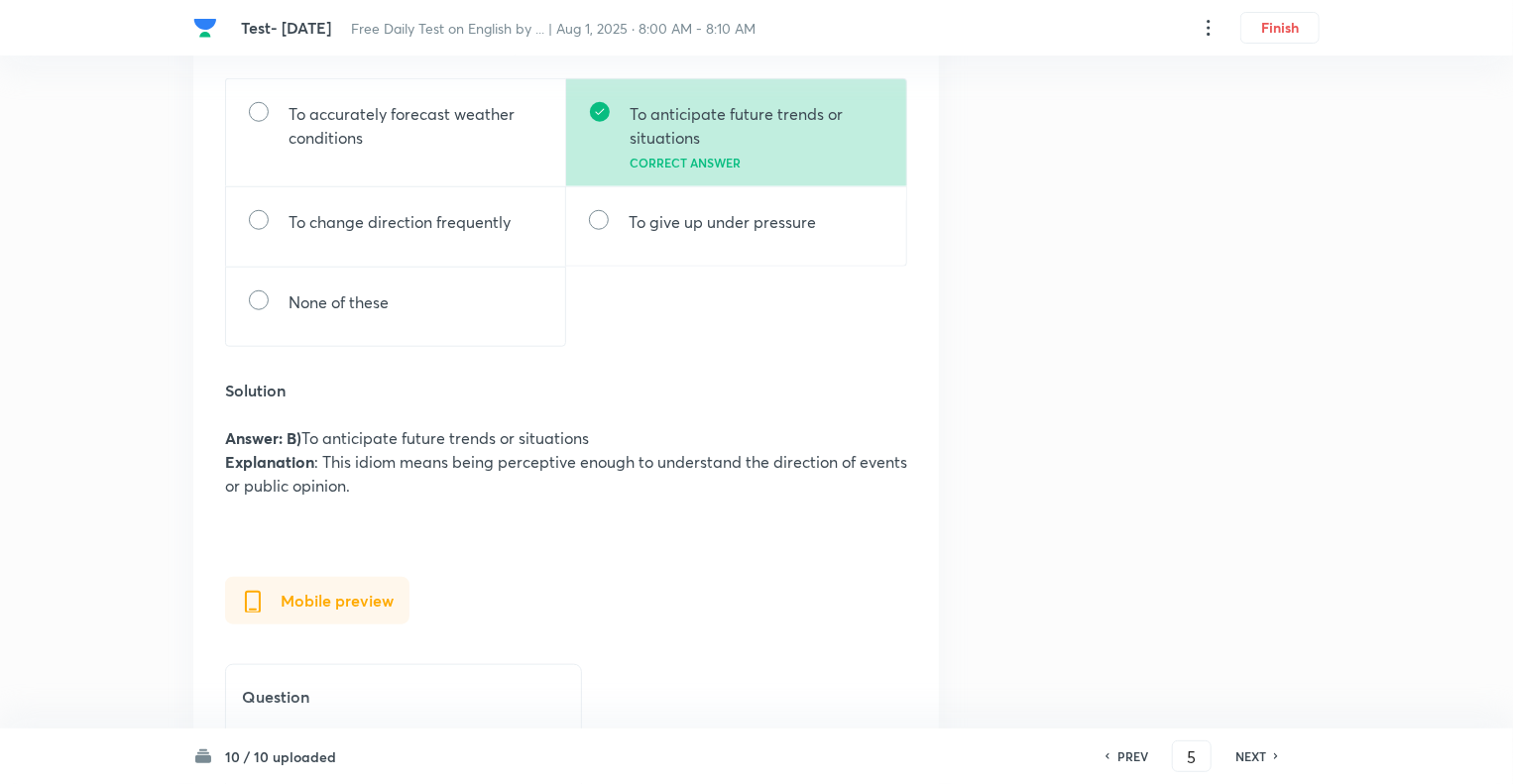 click on "NEXT" at bounding box center [1250, 756] 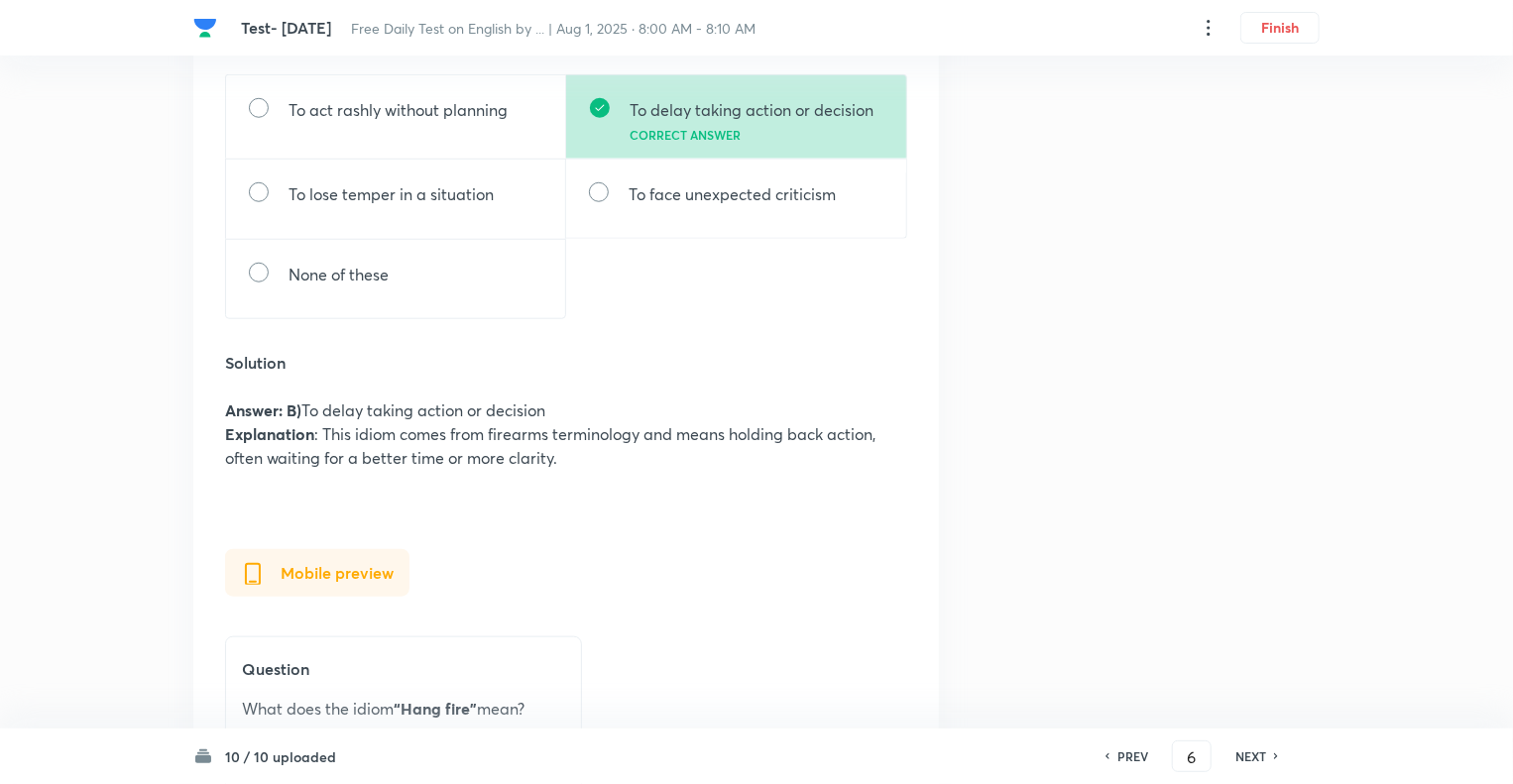 click on "NEXT" at bounding box center [1250, 756] 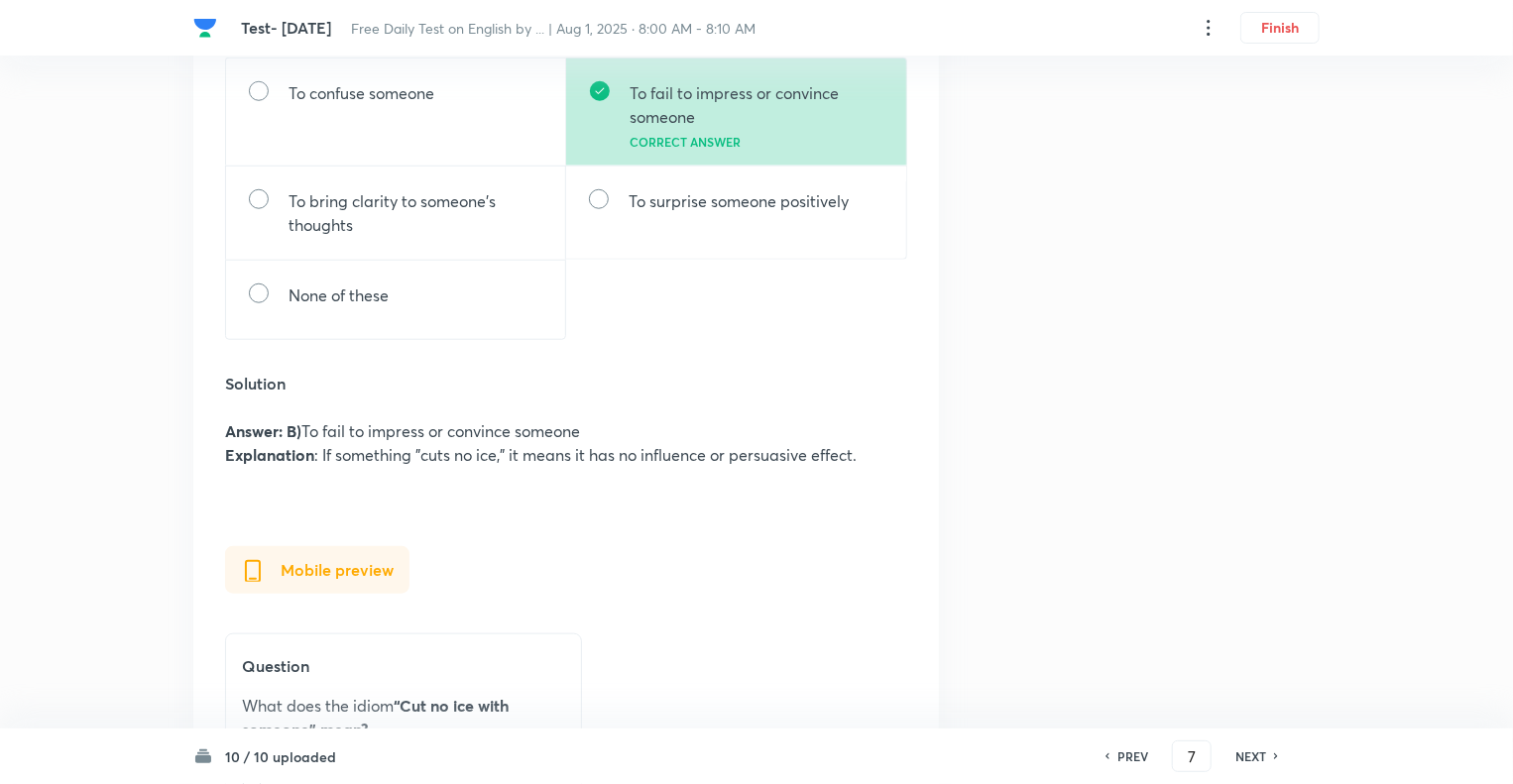 click on "NEXT" at bounding box center [1250, 756] 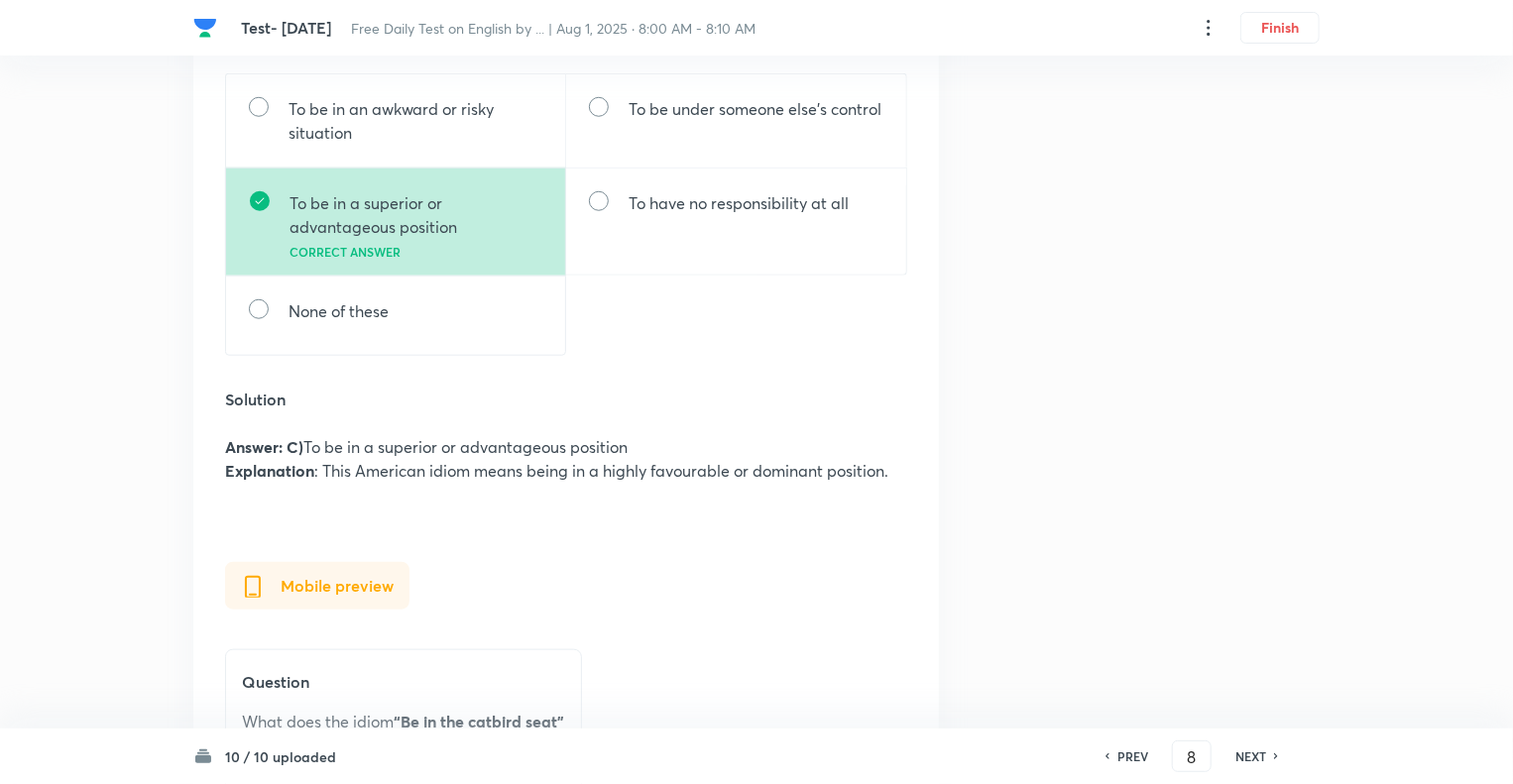 click on "NEXT" at bounding box center (1250, 756) 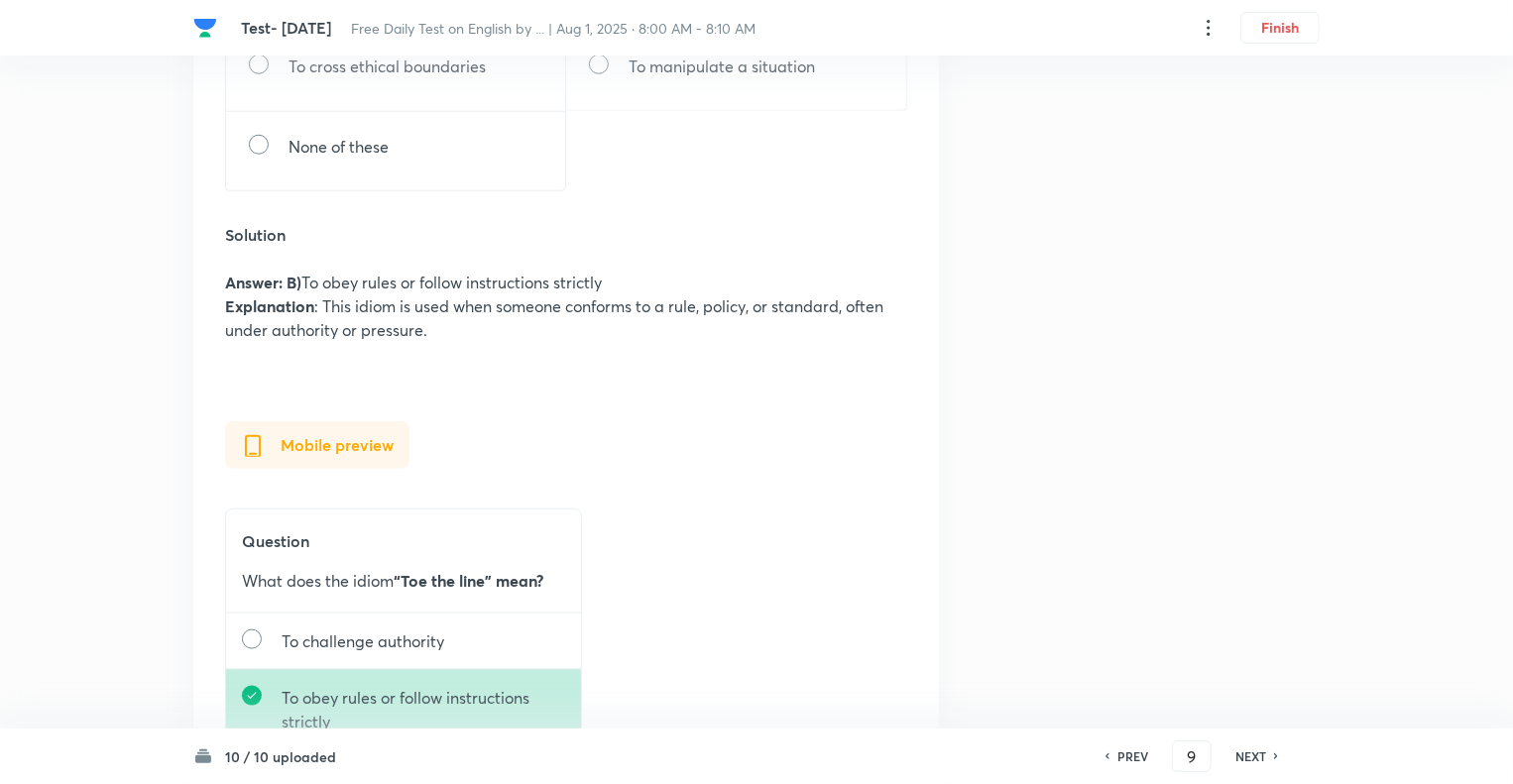 click on "NEXT" at bounding box center (1250, 756) 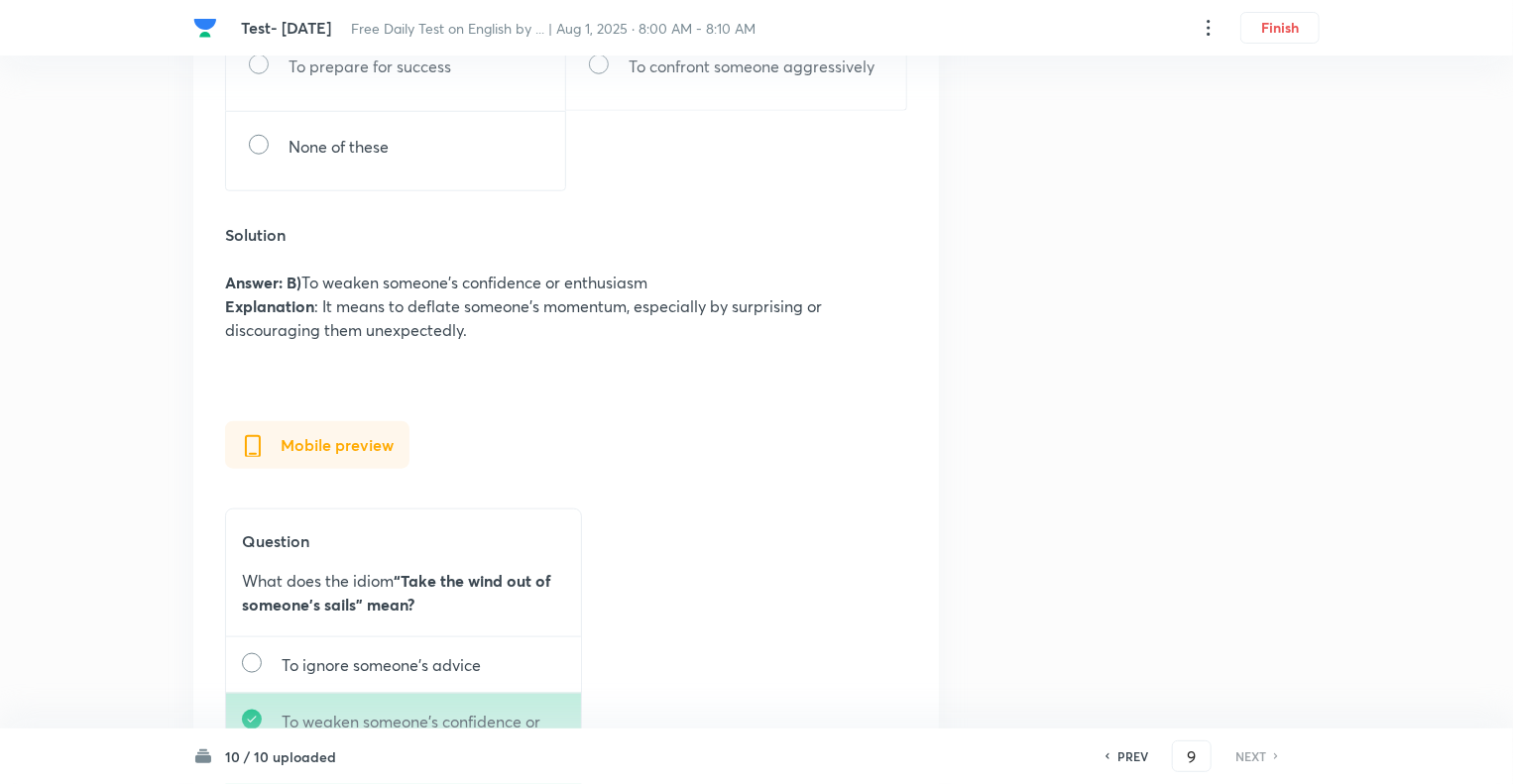 type on "10" 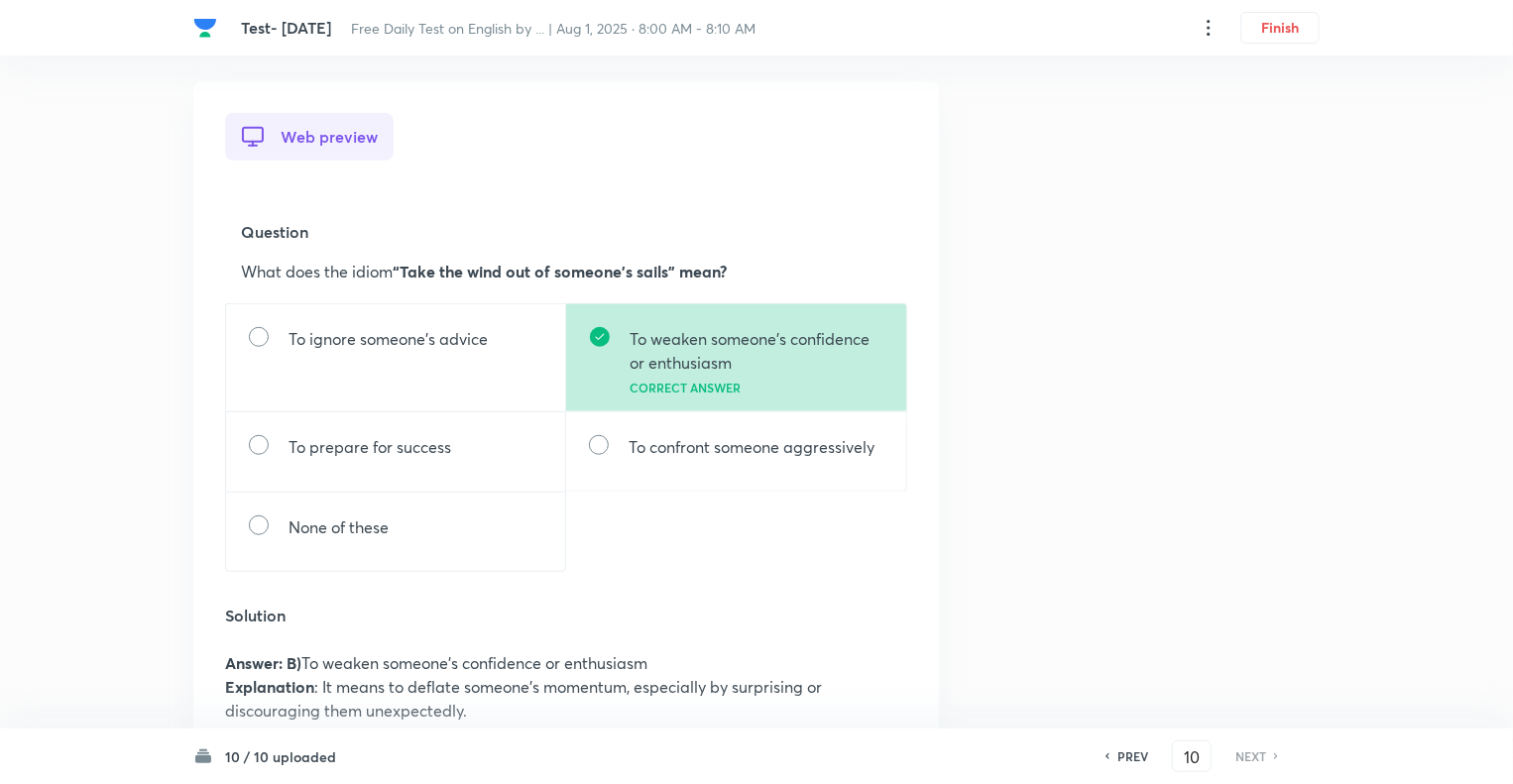 scroll, scrollTop: 750, scrollLeft: 0, axis: vertical 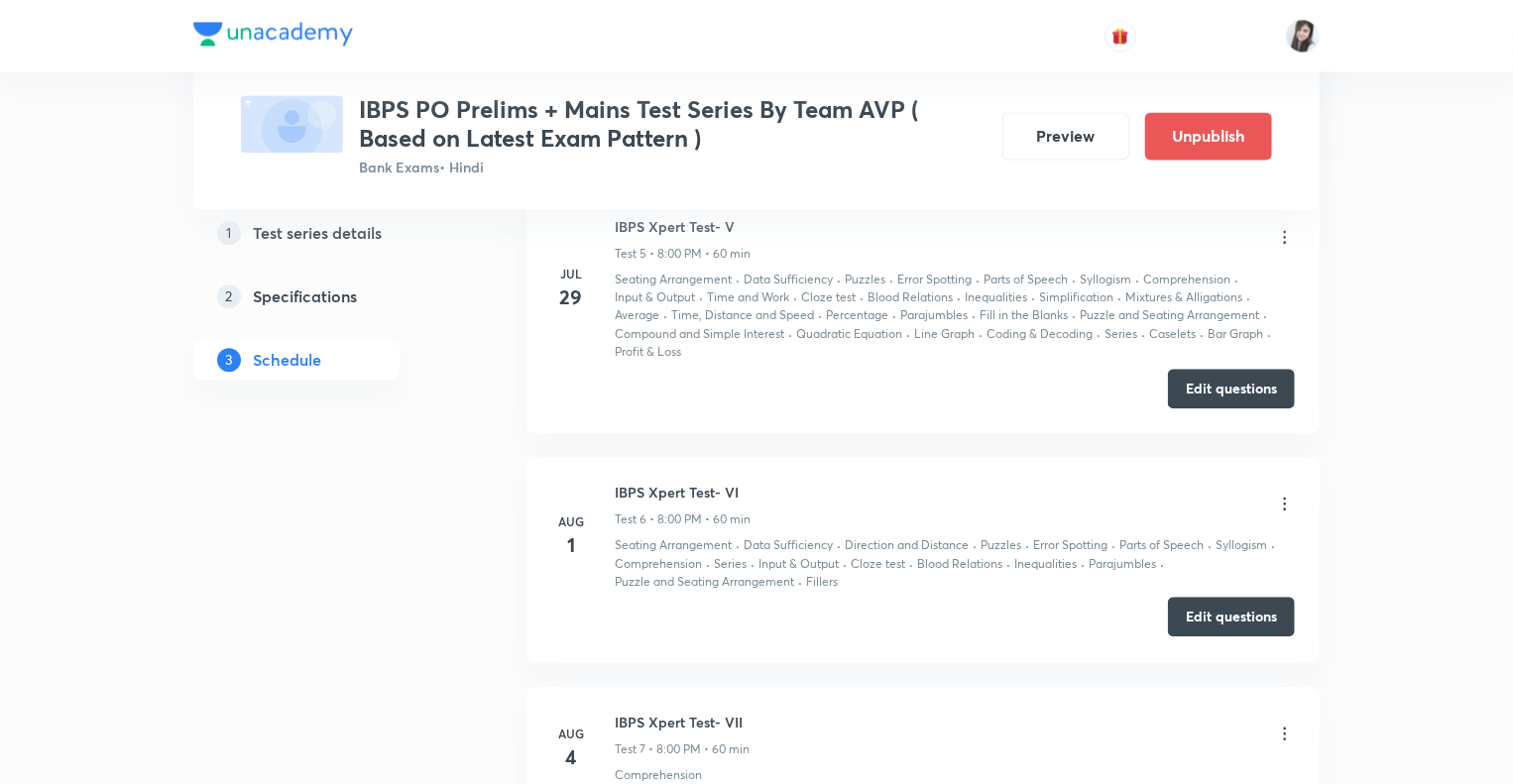 click on "Edit questions" at bounding box center [1231, 616] 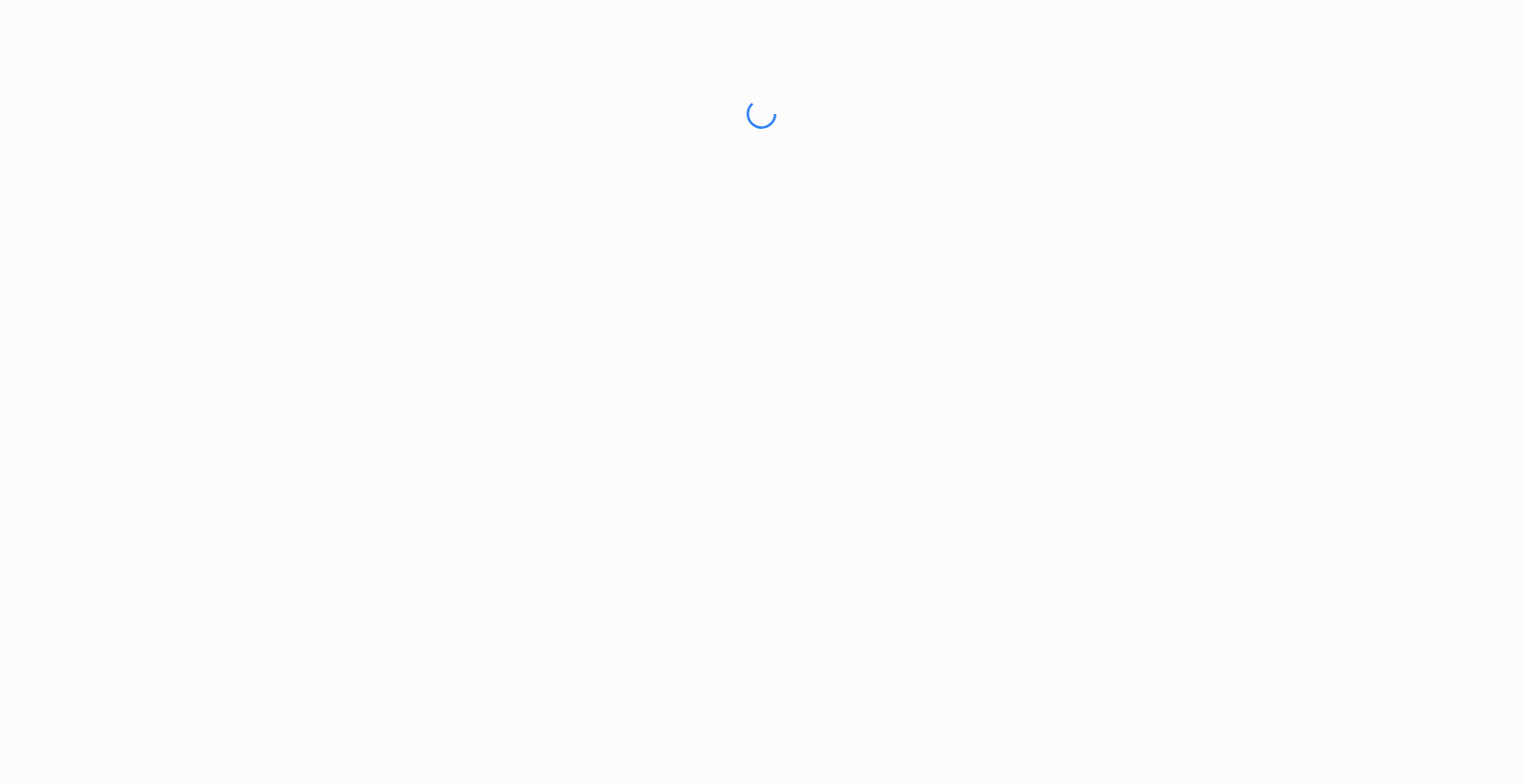 scroll, scrollTop: 0, scrollLeft: 0, axis: both 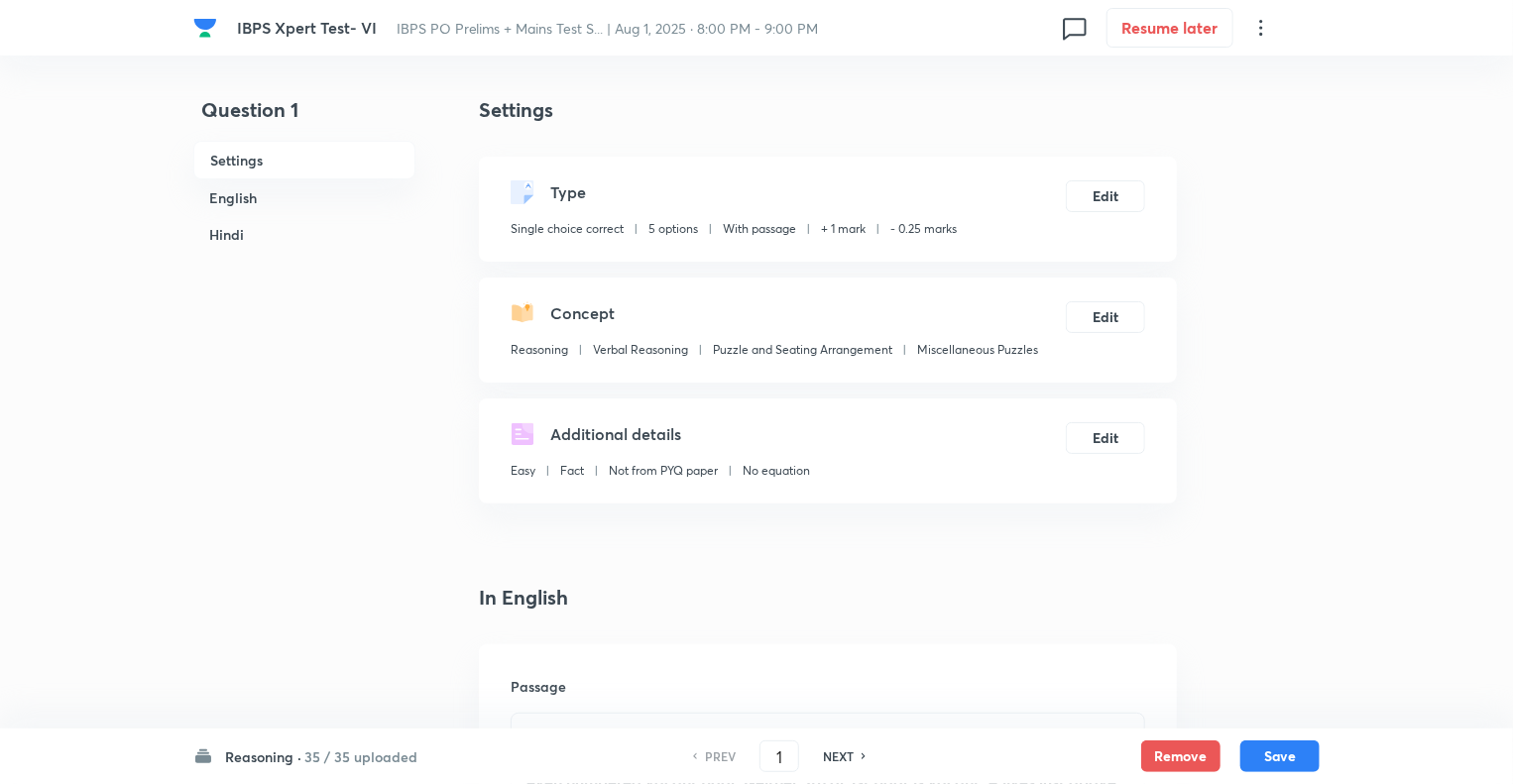 click on "Reasoning  ·" at bounding box center (263, 756) 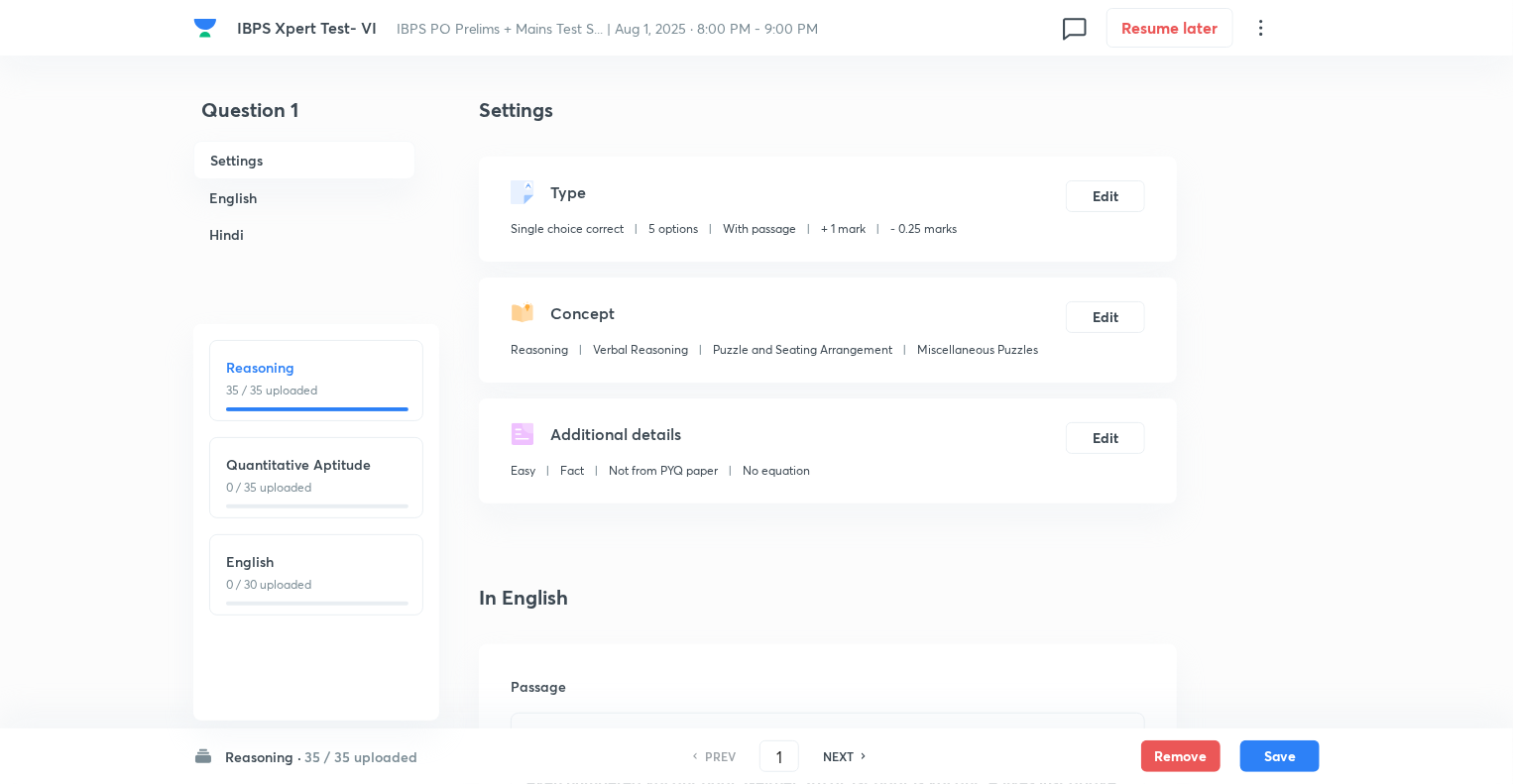 click on "English" at bounding box center [316, 561] 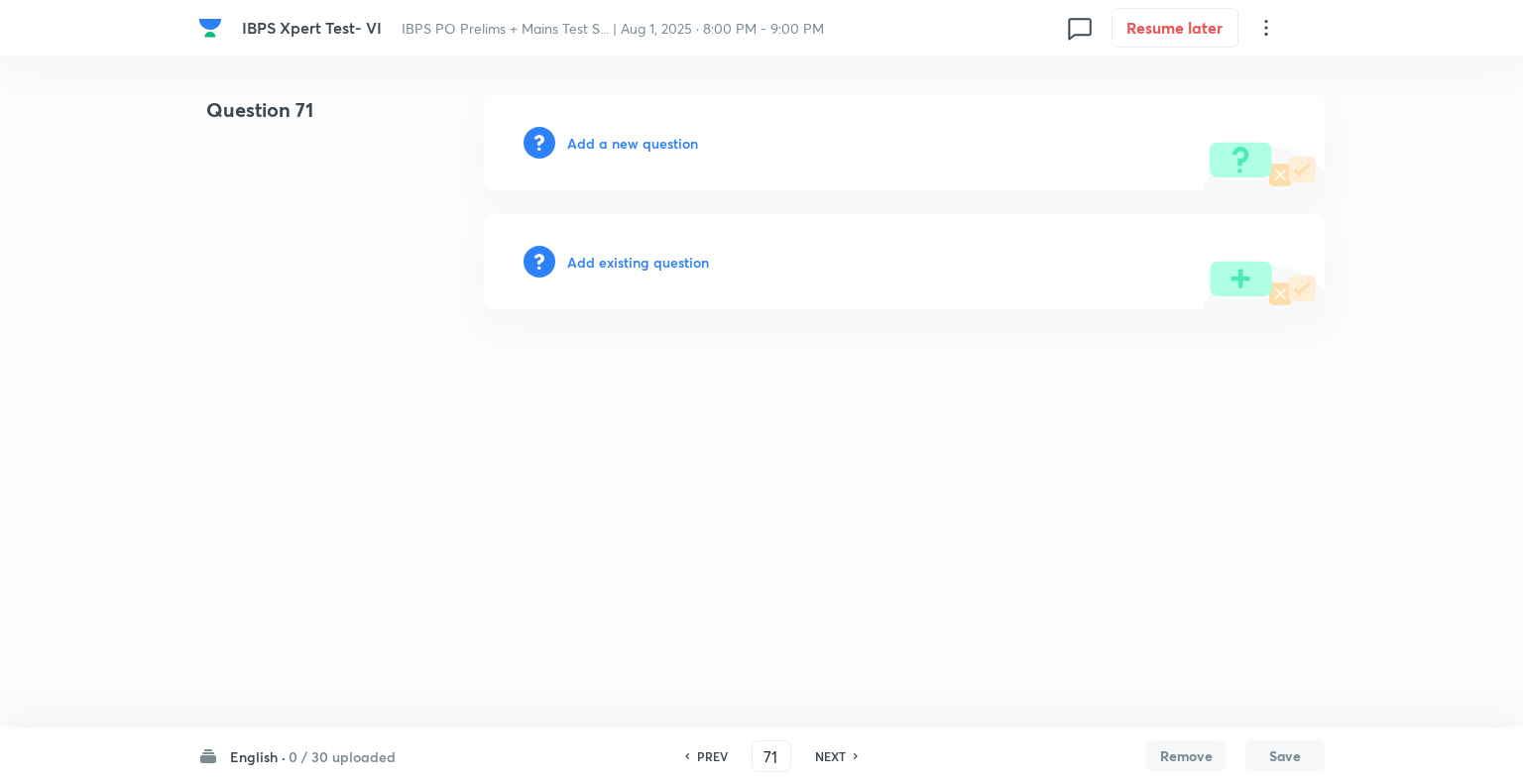 click on "Add a new question" at bounding box center [633, 143] 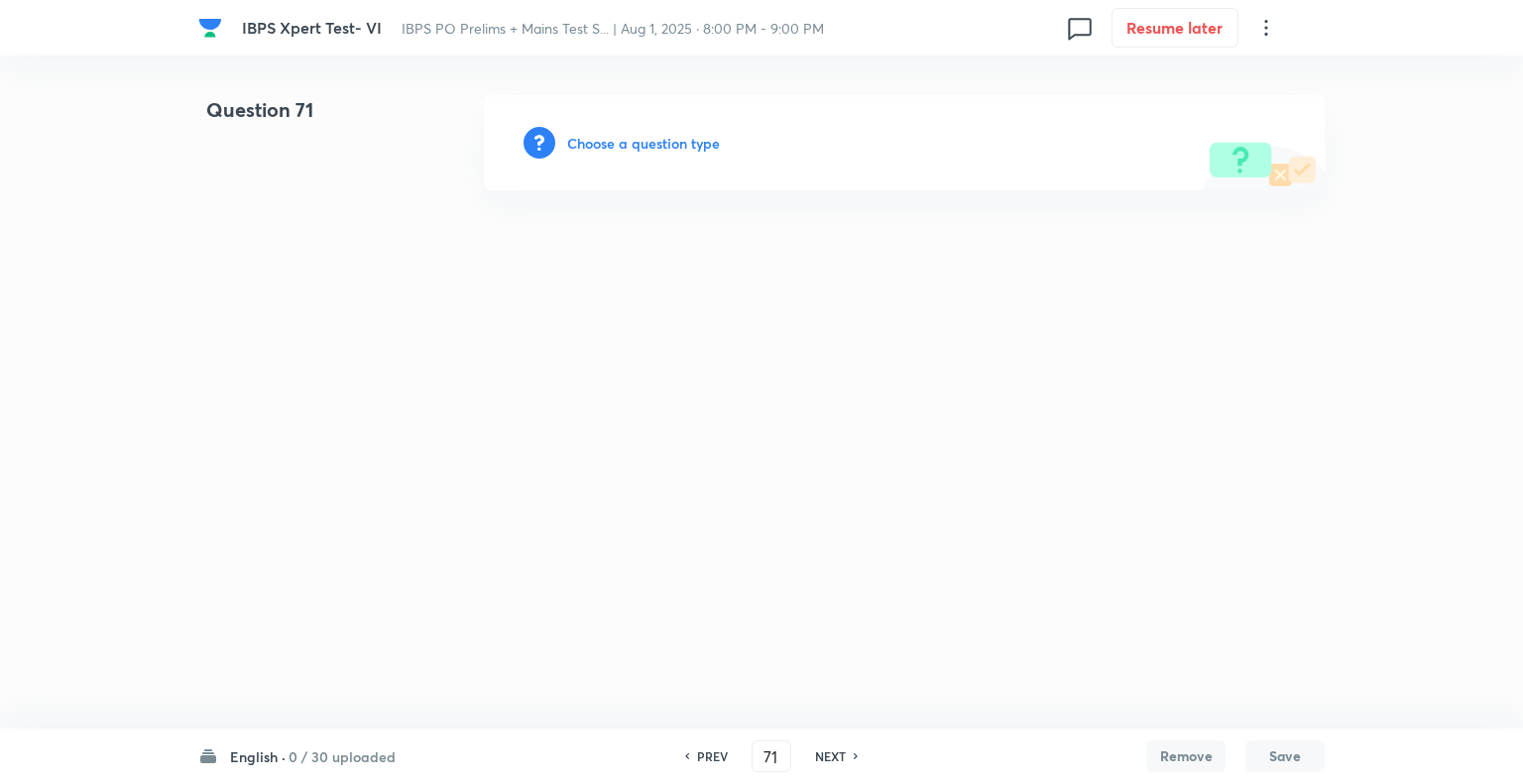 click on "Choose a question type" at bounding box center [644, 143] 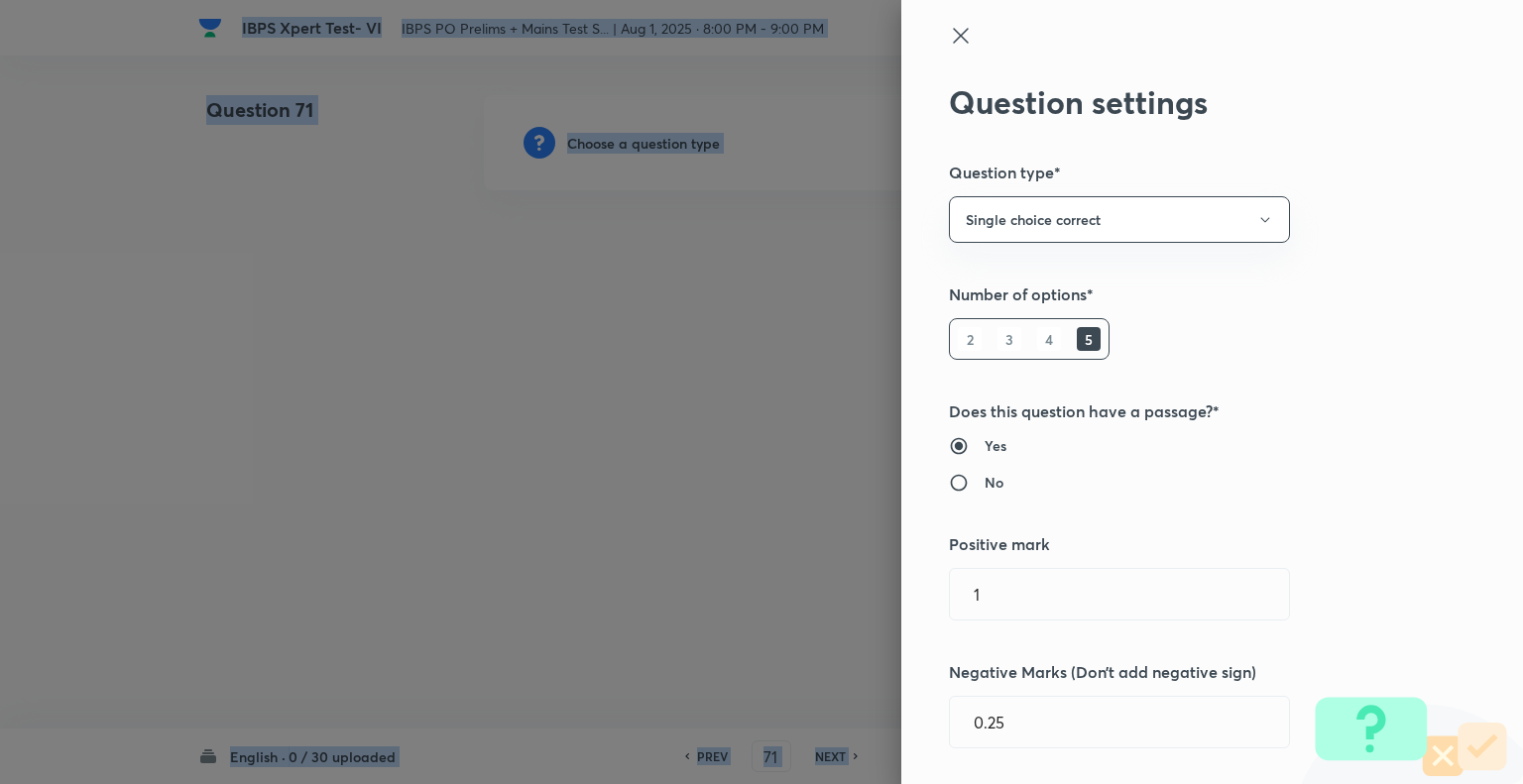 click at bounding box center (762, 392) 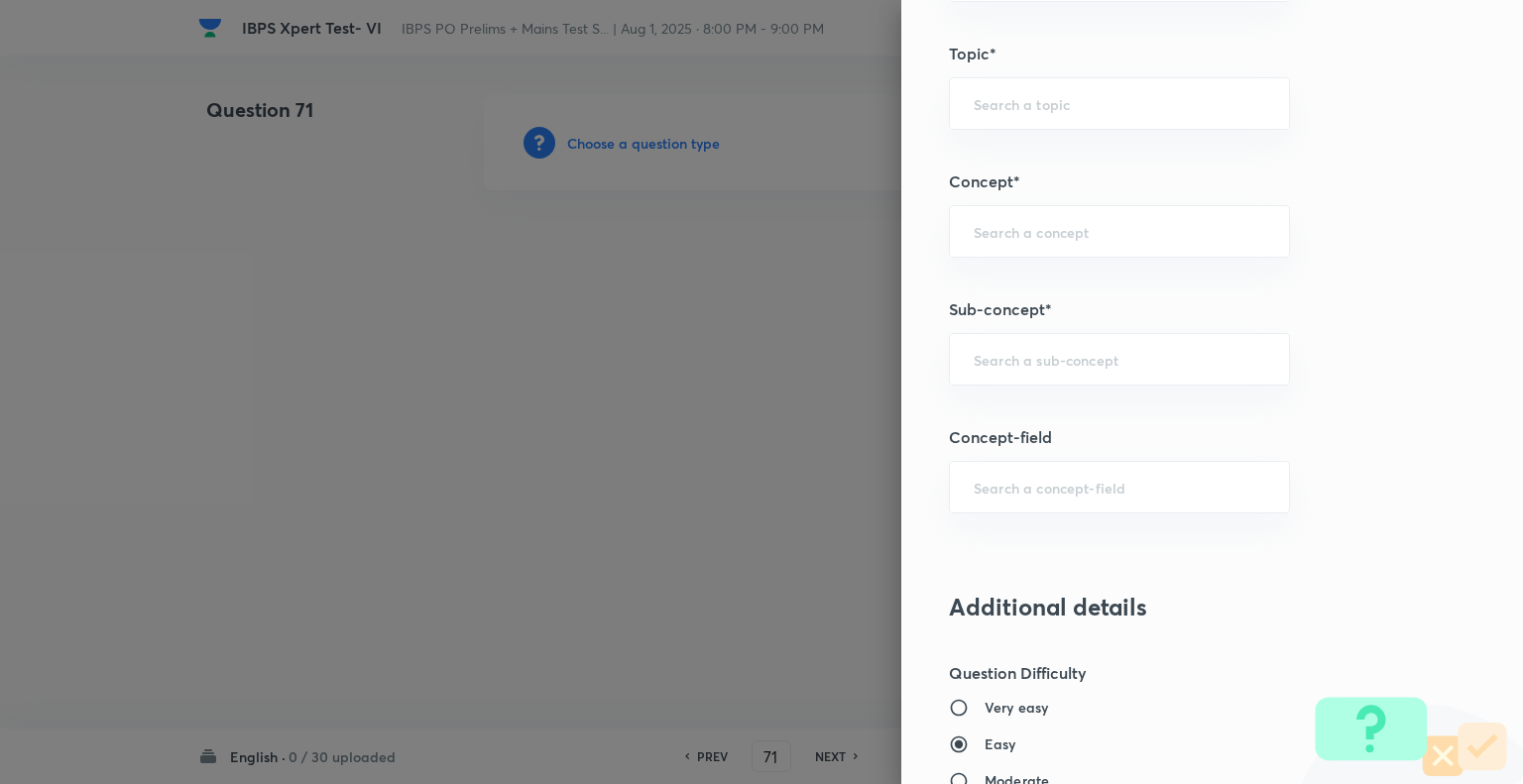 scroll, scrollTop: 999, scrollLeft: 0, axis: vertical 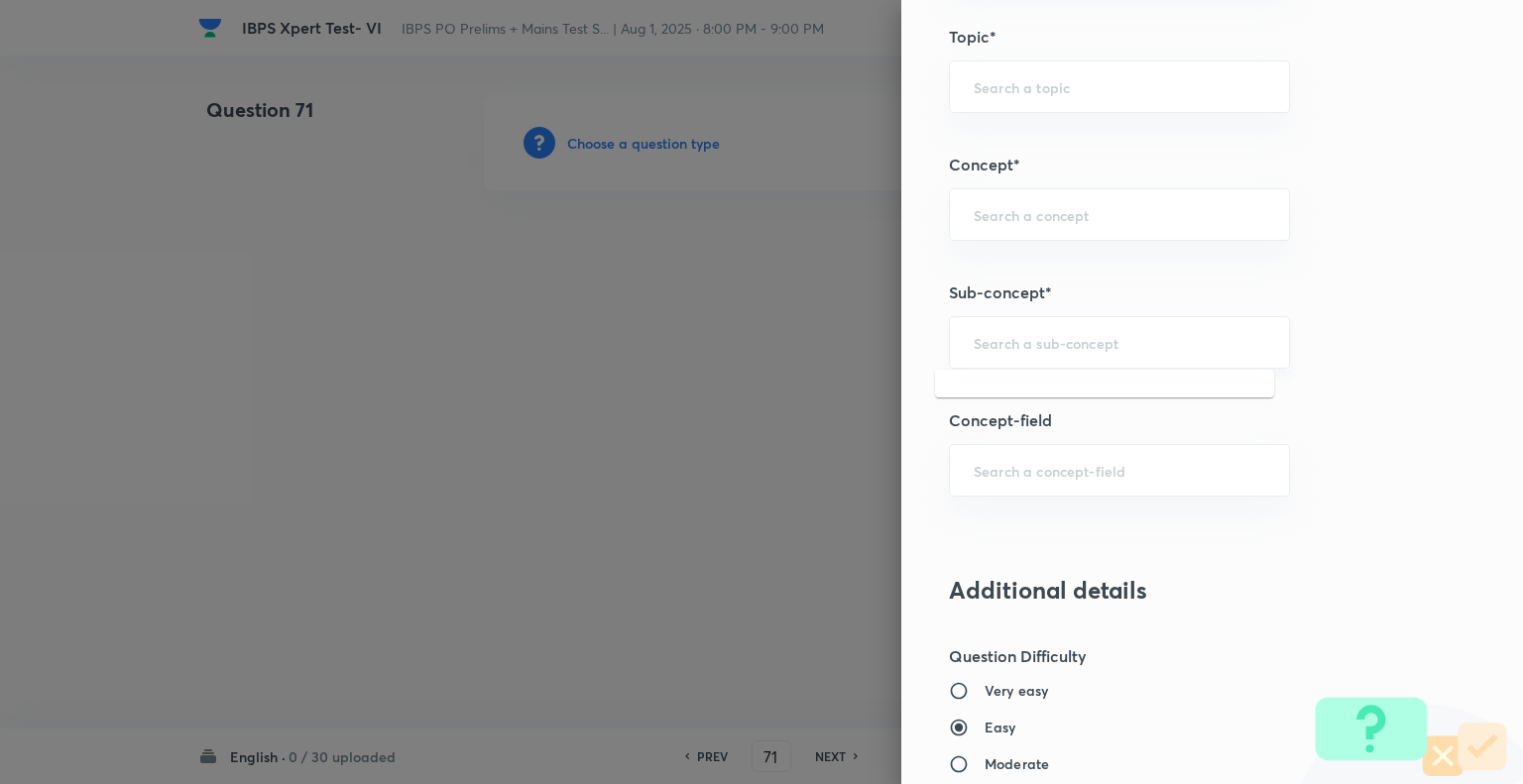 click at bounding box center (1119, 342) 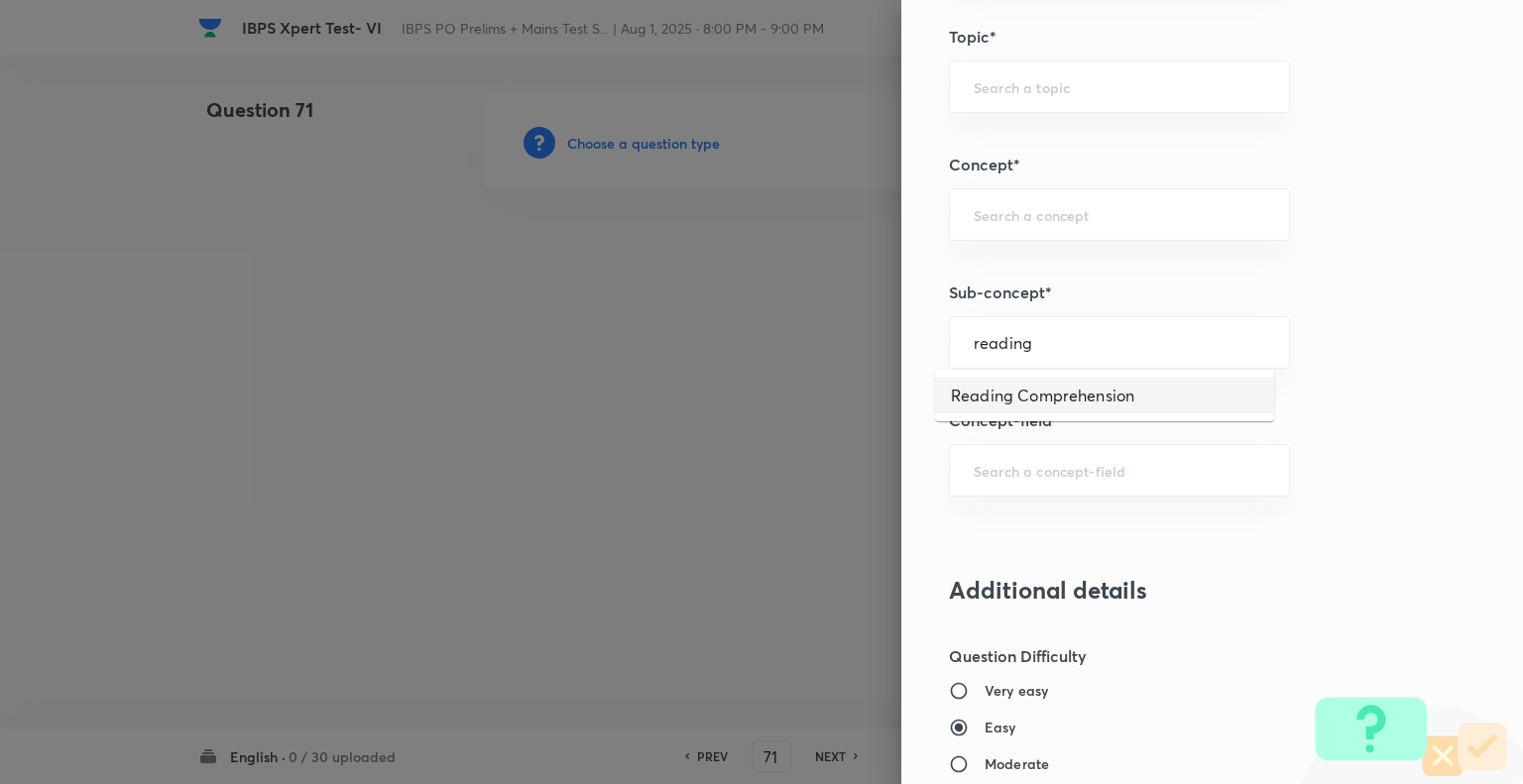 click on "Reading Comprehension" at bounding box center (1105, 395) 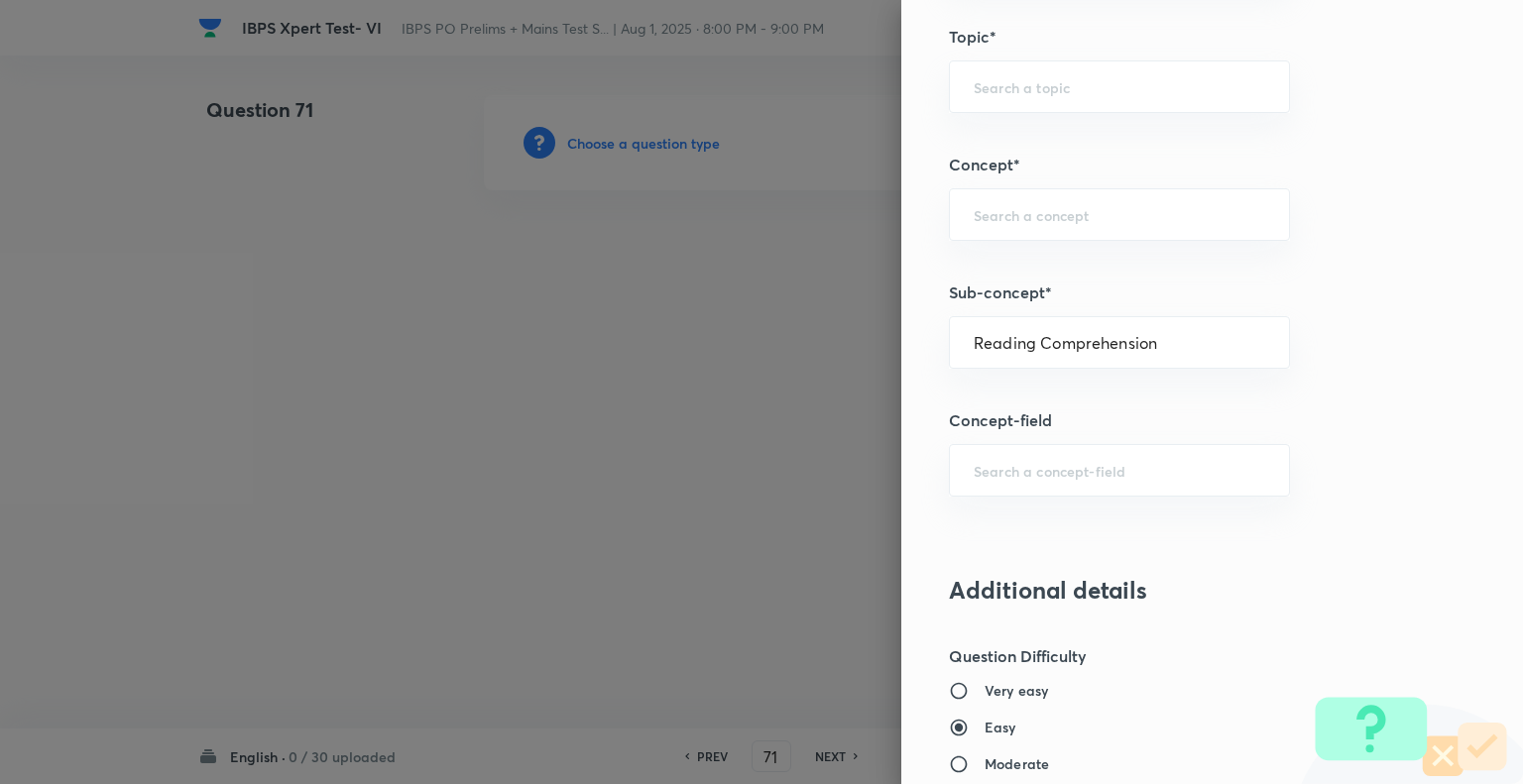 type on "English Language" 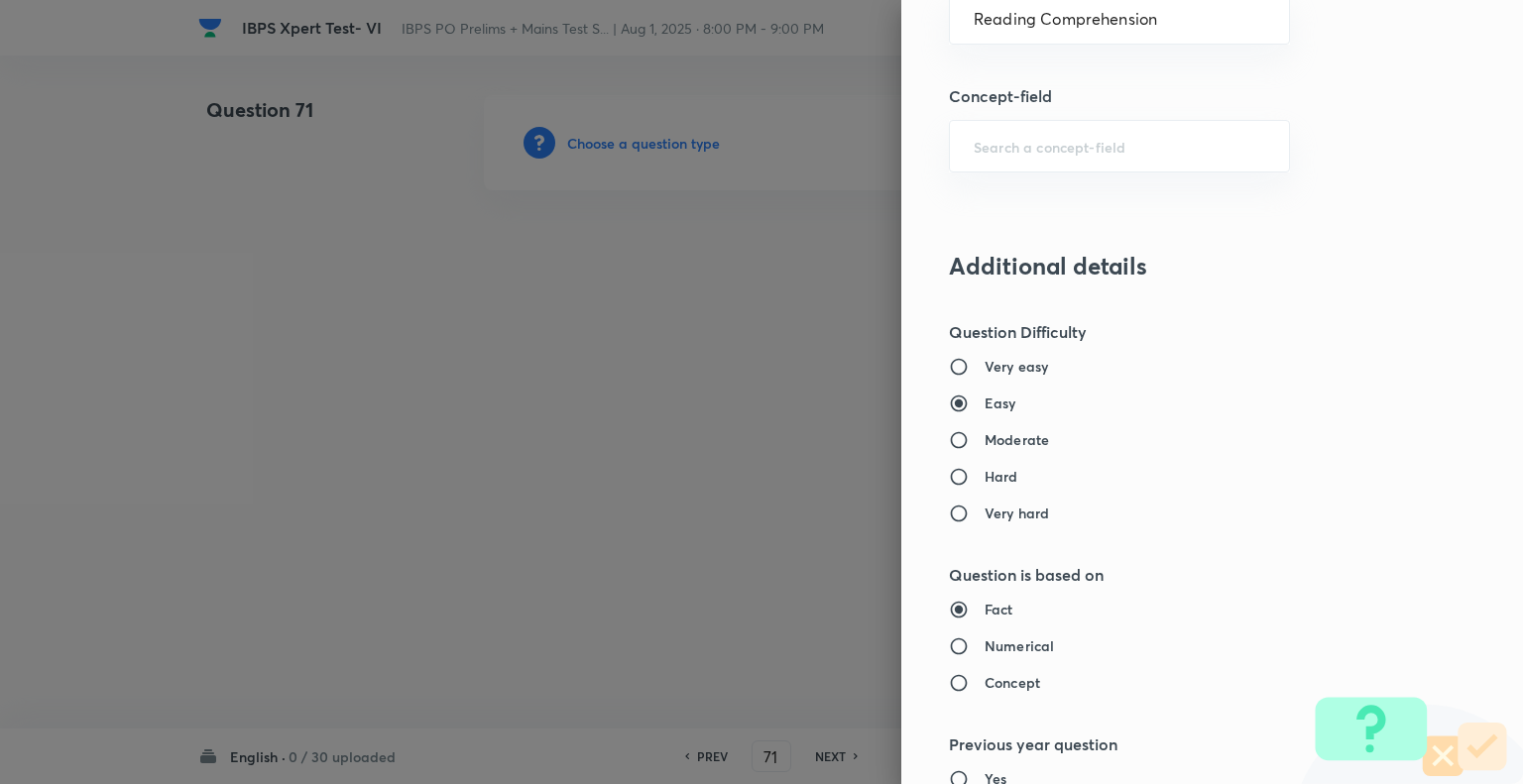 scroll, scrollTop: 1343, scrollLeft: 0, axis: vertical 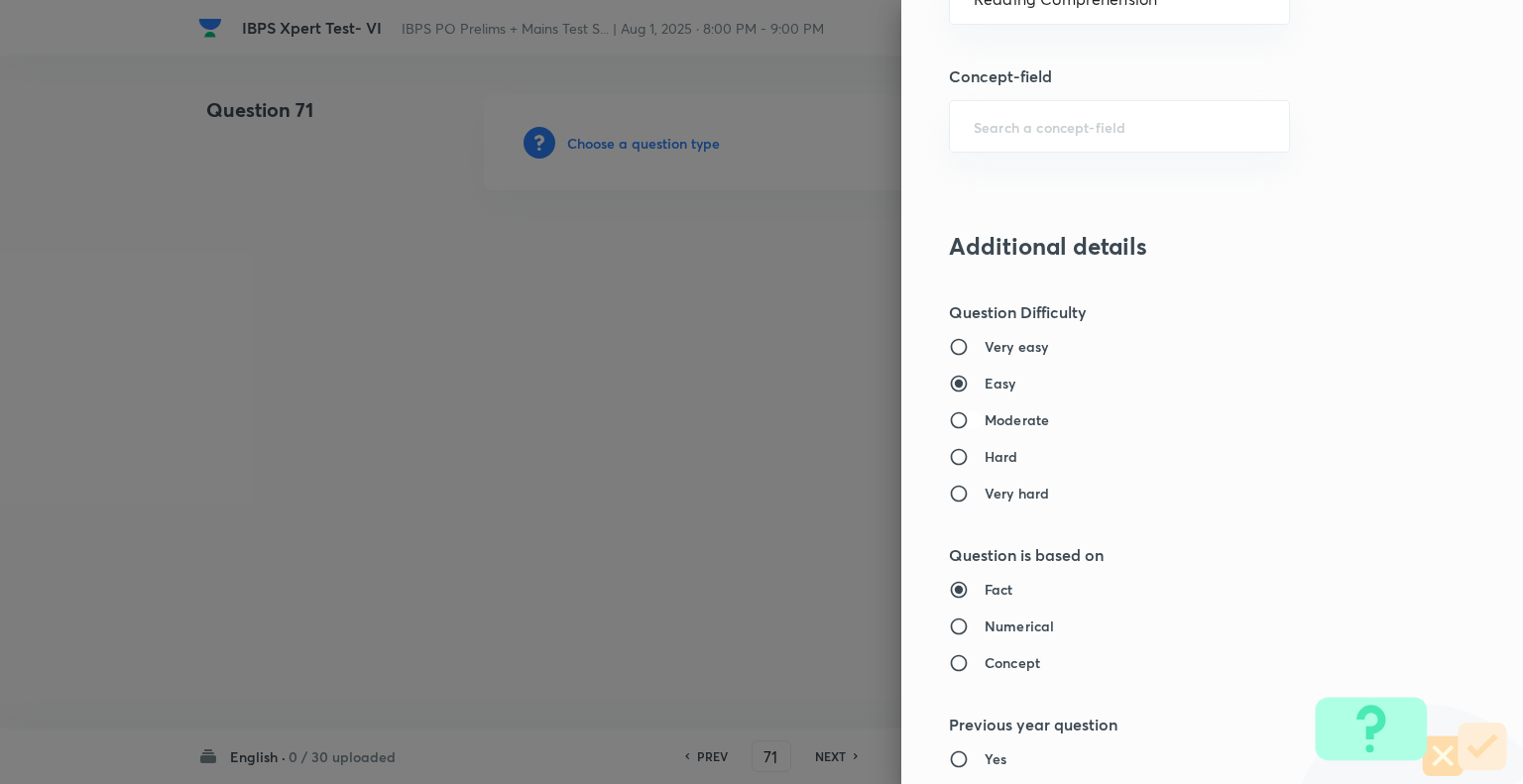 click on "Moderate" at bounding box center (967, 420) 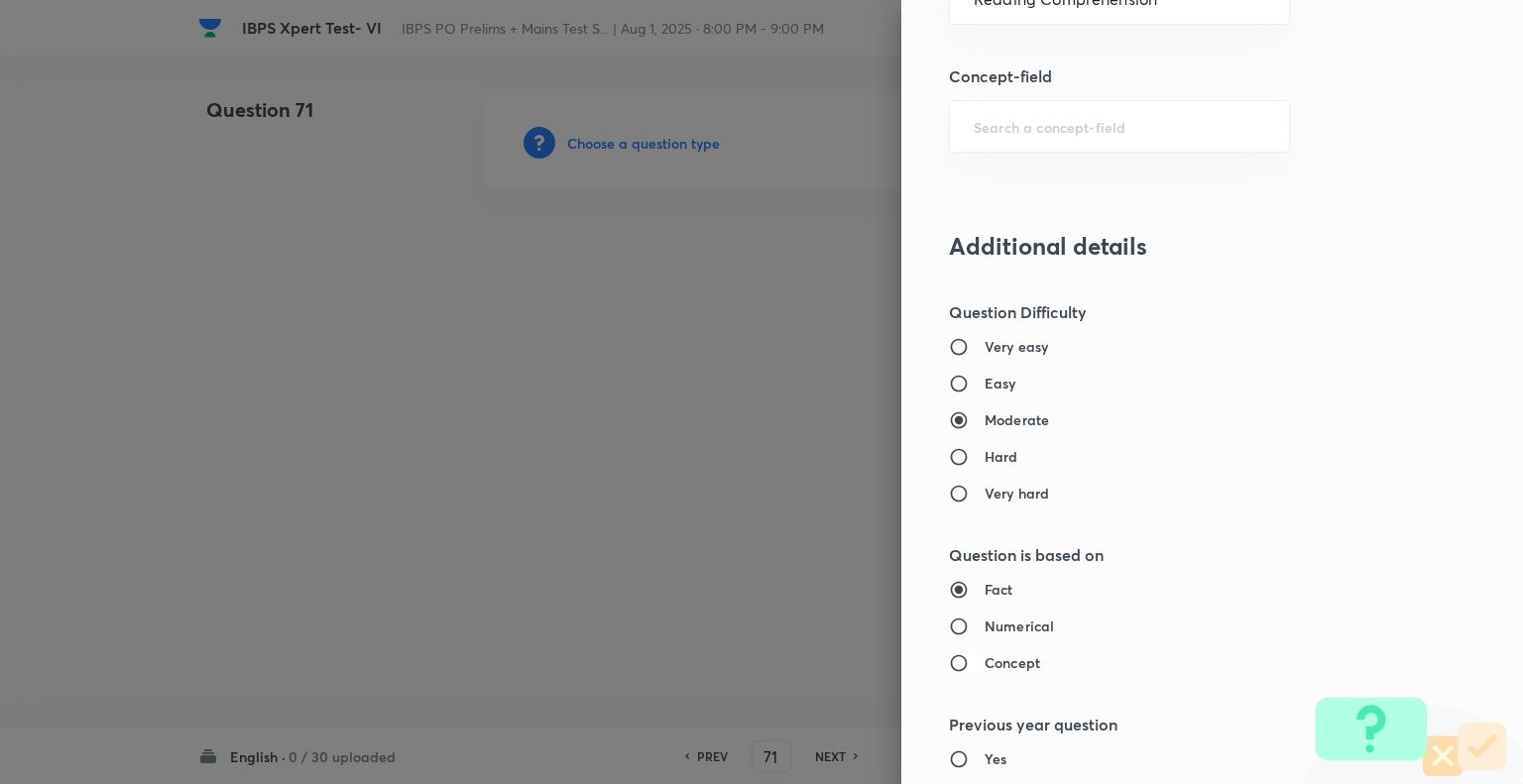 click on "Concept" at bounding box center (967, 663) 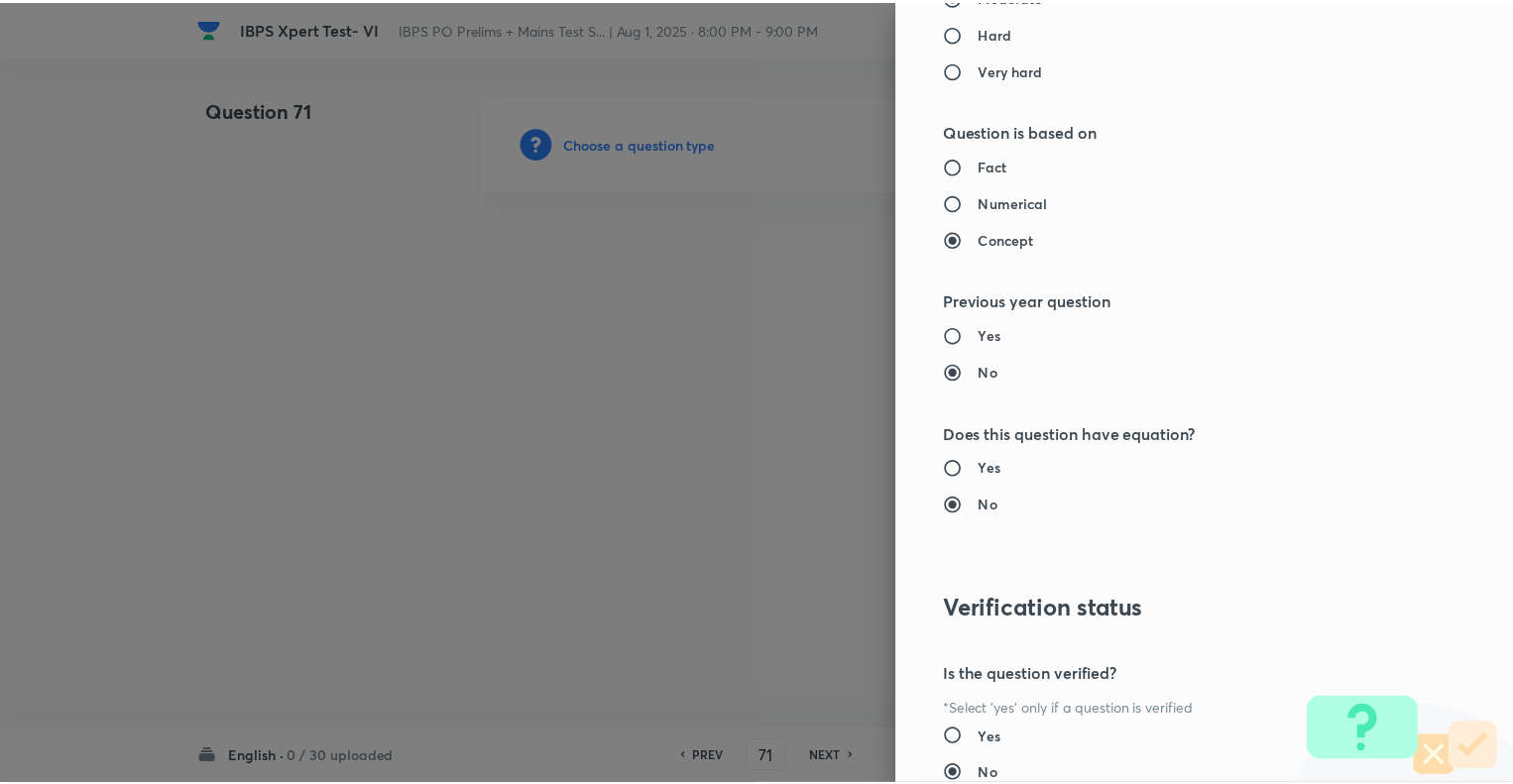 scroll, scrollTop: 1914, scrollLeft: 0, axis: vertical 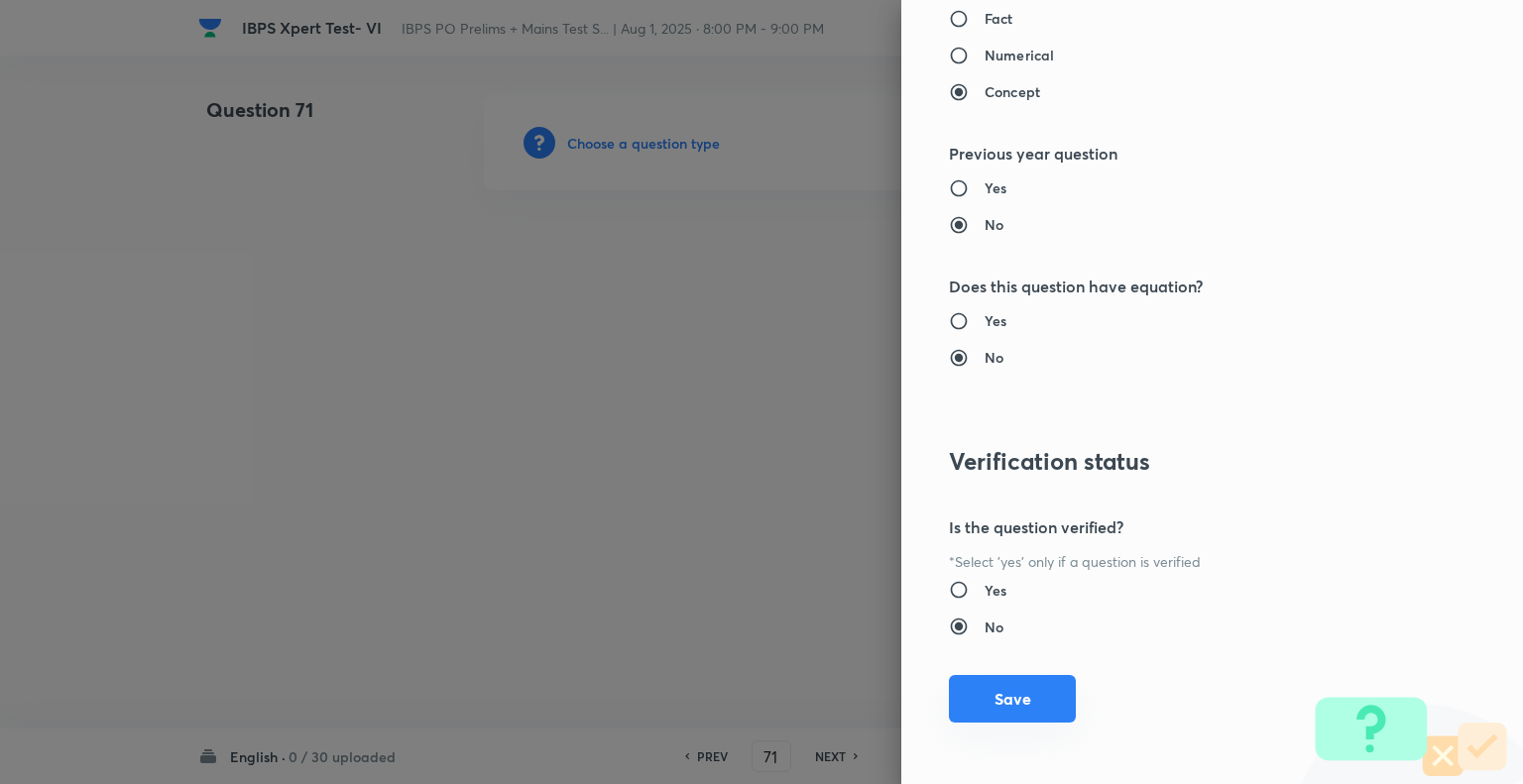 click on "Save" at bounding box center [1012, 699] 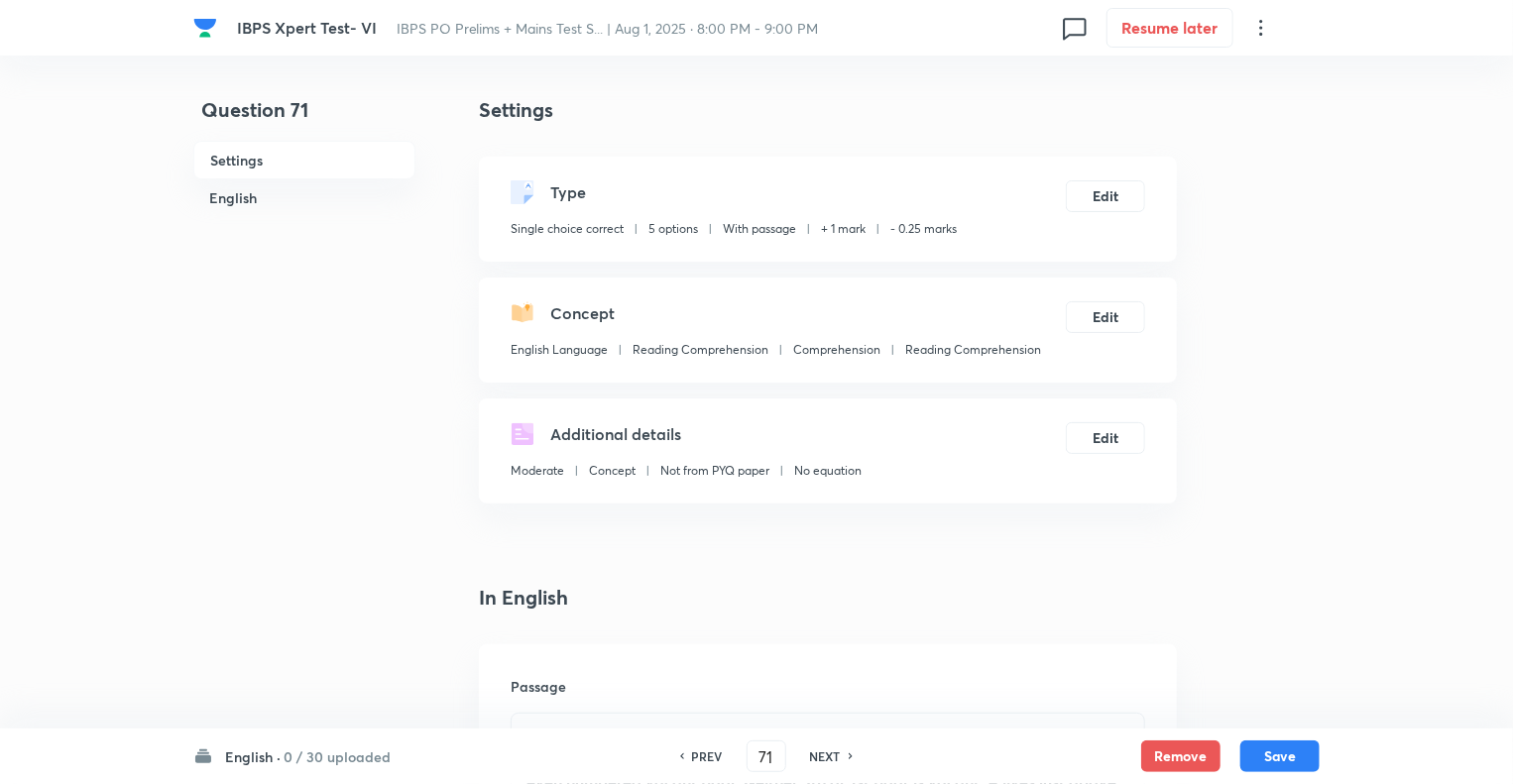 click on "Question 71 Settings English" at bounding box center [304, 1698] 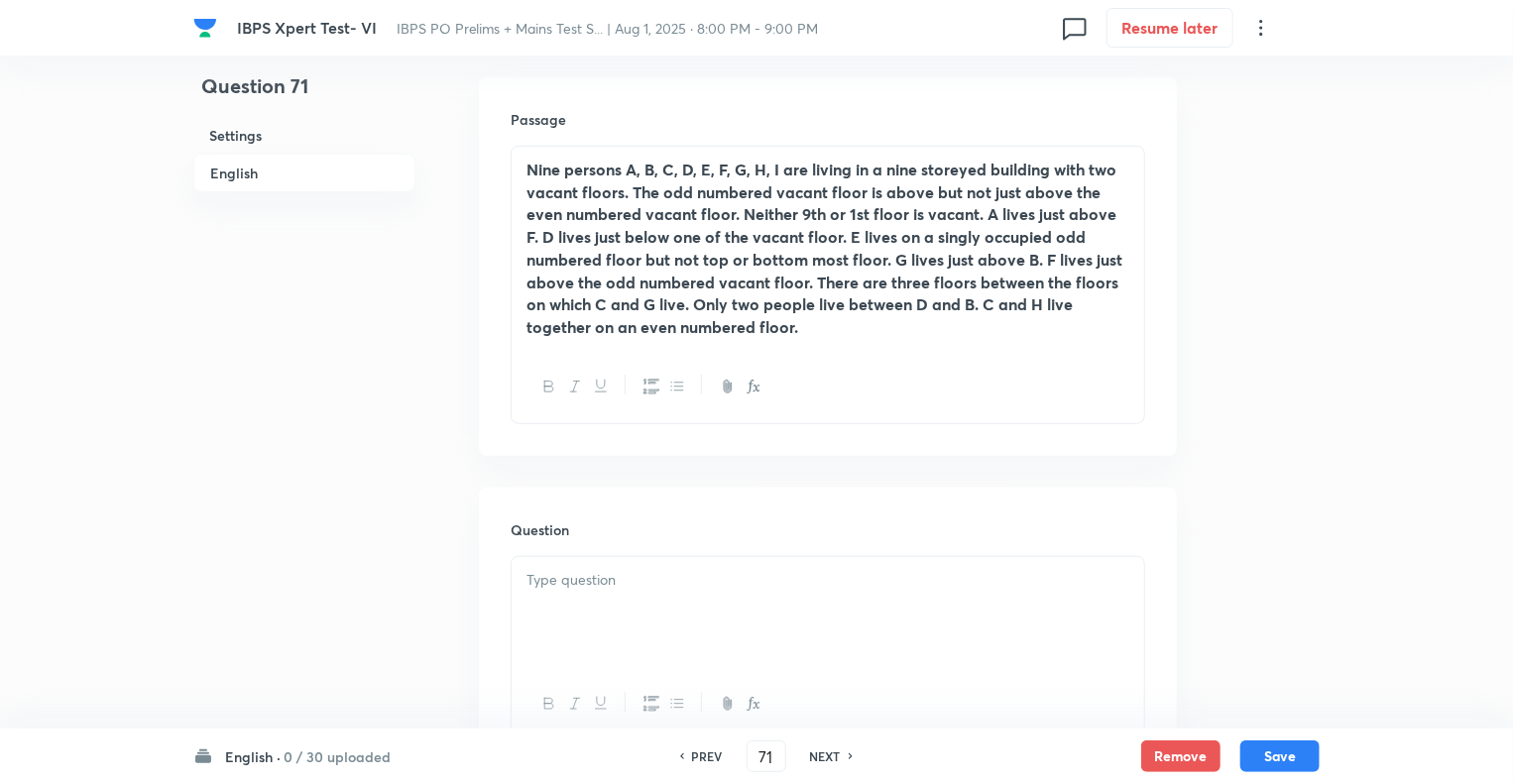 scroll, scrollTop: 634, scrollLeft: 0, axis: vertical 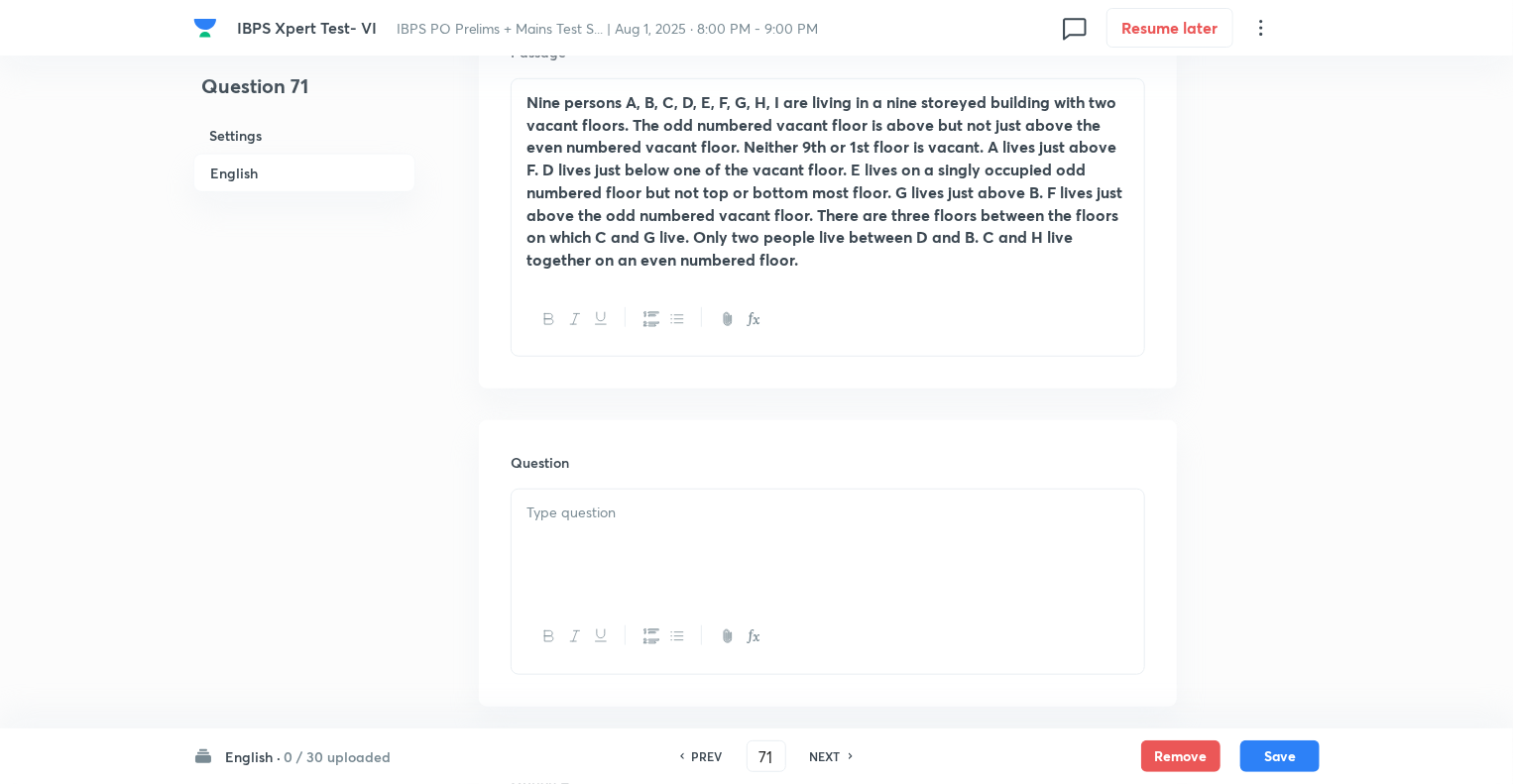 click on "Nine persons A, B, C, D, E, F, G, H, I are living in a nine storeyed building with two vacant floors. The odd numbered vacant floor is above but not just above the even numbered vacant floor. Neither 9th or 1st floor is vacant. A lives just above F. D lives just below one of the vacant floor. E lives on a singly occupied odd numbered floor but not top or bottom most floor. G lives just above B. F lives just above the odd numbered vacant floor. There are three floors between the floors on which C and G live. Only two people live between D and B. C and H live together on an even numbered floor." at bounding box center [824, 180] 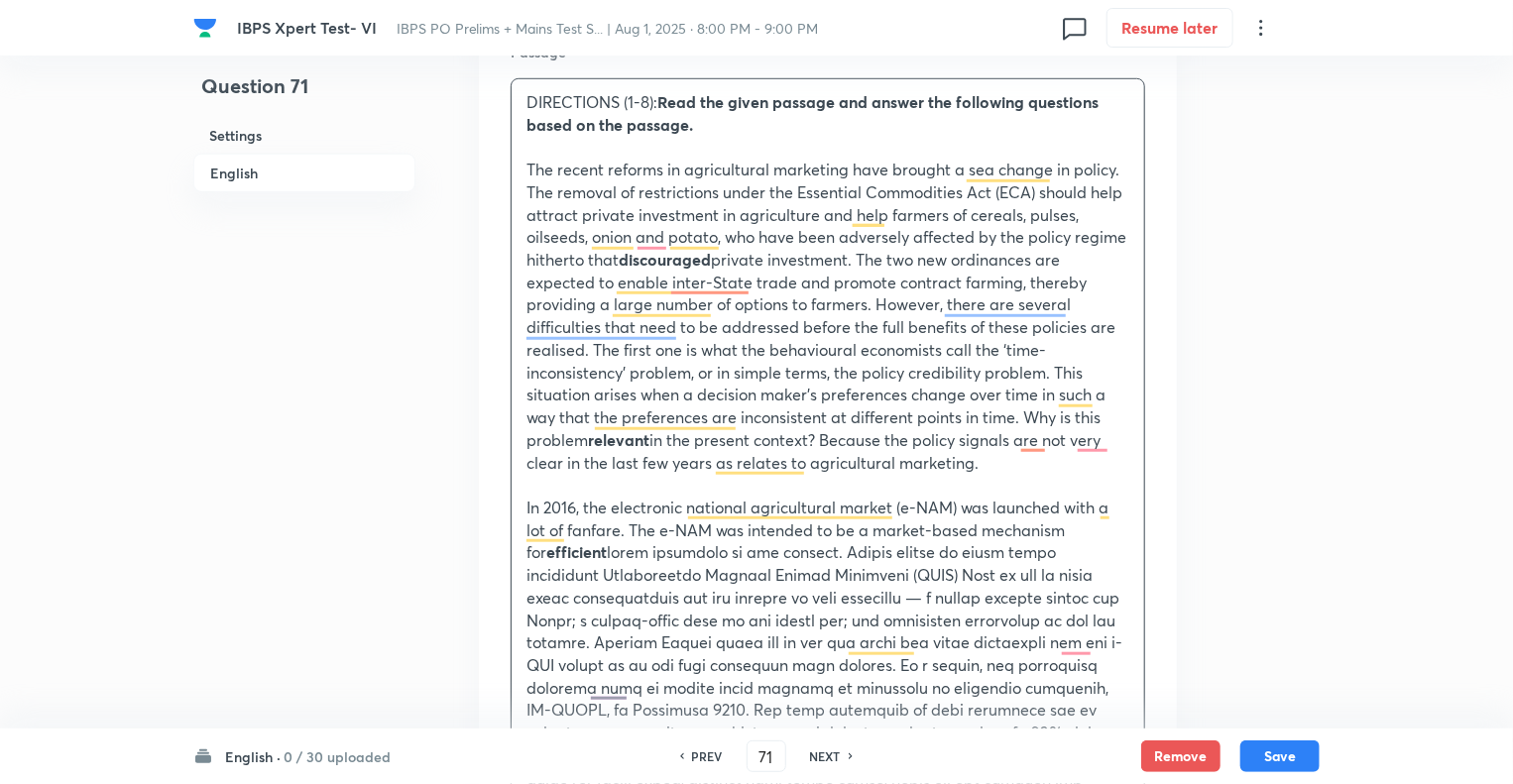 drag, startPoint x: 661, startPoint y: 103, endPoint x: 464, endPoint y: 89, distance: 197.49684 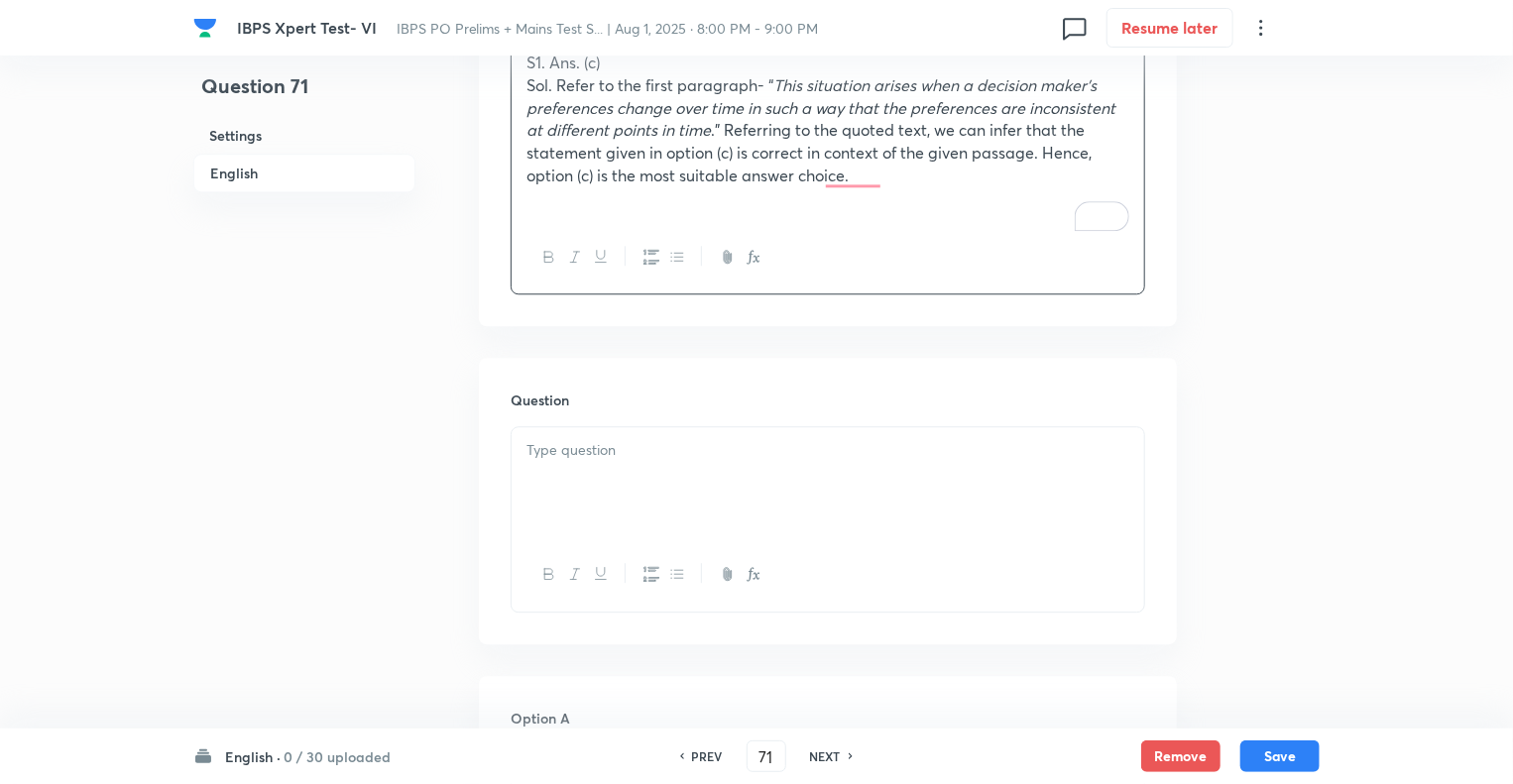 scroll, scrollTop: 2442, scrollLeft: 0, axis: vertical 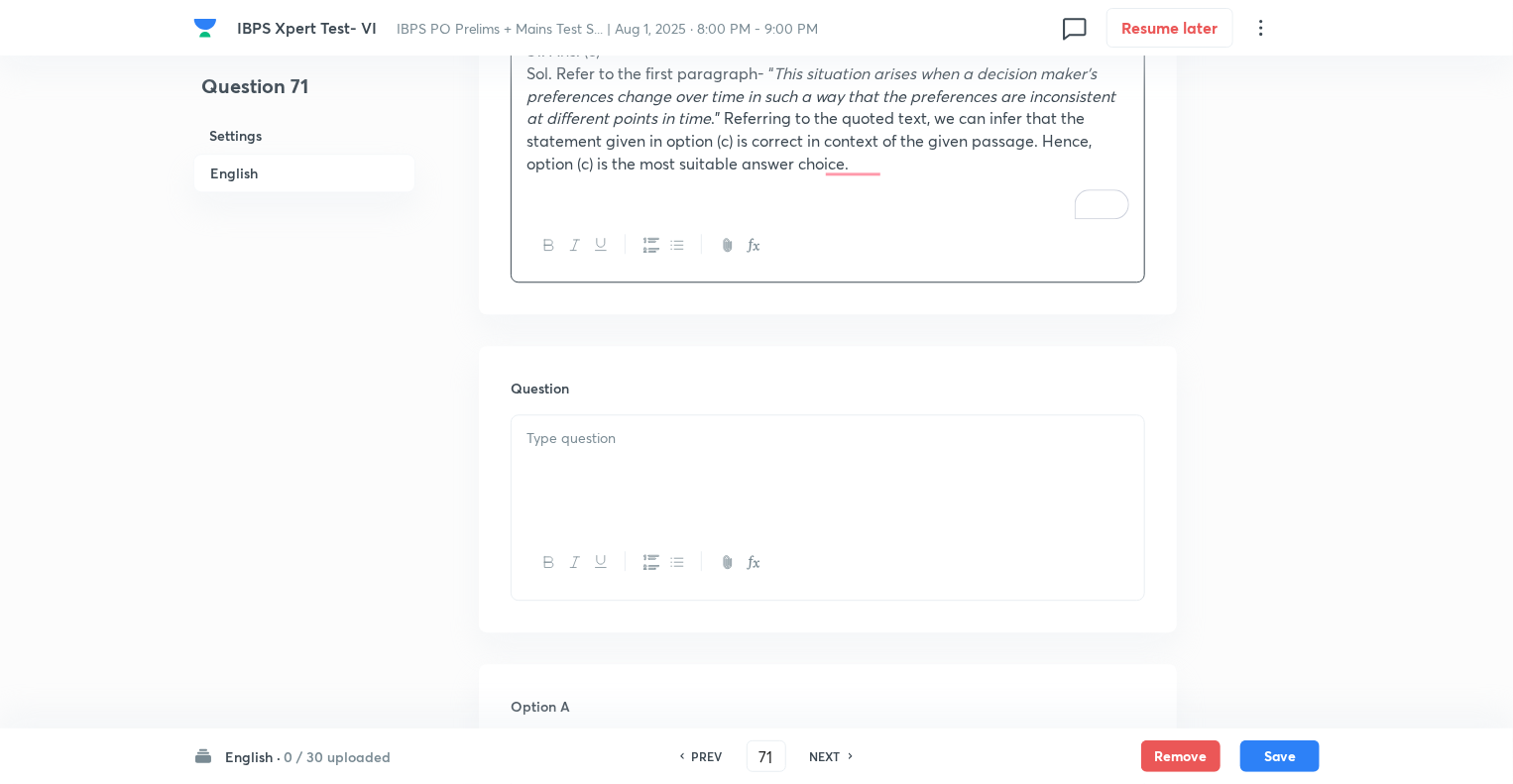 click 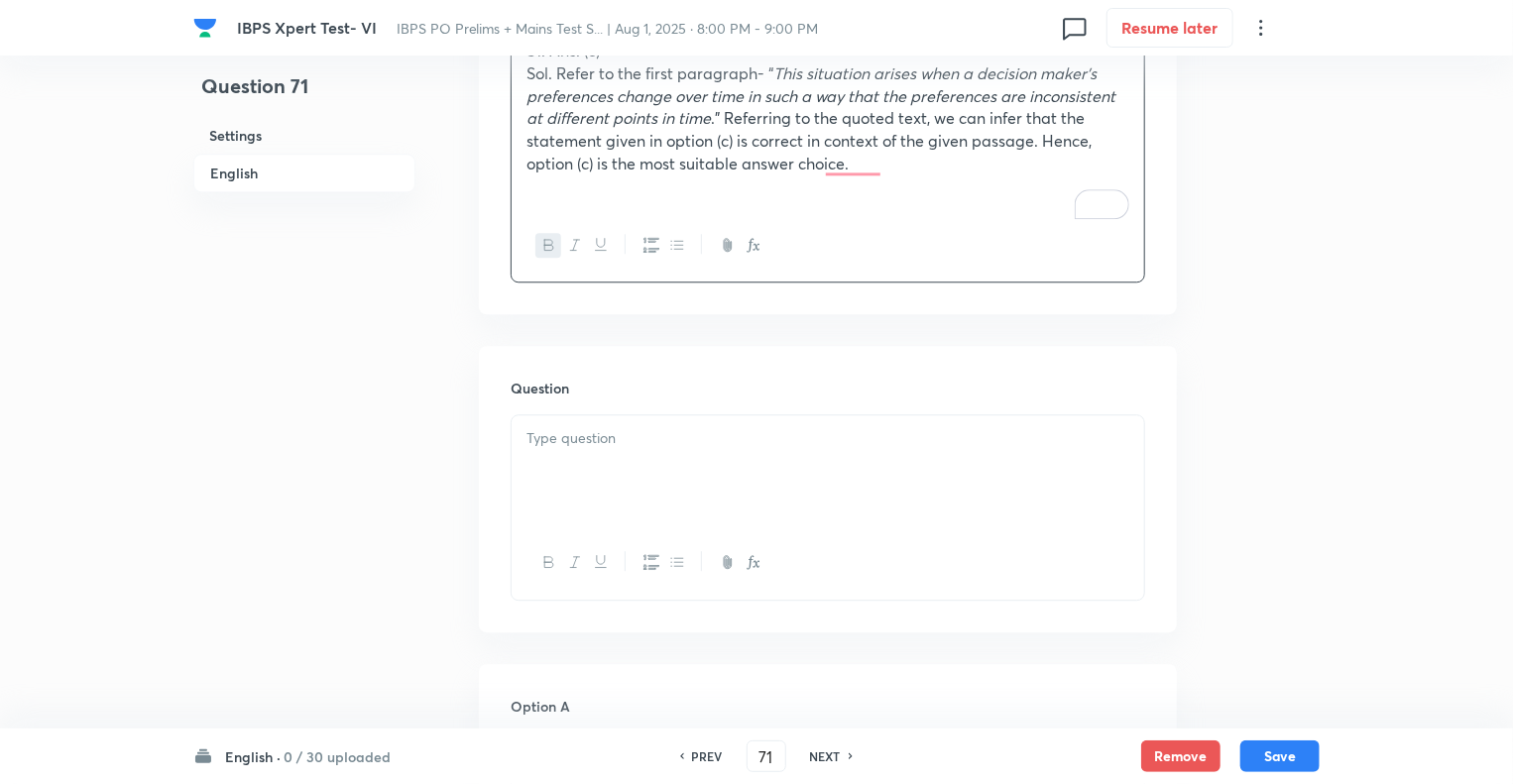 click on "Question 71 Settings English" at bounding box center [304, 123] 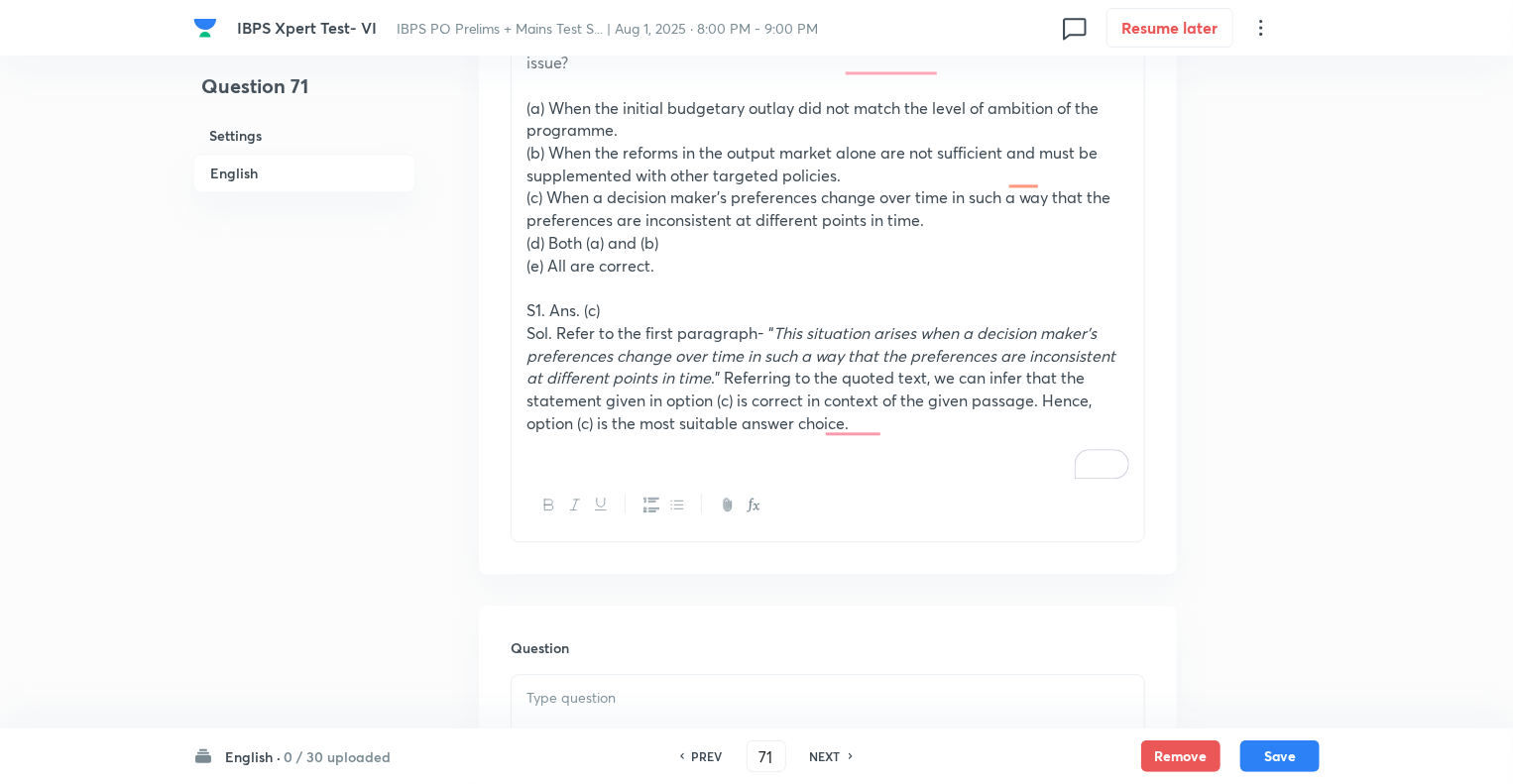 scroll, scrollTop: 2165, scrollLeft: 0, axis: vertical 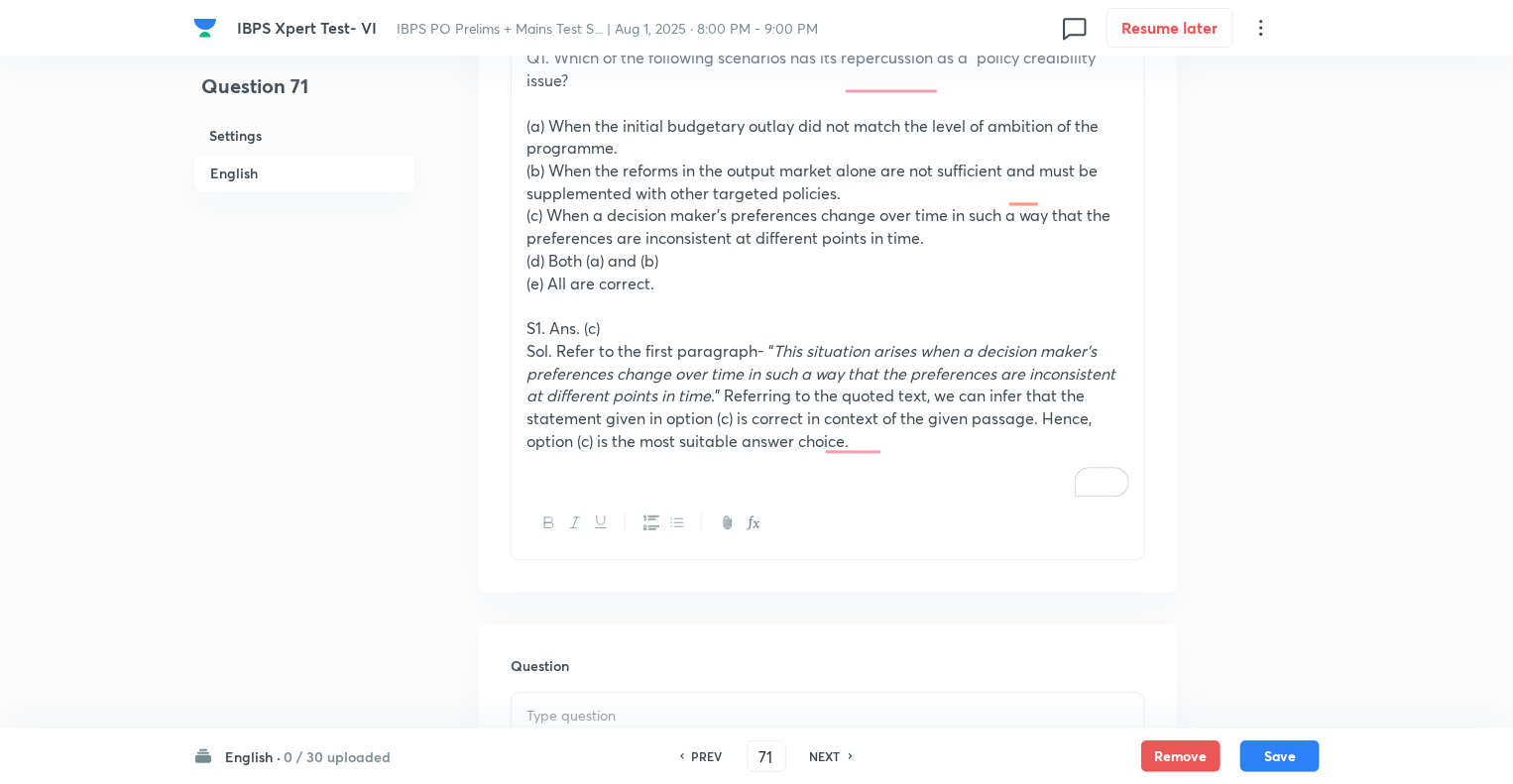 click on "Sol. Refer to the first paragraph- “ This situation arises when a decision maker’s preferences change over time in such a way that the preferences are inconsistent at different points in time .” Referring to the quoted text, we can infer that the statement given in option (c) is correct in context of the given passage. Hence, option (c) is the most suitable answer choice." at bounding box center [828, 396] 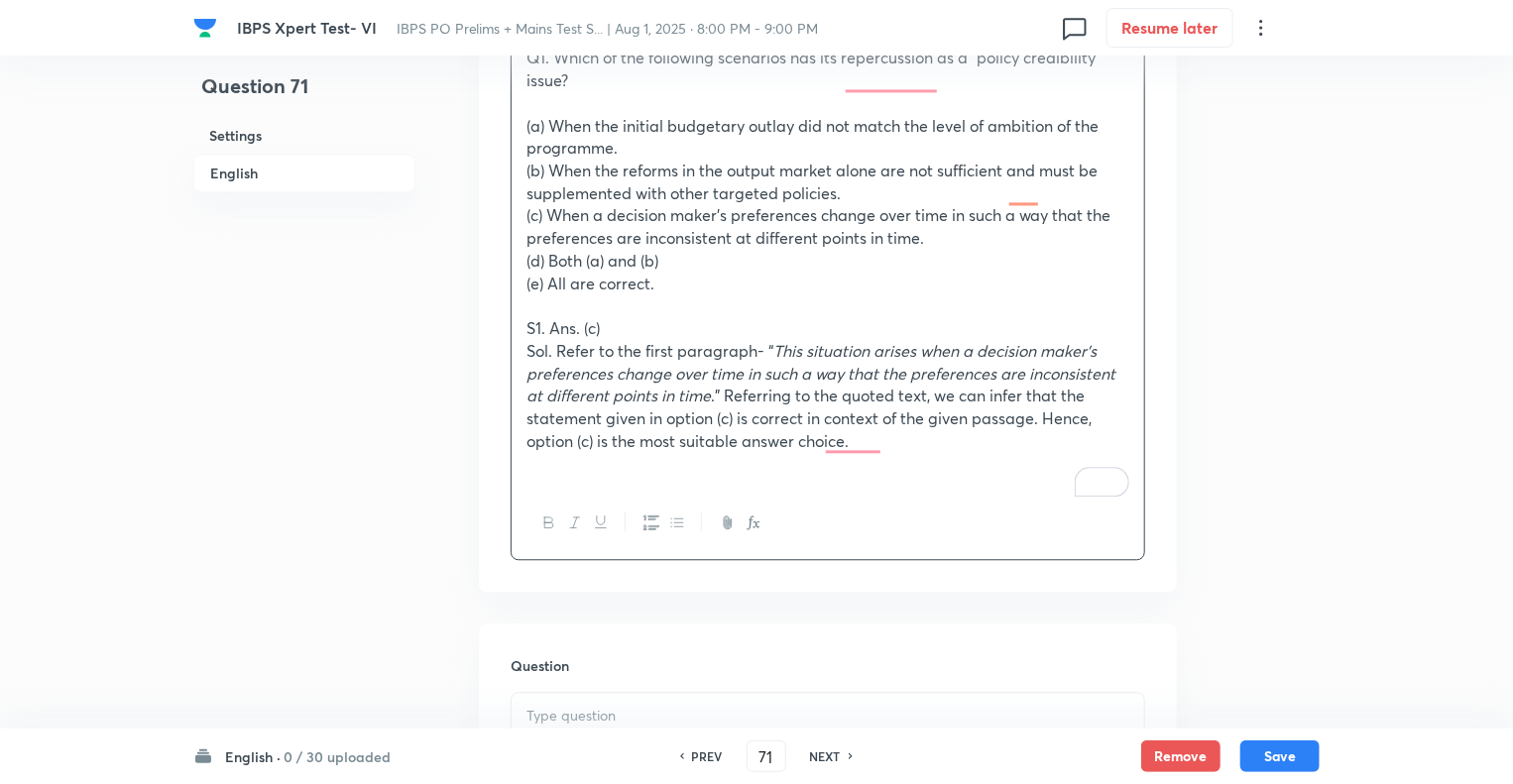 click on "IBPS Xpert Test- VI IBPS PO Prelims + Mains Test S... | Aug 1, 2025 · 8:00 PM - 9:00 PM 0 Resume later Question 71 Settings English Settings Type Single choice correct 5 options With passage + 1 mark - 0.25 marks Edit Concept English Language Reading Comprehension Comprehension Reading Comprehension Edit Additional details Moderate Concept Not from PYQ paper No equation Edit In English Passage DIRECTIONS (1-8): Read the given passage and answer the following questions based on the passage. The recent reforms in agricultural marketing have brought a sea change in policy. The removal of restrictions under the Essential Commodities Act (ECA) should help attract private investment in agriculture and help farmers of cereals, pulses, oilseeds, onion and potato, who have been adversely affected by the policy regime hitherto that  discouraged relevant  in the present context? Because the policy signals are not very clear in the last few years as relates to agricultural marketing. efficient Concept: Comprehension 71" at bounding box center (756, 400) 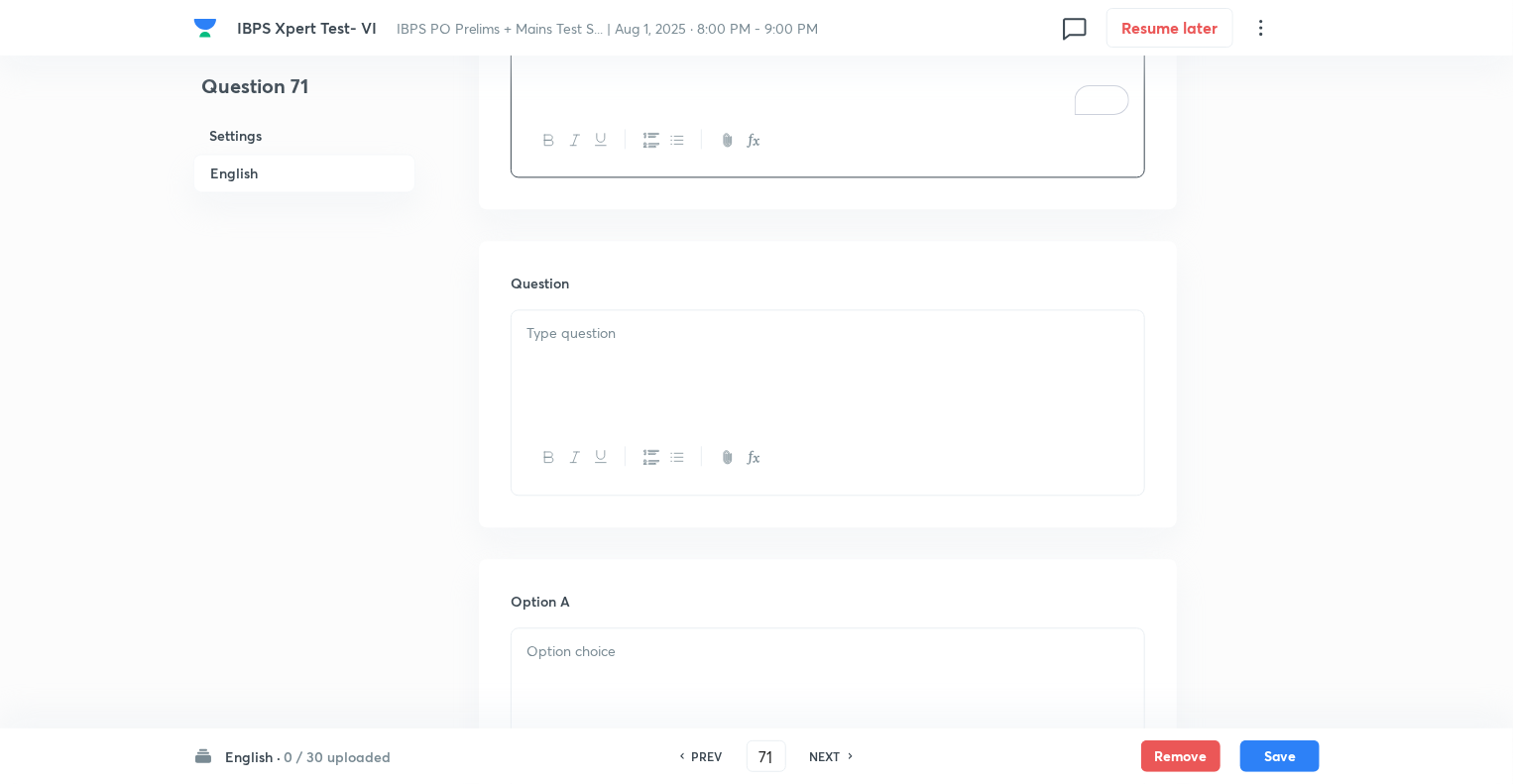 click on "Question 71 Settings English" at bounding box center (304, 209) 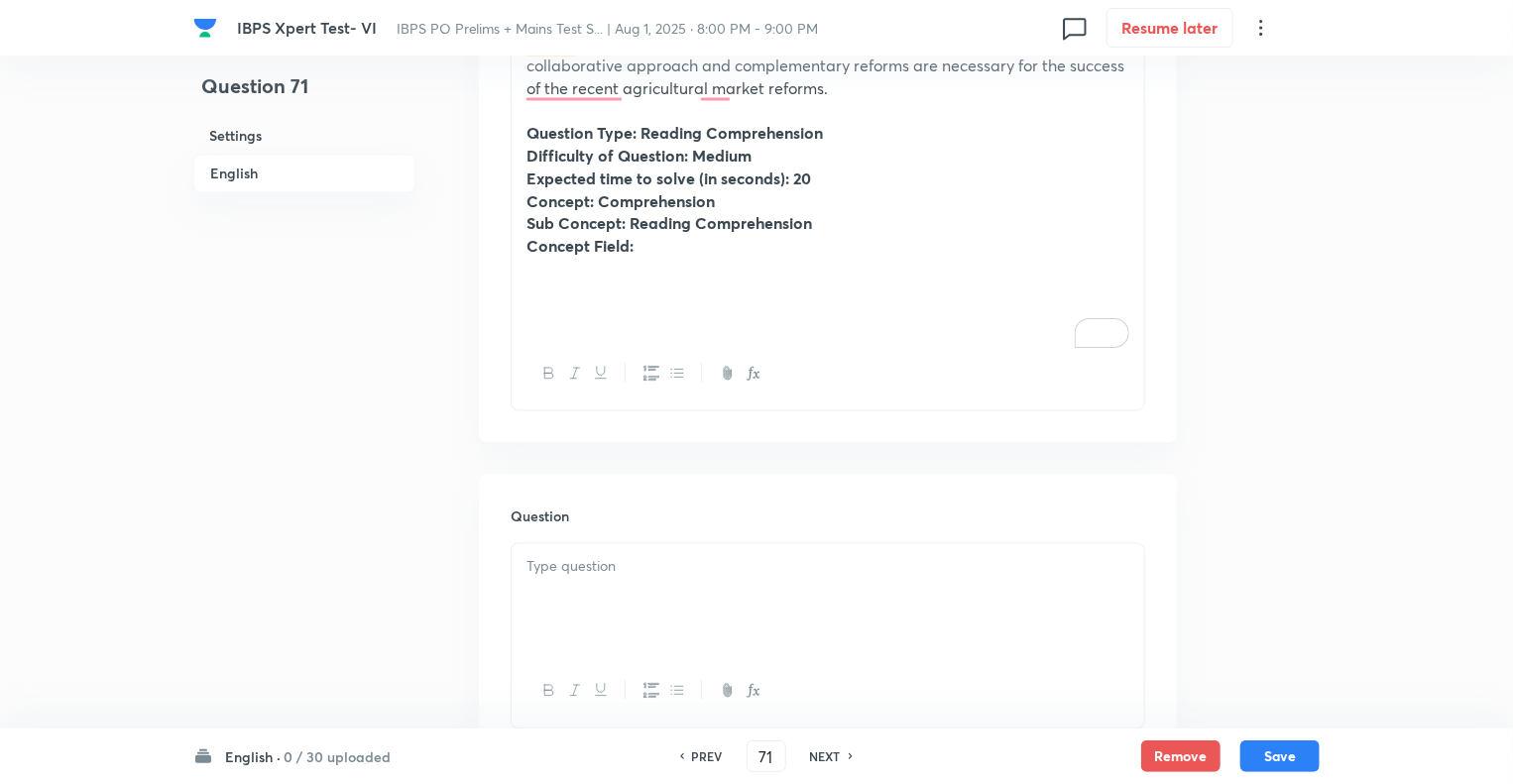 scroll, scrollTop: 1768, scrollLeft: 0, axis: vertical 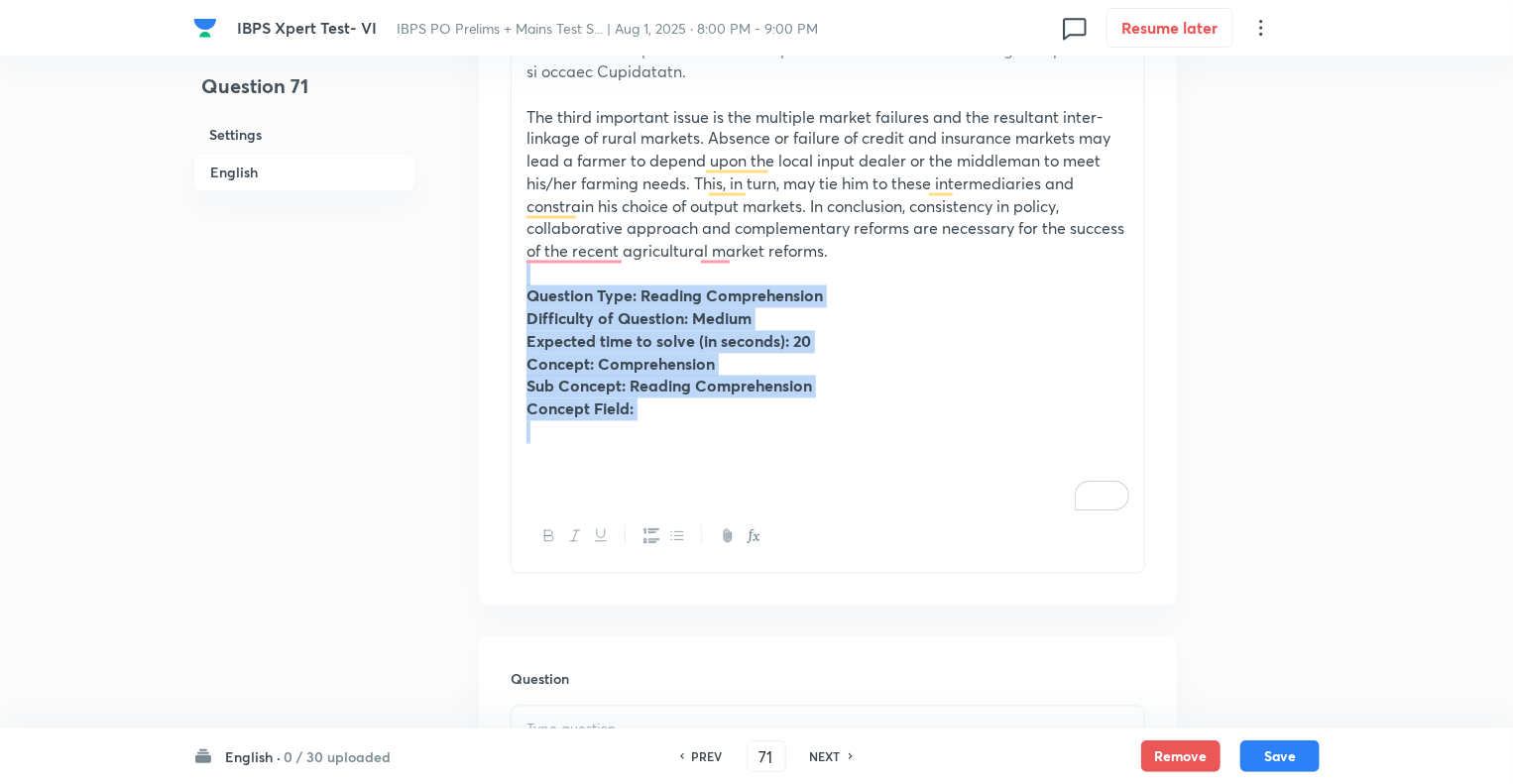 drag, startPoint x: 658, startPoint y: 446, endPoint x: 516, endPoint y: 302, distance: 202.23748 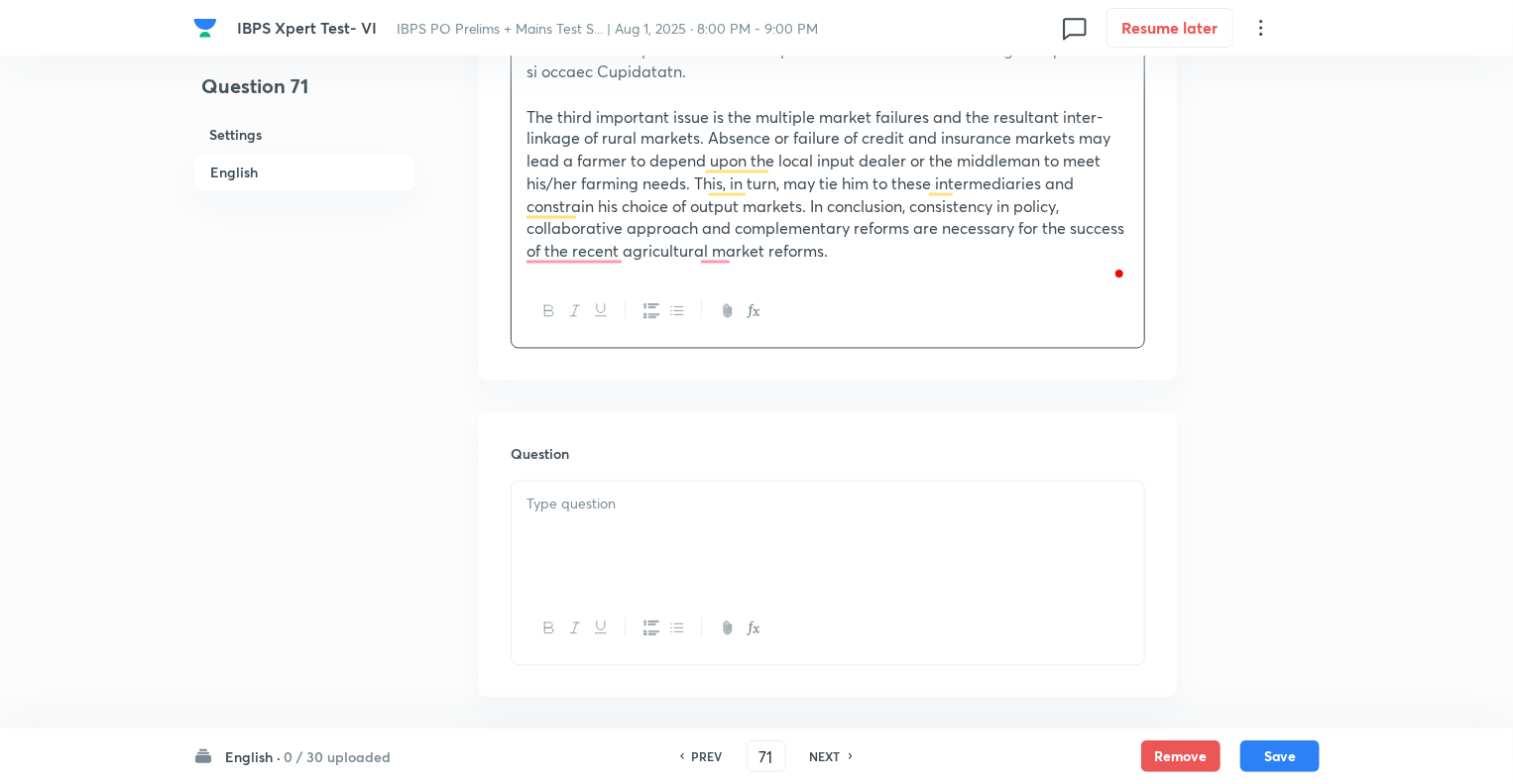 scroll, scrollTop: 3755, scrollLeft: 0, axis: vertical 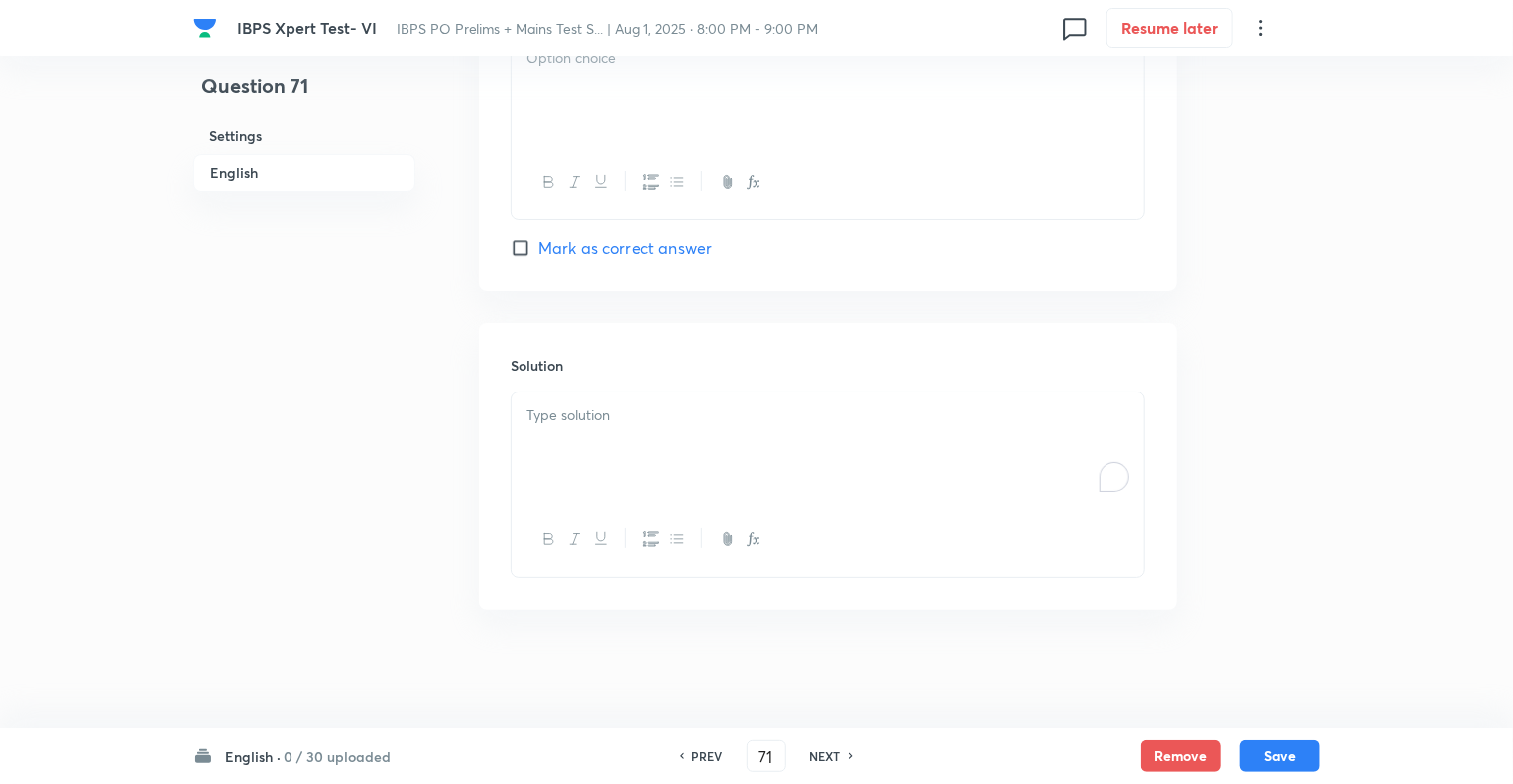 click at bounding box center (828, 448) 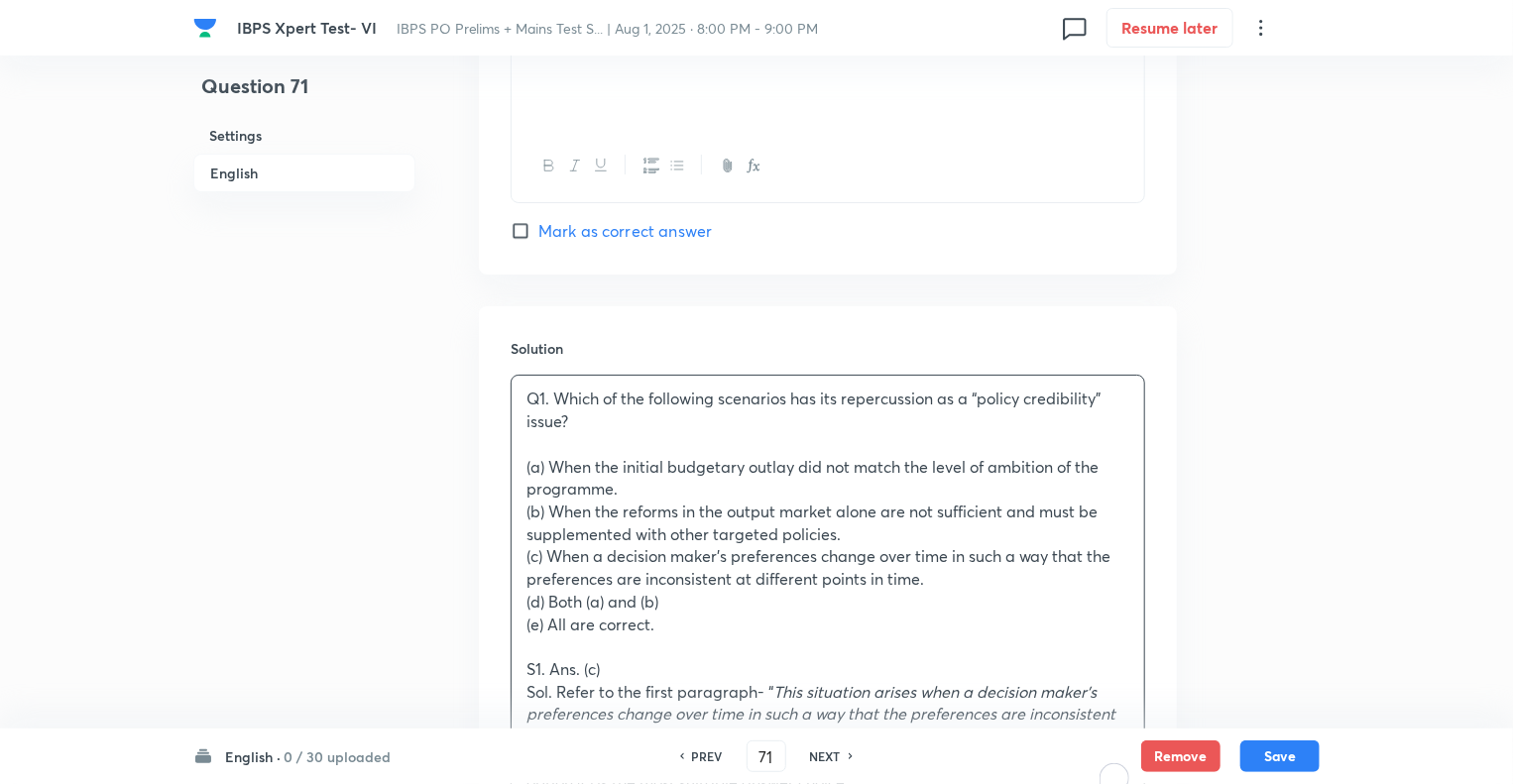 click on "Question 71 Settings English" at bounding box center [304, -1335] 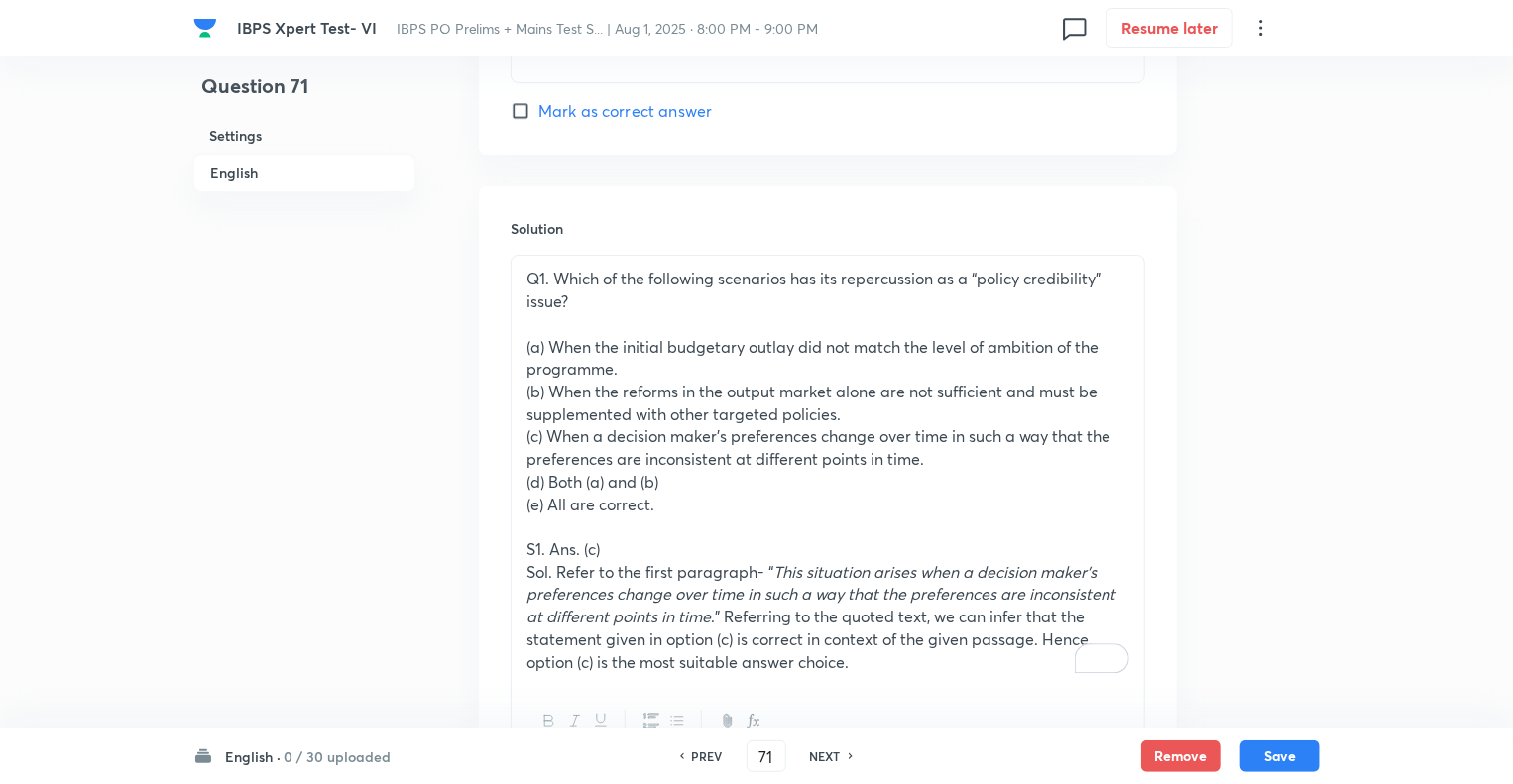 scroll, scrollTop: 3993, scrollLeft: 0, axis: vertical 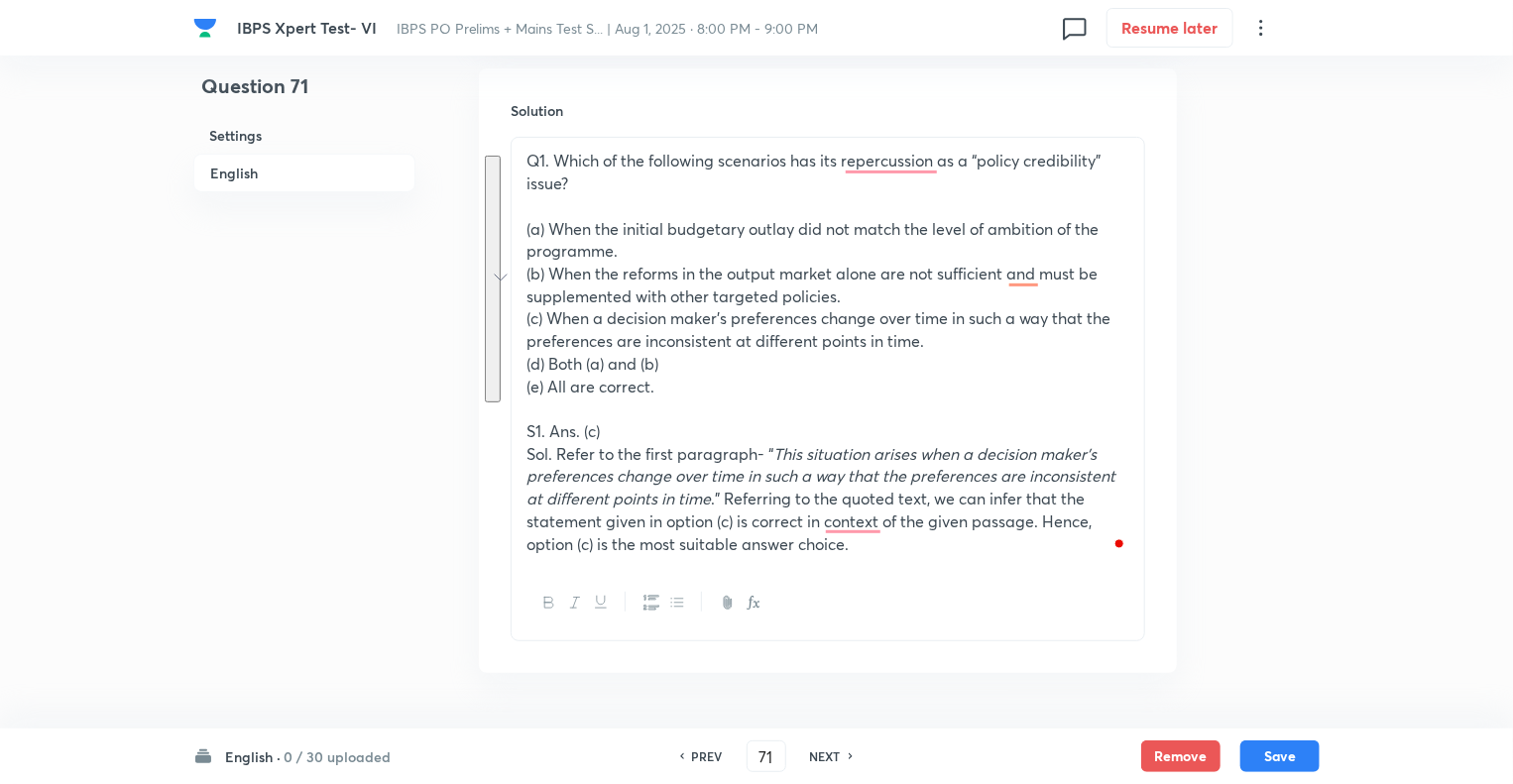 drag, startPoint x: 670, startPoint y: 402, endPoint x: 484, endPoint y: 142, distance: 319.6811 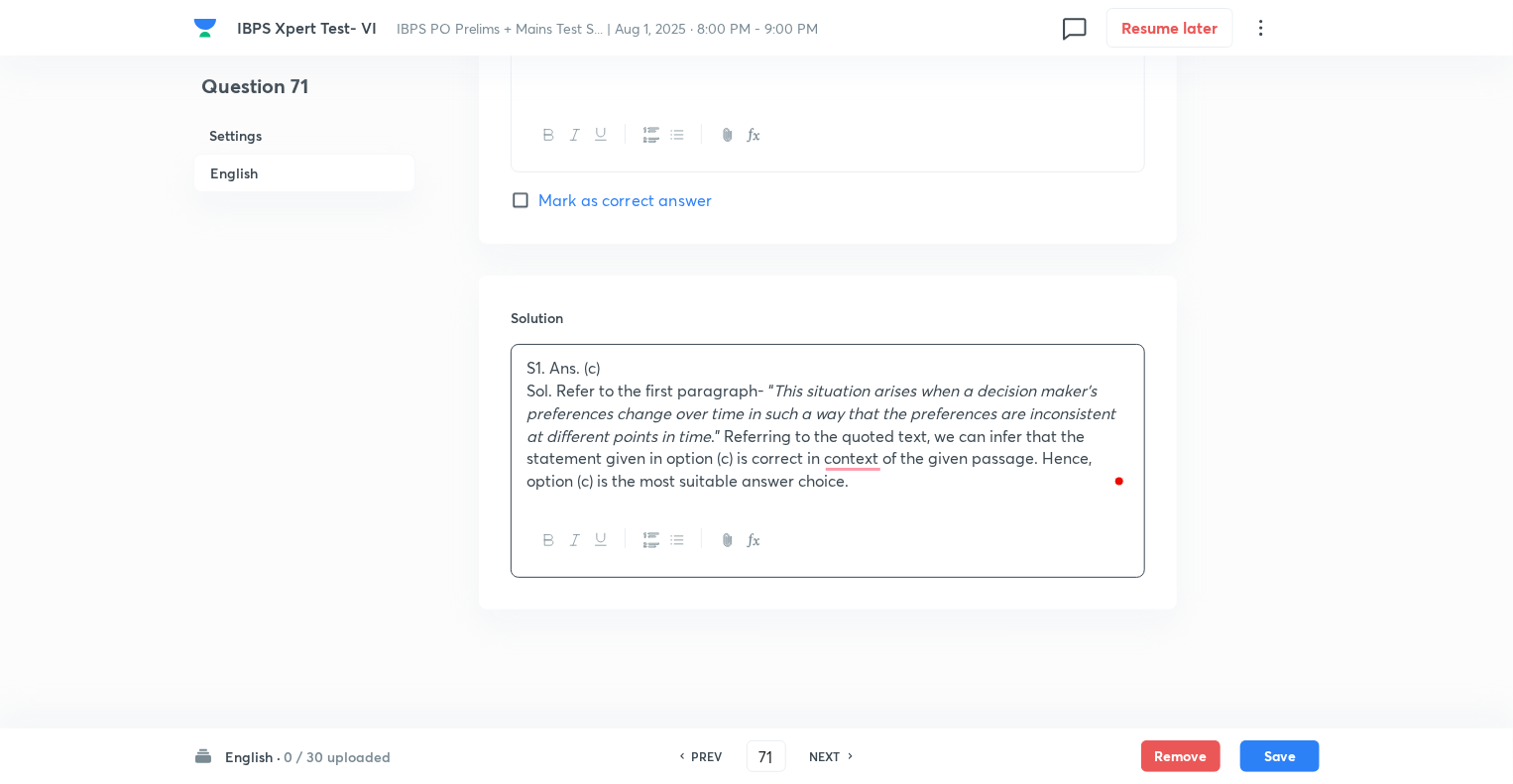 scroll, scrollTop: 3803, scrollLeft: 0, axis: vertical 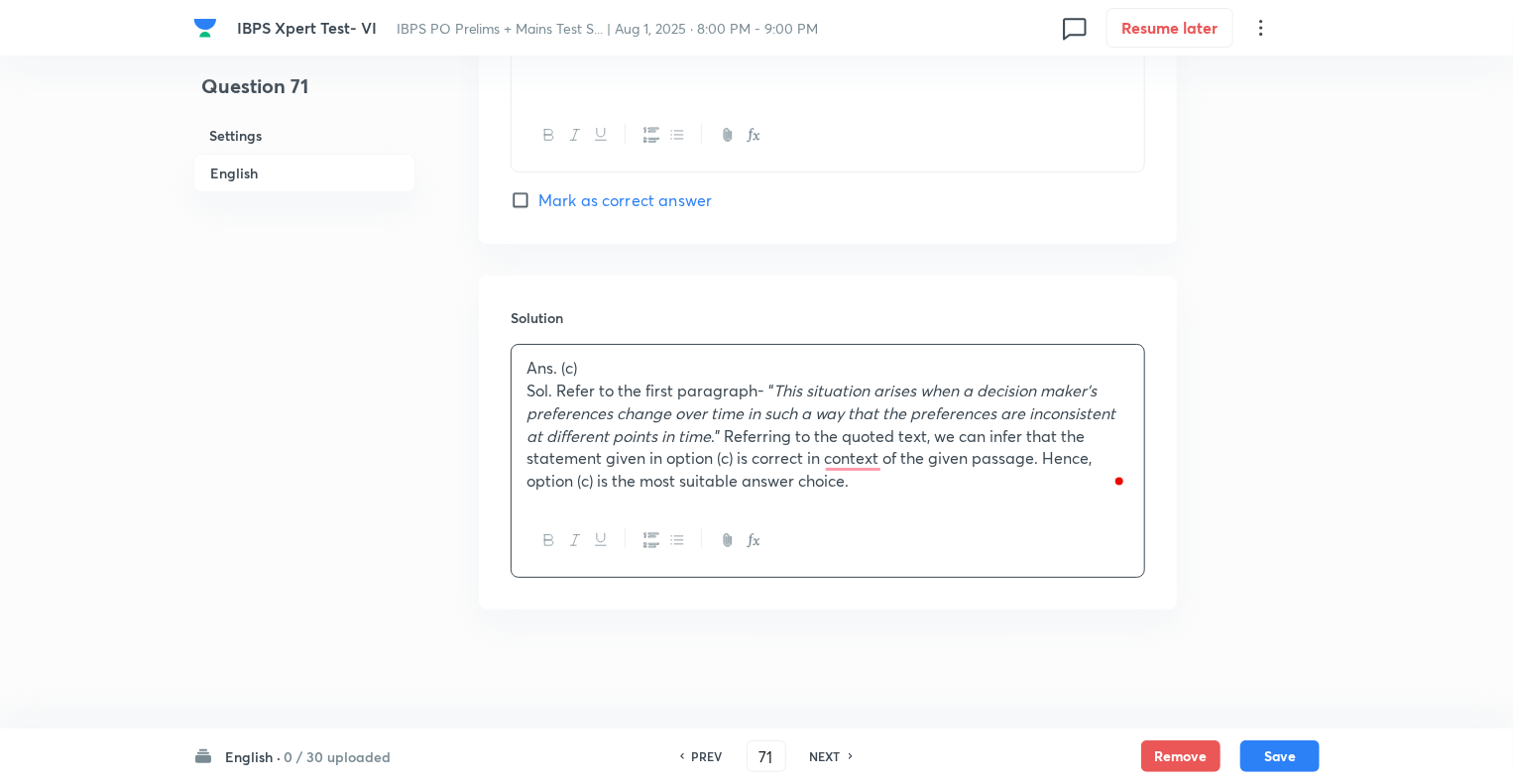 click on "Question 71 Settings English" at bounding box center [304, -1502] 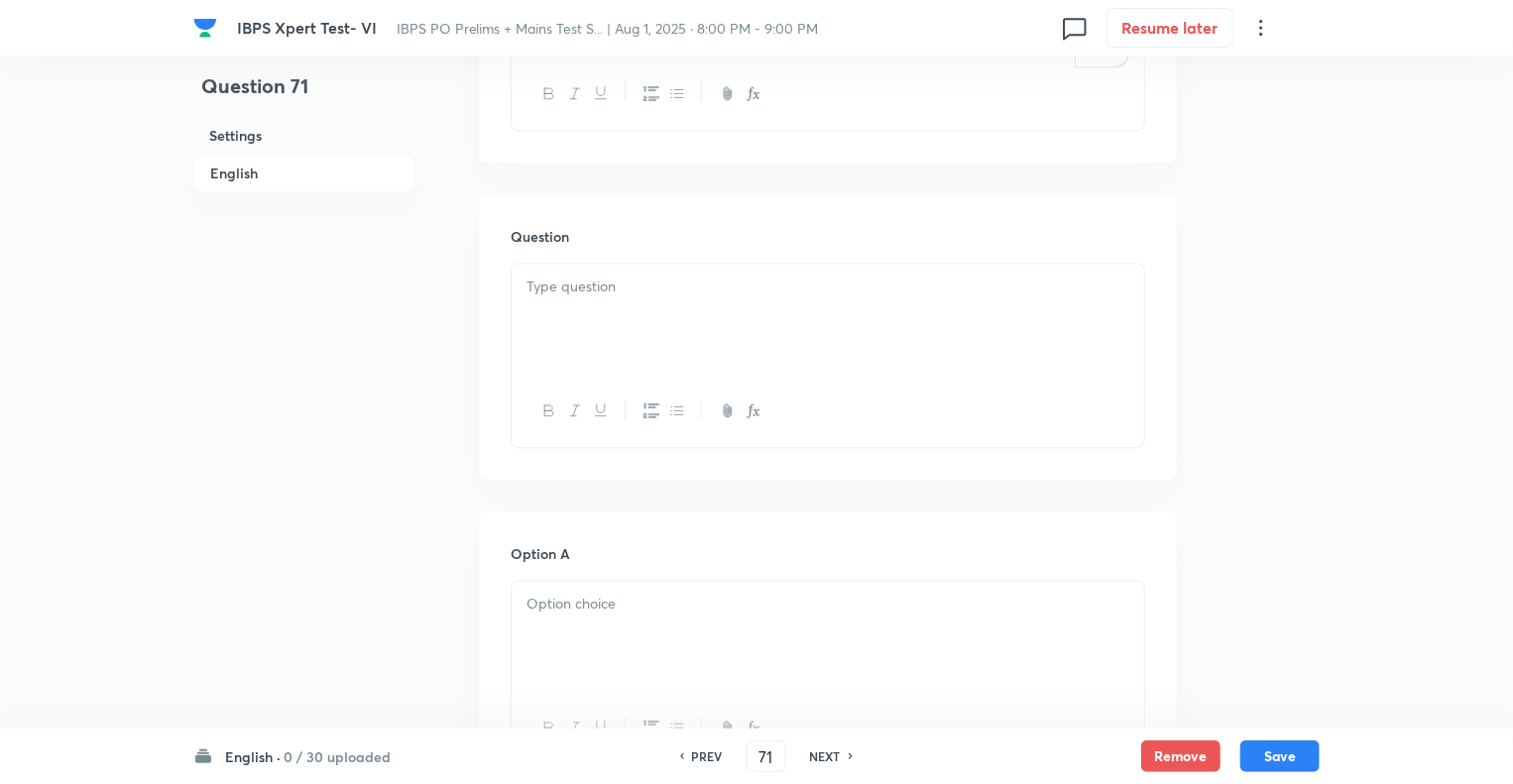 scroll, scrollTop: 1940, scrollLeft: 0, axis: vertical 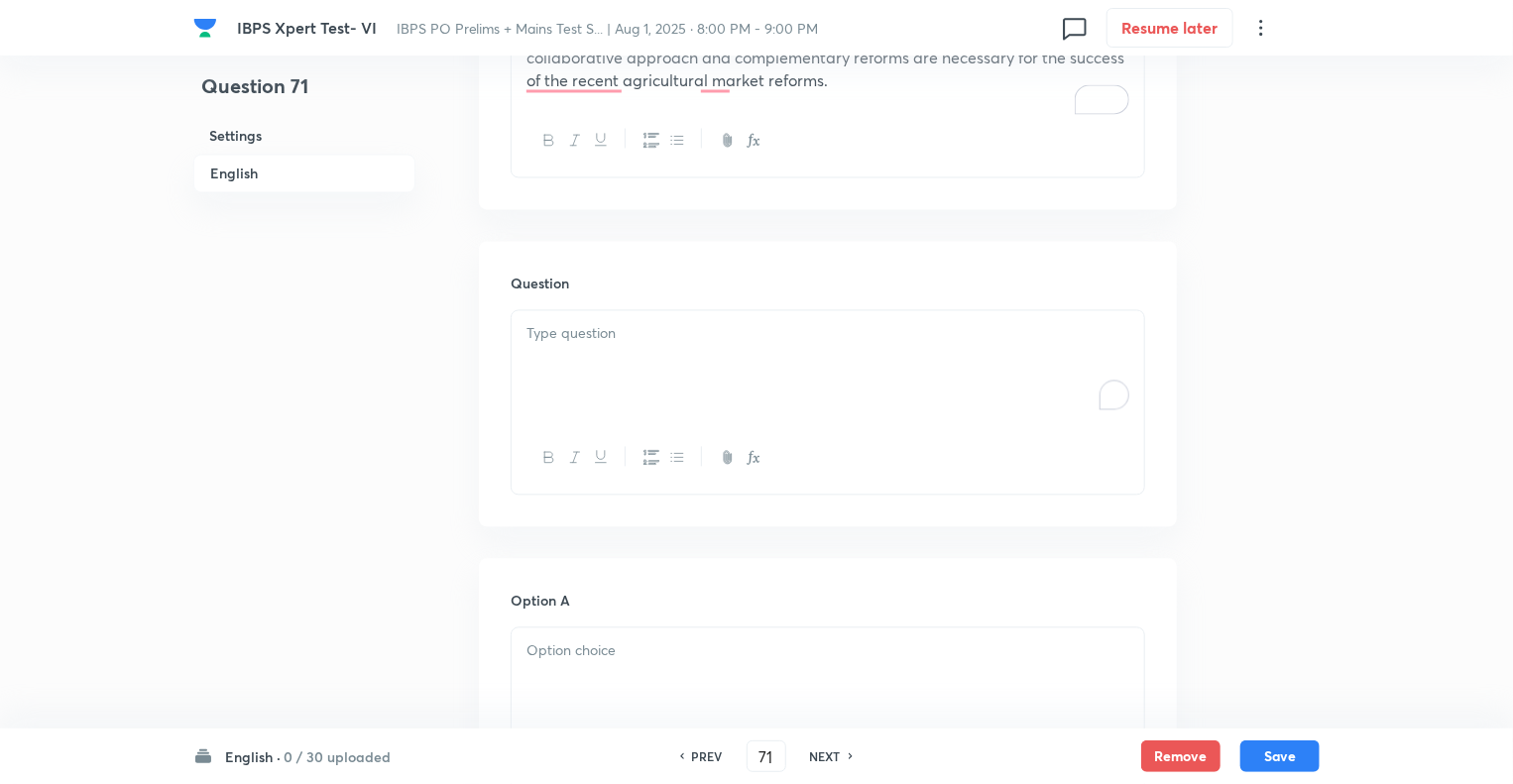 click at bounding box center (828, 366) 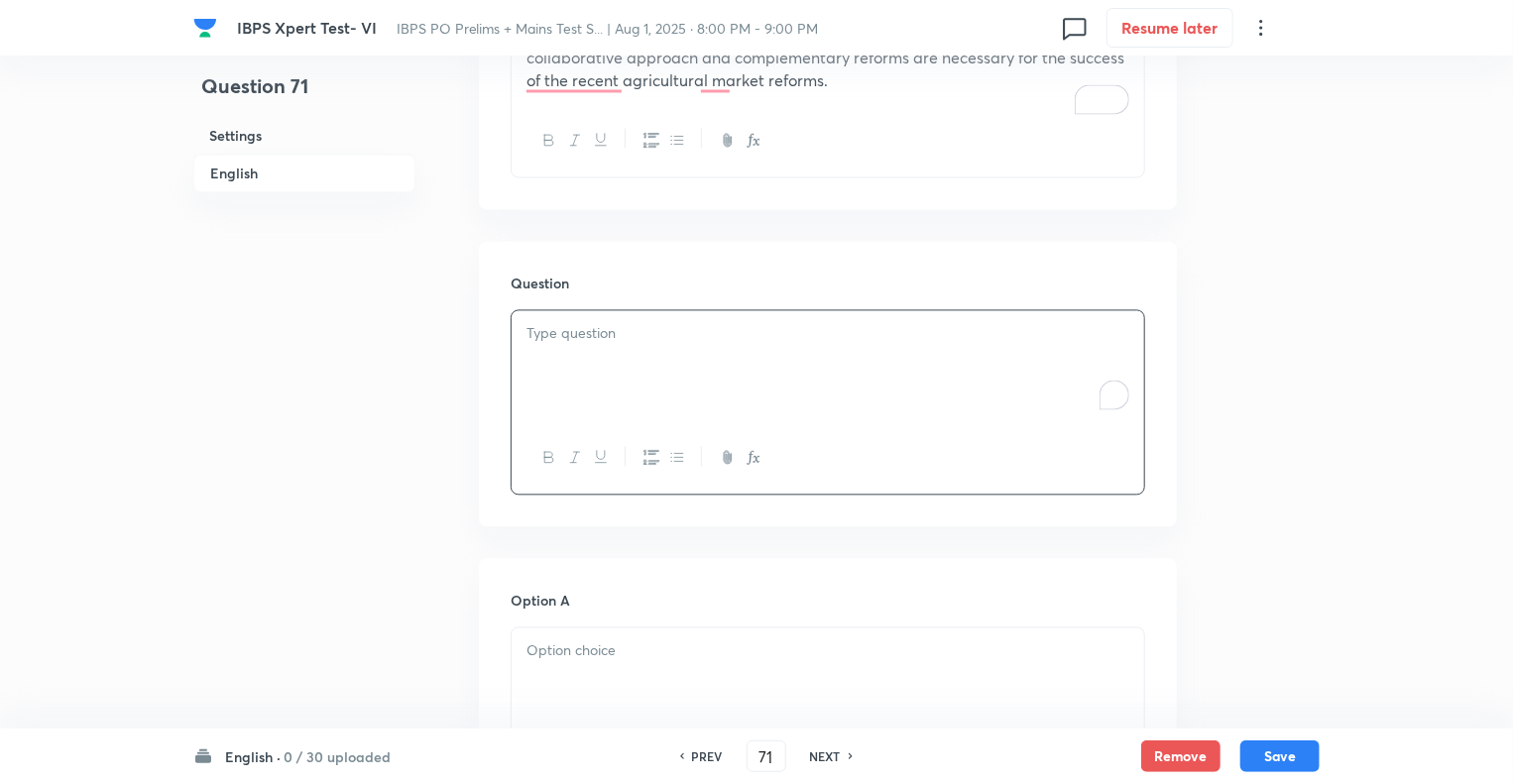 paste 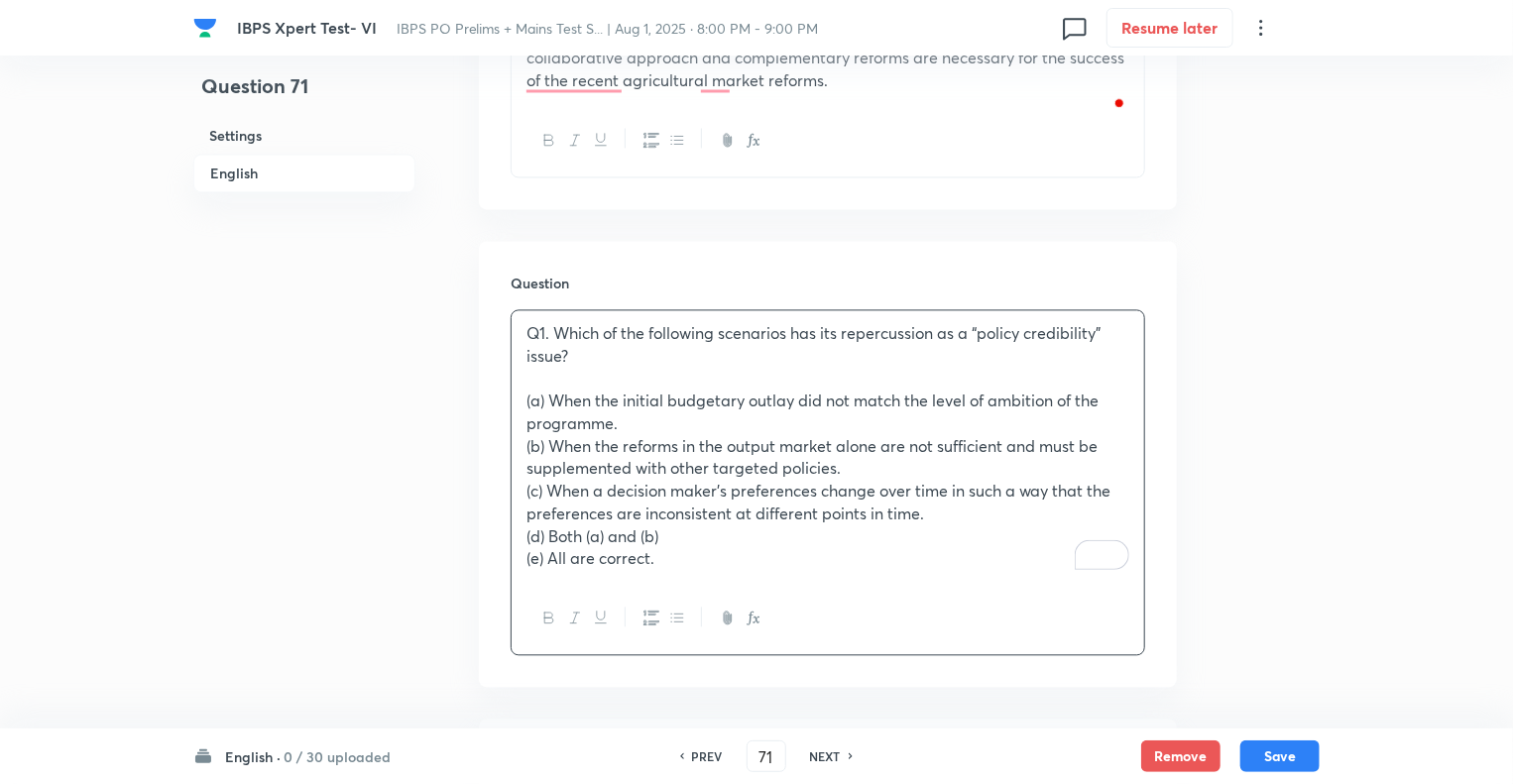 click on "Q1. Which of the following scenarios has its repercussion as a “policy credibility” issue?" at bounding box center (828, 344) 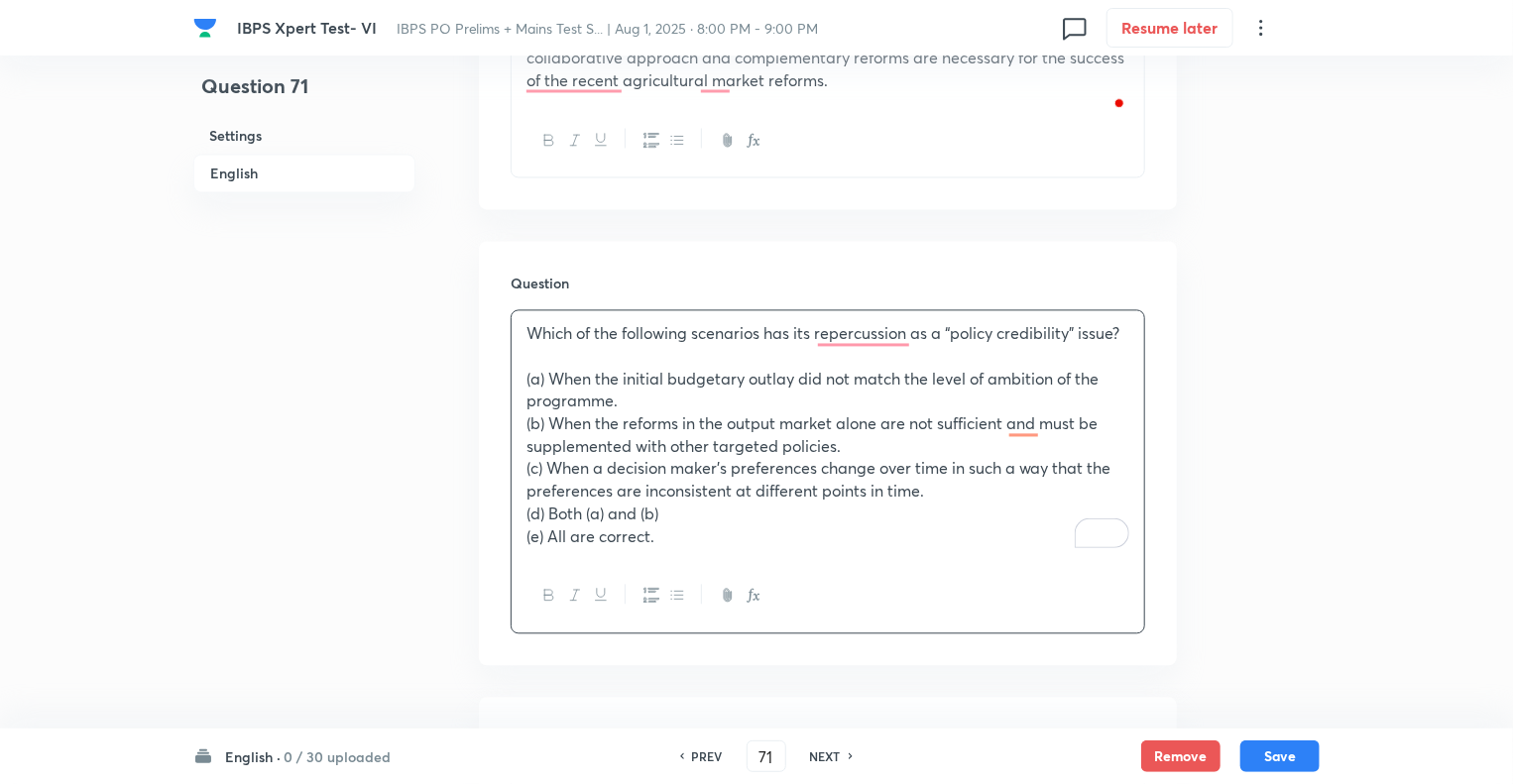 click on "(a) When the initial budgetary outlay did not match the level of ambition of the programme." at bounding box center (828, 390) 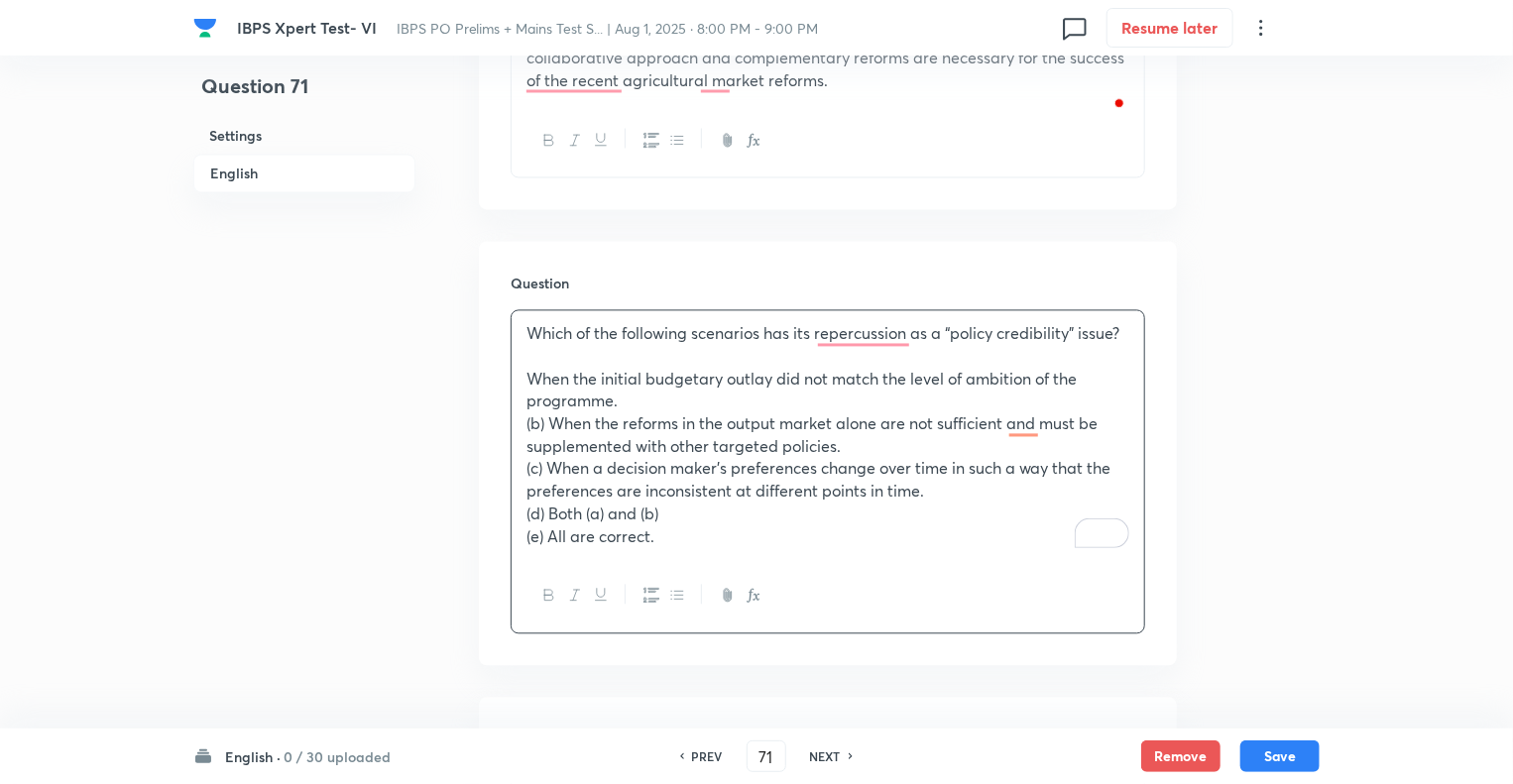 click on "(b) When the reforms in the output market alone are not sufficient and must be supplemented with other targeted policies." at bounding box center [828, 434] 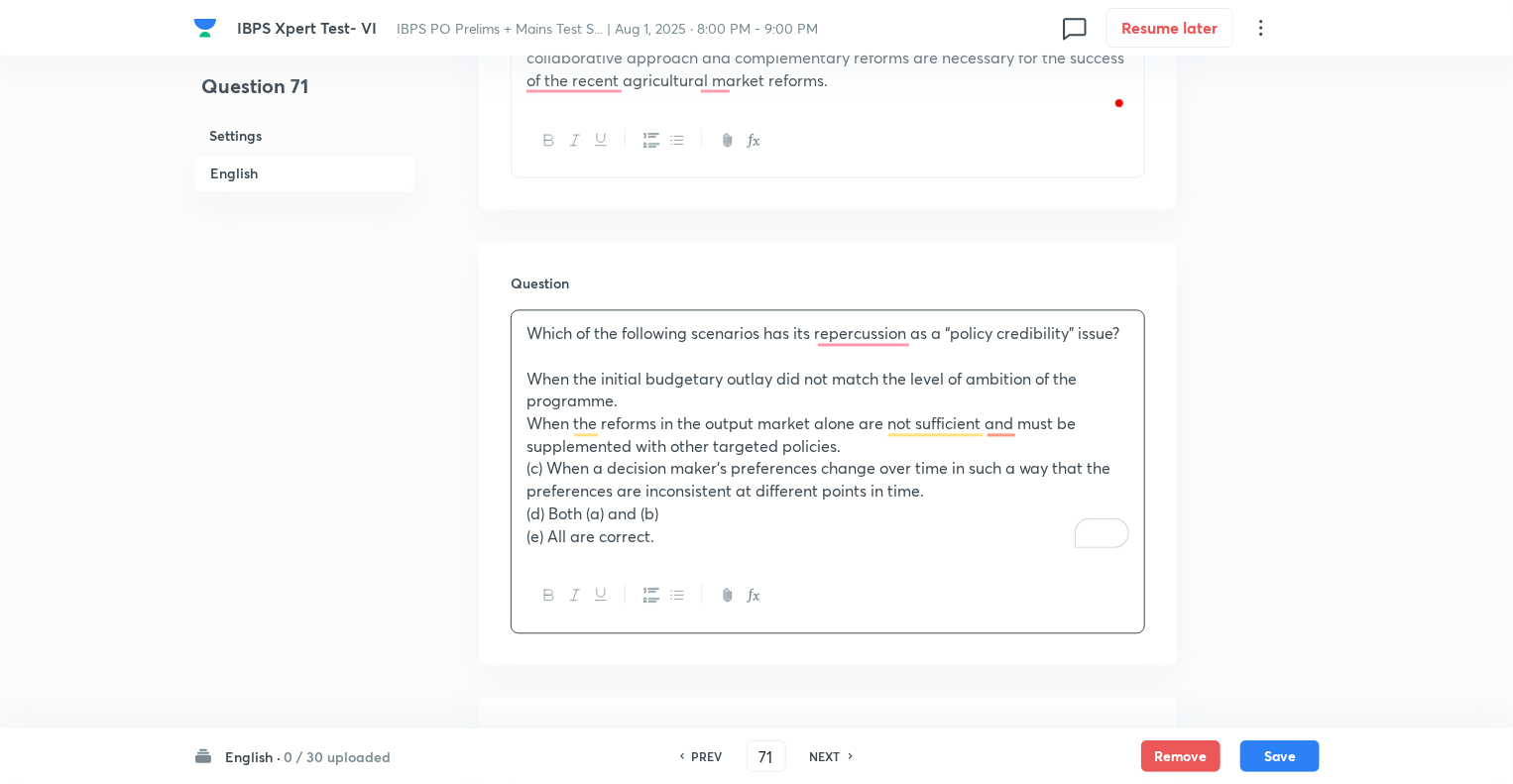 click on "(c) When a decision maker’s preferences change over time in such a way that the preferences are inconsistent at different points in time." at bounding box center [828, 479] 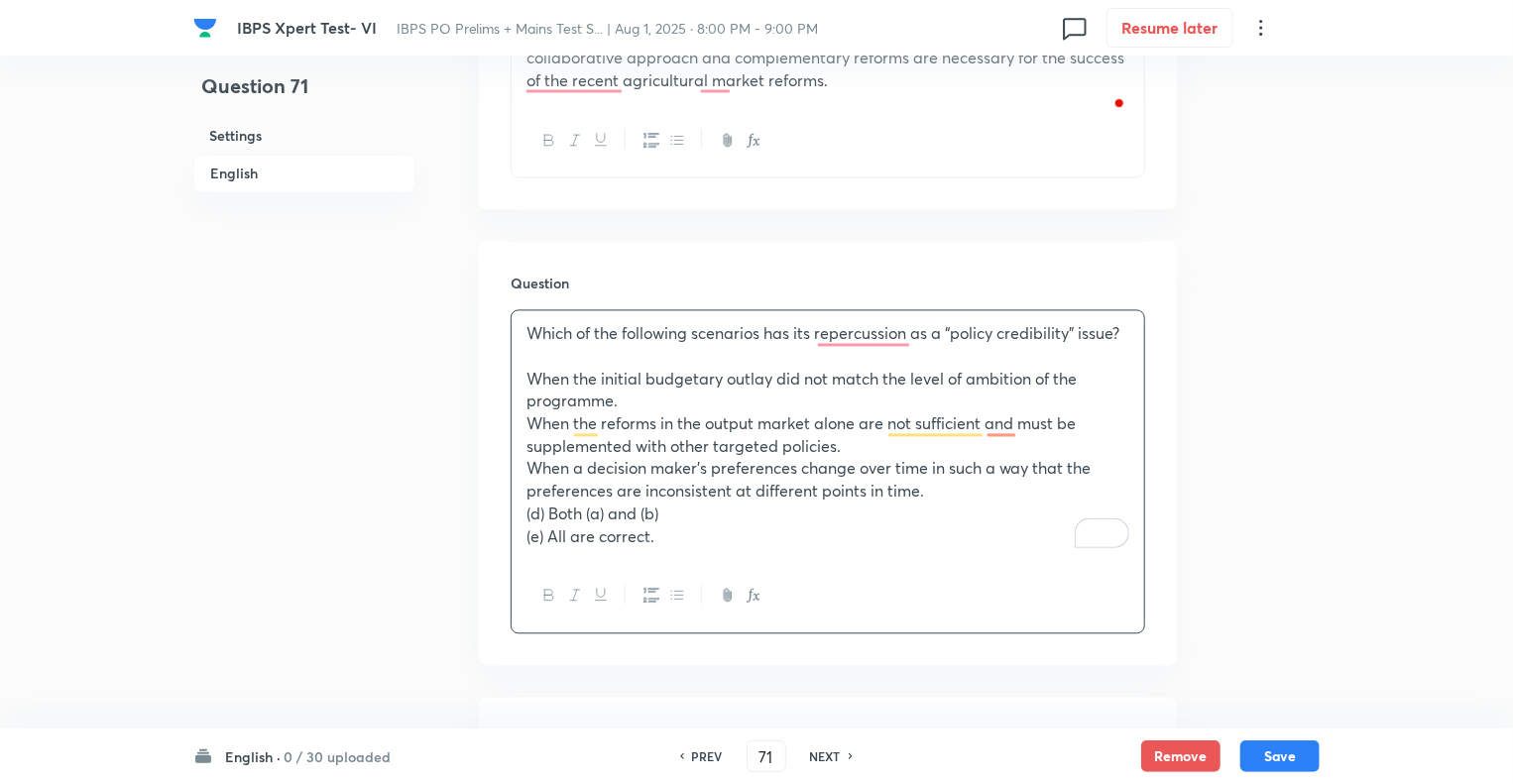 click on "(d) Both (a) and (b)" at bounding box center [828, 513] 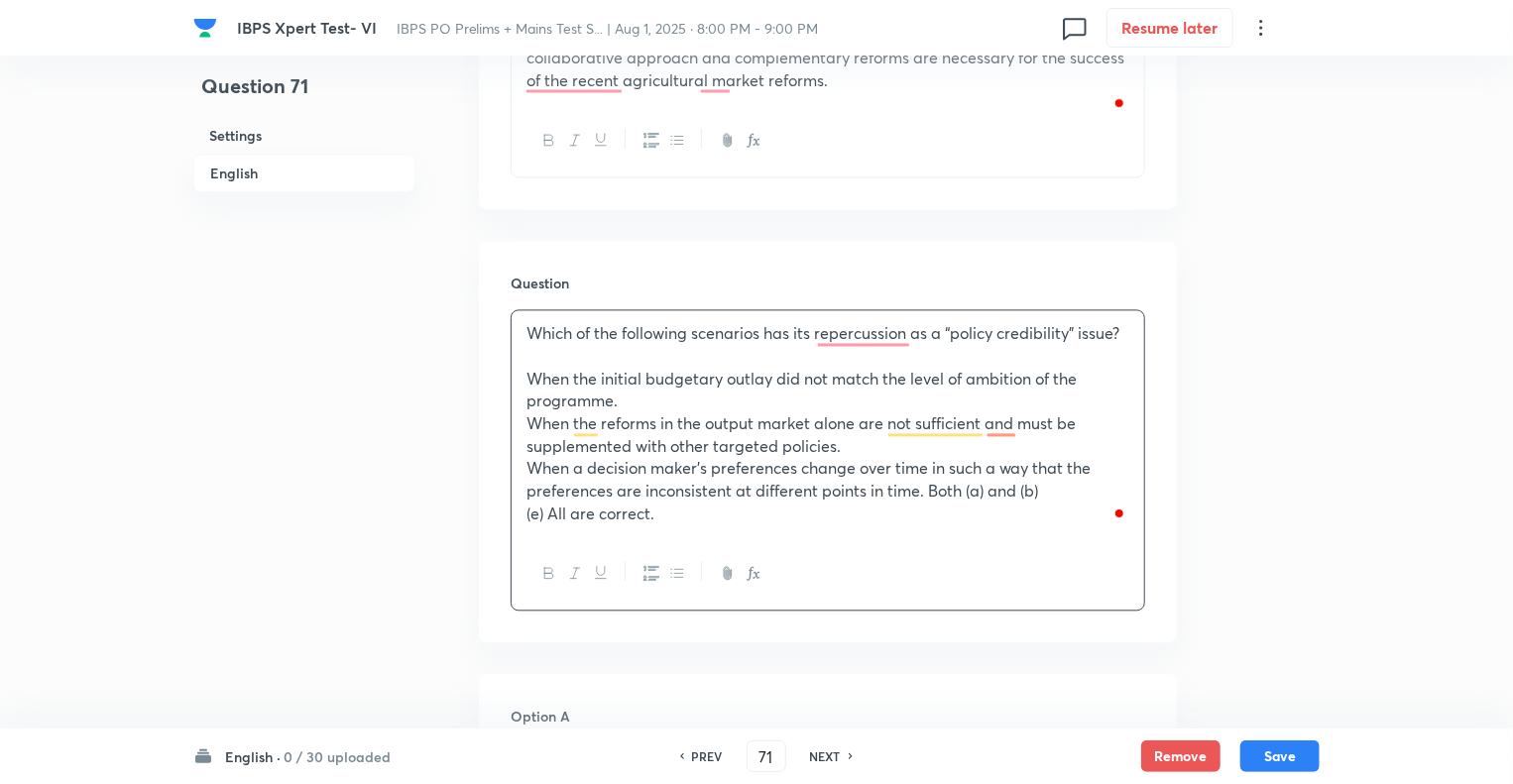 click on "(e) All are correct." at bounding box center [828, 513] 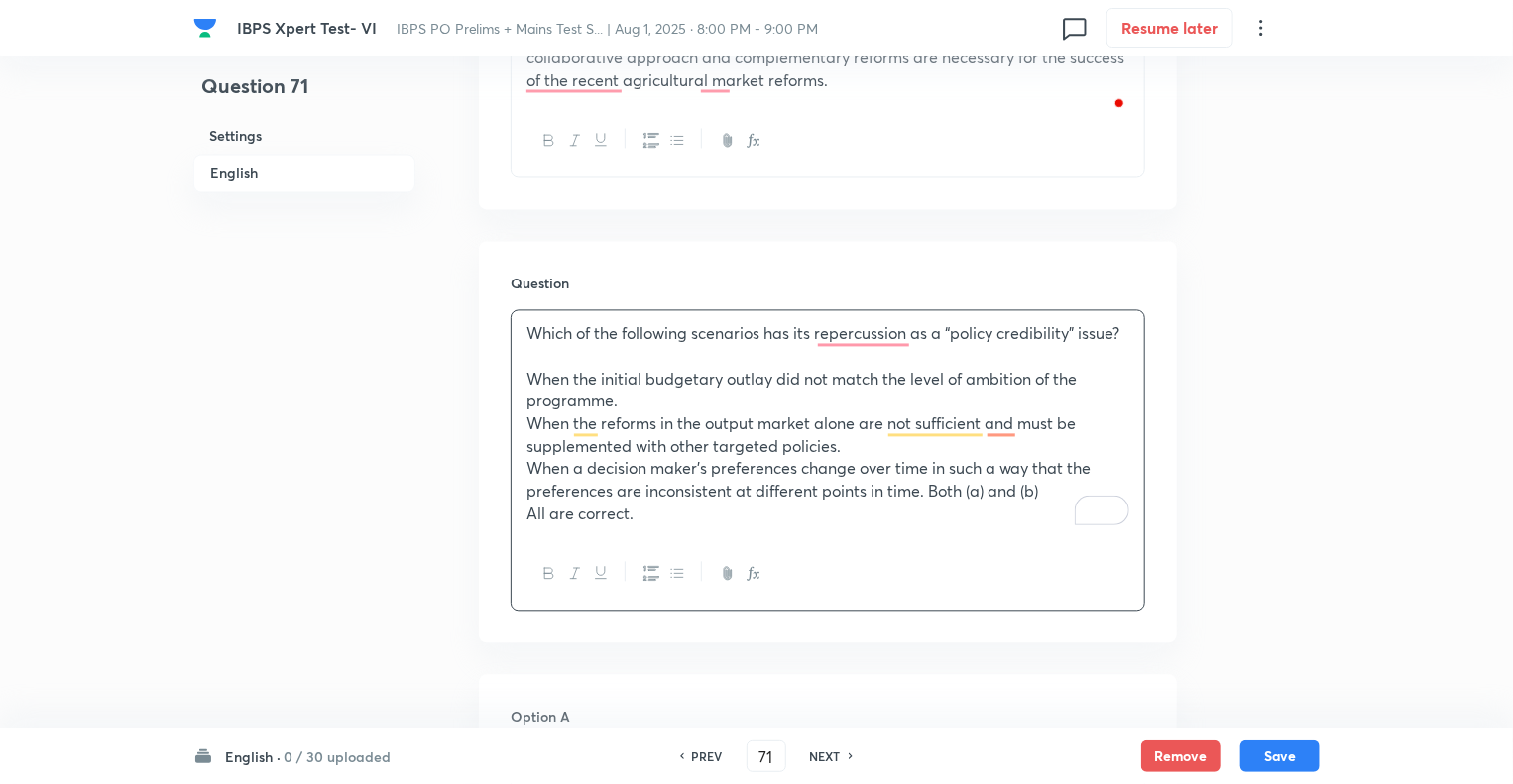 click on "When a decision maker’s preferences change over time in such a way that the preferences are inconsistent at different points in time. Both (a) and (b)" at bounding box center (828, 479) 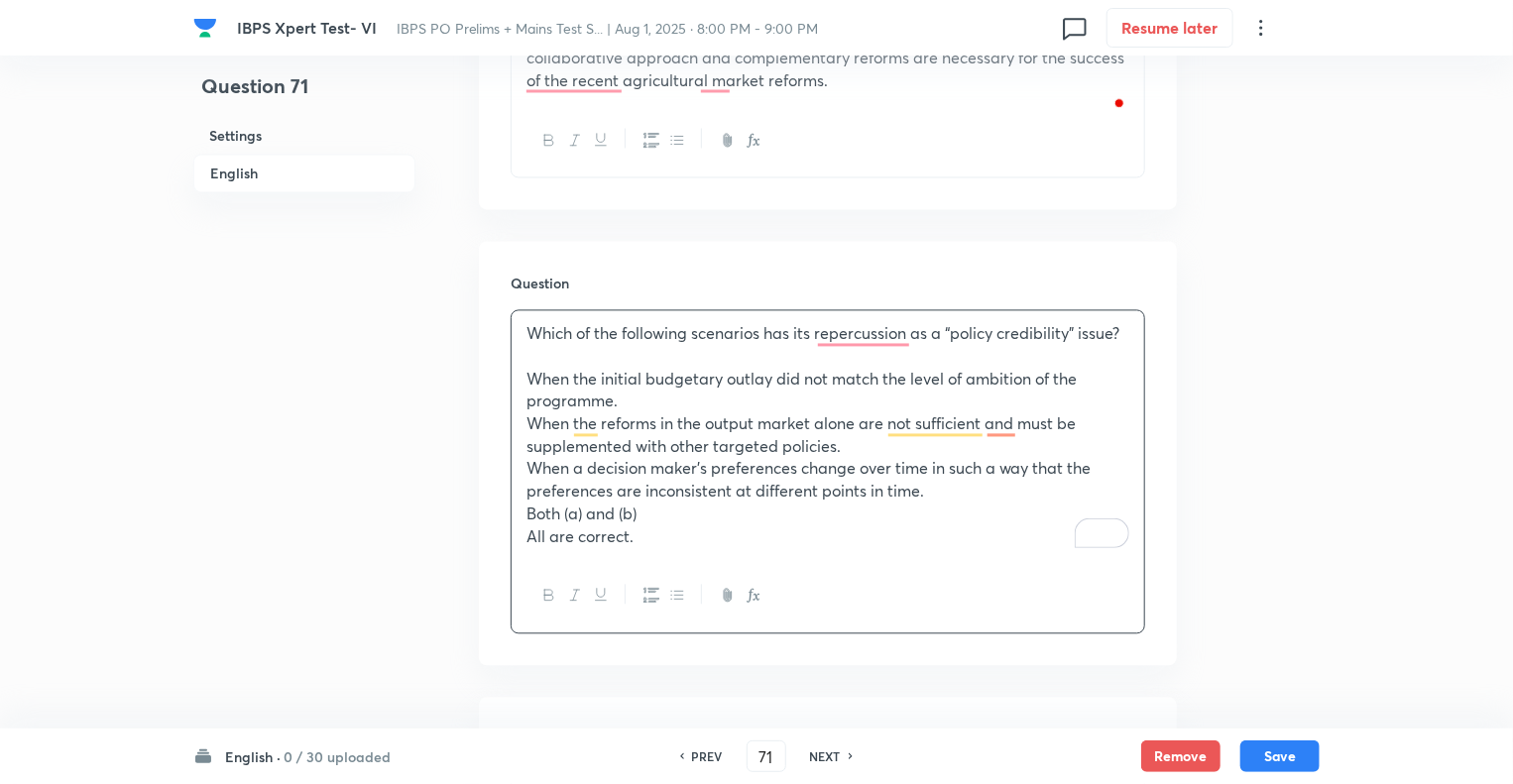click on "Both (a) and (b)" at bounding box center [828, 513] 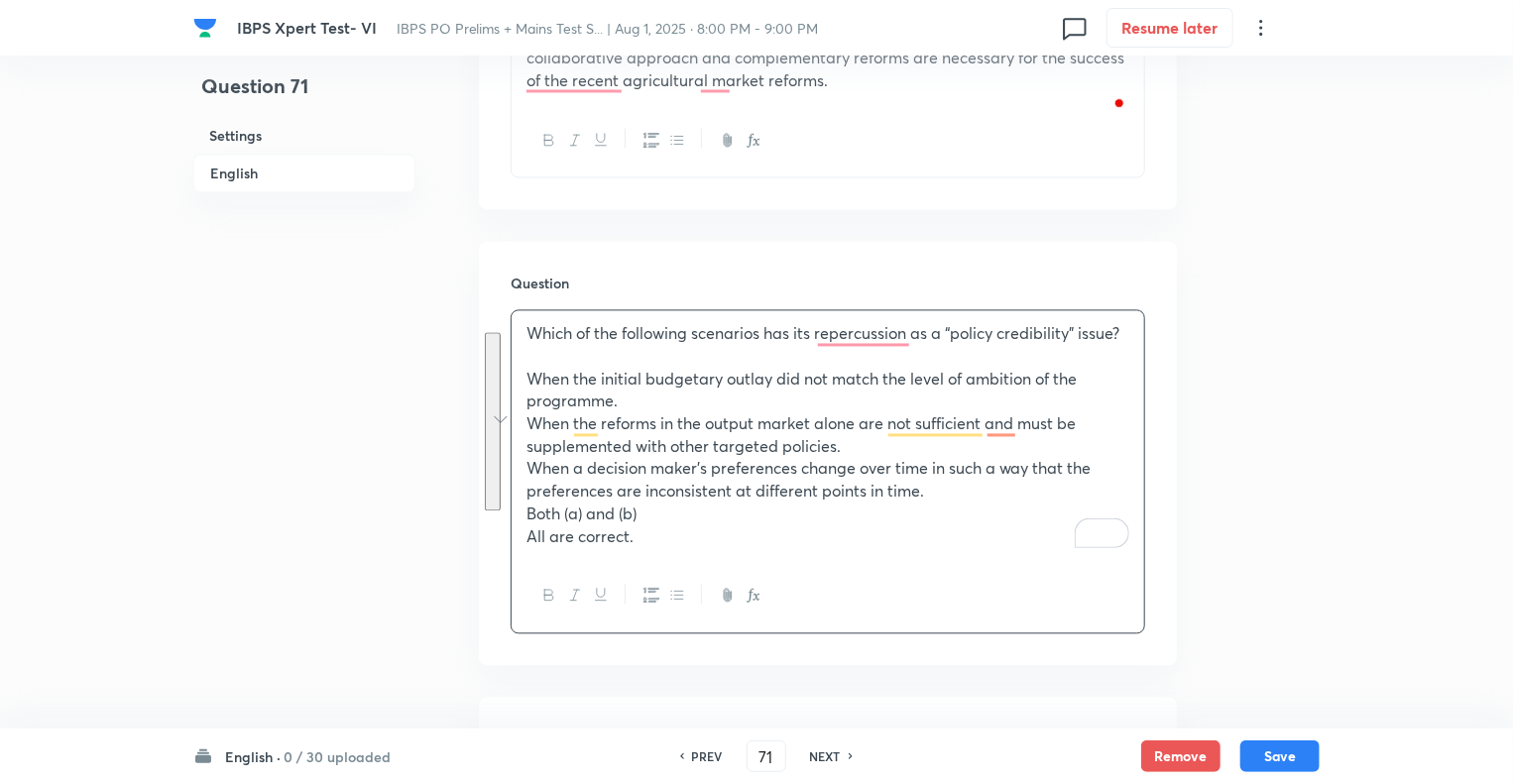 drag, startPoint x: 643, startPoint y: 560, endPoint x: 504, endPoint y: 391, distance: 218.81956 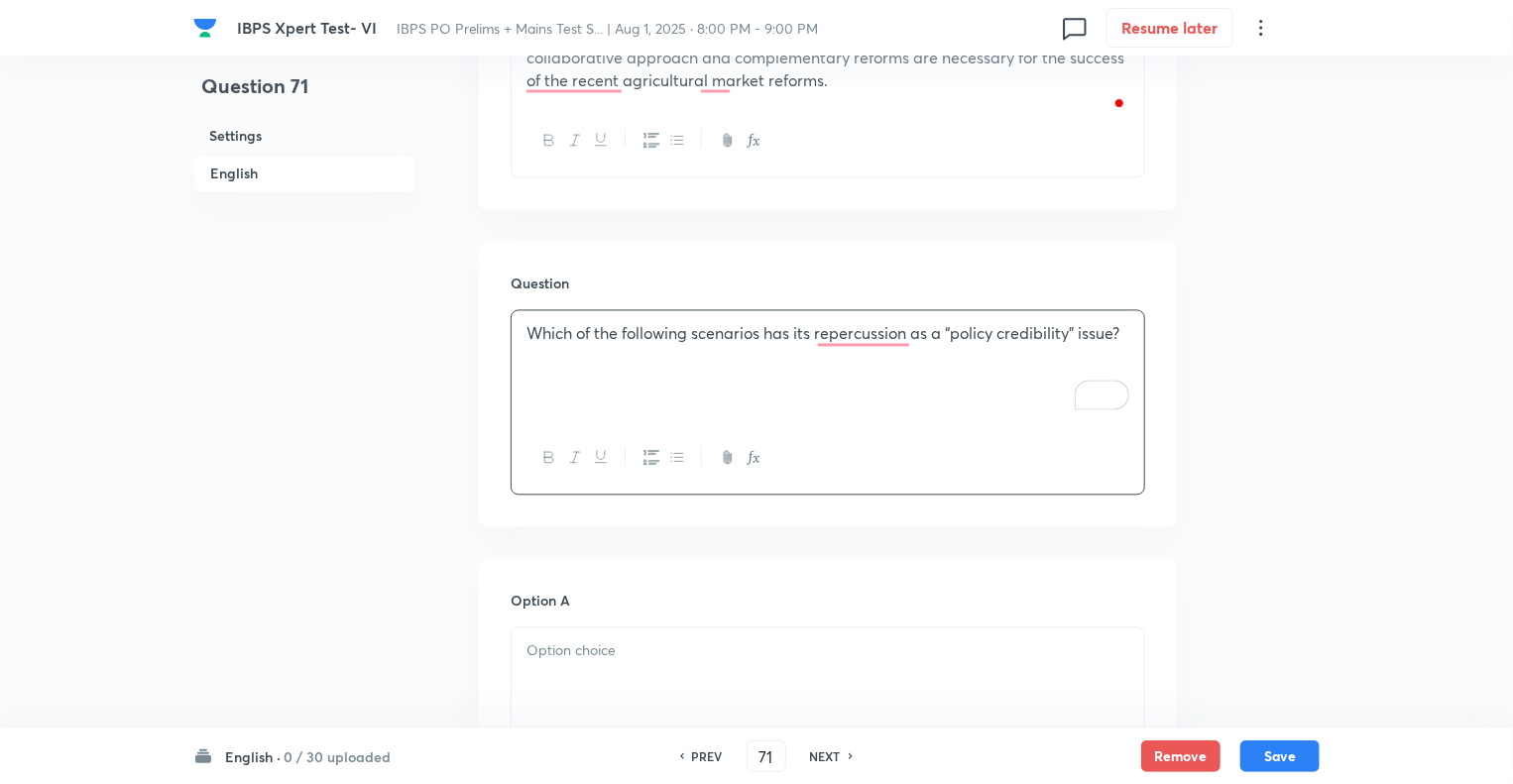 click on "Question 71 Settings English" at bounding box center [304, 345] 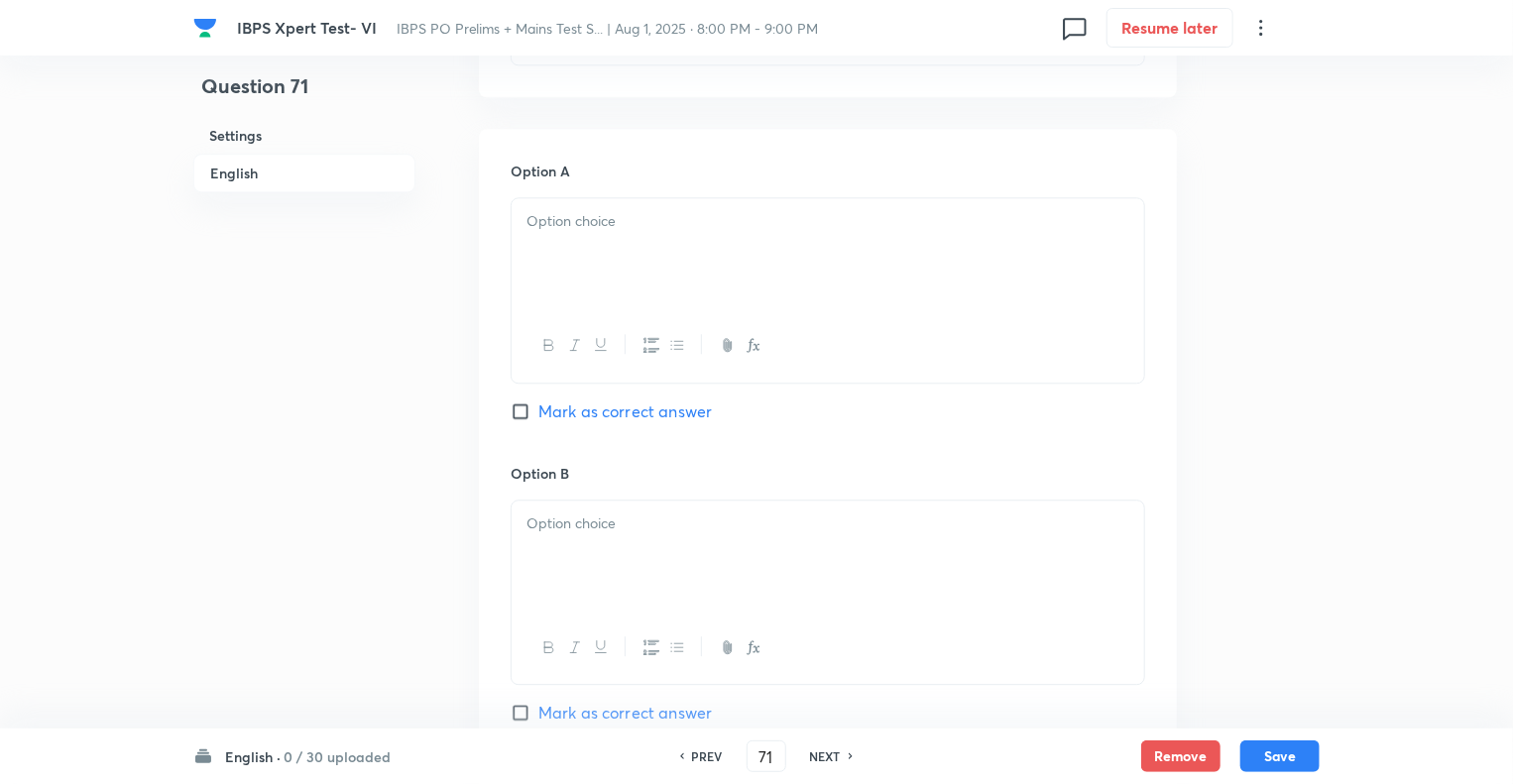 scroll, scrollTop: 2455, scrollLeft: 0, axis: vertical 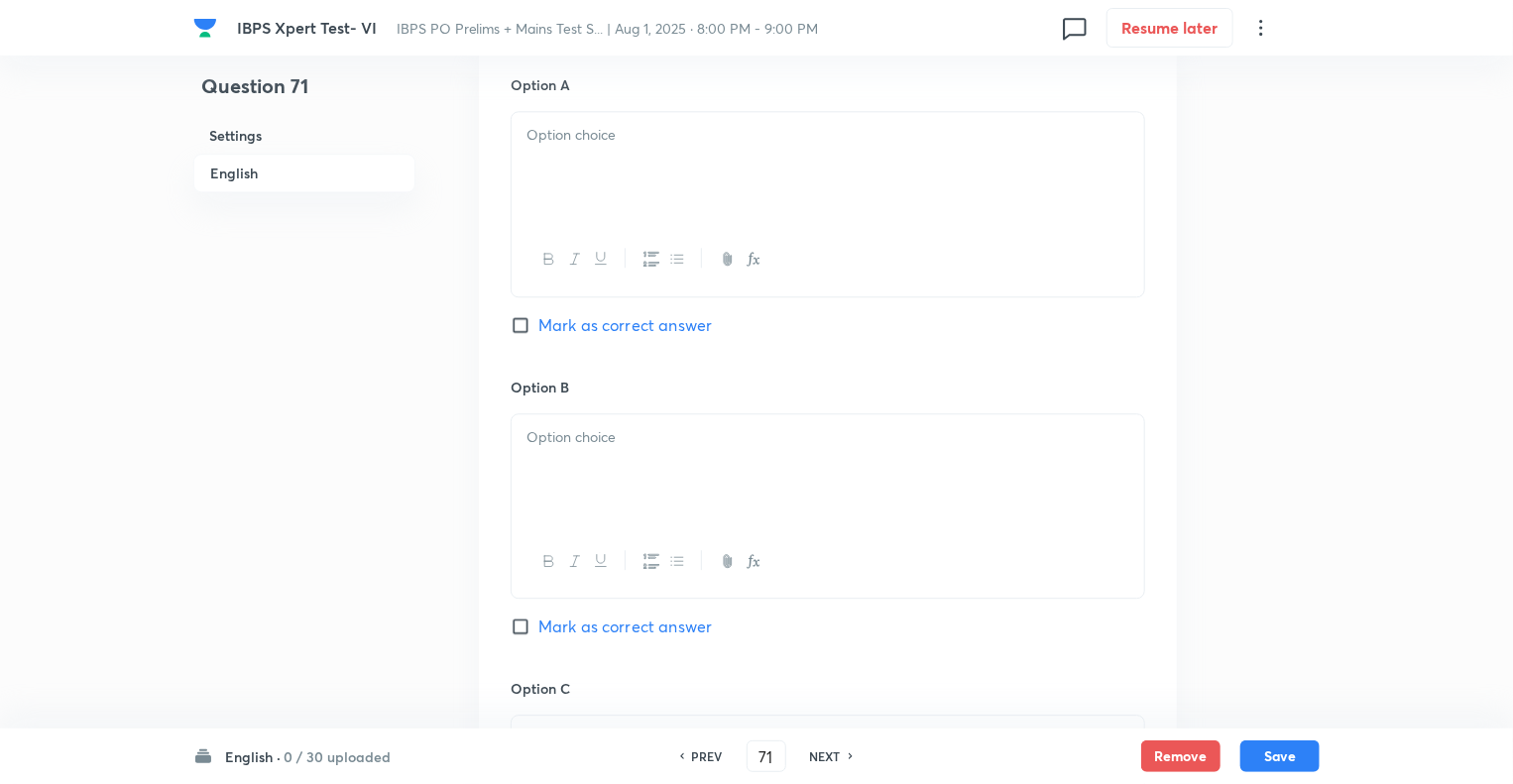 click at bounding box center [828, 168] 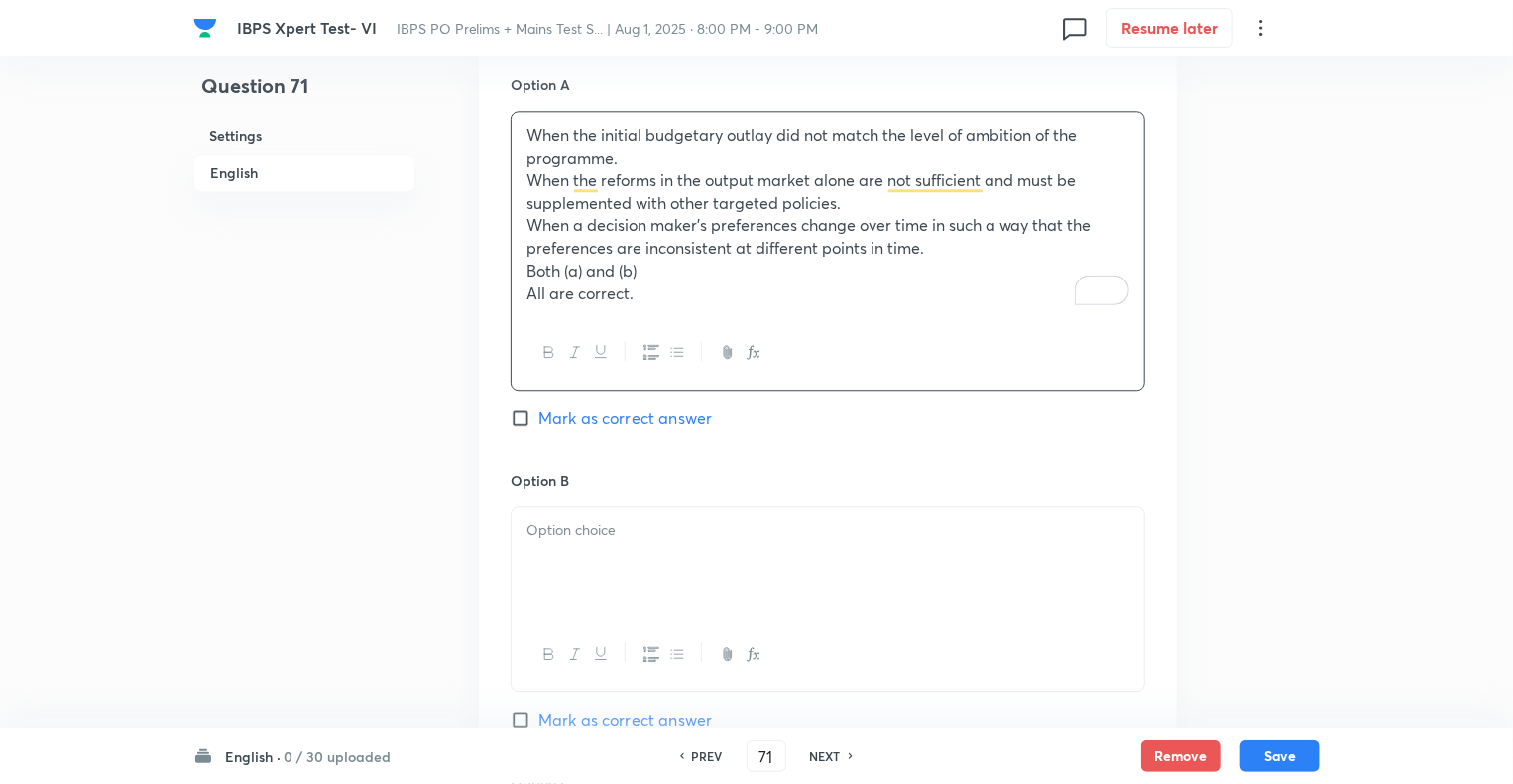 drag, startPoint x: 642, startPoint y: 313, endPoint x: 506, endPoint y: 211, distance: 170 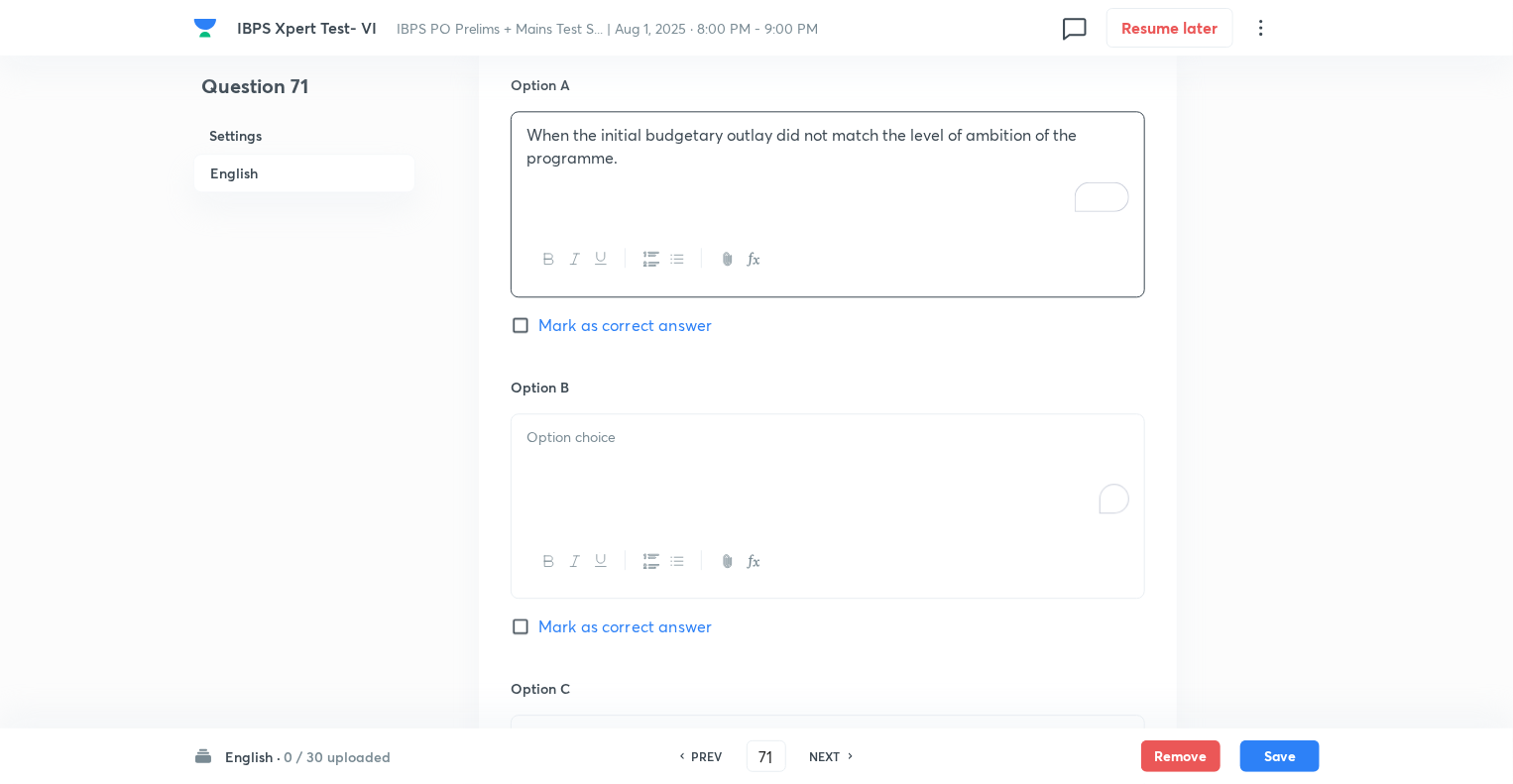 click at bounding box center (828, 470) 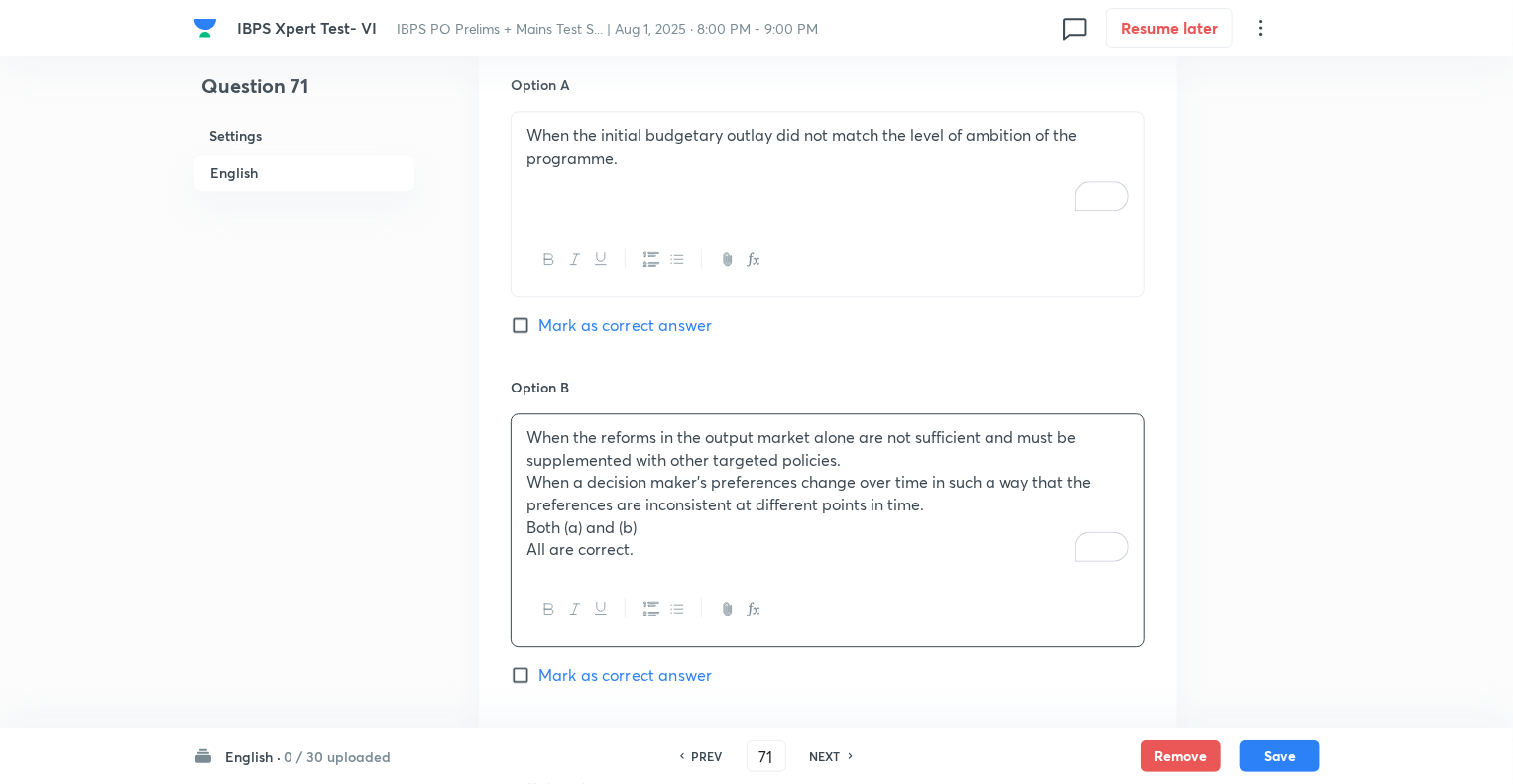 click on "All are correct." at bounding box center [828, 549] 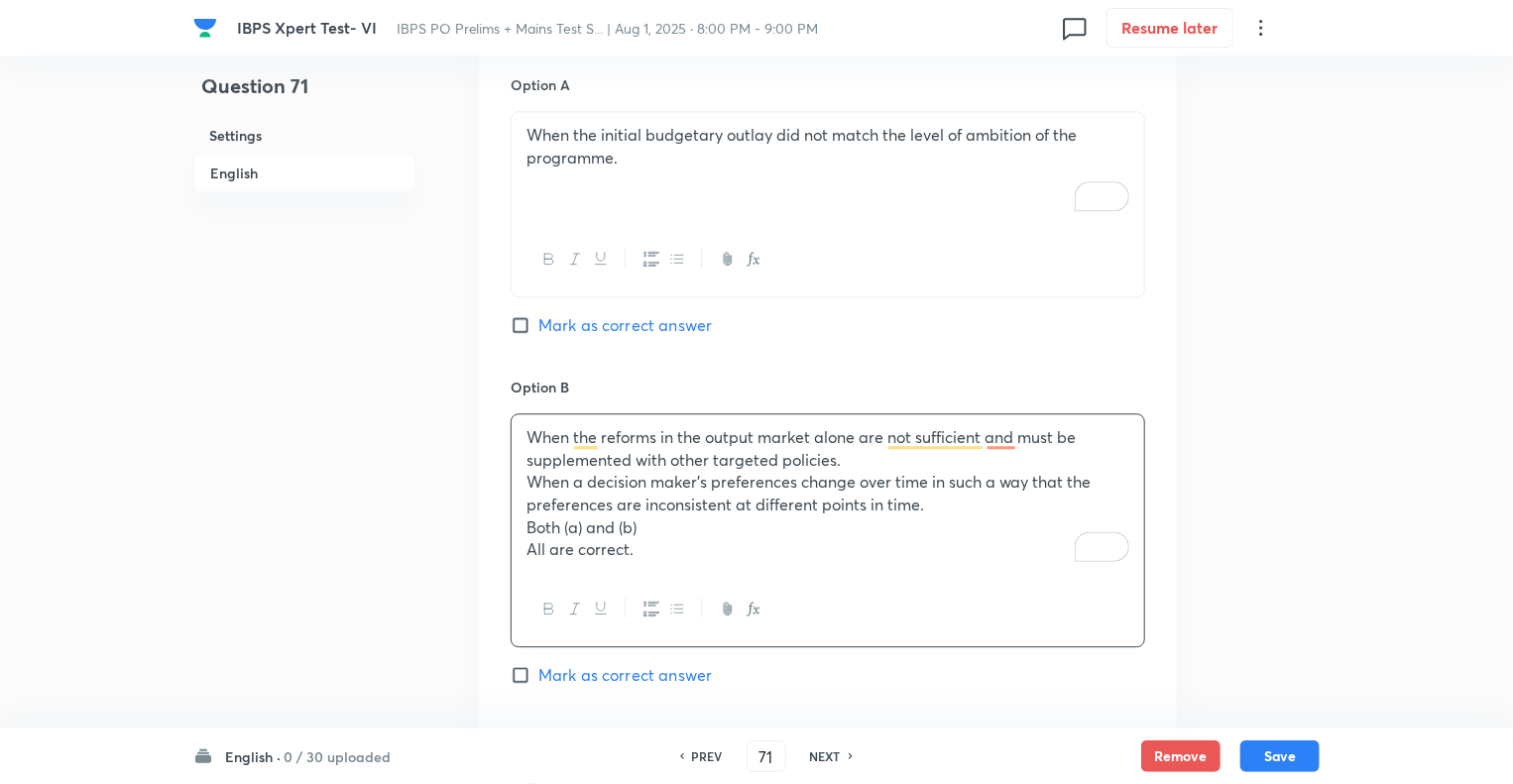 drag, startPoint x: 641, startPoint y: 573, endPoint x: 501, endPoint y: 501, distance: 157.42935 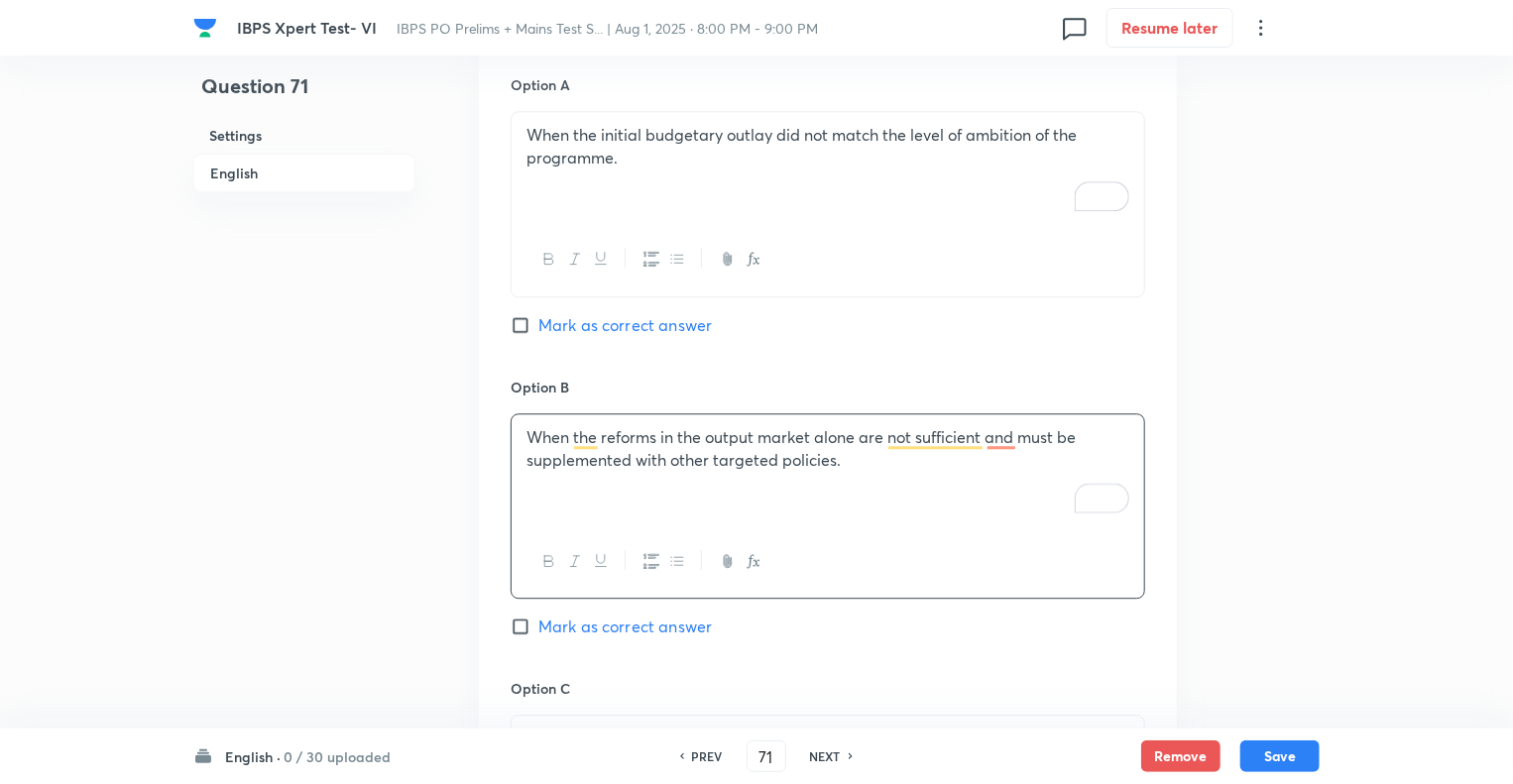 click on "Question 71 Settings English" at bounding box center [304, -170] 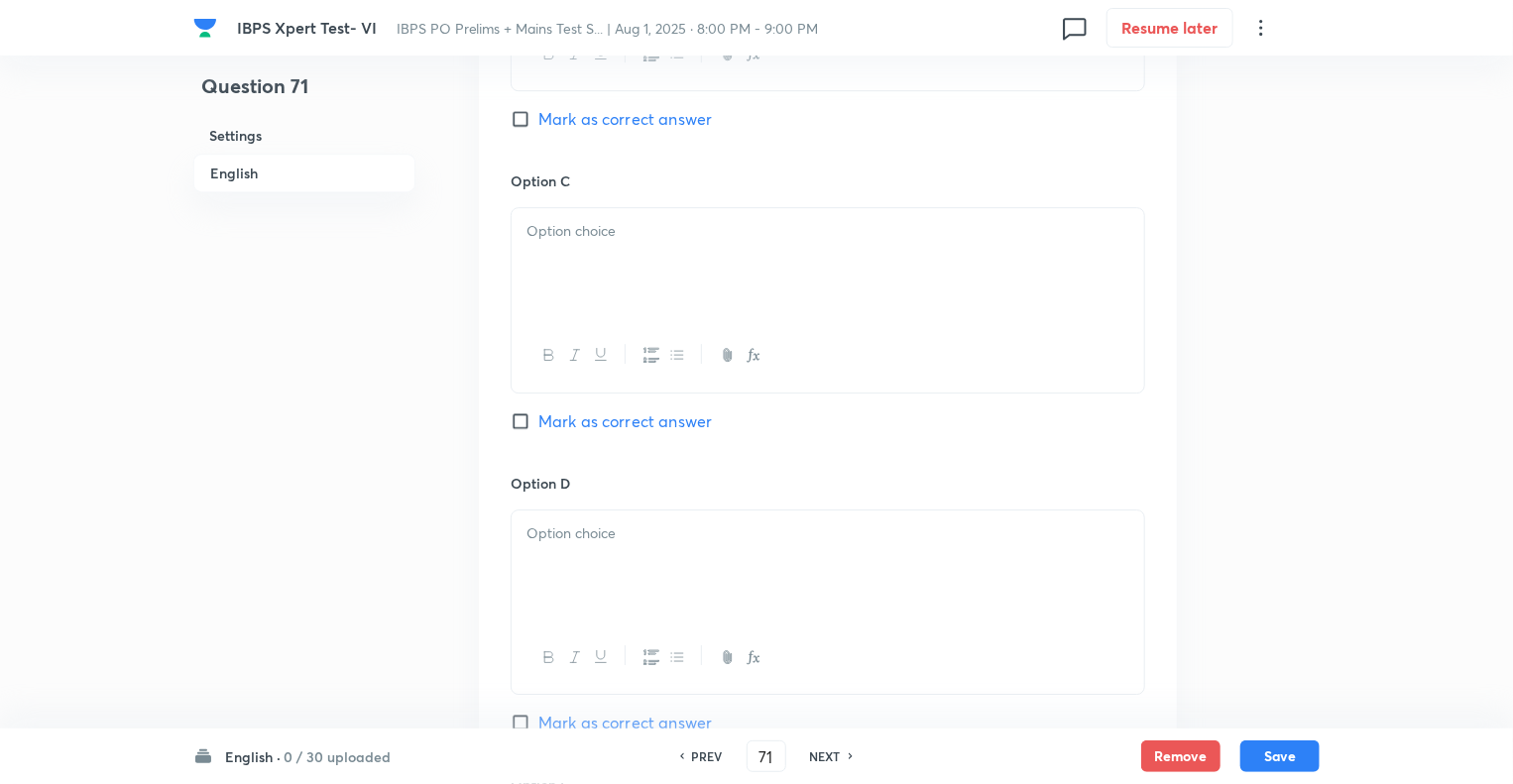 scroll, scrollTop: 2970, scrollLeft: 0, axis: vertical 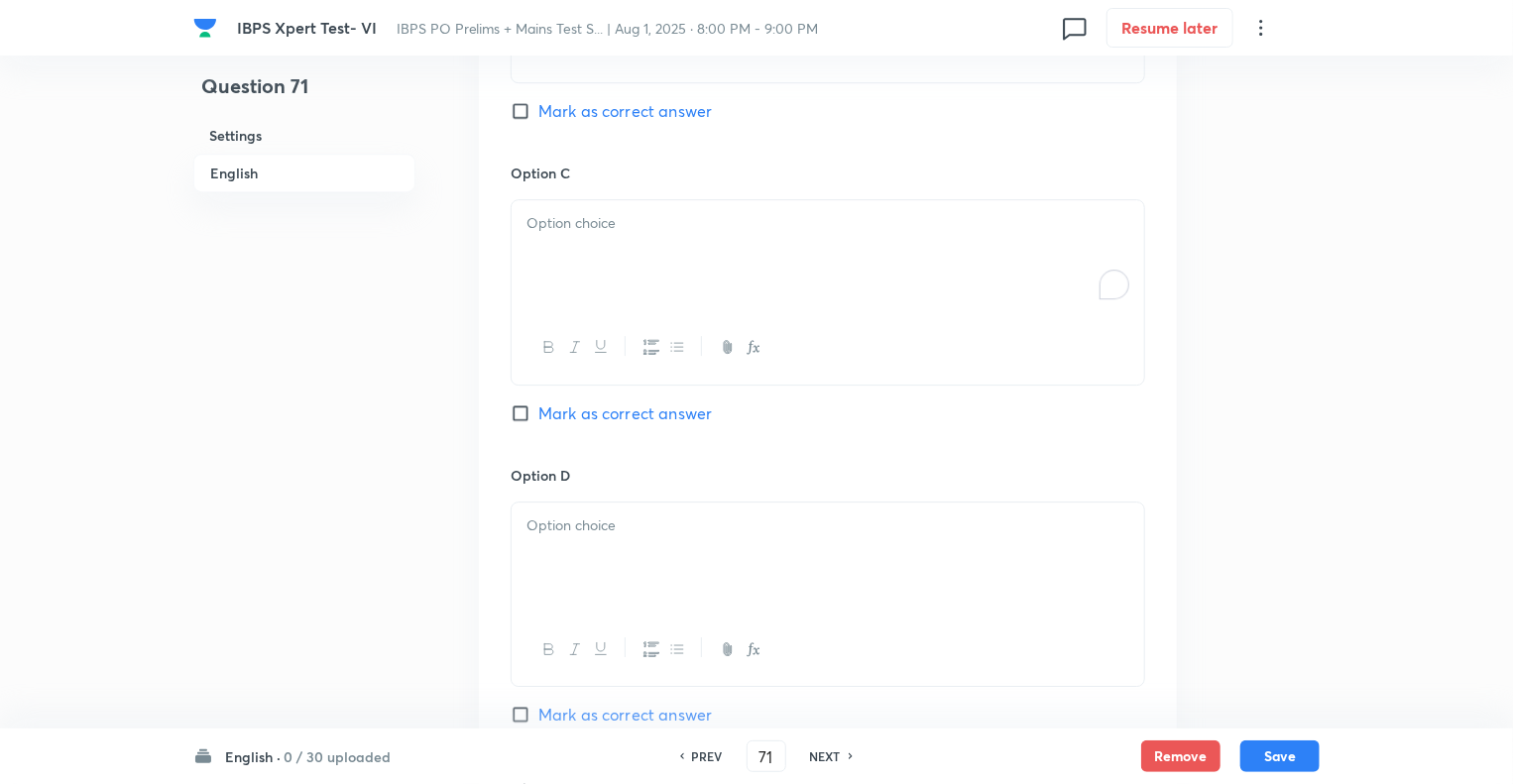 click at bounding box center [828, 256] 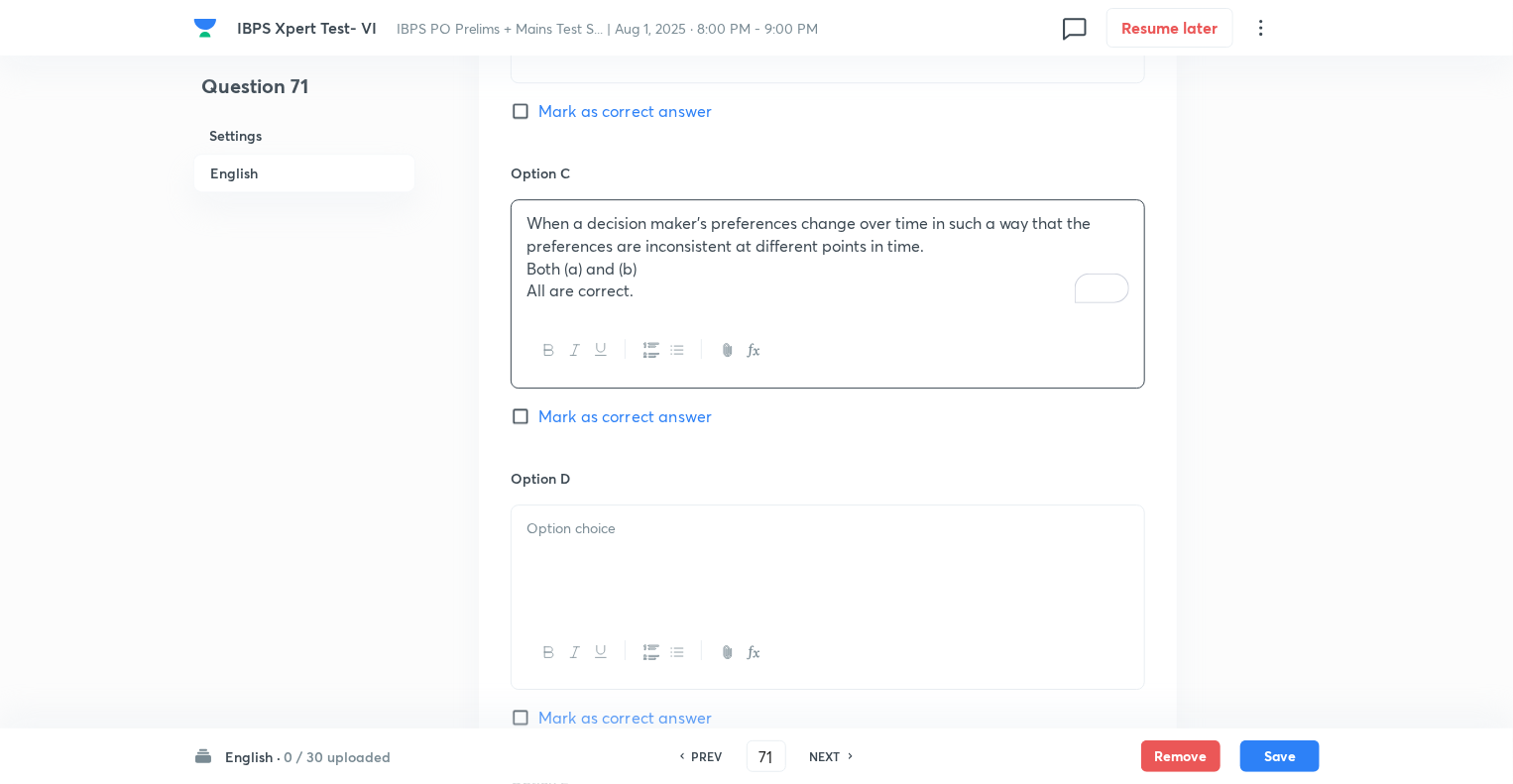 drag, startPoint x: 638, startPoint y: 314, endPoint x: 486, endPoint y: 277, distance: 156.43849 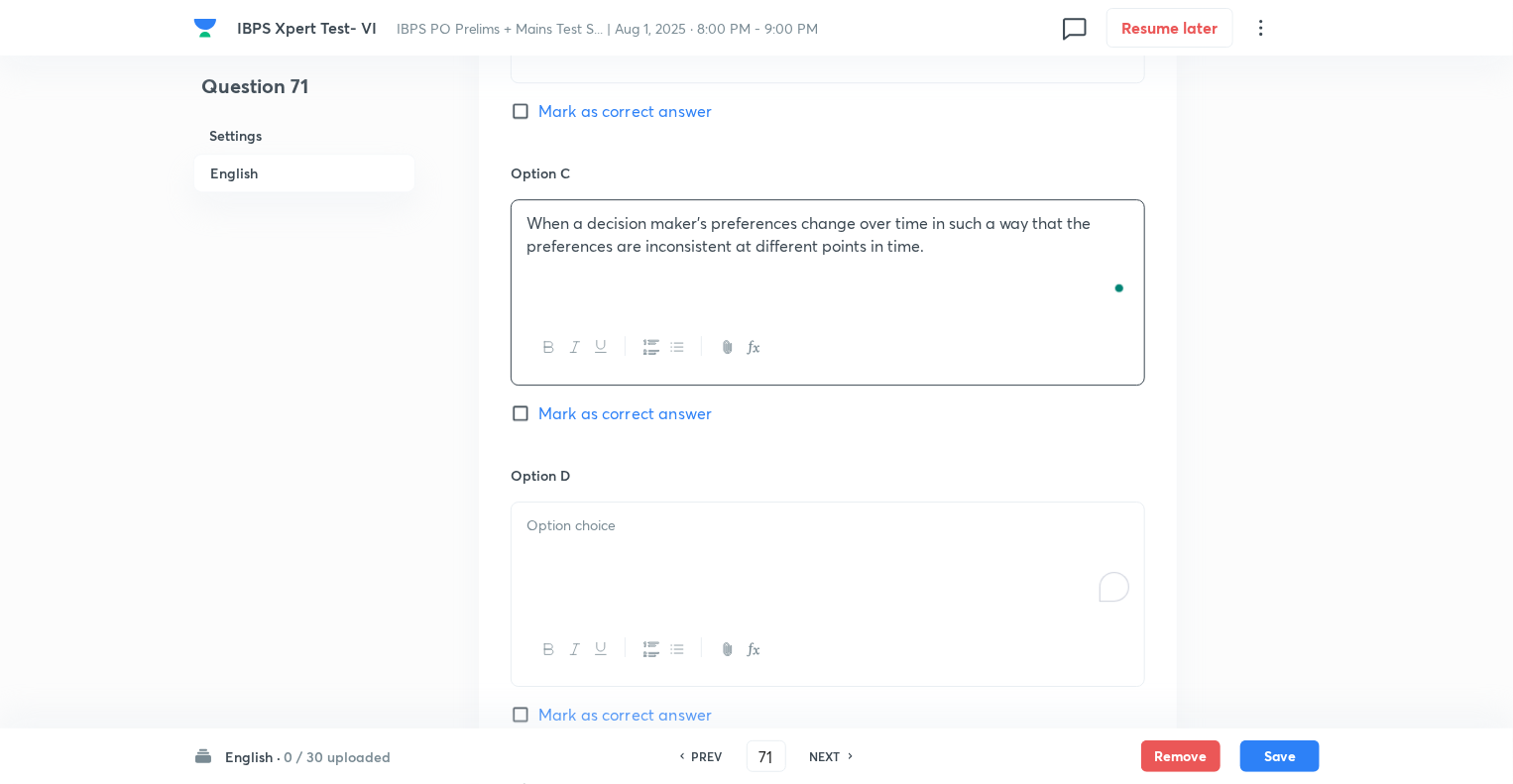click at bounding box center [828, 558] 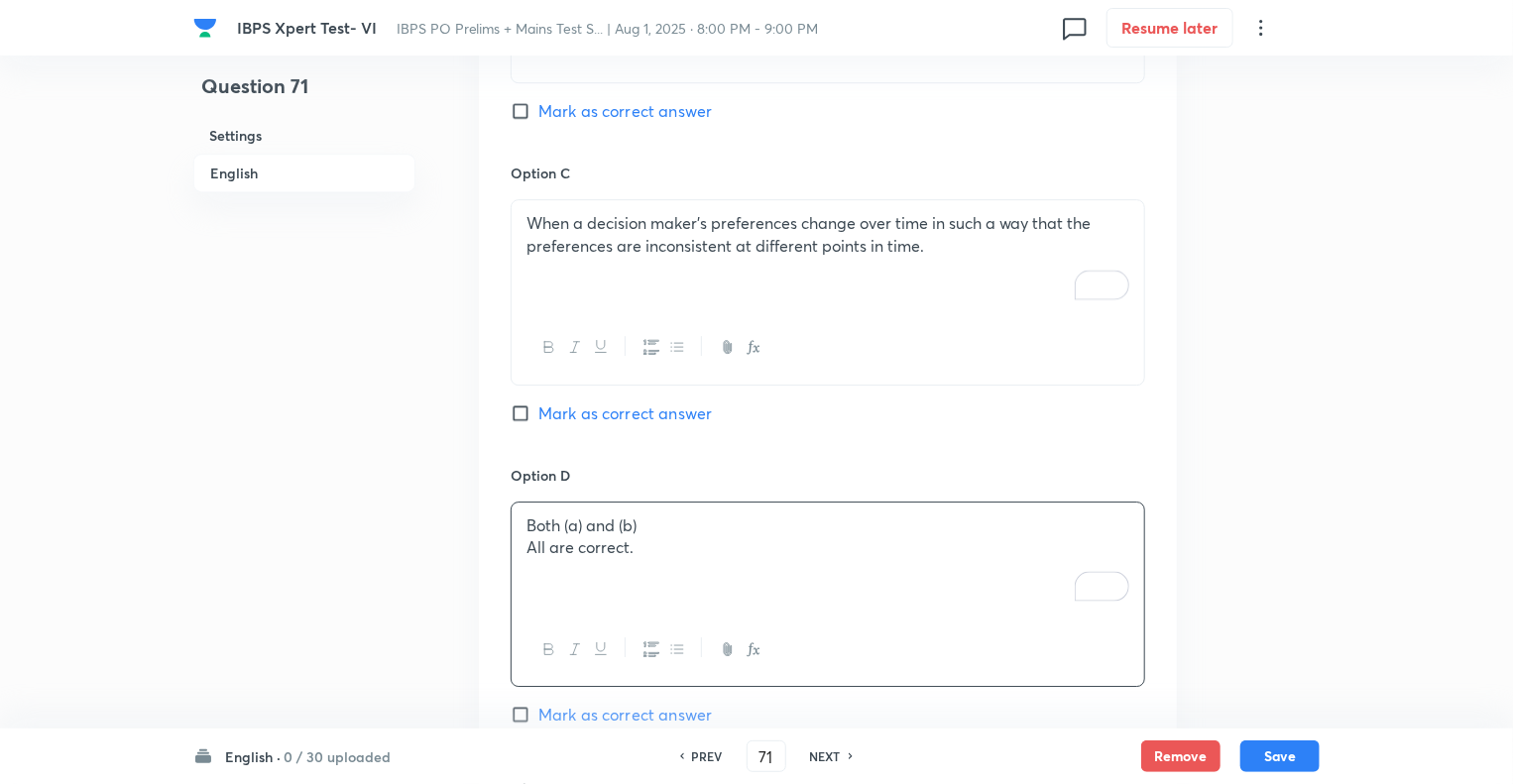 drag, startPoint x: 649, startPoint y: 570, endPoint x: 456, endPoint y: 574, distance: 193.04145 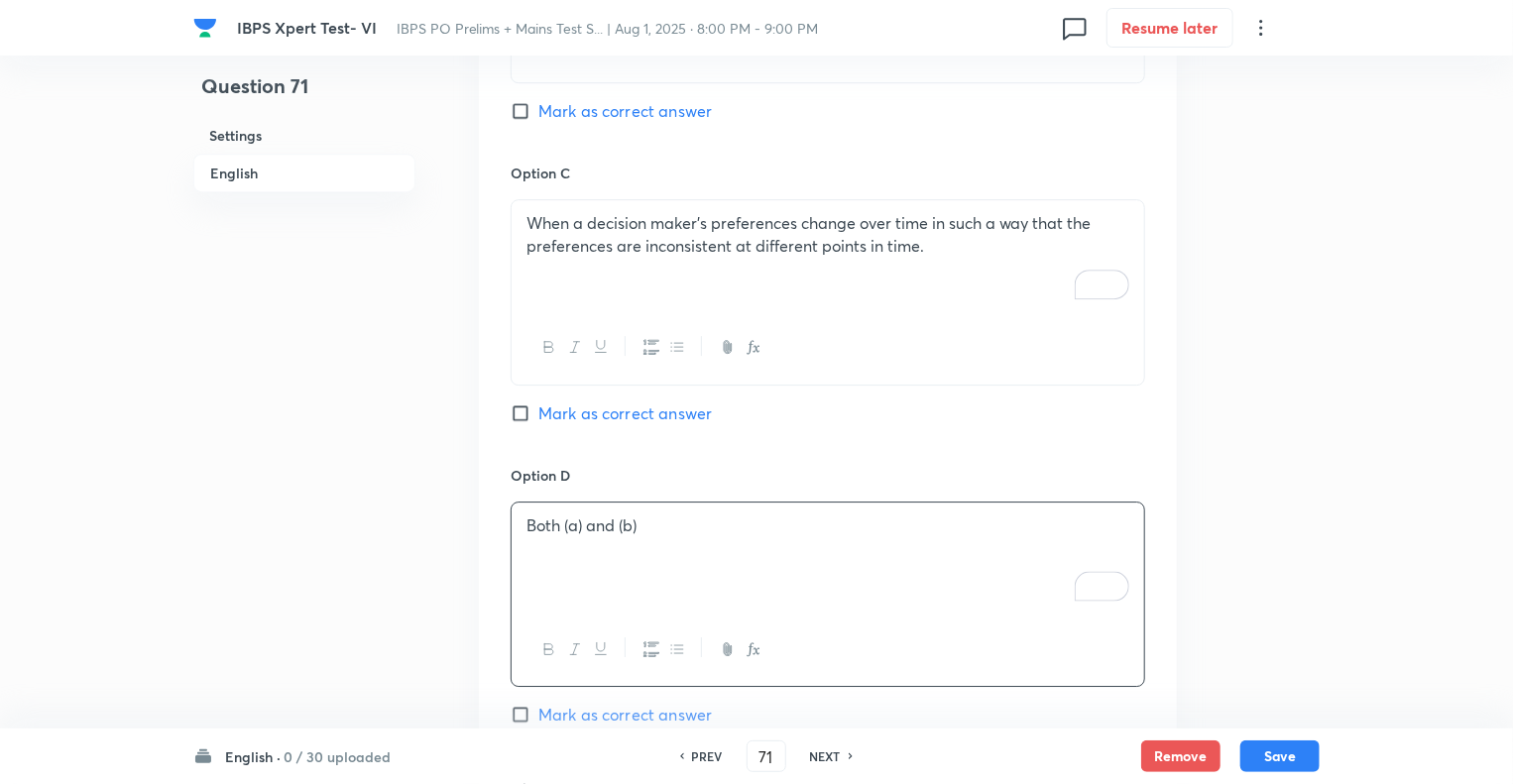 click on "Question 71 Settings English Settings Type Single choice correct 5 options With passage + 1 mark - 0.25 marks Edit Concept English Language Reading Comprehension Comprehension Reading Comprehension Edit Additional details Moderate Concept Not from PYQ paper No equation Edit In English Passage DIRECTIONS (1-8): Read the given passage and answer the following questions based on the passage. The recent reforms in agricultural marketing have brought a sea change in policy. The removal of restrictions under the Essential Commodities Act (ECA) should help attract private investment in agriculture and help farmers of cereals, pulses, oilseeds, onion and potato, who have been adversely affected by the policy regime hitherto that  discouraged relevant  in the present context? Because the policy signals are not very clear in the last few years as relates to agricultural marketing. efficient Question Which of the following scenarios has its repercussion as a “policy credibility” issue? Option A Option B Option C" at bounding box center (756, -686) 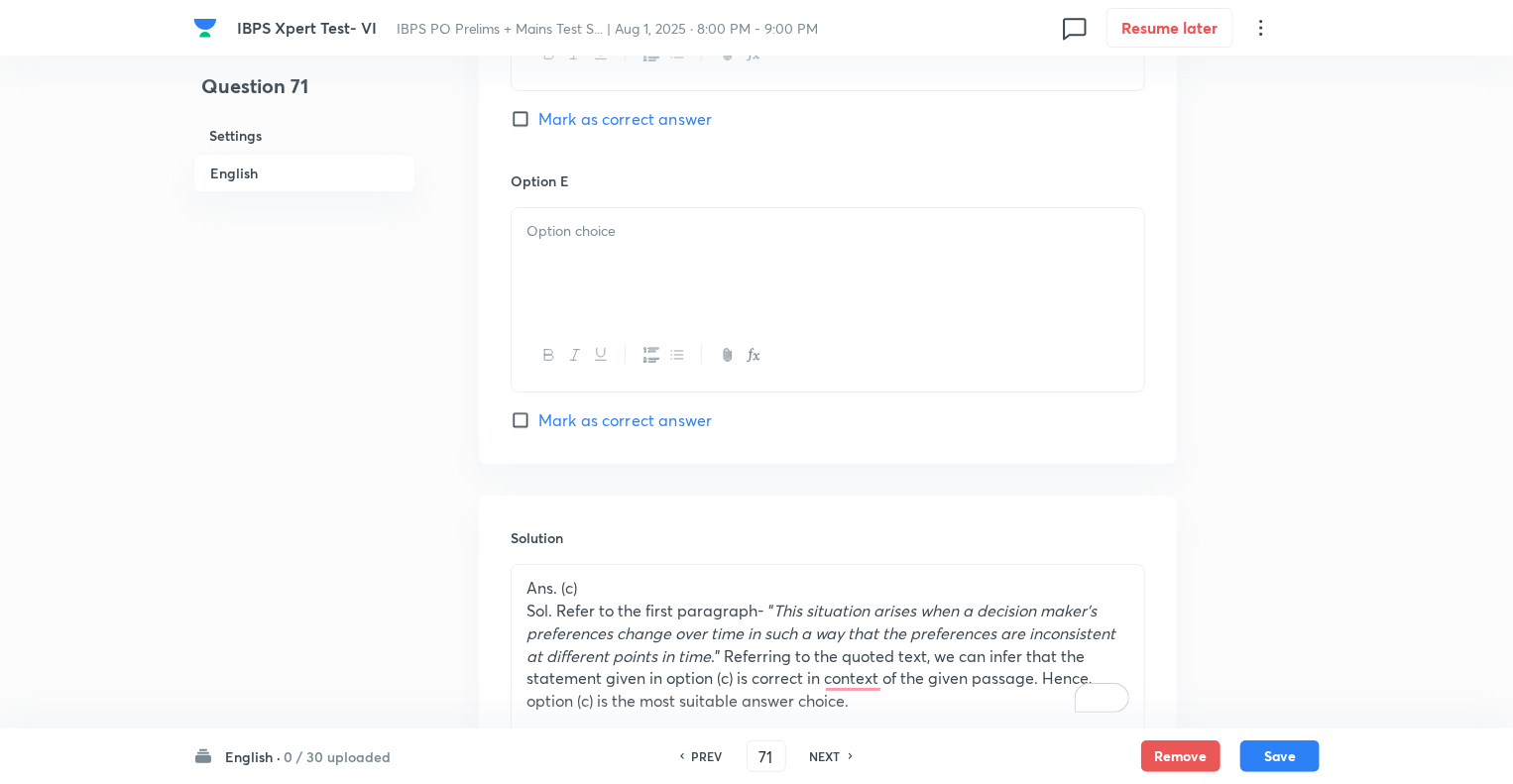 scroll, scrollTop: 3605, scrollLeft: 0, axis: vertical 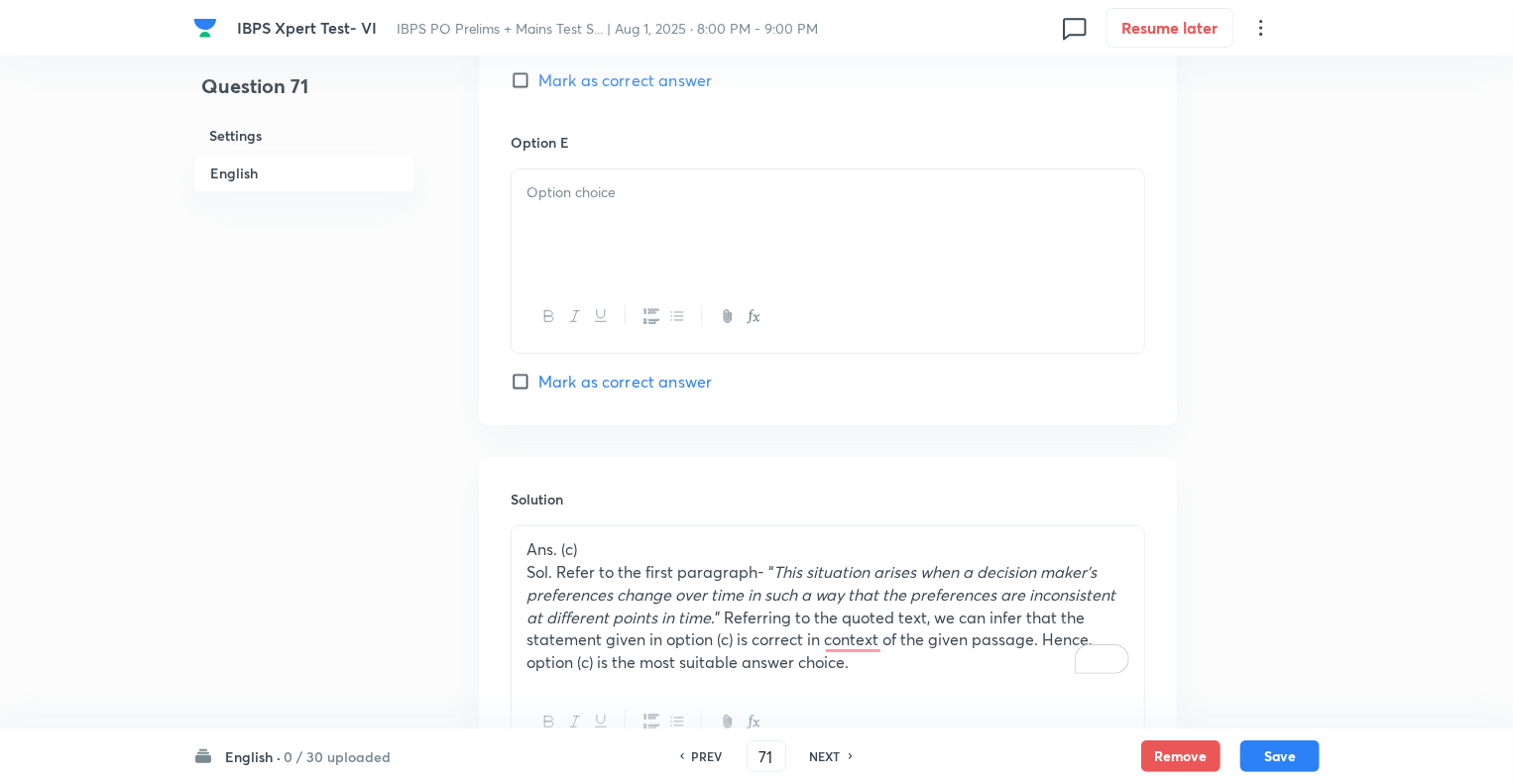 click at bounding box center [828, 192] 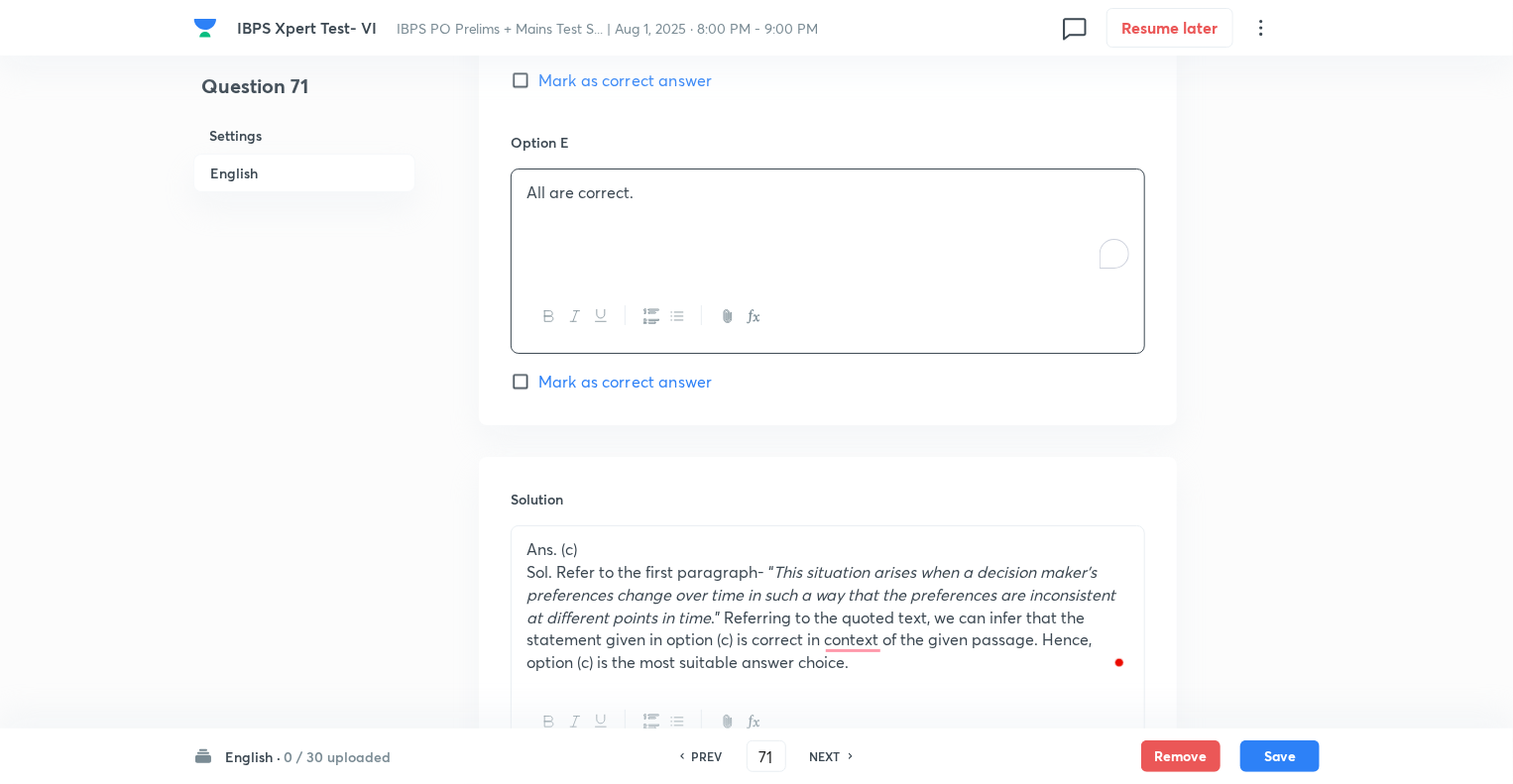 click on "Question 71 Settings English" at bounding box center [304, -1320] 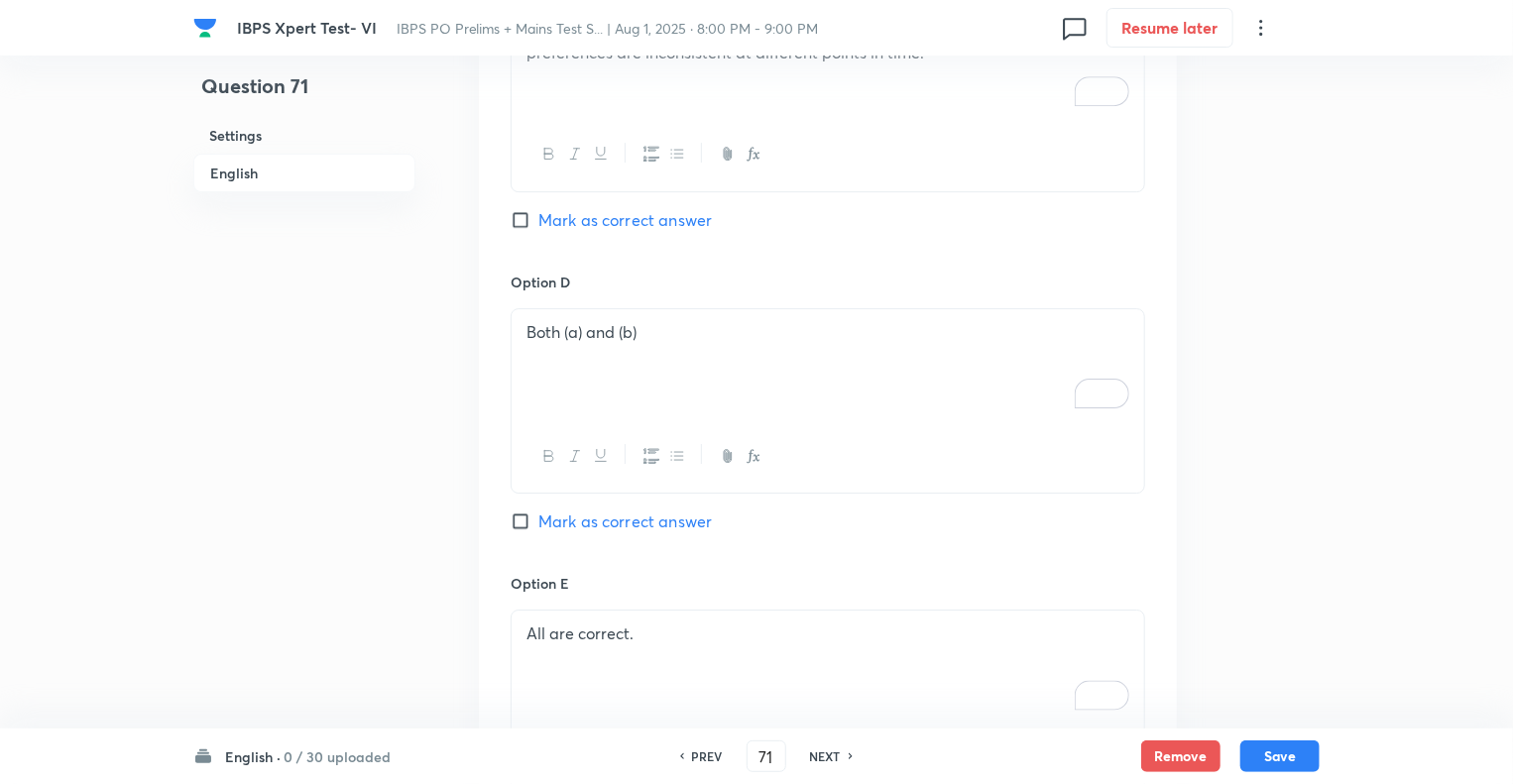 scroll, scrollTop: 3129, scrollLeft: 0, axis: vertical 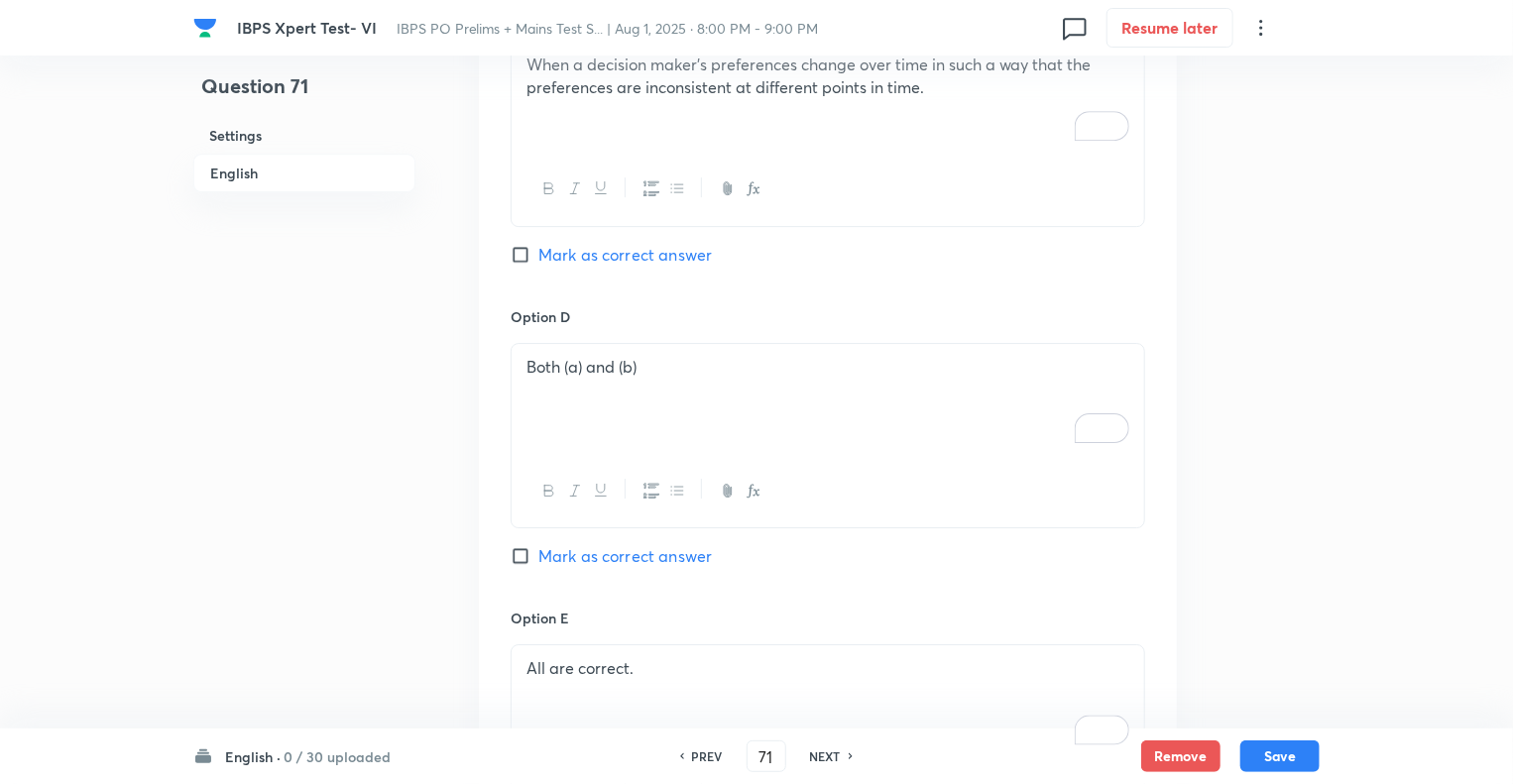 click on "Mark as correct answer" at bounding box center (524, 255) 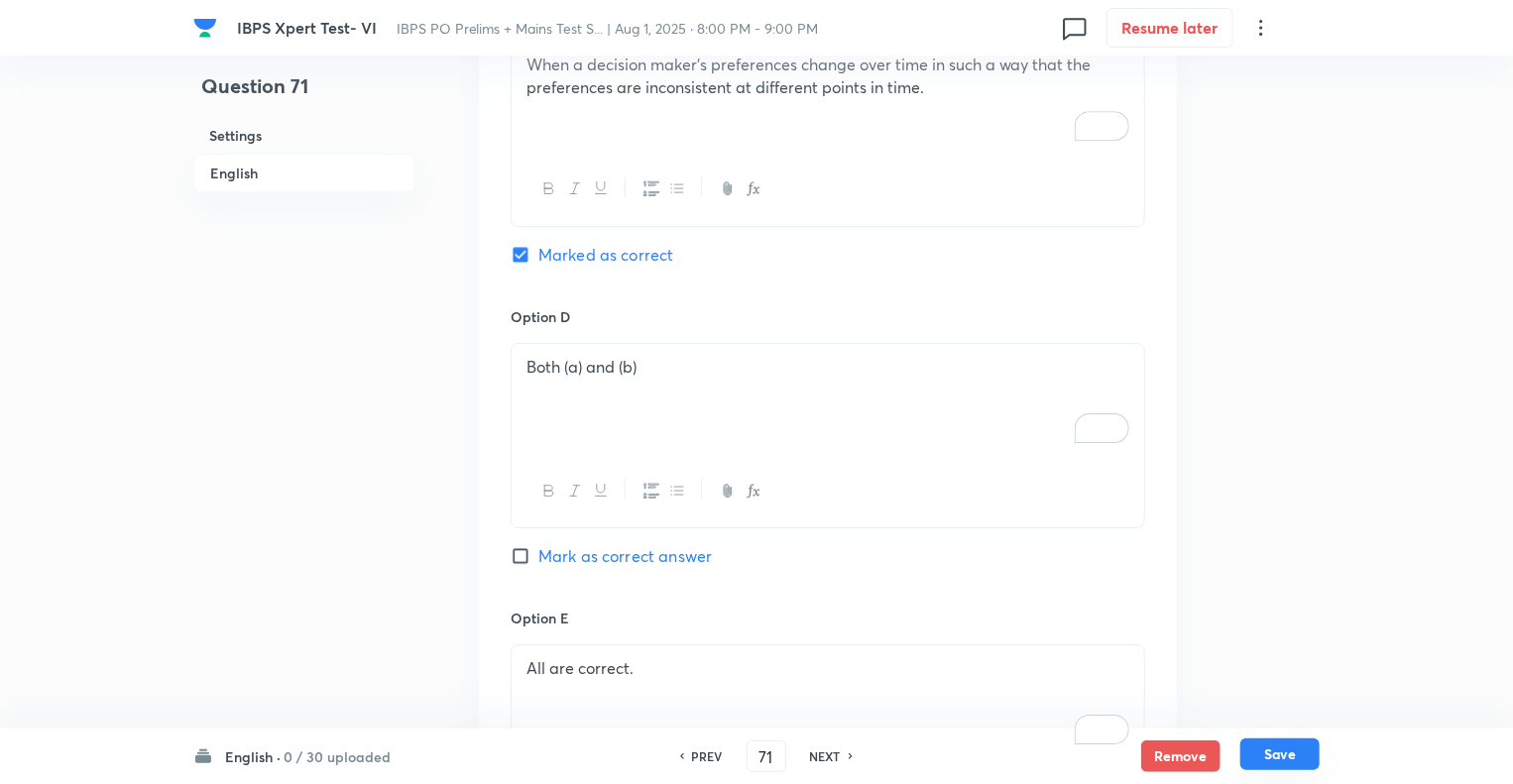 click on "Save" at bounding box center (1280, 754) 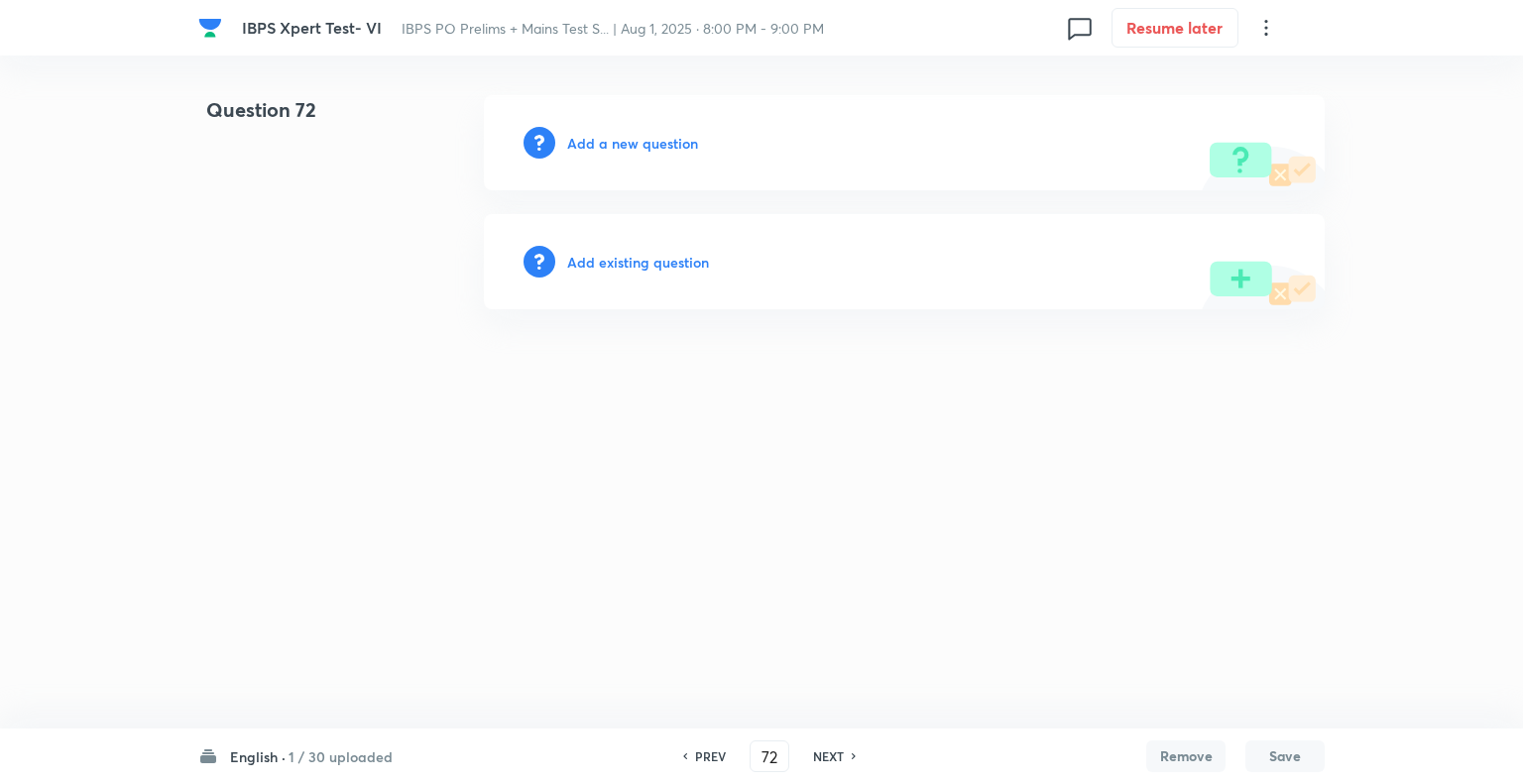 scroll, scrollTop: 0, scrollLeft: 0, axis: both 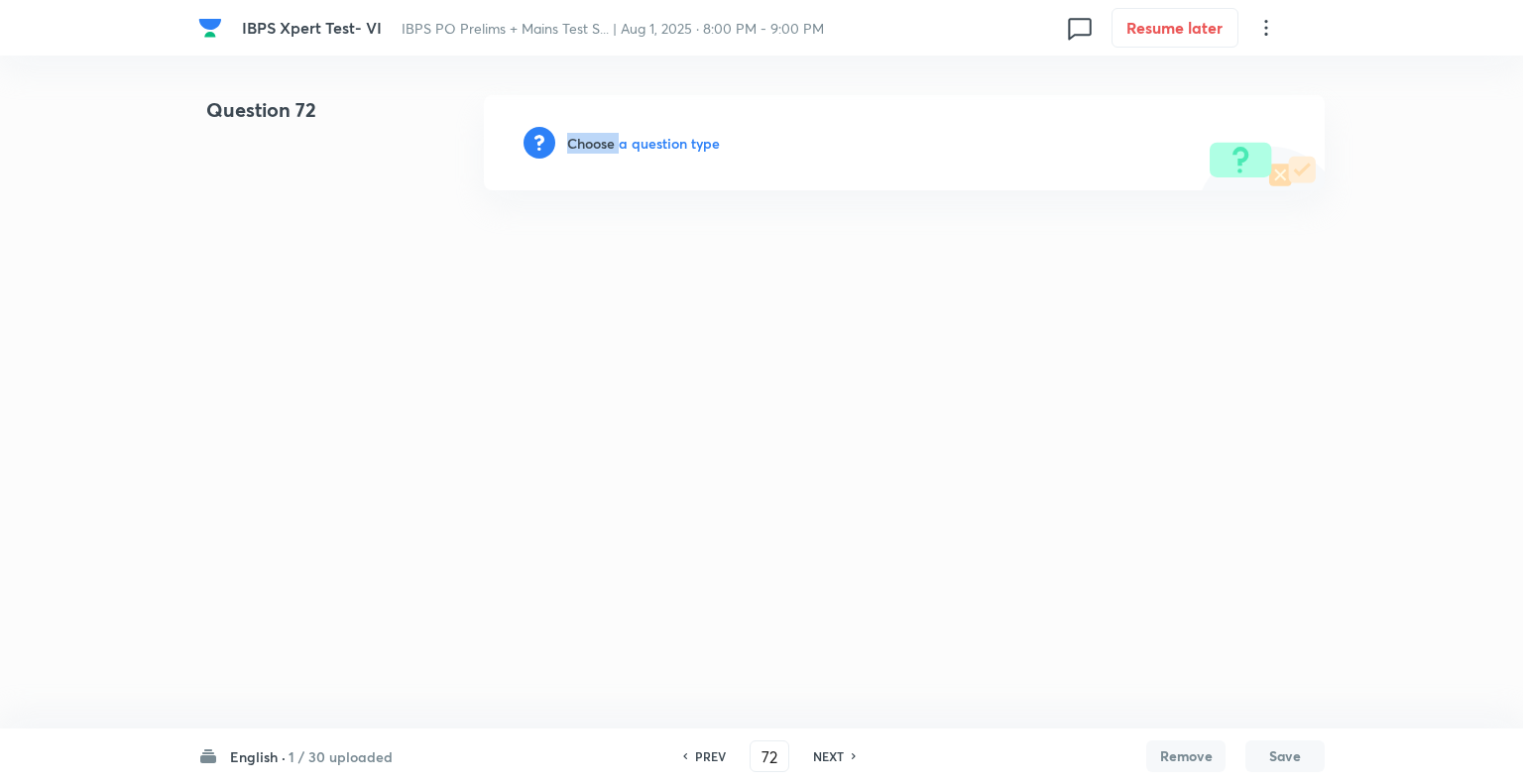 click on "Choose a question type" at bounding box center [644, 143] 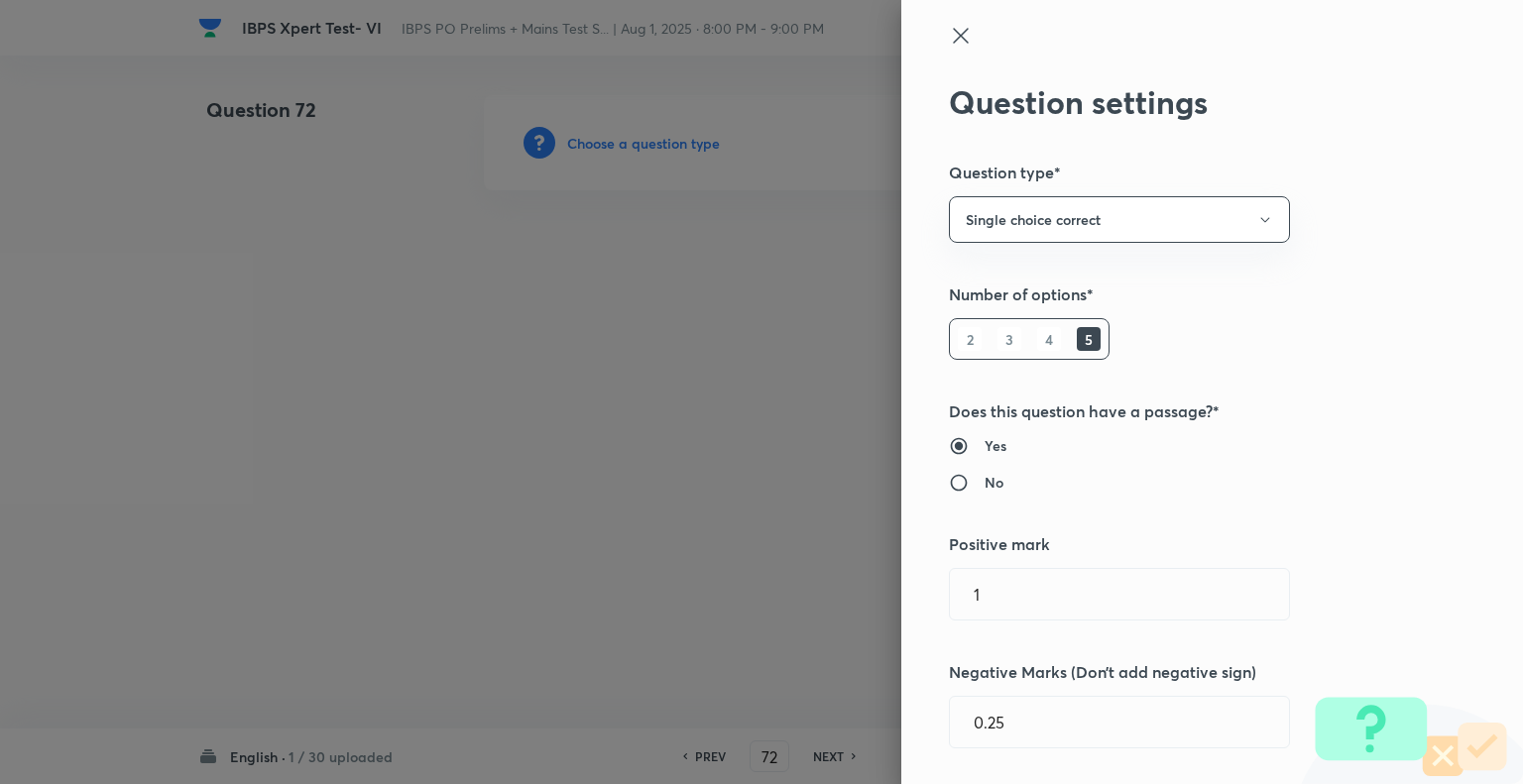 click at bounding box center (762, 392) 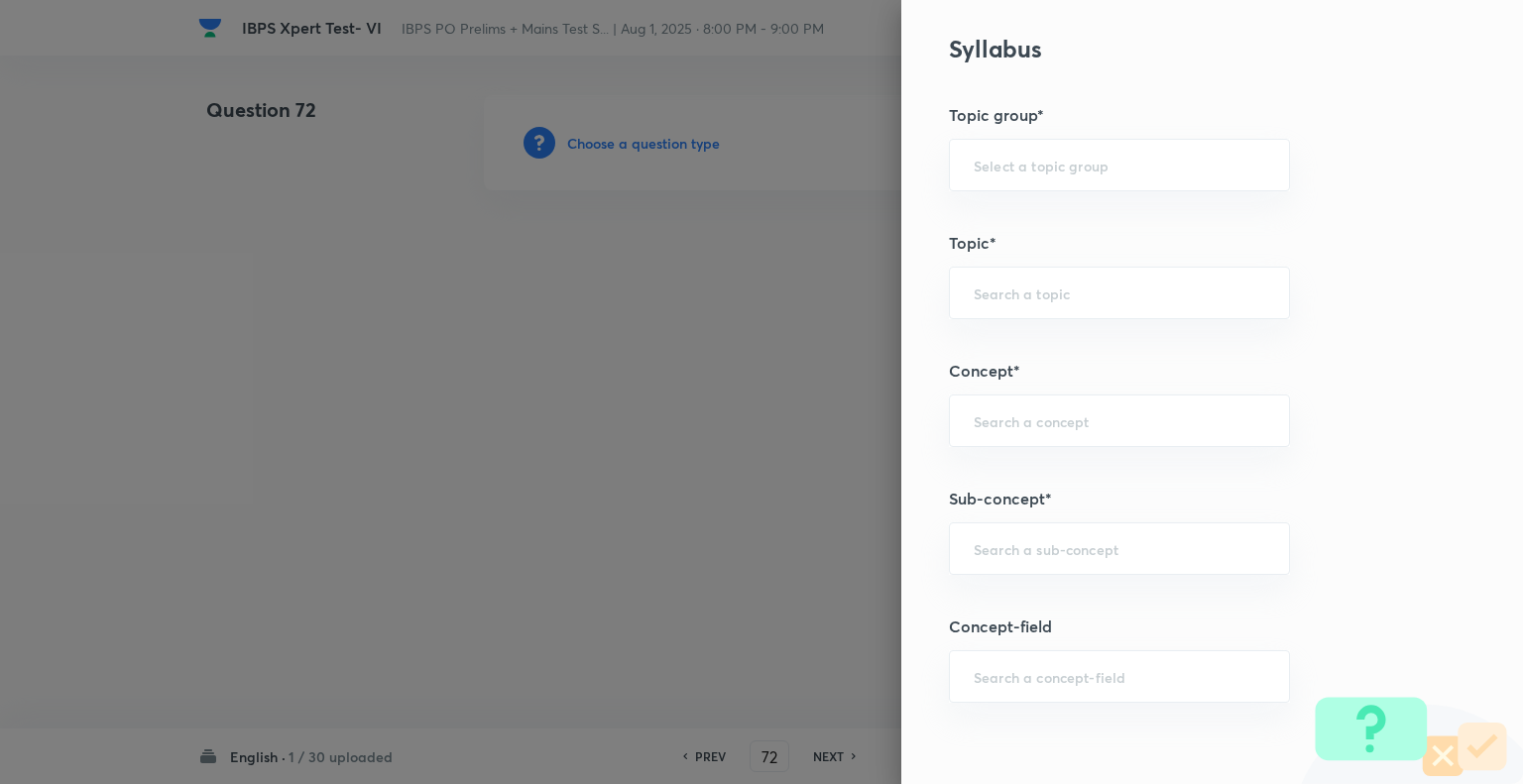 scroll, scrollTop: 805, scrollLeft: 0, axis: vertical 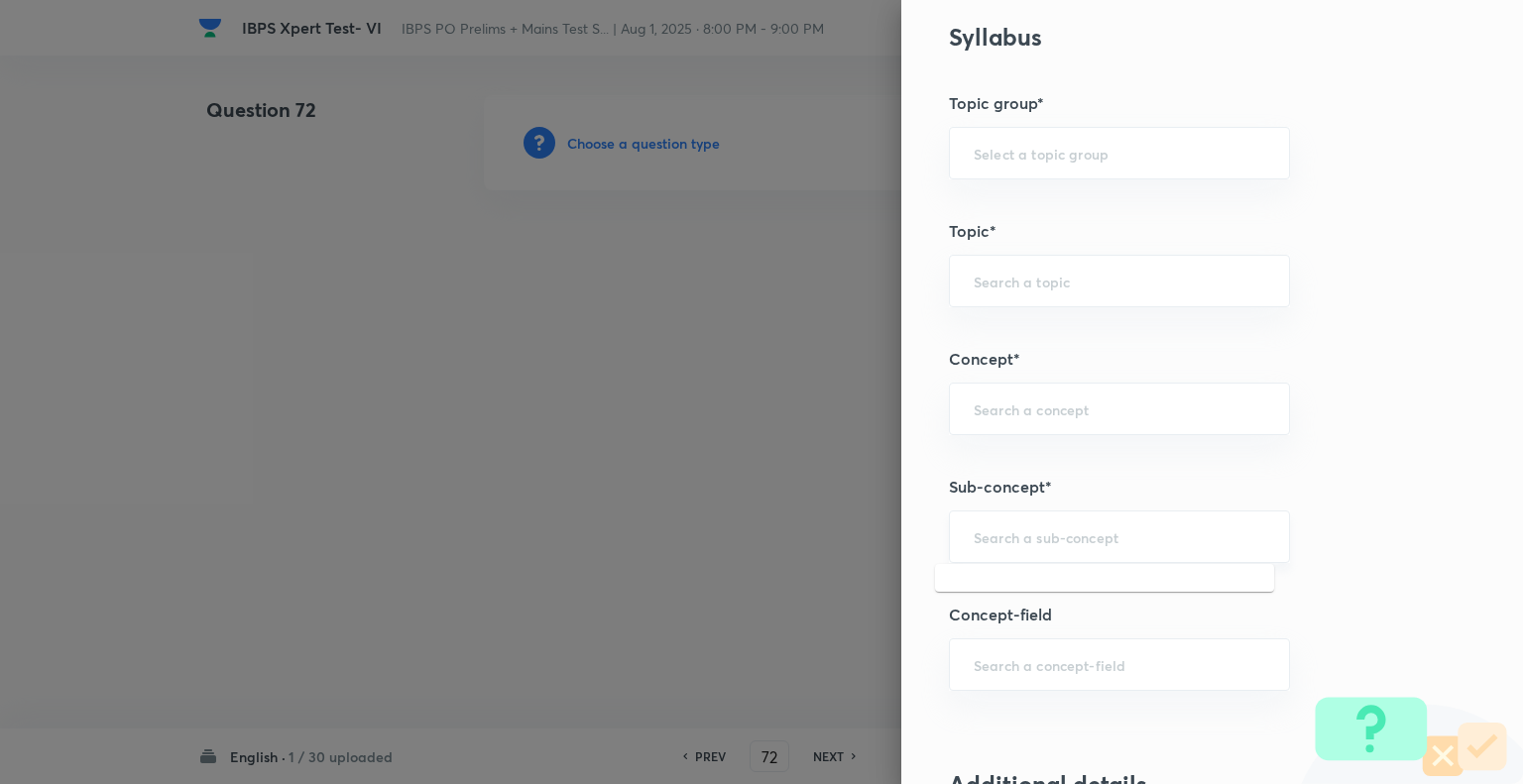 click at bounding box center (1119, 536) 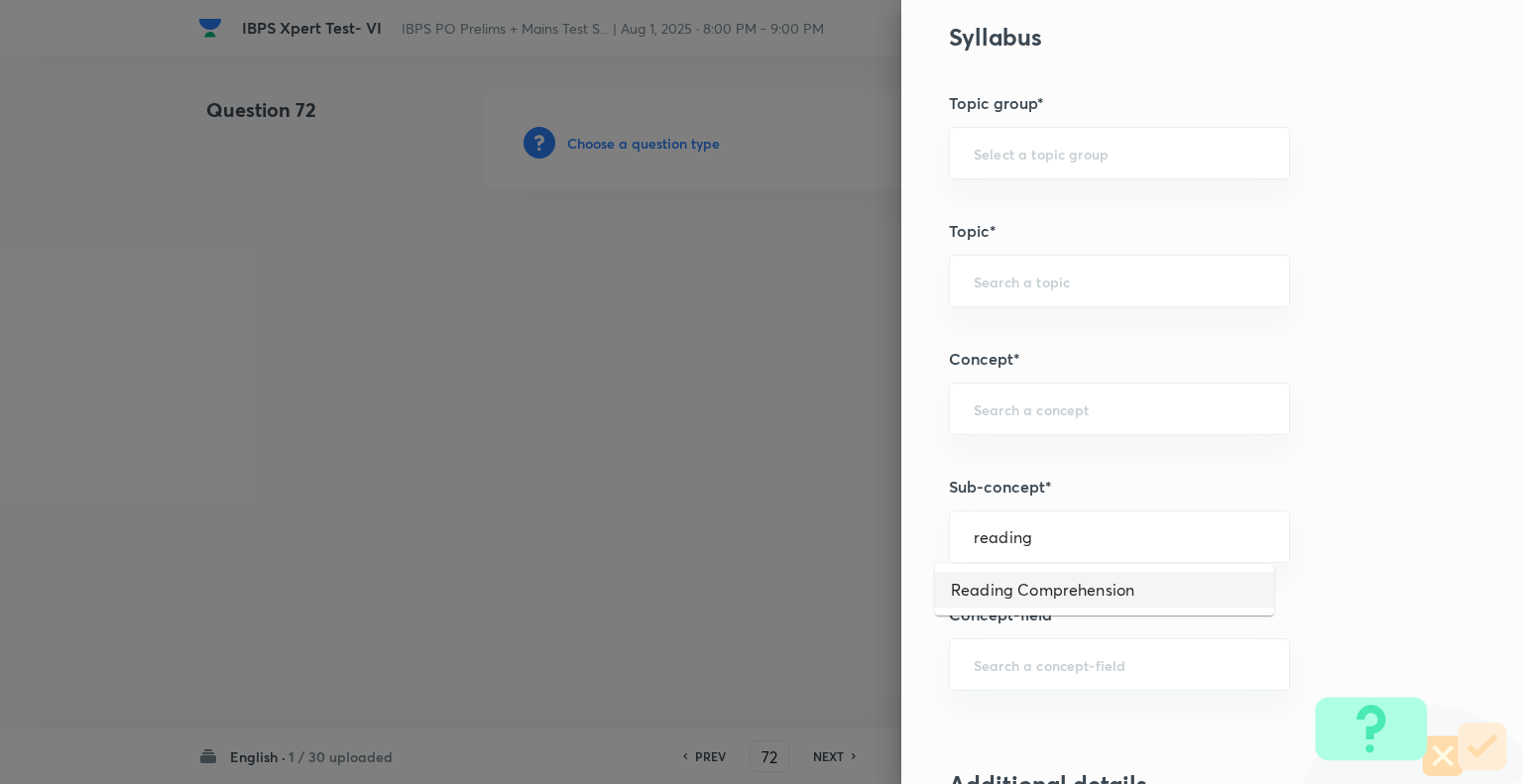 click on "Reading Comprehension" at bounding box center (1105, 590) 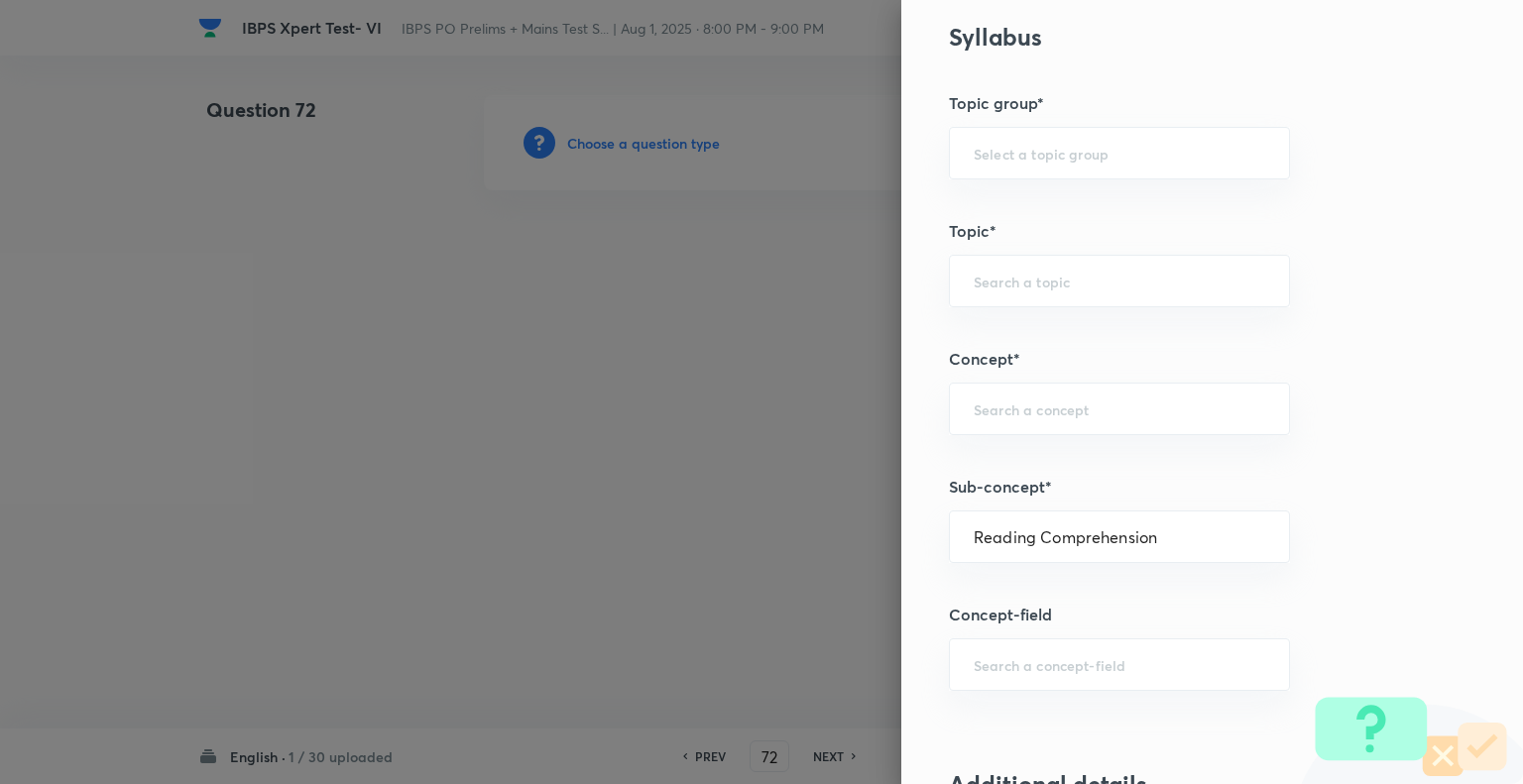 type on "English Language" 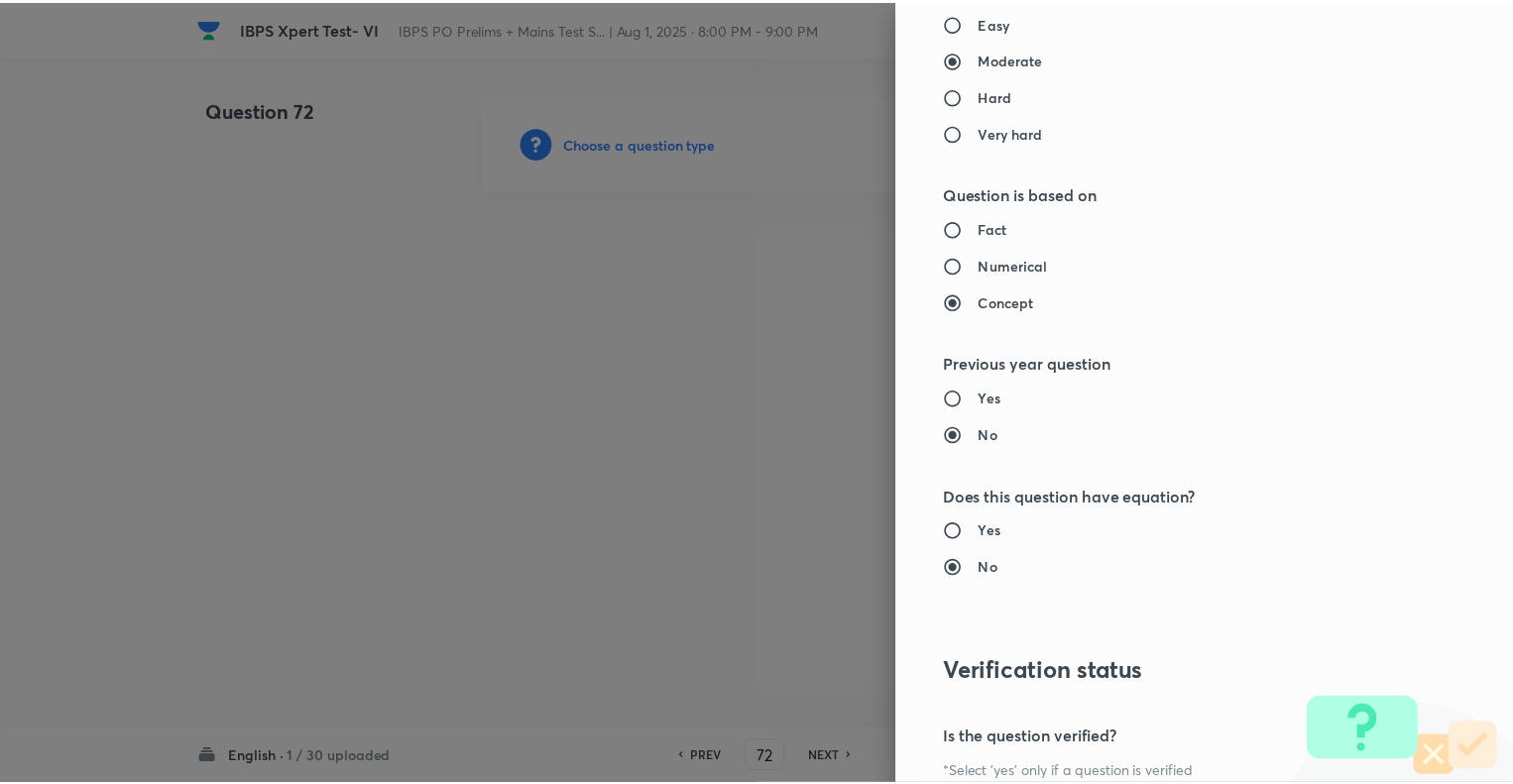 scroll, scrollTop: 1914, scrollLeft: 0, axis: vertical 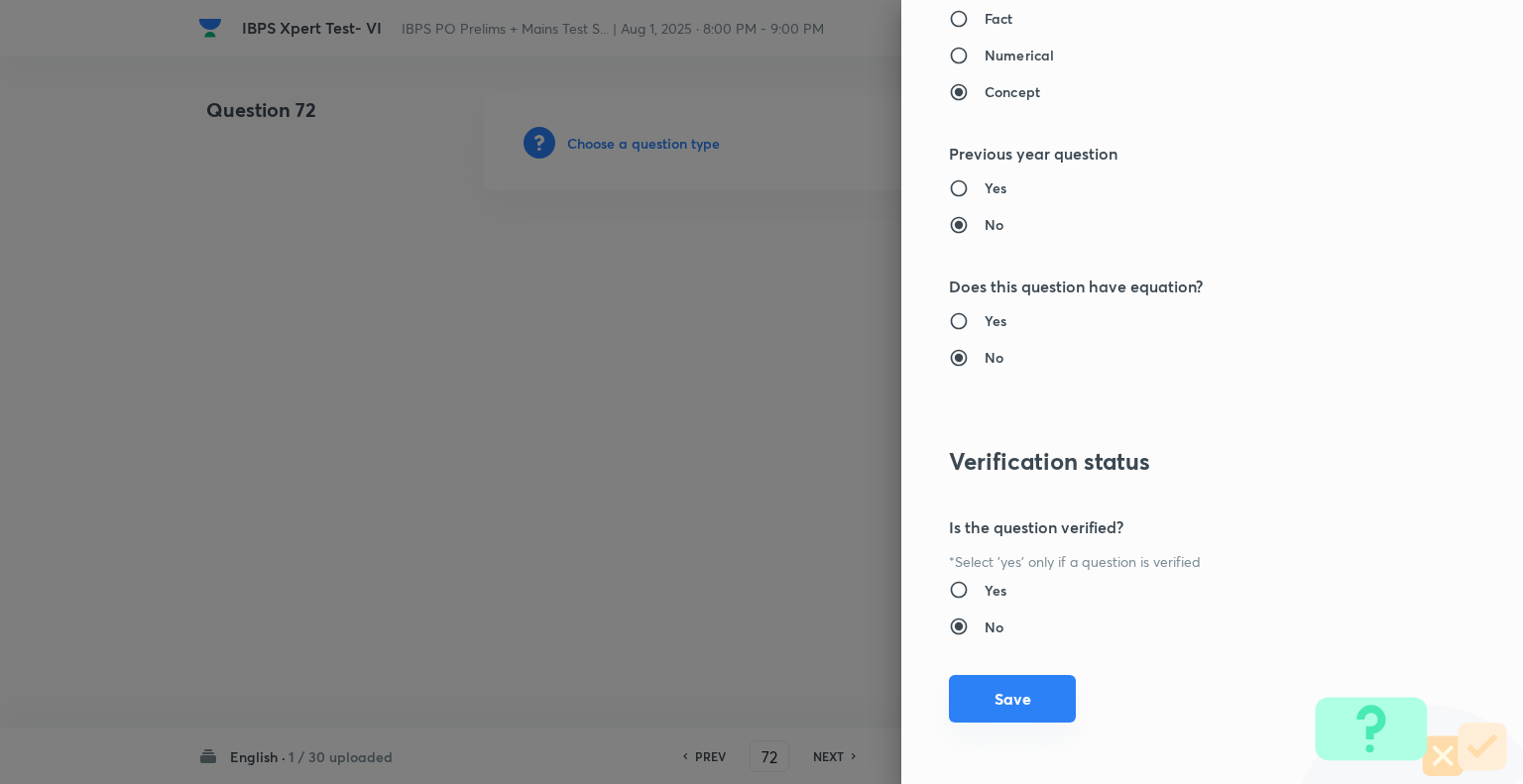 click on "Save" at bounding box center [1012, 699] 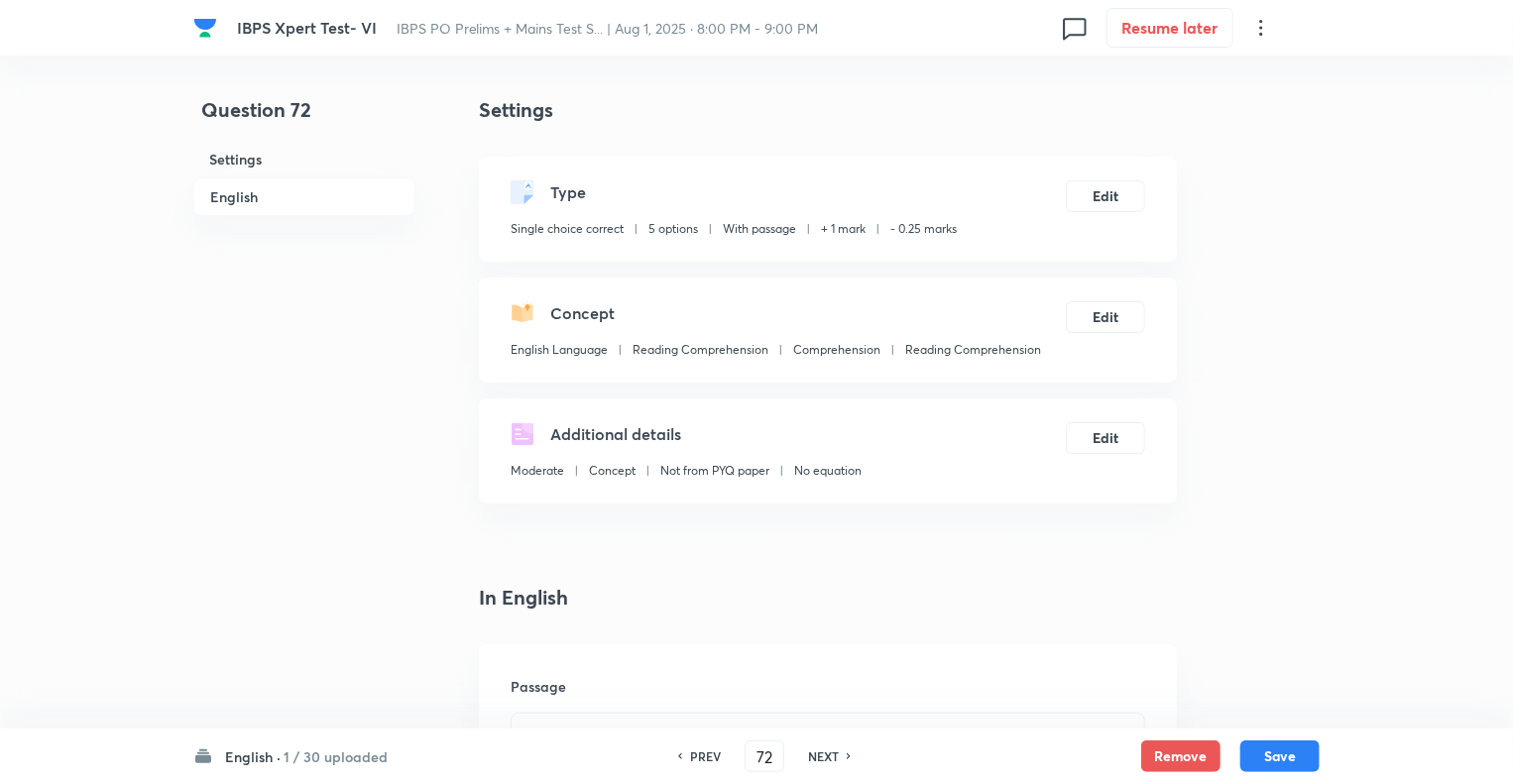 click on "Question 72 Settings English" at bounding box center (304, 2261) 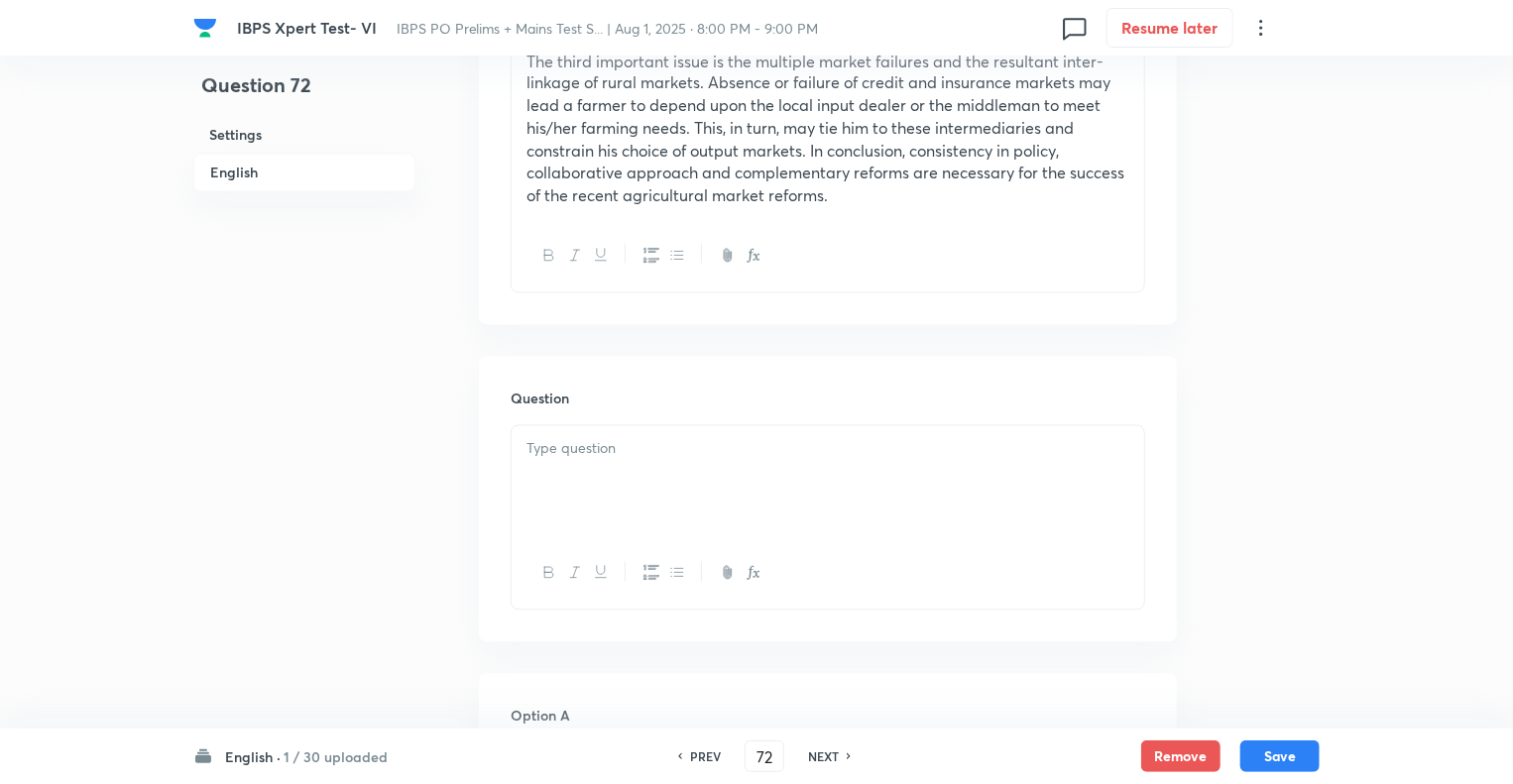 scroll, scrollTop: 1863, scrollLeft: 0, axis: vertical 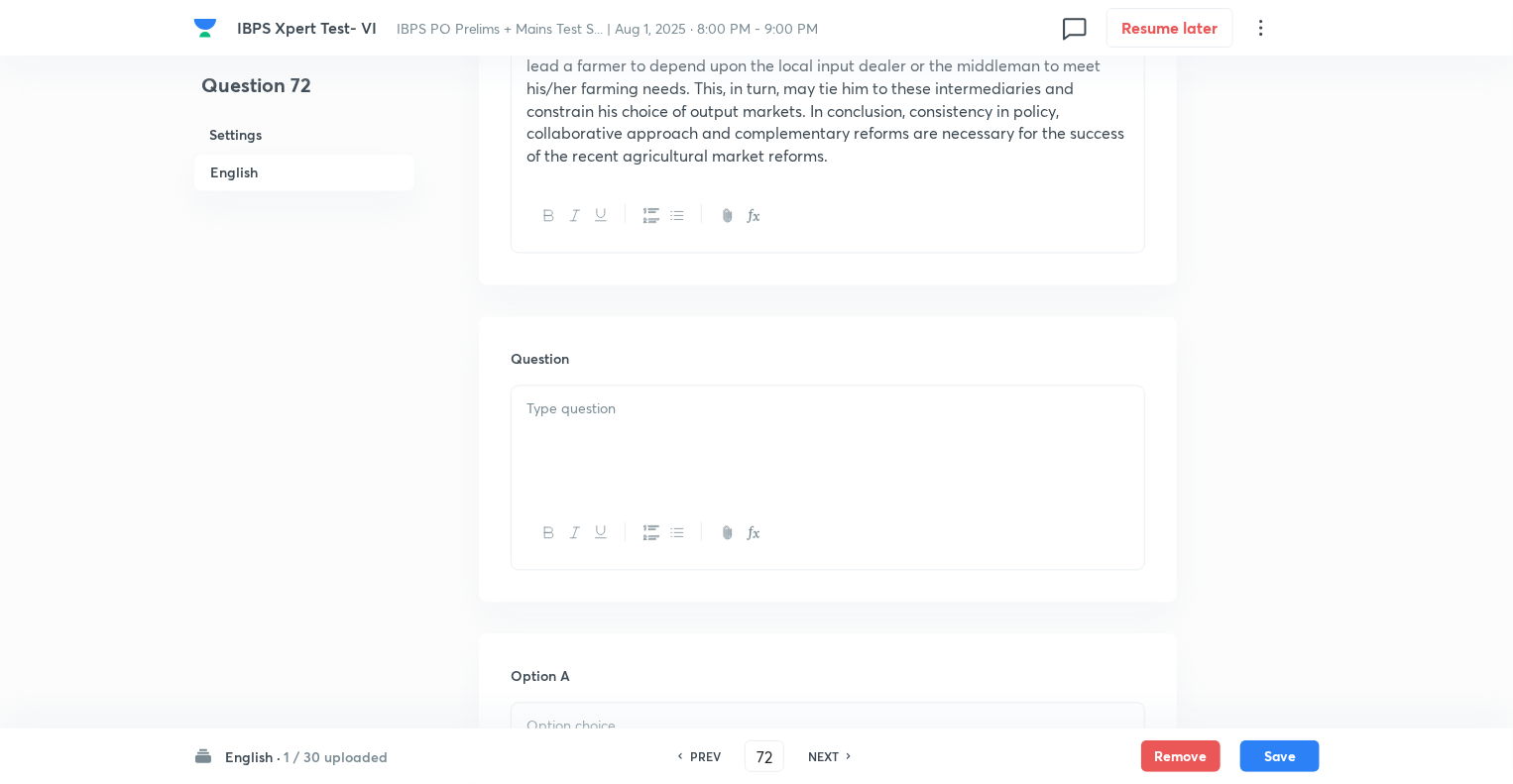 click at bounding box center [828, 409] 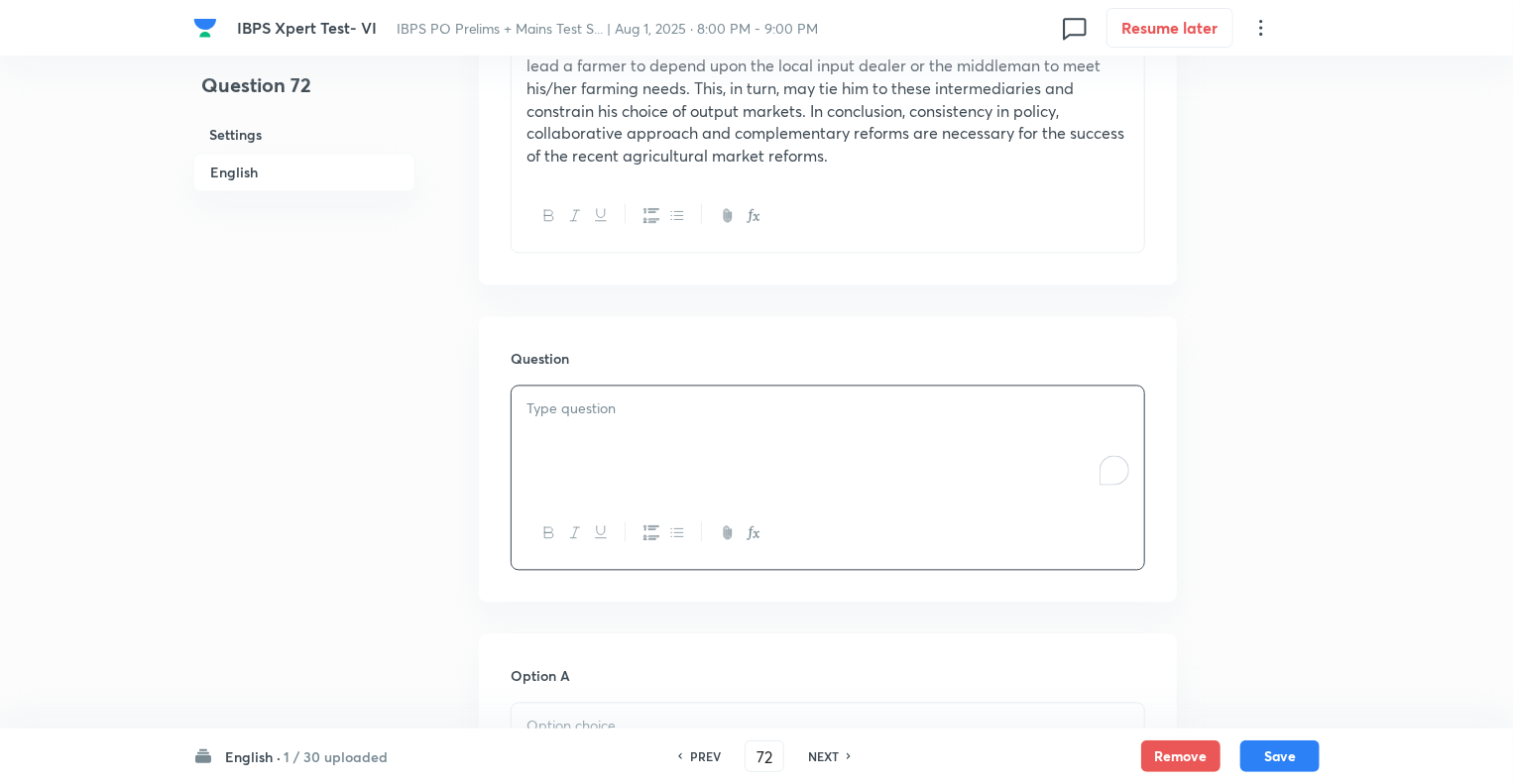 paste 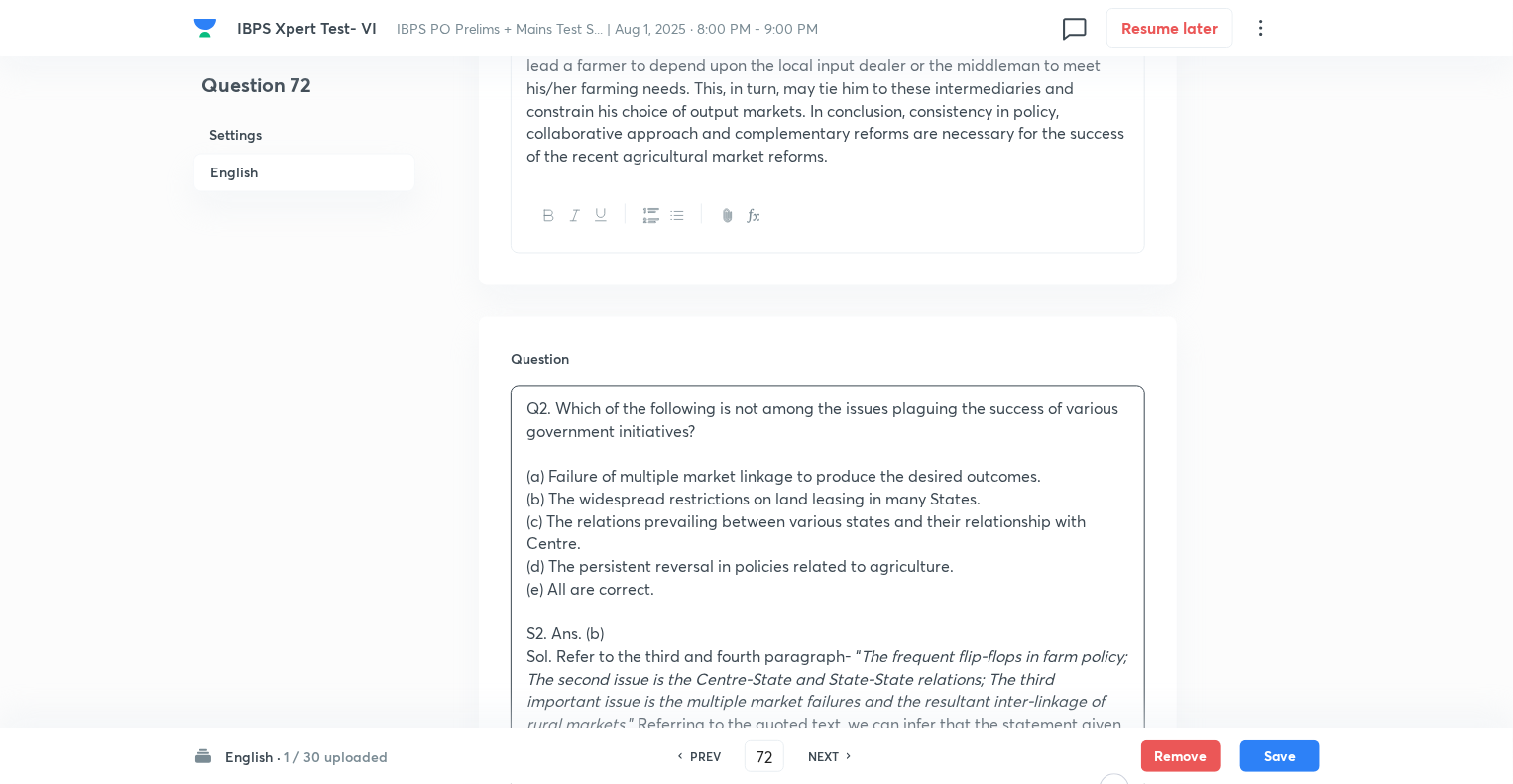 click on "Q2. Which of the following is not among the issues plaguing the success of various government initiatives?" at bounding box center (828, 420) 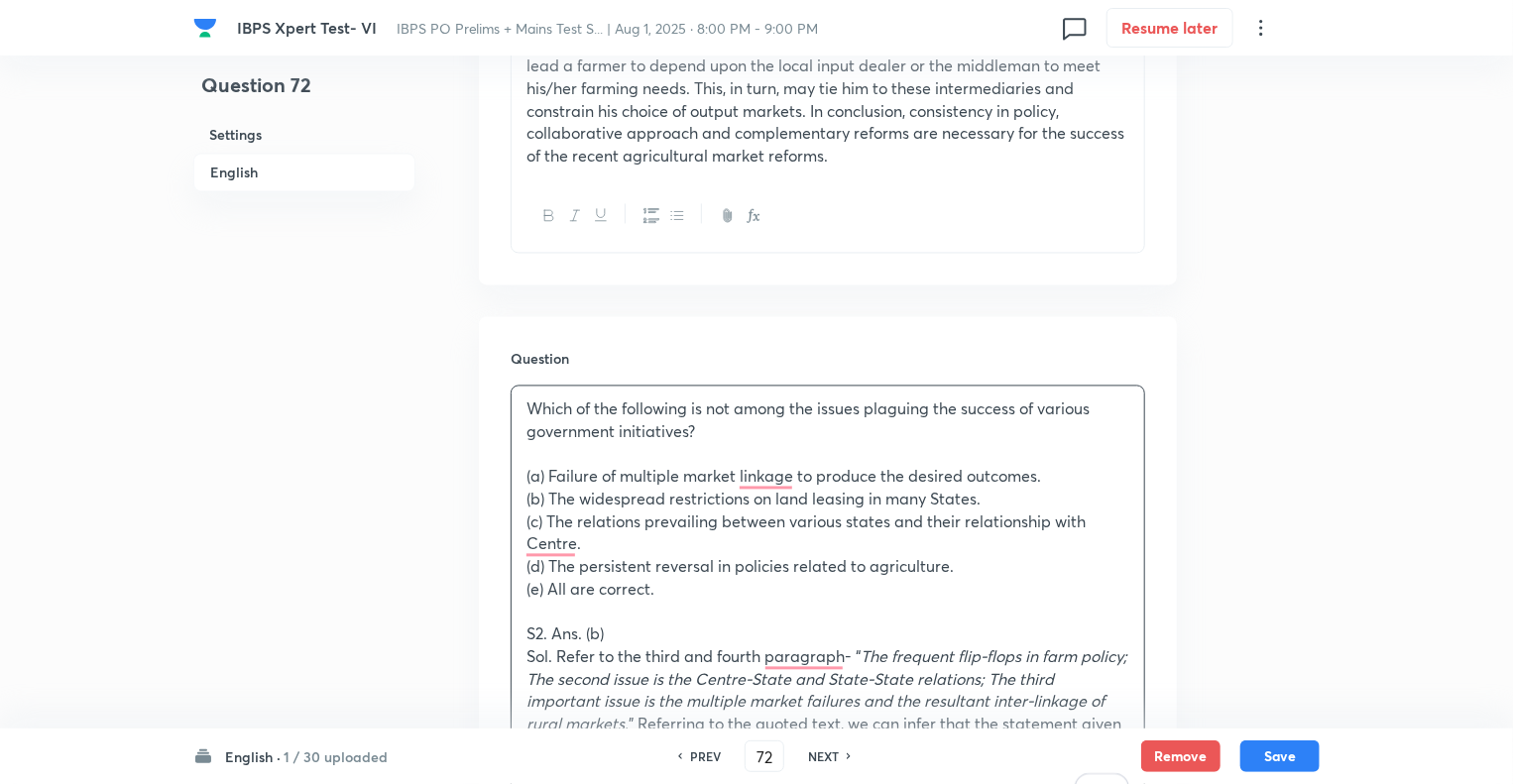 click on "Question 72 Settings English" at bounding box center (304, 557) 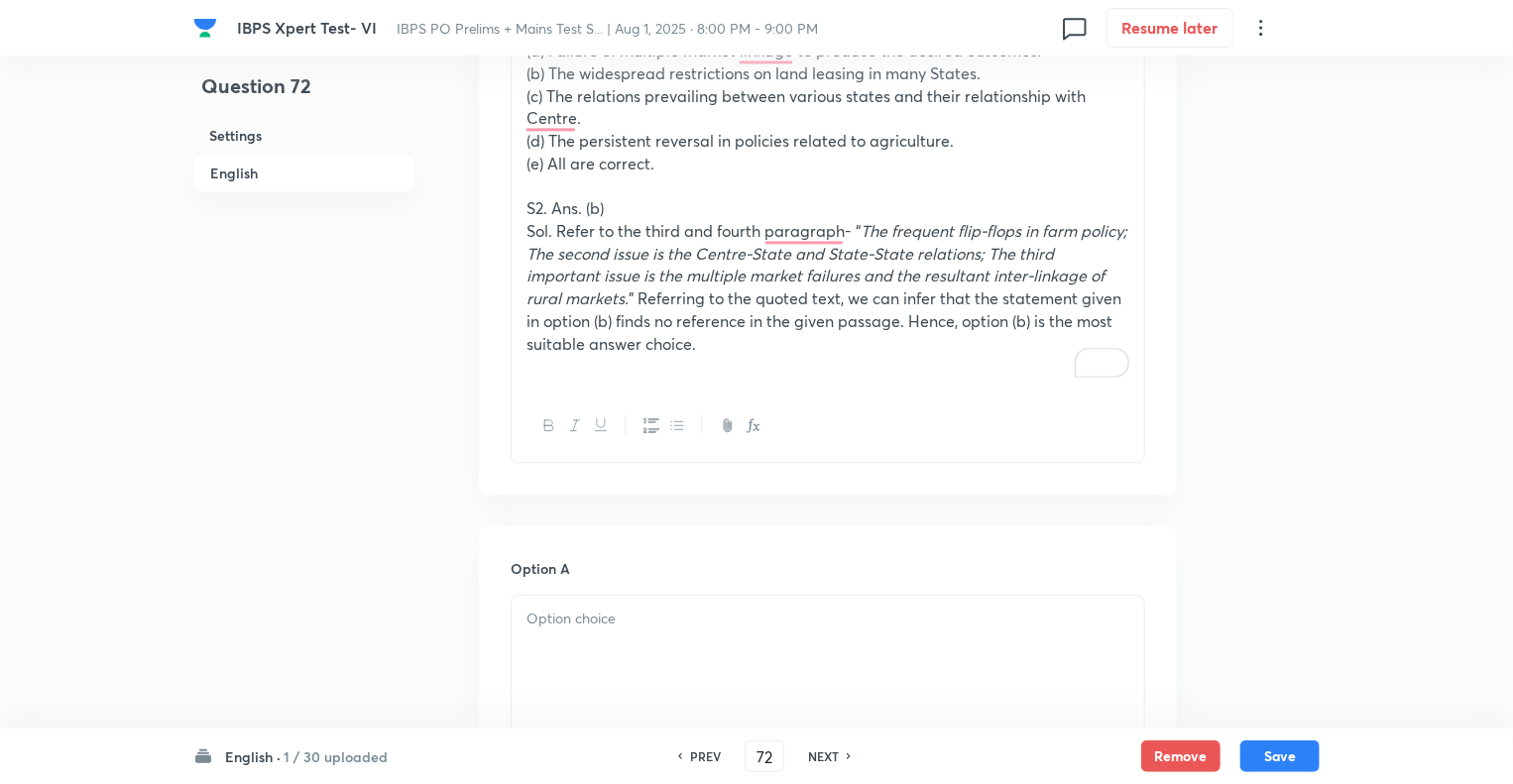 scroll, scrollTop: 2339, scrollLeft: 0, axis: vertical 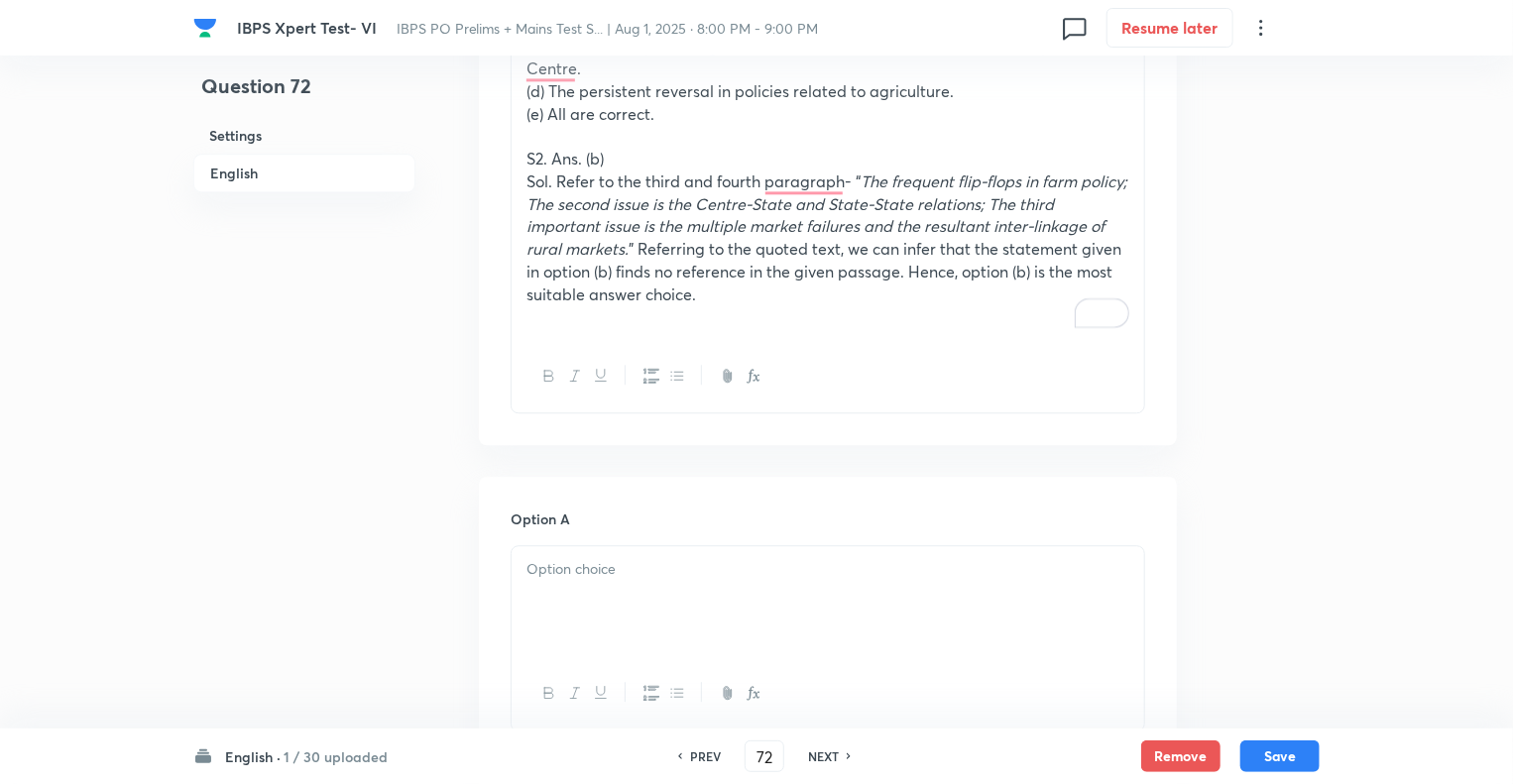click on "Sol. Refer to the third and fourth paragraph- “ The frequent flip-flops in farm policy; The second issue is the Centre-State and State-State relations; The third important issue is the multiple market failures and the resultant inter-linkage of rural markets. ” Referring to the quoted text, we can infer that the statement given in option (b) finds no reference in the given passage. Hence, option (b) is the most suitable answer choice." at bounding box center [828, 238] 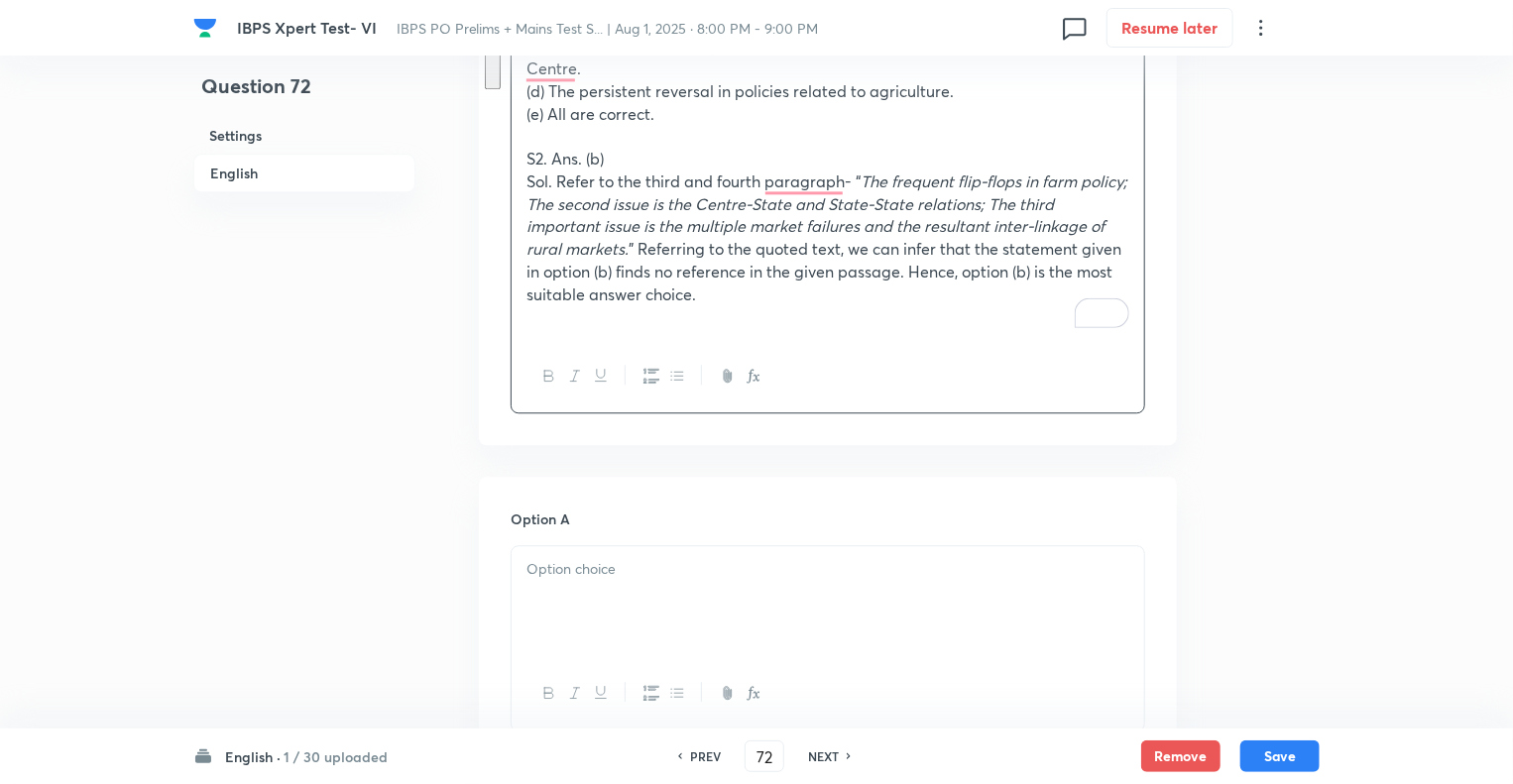 drag, startPoint x: 706, startPoint y: 325, endPoint x: 555, endPoint y: 181, distance: 208.65522 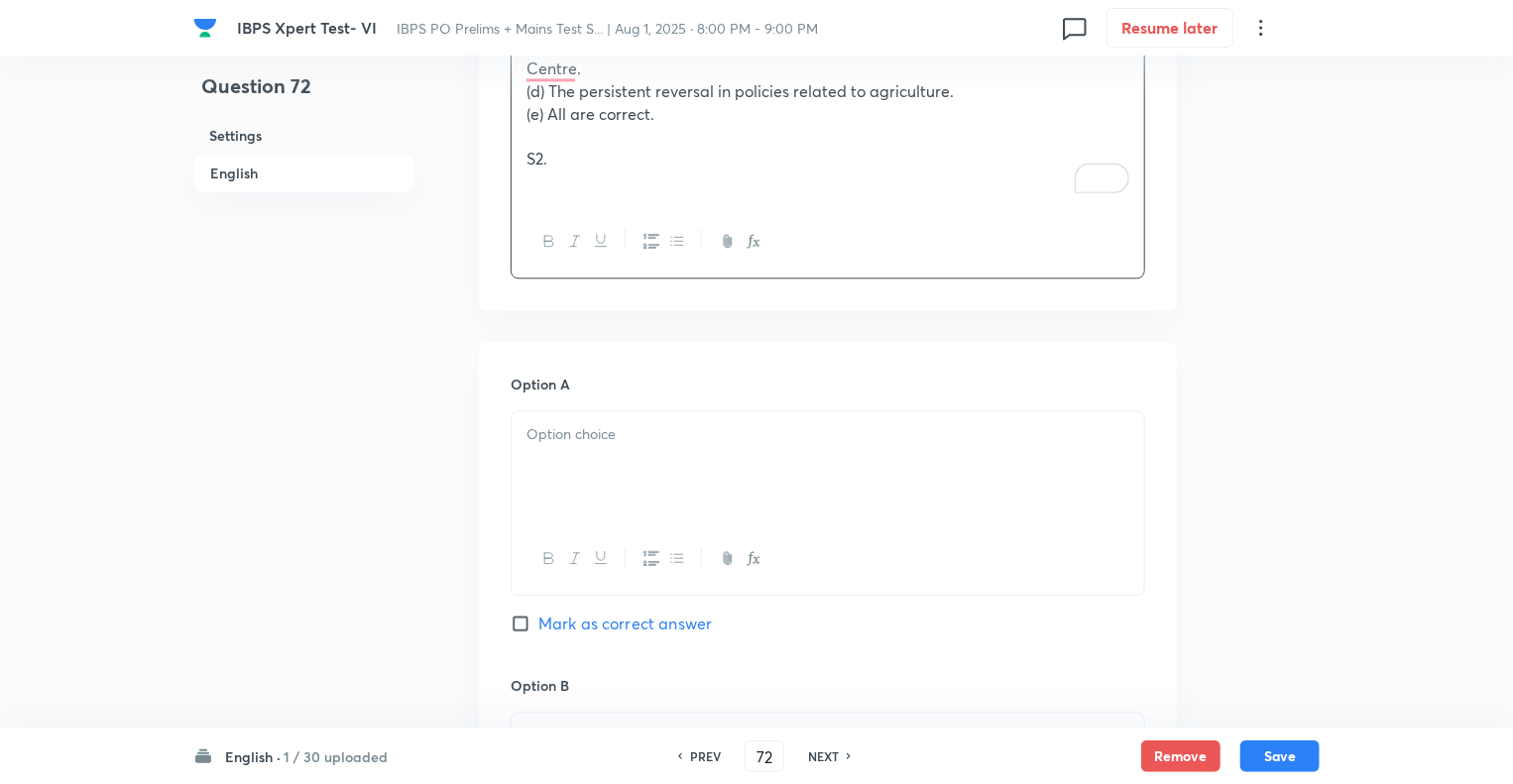 click on "Question 72 Settings English" at bounding box center [304, 13] 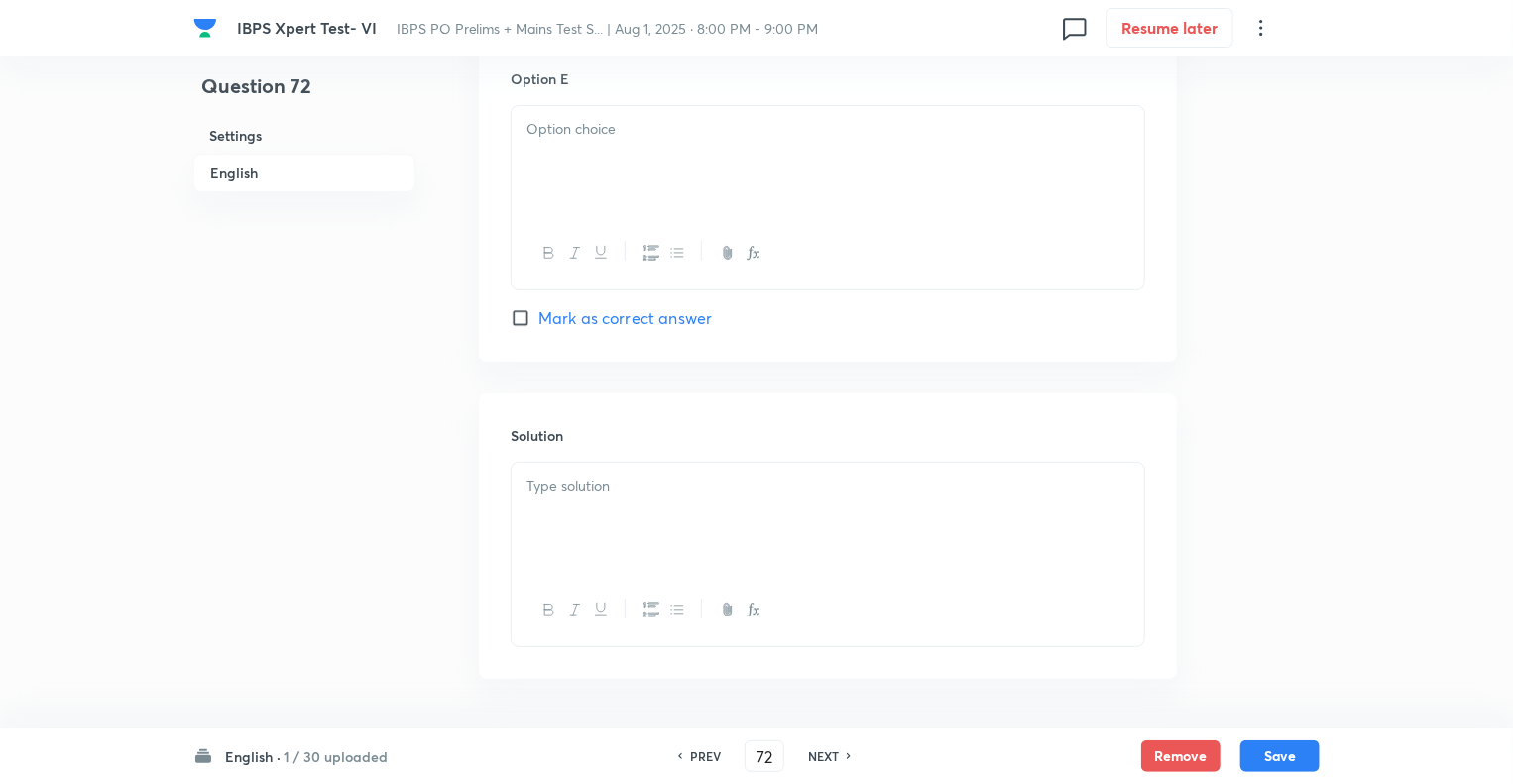 scroll, scrollTop: 3938, scrollLeft: 0, axis: vertical 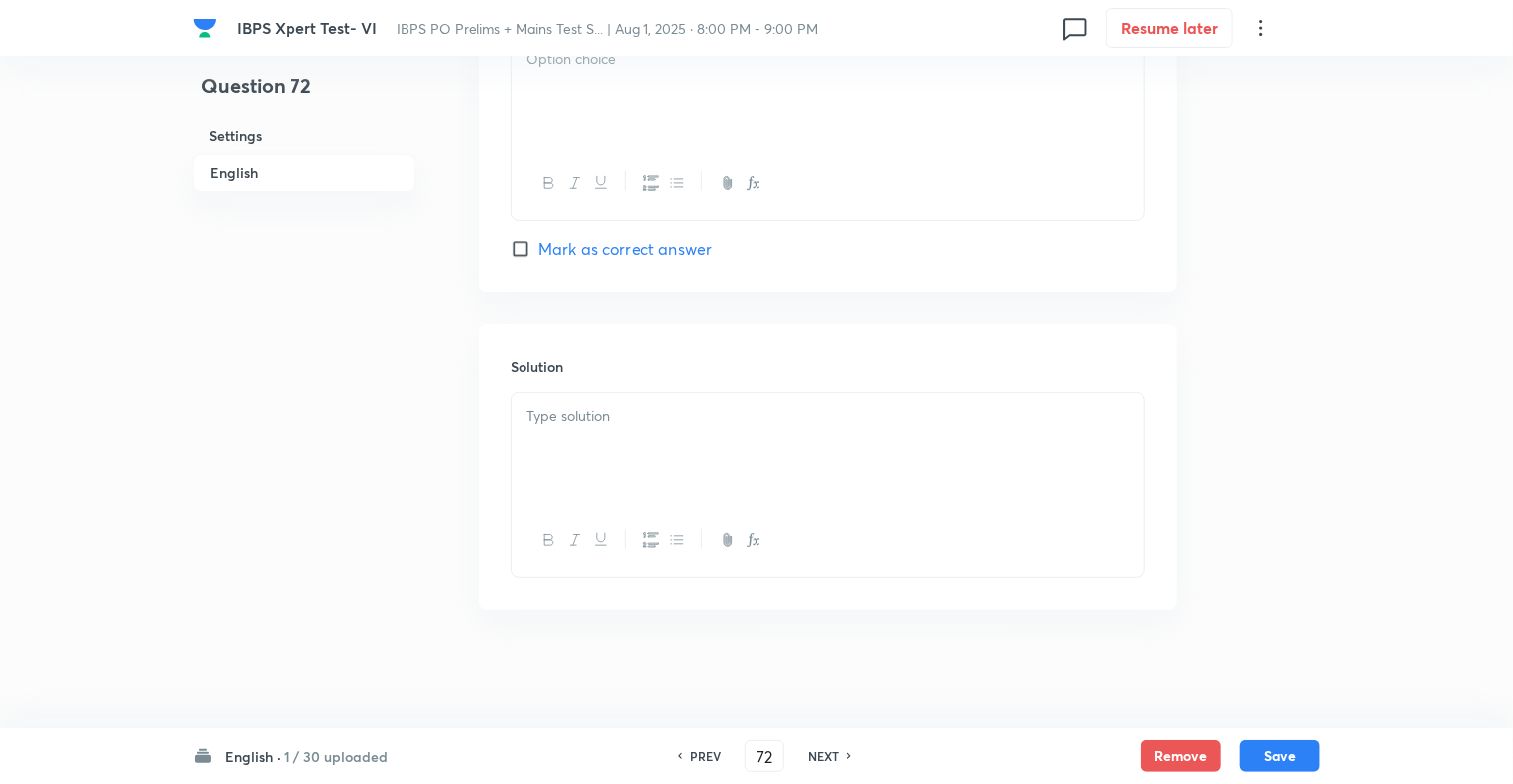 click at bounding box center [828, 449] 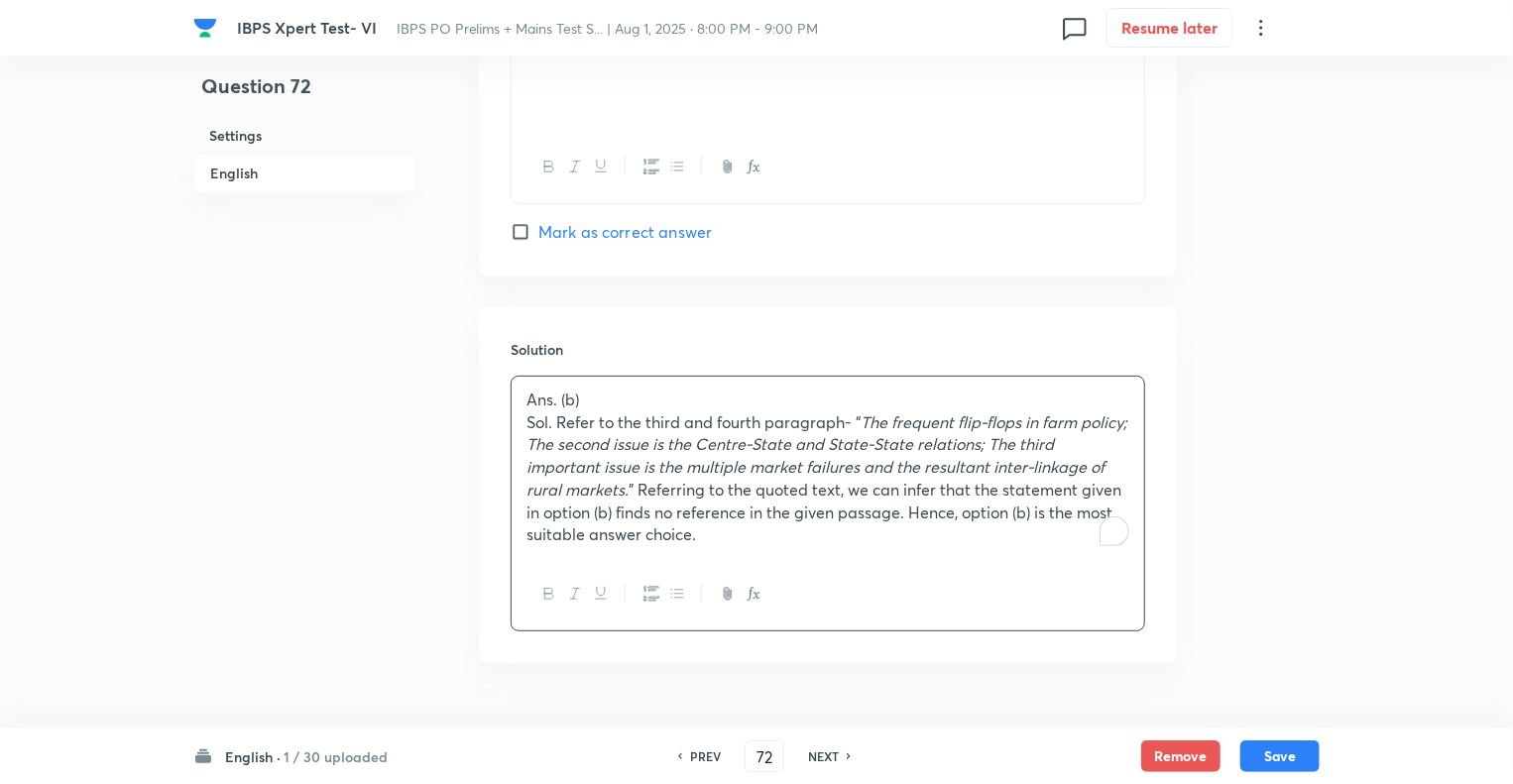 click on "Question 72 Settings English" at bounding box center (304, -1550) 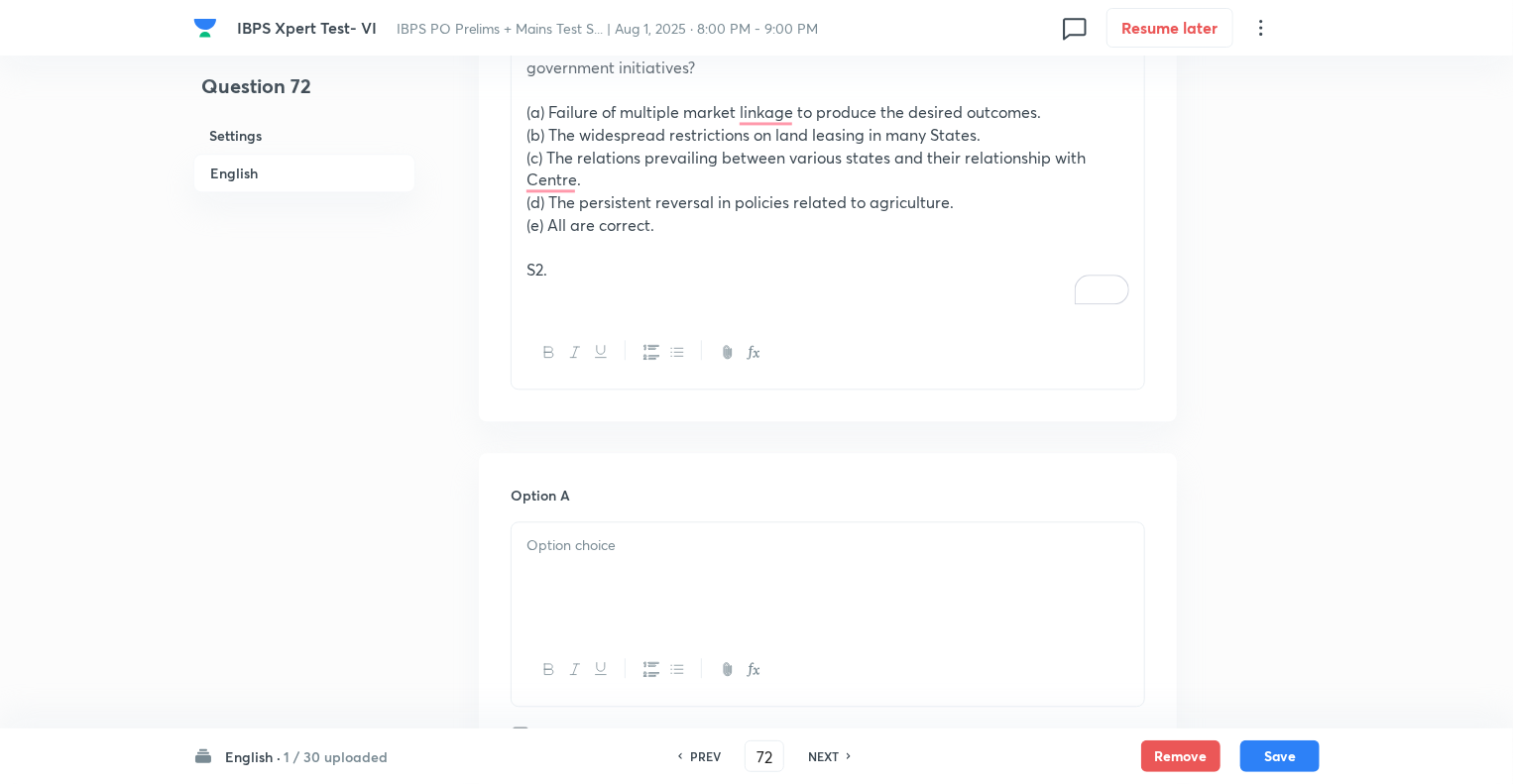 scroll, scrollTop: 2154, scrollLeft: 0, axis: vertical 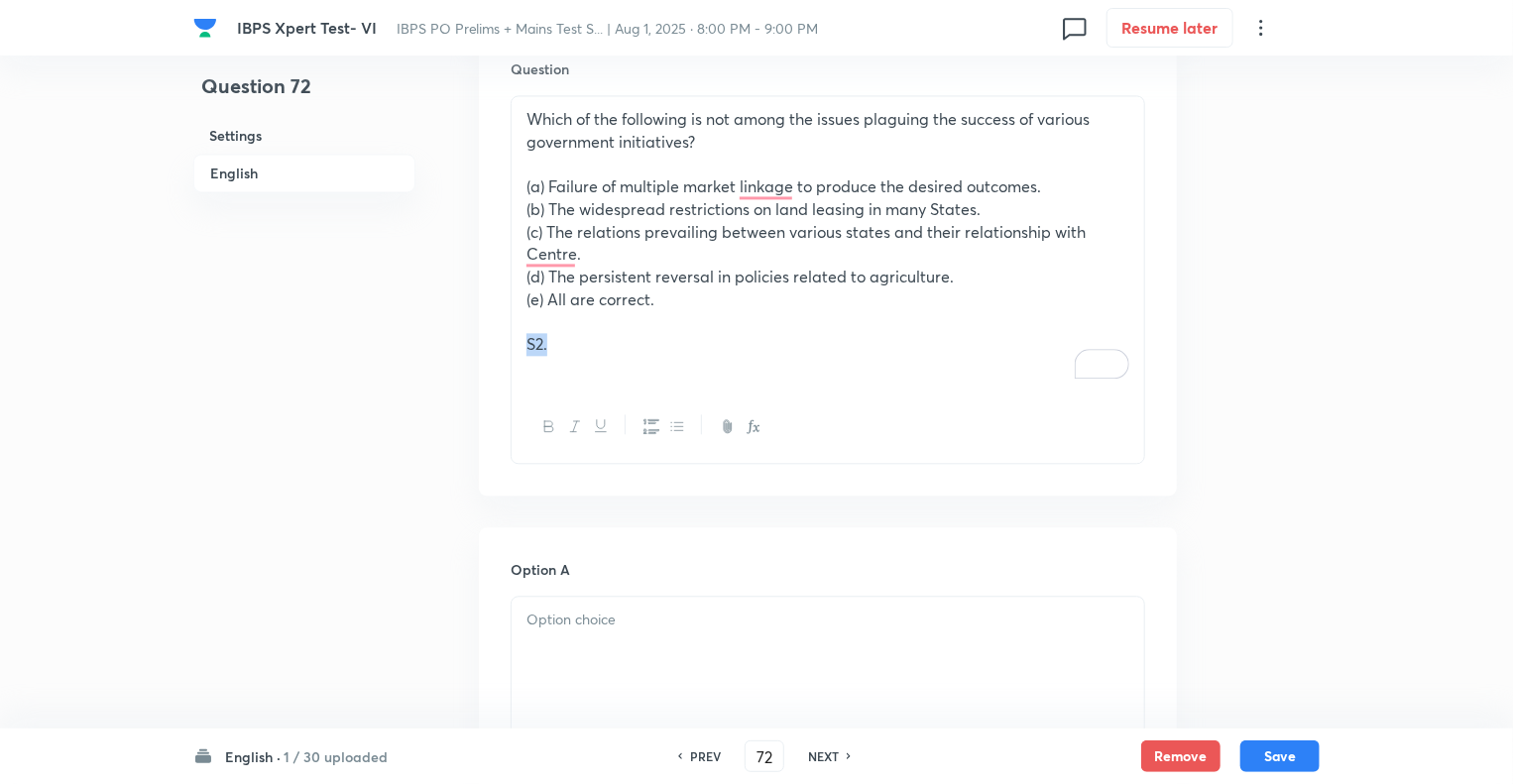 drag, startPoint x: 574, startPoint y: 364, endPoint x: 459, endPoint y: 354, distance: 115.43396 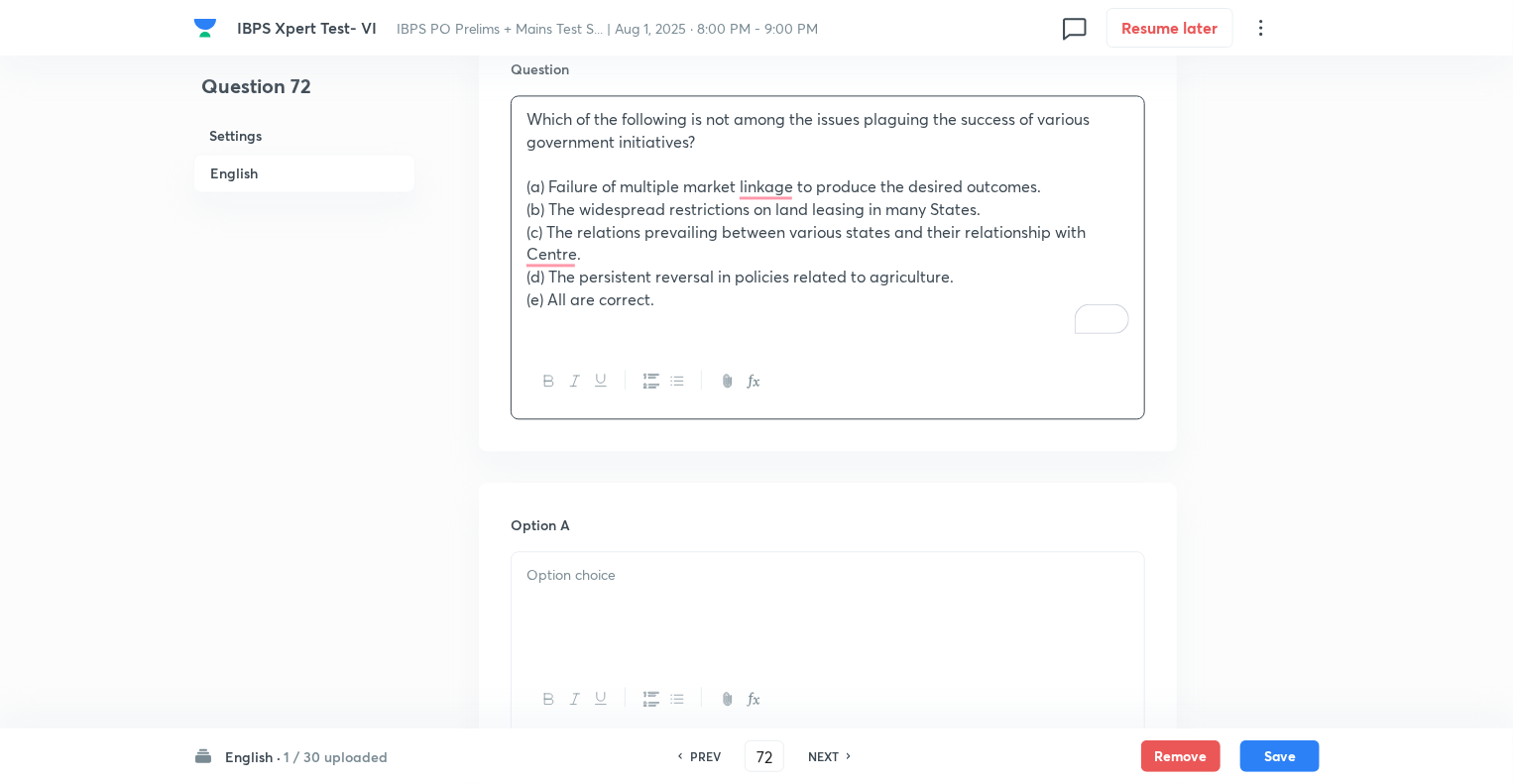 click on "(a) Failure of multiple market linkage to produce the desired outcomes." at bounding box center (828, 186) 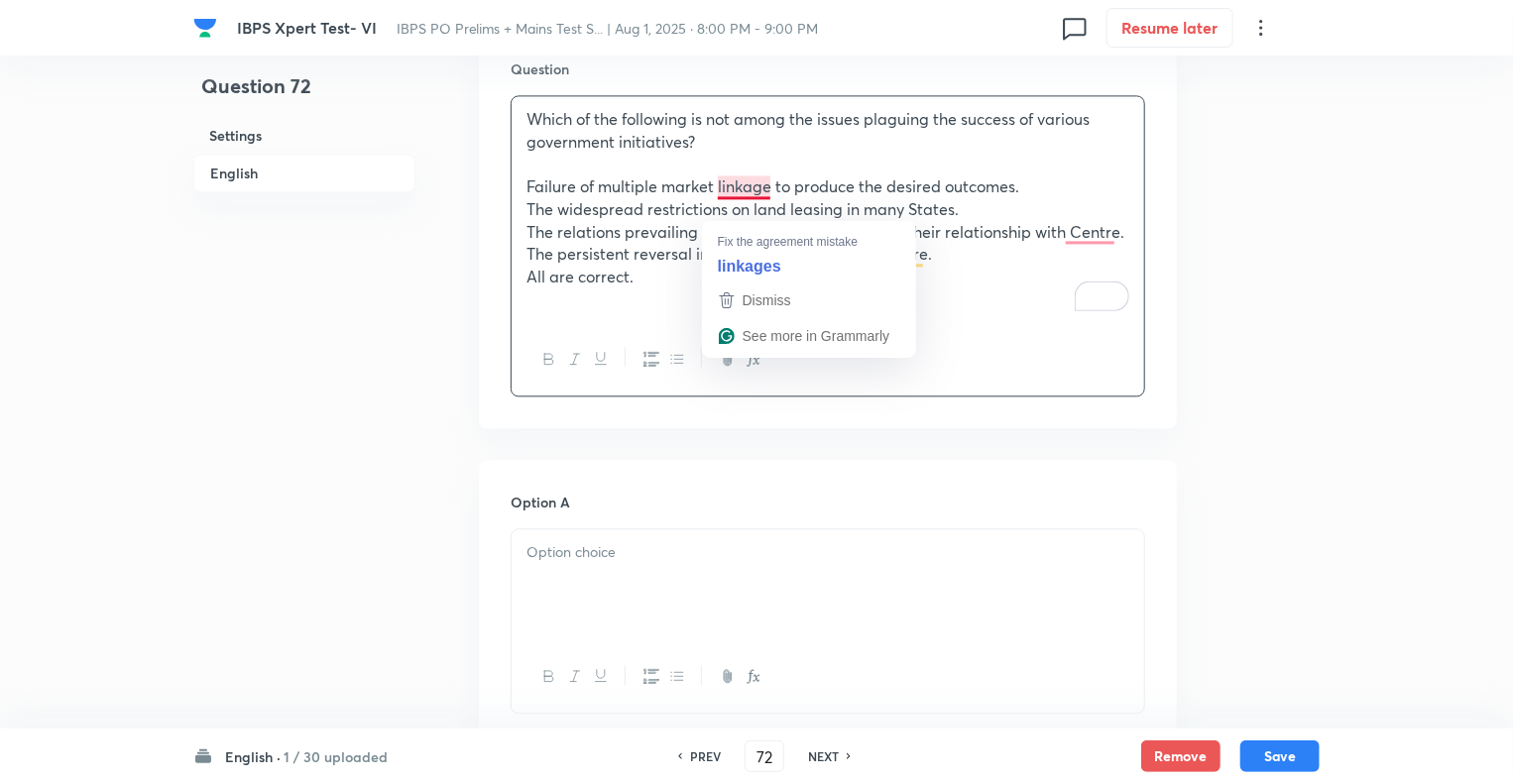 click on "All are correct." at bounding box center [828, 277] 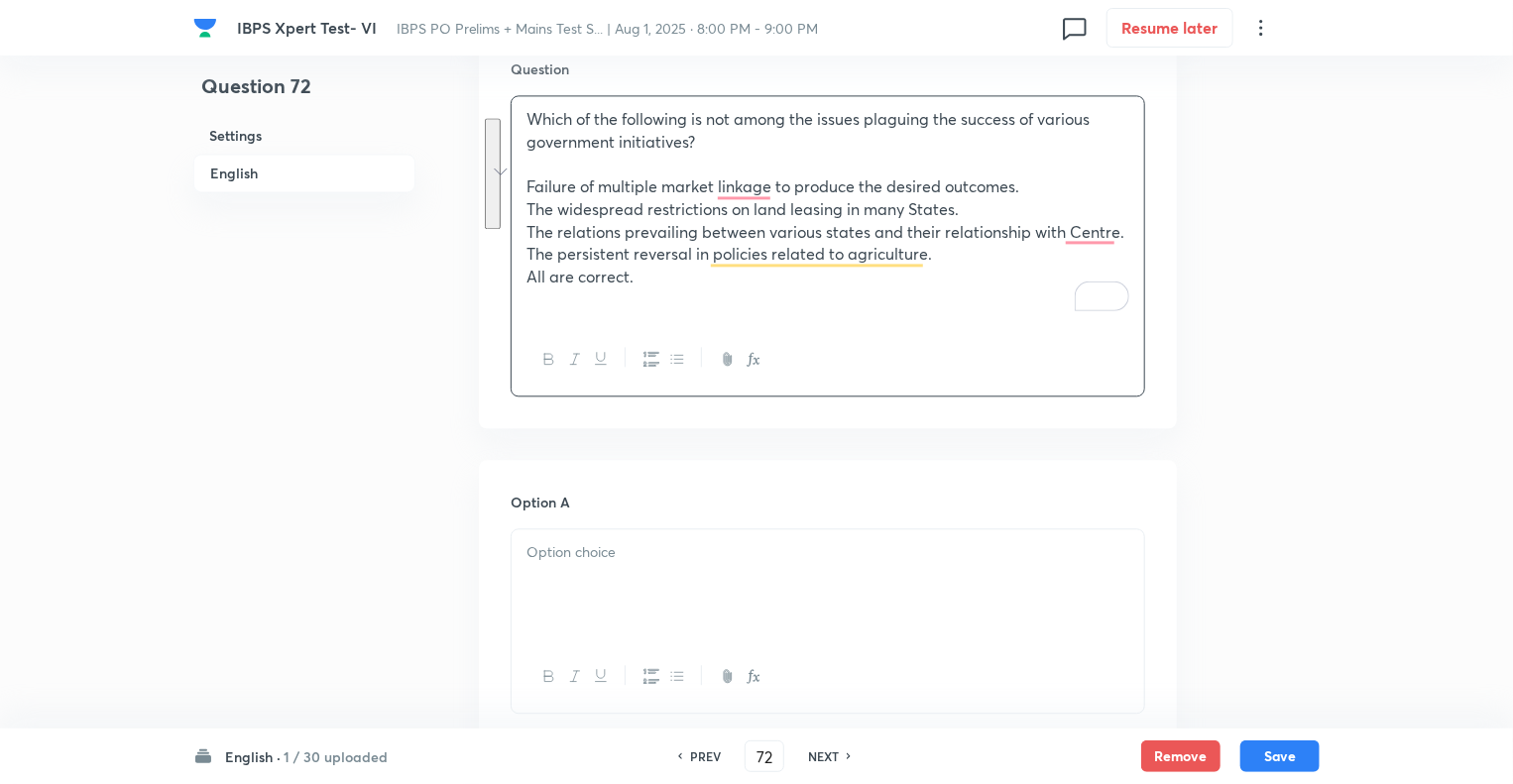 drag, startPoint x: 650, startPoint y: 304, endPoint x: 496, endPoint y: 199, distance: 186.38938 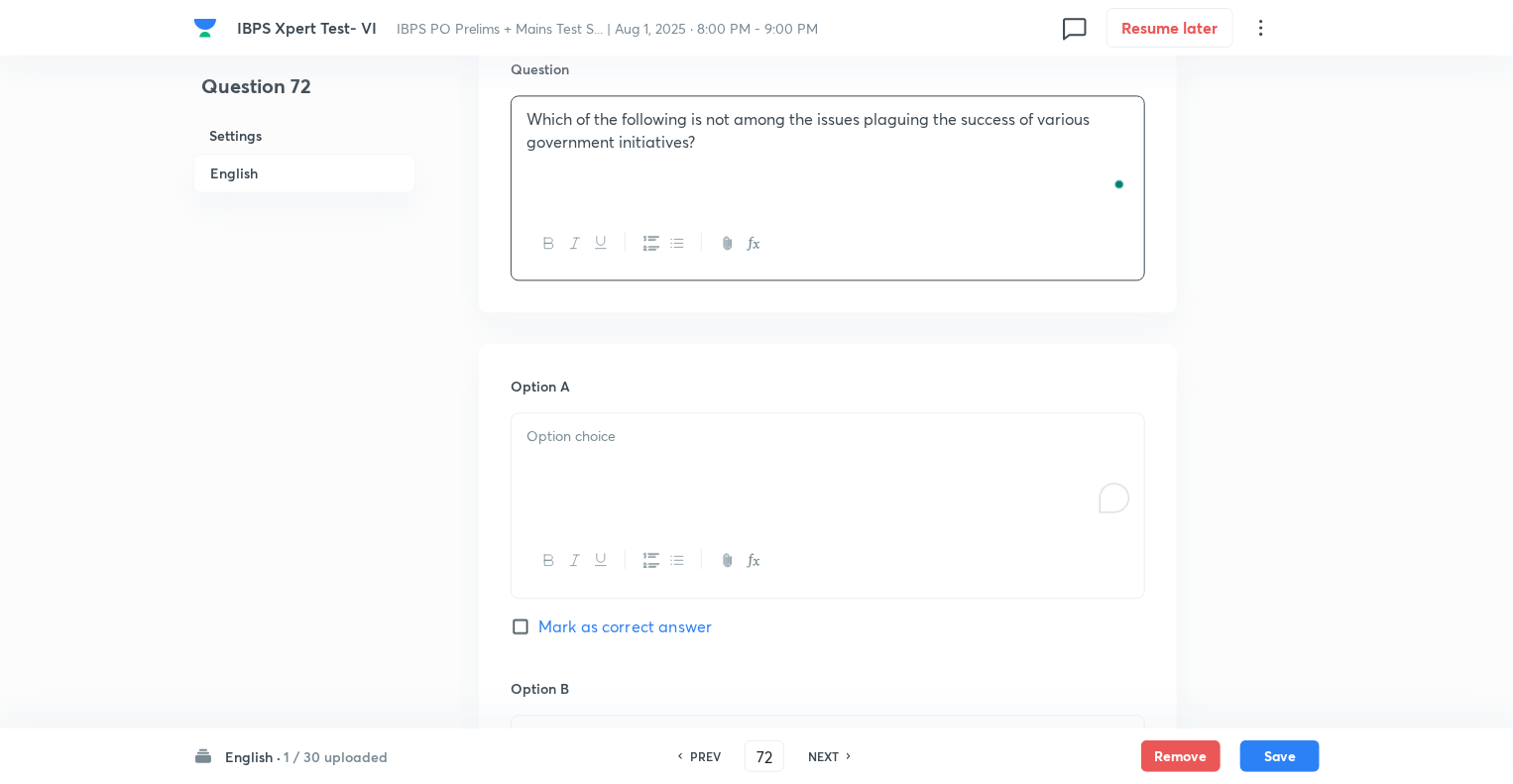 click at bounding box center (828, 469) 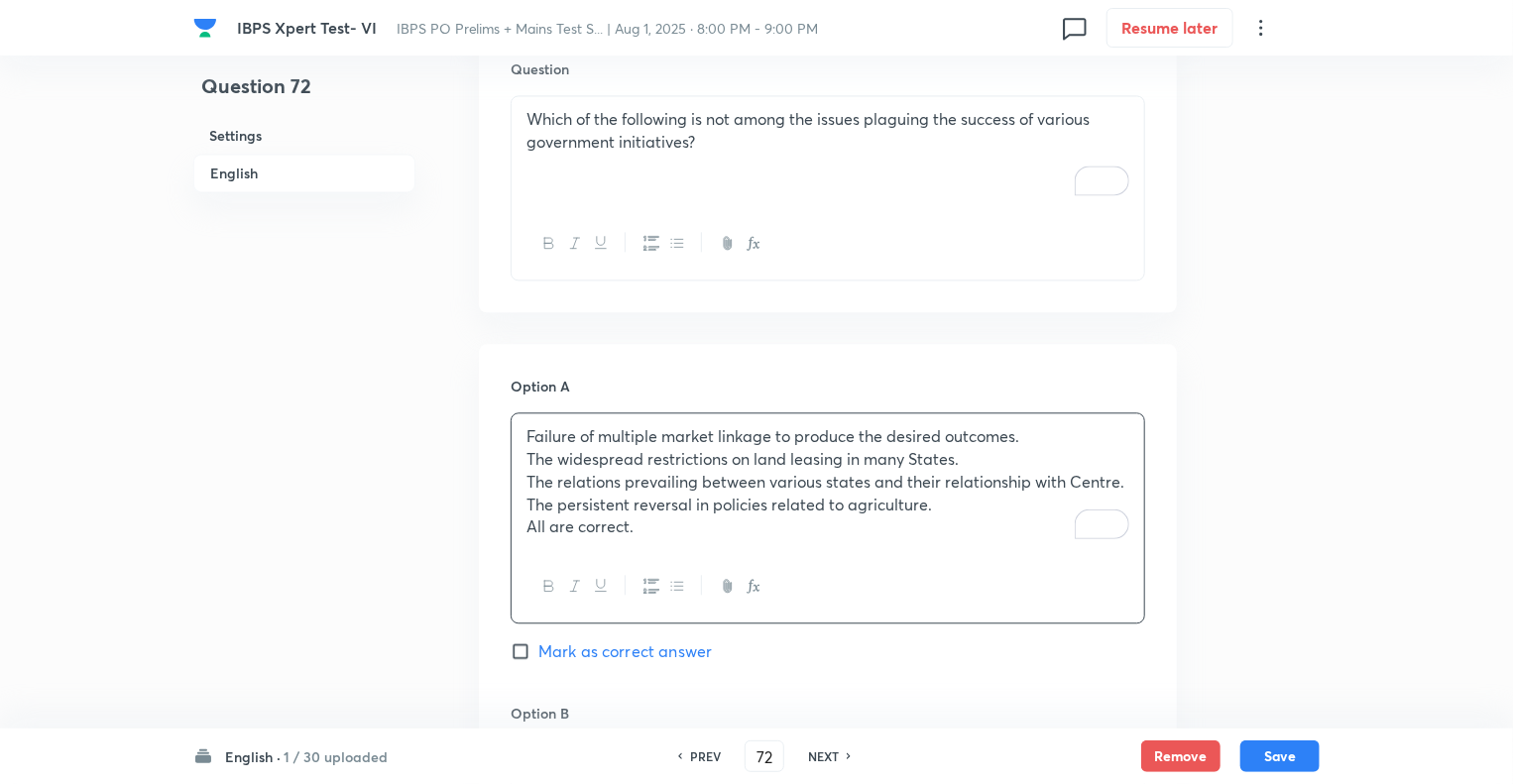 drag, startPoint x: 643, startPoint y: 550, endPoint x: 497, endPoint y: 481, distance: 161.48375 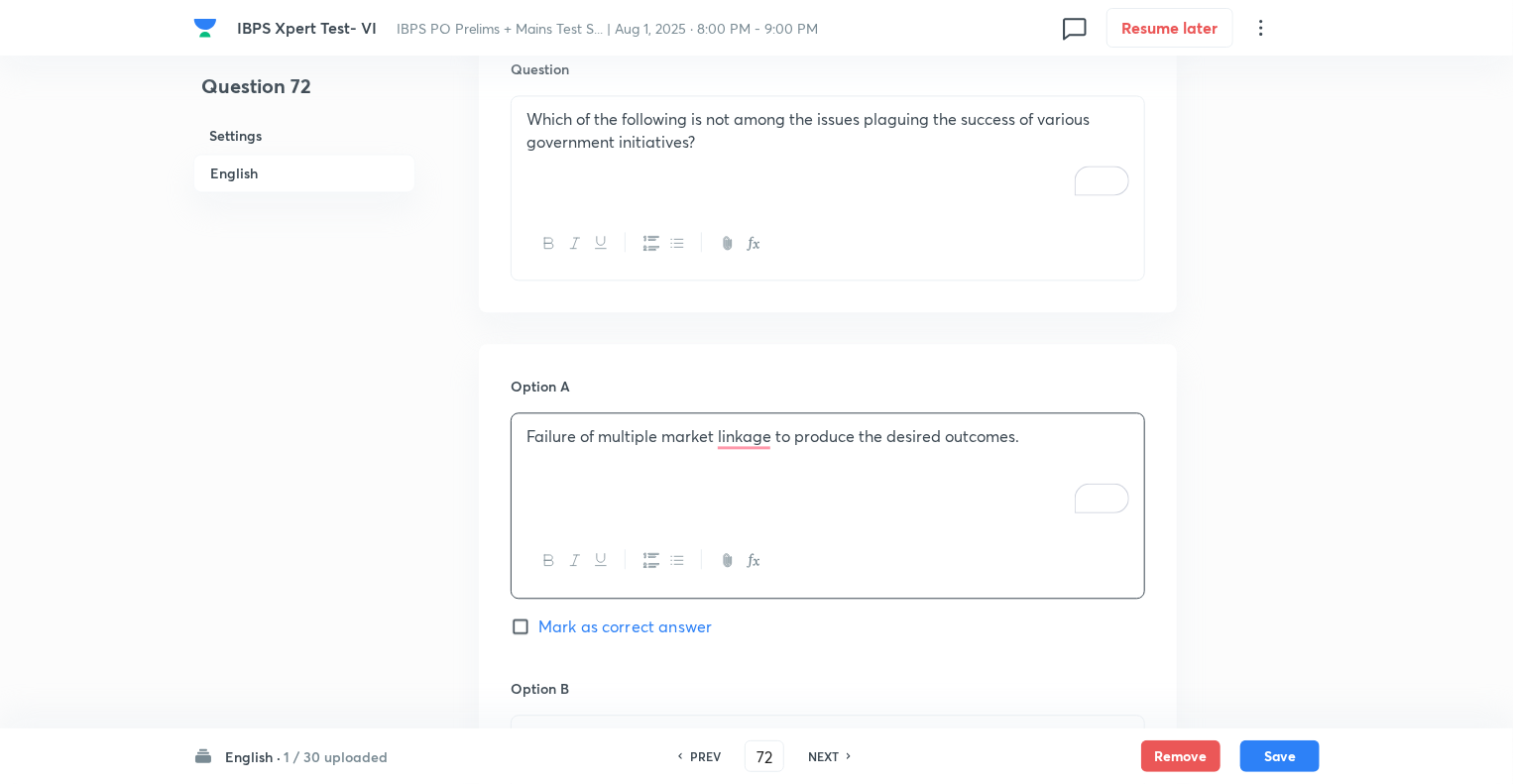click on "Question 72 Settings English Settings Type Single choice correct 5 options With passage + 1 mark - 0.25 marks Edit Concept English Language Reading Comprehension Comprehension Reading Comprehension Edit Additional details Moderate Concept Not from PYQ paper No equation Edit In English Passage DIRECTIONS (1-8): Read the given passage and answer the following questions based on the passage. The recent reforms in agricultural marketing have brought a sea change in policy. The removal of restrictions under the Essential Commodities Act (ECA) should help attract private investment in agriculture and help farmers of cereals, pulses, oilseeds, onion and potato, who have been adversely affected by the policy regime hitherto that  discouraged relevant  in the present context? Because the policy signals are not very clear in the last few years as relates to agricultural marketing. efficient Question Which of the following is not among the issues plaguing the success of various government initiatives? Option A Option B" at bounding box center [756, 143] 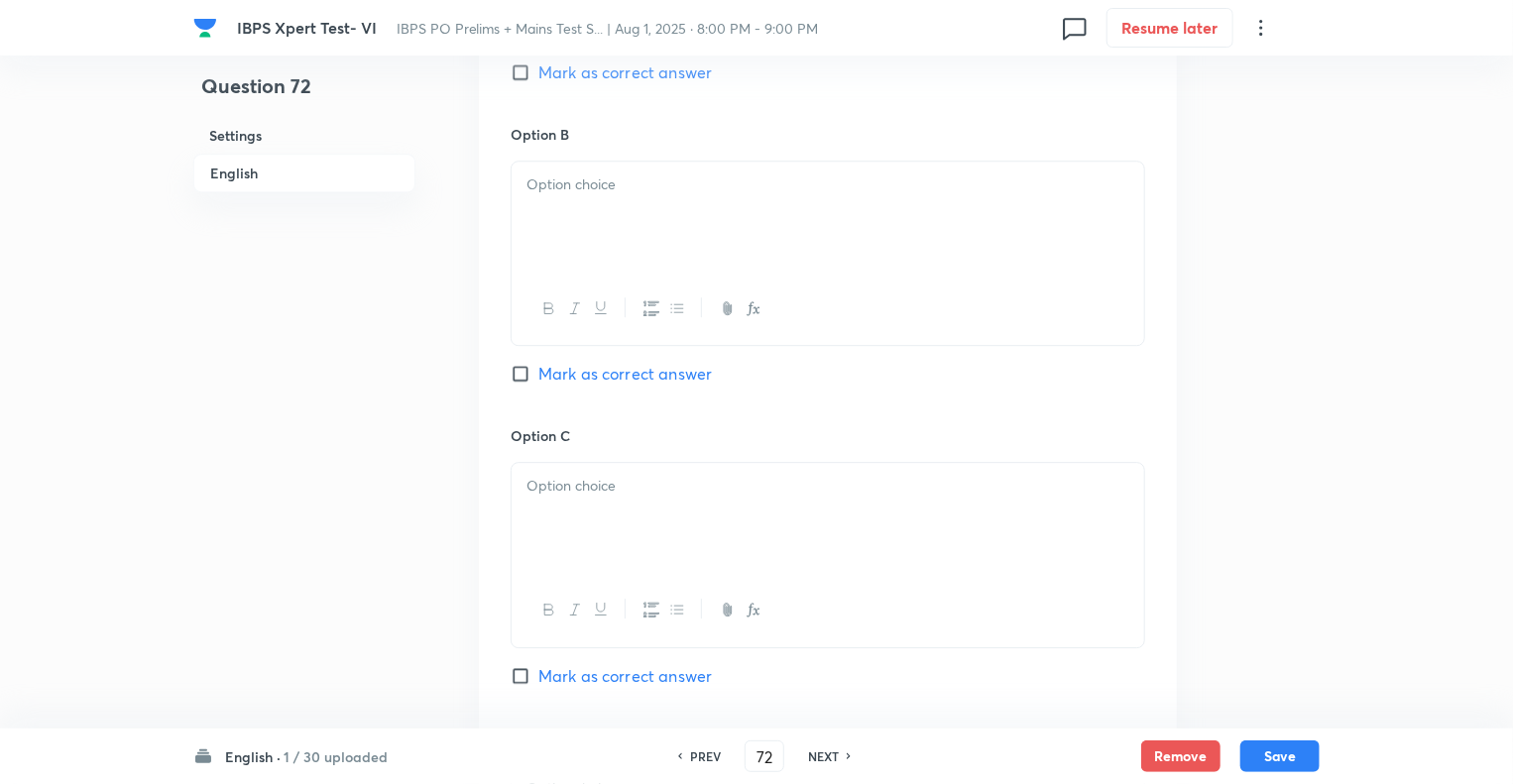scroll, scrollTop: 2709, scrollLeft: 0, axis: vertical 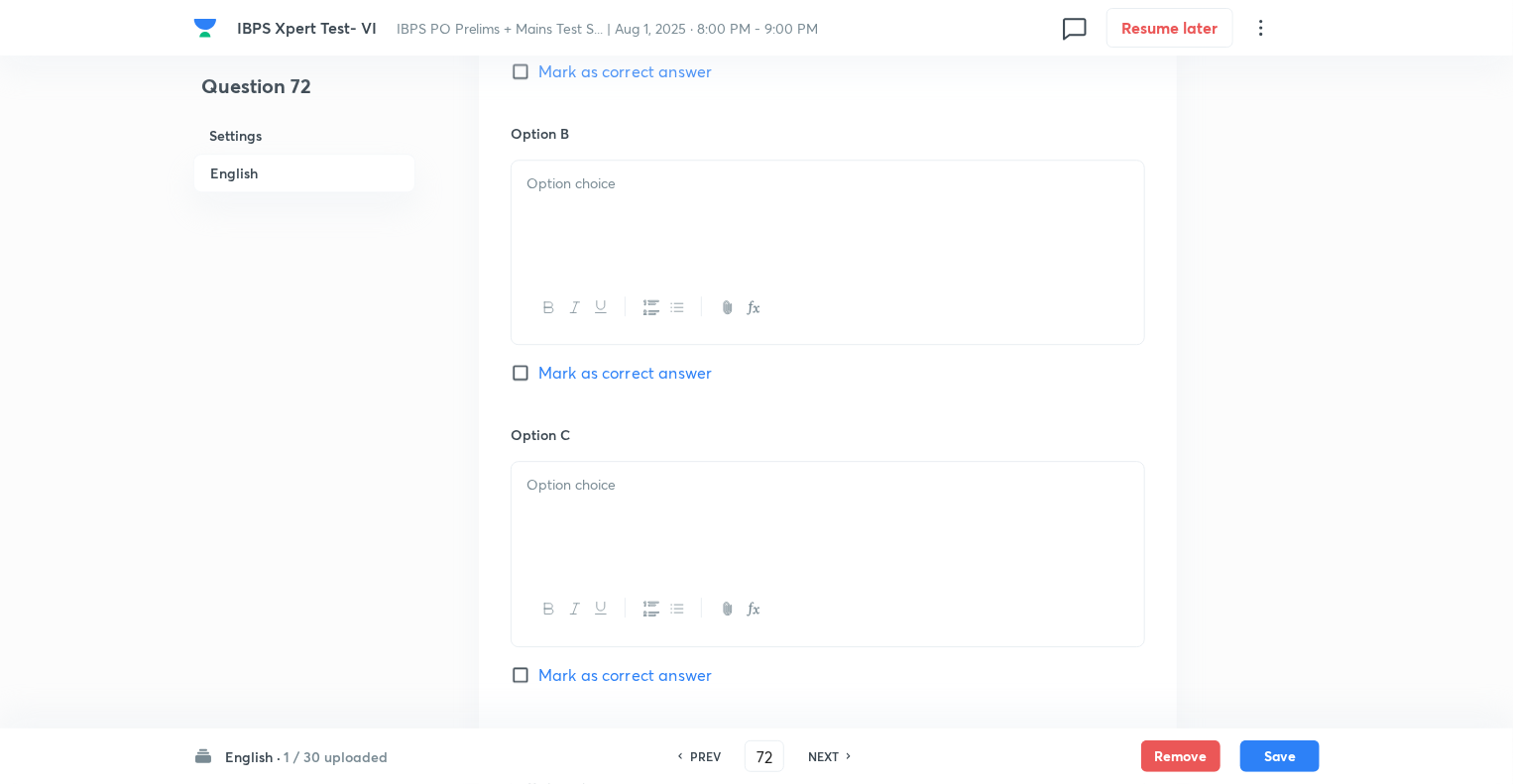 click at bounding box center (828, 216) 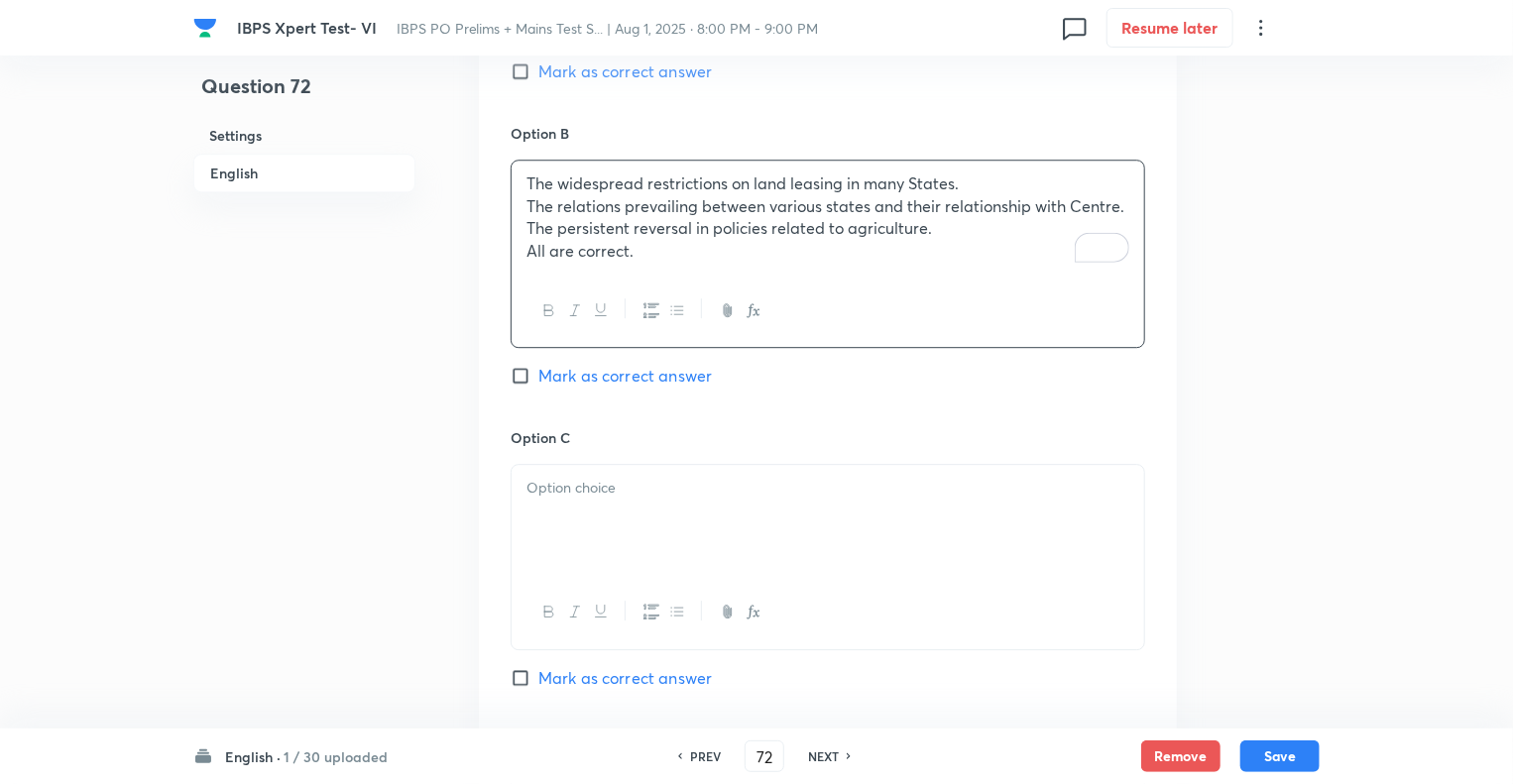 drag, startPoint x: 642, startPoint y: 280, endPoint x: 511, endPoint y: 229, distance: 140.57738 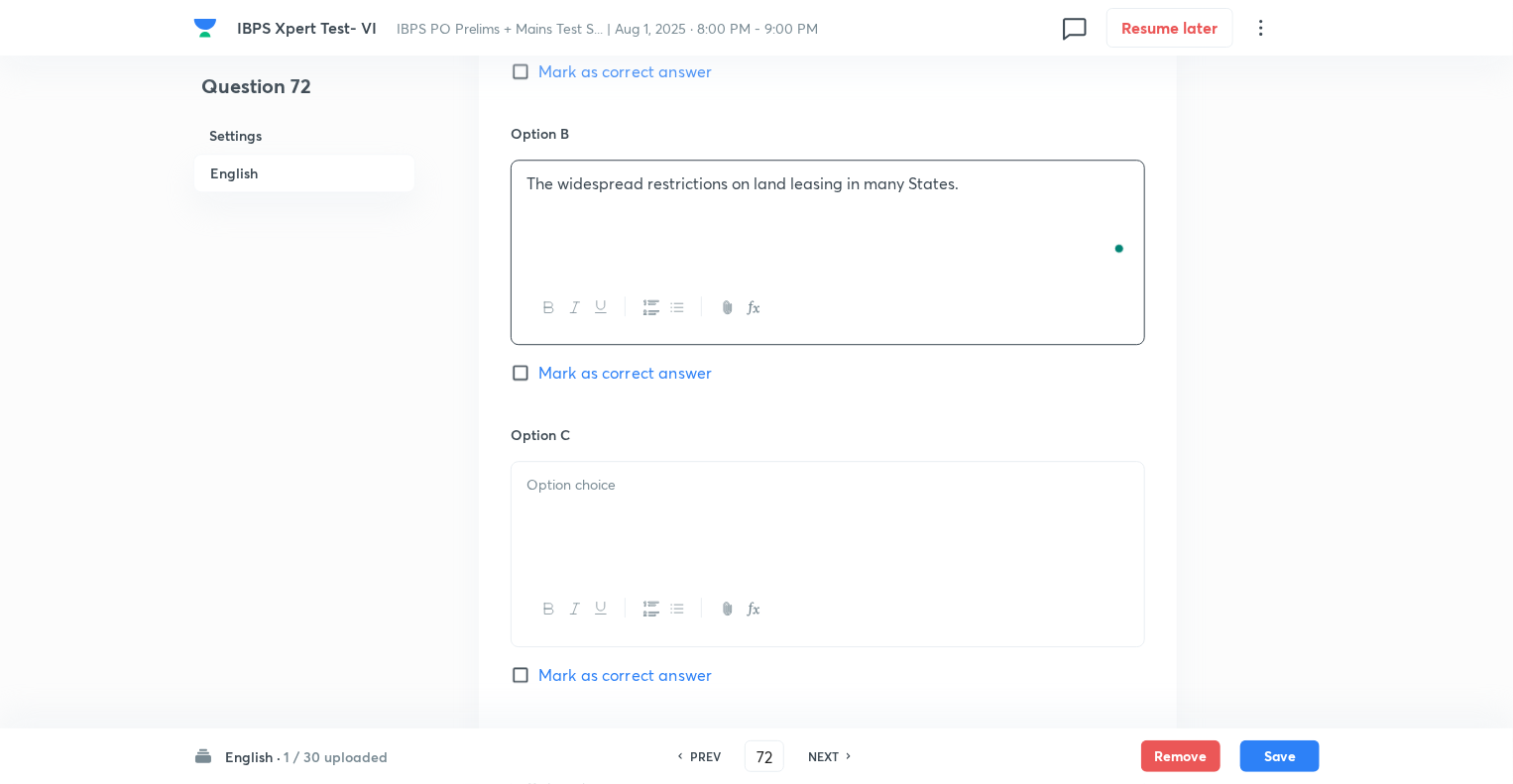 click at bounding box center (828, 517) 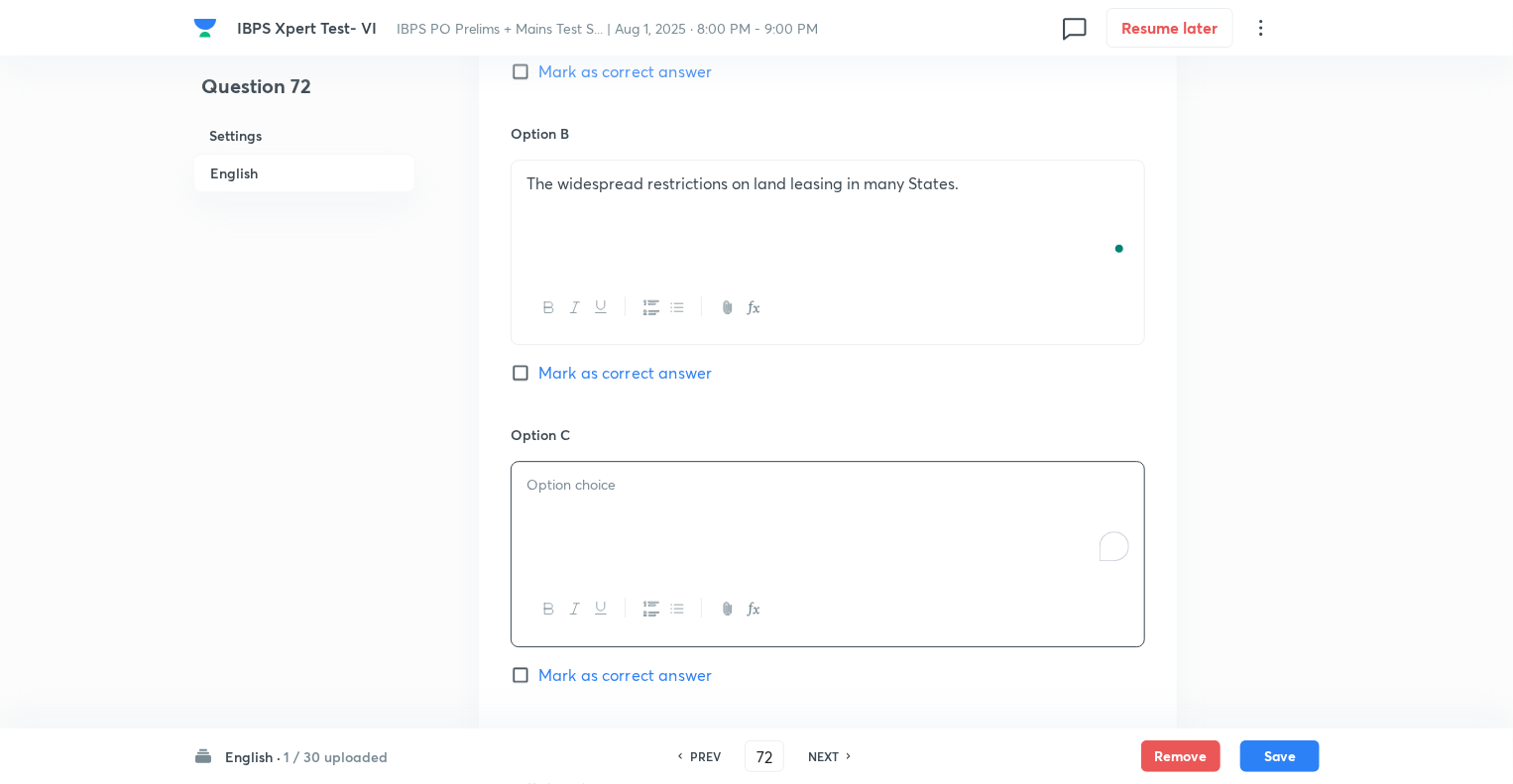 type 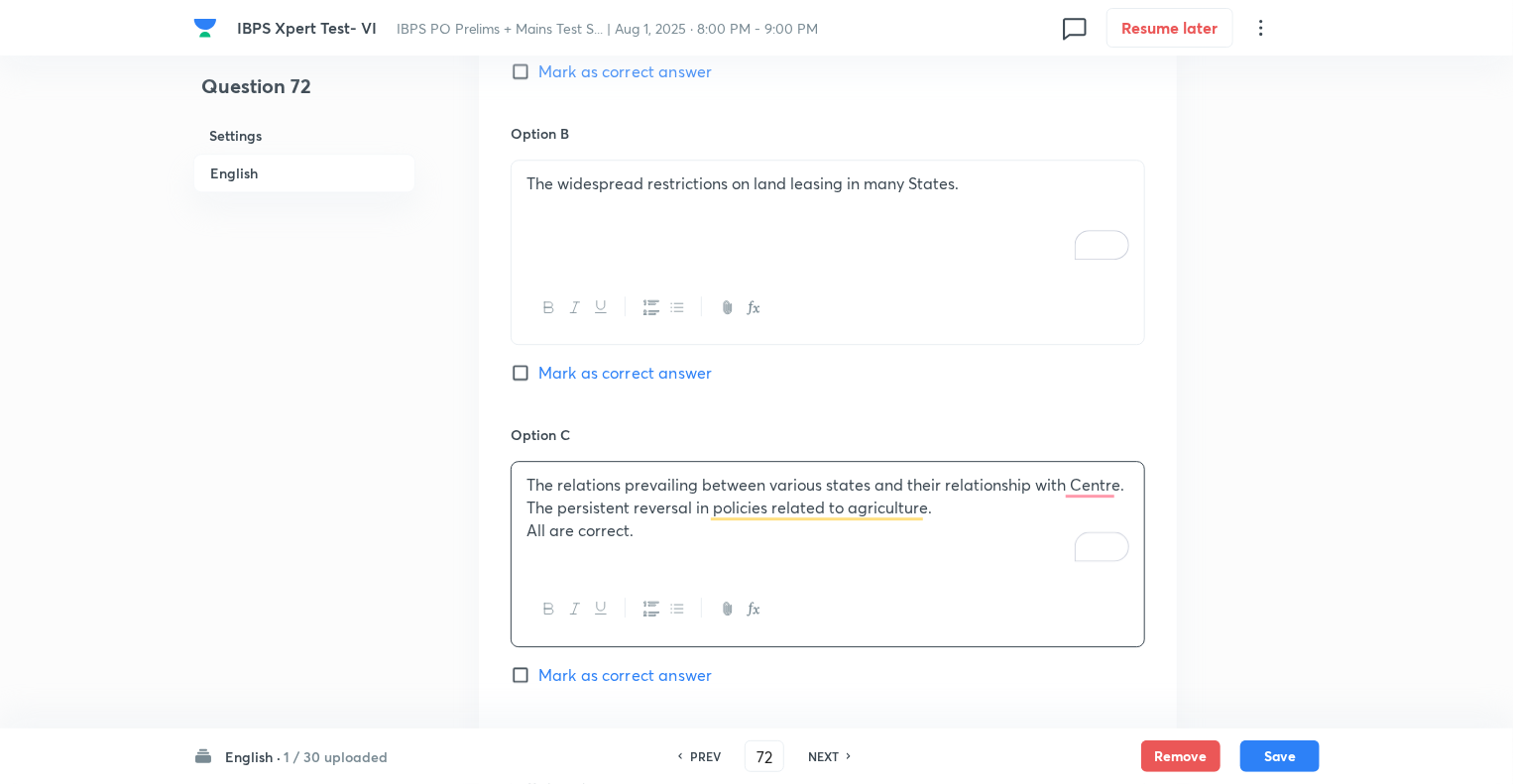click on "All are correct." at bounding box center (828, 530) 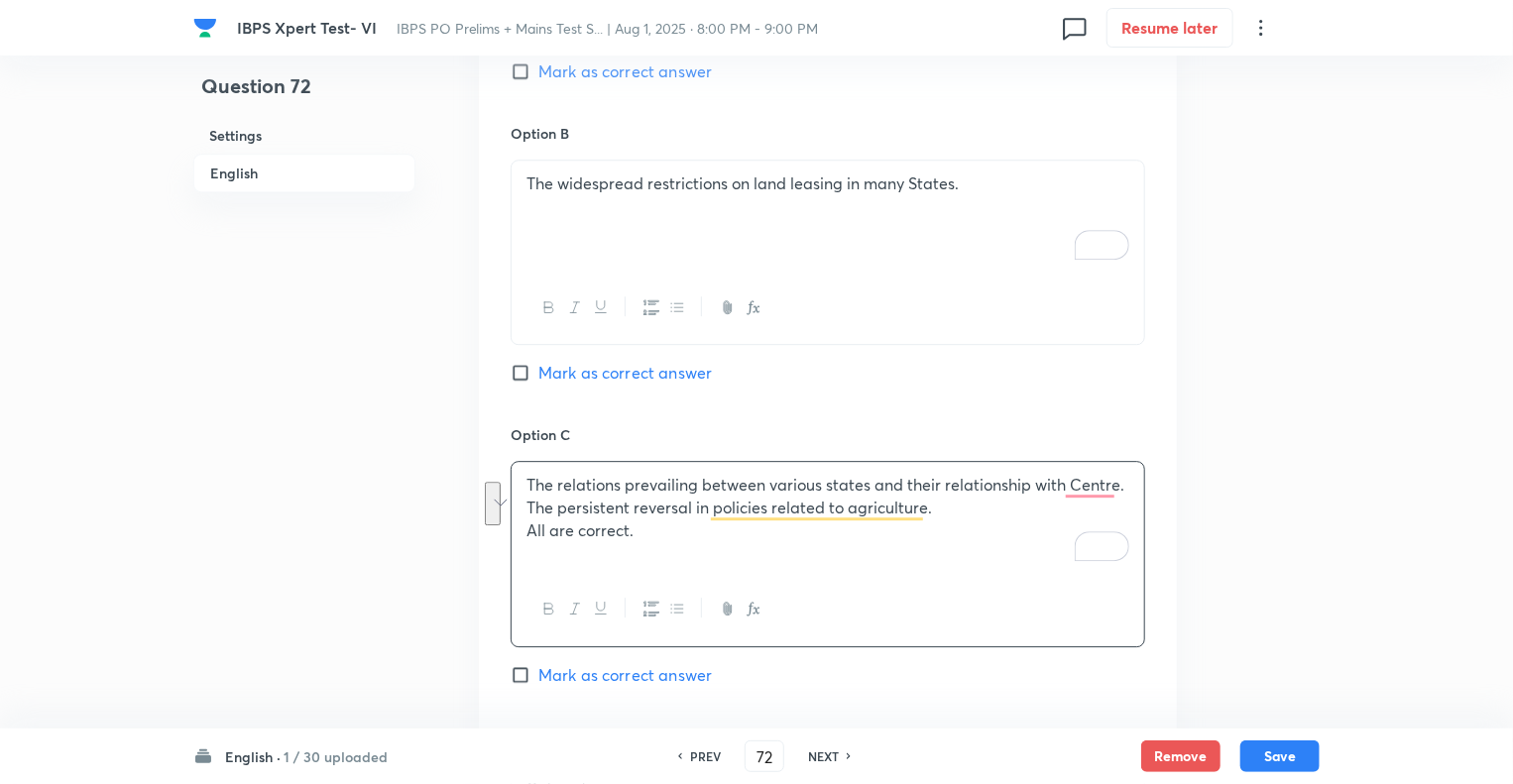 drag, startPoint x: 650, startPoint y: 552, endPoint x: 486, endPoint y: 523, distance: 166.5443 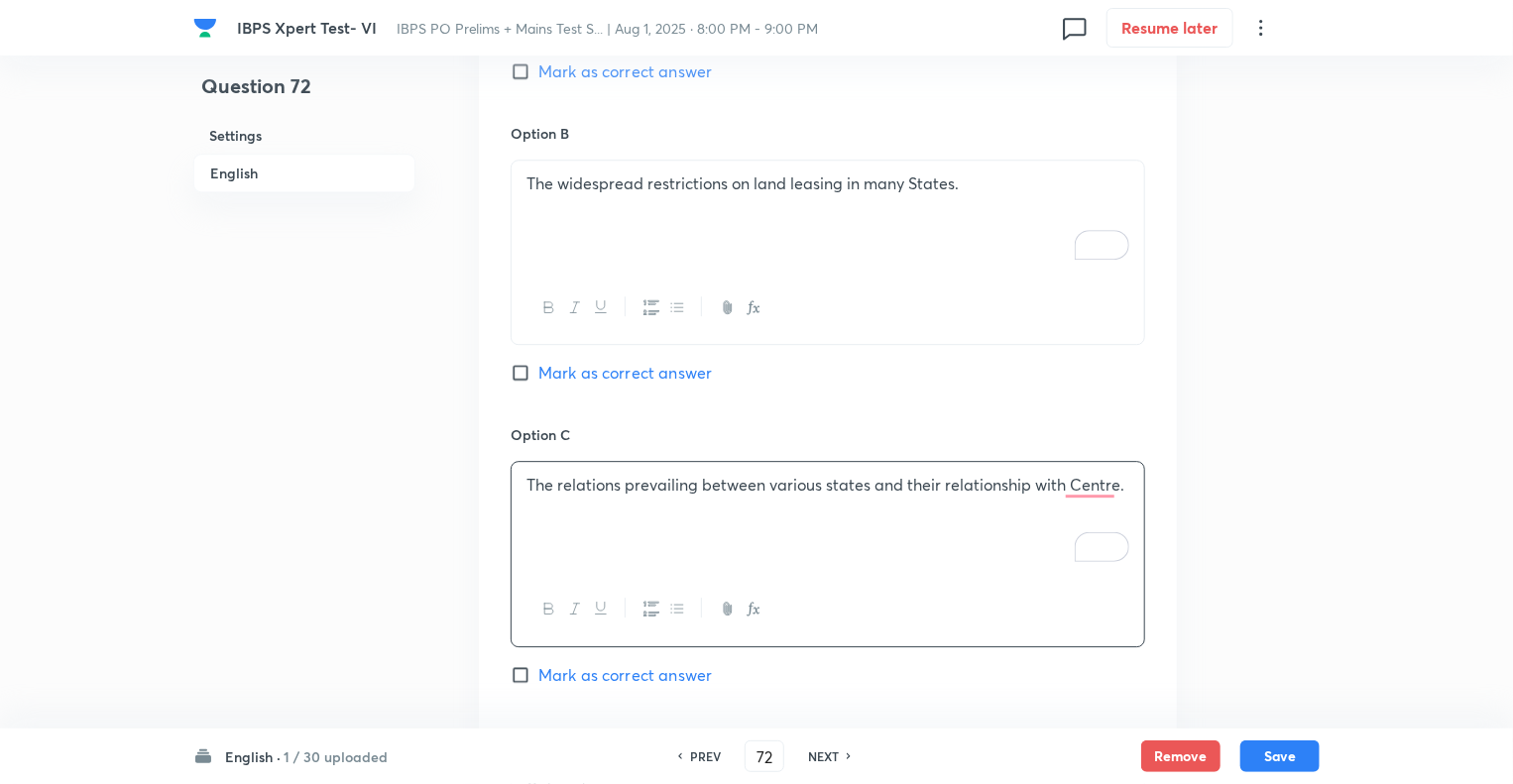 click on "Question 72 Settings English" at bounding box center [304, -412] 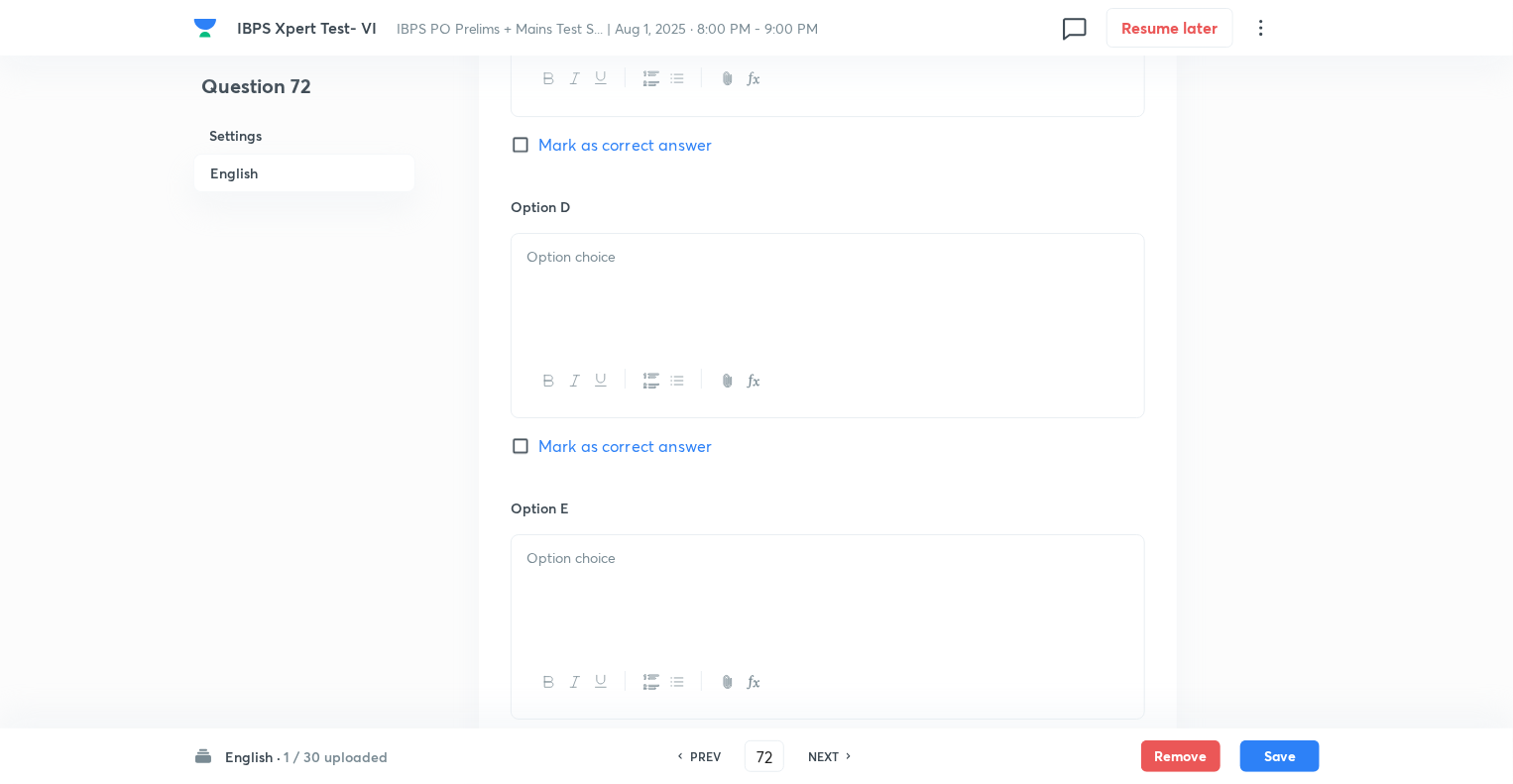 scroll, scrollTop: 3264, scrollLeft: 0, axis: vertical 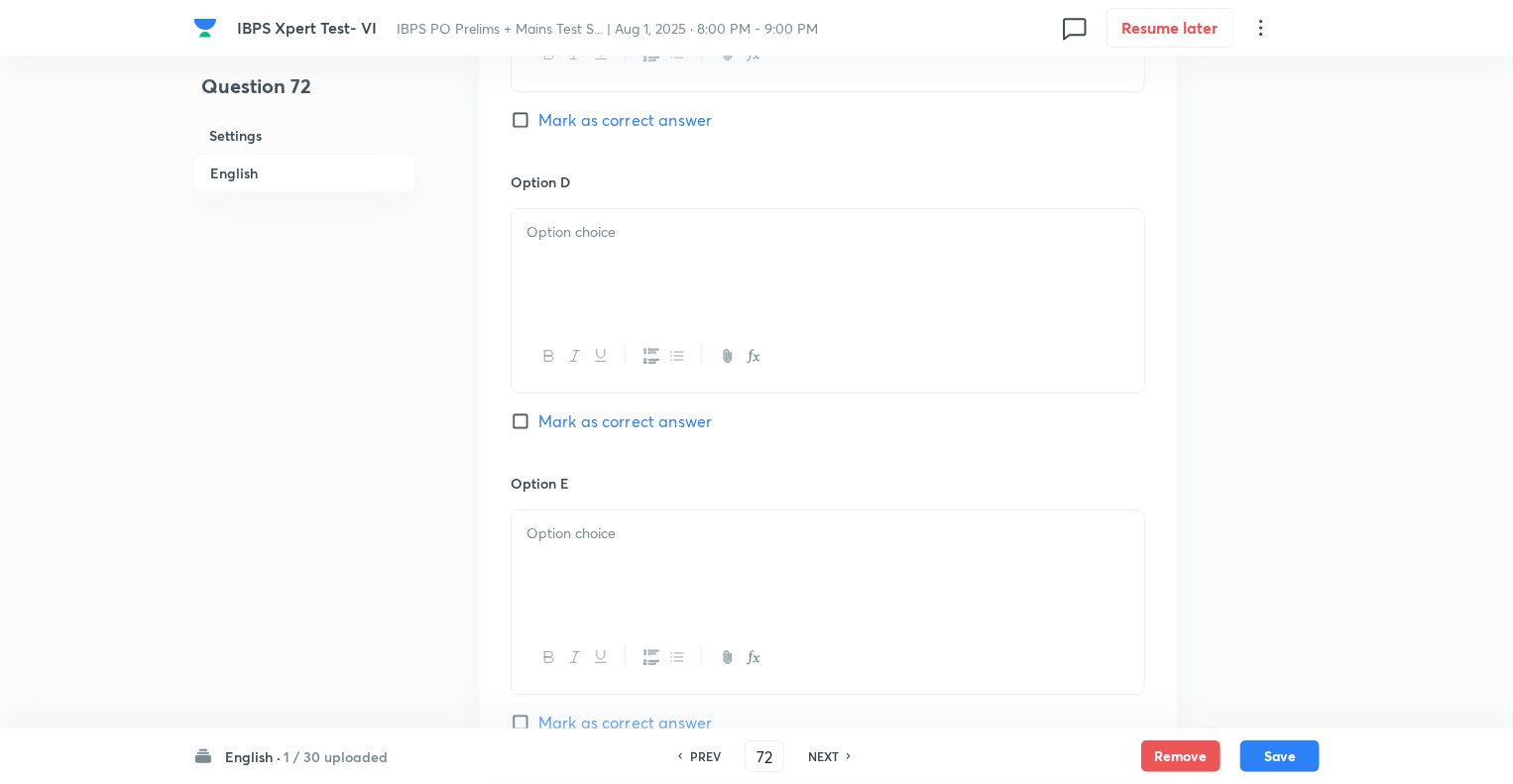 click at bounding box center (828, 356) 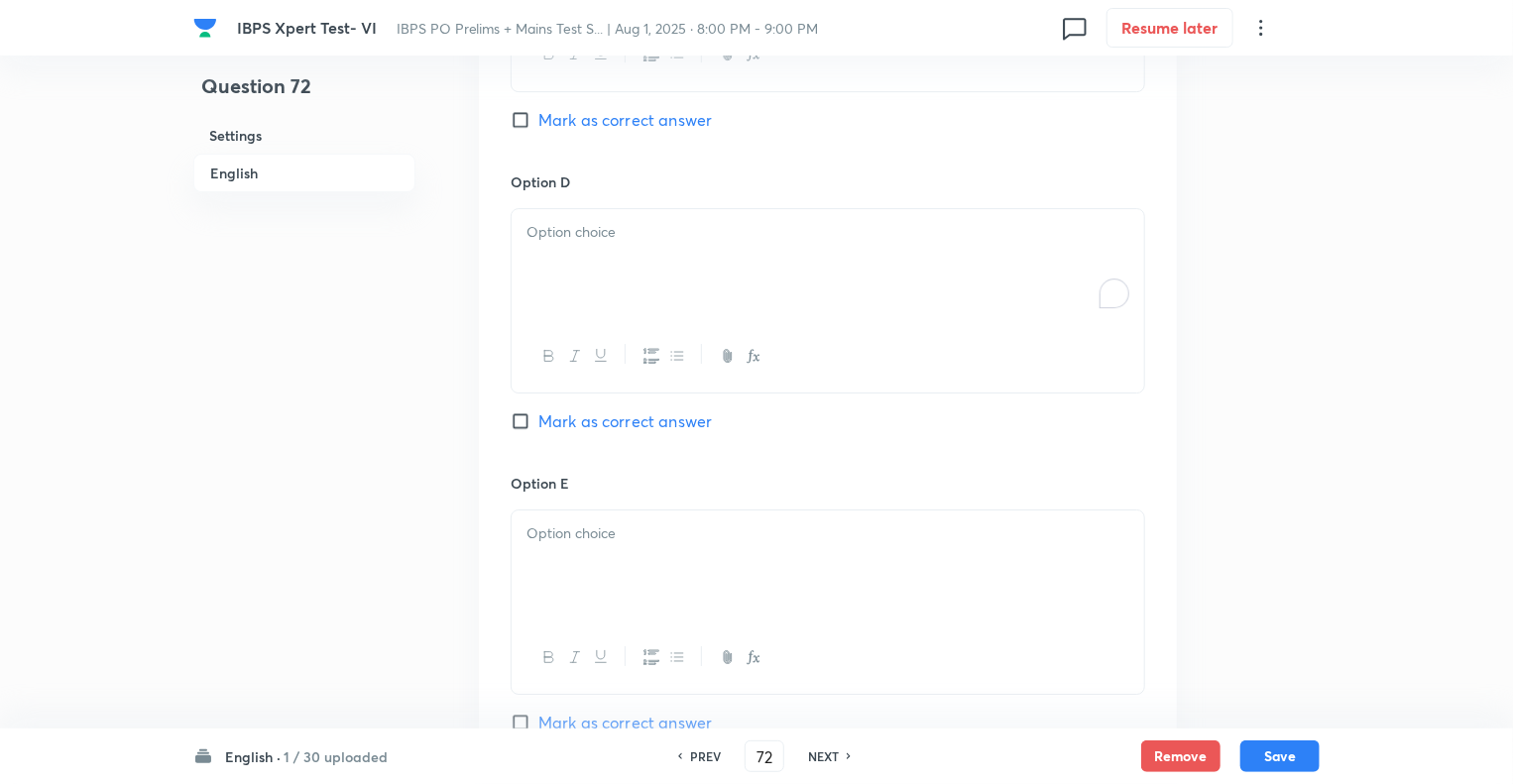 click at bounding box center (828, 232) 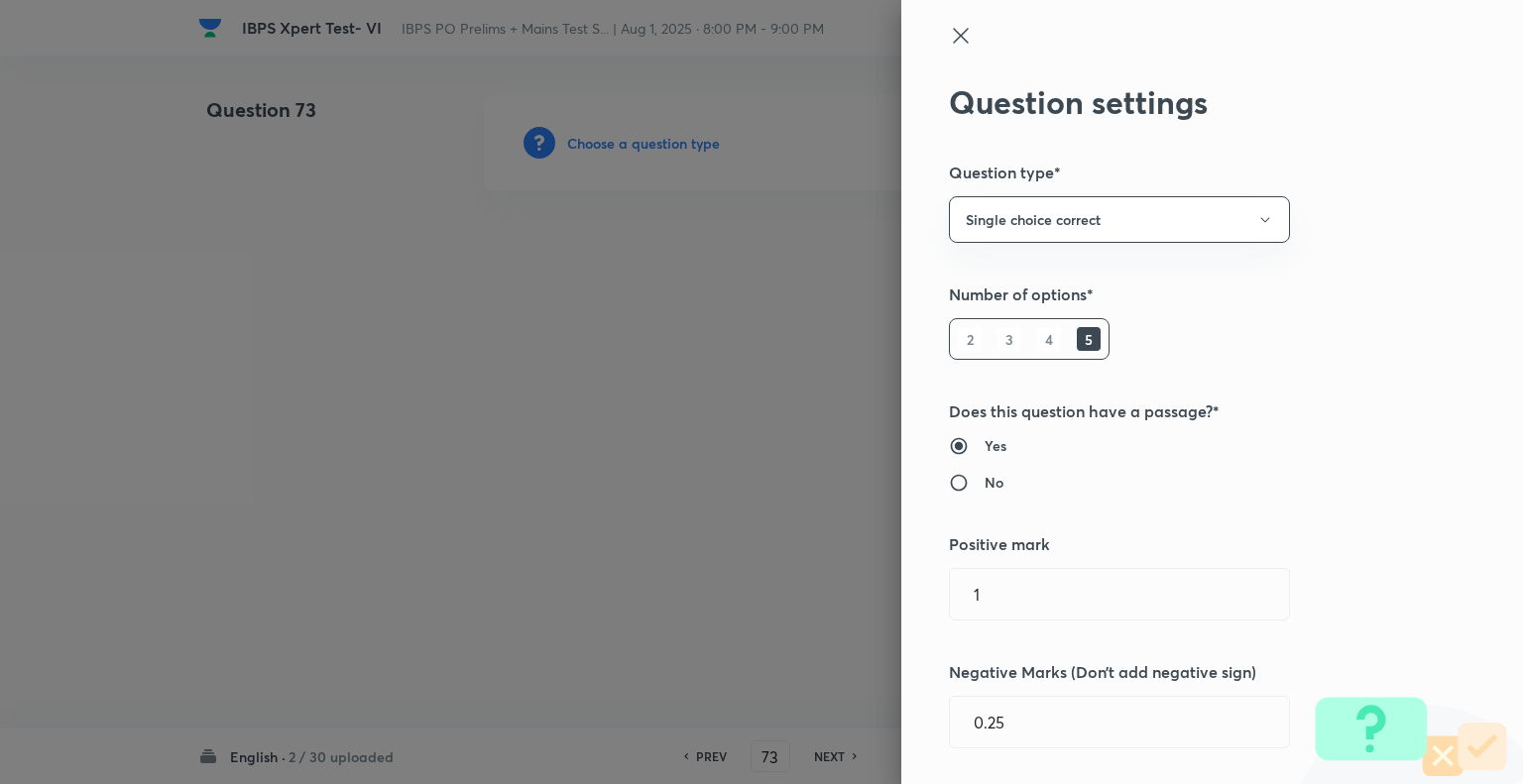 scroll, scrollTop: 0, scrollLeft: 0, axis: both 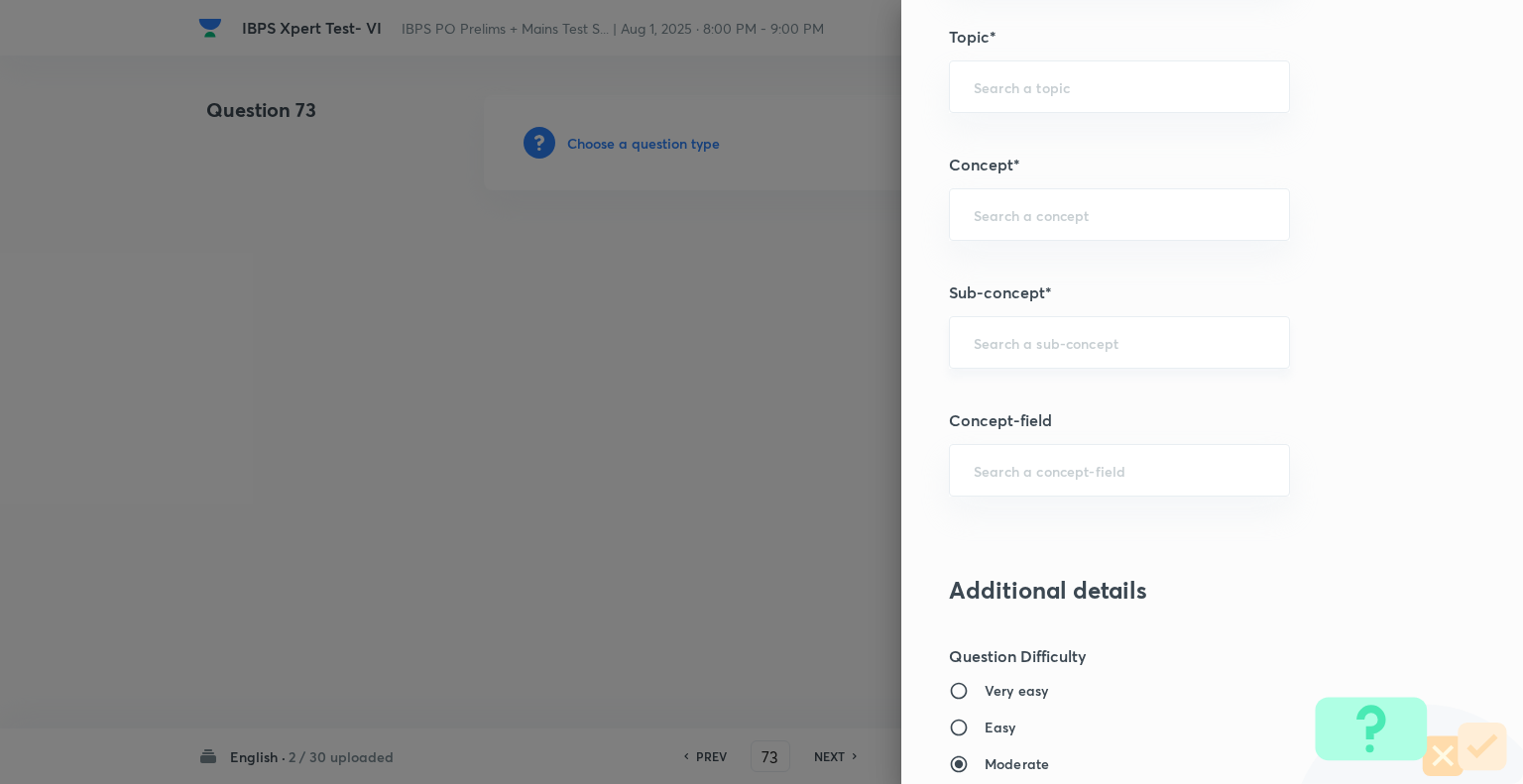 click on "​" at bounding box center (1119, 342) 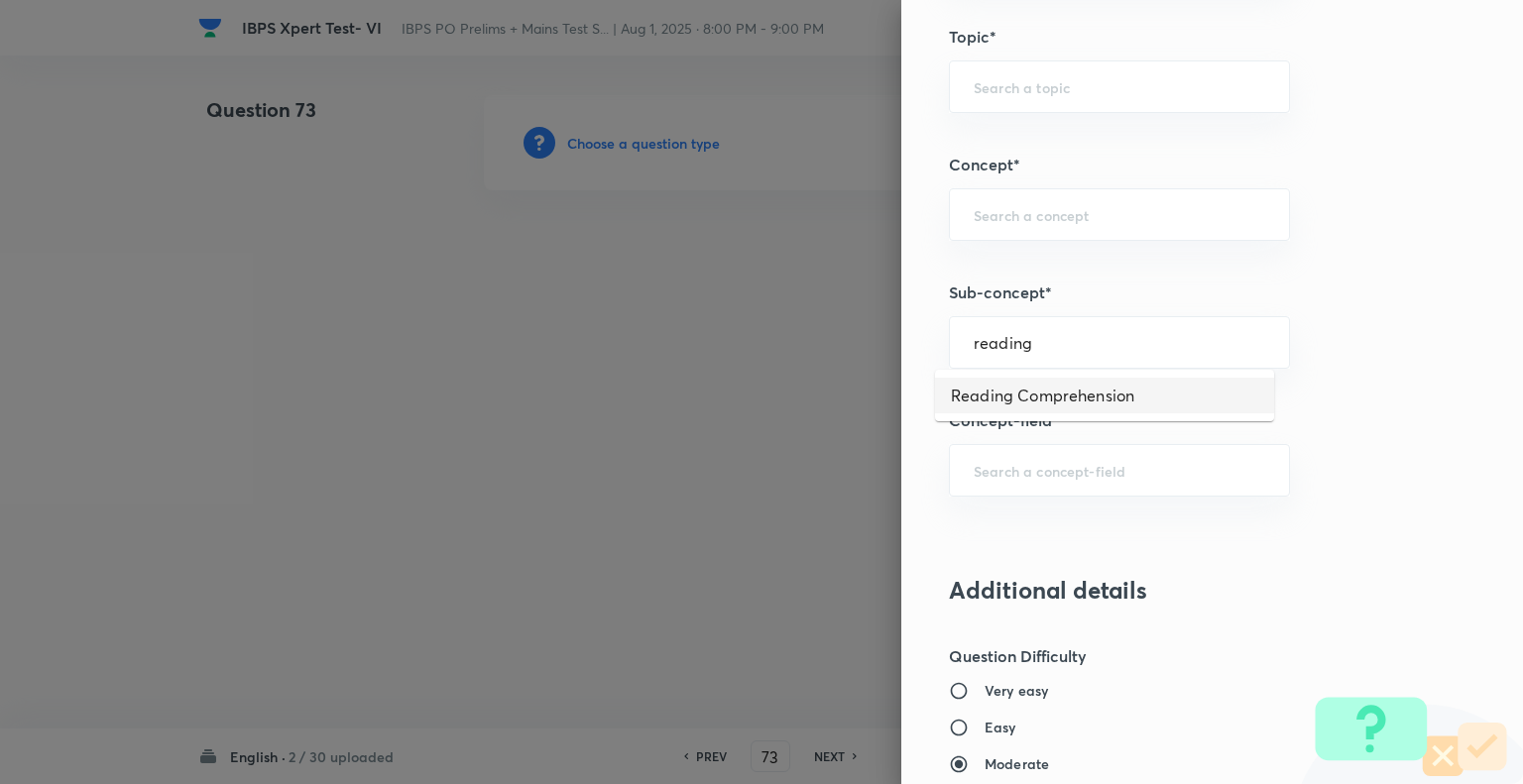 click on "Reading Comprehension" at bounding box center [1105, 395] 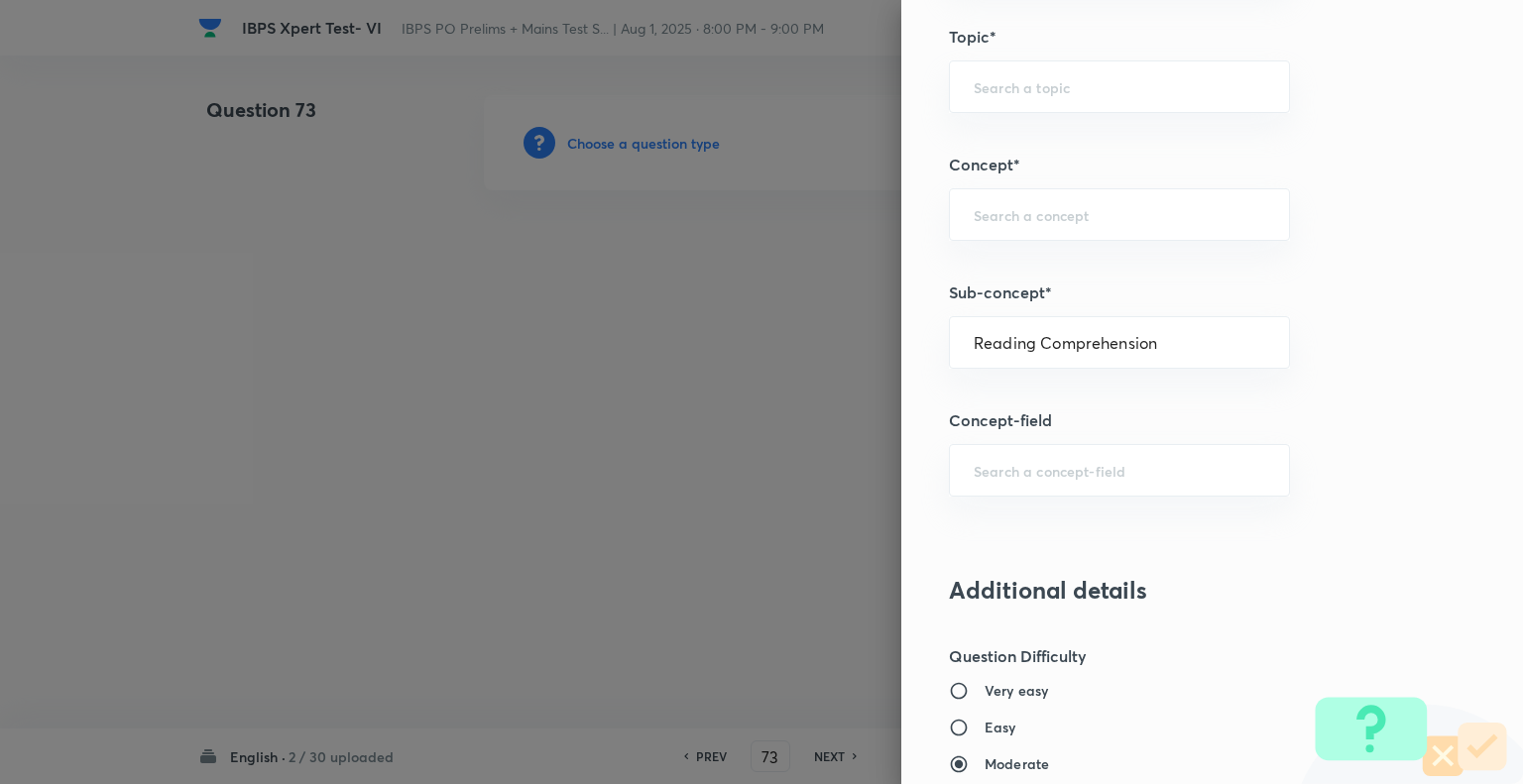 type on "English Language" 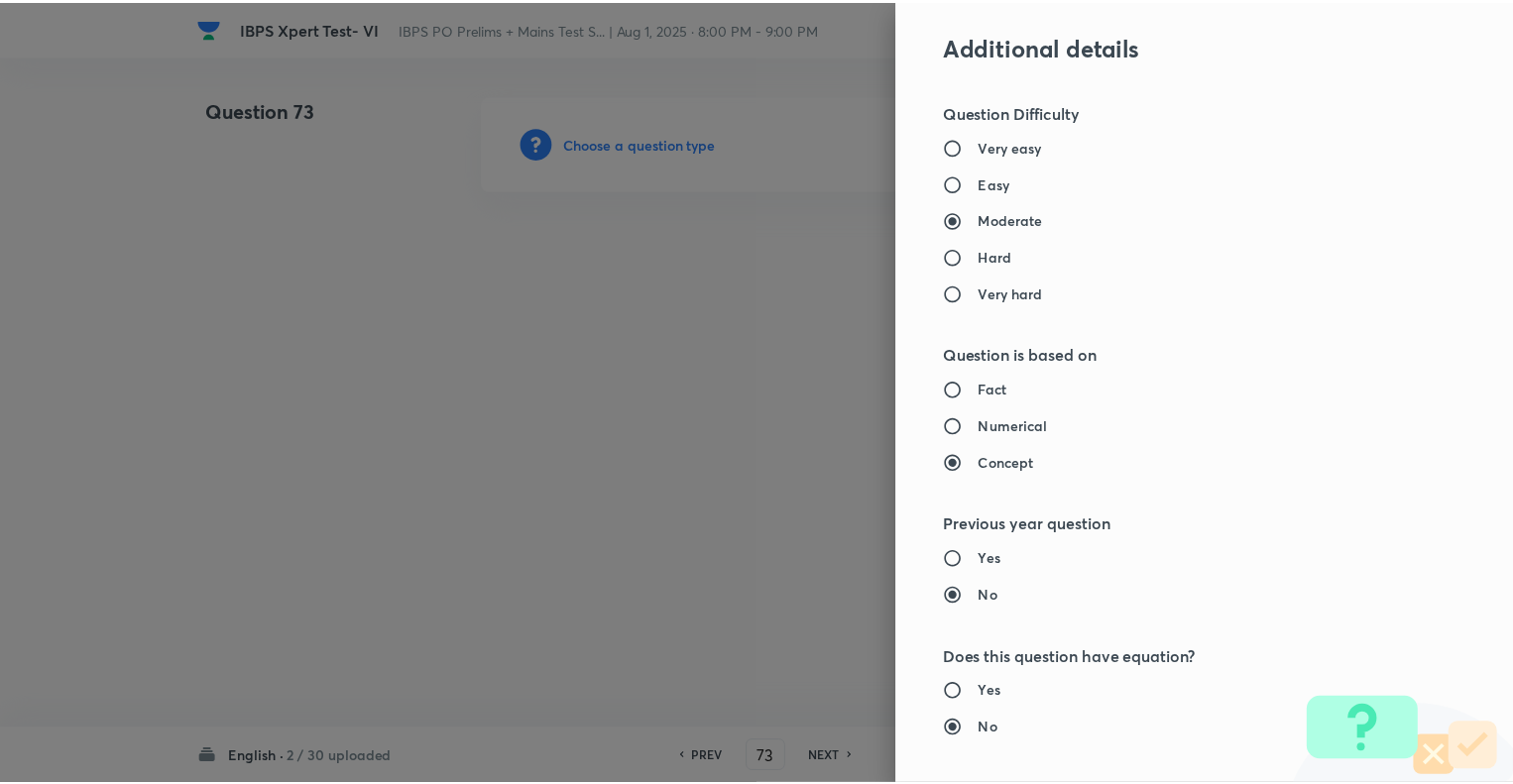 scroll, scrollTop: 1914, scrollLeft: 0, axis: vertical 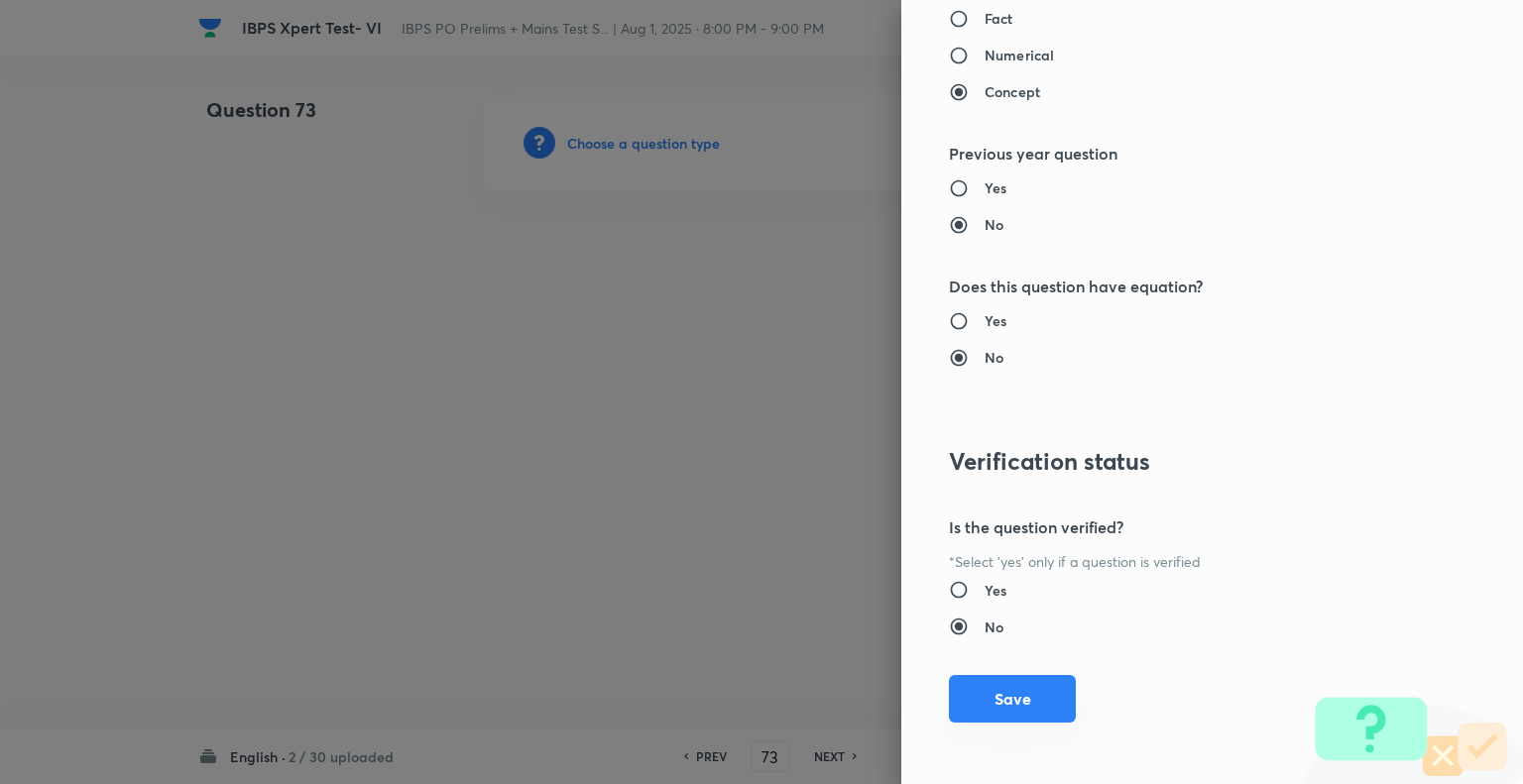 click on "Save" at bounding box center [1012, 699] 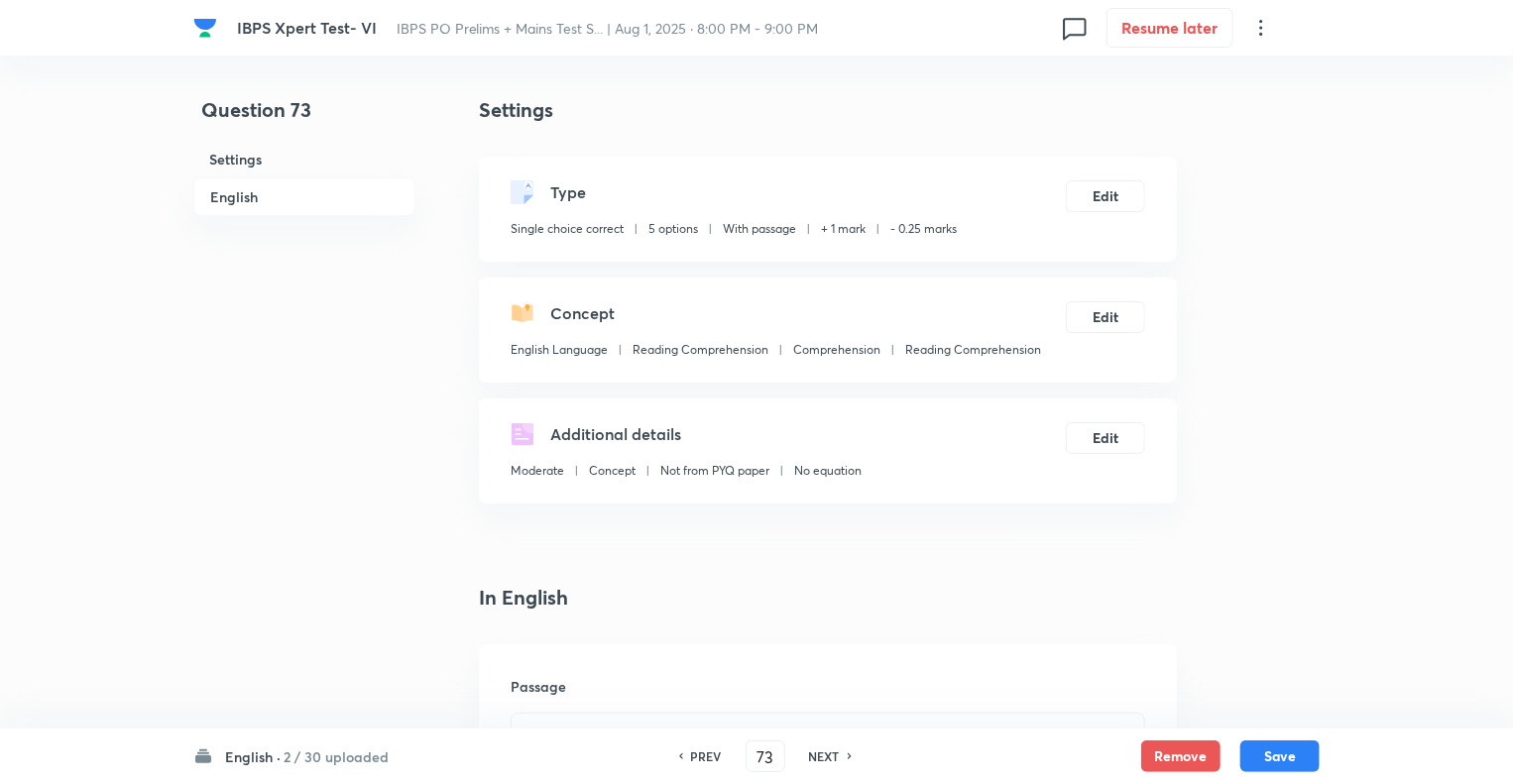 click on "Question 73 Settings English Settings Type Single choice correct 5 options With passage + 1 mark - 0.25 marks Edit Concept English Language Reading Comprehension Comprehension Reading Comprehension Edit Additional details Moderate Concept Not from PYQ paper No equation Edit In English Passage DIRECTIONS (1-8): Read the given passage and answer the following questions based on the passage. The recent reforms in agricultural marketing have brought a sea change in policy. The removal of restrictions under the Essential Commodities Act (ECA) should help attract private investment in agriculture and help farmers of cereals, pulses, oilseeds, onion and potato, who have been adversely affected by the policy regime hitherto that discouraged relevant in the present context? Because the policy signals are not very clear in the last few years as relates to agricultural marketing. efficient Question Option A Mark as correct answer Option B Mark as correct answer Option C Mark as correct answer Option D Option E" at bounding box center [756, 2261] 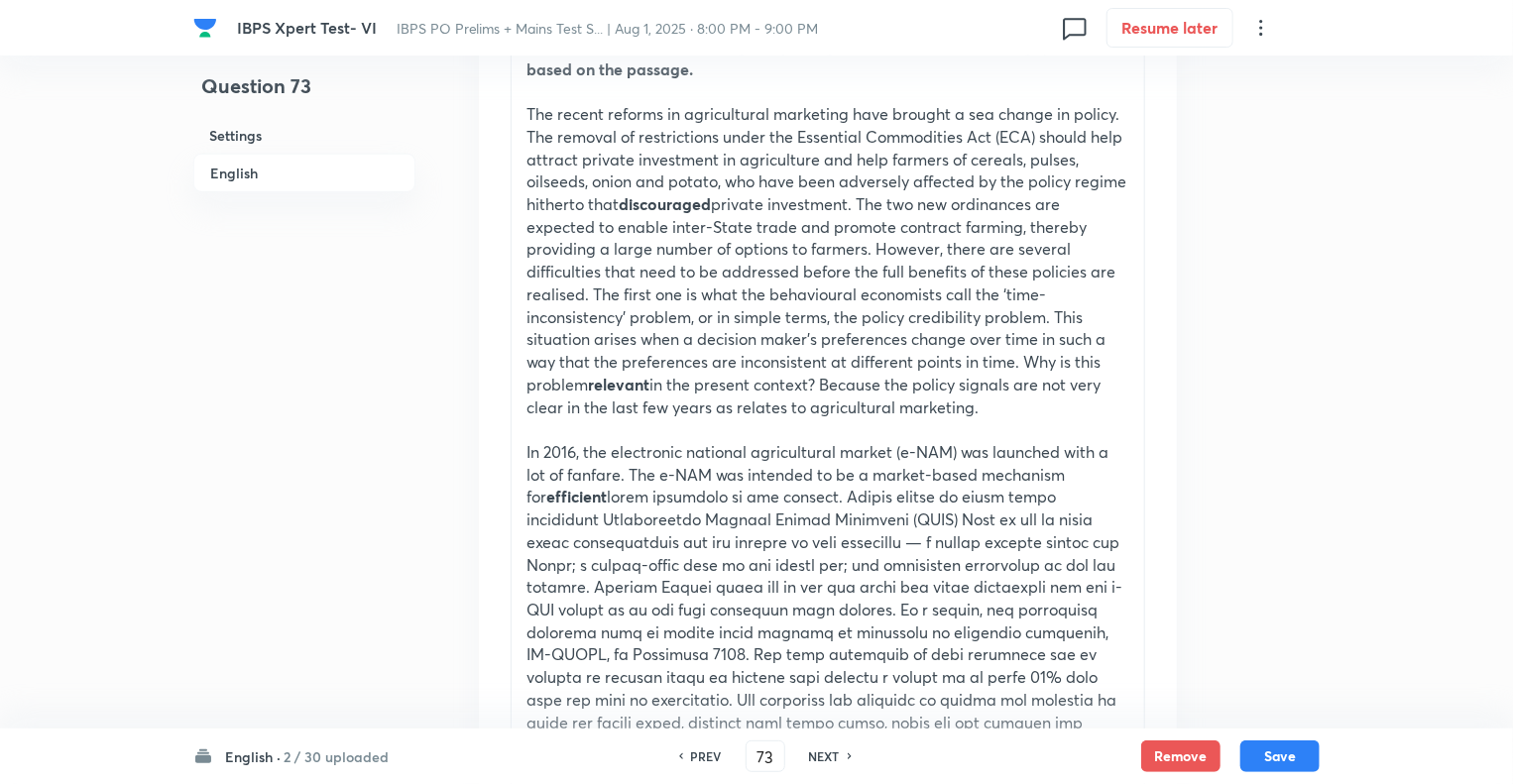 scroll, scrollTop: 714, scrollLeft: 0, axis: vertical 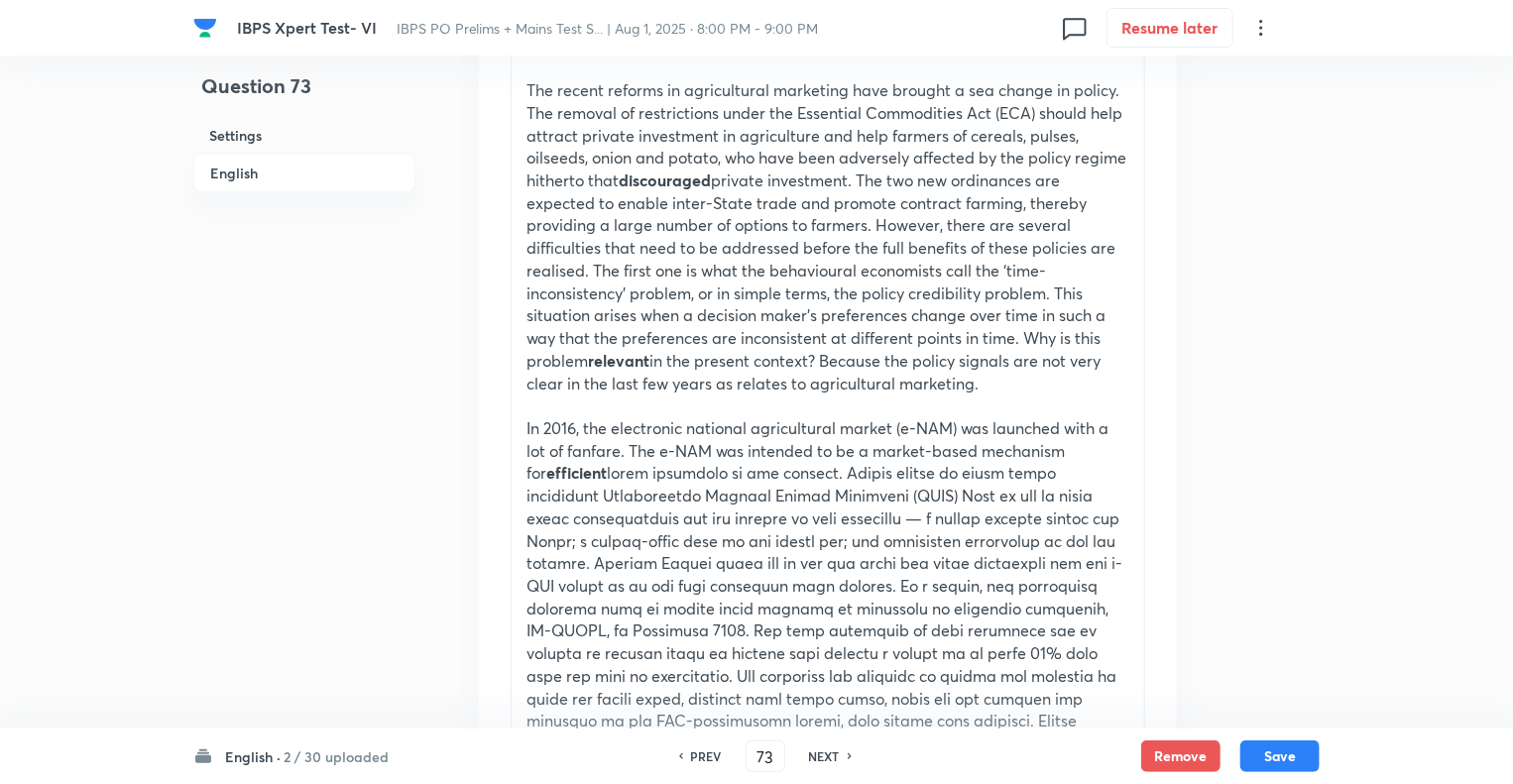 click on "Question 73 Settings English Settings Type Single choice correct 5 options With passage + 1 mark - 0.25 marks Edit Concept English Language Reading Comprehension Comprehension Reading Comprehension Edit Additional details Moderate Concept Not from PYQ paper No equation Edit In English Passage DIRECTIONS (1-8): Read the given passage and answer the following questions based on the passage. The recent reforms in agricultural marketing have brought a sea change in policy. The removal of restrictions under the Essential Commodities Act (ECA) should help attract private investment in agriculture and help farmers of cereals, pulses, oilseeds, onion and potato, who have been adversely affected by the policy regime hitherto that discouraged relevant in the present context? Because the policy signals are not very clear in the last few years as relates to agricultural marketing. efficient Question Option A Mark as correct answer Option B Mark as correct answer Option C Mark as correct answer Option D Option E" at bounding box center [756, 1547] 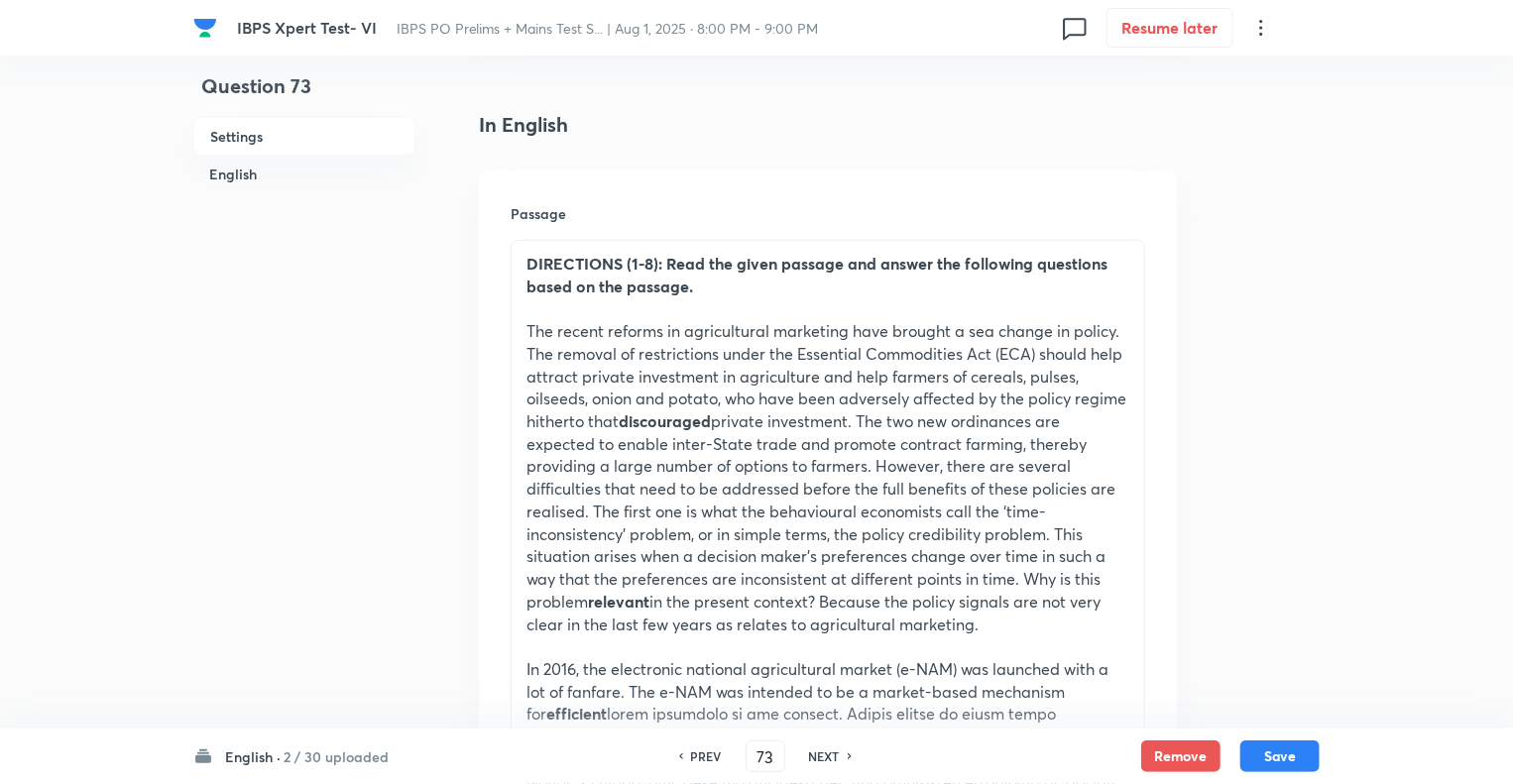 scroll, scrollTop: 238, scrollLeft: 0, axis: vertical 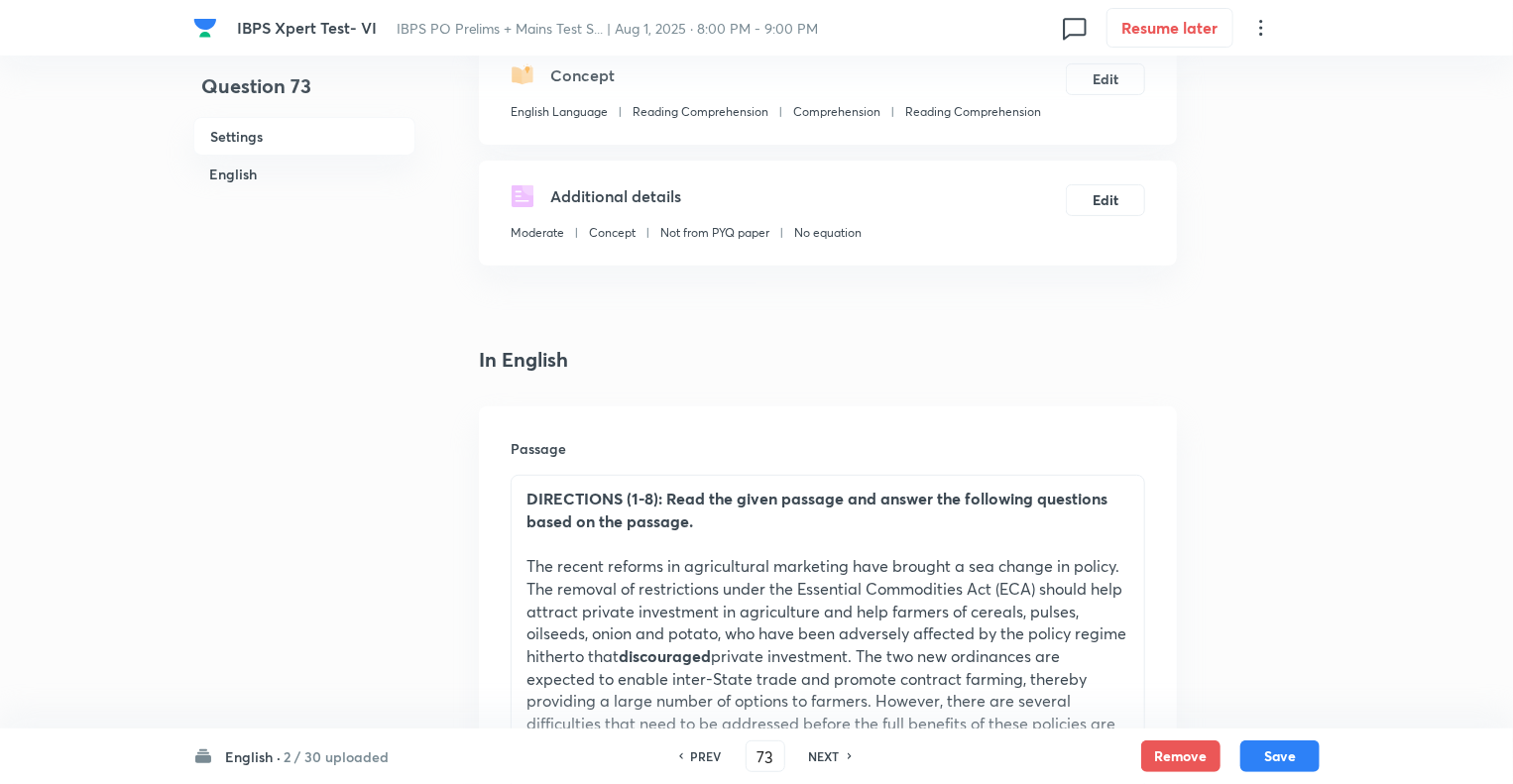 click on "DIRECTIONS (1-8): Read the given passage and answer the following questions based on the passage." at bounding box center [817, 509] 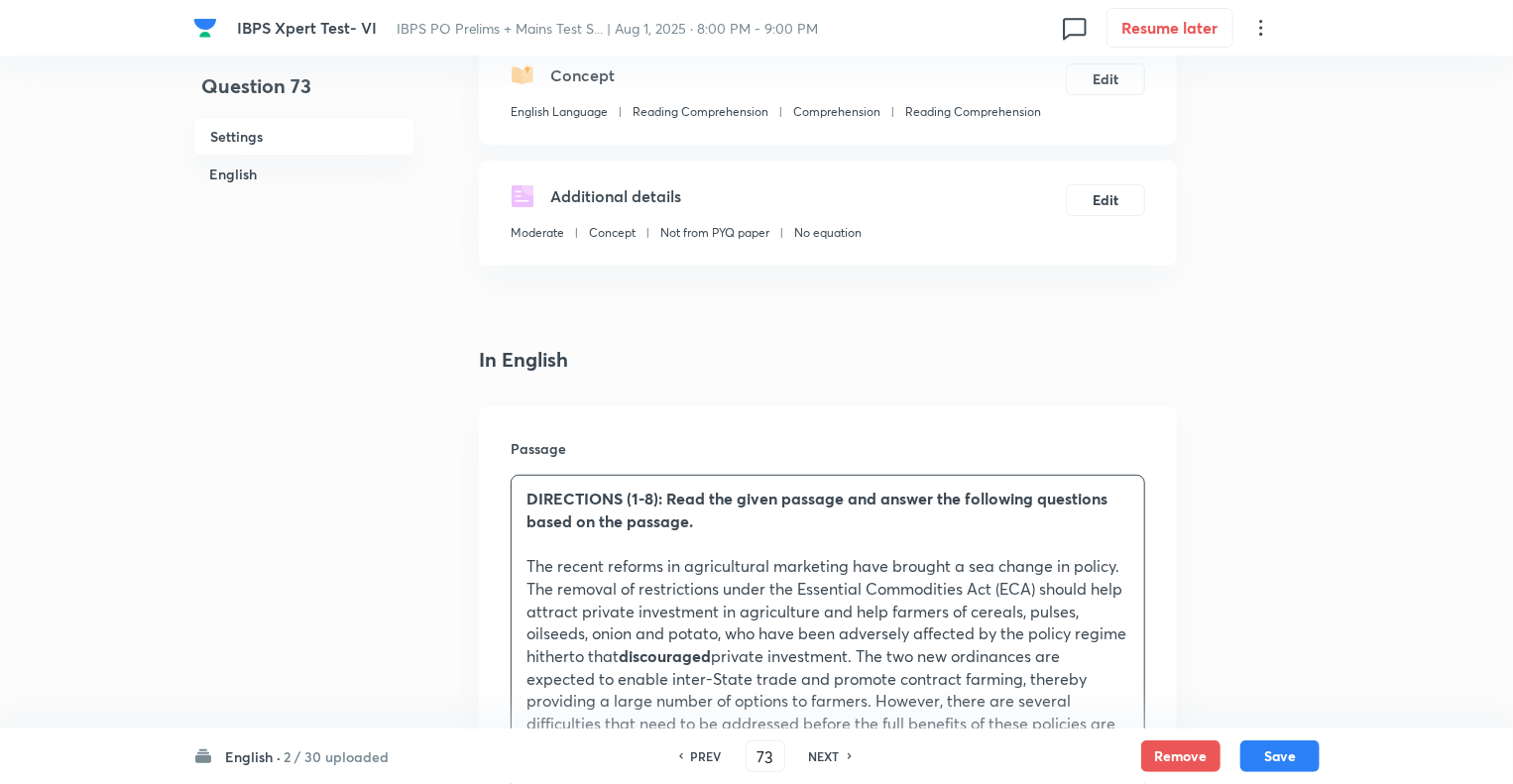 type 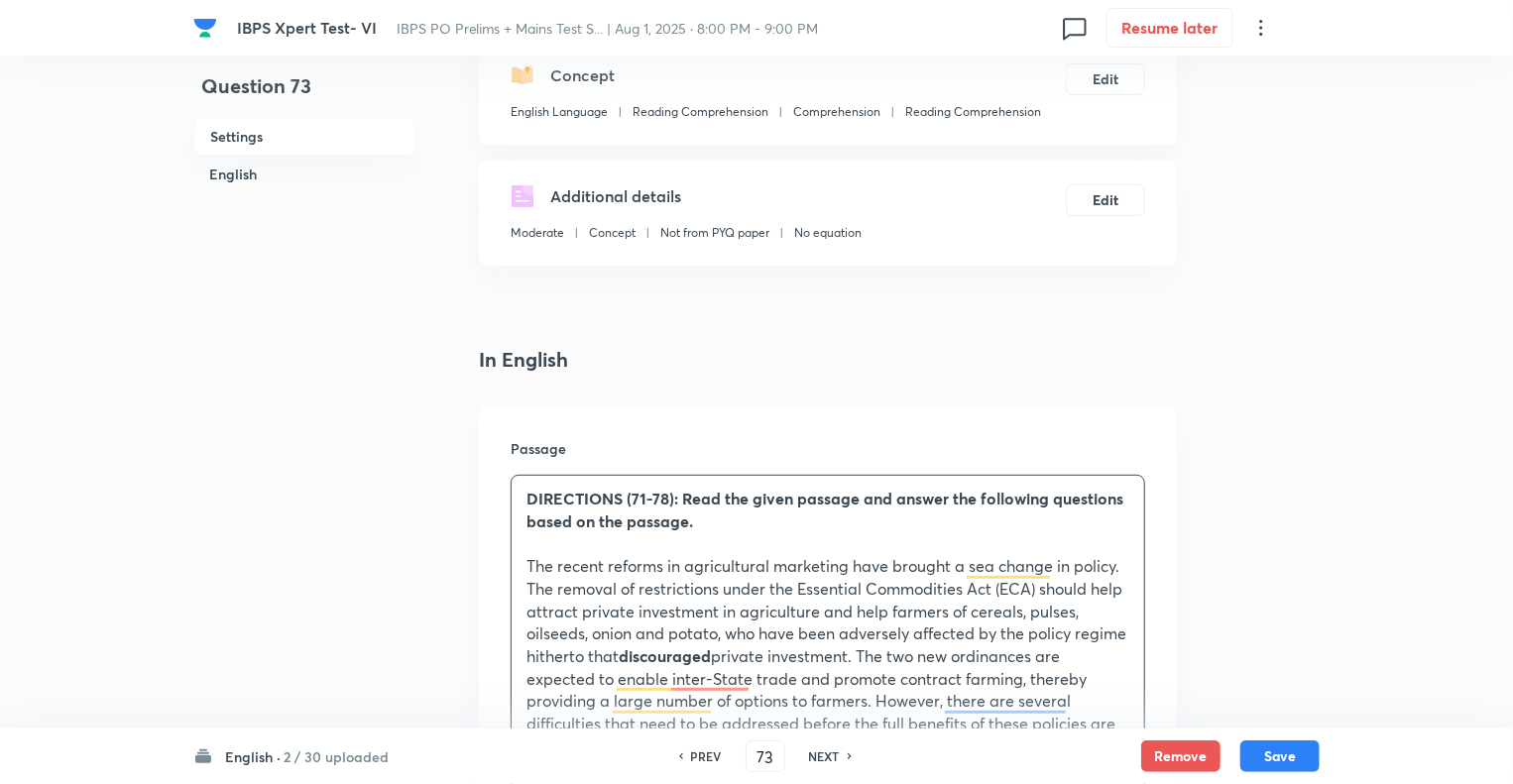 click on "Question 73 Settings English" at bounding box center [304, 2023] 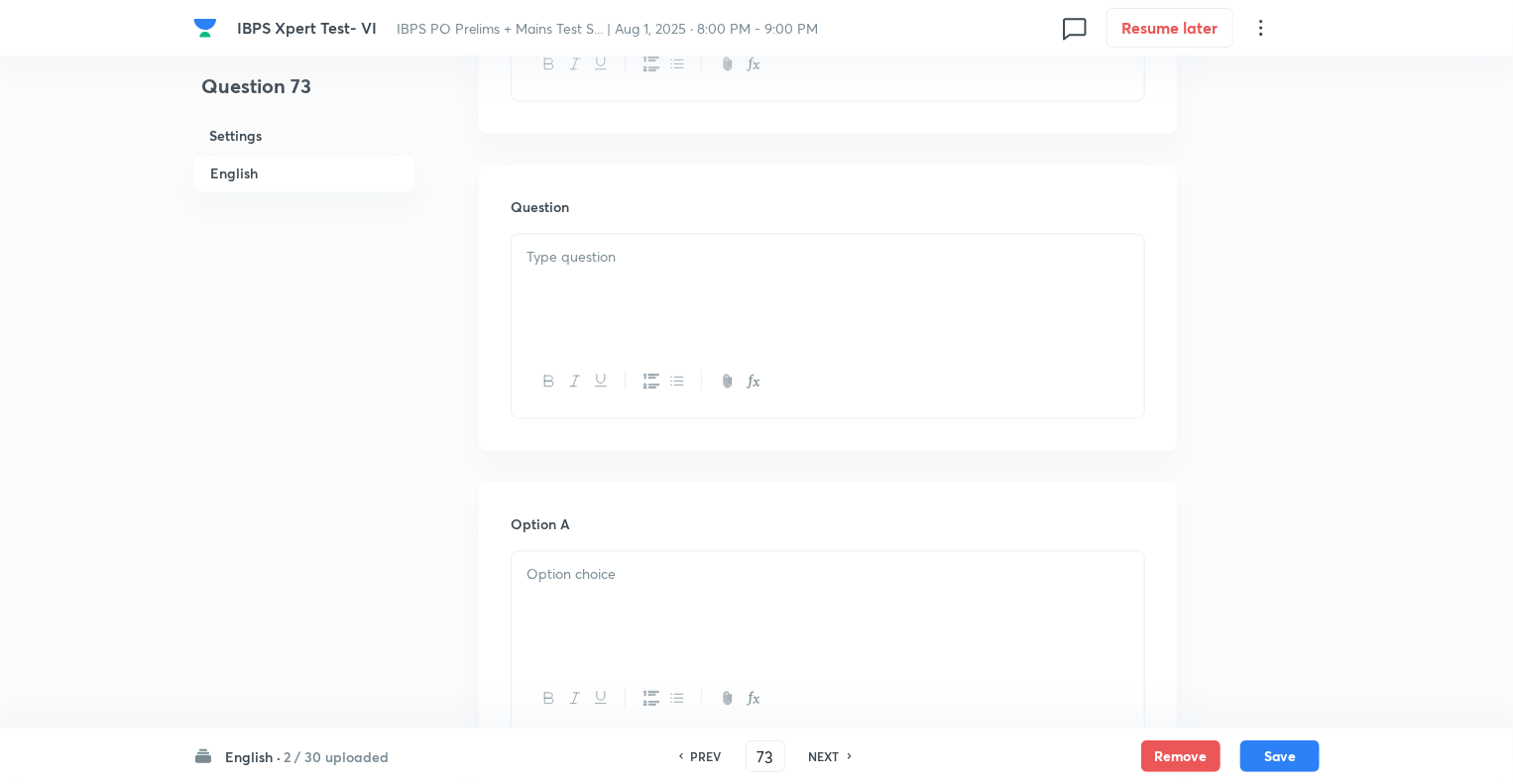scroll, scrollTop: 2022, scrollLeft: 0, axis: vertical 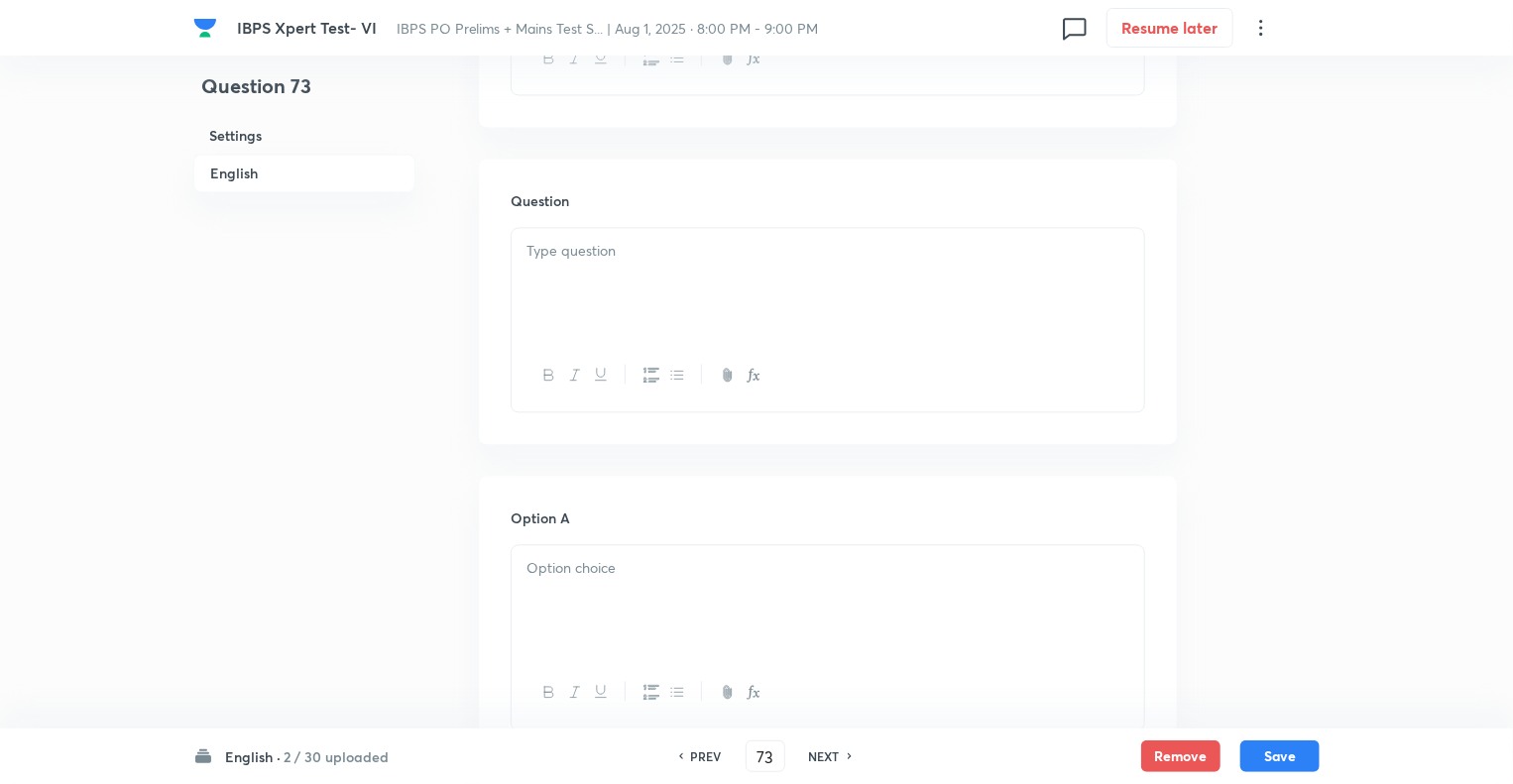 click at bounding box center (828, 283) 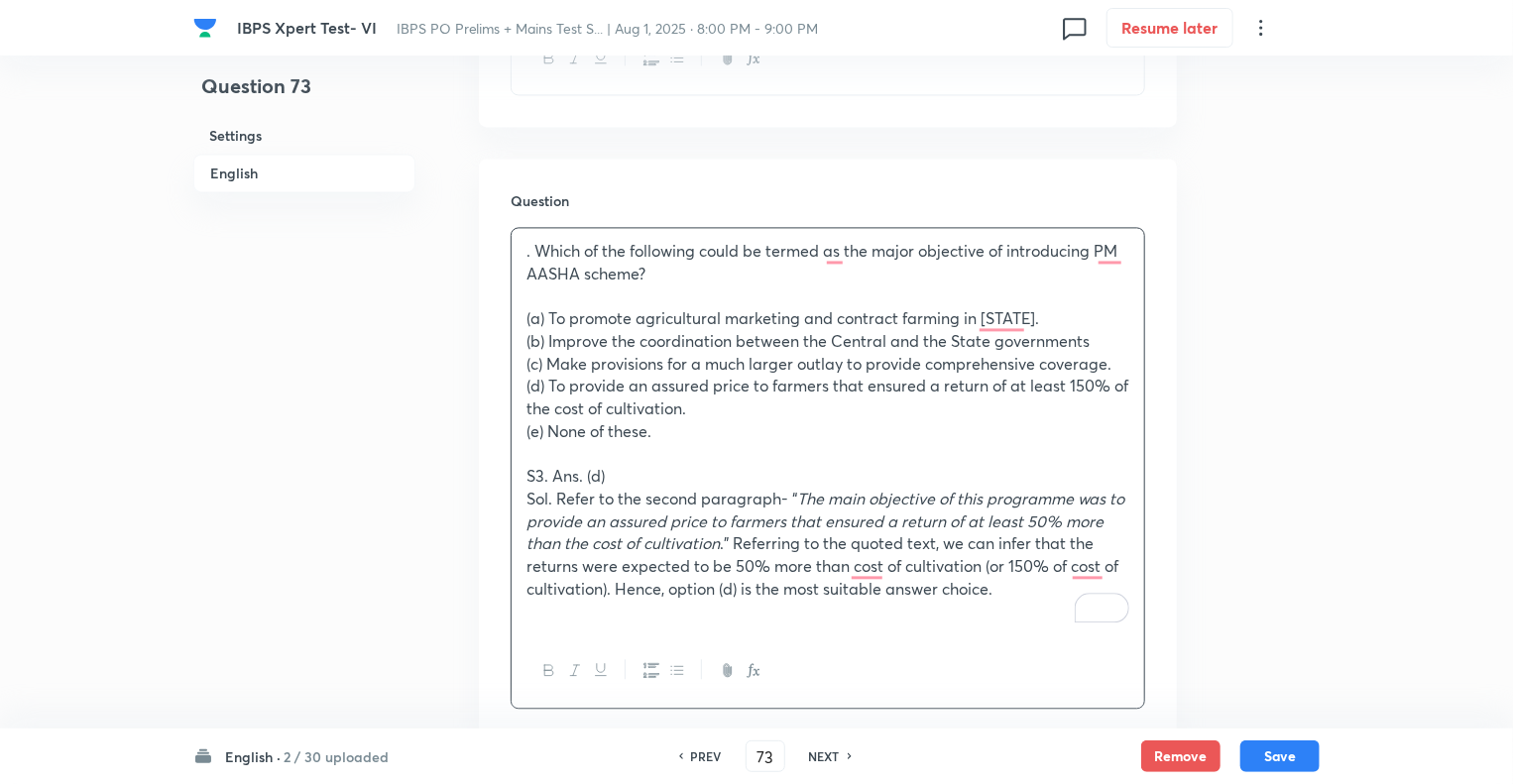 click on ". Which of the following could be termed as the major objective of introducing PM AASHA scheme?" at bounding box center (828, 262) 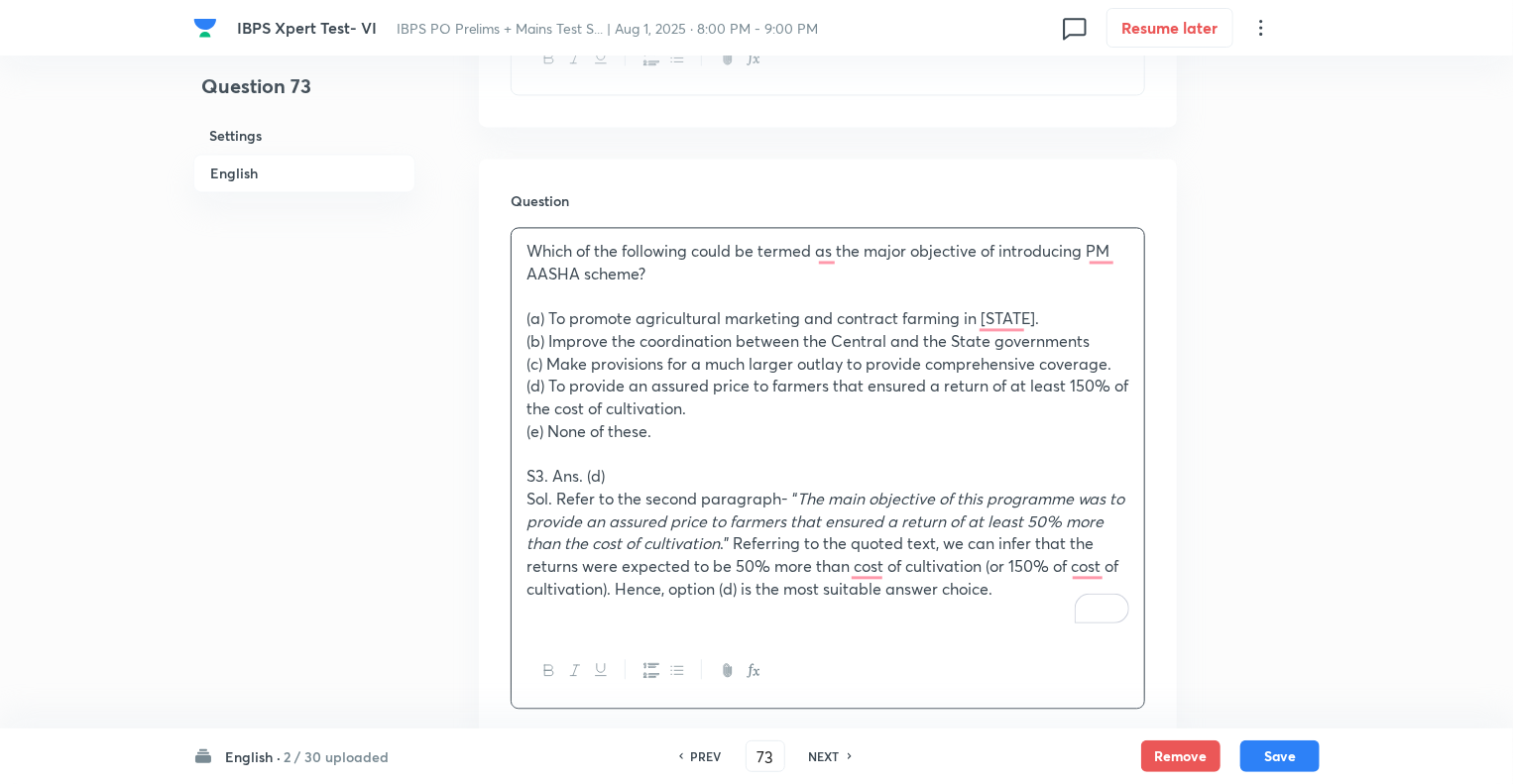 click on "(a) To promote agricultural marketing and contract farming in [STATE]." at bounding box center (828, 318) 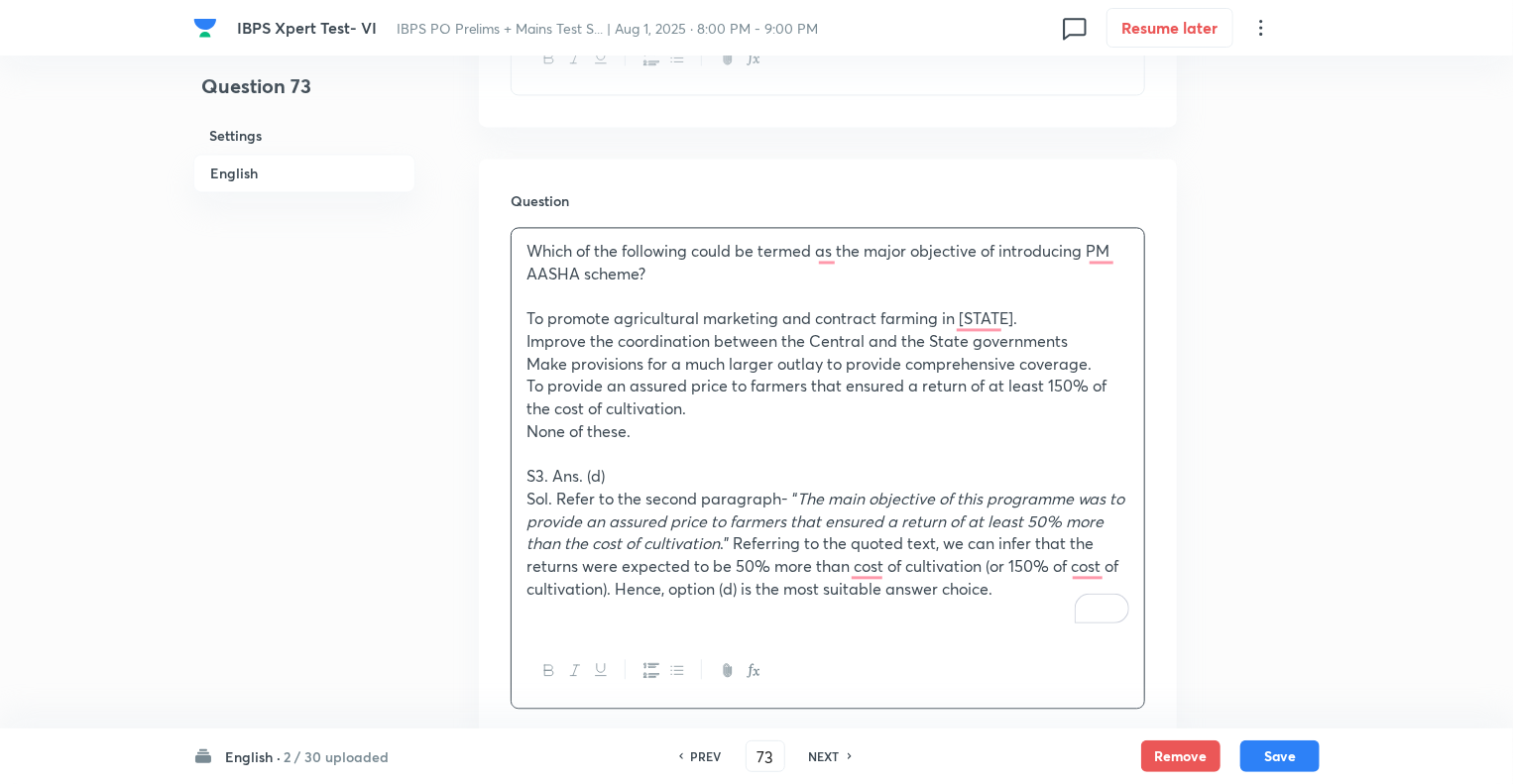 click on "S3. Ans. (d)" at bounding box center [828, 476] 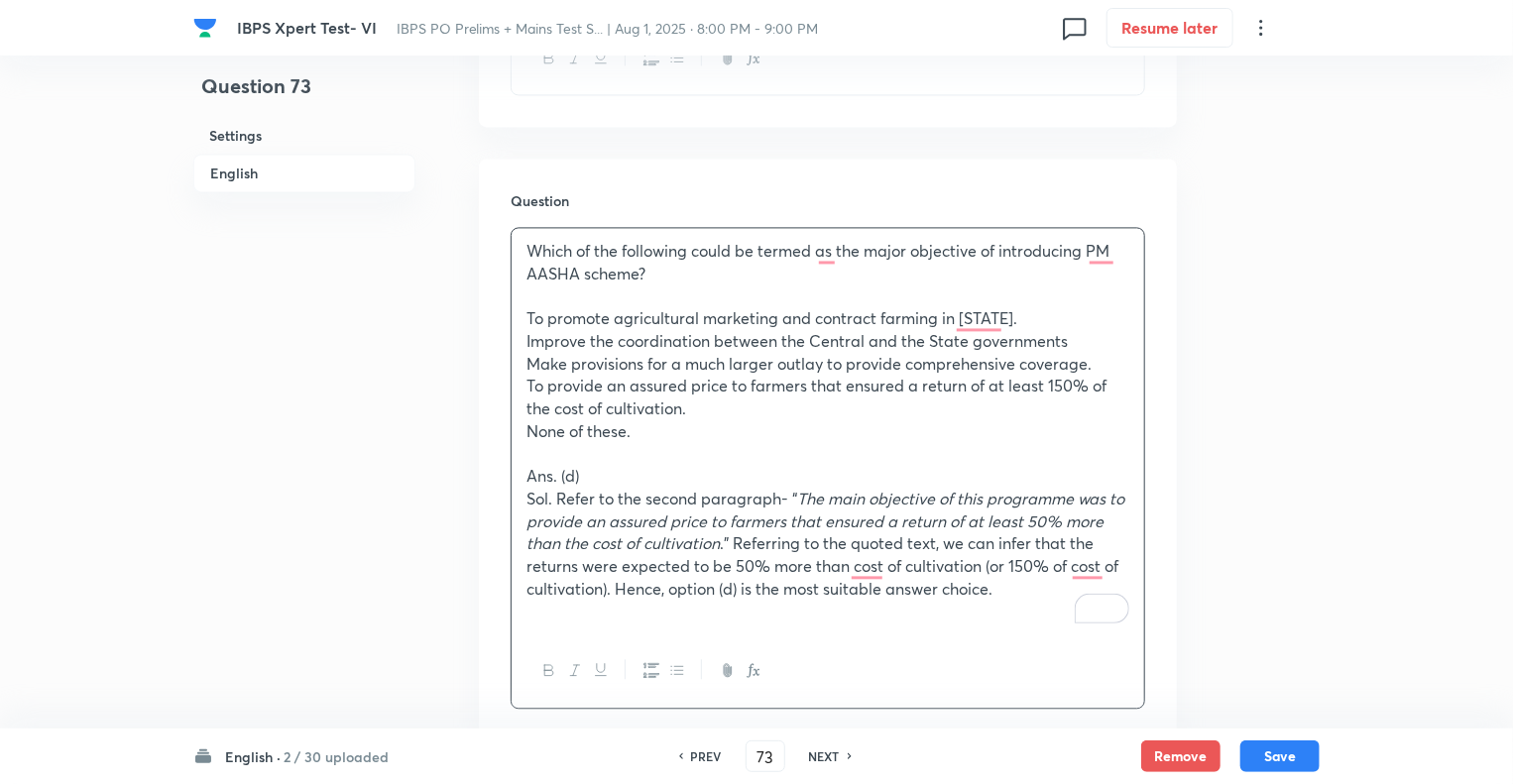 click on "None of these." at bounding box center (828, 431) 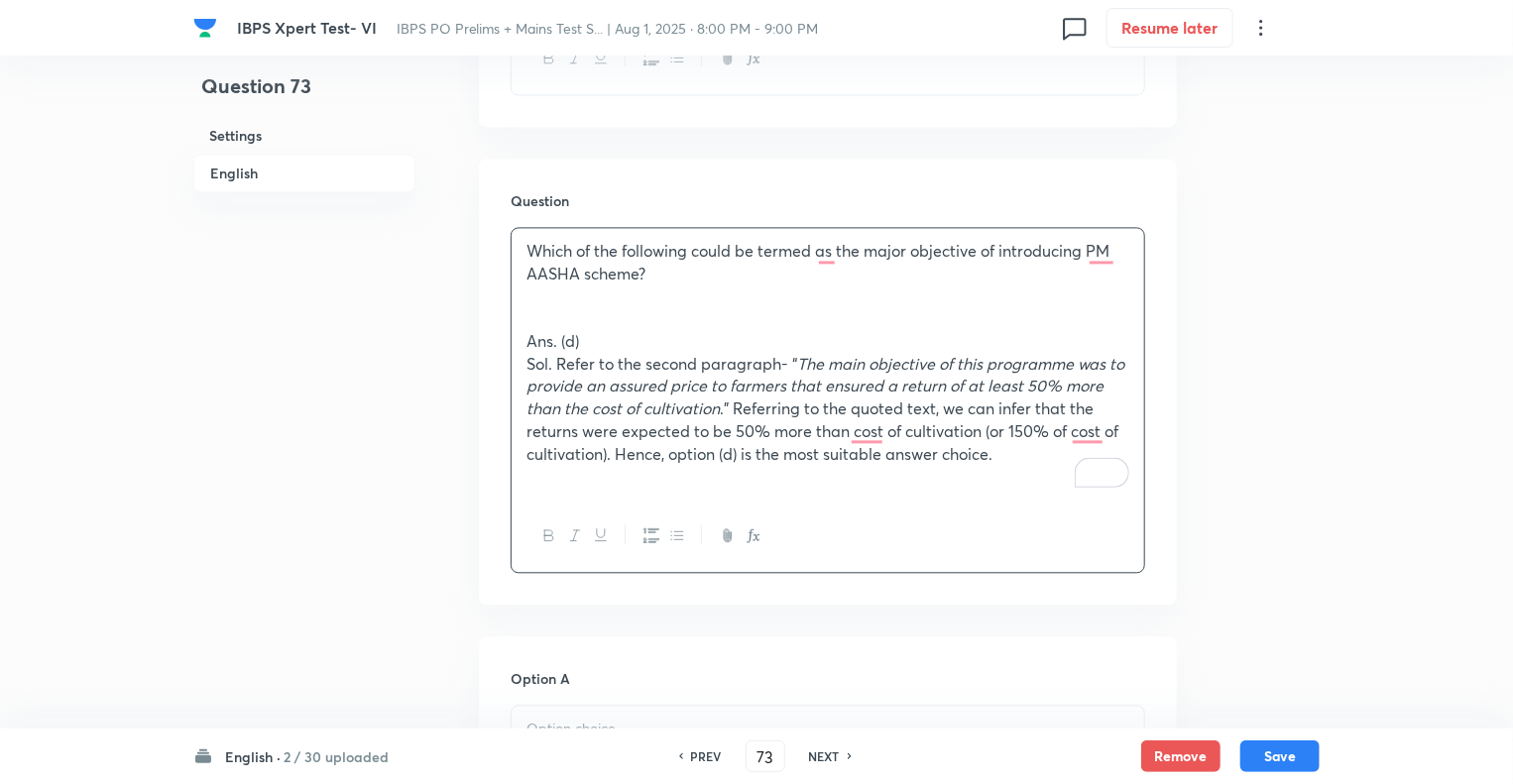 click on "Question 73 Settings English" at bounding box center [304, 319] 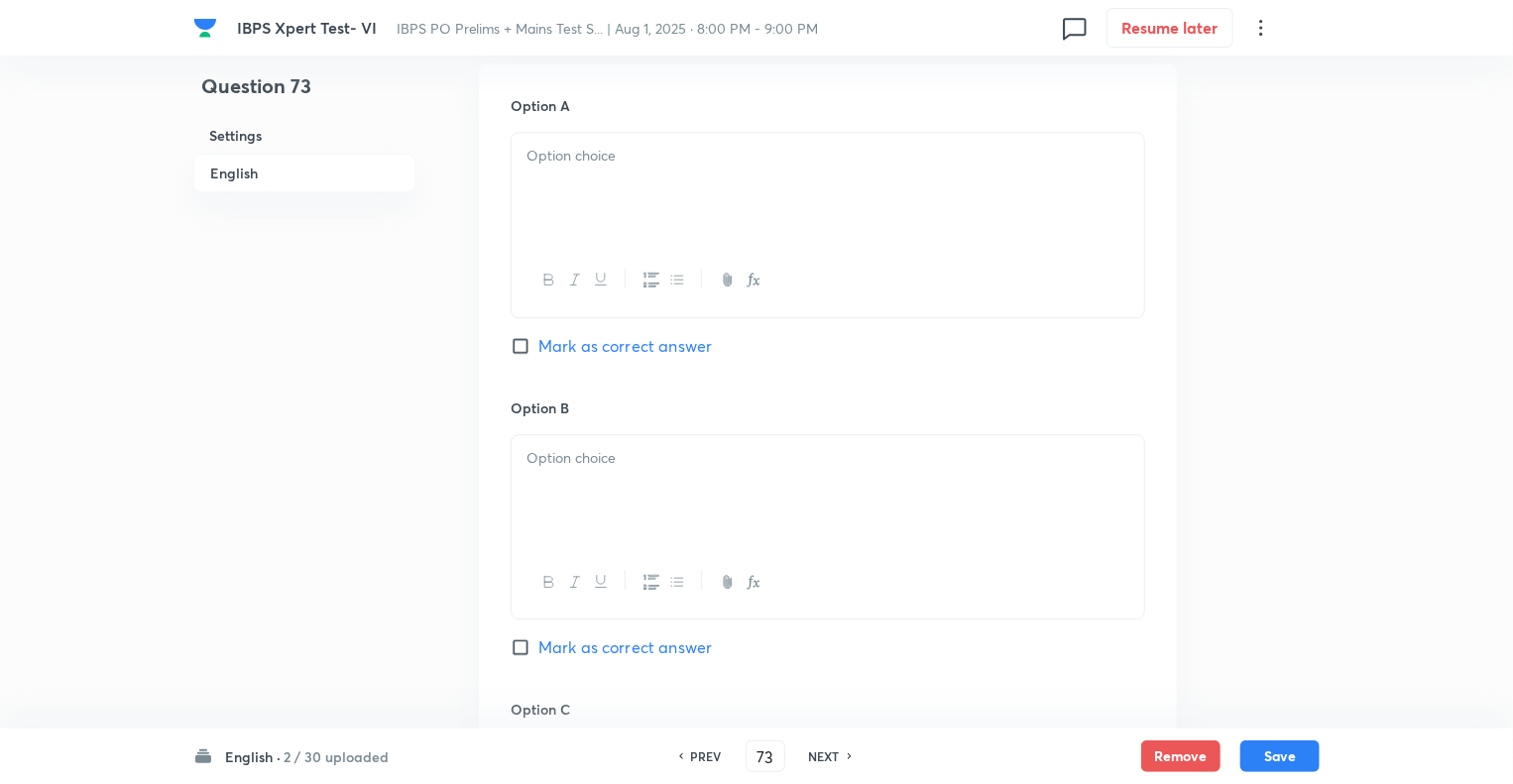scroll, scrollTop: 2617, scrollLeft: 0, axis: vertical 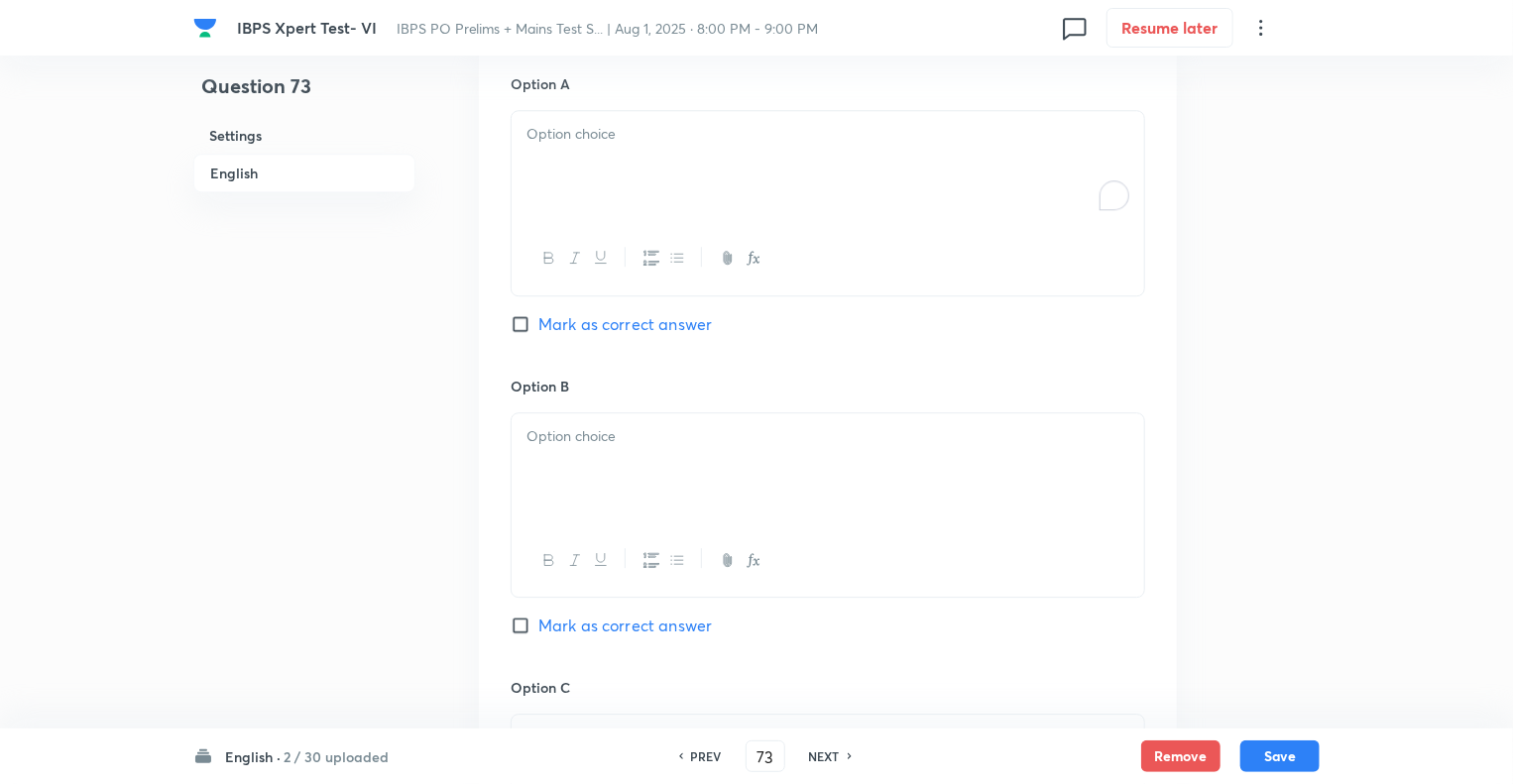 click at bounding box center (828, 167) 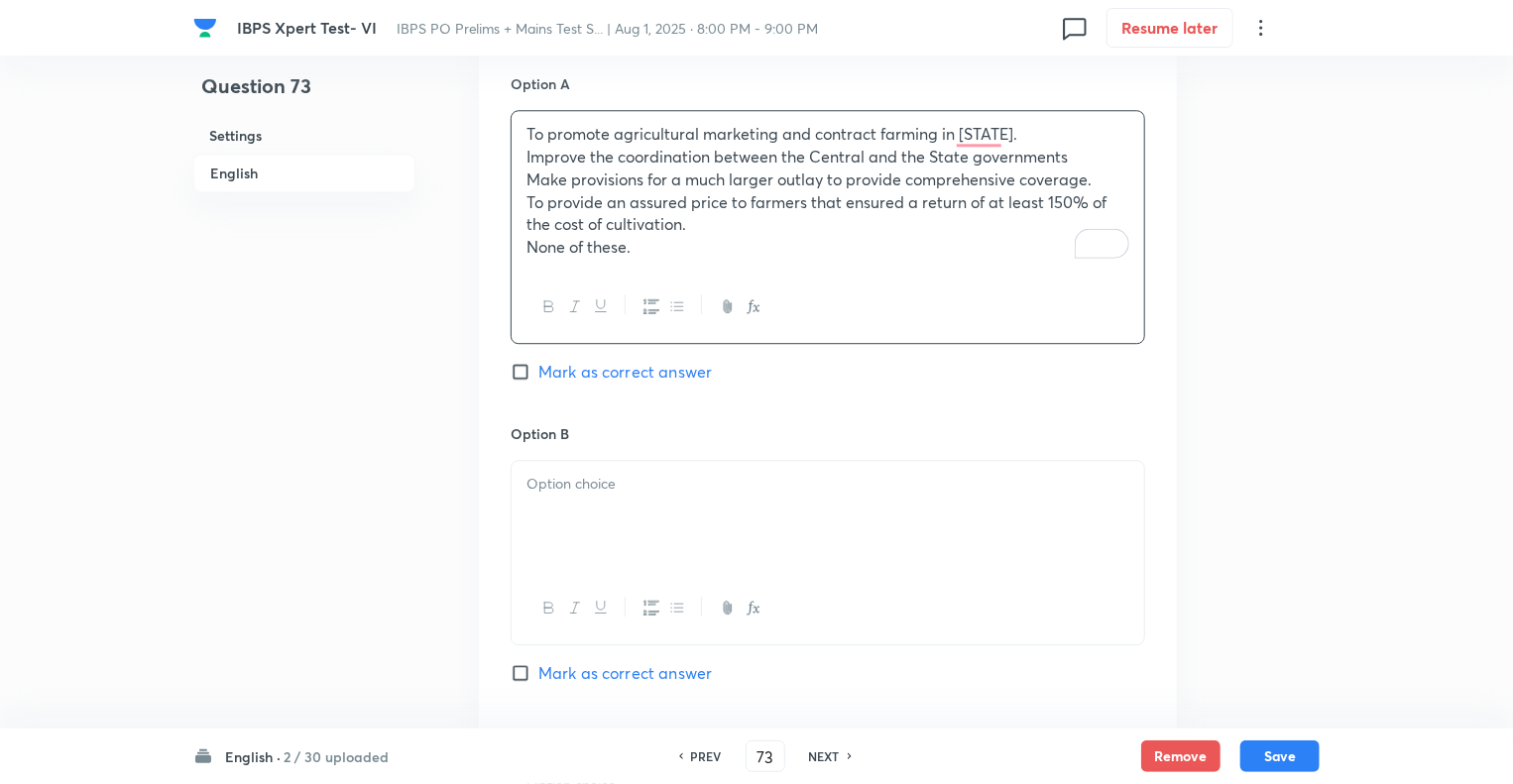 drag, startPoint x: 650, startPoint y: 262, endPoint x: 513, endPoint y: 181, distance: 159.15401 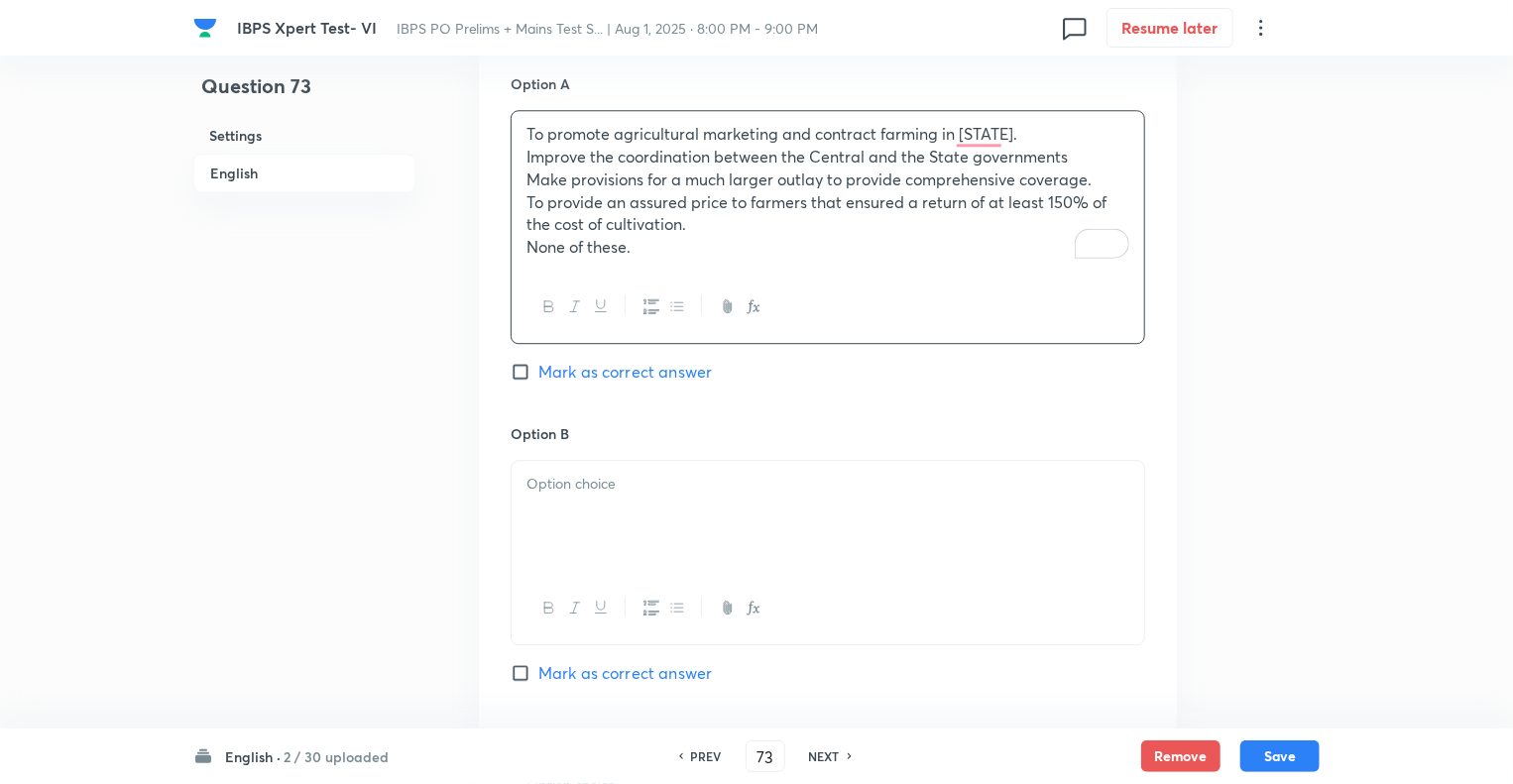 click on "To promote agricultural marketing and contract farming in States.  Improve the coordination between the Central and the State governments Make provisions for a much larger outlay to provide comprehensive coverage. To provide an assured price to farmers that ensured a return of at least 150% of the cost of cultivation.  None of these." at bounding box center [828, 190] 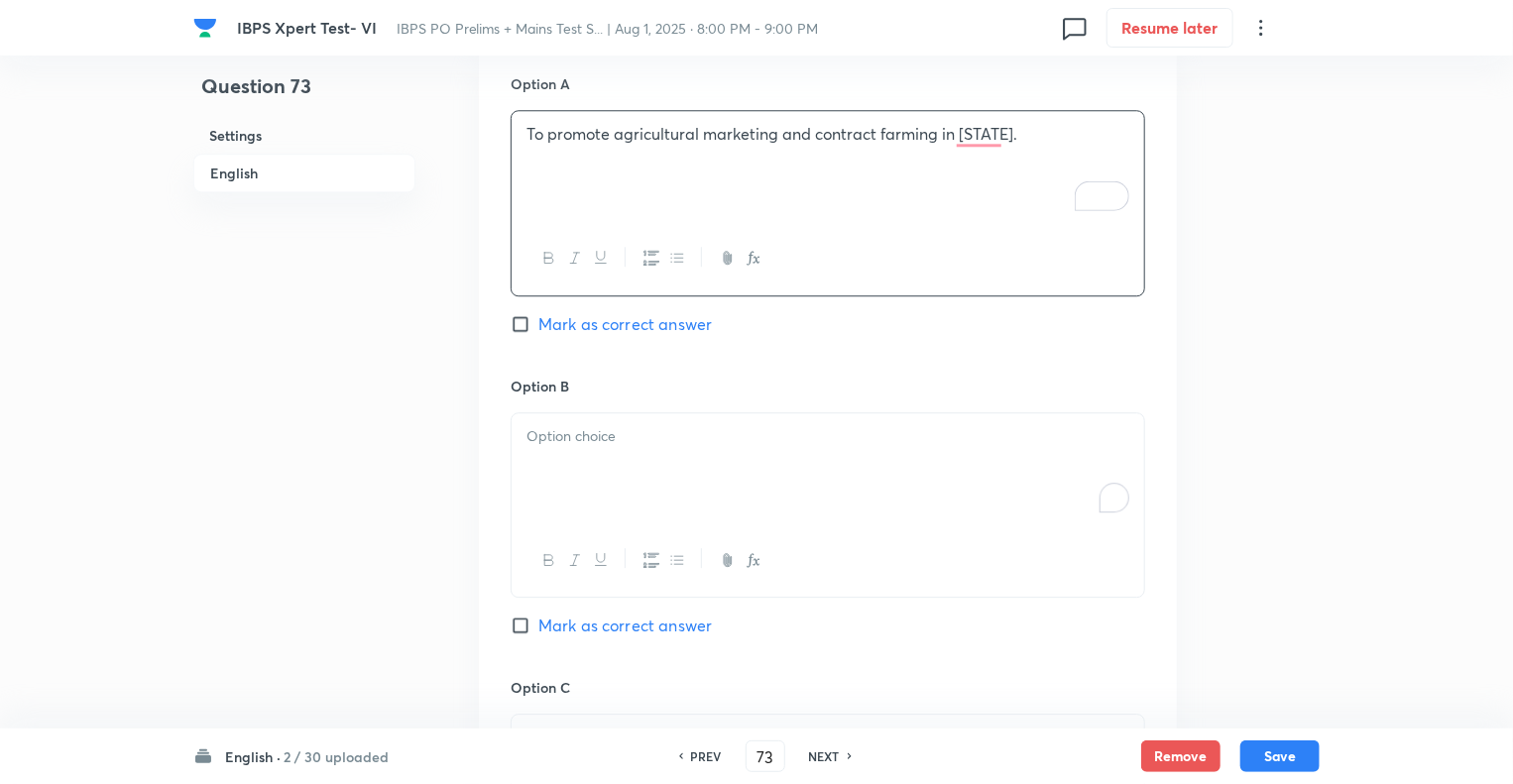 click at bounding box center [828, 469] 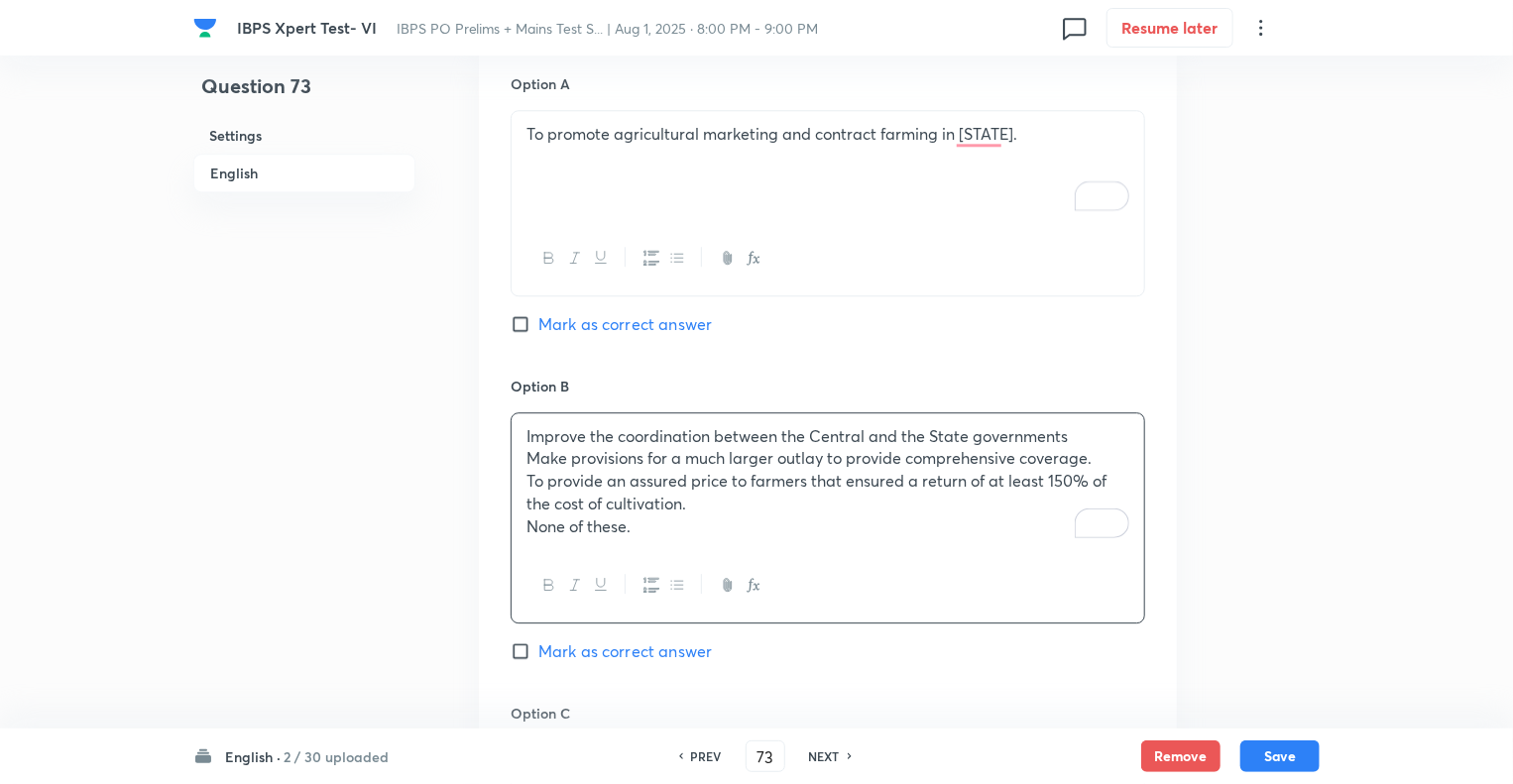 drag, startPoint x: 642, startPoint y: 550, endPoint x: 505, endPoint y: 476, distance: 155.70806 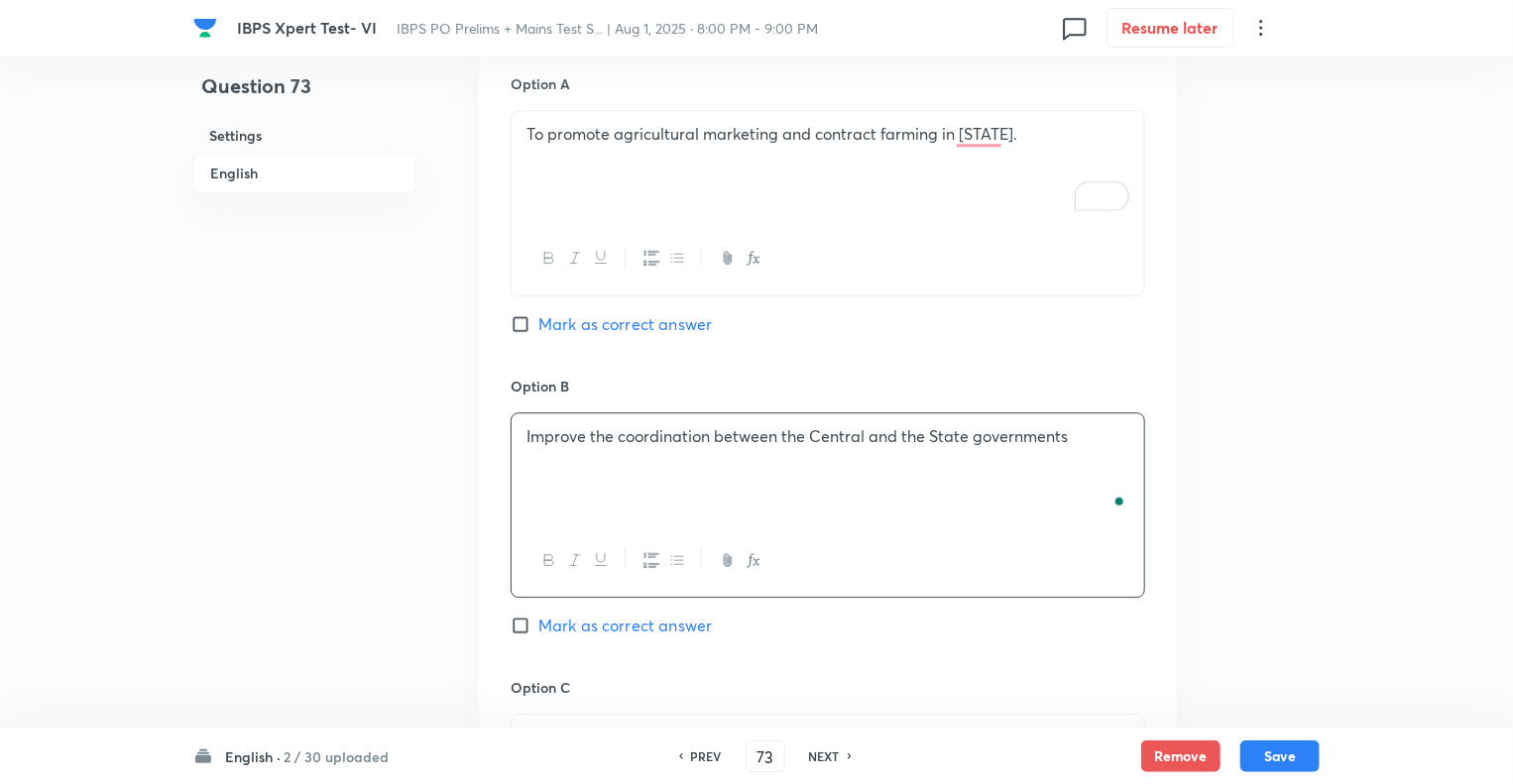 click on "Question 73 Settings English Settings Type Single choice correct 5 options With passage + 1 mark - 0.25 marks Edit Concept English Language Reading Comprehension Comprehension Reading Comprehension Edit Additional details Moderate Concept Not from PYQ paper No equation Edit In English Passage DIRECTIONS (71-78): Read the given passage and answer the following questions based on the passage. The recent reforms in agricultural marketing have brought a sea change in policy. The removal of restrictions under the Essential Commodities Act (ECA) should help attract private investment in agriculture and help farmers of cereals, pulses, oilseeds, onion and potato, who have been adversely affected by the policy regime hitherto that  discouraged relevant  in the present context? Because the policy signals are not very clear in the last few years as relates to agricultural marketing. efficient Question Which of the following could be termed as the major objective of introducing PM AASHA scheme? Ans. (d) Option A" at bounding box center (756, -276) 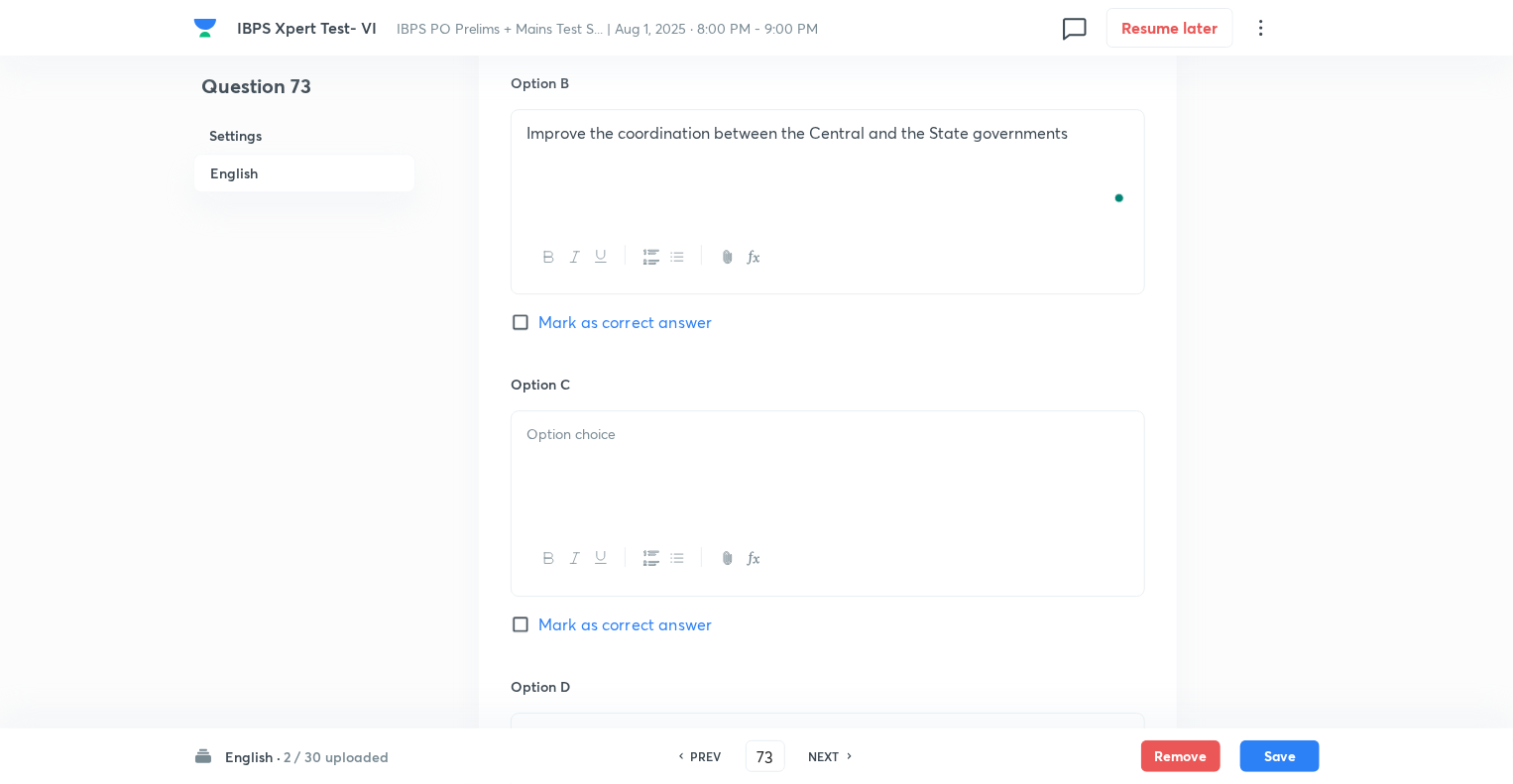 scroll, scrollTop: 3092, scrollLeft: 0, axis: vertical 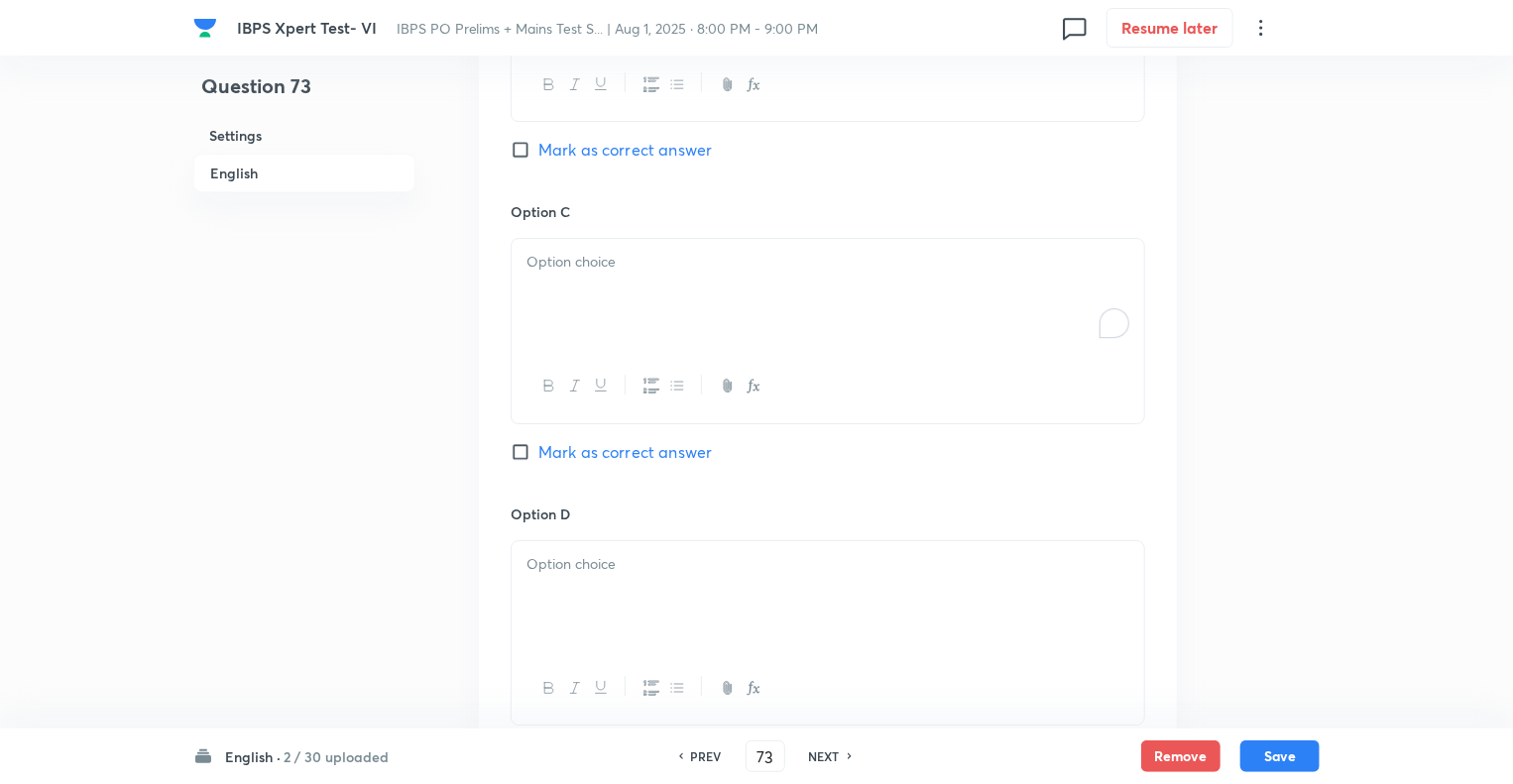 click at bounding box center [828, 294] 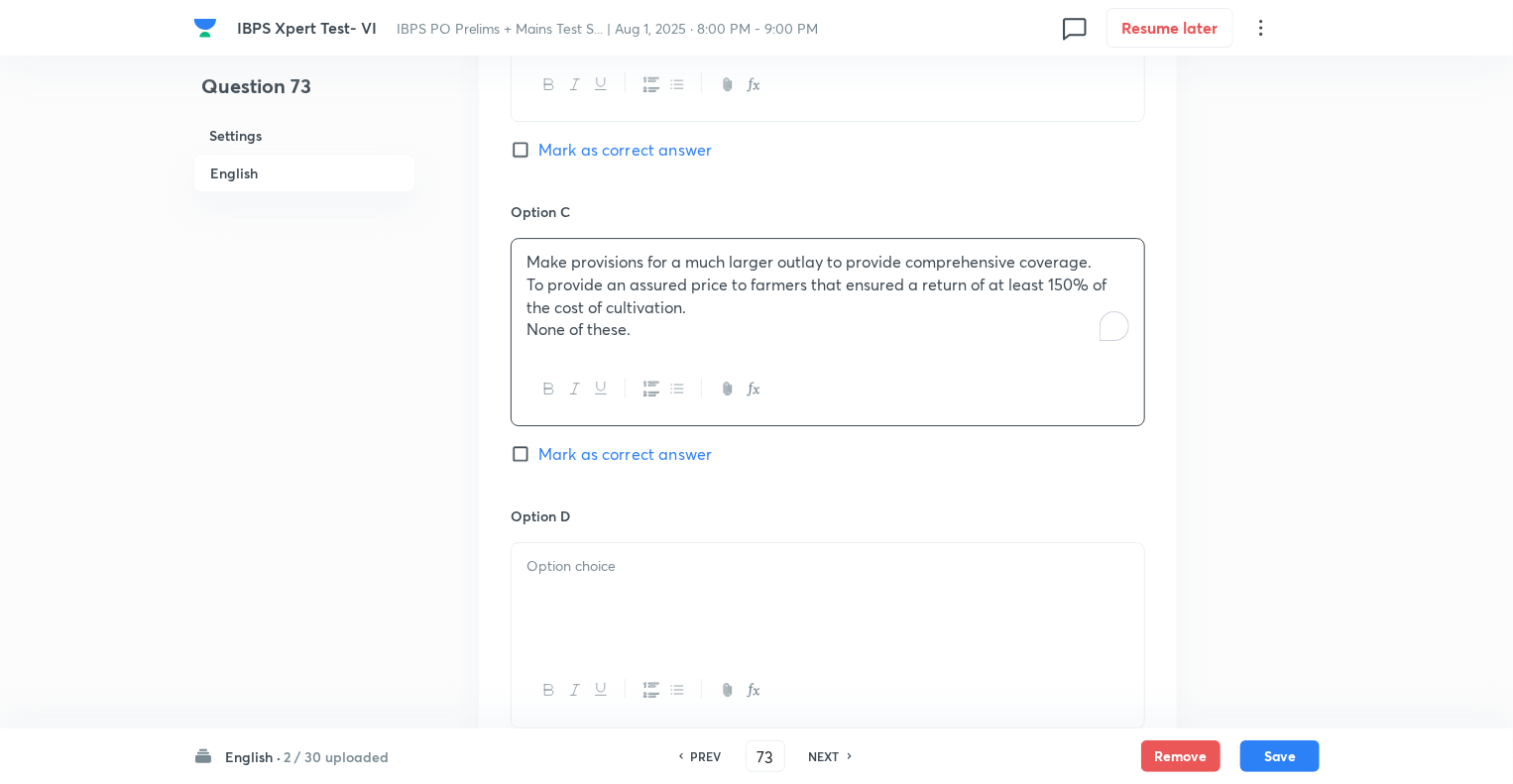 click on "None of these." at bounding box center (828, 329) 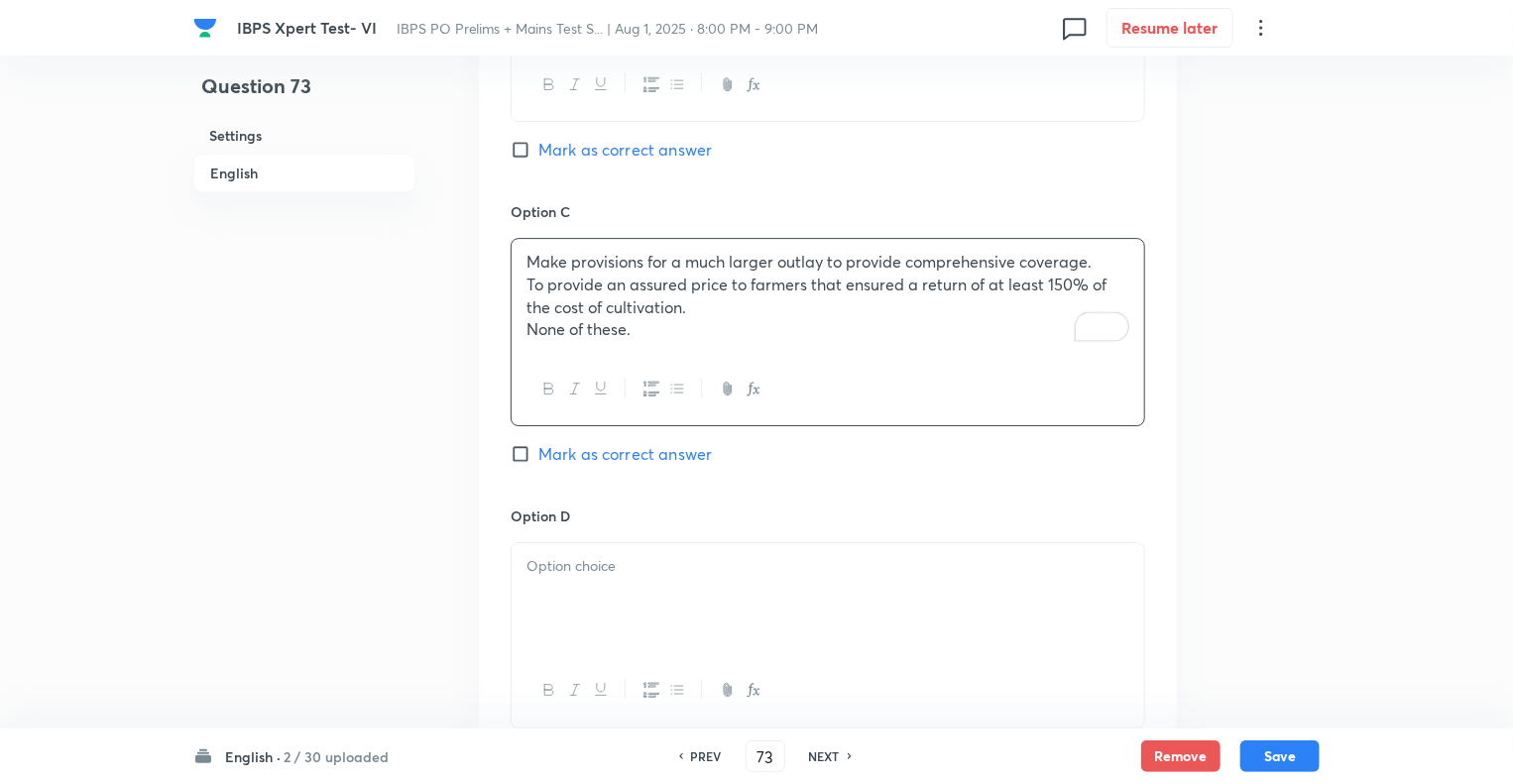 drag, startPoint x: 641, startPoint y: 351, endPoint x: 499, endPoint y: 300, distance: 150.88075 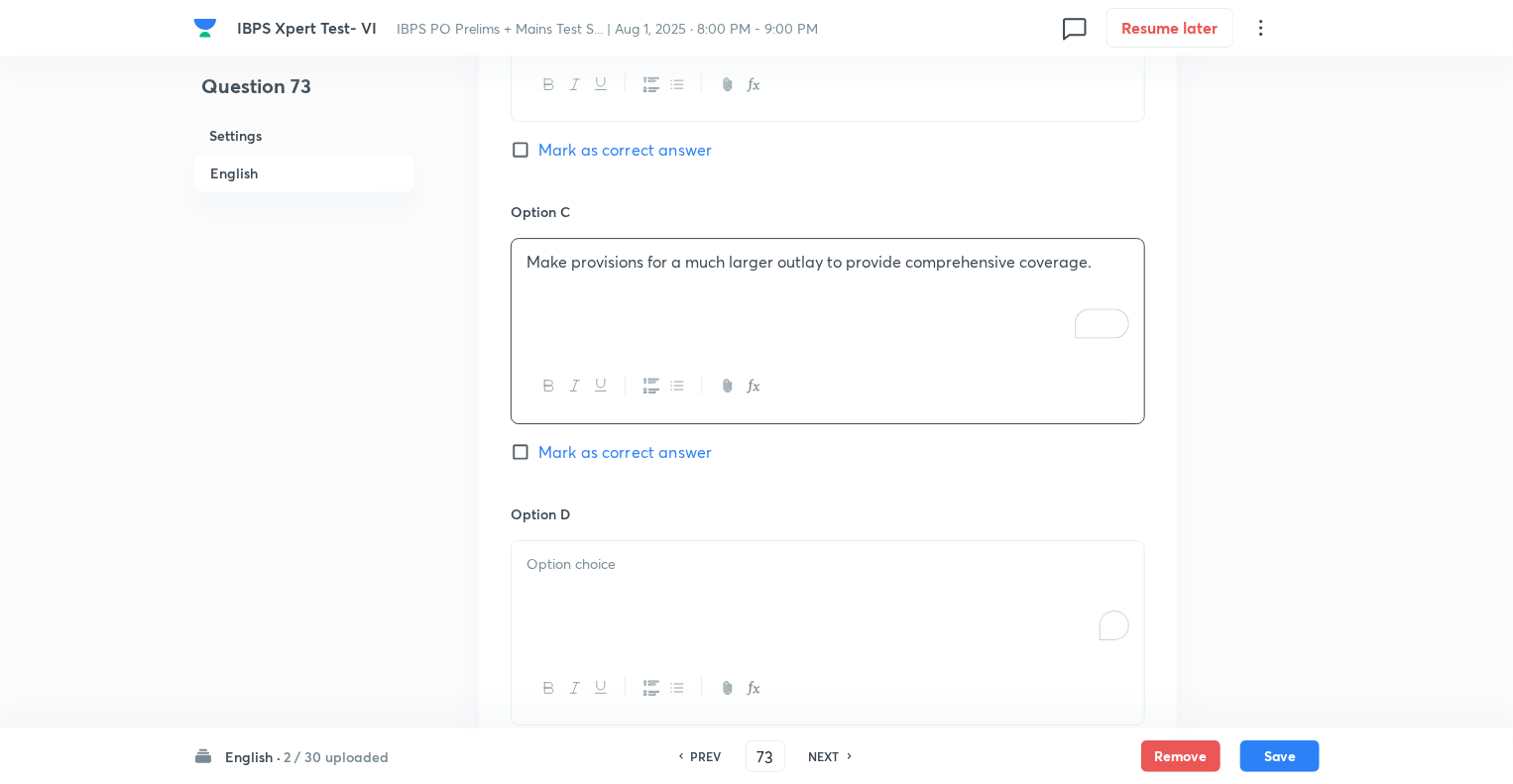 click at bounding box center [828, 564] 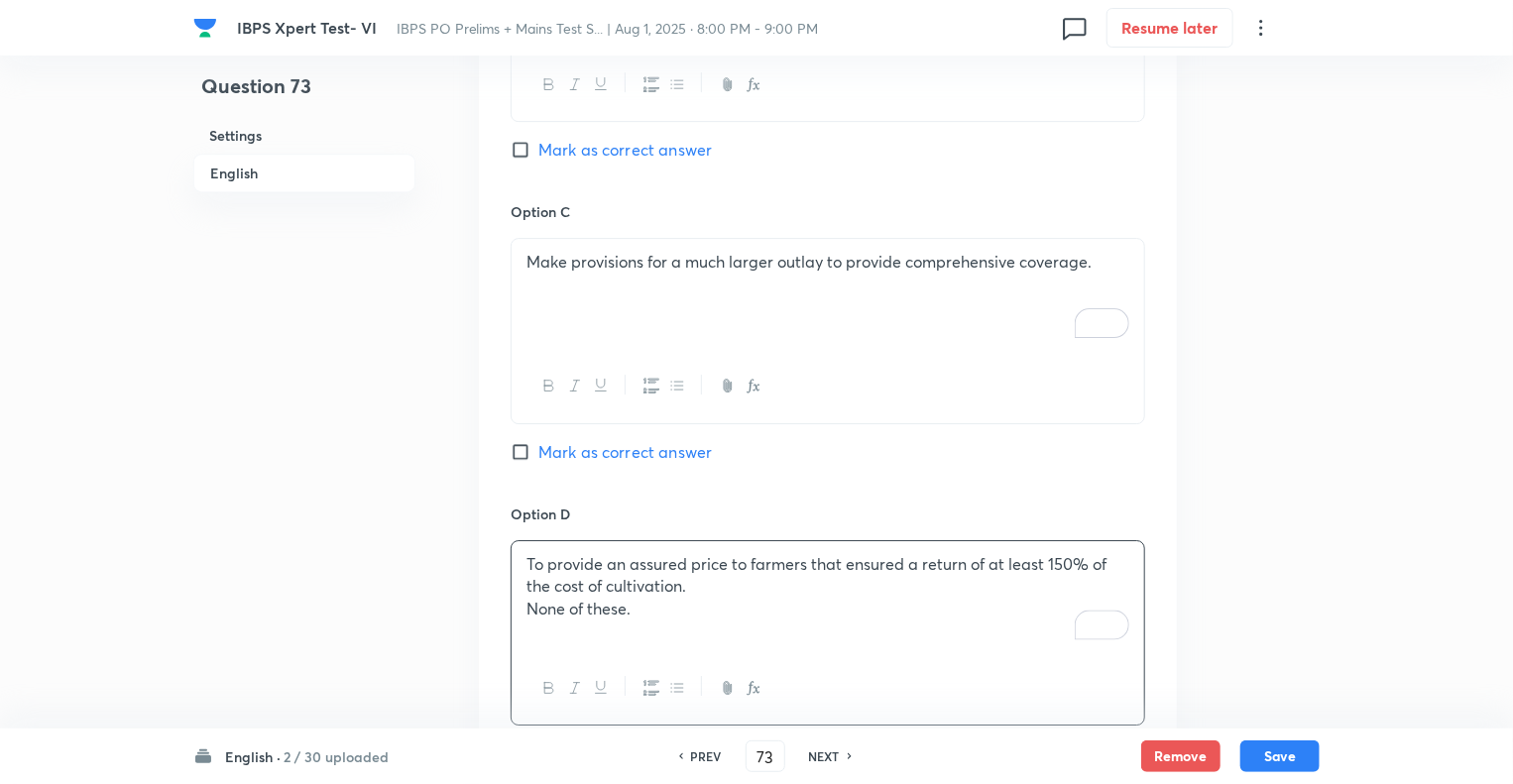 drag, startPoint x: 642, startPoint y: 632, endPoint x: 457, endPoint y: 632, distance: 185 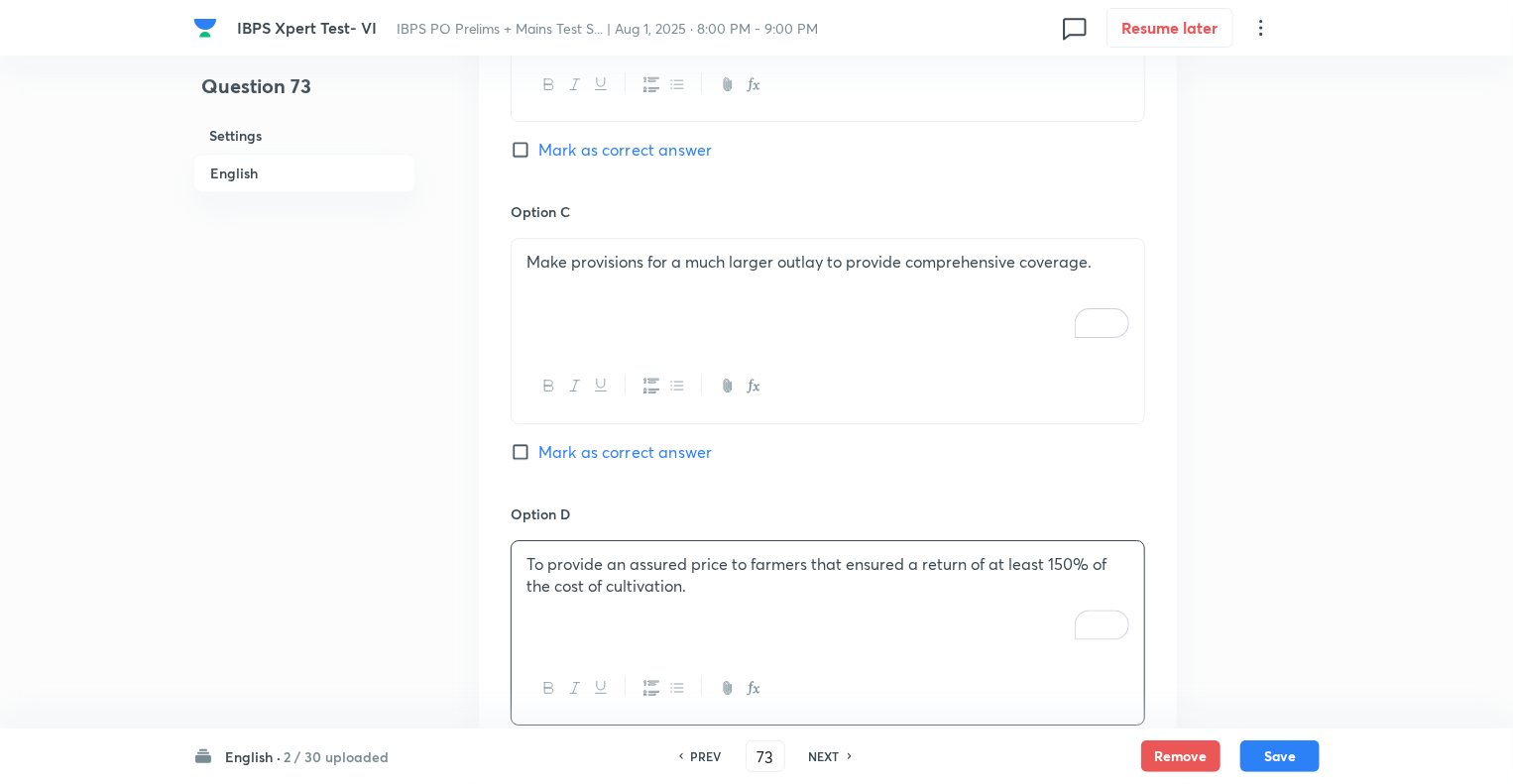 click on "Question 73 Settings English" at bounding box center [304, -751] 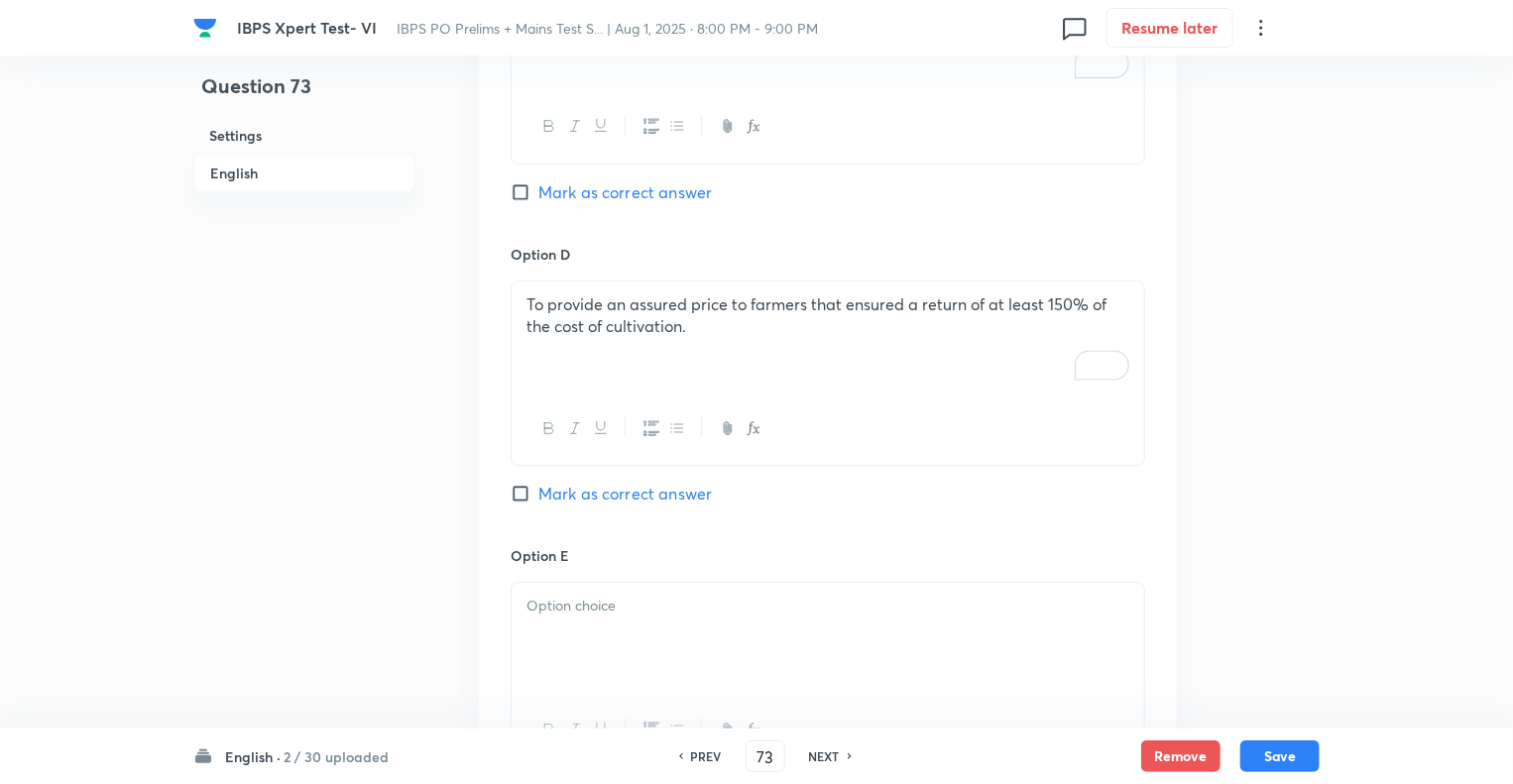 scroll, scrollTop: 3568, scrollLeft: 0, axis: vertical 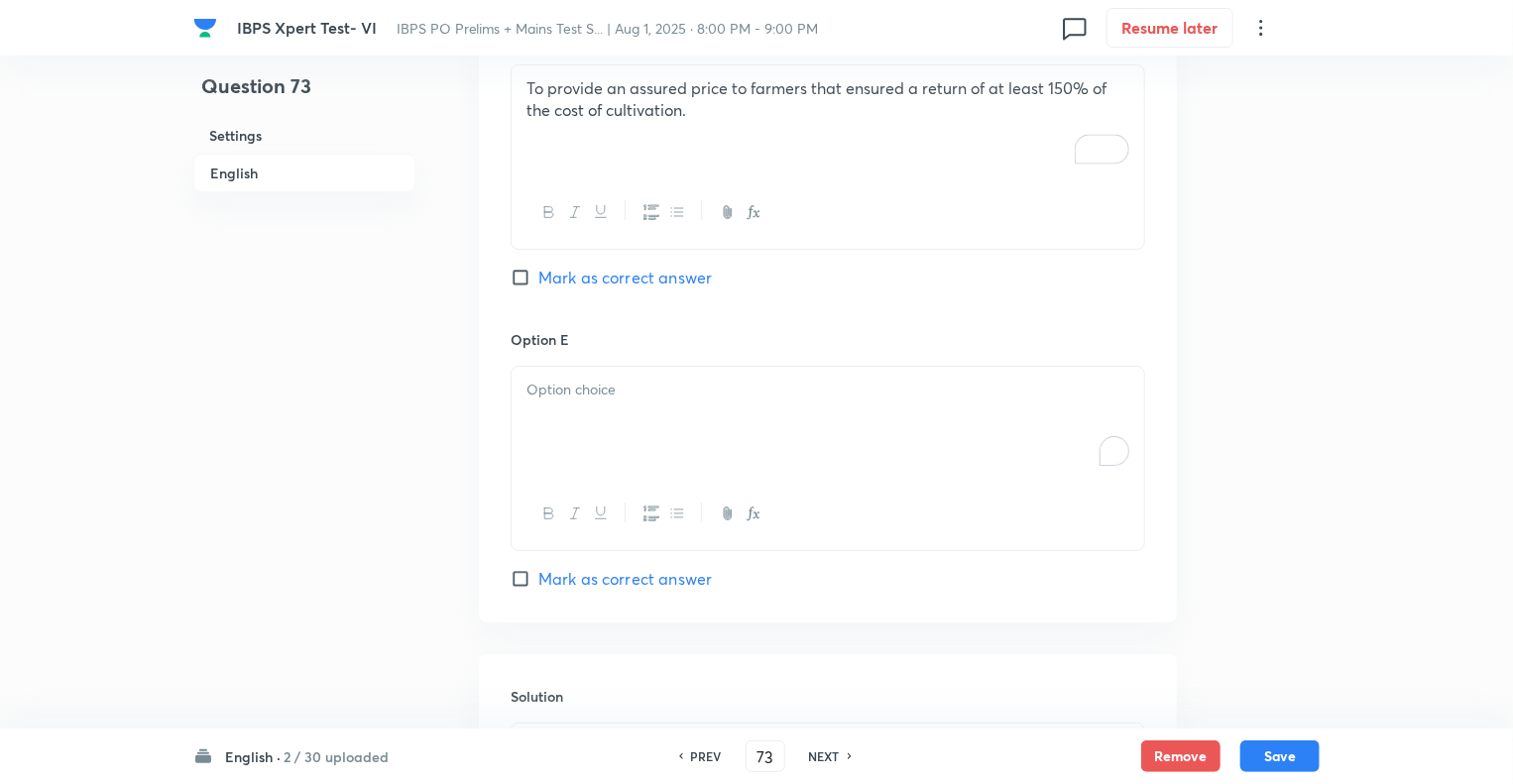 click at bounding box center (828, 422) 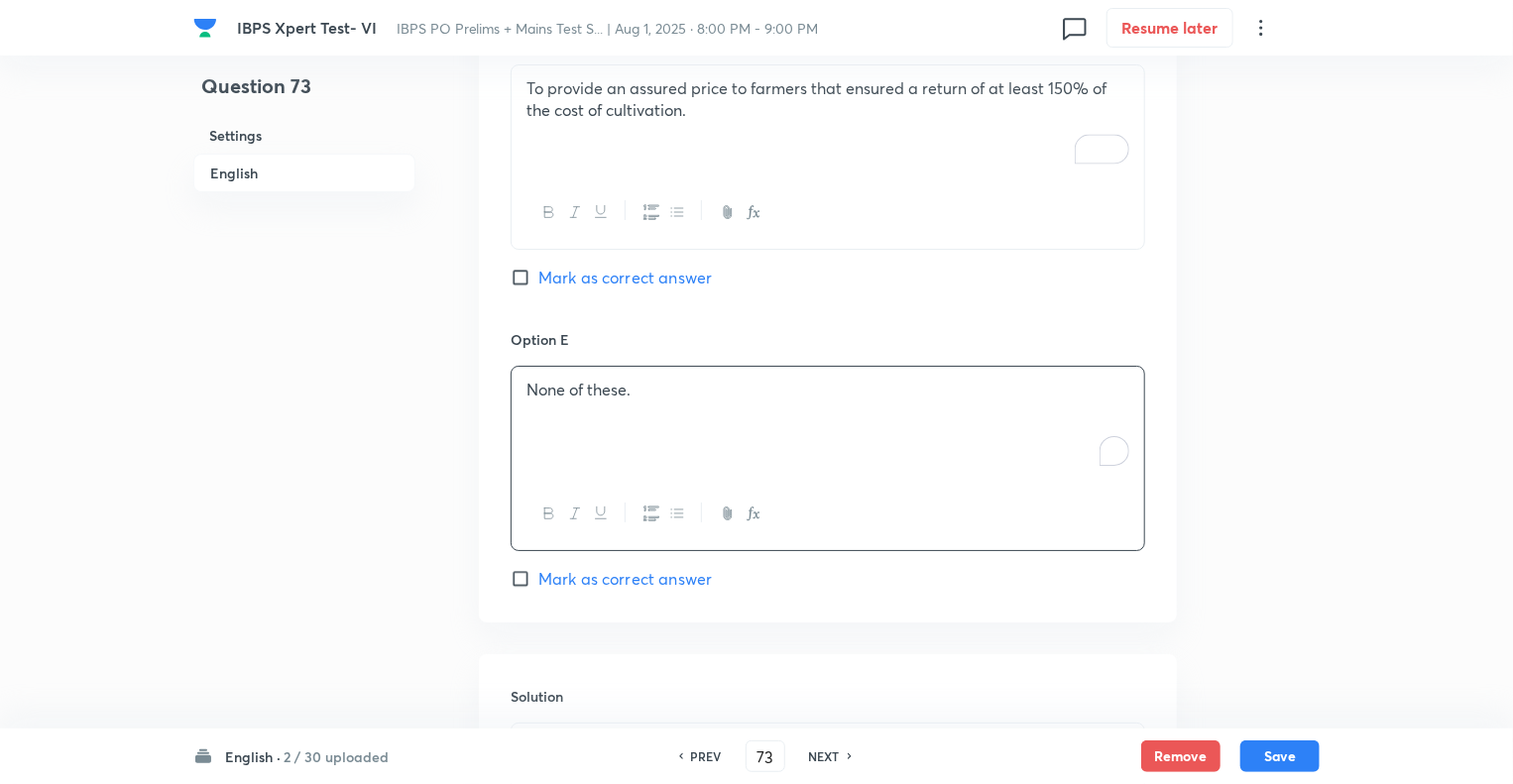 click on "Question 73 Settings English Settings Type Single choice correct 5 options With passage + 1 mark - 0.25 marks Edit Concept English Language Reading Comprehension Comprehension Reading Comprehension Edit Additional details Moderate Concept Not from PYQ paper No equation Edit In English Passage DIRECTIONS (71-78): Read the given passage and answer the following questions based on the passage. The recent reforms in agricultural marketing have brought a sea change in policy. The removal of restrictions under the Essential Commodities Act (ECA) should help attract private investment in agriculture and help farmers of cereals, pulses, oilseeds, onion and potato, who have been adversely affected by the policy regime hitherto that  discouraged relevant  in the present context? Because the policy signals are not very clear in the last few years as relates to agricultural marketing. efficient Question Which of the following could be termed as the major objective of introducing PM AASHA scheme? Ans. (d) Option A" at bounding box center [756, -1227] 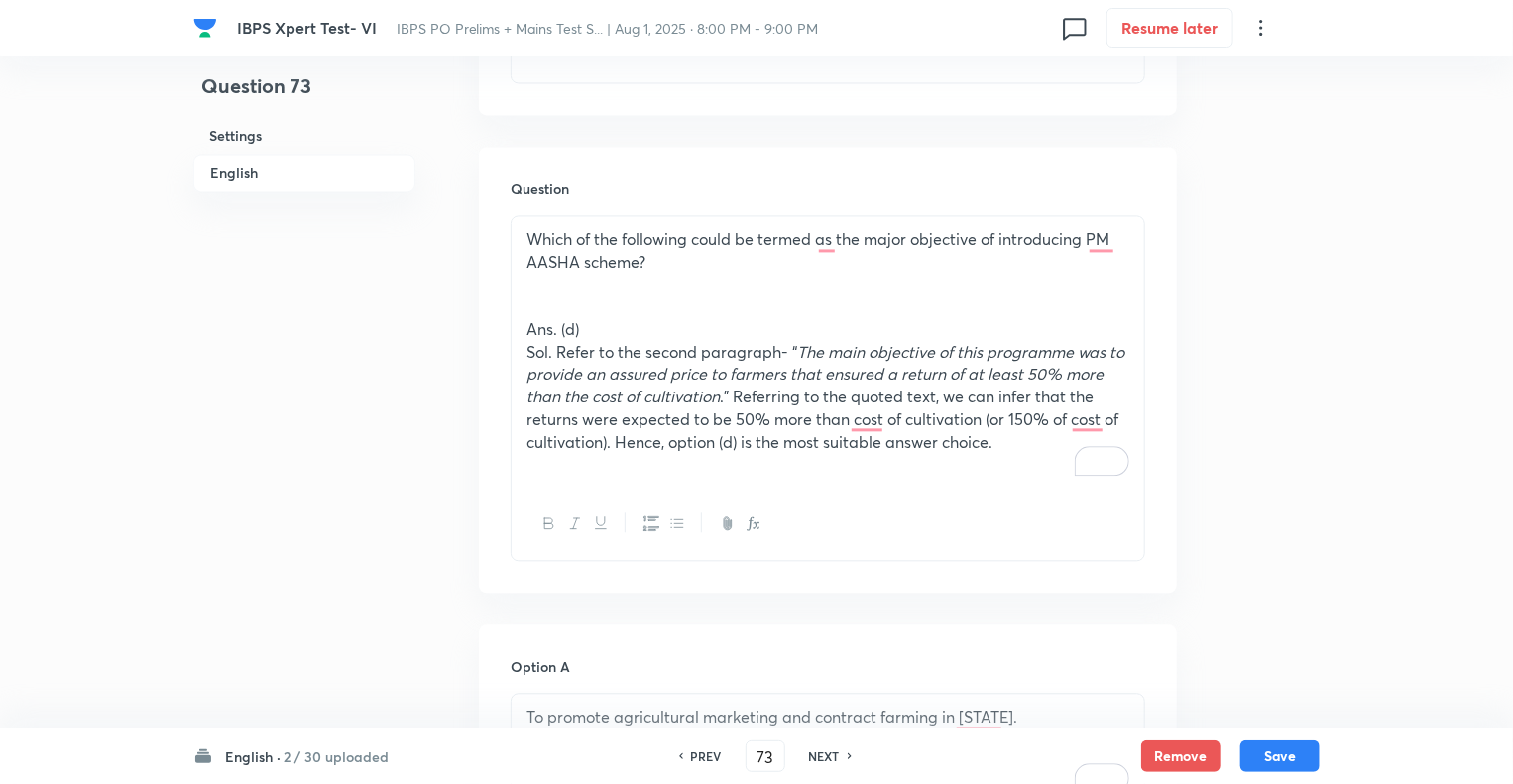 scroll, scrollTop: 2022, scrollLeft: 0, axis: vertical 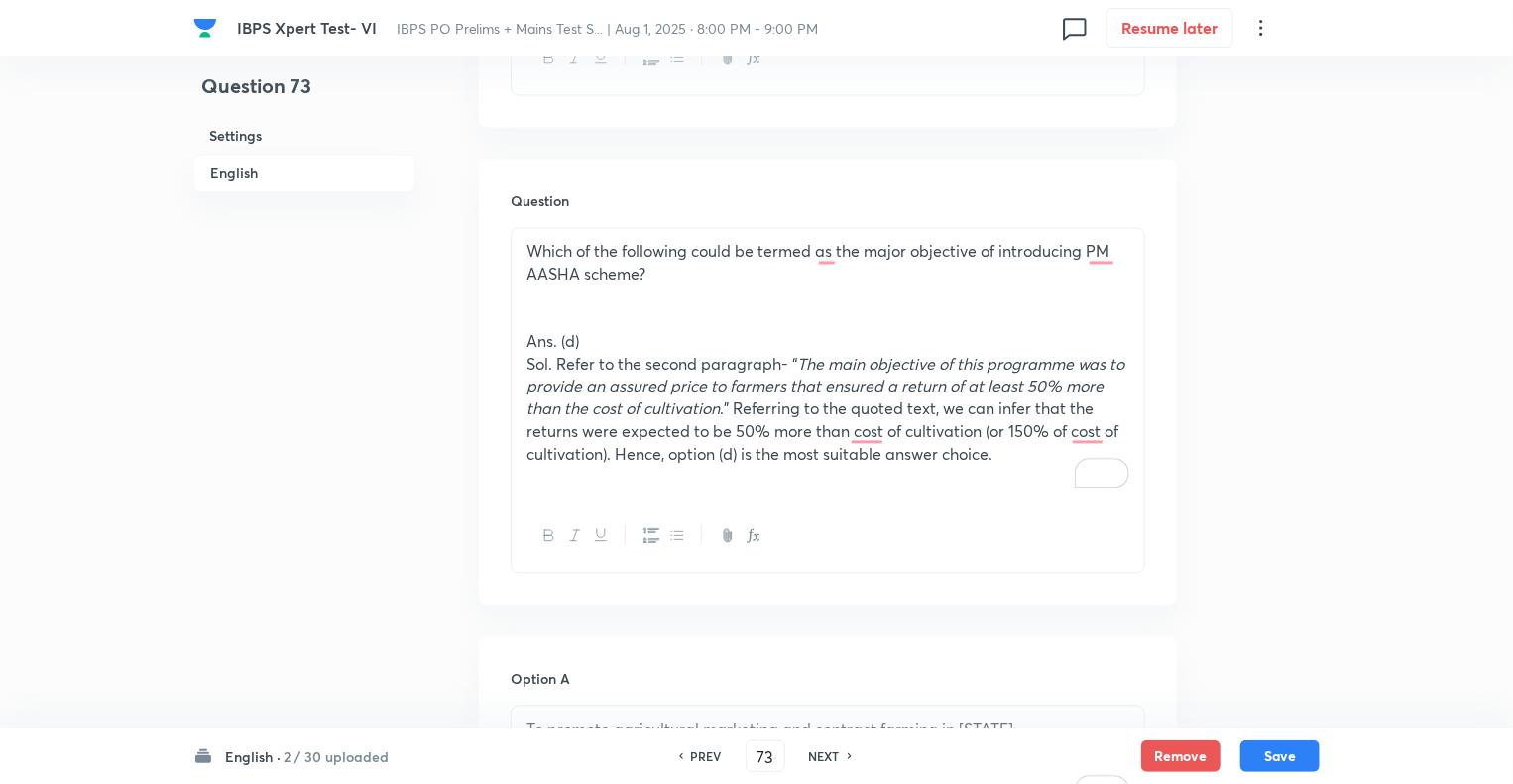 click on "Which of the following could be termed as the major objective of introducing PM AASHA scheme? Ans. (d) Sol. Refer to the second paragraph- “ The main objective of this programme was to provide an assured price to farmers that ensured a return of at least 50% more than the cost of cultivation .” Referring to the quoted text, we can infer that the returns were expected to be 50% more than cost of cultivation (or 150% of cost of cultivation). Hence, option (d) is the most suitable answer choice." at bounding box center [828, 364] 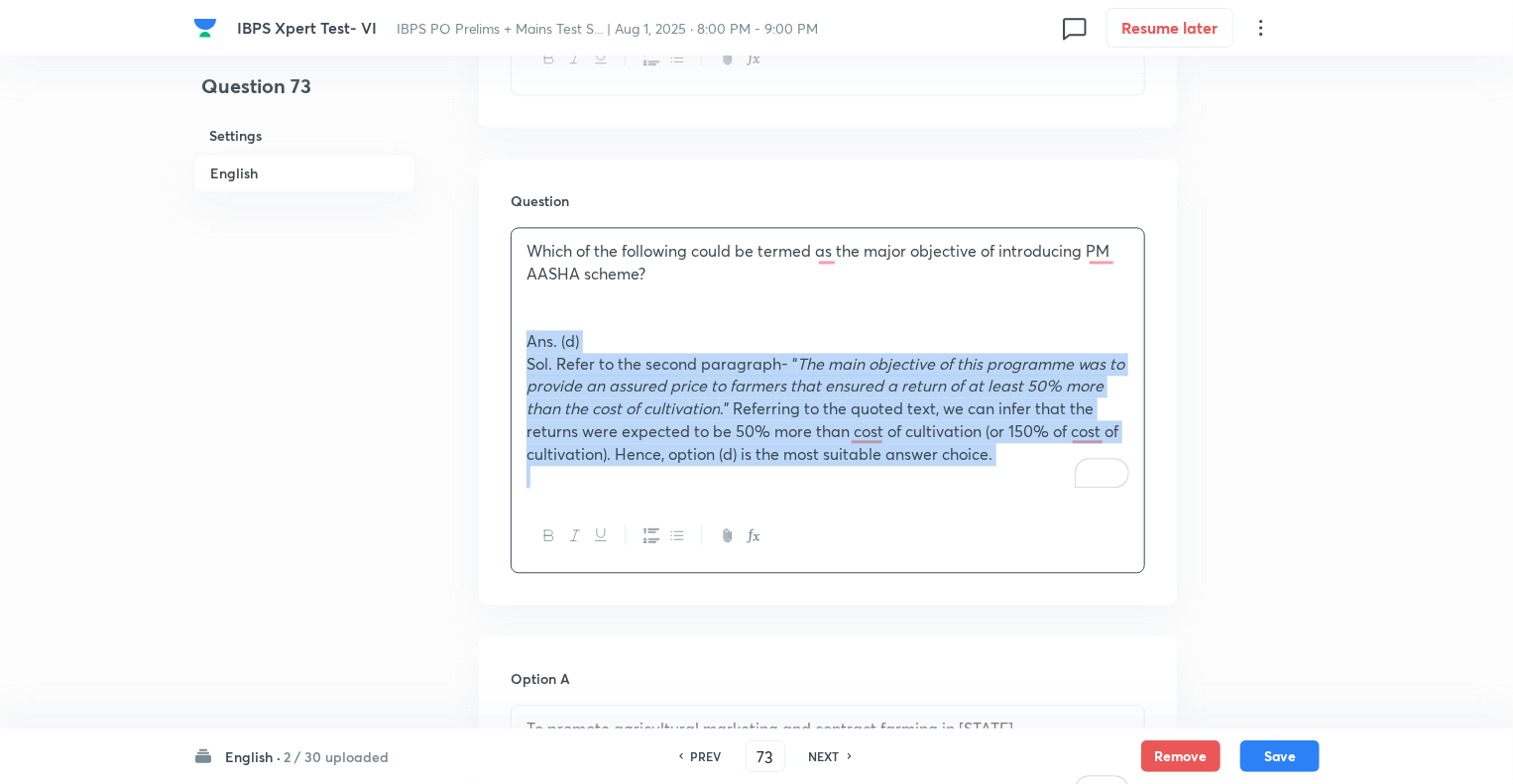 drag, startPoint x: 524, startPoint y: 363, endPoint x: 1073, endPoint y: 513, distance: 569.123 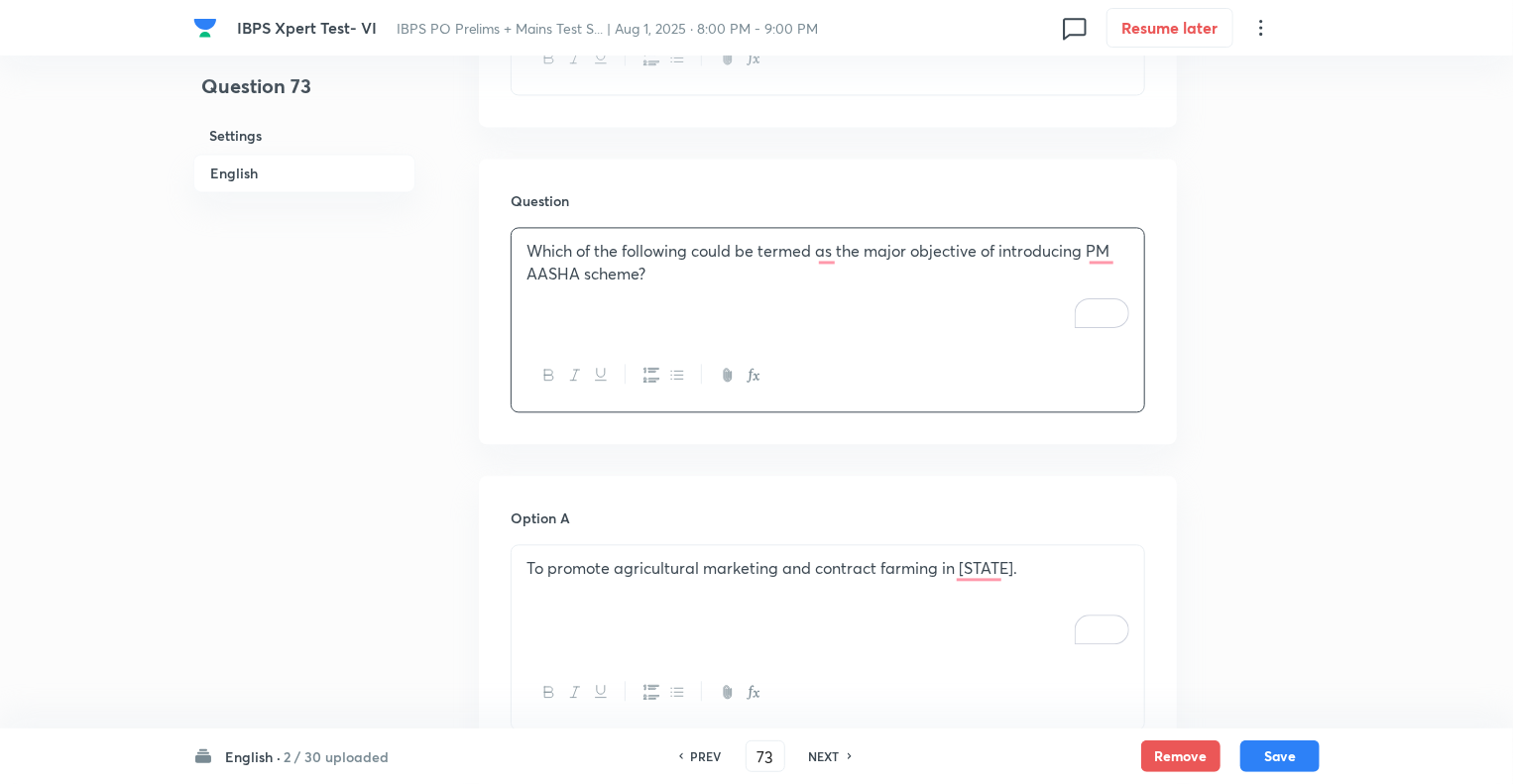 click on "Question 73 Settings English" at bounding box center (304, 239) 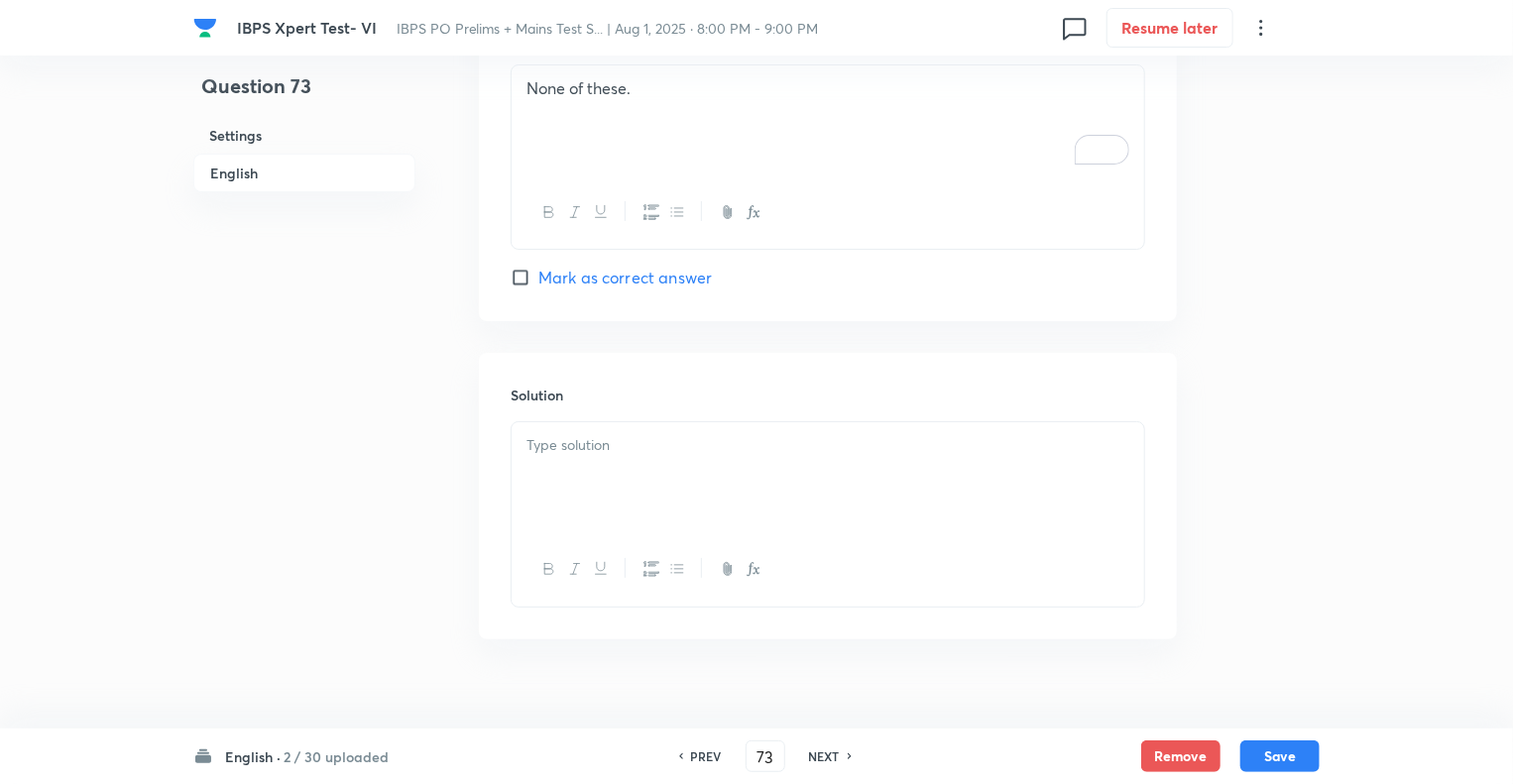 scroll, scrollTop: 3755, scrollLeft: 0, axis: vertical 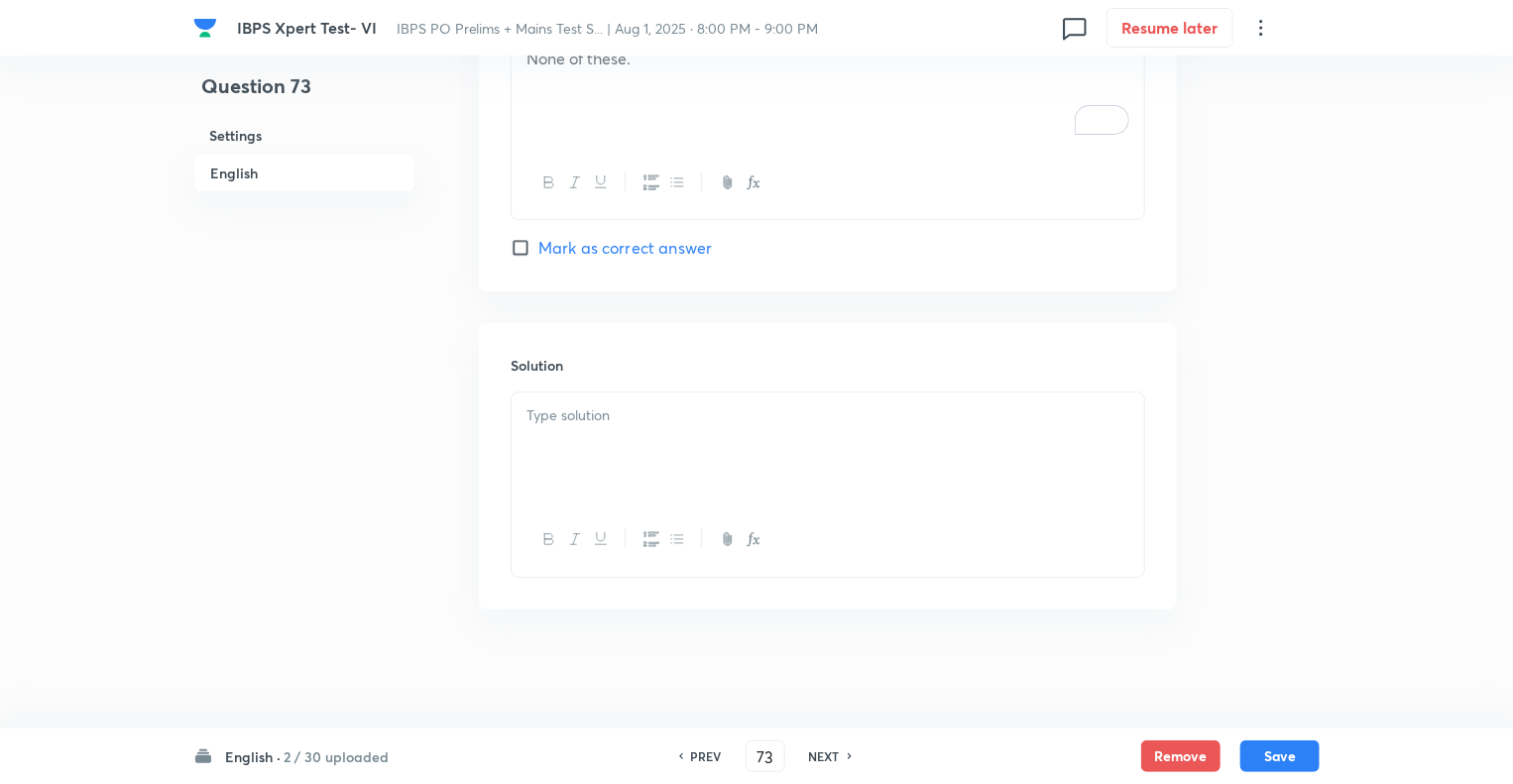 click at bounding box center (828, 448) 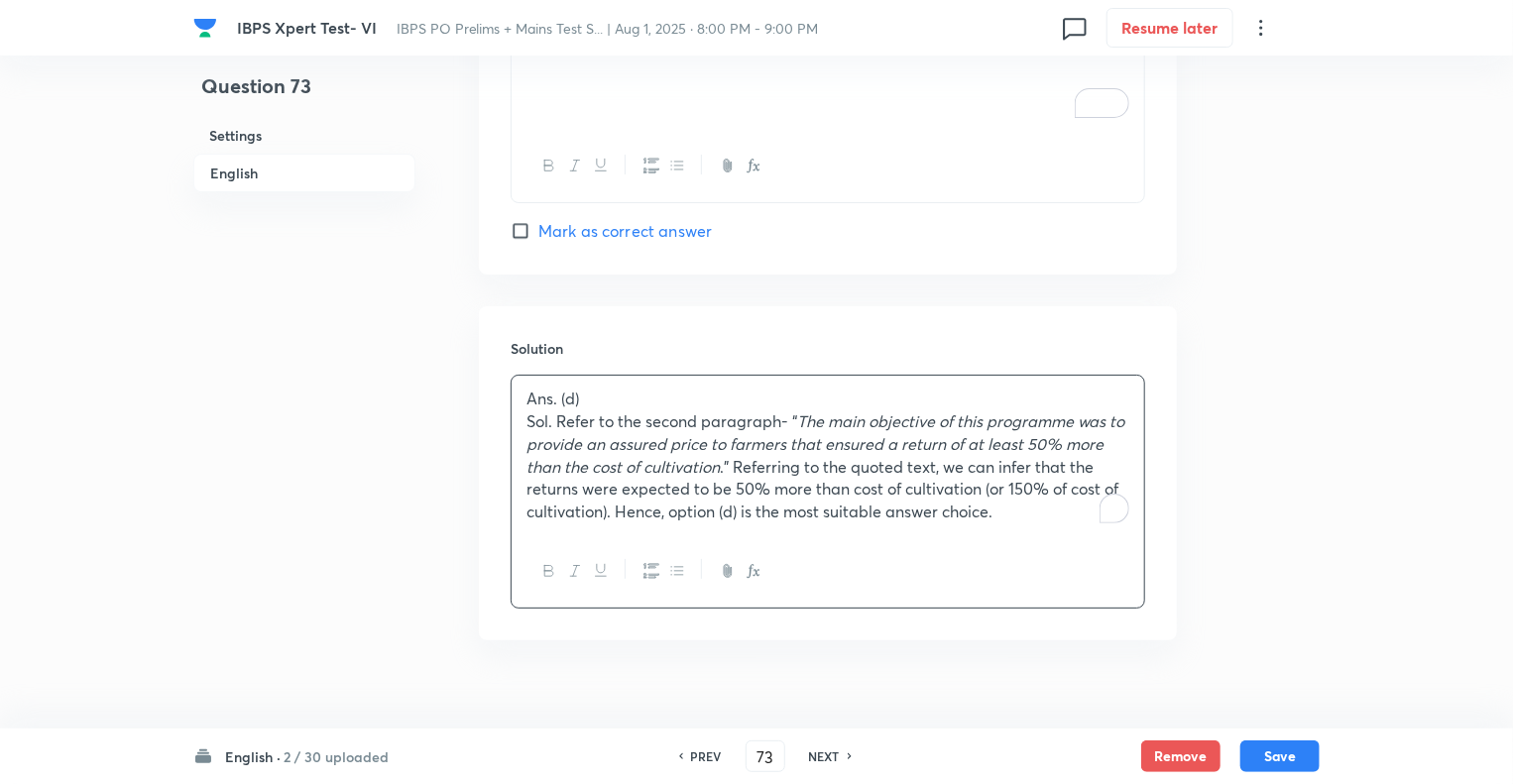 click on "Question 73 Settings English" at bounding box center [304, -1471] 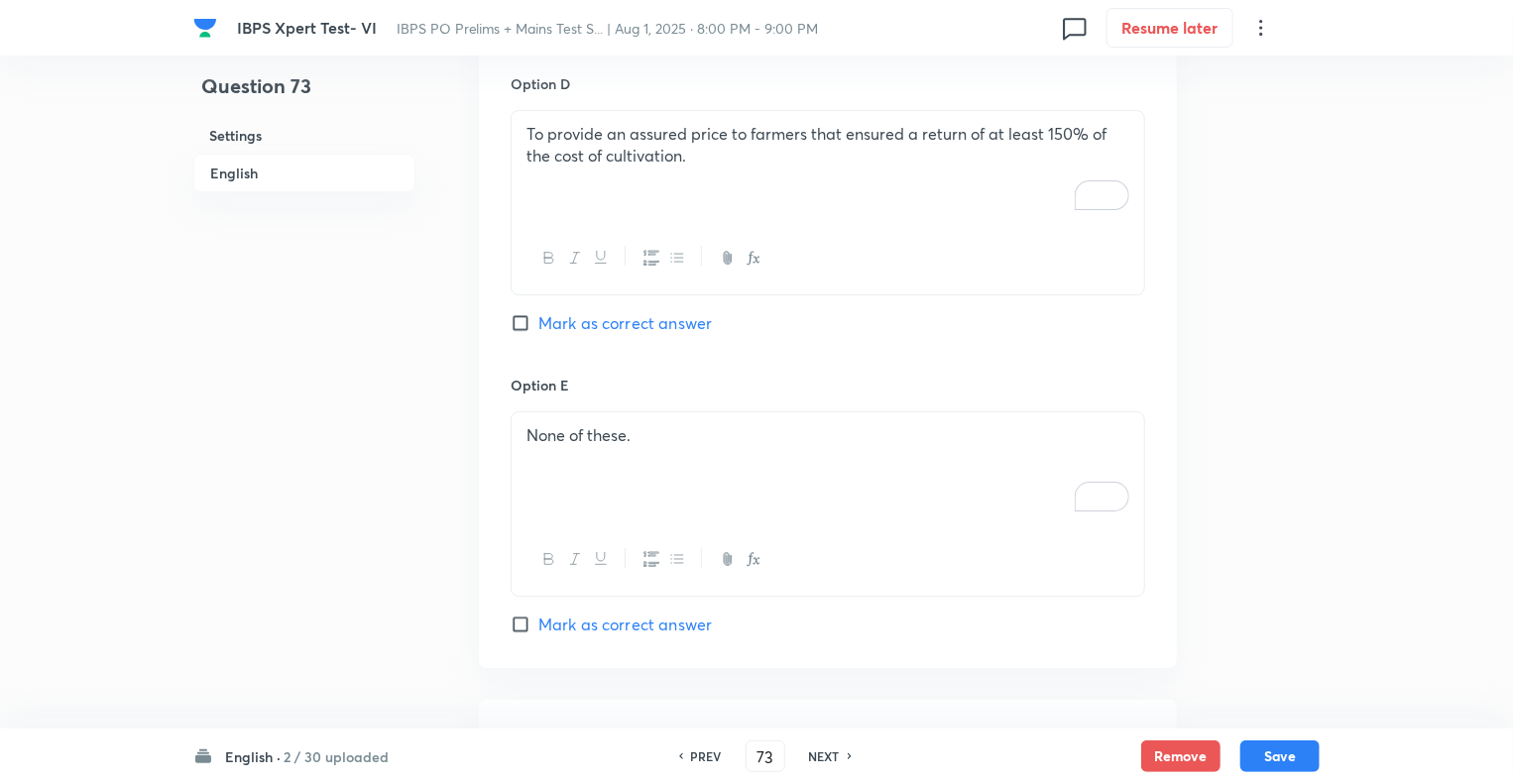 scroll, scrollTop: 3319, scrollLeft: 0, axis: vertical 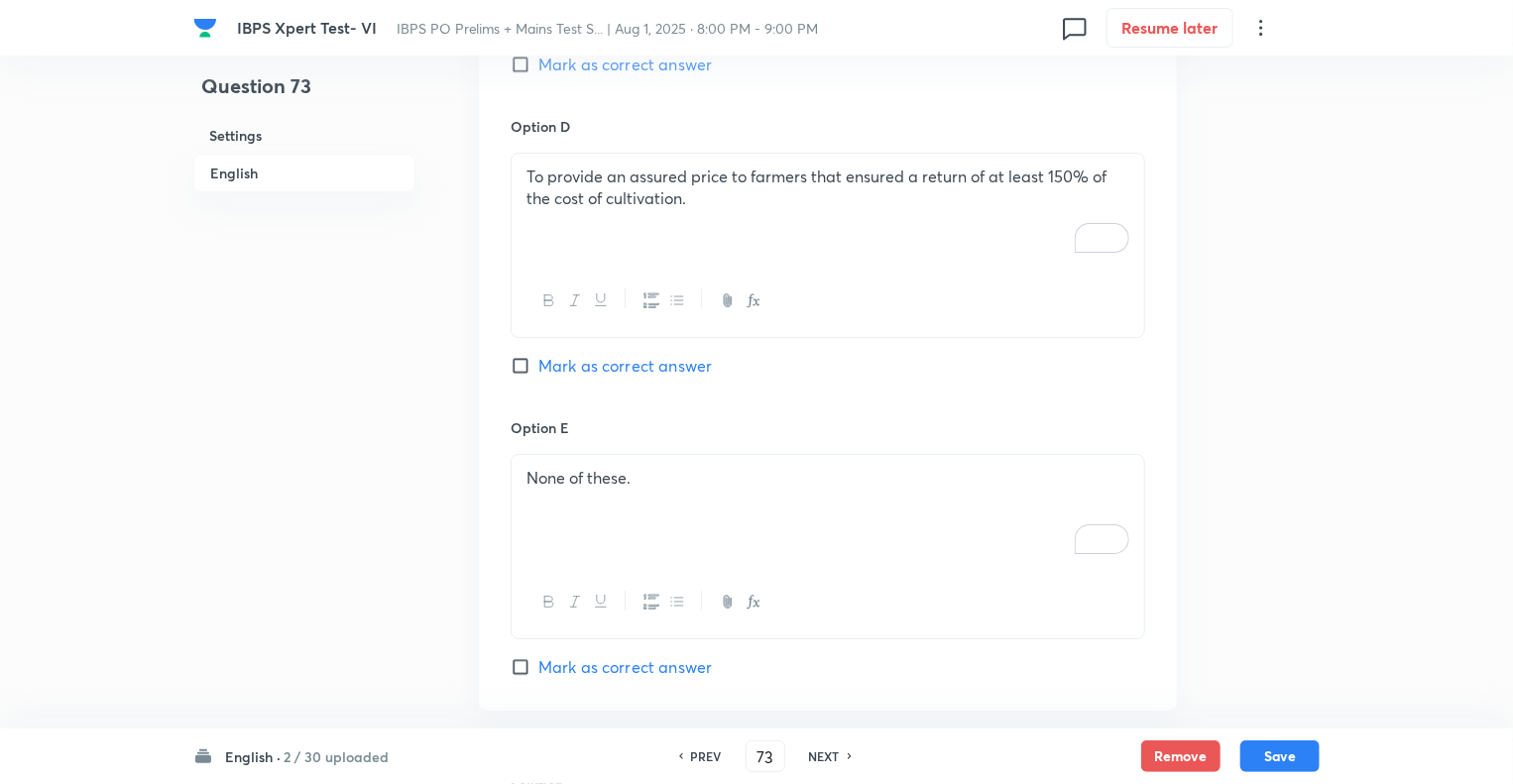 click on "Mark as correct answer" at bounding box center [524, 366] 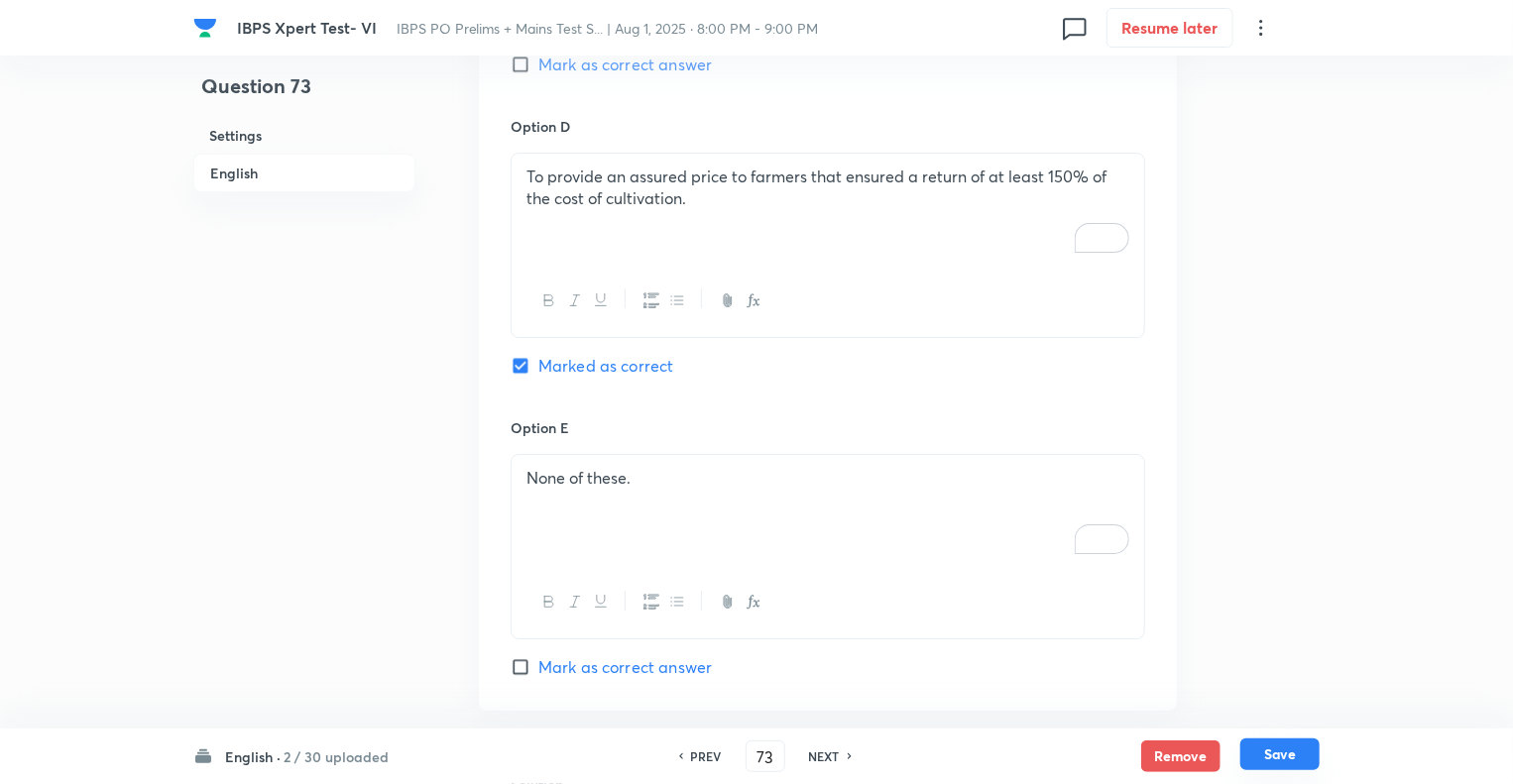 click on "Save" at bounding box center (1280, 754) 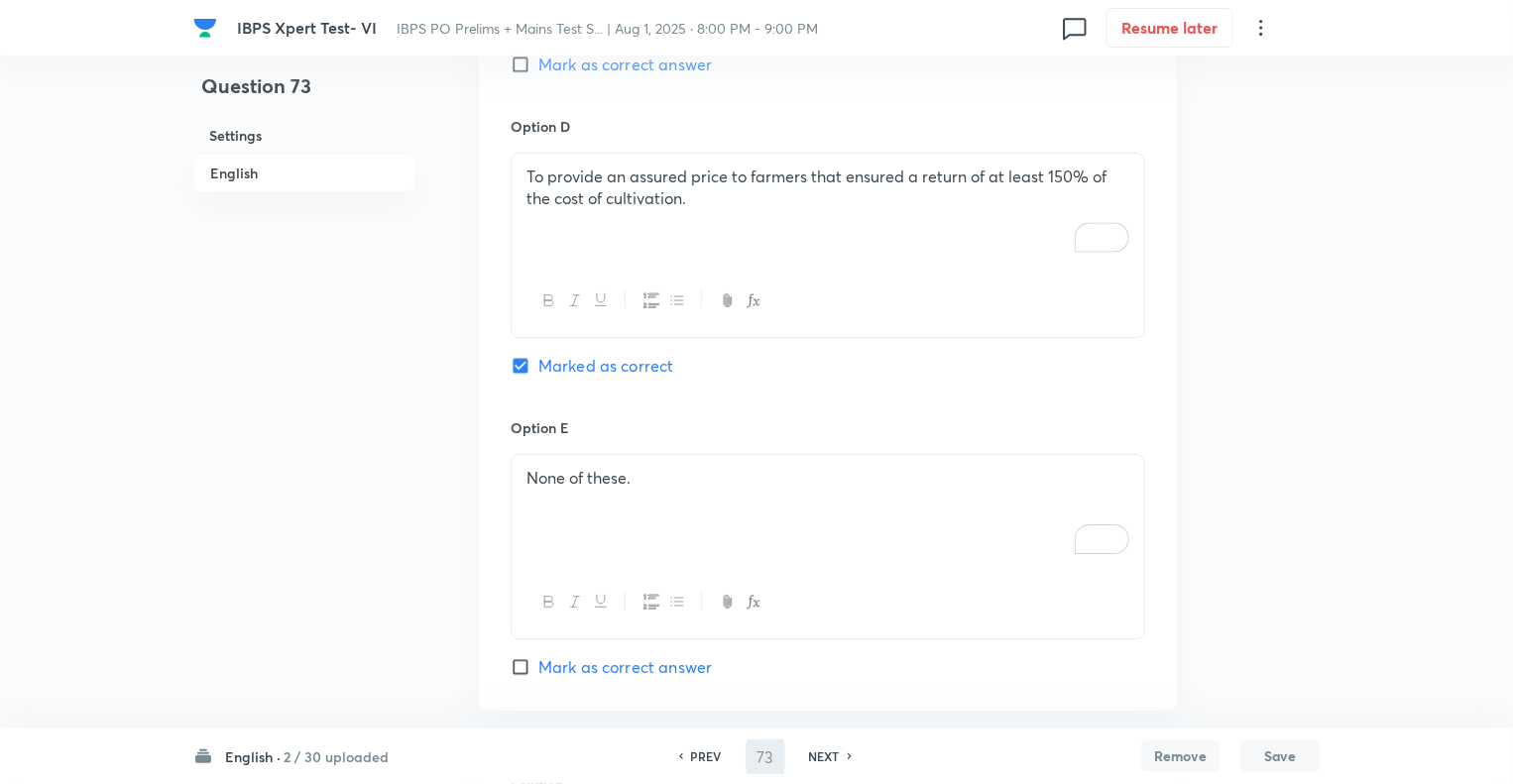 type on "74" 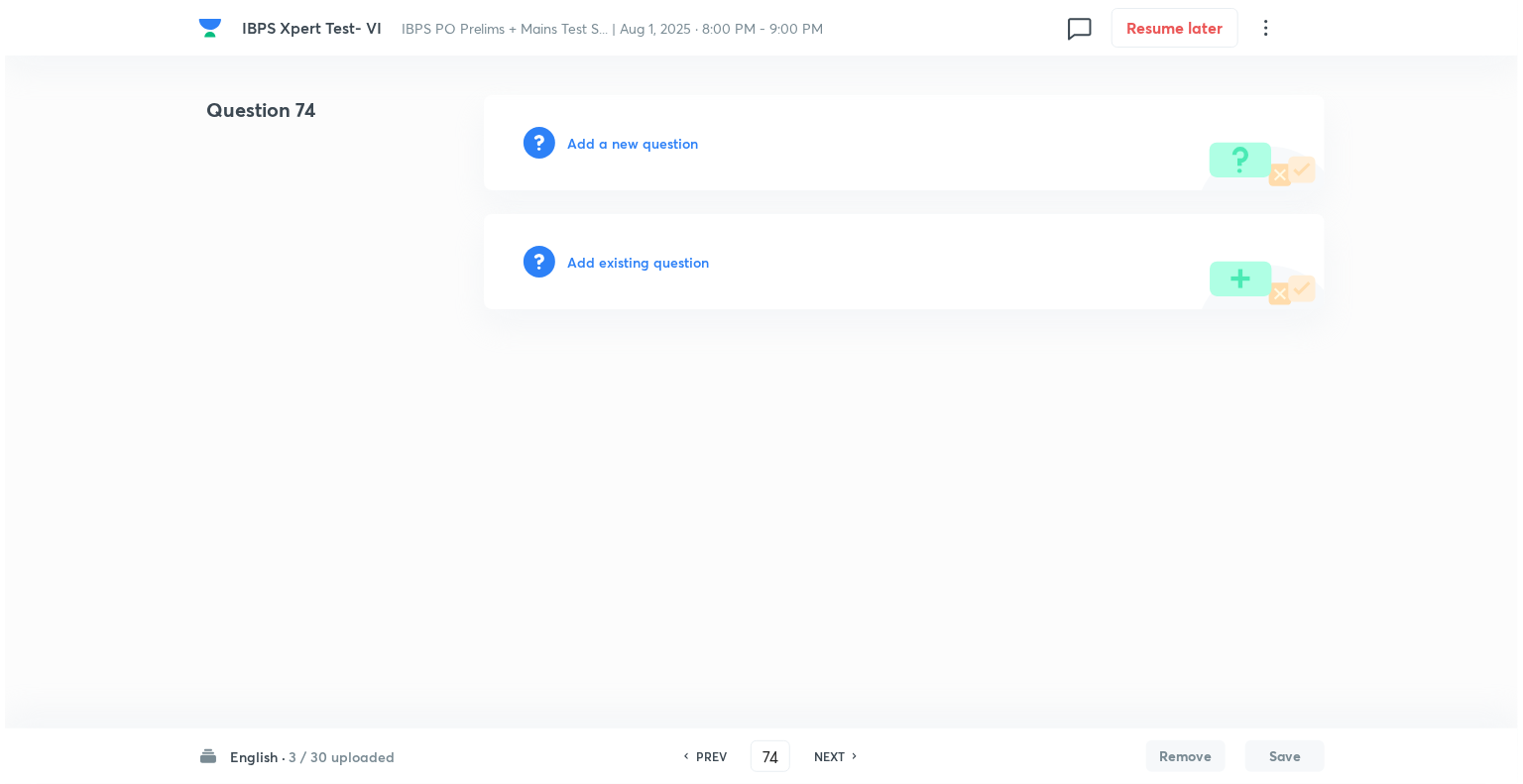scroll, scrollTop: 0, scrollLeft: 0, axis: both 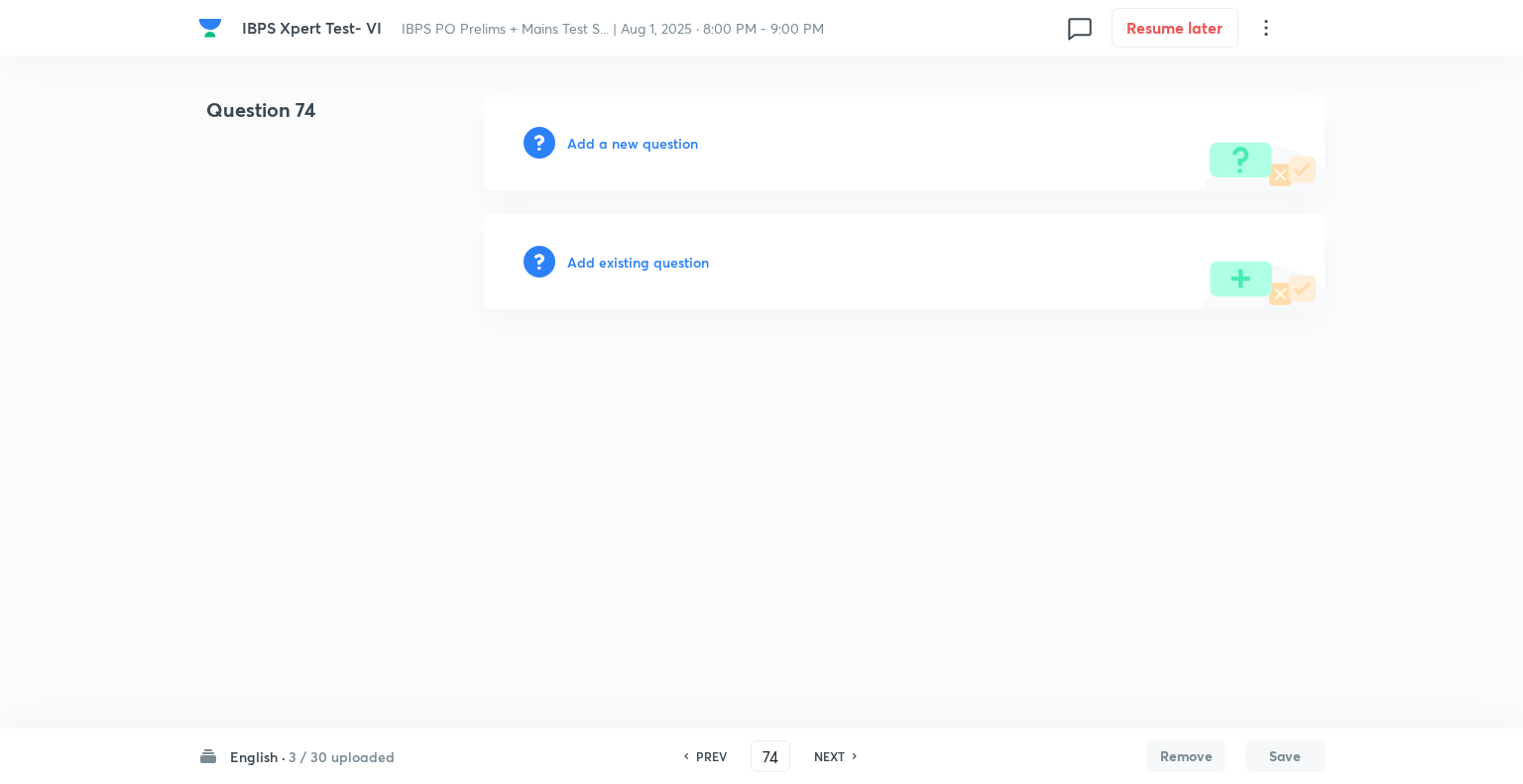 click on "Add a new question" at bounding box center [633, 143] 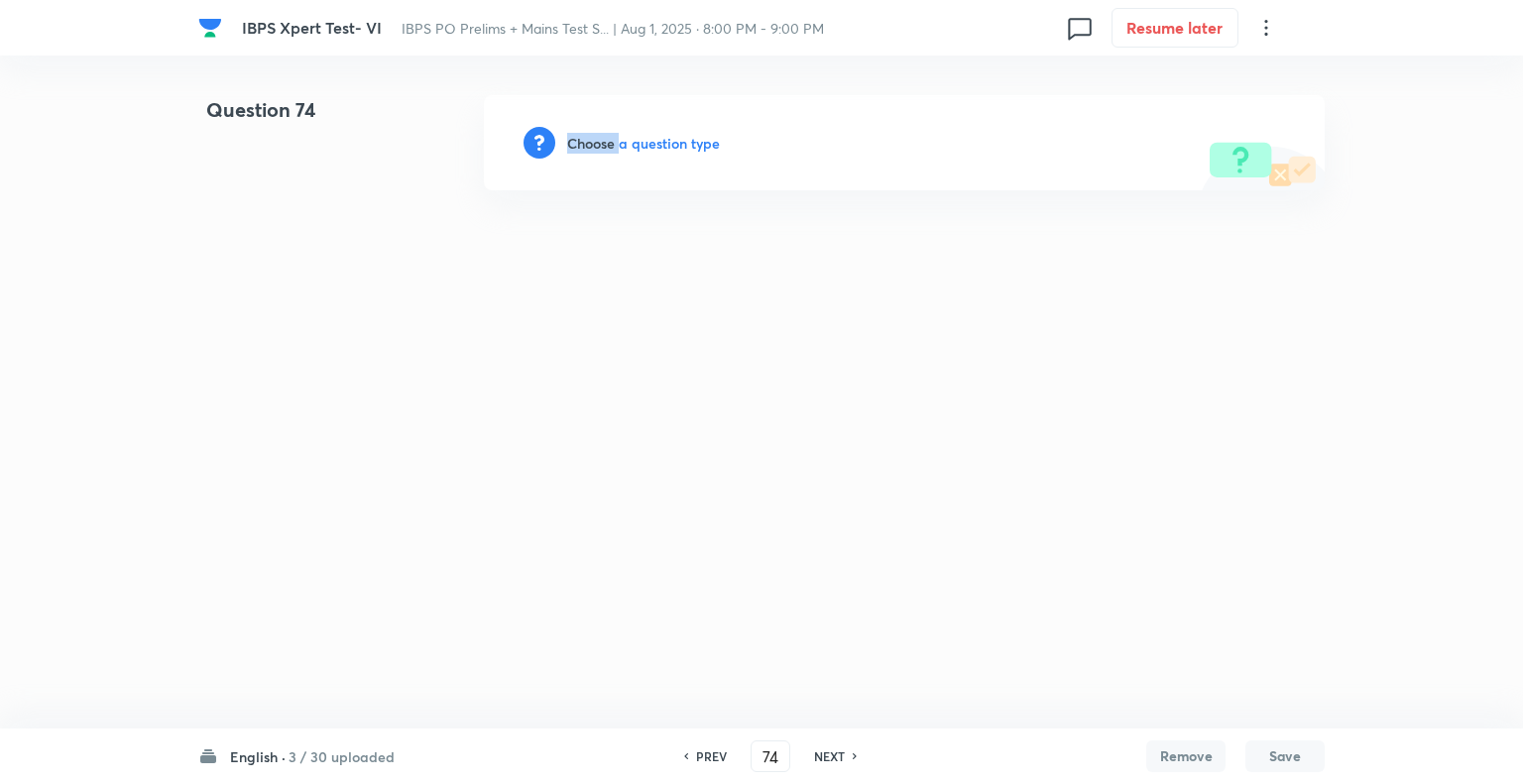 click on "Choose a question type" at bounding box center (644, 143) 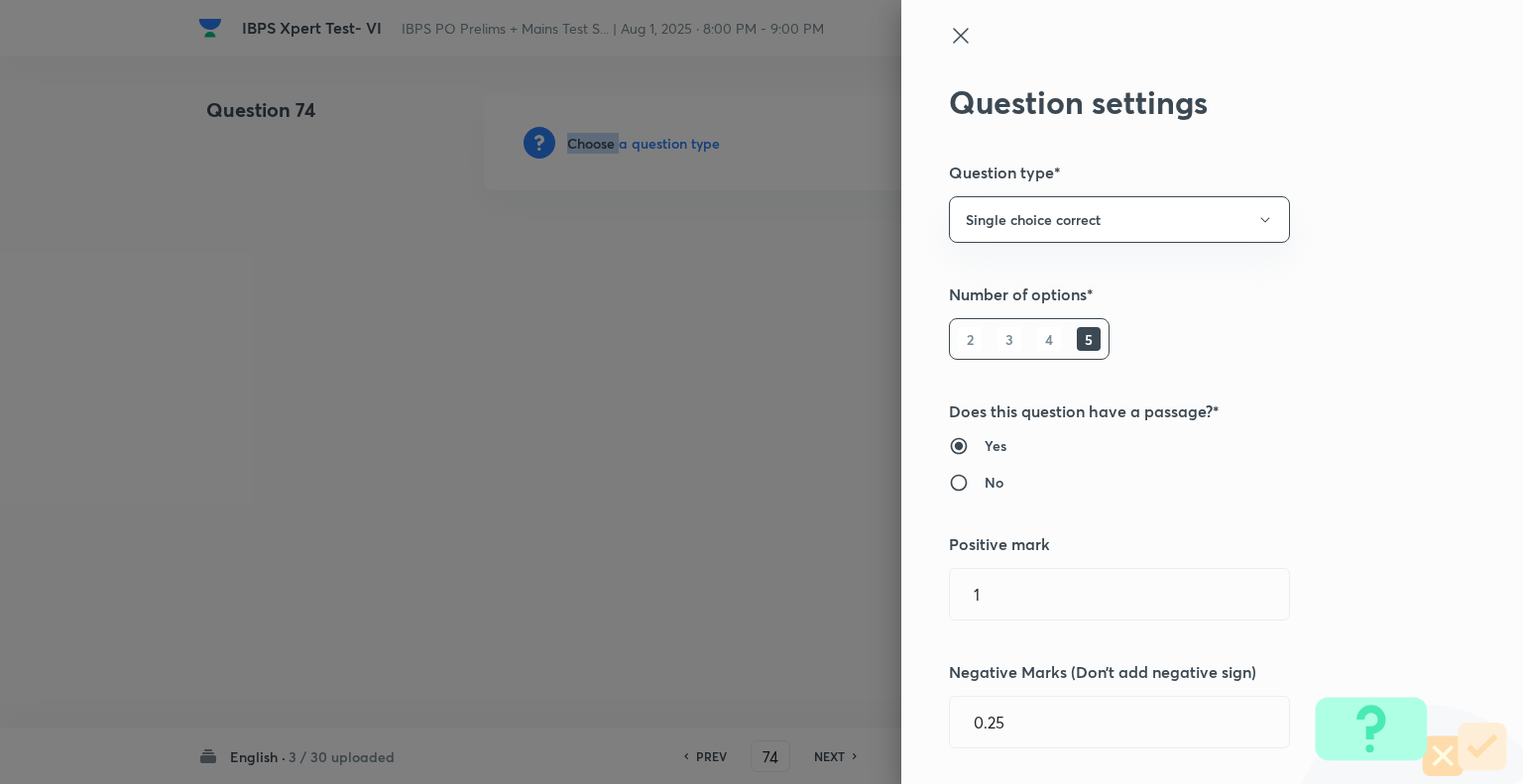 type on "English Language" 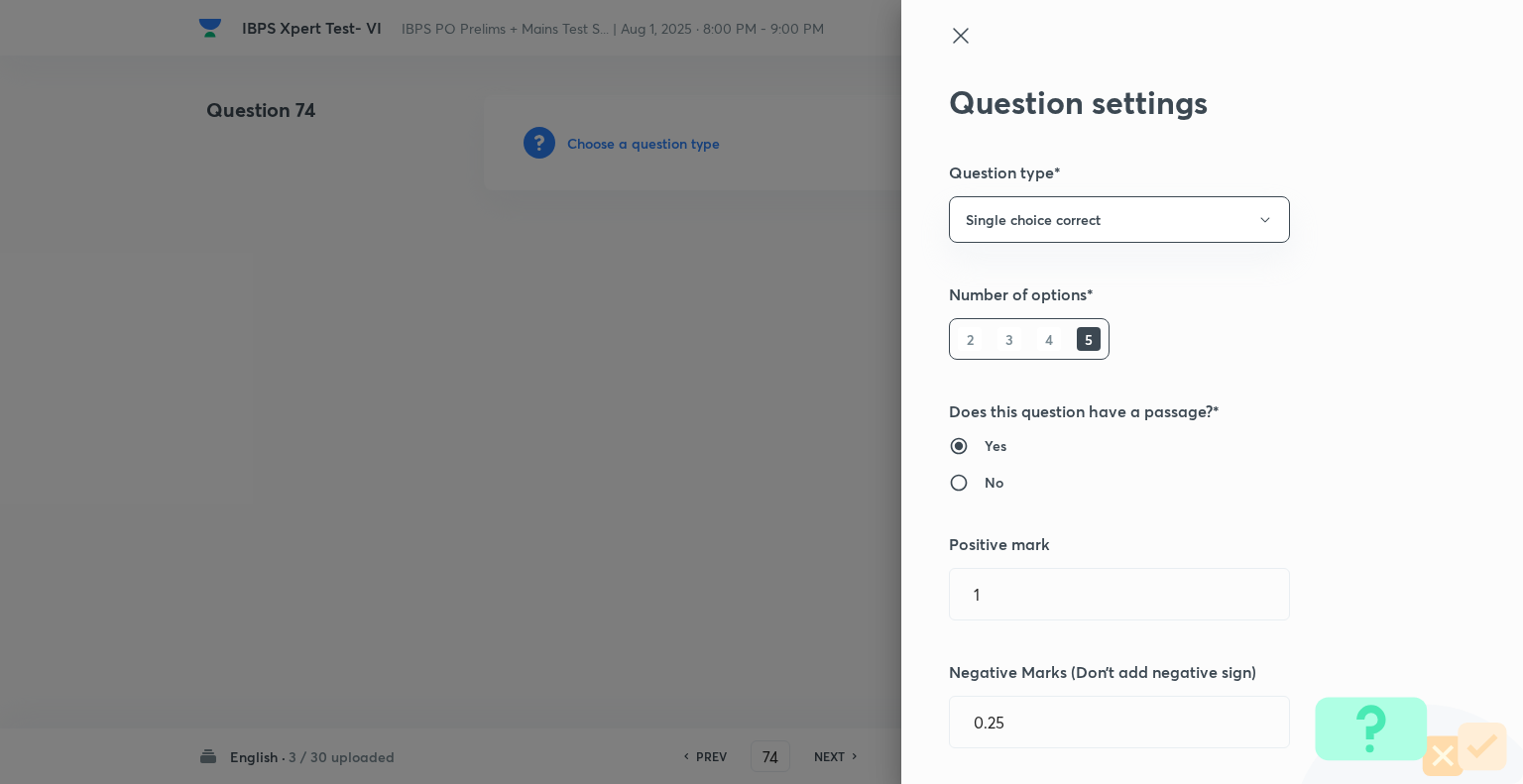 click at bounding box center [762, 392] 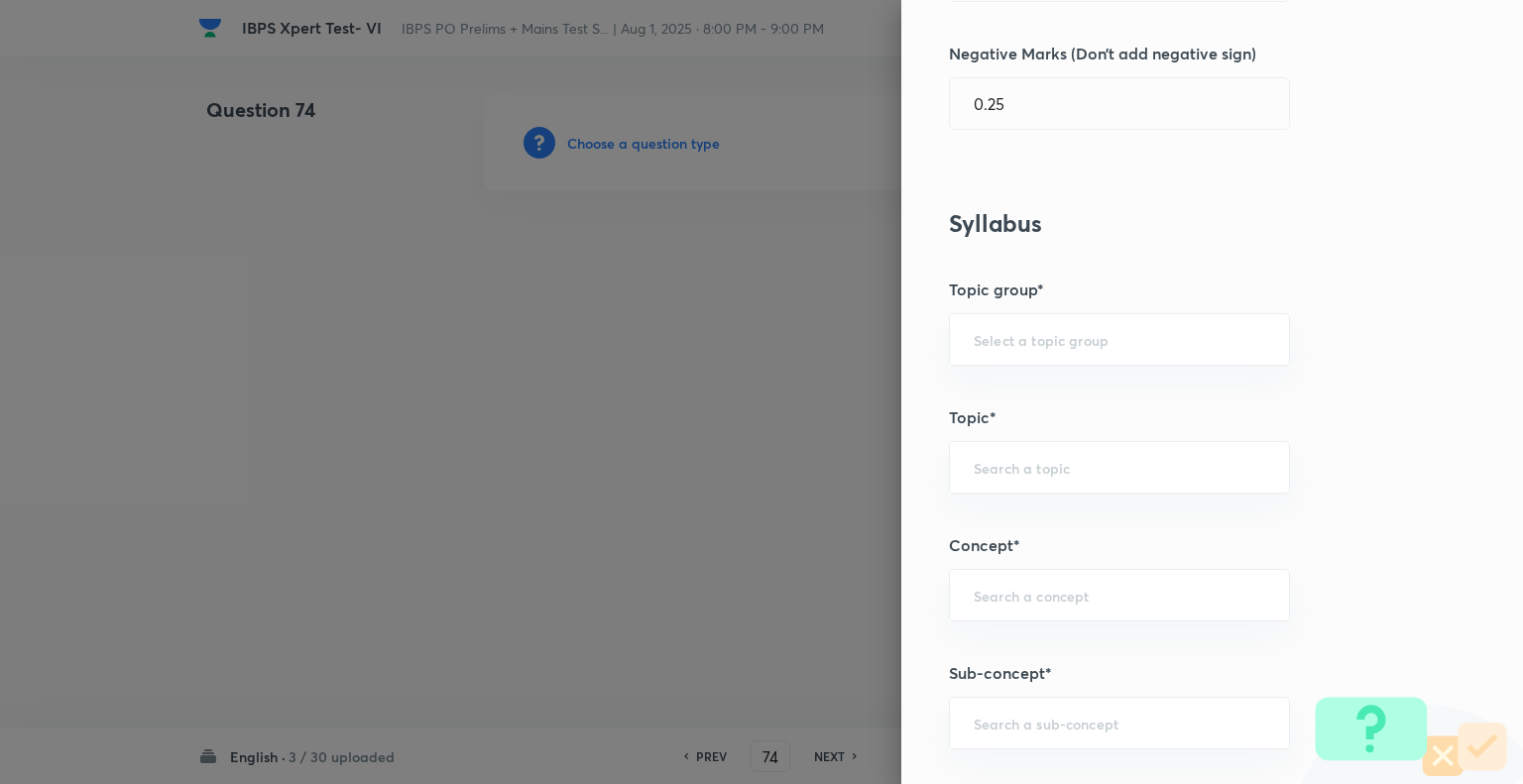 scroll, scrollTop: 793, scrollLeft: 0, axis: vertical 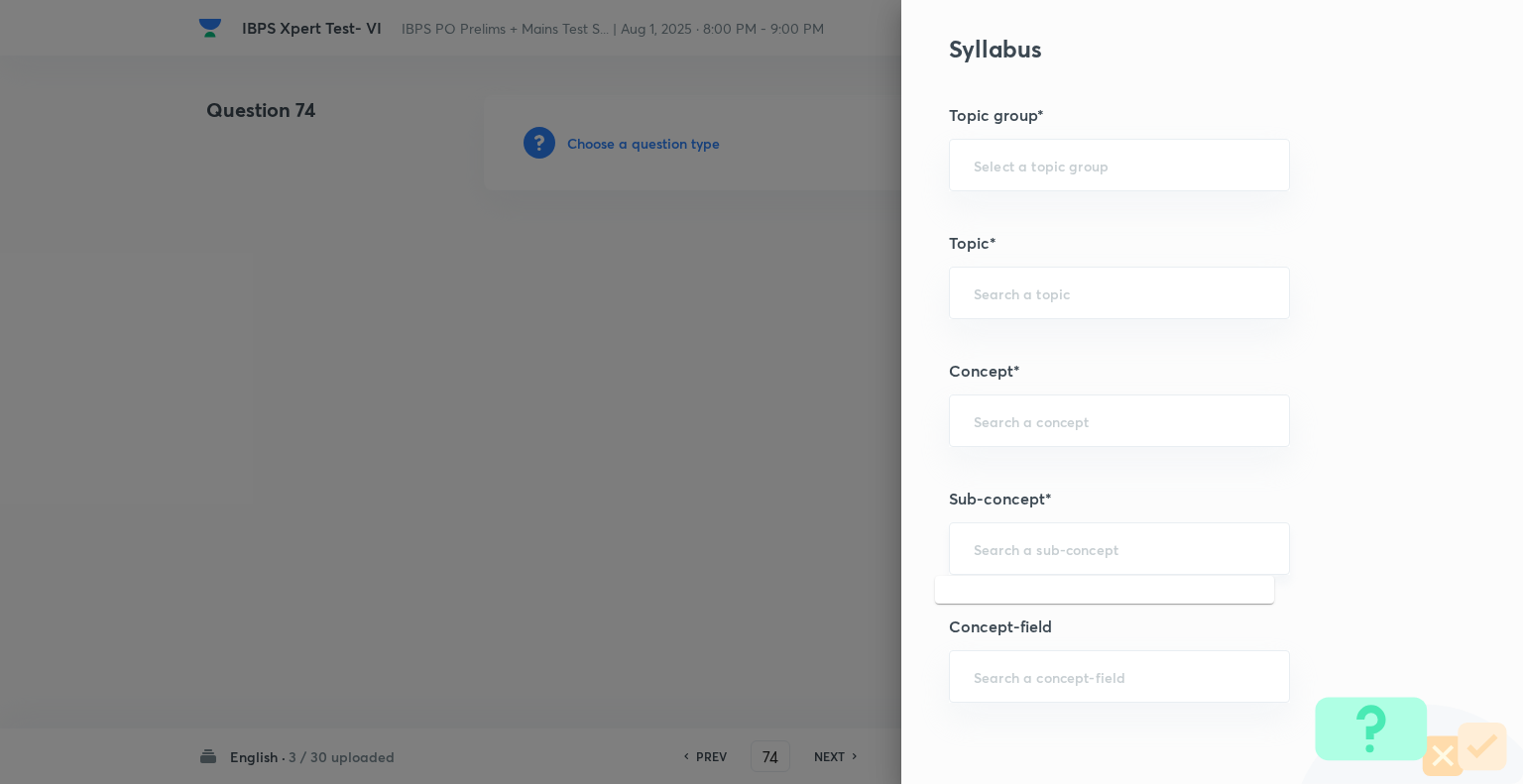 click at bounding box center (1119, 548) 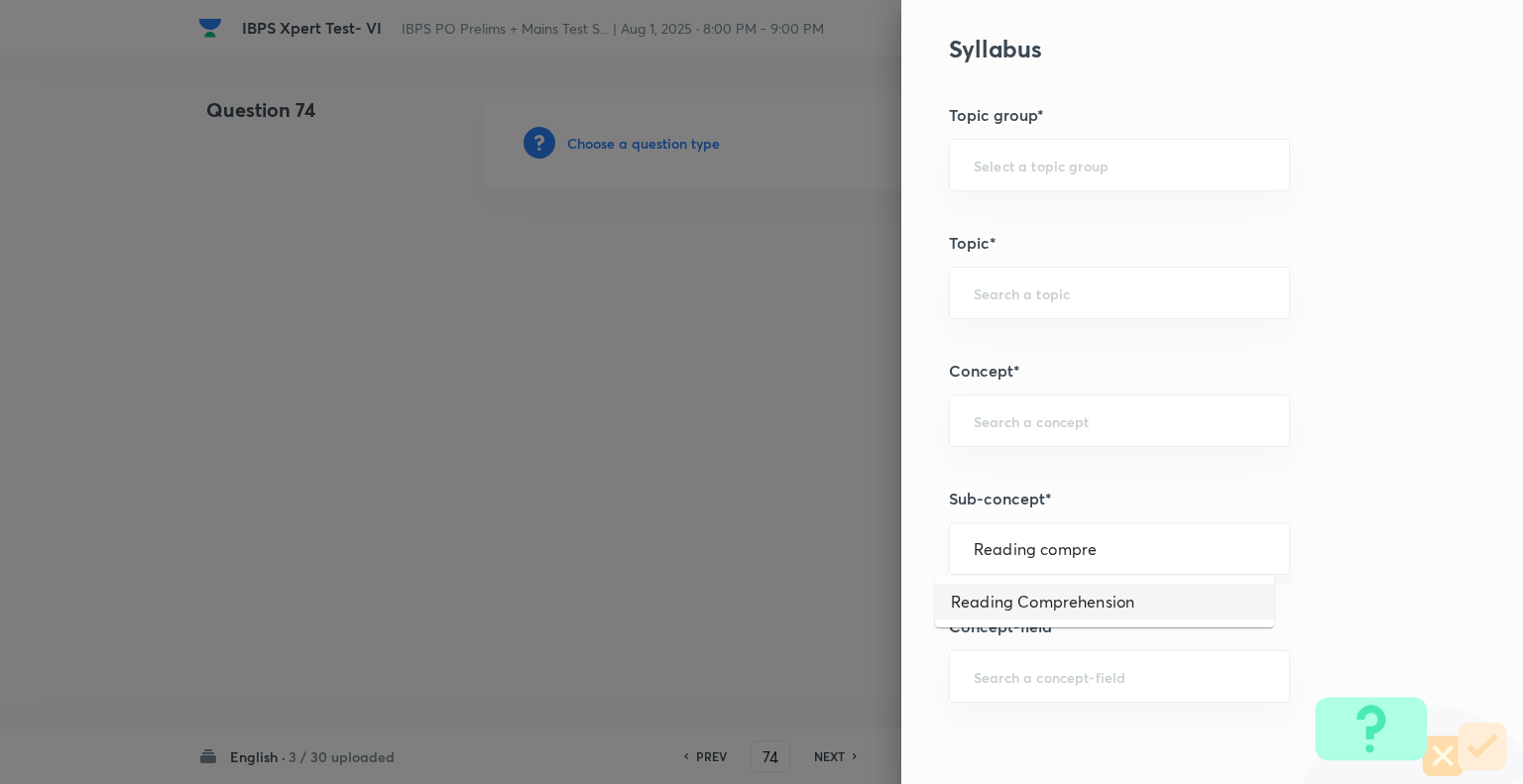 type on "Reading Comprehension" 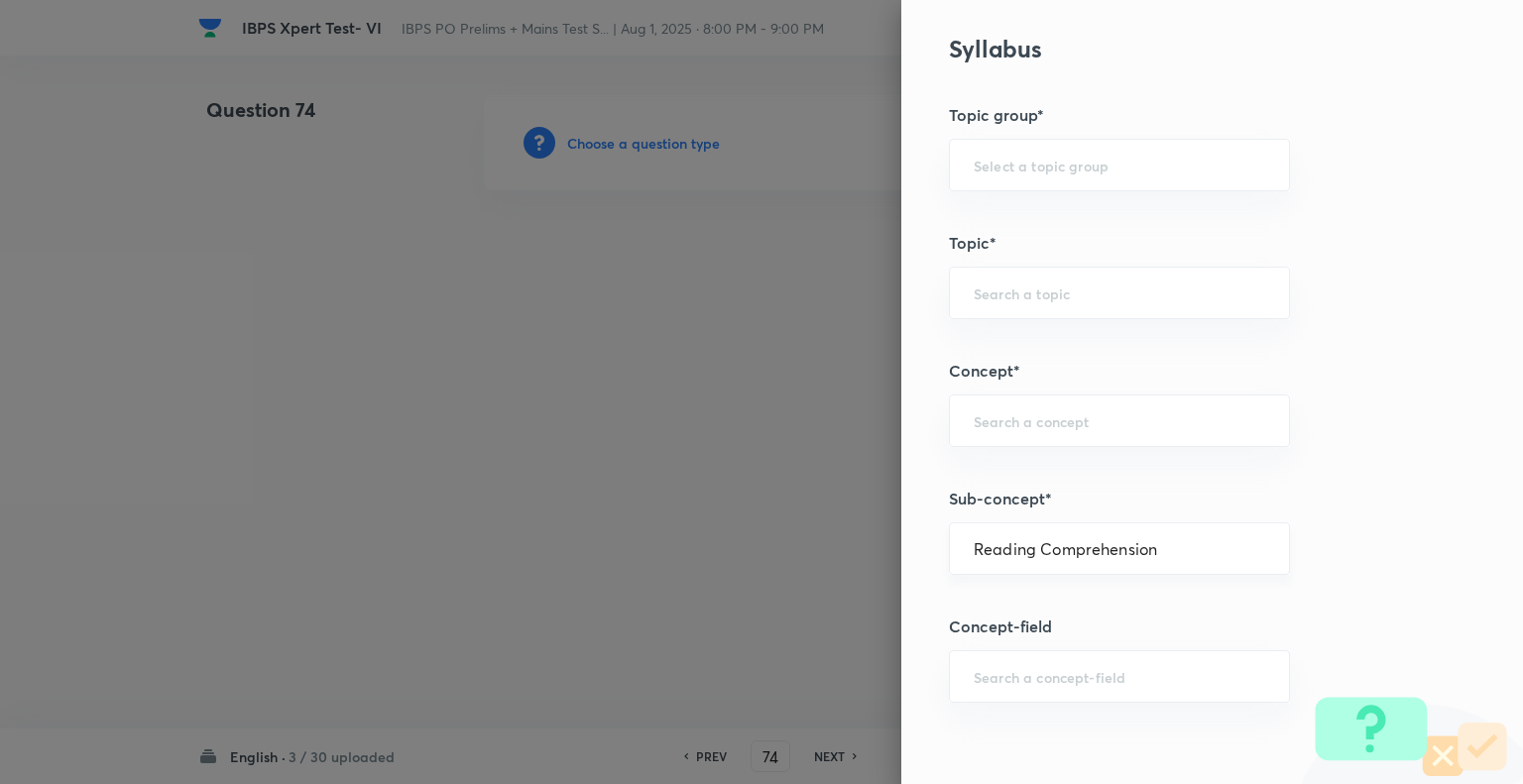 type on "English Language" 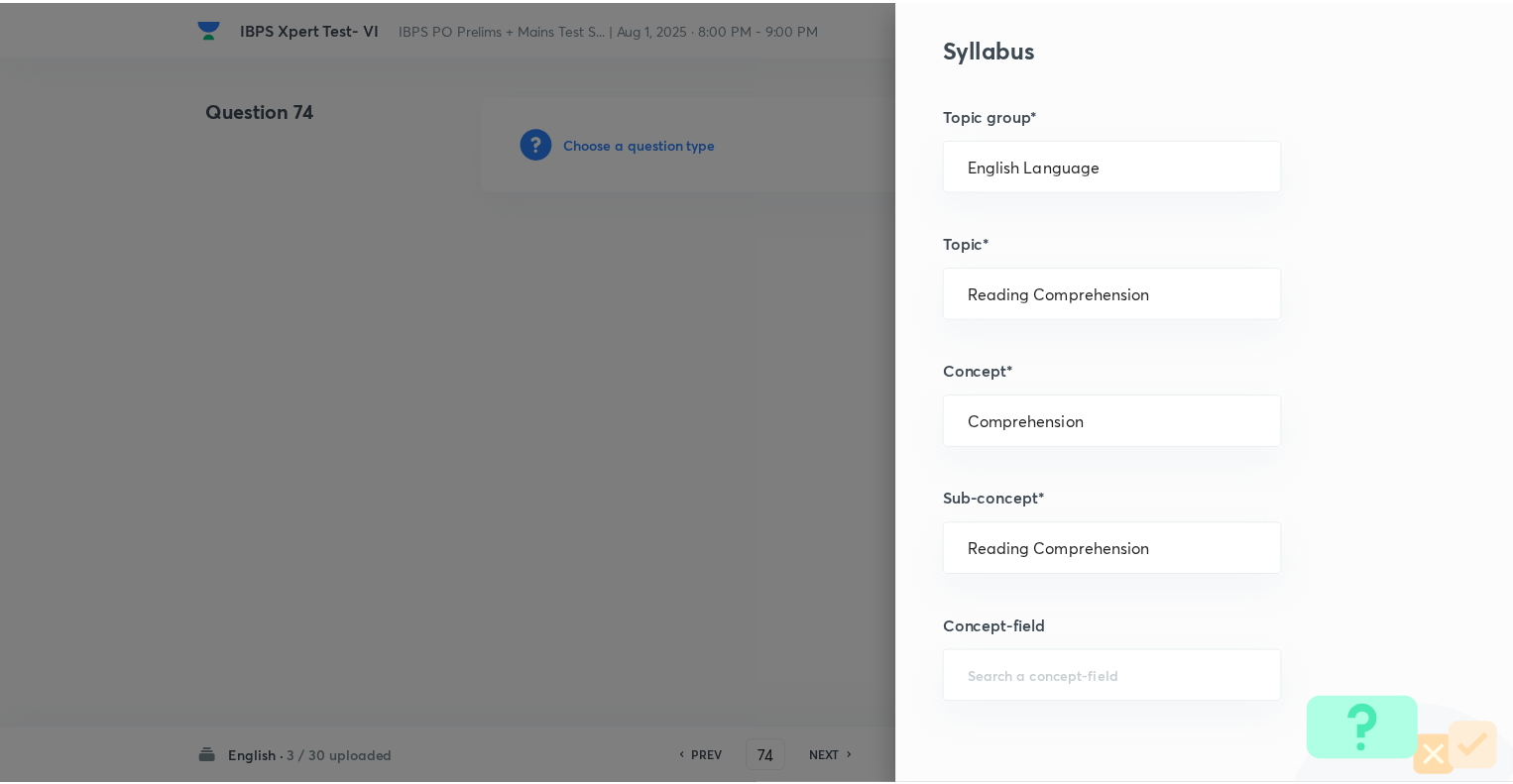 scroll, scrollTop: 1914, scrollLeft: 0, axis: vertical 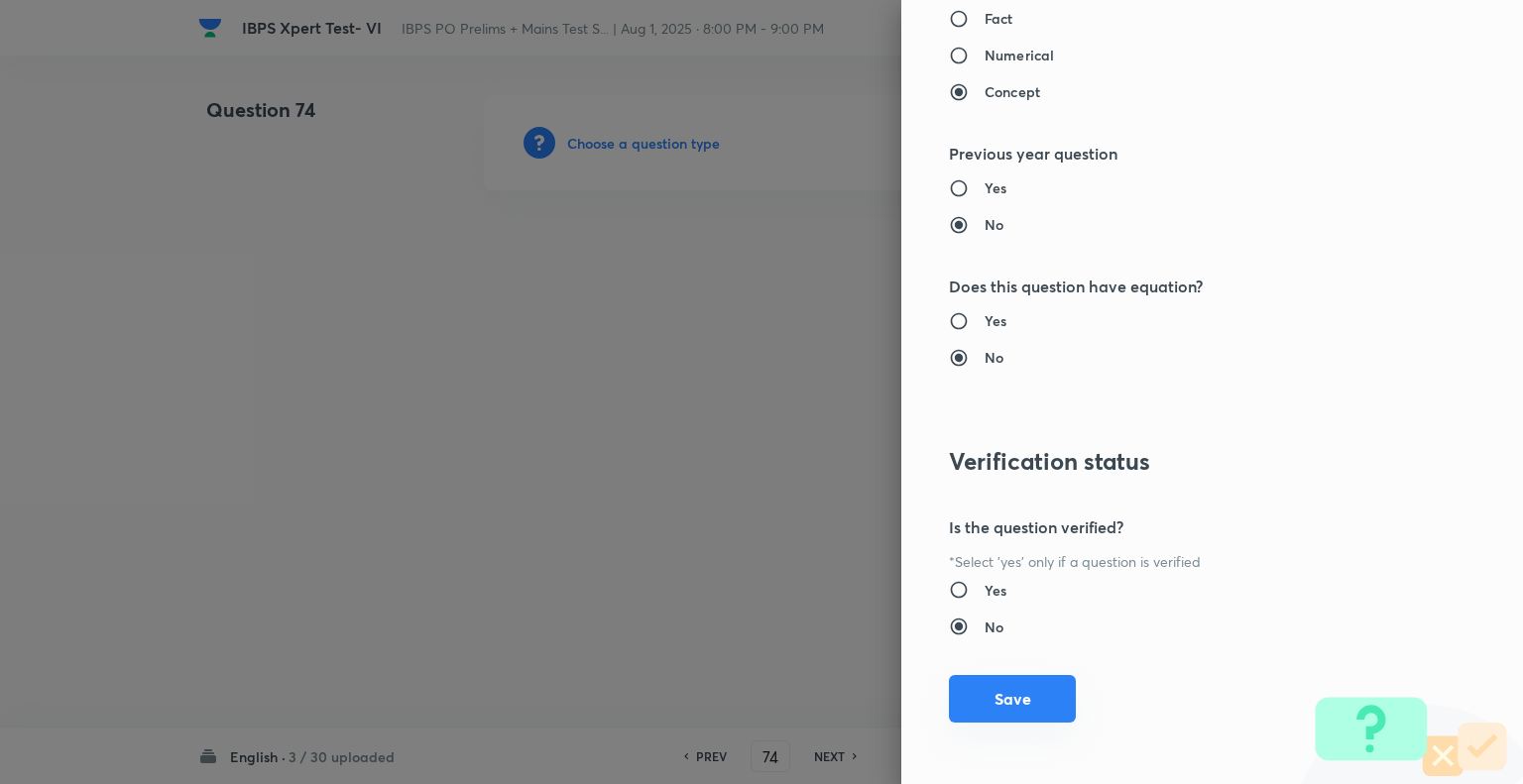 click on "Save" at bounding box center [1012, 699] 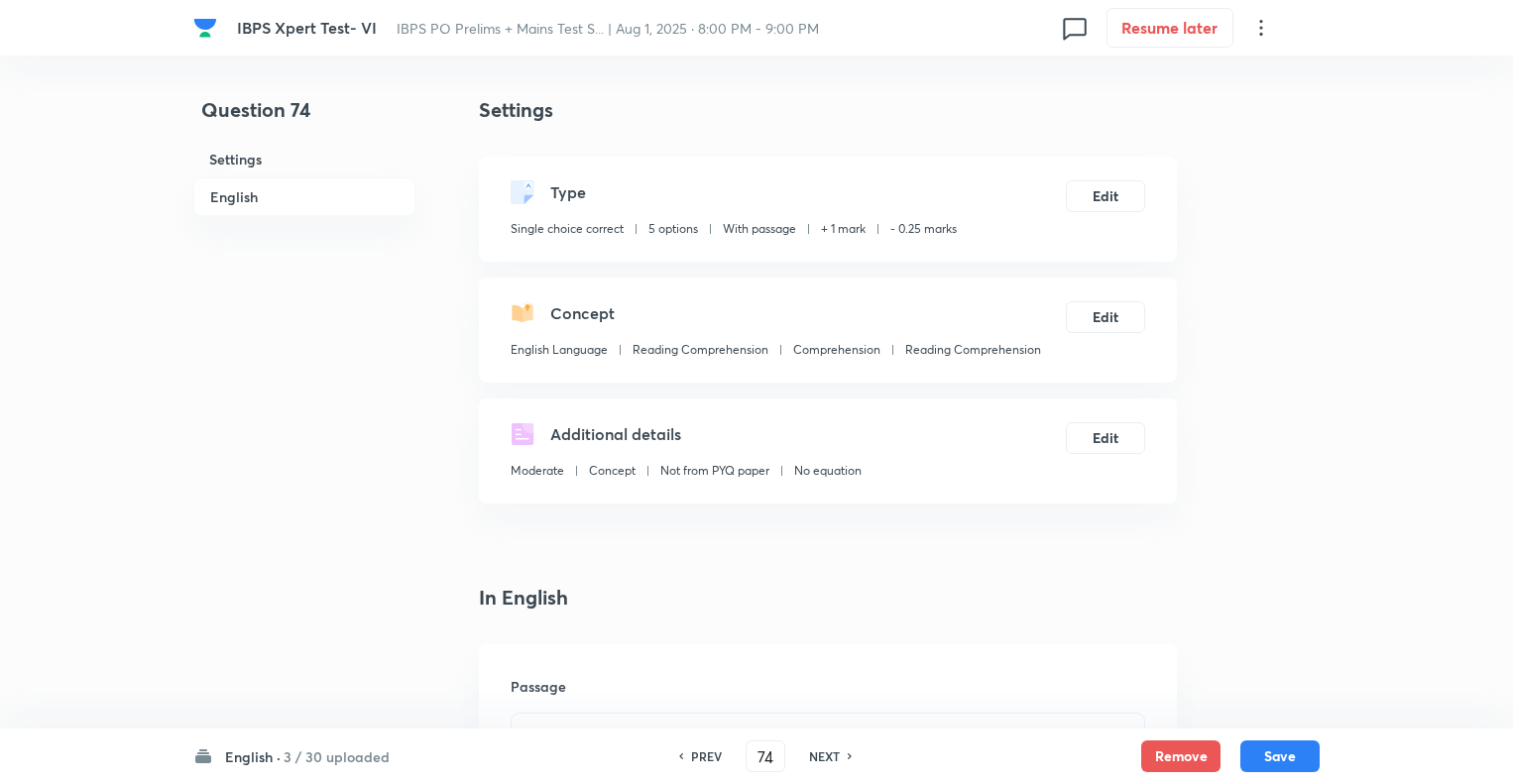 scroll, scrollTop: 0, scrollLeft: 0, axis: both 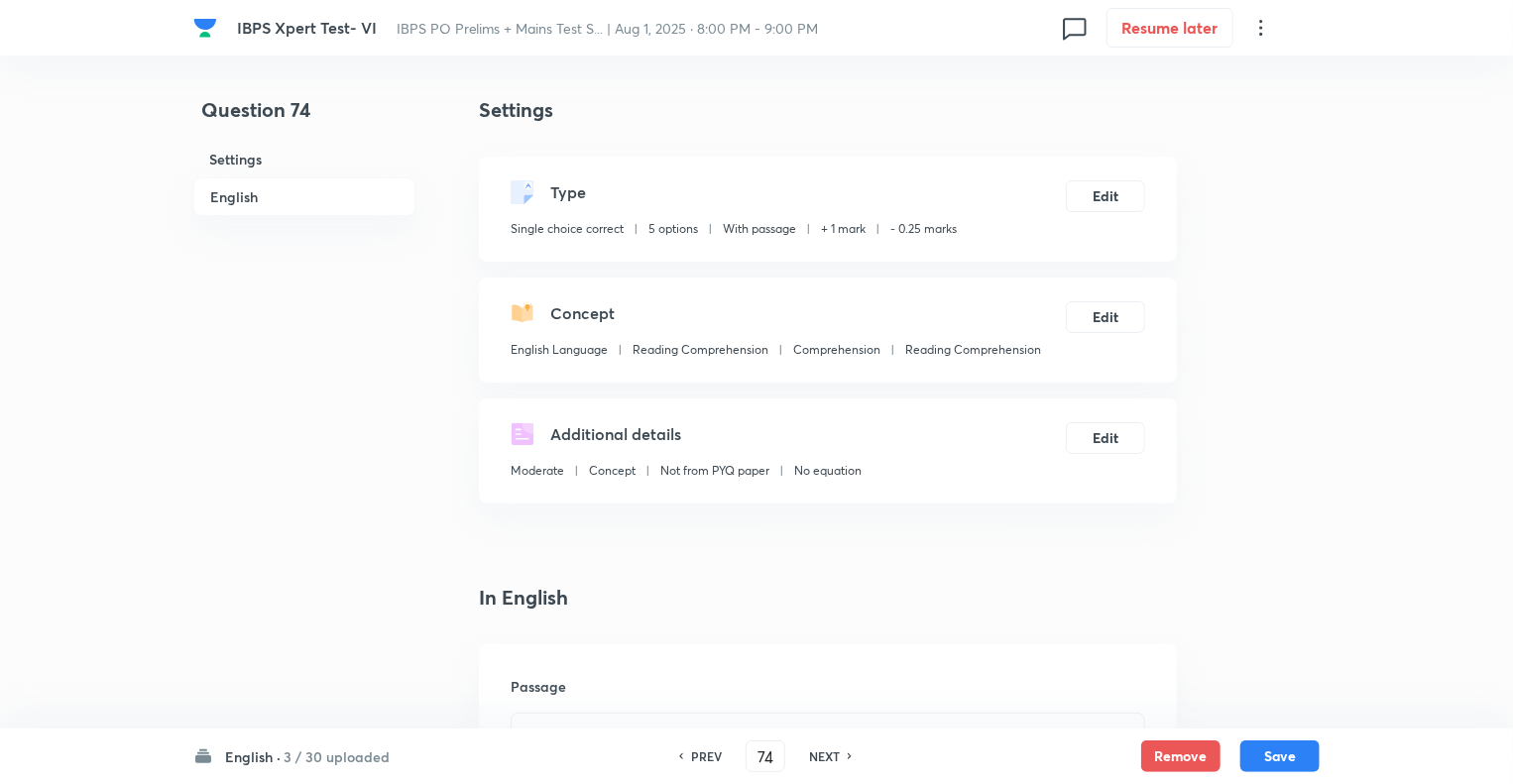 click on "Question 74 Settings English" at bounding box center (304, 2261) 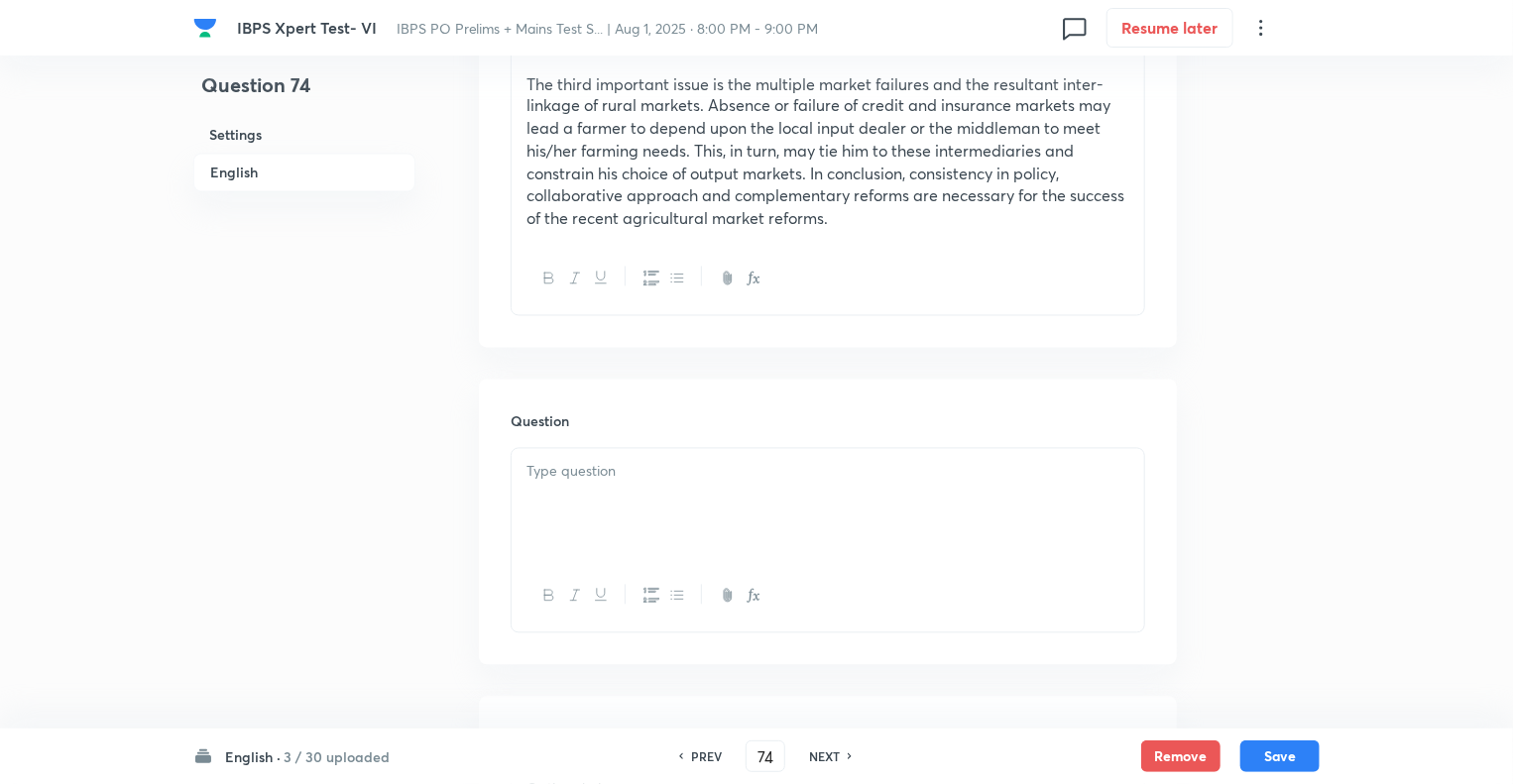 scroll, scrollTop: 1863, scrollLeft: 0, axis: vertical 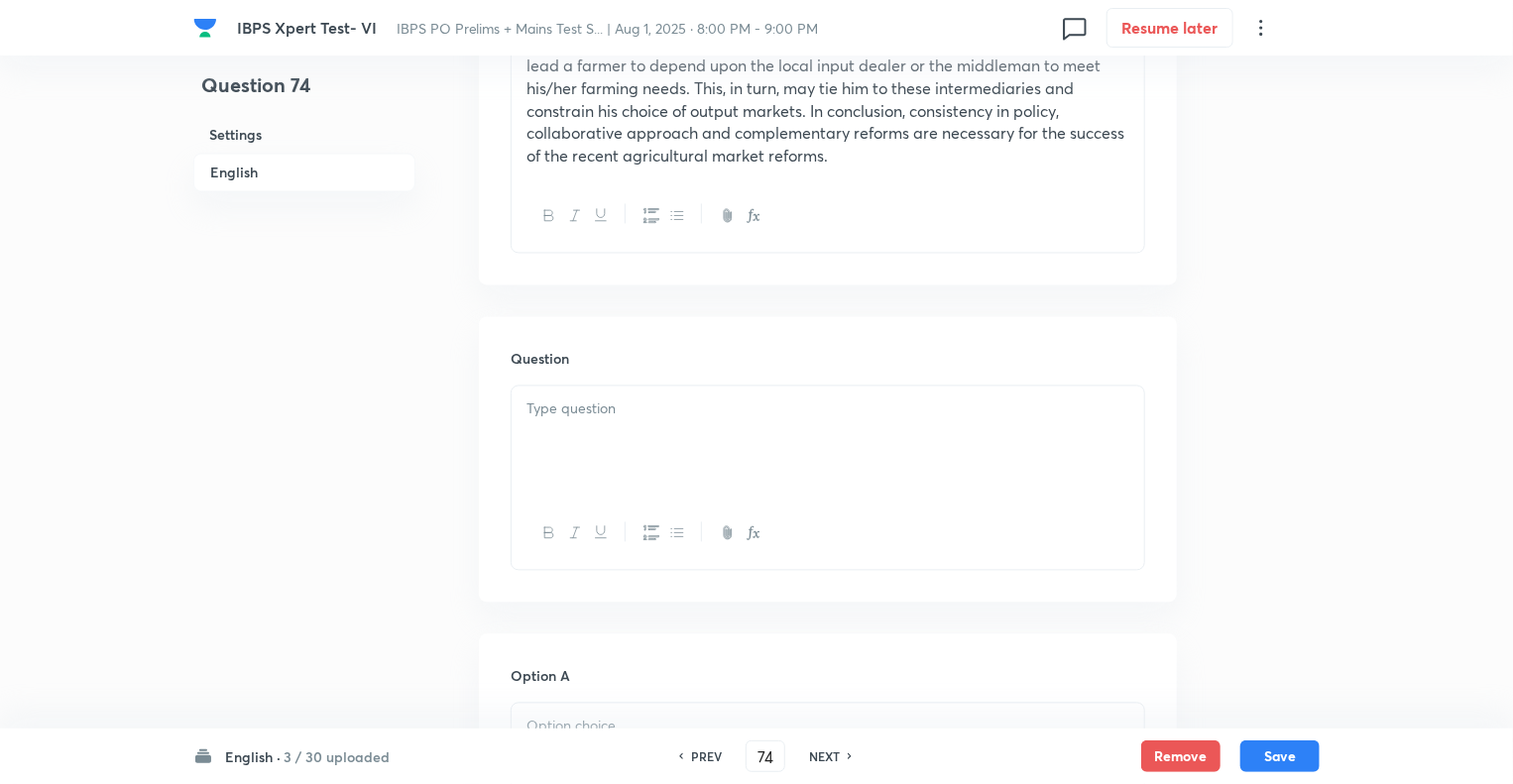 click at bounding box center (828, 409) 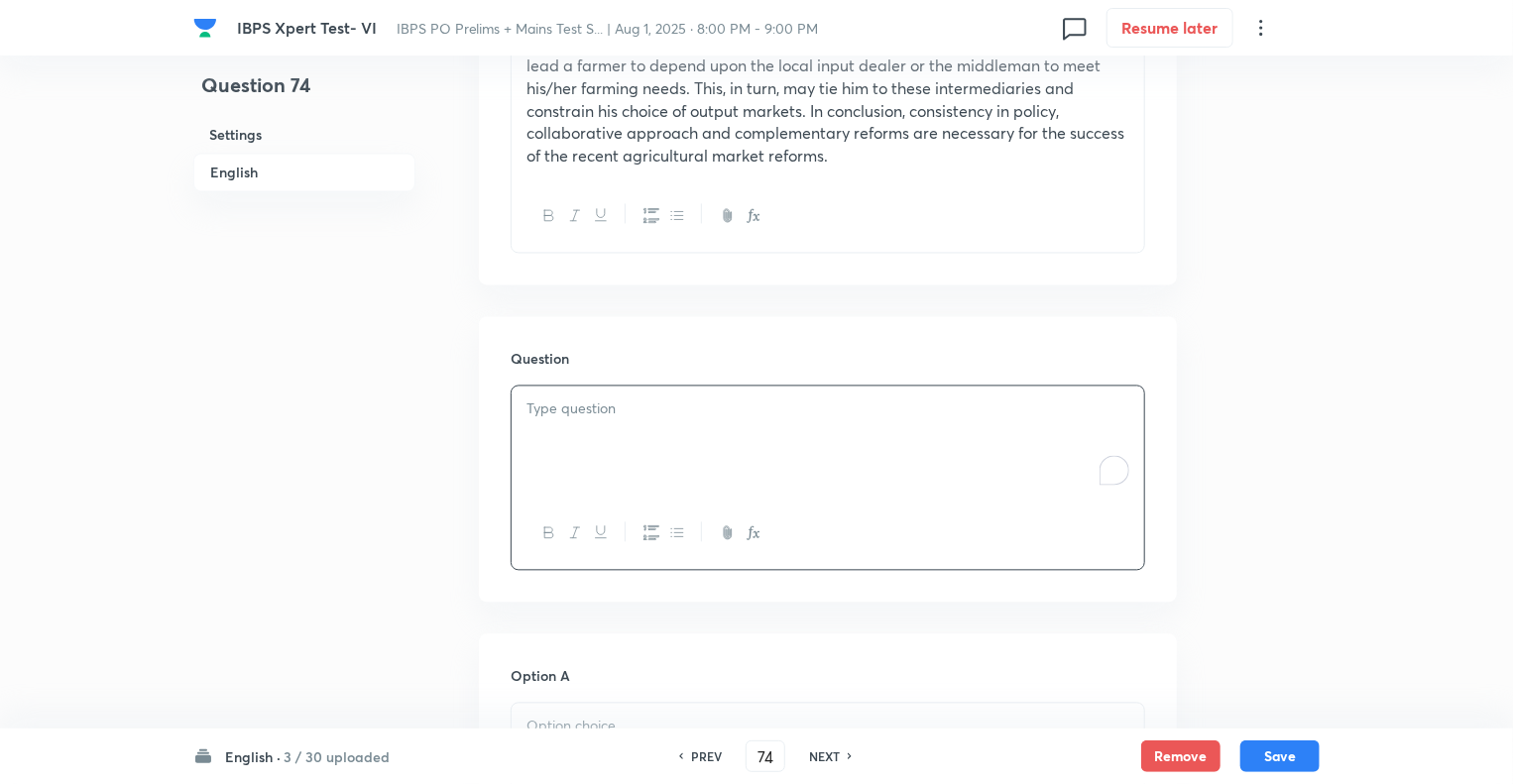 paste 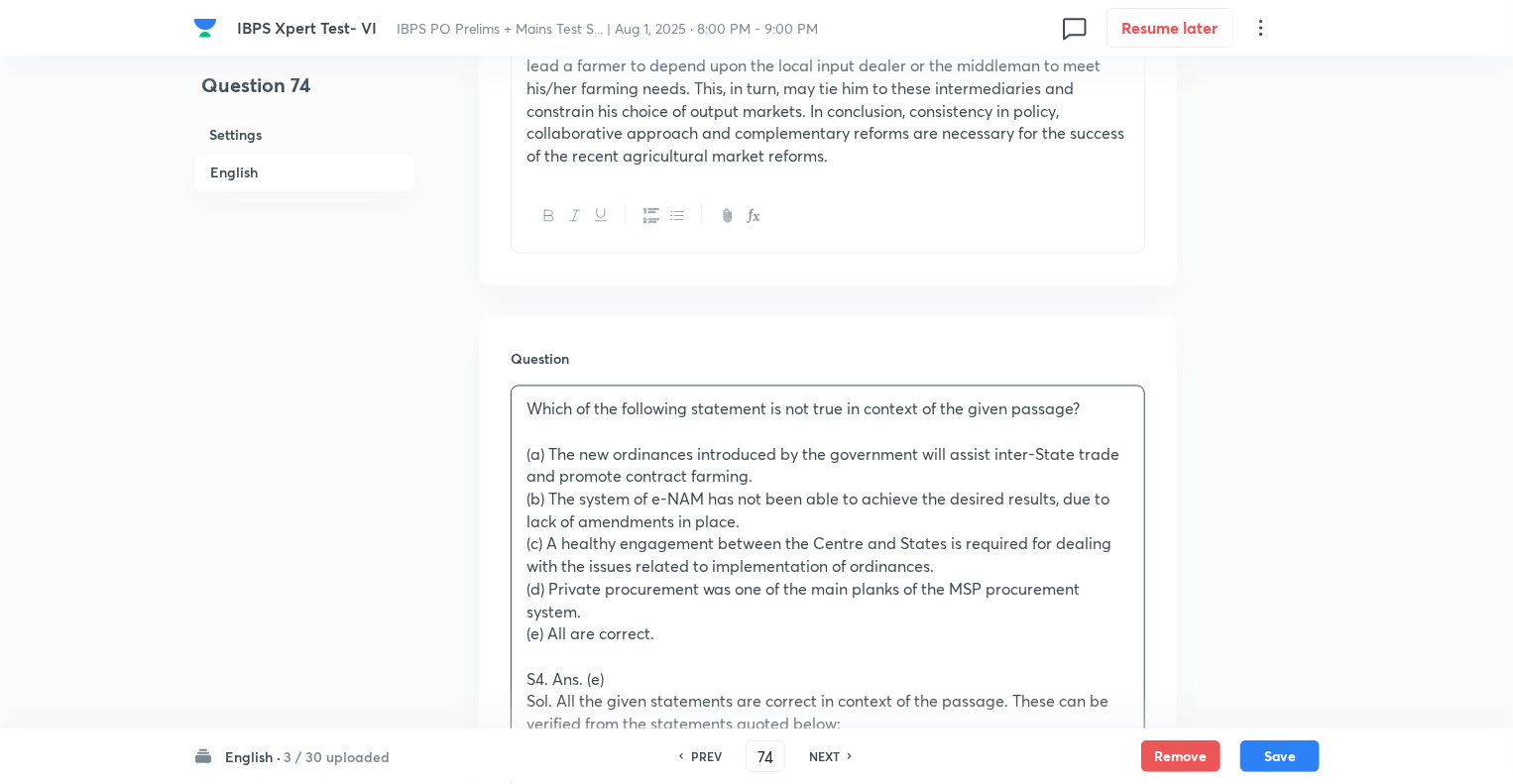 click on "(a) The new ordinances introduced by the government will assist inter-State trade and promote contract farming." at bounding box center (828, 466) 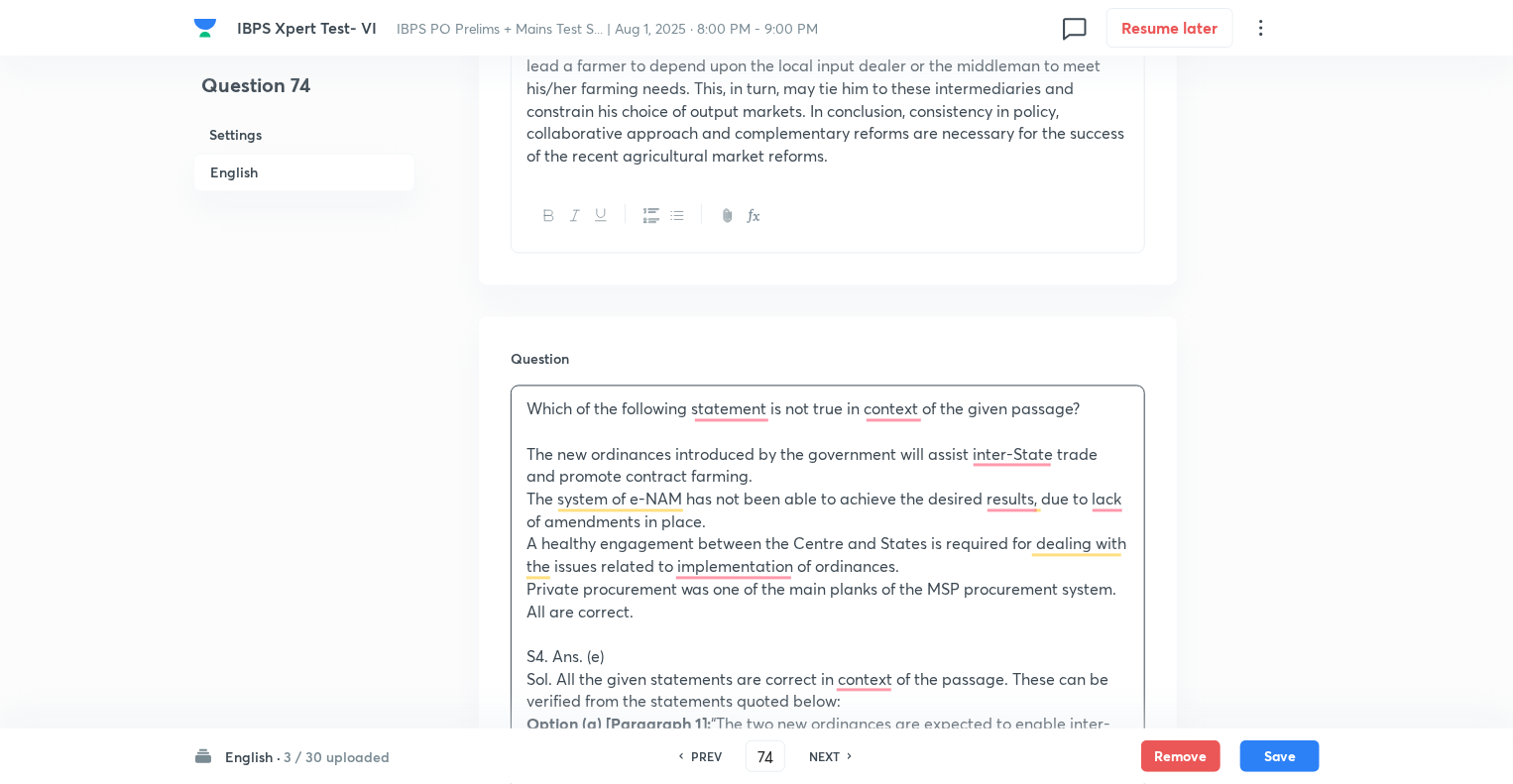 click on "Question 74 Settings English" at bounding box center (304, 647) 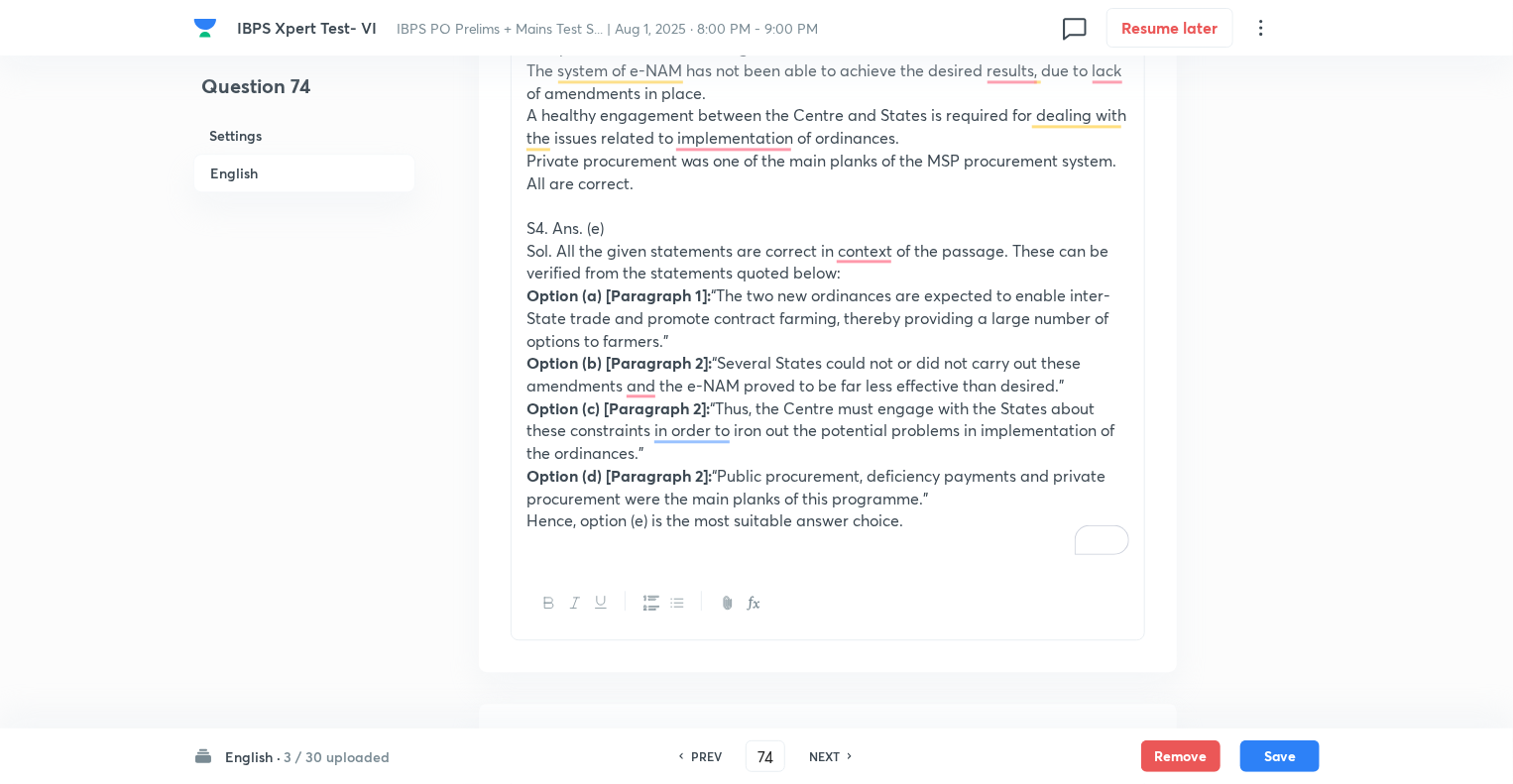 scroll, scrollTop: 2299, scrollLeft: 0, axis: vertical 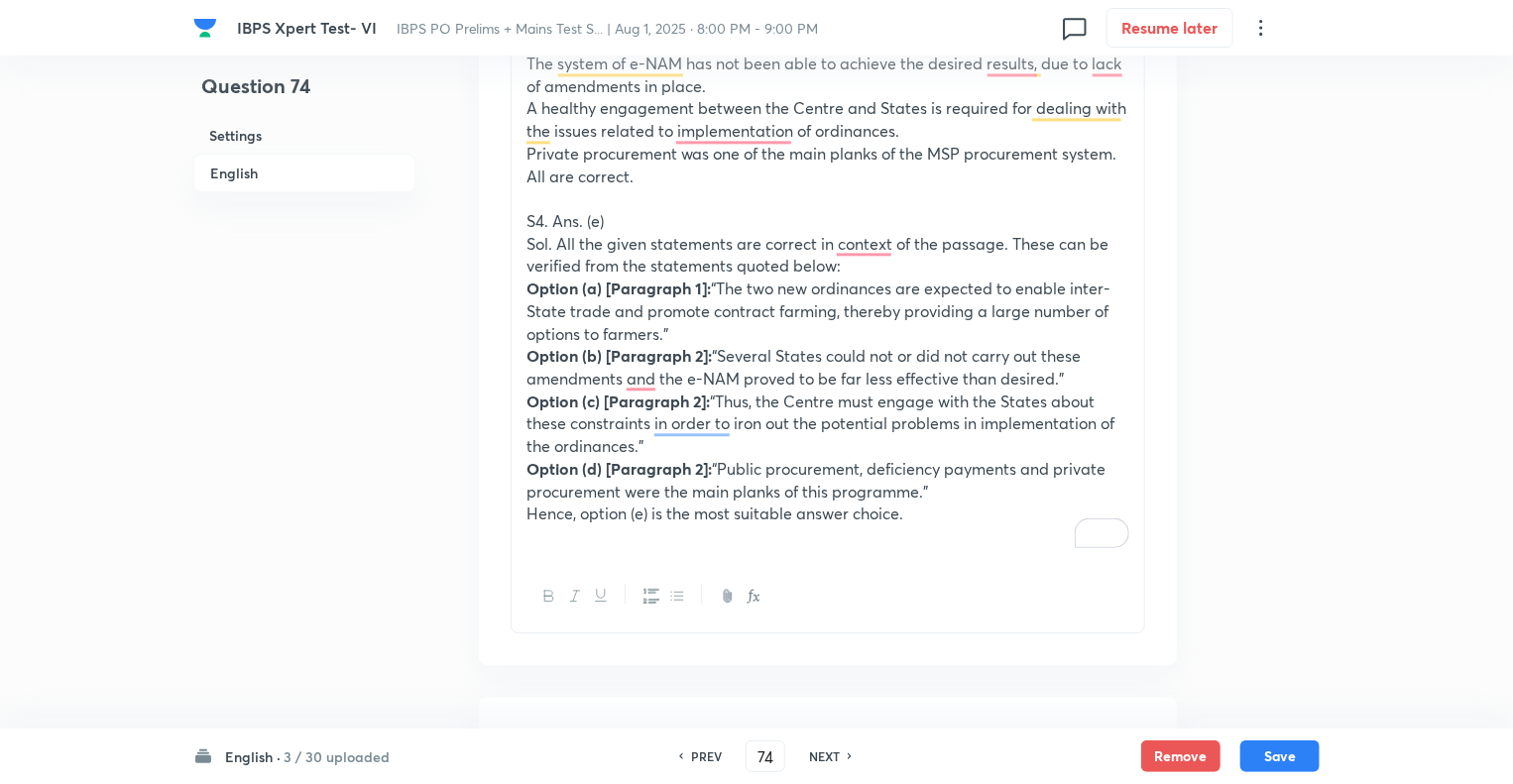 click on "S4. Ans. (e)" at bounding box center (828, 221) 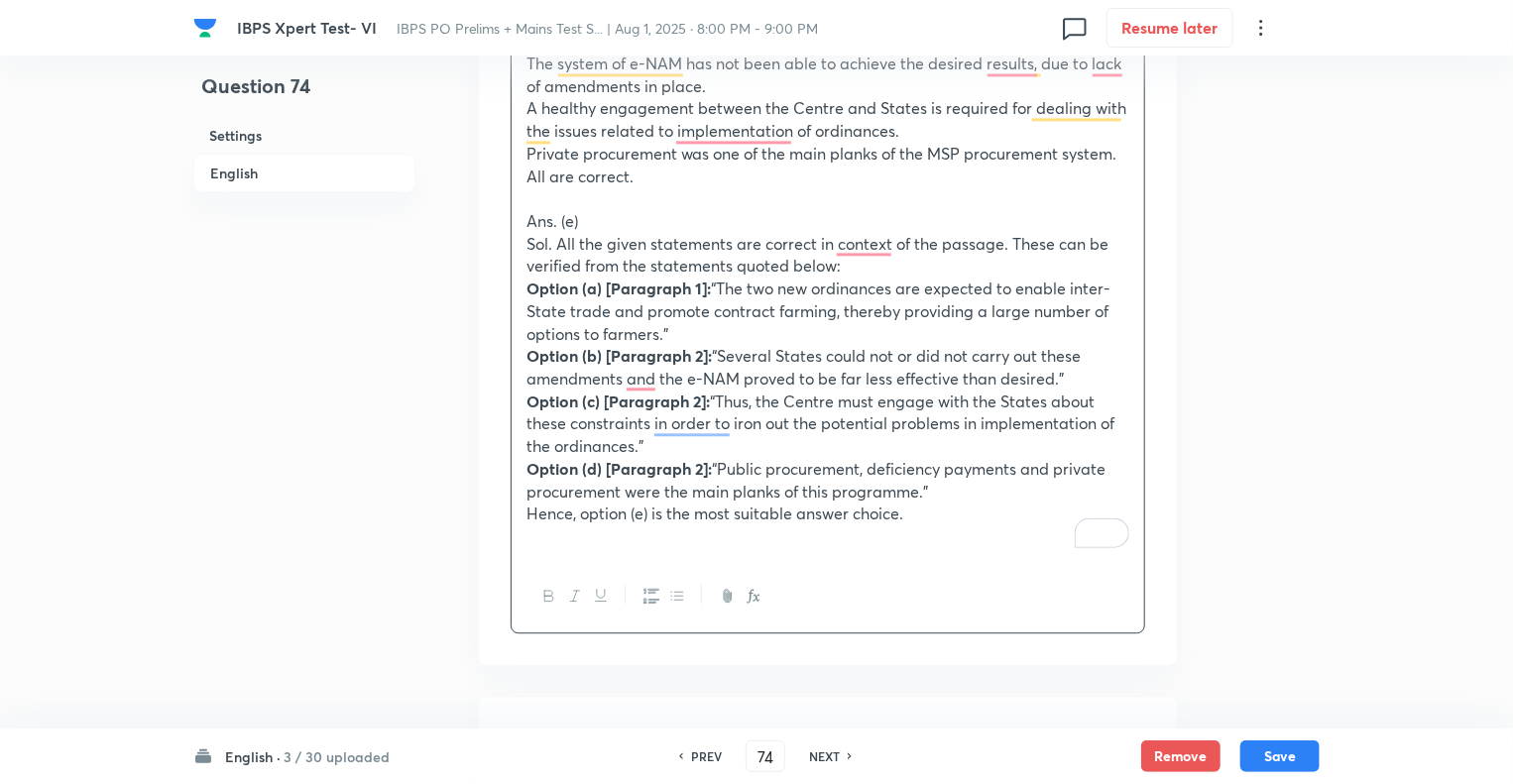 click on "Hence, option (e) is the most suitable answer choice." at bounding box center (828, 513) 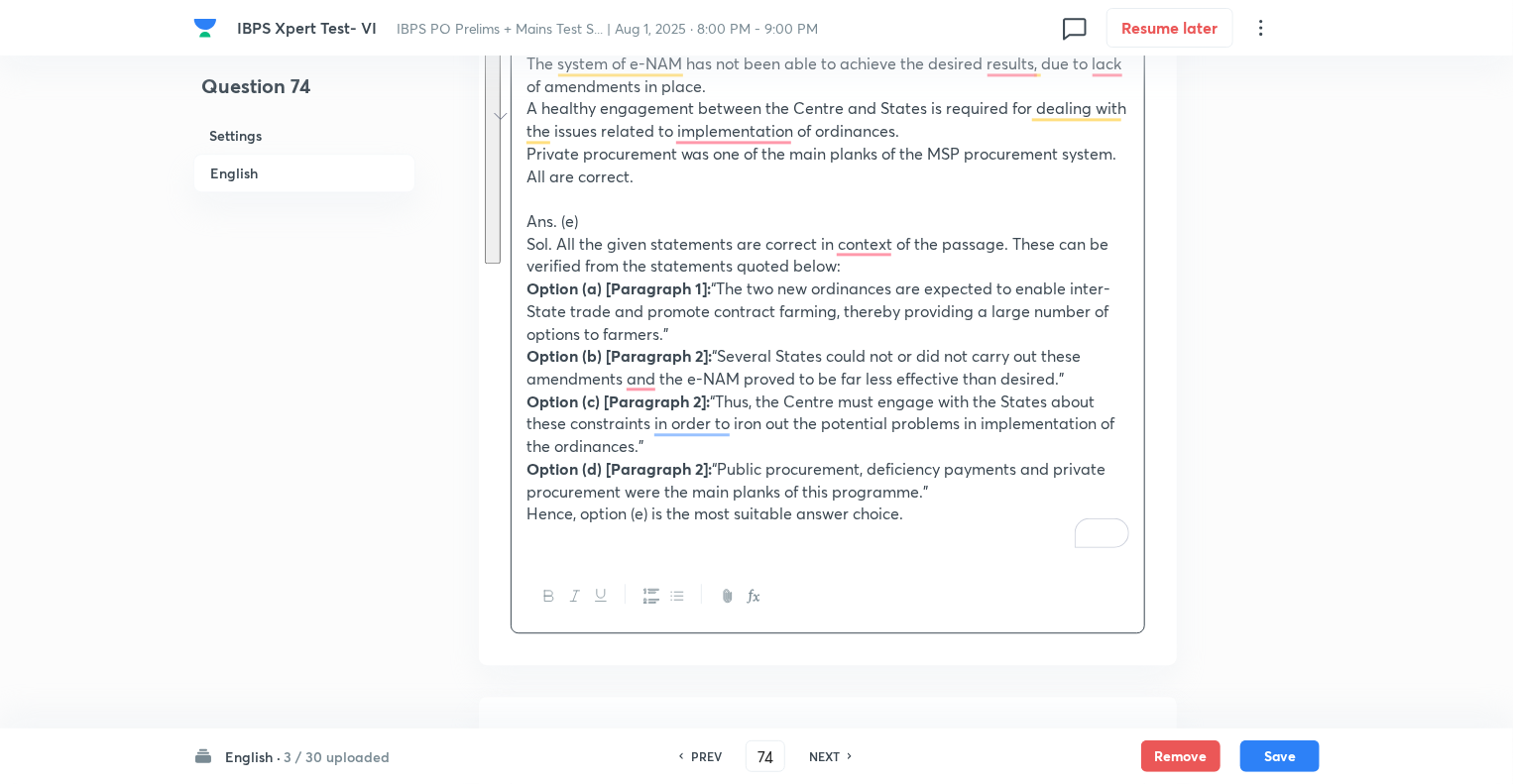 drag, startPoint x: 911, startPoint y: 538, endPoint x: 496, endPoint y: 249, distance: 505.7134 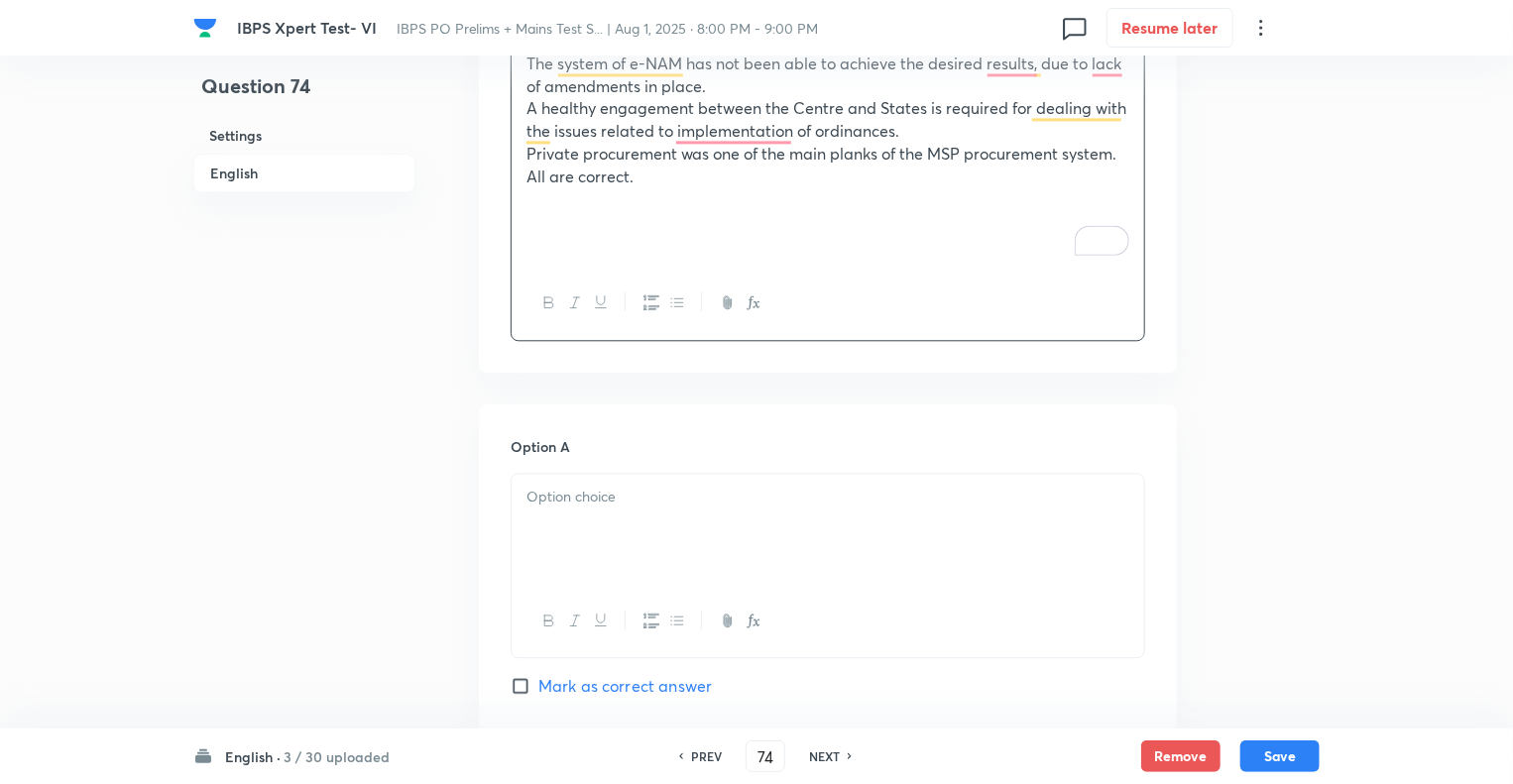 click on "Question 74 Settings English" at bounding box center [304, 64] 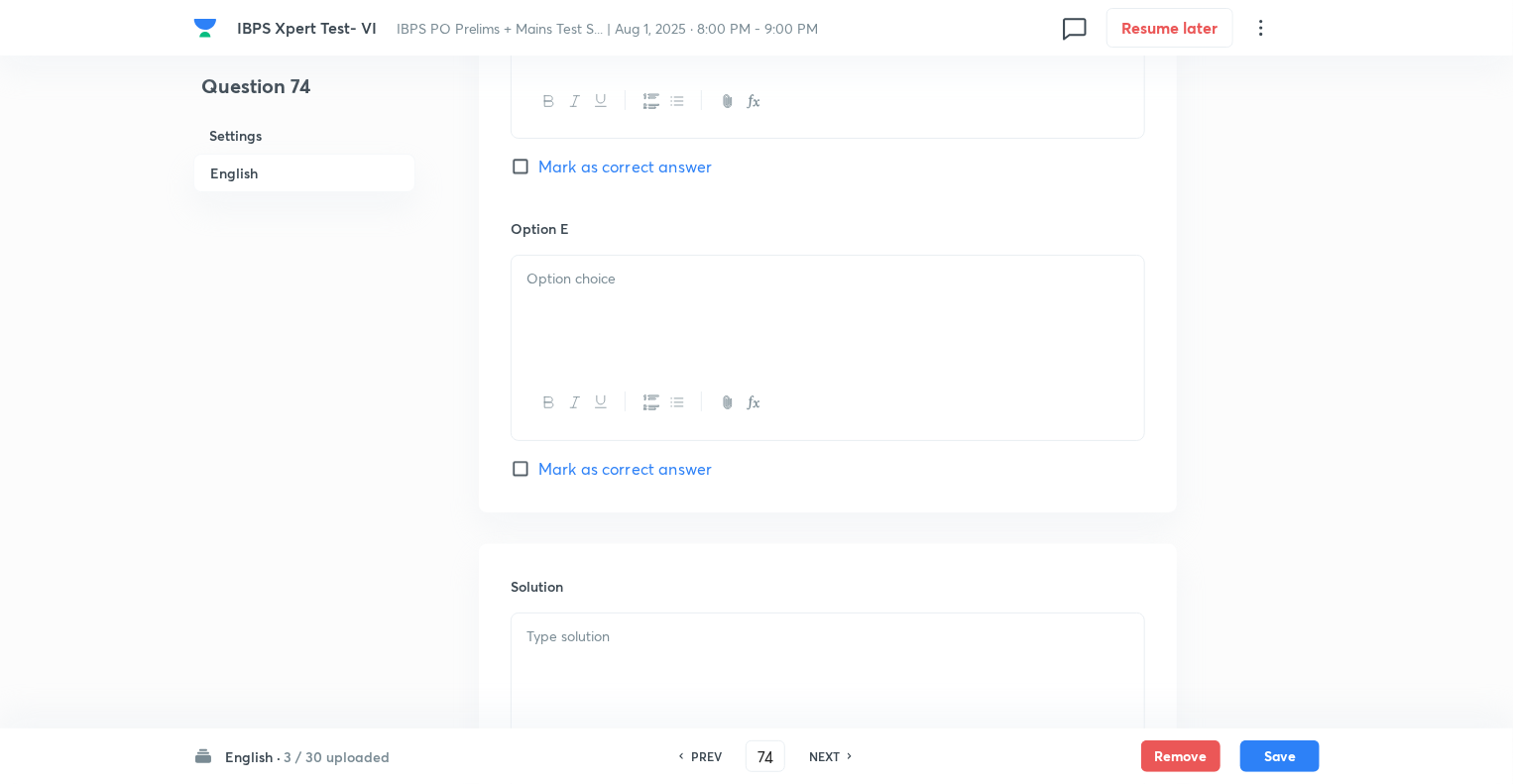scroll, scrollTop: 3727, scrollLeft: 0, axis: vertical 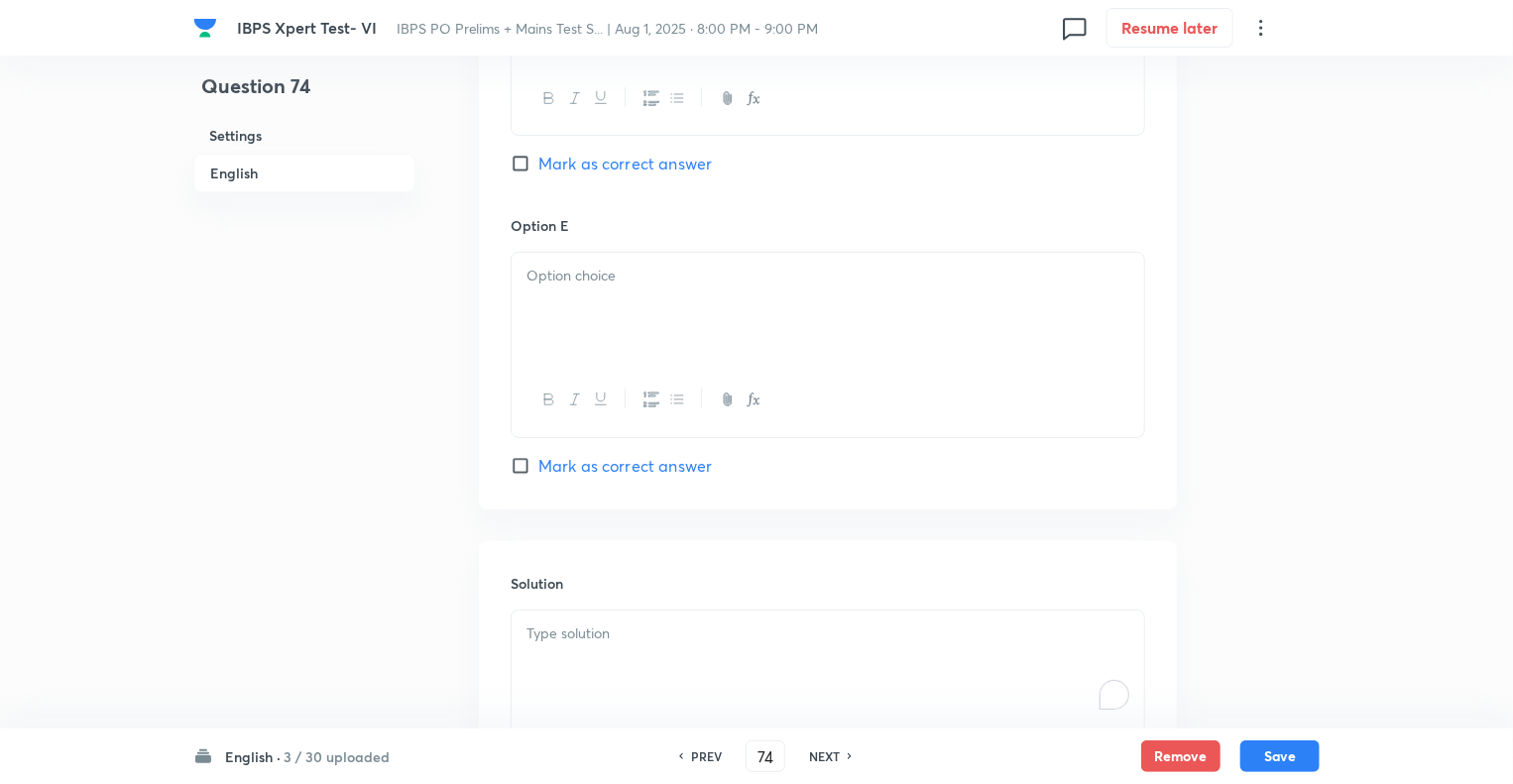 click at bounding box center (828, 666) 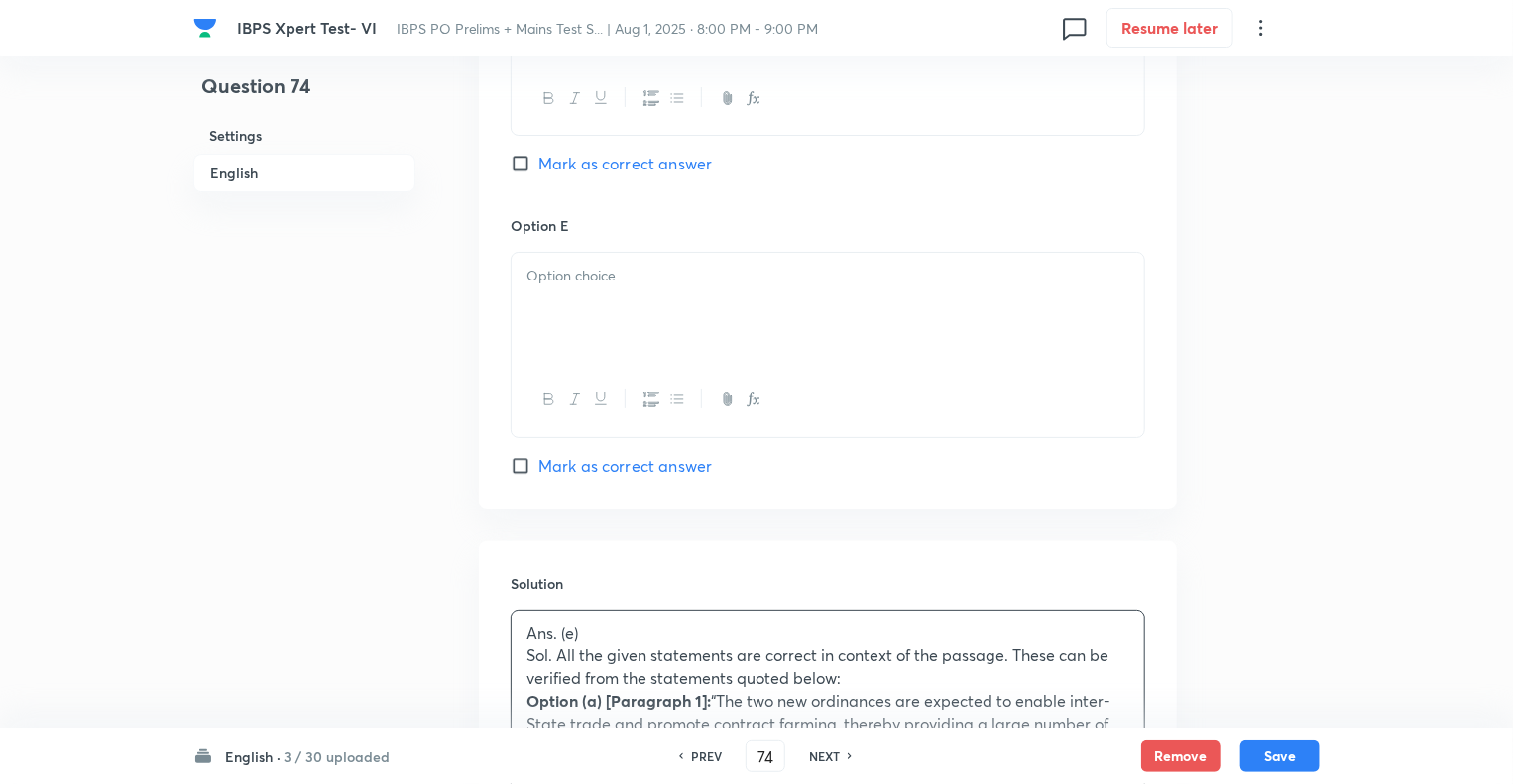 click on "Question 74 Settings English" at bounding box center (304, -1249) 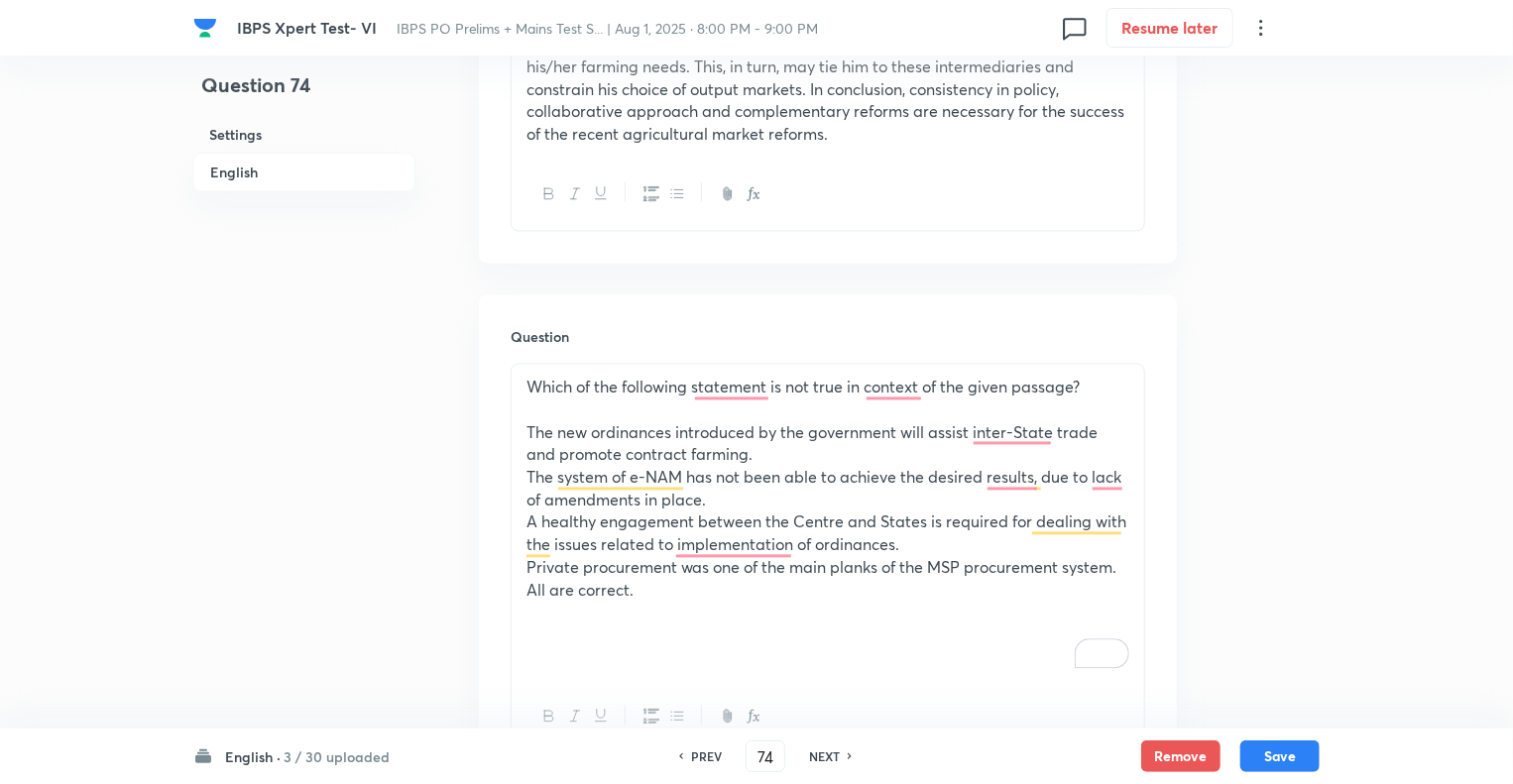 scroll, scrollTop: 1863, scrollLeft: 0, axis: vertical 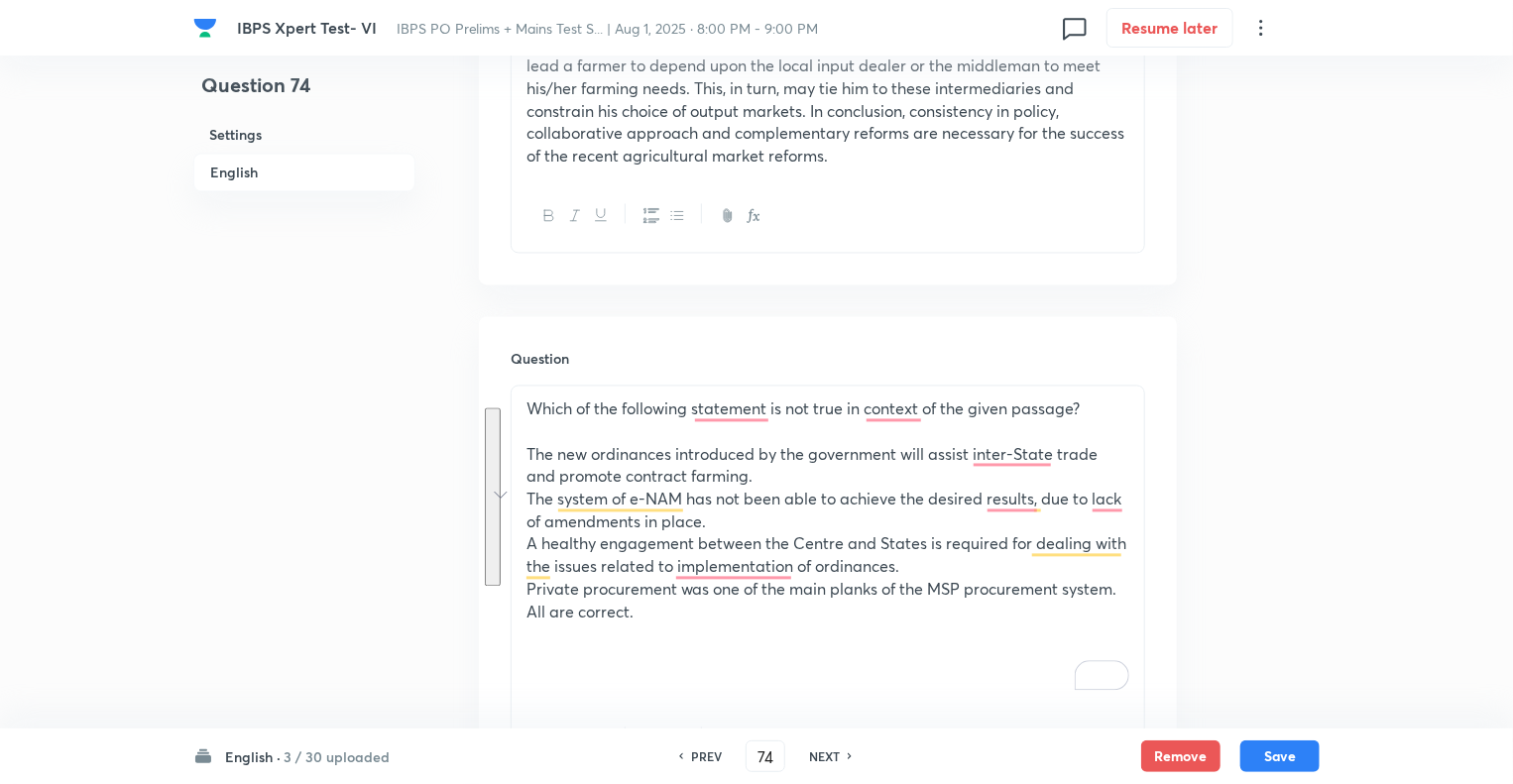 drag, startPoint x: 639, startPoint y: 635, endPoint x: 507, endPoint y: 475, distance: 207.422 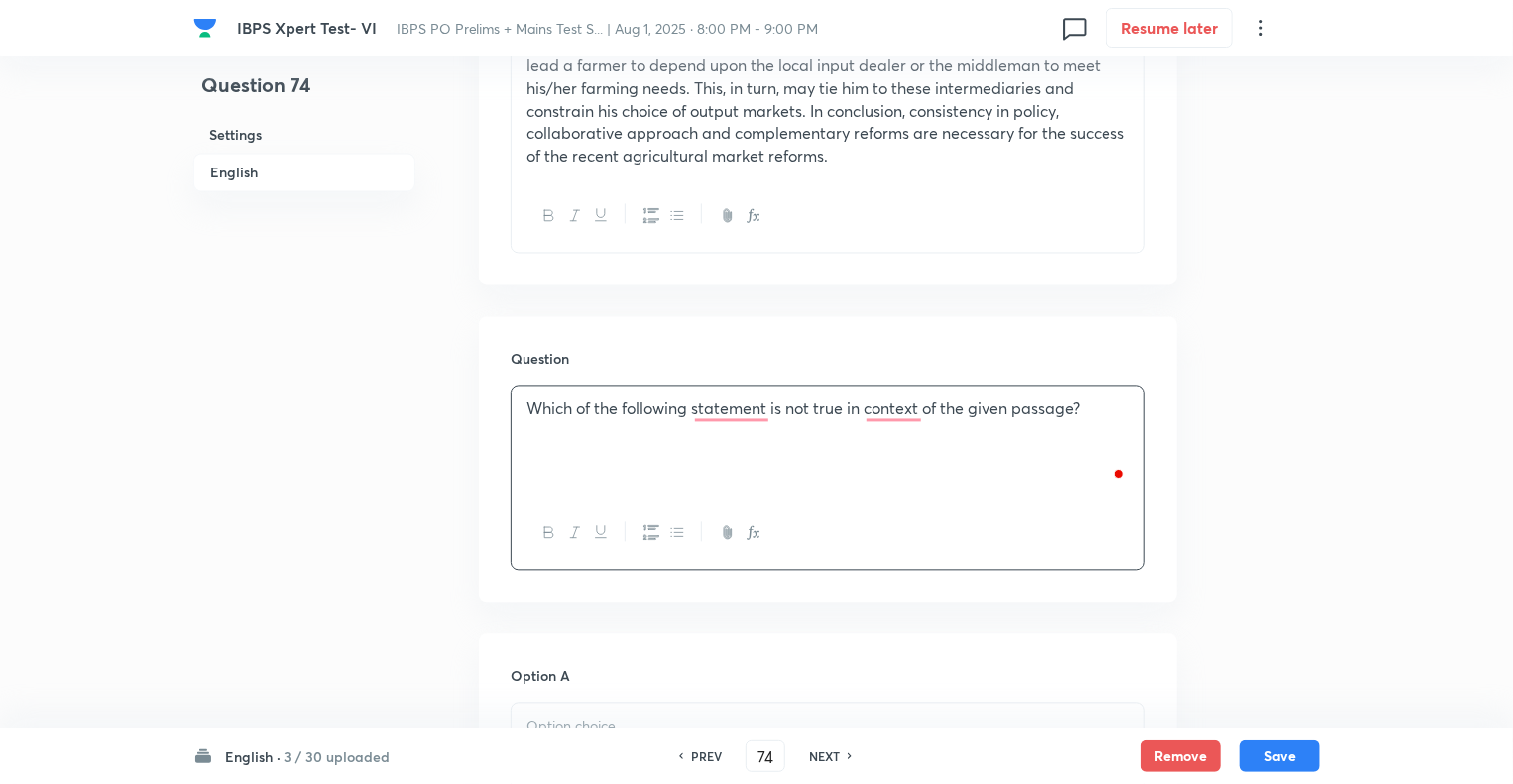 click on "Question 74 Settings English" at bounding box center [304, 511] 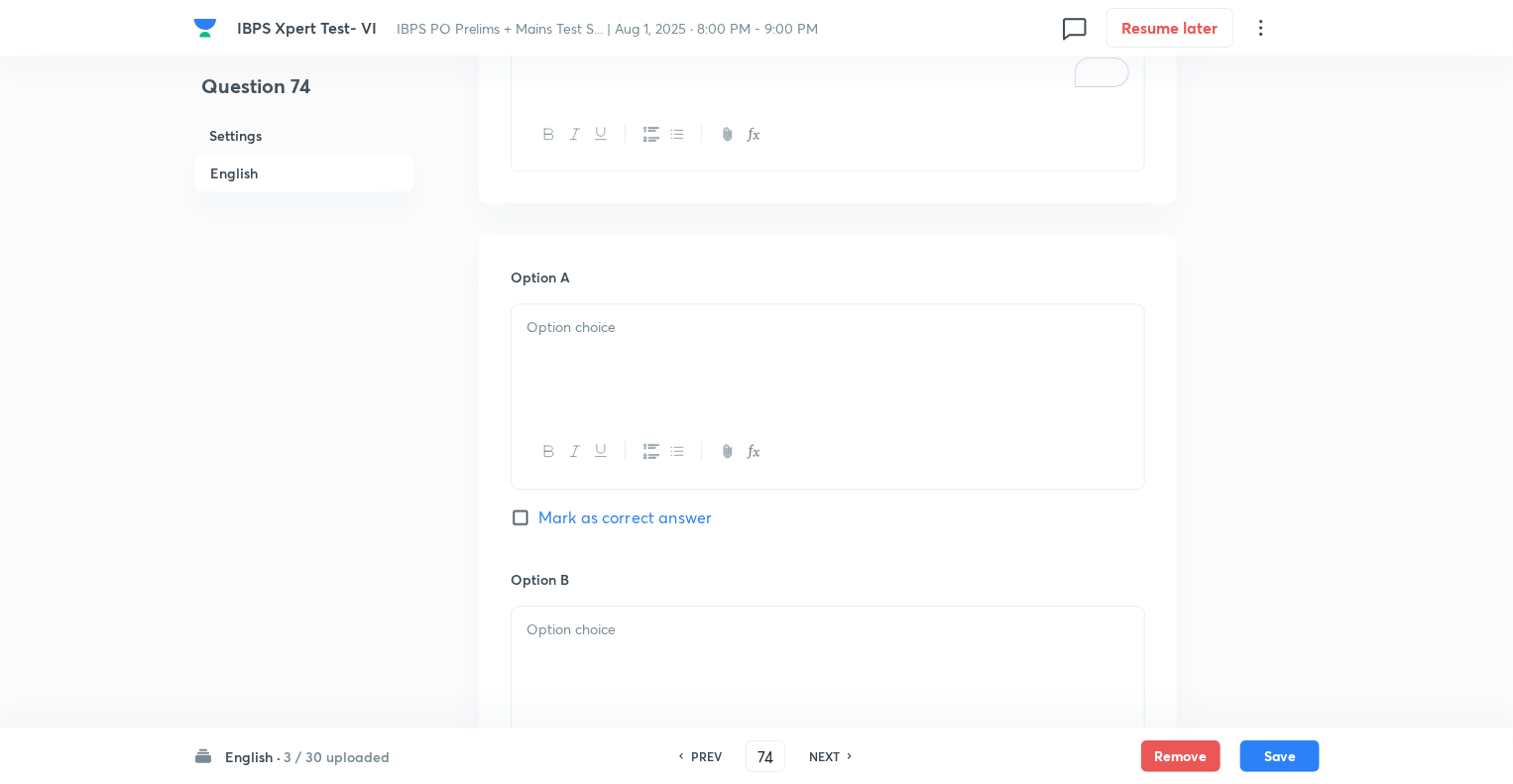 scroll, scrollTop: 2299, scrollLeft: 0, axis: vertical 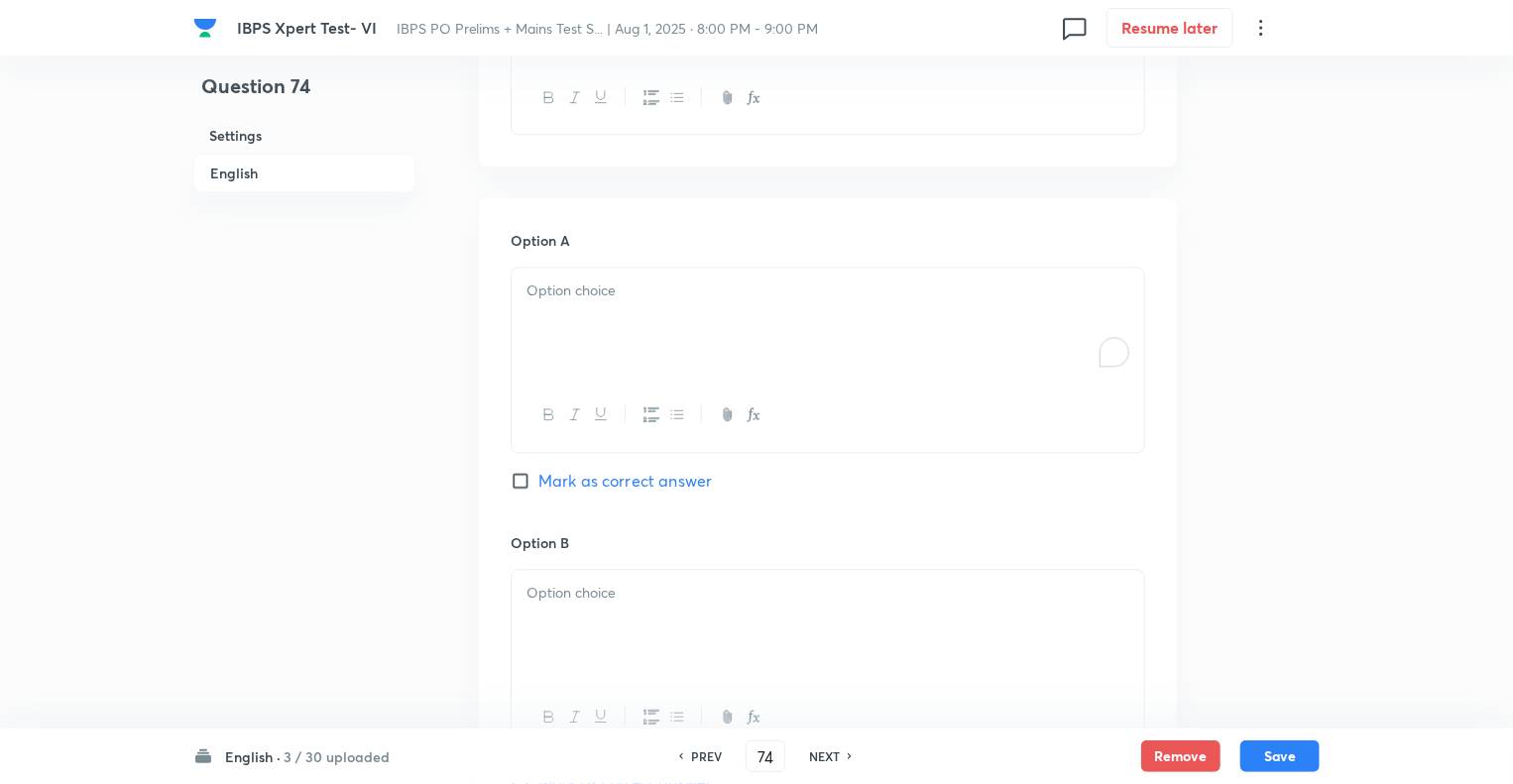 click at bounding box center (828, 323) 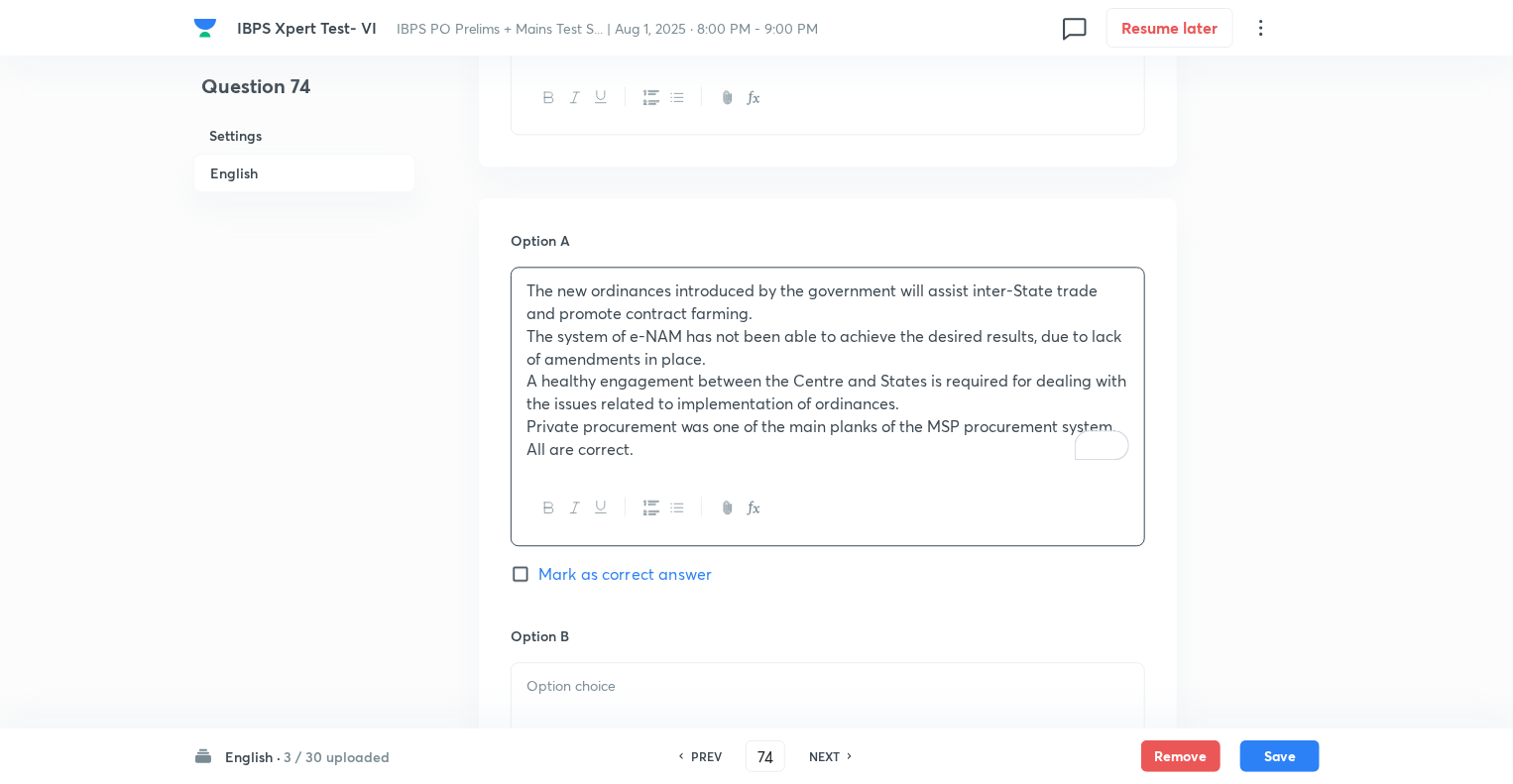 click on "All are correct." at bounding box center (828, 449) 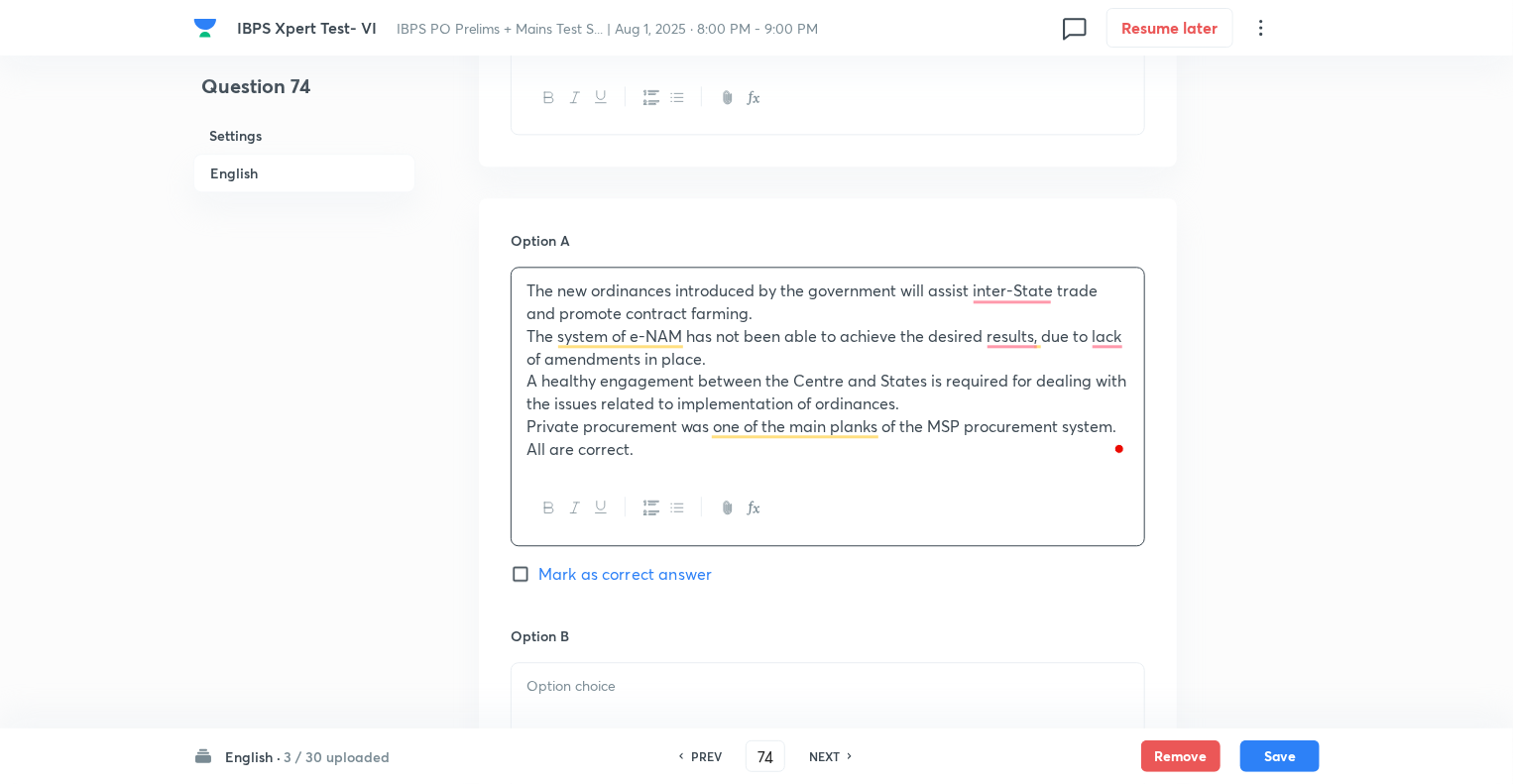 drag, startPoint x: 648, startPoint y: 474, endPoint x: 516, endPoint y: 360, distance: 174.4133 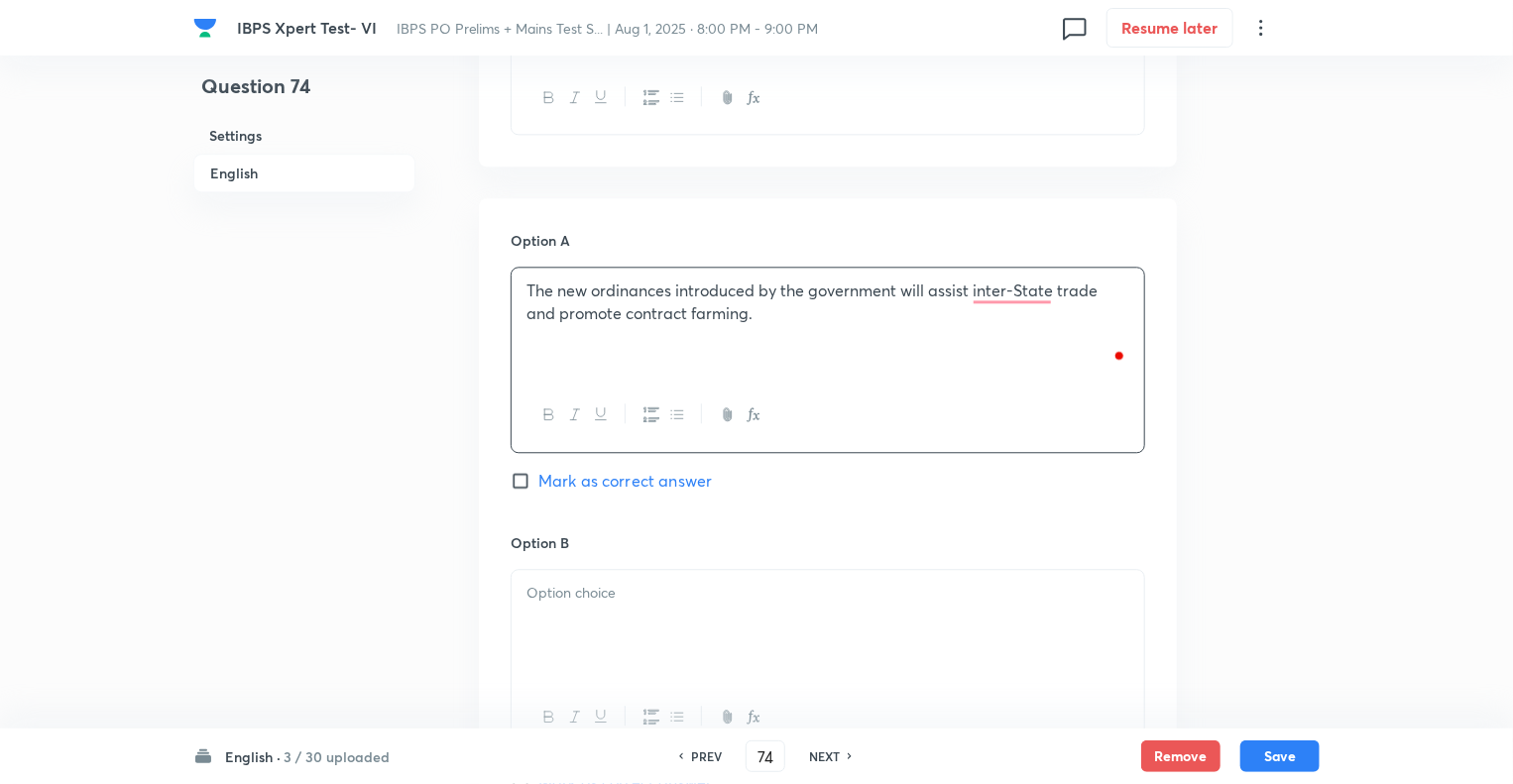 click on "Question 74 Settings English" at bounding box center [304, 75] 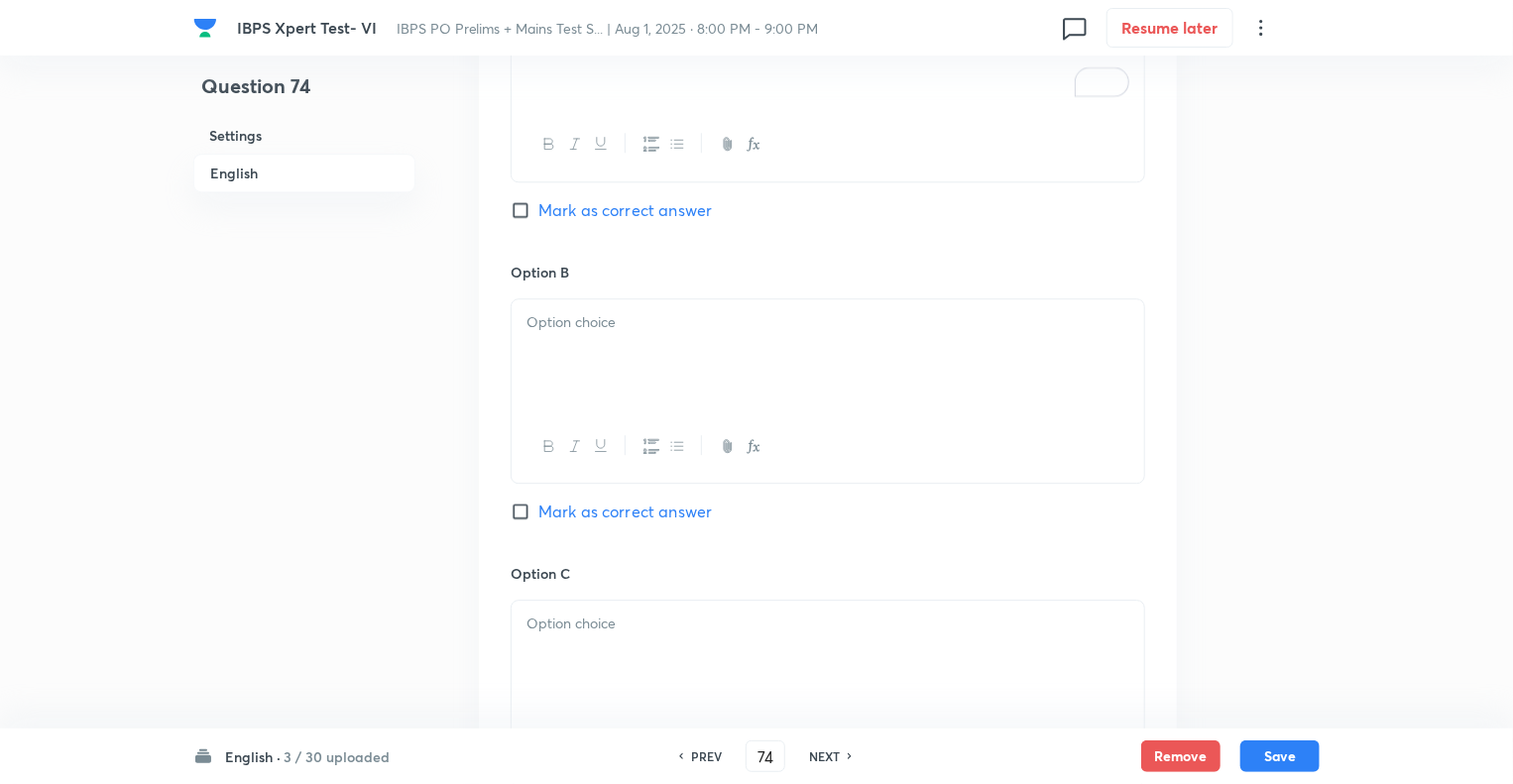scroll, scrollTop: 2736, scrollLeft: 0, axis: vertical 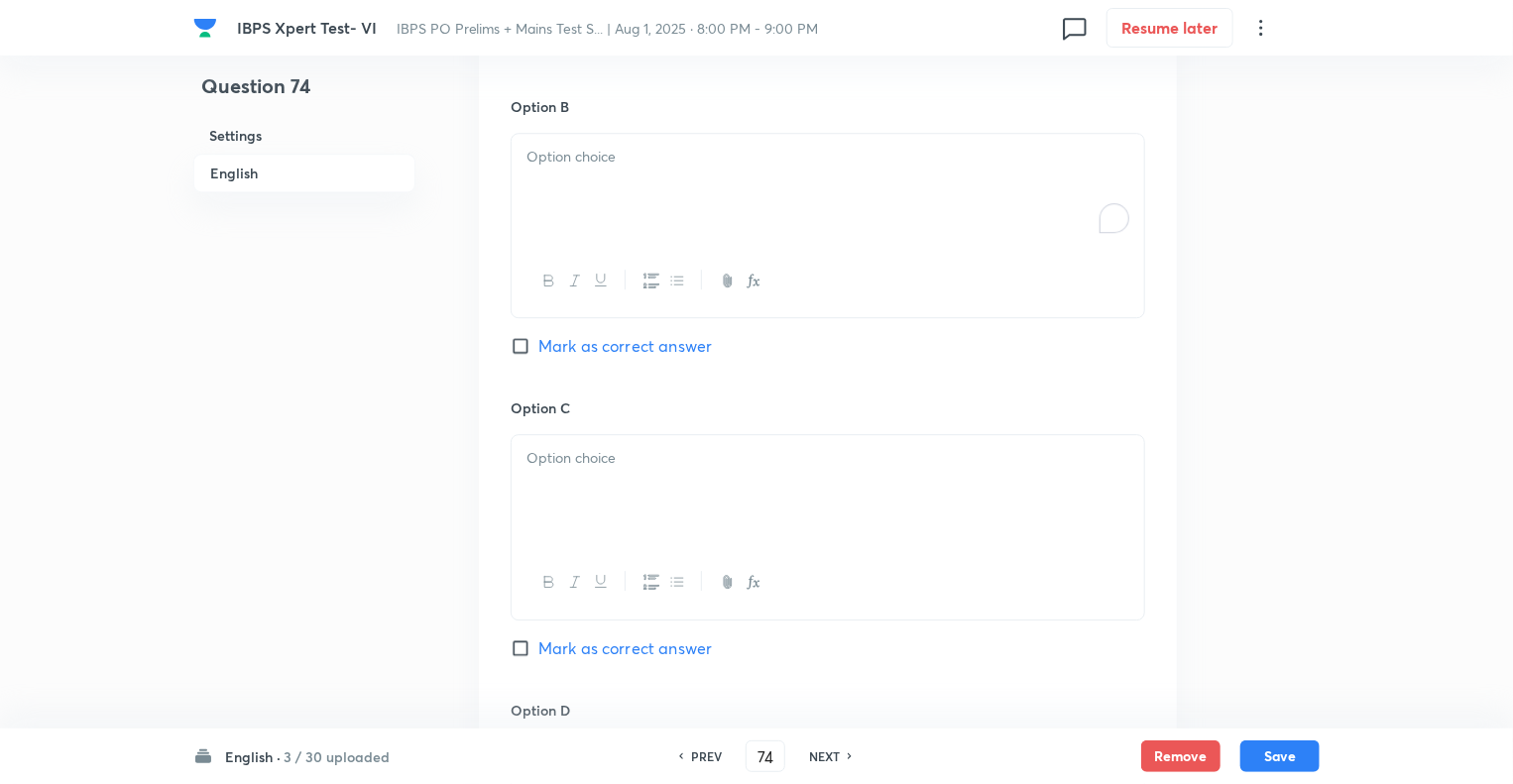 click at bounding box center [828, 189] 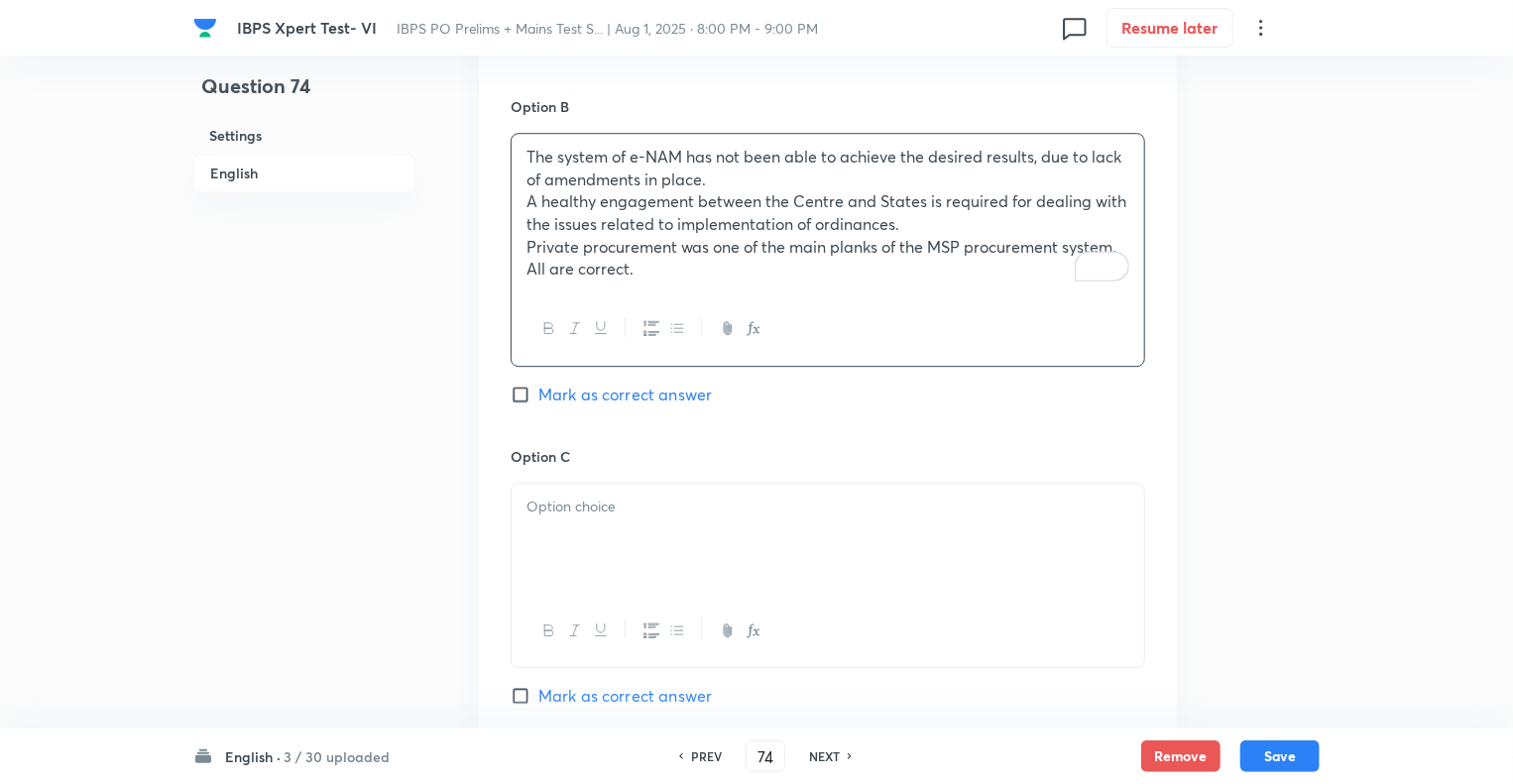 drag, startPoint x: 644, startPoint y: 290, endPoint x: 510, endPoint y: 220, distance: 151.18201 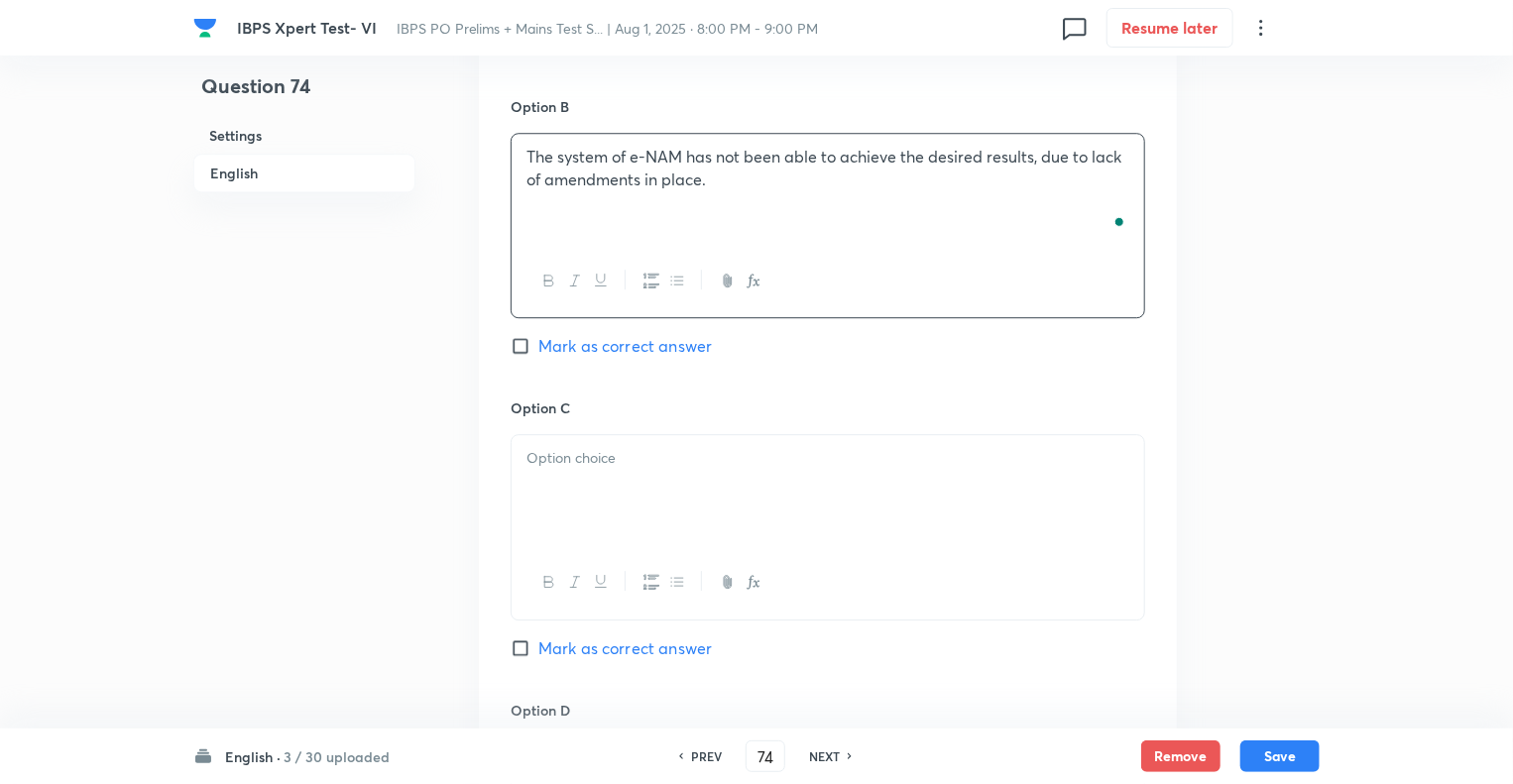 click at bounding box center [828, 491] 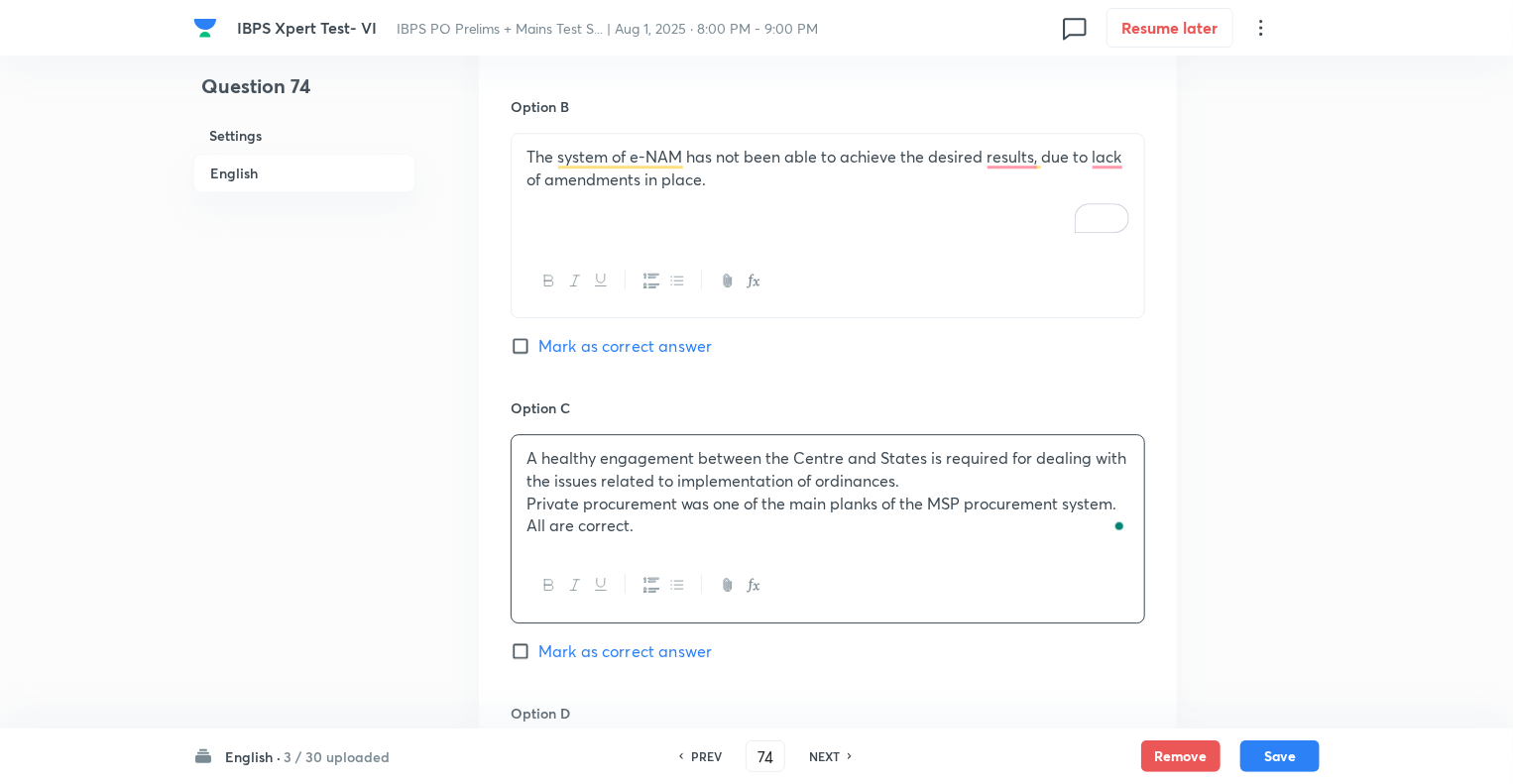 drag, startPoint x: 644, startPoint y: 550, endPoint x: 504, endPoint y: 525, distance: 142.21463 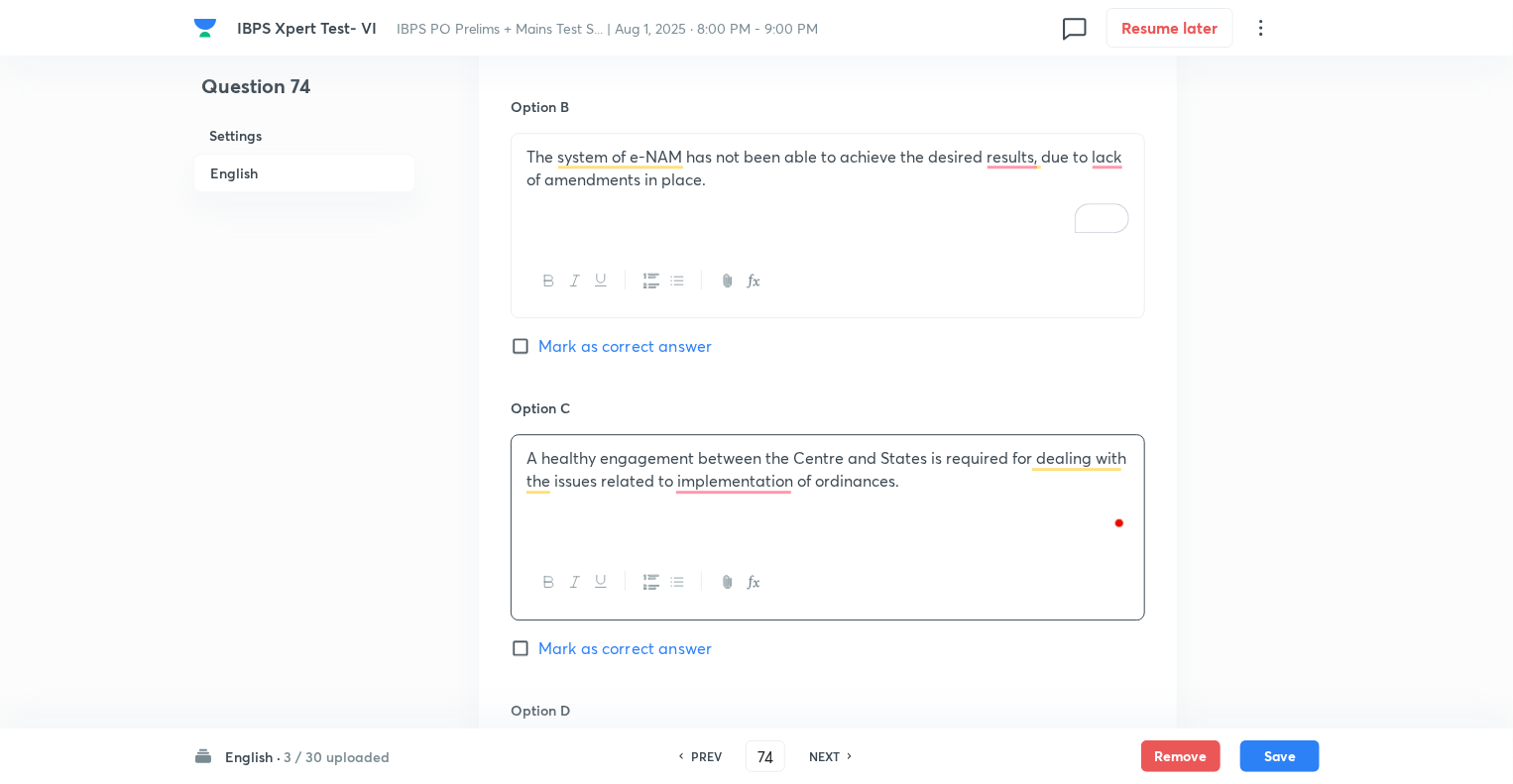 click on "Question 74 Settings English" at bounding box center (304, -361) 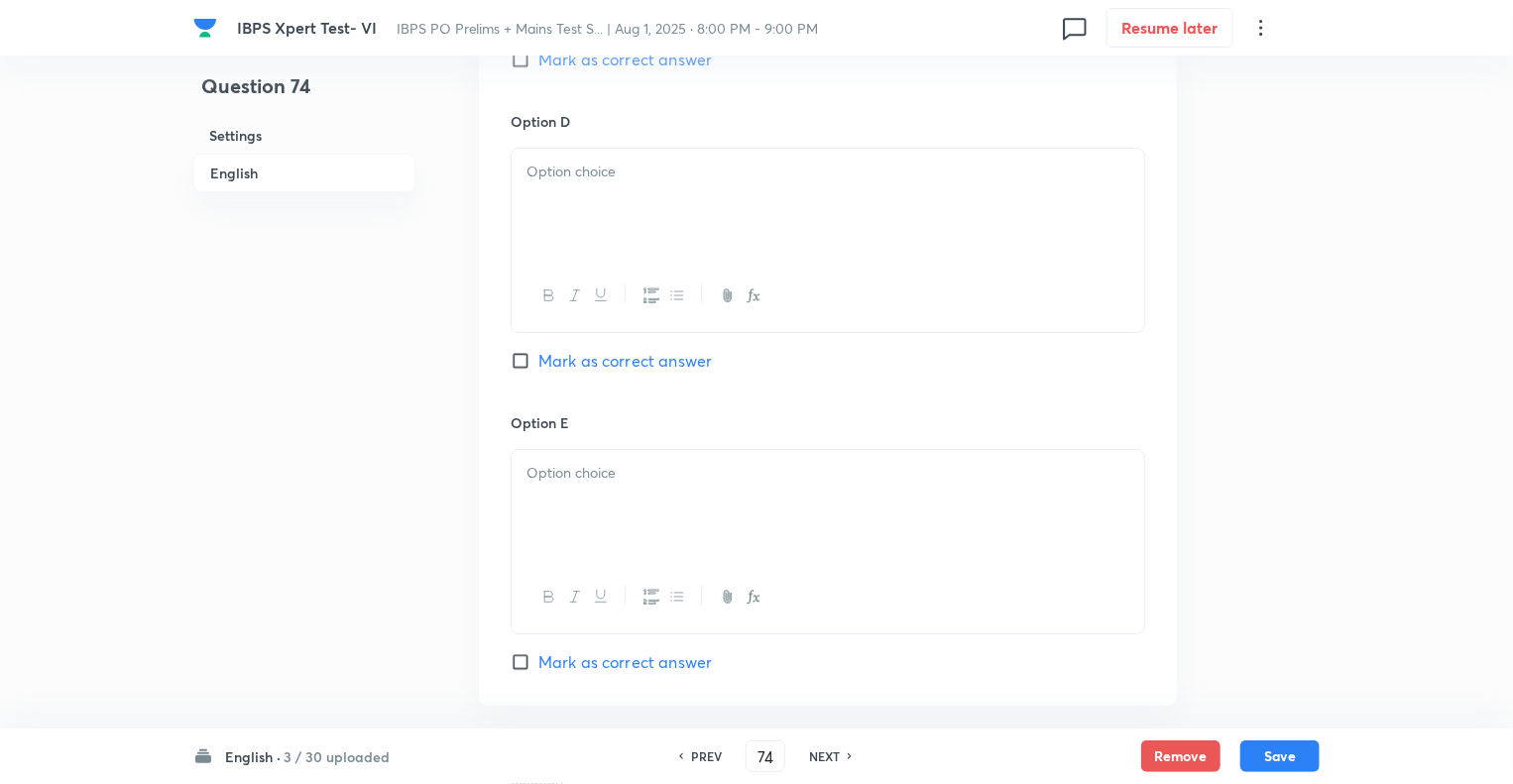 scroll, scrollTop: 3330, scrollLeft: 0, axis: vertical 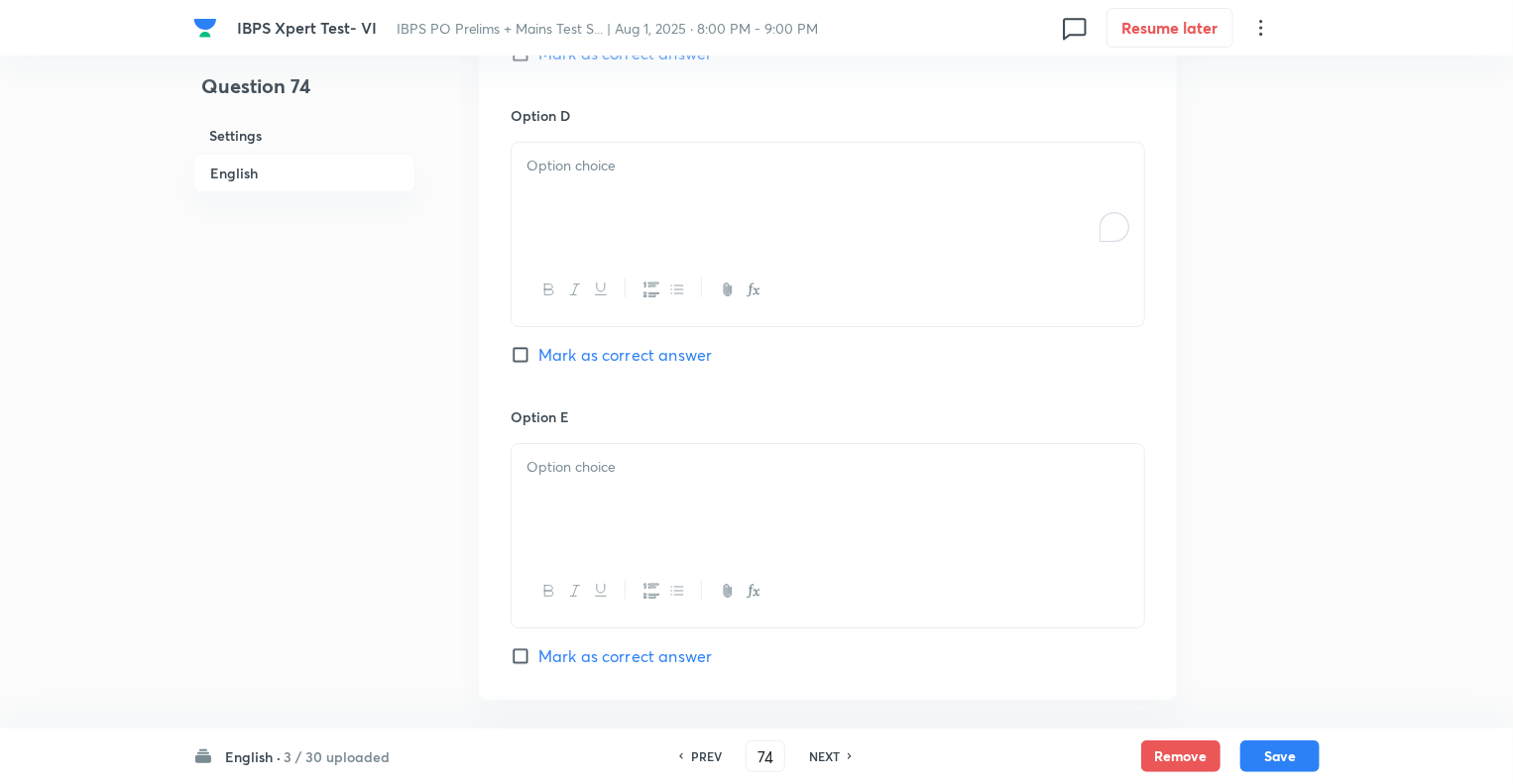 click at bounding box center [828, 198] 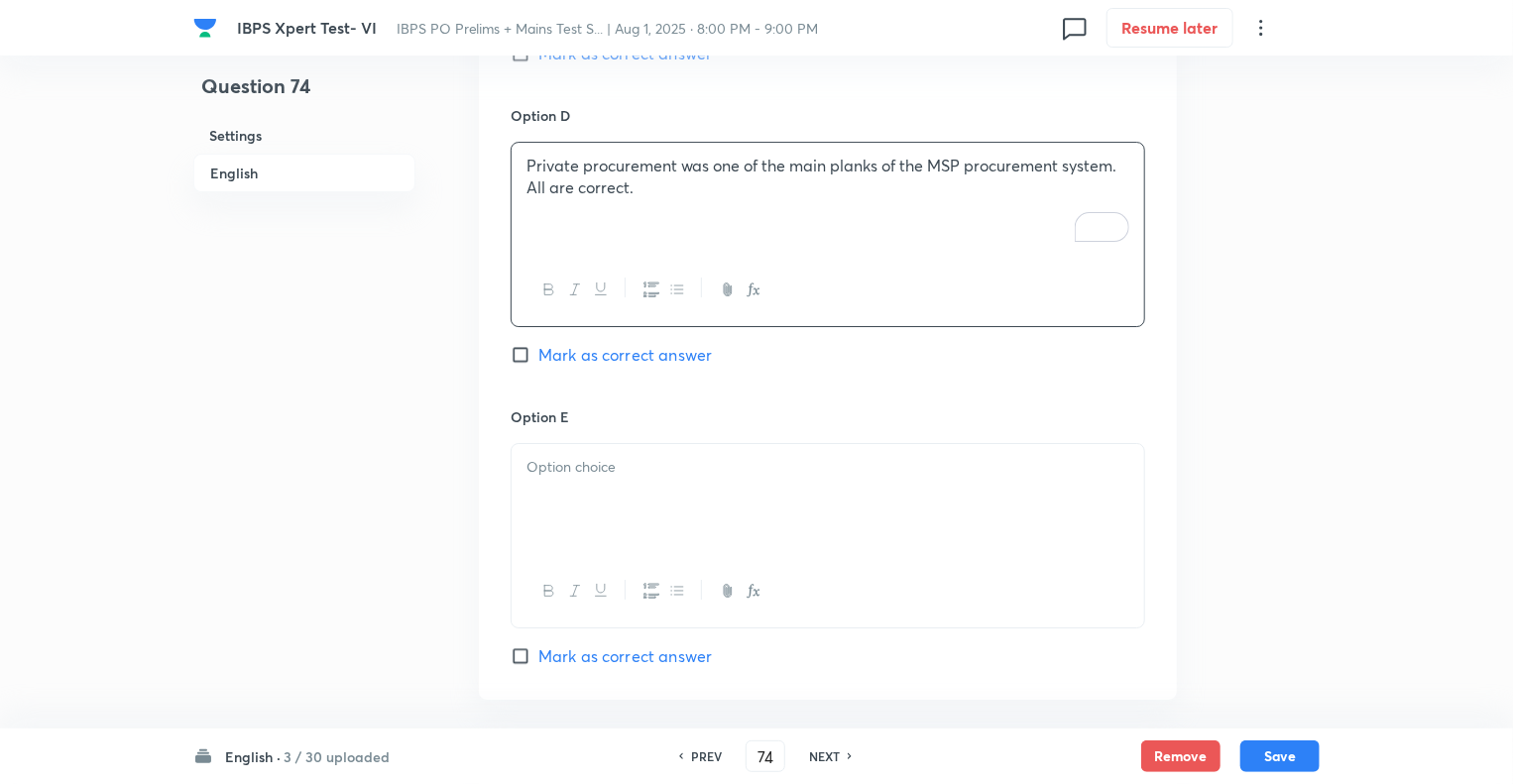 drag, startPoint x: 644, startPoint y: 212, endPoint x: 488, endPoint y: 204, distance: 156.20499 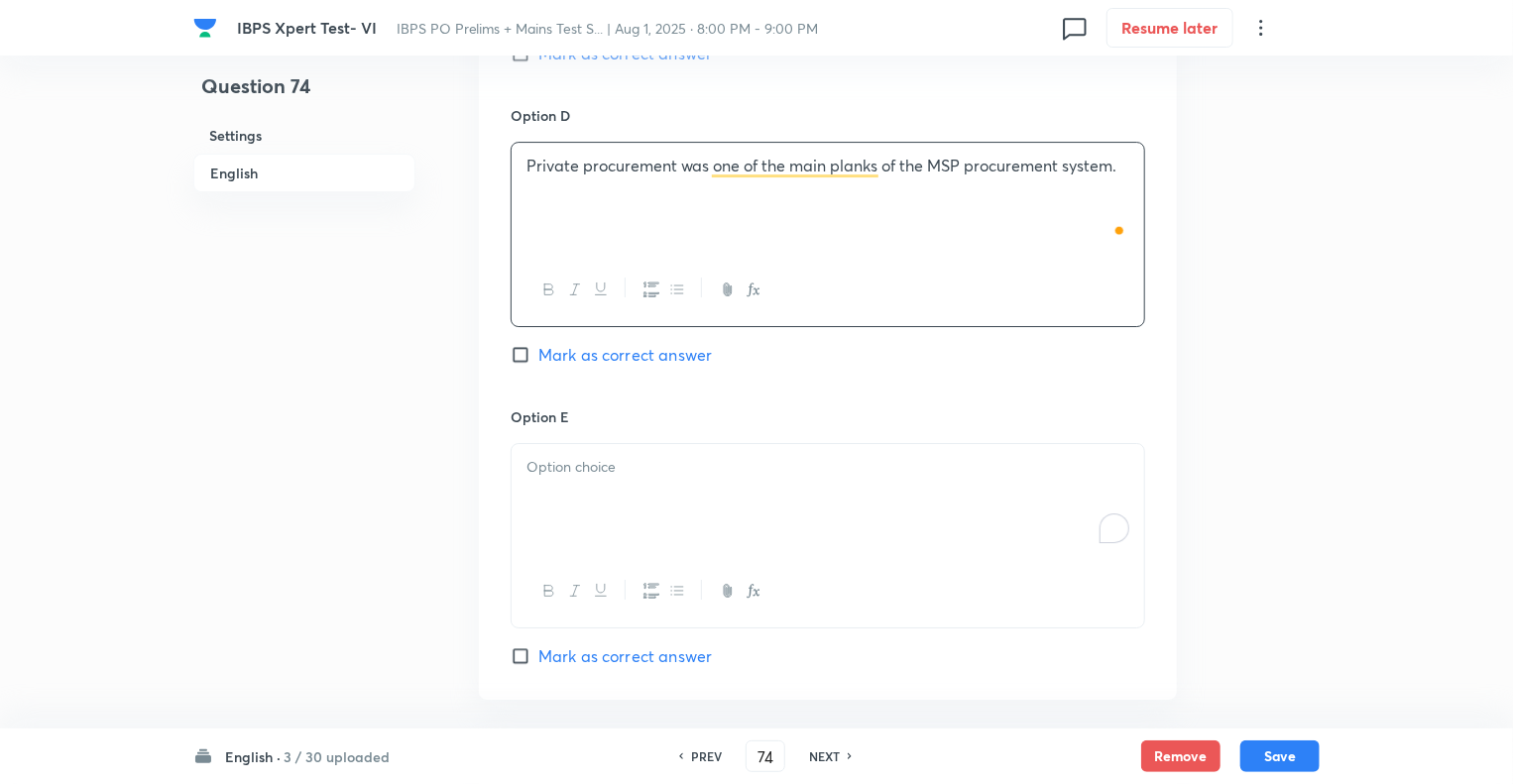 click at bounding box center [828, 467] 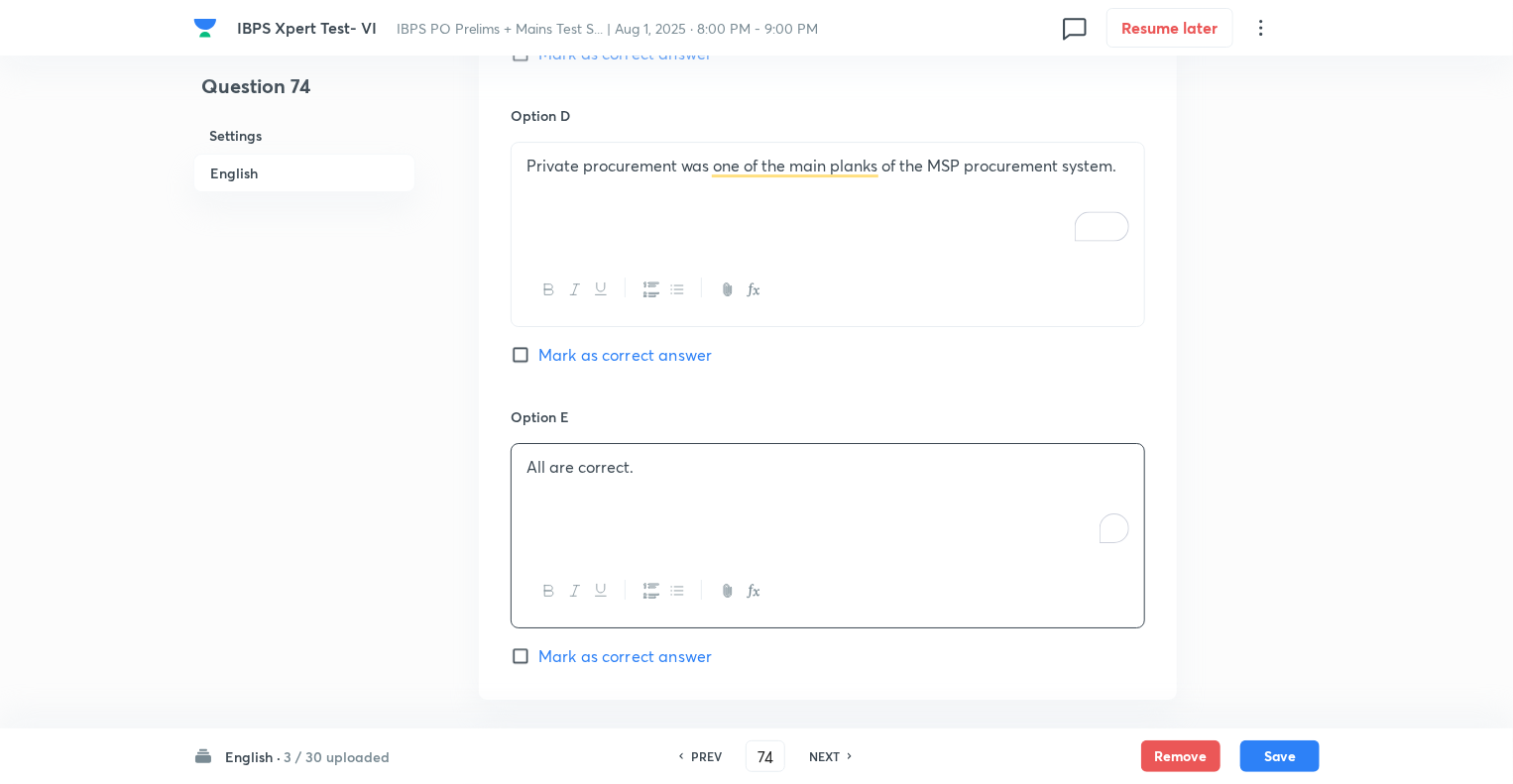 click on "Question 74 Settings English" at bounding box center (304, -955) 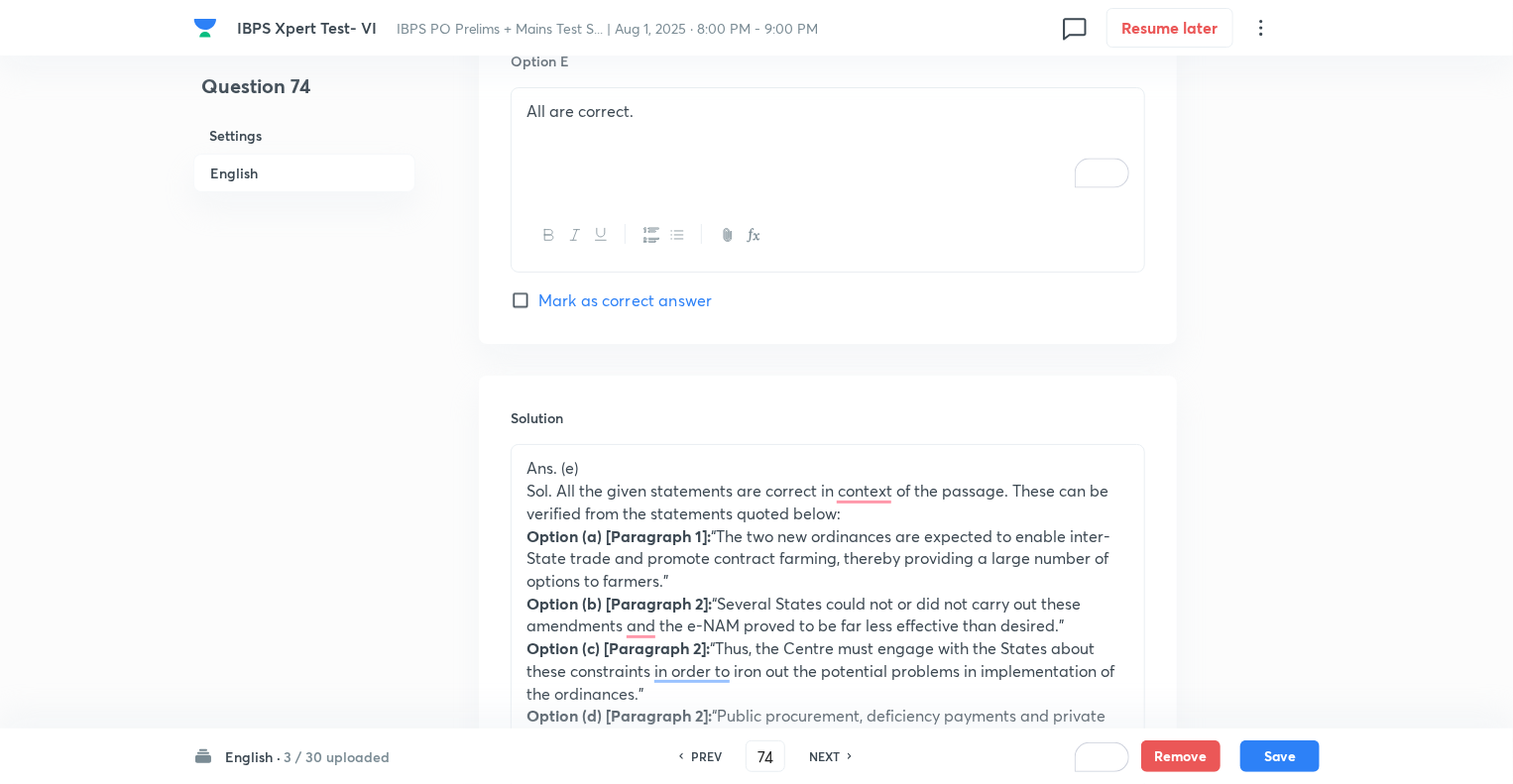 scroll, scrollTop: 3687, scrollLeft: 0, axis: vertical 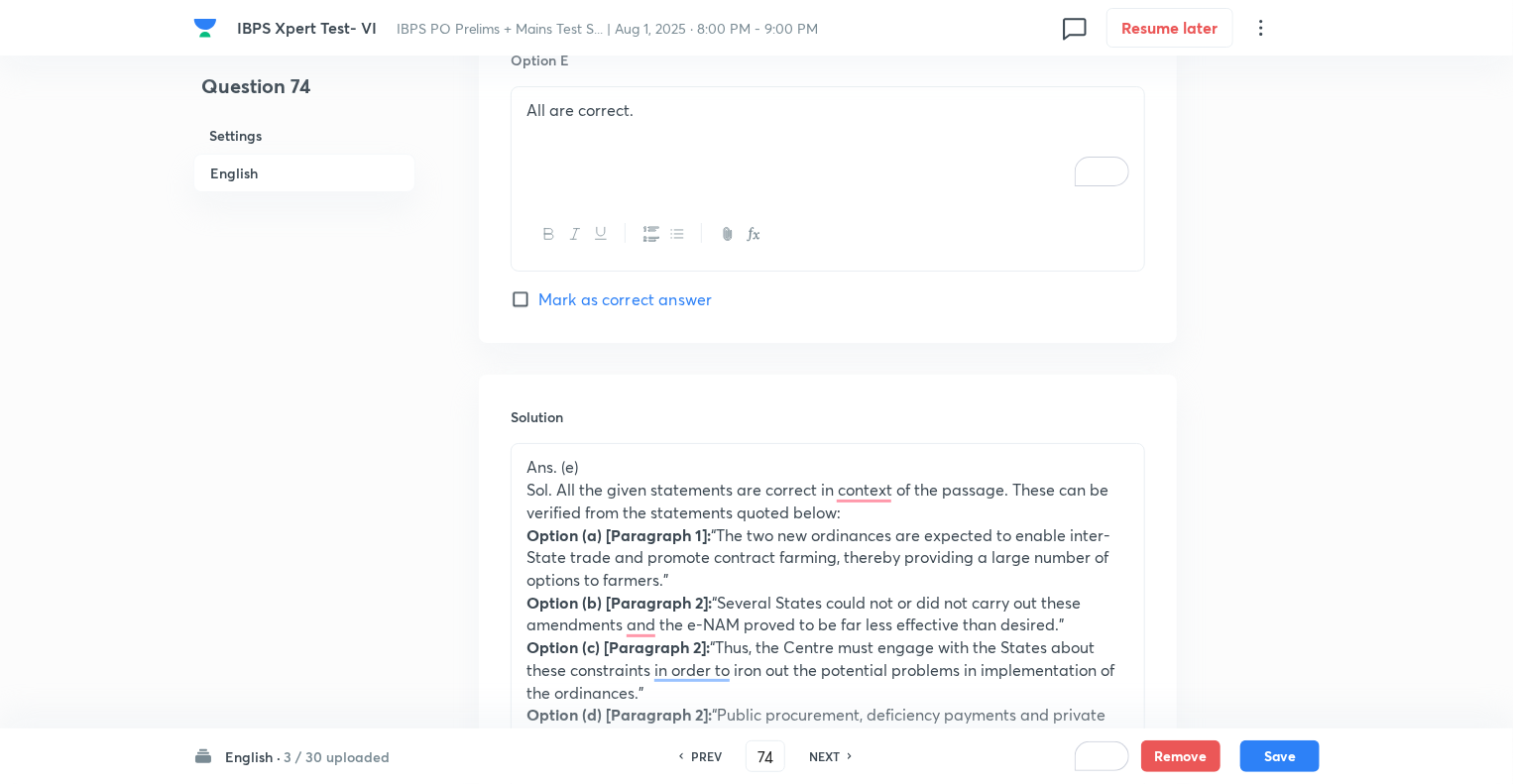 click on "Mark as correct answer" at bounding box center (524, 299) 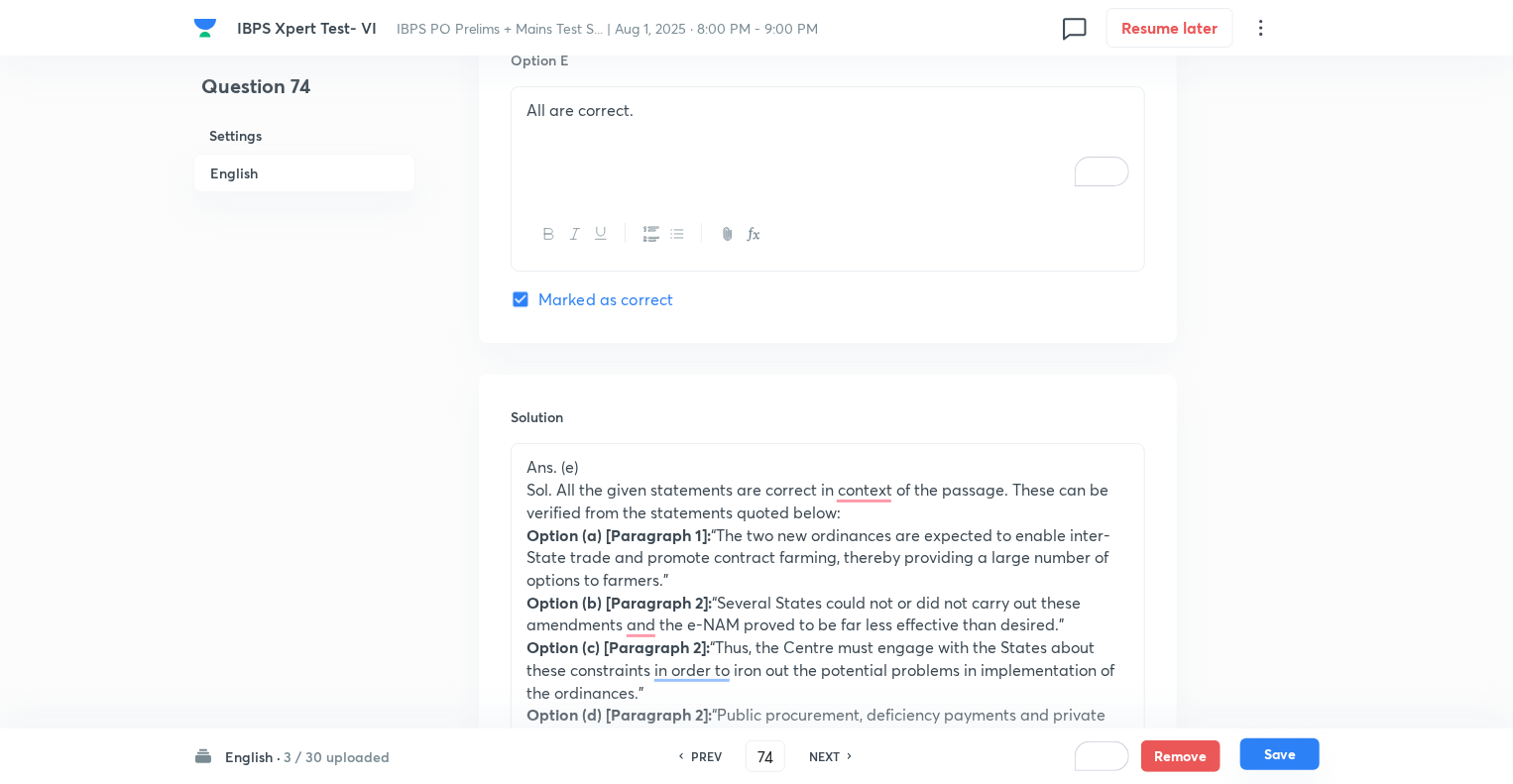 click on "Save" at bounding box center [1280, 754] 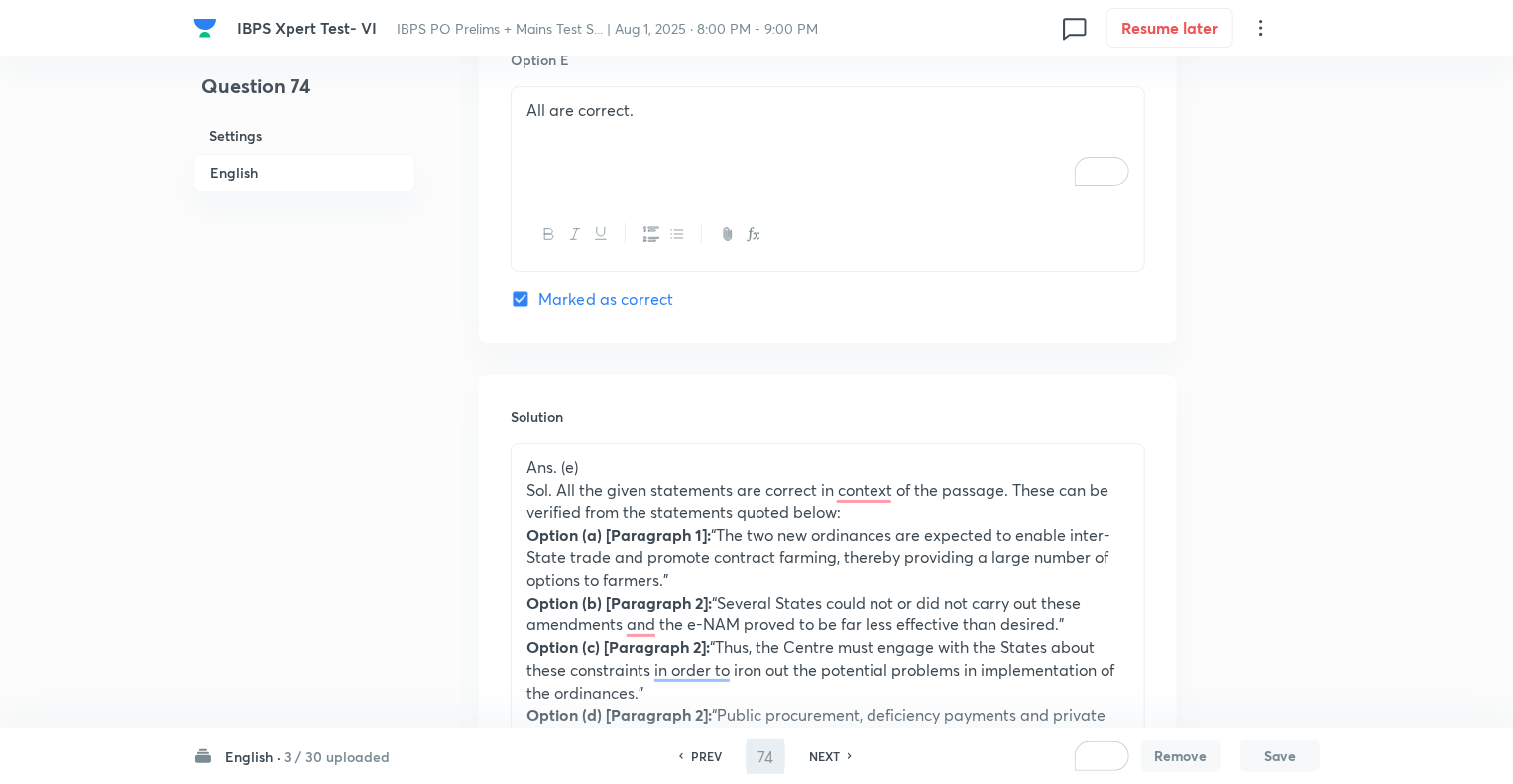 type on "75" 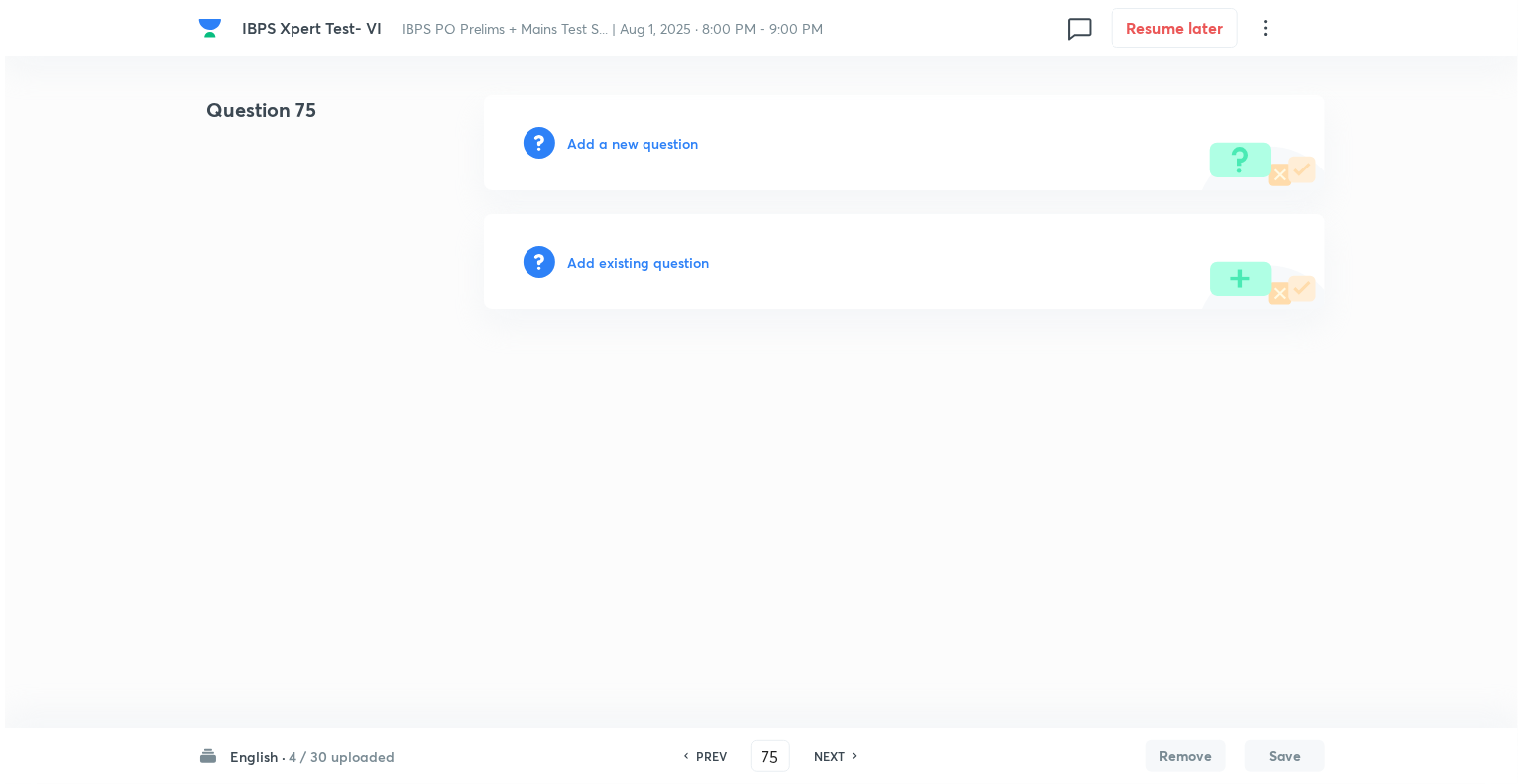 scroll, scrollTop: 0, scrollLeft: 0, axis: both 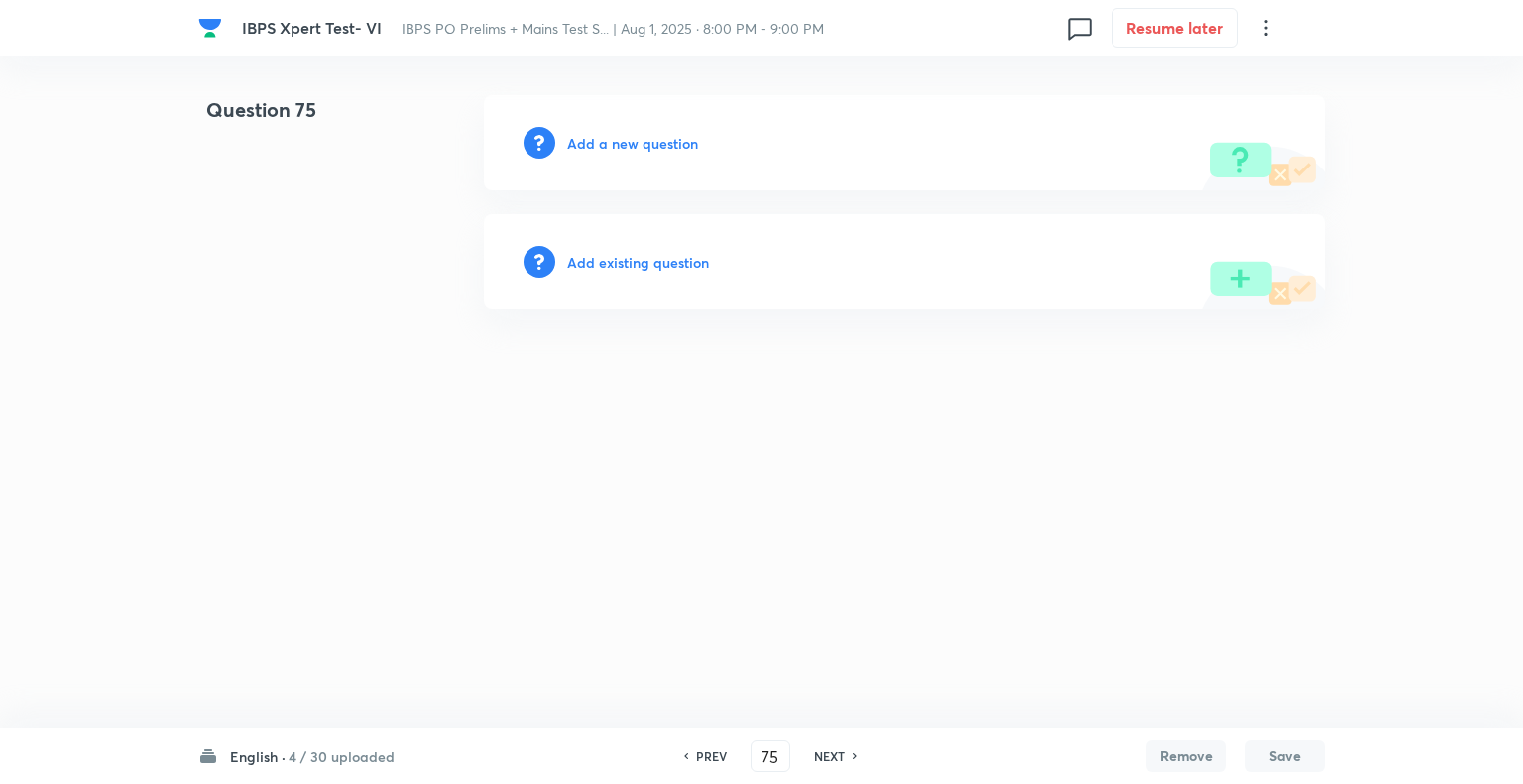 click on "Add a new question" at bounding box center [633, 143] 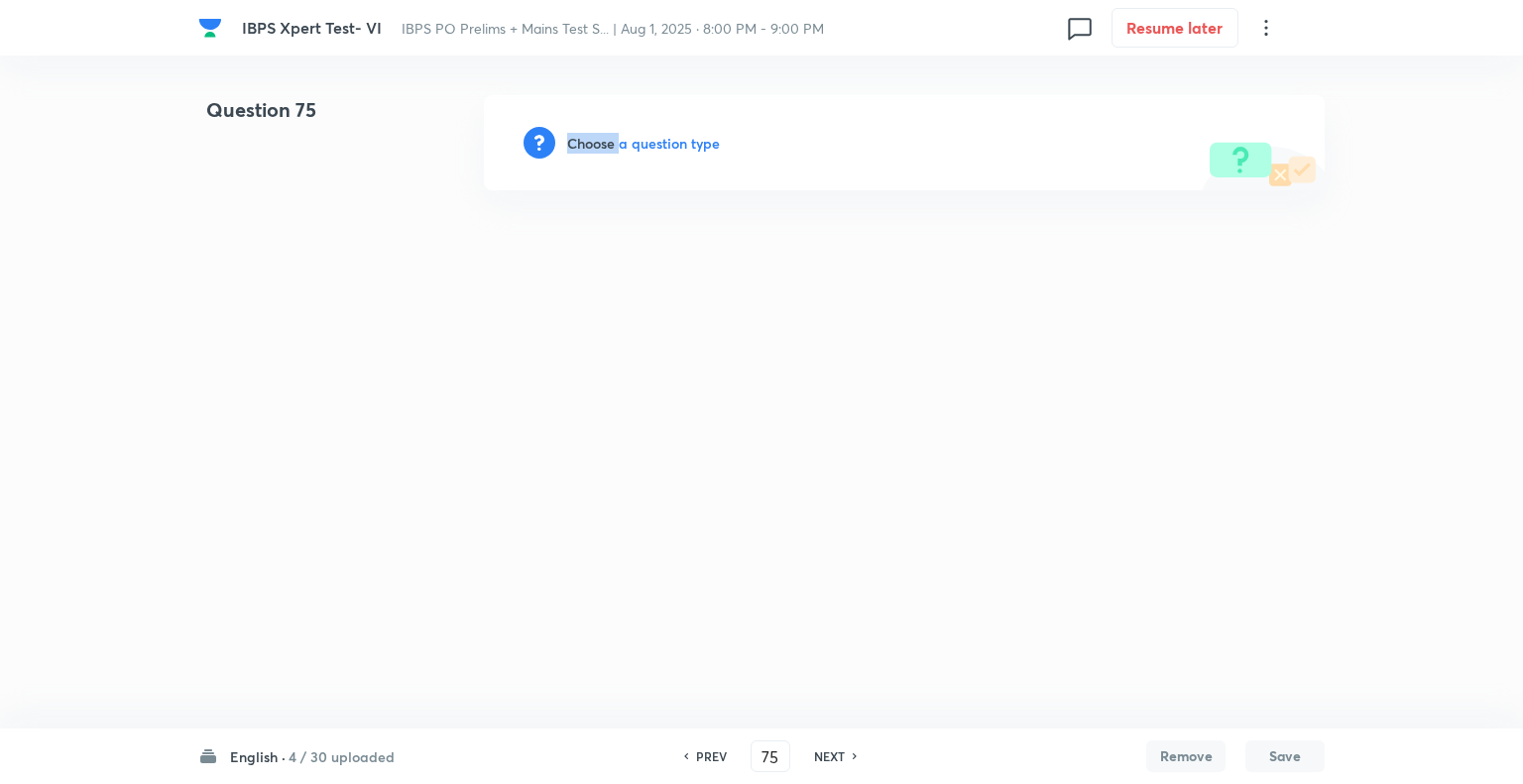 click on "Choose a question type" at bounding box center [644, 143] 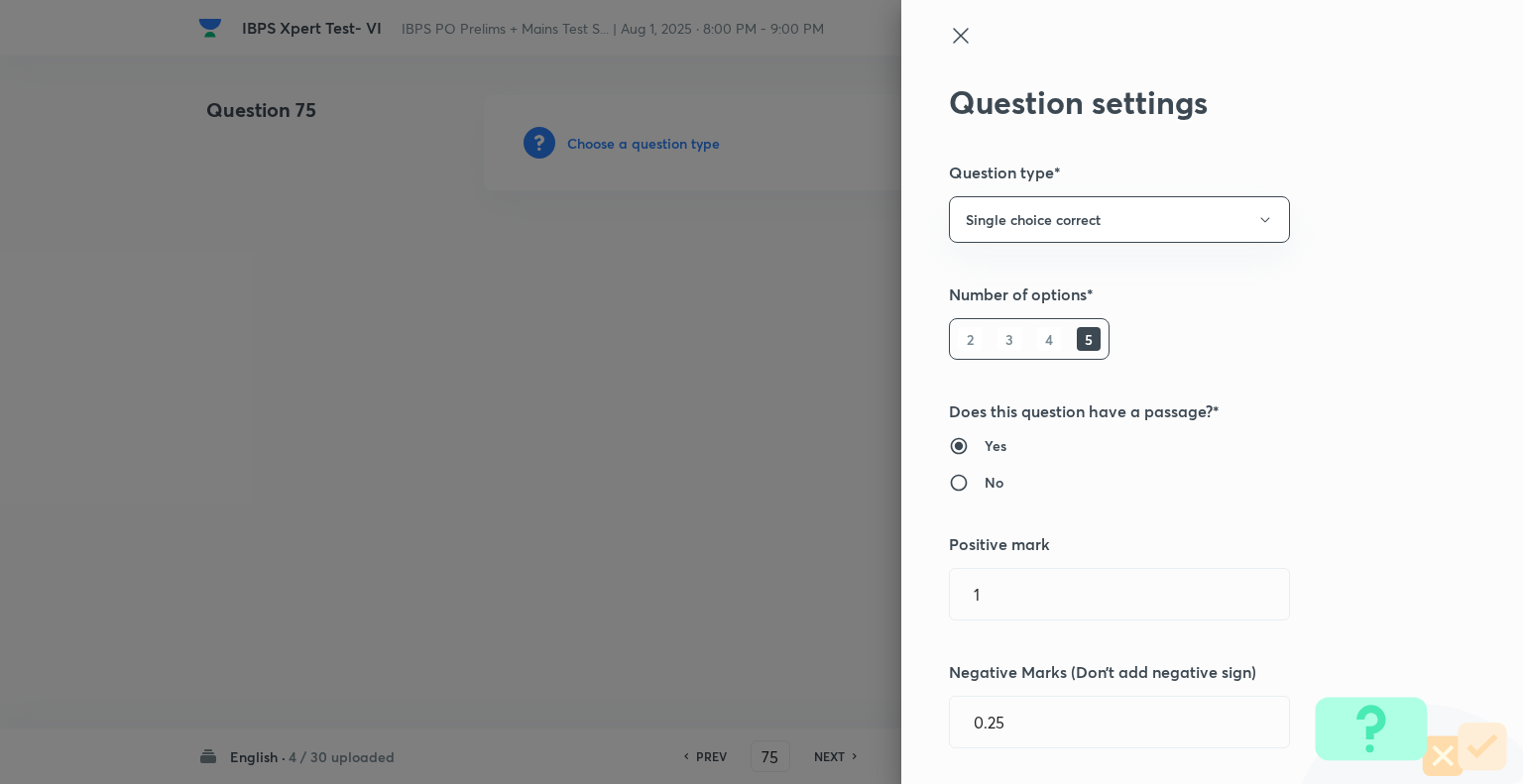 click at bounding box center [762, 392] 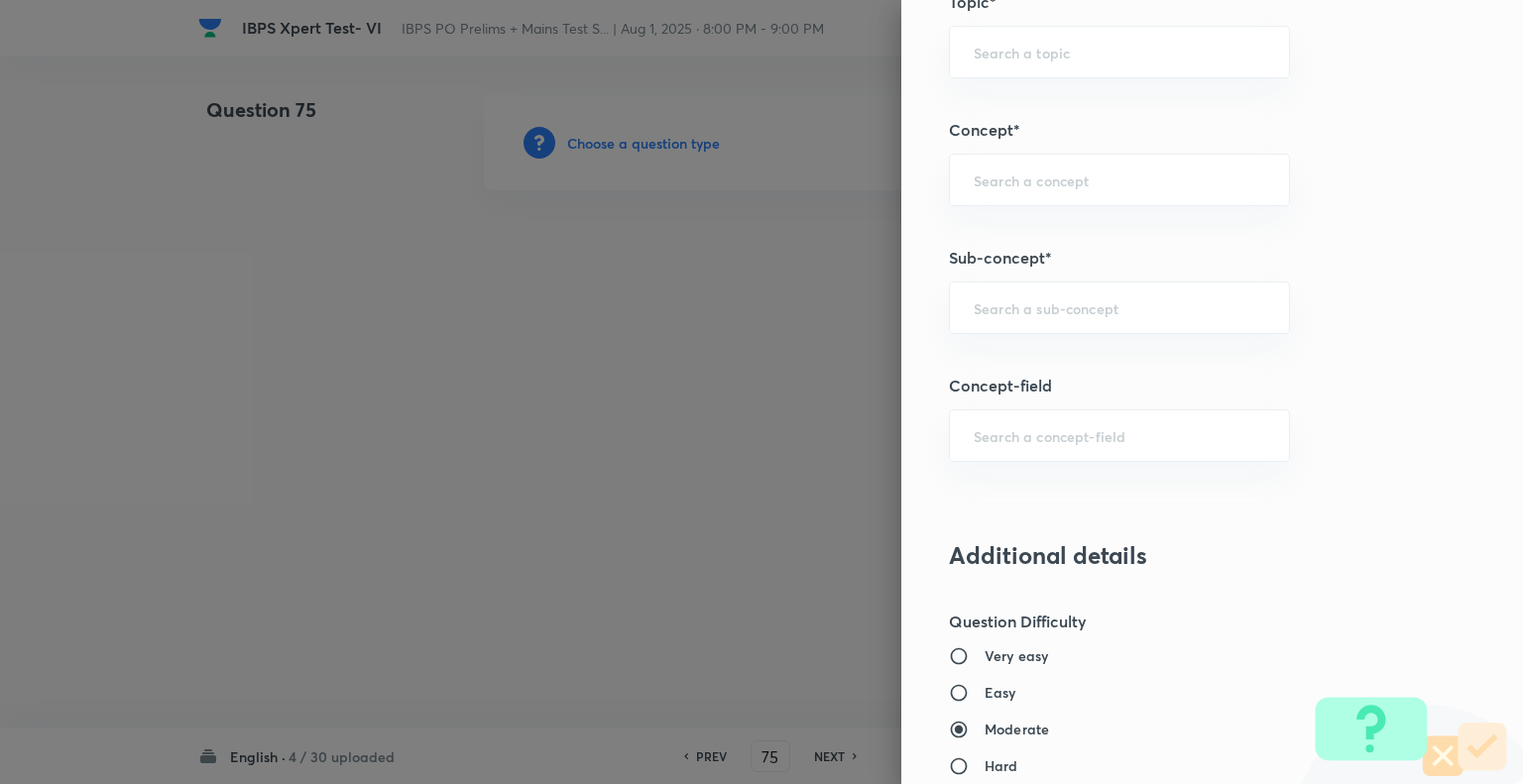 scroll, scrollTop: 1056, scrollLeft: 0, axis: vertical 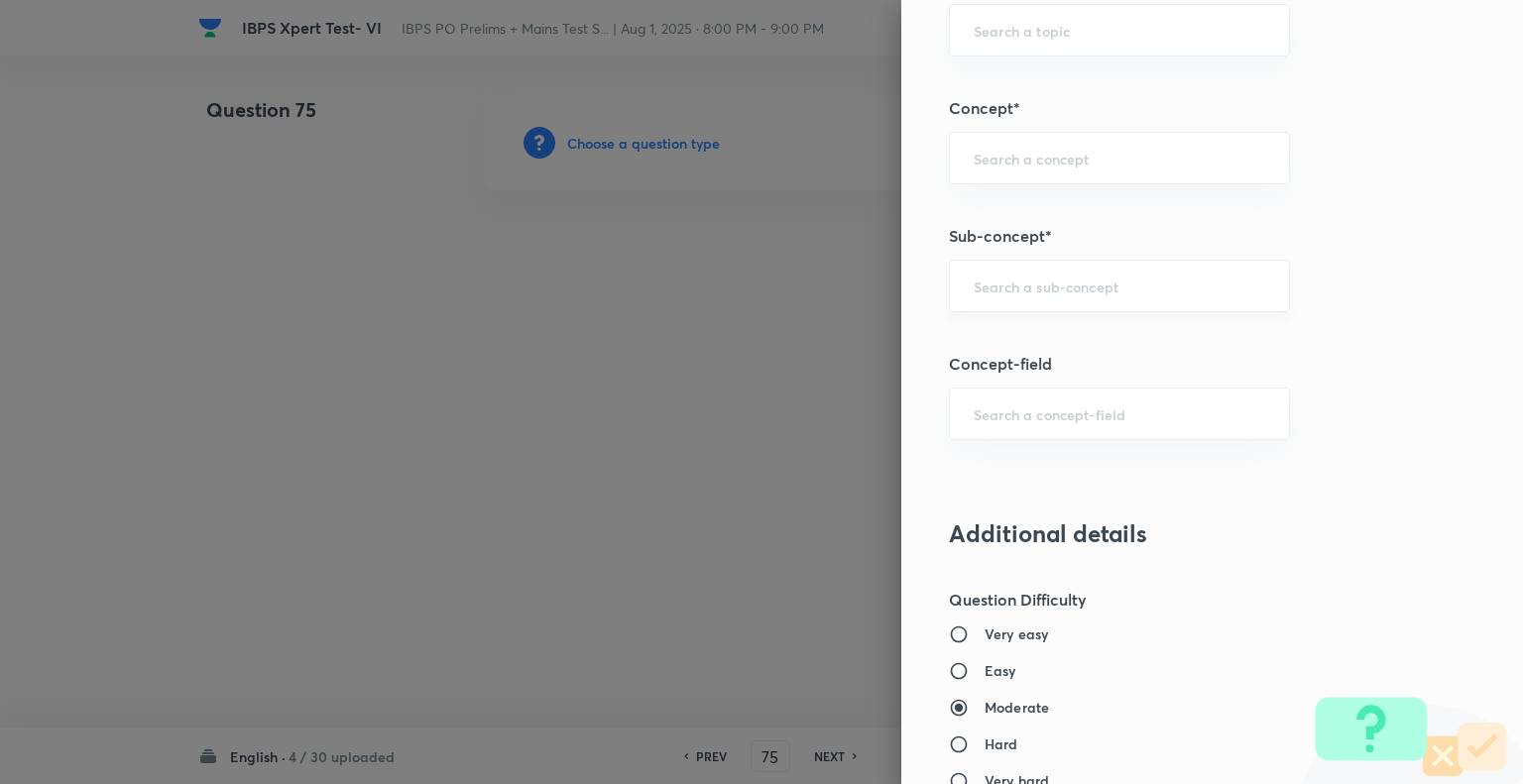 click on "​" at bounding box center (1119, 285) 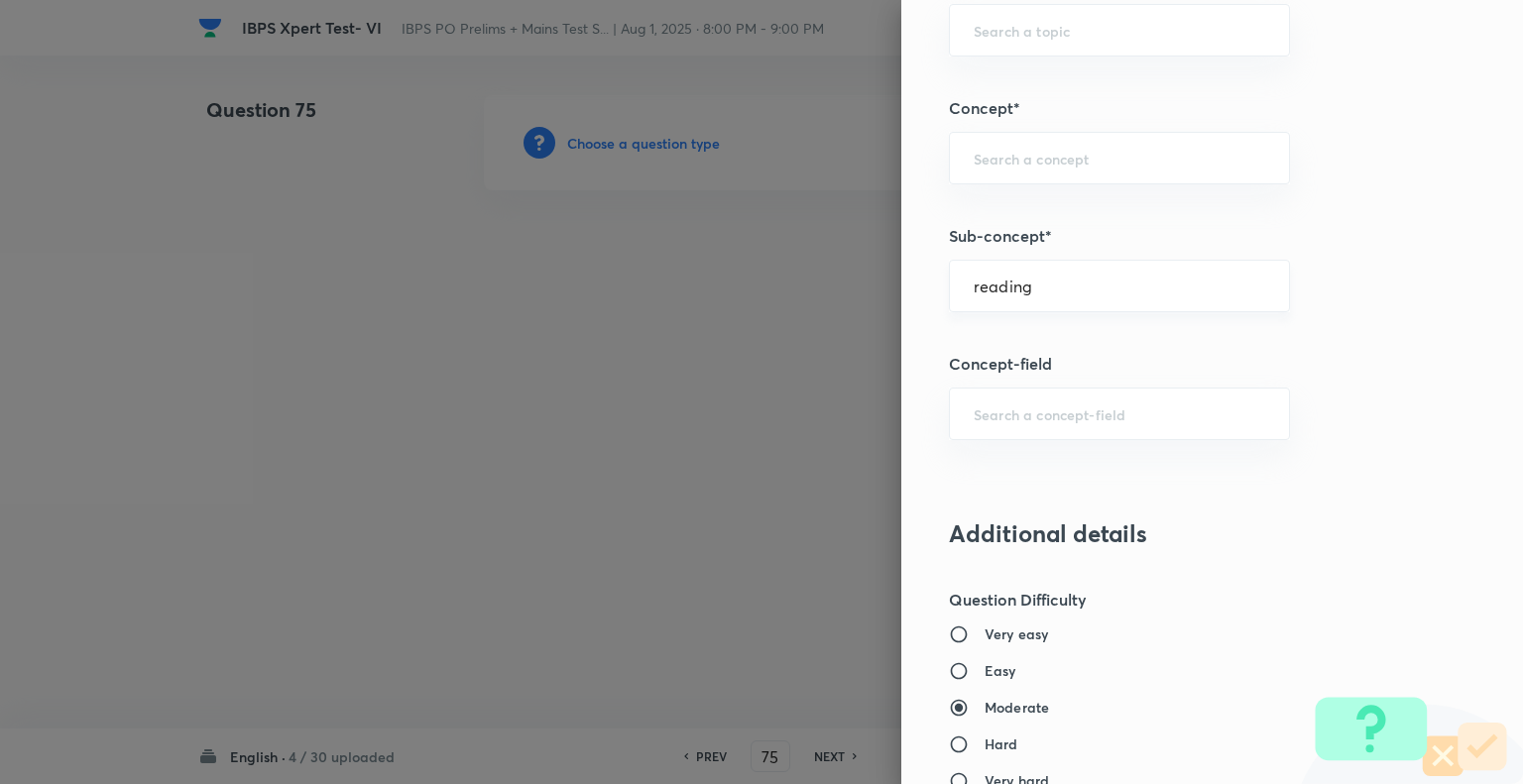 type on "Reading Comprehension" 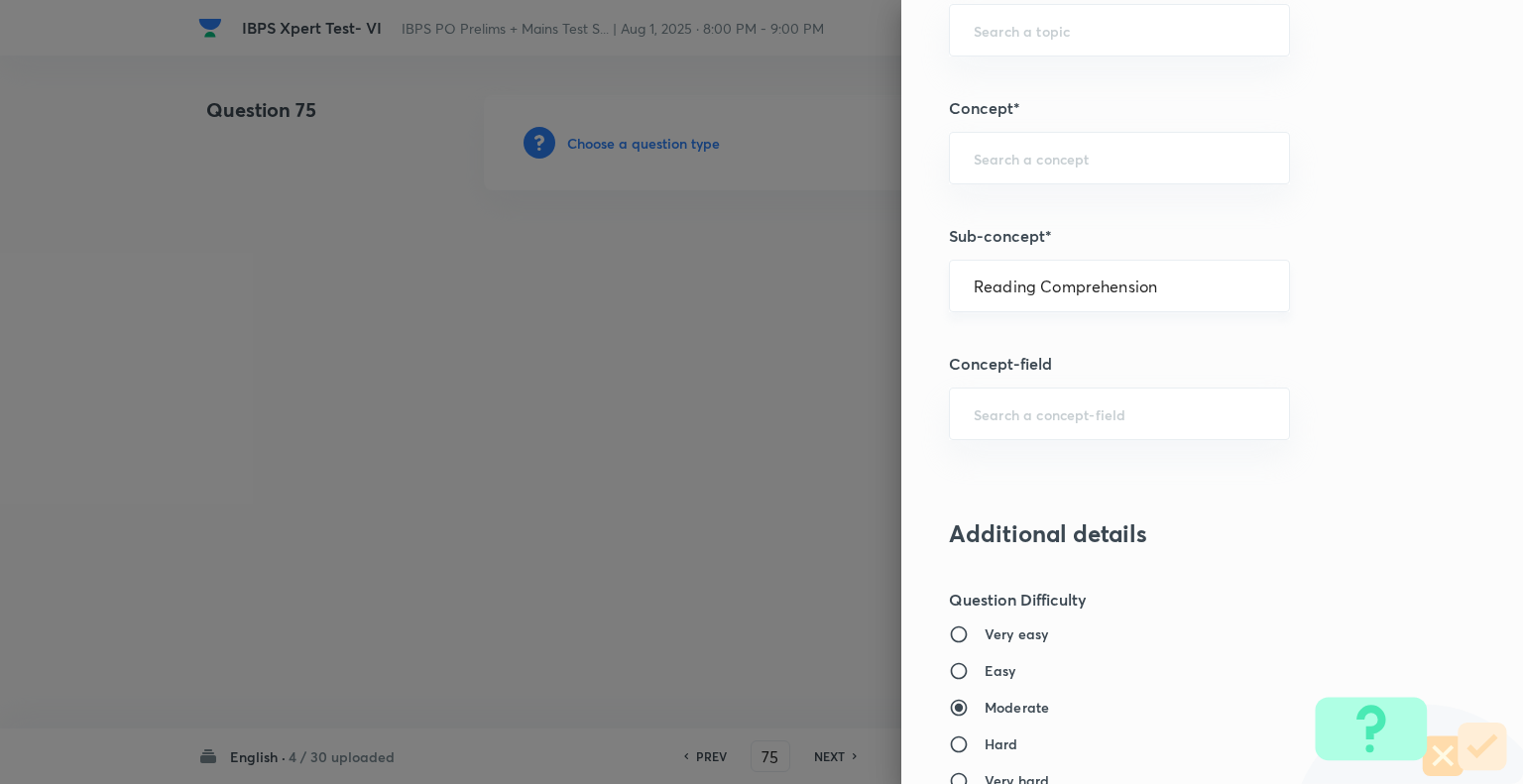 type on "English Language" 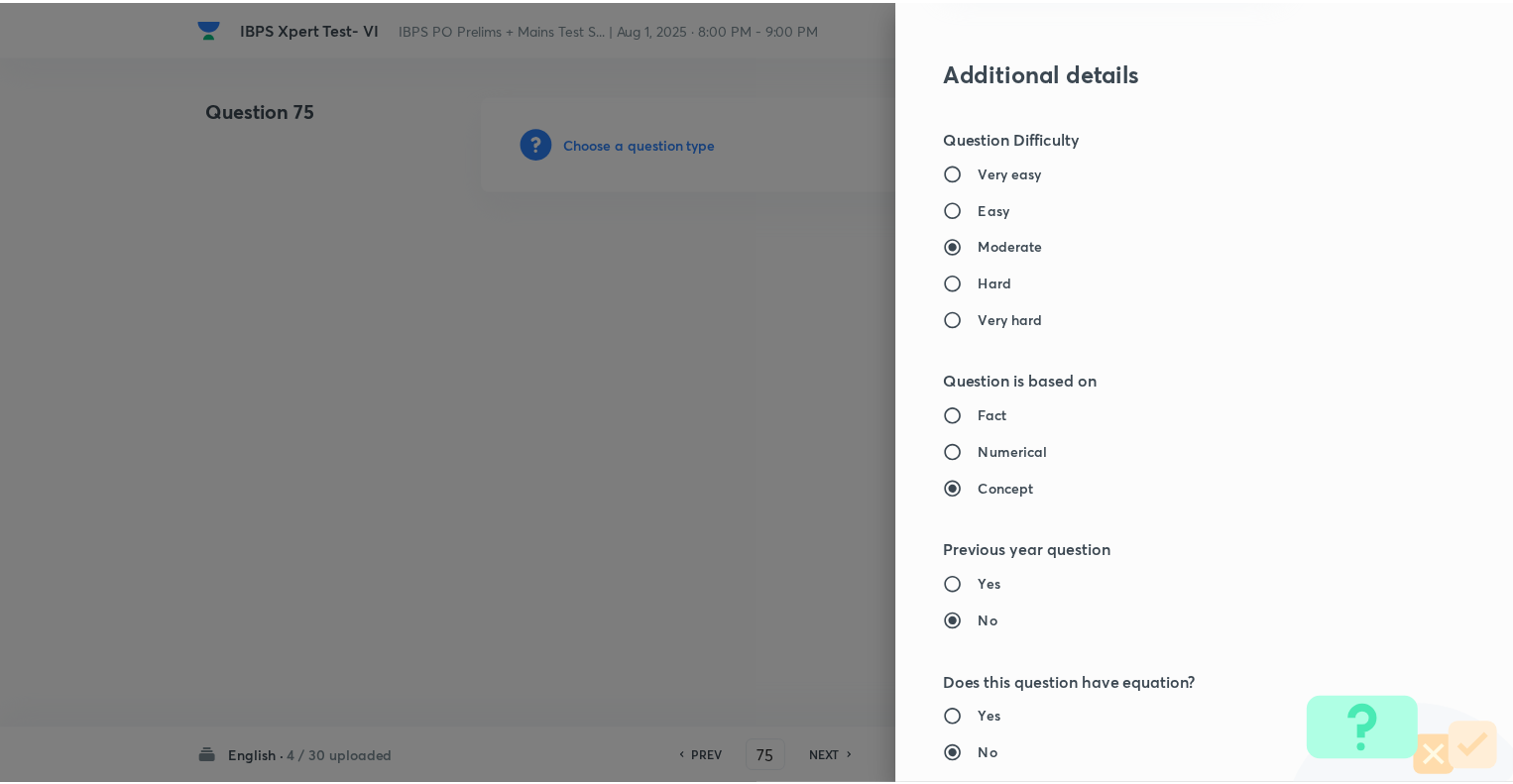 scroll, scrollTop: 1914, scrollLeft: 0, axis: vertical 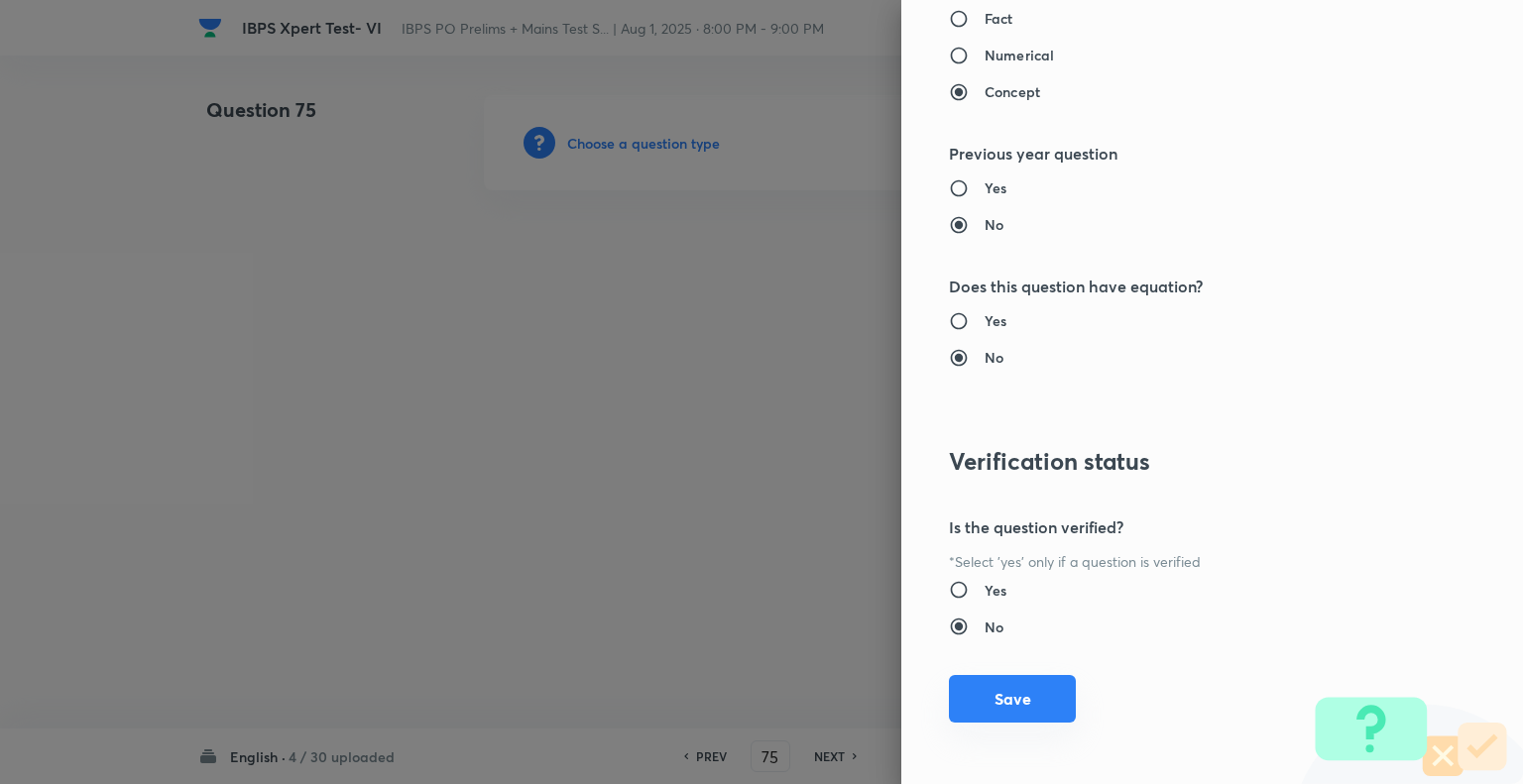 click on "Save" at bounding box center [1012, 699] 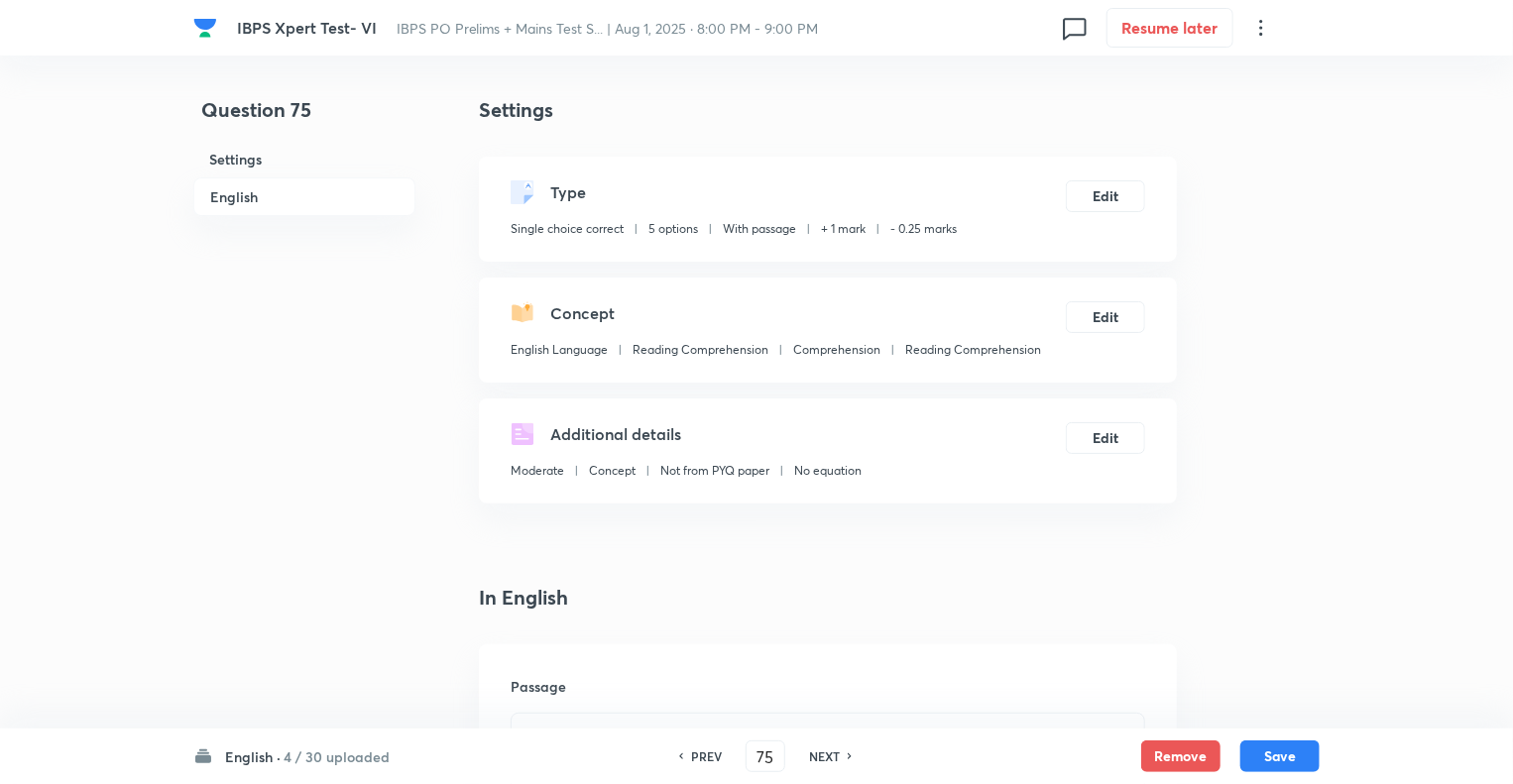 click on "Question 75 Settings English" at bounding box center [304, 2261] 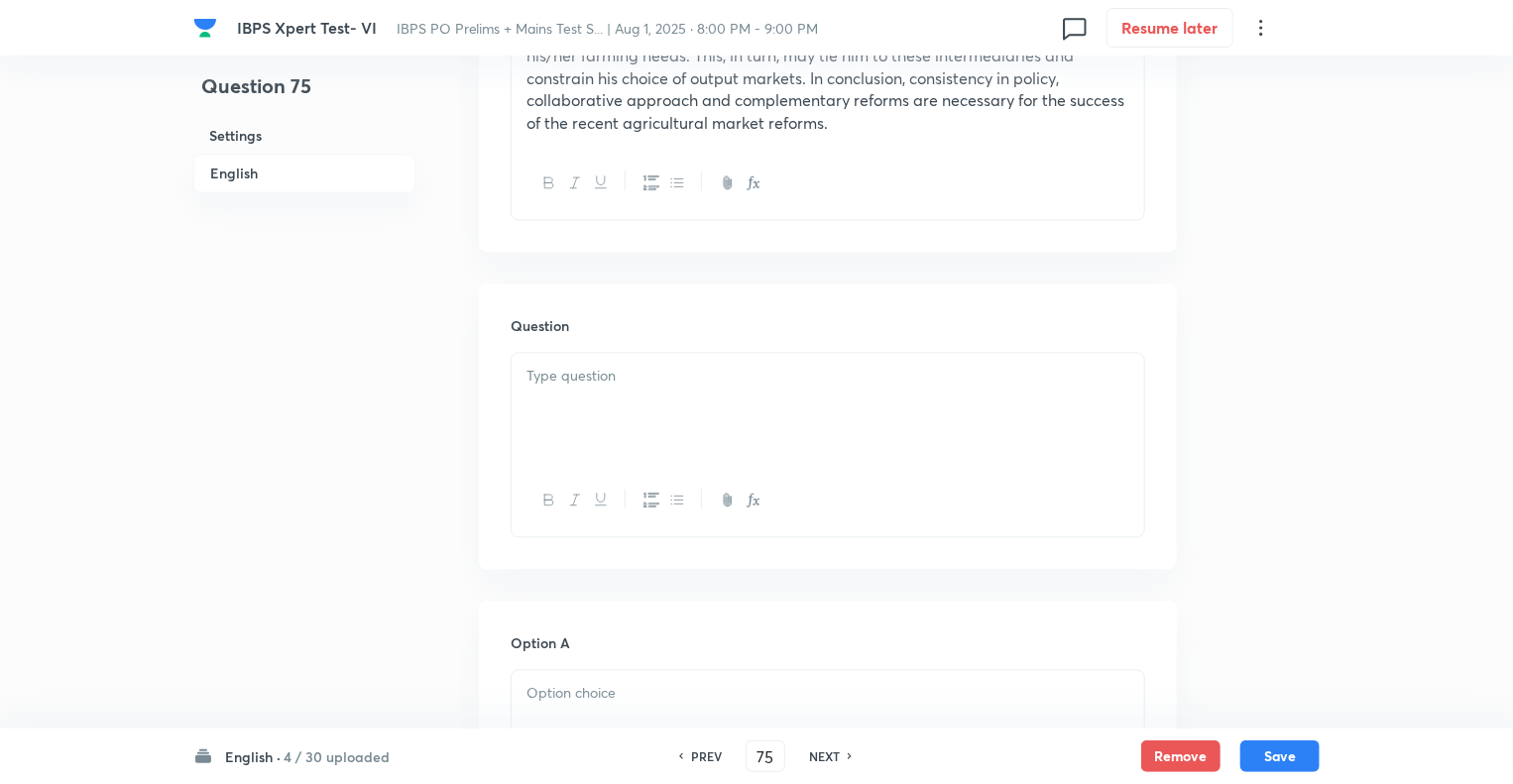 scroll, scrollTop: 1903, scrollLeft: 0, axis: vertical 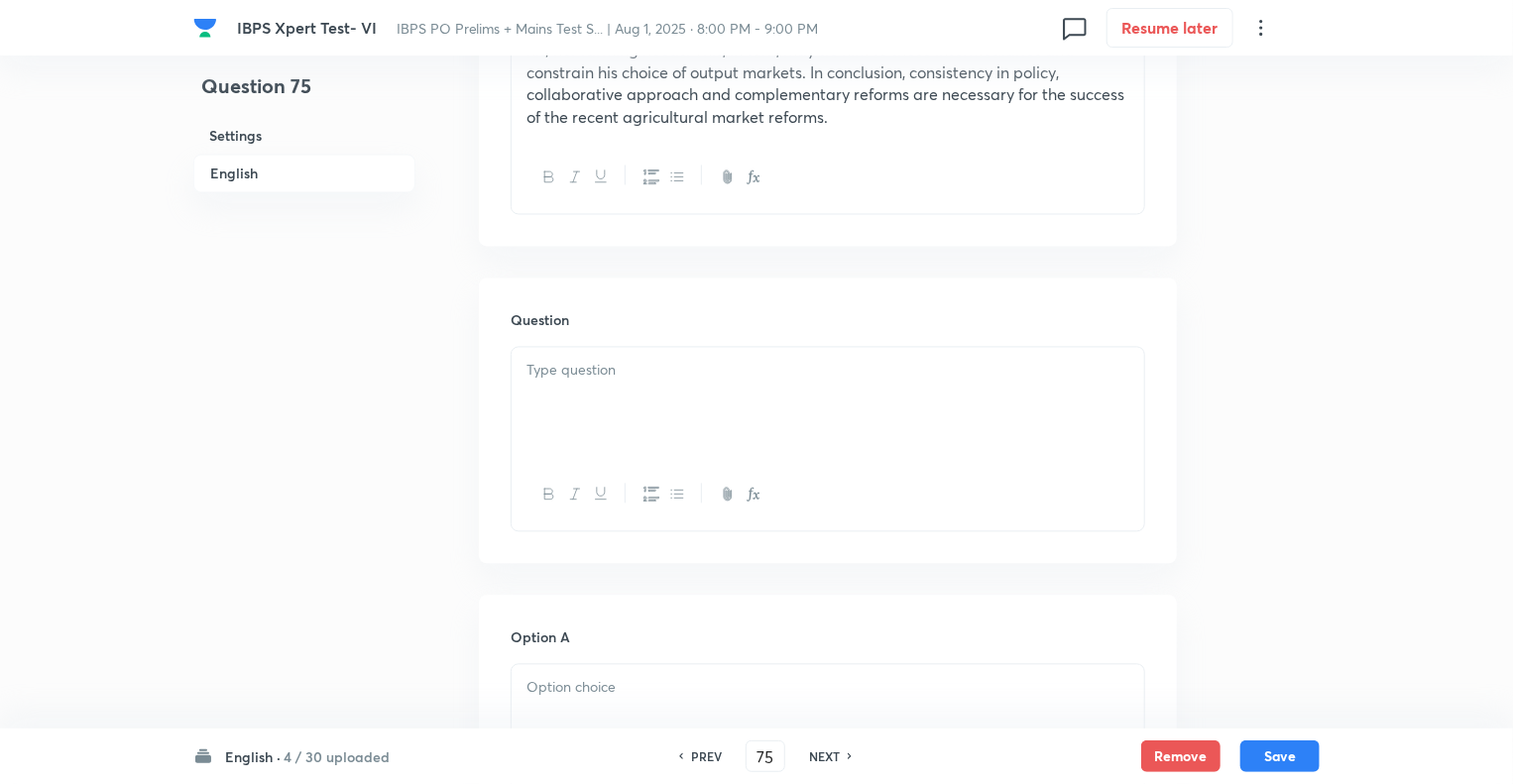 click at bounding box center [828, 402] 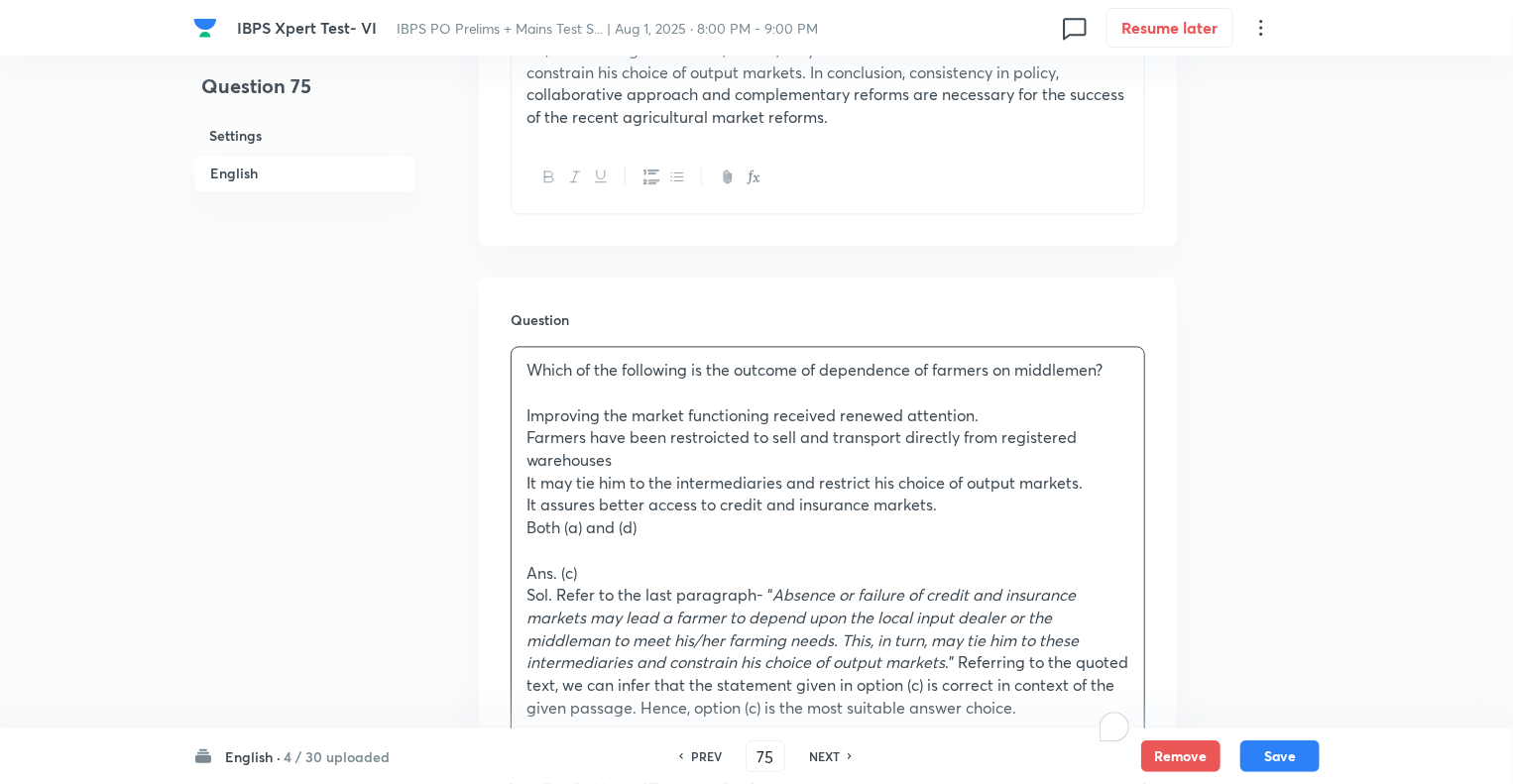 click on "Question 75 Settings English" at bounding box center [304, 505] 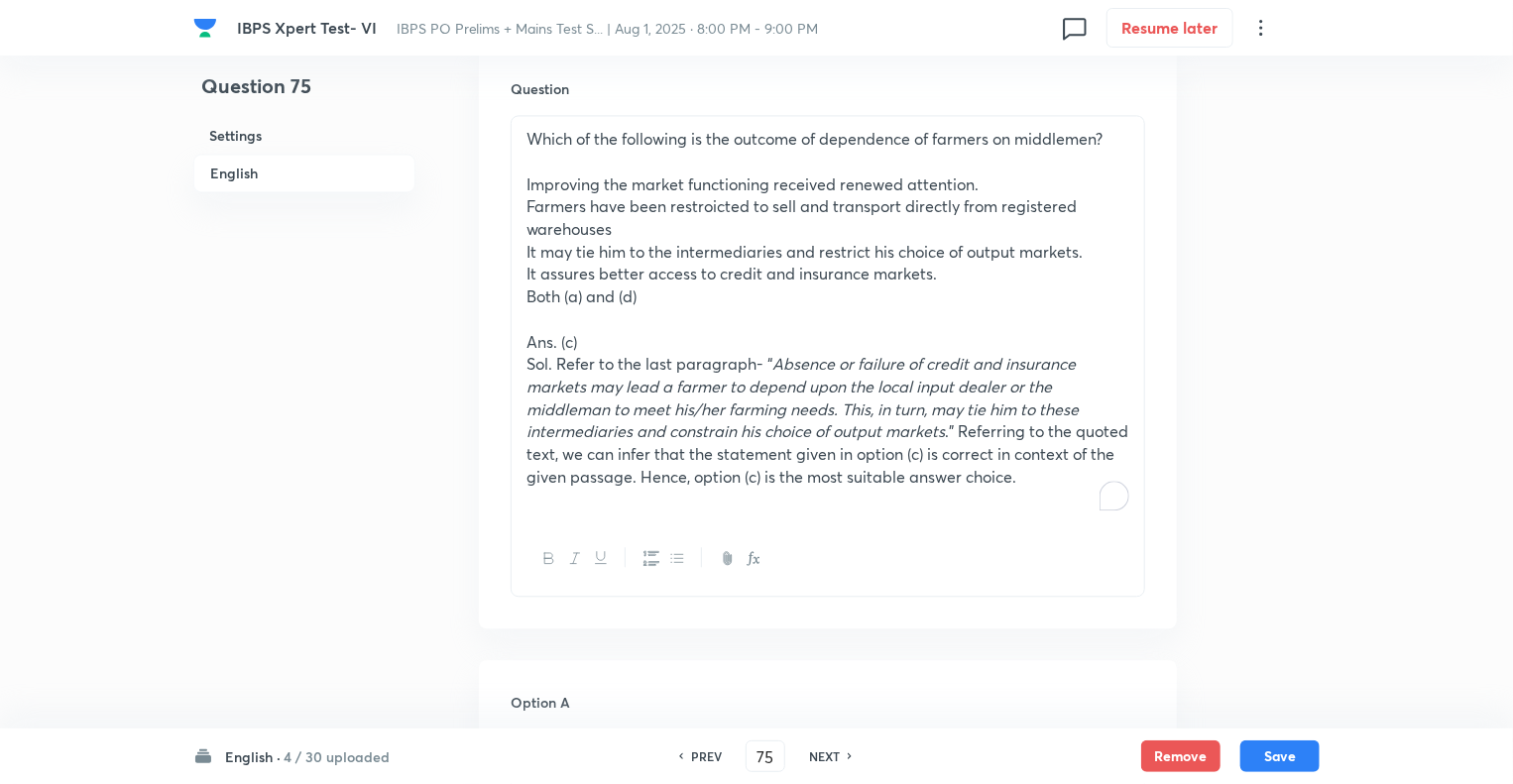 scroll, scrollTop: 2260, scrollLeft: 0, axis: vertical 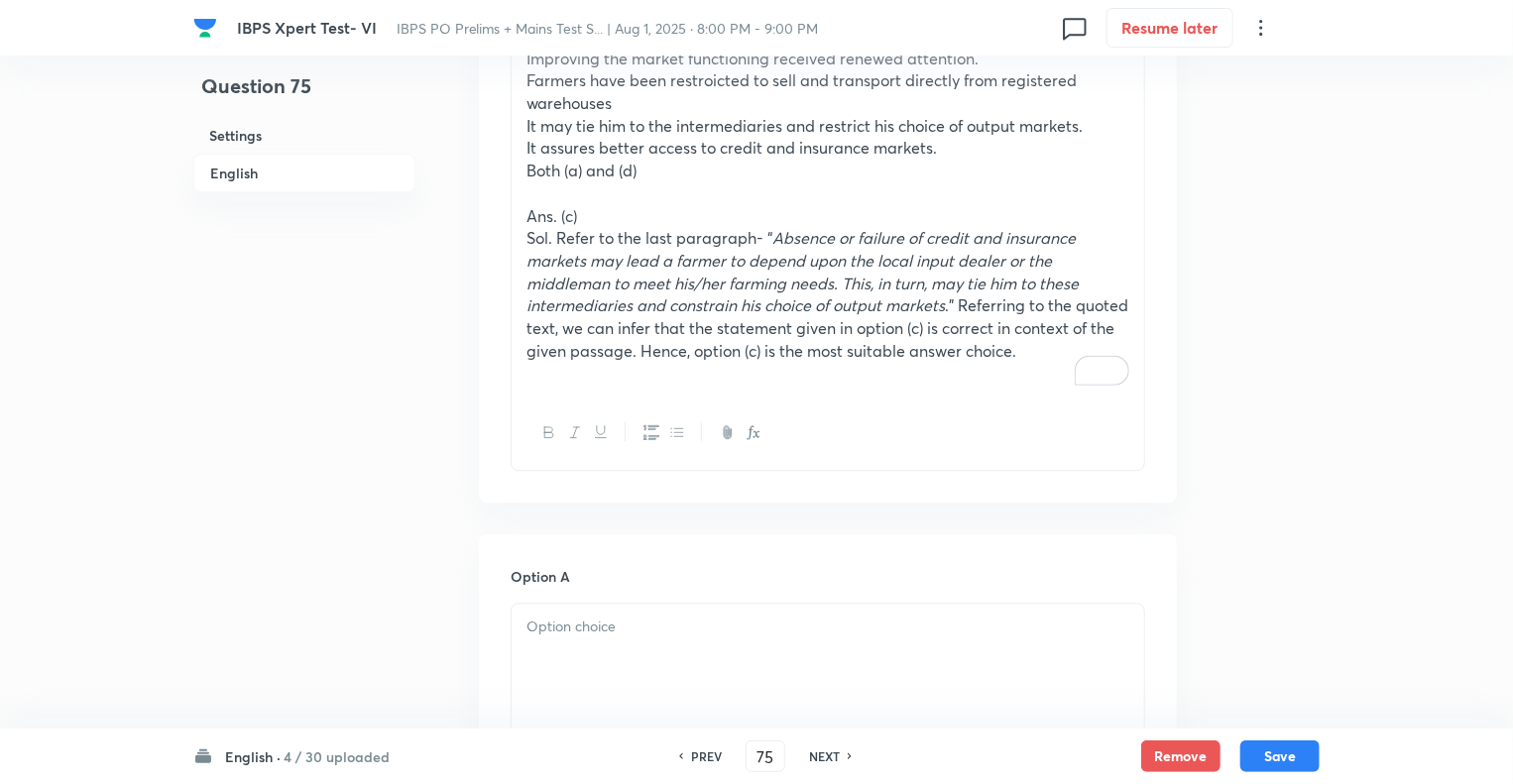 click on "Sol. Refer to the last paragraph- “ Absence or failure of credit and insurance markets may lead a farmer to depend upon the local input dealer or the middleman to meet his/her farming needs. This, in turn, may tie him to these intermediaries and constrain his choice of output markets .” Referring to the quoted text, we can infer that the statement given in option (c) is correct in context of the given passage. Hence, option (c) is the most suitable answer choice." at bounding box center [828, 294] 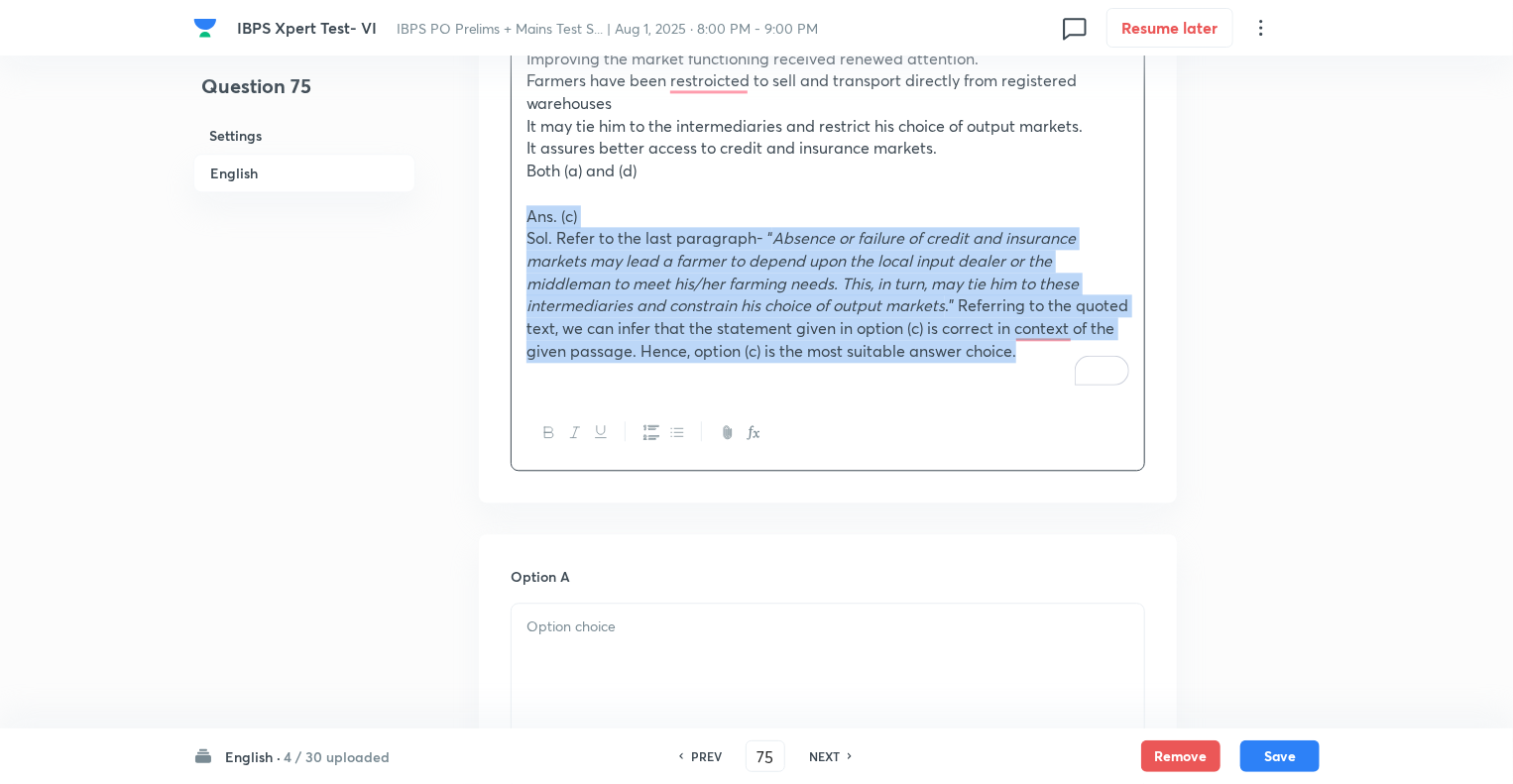 drag, startPoint x: 1027, startPoint y: 372, endPoint x: 476, endPoint y: 238, distance: 567.06 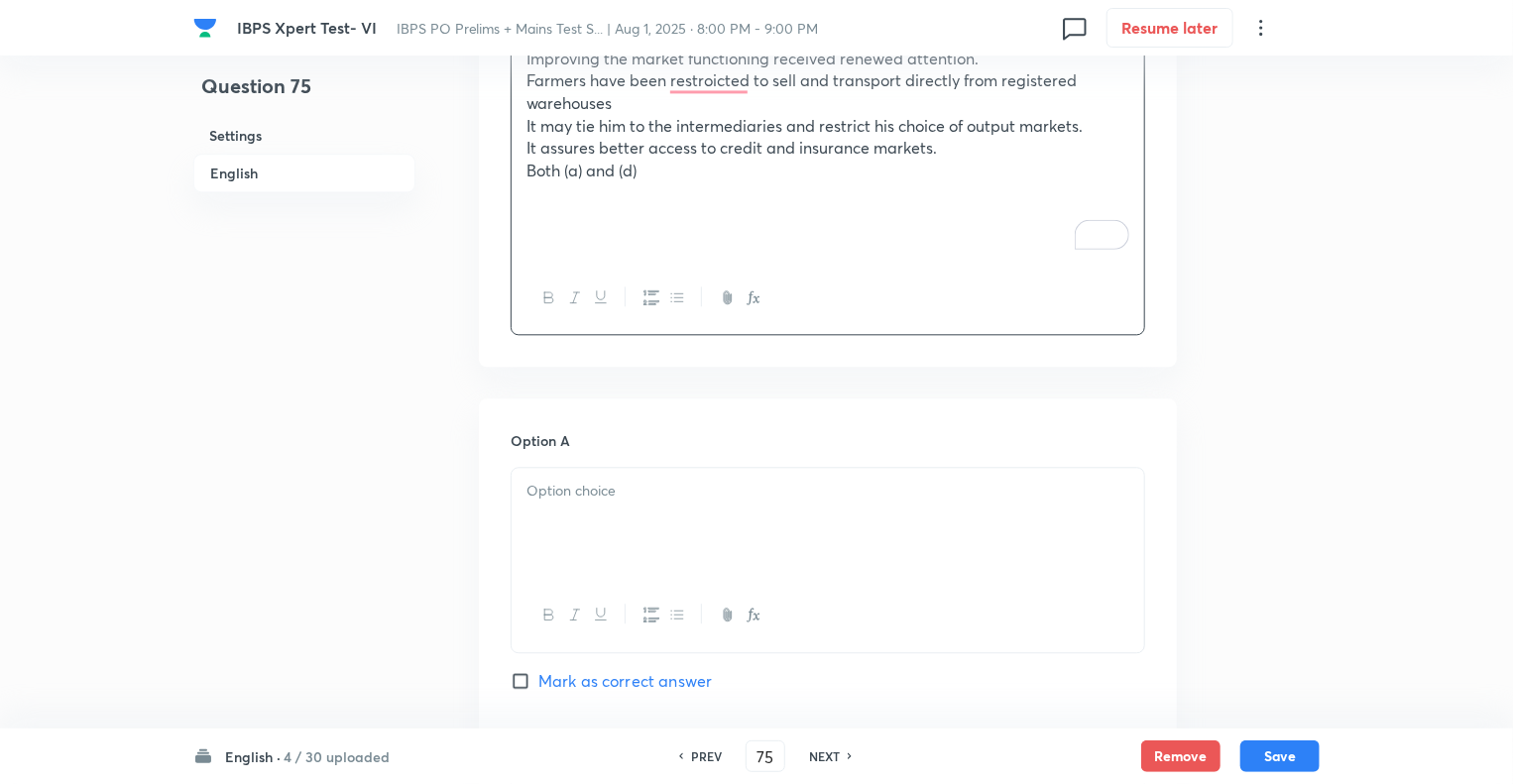 click on "Question 75 Settings English" at bounding box center [304, 81] 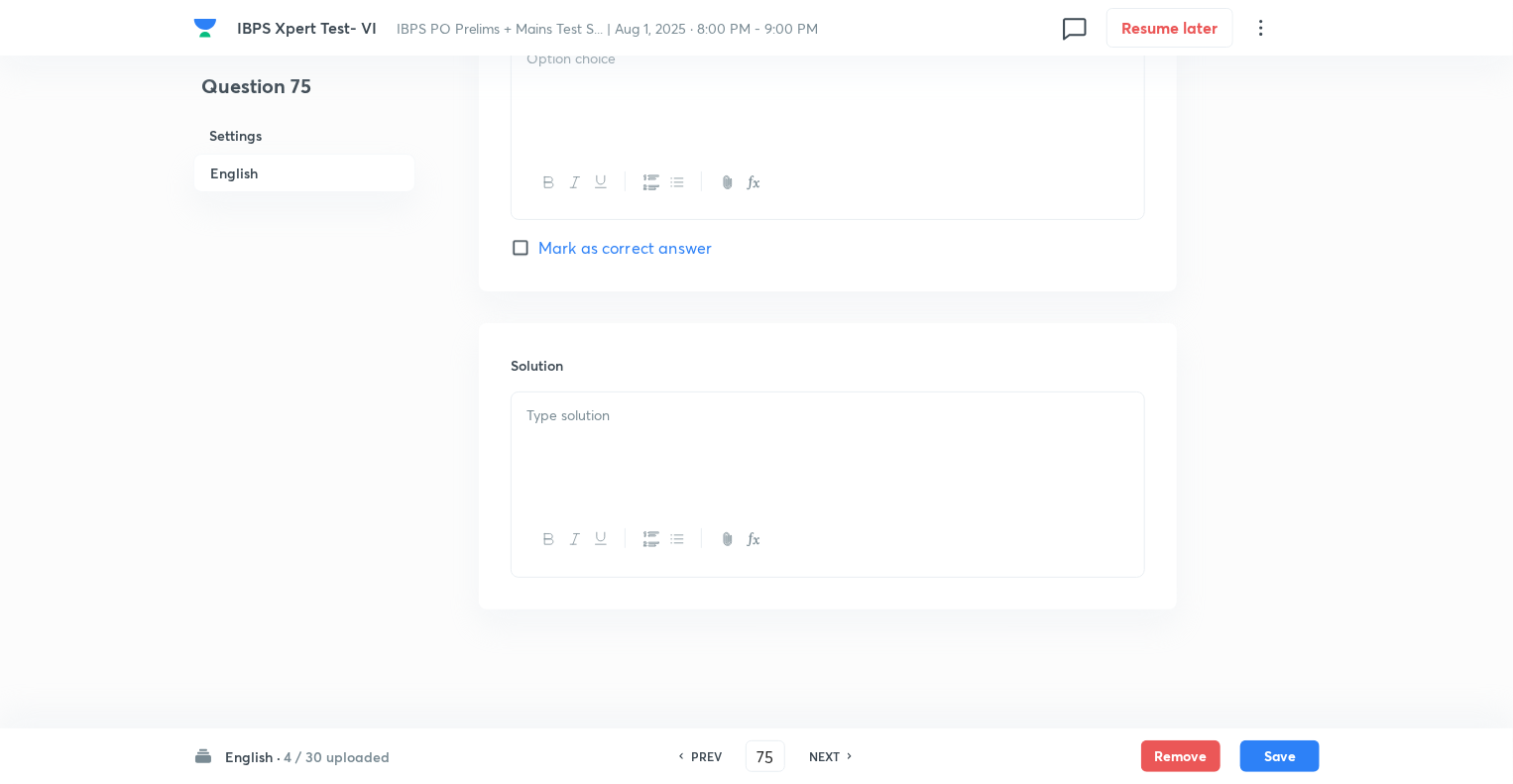 scroll, scrollTop: 3925, scrollLeft: 0, axis: vertical 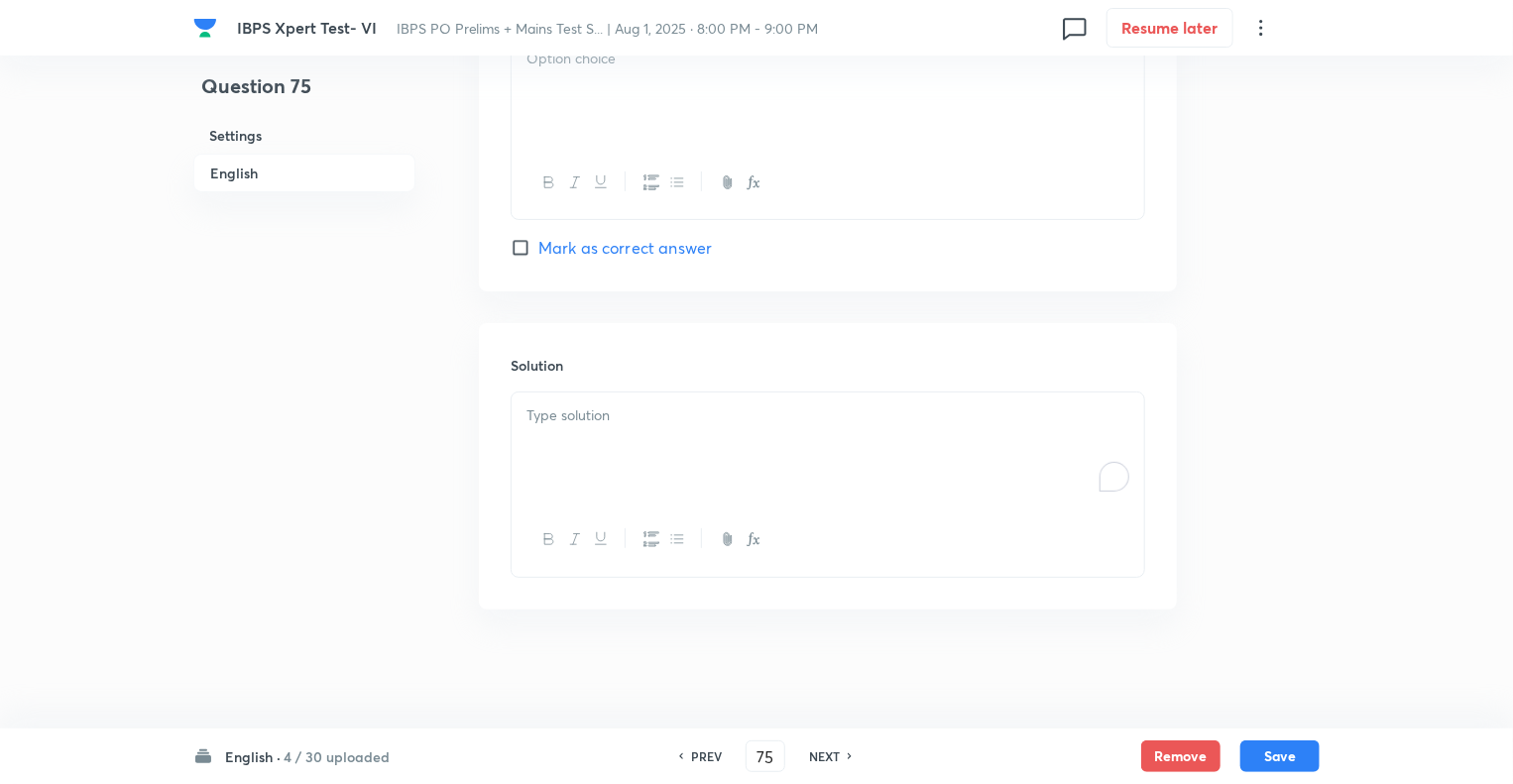 click at bounding box center [828, 448] 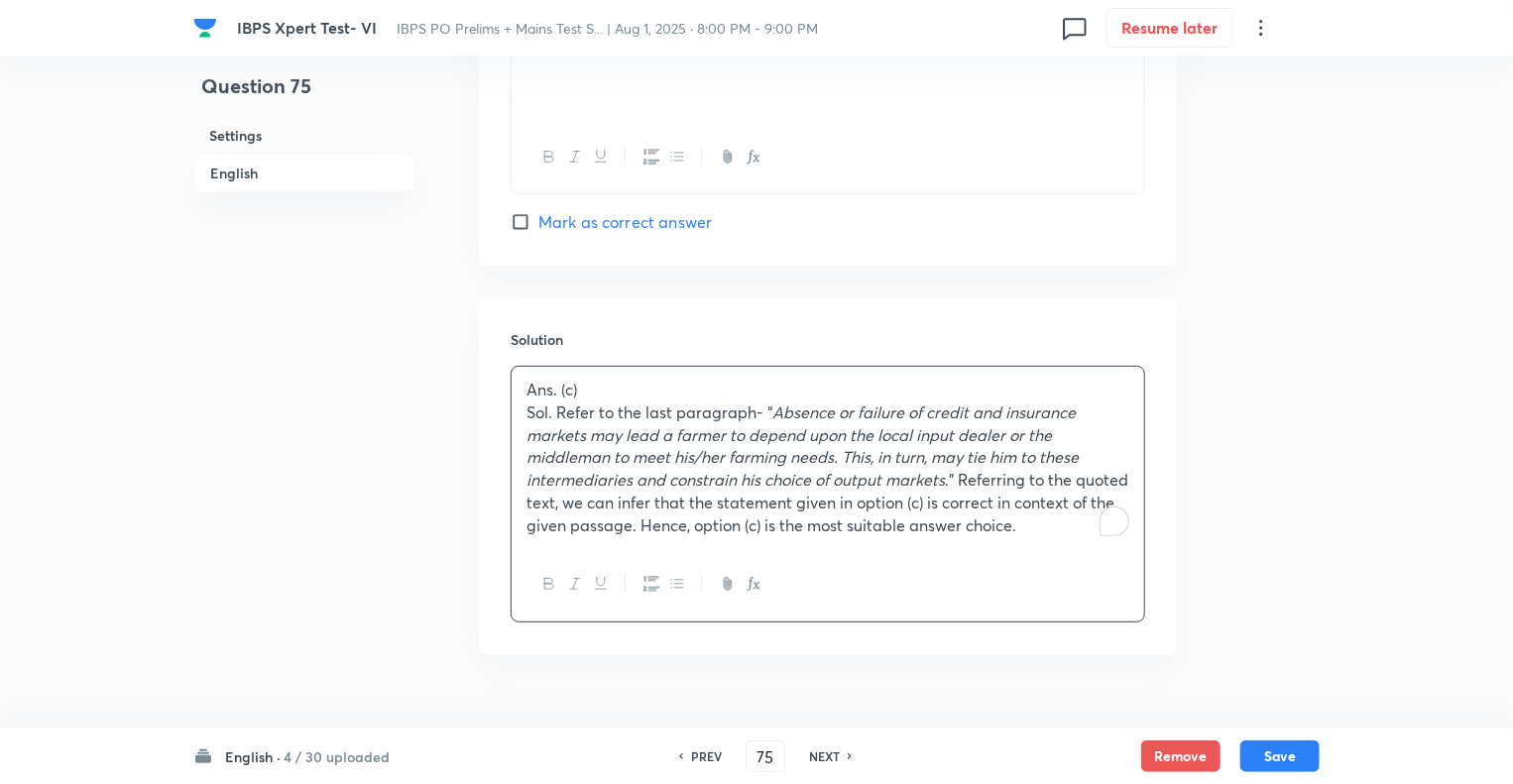 click on "Question 75 Settings English" at bounding box center [304, -1548] 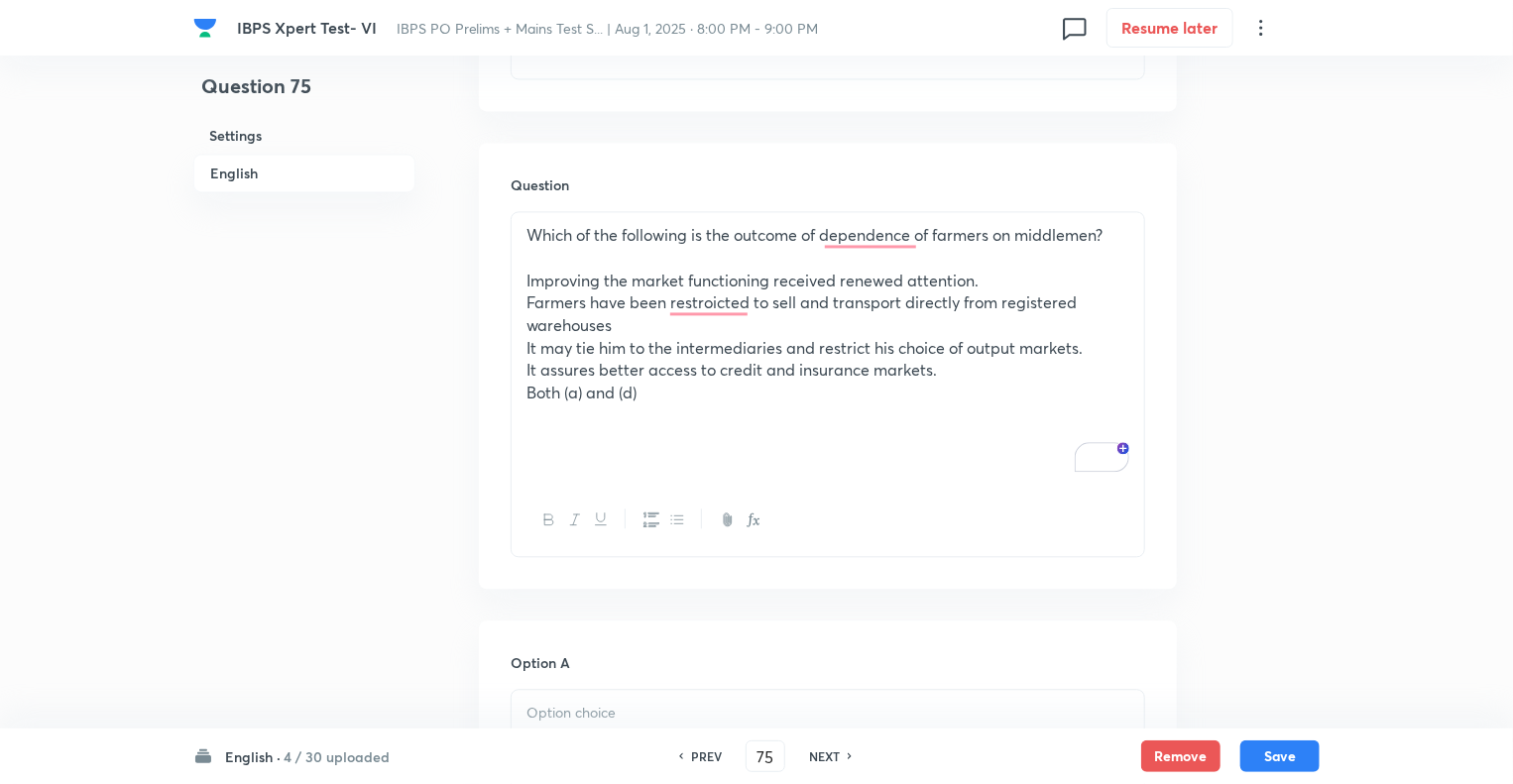 scroll, scrollTop: 2022, scrollLeft: 0, axis: vertical 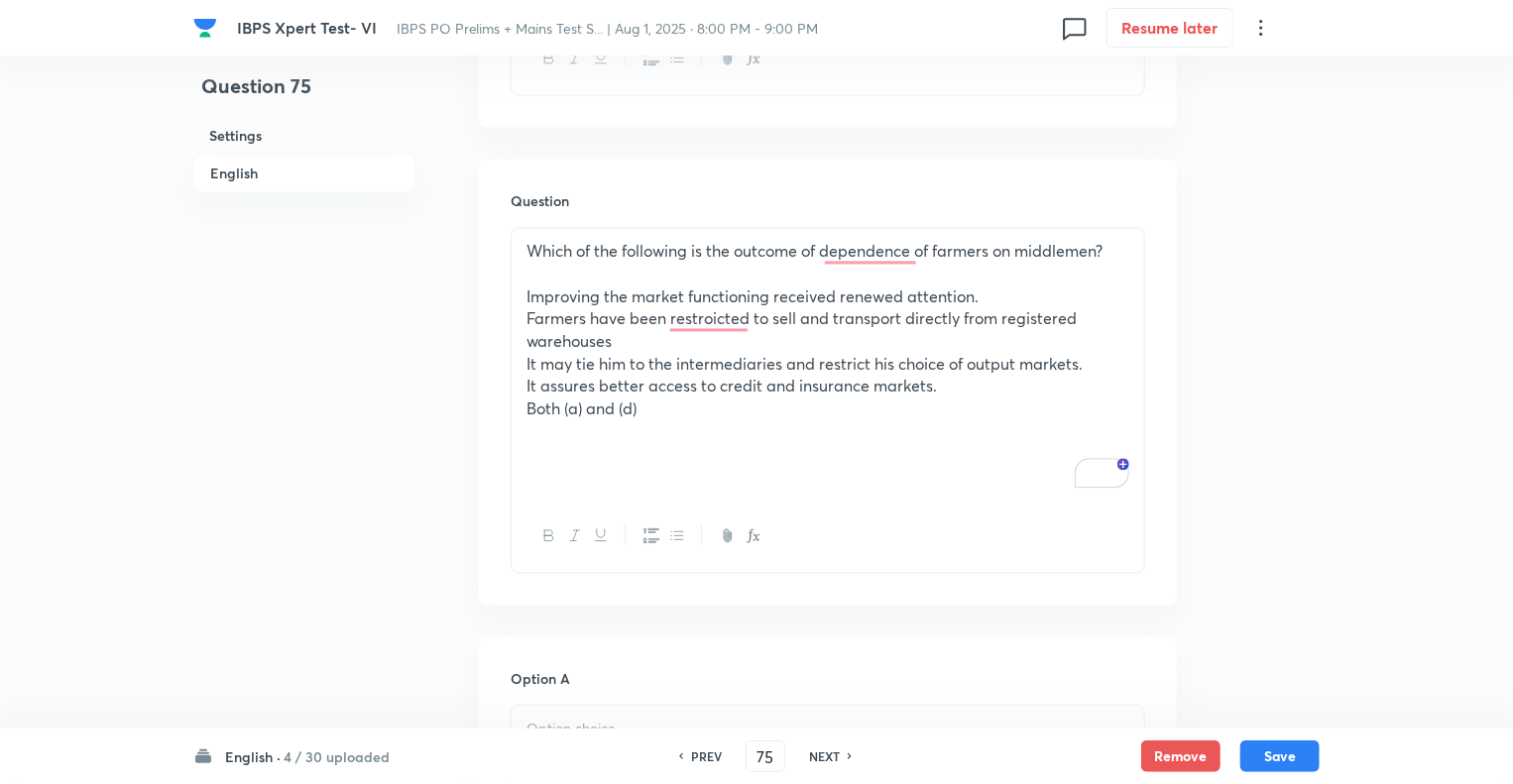 click on "Both (a) and (d)" at bounding box center [828, 408] 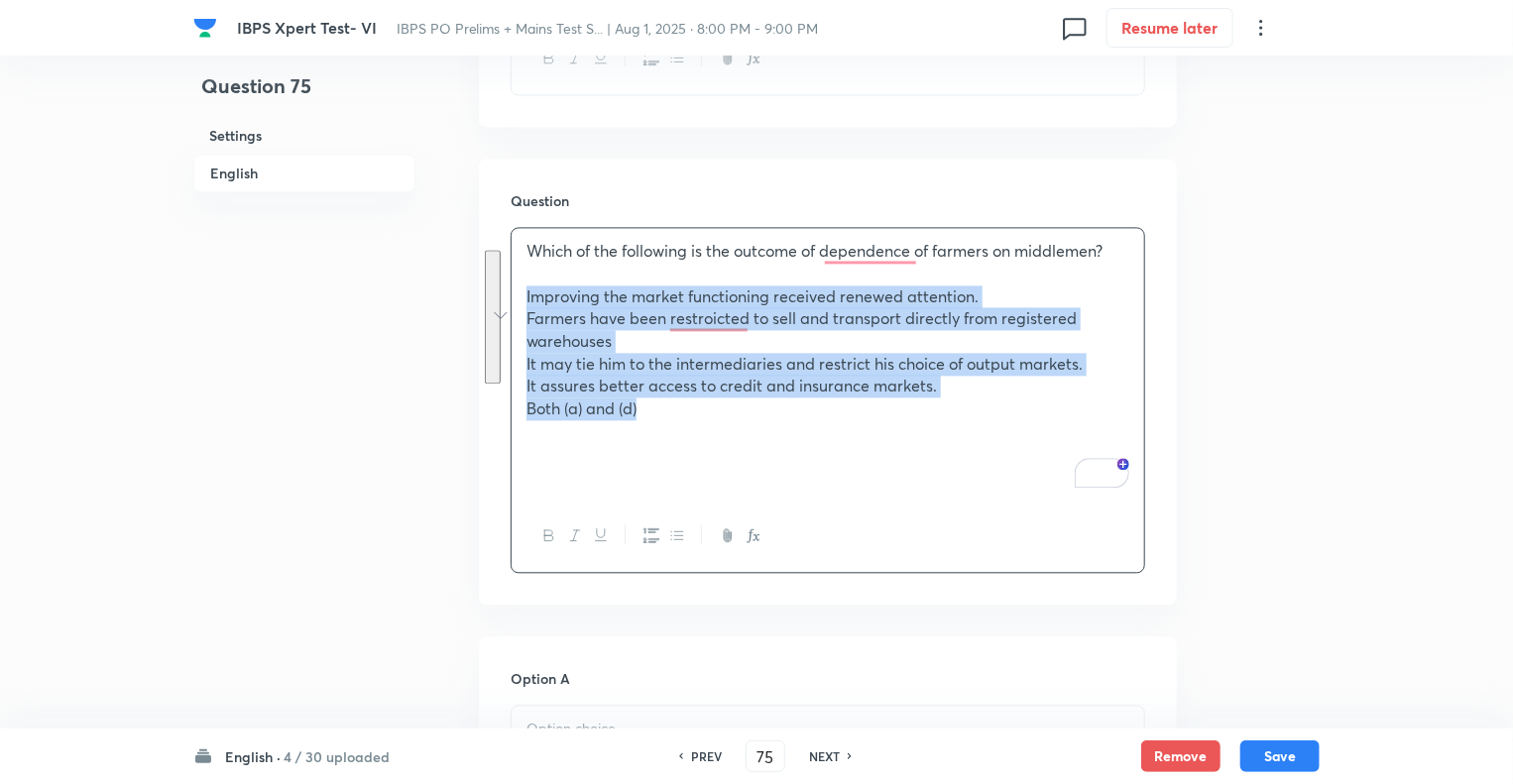 drag, startPoint x: 656, startPoint y: 431, endPoint x: 511, endPoint y: 315, distance: 185.6906 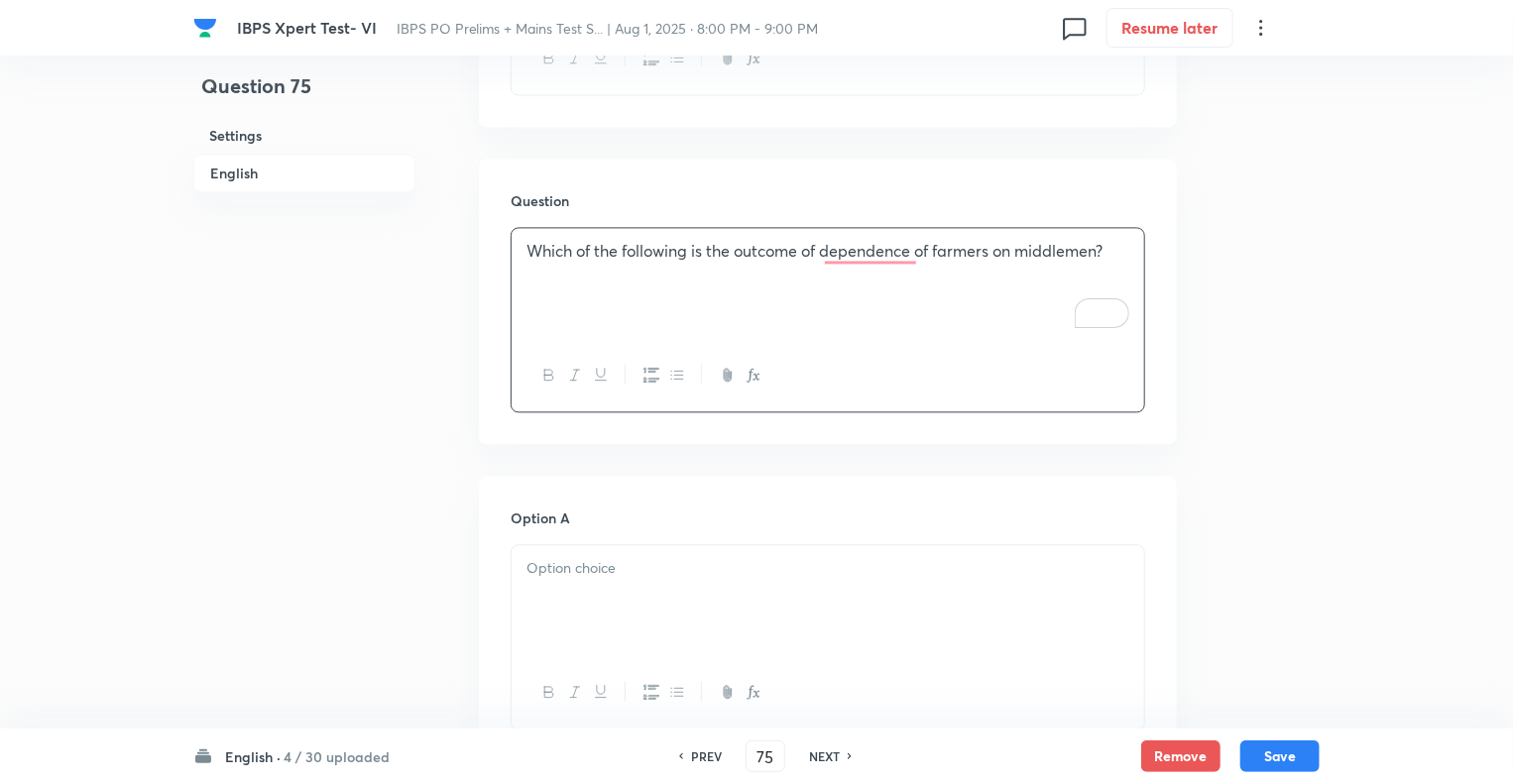 click at bounding box center [828, 601] 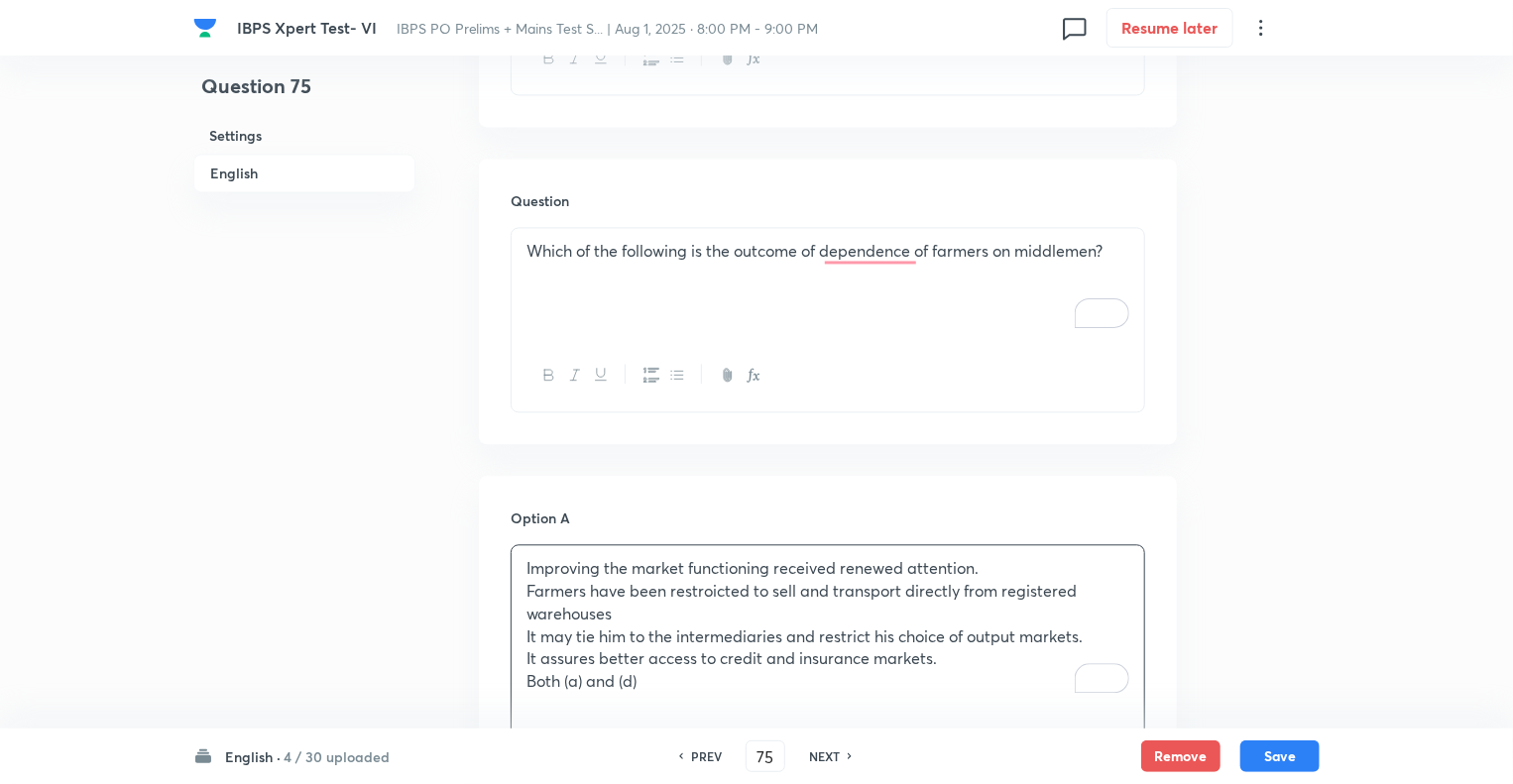 click on "Question 75 Settings English" at bounding box center (304, 298) 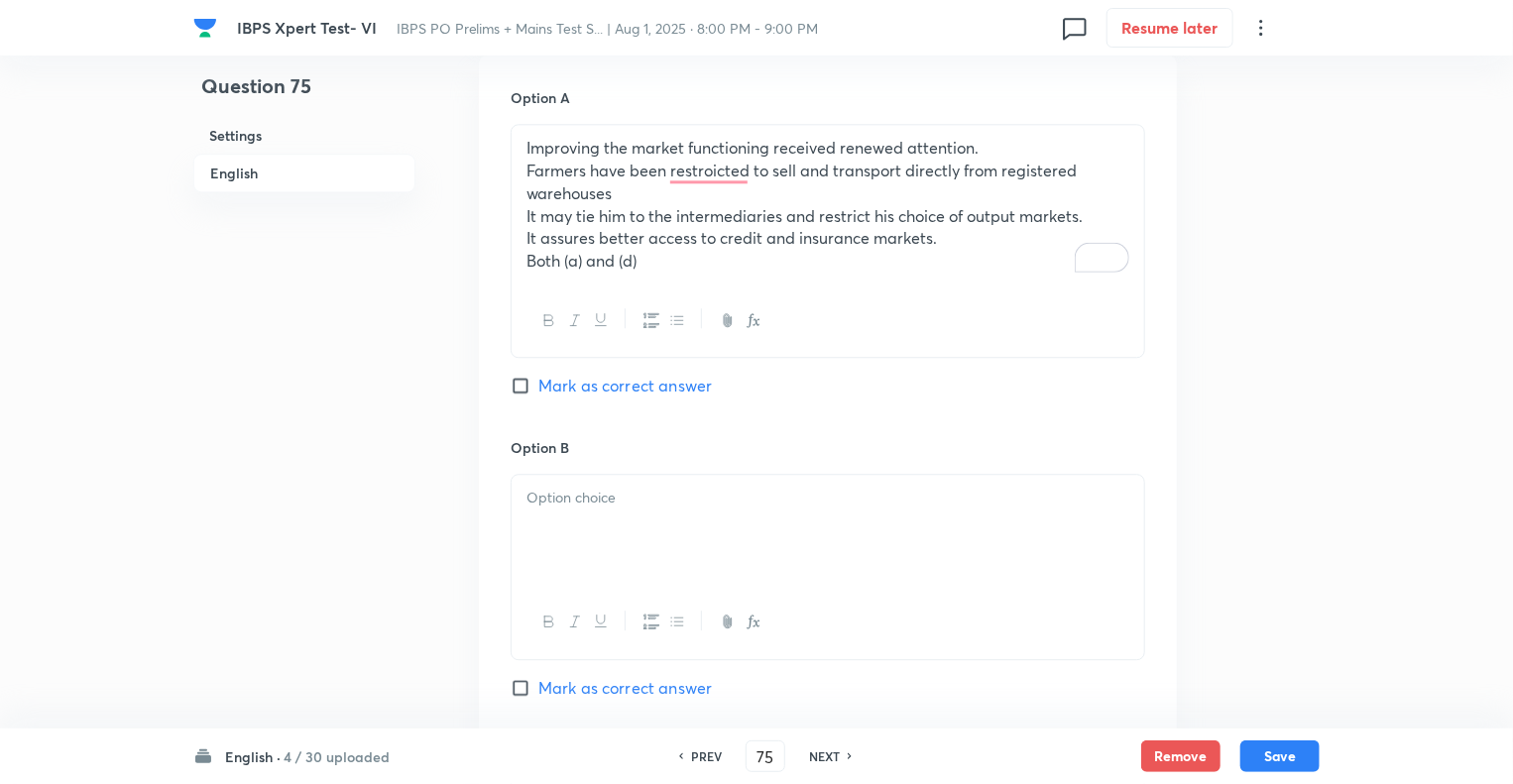scroll, scrollTop: 2458, scrollLeft: 0, axis: vertical 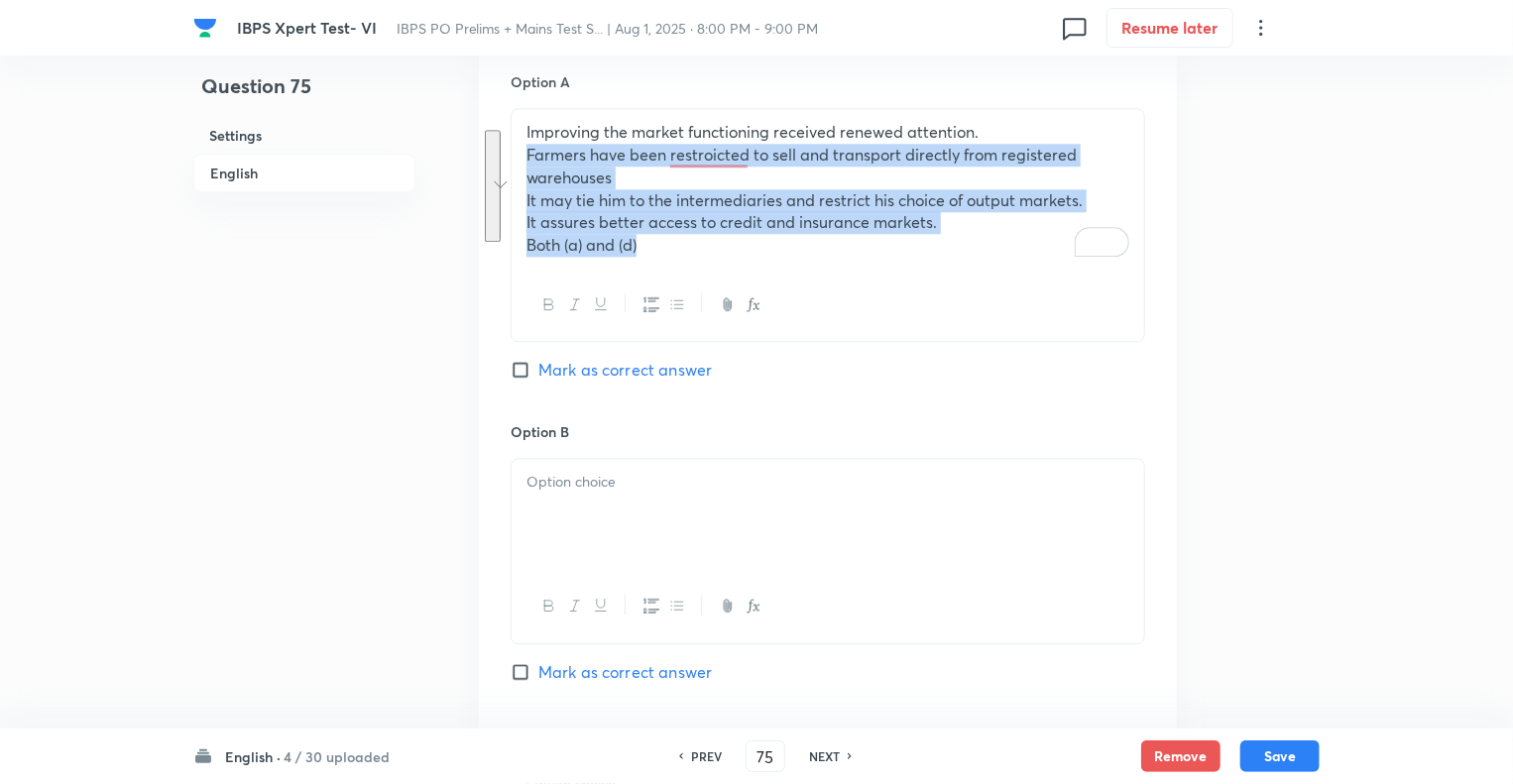 drag, startPoint x: 654, startPoint y: 274, endPoint x: 517, endPoint y: 183, distance: 164.4688 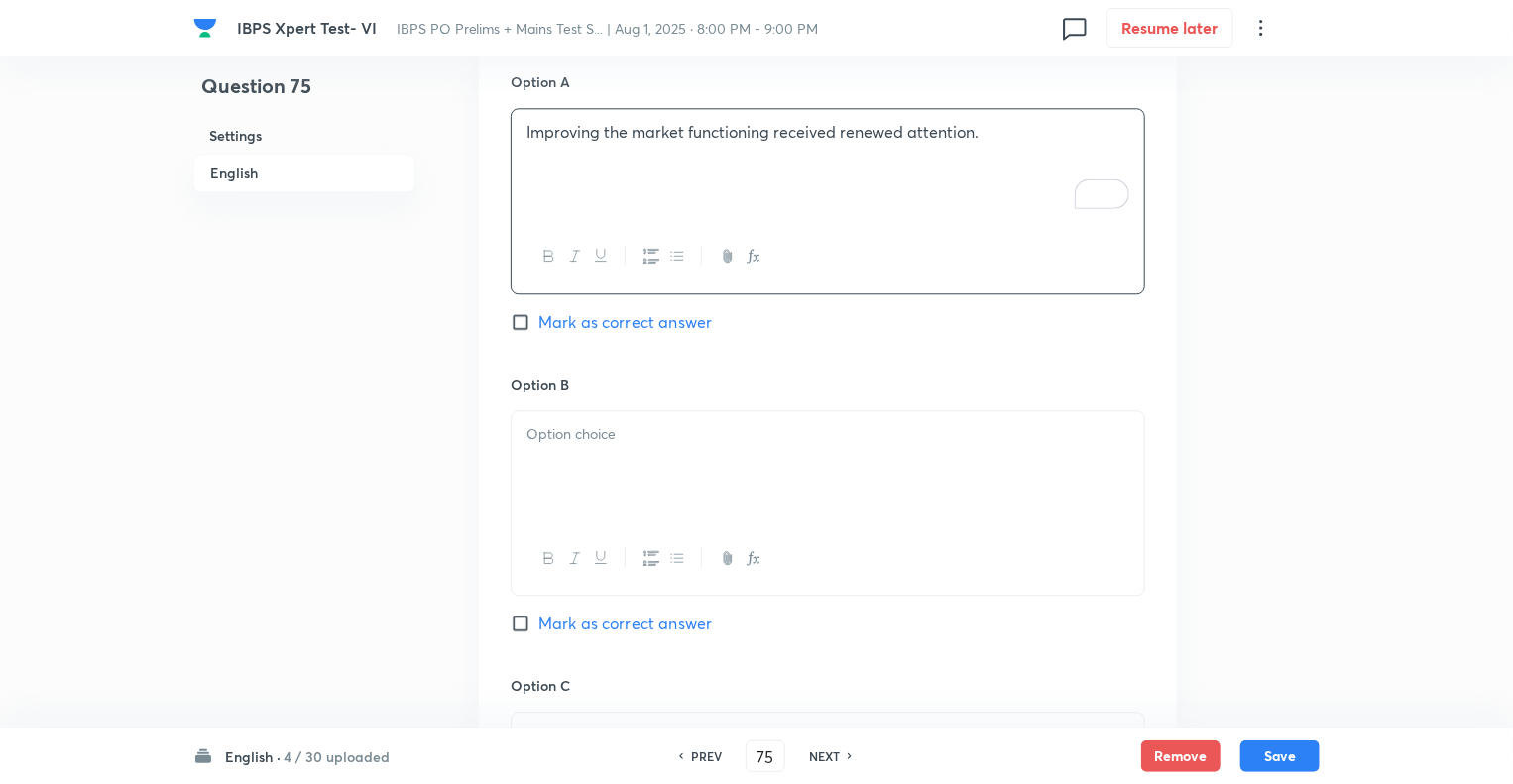 click at bounding box center [828, 434] 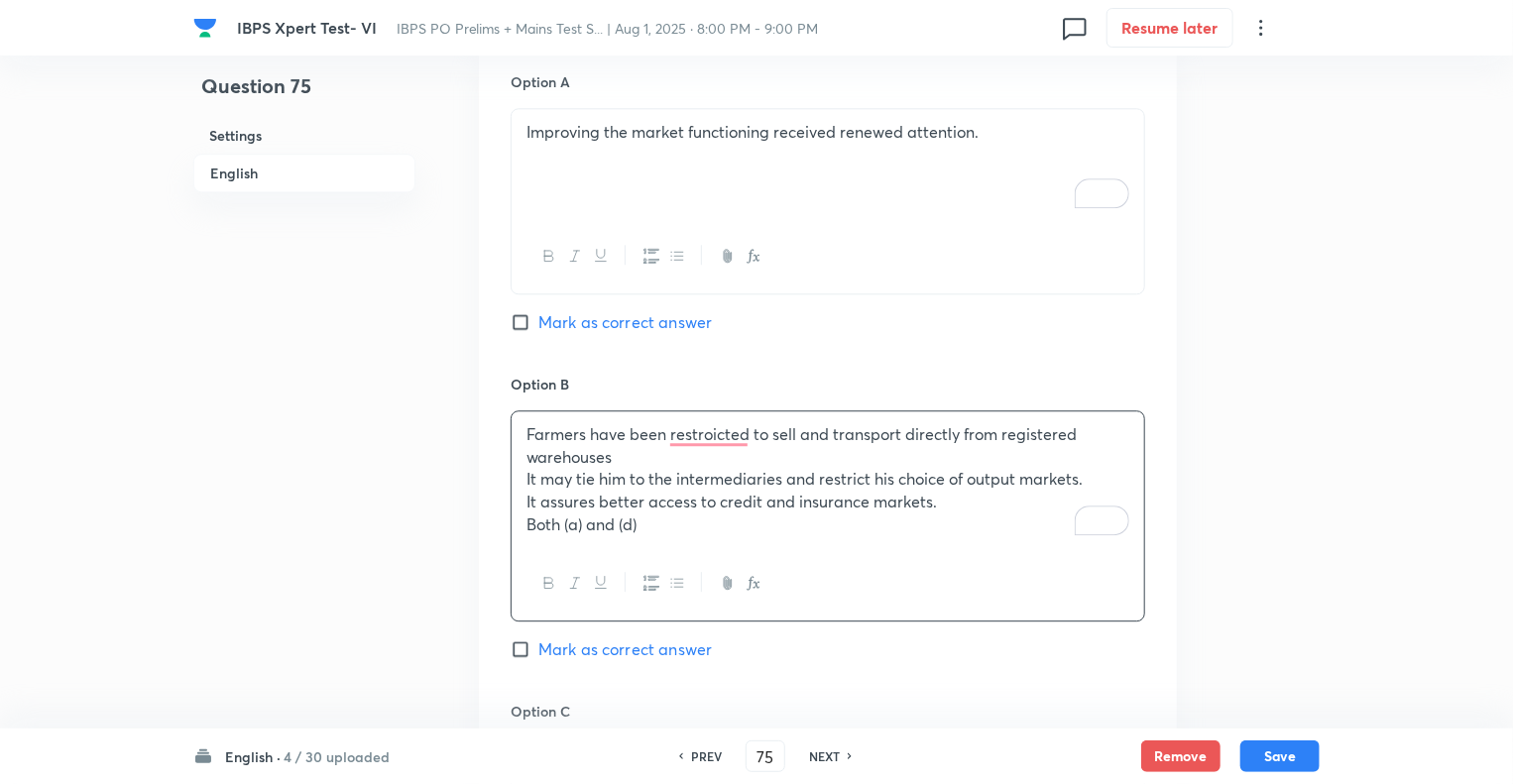click on "Both (a) and (d)" at bounding box center [828, 524] 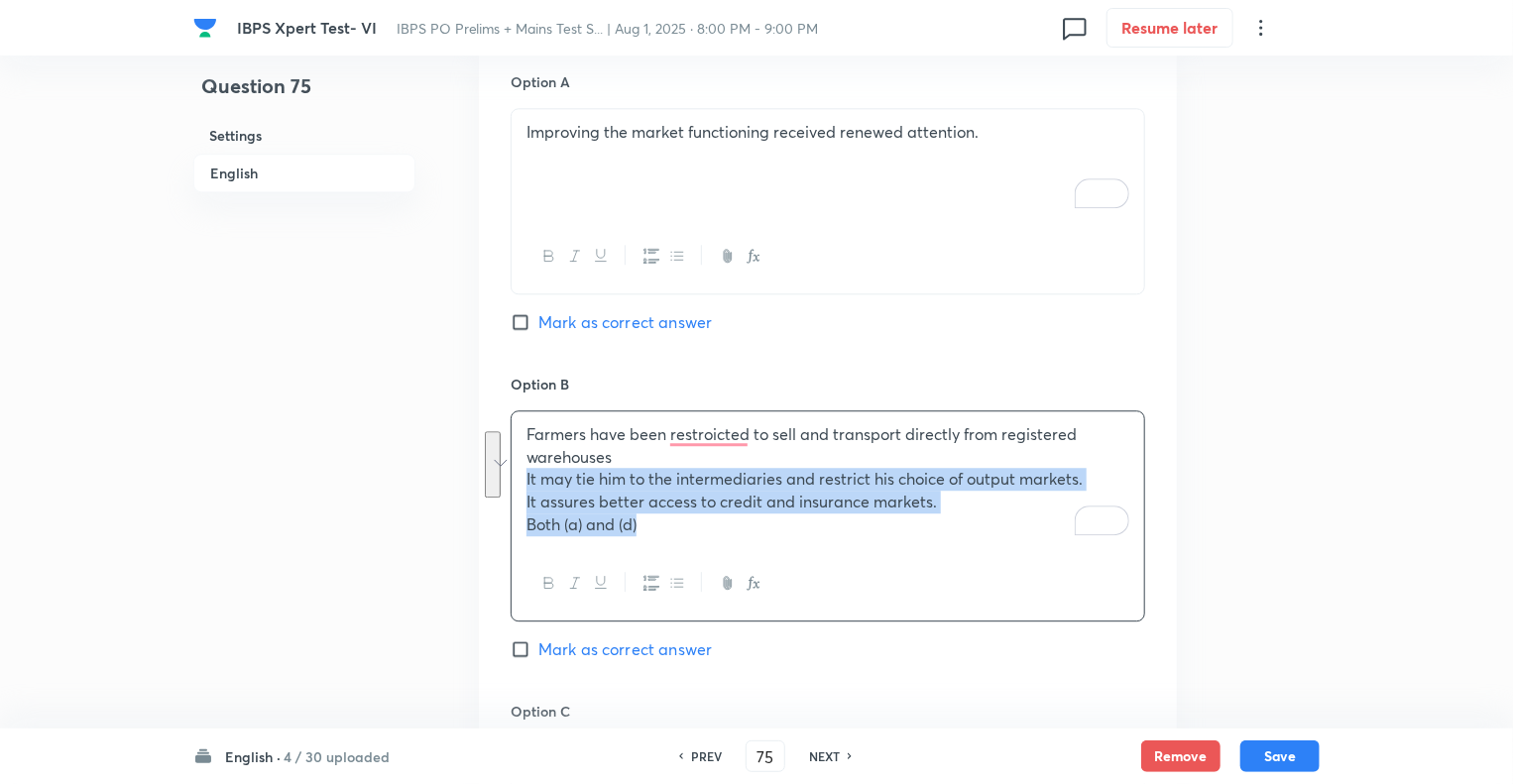 drag, startPoint x: 647, startPoint y: 552, endPoint x: 486, endPoint y: 490, distance: 172.52536 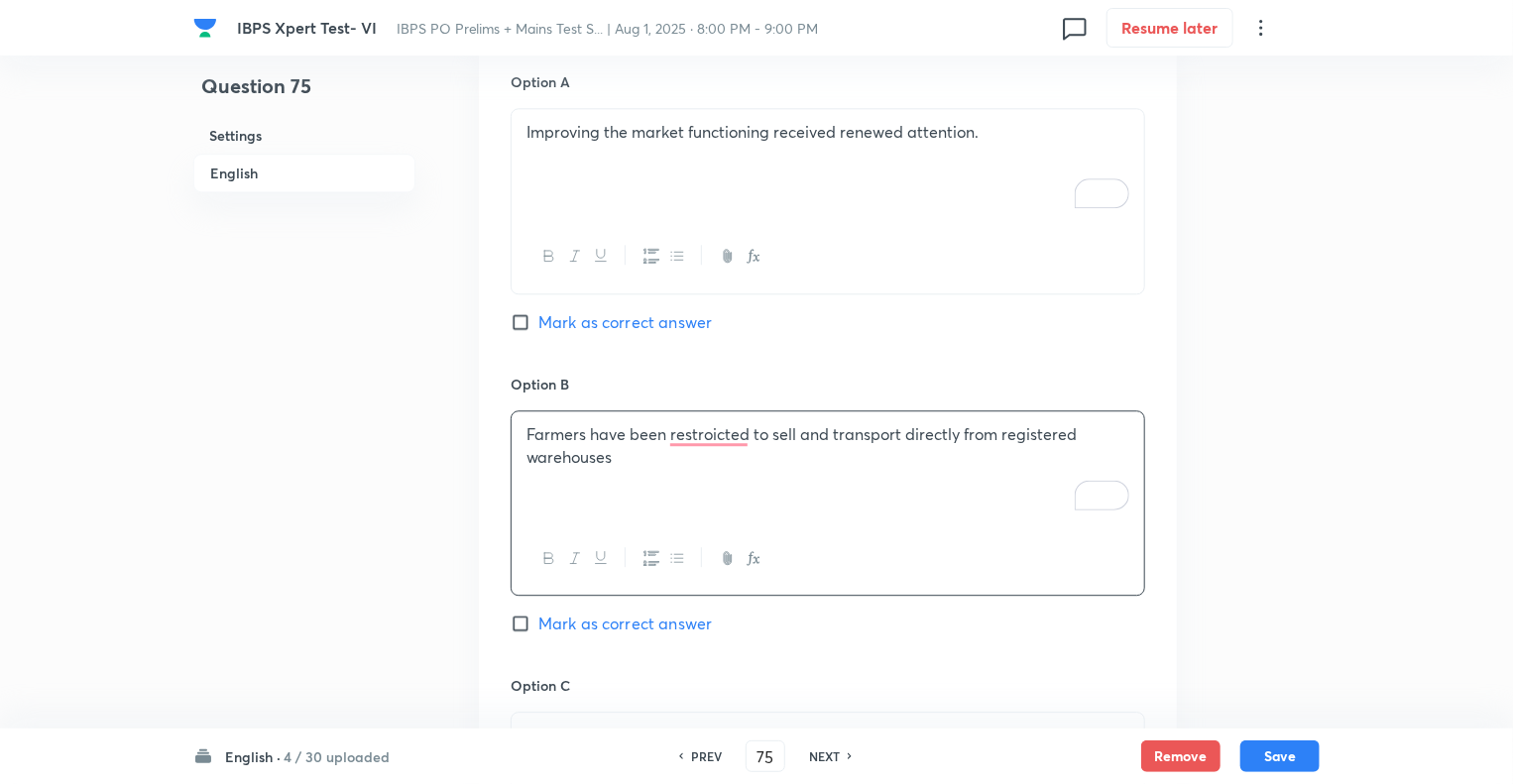 click on "Question 75 Settings English" at bounding box center (304, -162) 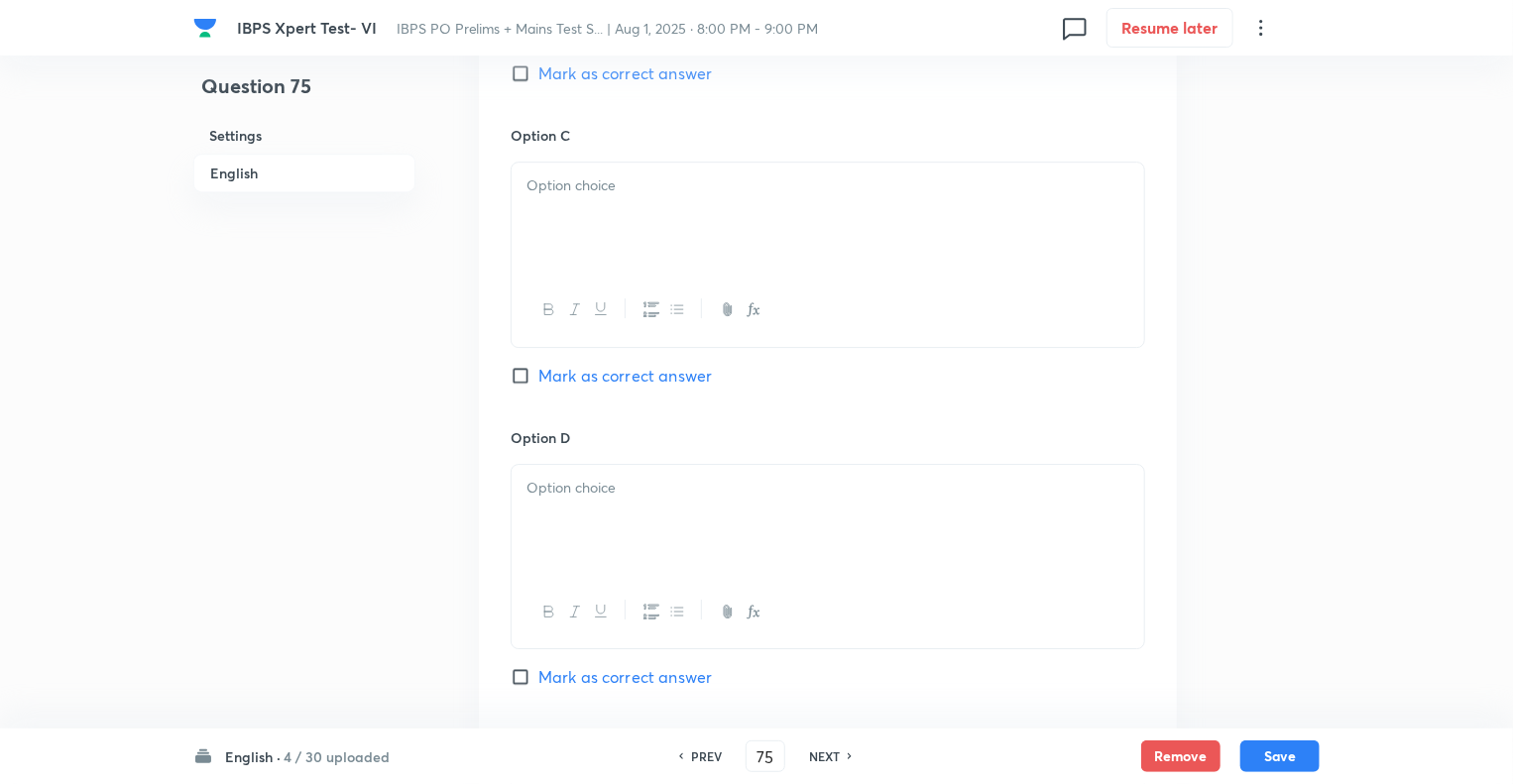 scroll, scrollTop: 3013, scrollLeft: 0, axis: vertical 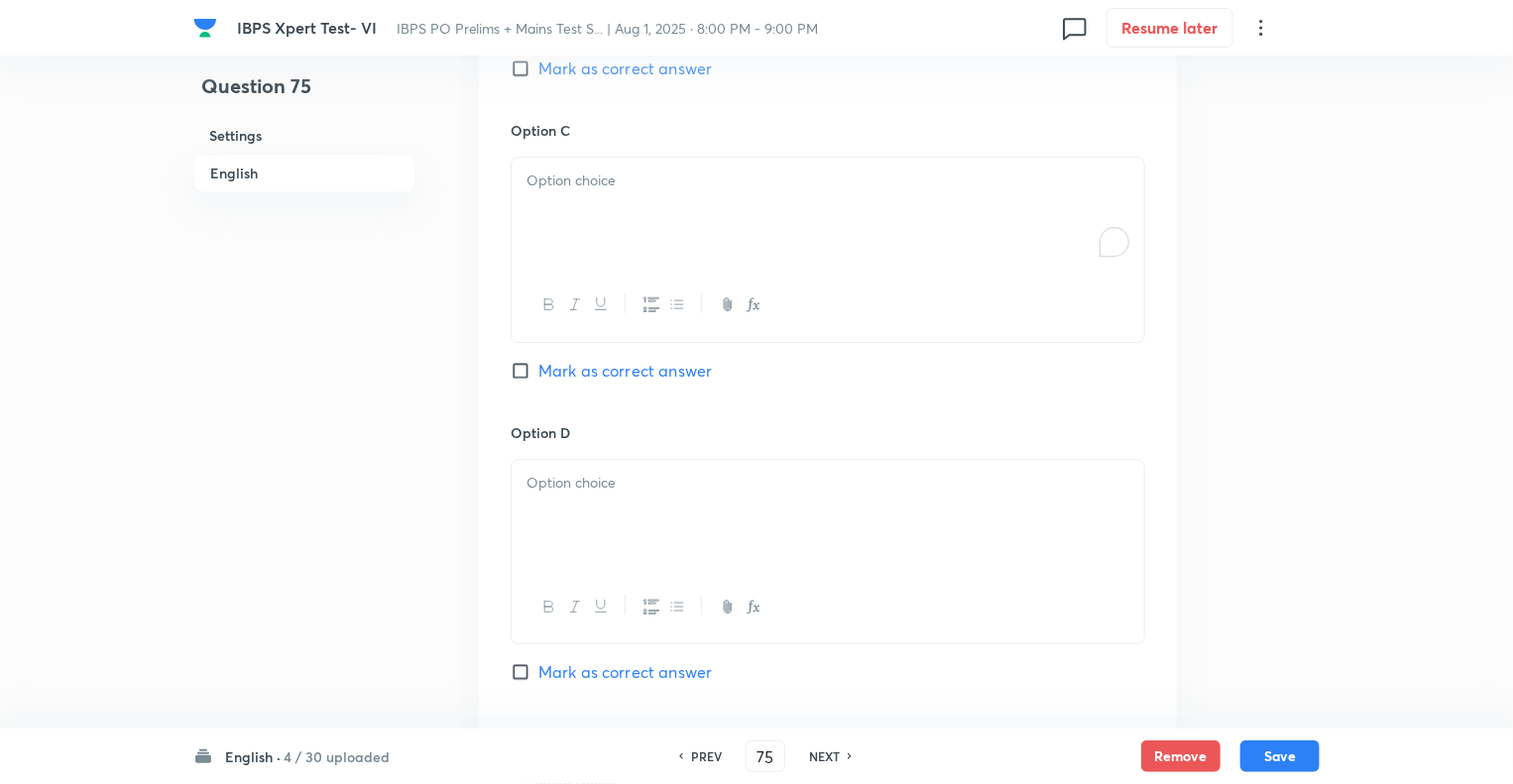 click at bounding box center [828, 180] 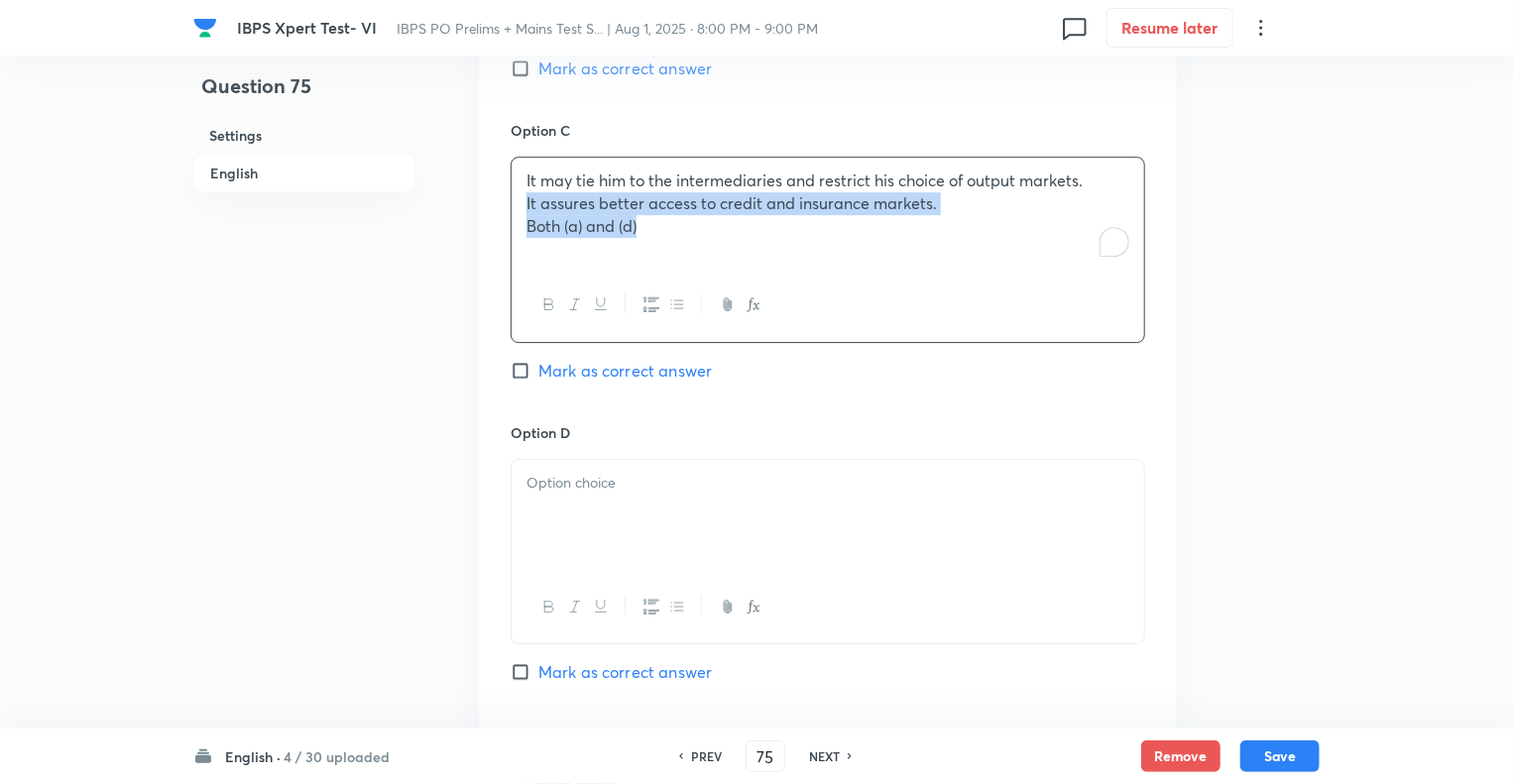 drag, startPoint x: 653, startPoint y: 247, endPoint x: 500, endPoint y: 217, distance: 155.91344 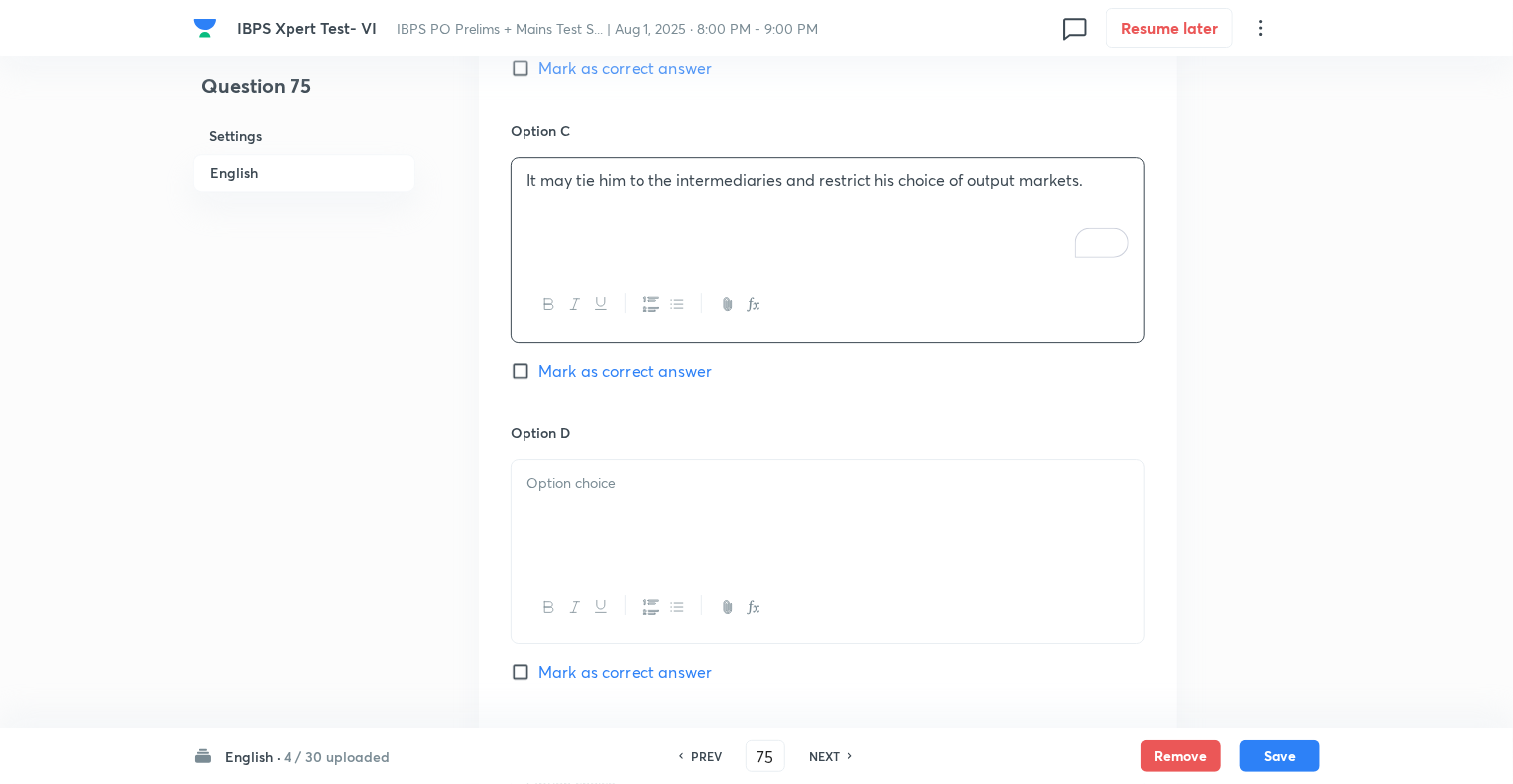 click at bounding box center (828, 515) 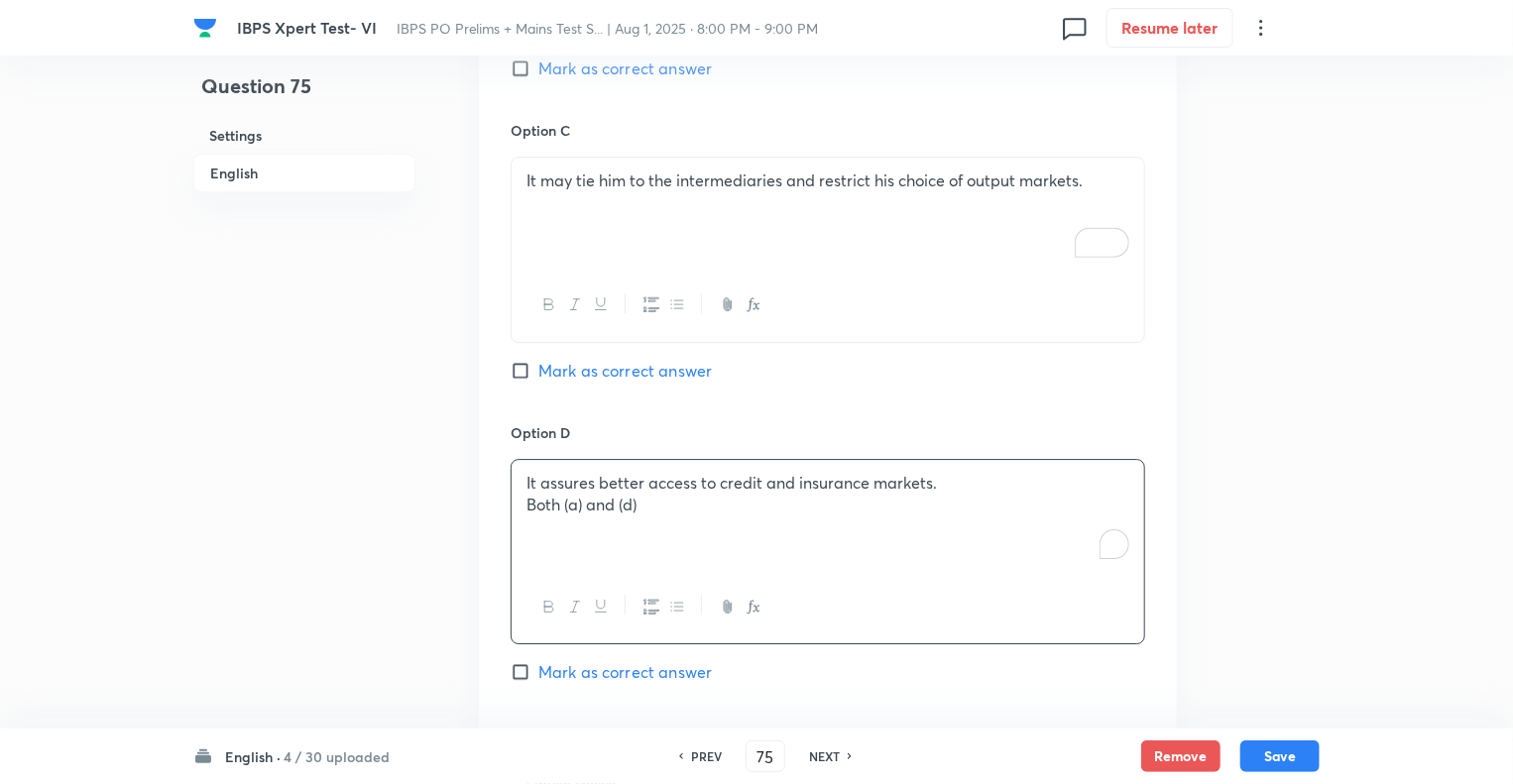 click on "Both (a) and (d)" at bounding box center [828, 504] 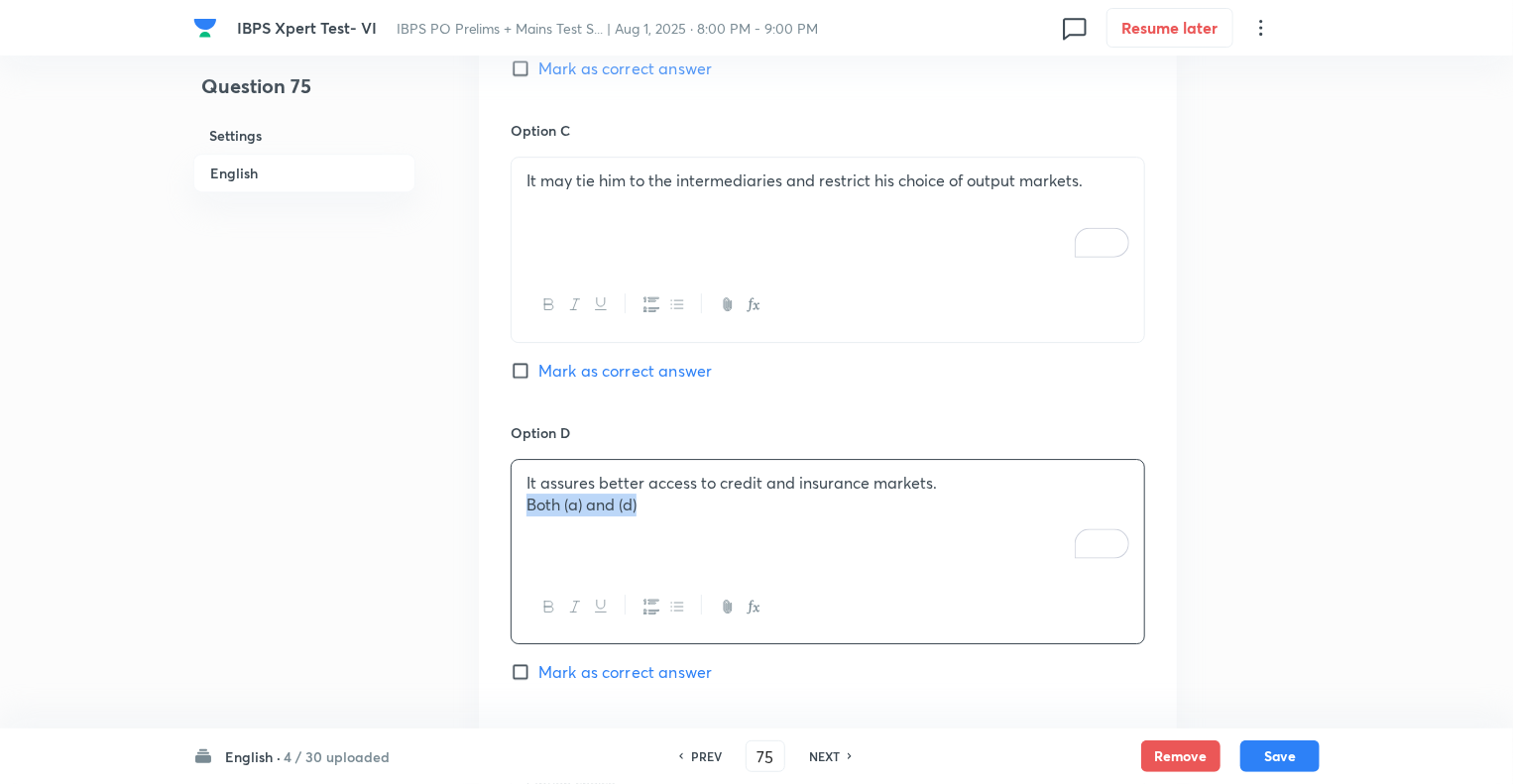 drag, startPoint x: 651, startPoint y: 529, endPoint x: 497, endPoint y: 529, distance: 154 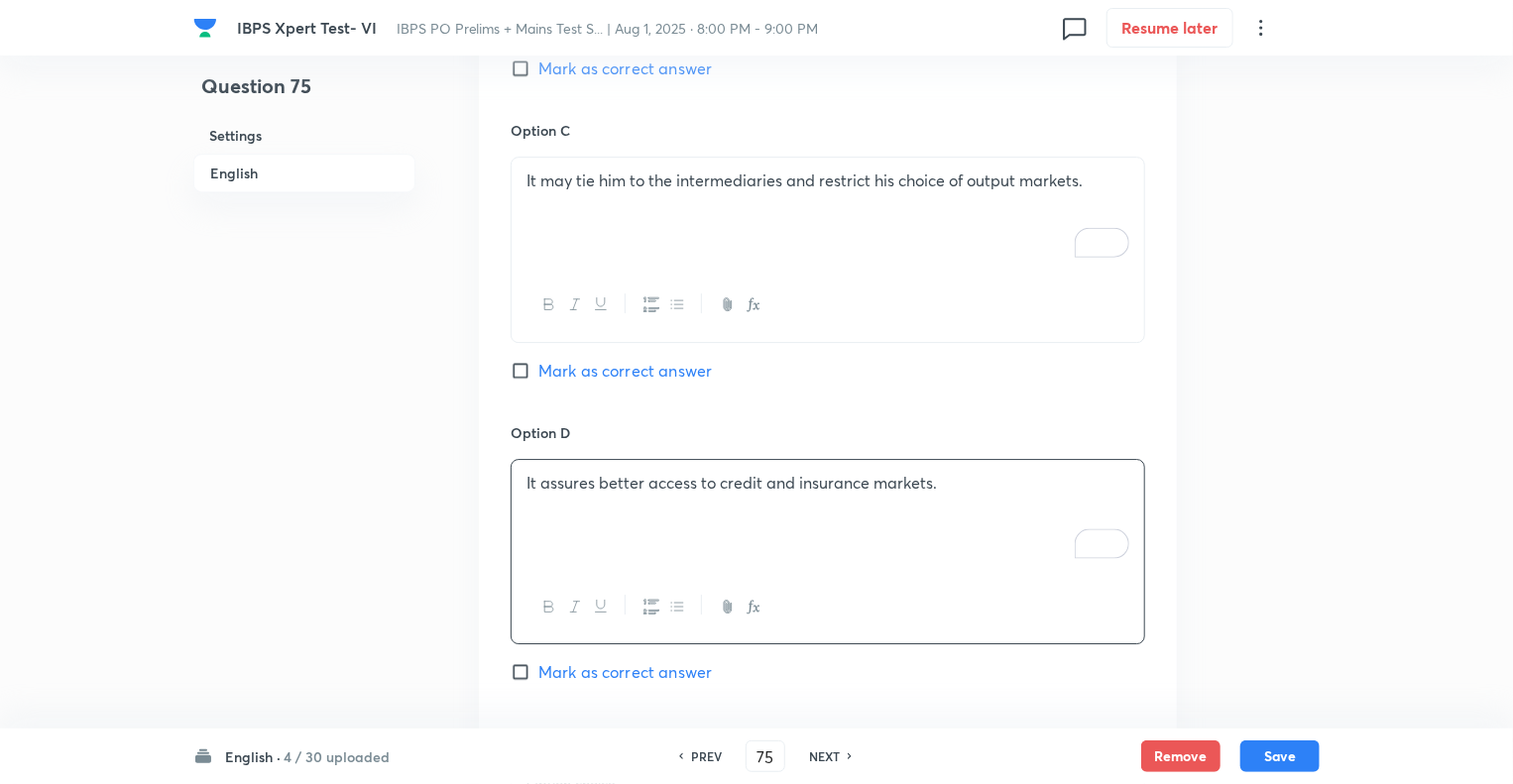 click on "Question 75 Settings English Settings Type Single choice correct 5 options With passage + 1 mark - 0.25 marks Edit Concept English Language Reading Comprehension Comprehension Reading Comprehension Edit Additional details Moderate Concept Not from PYQ paper No equation Edit In English Passage DIRECTIONS (71-78): Read the given passage and answer the following questions based on the passage. The recent reforms in agricultural marketing have brought a sea change in policy. The removal of restrictions under the Essential Commodities Act (ECA) should help attract private investment in agriculture and help farmers of cereals, pulses, oilseeds, onion and potato, who have been adversely affected by the policy regime hitherto that  discouraged relevant  in the present context? Because the policy signals are not very clear in the last few years as relates to agricultural marketing. efficient Question Which of the following is the outcome of dependence of farmers on middlemen? Option A Mark as correct answer Option B" at bounding box center [756, -717] 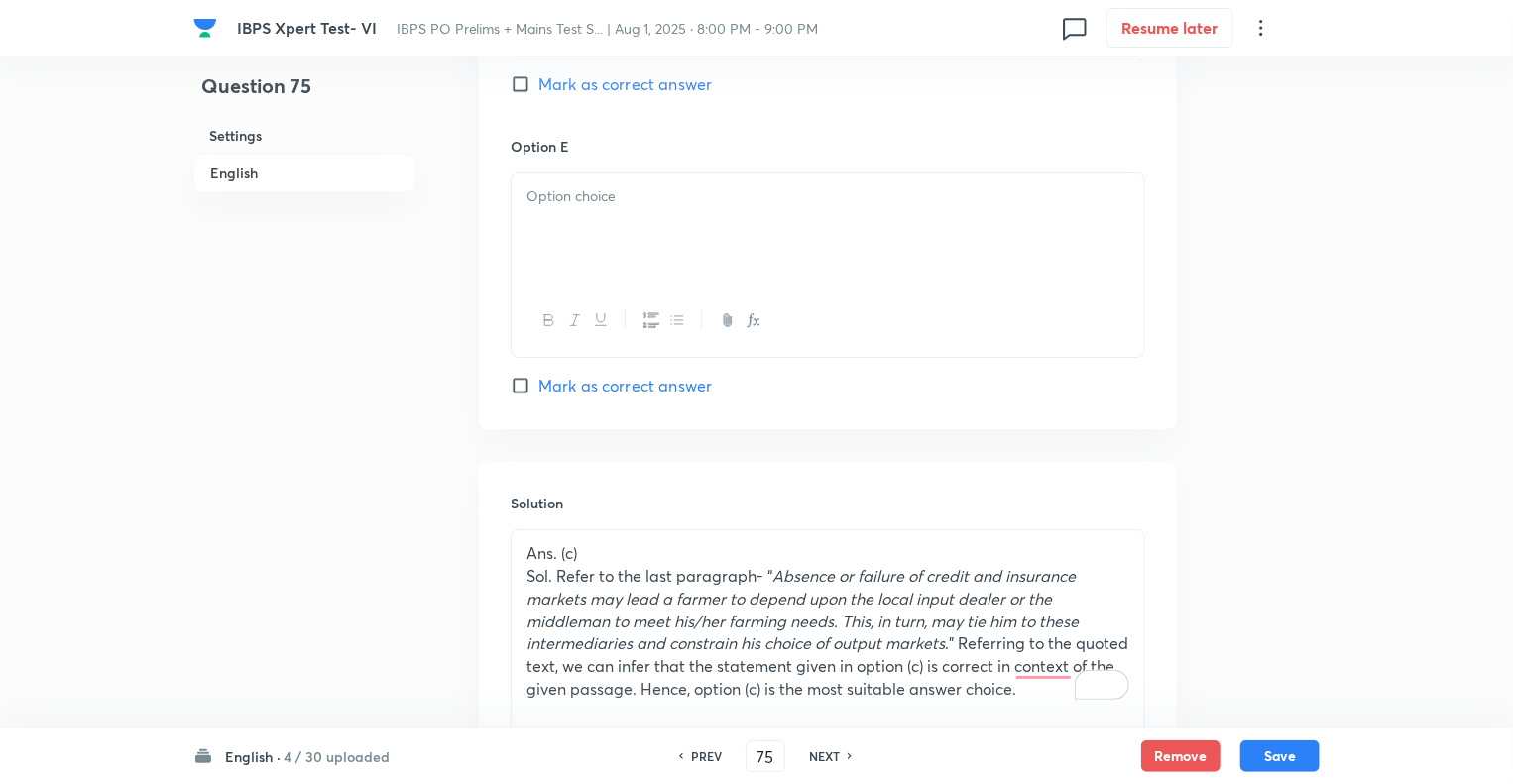 scroll, scrollTop: 3608, scrollLeft: 0, axis: vertical 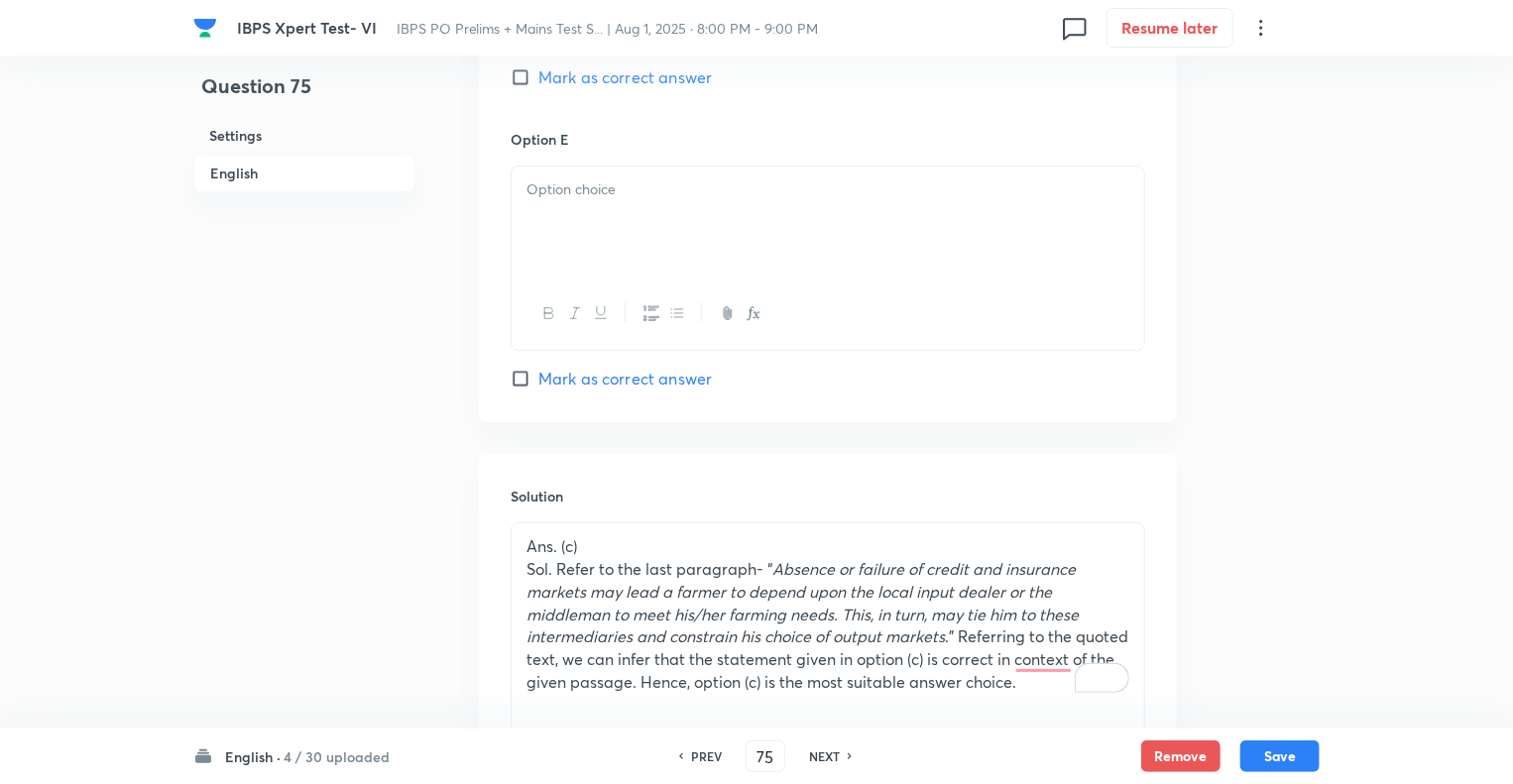 click at bounding box center (828, 189) 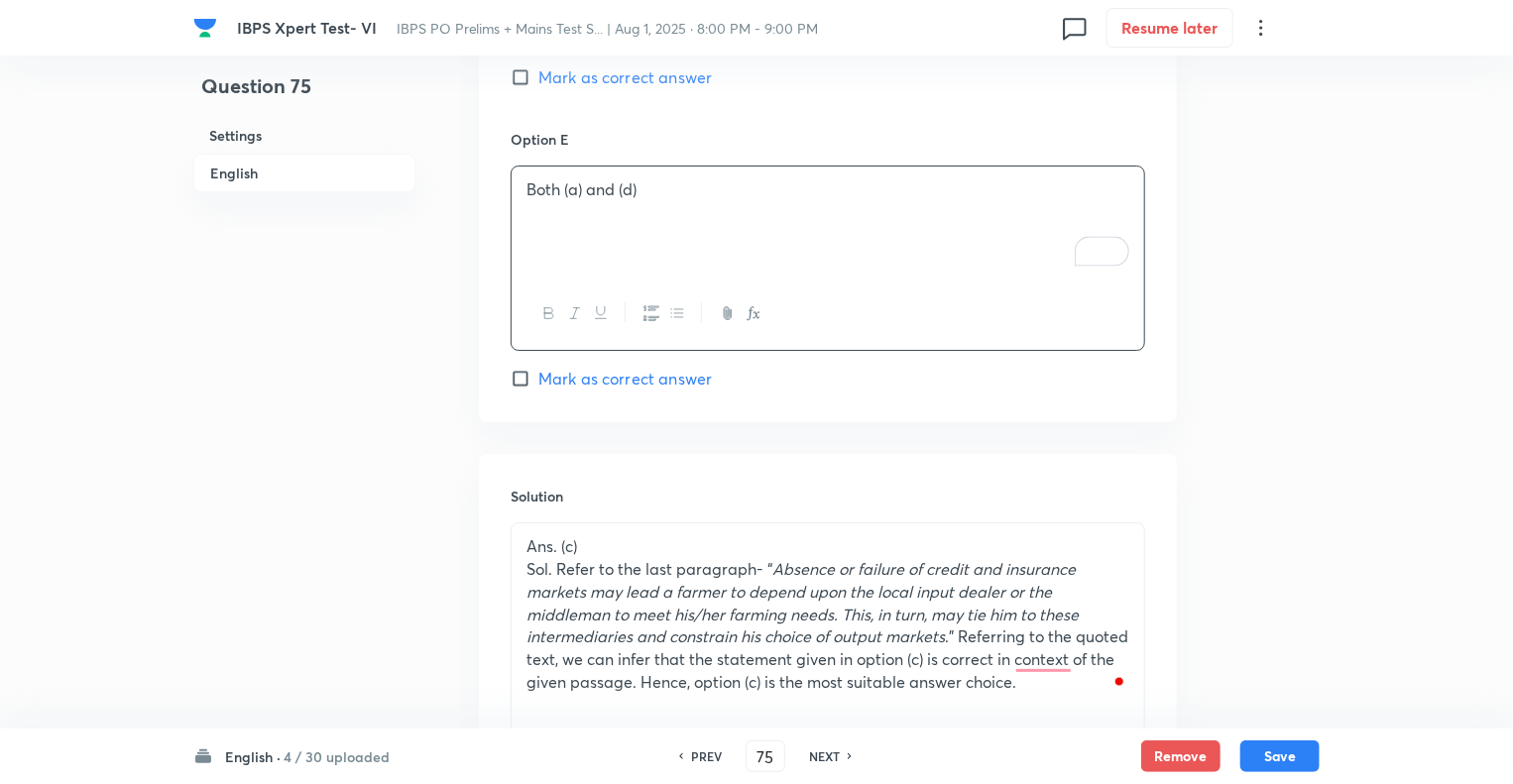 click on "Question 75 Settings English" at bounding box center [304, -1311] 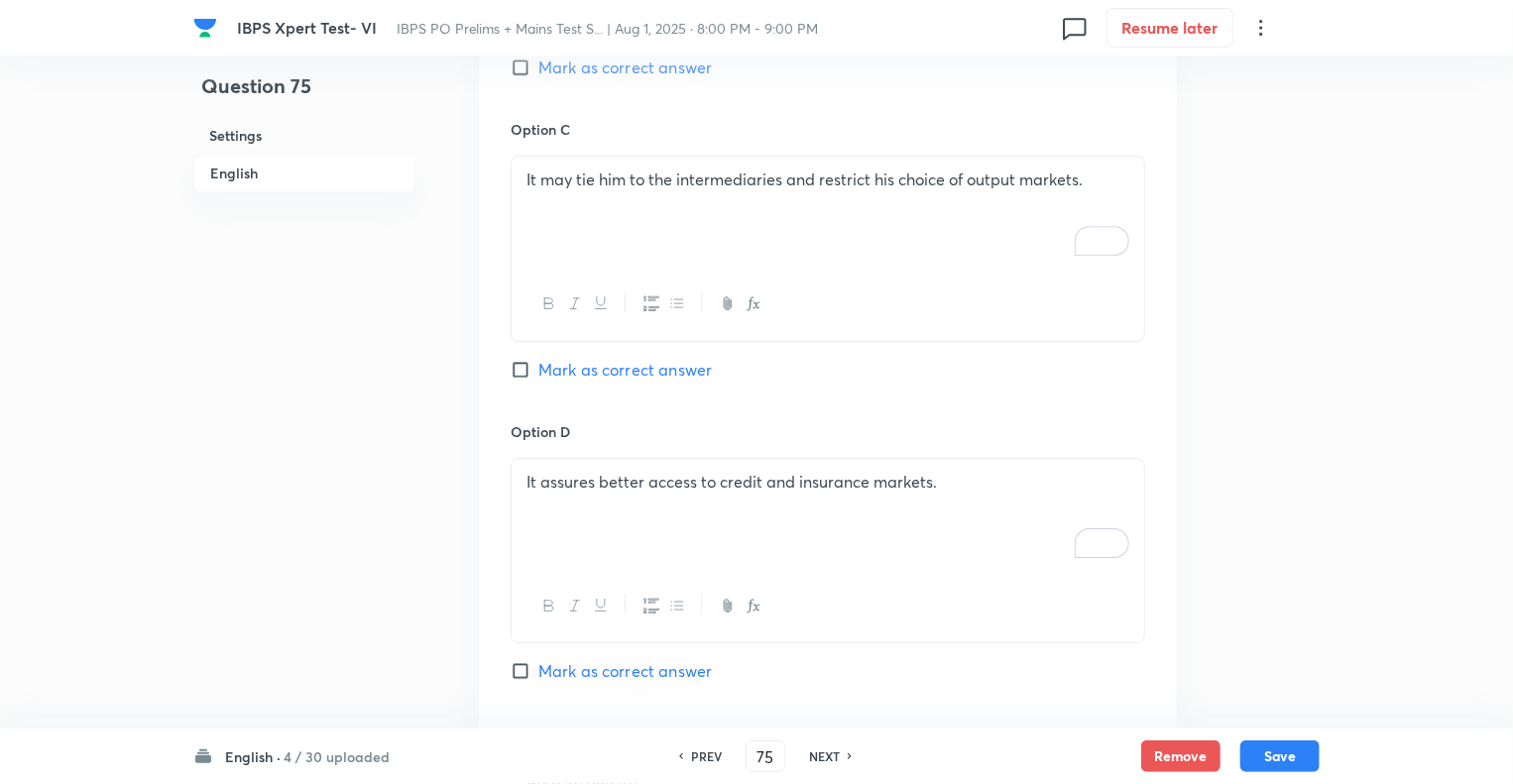 scroll, scrollTop: 2934, scrollLeft: 0, axis: vertical 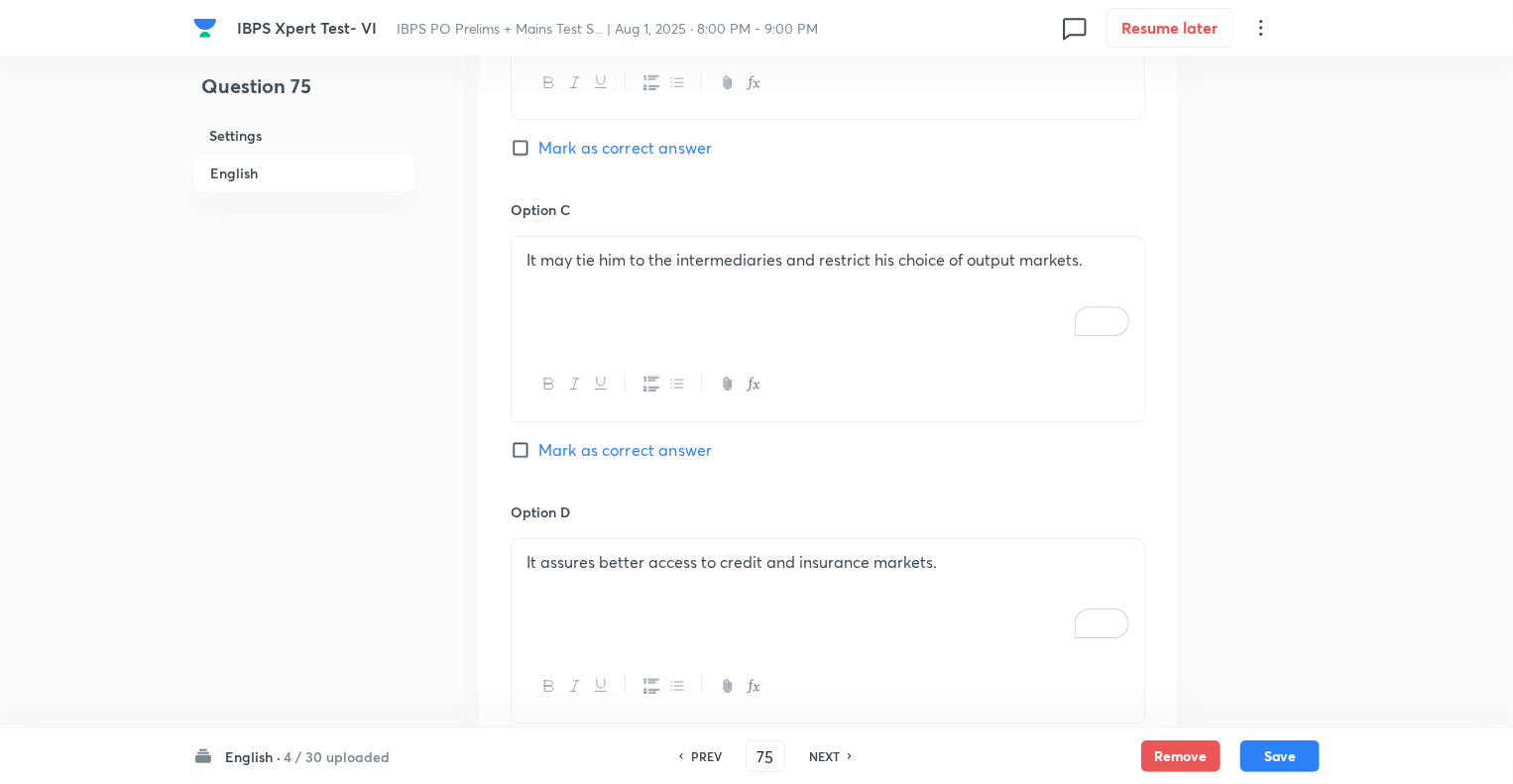 click on "Mark as correct answer" at bounding box center (524, 450) 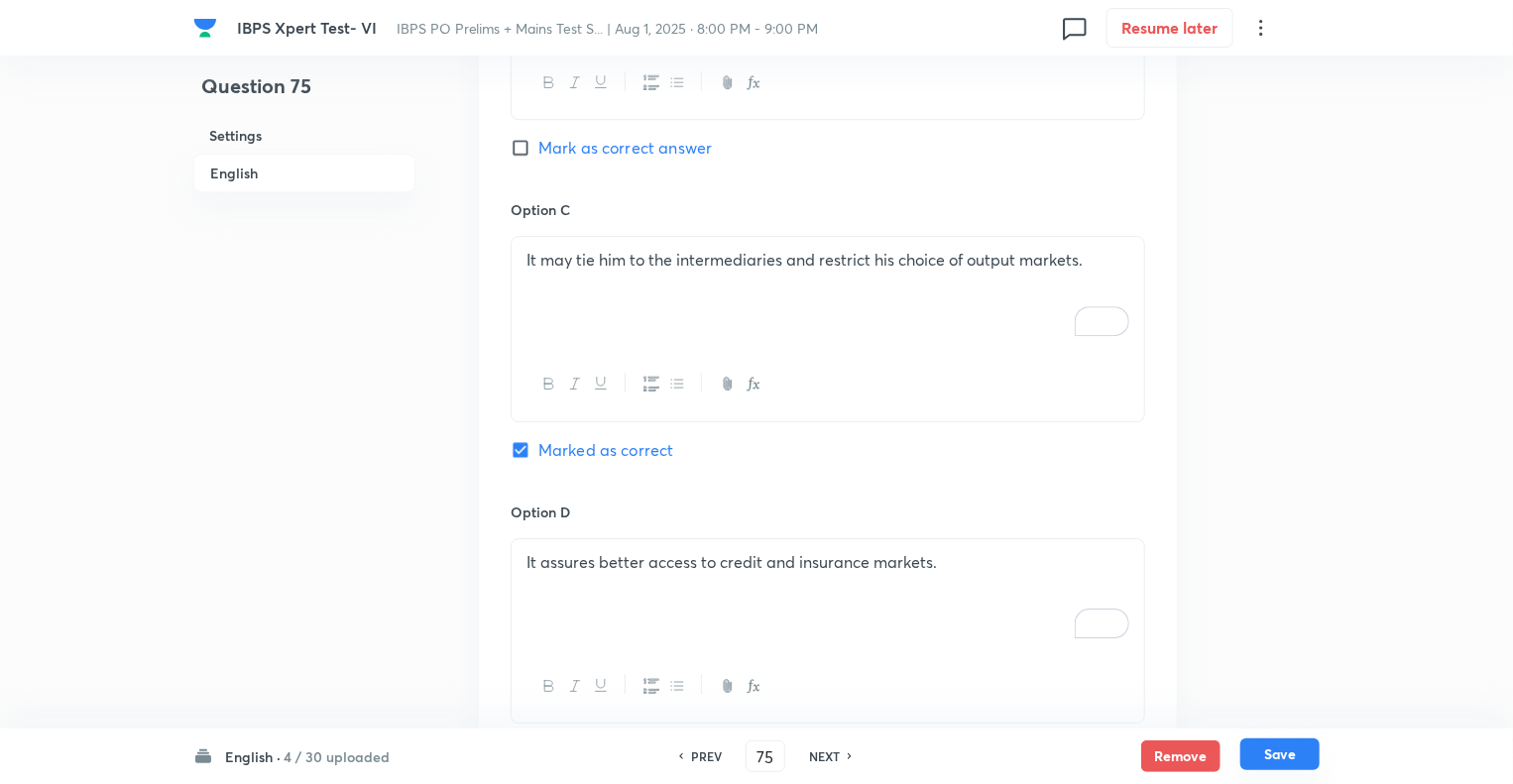 click on "Save" at bounding box center (1280, 754) 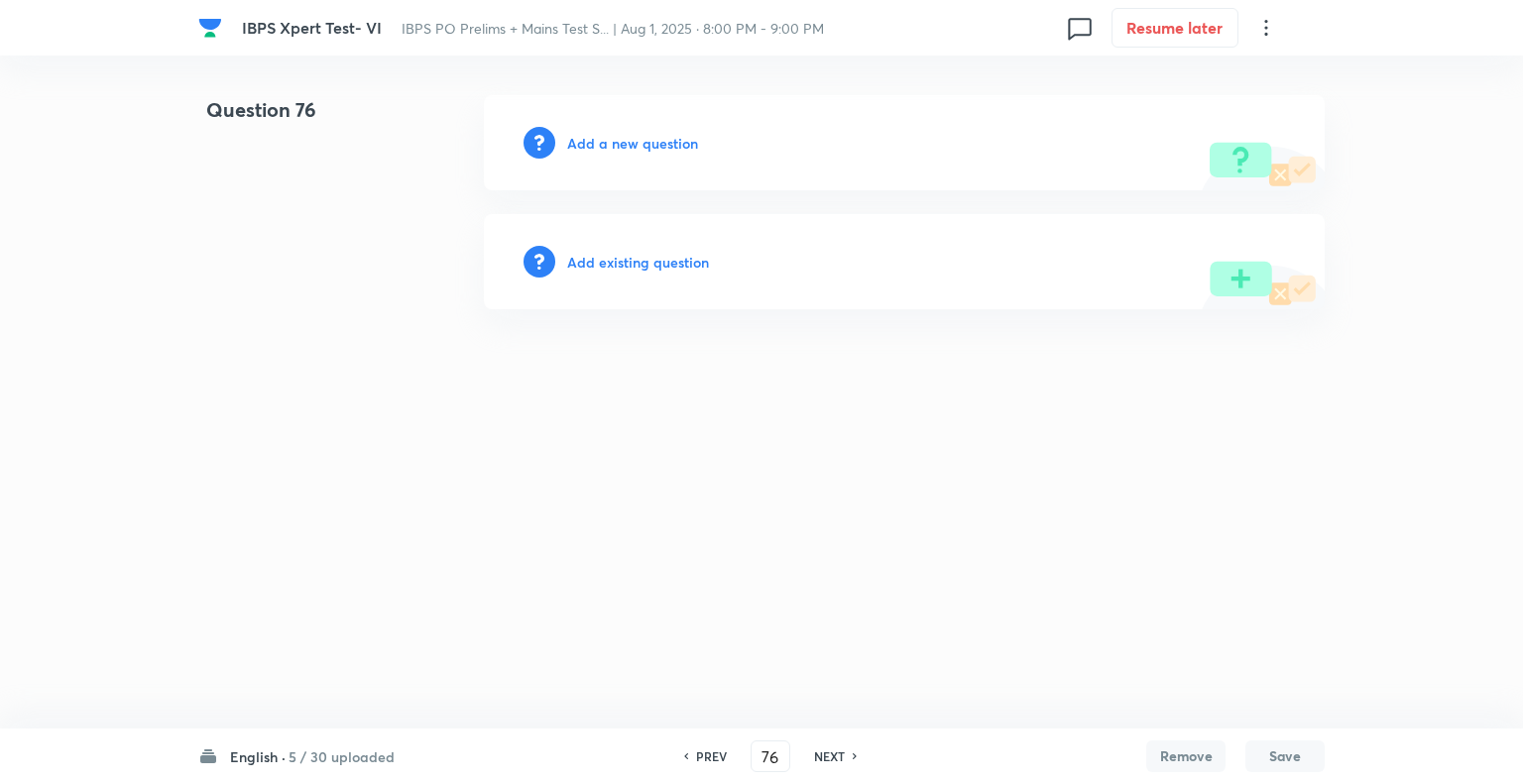 scroll, scrollTop: 0, scrollLeft: 0, axis: both 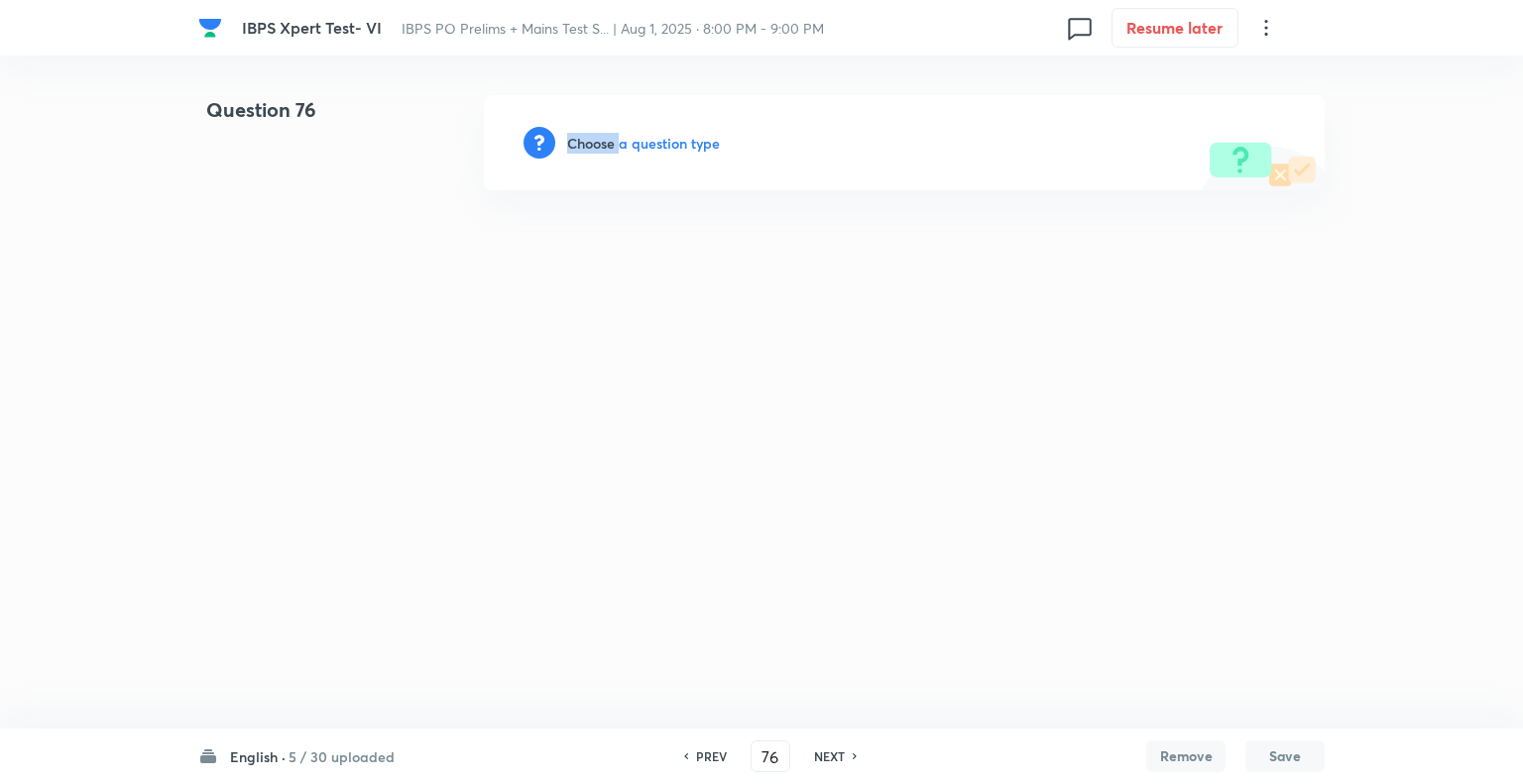 click on "Choose a question type" at bounding box center (644, 143) 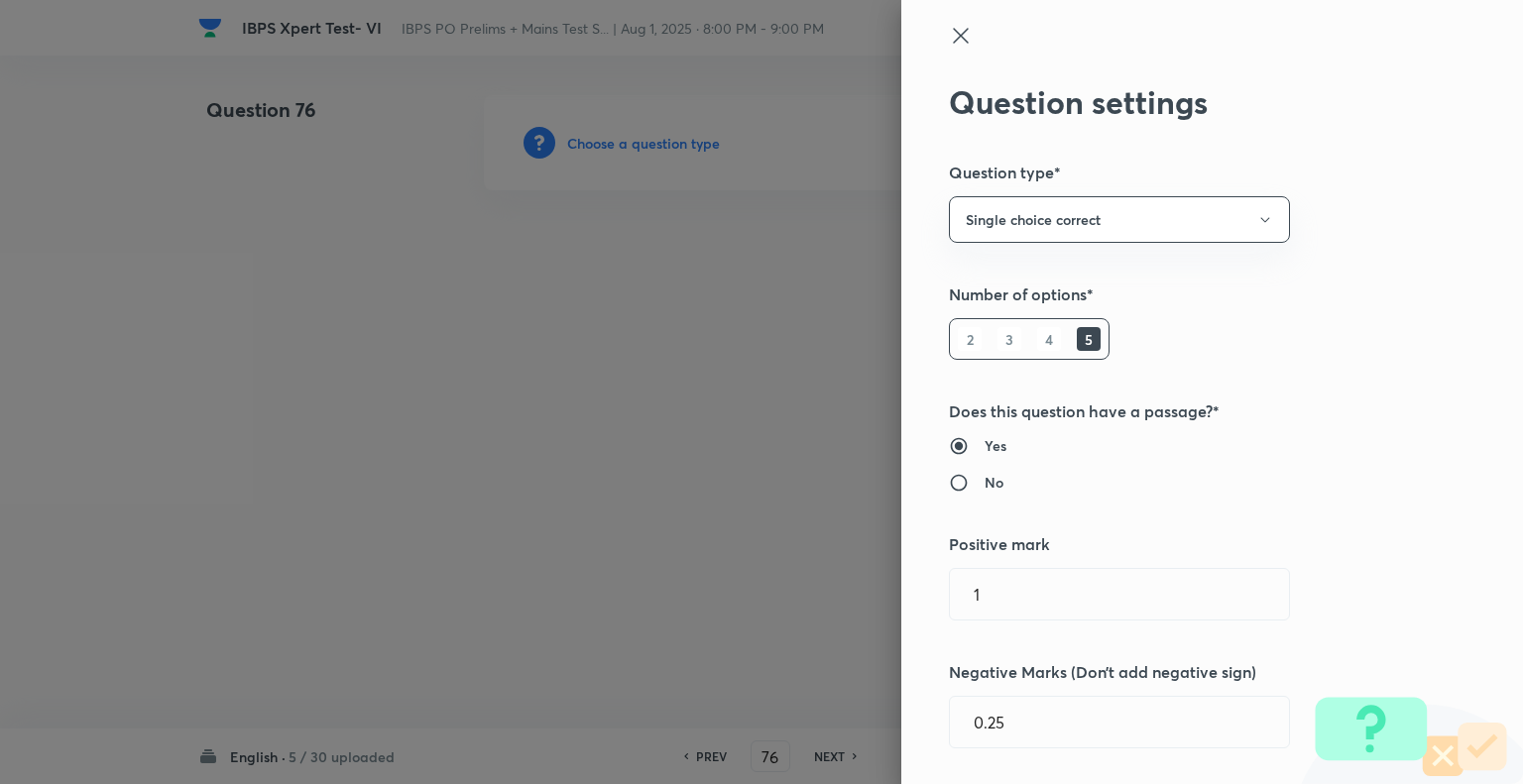 click at bounding box center [762, 392] 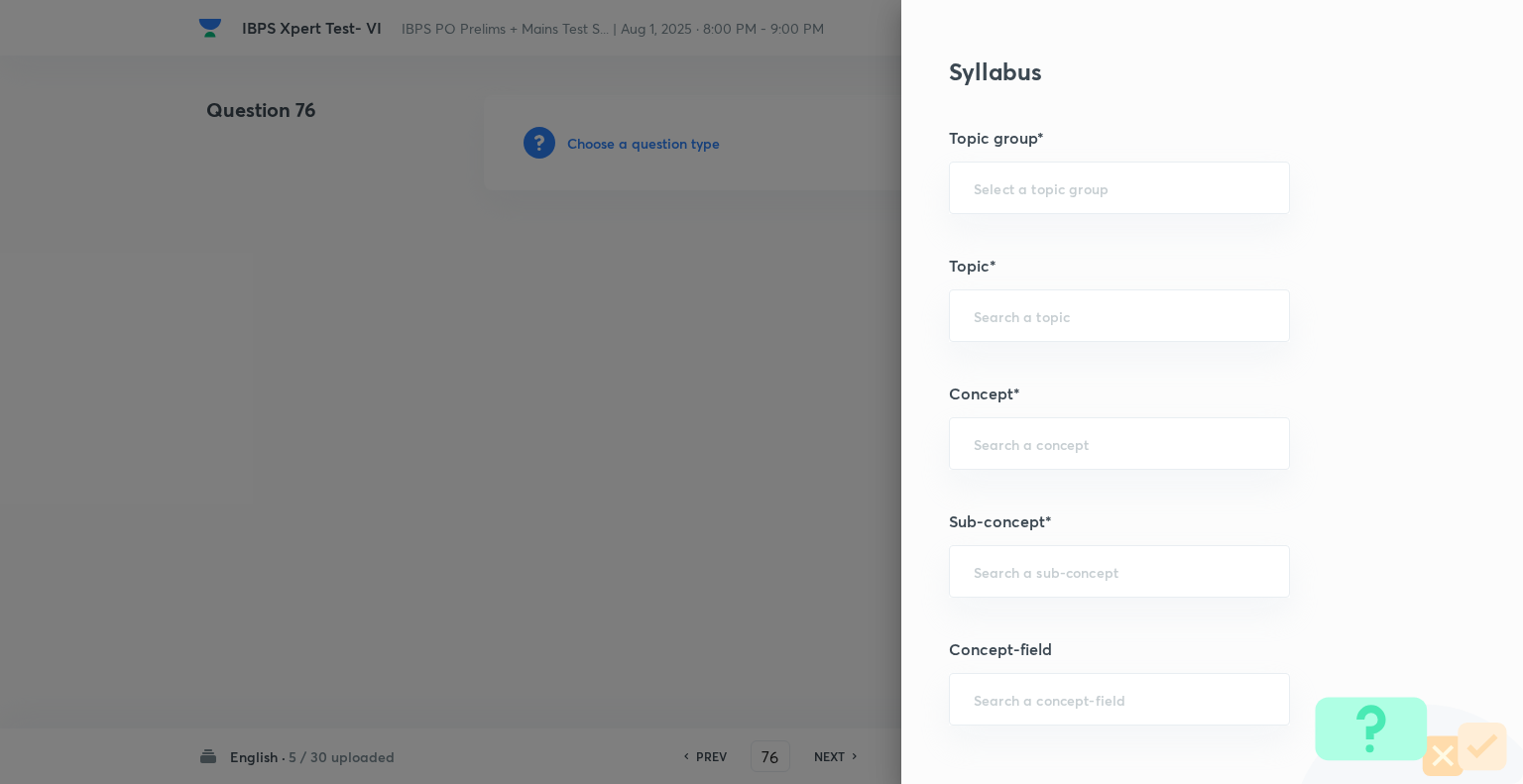 scroll, scrollTop: 785, scrollLeft: 0, axis: vertical 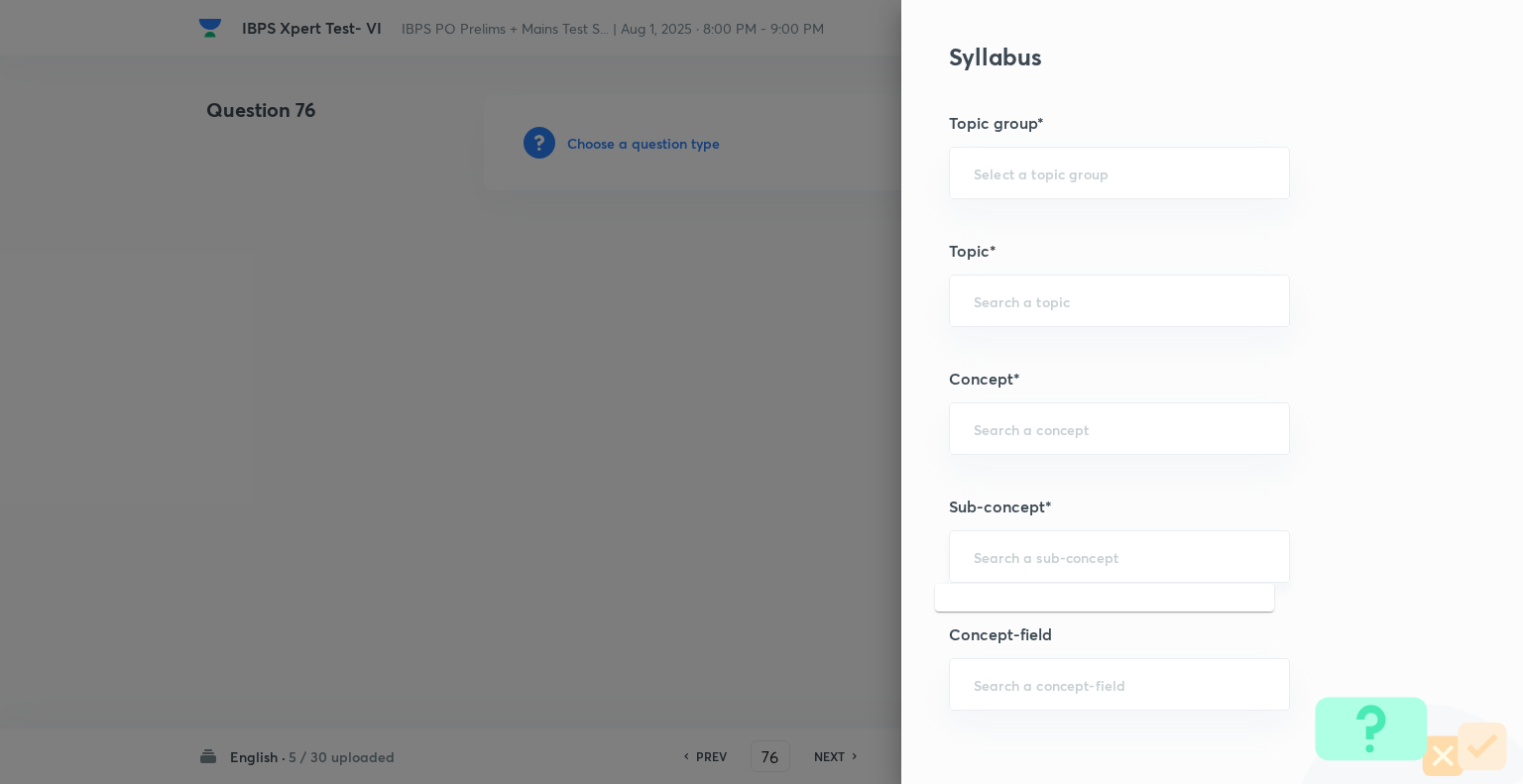 click at bounding box center (1119, 556) 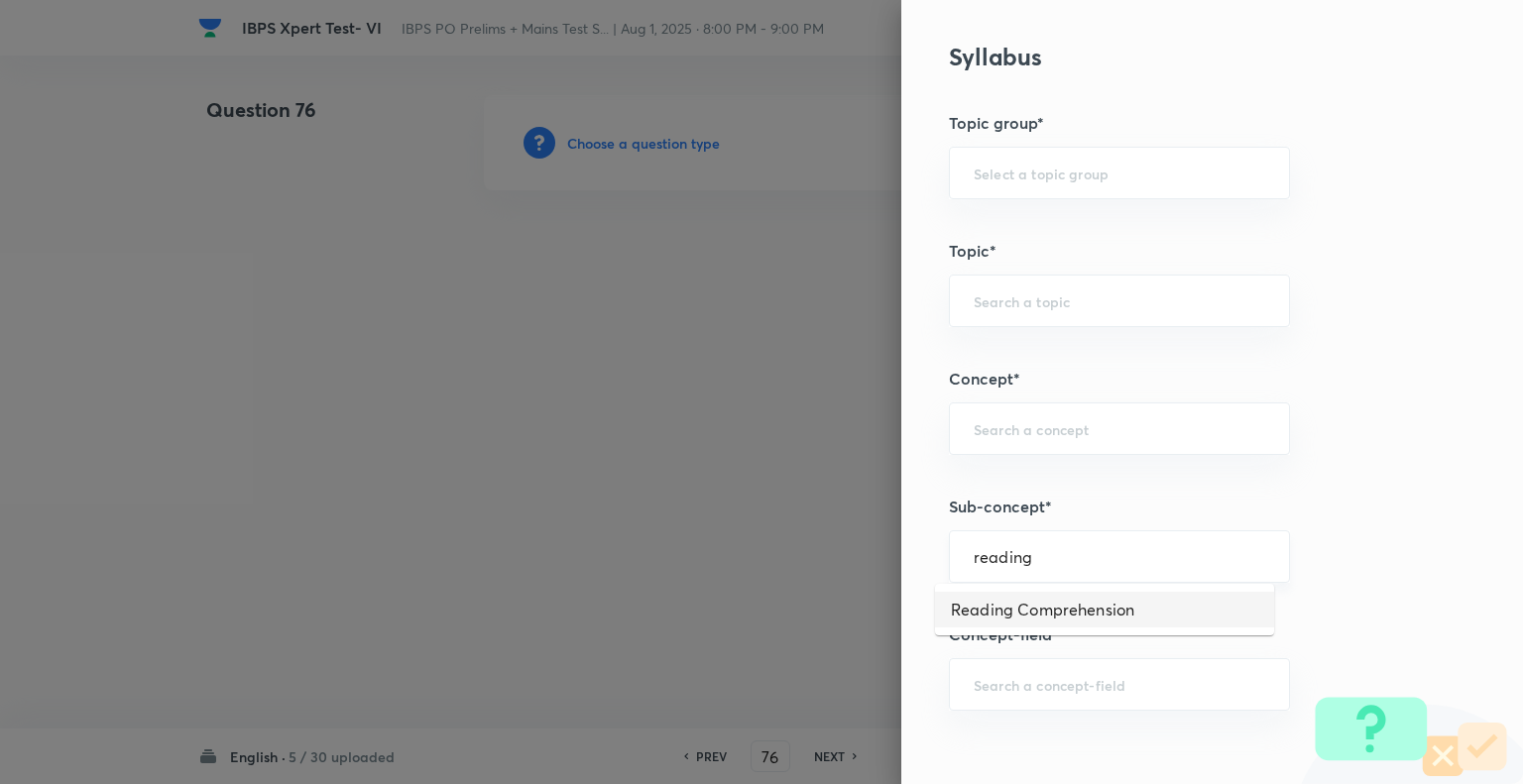 type on "Reading Comprehension" 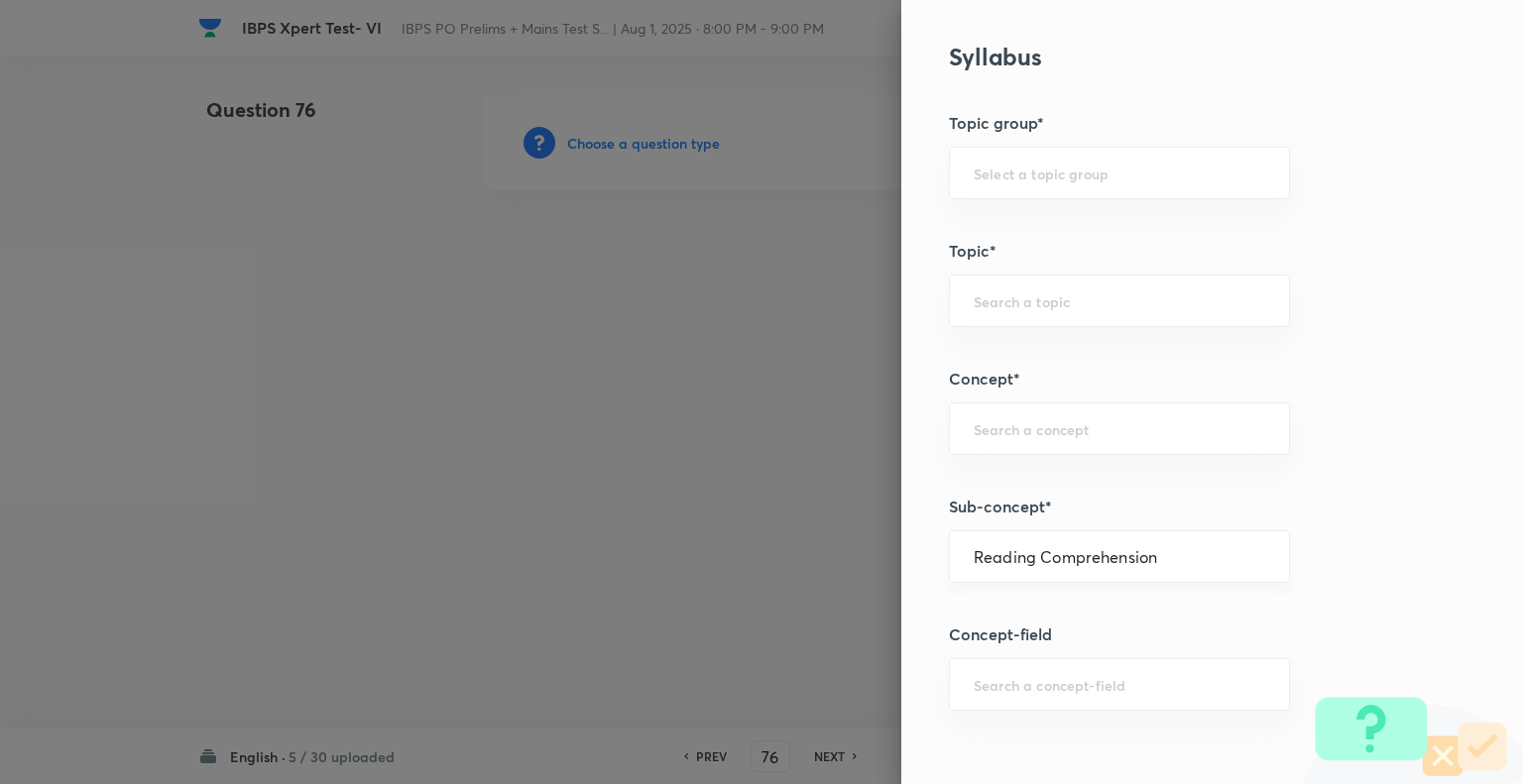 type on "English Language" 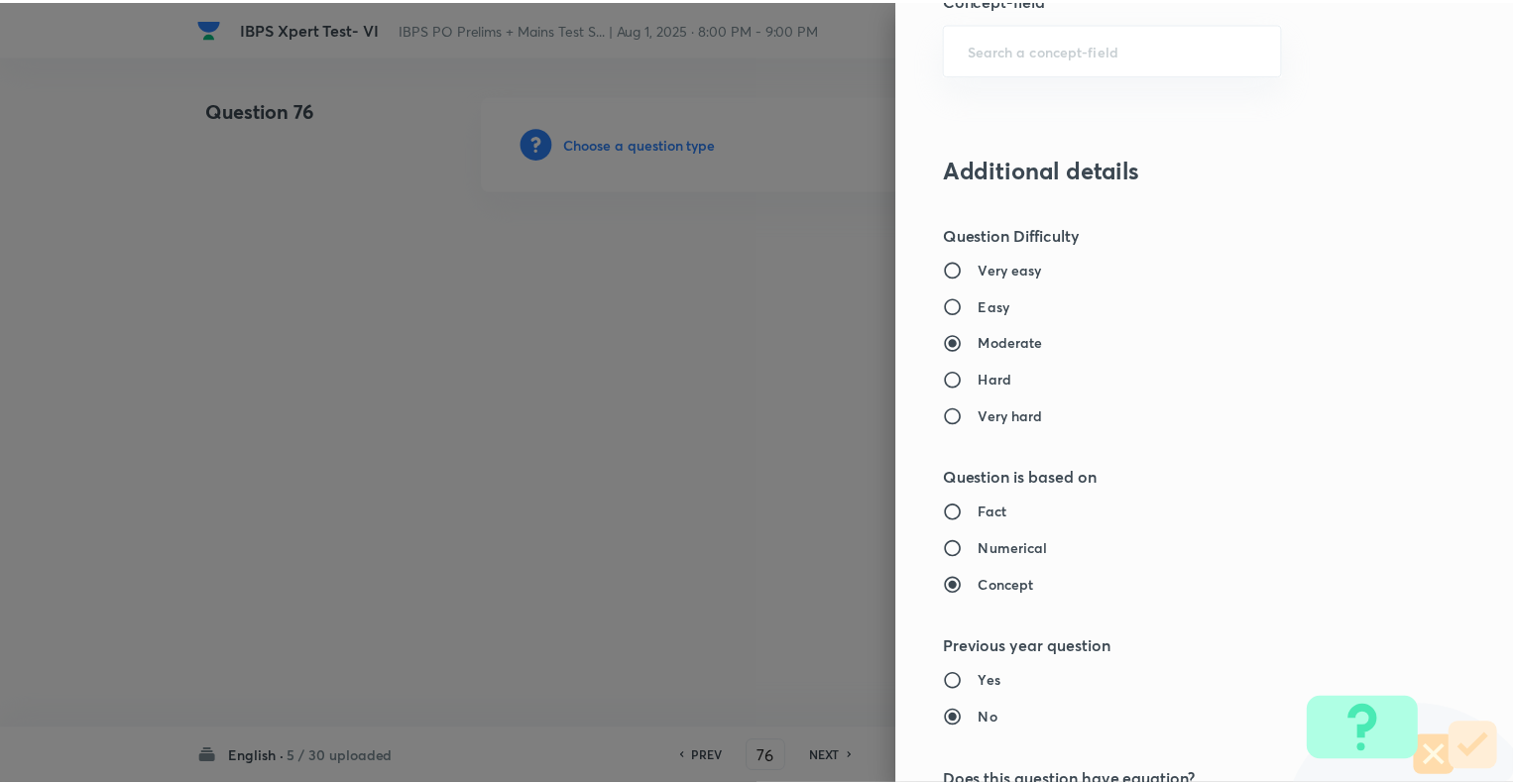 scroll, scrollTop: 1914, scrollLeft: 0, axis: vertical 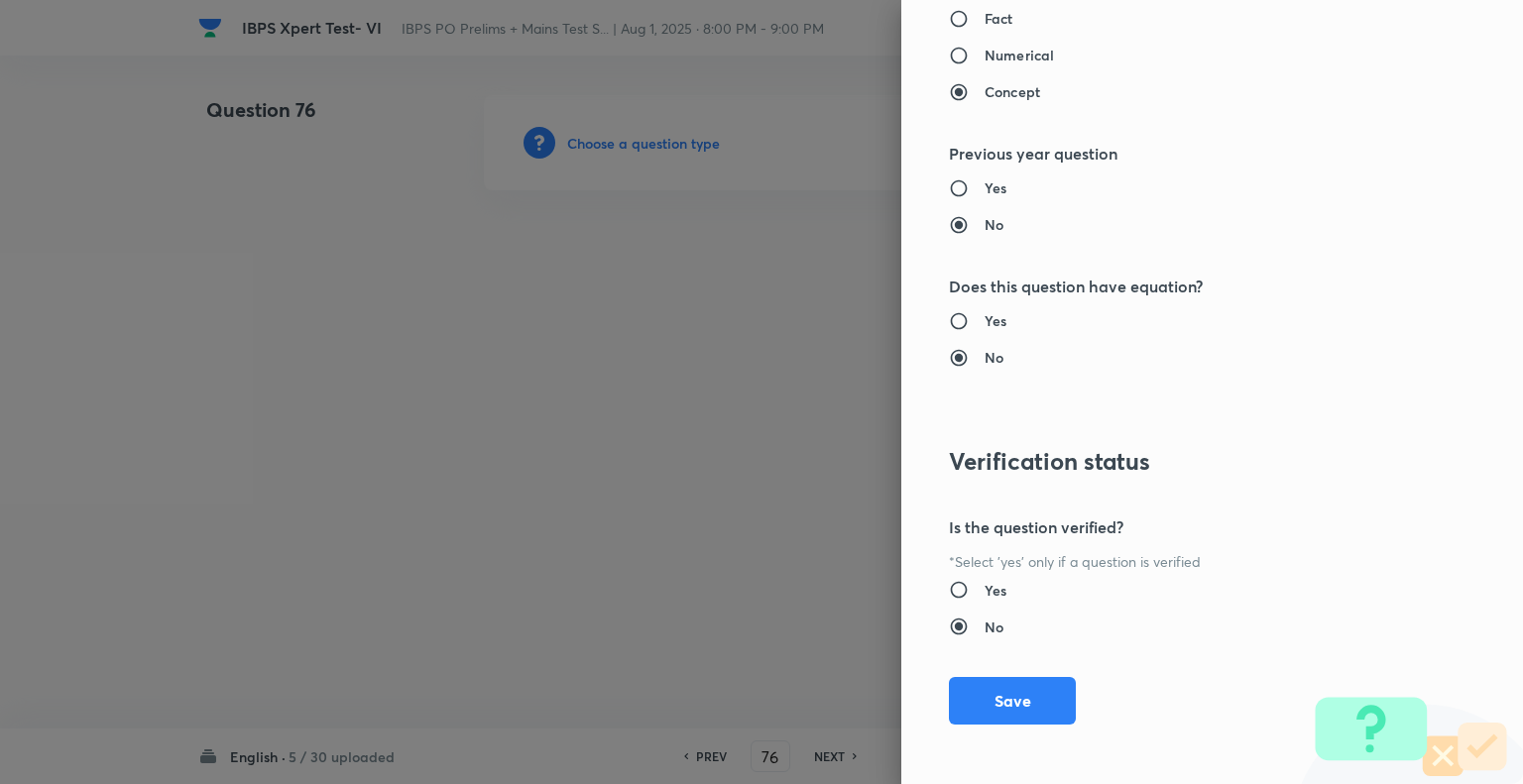 click on "Question settings Question type* Single choice correct Number of options* 2 3 4 5 Does this question have a passage?* Yes No Positive mark 1 ​ Negative Marks (Don’t add negative sign) 0.25 ​ Syllabus Topic group* English Language ​ Topic* Reading Comprehension ​ Concept* Comprehension ​ Sub-concept* Reading Comprehension ​ Concept-field ​ Additional details Question Difficulty Very easy Easy Moderate Hard Very hard Question is based on Fact Numerical Concept Previous year question Yes No Does this question have equation? Yes No Verification status Is the question verified? *Select 'yes' only if a question is verified Yes No Save" at bounding box center [1212, 392] 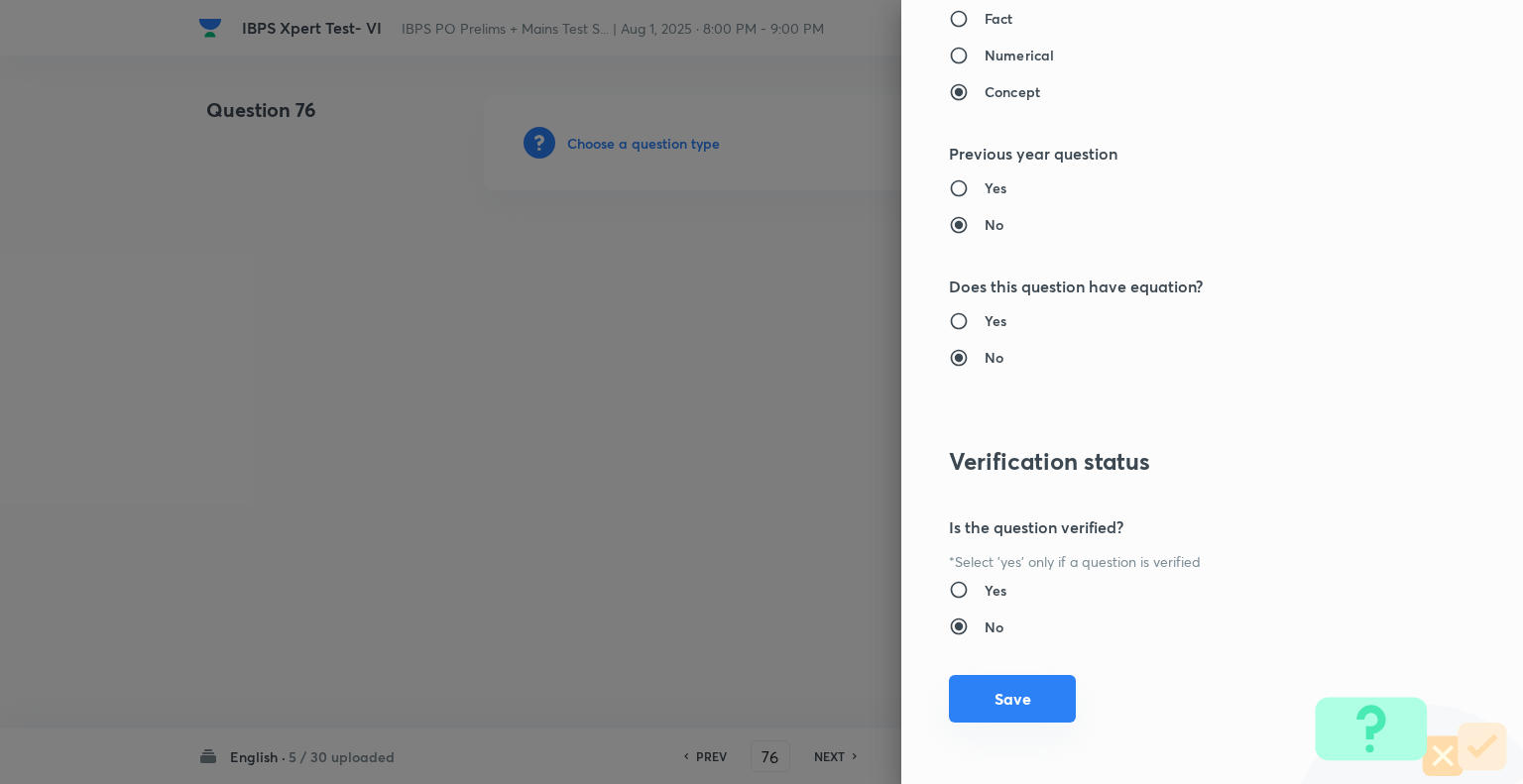 click on "Save" at bounding box center [1012, 699] 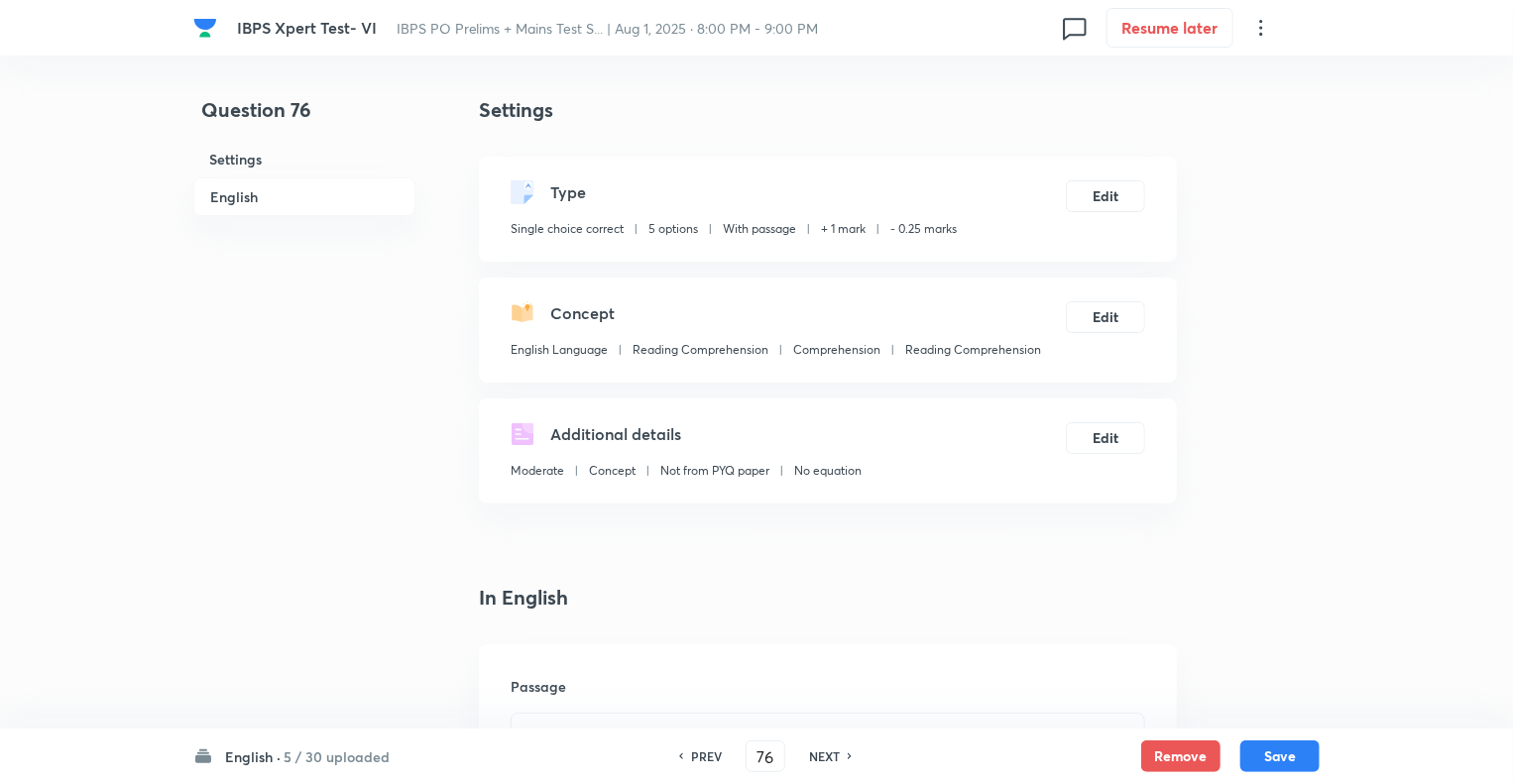 click on "Settings Type Single choice correct 5 options With passage + 1 mark - 0.25 marks Edit Concept English Language Reading Comprehension Comprehension Reading Comprehension Edit Additional details Moderate Concept Not from PYQ paper No equation Edit In English Passage DIRECTIONS (71-78): Read the given passage and answer the following questions based on the passage. The recent reforms in agricultural marketing have brought a sea change in policy. The removal of restrictions under the Essential Commodities Act (ECA) should help attract private investment in agriculture and help farmers of cereals, pulses, oilseeds, onion and potato, who have been adversely affected by the policy regime hitherto that  discouraged relevant  in the present context? Because the policy signals are not very clear in the last few years as relates to agricultural marketing. In 2016, the electronic national agricultural market (e-NAM) was launched with a lot of fanfare. The e-NAM was intended to be a market-based mechanism for  efficient" at bounding box center (828, 2221) 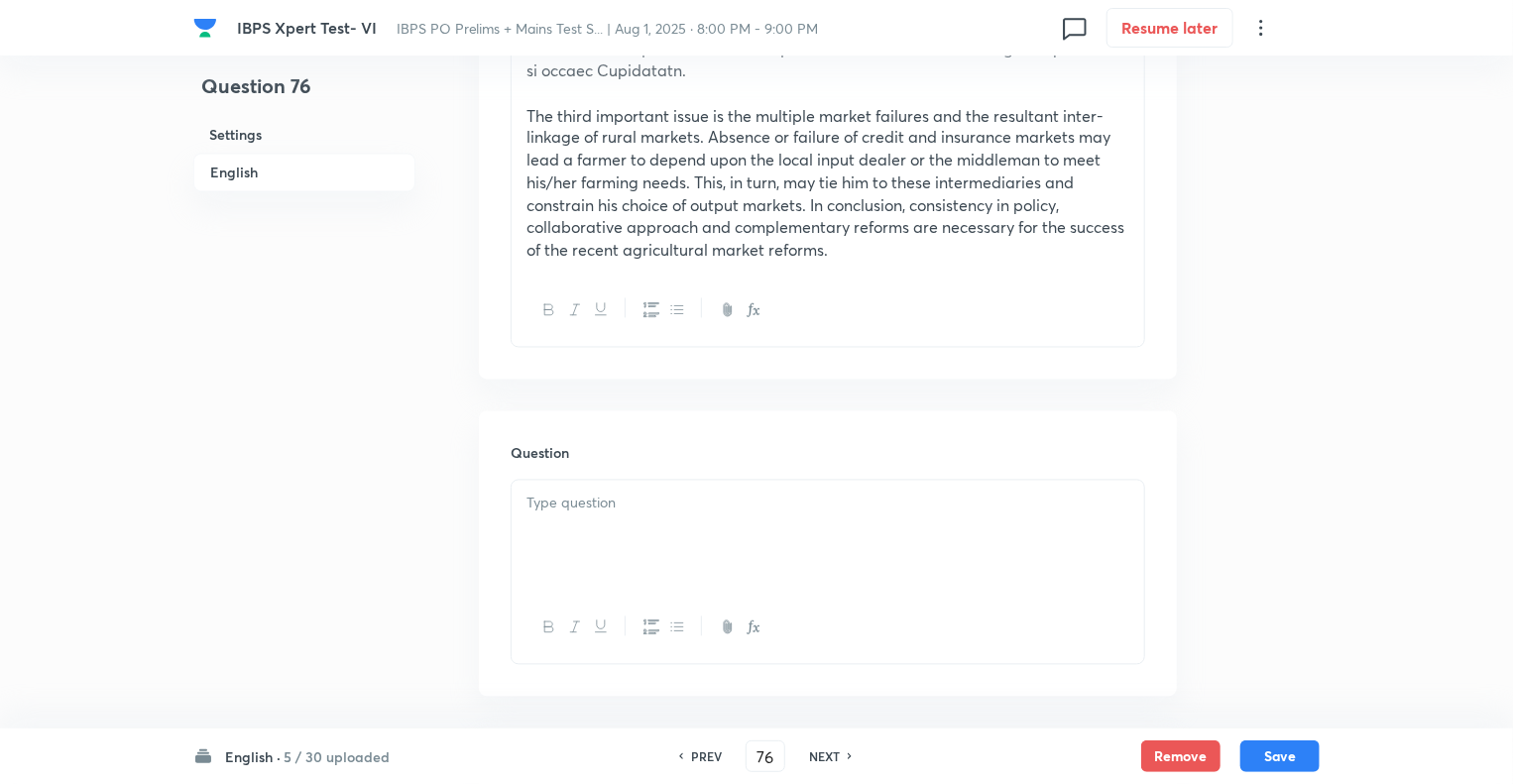 scroll, scrollTop: 1824, scrollLeft: 0, axis: vertical 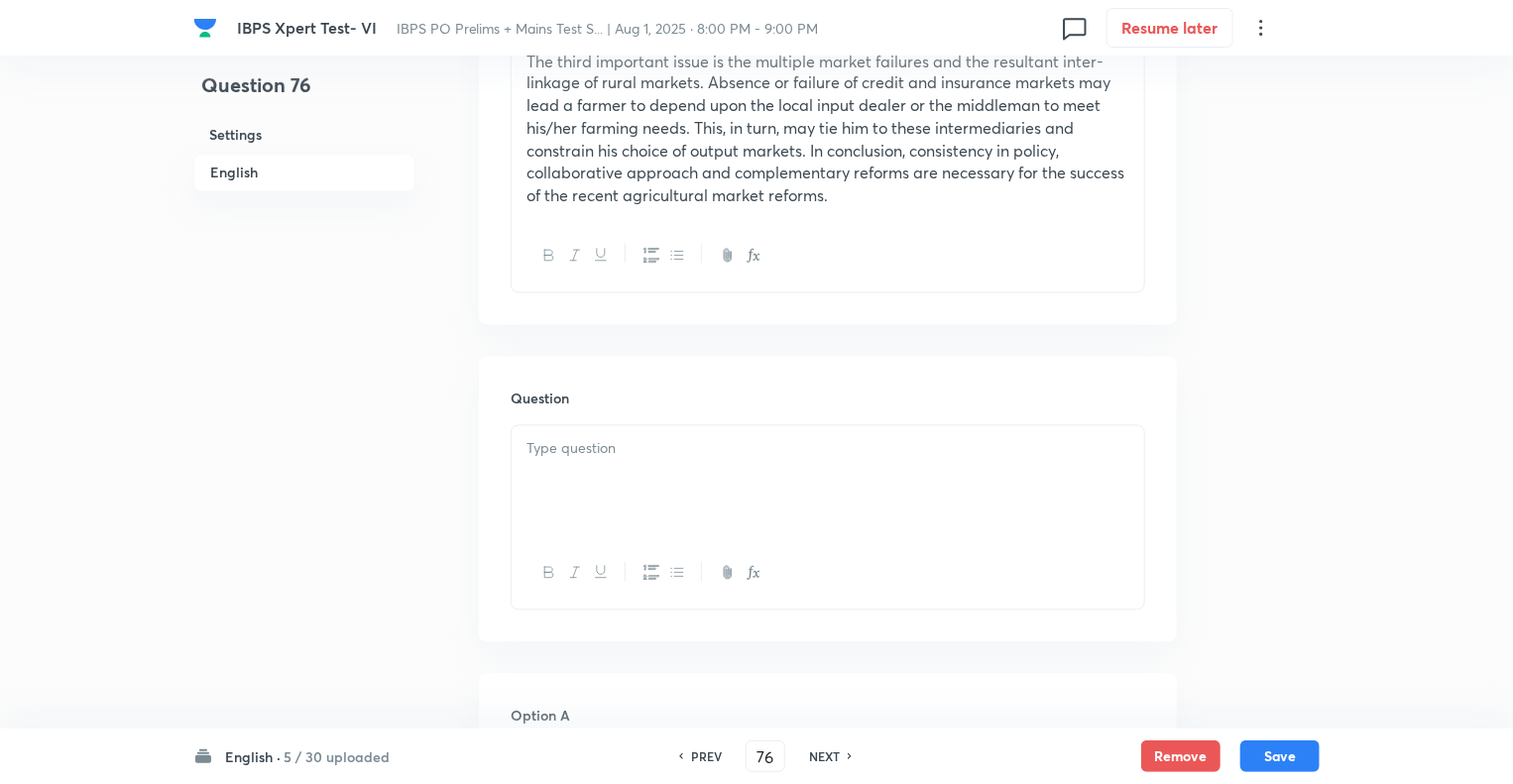 click on "Question" at bounding box center [828, 398] 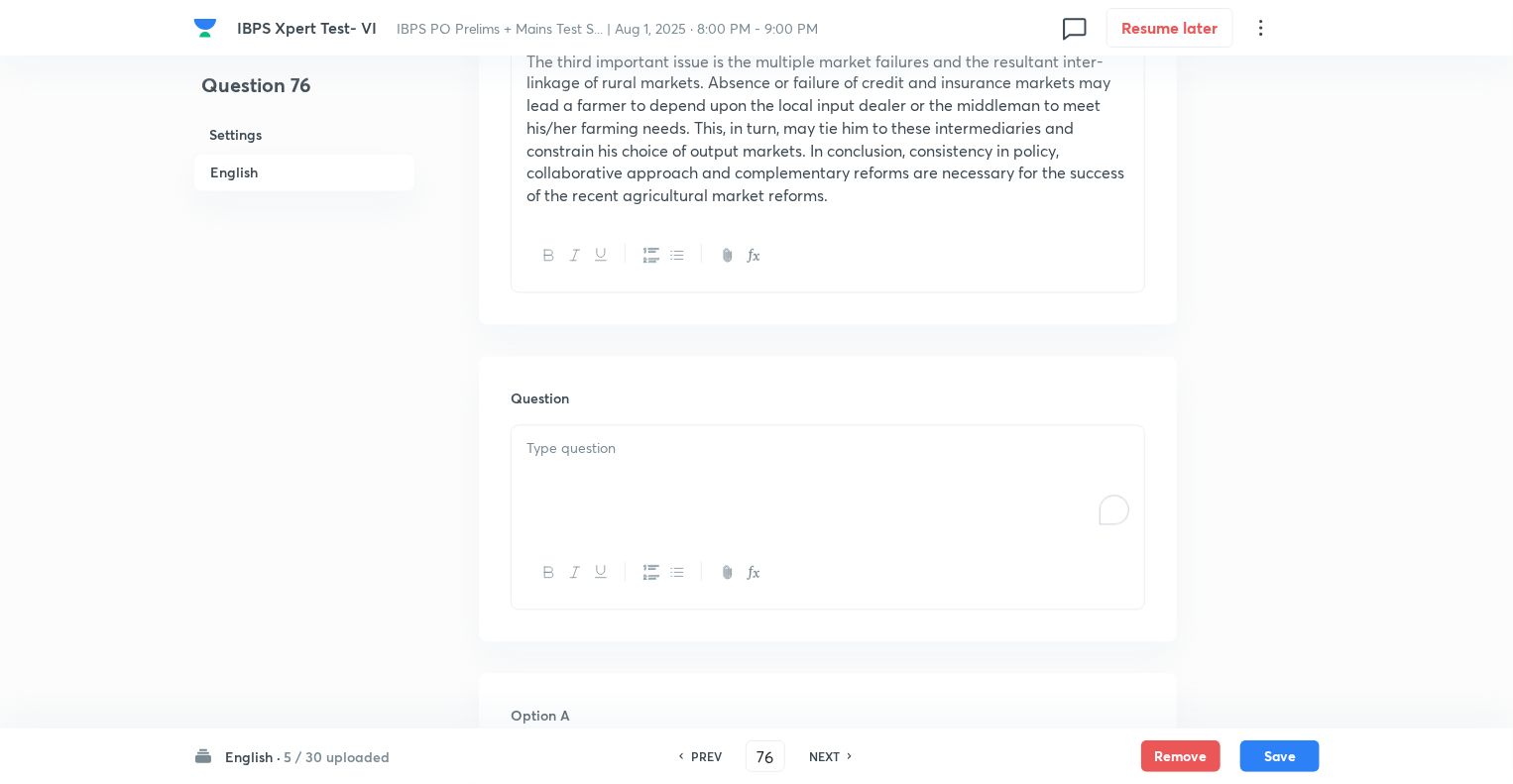 click at bounding box center (828, 482) 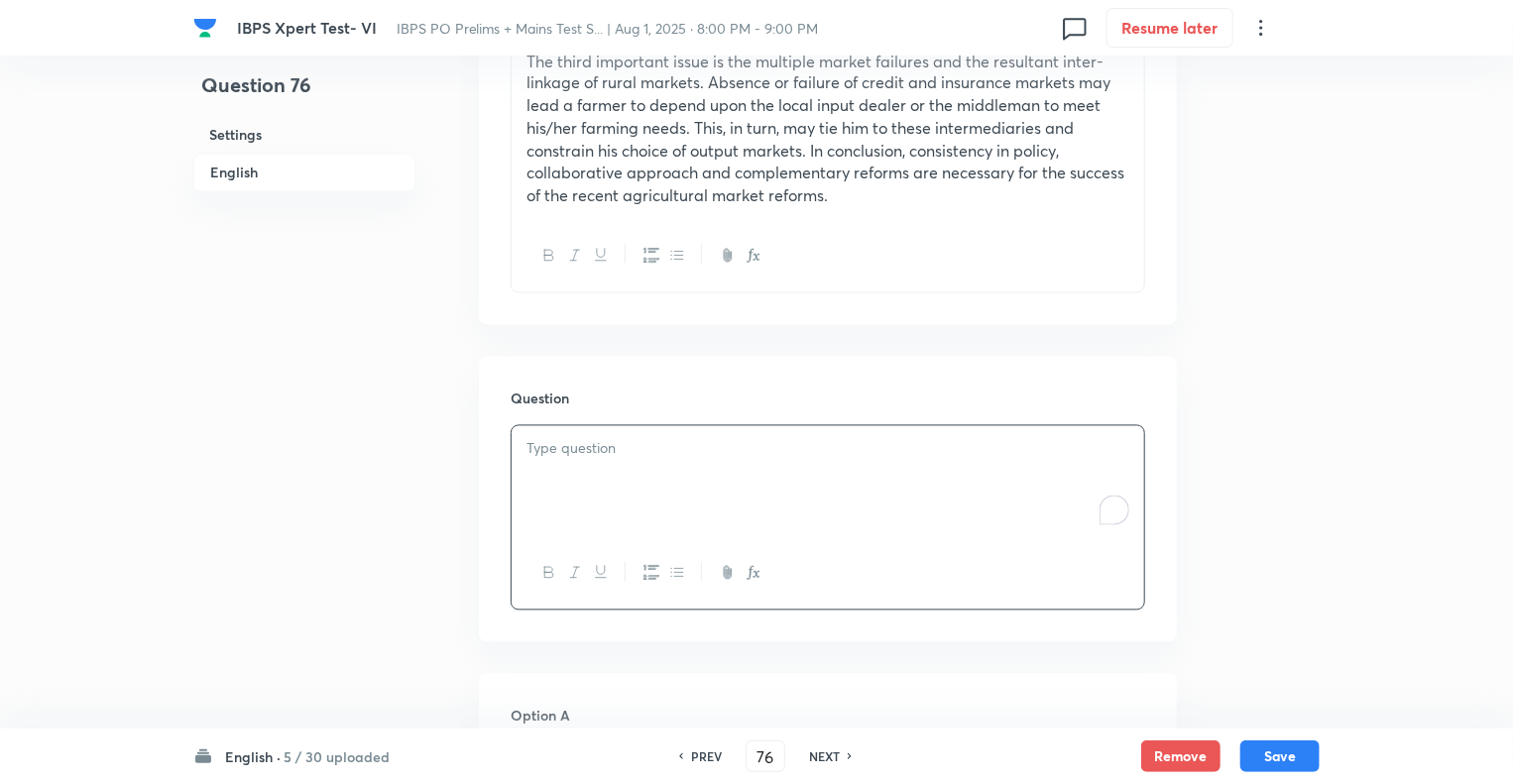 type 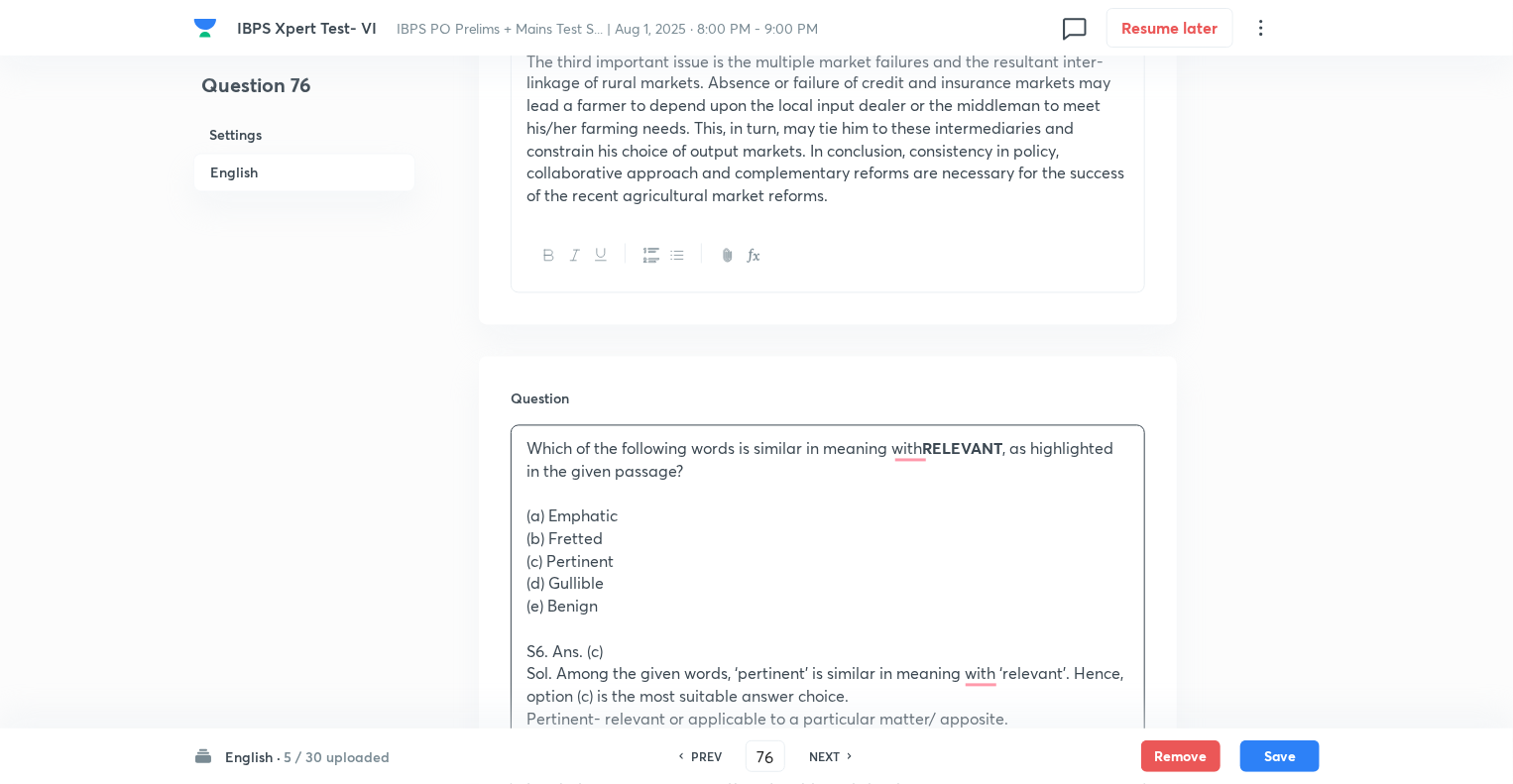 click on "Question 76 Settings English" at bounding box center (304, 608) 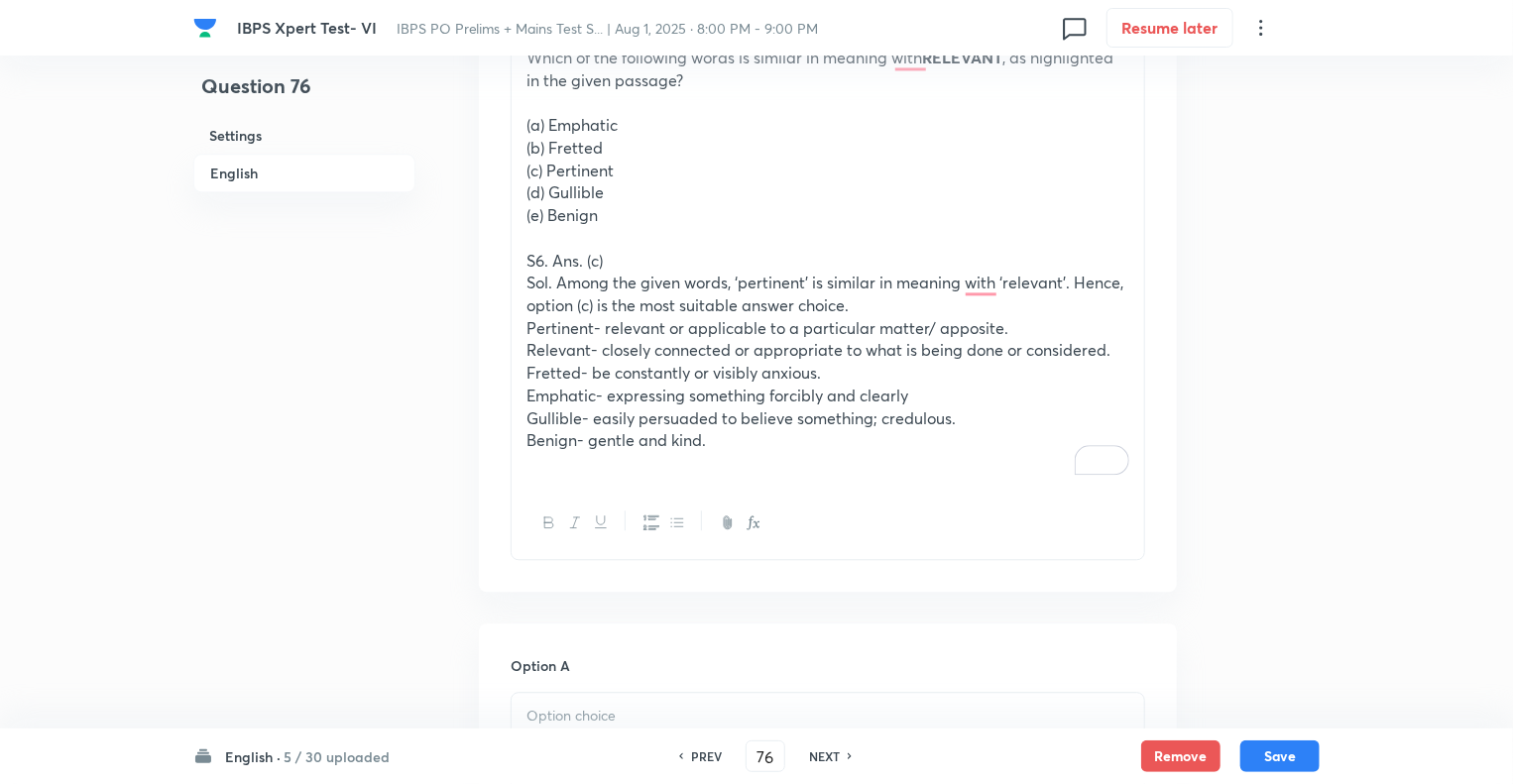 scroll, scrollTop: 2220, scrollLeft: 0, axis: vertical 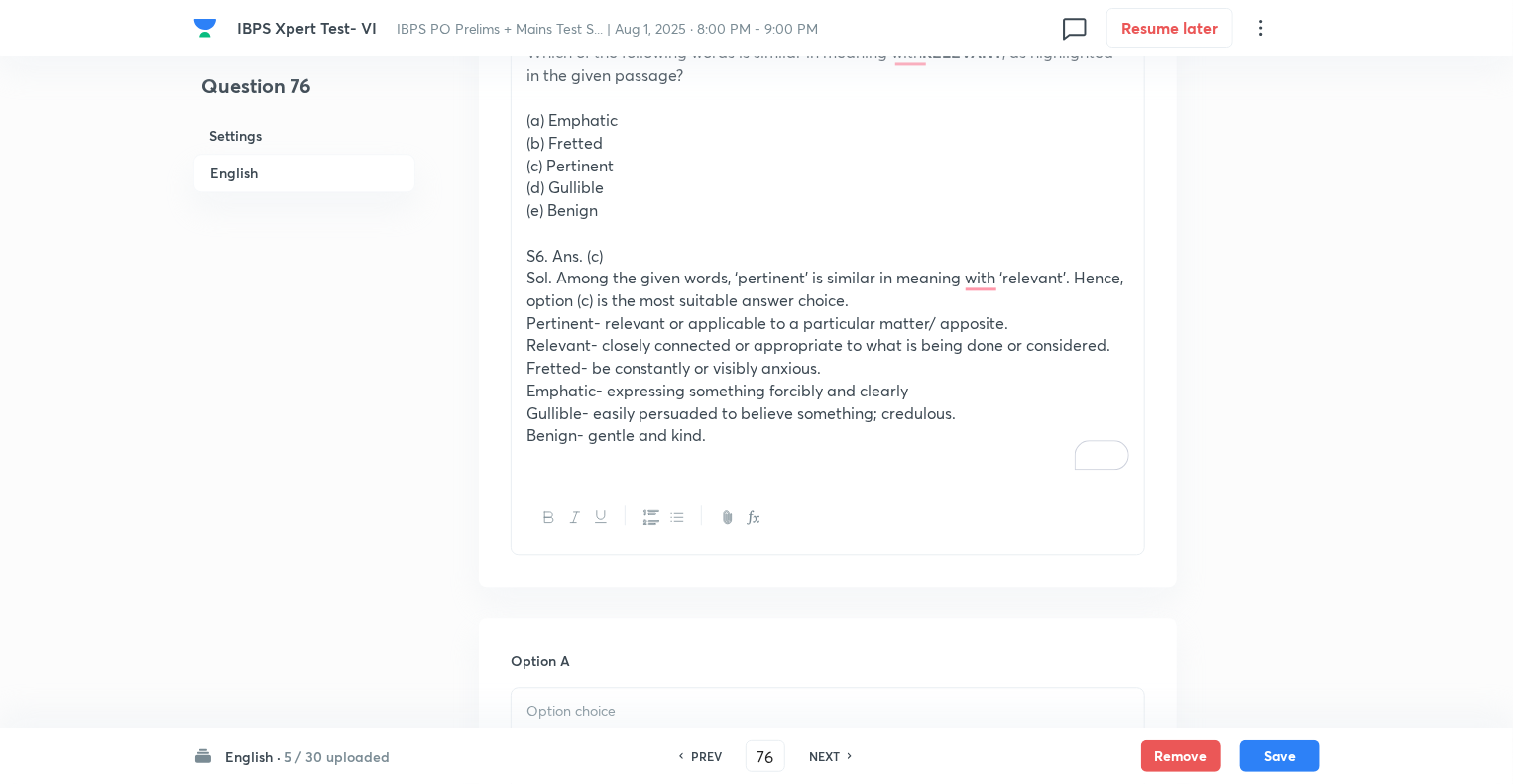 click on "Benign- gentle and kind." at bounding box center [828, 435] 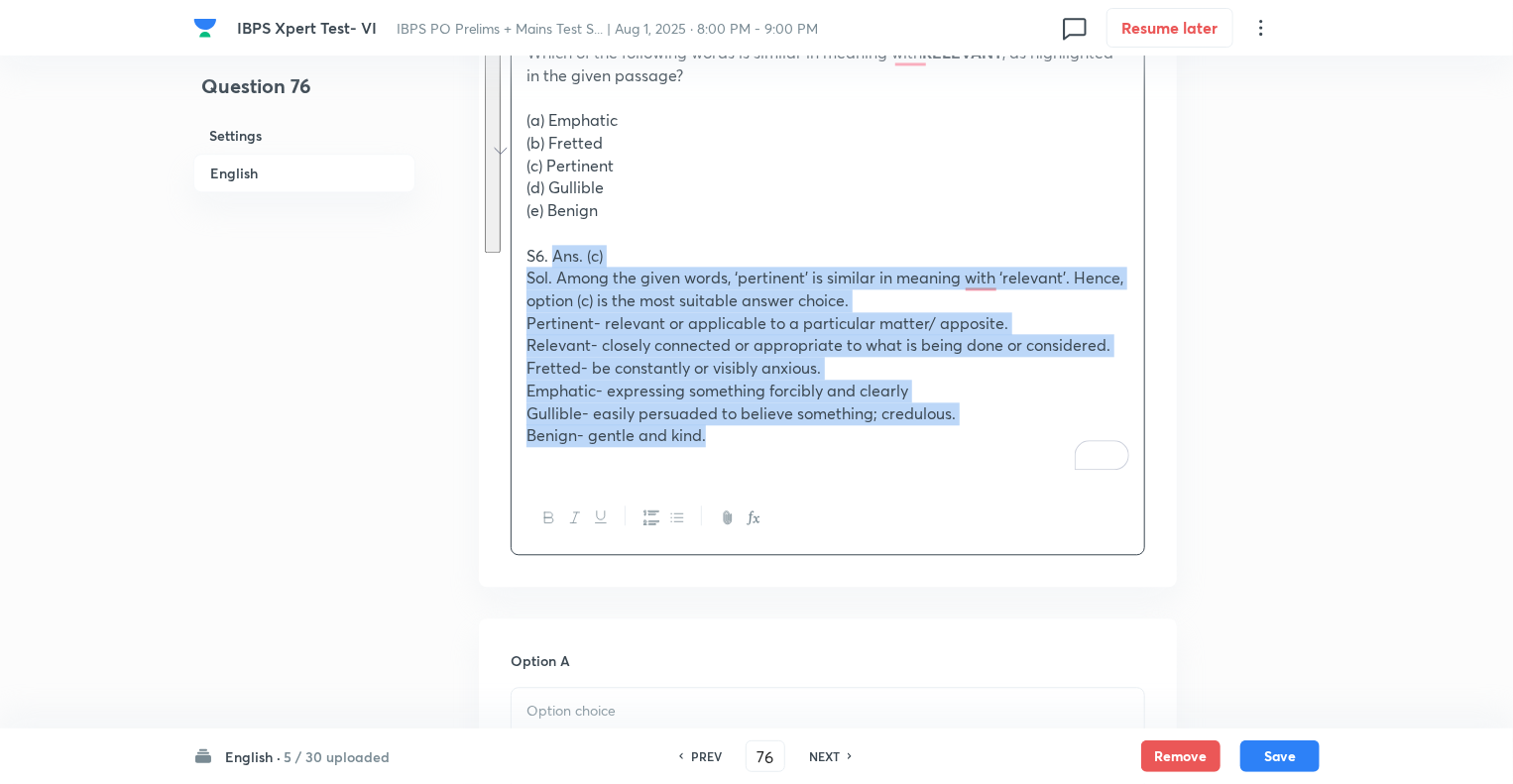 drag, startPoint x: 720, startPoint y: 460, endPoint x: 553, endPoint y: 281, distance: 244.80605 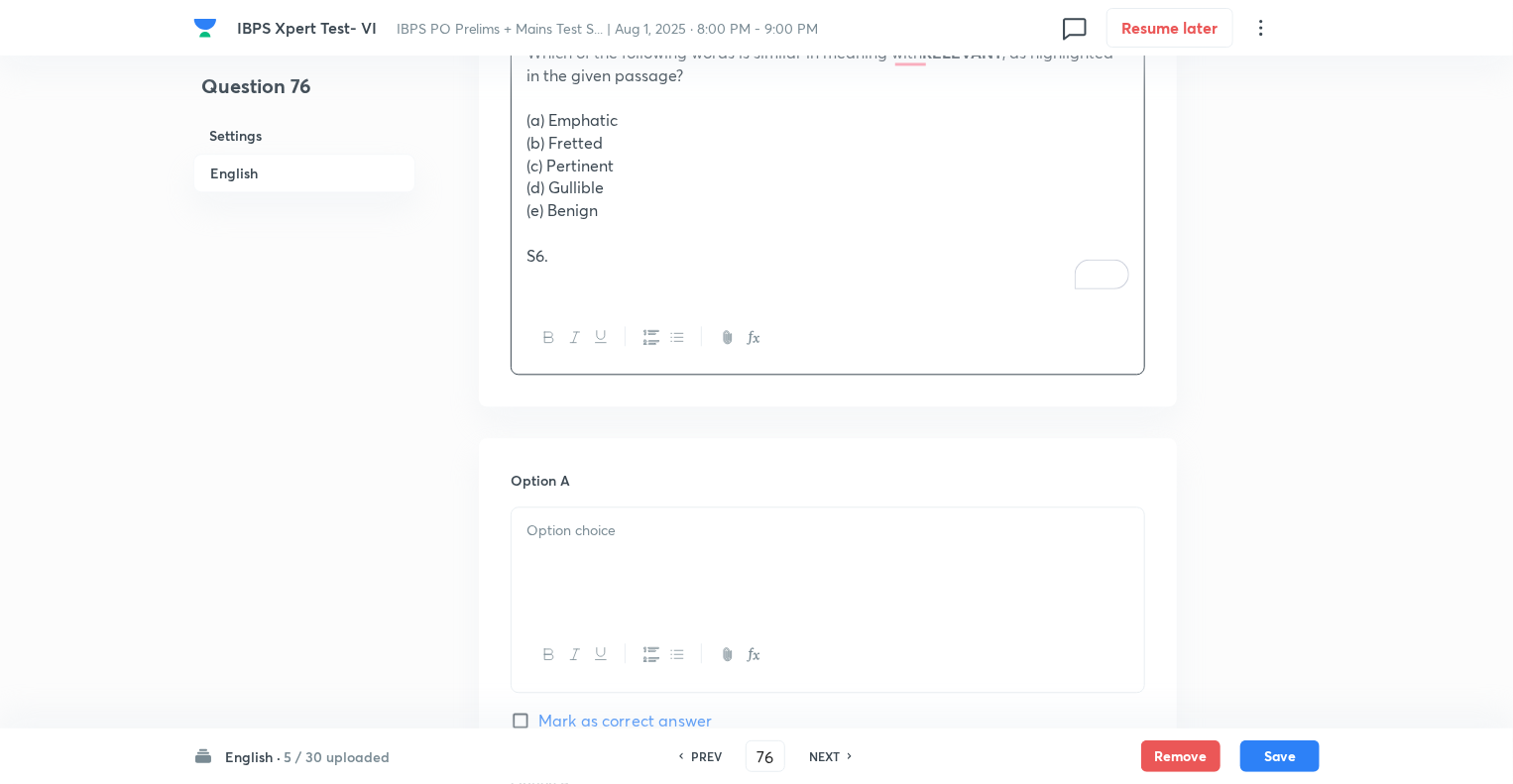 click on "Question 76 Settings English" at bounding box center [304, 121] 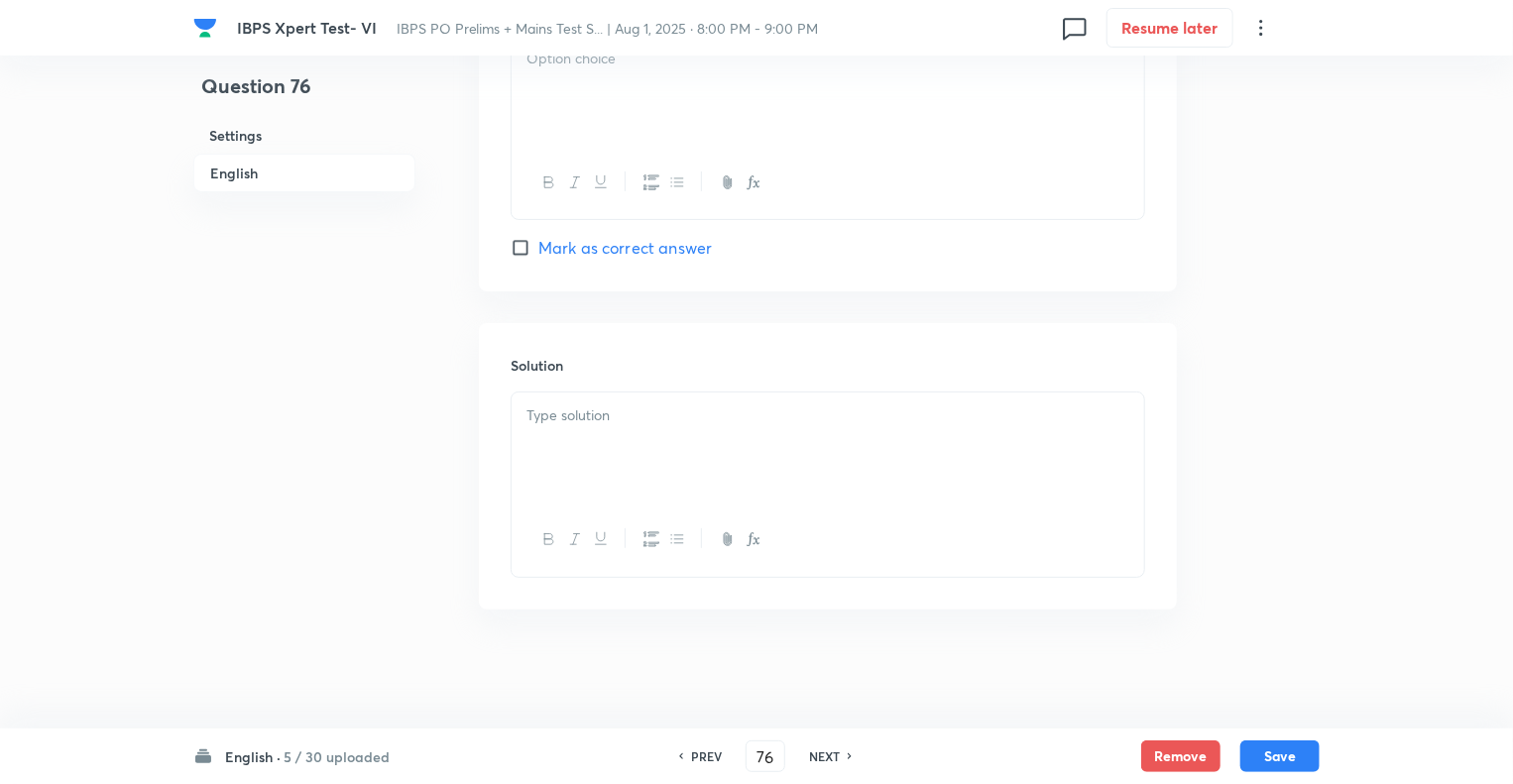scroll, scrollTop: 3940, scrollLeft: 0, axis: vertical 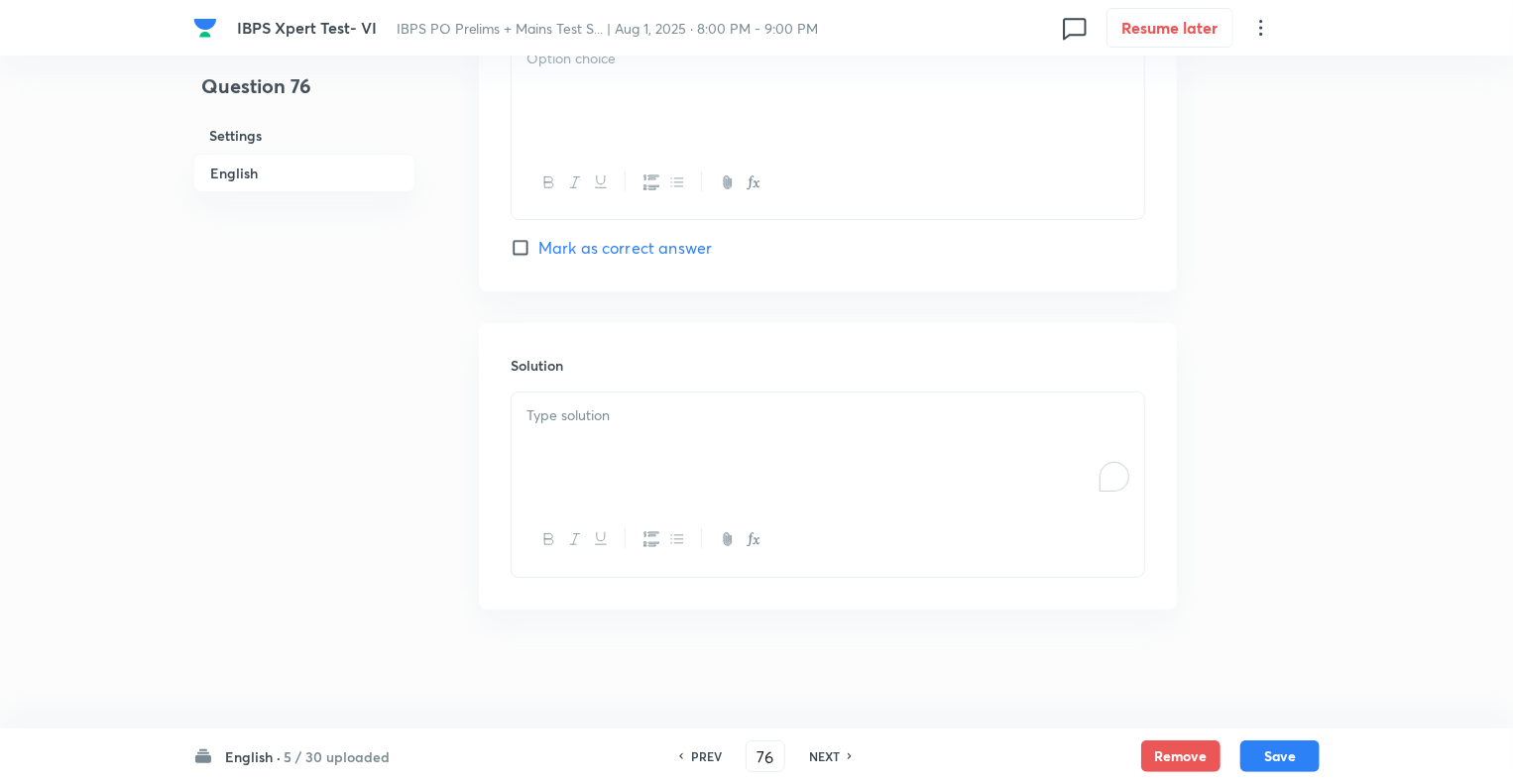 click at bounding box center (828, 448) 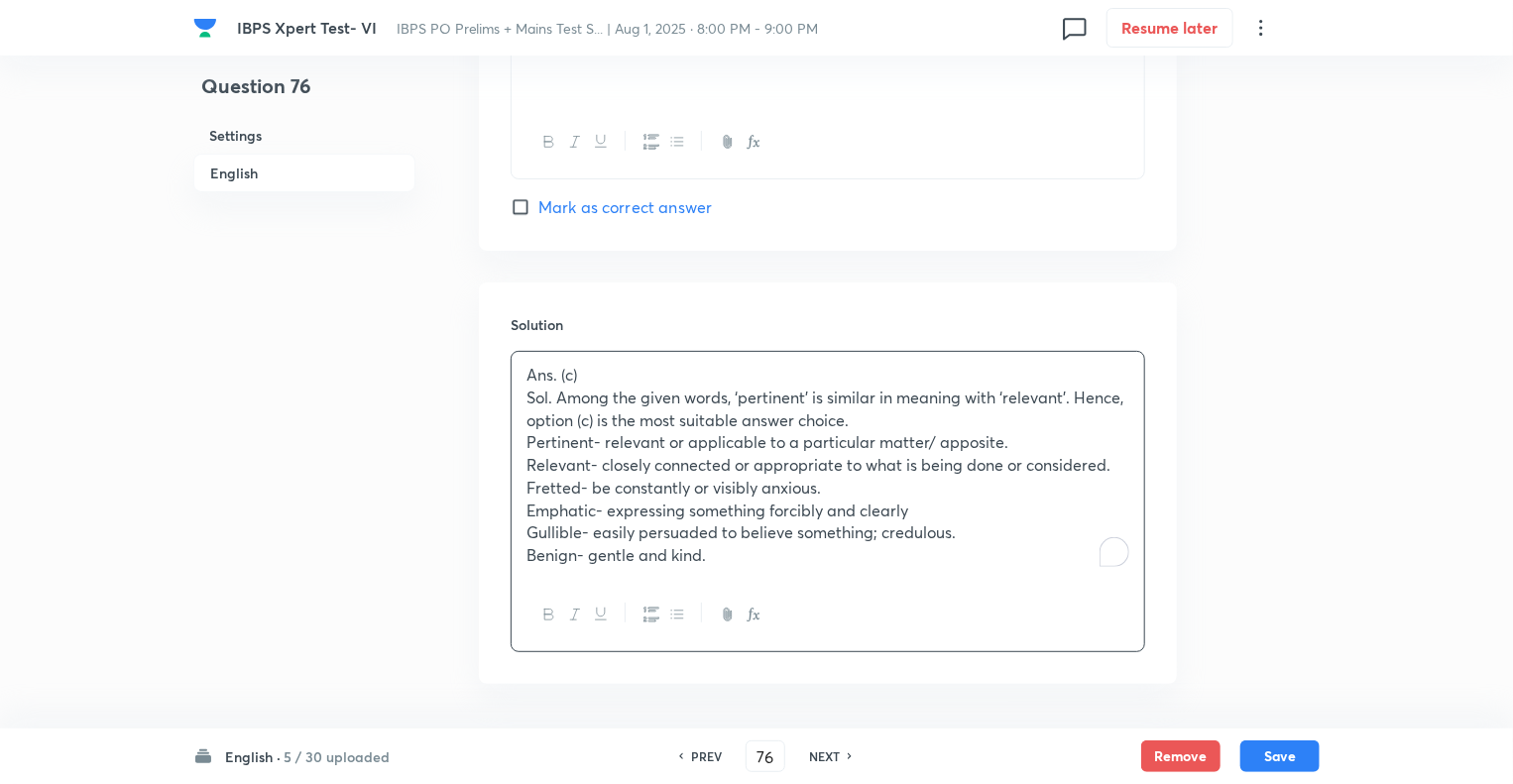 click on "Question 76 Settings English" at bounding box center [304, -1541] 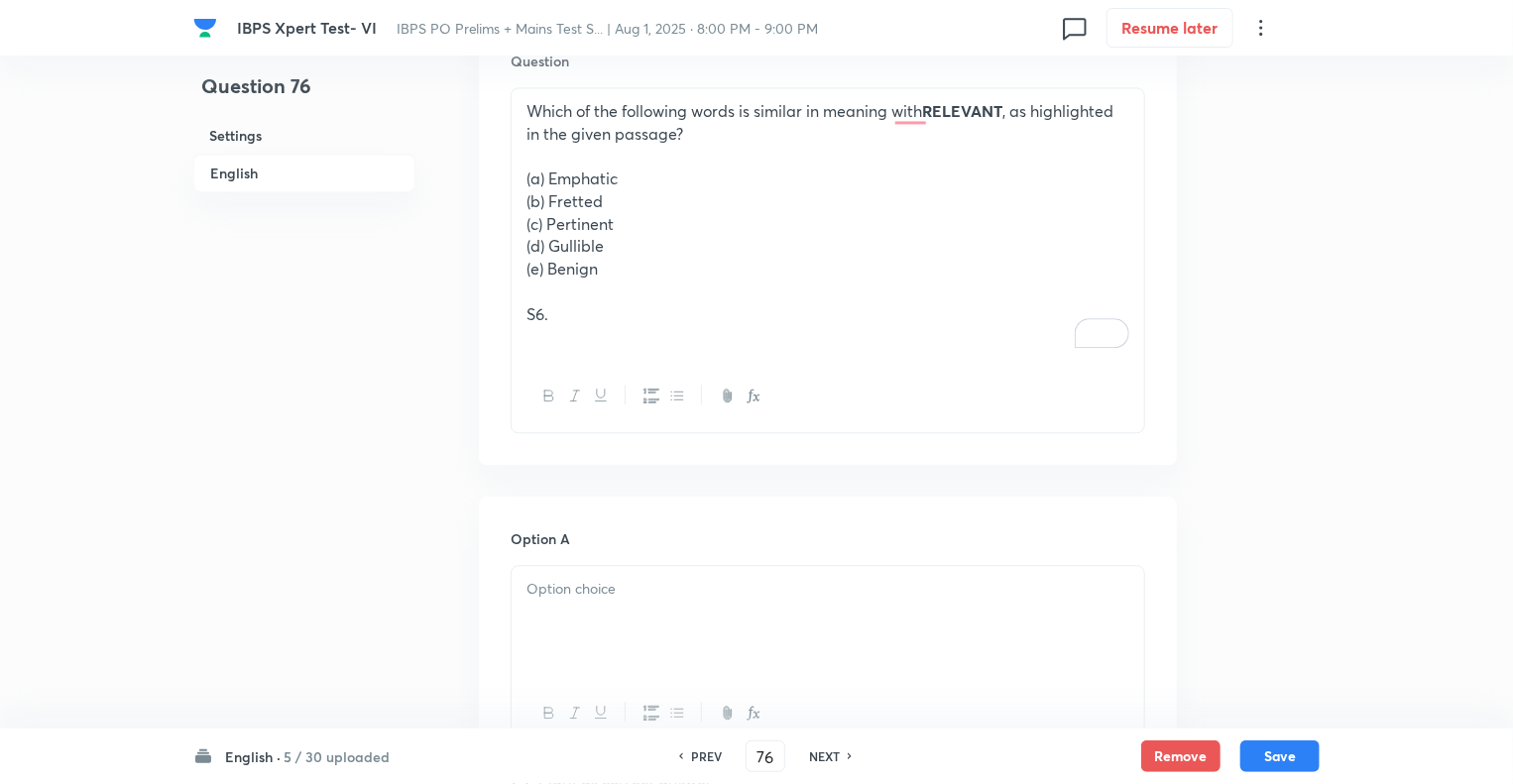 scroll, scrollTop: 2076, scrollLeft: 0, axis: vertical 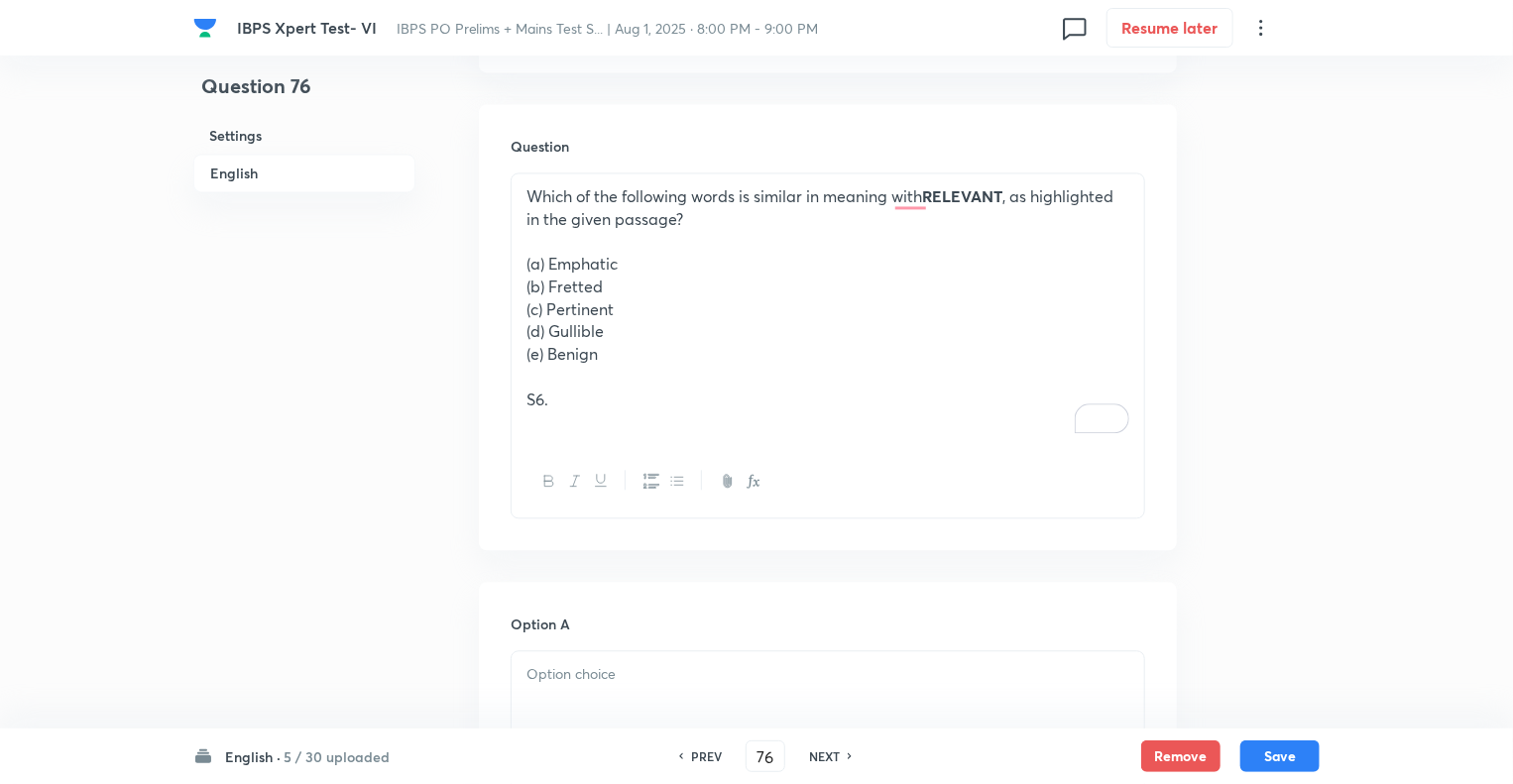 click at bounding box center [828, 421] 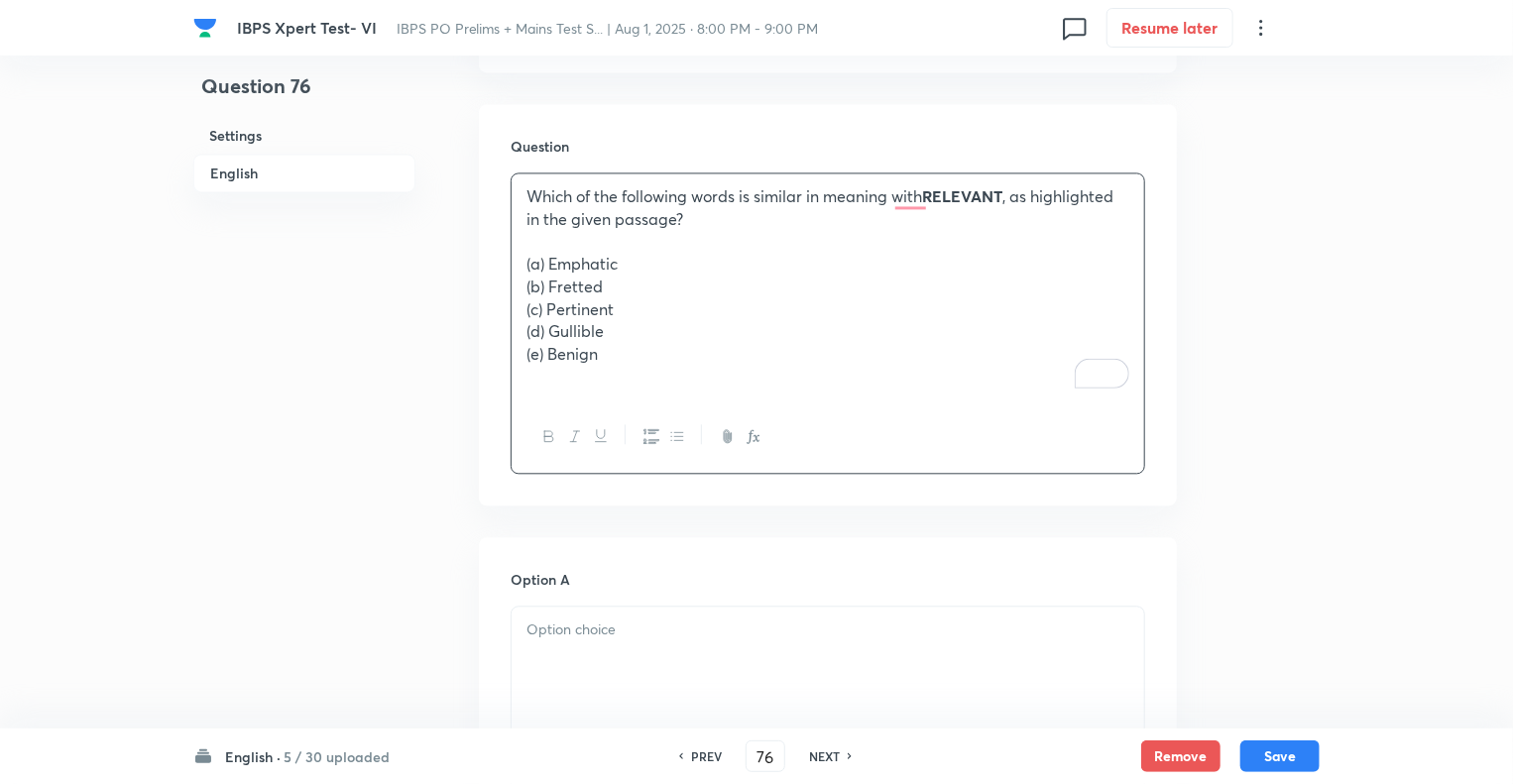 click on "(e) Benign" at bounding box center (828, 354) 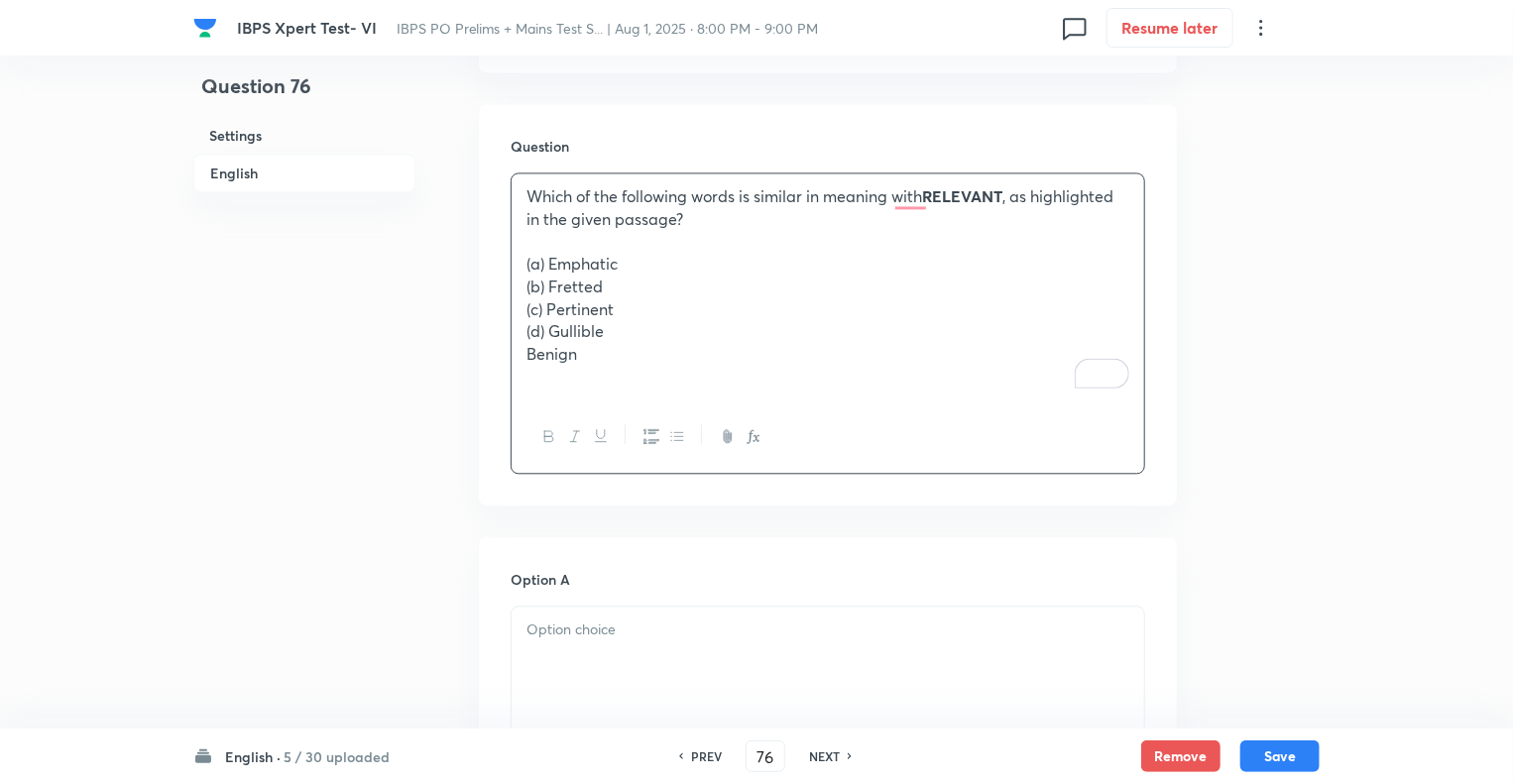 click on "(d) Gullible" at bounding box center (828, 331) 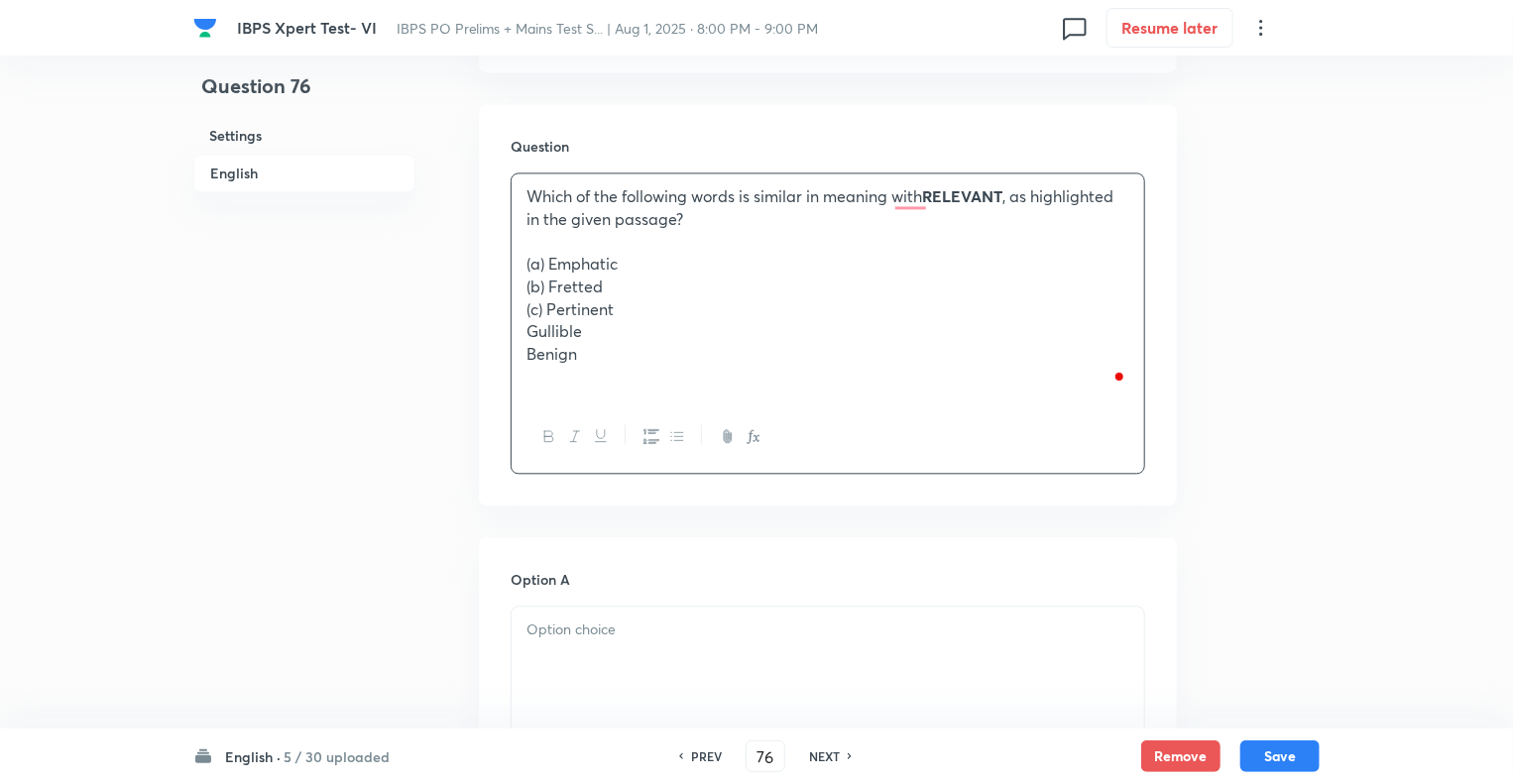 click on "(c) Pertinent" at bounding box center [828, 309] 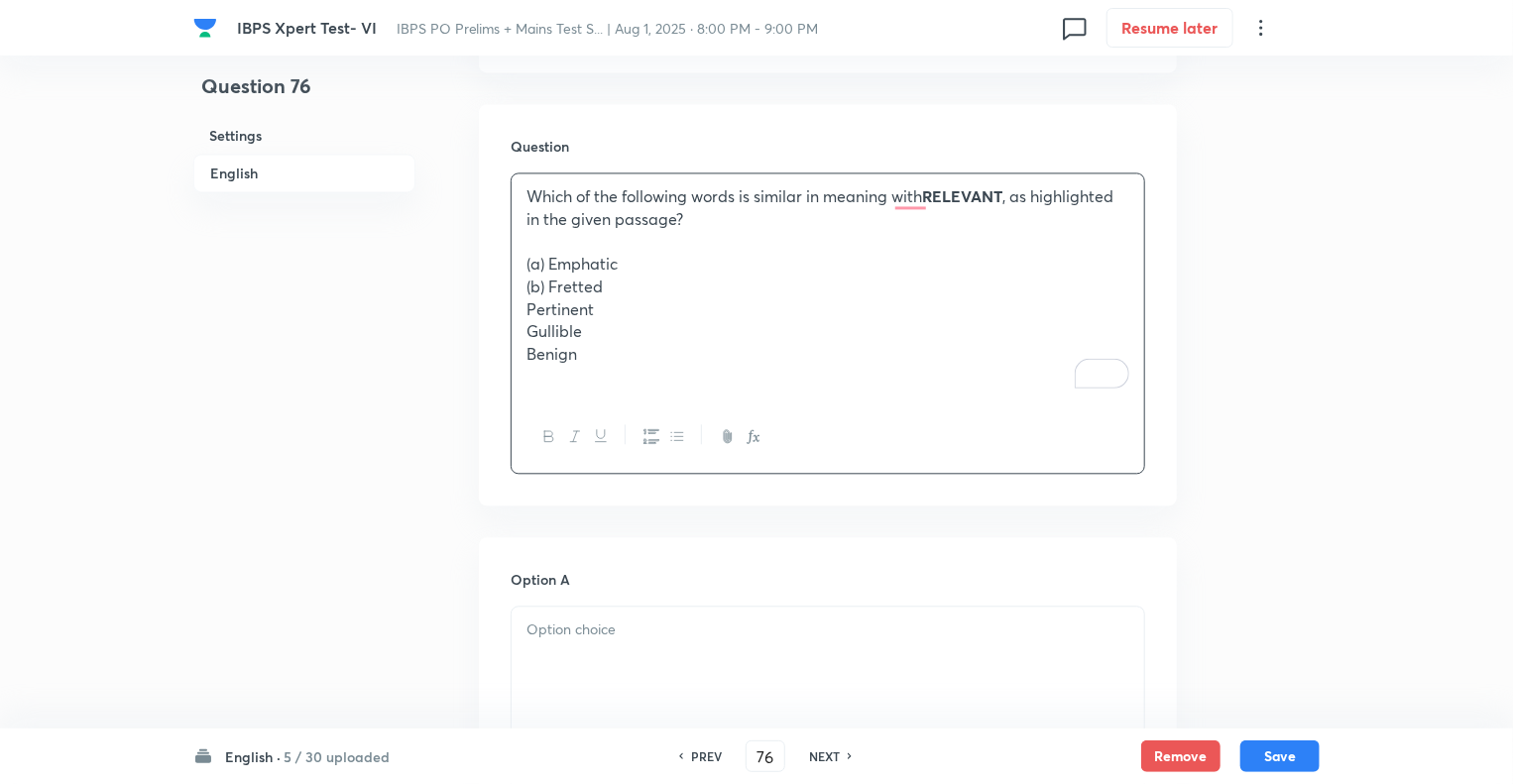 click on "(b) Fretted" at bounding box center (828, 286) 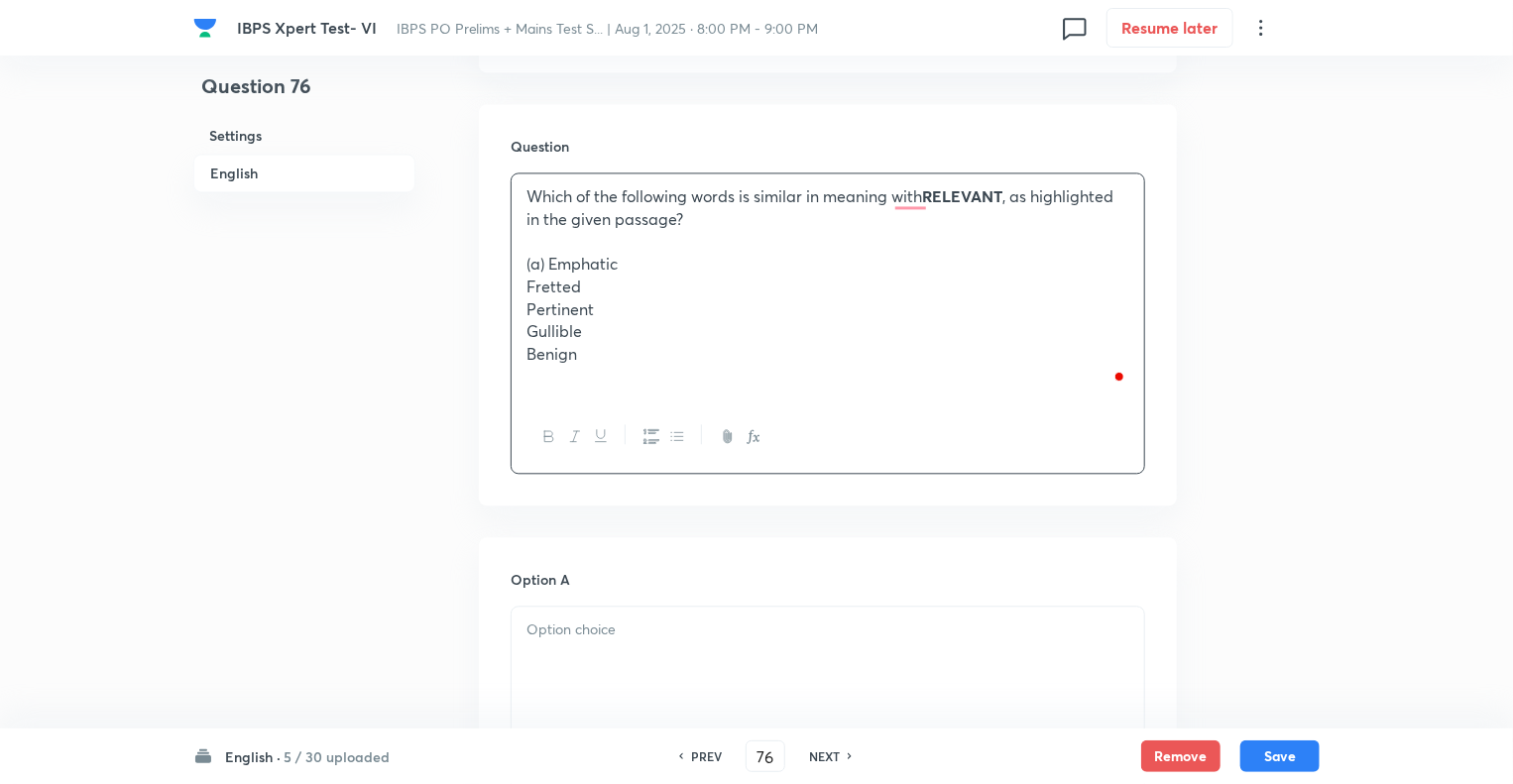 click on "(a) Emphatic" at bounding box center (828, 264) 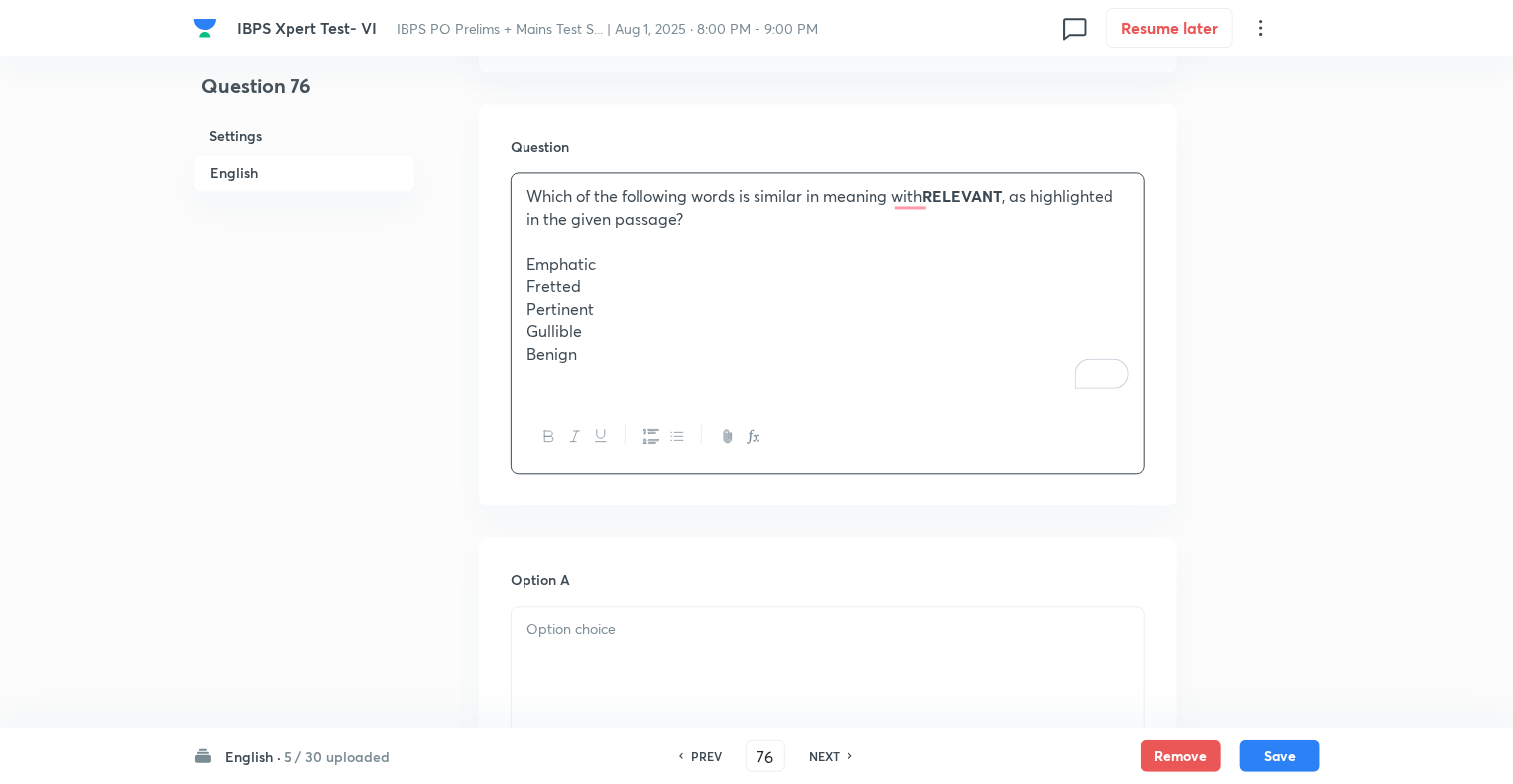 click on "Benign" at bounding box center [828, 354] 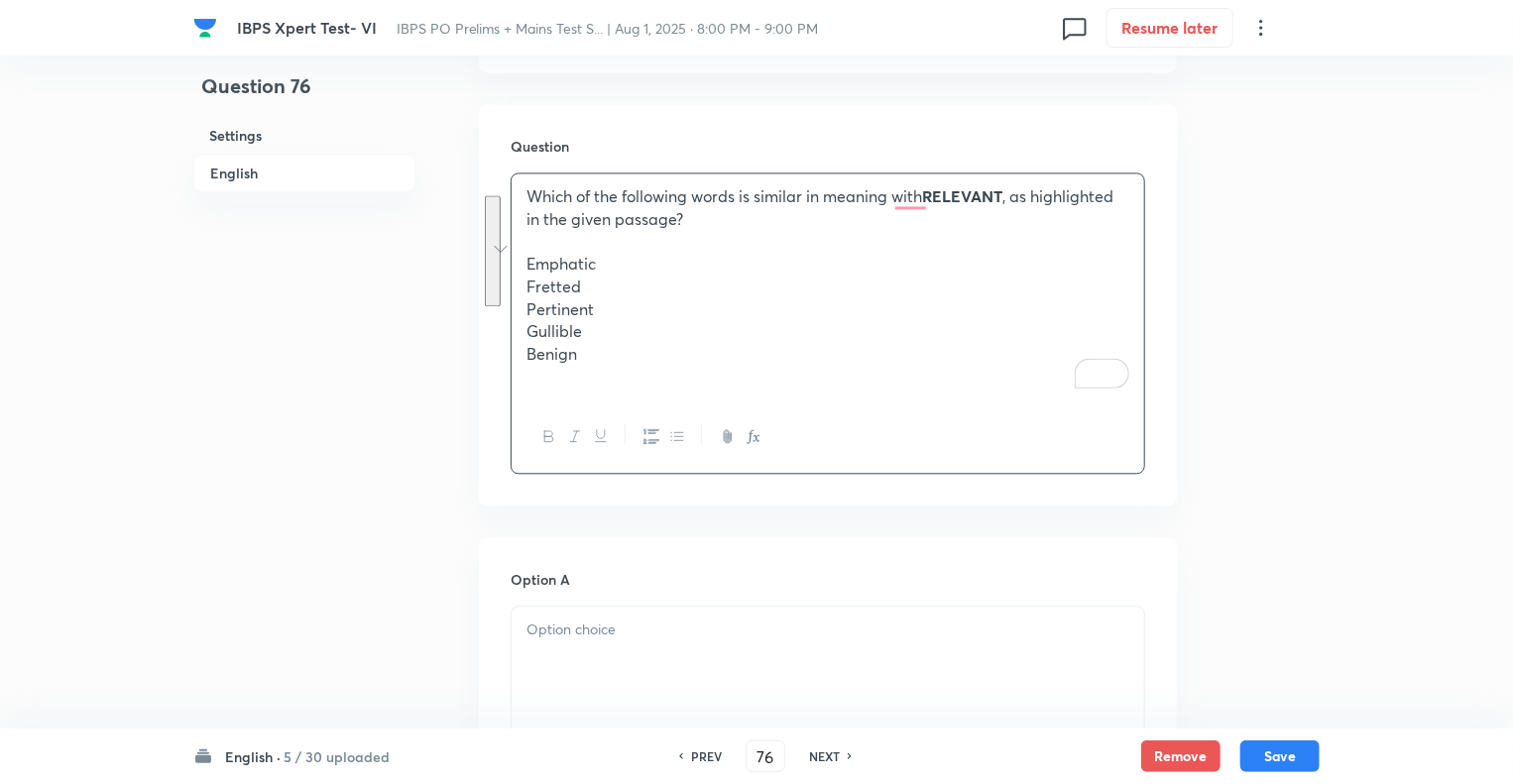 drag, startPoint x: 591, startPoint y: 382, endPoint x: 504, endPoint y: 275, distance: 137.90576 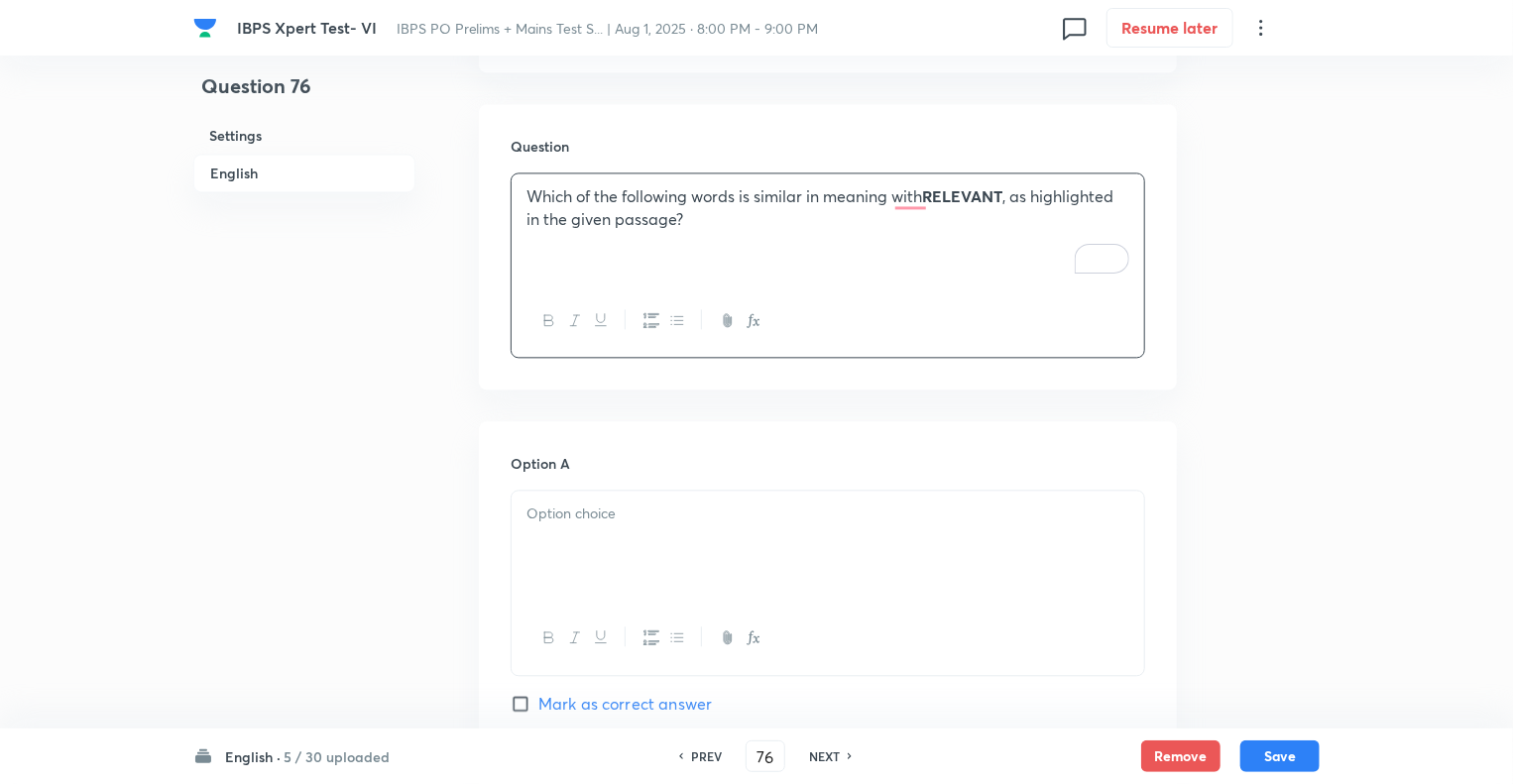 click at bounding box center [828, 546] 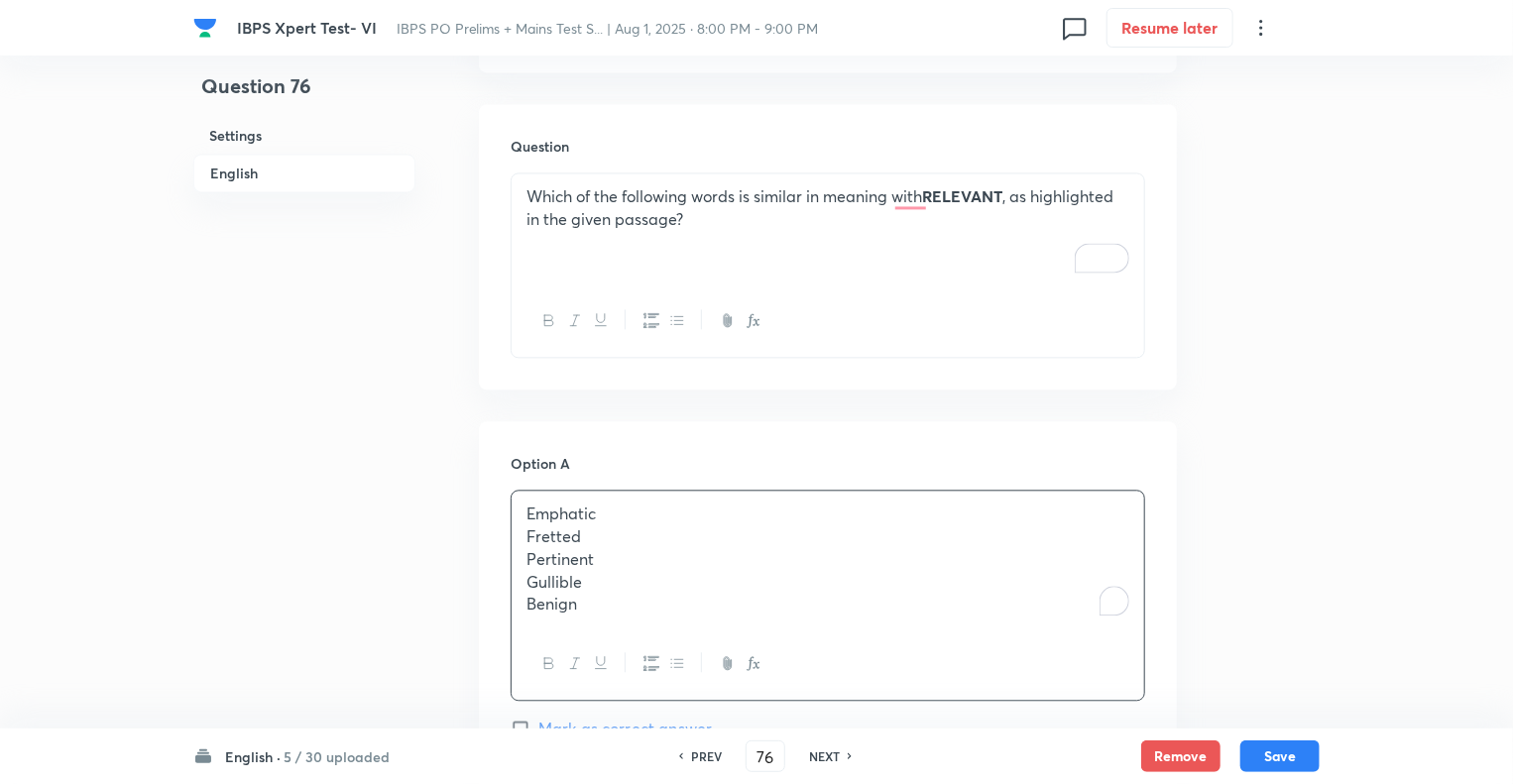 click on "Benign" at bounding box center (828, 604) 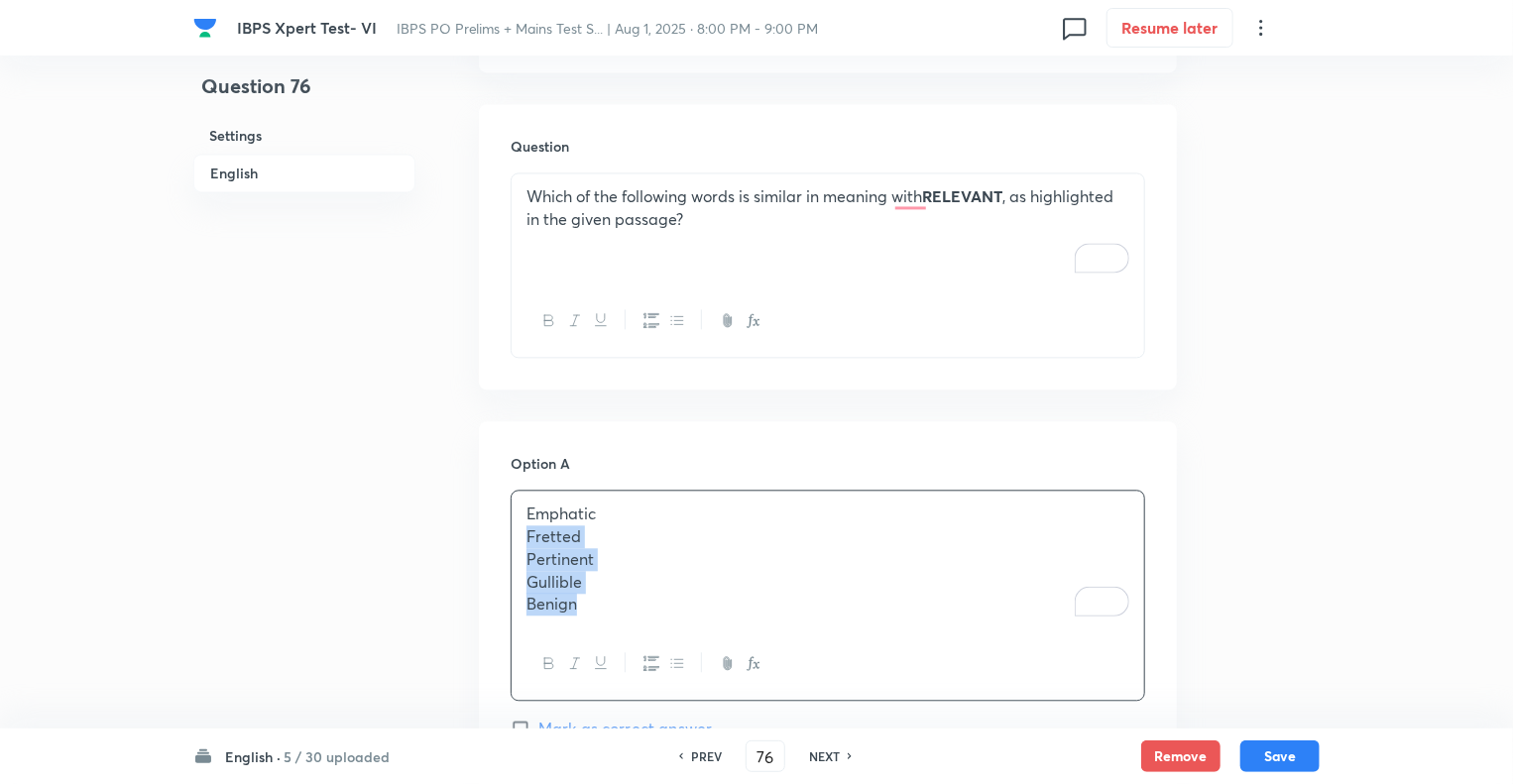 drag, startPoint x: 589, startPoint y: 625, endPoint x: 512, endPoint y: 554, distance: 104.73777 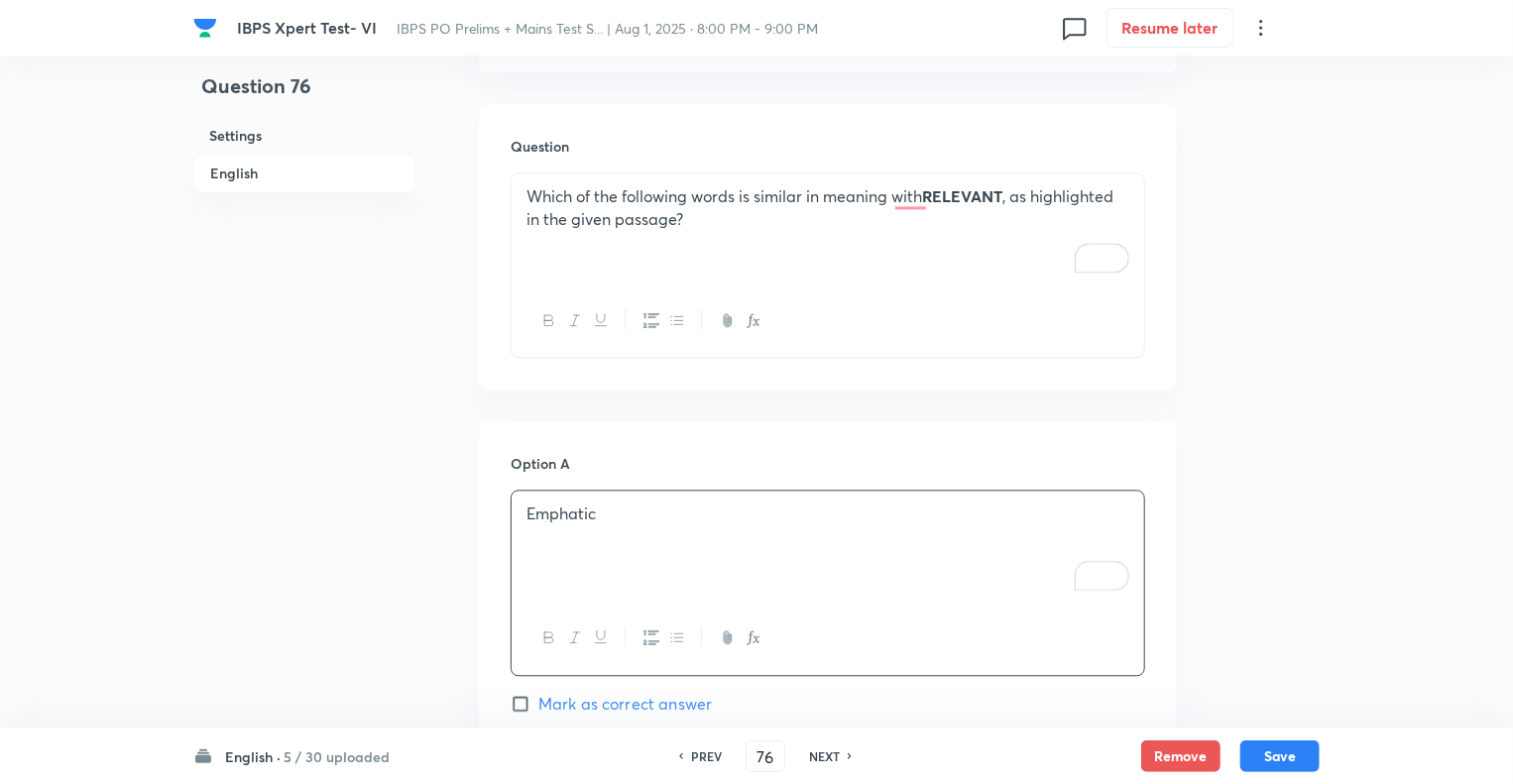 click on "Question 76 Settings English Settings Type Single choice correct 5 options With passage + 1 mark - 0.25 marks Edit Concept English Language Reading Comprehension Comprehension Reading Comprehension Edit Additional details Moderate Concept Not from PYQ paper No equation Edit In English Passage DIRECTIONS (71-78): Read the given passage and answer the following questions based on the passage. The recent reforms in agricultural marketing have brought a sea change in policy. The removal of restrictions under the Essential Commodities Act (ECA) should help attract private investment in agriculture and help farmers of cereals, pulses, oilseeds, onion and potato, who have been adversely affected by the policy regime hitherto that  discouraged relevant  in the present context? Because the policy signals are not very clear in the last few years as relates to agricultural marketing. efficient Question Which of the following words is similar in meaning with  RELEVANT , as highlighted in the given passage? Option A" at bounding box center (756, 242) 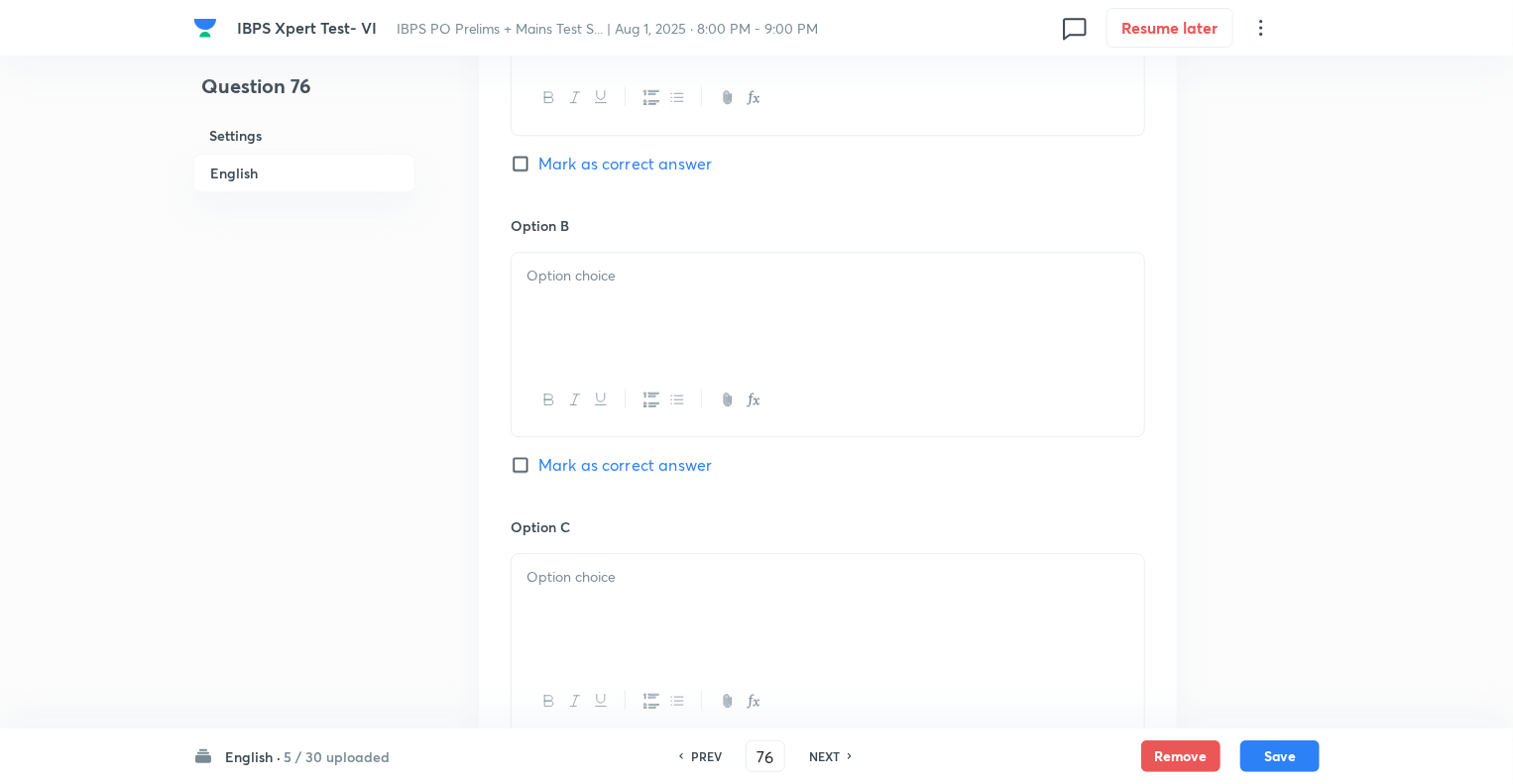 scroll, scrollTop: 2671, scrollLeft: 0, axis: vertical 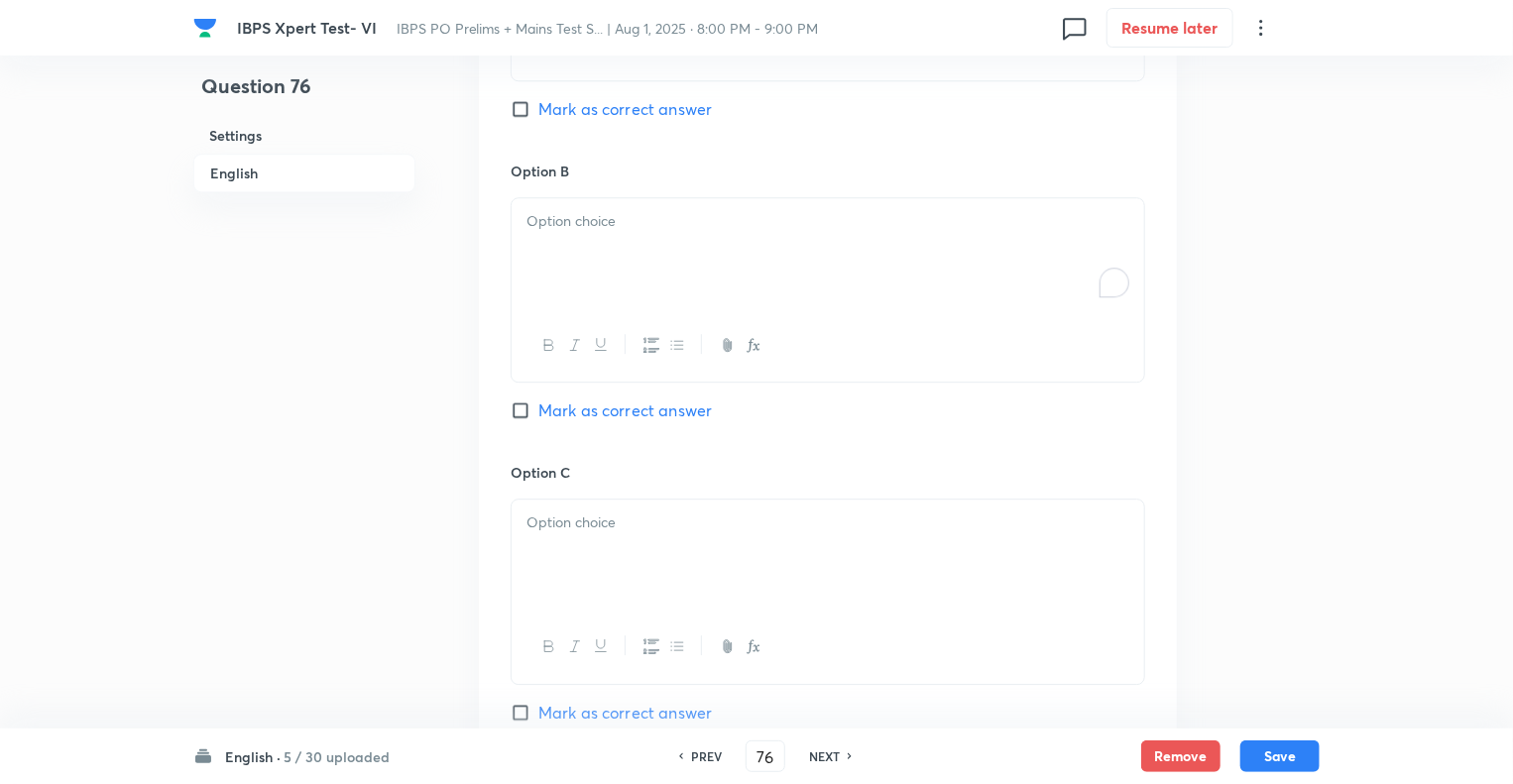 click at bounding box center (828, 254) 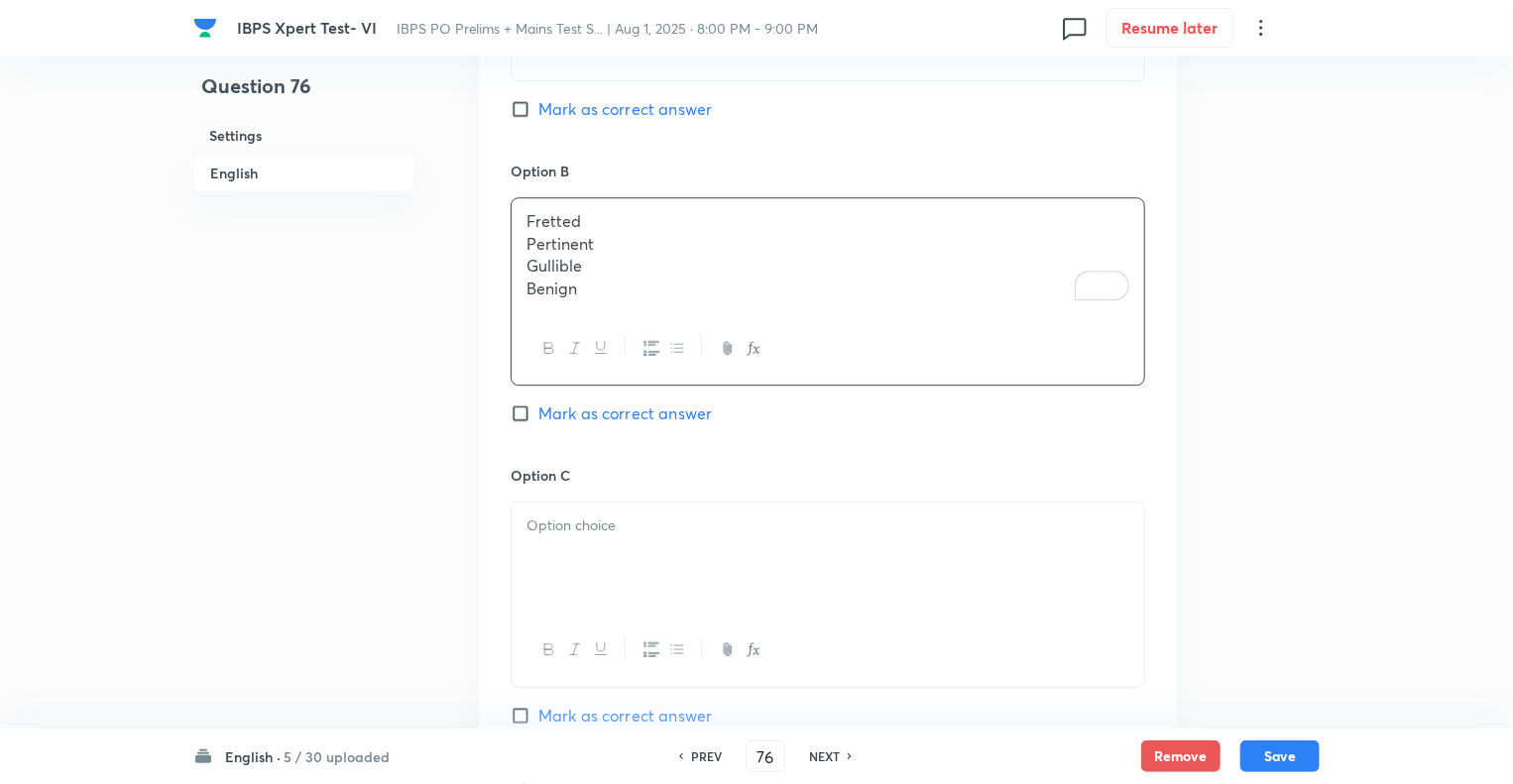 click on "Benign" at bounding box center (828, 288) 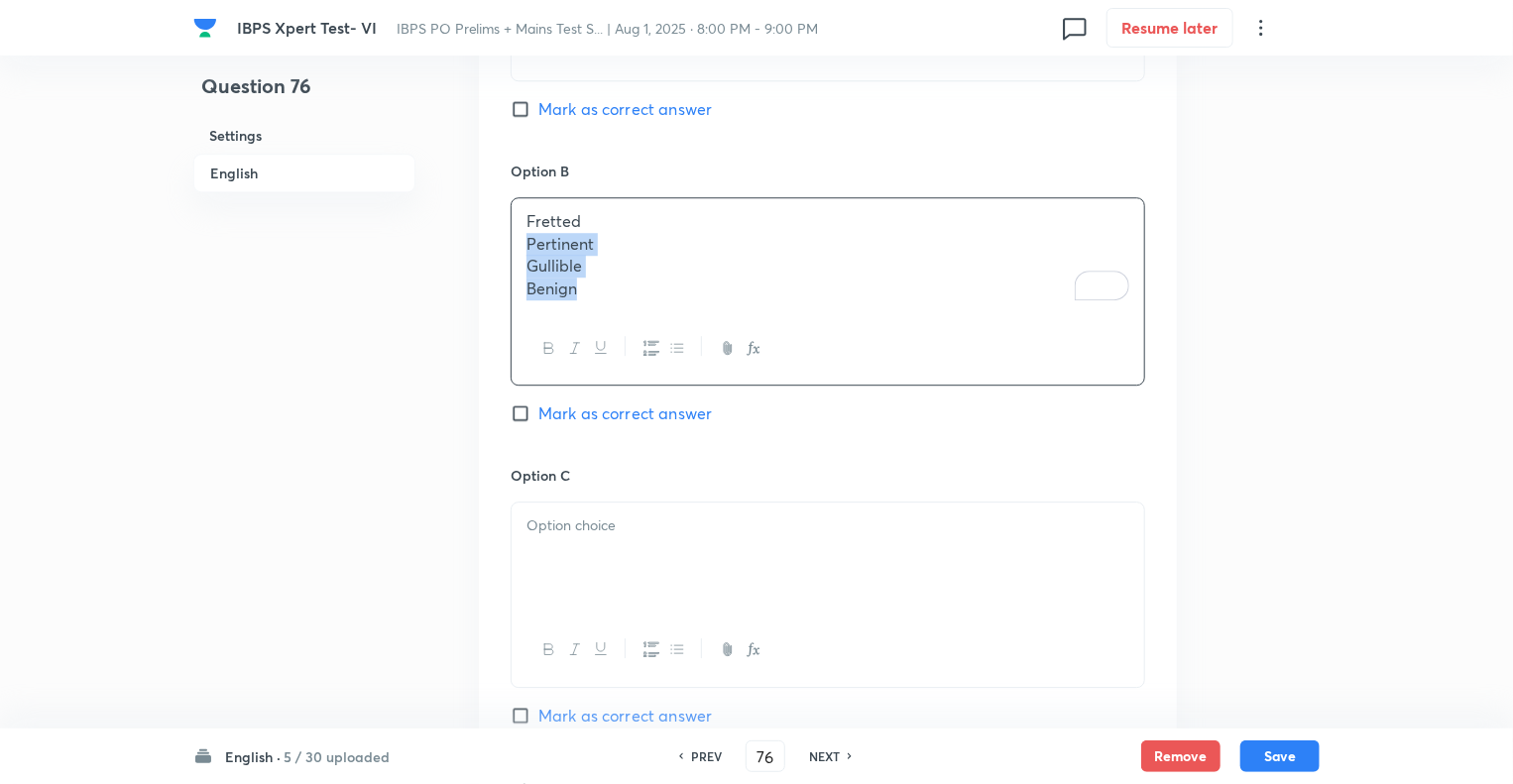 click on "IBPS Xpert Test- VI IBPS PO Prelims + Mains Test S... | Aug 1, 2025 · 8:00 PM - 9:00 PM 0 Resume later Question 76 Settings English Settings Type Single choice correct 5 options With passage + 1 mark - 0.25 marks Edit Concept English Language Reading Comprehension Comprehension Reading Comprehension Edit Additional details Moderate Concept Not from PYQ paper No equation Edit In English Passage DIRECTIONS (71-78): Read the given passage and answer the following questions based on the passage. The recent reforms in agricultural marketing have brought a sea change in policy. The removal of restrictions under the Essential Commodities Act (ECA) should help attract private investment in agriculture and help farmers of cereals, pulses, oilseeds, onion and potato, who have been adversely affected by the policy regime hitherto that  discouraged relevant  in the present context? Because the policy signals are not very clear in the last few years as relates to agricultural marketing. efficient Question RELEVANT Benign" at bounding box center [756, -351] 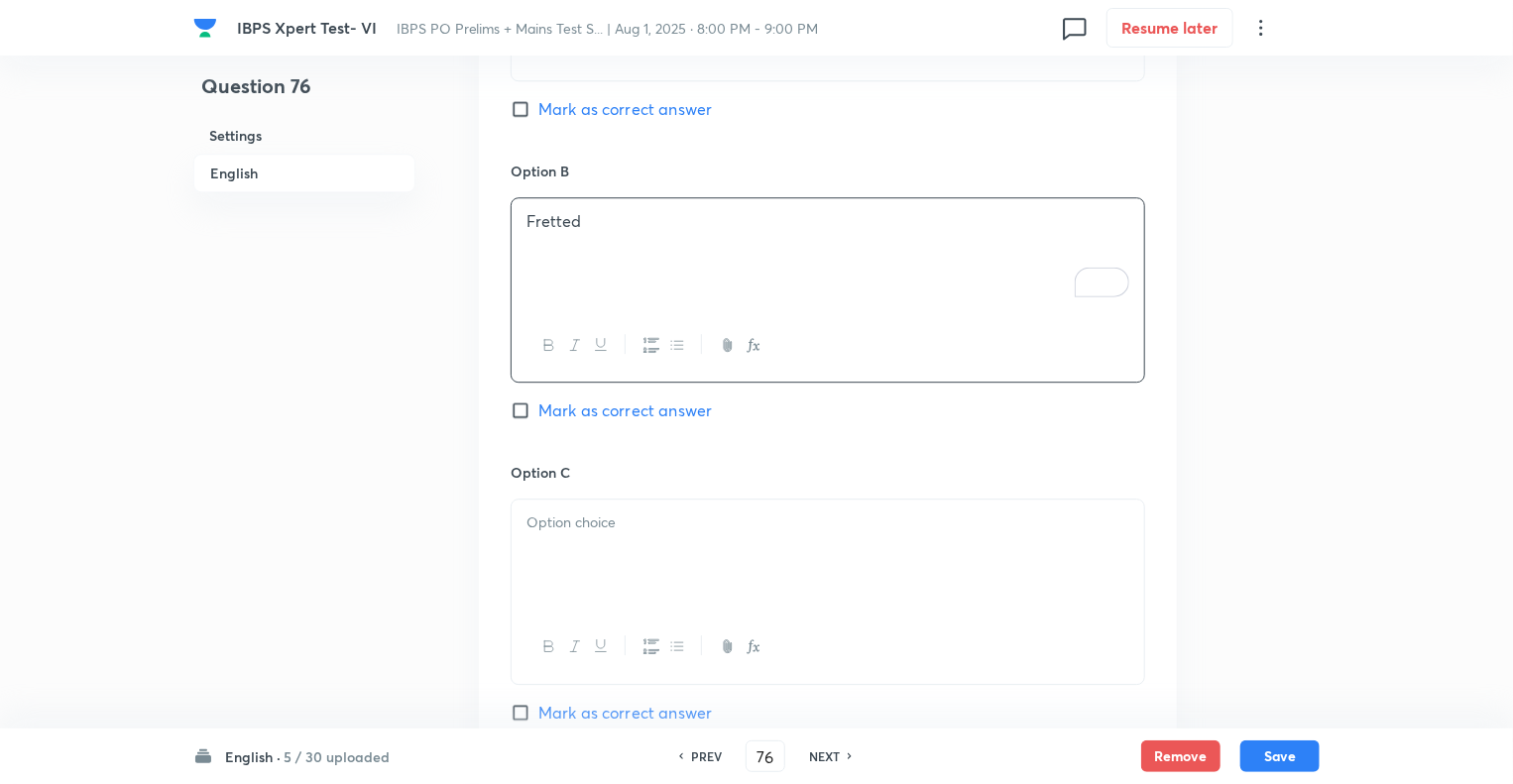 click at bounding box center [828, 555] 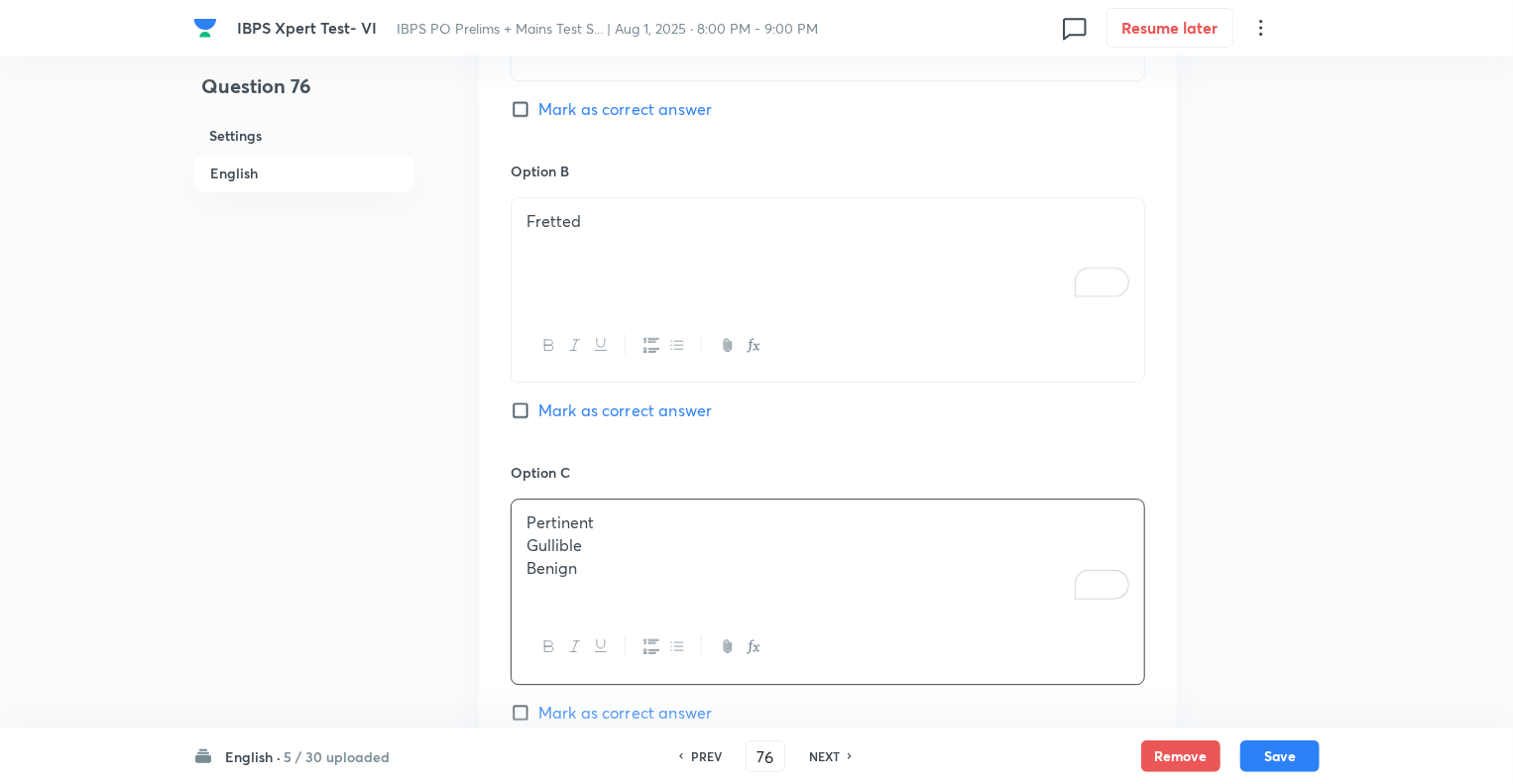 click on "Benign" at bounding box center [828, 568] 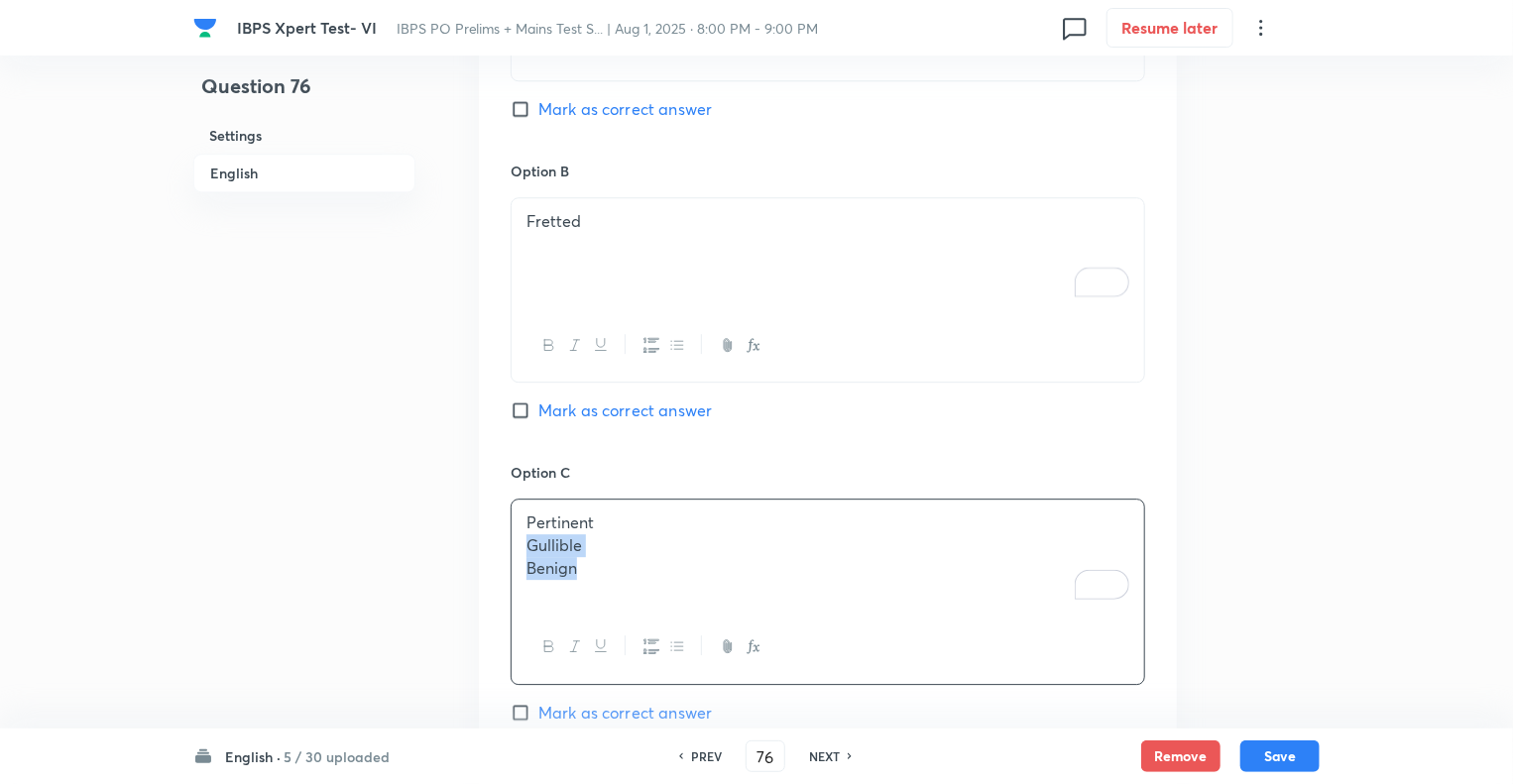 drag, startPoint x: 586, startPoint y: 593, endPoint x: 522, endPoint y: 563, distance: 70.6824 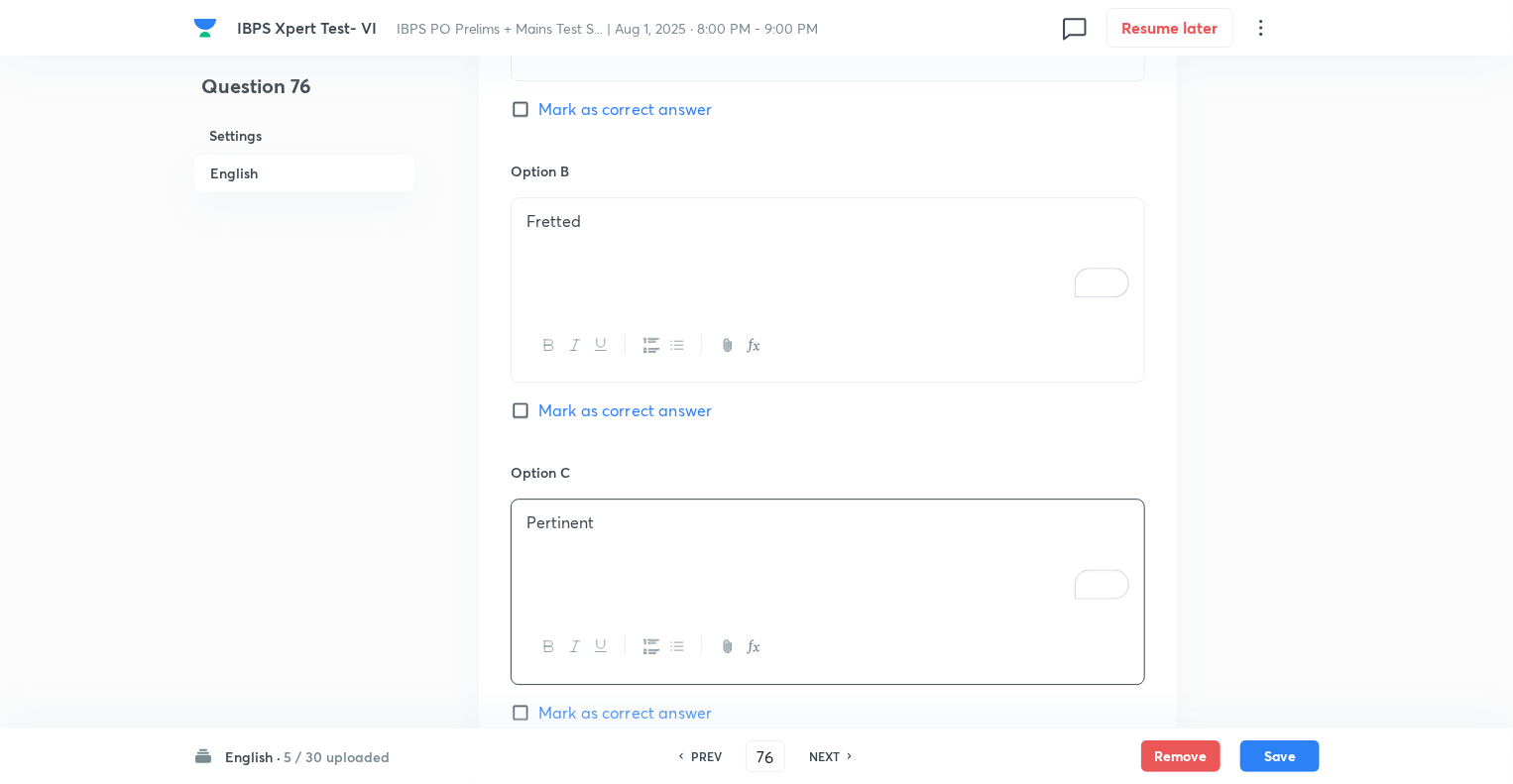 click on "Question 76 Settings English" at bounding box center [304, -353] 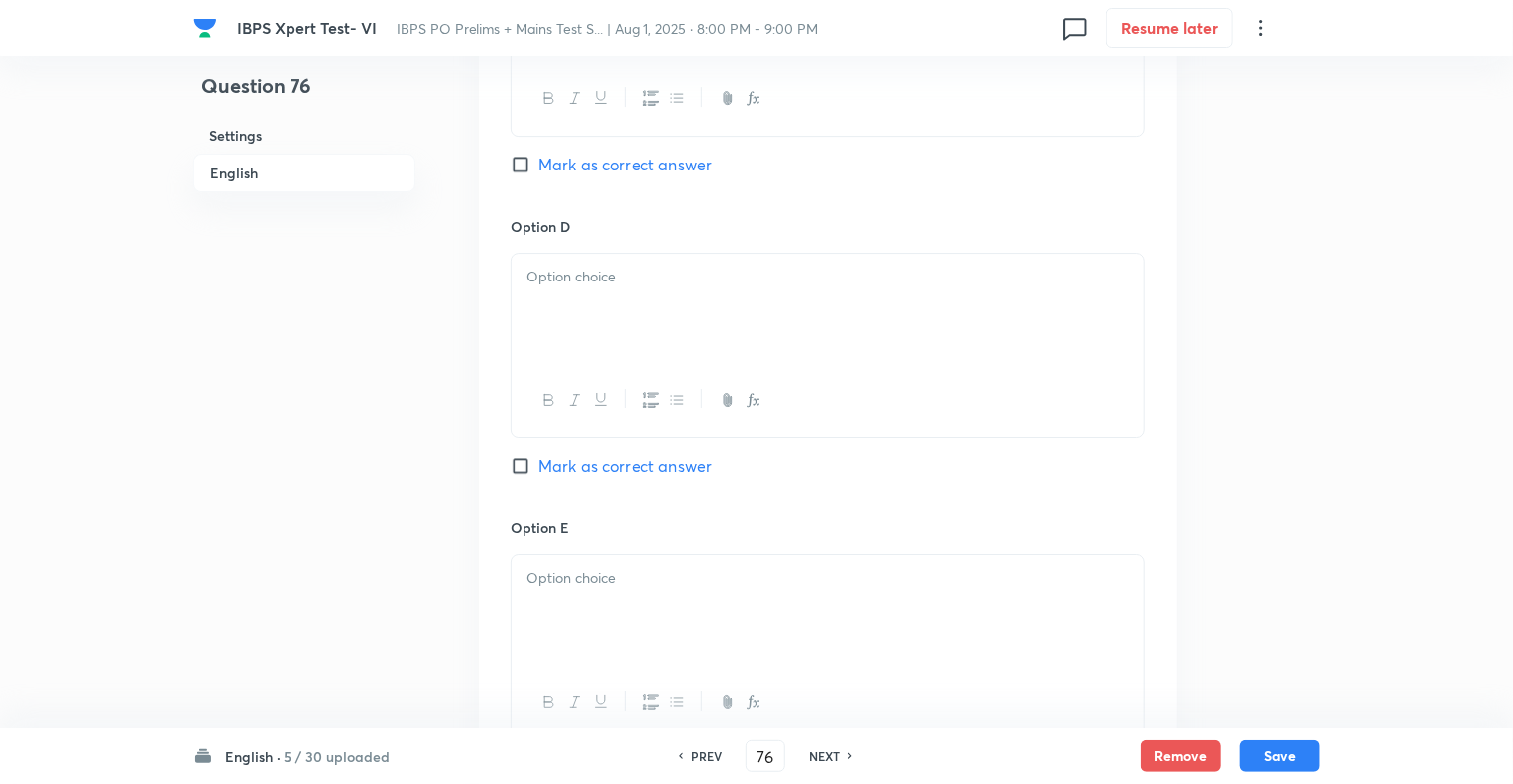 scroll, scrollTop: 3226, scrollLeft: 0, axis: vertical 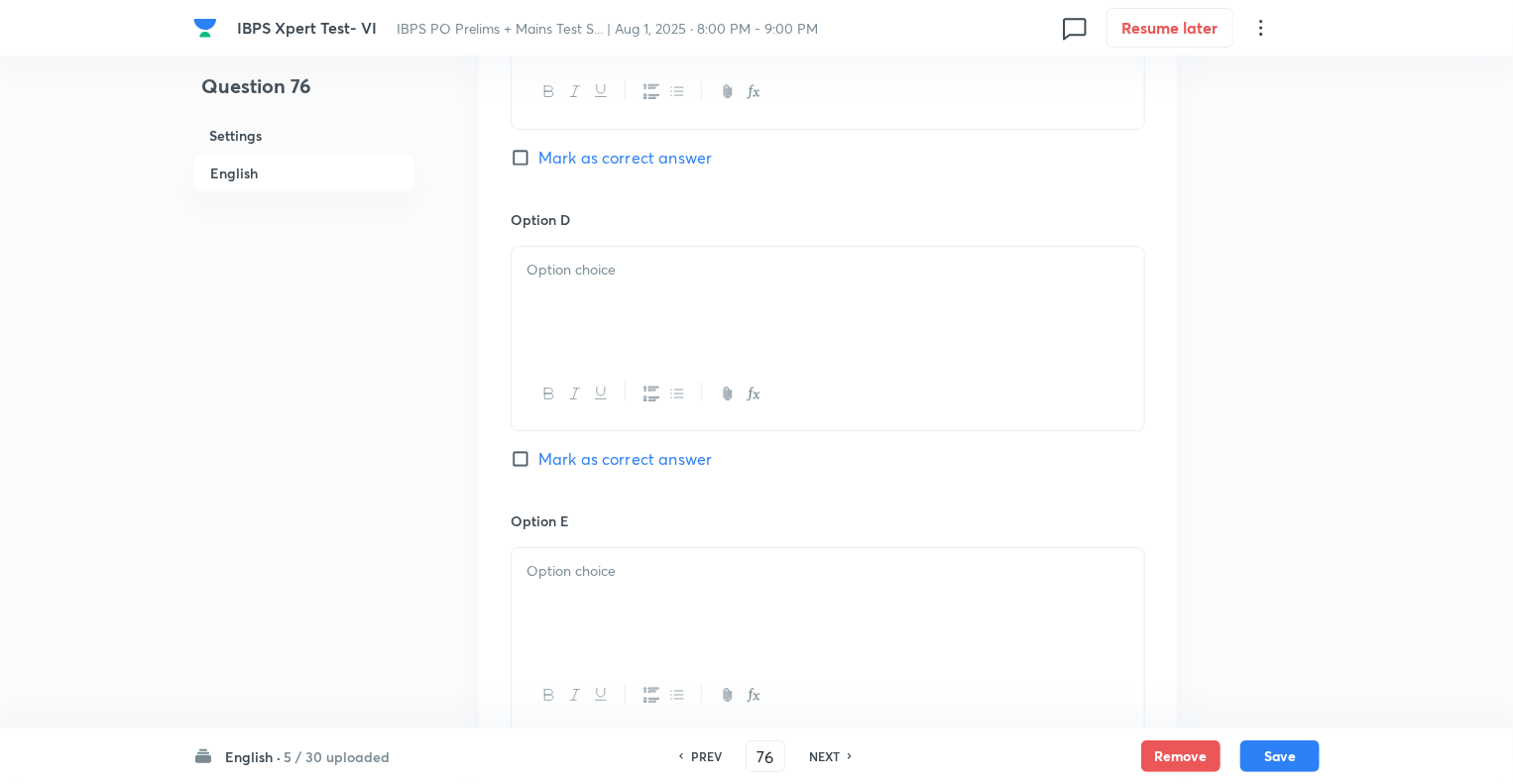 click at bounding box center (828, 270) 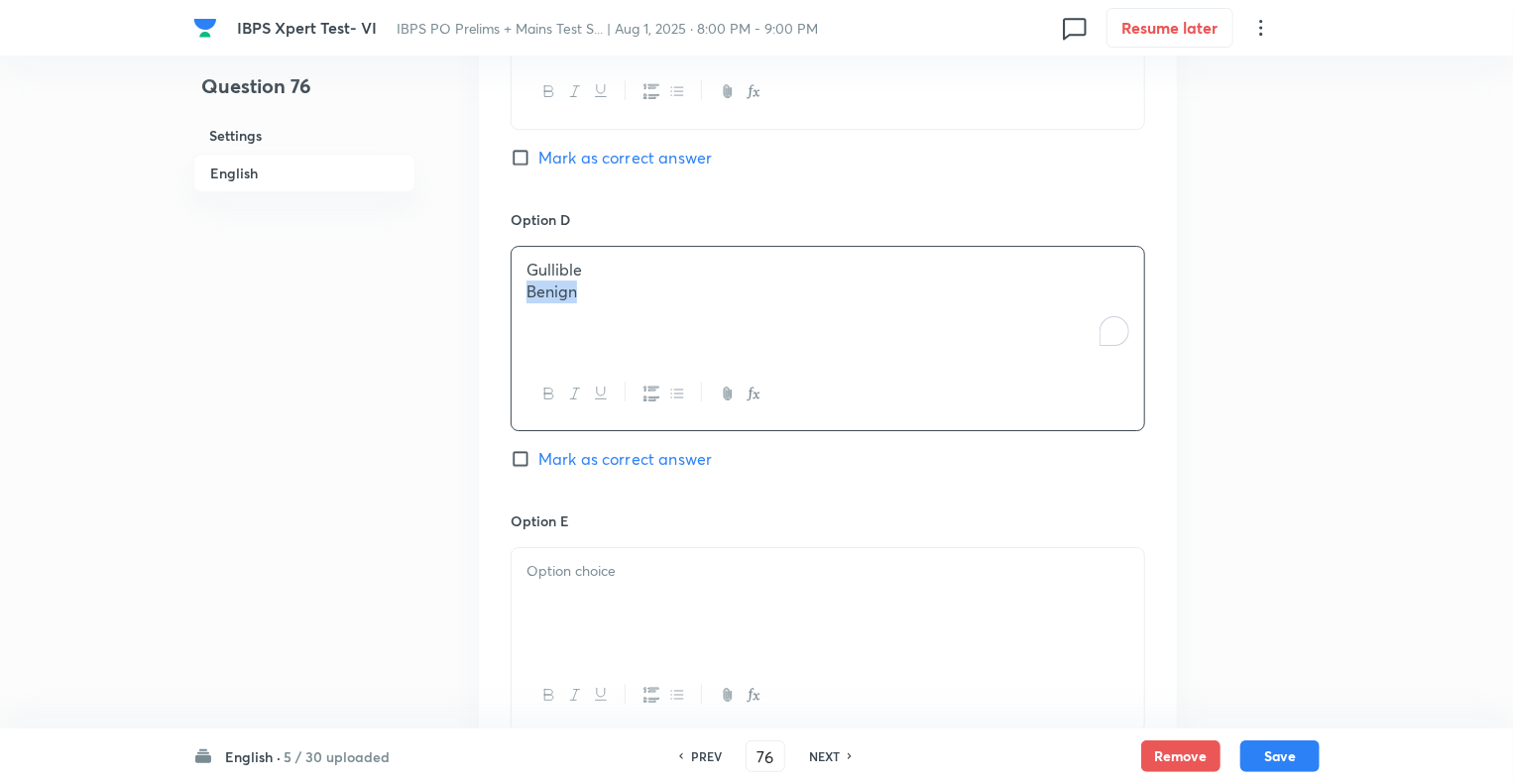 drag, startPoint x: 597, startPoint y: 316, endPoint x: 500, endPoint y: 306, distance: 97.5141 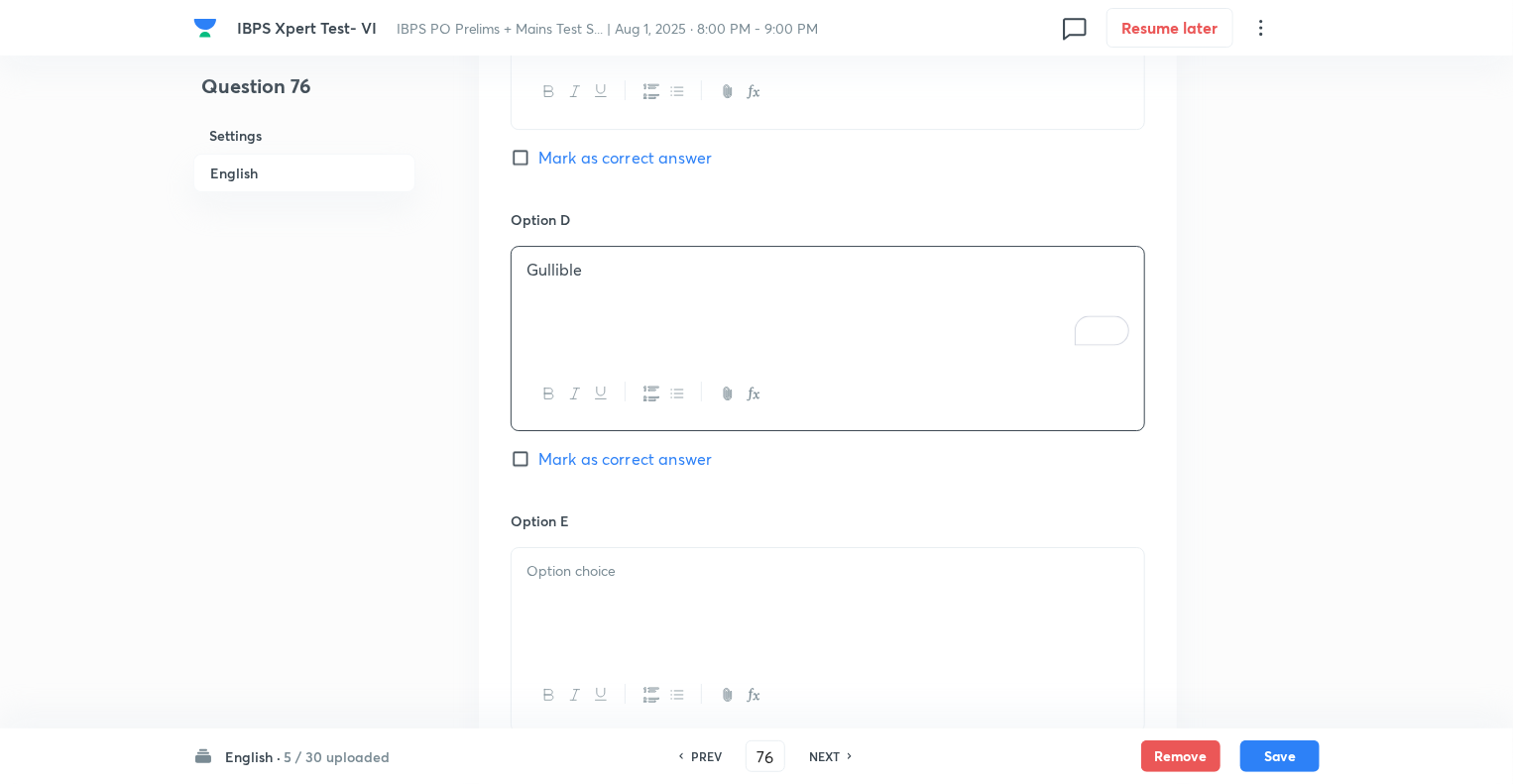 click at bounding box center (828, 604) 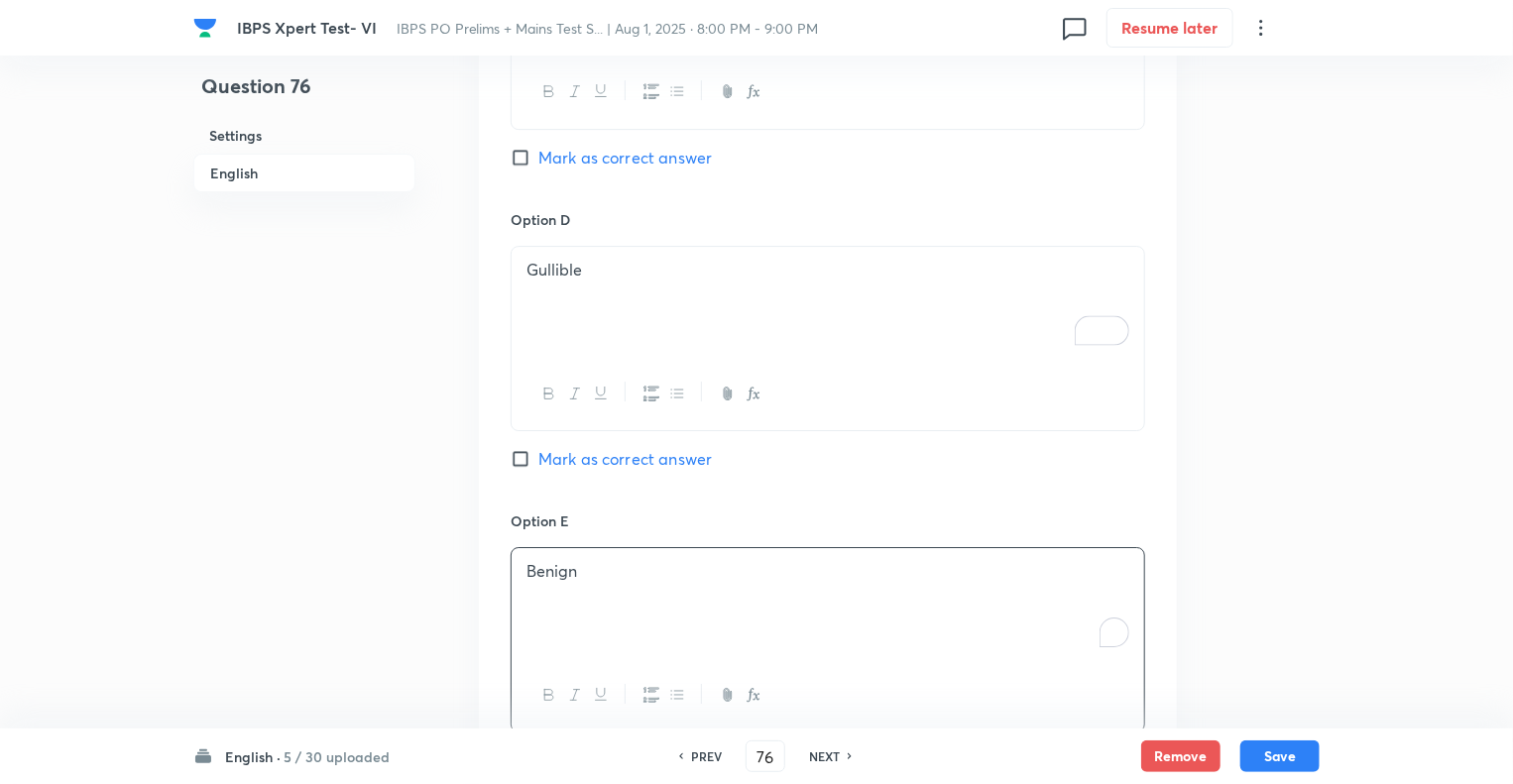 click on "Question 76 Settings English" at bounding box center [304, -908] 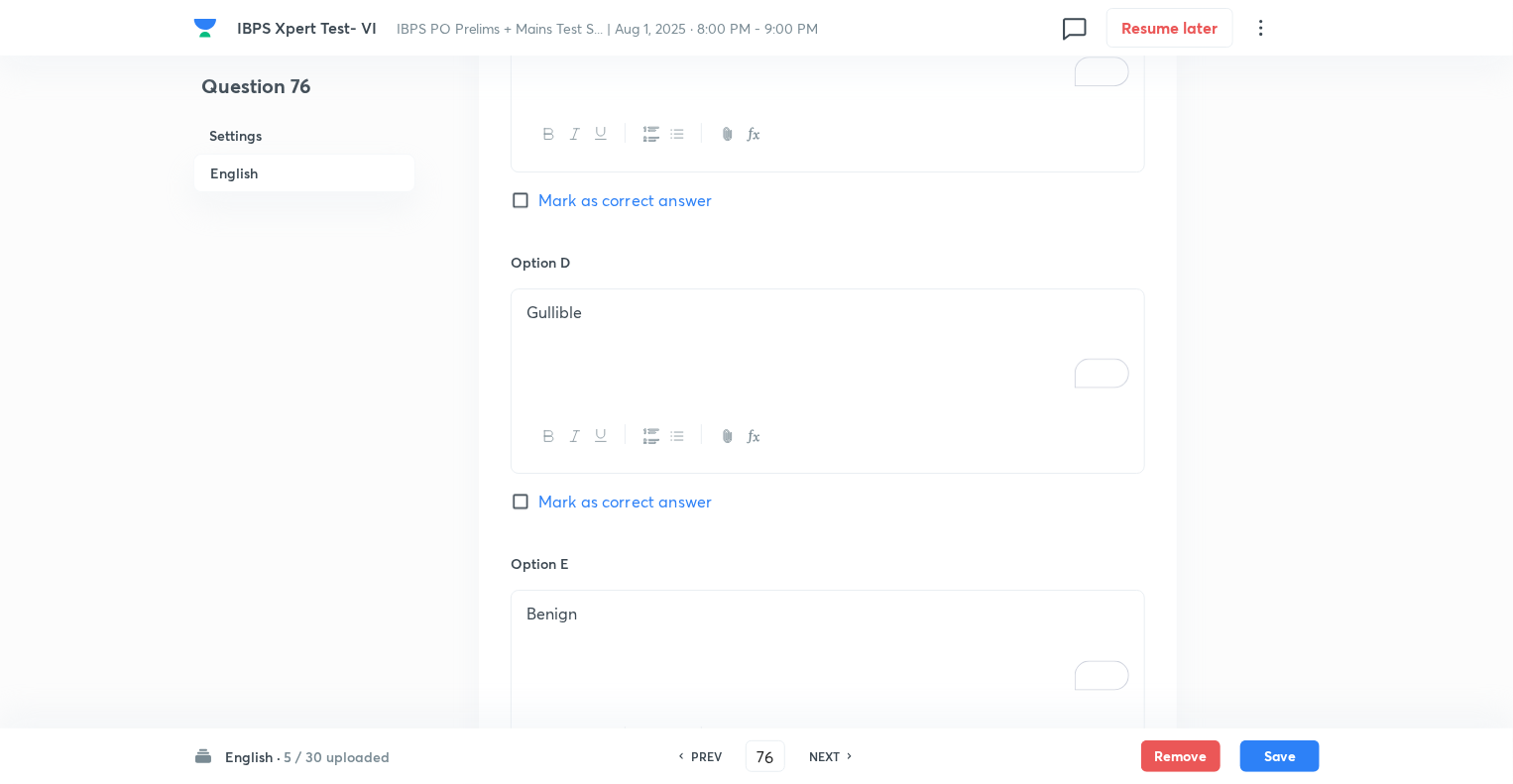 scroll, scrollTop: 3068, scrollLeft: 0, axis: vertical 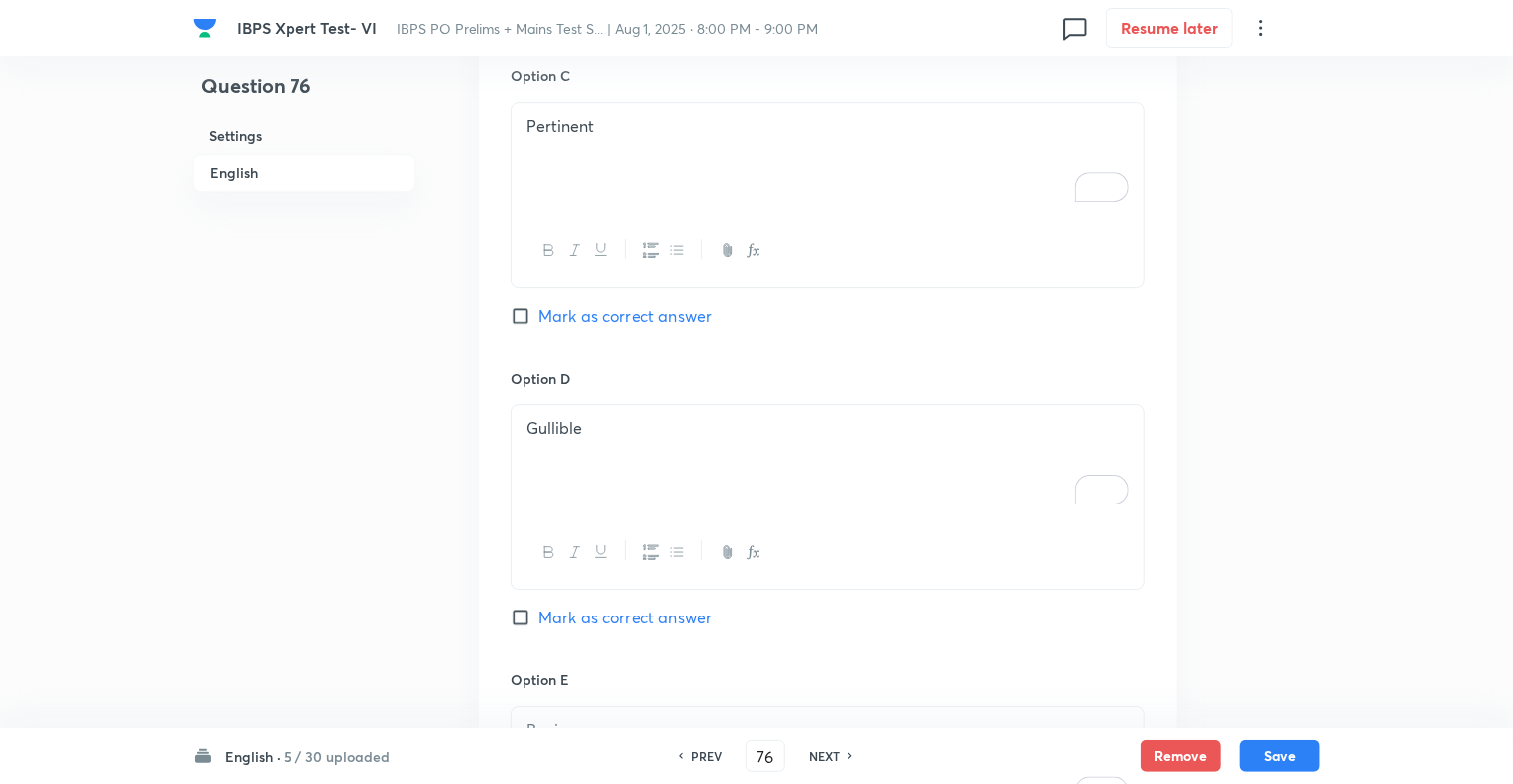 click on "Mark as correct answer" at bounding box center (524, 316) 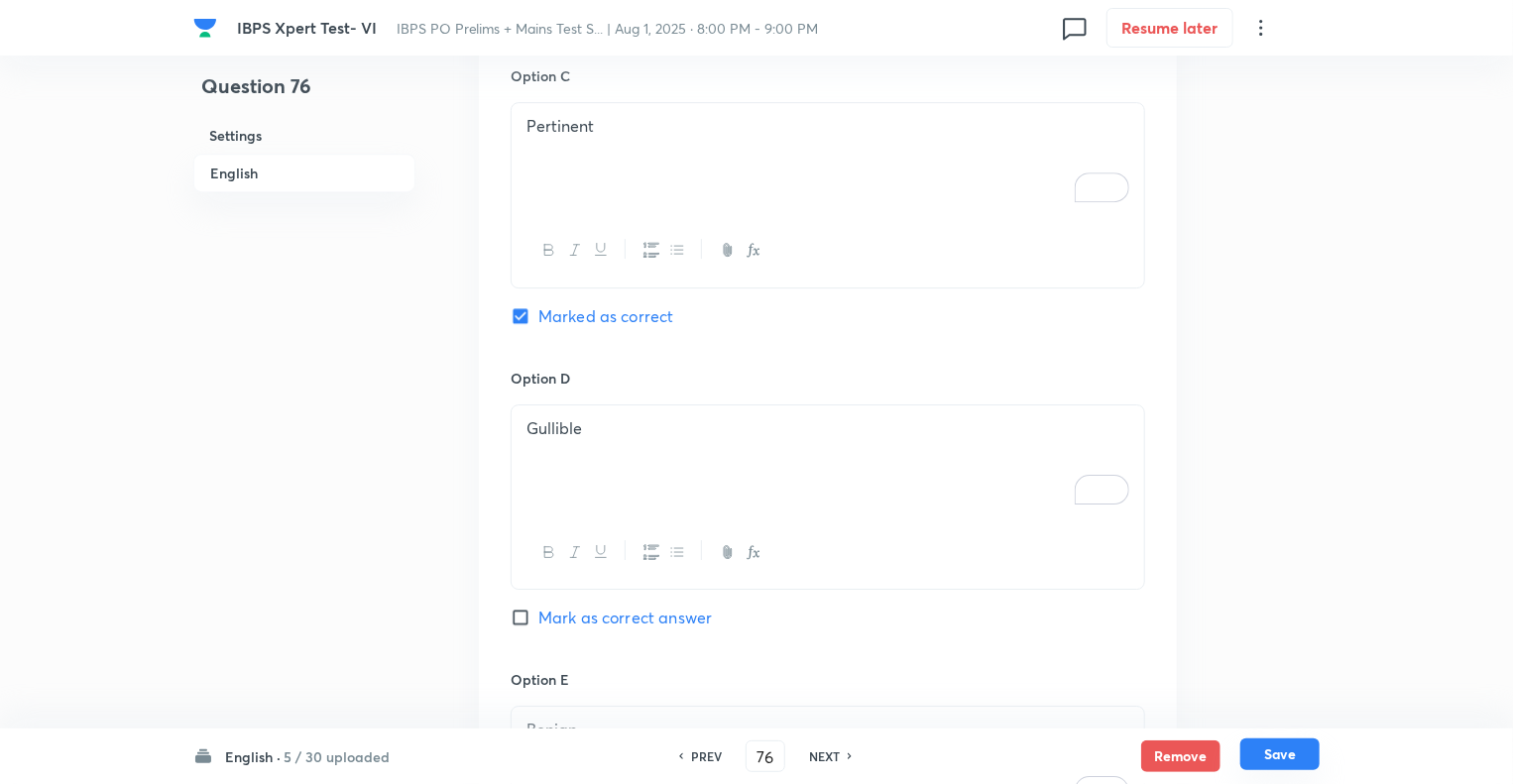 click on "Save" at bounding box center (1280, 754) 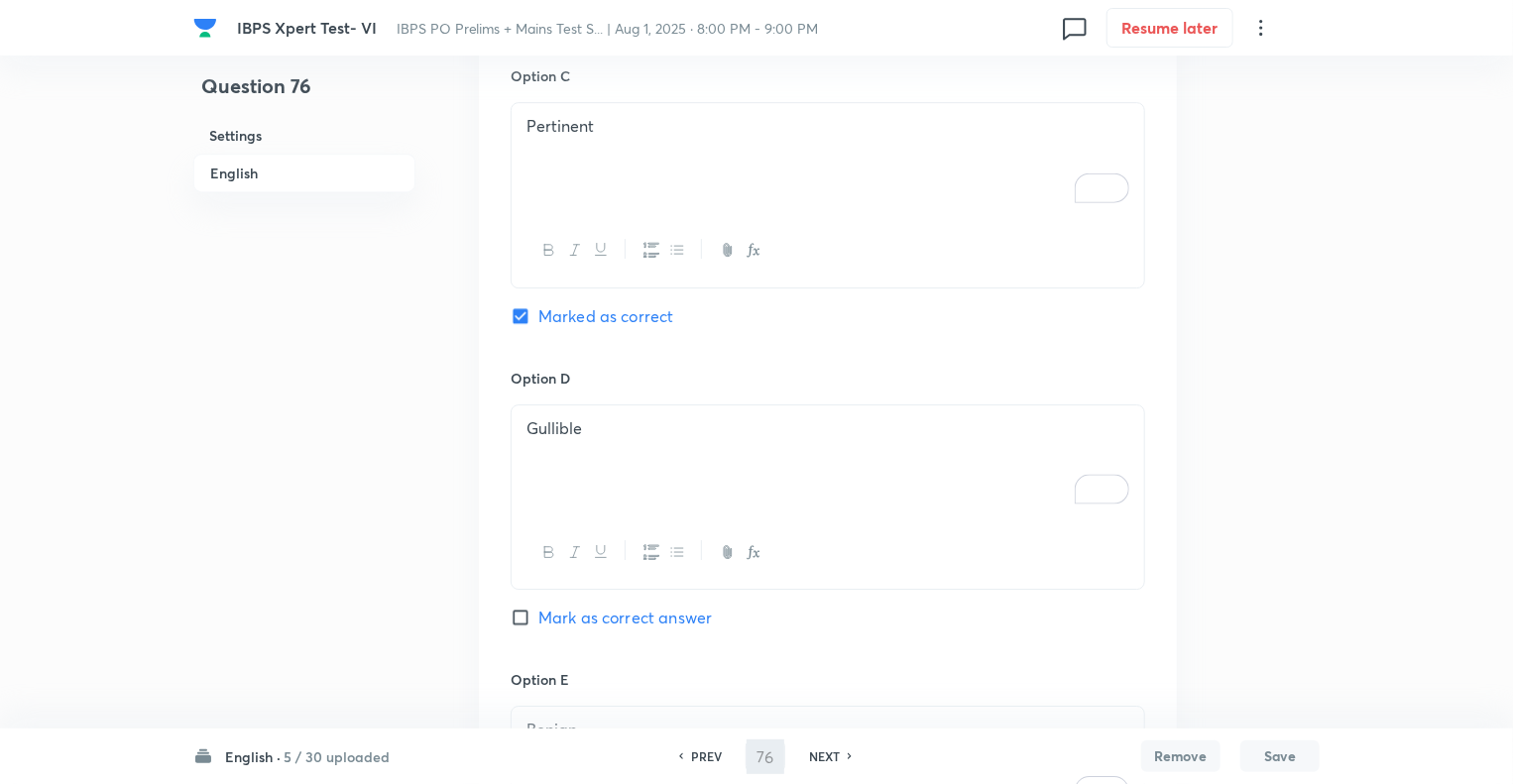 type on "77" 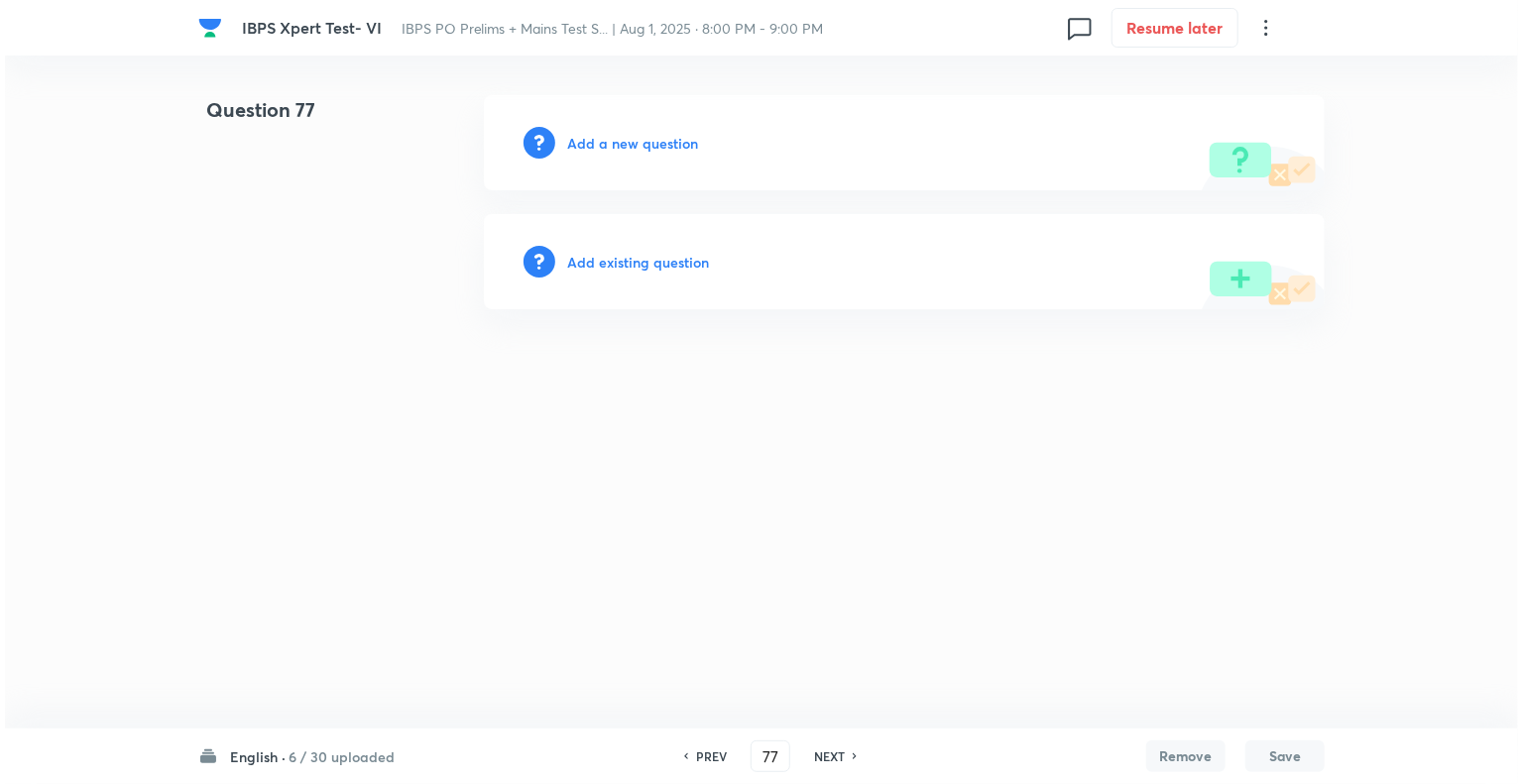 scroll, scrollTop: 0, scrollLeft: 0, axis: both 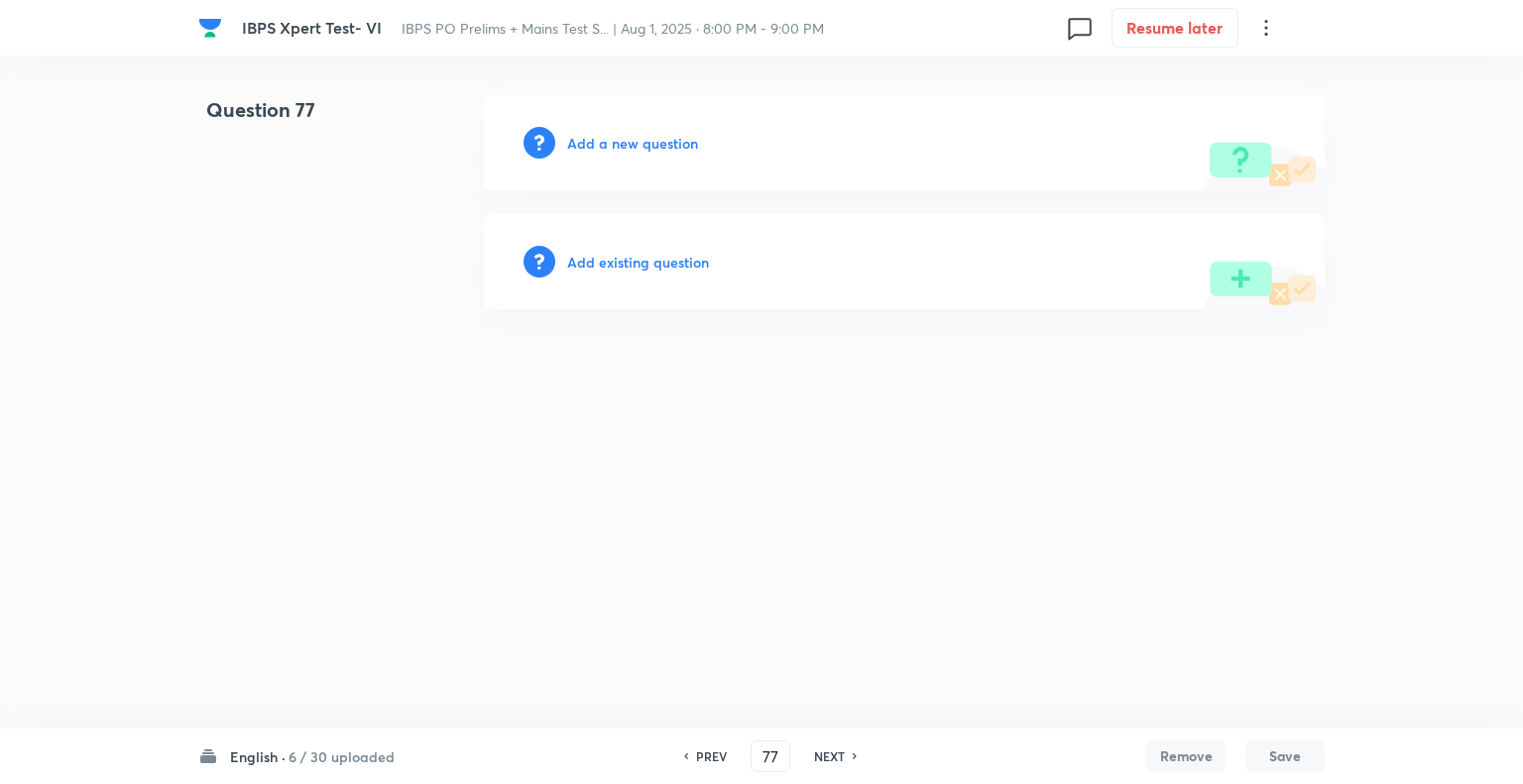 click on "Add a new question" at bounding box center [633, 143] 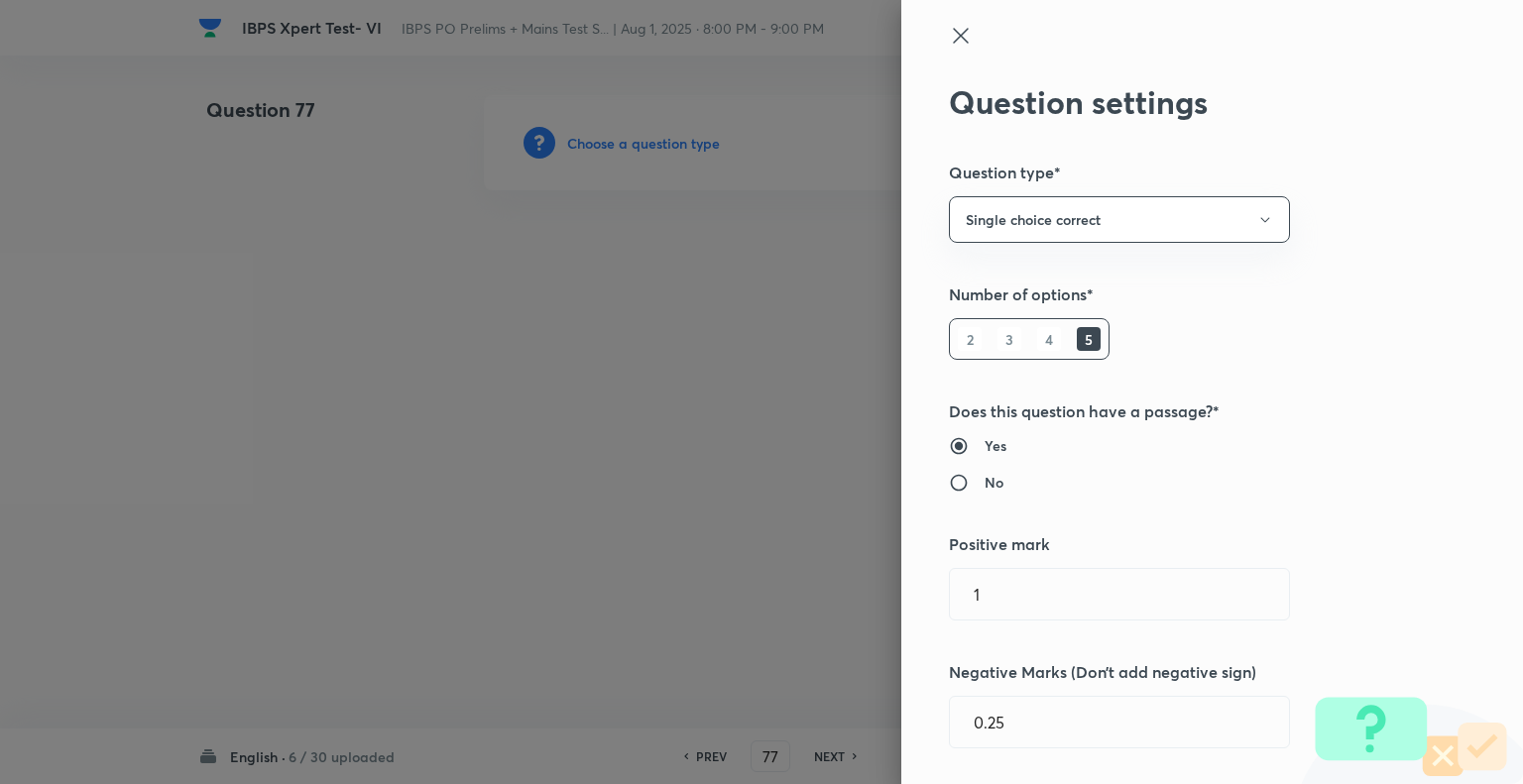 click at bounding box center (762, 392) 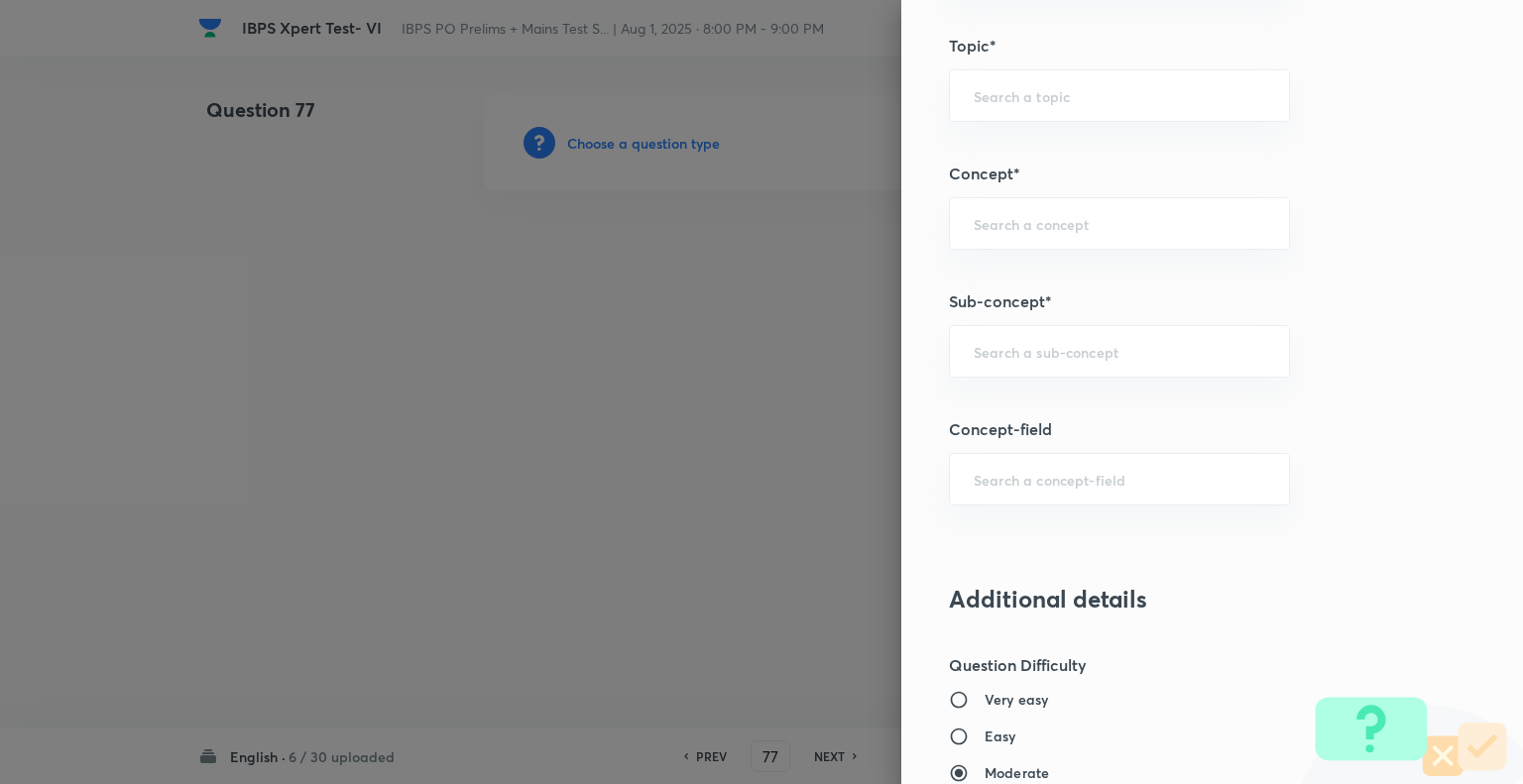 scroll, scrollTop: 1034, scrollLeft: 0, axis: vertical 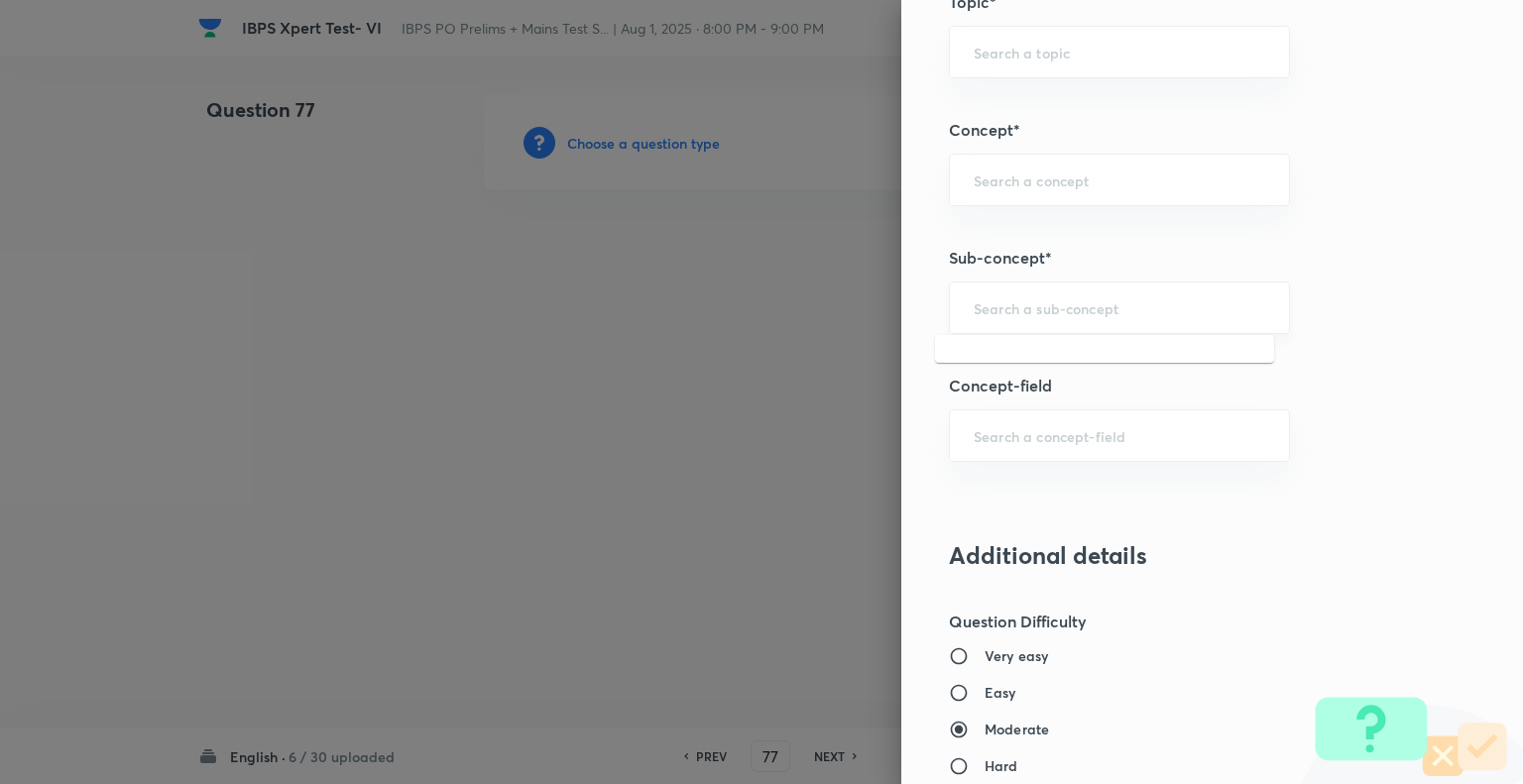 click at bounding box center [1119, 307] 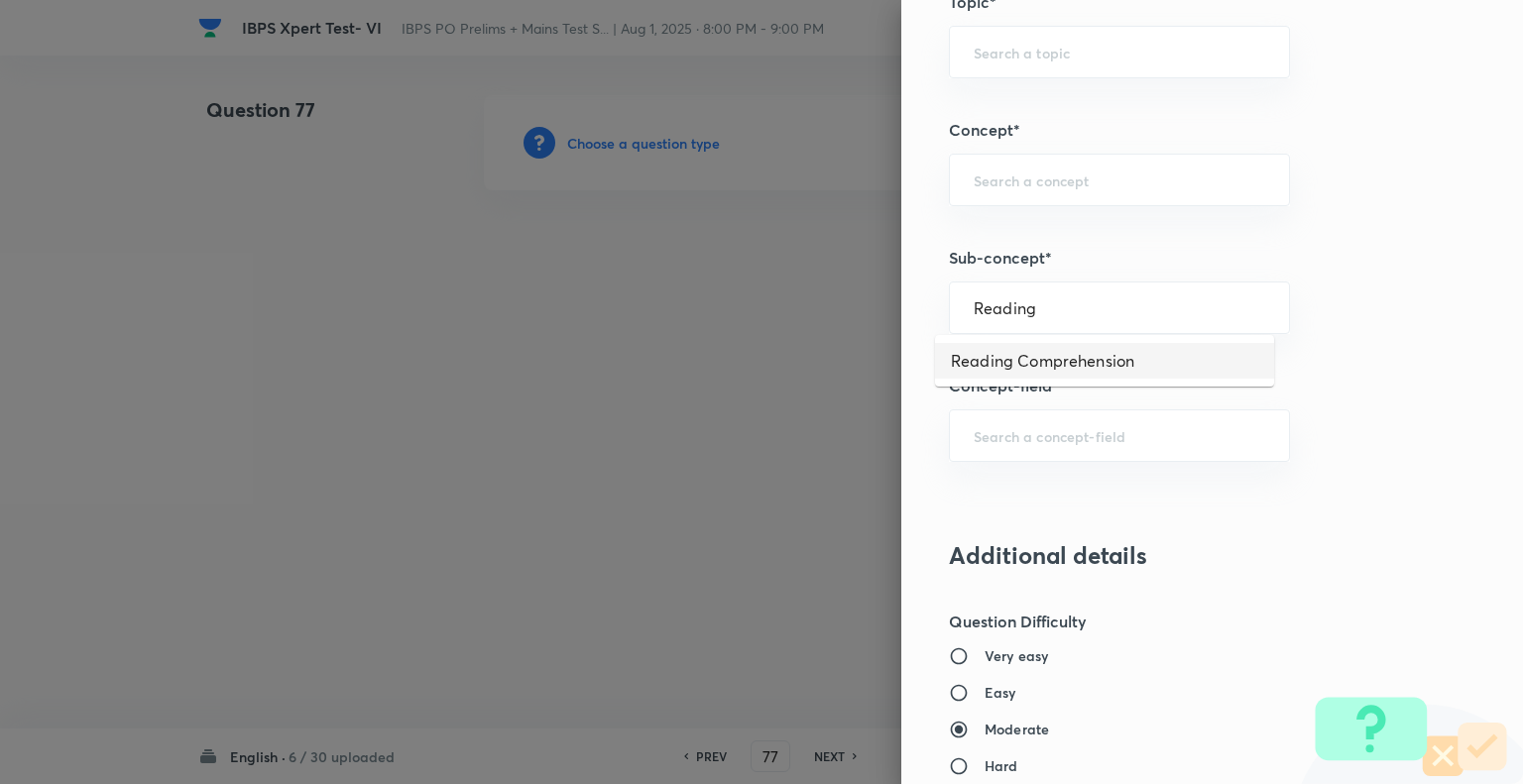 click on "Reading Comprehension" at bounding box center [1105, 361] 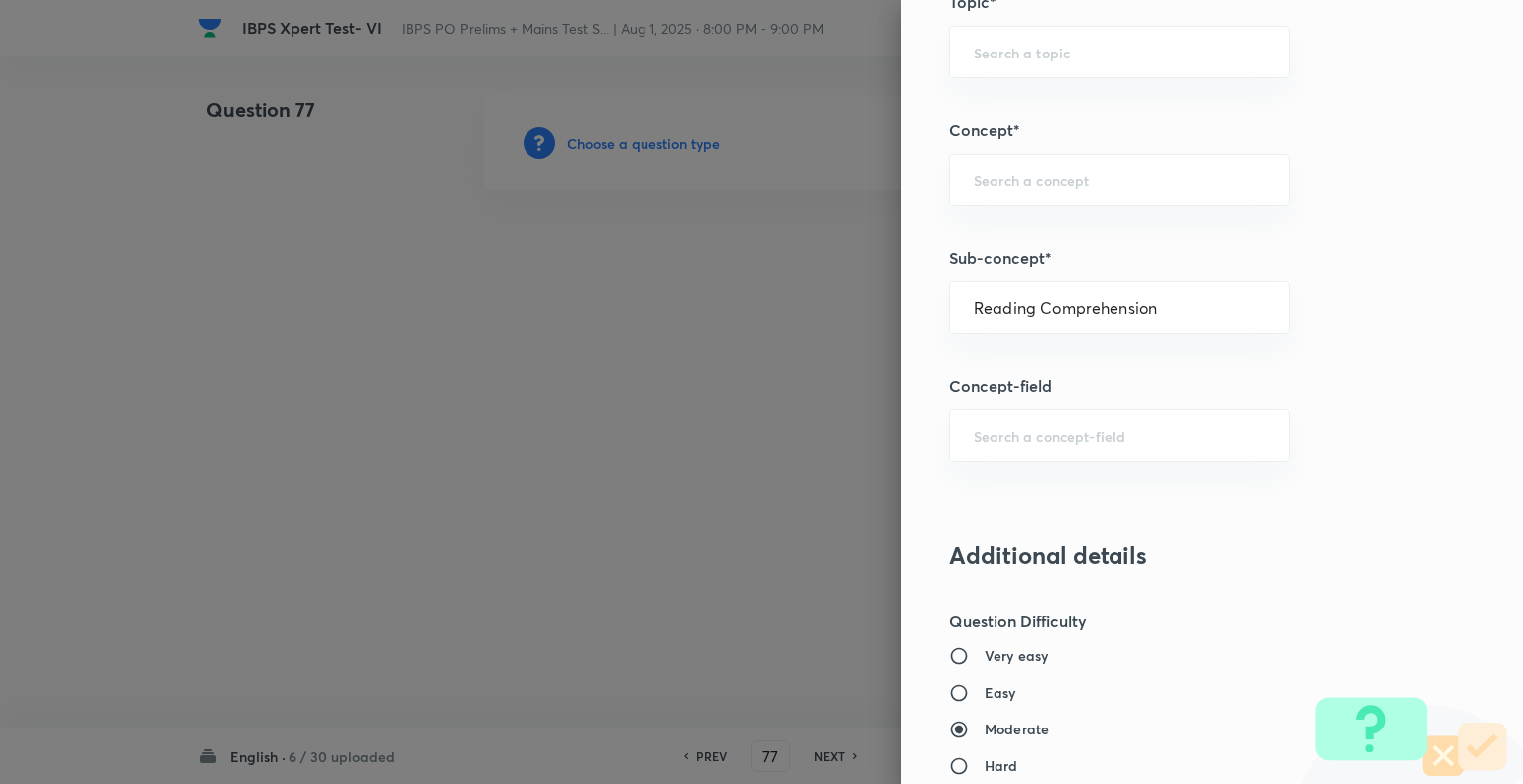 type on "English Language" 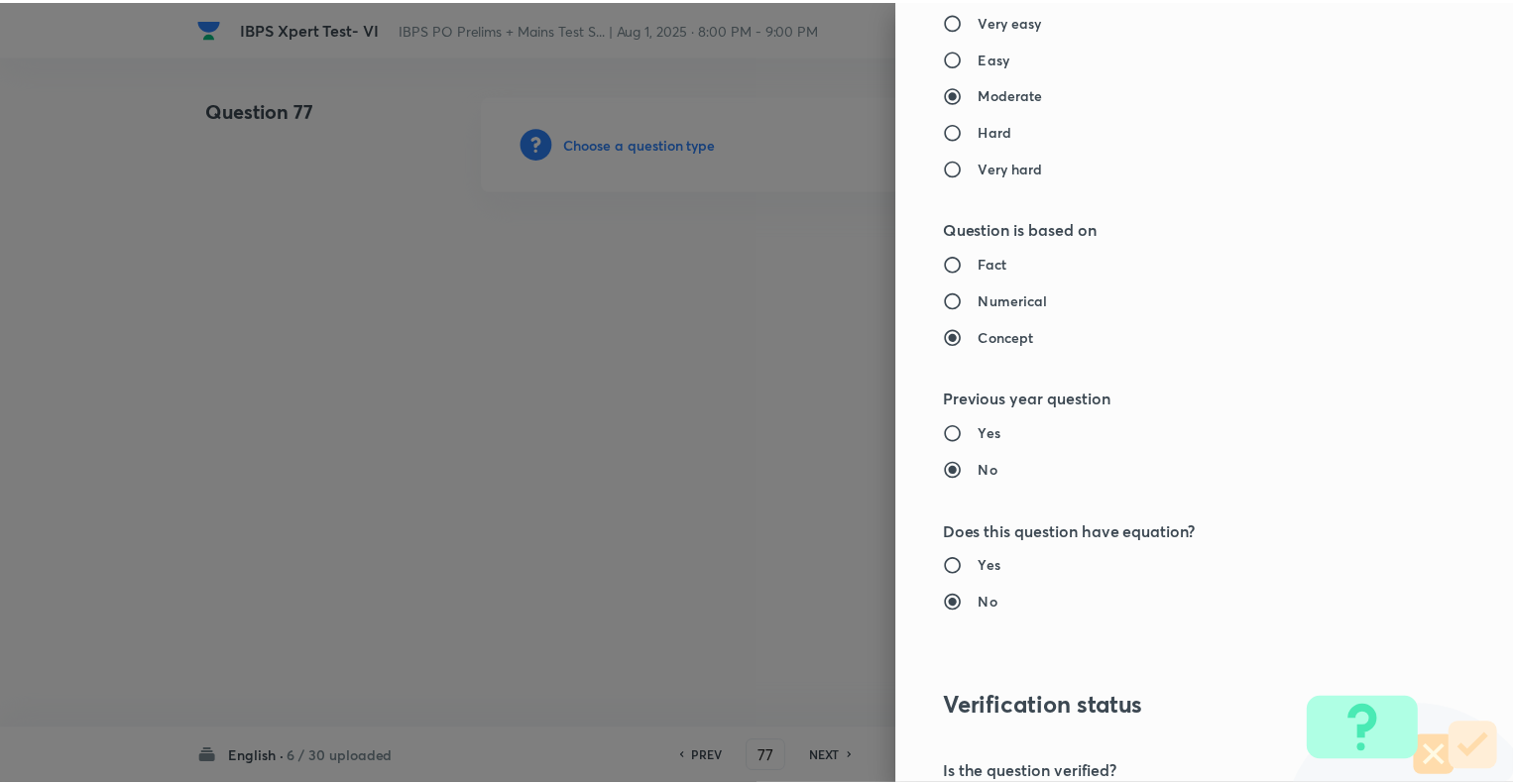 scroll, scrollTop: 1914, scrollLeft: 0, axis: vertical 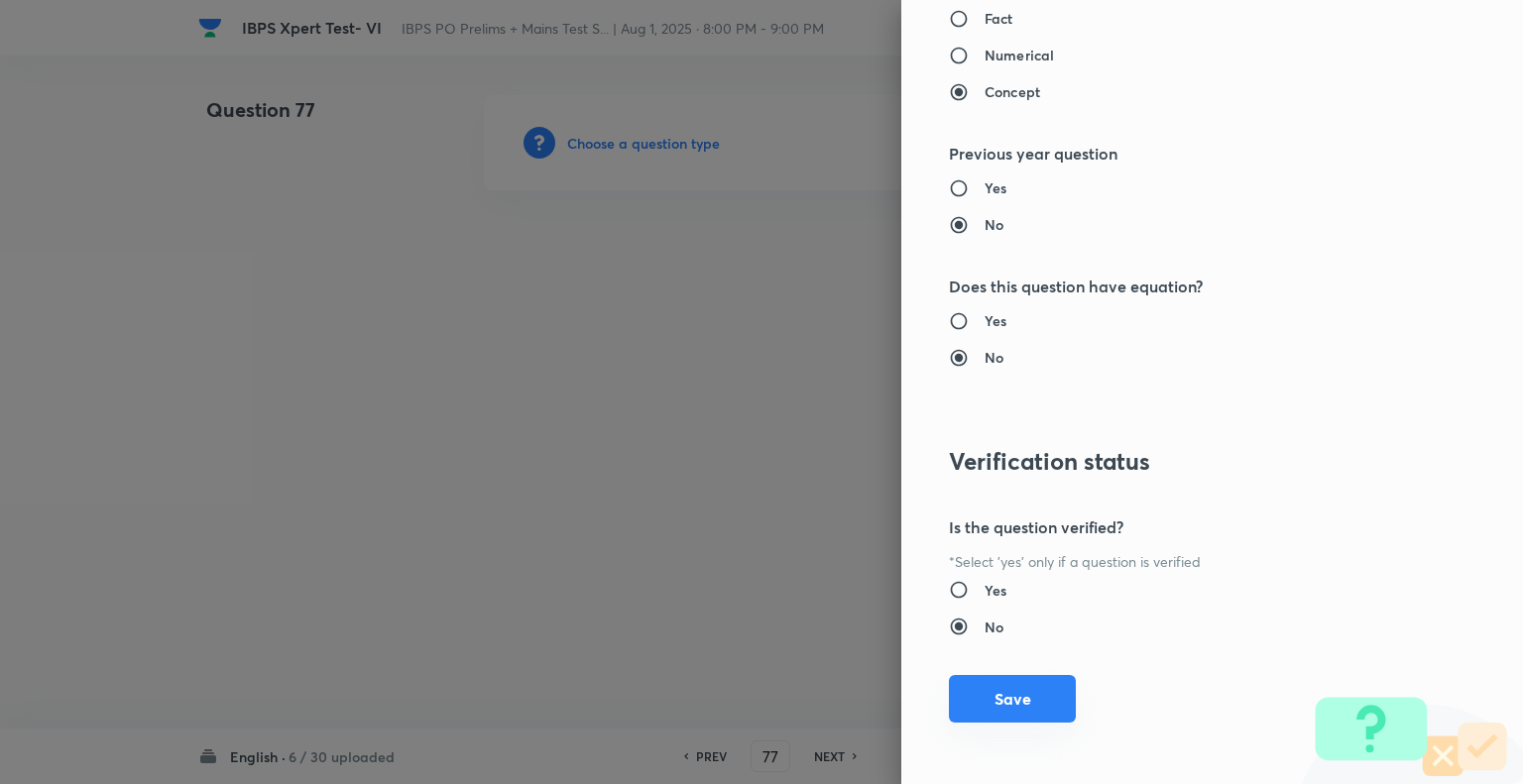 click on "Save" at bounding box center [1012, 699] 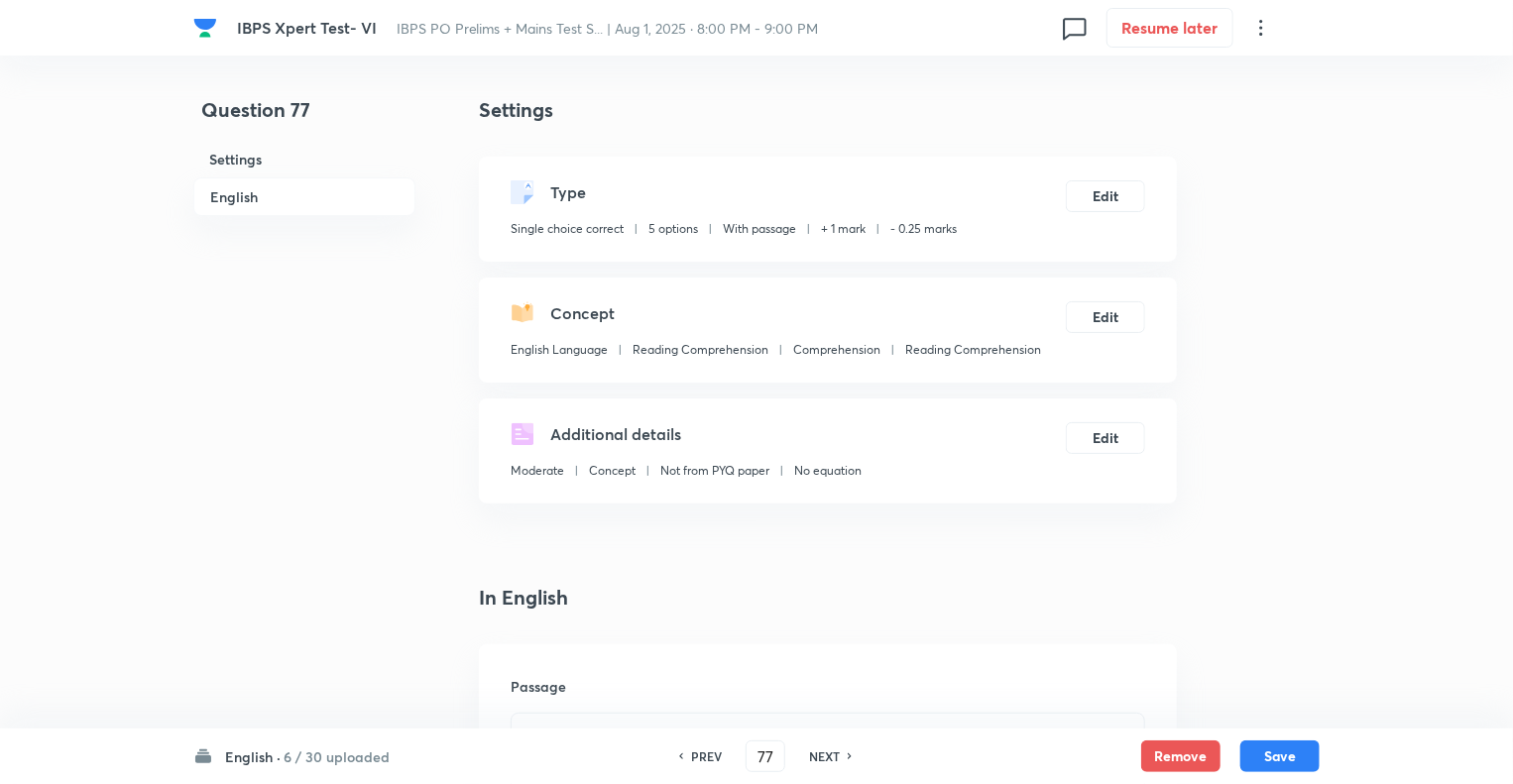 click on "Question 77 Settings English" at bounding box center [304, 2261] 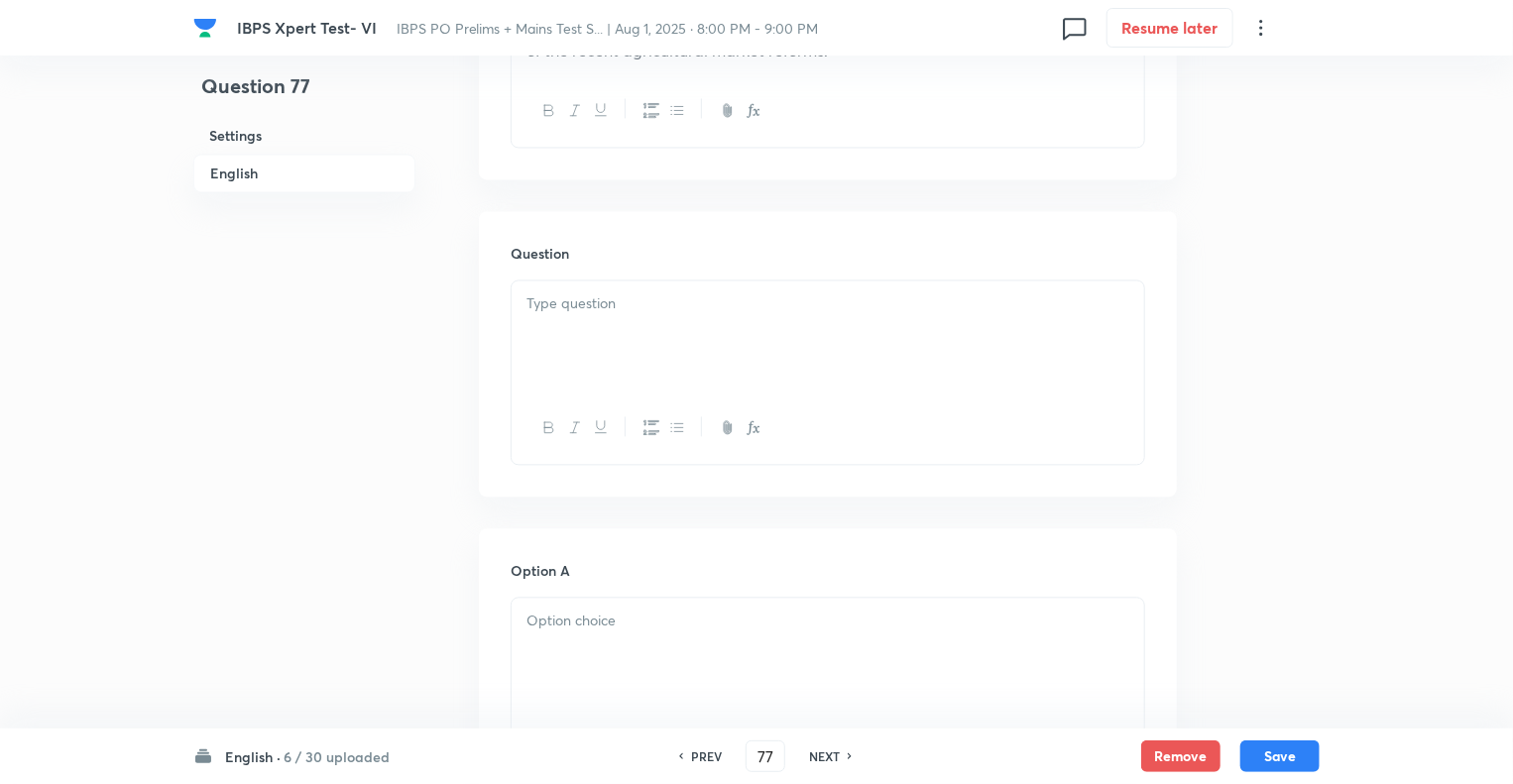 scroll, scrollTop: 2022, scrollLeft: 0, axis: vertical 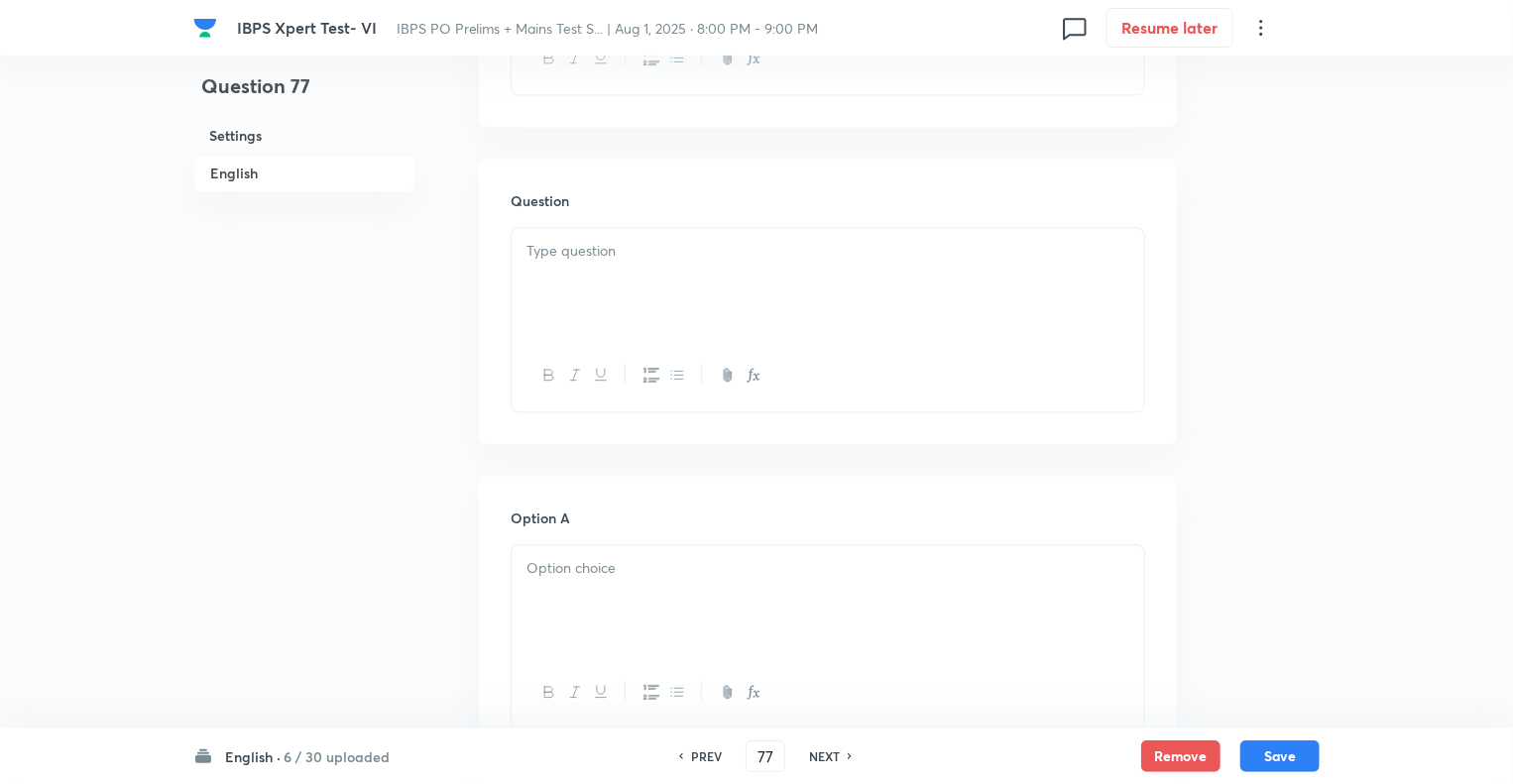 click at bounding box center (828, 283) 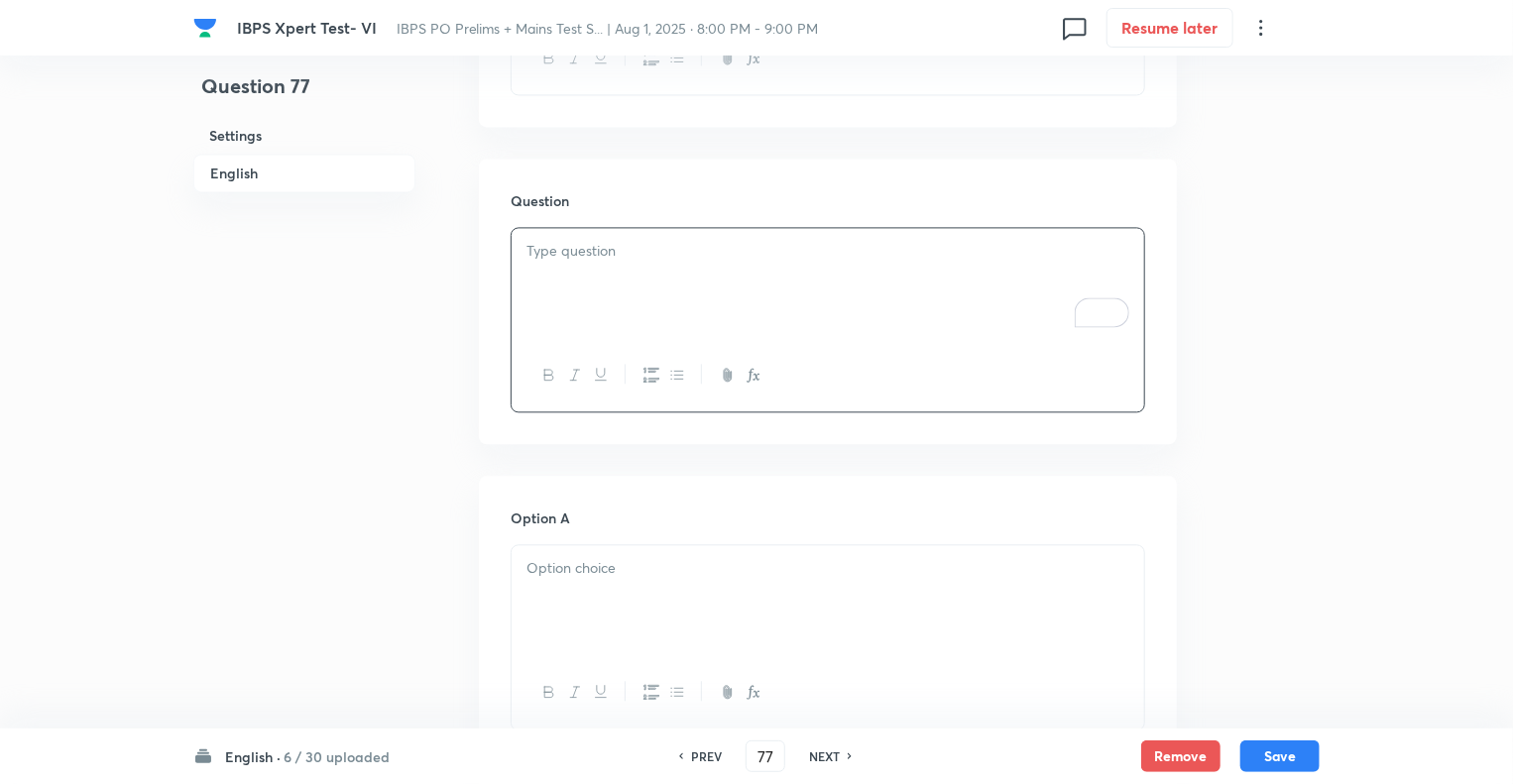 click at bounding box center [828, 283] 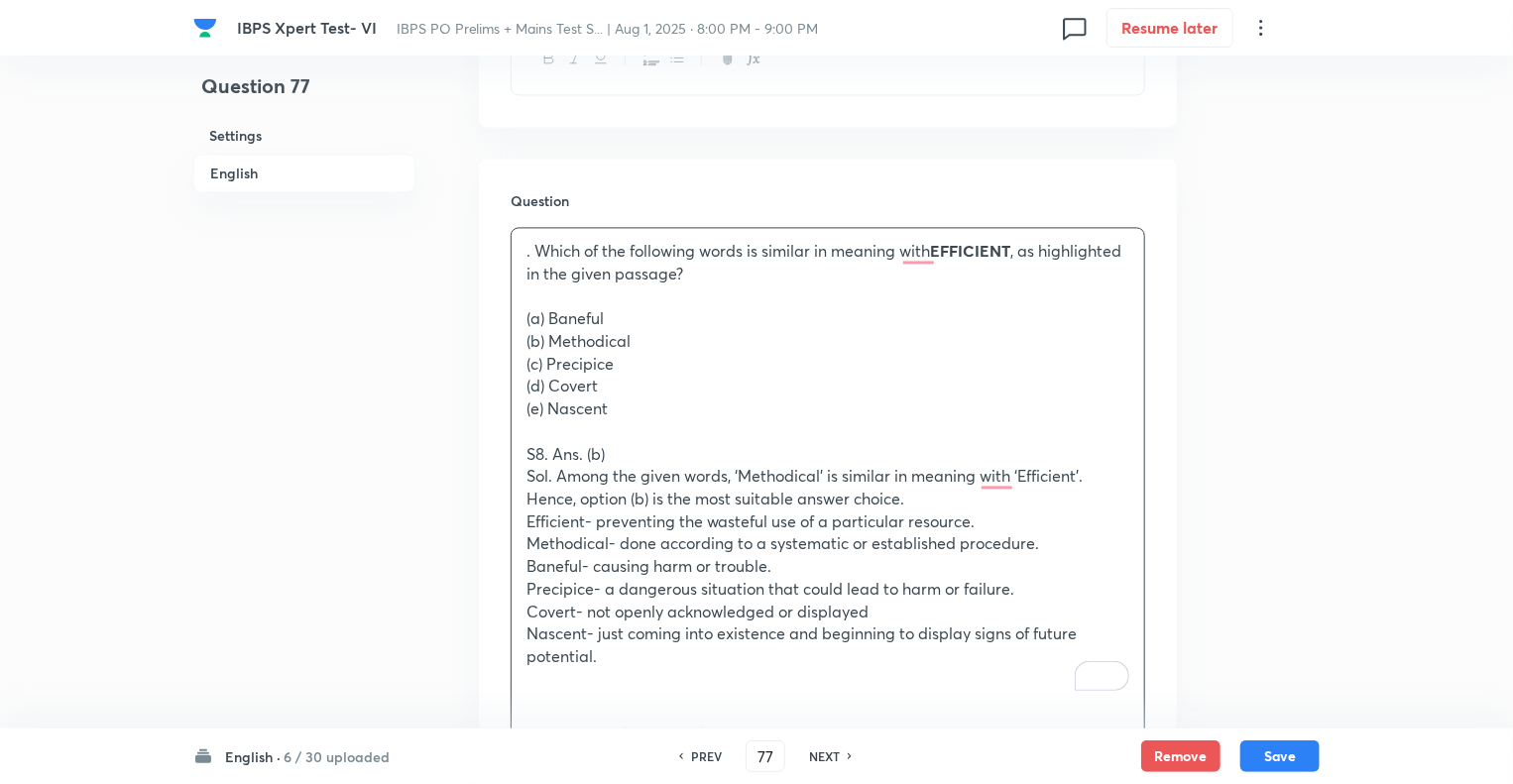 click on ". Which of the following words is similar in meaning with  EFFICIENT , as highlighted in the given passage?" at bounding box center [828, 262] 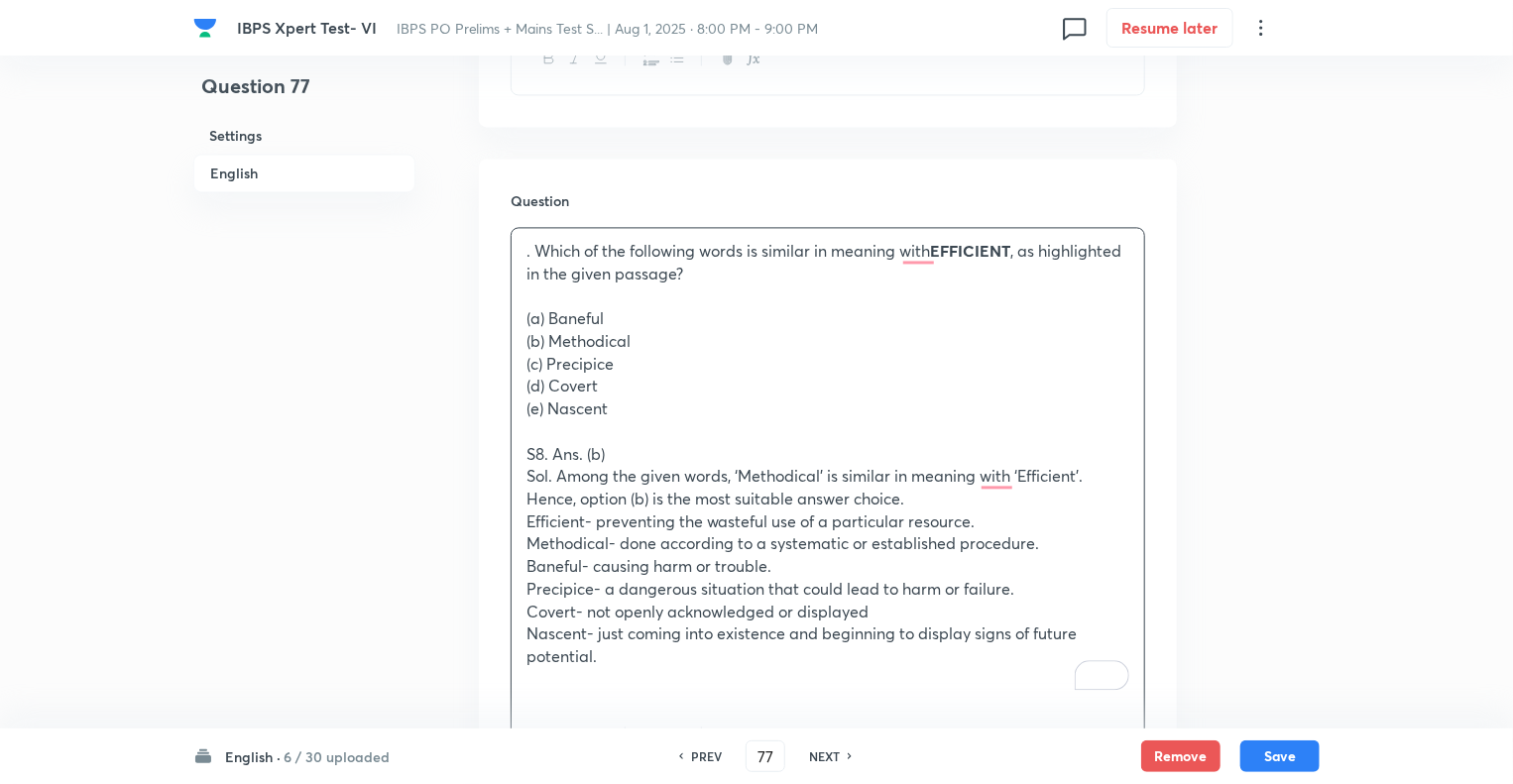type 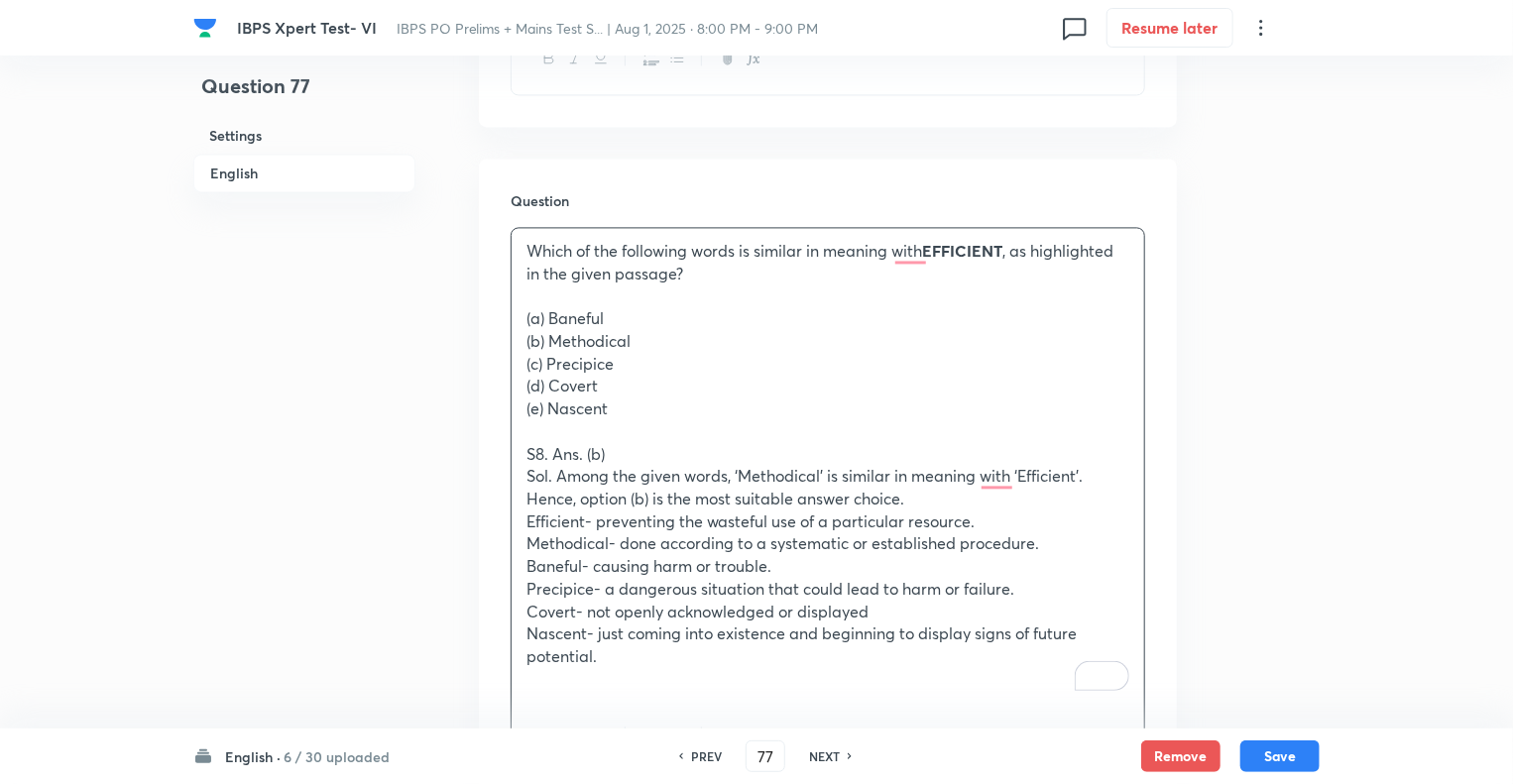 click on "(a) Baneful" at bounding box center [828, 318] 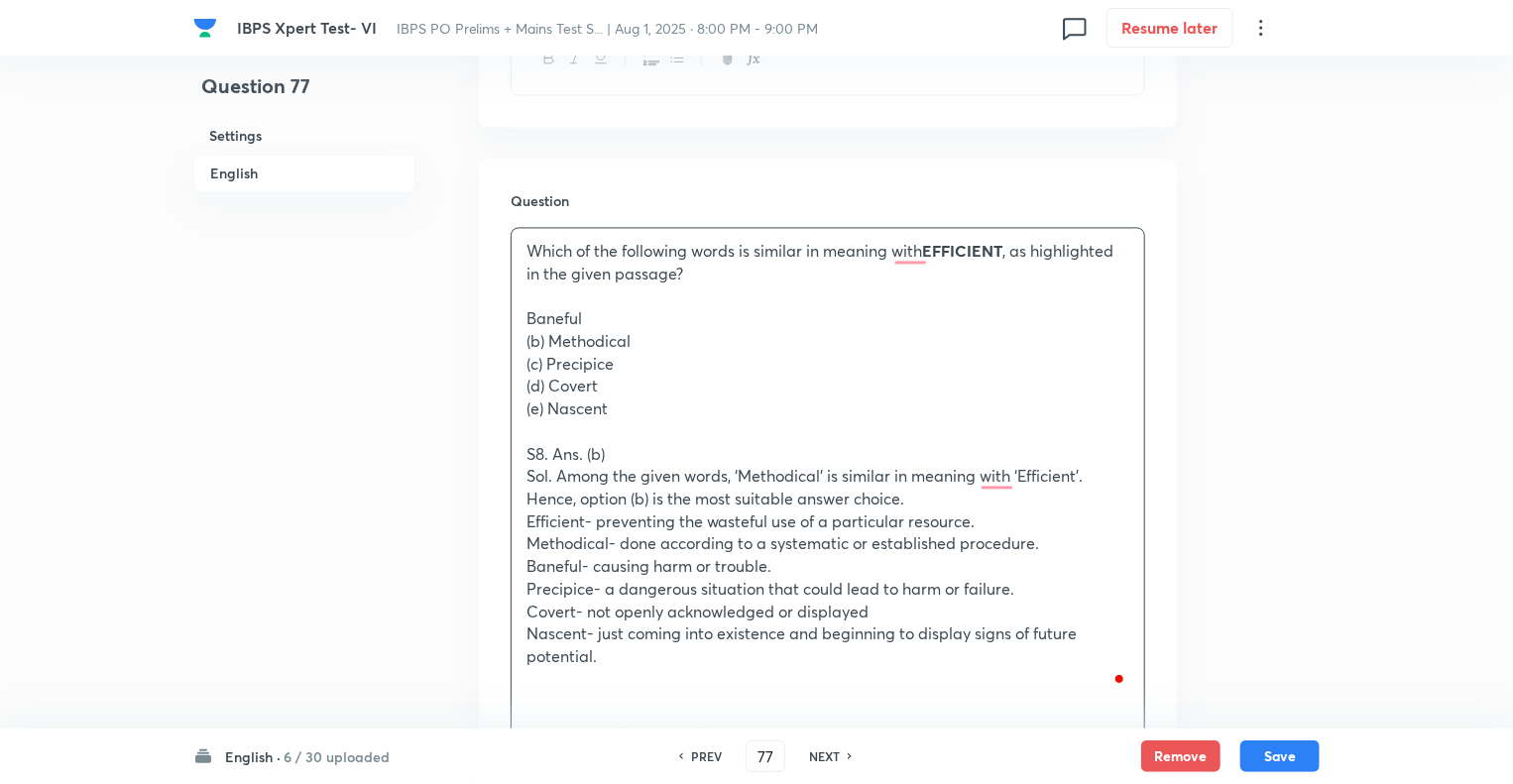 click on "(b) Methodical" at bounding box center (828, 341) 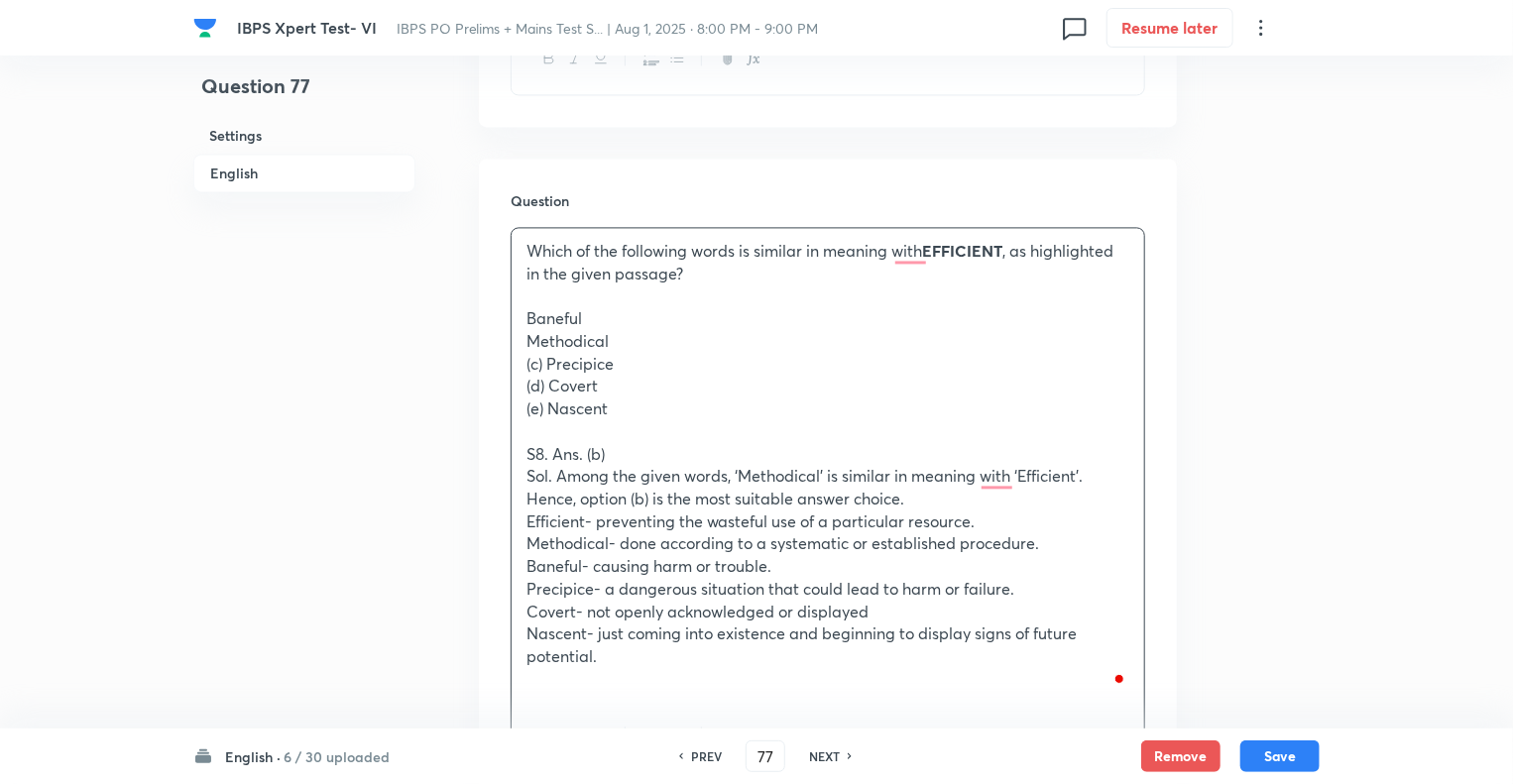 click on "(c) Precipice" at bounding box center (828, 364) 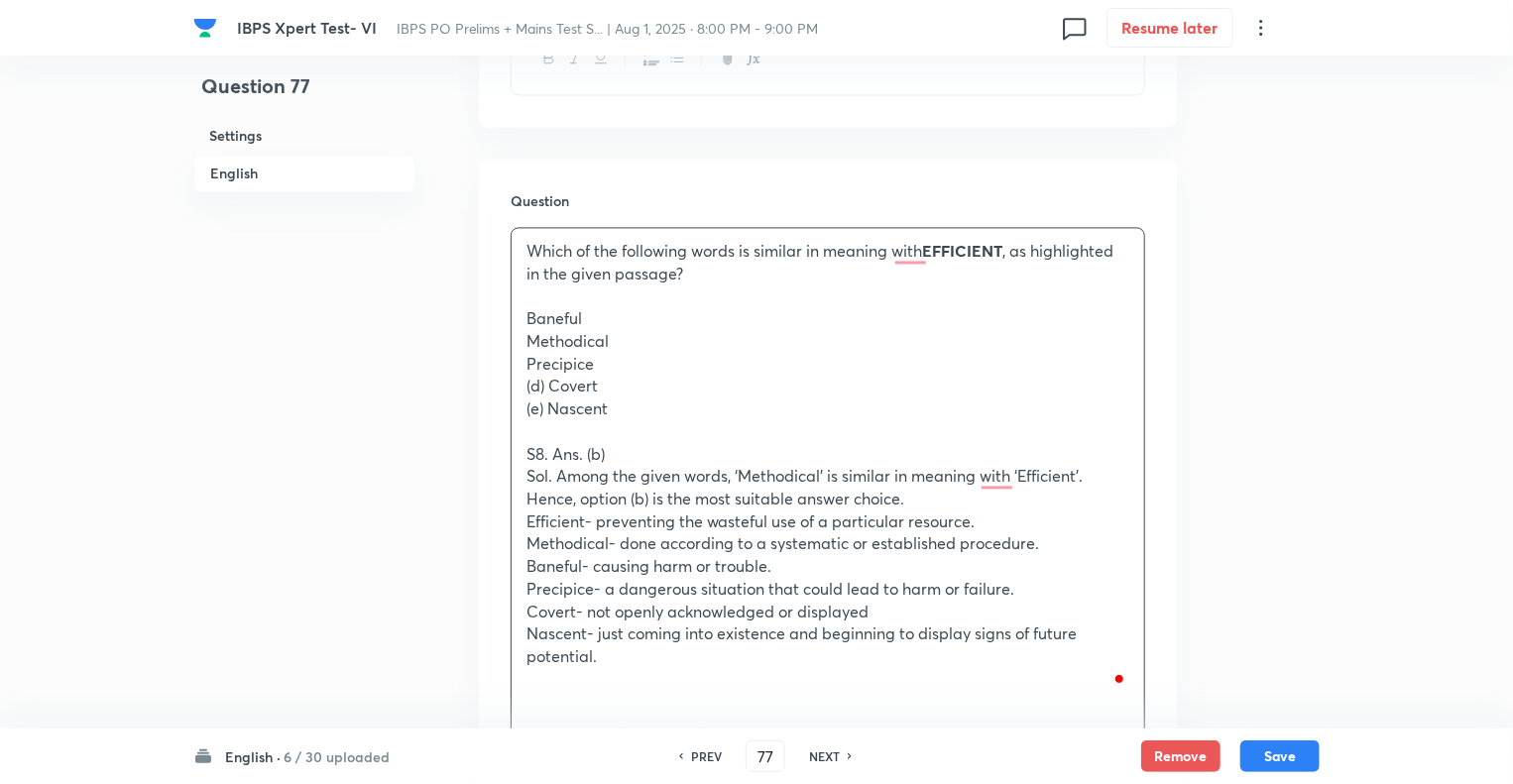 click on "(d) Covert" at bounding box center (828, 386) 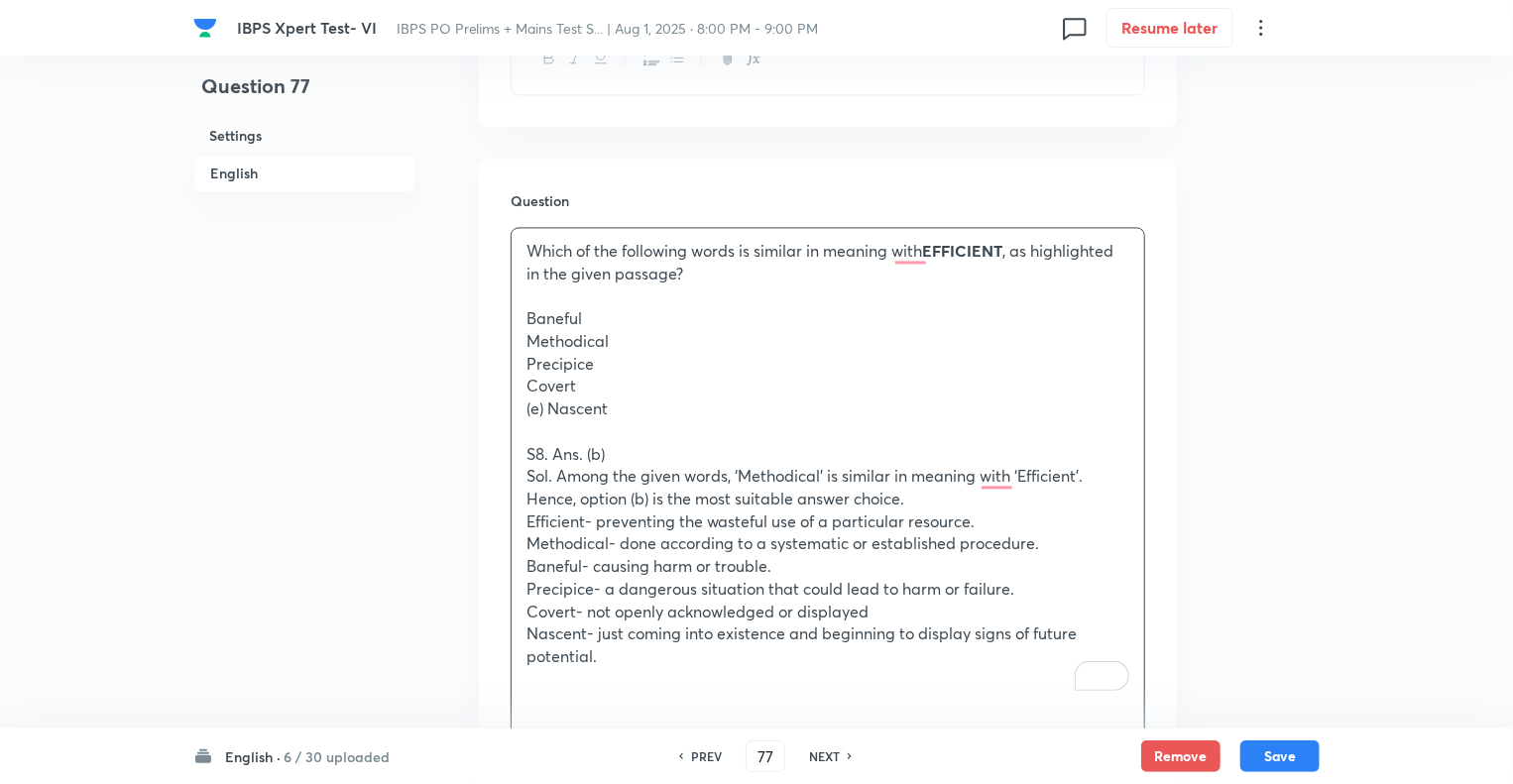 click on "(e) Nascent" at bounding box center [828, 408] 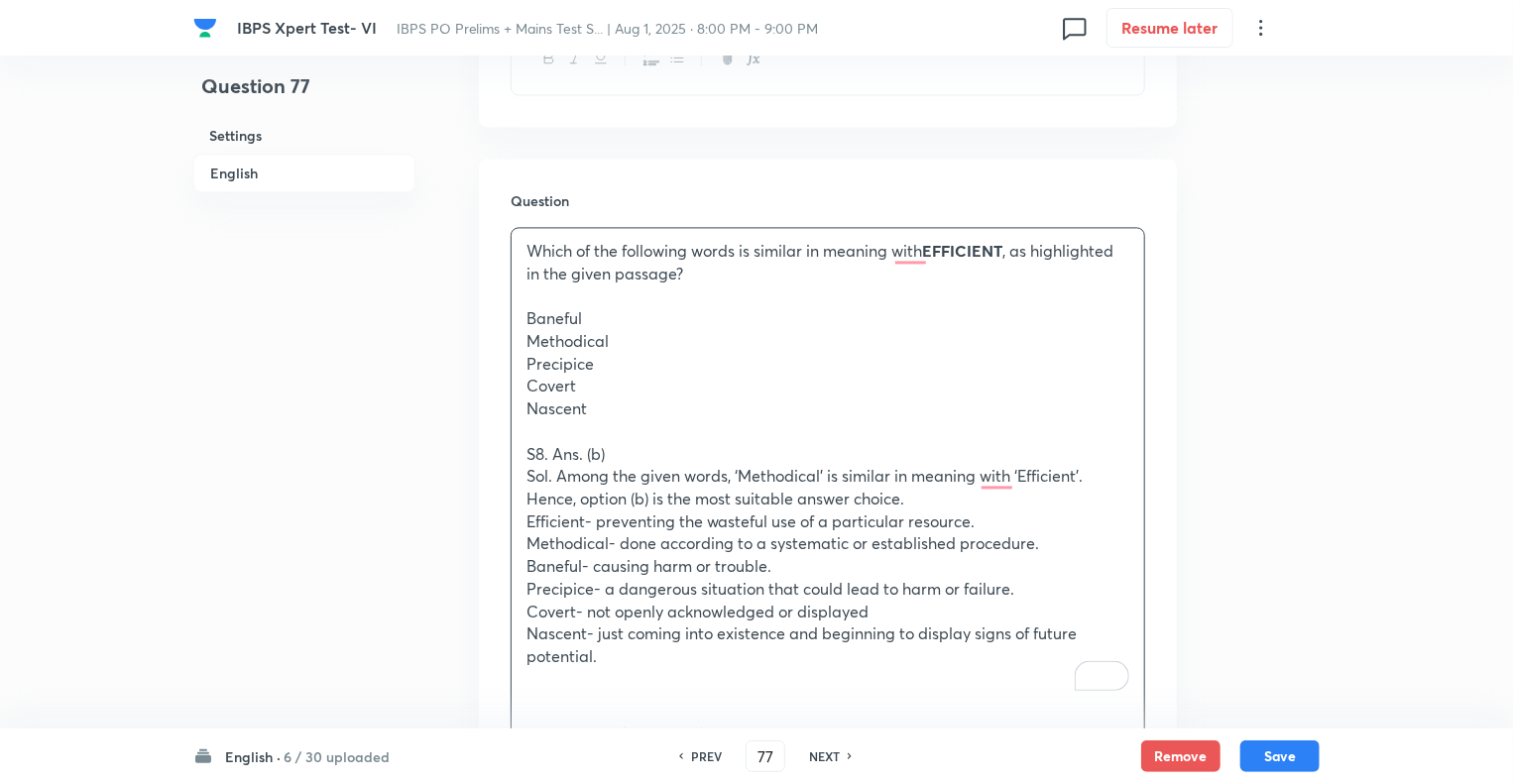 click on "S8. Ans. (b)" at bounding box center (828, 454) 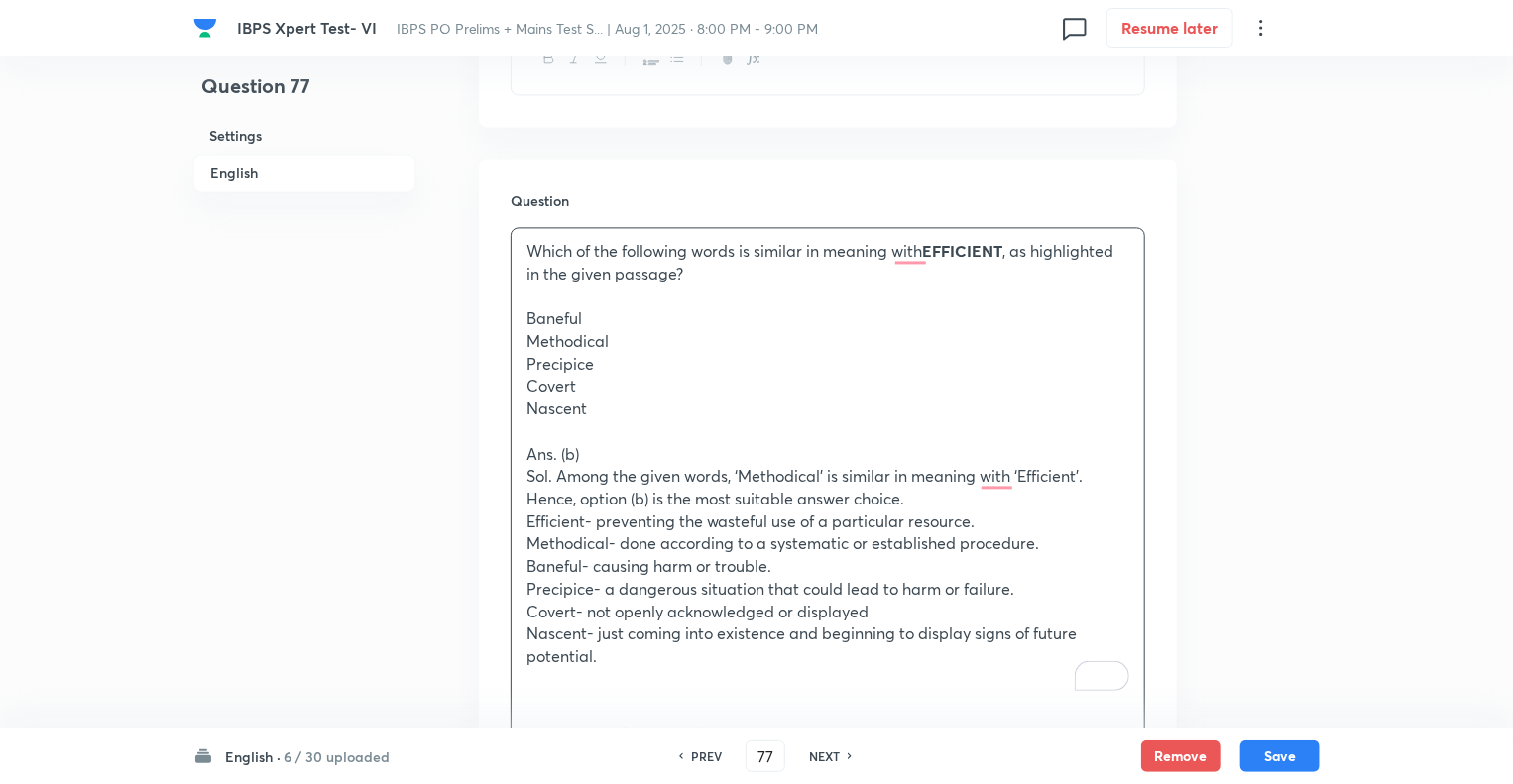 click on "Nascent- just coming into existence and beginning to display signs of future potential." at bounding box center (828, 644) 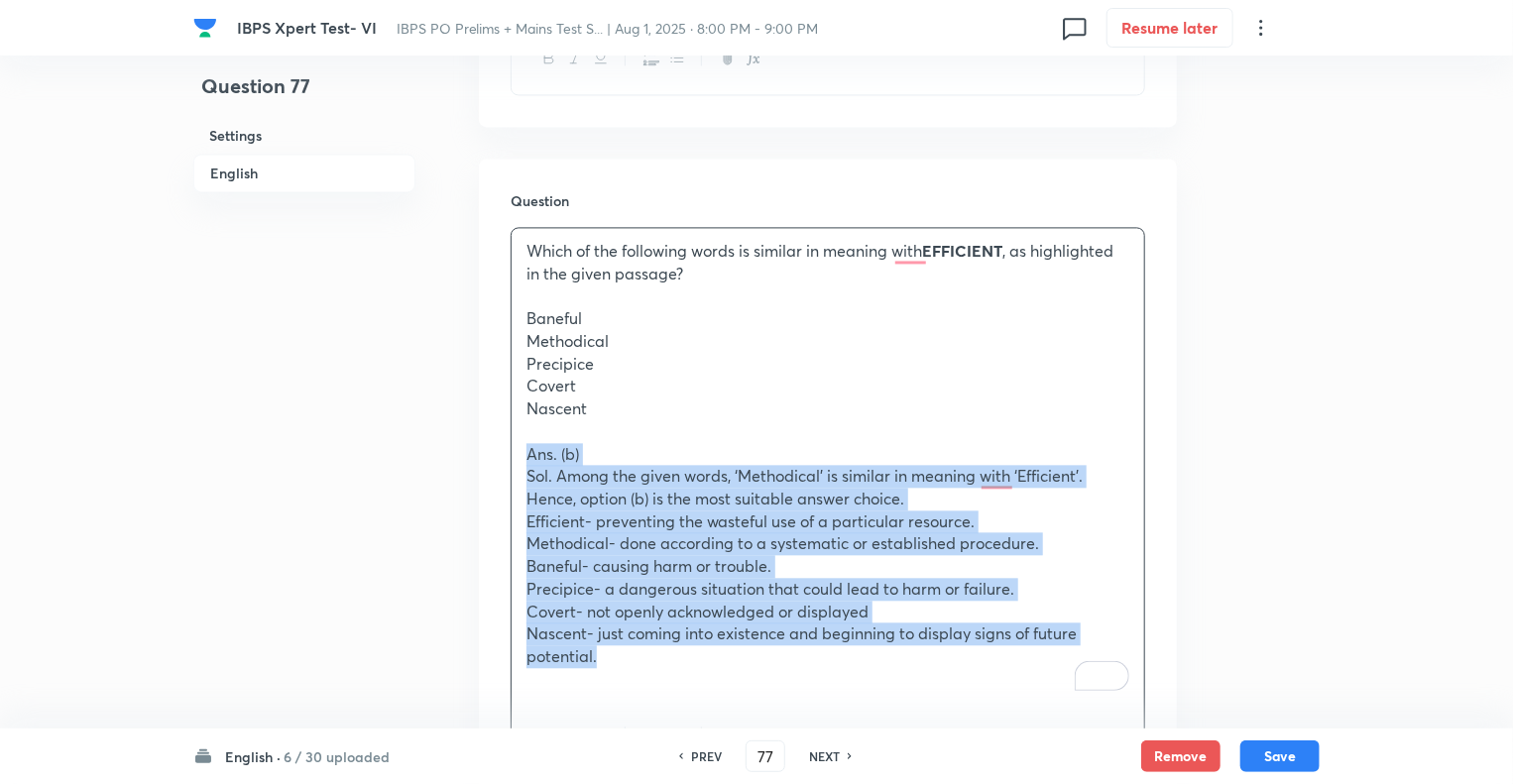 click on "IBPS Xpert Test- VI IBPS PO Prelims + Mains Test S... | Aug 1, 2025 · 8:00 PM - 9:00 PM 0 Resume later Question 77 Settings English Settings Type Single choice correct 5 options With passage + 1 mark - 0.25 marks Edit Concept English Language Reading Comprehension Comprehension Reading Comprehension Edit Additional details Moderate Concept Not from PYQ paper No equation Edit In English Passage DIRECTIONS (71-78): Read the given passage and answer the following questions based on the passage. The recent reforms in agricultural marketing have brought a sea change in policy. The removal of restrictions under the Essential Commodities Act (ECA) should help attract private investment in agriculture and help farmers of cereals, pulses, oilseeds, onion and potato, who have been adversely affected by the policy regime hitherto that  discouraged relevant  in the present context? Because the policy signals are not very clear in the last few years as relates to agricultural marketing. efficient Question EFFICIENT PREV" at bounding box center (756, 420) 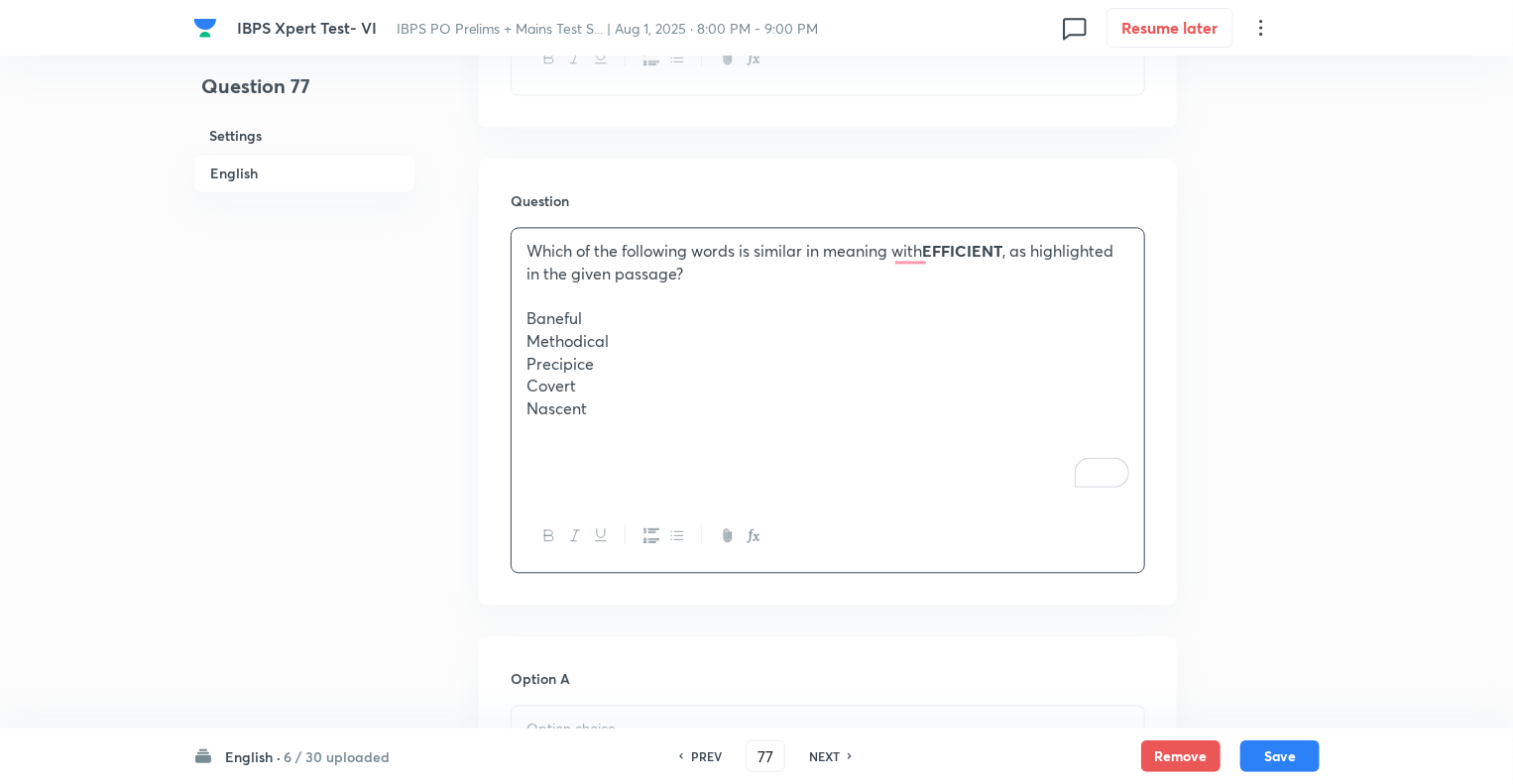 click on "Question 77 Settings English Settings Type Single choice correct 5 options With passage + 1 mark - 0.25 marks Edit Concept English Language Reading Comprehension Comprehension Reading Comprehension Edit Additional details Moderate Concept Not from PYQ paper No equation Edit In English Passage DIRECTIONS (71-78): Read the given passage and answer the following questions based on the passage. The recent reforms in agricultural marketing have brought a sea change in policy. The removal of restrictions under the Essential Commodities Act (ECA) should help attract private investment in agriculture and help farmers of cereals, pulses, oilseeds, onion and potato, who have been adversely affected by the policy regime hitherto that  discouraged relevant  in the present context? Because the policy signals are not very clear in the last few years as relates to agricultural marketing. efficient Question Which of the following words is similar in meaning with  EFFICIENT , as highlighted in the given passage? Baneful" at bounding box center (756, 319) 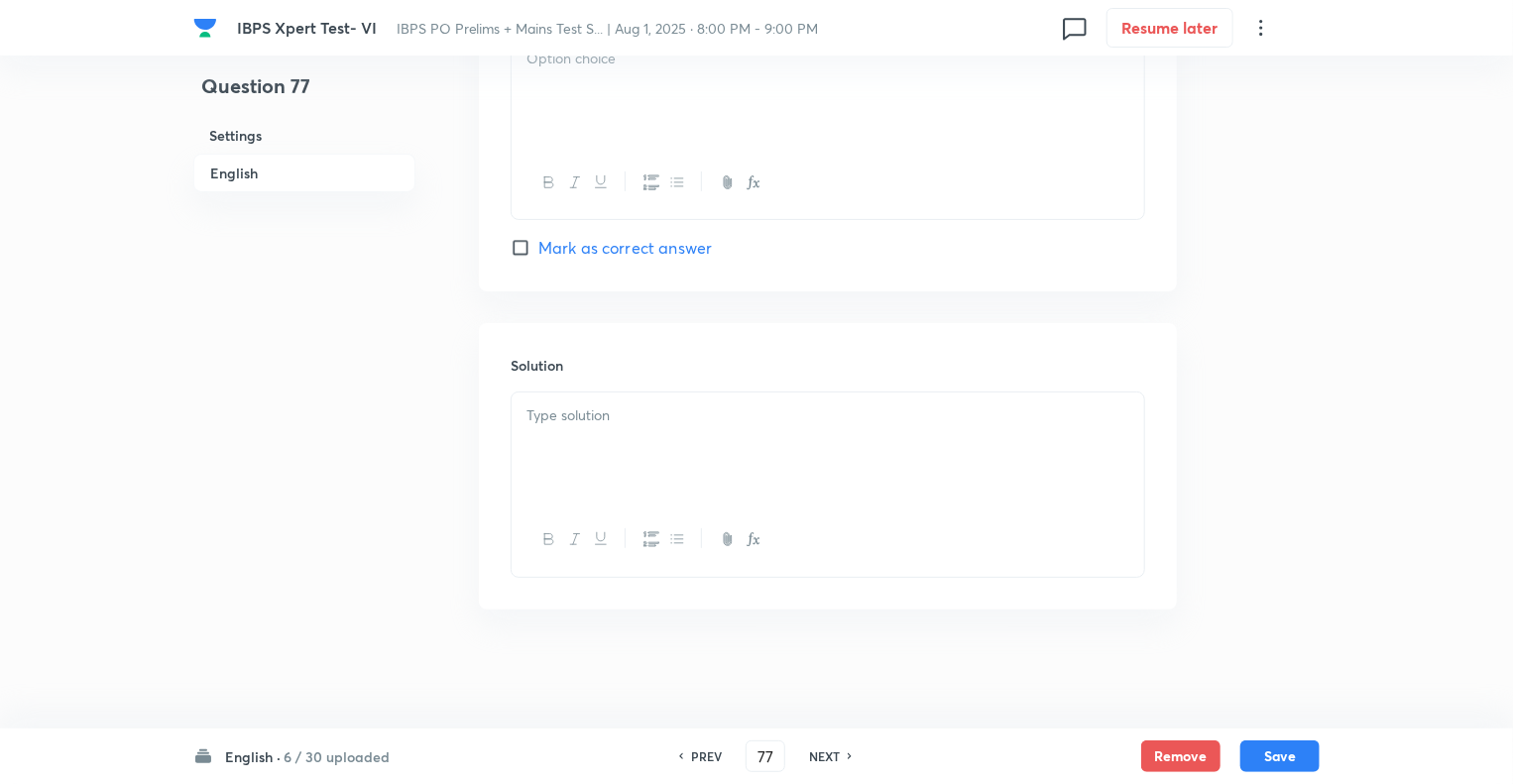 scroll, scrollTop: 3940, scrollLeft: 0, axis: vertical 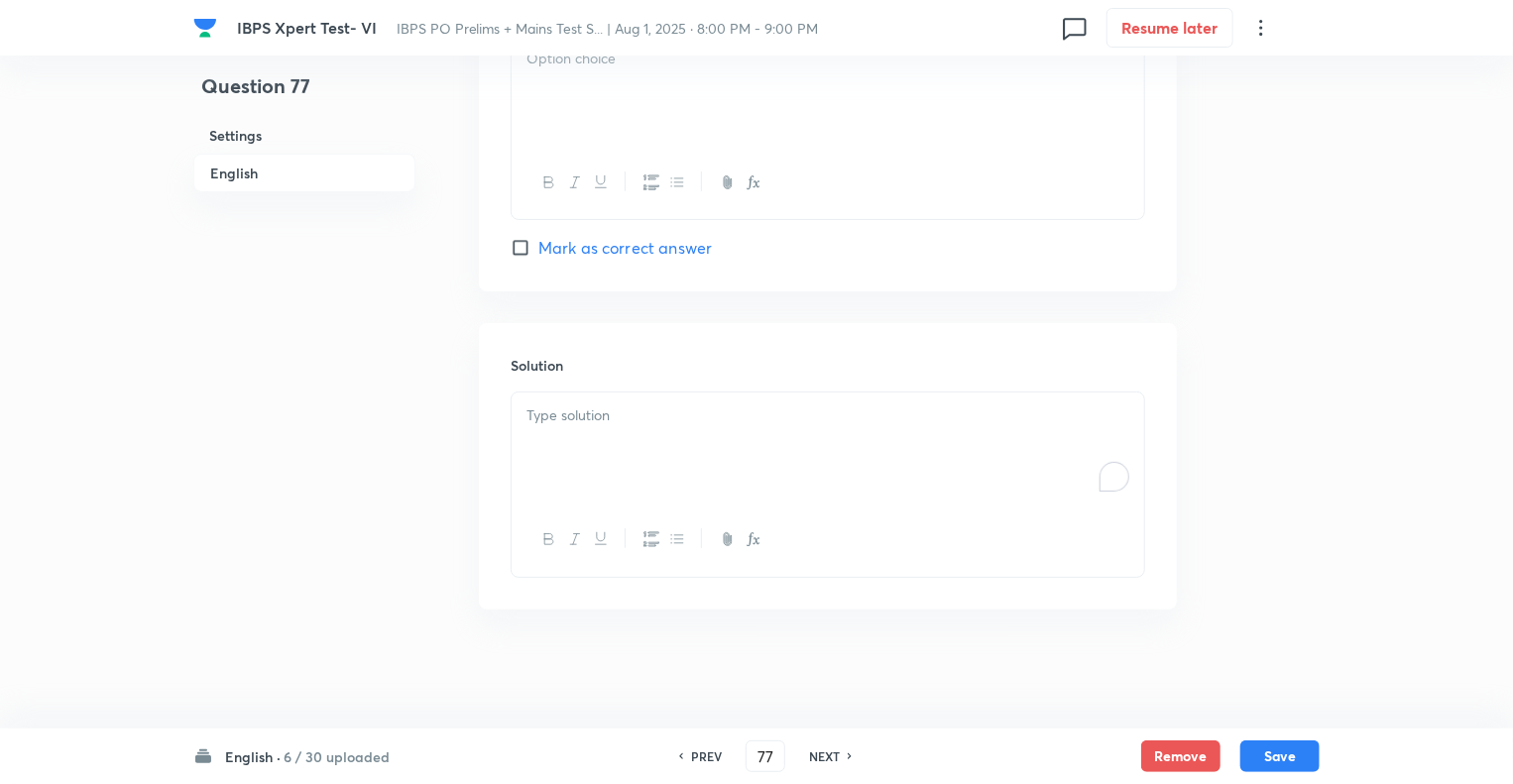 click at bounding box center (828, 448) 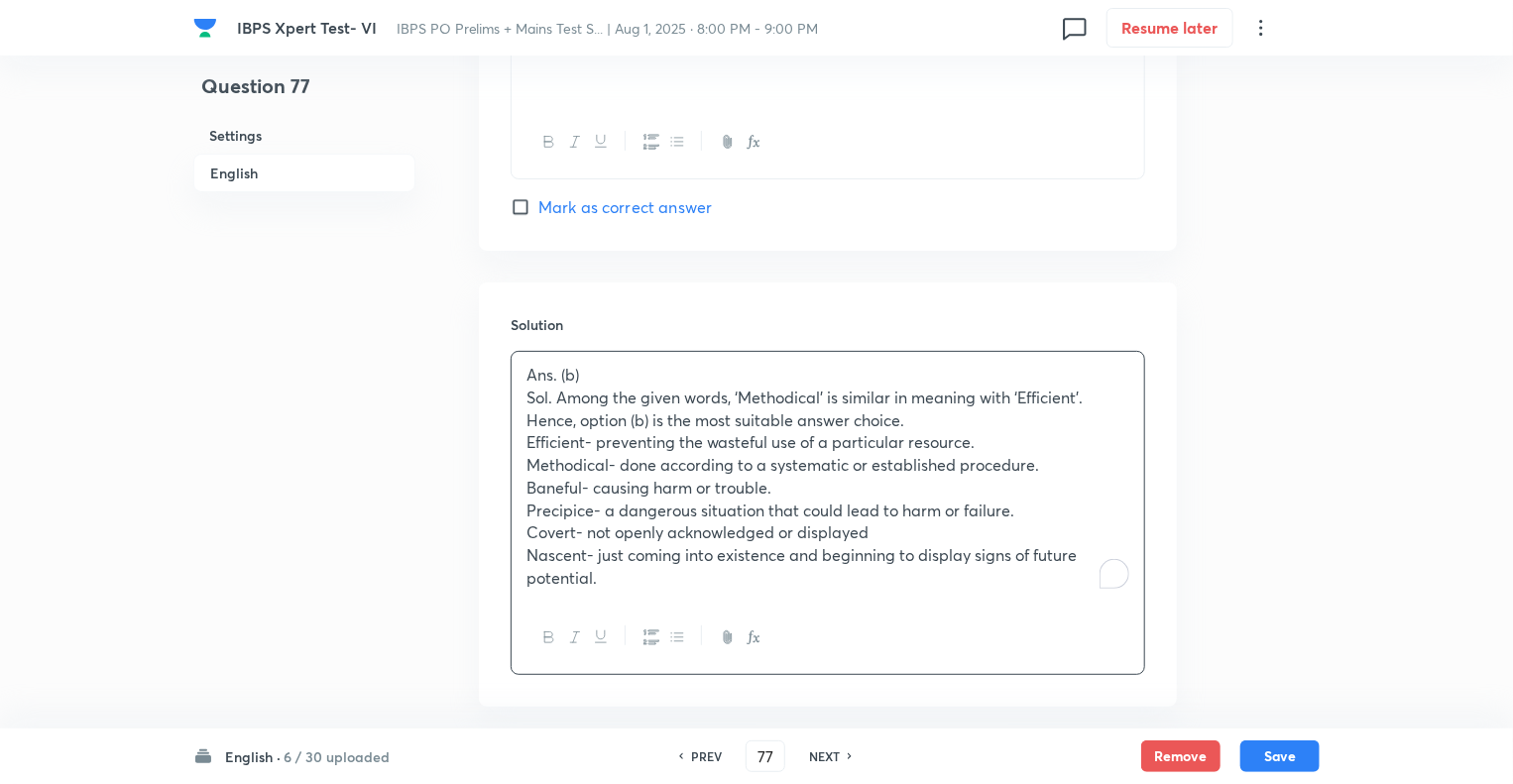 click on "Question 77 Settings English" at bounding box center (304, -1529) 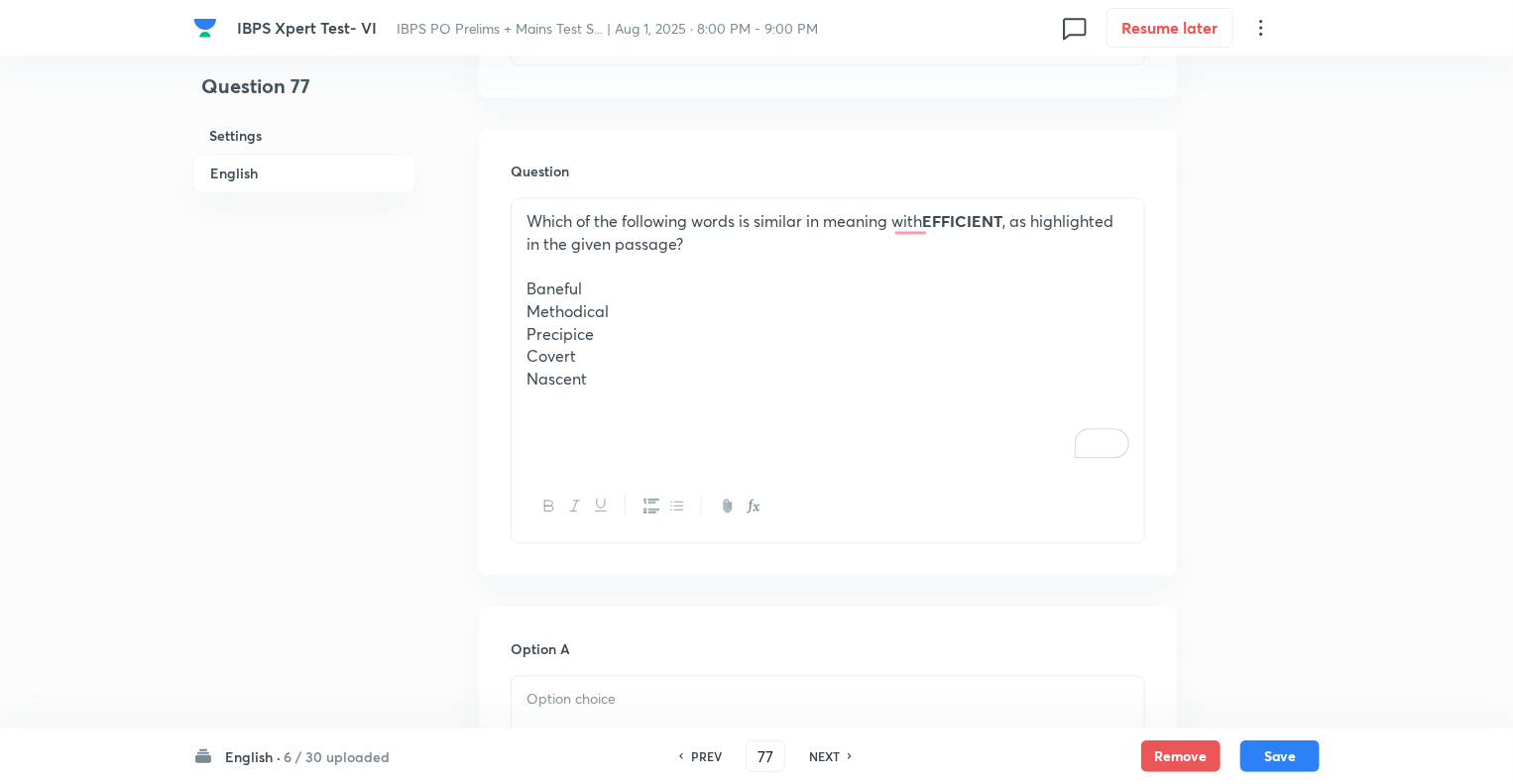 scroll, scrollTop: 1997, scrollLeft: 0, axis: vertical 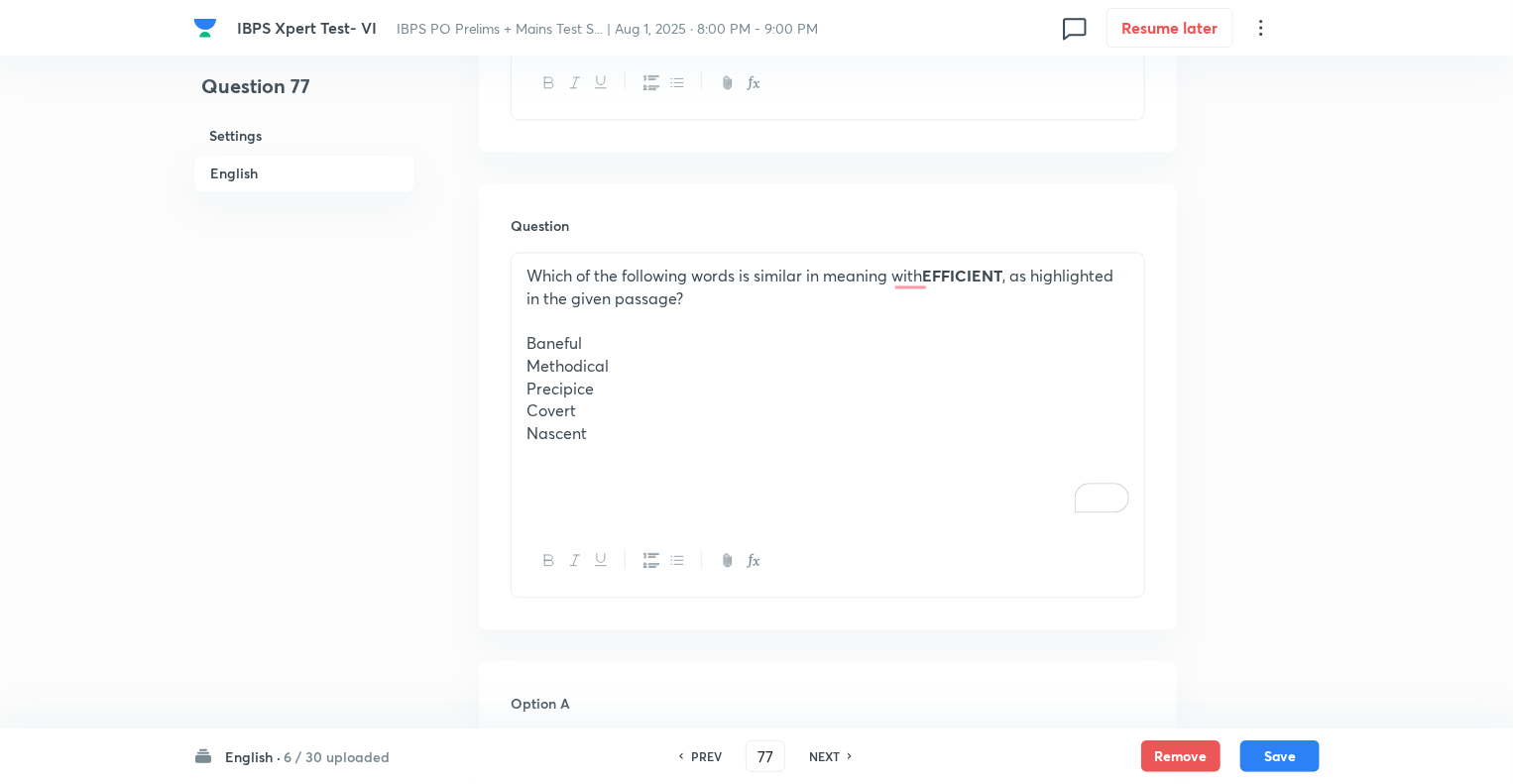 click on "Nascent" at bounding box center [828, 433] 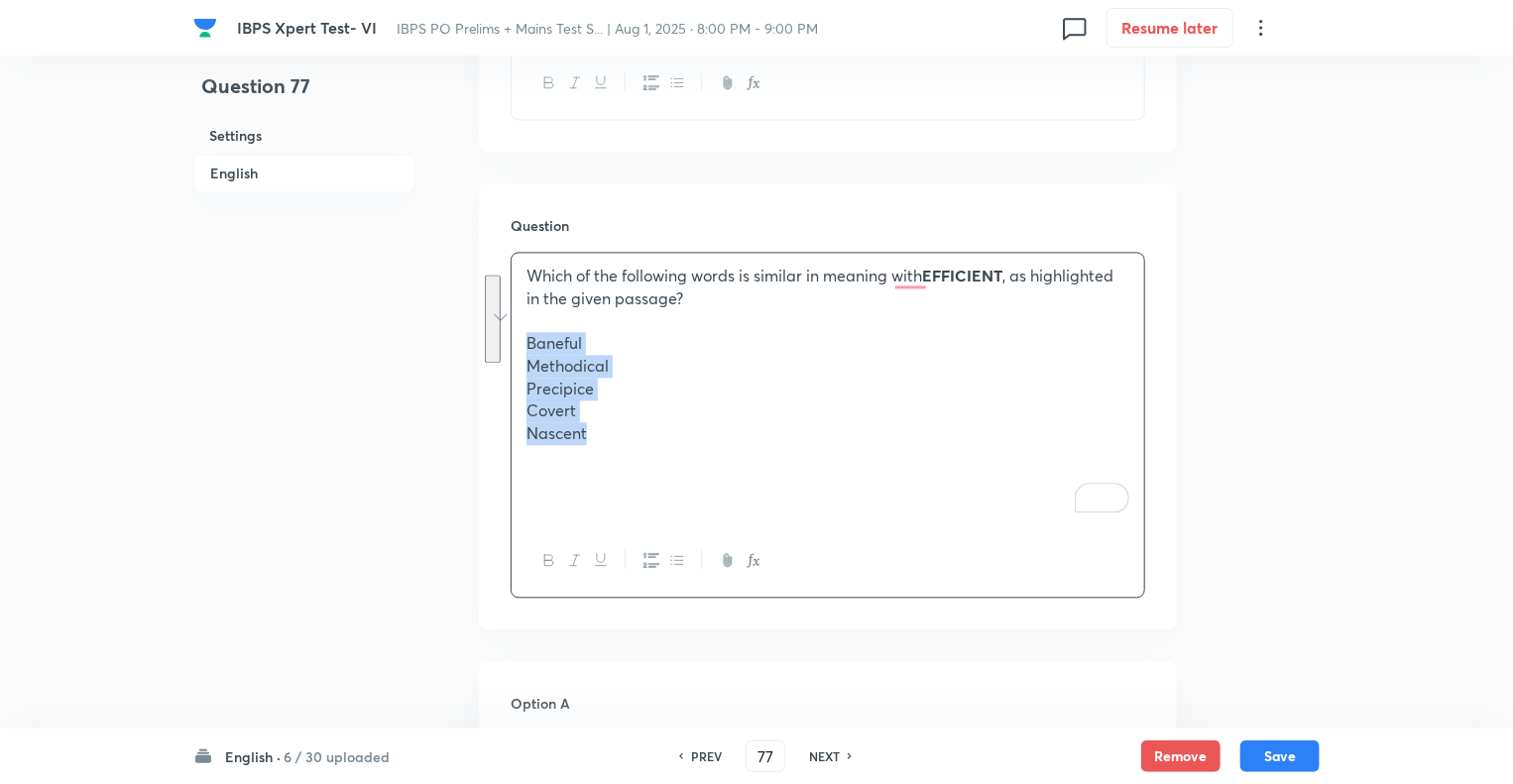 drag, startPoint x: 591, startPoint y: 454, endPoint x: 524, endPoint y: 368, distance: 109.01835 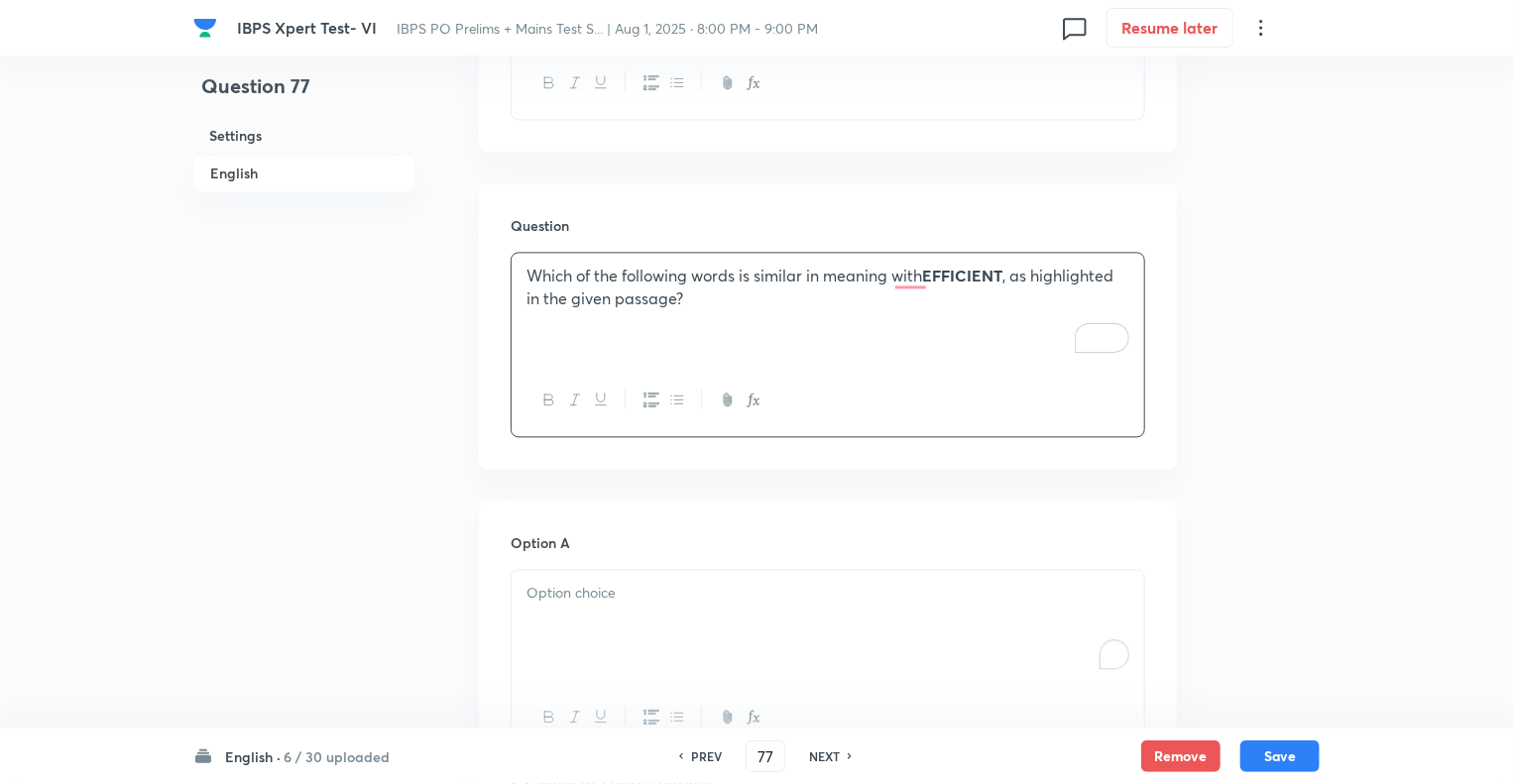 click at bounding box center [828, 625] 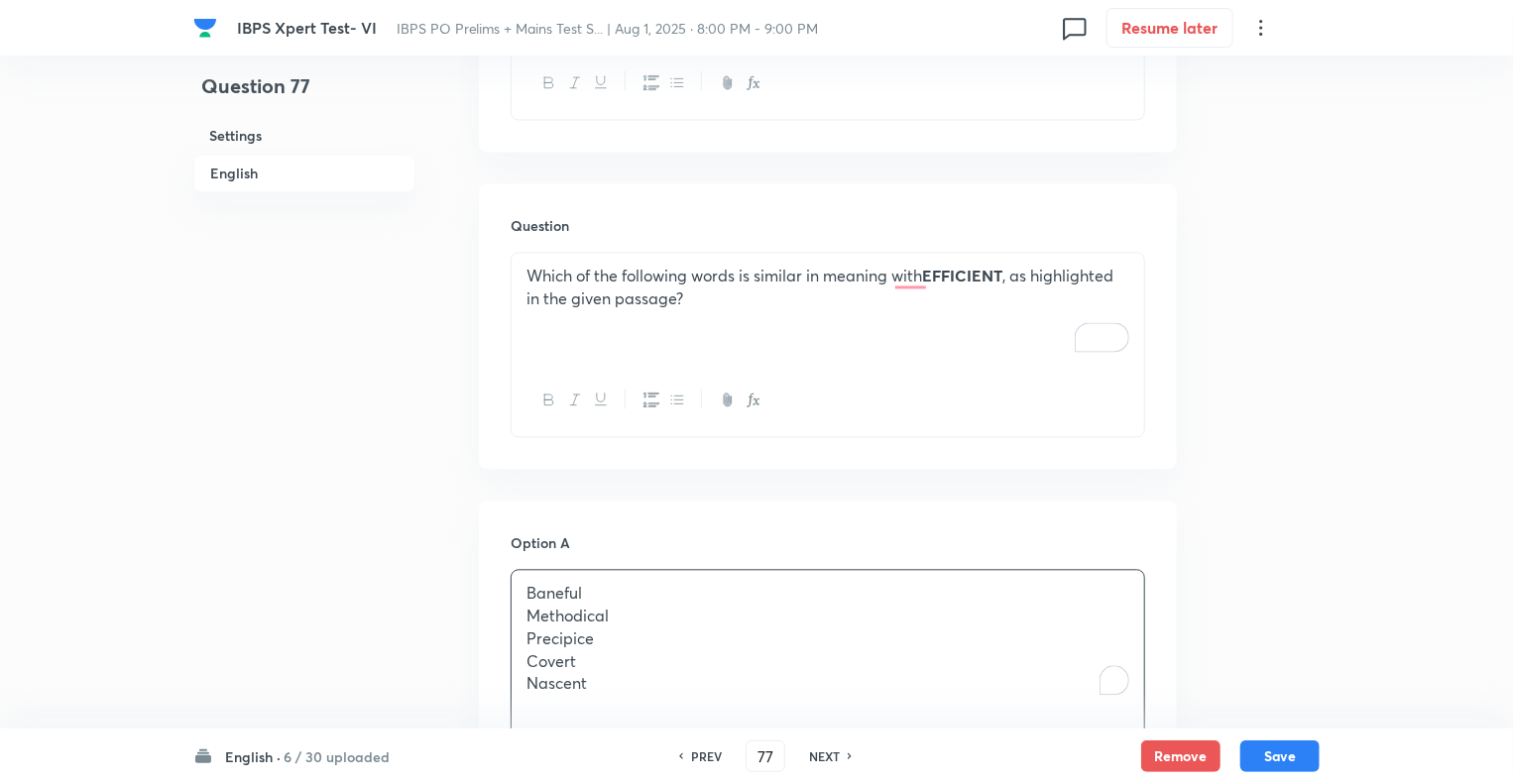 click on "Question 77 Settings English Settings Type Single choice correct 5 options With passage + 1 mark - 0.25 marks Edit Concept English Language Reading Comprehension Comprehension Reading Comprehension Edit Additional details Moderate Concept Not from PYQ paper No equation Edit In English Passage DIRECTIONS (71-78): Read the given passage and answer the following questions based on the passage. The recent reforms in agricultural marketing have brought a sea change in policy. The removal of restrictions under the Essential Commodities Act (ECA) should help attract private investment in agriculture and help farmers of cereals, pulses, oilseeds, onion and potato, who have been adversely affected by the policy regime hitherto that  discouraged relevant  in the present context? Because the policy signals are not very clear in the last few years as relates to agricultural marketing. efficient Question Which of the following words is similar in meaning with  EFFICIENT , as highlighted in the given passage? Option A" at bounding box center [756, 346] 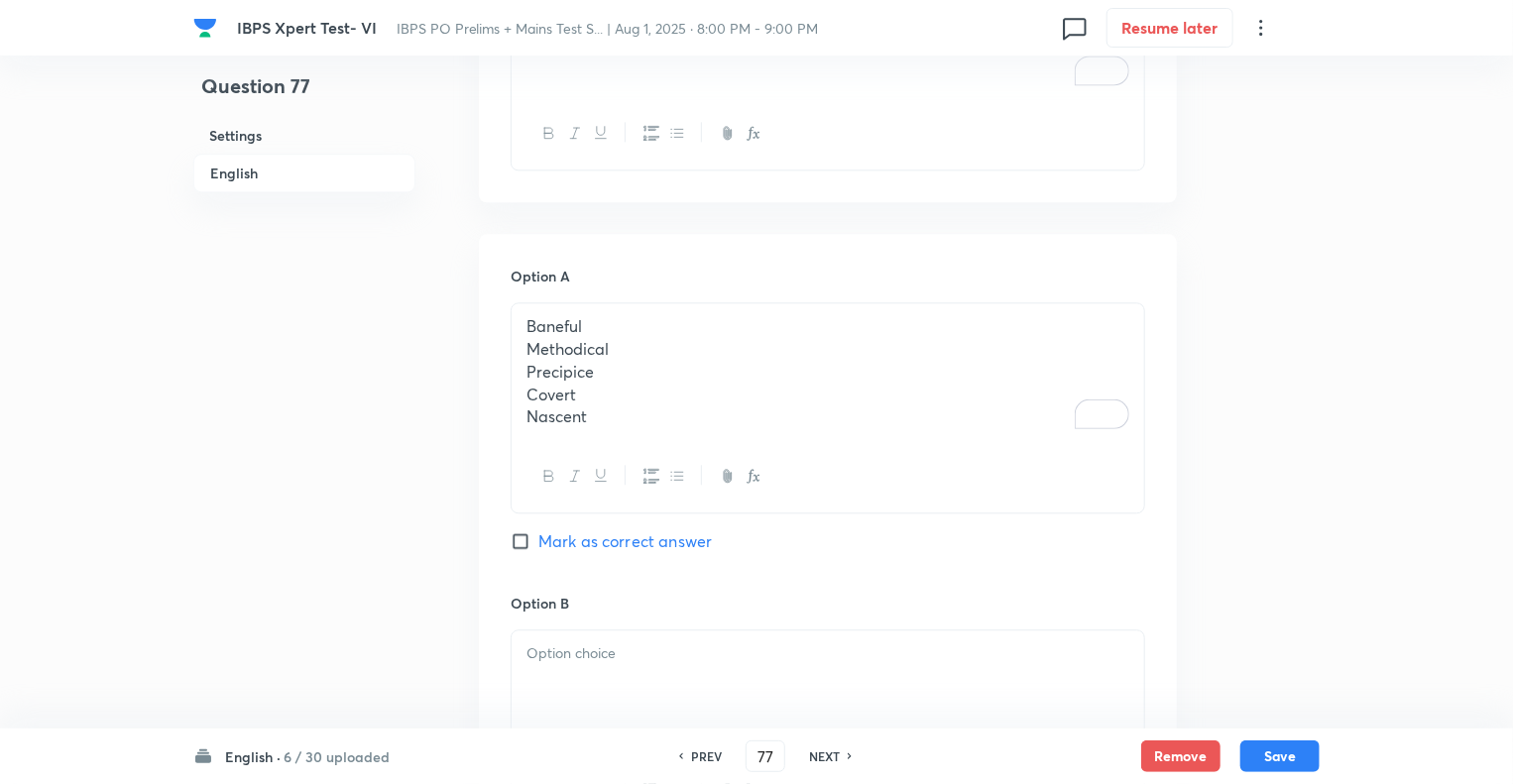 scroll, scrollTop: 2394, scrollLeft: 0, axis: vertical 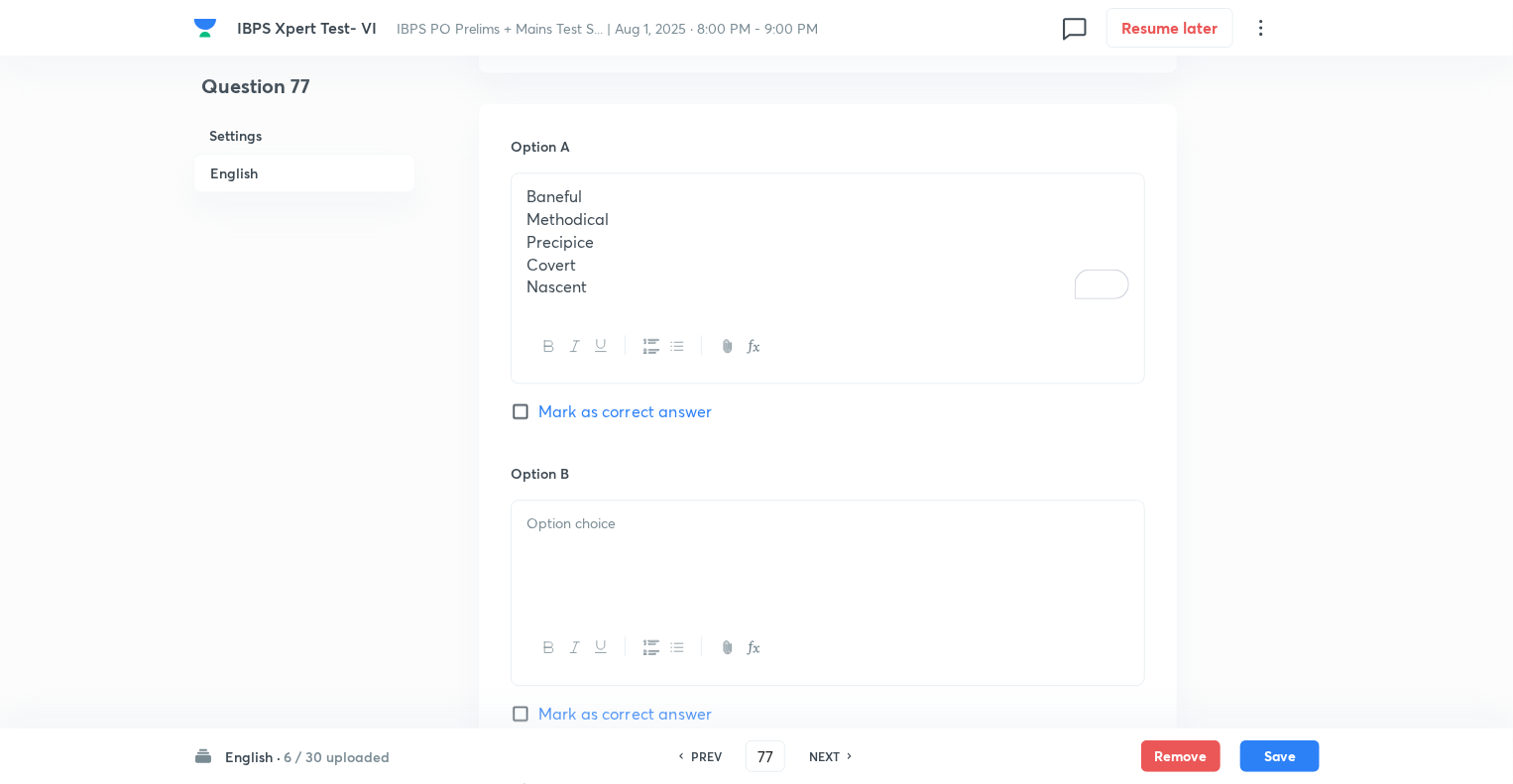 click on "Nascent" at bounding box center [828, 286] 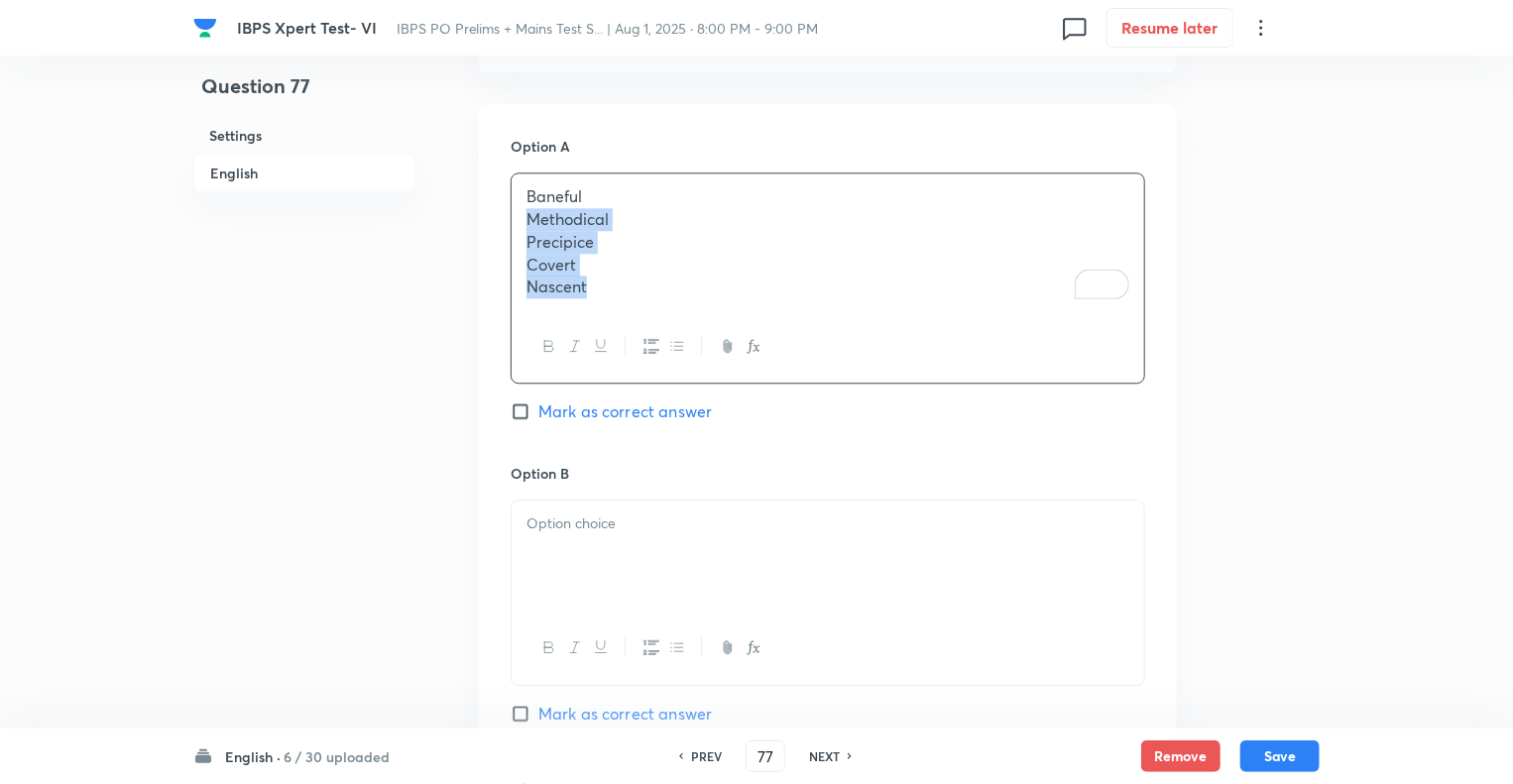 drag, startPoint x: 599, startPoint y: 302, endPoint x: 512, endPoint y: 243, distance: 105.11898 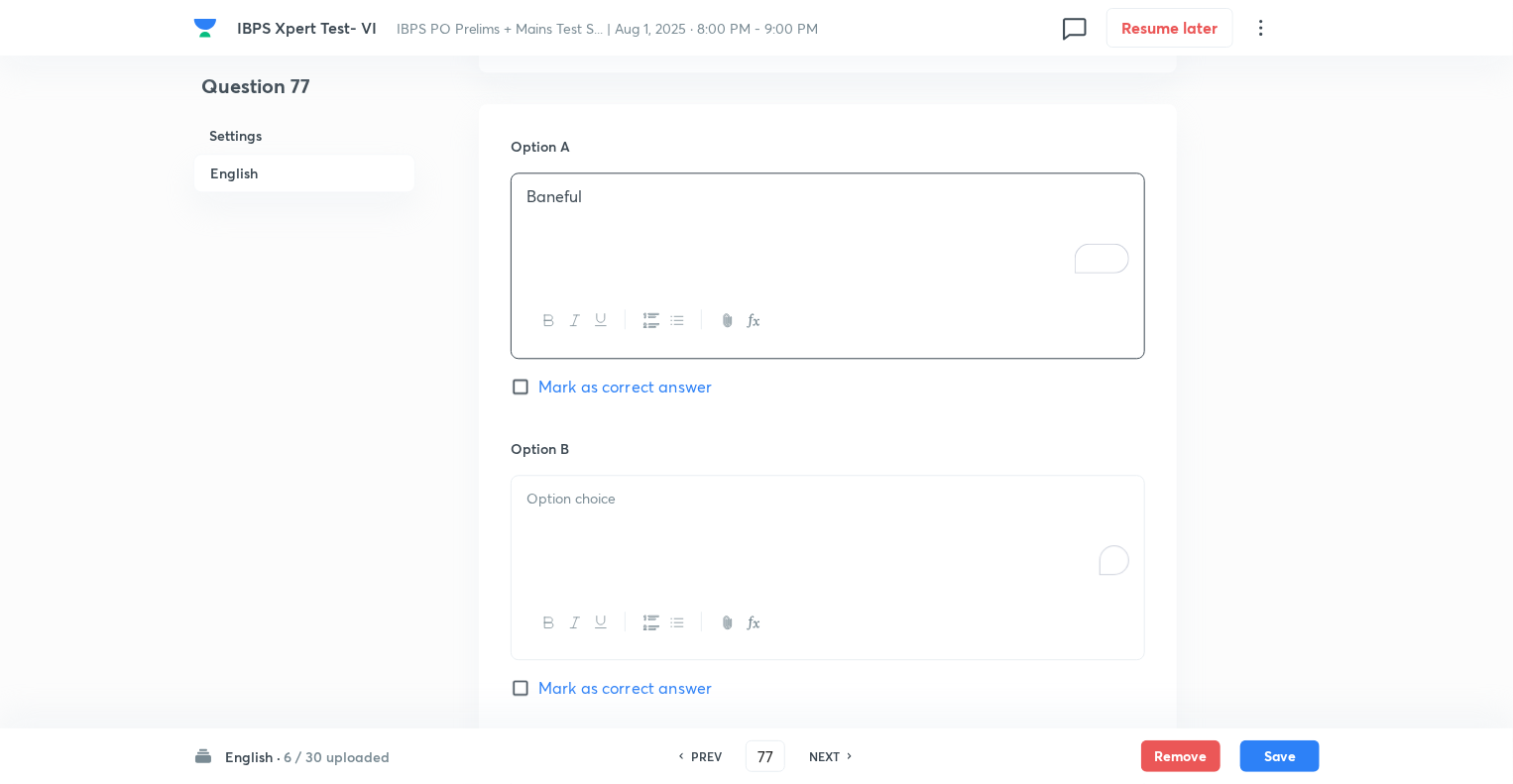 click at bounding box center (828, 499) 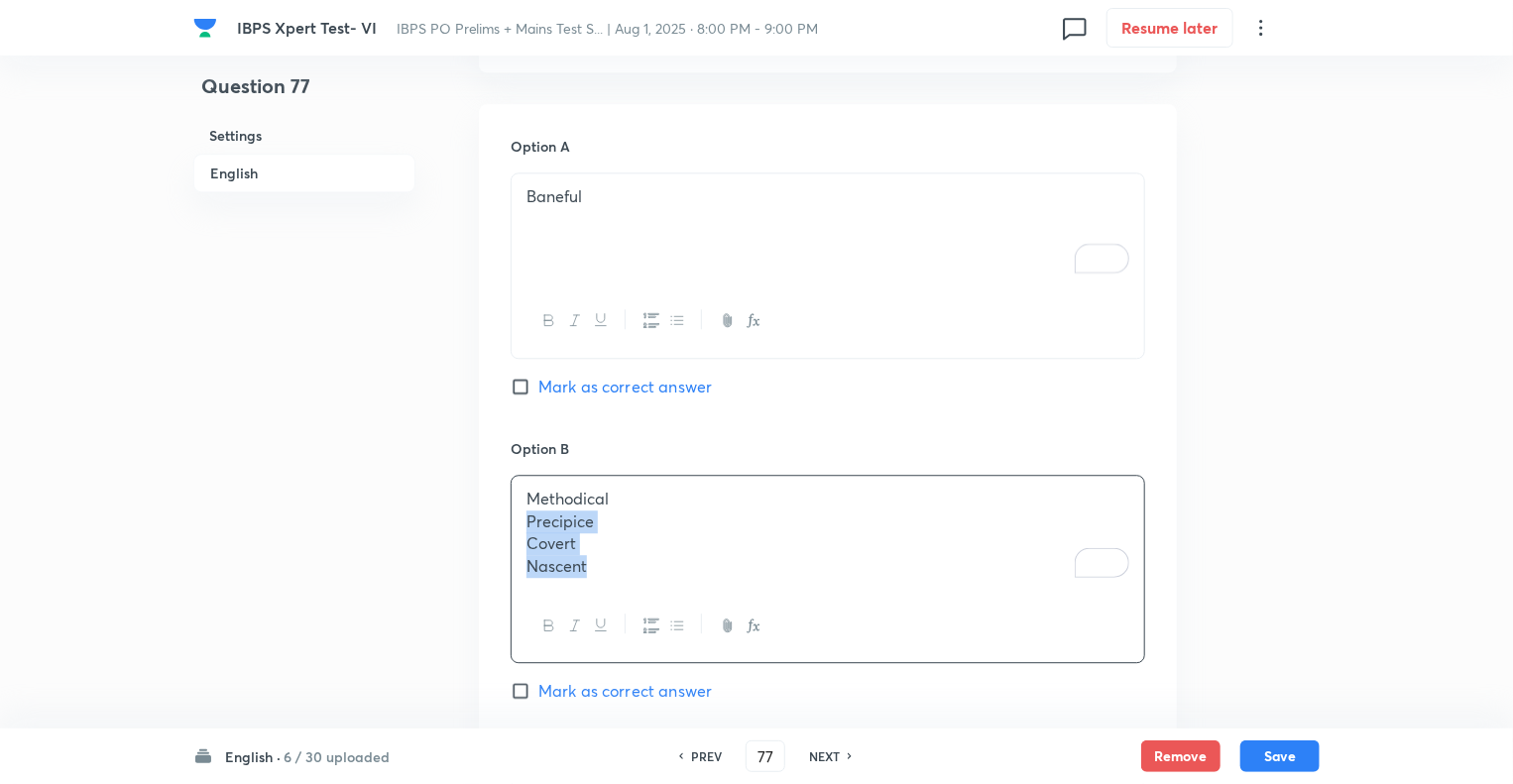 drag, startPoint x: 597, startPoint y: 596, endPoint x: 517, endPoint y: 546, distance: 94.339811 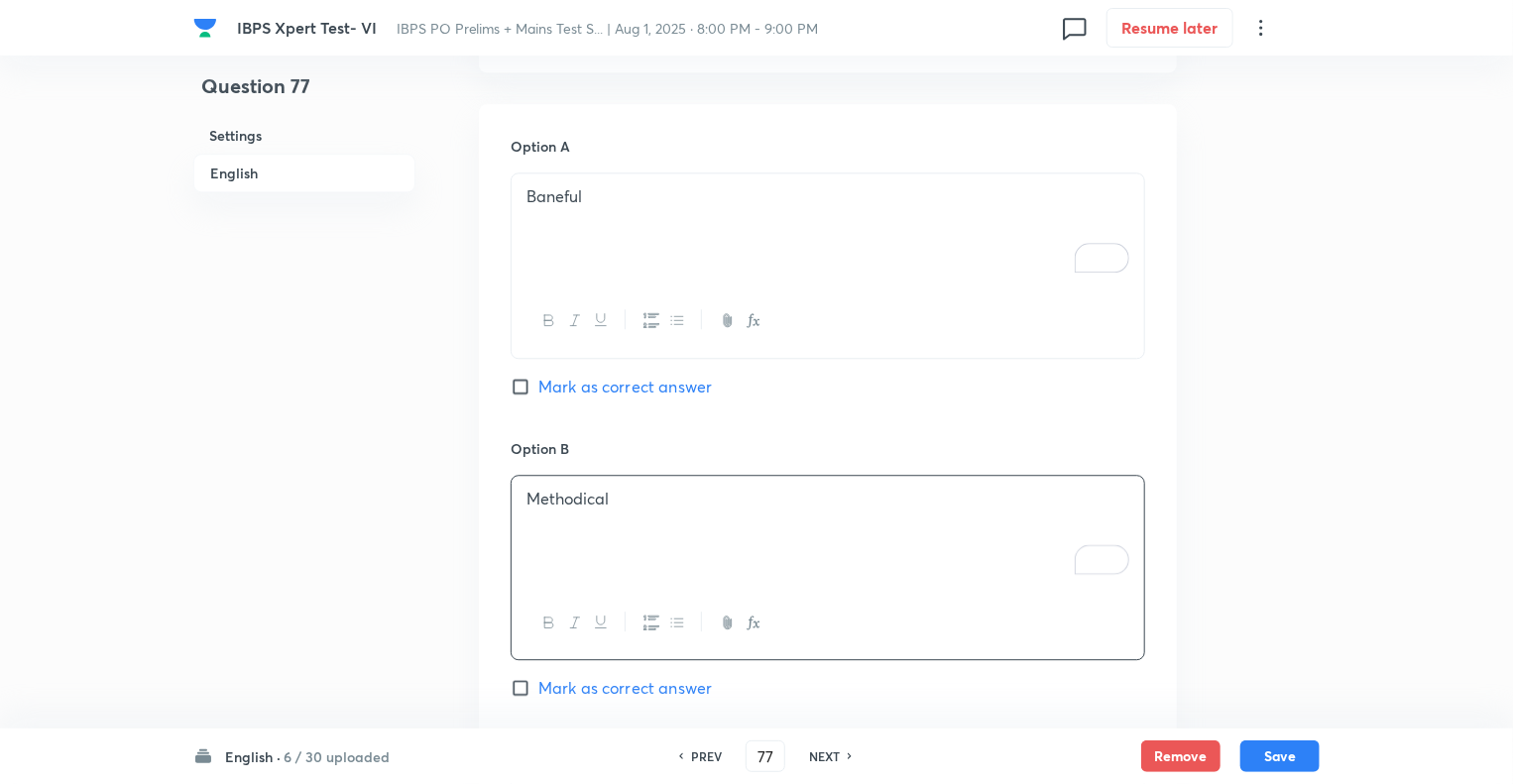 click on "Question 77 Settings English" at bounding box center (304, -63) 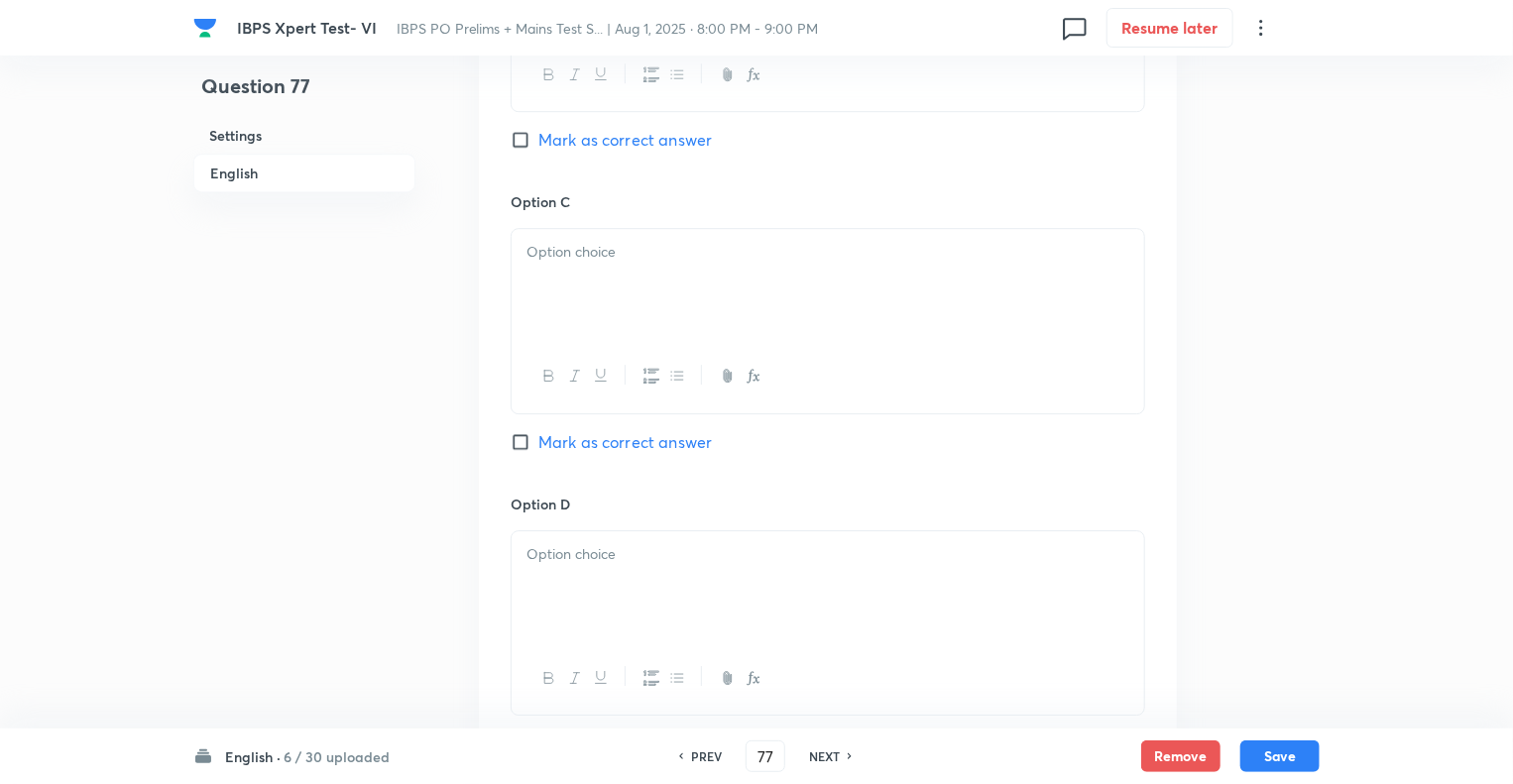 scroll, scrollTop: 2949, scrollLeft: 0, axis: vertical 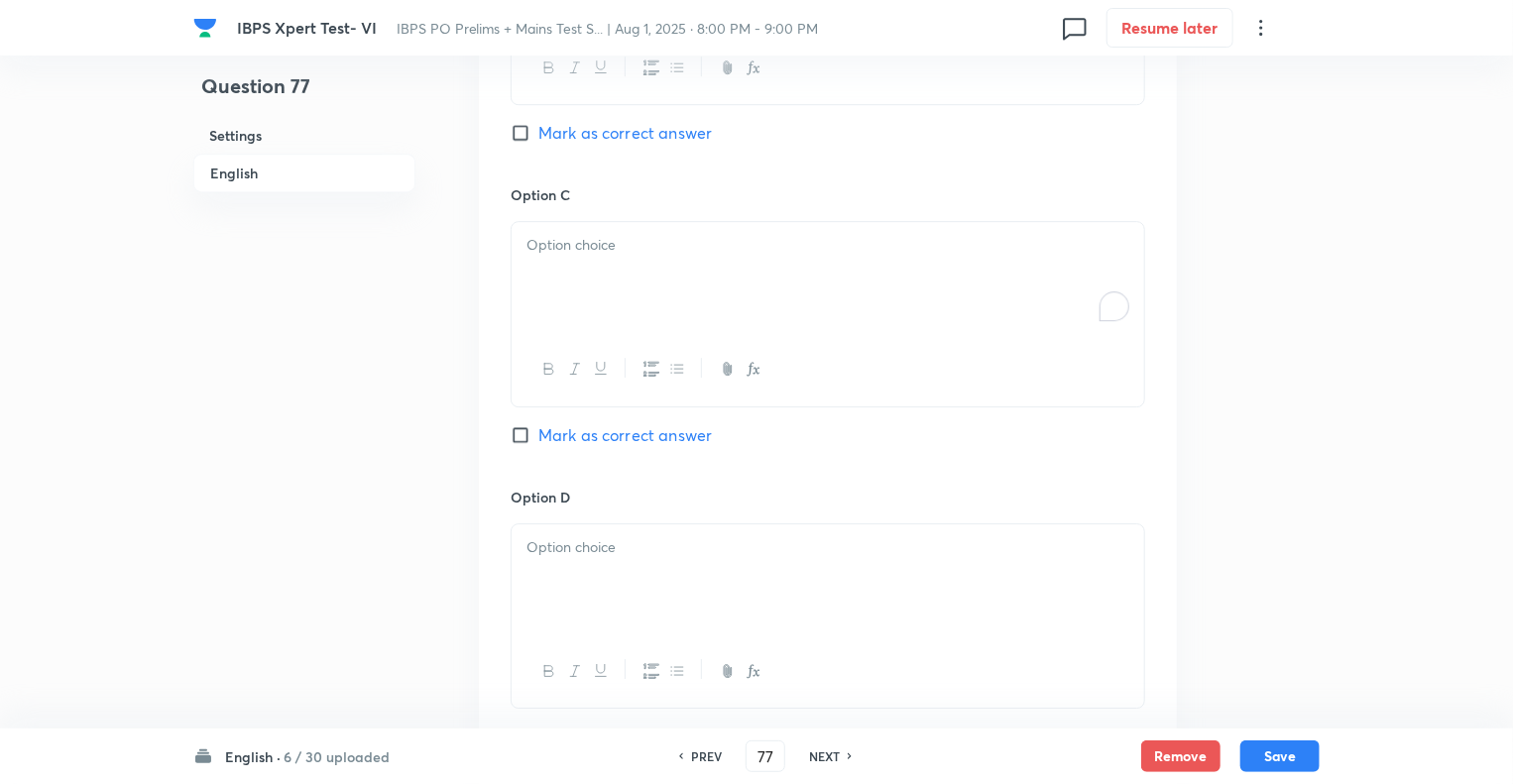 click at bounding box center (828, 278) 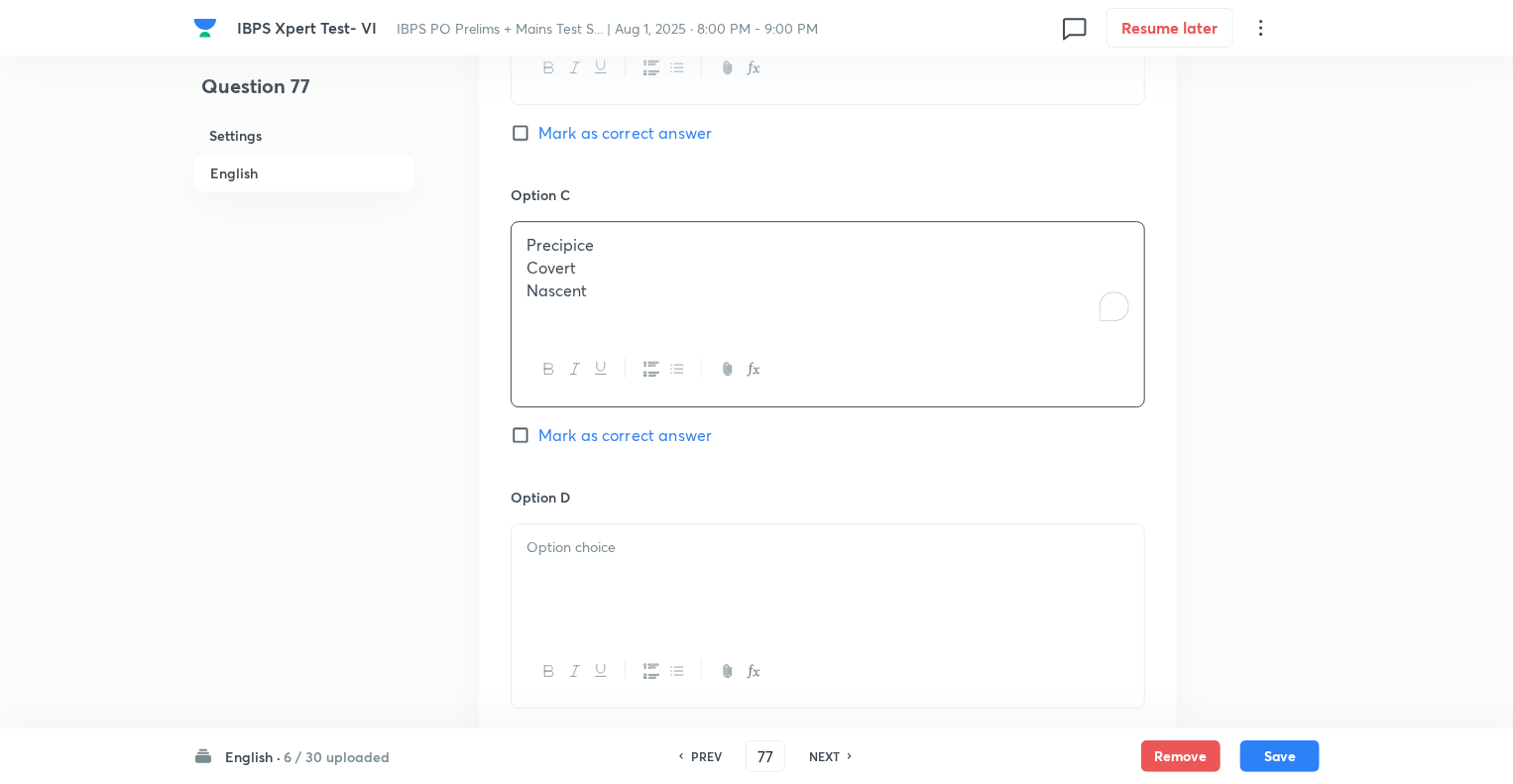 click on "Nascent" at bounding box center [828, 290] 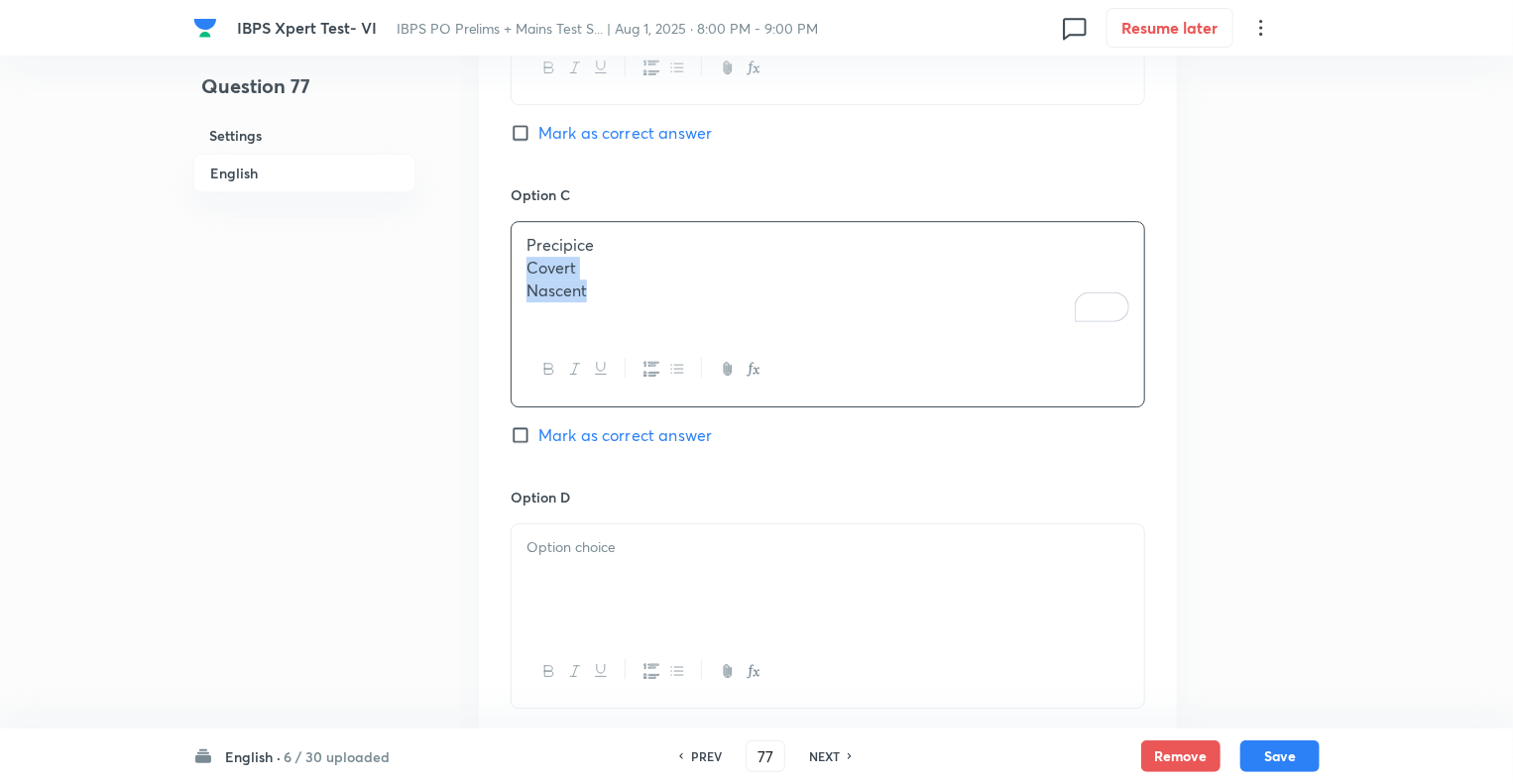 drag, startPoint x: 591, startPoint y: 308, endPoint x: 506, endPoint y: 285, distance: 88.0568 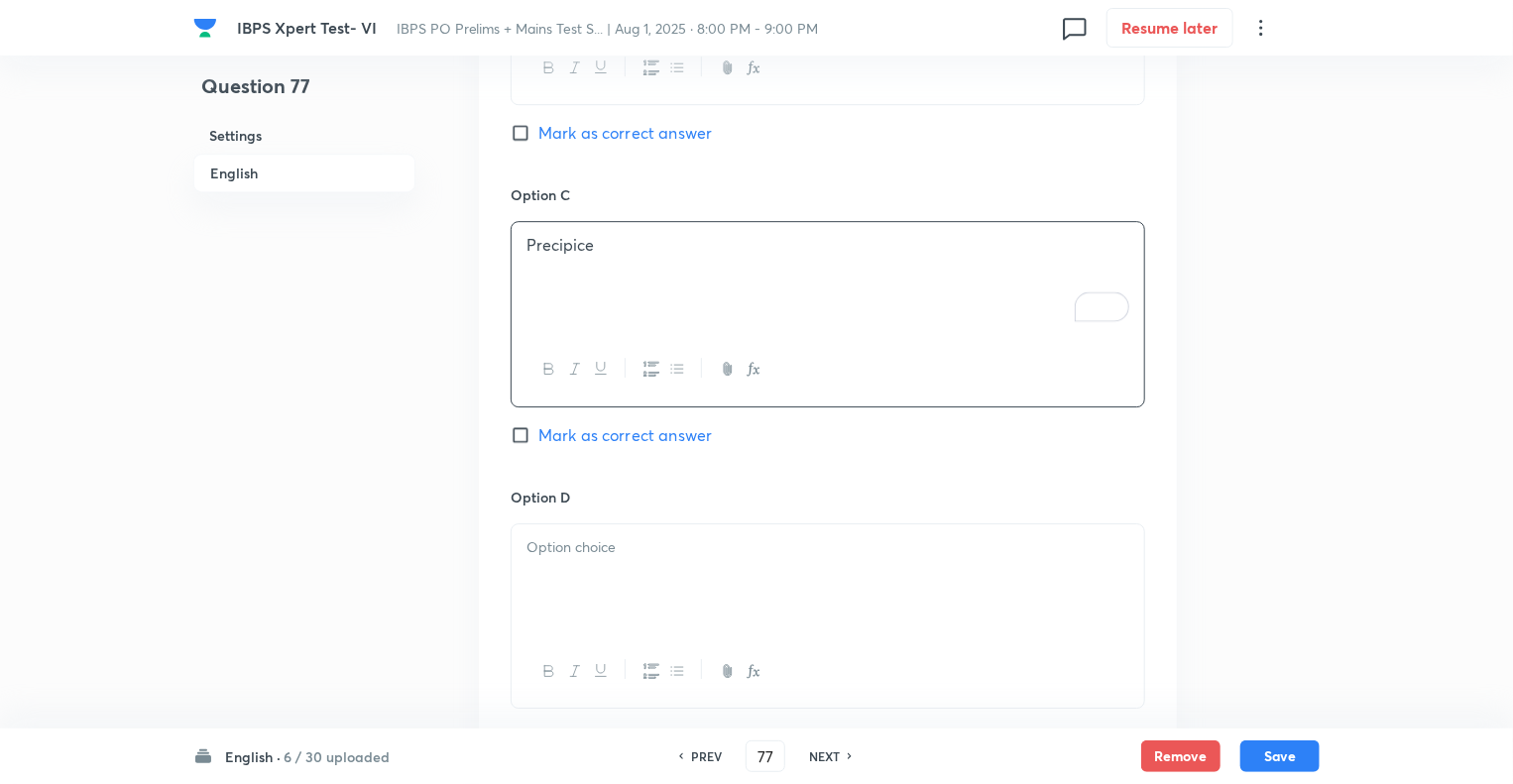click at bounding box center (828, 547) 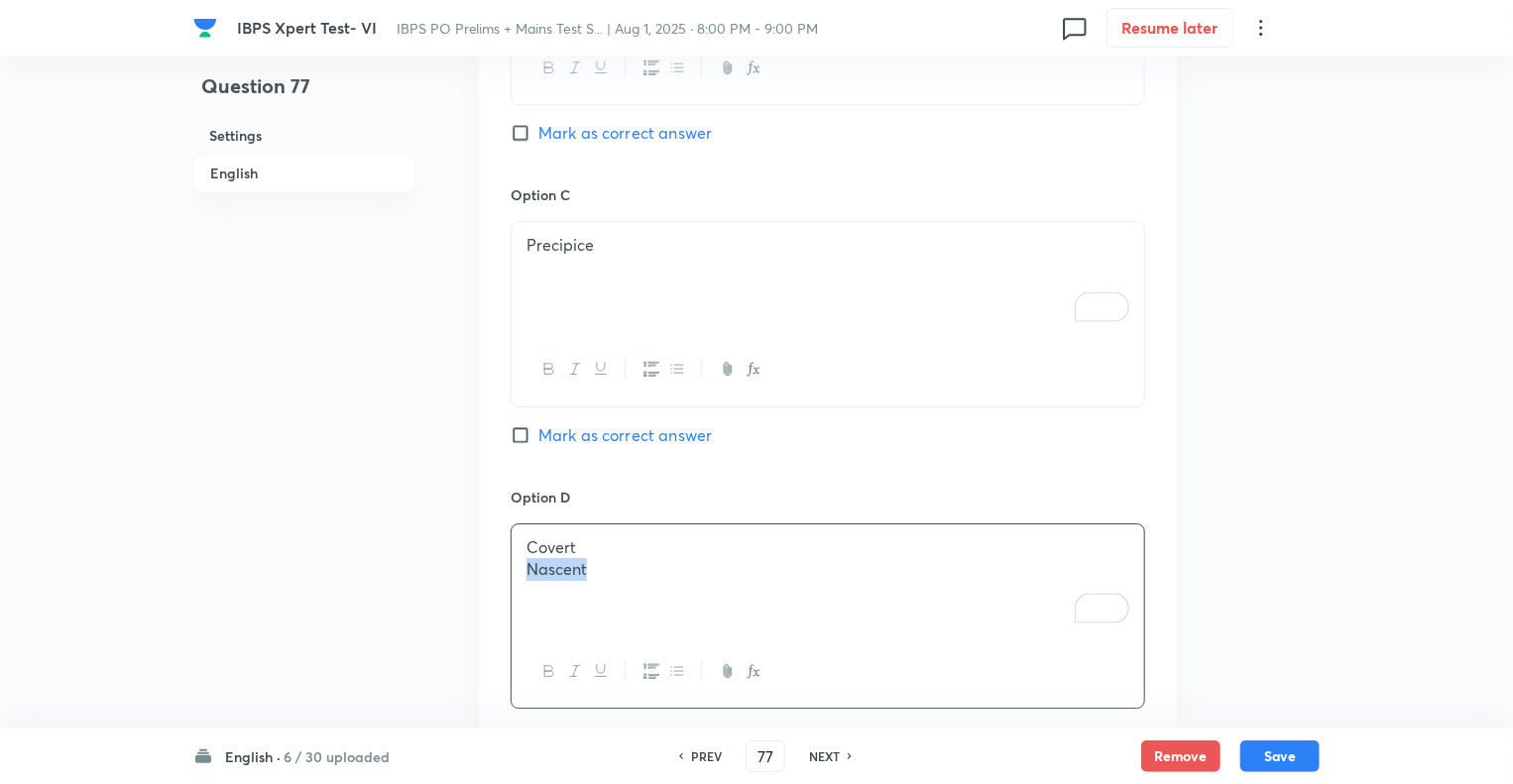 drag, startPoint x: 595, startPoint y: 598, endPoint x: 495, endPoint y: 587, distance: 100.603181 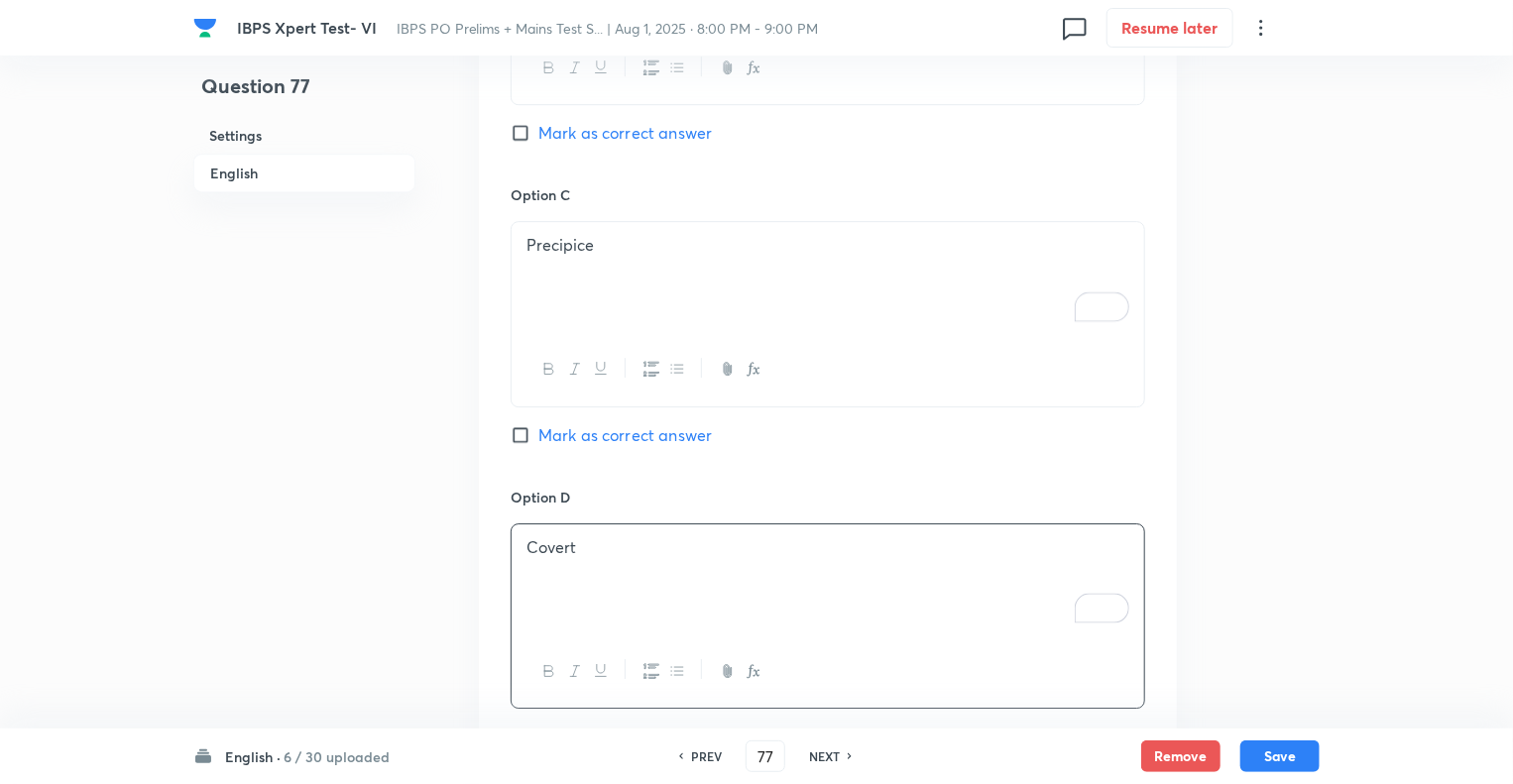 click on "Question 77 Settings English" at bounding box center (304, -618) 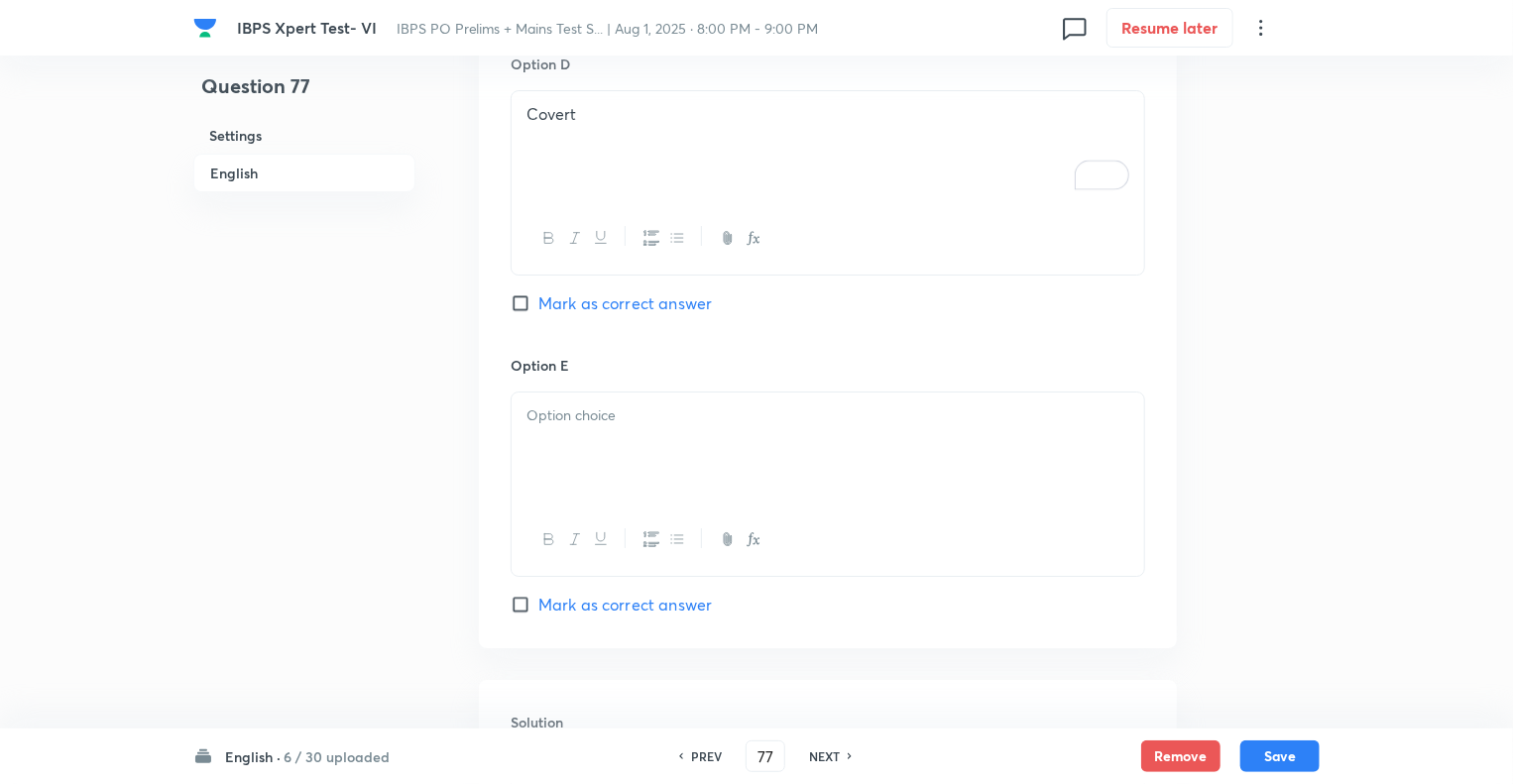 scroll, scrollTop: 3464, scrollLeft: 0, axis: vertical 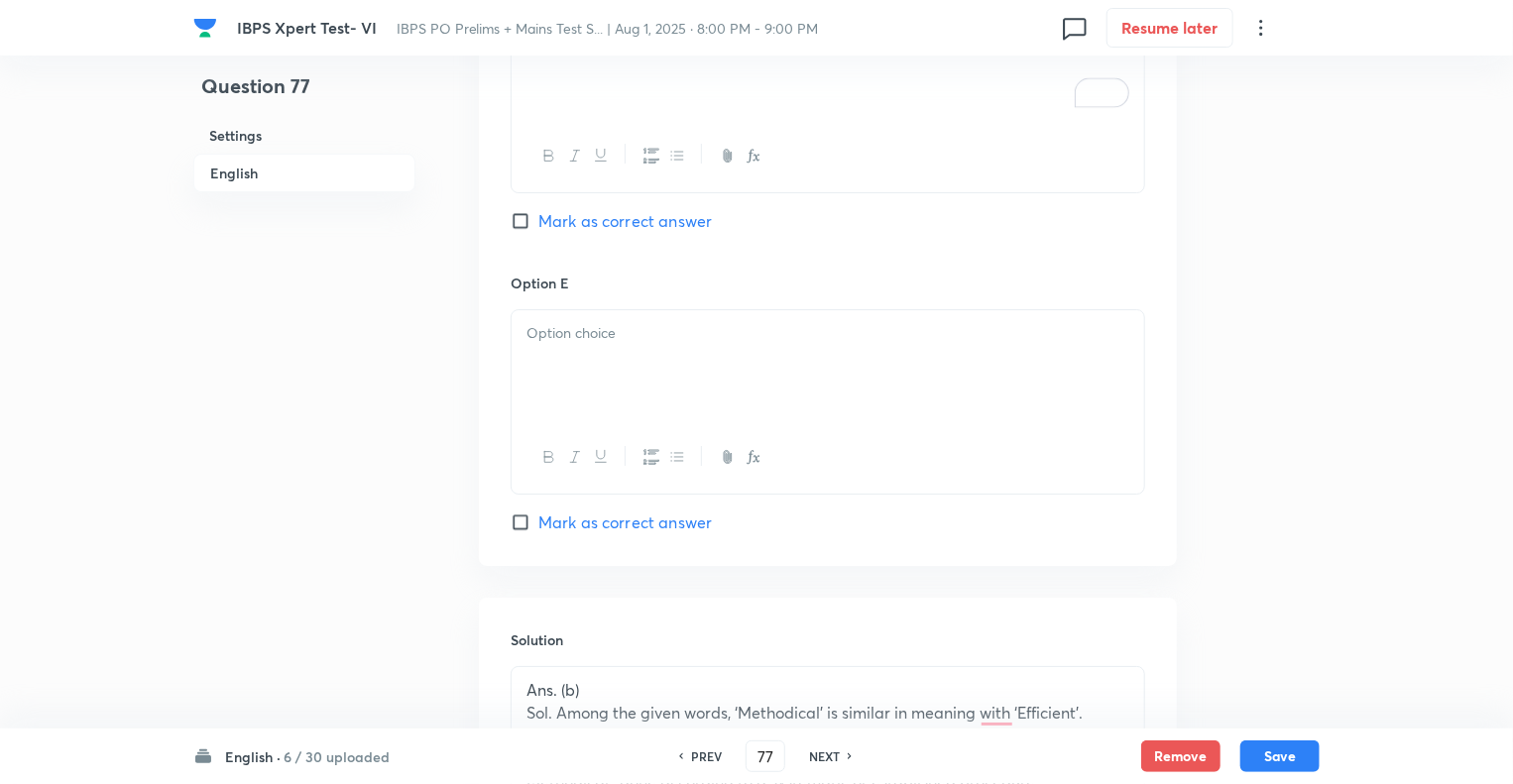 click at bounding box center [828, 366] 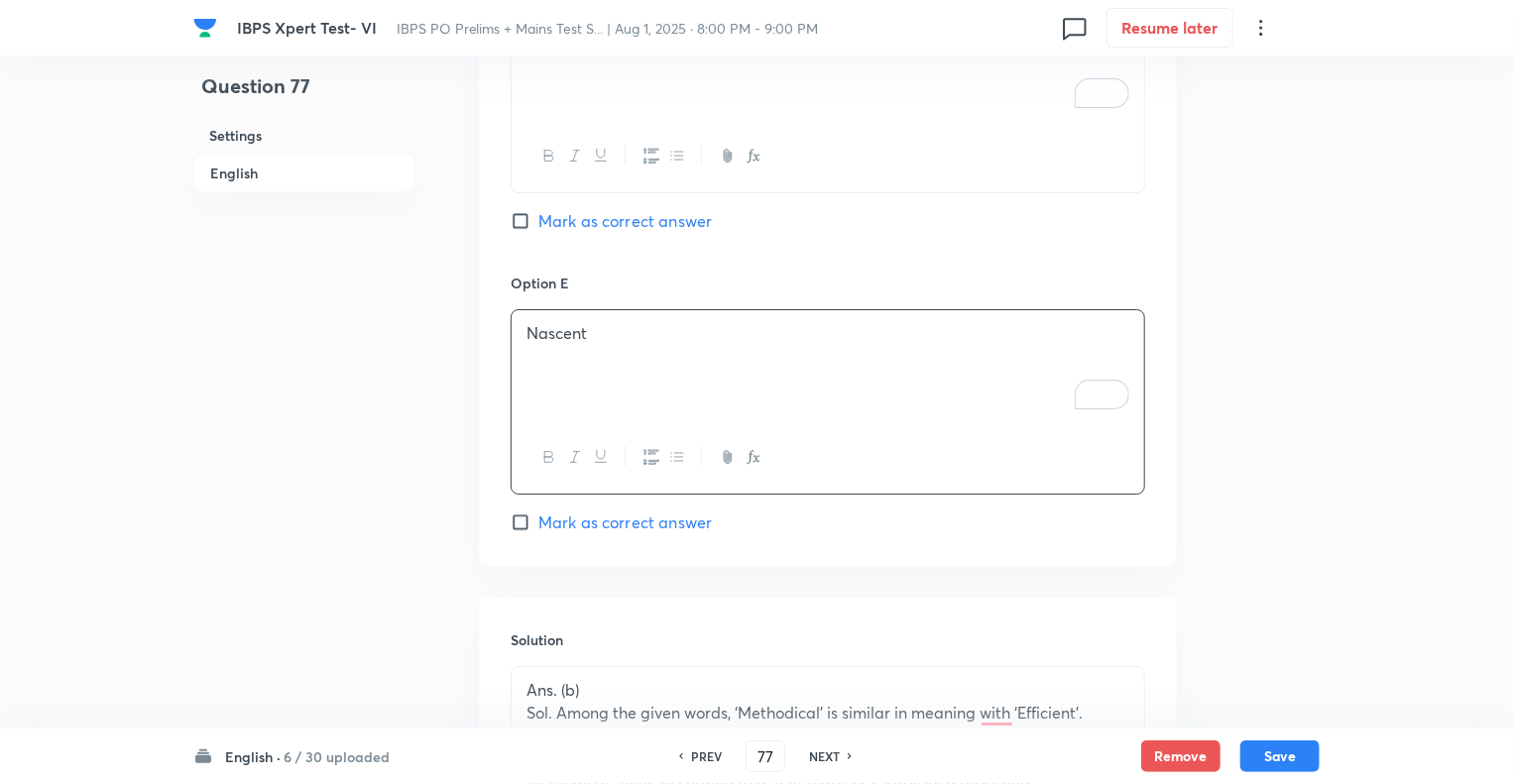 click on "Question 77 Settings English" at bounding box center (304, -1134) 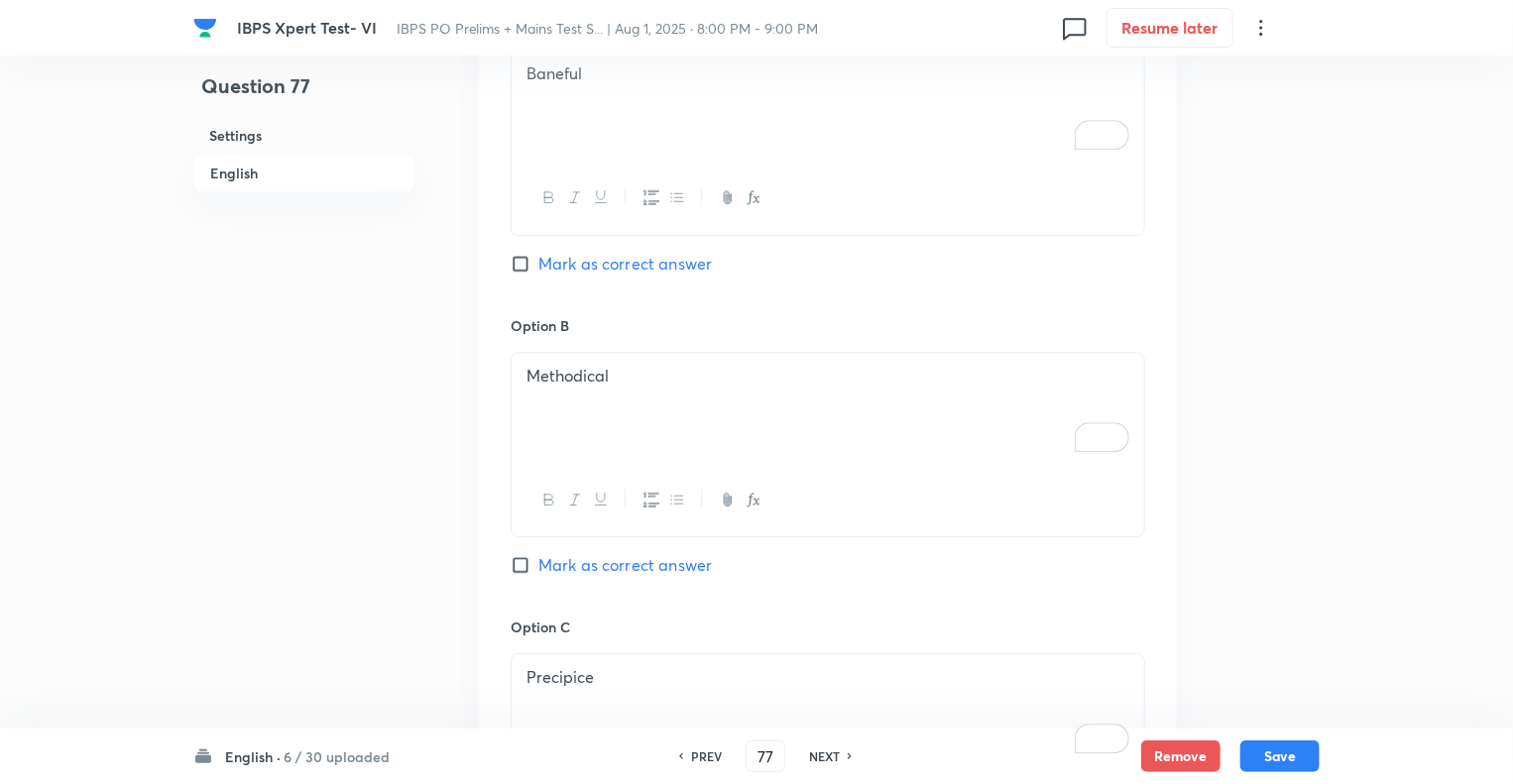 scroll, scrollTop: 2473, scrollLeft: 0, axis: vertical 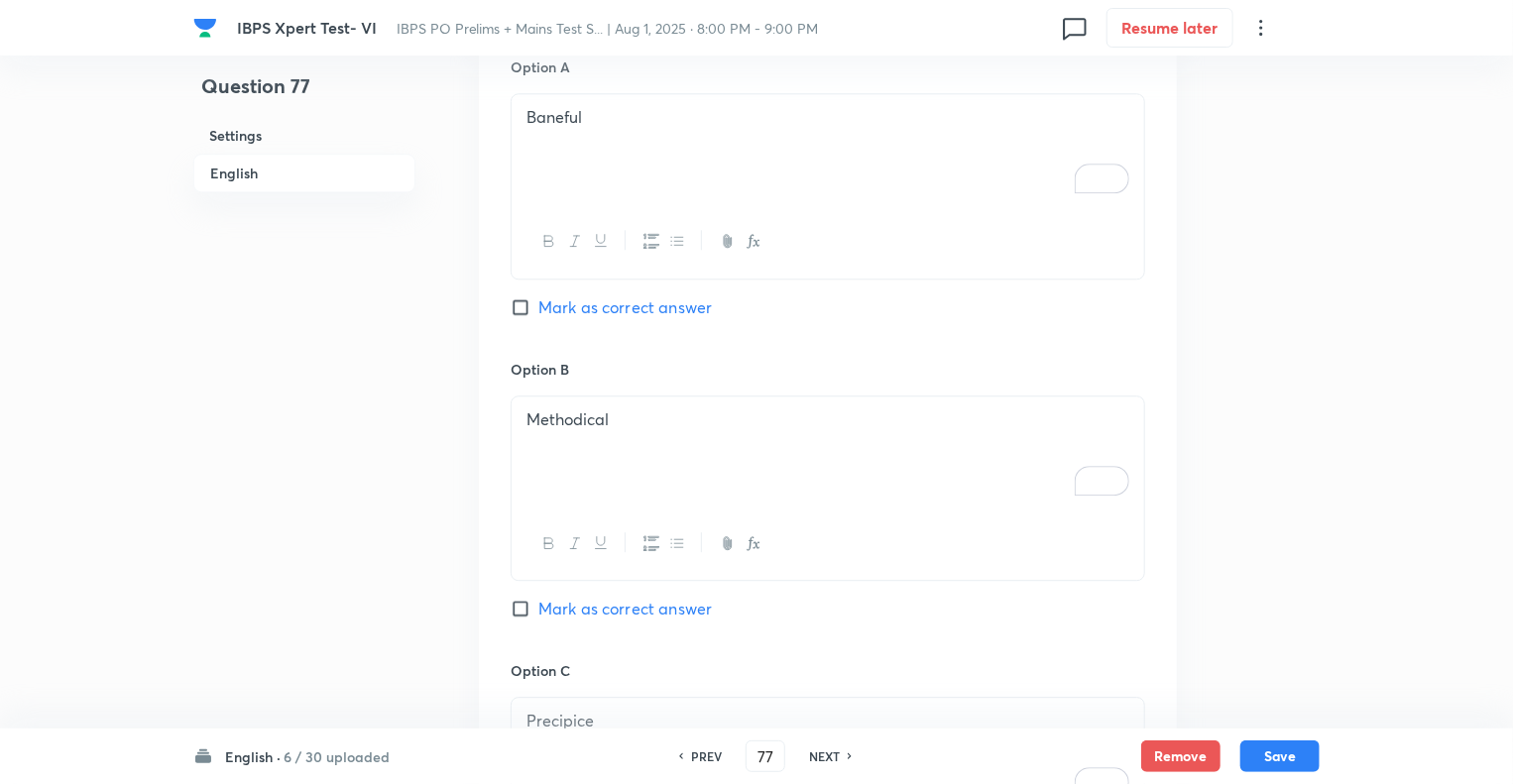 click on "Mark as correct answer" at bounding box center (524, 609) 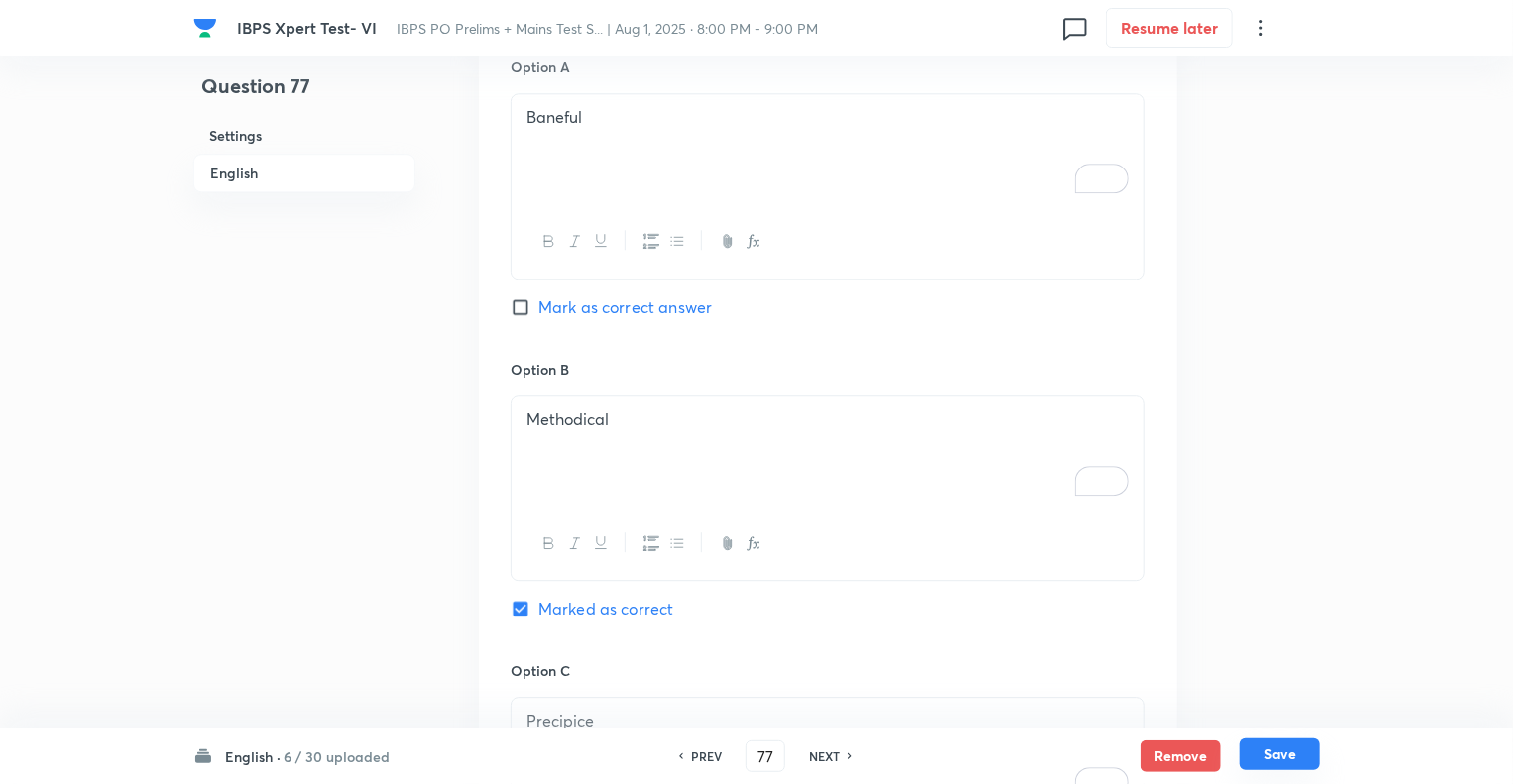 click on "Save" at bounding box center (1280, 754) 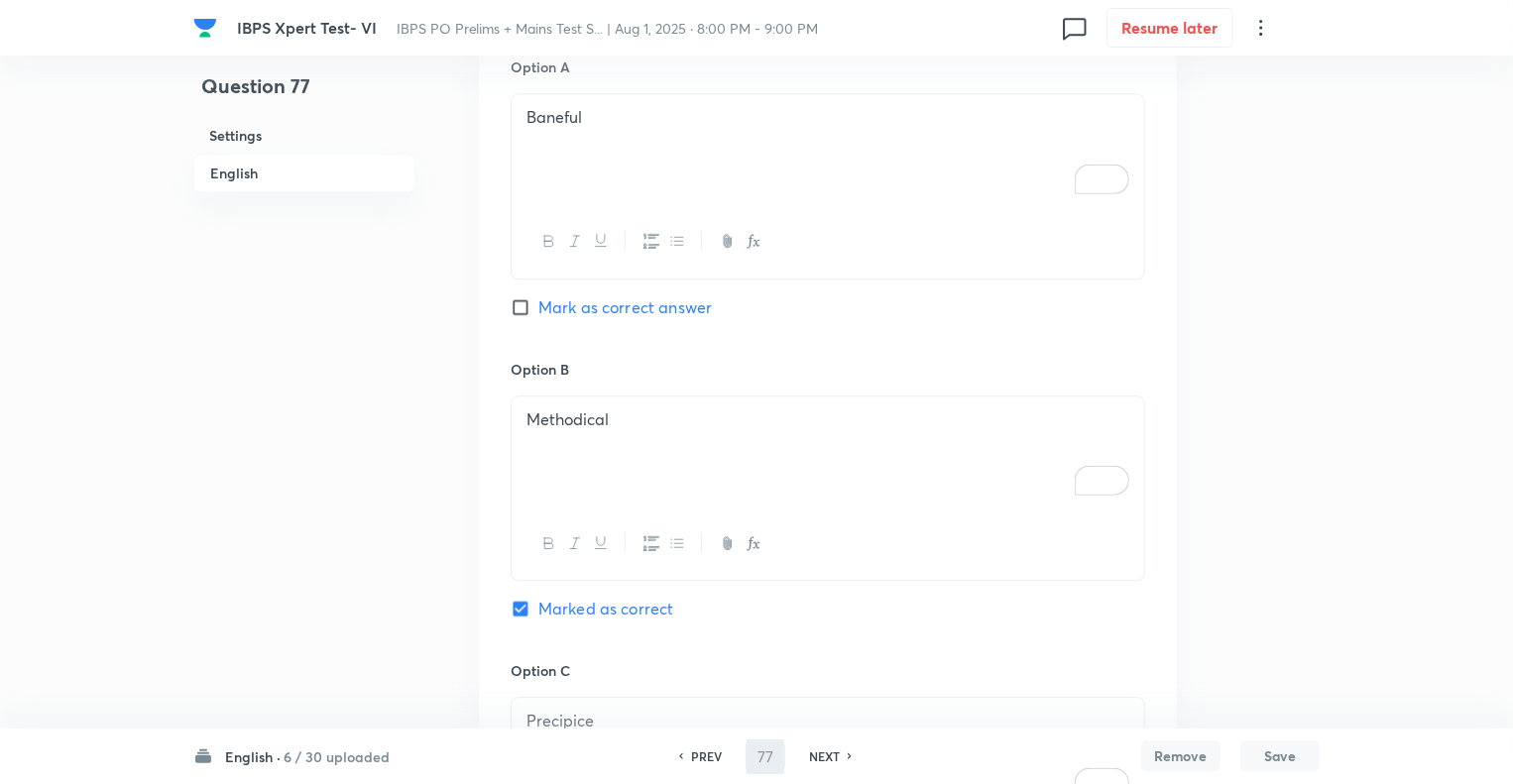 type on "78" 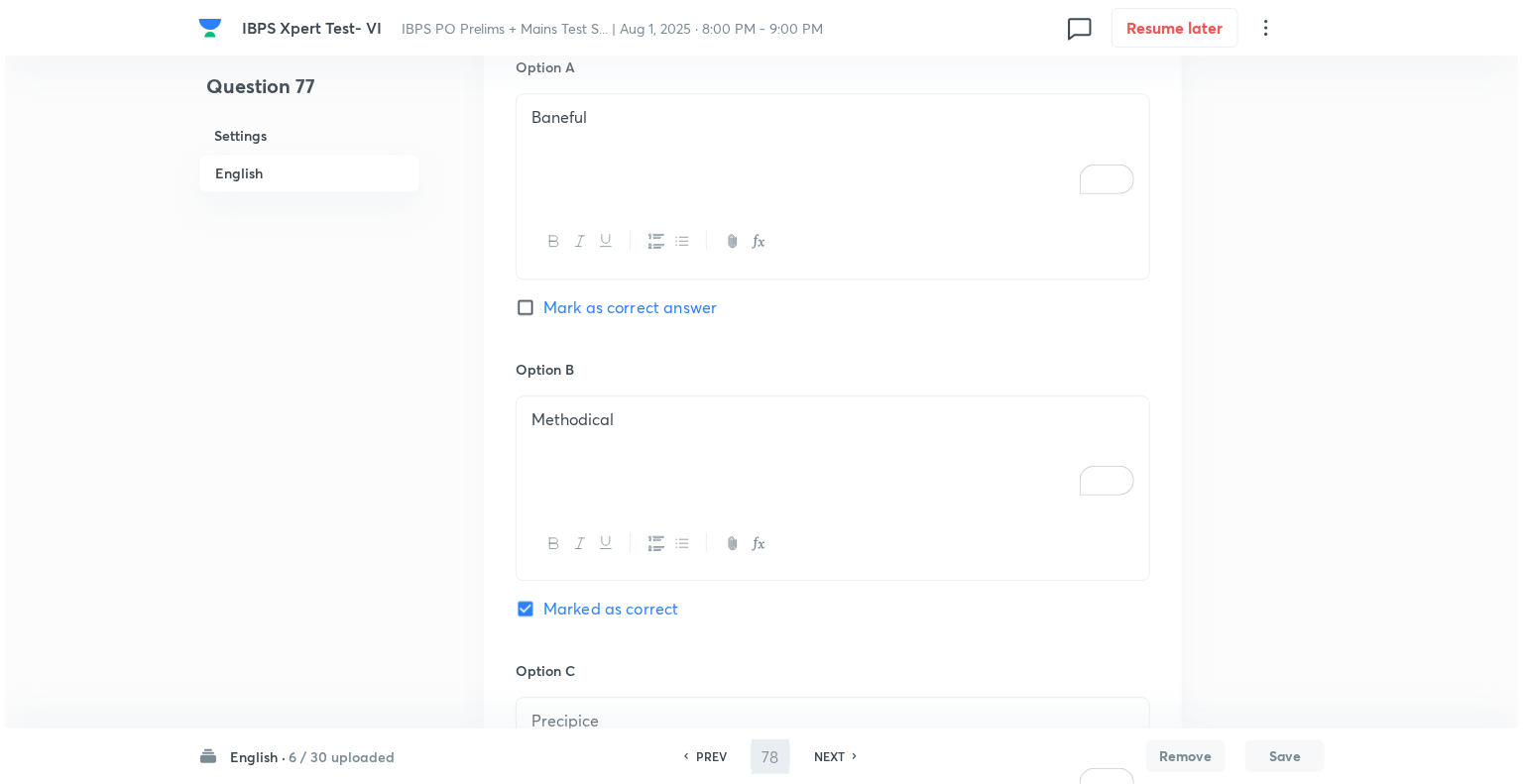 scroll, scrollTop: 0, scrollLeft: 0, axis: both 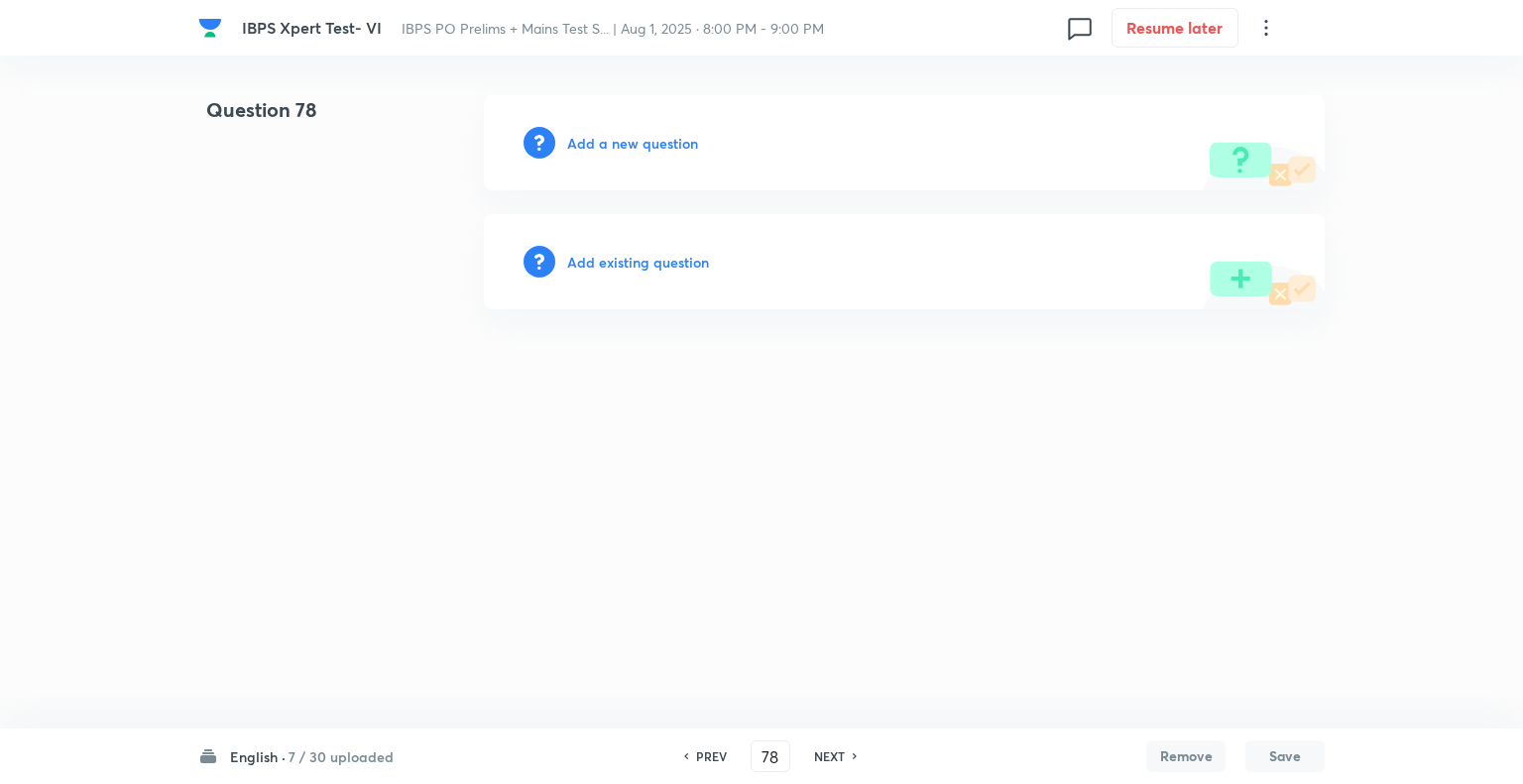 click on "Add a new question" at bounding box center (633, 143) 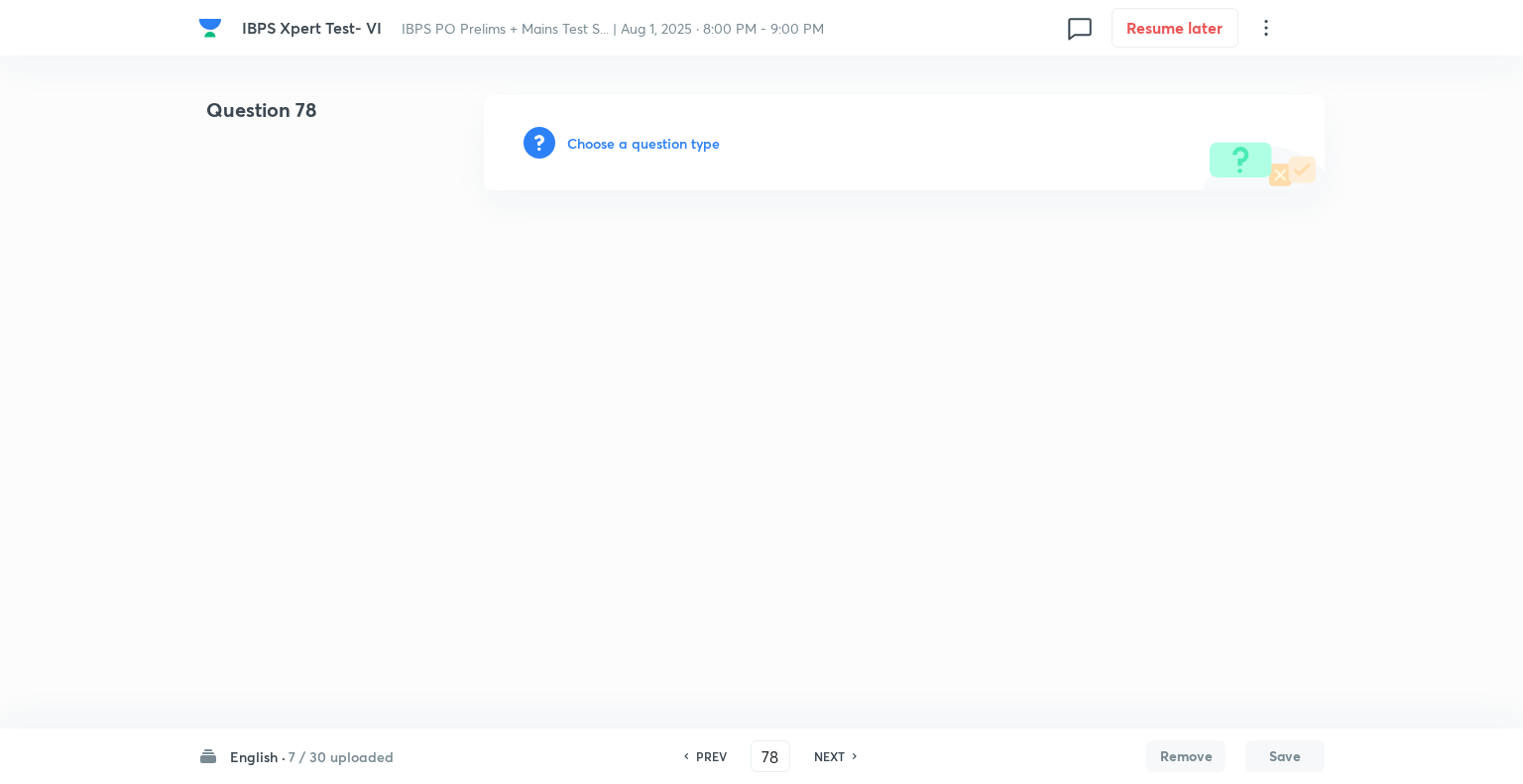 click on "Choose a question type" at bounding box center (644, 143) 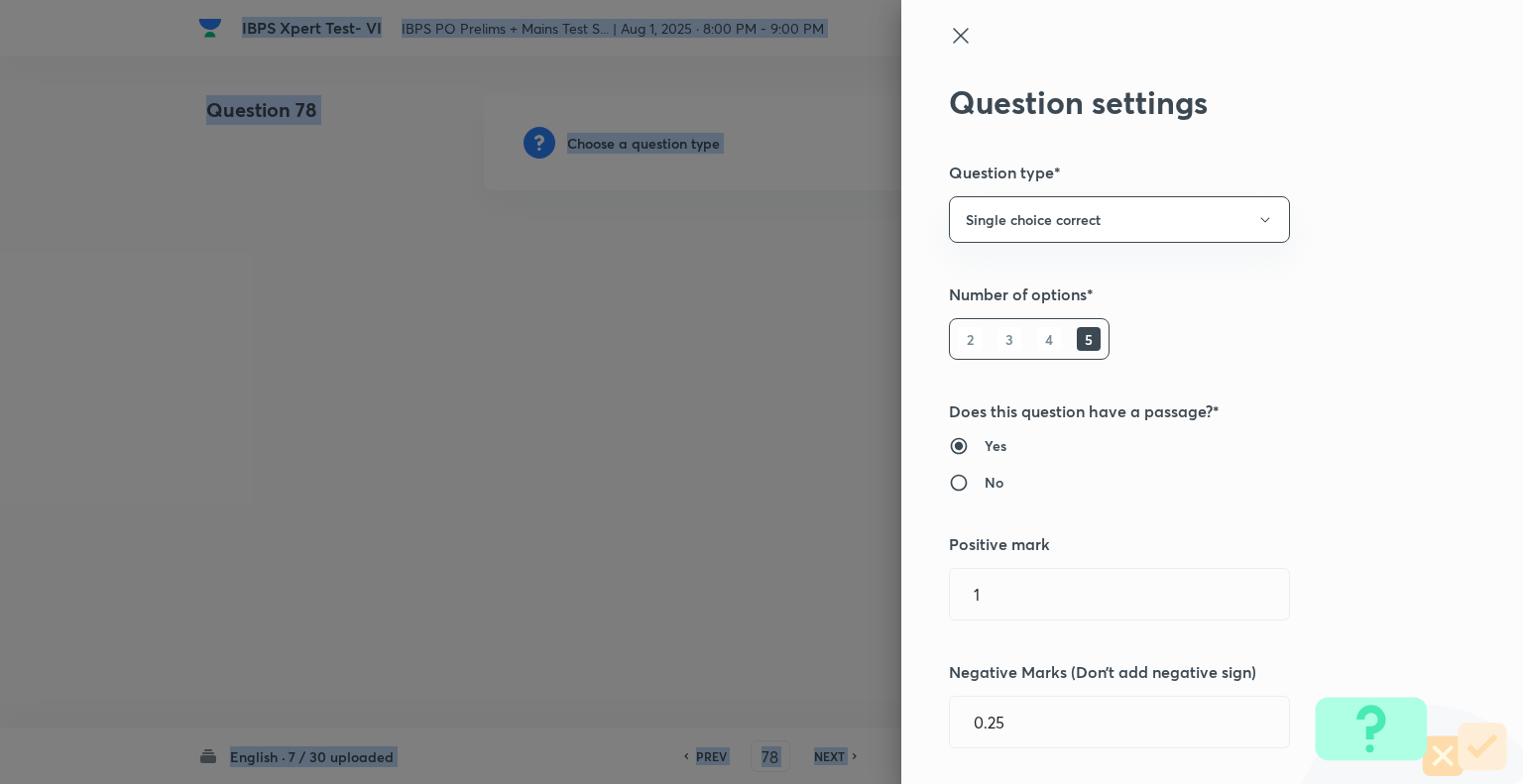 click at bounding box center [762, 392] 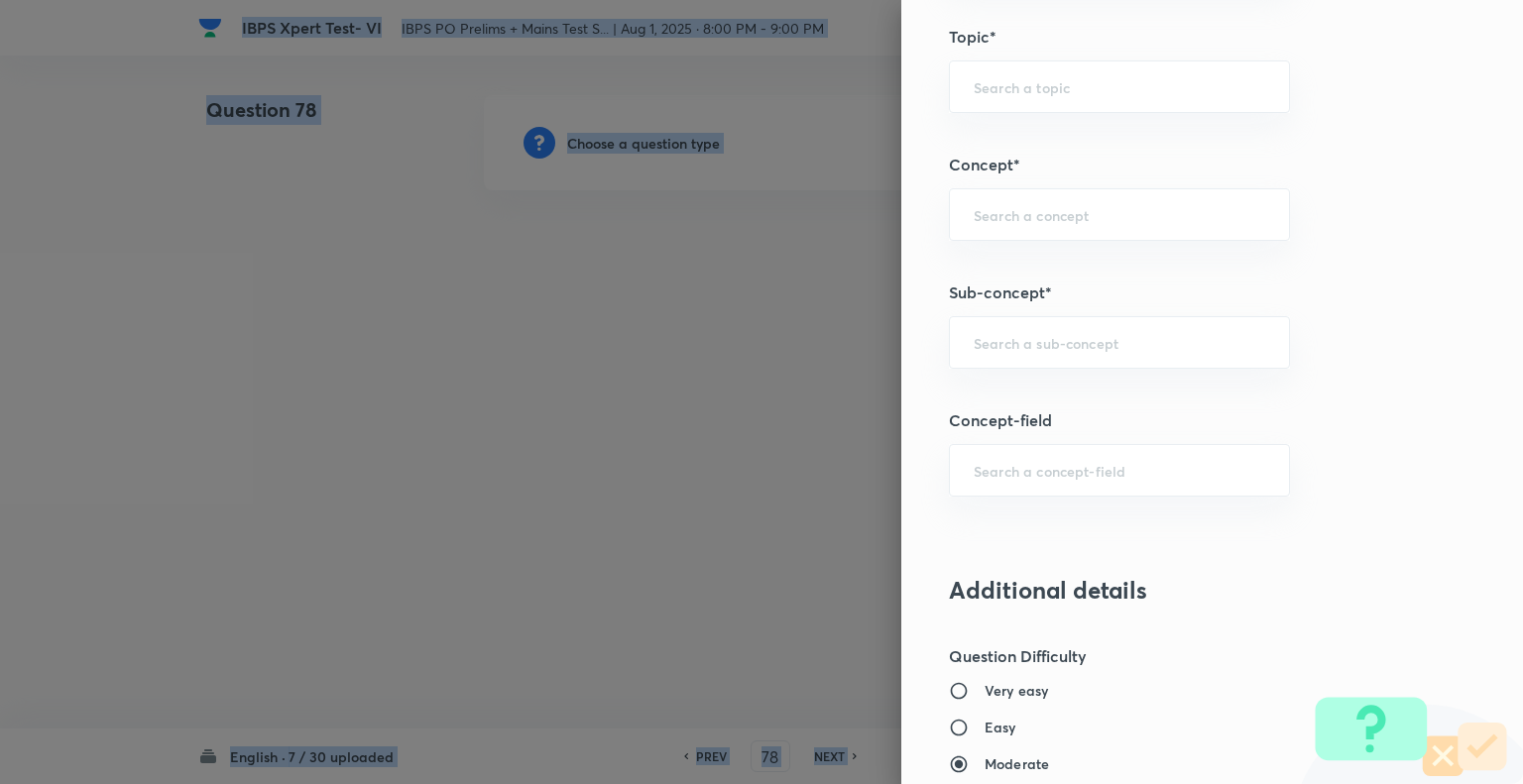 scroll, scrollTop: 1045, scrollLeft: 0, axis: vertical 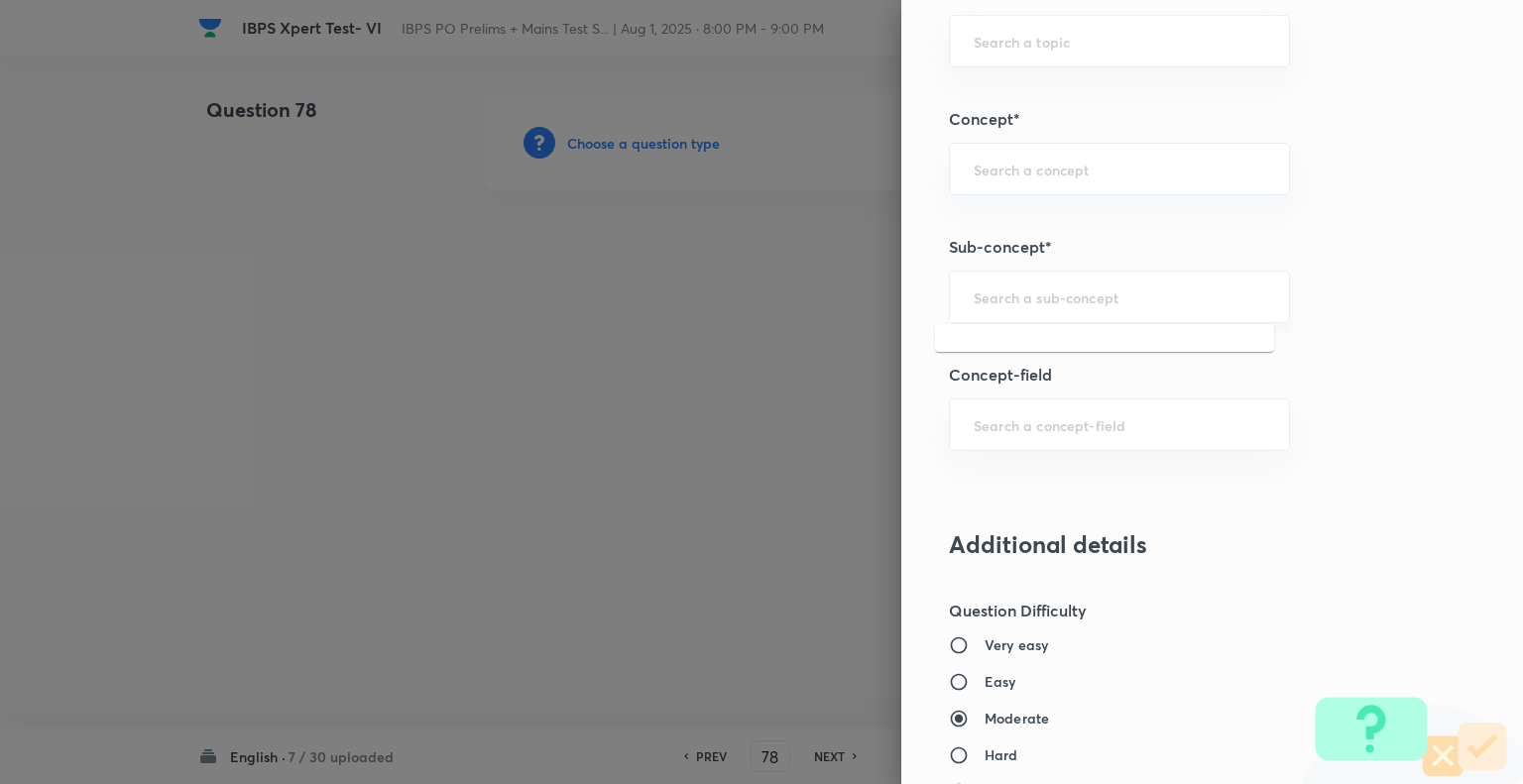 click at bounding box center (1119, 296) 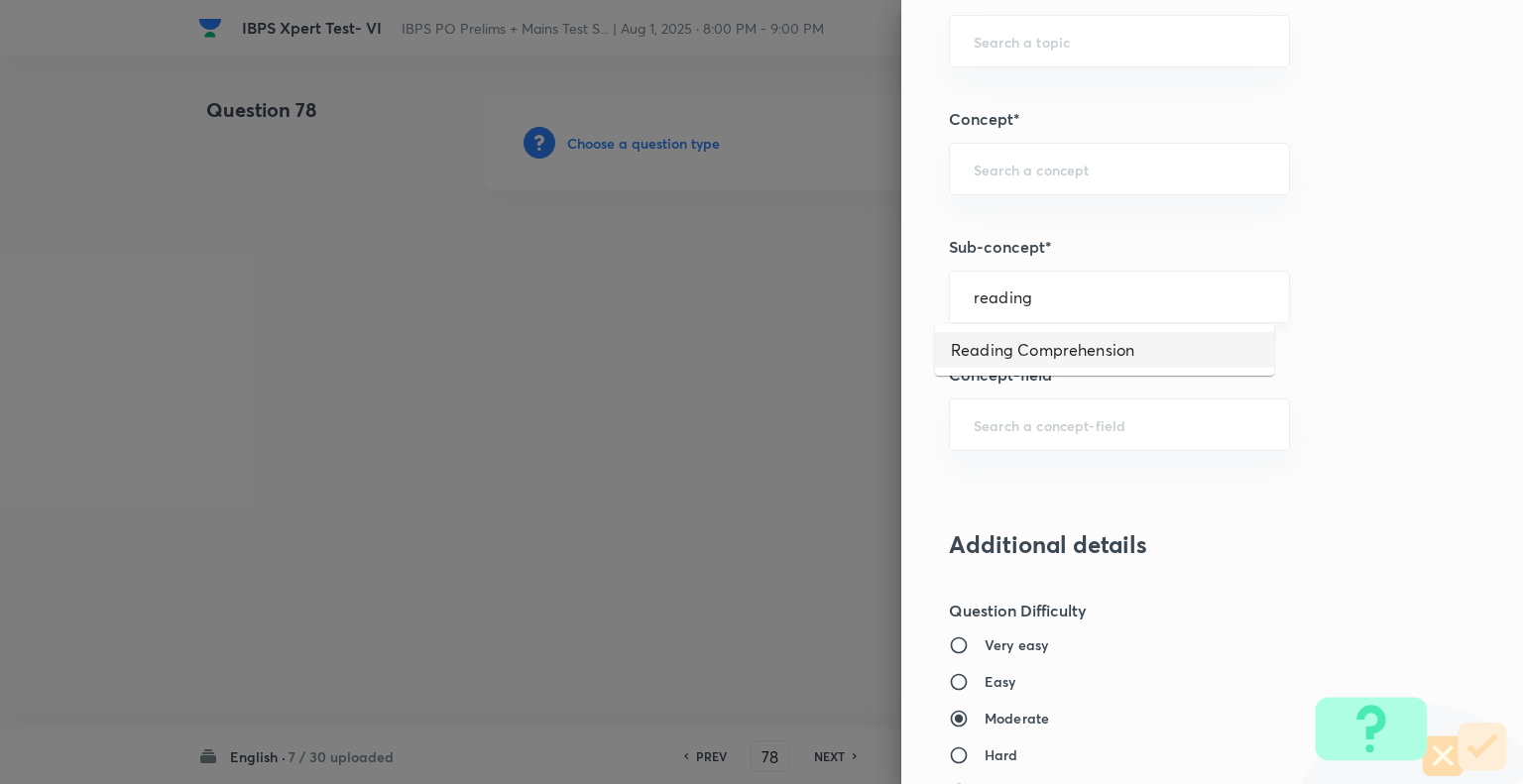 type on "Reading Comprehension" 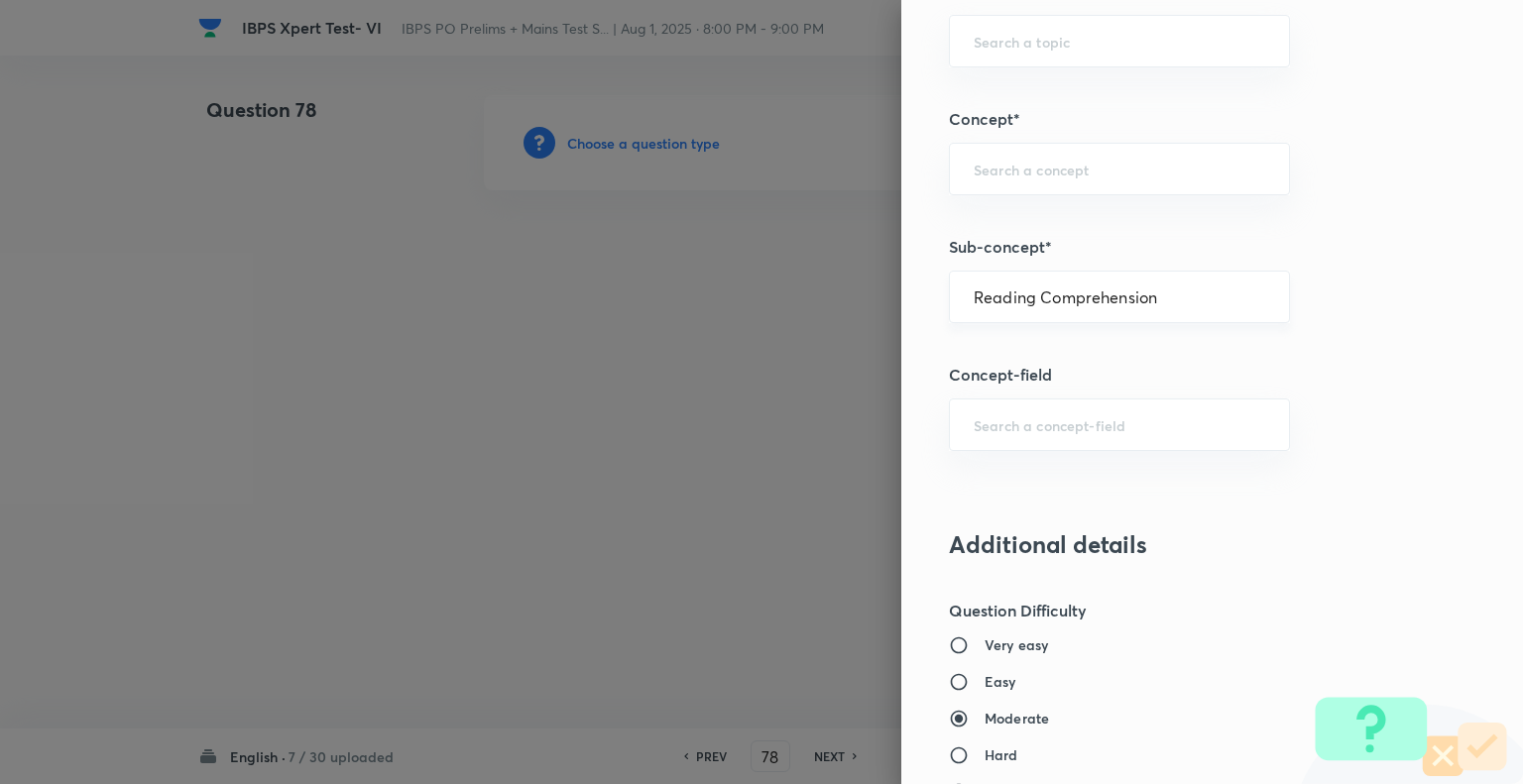 type on "English Language" 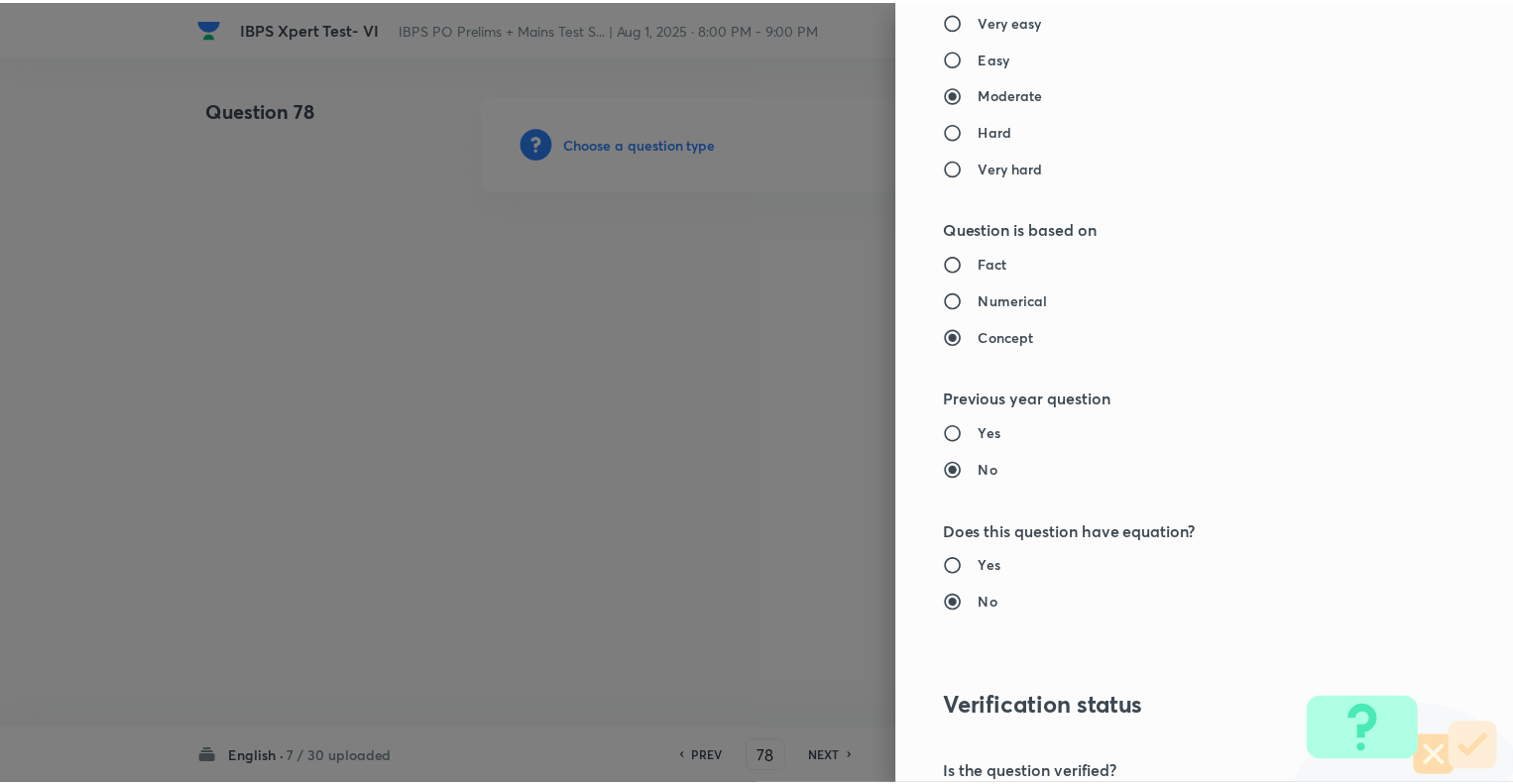 scroll, scrollTop: 1914, scrollLeft: 0, axis: vertical 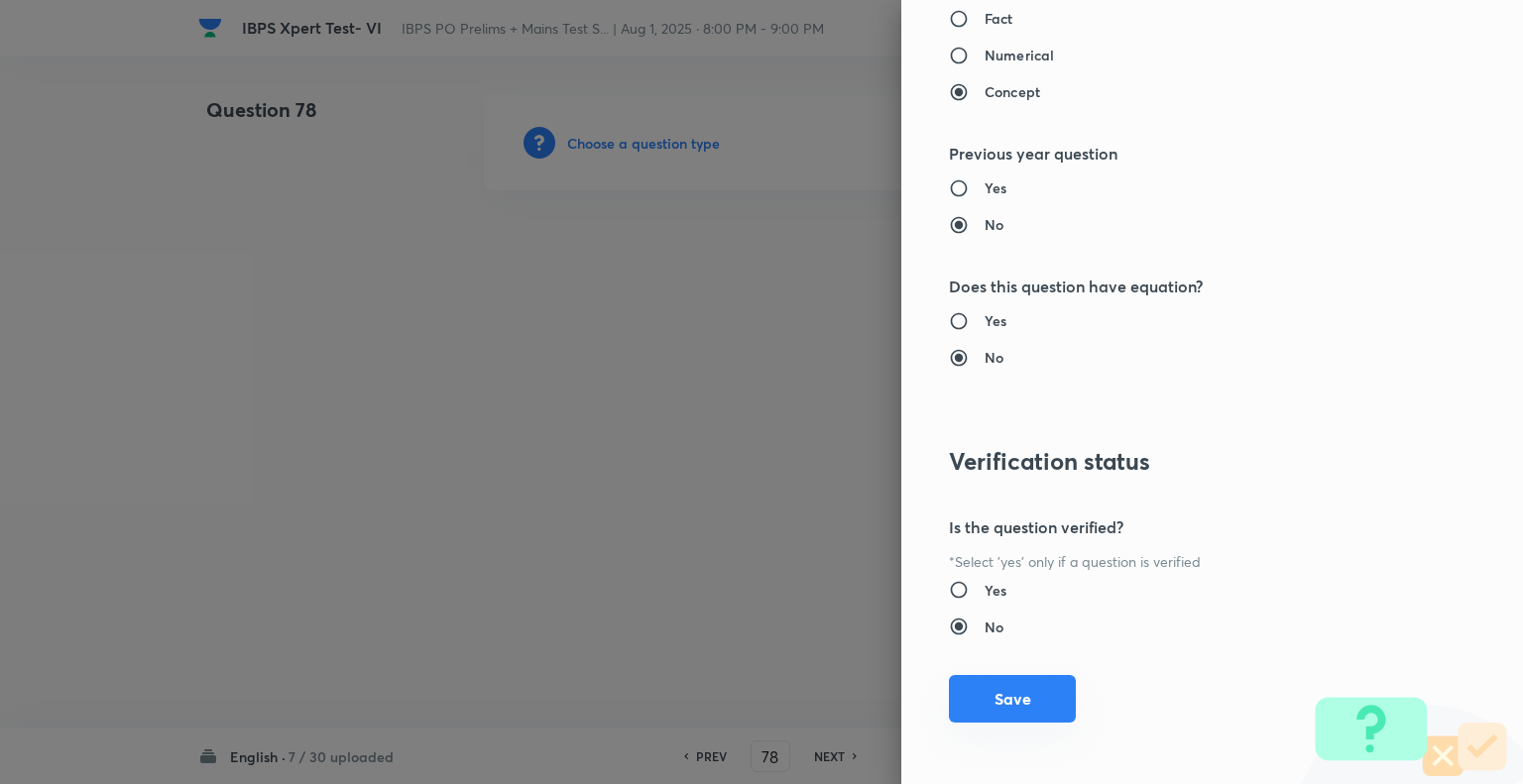 click on "Save" at bounding box center [1012, 699] 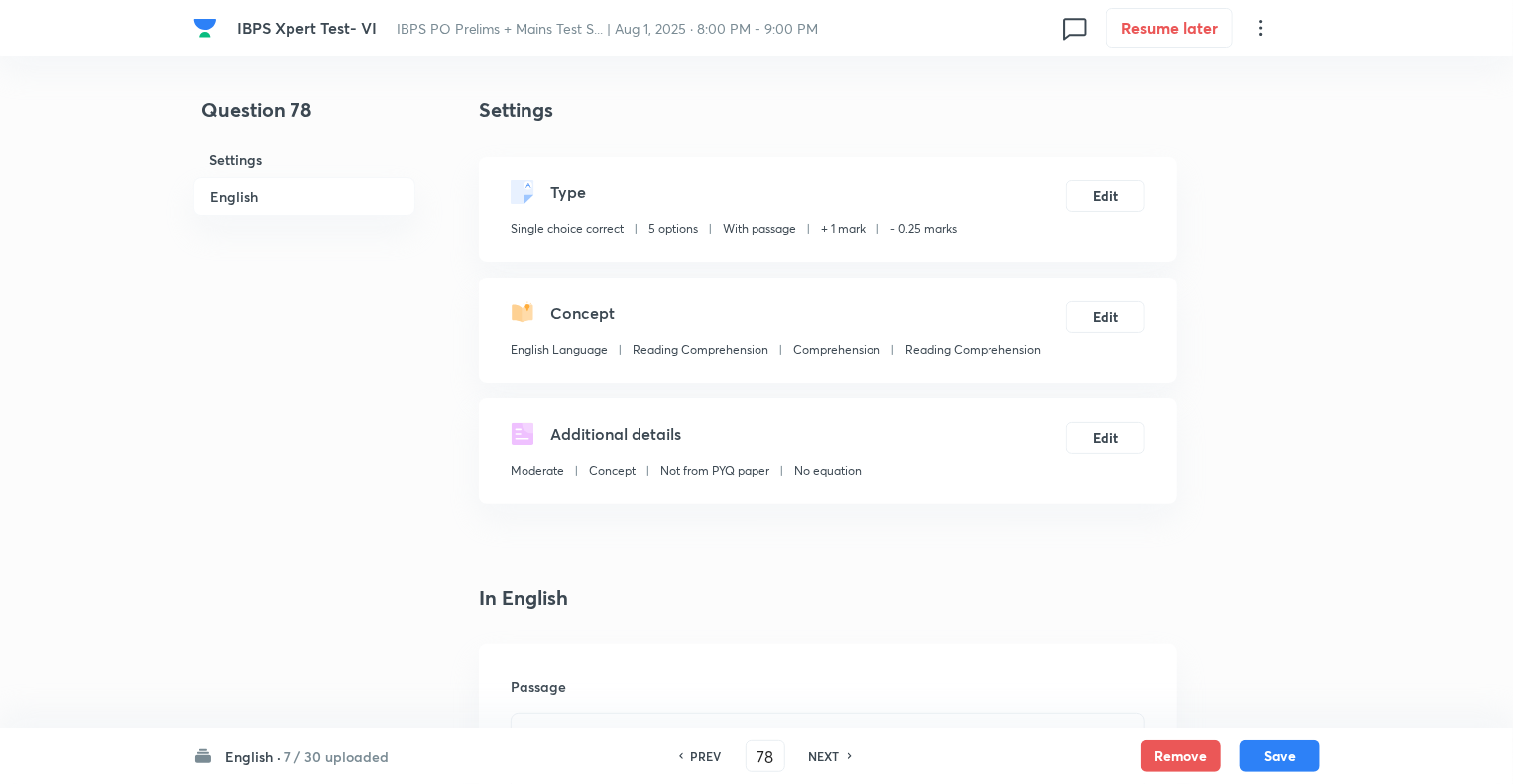 click on "Question 78 Settings English Settings Type Single choice correct 5 options With passage + 1 mark - 0.25 marks Edit Concept English Language Reading Comprehension Comprehension Reading Comprehension Edit Additional details Moderate Concept Not from PYQ paper No equation Edit In English Passage DIRECTIONS (71-78): Read the given passage and answer the following questions based on the passage. The recent reforms in agricultural marketing have brought a sea change in policy. The removal of restrictions under the Essential Commodities Act (ECA) should help attract private investment in agriculture and help farmers of cereals, pulses, oilseeds, onion and potato, who have been adversely affected by the policy regime hitherto that  discouraged relevant  in the present context? Because the policy signals are not very clear in the last few years as relates to agricultural marketing. efficient Question Option A Mark as correct answer Option B Mark as correct answer Option C Mark as correct answer Option D Option E" at bounding box center [756, 2261] 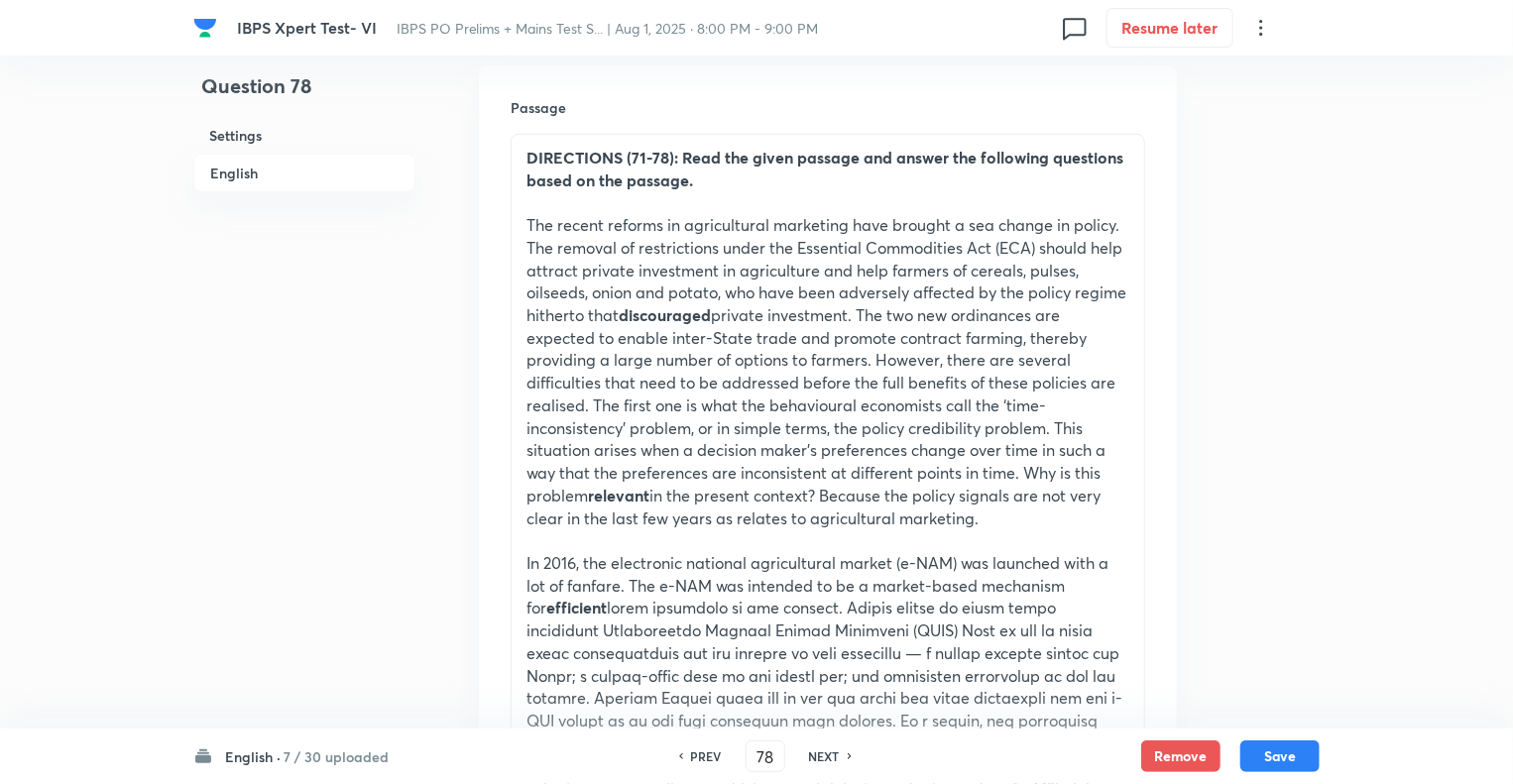 scroll, scrollTop: 595, scrollLeft: 0, axis: vertical 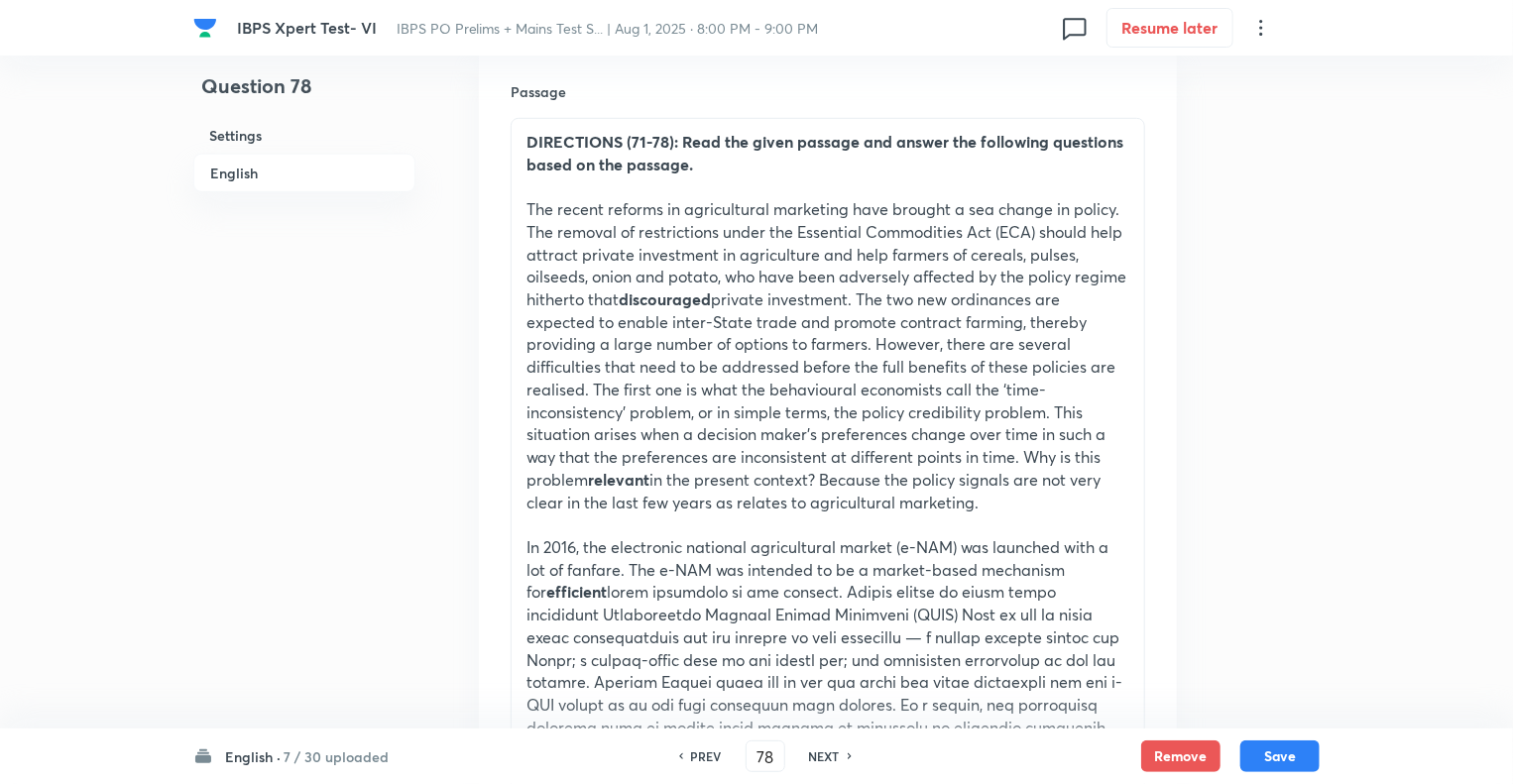 click on "Question 78 Settings English" at bounding box center (304, 1666) 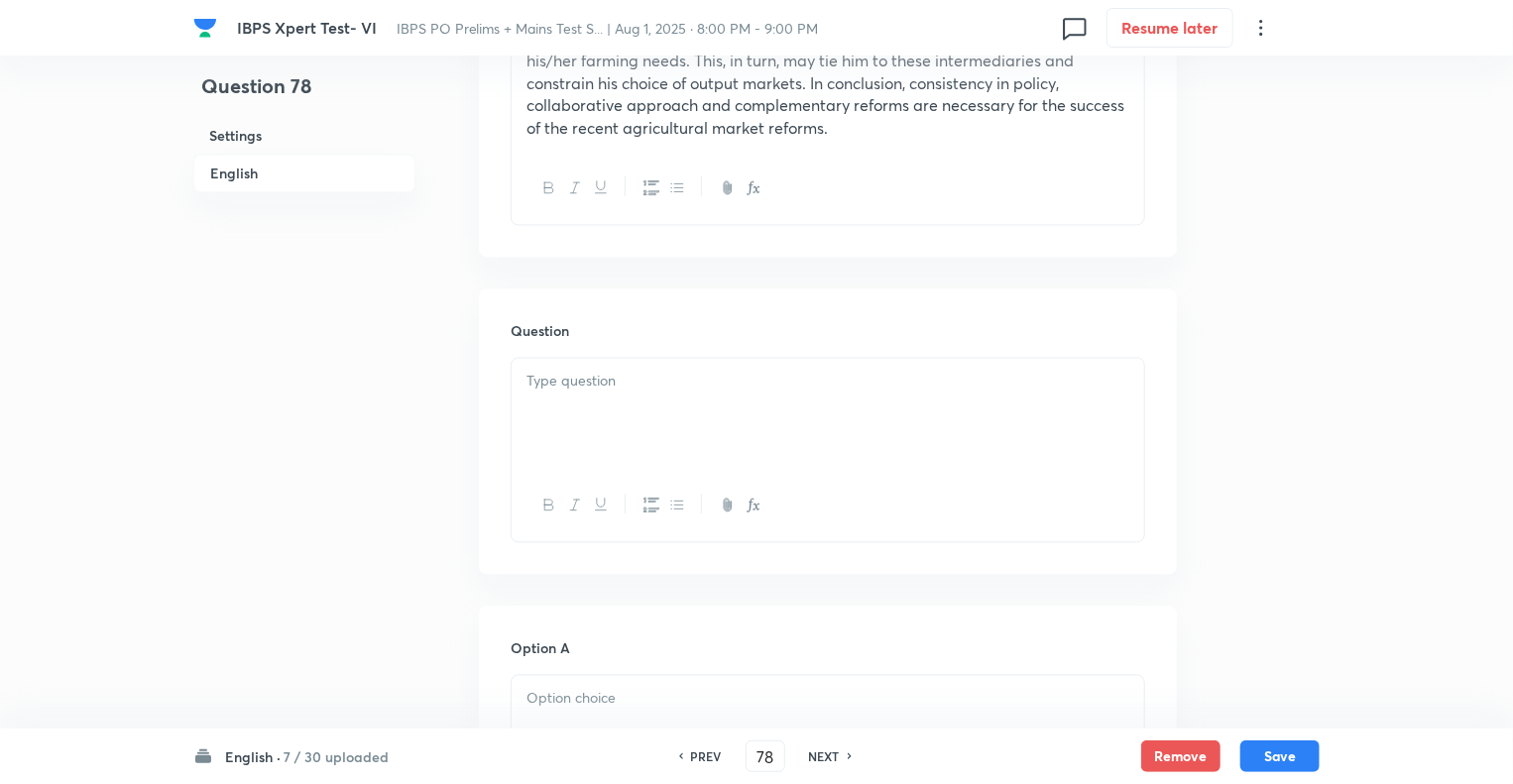 scroll, scrollTop: 1903, scrollLeft: 0, axis: vertical 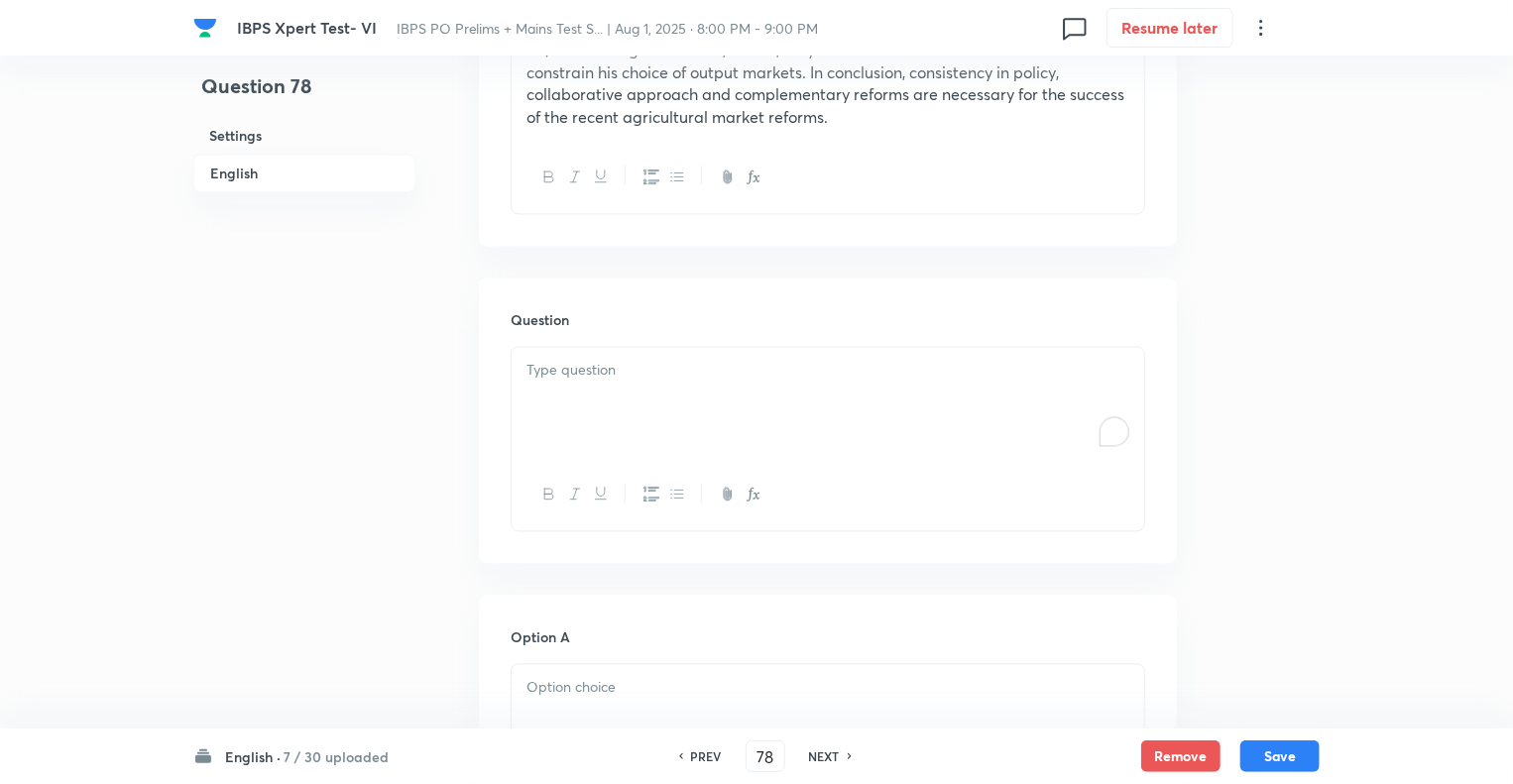 click at bounding box center [828, 402] 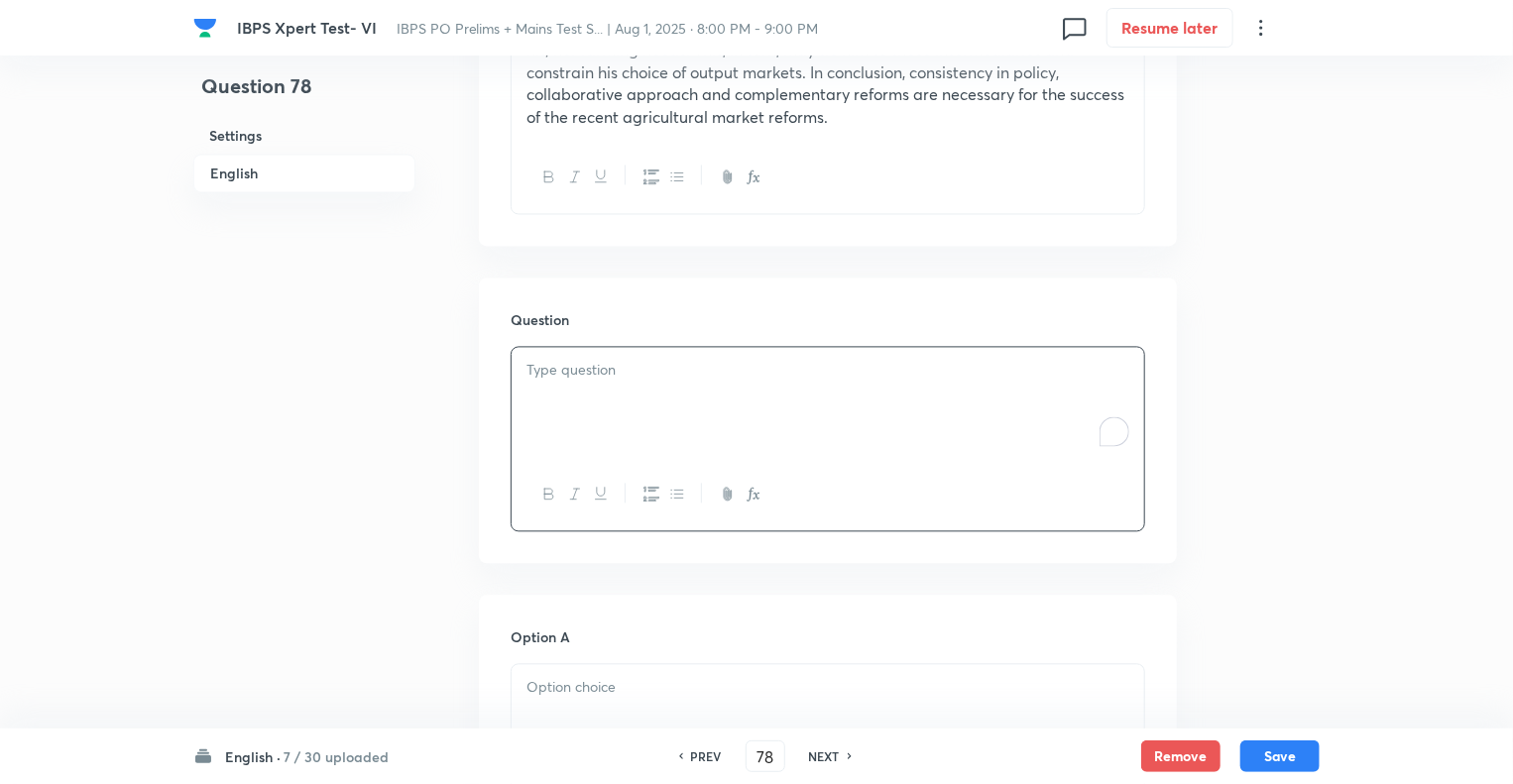 paste 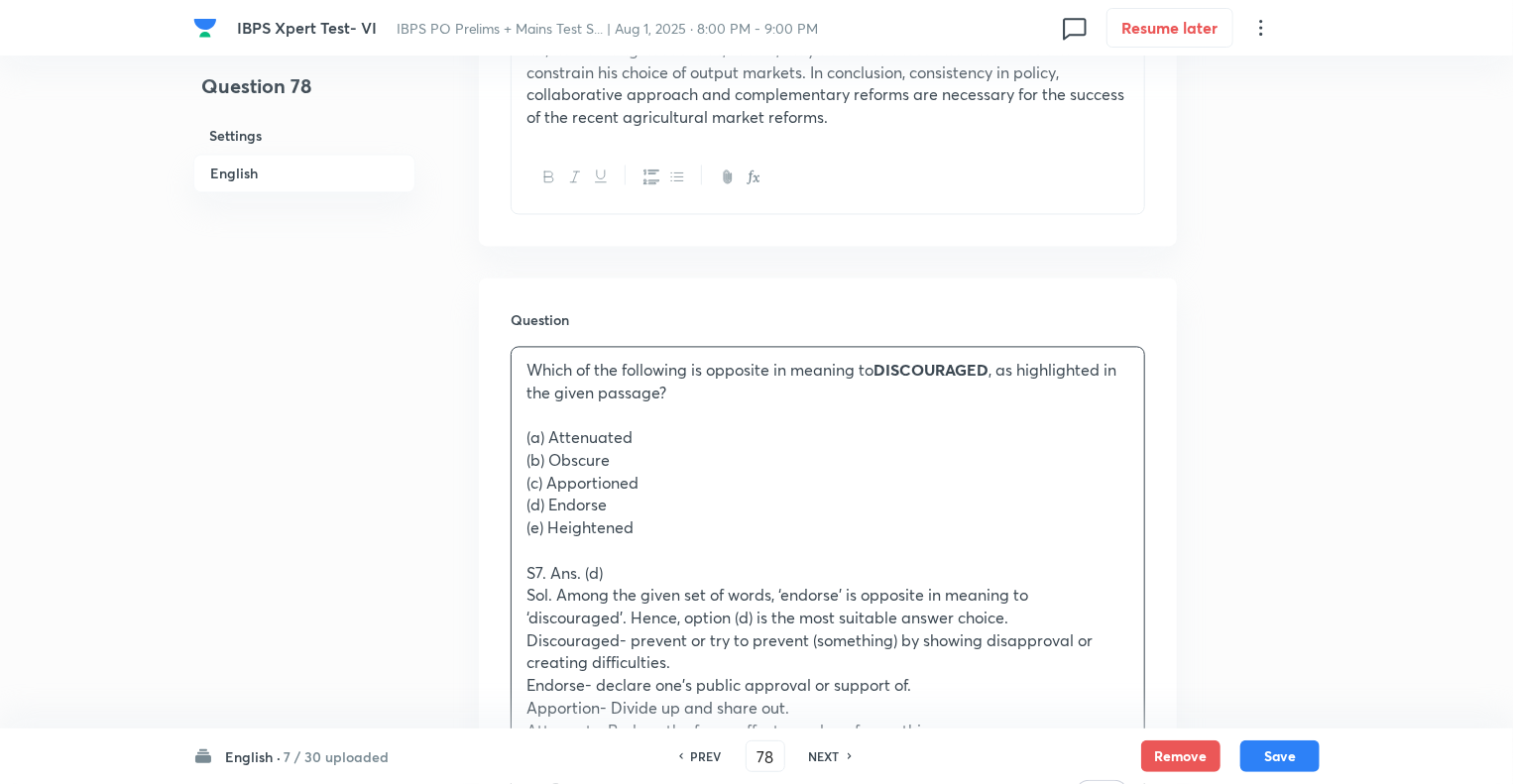click on "(a) Attenuated" at bounding box center (828, 437) 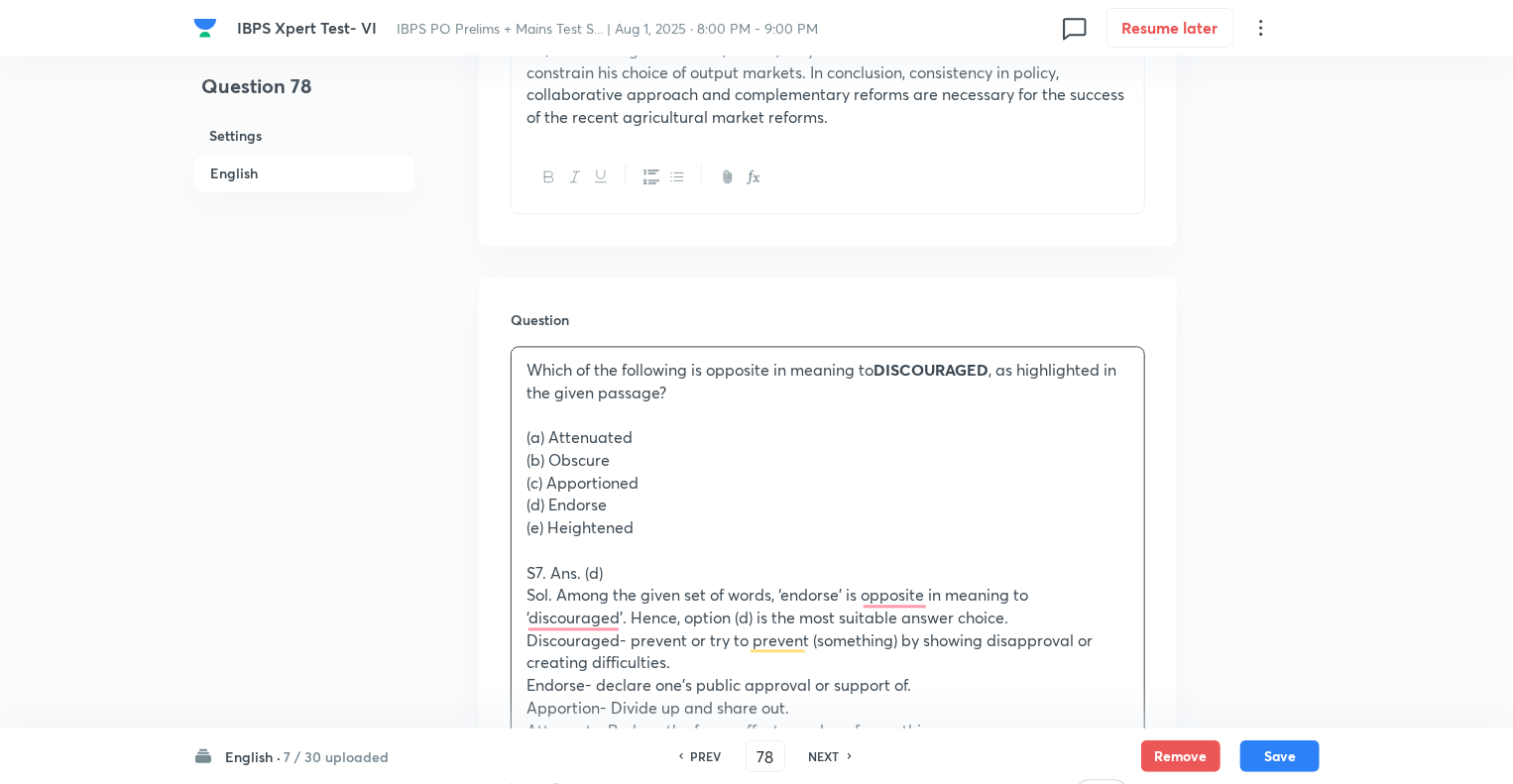 type 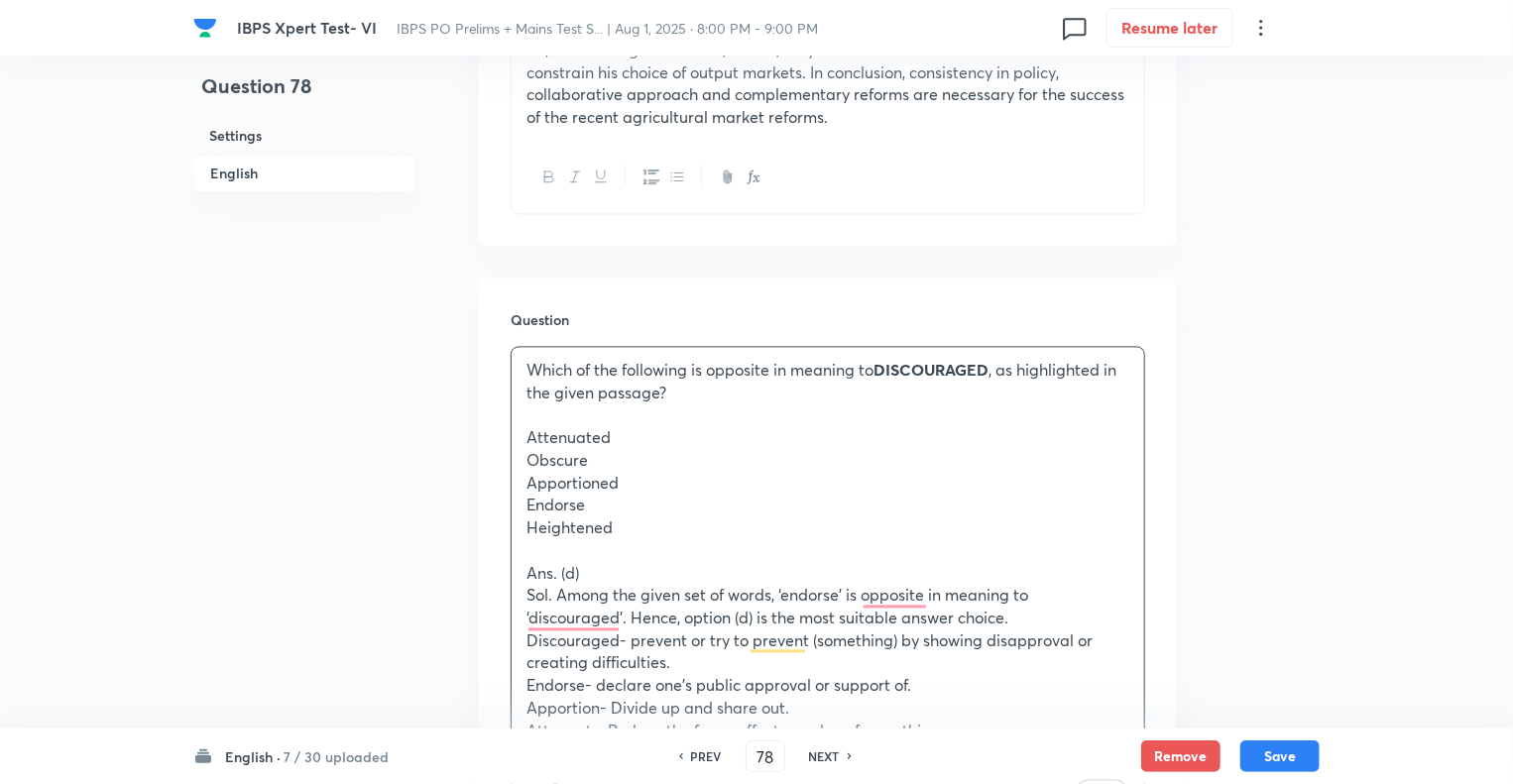 click on "Question 78 Settings English Settings Type Single choice correct 5 options With passage + 1 mark - 0.25 marks Edit Concept English Language Reading Comprehension Comprehension Reading Comprehension Edit Additional details Moderate Concept Not from PYQ paper No equation Edit In English Passage DIRECTIONS (71-78): Read the given passage and answer the following questions based on the passage. The recent reforms in agricultural marketing have brought a sea change in policy. The removal of restrictions under the Essential Commodities Act (ECA) should help attract private investment in agriculture and help farmers of cereals, pulses, oilseeds, onion and potato, who have been adversely affected by the policy regime hitherto that  discouraged relevant  in the present context? Because the policy signals are not very clear in the last few years as relates to agricultural marketing. efficient Question Which of the following is opposite in meaning to  DISCOURAGED , as highlighted in the given passage? Attenuated Obscure" at bounding box center (756, 539) 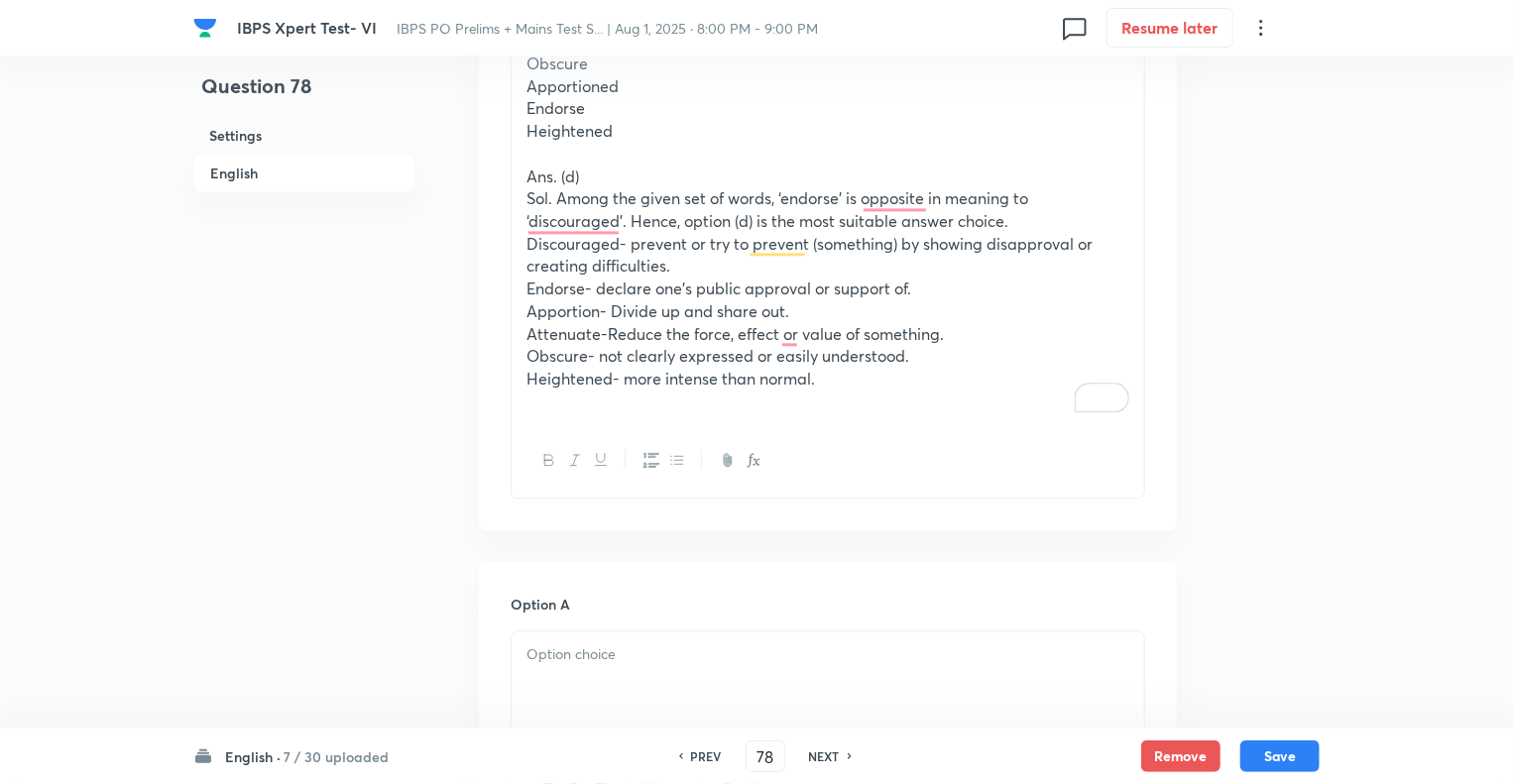 scroll, scrollTop: 2339, scrollLeft: 0, axis: vertical 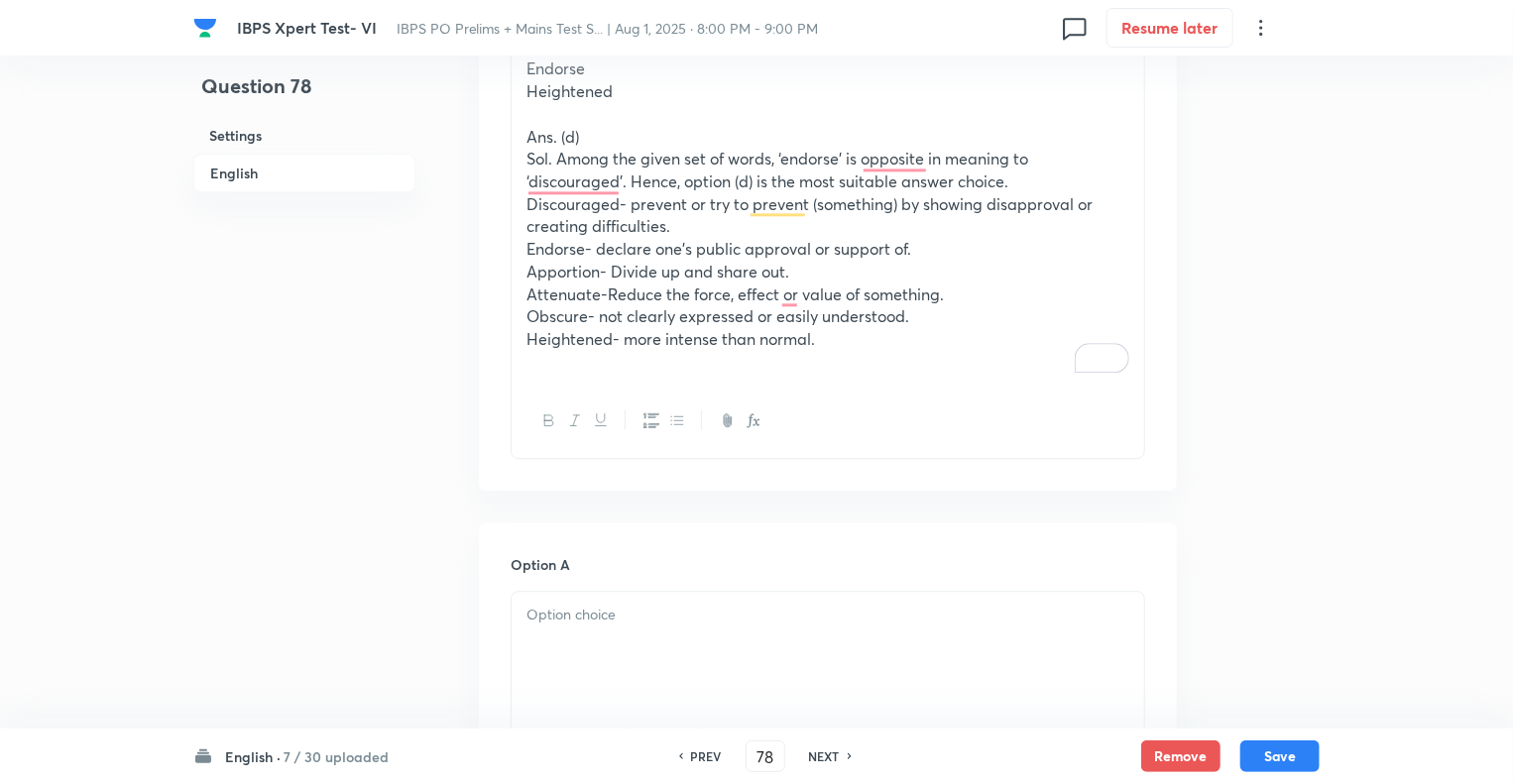 click on "Heightened- more intense than normal." at bounding box center [828, 339] 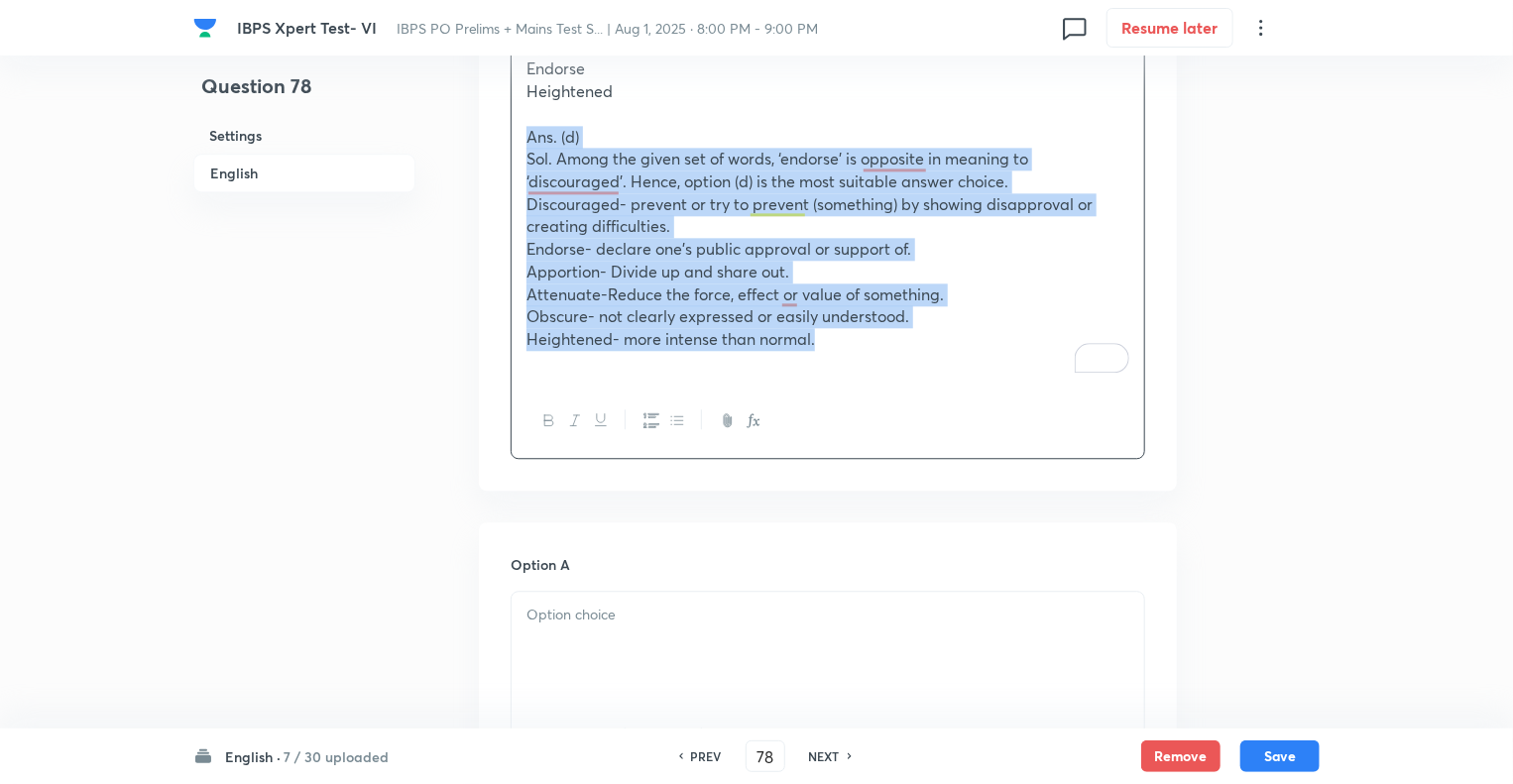 click on "IBPS Xpert Test- VI IBPS PO Prelims + Mains Test S... | Aug 1, 2025 · 8:00 PM - 9:00 PM 0 Resume later Question 78 Settings English Settings Type Single choice correct 5 options With passage + 1 mark - 0.25 marks Edit Concept English Language Reading Comprehension Comprehension Reading Comprehension Edit Additional details Moderate Concept Not from PYQ paper No equation Edit In English Passage DIRECTIONS (71-78): Read the given passage and answer the following questions based on the passage. The recent reforms in agricultural marketing have brought a sea change in policy. The removal of restrictions under the Essential Commodities Act (ECA) should help attract private investment in agriculture and help farmers of cereals, pulses, oilseeds, onion and potato, who have been adversely affected by the policy regime hitherto that  discouraged relevant  in the present context? Because the policy signals are not very clear in the last few years as relates to agricultural marketing. efficient Question DISCOURAGED 78" at bounding box center [756, 103] 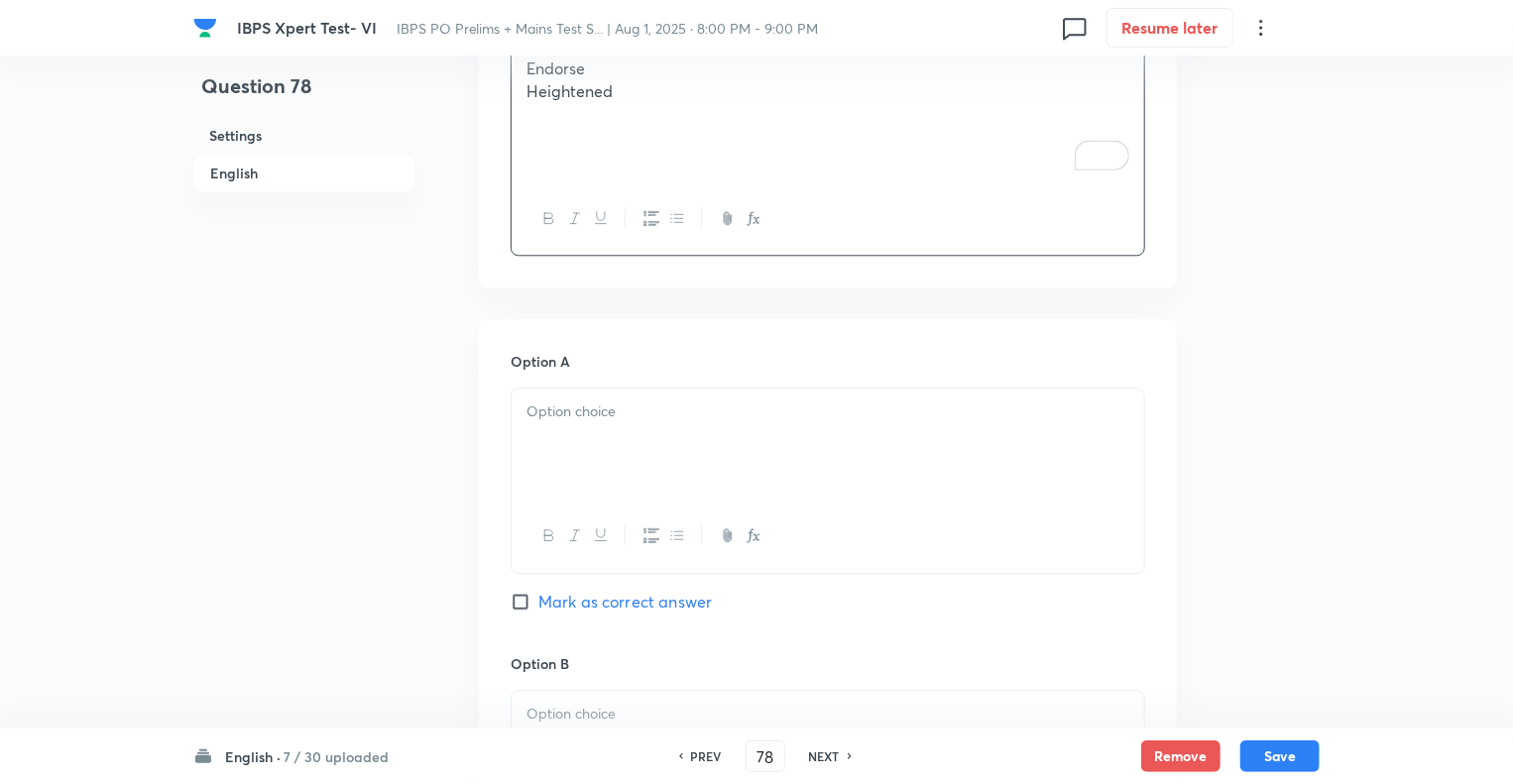 click on "Question 78 Settings English" at bounding box center [304, 2] 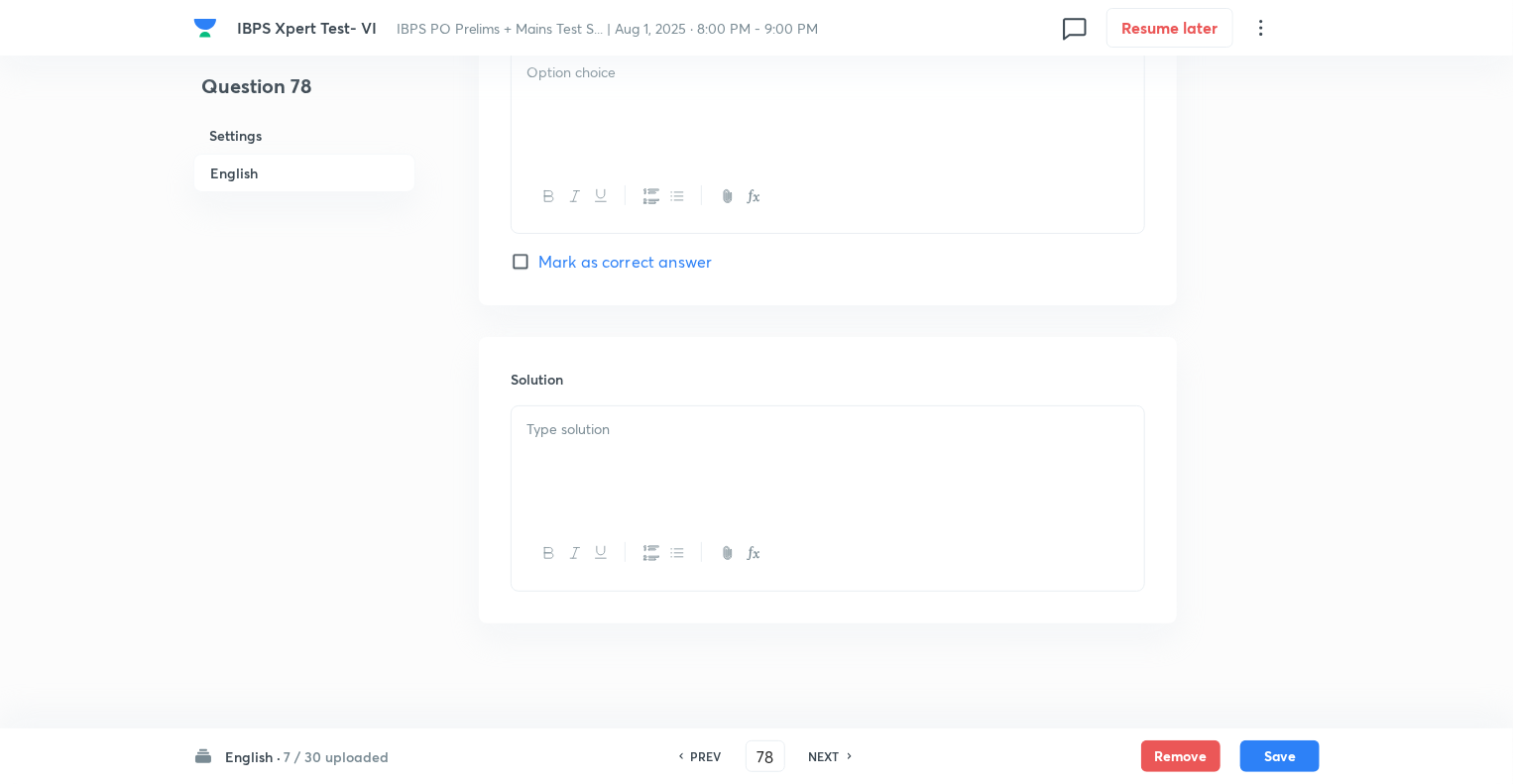 scroll, scrollTop: 3940, scrollLeft: 0, axis: vertical 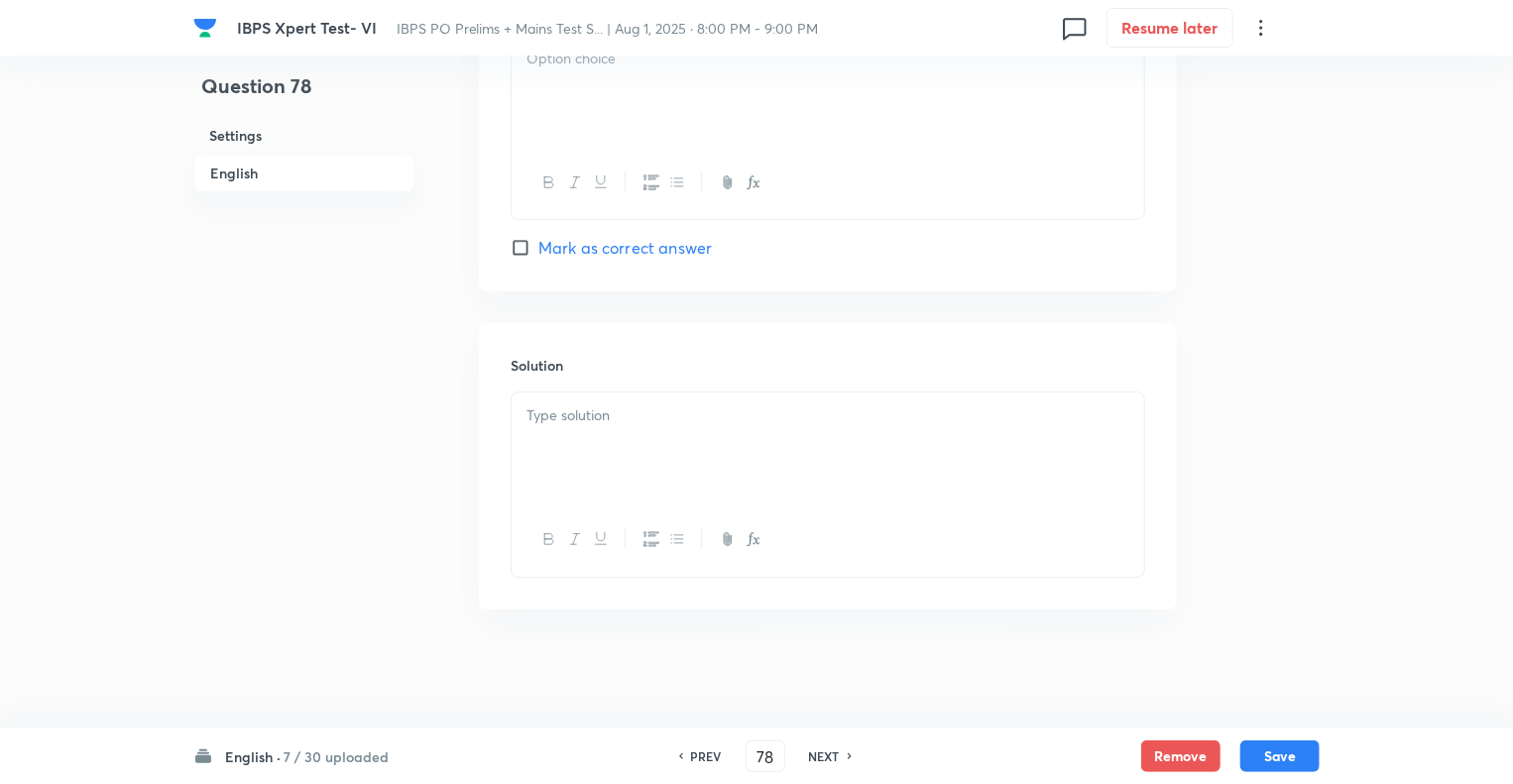 click at bounding box center (828, 448) 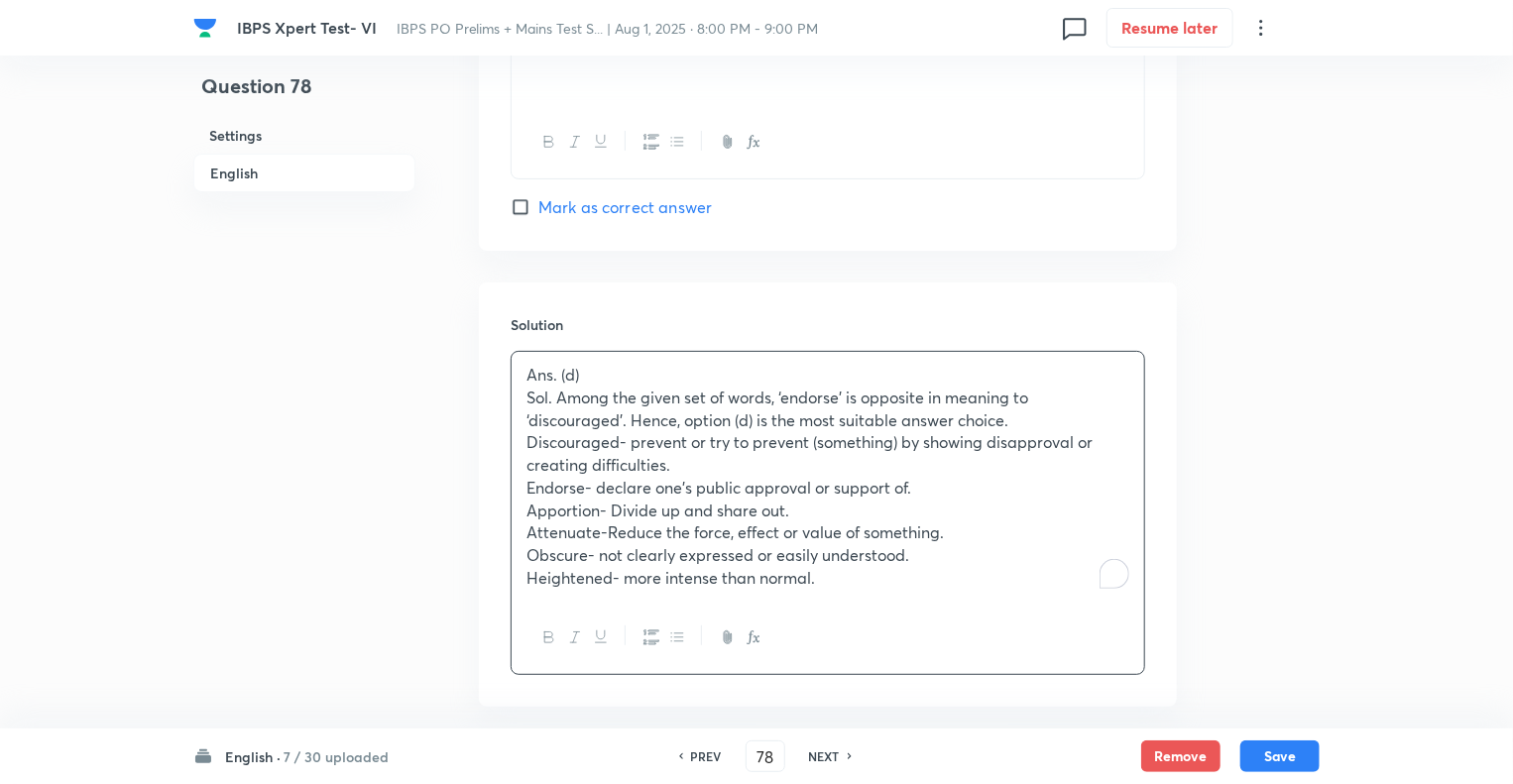 click on "Question 78 Settings English" at bounding box center [304, -1529] 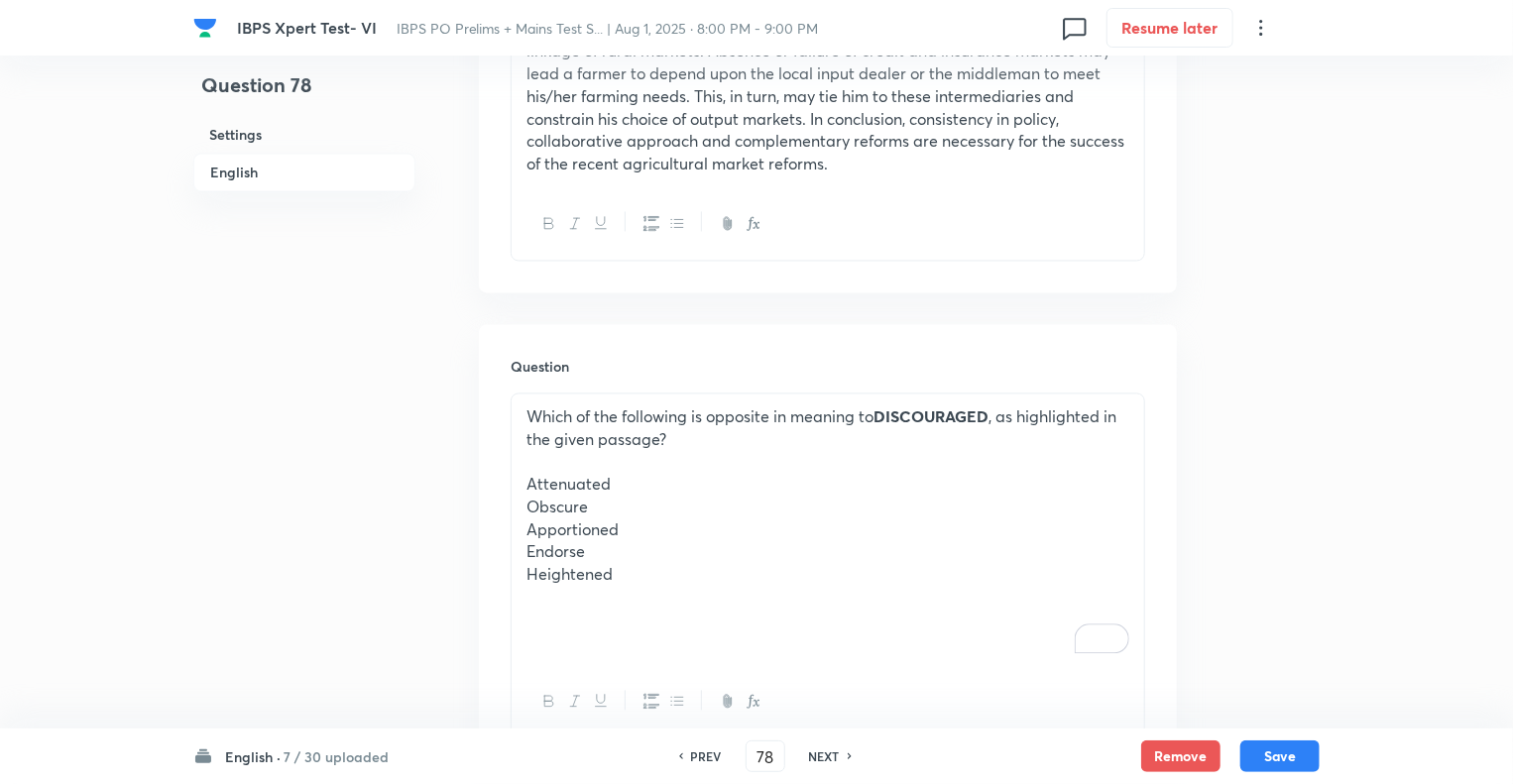 scroll, scrollTop: 1839, scrollLeft: 0, axis: vertical 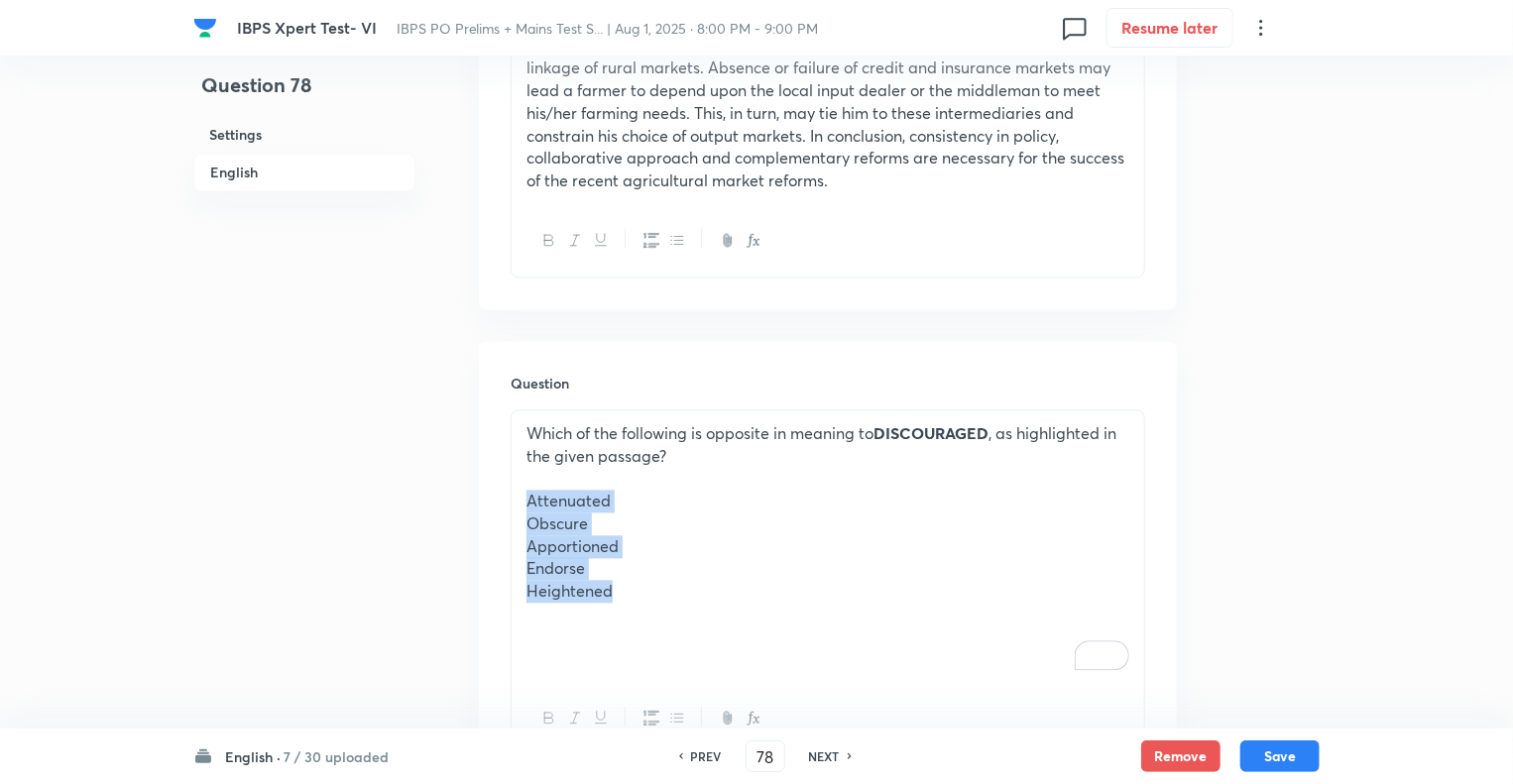 click on "IBPS Xpert Test- VI IBPS PO Prelims + Mains Test S... | Aug 1, 2025 · 8:00 PM - 9:00 PM 0 Resume later Question 78 Settings English Settings Type Single choice correct 5 options With passage + 1 mark - 0.25 marks Edit Concept English Language Reading Comprehension Comprehension Reading Comprehension Edit Additional details Moderate Concept Not from PYQ paper No equation Edit In English Passage DIRECTIONS (71-78): Read the given passage and answer the following questions based on the passage. The recent reforms in agricultural marketing have brought a sea change in policy. The removal of restrictions under the Essential Commodities Act (ECA) should help attract private investment in agriculture and help farmers of cereals, pulses, oilseeds, onion and potato, who have been adversely affected by the policy regime hitherto that  discouraged relevant  in the present context? Because the policy signals are not very clear in the last few years as relates to agricultural marketing. efficient Question DISCOURAGED 78" at bounding box center (756, 572) 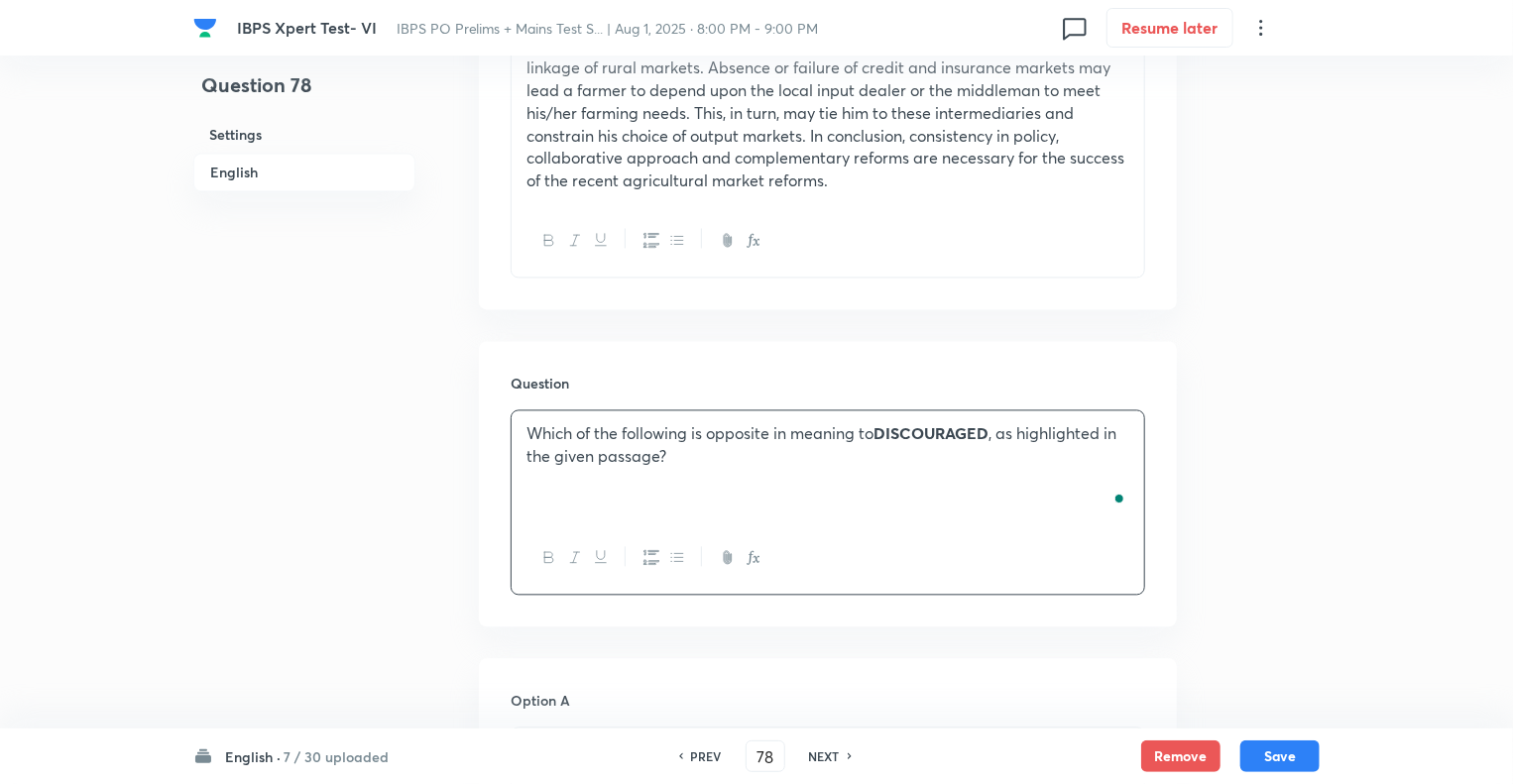 click on "Question 78 Settings English" at bounding box center [304, 492] 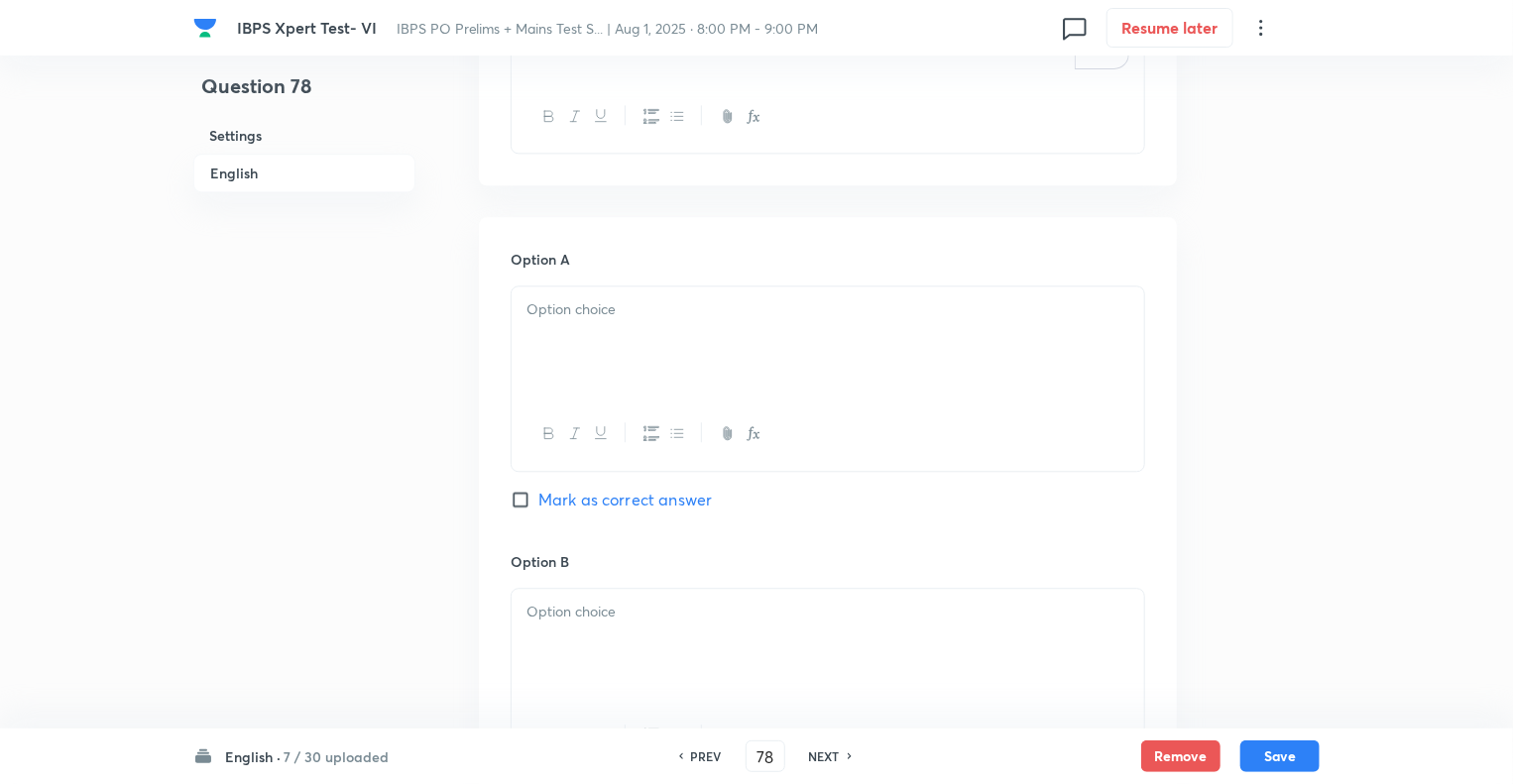 scroll, scrollTop: 2433, scrollLeft: 0, axis: vertical 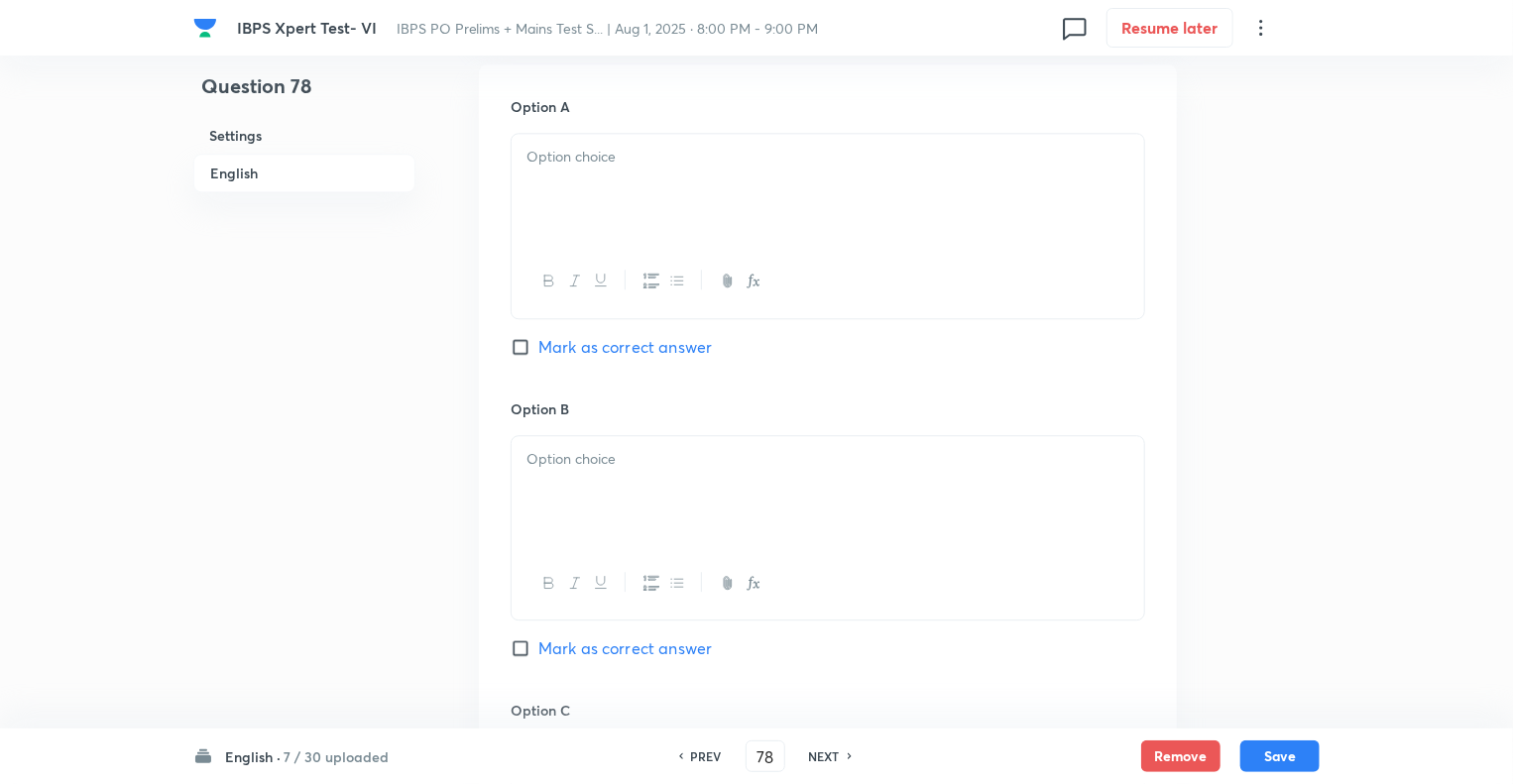 click at bounding box center (828, 189) 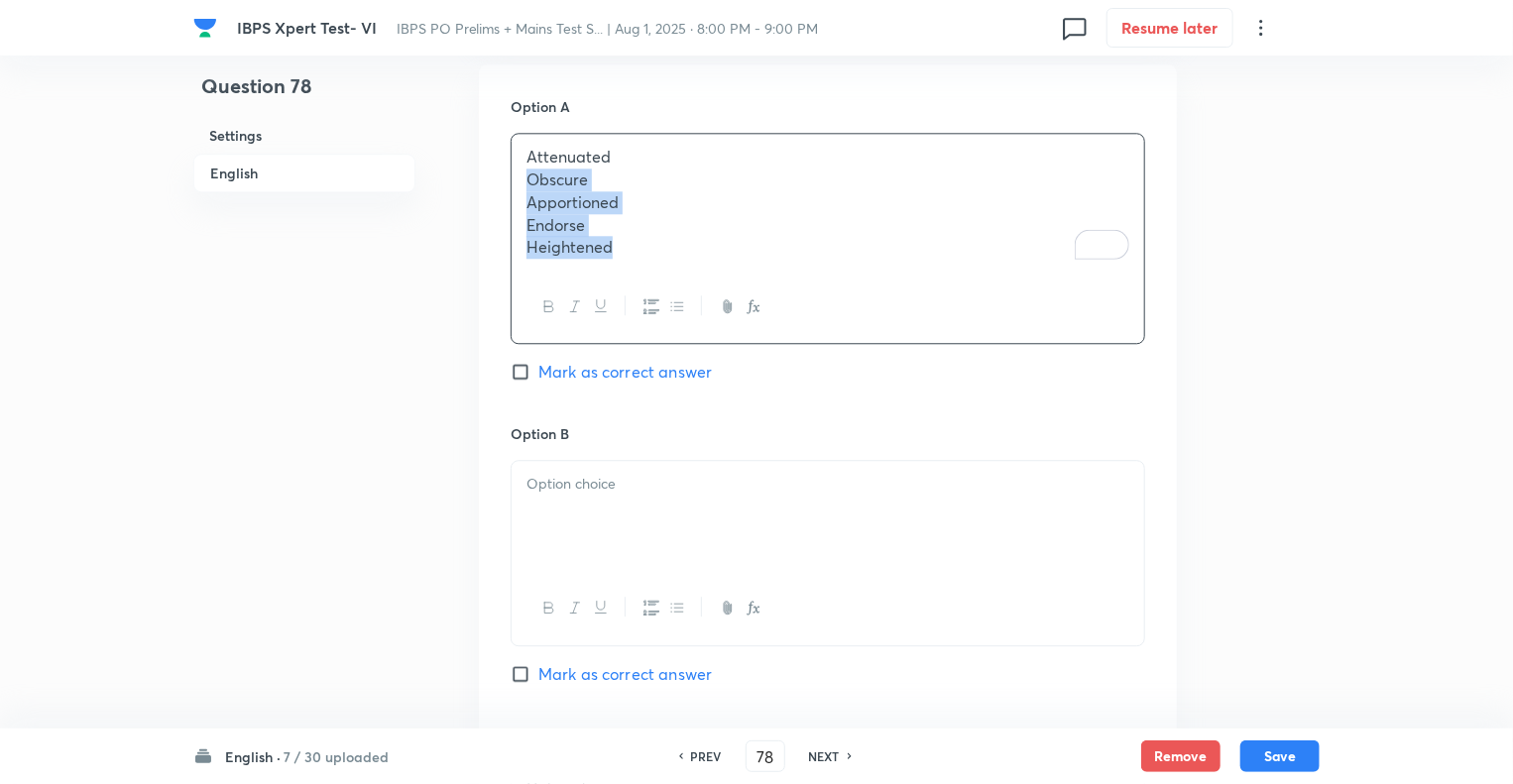 drag, startPoint x: 624, startPoint y: 273, endPoint x: 512, endPoint y: 207, distance: 130 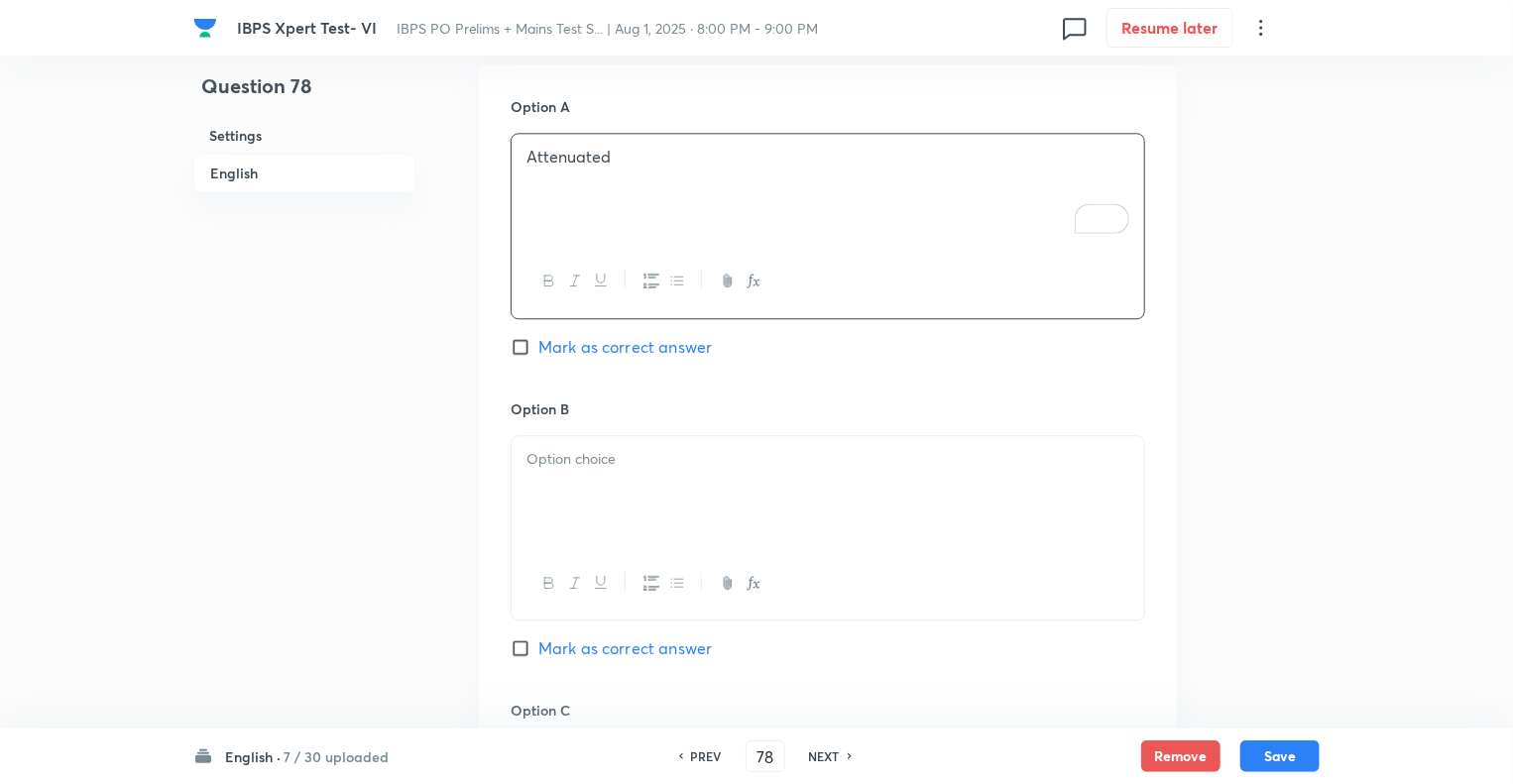 click at bounding box center (828, 492) 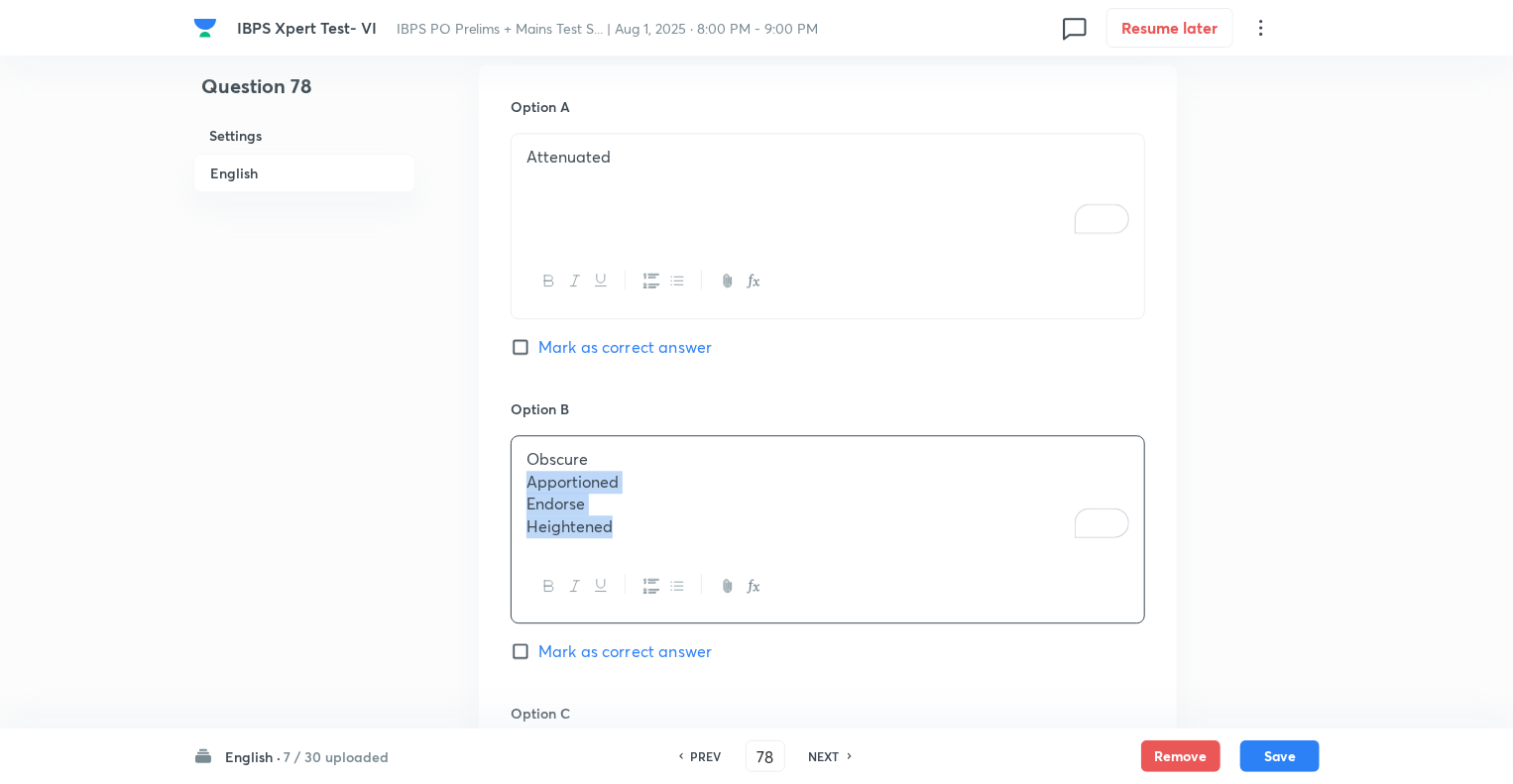 drag, startPoint x: 618, startPoint y: 545, endPoint x: 510, endPoint y: 498, distance: 117.7837 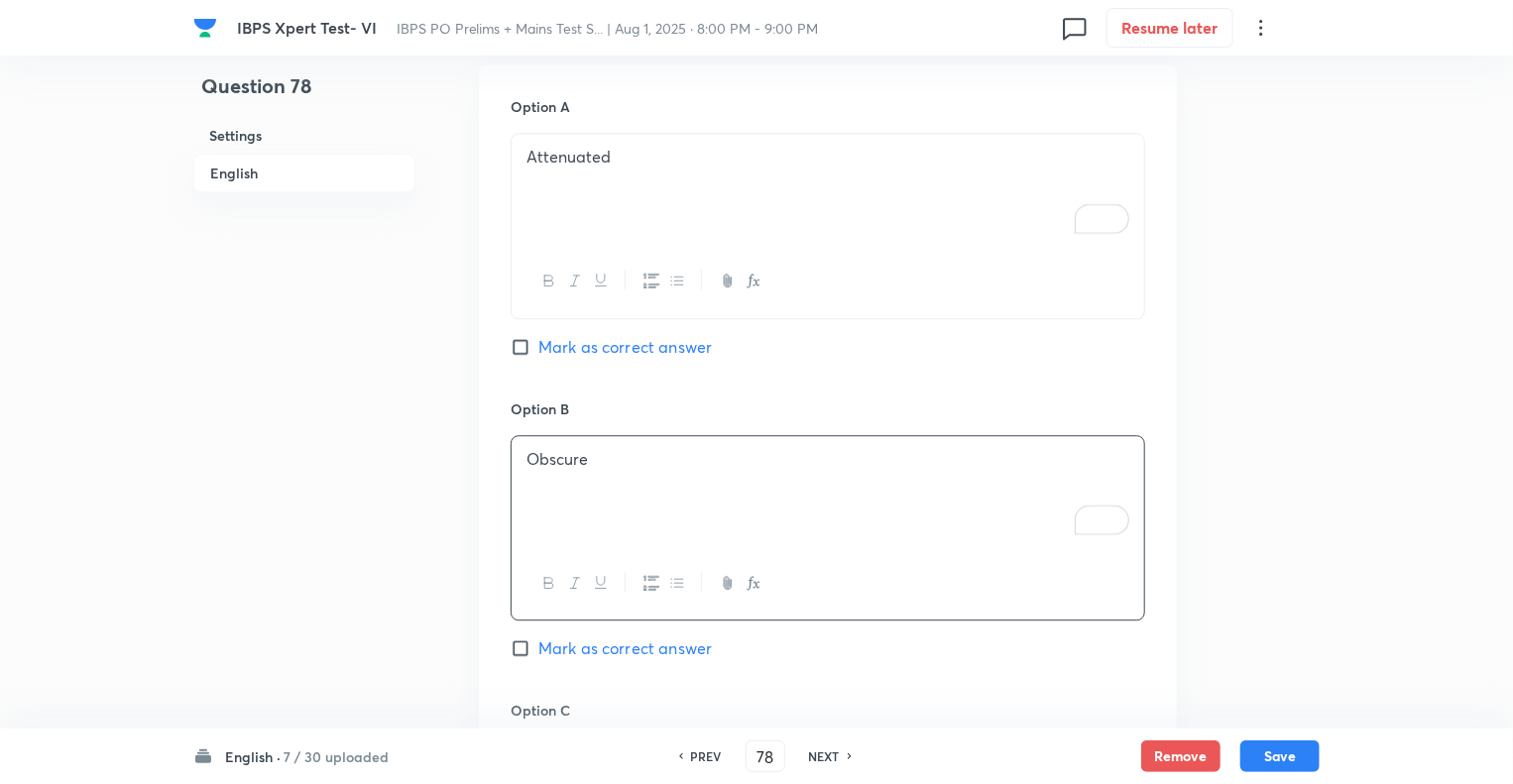 click on "Question 78 Settings English" at bounding box center [304, -103] 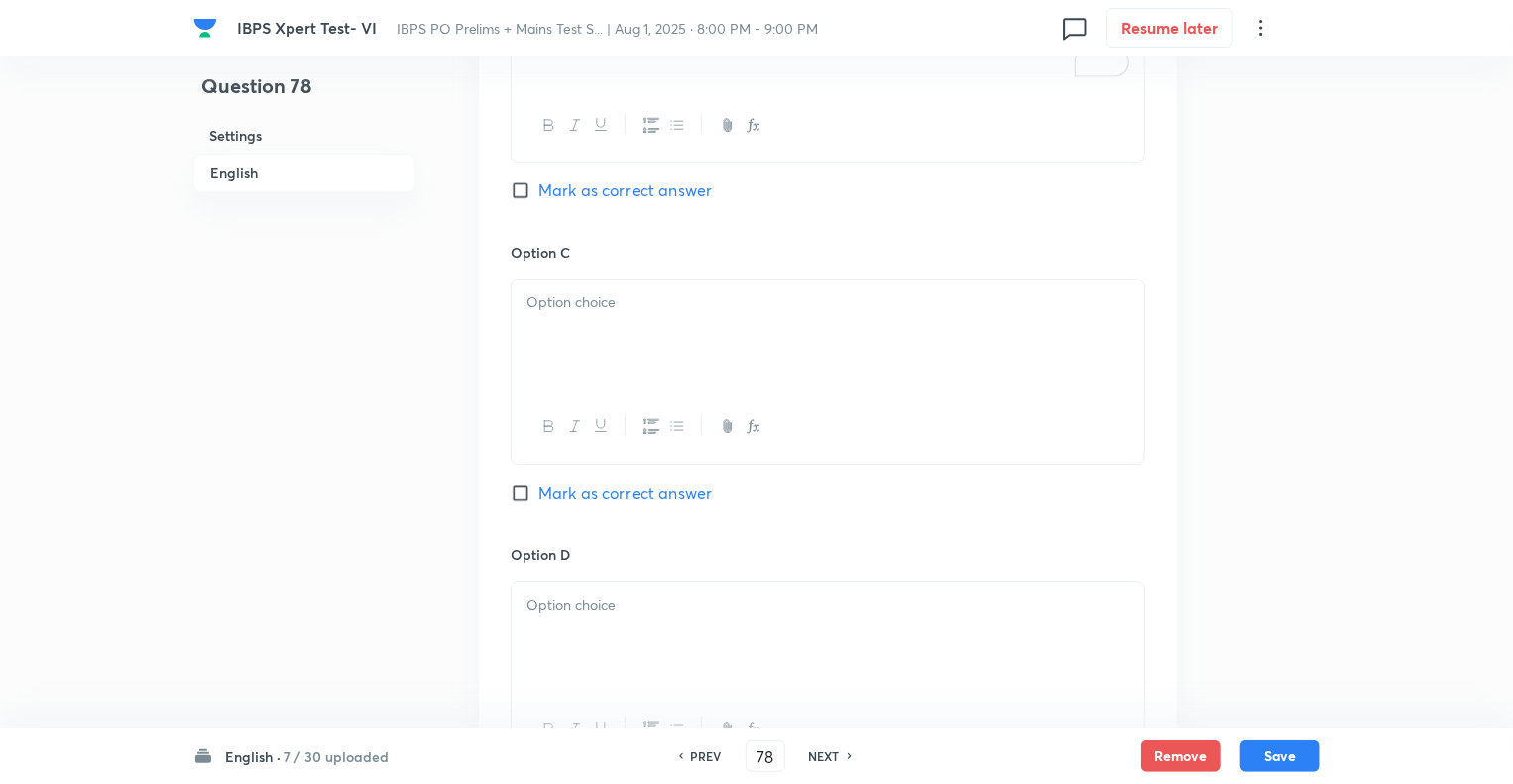 scroll, scrollTop: 2949, scrollLeft: 0, axis: vertical 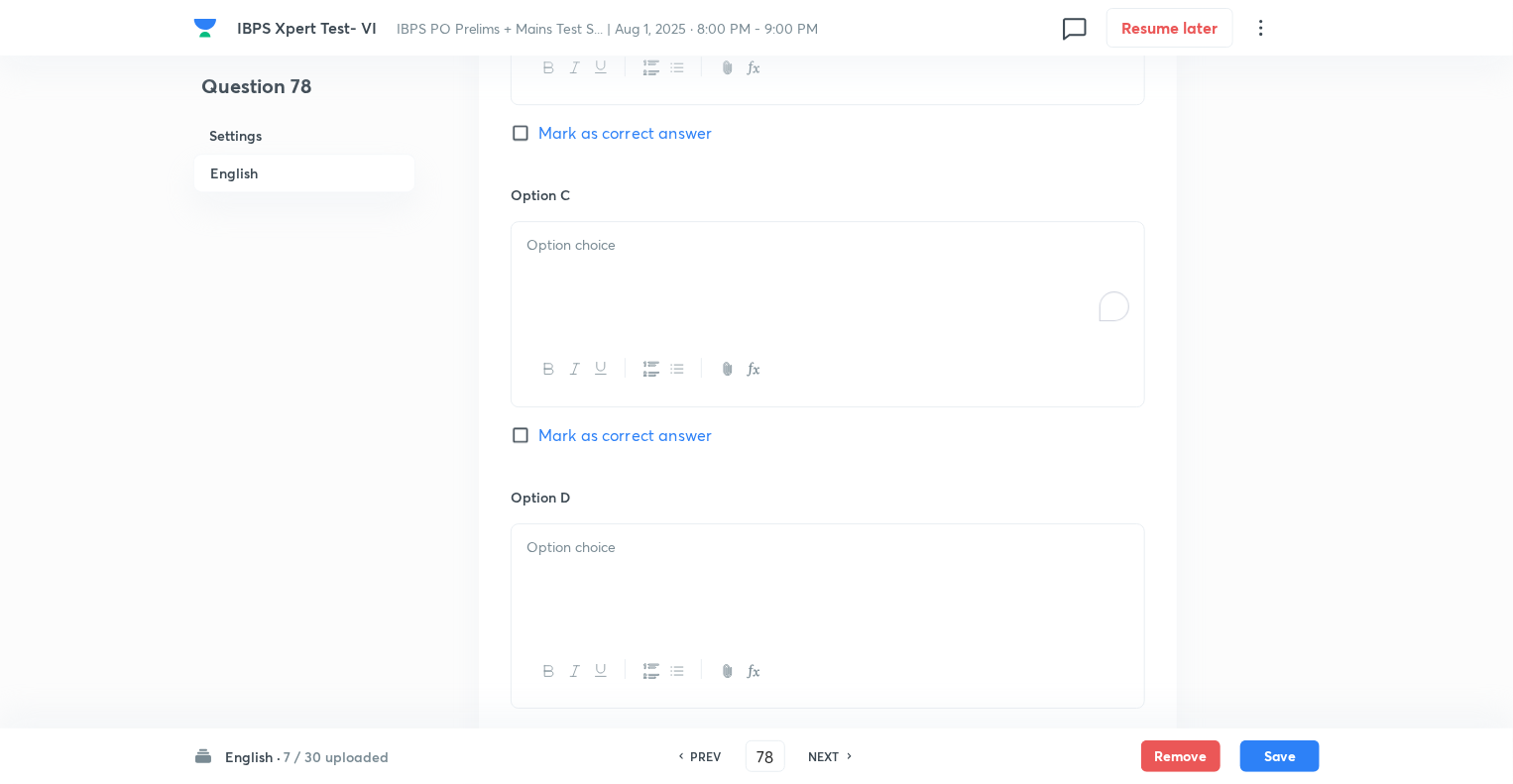 click at bounding box center [828, 245] 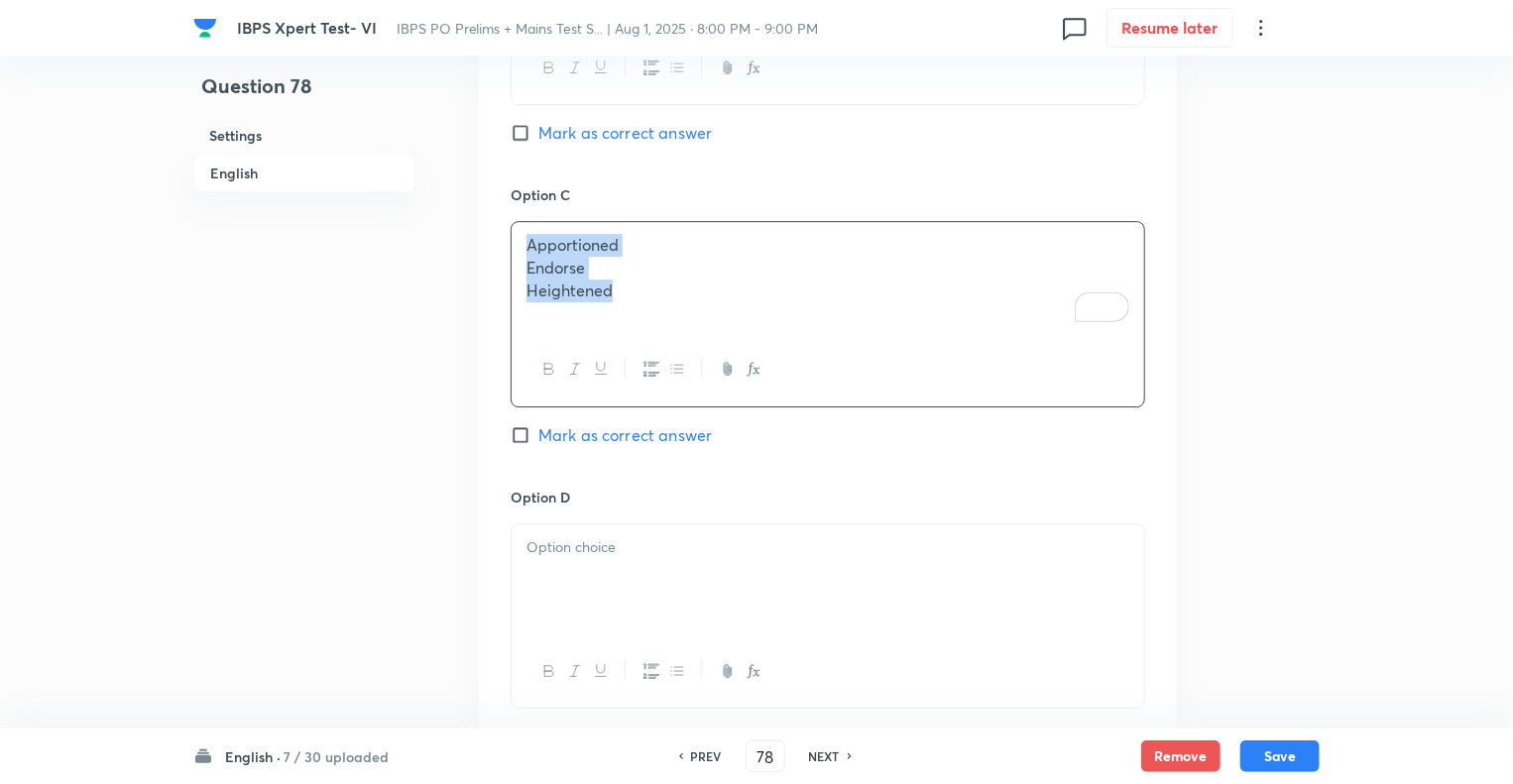 drag, startPoint x: 518, startPoint y: 284, endPoint x: 488, endPoint y: 274, distance: 31.62278 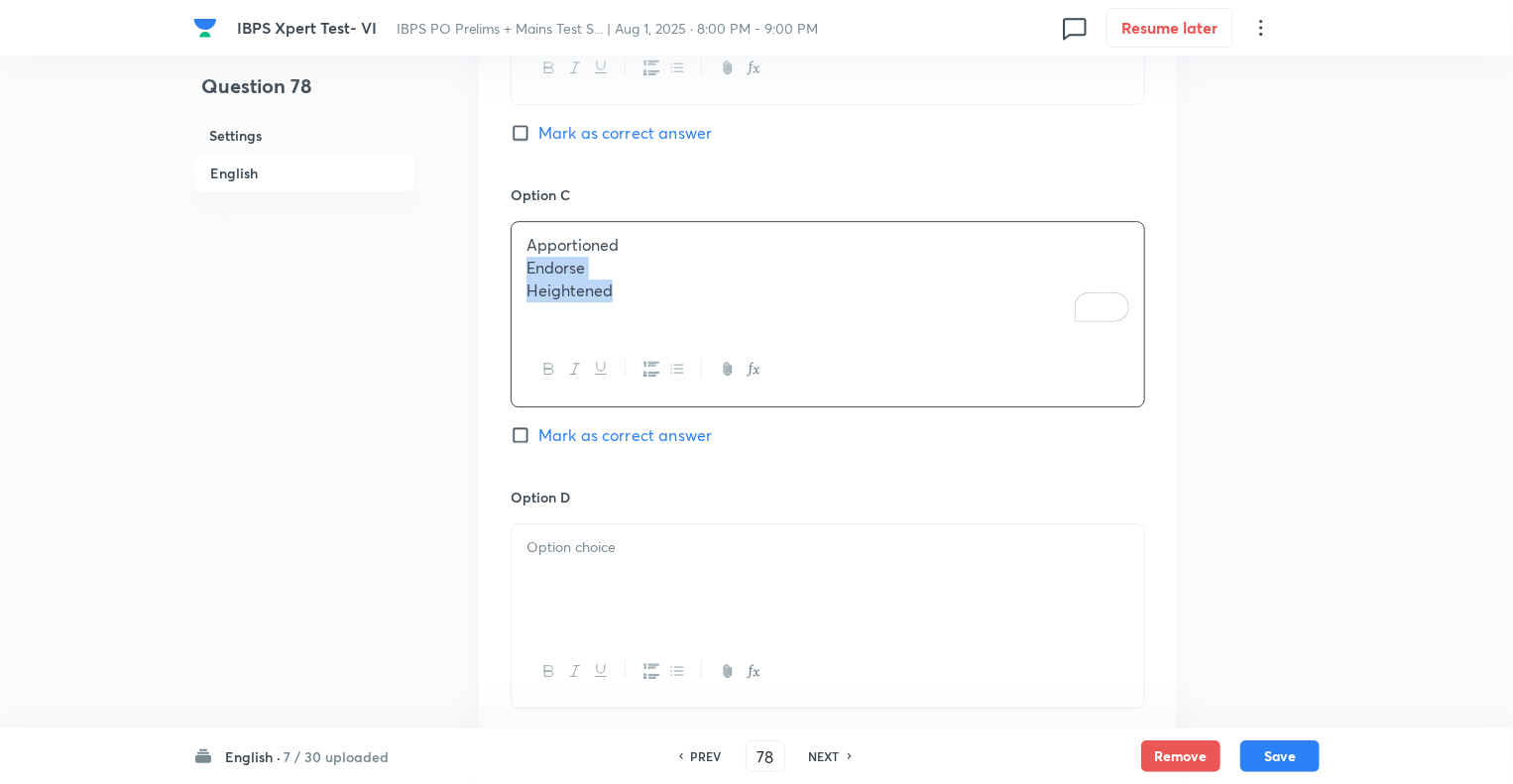 drag, startPoint x: 620, startPoint y: 304, endPoint x: 517, endPoint y: 284, distance: 104.92378 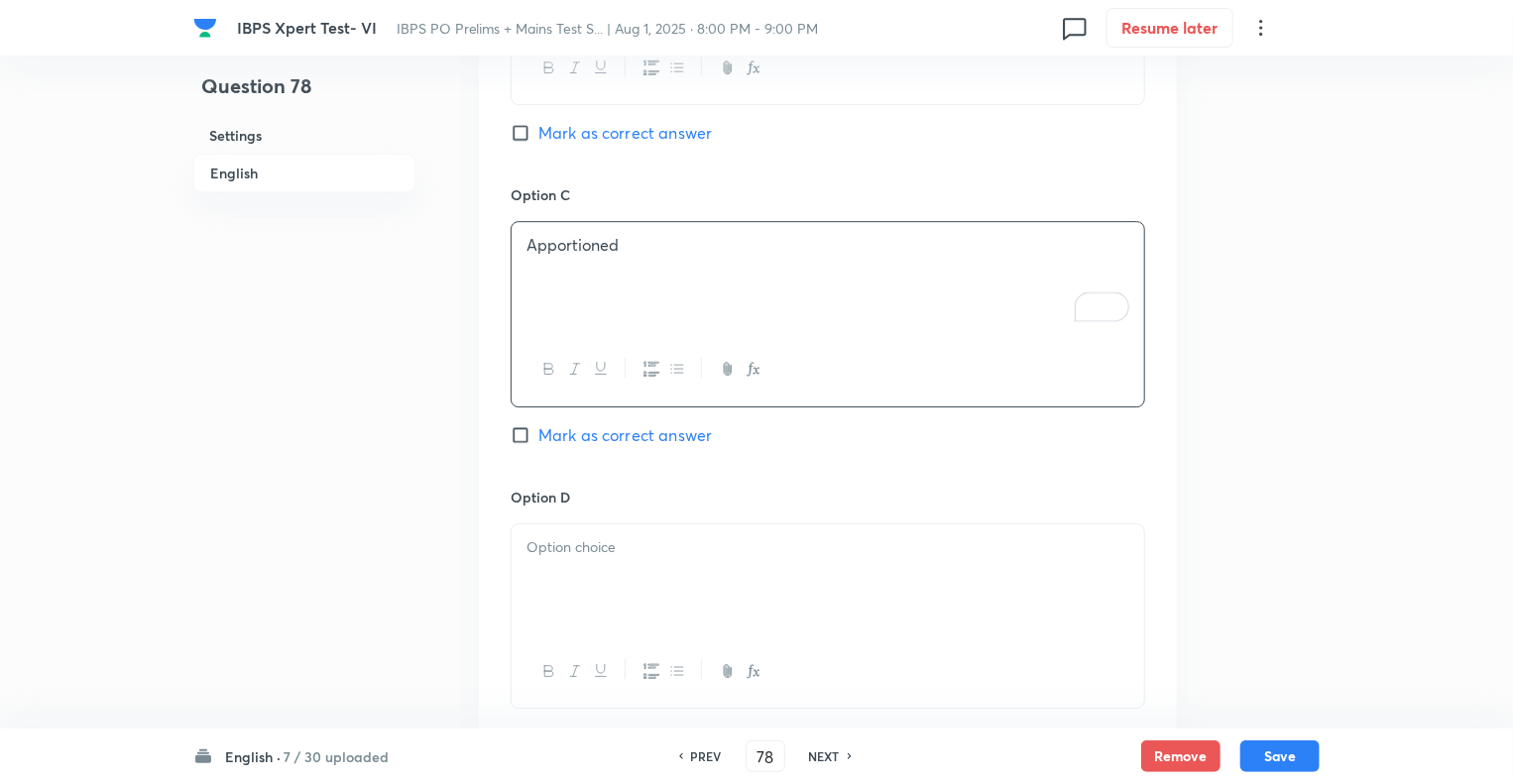 click at bounding box center [828, 547] 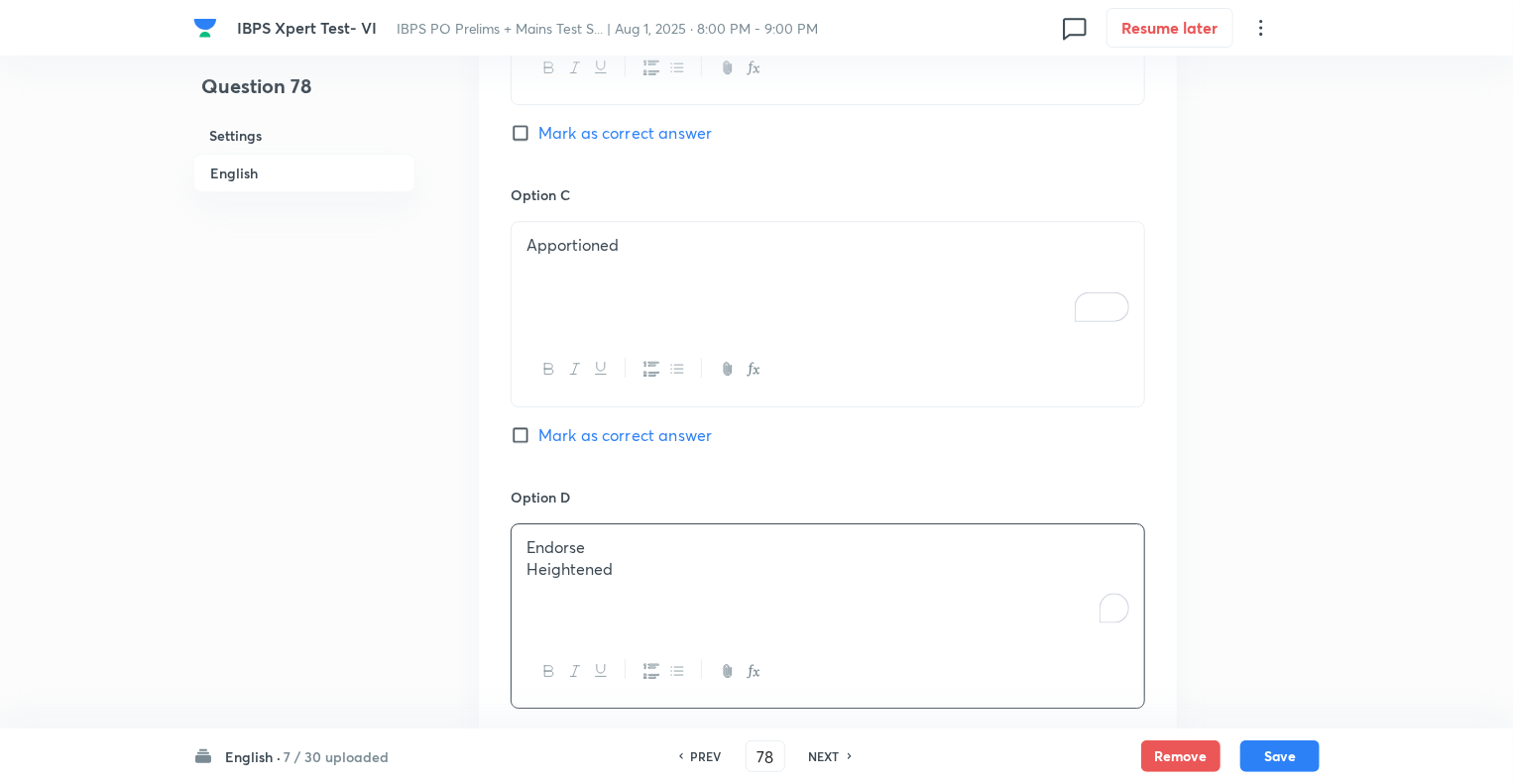 drag, startPoint x: 626, startPoint y: 587, endPoint x: 483, endPoint y: 598, distance: 143.42245 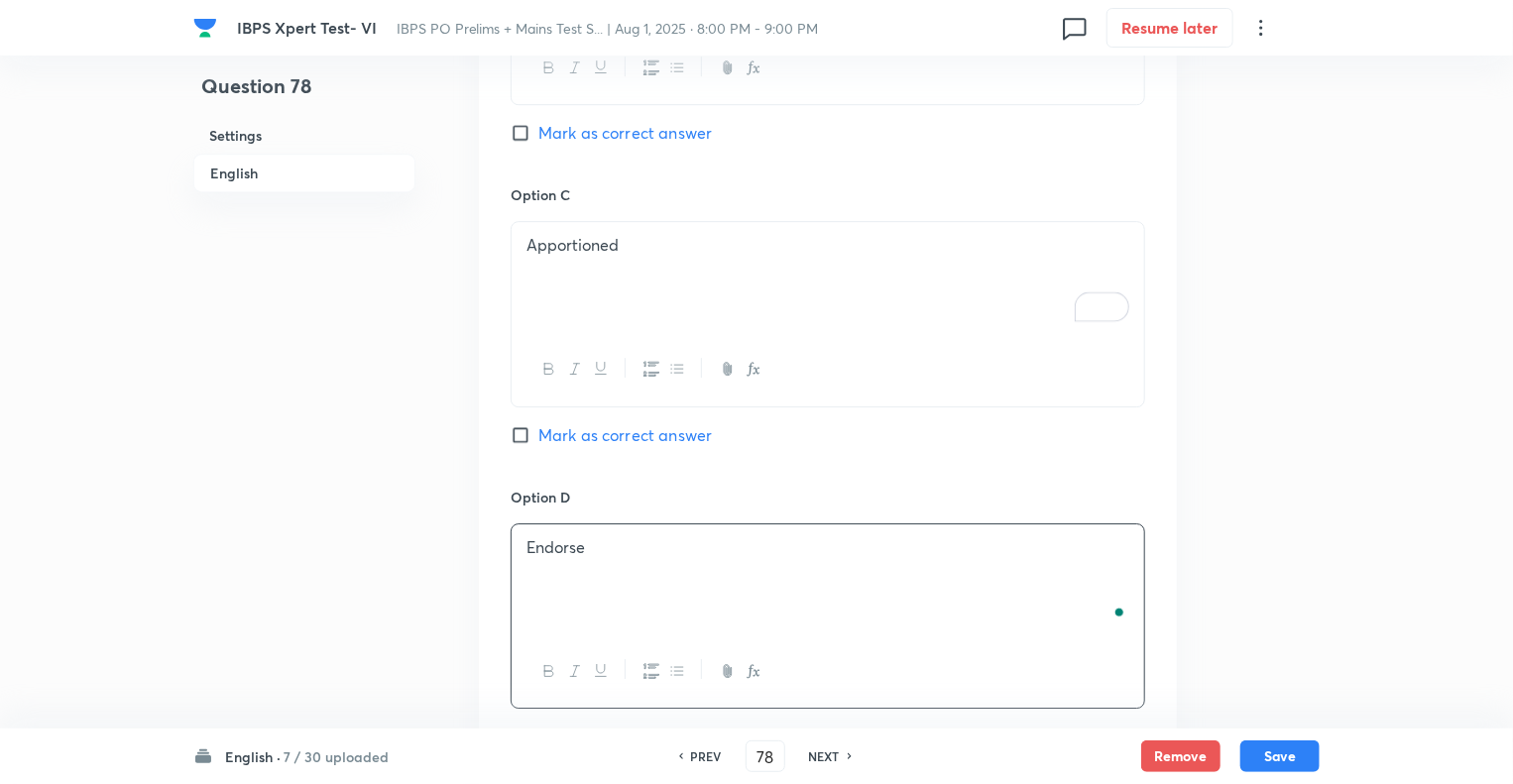 click on "Question 78 Settings English" at bounding box center (304, -618) 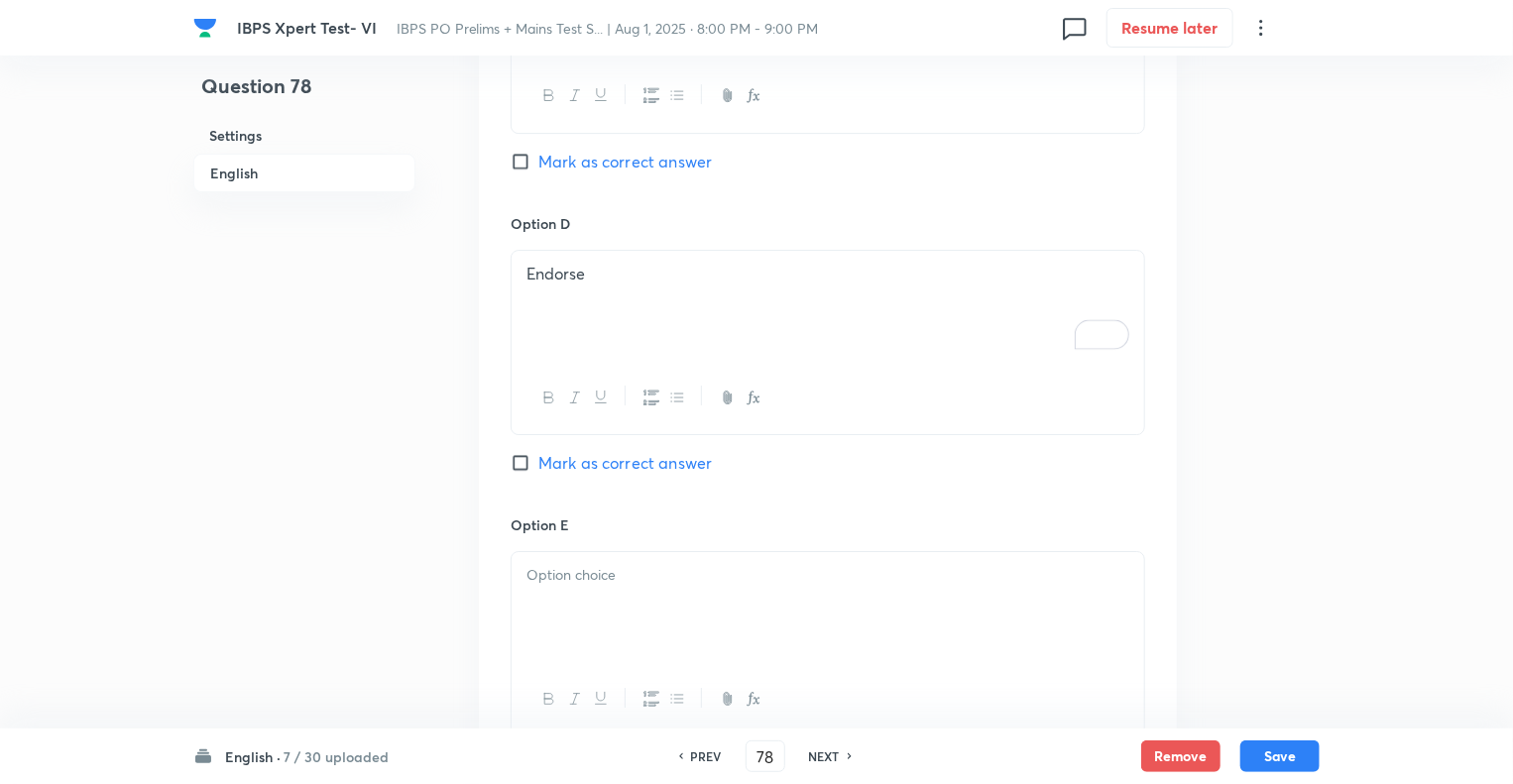 scroll, scrollTop: 3424, scrollLeft: 0, axis: vertical 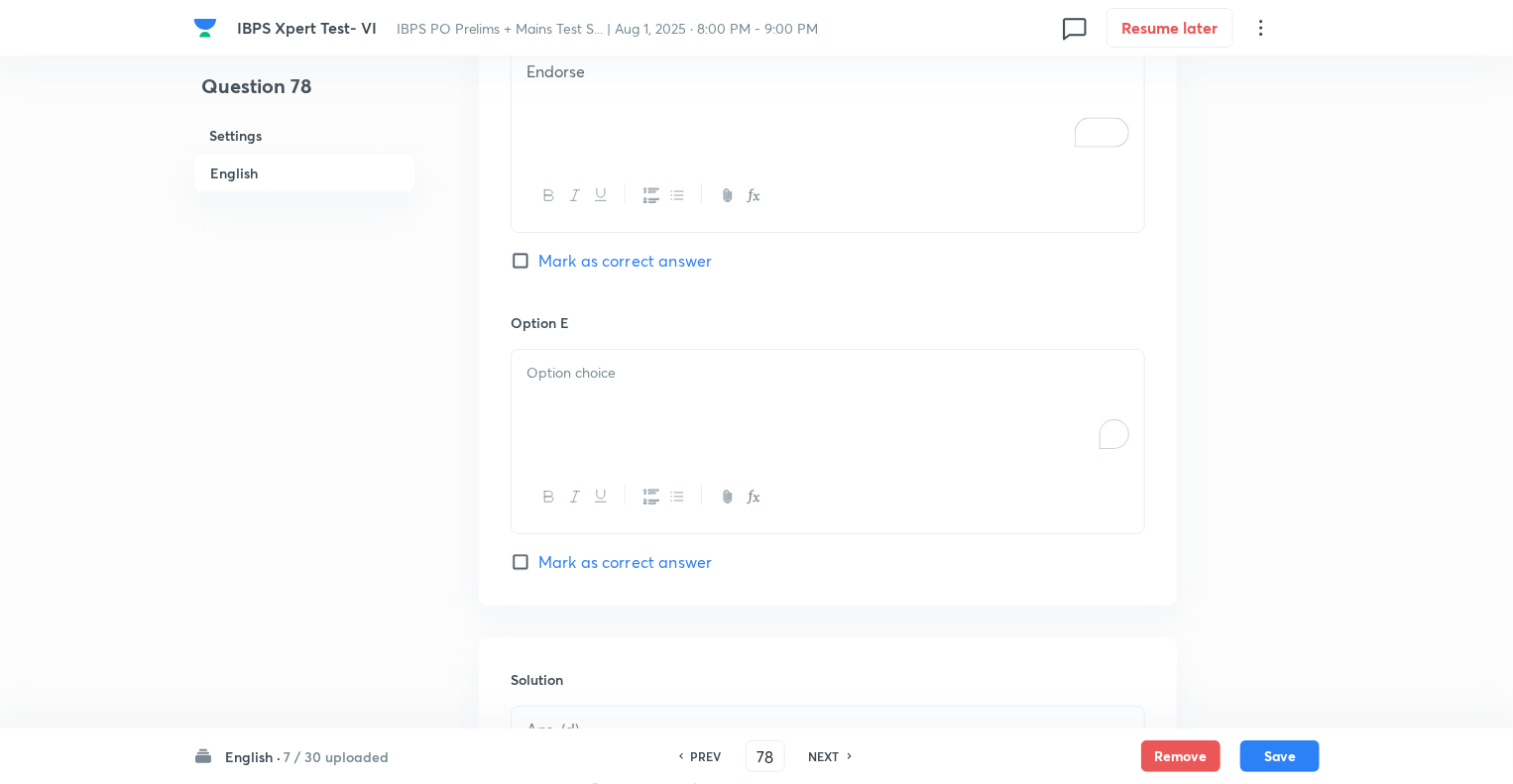 click at bounding box center (828, 405) 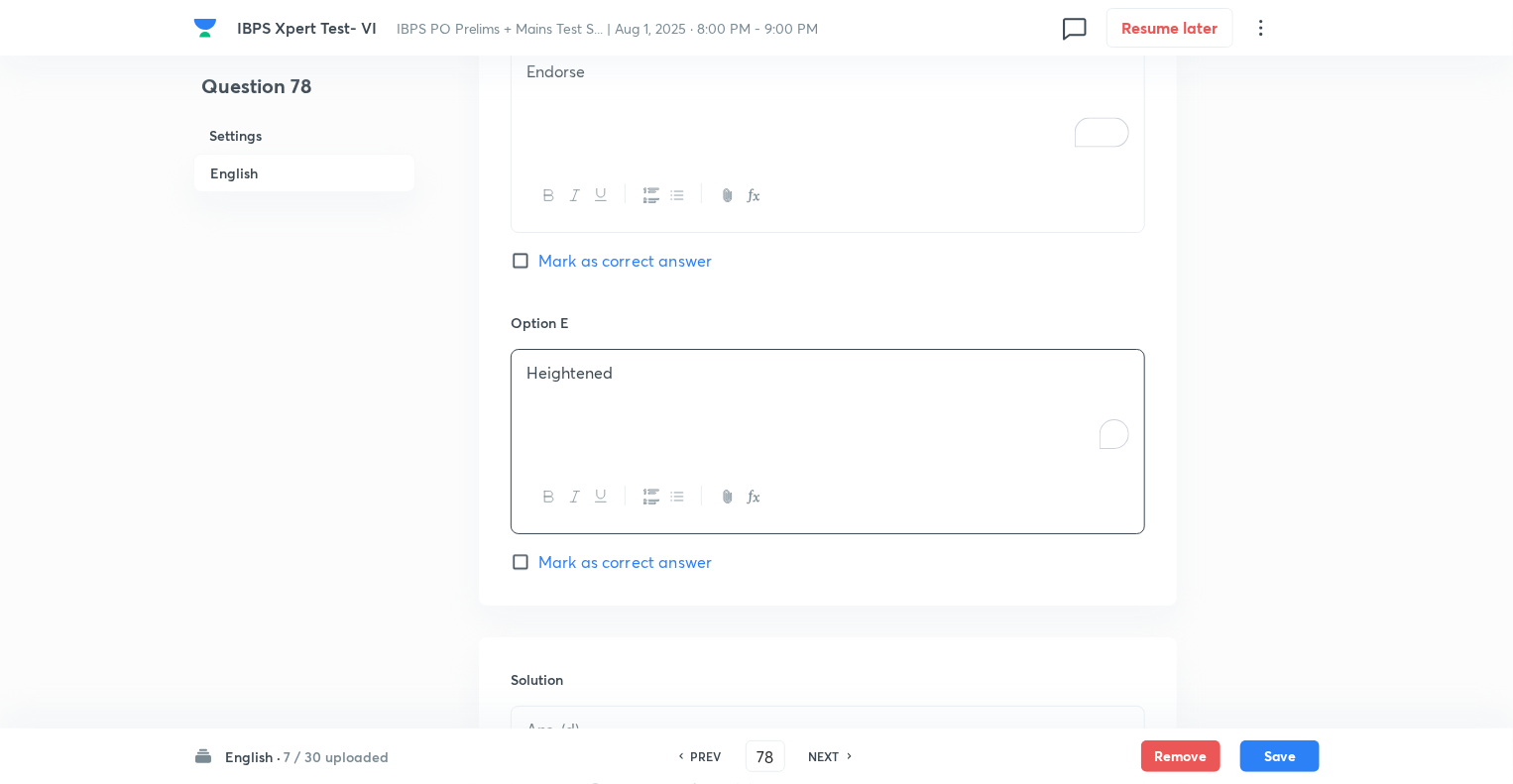 click on "Question 78 Settings English" at bounding box center [304, -1094] 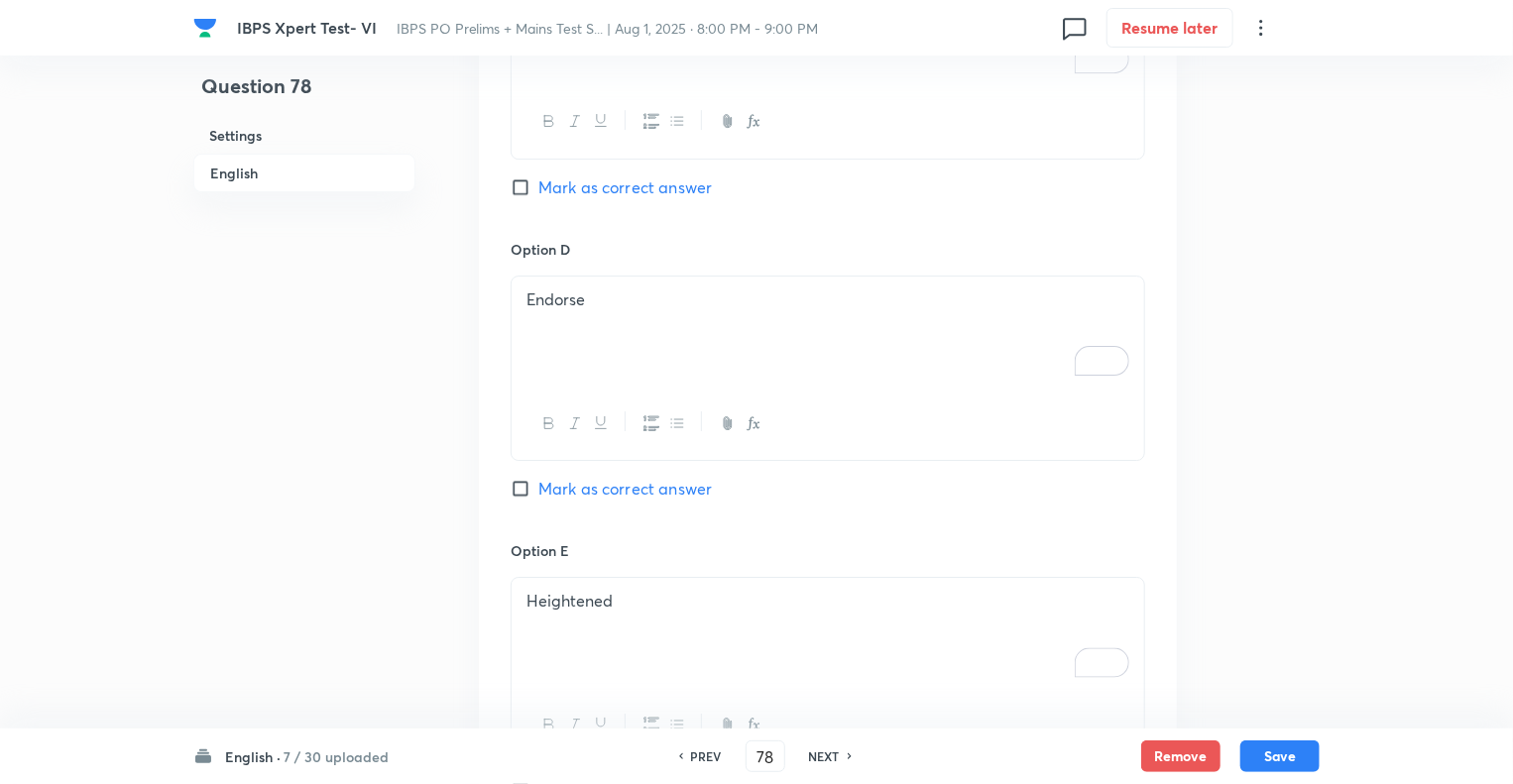 scroll, scrollTop: 3187, scrollLeft: 0, axis: vertical 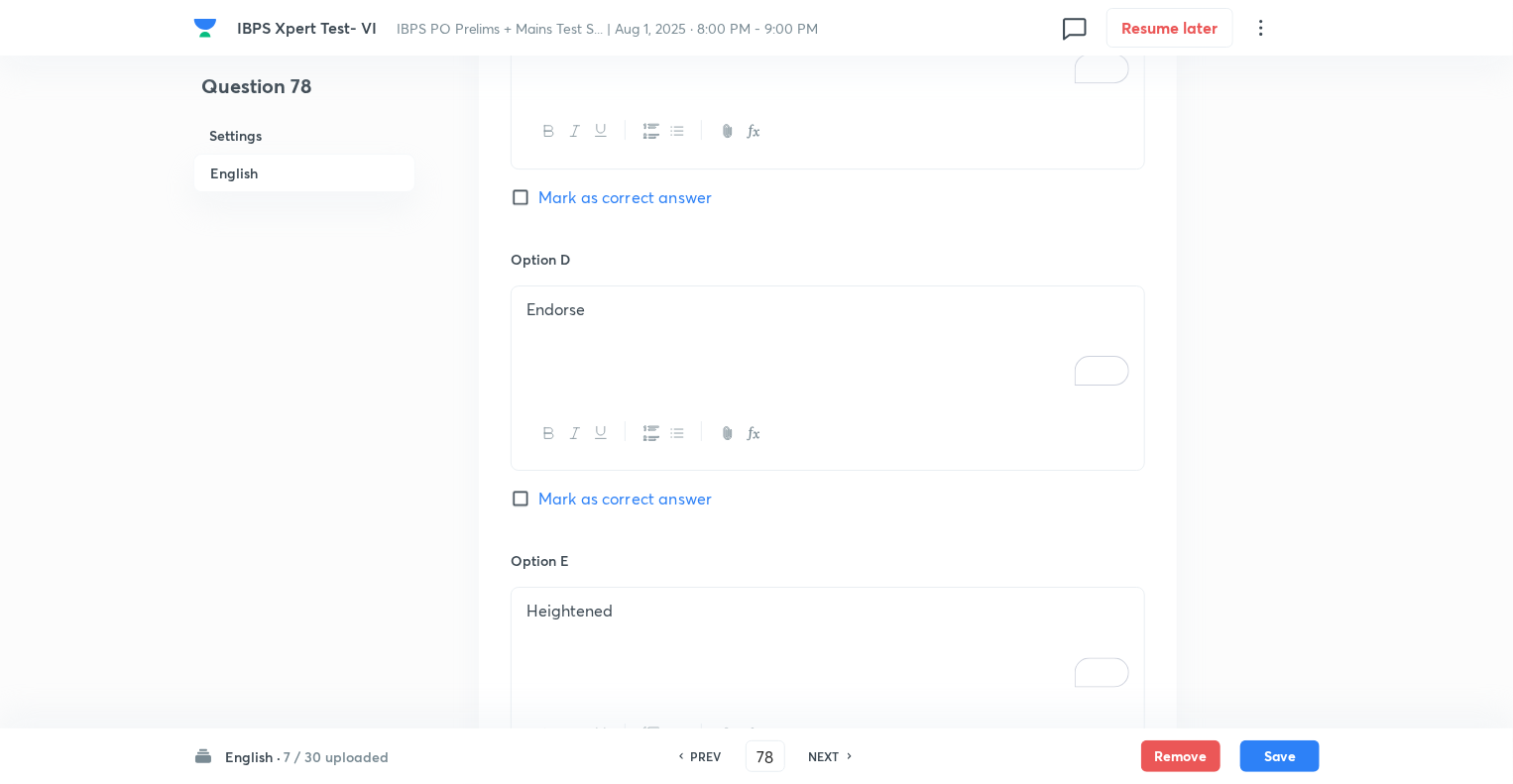 click on "Mark as correct answer" at bounding box center [524, 499] 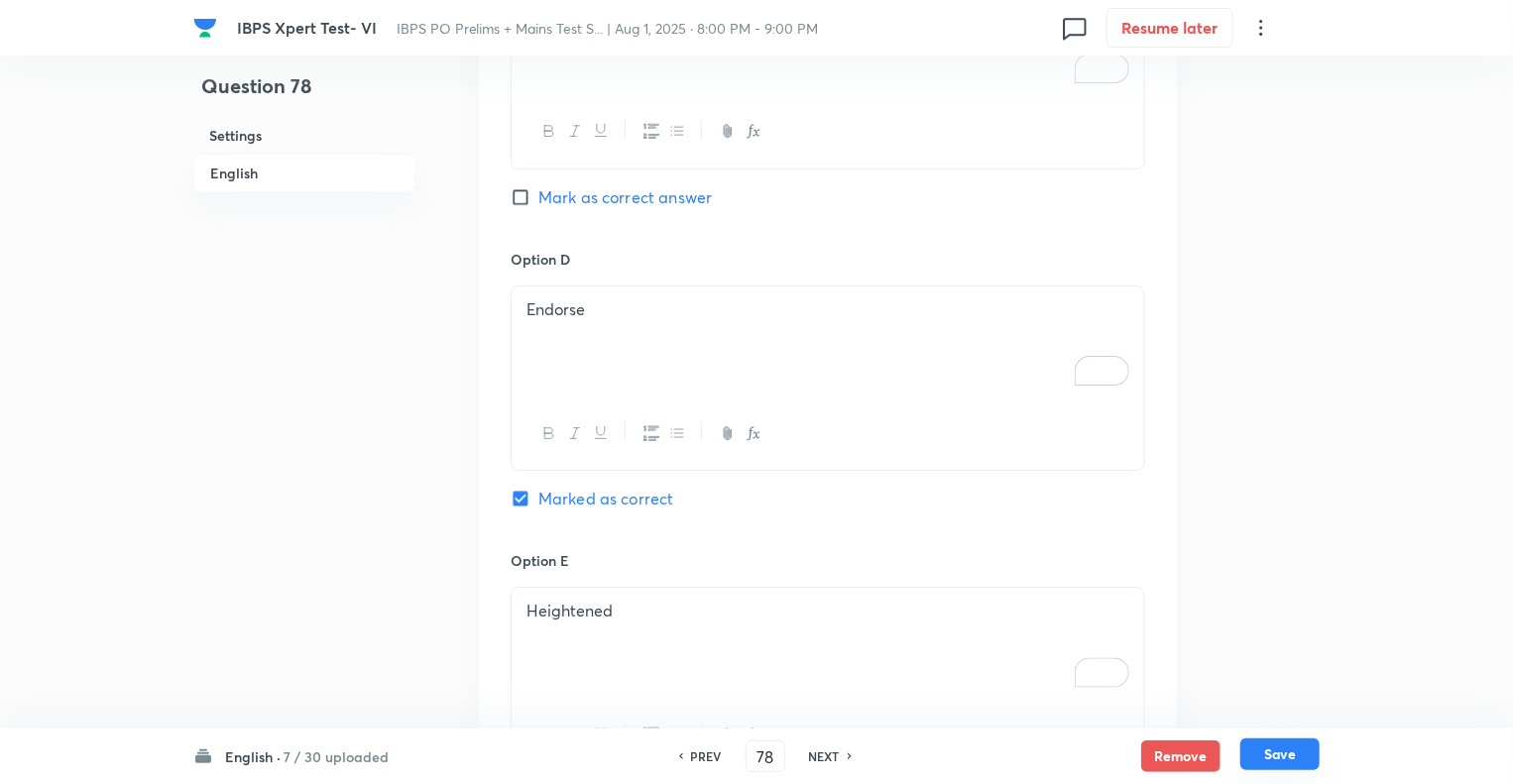 click on "Save" at bounding box center [1280, 754] 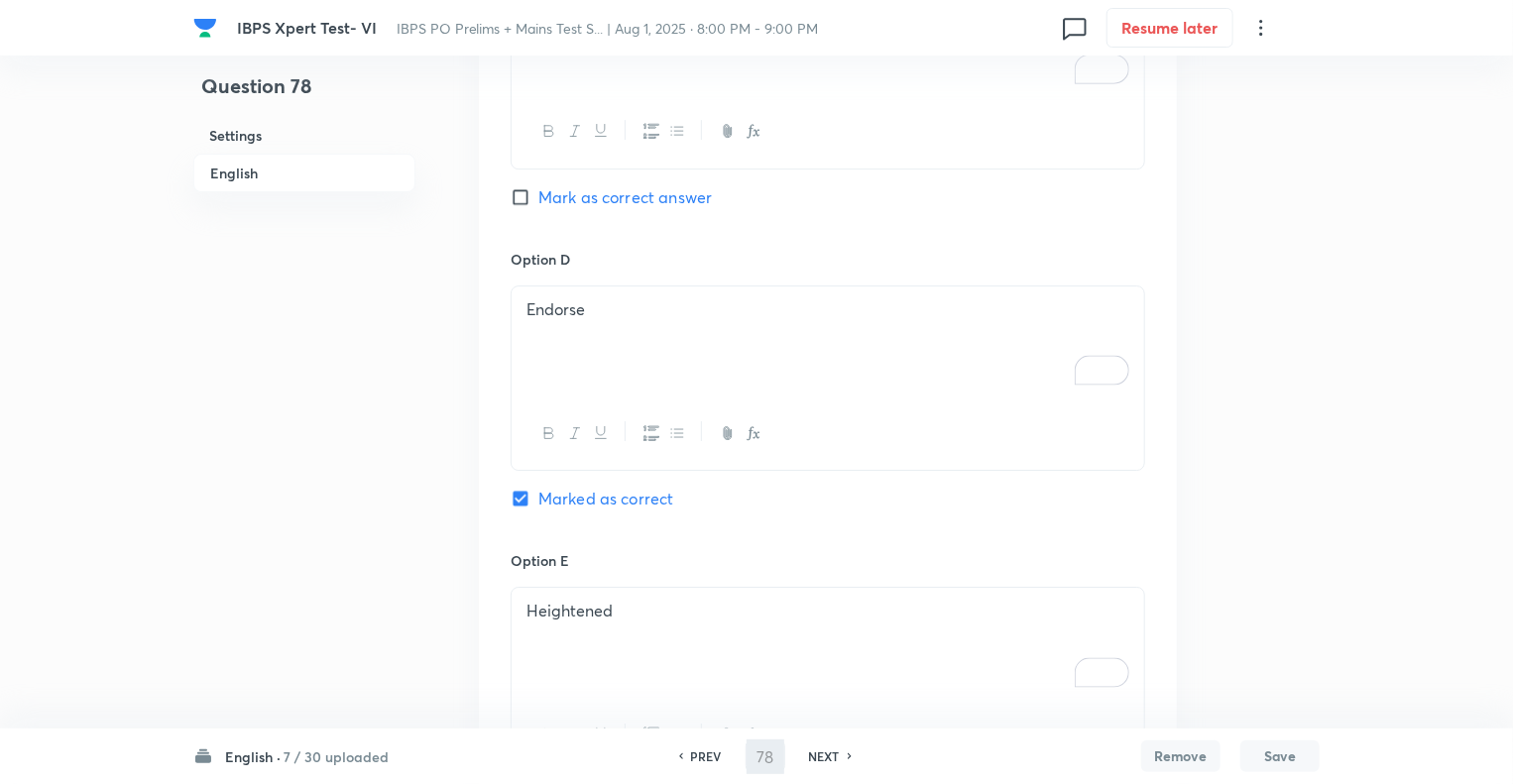 type on "79" 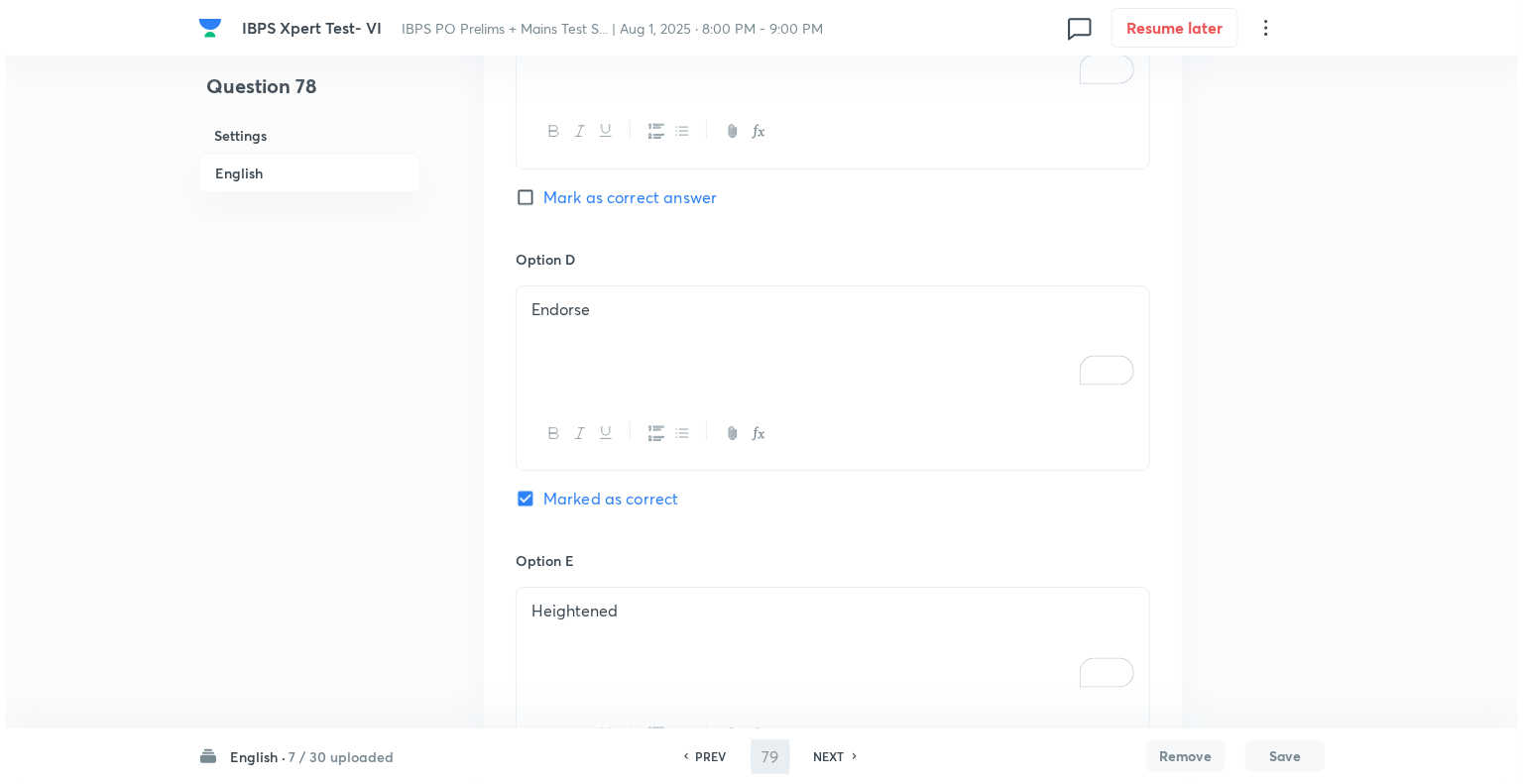 scroll, scrollTop: 0, scrollLeft: 0, axis: both 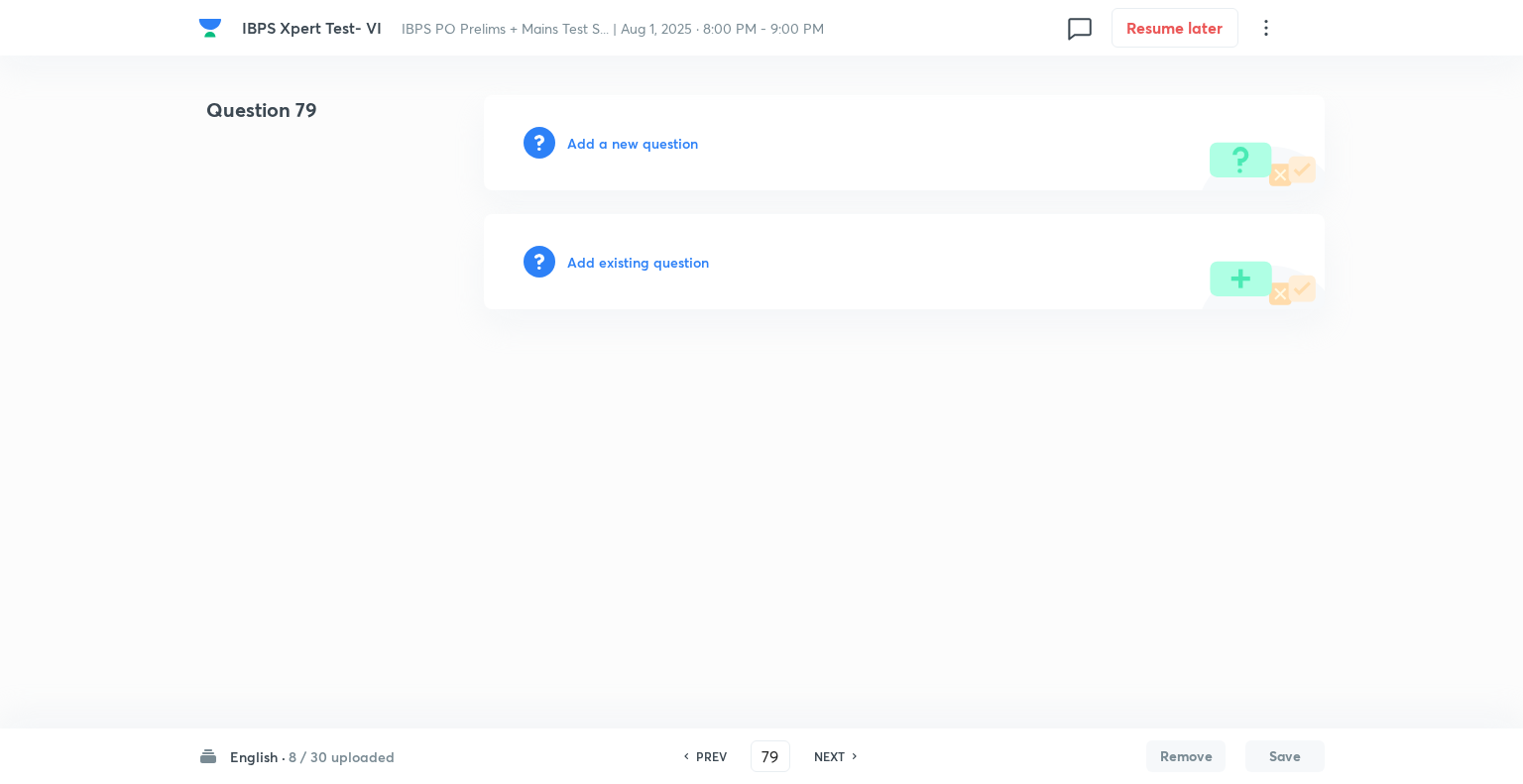 click on "Add a new question" at bounding box center (633, 143) 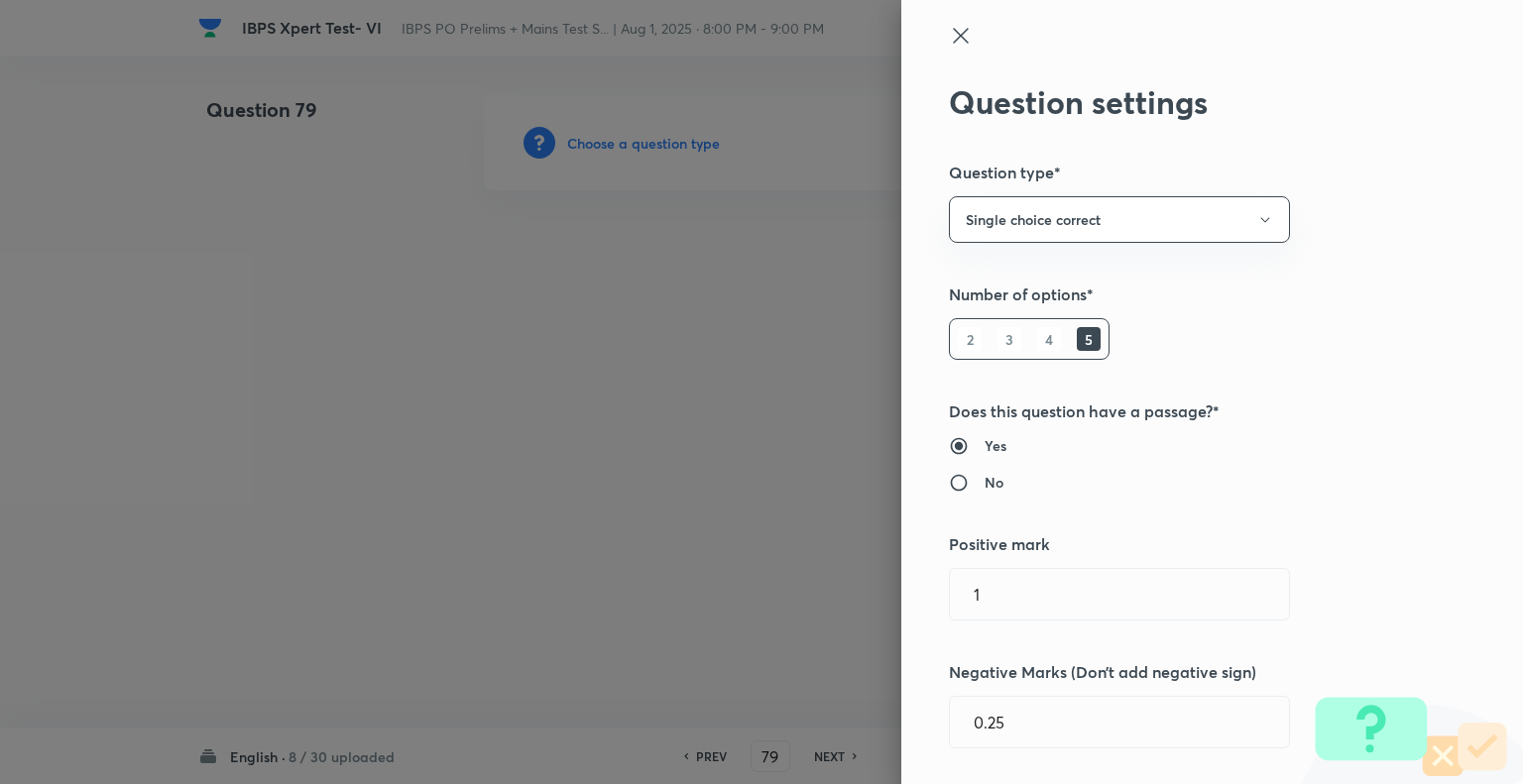 type 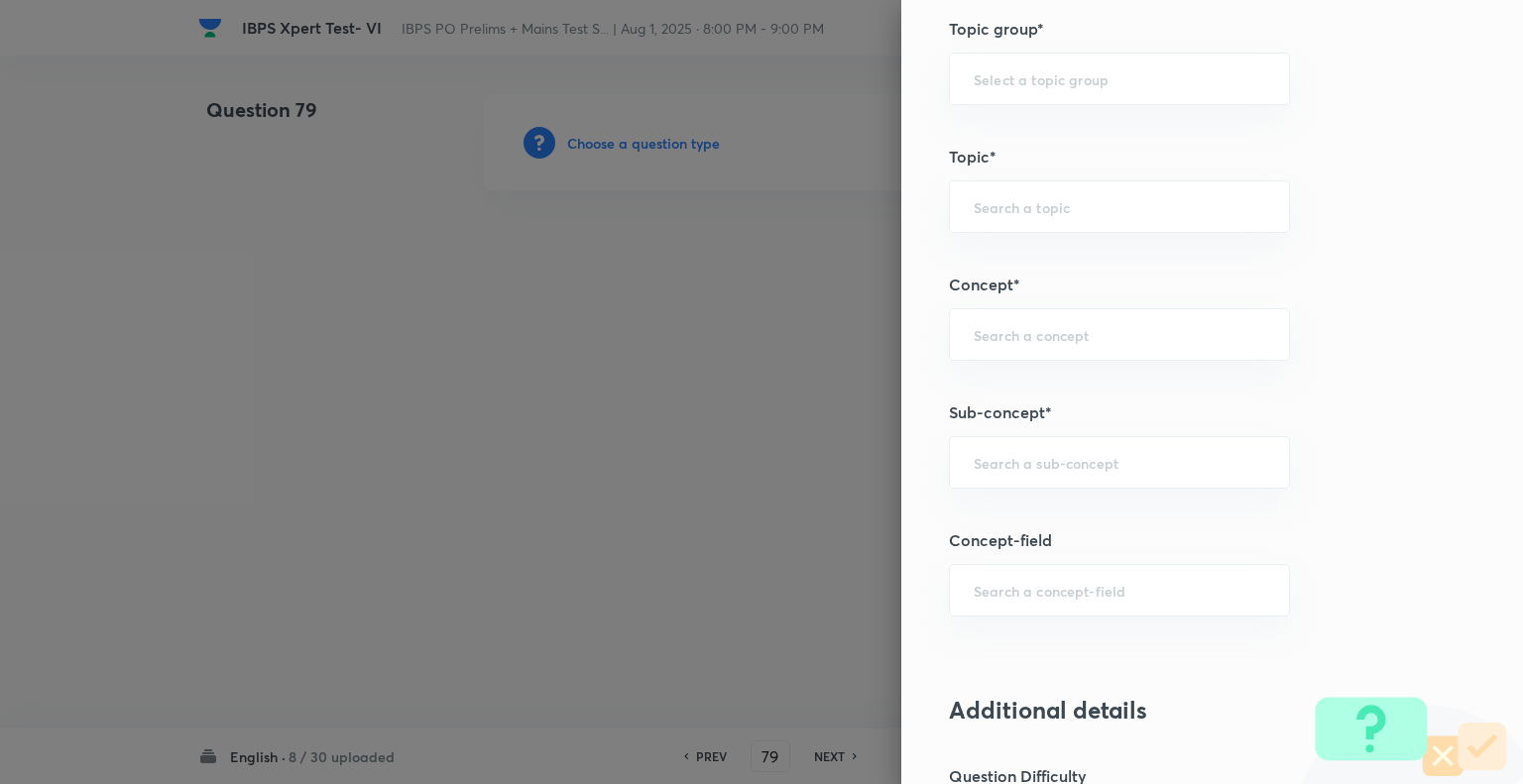 scroll, scrollTop: 887, scrollLeft: 0, axis: vertical 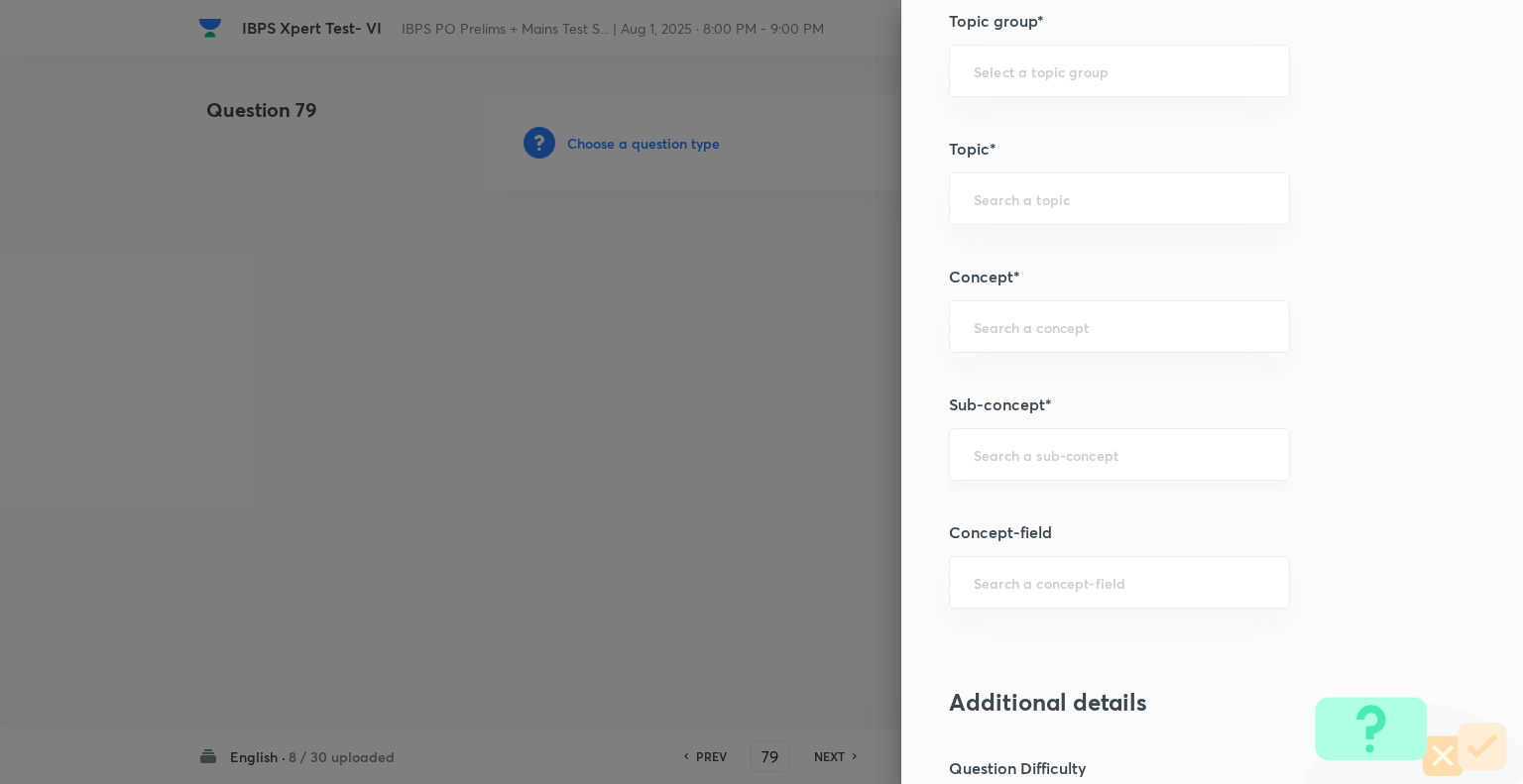 click on "​" at bounding box center (1119, 454) 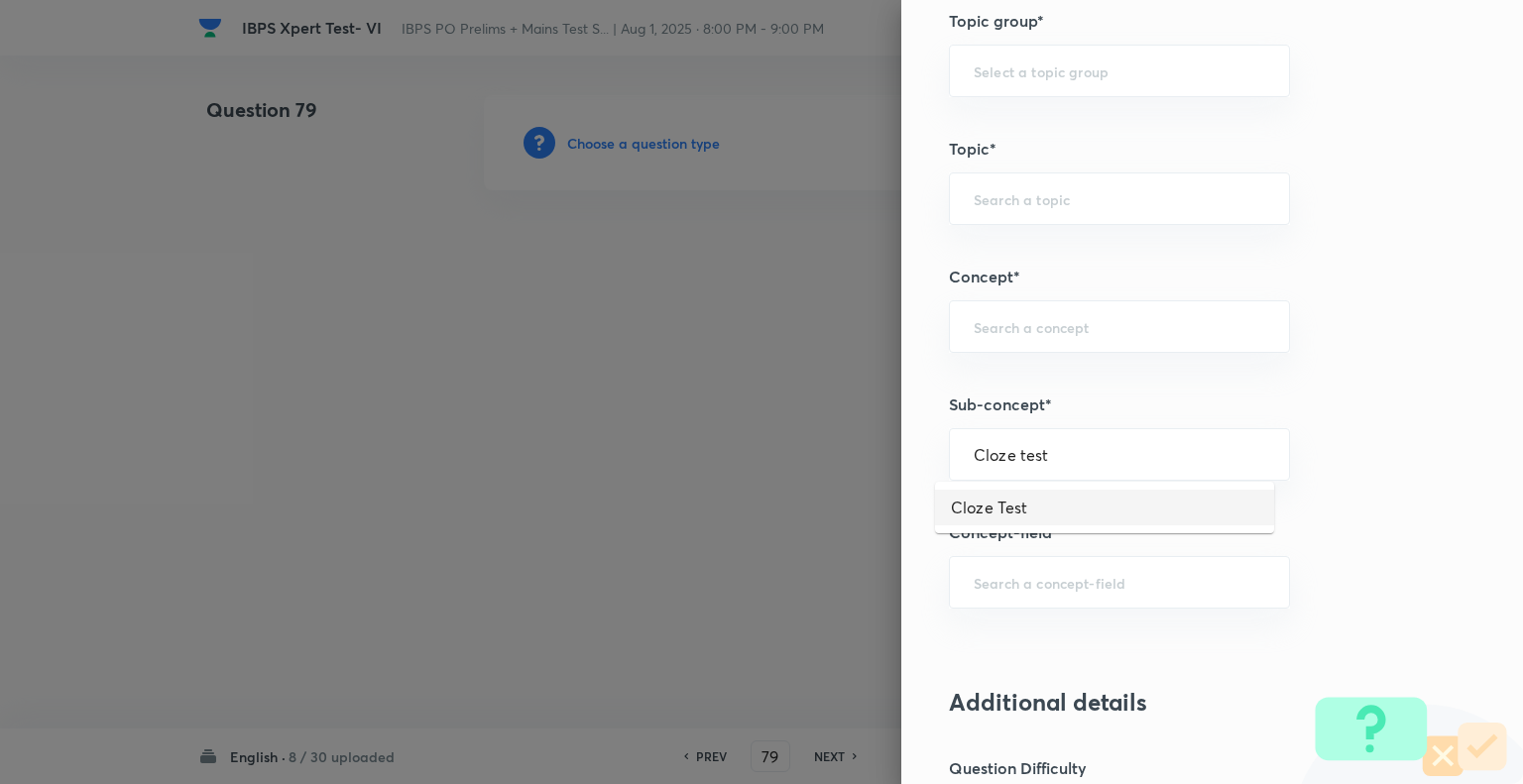 click on "Cloze Test" at bounding box center [1105, 507] 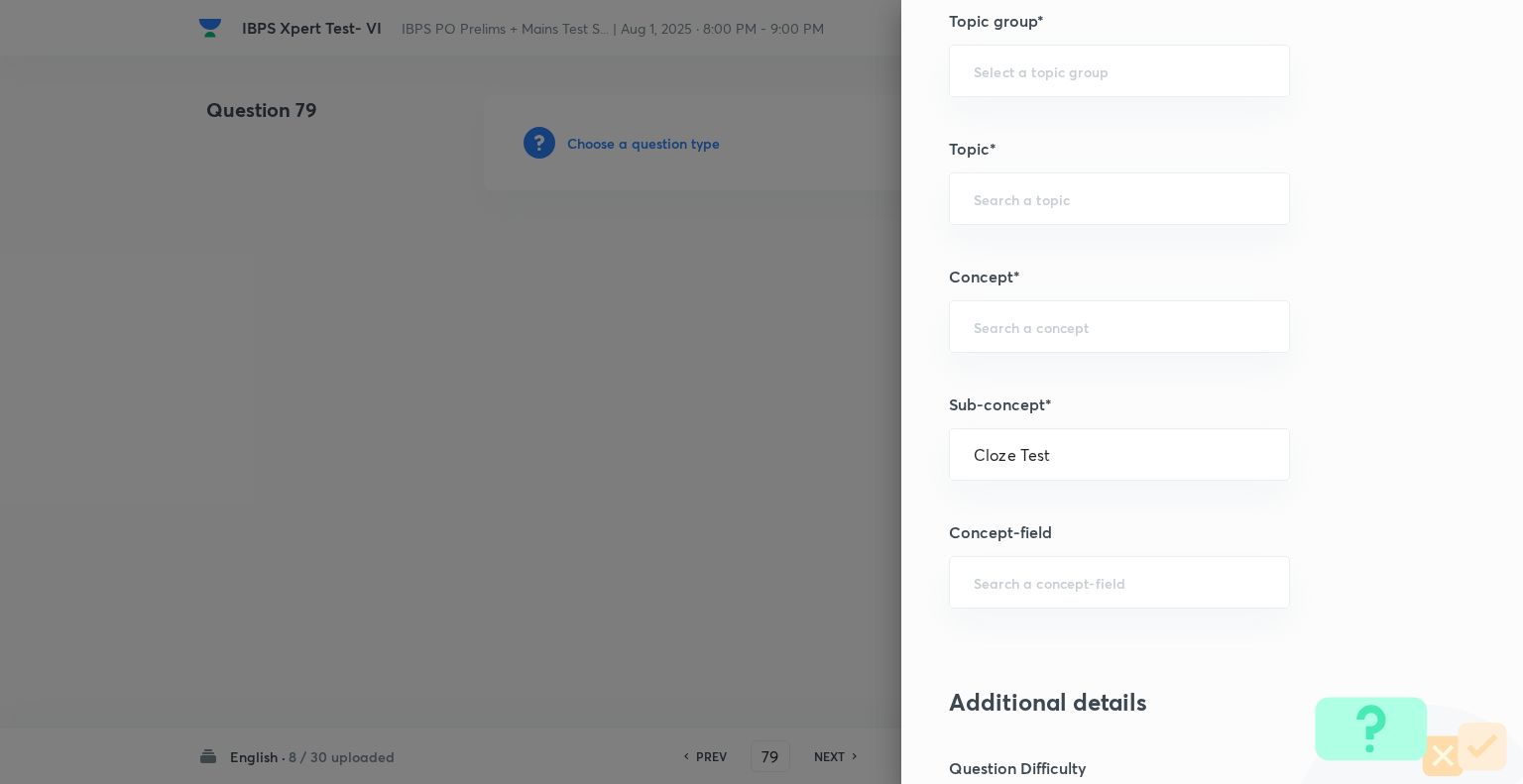 type on "English Language" 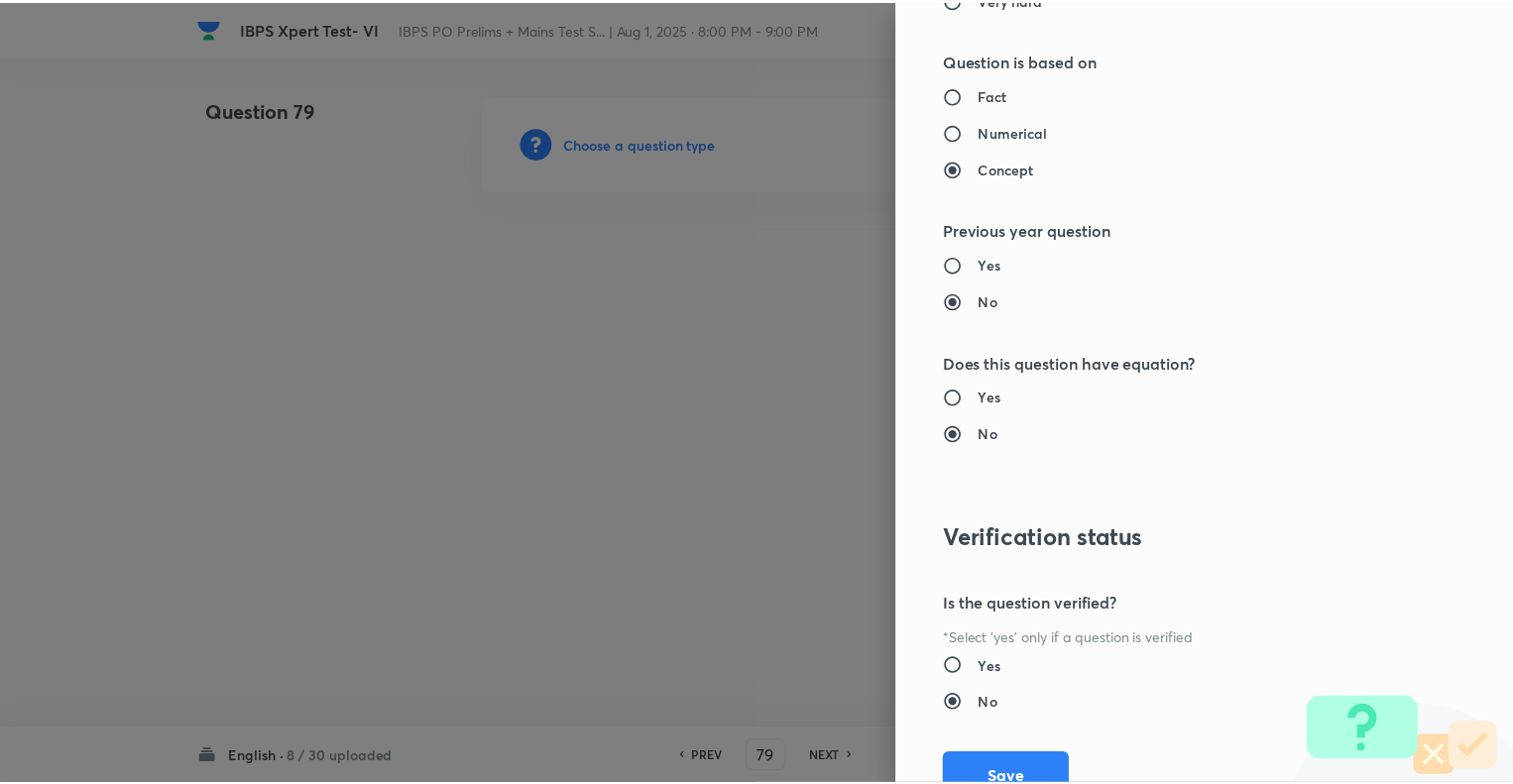 scroll, scrollTop: 1914, scrollLeft: 0, axis: vertical 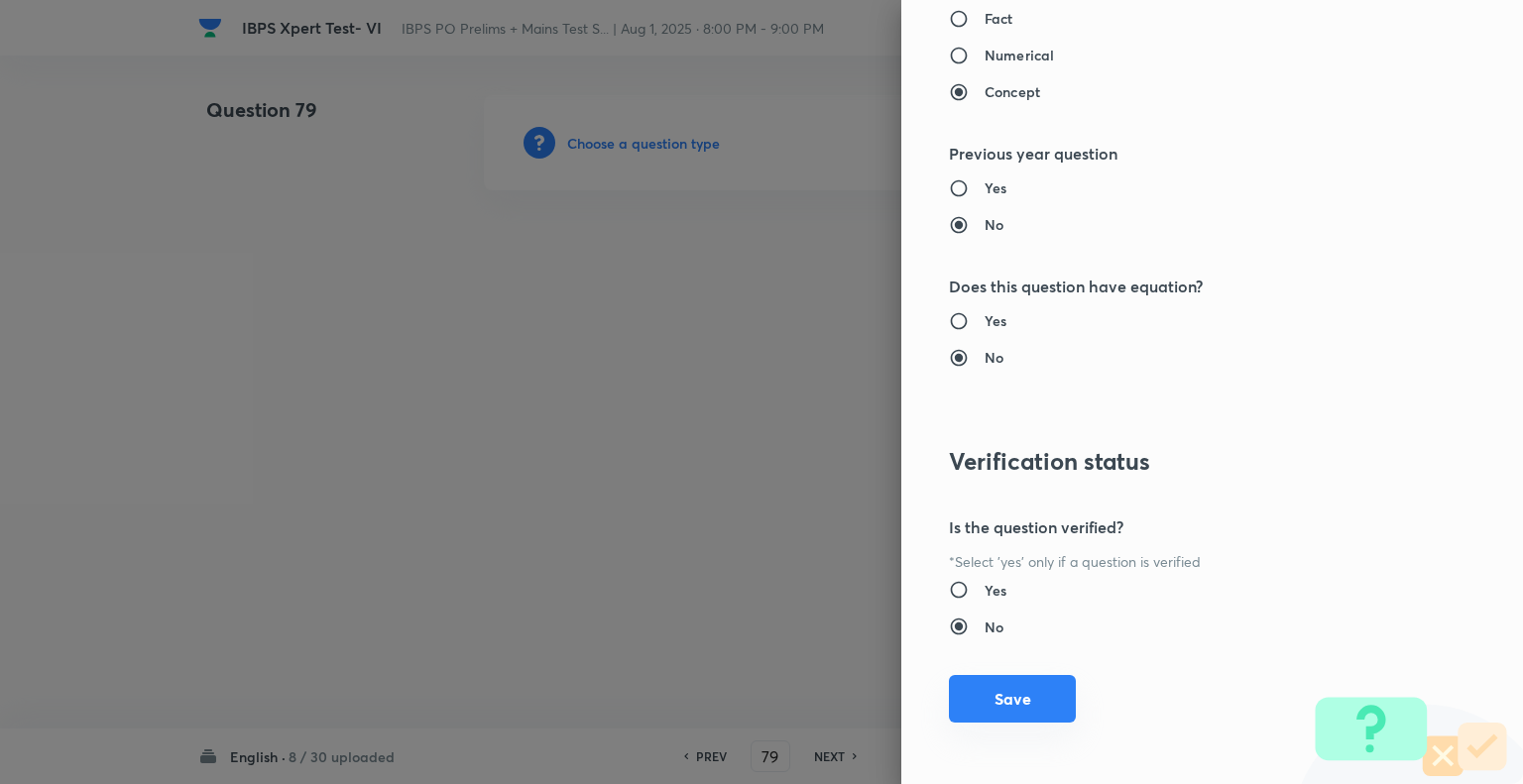click on "Save" at bounding box center (1012, 699) 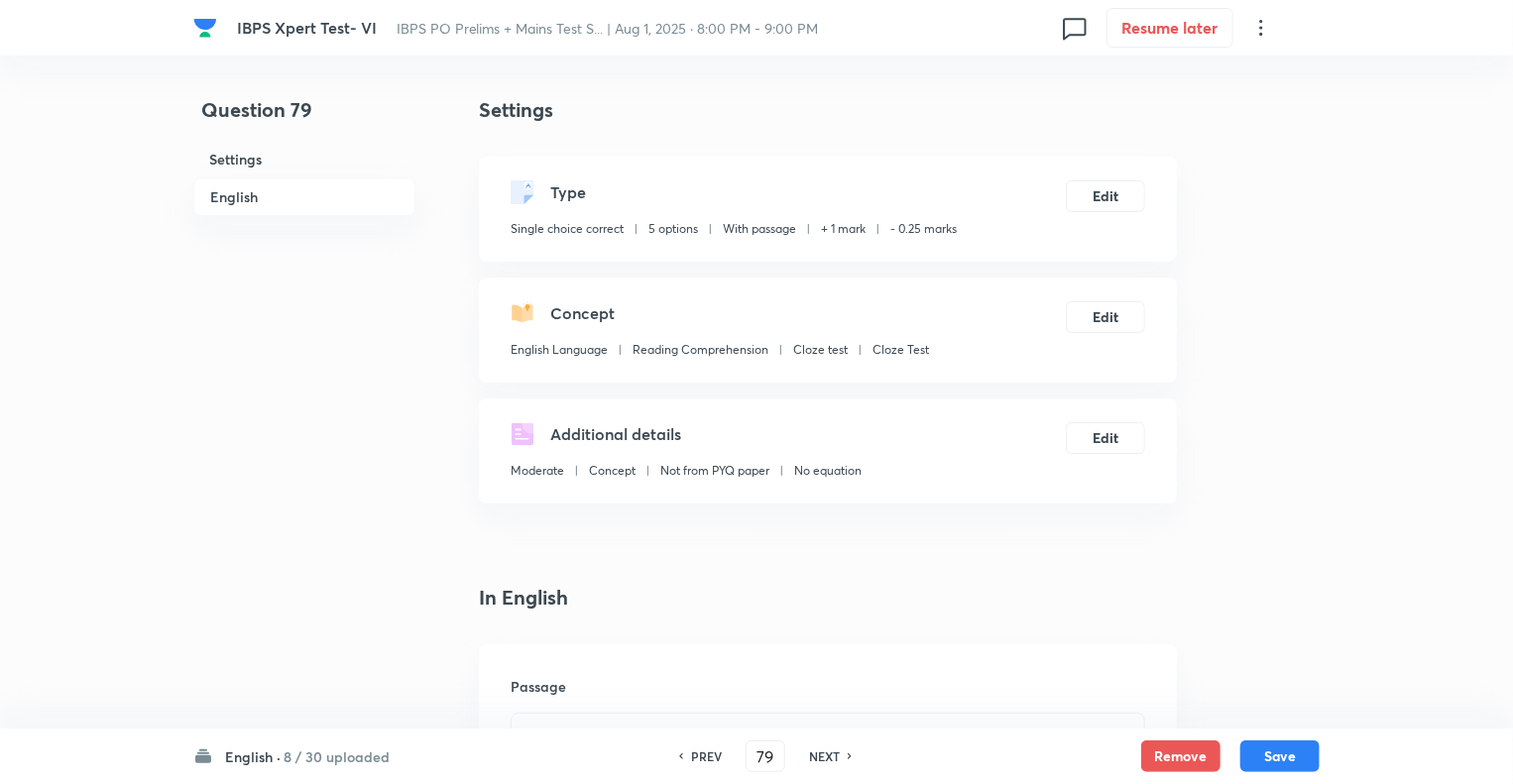 click on "Question 79 Settings English" at bounding box center (304, 2261) 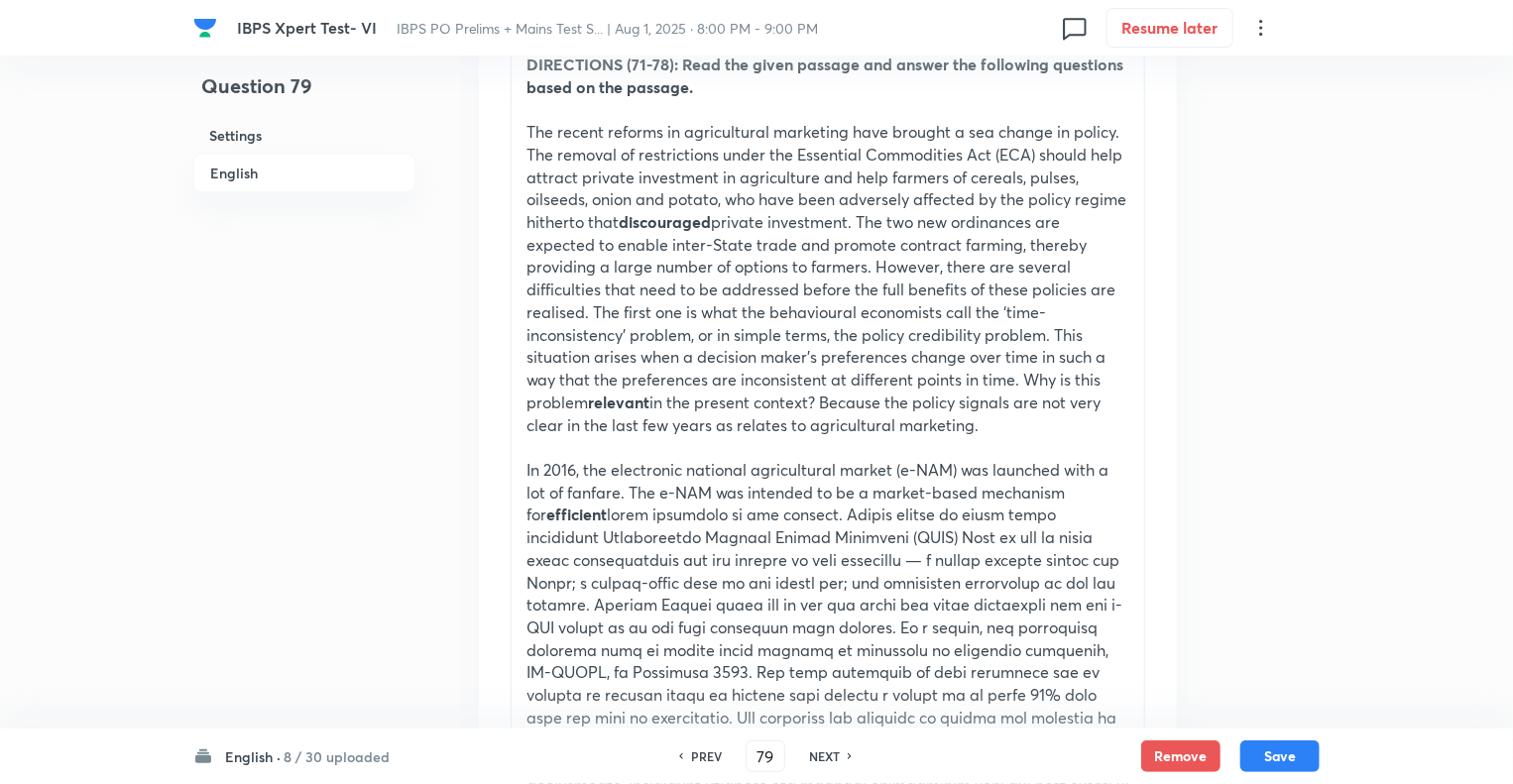 scroll, scrollTop: 674, scrollLeft: 0, axis: vertical 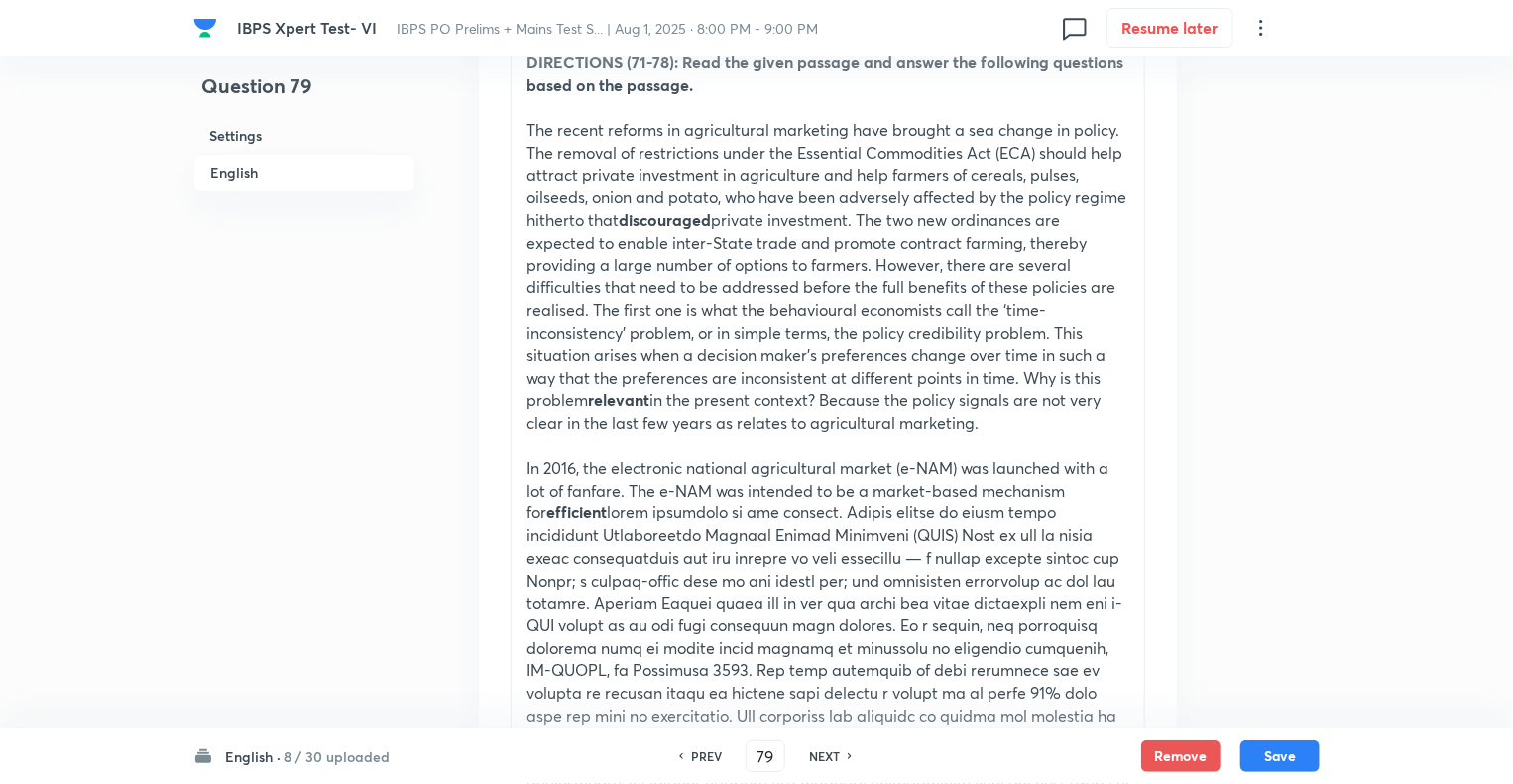 click on "The recent reforms in agricultural marketing have brought a sea change in policy. The removal of restrictions under the Essential Commodities Act (ECA) should help attract private investment in agriculture and help farmers of cereals, pulses, oilseeds, onion and potato, who have been adversely affected by the policy regime hitherto that  discouraged  private investment. The two new ordinances are expected to enable inter-State trade and promote contract farming, thereby providing a large number of options to farmers. However, there are several difficulties that need to be addressed before the full benefits of these policies are realised. The first one is what the behavioural economists call the ‘time-inconsistency’ problem, or in simple terms, the policy credibility problem. This situation arises when a decision maker’s preferences change over time in such a way that the preferences are inconsistent at different points in time. Why is this problem  relevant" at bounding box center (828, 277) 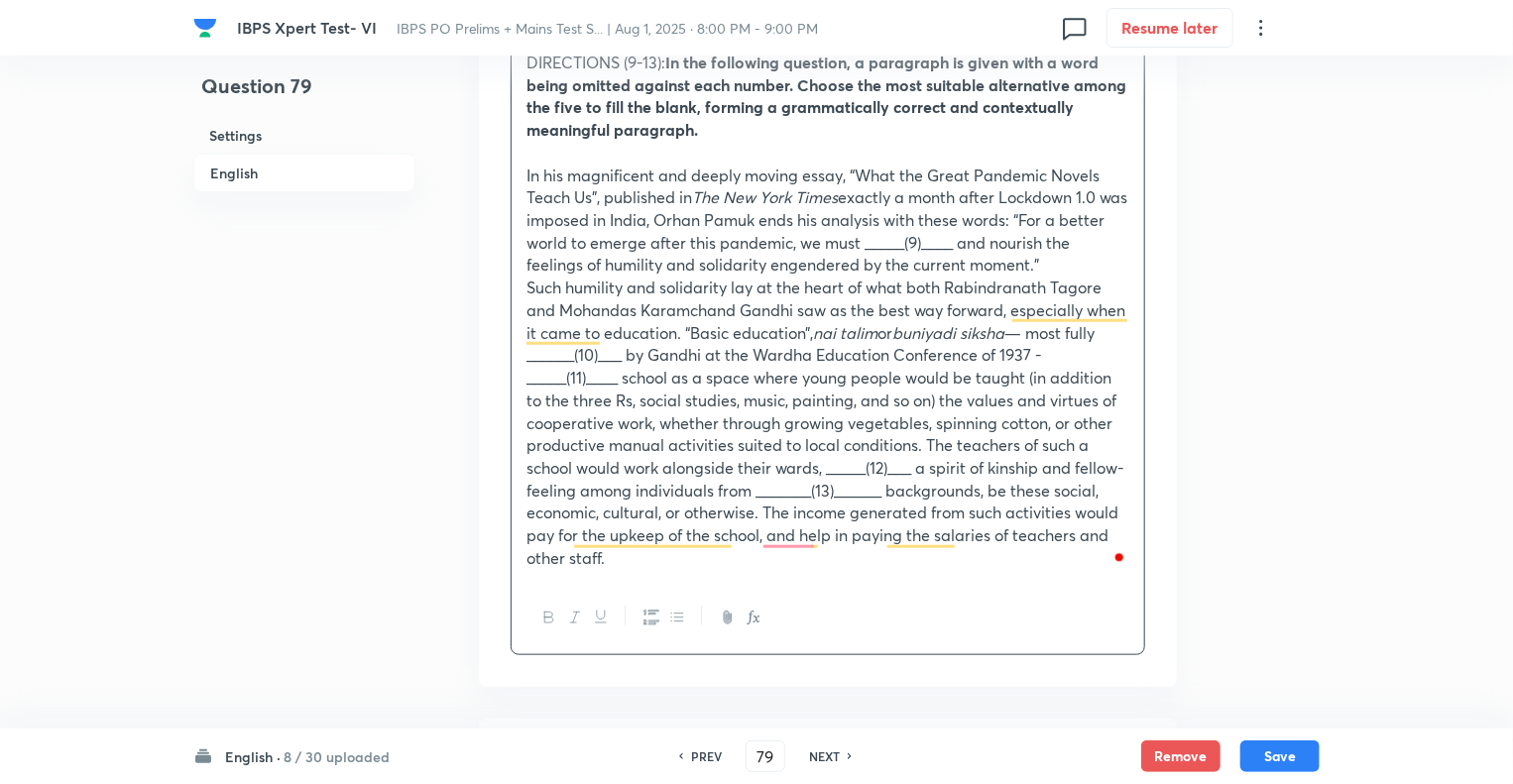 click on "In his magnificent and deeply moving essay, “What the Great Pandemic Novels Teach Us”, published in  The New York Times  exactly a month after Lockdown 1.0 was imposed in India, [PERSON] ends his analysis with these words: “For a better world to emerge after this pandemic, we must _____(9)____ and nourish the feelings of humility and solidarity engendered by the current moment.”" at bounding box center (828, 221) 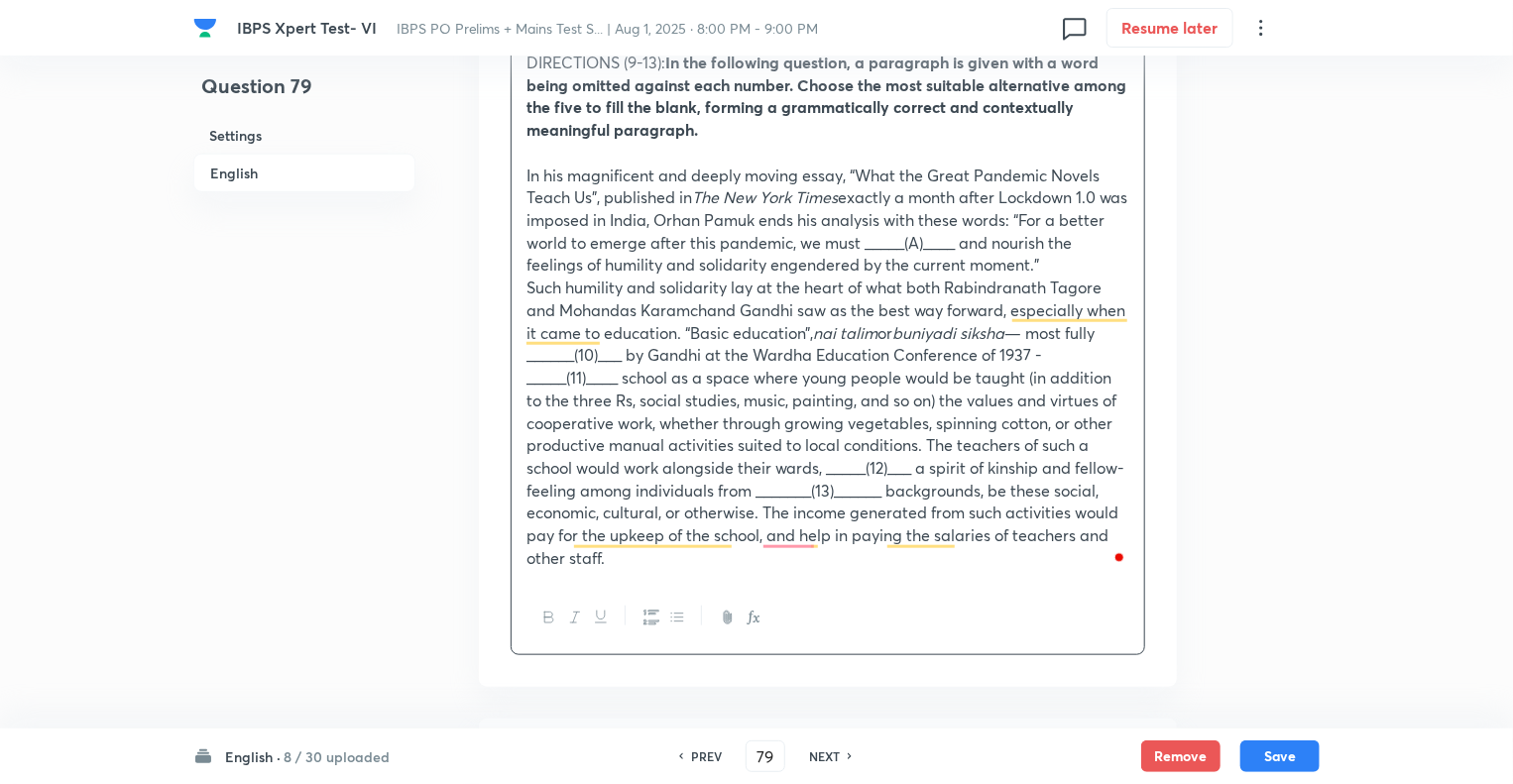 click on "Such humility and solidarity lay at the heart of what both Rabindranath Tagore and Mohandas Karamchand Gandhi saw as the best way forward, especially when it came to education. “Basic education”,  nai talim  or  buniyadi siksha  — most fully ______(10)___ by Gandhi at the Wardha Education Conference of 1937 - _____(11)____ school as a space where young people would be taught (in addition to the three Rs, social studies, music, painting, and so on) the values and virtues of cooperative work, whether through growing vegetables, spinning cotton, or other productive manual activities suited to local conditions. The teachers of such a school would work alongside their wards, _____(12)___ a spirit of kinship and fellow-feeling among individuals from _______(13)______ backgrounds, be these social, economic, cultural, or otherwise. The income generated from such activities would pay for the upkeep of the school, and help in paying the salaries of teachers and other staff." at bounding box center (828, 422) 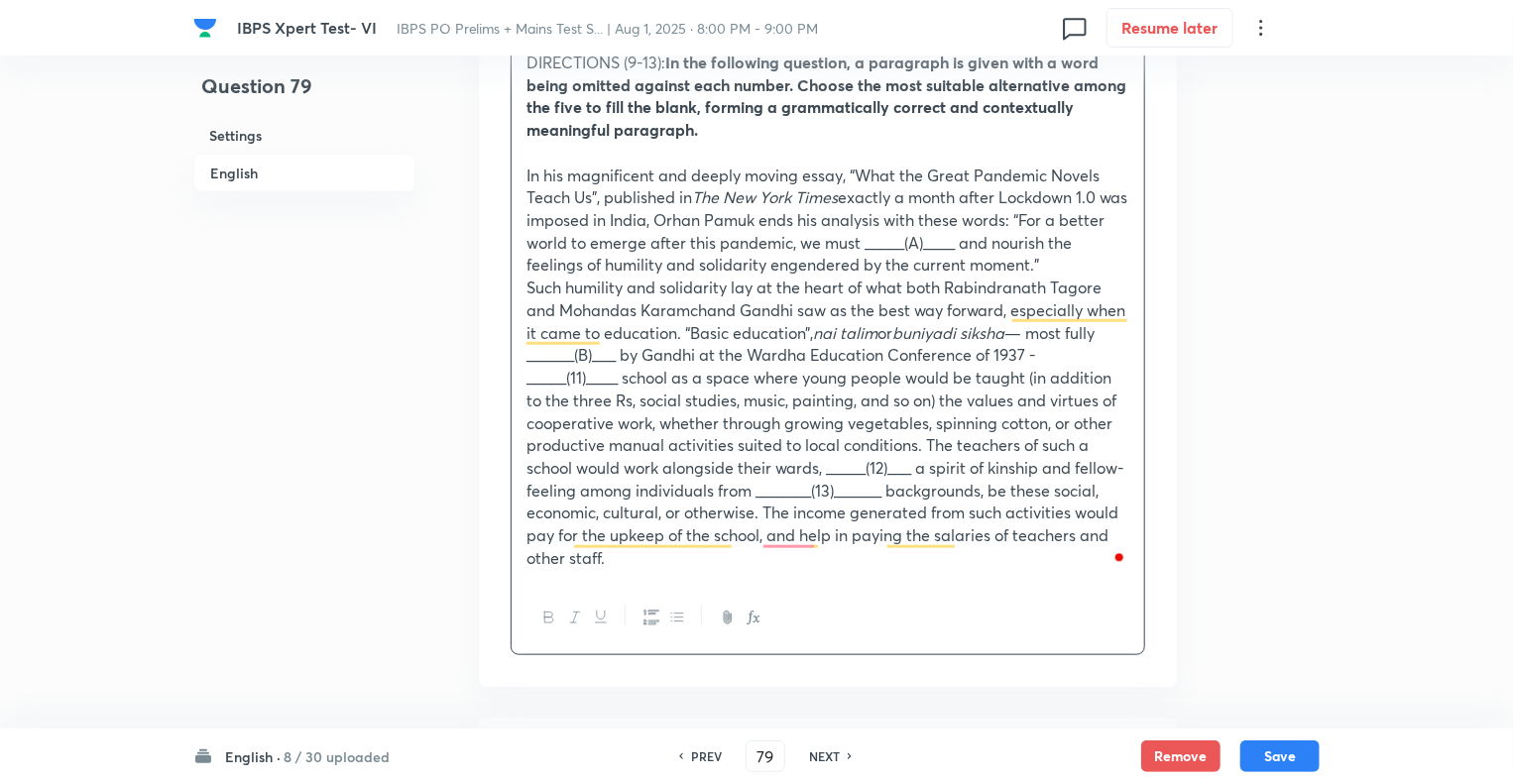 click on "Such humility and solidarity lay at the heart of what both Rabindranath Tagore and Mohandas Karamchand Gandhi saw as the best way forward, especially when it came to education. “Basic education”,  nai talim  or  buniyadi siksha  — most fully ______(B)___ by Gandhi at the Wardha Education Conference of 1937 - _____(11)____ school as a space where young people would be taught (in addition to the three Rs, social studies, music, painting, and so on) the values and virtues of cooperative work, whether through growing vegetables, spinning cotton, or other productive manual activities suited to local conditions. The teachers of such a school would work alongside their wards, _____(12)___ a spirit of kinship and fellow-feeling among individuals from _______(13)______ backgrounds, be these social, economic, cultural, or otherwise. The income generated from such activities would pay for the upkeep of the school, and help in paying the salaries of teachers and other staff." at bounding box center (828, 422) 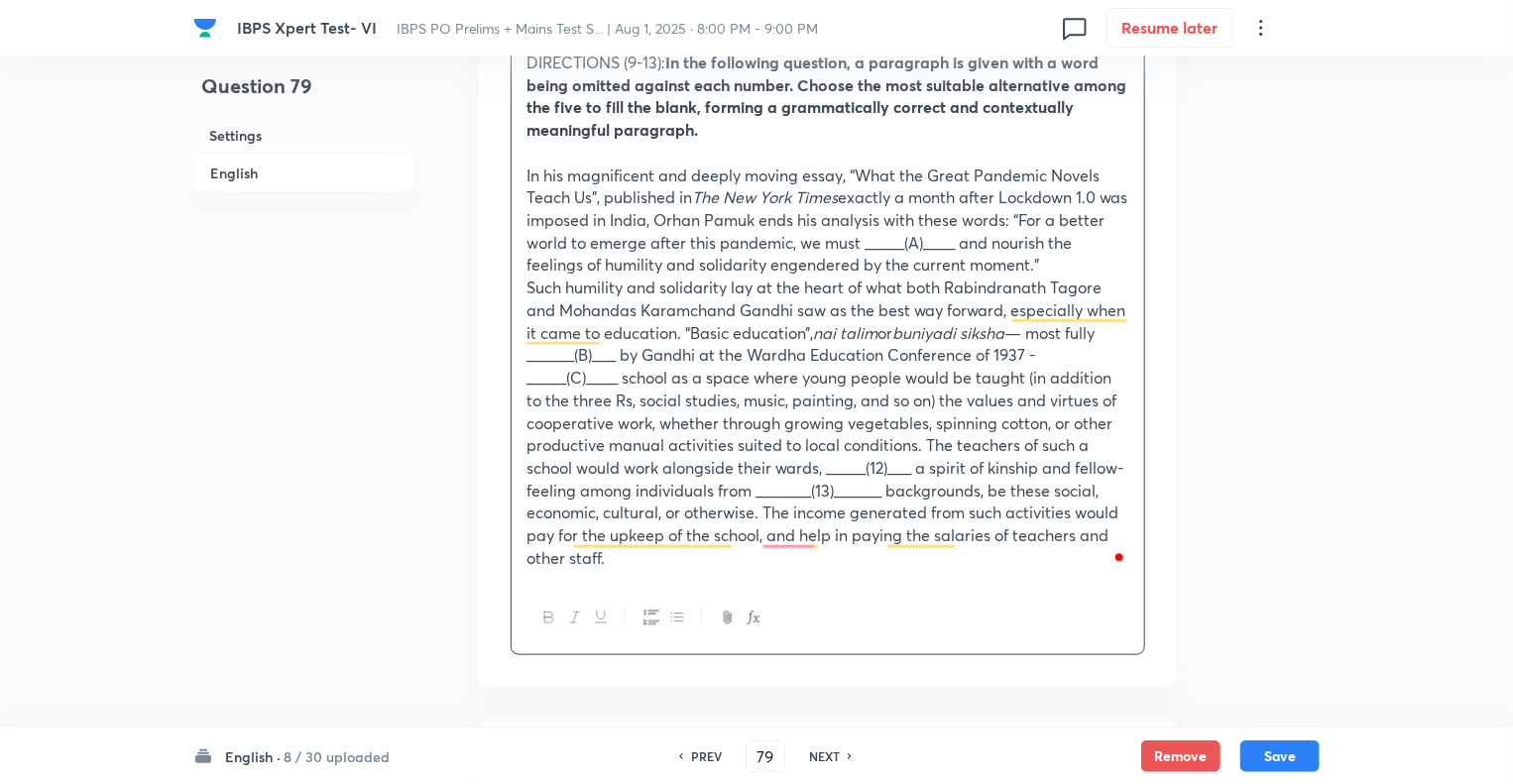 click on "Such humility and solidarity lay at the heart of what both Rabindranath Tagore and Mohandas Karamchand Gandhi saw as the best way forward, especially when it came to education. “Basic education”,  nai talim  or  buniyadi siksha  — most fully ______(B)___ by Gandhi at the Wardha Education Conference of 1937 - _____(C)____ school as a space where young people would be taught (in addition to the three Rs, social studies, music, painting, and so on) the values and virtues of cooperative work, whether through growing vegetables, spinning cotton, or other productive manual activities suited to local conditions. The teachers of such a school would work alongside their wards, _____(12)___ a spirit of kinship and fellow-feeling among individuals from _______(13)______ backgrounds, be these social, economic, cultural, or otherwise. The income generated from such activities would pay for the upkeep of the school, and help in paying the salaries of teachers and other staff." at bounding box center [828, 422] 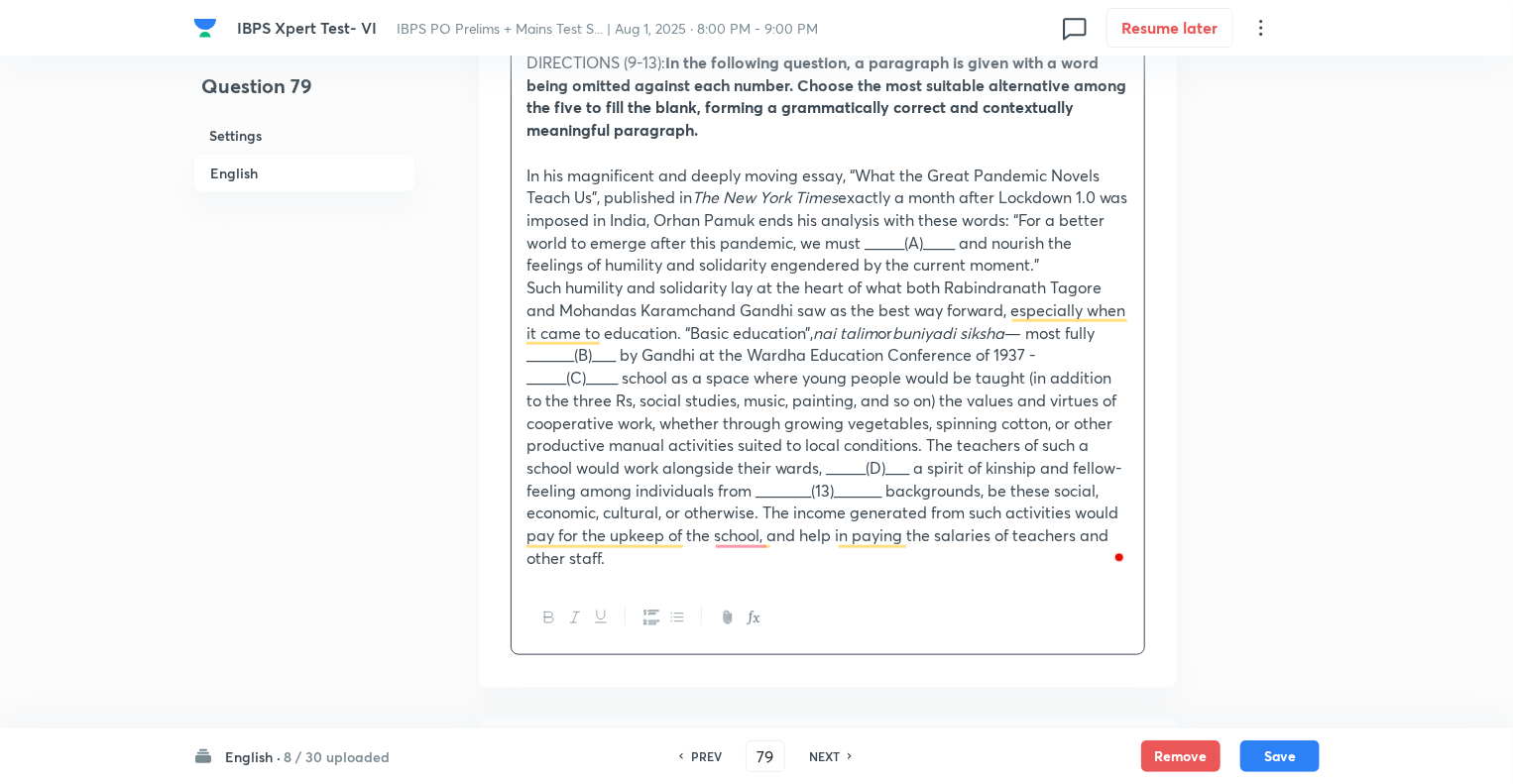 click on "Such humility and solidarity lay at the heart of what both Rabindranath Tagore and Mohandas Karamchand Gandhi saw as the best way forward, especially when it came to education. “Basic education”,  nai talim  or  buniyadi siksha  — most fully ______(B)___ by Gandhi at the Wardha Education Conference of 1937 - _____(C)____ school as a space where young people would be taught (in addition to the three Rs, social studies, music, painting, and so on) the values and virtues of cooperative work, whether through growing vegetables, spinning cotton, or other productive manual activities suited to local conditions. The teachers of such a school would work alongside their wards, _____(D)___ a spirit of kinship and fellow-feeling among individuals from _______(13)______ backgrounds, be these social, economic, cultural, or otherwise. The income generated from such activities would pay for the upkeep of the school, and help in paying the salaries of teachers and other staff." at bounding box center [828, 422] 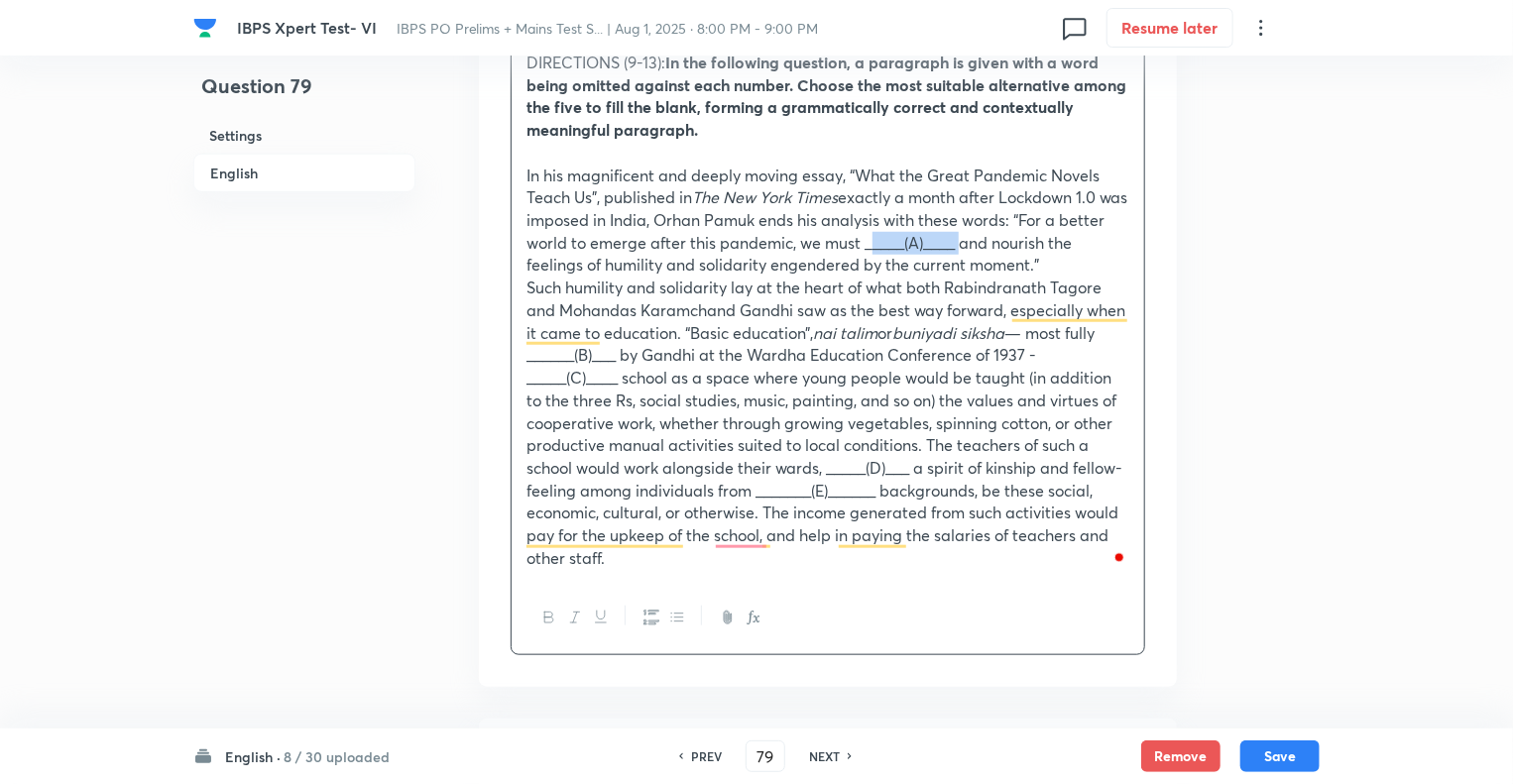 drag, startPoint x: 1007, startPoint y: 243, endPoint x: 913, endPoint y: 241, distance: 94.02127 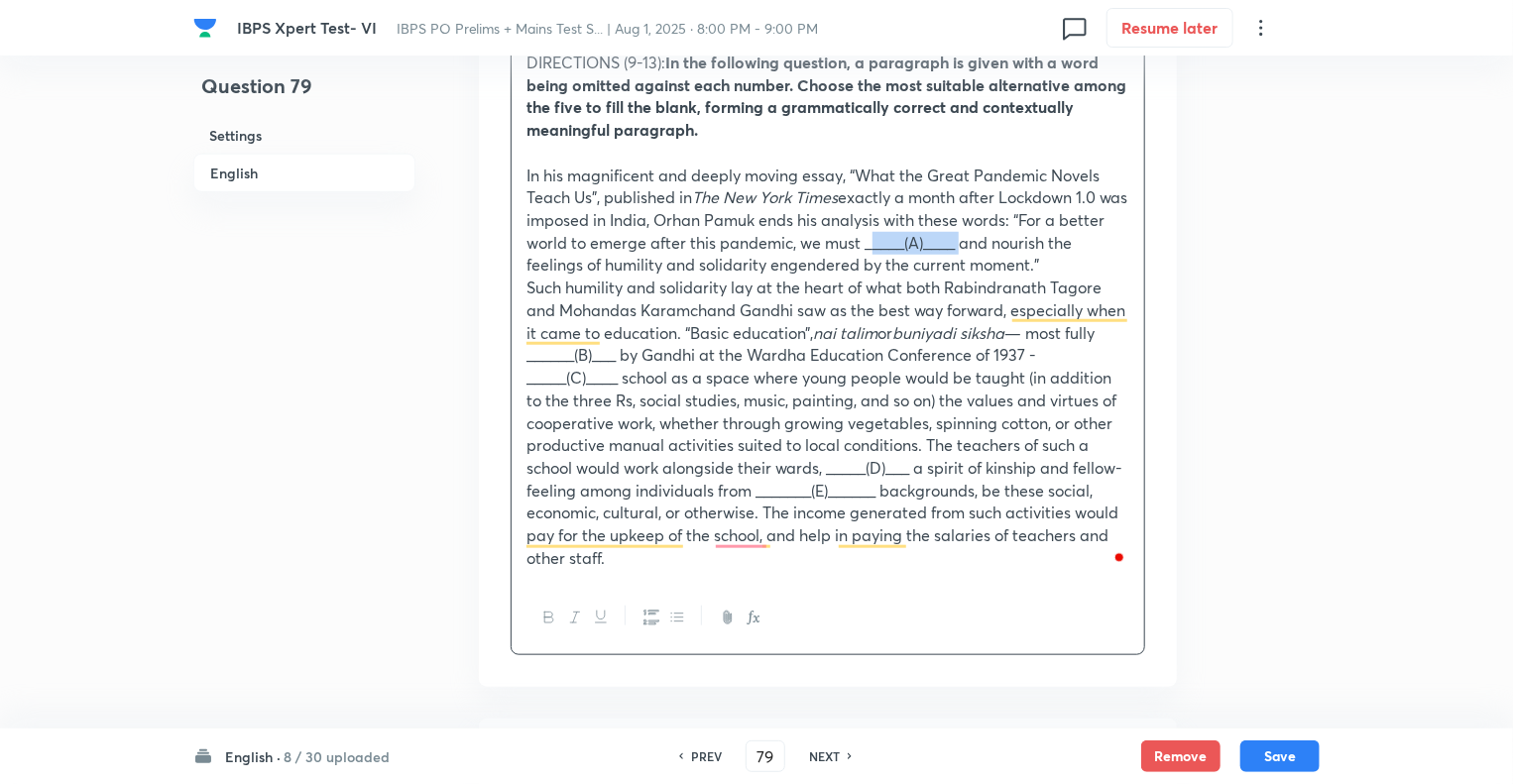 click 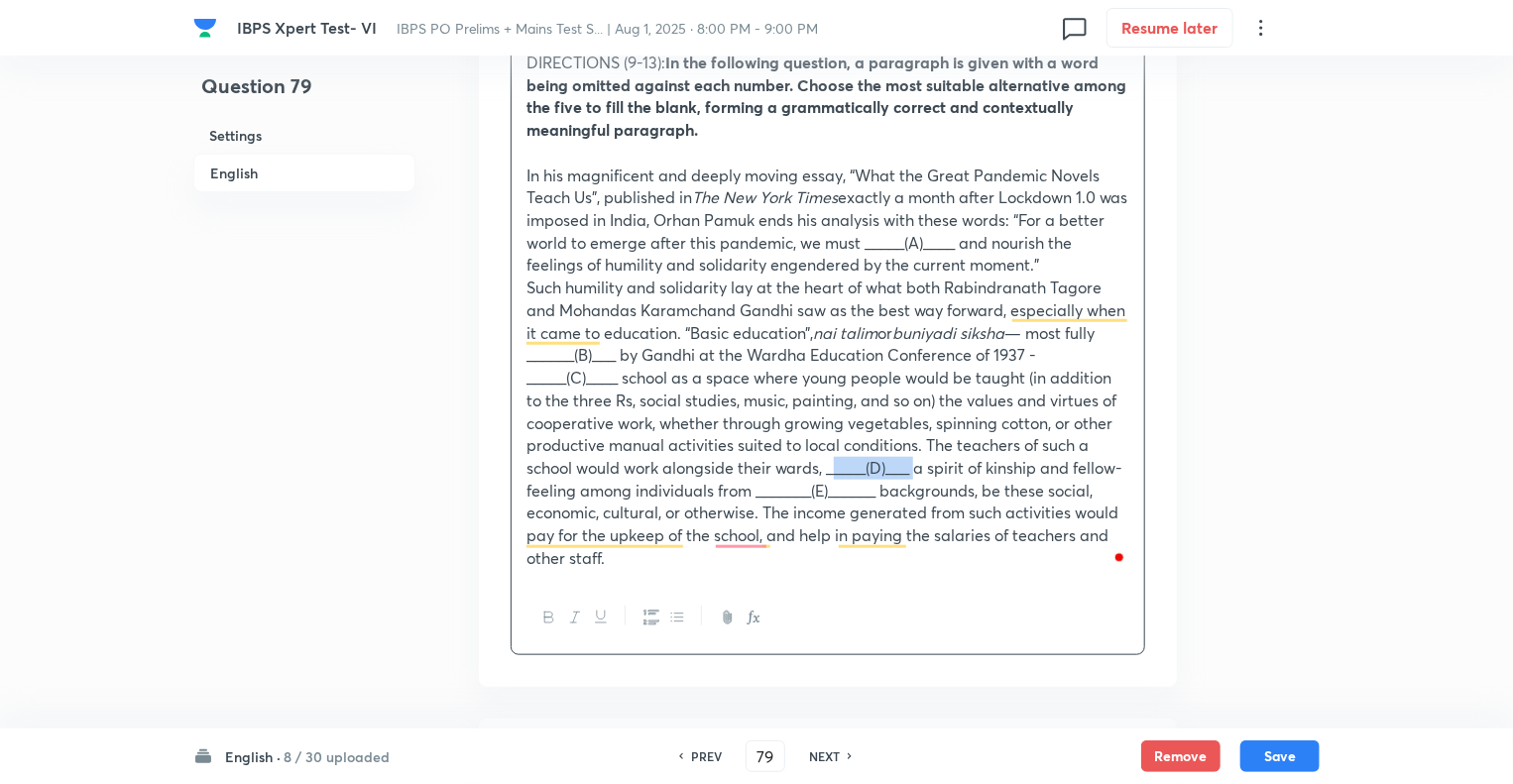 drag, startPoint x: 914, startPoint y: 465, endPoint x: 830, endPoint y: 462, distance: 84.053554 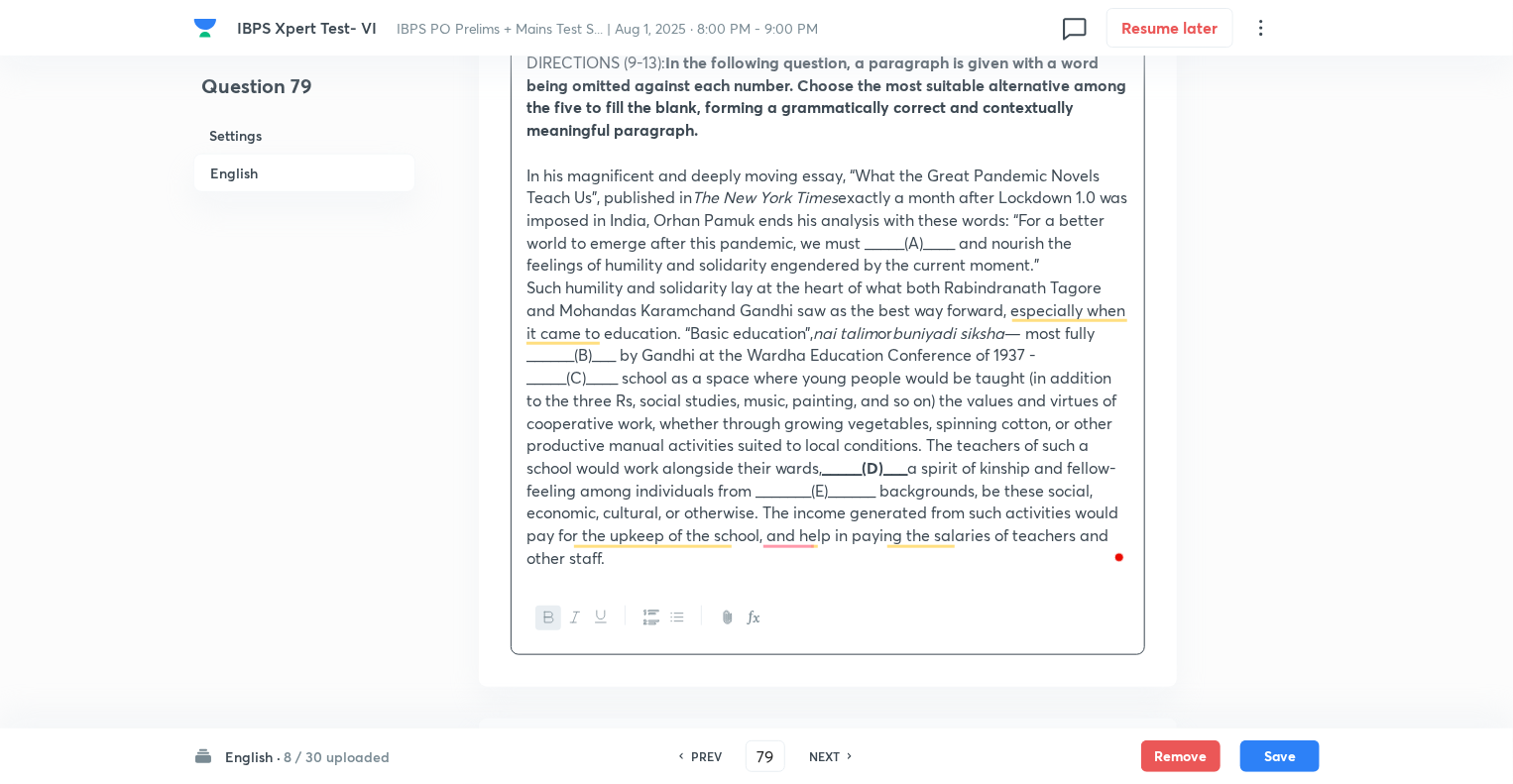 click on "Such humility and solidarity lay at the heart of what both Rabindranath Tagore and Mohandas Karamchand Gandhi saw as the best way forward, especially when it came to education. “Basic education”,  nai talim  or  buniyadi siksha  — most fully ______(B)___ by Gandhi at the Wardha Education Conference of 1937 - _____(C)____ school as a space where young people would be taught (in addition to the three Rs, social studies, music, painting, and so on) the values and virtues of cooperative work, whether through growing vegetables, spinning cotton, or other productive manual activities suited to local conditions. The teachers of such a school would work alongside their wards,  _____(D)___  a spirit of kinship and fellow-feeling among individuals from _______(E)______ backgrounds, be these social, economic, cultural, or otherwise. The income generated from such activities would pay for the upkeep of the school, and help in paying the salaries of teachers and other staff." at bounding box center (828, 422) 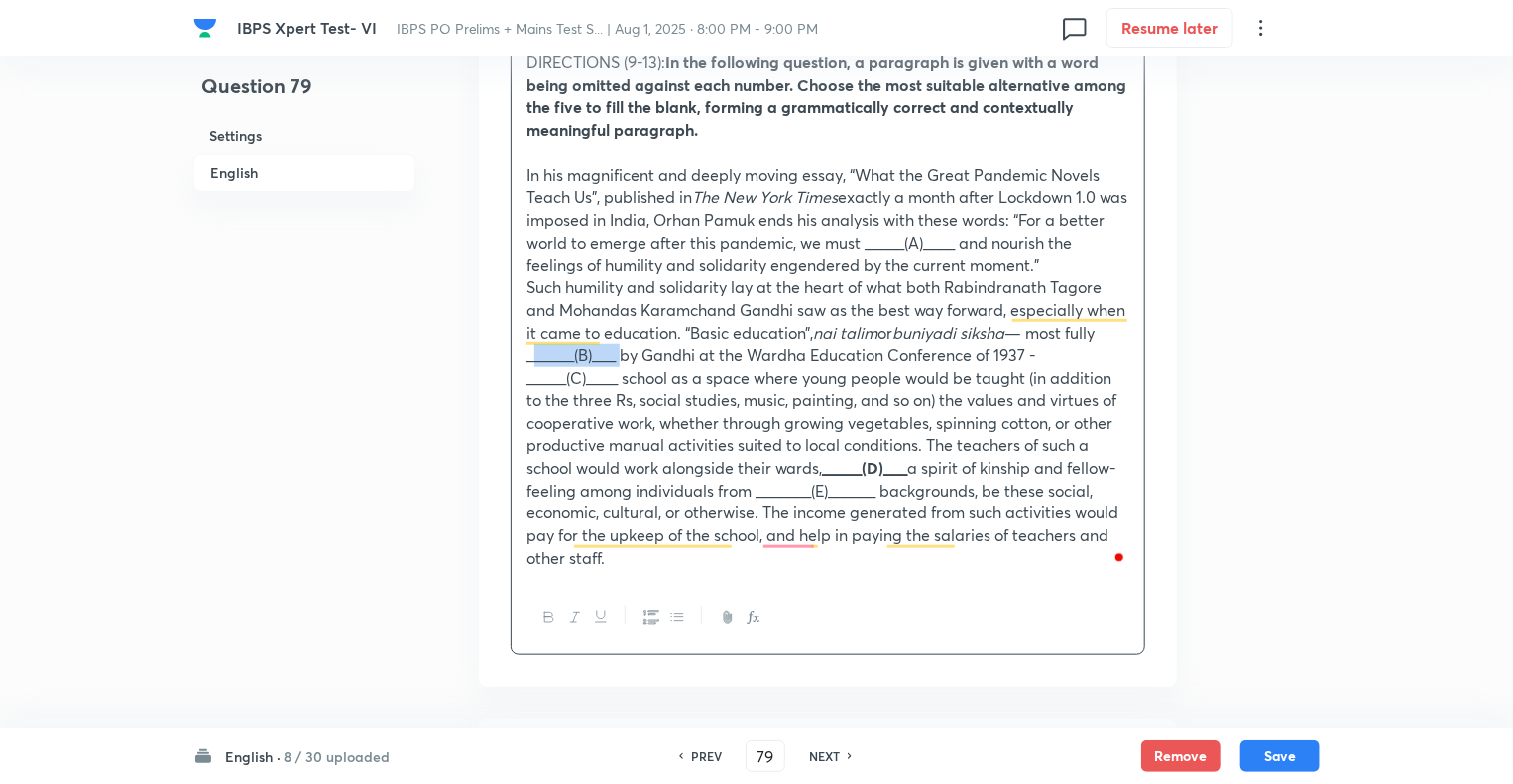 drag, startPoint x: 621, startPoint y: 356, endPoint x: 519, endPoint y: 362, distance: 102.17632 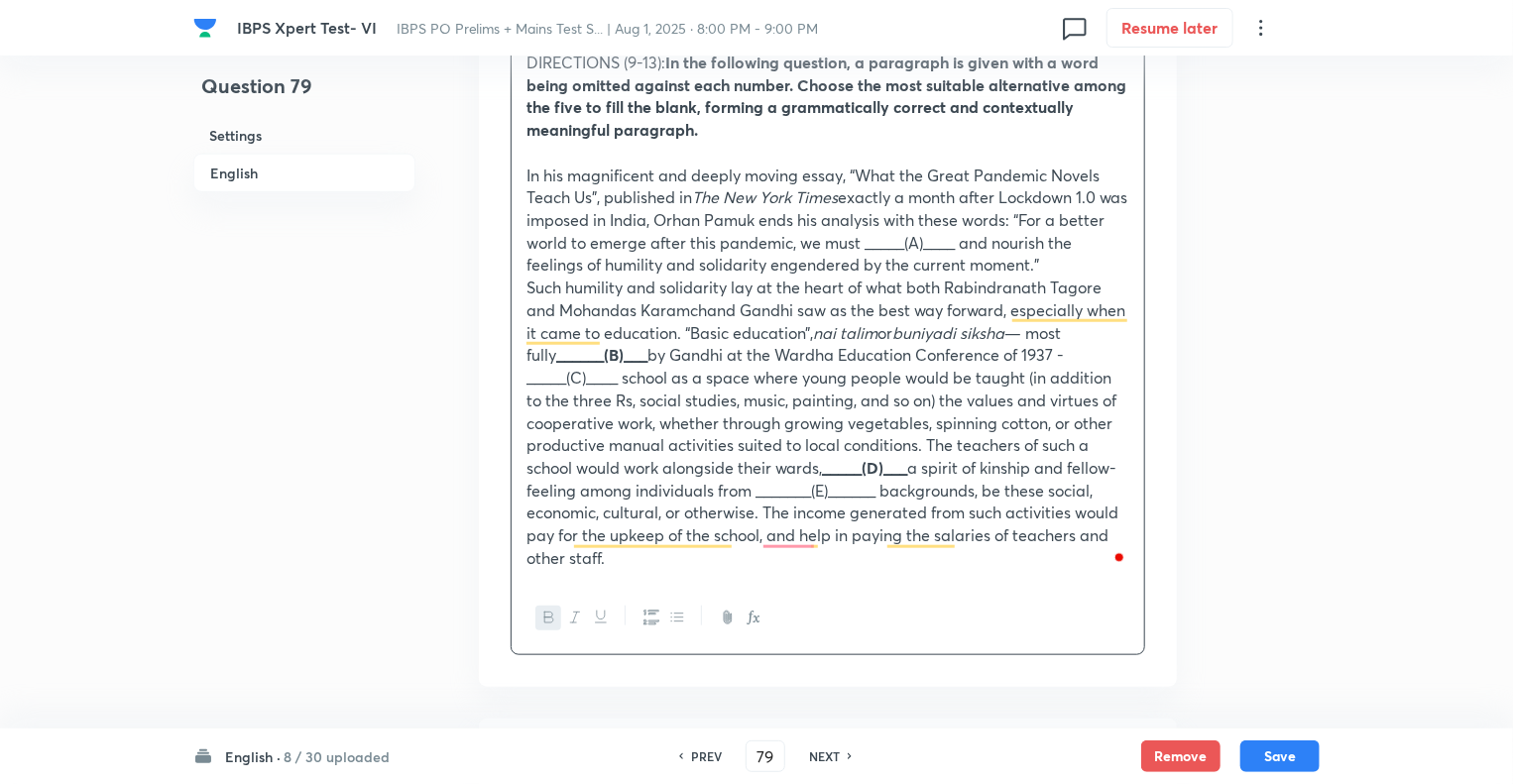 click on "Such humility and solidarity lay at the heart of what both Rabindranath Tagore and Mohandas Karamchand Gandhi saw as the best way forward, especially when it came to education. “Basic education”,  nai talim  or  buniyadi siksha  — most fully  ______(B)___  by Gandhi at the Wardha Education Conference of 1937 - _____(C)____ school as a space where young people would be taught (in addition to the three Rs, social studies, music, painting, and so on) the values and virtues of cooperative work, whether through growing vegetables, spinning cotton, or other productive manual activities suited to local conditions. The teachers of such a school would work alongside their wards,  _____(D)___  a spirit of kinship and fellow-feeling among individuals from _______(E)______ backgrounds, be these social, economic, cultural, or otherwise. The income generated from such activities would pay for the upkeep of the school, and help in paying the salaries of teachers and other staff." at bounding box center (828, 422) 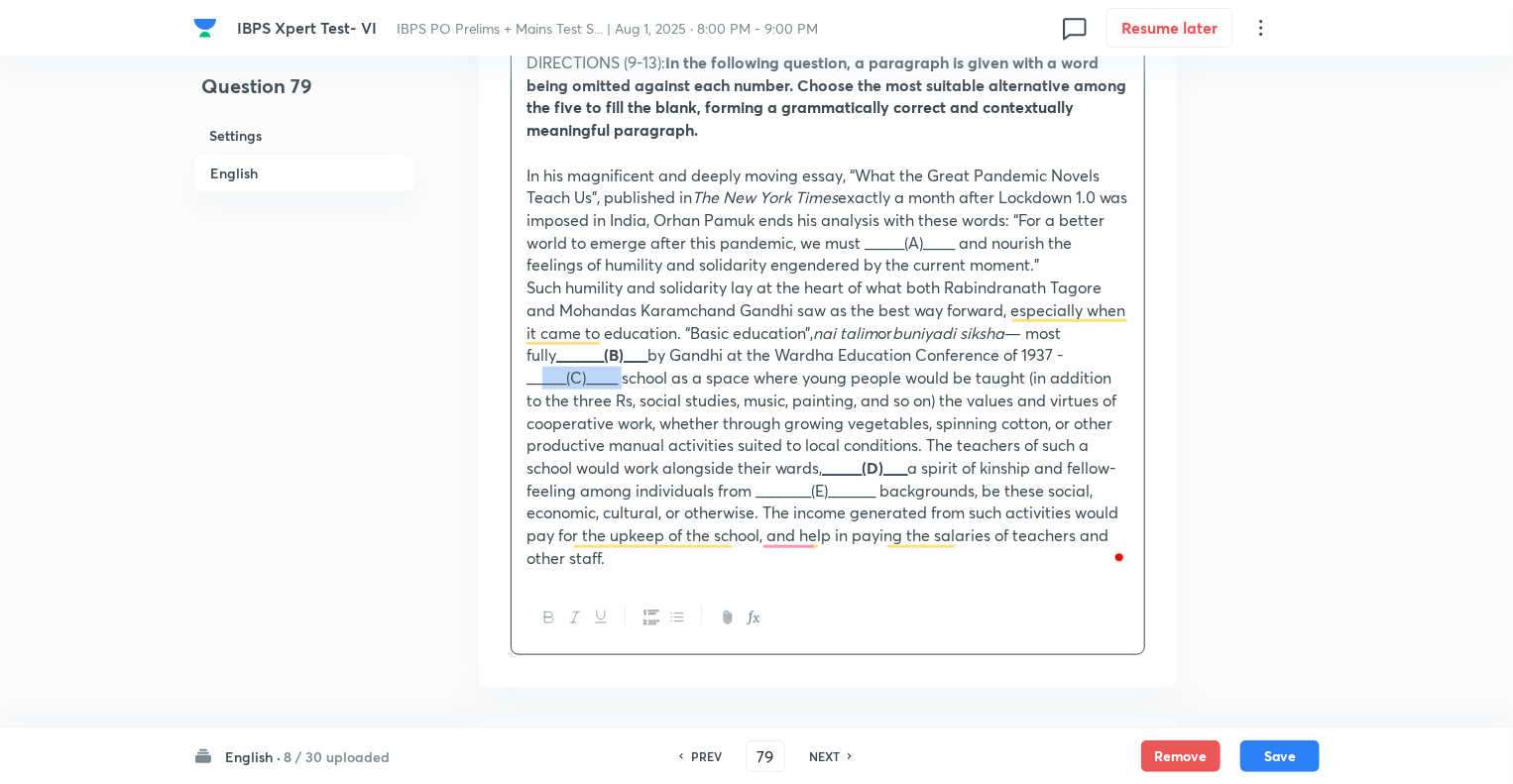 drag, startPoint x: 621, startPoint y: 380, endPoint x: 531, endPoint y: 376, distance: 90.088845 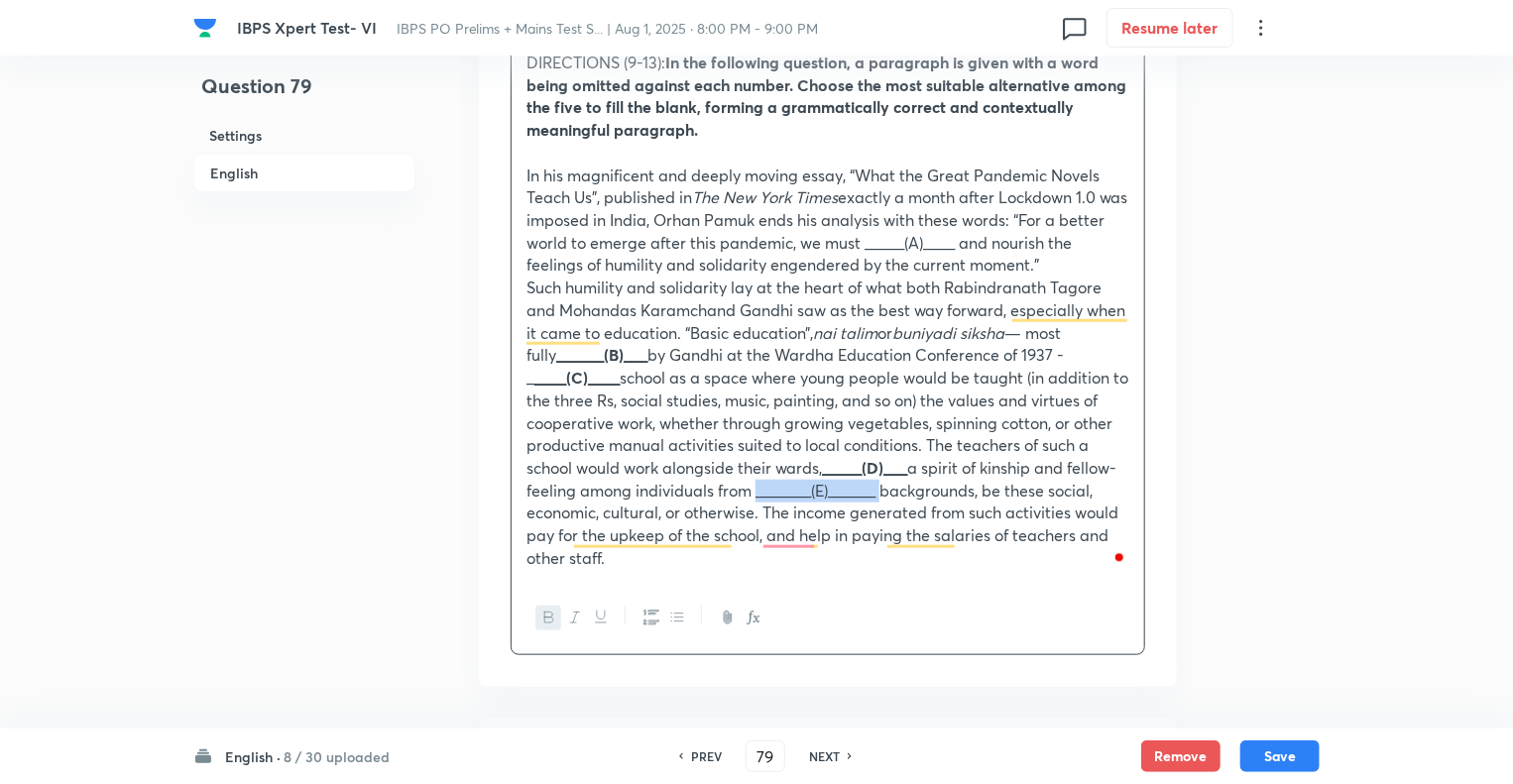 drag, startPoint x: 930, startPoint y: 495, endPoint x: 801, endPoint y: 493, distance: 129.0155 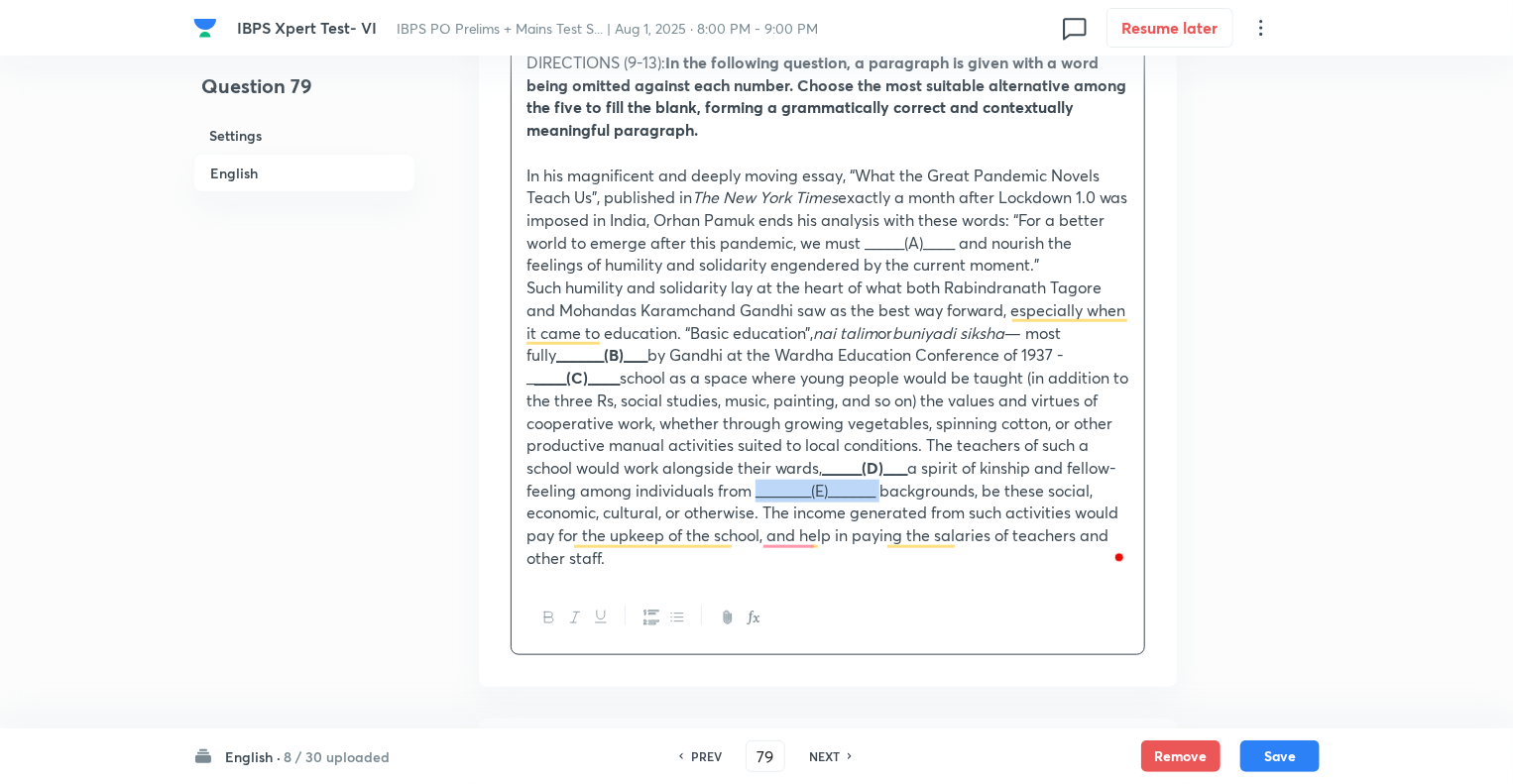 click at bounding box center (548, 617) 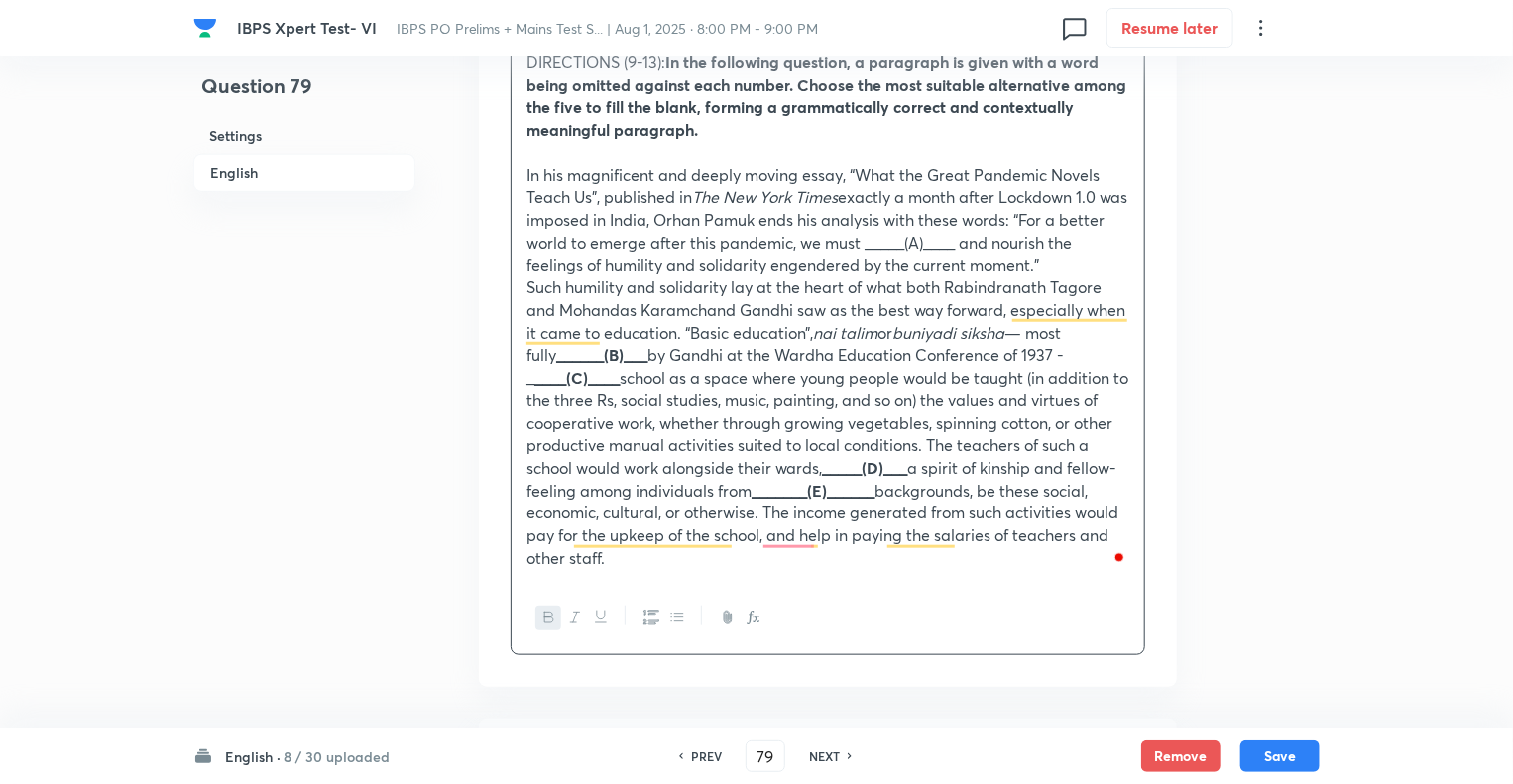 click on "Question 79 Settings English Settings Type Single choice correct 5 options With passage + 1 mark - 0.25 marks Edit Concept English Language Reading Comprehension Cloze test Cloze Test Edit Additional details Moderate Concept Not from PYQ paper No equation Edit In English Passage DIRECTIONS (9-13):  In the following question, a paragraph is given with a word being omitted against each number. Choose the most suitable alternative among the five to fill the blank, forming a grammatically correct and contextually meaningful paragraph.    In his magnificent and deeply moving essay, “What the Great Pandemic Novels Teach Us”, published in  The New York Times  exactly a month after Lockdown 1.0 was imposed in India, [PERSON] ends his analysis with these words: “For a better world to emerge after this pandemic, we must _____(A)____ and nourish the feelings of humility and solidarity engendered by the current moment.” nai talim  or  buniyadi siksha  — most fully  ______(B)___ _____(C)___ _____(D)___" at bounding box center (756, 1193) 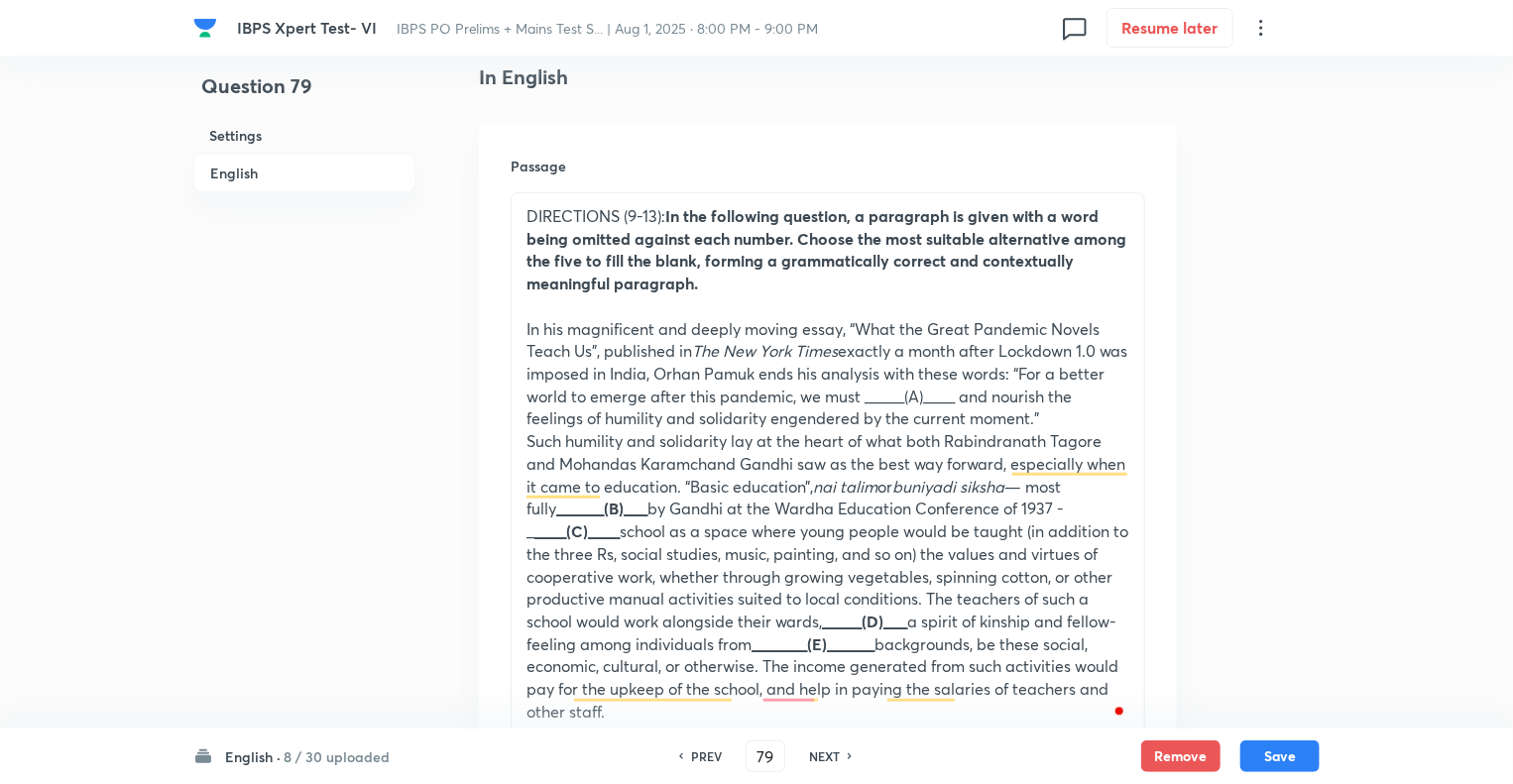 scroll, scrollTop: 515, scrollLeft: 0, axis: vertical 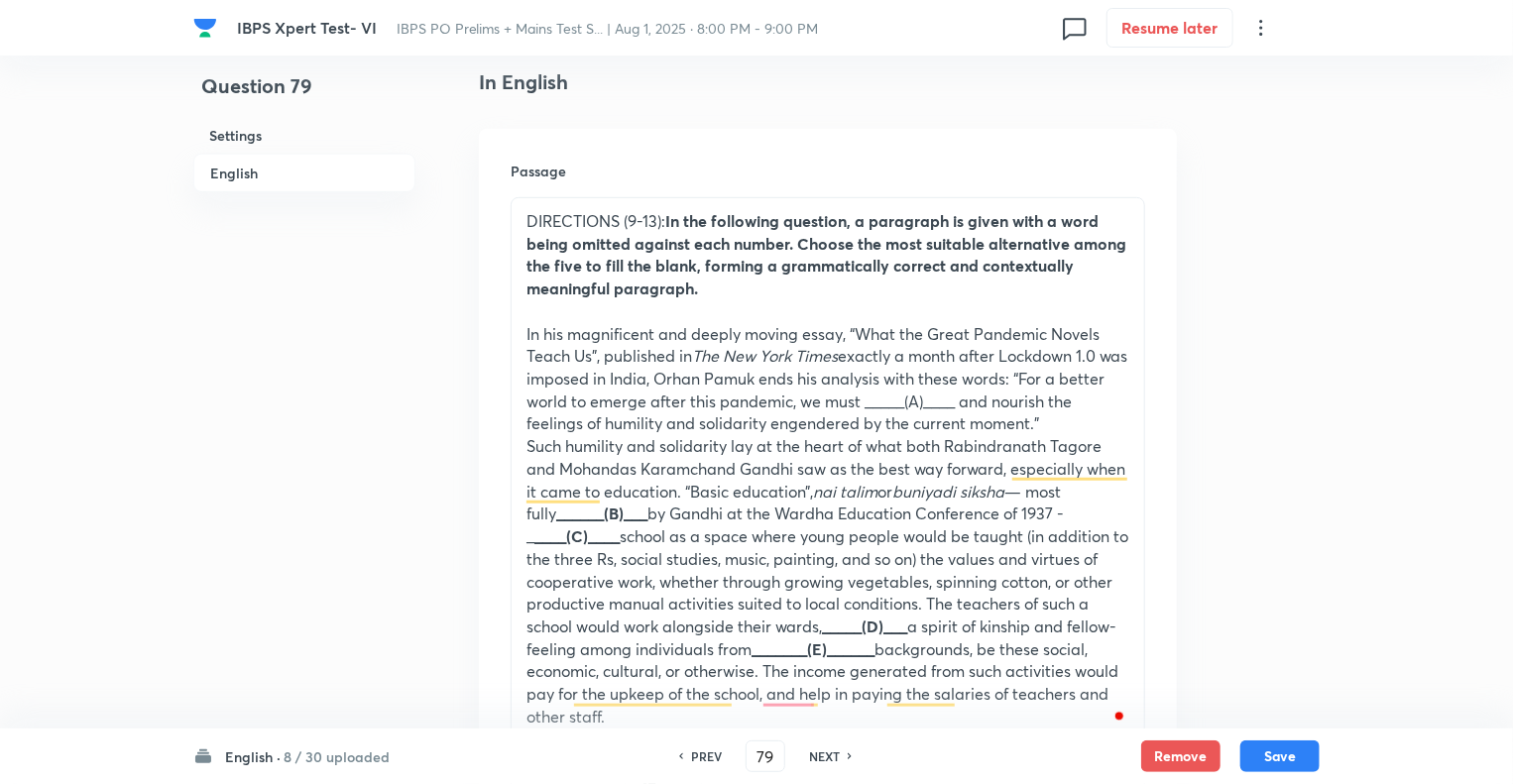 click on "DIRECTIONS (9-13):  In the following question, a paragraph is given with a word being omitted against each number. Choose the most suitable alternative among the five to fill the blank, forming a grammatically correct and contextually meaningful paragraph." at bounding box center [828, 255] 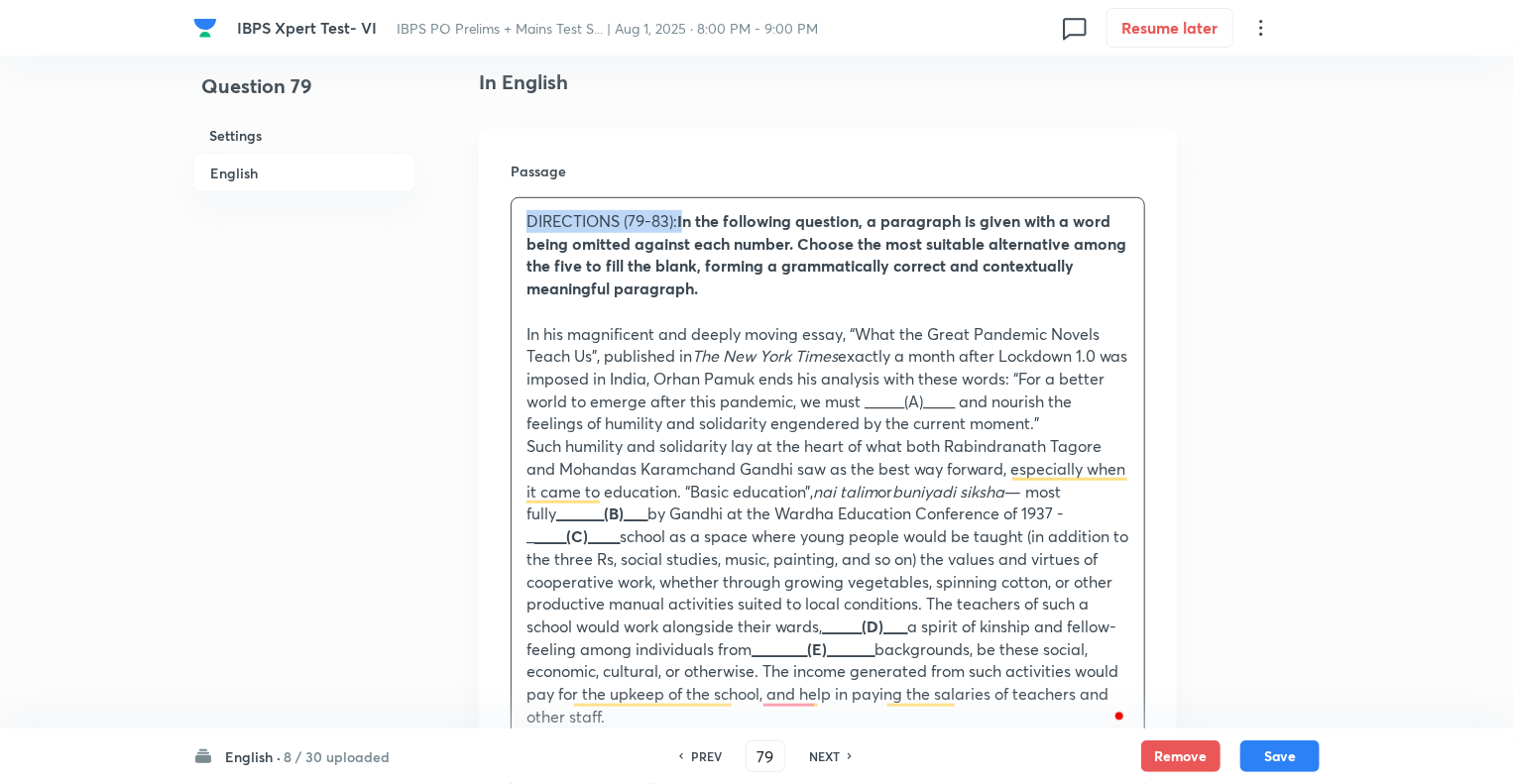 drag, startPoint x: 680, startPoint y: 224, endPoint x: 485, endPoint y: 214, distance: 195.25624 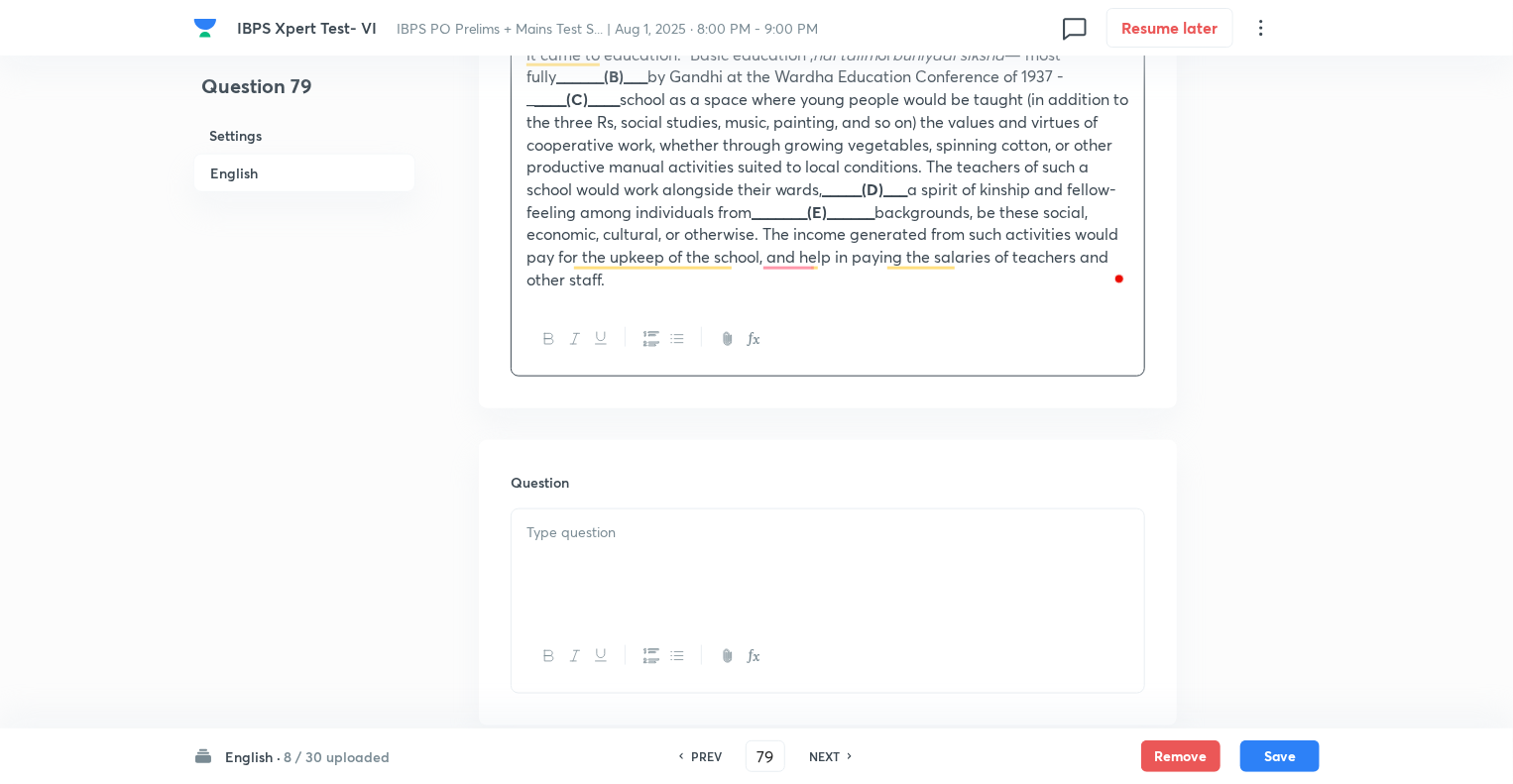 scroll, scrollTop: 967, scrollLeft: 0, axis: vertical 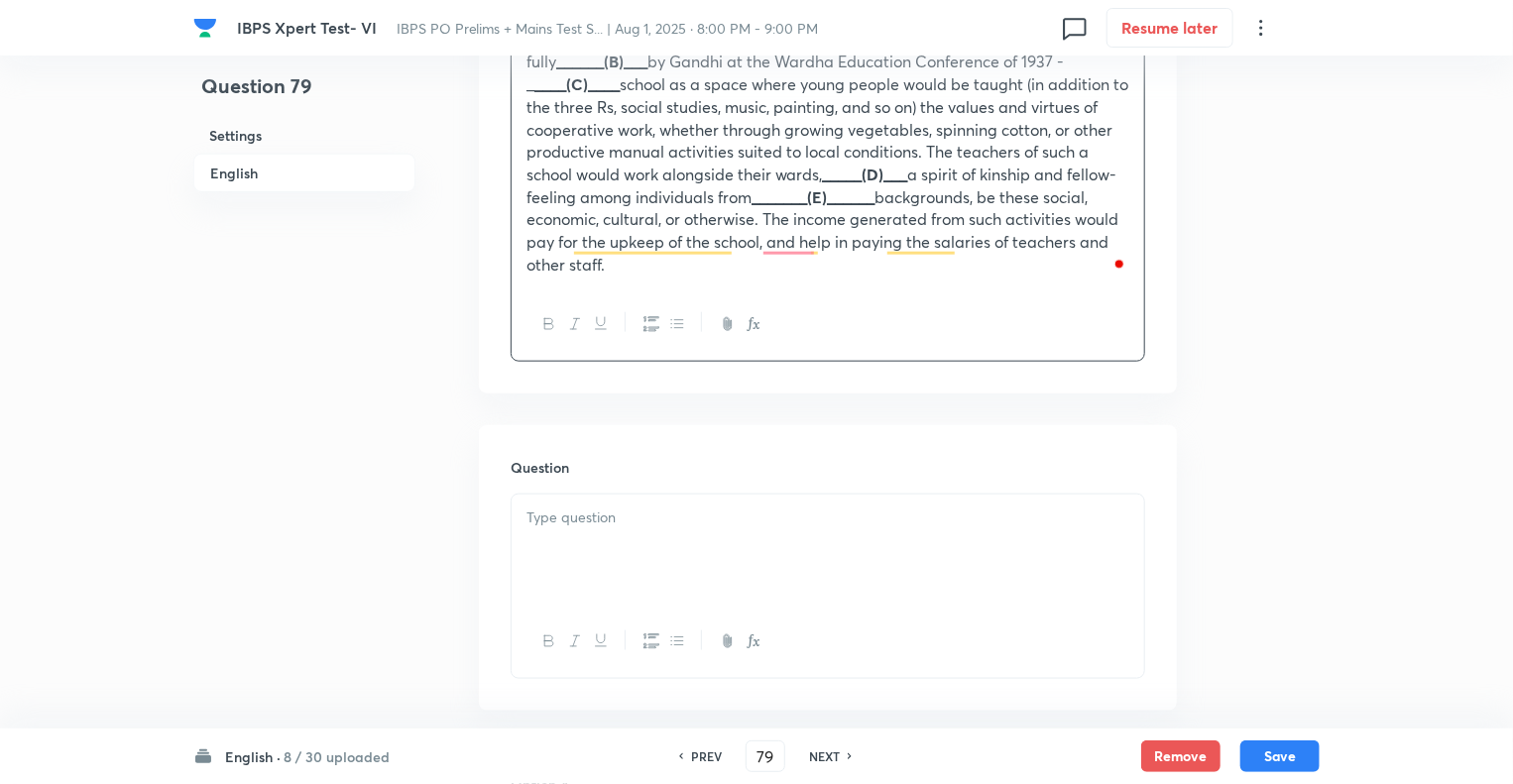 click 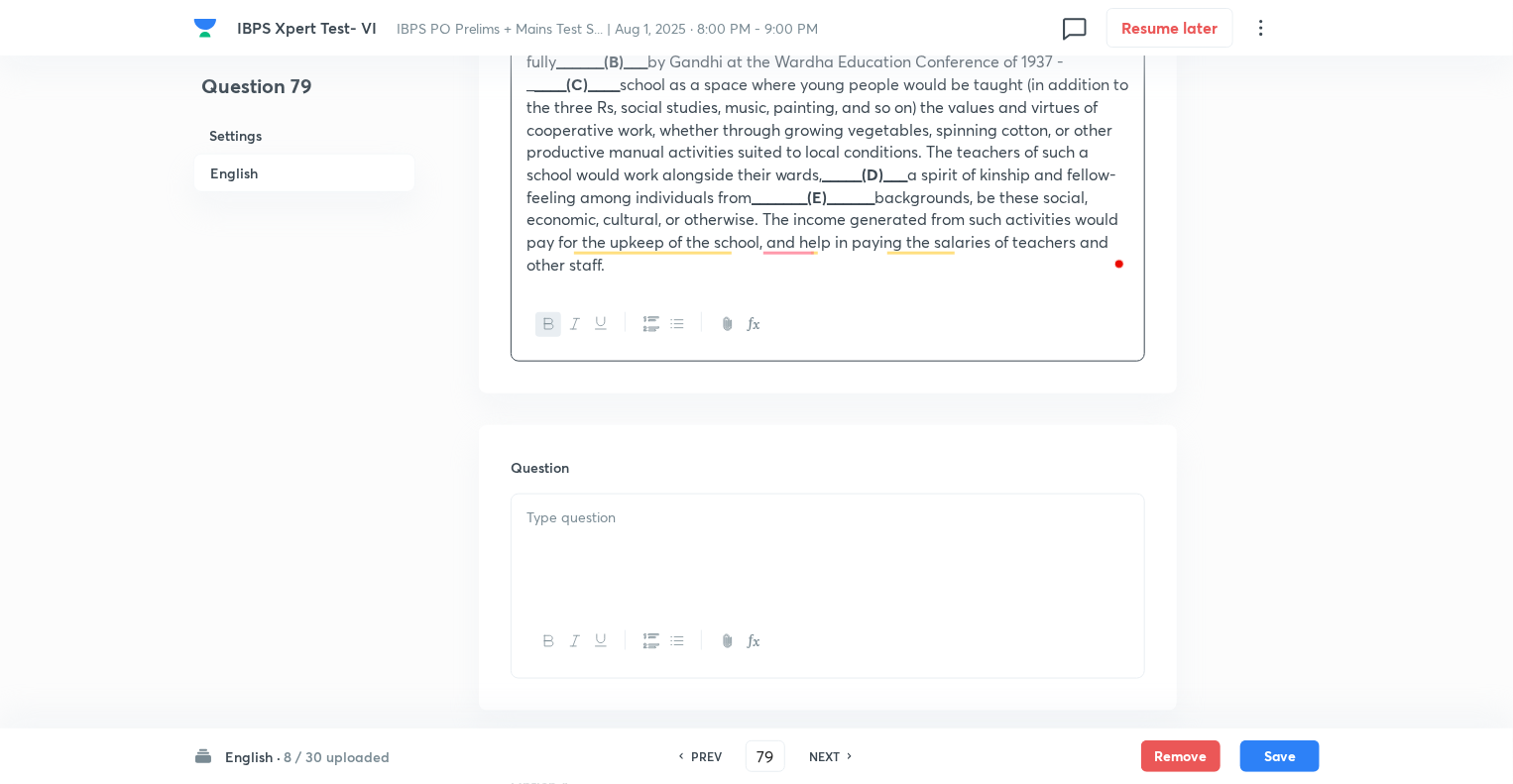 click on "Such humility and solidarity lay at the heart of what both Rabindranath Tagore and Mohandas Karamchand Gandhi saw as the best way forward, especially when it came to education. “Basic education”,  nai talim  or  buniyadi siksha  — most fully  ______(B)___  by Gandhi at the Wardha Education Conference of 1937 - _ ____(C)____  school as a space where young people would be taught (in addition to the three Rs, social studies, music, painting, and so on) the values and virtues of cooperative work, whether through growing vegetables, spinning cotton, or other productive manual activities suited to local conditions. The teachers of such a school would work alongside their wards,  _____(D)___  a spirit of kinship and fellow-feeling among individuals from  _______(E)______  backgrounds, be these social, economic, cultural, or otherwise. The income generated from such activities would pay for the upkeep of the school, and help in paying the salaries of teachers and other staff." at bounding box center (828, 129) 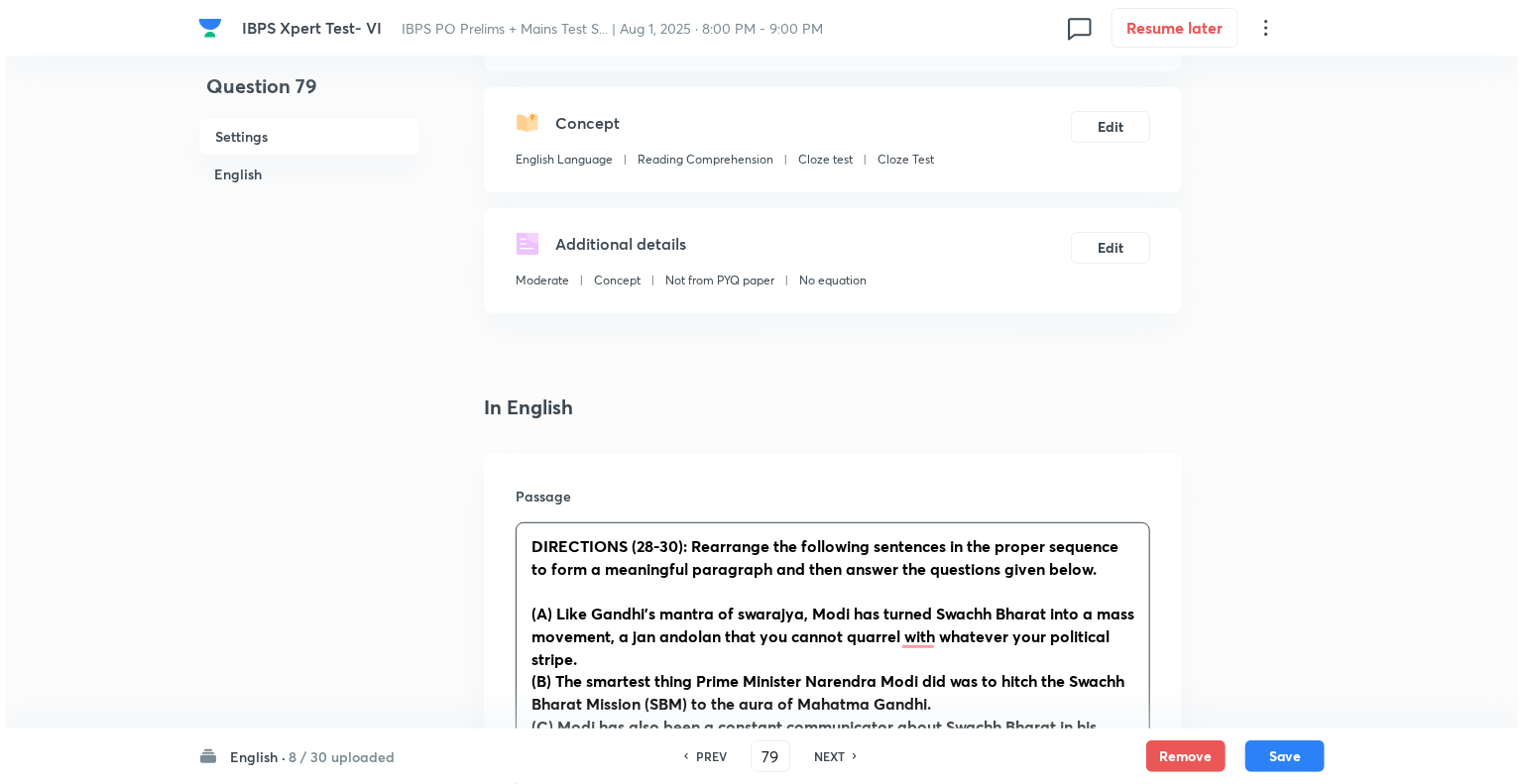 scroll, scrollTop: 0, scrollLeft: 0, axis: both 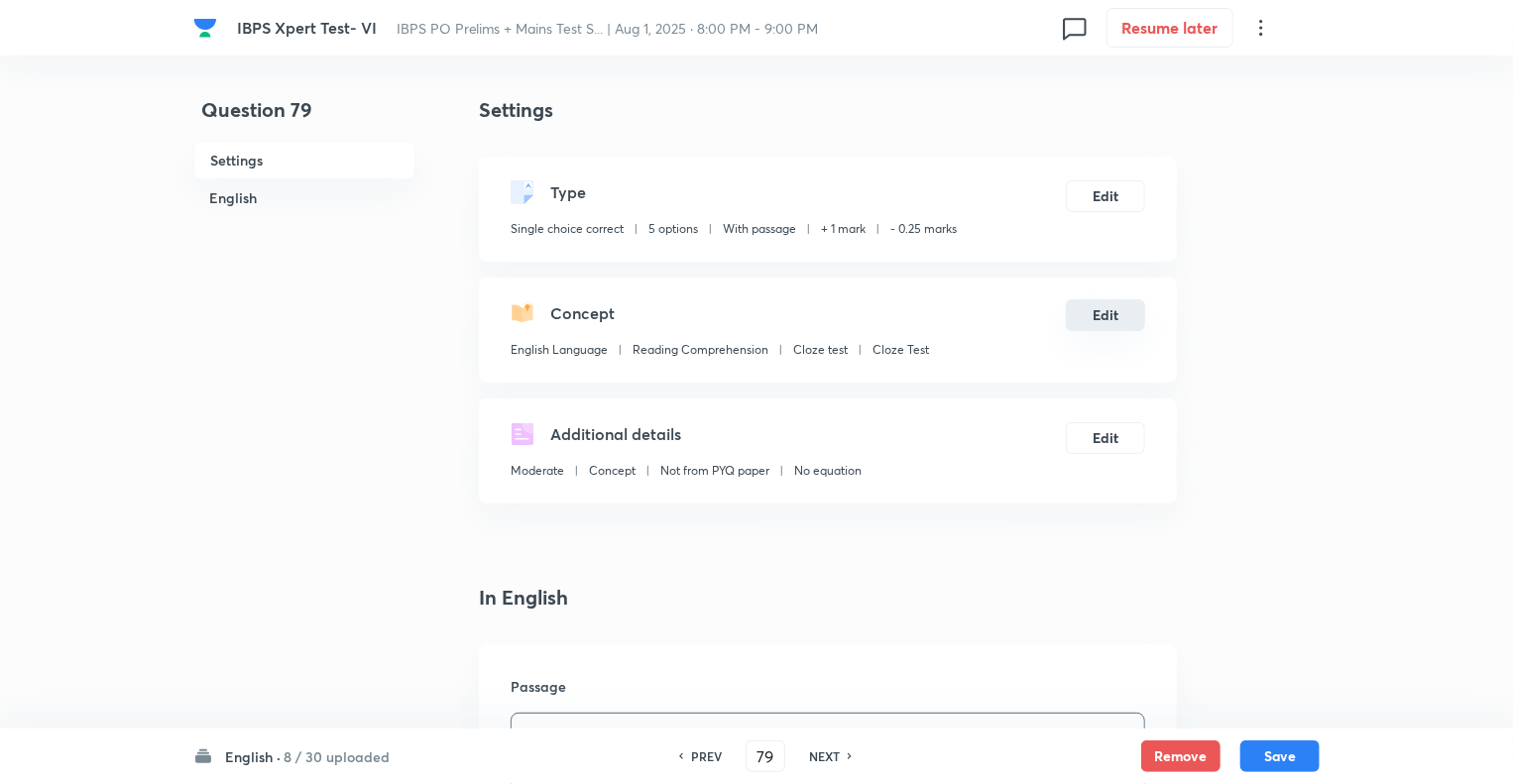 click on "Edit" at bounding box center [1106, 315] 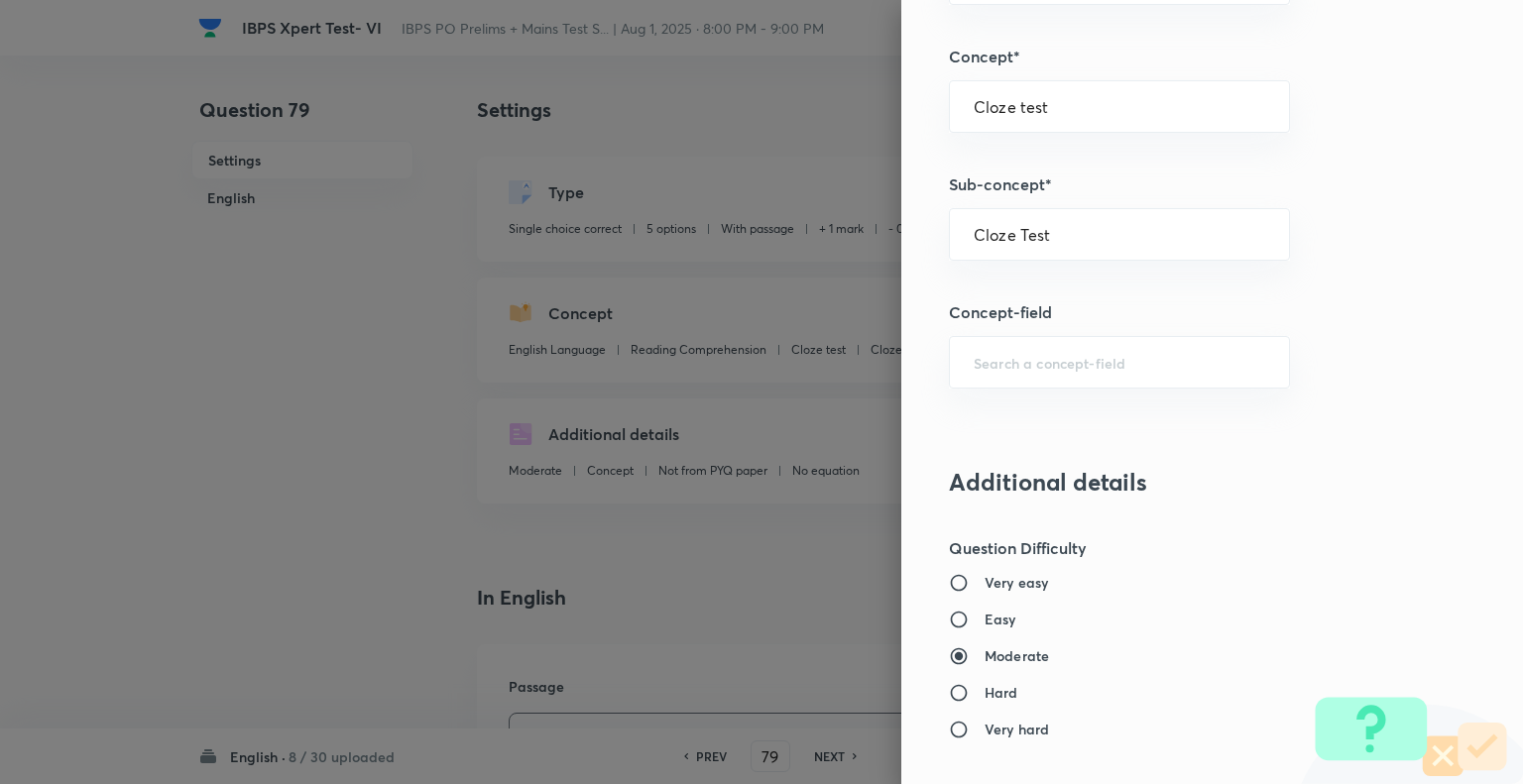 scroll, scrollTop: 1128, scrollLeft: 0, axis: vertical 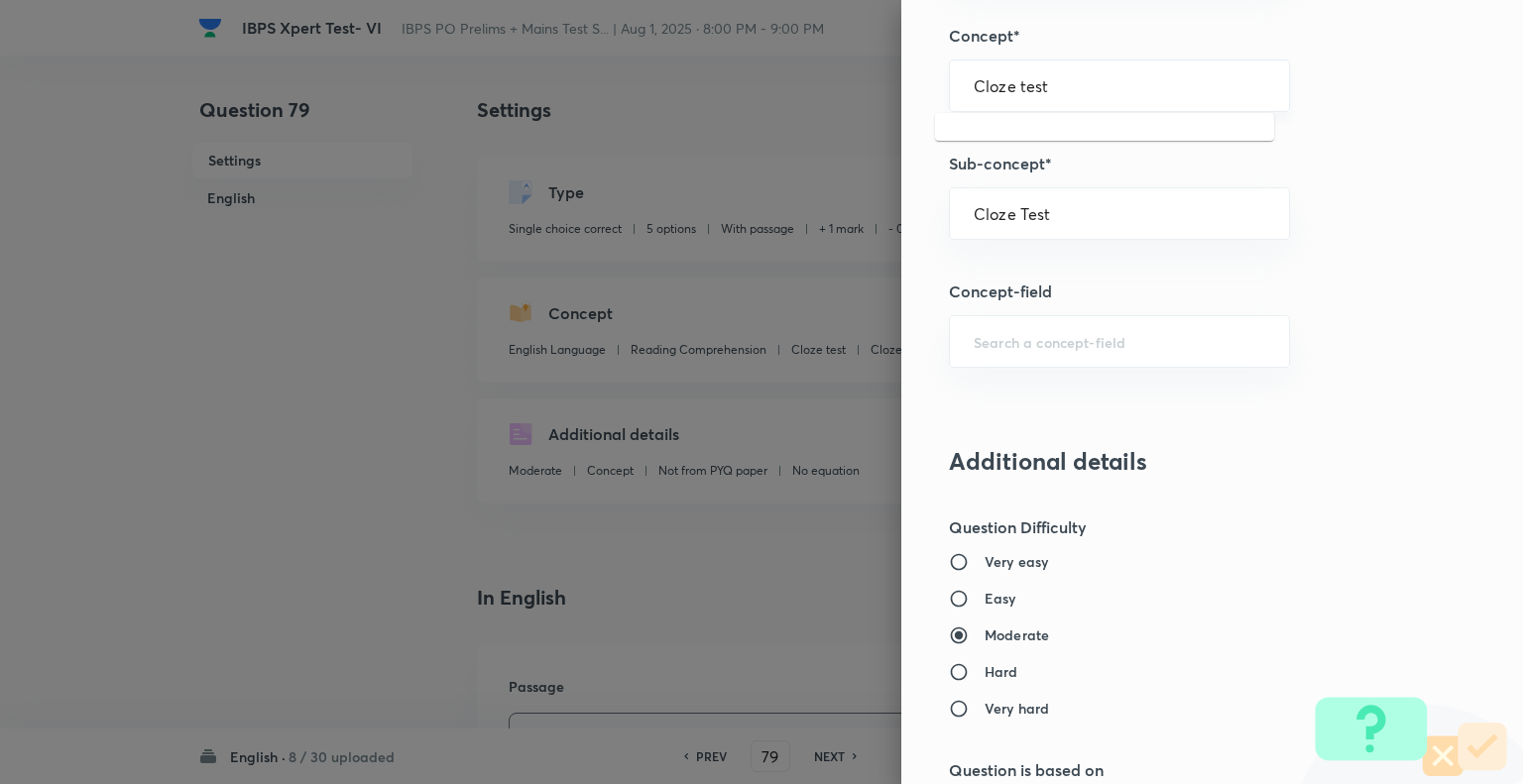 click on "Cloze test" at bounding box center [1119, 85] 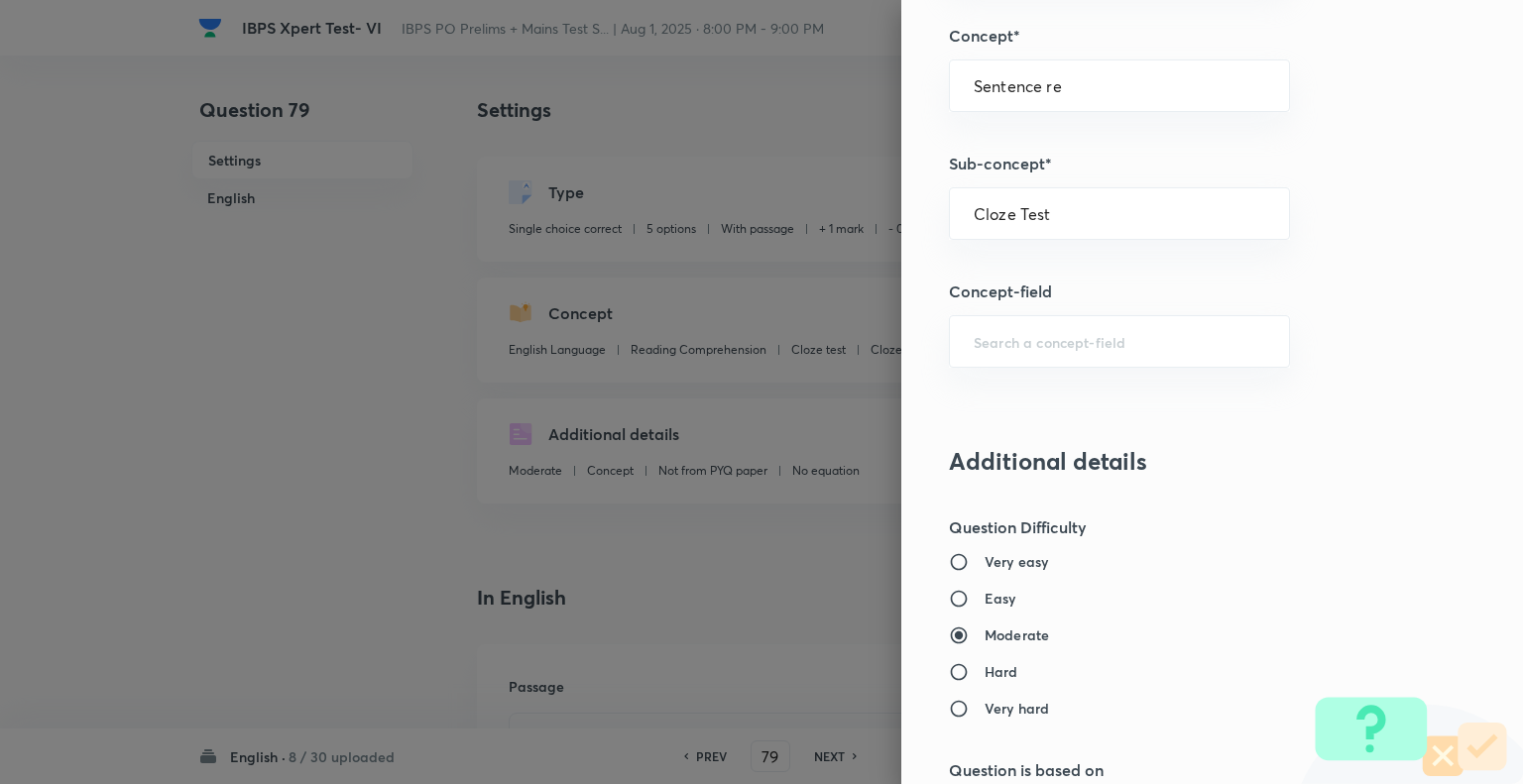 type on "Cloze test" 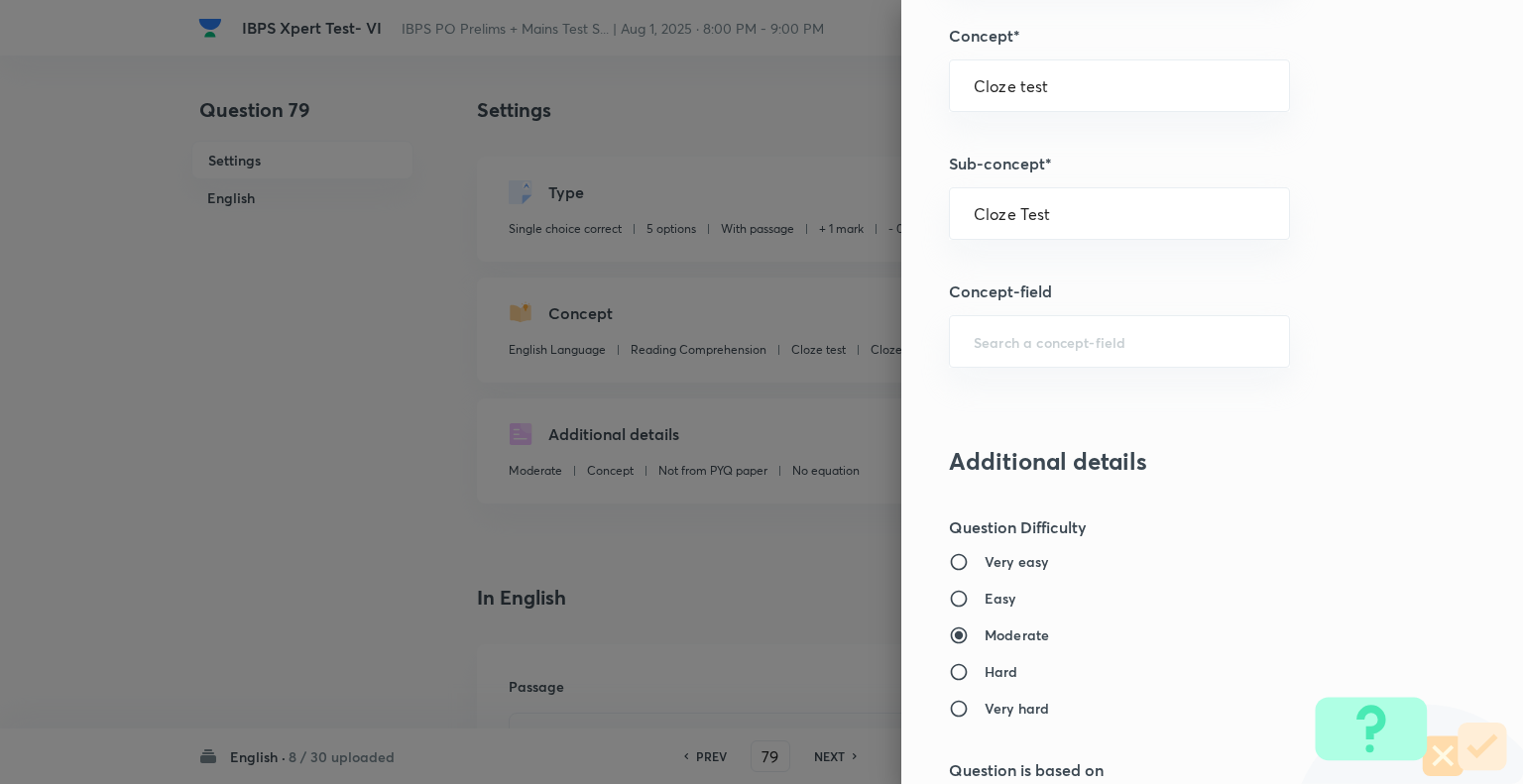 scroll, scrollTop: 0, scrollLeft: 0, axis: both 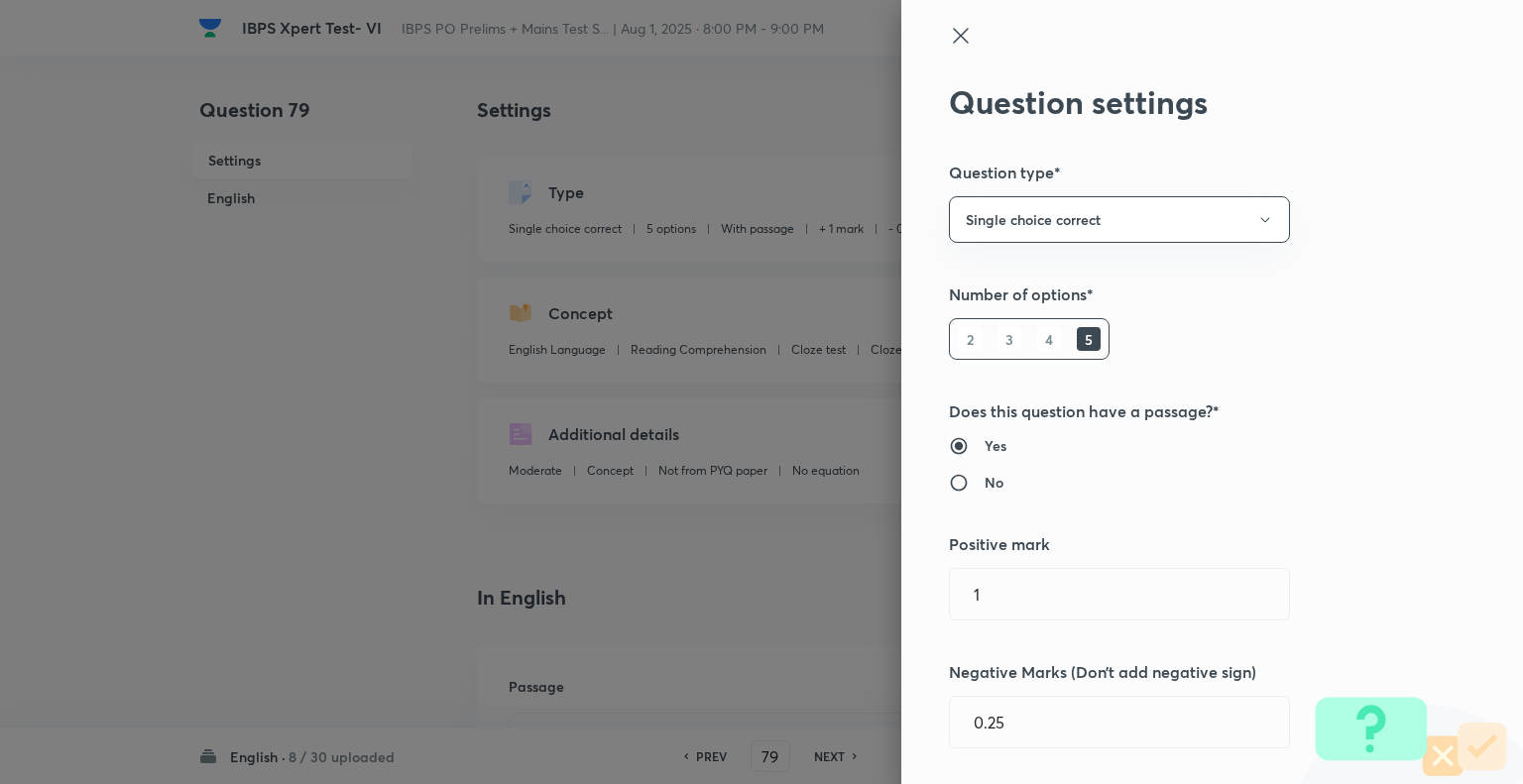 click 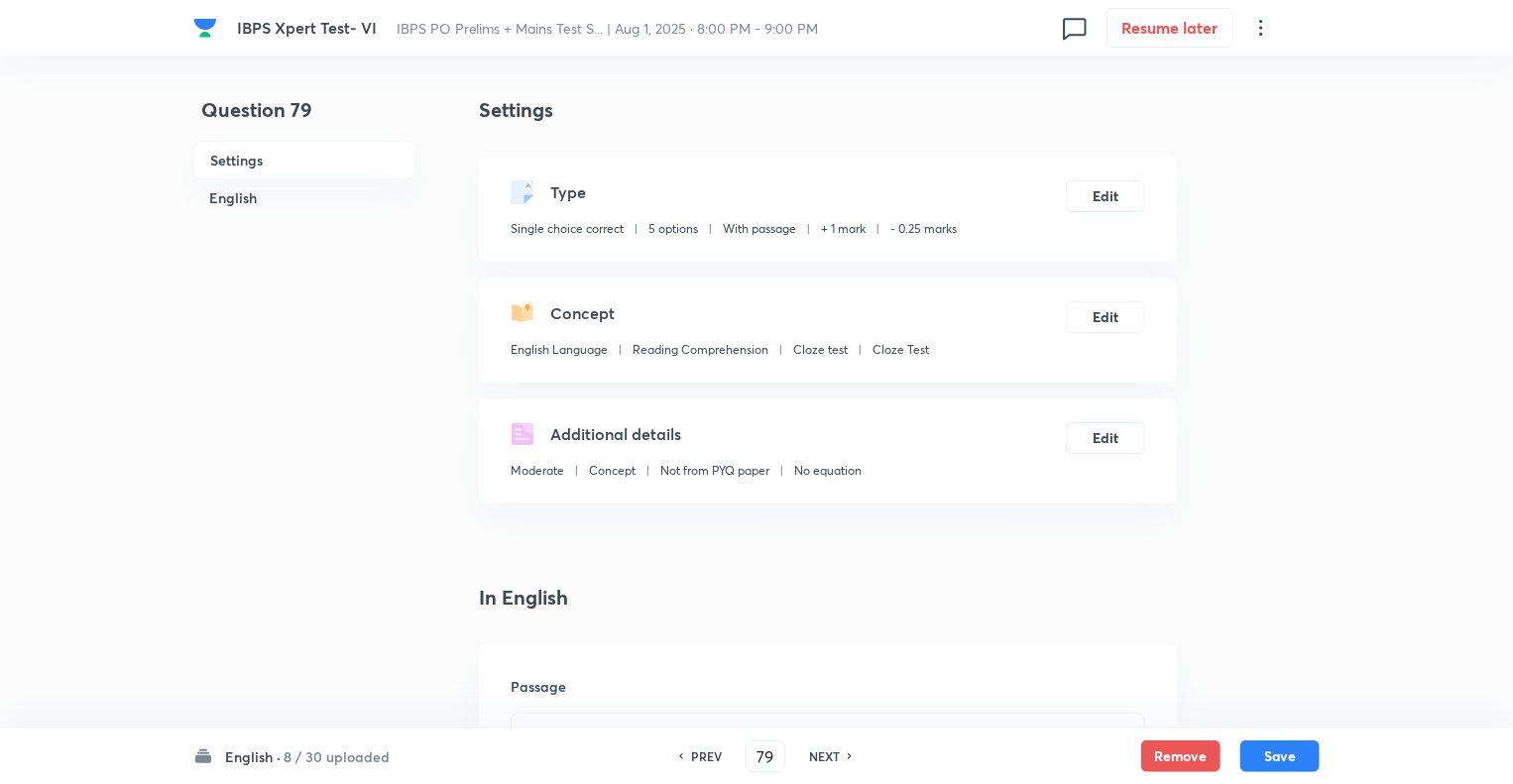 click on "PREV" at bounding box center (706, 756) 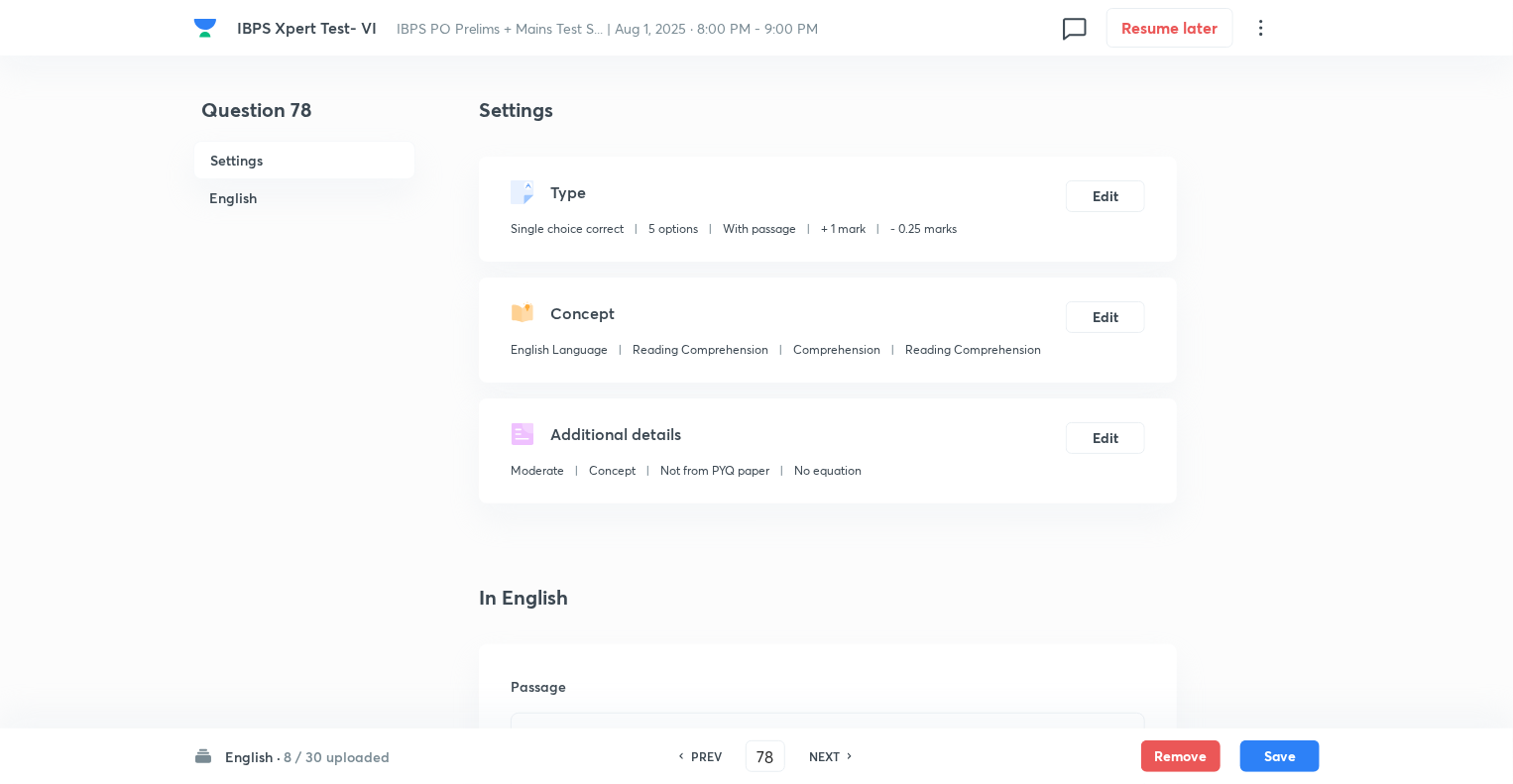 checkbox on "true" 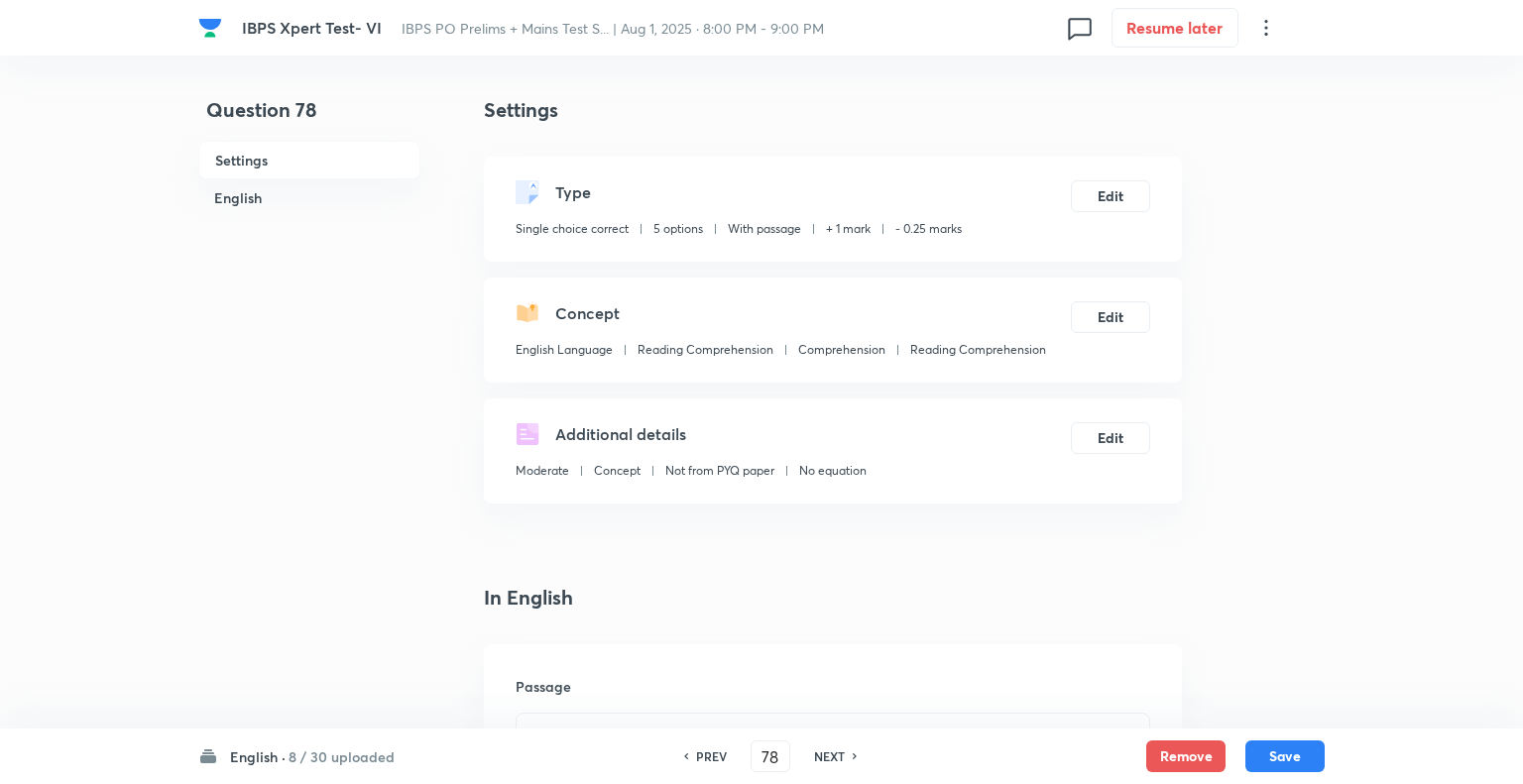 type on "79" 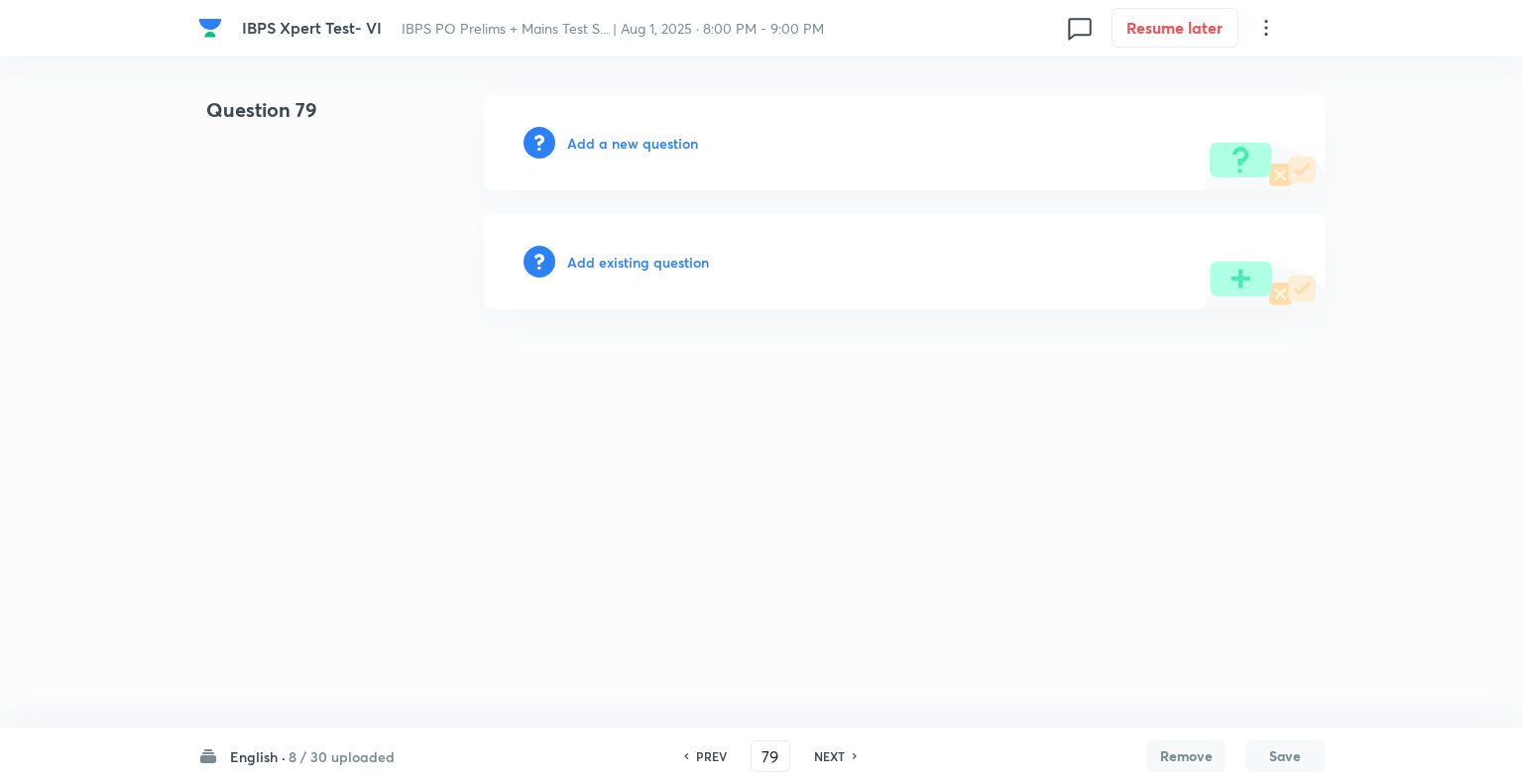 click on "Add a new question" at bounding box center (633, 143) 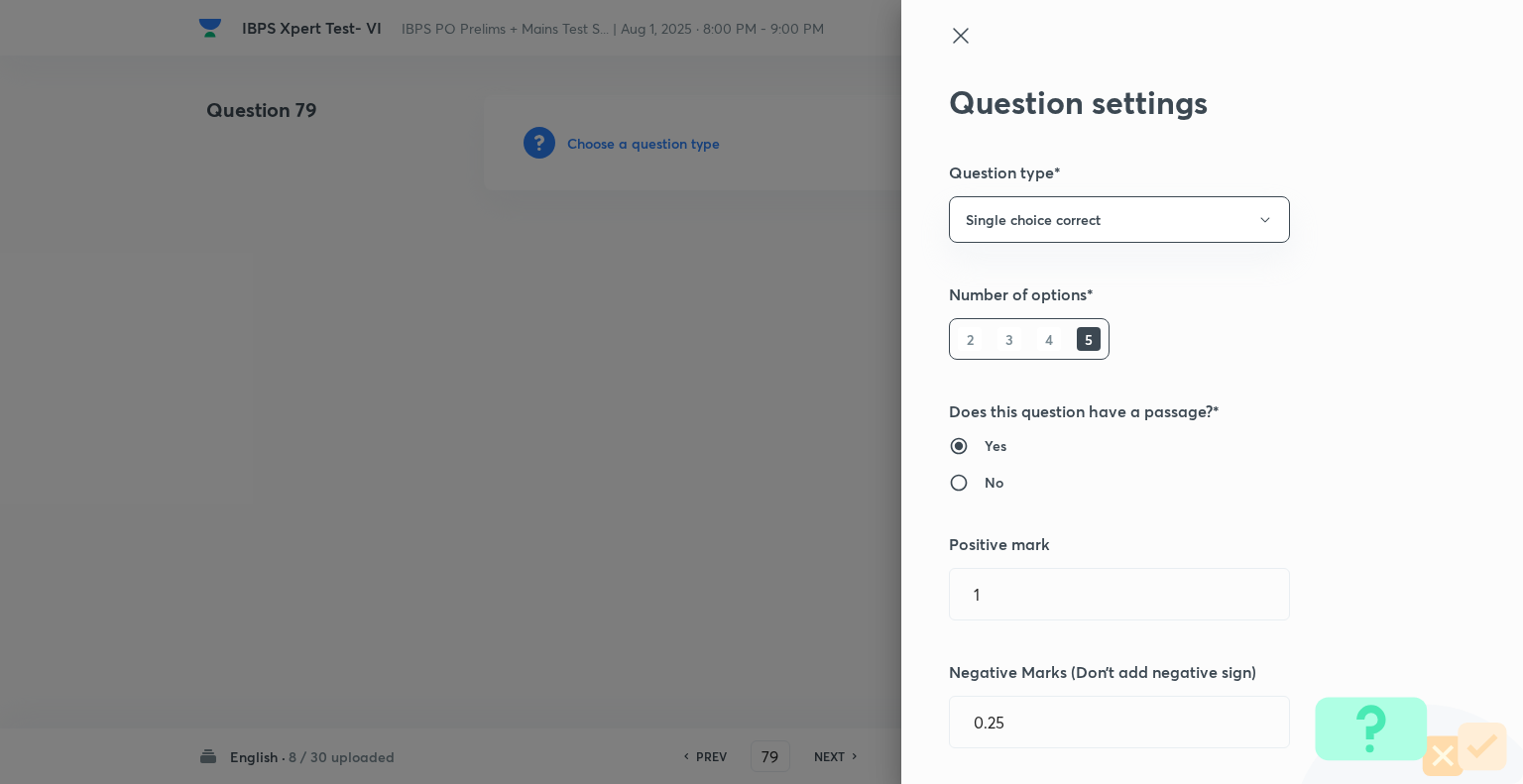 type on "English Language" 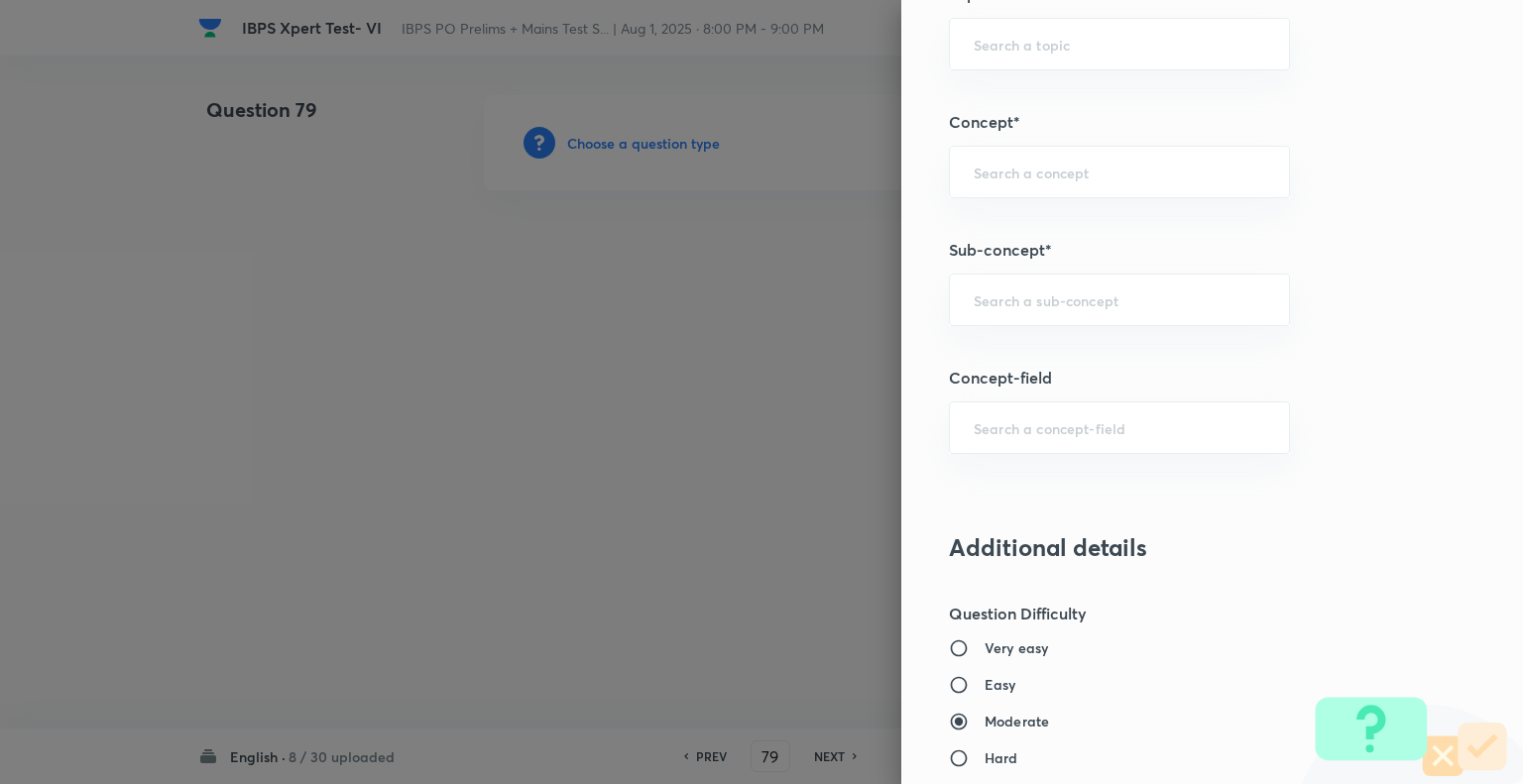 scroll, scrollTop: 1107, scrollLeft: 0, axis: vertical 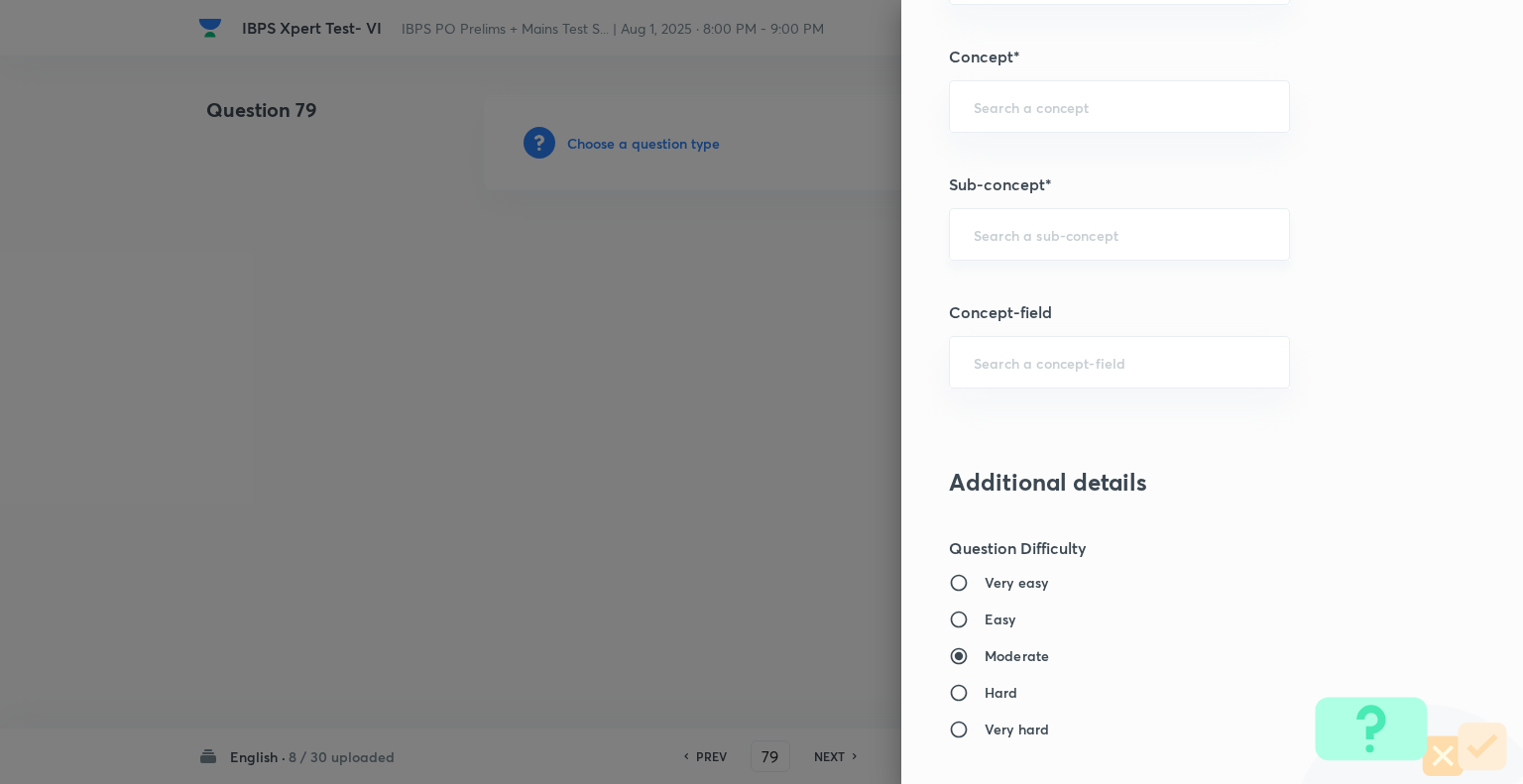 click on "​" at bounding box center [1119, 234] 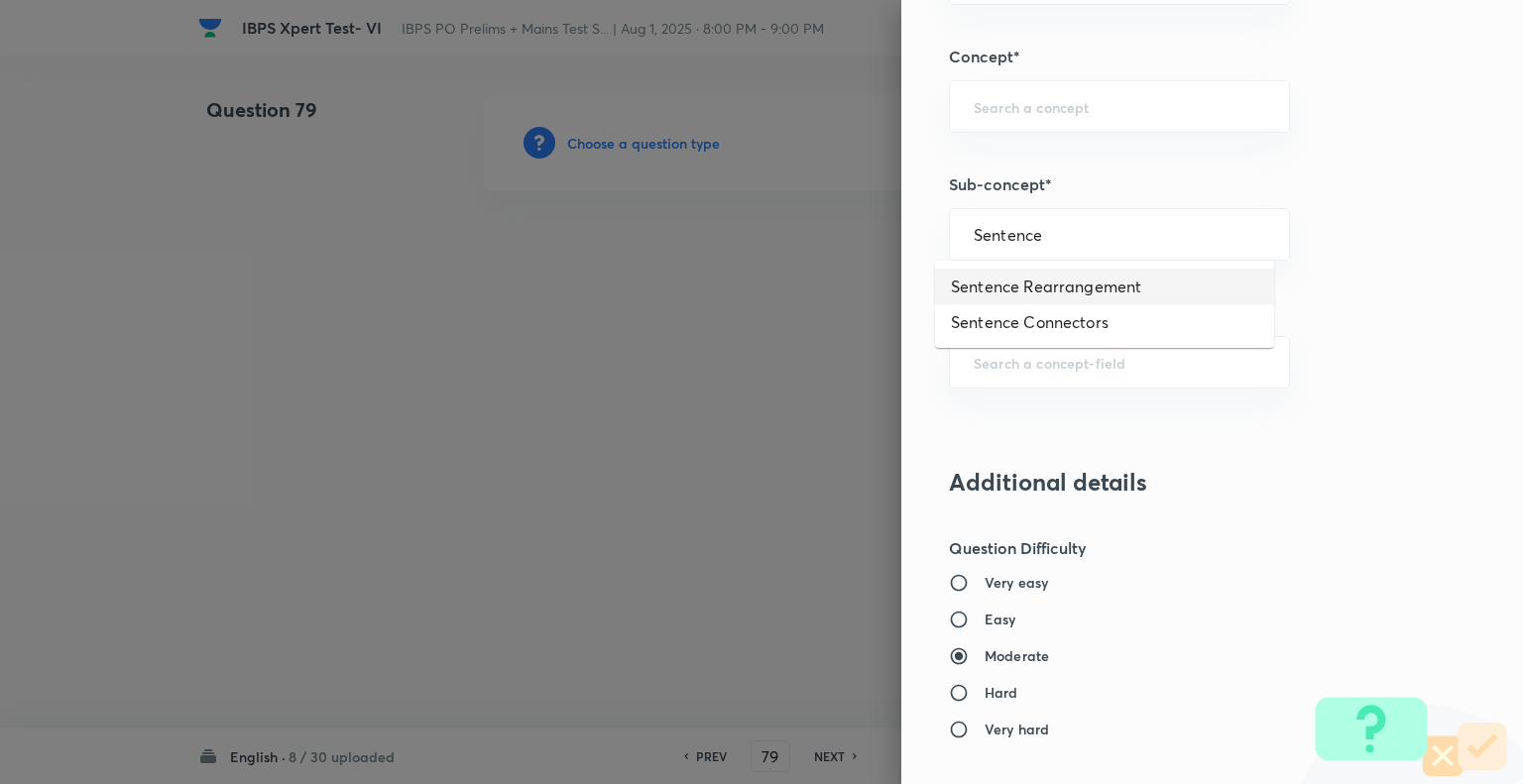 click on "Sentence Rearrangement" at bounding box center (1105, 286) 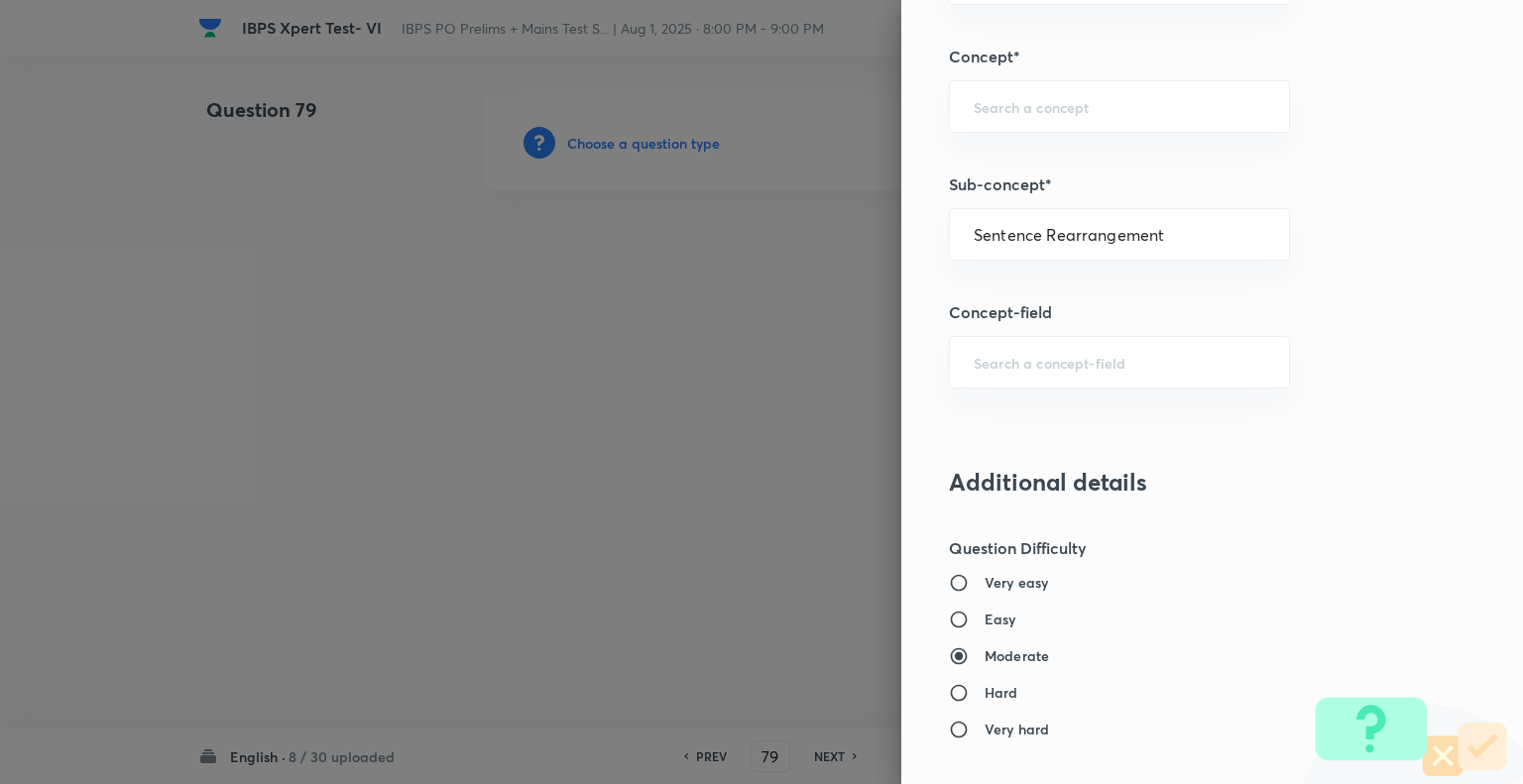 type on "English Language" 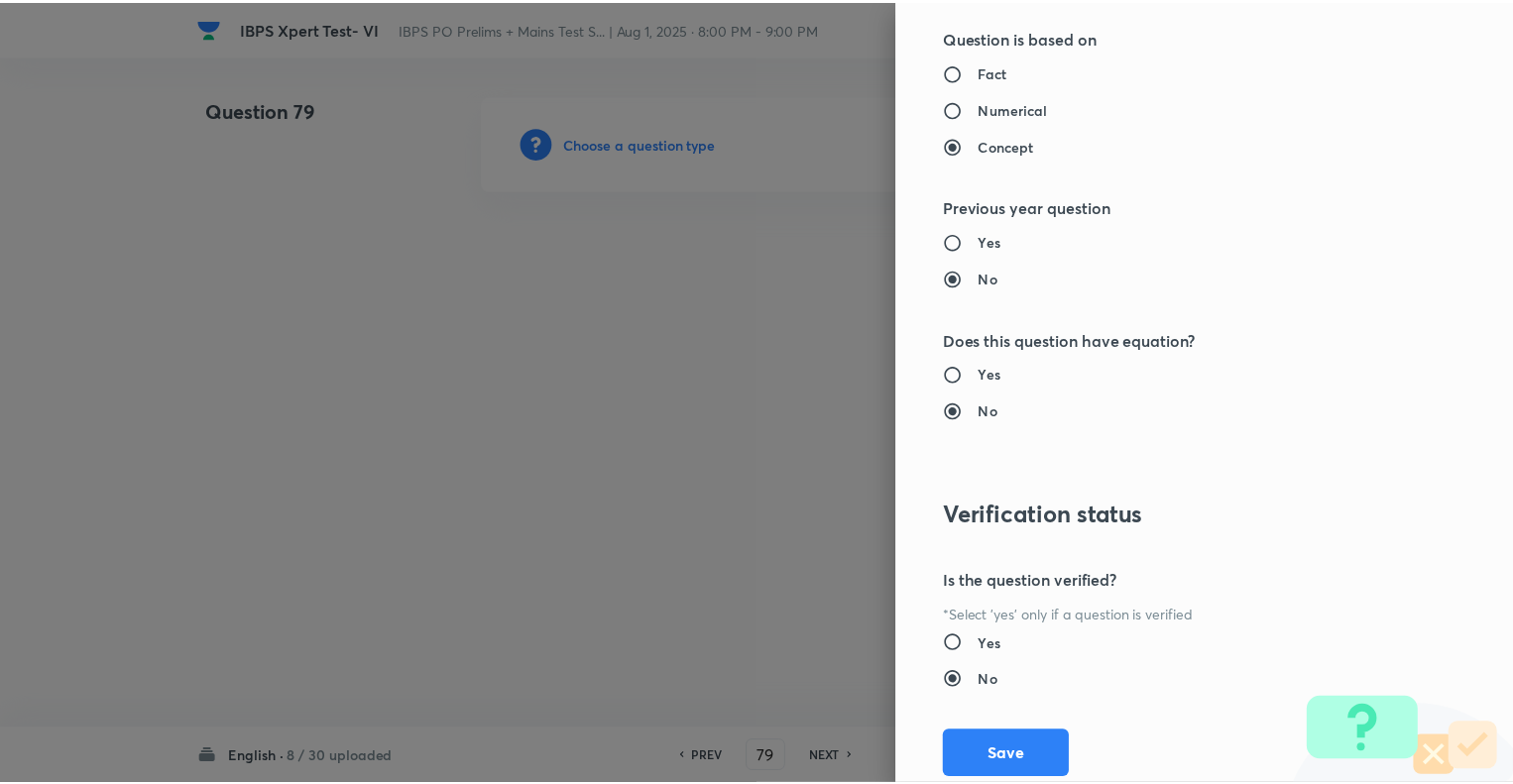 scroll, scrollTop: 1914, scrollLeft: 0, axis: vertical 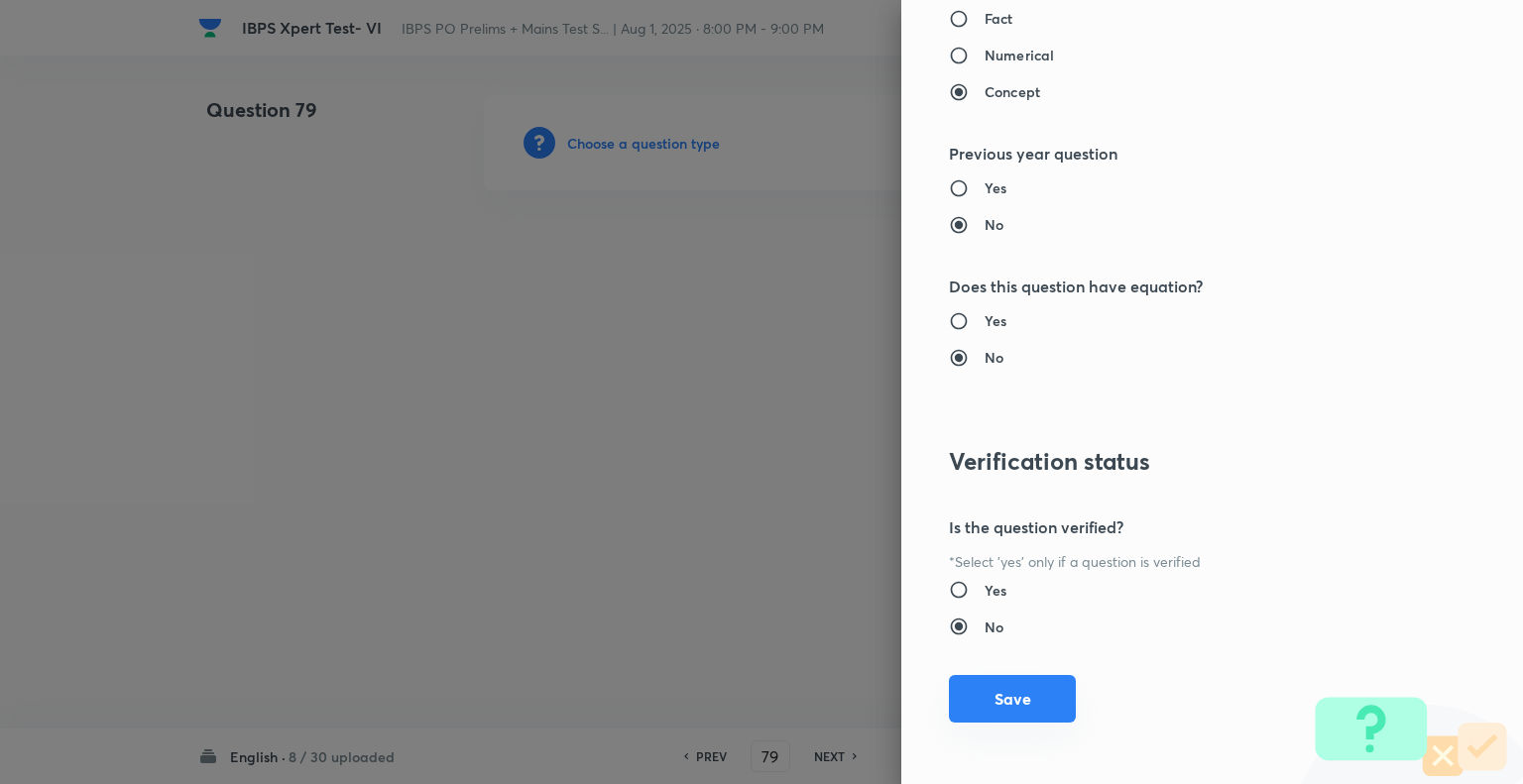 click on "Save" at bounding box center [1012, 699] 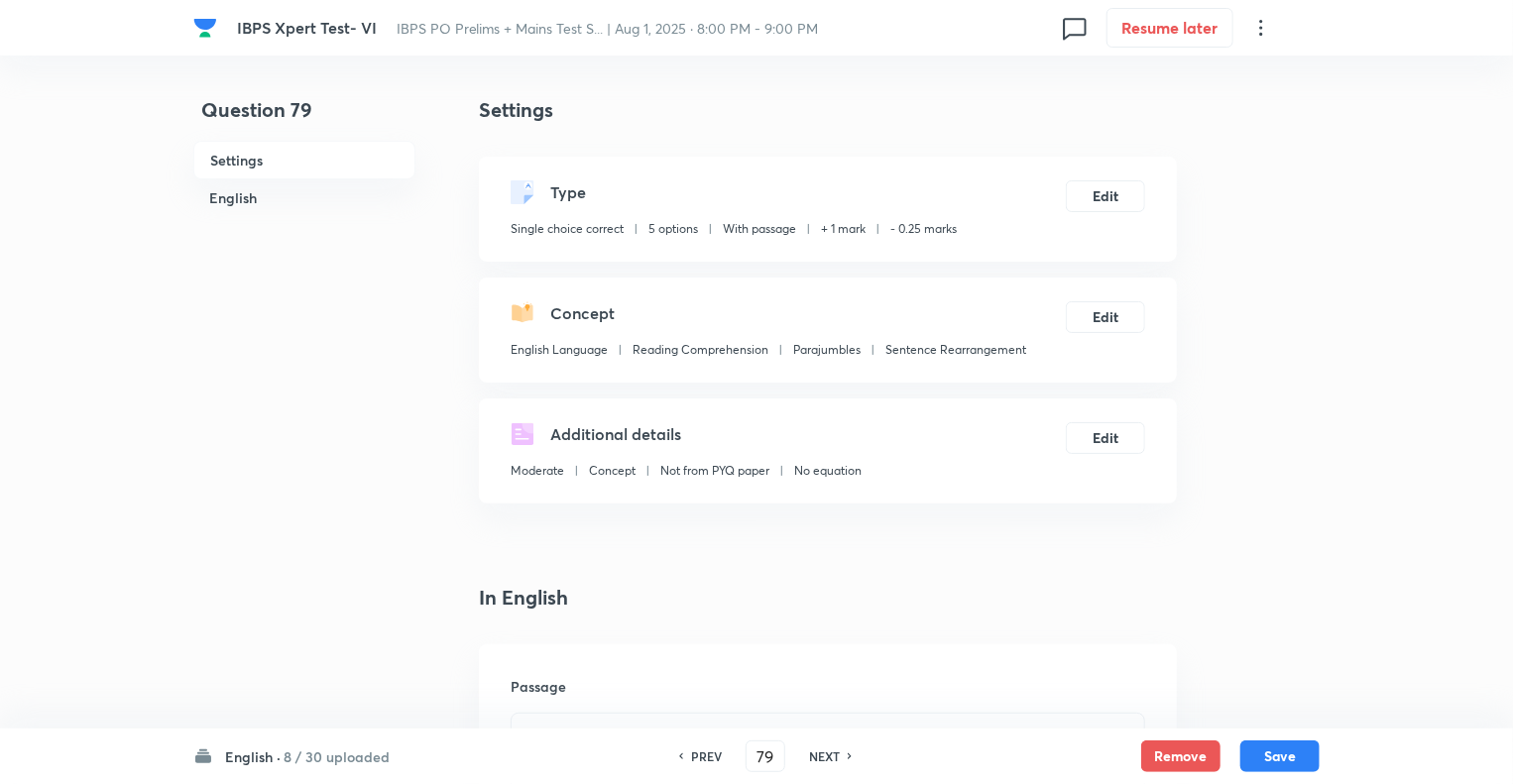 click on "Question 79 Settings English" at bounding box center [304, 2261] 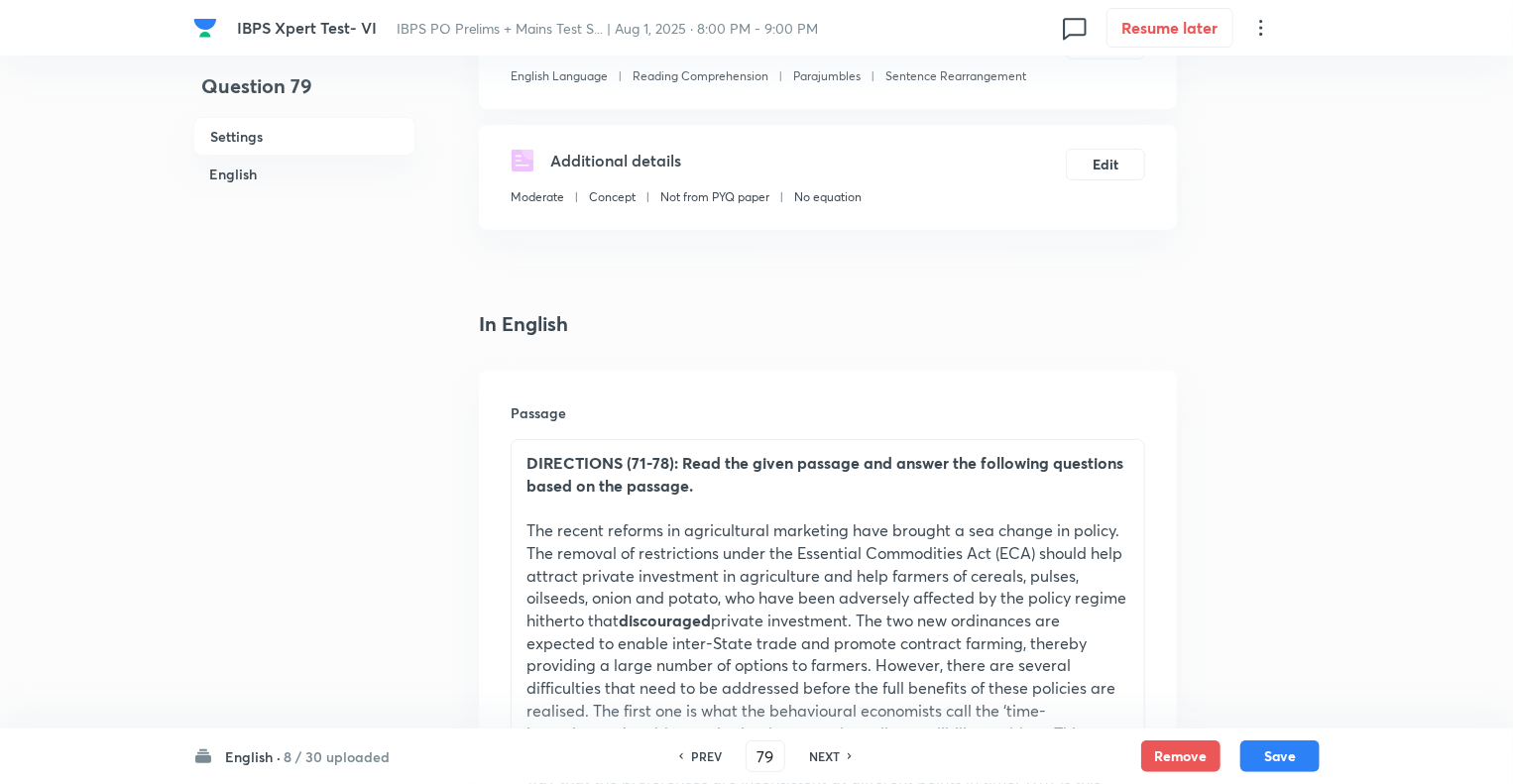 scroll, scrollTop: 396, scrollLeft: 0, axis: vertical 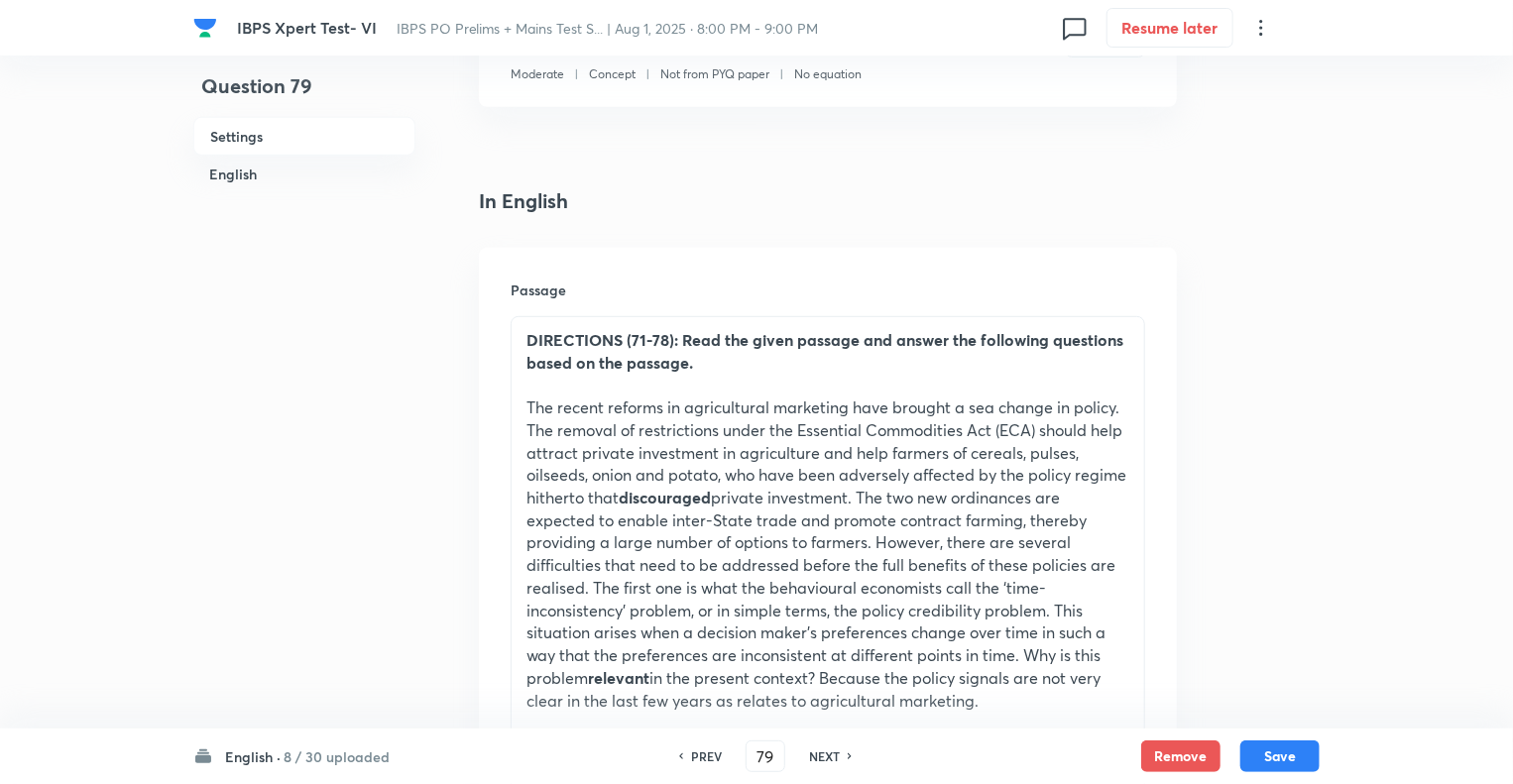 click at bounding box center (828, 385) 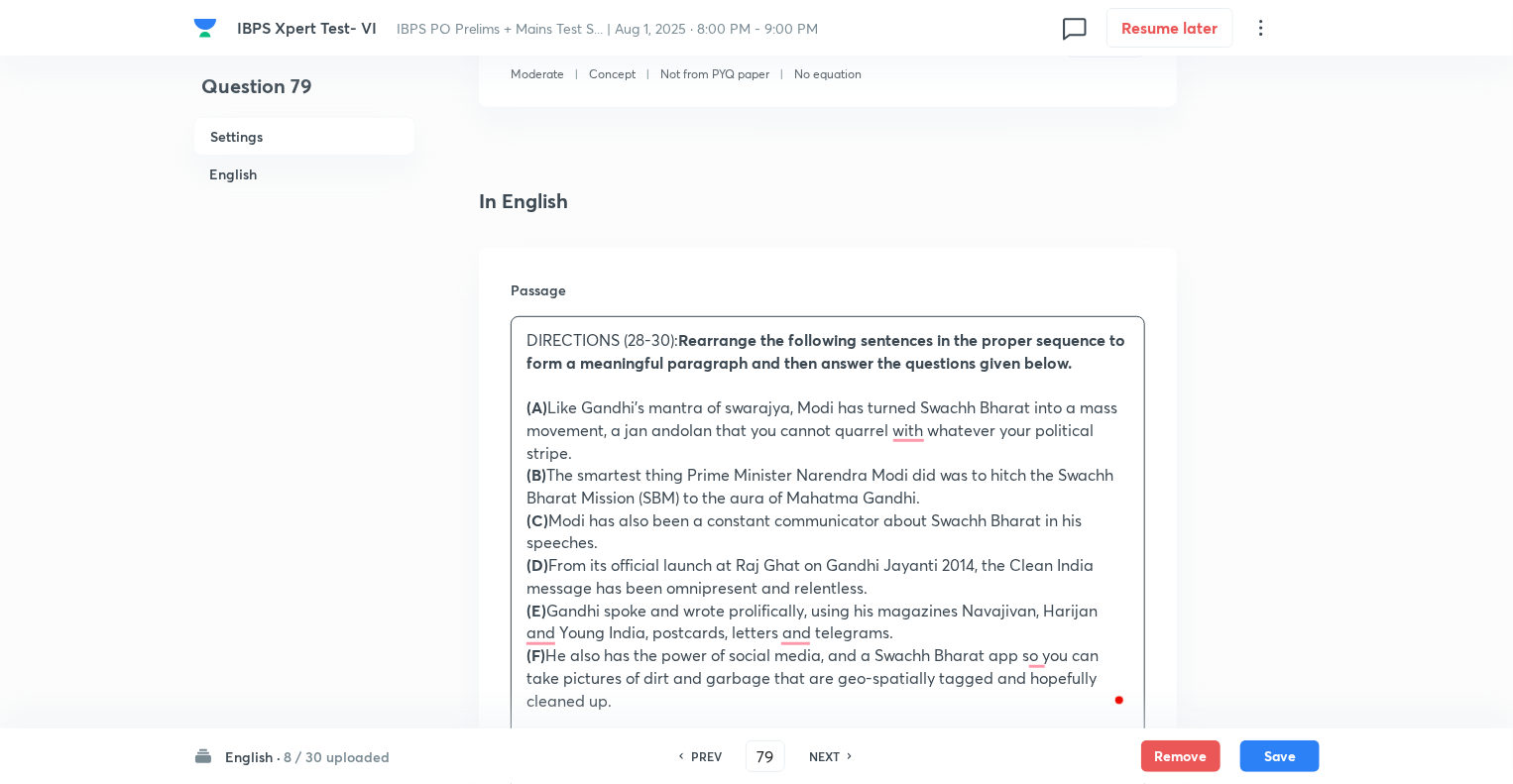 click on "DIRECTIONS (28-30):  Rearrange the following sentences in the proper sequence to form a meaningful paragraph and then answer the questions given below." at bounding box center [828, 351] 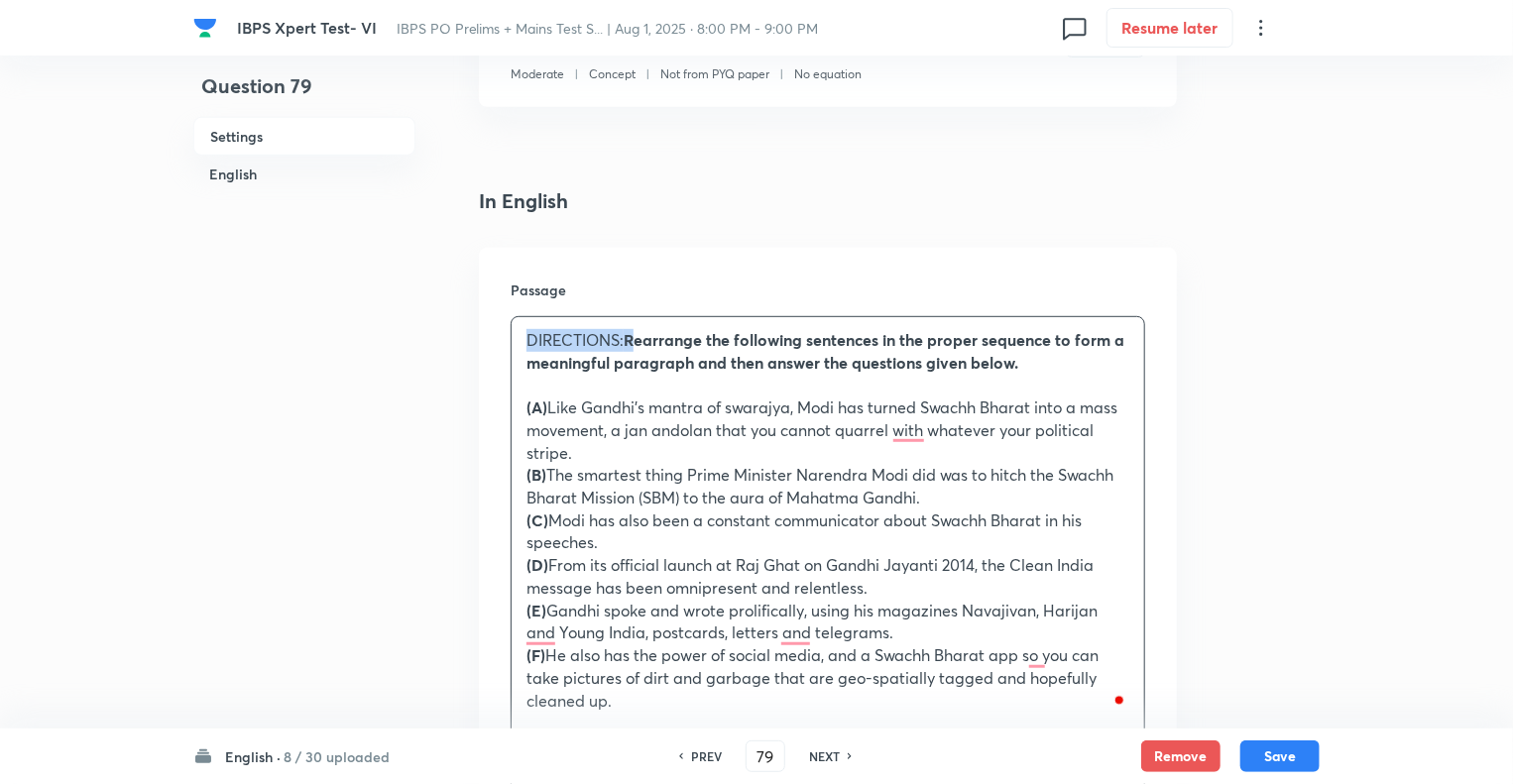 drag, startPoint x: 627, startPoint y: 338, endPoint x: 436, endPoint y: 336, distance: 191.01047 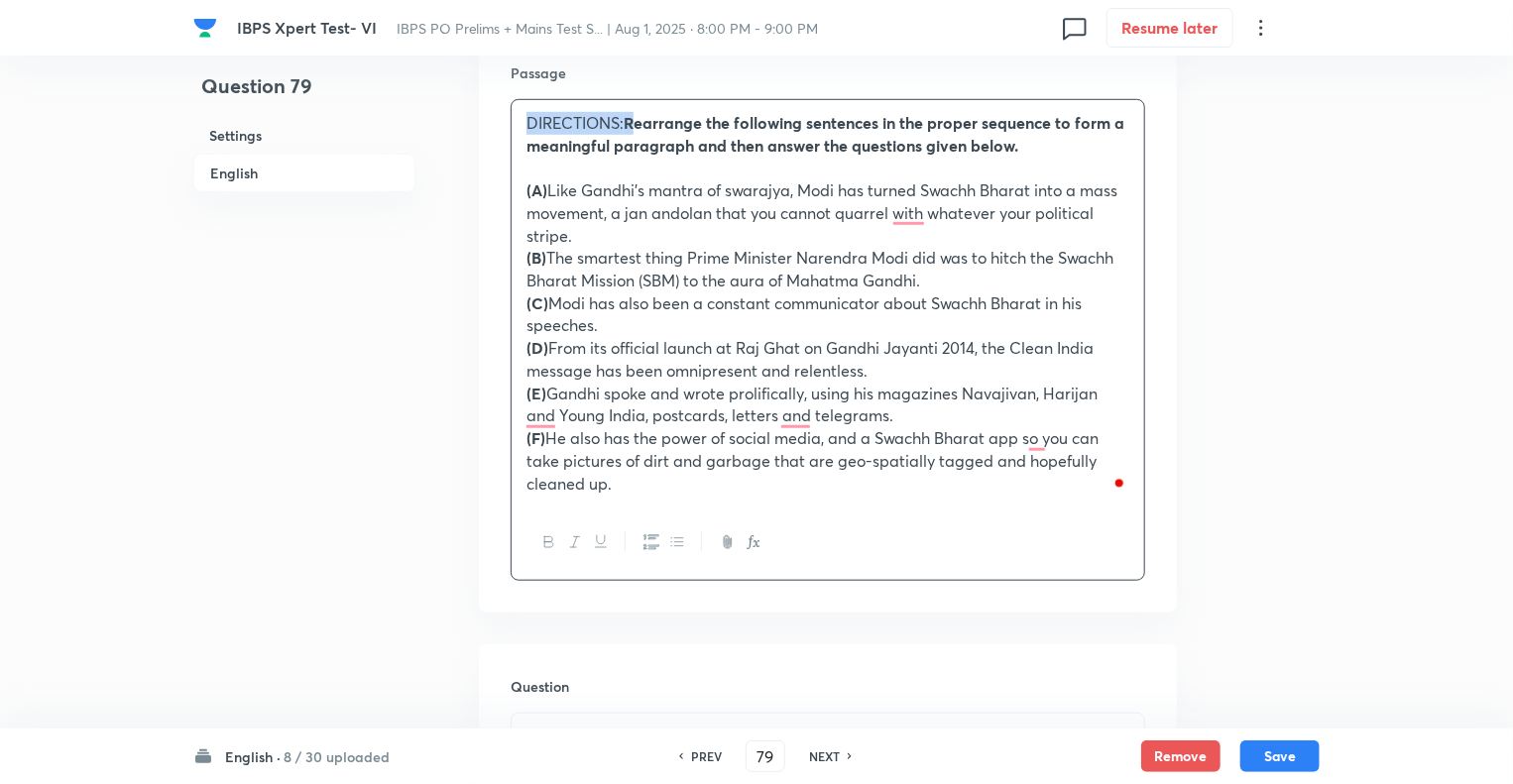 scroll, scrollTop: 621, scrollLeft: 0, axis: vertical 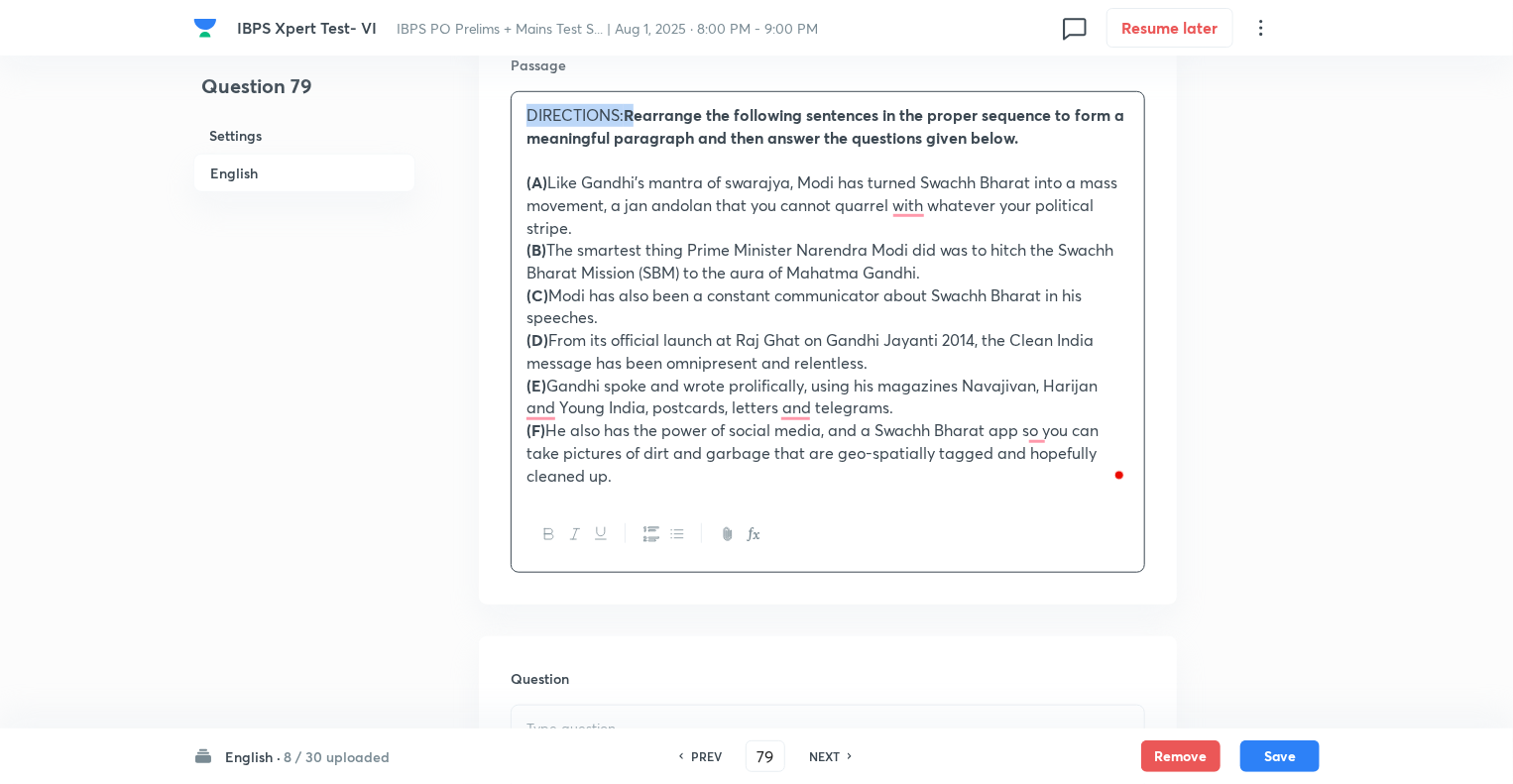 click 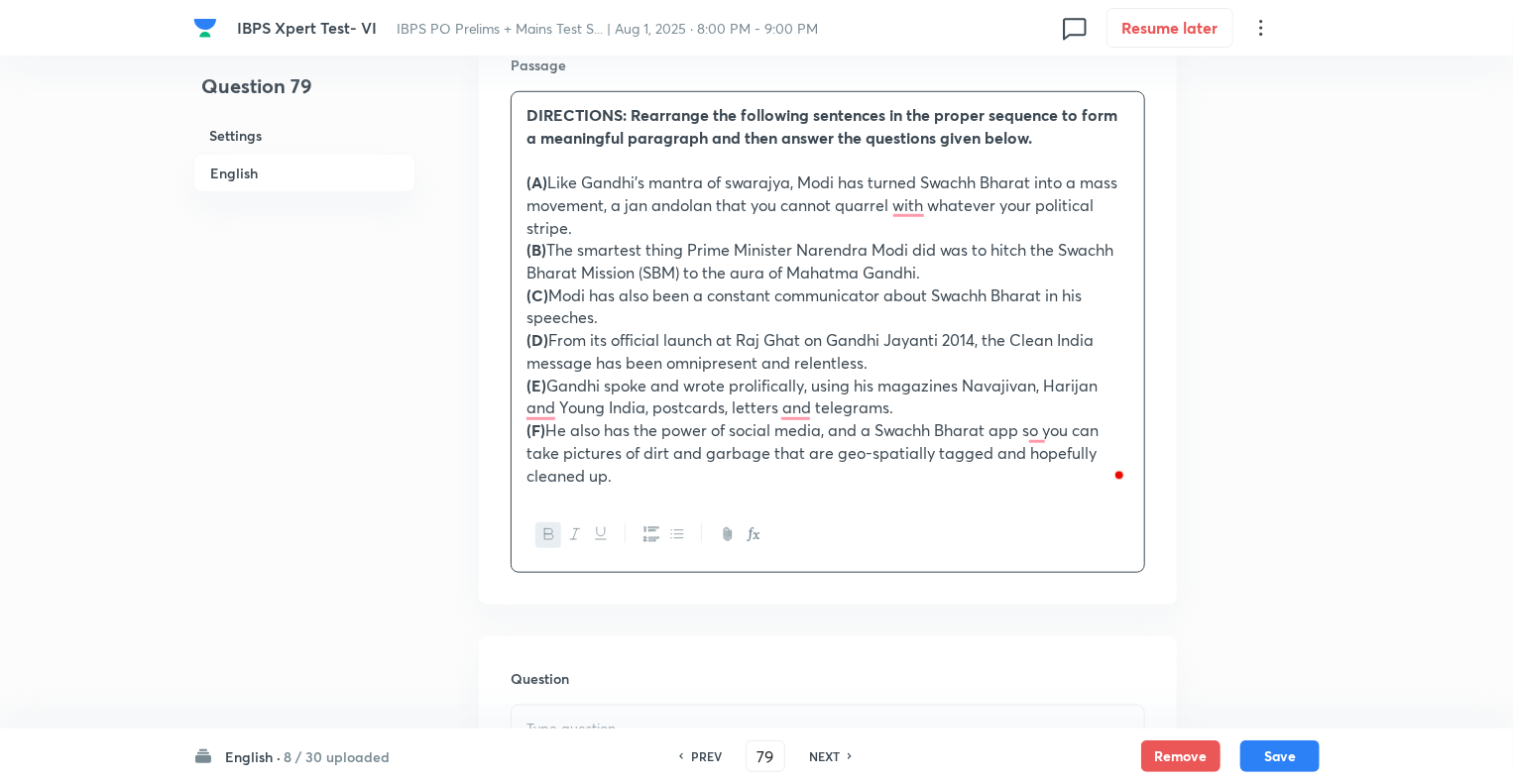 click on "Question 79 Settings English" at bounding box center (304, 1177) 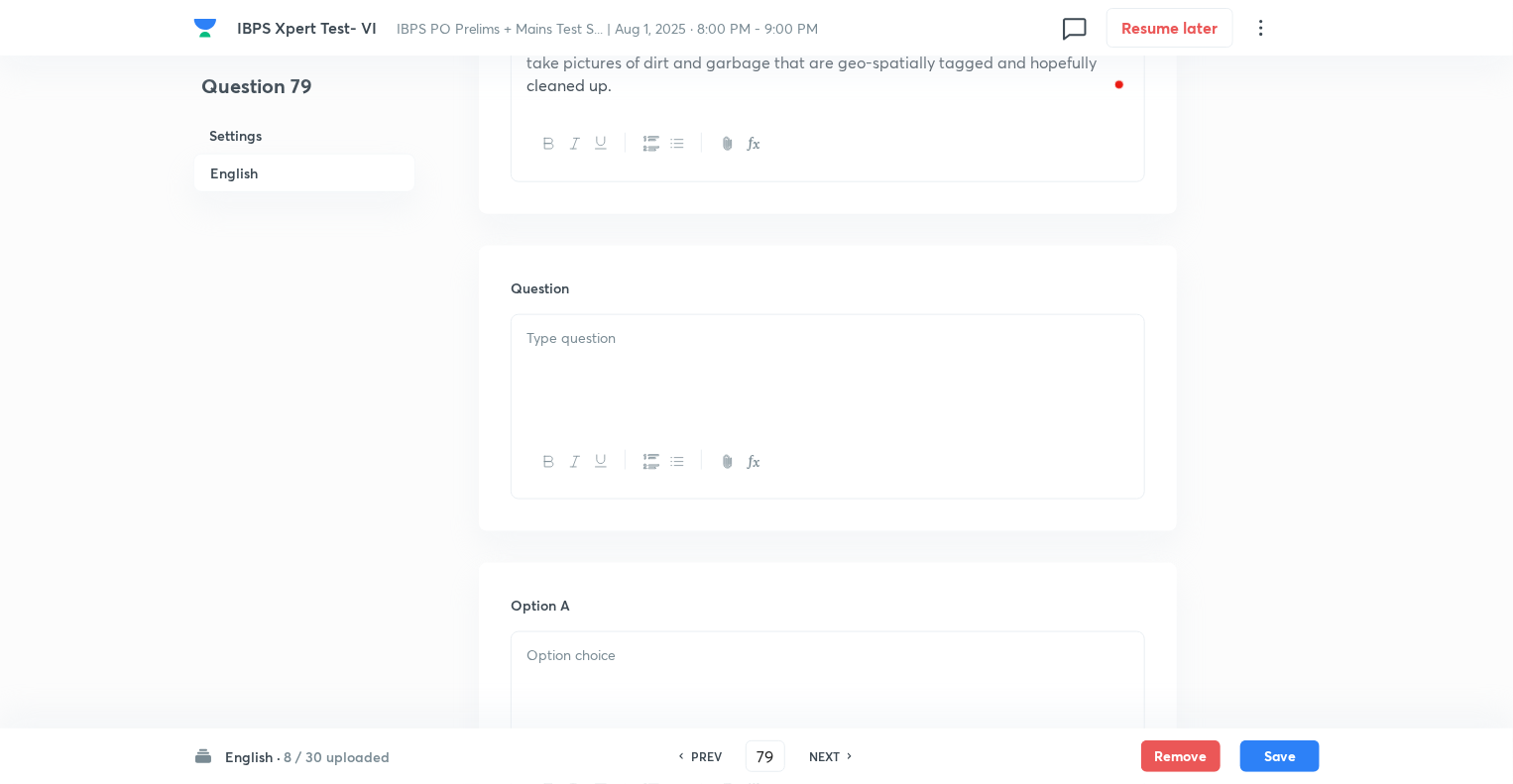 scroll, scrollTop: 1018, scrollLeft: 0, axis: vertical 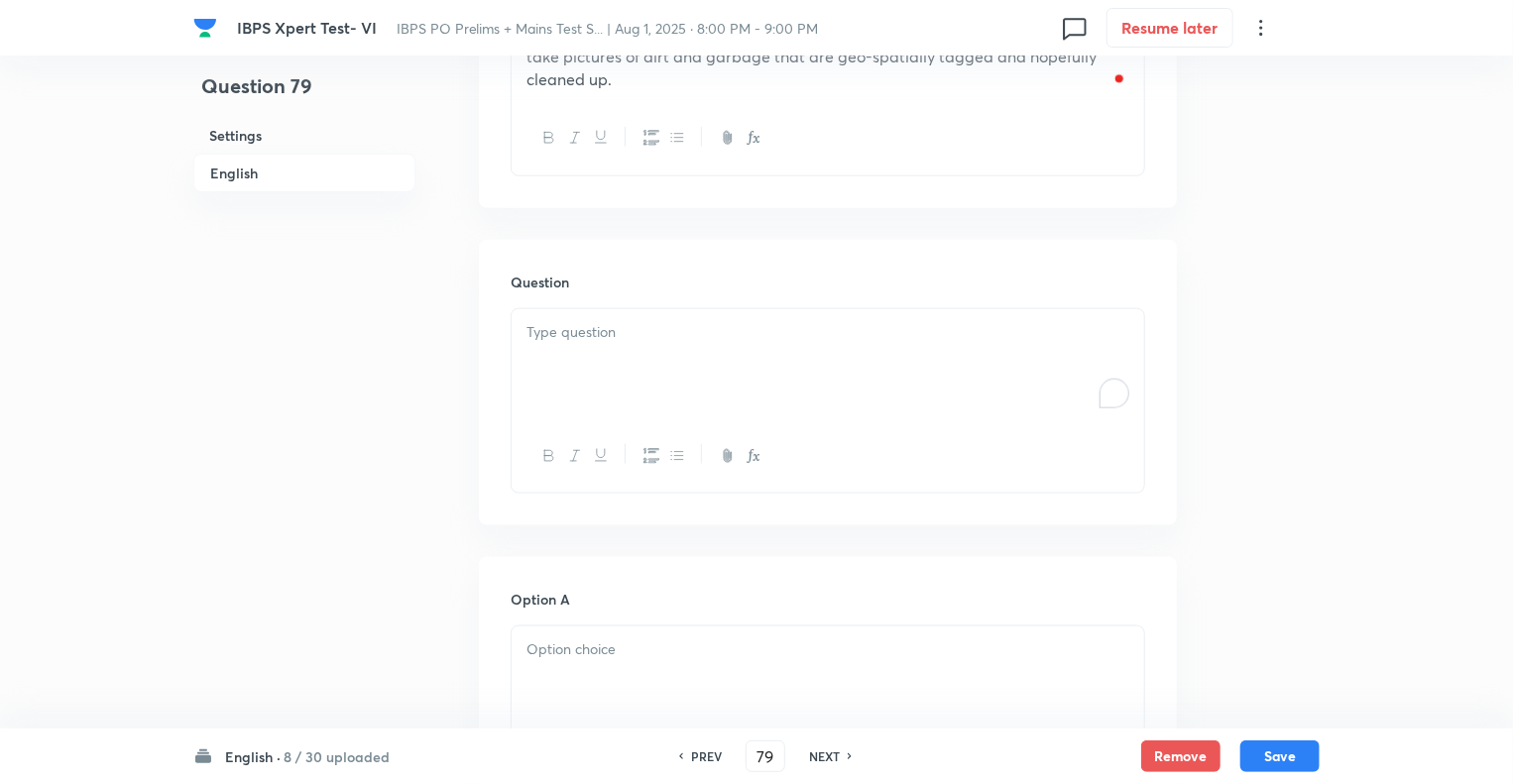 click at bounding box center (828, 365) 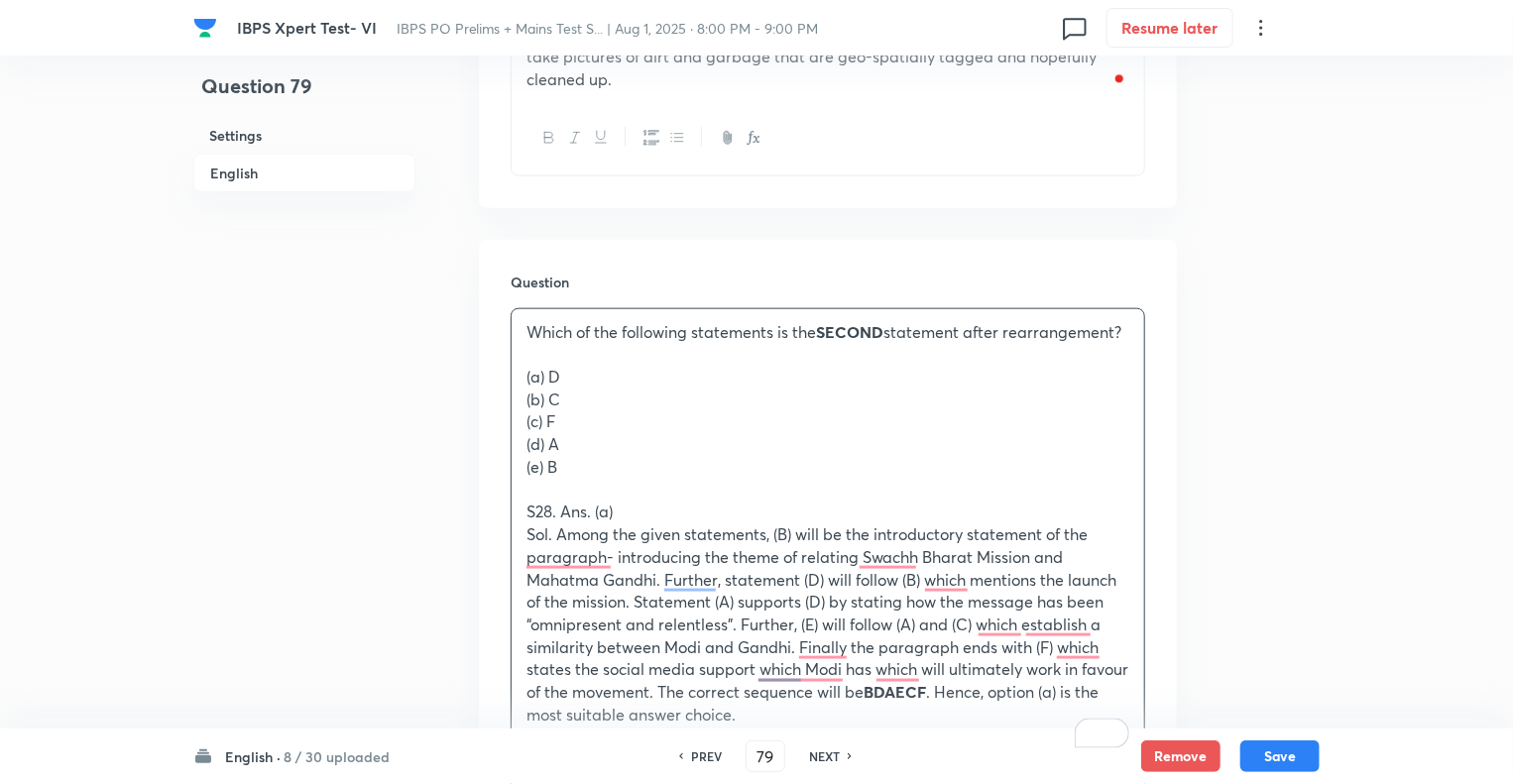 click on "(a) D" at bounding box center [828, 377] 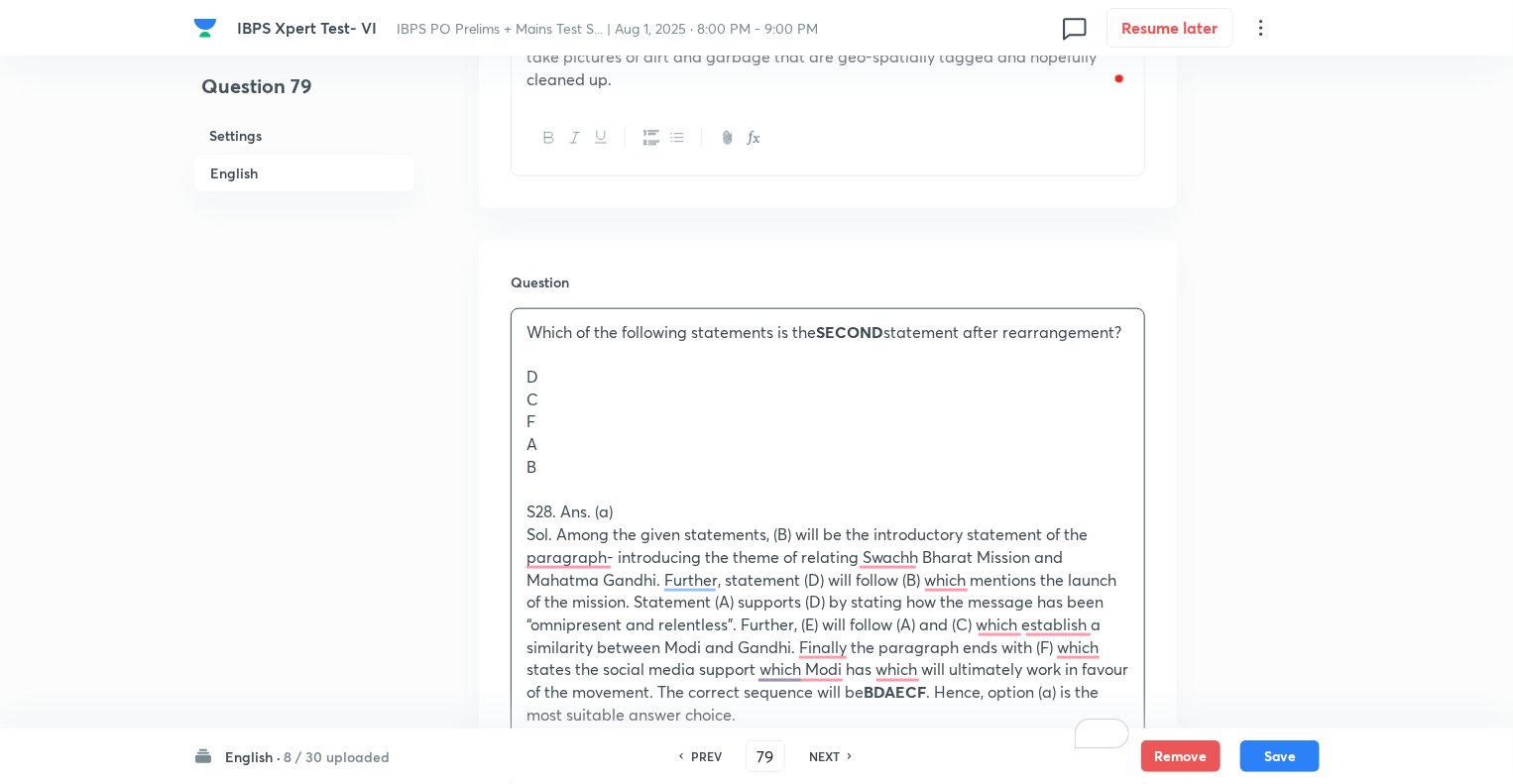 click on "B" at bounding box center (828, 467) 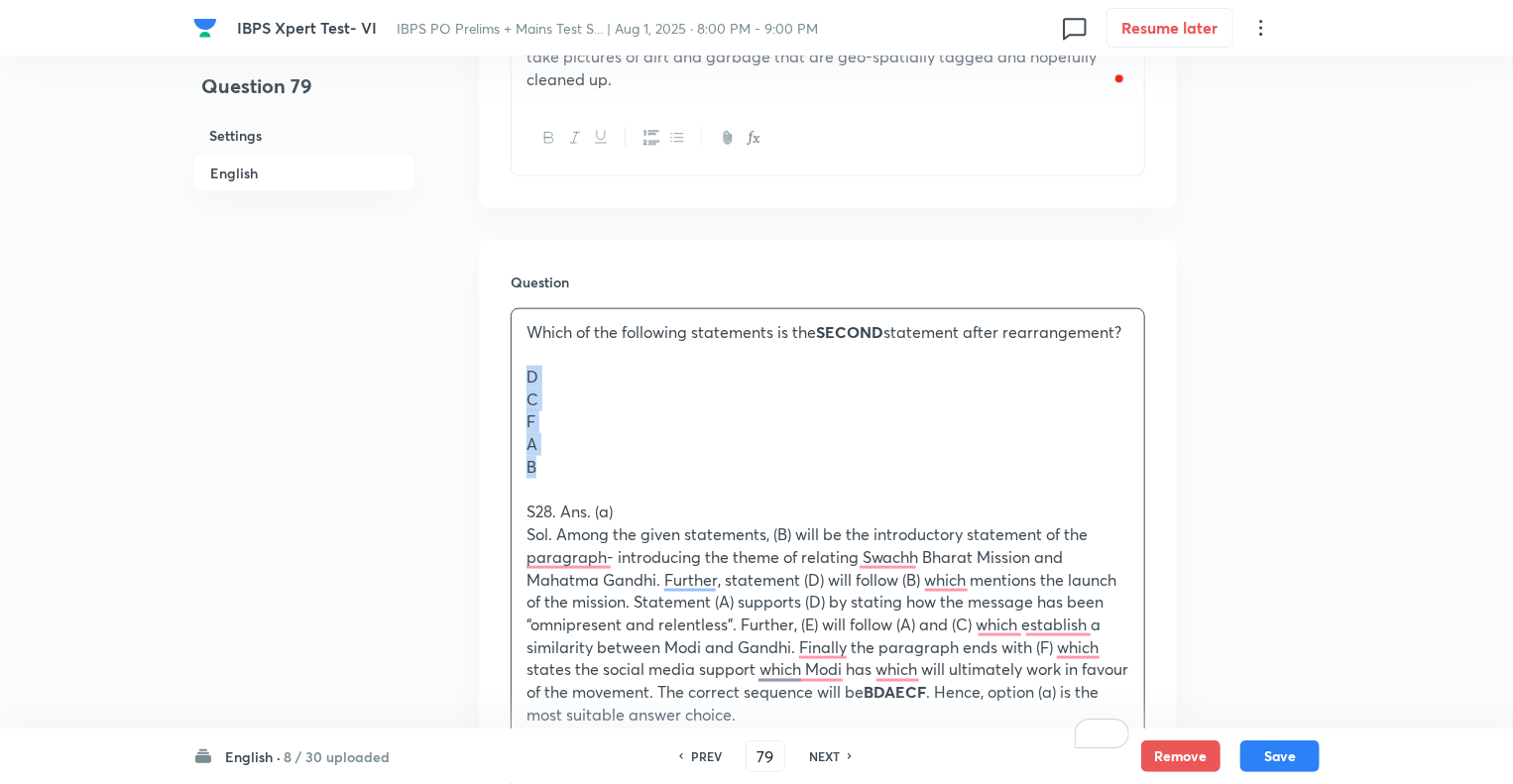 drag, startPoint x: 551, startPoint y: 465, endPoint x: 524, endPoint y: 379, distance: 90.13878 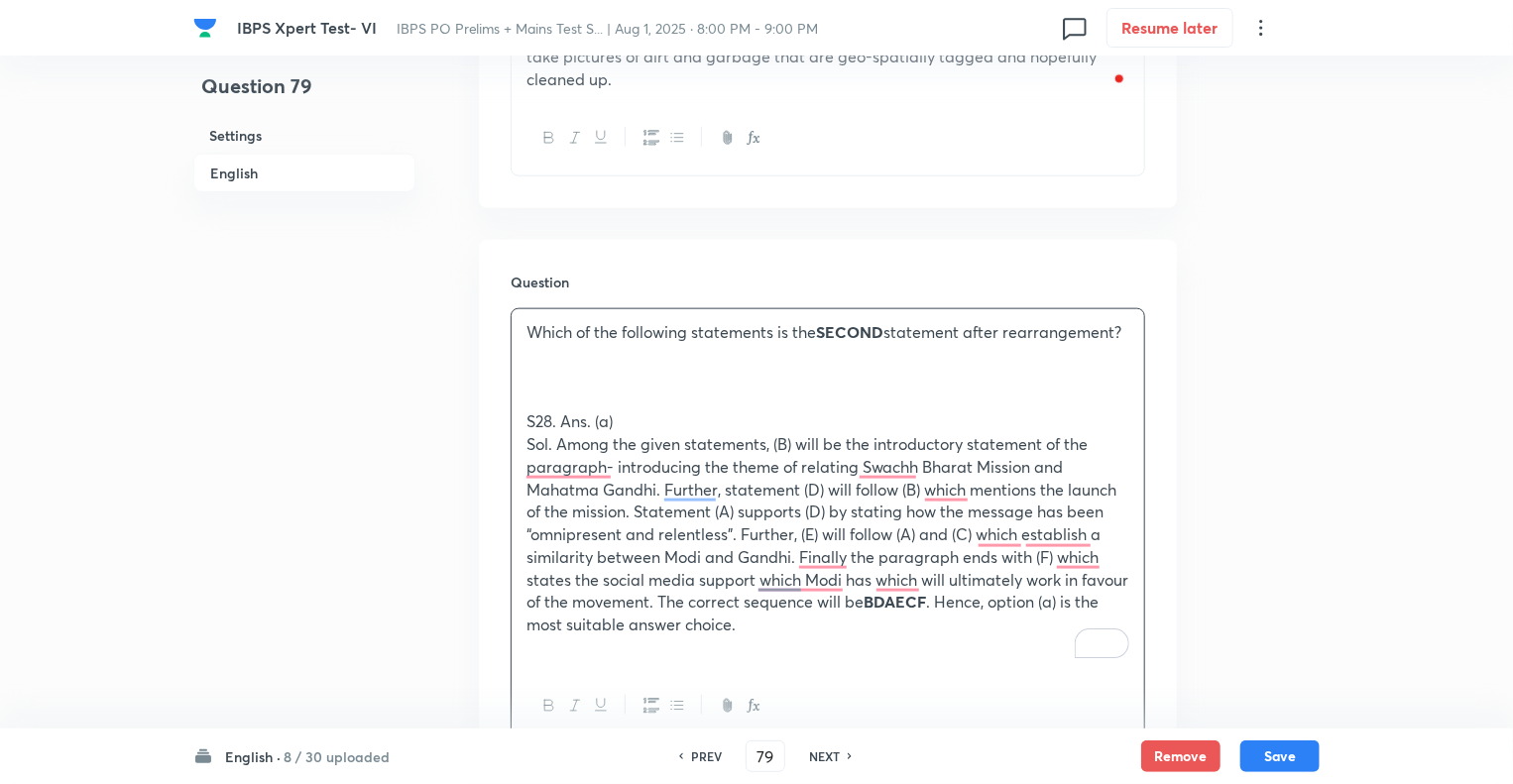 click on "Question 79 Settings English" at bounding box center [304, 907] 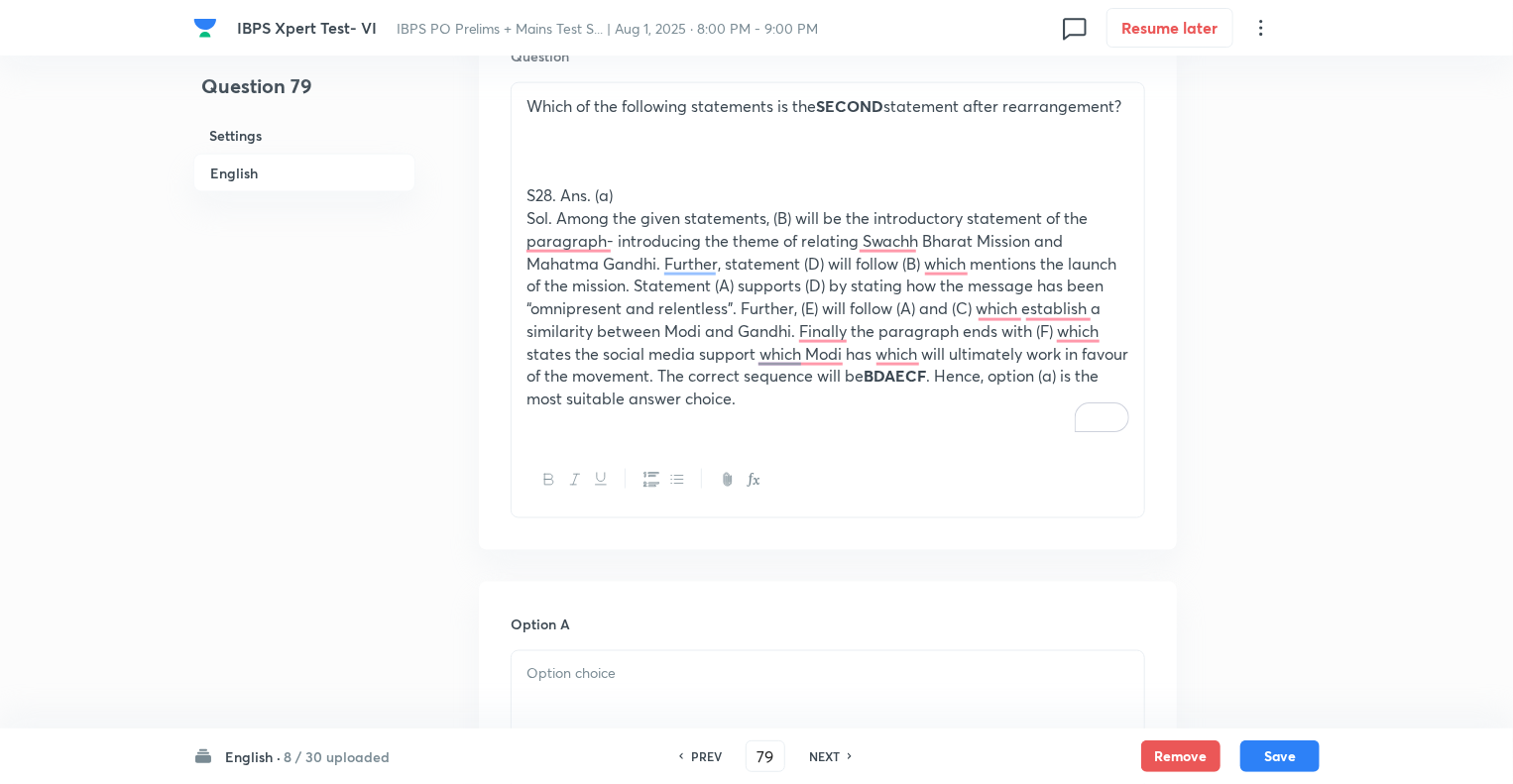 scroll, scrollTop: 1494, scrollLeft: 0, axis: vertical 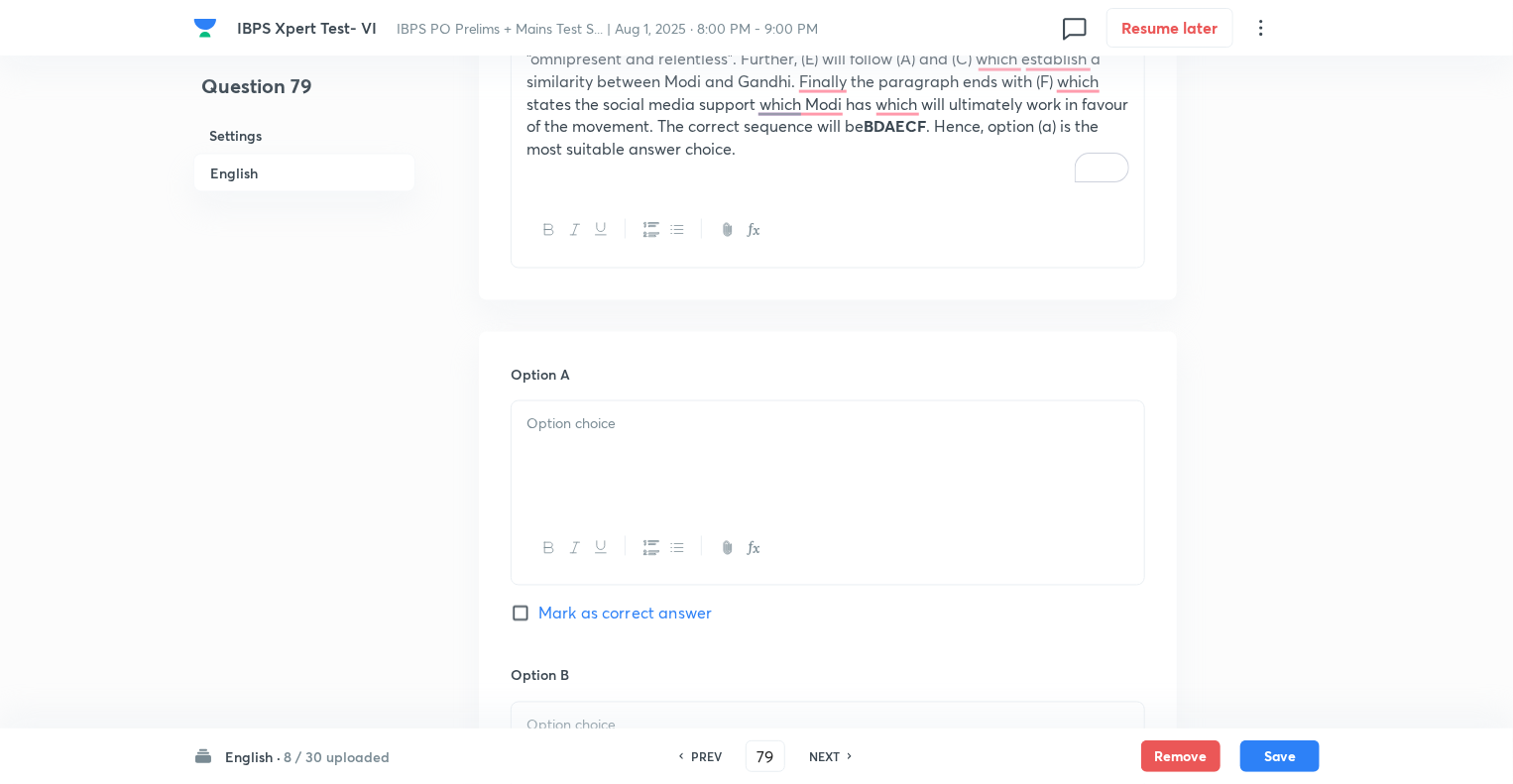 click at bounding box center [828, 457] 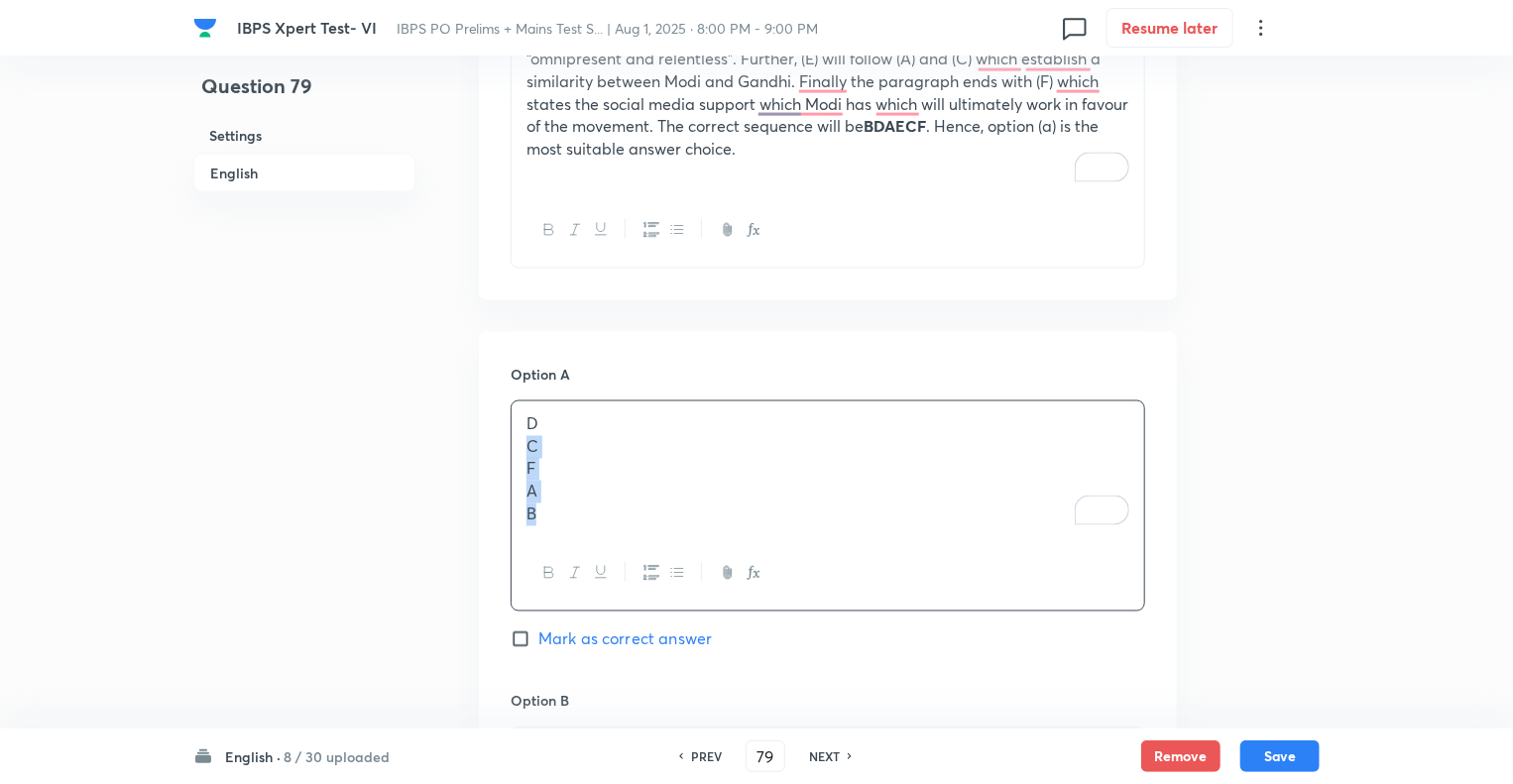 drag, startPoint x: 560, startPoint y: 510, endPoint x: 520, endPoint y: 449, distance: 72.945185 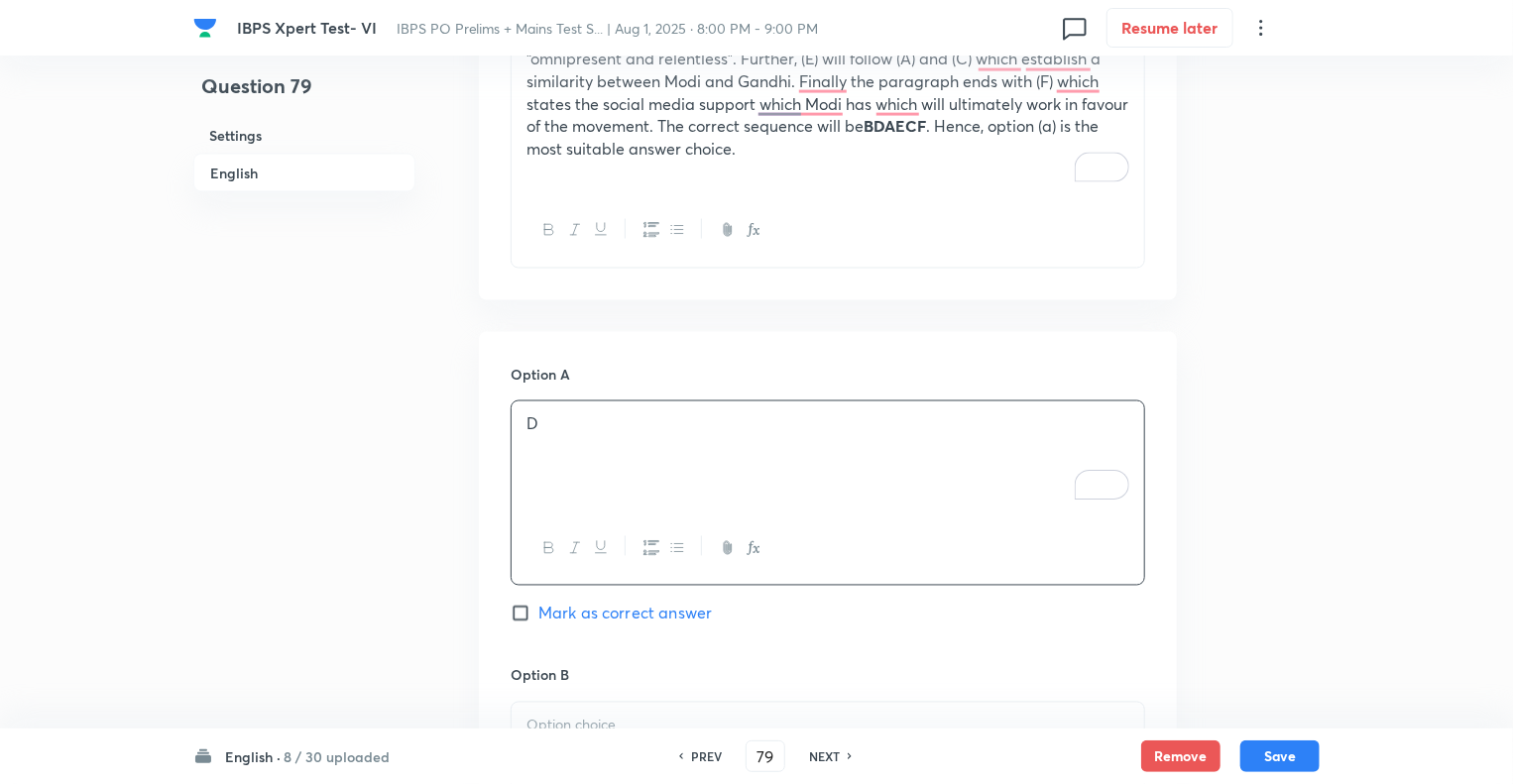 click on "Question 79 Settings English" at bounding box center (304, 431) 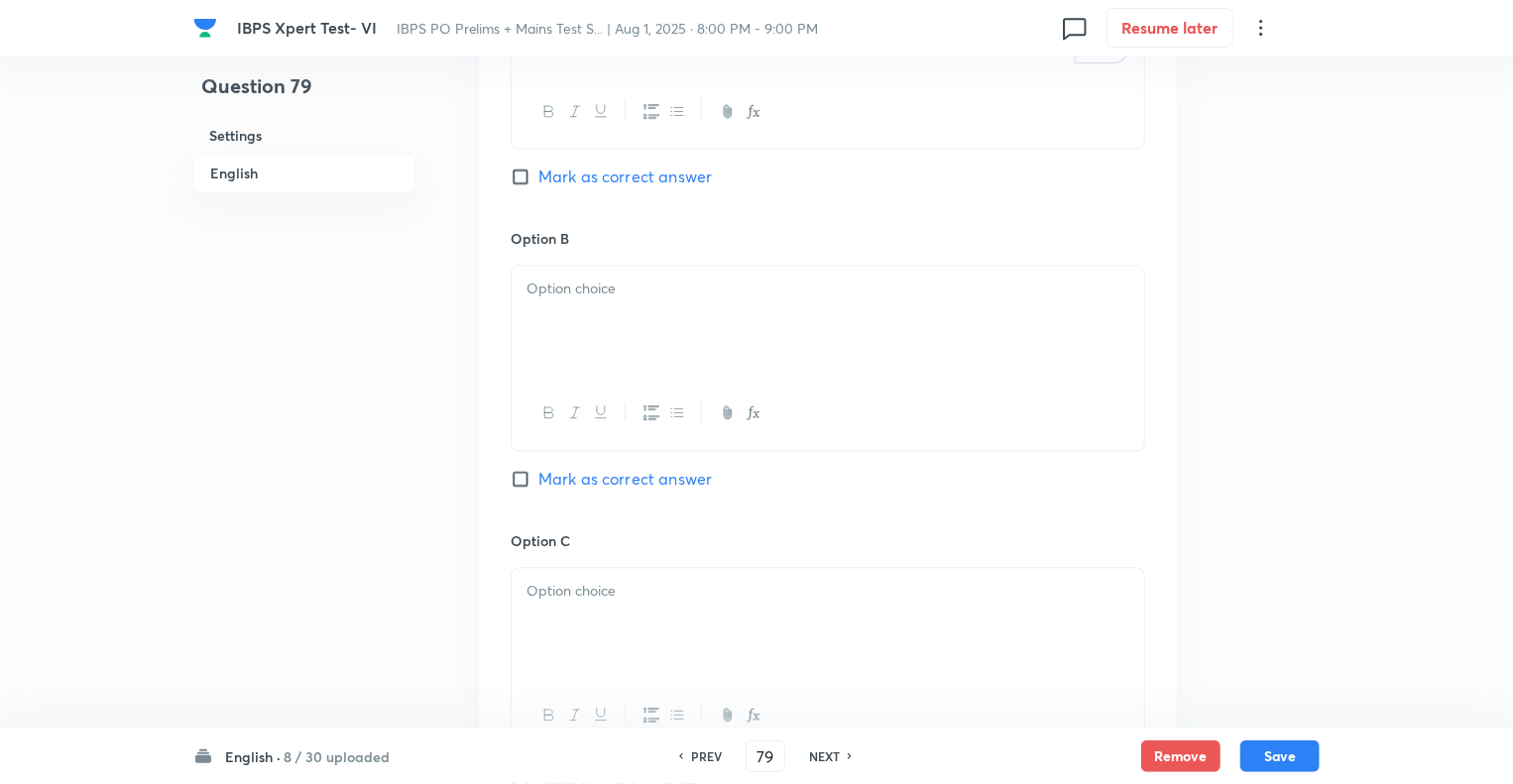 scroll, scrollTop: 2009, scrollLeft: 0, axis: vertical 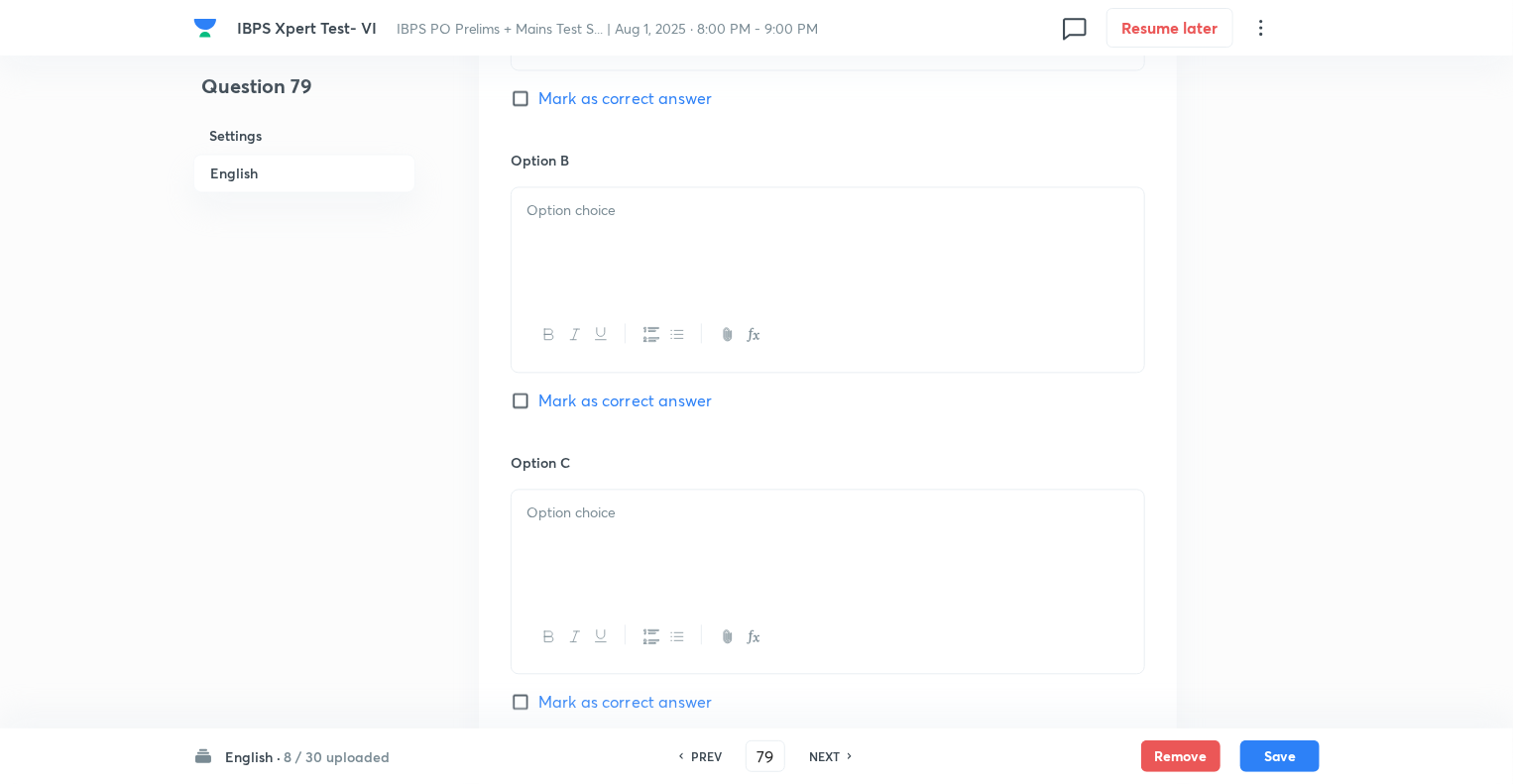 click at bounding box center (828, 243) 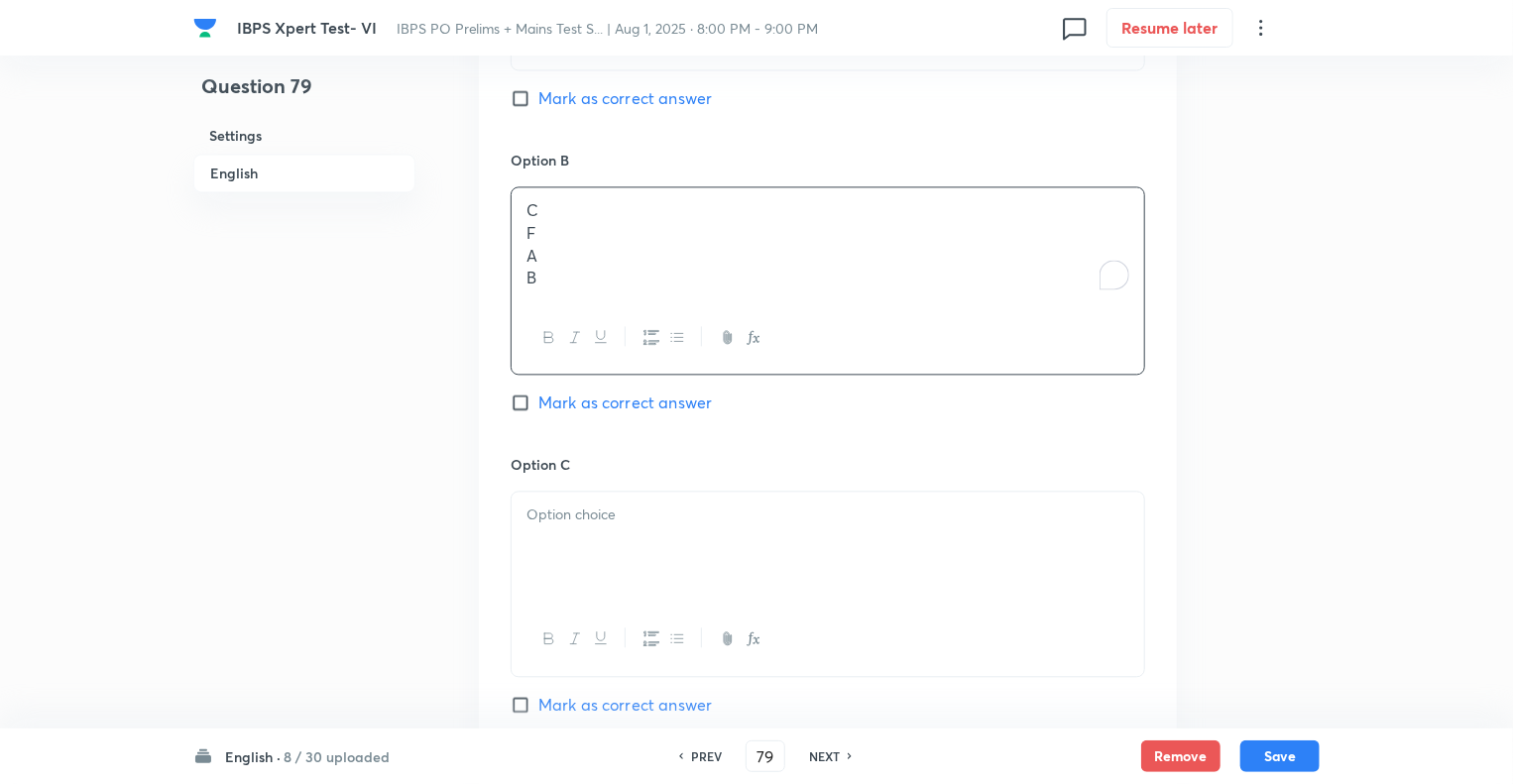 click on "C F A B" at bounding box center (828, 244) 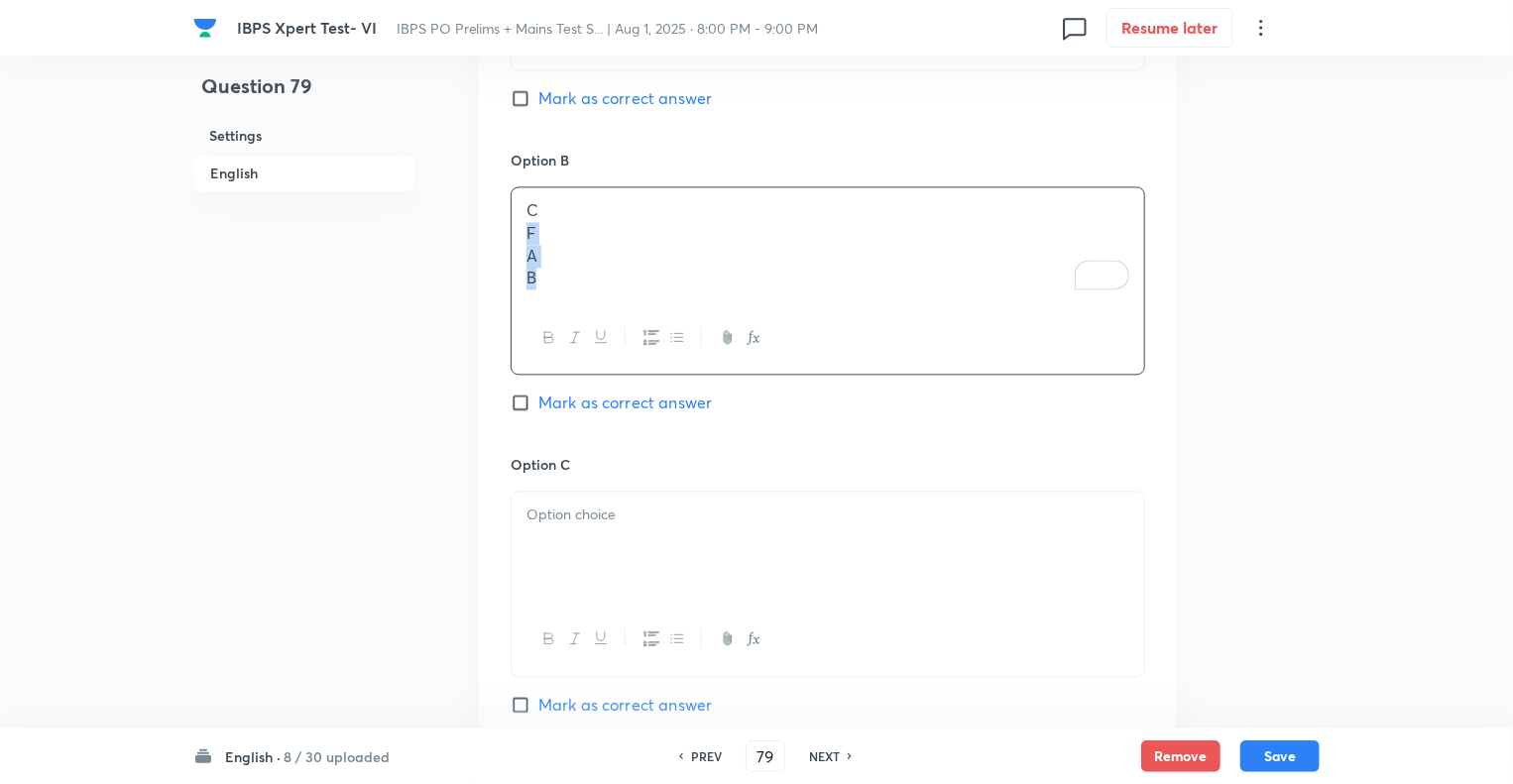 drag, startPoint x: 524, startPoint y: 225, endPoint x: 567, endPoint y: 313, distance: 97.943861 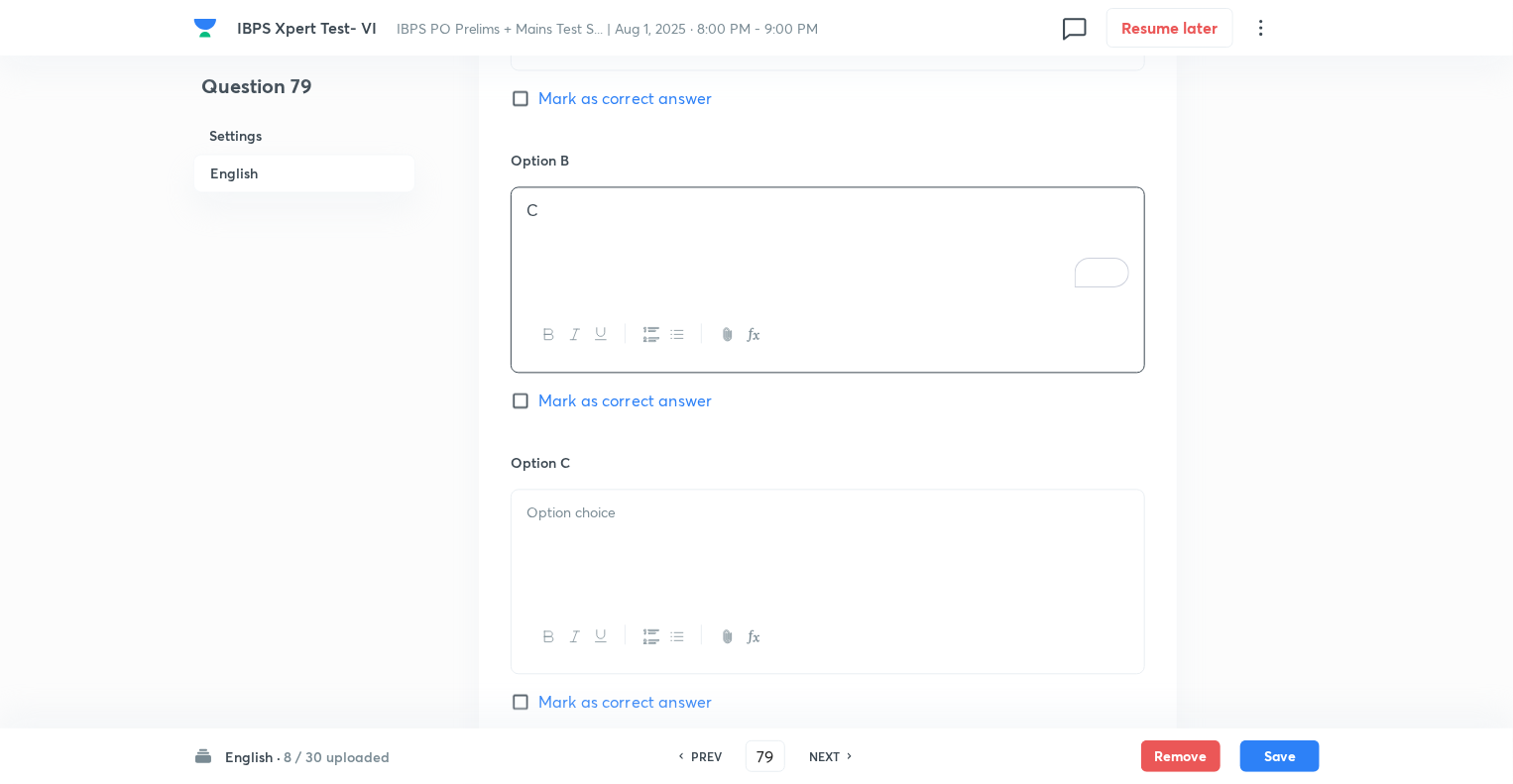 click at bounding box center [828, 545] 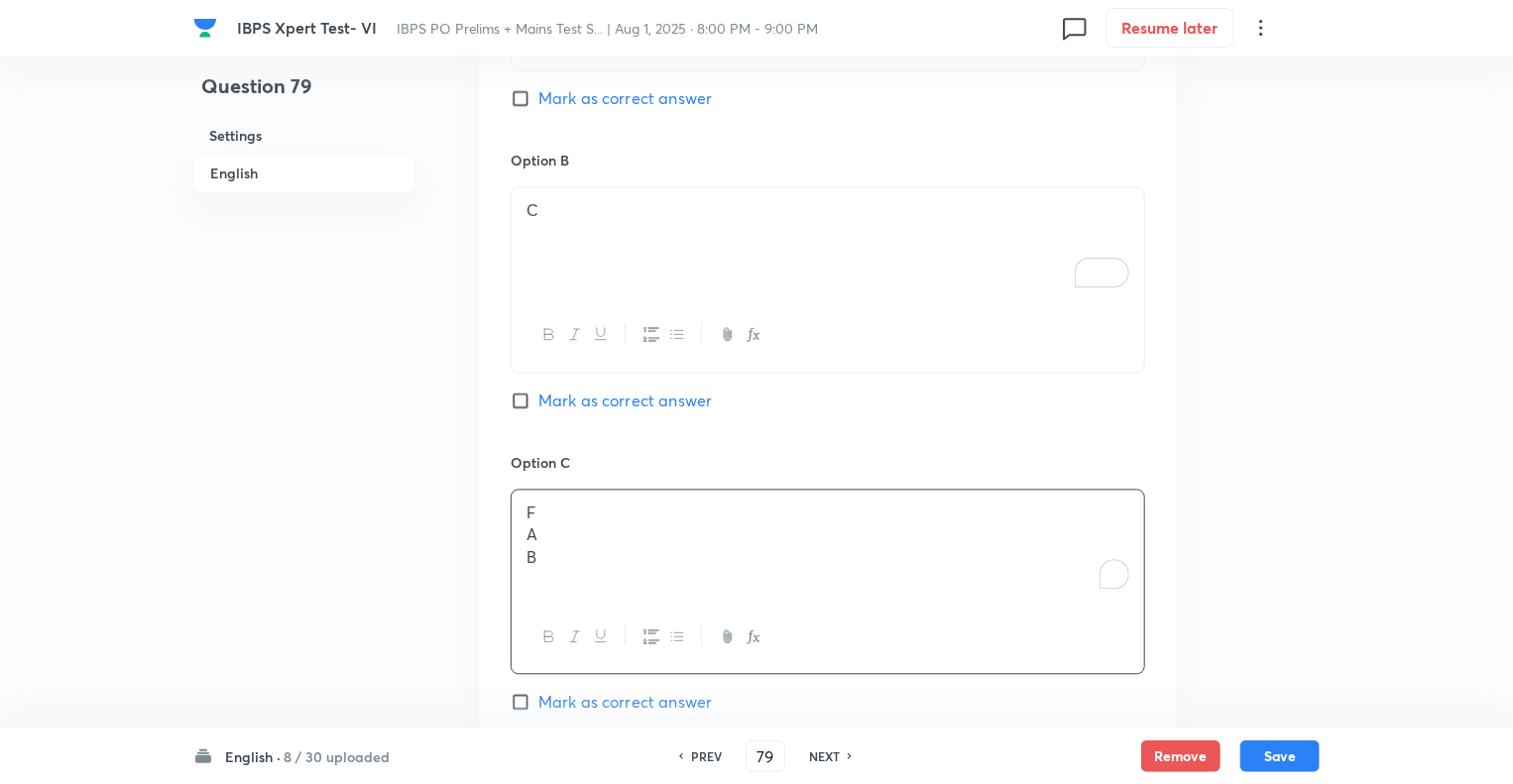 click on "F A B" at bounding box center (828, 545) 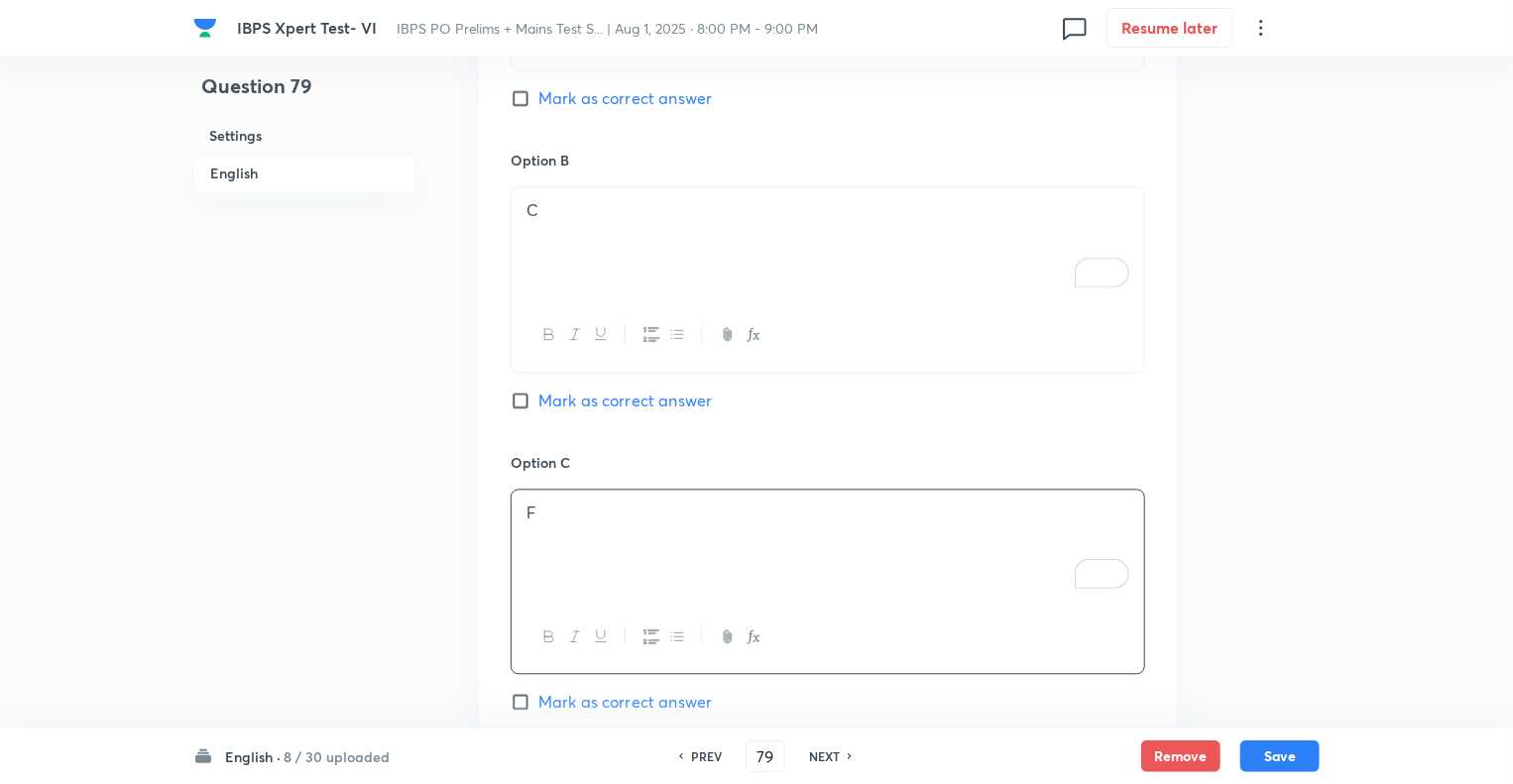 click on "Question 79 Settings English" at bounding box center [304, -84] 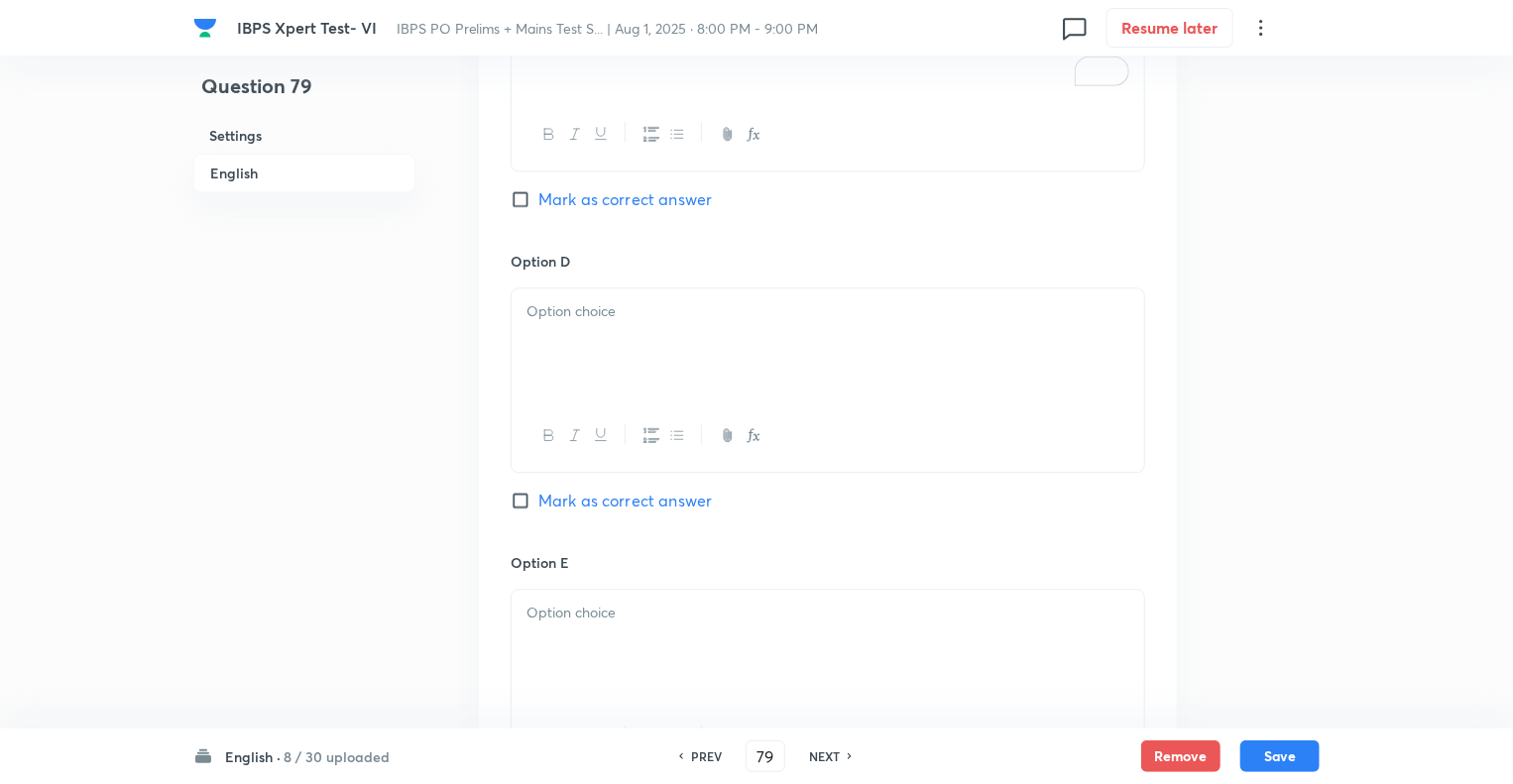 scroll, scrollTop: 2564, scrollLeft: 0, axis: vertical 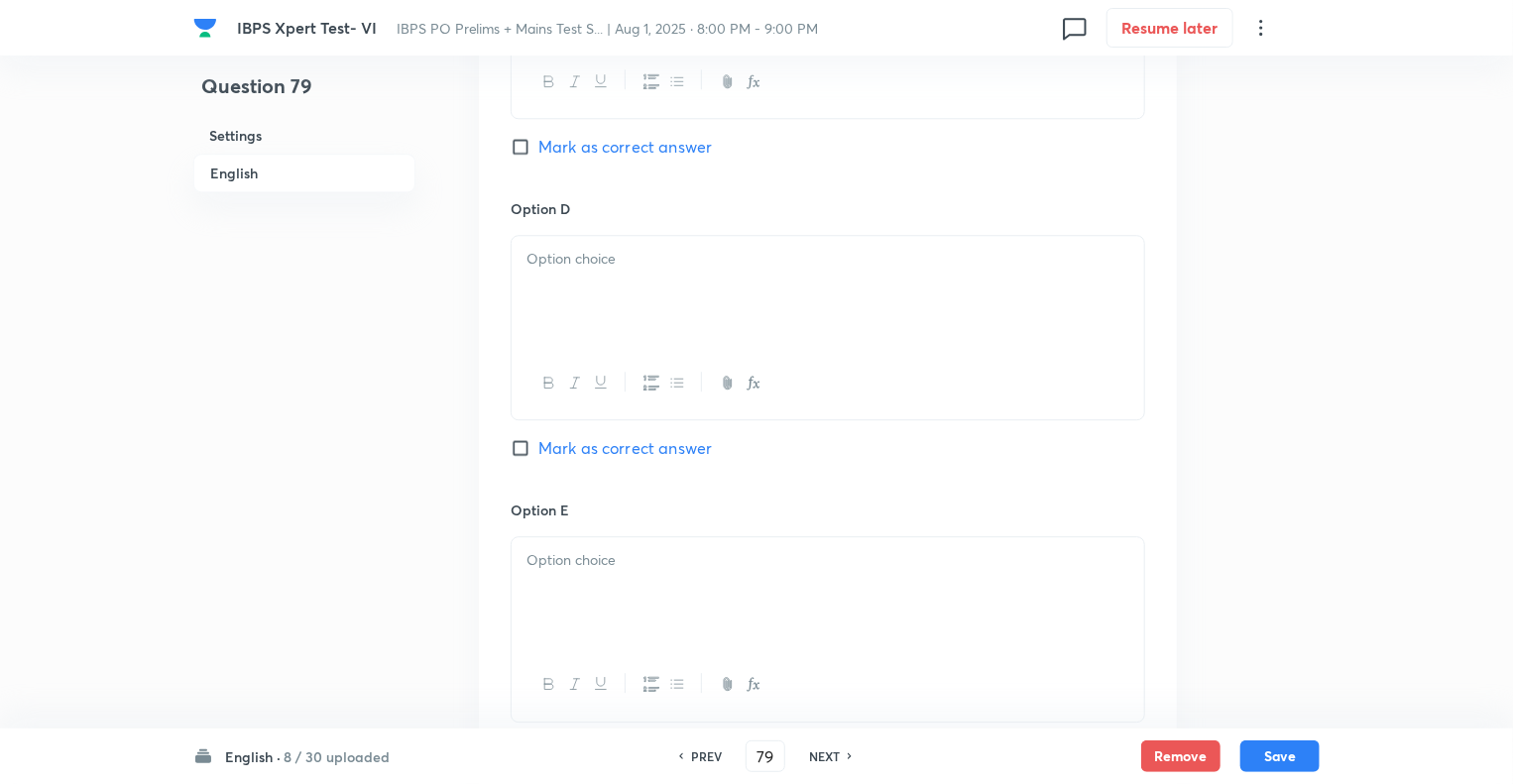 click at bounding box center (828, 291) 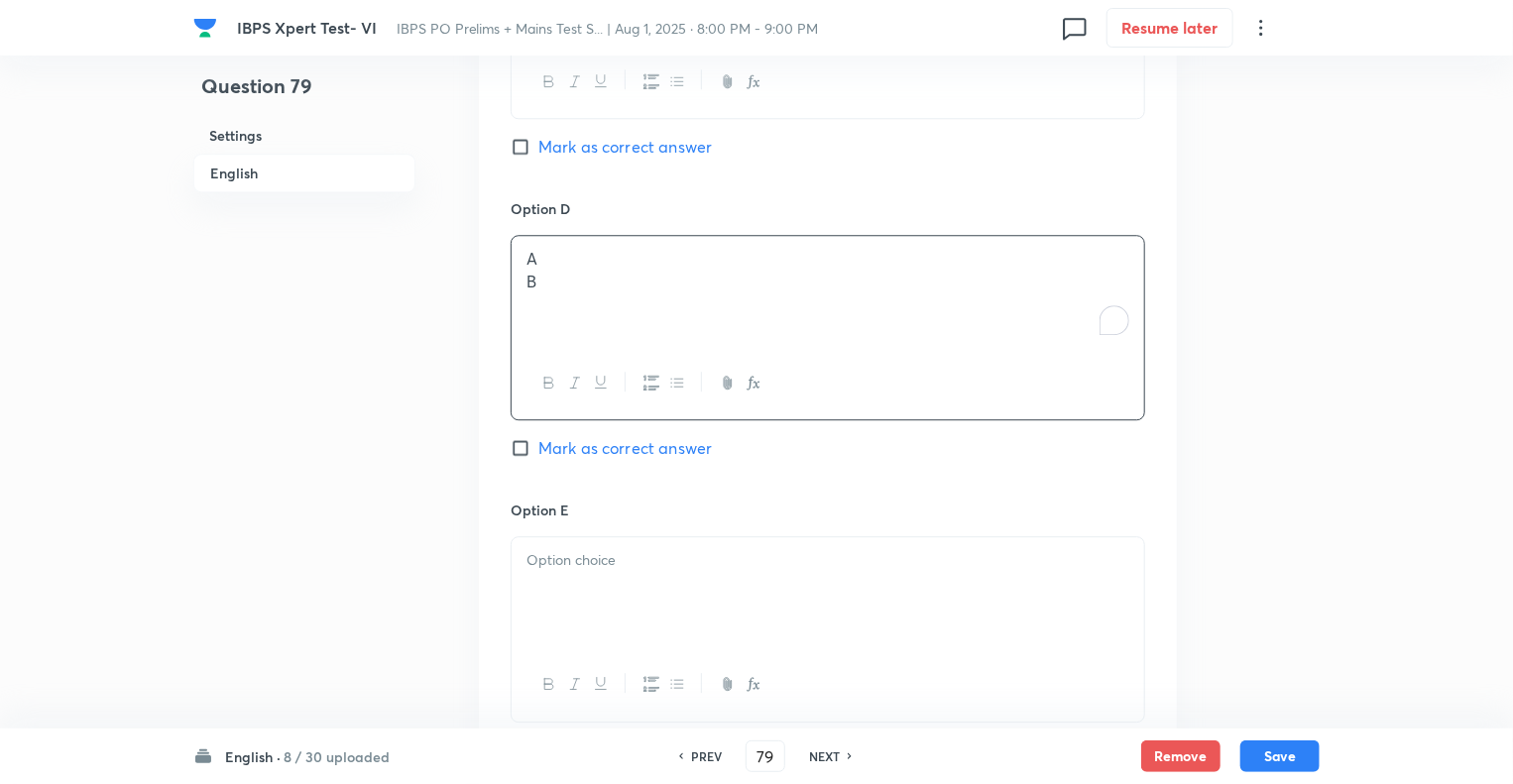 click on "A B" at bounding box center [828, 291] 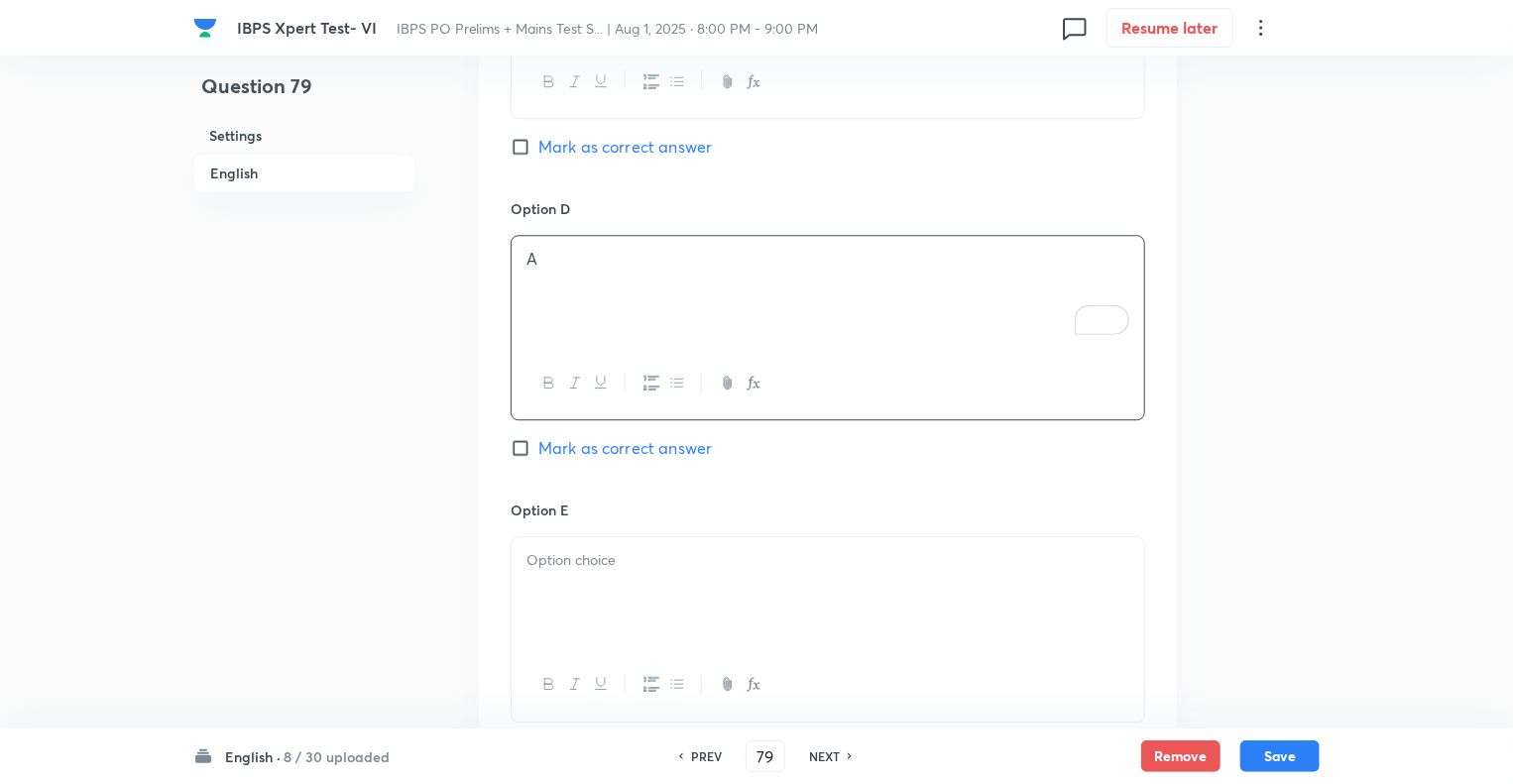 click at bounding box center [828, 560] 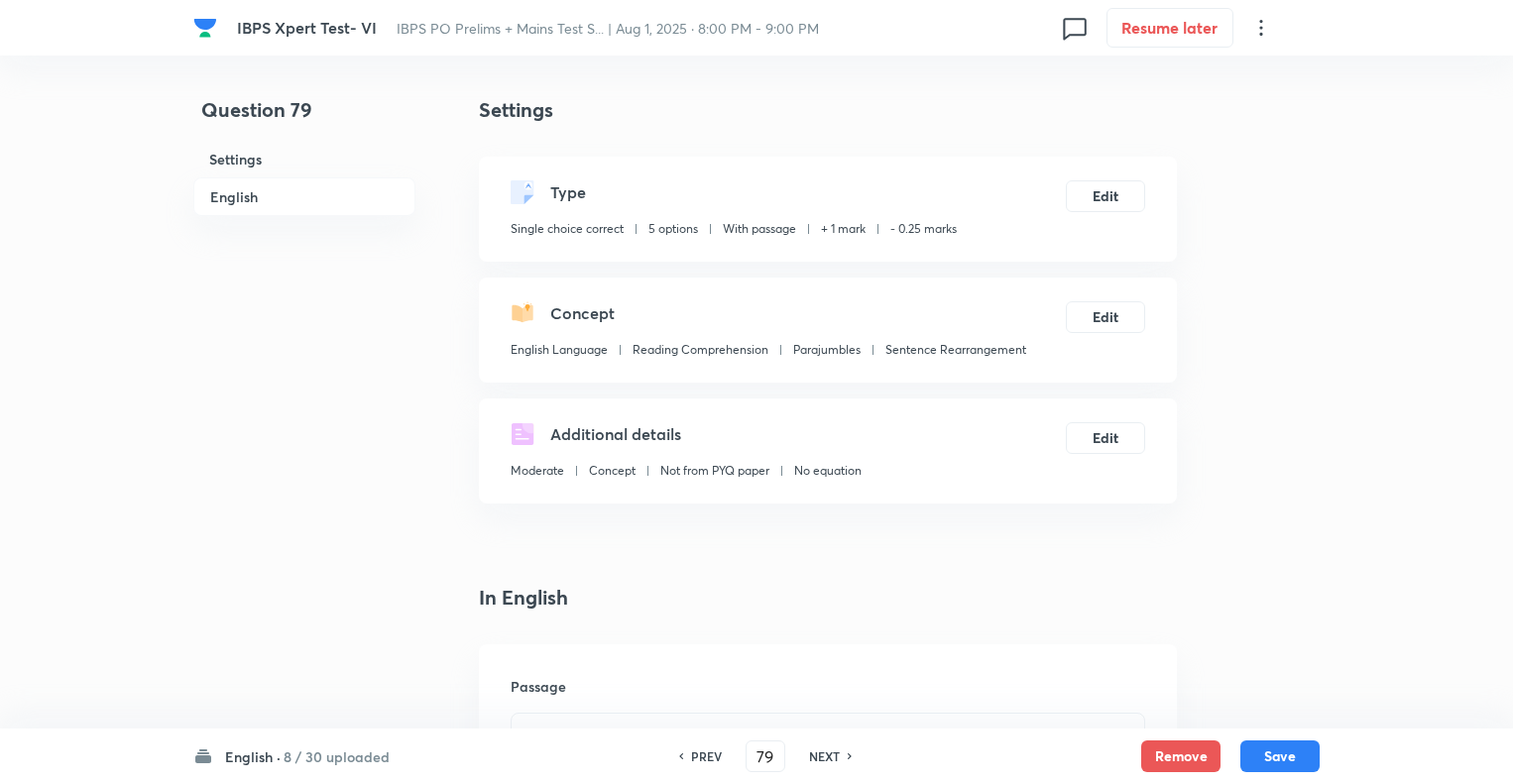click on "IBPS Xpert Test- VI IBPS PO Prelims + Mains Test S... | Aug 1, 2025 · 8:00 PM - 9:00 PM 0 Resume later Question 79 Settings English Settings Type Single choice correct 5 options With passage + 1 mark - 0.25 marks Edit Concept English Language Reading Comprehension Parajumbles Sentence Rearrangement Edit Additional details Moderate Concept Not from PYQ paper No equation Edit In English Passage DIRECTIONS: Rearrange the following sentences in the proper sequence to form a meaningful paragraph and then answer the questions given below. (A) Like Gandhi’s mantra of swarajya, Modi has turned Swachh Bharat into a mass movement, a jan andolan that you cannot quarrel with whatever your political stripe. (B) The smartest thing Prime Minister Narendra Modi did was to hitch the Swachh Bharat Mission (SBM) to the aura of Mahatma Gandhi. (C) Modi has also been a constant communicator about Swachh Bharat in his speeches. (D) (E) (F) Question Which of the following statements is the SECOND S28. Ans. (a) BDAECF D C F" at bounding box center (756, 1925) 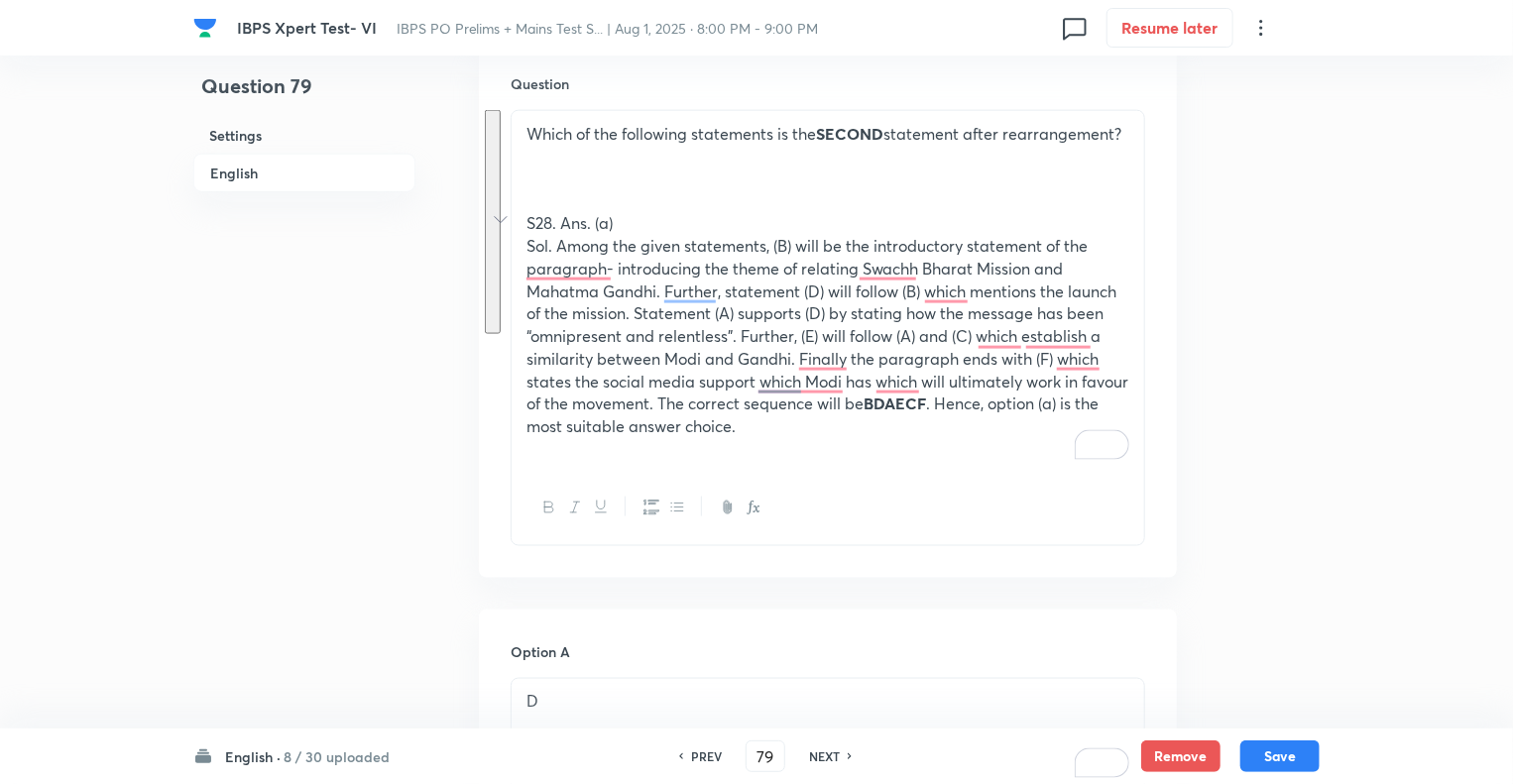 scroll, scrollTop: 0, scrollLeft: 0, axis: both 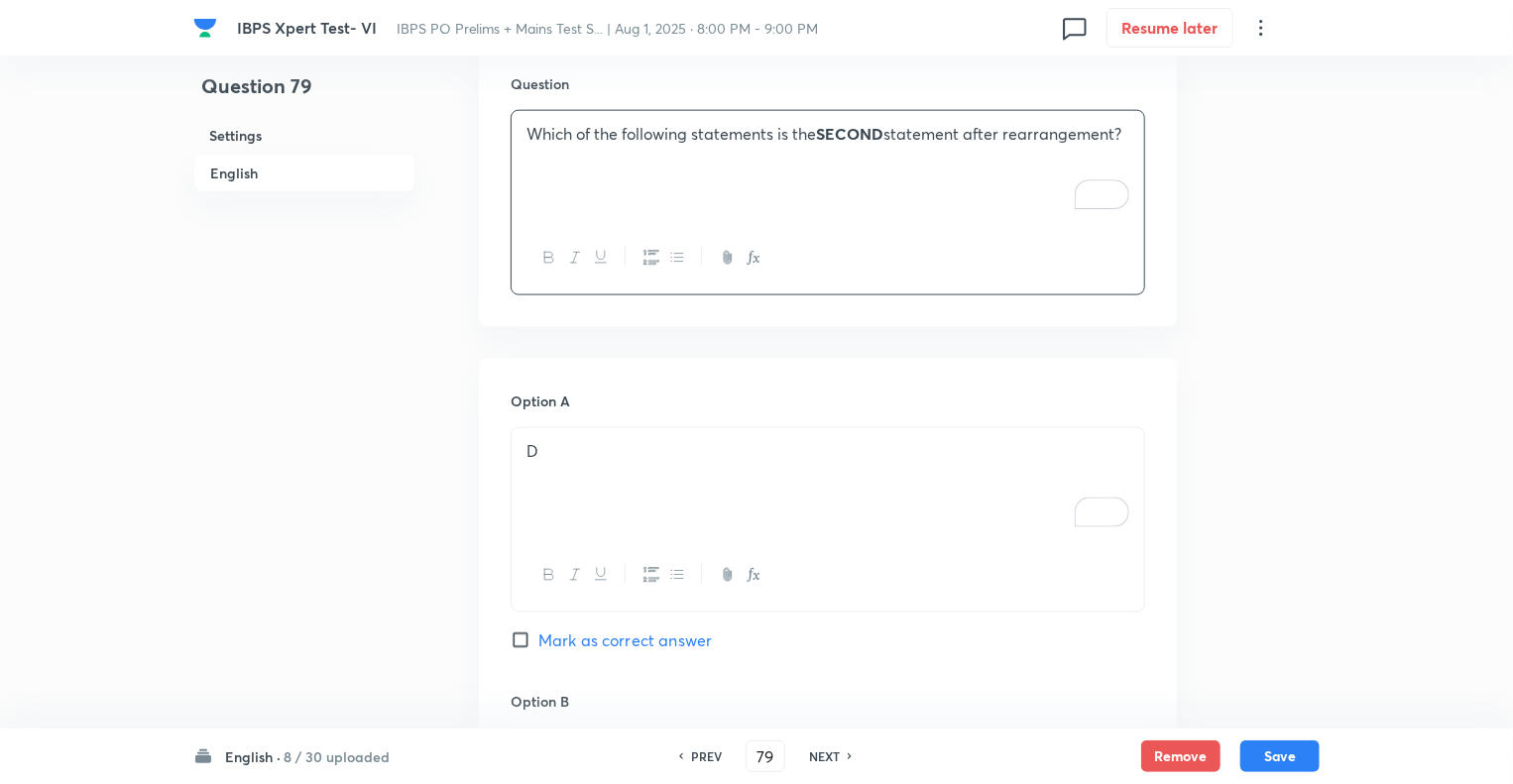 click on "Question 79 Settings English" at bounding box center [304, 583] 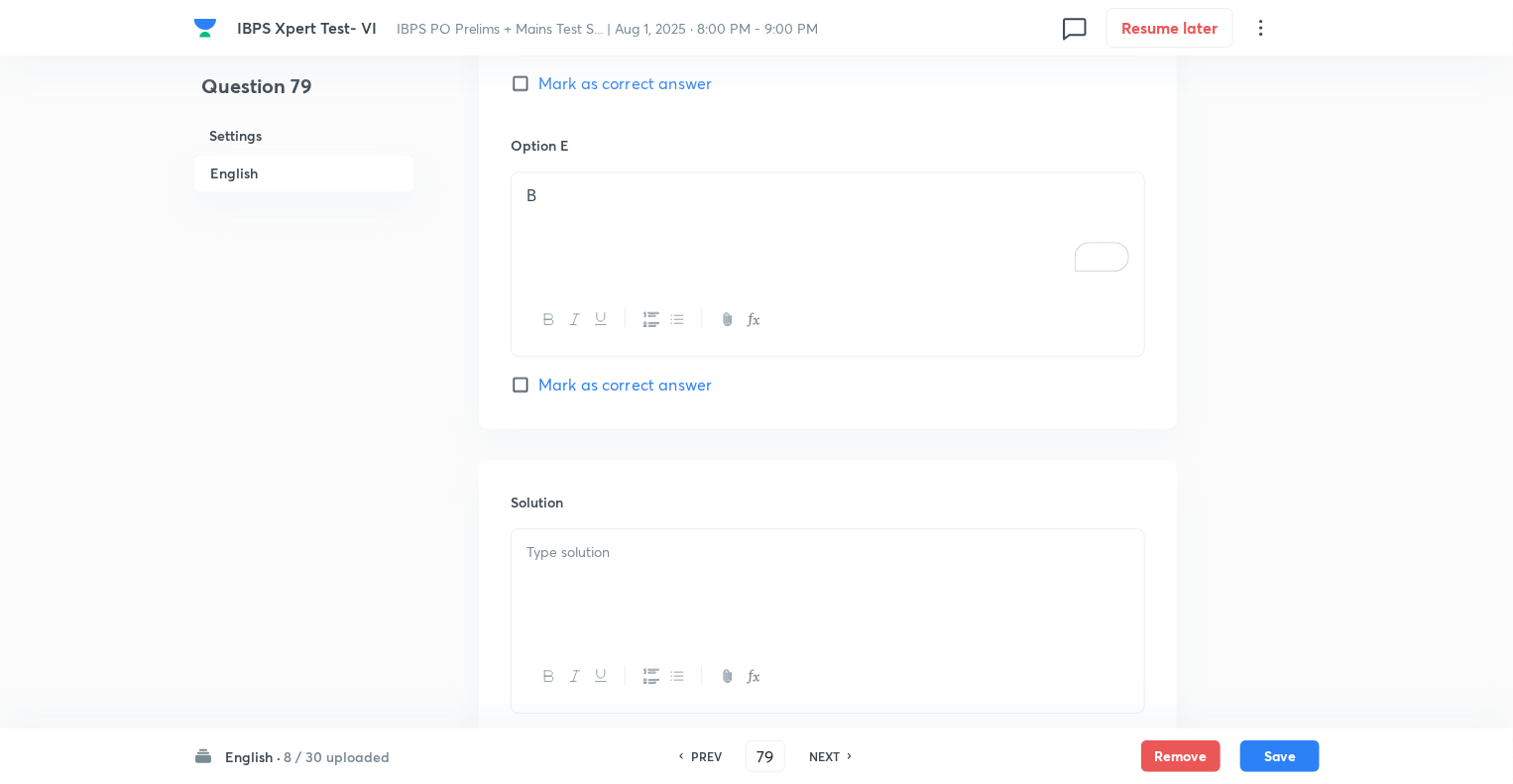 scroll, scrollTop: 2834, scrollLeft: 0, axis: vertical 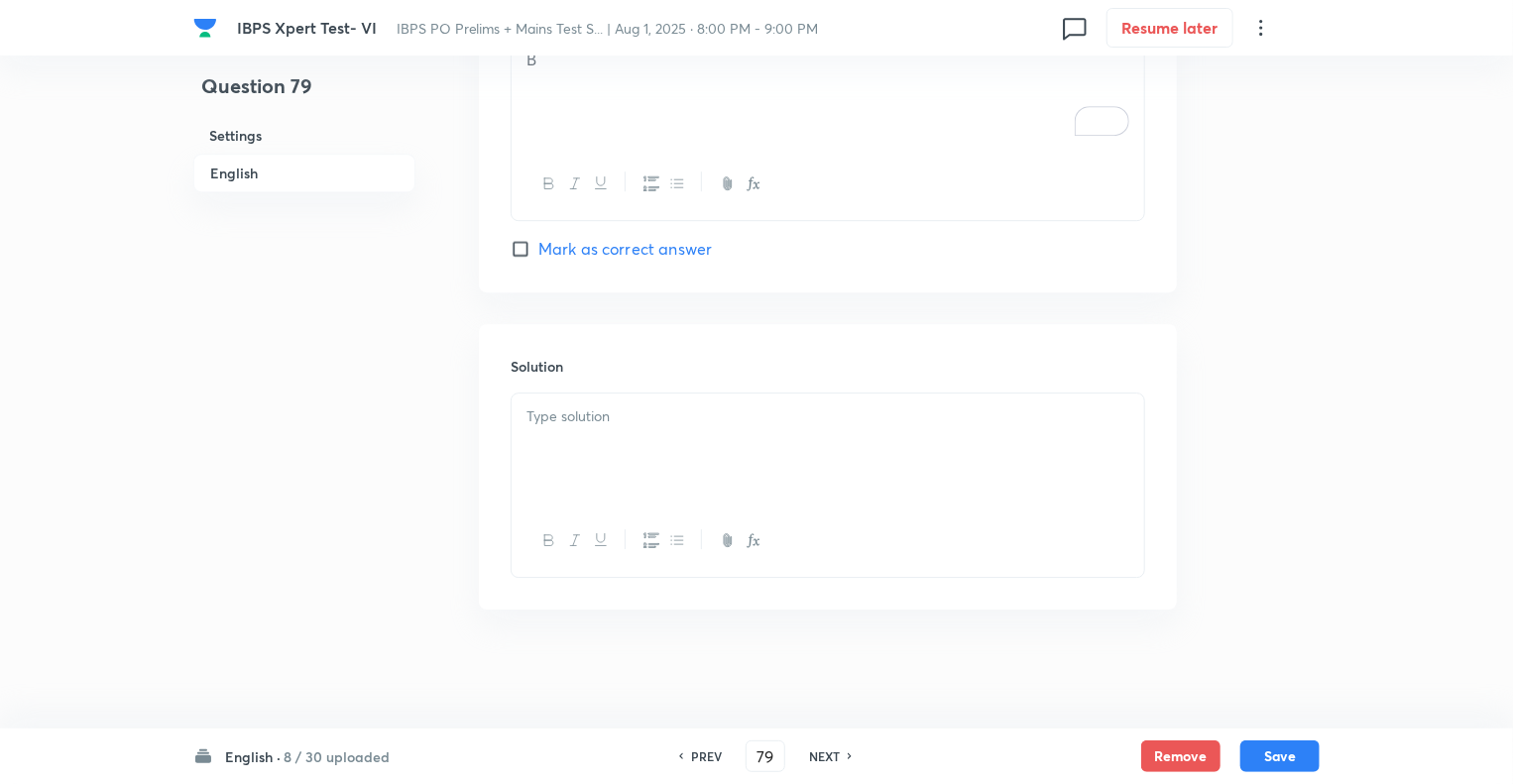 click at bounding box center (828, 449) 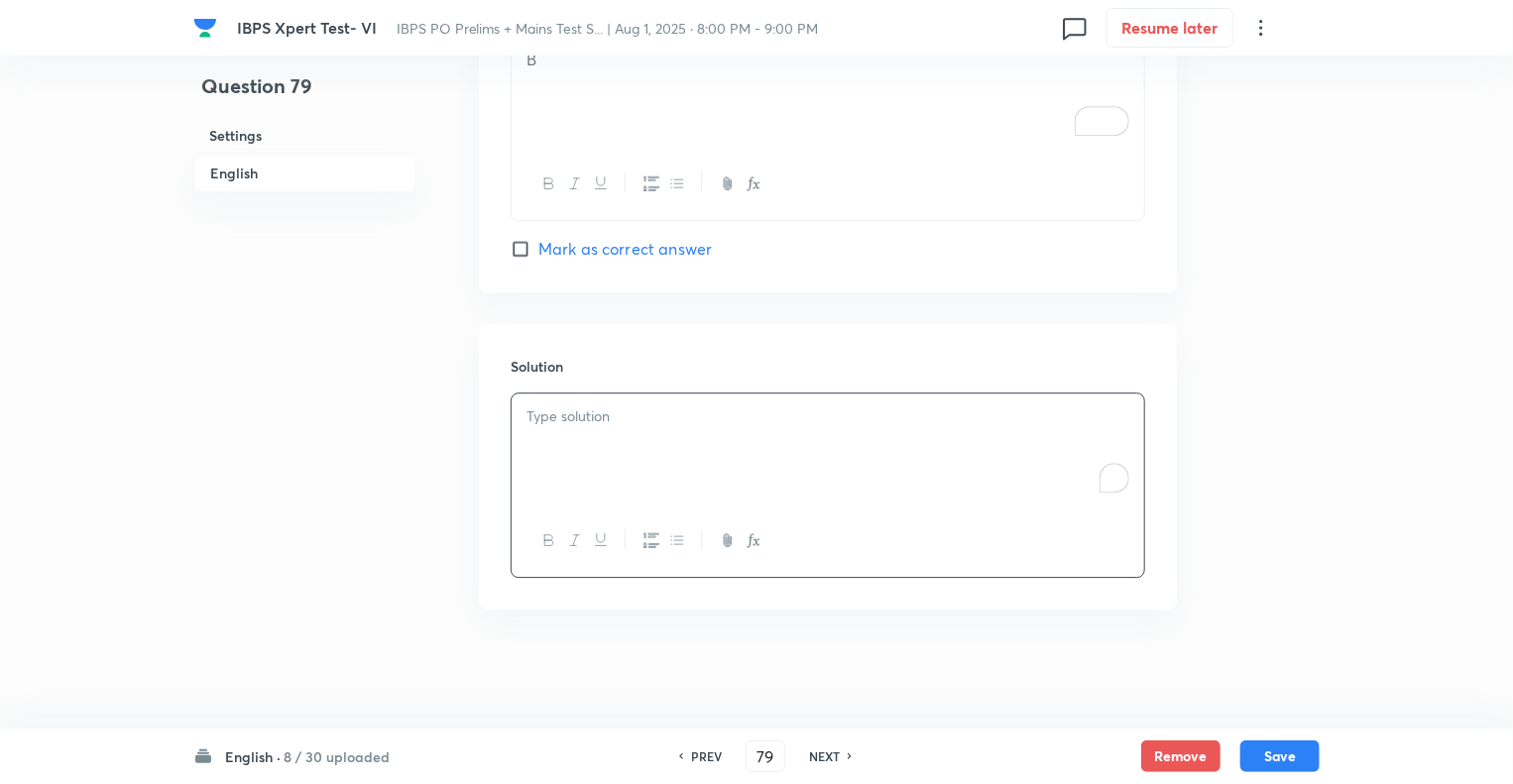 paste 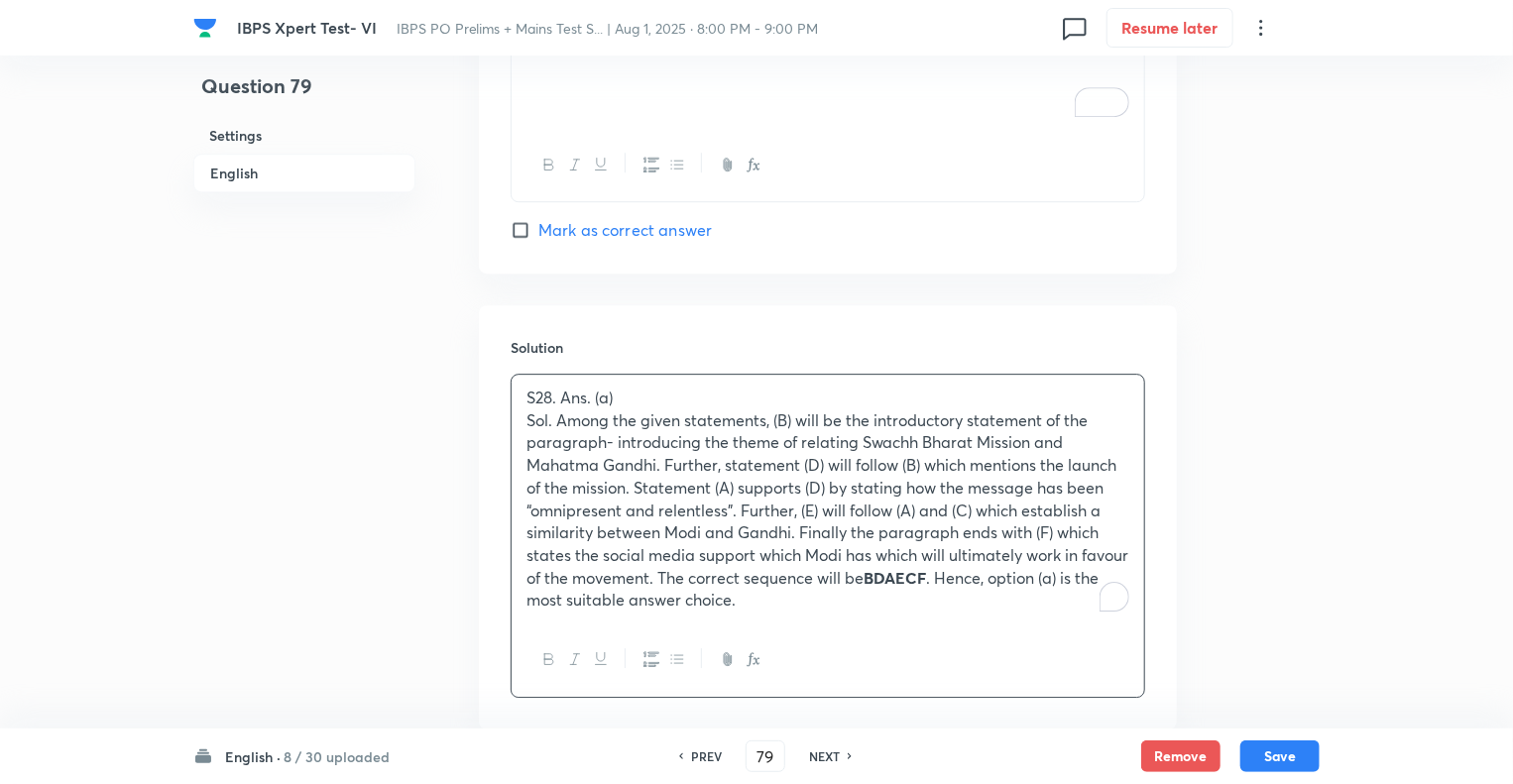 click on "S28. Ans. (a)" at bounding box center [828, 397] 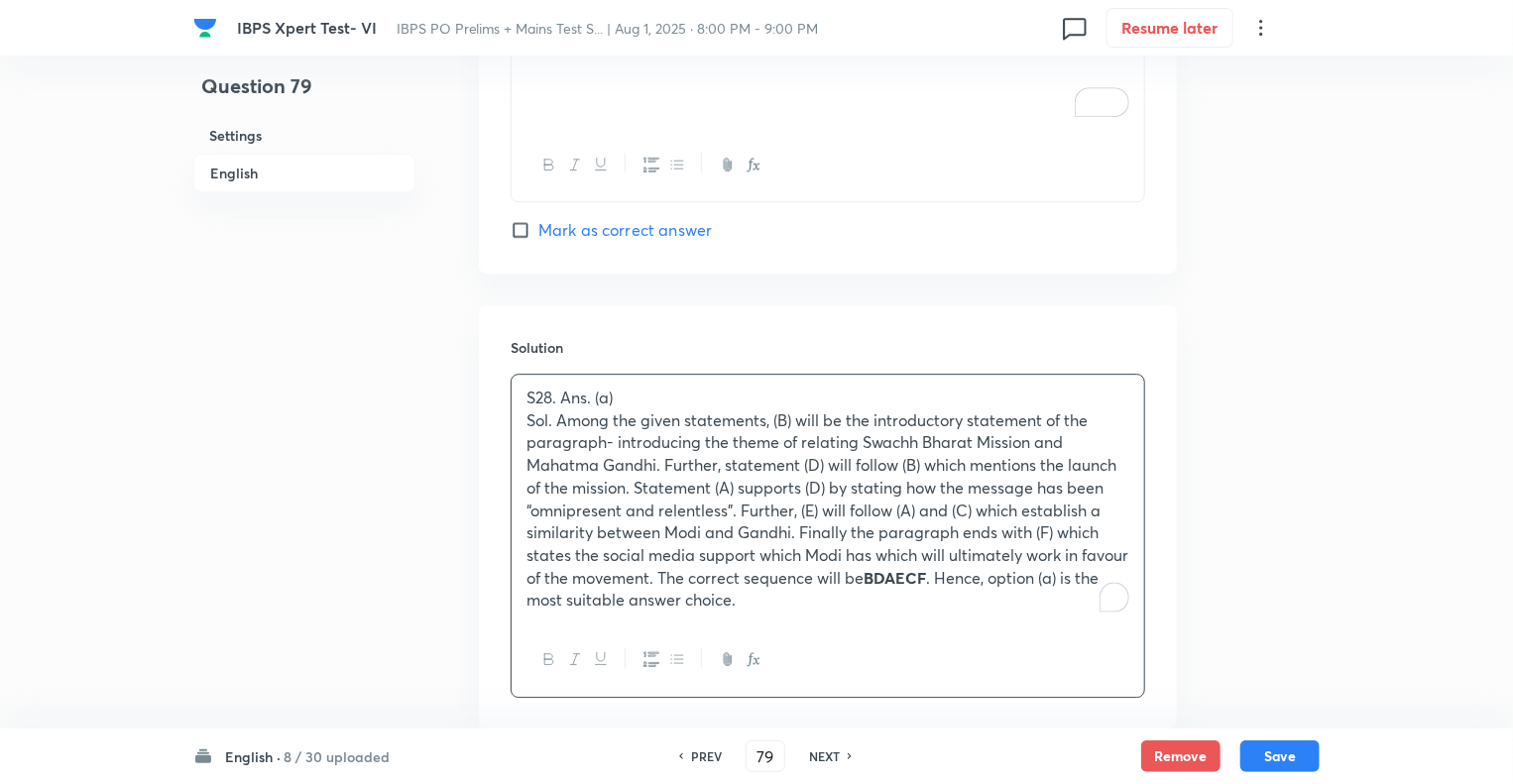 type 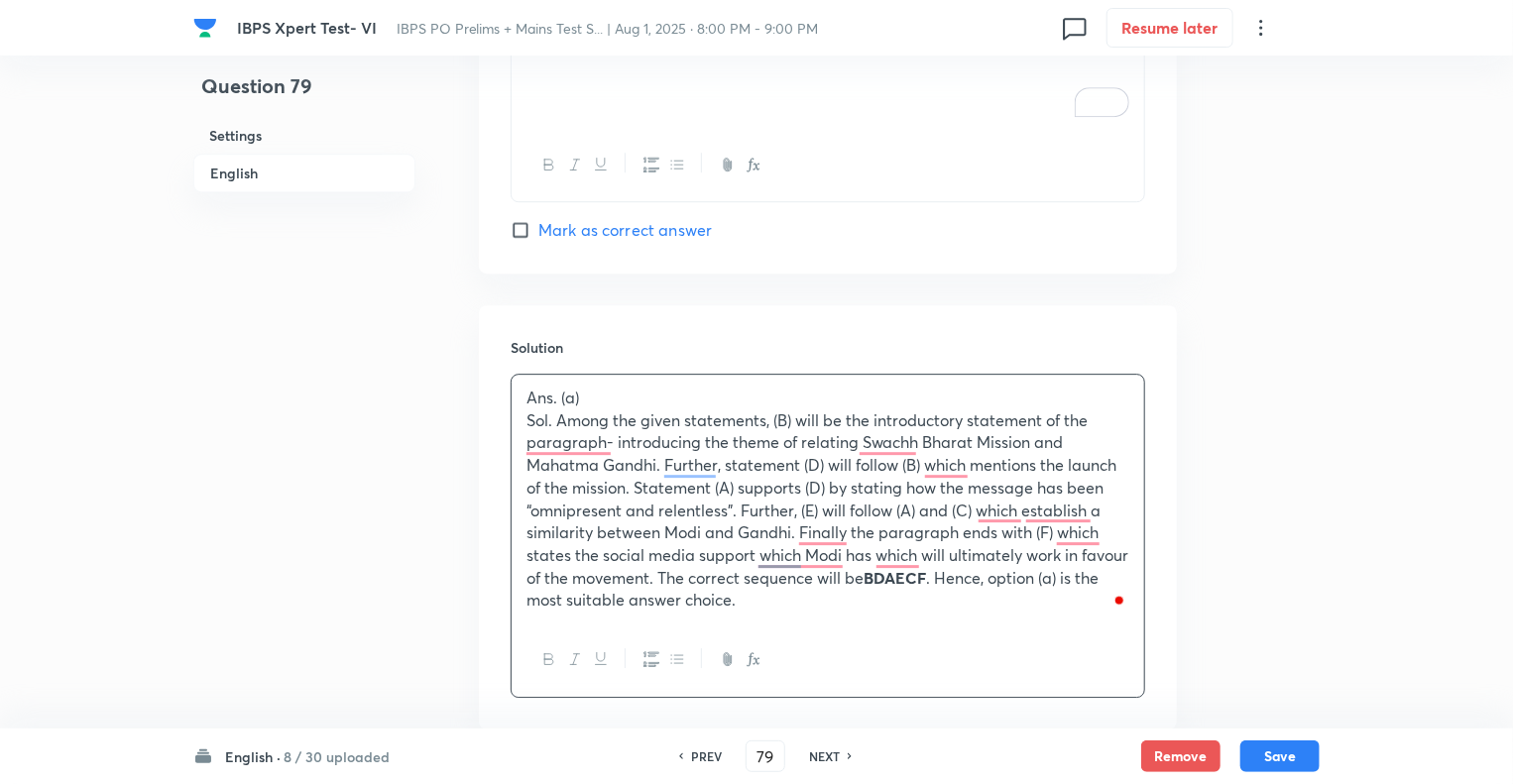 click on "Question 79 Settings English Settings Type Single choice correct 5 options With passage + 1 mark - 0.25 marks Edit Concept English Language Reading Comprehension Parajumbles Sentence Rearrangement Edit Additional details Moderate Concept Not from PYQ paper No equation Edit In English Passage DIRECTIONS: Rearrange the following sentences in the proper sequence to form a meaningful paragraph and then answer the questions given below. (A)  Like Gandhi’s mantra of swarajya, Modi has turned Swachh Bharat into a mass movement, a jan andolan that you cannot quarrel with whatever your political stripe. (B)  The smartest thing Prime Minister Narendra Modi did was to hitch the Swachh Bharat Mission (SBM) to the aura of Mahatma Gandhi.  (C)  Modi has also been a constant communicator about Swachh Bharat in his speeches. (D)  From its official launch at Raj Ghat on Gandhi Jayanti 2014, the Clean India message has been omnipresent and relentless. (E) (F) Question Which of the following statements is the  SECOND D C F A" at bounding box center [756, -965] 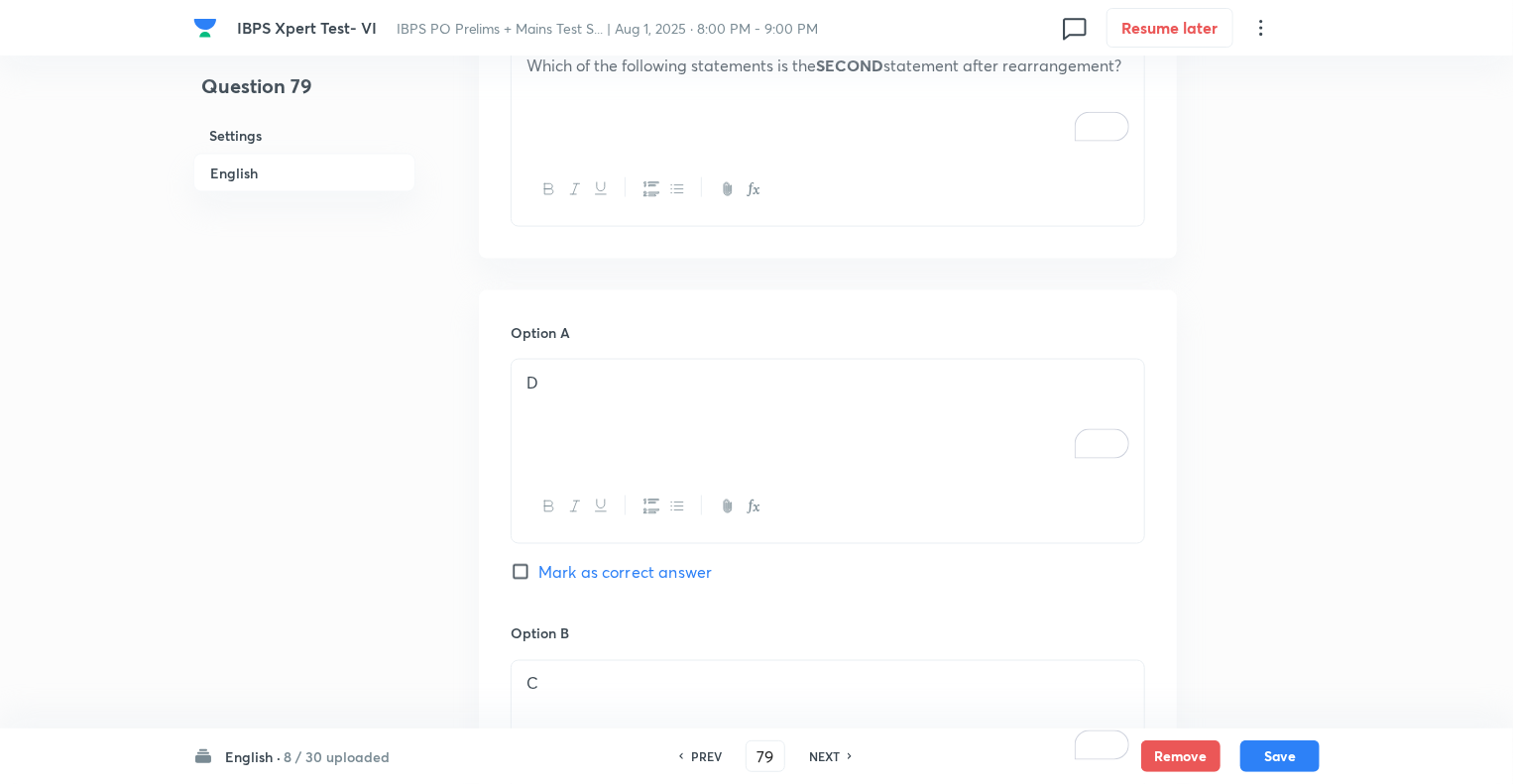 scroll, scrollTop: 1288, scrollLeft: 0, axis: vertical 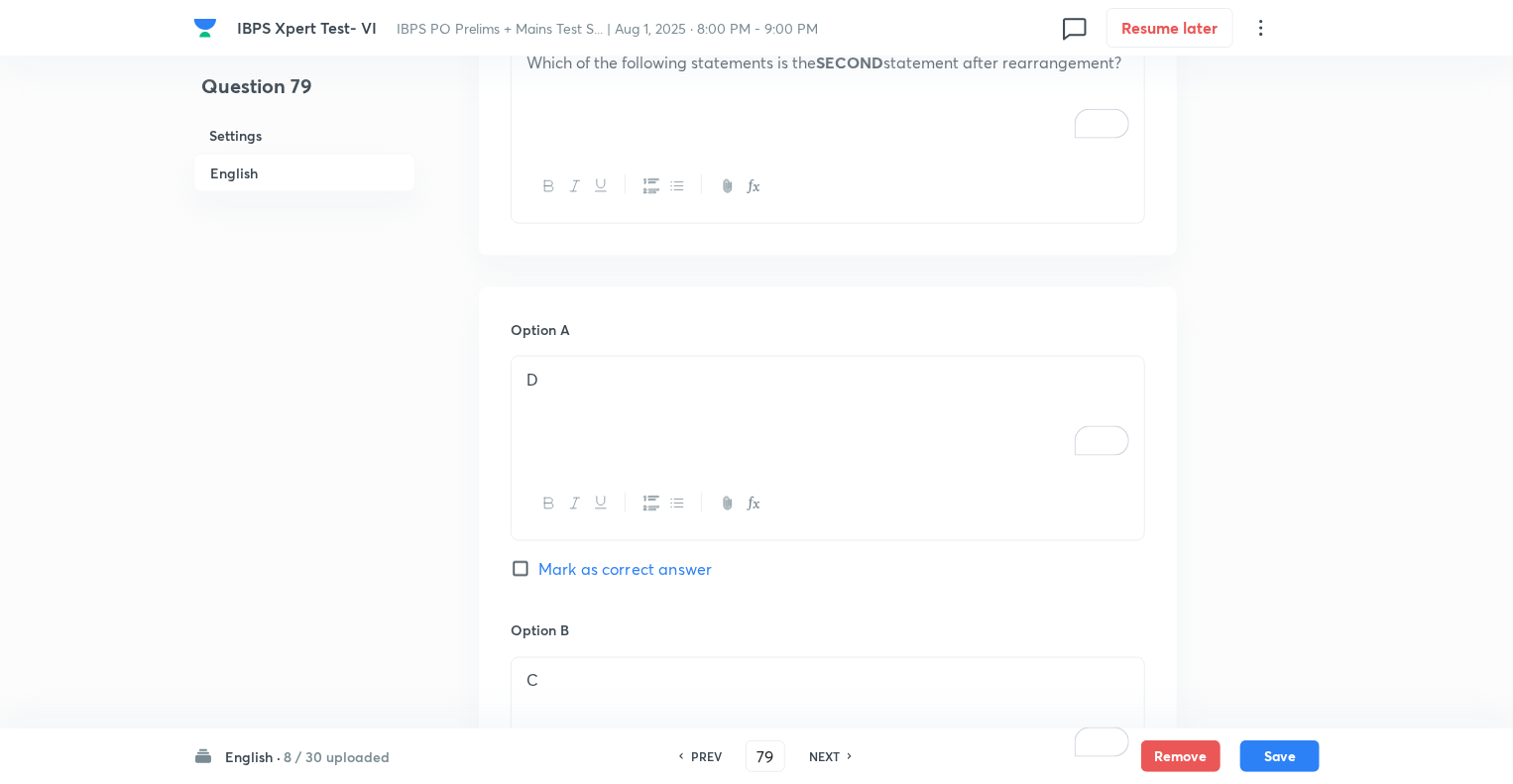 click on "Mark as correct answer" at bounding box center (524, 569) 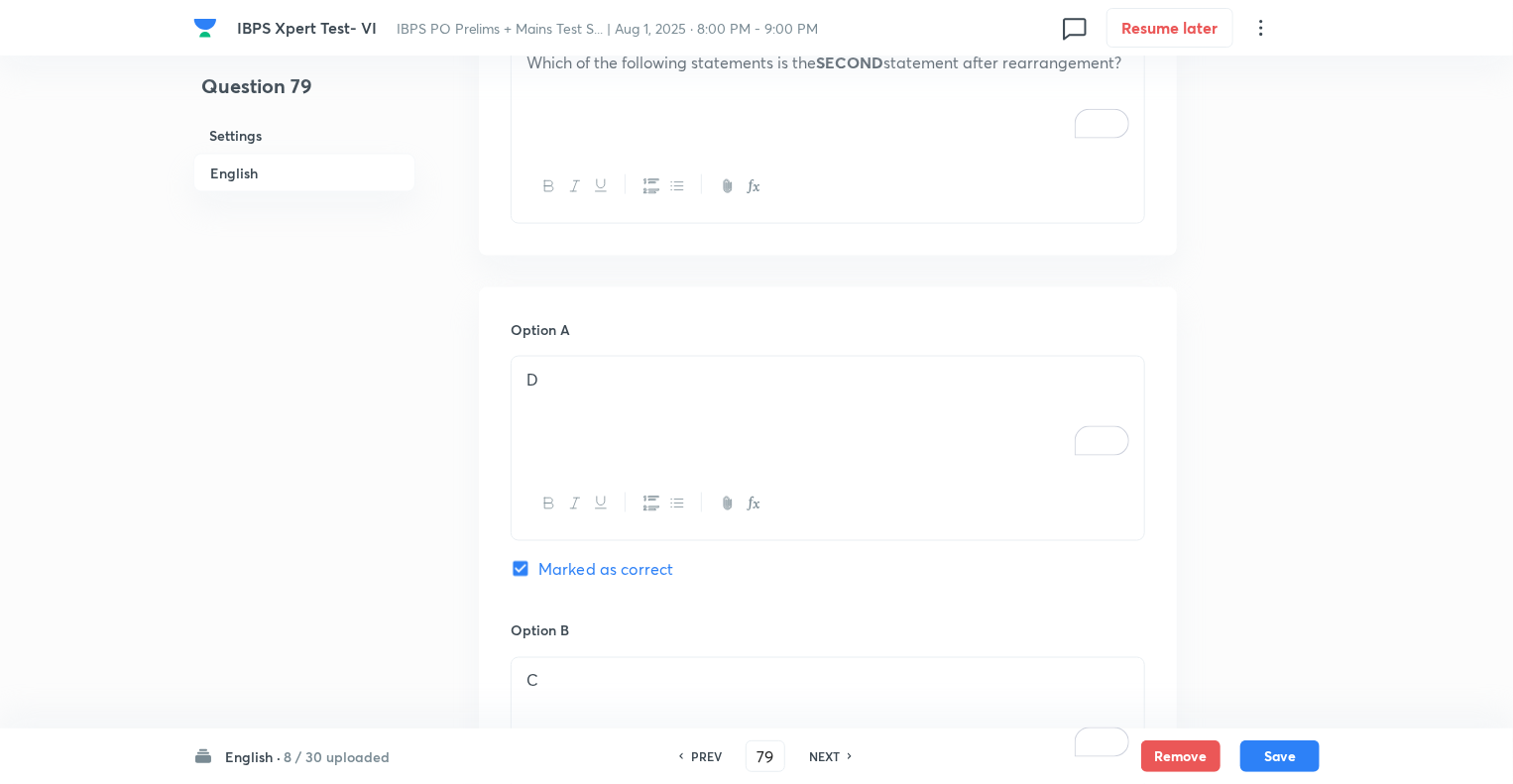 click on "Question 79 Settings English" at bounding box center [304, 581] 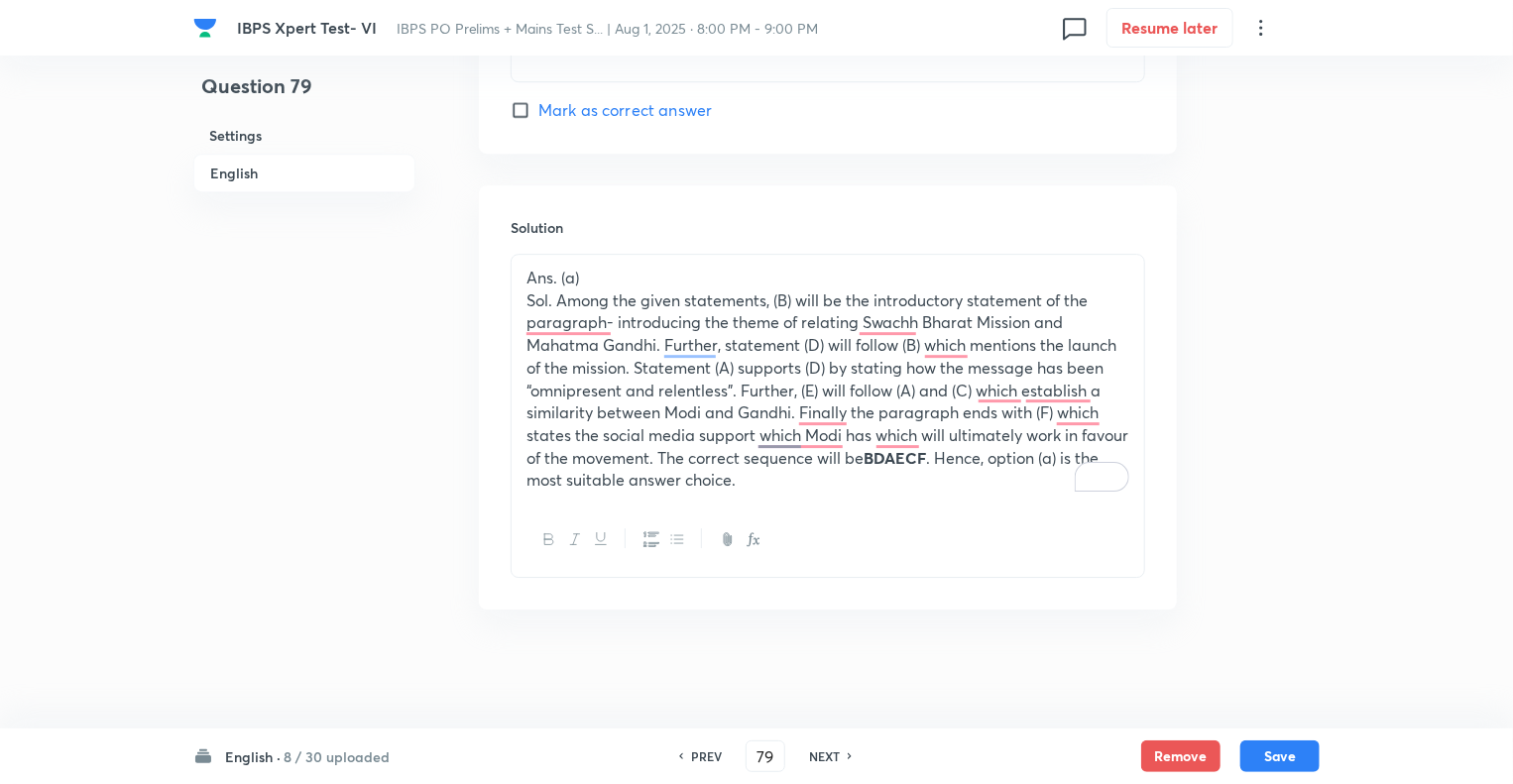 scroll, scrollTop: 2971, scrollLeft: 0, axis: vertical 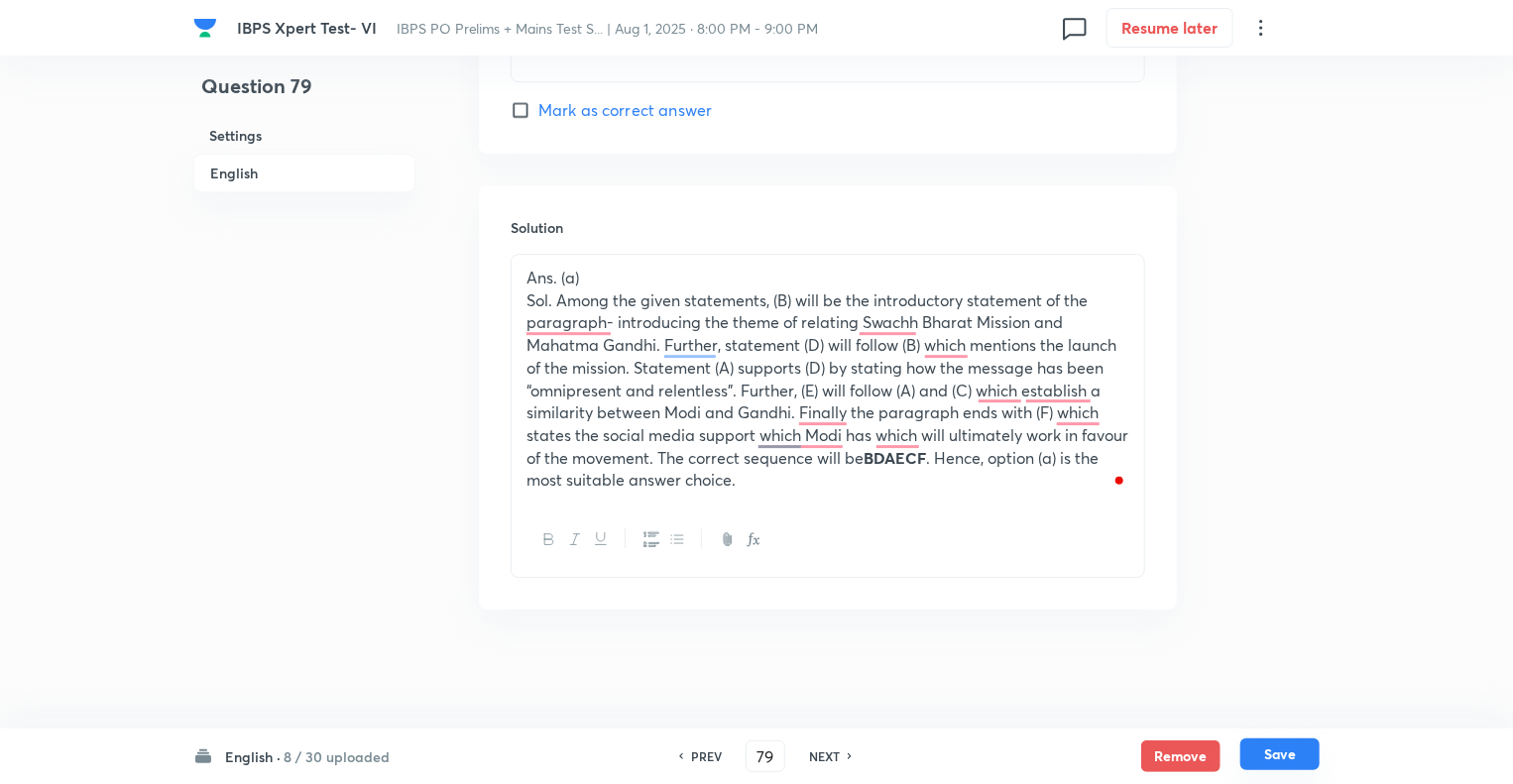 click on "Save" at bounding box center [1280, 754] 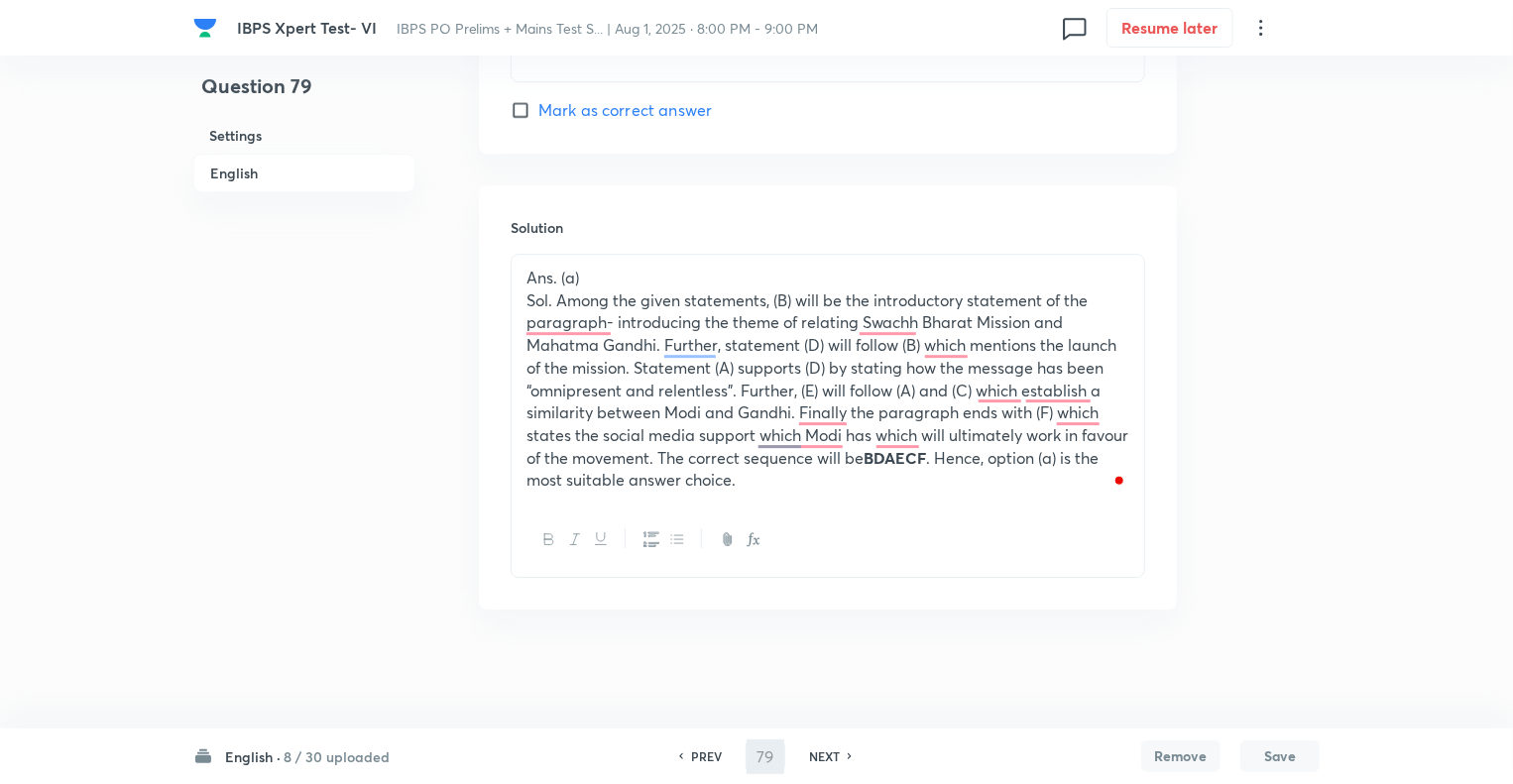 type on "80" 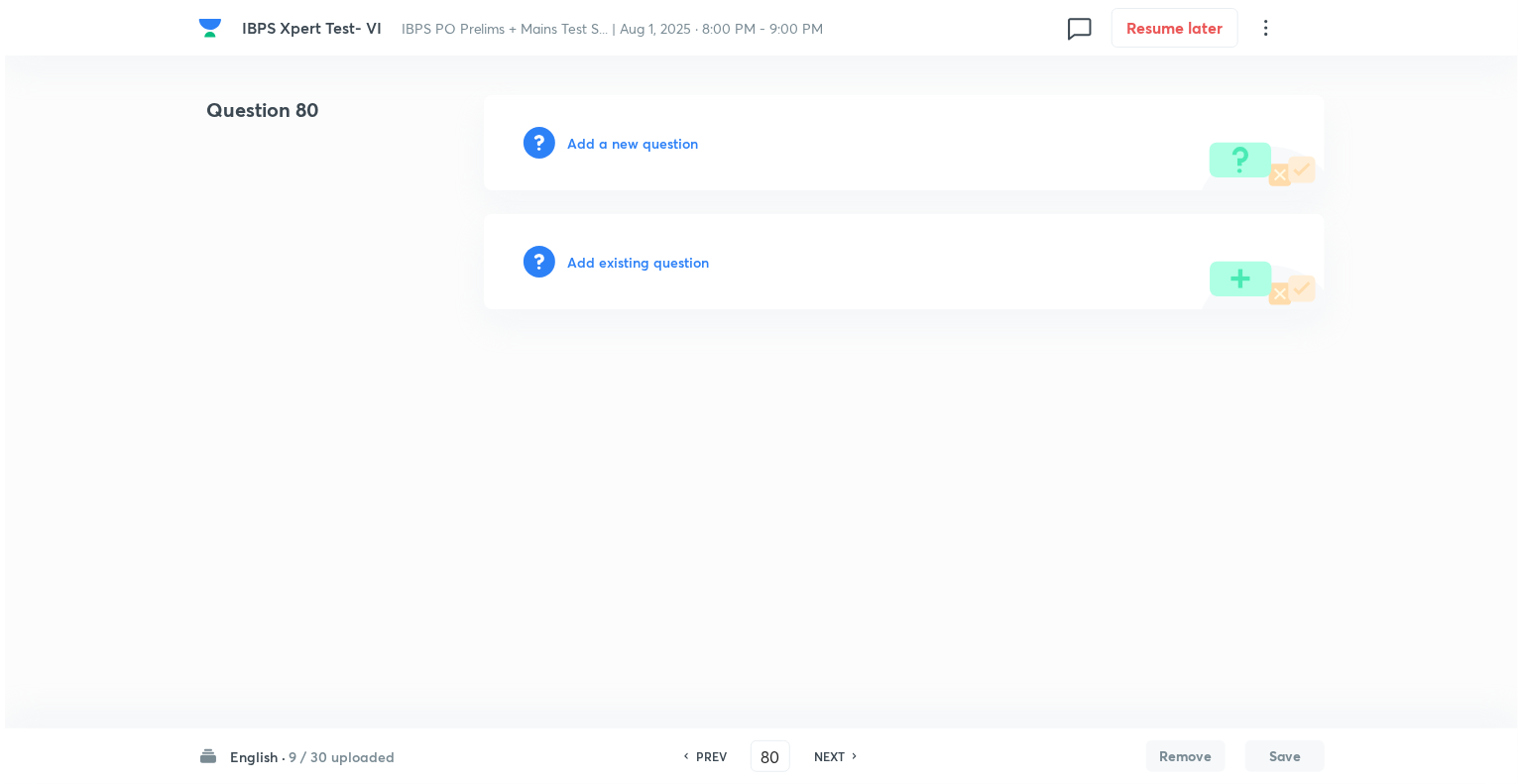 scroll, scrollTop: 0, scrollLeft: 0, axis: both 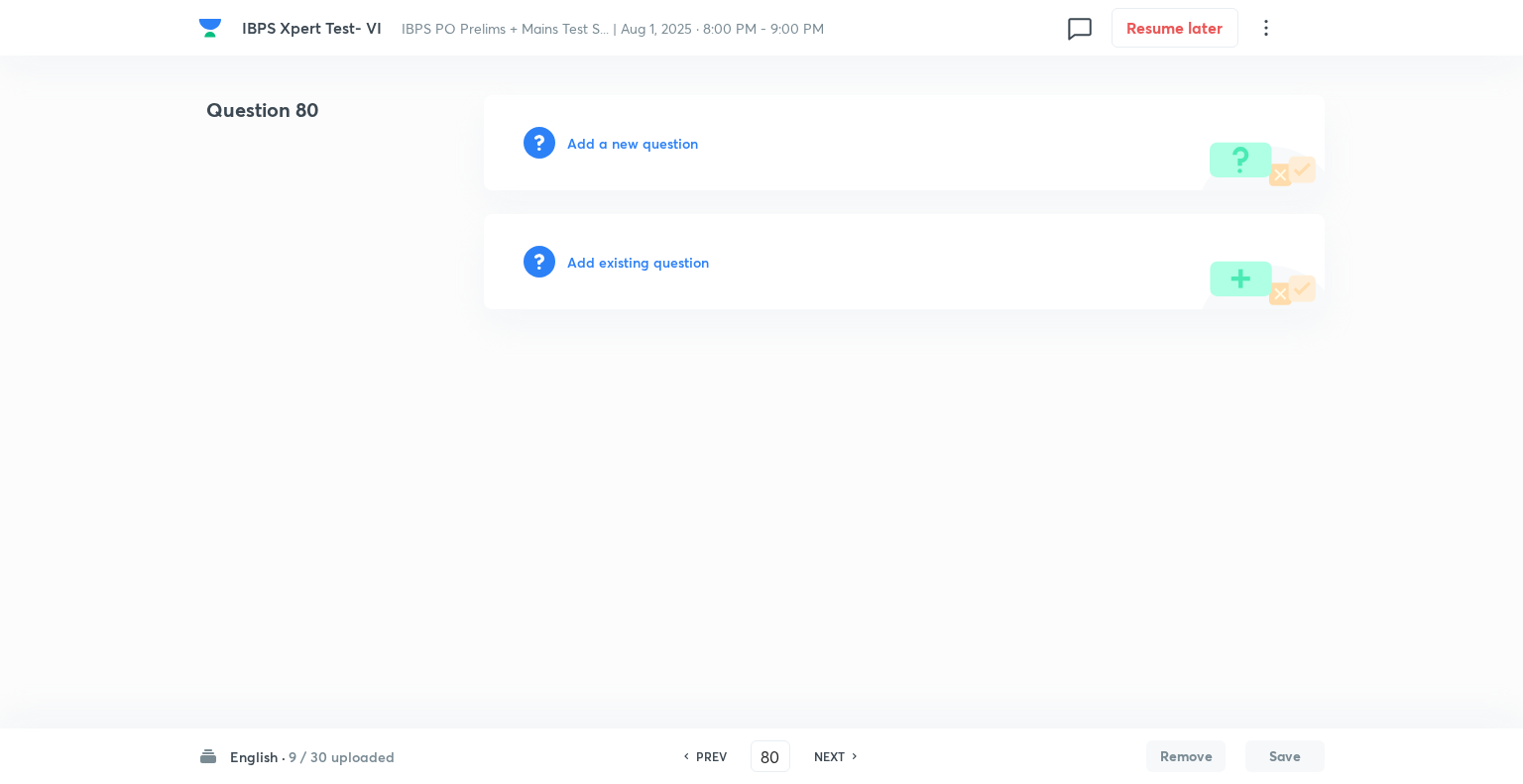 click on "Add a new question" at bounding box center [633, 143] 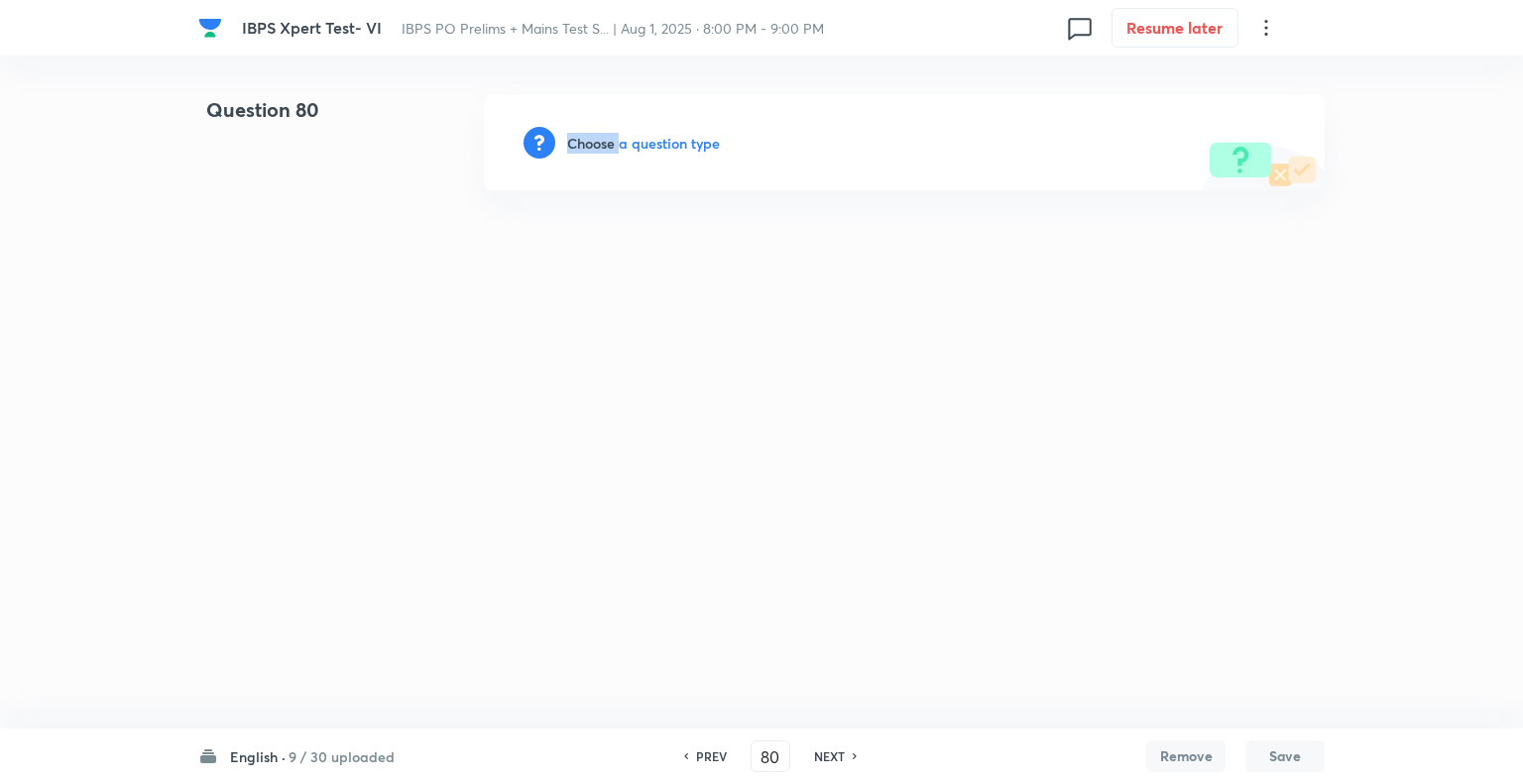 click on "Choose a question type" at bounding box center (644, 143) 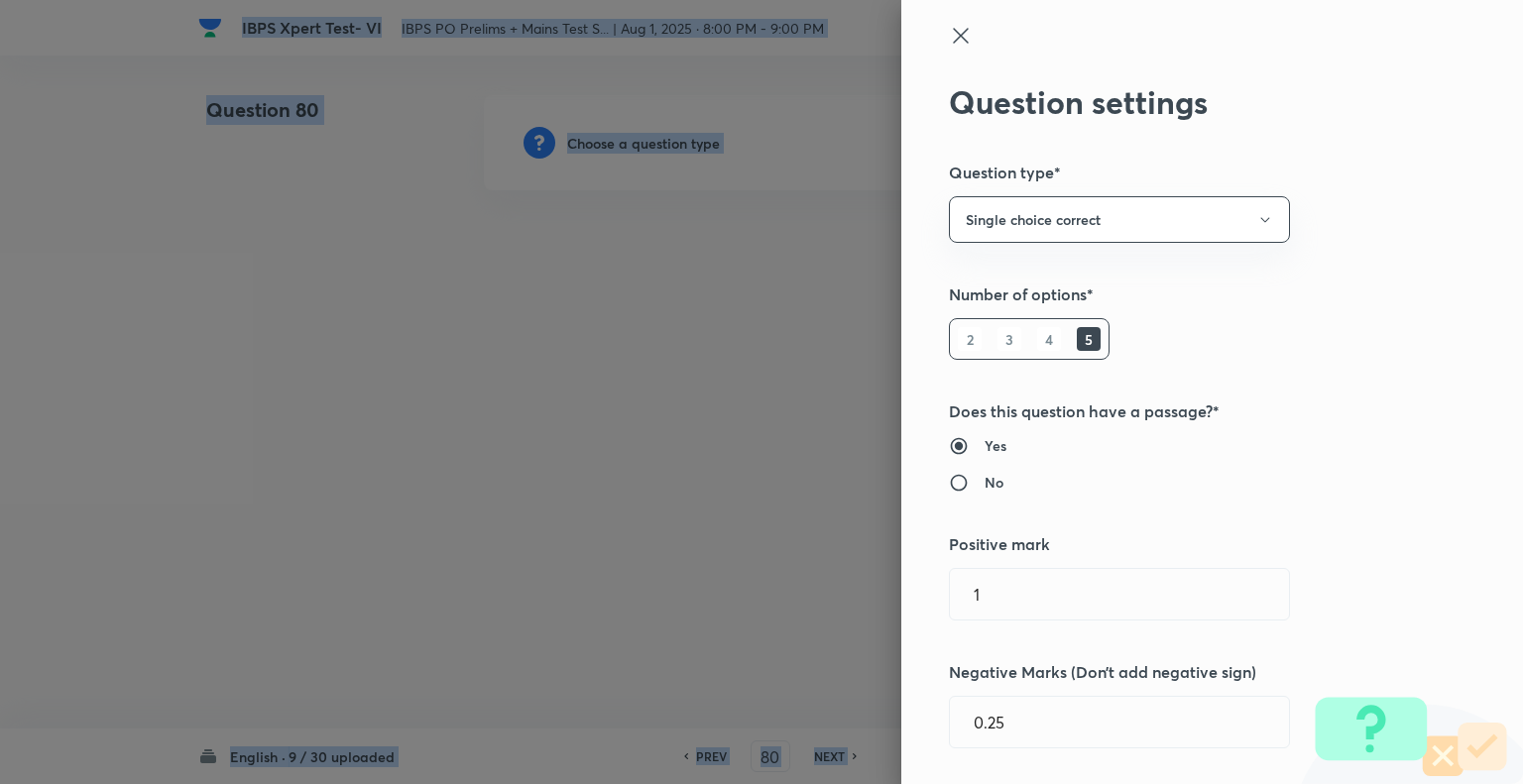 click at bounding box center (762, 392) 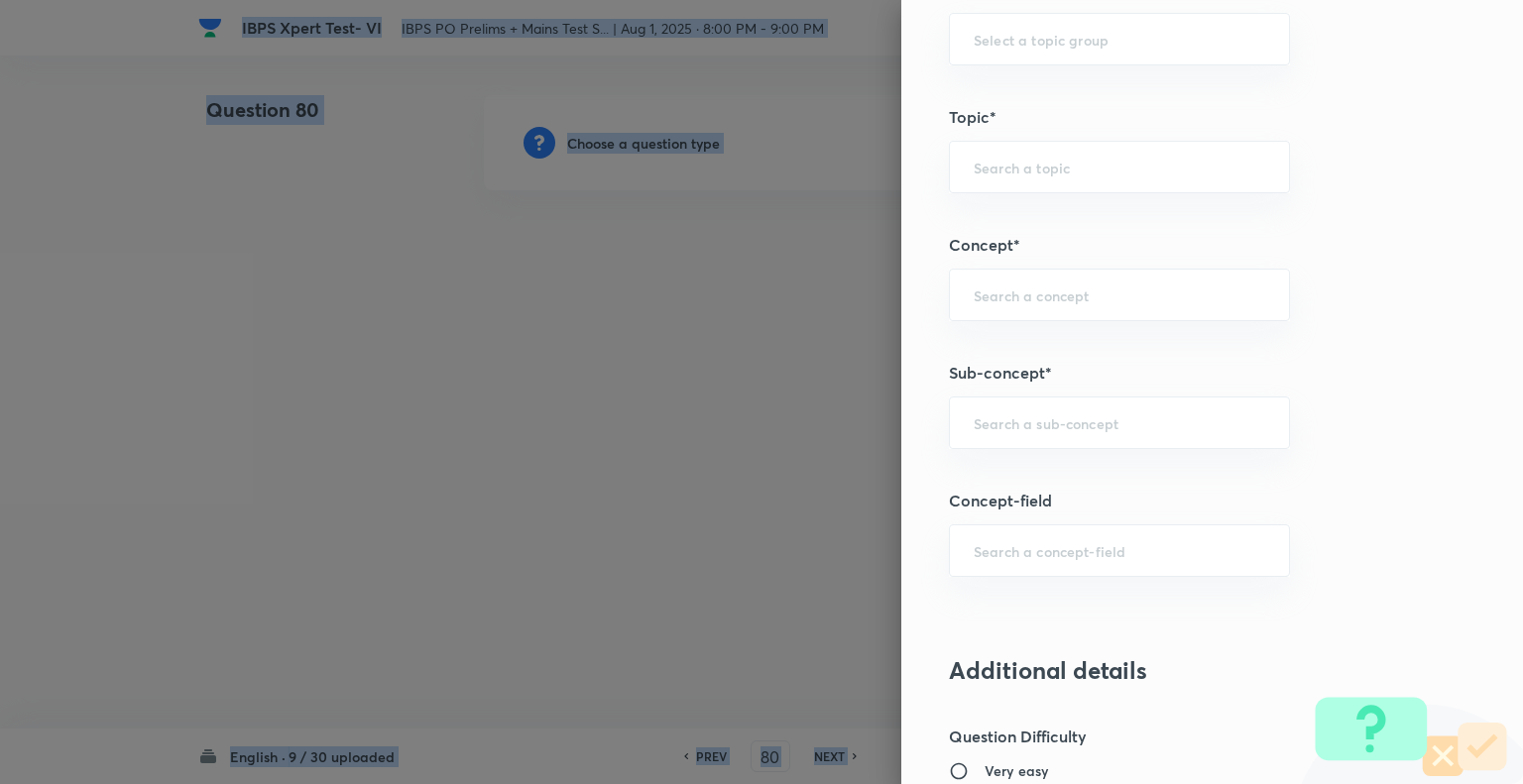 scroll, scrollTop: 939, scrollLeft: 0, axis: vertical 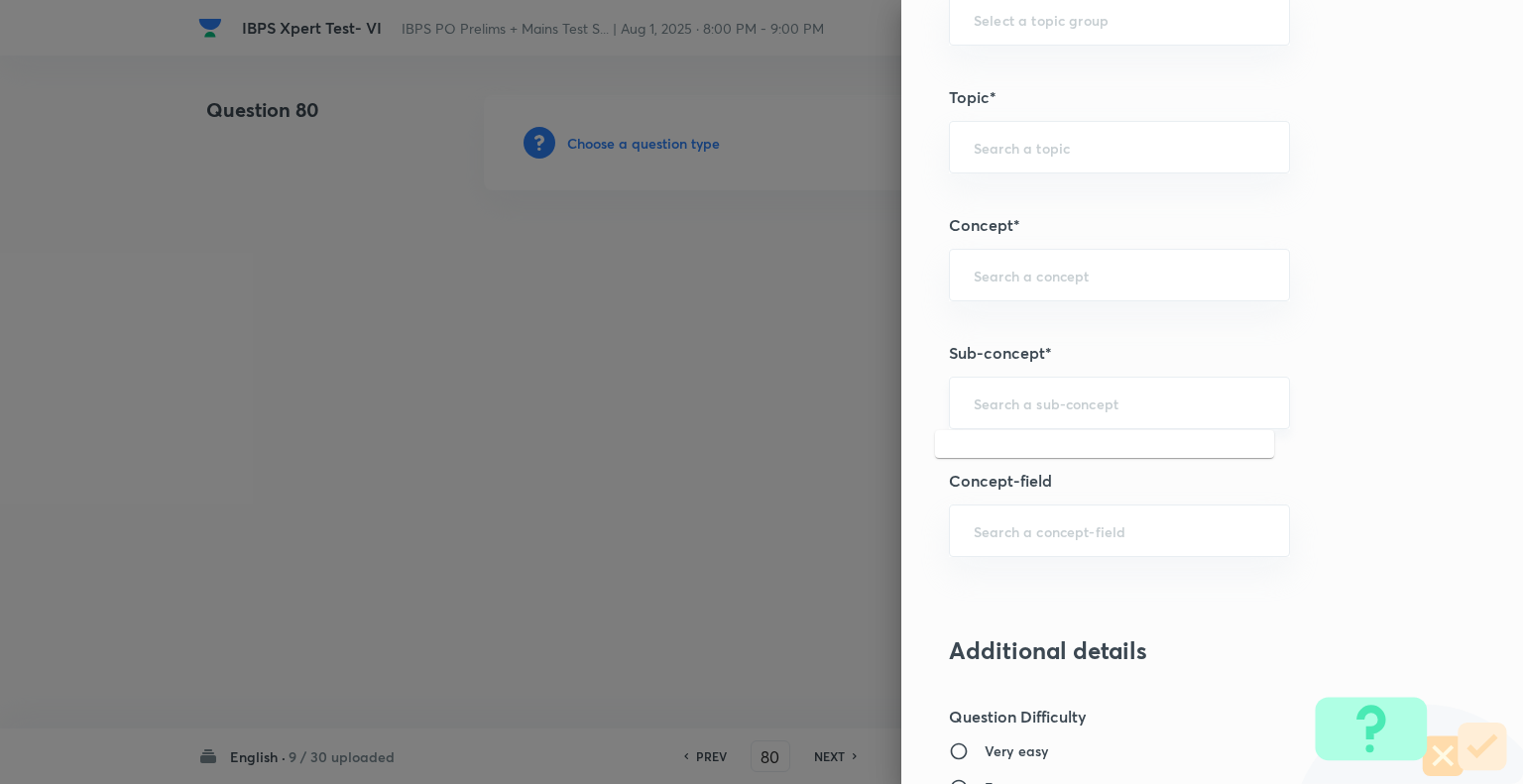 click at bounding box center (1119, 402) 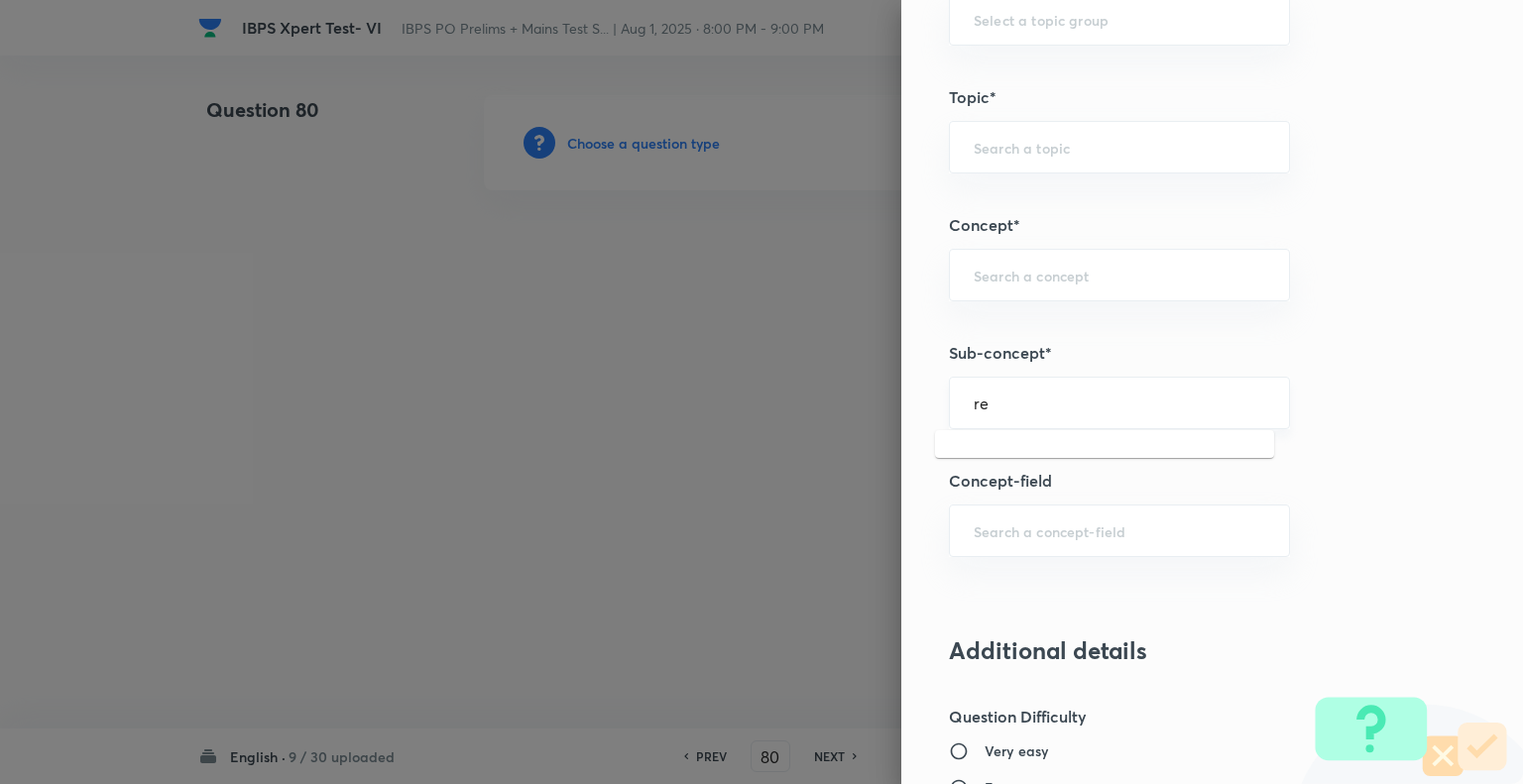 type on "r" 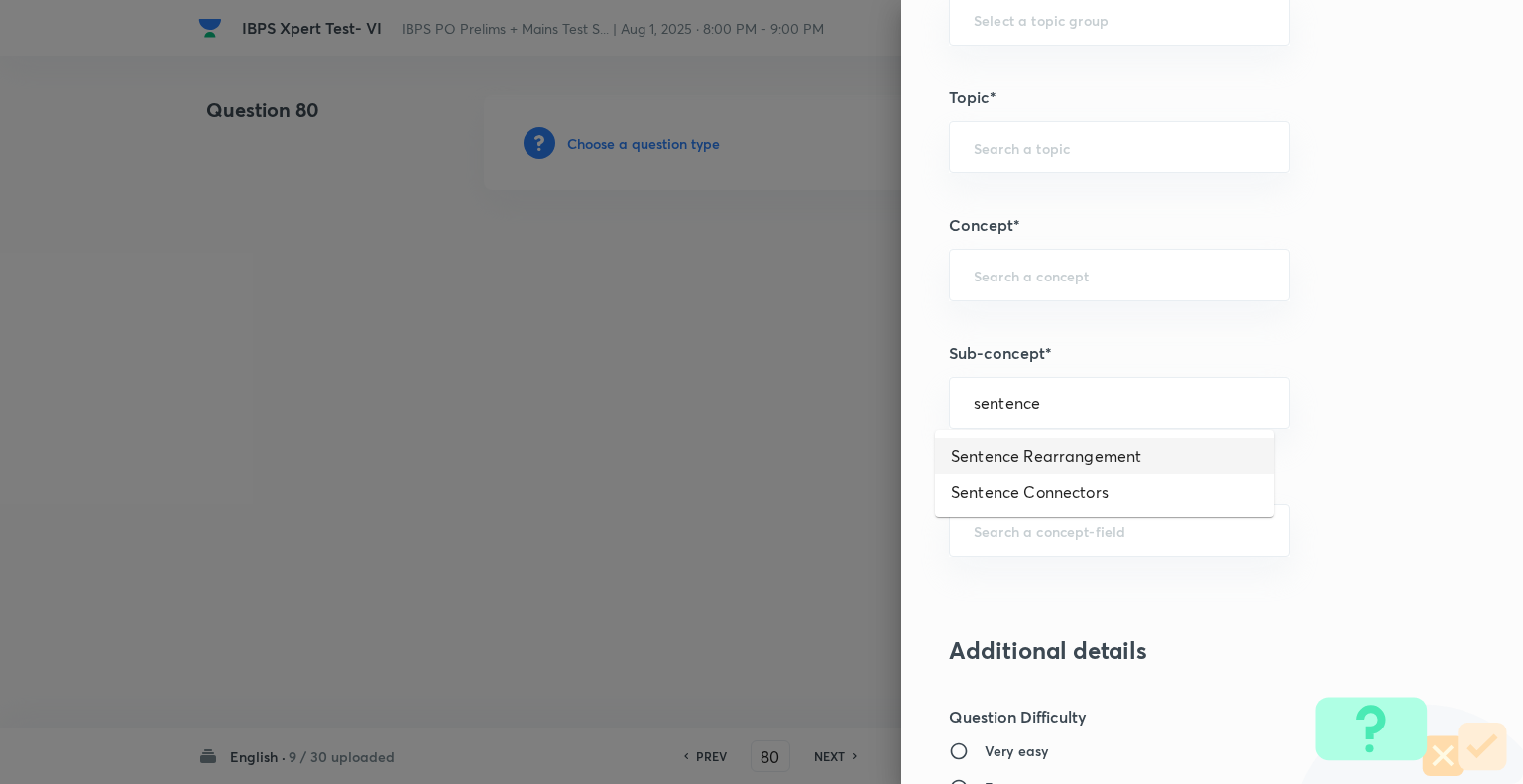 click on "Sentence Rearrangement" at bounding box center (1105, 456) 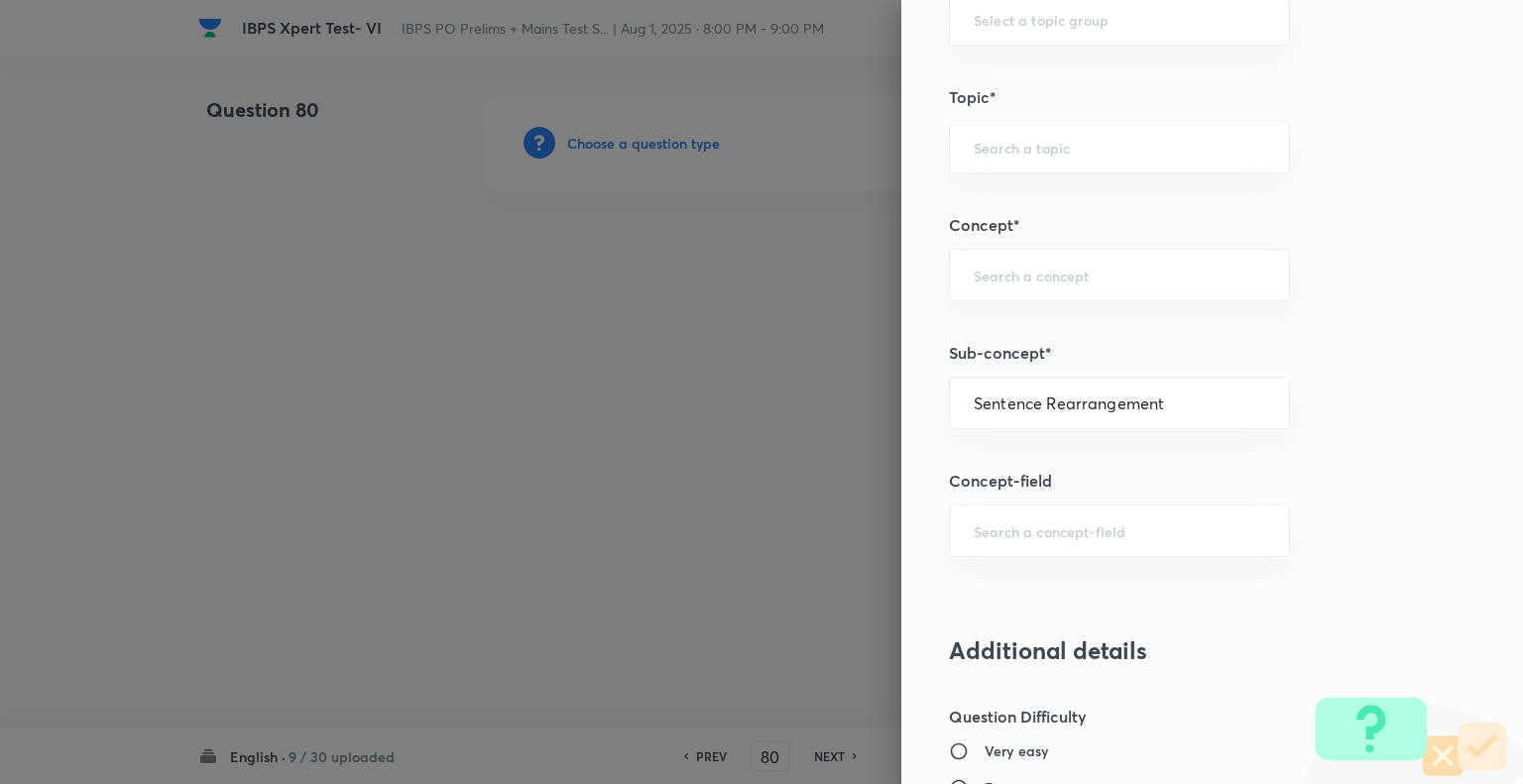 type on "English Language" 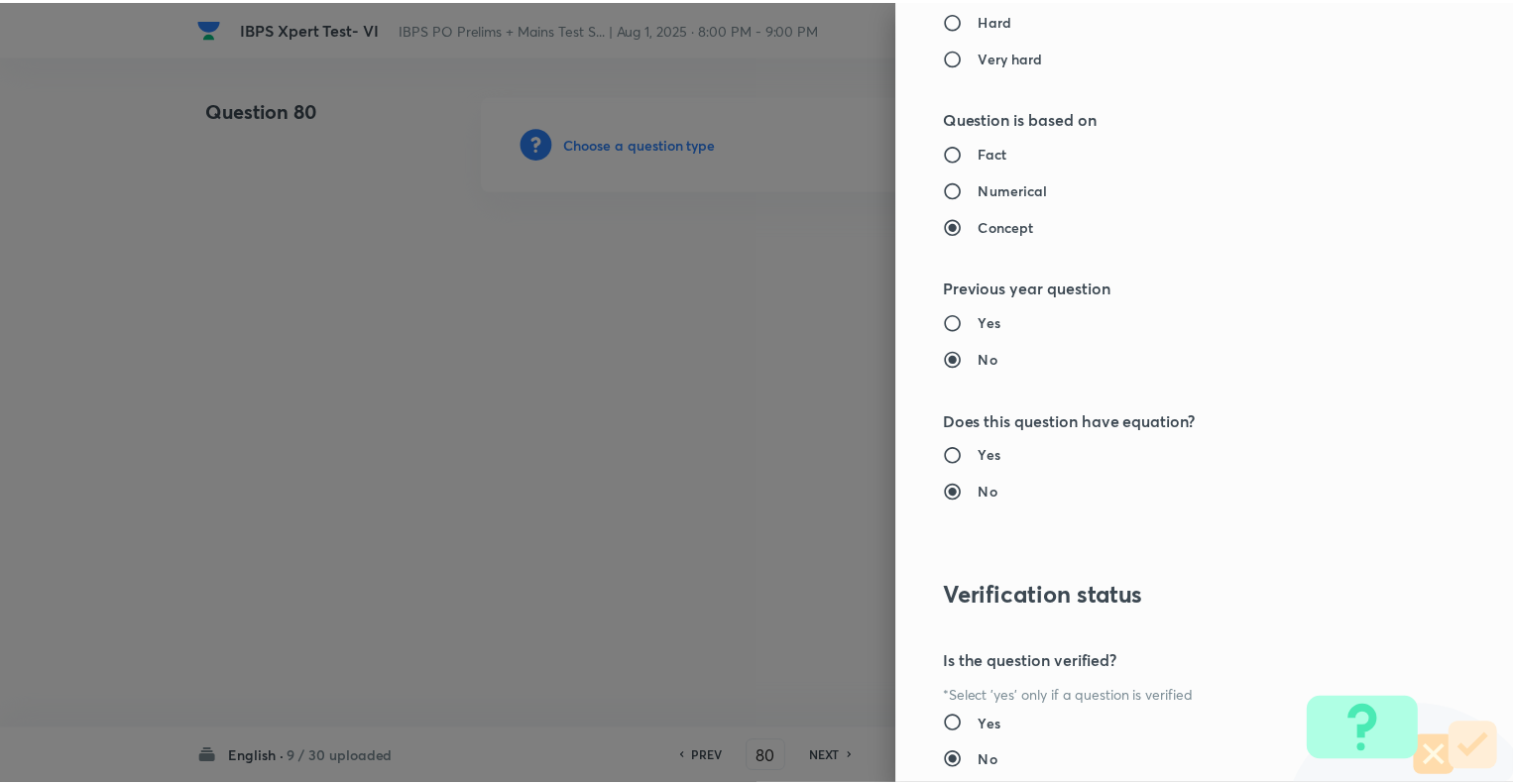 scroll, scrollTop: 1914, scrollLeft: 0, axis: vertical 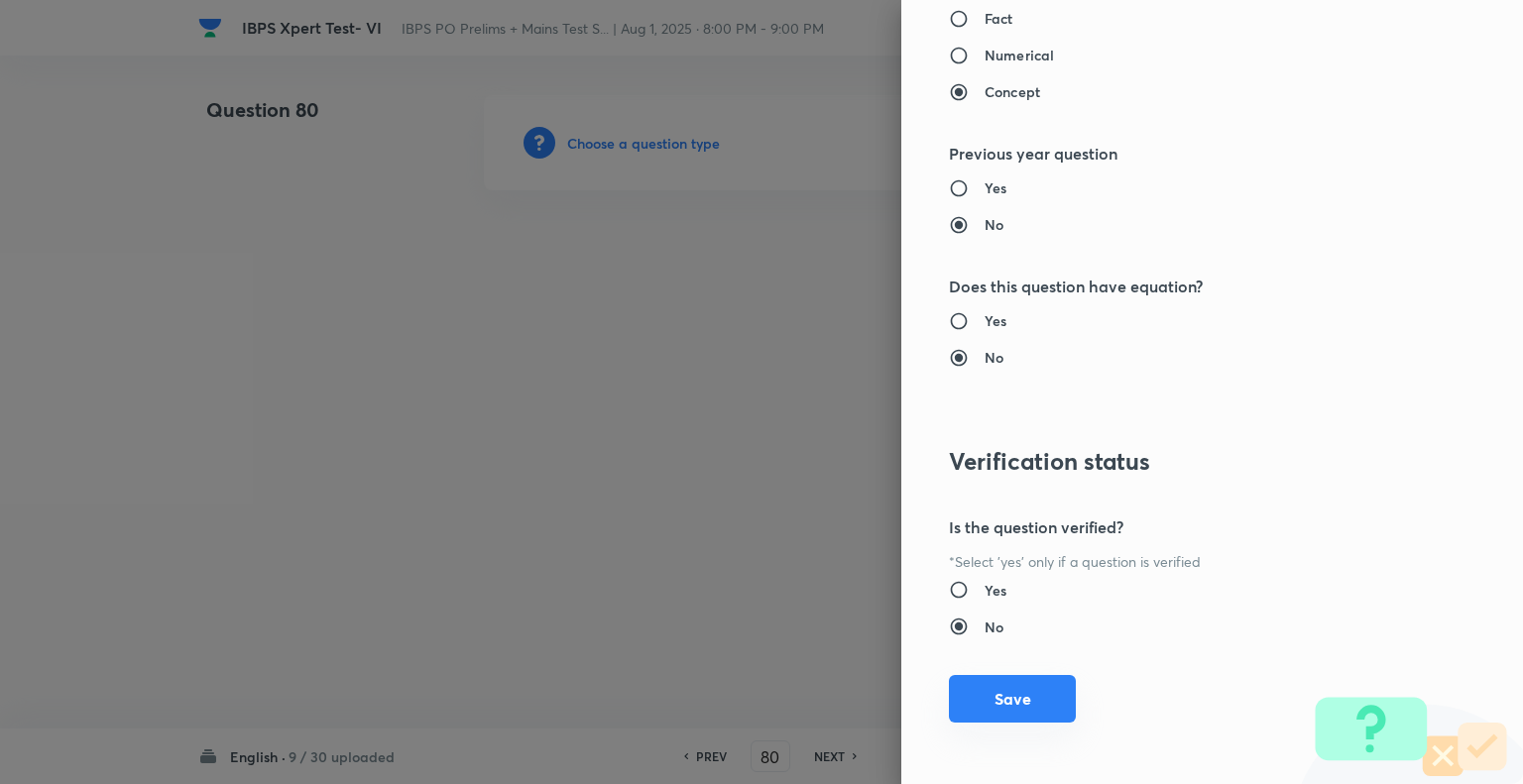 click on "Save" at bounding box center [1012, 699] 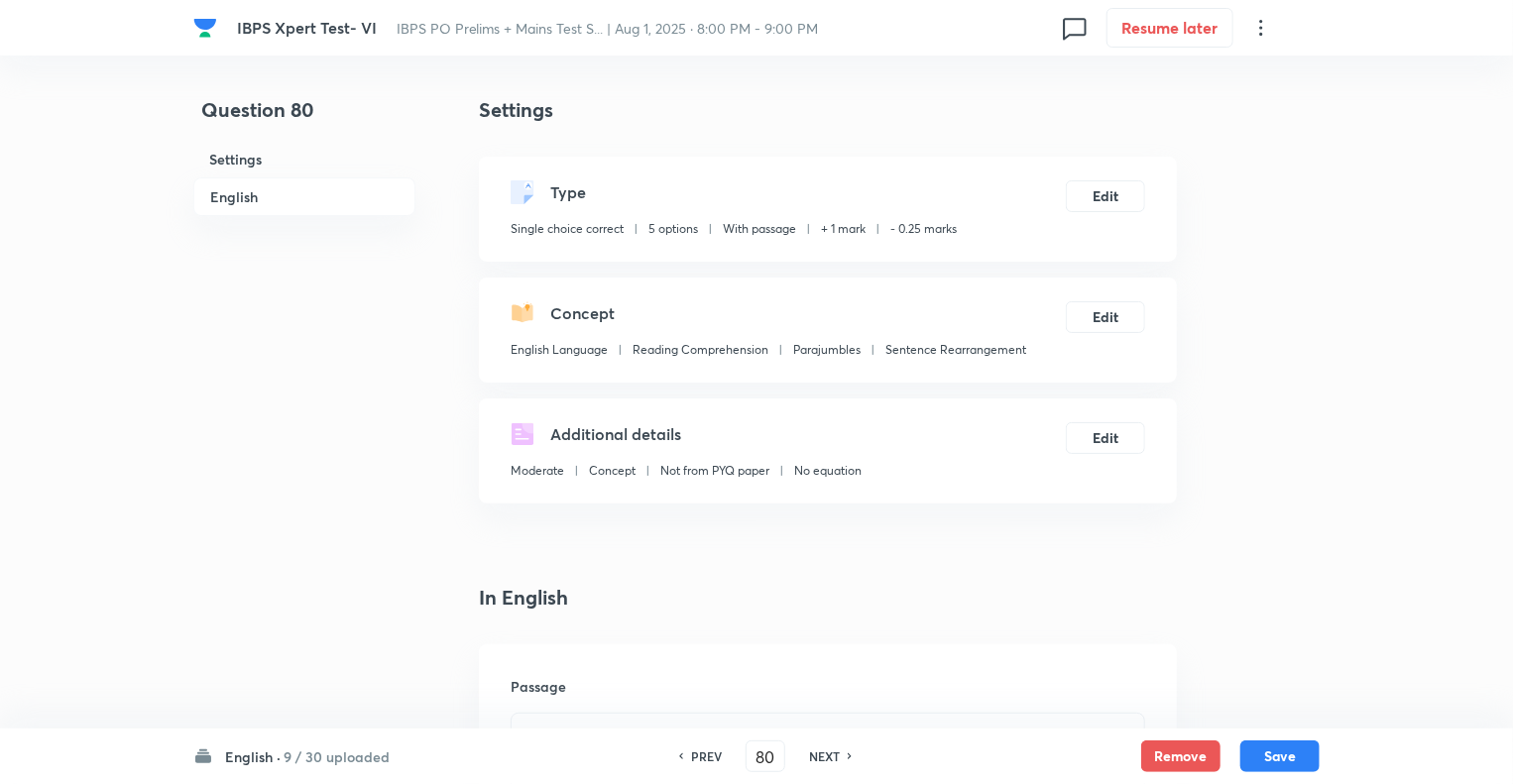 click on "Question 80 Settings English" at bounding box center (304, 1799) 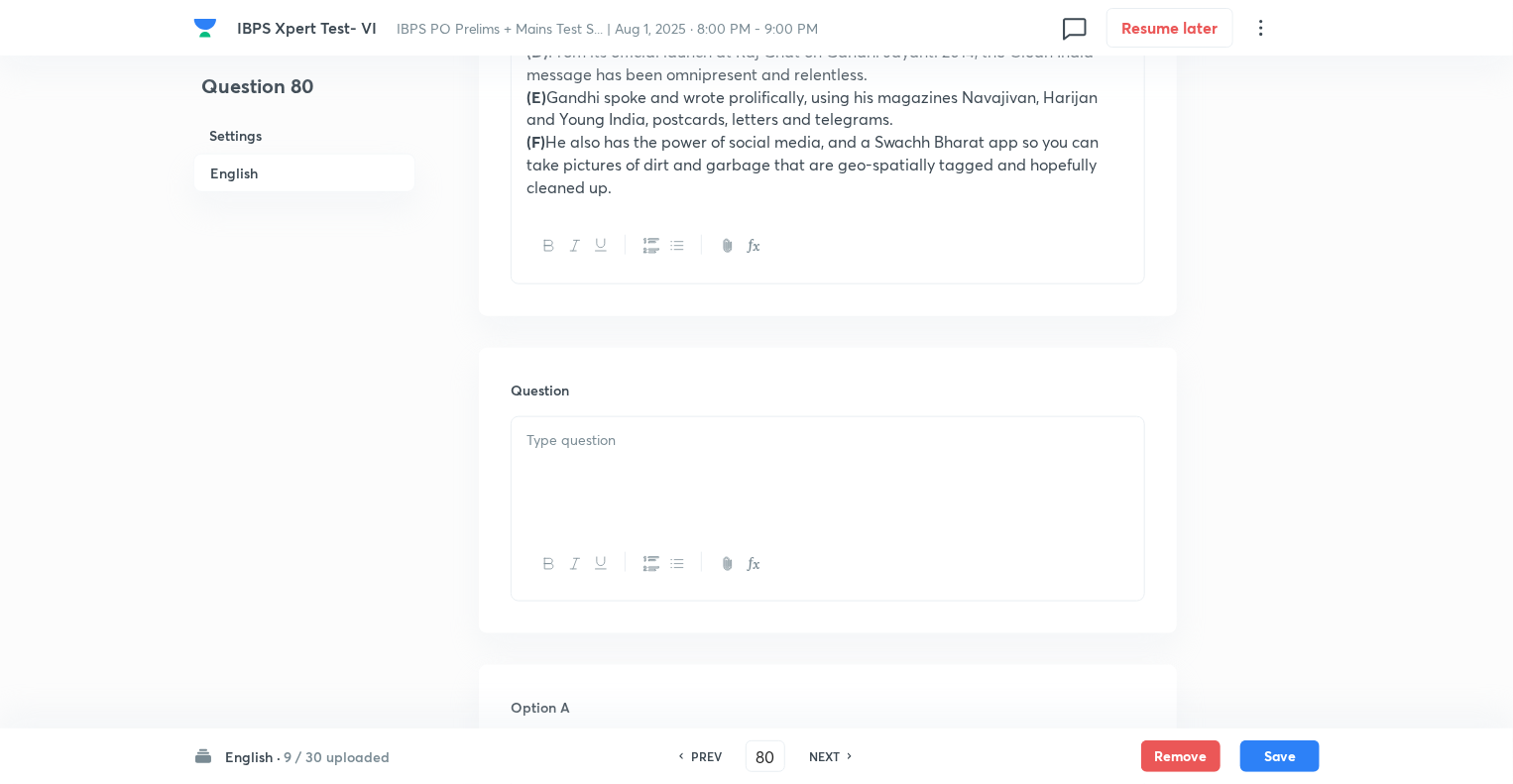 scroll, scrollTop: 991, scrollLeft: 0, axis: vertical 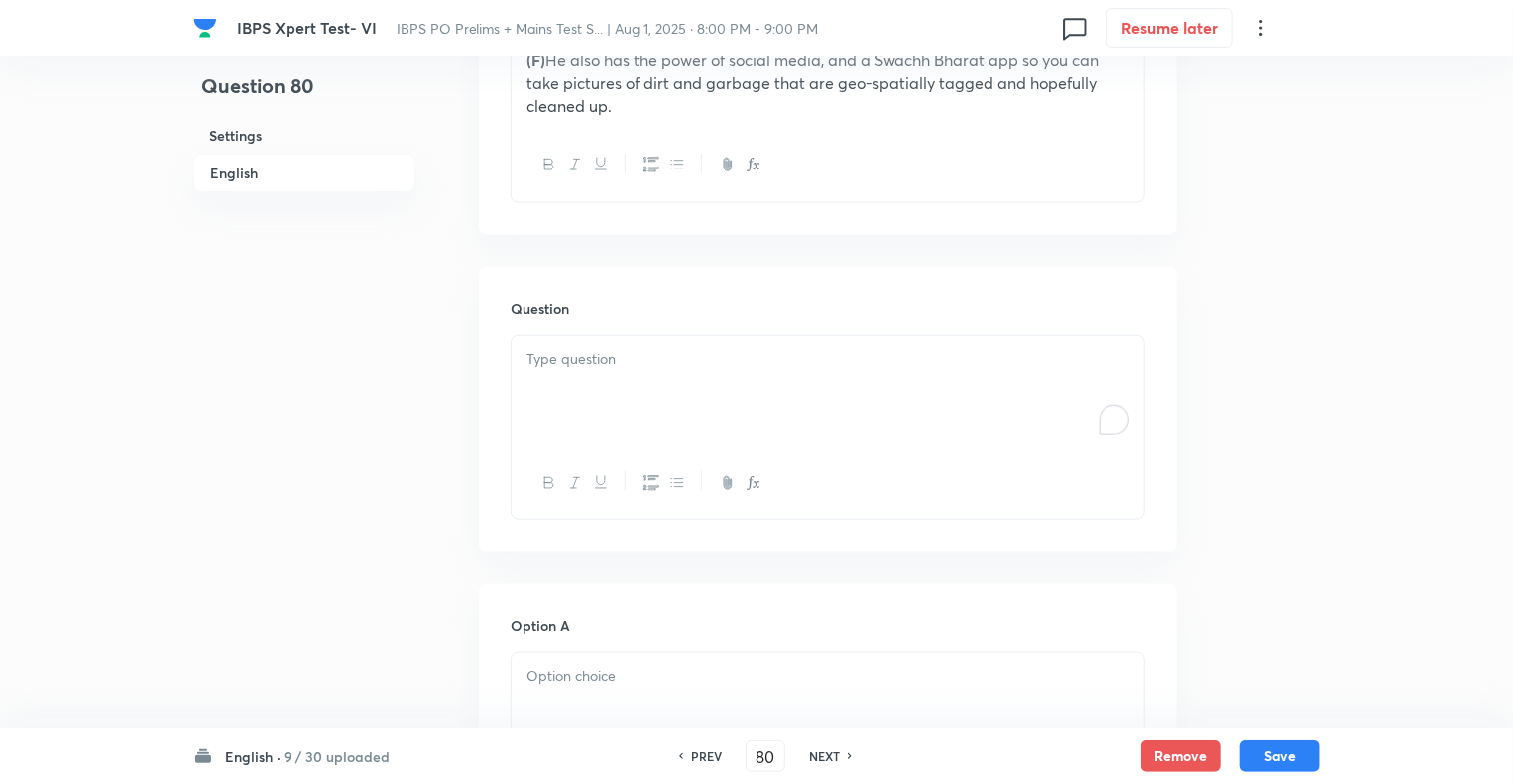 click at bounding box center (828, 359) 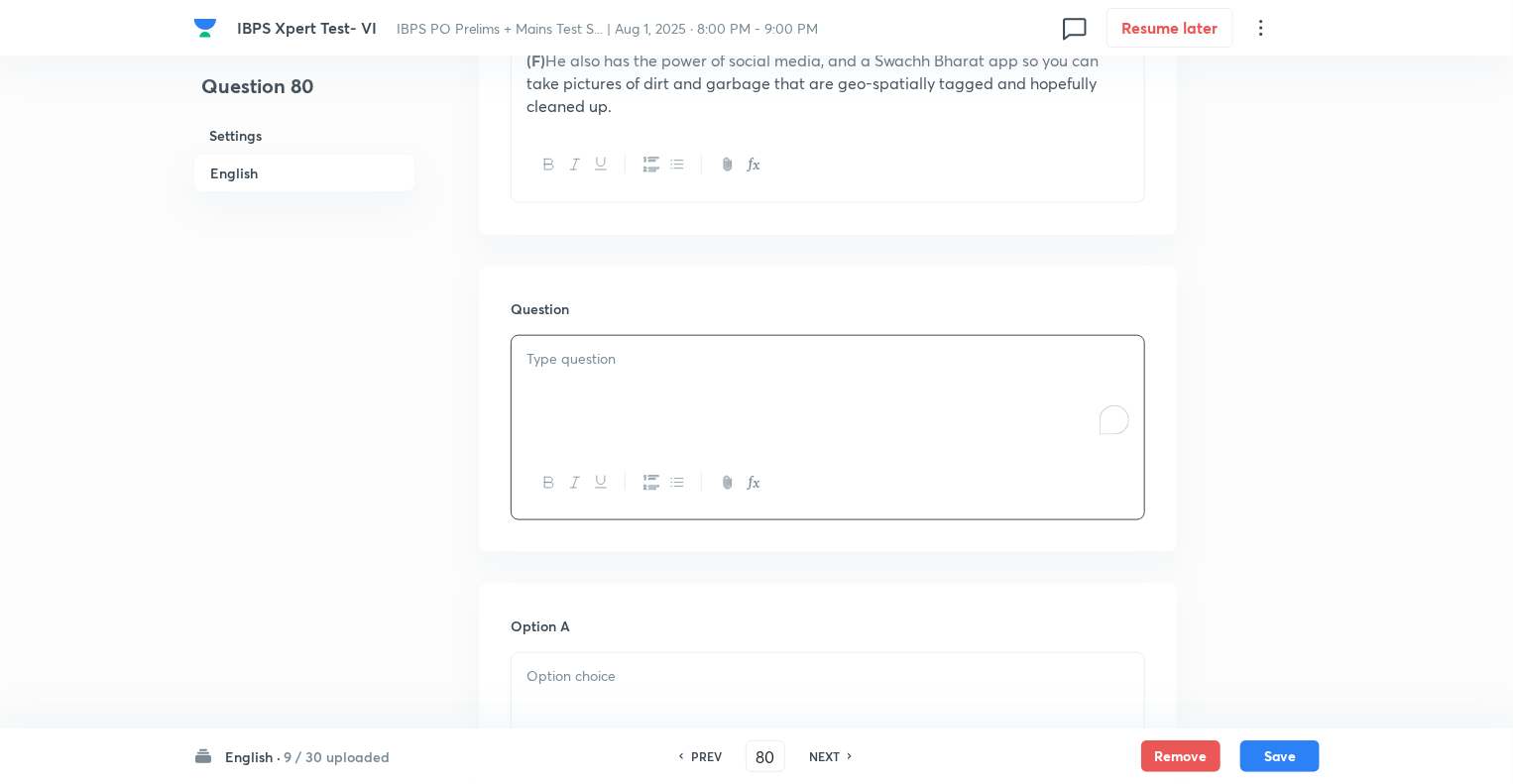 paste 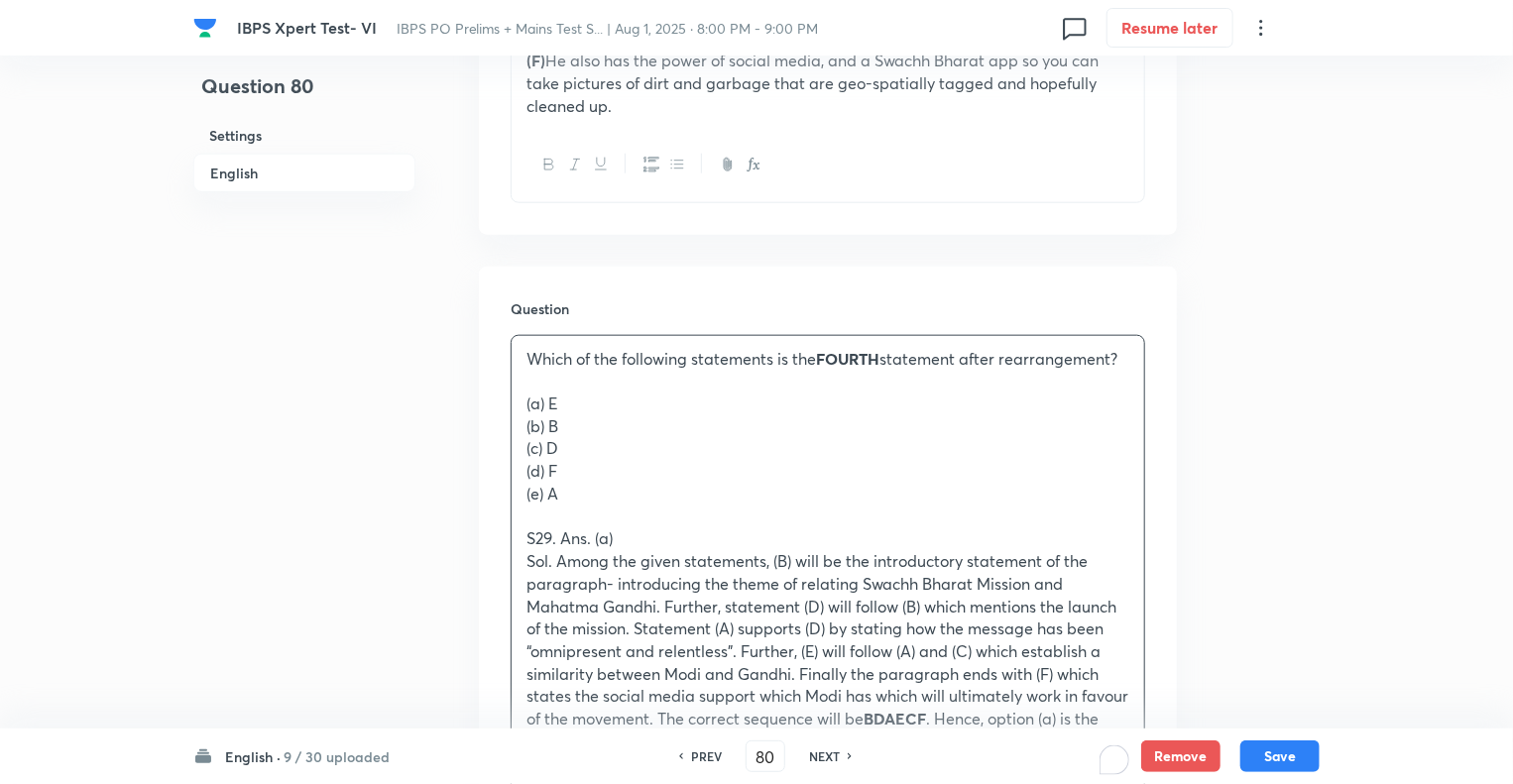 click on "(a) E" at bounding box center (828, 403) 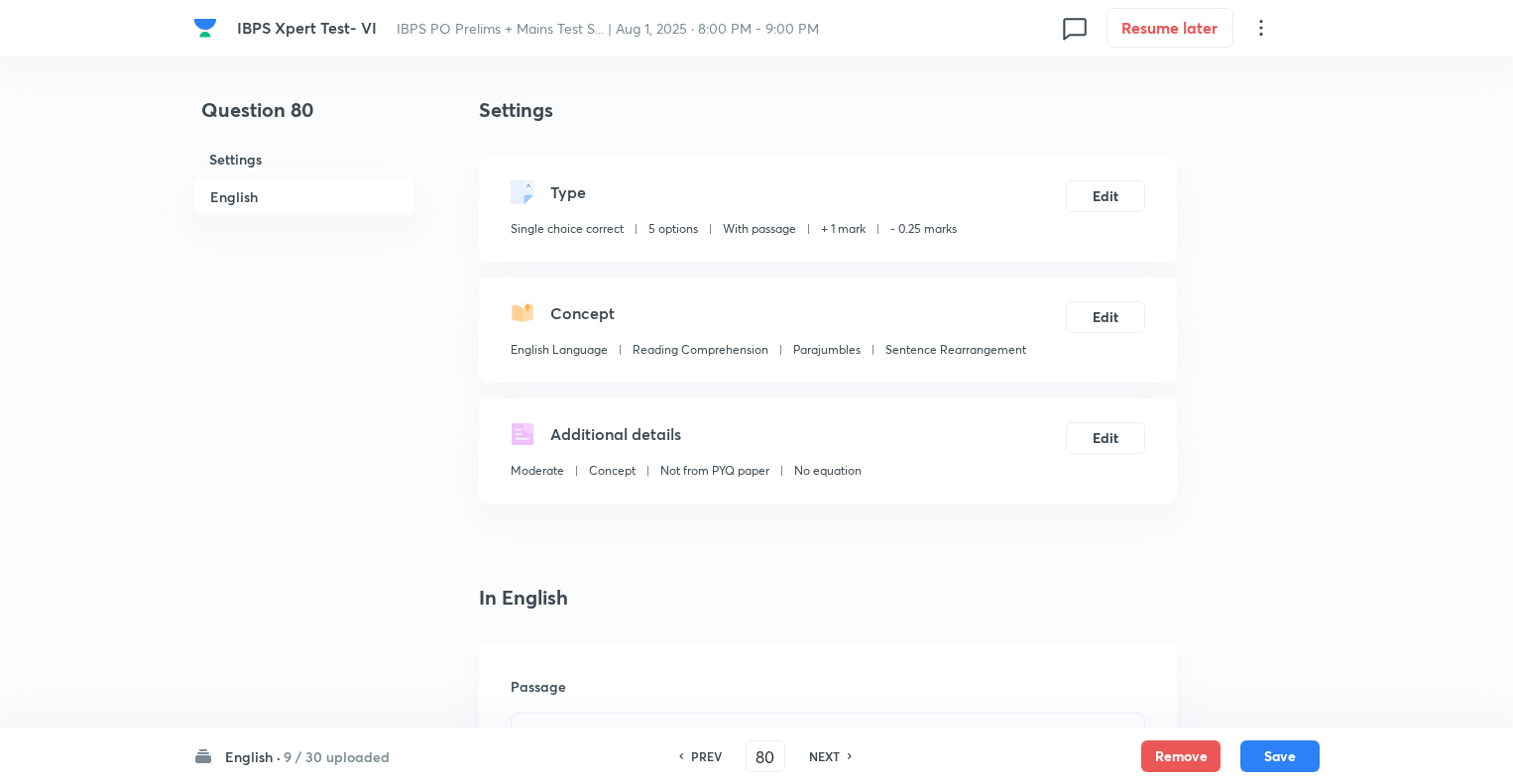 type 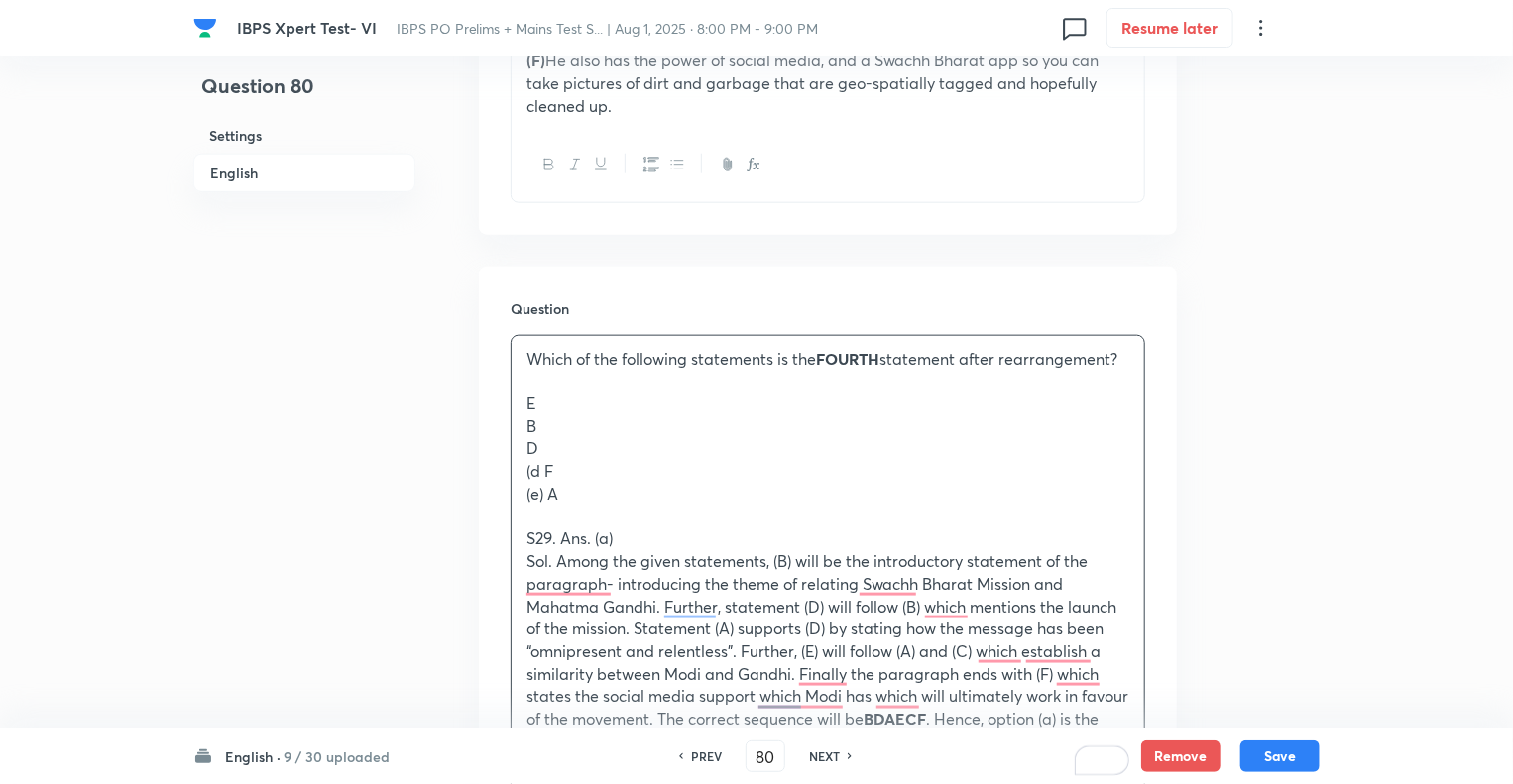 scroll, scrollTop: 0, scrollLeft: 0, axis: both 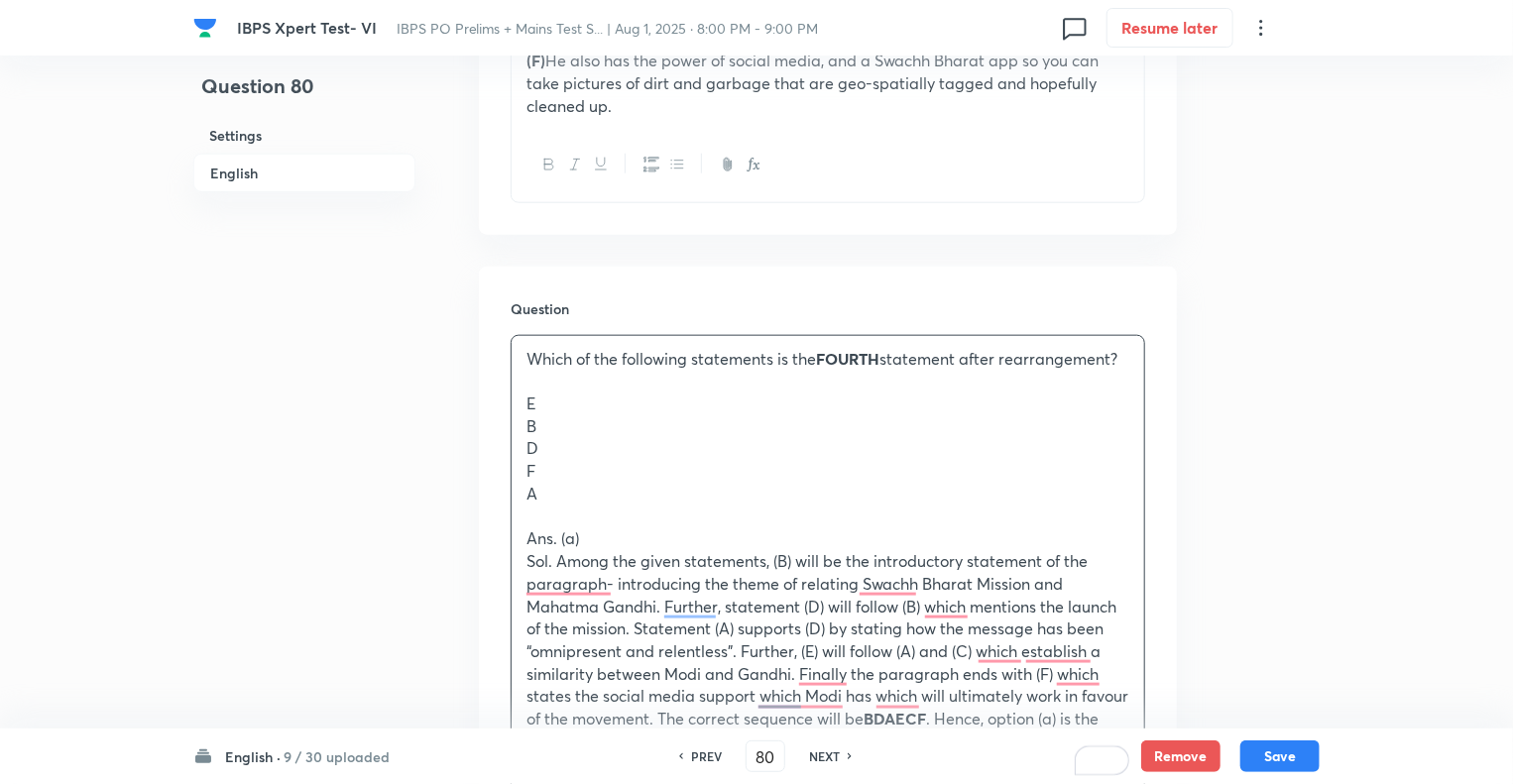 click on "Which of the following statements is the FOURTH statement after rearrangement? E B D F A Ans. (a) Sol. Among the given statements, (B) will be the introductory statement of the paragraph- introducing the theme of relating Swachh Bharat Mission and Mahatma Gandhi. Further, statement (D) will follow (B) which mentions the launch of the mission. Statement (A) supports (D) by stating how the message has been “omnipresent and relentless”. Further, (E) will follow (A) and (C) which establish a similarity between [PERSON] and [PERSON]. Finally the paragraph ends with (F) which states the social media support which [PERSON] has which will ultimately work in favour of the movement. The correct sequence will be BDAECF . Hence, option (a) is the most suitable answer choice." at bounding box center [828, 562] 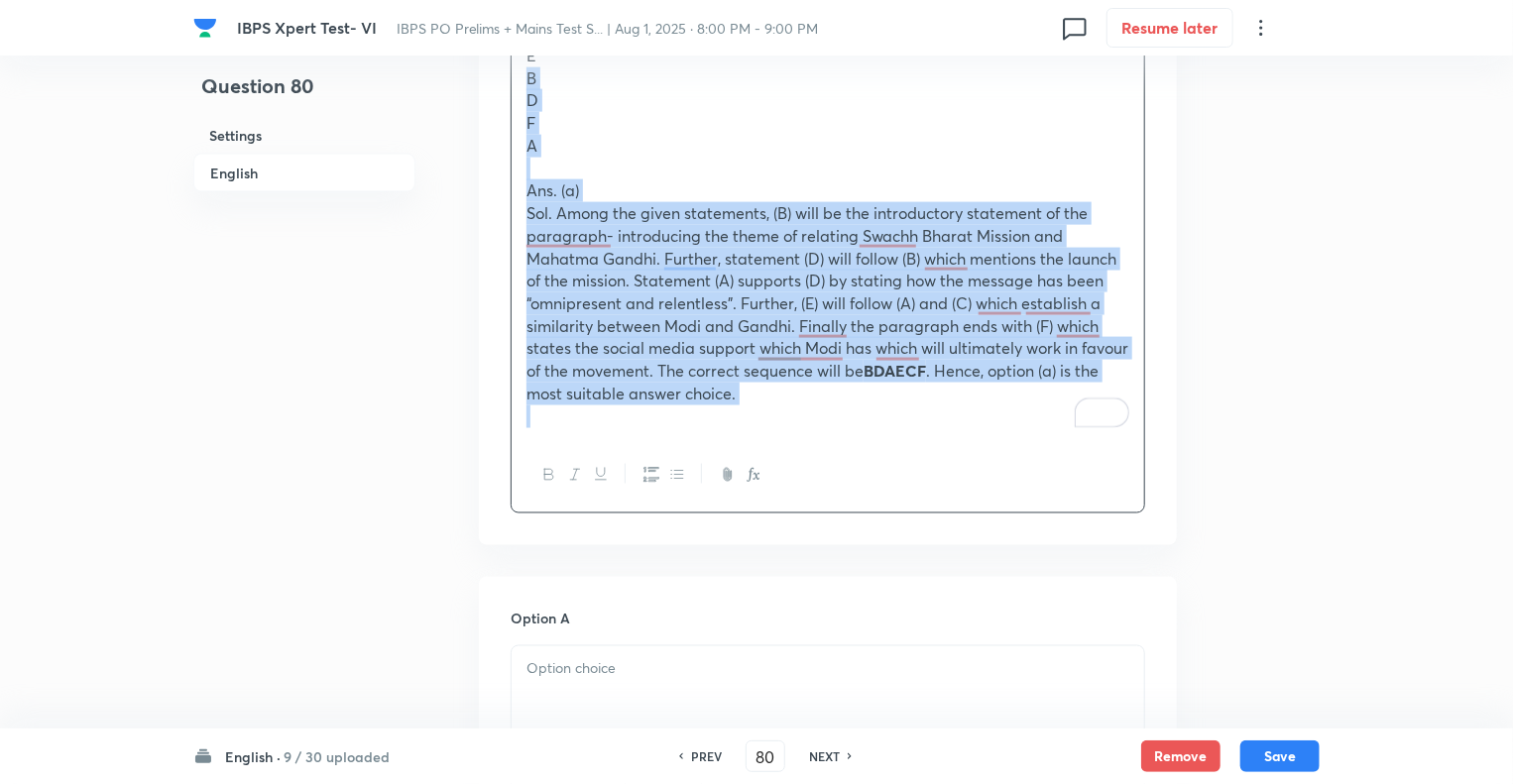 scroll, scrollTop: 1386, scrollLeft: 0, axis: vertical 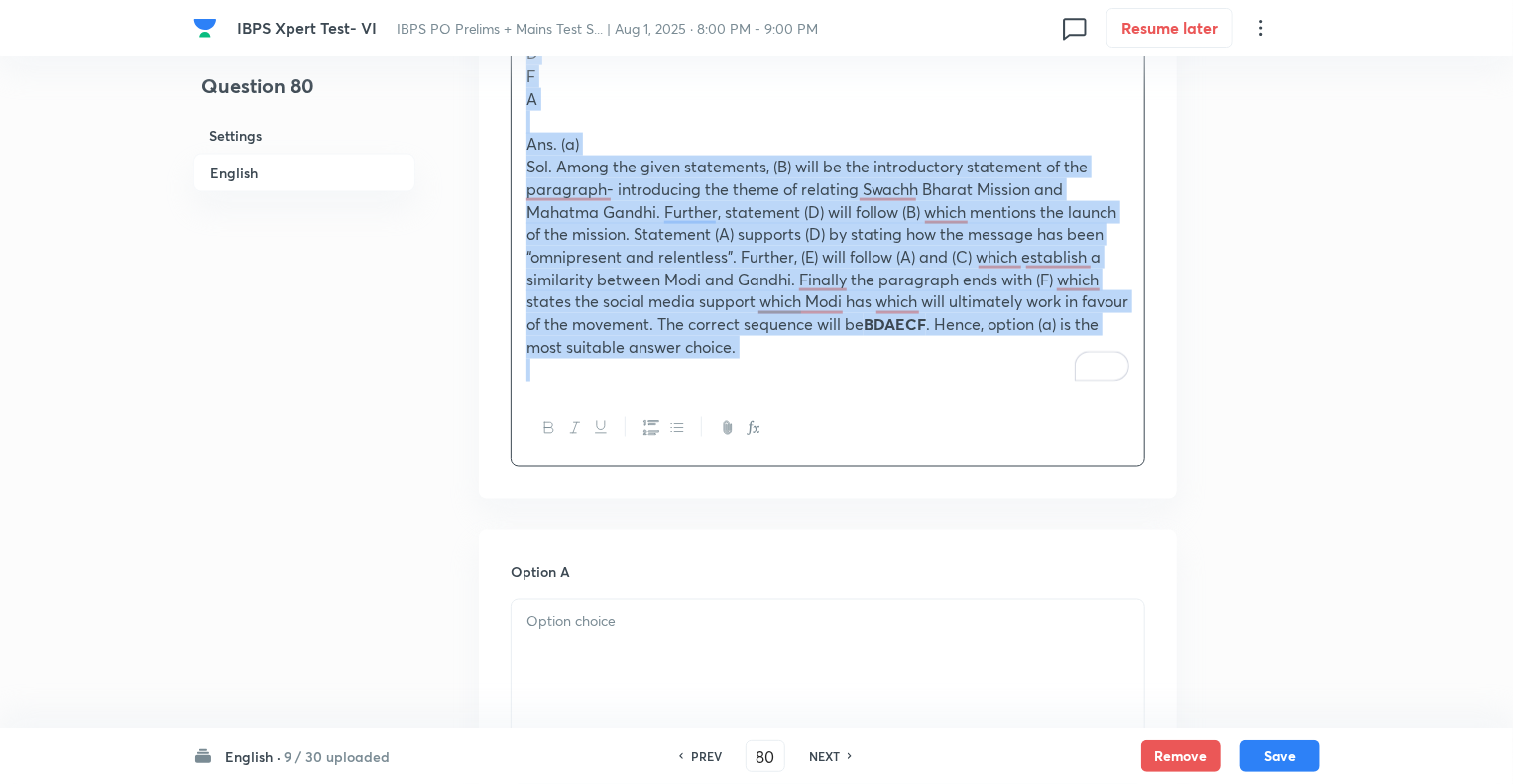 drag, startPoint x: 524, startPoint y: 401, endPoint x: 716, endPoint y: 389, distance: 192.37463 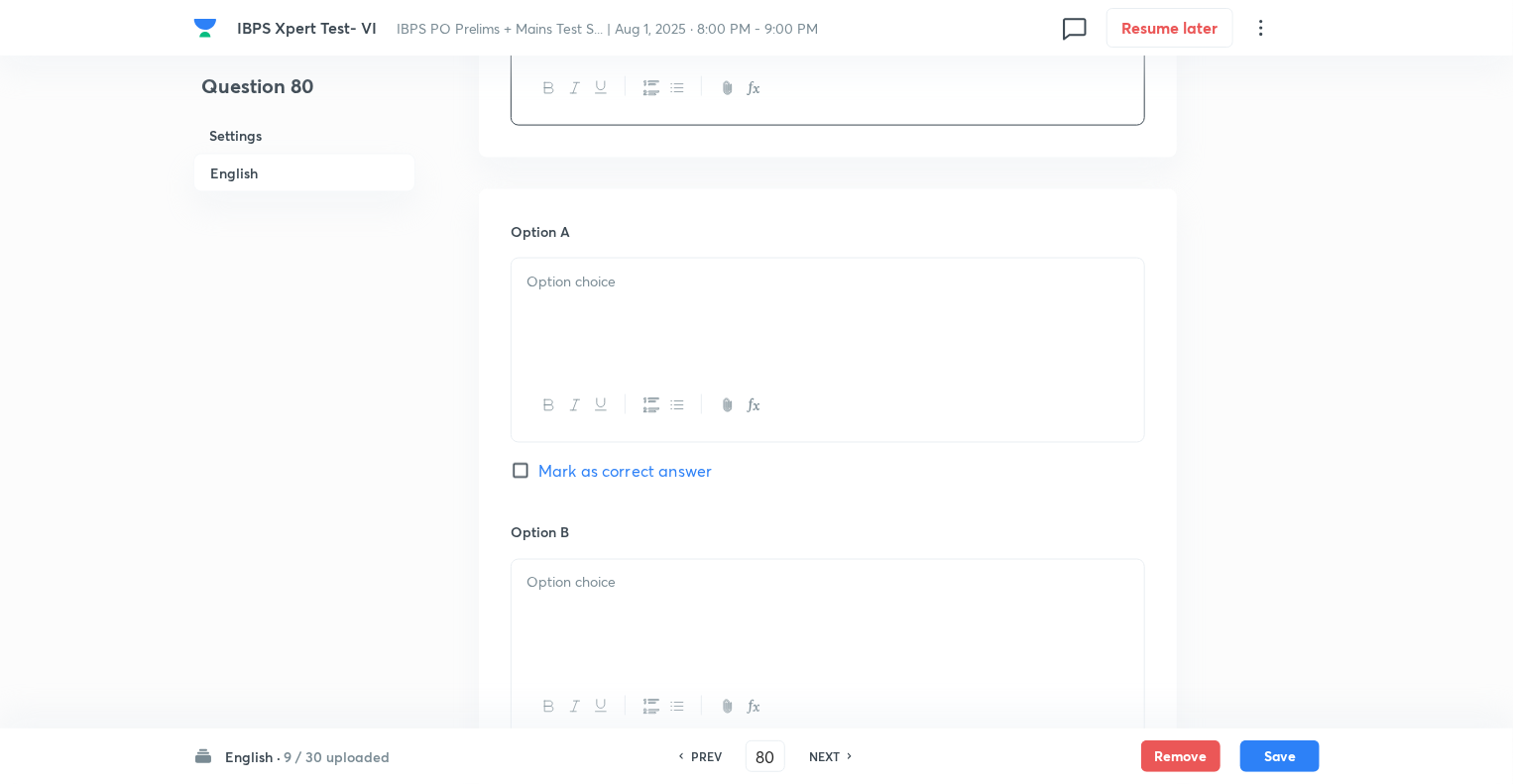 click at bounding box center (828, 281) 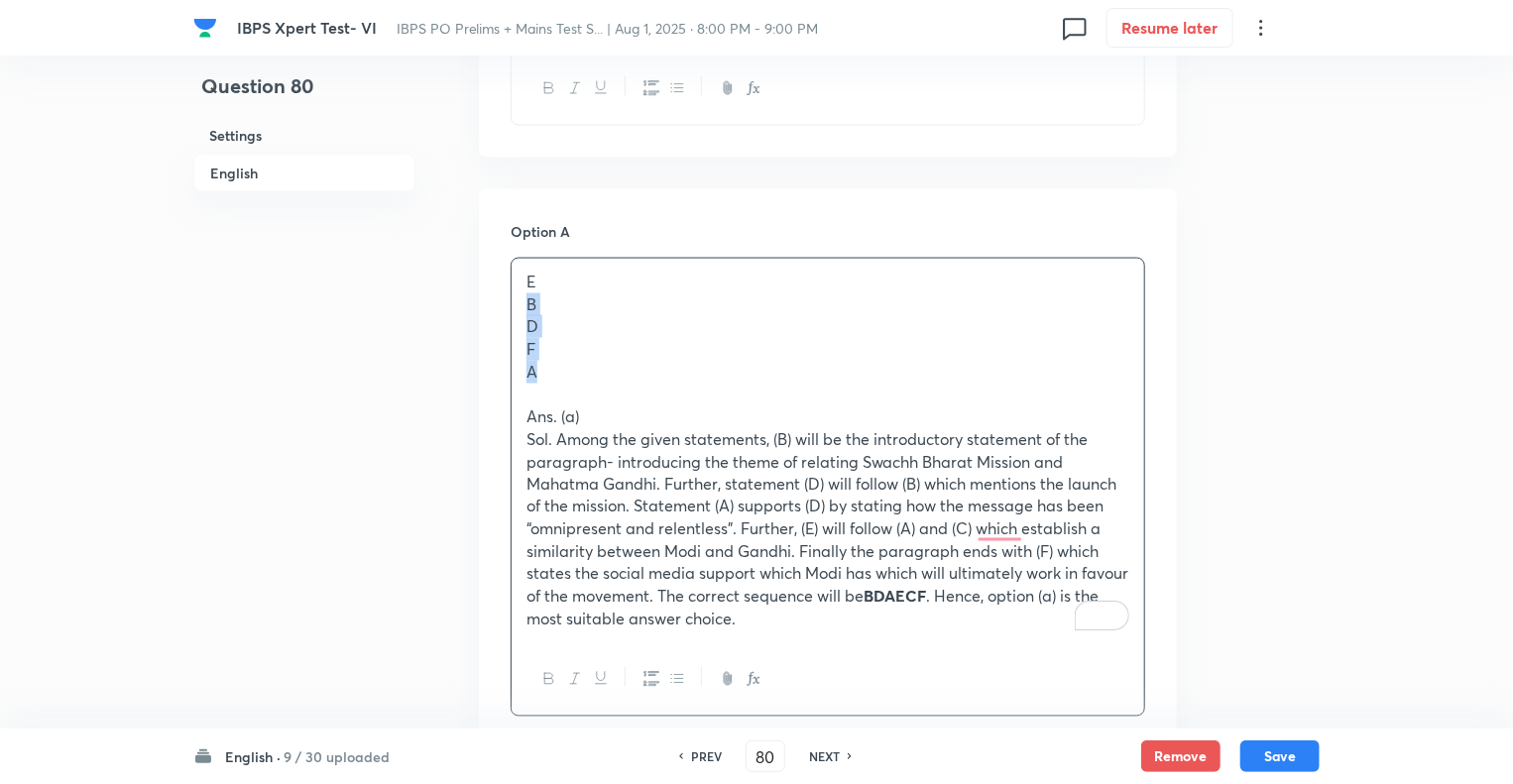 drag, startPoint x: 540, startPoint y: 364, endPoint x: 521, endPoint y: 305, distance: 61.983869 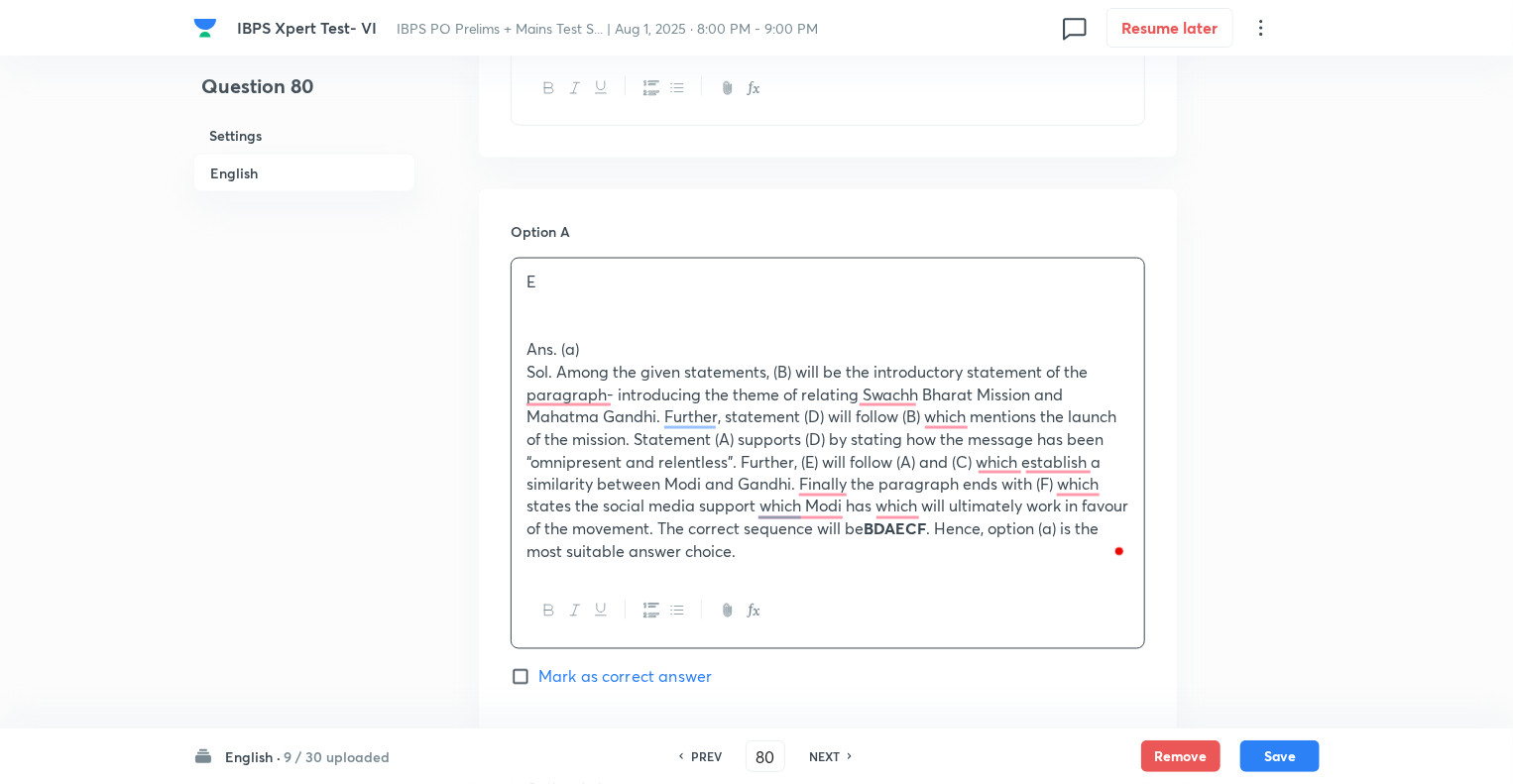 click on "Question 80 Settings English" at bounding box center [304, 516] 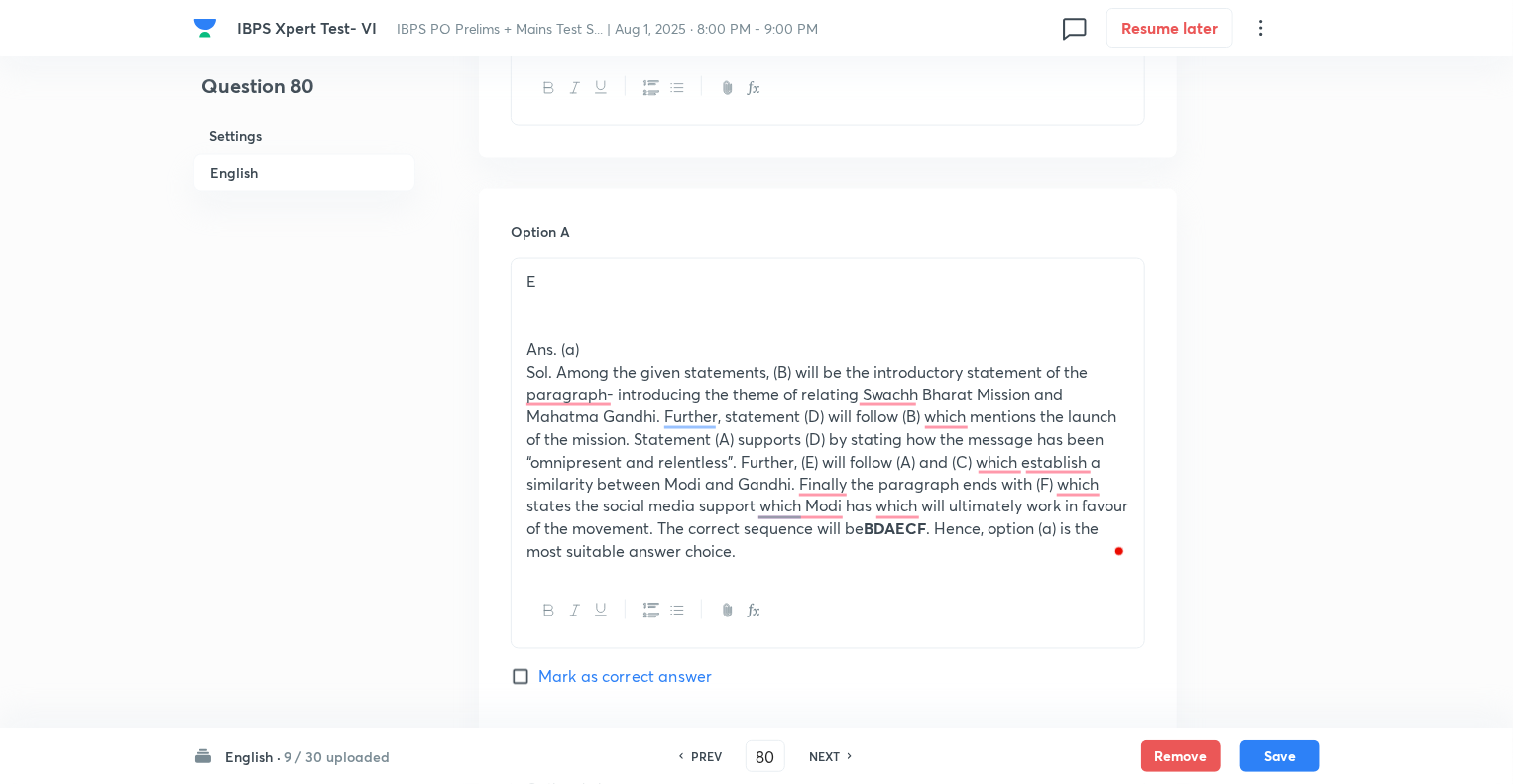 click on "Question 80 Settings English" at bounding box center [304, 516] 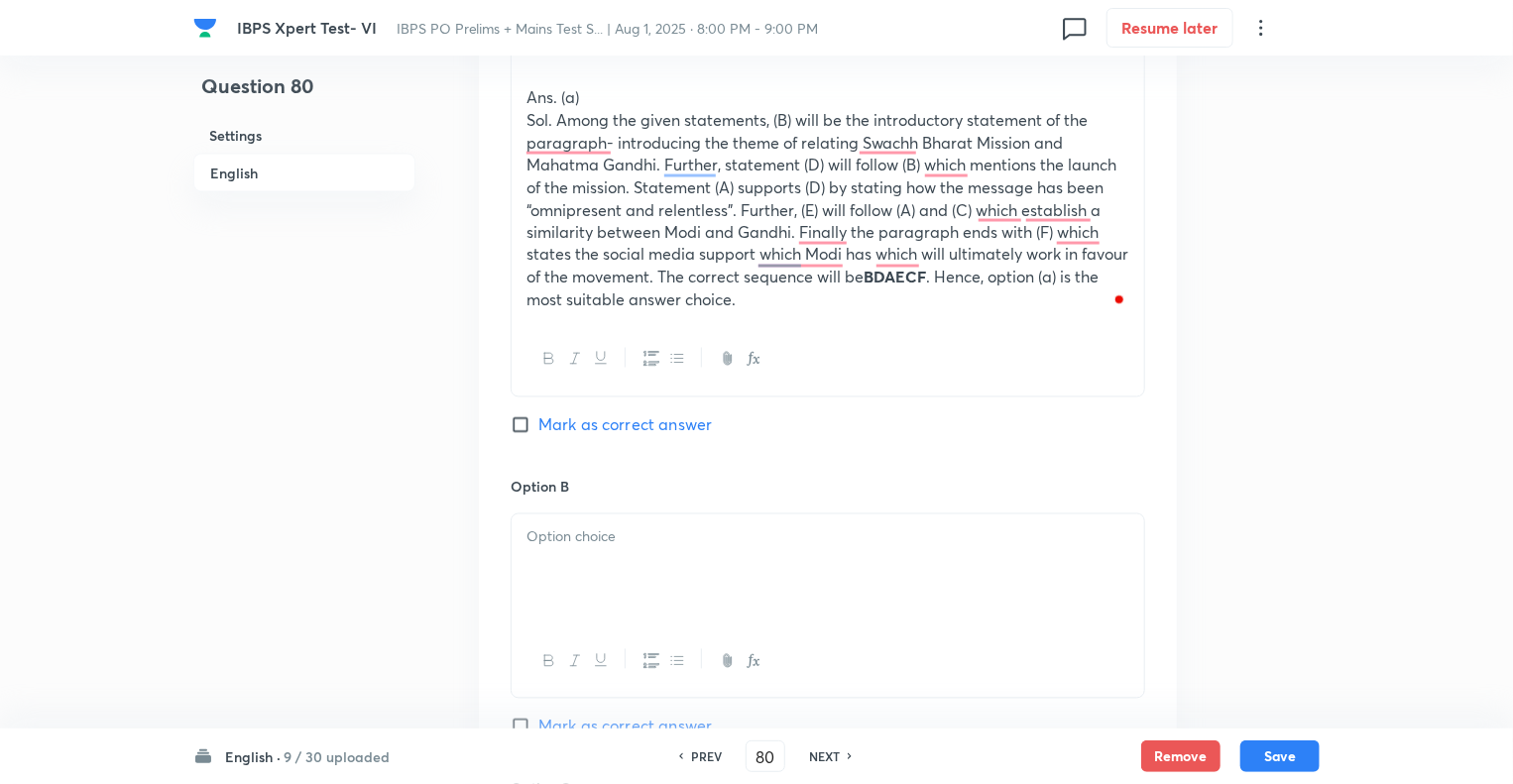 scroll, scrollTop: 1742, scrollLeft: 0, axis: vertical 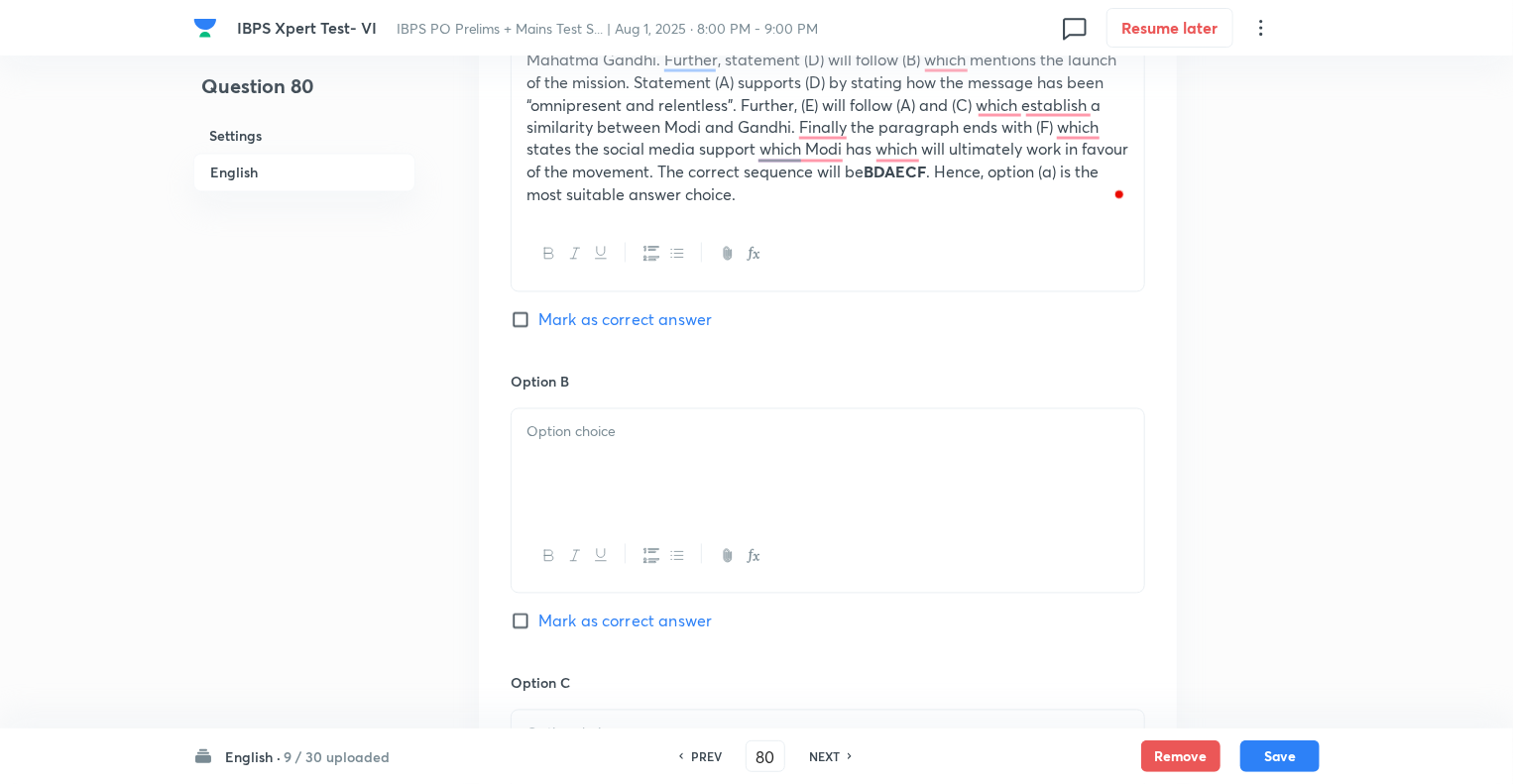 click on "Mark as correct answer" at bounding box center [524, 320] 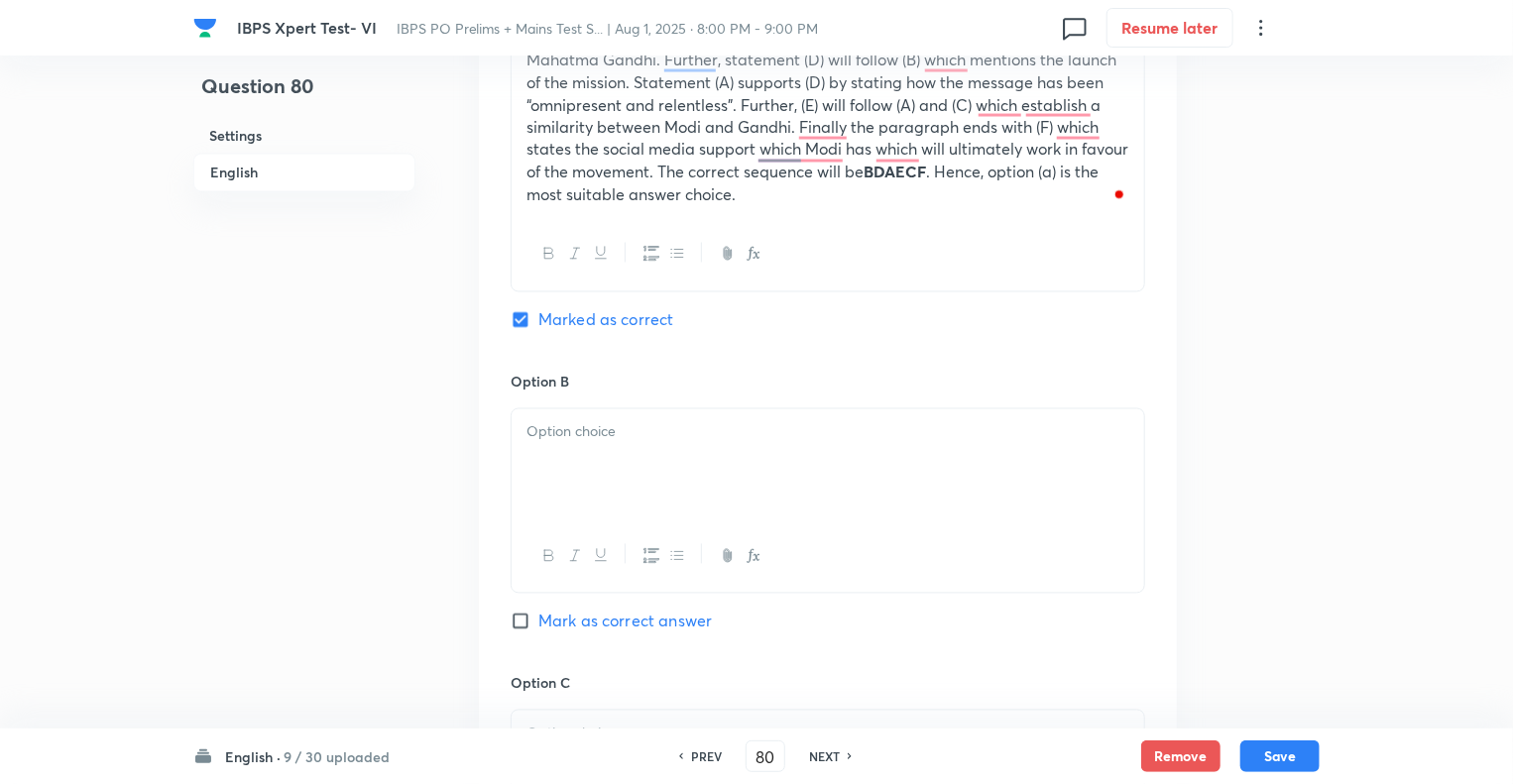 click at bounding box center (828, 432) 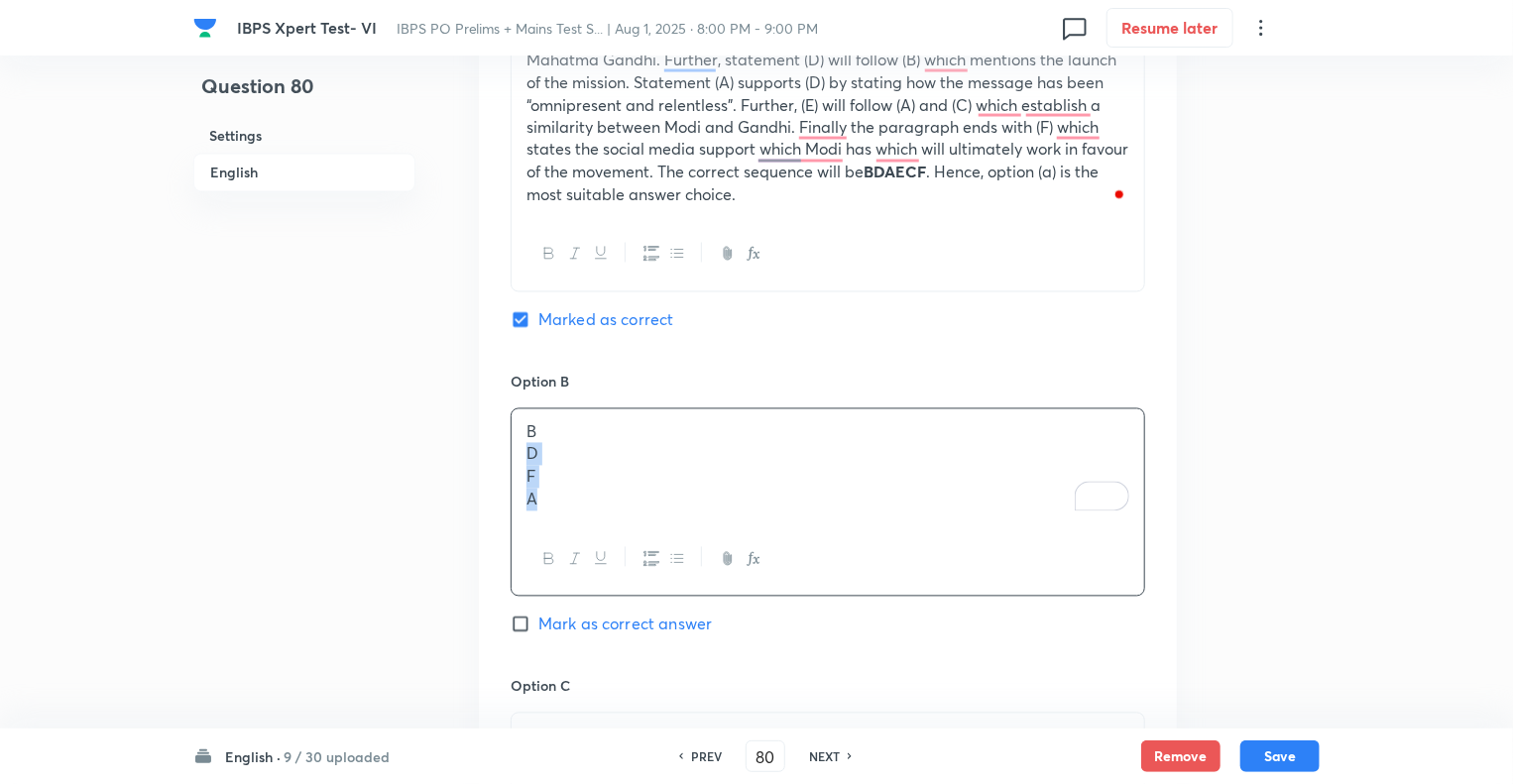 drag, startPoint x: 555, startPoint y: 506, endPoint x: 511, endPoint y: 456, distance: 66.6033 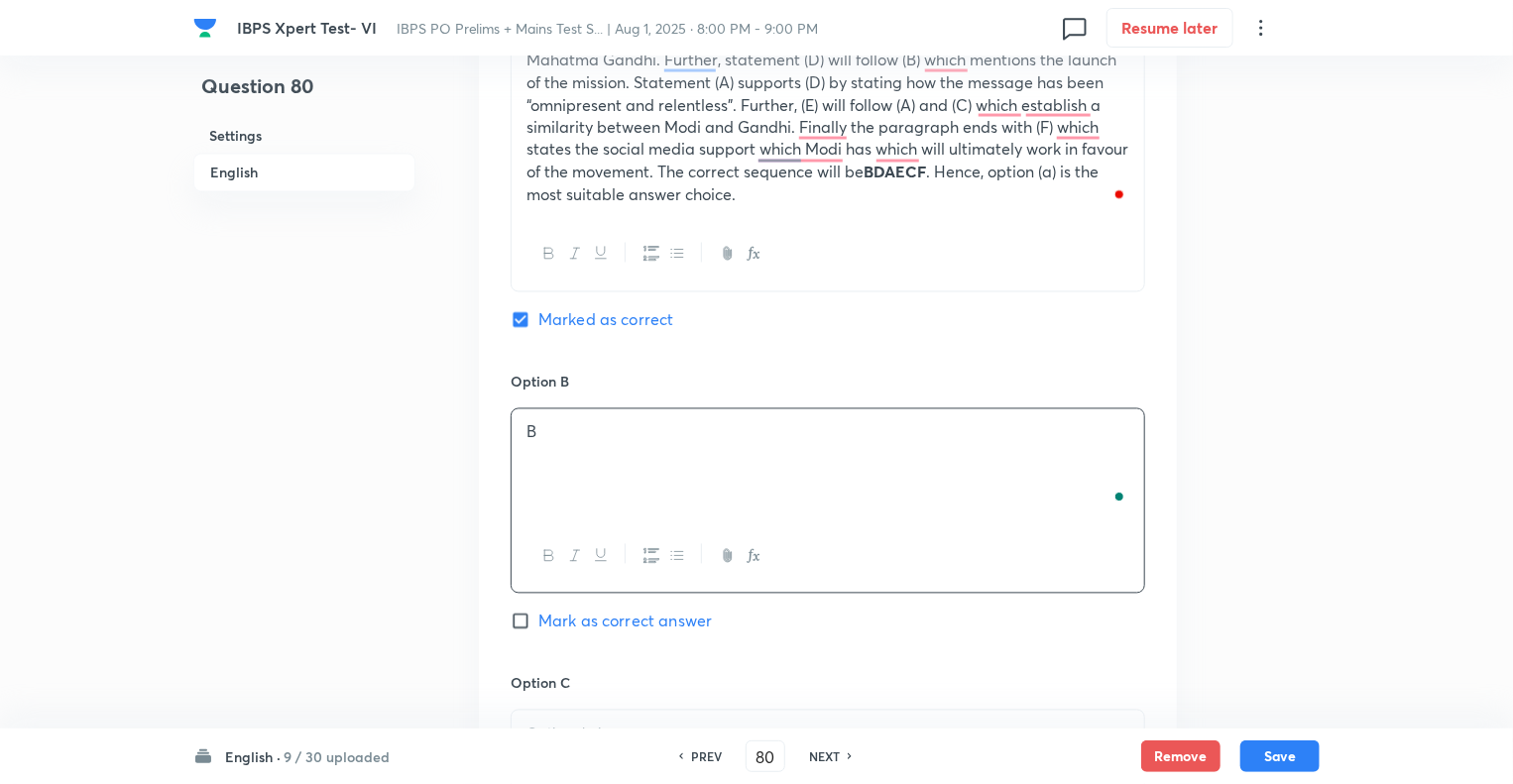 click on "Question 80 Settings English Settings Type Single choice correct 5 options With passage + 1 mark - 0.25 marks Edit Concept English Language Reading Comprehension Parajumbles Sentence Rearrangement Edit Additional details Moderate Concept Not from PYQ paper No equation Edit In English Passage DIRECTIONS: Rearrange the following sentences in the proper sequence to form a meaningful paragraph and then answer the questions given below. (A) Like [PERSON]’s mantra of swarajya, [PERSON] has turned Swachh Bharat into a mass movement, a jan andolan that you cannot quarrel with whatever your political stripe. (B) The smartest thing Prime Minister [PERSON] did was to hitch the Swachh Bharat Mission (SBM) to the aura of Mahatma Gandhi. (C) [PERSON] has also been a constant communicator about Swachh Bharat in his speeches. (D) From its official launch at Raj Ghat on Gandhi Jayanti 2014, the Clean India message has been omnipresent and relentless. (E) (F) Question Which of the following statements is the FOURTH E B" at bounding box center [756, 160] 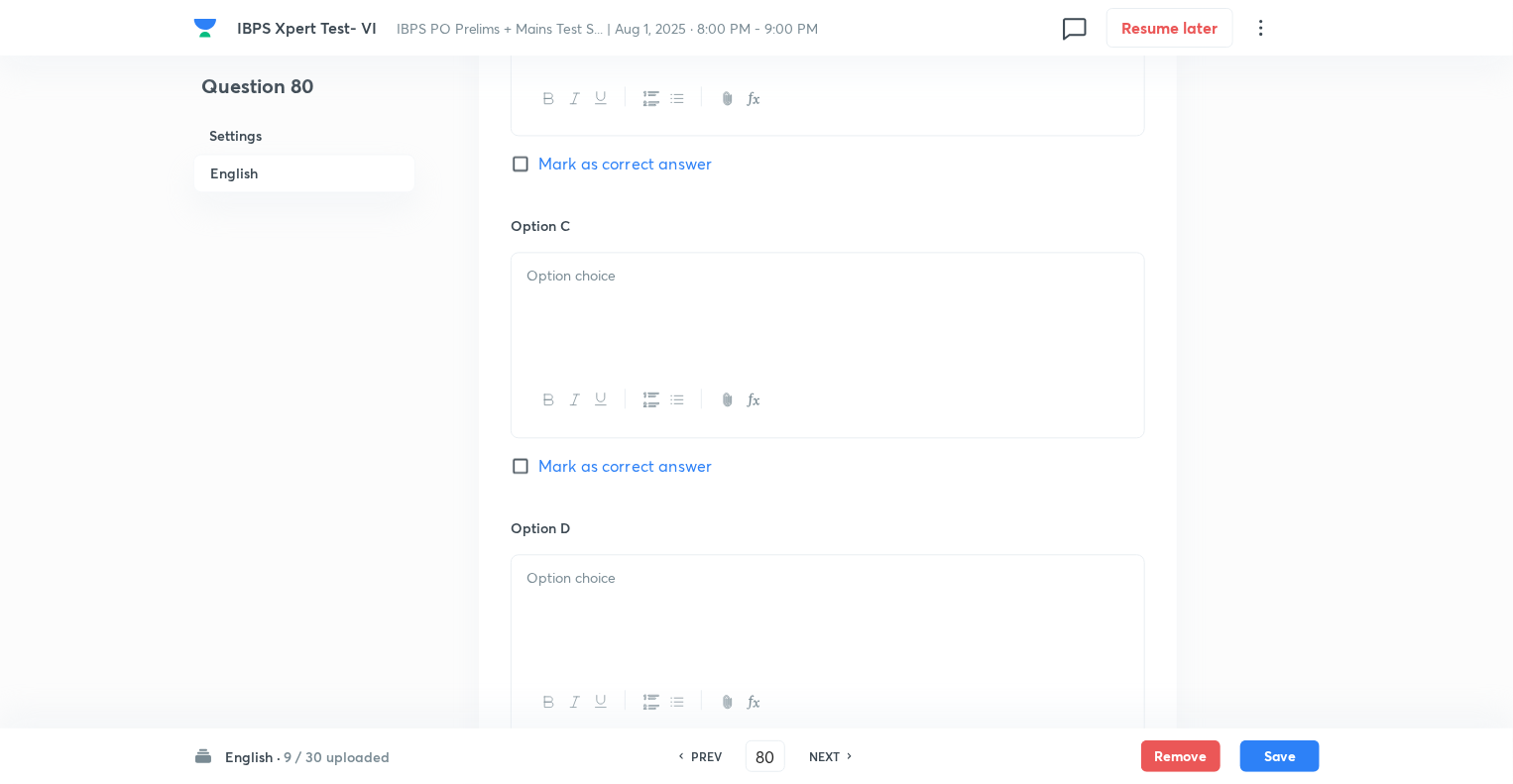 scroll, scrollTop: 2218, scrollLeft: 0, axis: vertical 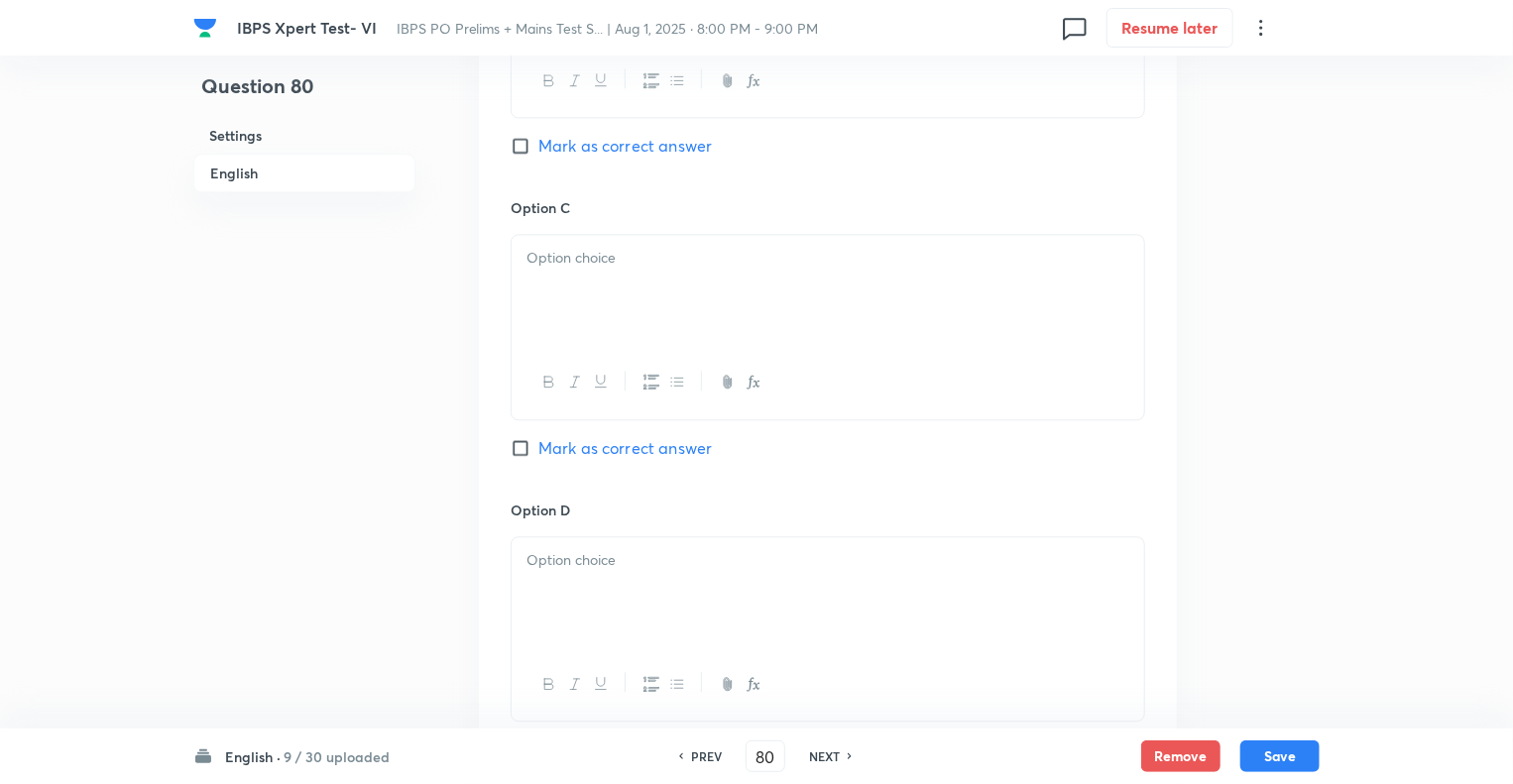 click at bounding box center (828, 290) 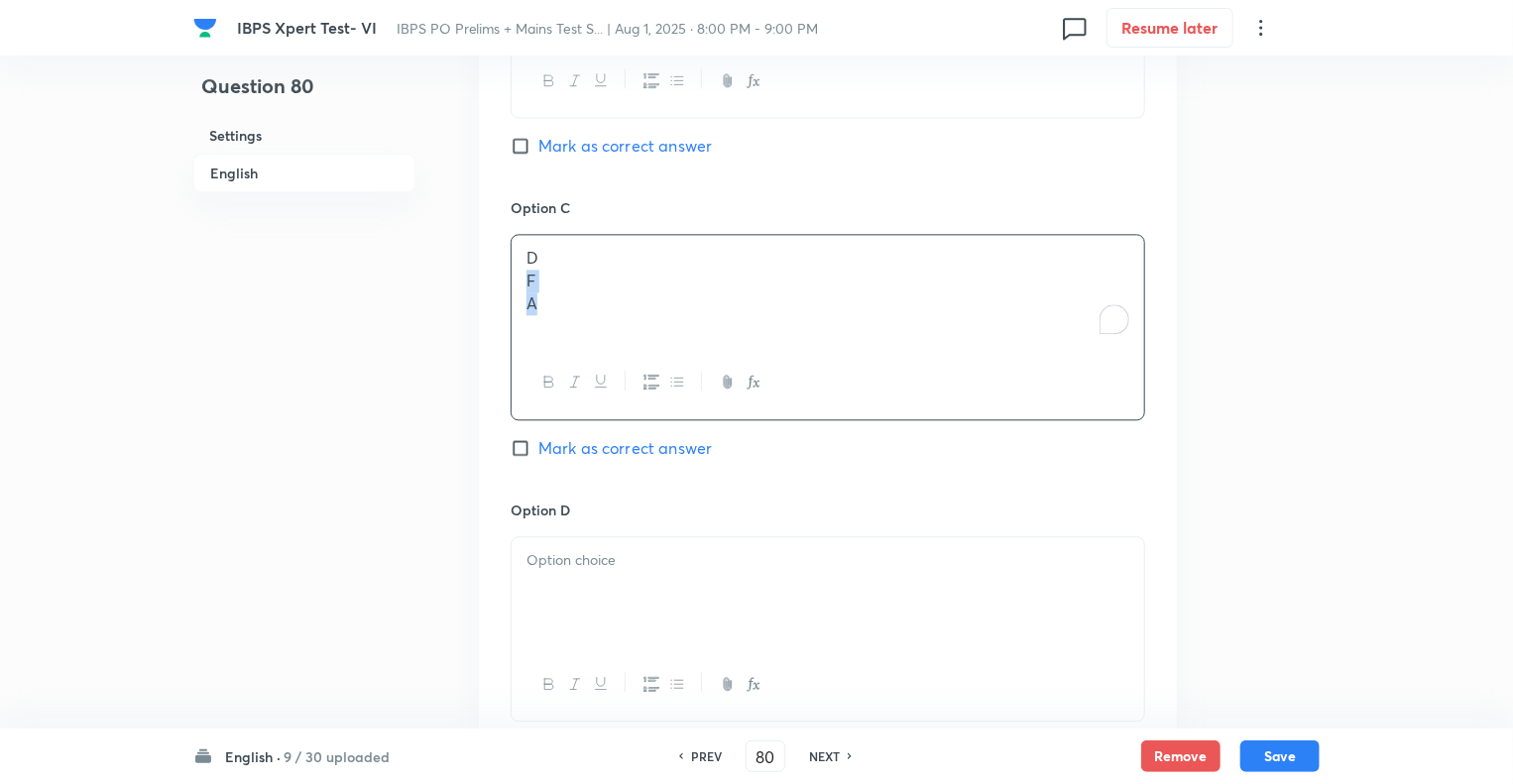 drag, startPoint x: 542, startPoint y: 300, endPoint x: 511, endPoint y: 283, distance: 35.35534 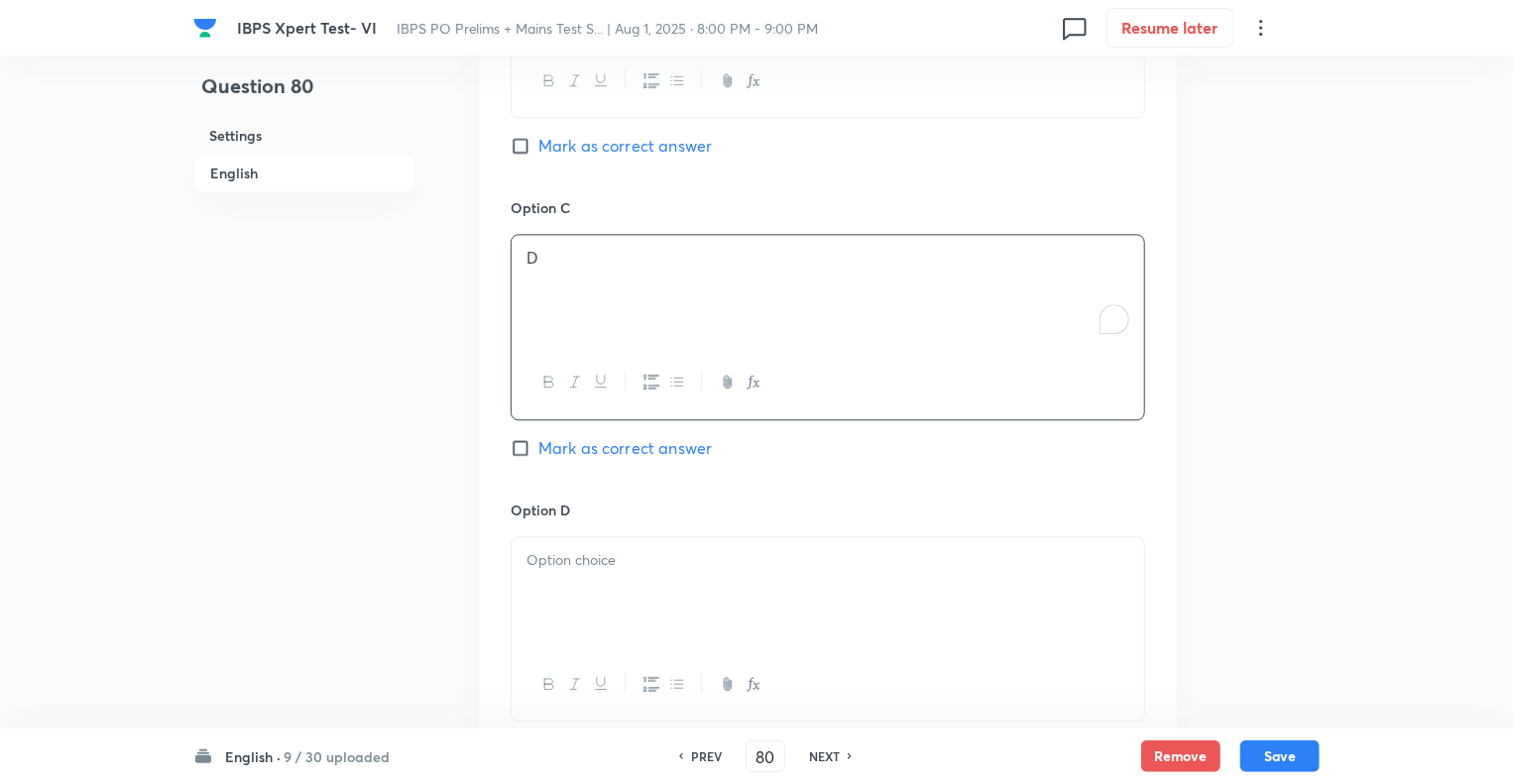 click at bounding box center (828, 560) 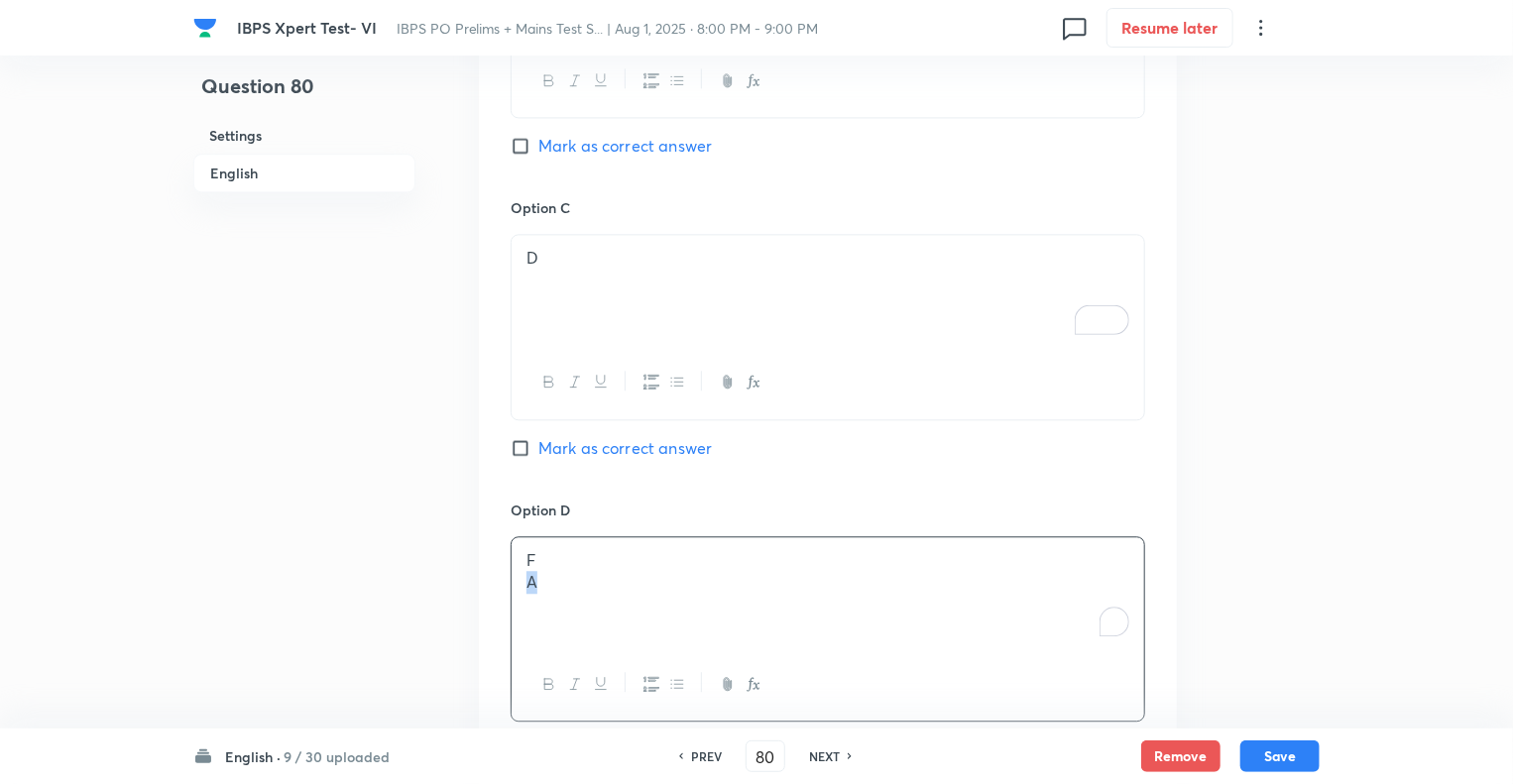 drag, startPoint x: 552, startPoint y: 589, endPoint x: 495, endPoint y: 583, distance: 57.31492 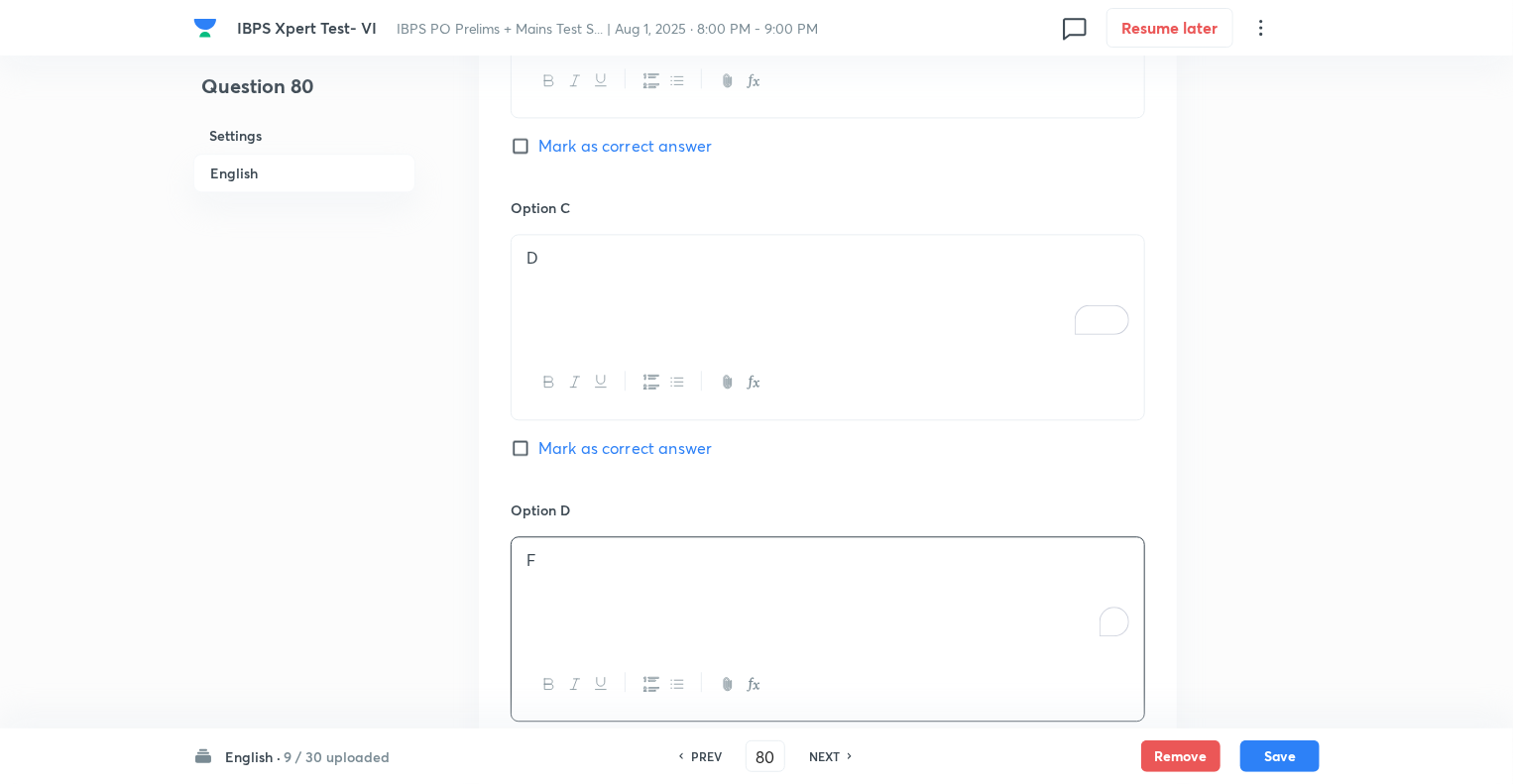 click on "Question 80 Settings English" at bounding box center [304, -316] 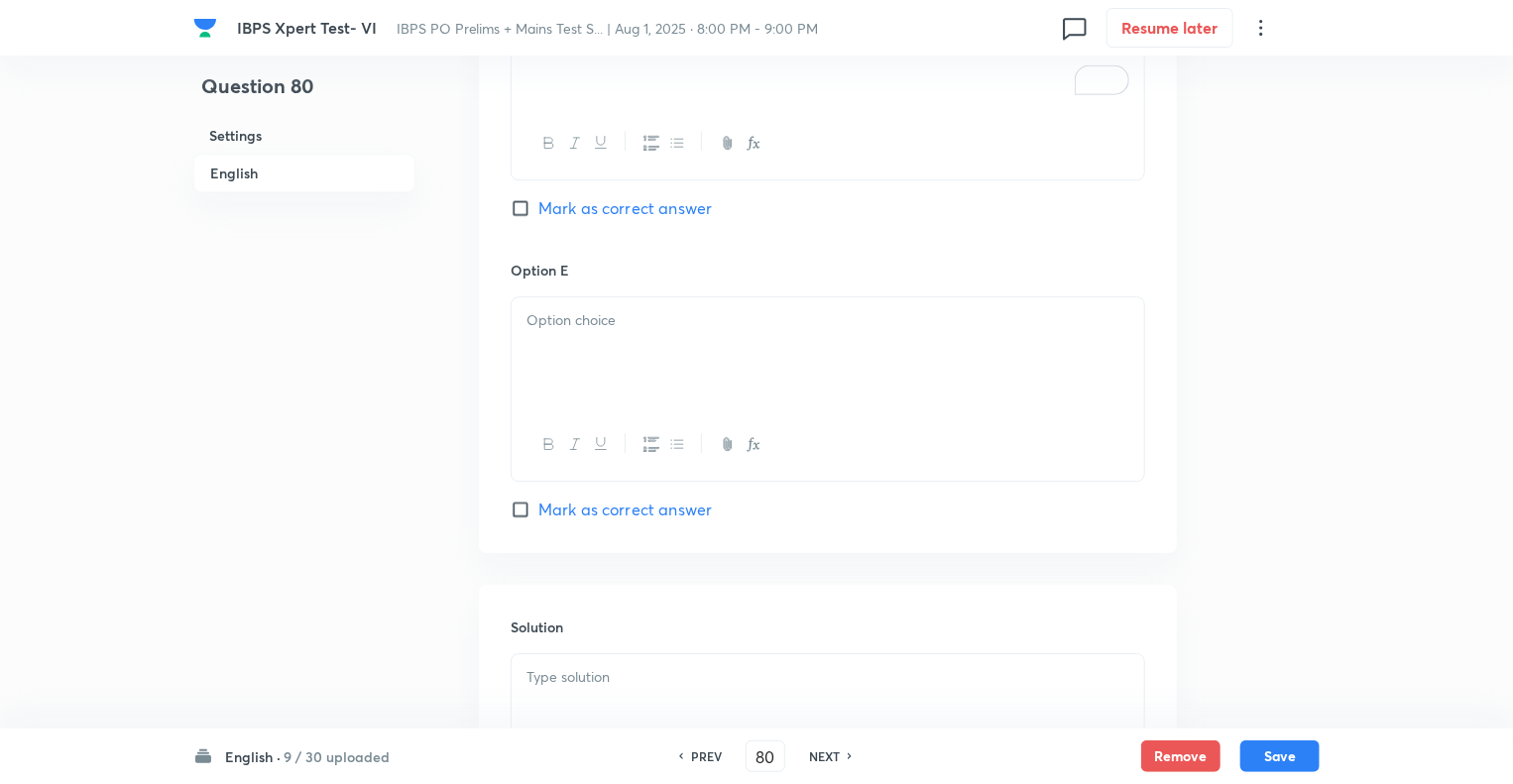 scroll, scrollTop: 2773, scrollLeft: 0, axis: vertical 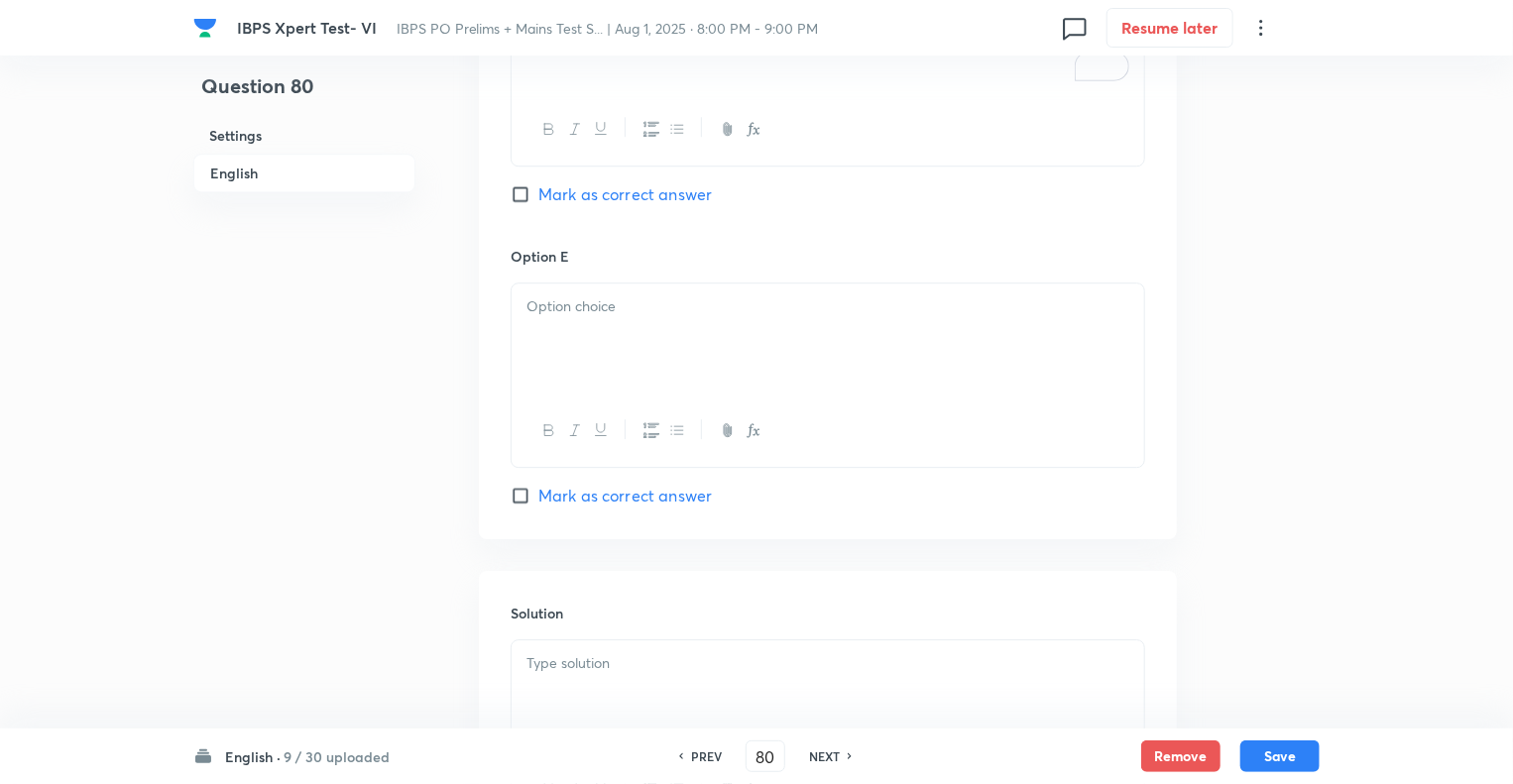 click at bounding box center (828, 339) 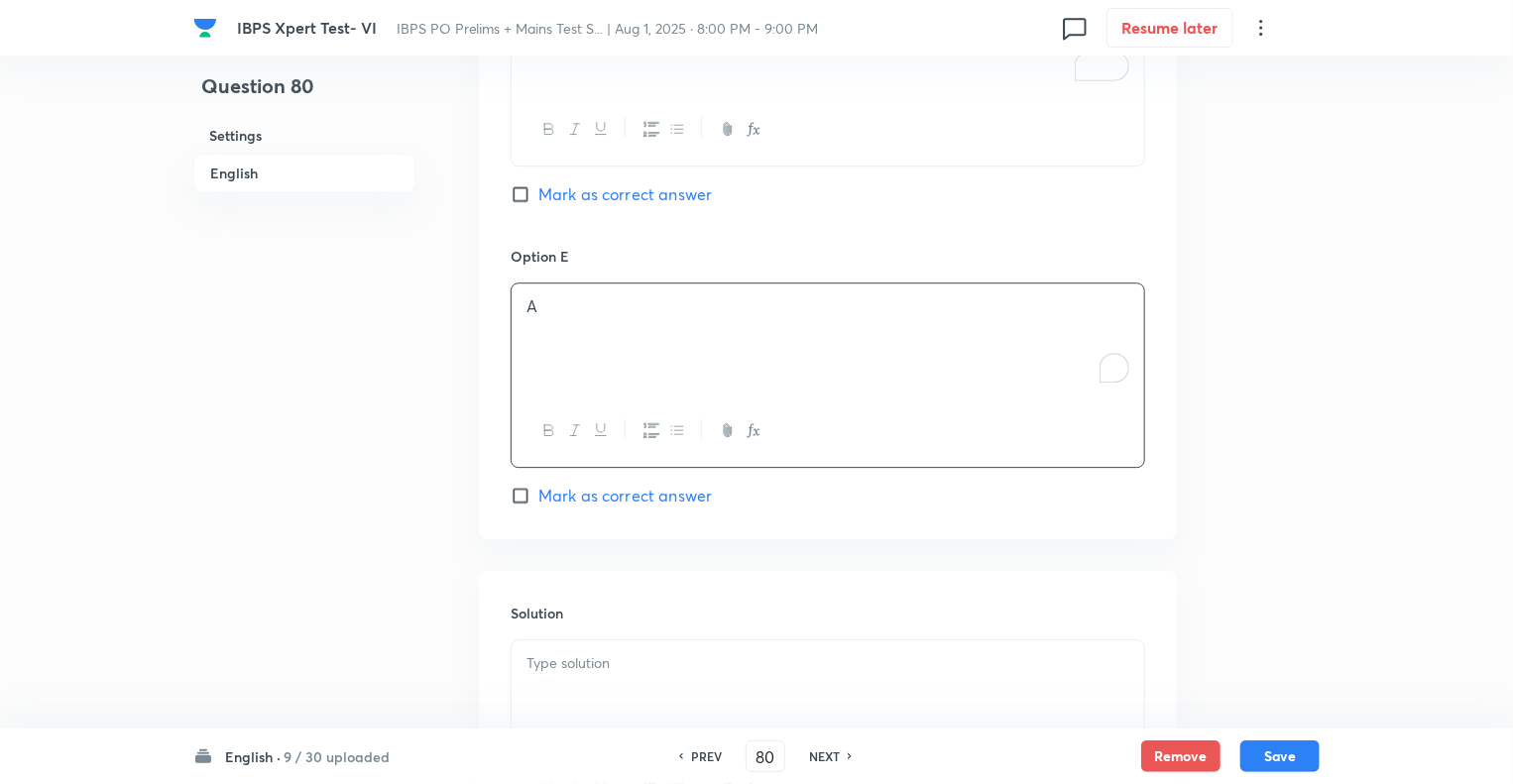 click on "Question 80 Settings English" at bounding box center [304, -871] 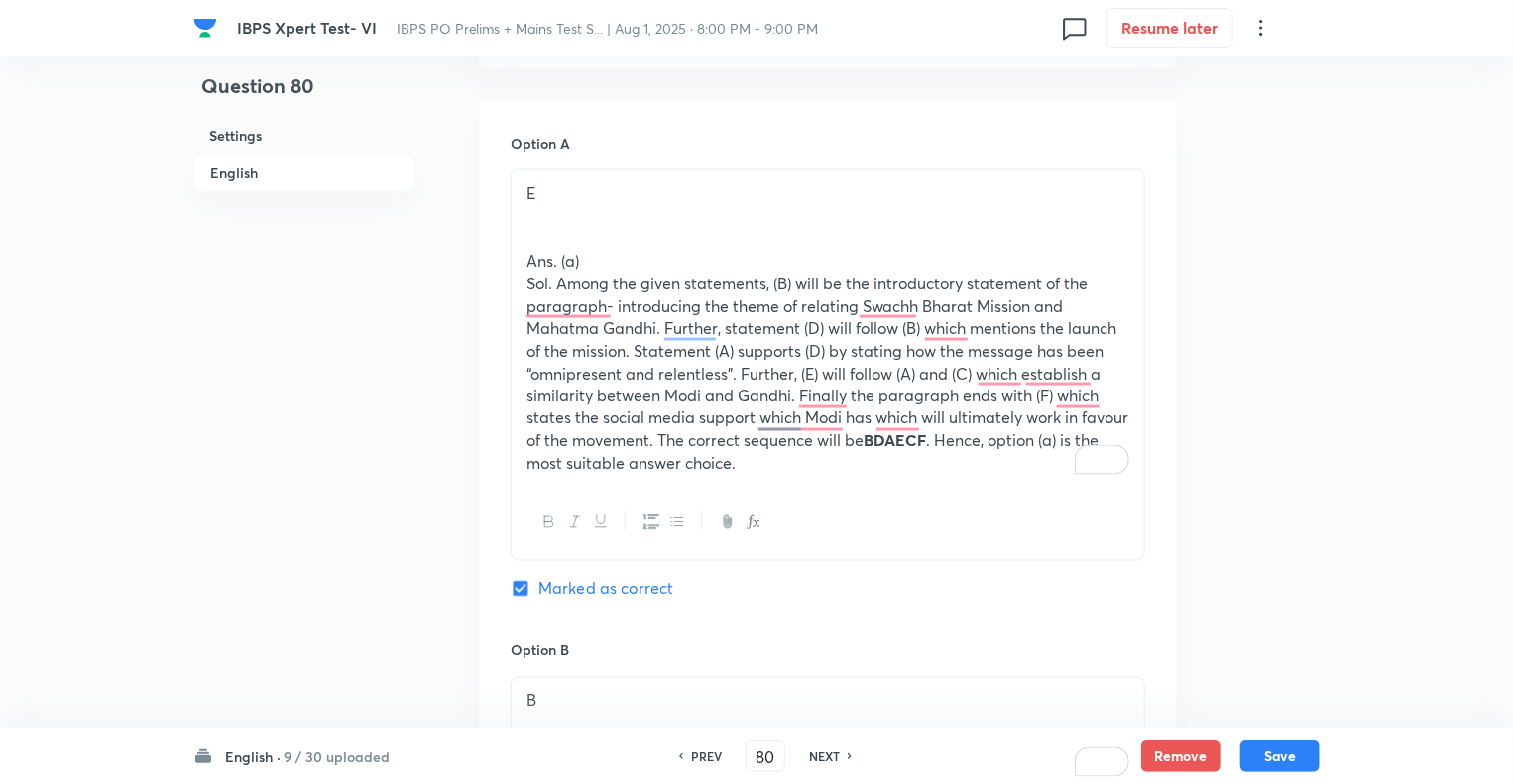 scroll, scrollTop: 1425, scrollLeft: 0, axis: vertical 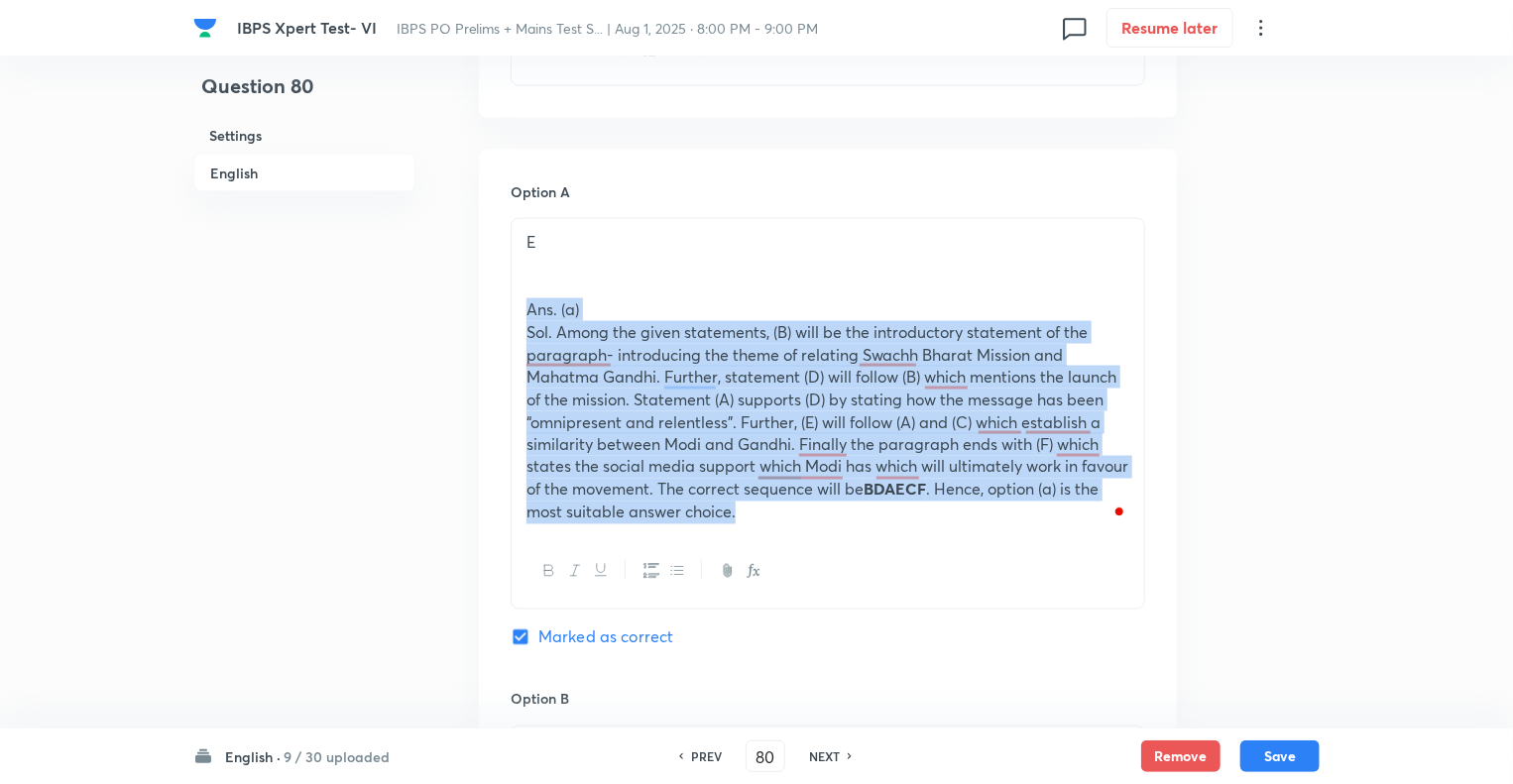 drag, startPoint x: 769, startPoint y: 512, endPoint x: 505, endPoint y: 308, distance: 333.63453 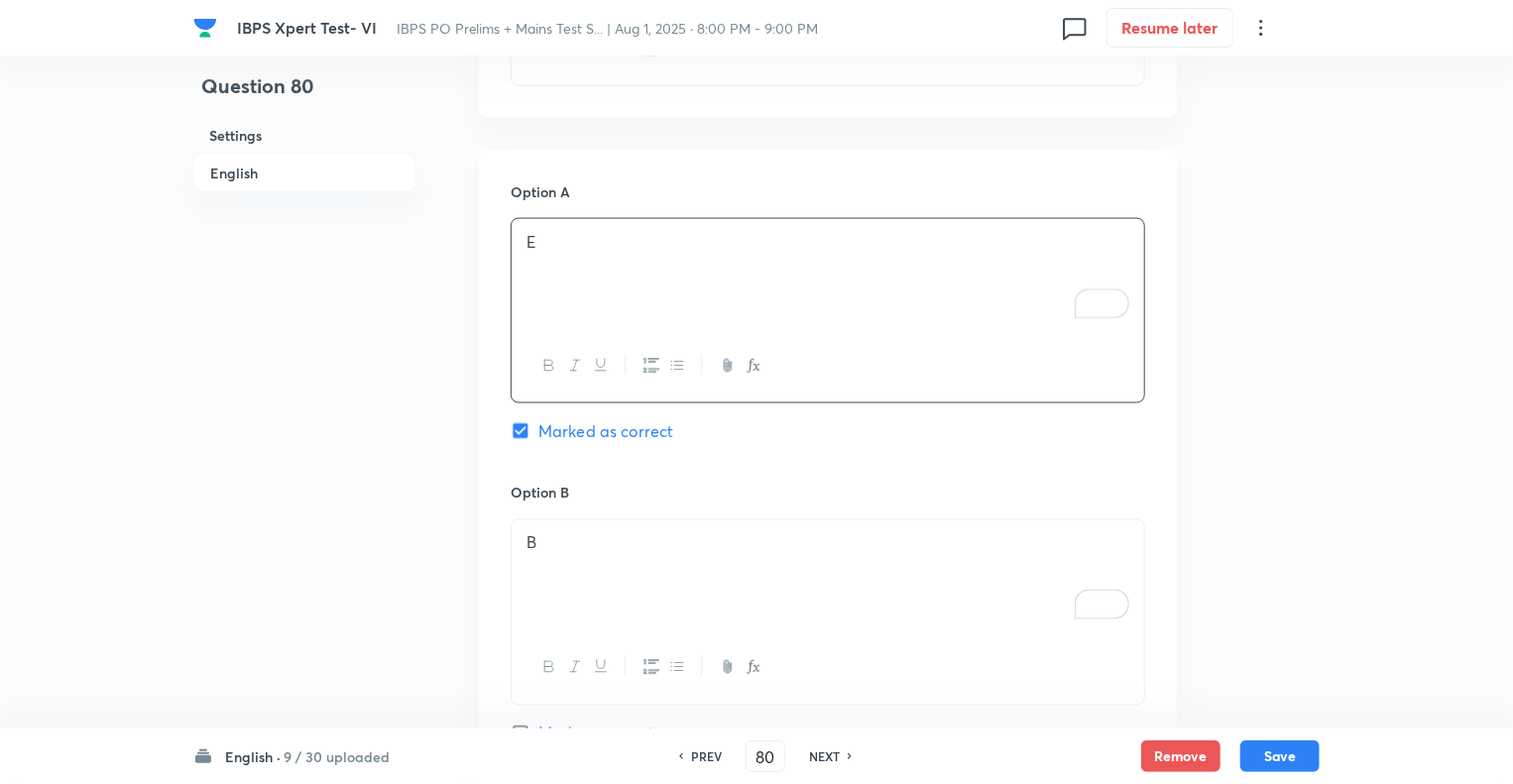 click on "Question 80 Settings English" at bounding box center [304, 374] 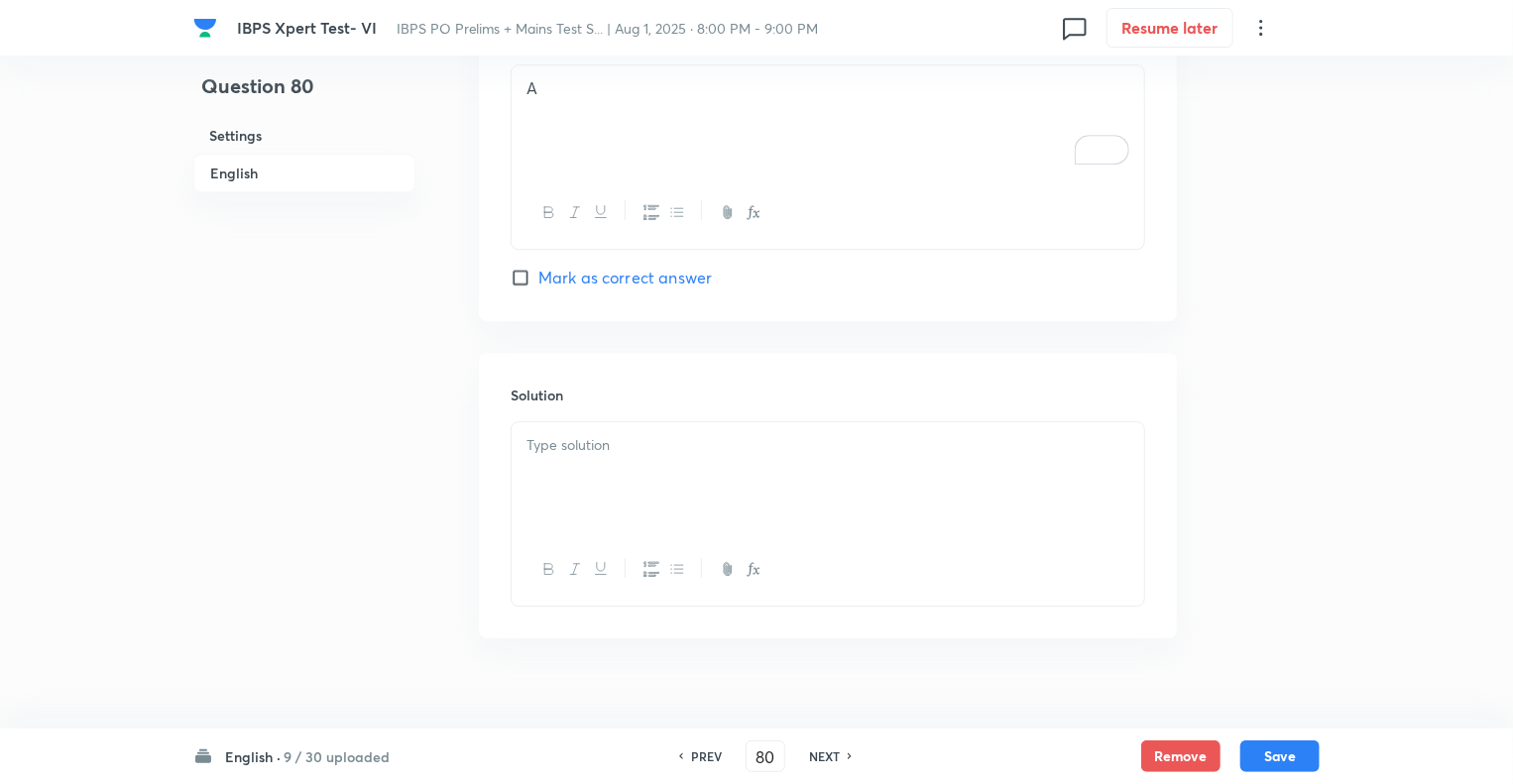 scroll, scrollTop: 2834, scrollLeft: 0, axis: vertical 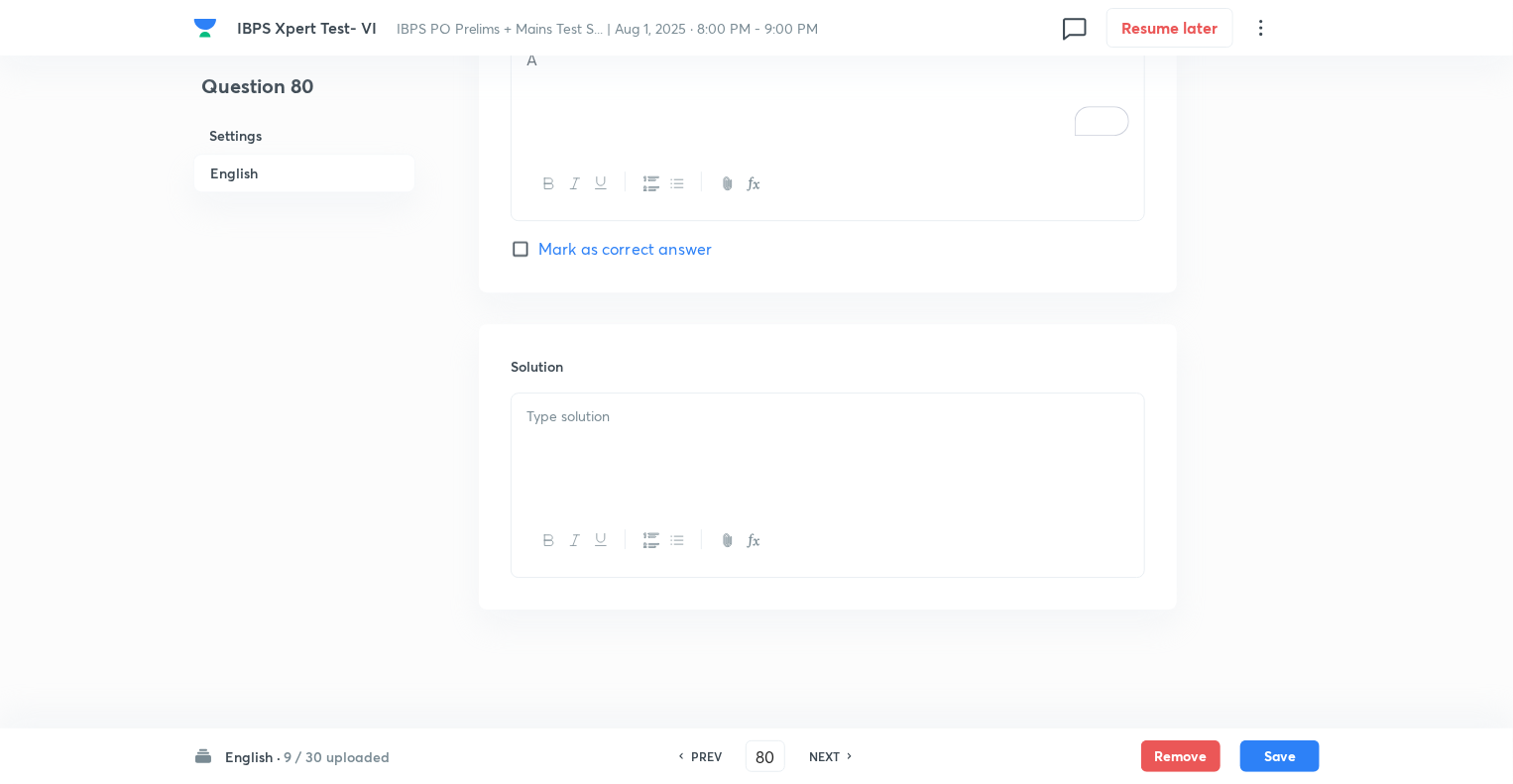 click at bounding box center [828, 449] 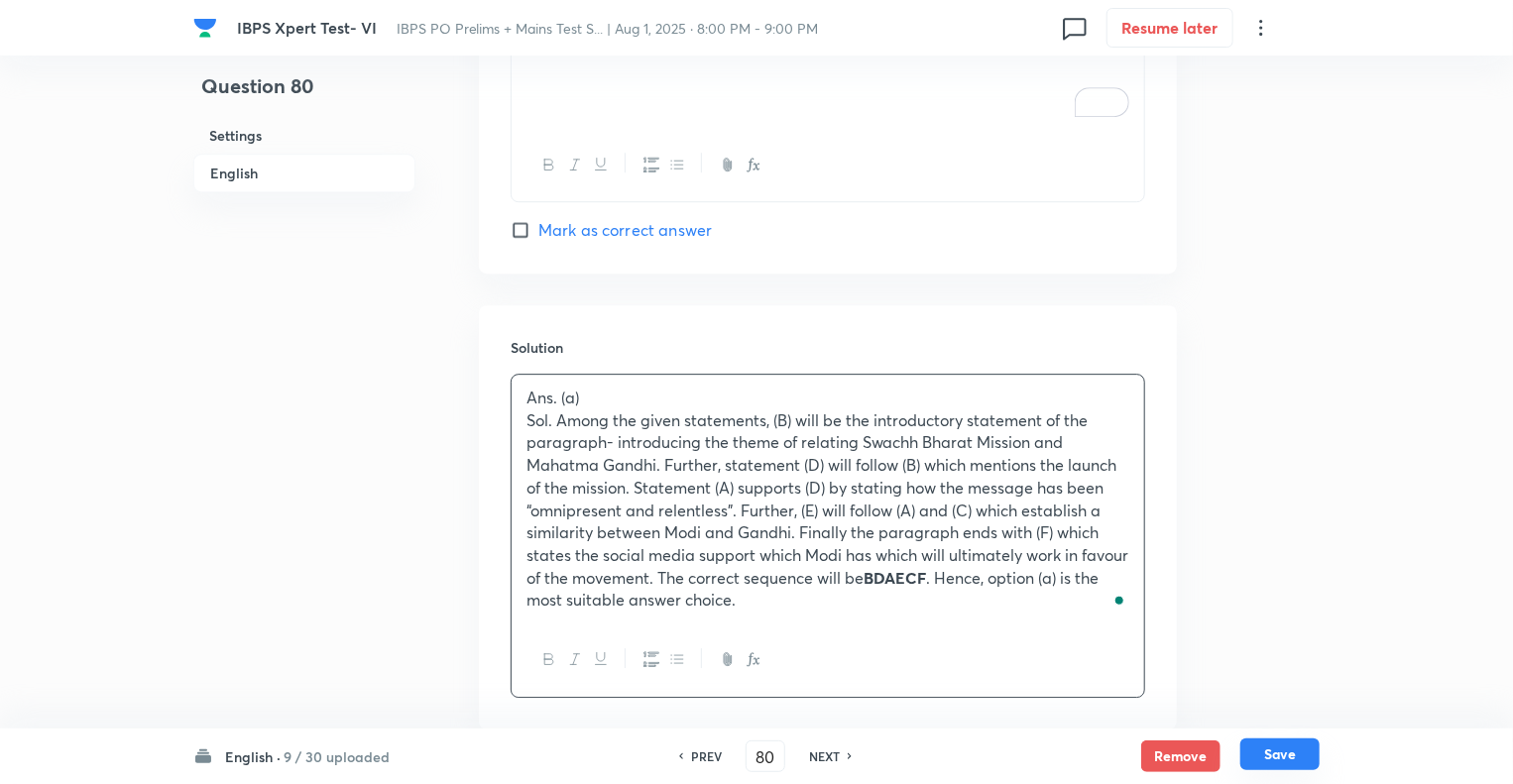 click on "Save" at bounding box center (1280, 754) 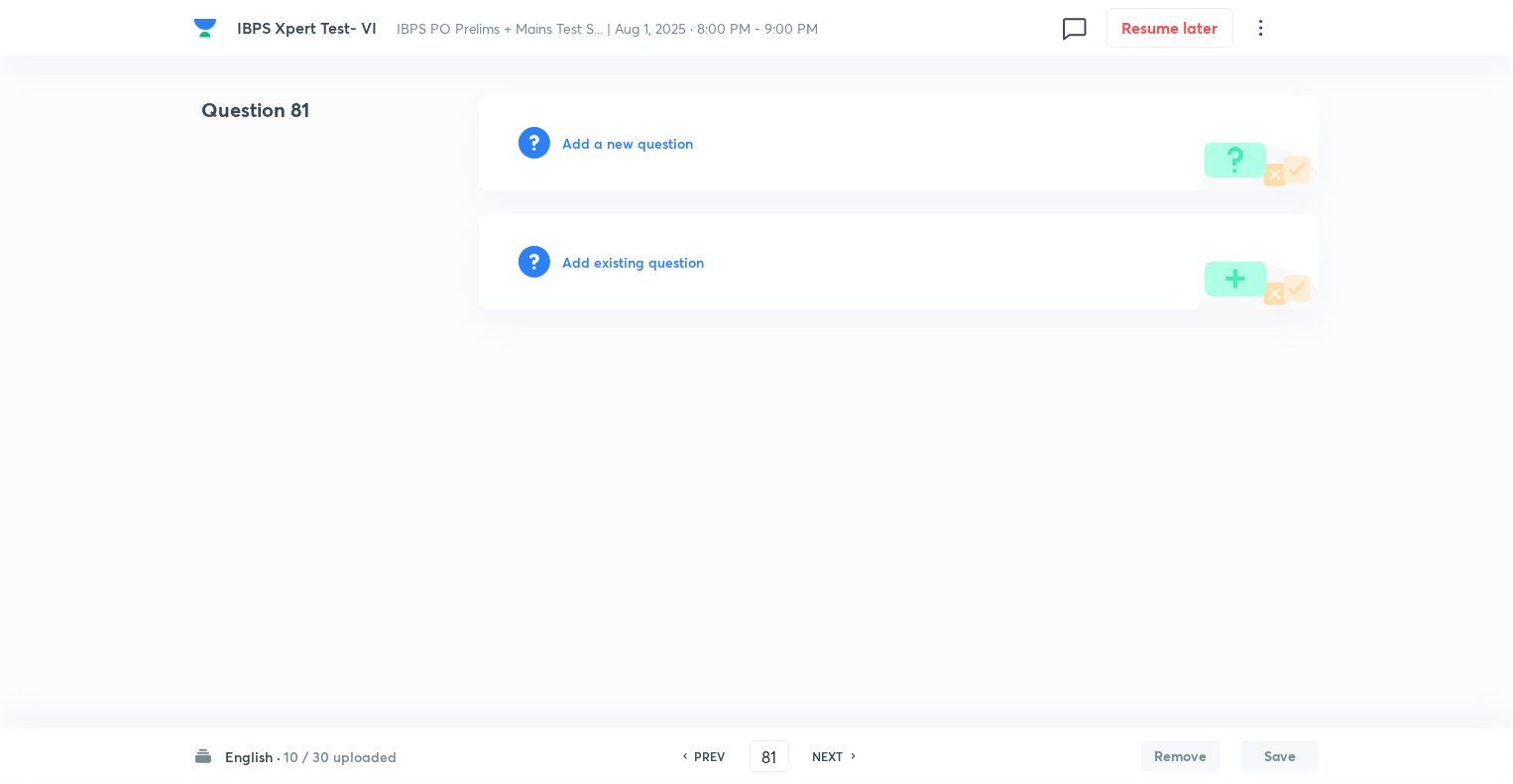 type on "81" 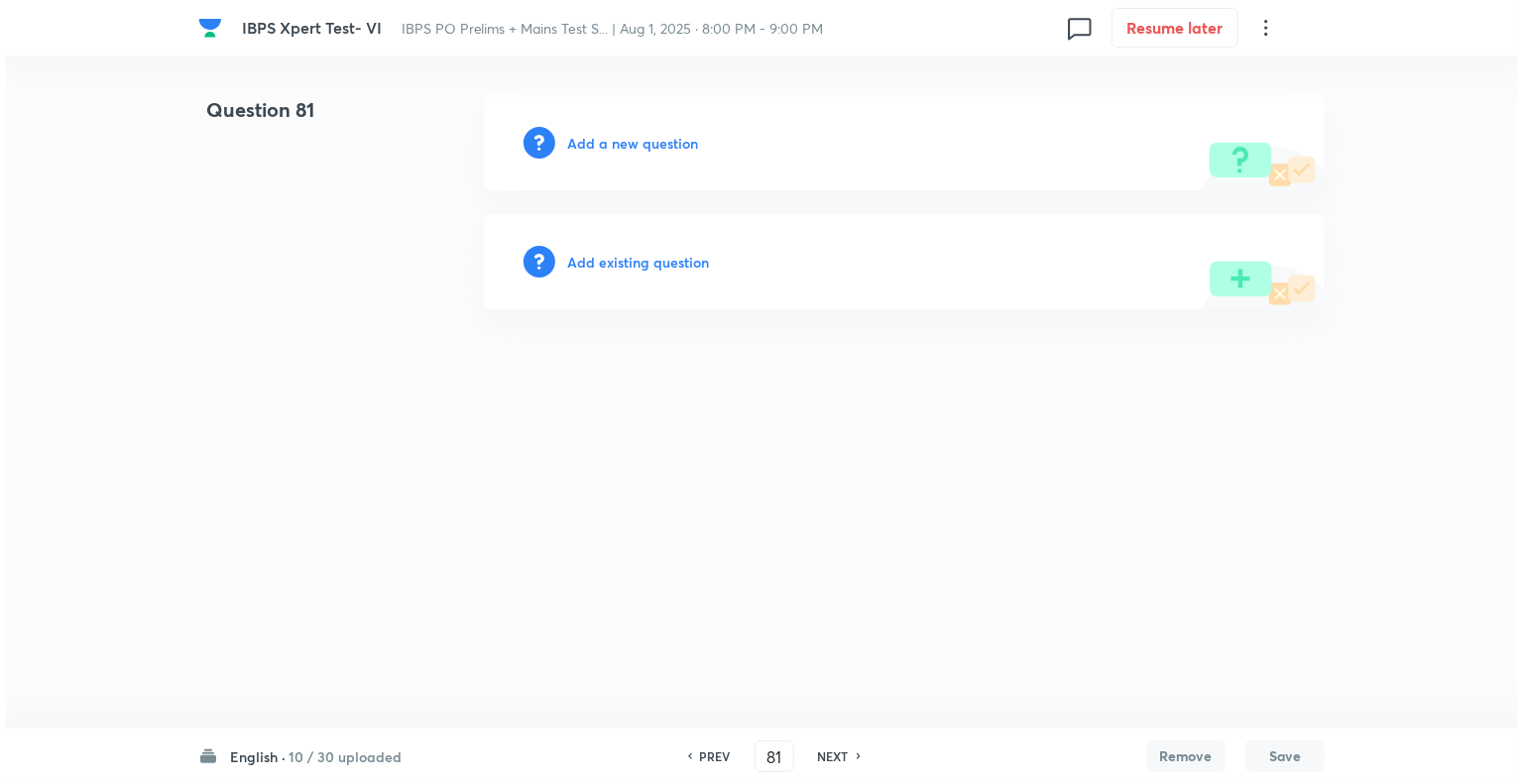 scroll, scrollTop: 0, scrollLeft: 0, axis: both 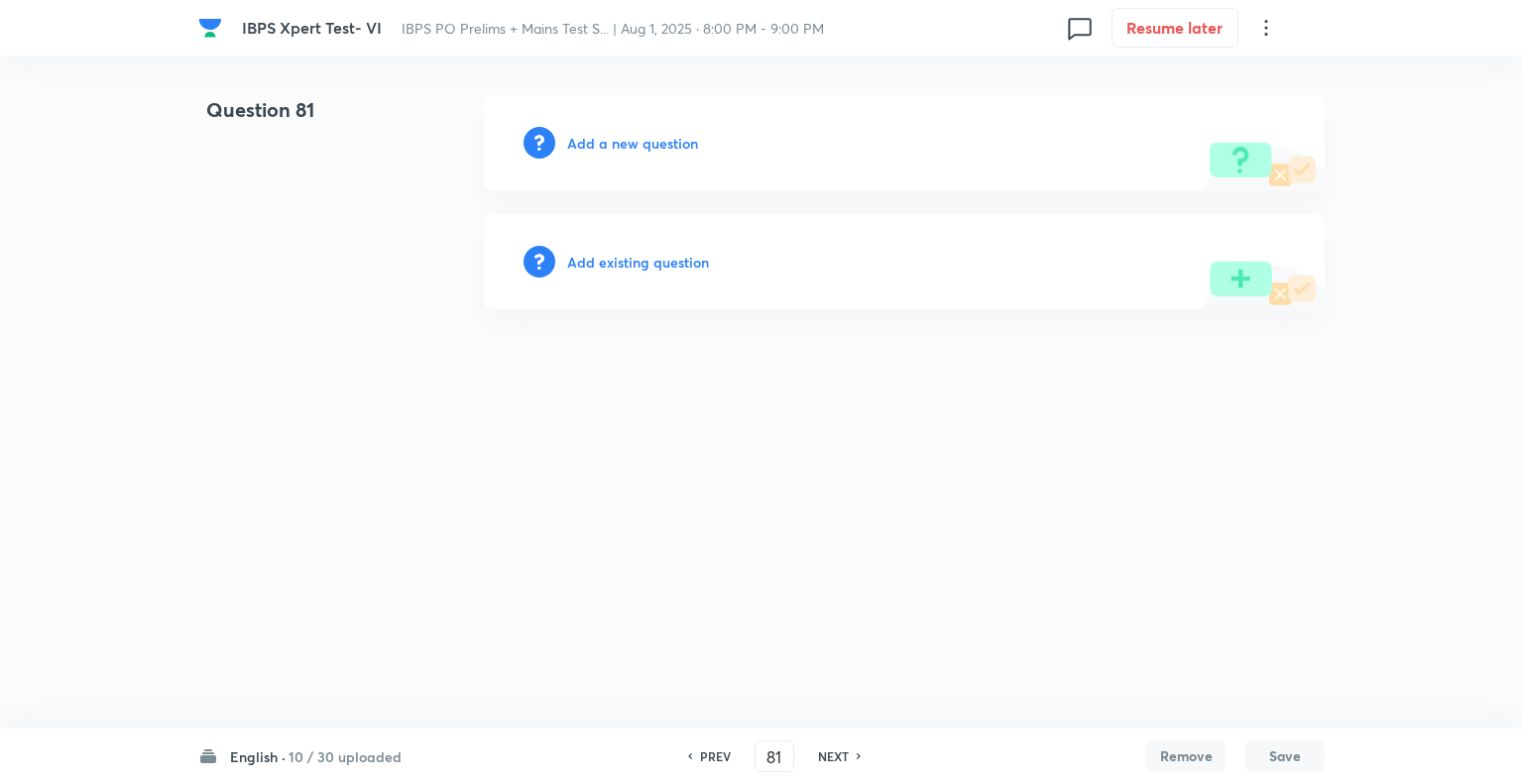 click on "PREV" at bounding box center [715, 756] 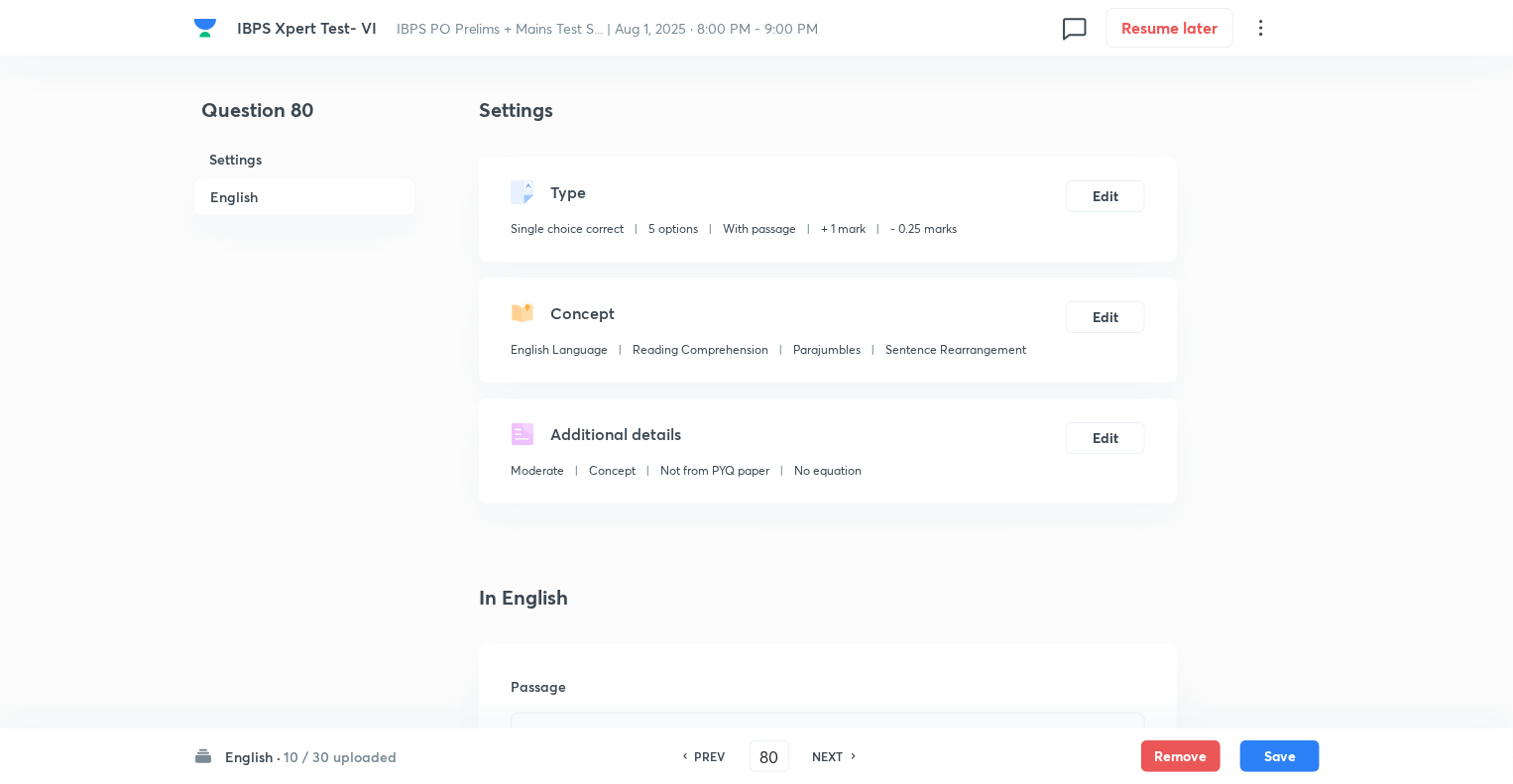 checkbox on "true" 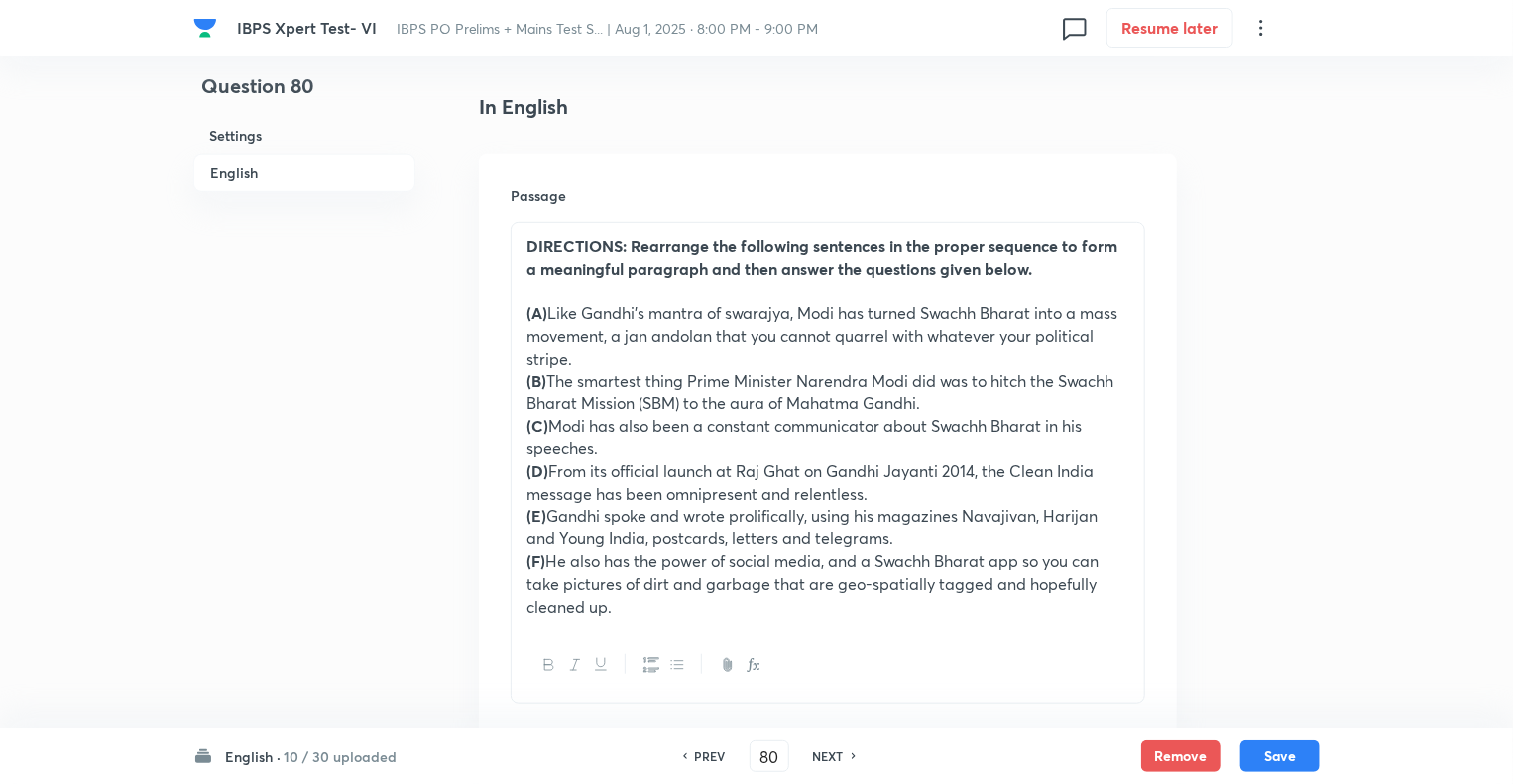 scroll, scrollTop: 555, scrollLeft: 0, axis: vertical 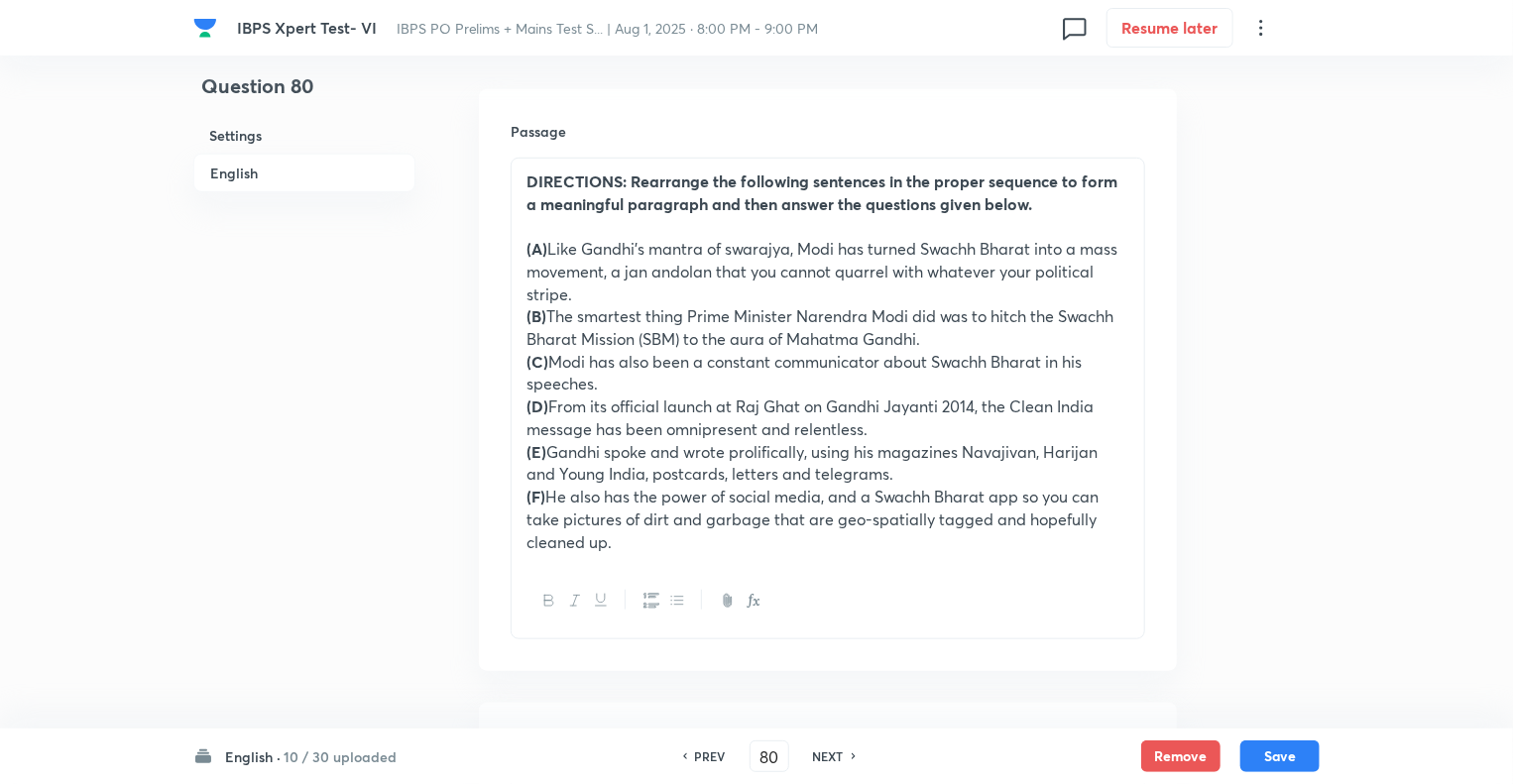 click on "PREV" at bounding box center (710, 756) 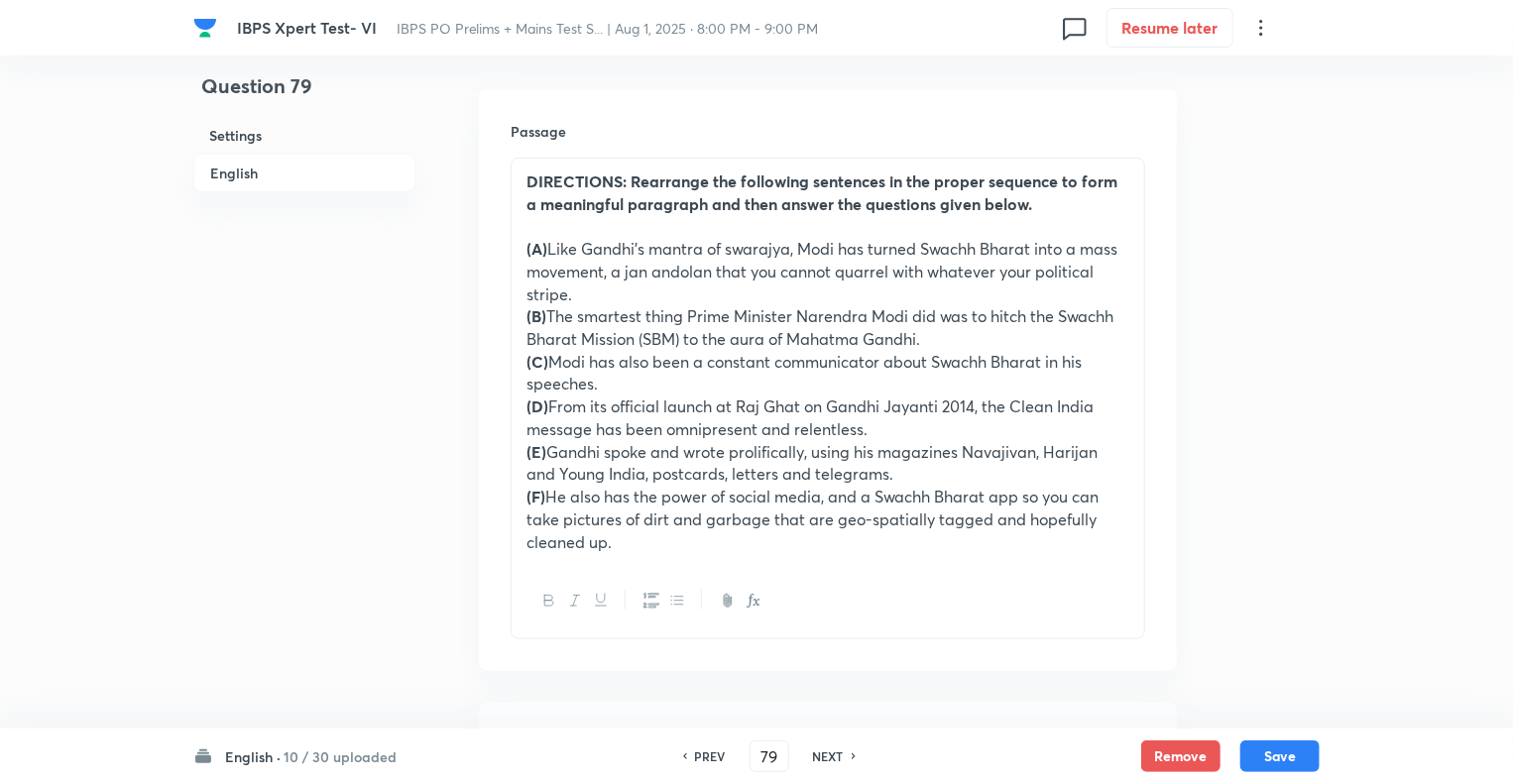 checkbox on "true" 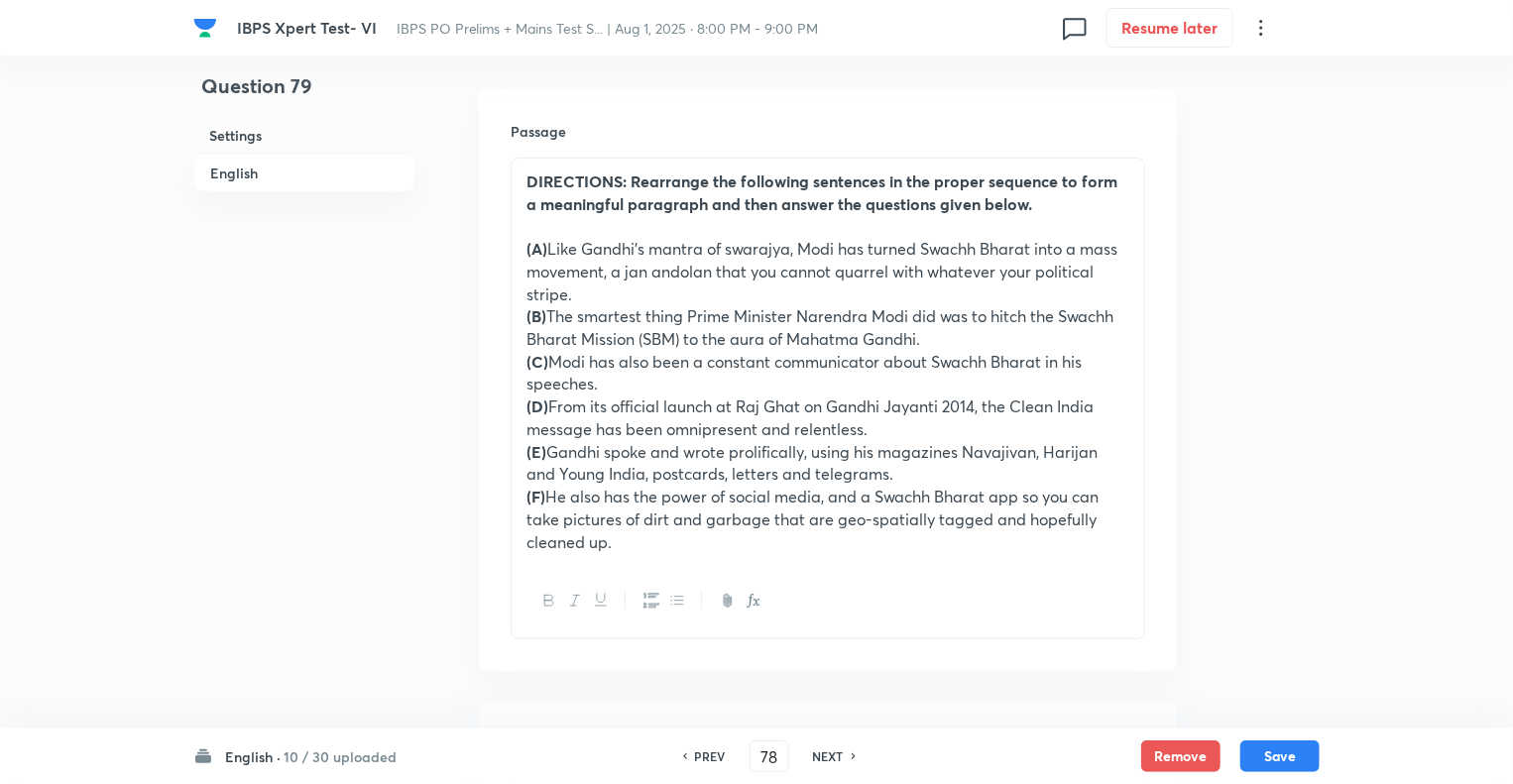 checkbox on "false" 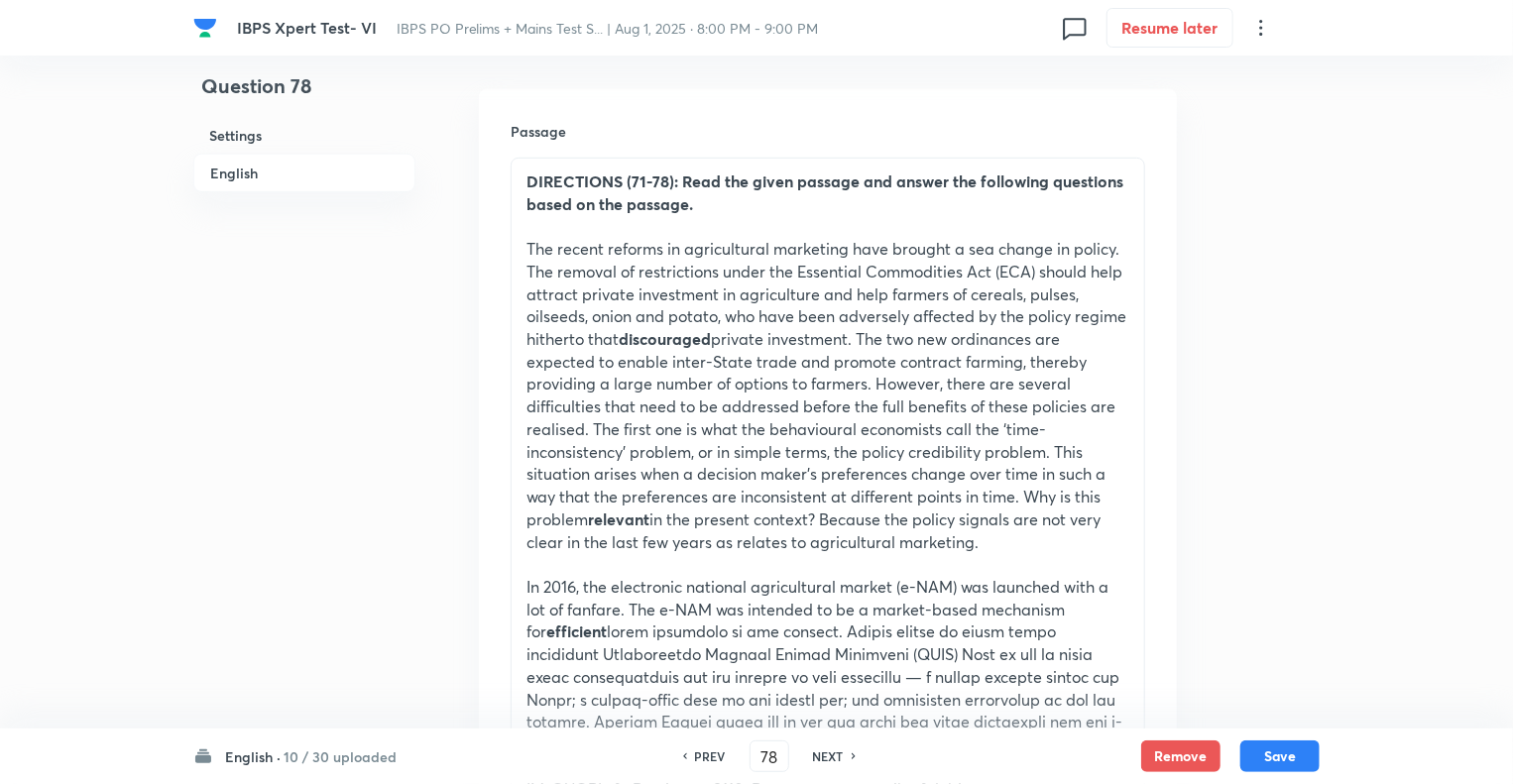 click on "NEXT" at bounding box center [828, 756] 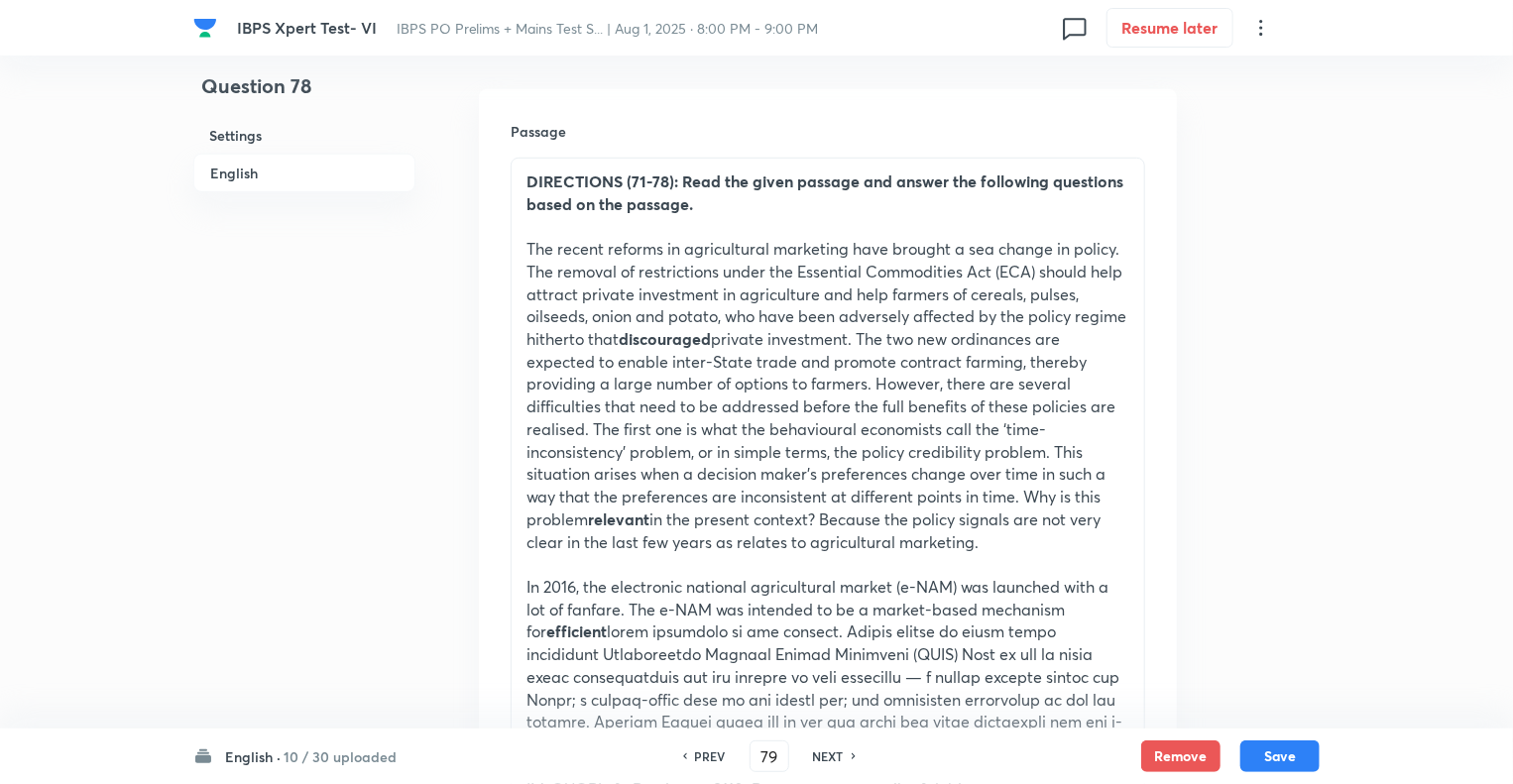 checkbox on "false" 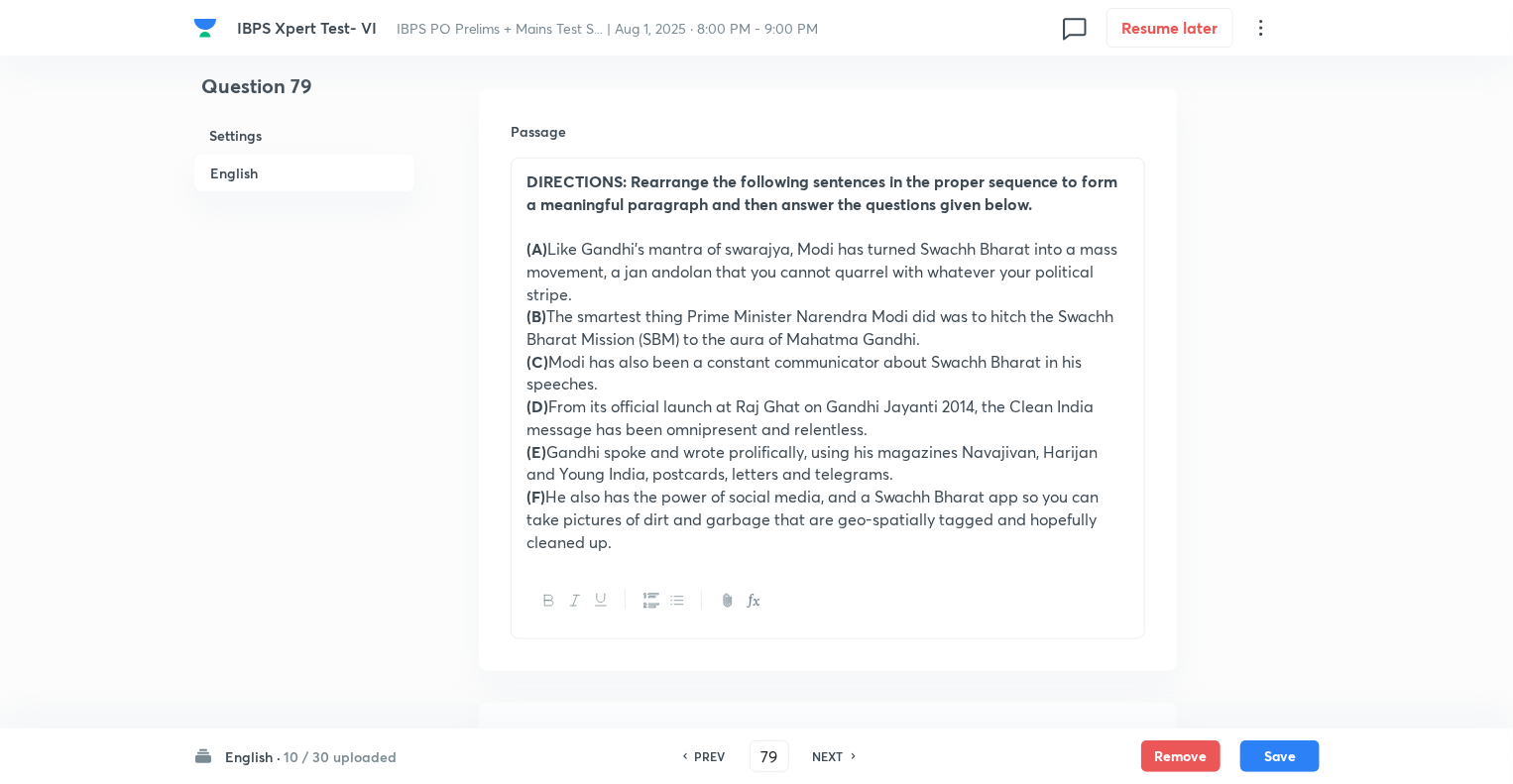 checkbox on "true" 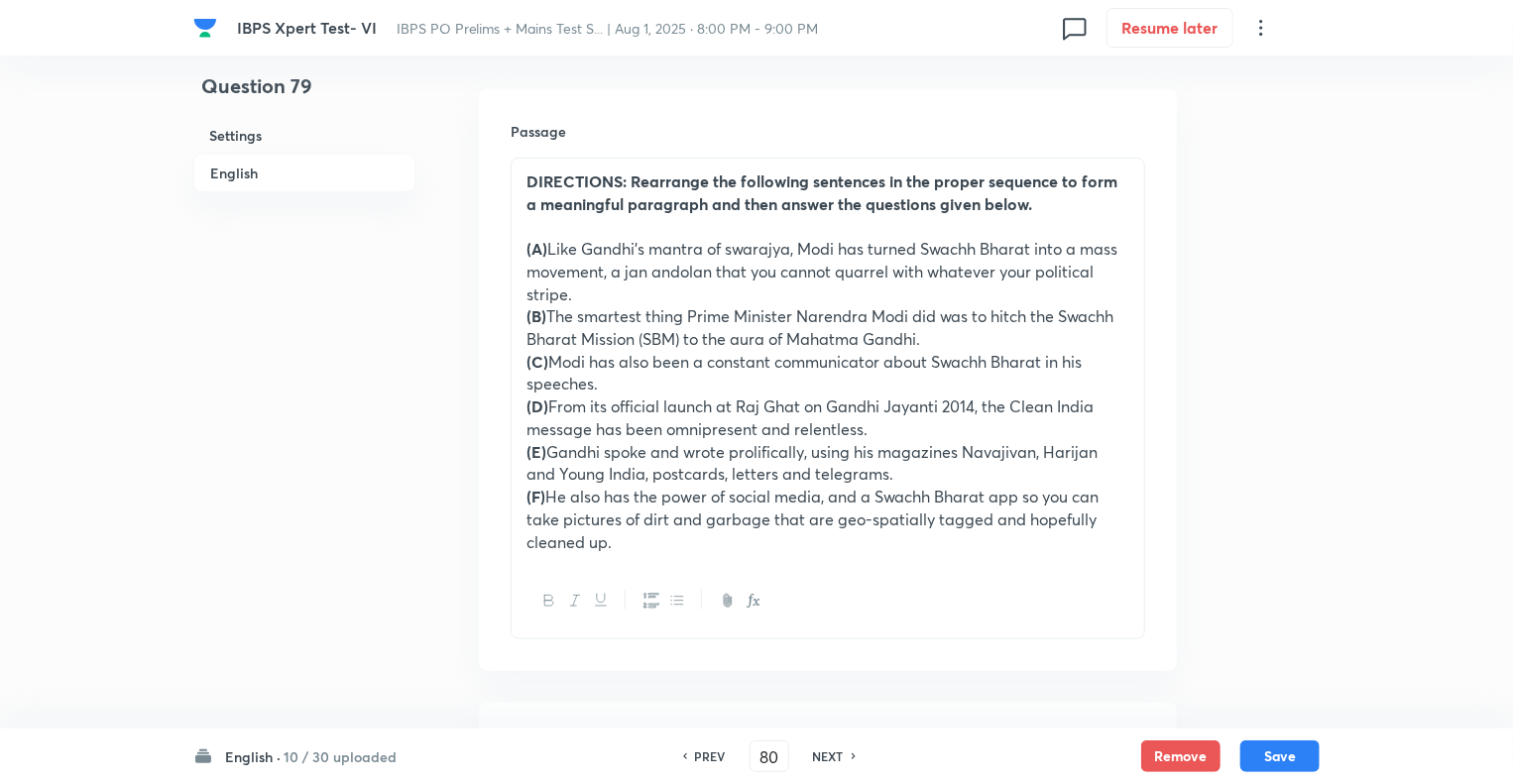 checkbox on "true" 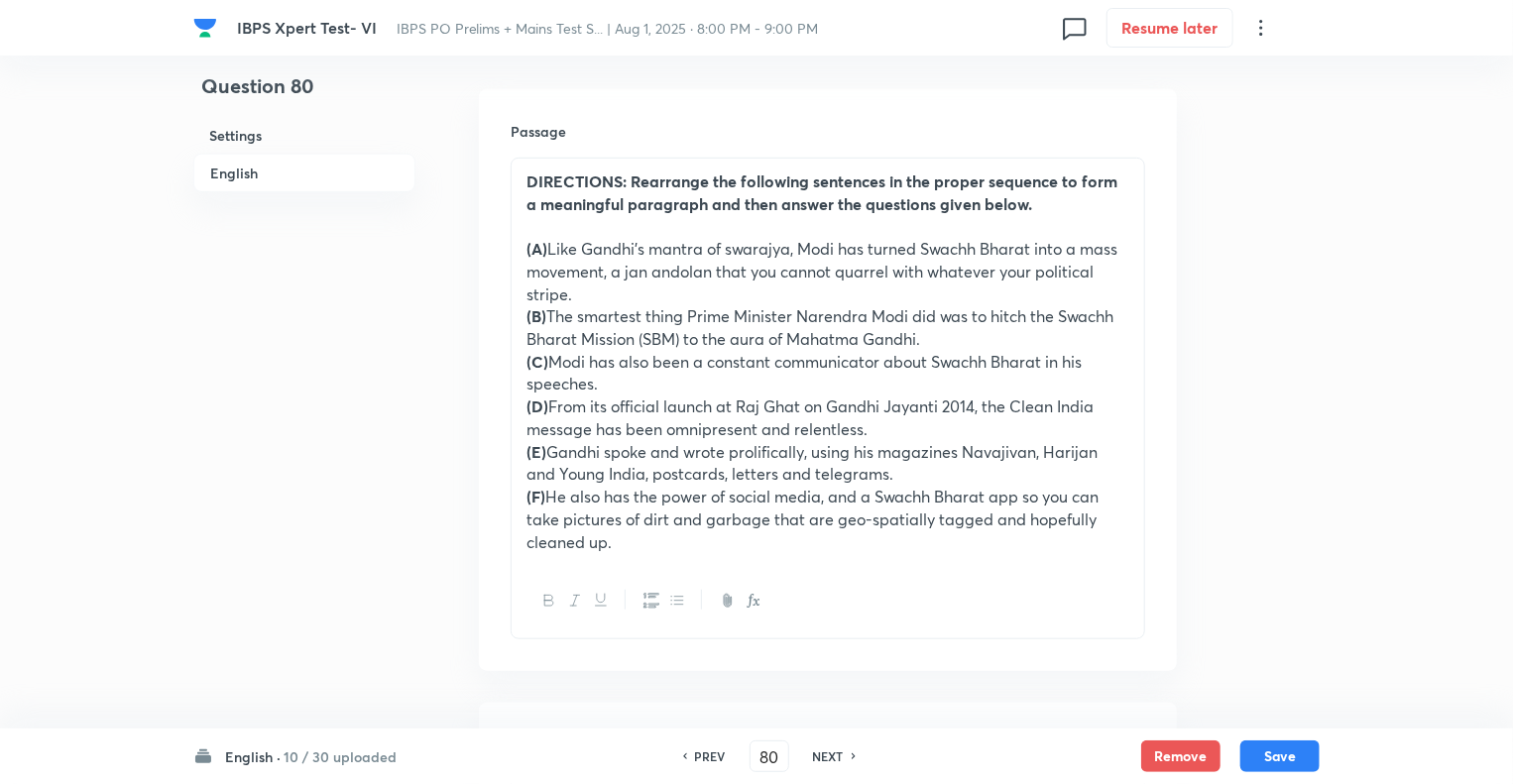 click on "NEXT" at bounding box center [828, 756] 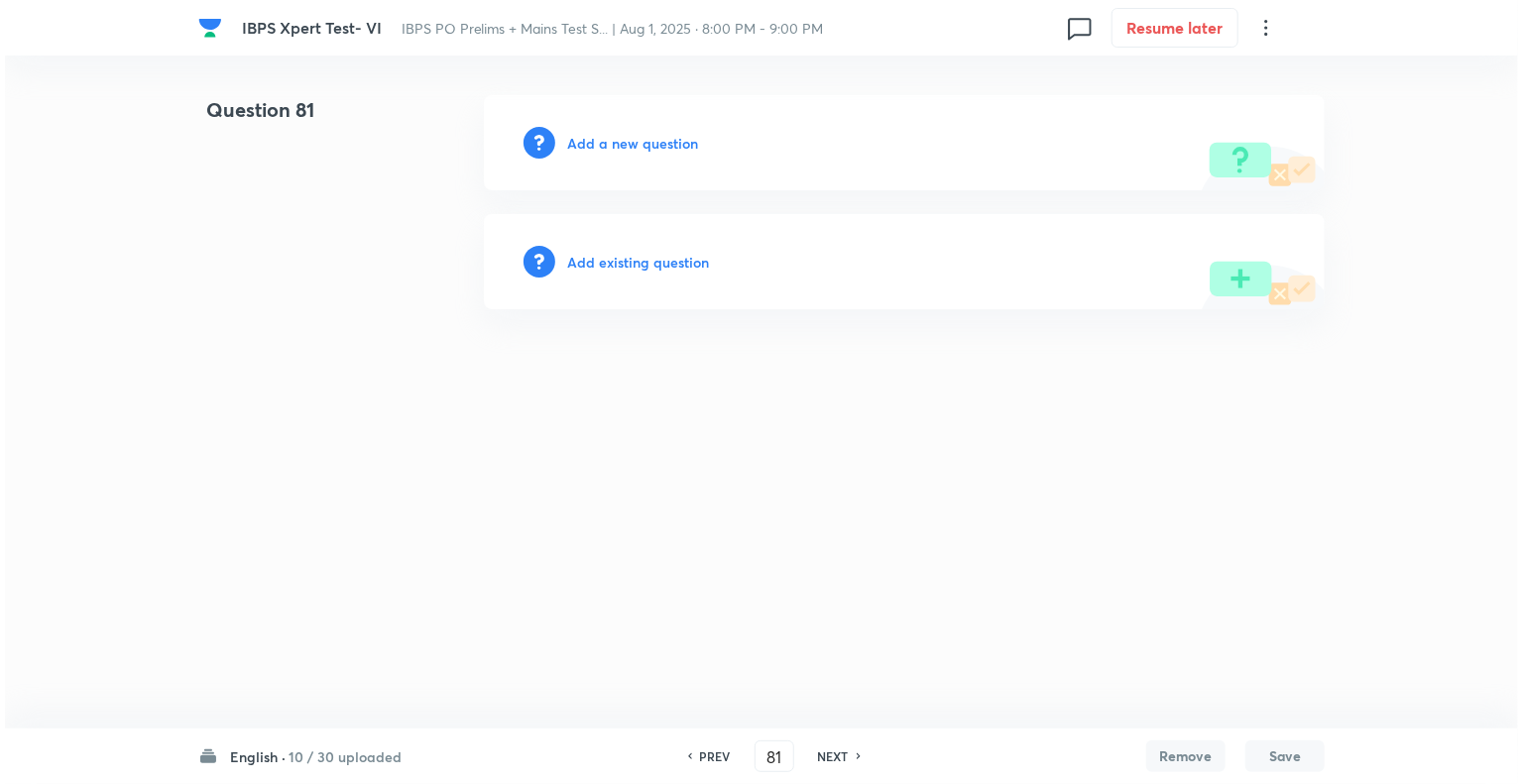 scroll, scrollTop: 0, scrollLeft: 0, axis: both 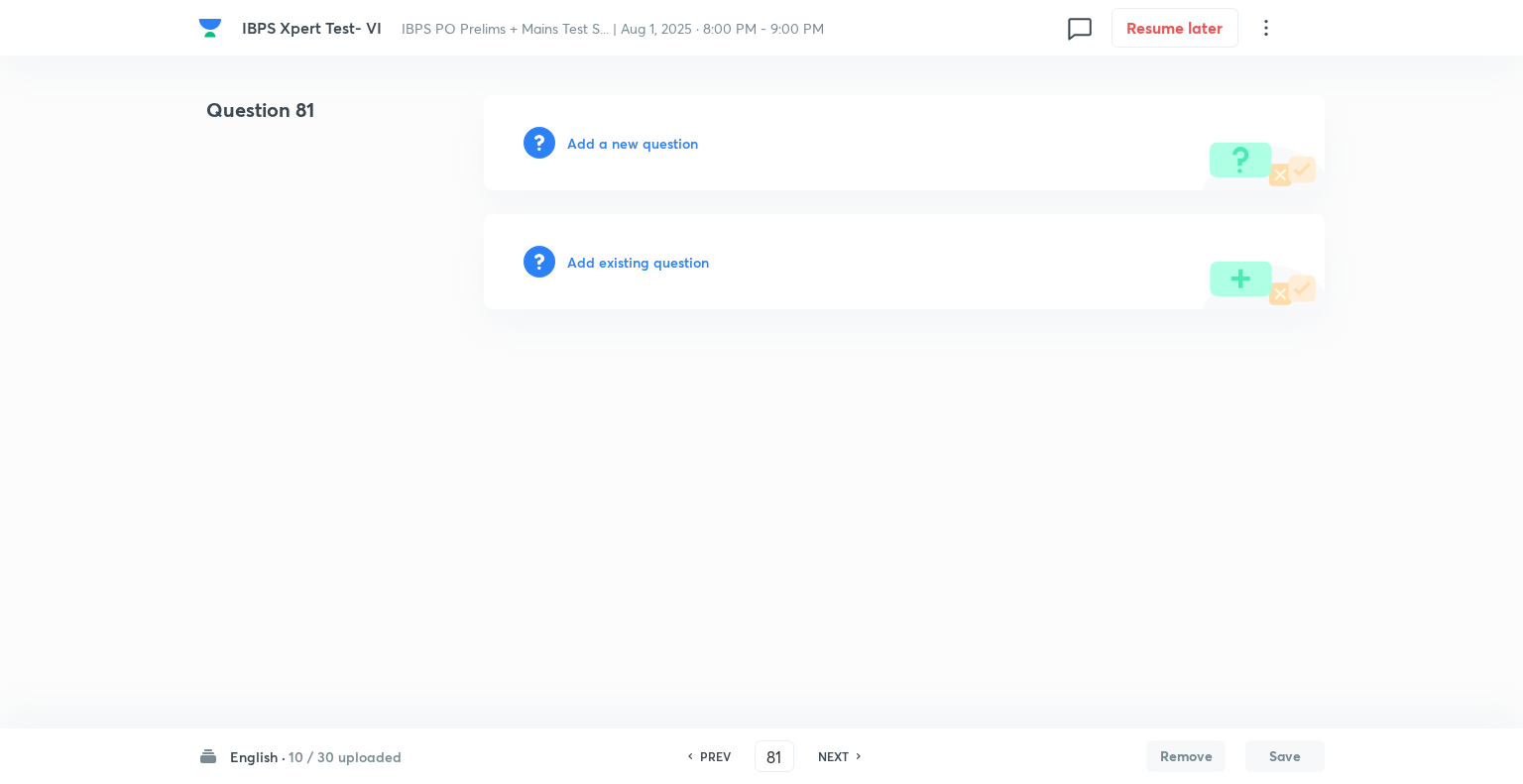click on "Add a new question" at bounding box center (633, 143) 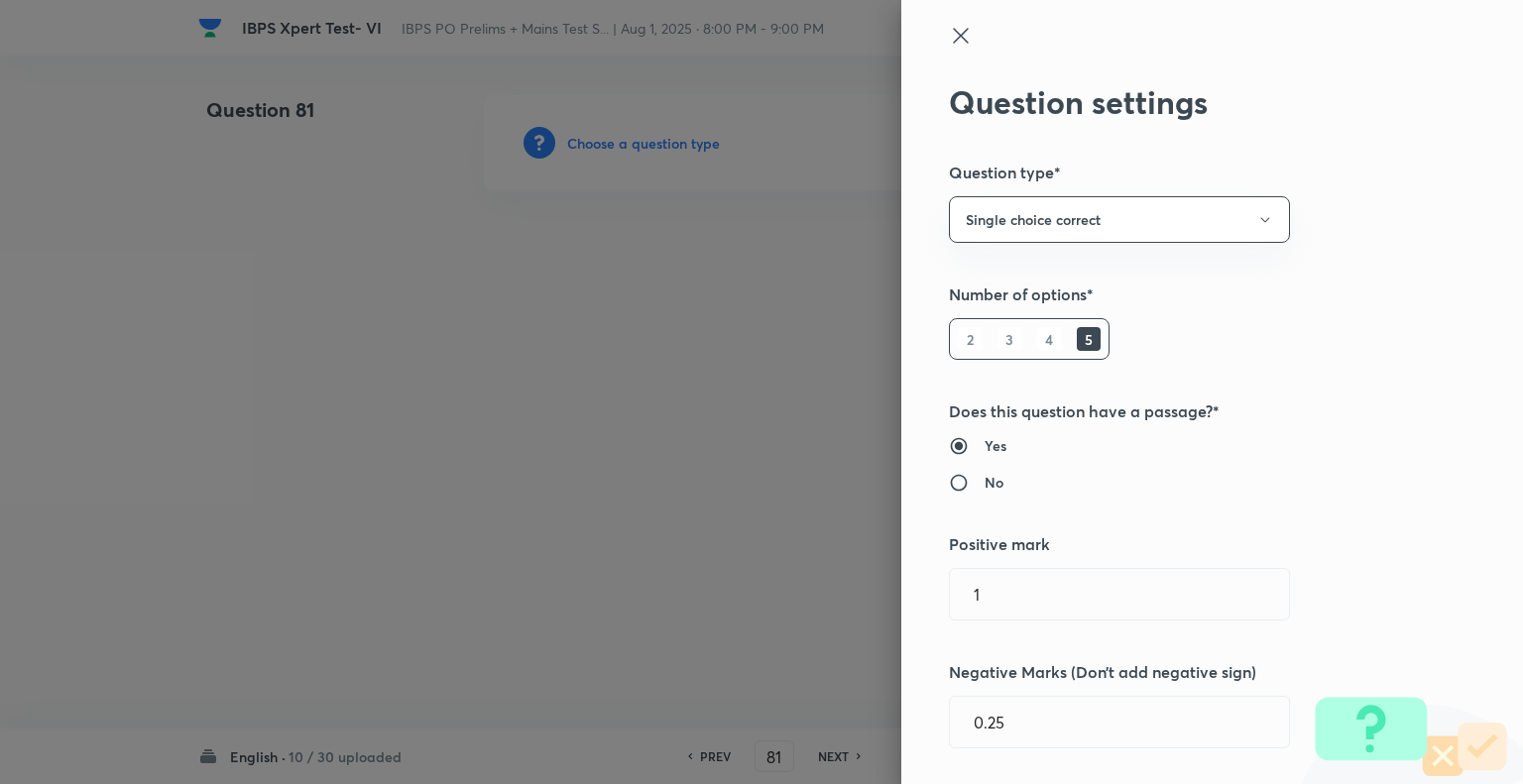 type 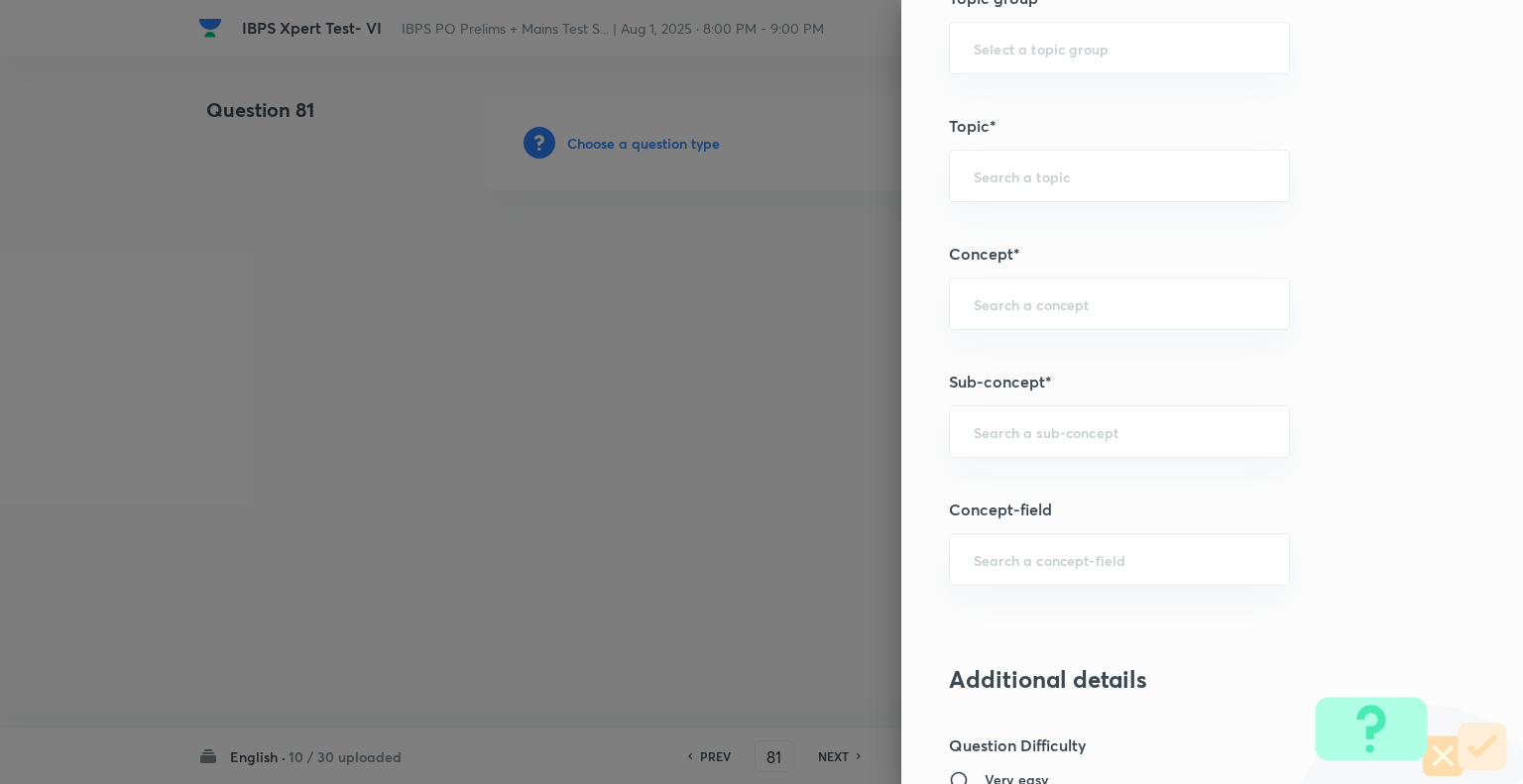 scroll, scrollTop: 959, scrollLeft: 0, axis: vertical 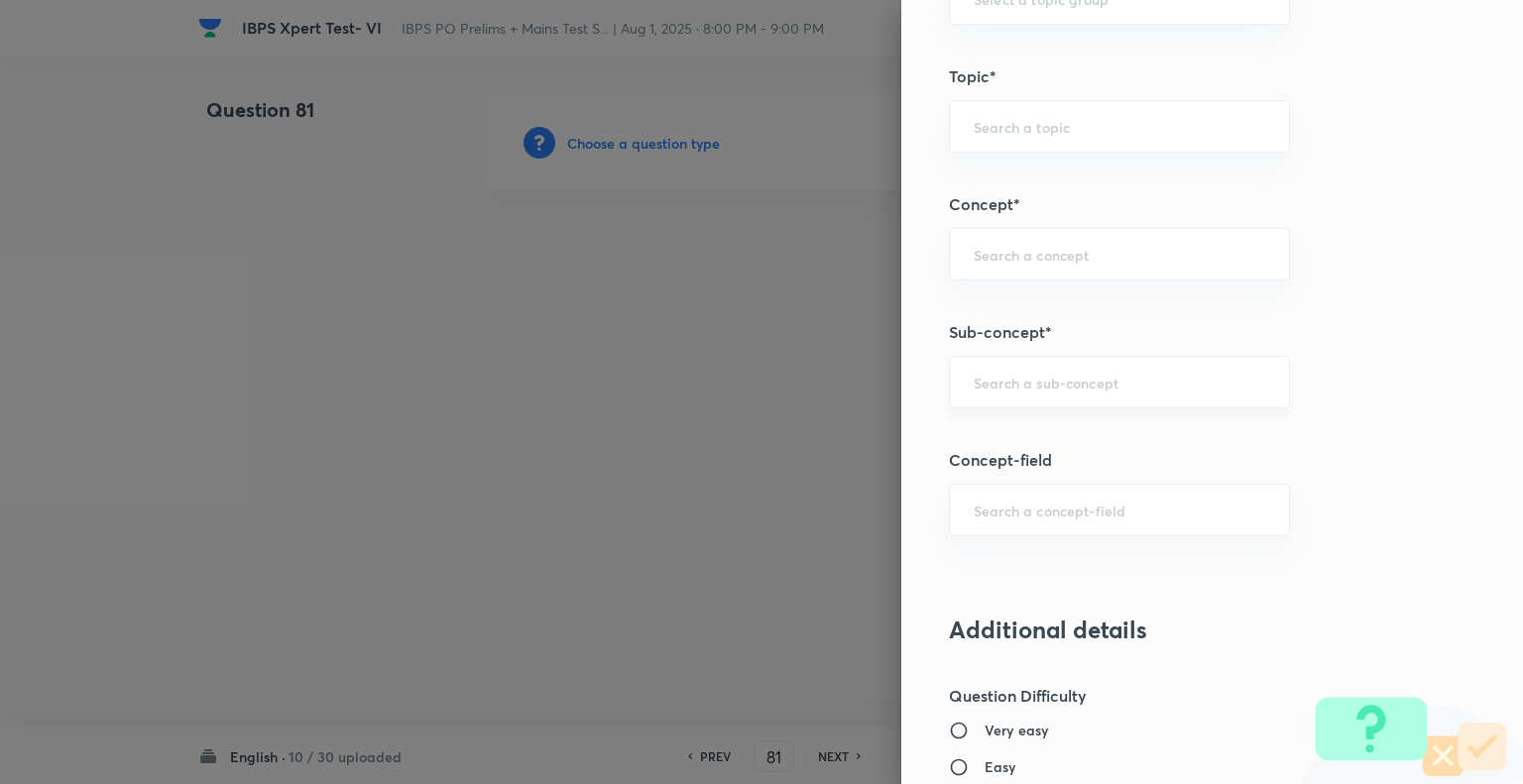 click on "​" at bounding box center [1119, 382] 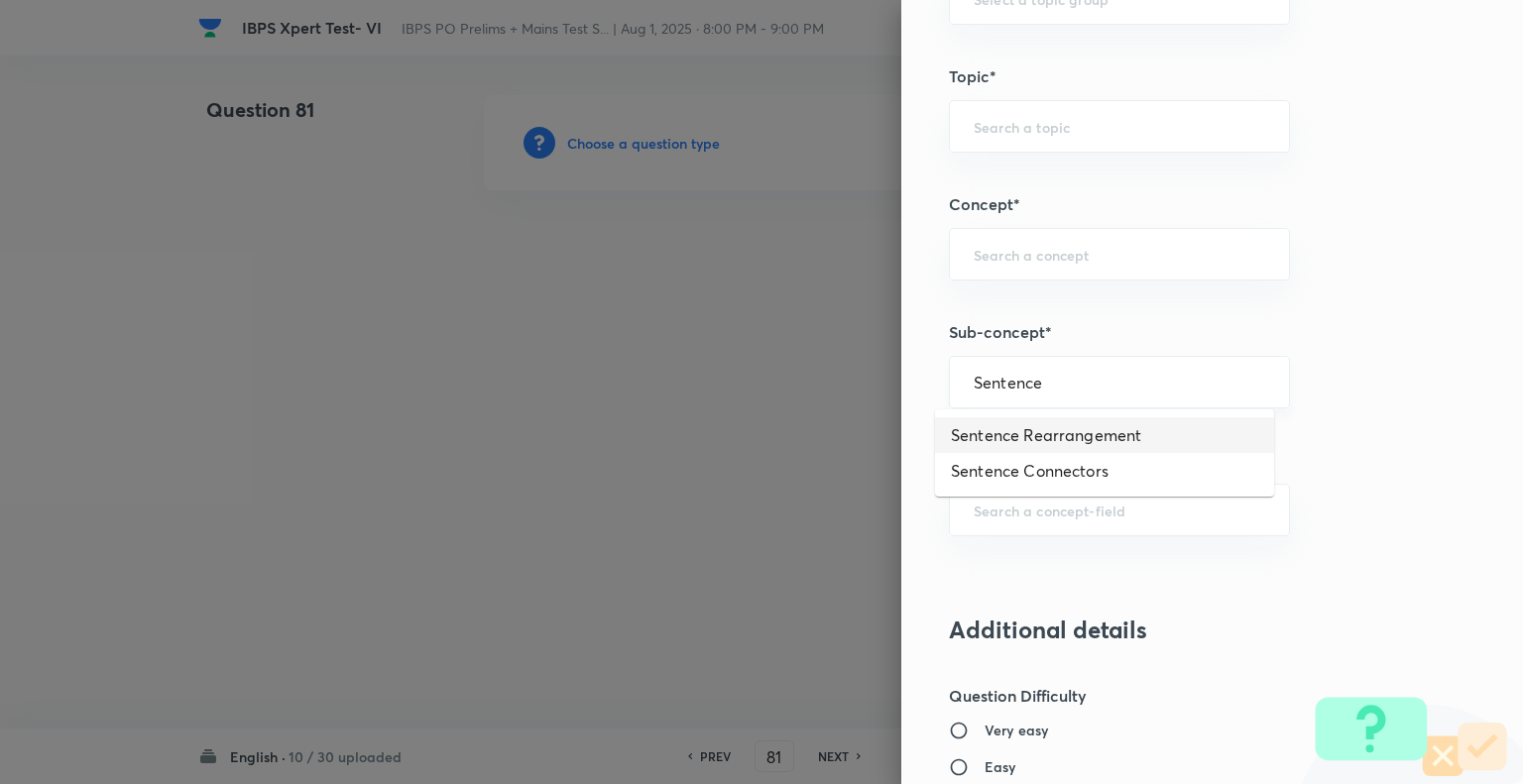 type on "Sentence Rearrangement" 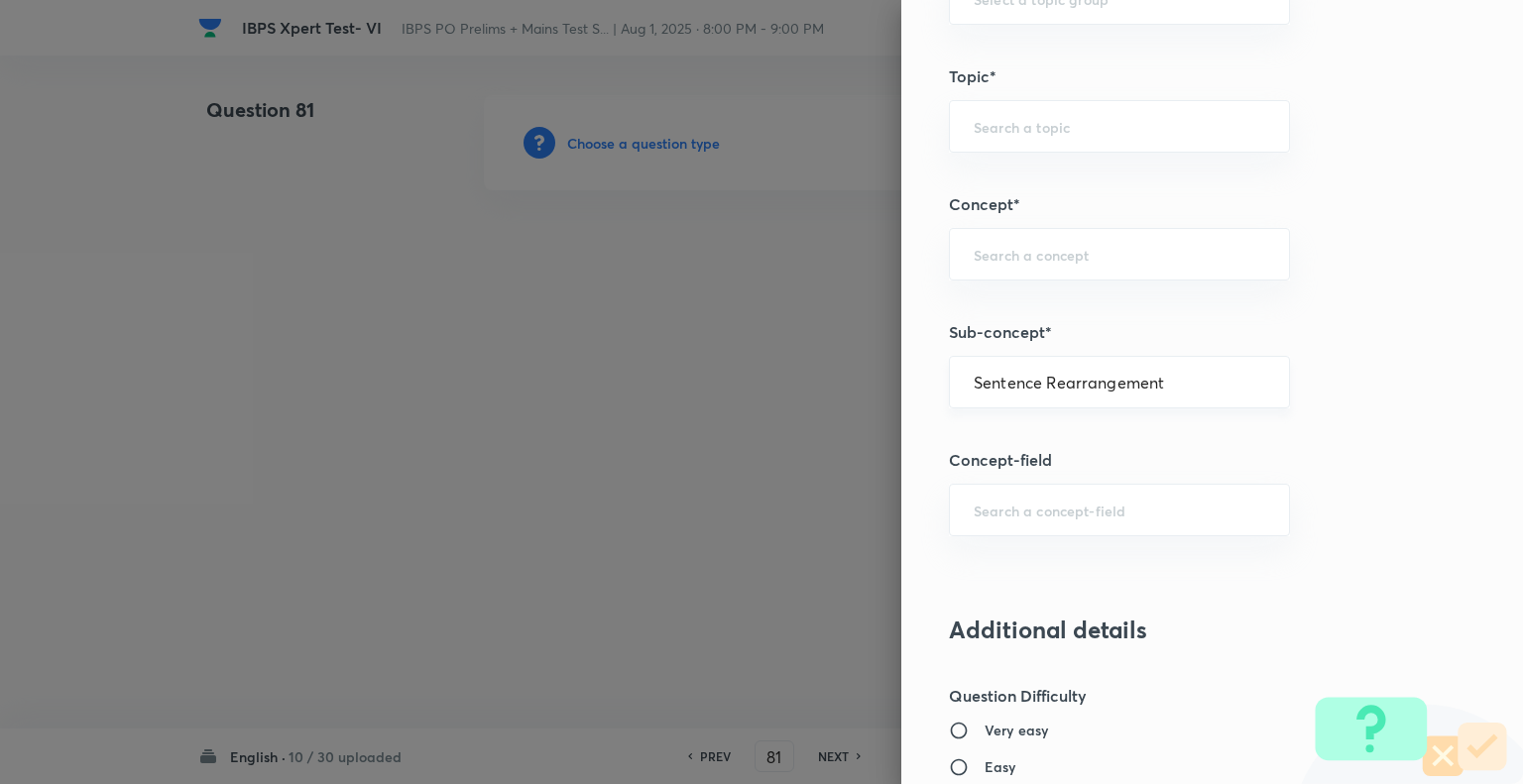 type on "English Language" 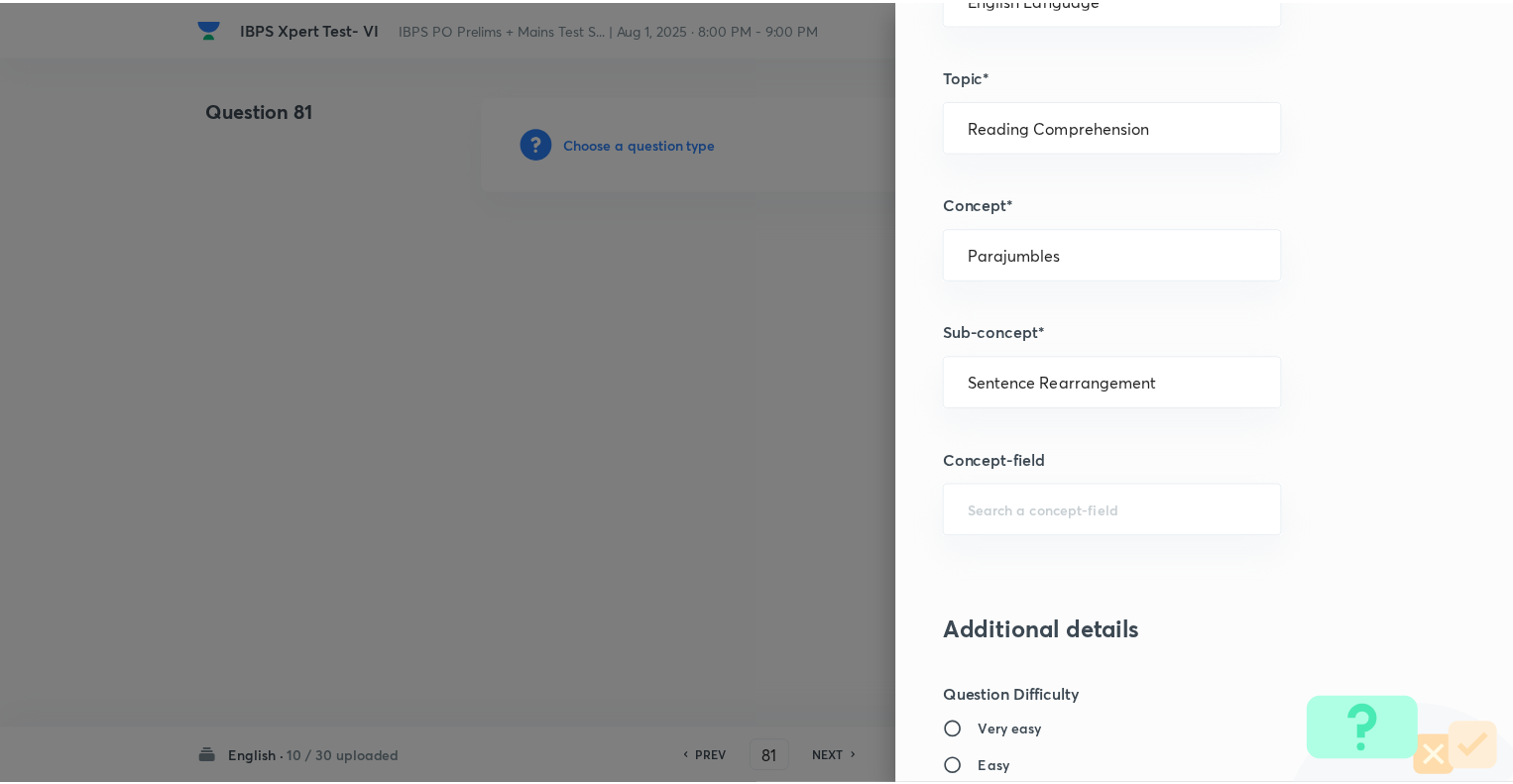 scroll, scrollTop: 1914, scrollLeft: 0, axis: vertical 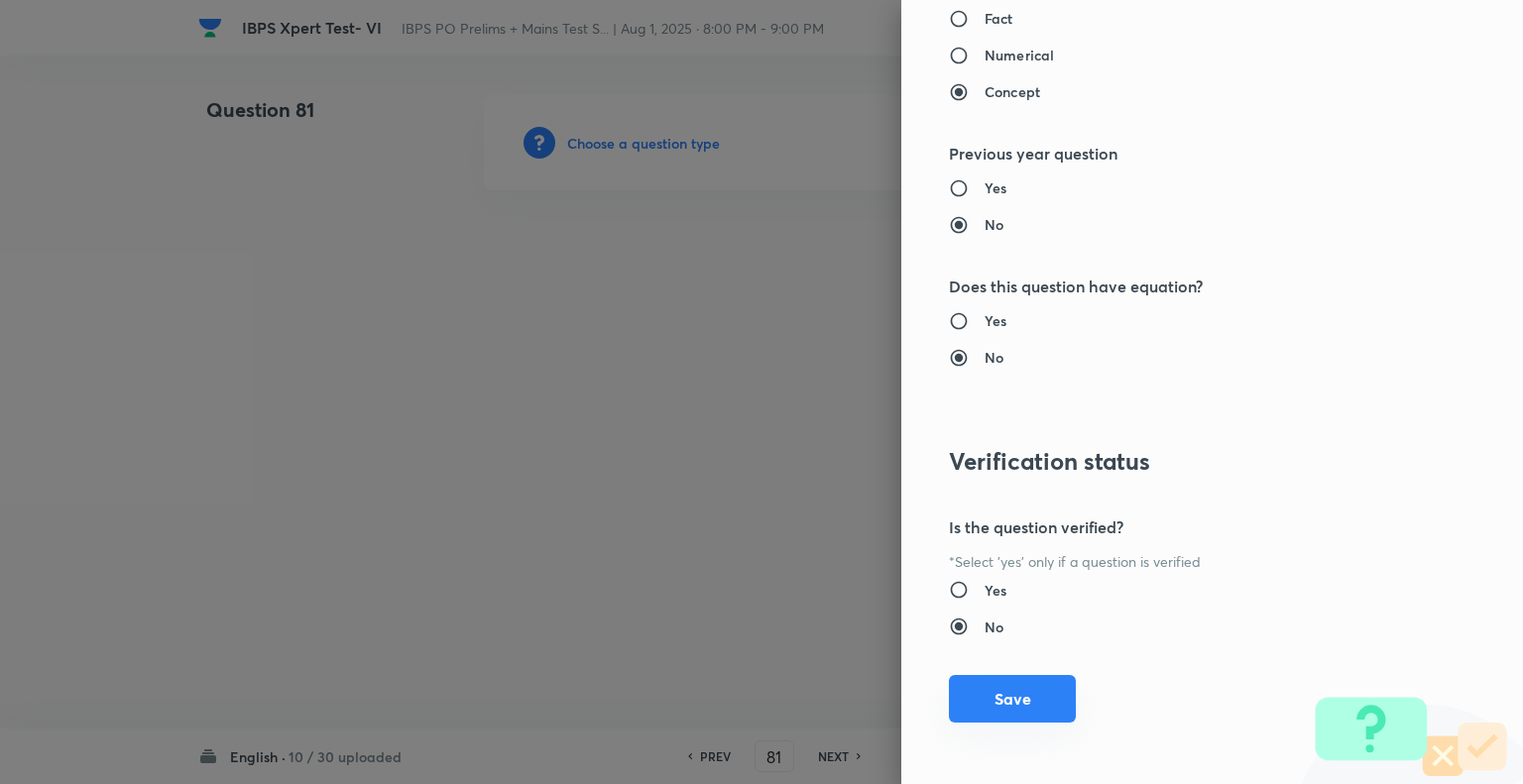 click on "Save" at bounding box center [1012, 699] 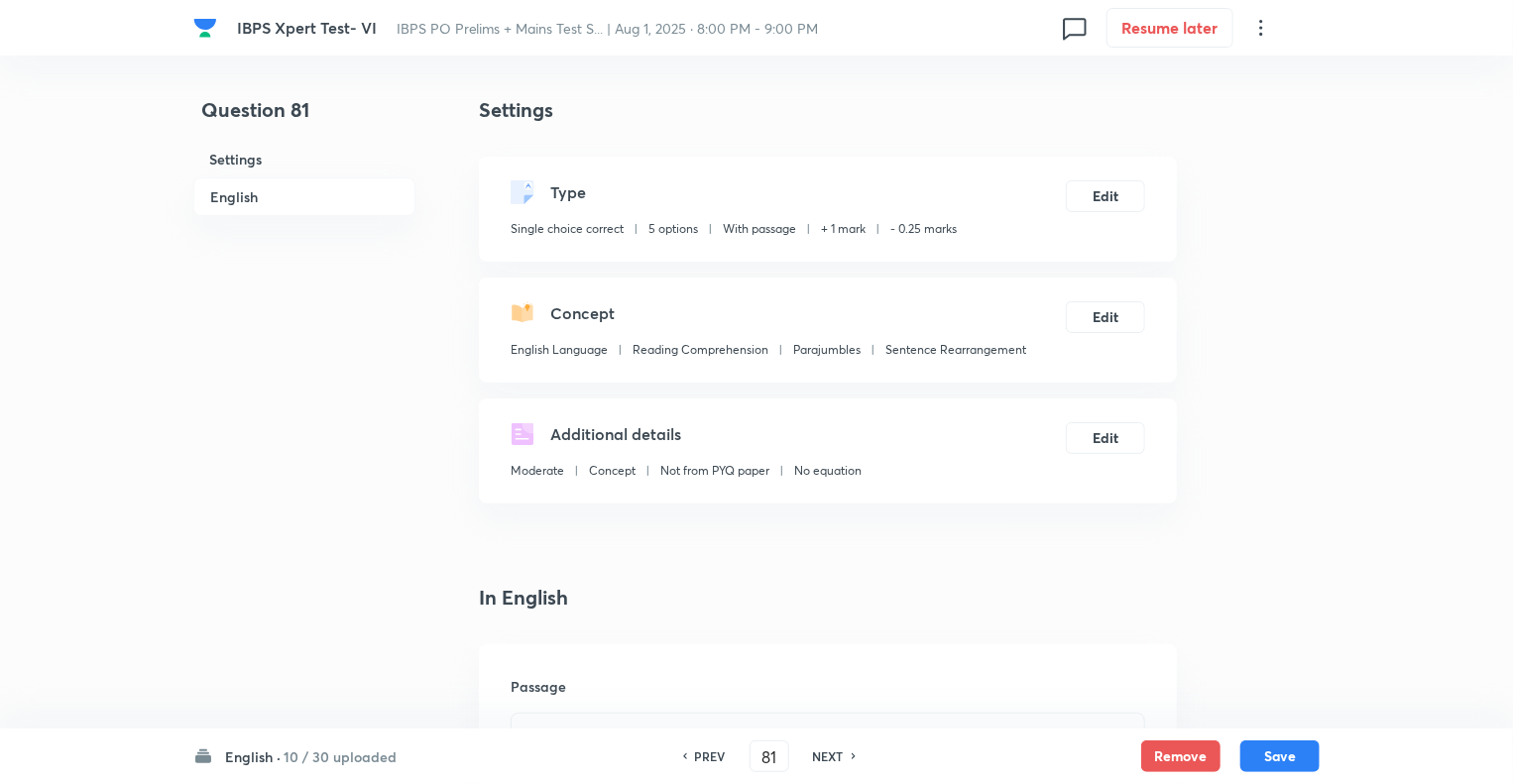 click on "Question 81 Settings English" at bounding box center (304, 1799) 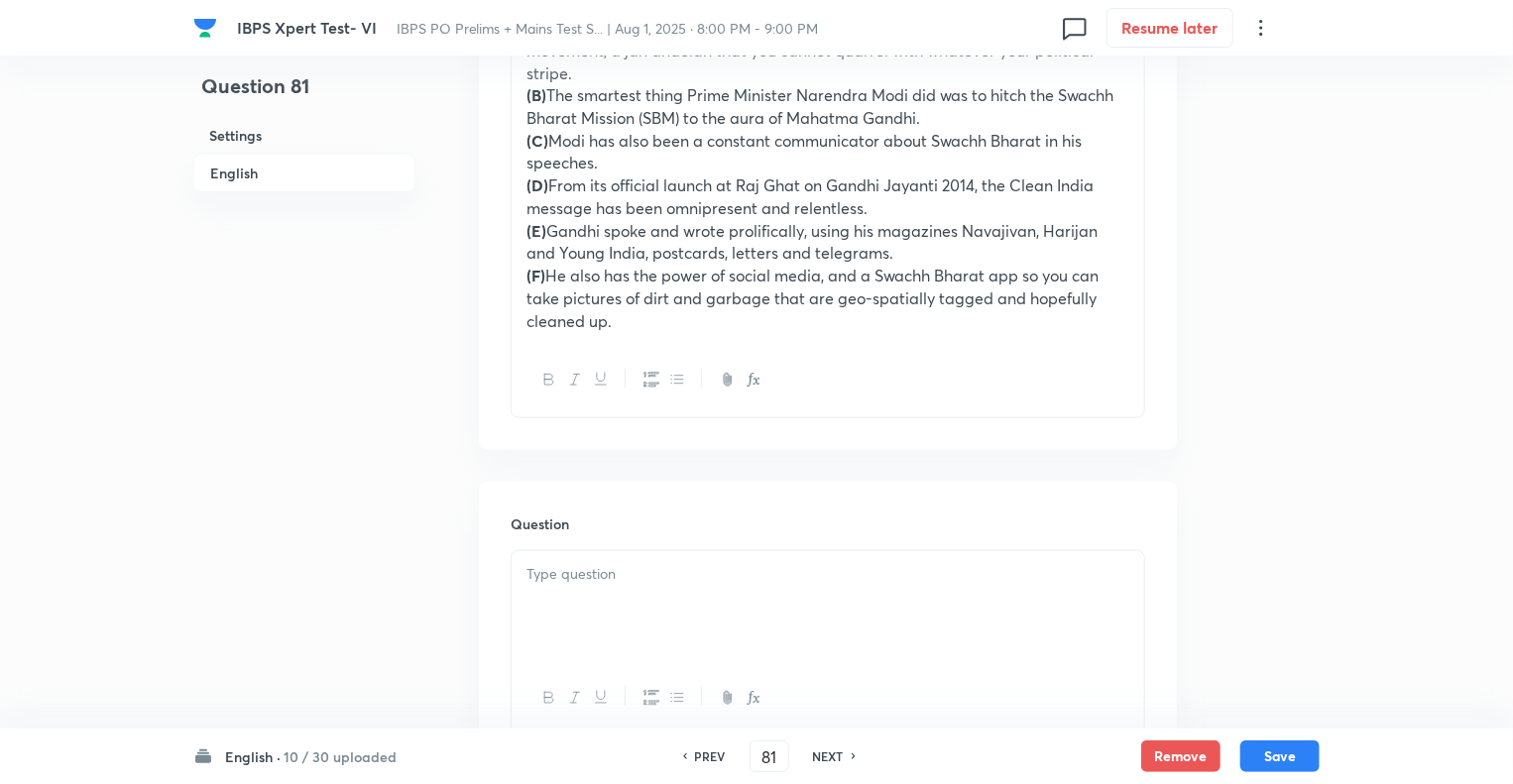 scroll, scrollTop: 991, scrollLeft: 0, axis: vertical 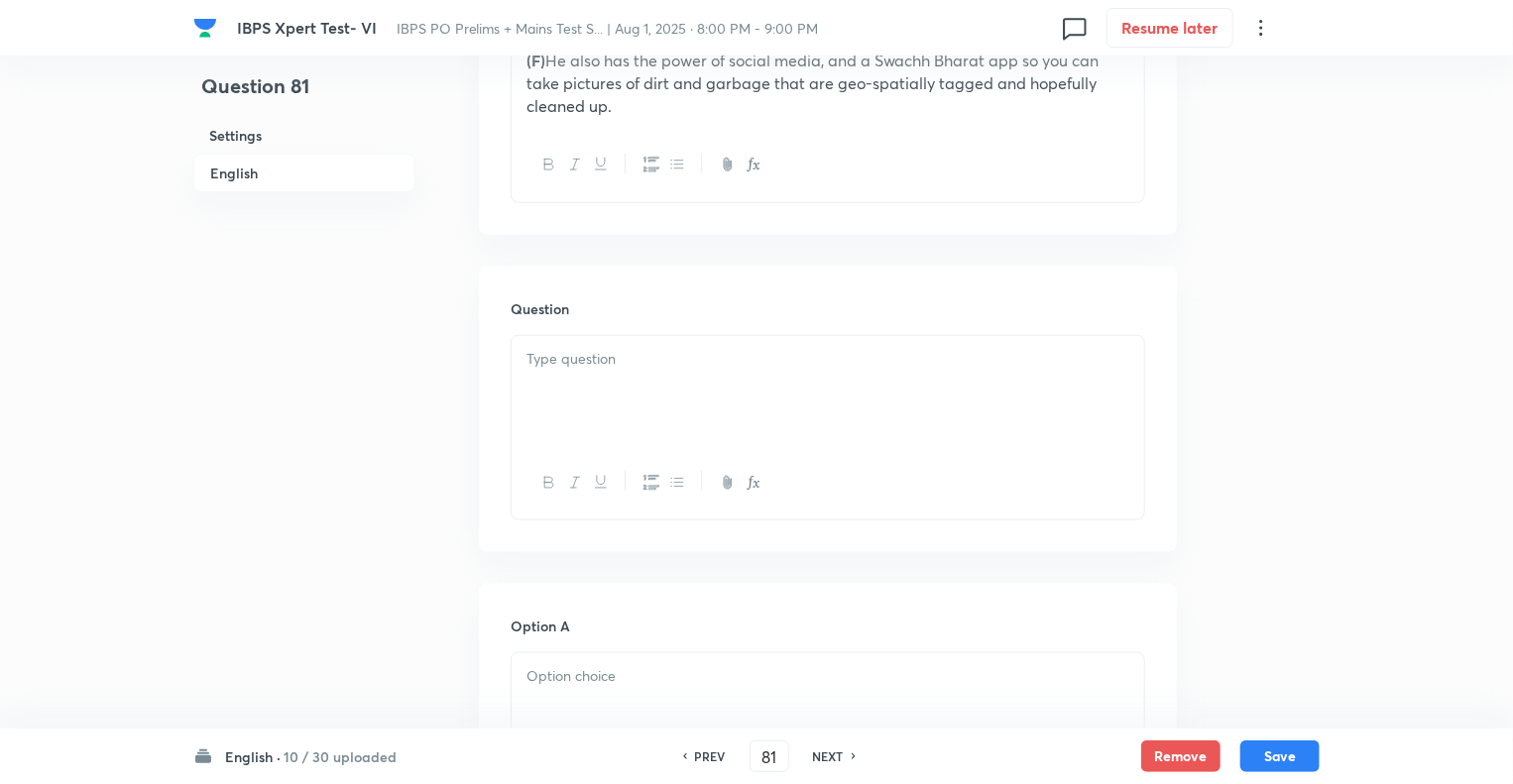 click at bounding box center [828, 359] 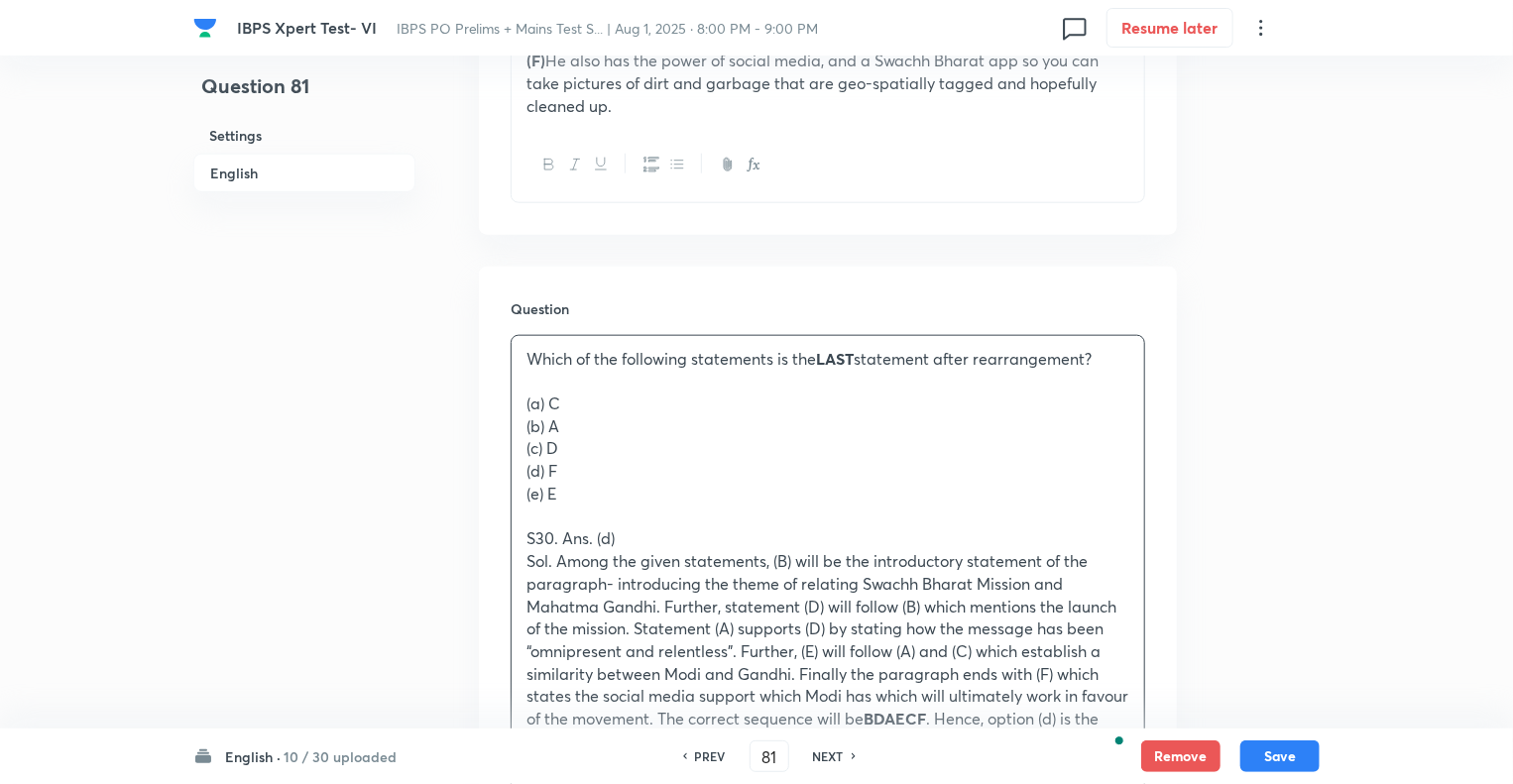 click on "Question 81 Settings English Settings Type Single choice correct 5 options With passage + 1 mark - 0.25 marks Edit Concept English Language Reading Comprehension Parajumbles Sentence Rearrangement Edit Additional details Moderate Concept Not from PYQ paper No equation Edit In English Passage DIRECTIONS: Rearrange the following sentences in the proper sequence to form a meaningful paragraph and then answer the questions given below. (A)  Like Gandhi’s mantra of swarajya, Modi has turned Swachh Bharat into a mass movement, a jan andolan that you cannot quarrel with whatever your political stripe. (B)  The smartest thing Prime Minister Narendra Modi did was to hitch the Swachh Bharat Mission (SBM) to the aura of Mahatma Gandhi.  (C)  Modi has also been a constant communicator about Swachh Bharat in his speeches. (D)  From its official launch at Raj Ghat on Gandhi Jayanti 2014, the Clean India message has been omnipresent and relentless. (E) (F) Question Which of the following statements is the  LAST (a) C" at bounding box center (756, 967) 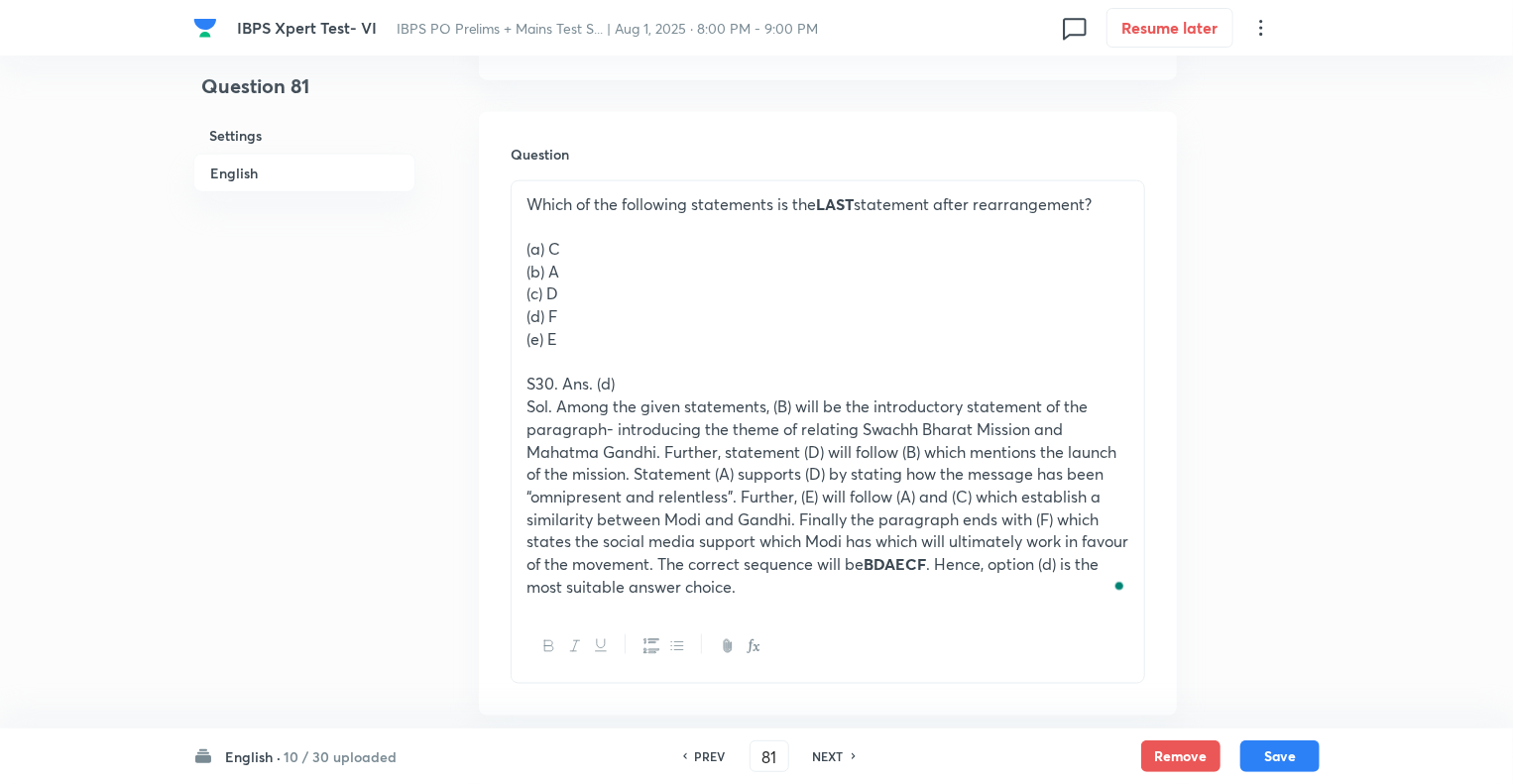 scroll, scrollTop: 1269, scrollLeft: 0, axis: vertical 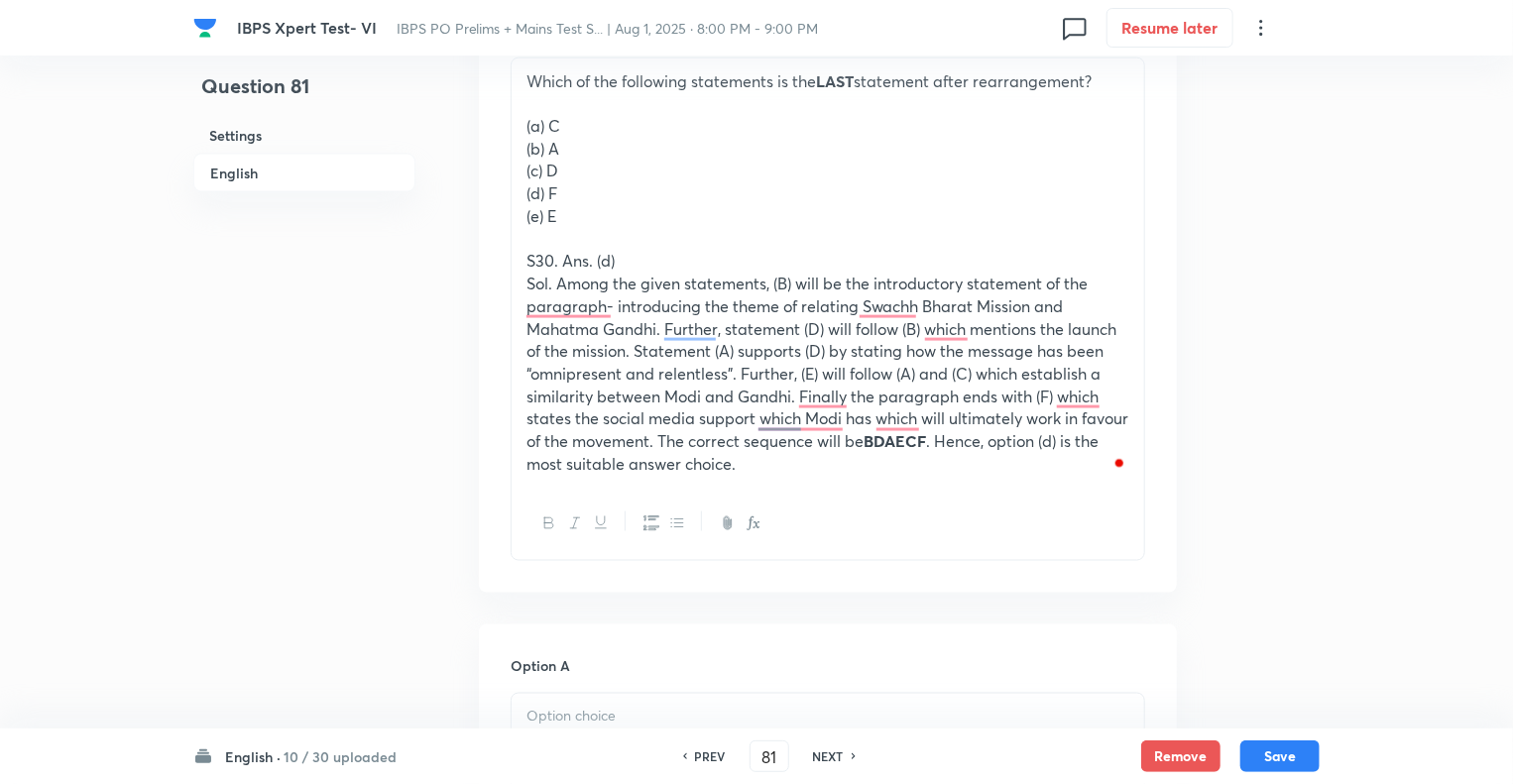 click on "Which of the following statements is the  LAST  statement after rearrangement? (a) C (b) A (c) D (d) F (e) E S30. Ans. (d) Sol. Among the given statements, (B) will be the introductory statement of the paragraph- introducing the theme of relating Swachh Bharat Mission and Mahatma Gandhi. Further, statement (D) will follow (B) which mentions the launch of the mission. Statement (A) supports (D) by stating how the message has been “omnipresent and relentless”. Further, (E) will follow (A) and (C) which establish a similarity between Modi and Gandhi. Finally the paragraph ends with (F) which states the social media support which Modi has which will ultimately work in favour of the movement. The correct sequence will be  BDAECF . Hence, option (d) is the most suitable answer choice." at bounding box center (828, 273) 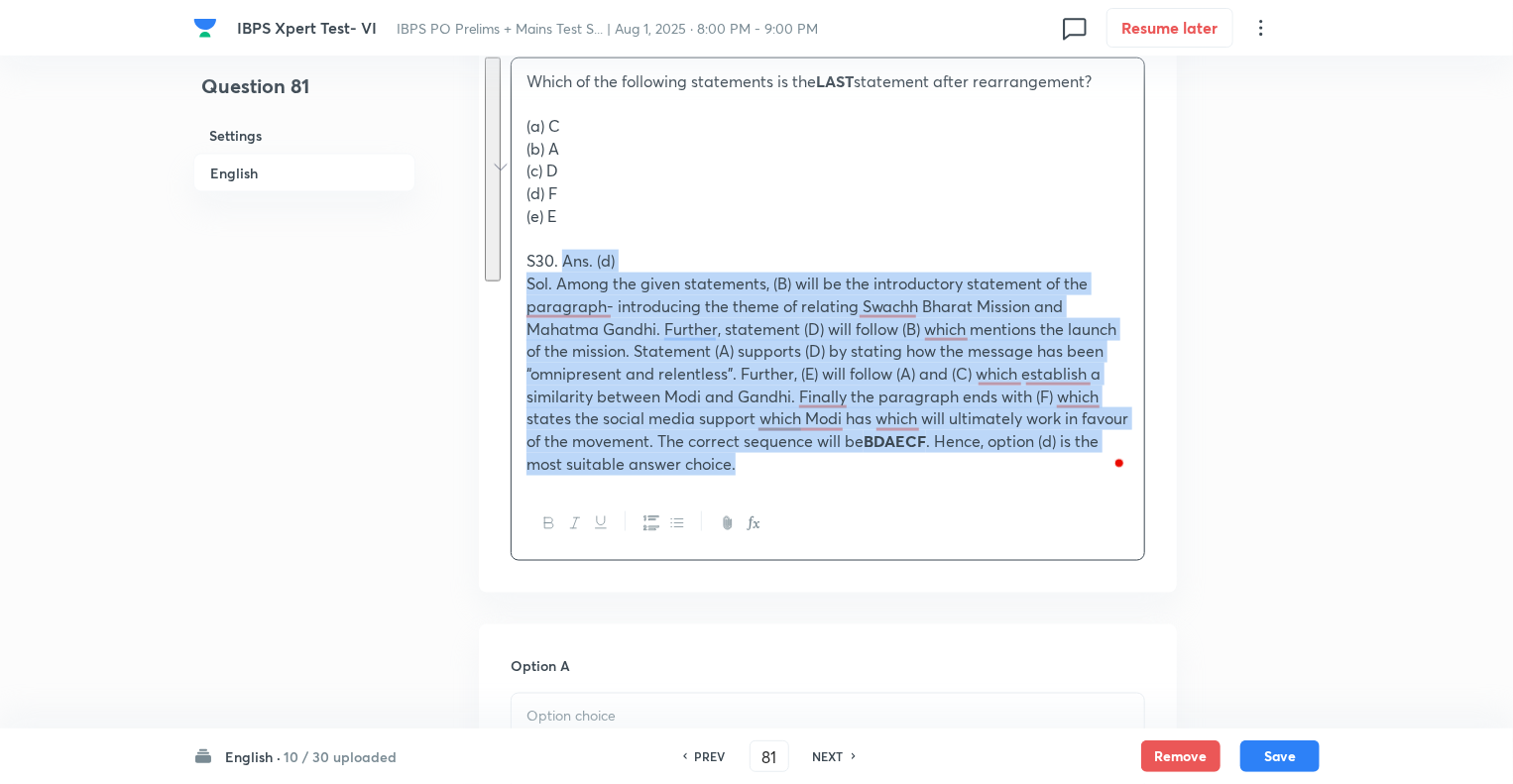 drag, startPoint x: 775, startPoint y: 475, endPoint x: 563, endPoint y: 264, distance: 299.107 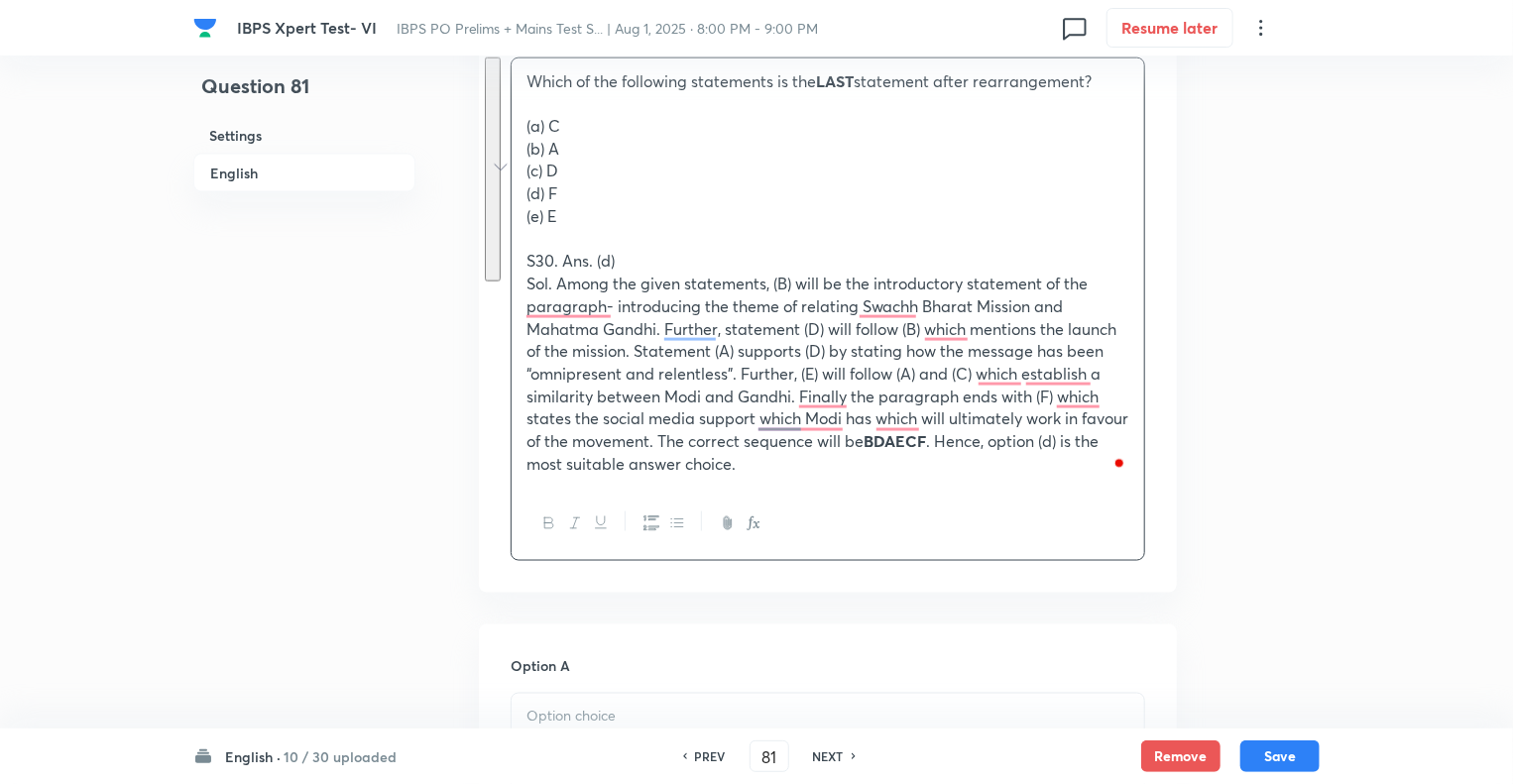 click on "Question 81 Settings English" at bounding box center (304, 690) 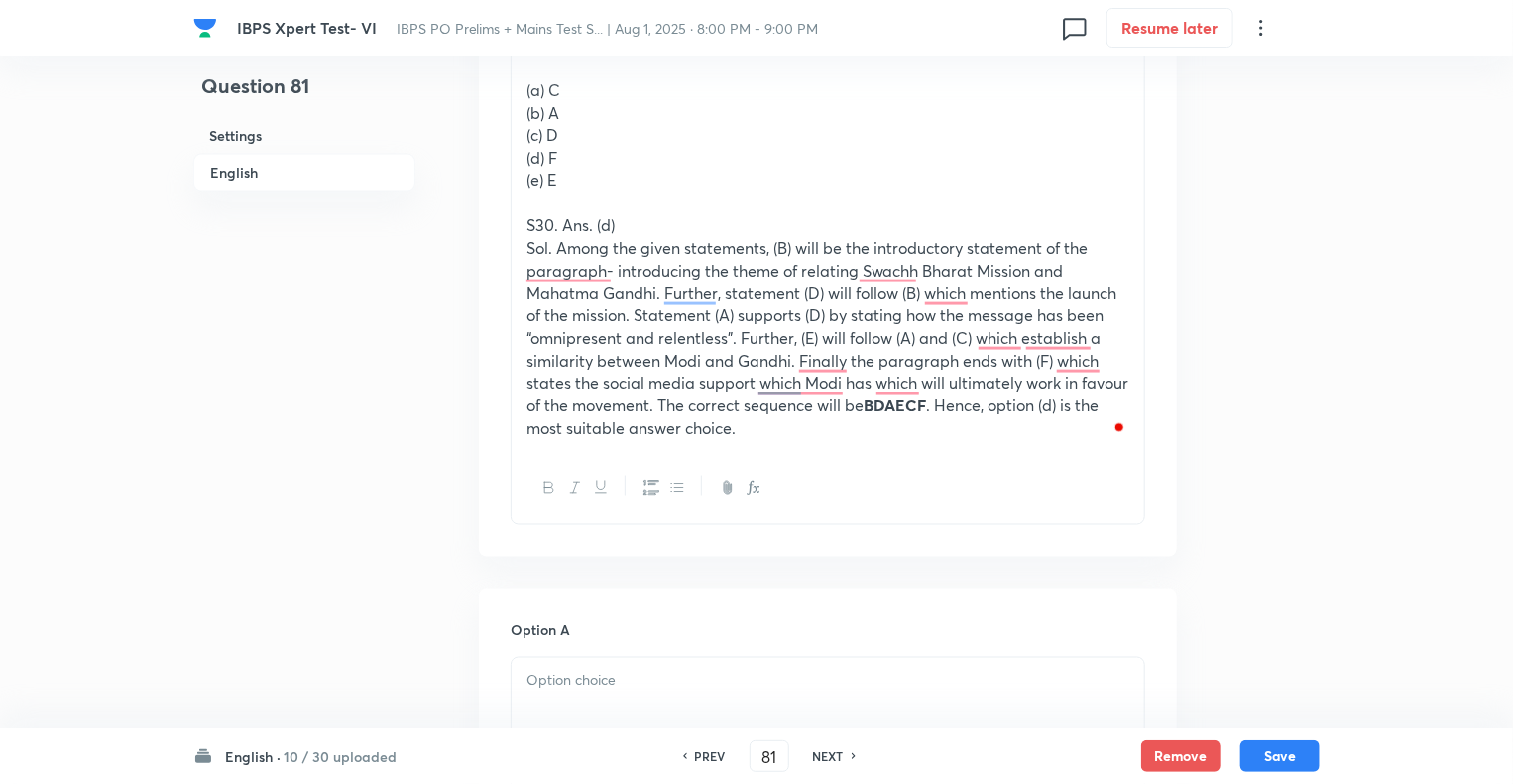 scroll, scrollTop: 1308, scrollLeft: 0, axis: vertical 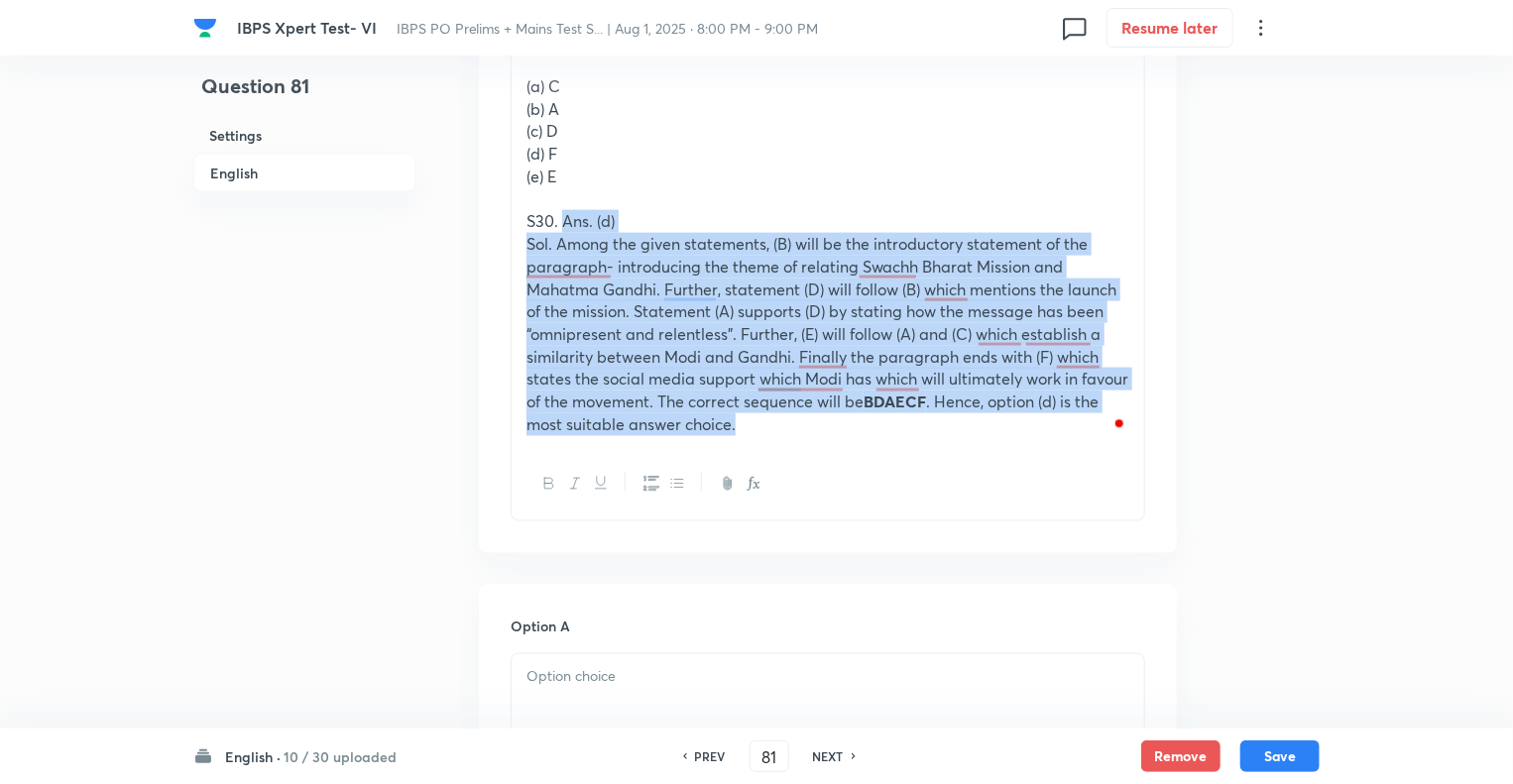 drag, startPoint x: 561, startPoint y: 219, endPoint x: 794, endPoint y: 436, distance: 318.39912 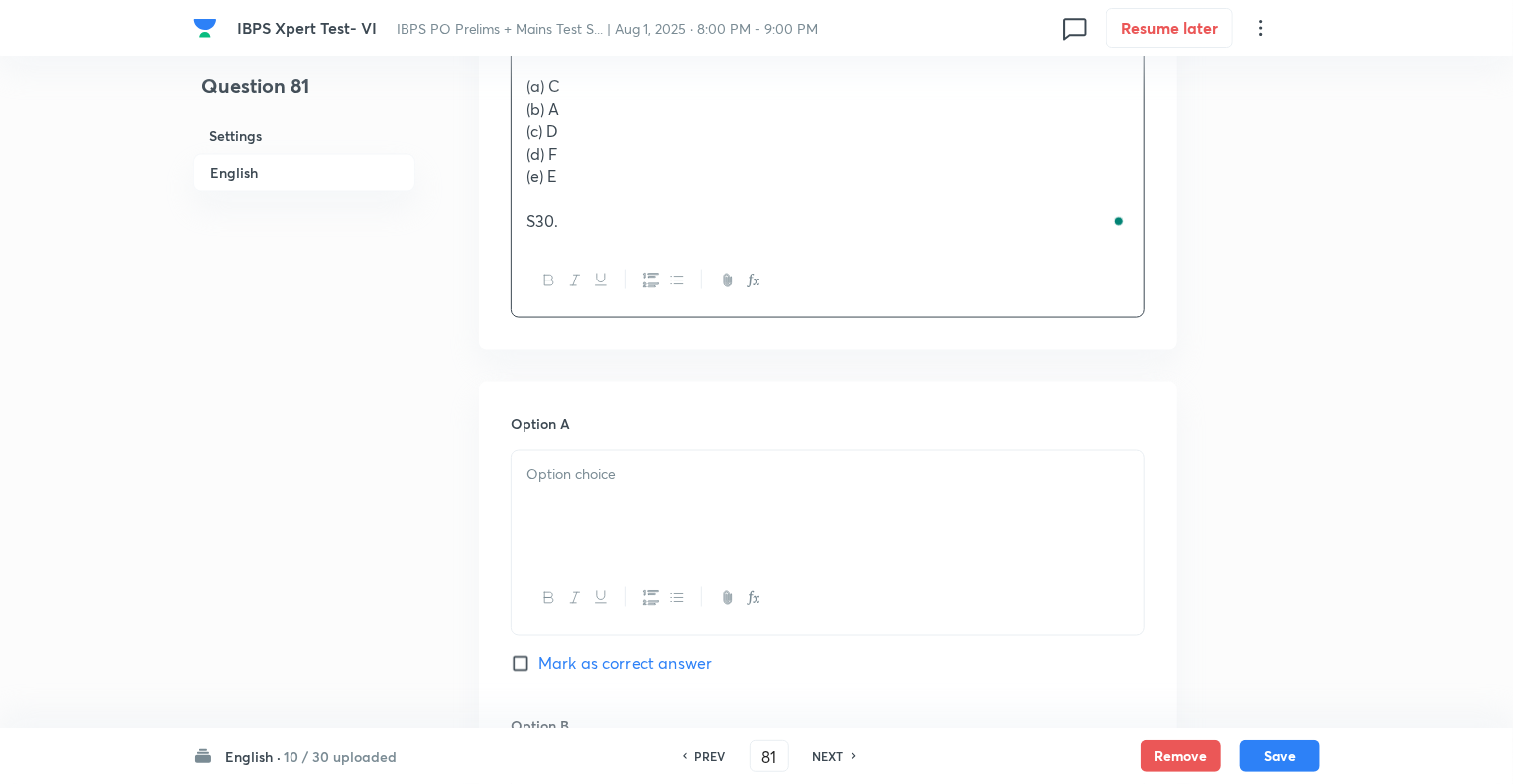 click on "Question 81 Settings English" at bounding box center [304, 549] 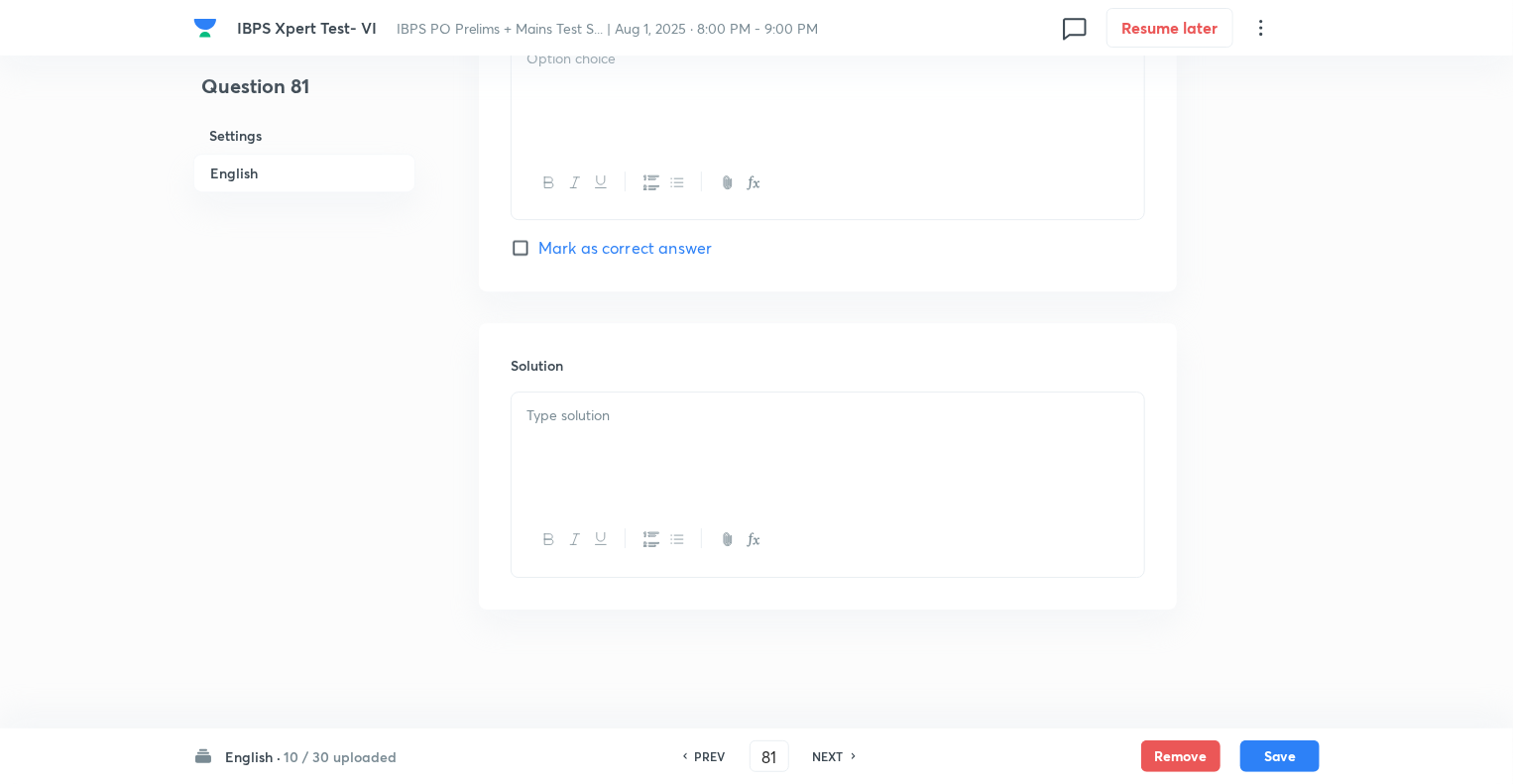 scroll, scrollTop: 2950, scrollLeft: 0, axis: vertical 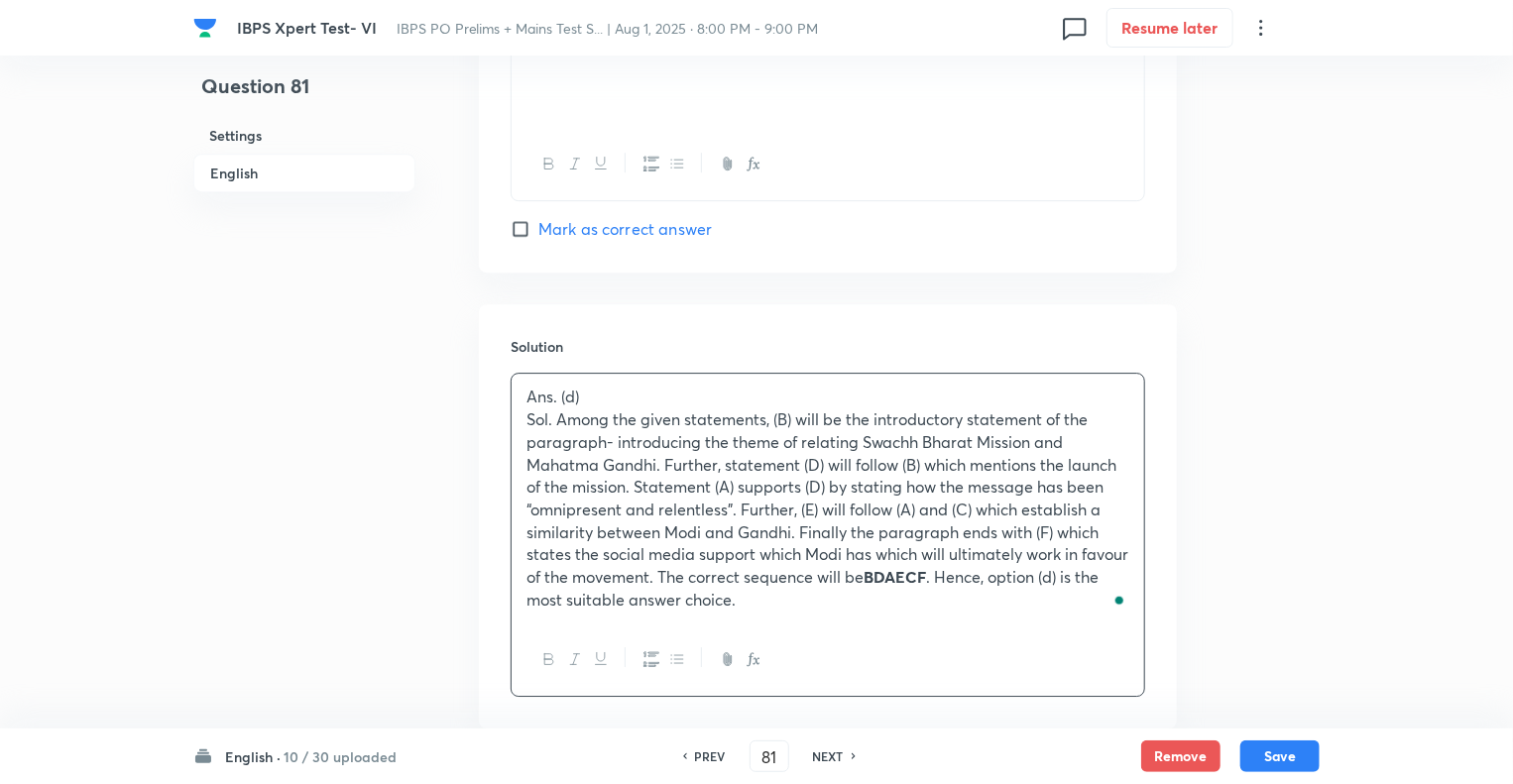click on "Question 81 Settings English" at bounding box center [304, -1024] 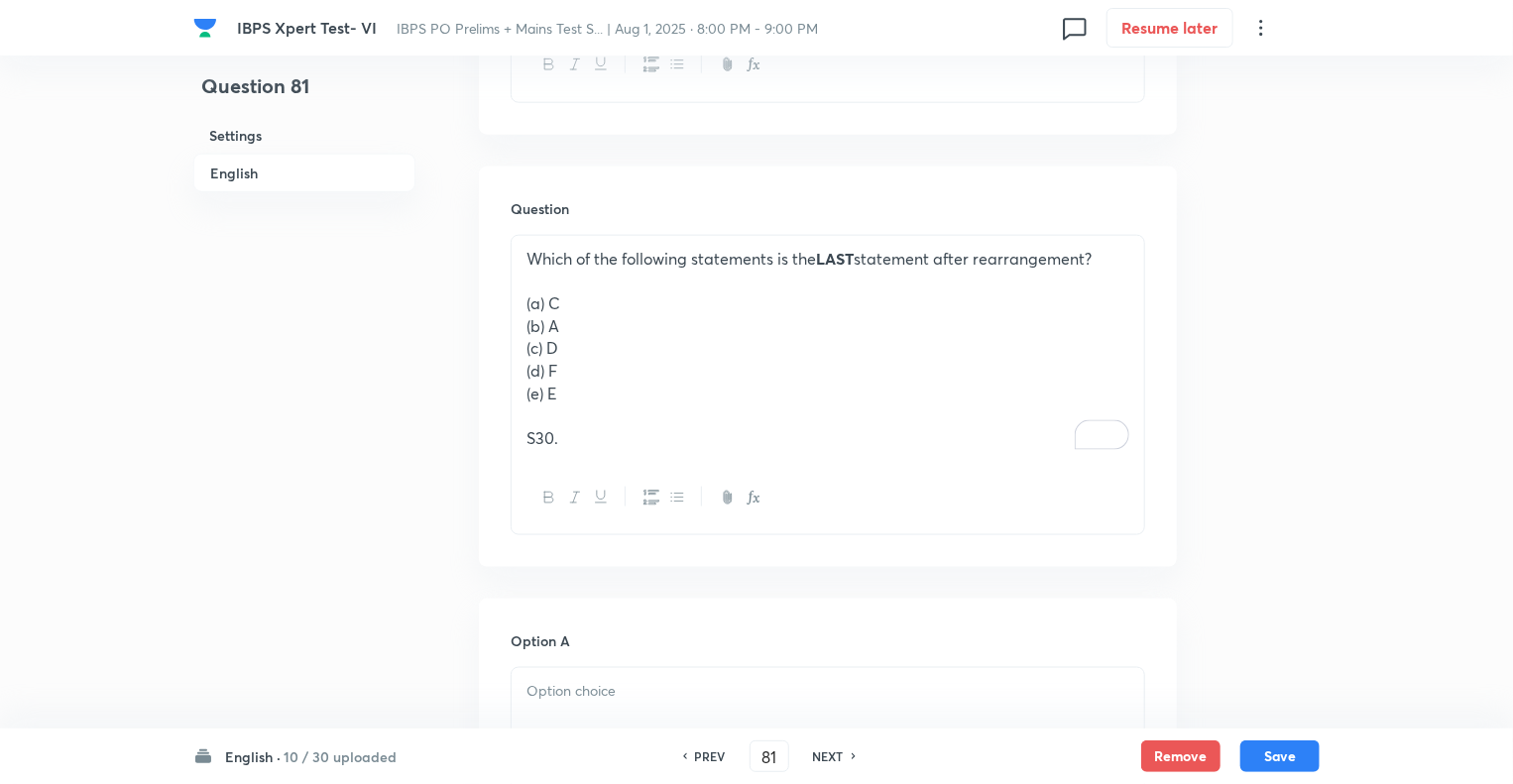 scroll, scrollTop: 1047, scrollLeft: 0, axis: vertical 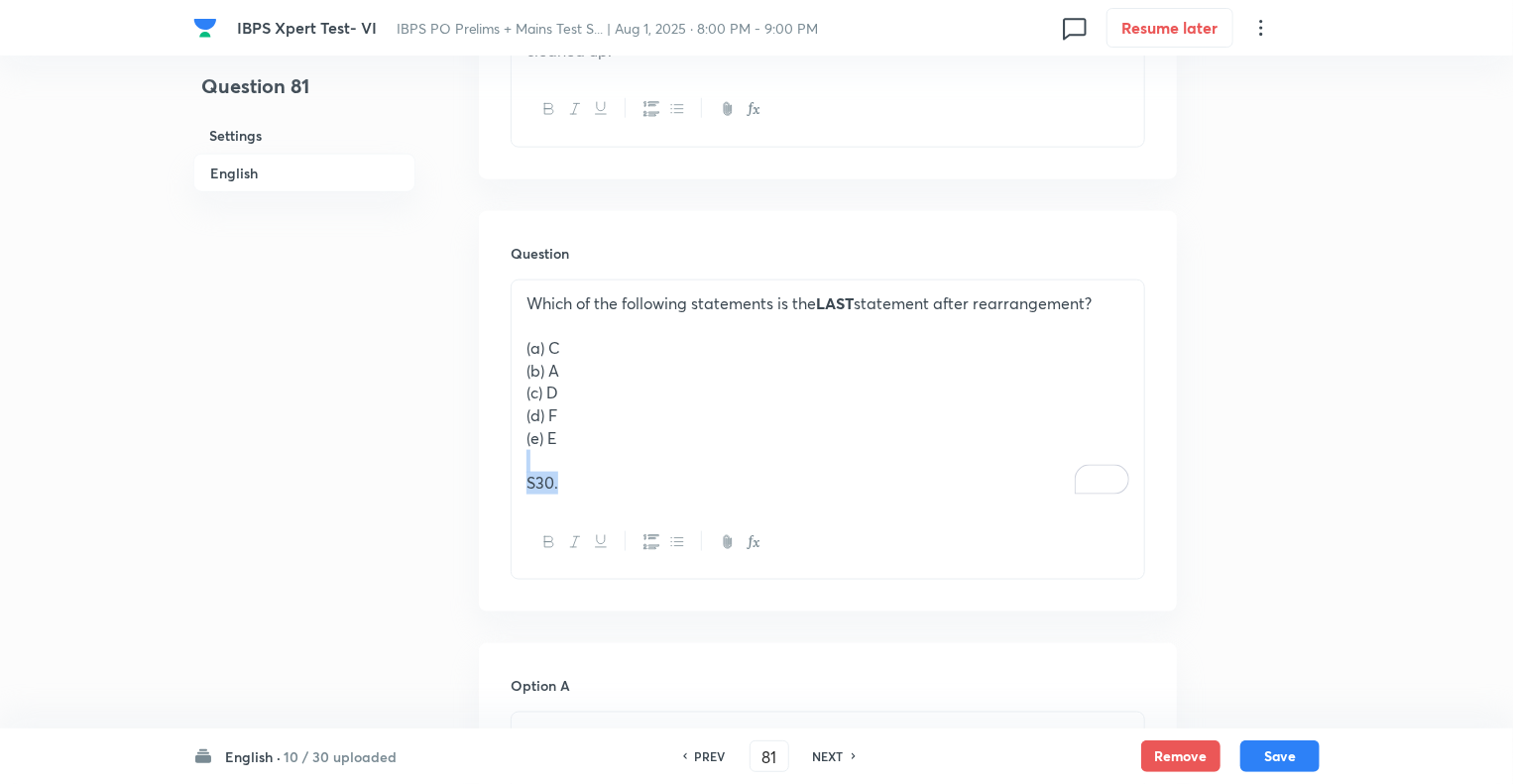 drag, startPoint x: 562, startPoint y: 475, endPoint x: 492, endPoint y: 467, distance: 70.45566 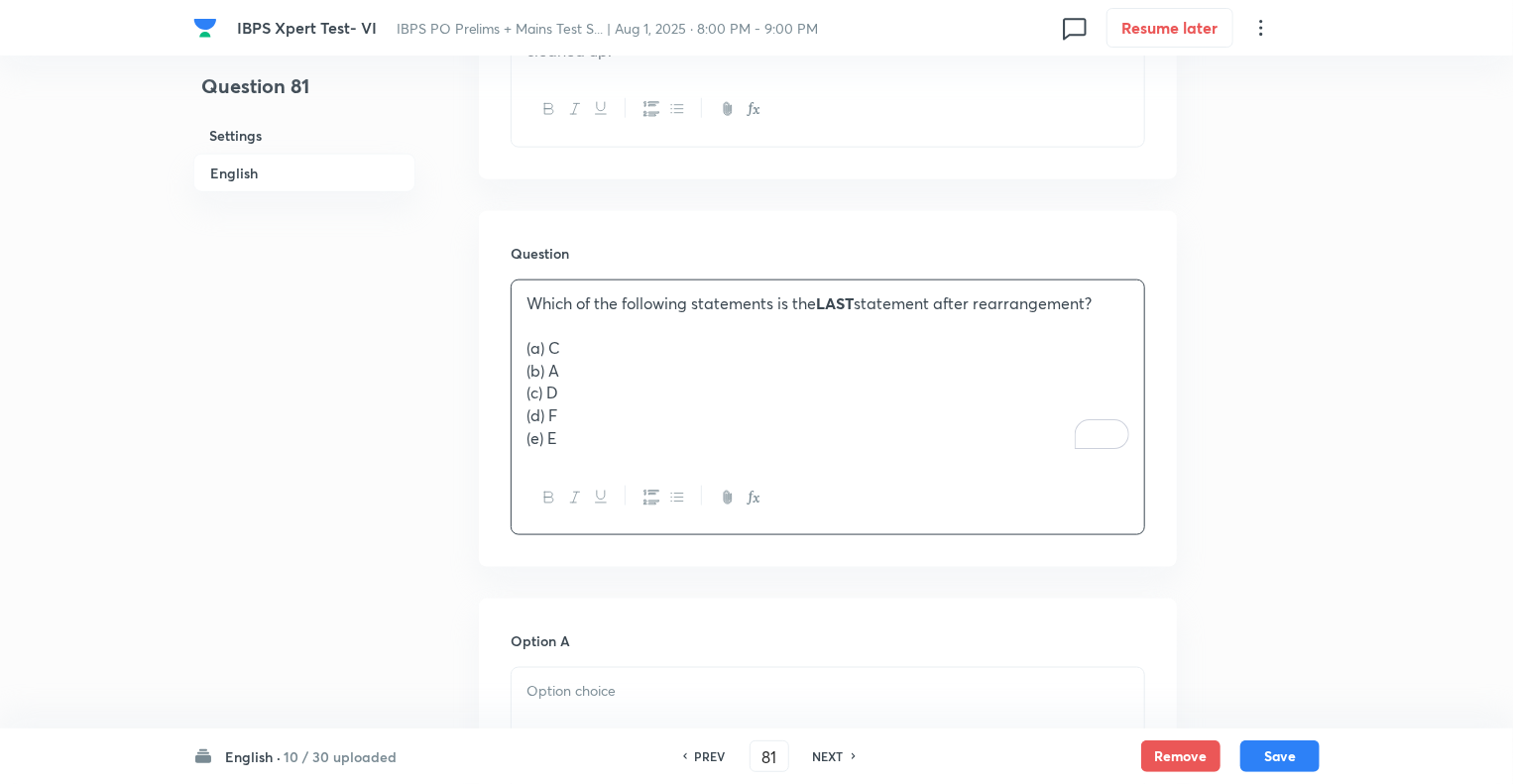 type 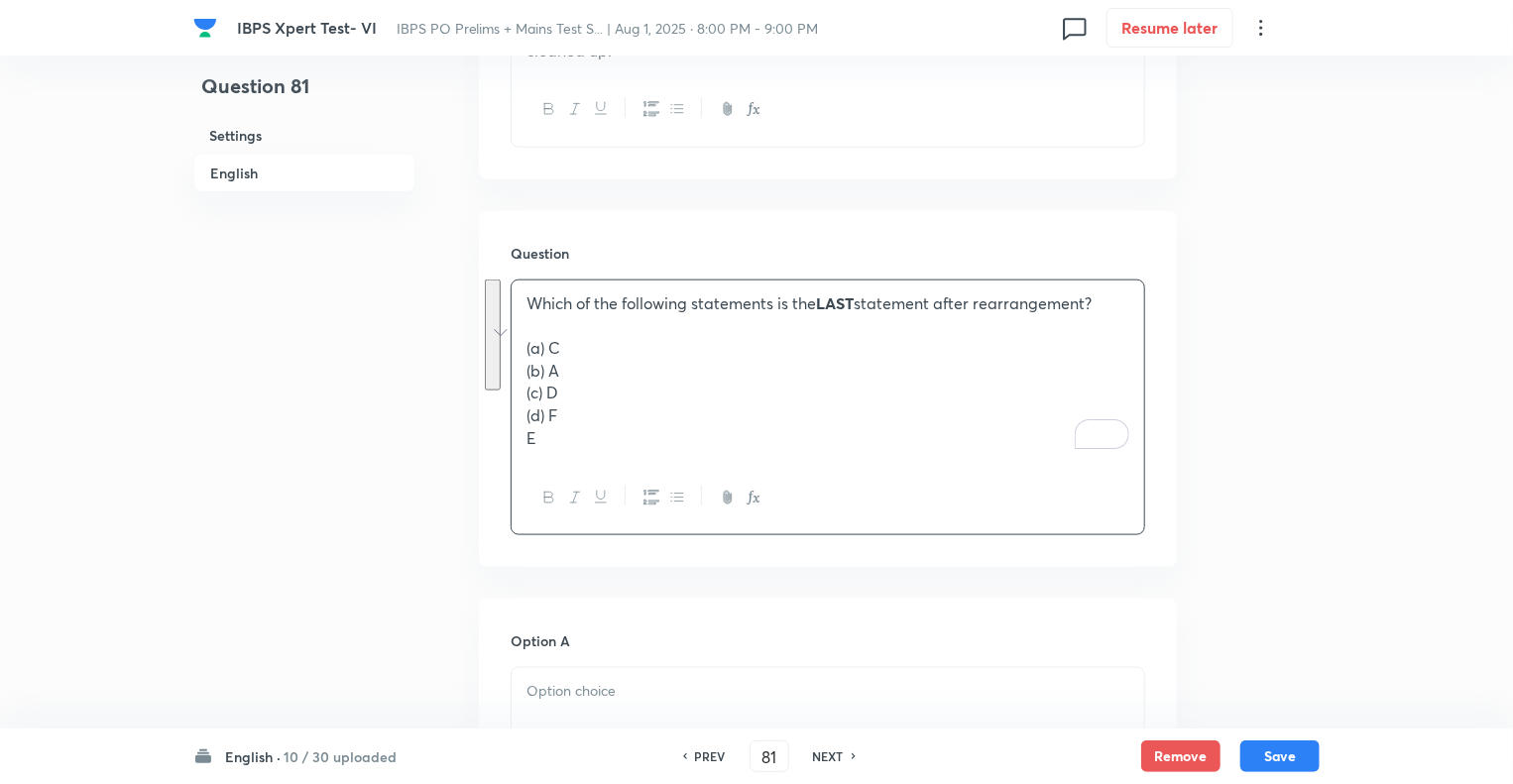 drag, startPoint x: 548, startPoint y: 439, endPoint x: 514, endPoint y: 340, distance: 104.6757 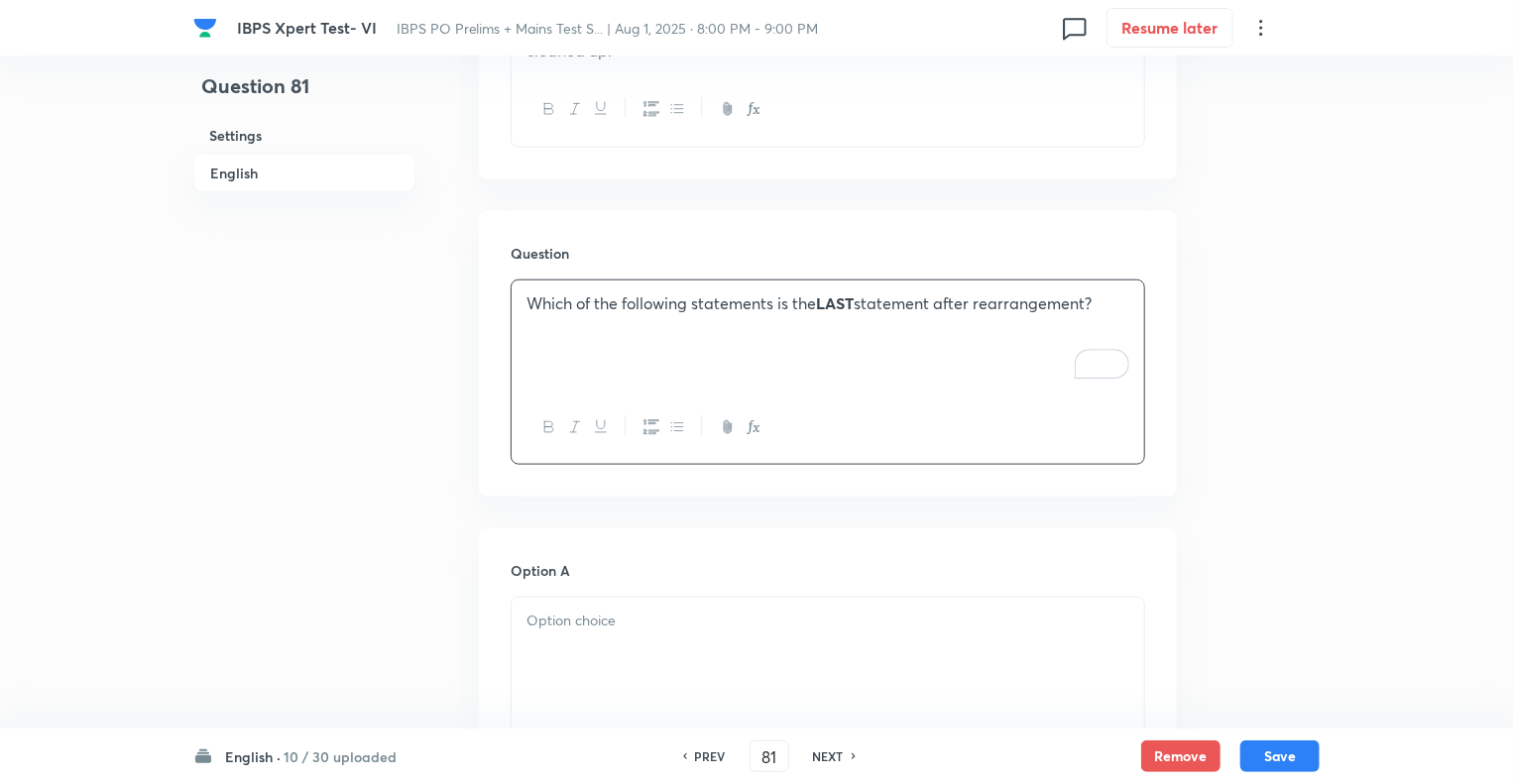 click at bounding box center [828, 653] 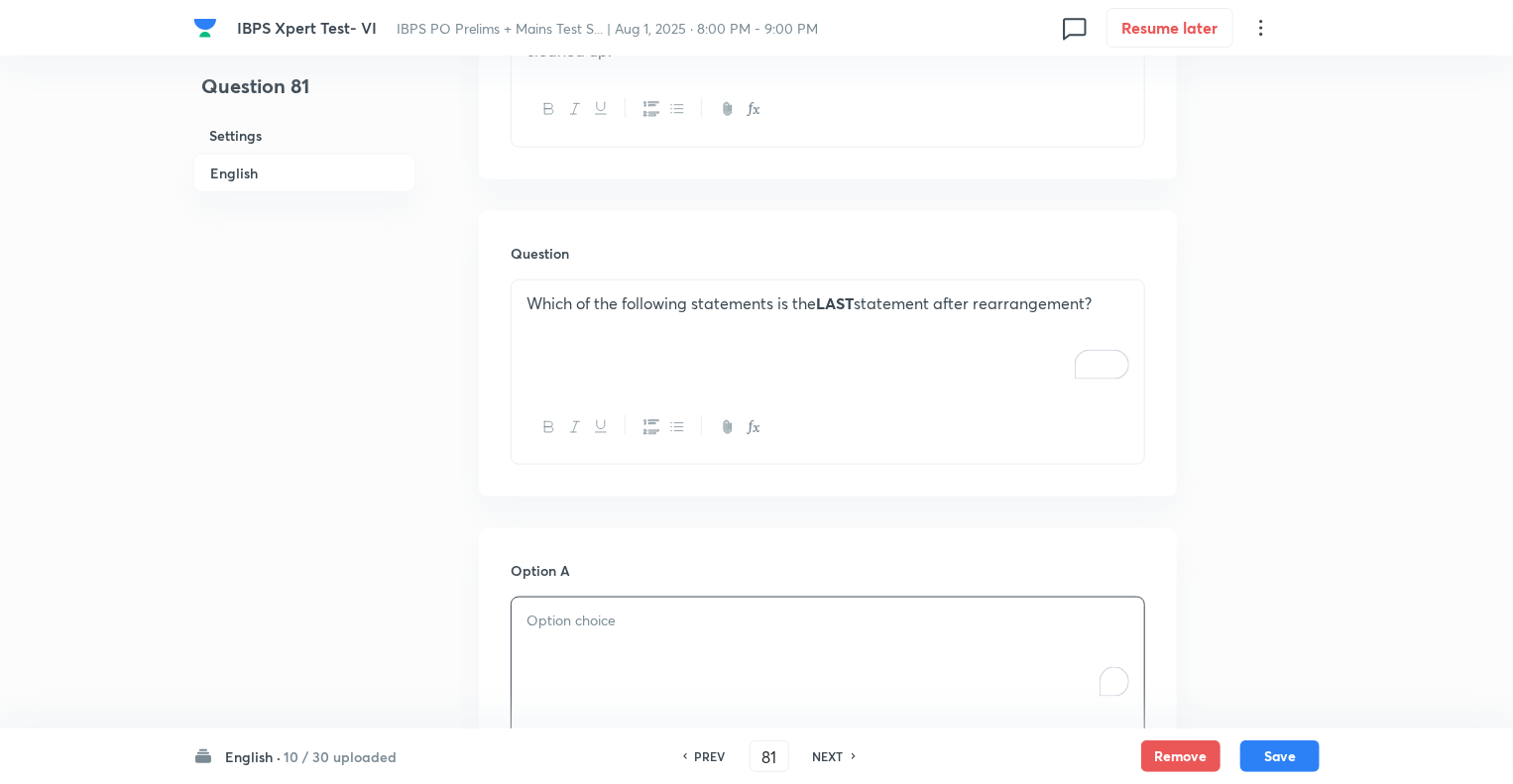 type 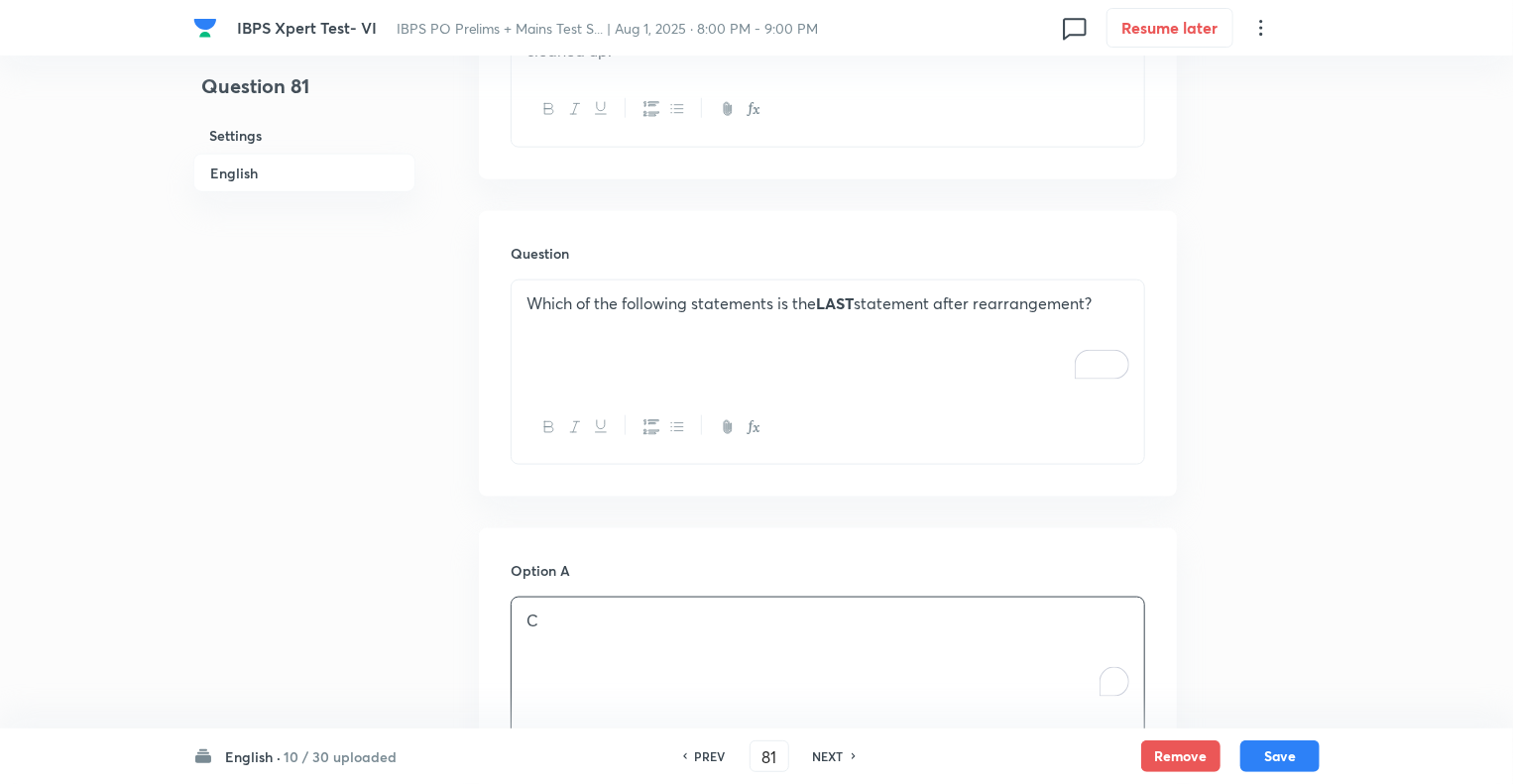 click on "Question 81 Settings English" at bounding box center (304, 822) 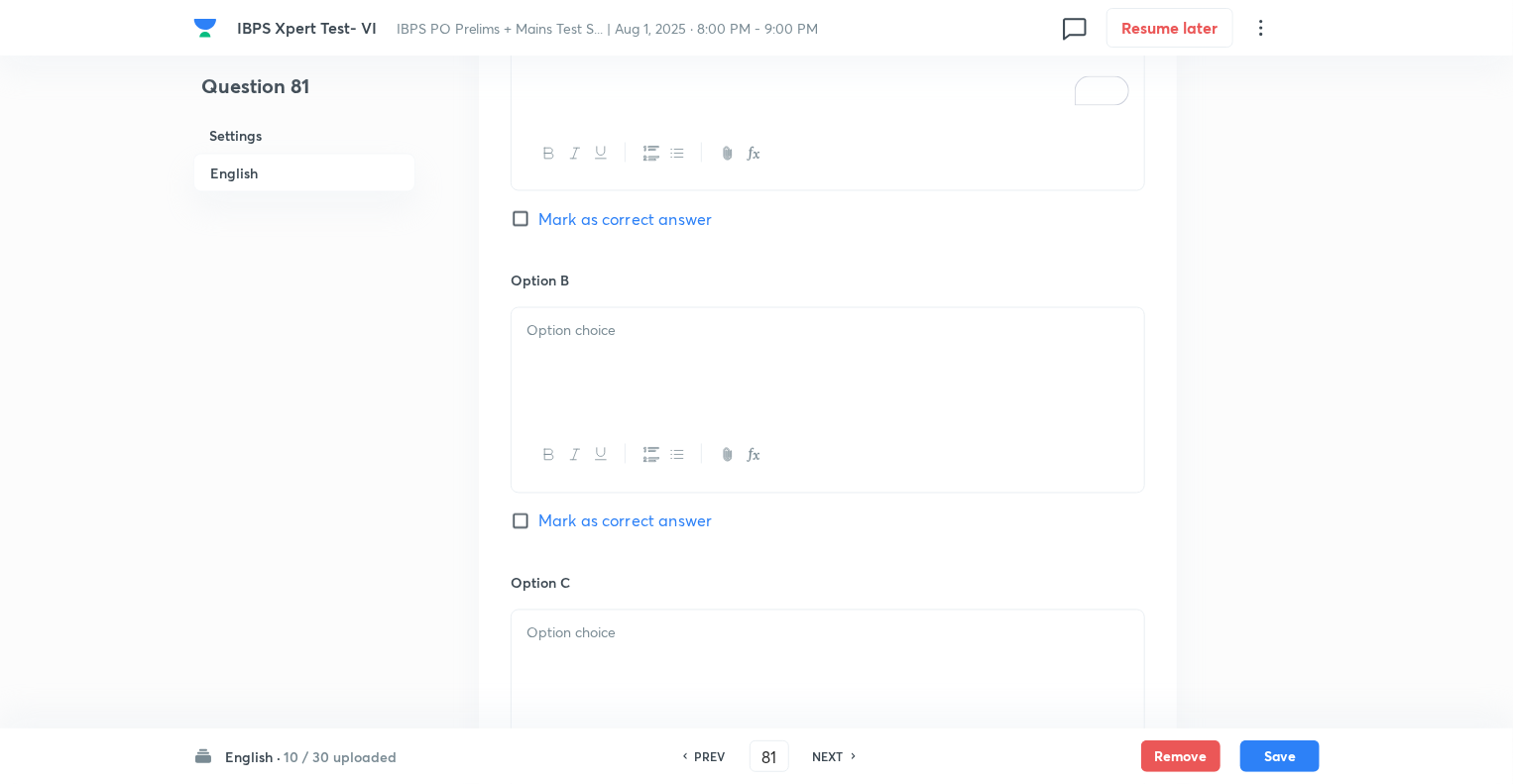 scroll, scrollTop: 1721, scrollLeft: 0, axis: vertical 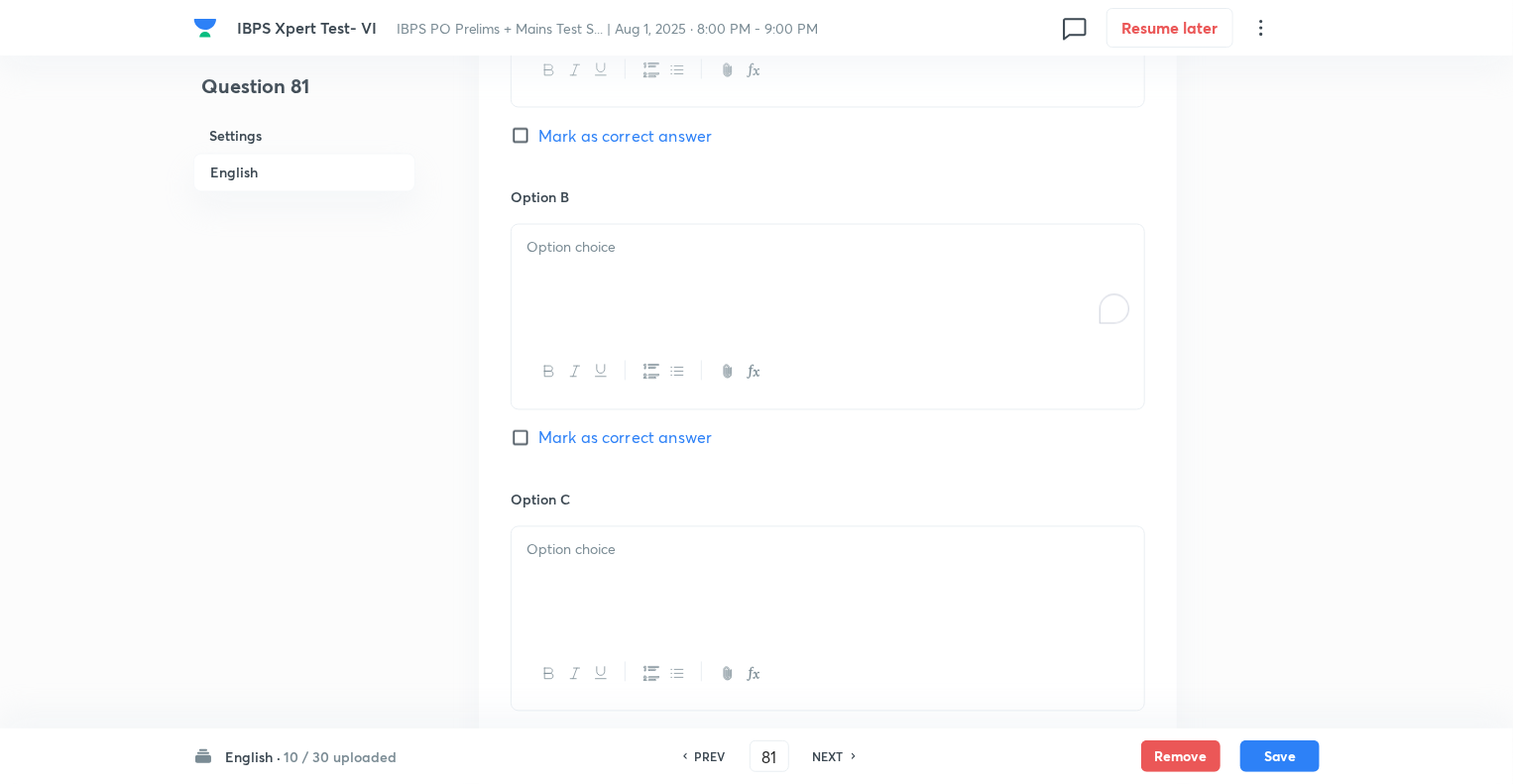 click at bounding box center (828, 280) 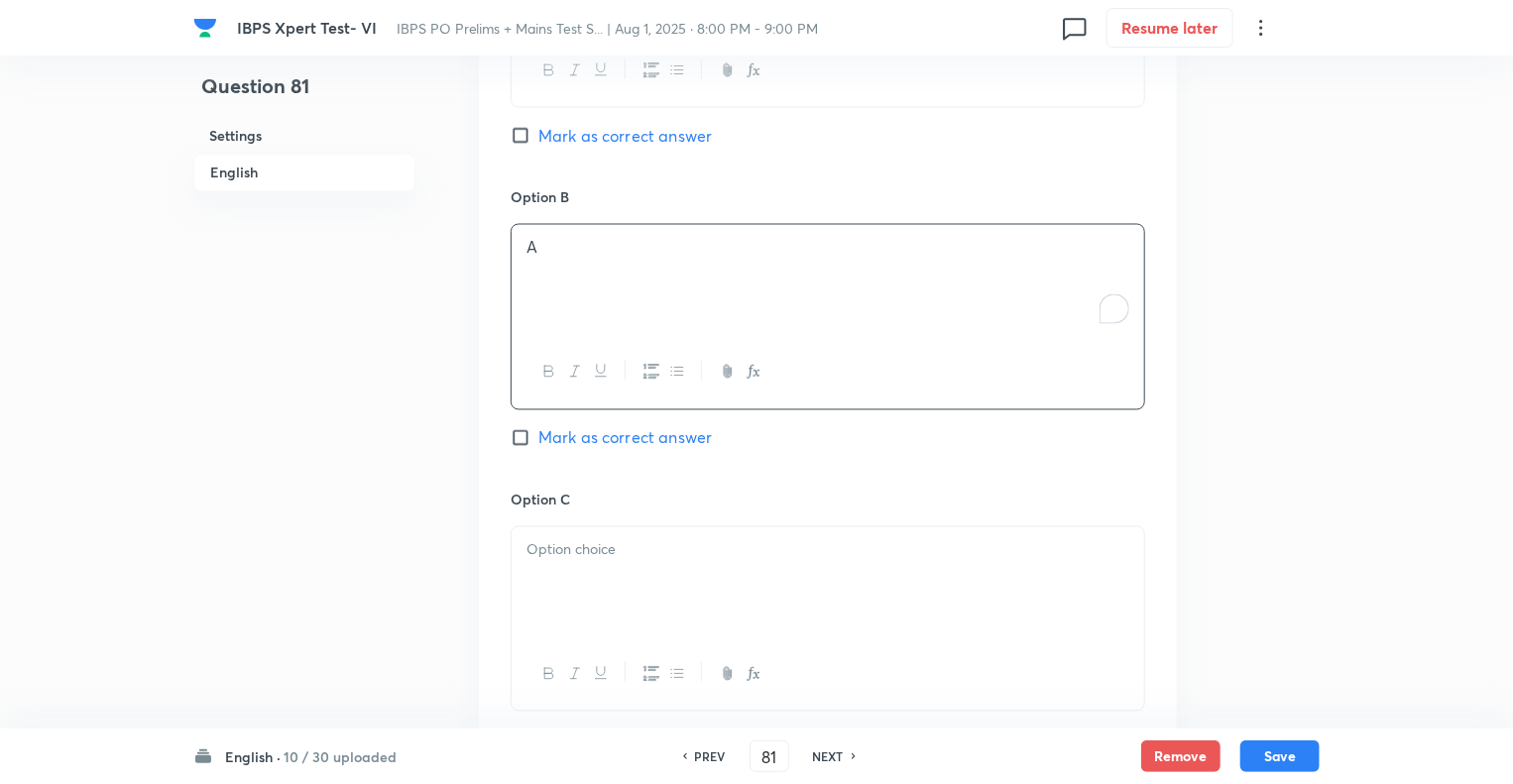 type 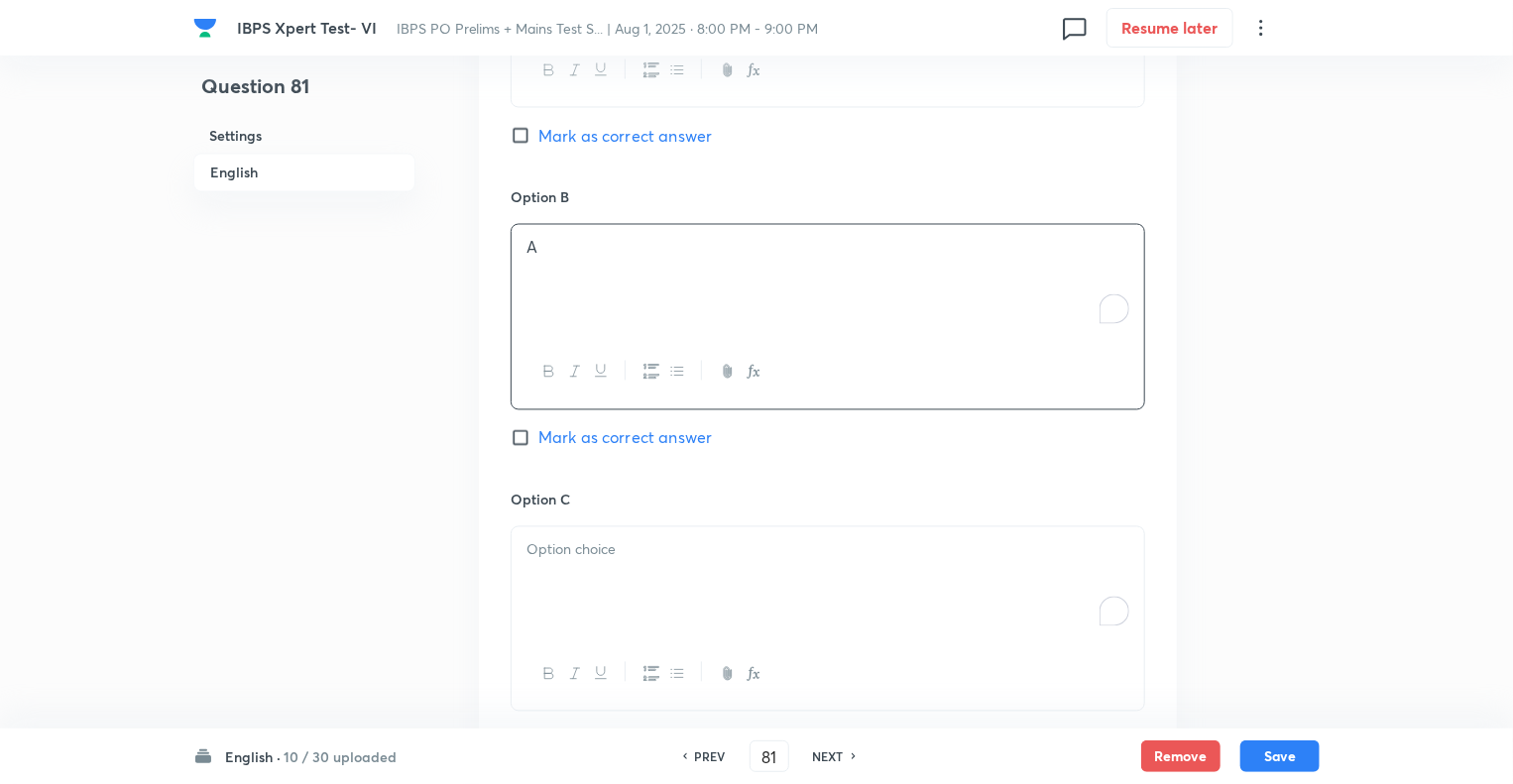 click at bounding box center [828, 583] 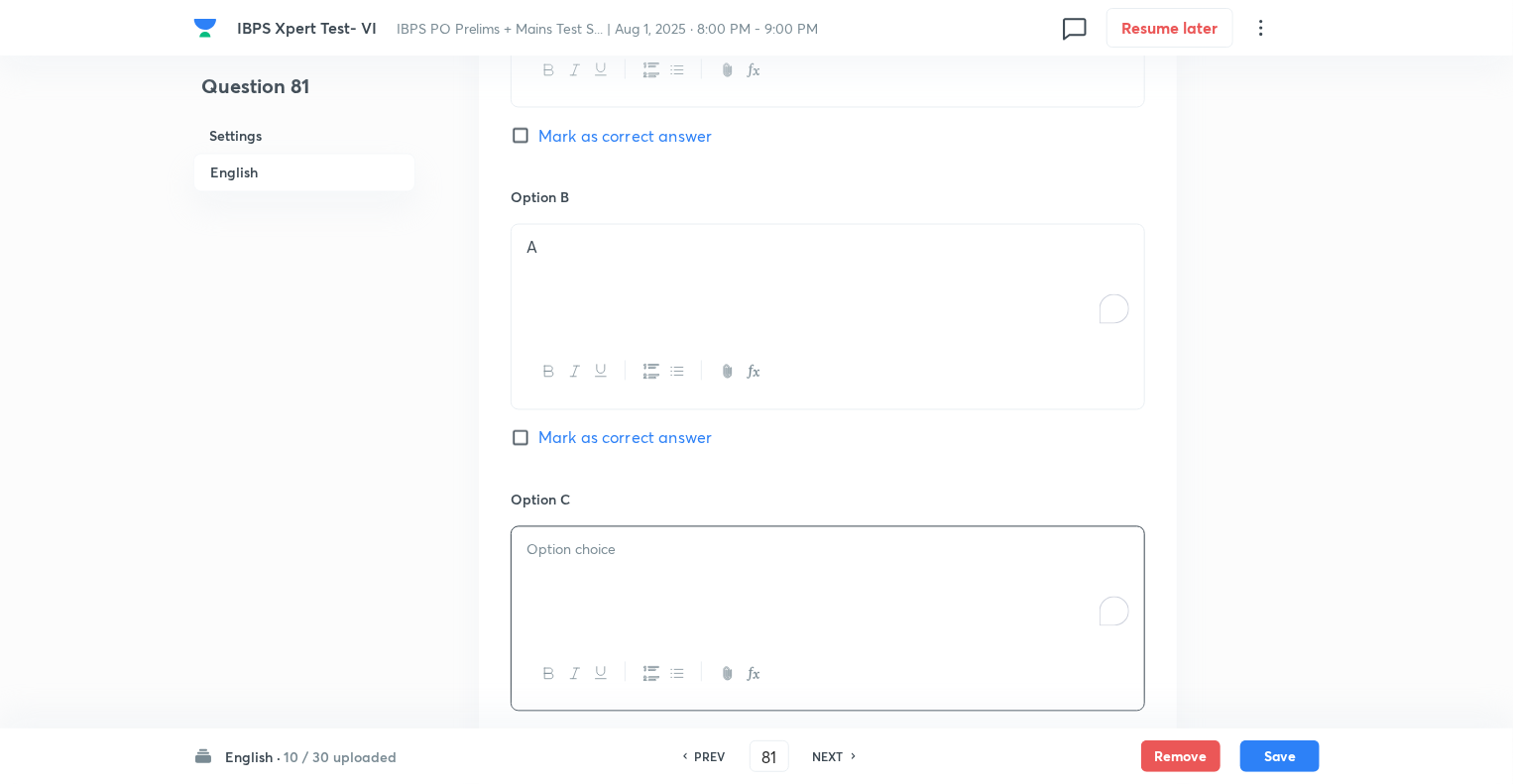 type 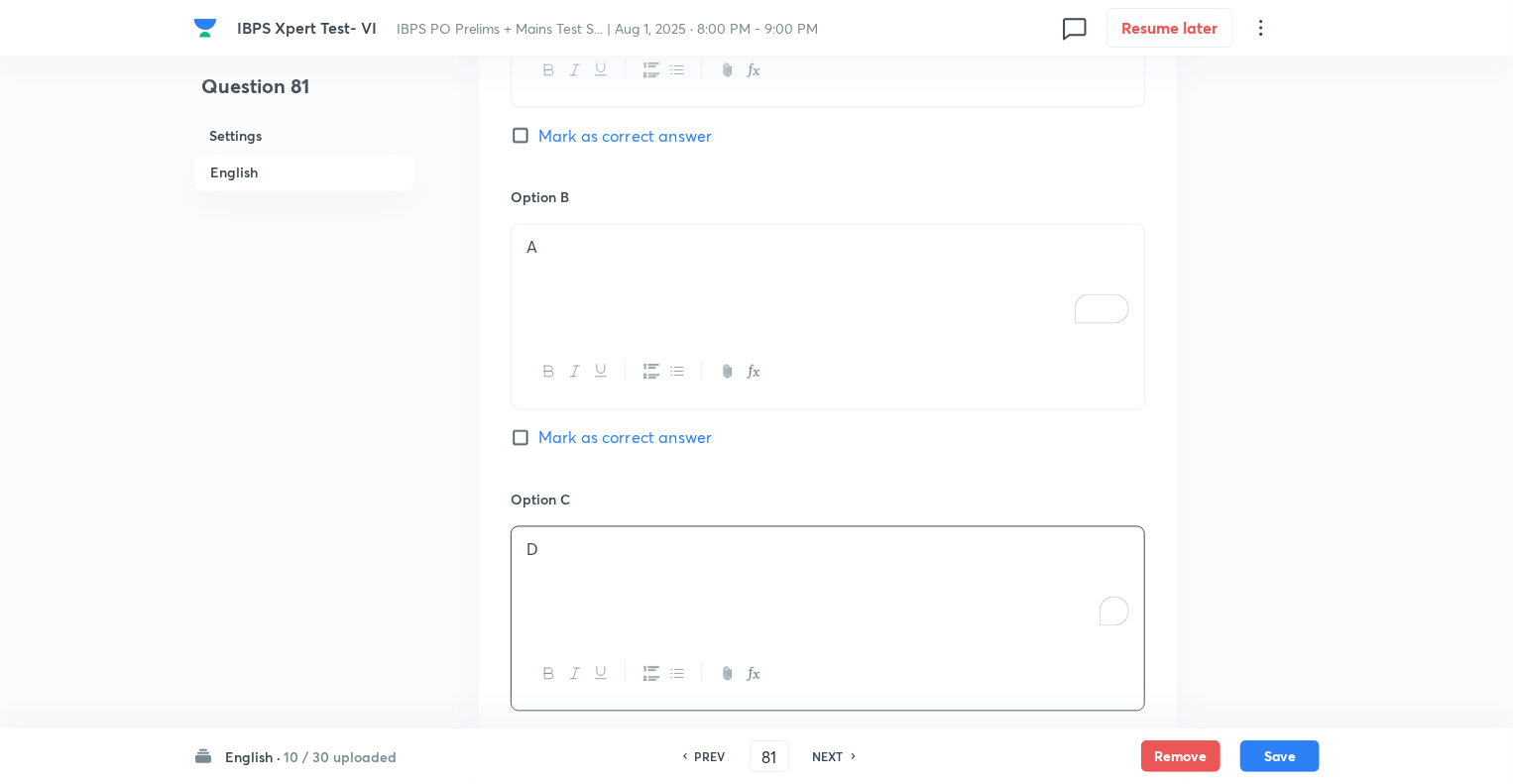 click on "Question 81 Settings English" at bounding box center [304, 148] 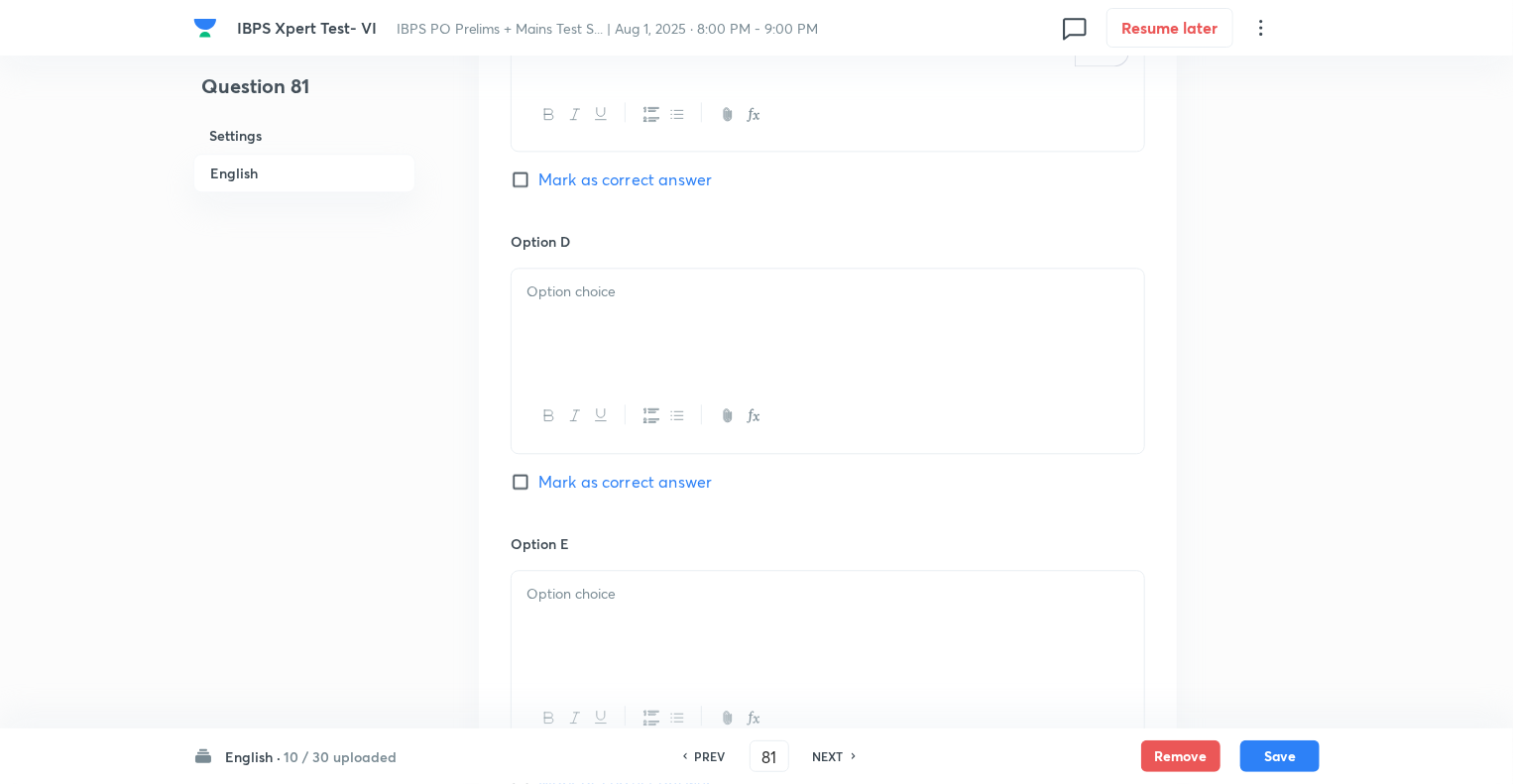 scroll, scrollTop: 2395, scrollLeft: 0, axis: vertical 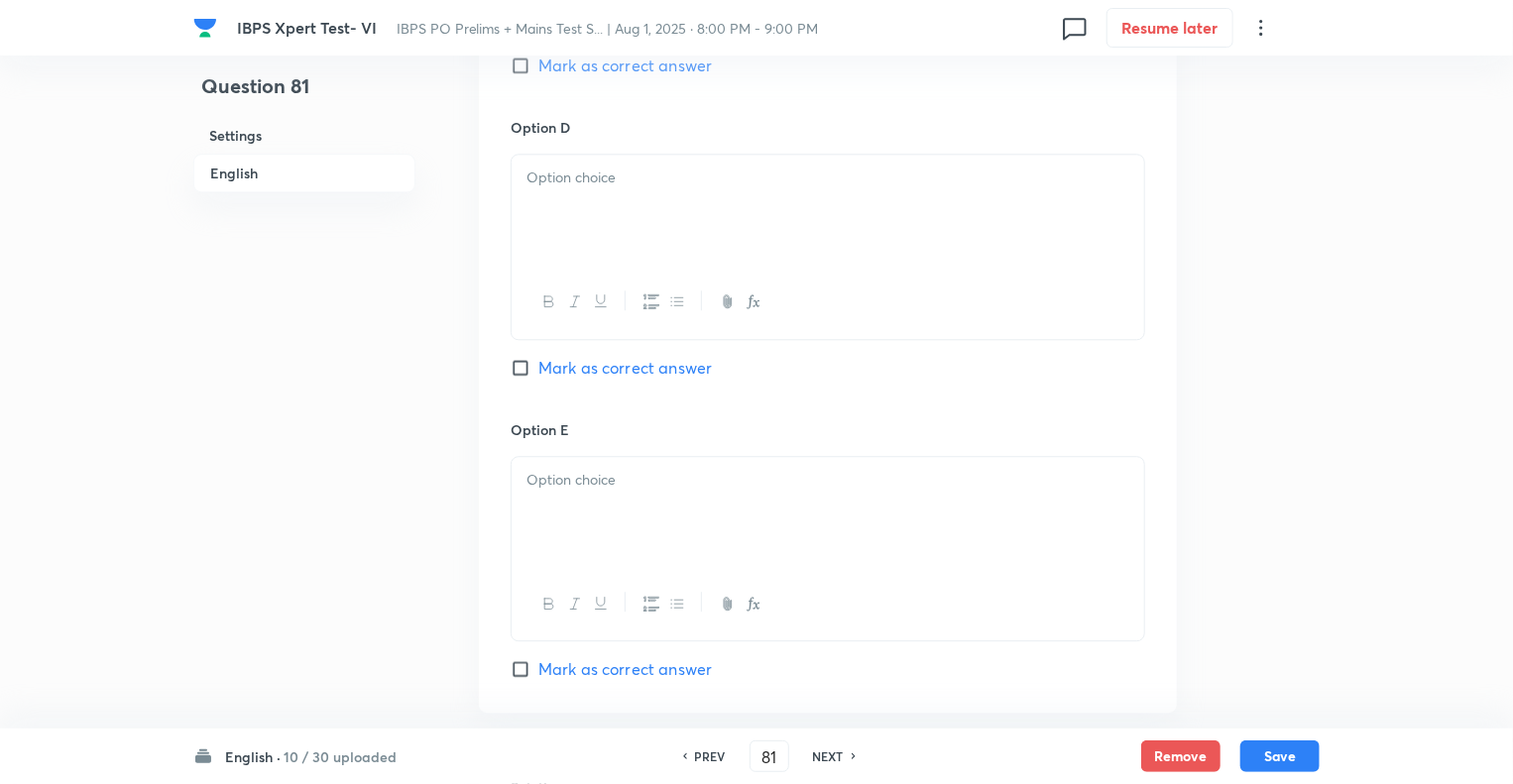 click at bounding box center (828, 210) 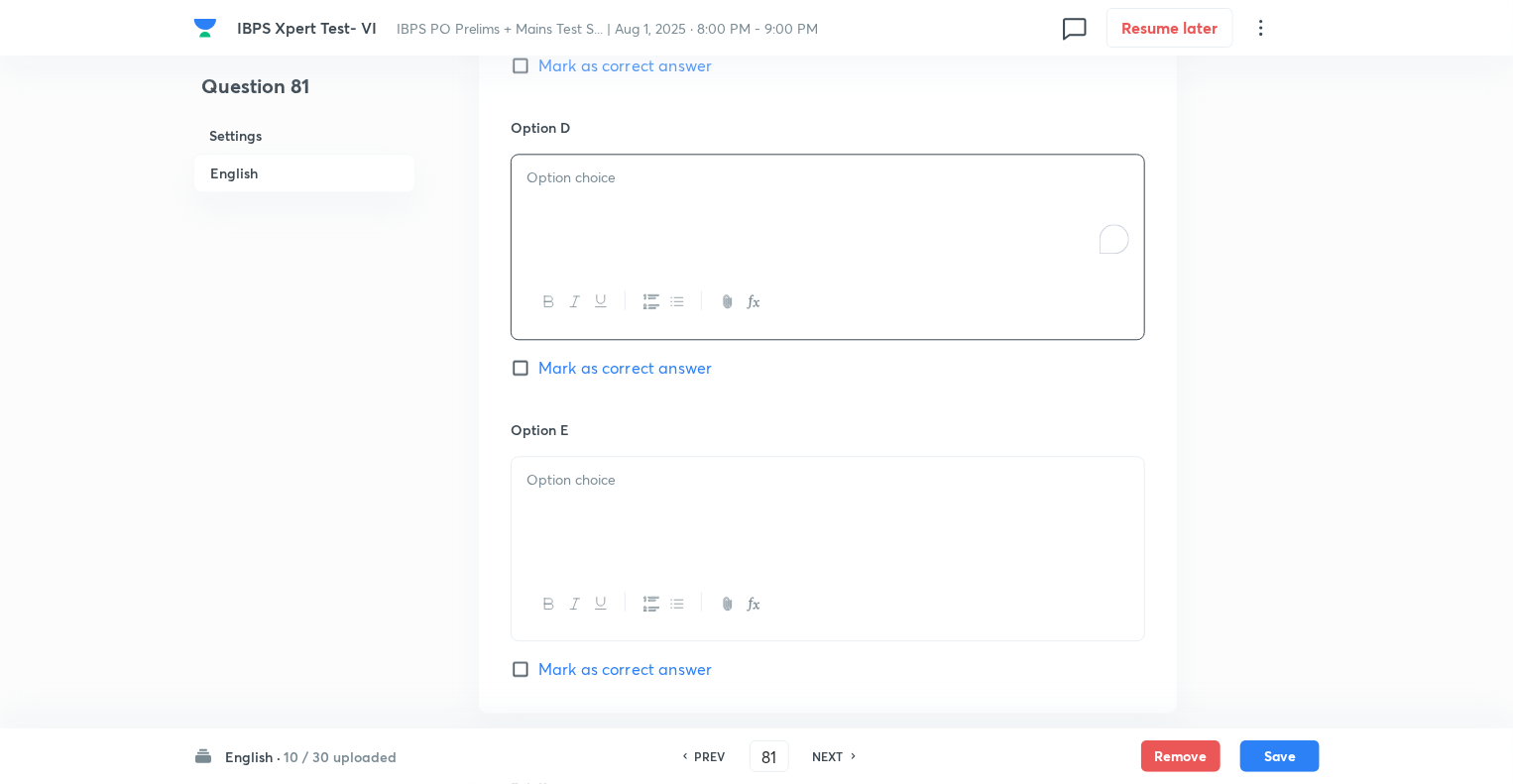 type 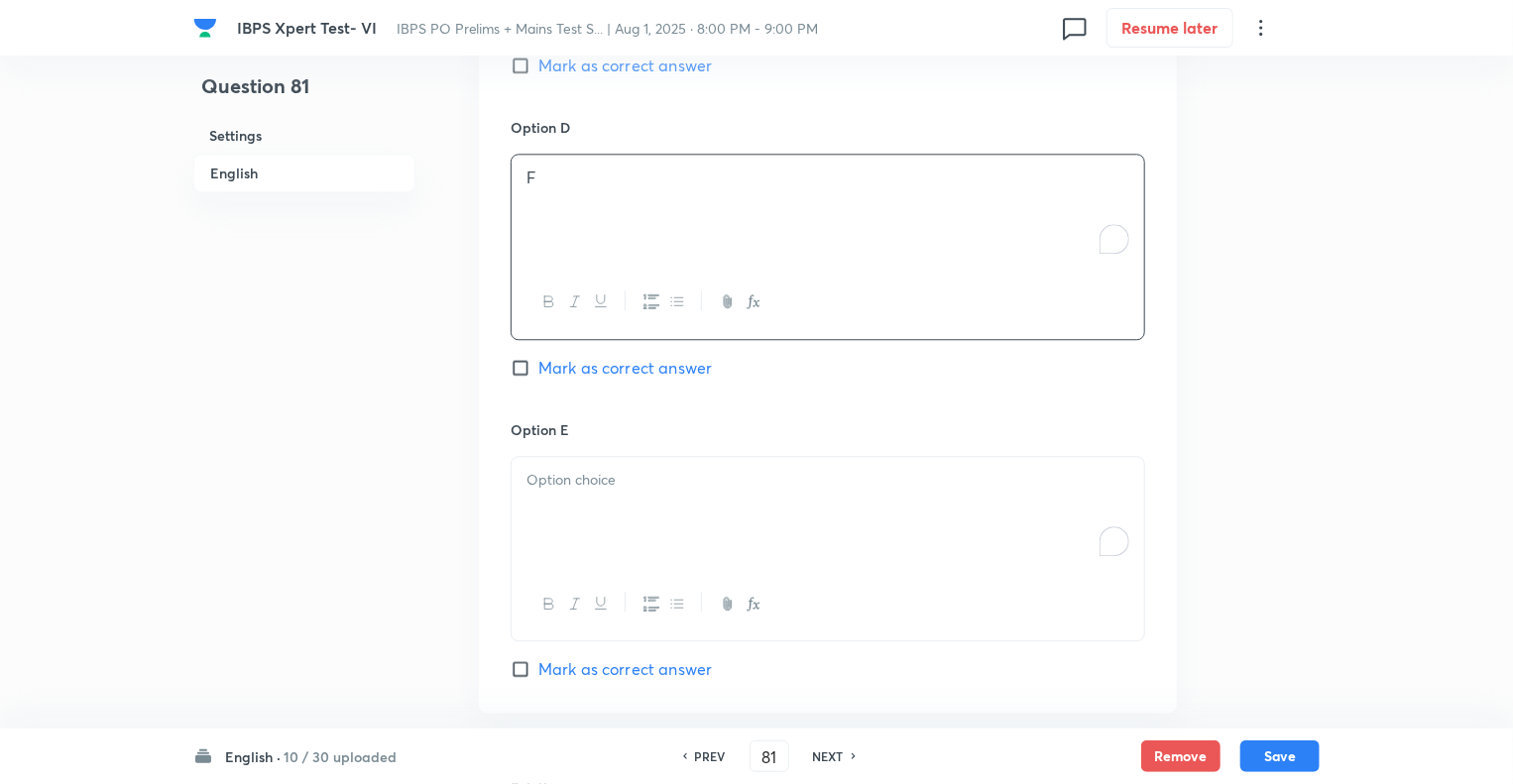 click at bounding box center [828, 512] 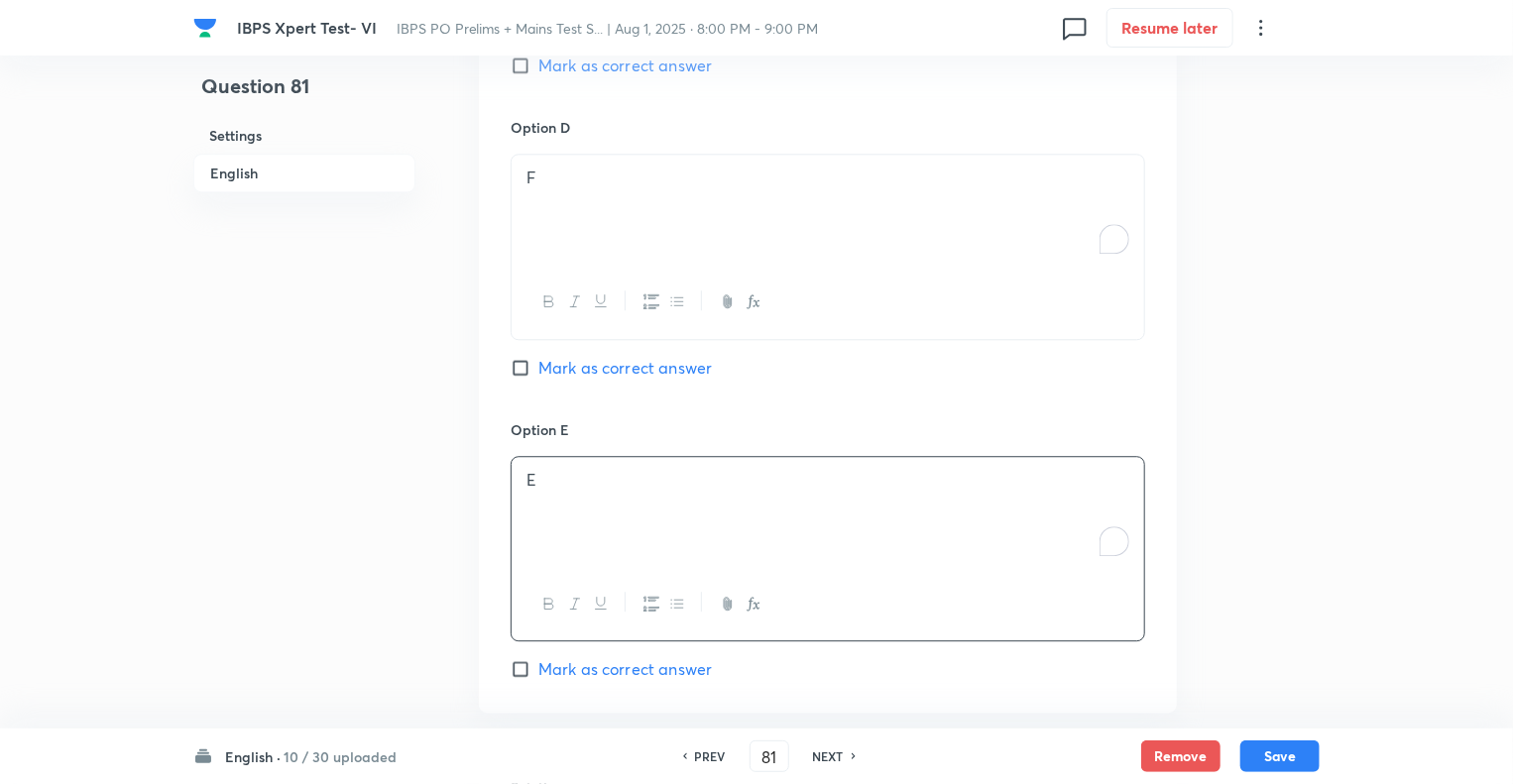 click on "Question 81 Settings English" at bounding box center [304, -526] 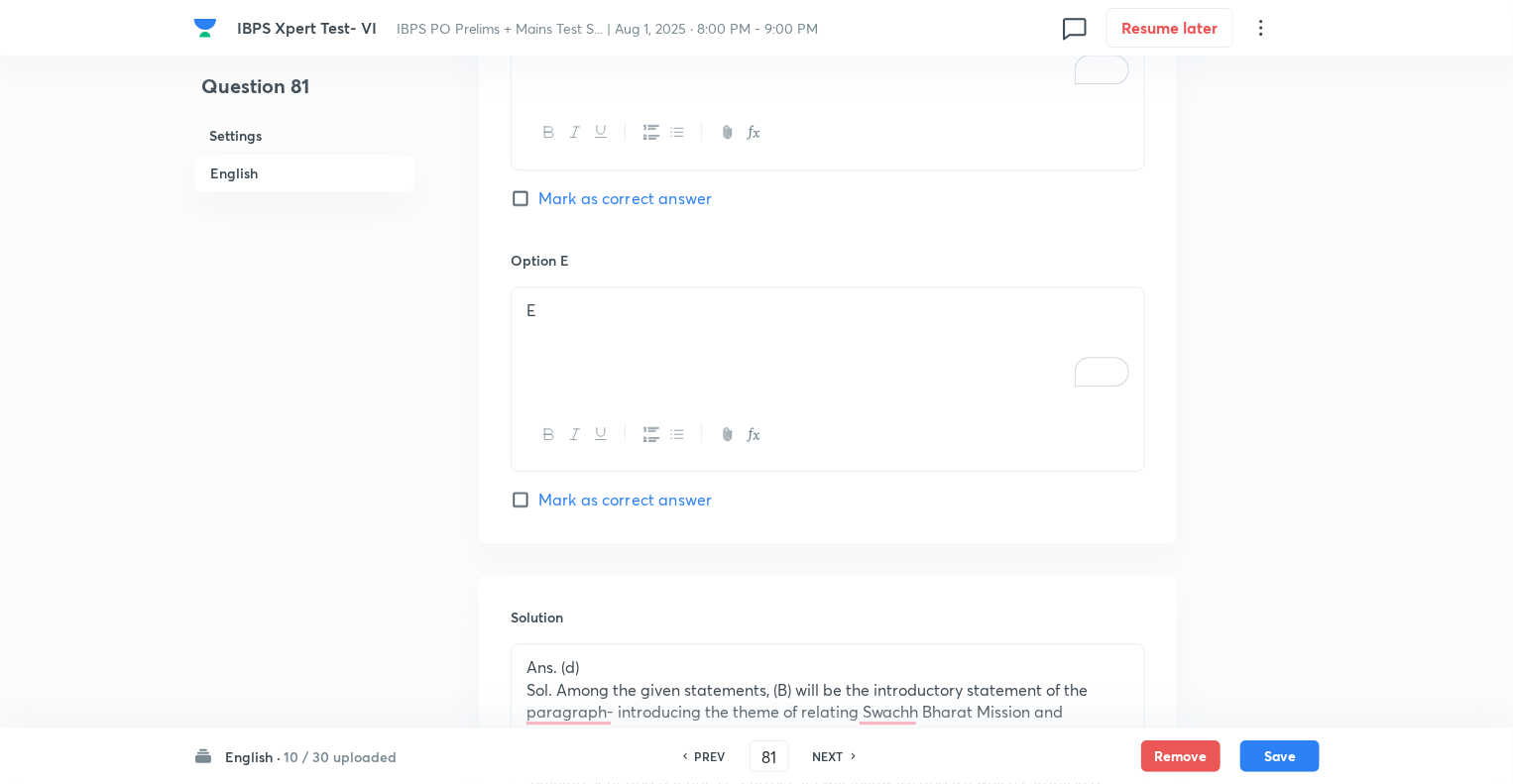 scroll, scrollTop: 2297, scrollLeft: 0, axis: vertical 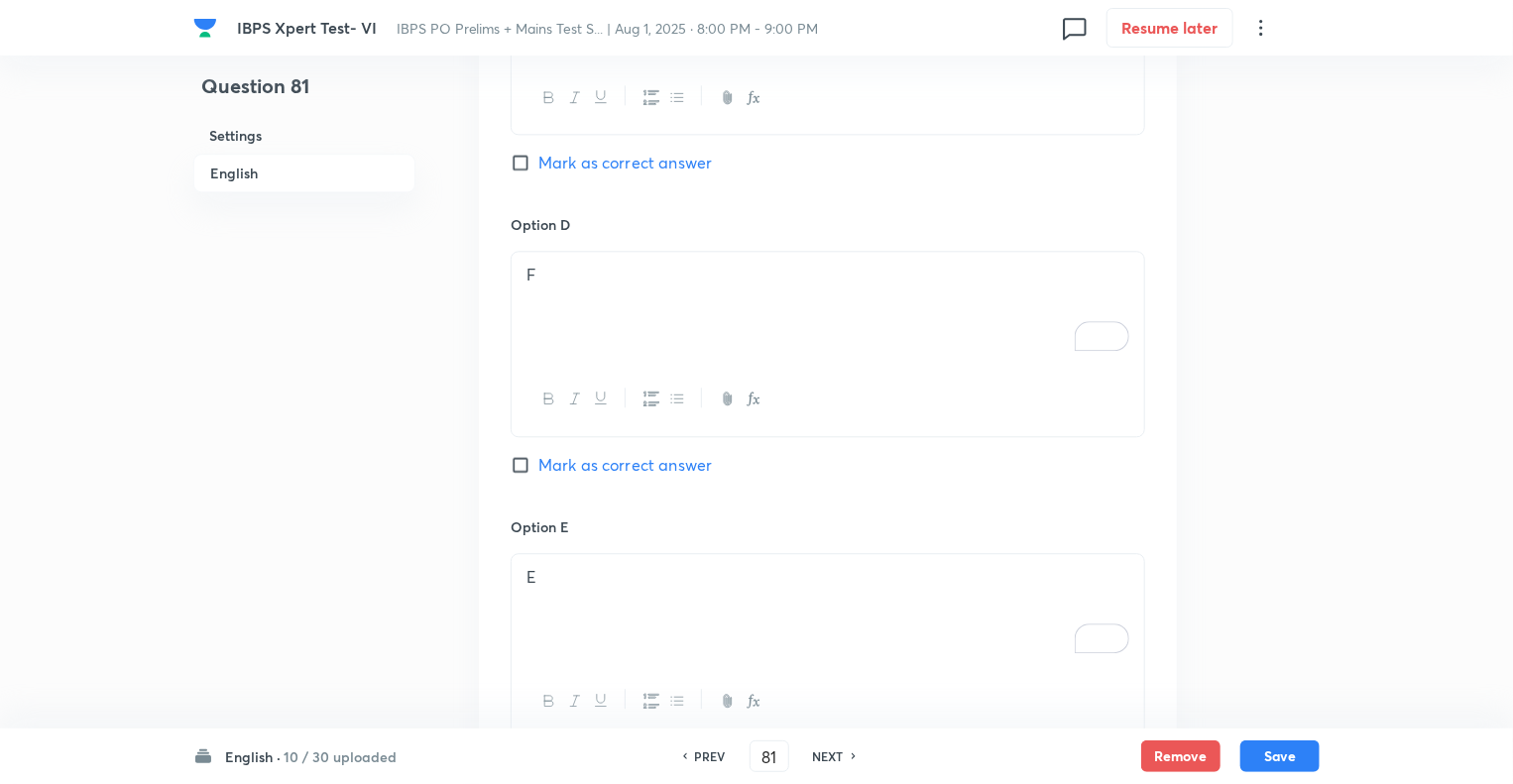 click on "Mark as correct answer" at bounding box center [524, 465] 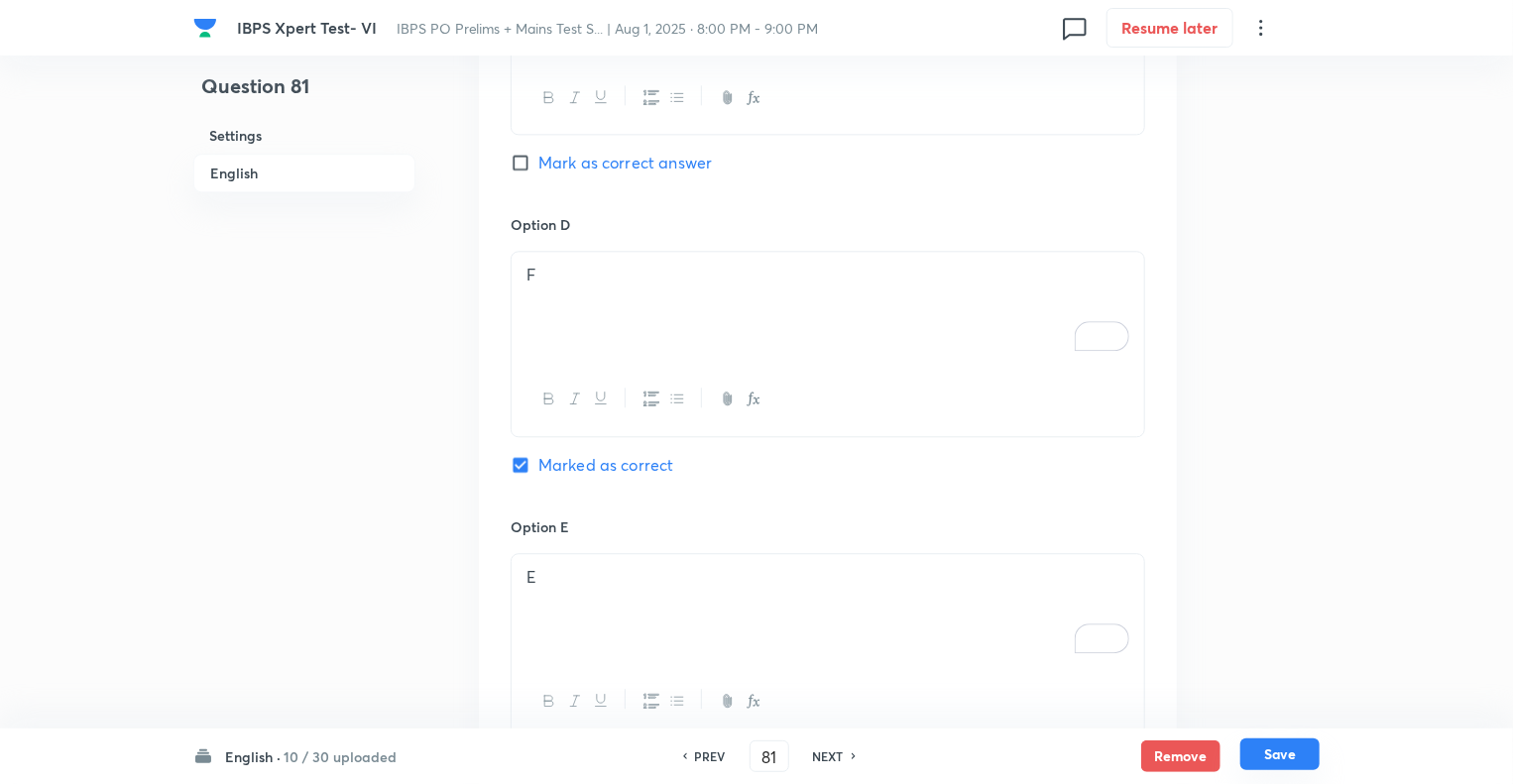 click on "Save" at bounding box center [1280, 754] 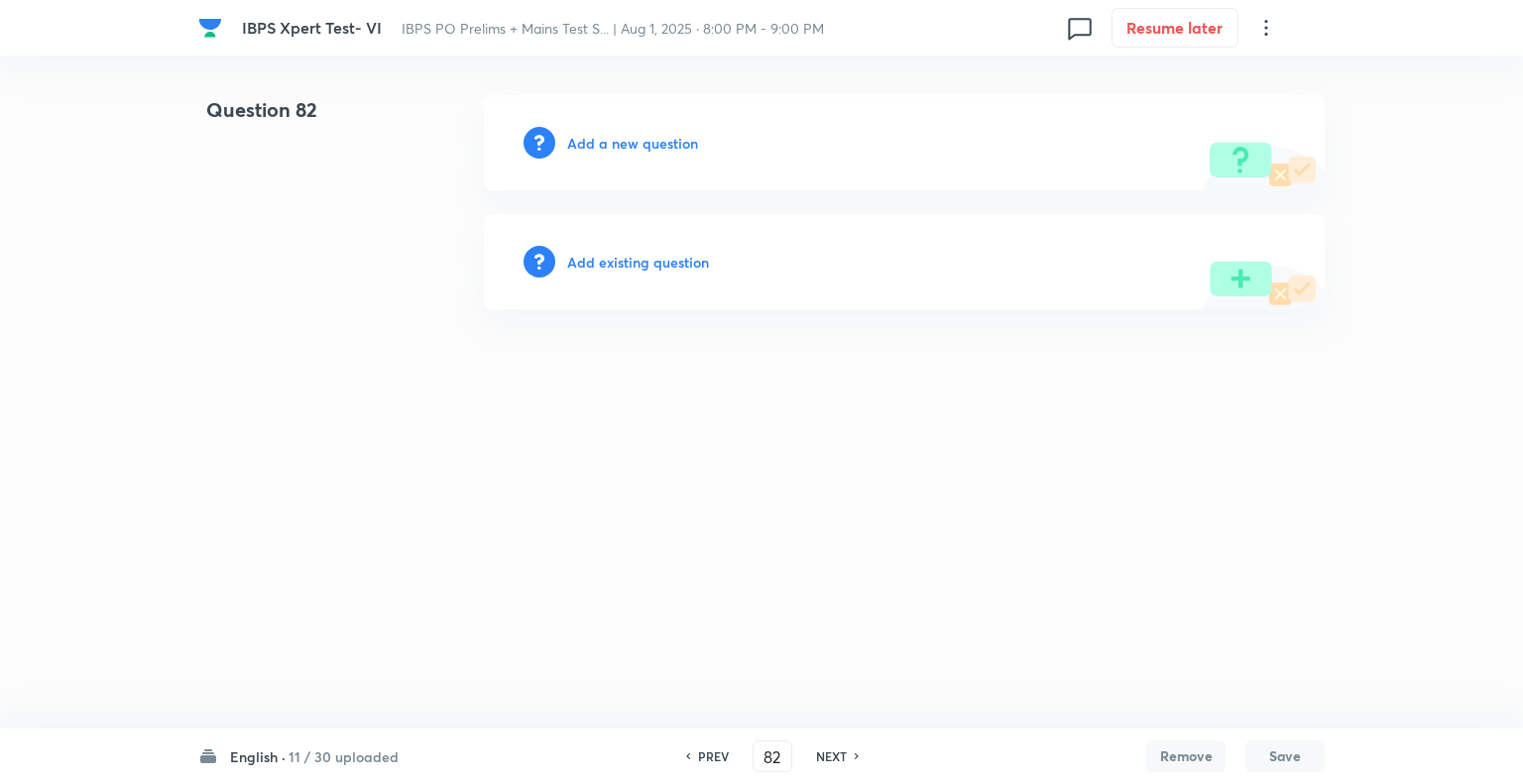 scroll, scrollTop: 0, scrollLeft: 0, axis: both 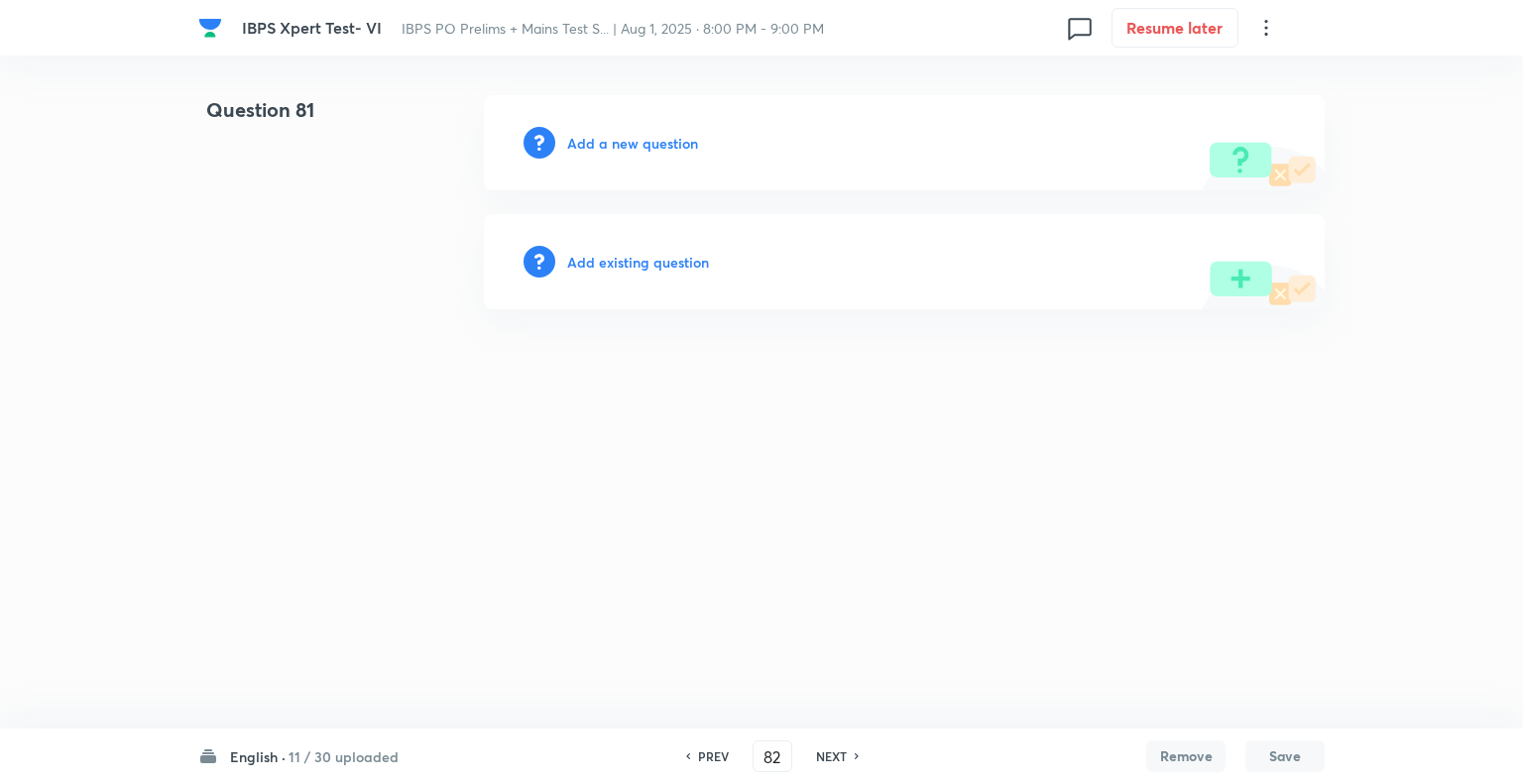 type on "81" 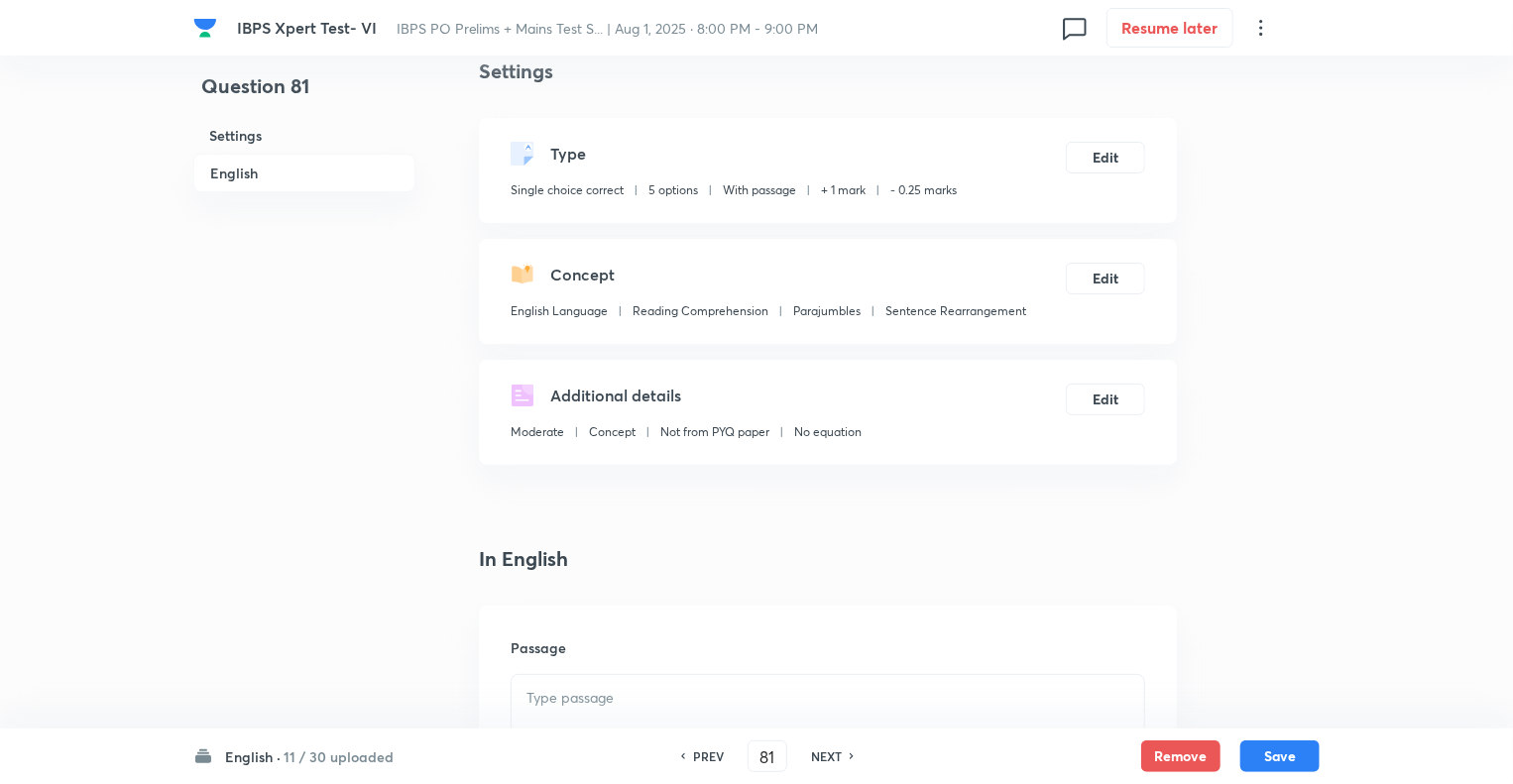 checkbox on "true" 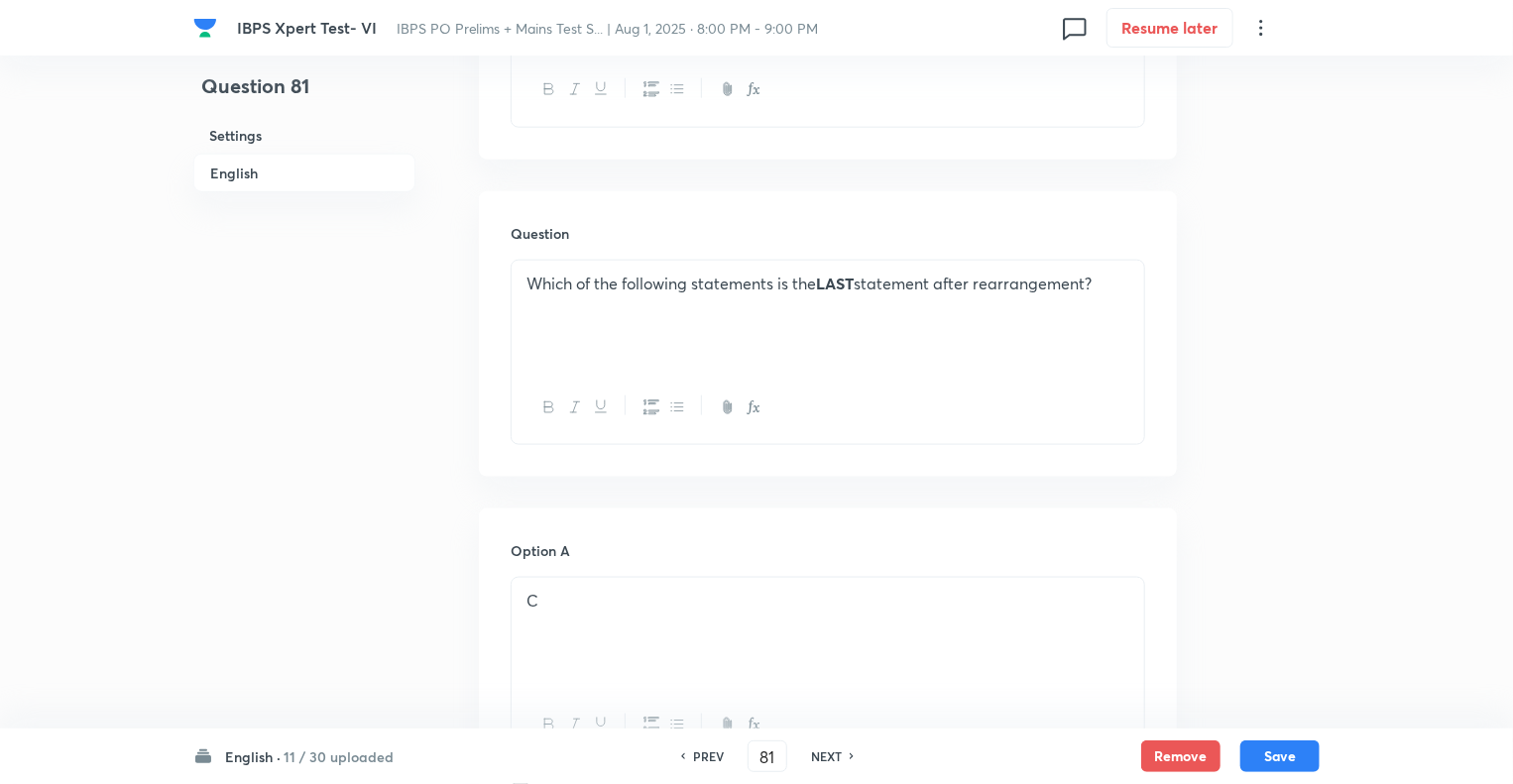 scroll, scrollTop: 1110, scrollLeft: 0, axis: vertical 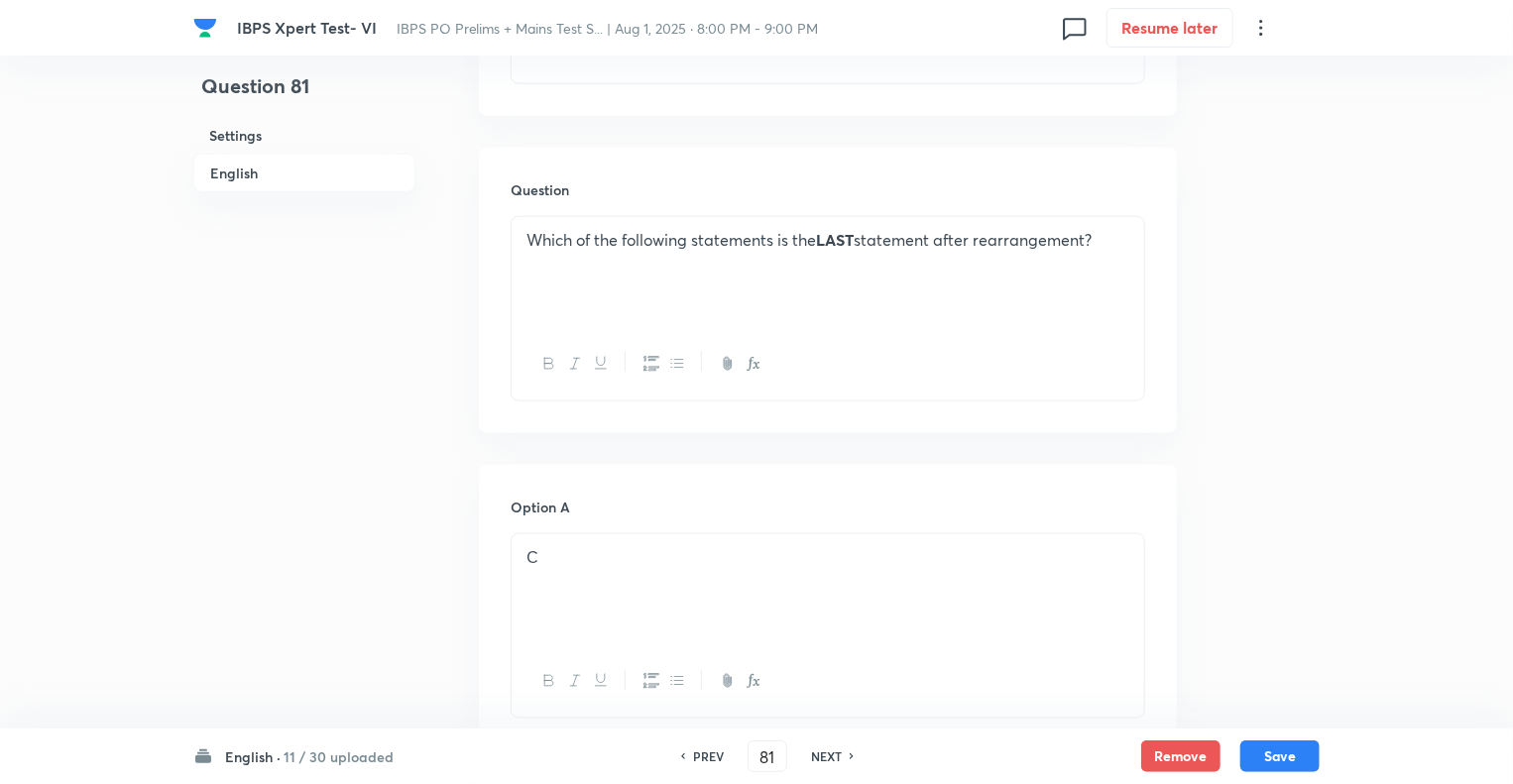 click on "PREV" at bounding box center [708, 756] 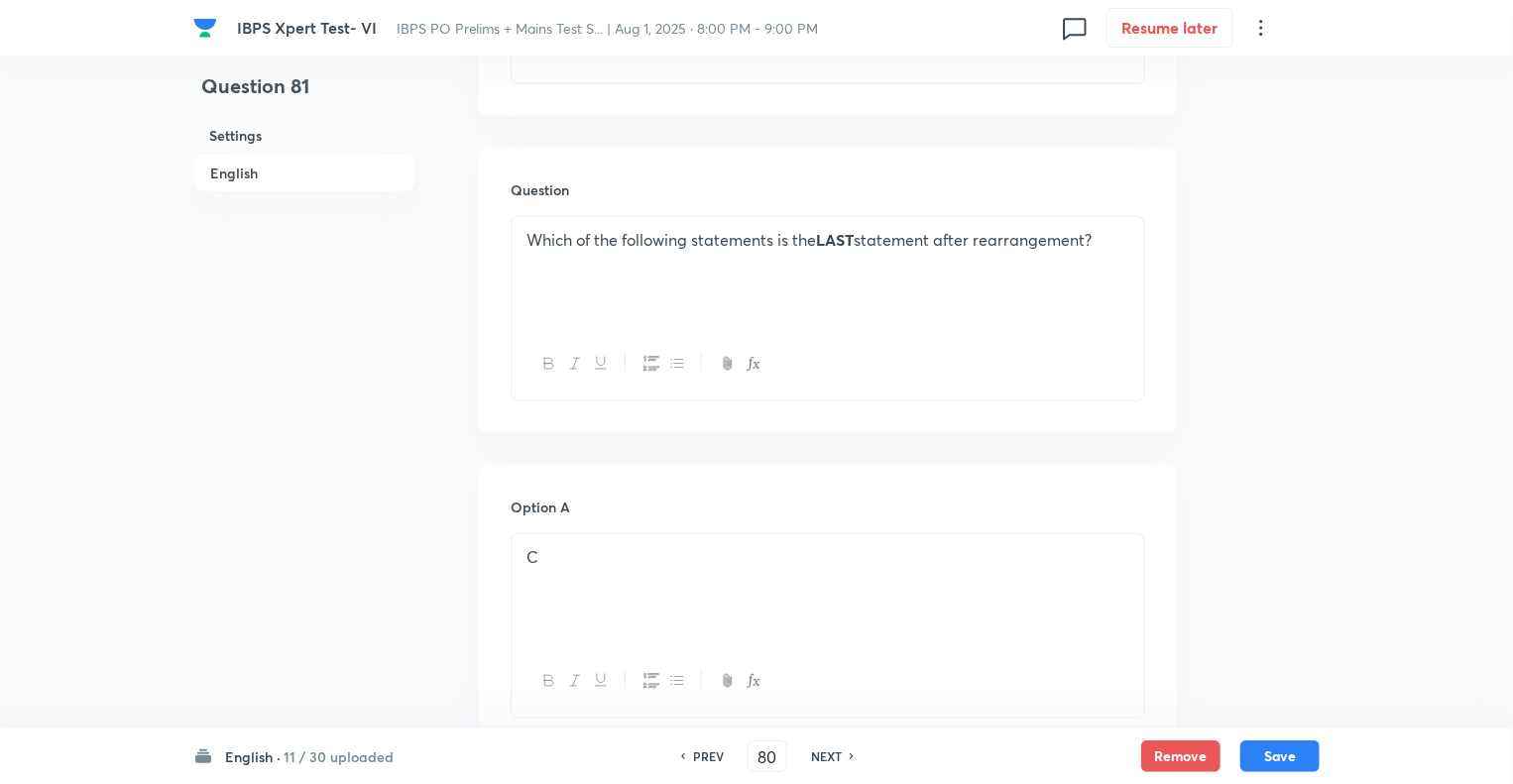 checkbox on "false" 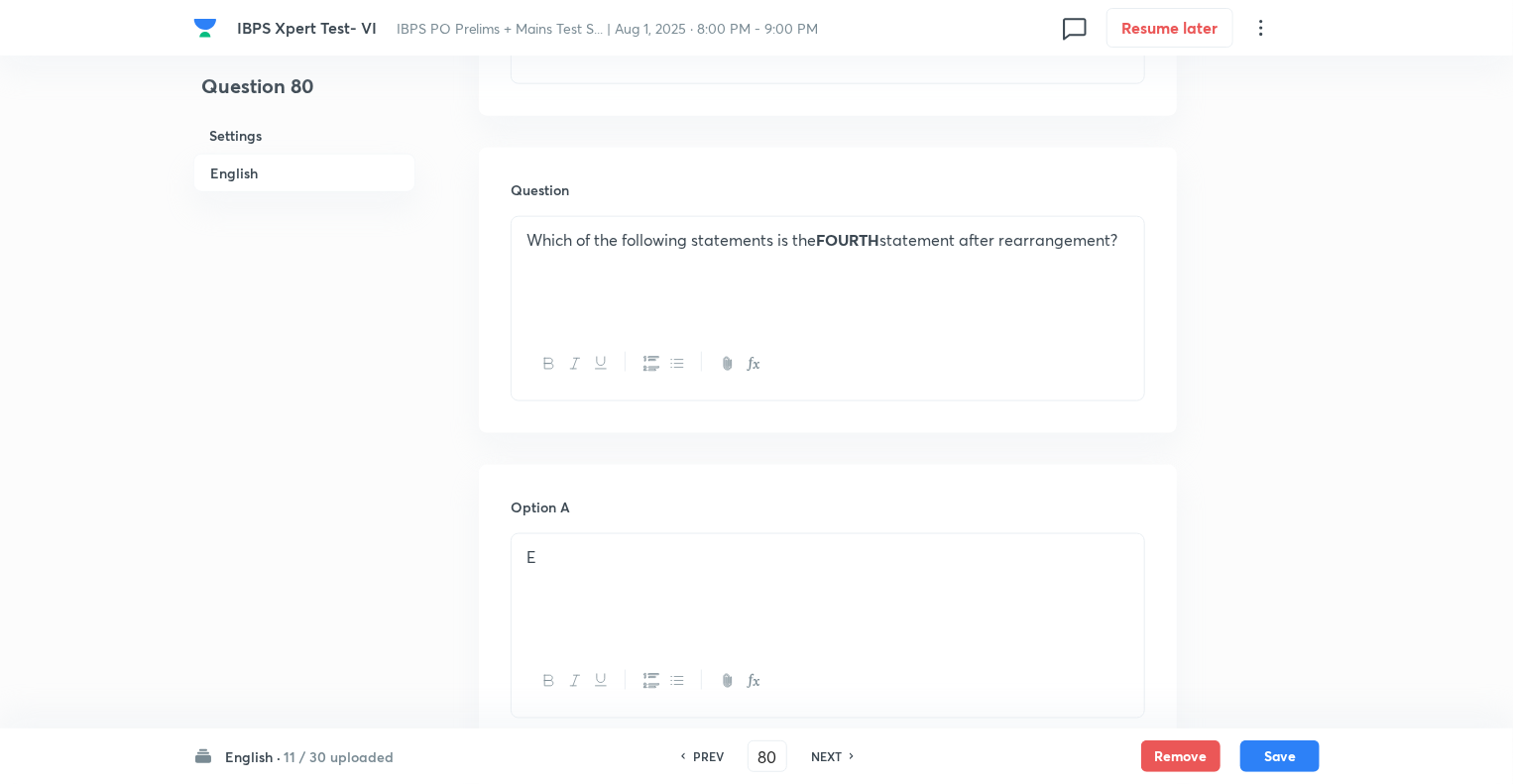 checkbox on "true" 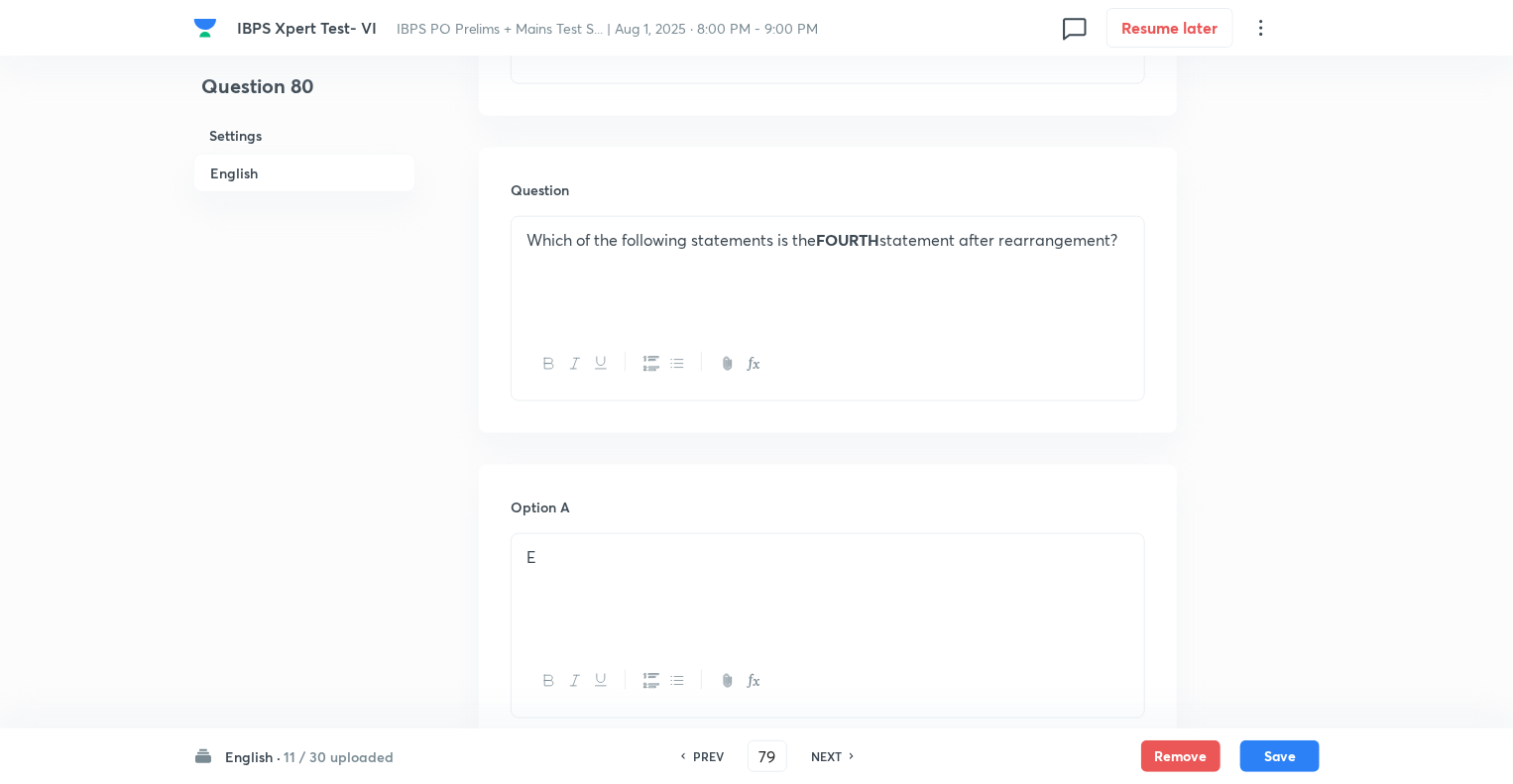 checkbox on "true" 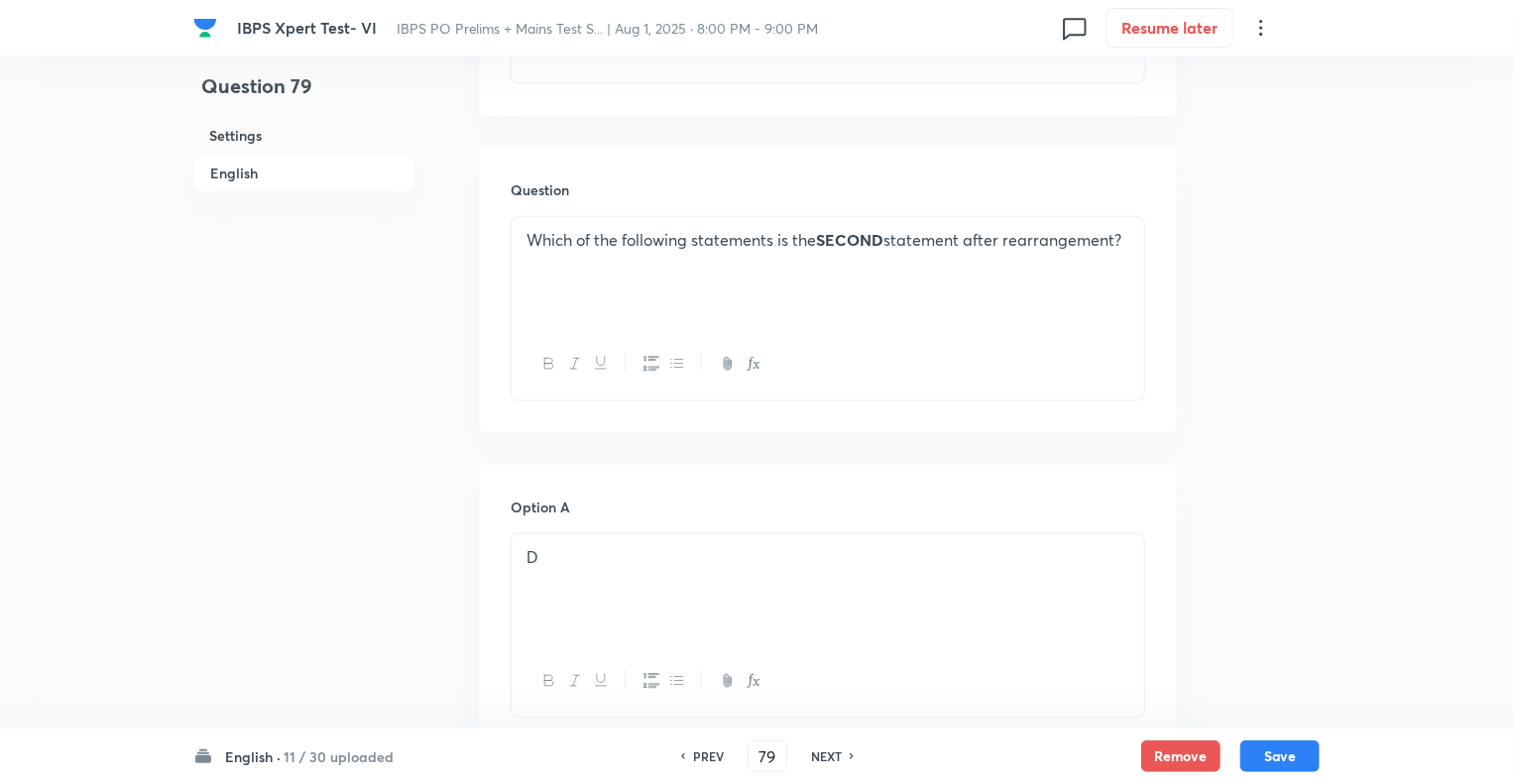 click on "NEXT" at bounding box center (826, 756) 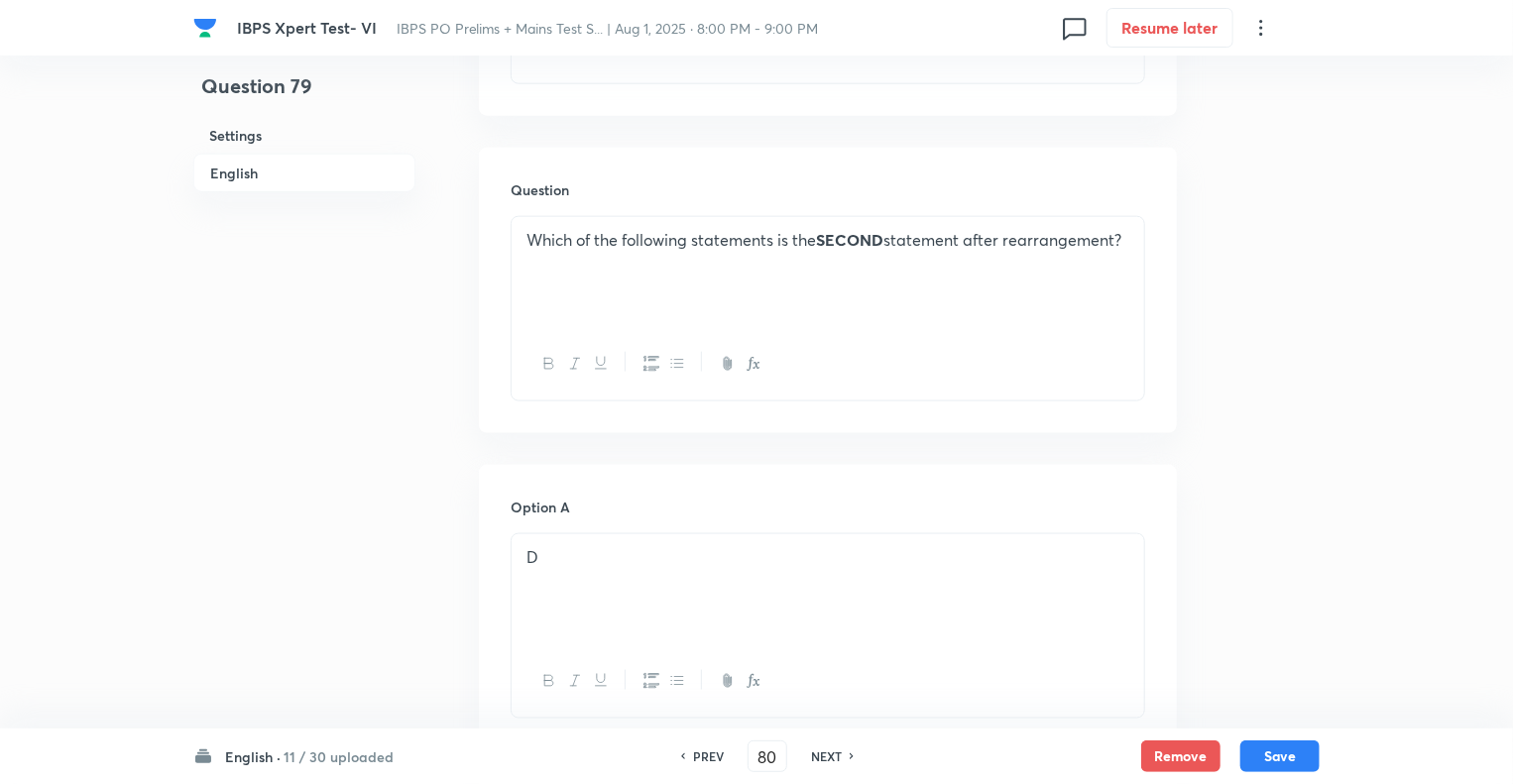 checkbox on "true" 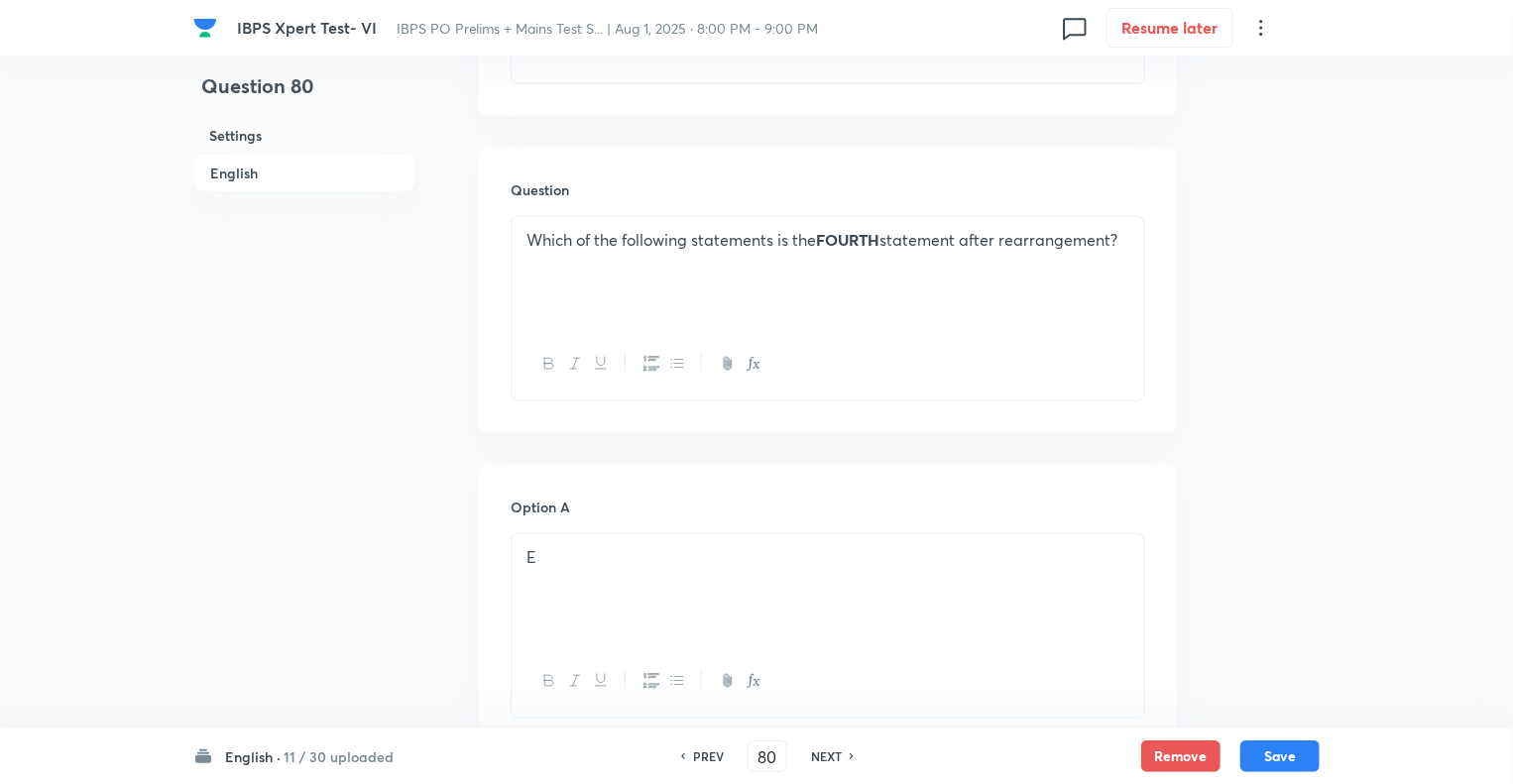 click on "NEXT" at bounding box center (826, 756) 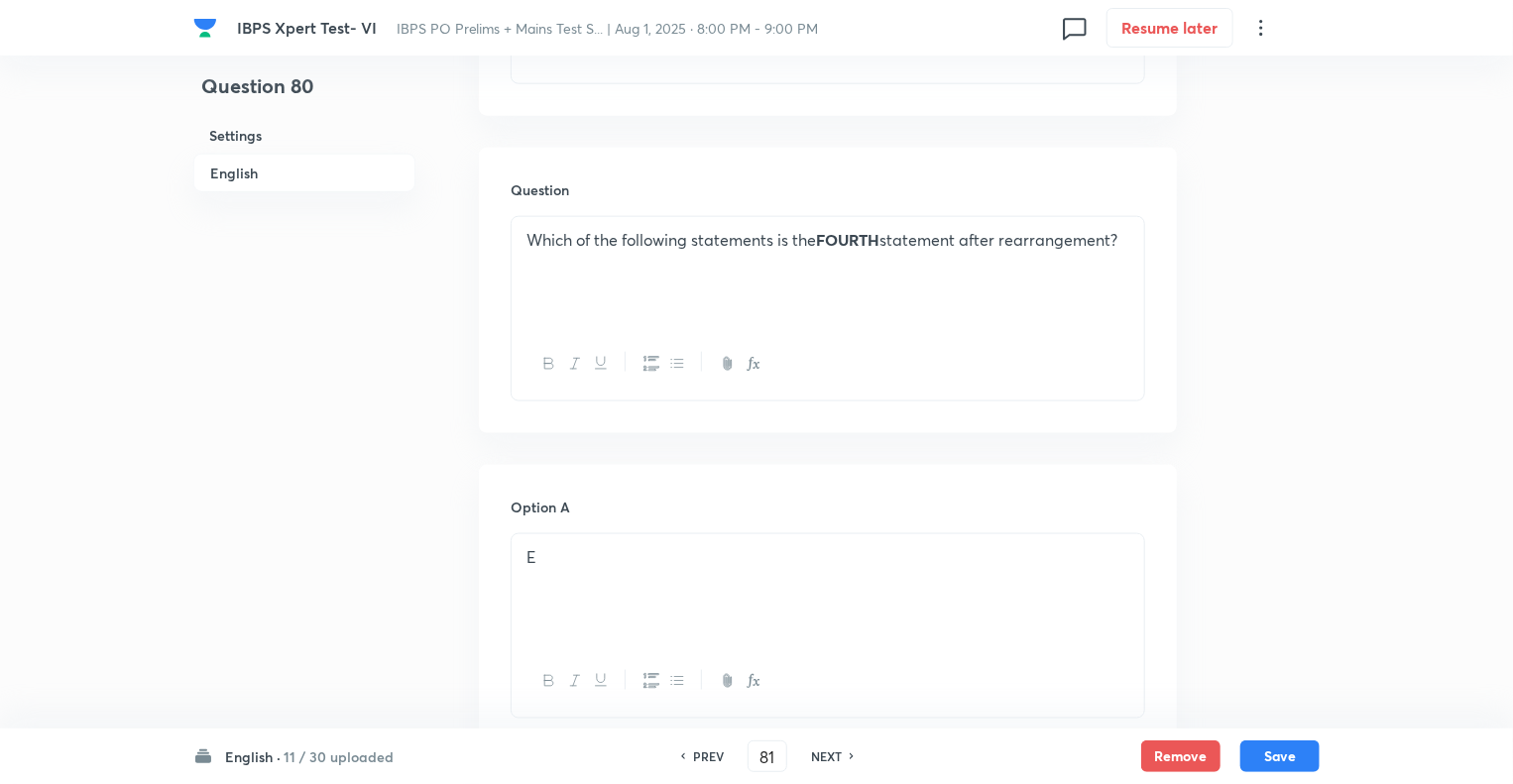 checkbox on "false" 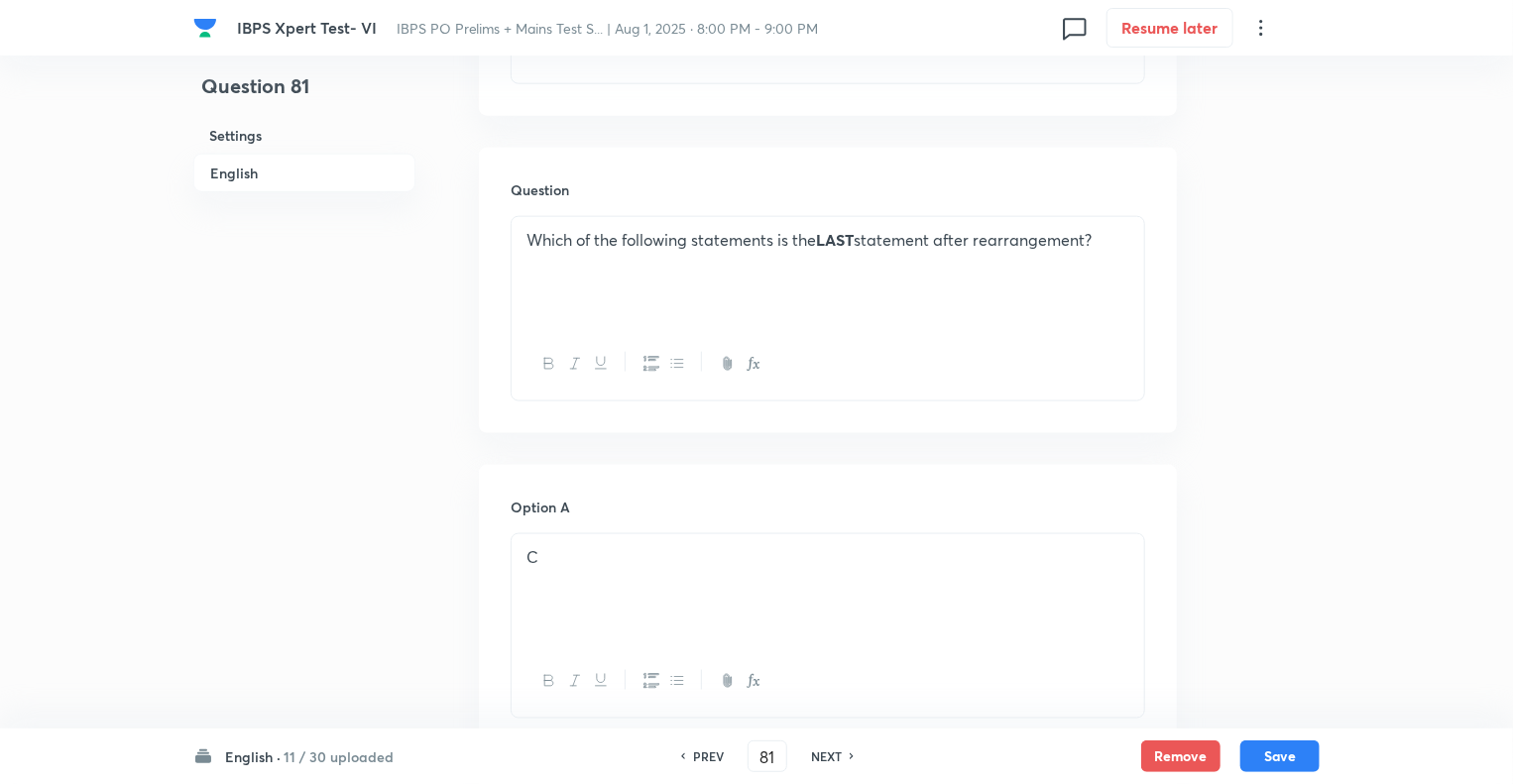 click on "NEXT" at bounding box center [826, 756] 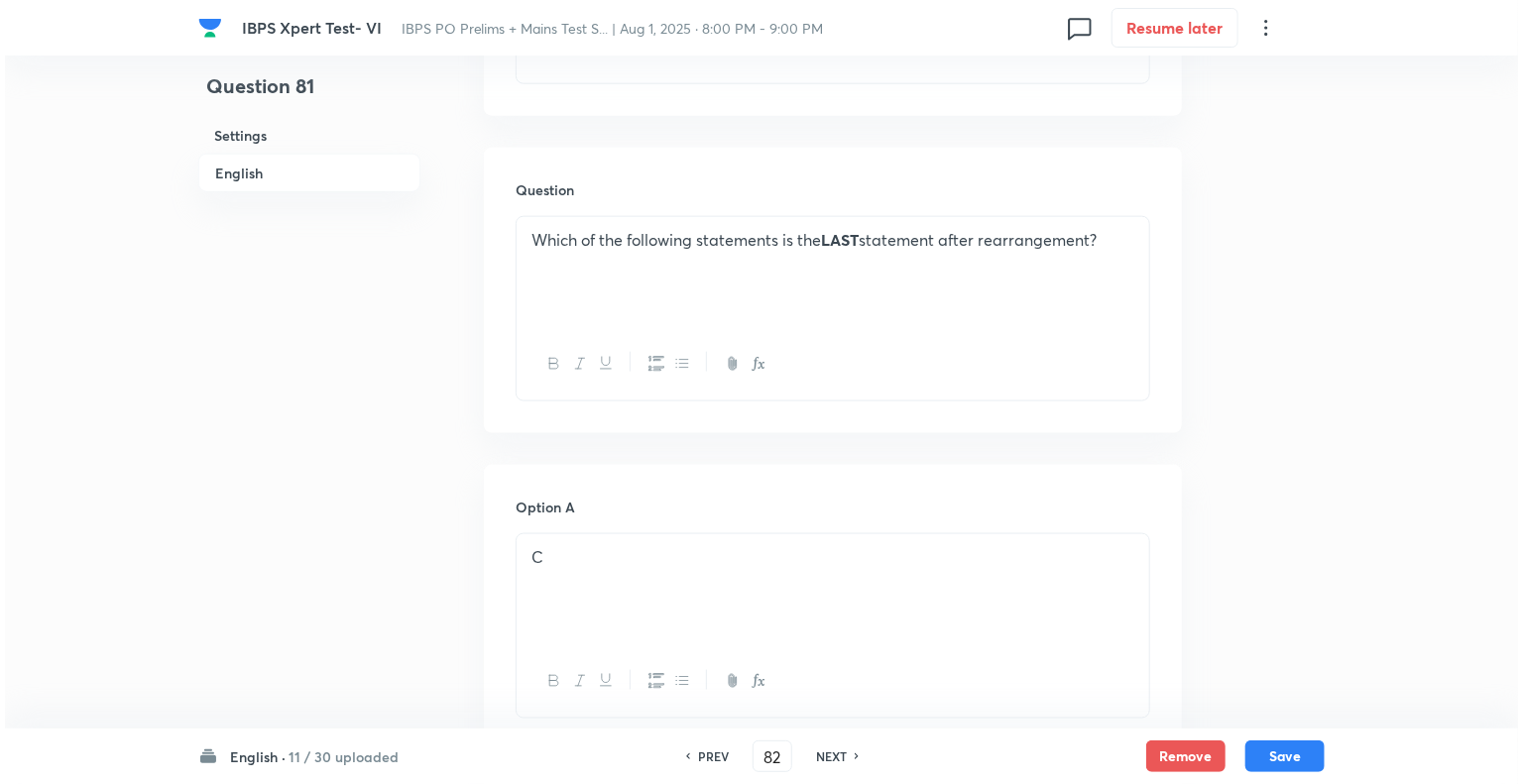 scroll, scrollTop: 0, scrollLeft: 0, axis: both 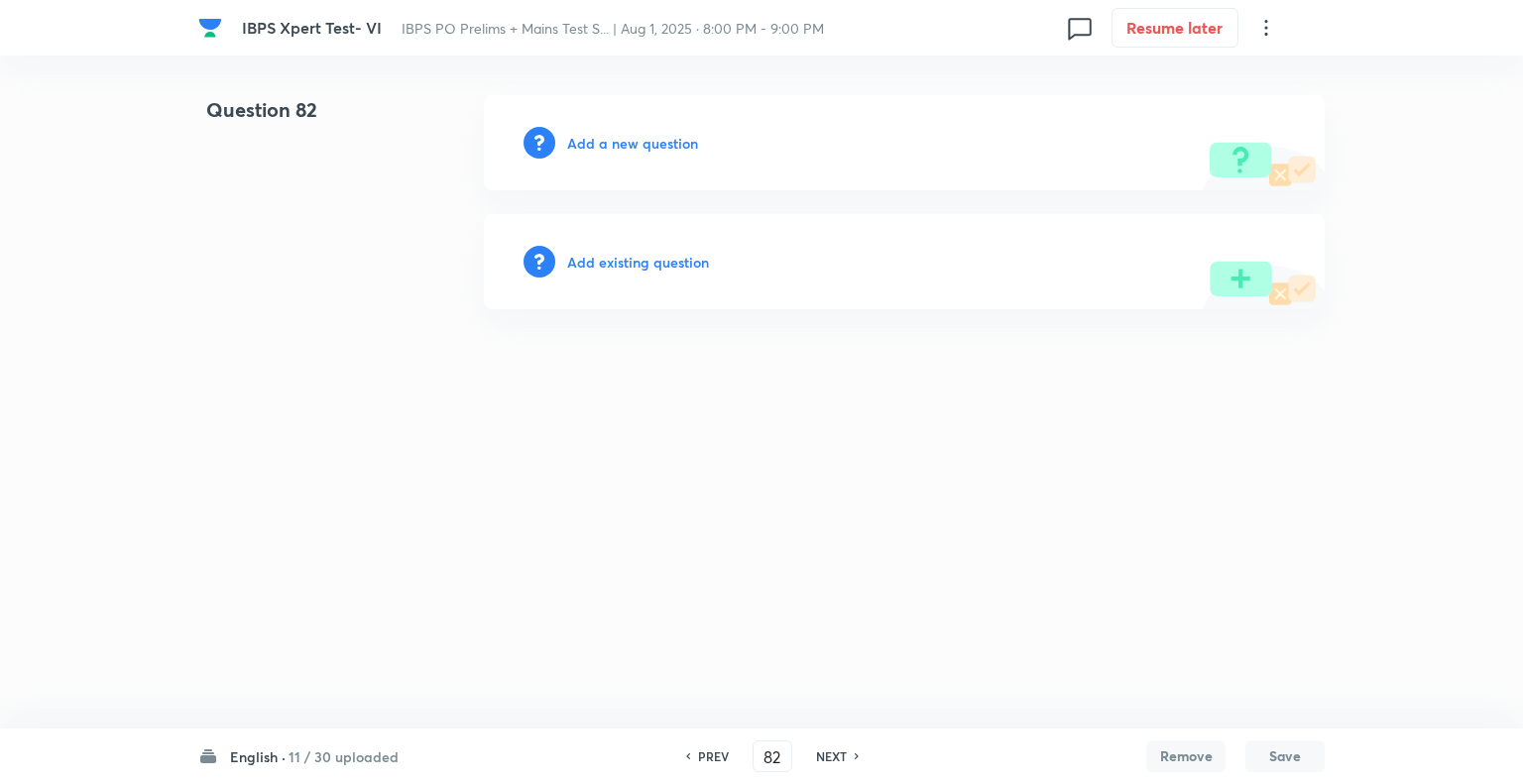 click on "Add a new question" at bounding box center [633, 143] 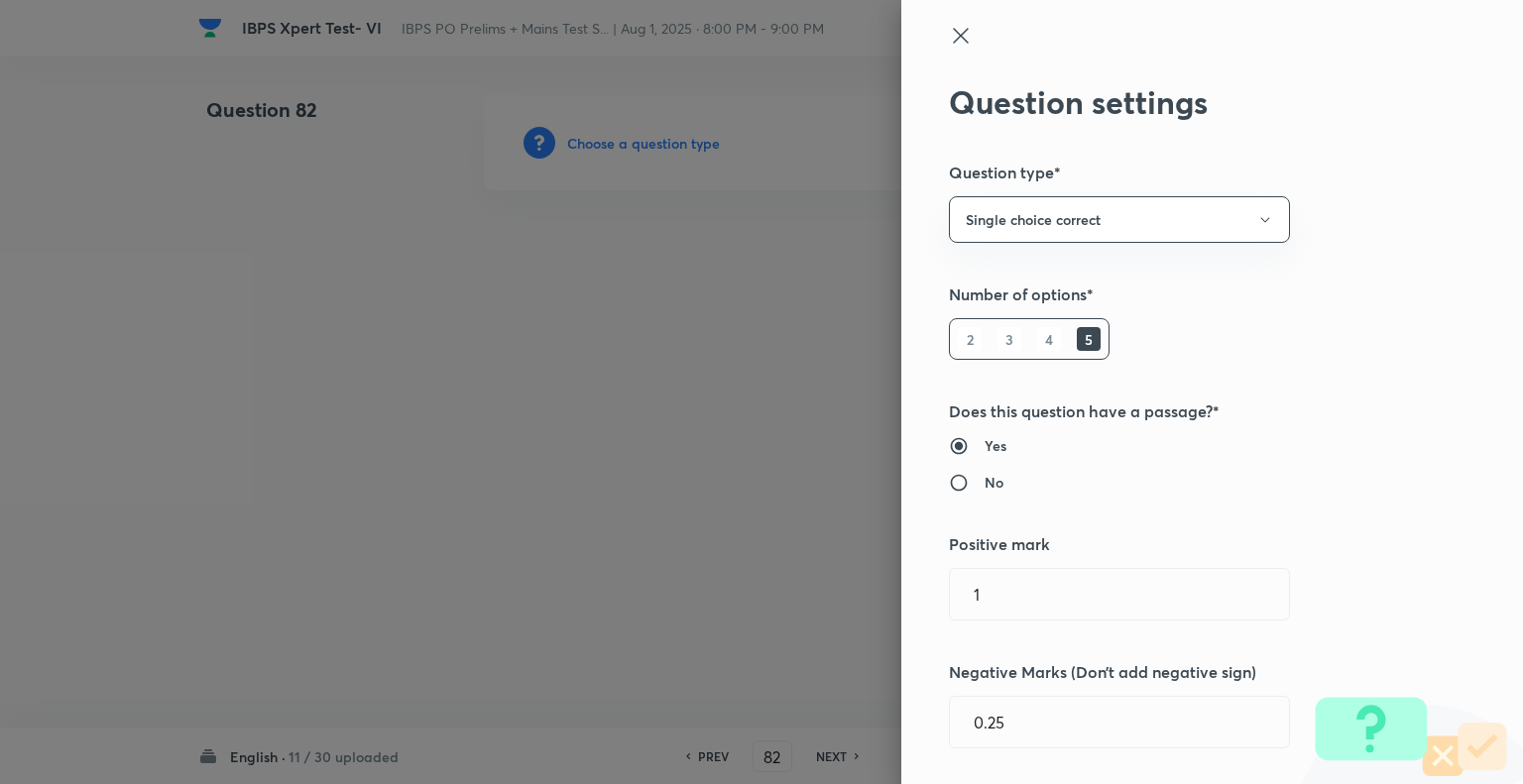 type 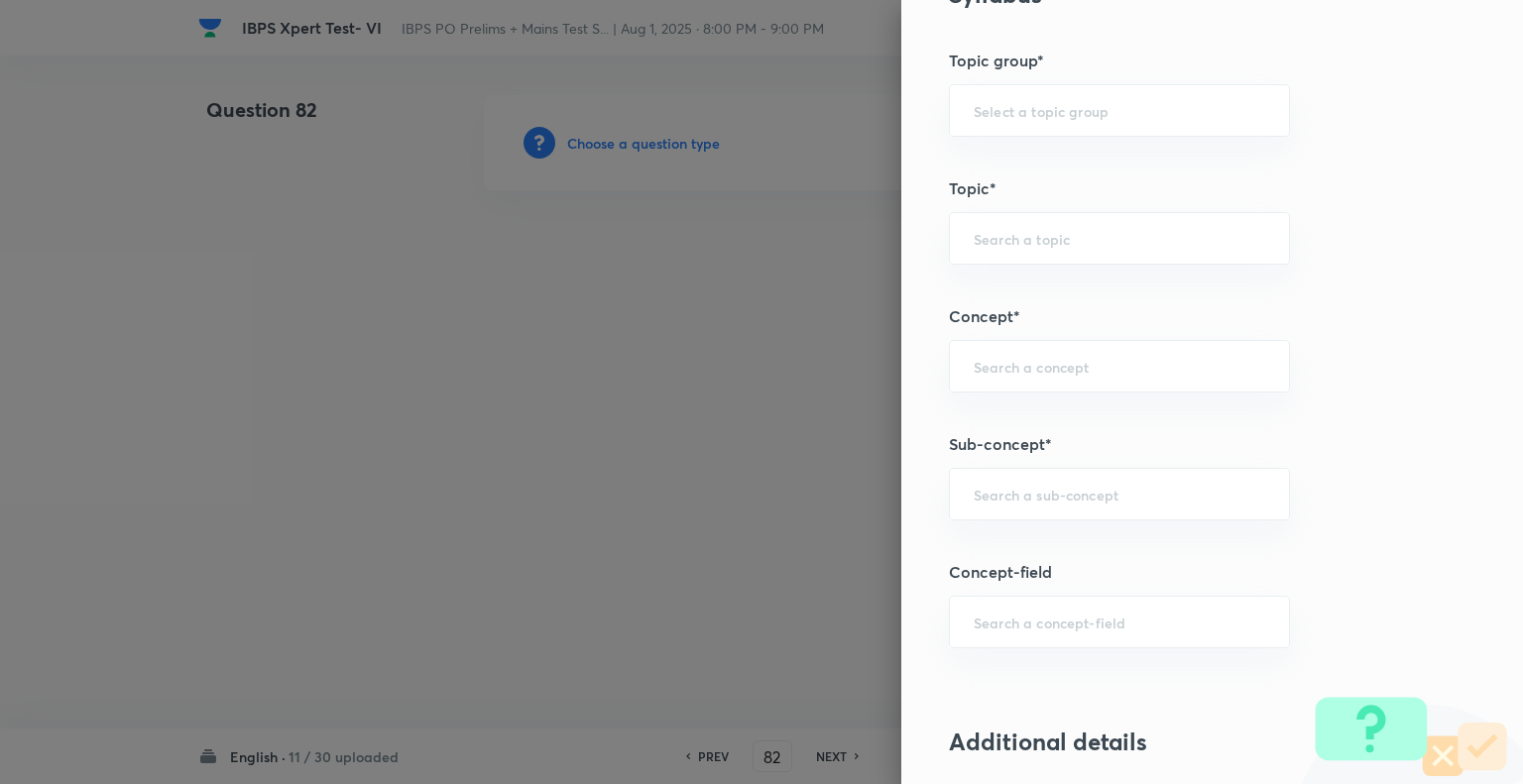 scroll, scrollTop: 850, scrollLeft: 0, axis: vertical 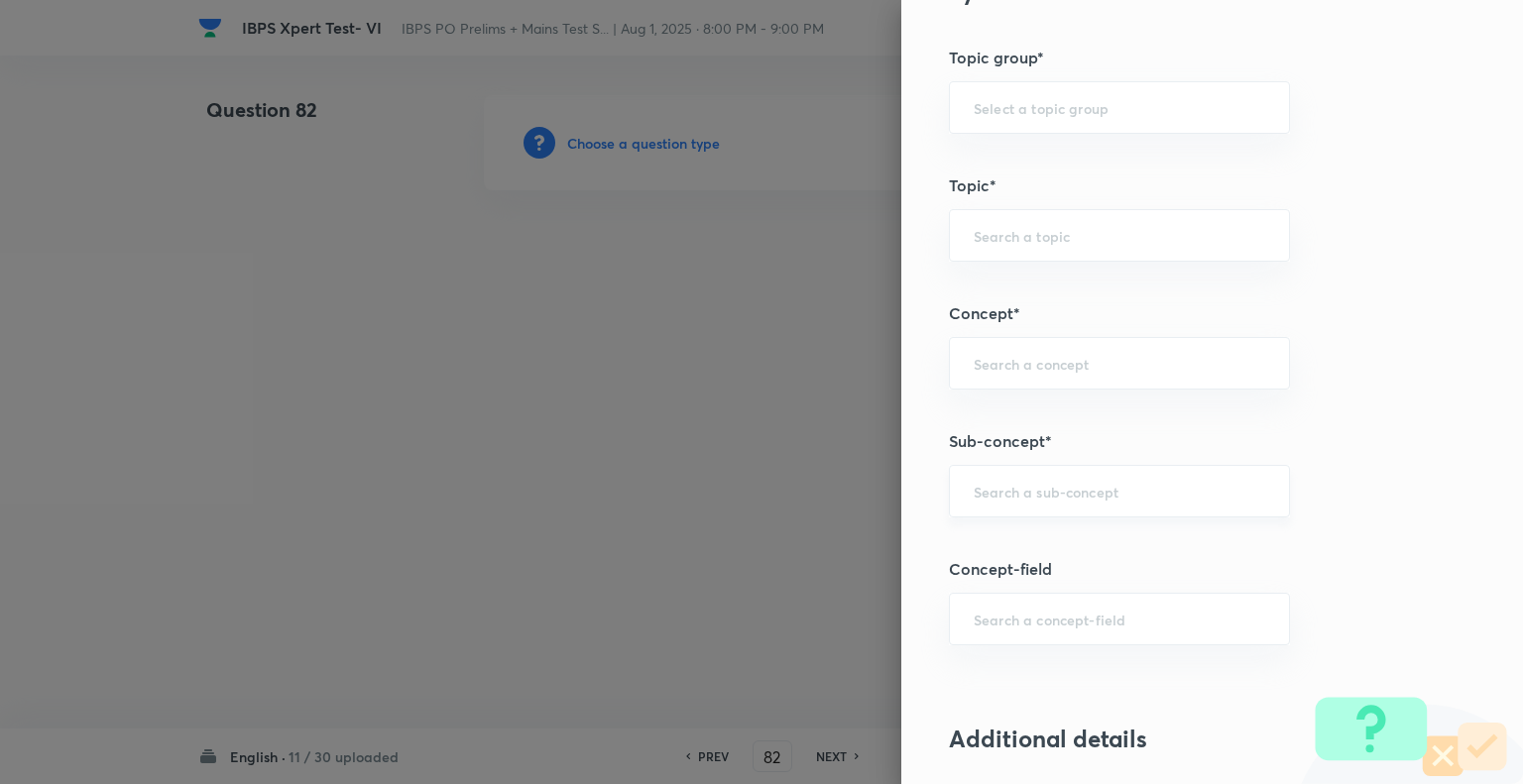 click at bounding box center [1119, 491] 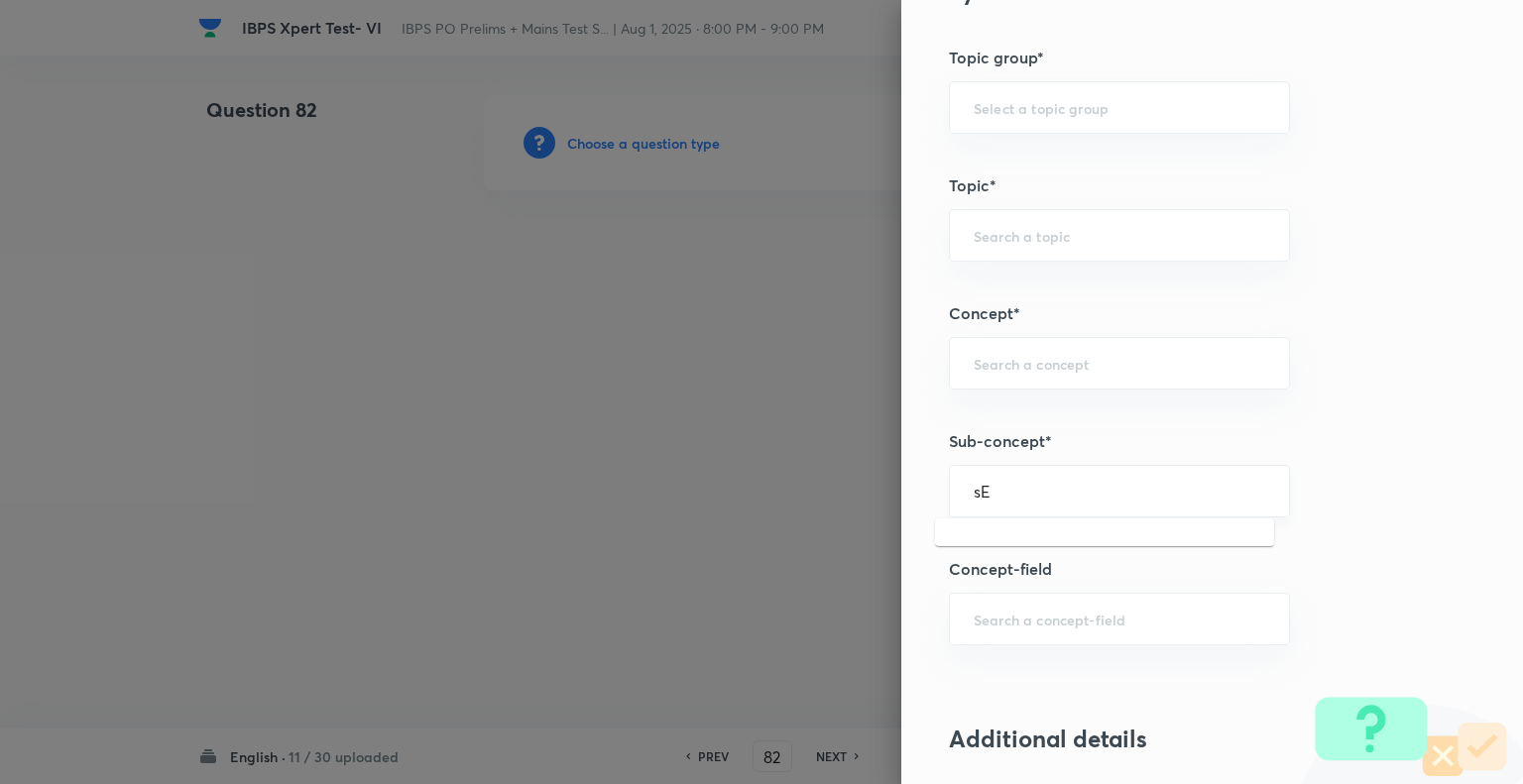 type on "s" 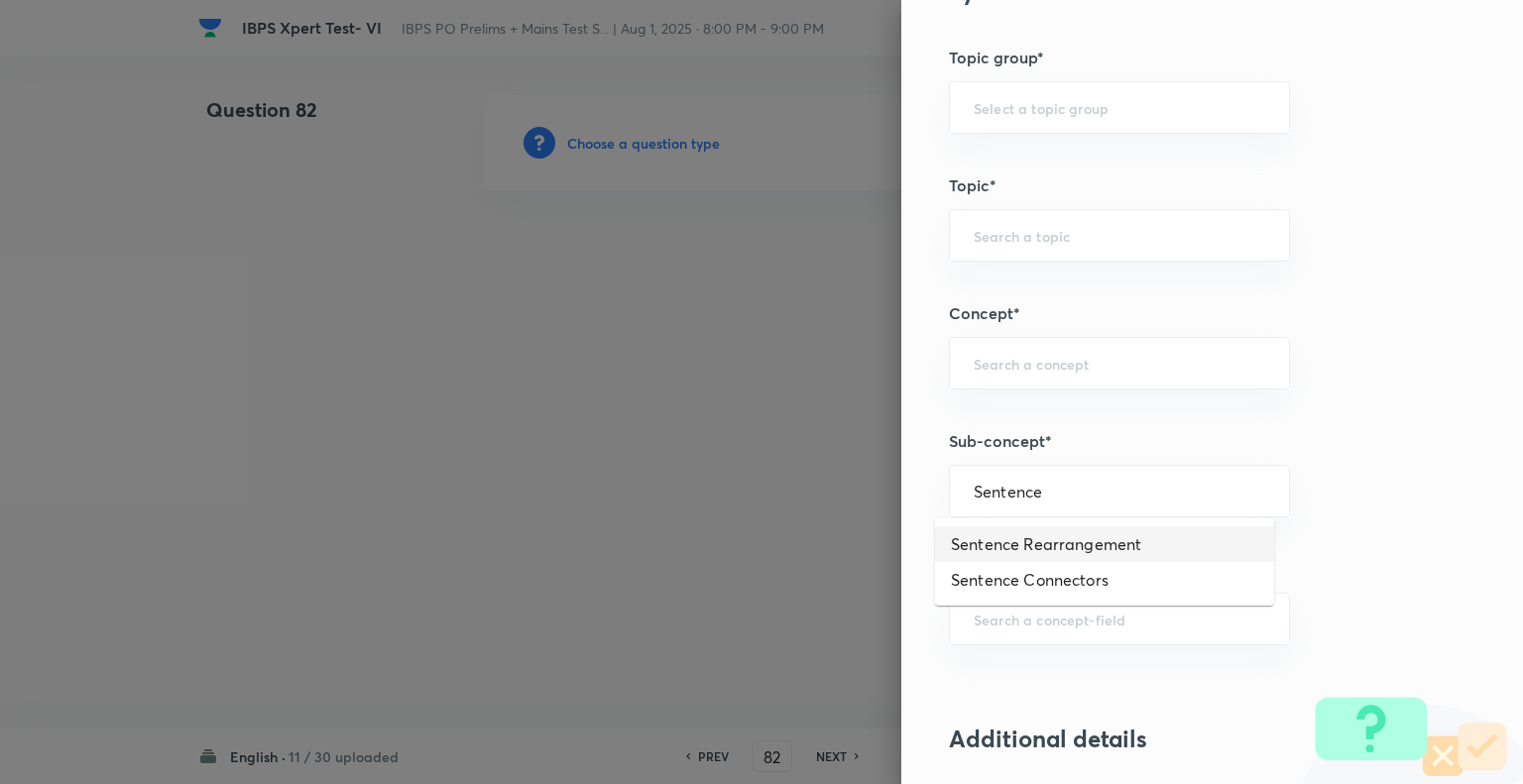 click on "Sentence Rearrangement" at bounding box center [1105, 544] 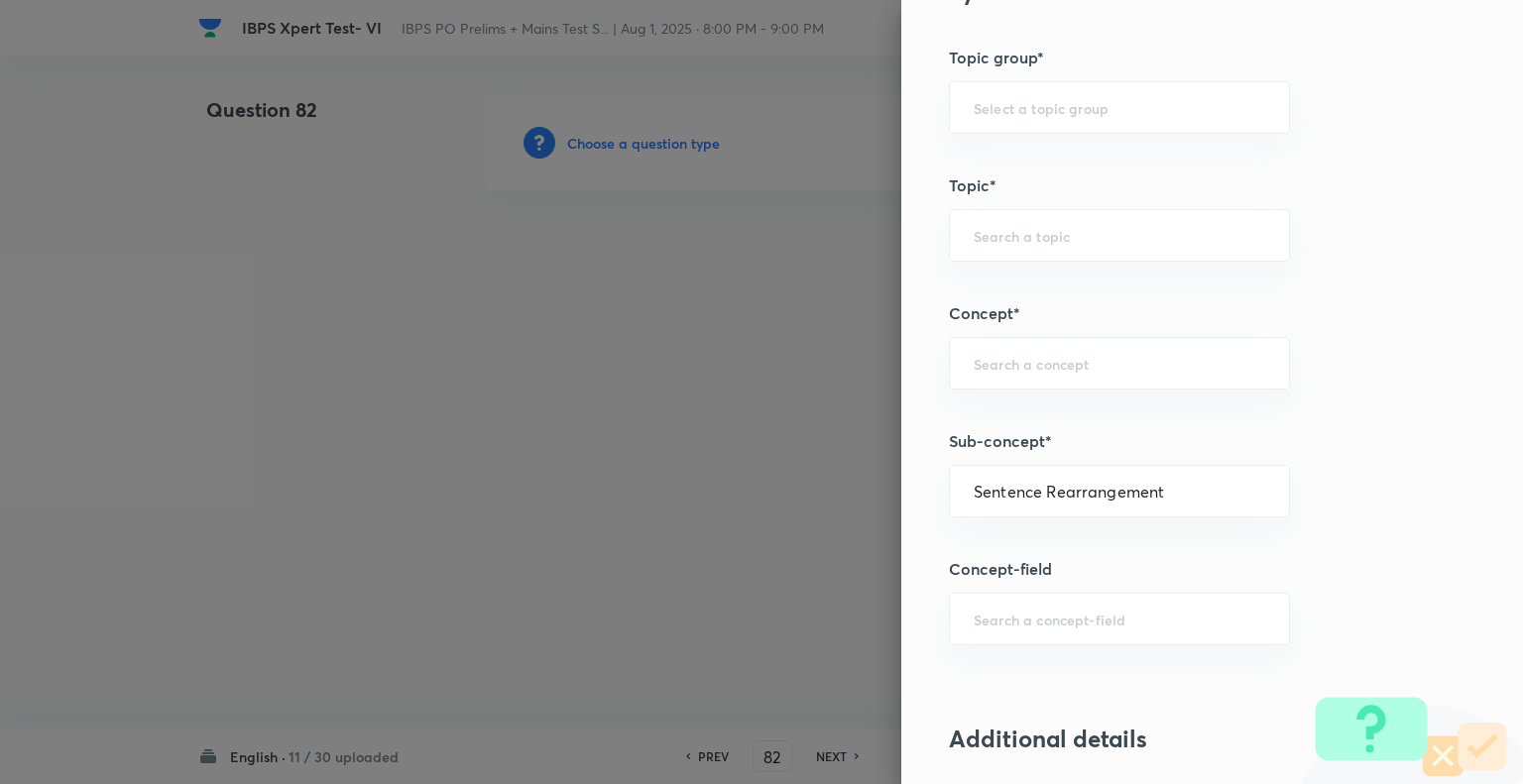 type on "English Language" 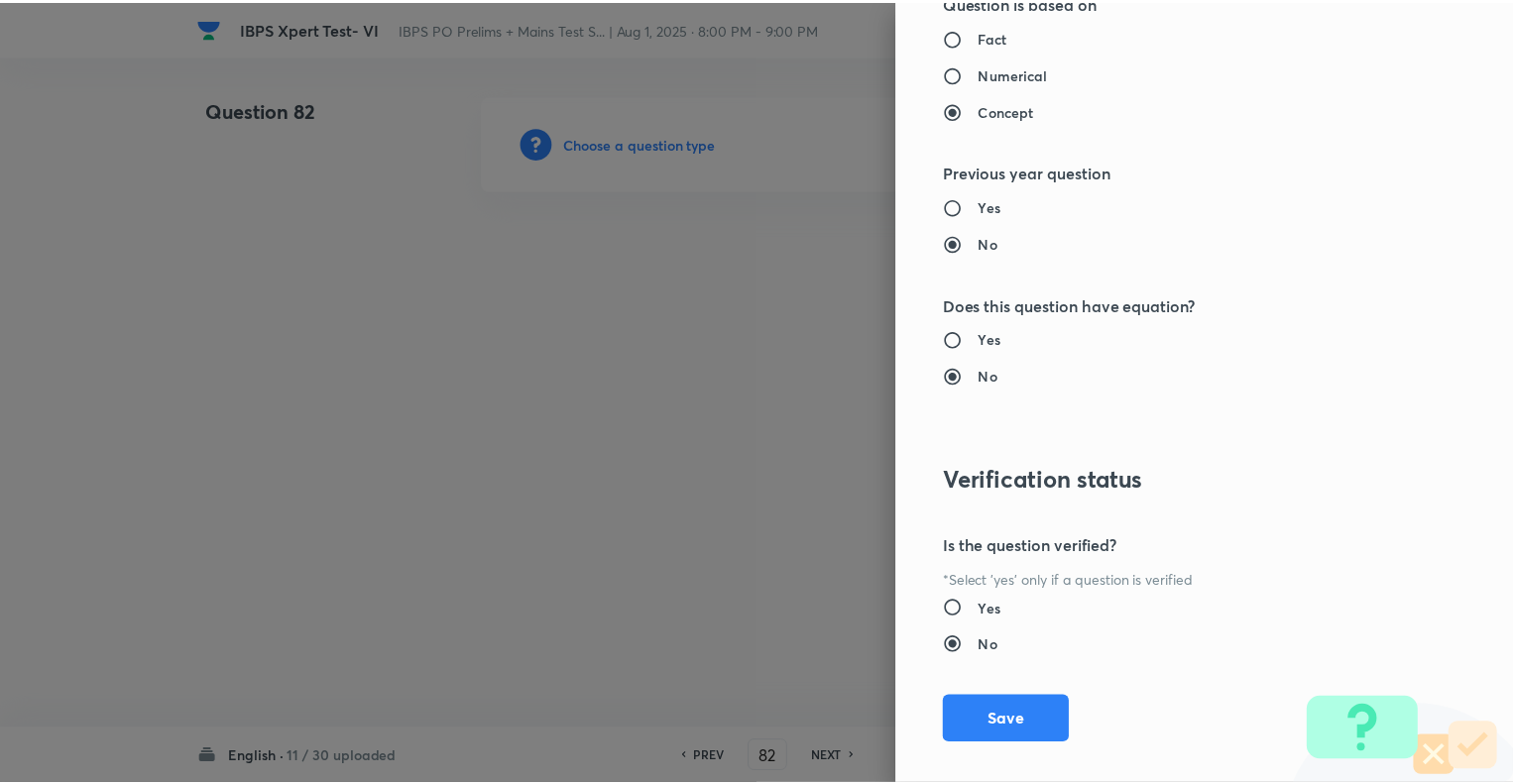 scroll, scrollTop: 1914, scrollLeft: 0, axis: vertical 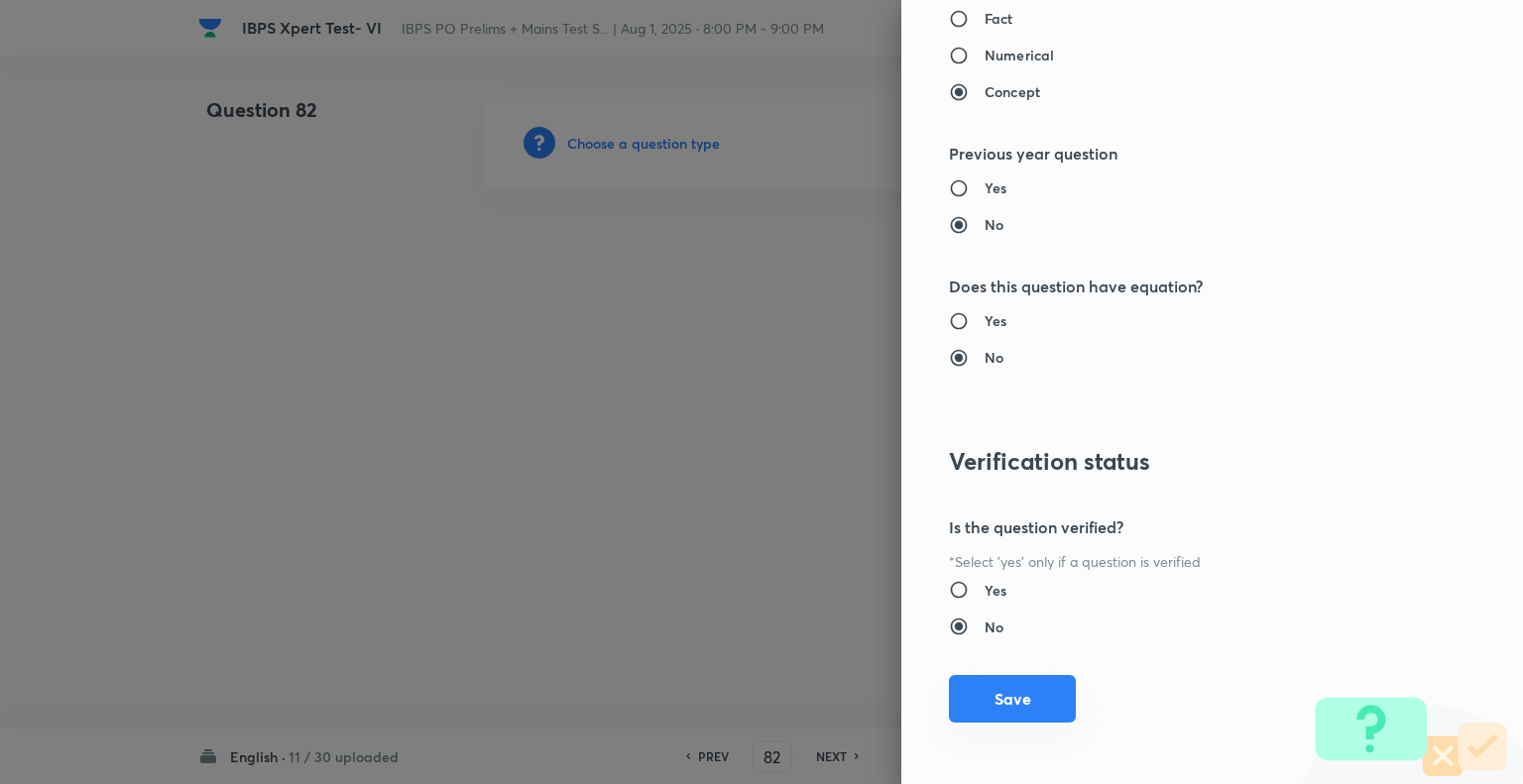 click on "Save" at bounding box center [1012, 699] 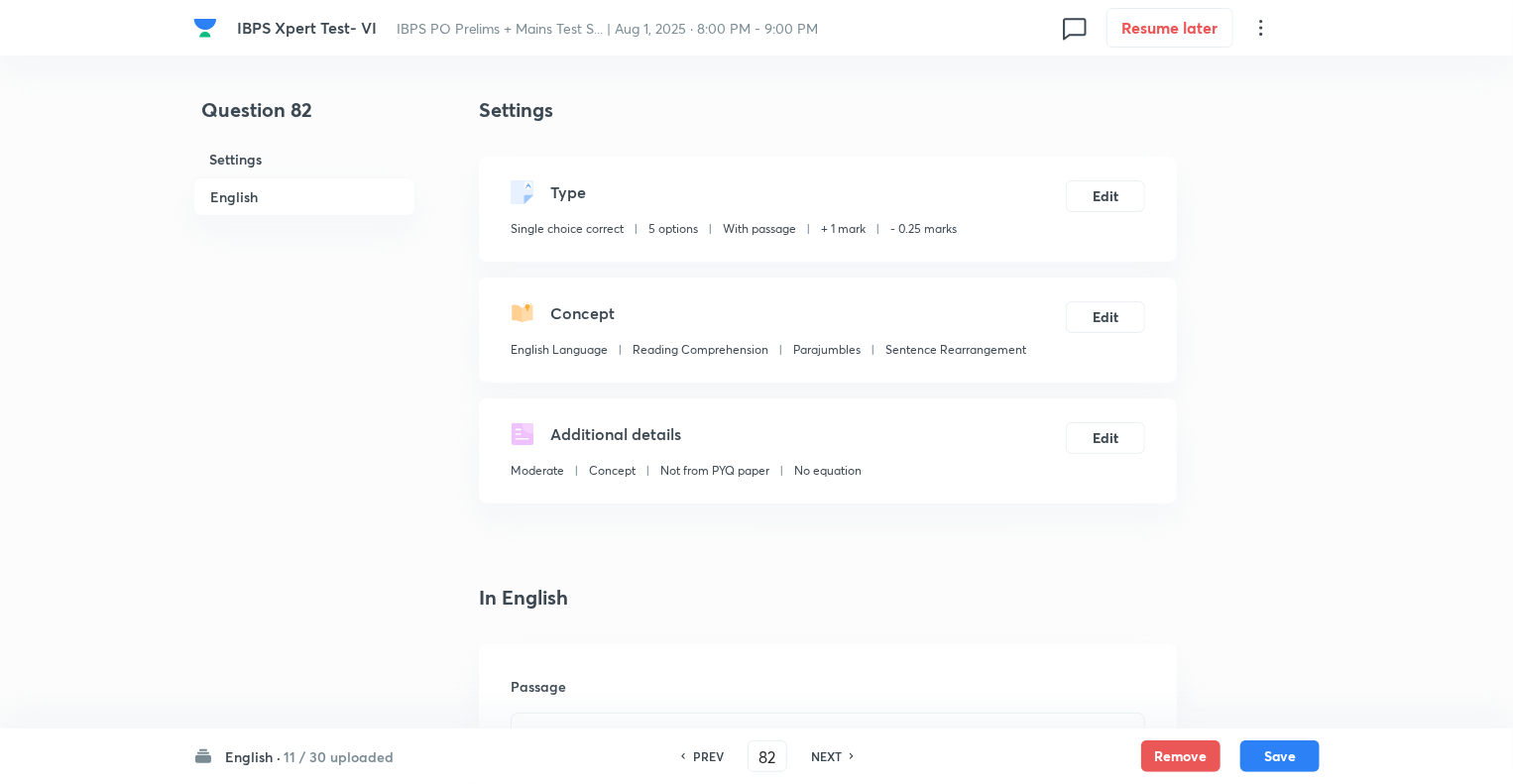 click on "Question 82 Settings English" at bounding box center [304, 1799] 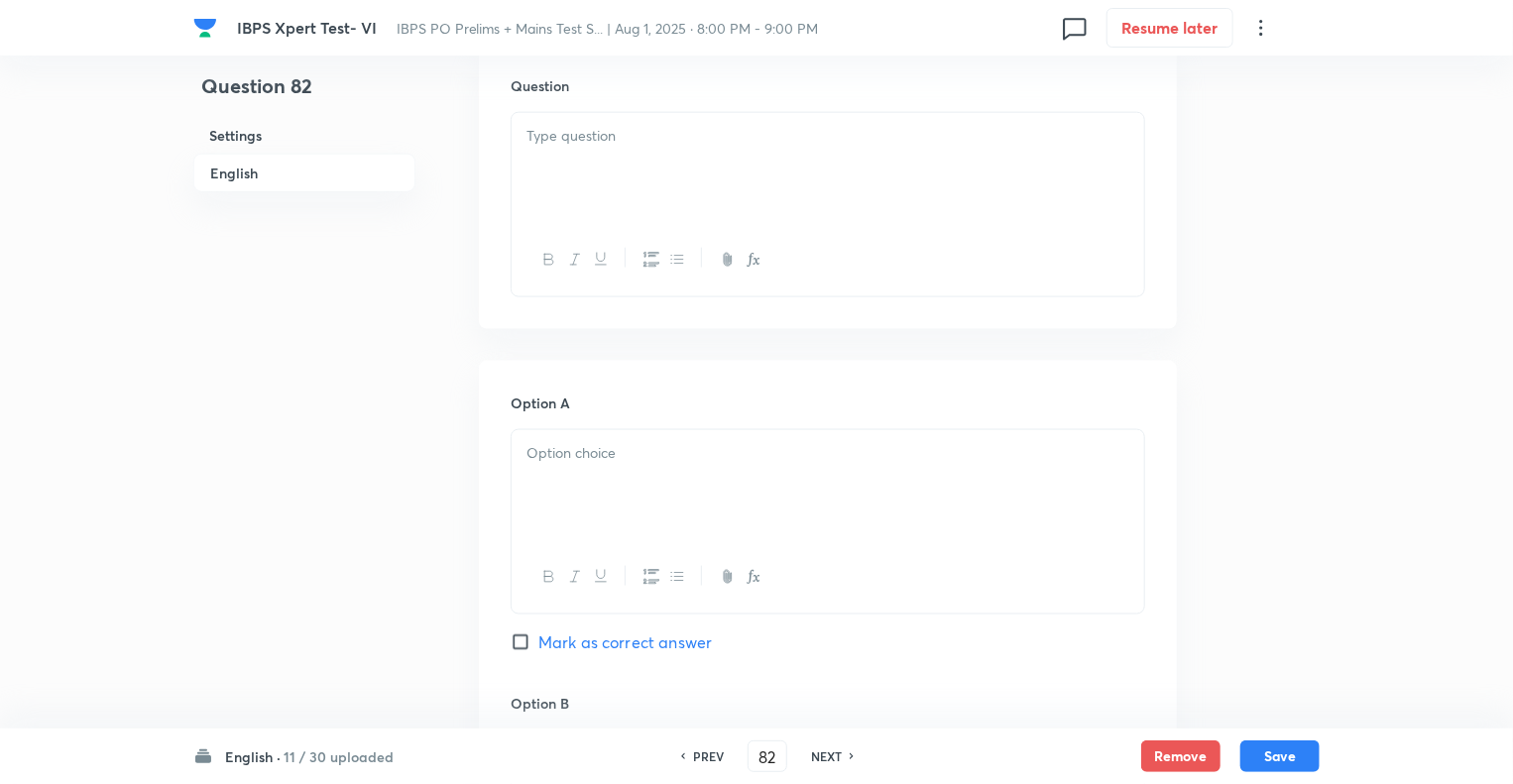 scroll, scrollTop: 1189, scrollLeft: 0, axis: vertical 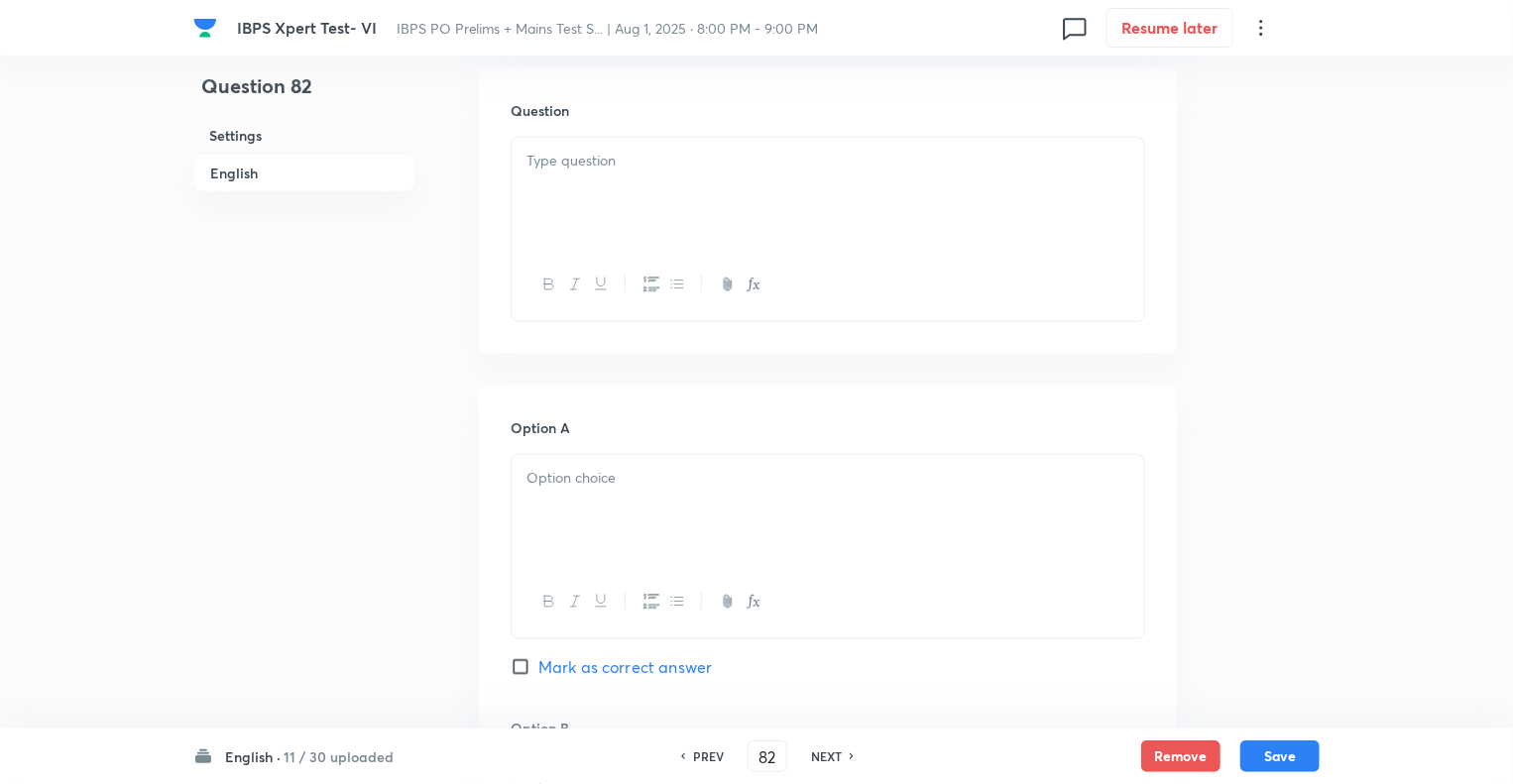 click at bounding box center [828, 193] 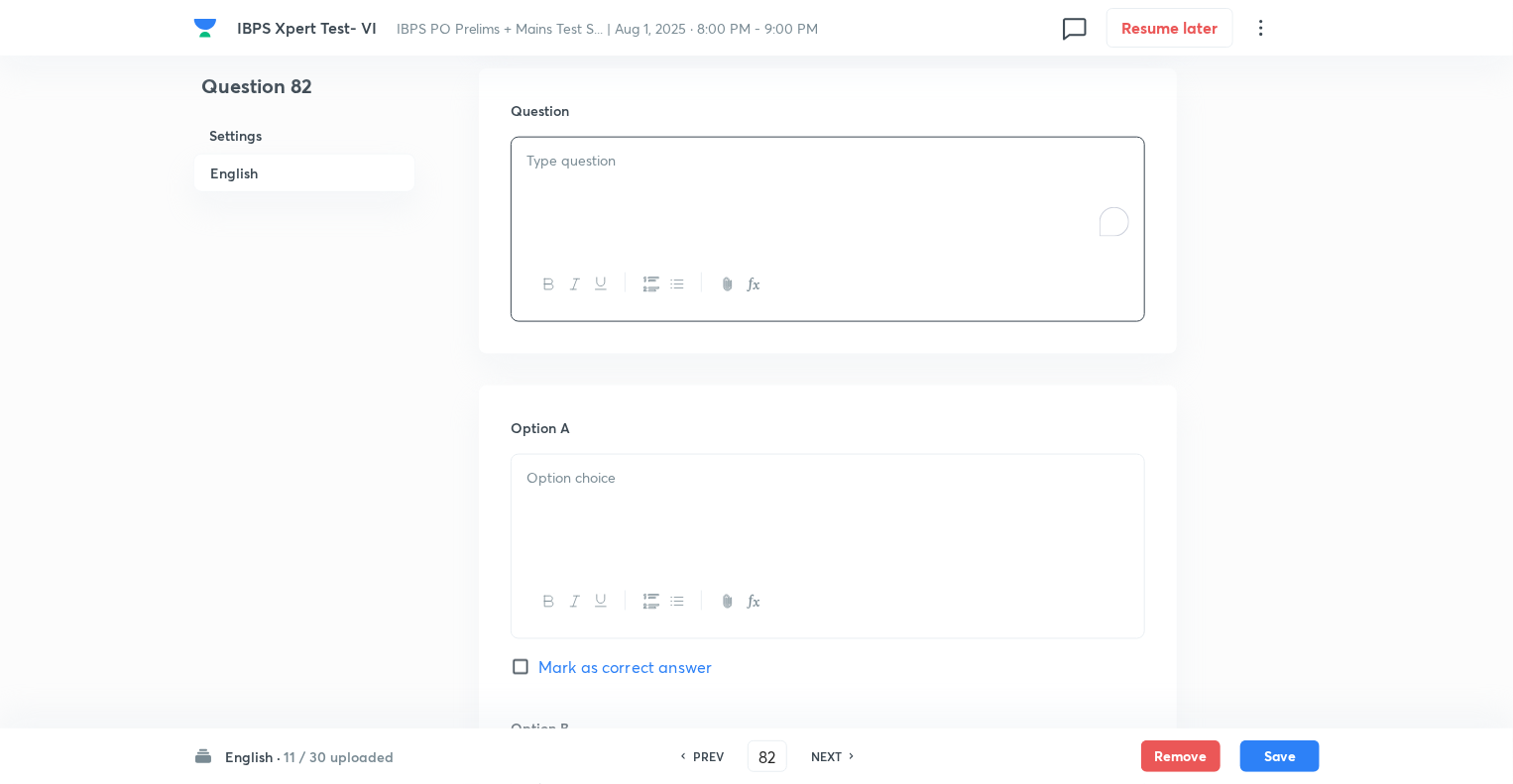 paste 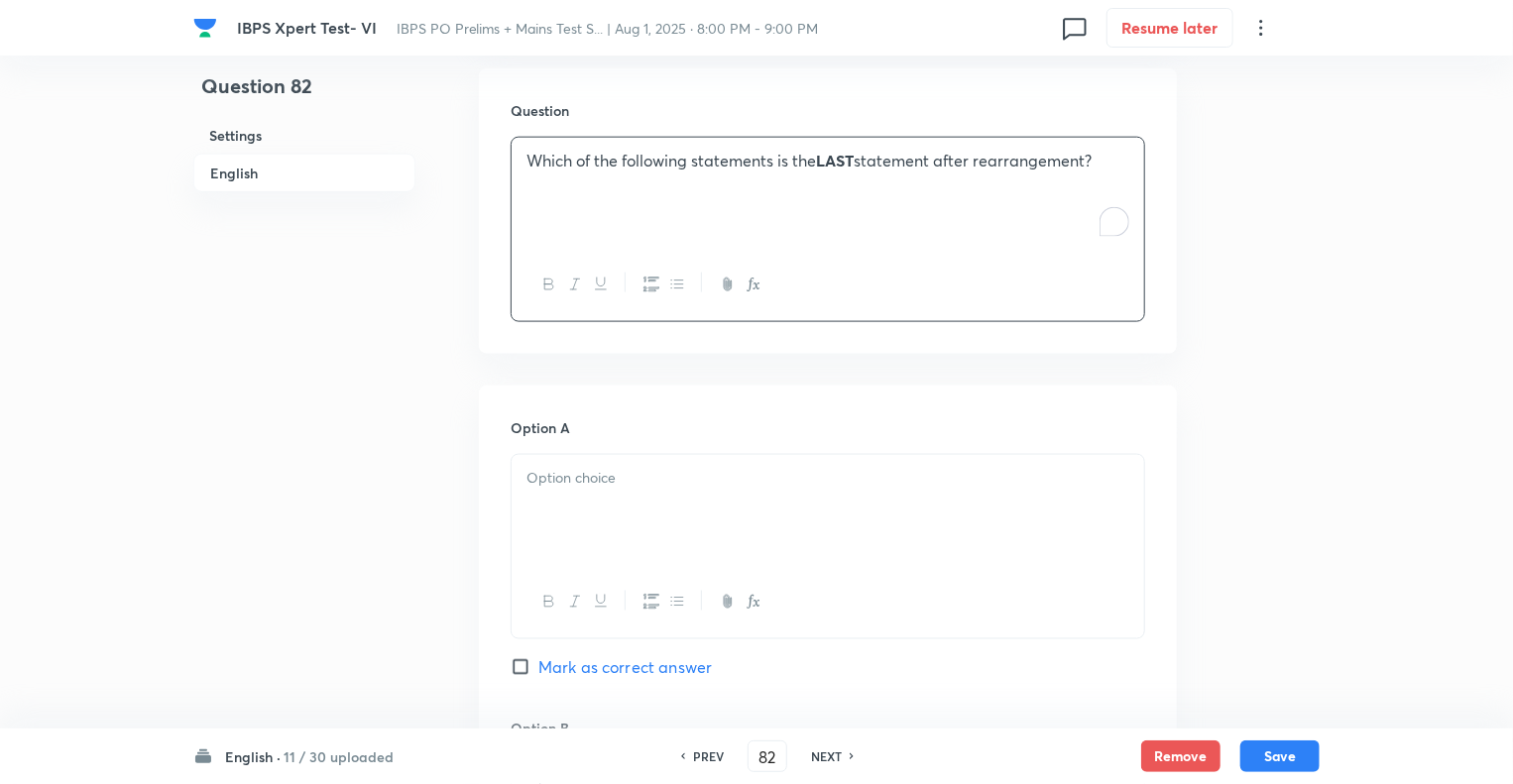 click on "LAST" at bounding box center (835, 160) 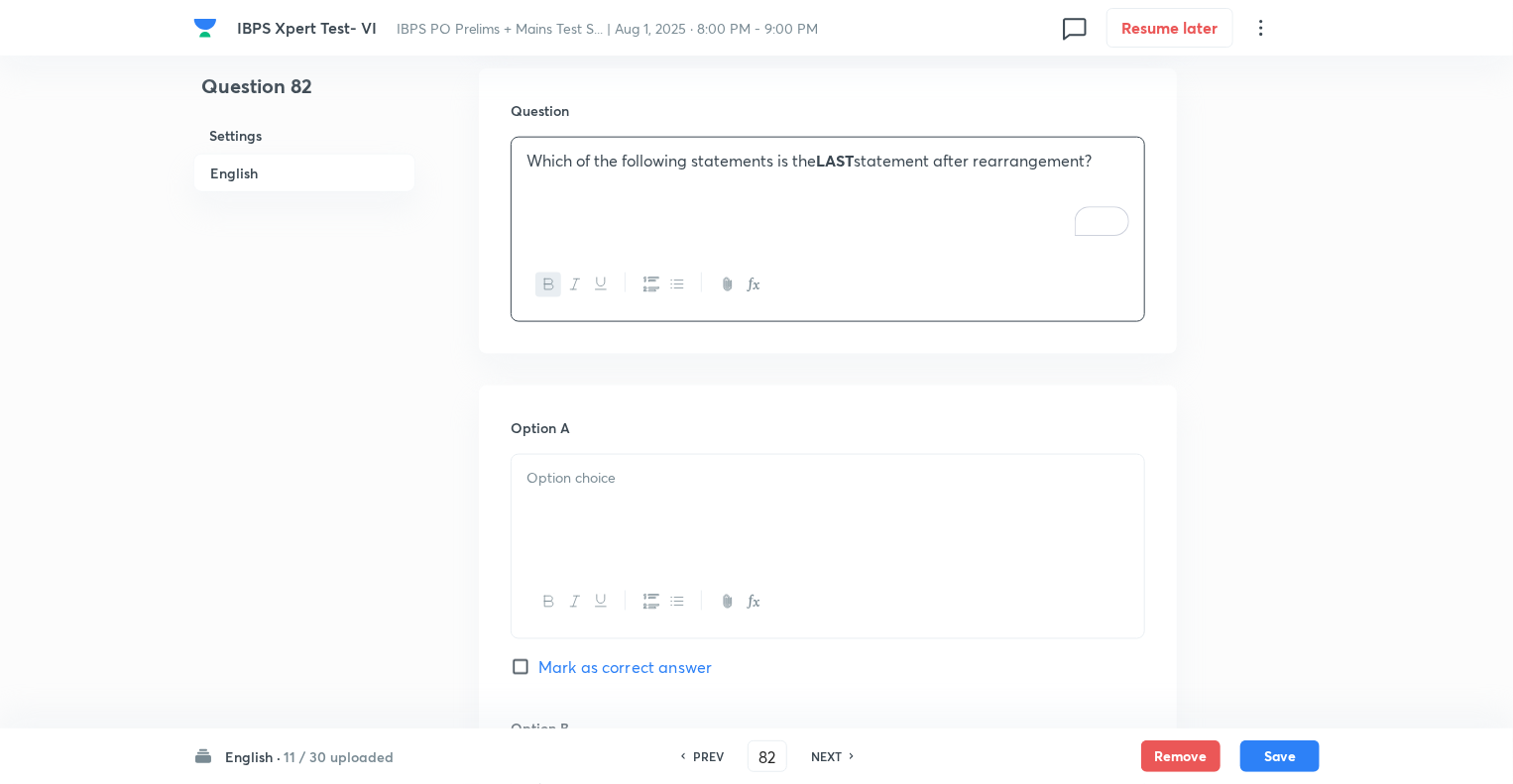 type 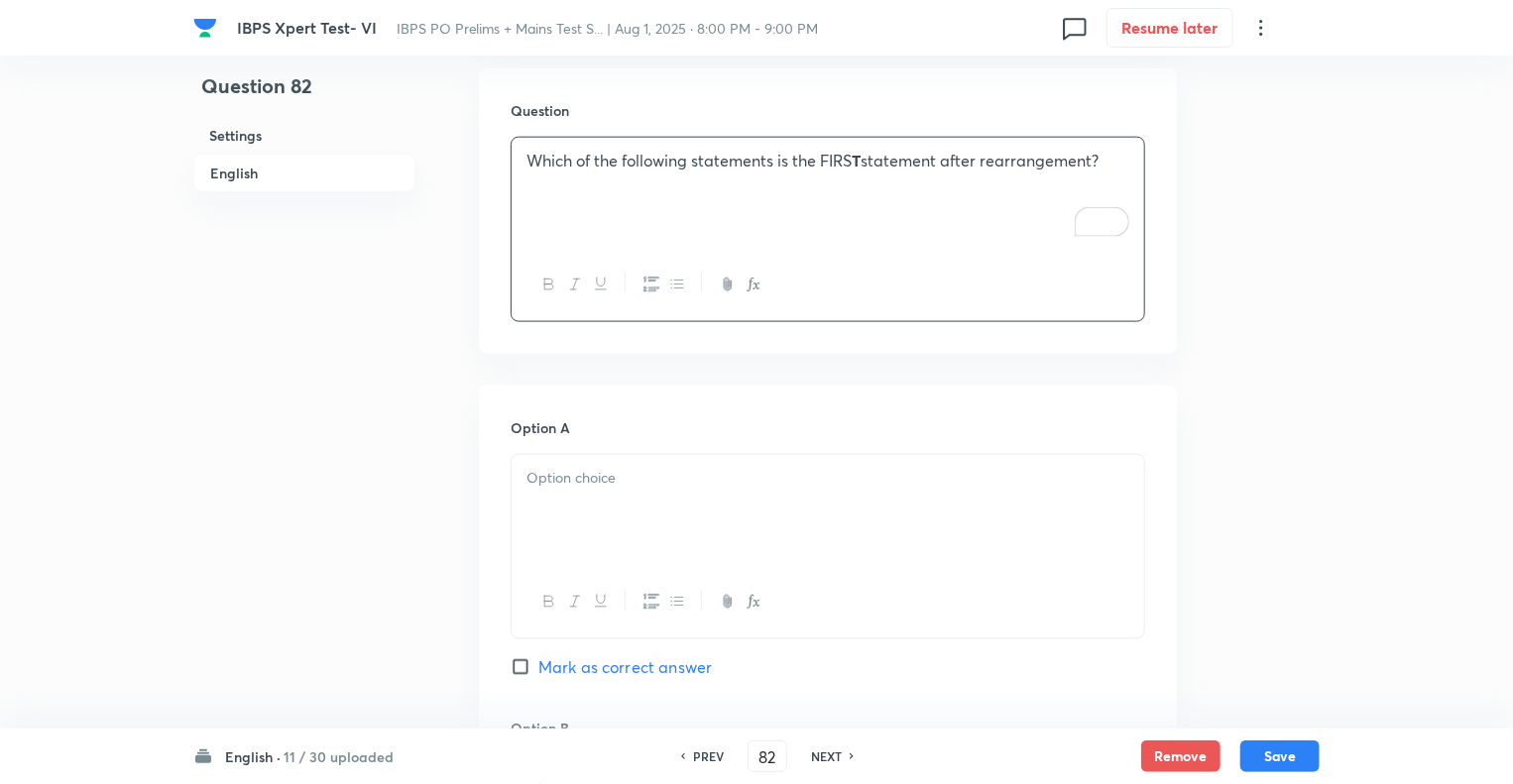 click on "Which of the following statements is the FIRS T  statement after rearrangement?" at bounding box center [828, 161] 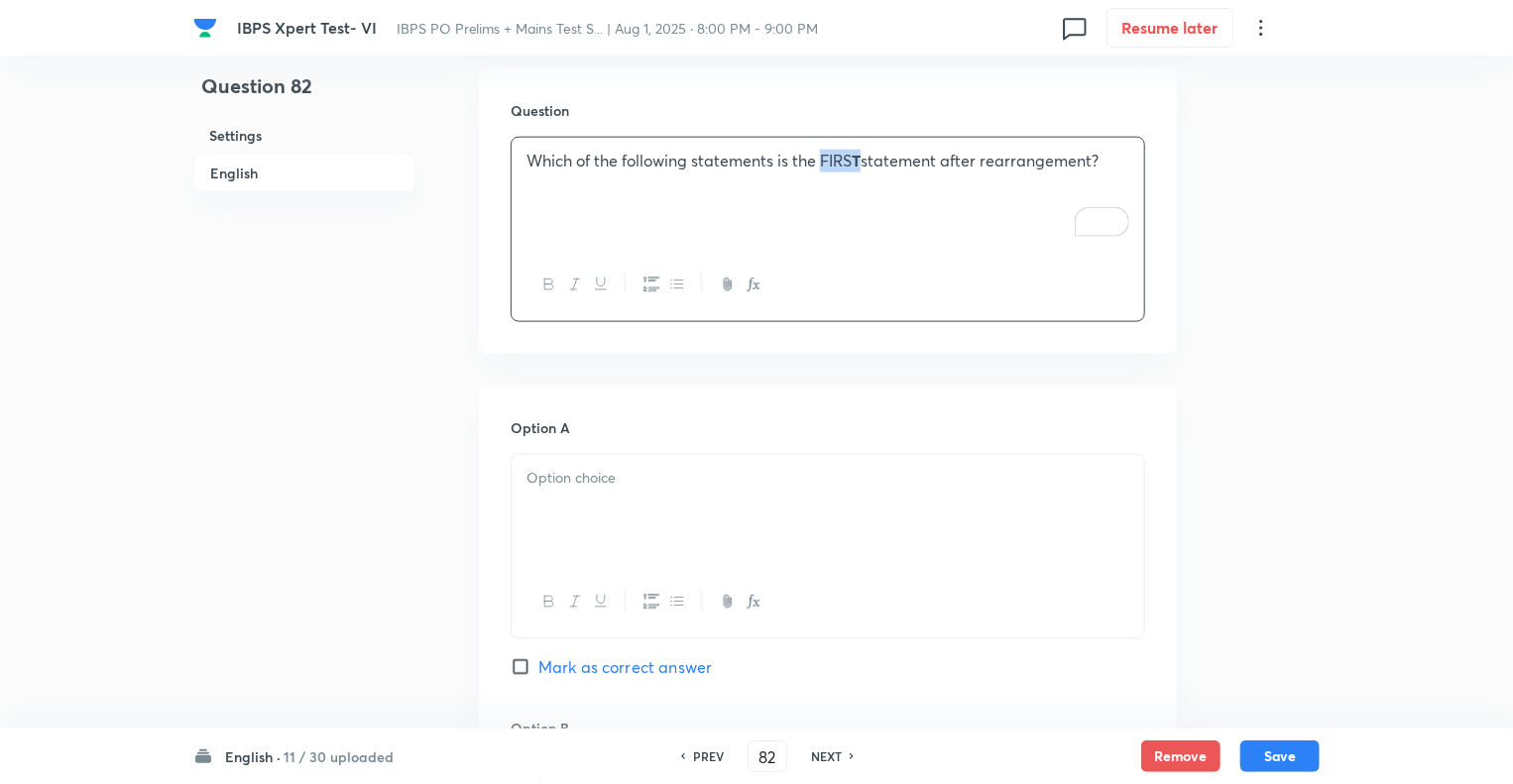 drag, startPoint x: 821, startPoint y: 160, endPoint x: 865, endPoint y: 163, distance: 44.102154 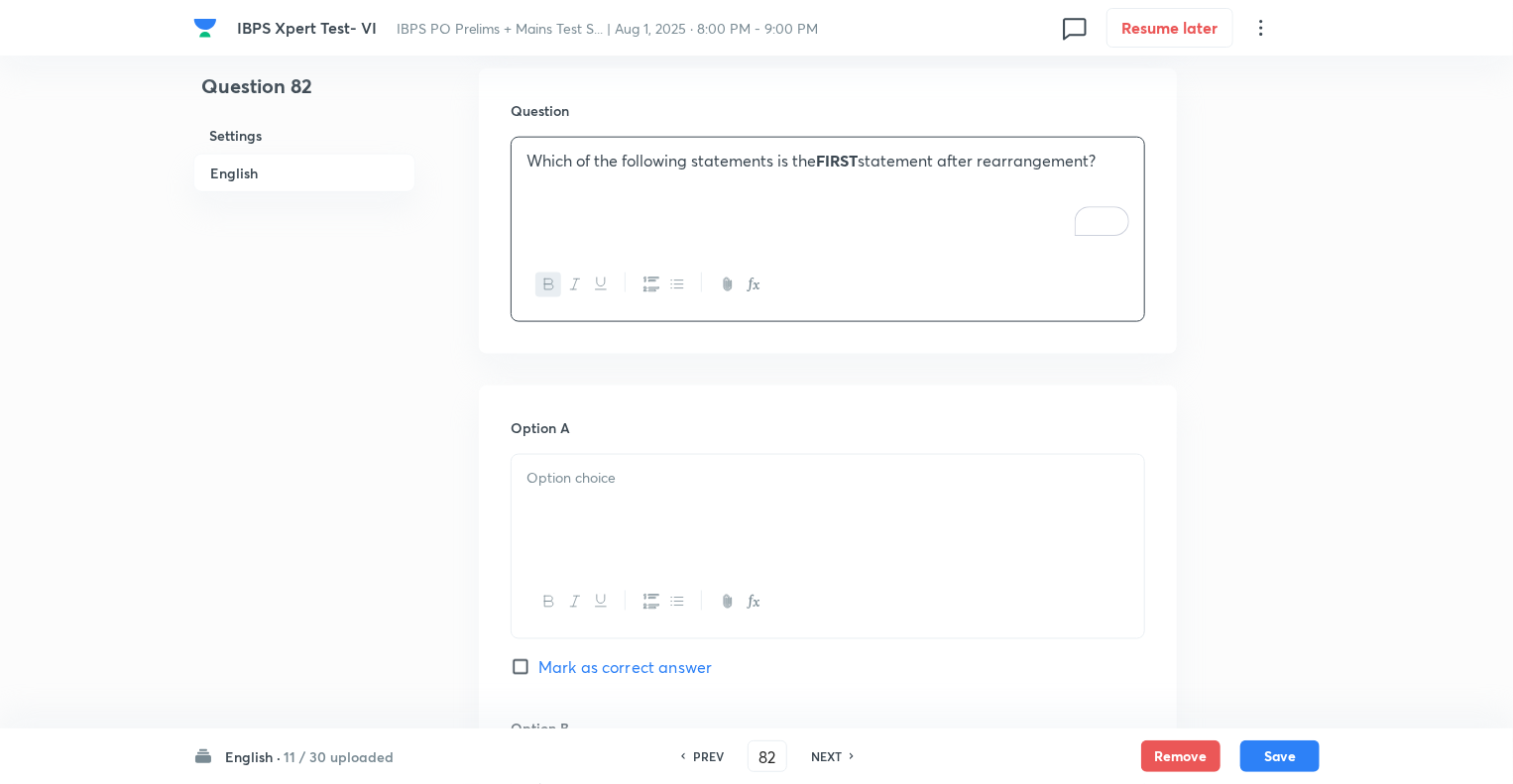 click on "Which of the following statements is the  FIRST  statement after rearrangement?" at bounding box center [828, 193] 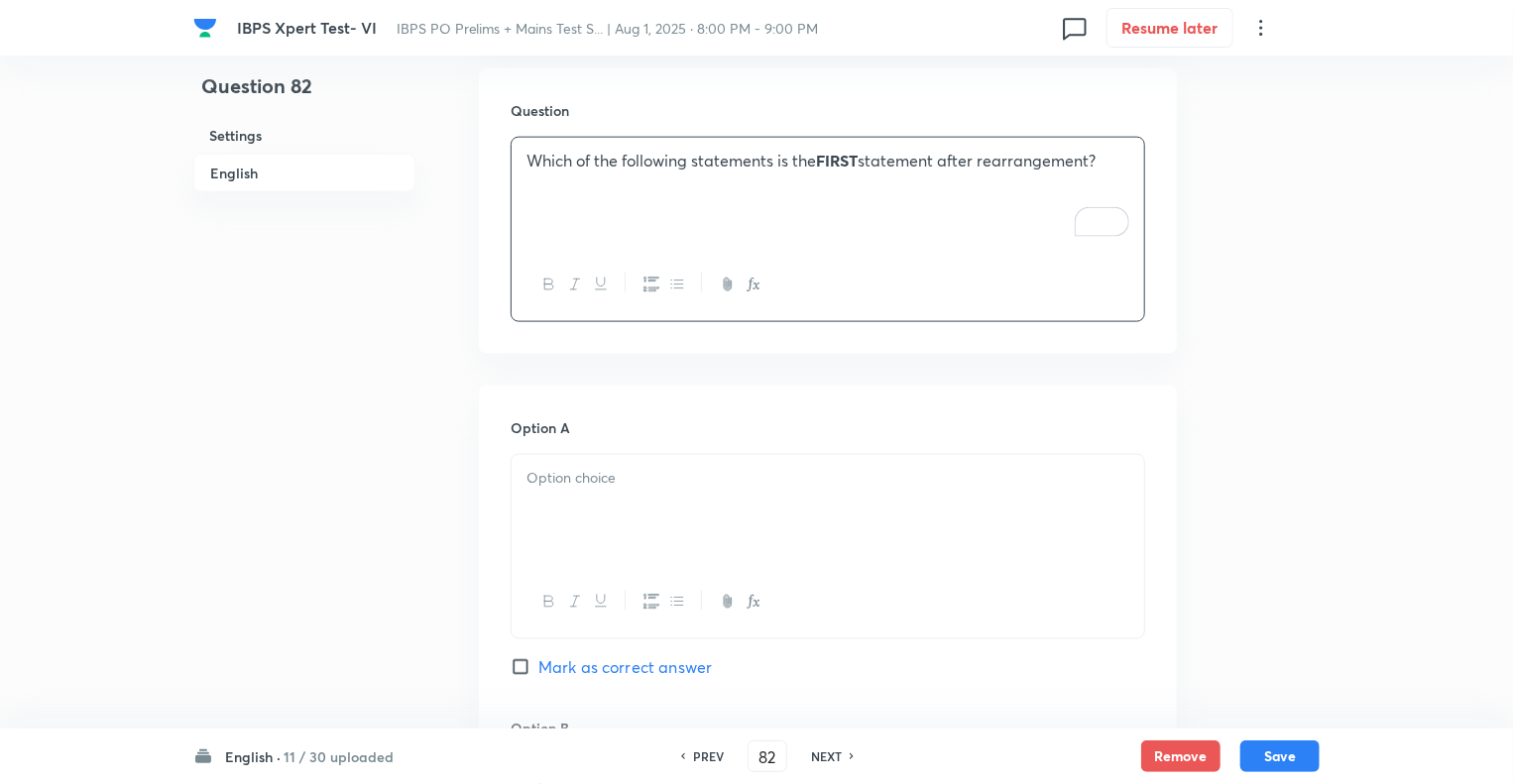 click at bounding box center (828, 510) 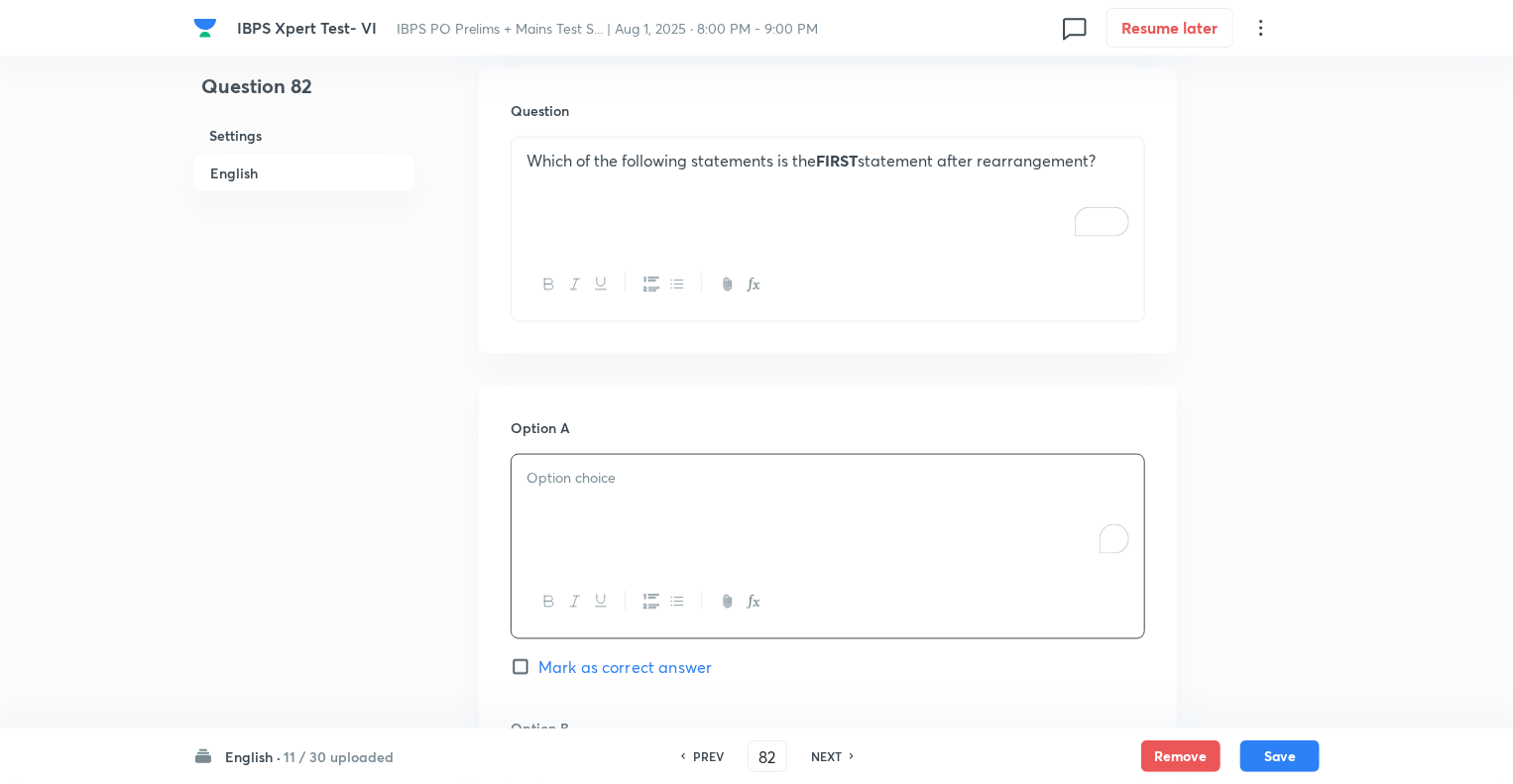 type 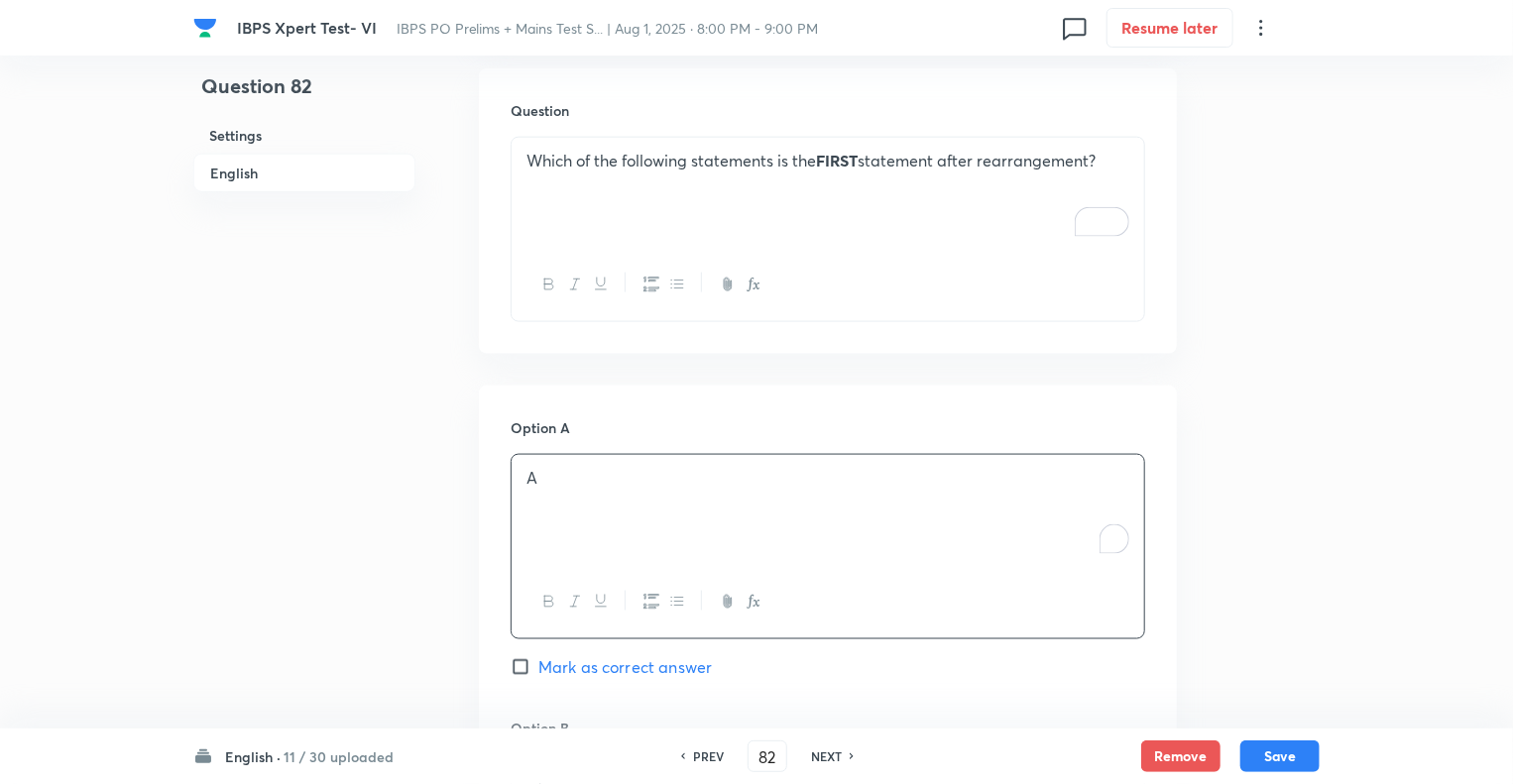 click on "Question 82 Settings English" at bounding box center [304, 610] 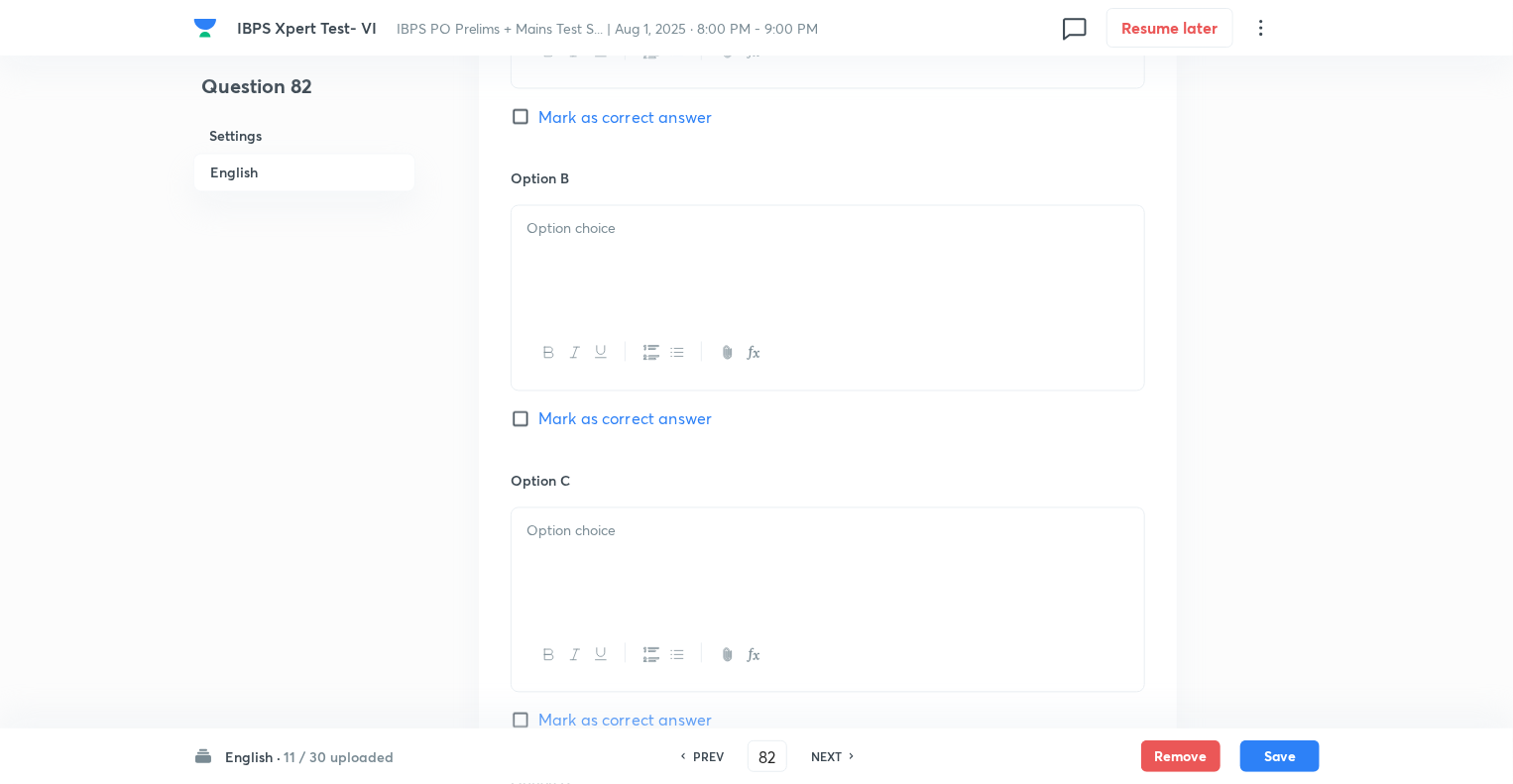 scroll, scrollTop: 1784, scrollLeft: 0, axis: vertical 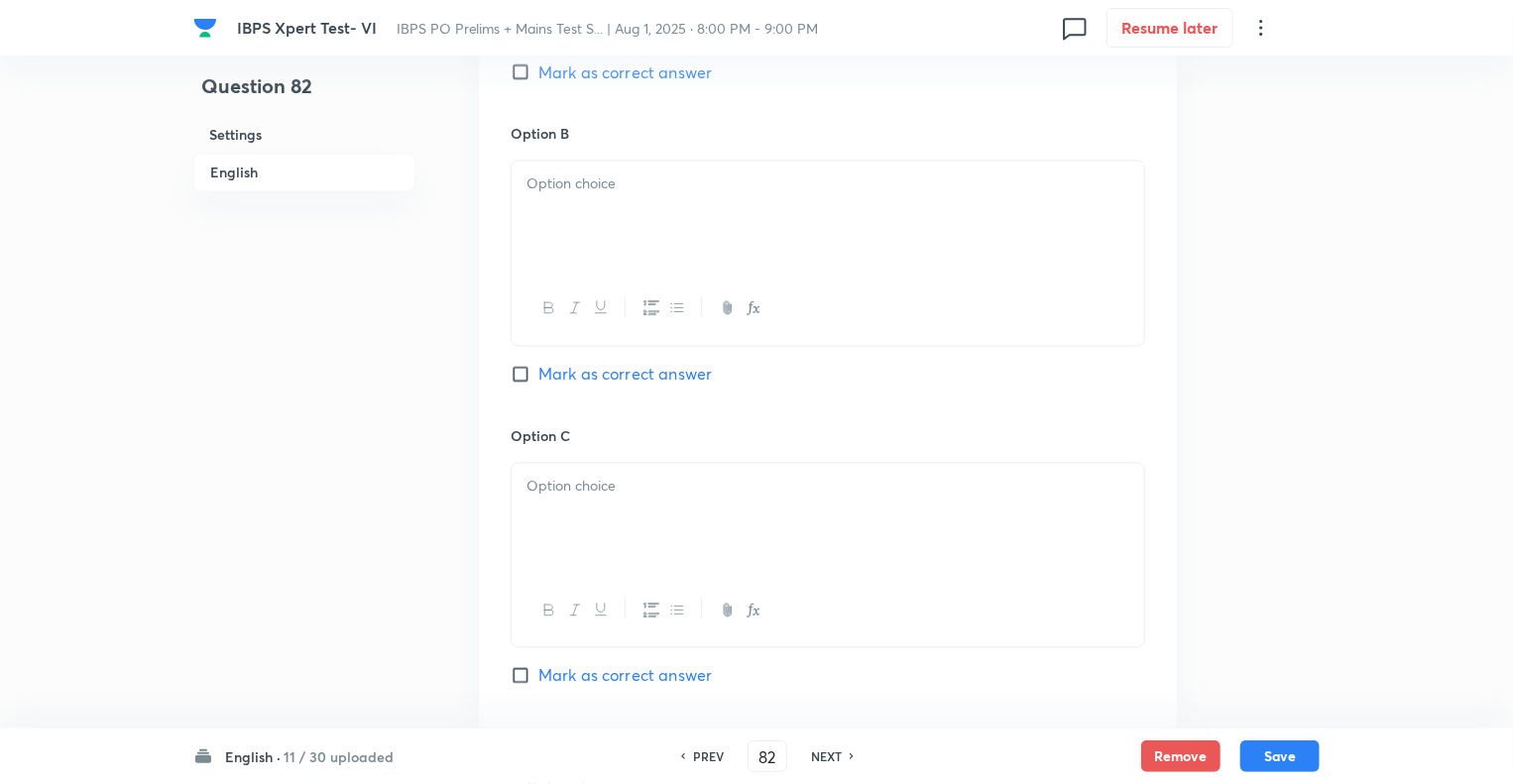 click at bounding box center [828, 217] 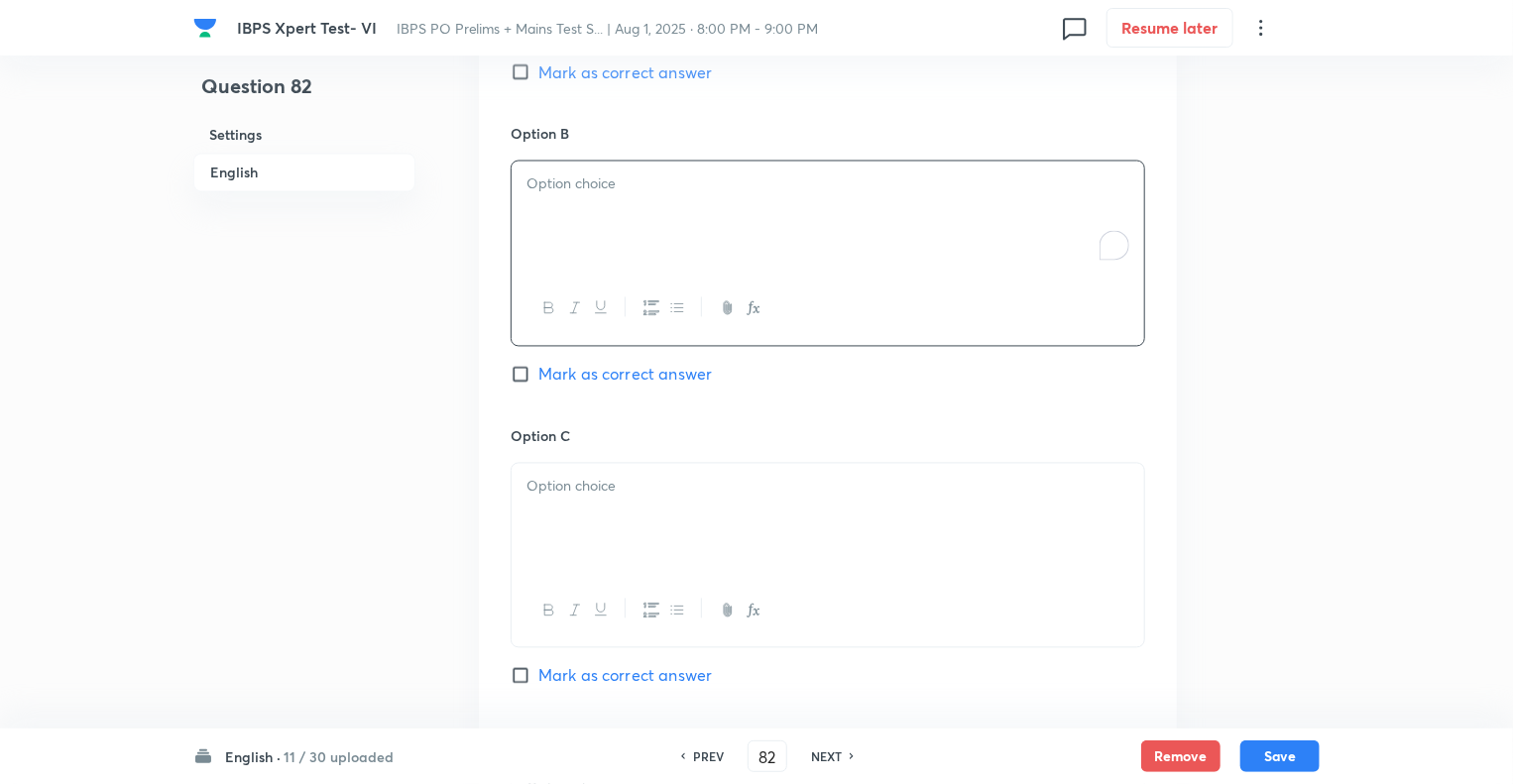 type 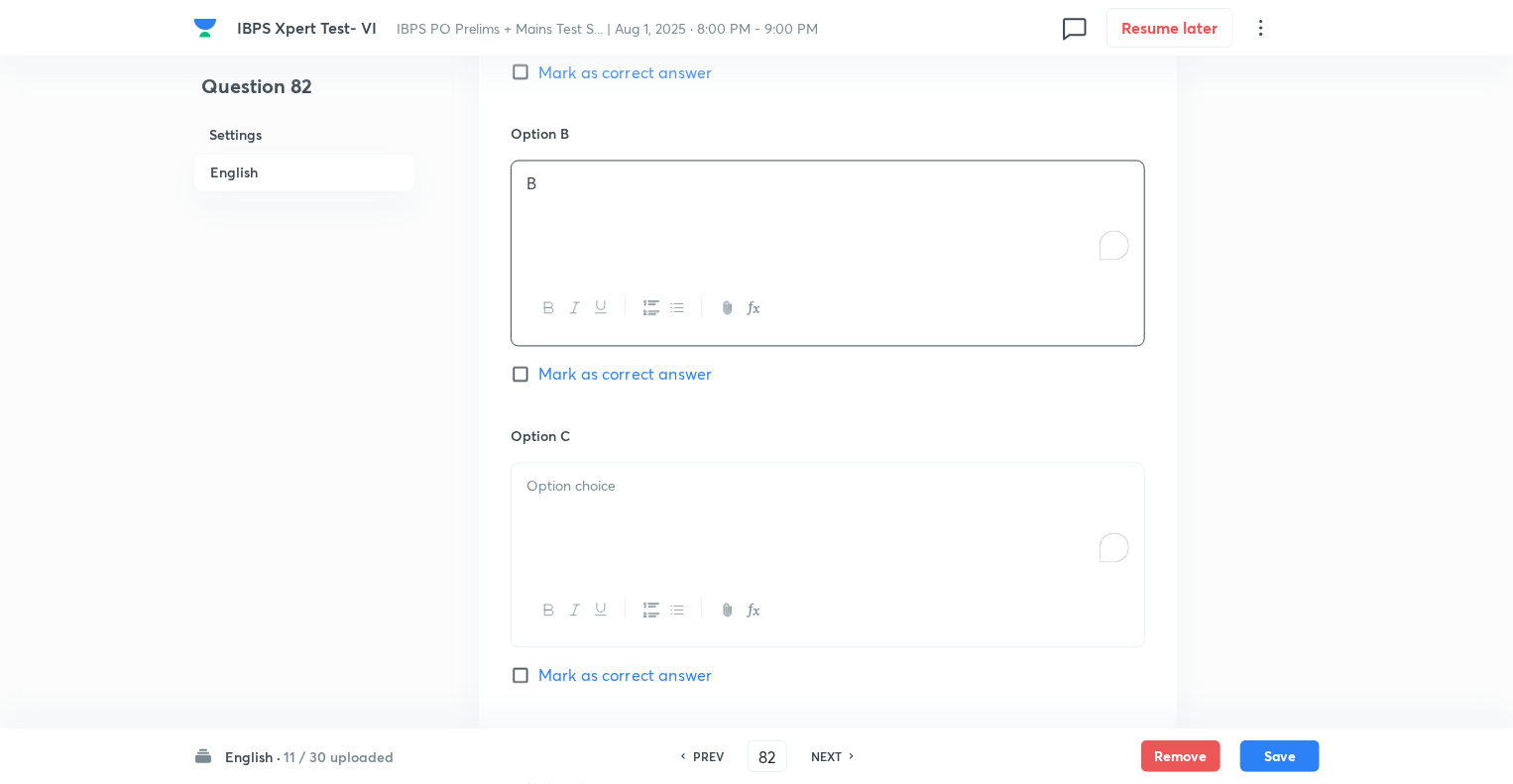 click at bounding box center [828, 519] 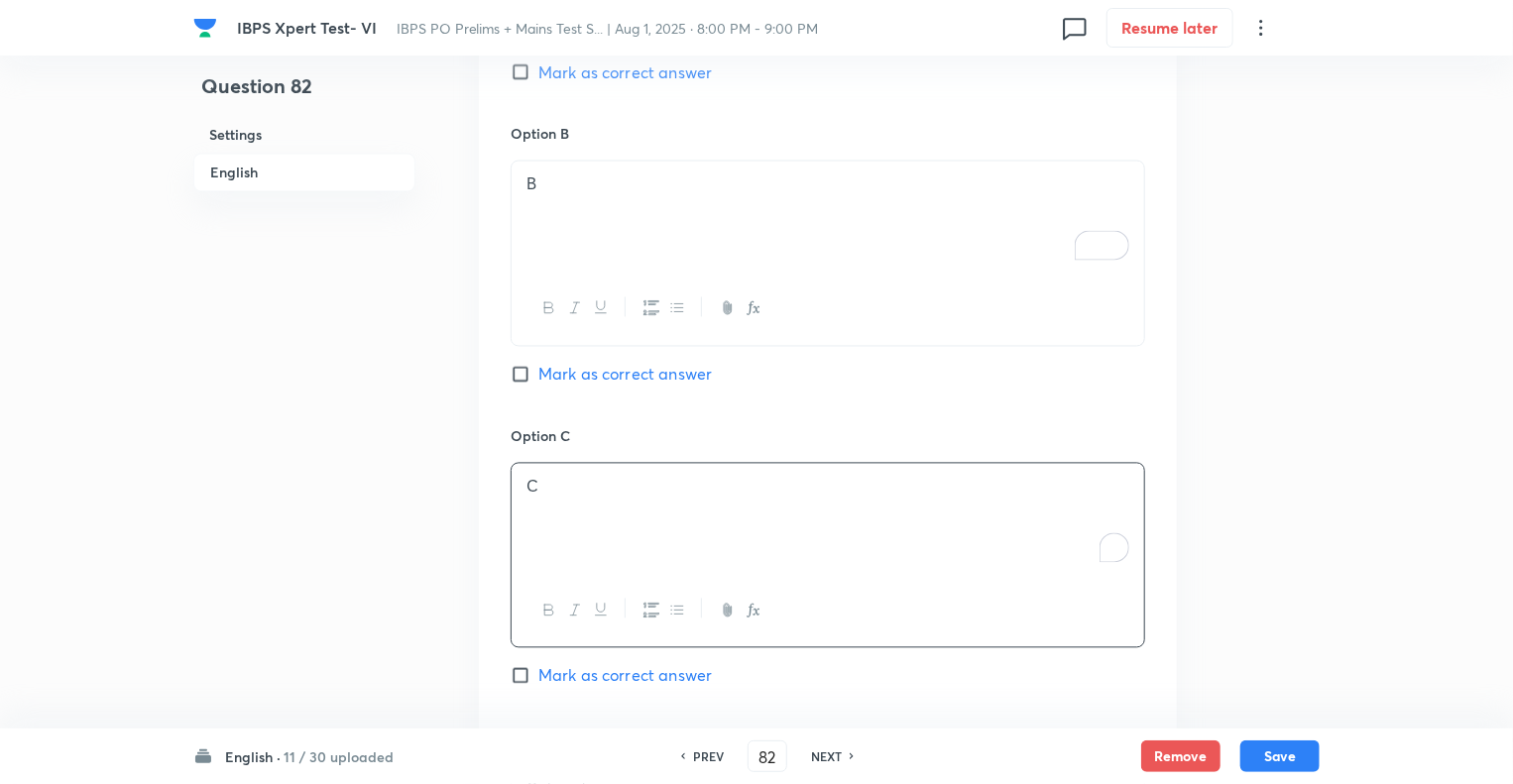 click on "Question 82 Settings English" at bounding box center [304, 15] 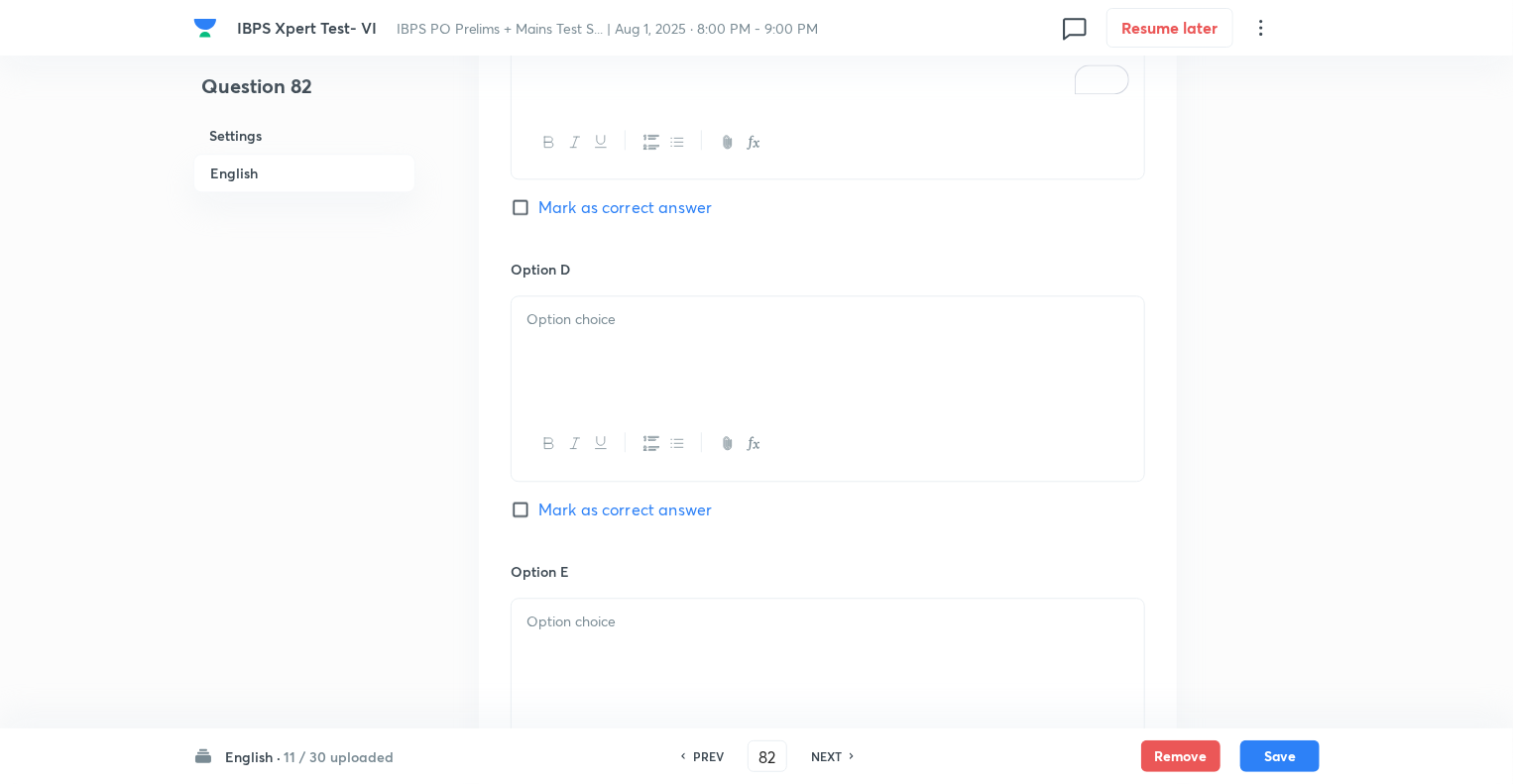 scroll, scrollTop: 2299, scrollLeft: 0, axis: vertical 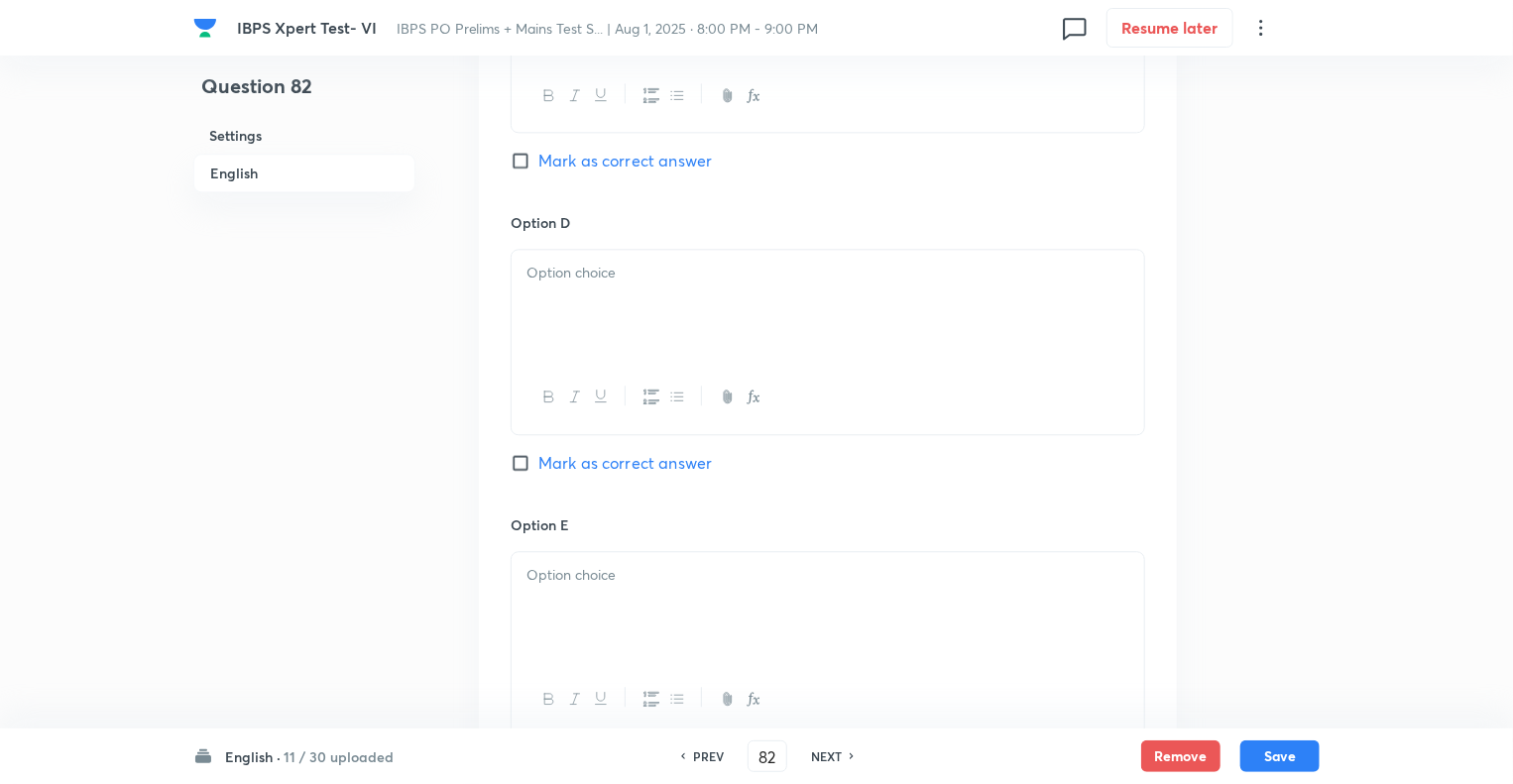 click at bounding box center [828, 273] 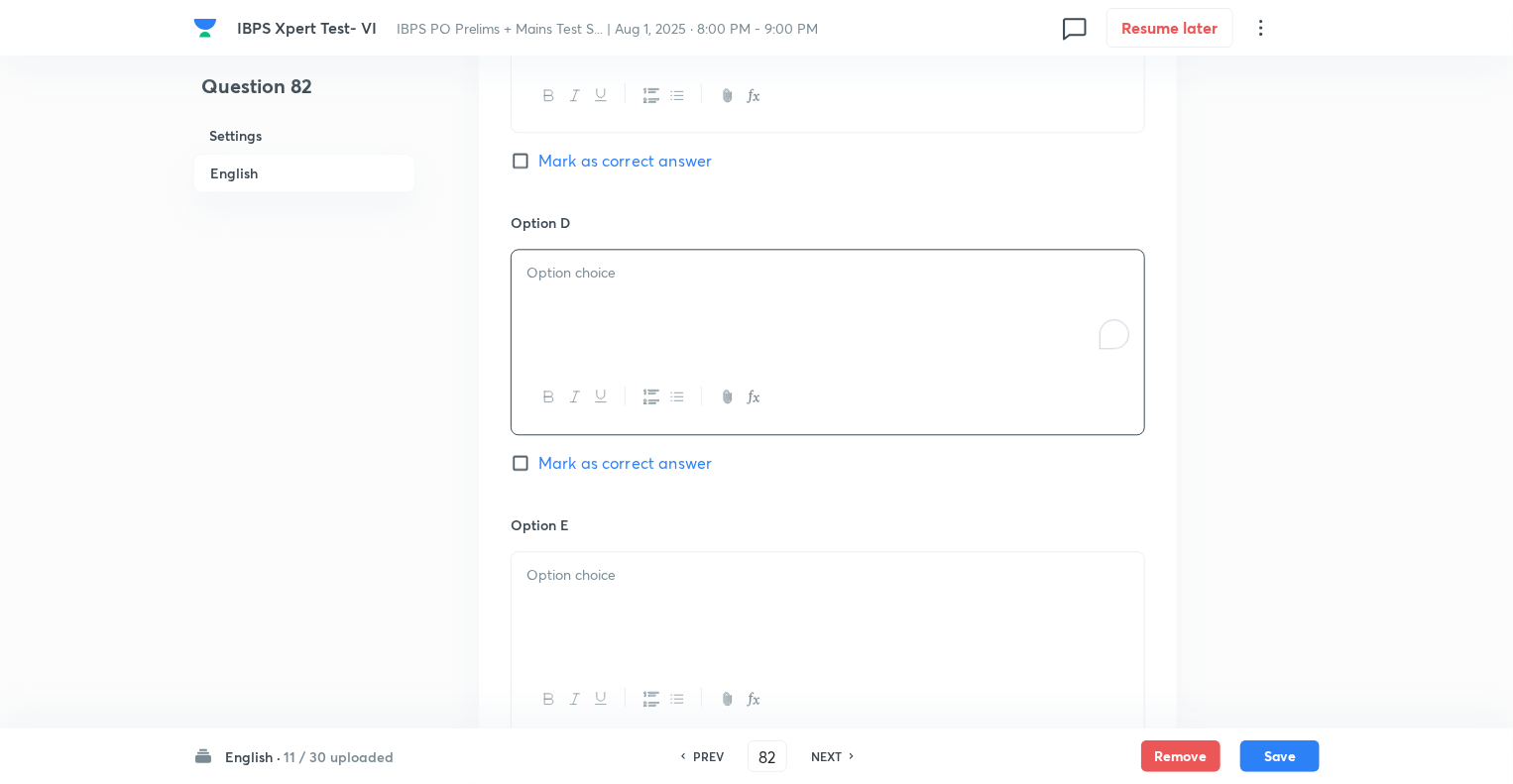 type 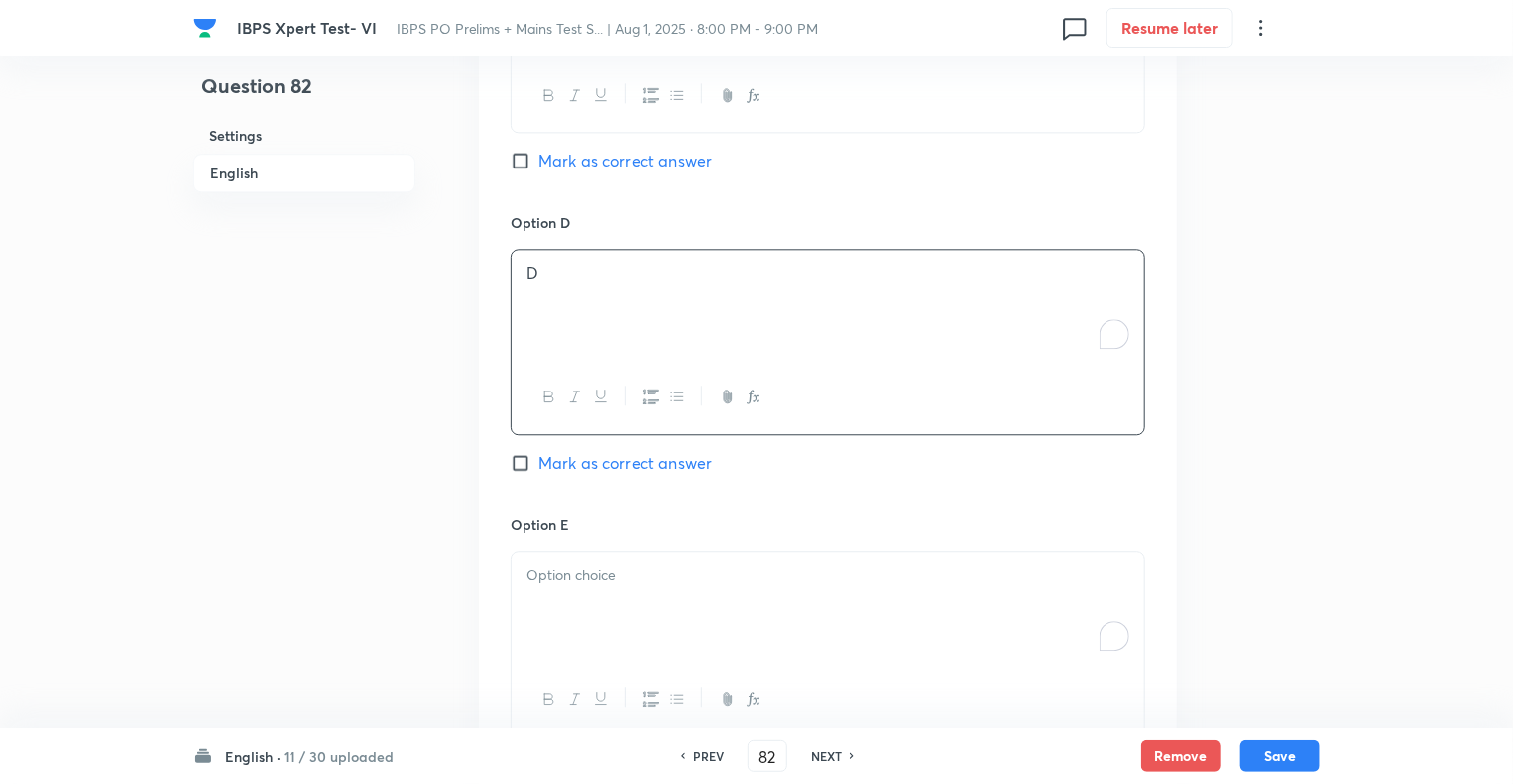 click at bounding box center (828, 608) 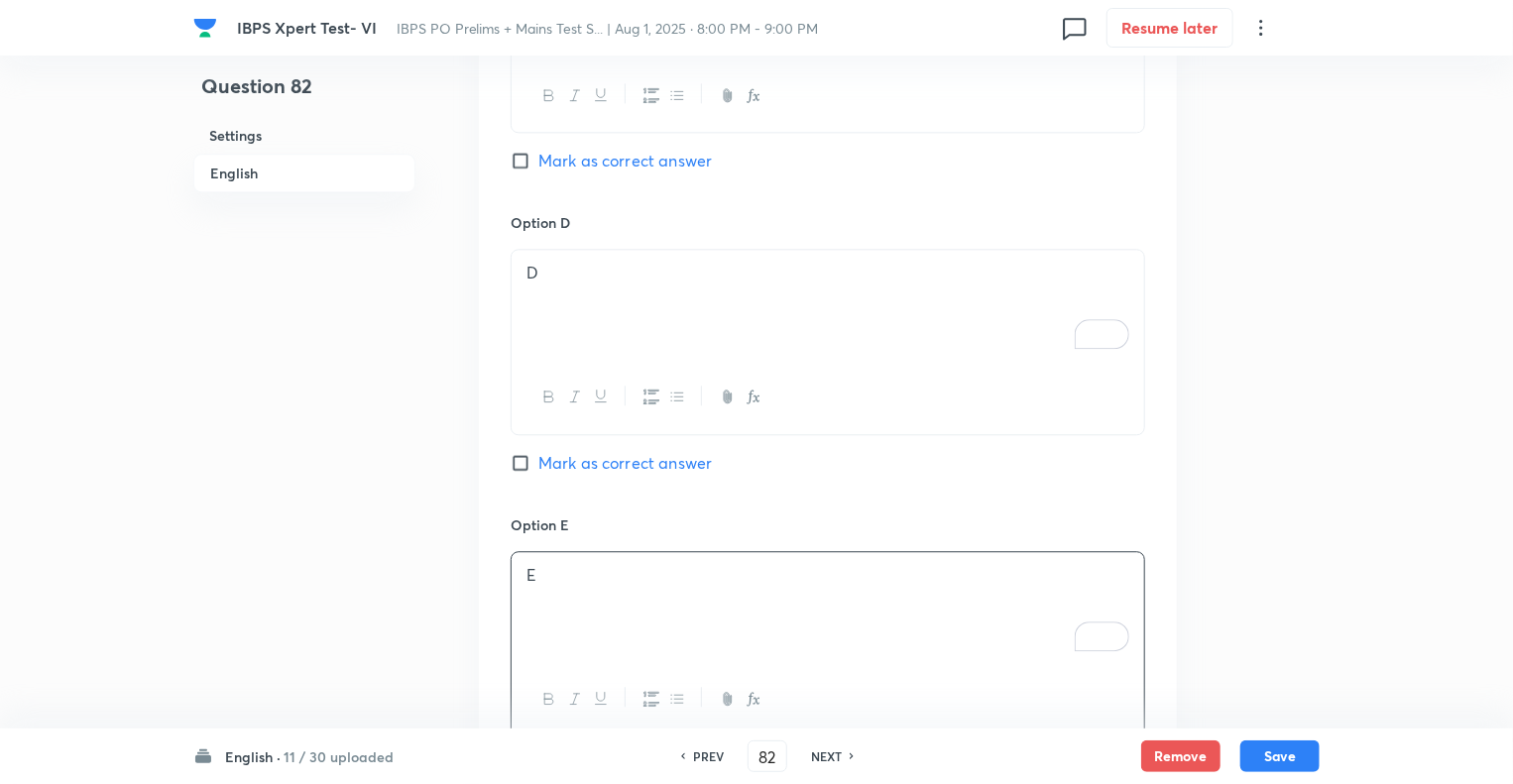 click on "Question 82 Settings English" at bounding box center (304, -501) 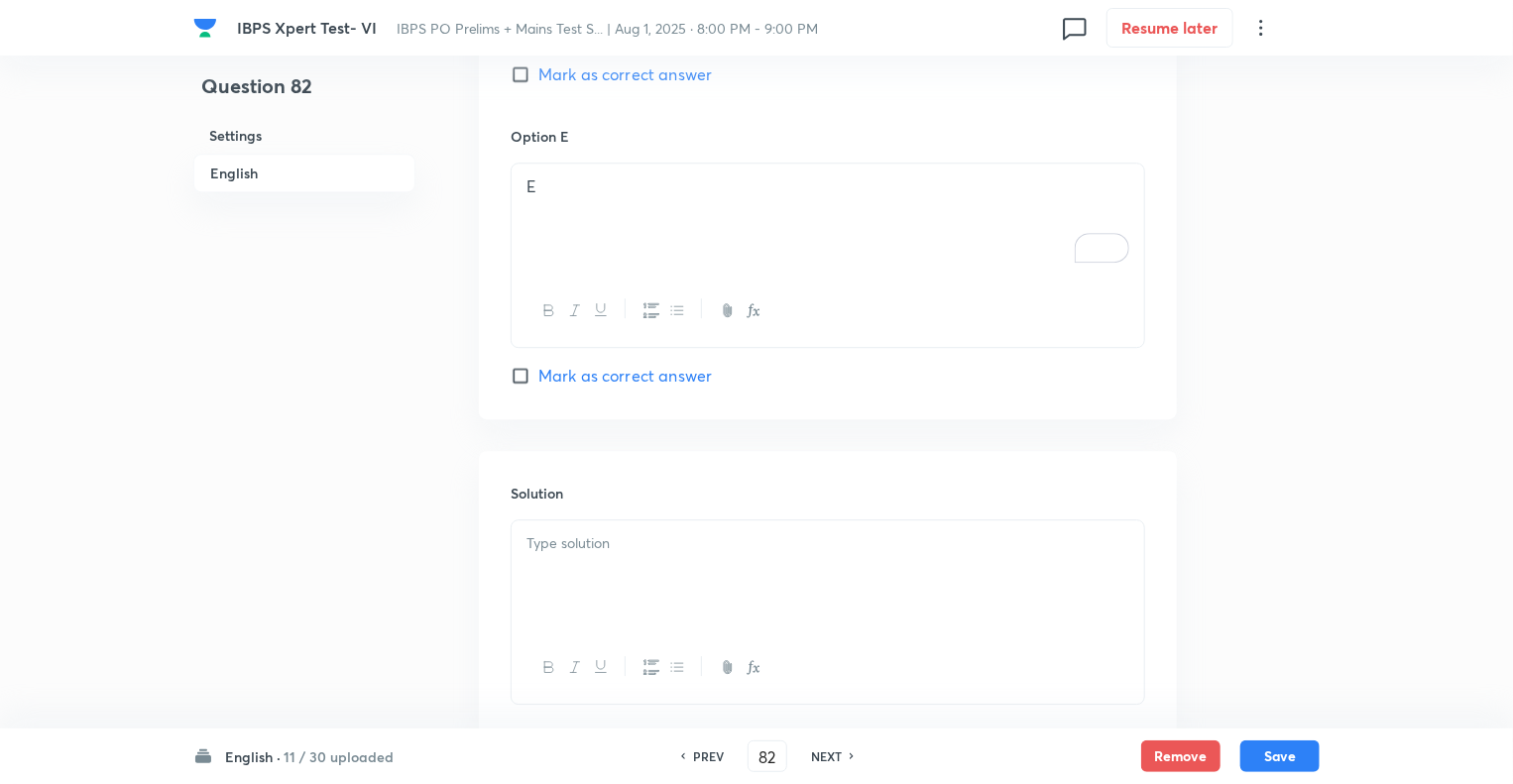 scroll, scrollTop: 2834, scrollLeft: 0, axis: vertical 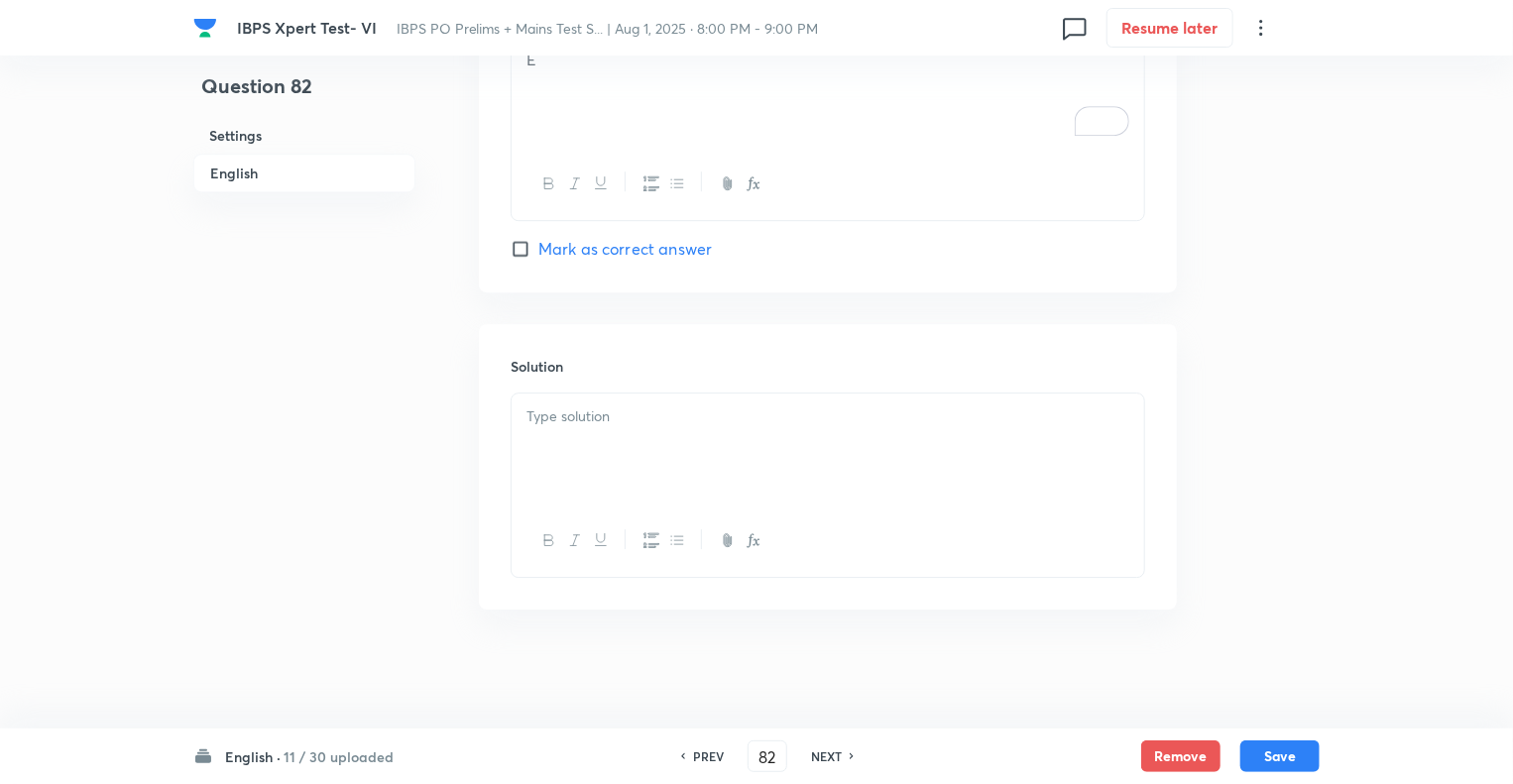 click at bounding box center (828, 449) 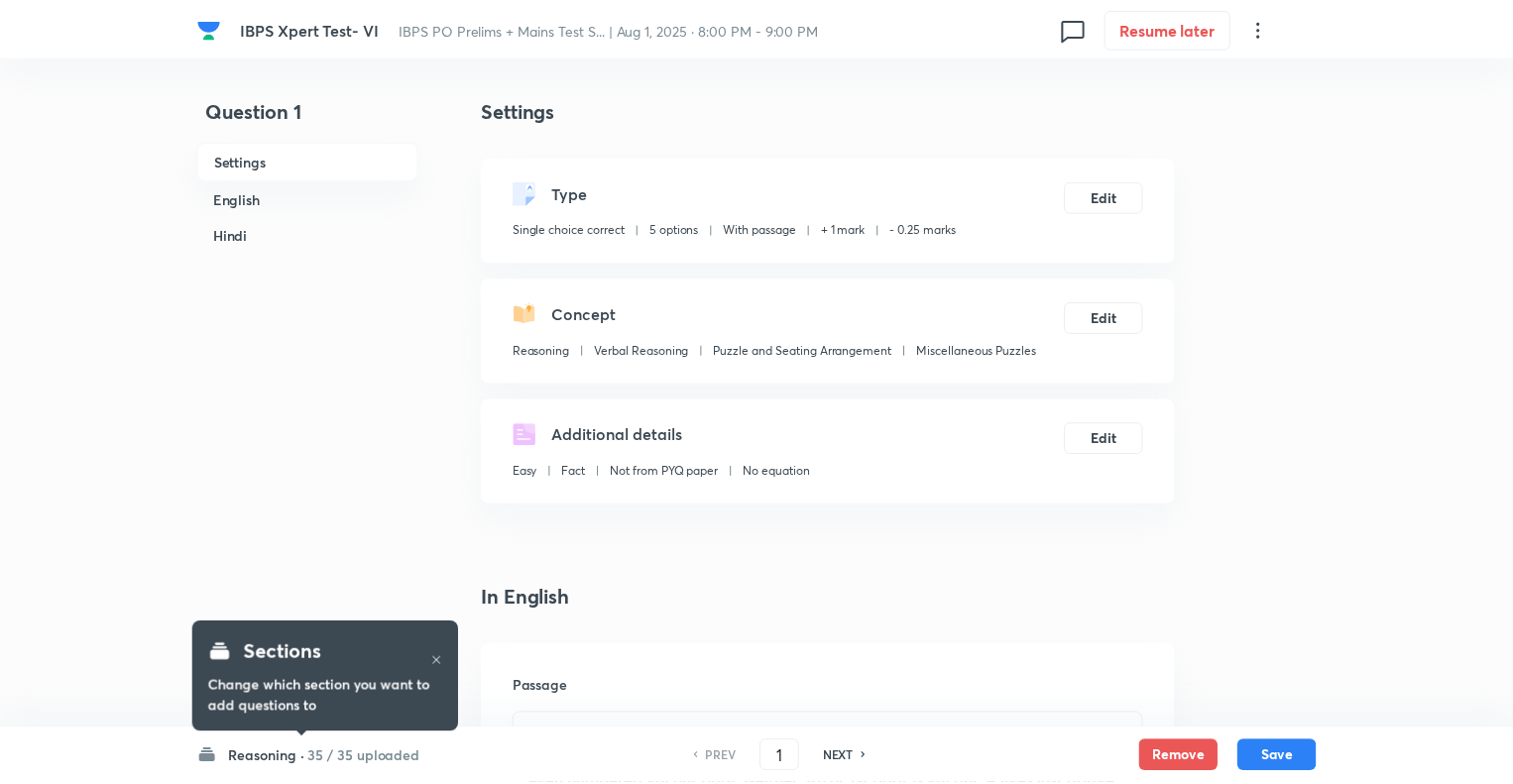 scroll, scrollTop: 0, scrollLeft: 0, axis: both 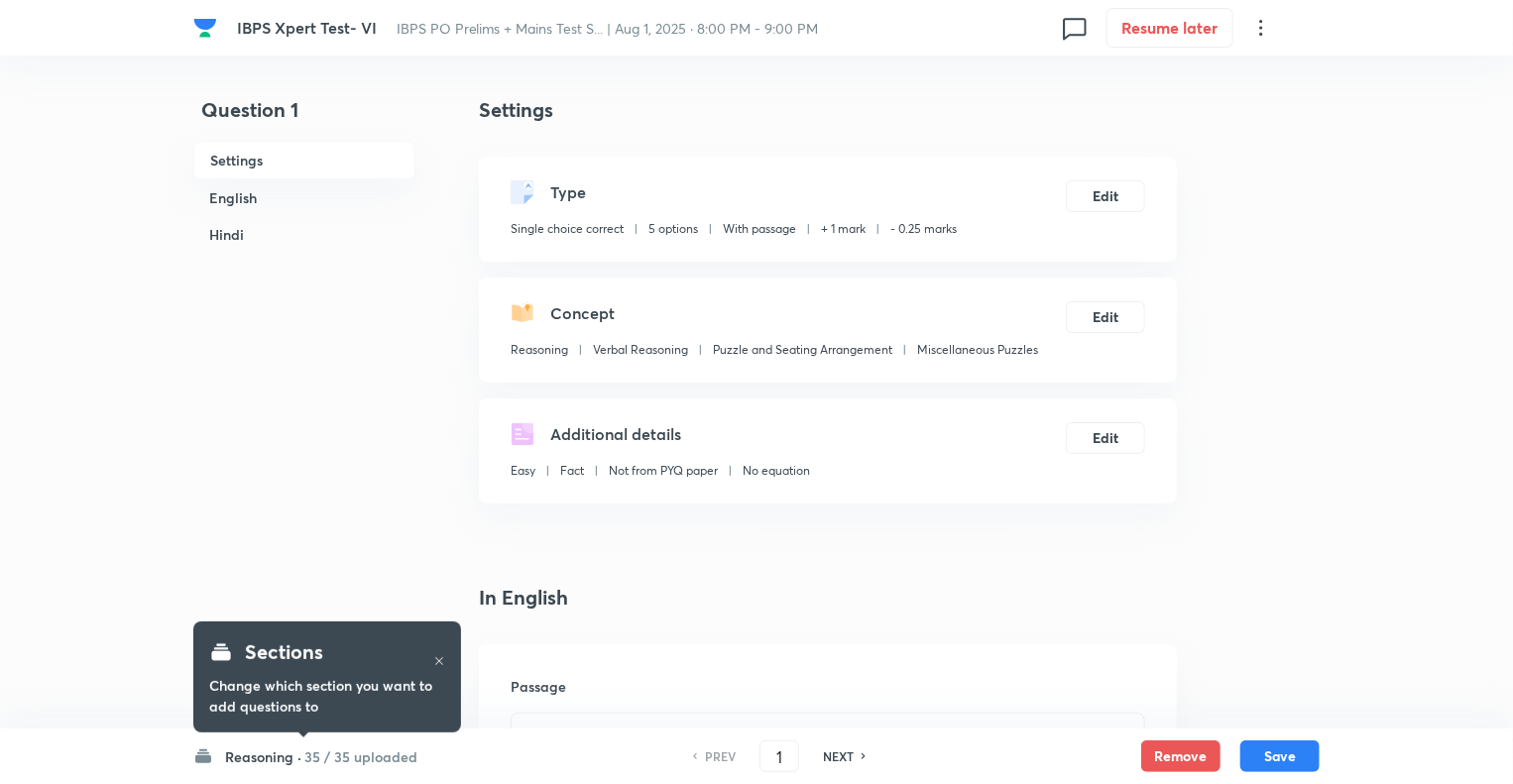 checkbox on "true" 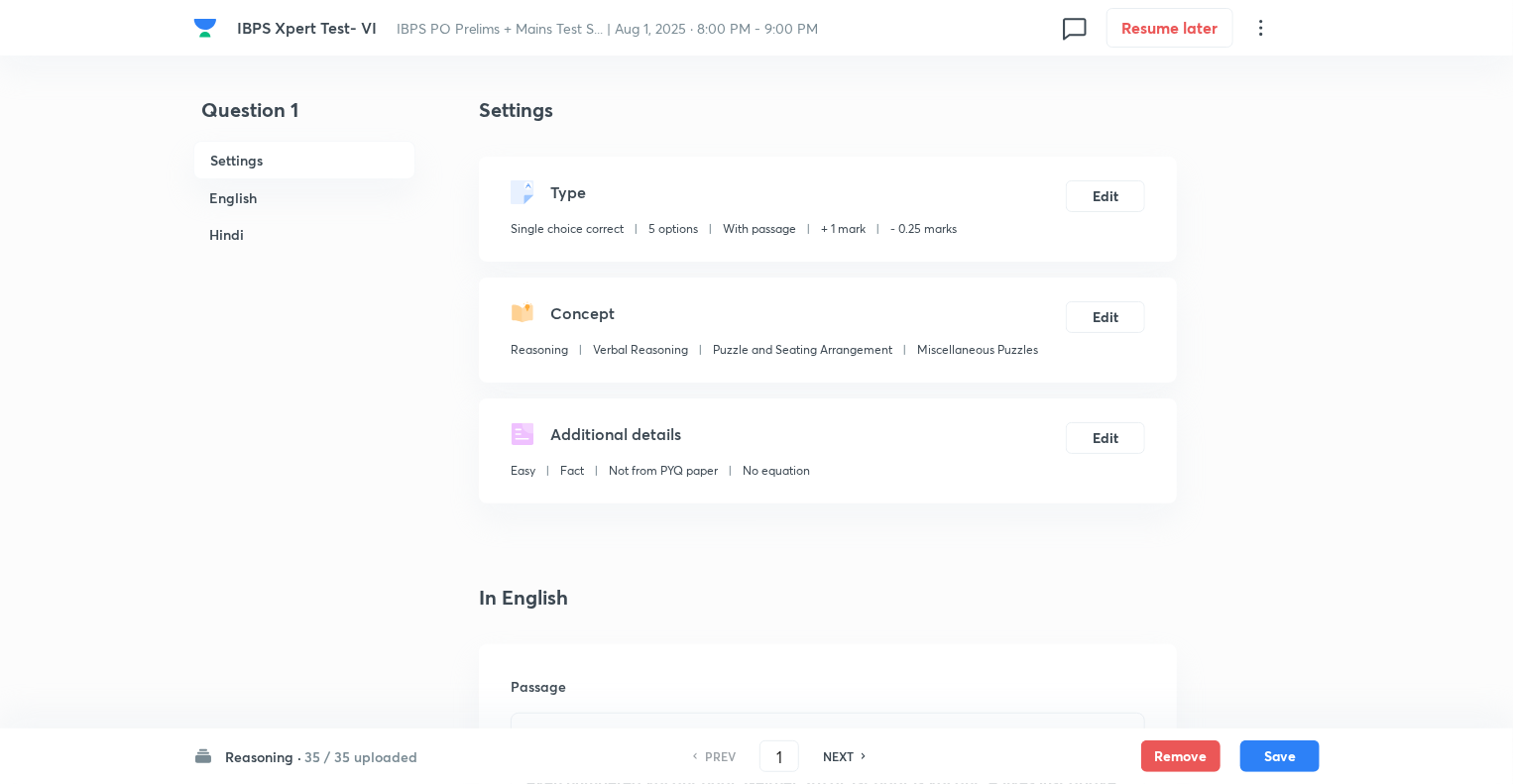 click on "Reasoning  ·" at bounding box center [263, 756] 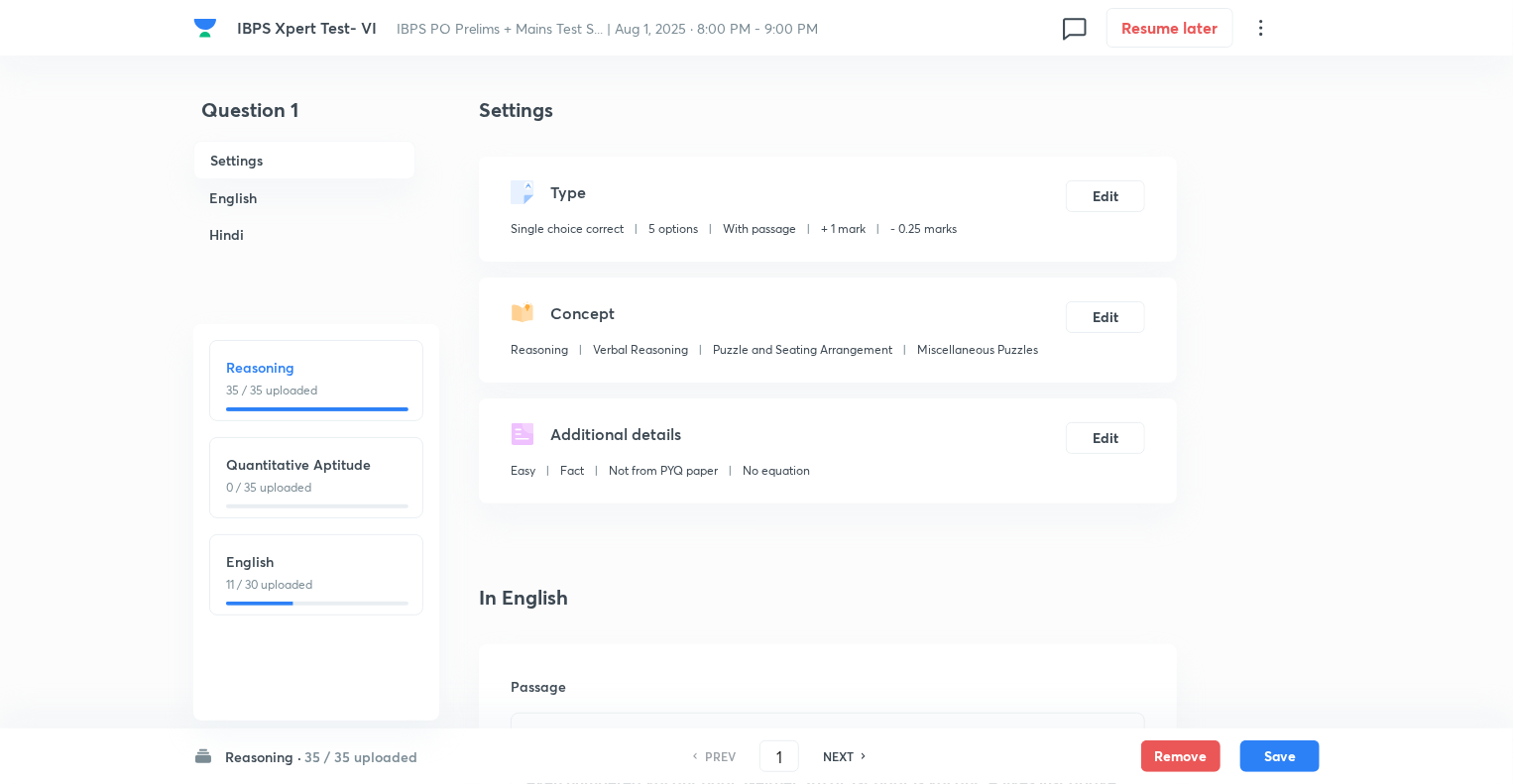 click on "English" at bounding box center (316, 561) 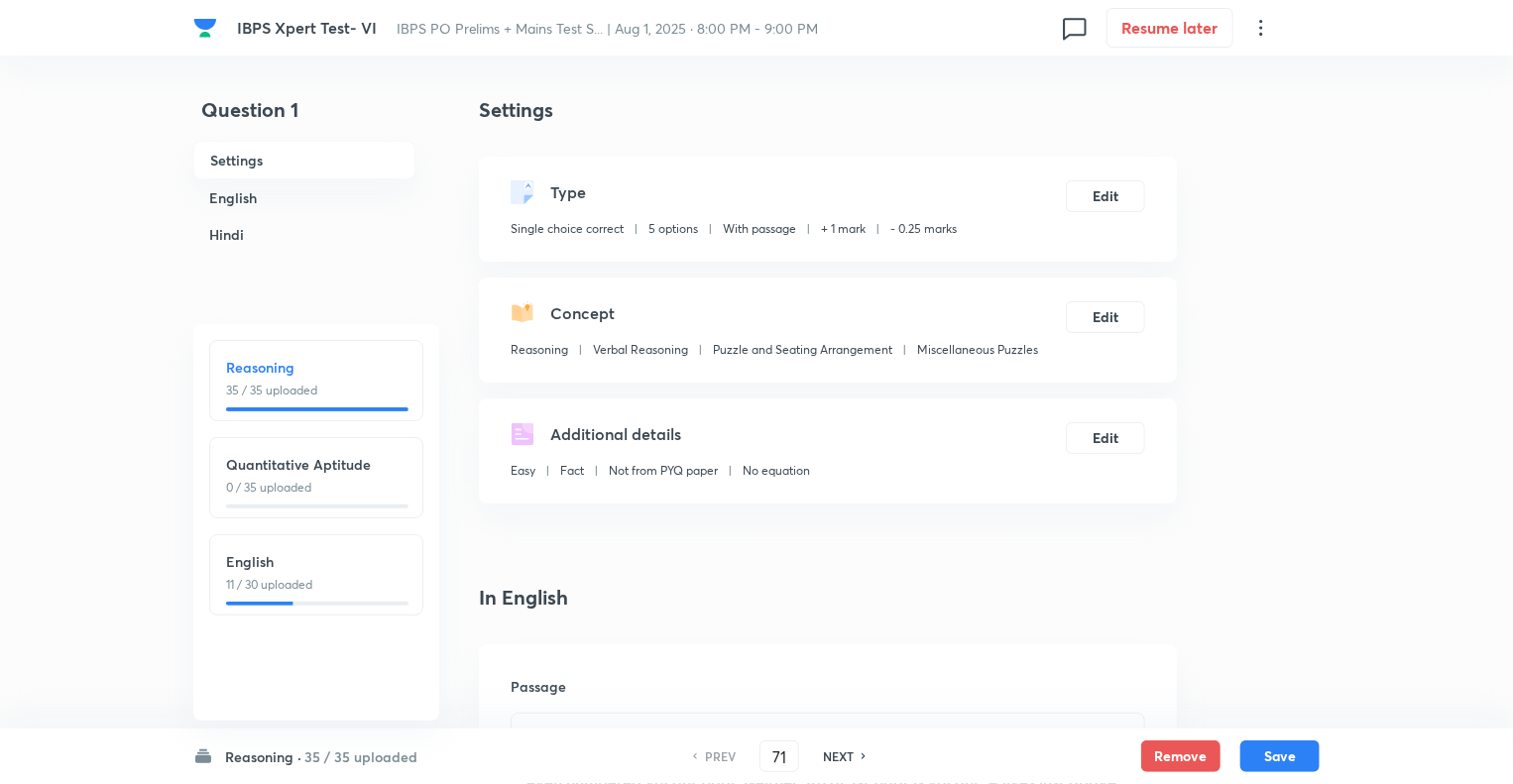 checkbox on "true" 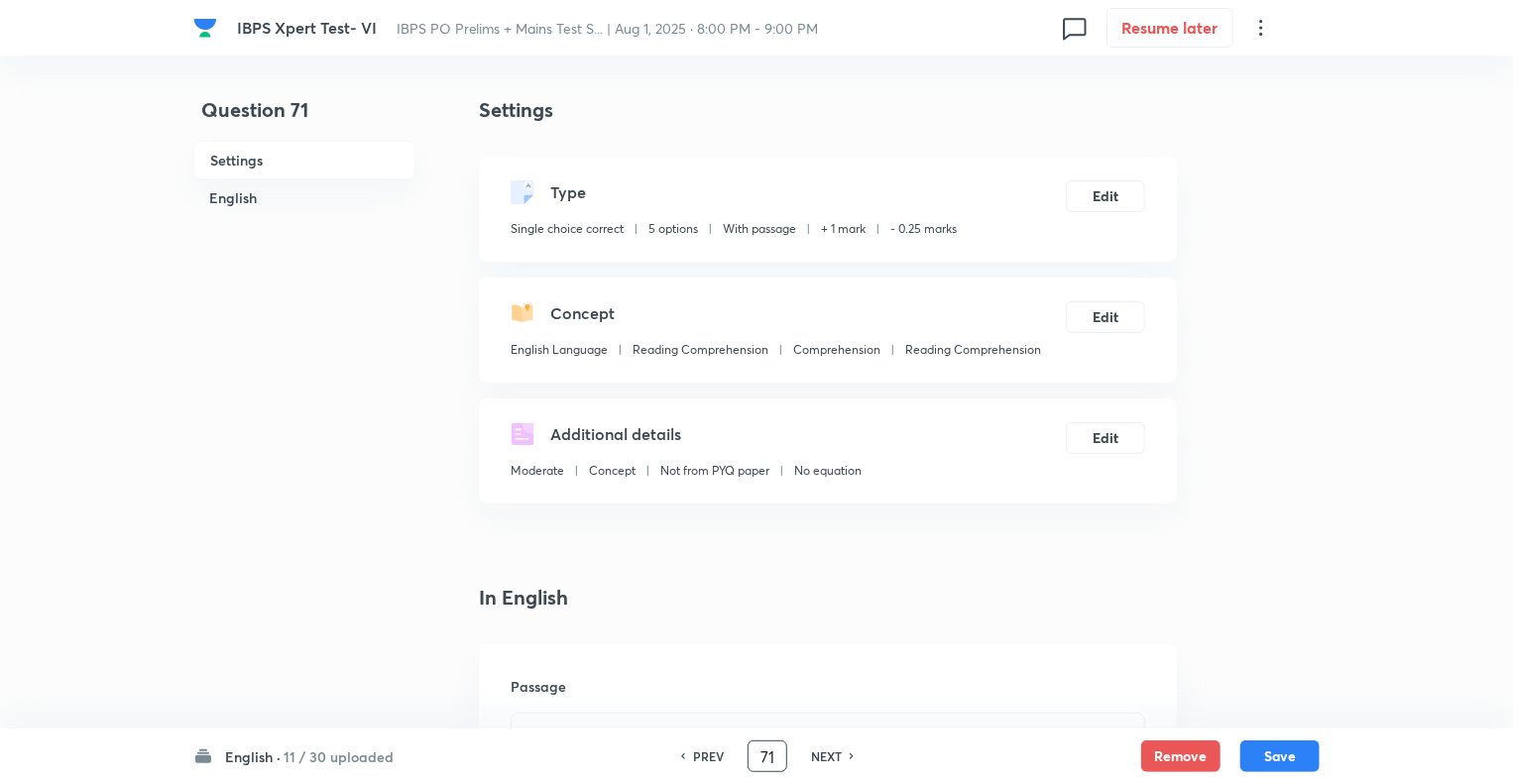 click on "71" at bounding box center (767, 756) 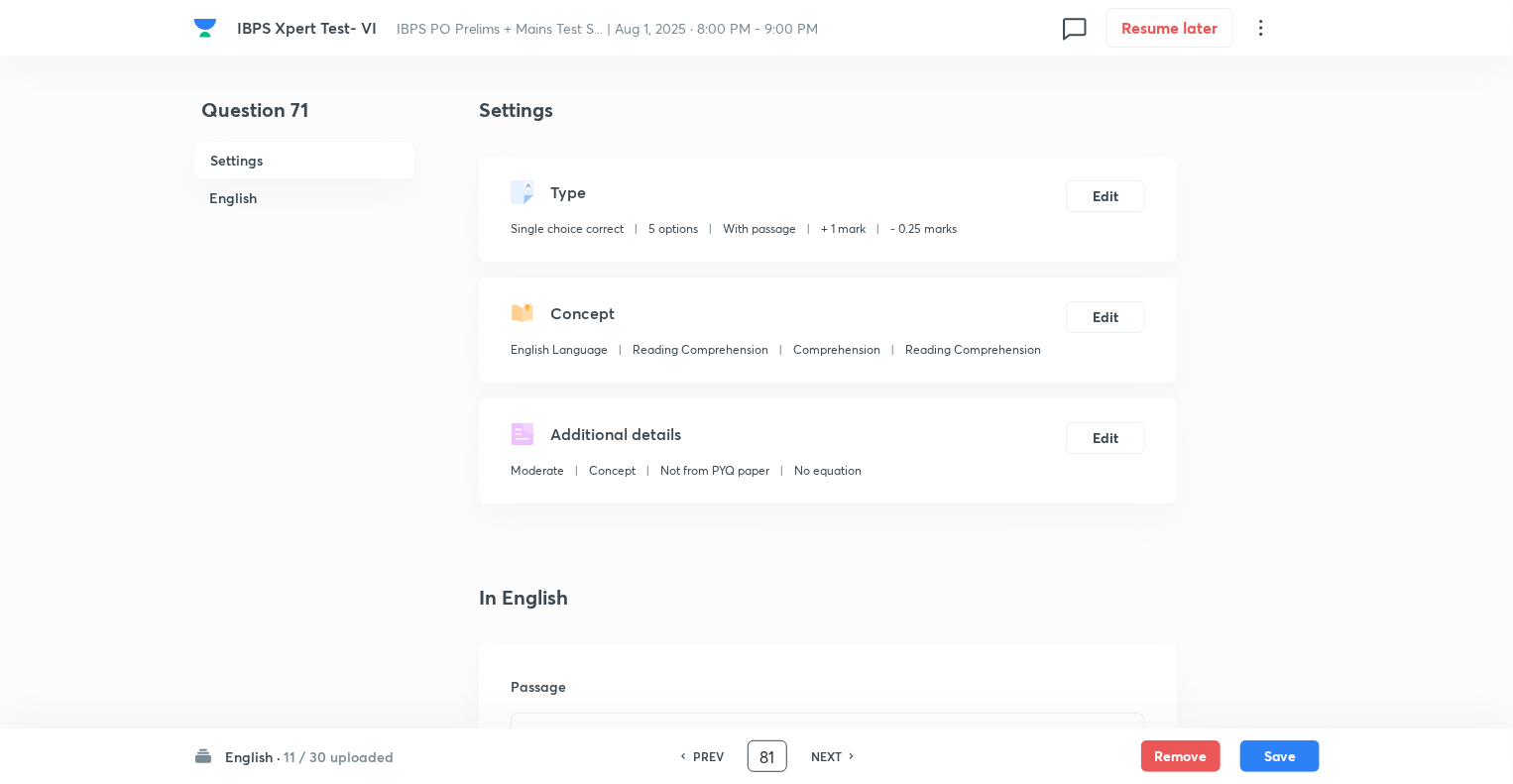 type on "81" 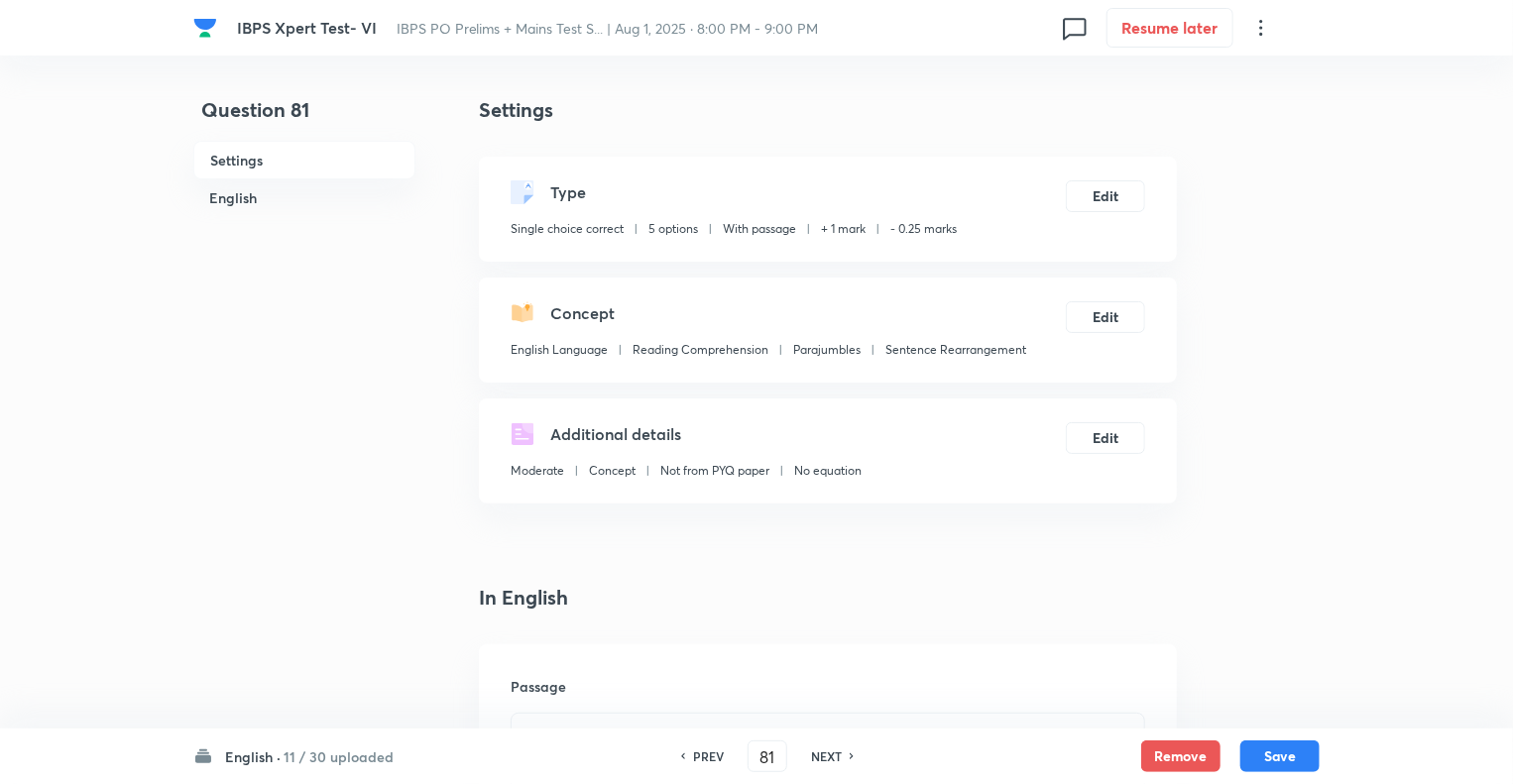 click on "Question 81 Settings English" at bounding box center [304, 1868] 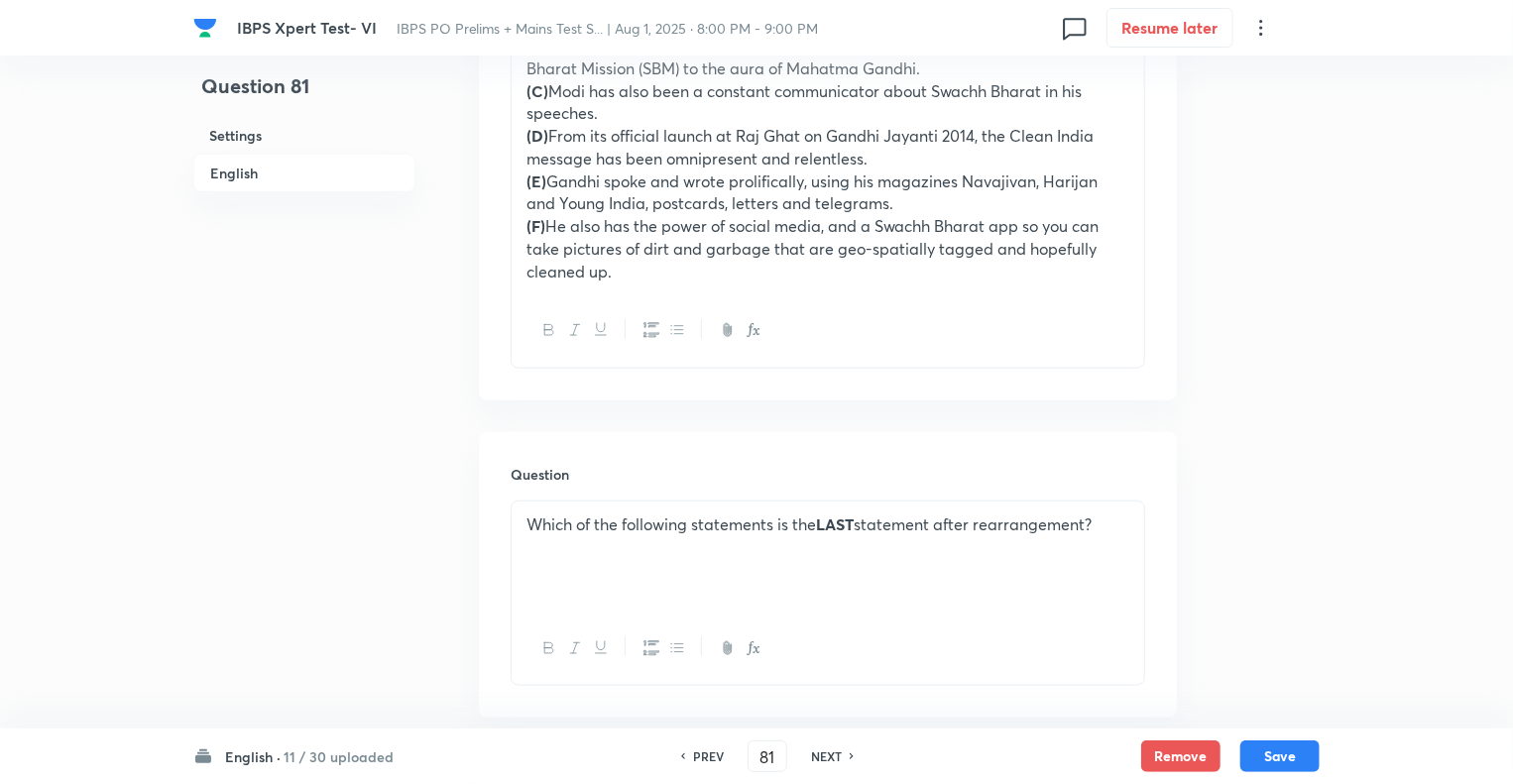 scroll, scrollTop: 833, scrollLeft: 0, axis: vertical 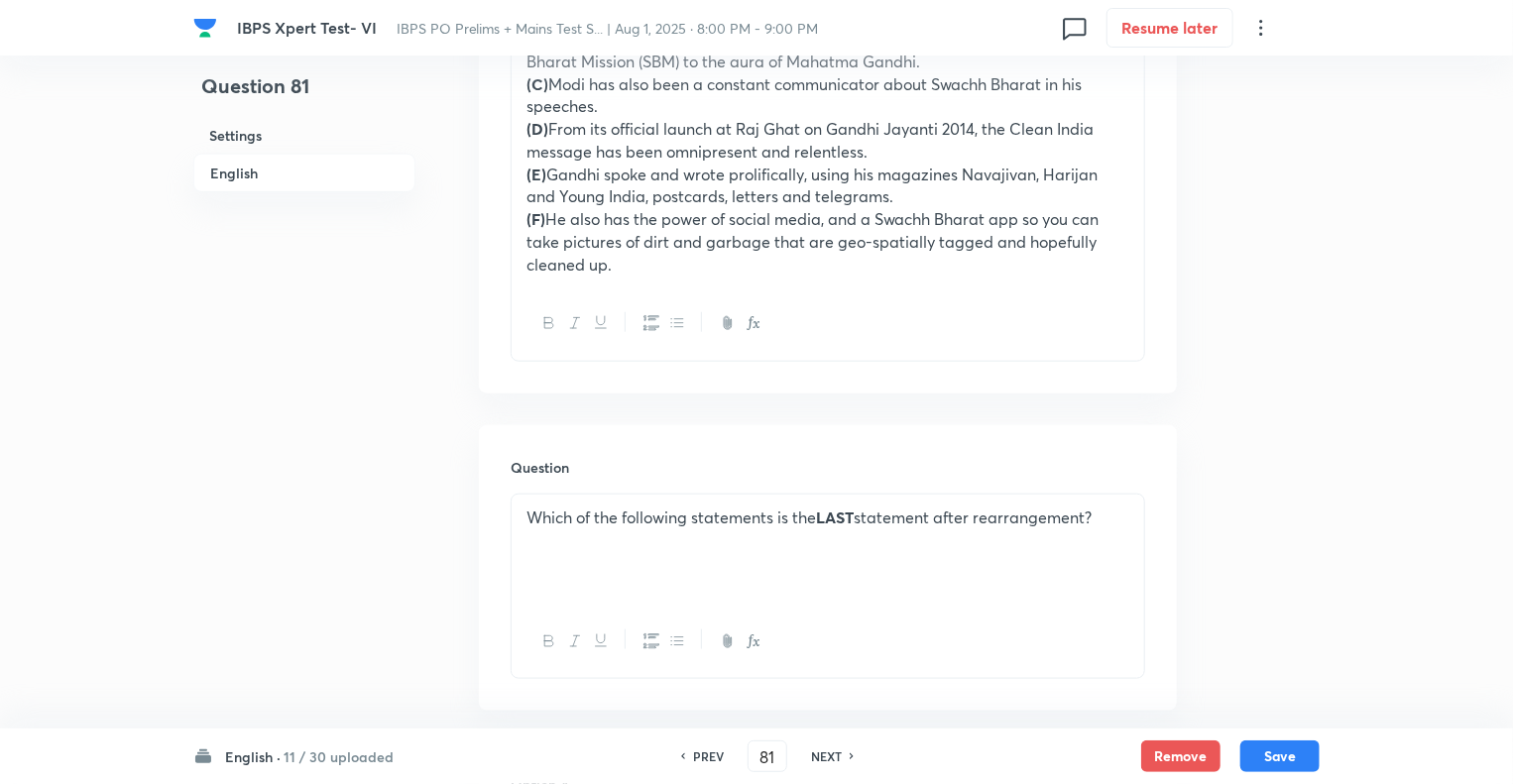 click on "Which of the following statements is the  LAST  statement after rearrangement?" at bounding box center [828, 550] 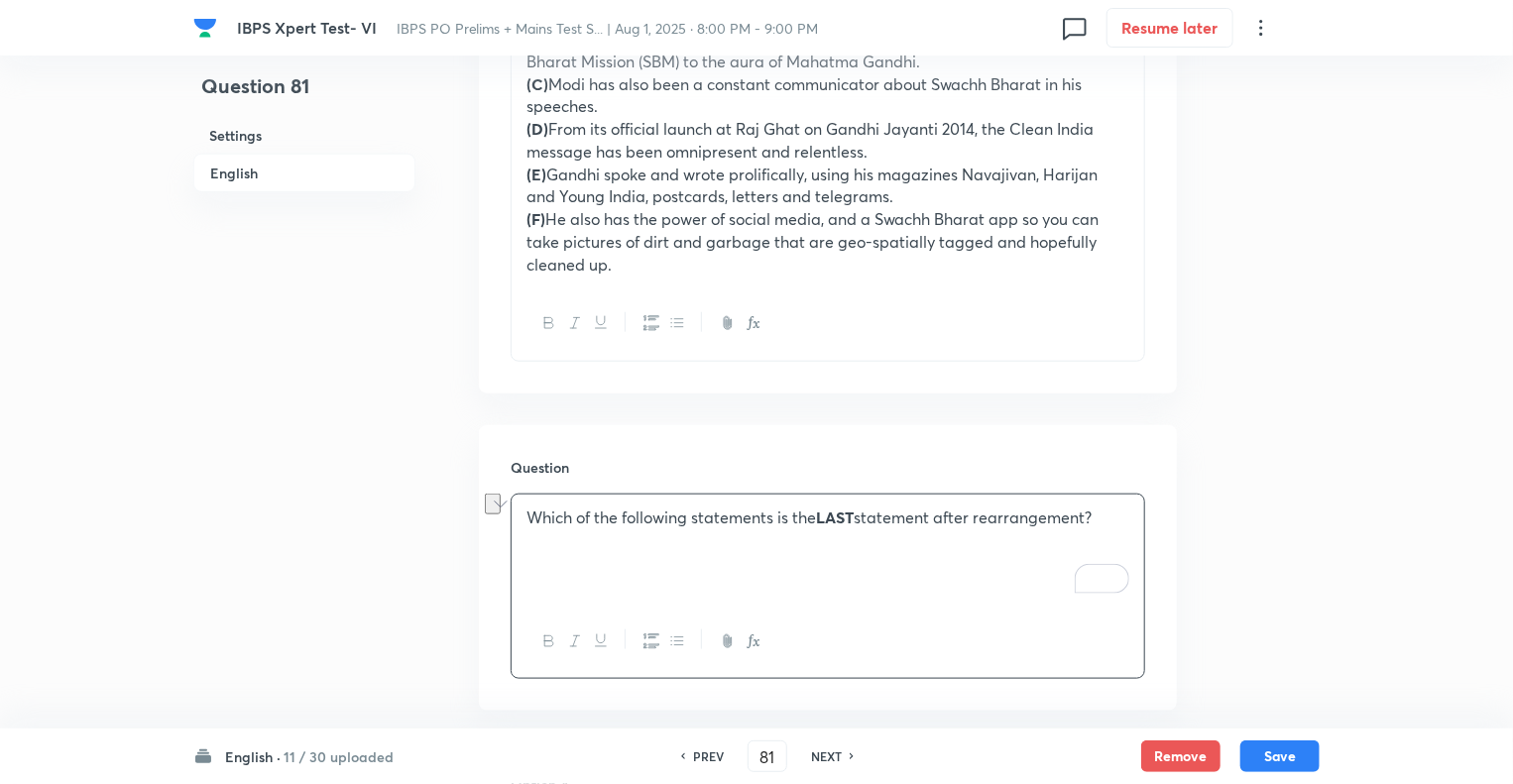 click on "PREV" at bounding box center (708, 756) 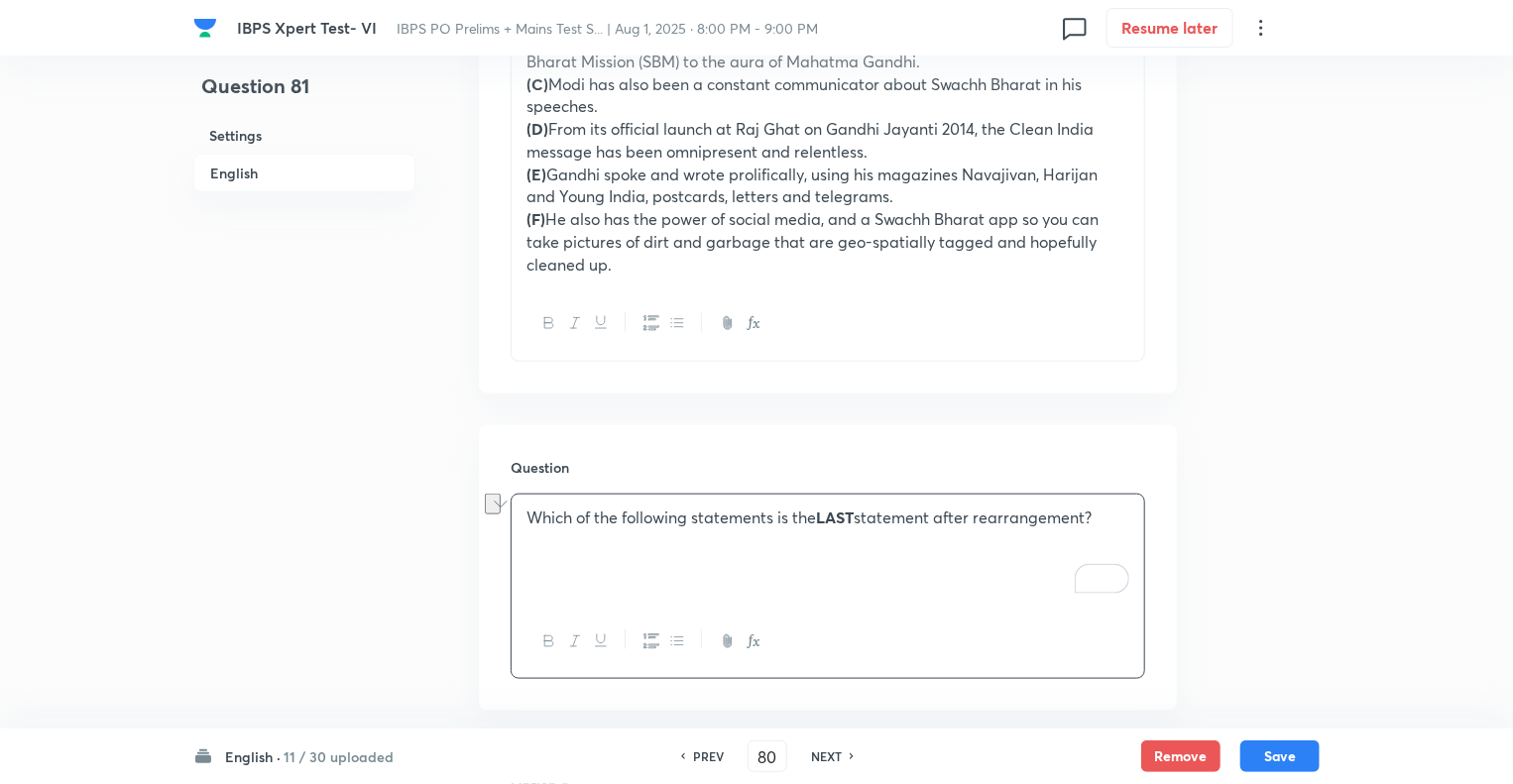 checkbox on "false" 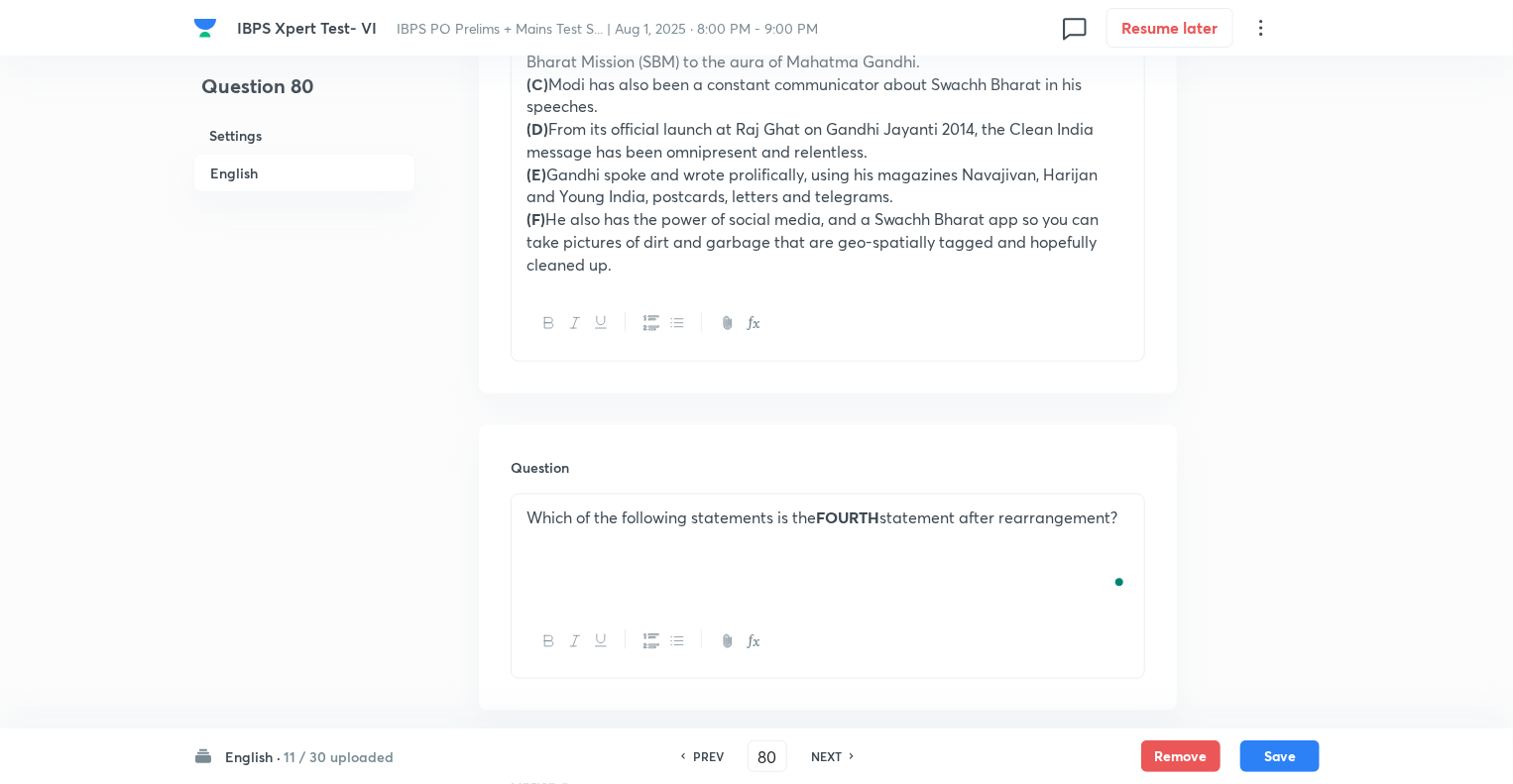 checkbox on "true" 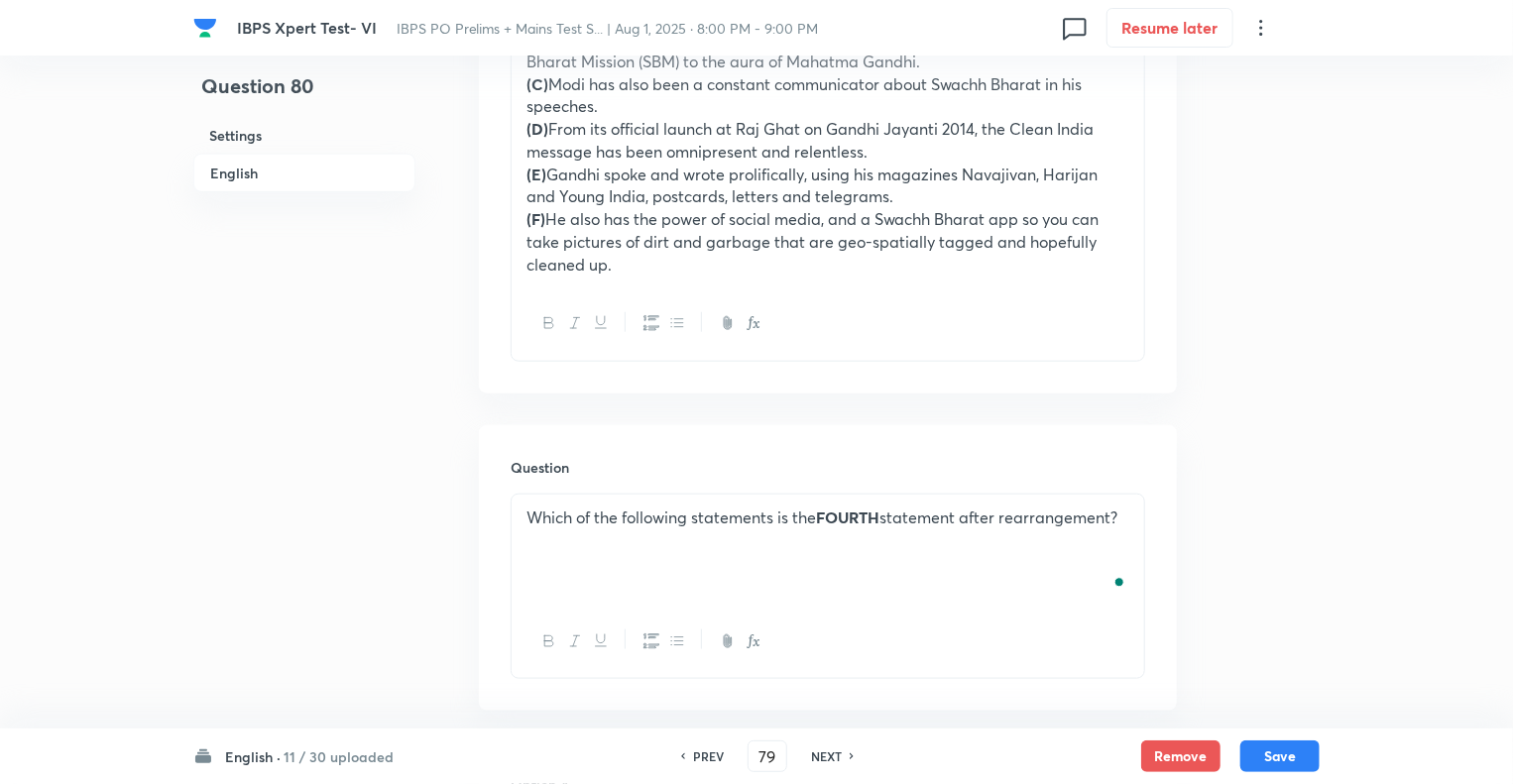 checkbox on "true" 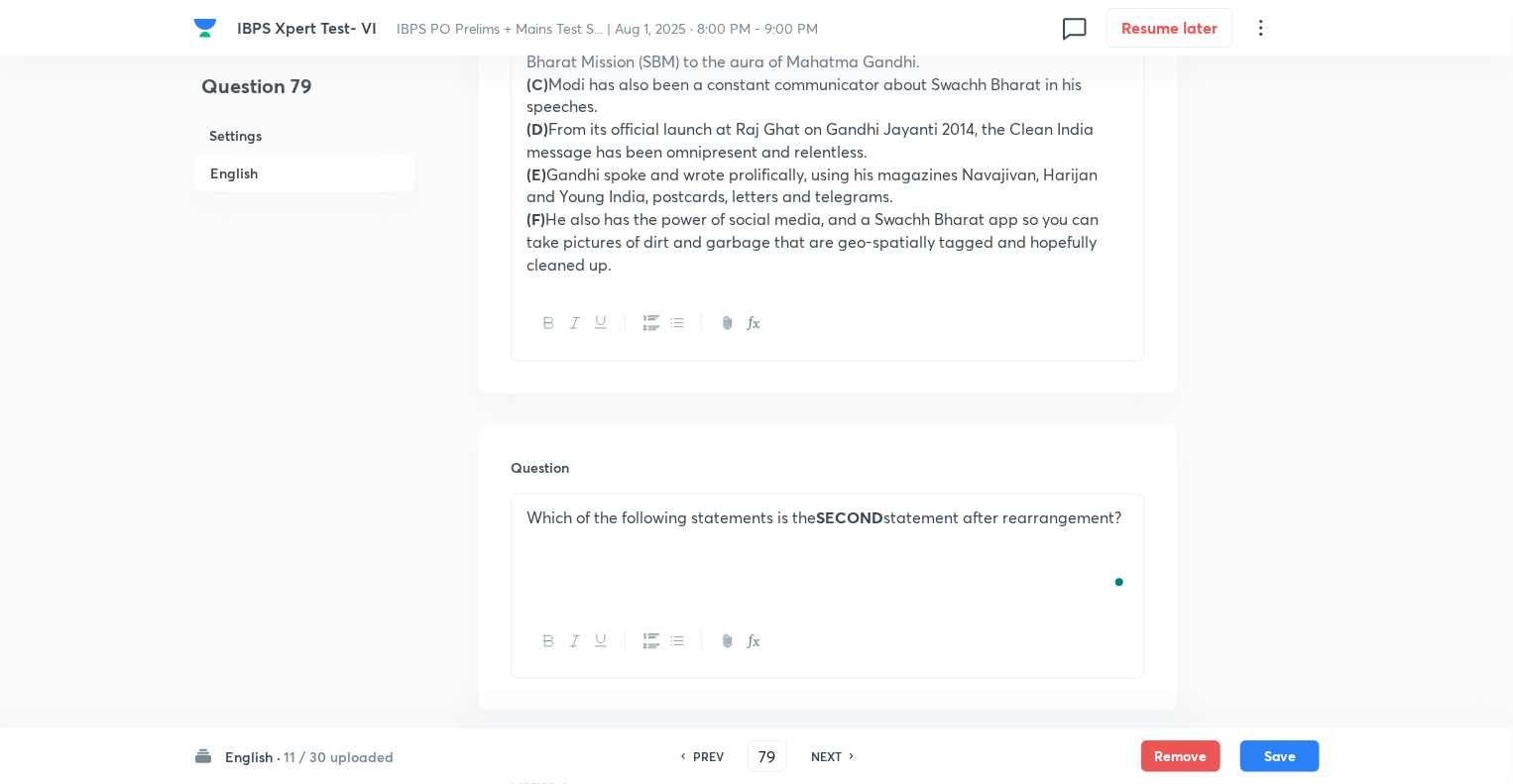 click on "NEXT" at bounding box center [826, 756] 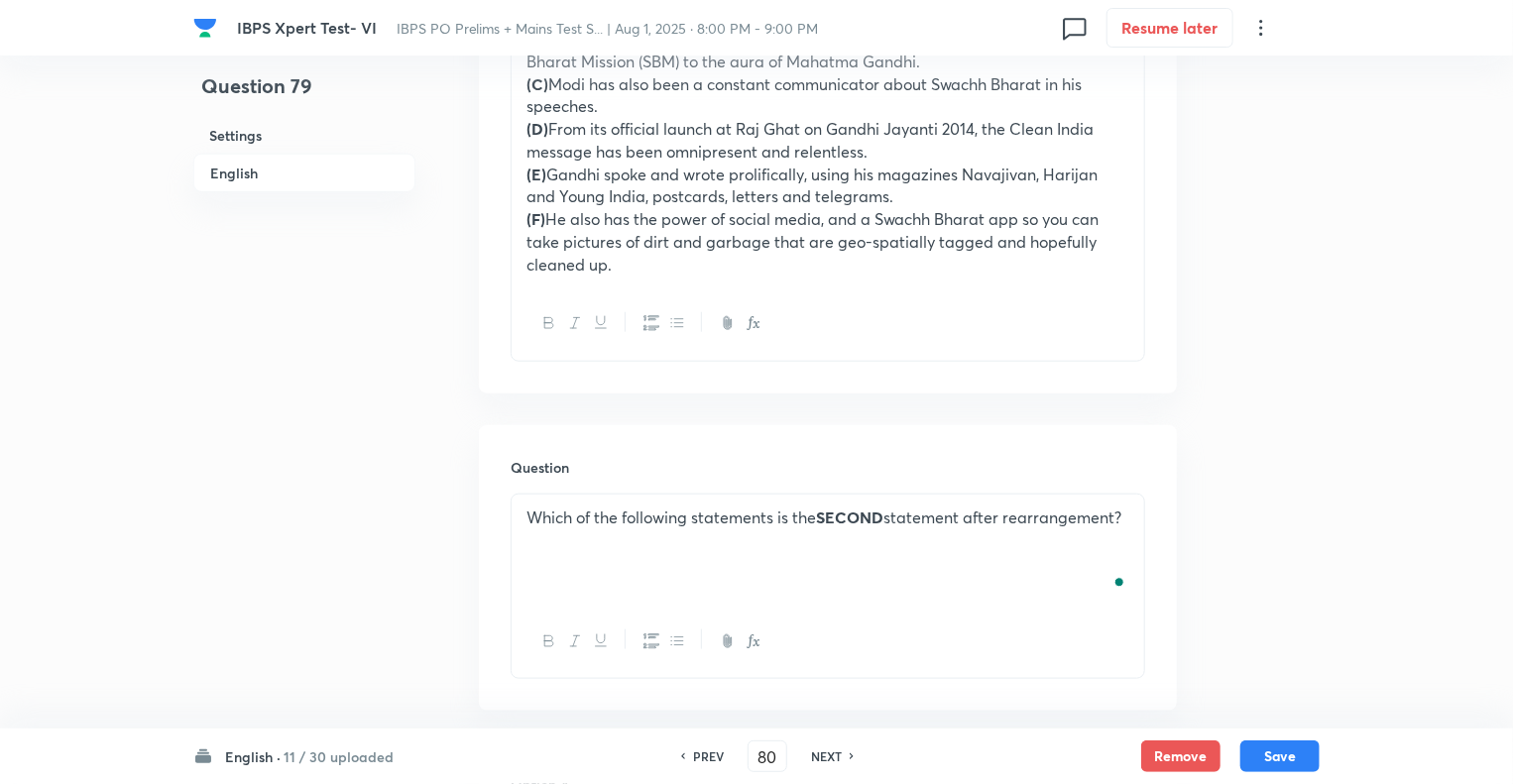 click on "NEXT" at bounding box center [826, 756] 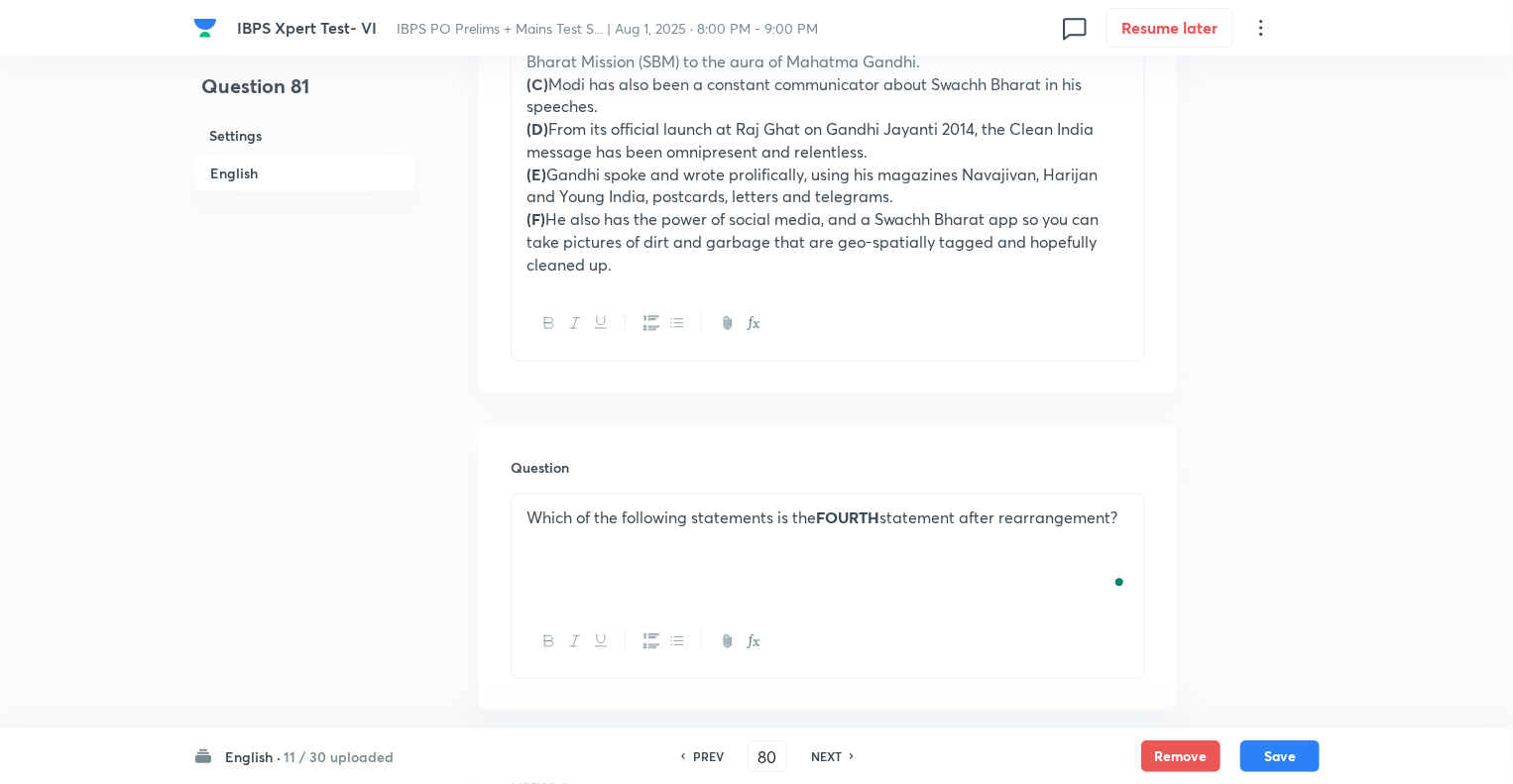 checkbox on "true" 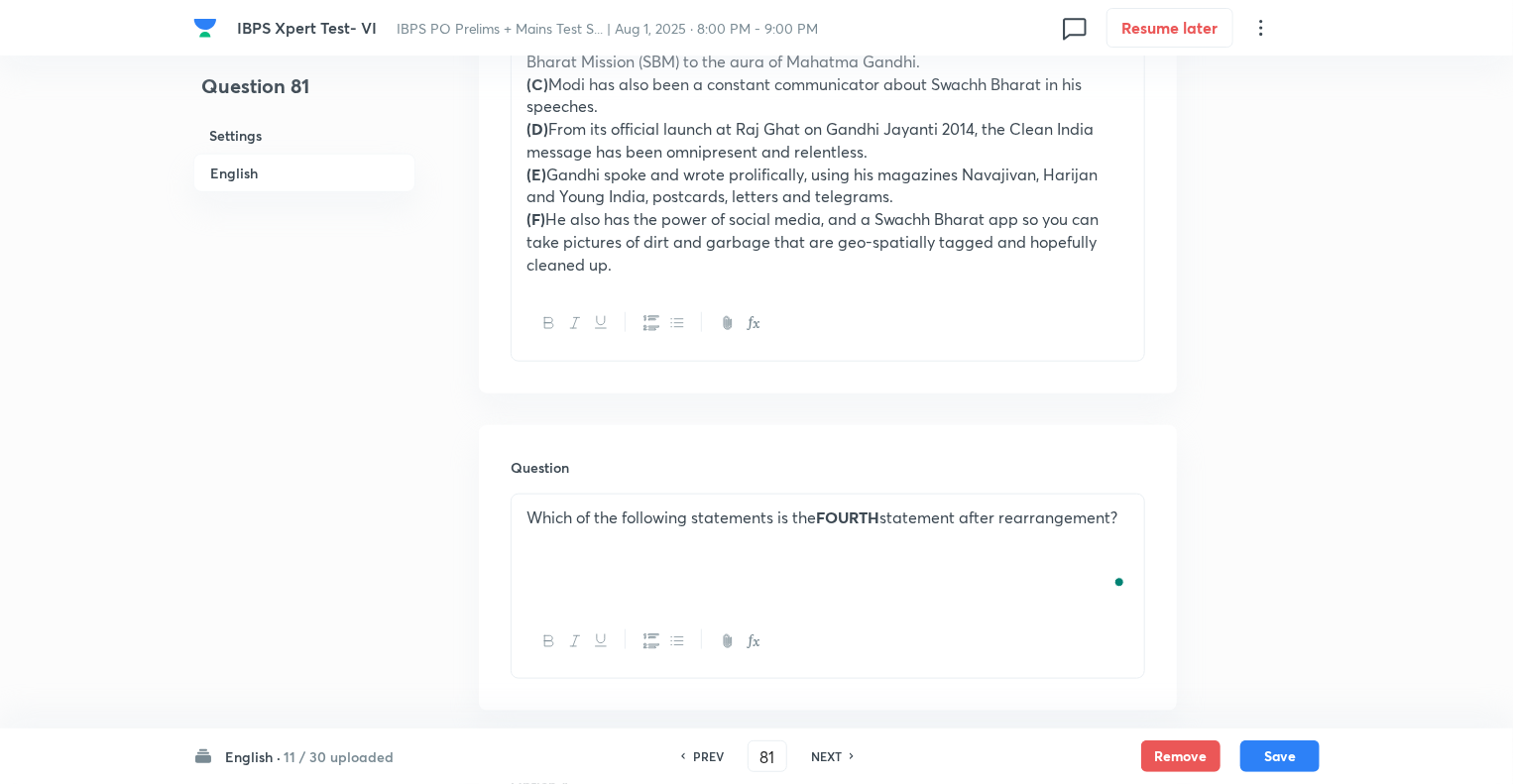 checkbox on "false" 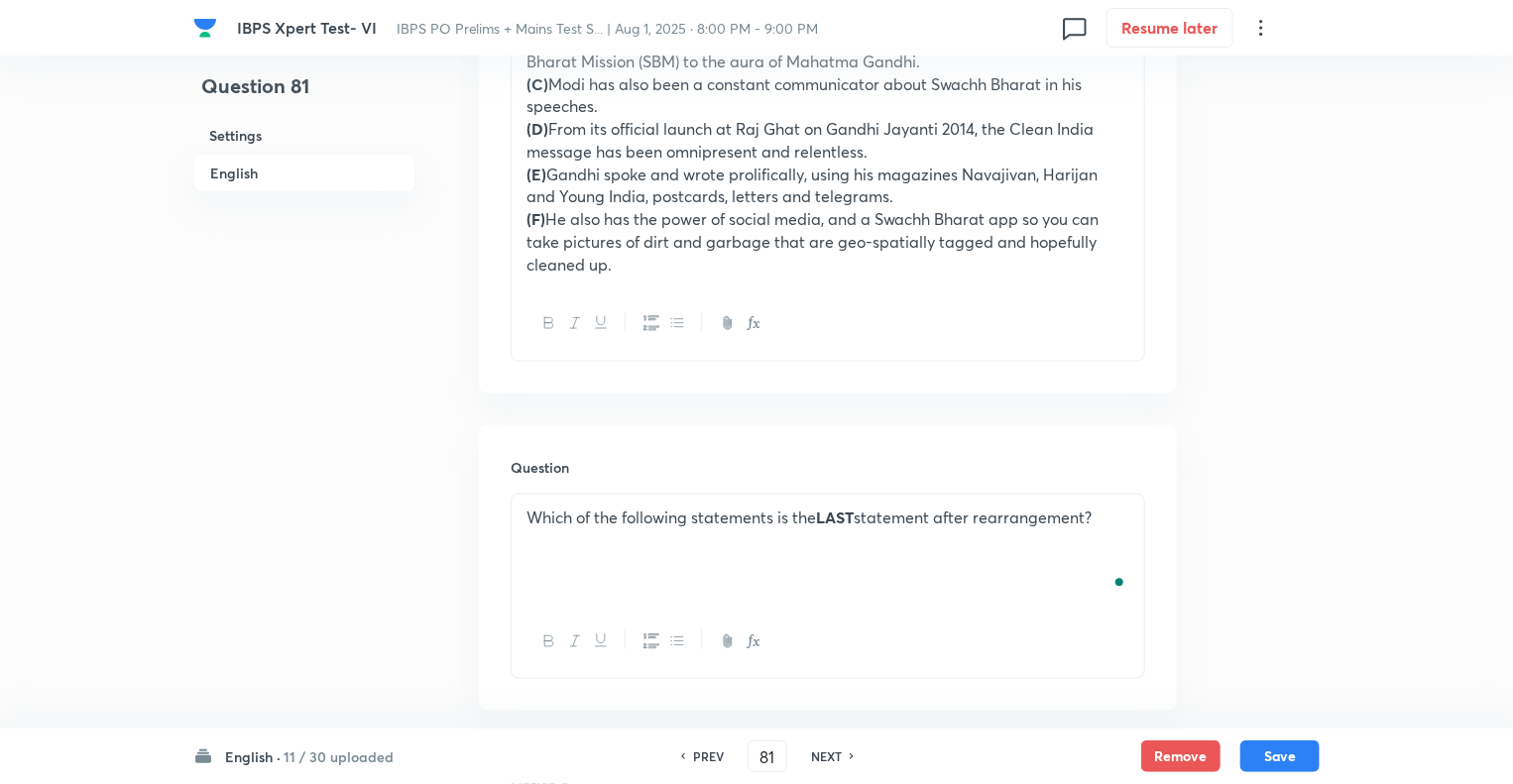 checkbox on "true" 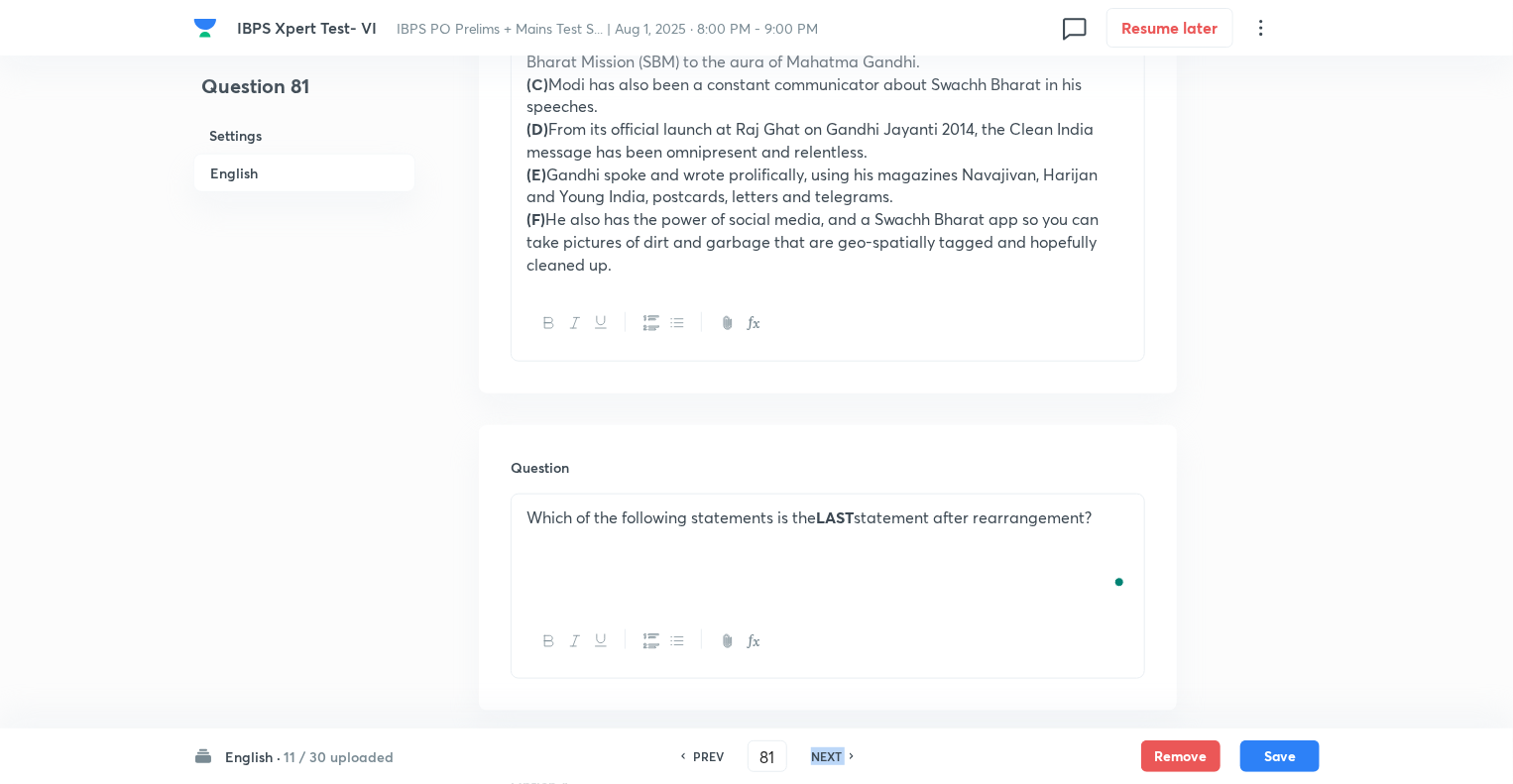 click on "NEXT" at bounding box center (826, 756) 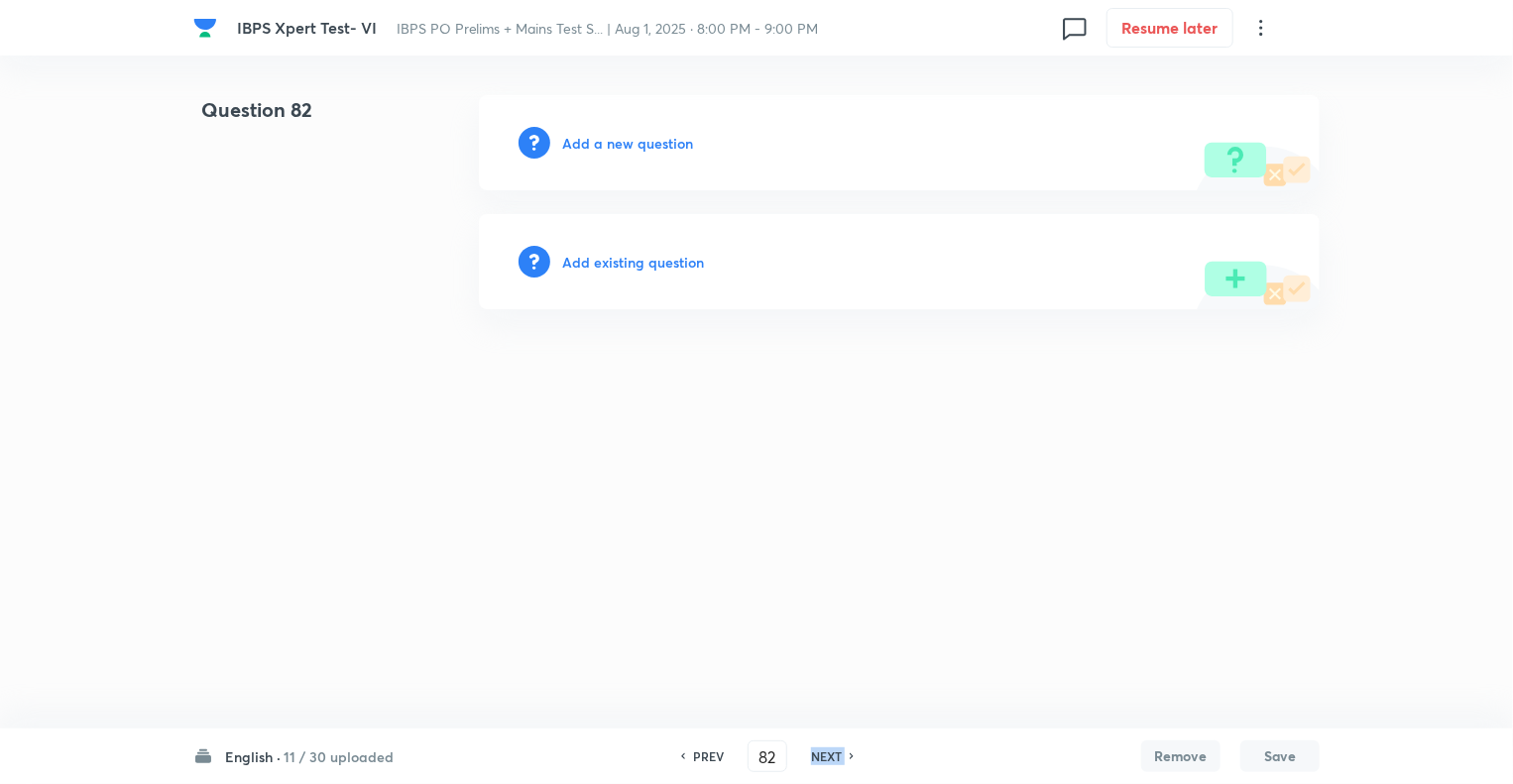 scroll, scrollTop: 0, scrollLeft: 0, axis: both 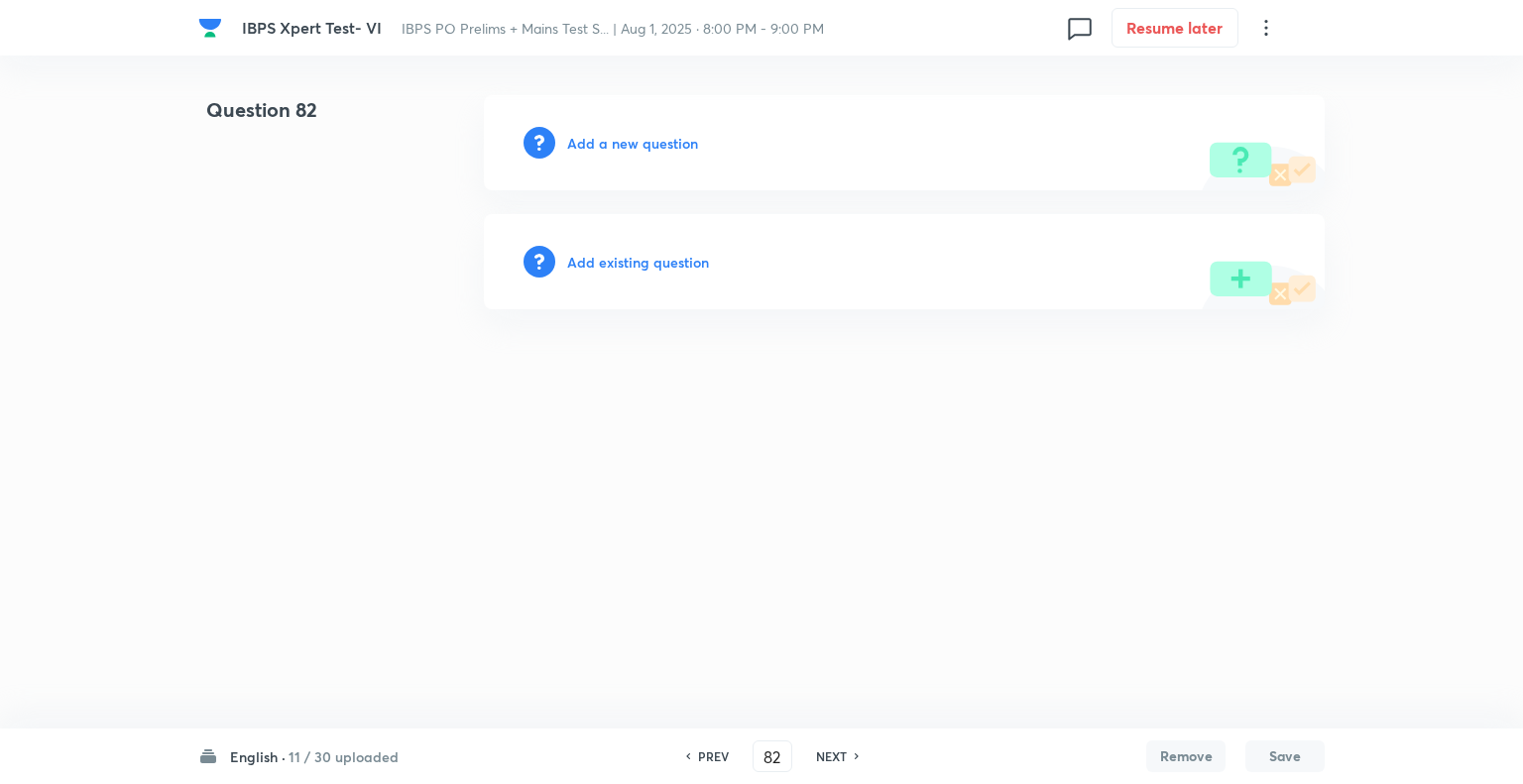 click on "PREV" at bounding box center (713, 756) 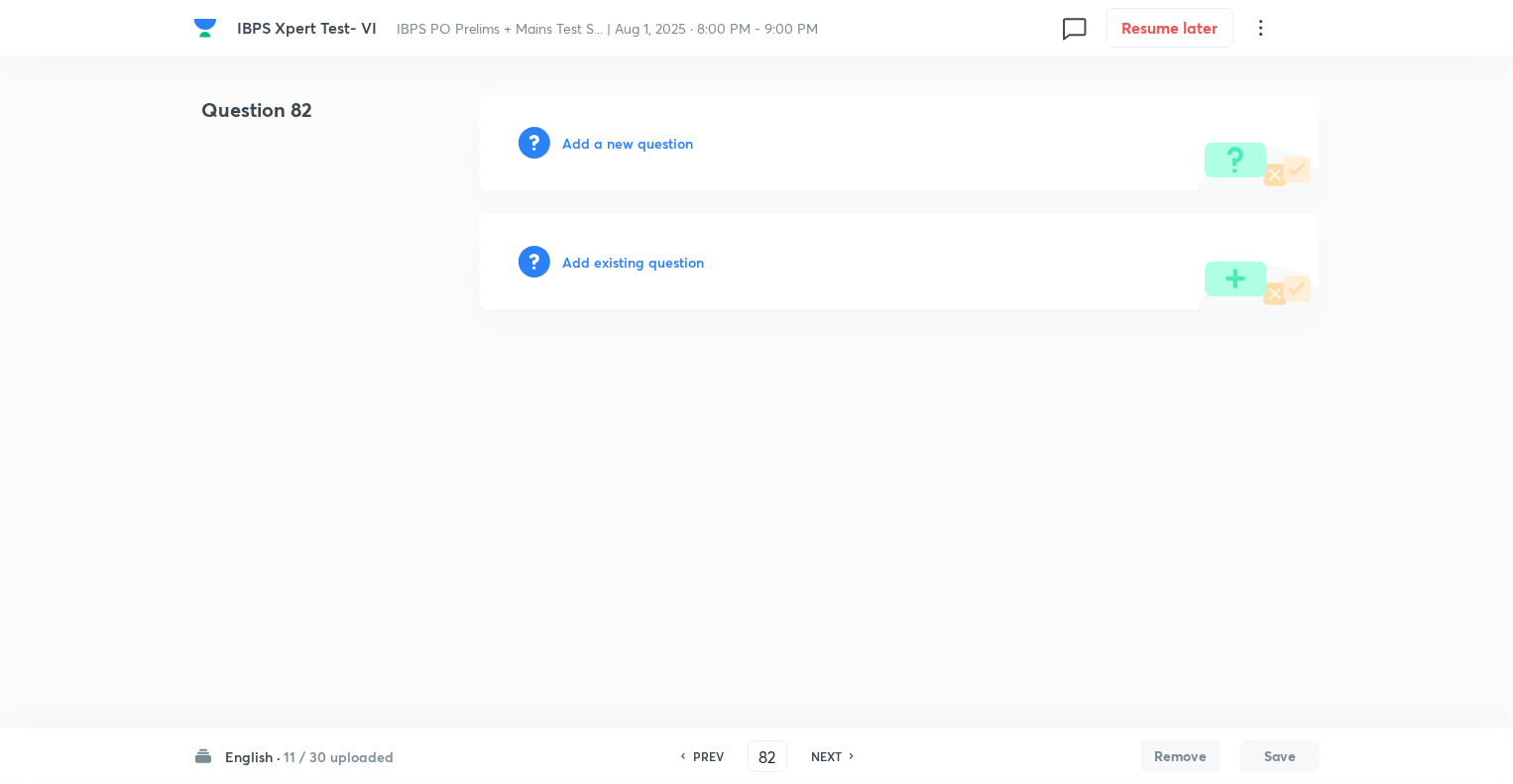 type on "81" 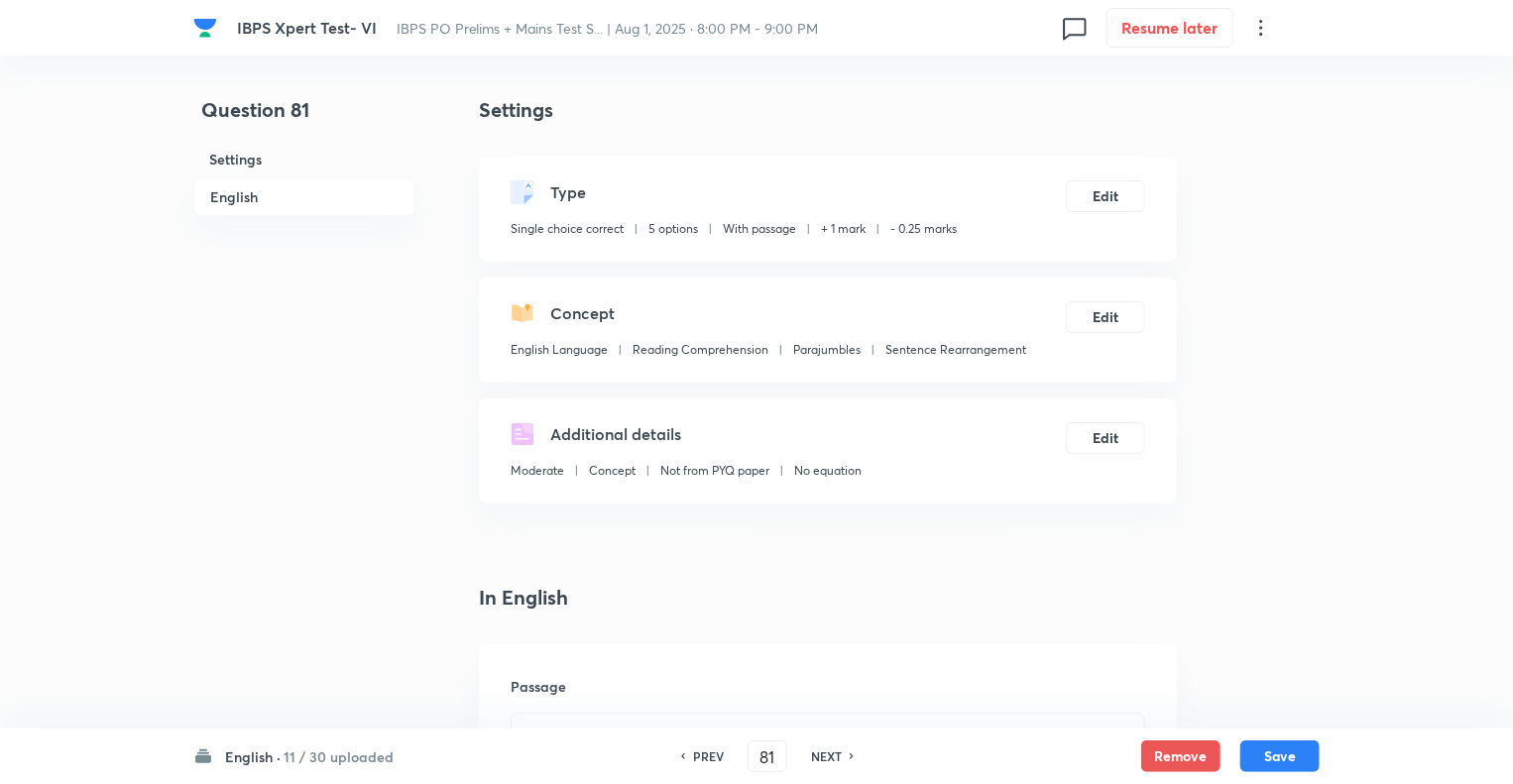click on "Question 81 Settings English" at bounding box center (304, 1868) 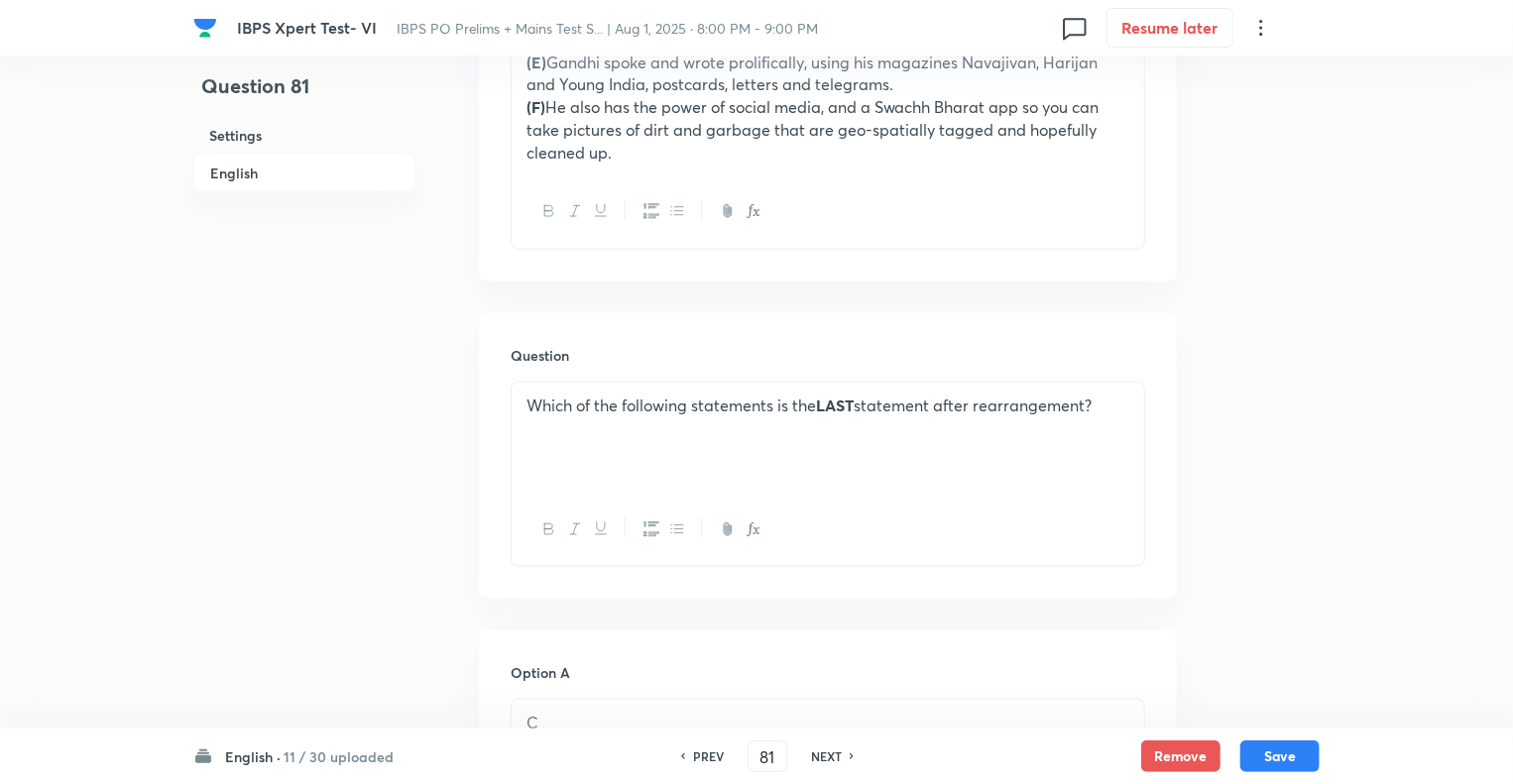 scroll, scrollTop: 1031, scrollLeft: 0, axis: vertical 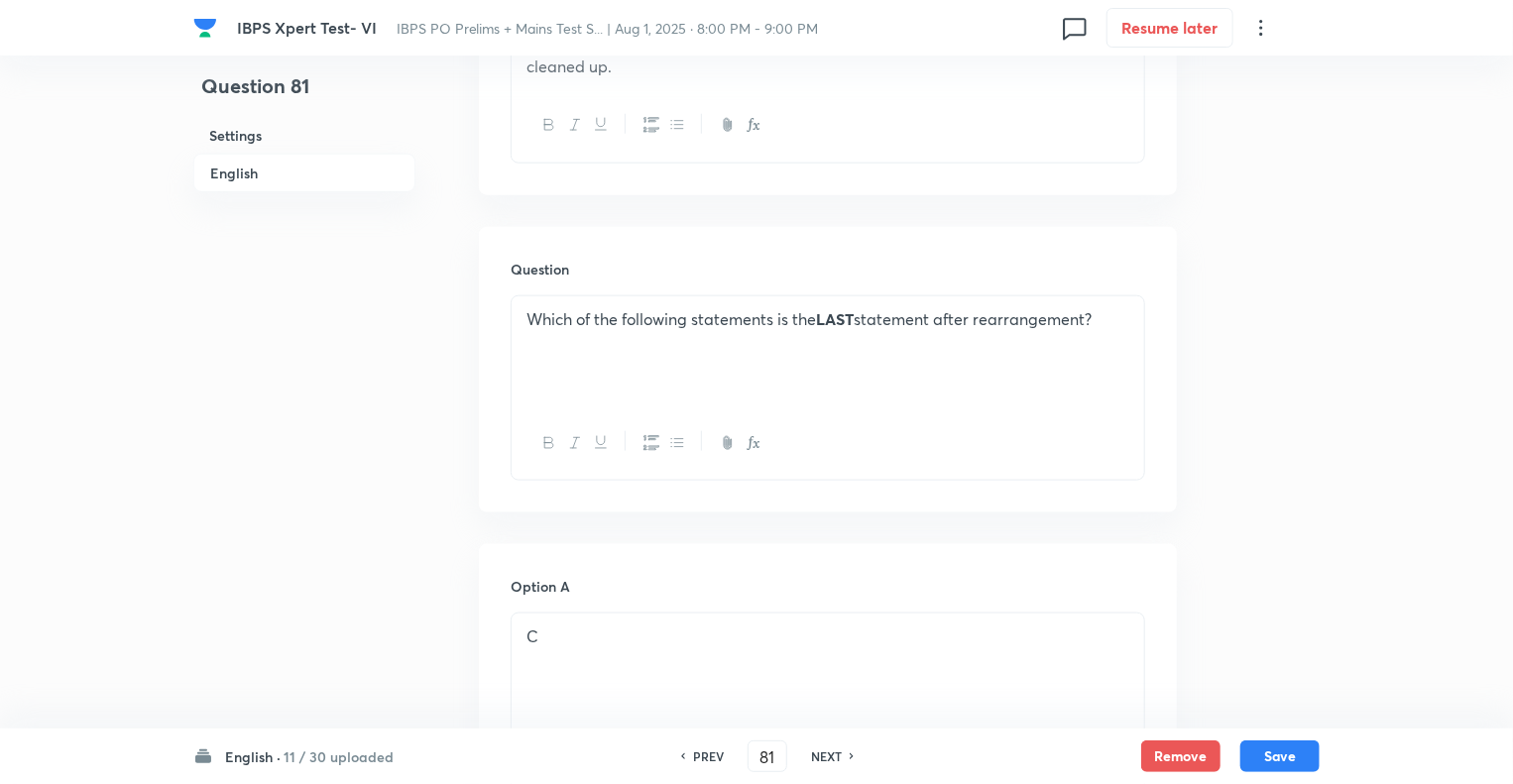 click on "Which of the following statements is the  LAST  statement after rearrangement?" at bounding box center [828, 352] 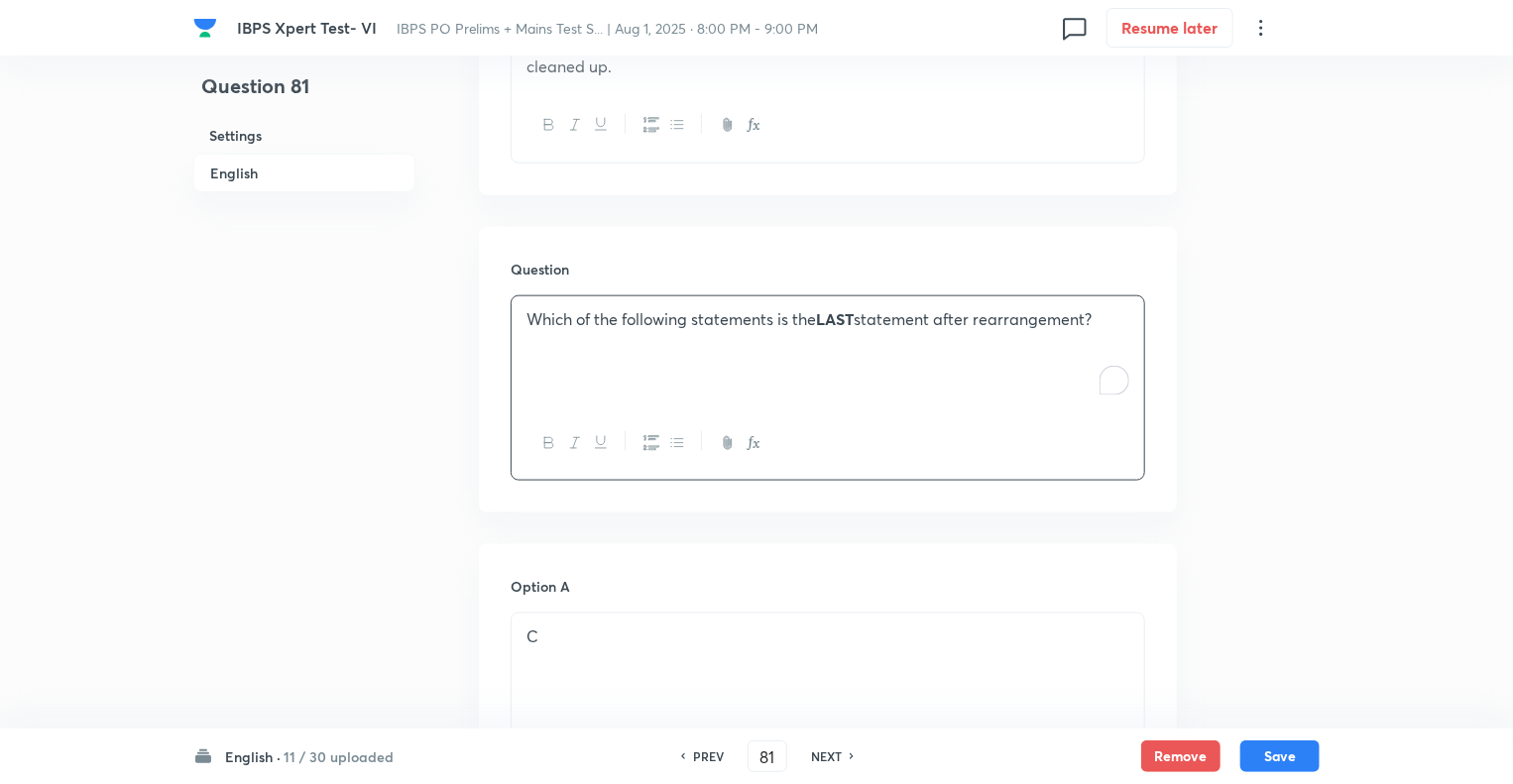 copy on "Which of the following statements is the  LAST  statement after rearrangement?" 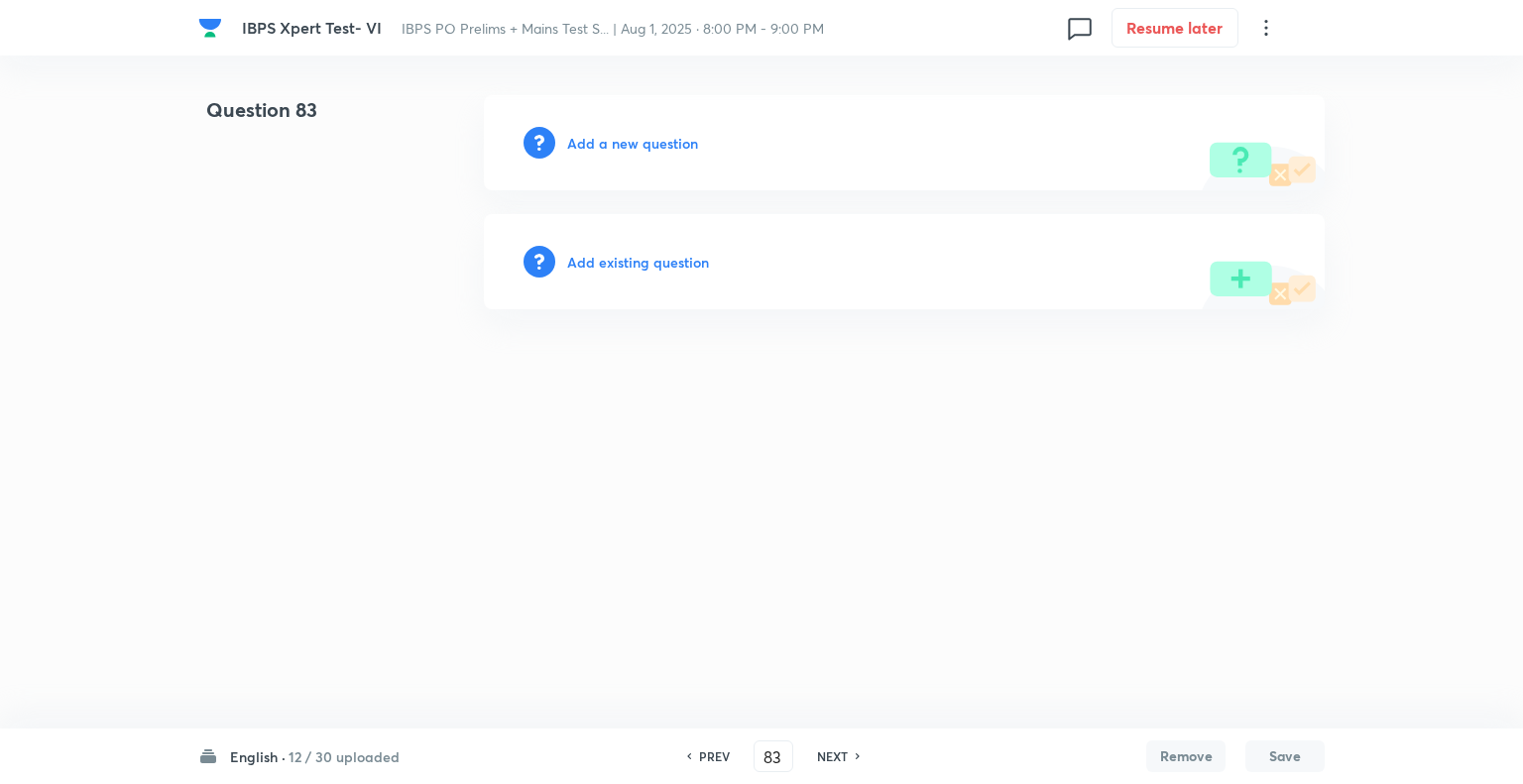 scroll, scrollTop: 0, scrollLeft: 0, axis: both 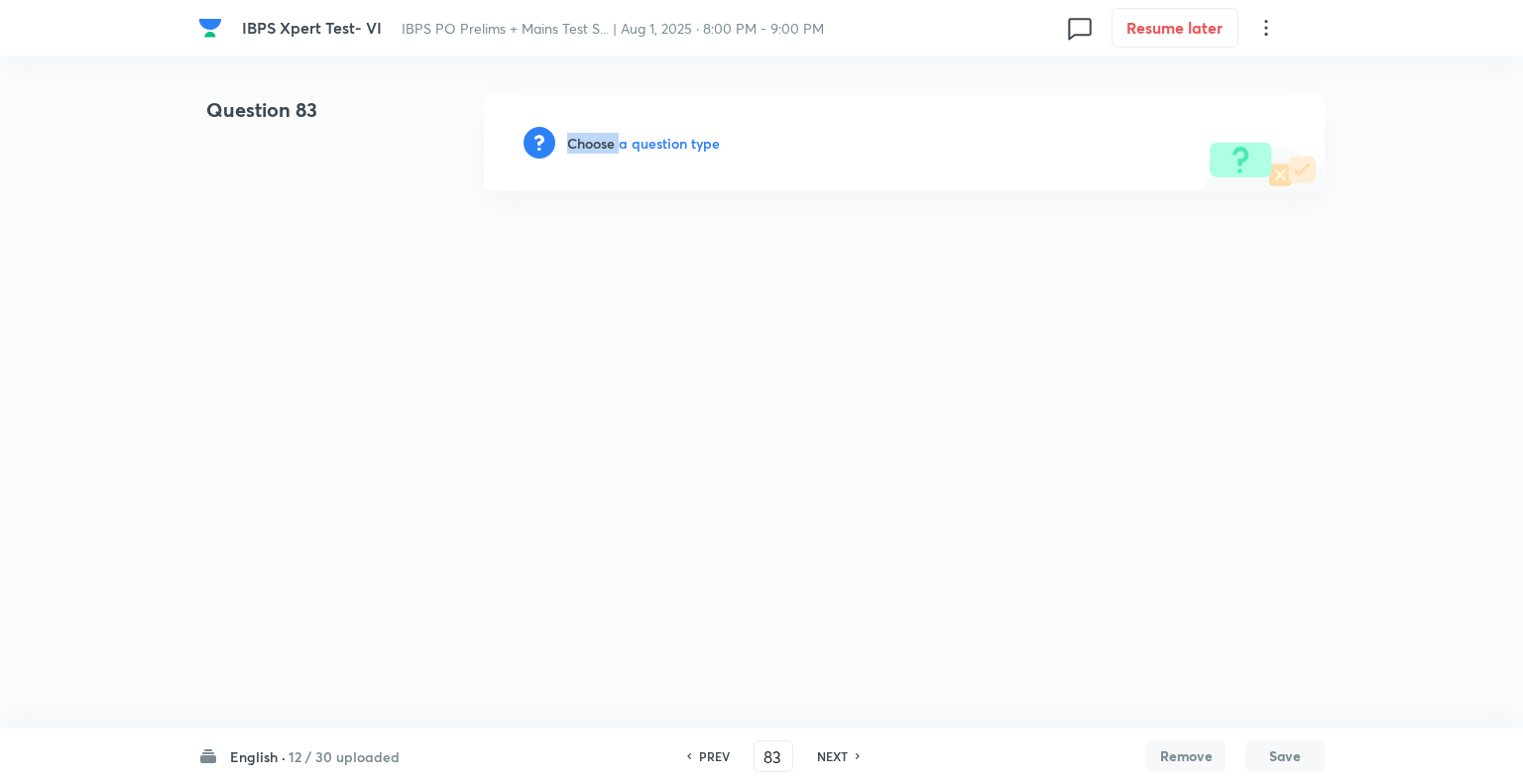 click on "Choose a question type" at bounding box center [644, 143] 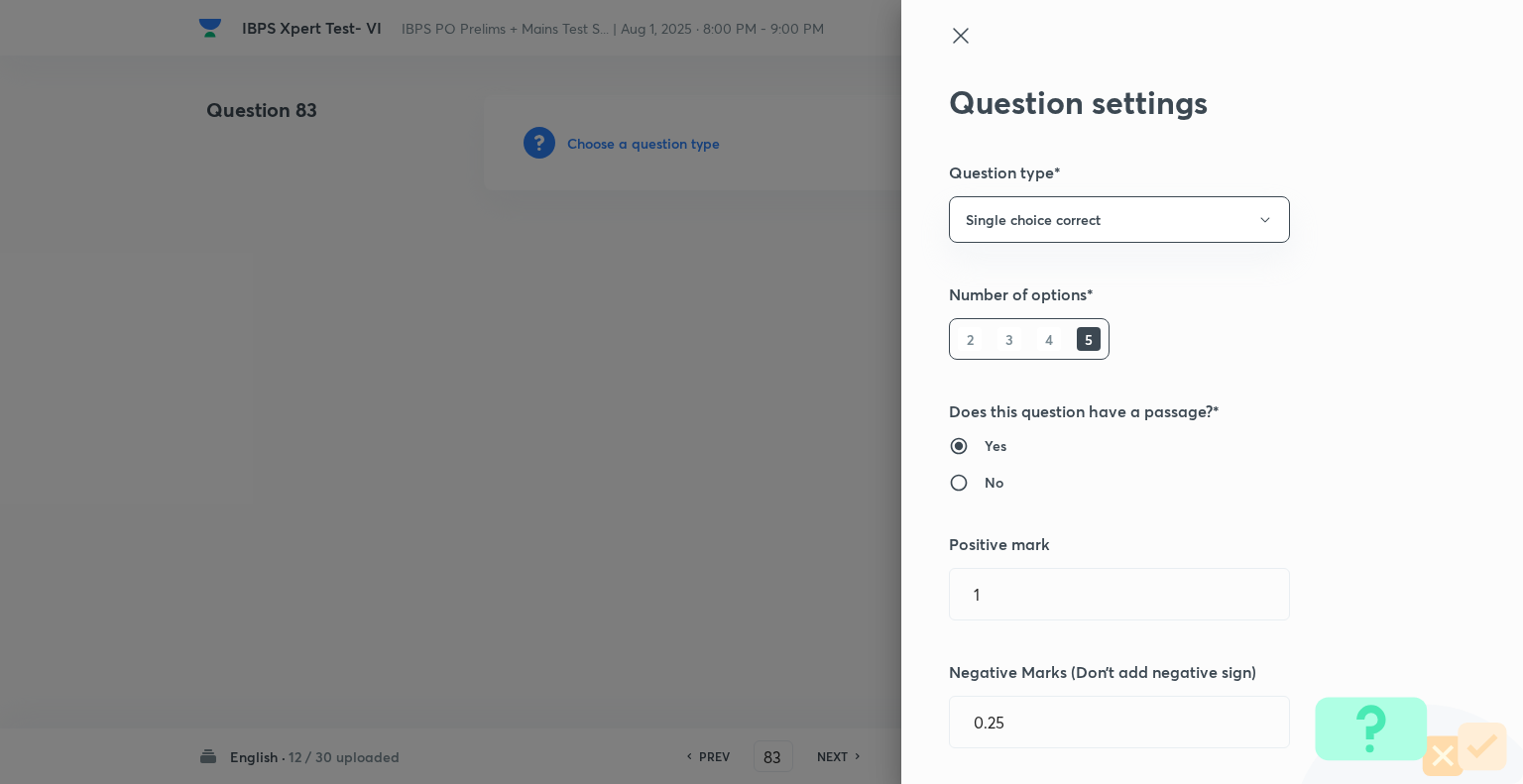 type 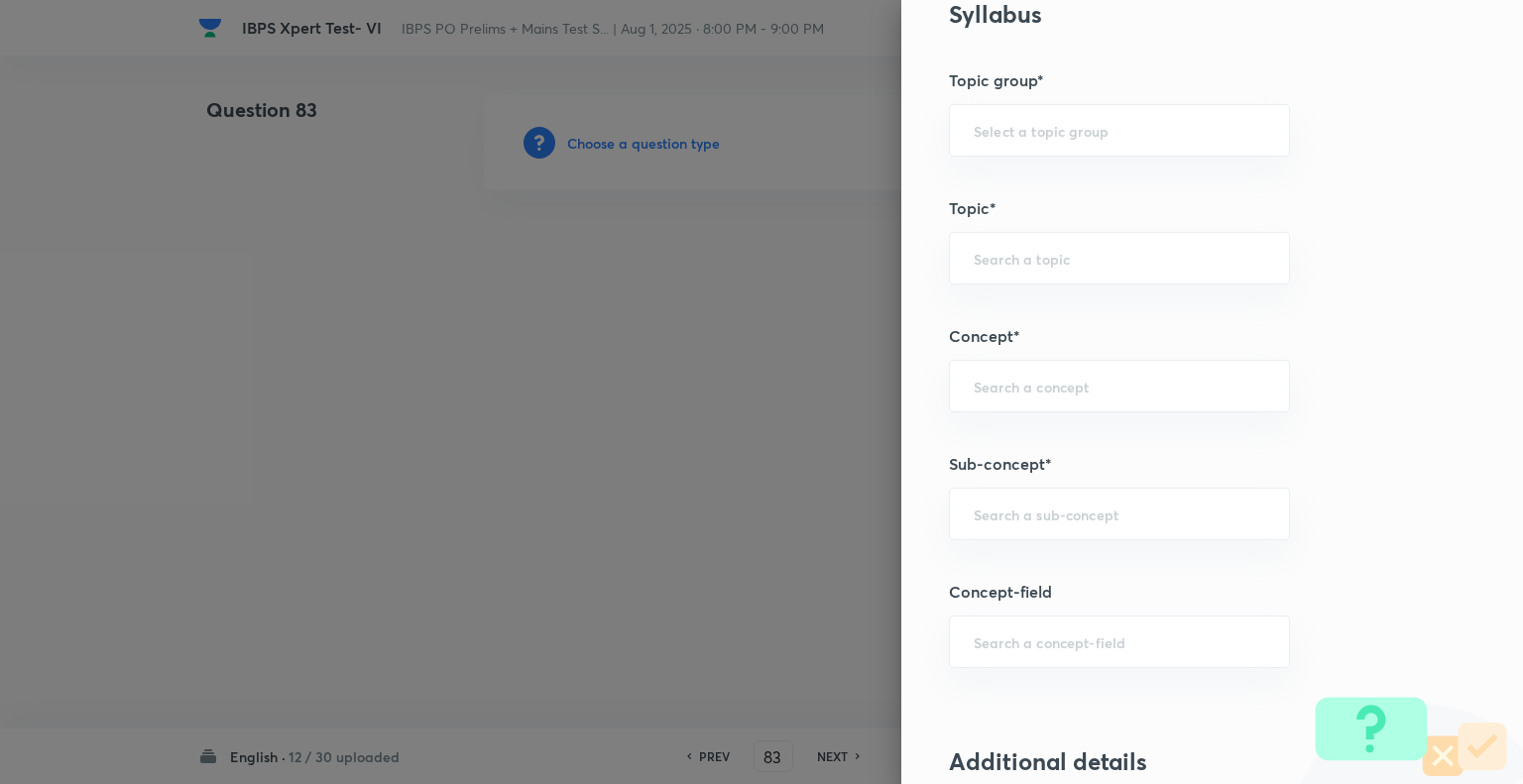 scroll, scrollTop: 850, scrollLeft: 0, axis: vertical 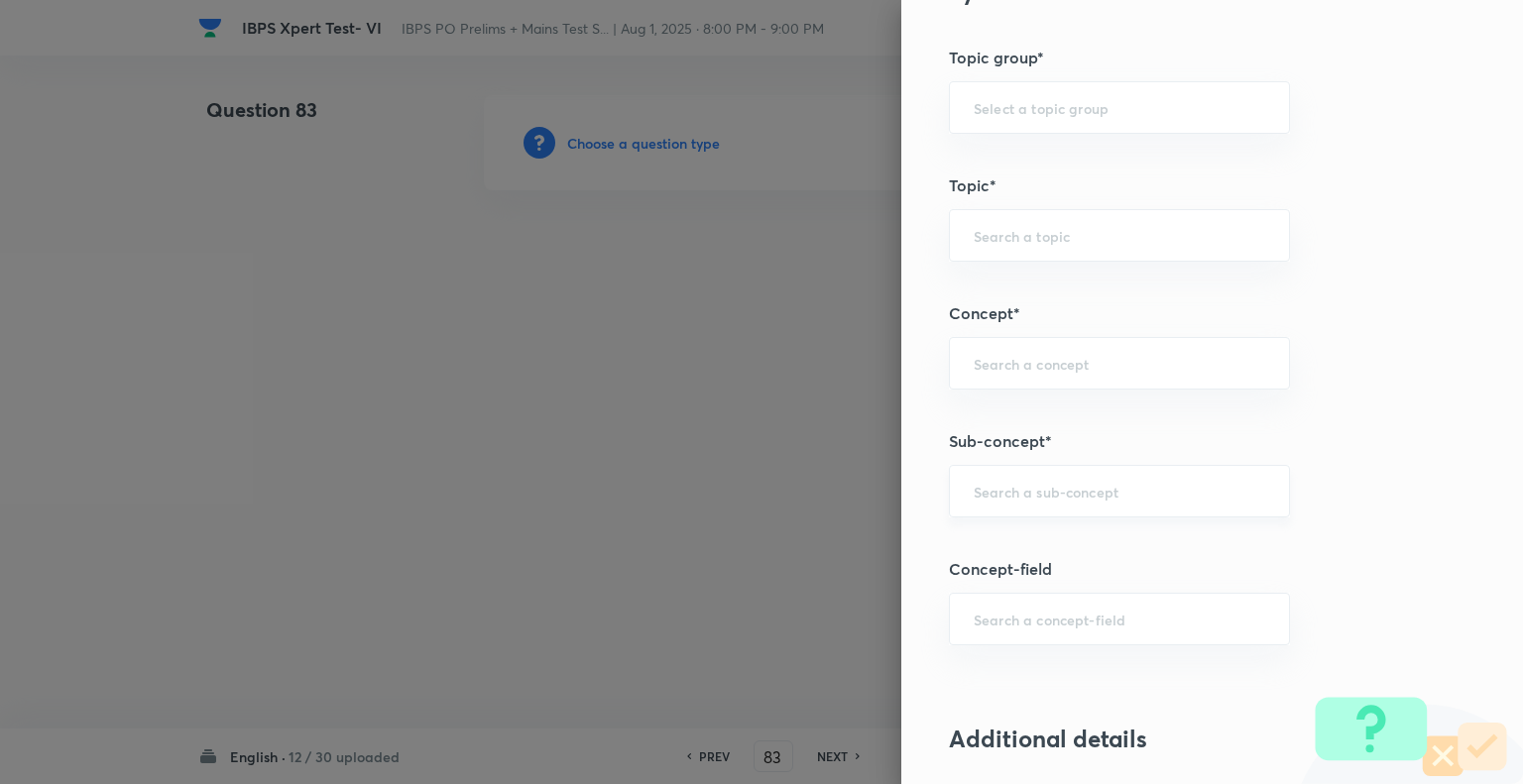click on "​" at bounding box center [1119, 491] 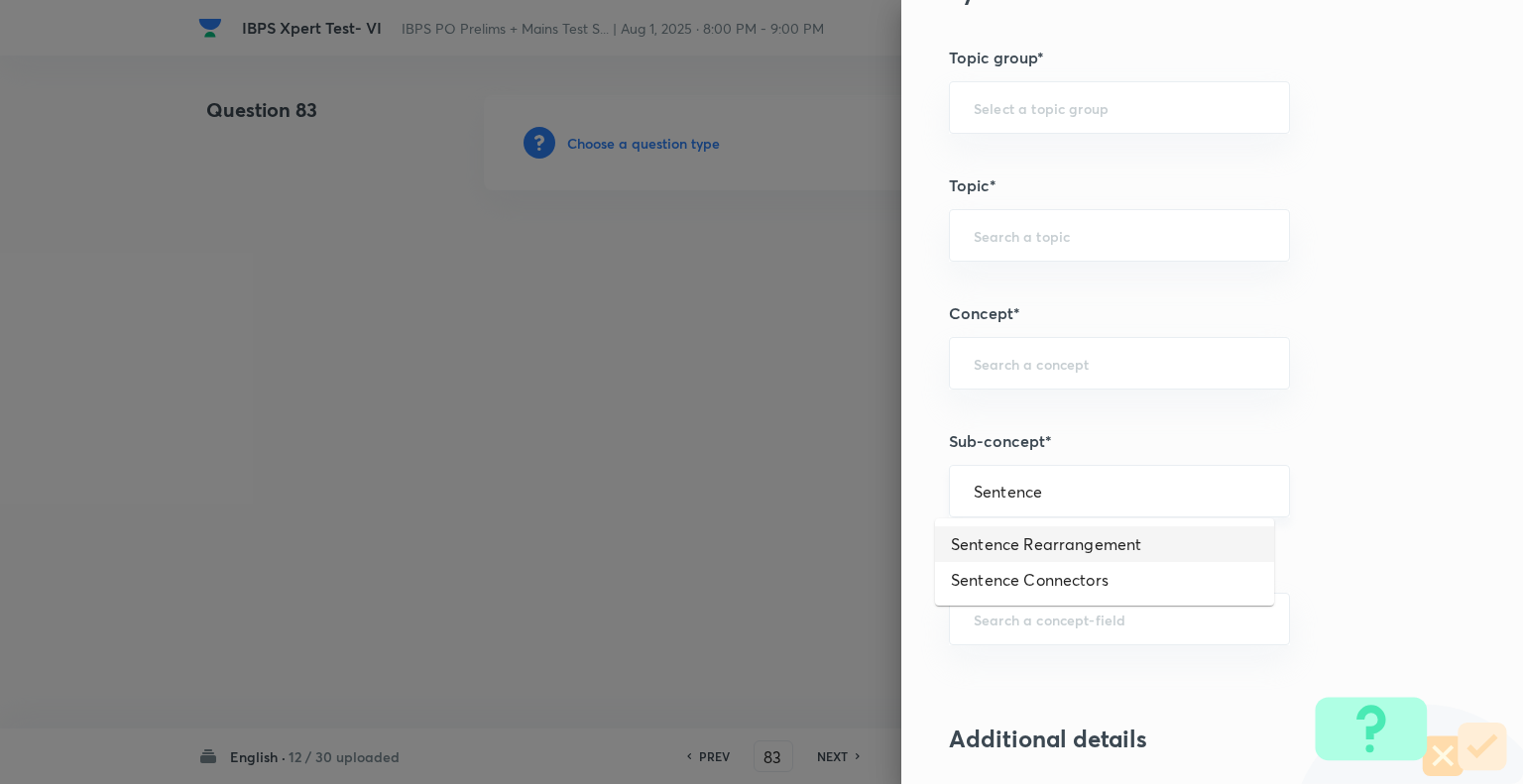 type on "Sentence Rearrangement" 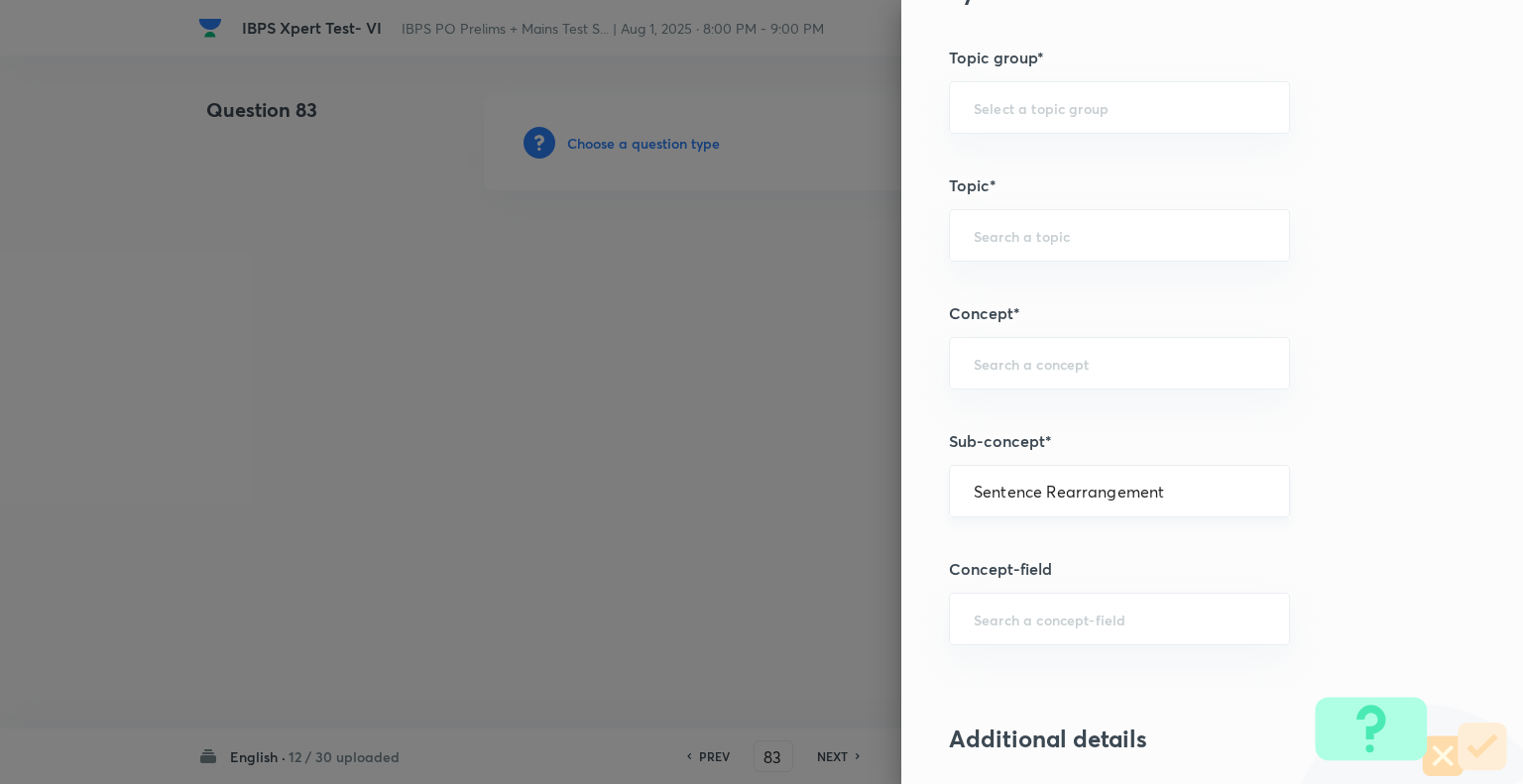 type on "English Language" 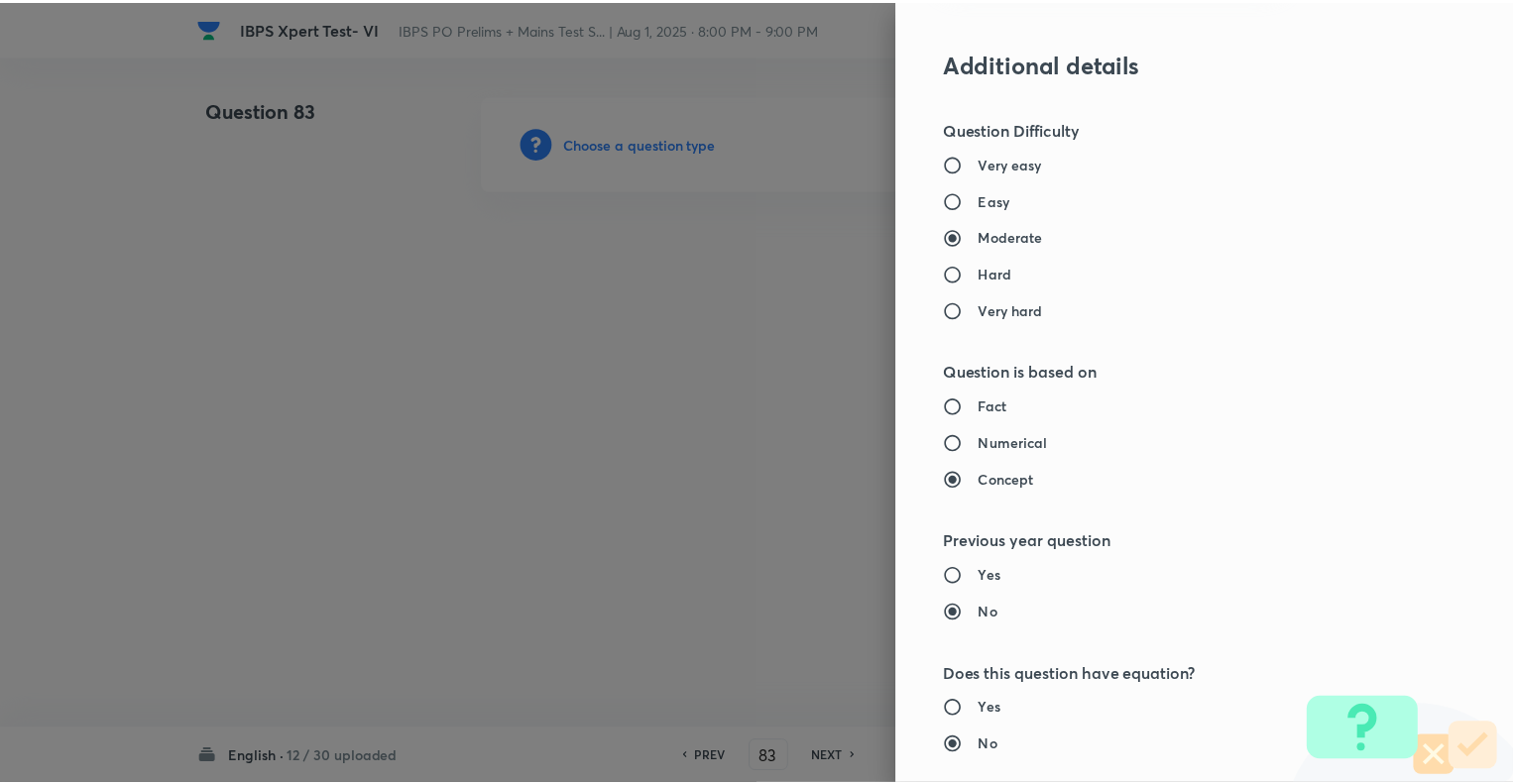 scroll, scrollTop: 1914, scrollLeft: 0, axis: vertical 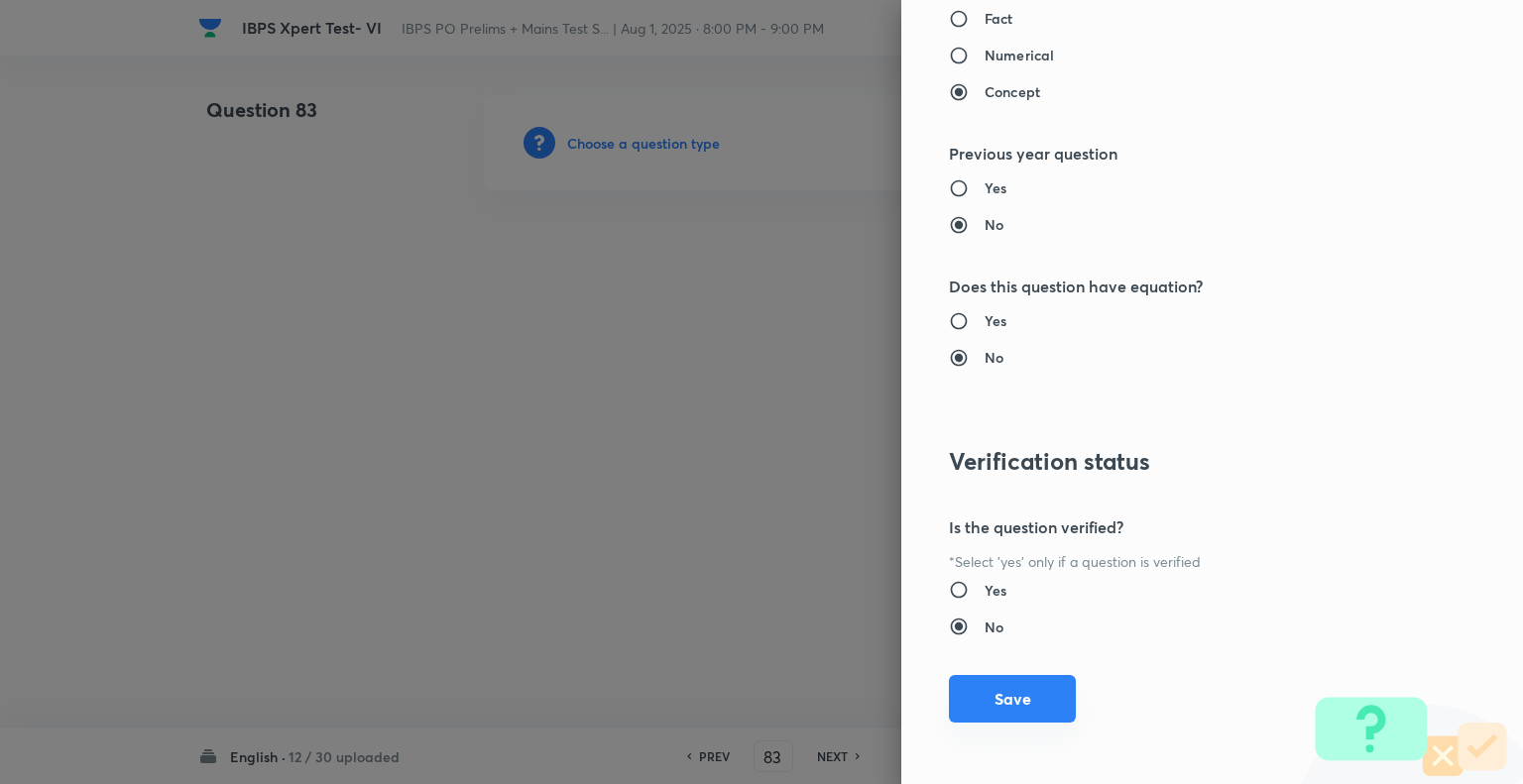 click on "Save" at bounding box center (1012, 699) 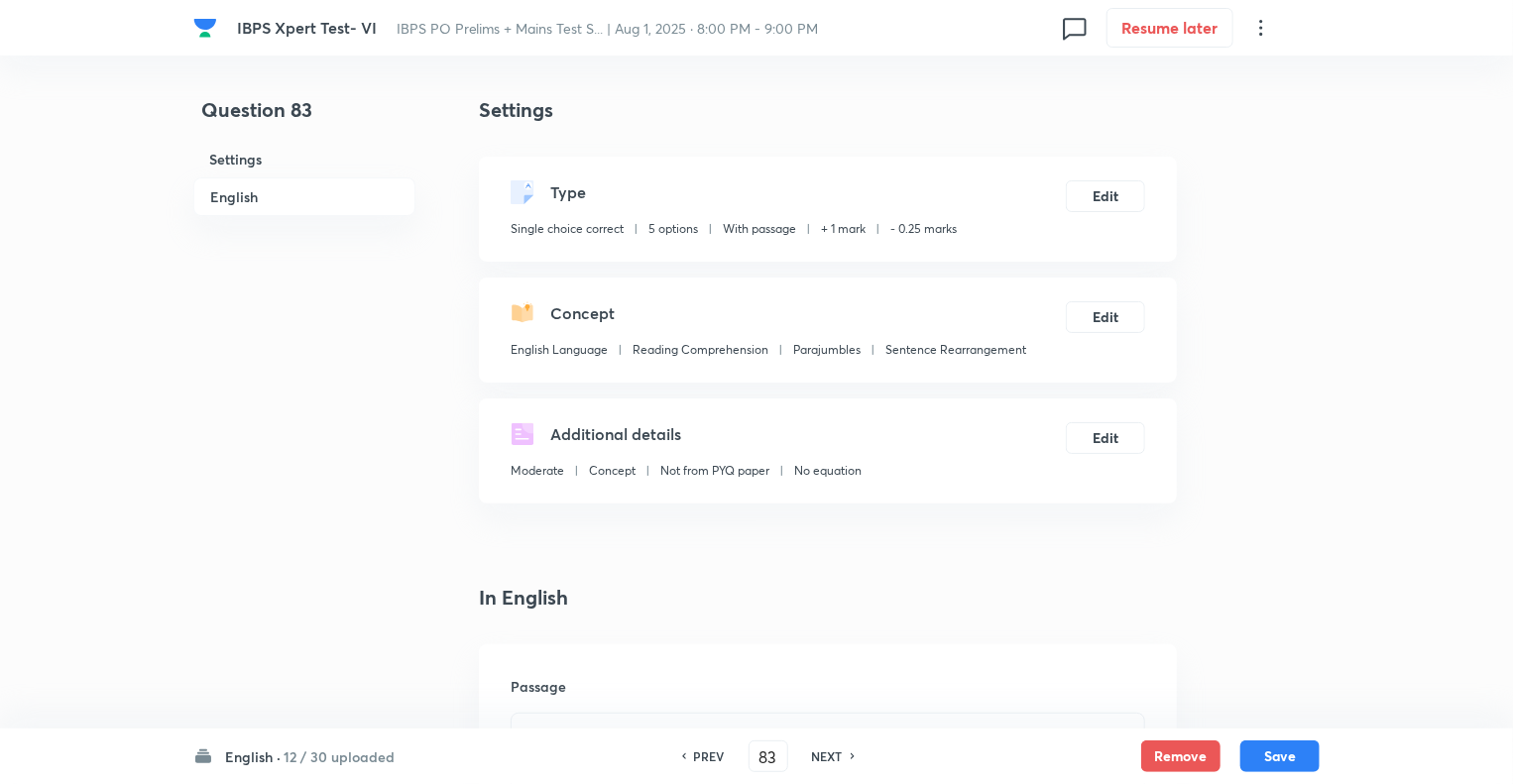 click on "Question 83 Settings English" at bounding box center [304, 1799] 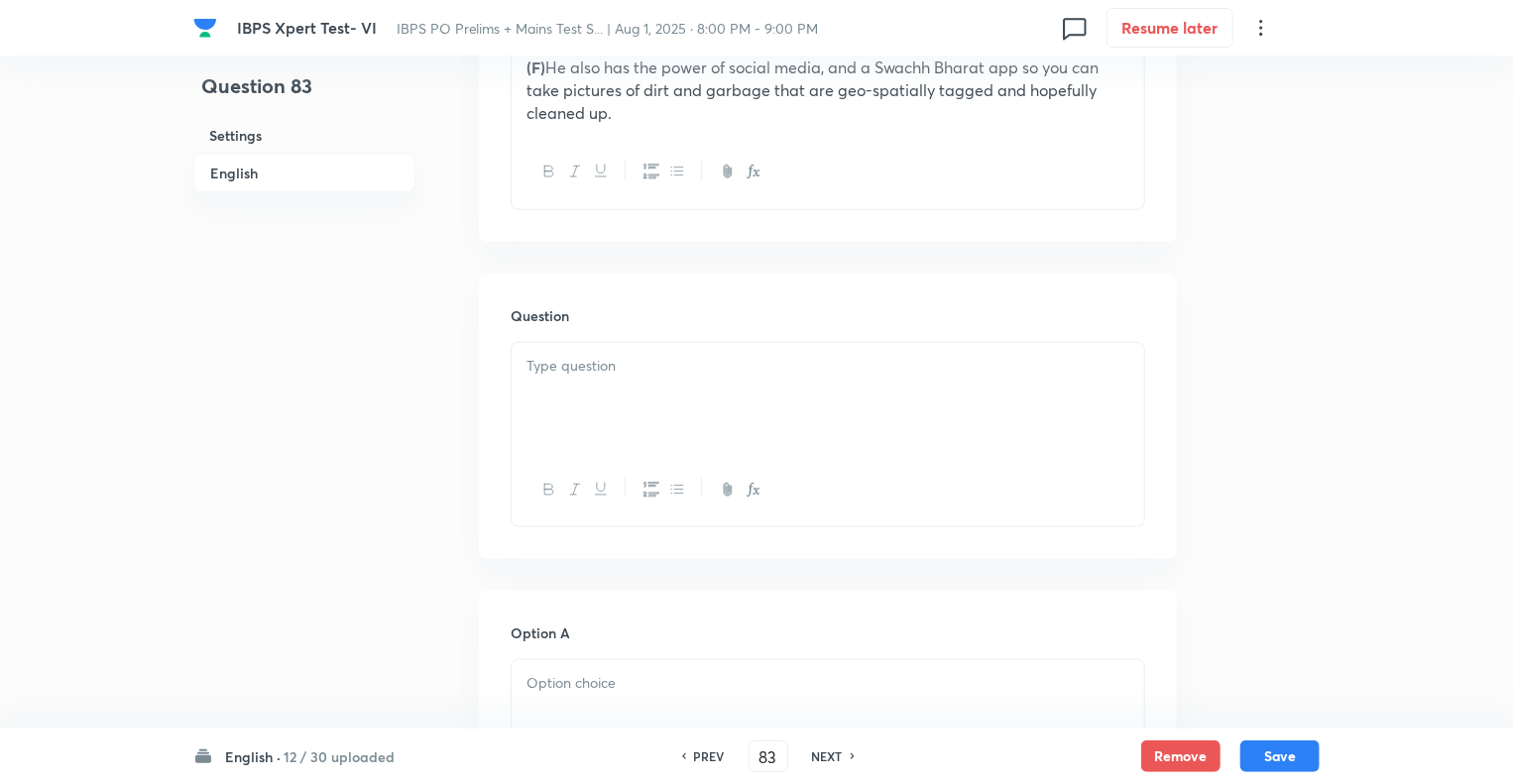 scroll, scrollTop: 991, scrollLeft: 0, axis: vertical 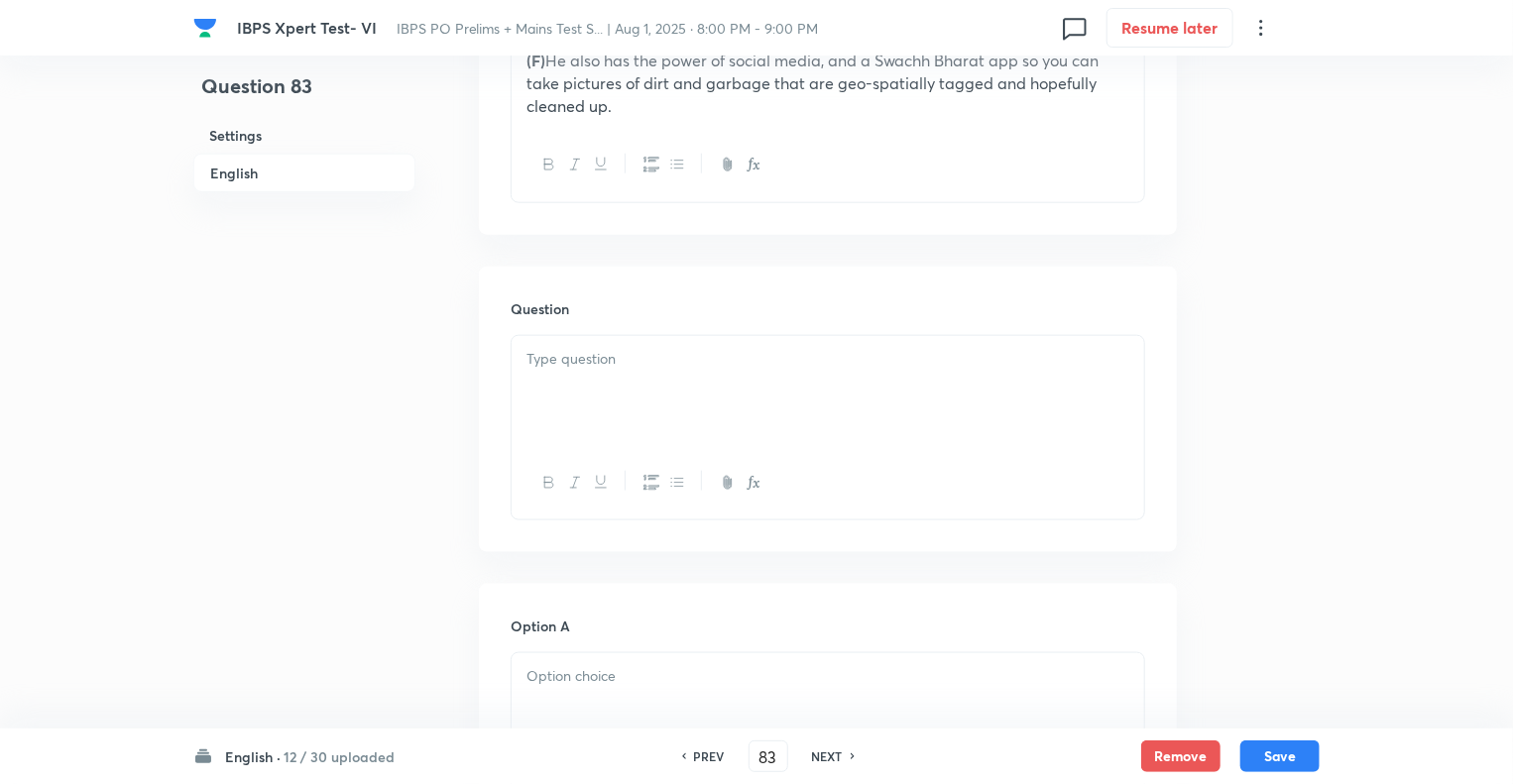 click at bounding box center [828, 392] 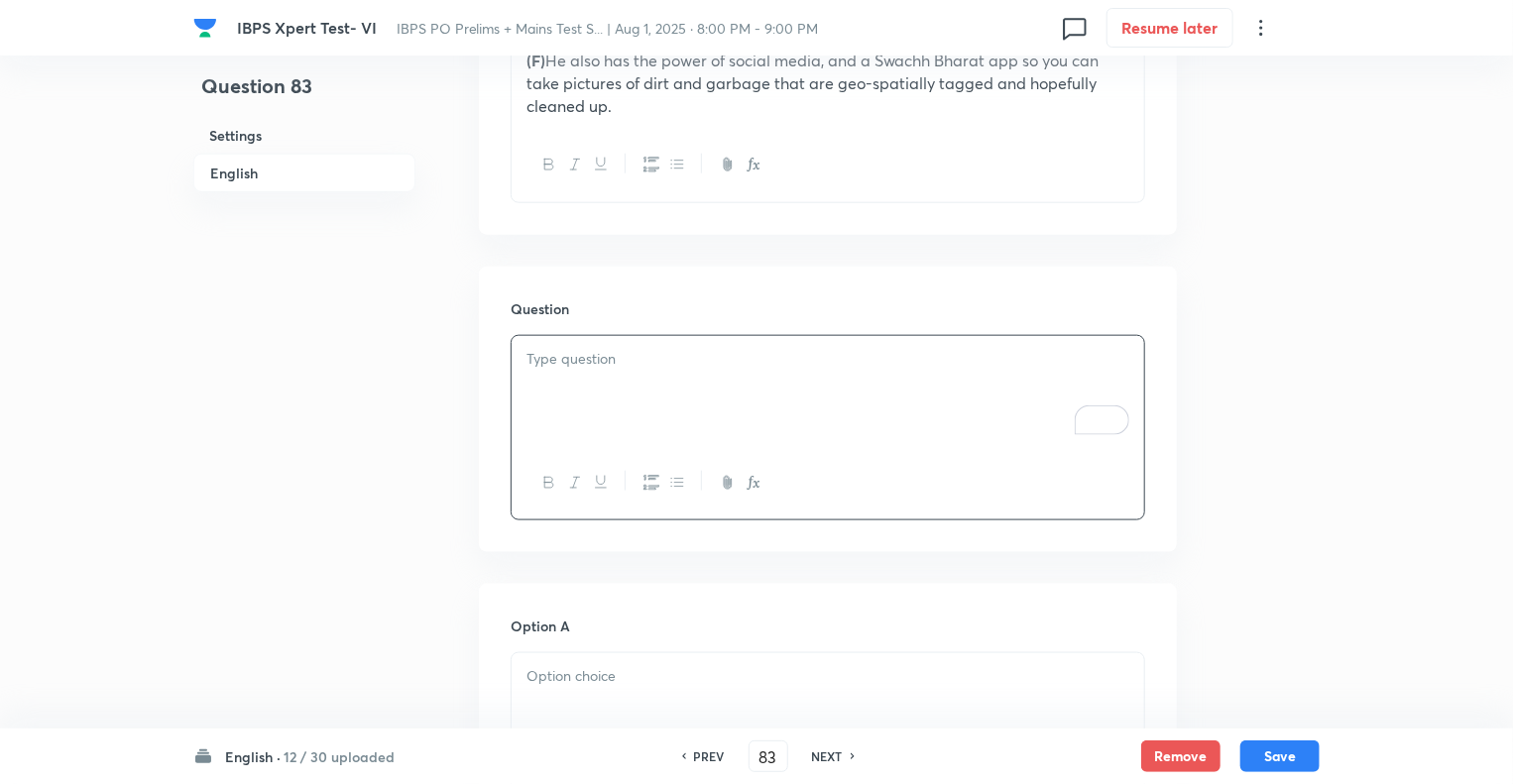 click at bounding box center (828, 359) 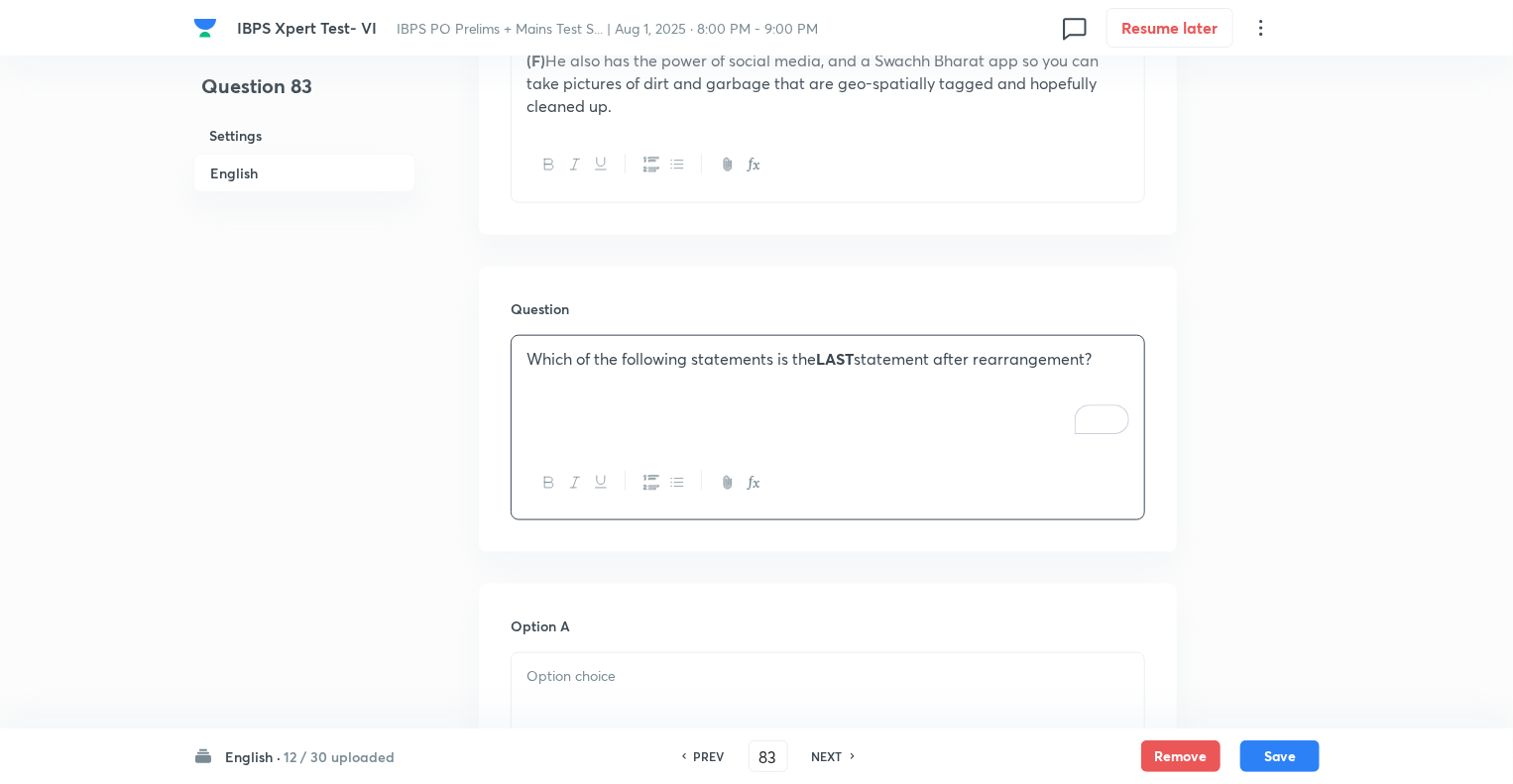 click on "LAST" at bounding box center (835, 358) 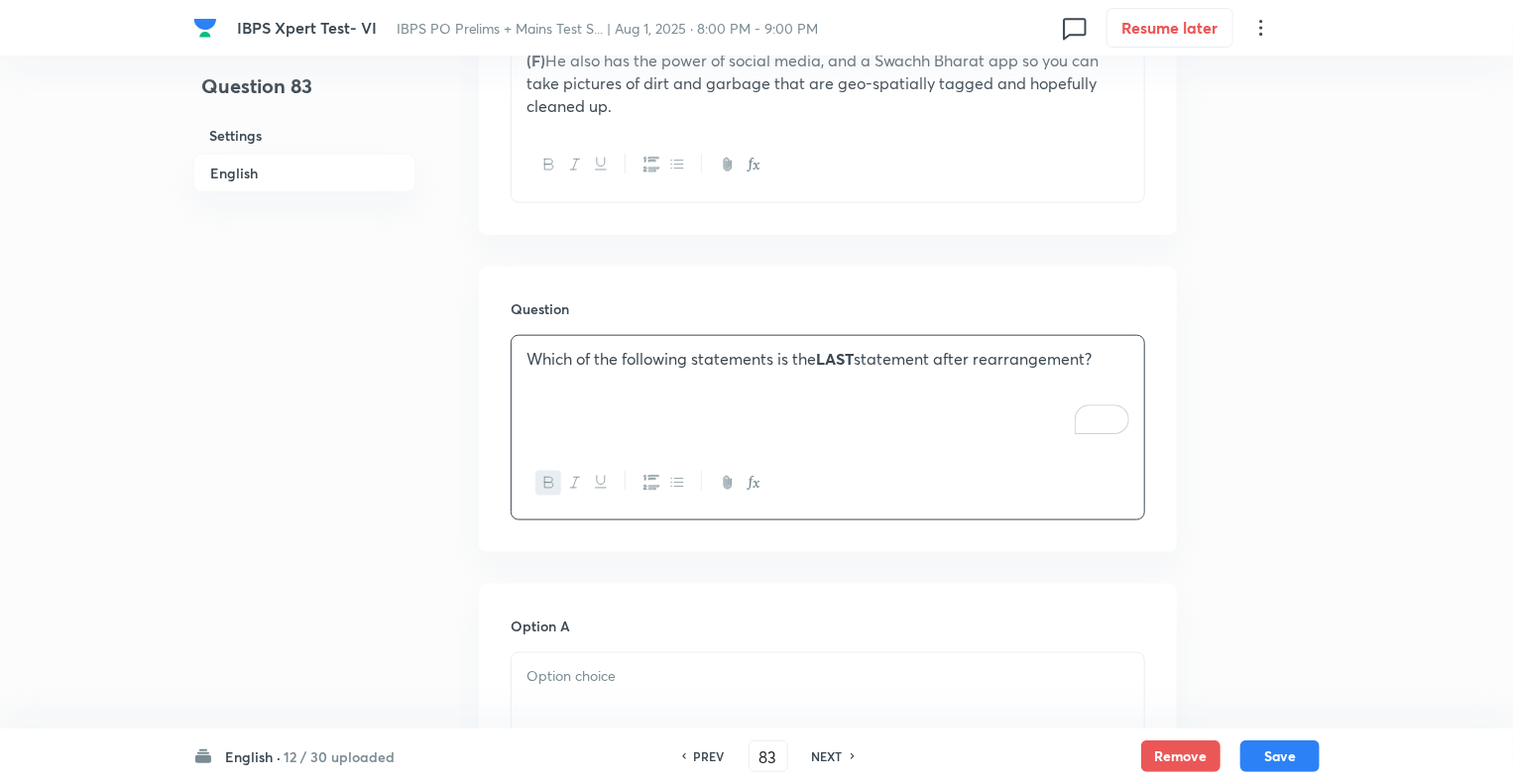 type 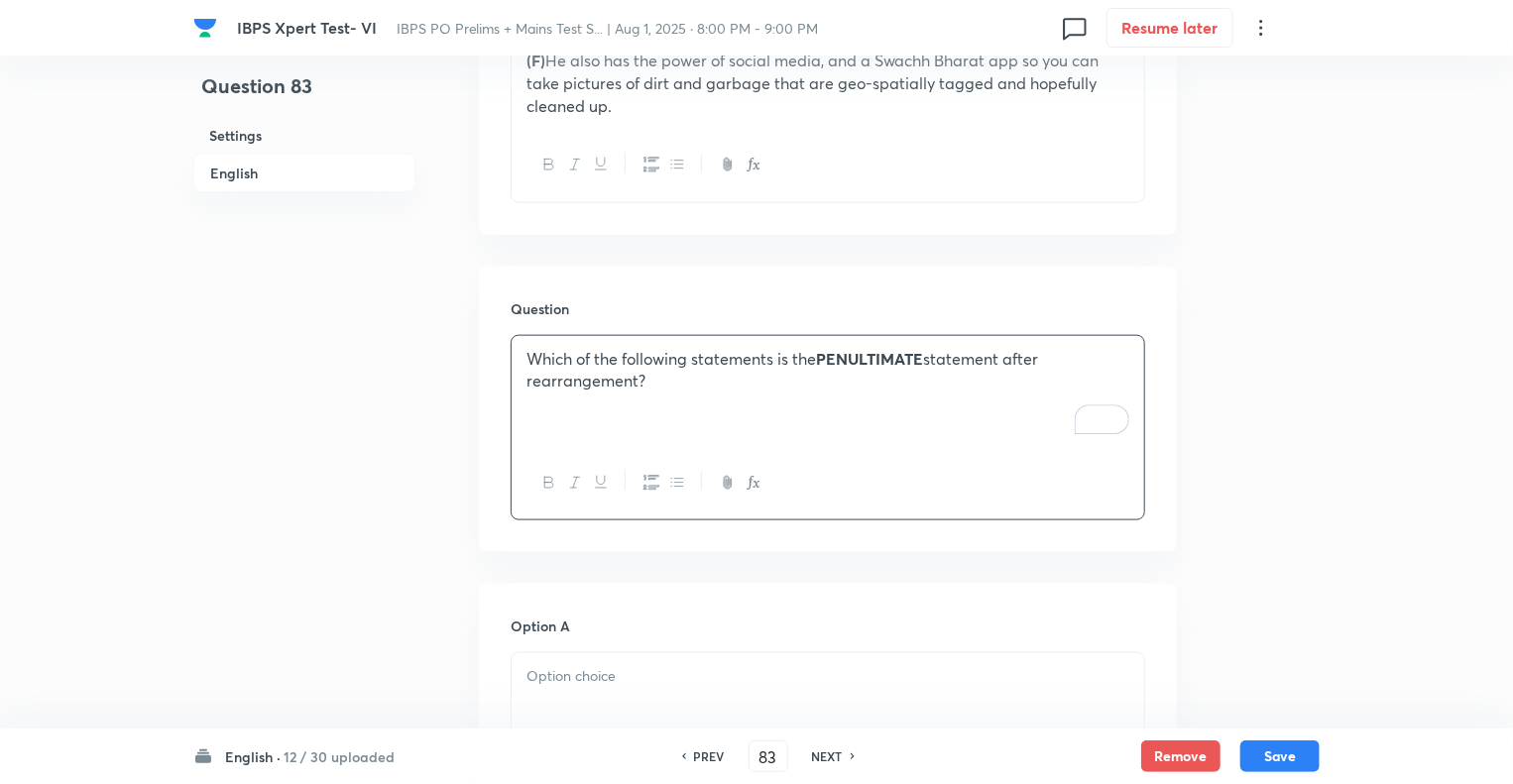 click on "Question 83 Settings English Settings Type Single choice correct 5 options With passage + 1 mark - 0.25 marks Edit Concept English Language Reading Comprehension Parajumbles Sentence Rearrangement Edit Additional details Moderate Concept Not from PYQ paper No equation Edit In English Passage DIRECTIONS: Rearrange the following sentences in the proper sequence to form a meaningful paragraph and then answer the questions given below. (A)  Like Gandhi’s mantra of swarajya, Modi has turned Swachh Bharat into a mass movement, a jan andolan that you cannot quarrel with whatever your political stripe. (B)  The smartest thing Prime Minister Narendra Modi did was to hitch the Swachh Bharat Mission (SBM) to the aura of Mahatma Gandhi.  (C)  Modi has also been a constant communicator about Swachh Bharat in his speeches. (D)  From its official launch at Raj Ghat on Gandhi Jayanti 2014, the Clean India message has been omnipresent and relentless. (E) (F) Question Which of the following statements is the  PENULTIMATE" at bounding box center [756, 808] 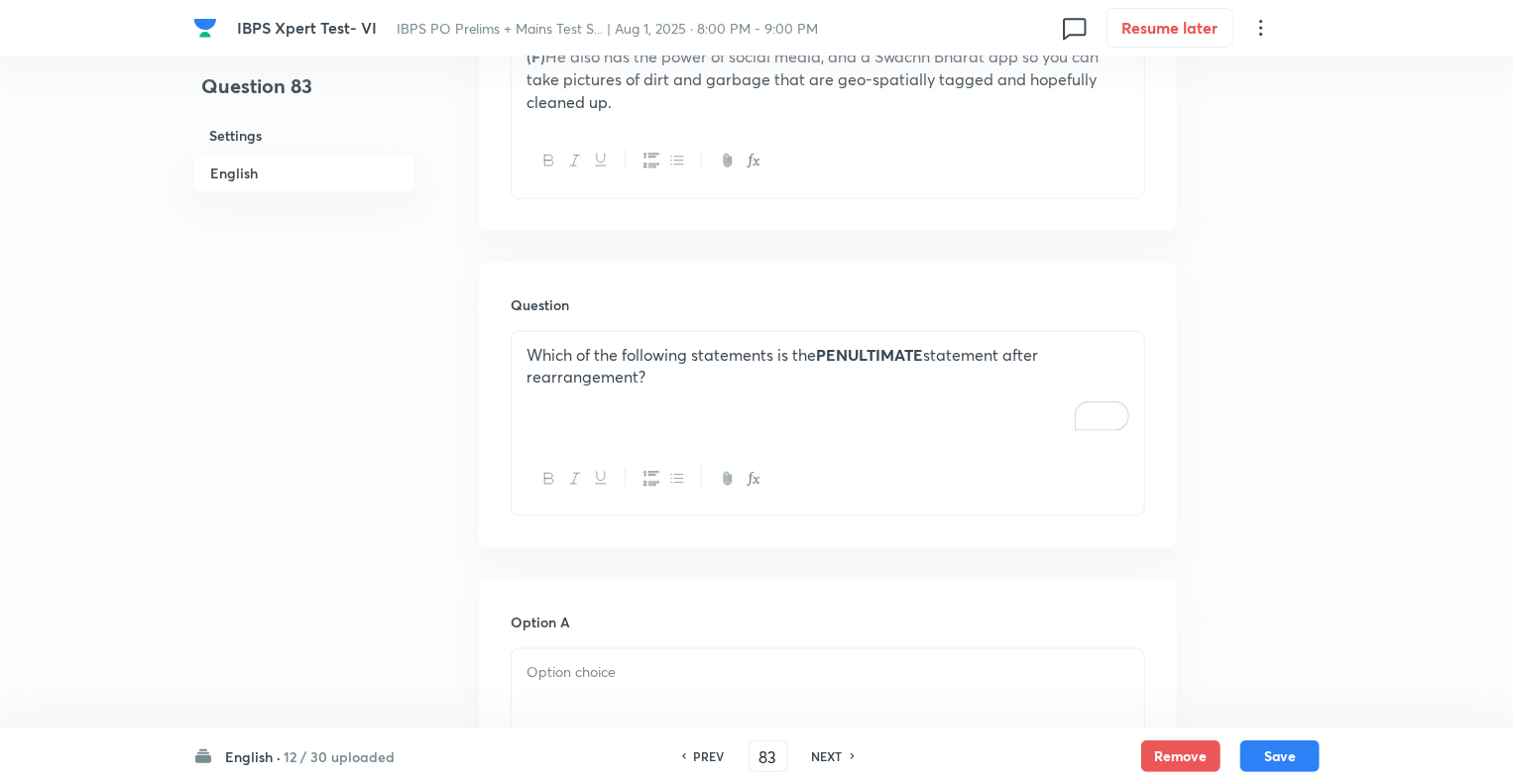 scroll, scrollTop: 991, scrollLeft: 0, axis: vertical 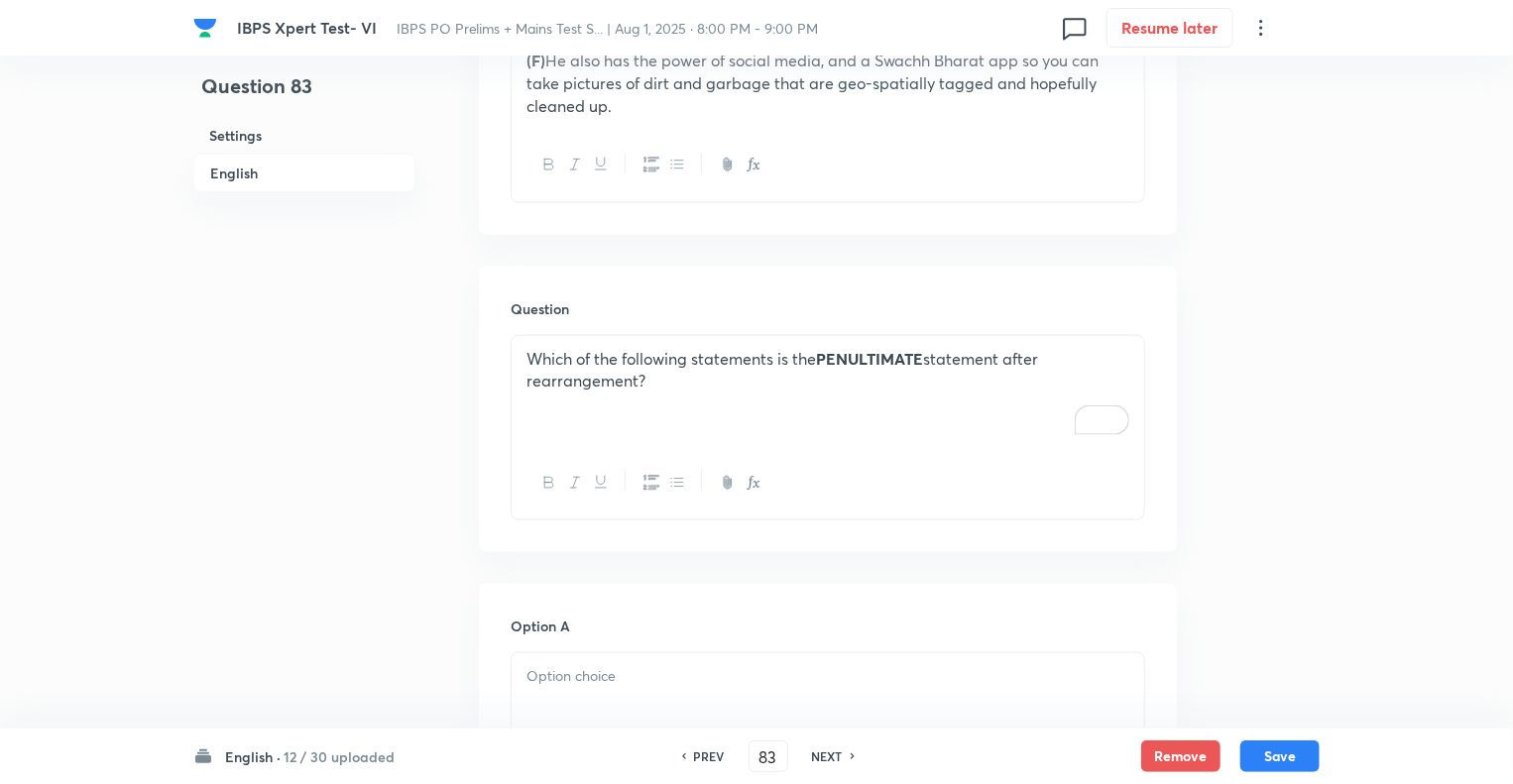 click at bounding box center (828, 709) 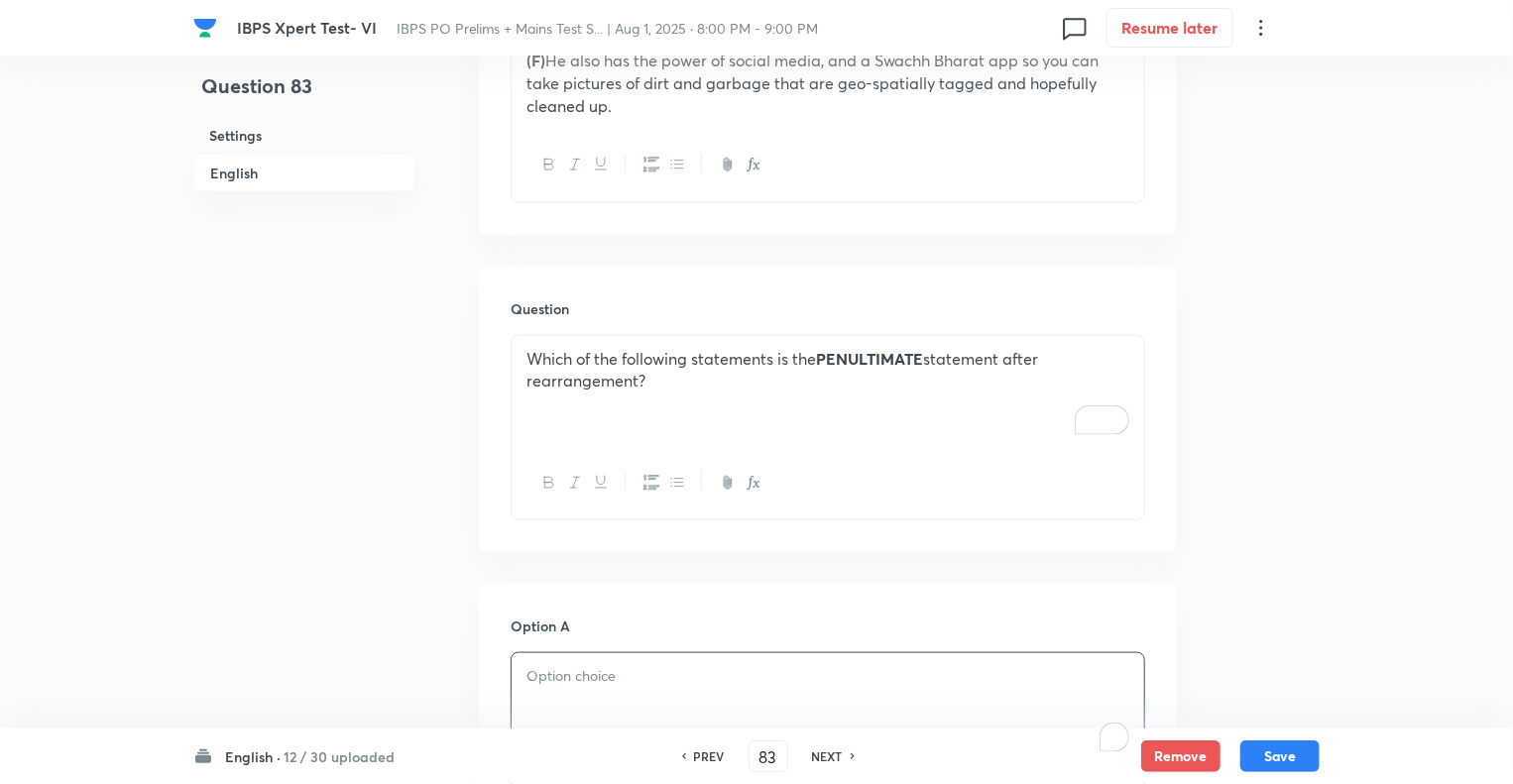 type 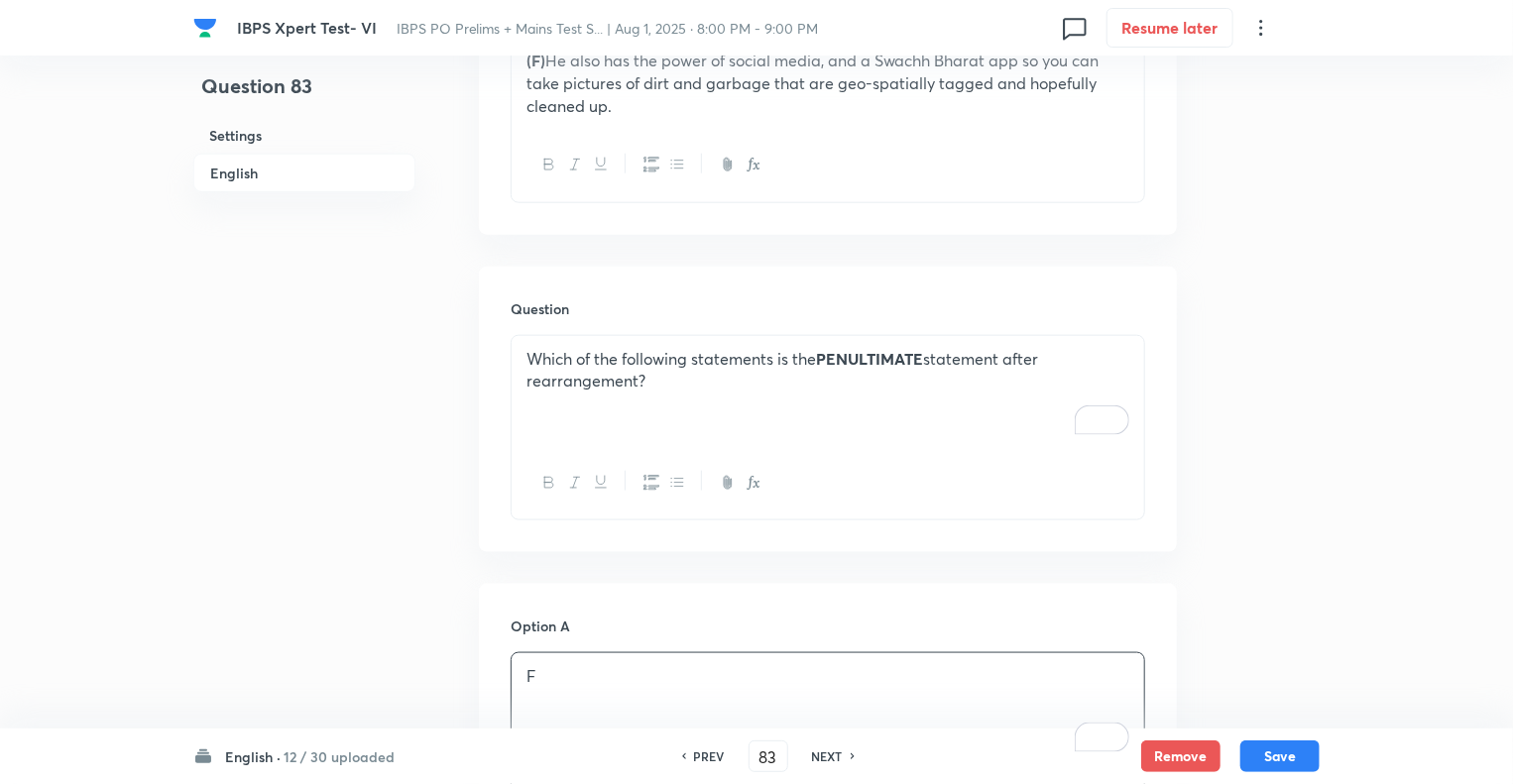click on "Question 83 Settings English" at bounding box center (304, 808) 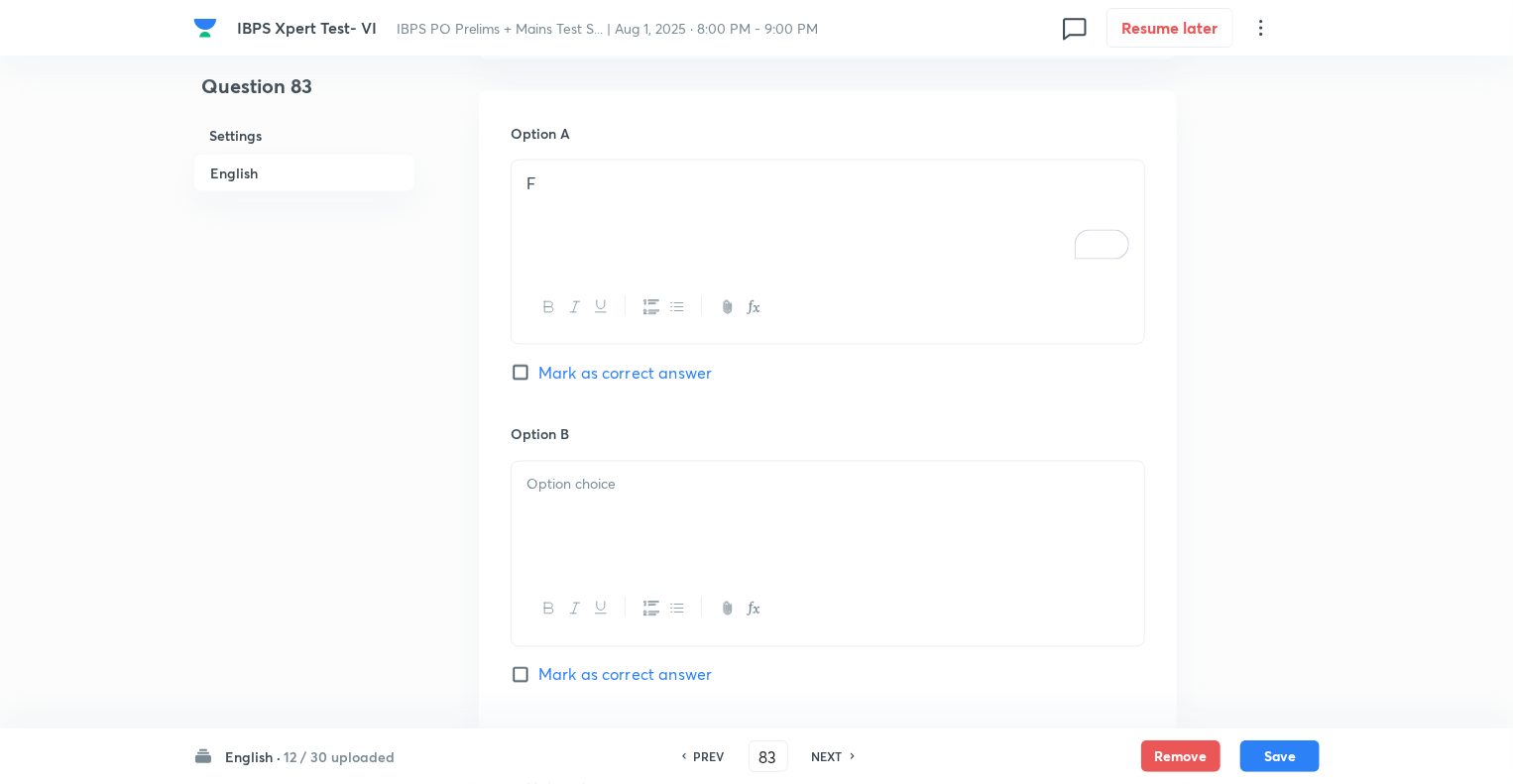 scroll, scrollTop: 1546, scrollLeft: 0, axis: vertical 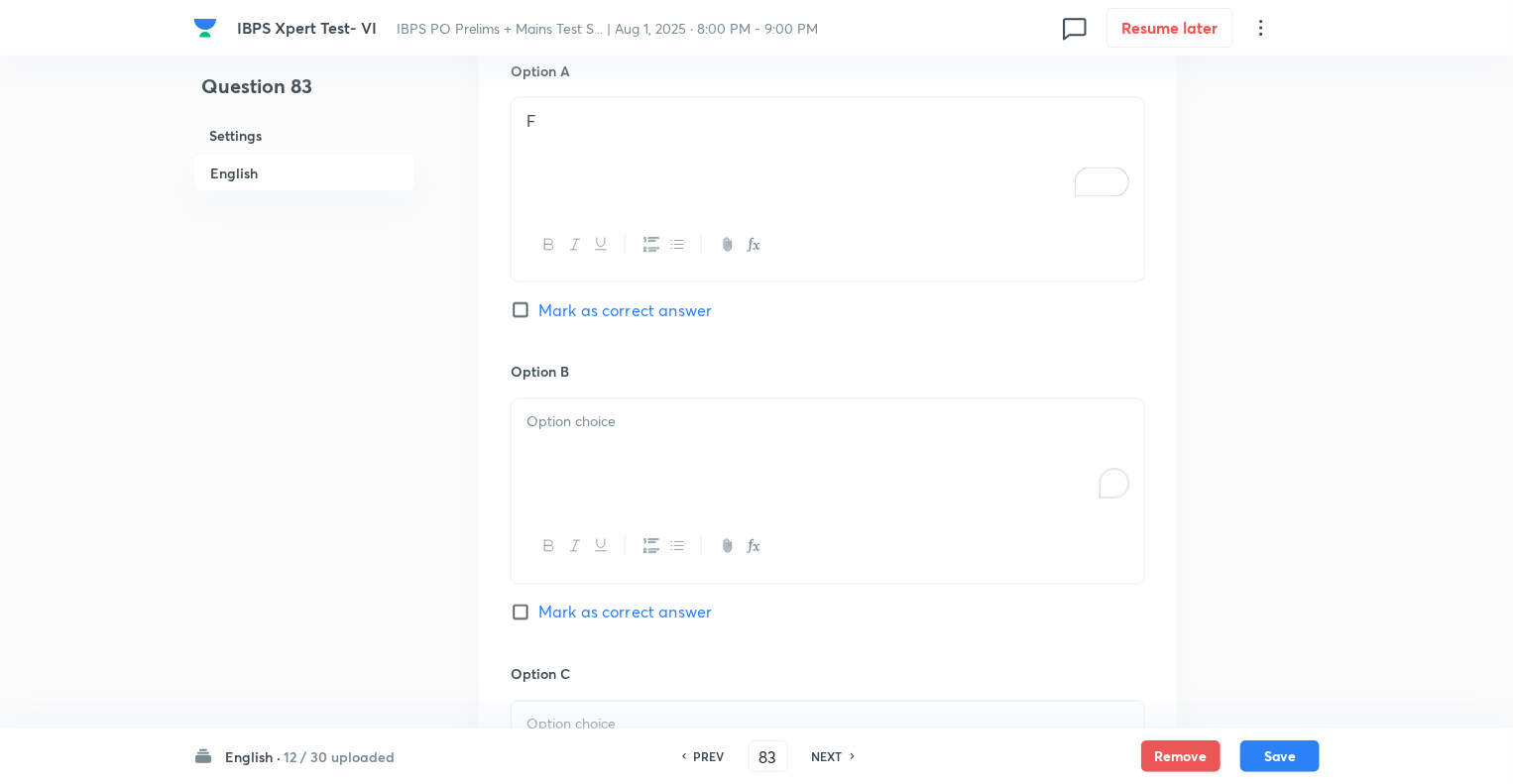 click at bounding box center [828, 455] 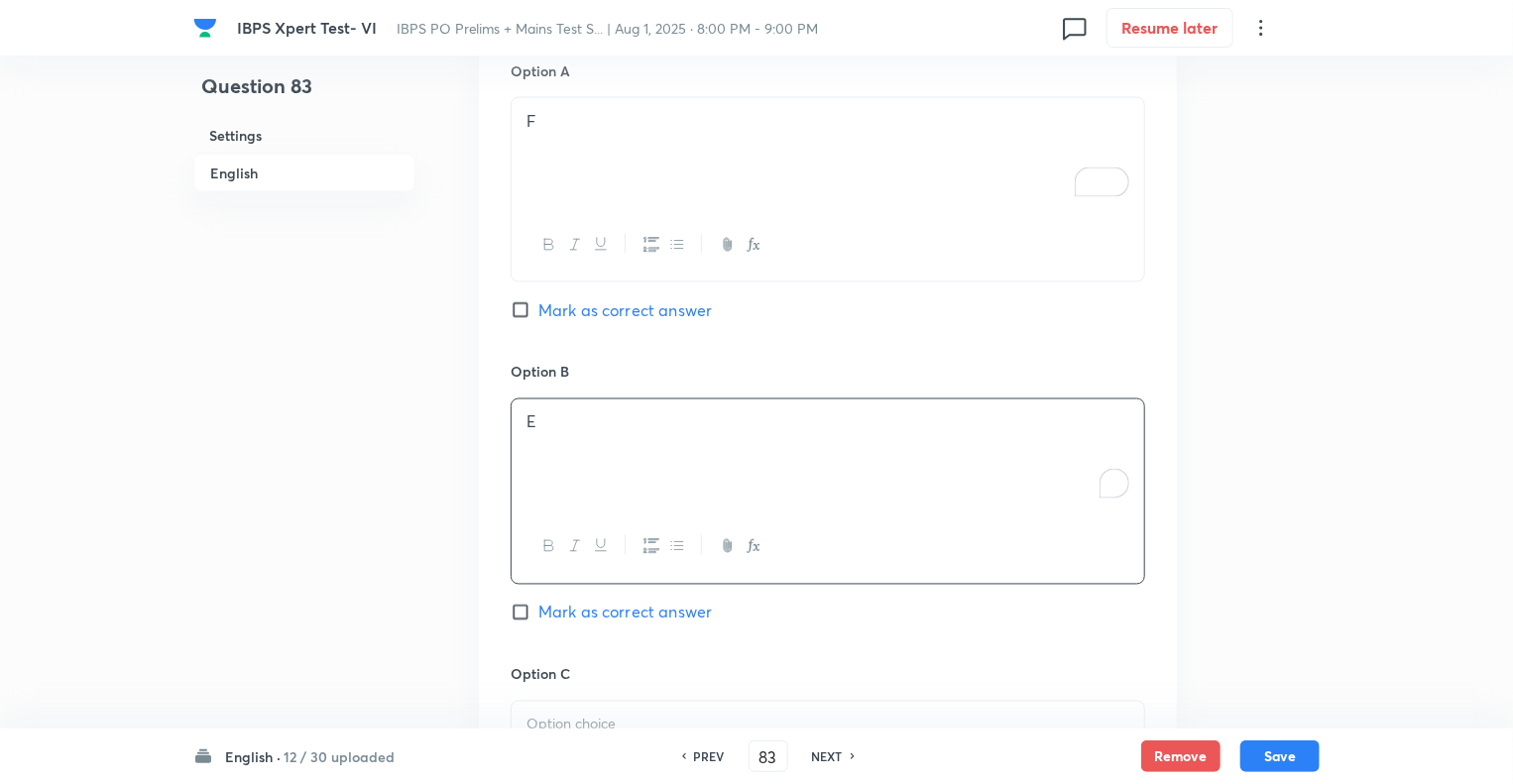 click on "Question 83 Settings English" at bounding box center [304, 253] 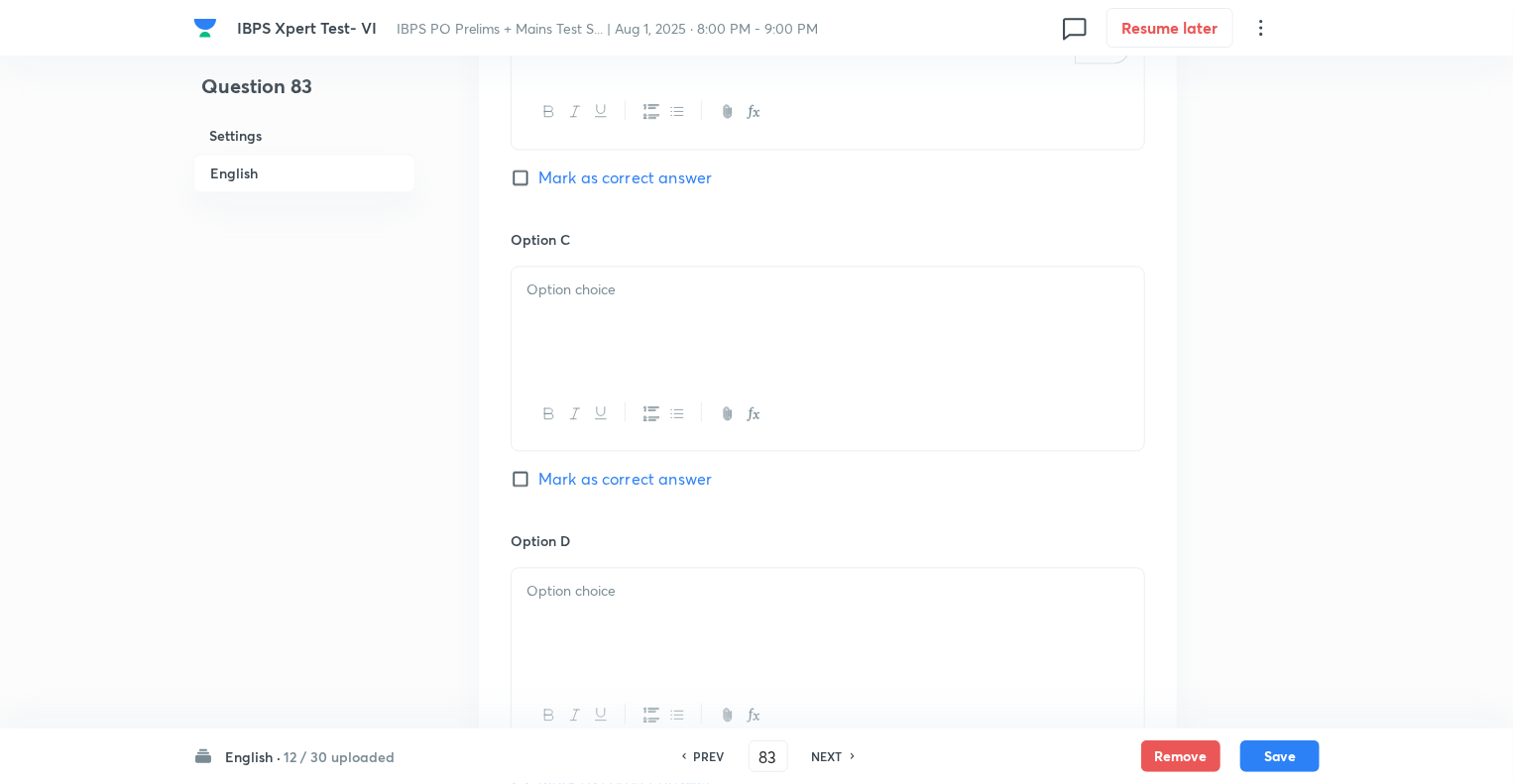 scroll, scrollTop: 1982, scrollLeft: 0, axis: vertical 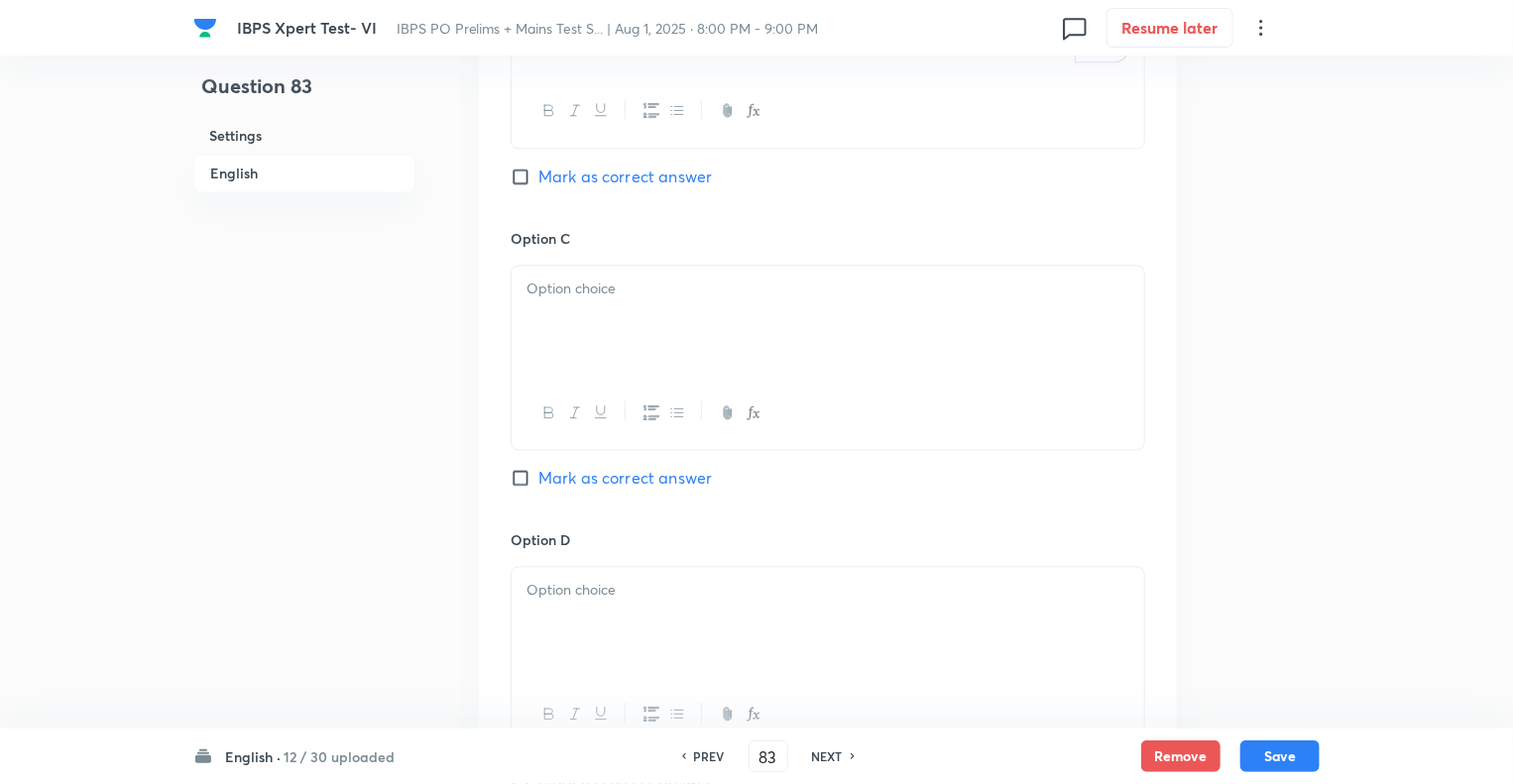 click at bounding box center (828, 321) 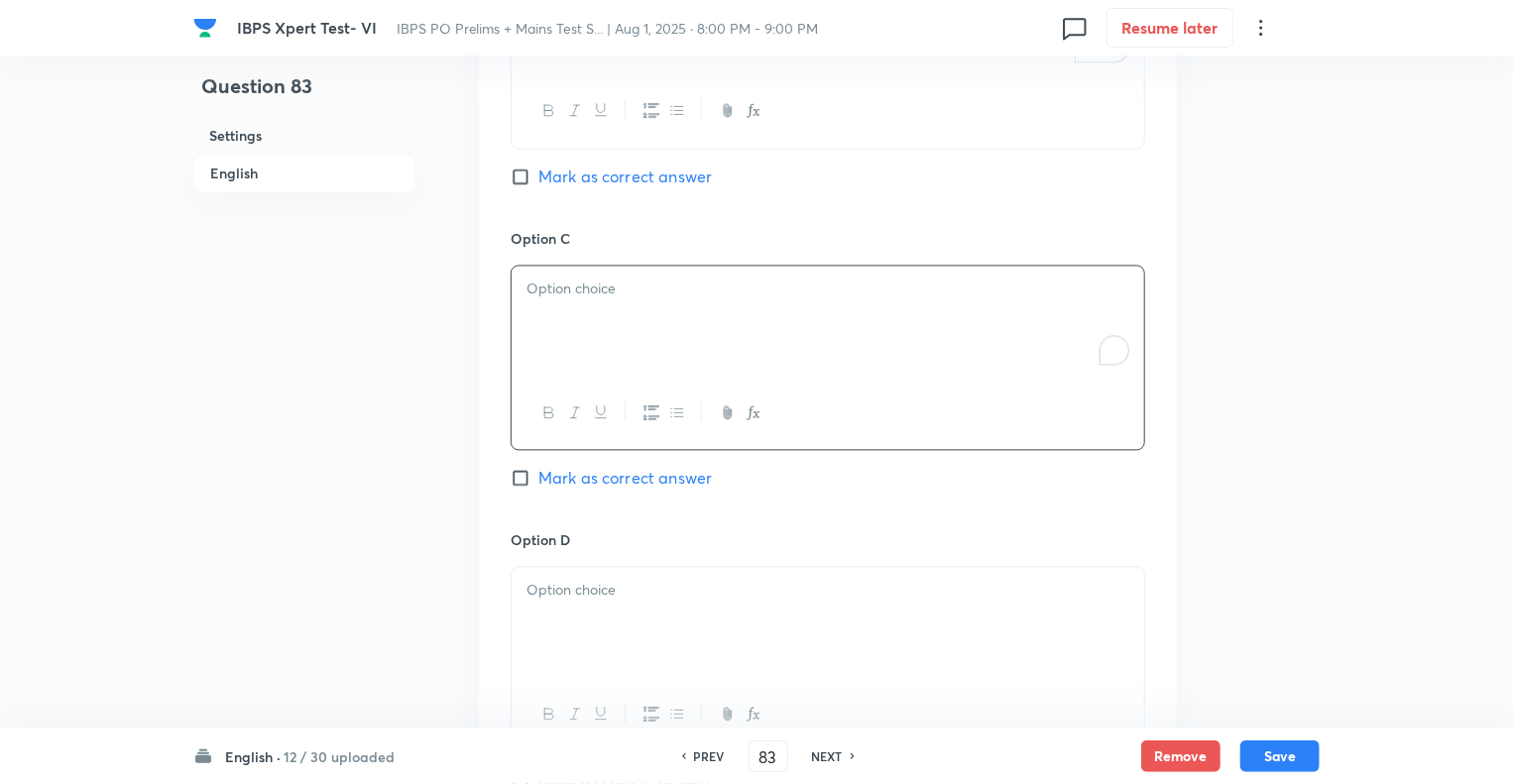 type 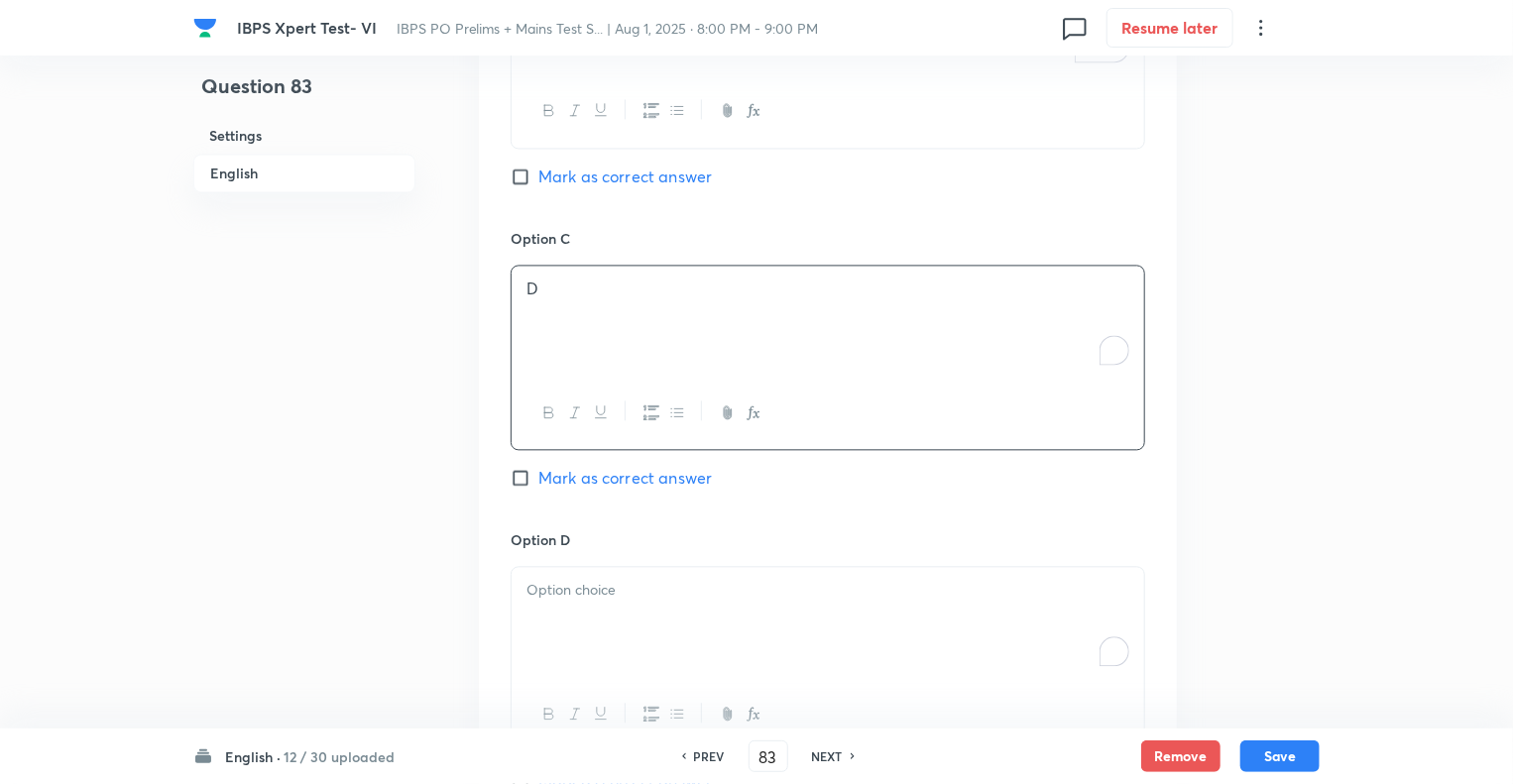 click at bounding box center [828, 622] 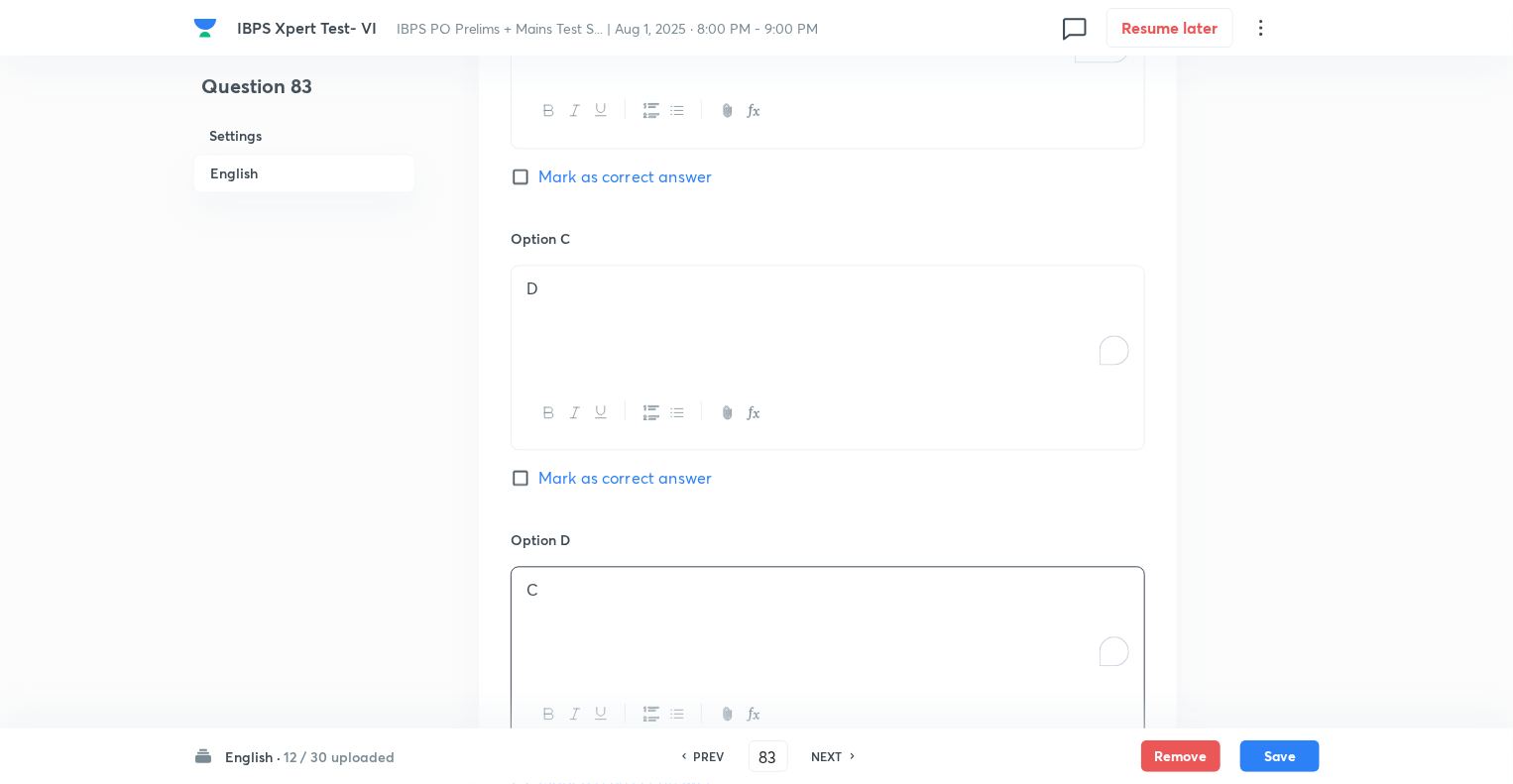 click on "Question 83 Settings English Settings Type Single choice correct 5 options With passage + 1 mark - 0.25 marks Edit Concept English Language Reading Comprehension Parajumbles Sentence Rearrangement Edit Additional details Moderate Concept Not from PYQ paper No equation Edit In English Passage DIRECTIONS: Rearrange the following sentences in the proper sequence to form a meaningful paragraph and then answer the questions given below. (A)  Like Gandhi’s mantra of swarajya, Modi has turned Swachh Bharat into a mass movement, a jan andolan that you cannot quarrel with whatever your political stripe. (B)  The smartest thing Prime Minister Narendra Modi did was to hitch the Swachh Bharat Mission (SBM) to the aura of Mahatma Gandhi.  (C)  Modi has also been a constant communicator about Swachh Bharat in his speeches. (D)  From its official launch at Raj Ghat on Gandhi Jayanti 2014, the Clean India message has been omnipresent and relentless. (E) (F) Question Which of the following statements is the  PENULTIMATE F" at bounding box center [756, -183] 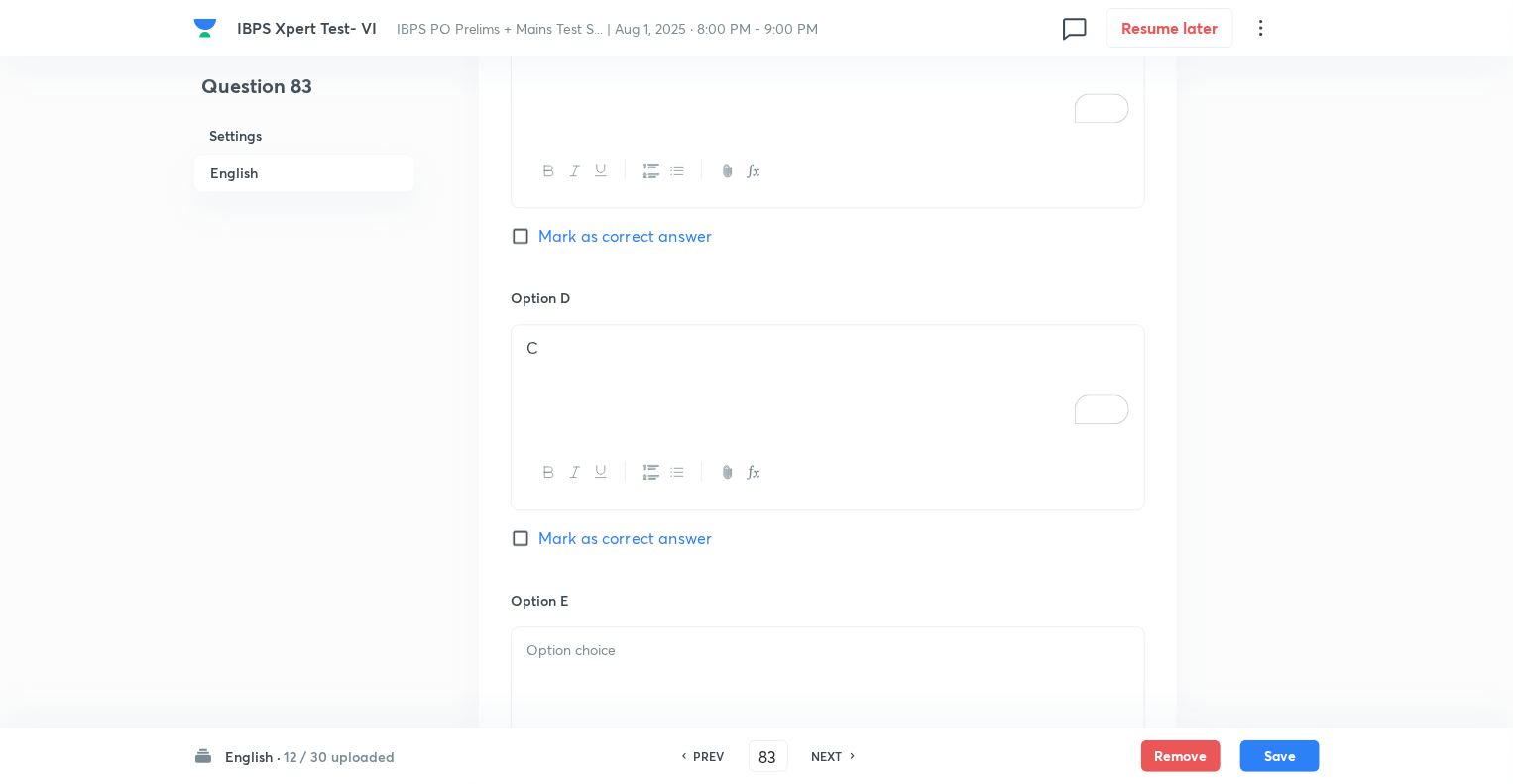 scroll, scrollTop: 2458, scrollLeft: 0, axis: vertical 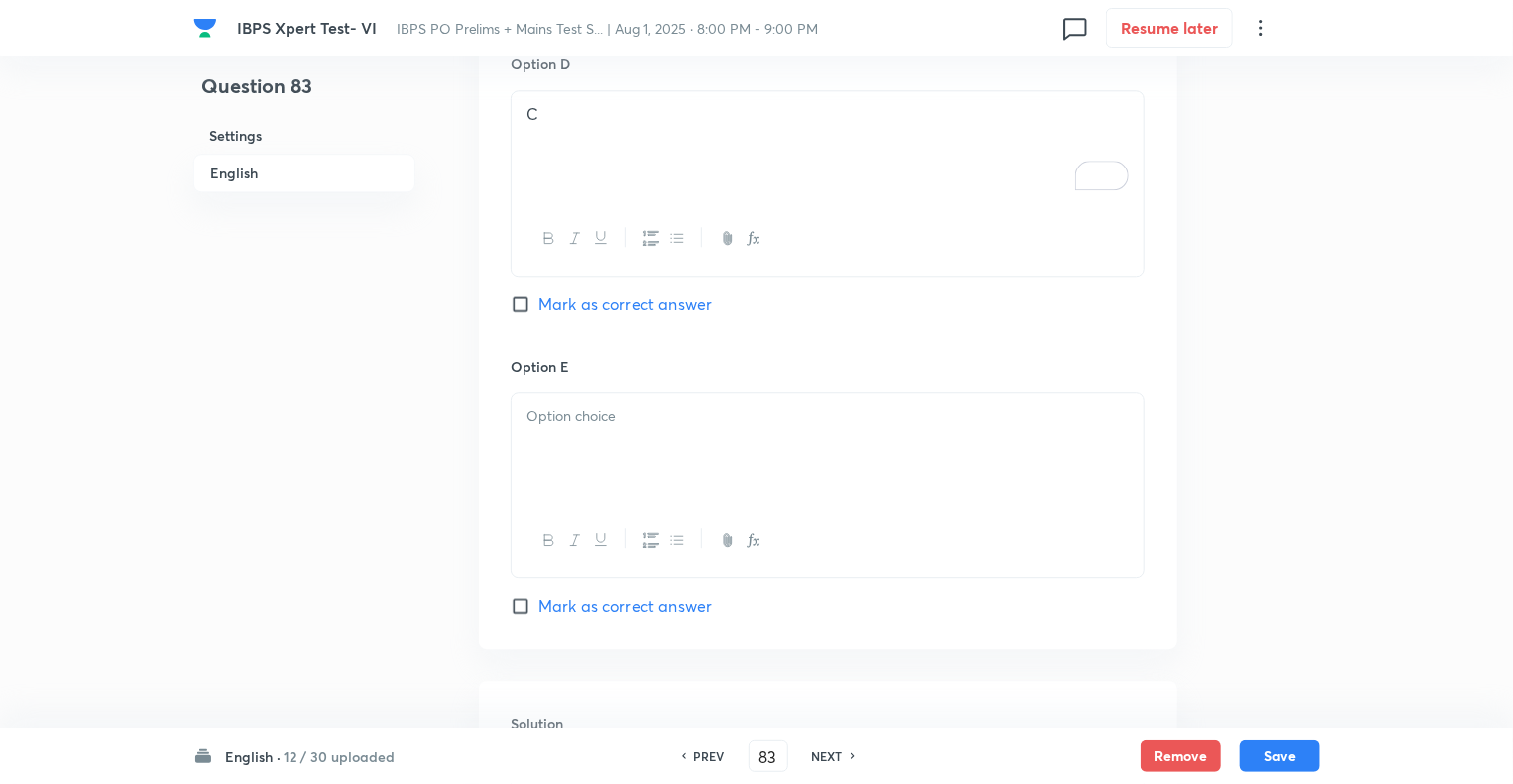 click at bounding box center (828, 449) 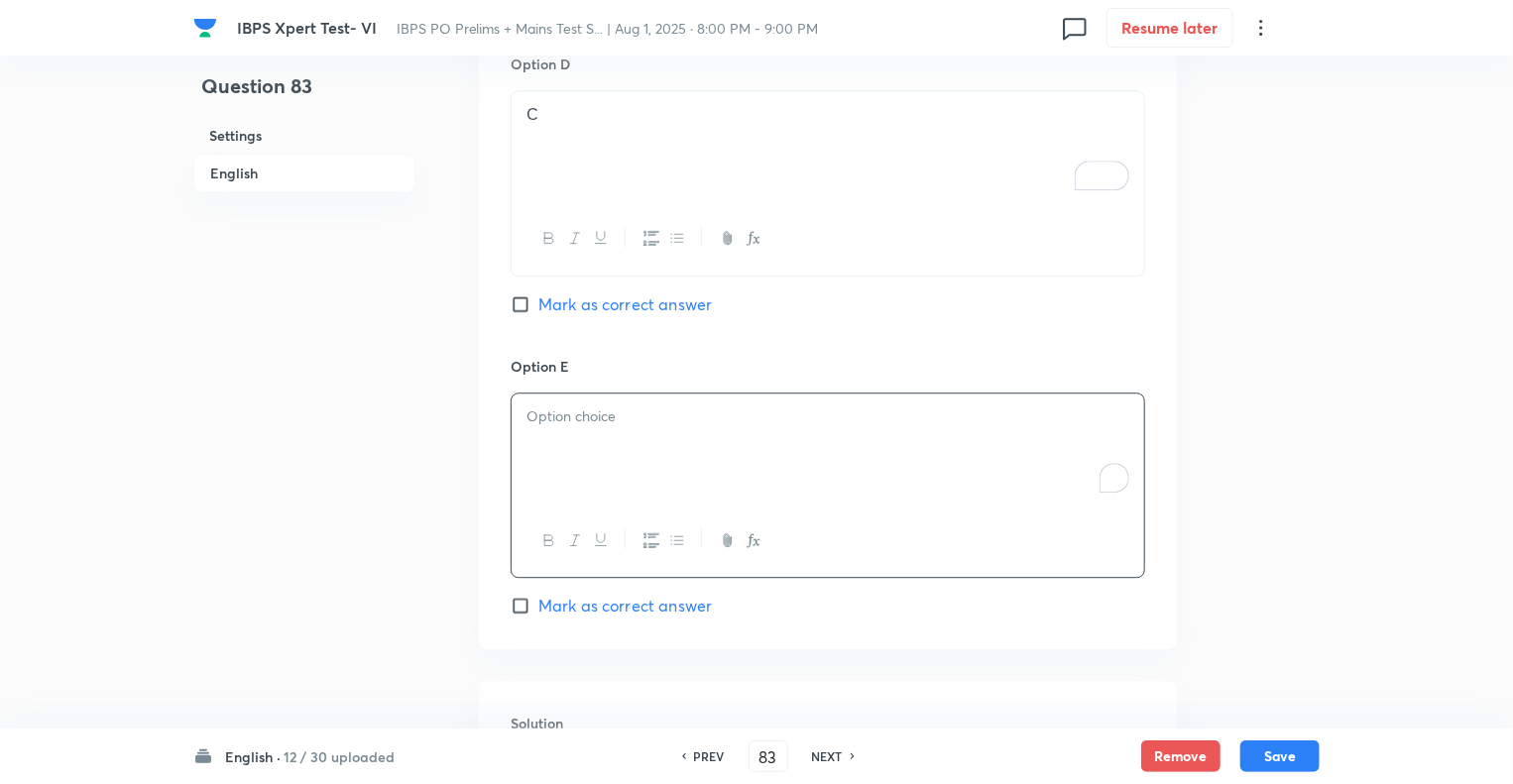 type 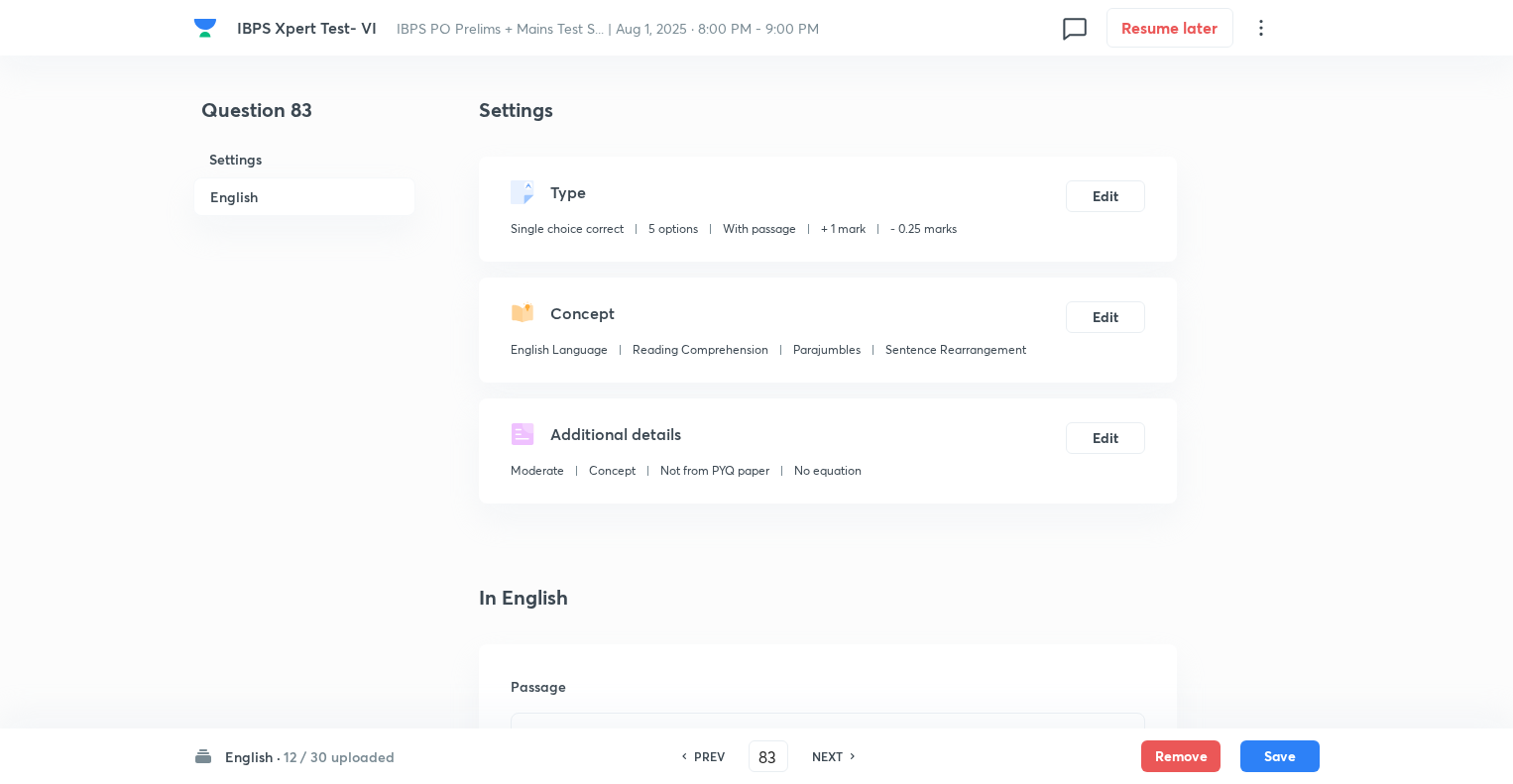 scroll, scrollTop: 2458, scrollLeft: 0, axis: vertical 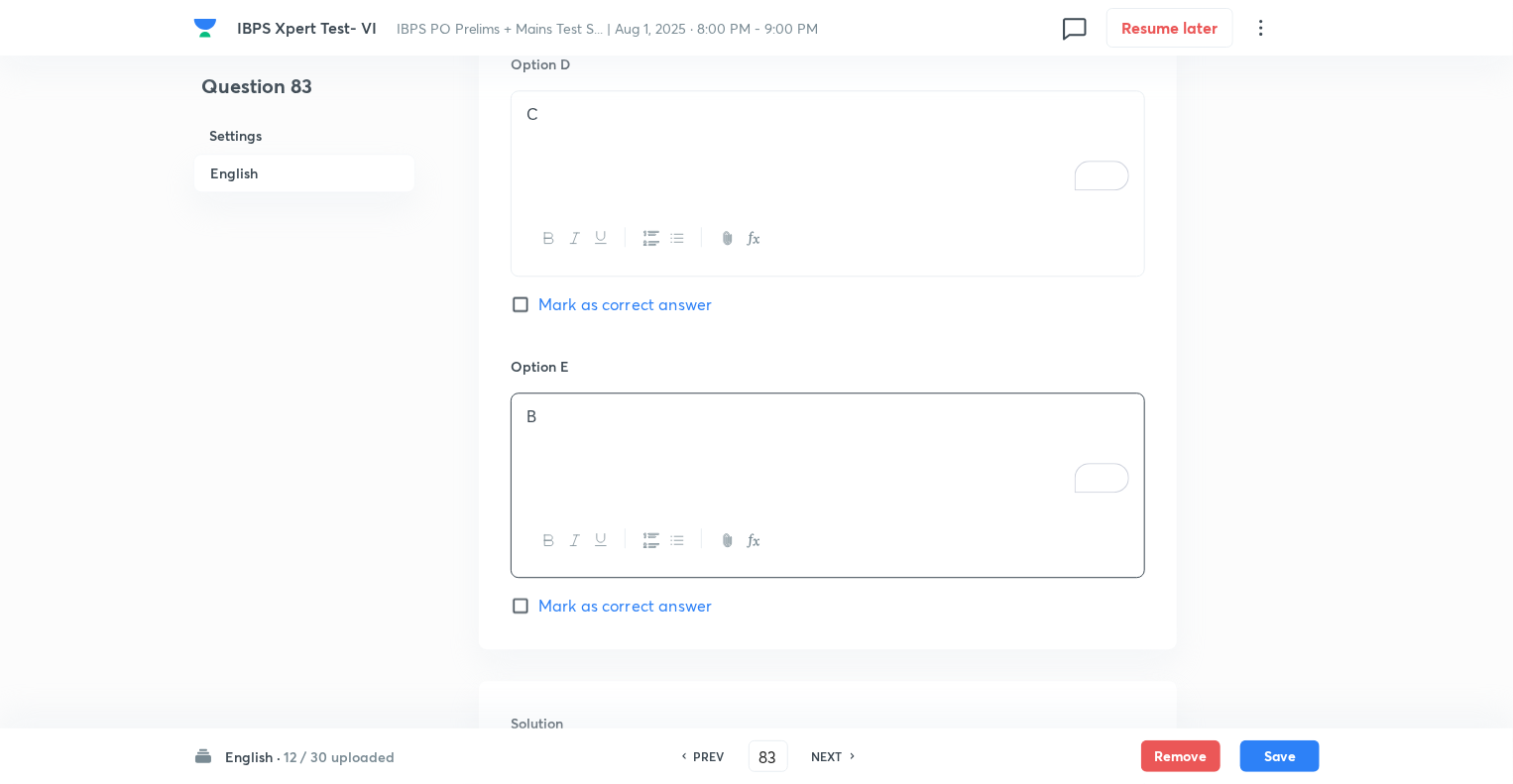 click on "Question 83 Settings English" at bounding box center (304, -659) 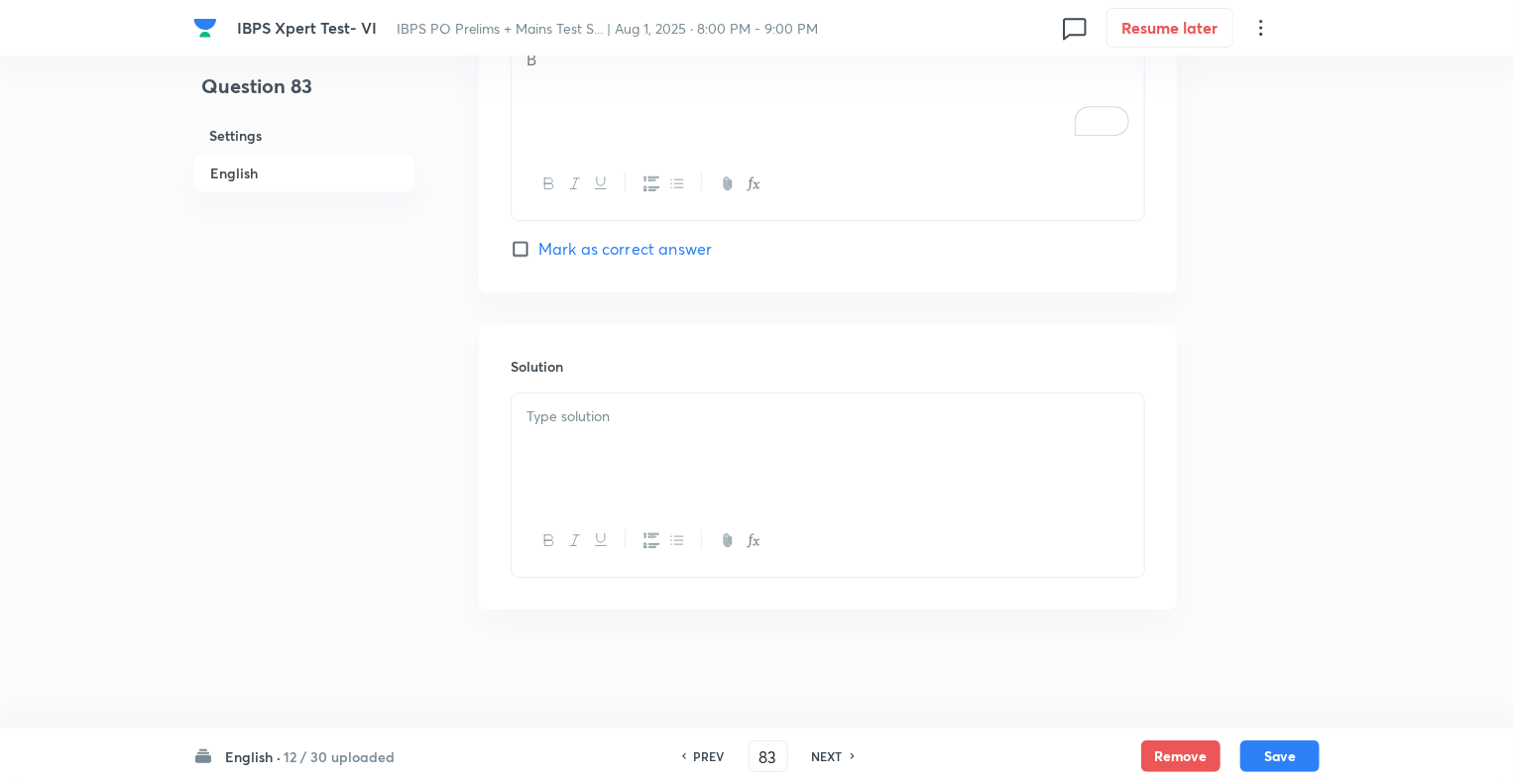 scroll, scrollTop: 2834, scrollLeft: 0, axis: vertical 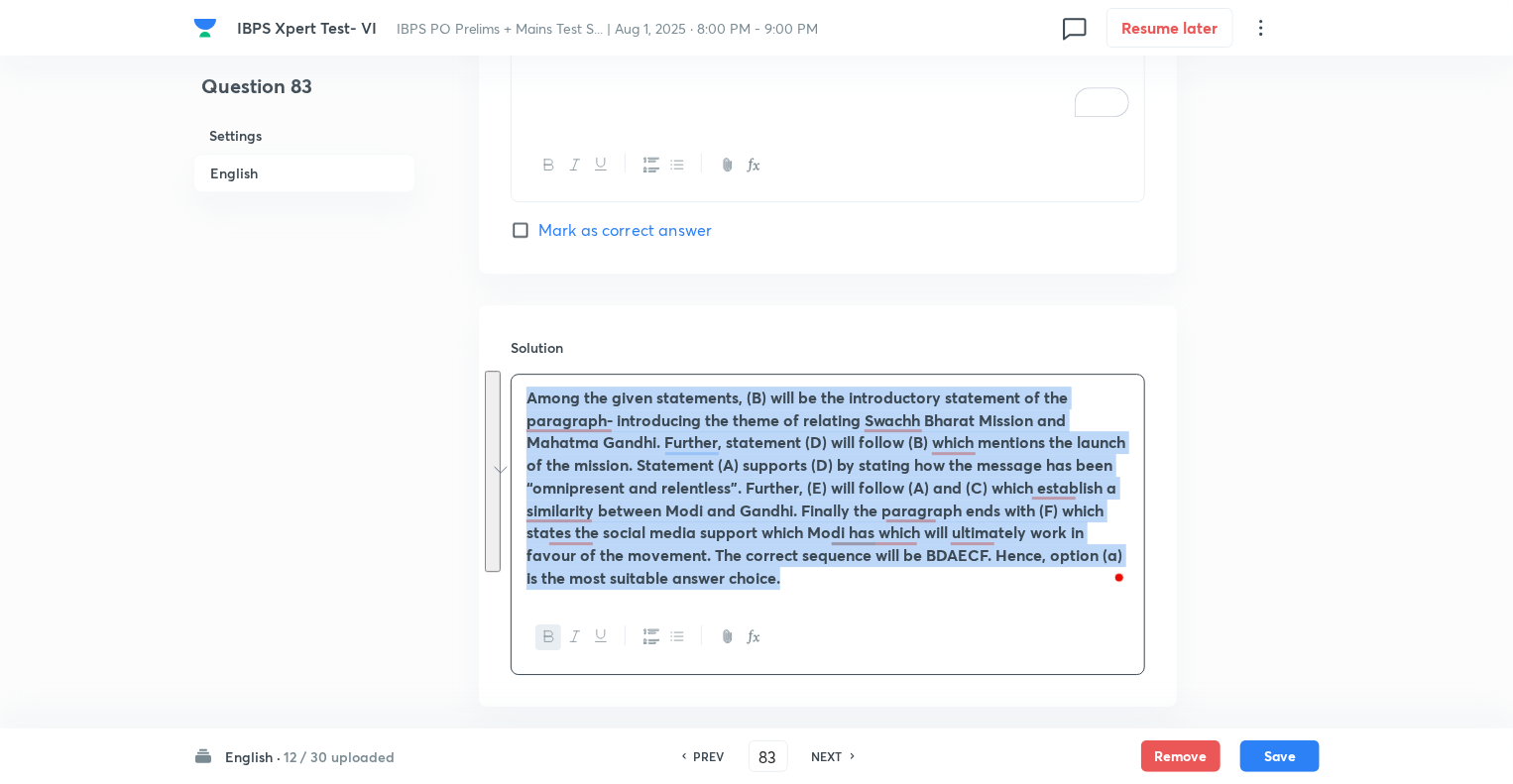 click 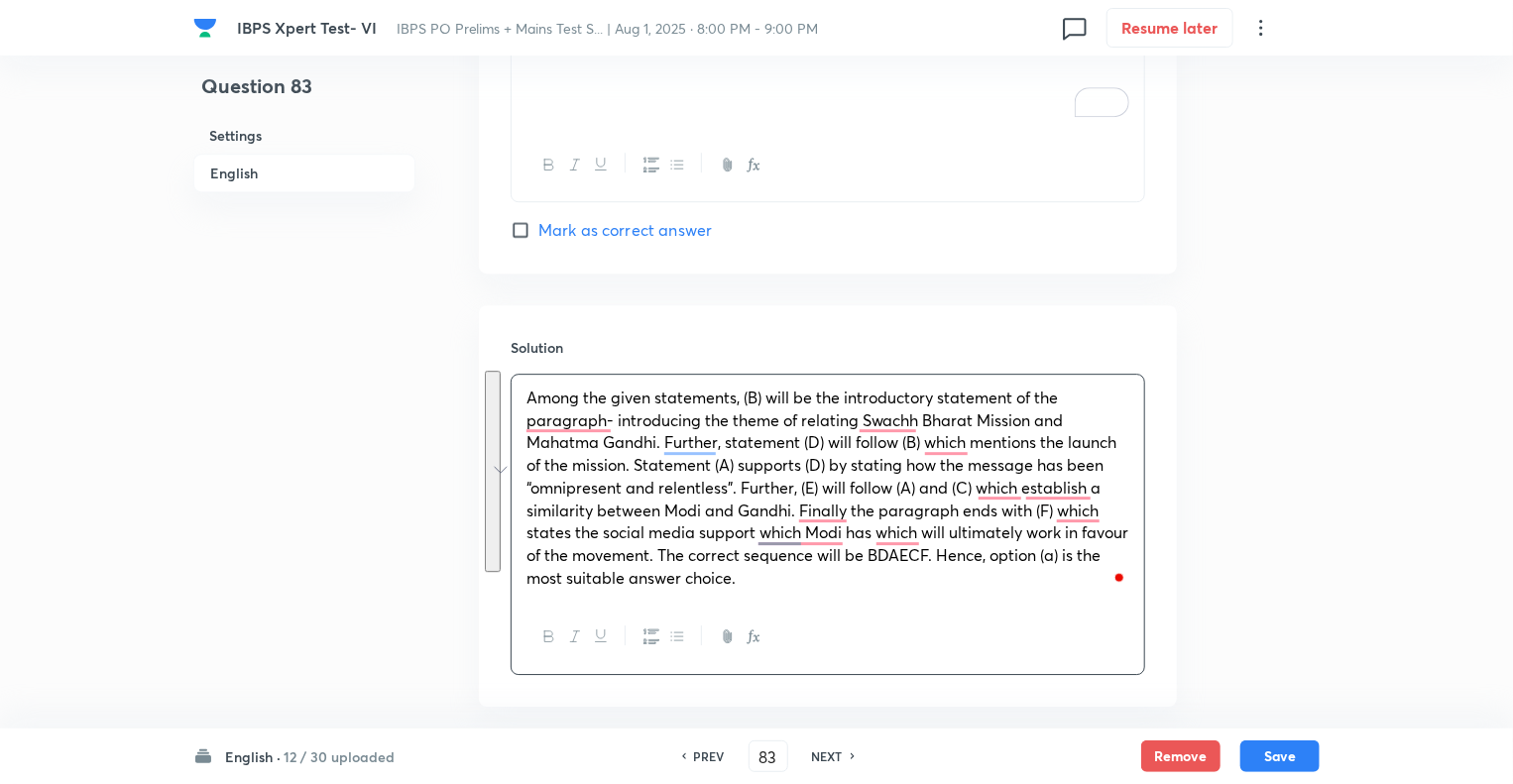 click on "Among the given statements, (B) will be the introductory statement of the paragraph- introducing the theme of relating Swachh Bharat Mission and Mahatma Gandhi. Further, statement (D) will follow (B) which mentions the launch of the mission. Statement (A) supports (D) by stating how the message has been “omnipresent and relentless”. Further, (E) will follow (A) and (C) which establish a similarity between Modi and Gandhi. Finally the paragraph ends with (F) which states the social media support which Modi has which will ultimately work in favour of the movement. The correct sequence will be BDAECF. Hence, option (a) is the most suitable answer choice." at bounding box center (827, 487) 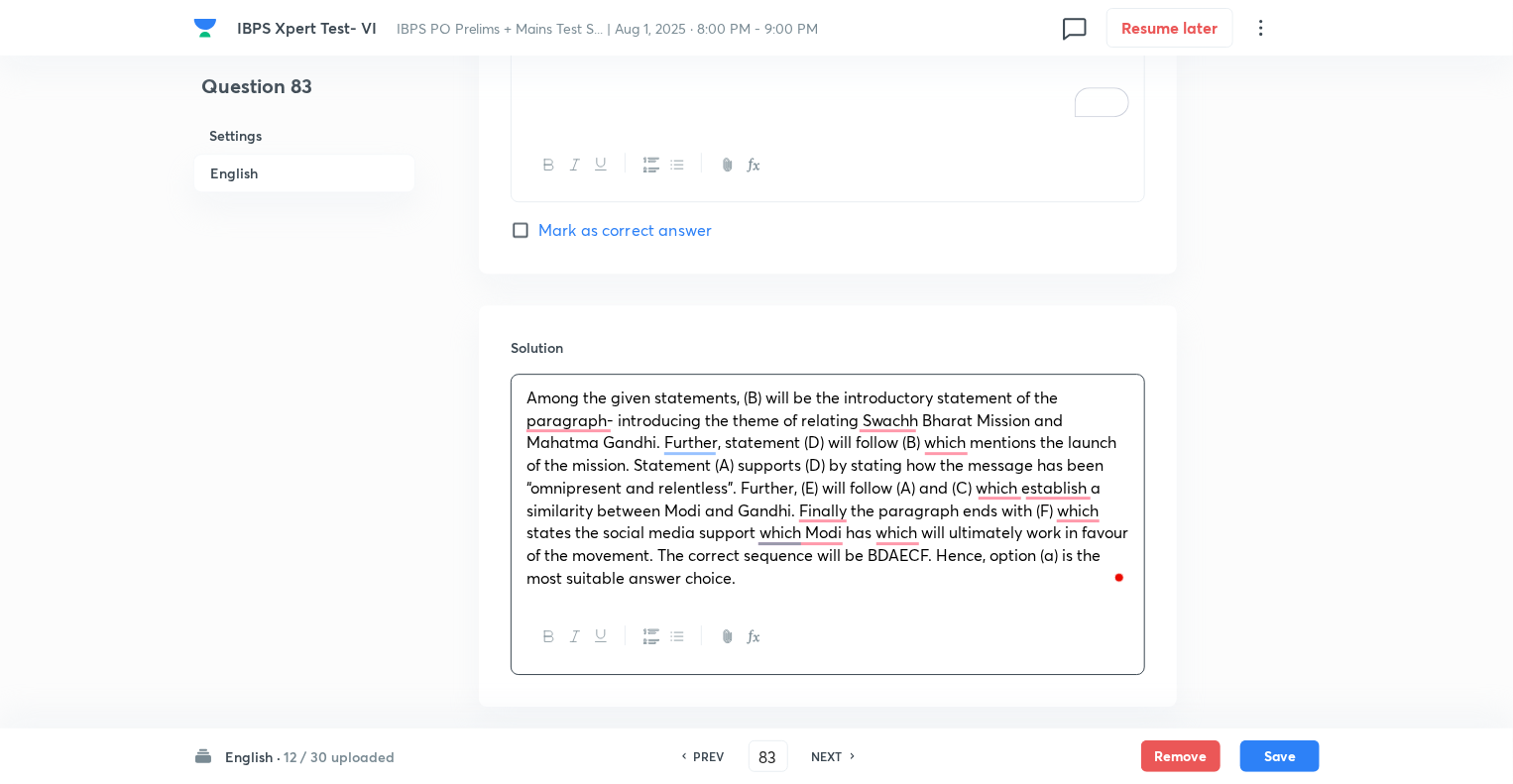 type 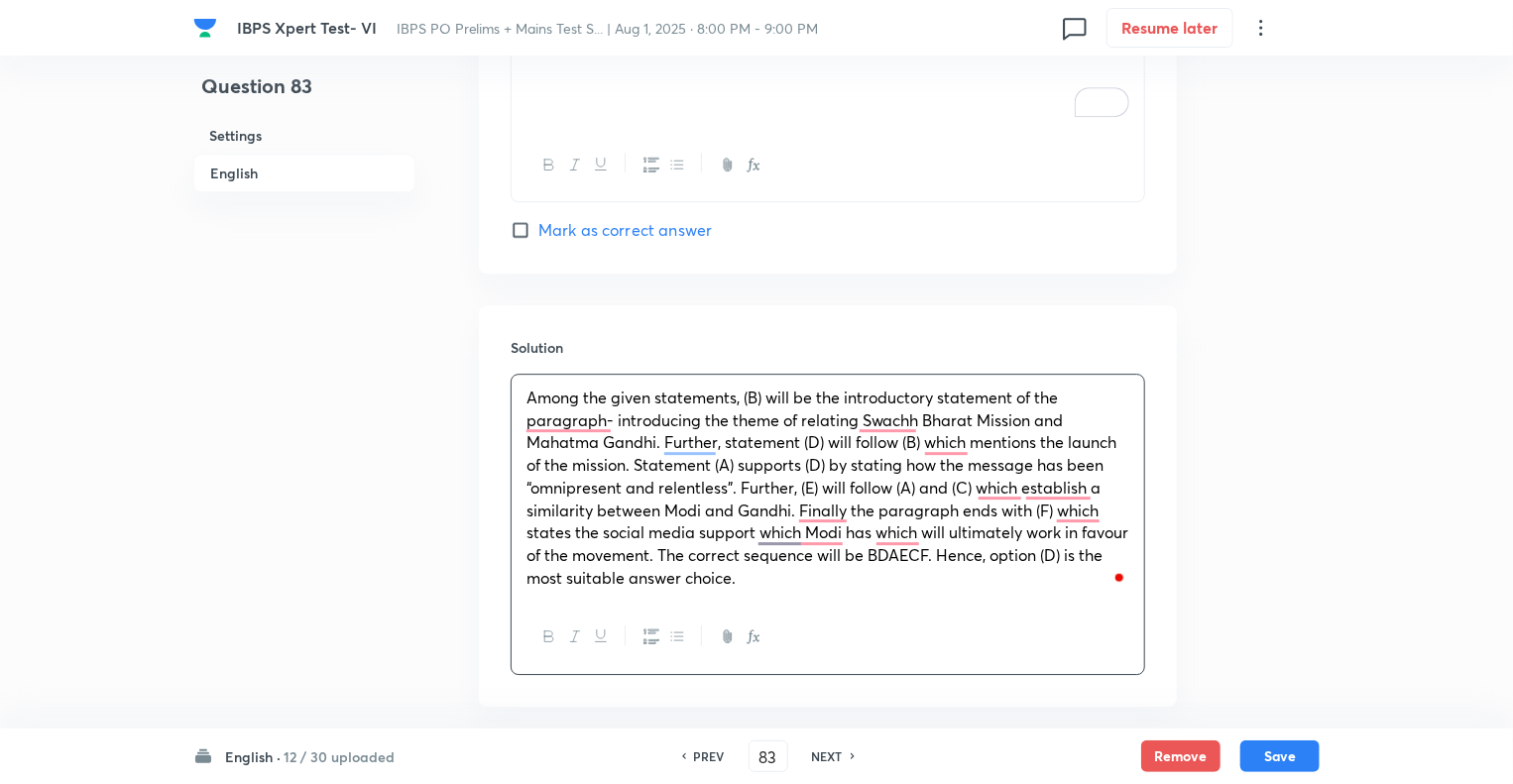 click on "Question [NUMBER] Settings English Settings Type Single choice correct [NUMBER] options With passage + [NUMBER] mark - [NUMBER] marks Edit Concept English Language Reading Comprehension Parajumbles Sentence Rearrangement Edit Additional details Moderate Concept Not from PYQ paper No equation Edit In English Passage DIRECTIONS: Rearrange the following sentences in the proper sequence to form a meaningful paragraph and then answer the questions given below. (A)  Like Gandhi’s mantra of swarajya, Modi has turned Swachh Bharat into a mass movement, a jan andolan that you cannot quarrel with whatever your political stripe. (B)  The smartest thing Prime Minister Narendra Modi did was to hitch the Swachh Bharat Mission (SBM) to the aura of Mahatma Gandhi.  (C)  Modi has also been a constant communicator about Swachh Bharat in his speeches. (D)  From its official launch at Raj Ghat on Gandhi Jayanti [YEAR], the Clean India message has been omnipresent and relentless. (E) (F) Question Which of the following statements is the  PENULTIMATE F" at bounding box center [756, -976] 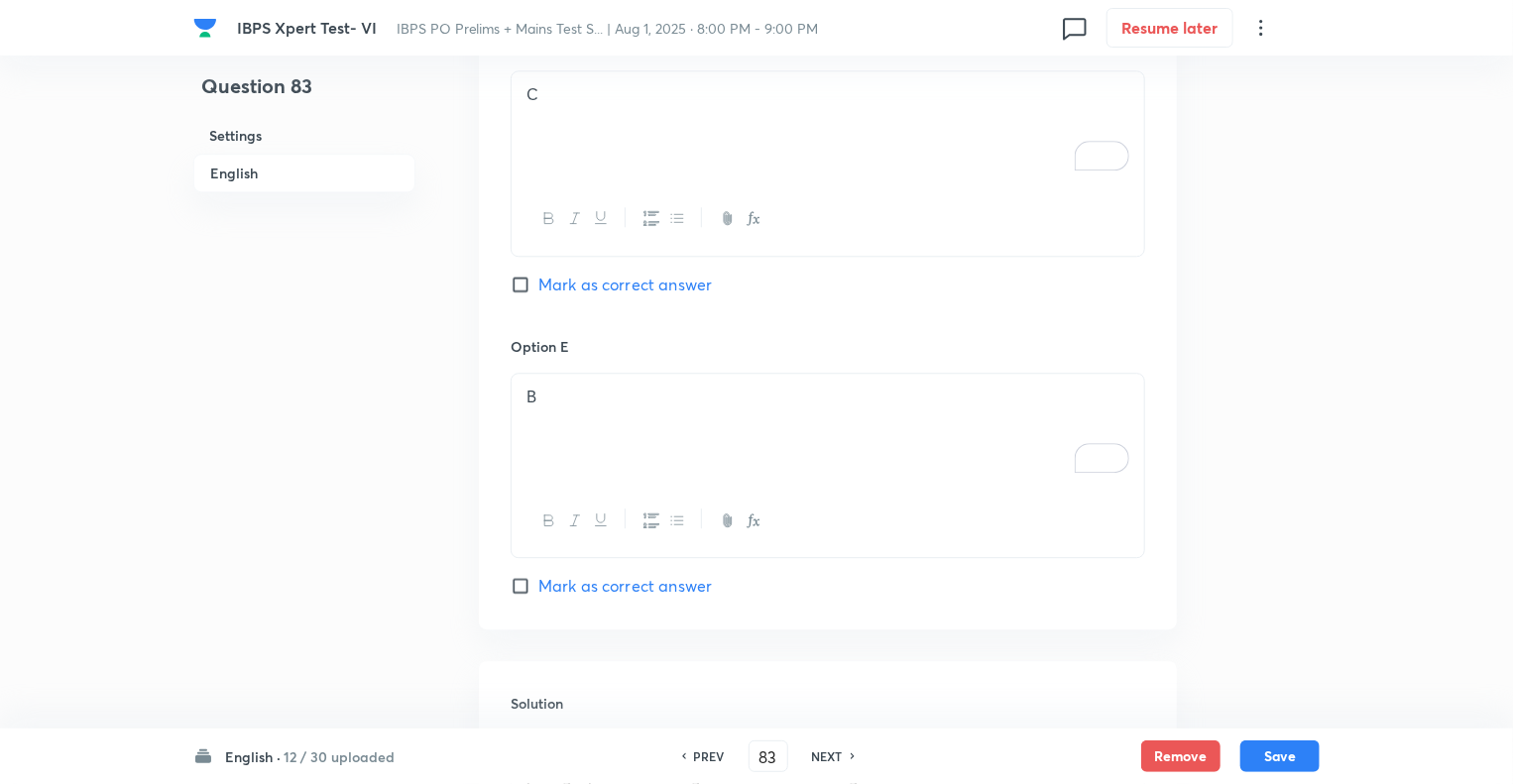 scroll, scrollTop: 2477, scrollLeft: 0, axis: vertical 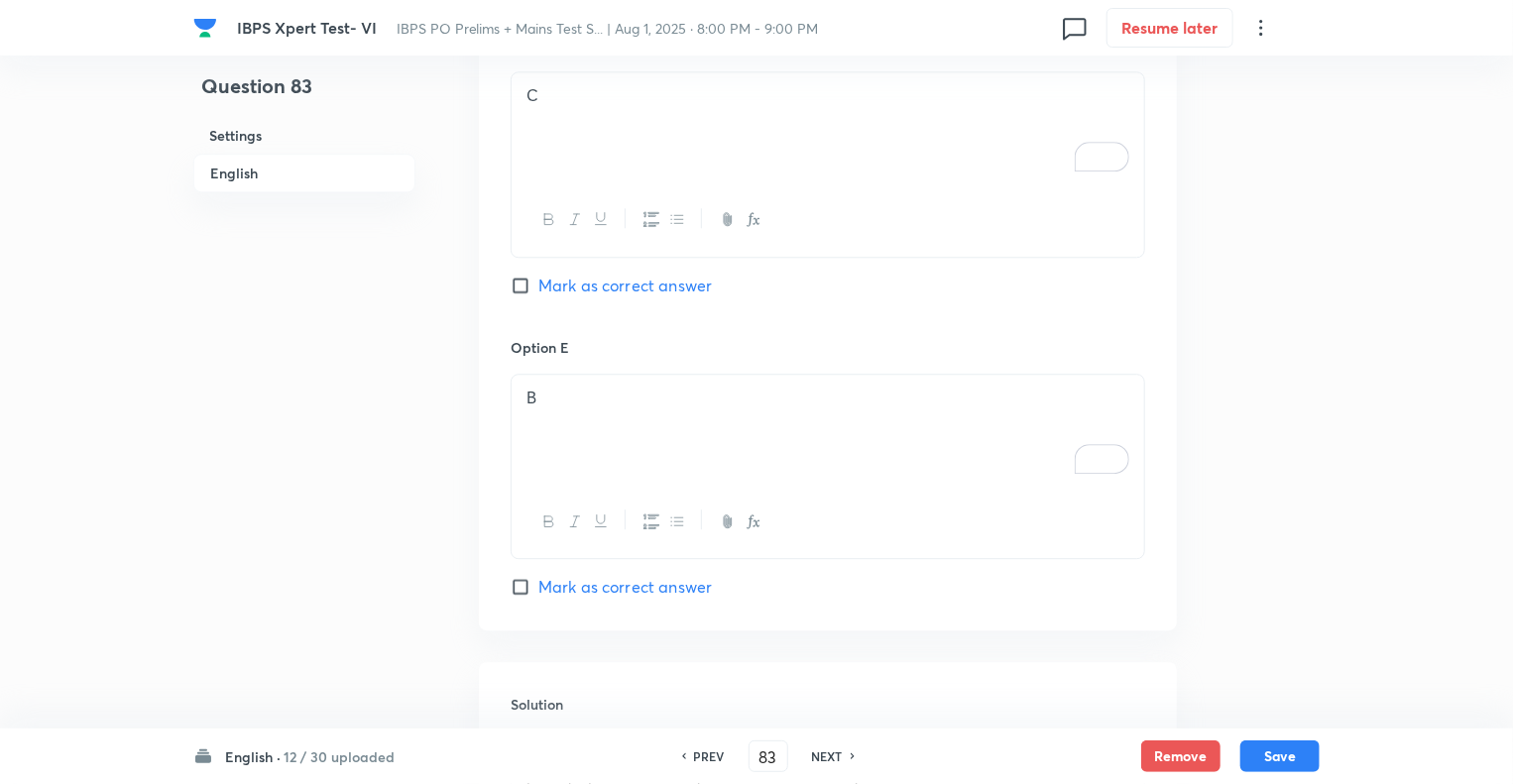 click on "Mark as correct answer" at bounding box center [524, 285] 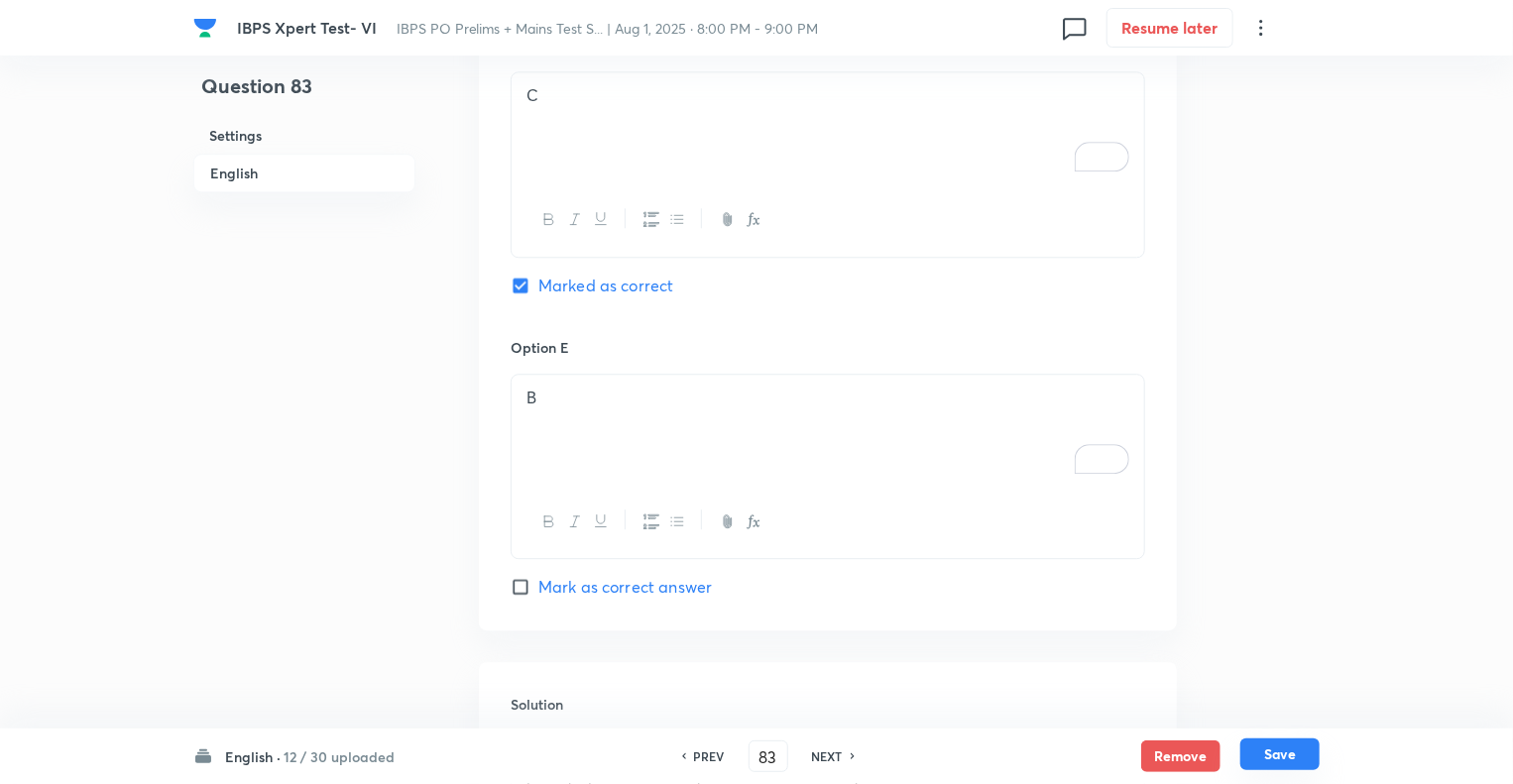 click on "Save" at bounding box center [1280, 754] 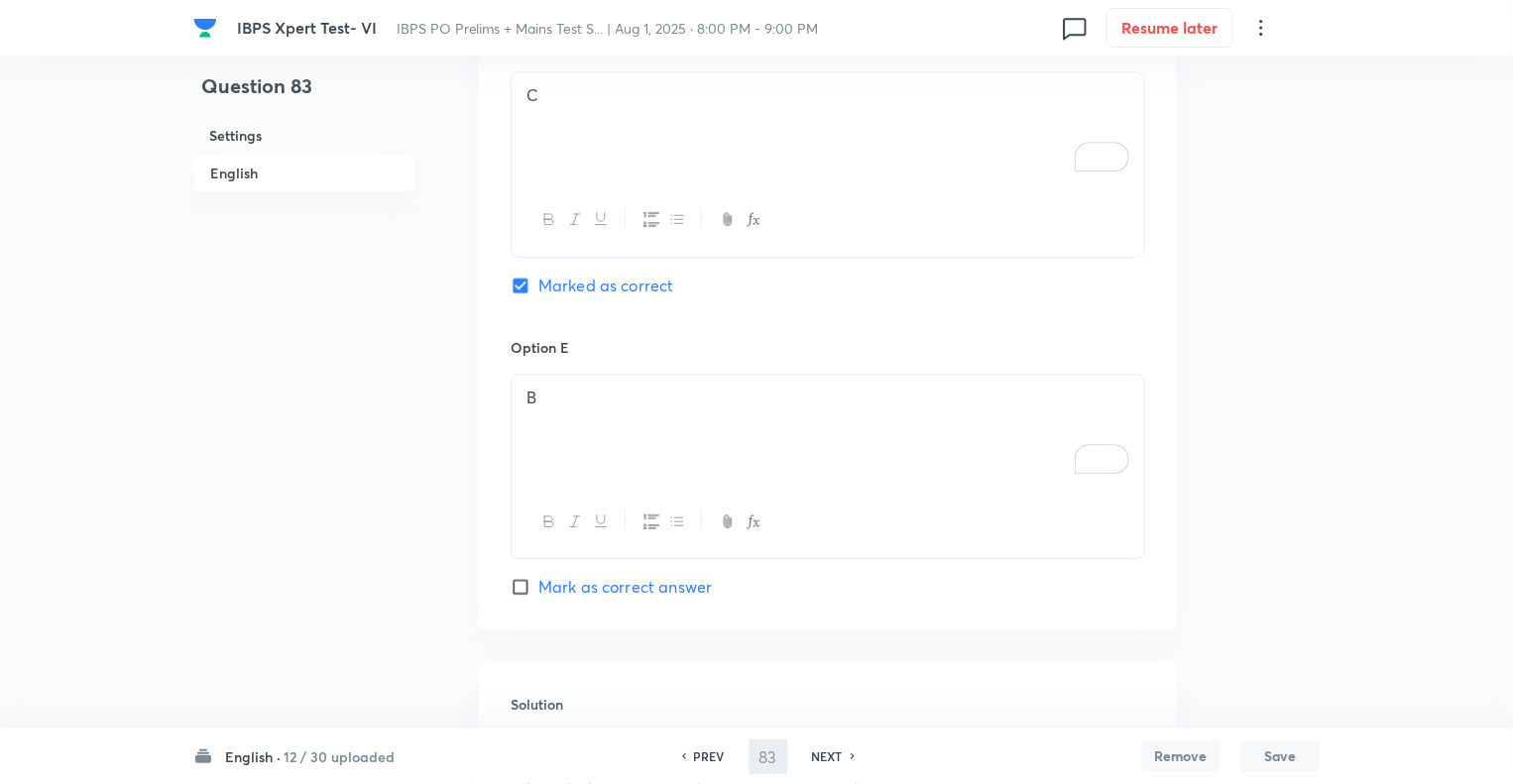 type on "84" 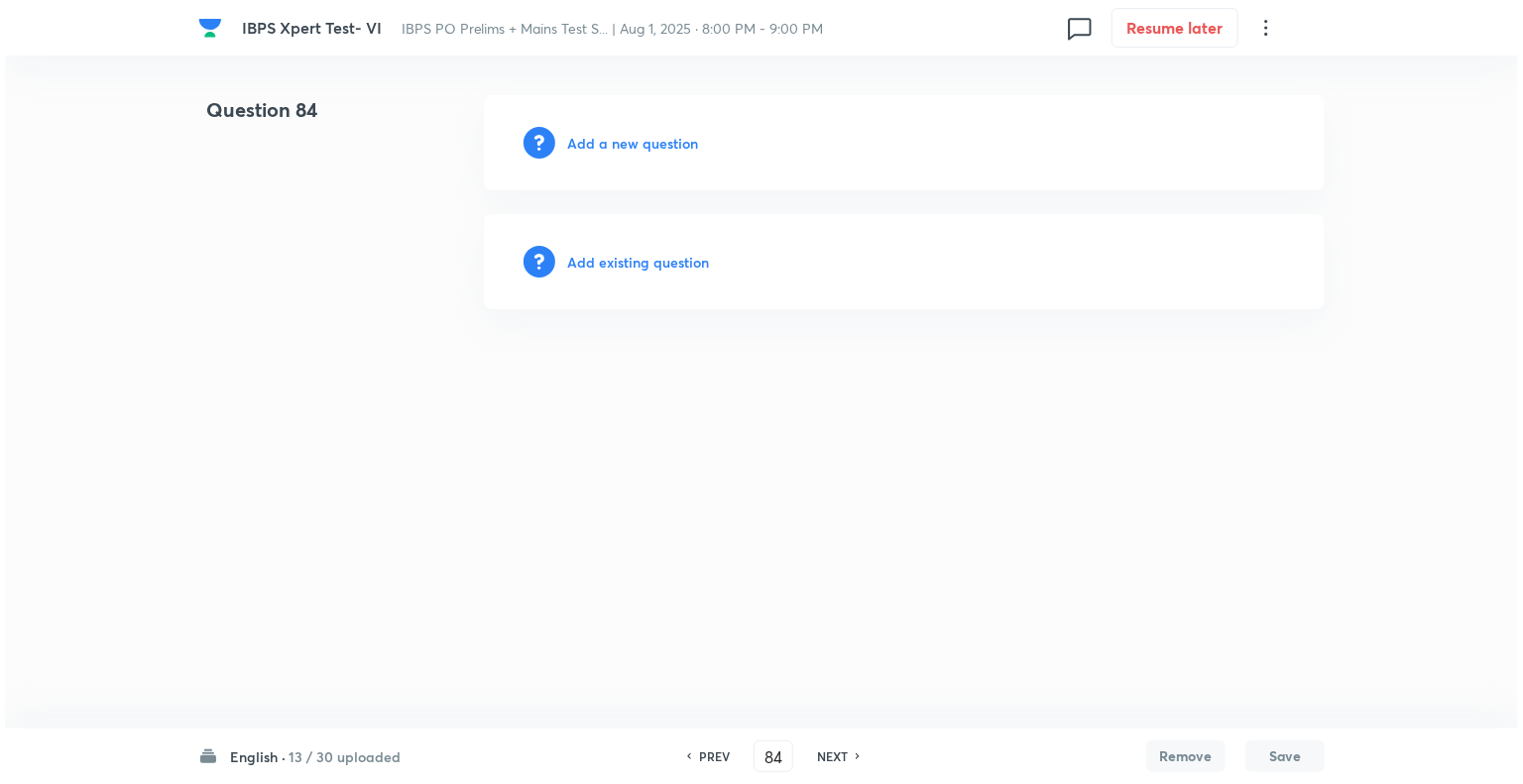 scroll, scrollTop: 0, scrollLeft: 0, axis: both 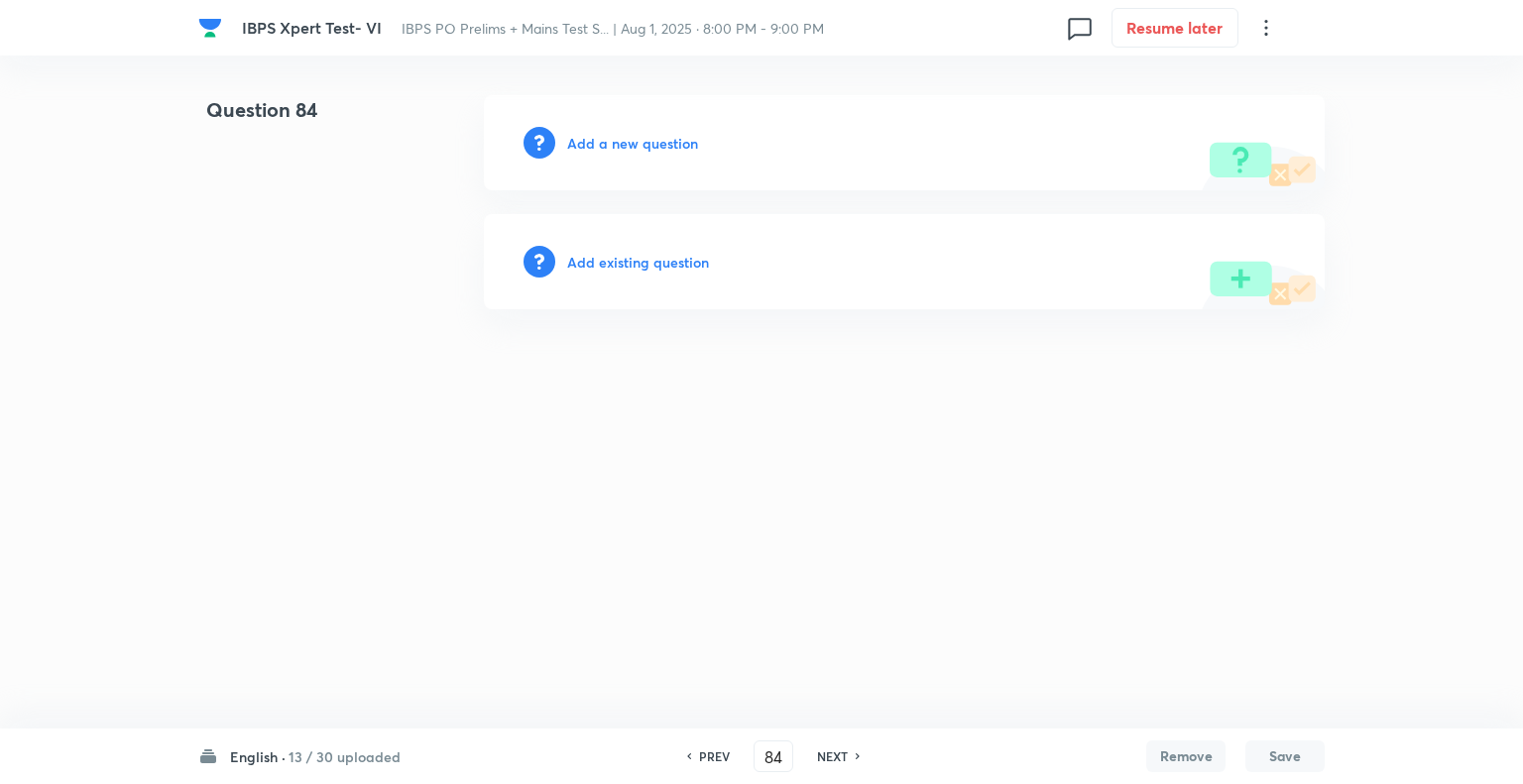 click on "Add a new question" at bounding box center (633, 143) 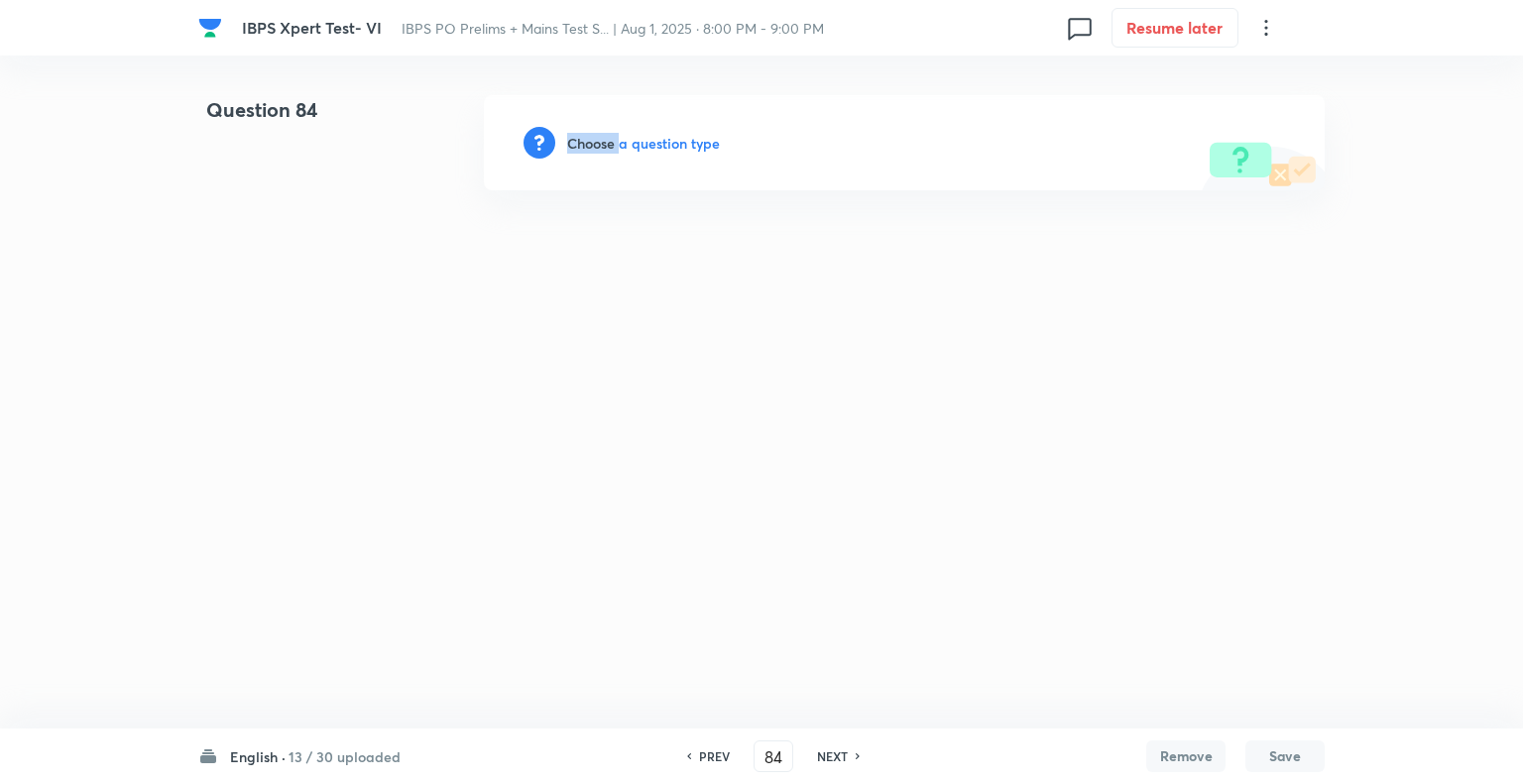 click on "Choose a question type" at bounding box center (644, 143) 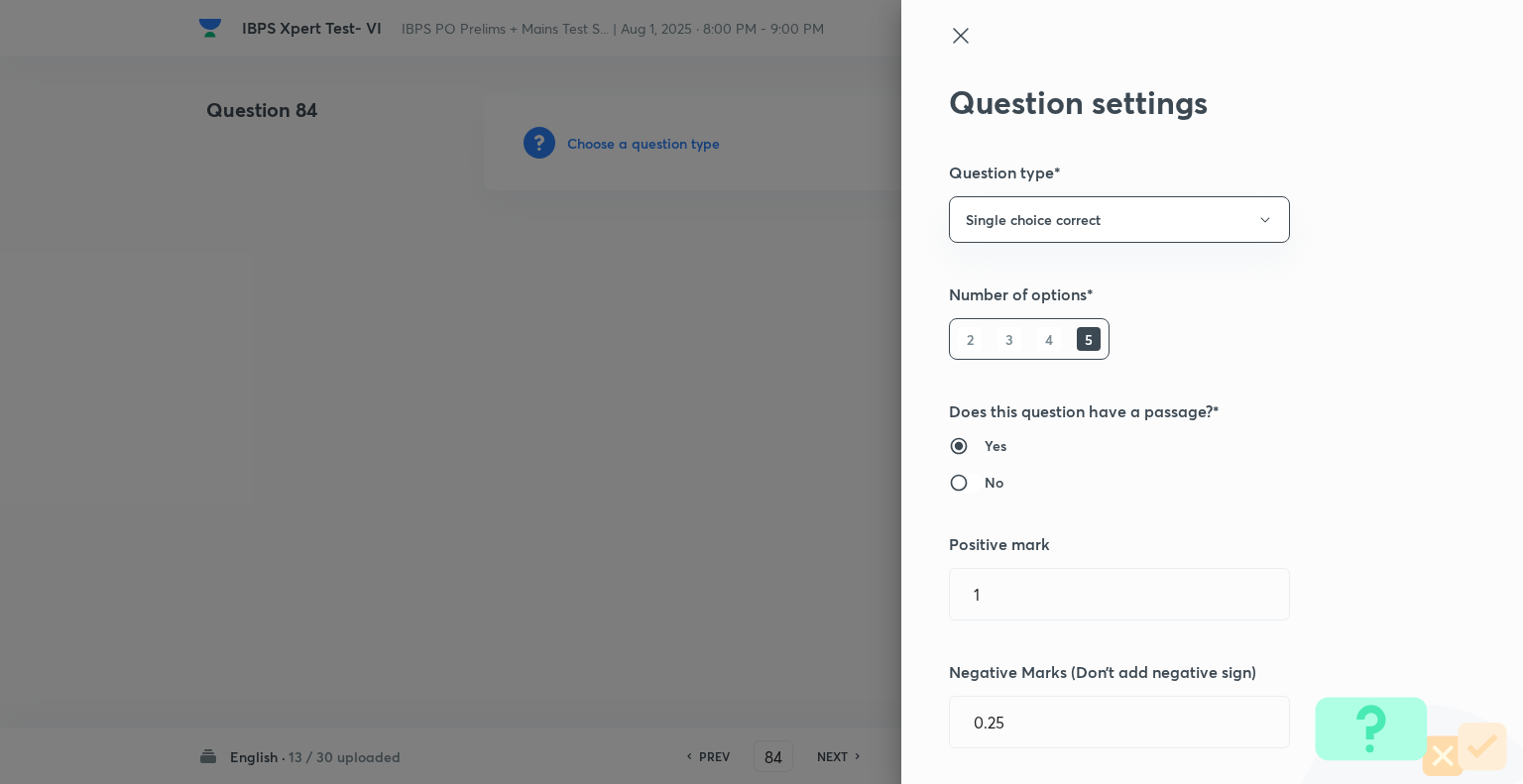 click on "No" at bounding box center [967, 483] 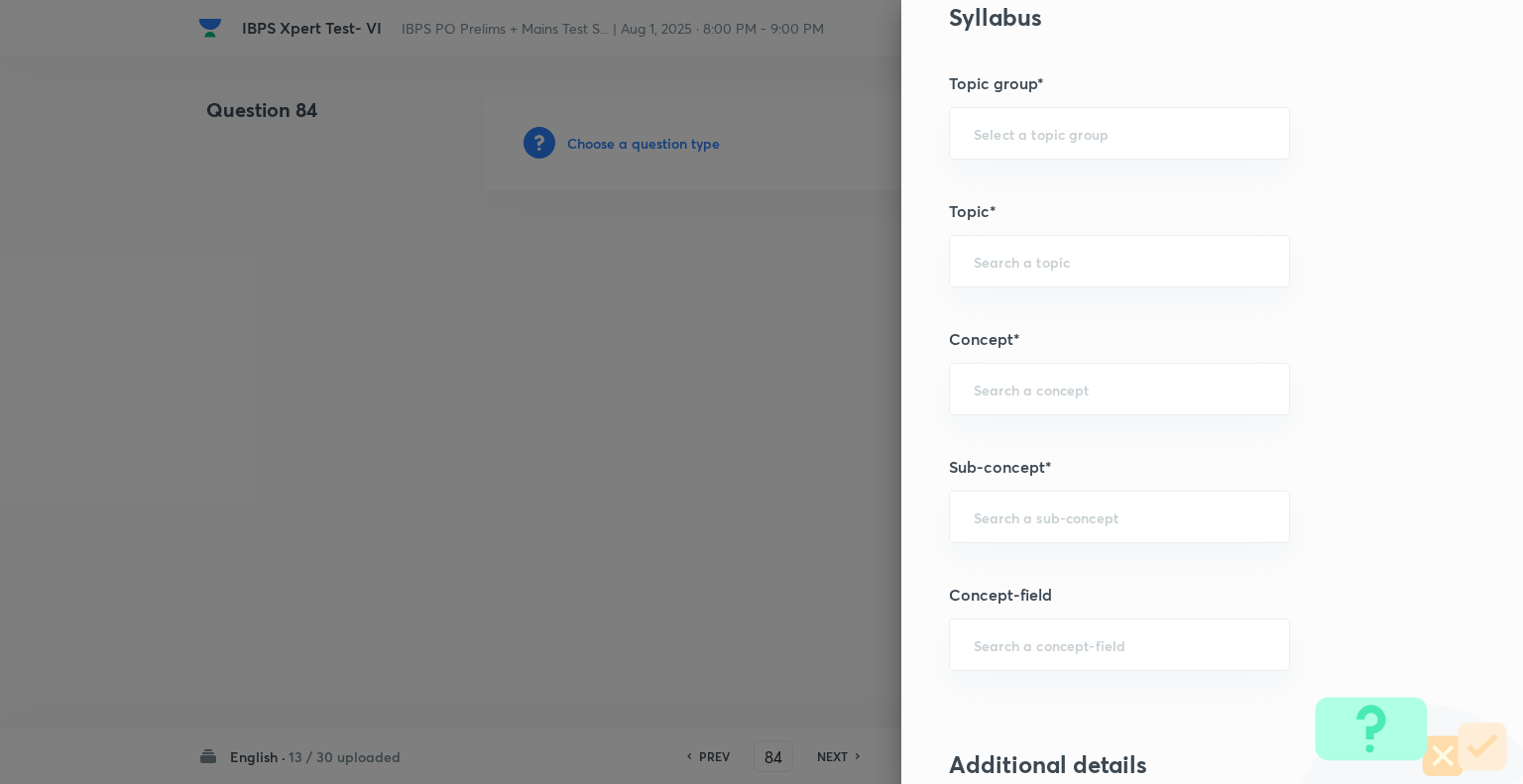 scroll, scrollTop: 896, scrollLeft: 0, axis: vertical 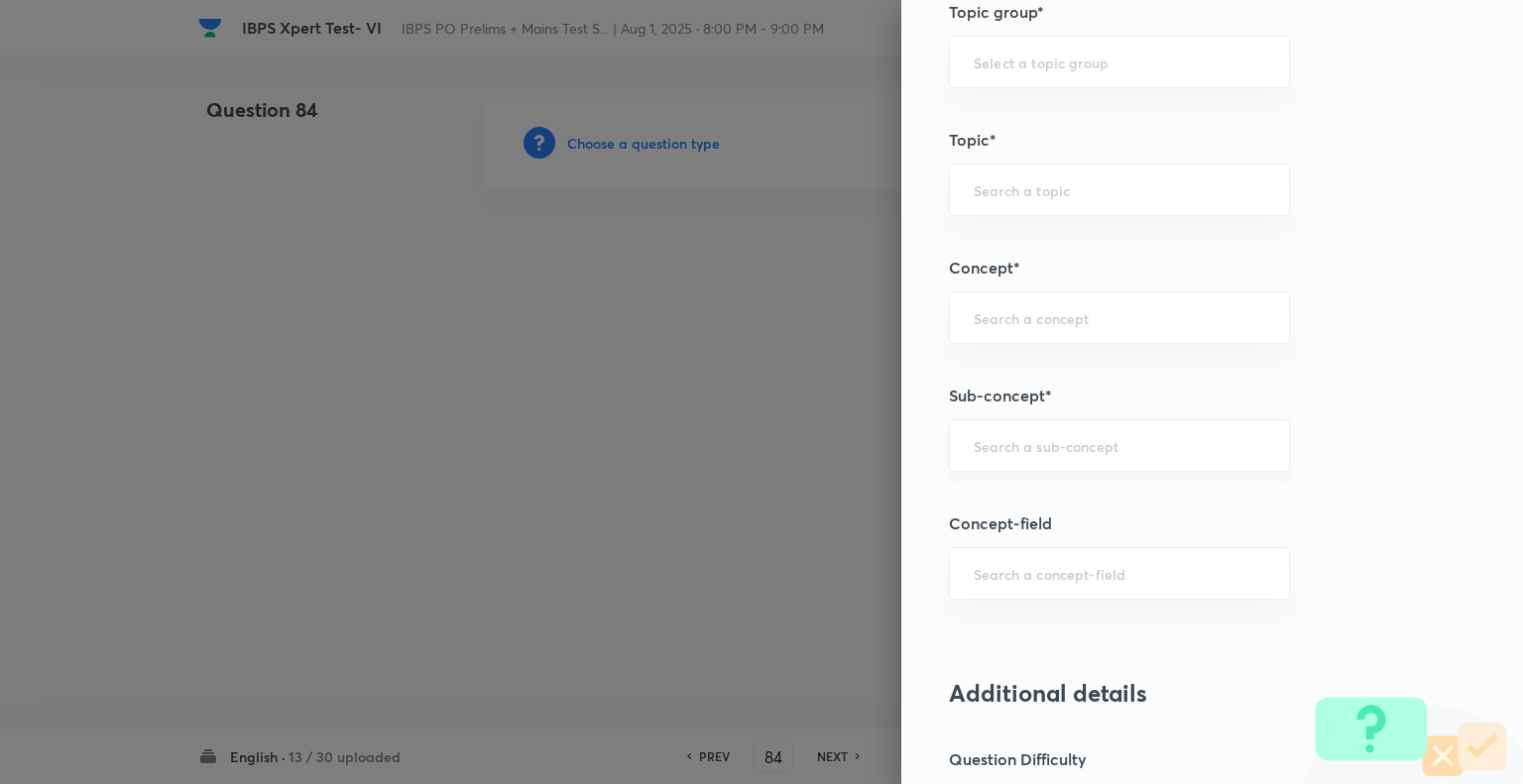 click on "​" at bounding box center (1119, 445) 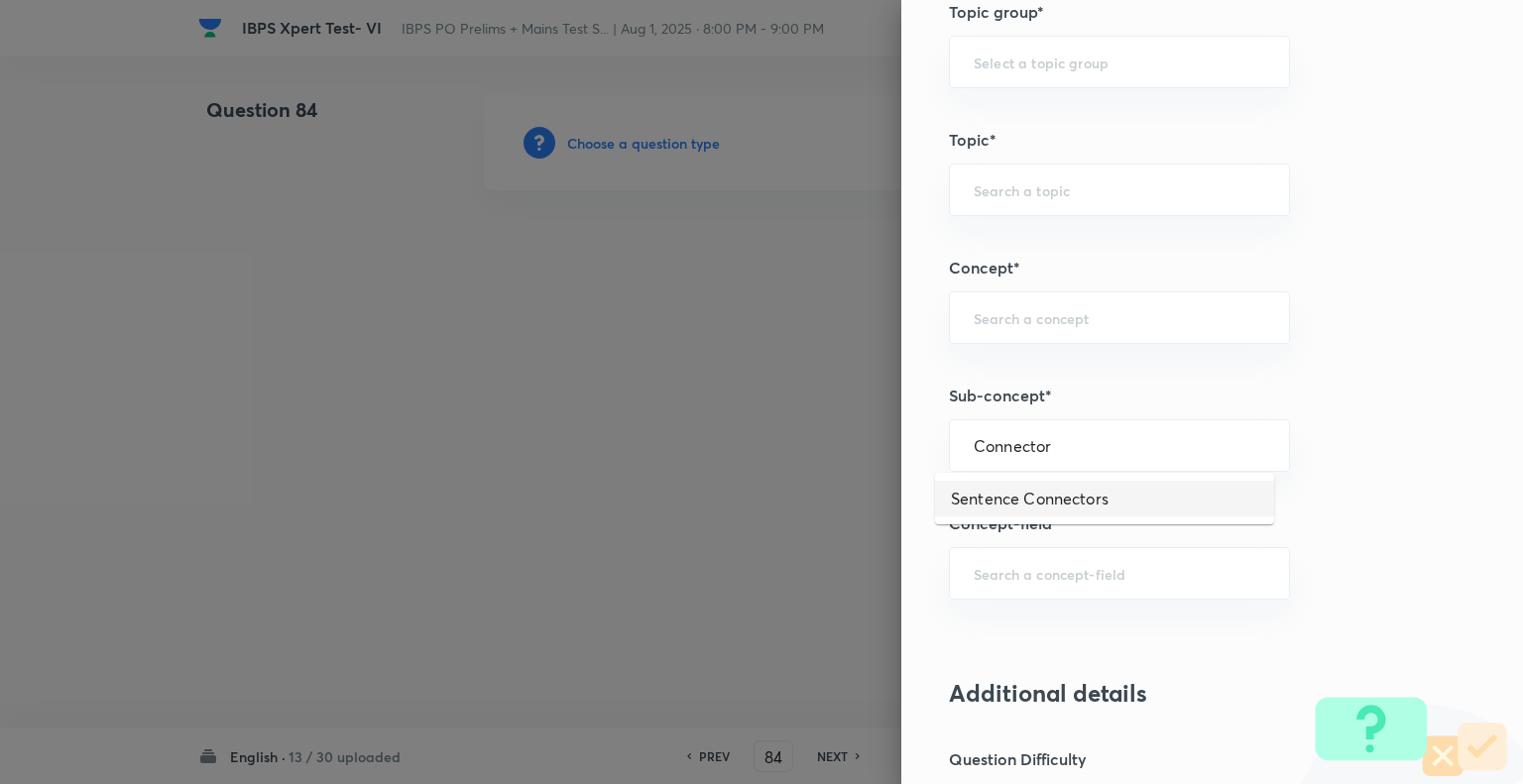 click on "Sentence Connectors" at bounding box center [1105, 499] 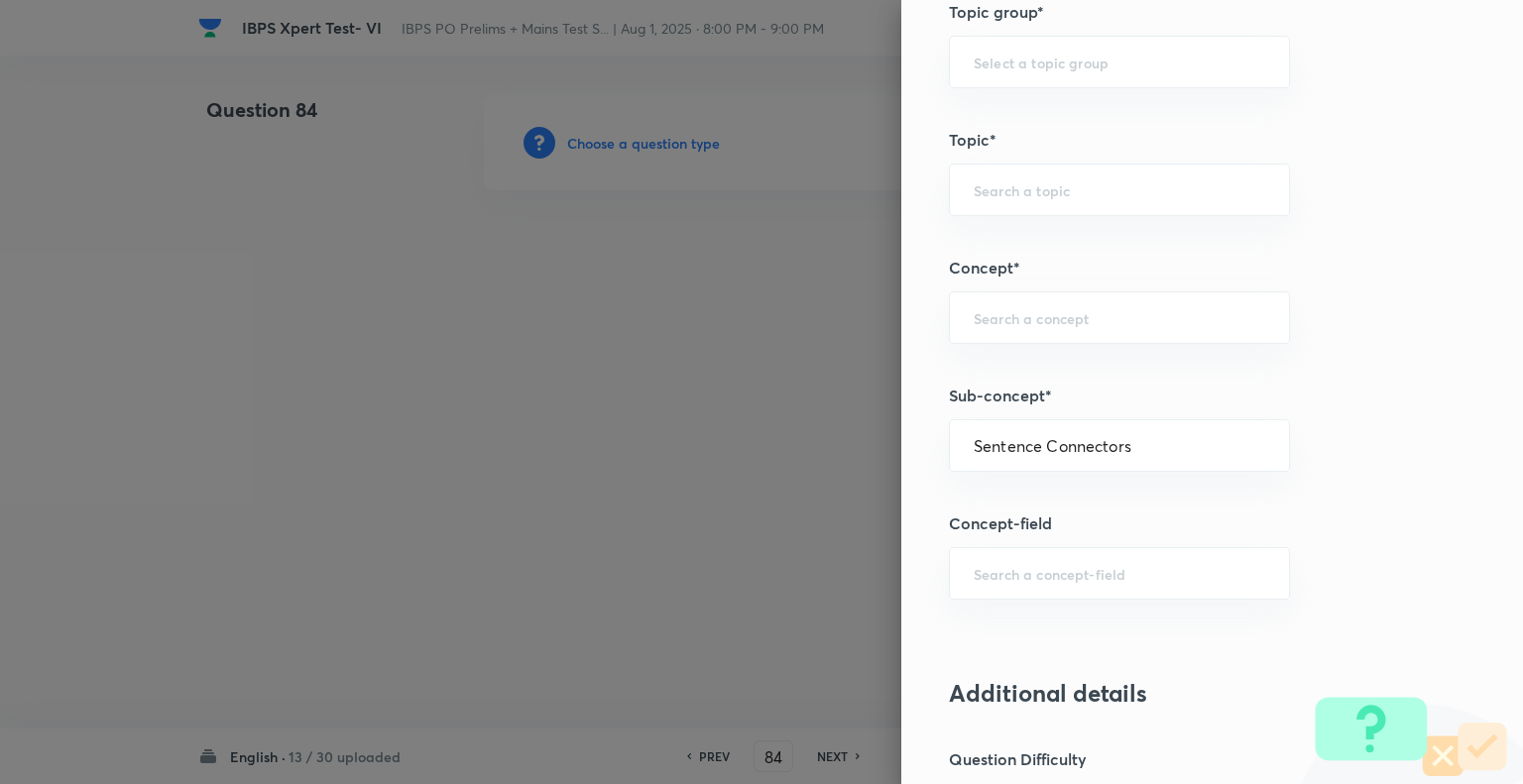type on "English Language" 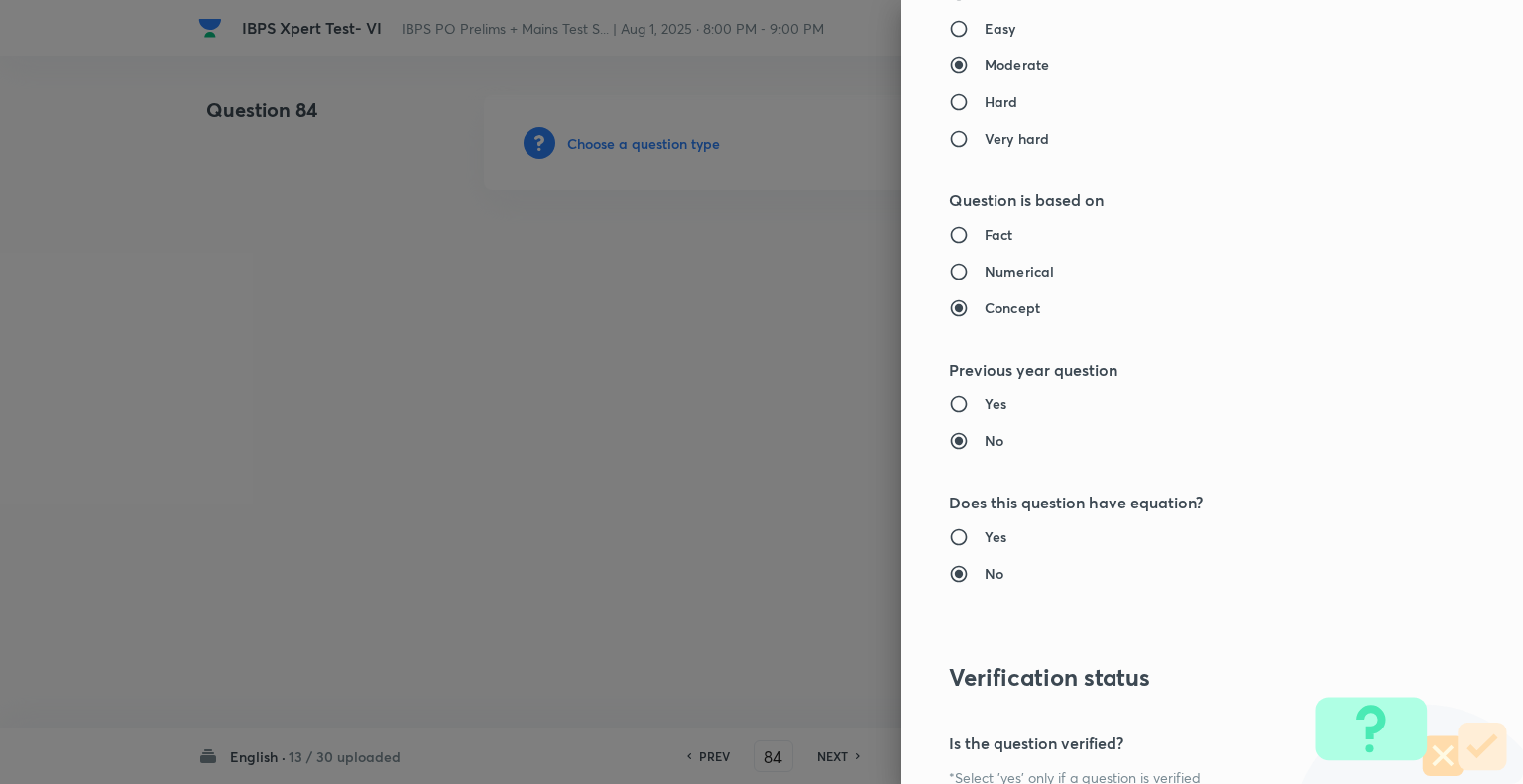 scroll, scrollTop: 1704, scrollLeft: 0, axis: vertical 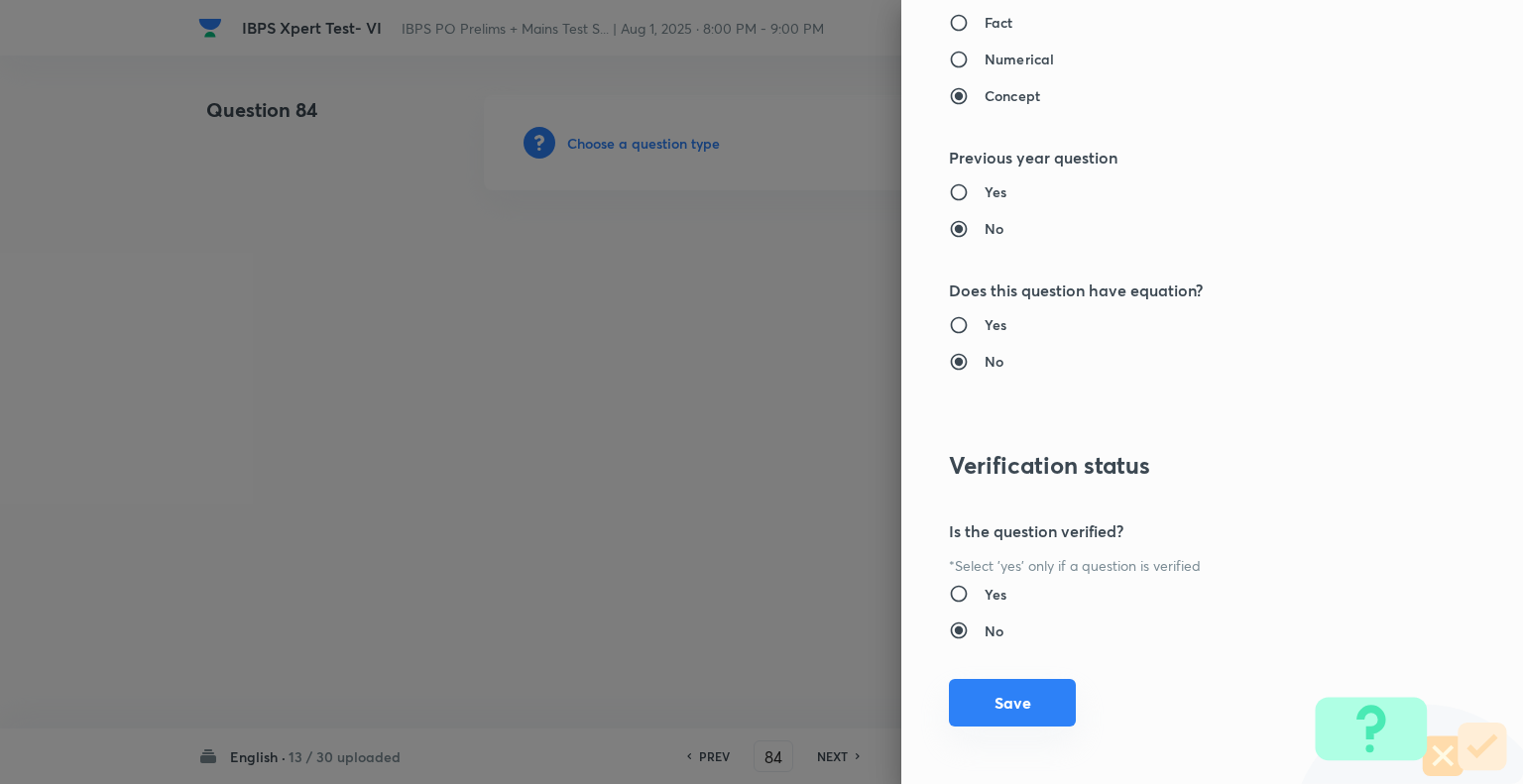 click on "Save" at bounding box center (1012, 703) 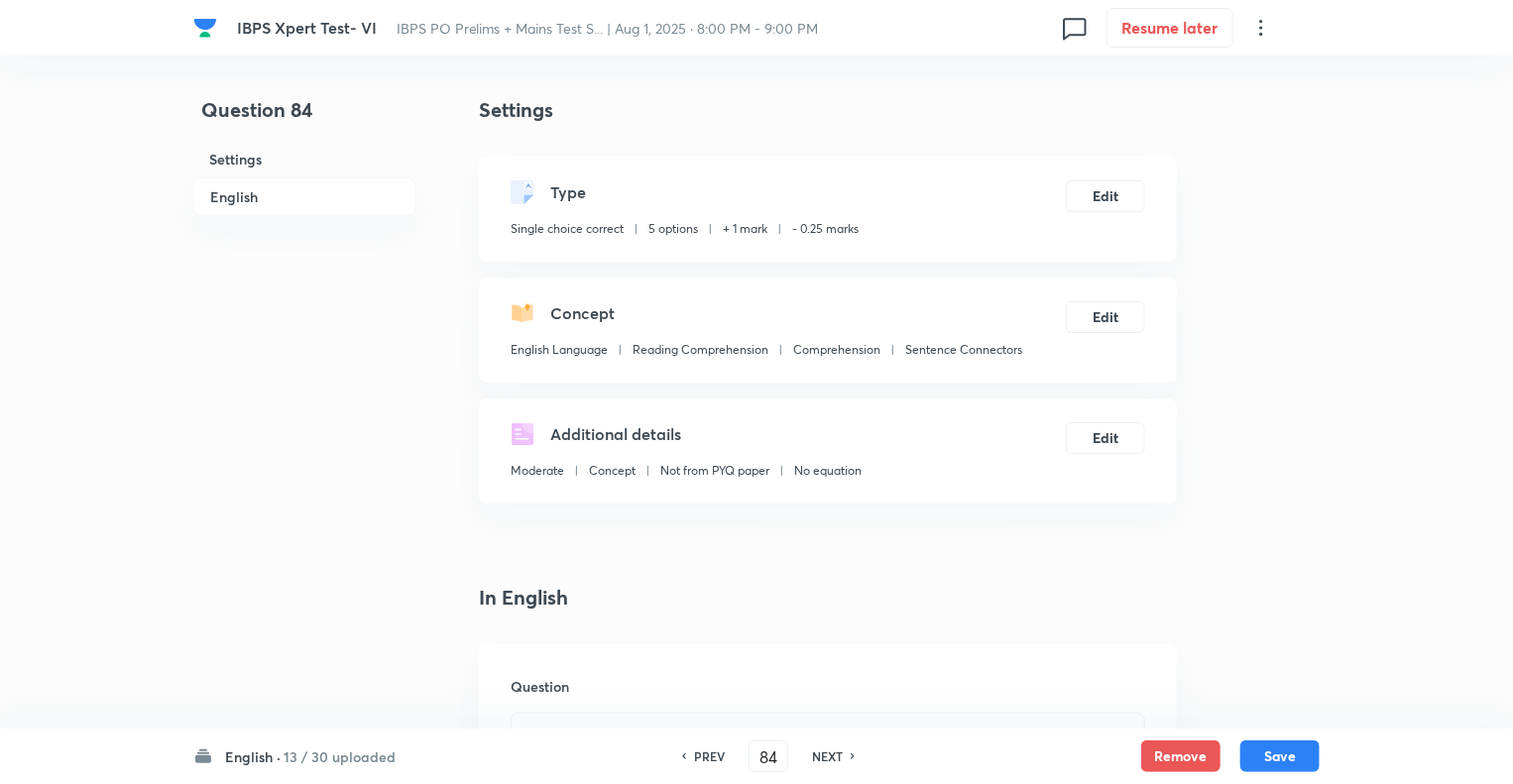 click on "Question 84 Settings English" at bounding box center (304, 1493) 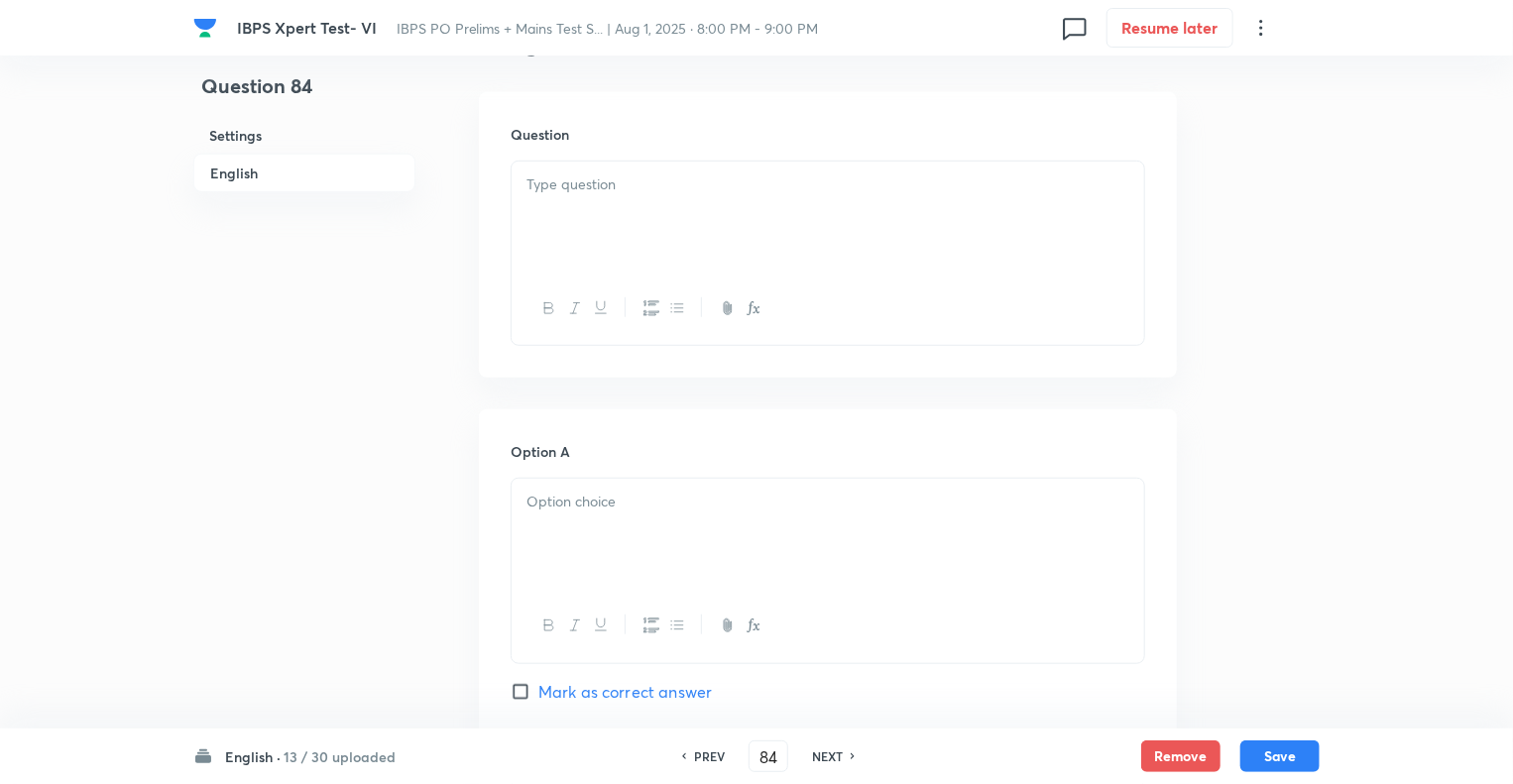 scroll, scrollTop: 555, scrollLeft: 0, axis: vertical 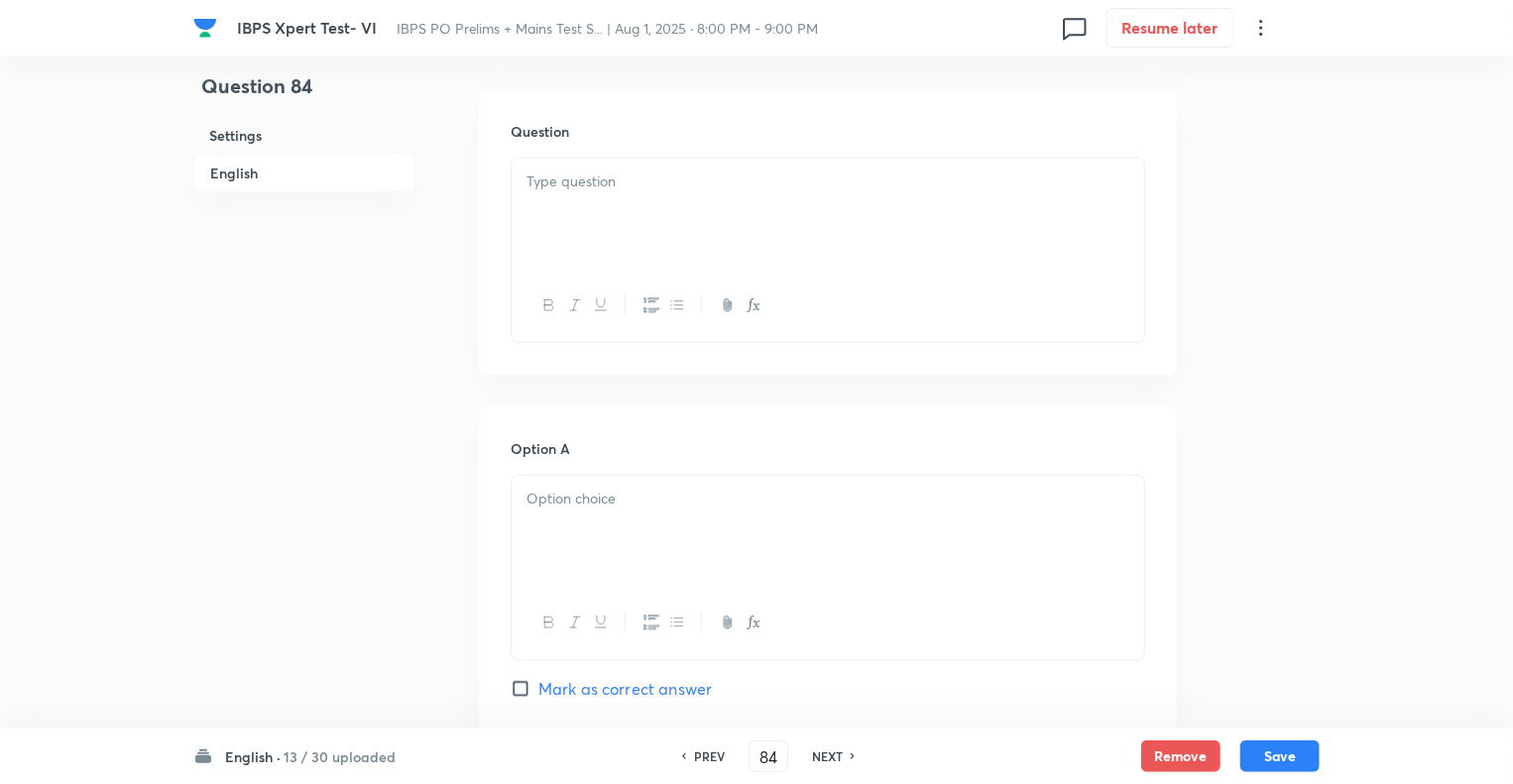 click at bounding box center (828, 214) 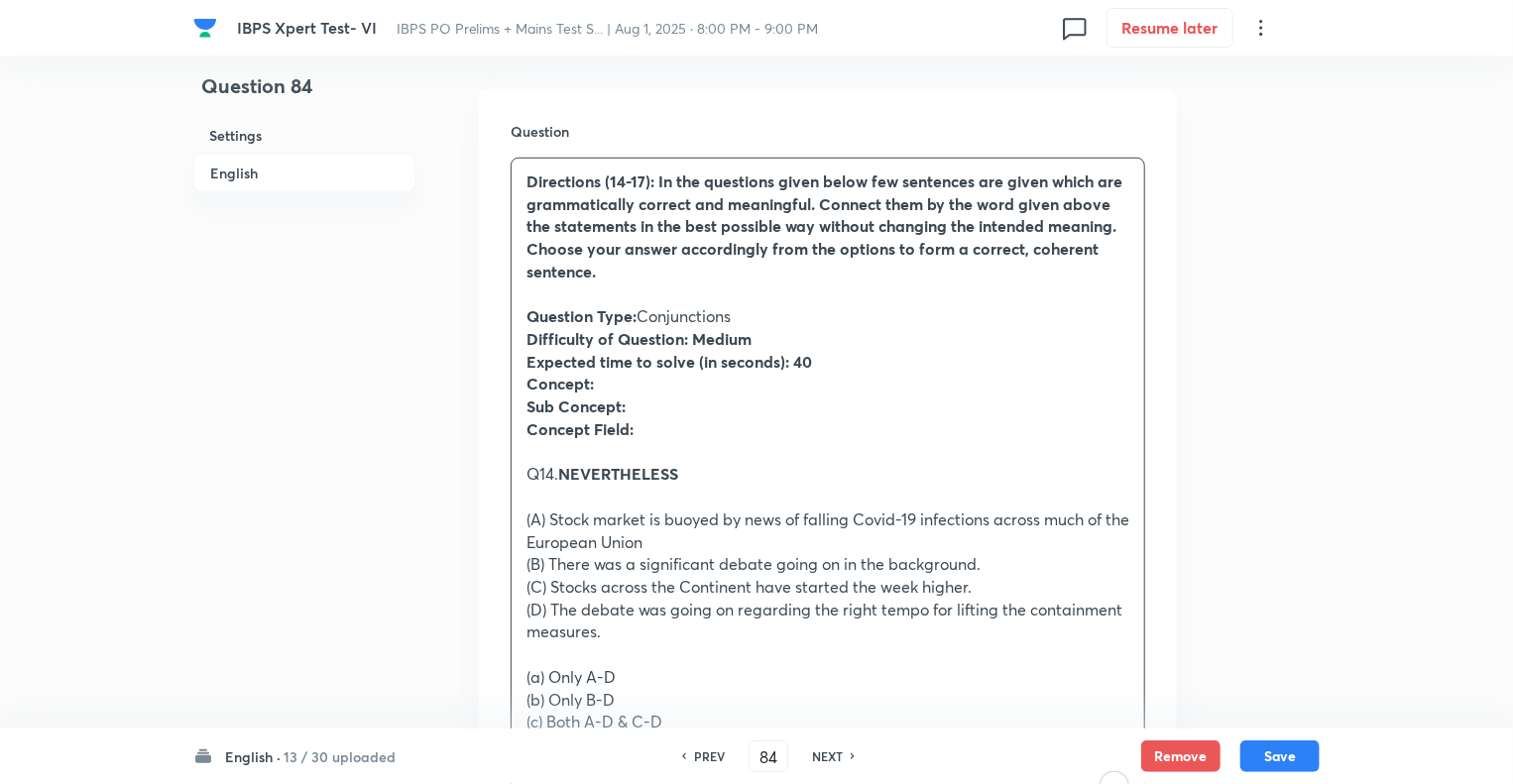 click on "Question 84 Settings English" at bounding box center (304, 1209) 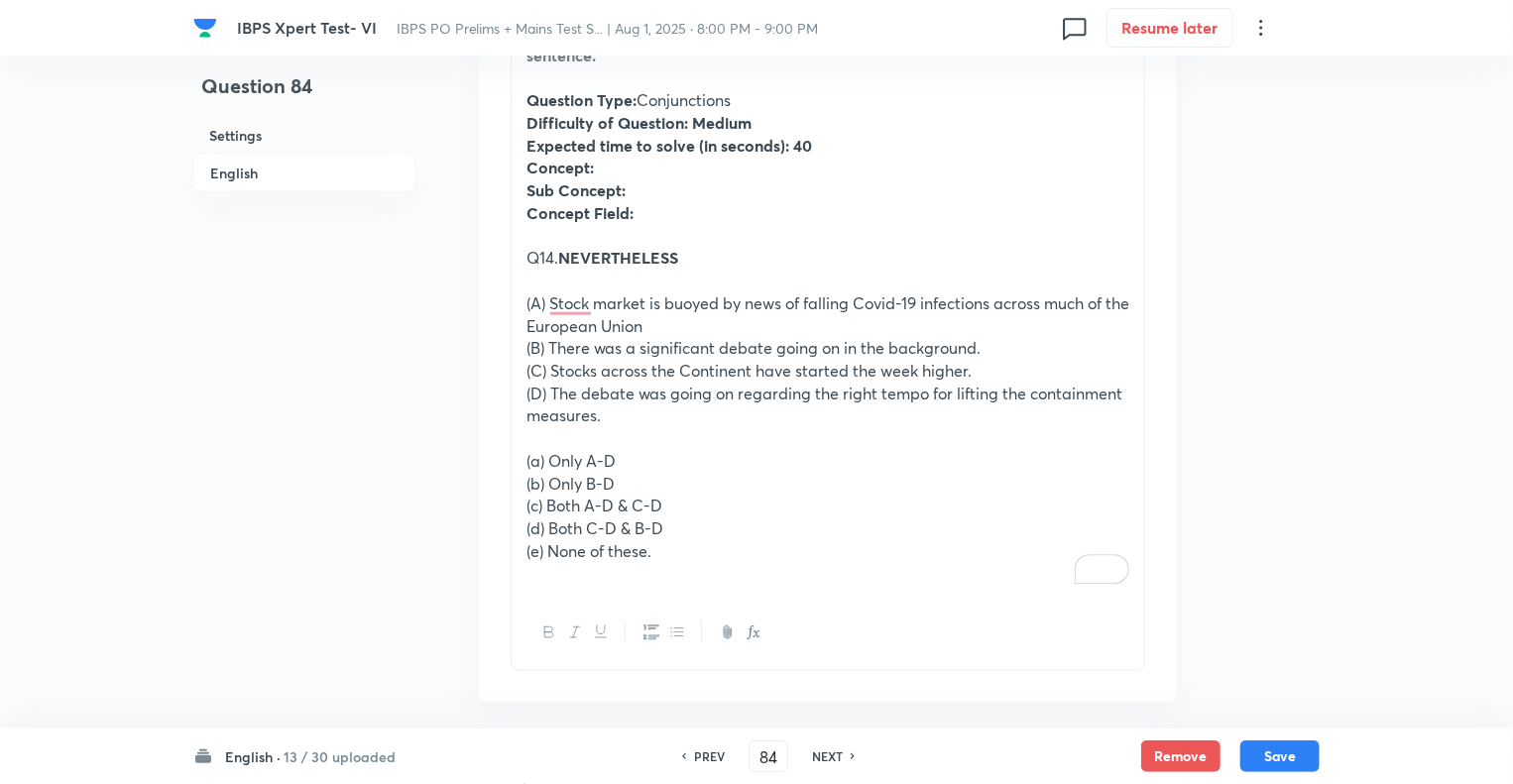 scroll, scrollTop: 793, scrollLeft: 0, axis: vertical 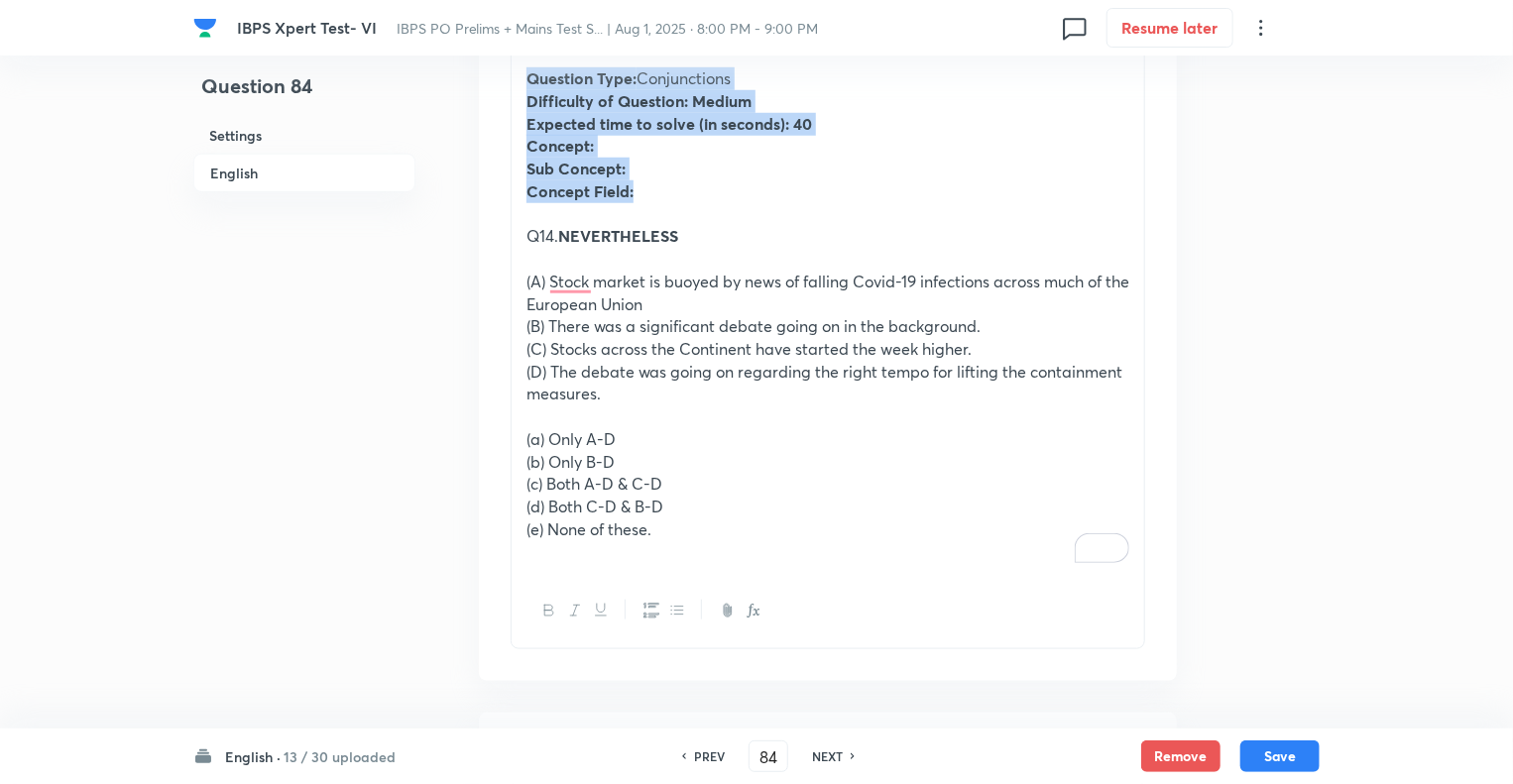 click on "IBPS Xpert Test- VI IBPS PO Prelims + Mains Test S... | Aug [NUMBER], [YEAR] · [TIME] - [TIME] [NUMBER] Resume later Question [NUMBER] Settings English Settings Type Single choice correct [NUMBER] options + [NUMBER] mark - [NUMBER] marks Edit Concept English Language Reading Comprehension Comprehension Sentence Connectors Edit Additional details Moderate Concept Not from PYQ paper No equation Edit In English Question Directions ([AGE]-[AGE]): In the questions given below few sentences are given which are grammatically correct and meaningful. Connect them by the word given above the statements in the best possible way without changing the intended meaning. Choose your answer accordingly from the options to form a correct, coherent sentence. Question Type:  Conjunctions Difficulty of Question: Medium Expected time to solve (in seconds): [NUMBER] Concept:  Sub Concept:  Concept Field: Q[NUMBER].  NEVERTHELESS (A) Stock market is buoyed by news of falling Covid-[NUMBER] infections across much of the European Union (a) Only A-D (b) Only B-D (c) Both A-D & C-D Option A PREV" at bounding box center (756, 971) 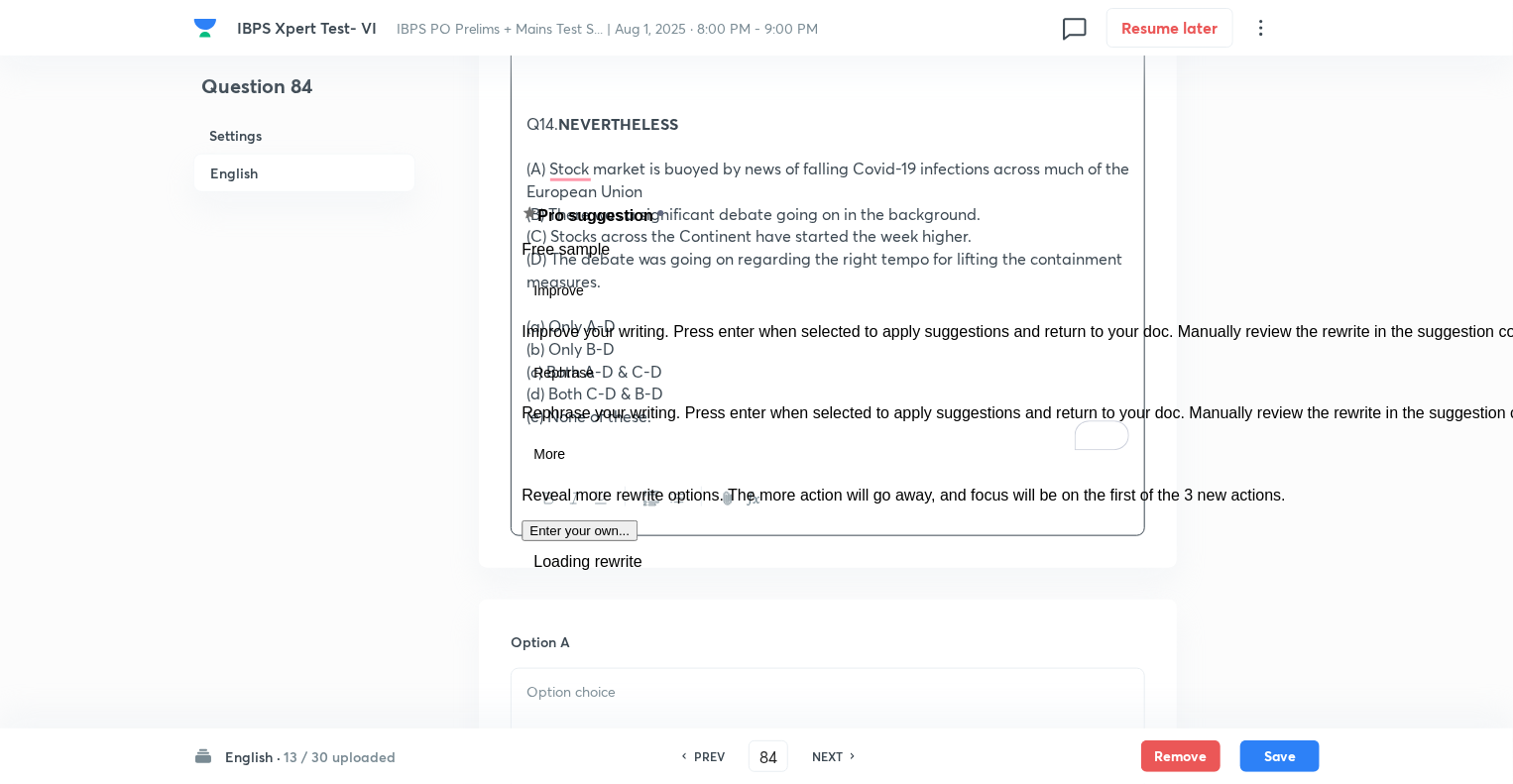 click on "Question 84 Settings English" at bounding box center [304, 915] 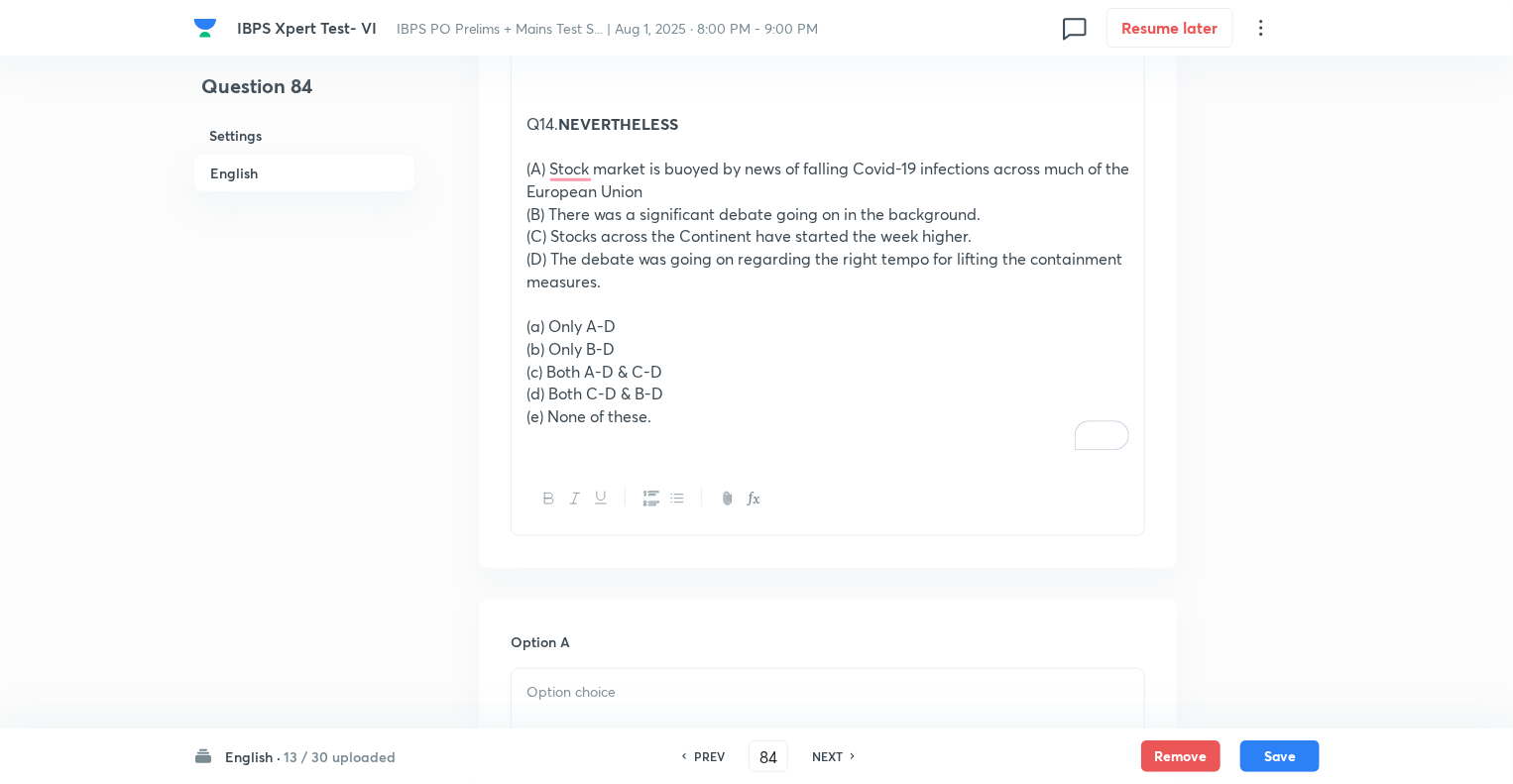 click on "(a) Only A-D" at bounding box center [828, 326] 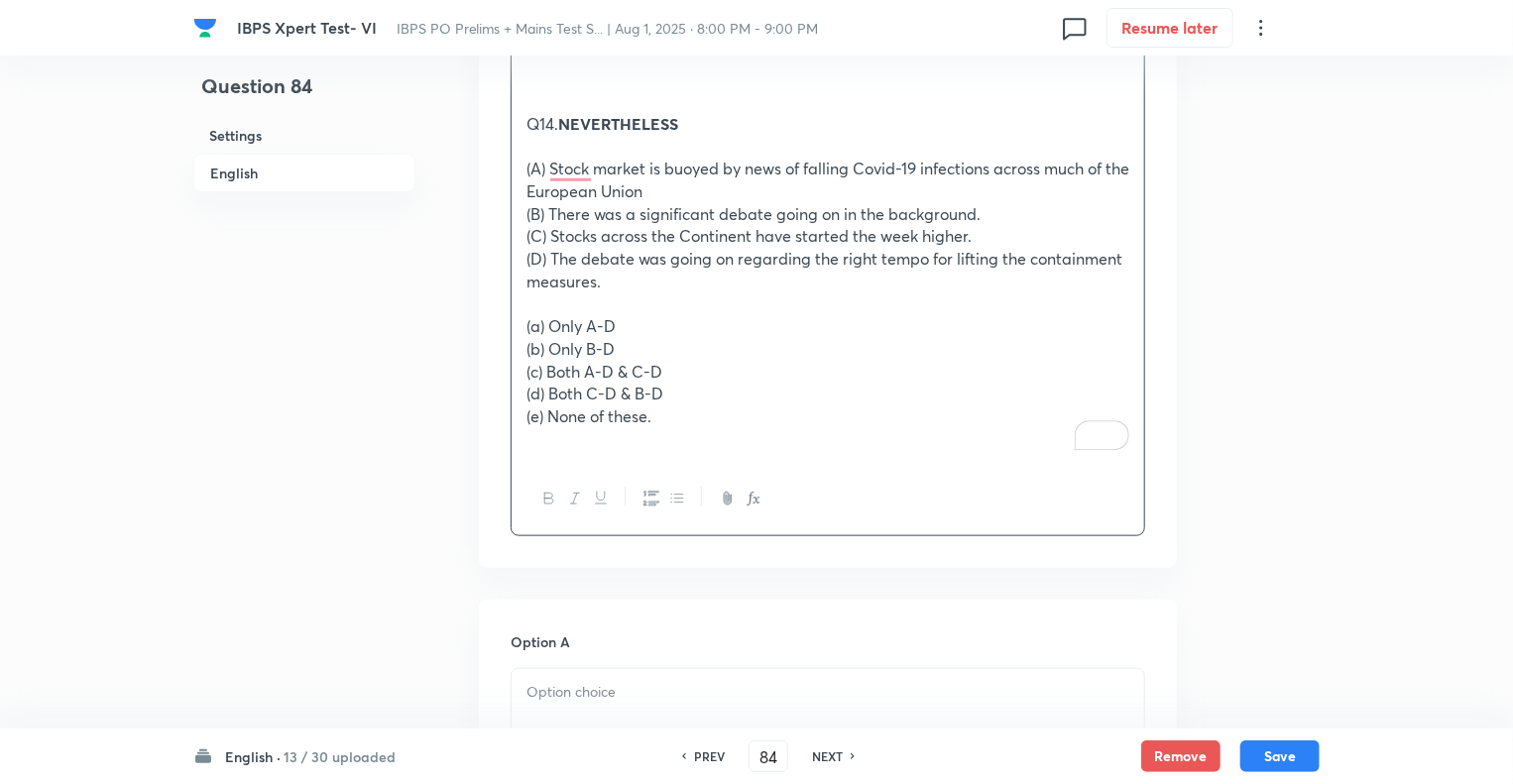 type 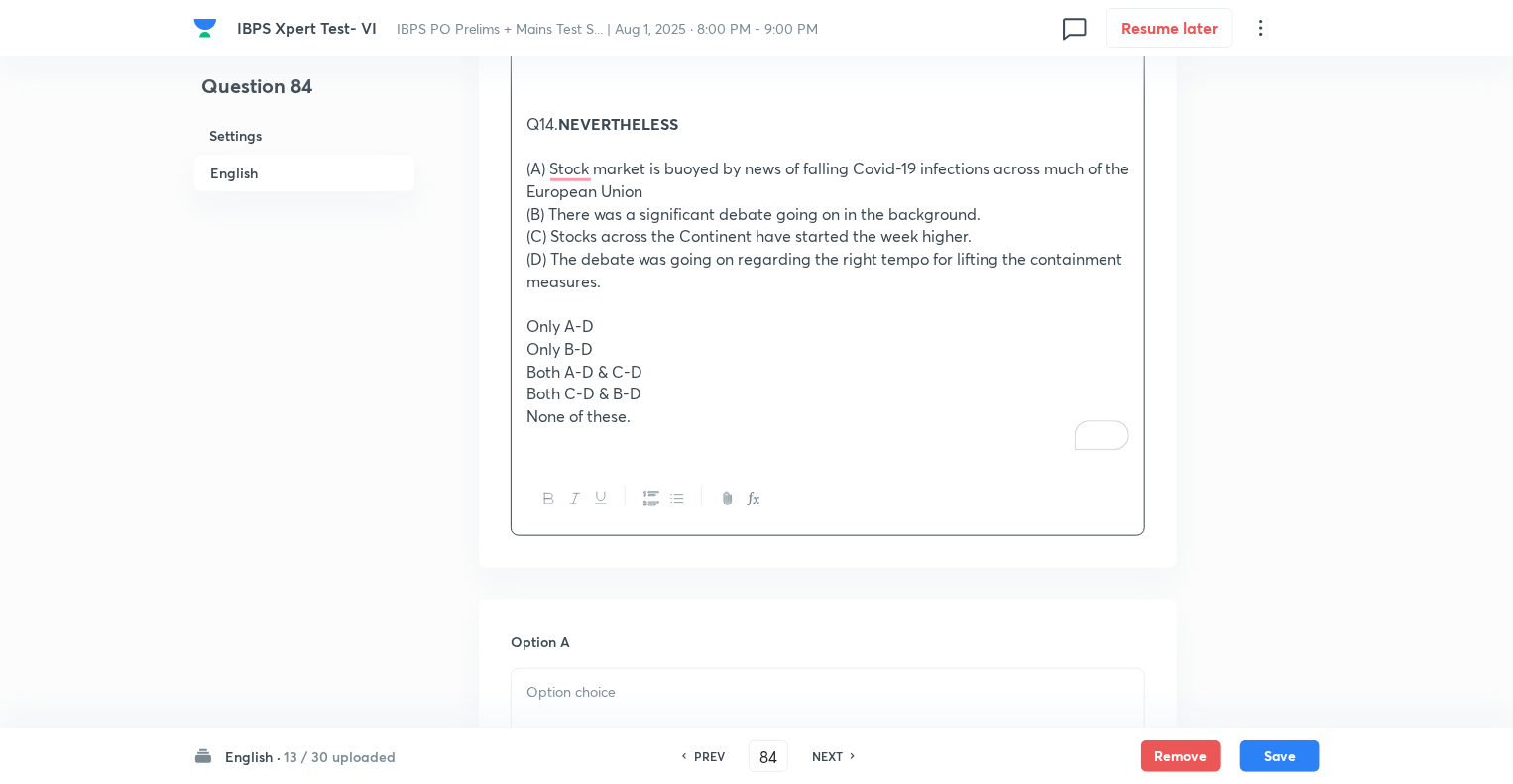 click on "NEVERTHELESS" at bounding box center (618, 123) 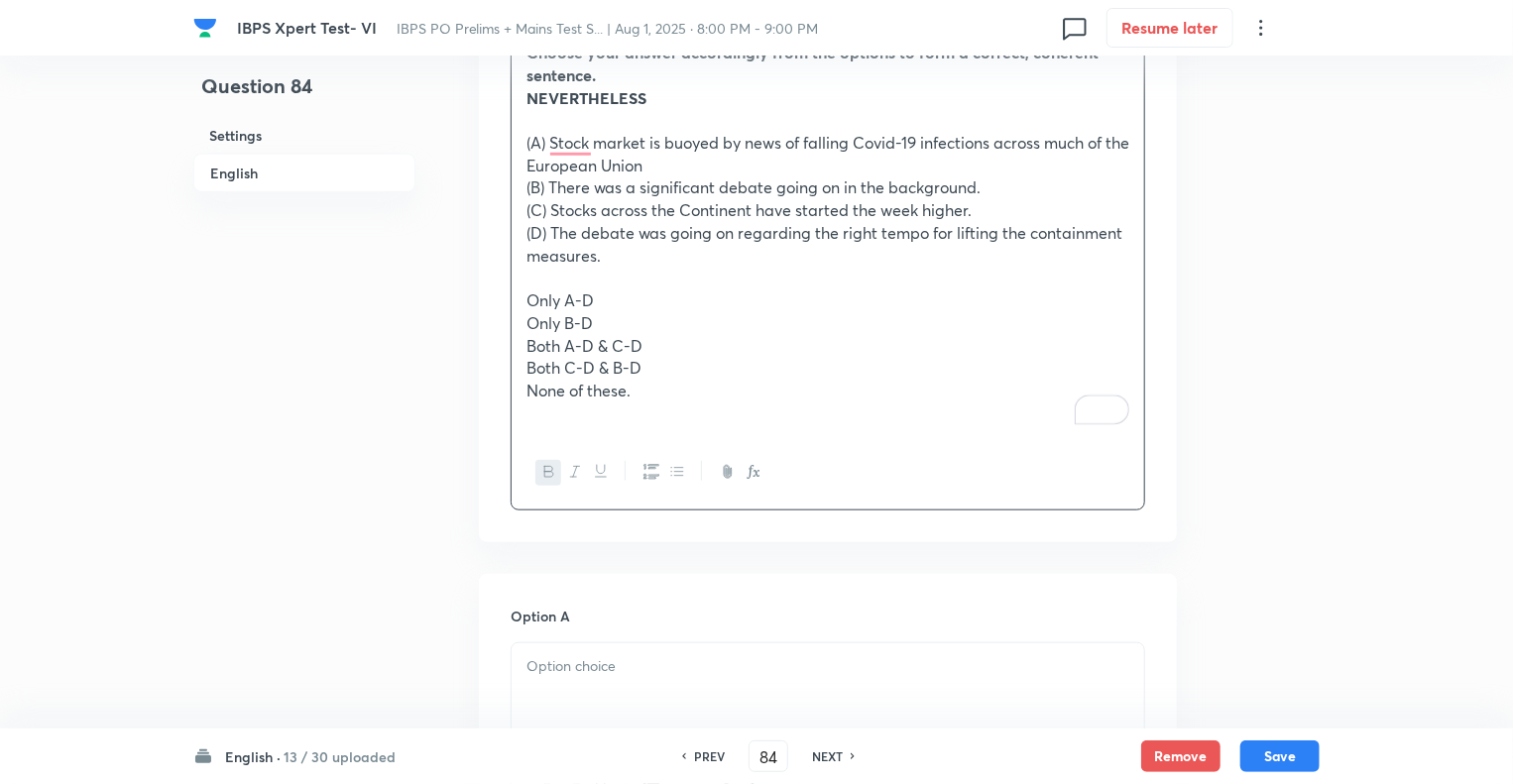 scroll, scrollTop: 0, scrollLeft: 0, axis: both 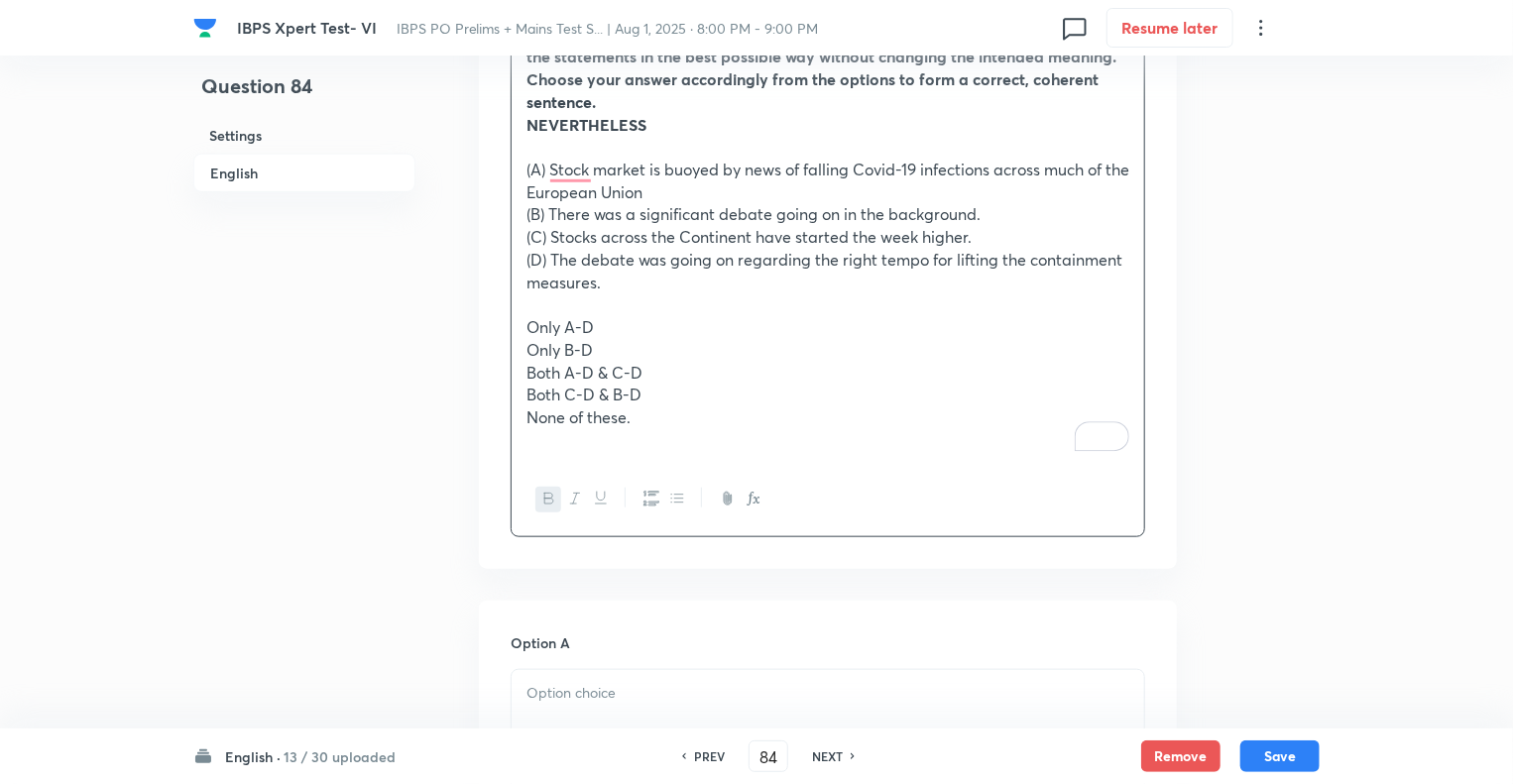 click on "Question 84 Settings English Settings Type Single choice correct 5 options + 1 mark - 0.25 marks Edit Concept English Language Reading Comprehension Comprehension Sentence Connectors Edit Additional details Moderate Concept Not from PYQ paper No equation Edit In English Question Directions (14-17): In the questions given below few sentences are given which are grammatically correct and meaningful. Connect them by the word given above the statements in the best possible way without changing the intended meaning. Choose your answer accordingly from the options to form a correct, coherent sentence. NEVERTHELESS (A) Stock market is buoyed by news of falling Covid-19 infections across much of the European Union (B) There was a significant debate going on in the background.  (C) Stocks across the Continent have started the week higher.  (D) The debate was going on regarding the right tempo for lifting the containment measures. Only A-D Only B-D Both A-D & C-D Both C-D & B-D None of these. Option A Option B" at bounding box center (756, 950) 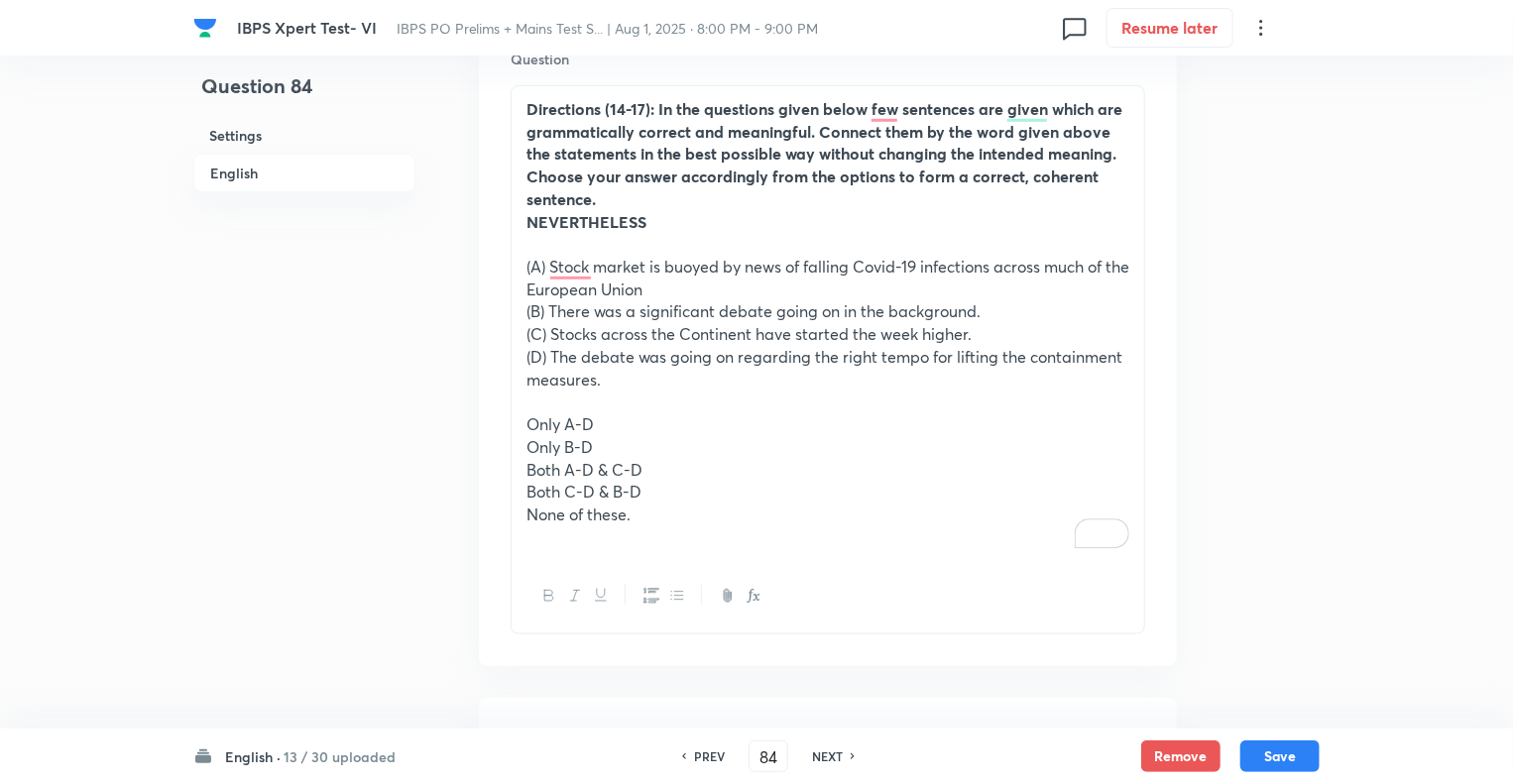 scroll, scrollTop: 566, scrollLeft: 0, axis: vertical 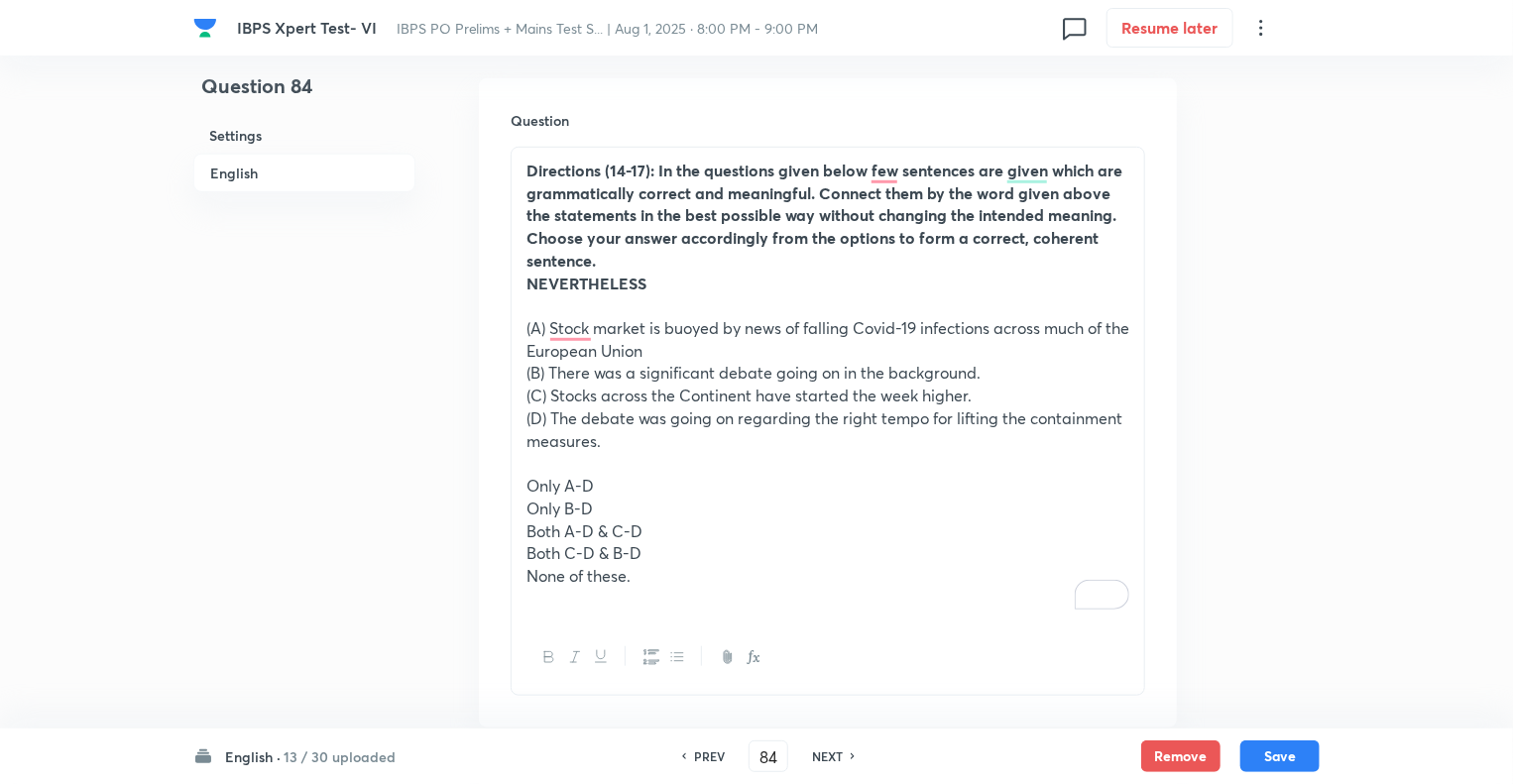 click on "Directions (14-17): In the questions given below few sentences are given which are grammatically correct and meaningful. Connect them by the word given above the statements in the best possible way without changing the intended meaning. Choose your answer accordingly from the options to form a correct, coherent sentence." at bounding box center [824, 215] 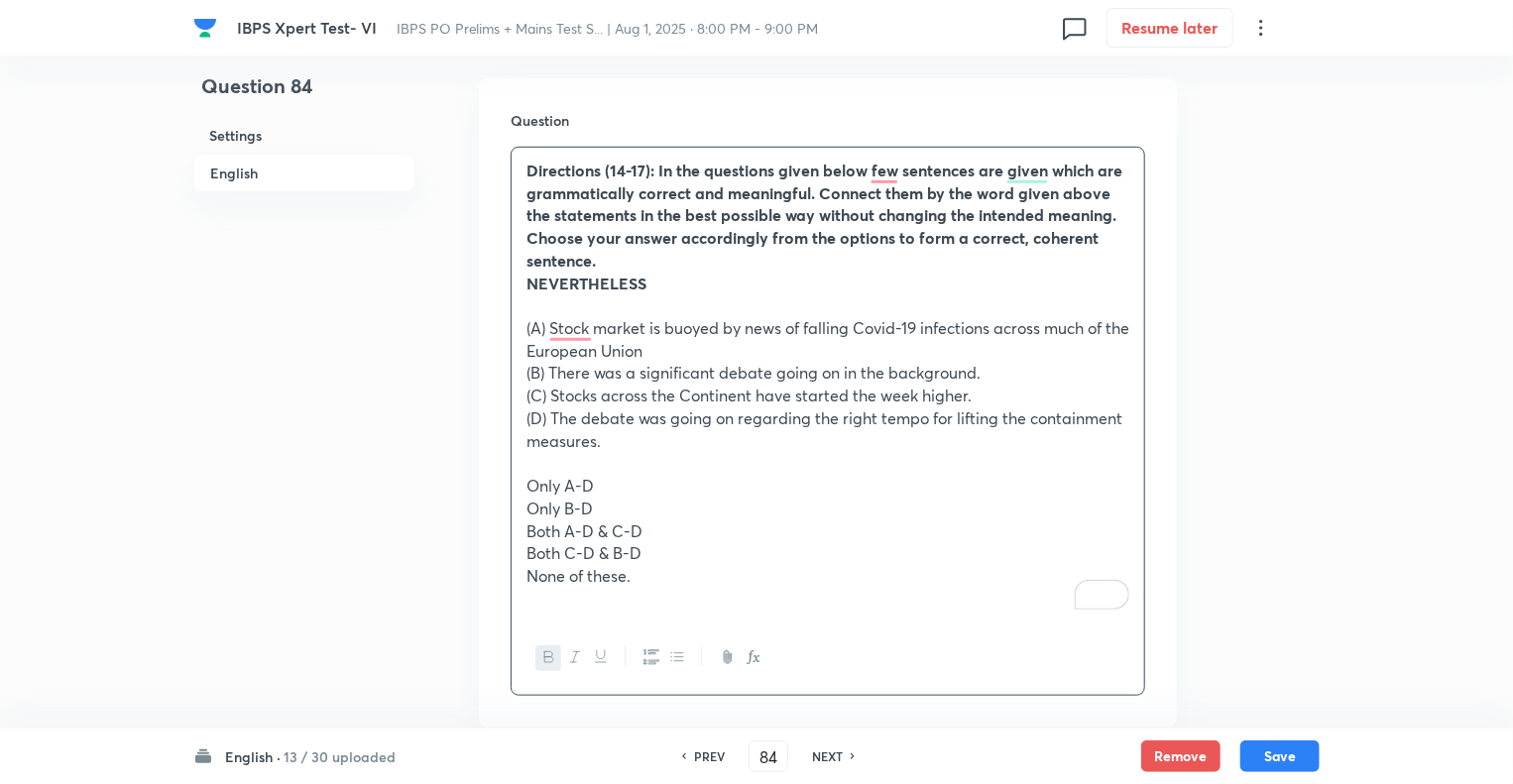 type 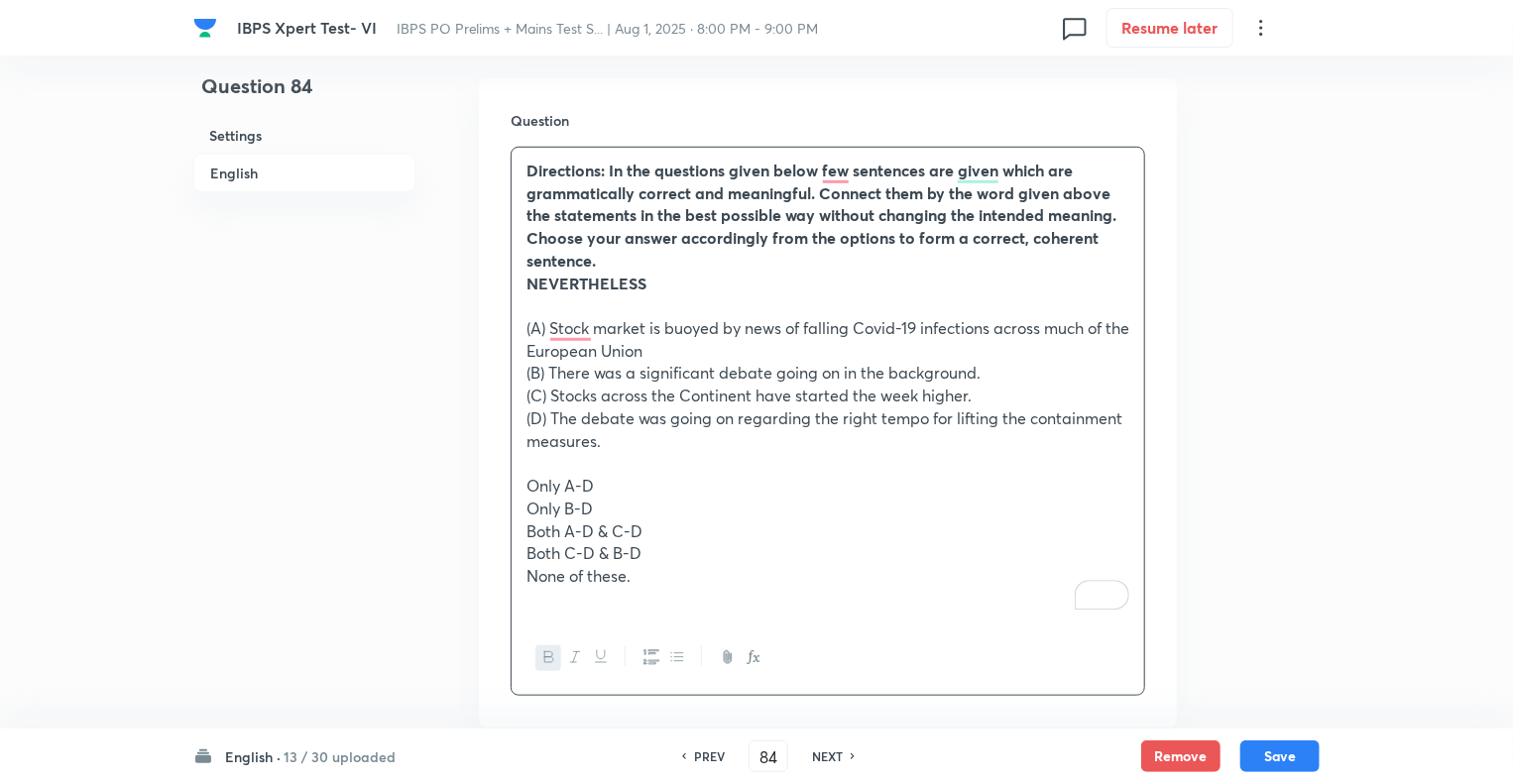 click on "Directions: In the questions given below few sentences are given which are grammatically correct and meaningful. Connect them by the word given above the statements in the best possible way without changing the intended meaning. Choose your answer accordingly from the options to form a correct, coherent sentence." at bounding box center [821, 215] 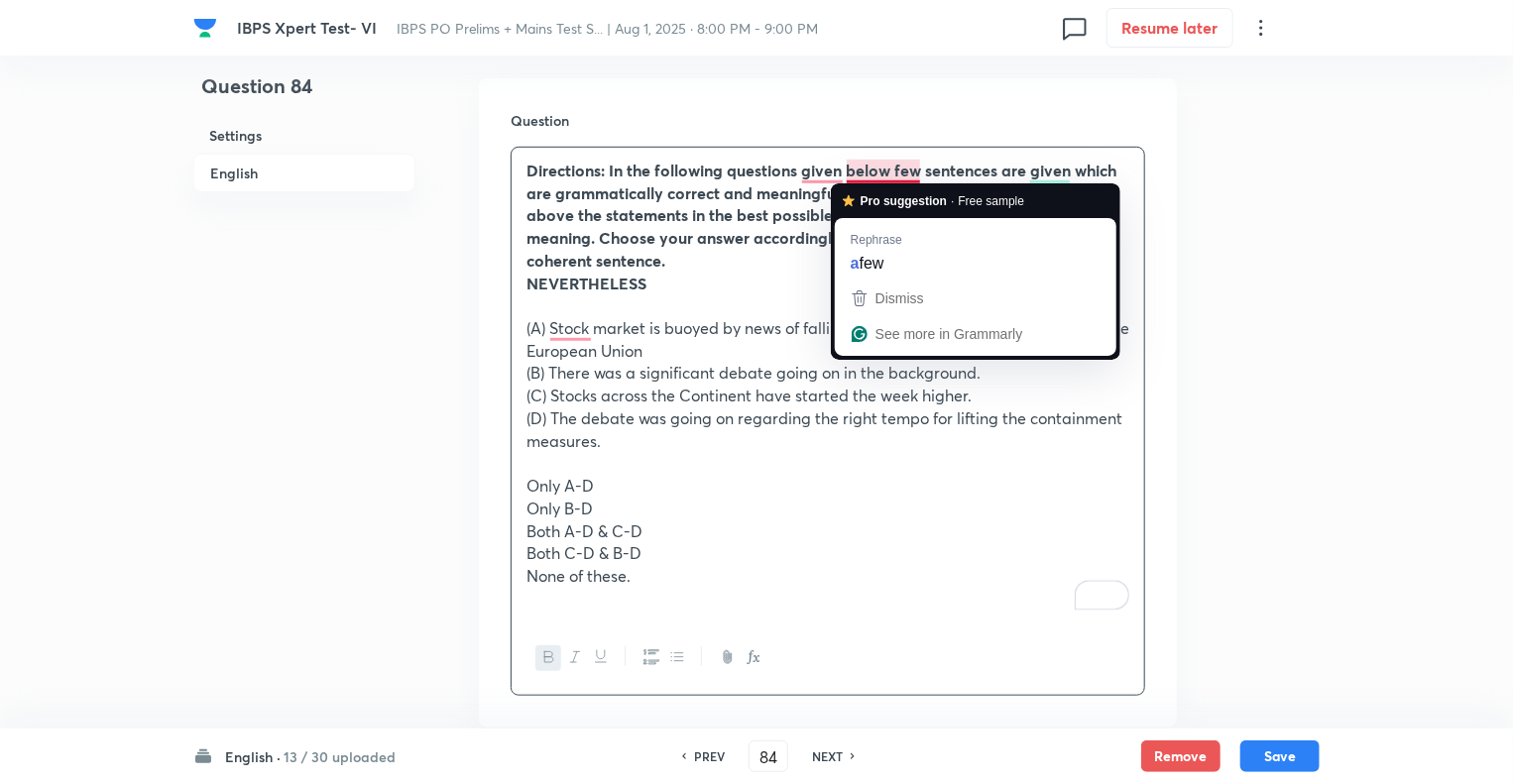 click on "Directions: In the following questions given below few sentences are given which are grammatically correct and meaningful. Connect them by the word given above the statements in the best possible way without changing the intended meaning. Choose your answer accordingly from the options to form a correct, coherent sentence." at bounding box center [821, 215] 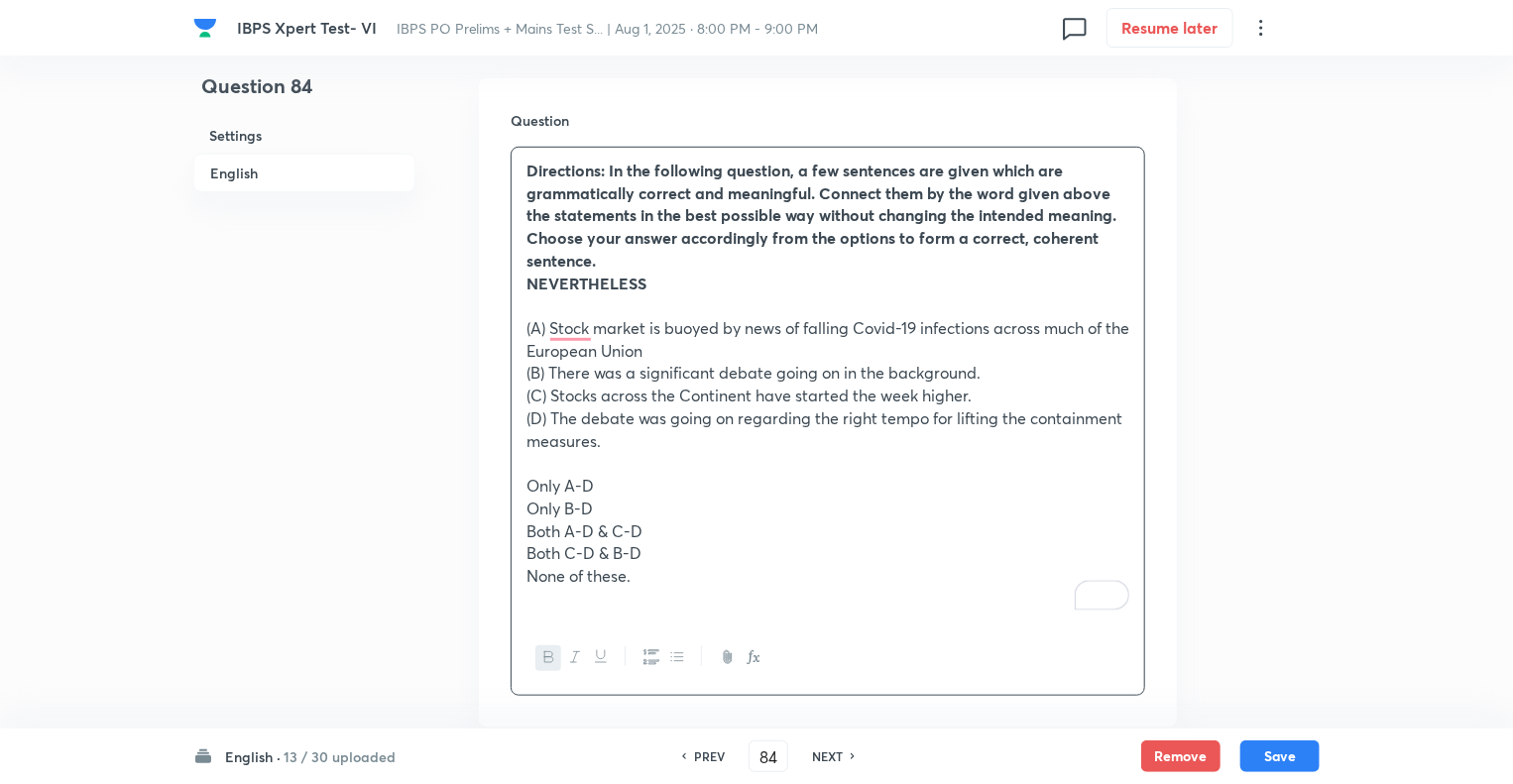 click on "Question 84 Settings English Settings Type Single choice correct 5 options + 1 mark - 0.25 marks Edit Concept English Language Reading Comprehension Comprehension Sentence Connectors Edit Additional details Moderate Concept Not from PYQ paper No equation Edit In English Question Directions: In the following question, a few sentences are given which are grammatically correct and meaningful. Connect them by the word given above the statements in the best possible way without changing the intended meaning. Choose your answer accordingly from the options to form a correct, coherent sentence. NEVERTHELESS (A) Stock market is buoyed by news of falling Covid-19 infections across much of the European Union (B) There was a significant debate going on in the background.  (C) Stocks across the Continent have started the week higher.  (D) The debate was going on regarding the right tempo for lifting the containment measures. Only A-D Only B-D Both A-D & C-D Both C-D & B-D None of these. Option A Mark as correct answer" at bounding box center (756, 1108) 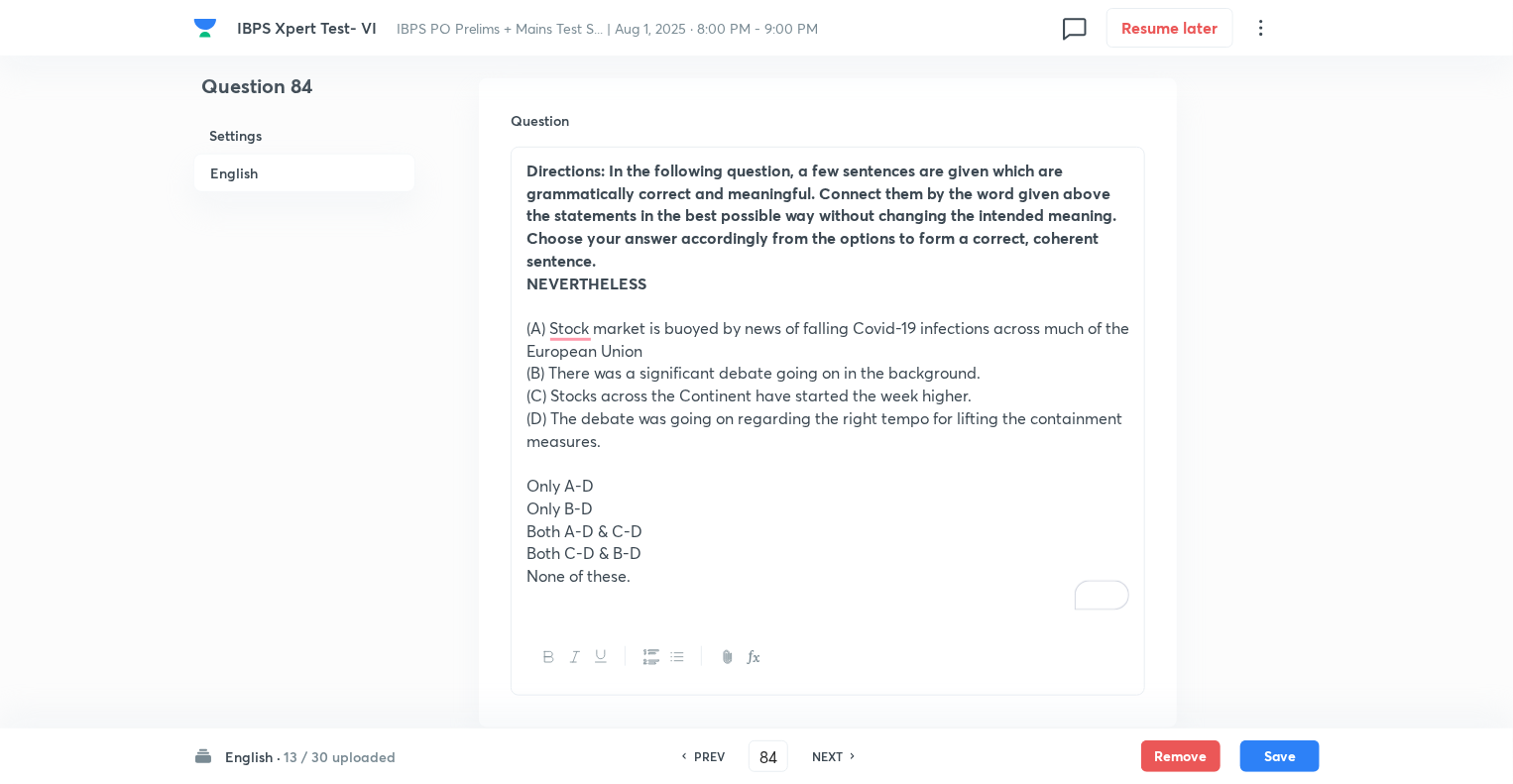 click on "Directions: In the following question, a few sentences are given which are grammatically correct and meaningful. Connect them by the word given above the statements in the best possible way without changing the intended meaning. Choose your answer accordingly from the options to form a correct, coherent sentence." at bounding box center (828, 216) 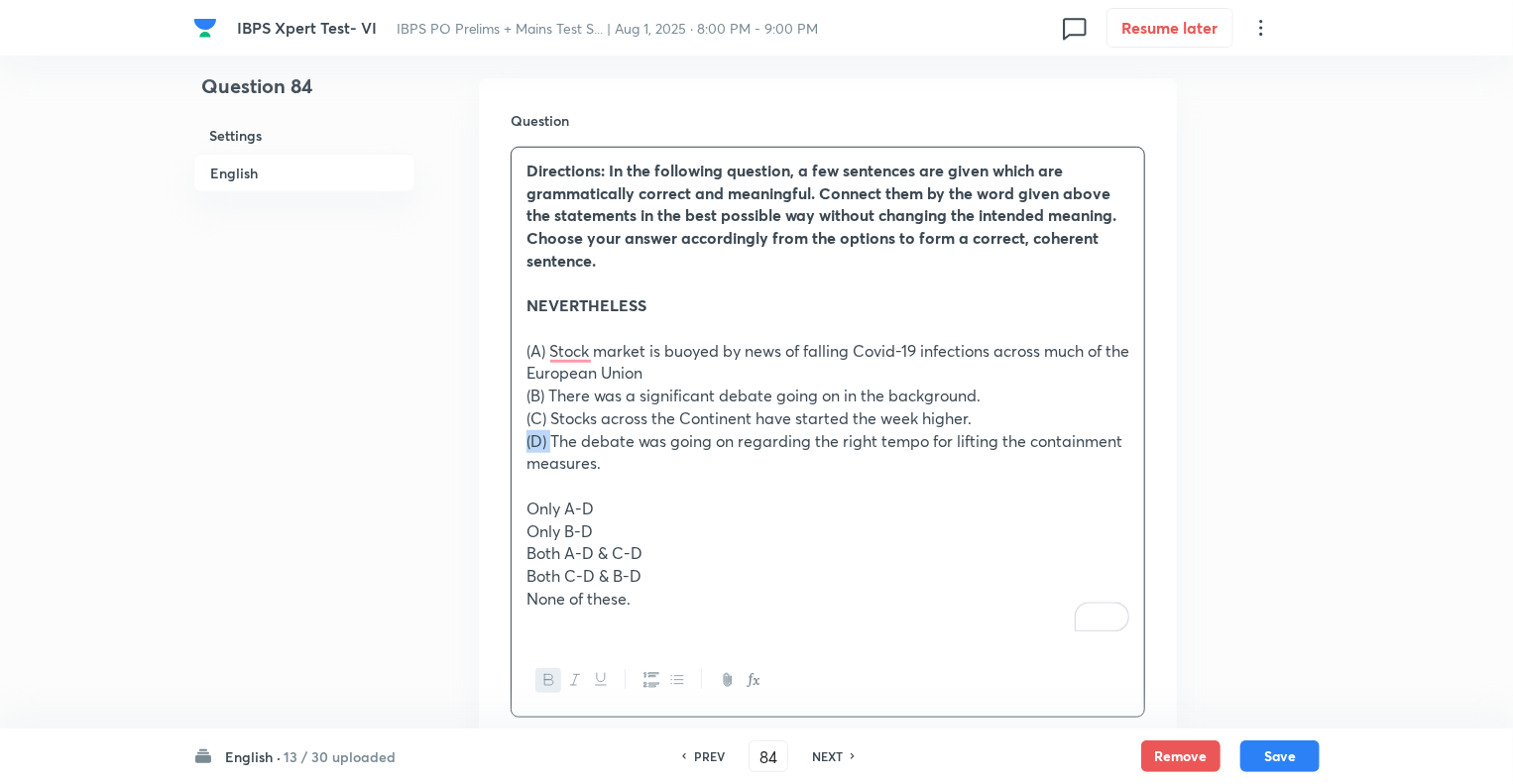 drag, startPoint x: 551, startPoint y: 444, endPoint x: 503, endPoint y: 449, distance: 48.25971 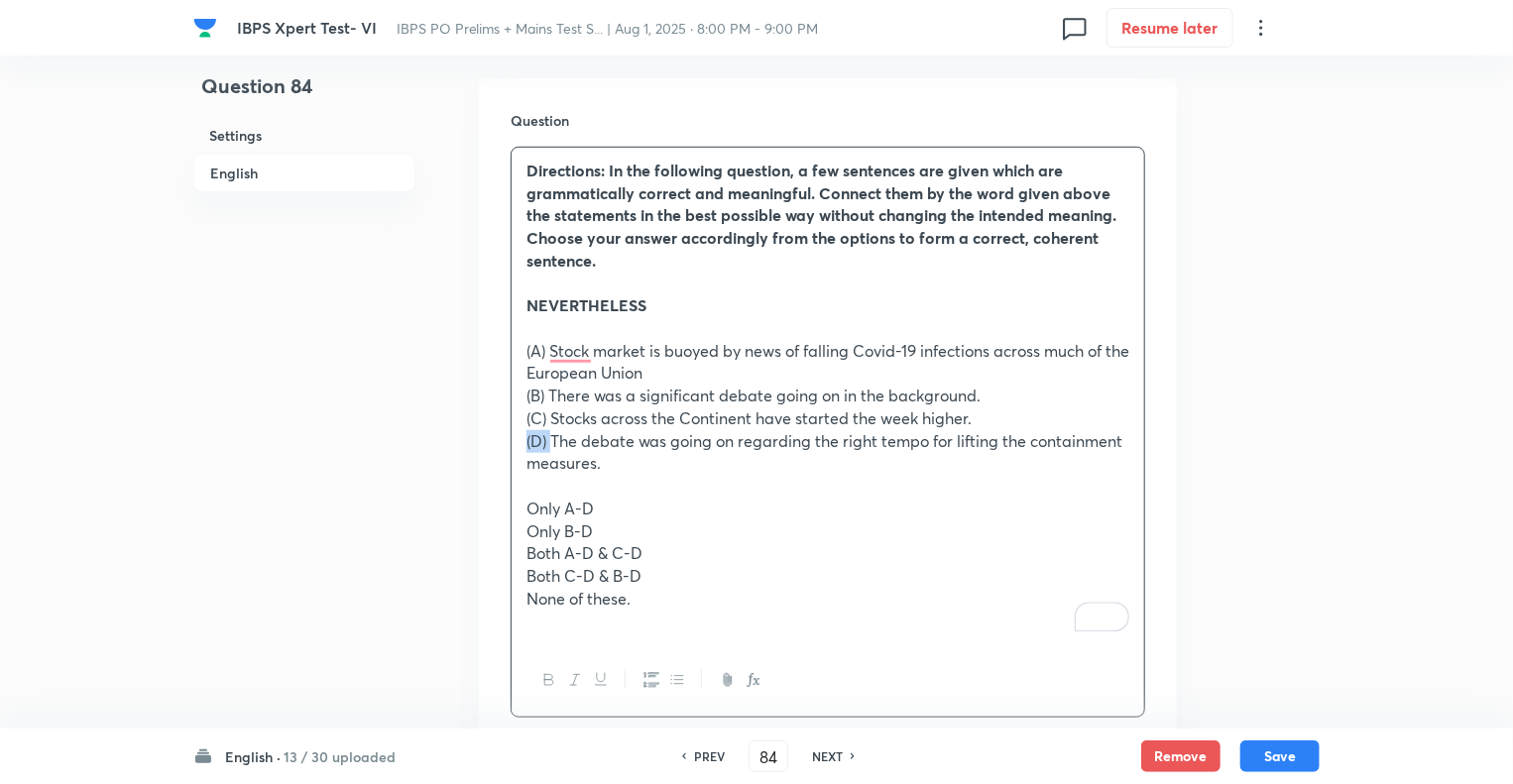 click at bounding box center [548, 680] 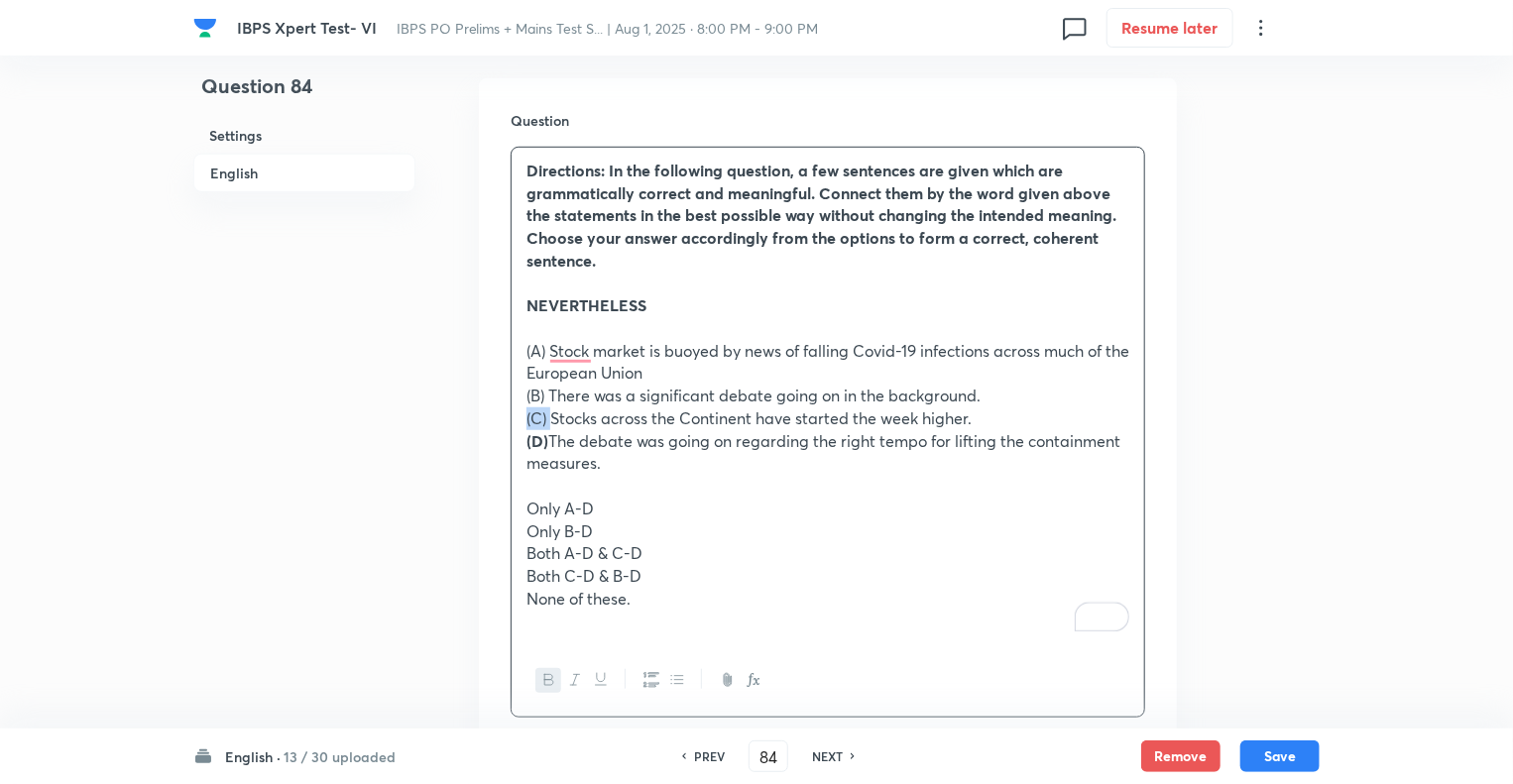 drag, startPoint x: 549, startPoint y: 420, endPoint x: 498, endPoint y: 424, distance: 51.156622 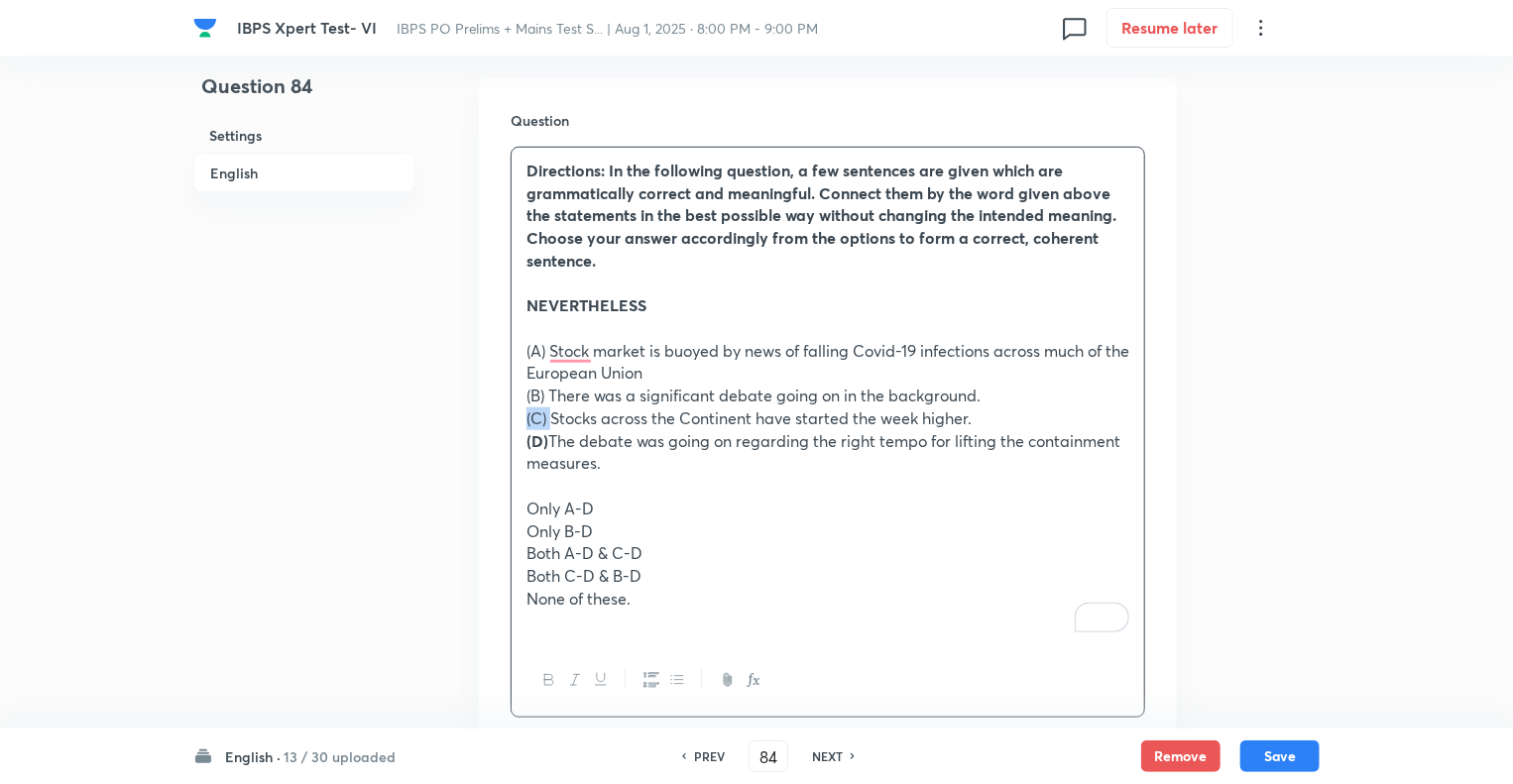 click 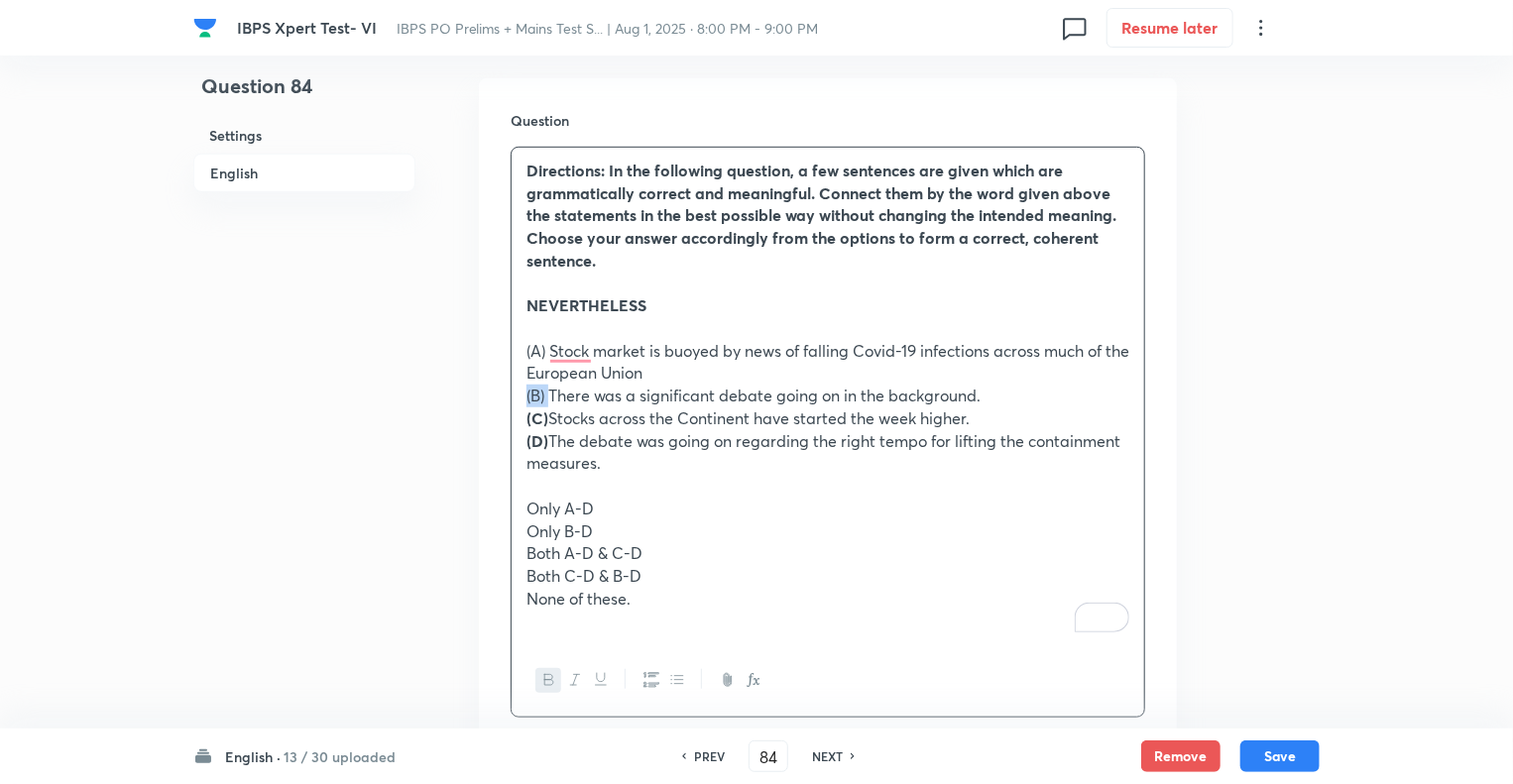 drag, startPoint x: 548, startPoint y: 392, endPoint x: 474, endPoint y: 395, distance: 74.060786 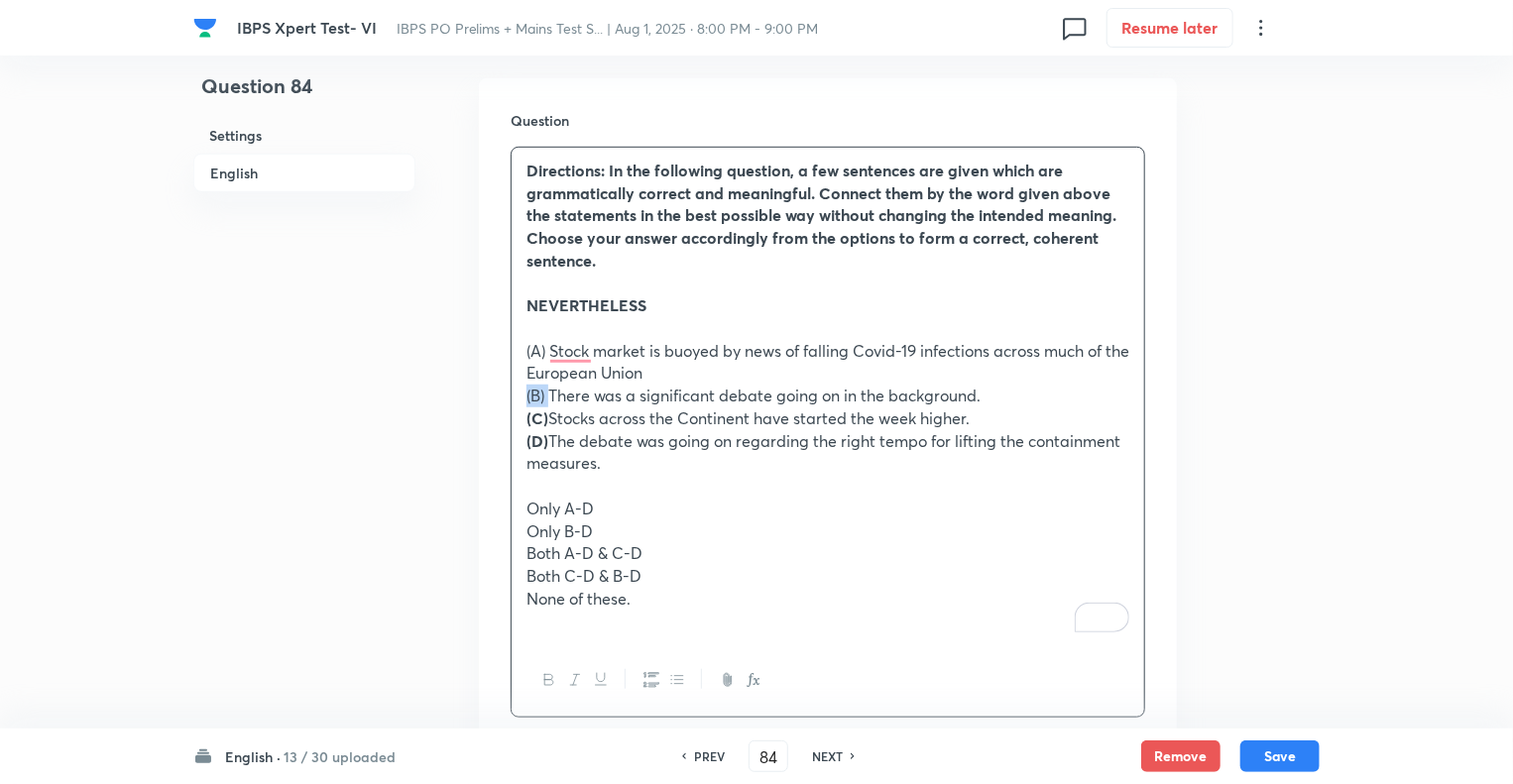 click 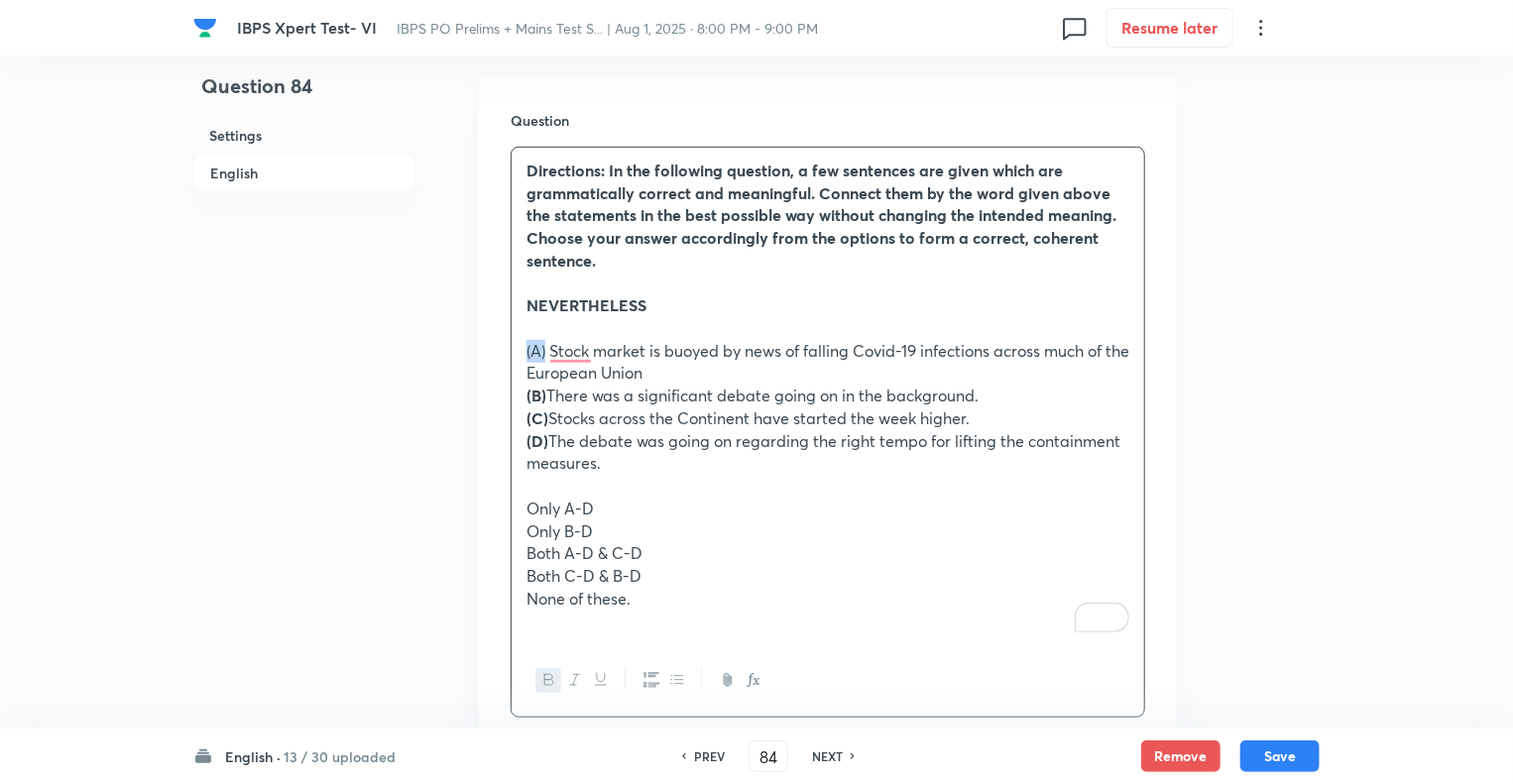 drag, startPoint x: 547, startPoint y: 356, endPoint x: 506, endPoint y: 353, distance: 41.10961 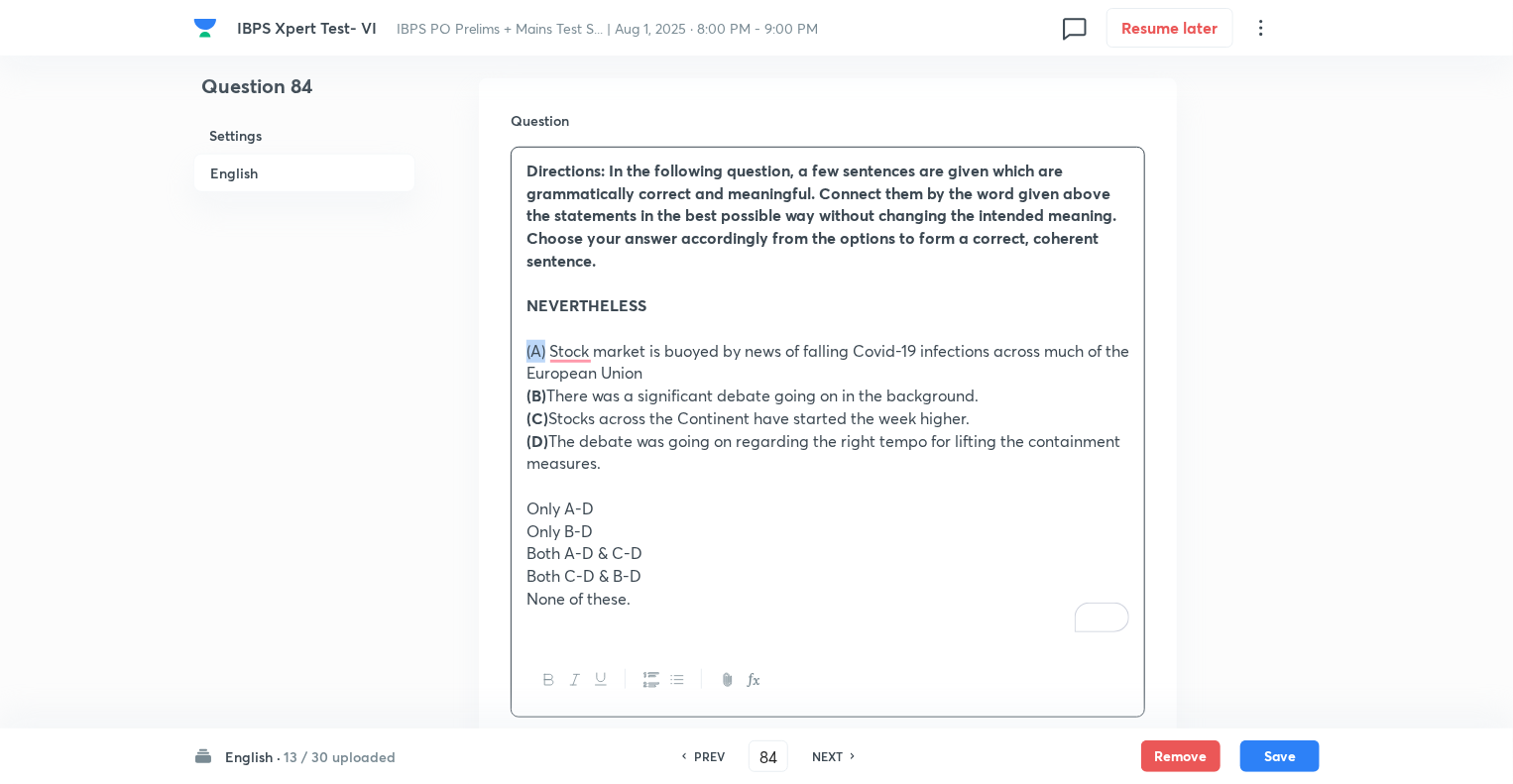 click at bounding box center (548, 680) 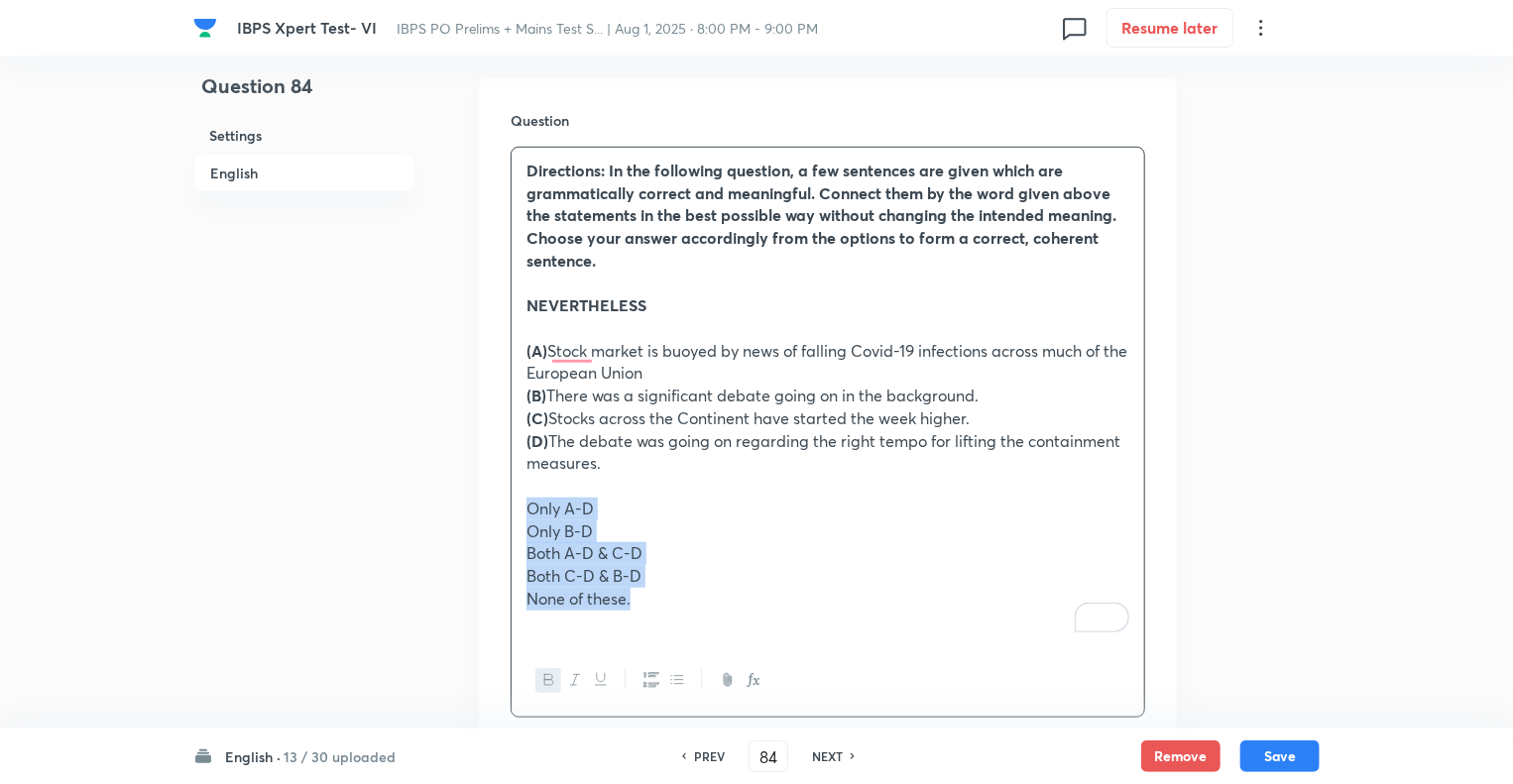 click on "IBPS Xpert Test- VI IBPS PO Prelims + Mains Test S... | Aug 1, [DATE] · 8:00 PM - 9:00 PM 0 Resume later Question 84 Settings English Settings Type Single choice correct 5 options + 1 mark - 0.25 marks Edit Concept English Language Reading Comprehension Comprehension Sentence Connectors Edit Additional details Moderate Concept Not from PYQ paper No equation Edit In English Question Directions: In the following question, a few sentences are given which are grammatically correct and meaningful. Connect them by the word given above the statements in the best possible way without changing the intended meaning. Choose your answer accordingly from the options to form a correct, coherent sentence. ﻿ NEVERTHELESS (A)  Stock market is buoyed by news of falling Covid-19 infections across much of the European Union (B)  There was a significant debate going on in the background.  (C)  Stocks across the Continent have started the week higher.  (D)  Only A-D Only B-D Both A-D & C-D Both C-D & B-D None of these. Option A" at bounding box center [756, 1120] 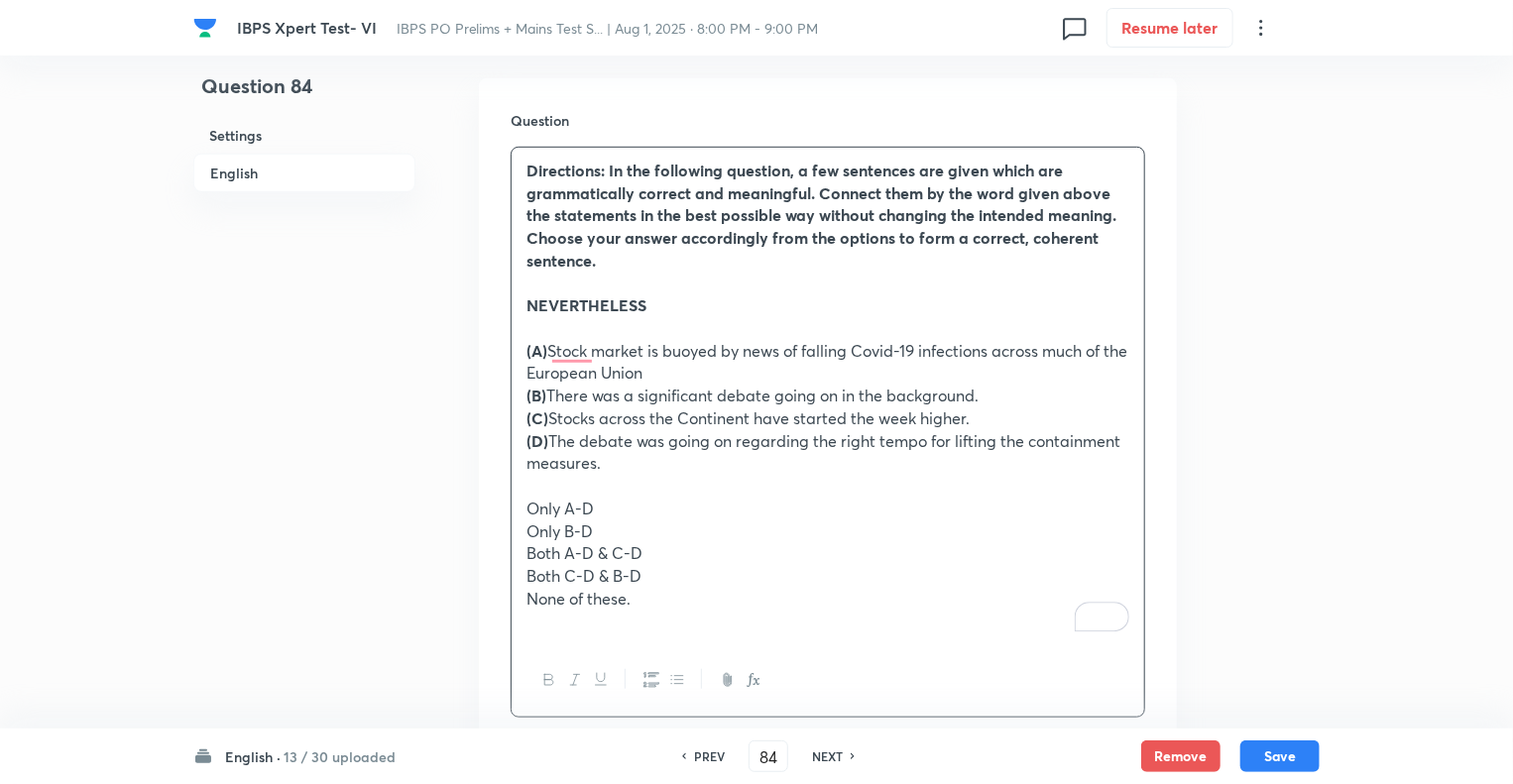 click on "Question 84 Settings English Settings Type Single choice correct 5 options + 1 mark - 0.25 marks Edit Concept English Language Reading Comprehension Comprehension Sentence Connectors Edit Additional details Moderate Concept Not from PYQ paper No equation Edit In English Question Directions: In the following question, a few sentences are given which are grammatically correct and meaningful. Connect them by the word given above the statements in the best possible way without changing the intended meaning. Choose your answer accordingly from the options to form a correct, coherent sentence. NEVERTHELESS (A)  Stock market is buoyed by news of falling Covid-19 infections across much of the European Union (B)  There was a significant debate going on in the background.  (C)  Stocks across the Continent have started the week higher.  (D)  The debate was going on regarding the right tempo for lifting the containment measures. Only A-D Only B-D Both A-D & C-D Both C-D & B-D None of these. Option A Option B Option C" at bounding box center (756, 1120) 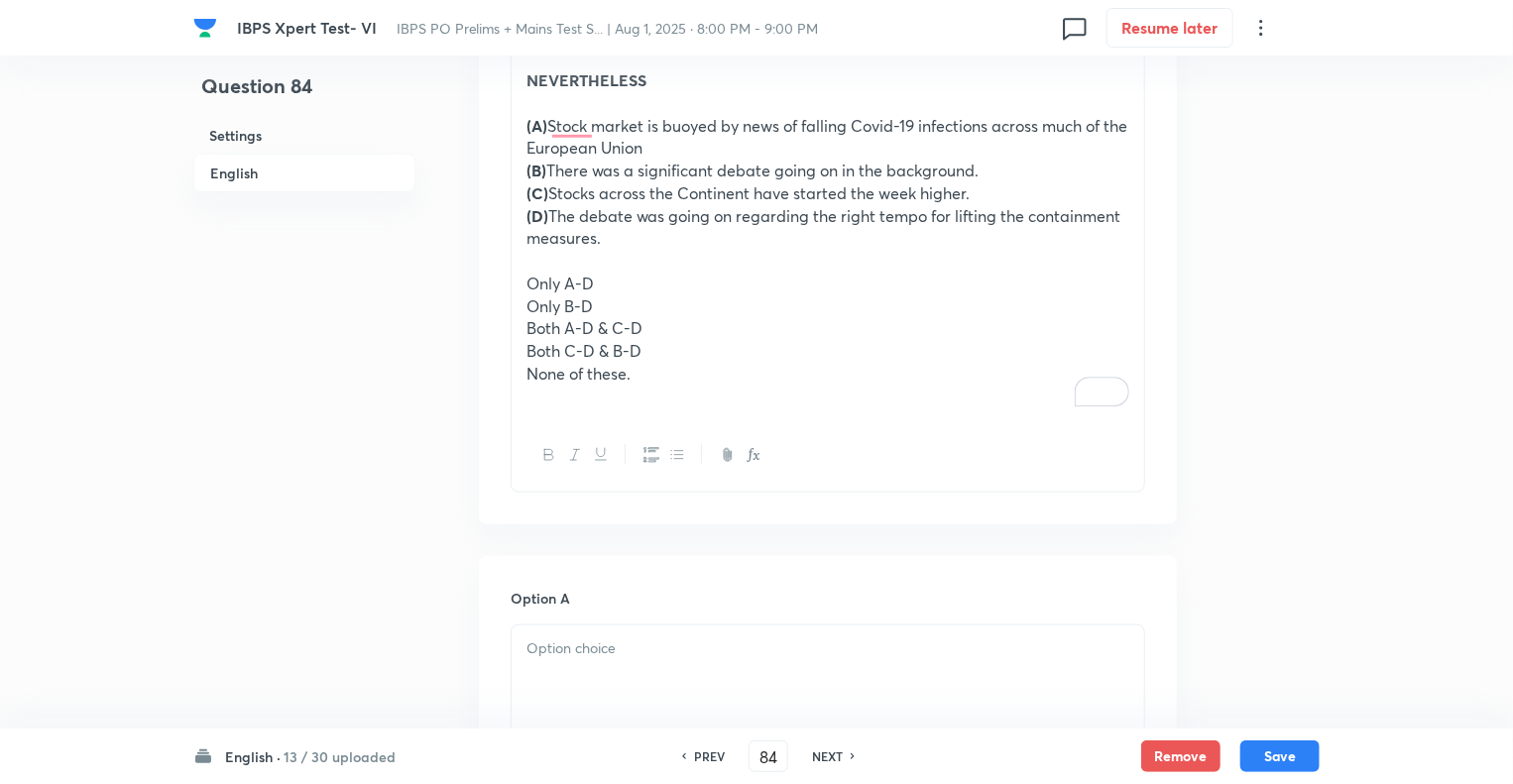 scroll, scrollTop: 1002, scrollLeft: 0, axis: vertical 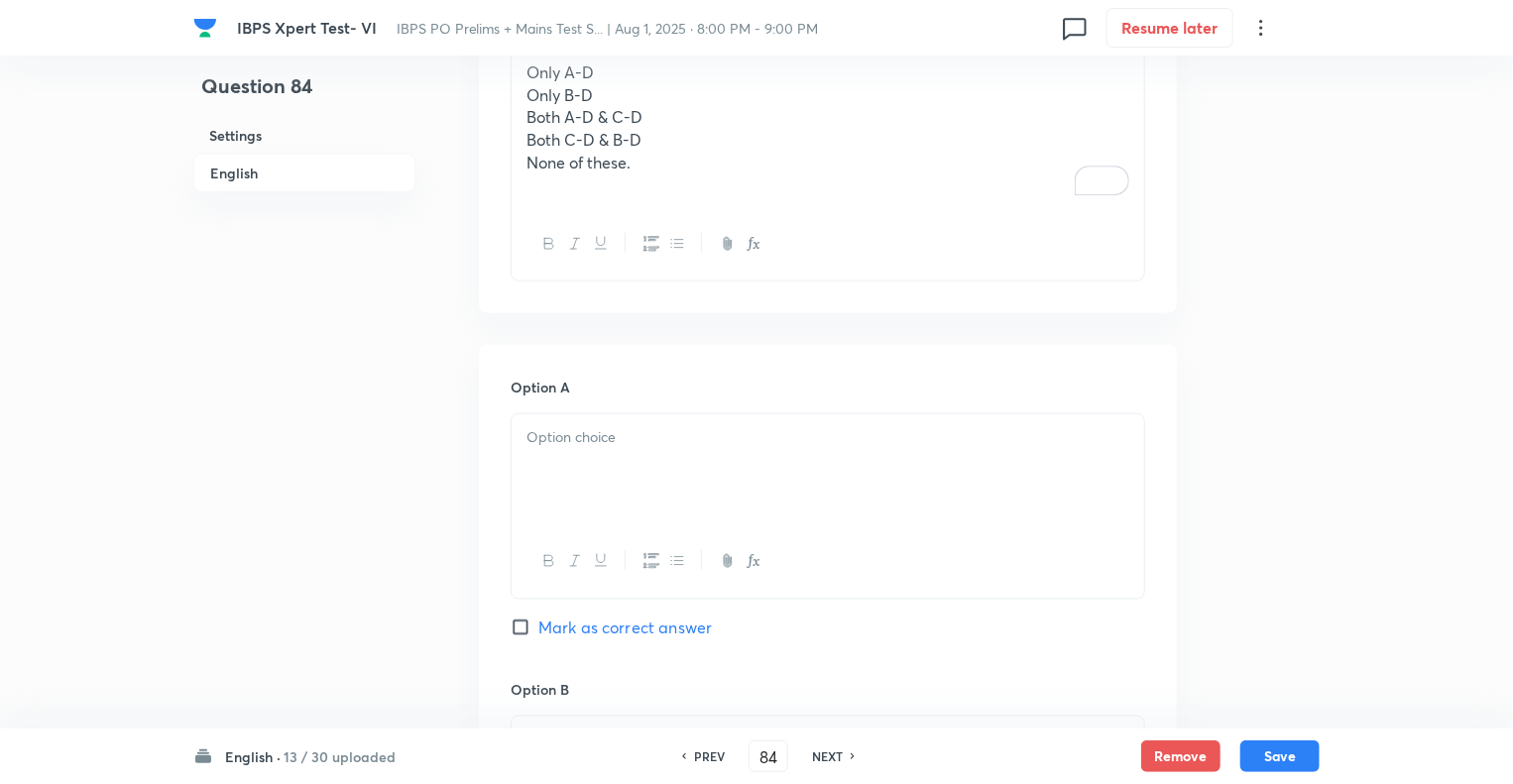 click at bounding box center (828, 470) 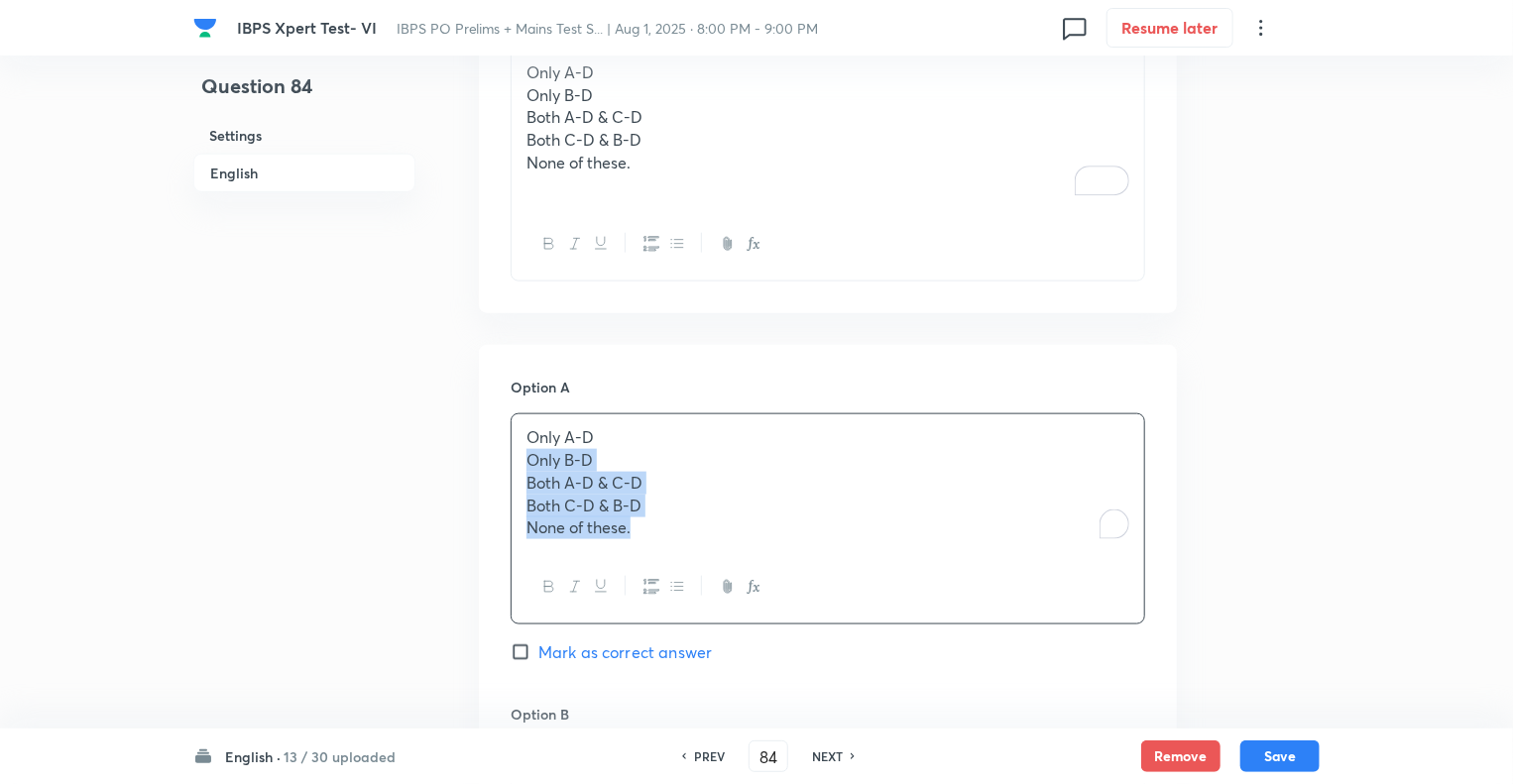 drag, startPoint x: 642, startPoint y: 525, endPoint x: 516, endPoint y: 465, distance: 139.5564 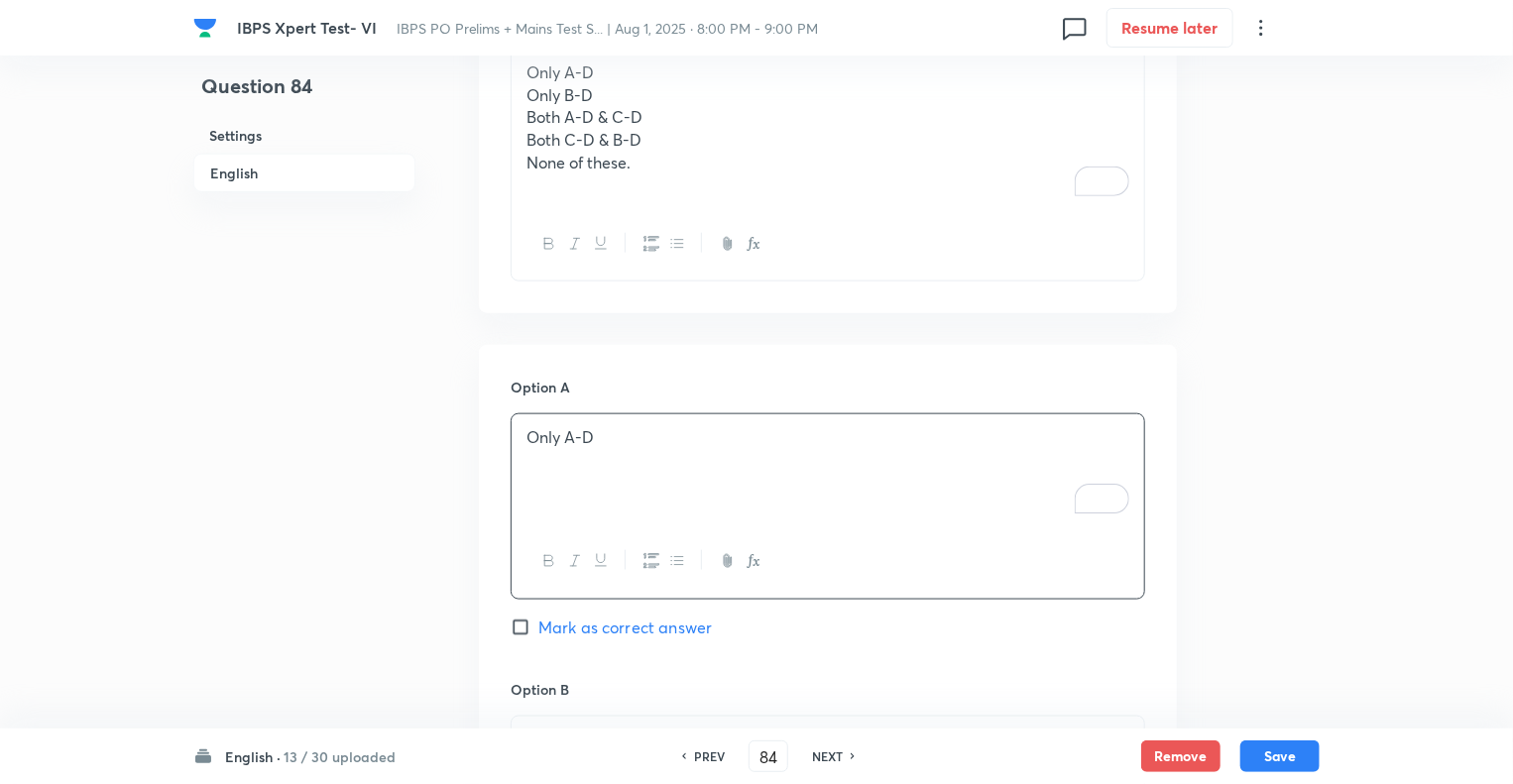 click on "Question 84 Settings English" at bounding box center [304, 684] 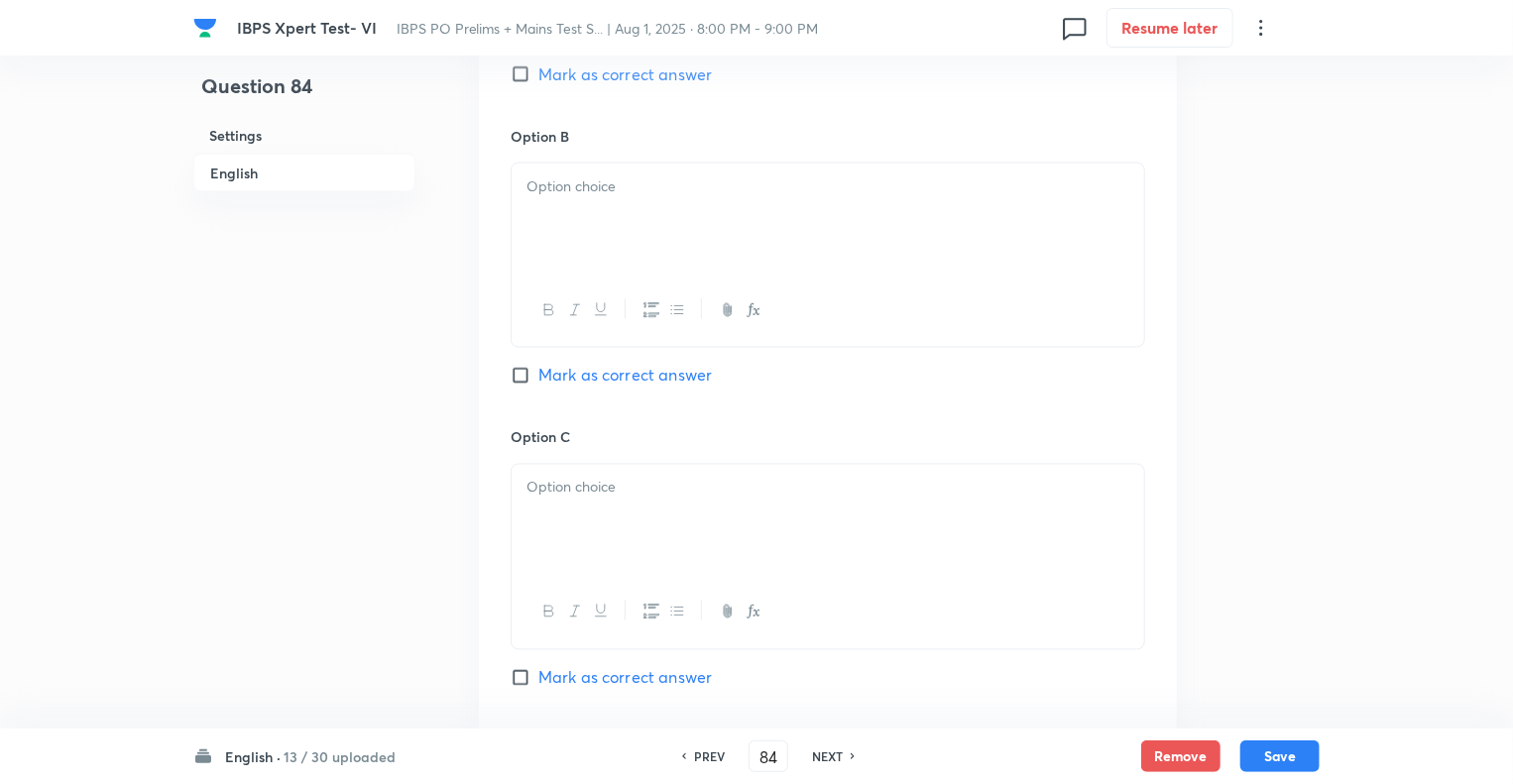 scroll, scrollTop: 1557, scrollLeft: 0, axis: vertical 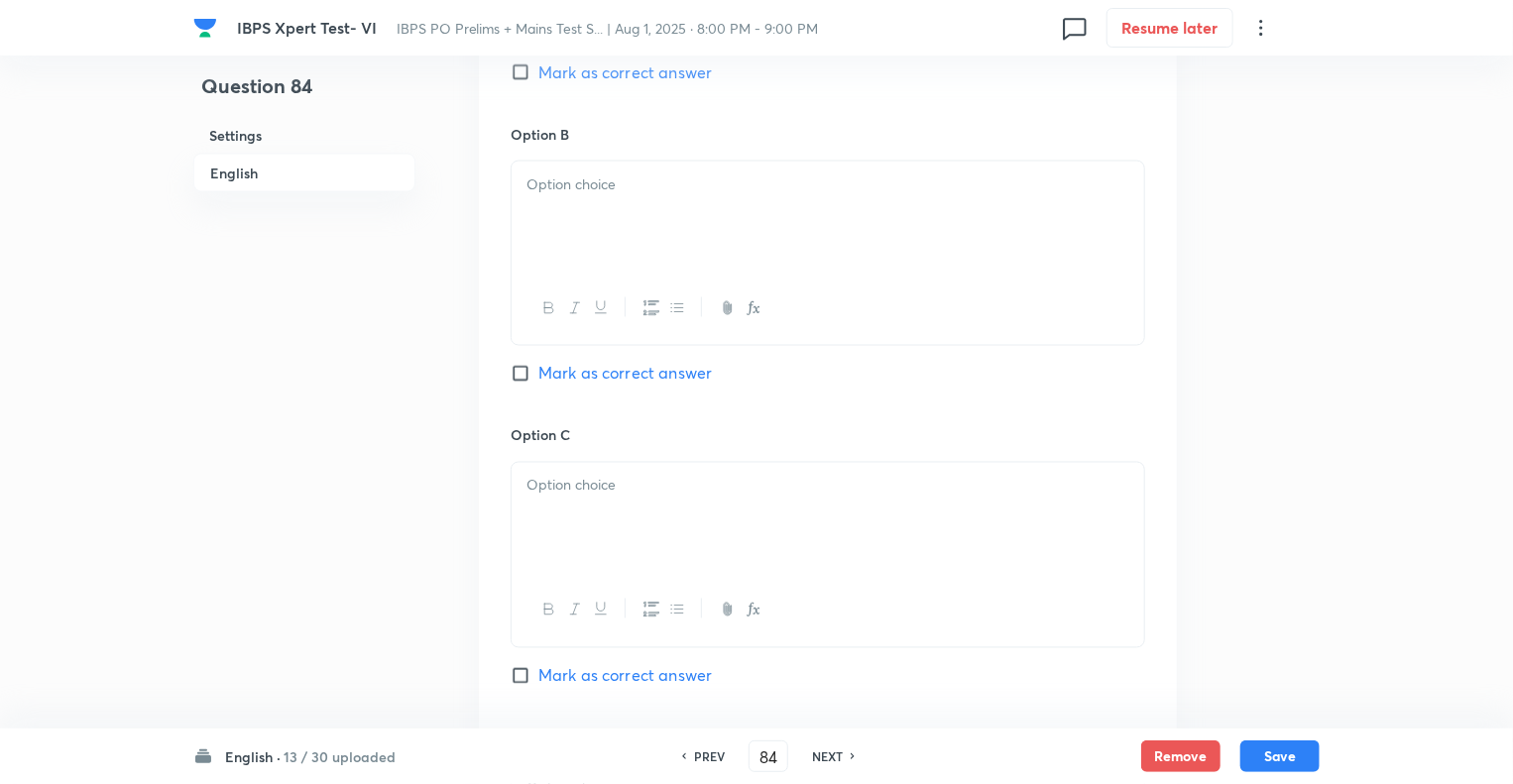 click at bounding box center [828, 217] 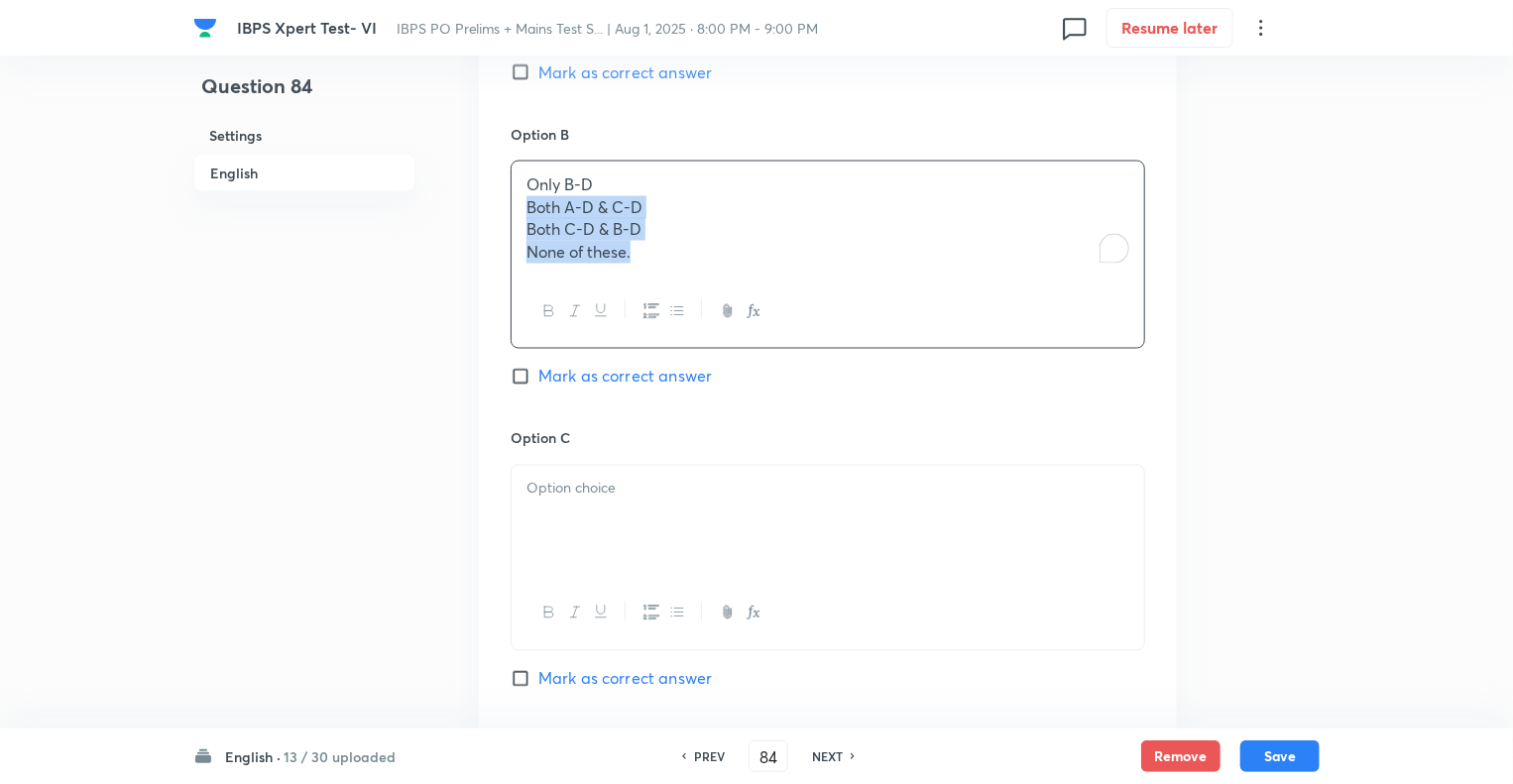 drag, startPoint x: 652, startPoint y: 255, endPoint x: 514, endPoint y: 209, distance: 145.4648 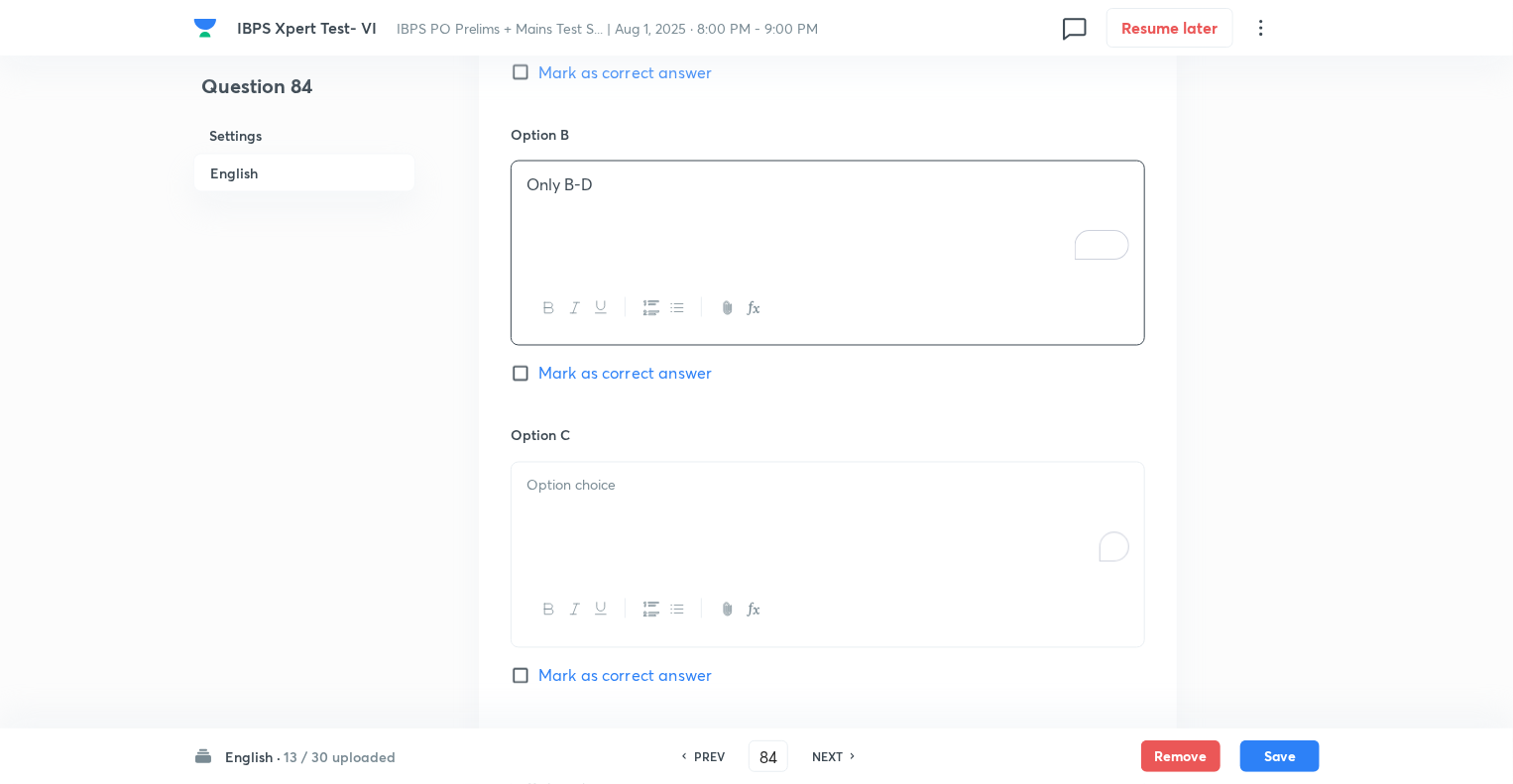 click at bounding box center (828, 518) 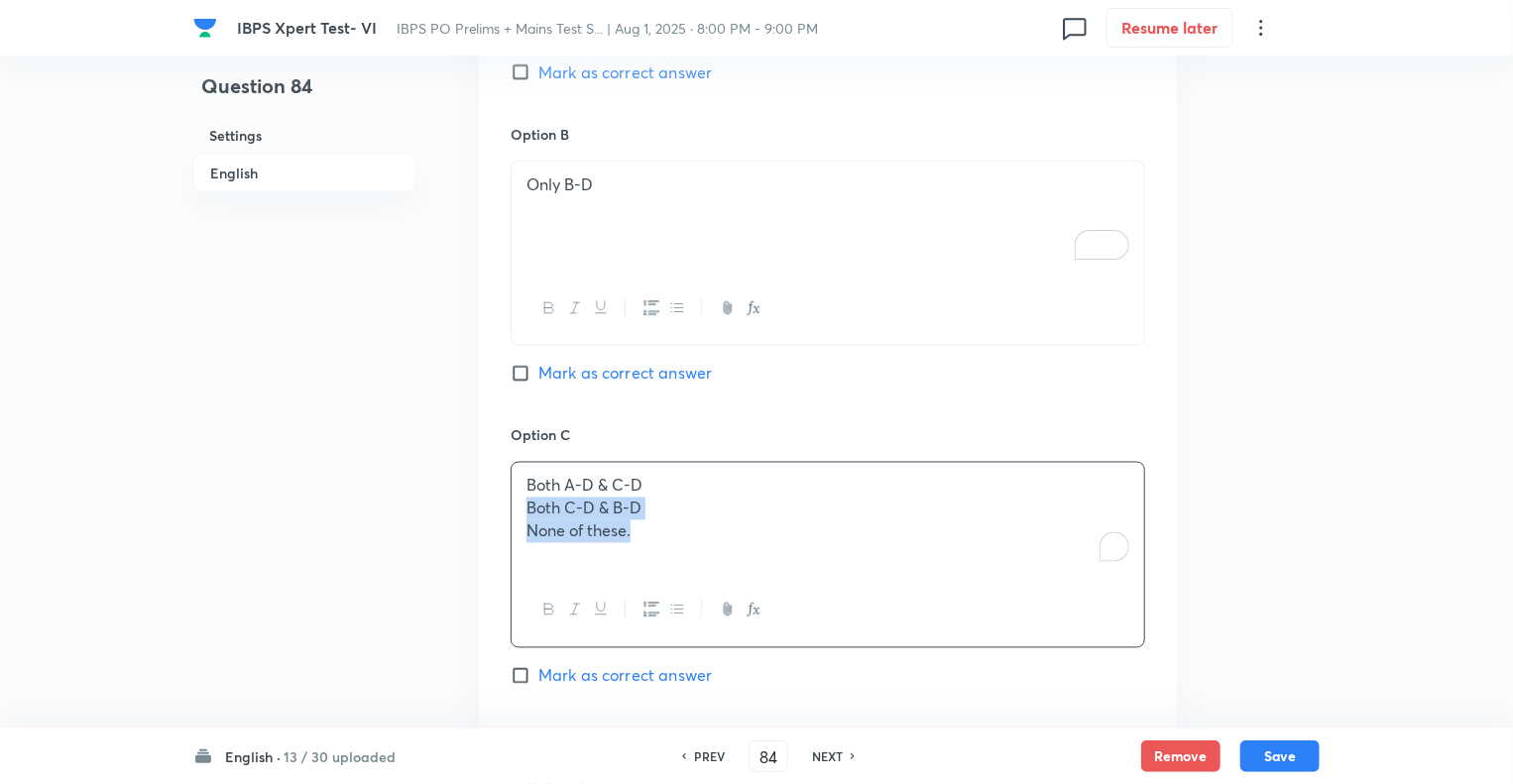 drag, startPoint x: 645, startPoint y: 535, endPoint x: 508, endPoint y: 507, distance: 139.832 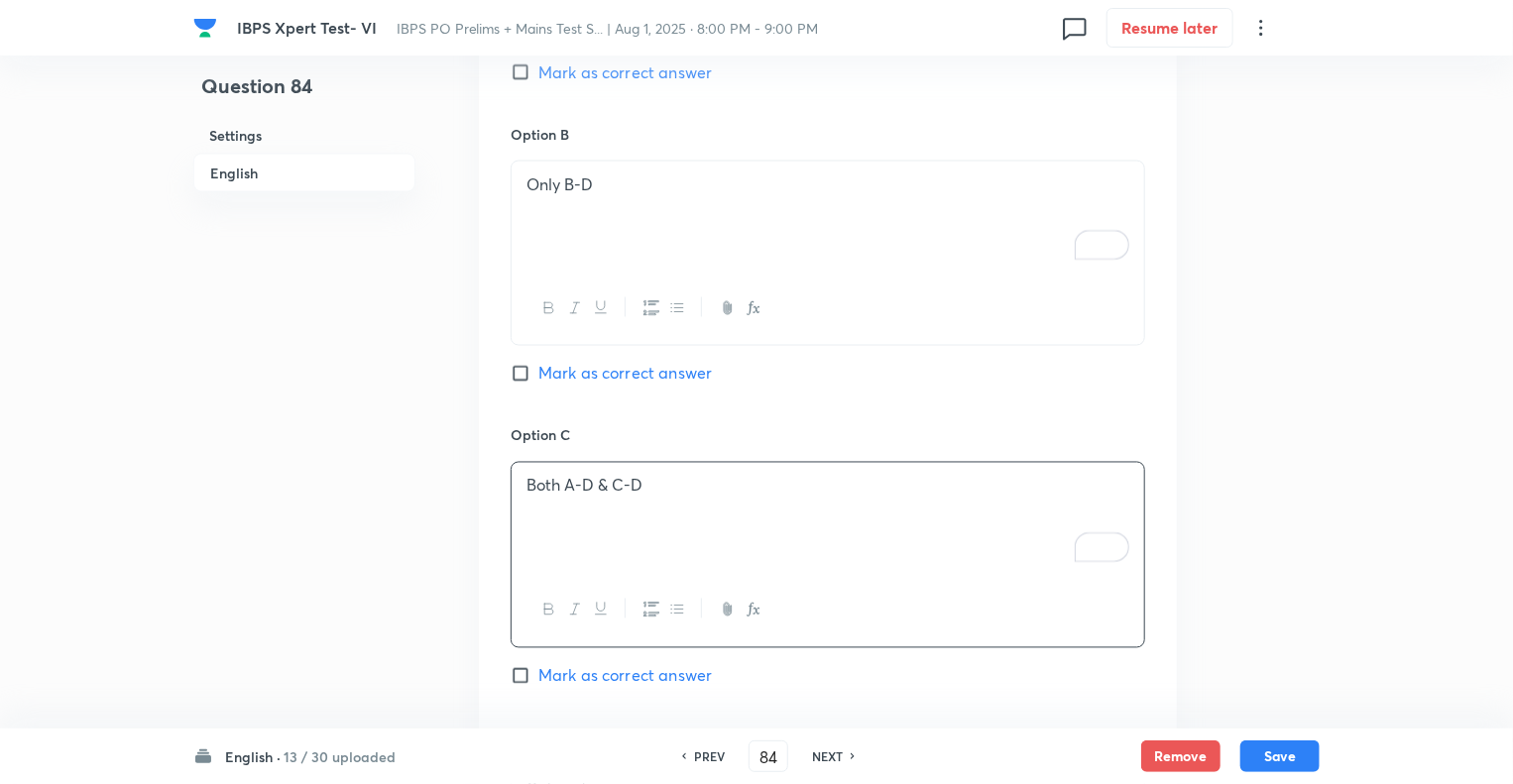 click on "Question 84 Settings English" at bounding box center (304, 129) 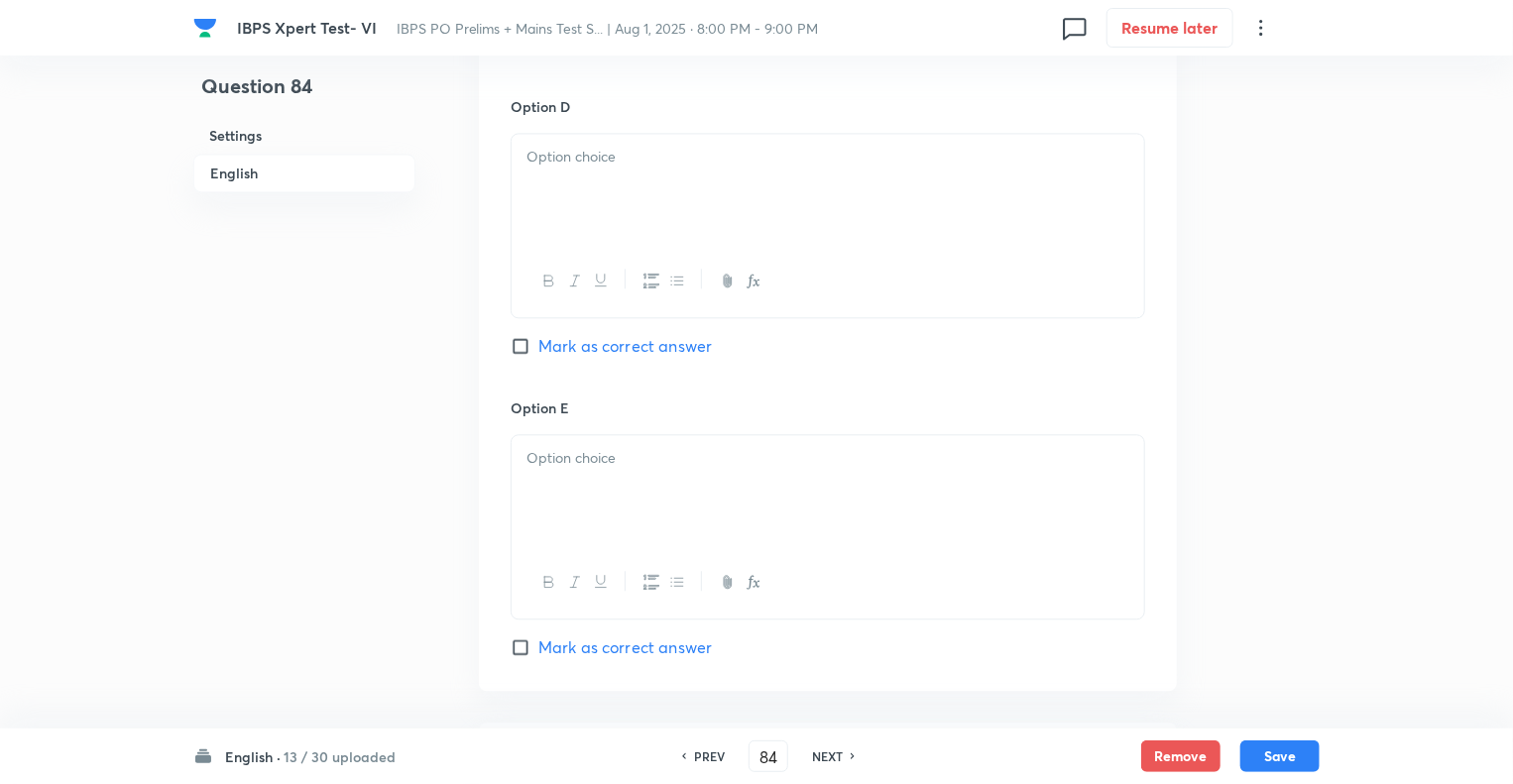 scroll, scrollTop: 2191, scrollLeft: 0, axis: vertical 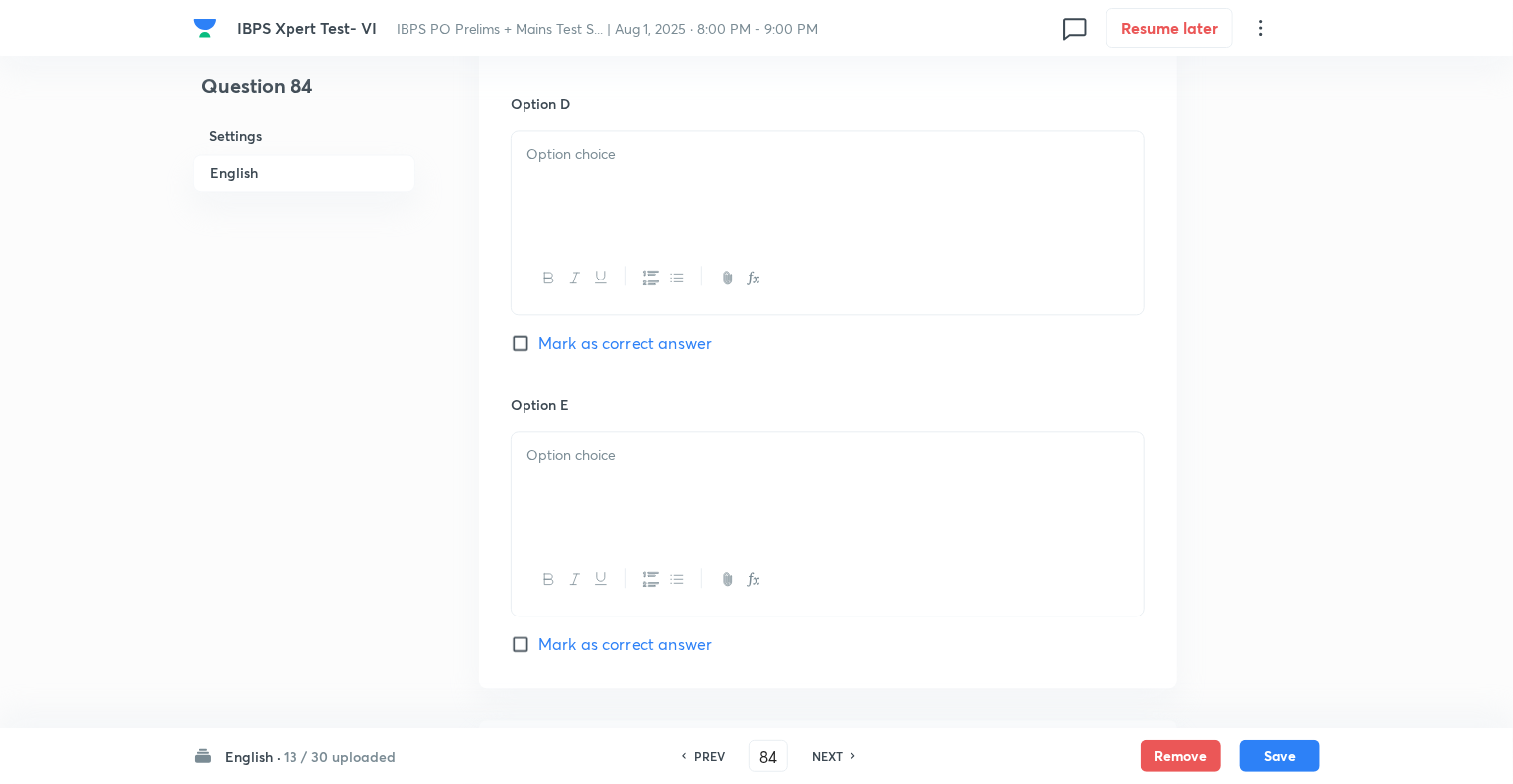 click at bounding box center (828, 186) 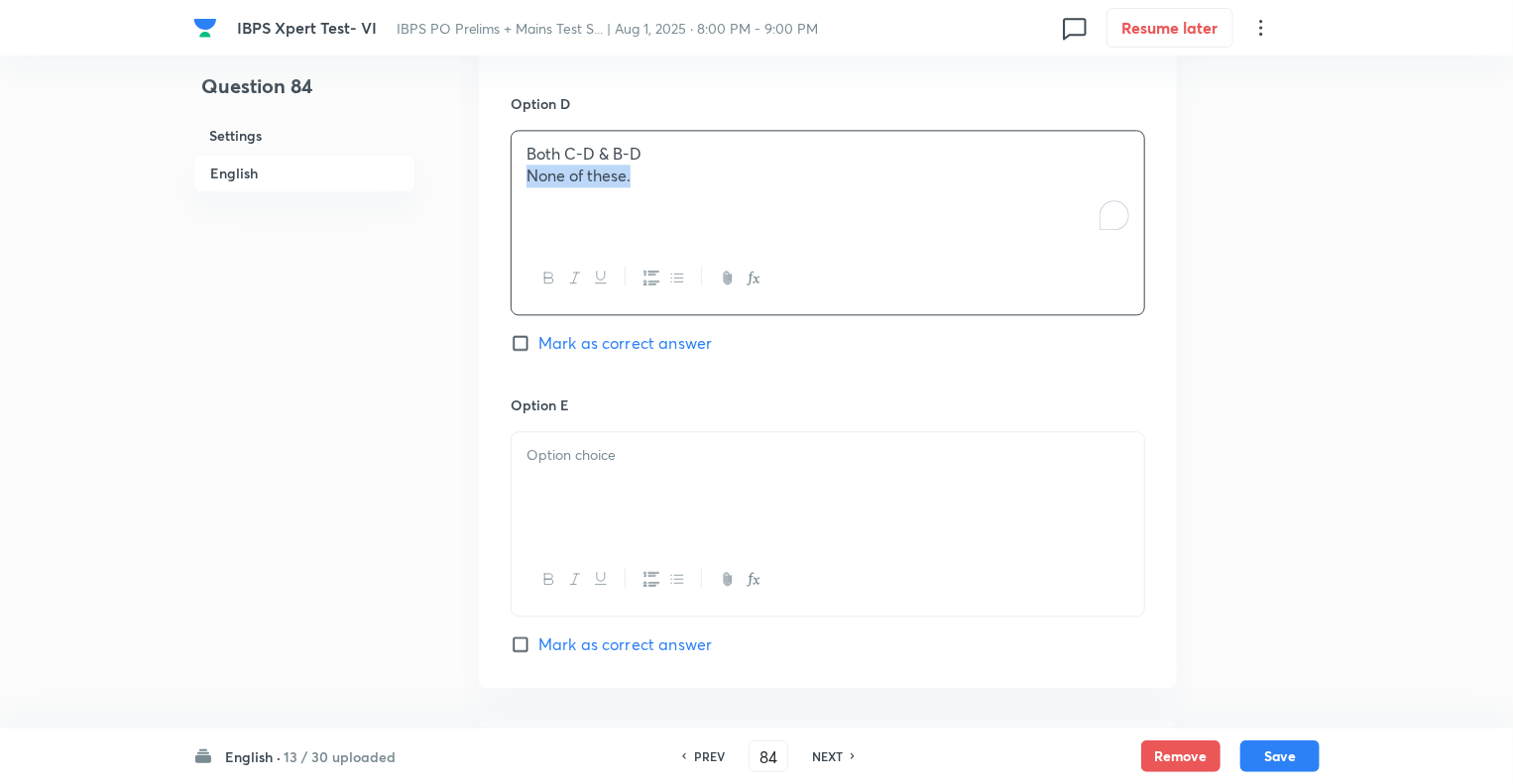 drag, startPoint x: 645, startPoint y: 174, endPoint x: 492, endPoint y: 190, distance: 153.83433 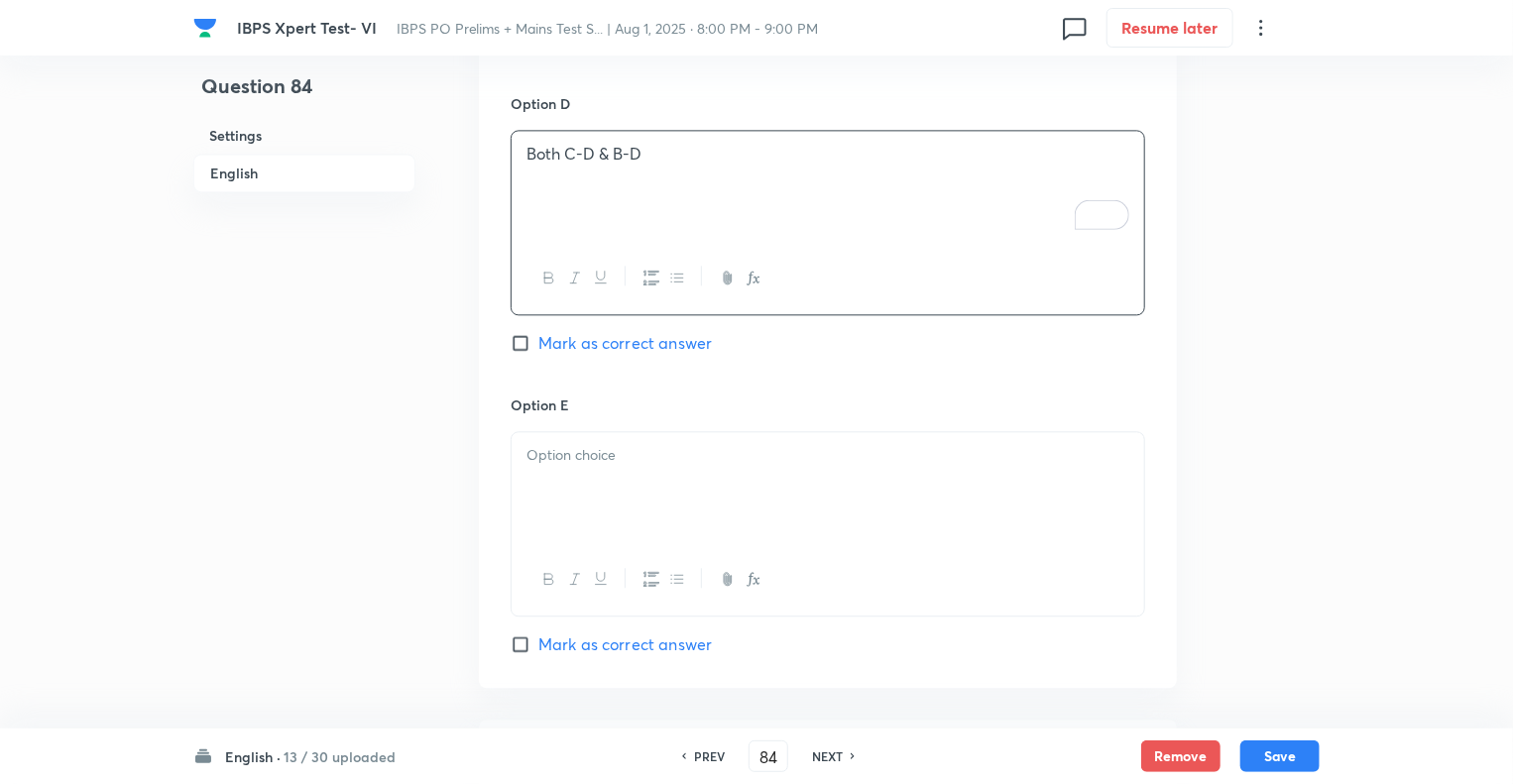 click at bounding box center [828, 488] 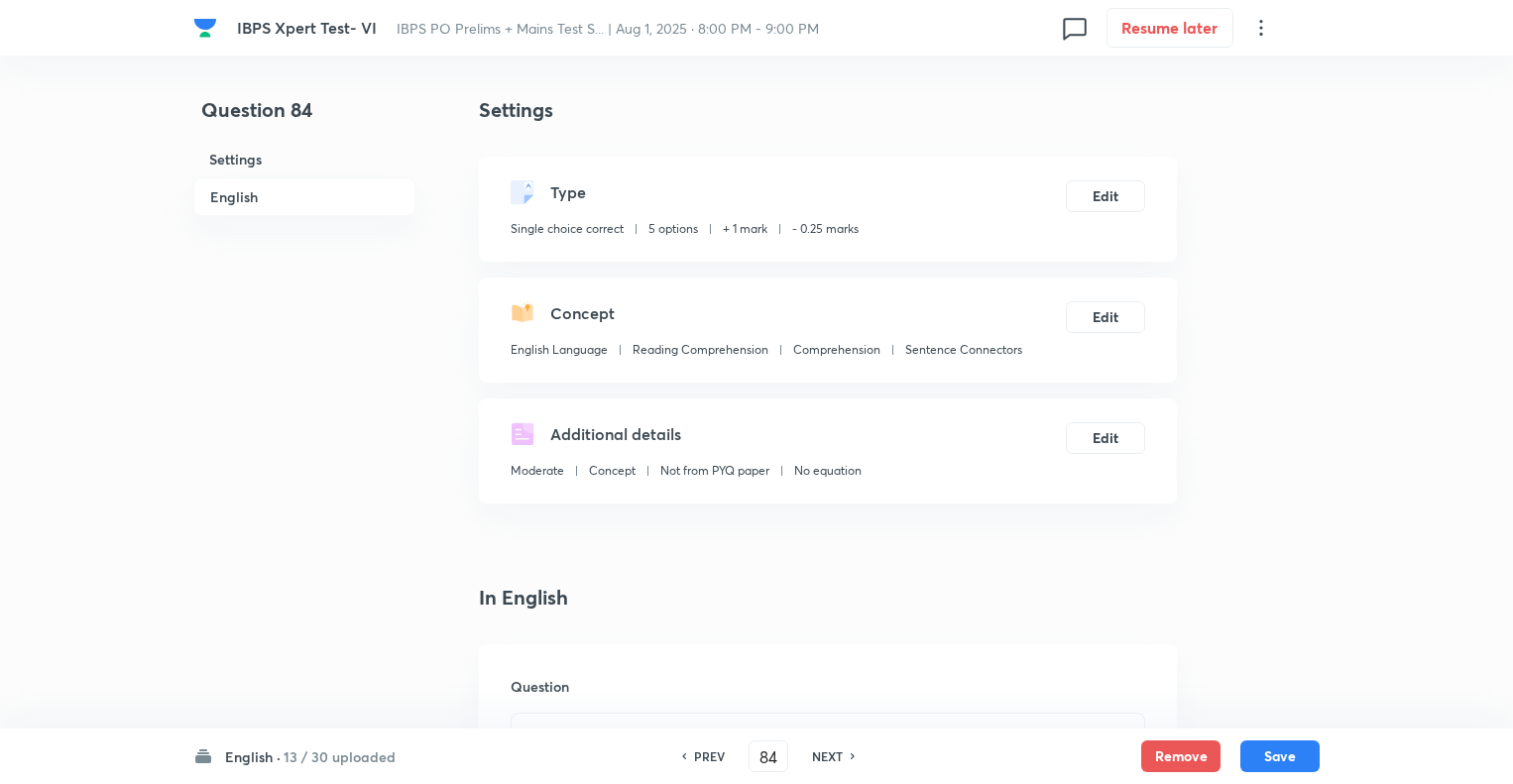 scroll, scrollTop: 2191, scrollLeft: 0, axis: vertical 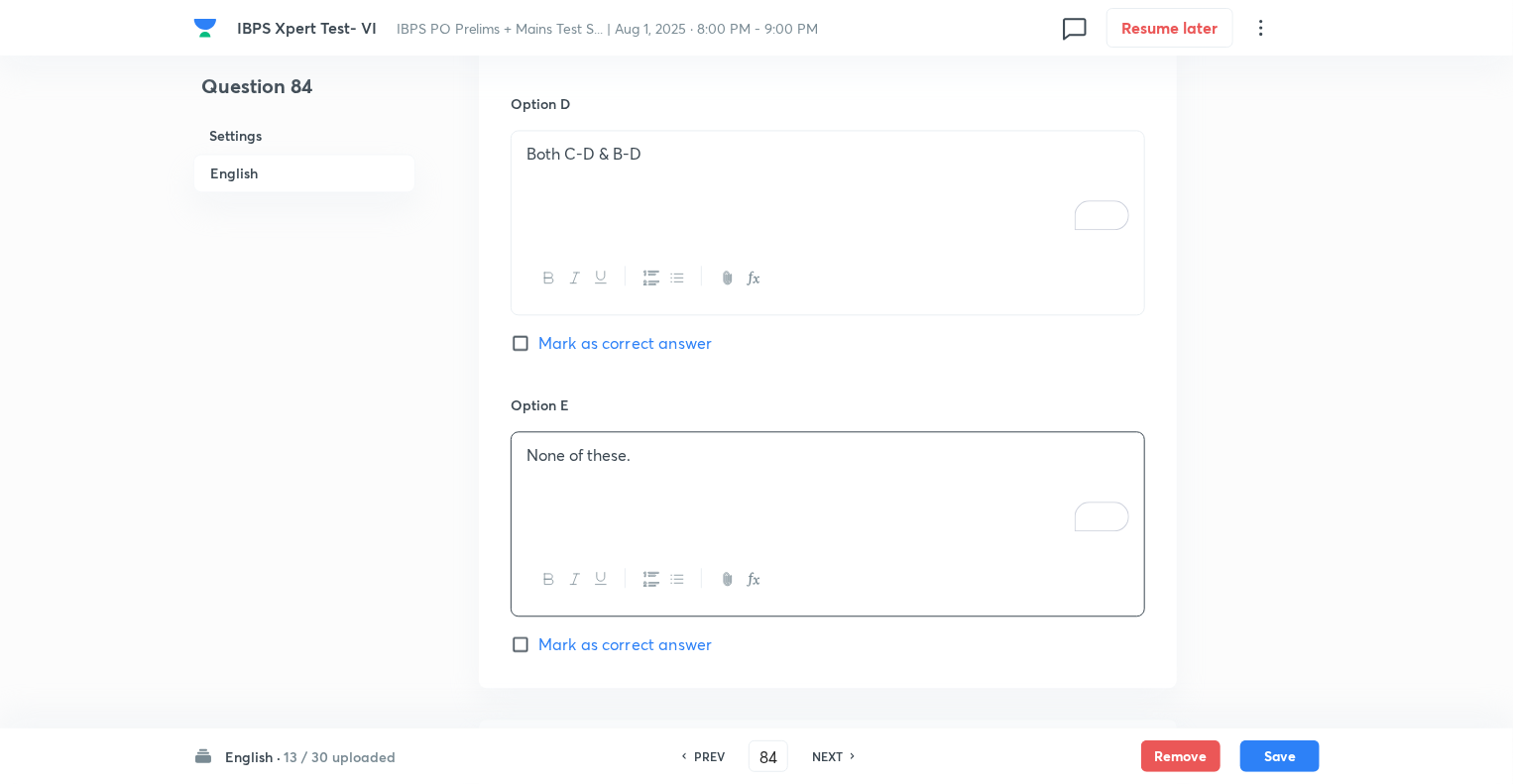 click on "Question 84 Settings English" at bounding box center (304, -505) 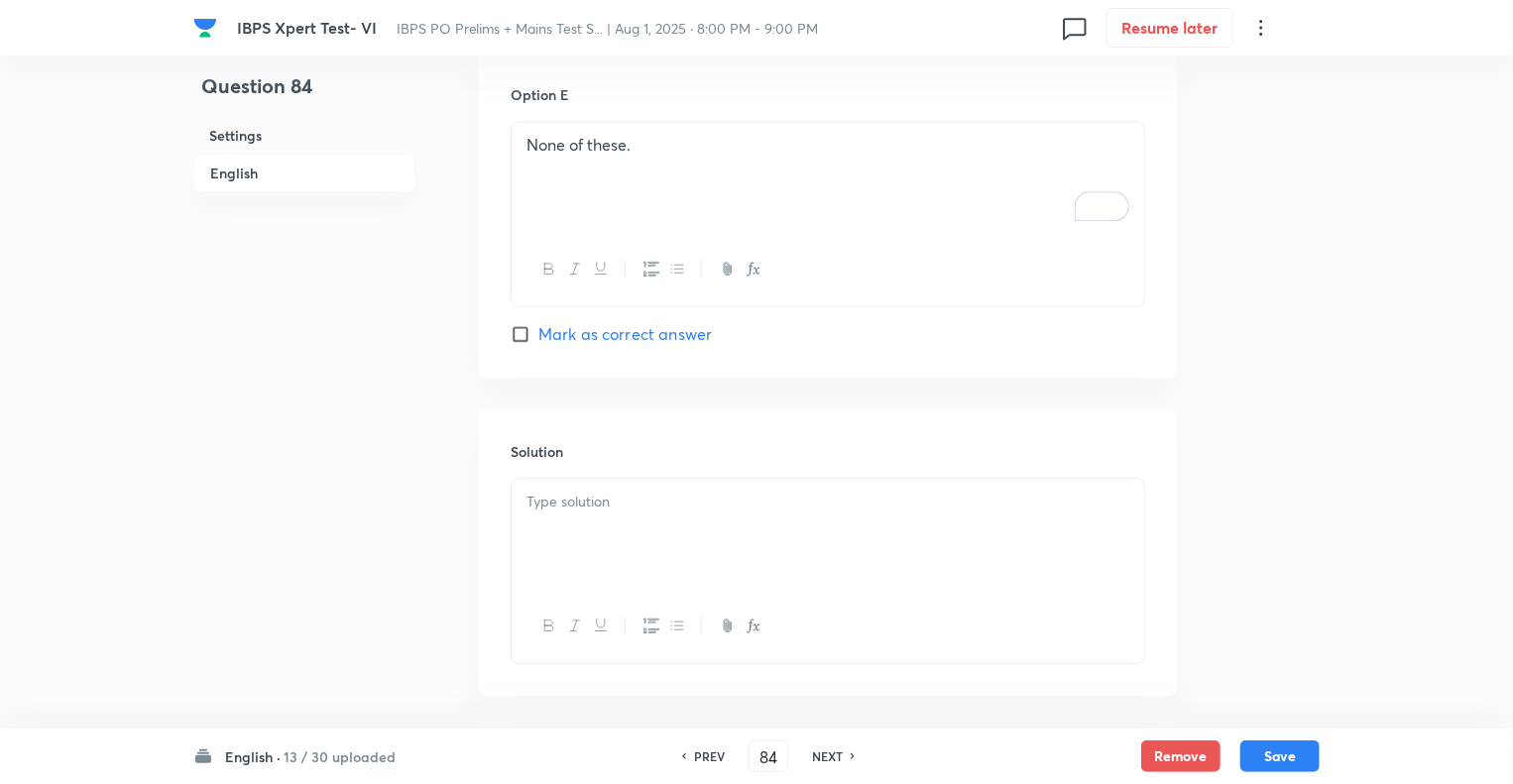 scroll, scrollTop: 2607, scrollLeft: 0, axis: vertical 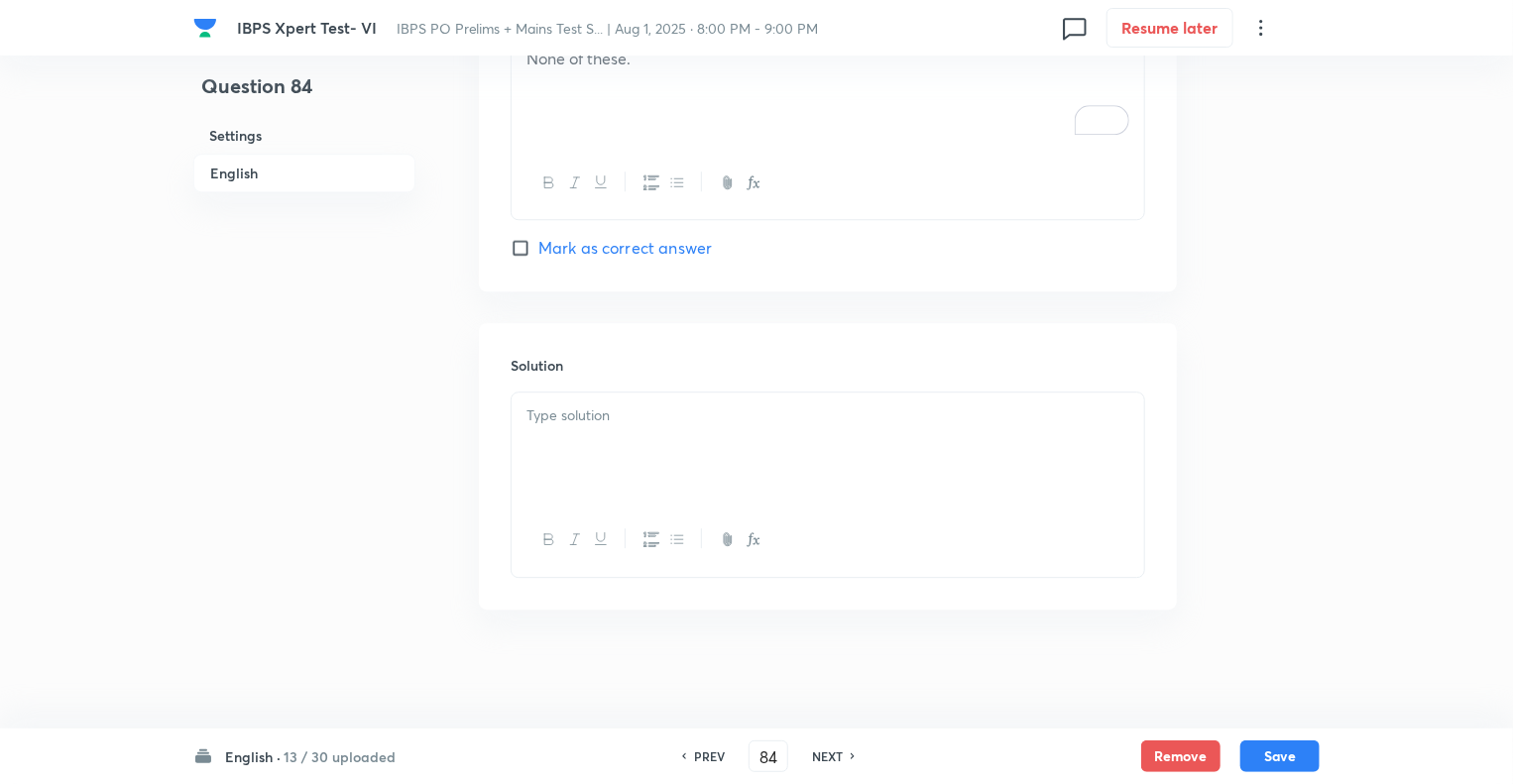 click at bounding box center [828, 448] 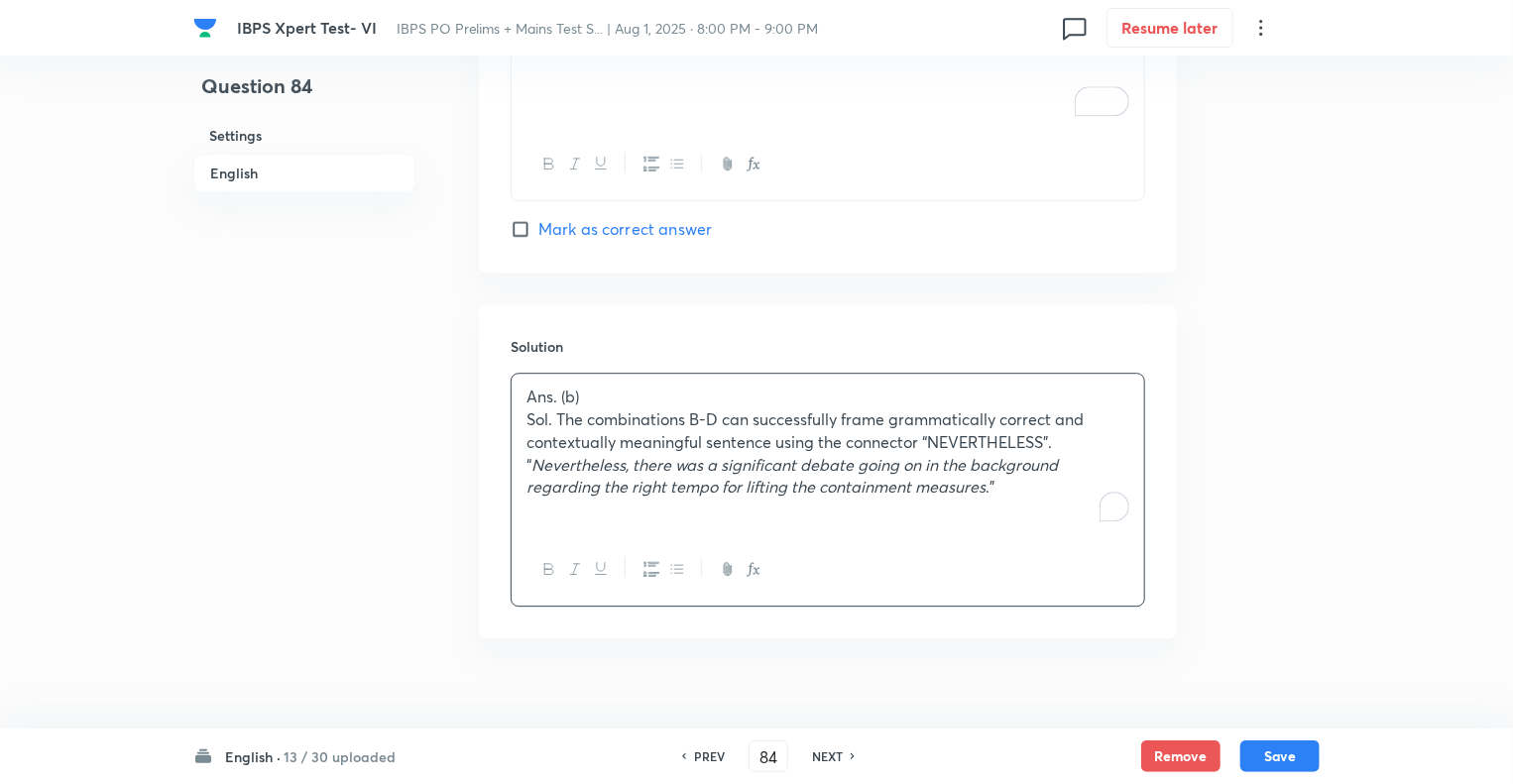 click on "Question 84 Settings English" at bounding box center [304, -897] 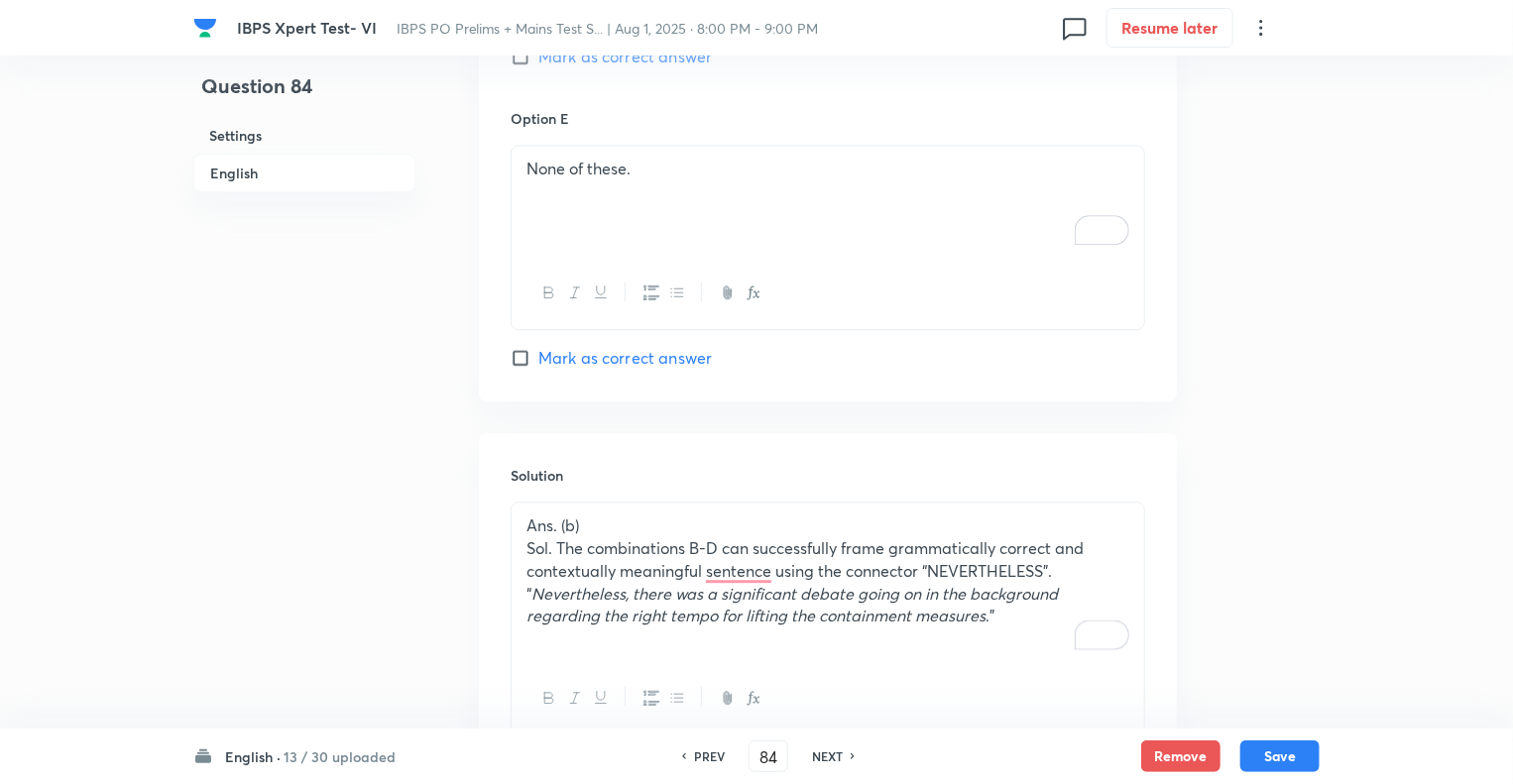 scroll, scrollTop: 1417, scrollLeft: 0, axis: vertical 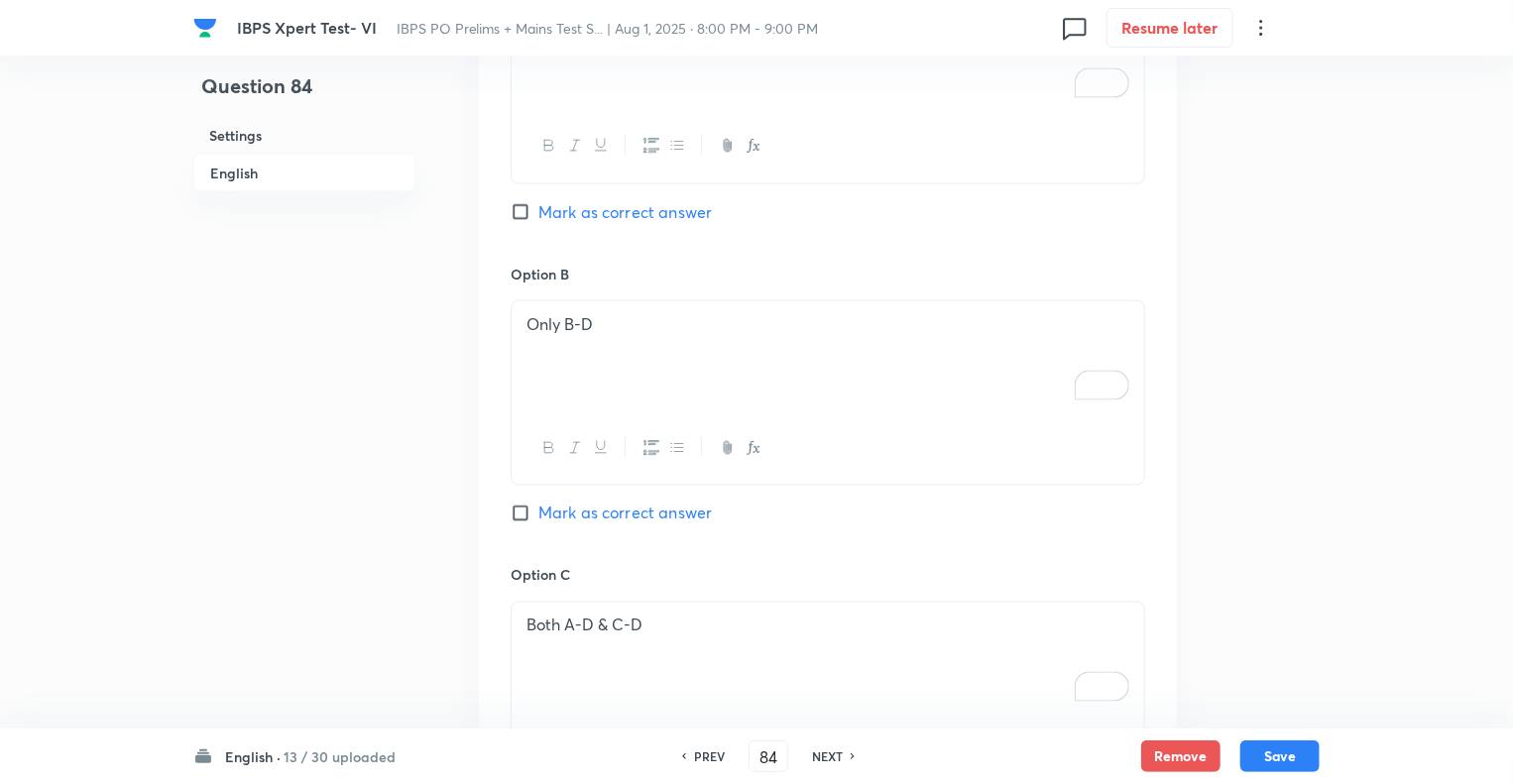 click on "Mark as correct answer" at bounding box center (524, 513) 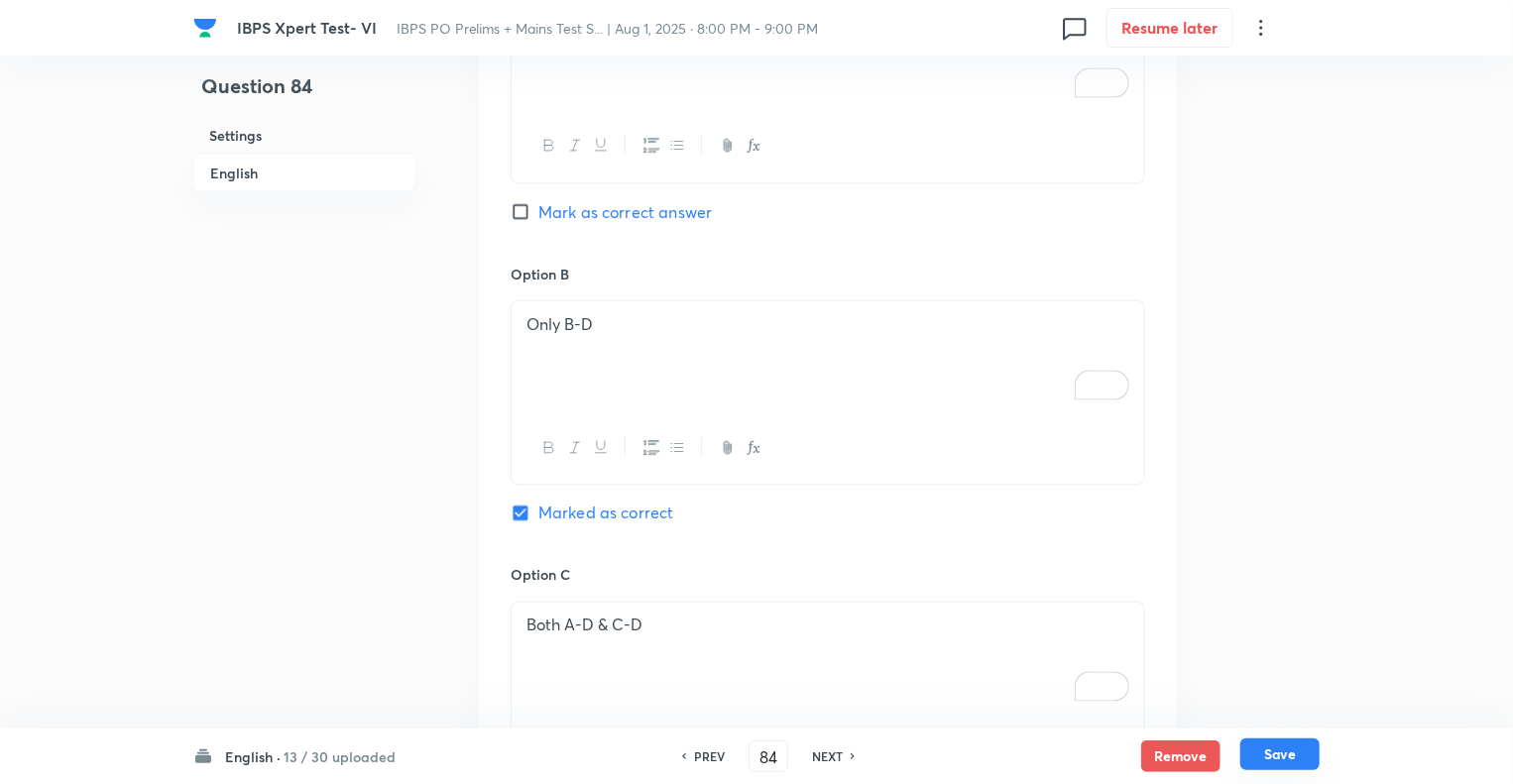click on "Save" at bounding box center [1280, 754] 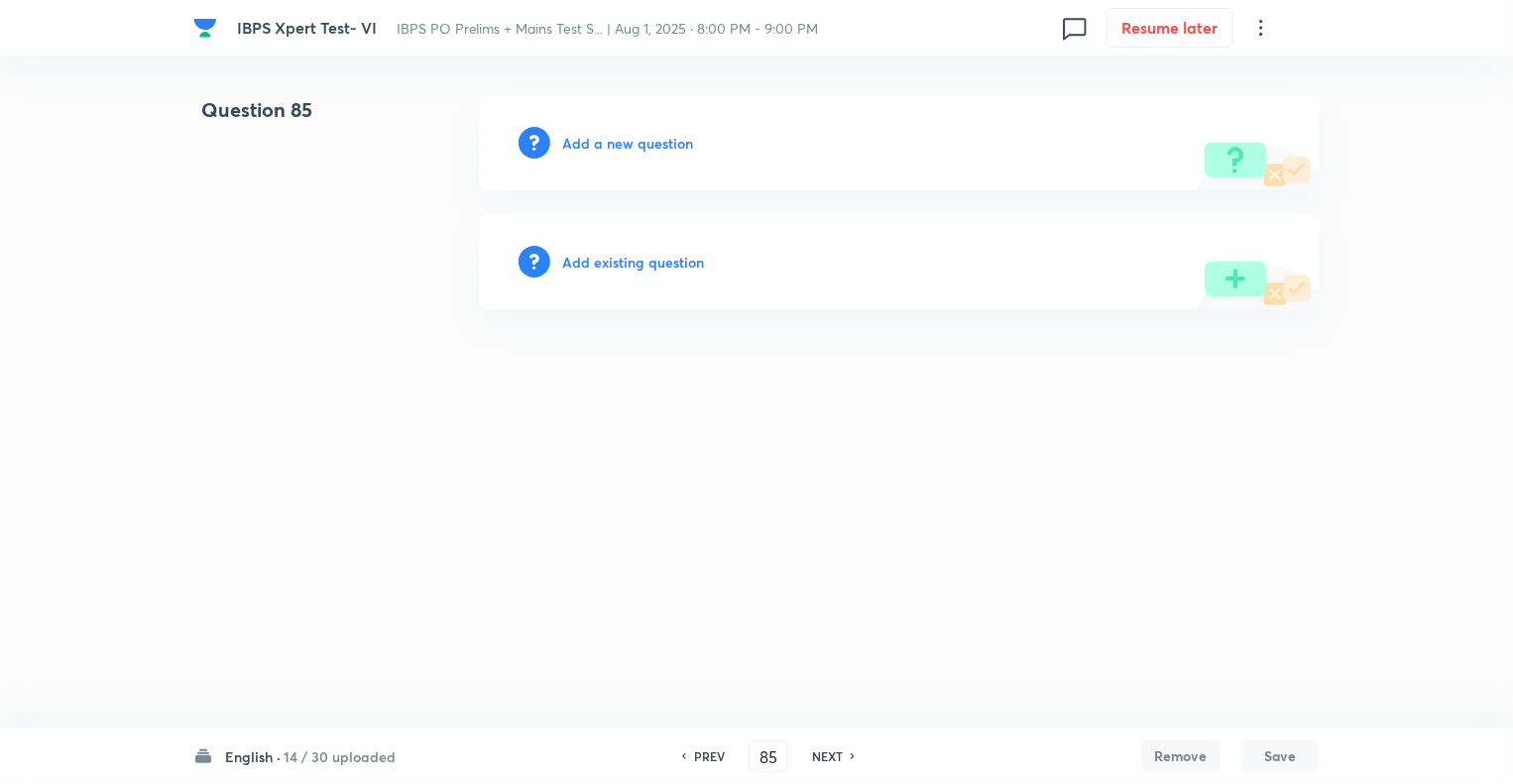 type on "85" 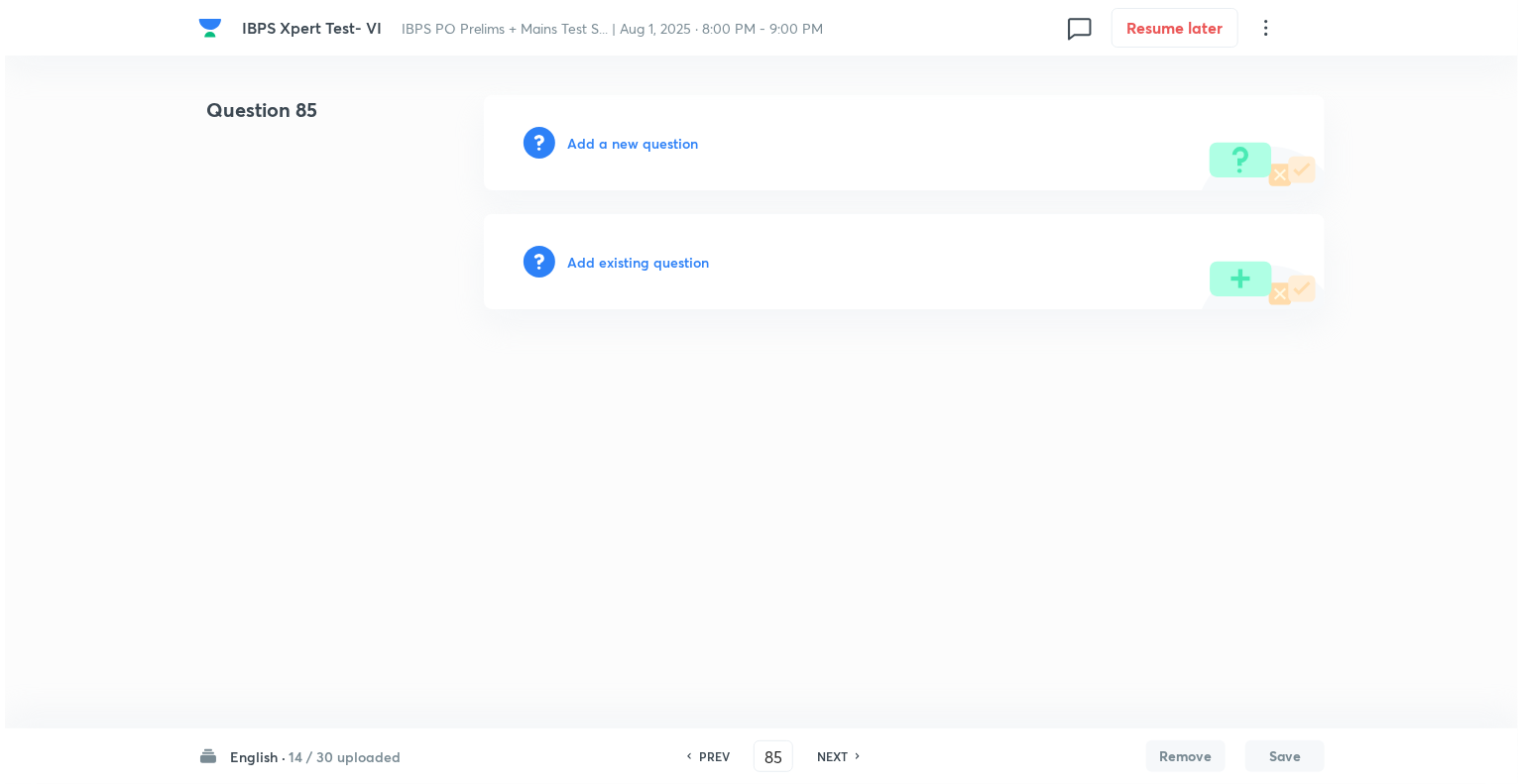 scroll, scrollTop: 0, scrollLeft: 0, axis: both 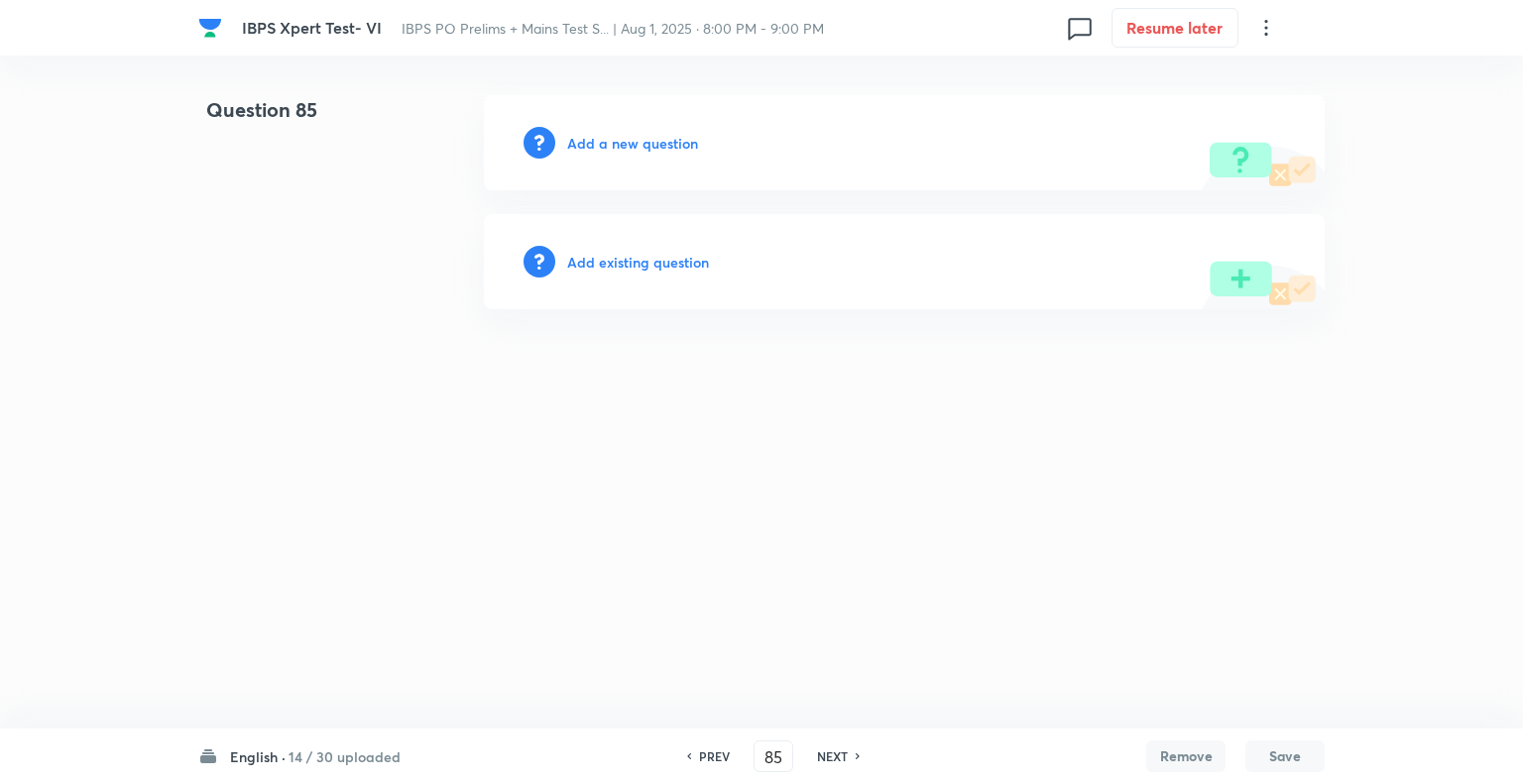 click on "Add a new question" at bounding box center (633, 143) 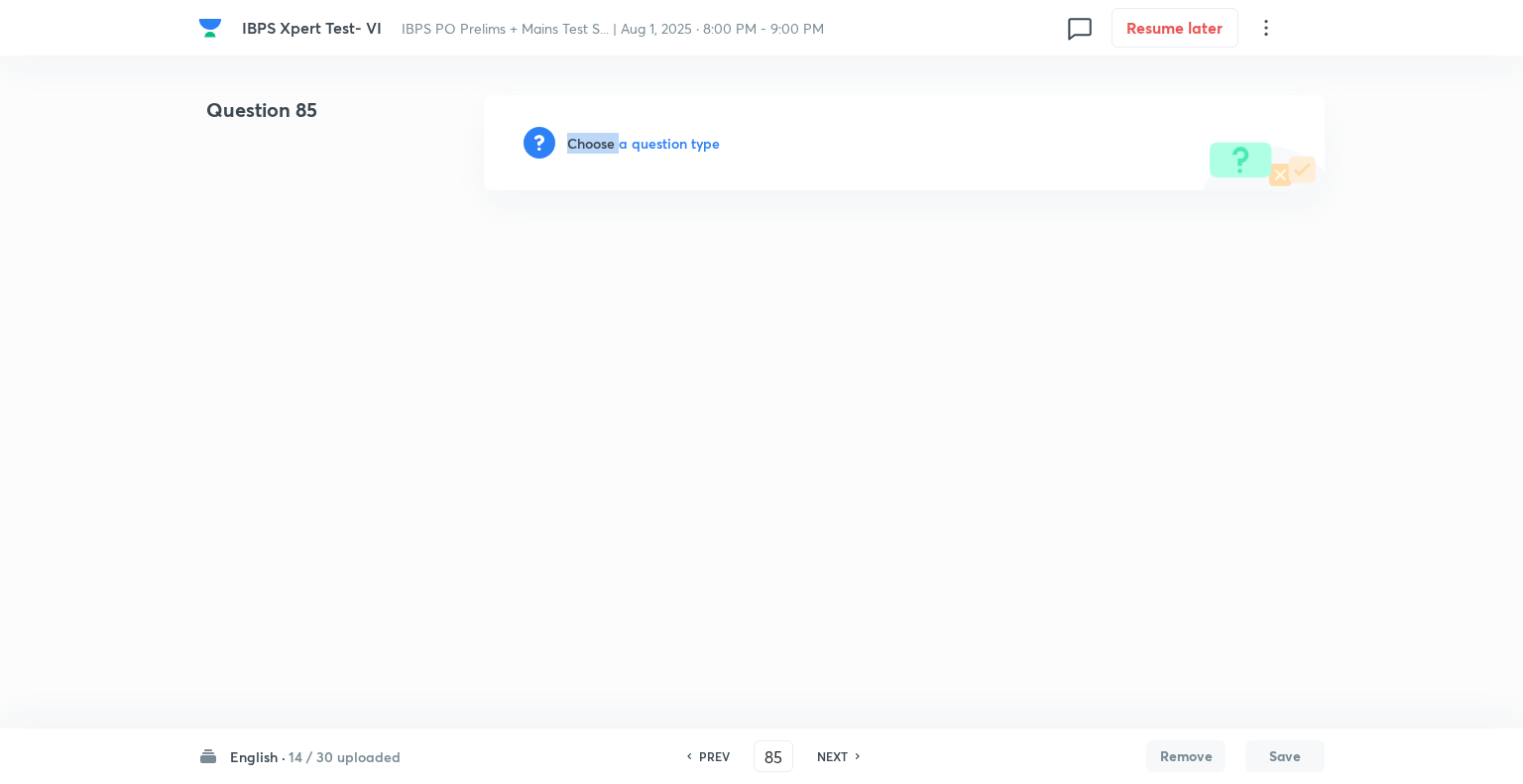 click on "Choose a question type" at bounding box center (644, 143) 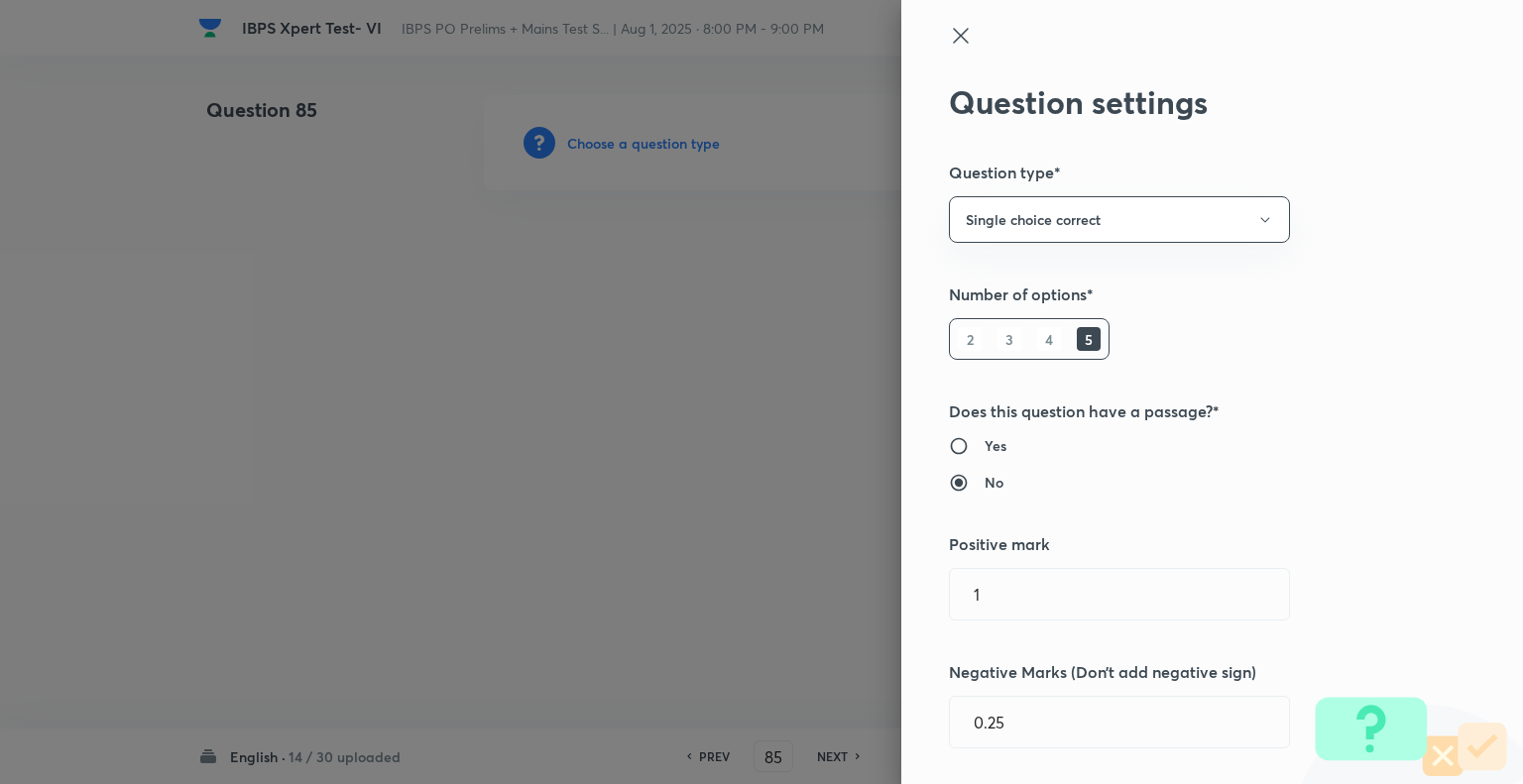 click at bounding box center (762, 392) 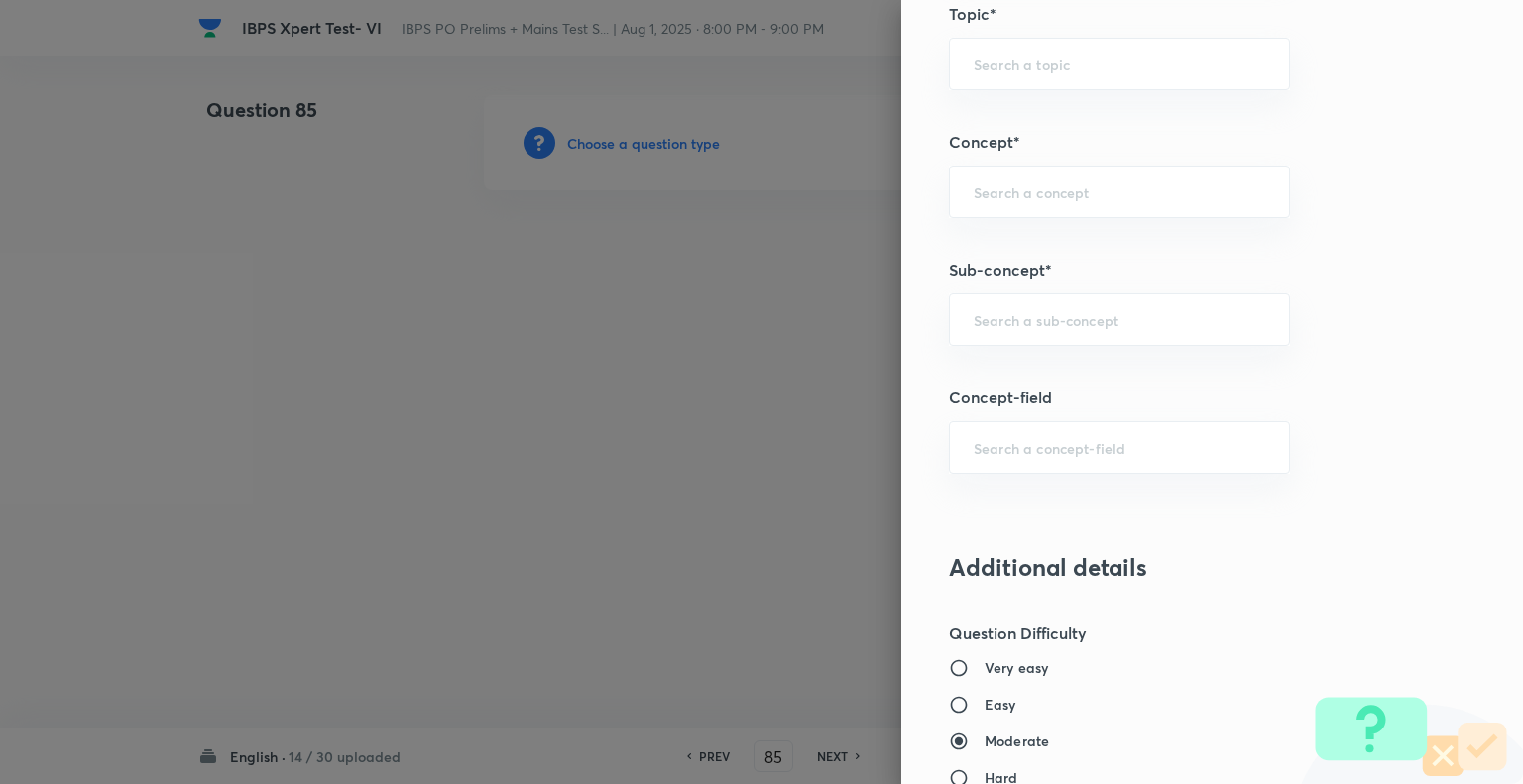 scroll, scrollTop: 1174, scrollLeft: 0, axis: vertical 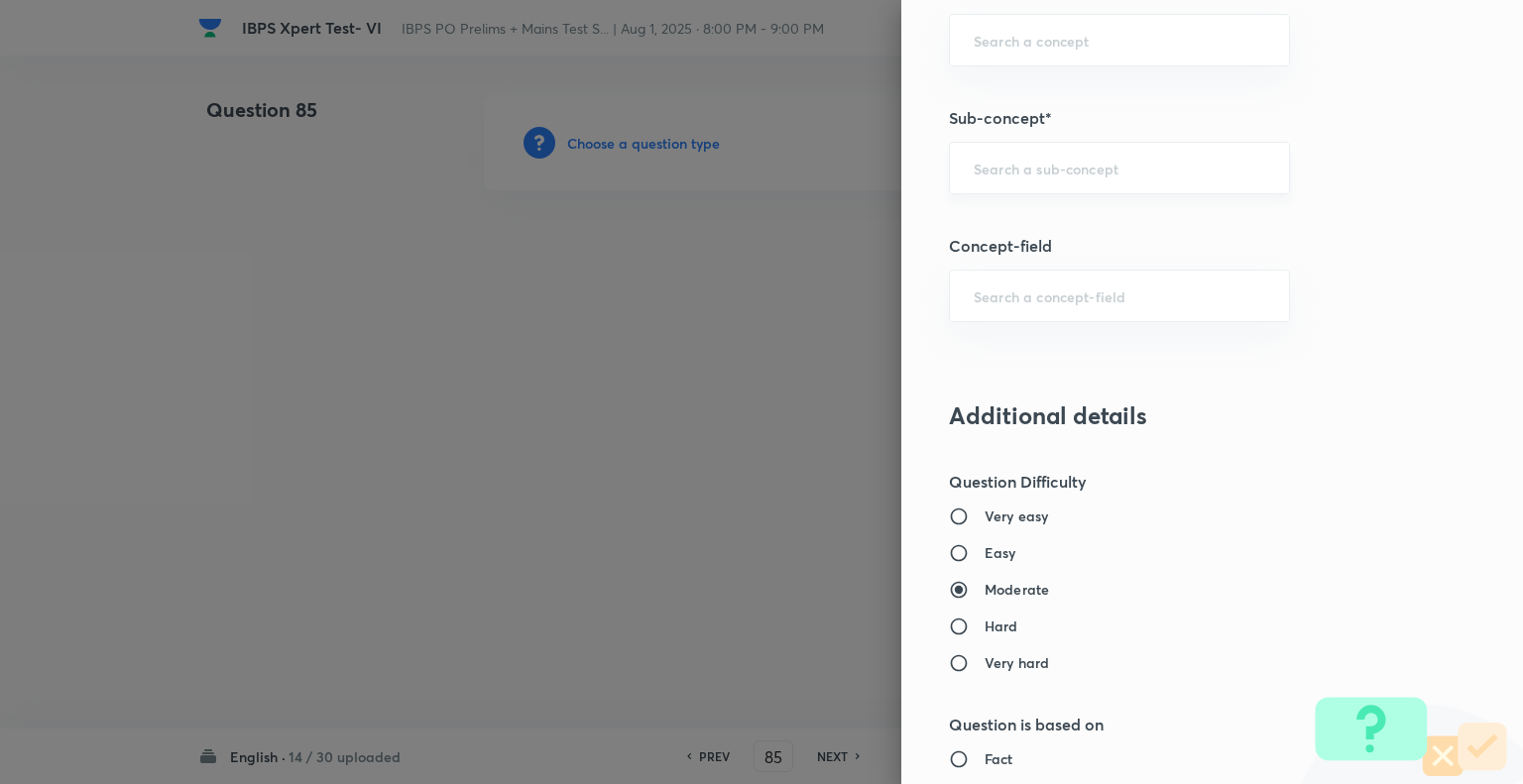 click on "​" at bounding box center (1119, 168) 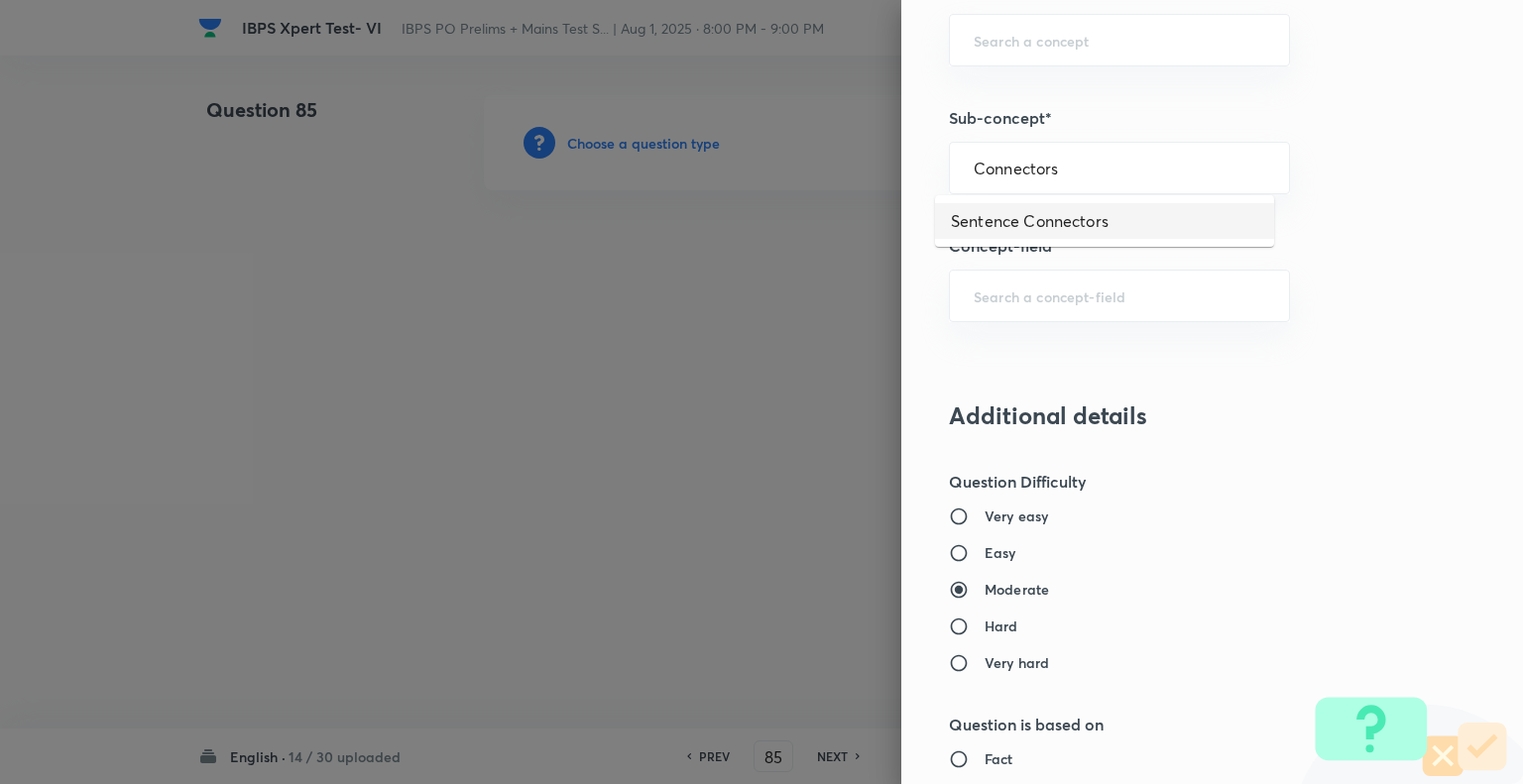 click on "Sentence Connectors" at bounding box center (1105, 221) 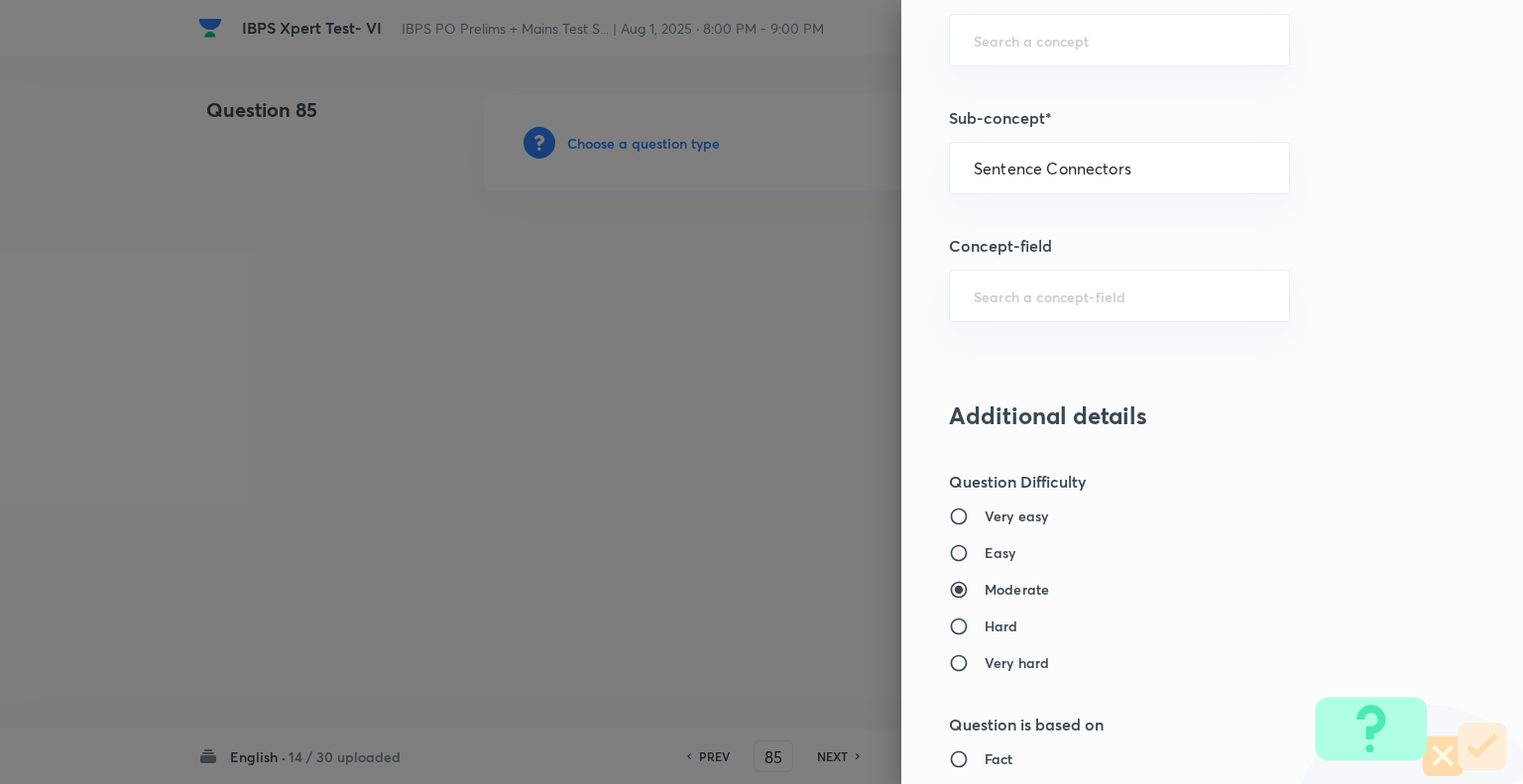 type on "English Language" 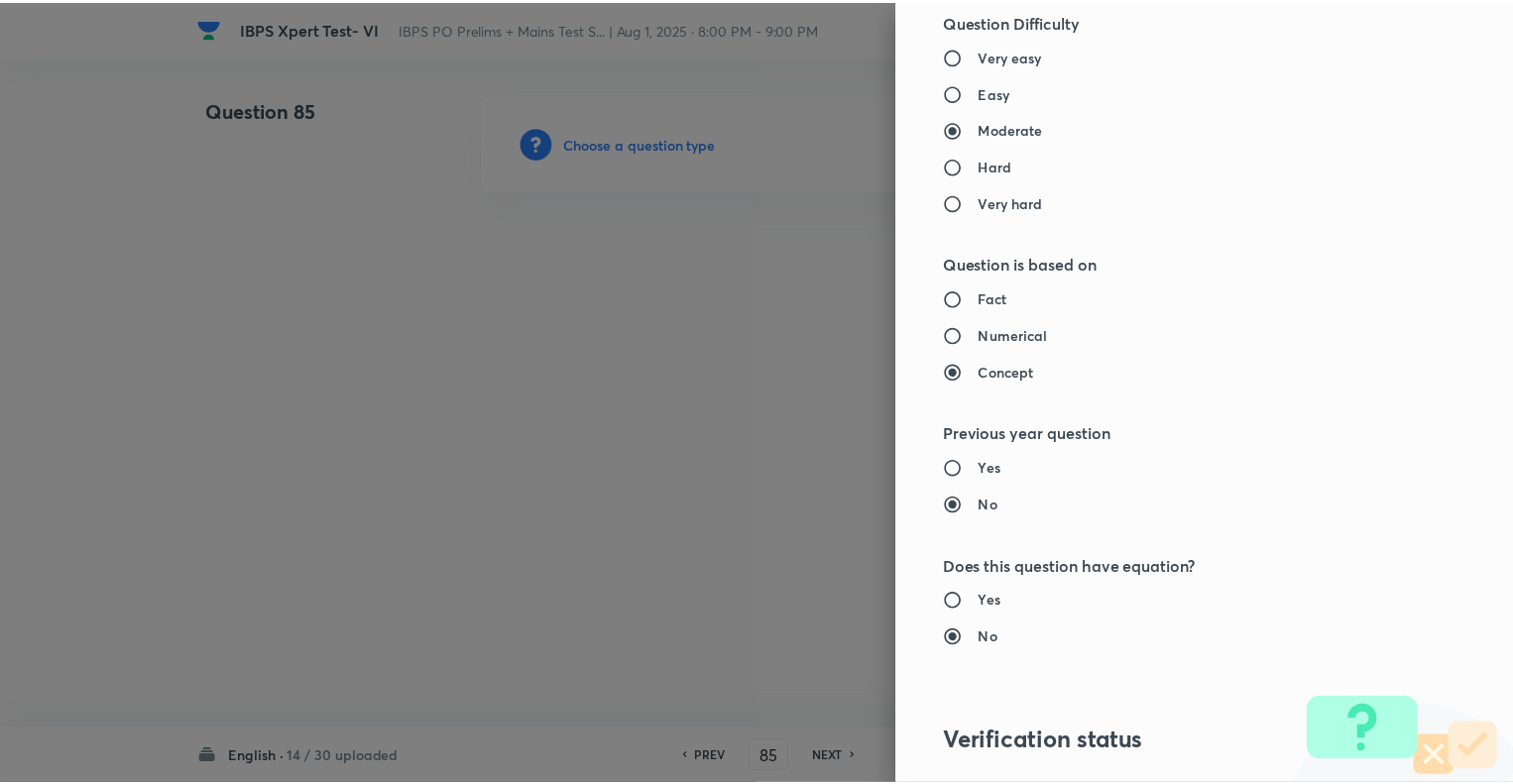 scroll, scrollTop: 1914, scrollLeft: 0, axis: vertical 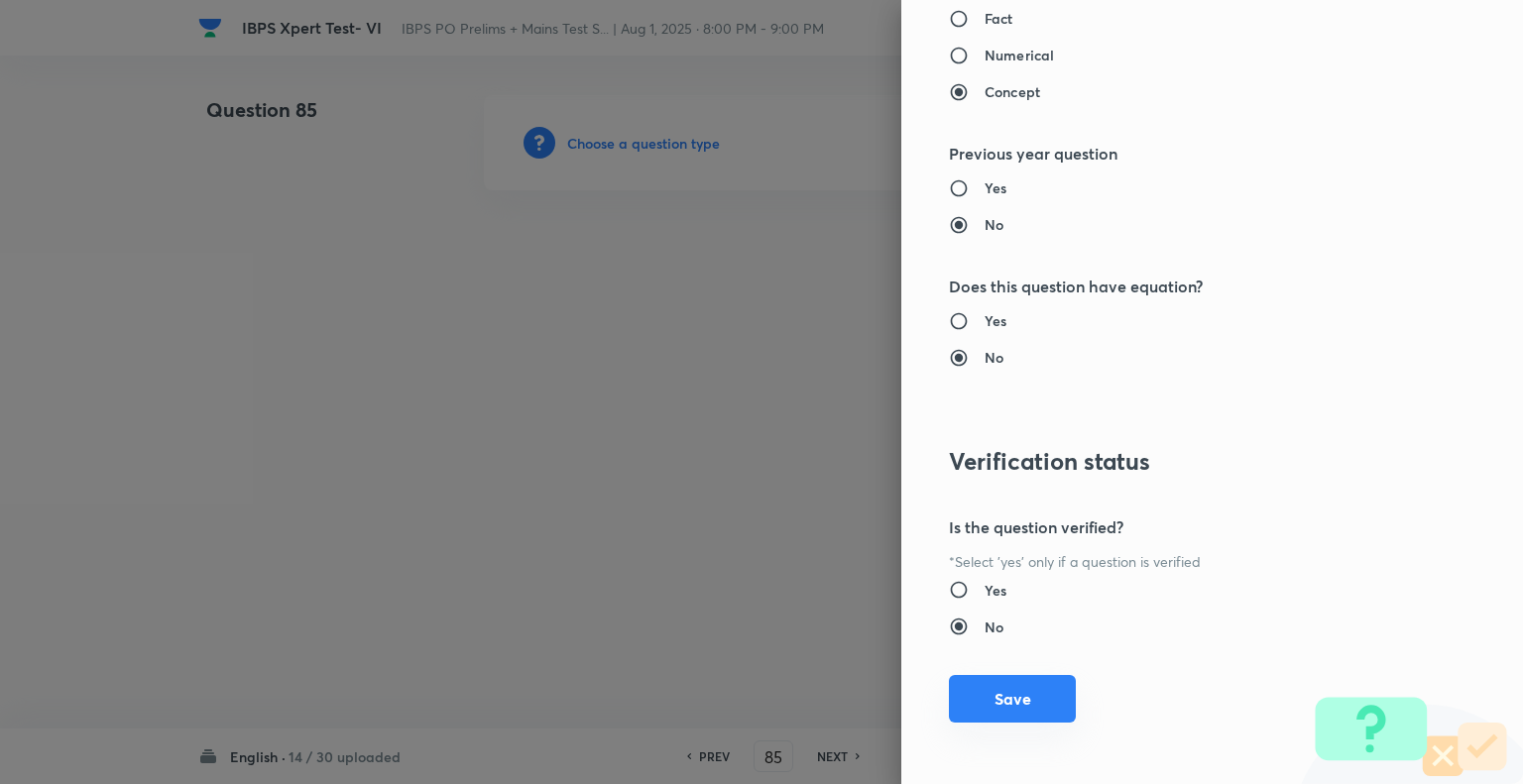 click on "Save" at bounding box center [1012, 699] 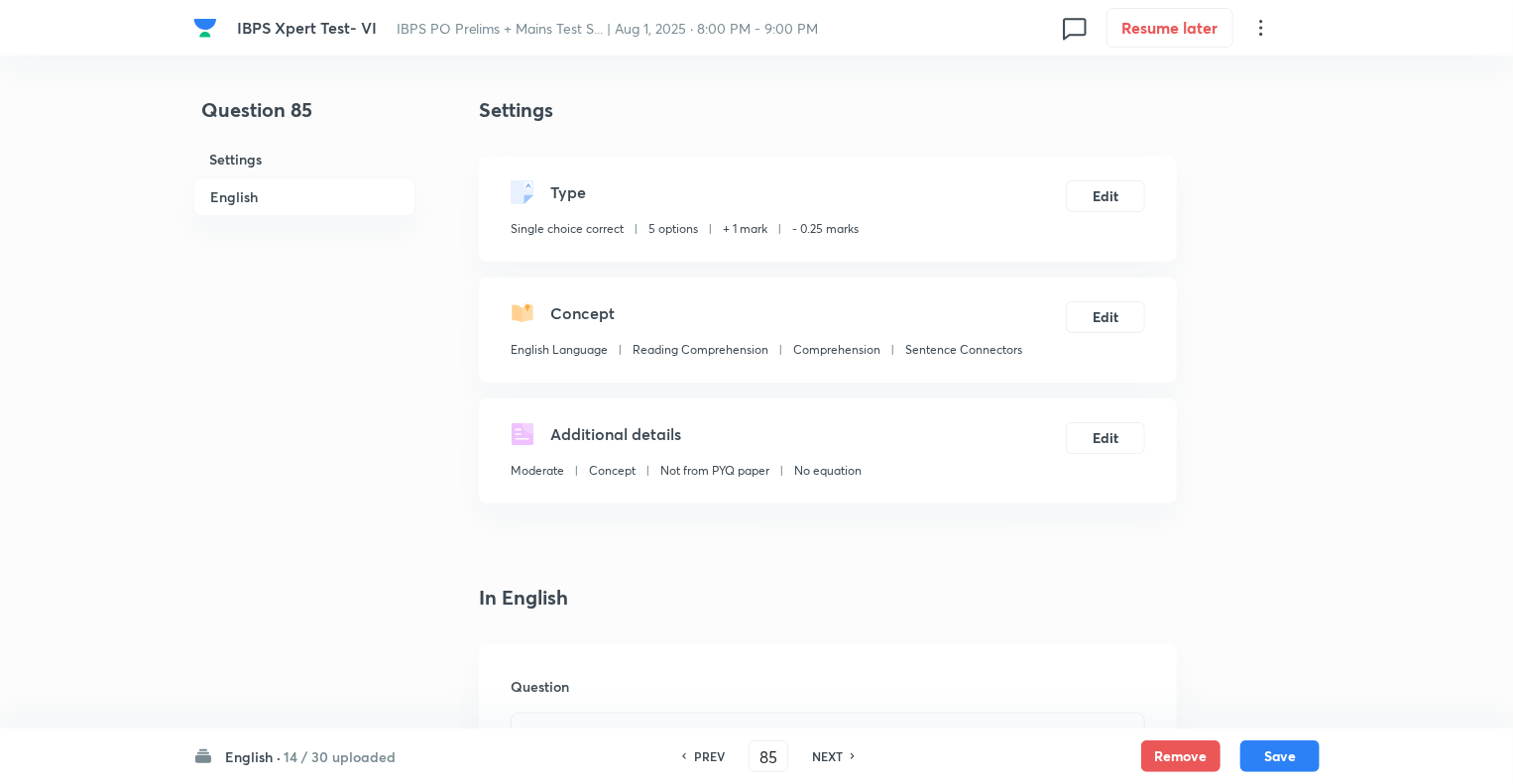 click on "Question 85 Settings English" at bounding box center [304, 1493] 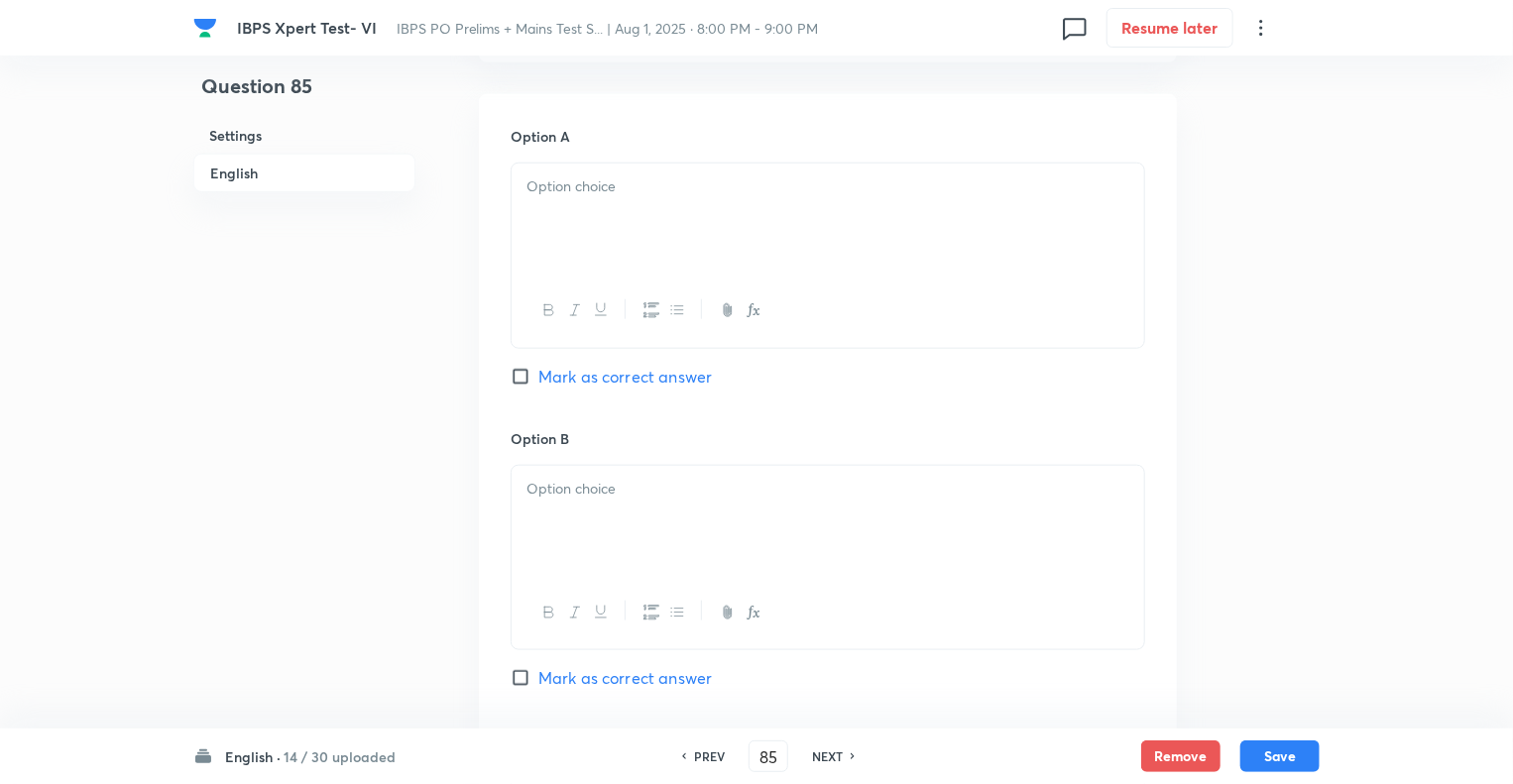 scroll, scrollTop: 872, scrollLeft: 0, axis: vertical 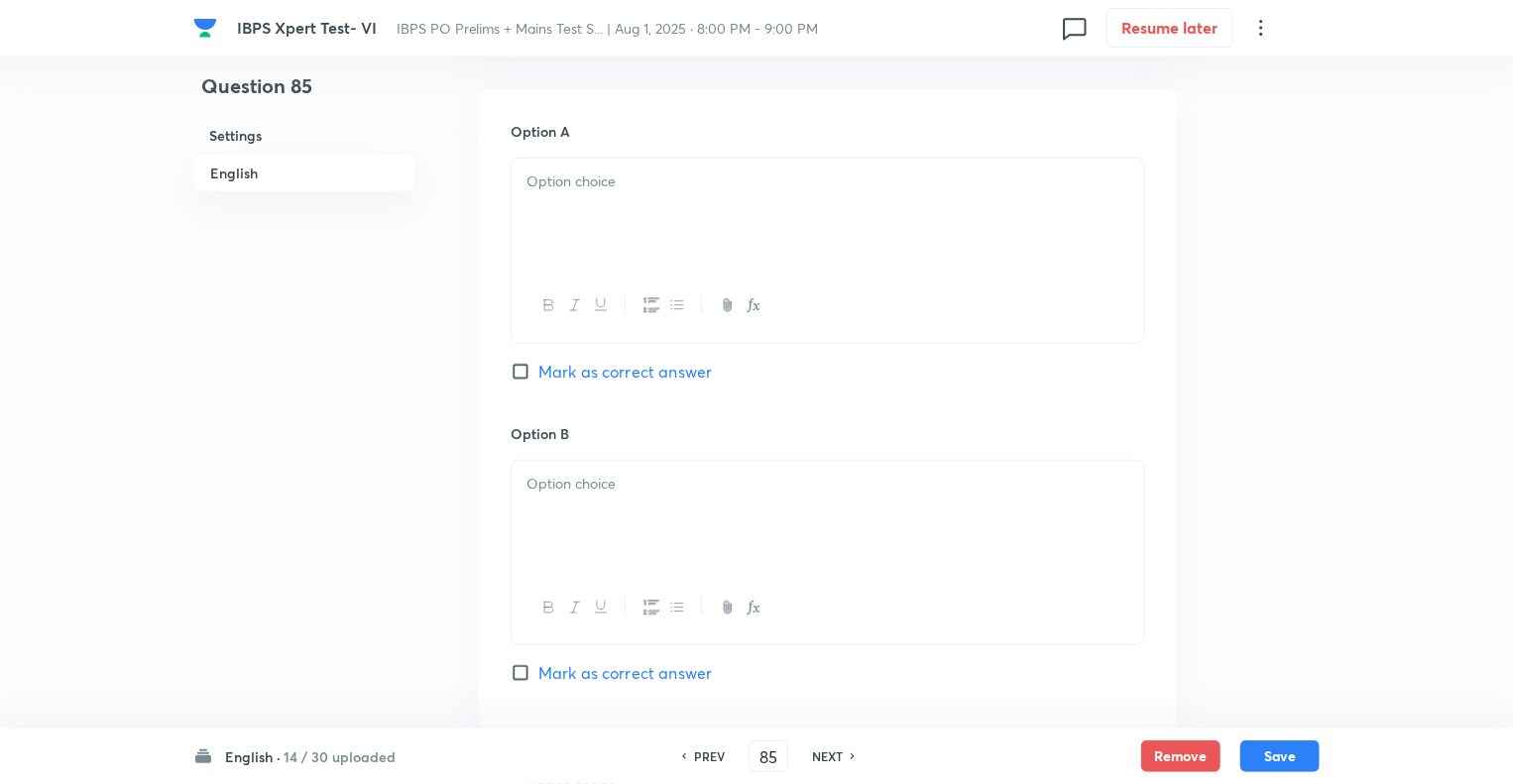 click at bounding box center (828, 181) 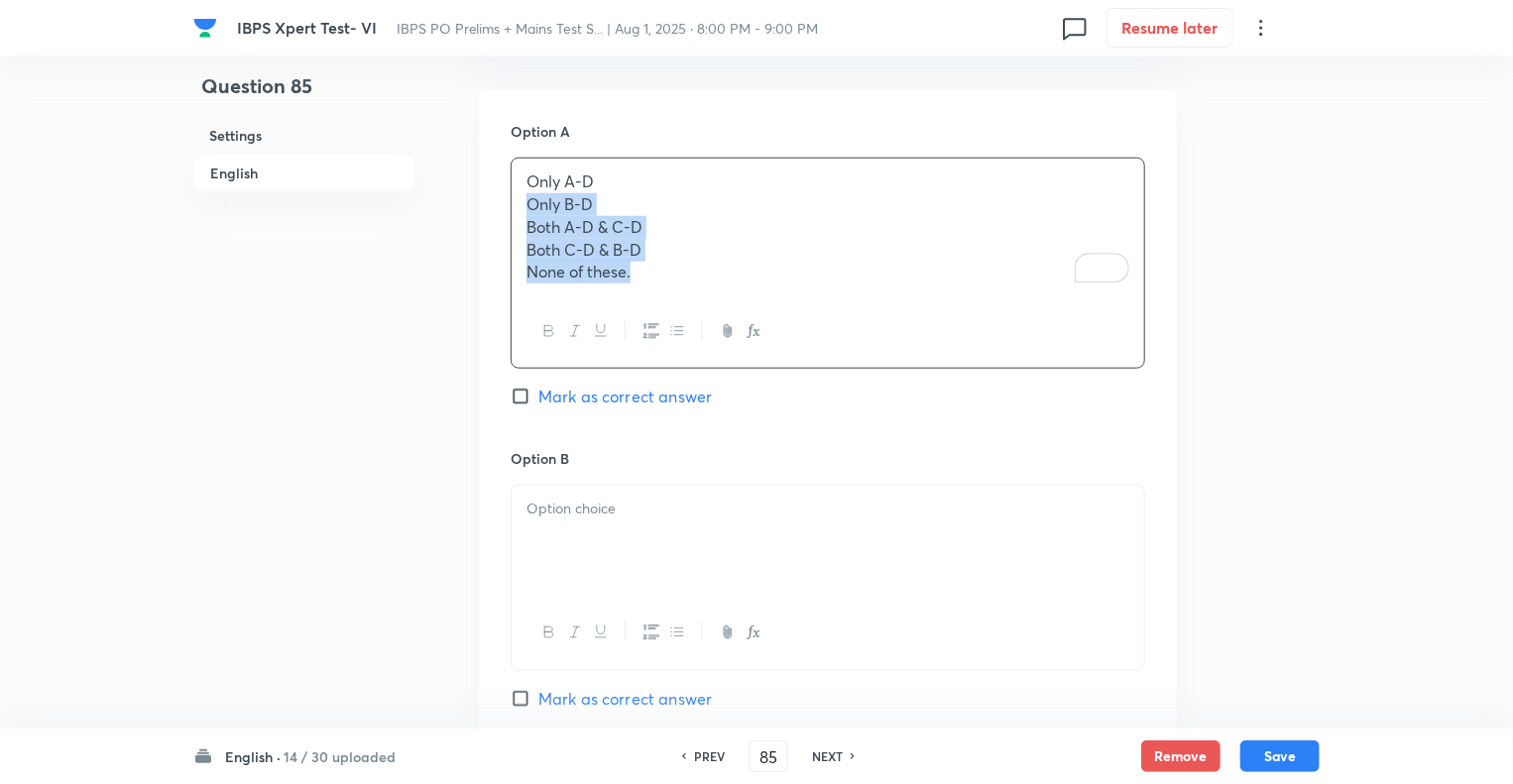 drag, startPoint x: 646, startPoint y: 275, endPoint x: 505, endPoint y: 205, distance: 157.4198 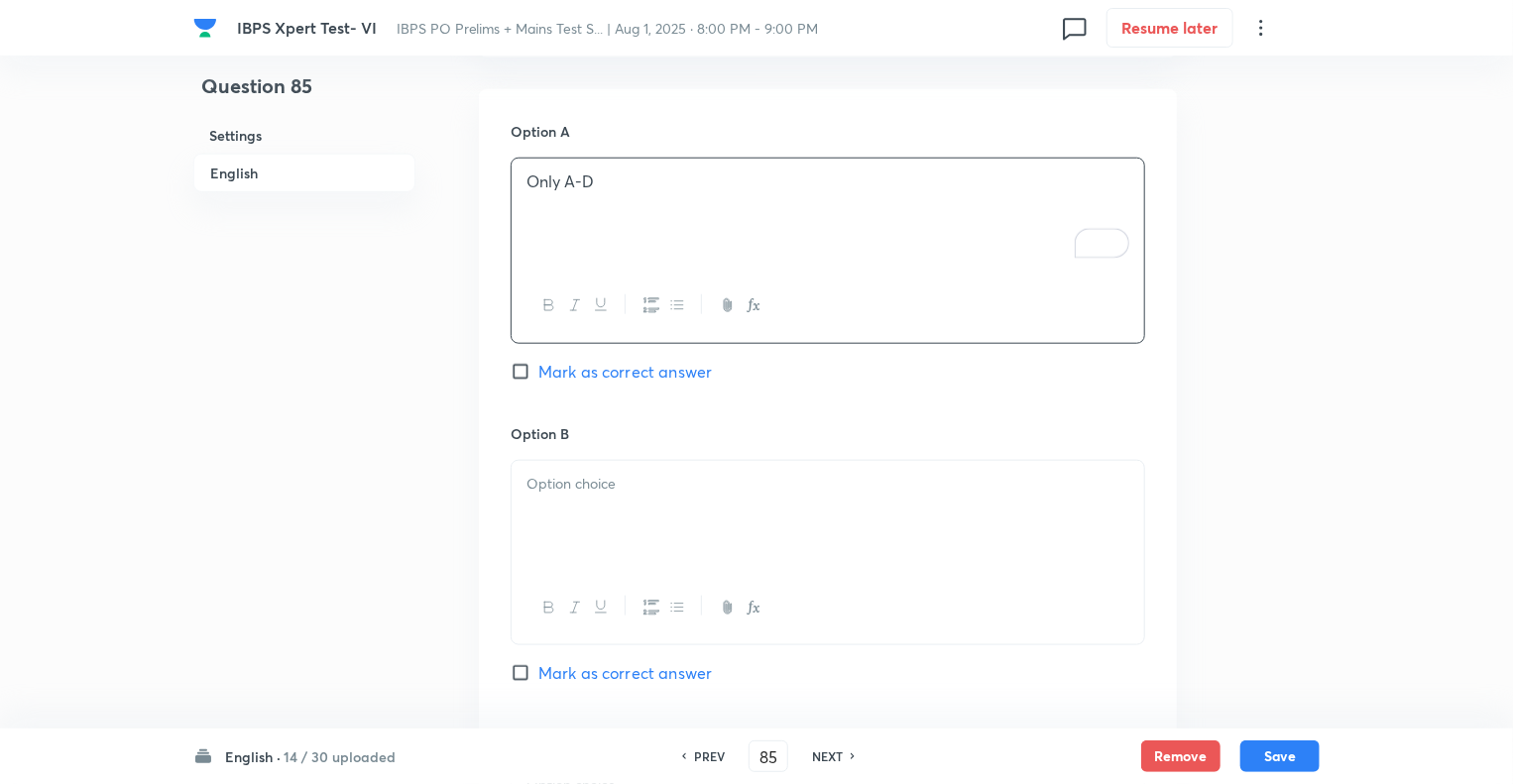 click at bounding box center (828, 516) 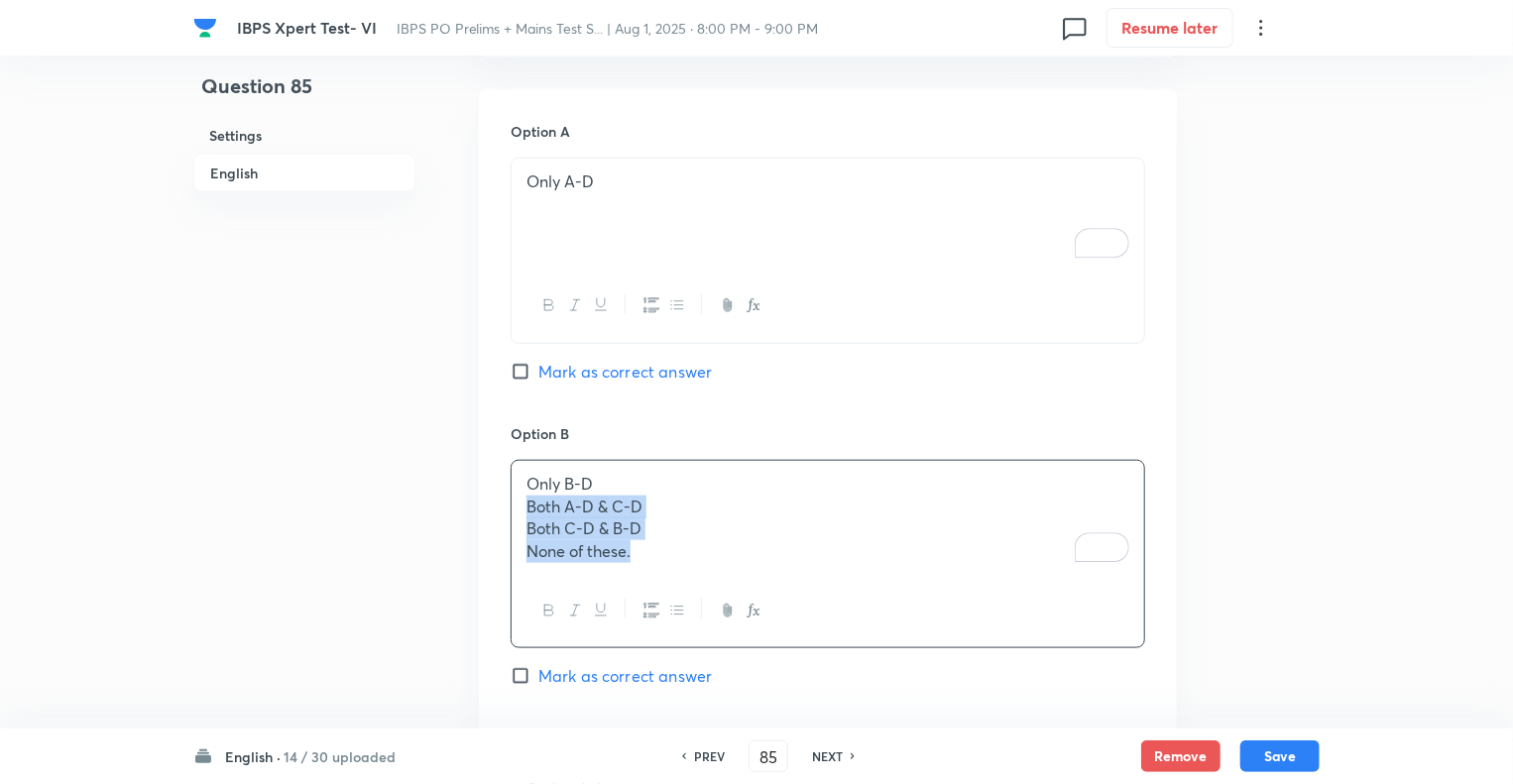 drag, startPoint x: 646, startPoint y: 554, endPoint x: 491, endPoint y: 499, distance: 164.46884 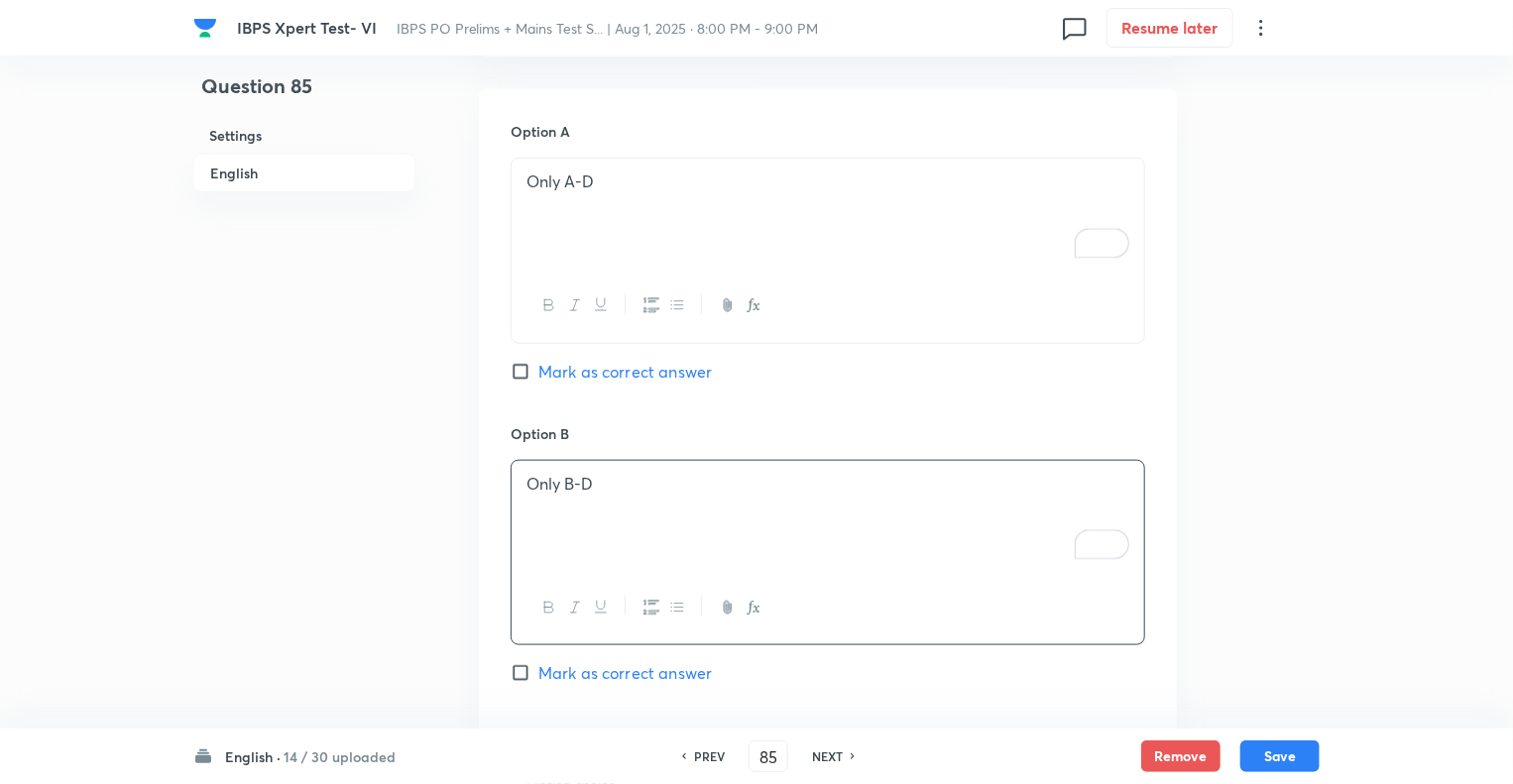 click on "Question 85 Settings English" at bounding box center (304, 620) 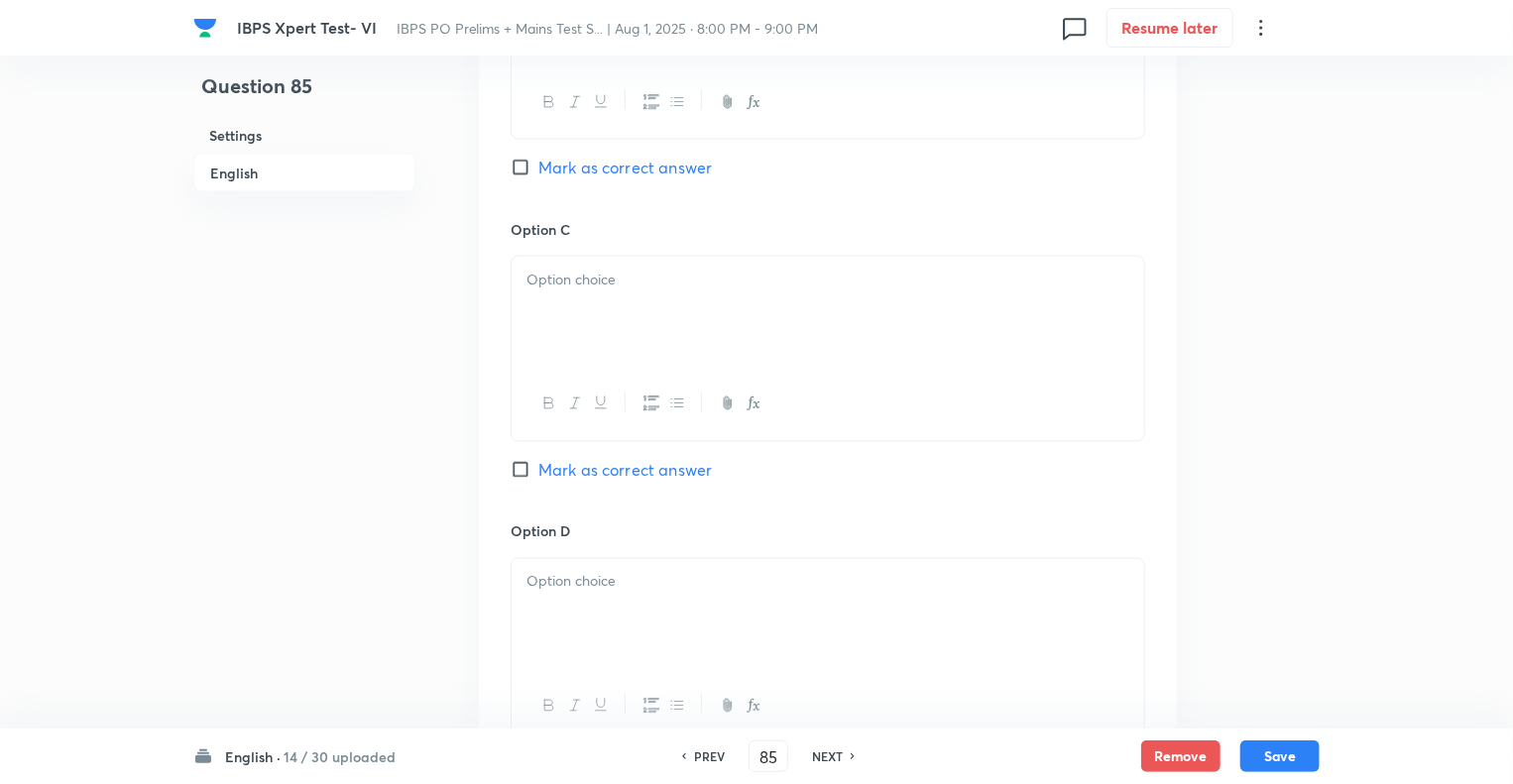 scroll, scrollTop: 1388, scrollLeft: 0, axis: vertical 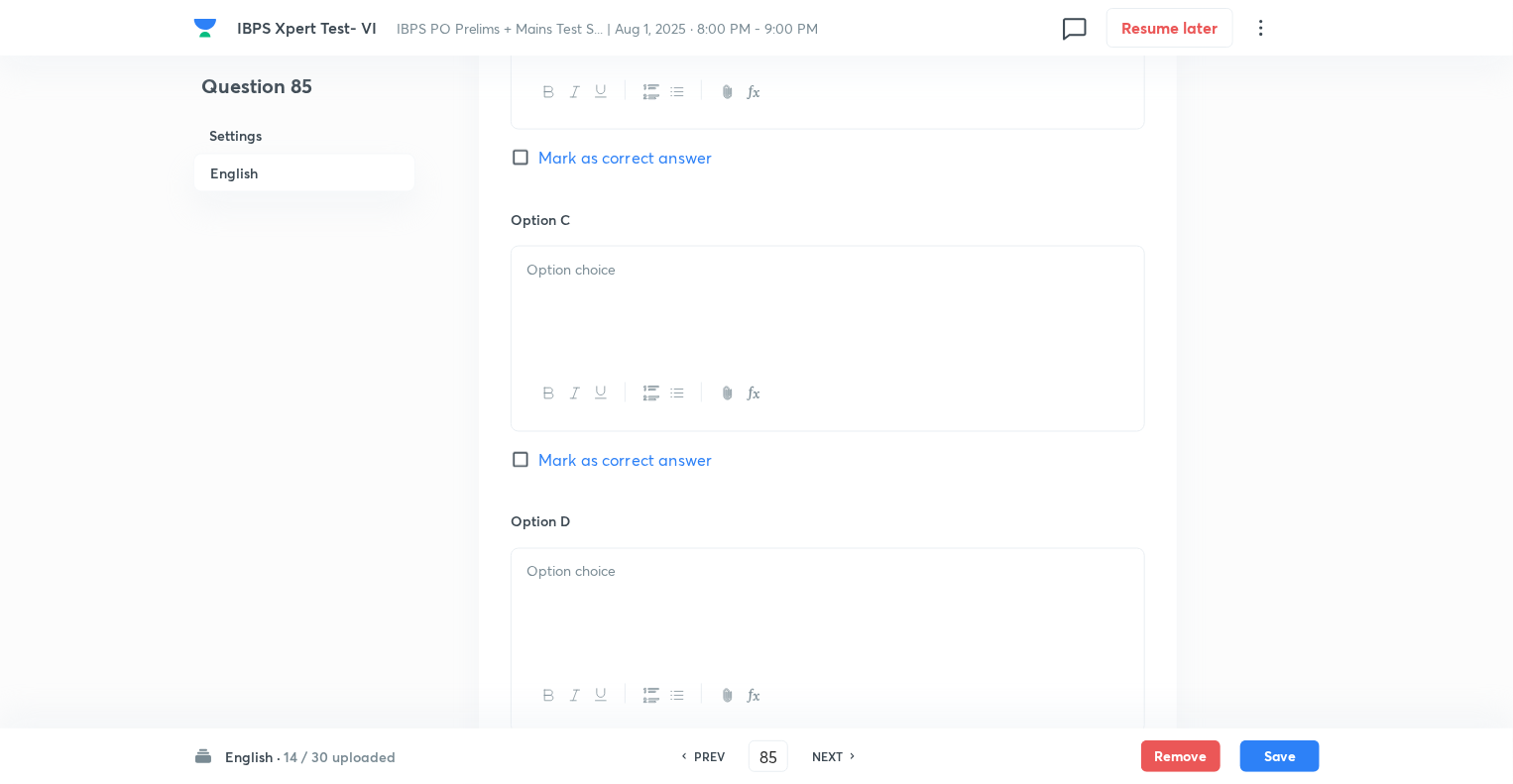 click on "Mark as correct answer" at bounding box center (625, 158) 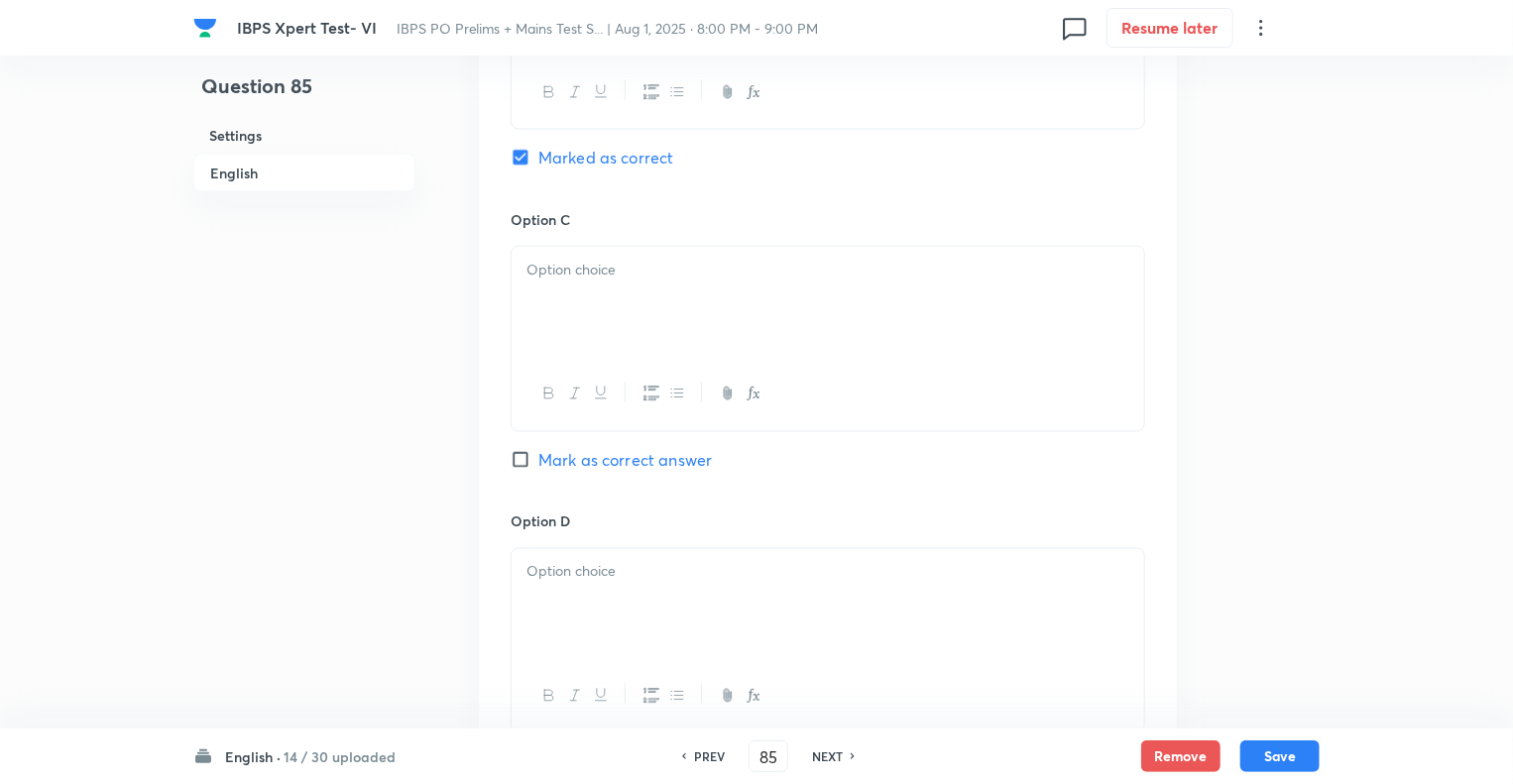 click at bounding box center [828, 302] 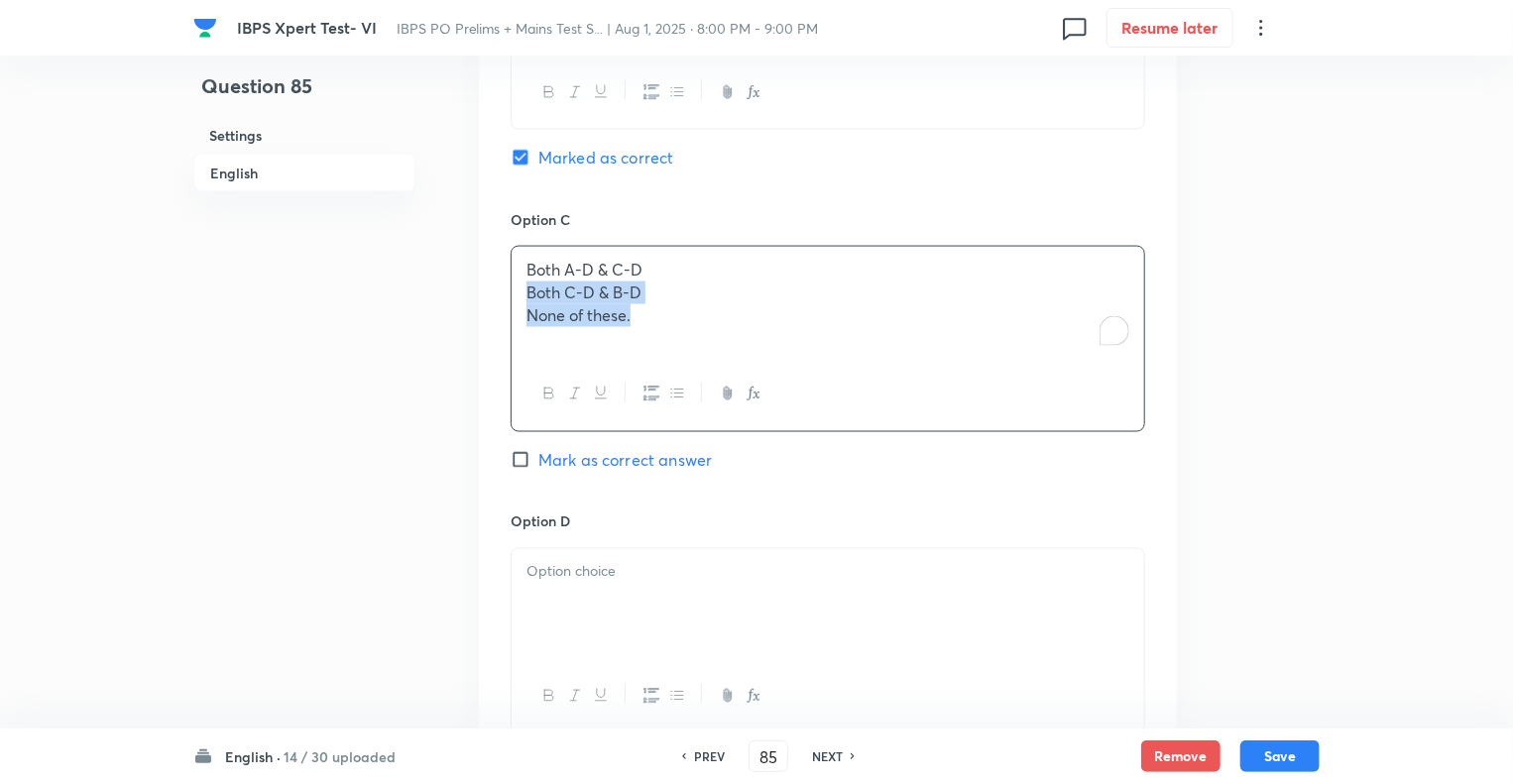 drag, startPoint x: 646, startPoint y: 319, endPoint x: 504, endPoint y: 289, distance: 145.13442 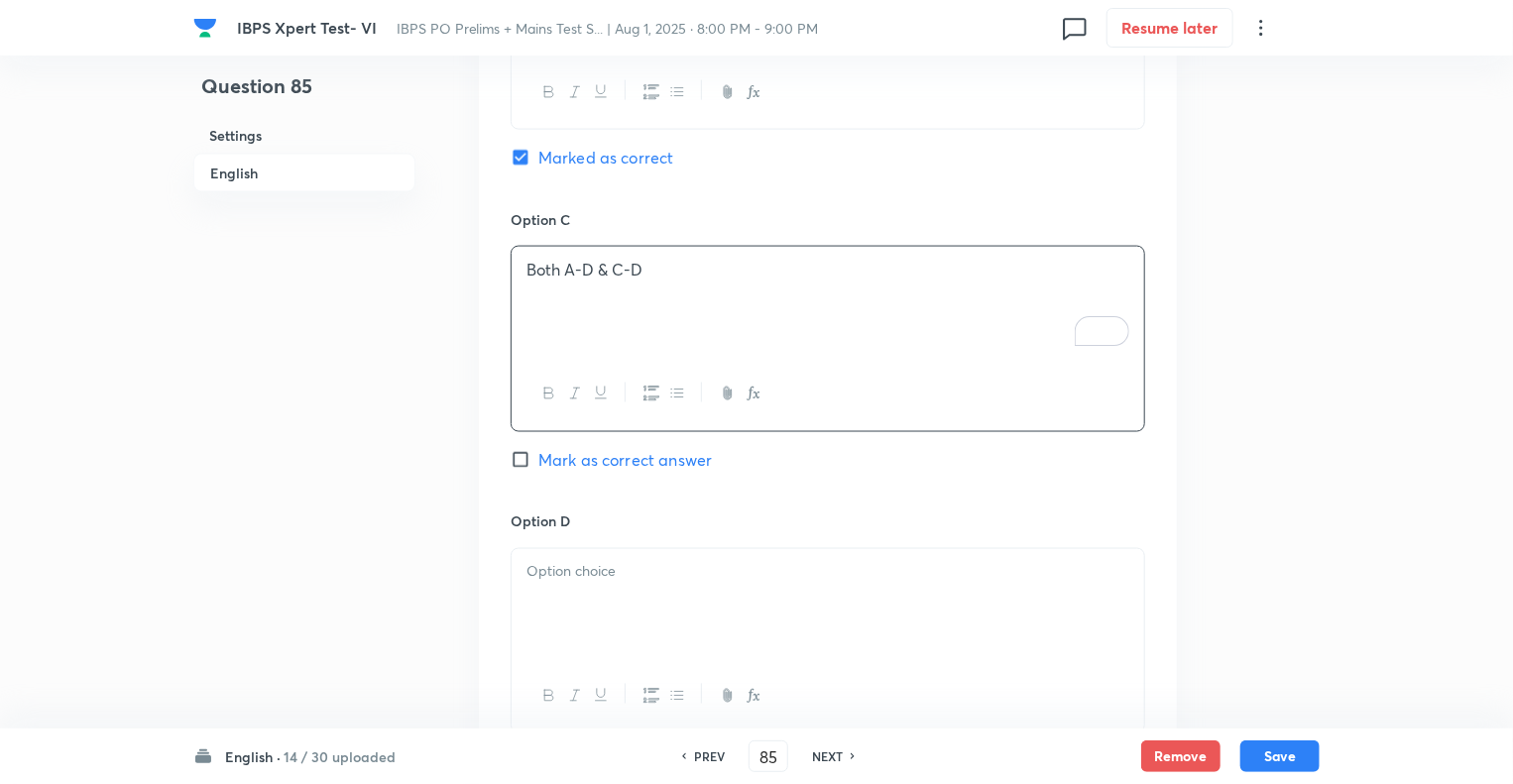 click at bounding box center [828, 605] 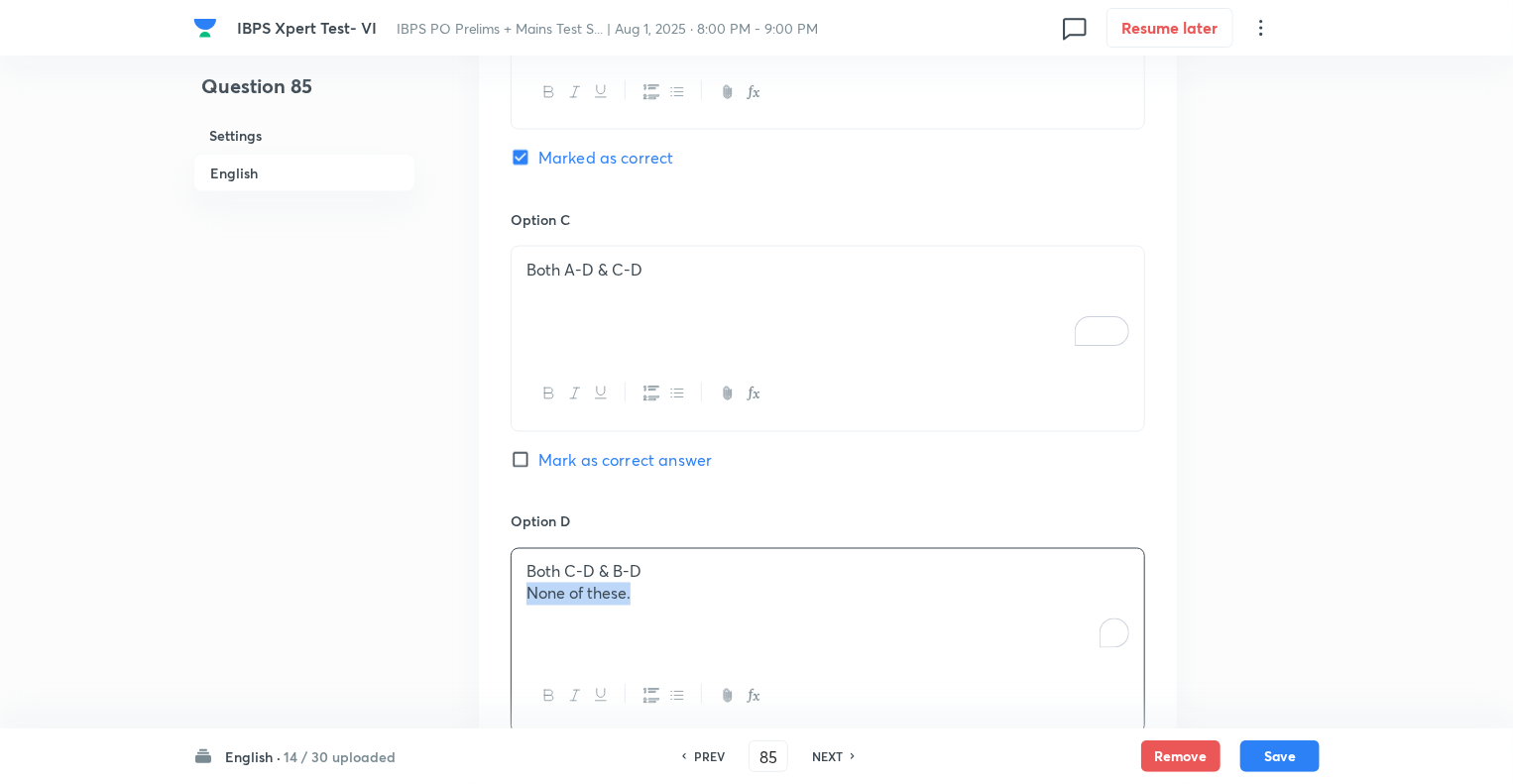 drag, startPoint x: 643, startPoint y: 597, endPoint x: 496, endPoint y: 607, distance: 147.33974 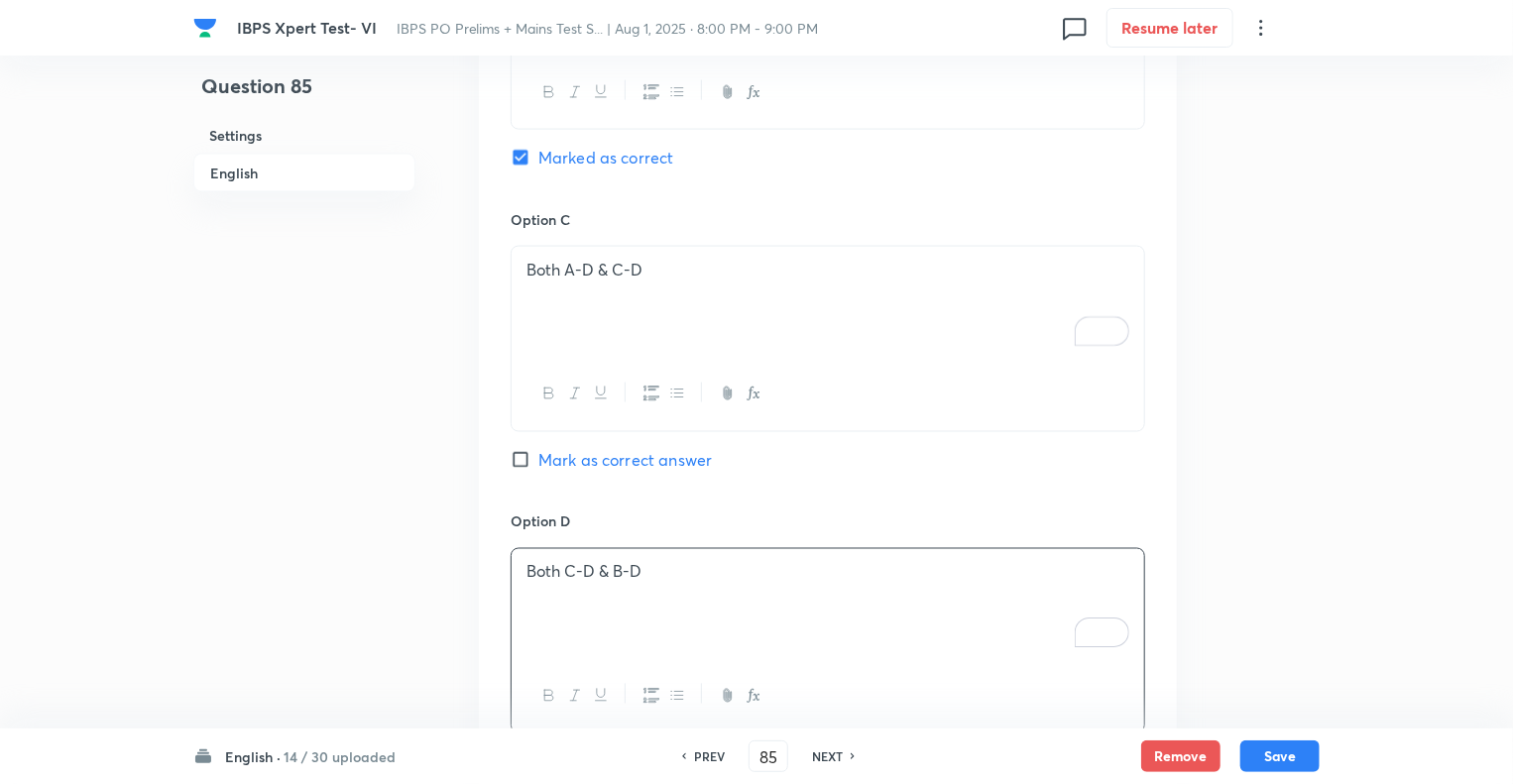 click on "Question 85 Settings English" at bounding box center (304, 105) 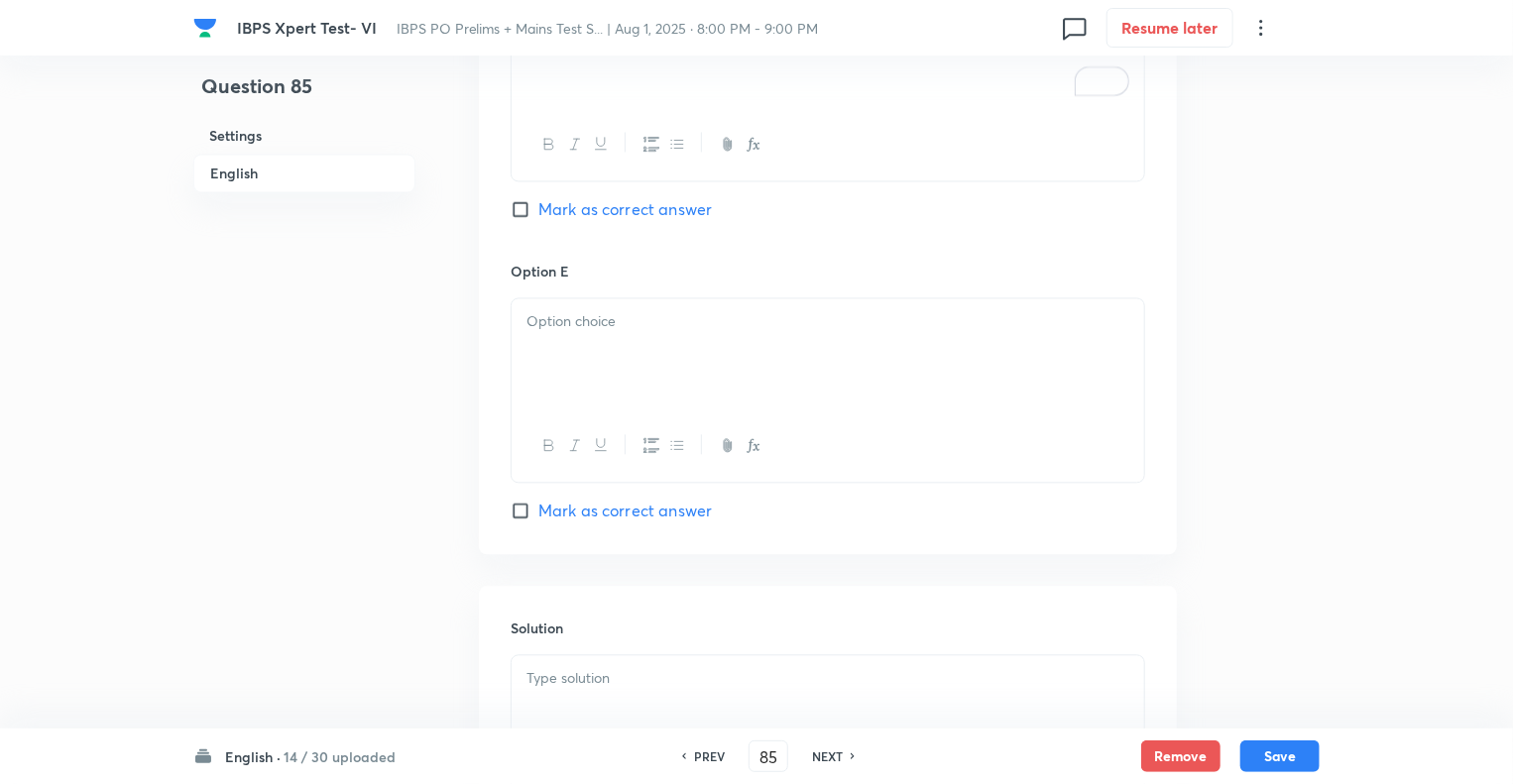 scroll, scrollTop: 1943, scrollLeft: 0, axis: vertical 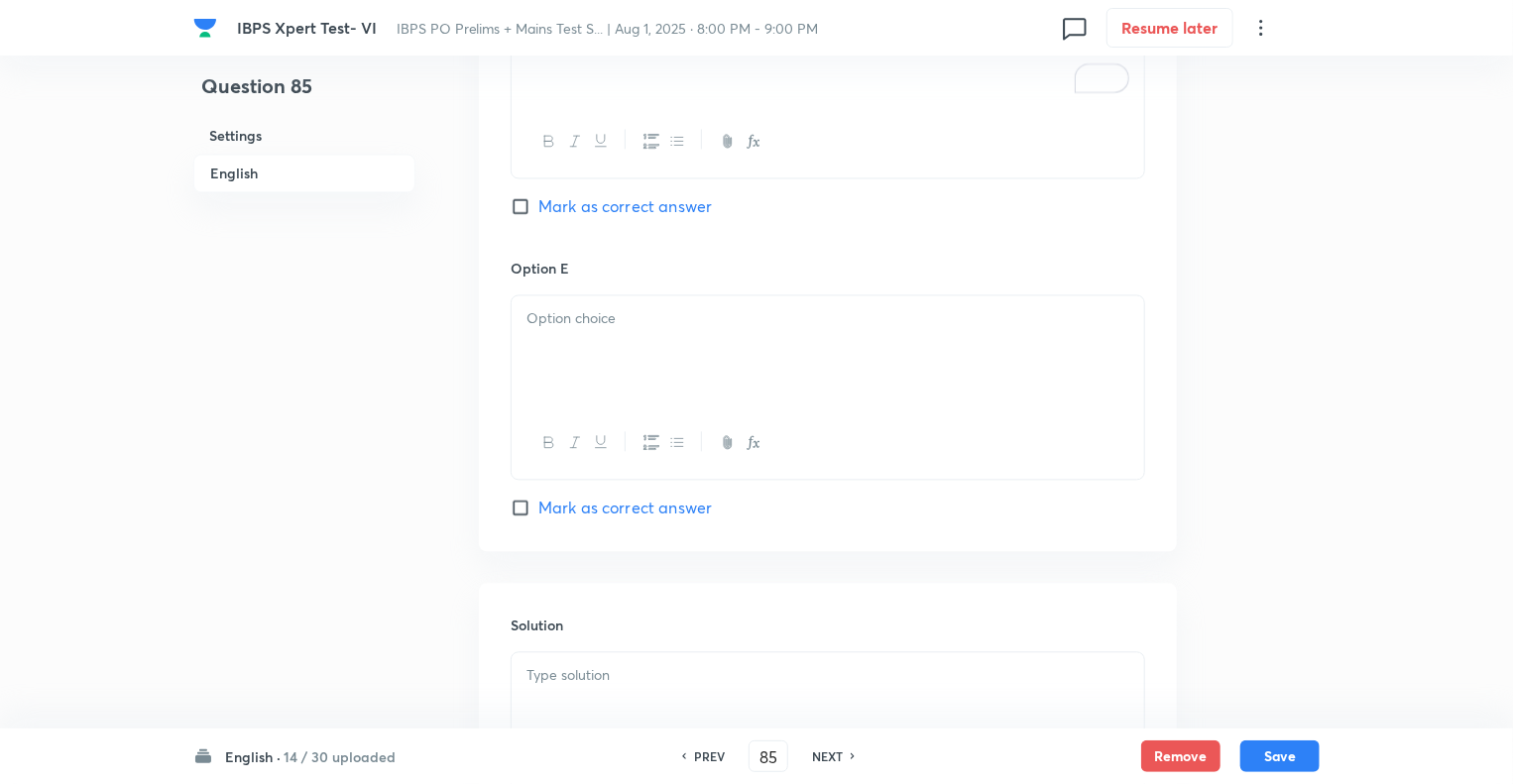click at bounding box center [828, 351] 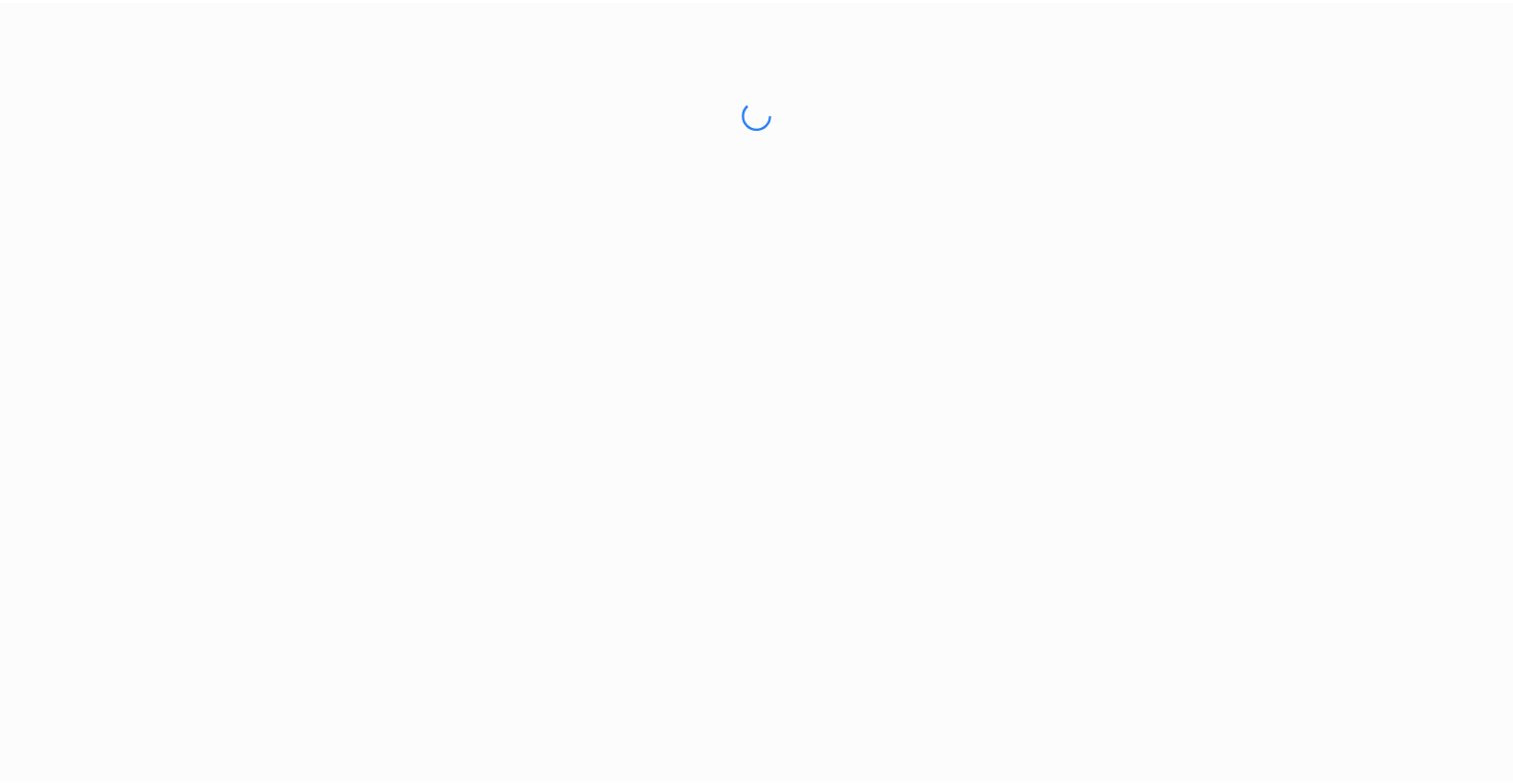 scroll, scrollTop: 0, scrollLeft: 0, axis: both 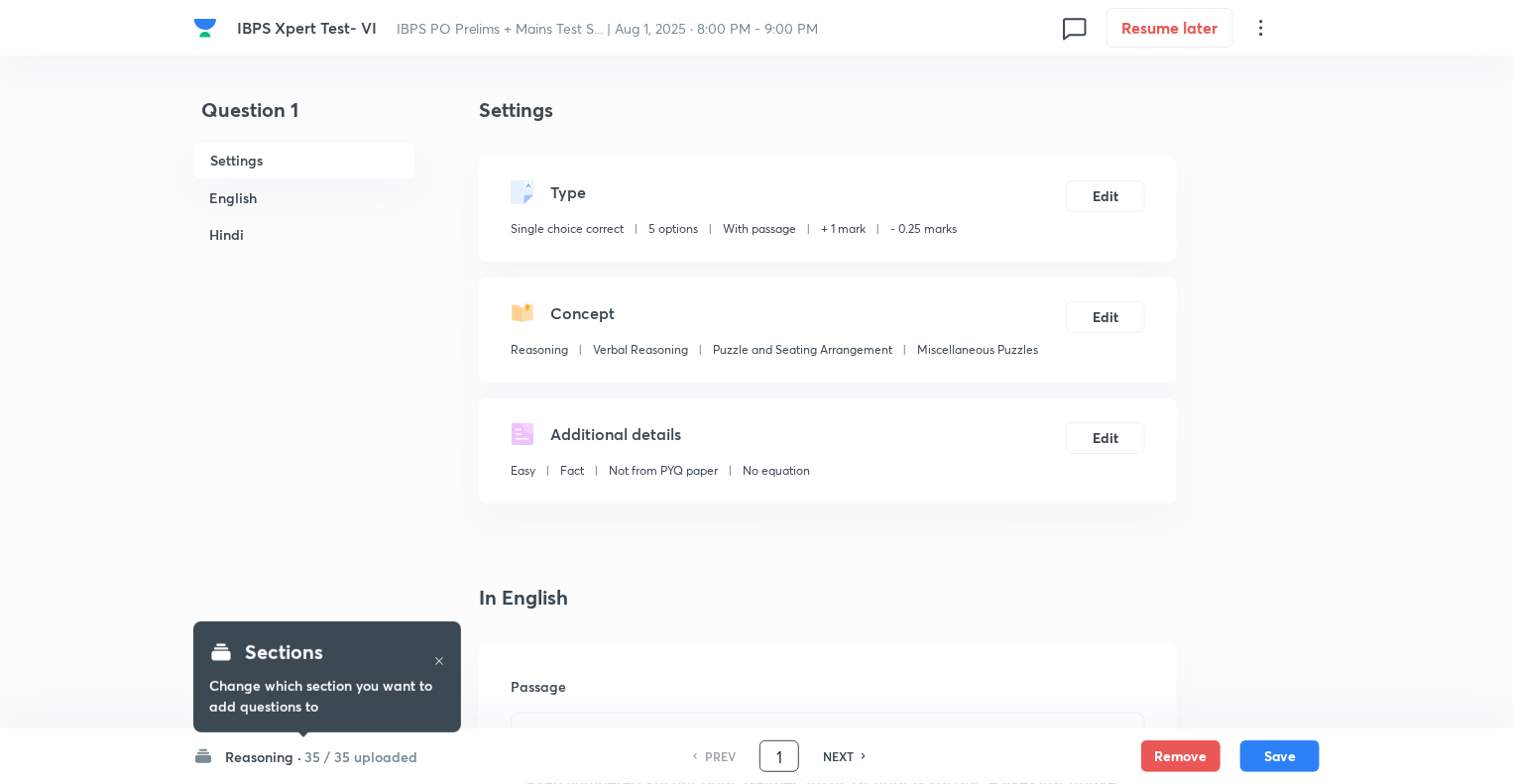 click on "1" at bounding box center (779, 756) 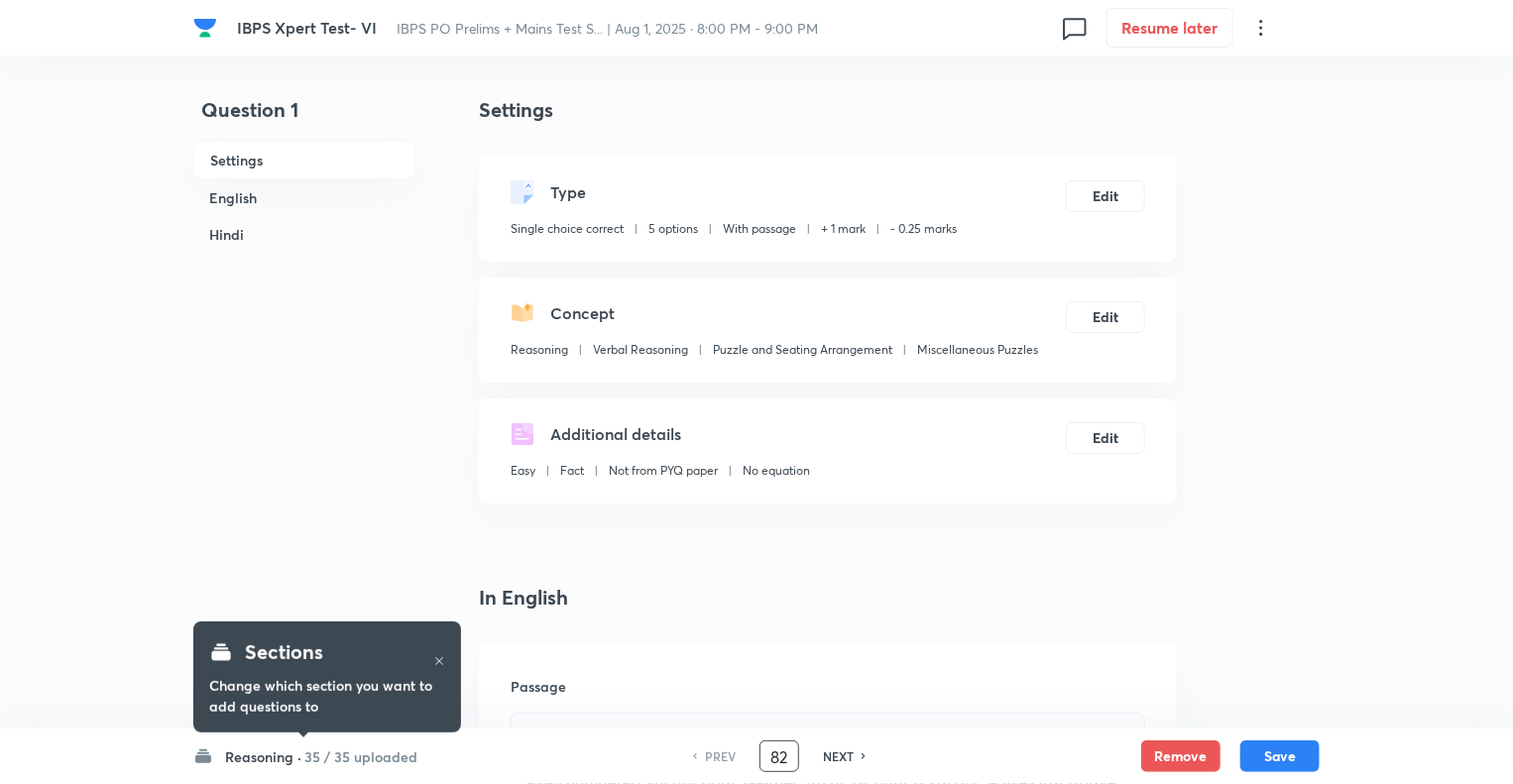 type on "82" 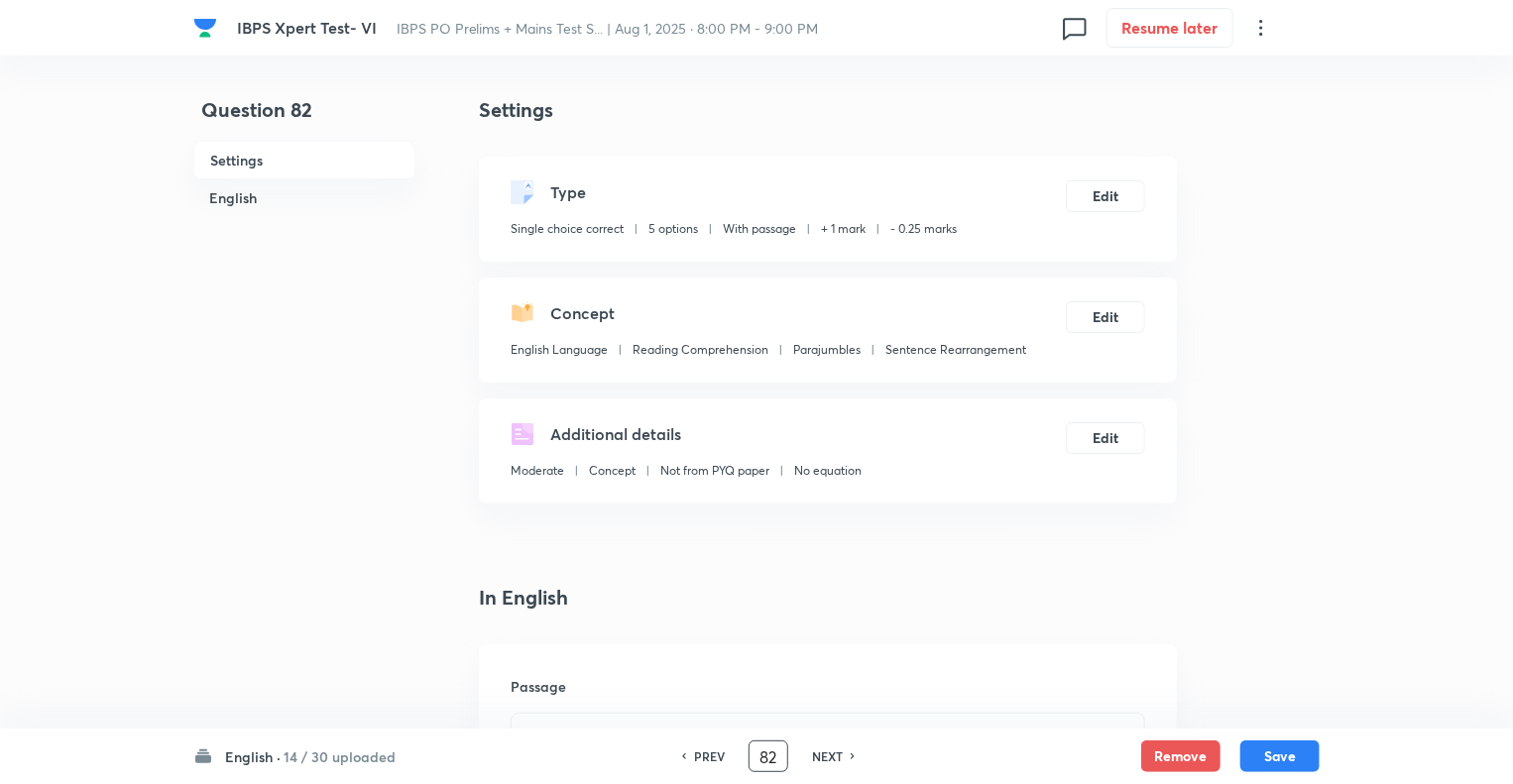 click on "Question 82 Settings English" at bounding box center [304, 1857] 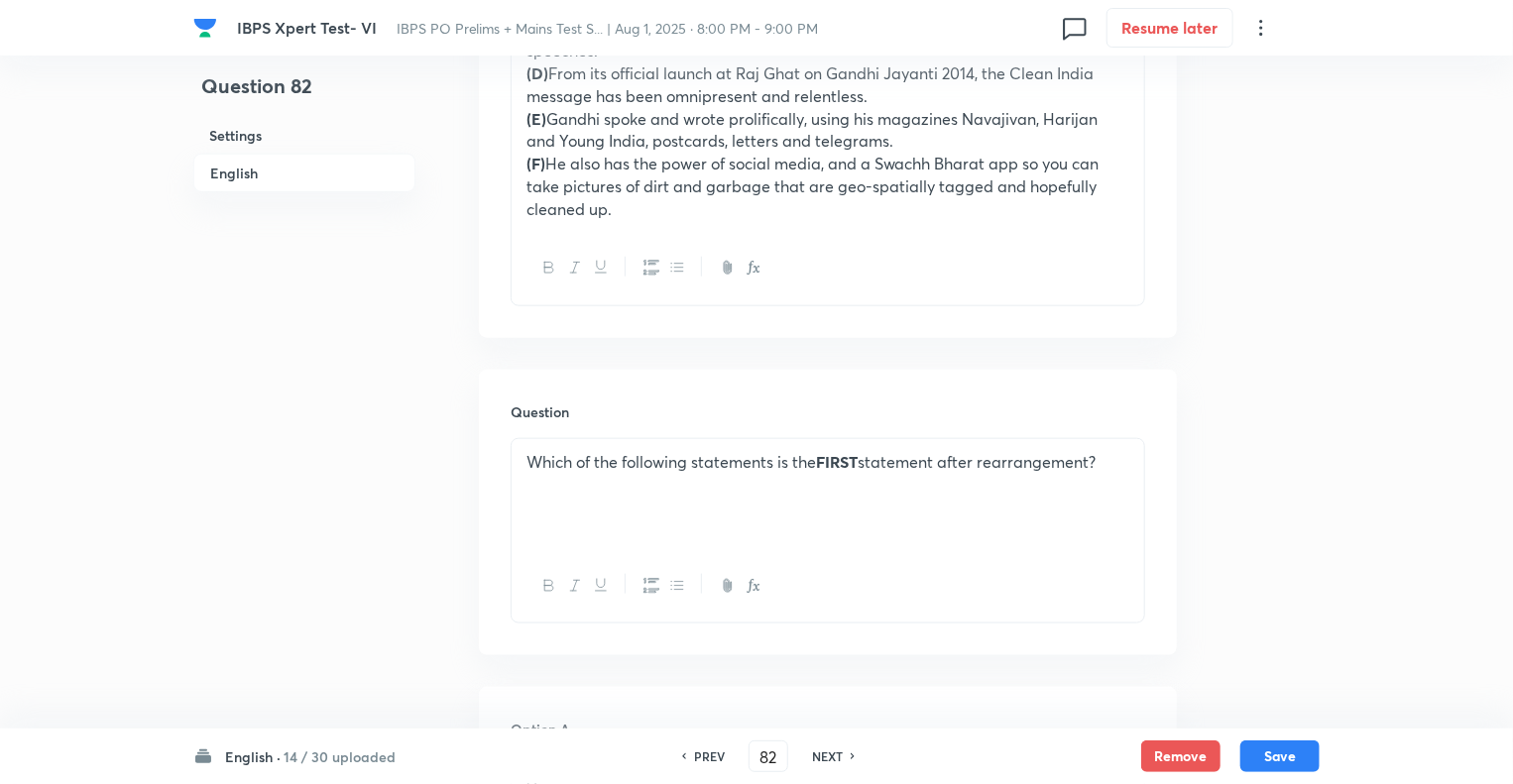 scroll, scrollTop: 912, scrollLeft: 0, axis: vertical 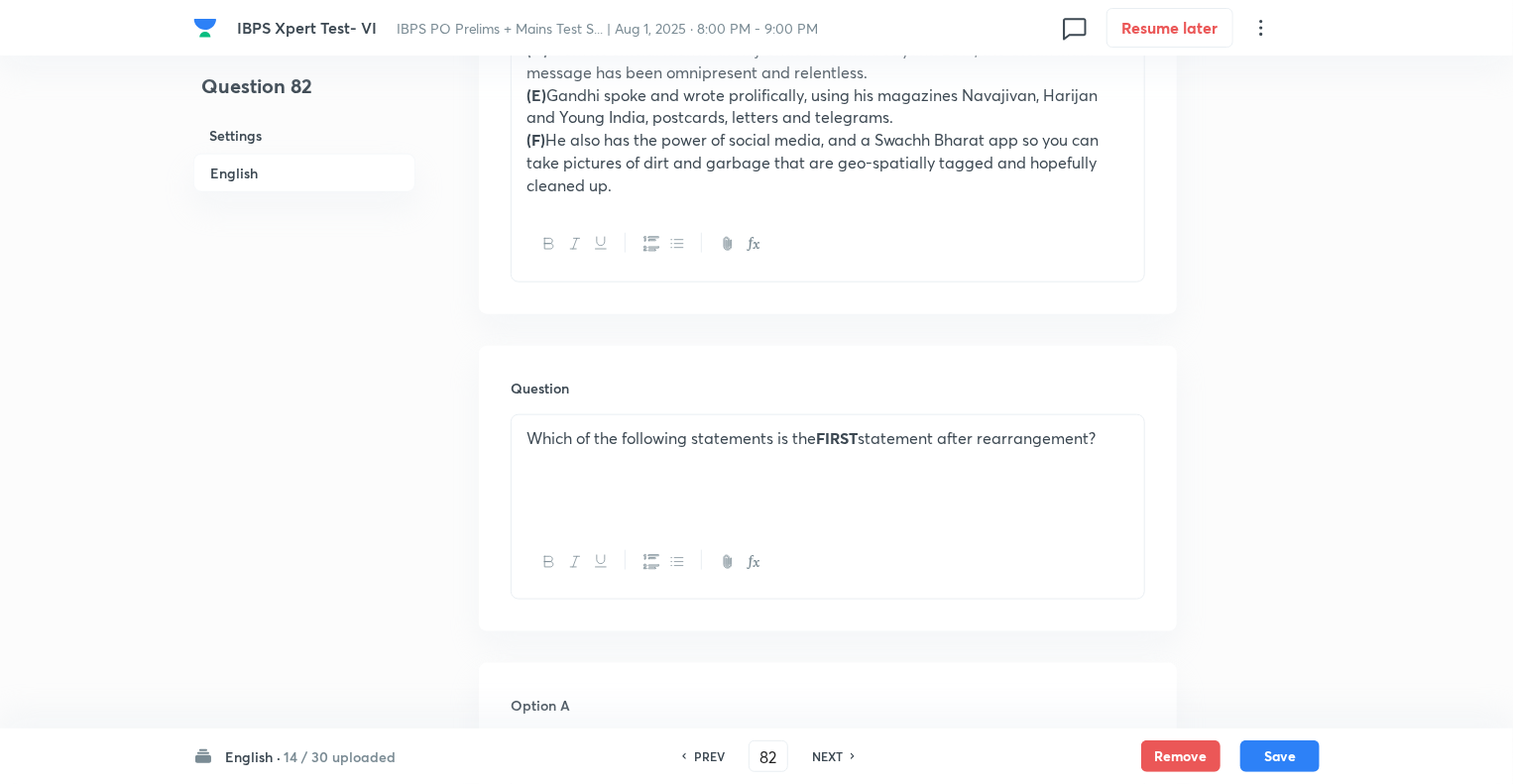 click on "NEXT" at bounding box center (827, 756) 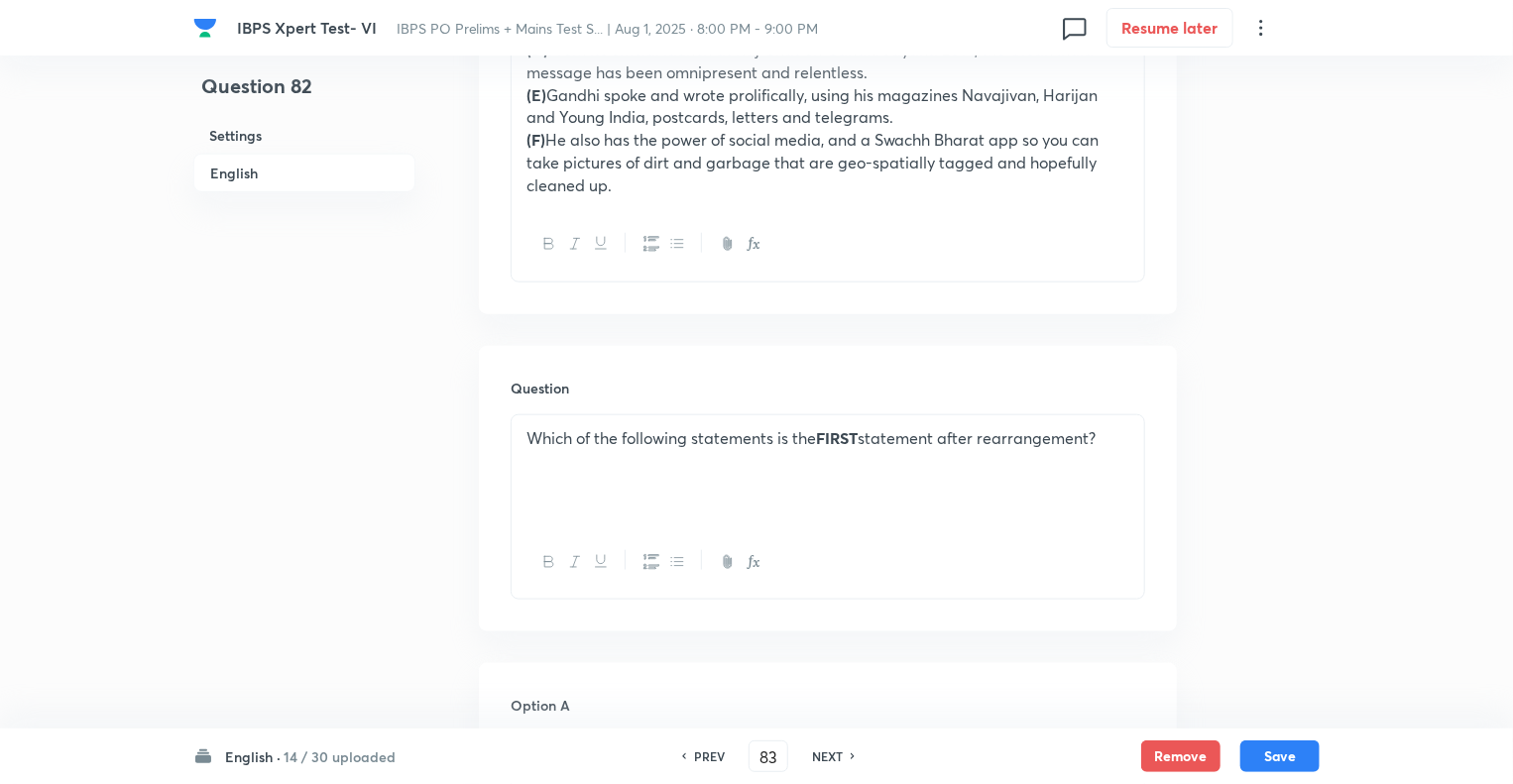 checkbox on "false" 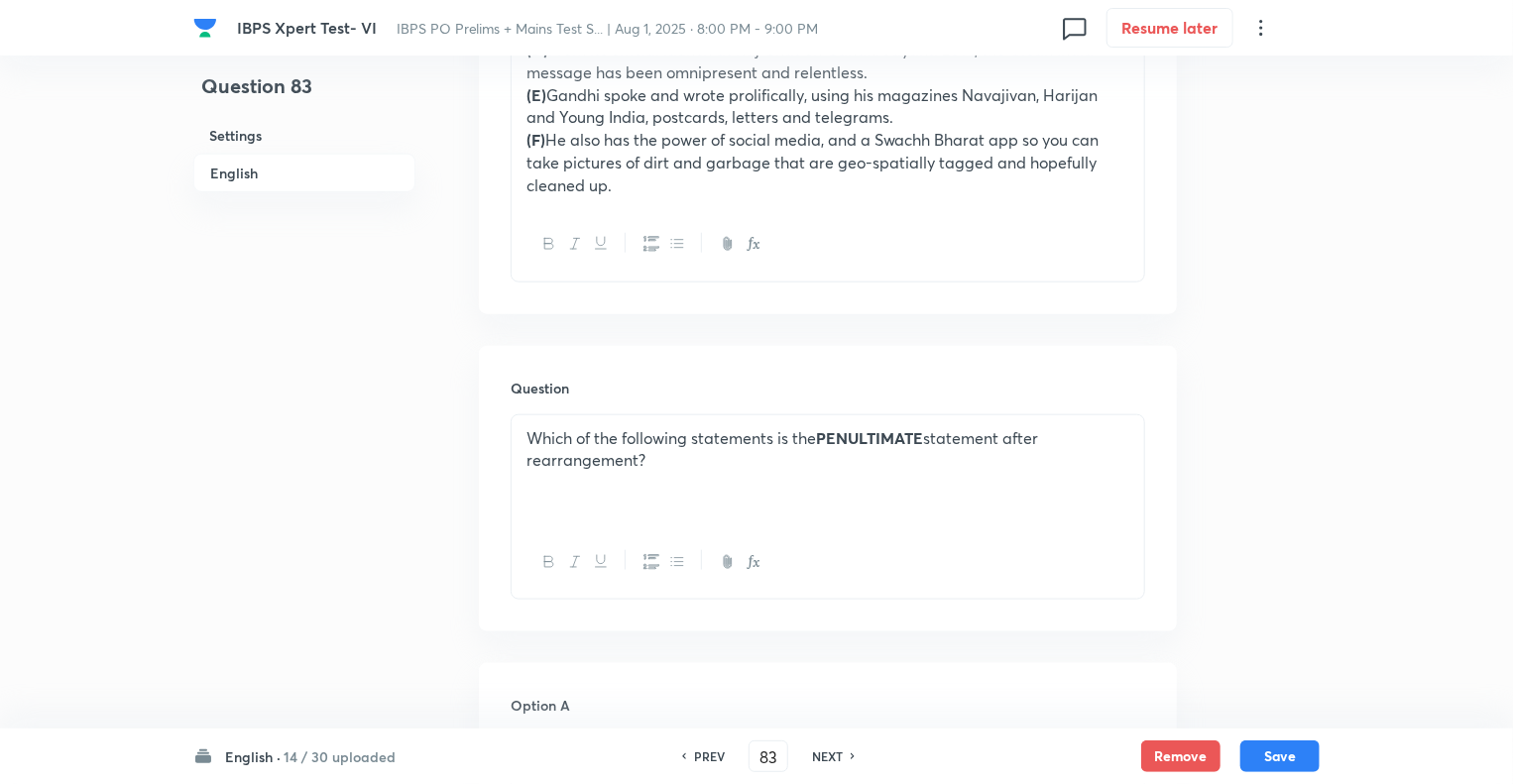 checkbox on "true" 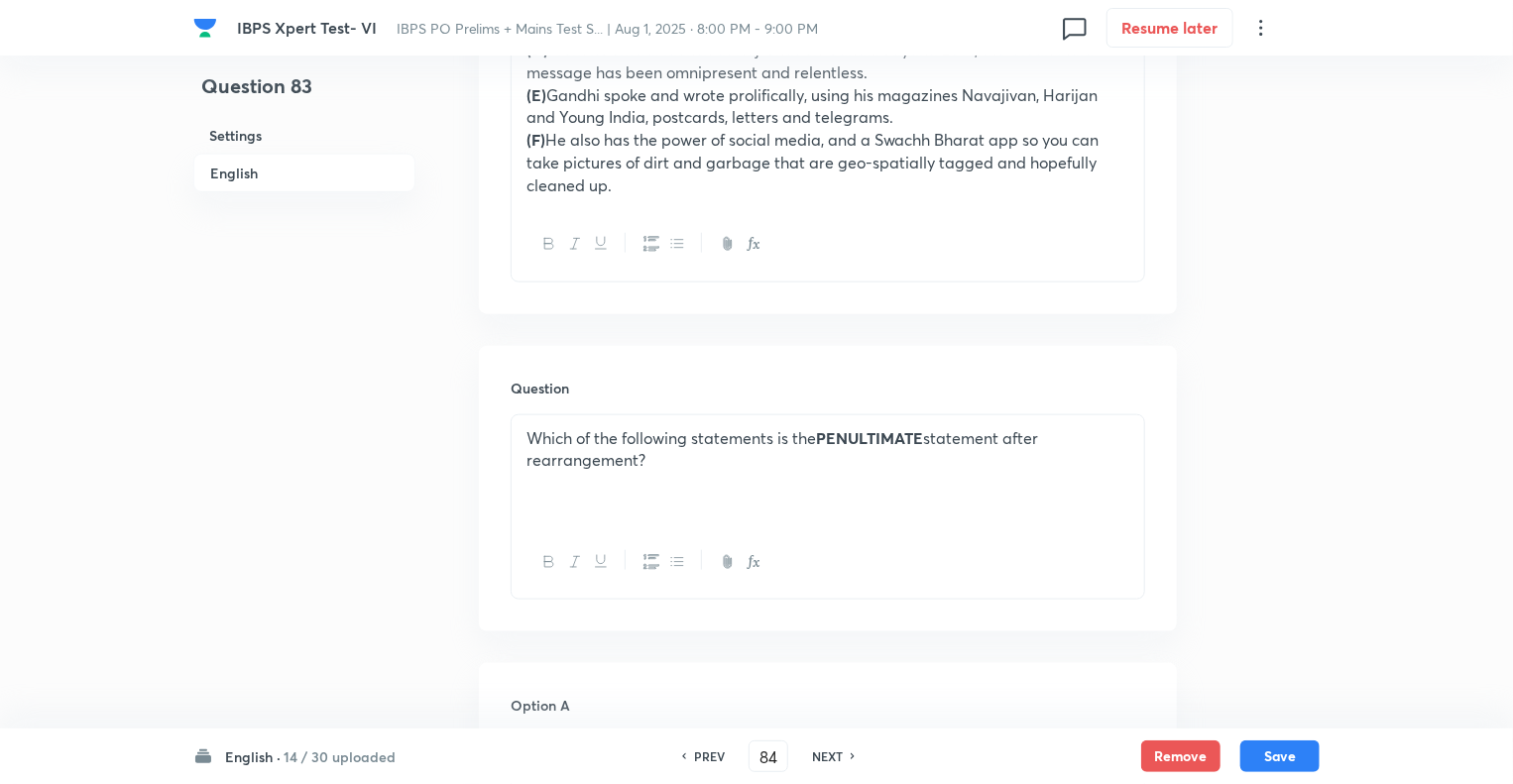 checkbox on "false" 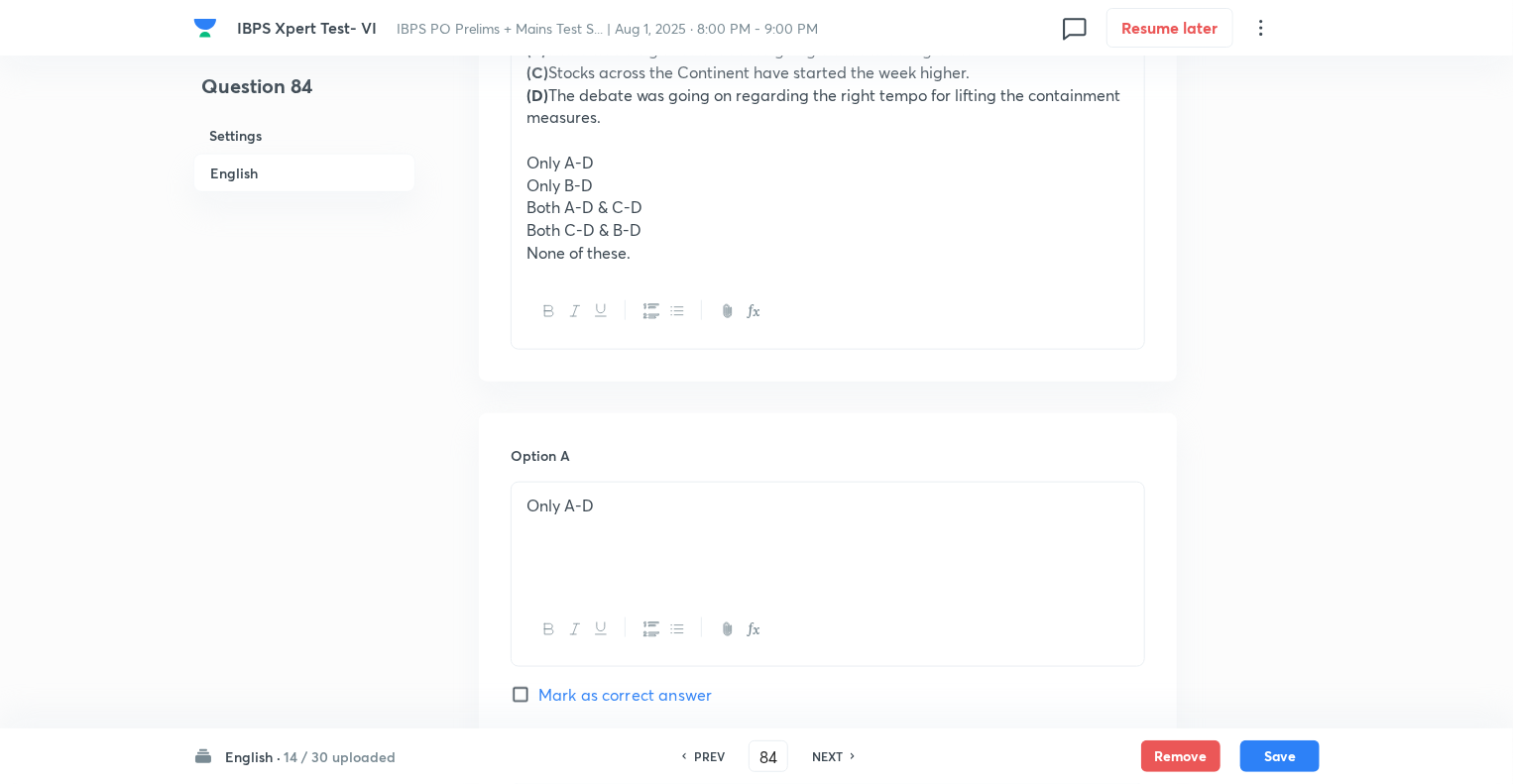 checkbox on "true" 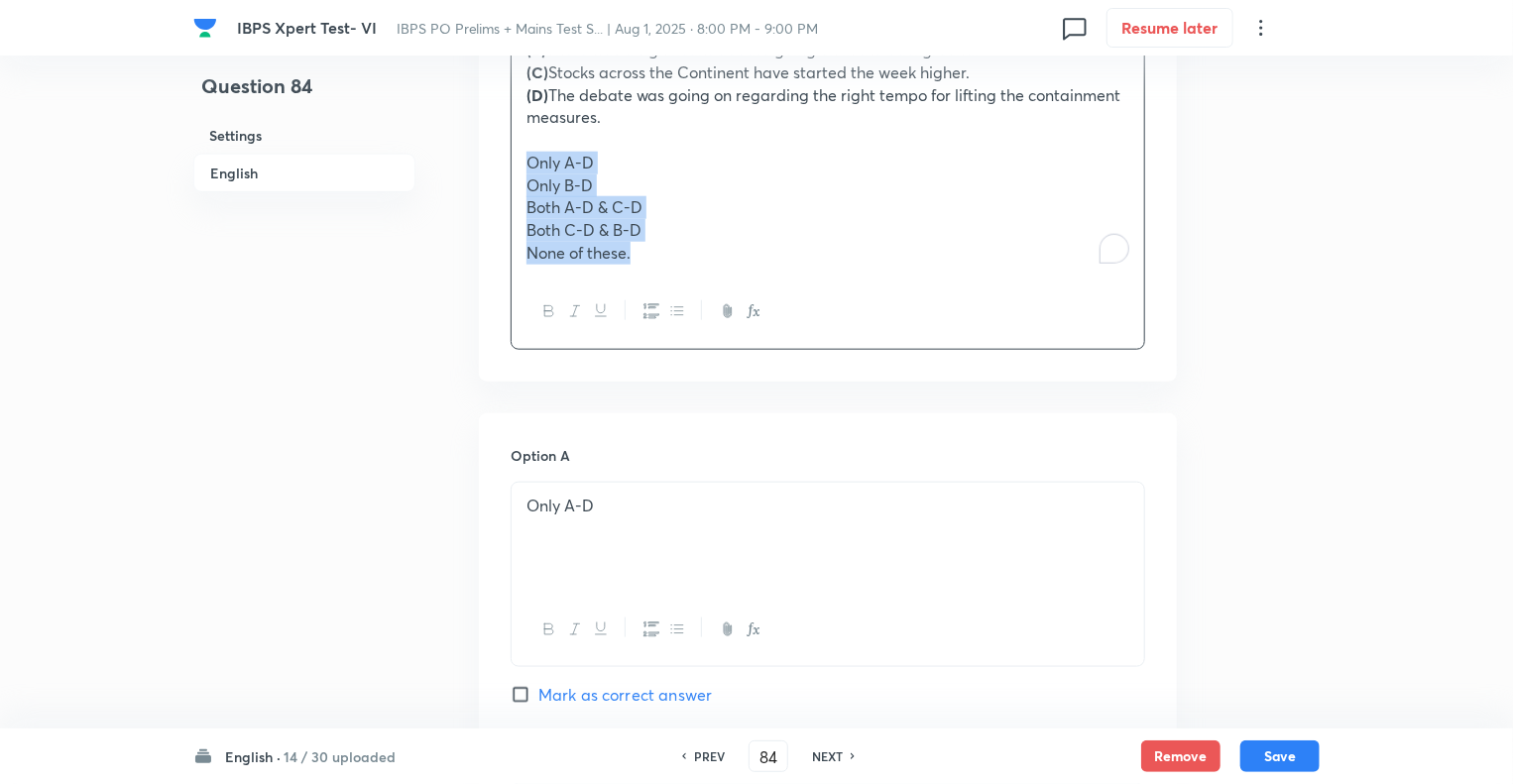 drag, startPoint x: 649, startPoint y: 250, endPoint x: 517, endPoint y: 155, distance: 162.63149 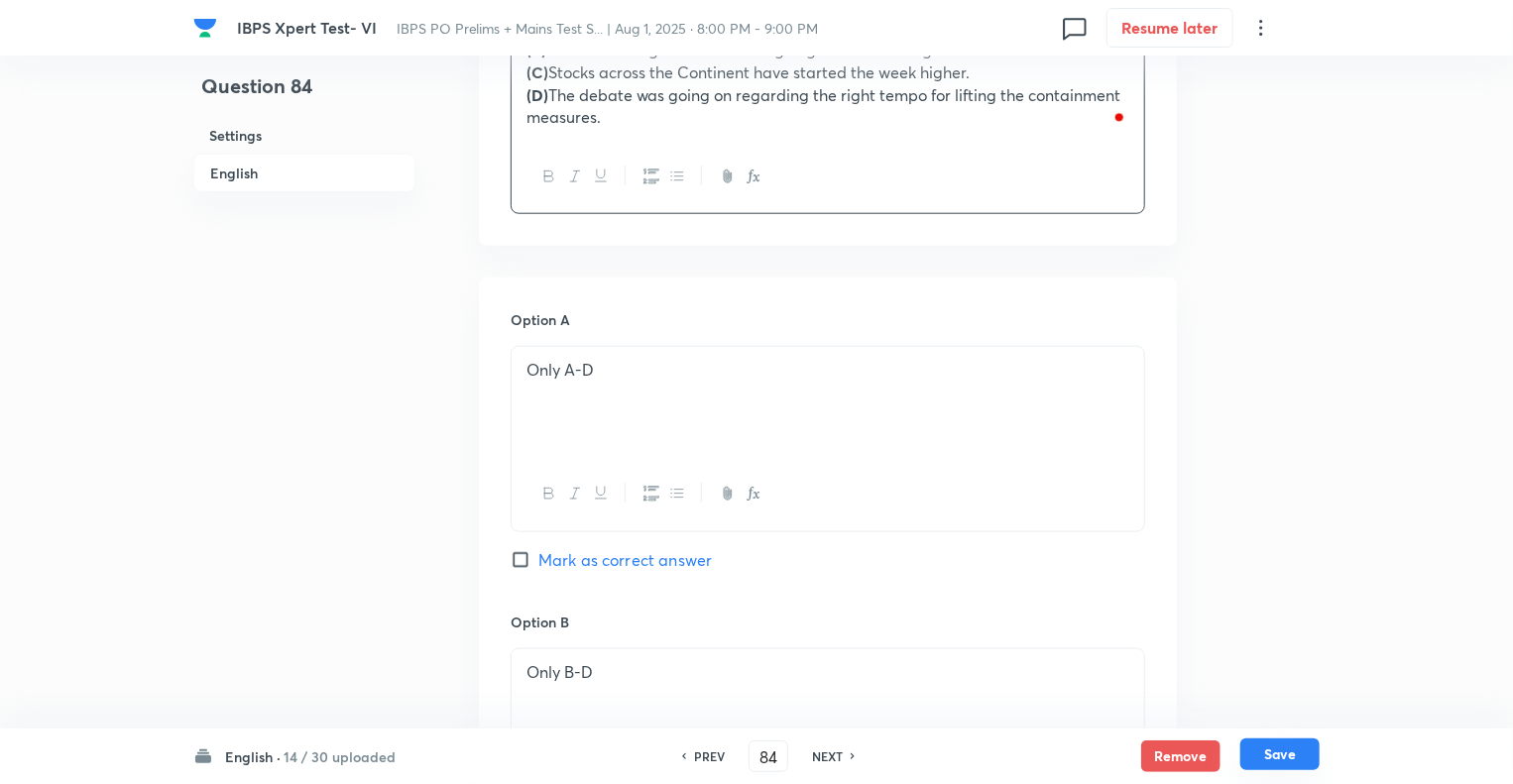 click on "Save" at bounding box center [1280, 754] 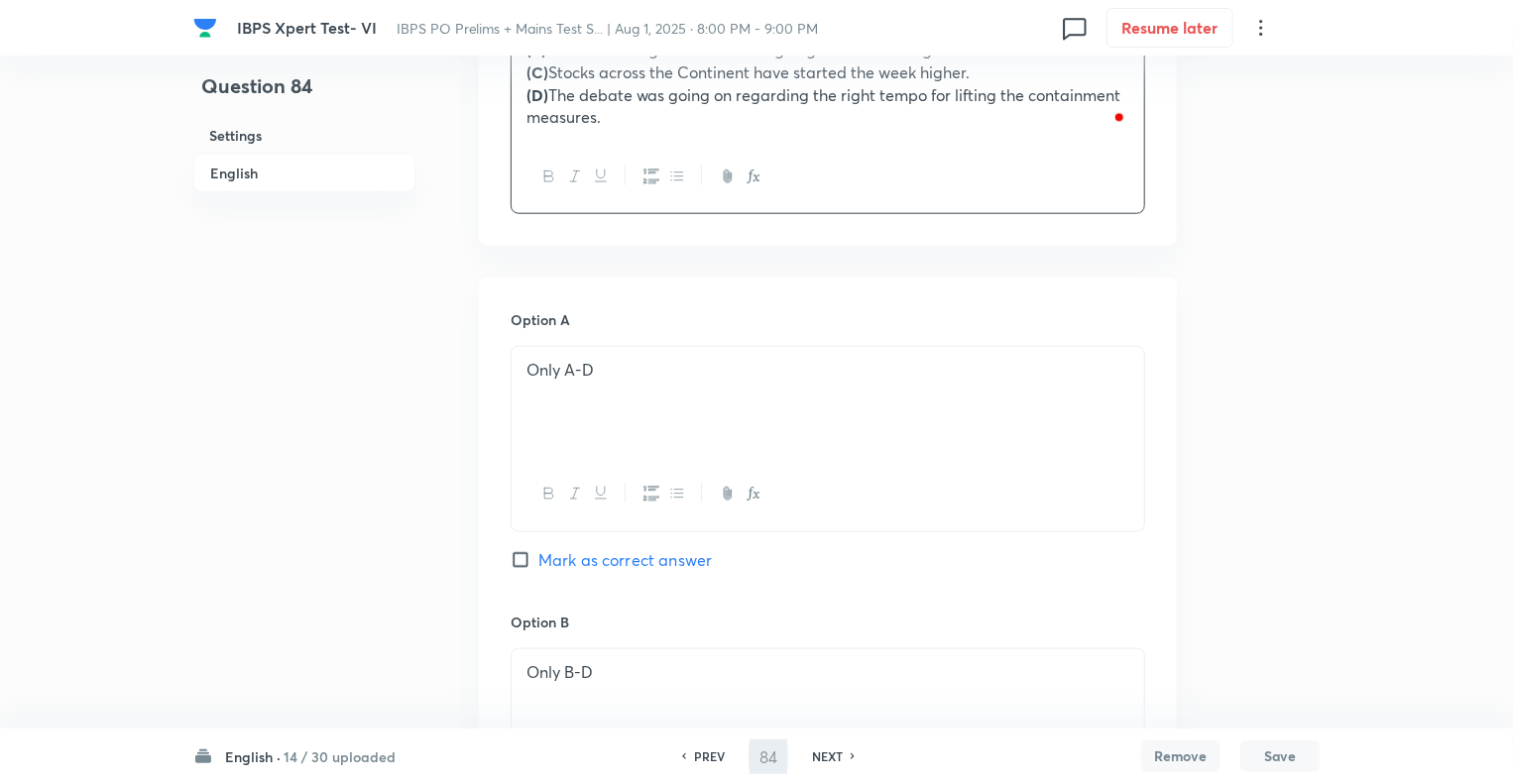 type on "85" 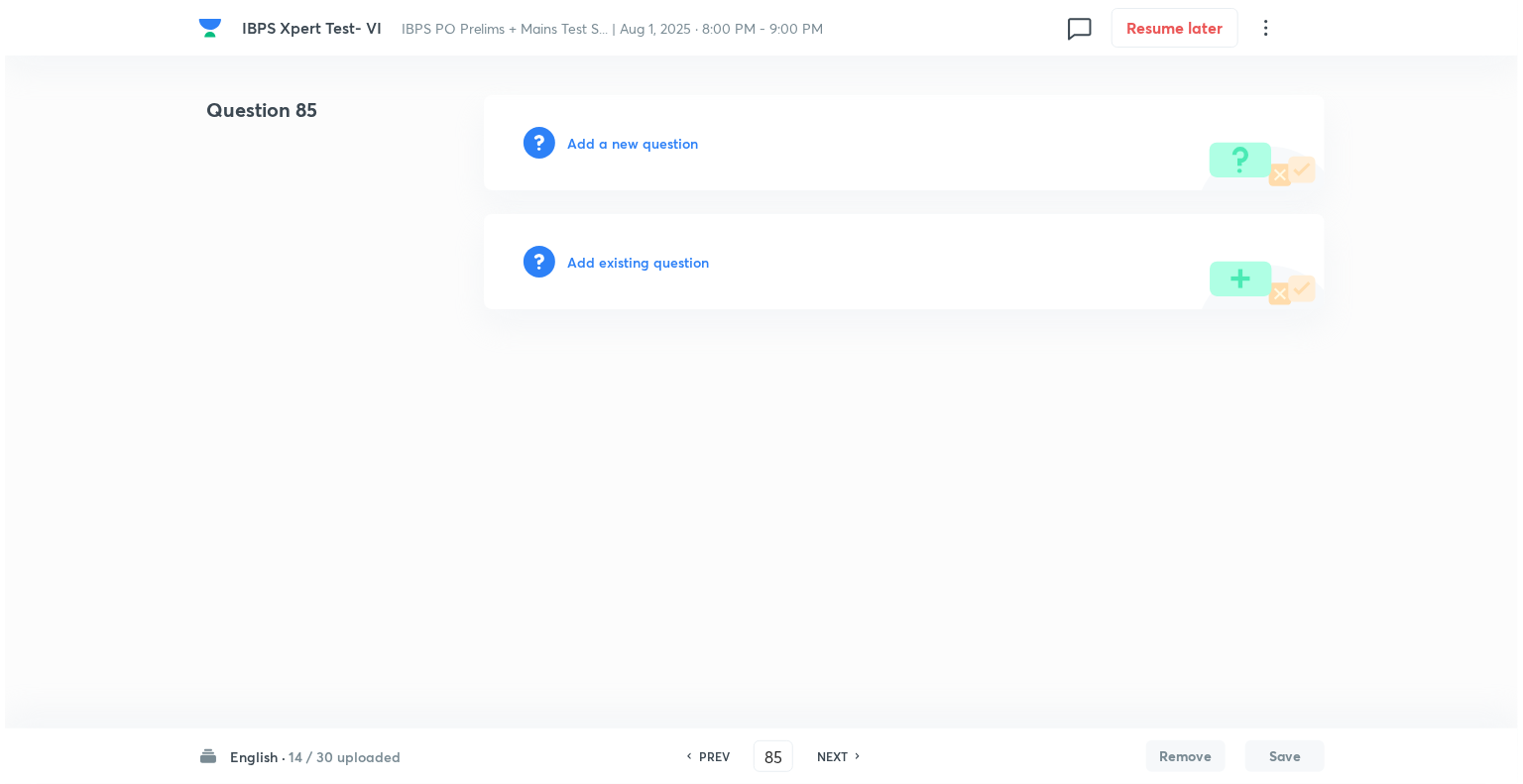 scroll, scrollTop: 0, scrollLeft: 0, axis: both 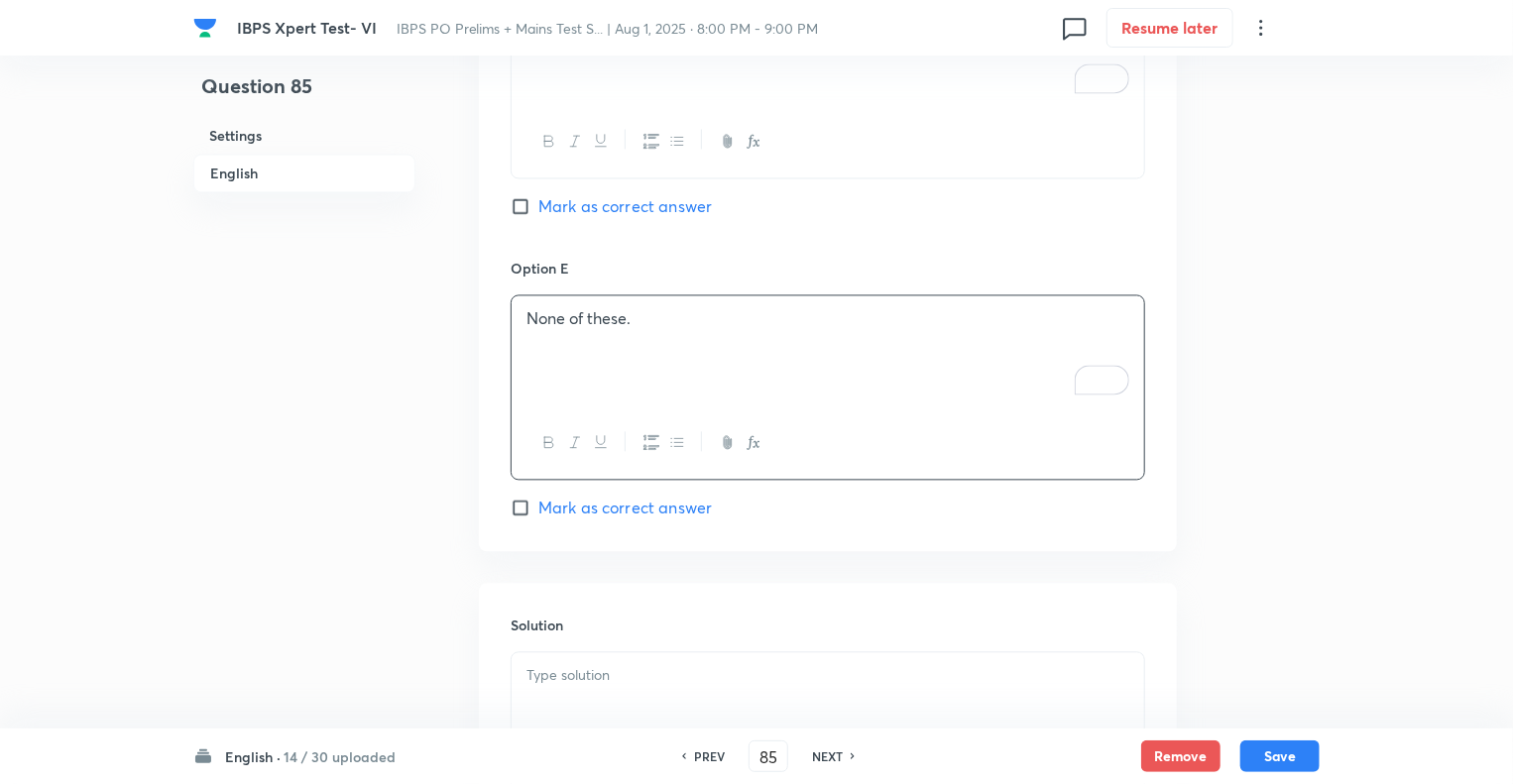 click at bounding box center (828, 708) 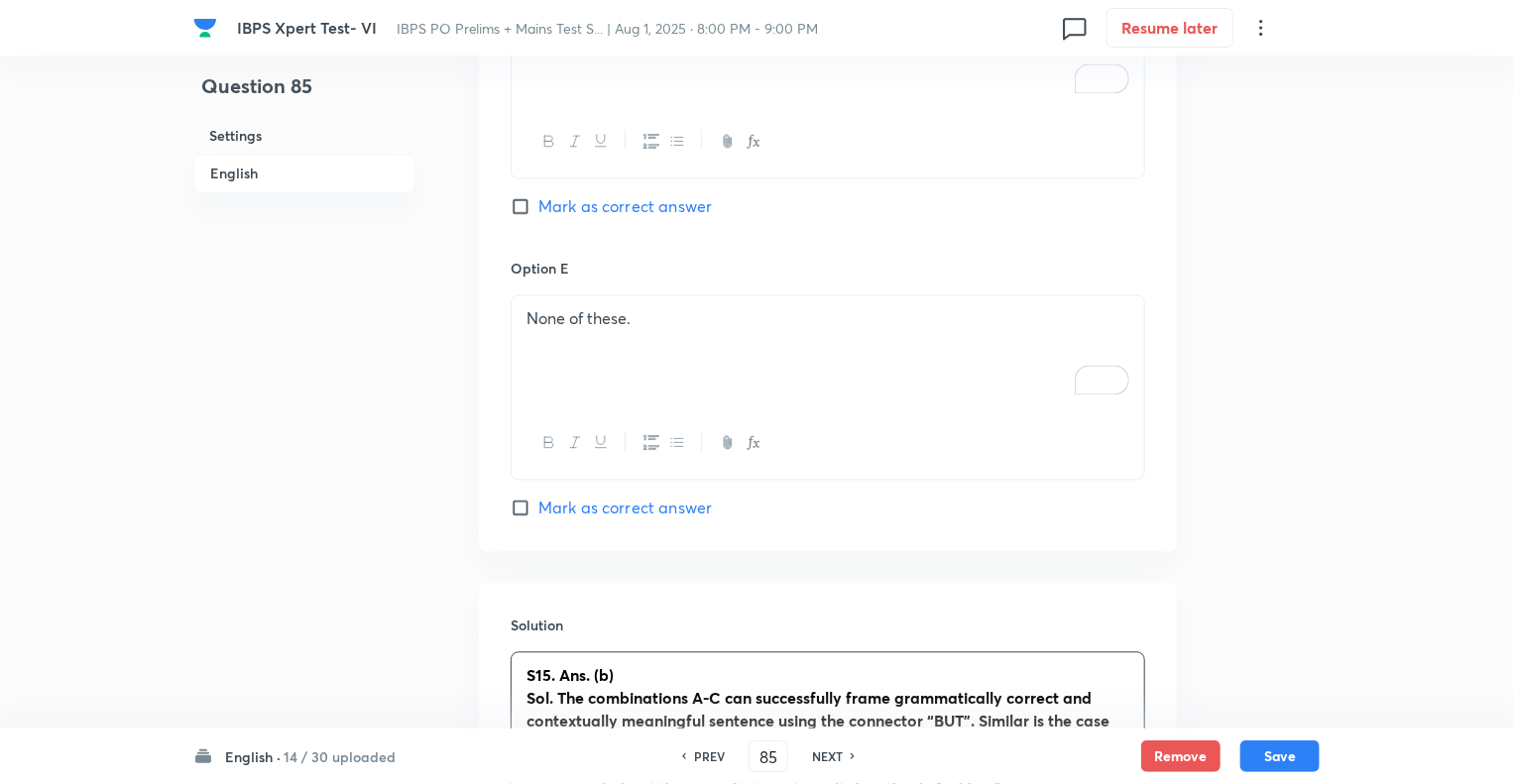 click on "Question 85 Settings English" at bounding box center (304, -269) 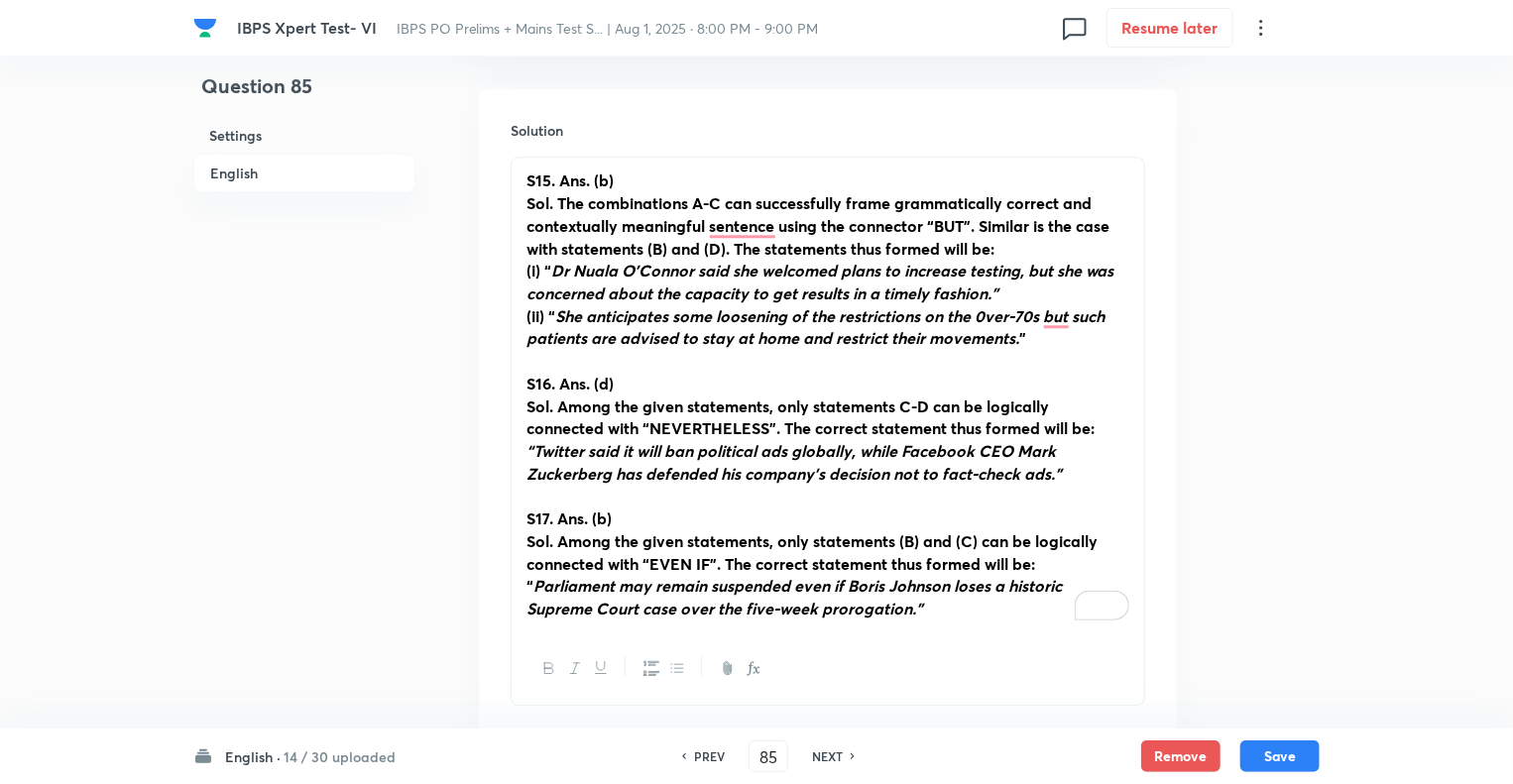 scroll, scrollTop: 2577, scrollLeft: 0, axis: vertical 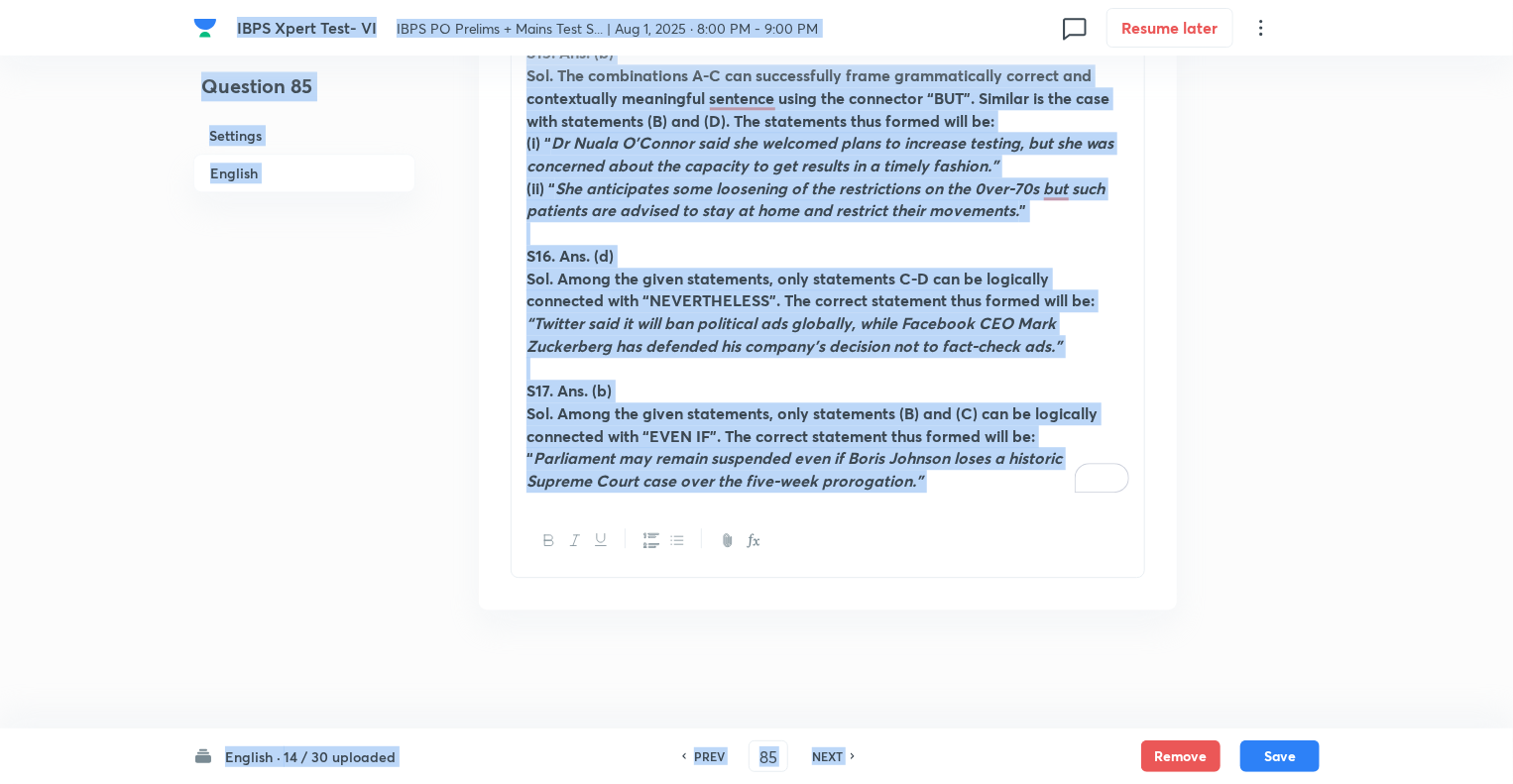 click on "Sol. Among the given statements, only statements C-D can be logically connected with “NEVERTHELESS”. The correct statement thus formed will be:" at bounding box center [810, 289] 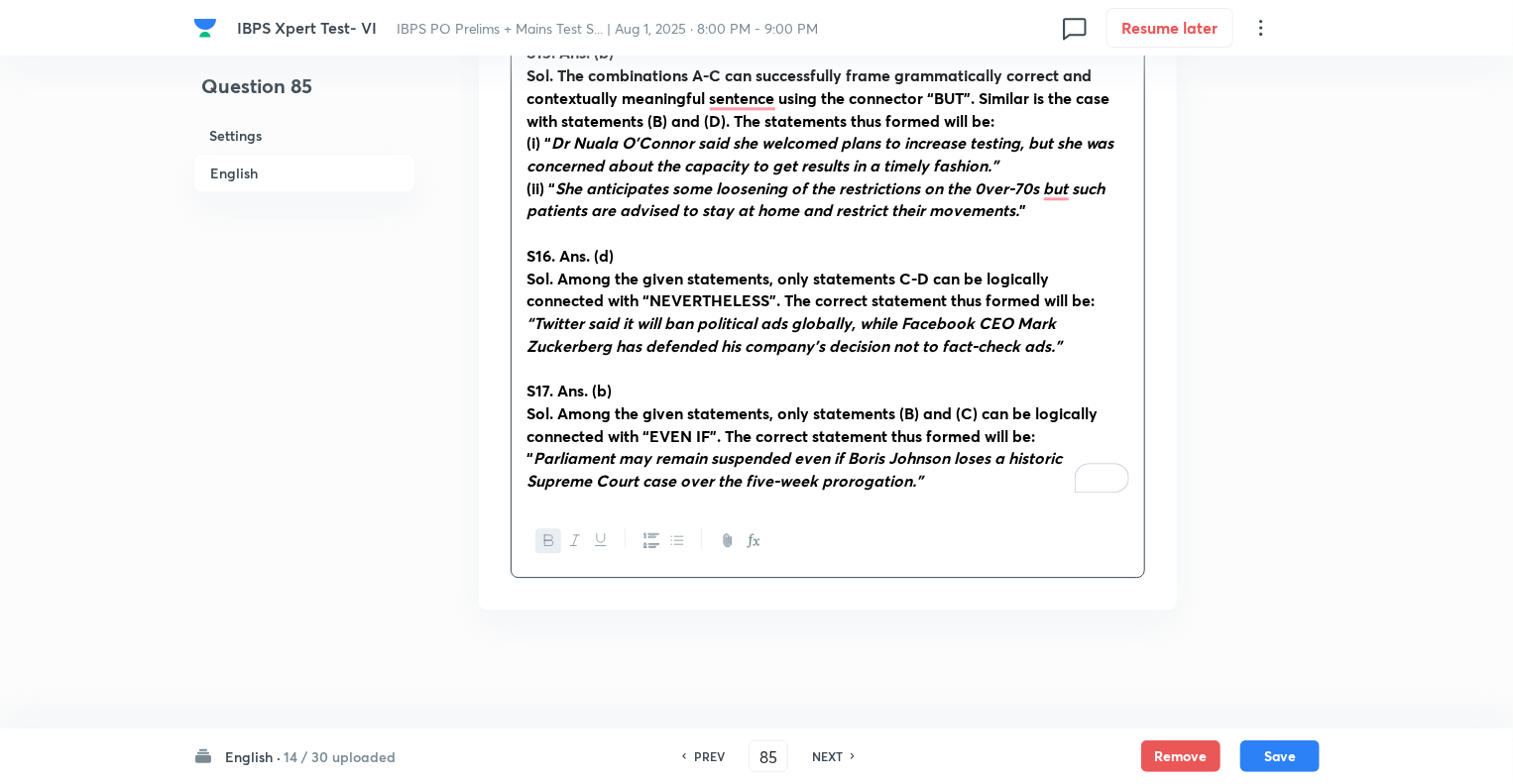 click at bounding box center [828, 540] 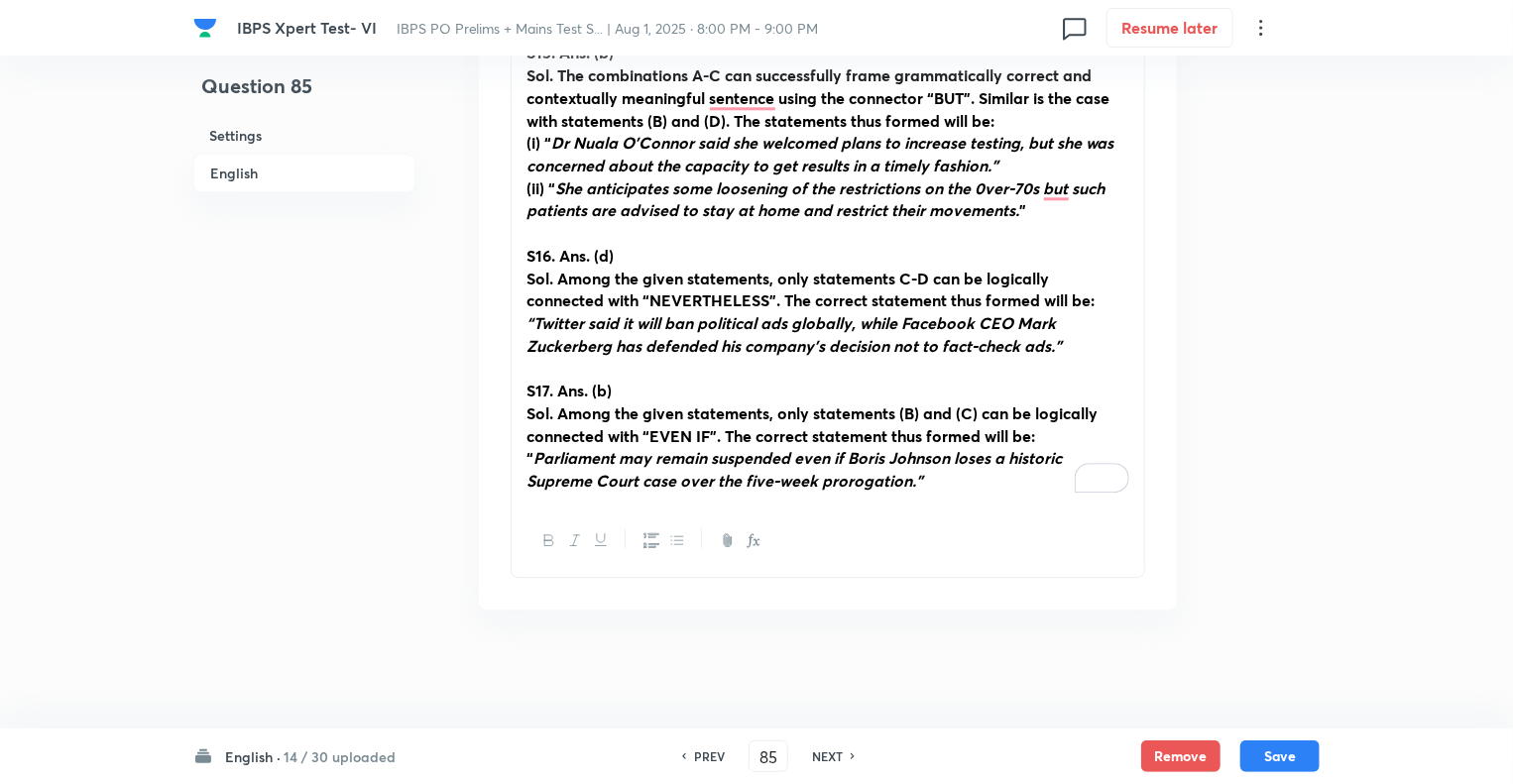click 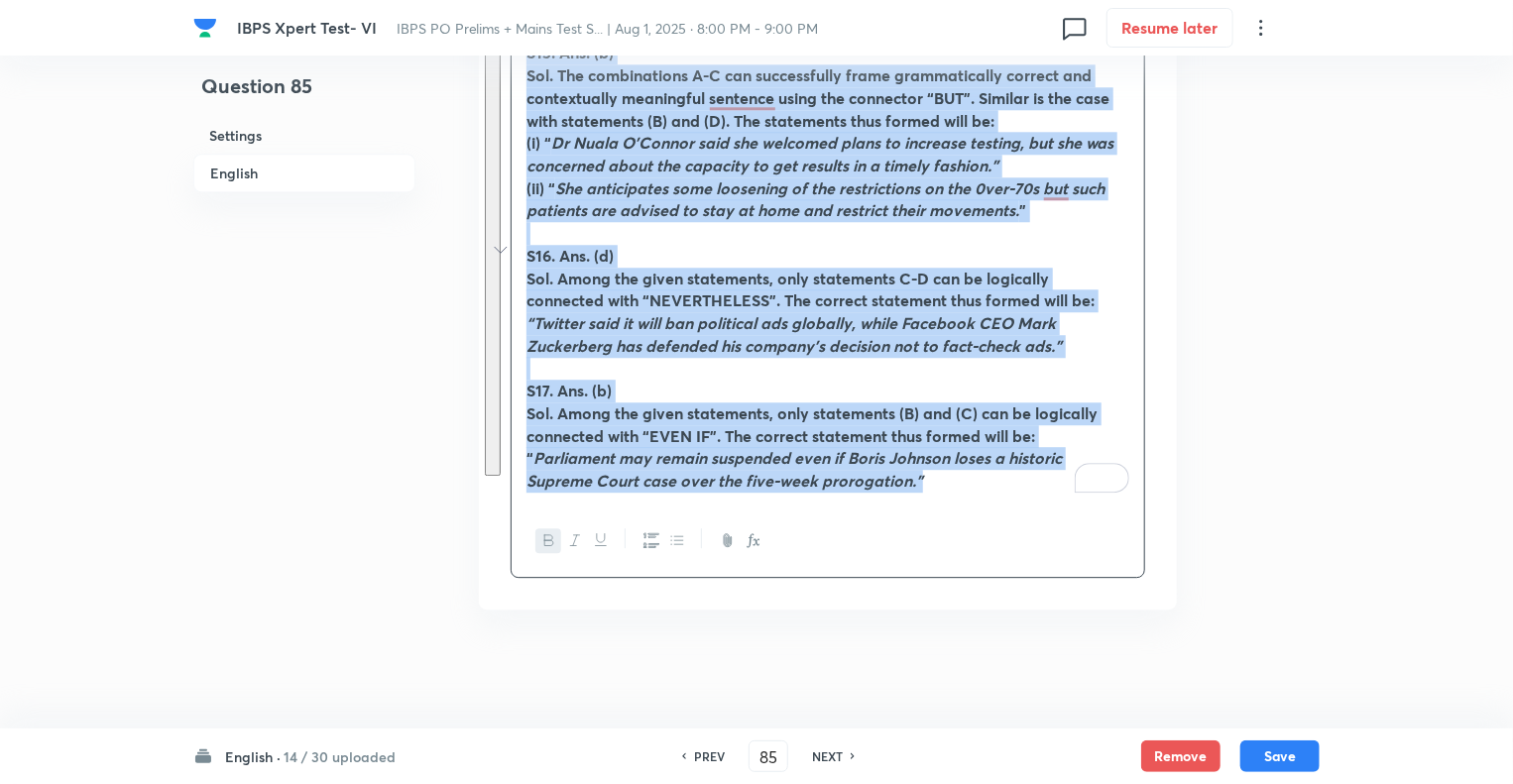 click 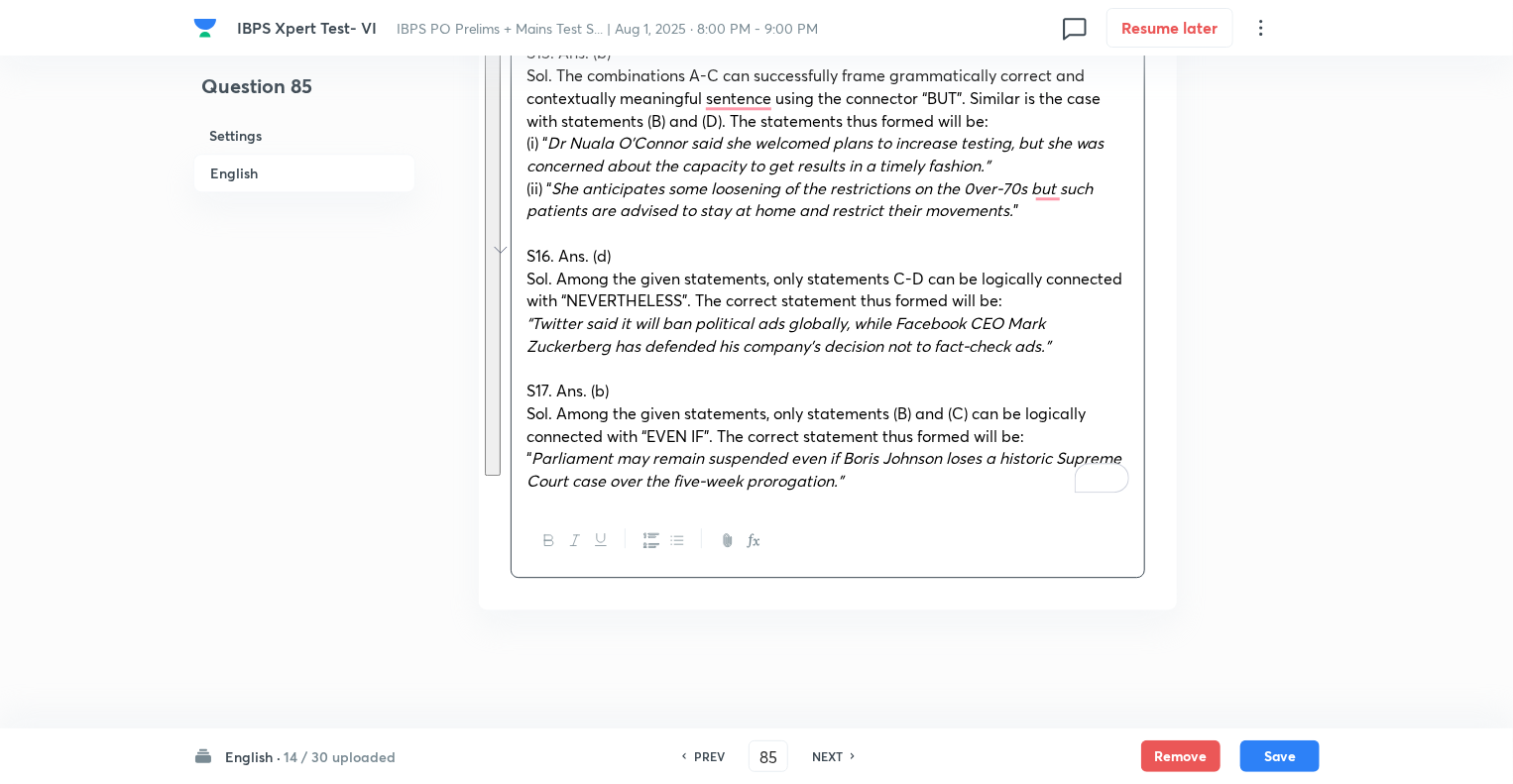 click on "Question 85 Settings English" at bounding box center [304, -891] 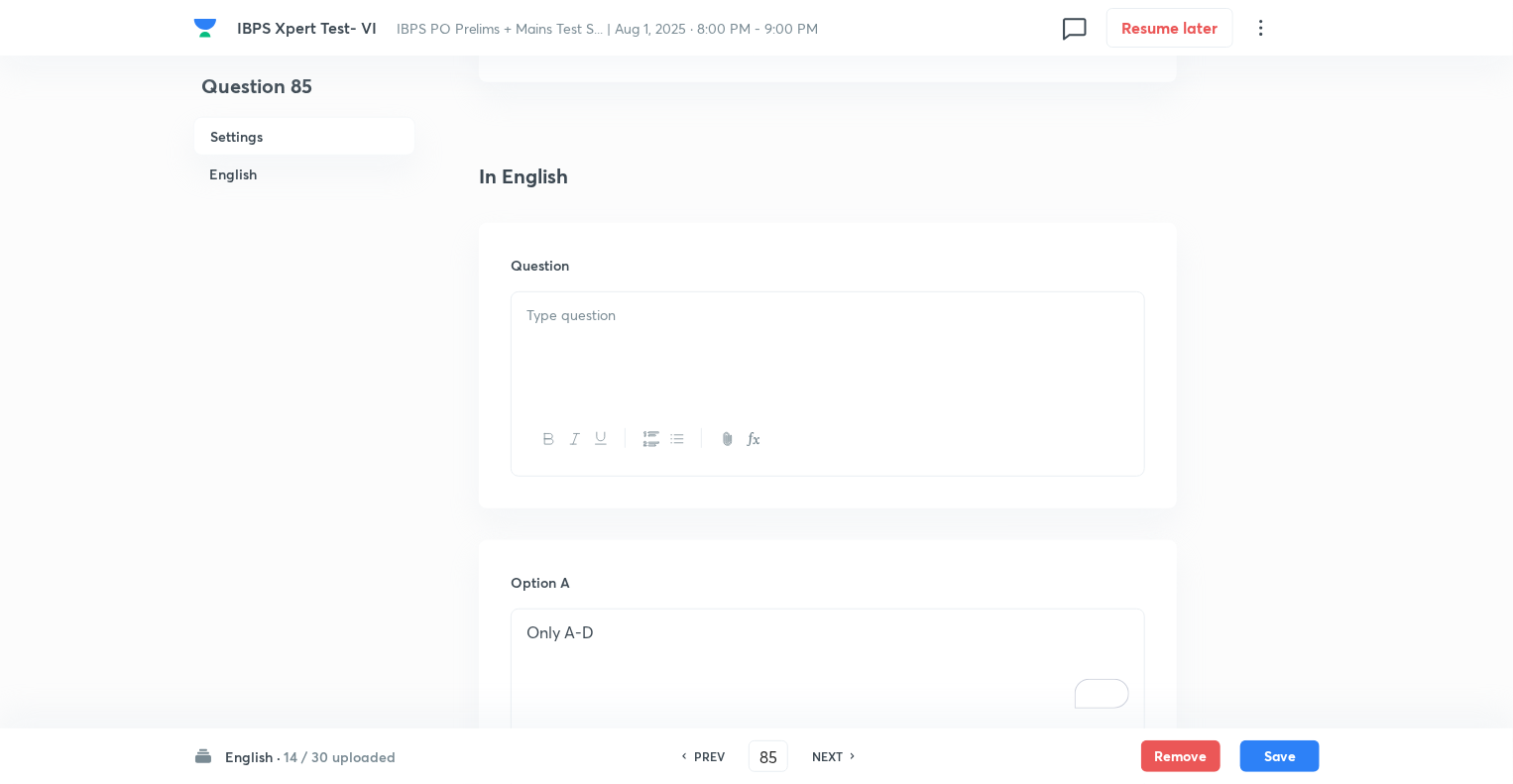 scroll, scrollTop: 159, scrollLeft: 0, axis: vertical 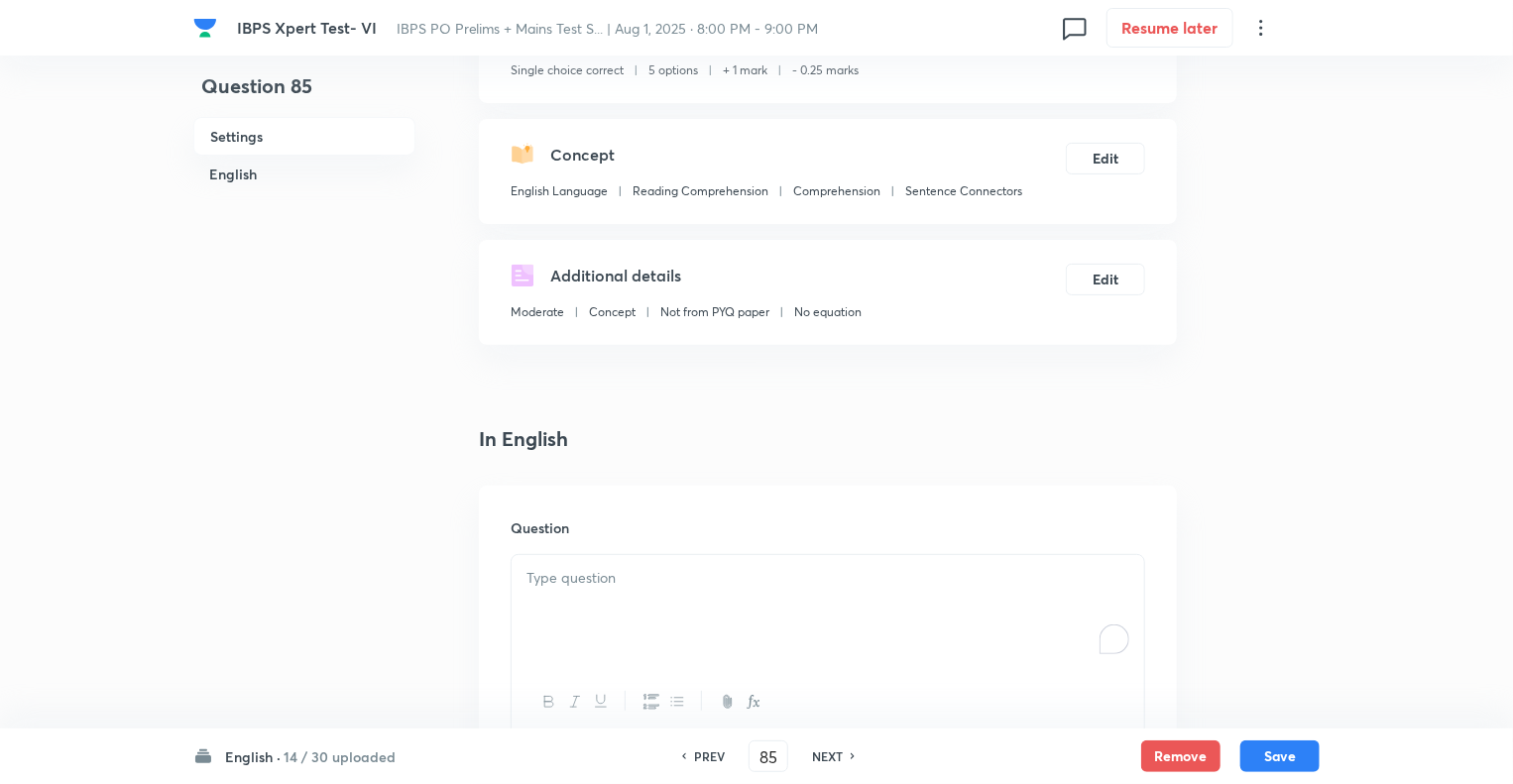 click at bounding box center (828, 578) 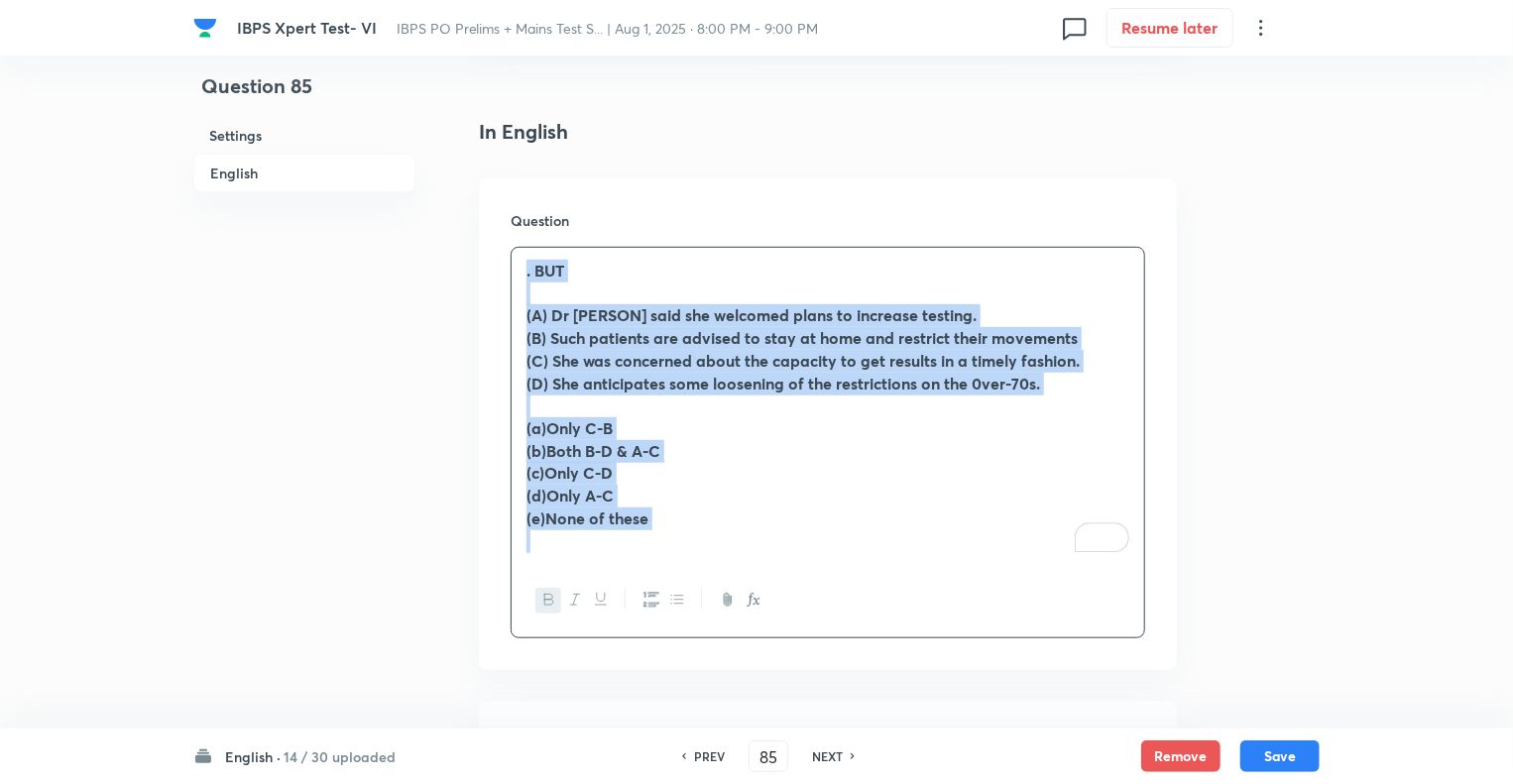 scroll, scrollTop: 545, scrollLeft: 0, axis: vertical 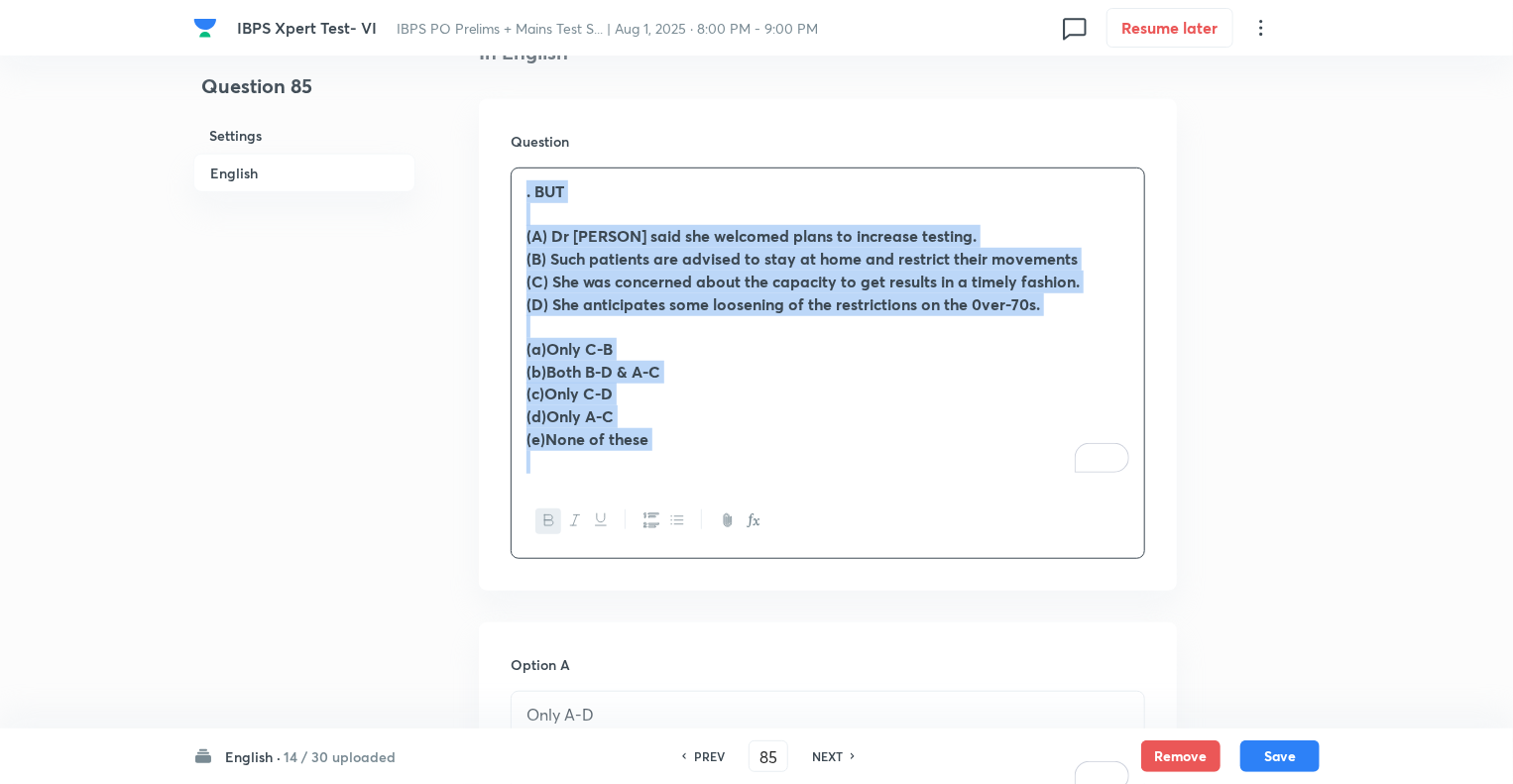 click 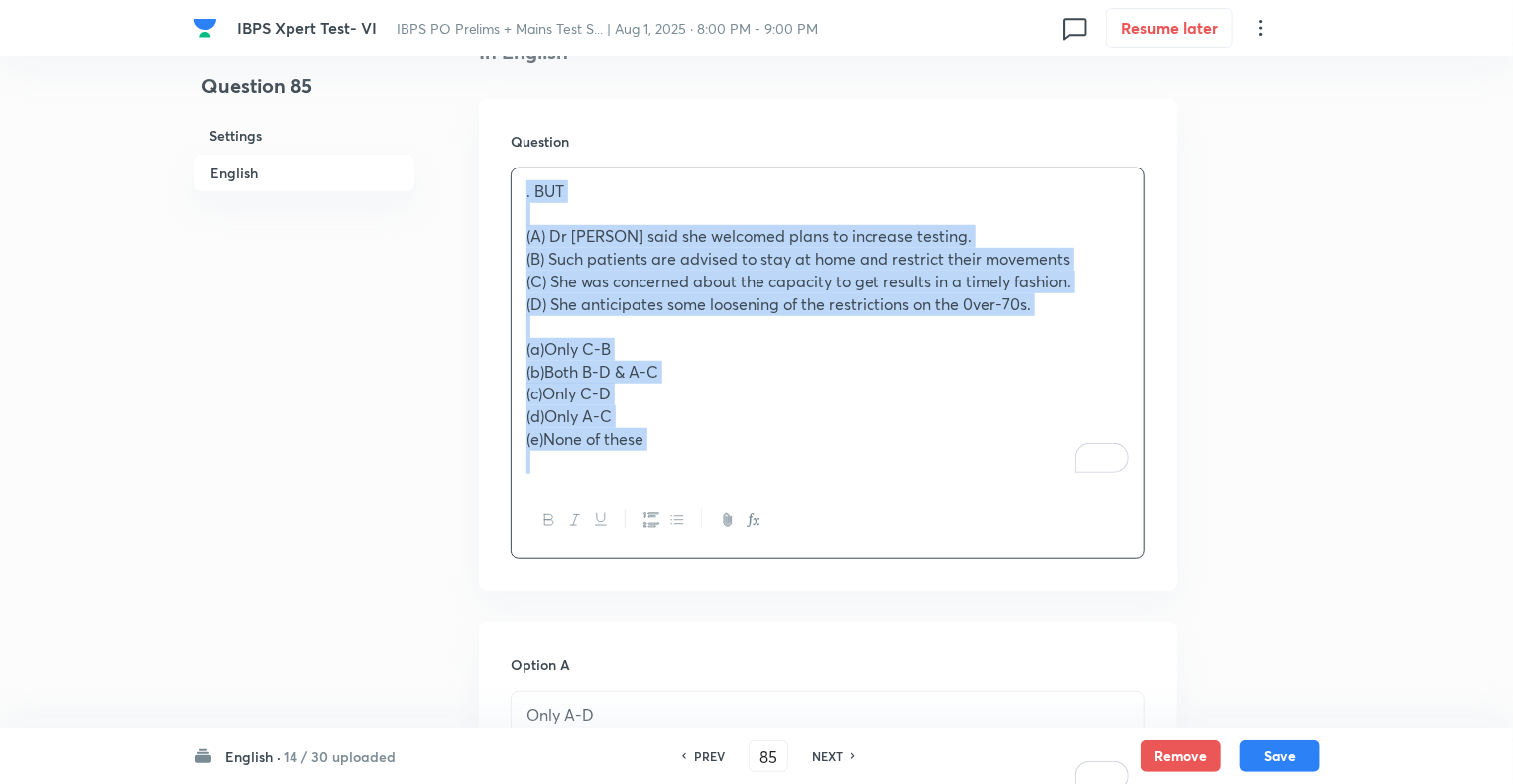 click on ". BUT" at bounding box center [545, 190] 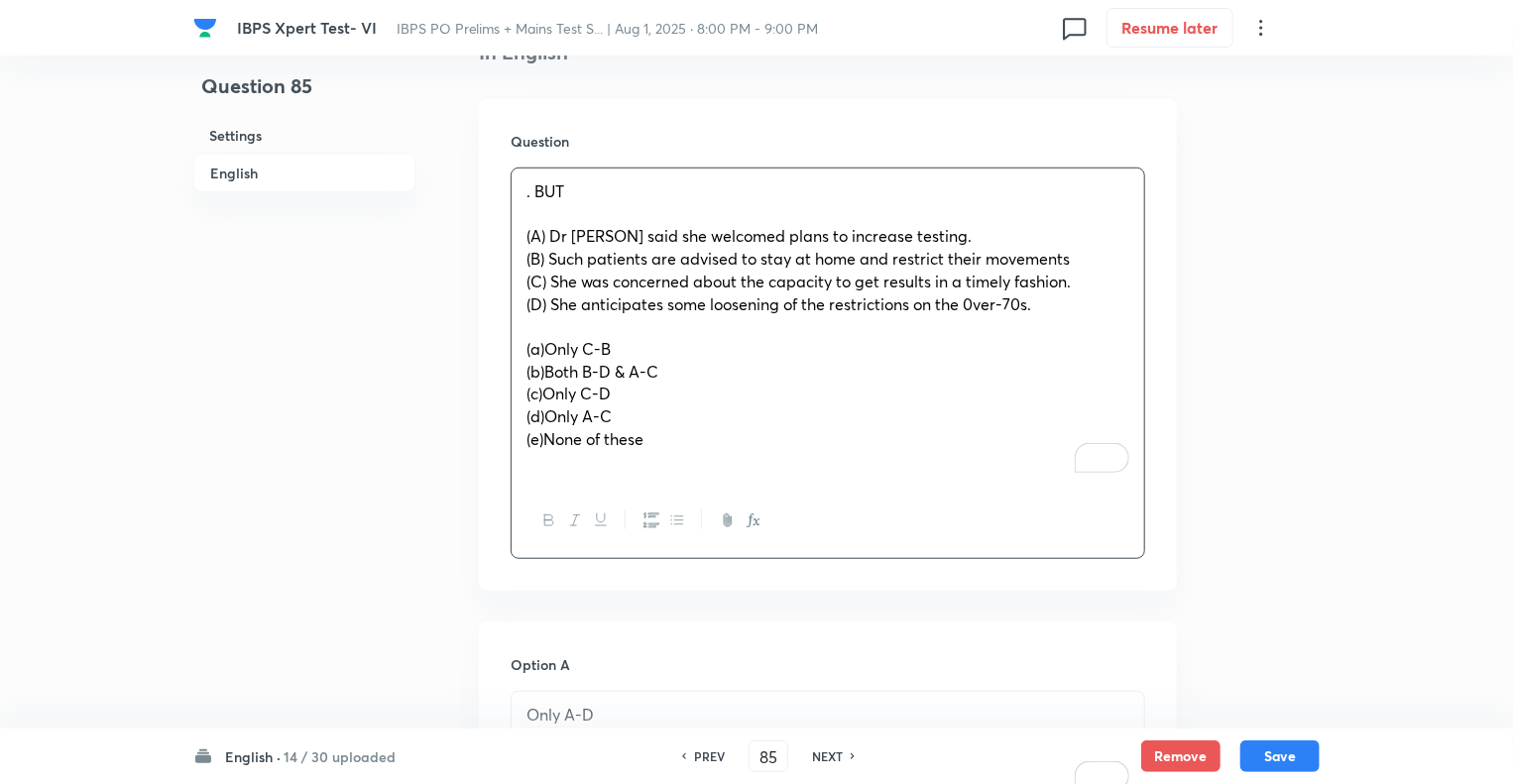 type 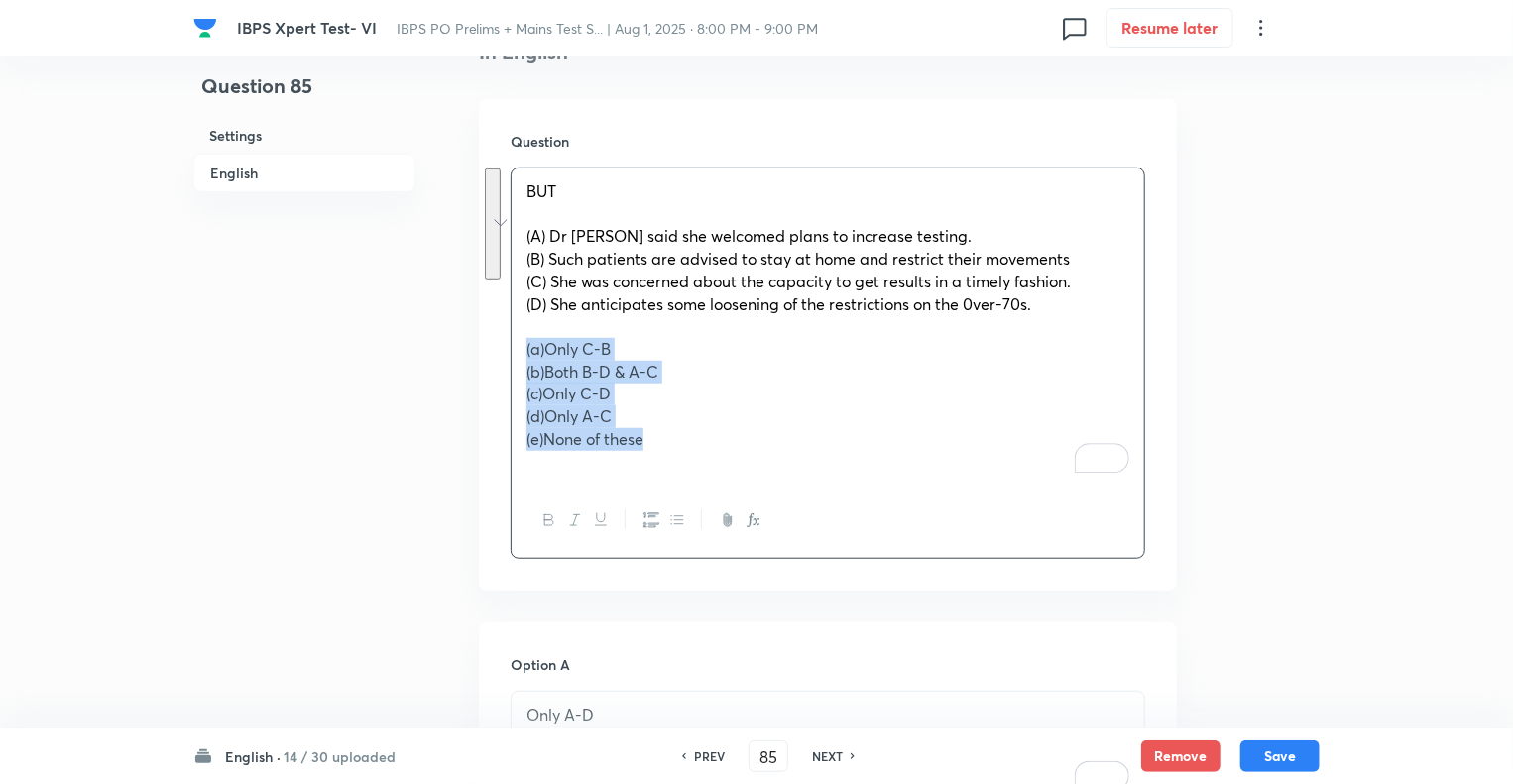 drag, startPoint x: 651, startPoint y: 444, endPoint x: 501, endPoint y: 341, distance: 181.95879 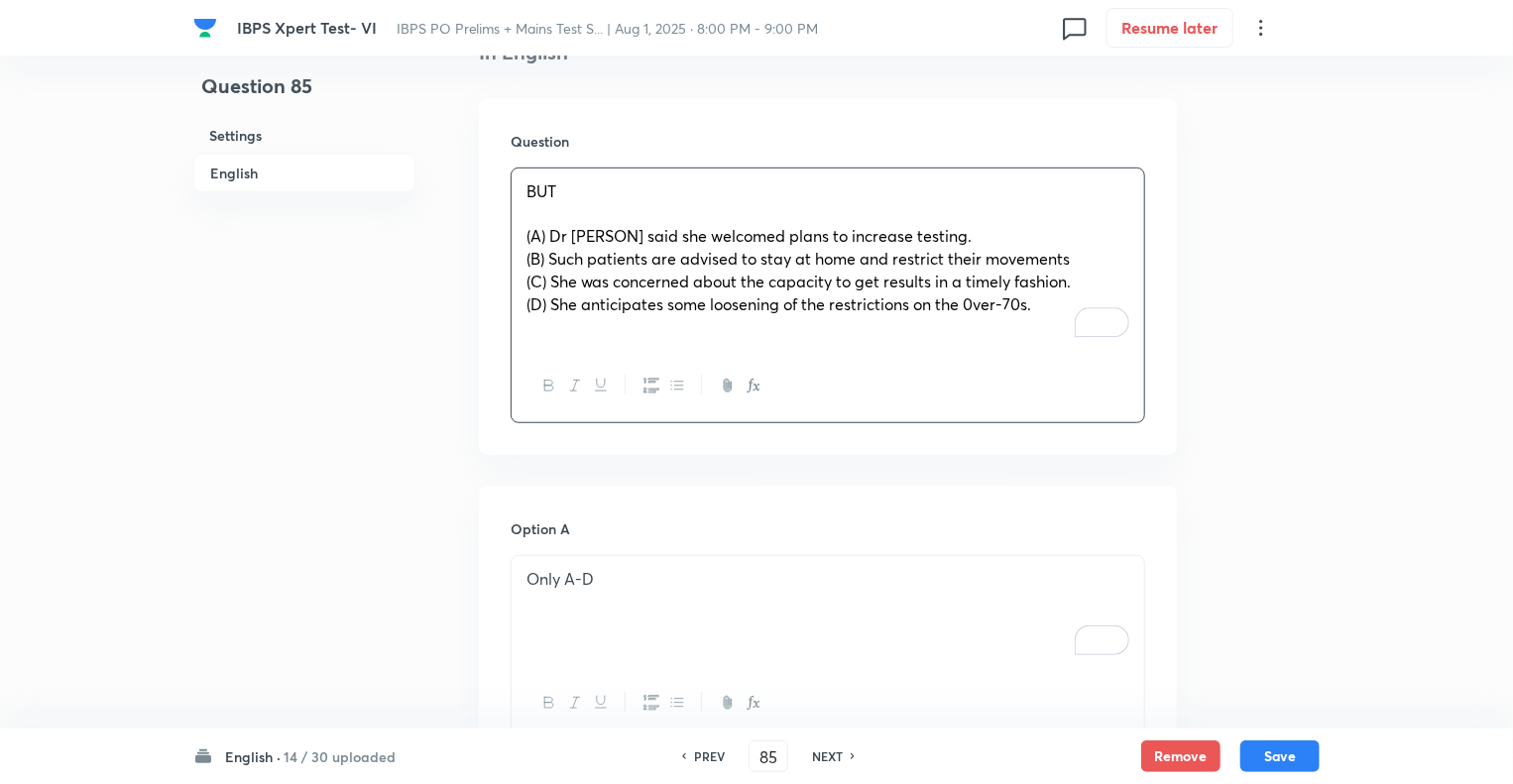 click on "Question 85 Settings English" at bounding box center (304, 1165) 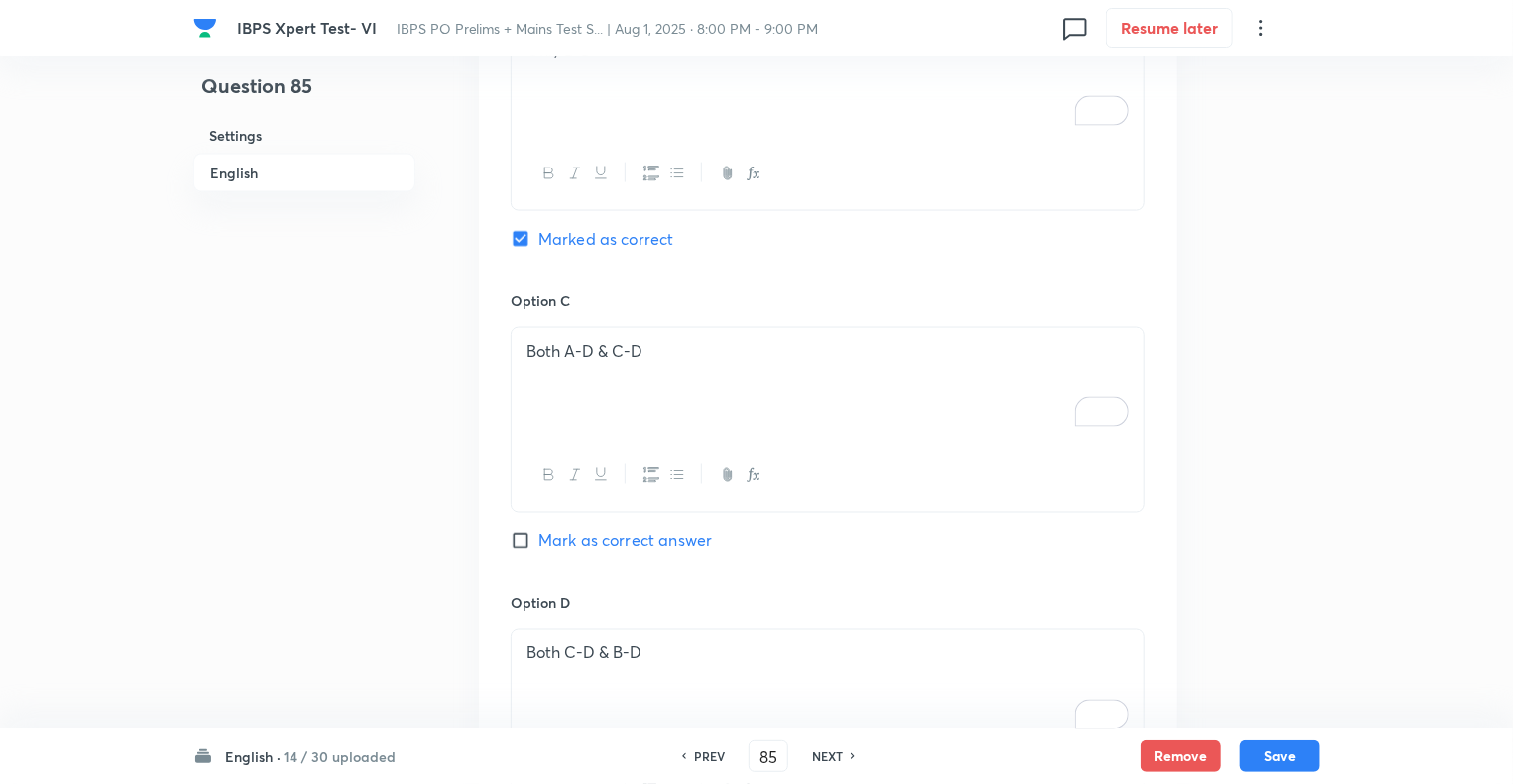 scroll, scrollTop: 887, scrollLeft: 0, axis: vertical 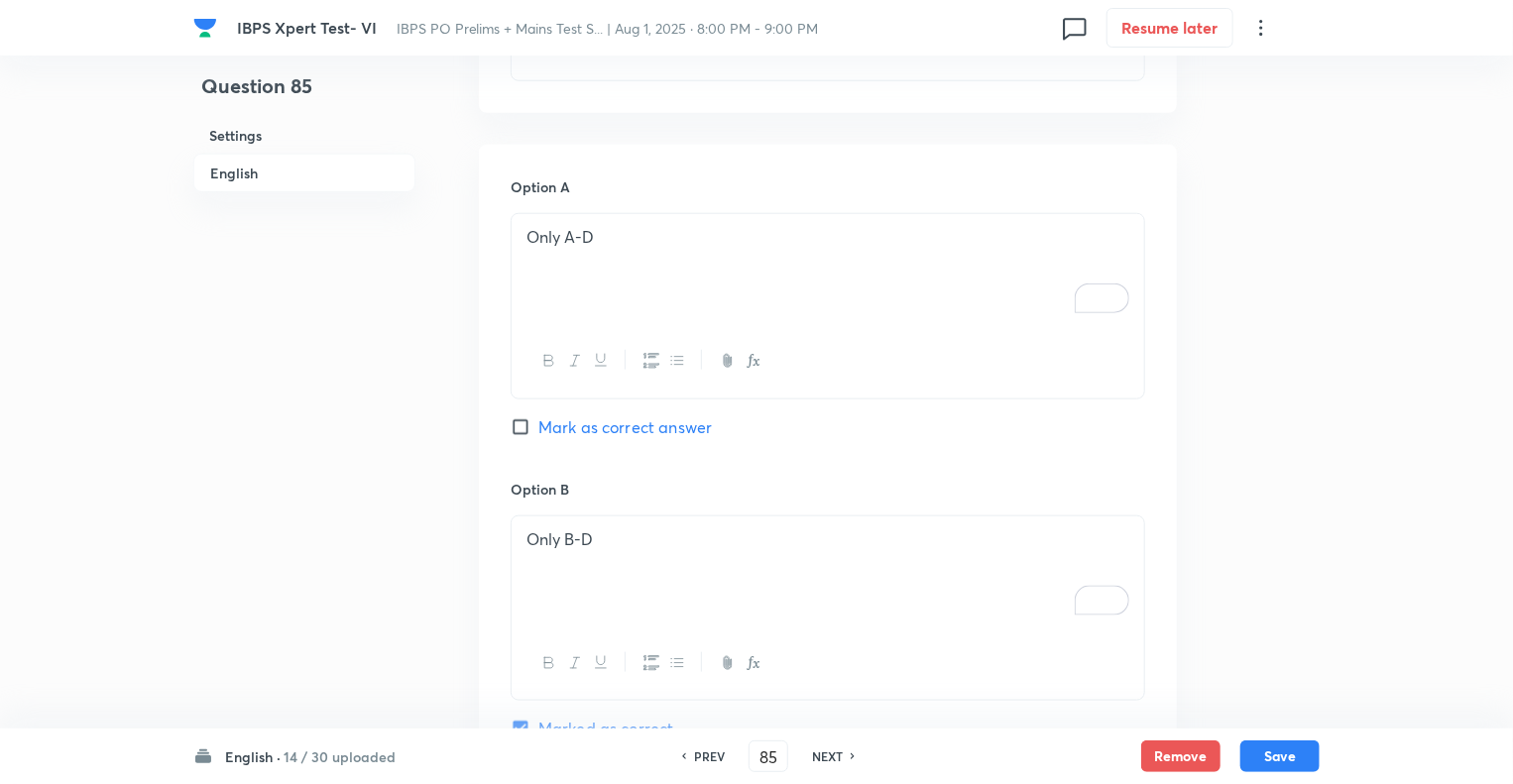 click on "Only B-D" at bounding box center [828, 539] 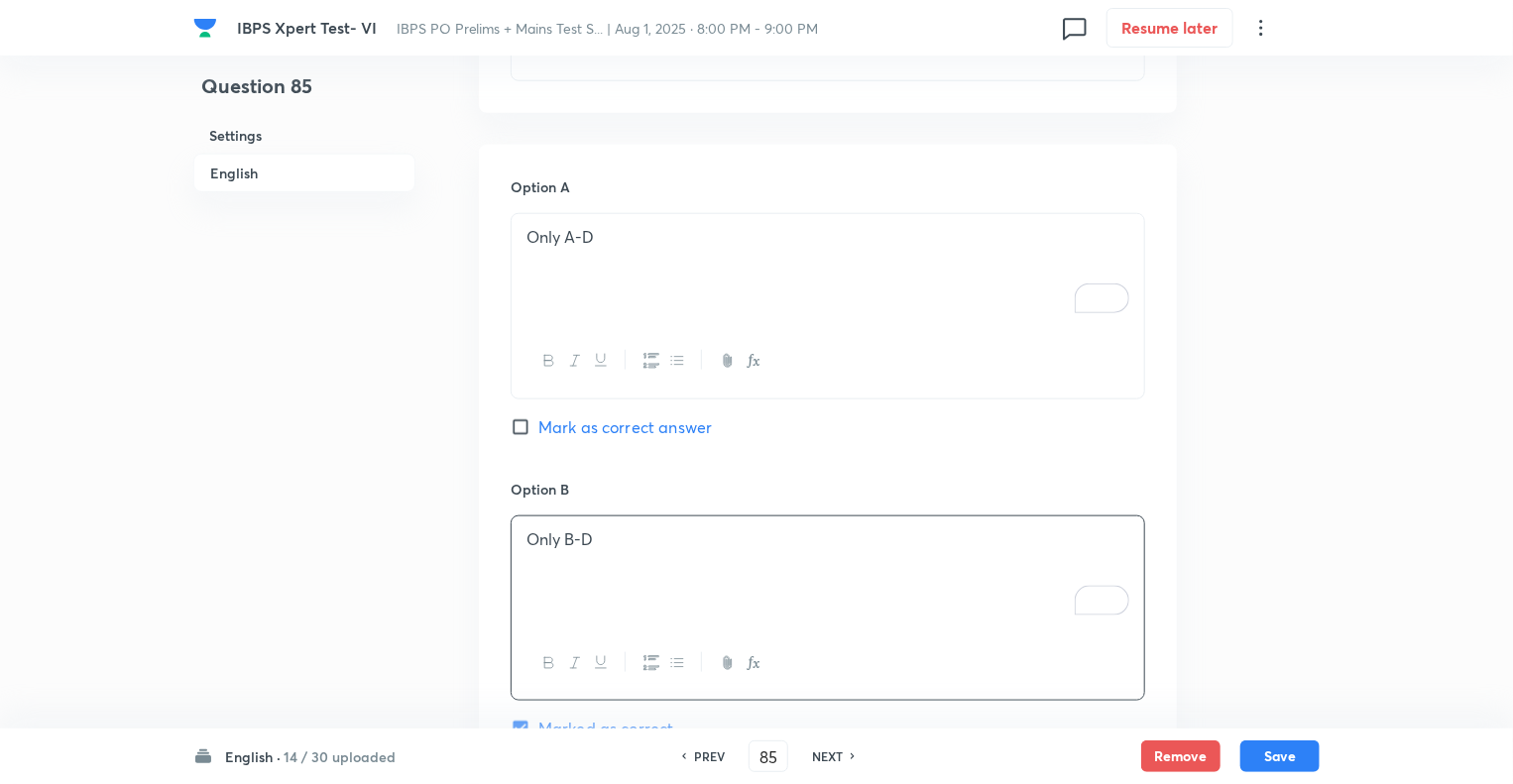 type 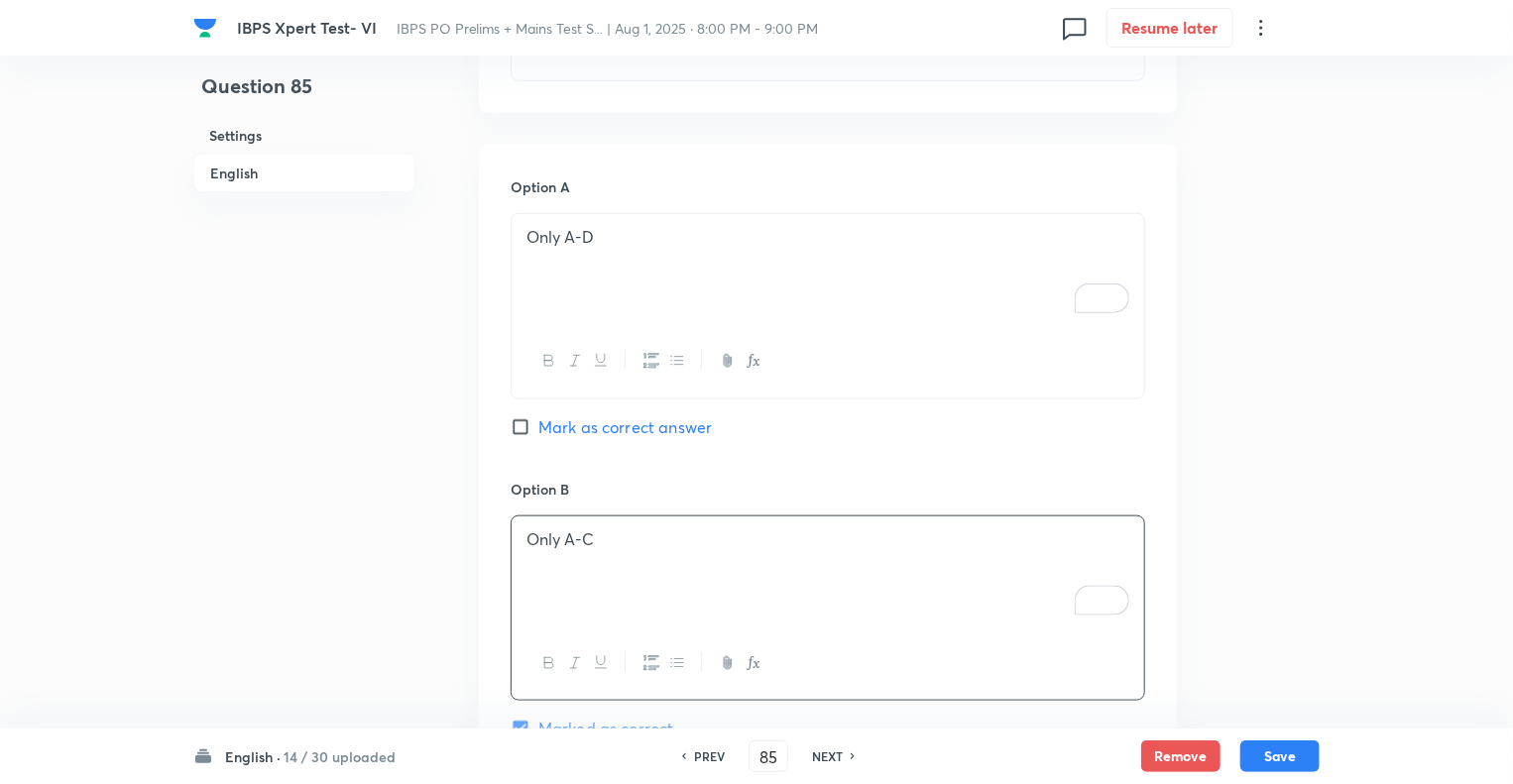 click on "Only A-D" at bounding box center (828, 237) 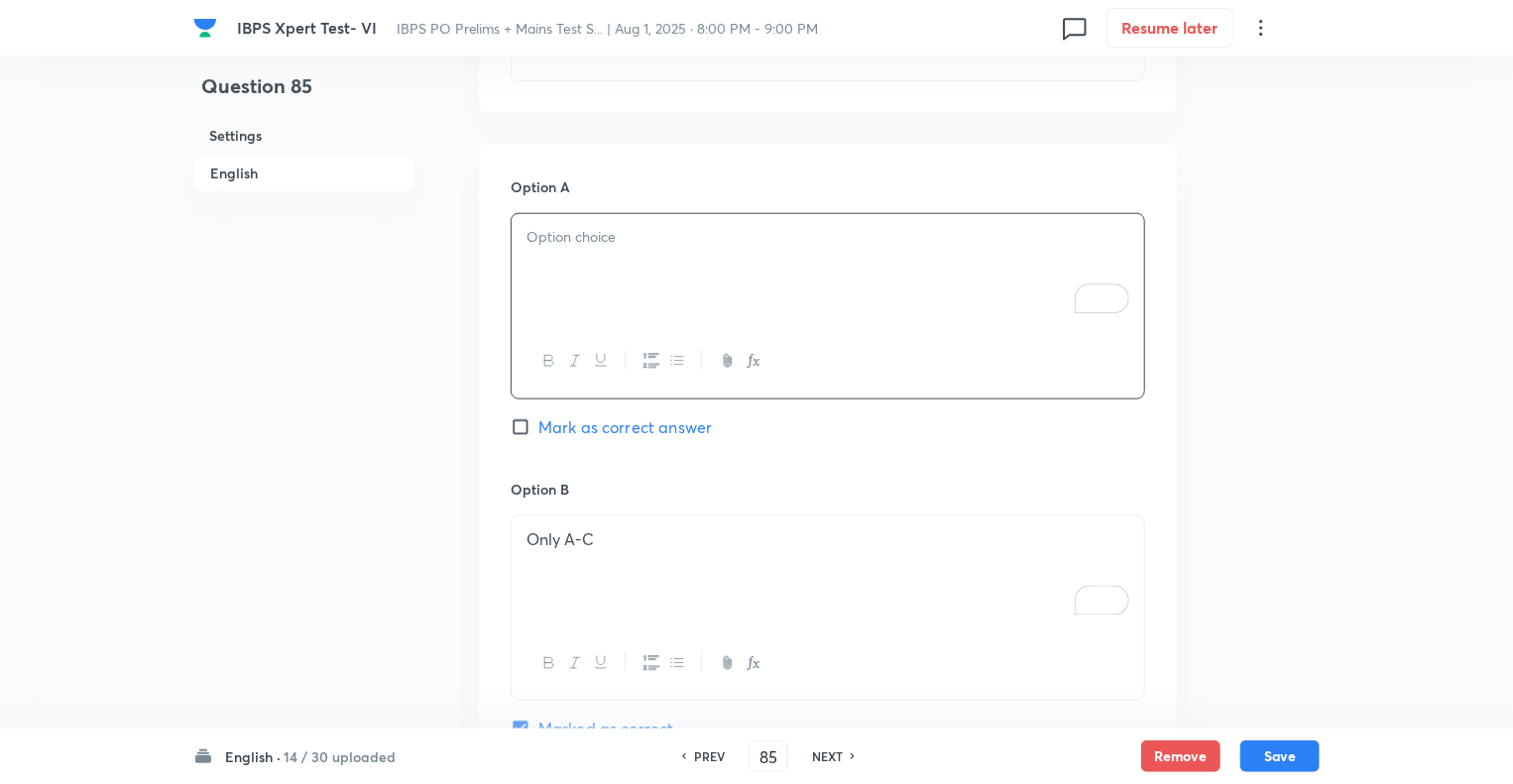 paste 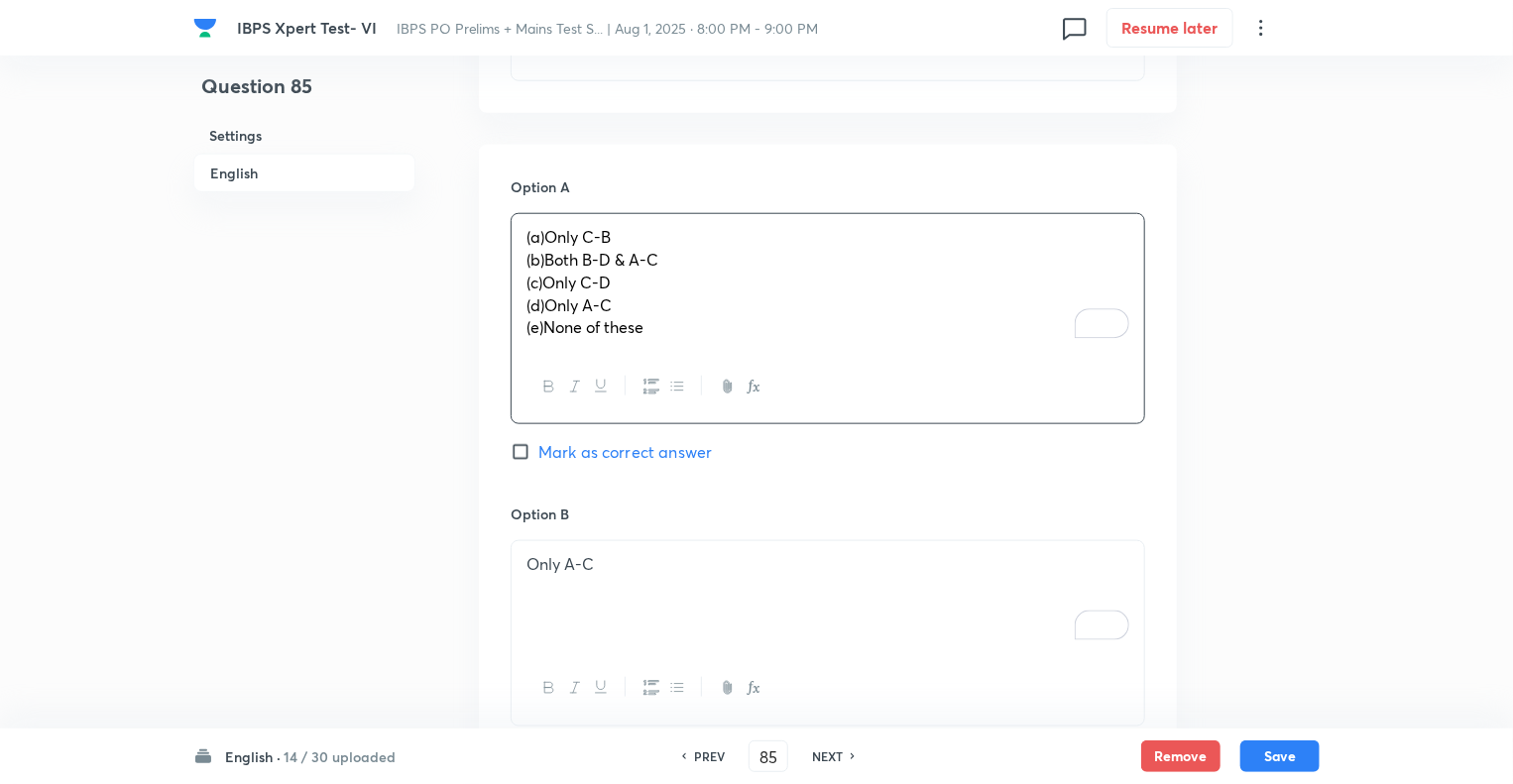 click on "(a)Only C-B" at bounding box center (568, 236) 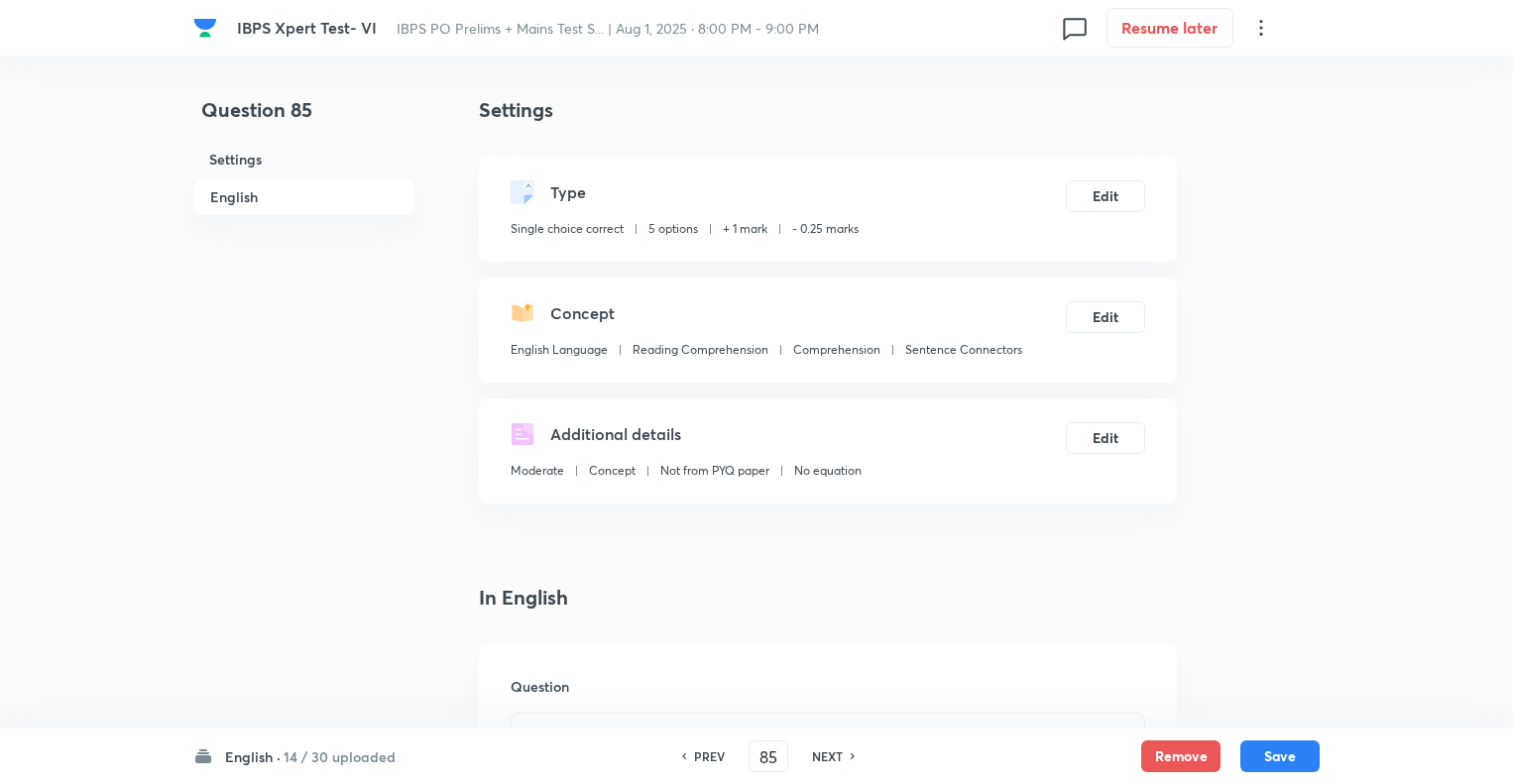 scroll, scrollTop: 887, scrollLeft: 0, axis: vertical 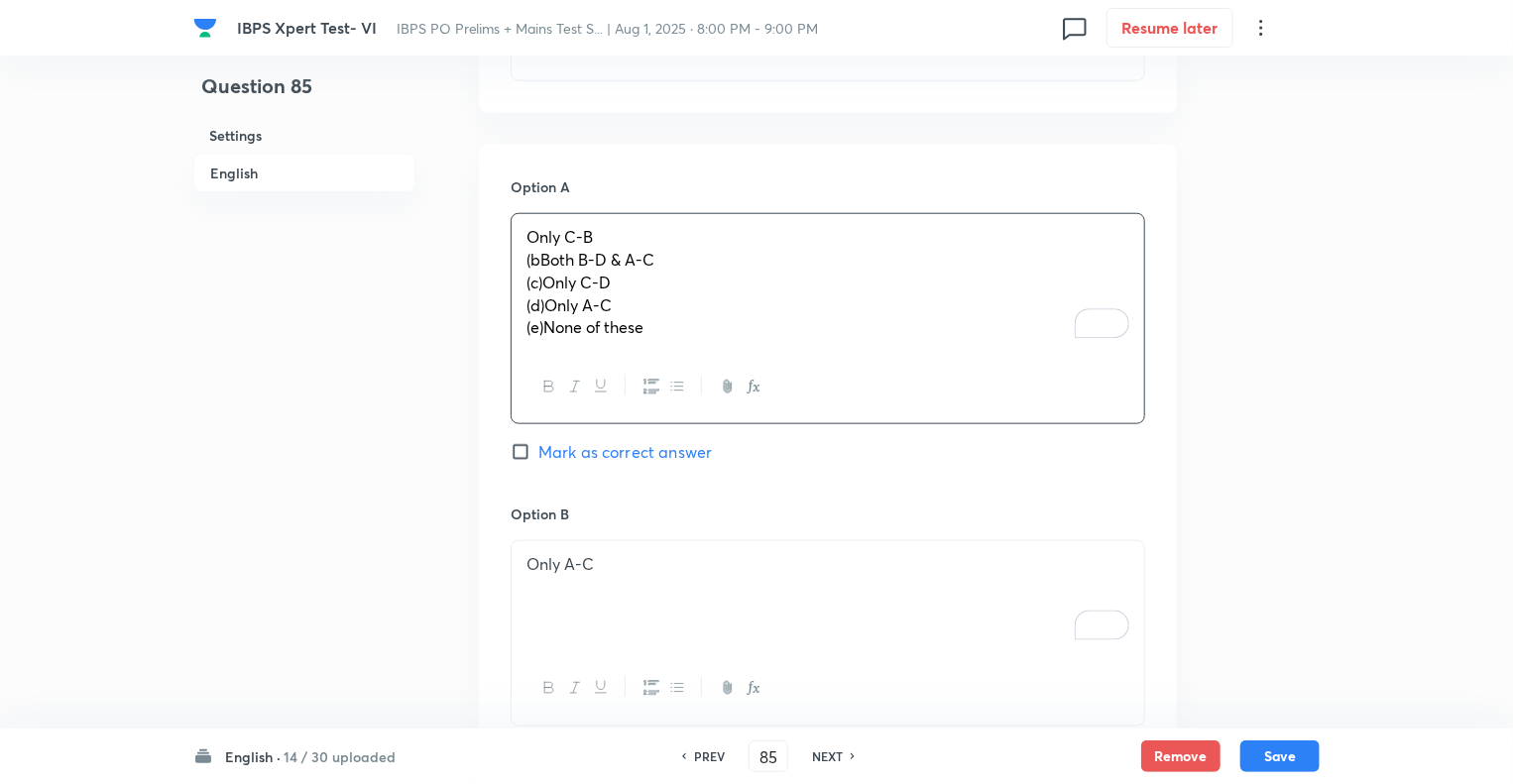 type 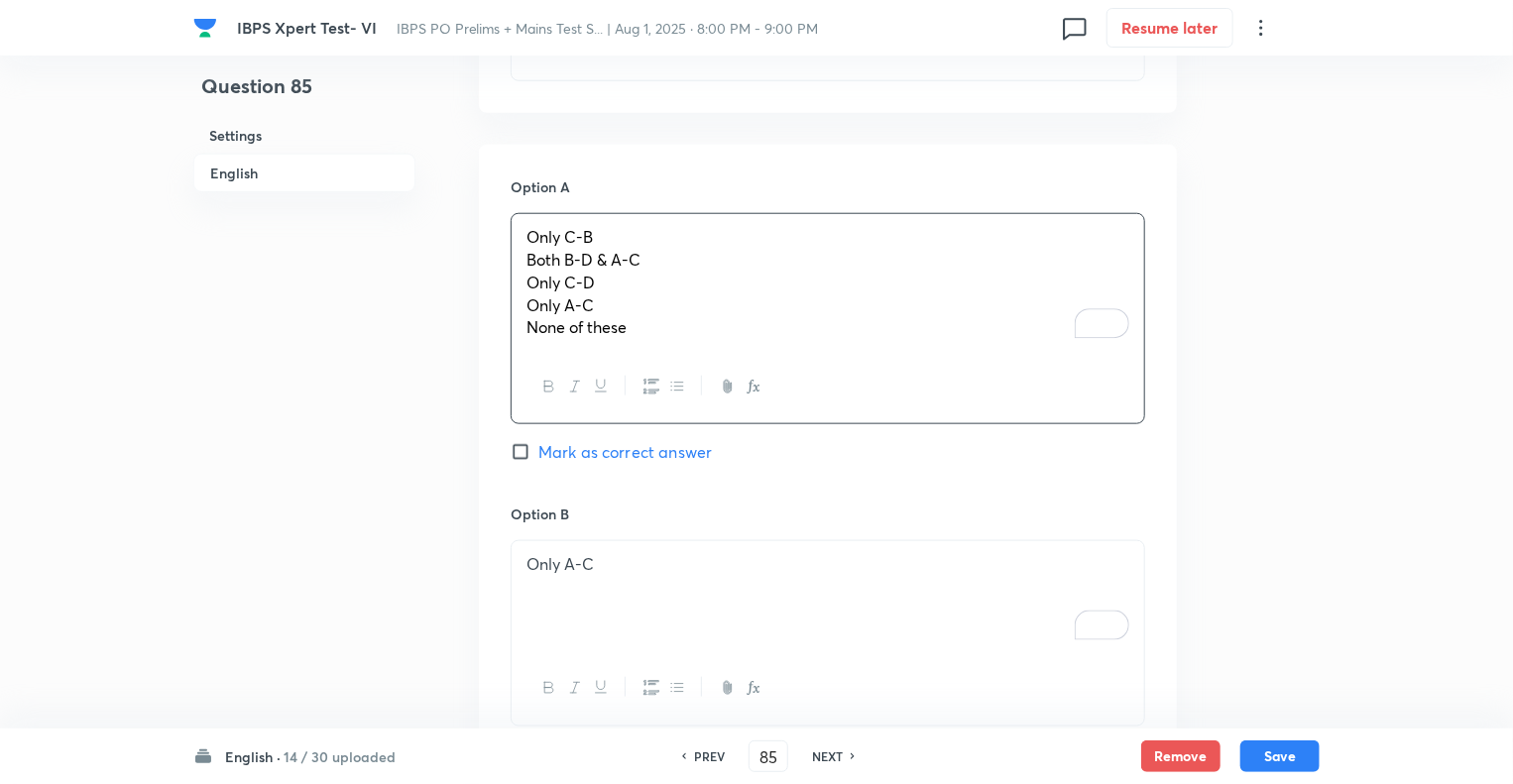 click on "None of these" at bounding box center (828, 327) 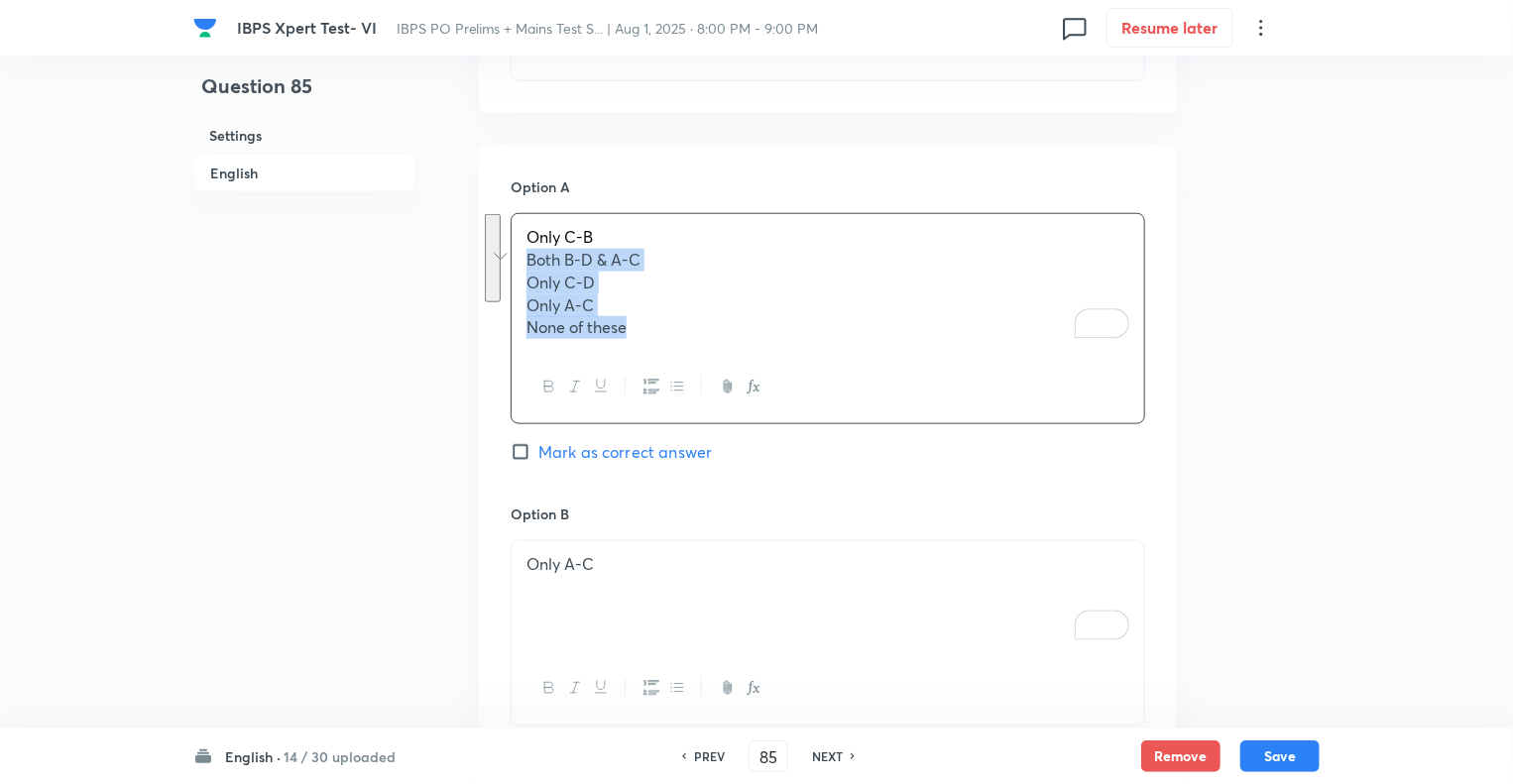 drag, startPoint x: 642, startPoint y: 331, endPoint x: 504, endPoint y: 263, distance: 153.84408 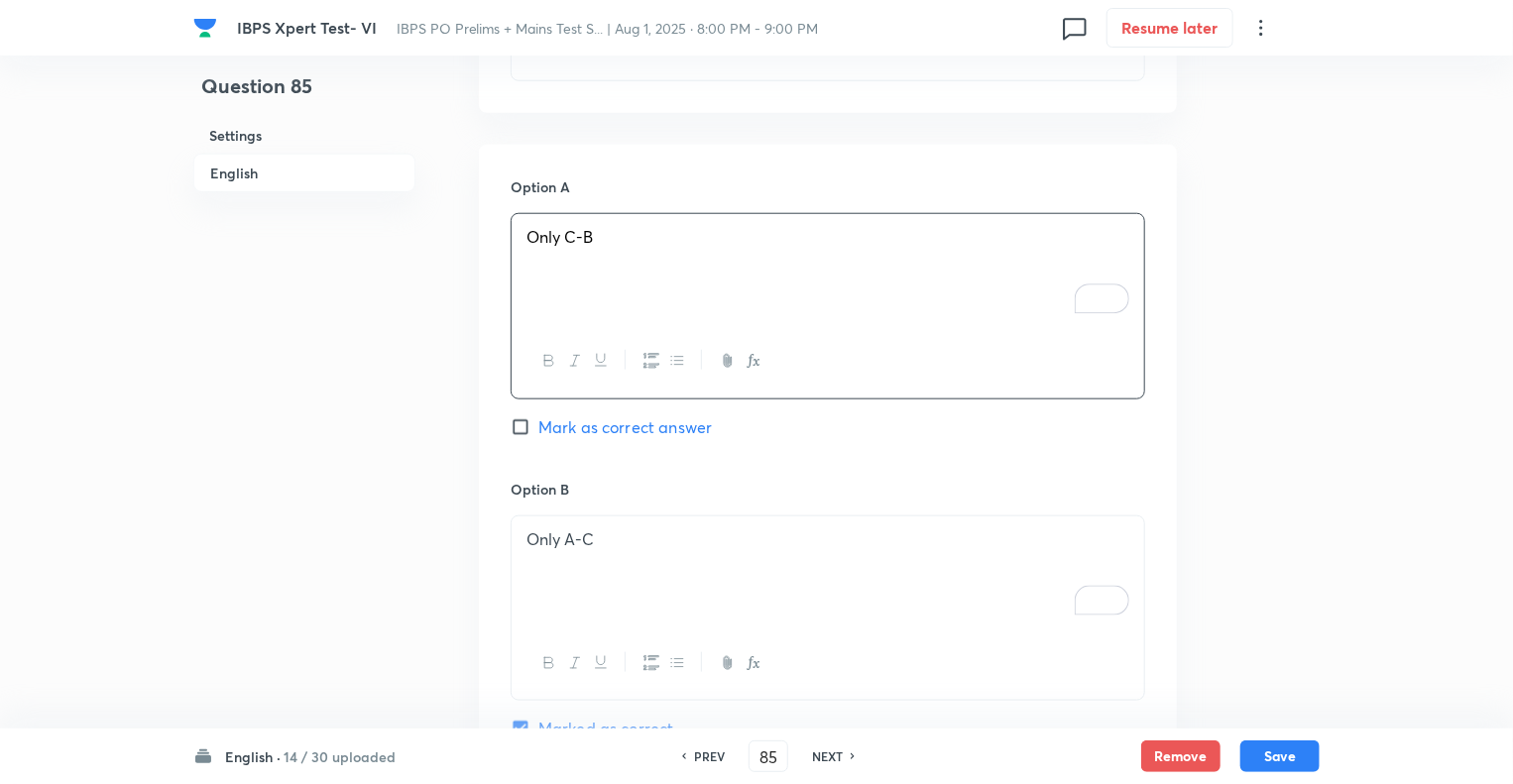click on "Only A-C" at bounding box center [828, 539] 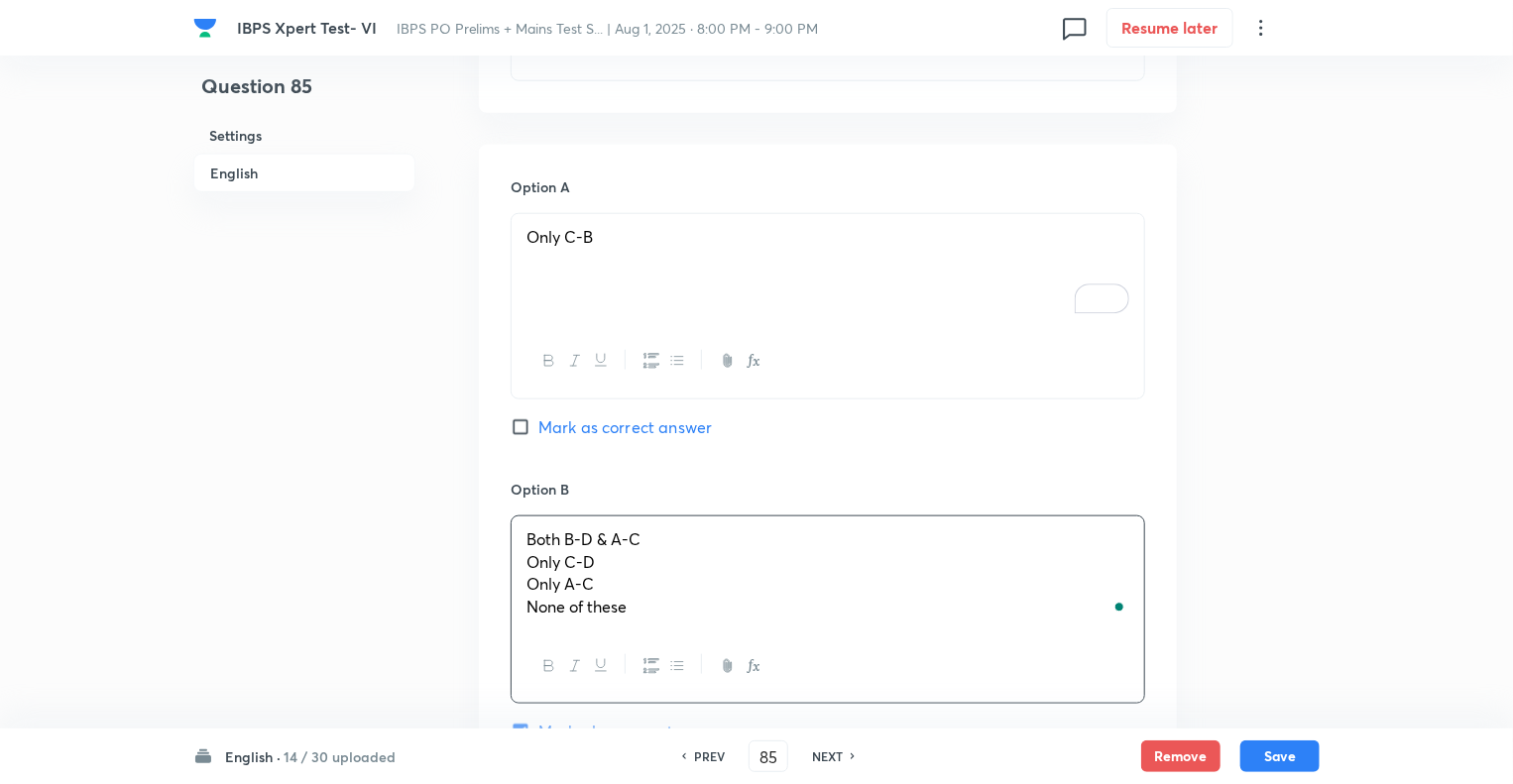 click on "None of these" at bounding box center [828, 607] 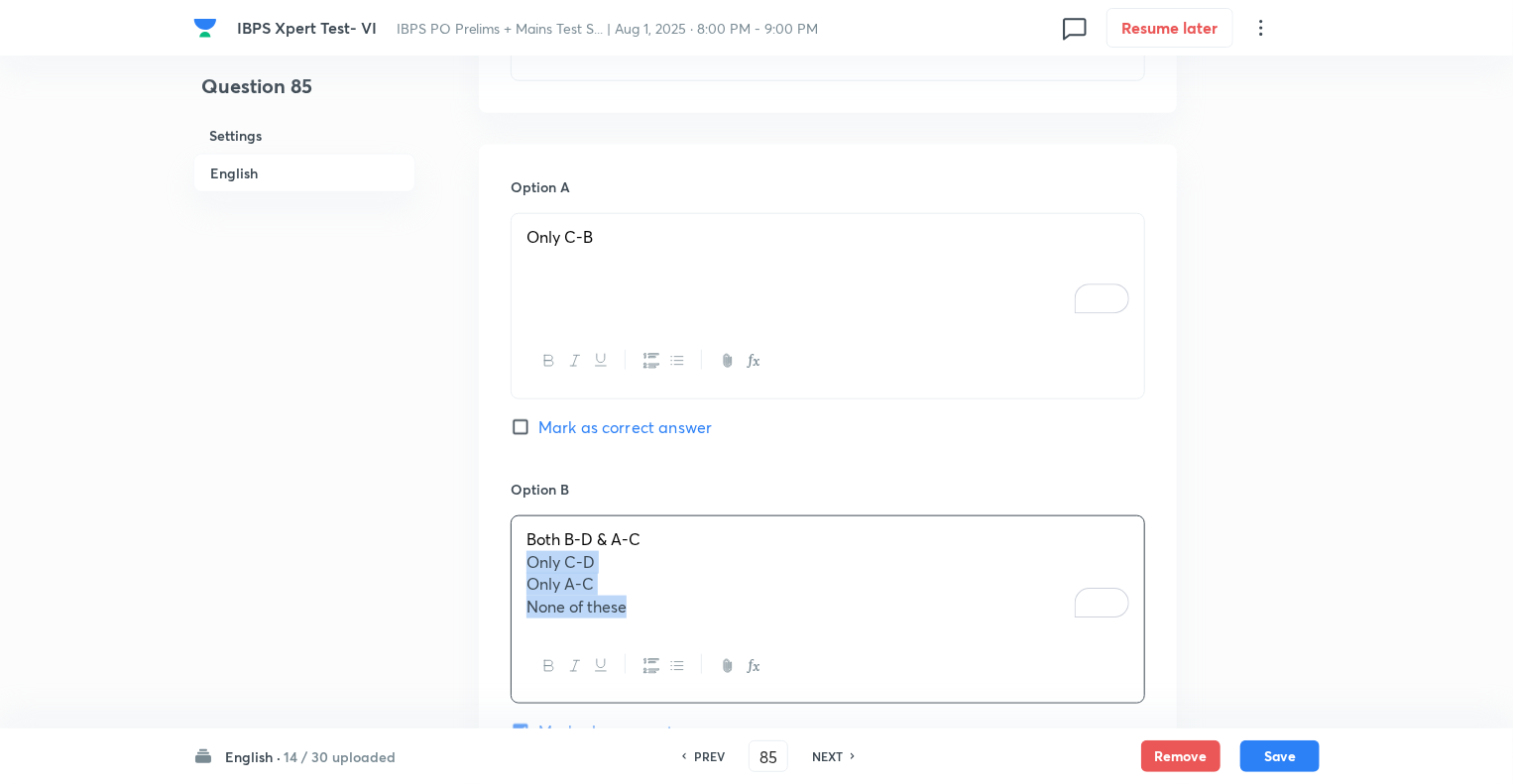 click on "IBPS Xpert Test- VI IBPS PO Prelims + Mains Test S... | Aug 1, 2025 · 8:00 PM - 9:00 PM 0 Resume later Question 85 Settings English Settings Type Single choice correct 5 options + 1 mark - 0.25 marks Edit Concept English Language Reading Comprehension Comprehension Sentence Connectors Edit Additional details Moderate Concept Not from PYQ paper No equation Edit In English Question BUT (A) Dr [FIRST] [LAST] said she welcomed plans to increase testing.  (B) Such patients are advised to stay at home and restrict their movements (C) She was concerned about the capacity to get results in a timely fashion. (D) She anticipates some loosening of the restrictions on the 0ver-70s. Option A Only C-B Both B-D & A-C Only C-D Only A-C  None of these Marked as correct Option C Both A-D & C-D Mark as correct answer Option D Both C-D & B-D Mark as correct answer Option E None of these.  Mark as correct answer Solution S15. Ans. (b)   (i) “ (ii) “ ” S16. Ans. (d) S17. Ans. (b) “ PREV" at bounding box center [756, 824] 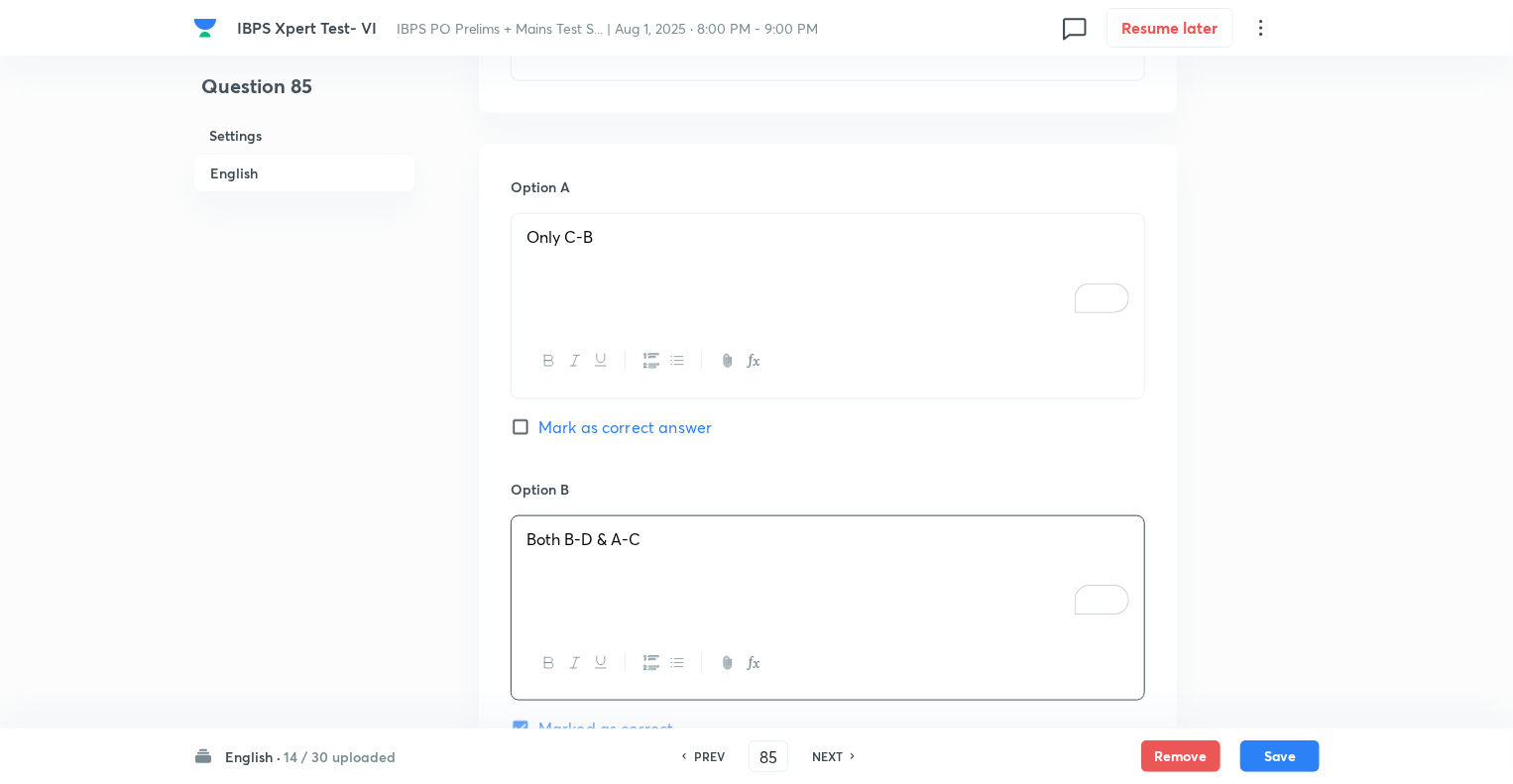 click on "Question 85 Settings English" at bounding box center [304, 823] 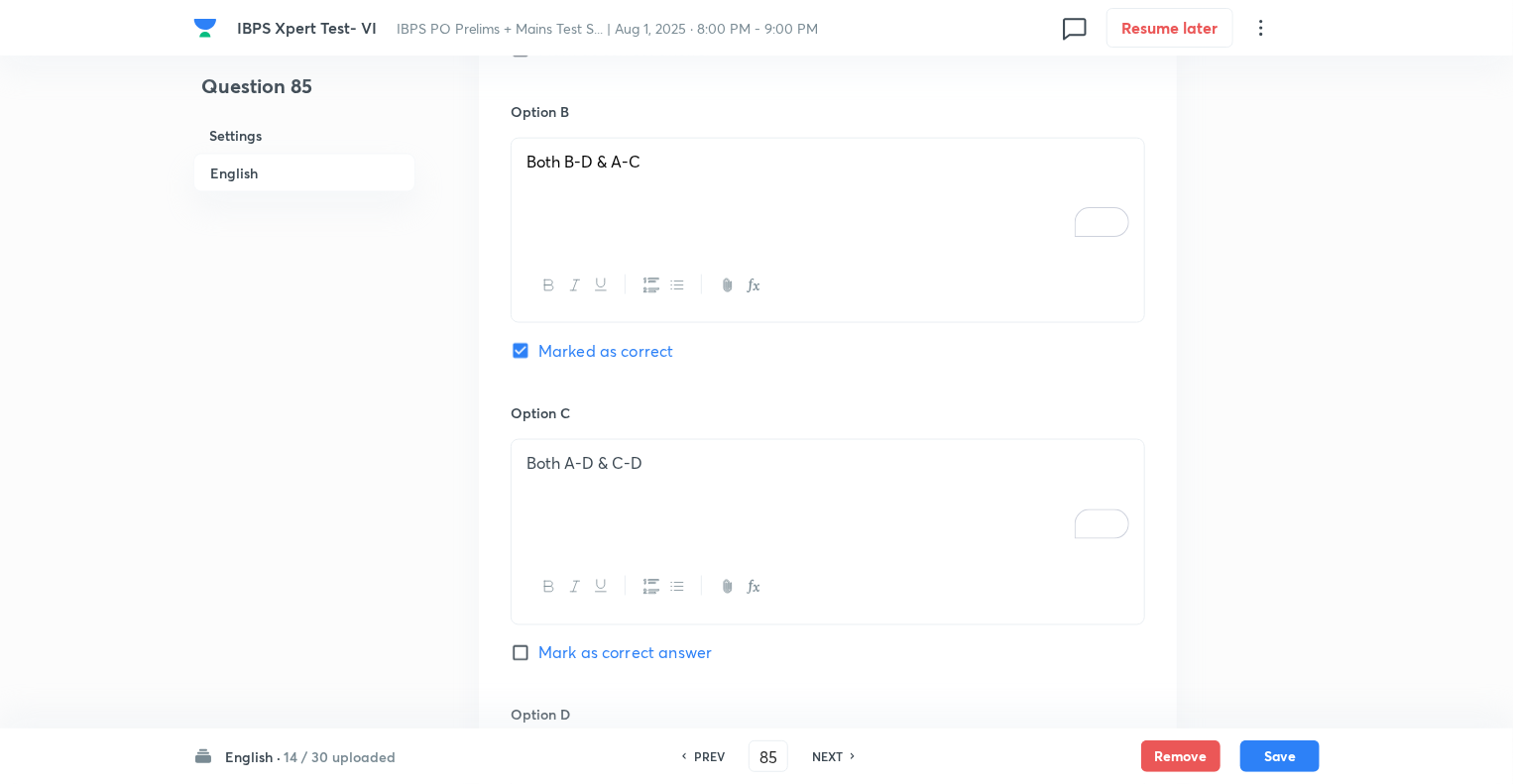 scroll, scrollTop: 1442, scrollLeft: 0, axis: vertical 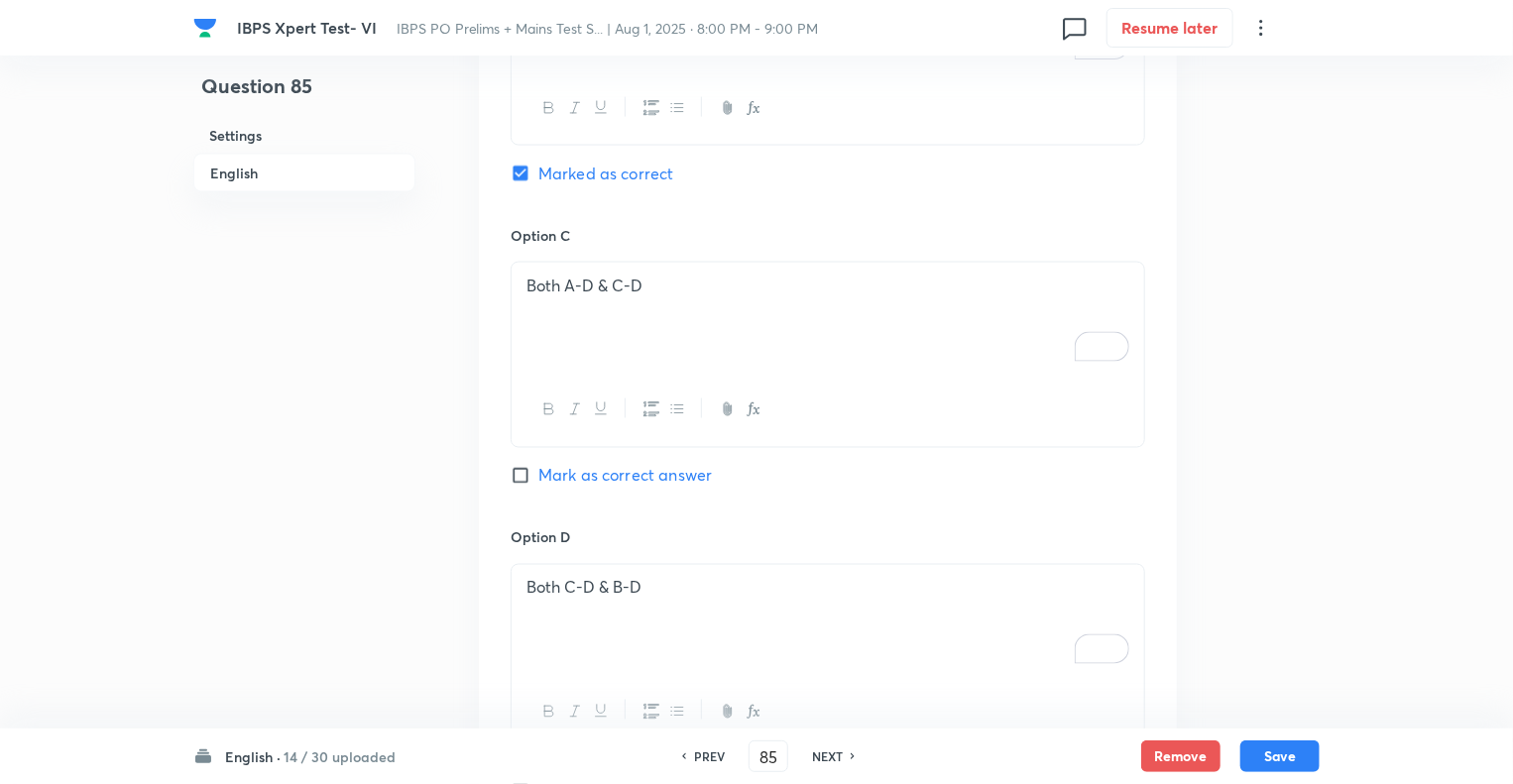 click on "Both A-D & C-D" at bounding box center [828, 318] 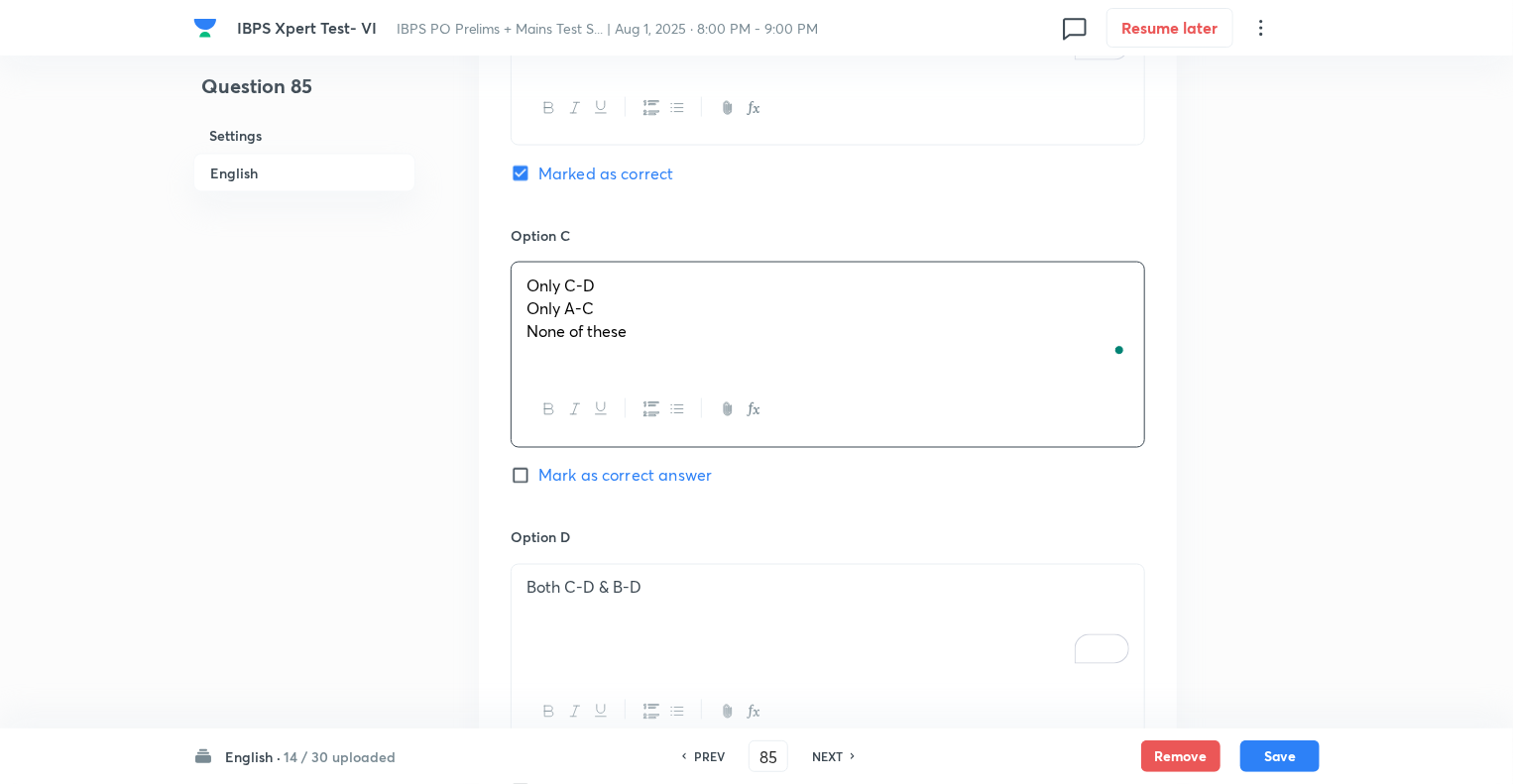 click on "None of these" at bounding box center (828, 331) 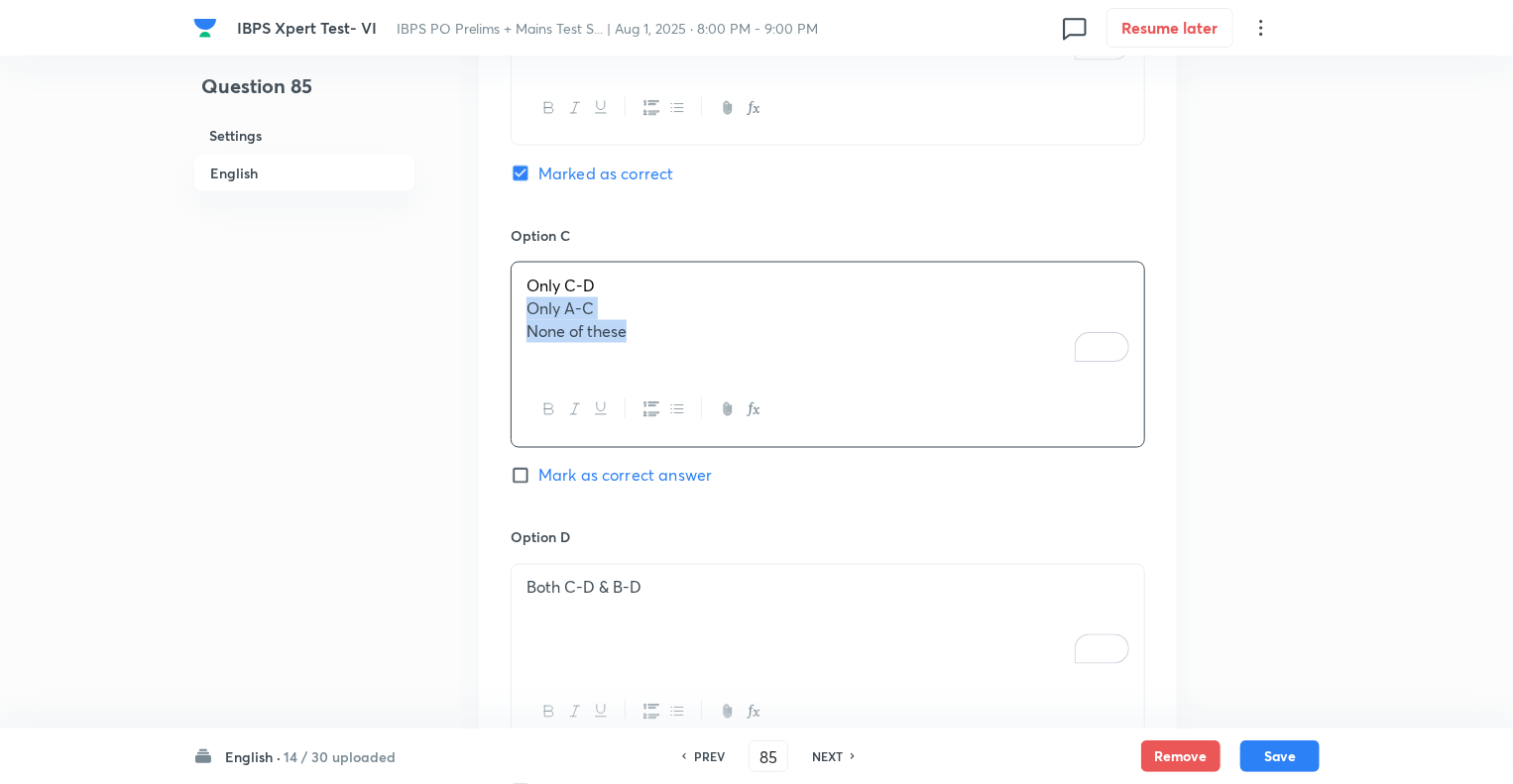 click on "IBPS Xpert Test- VI IBPS PO Prelims + Mains Test S... | Aug 1, 2025 · 8:00 PM - 9:00 PM 0 Resume later Question 85 Settings English Settings Type Single choice correct 5 options + 1 mark - 0.25 marks Edit Concept English Language Reading Comprehension Comprehension Sentence Connectors Edit Additional details Moderate Concept Not from PYQ paper No equation Edit In English Question BUT (A) Dr [FIRST] [LAST] said she welcomed plans to increase testing.  (B) Such patients are advised to stay at home and restrict their movements (C) She was concerned about the capacity to get results in a timely fashion. (D) She anticipates some loosening of the restrictions on the 0ver-70s. Option A Only C-B Mark as correct answer Option B Both B-D & A-C Marked as correct Option C Only C-D Only A-C  None of these Mark as correct answer Option D Both C-D & B-D Mark as correct answer Option E None of these.  Mark as correct answer Solution S15. Ans. (b)   (i) “ (ii) “ ” S16. Ans. (d) S17. Ans. (b) “ English · PREV 85" at bounding box center [756, 268] 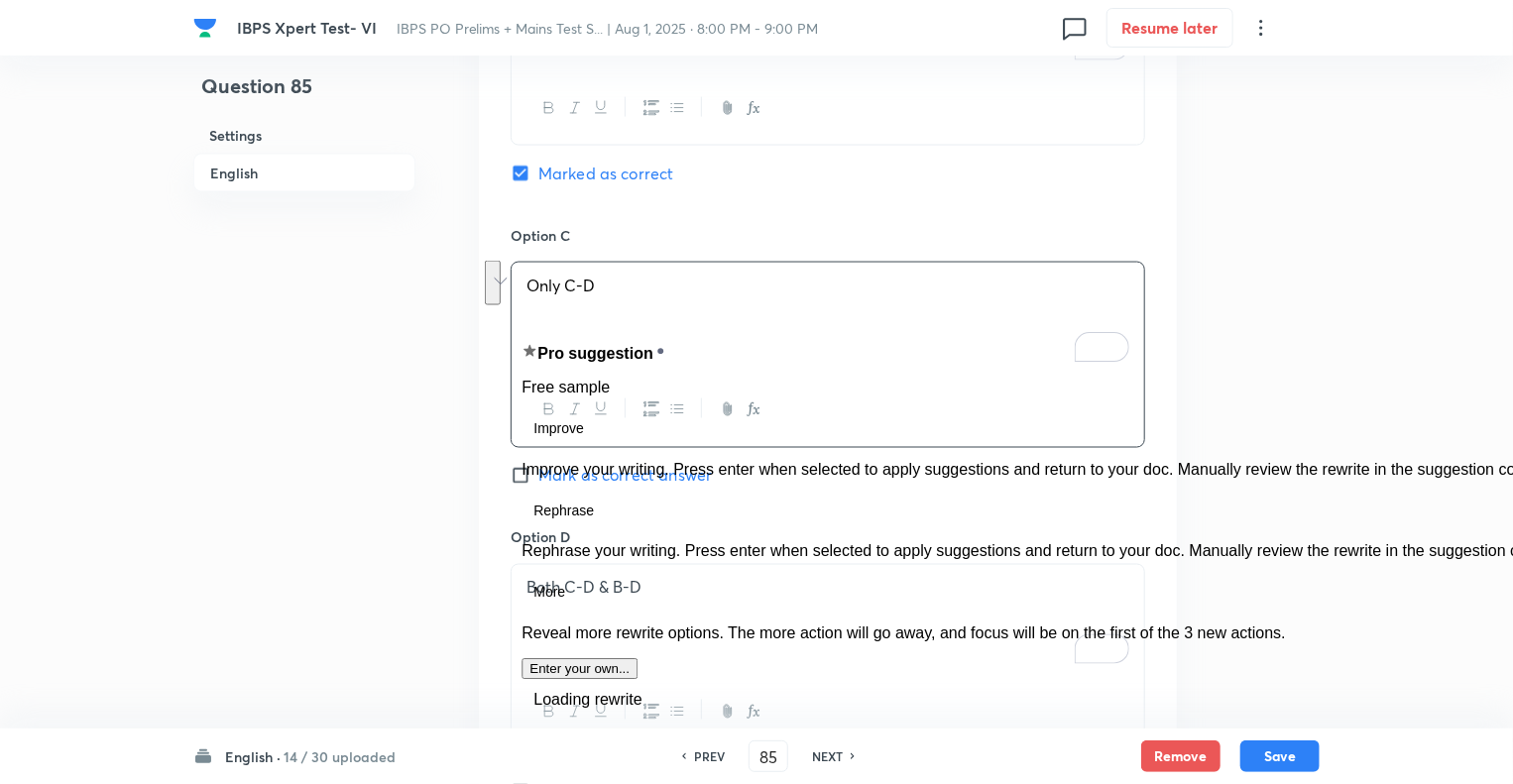 click on "Both C-D & B-D" at bounding box center [828, 620] 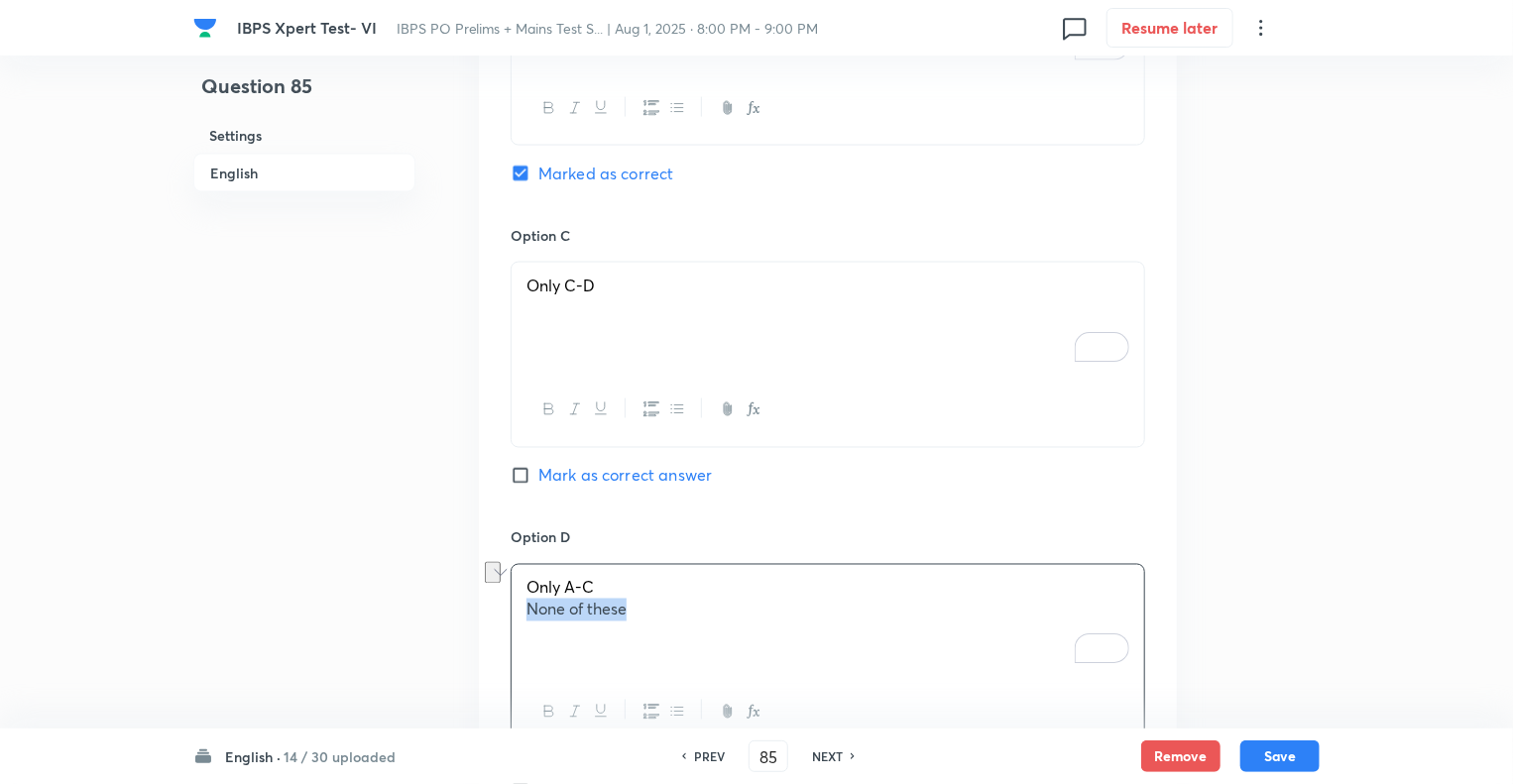 drag, startPoint x: 629, startPoint y: 616, endPoint x: 446, endPoint y: 602, distance: 183.5347 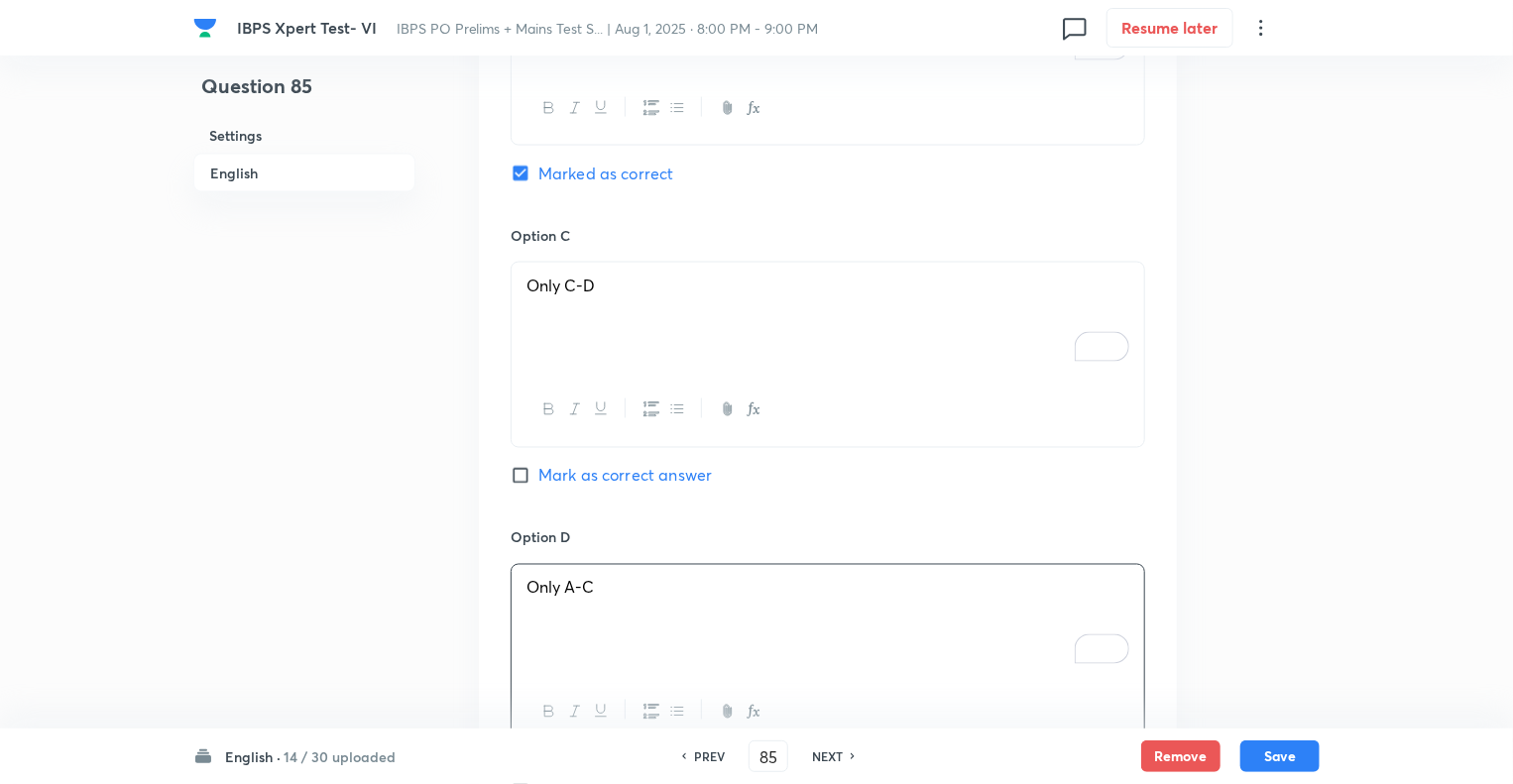 click on "Question 85 Settings English Settings Type Single choice correct 5 options + 1 mark - 0.25 marks Edit Concept English Language Reading Comprehension Comprehension Sentence Connectors Edit Additional details Moderate Concept Not from PYQ paper No equation Edit In English Question BUT (A) Dr [FIRST] [LAST] said she welcomed plans to increase testing.  (B) Such patients are advised to stay at home and restrict their movements (C) She was concerned about the capacity to get results in a timely fashion. (D) She anticipates some loosening of the restrictions on the 0ver-70s. Option A Only C-B Mark as correct answer Option B Both B-D & A-C Marked as correct Option C Only C-D Mark as correct answer Option D Only A-C  Mark as correct answer Option E None of these.  Mark as correct answer Solution S15. Ans. (b)   (i) “ Dr [FIRST] [LAST] said she welcomed plans to increase testing, but she was concerned about the capacity to get results in a timely fashion.” (ii) “ ” S16. Ans. (d) S17. Ans. (b) “" at bounding box center [756, 268] 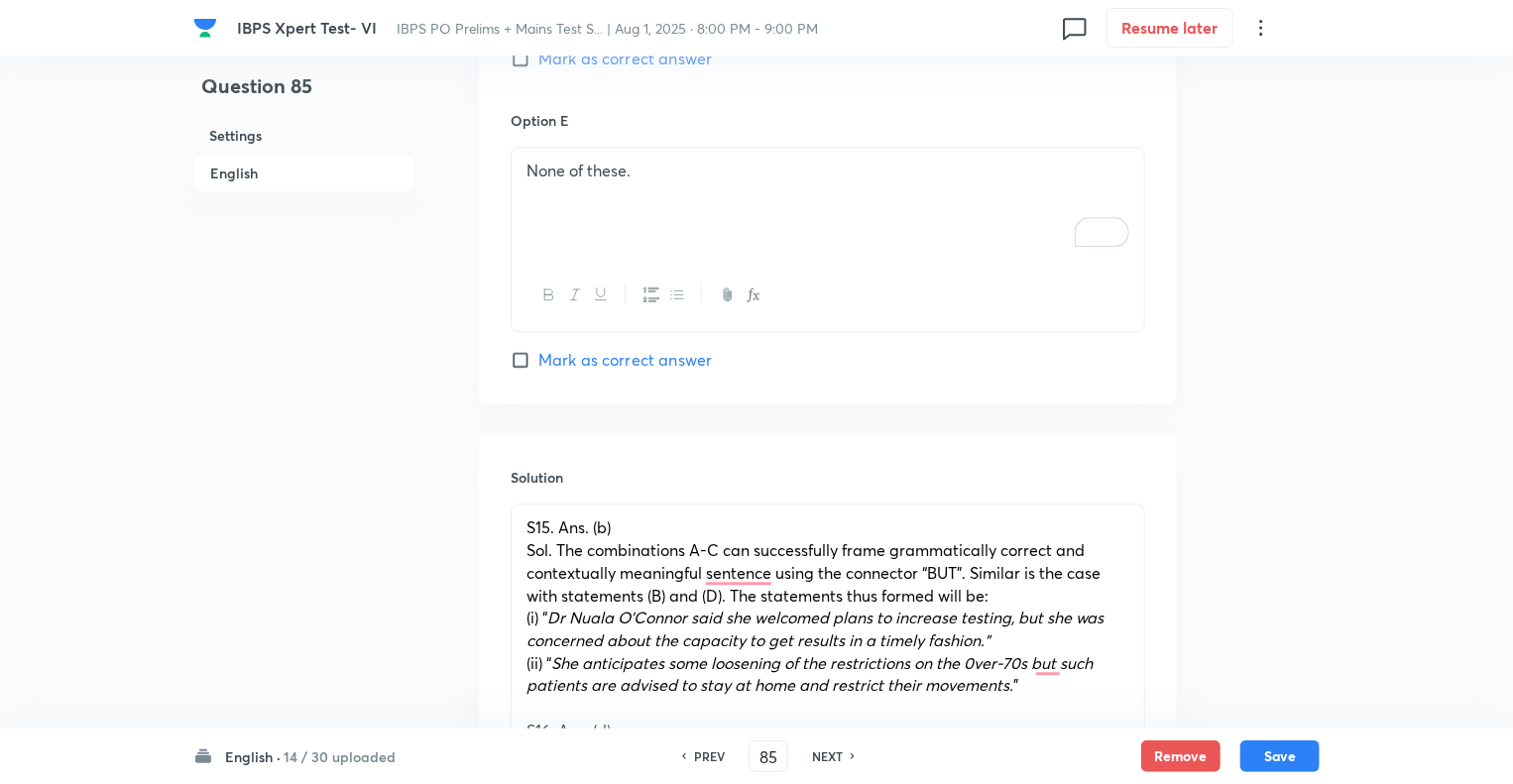 scroll, scrollTop: 2195, scrollLeft: 0, axis: vertical 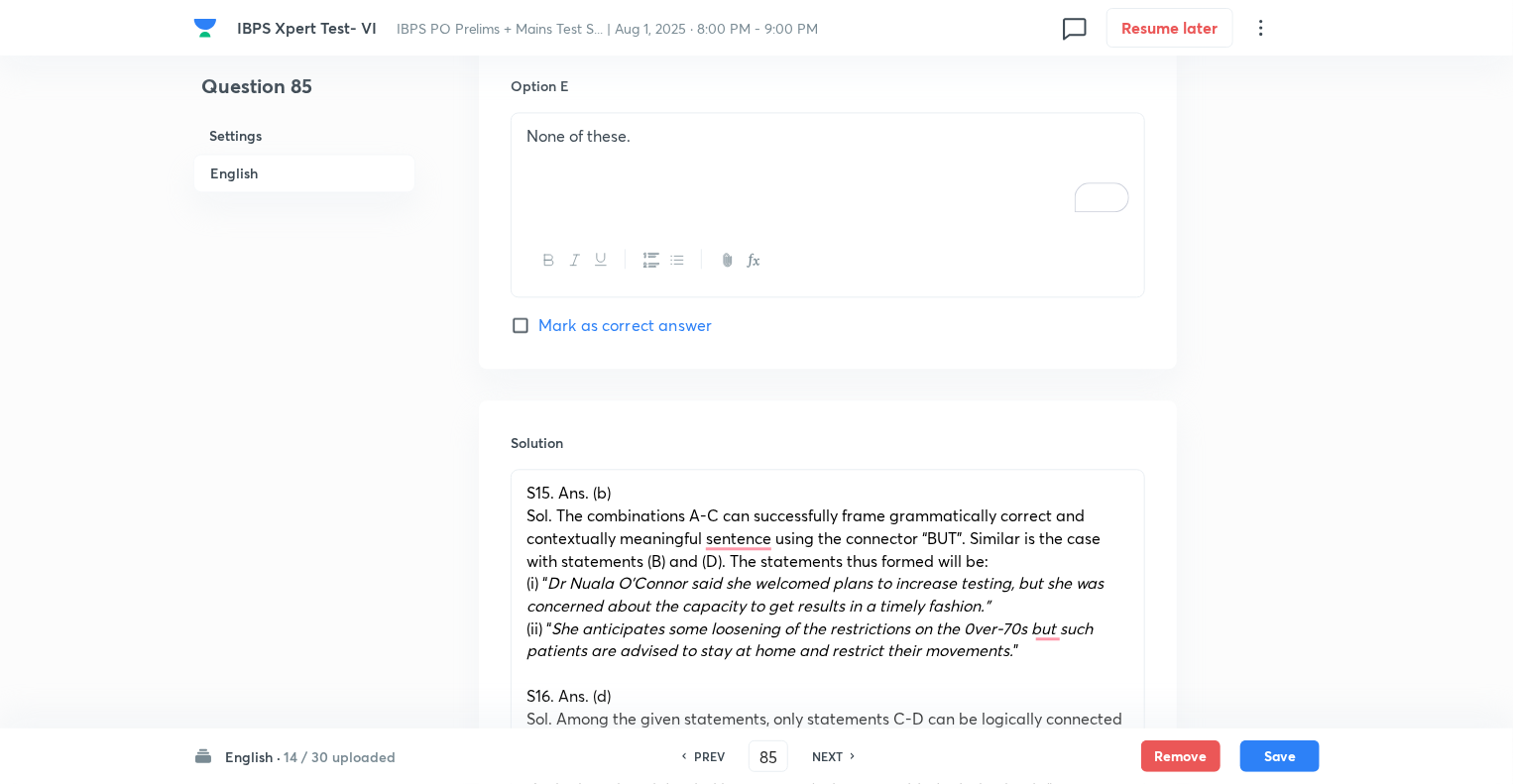 click on "Question 85 Settings English" at bounding box center [304, -486] 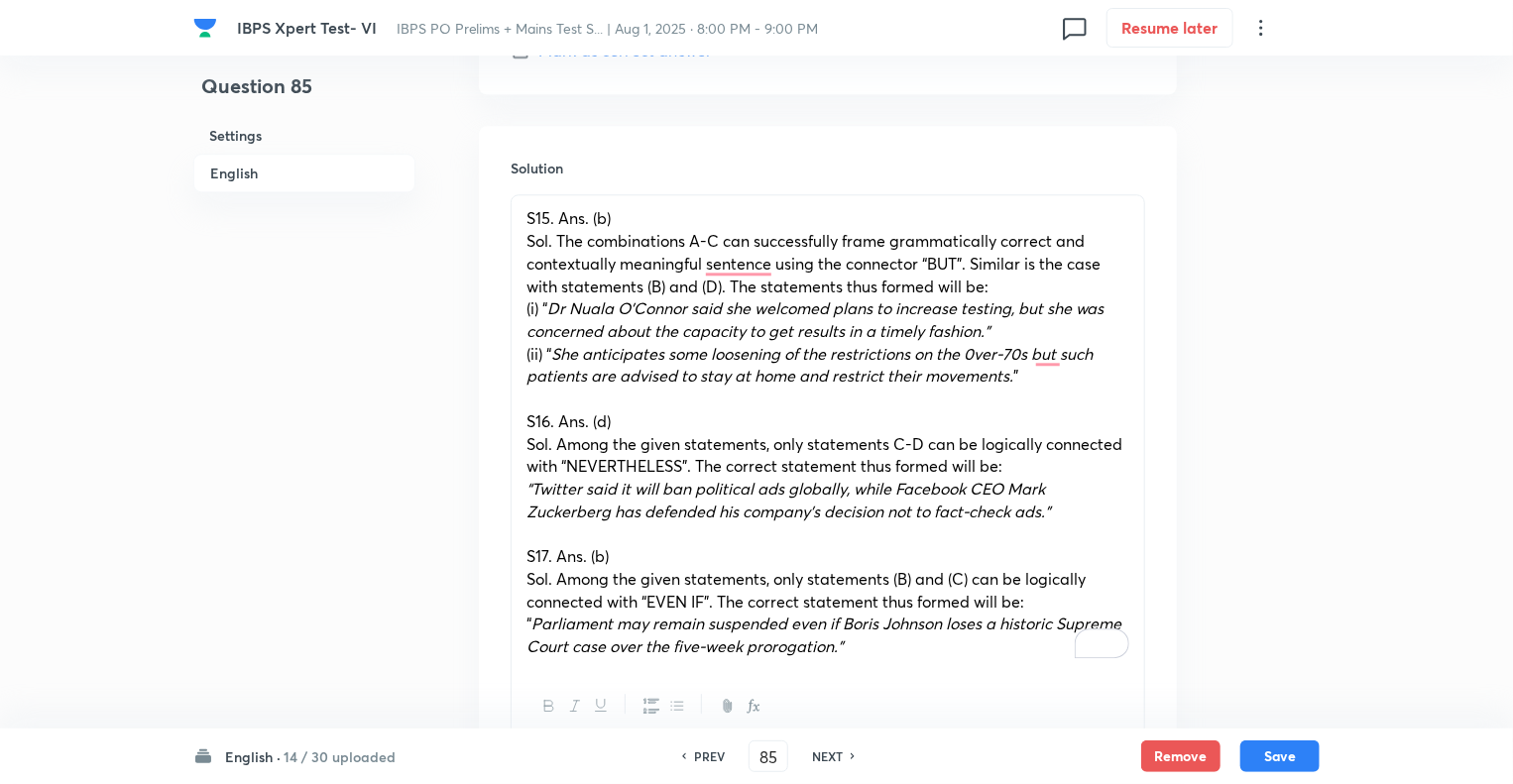 scroll, scrollTop: 2473, scrollLeft: 0, axis: vertical 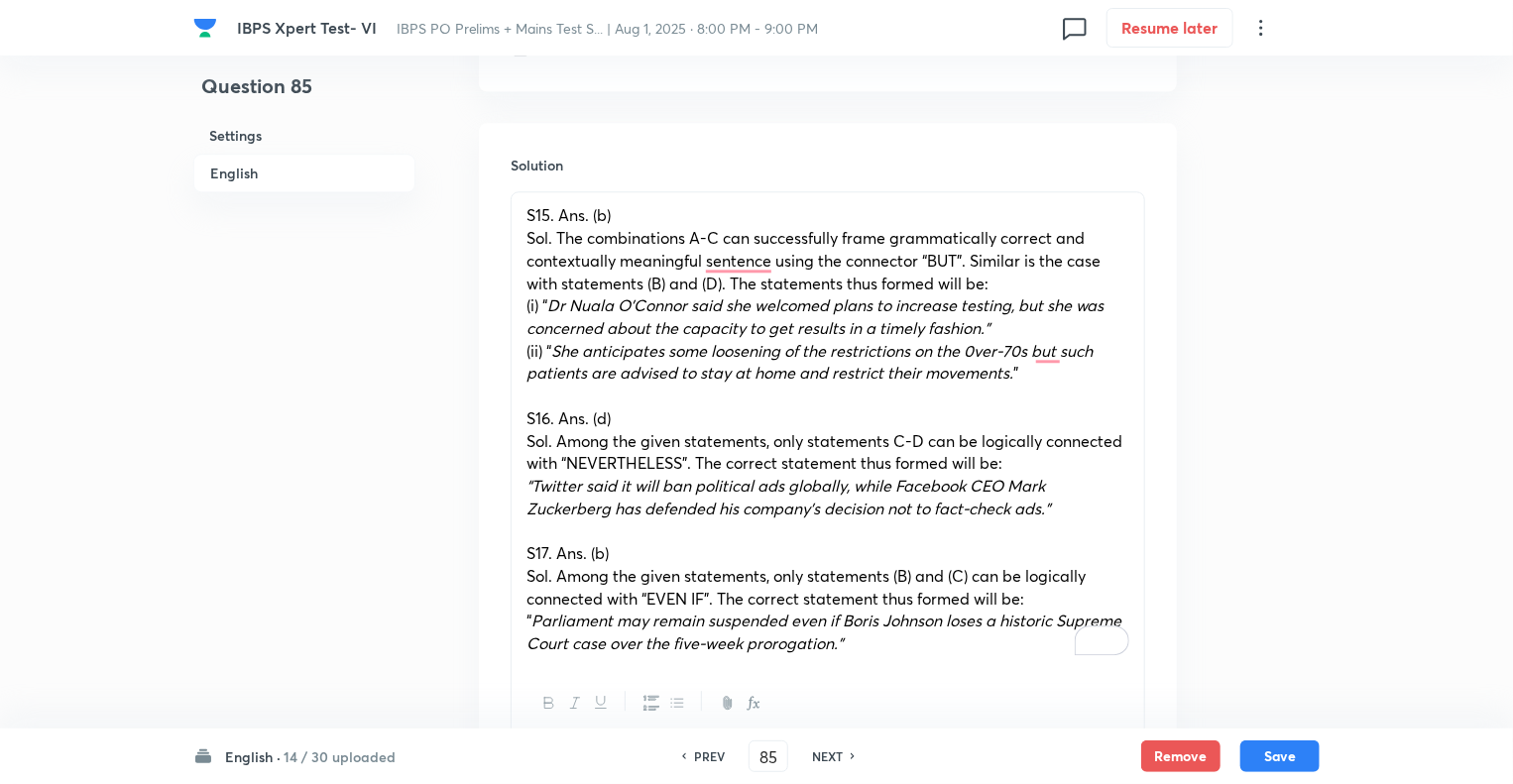 click on "“ Parliament may remain suspended even if Boris Johnson loses a historic Supreme Court case over the five-week prorogation.”" at bounding box center (828, 631) 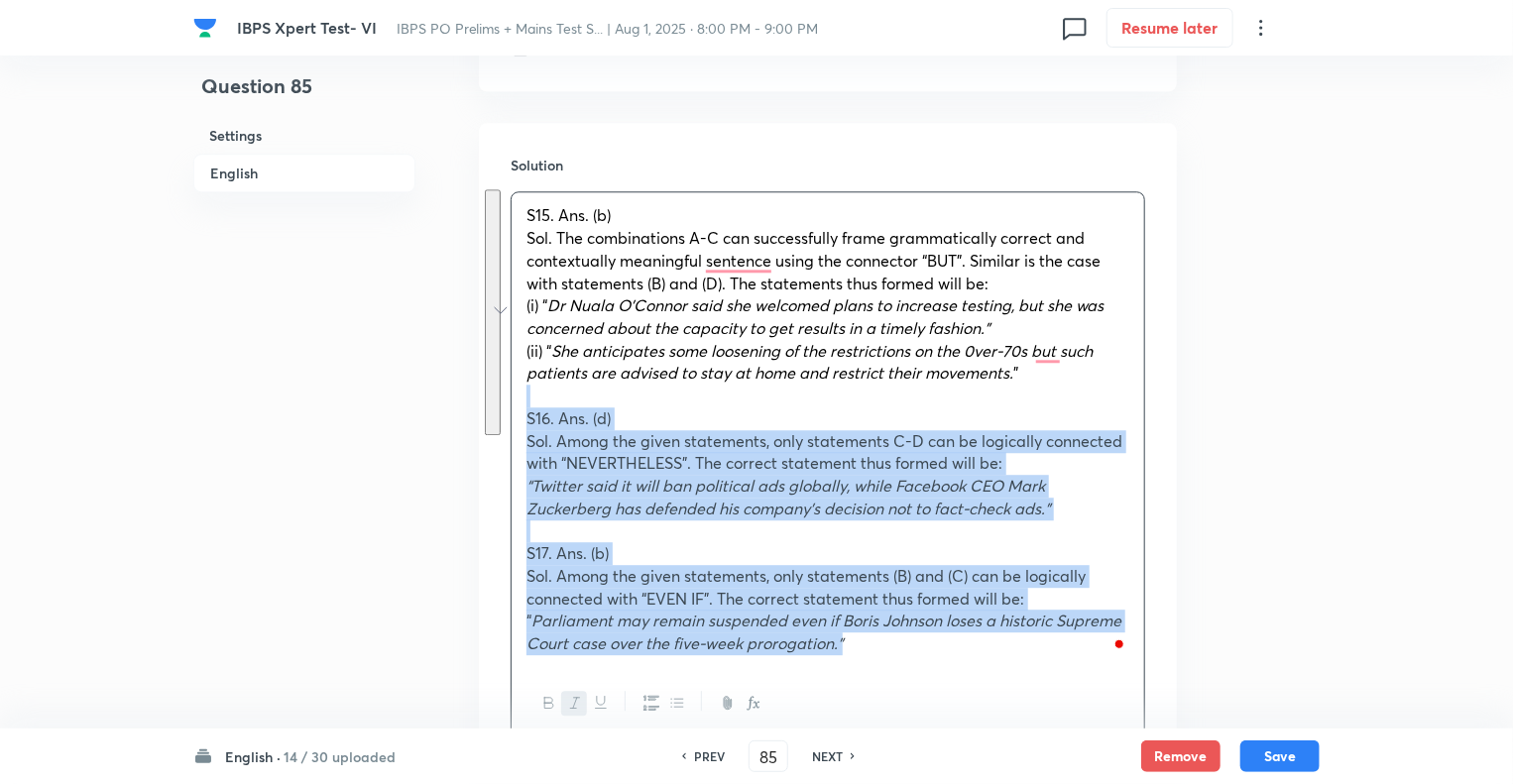 drag, startPoint x: 865, startPoint y: 642, endPoint x: 520, endPoint y: 386, distance: 429.60563 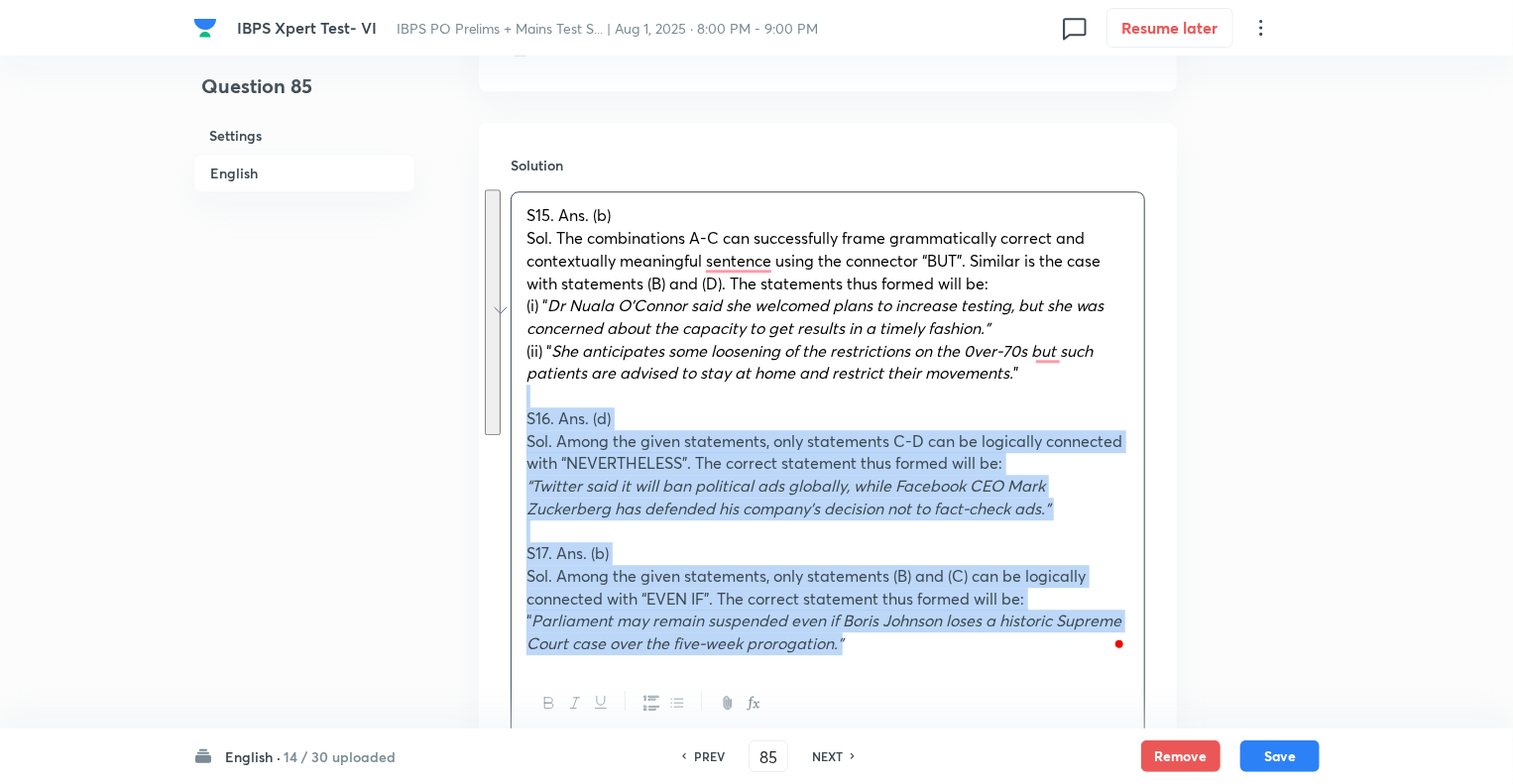 scroll, scrollTop: 2407, scrollLeft: 0, axis: vertical 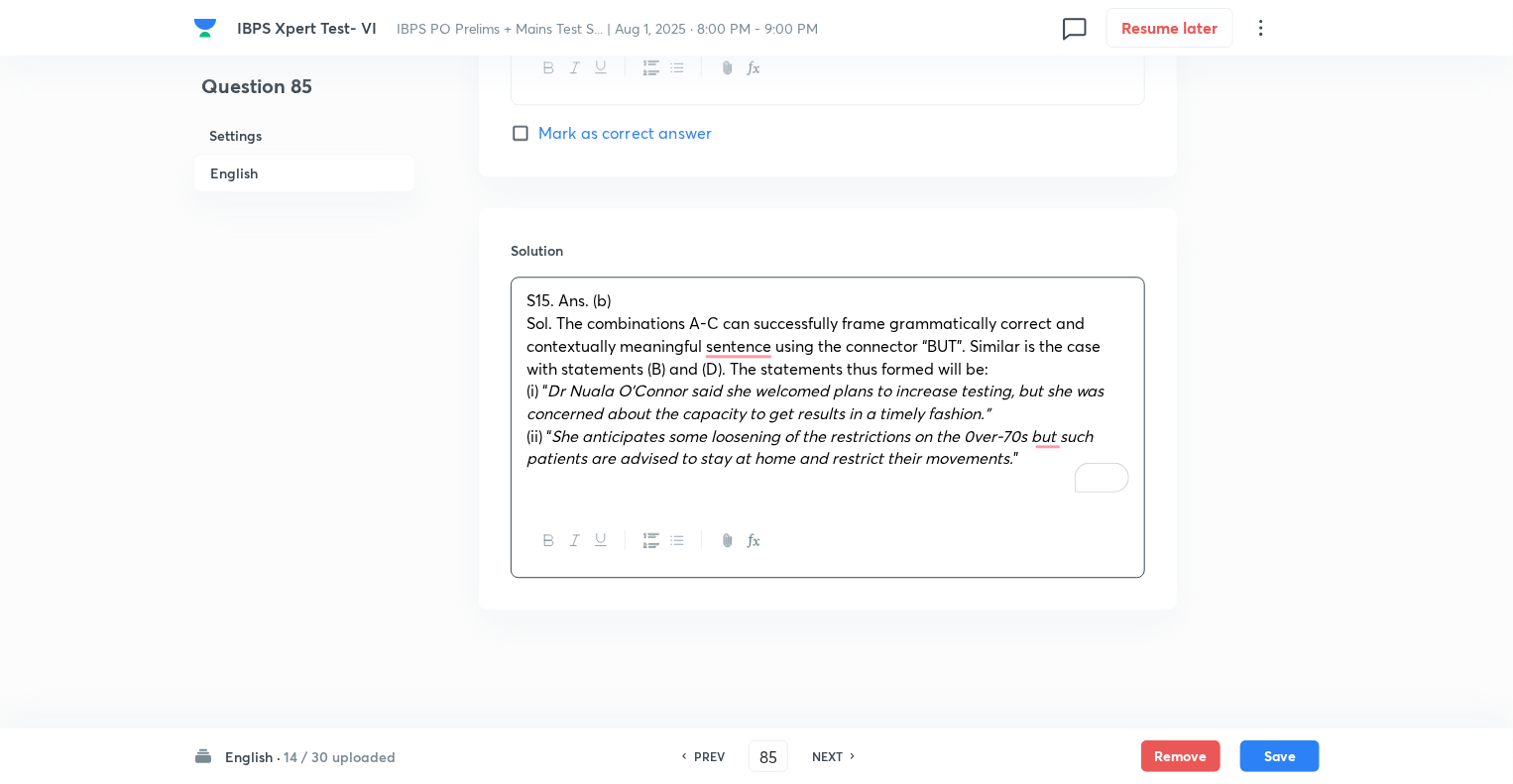 click on "S15. Ans. (b)" at bounding box center (568, 299) 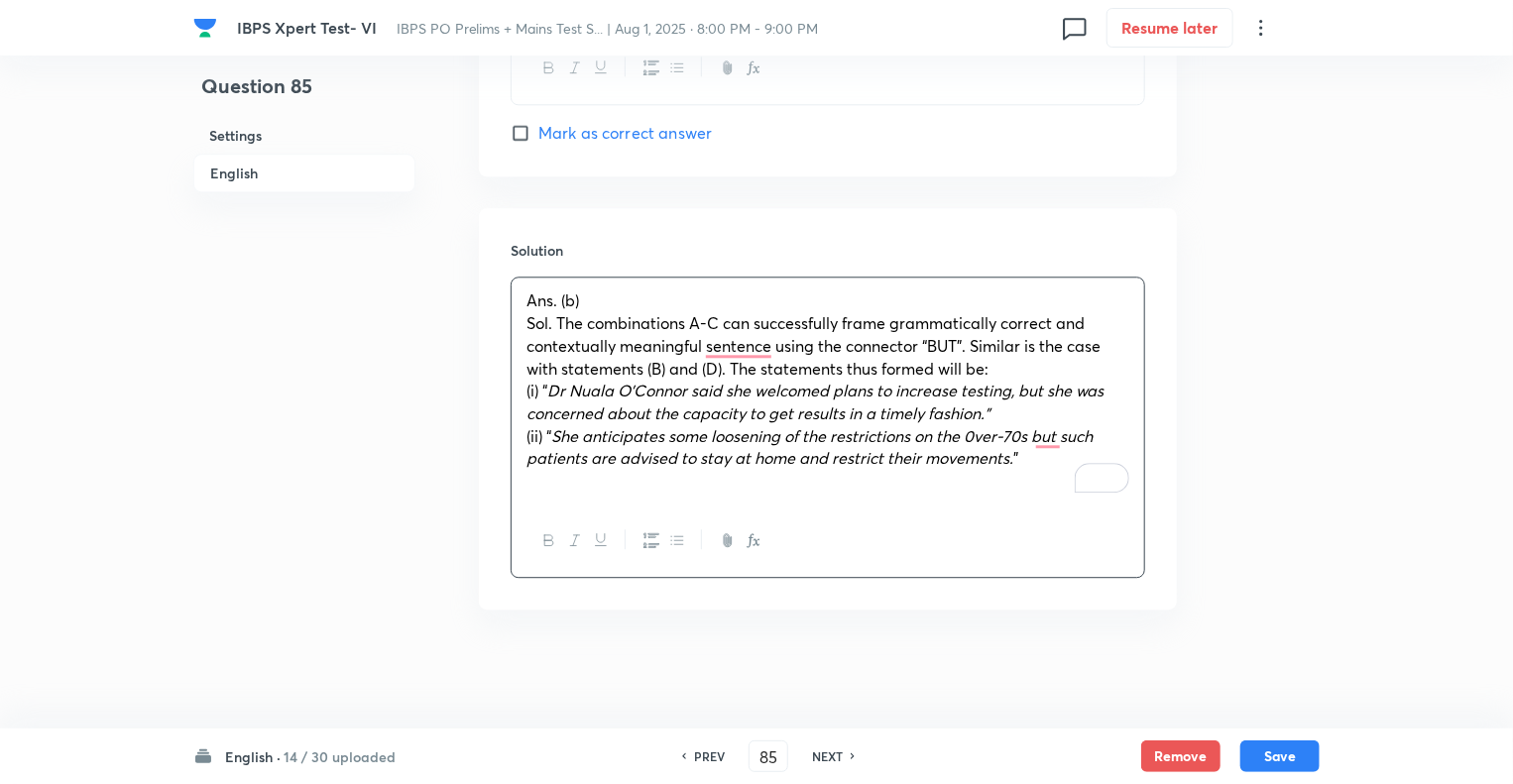 click on "Question 85 Settings English" at bounding box center (304, -802) 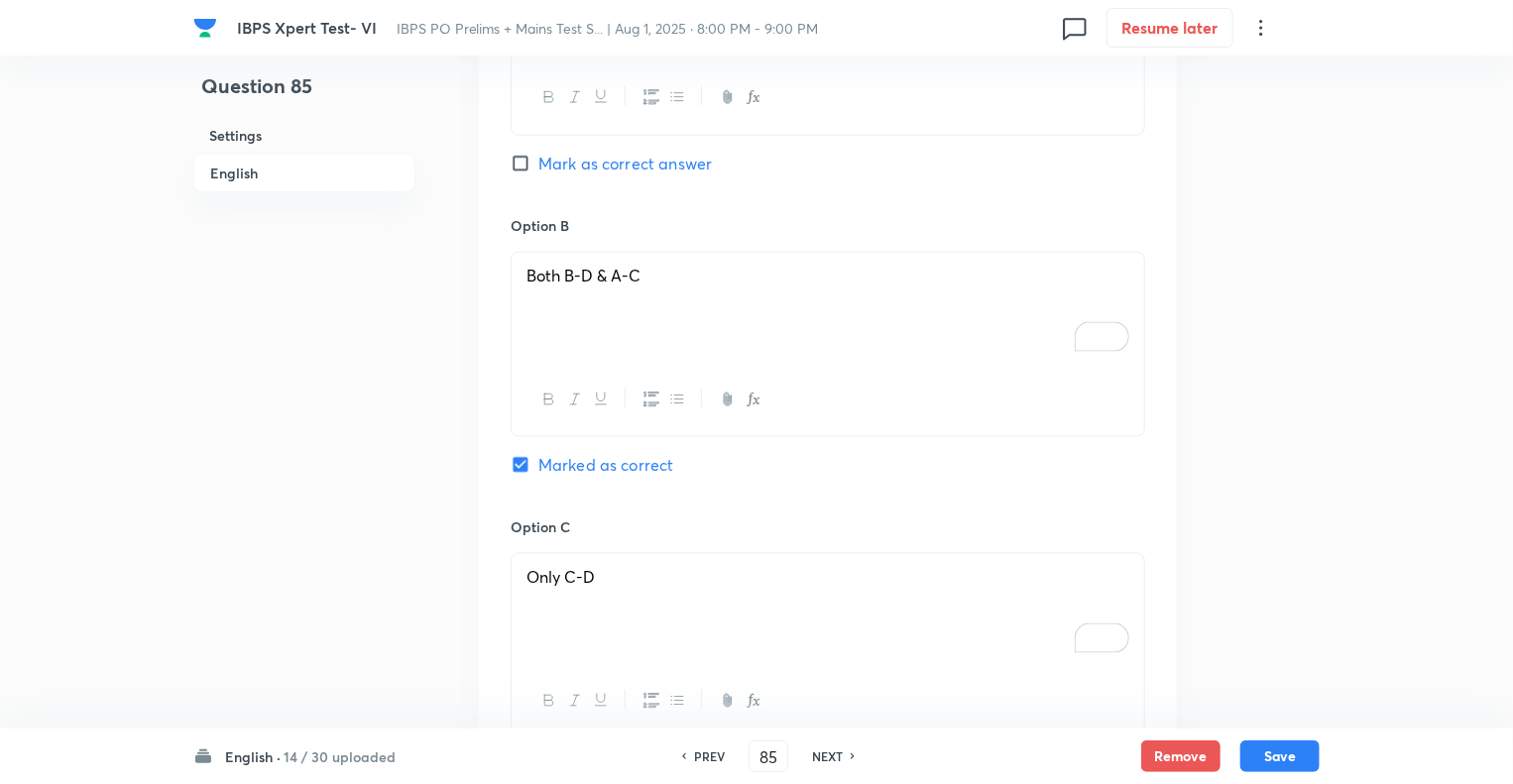 scroll, scrollTop: 1098, scrollLeft: 0, axis: vertical 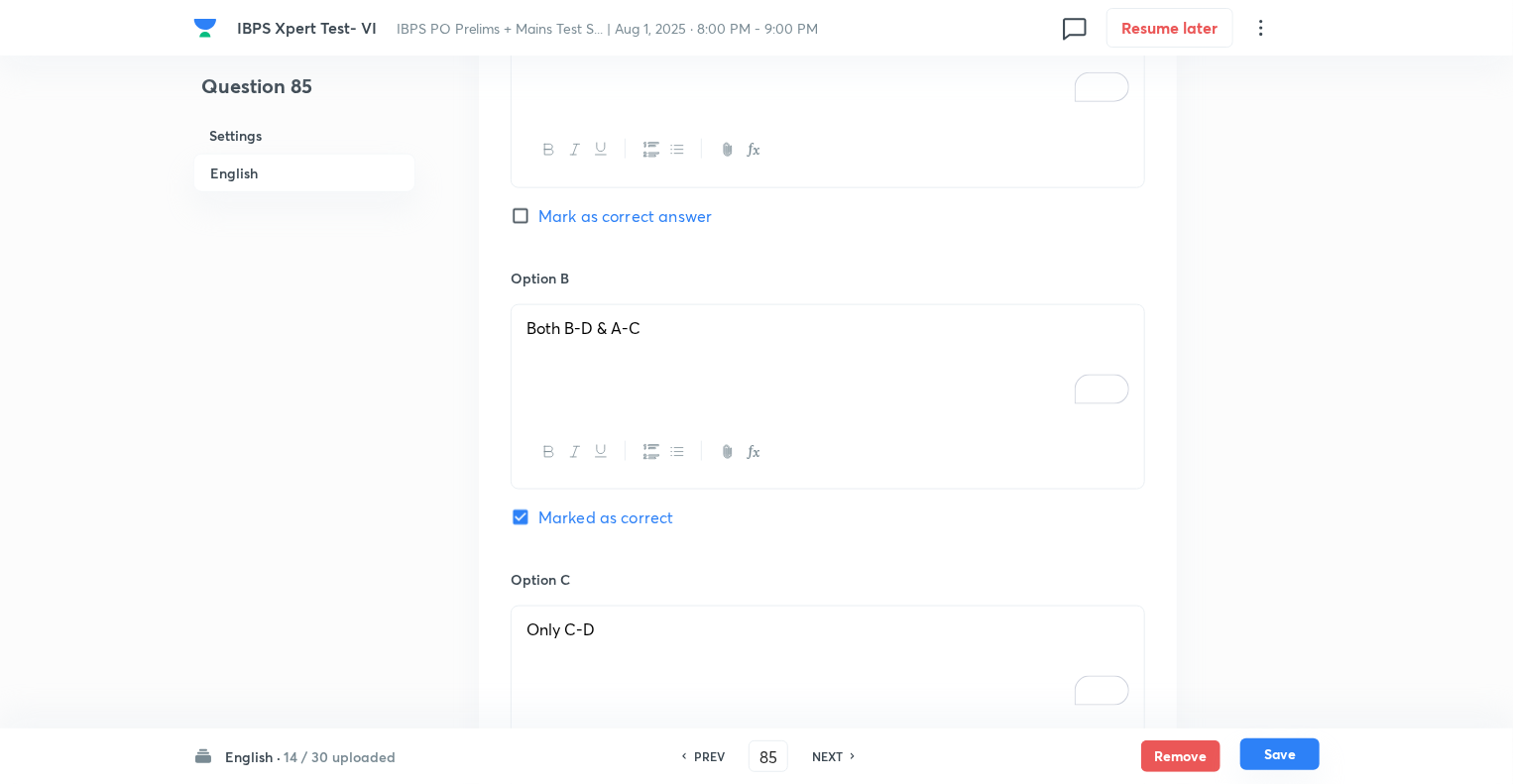 click on "Save" at bounding box center [1280, 754] 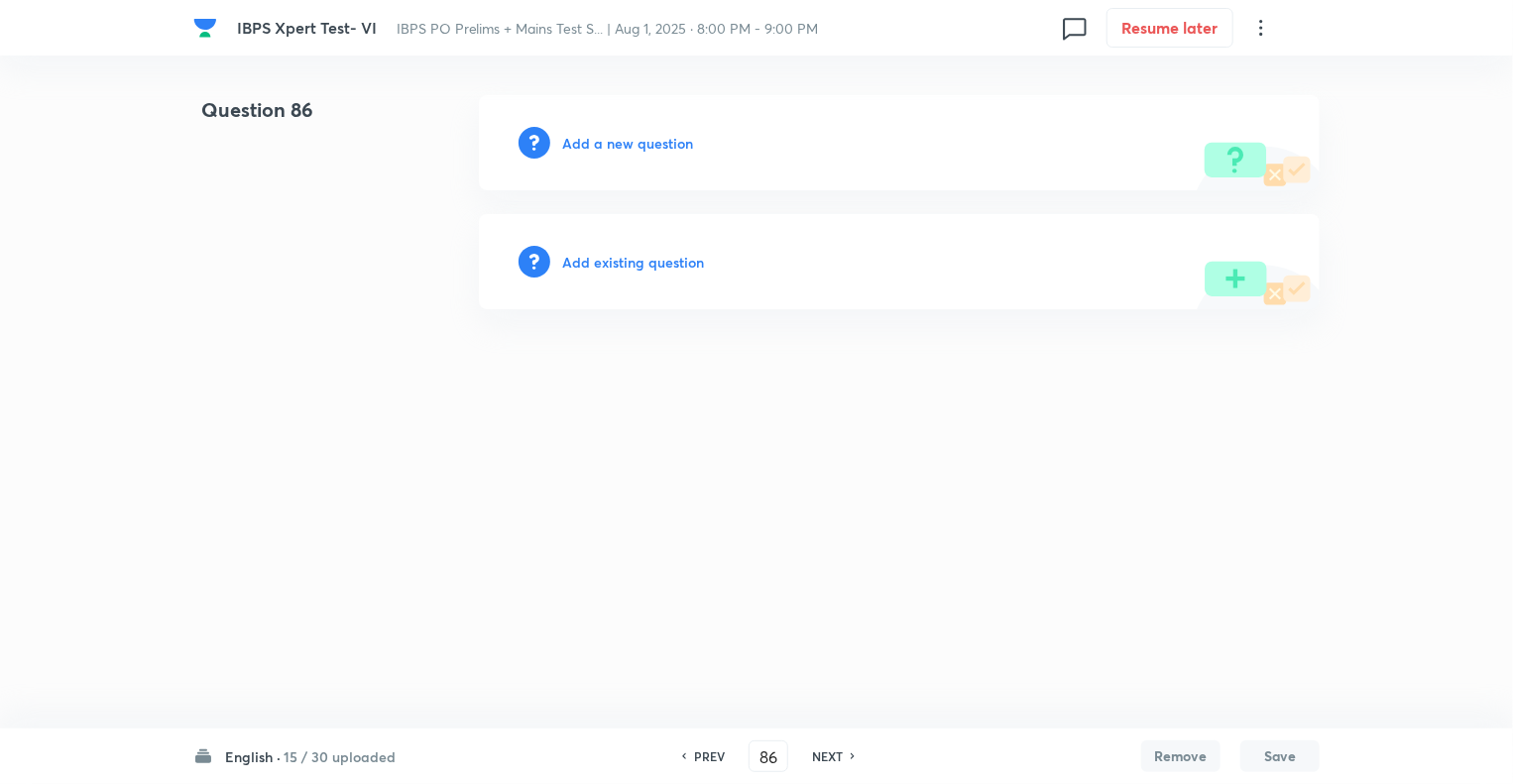 scroll, scrollTop: 0, scrollLeft: 0, axis: both 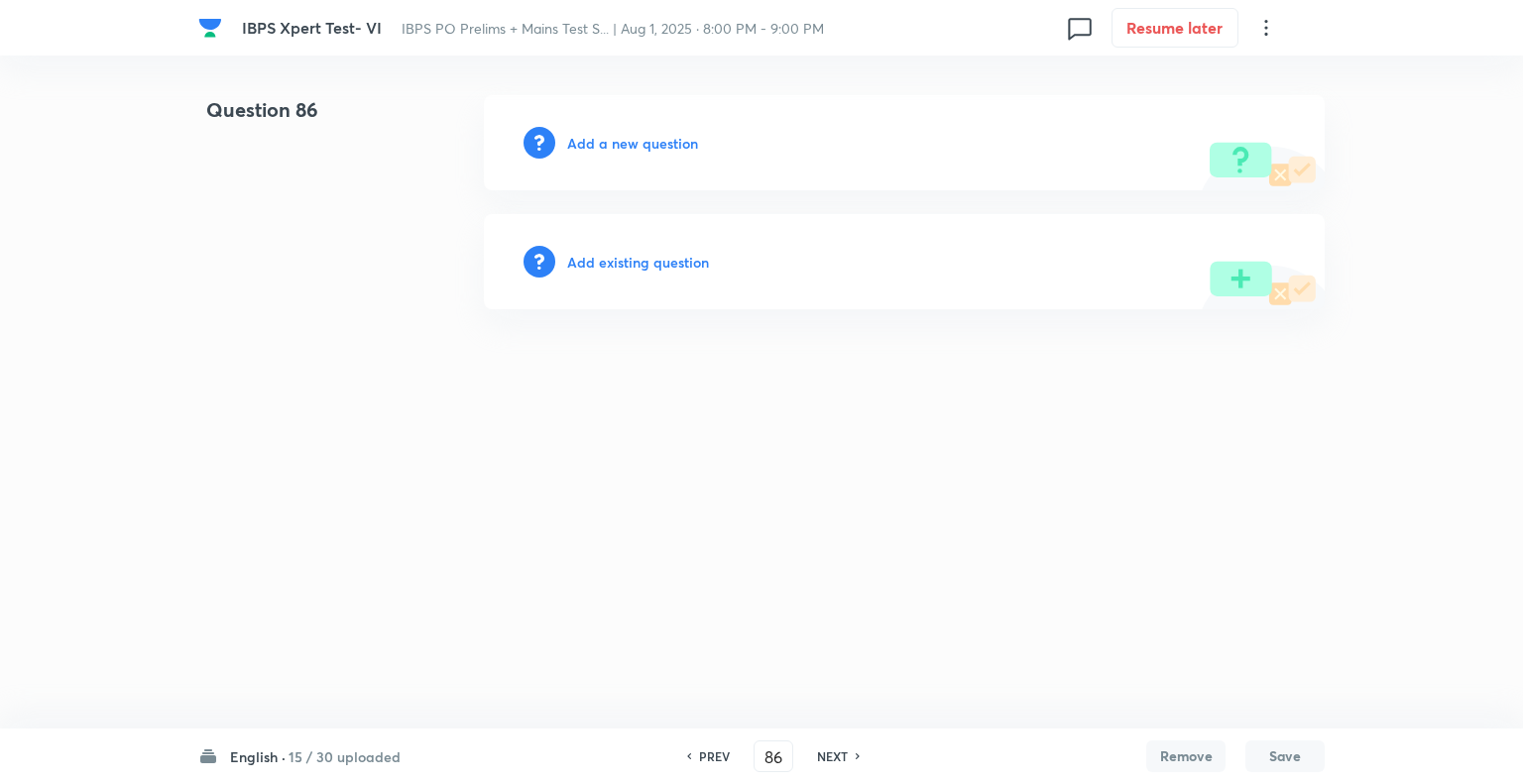 click on "PREV" at bounding box center (714, 756) 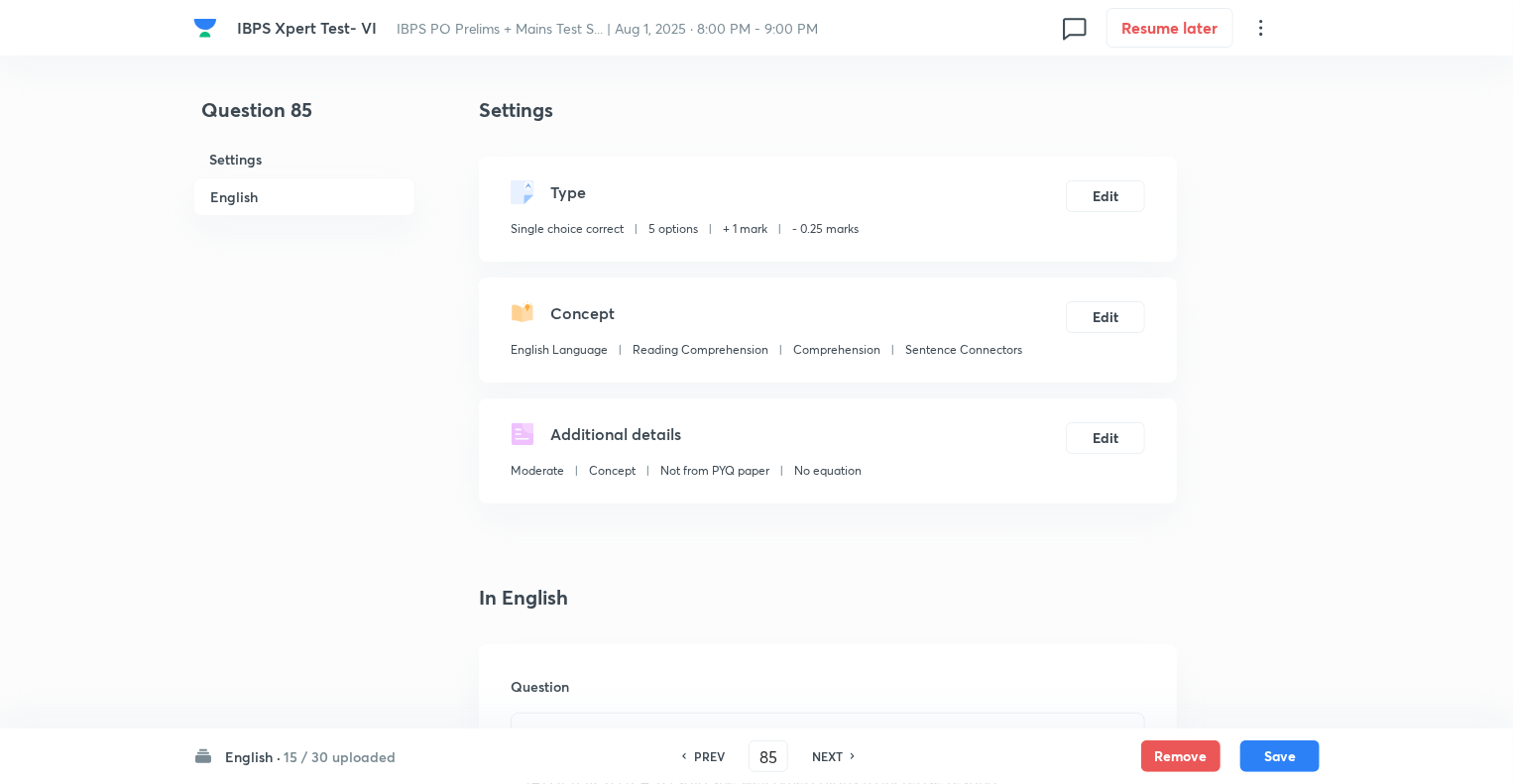click on "PREV" at bounding box center (709, 756) 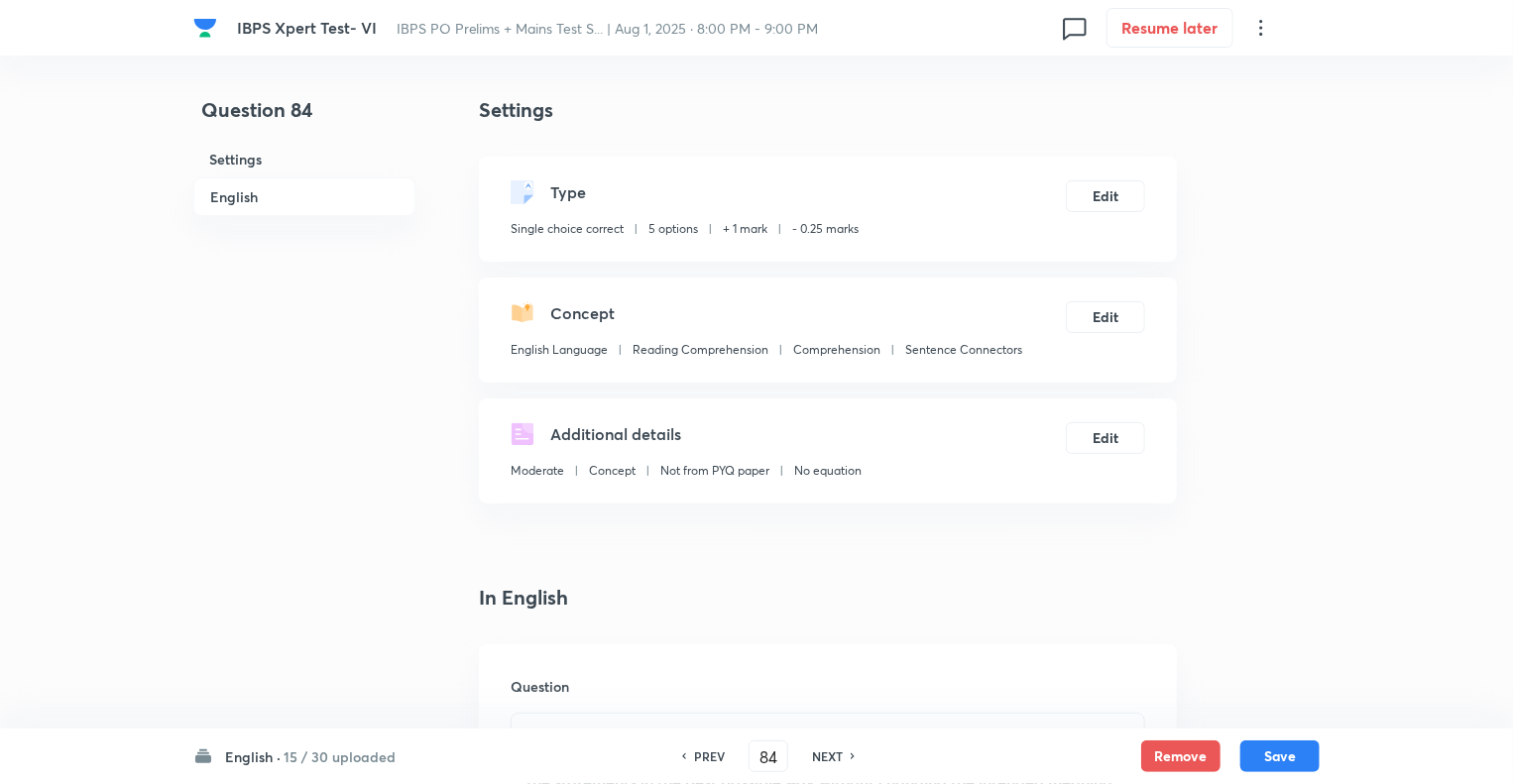 checkbox on "true" 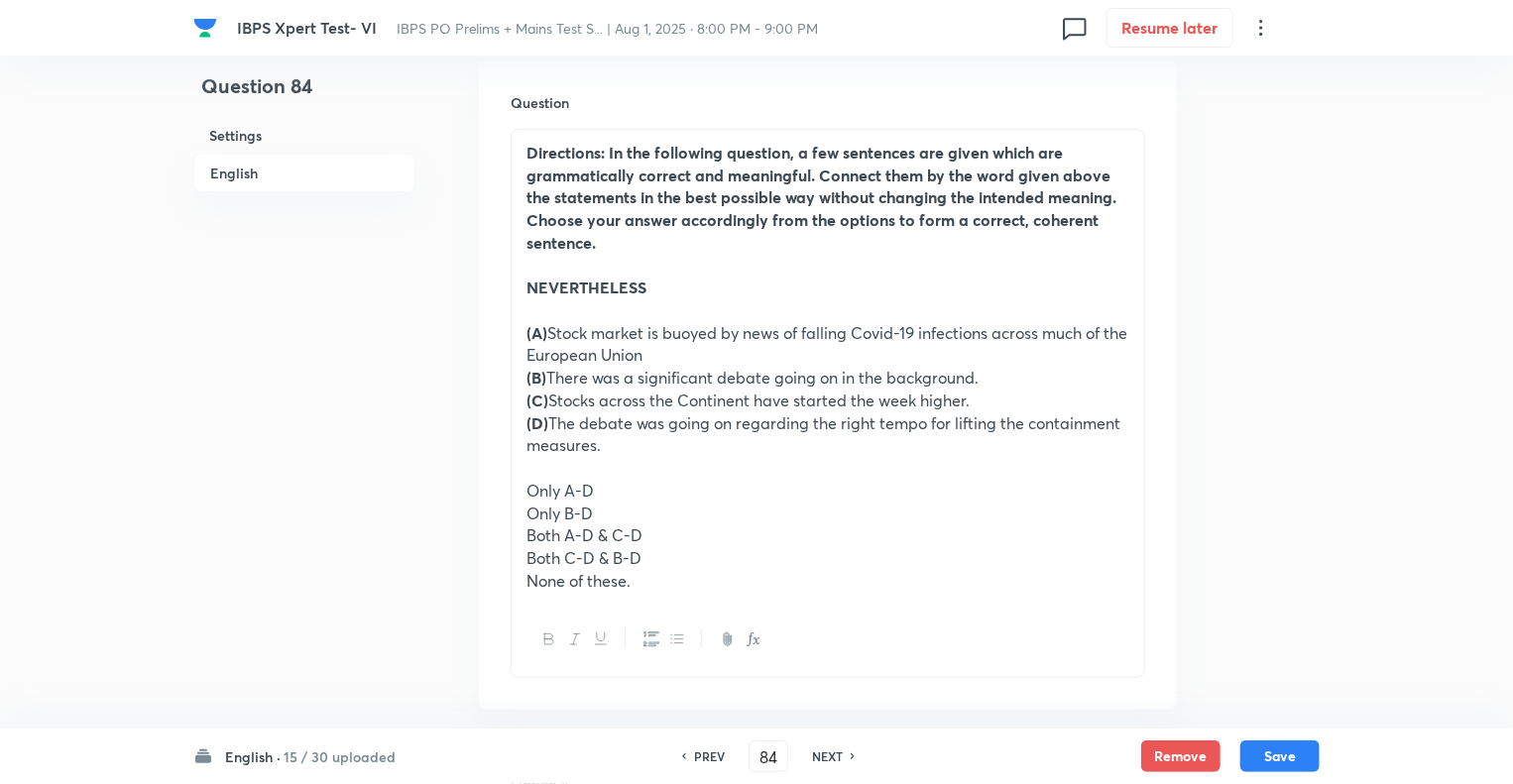 scroll, scrollTop: 634, scrollLeft: 0, axis: vertical 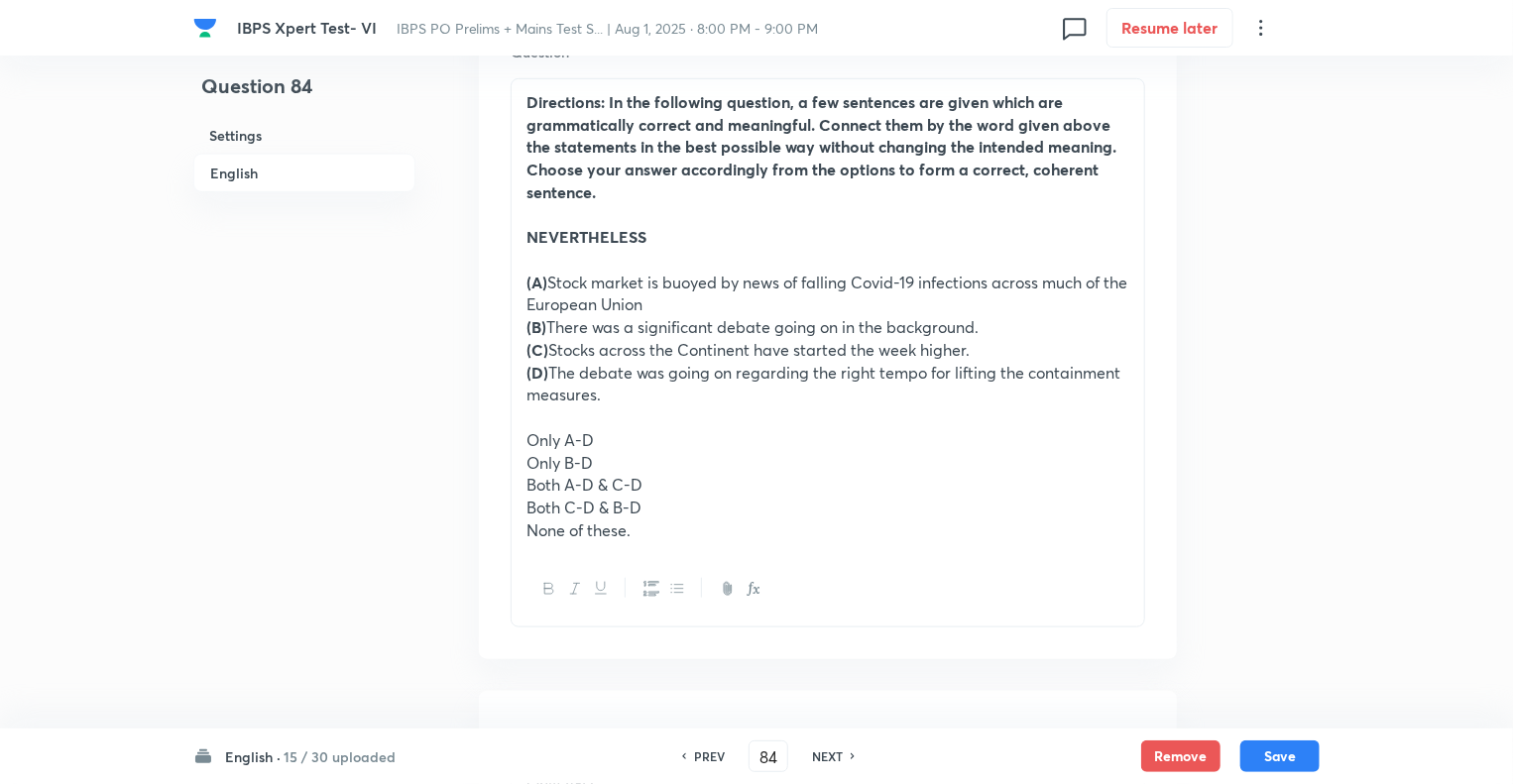 click on "NEXT" at bounding box center (827, 756) 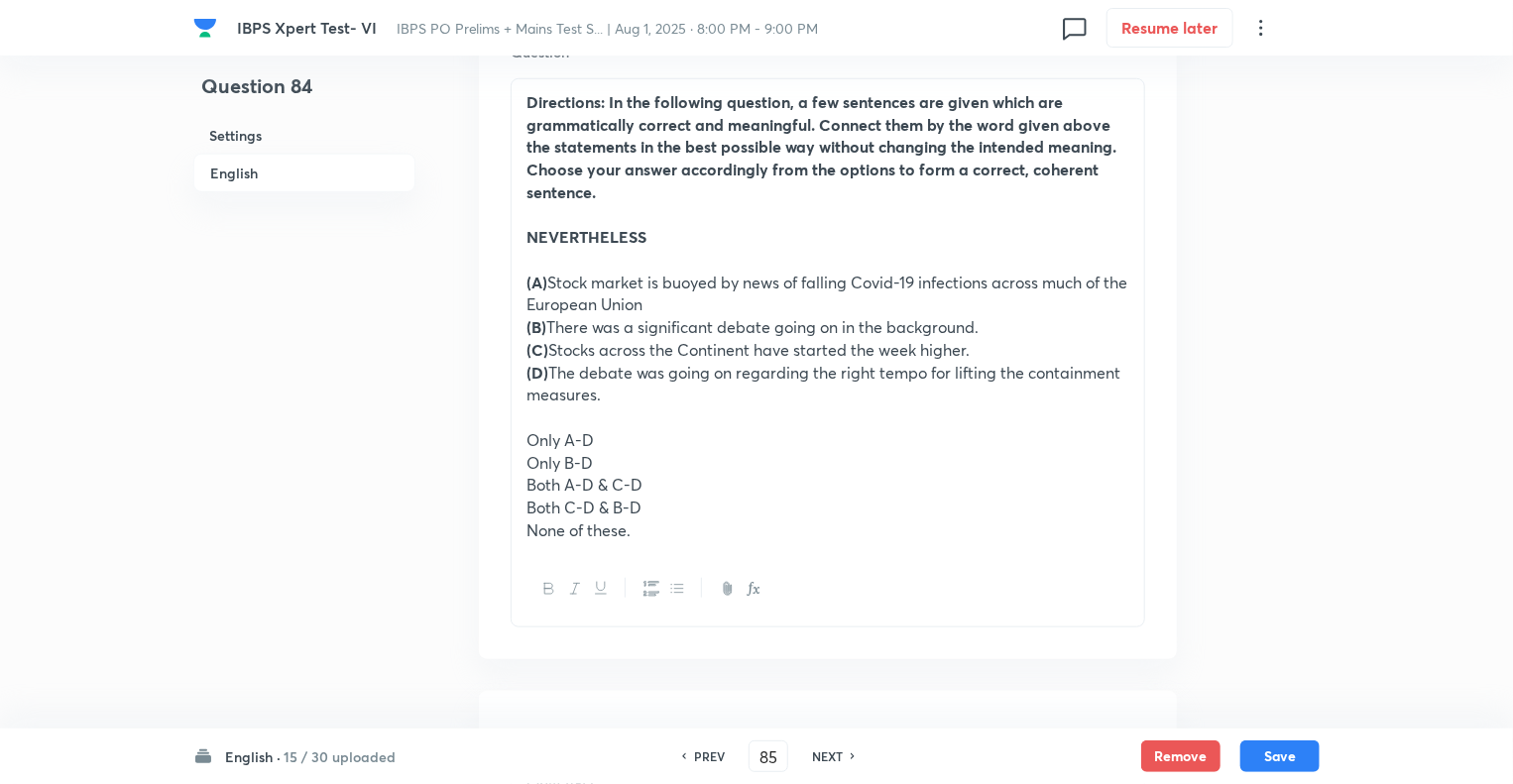 checkbox on "true" 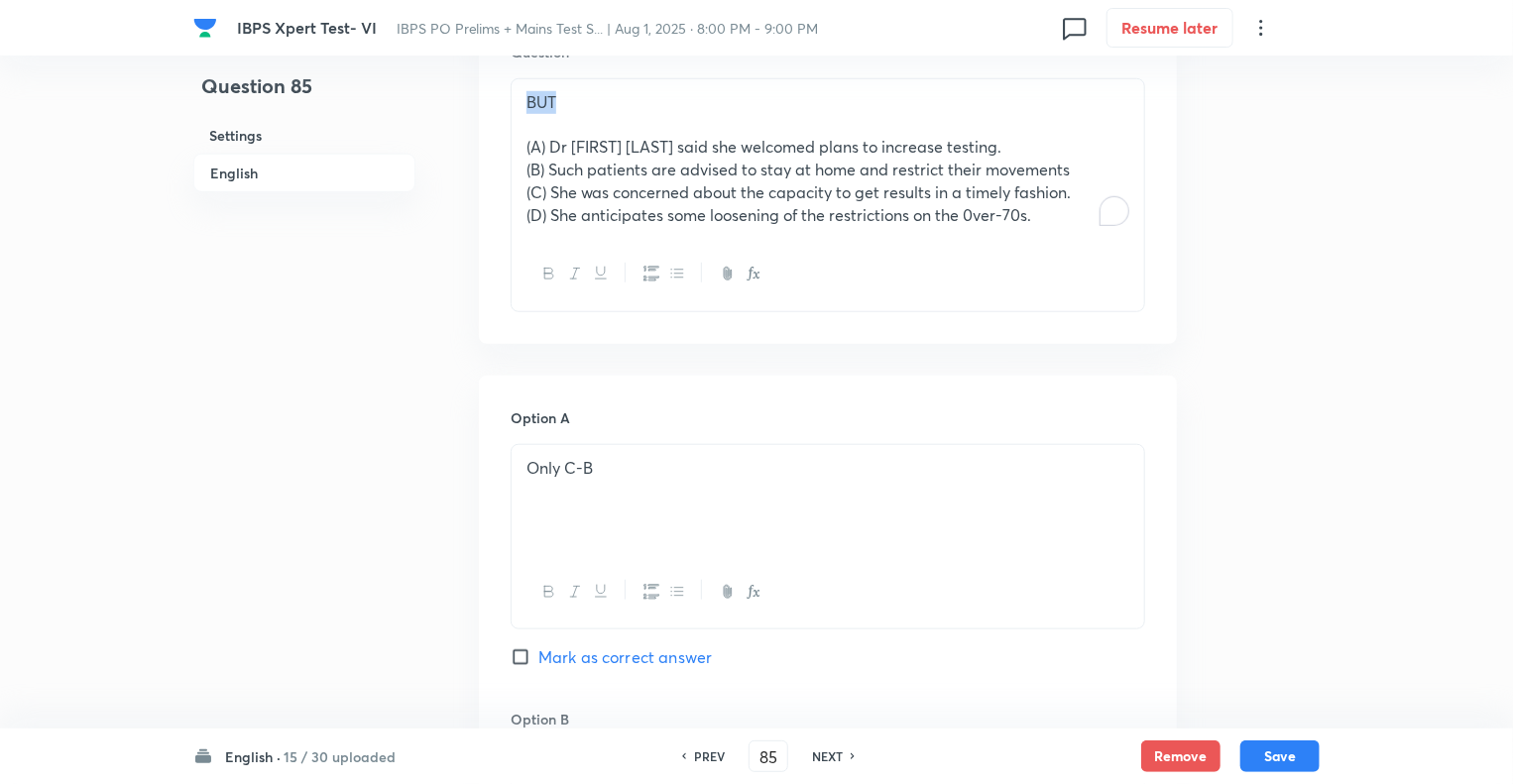 click on "Question 85 Settings English Settings Type Single choice correct 5 options + 1 mark - 0.25 marks Edit Concept English Language Reading Comprehension Comprehension Sentence Connectors Edit Additional details Moderate Concept Not from PYQ paper No equation Edit In English Question BUT (A) Dr [FIRST] [LAST] said she welcomed plans to increase testing.  (B) Such patients are advised to stay at home and restrict their movements (C) She was concerned about the capacity to get results in a timely fashion. (D) She anticipates some loosening of the restrictions on the 0ver-70s. Option A Only C-B Mark as correct answer Option B Both B-D & A-C Marked as correct Option C Only C-D Mark as correct answer Option D Only A-C  Mark as correct answer Option E None of these. Mark as correct answer Solution Ans. (b)   (i) “ Dr [FIRST] [LAST] said she welcomed plans to increase testing, but she was concerned about the capacity to get results in a timely fashion.” (ii) “ ”" at bounding box center [756, 929] 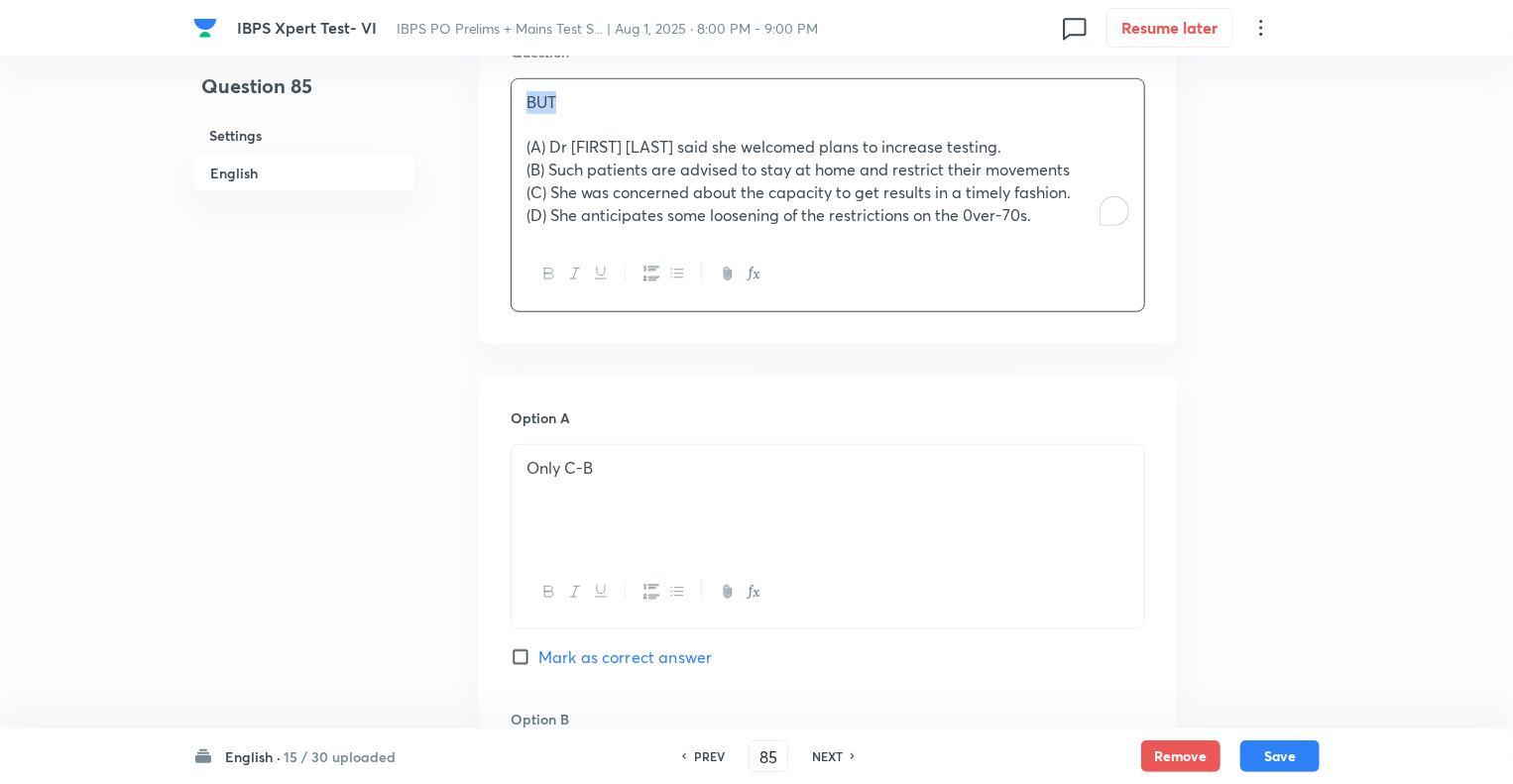 click 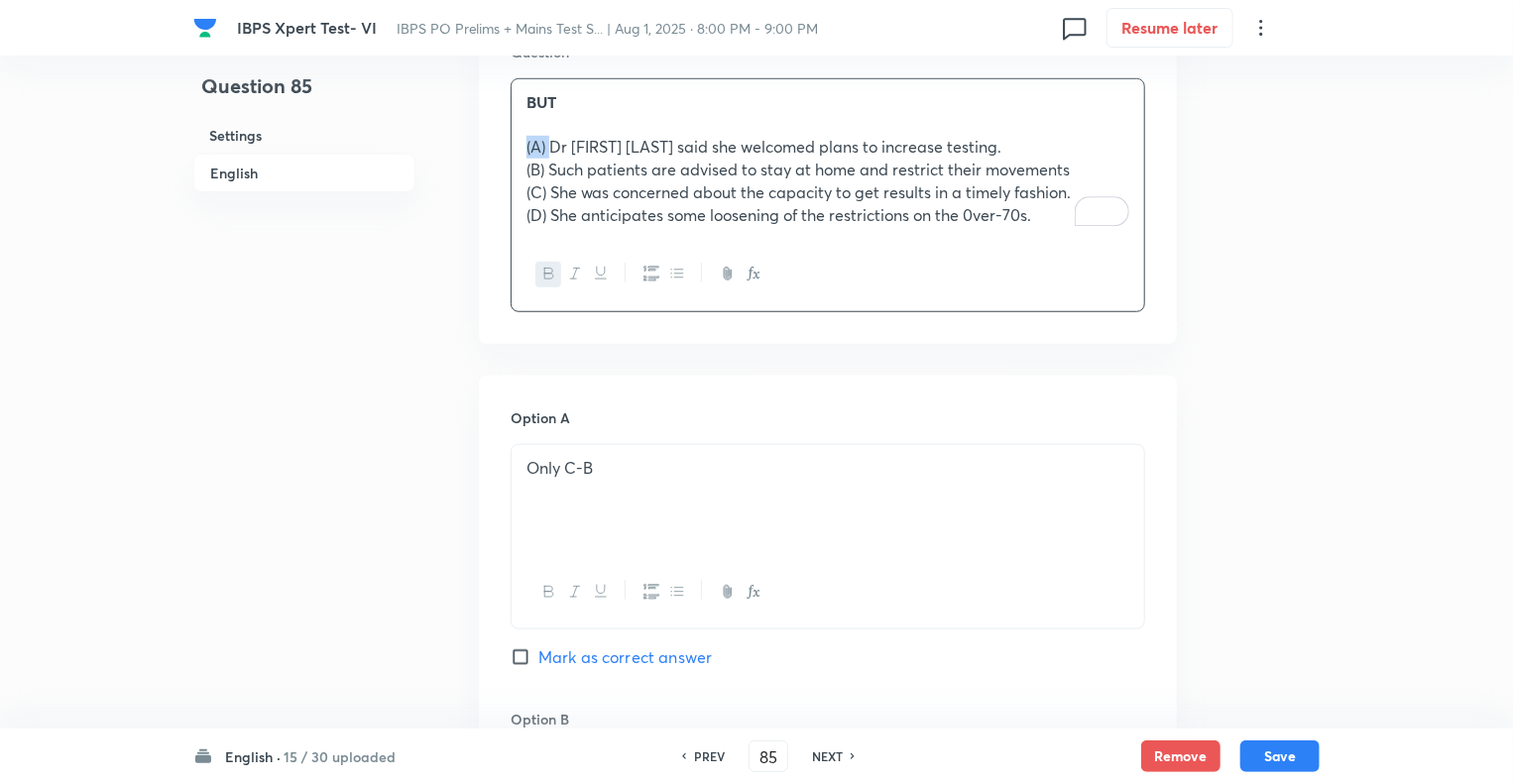 drag, startPoint x: 548, startPoint y: 151, endPoint x: 497, endPoint y: 154, distance: 51.088159 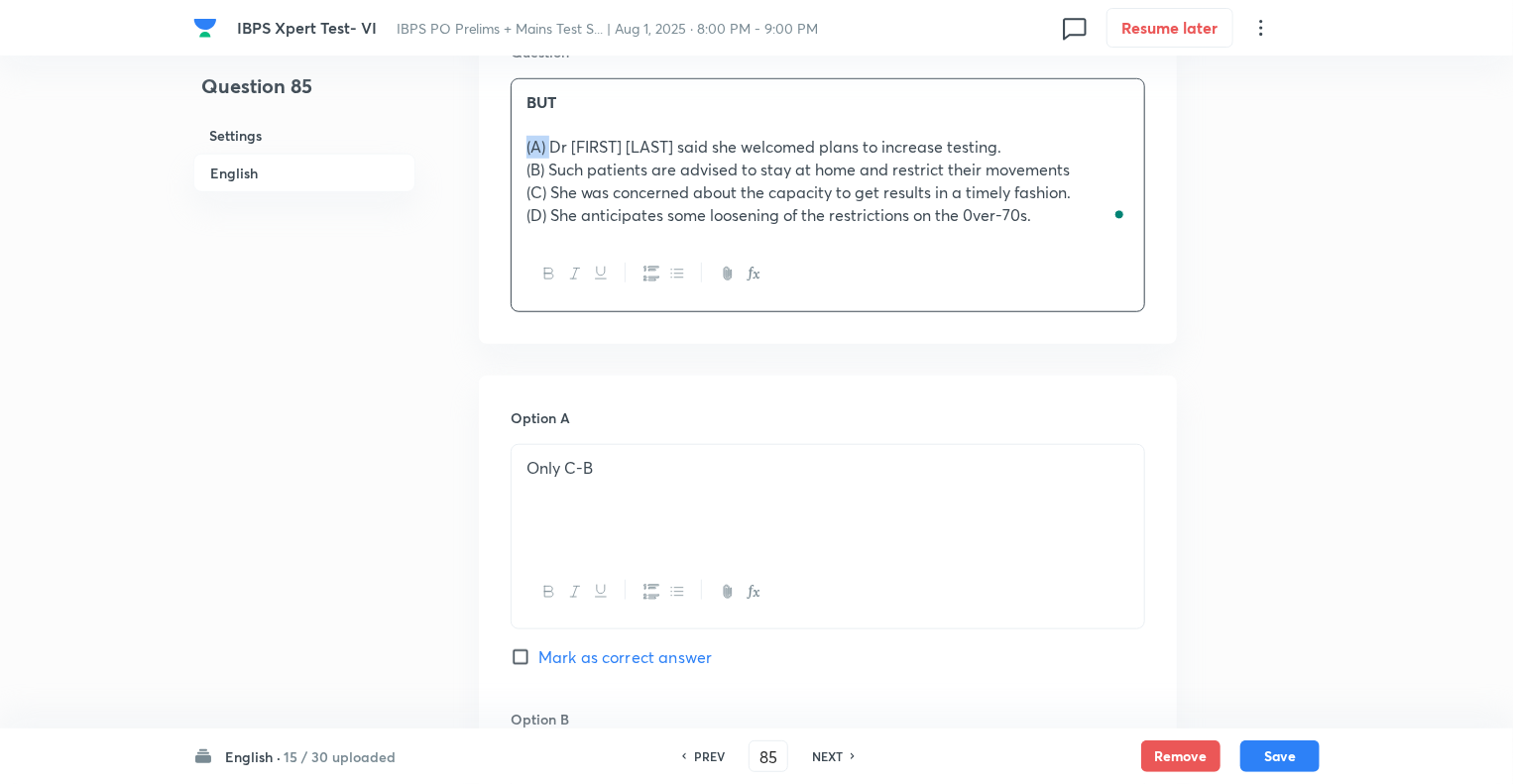 click 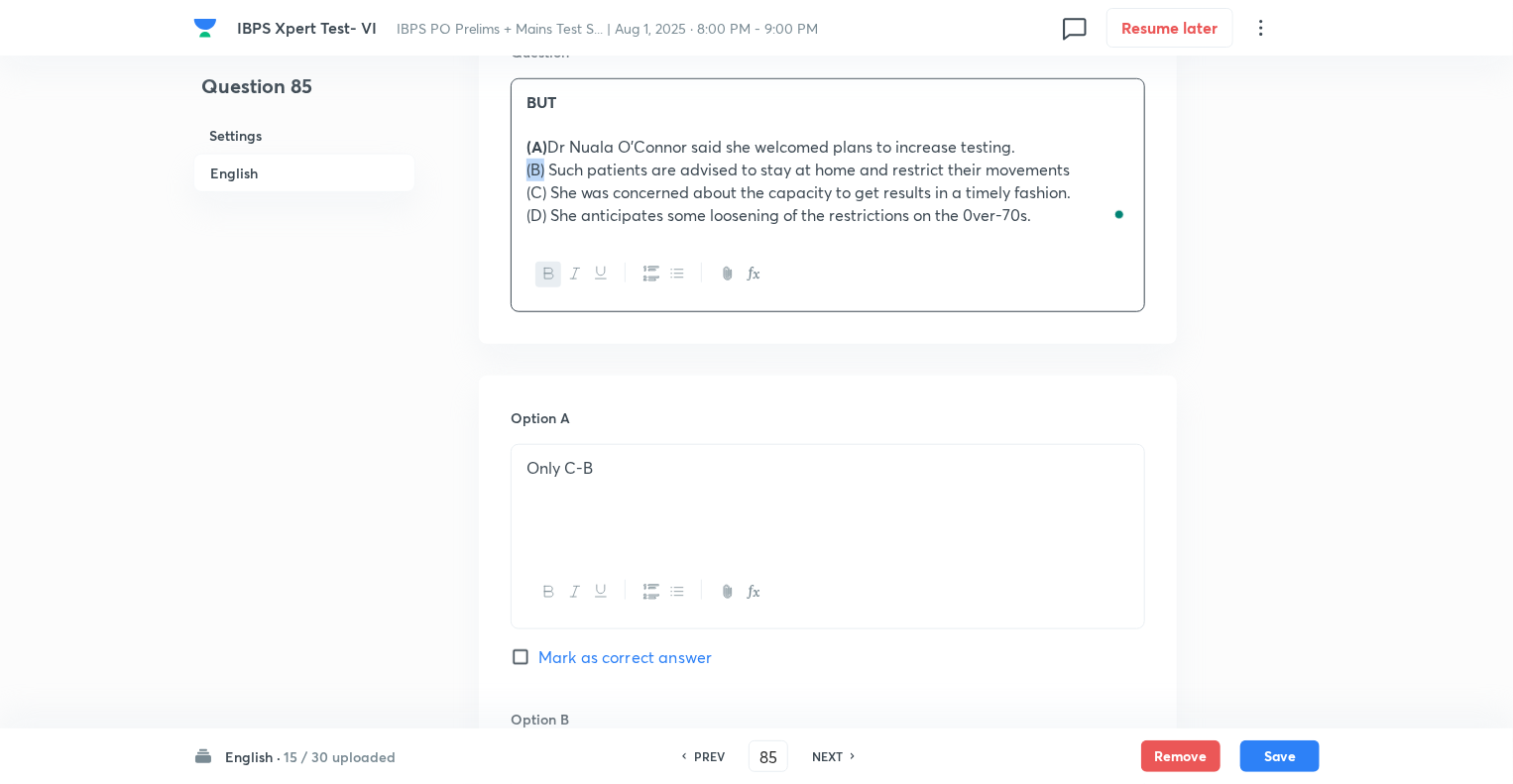 drag, startPoint x: 546, startPoint y: 171, endPoint x: 505, endPoint y: 170, distance: 41.0122 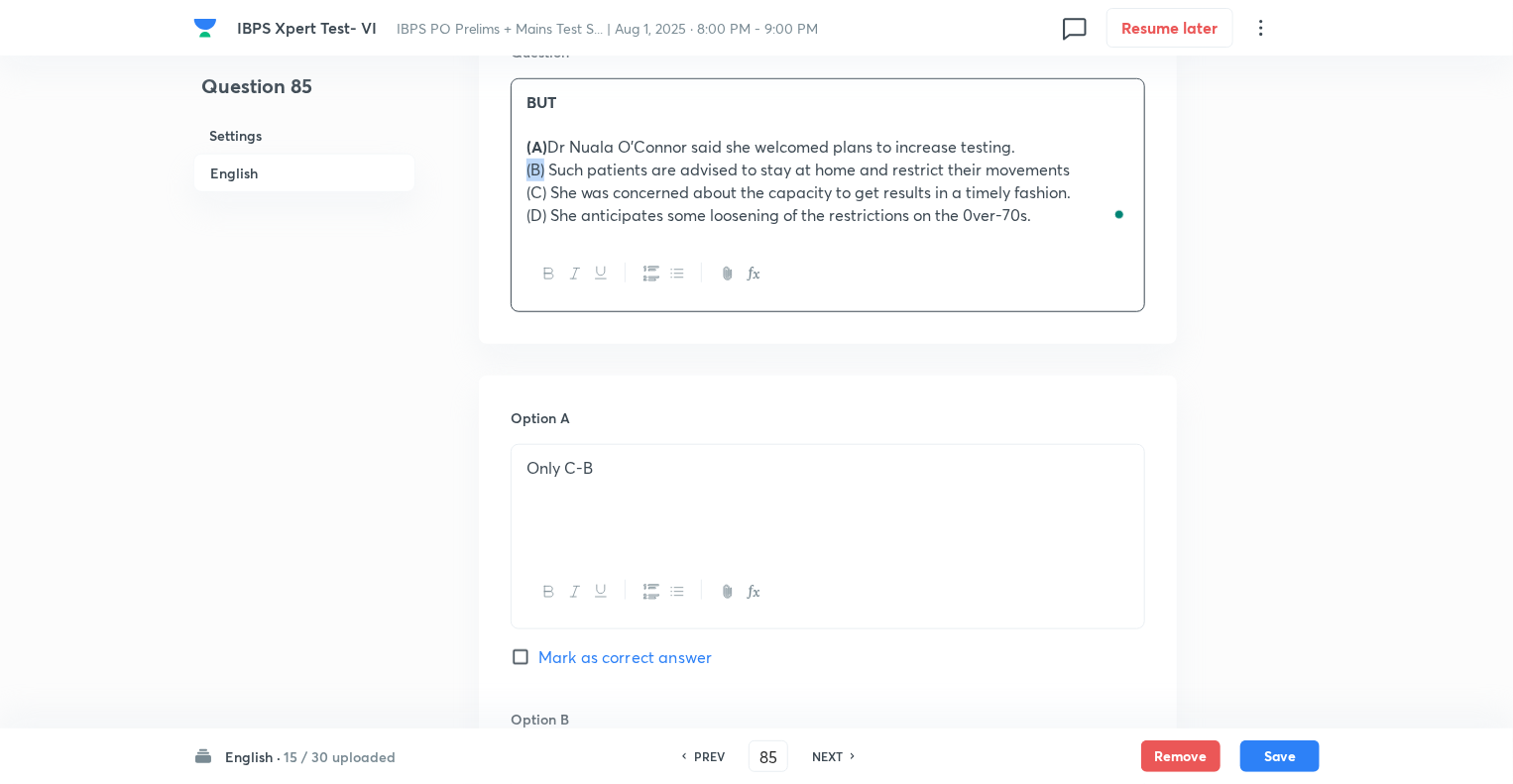 click 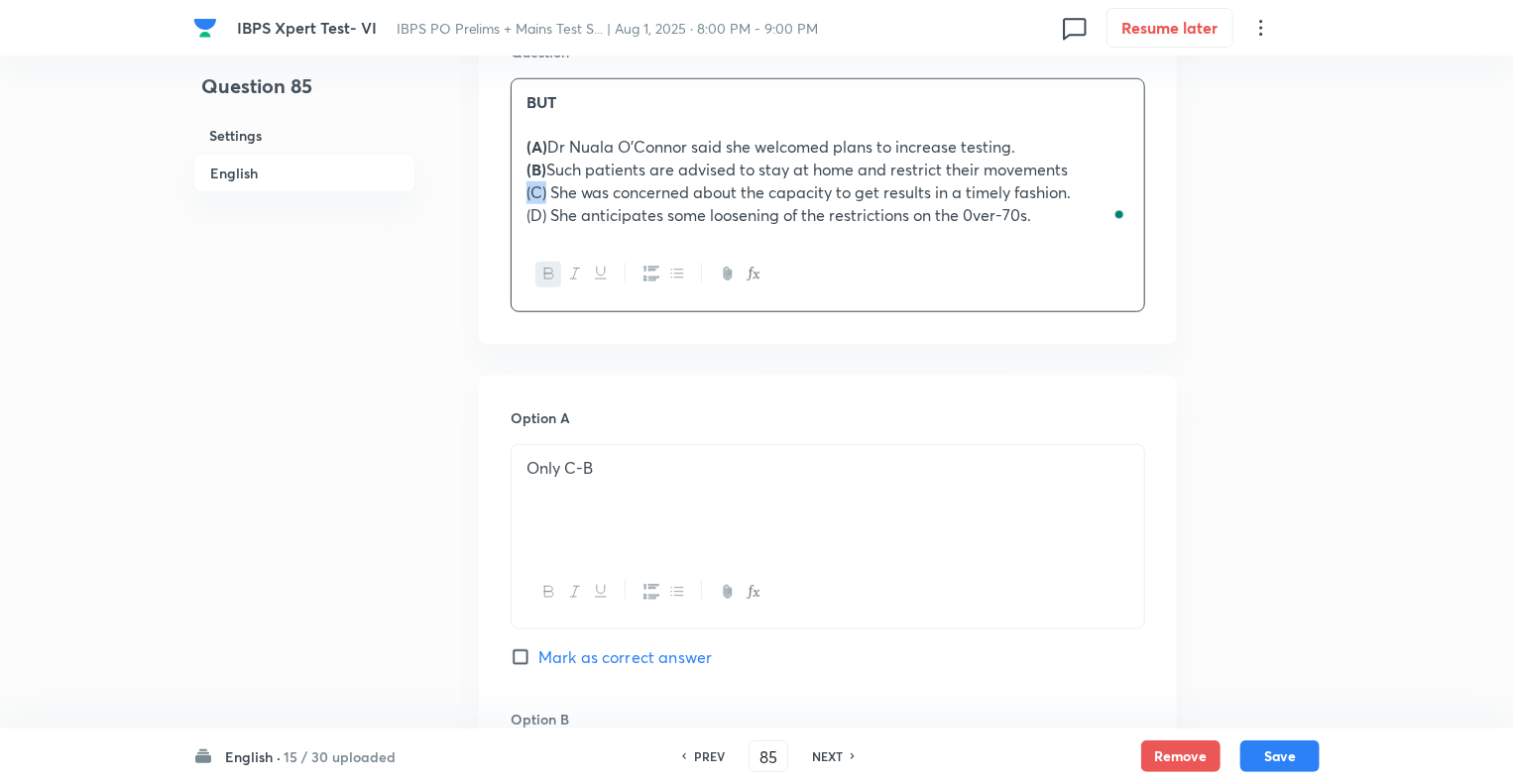 drag, startPoint x: 547, startPoint y: 198, endPoint x: 499, endPoint y: 197, distance: 48.010416 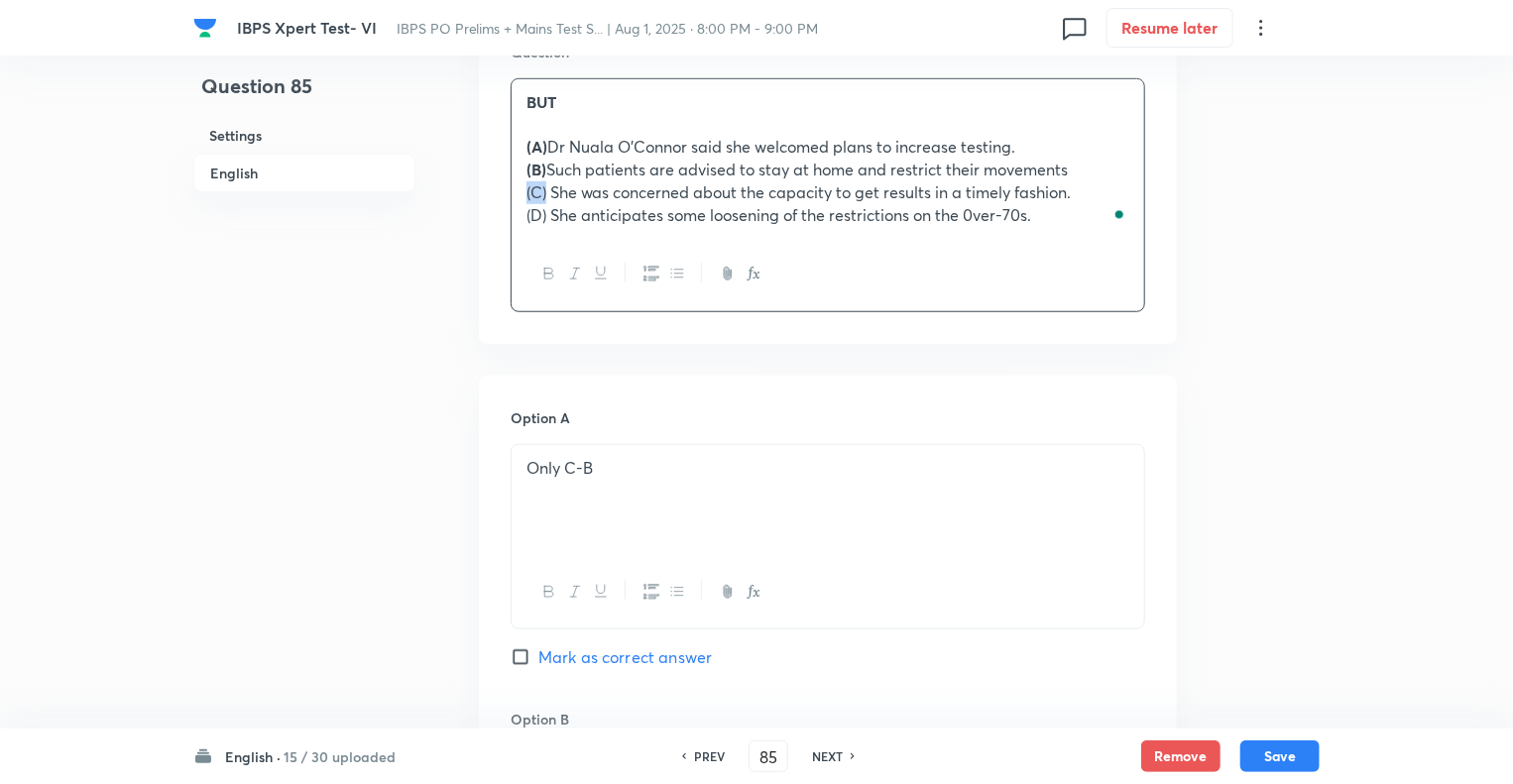 click 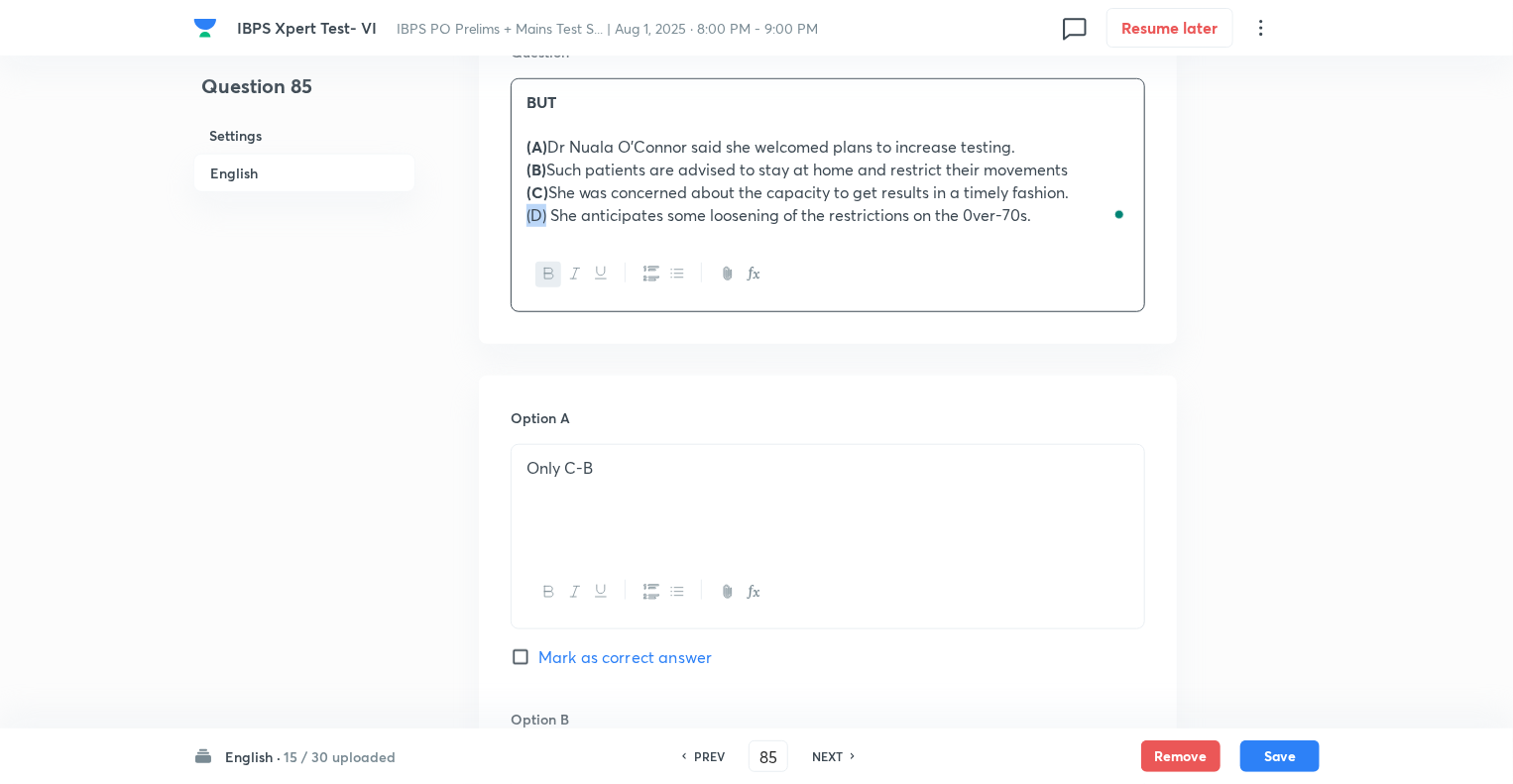 drag, startPoint x: 545, startPoint y: 215, endPoint x: 512, endPoint y: 212, distance: 33.136083 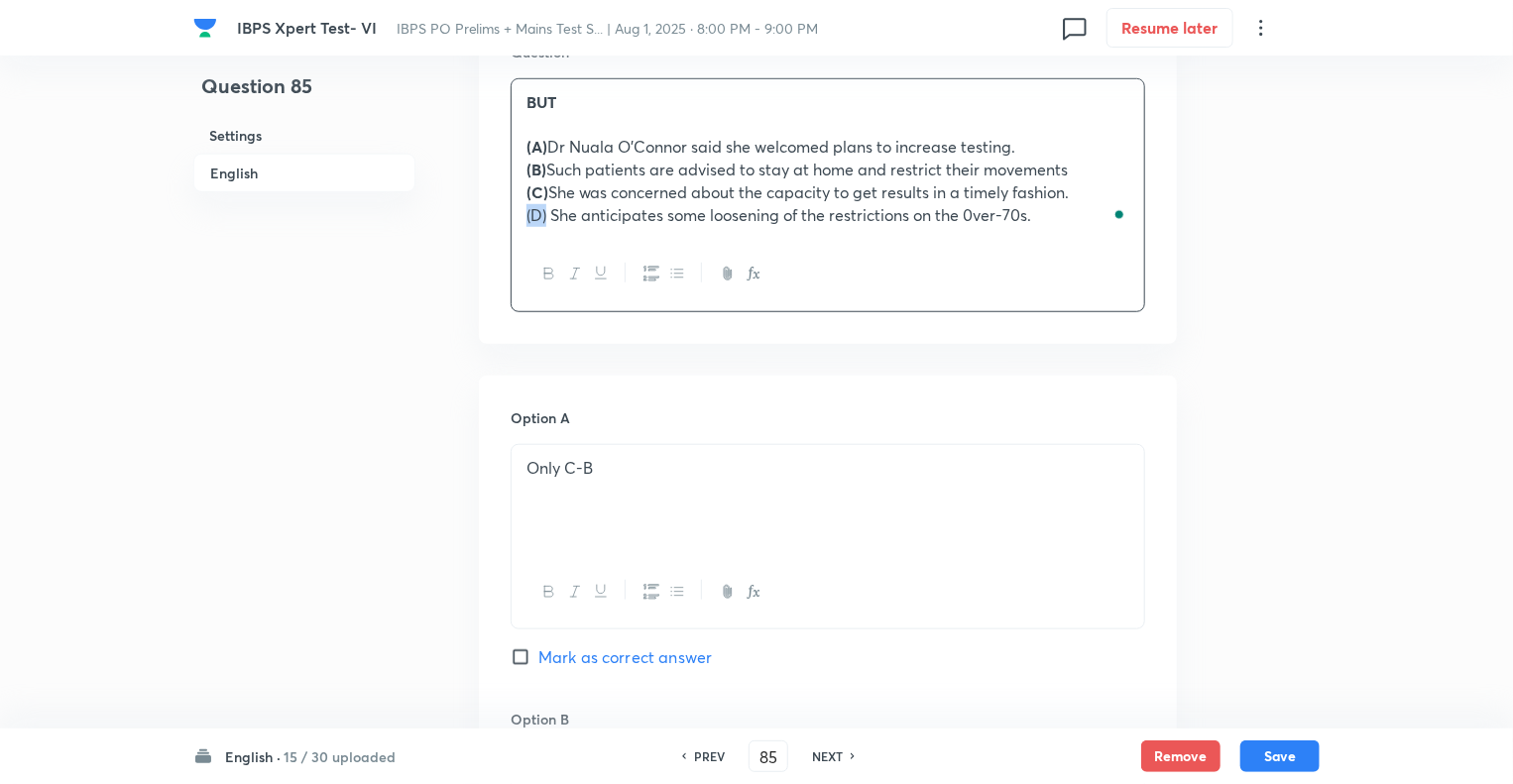 click 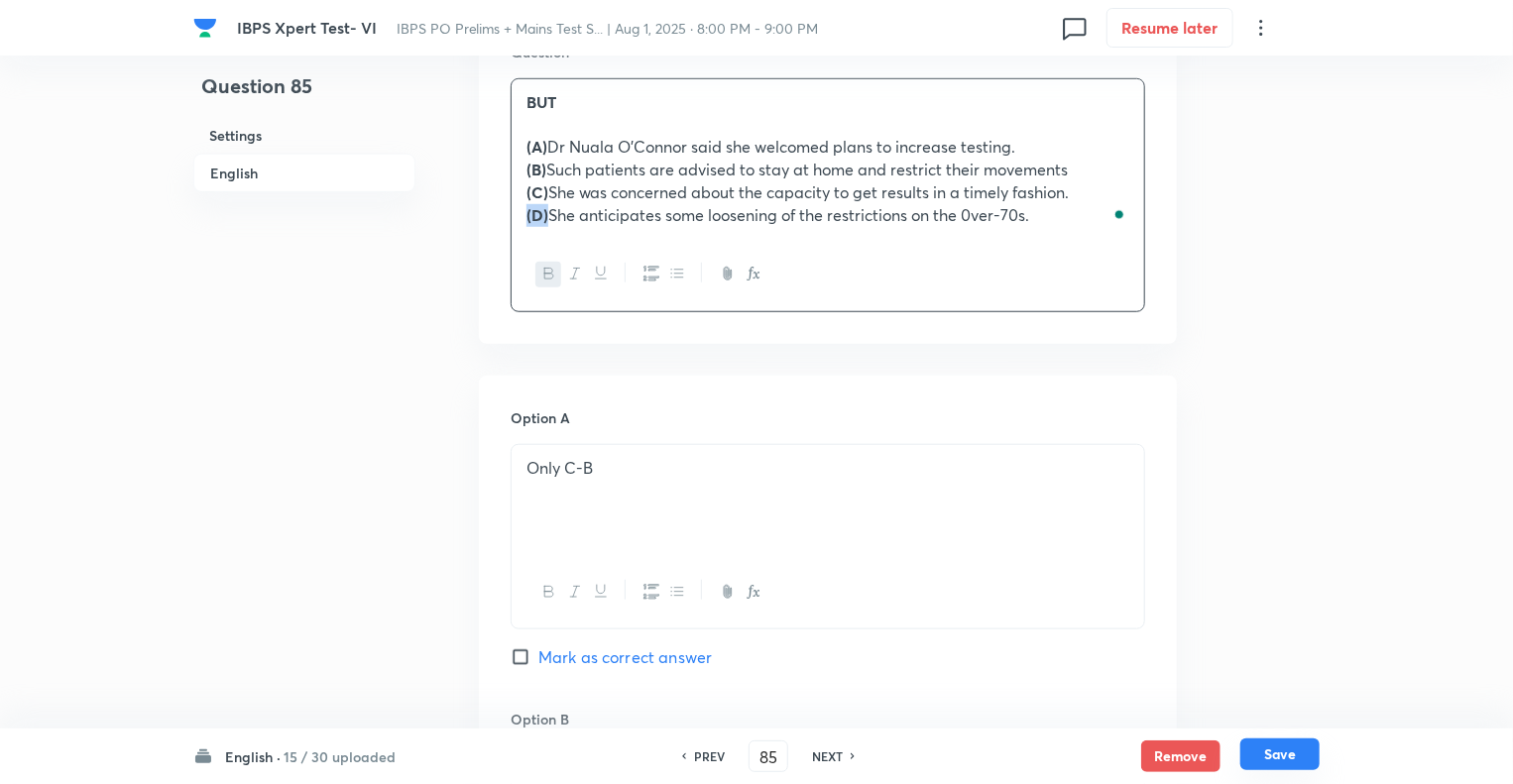 click on "Save" at bounding box center (1280, 754) 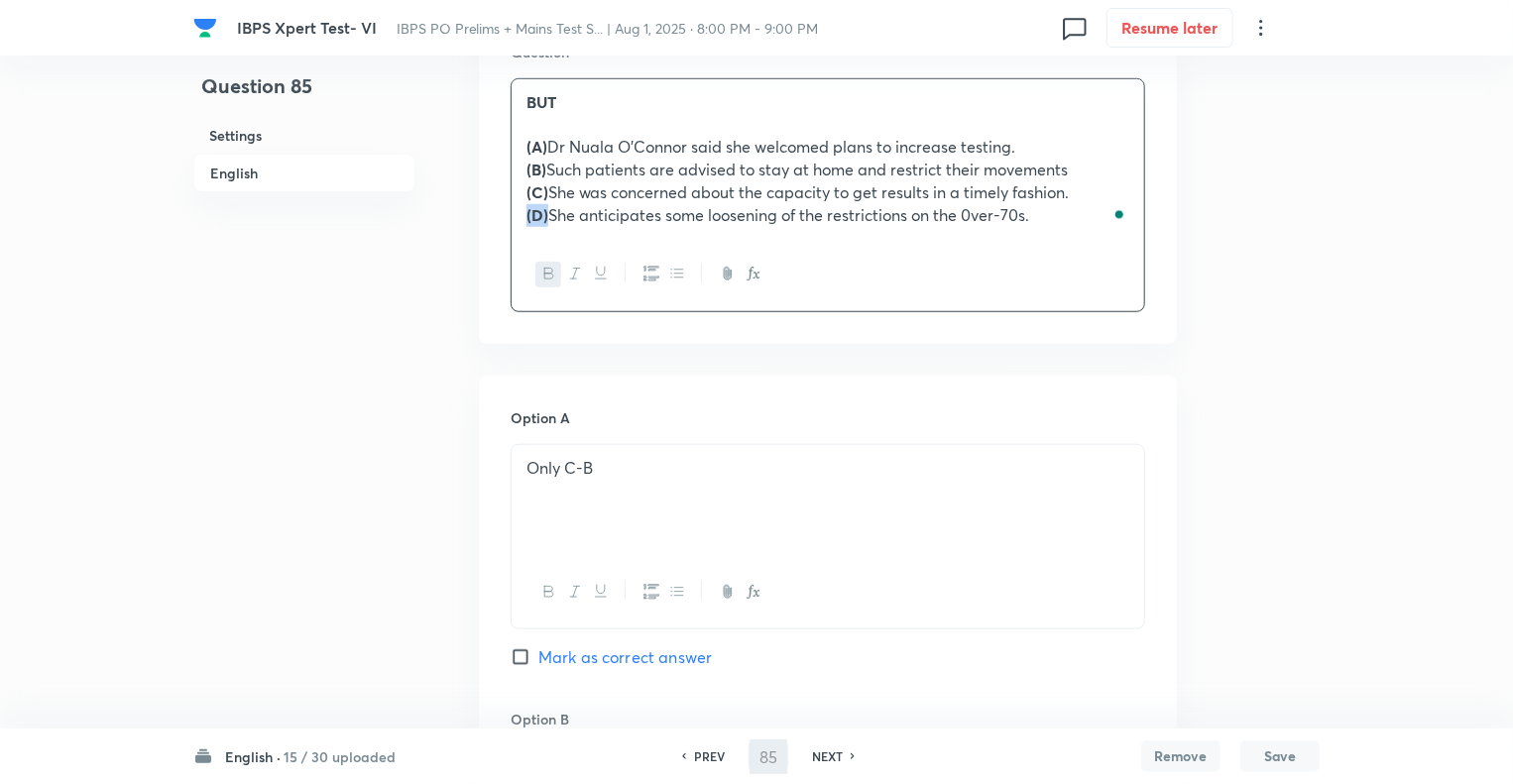 type on "86" 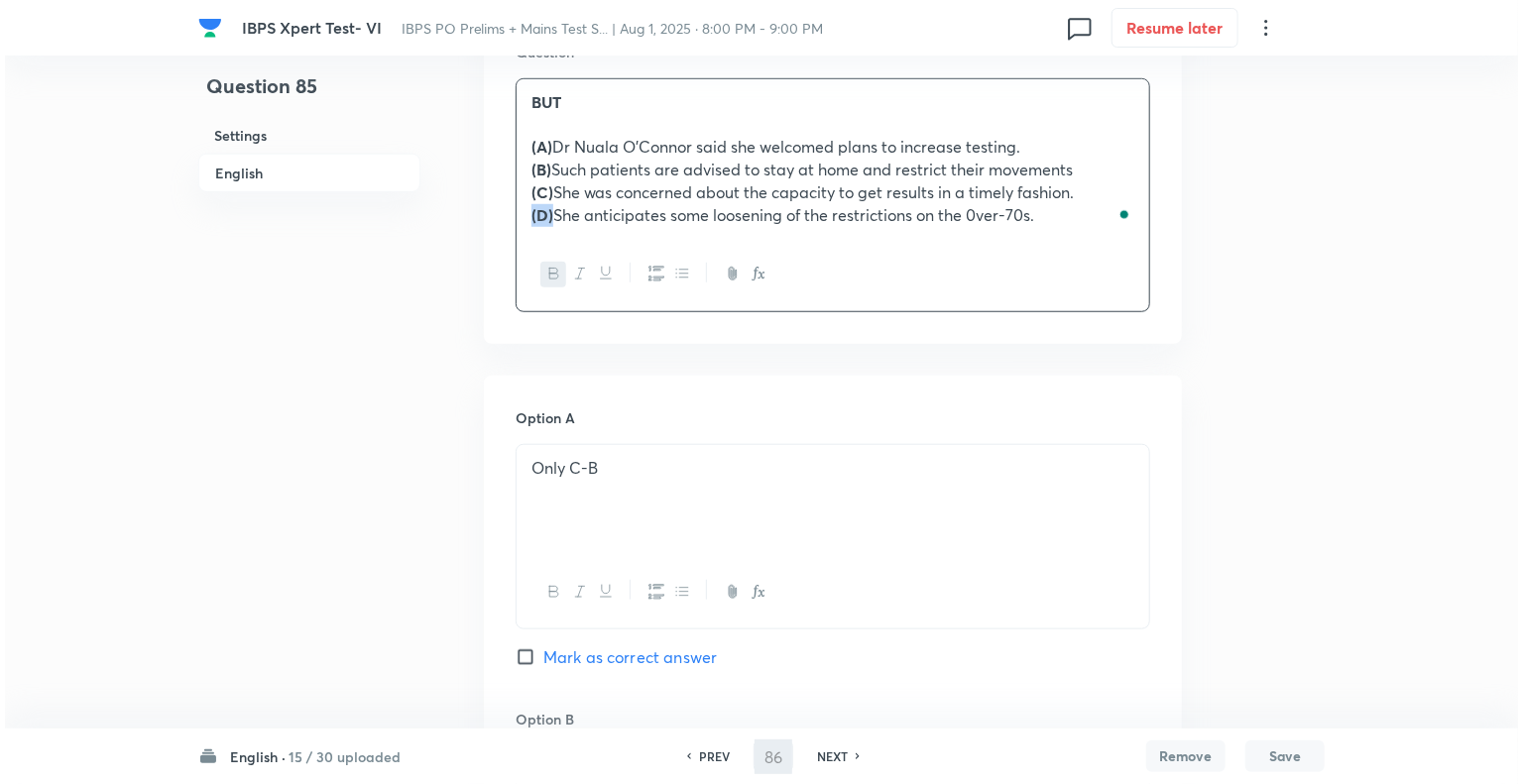 scroll, scrollTop: 0, scrollLeft: 0, axis: both 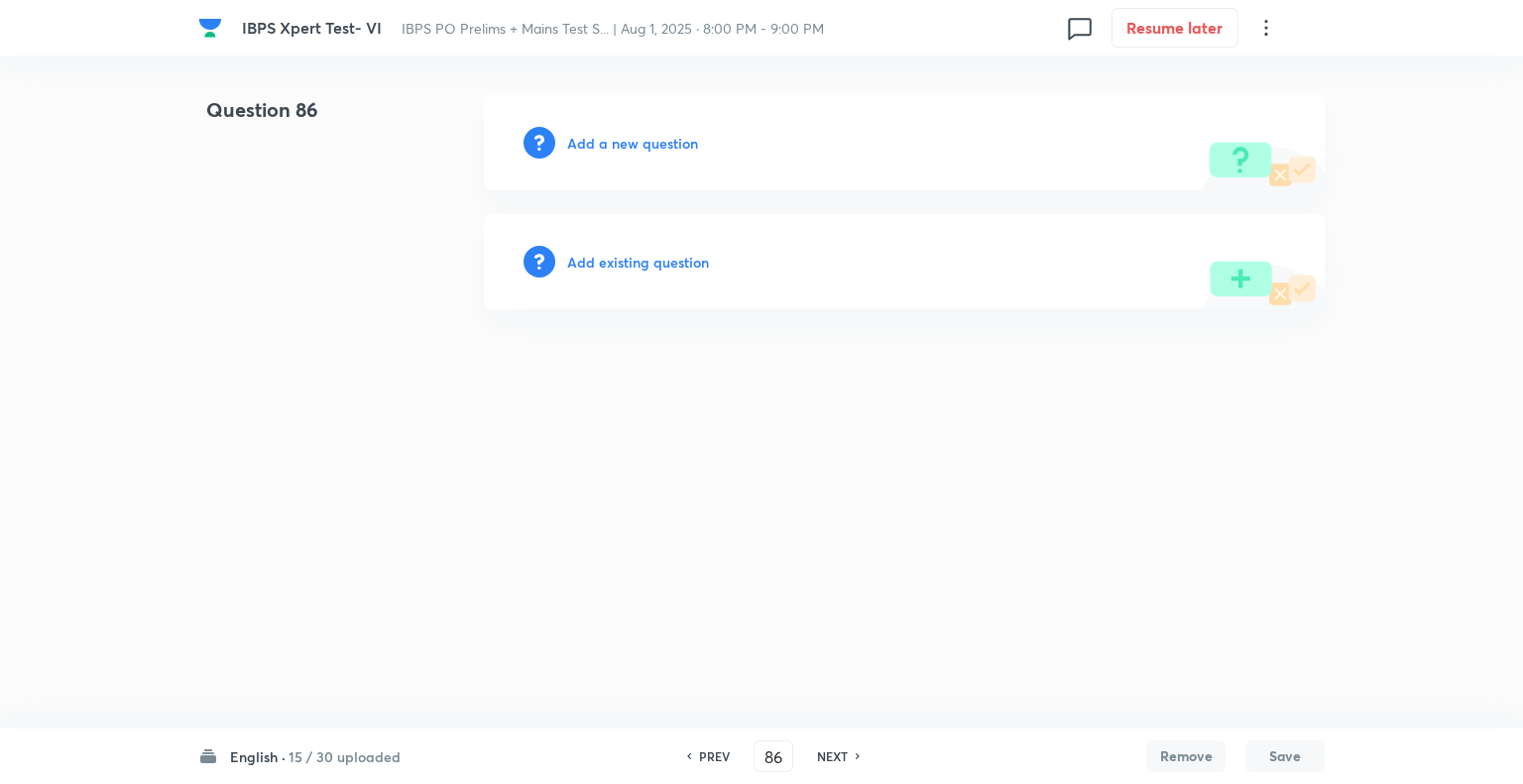click on "Add a new question" at bounding box center (633, 143) 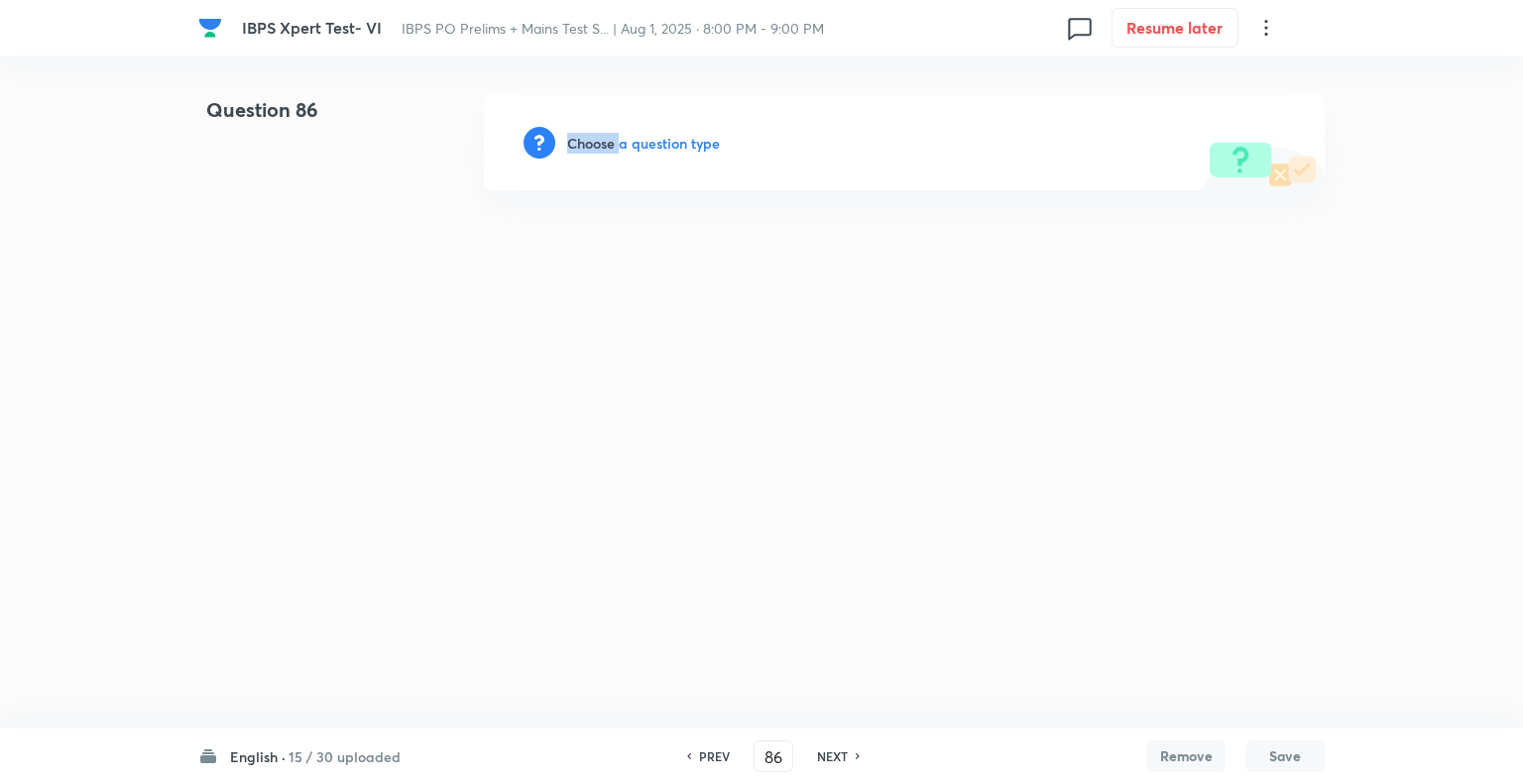 click on "Choose a question type" at bounding box center (644, 143) 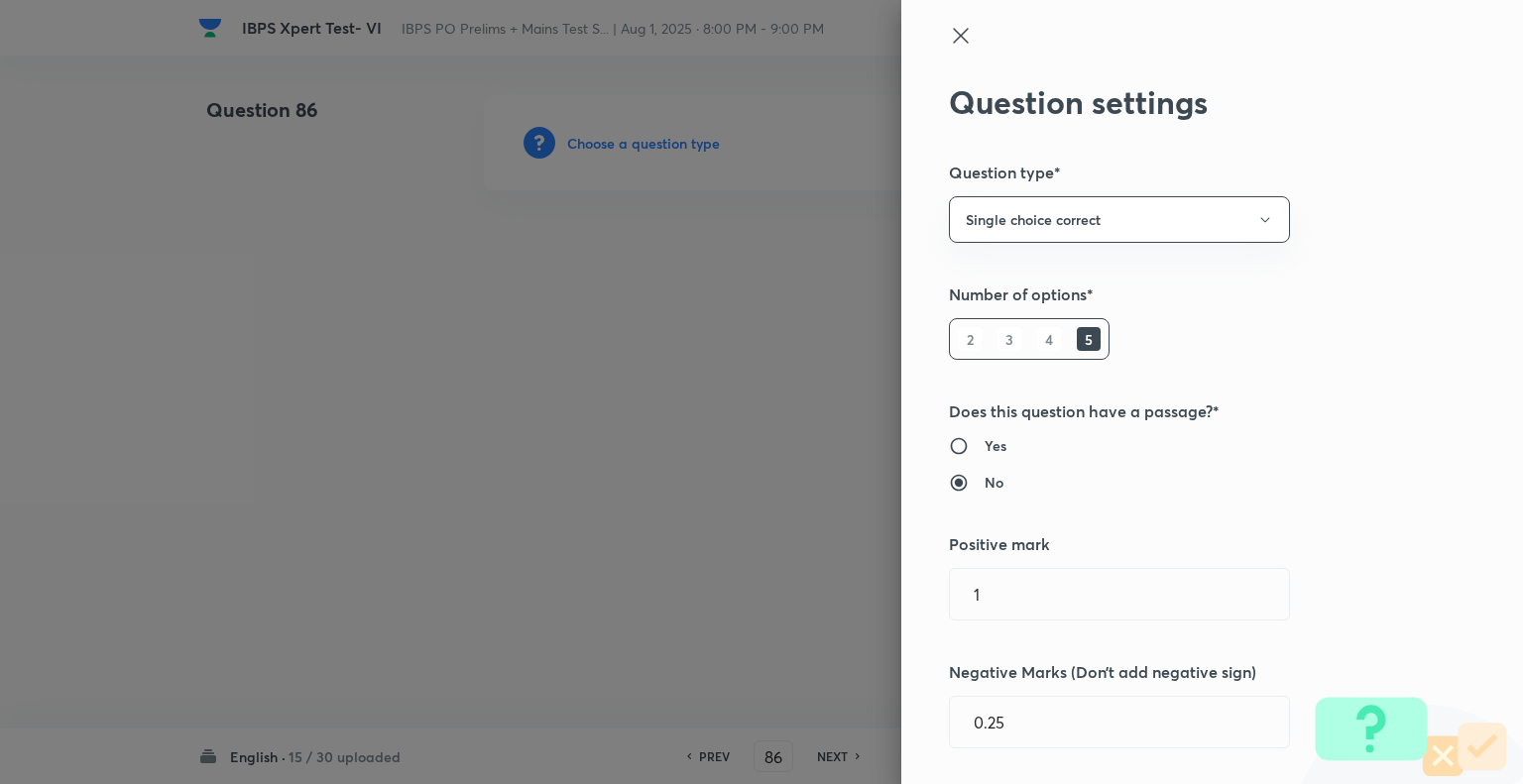 click at bounding box center (762, 392) 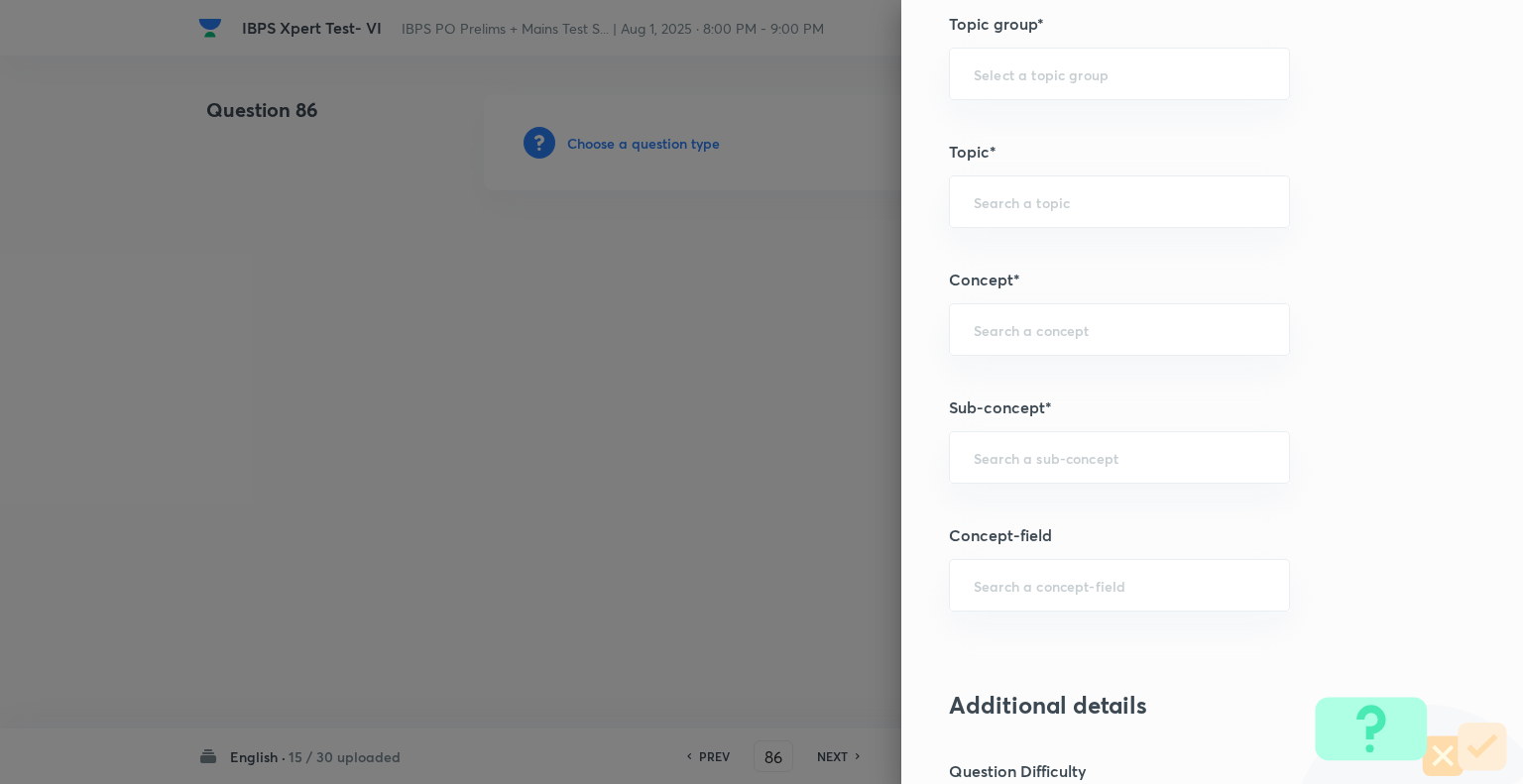 scroll, scrollTop: 881, scrollLeft: 0, axis: vertical 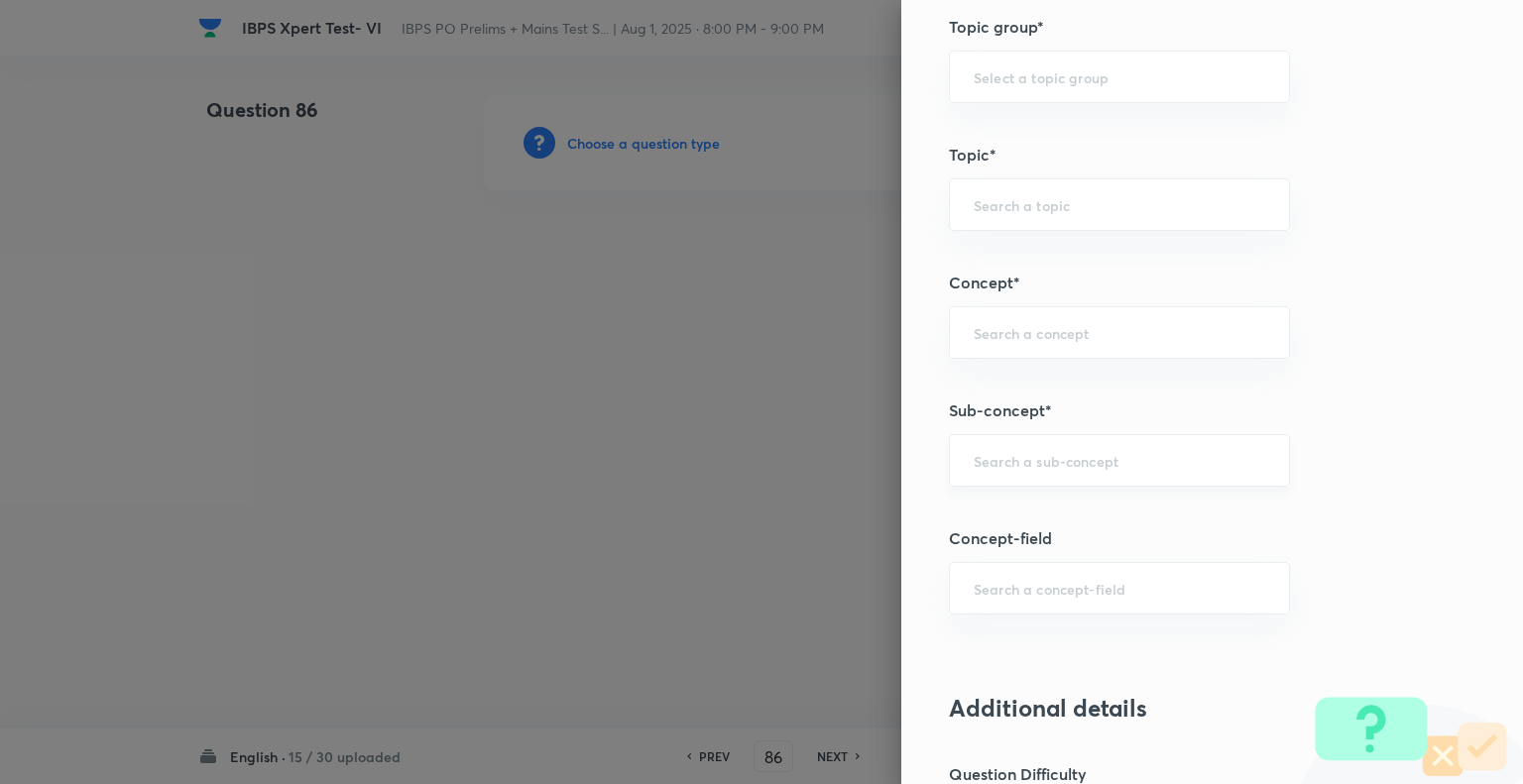 click at bounding box center [1119, 460] 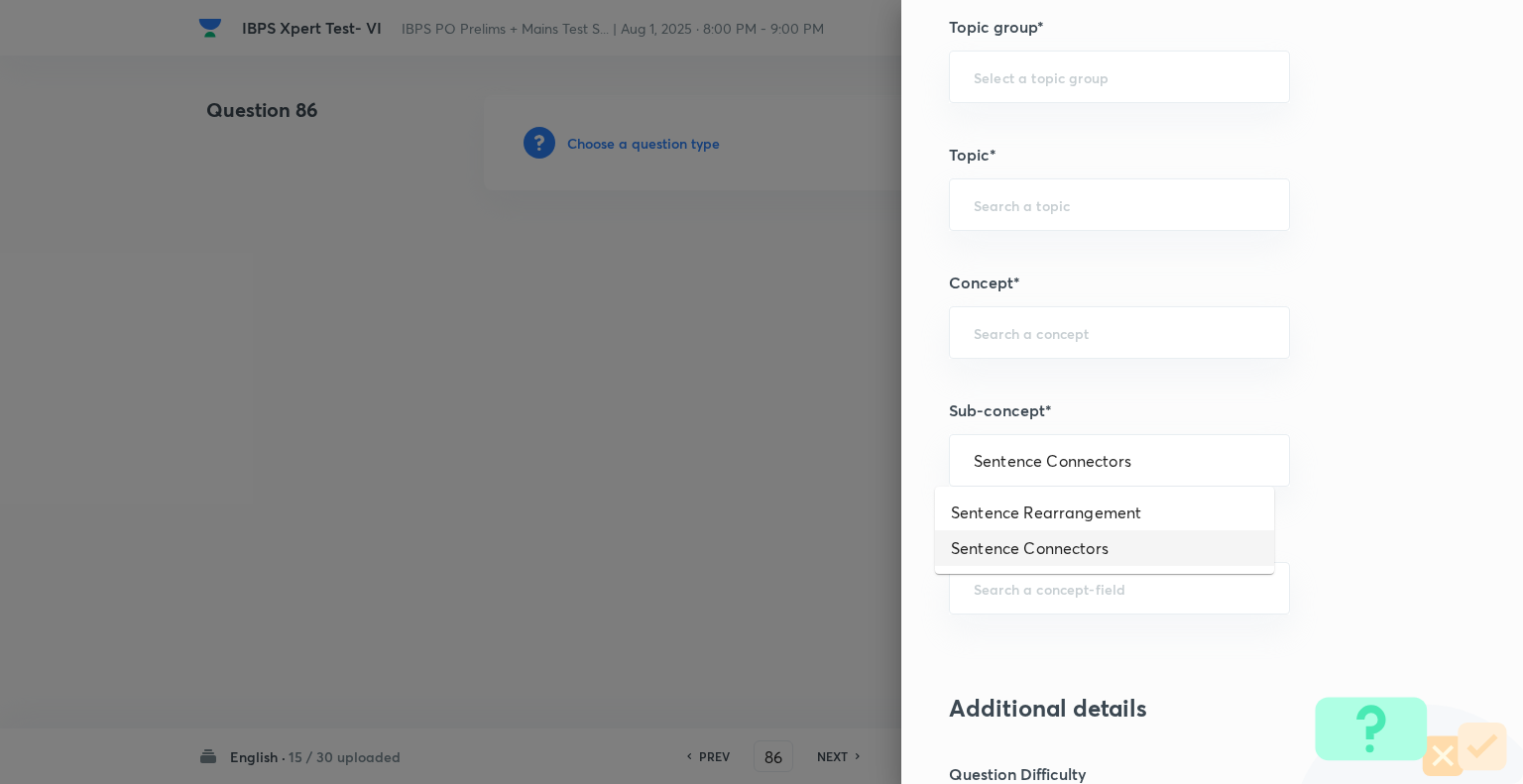 click on "Sentence Connectors" at bounding box center [1105, 548] 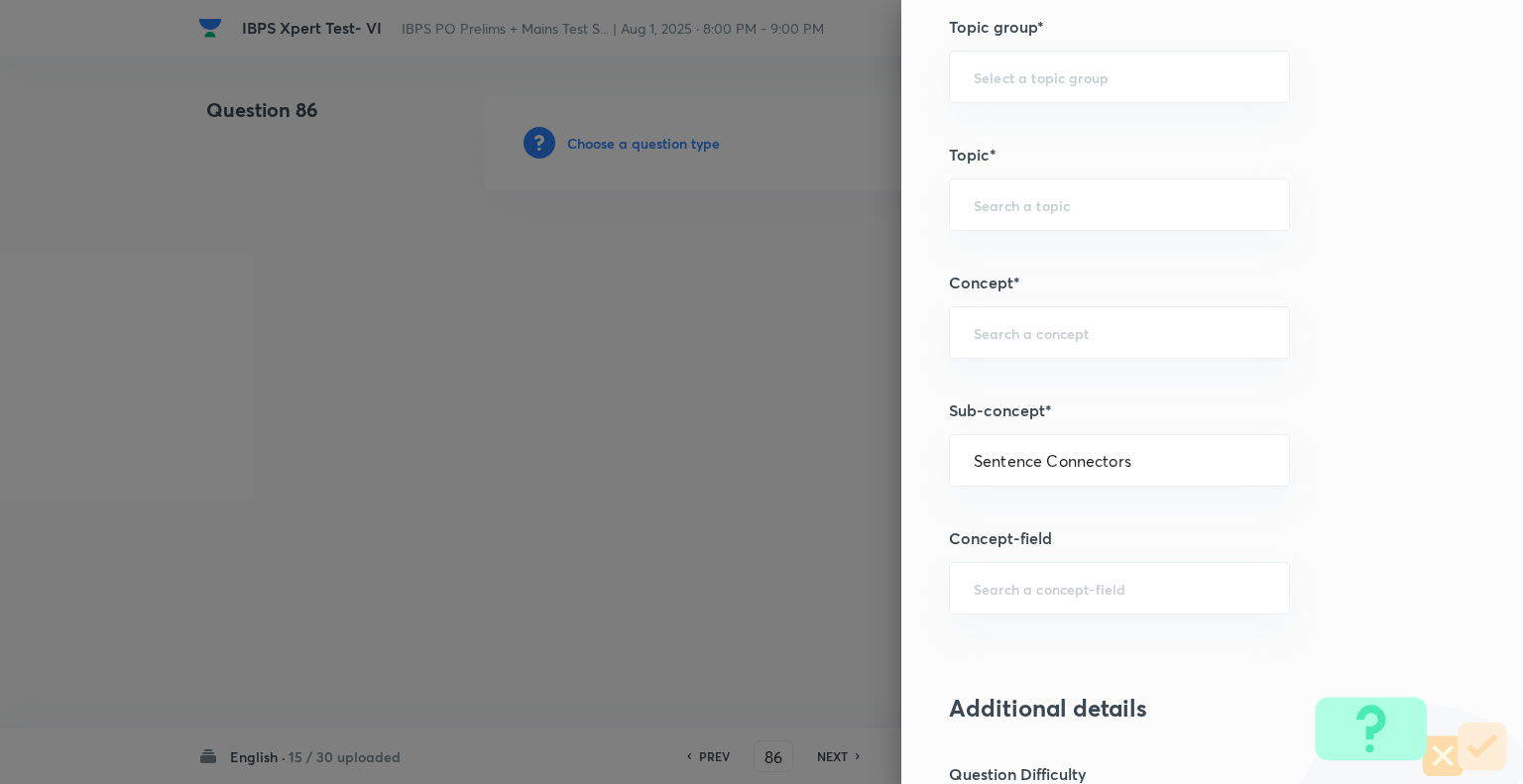 type on "English Language" 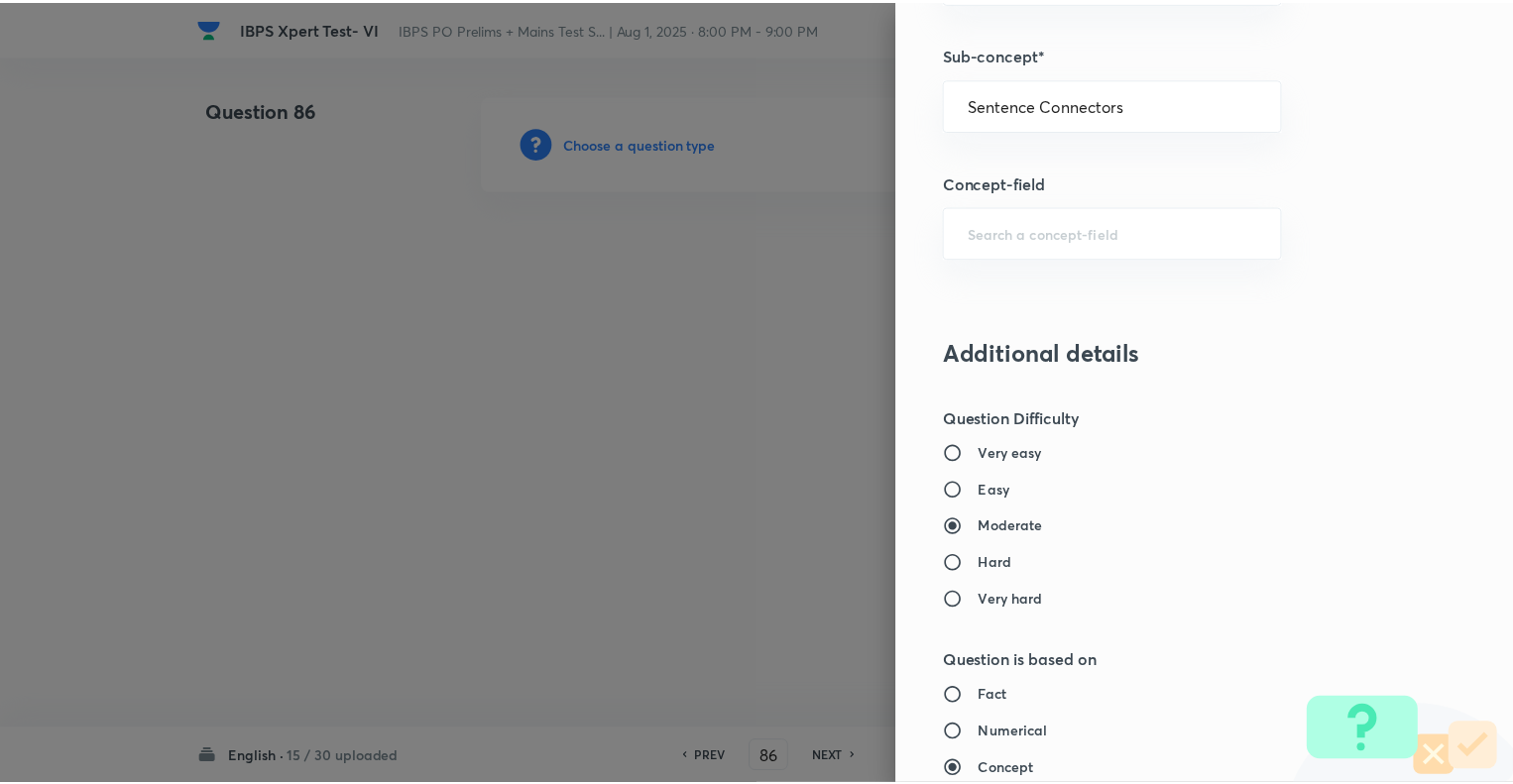 scroll, scrollTop: 1914, scrollLeft: 0, axis: vertical 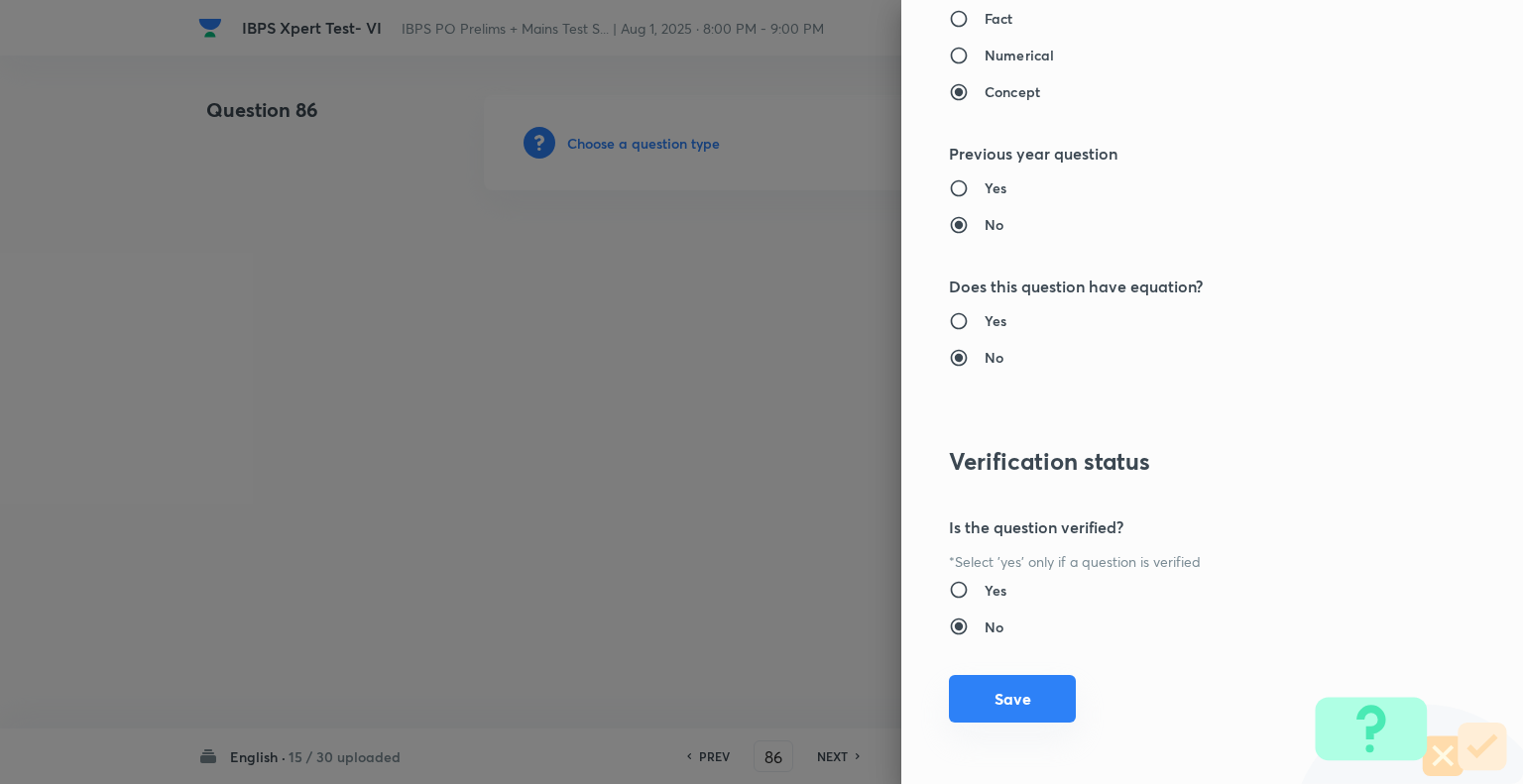 click on "Save" at bounding box center [1012, 699] 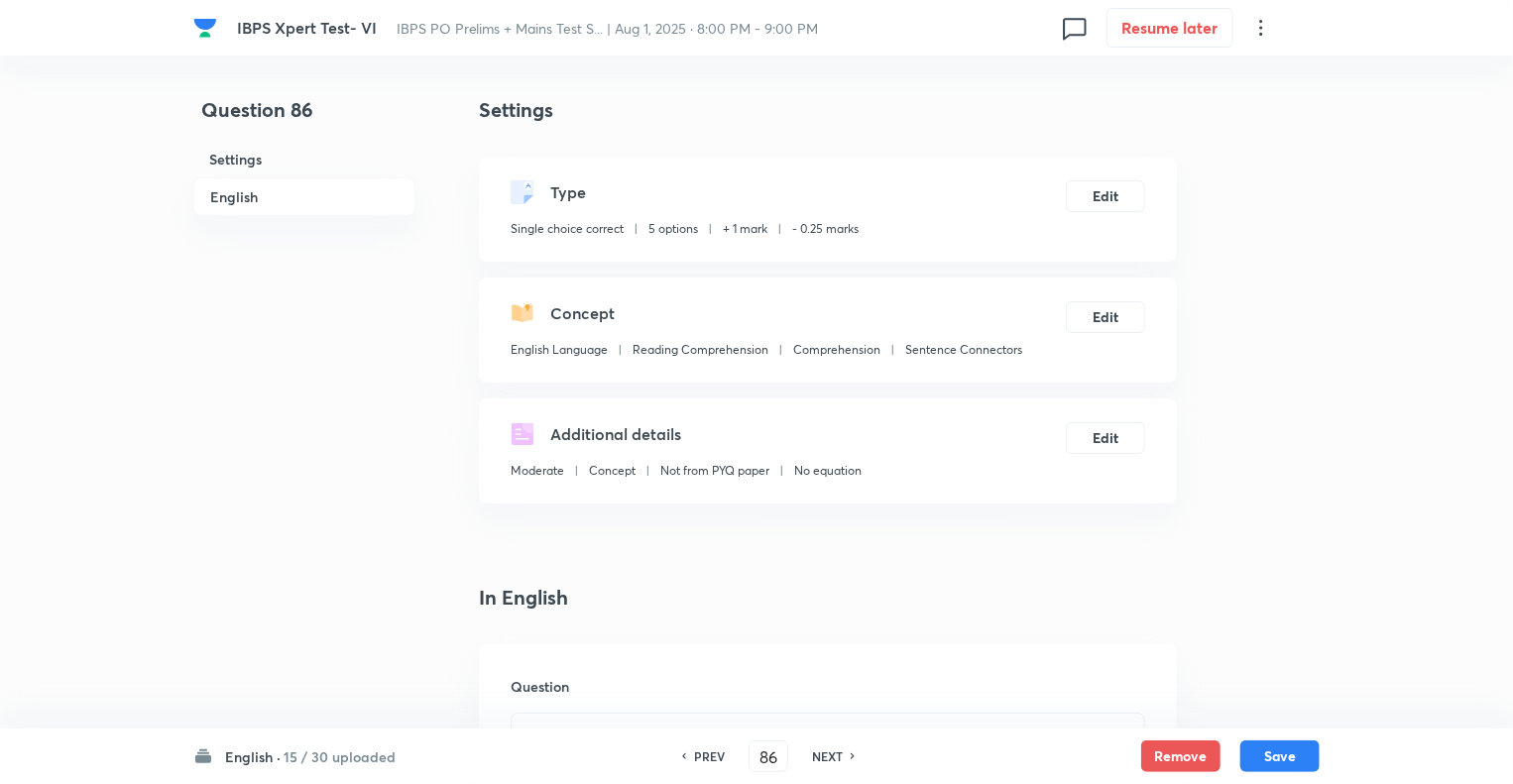 click on "Question 86 Settings English Settings Type Single choice correct 5 options + 1 mark - 0.25 marks Edit Concept English Language Reading Comprehension Comprehension Sentence Connectors Edit Additional details Moderate Concept Not from PYQ paper No equation Edit In English Question Option A Mark as correct answer Option B Mark as correct answer Option C Mark as correct answer Option D Mark as correct answer Option E Mark as correct answer Solution" at bounding box center (756, 1493) 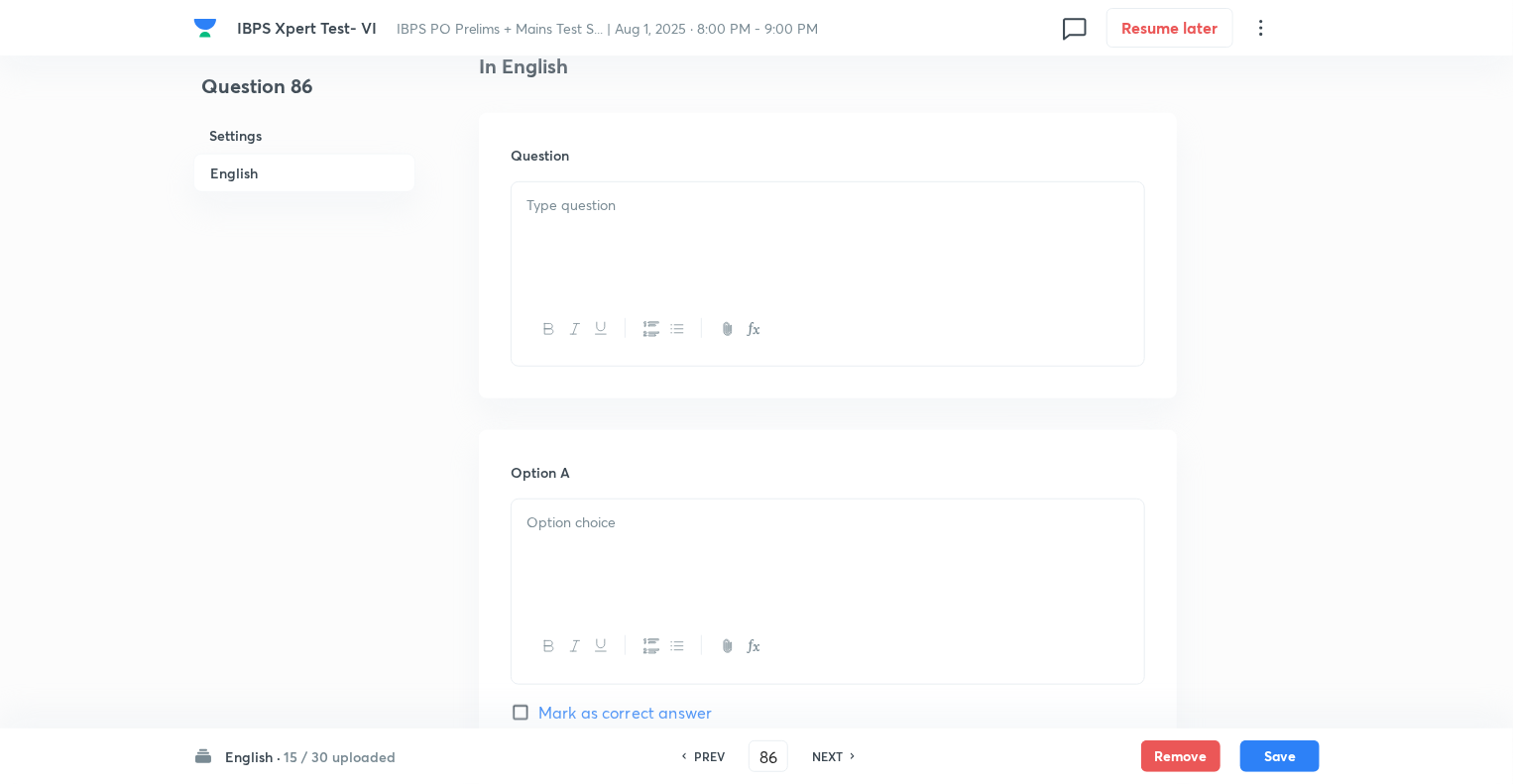 scroll, scrollTop: 555, scrollLeft: 0, axis: vertical 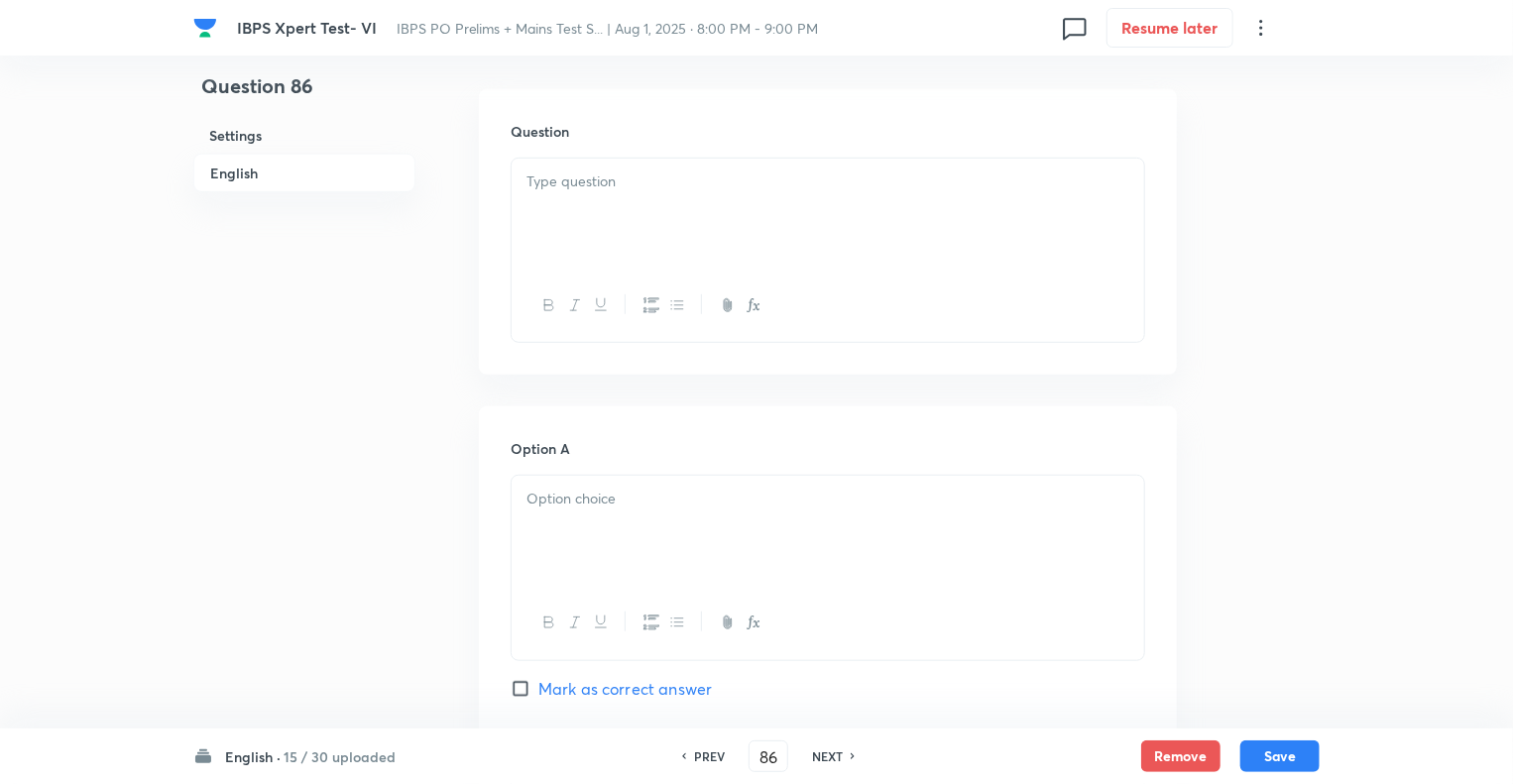 click at bounding box center (828, 214) 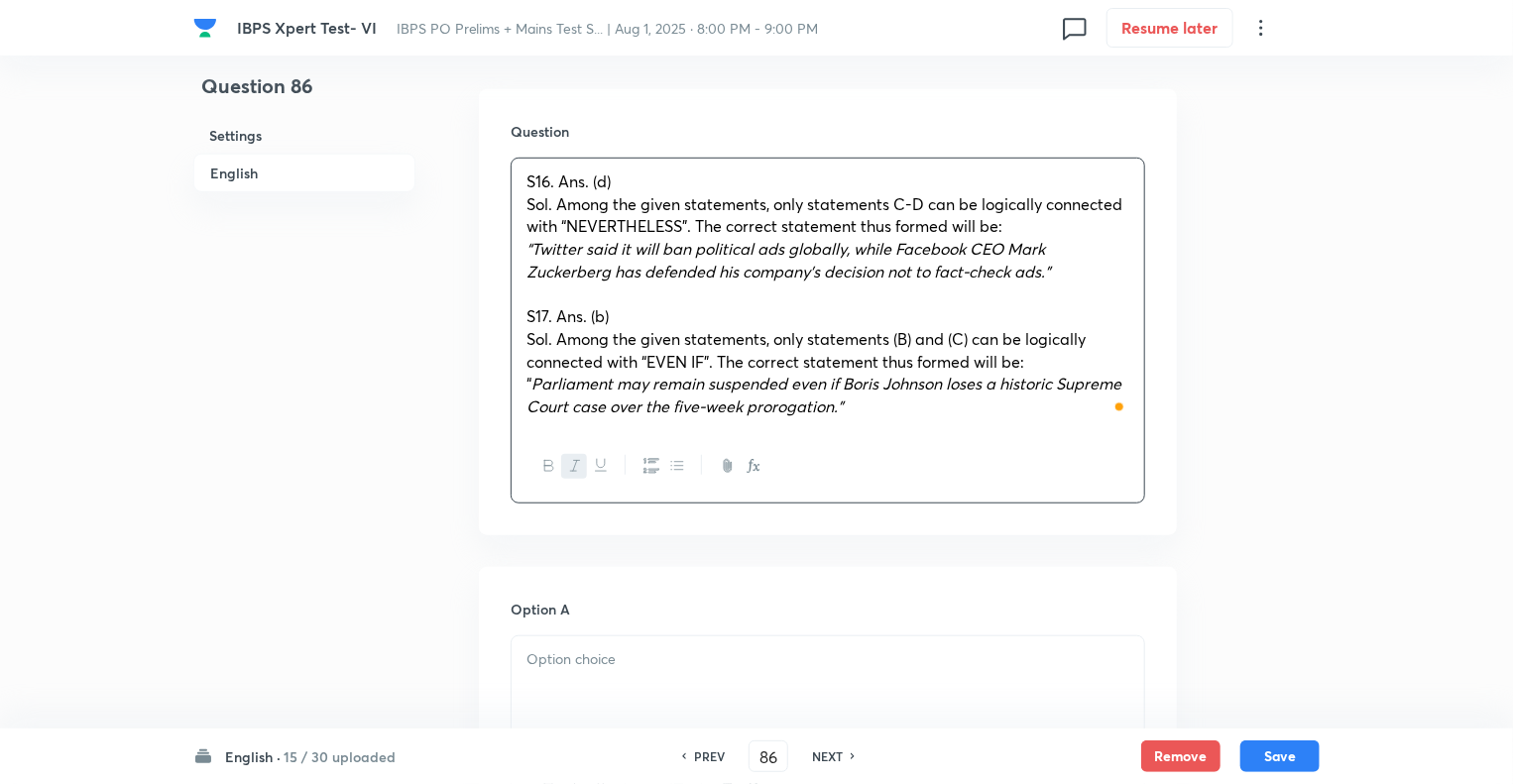 click on "“ Parliament may remain suspended even if Boris Johnson loses a historic Supreme Court case over the five-week prorogation.”" at bounding box center (828, 394) 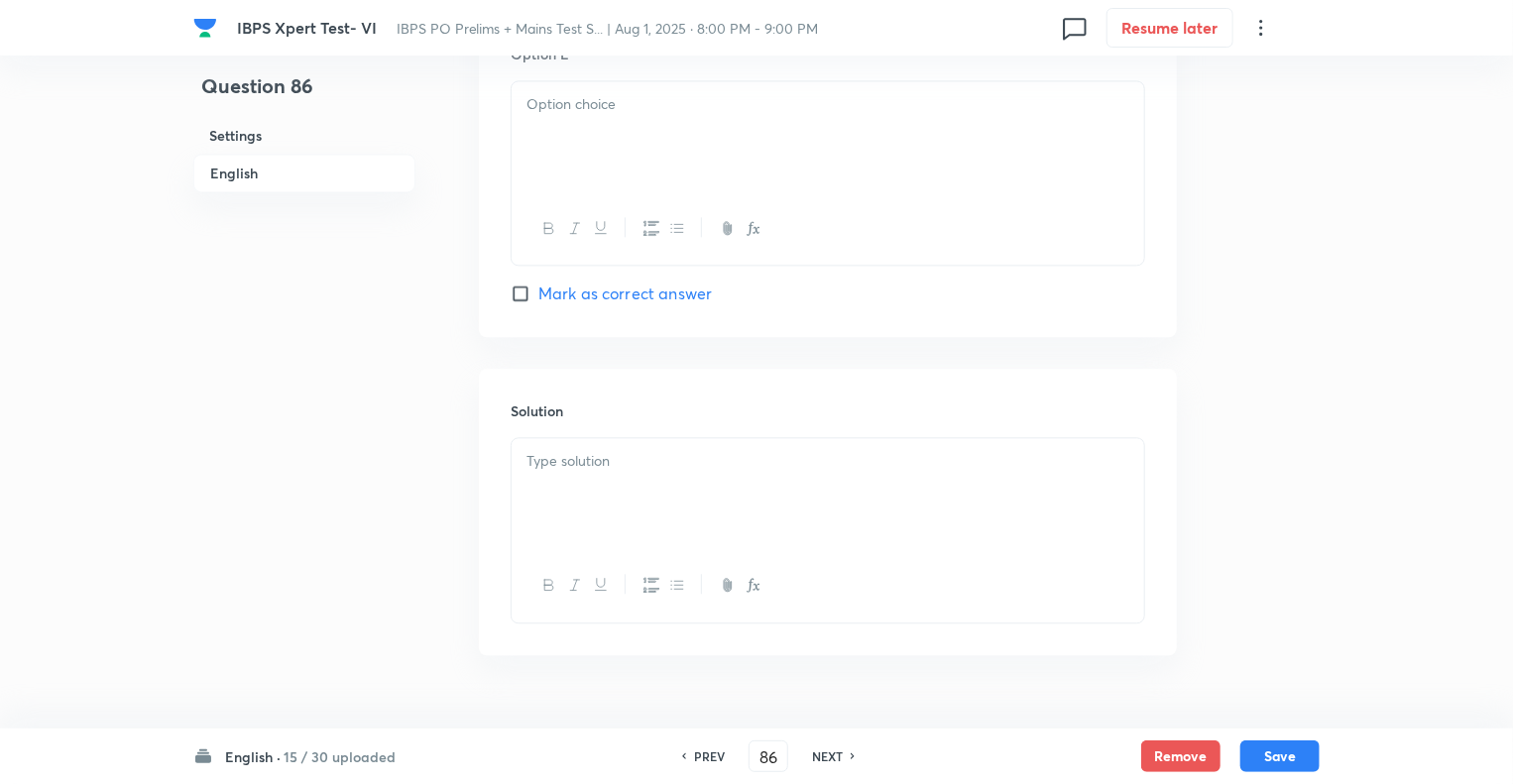 scroll, scrollTop: 2221, scrollLeft: 0, axis: vertical 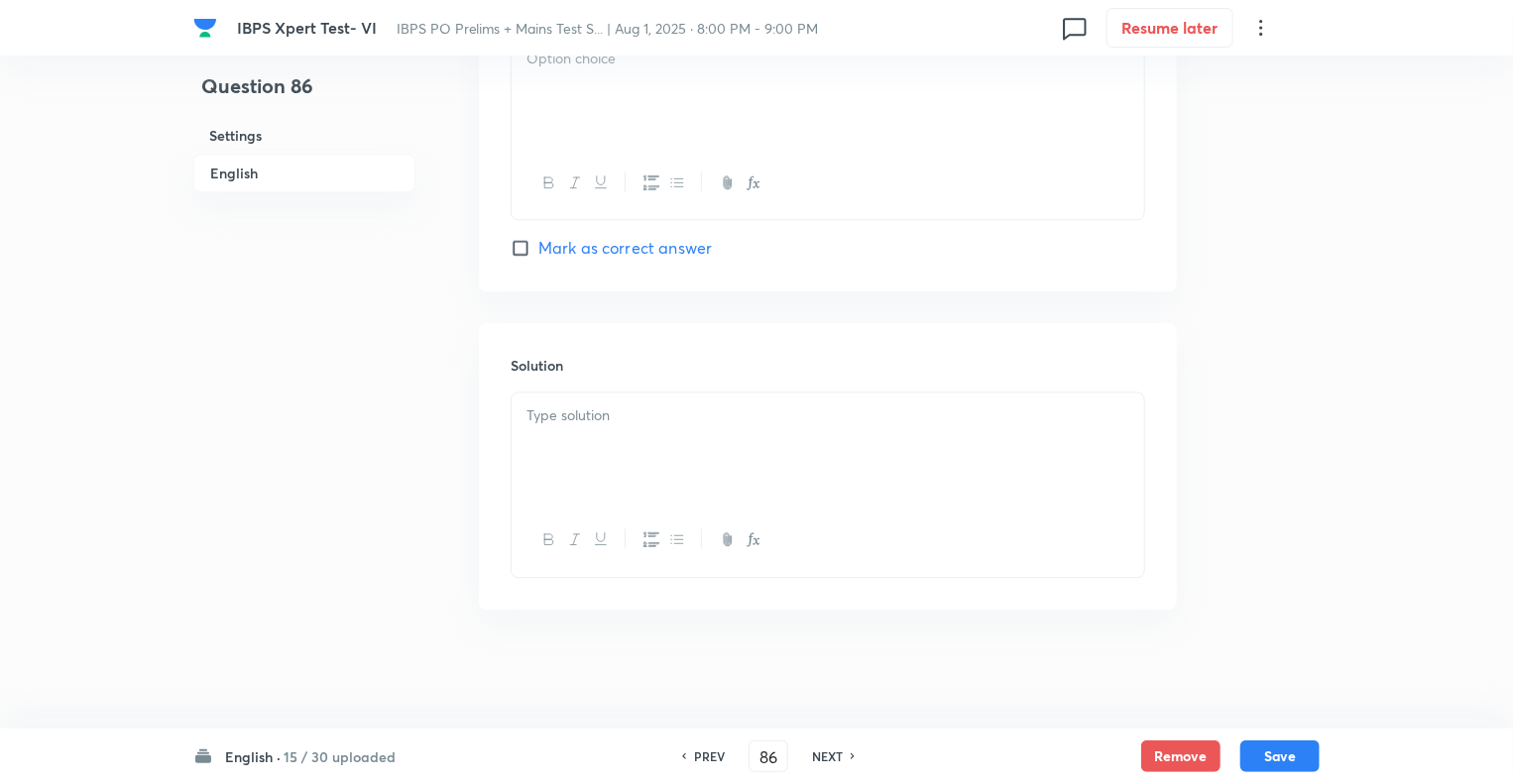 click at bounding box center (828, 448) 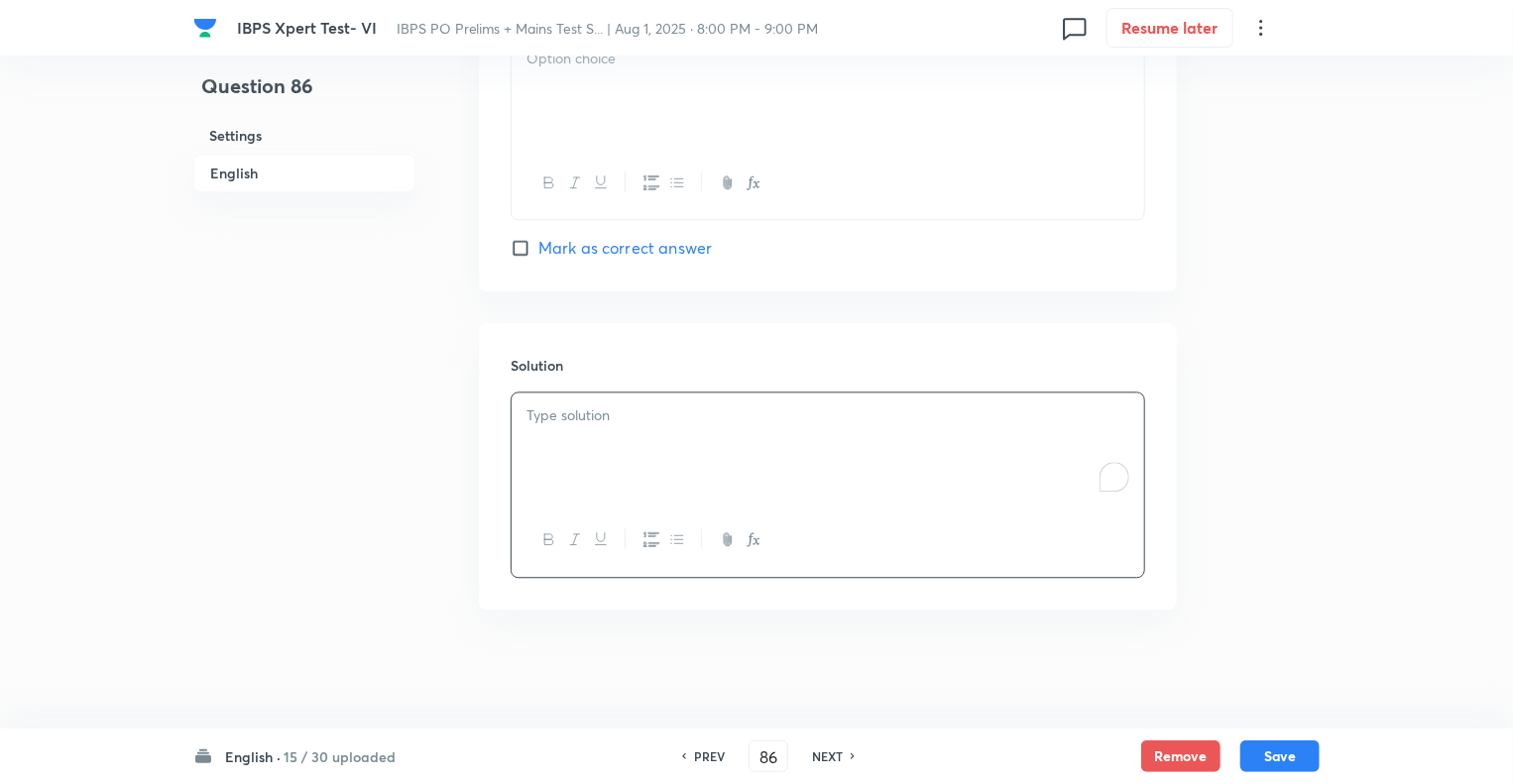 paste 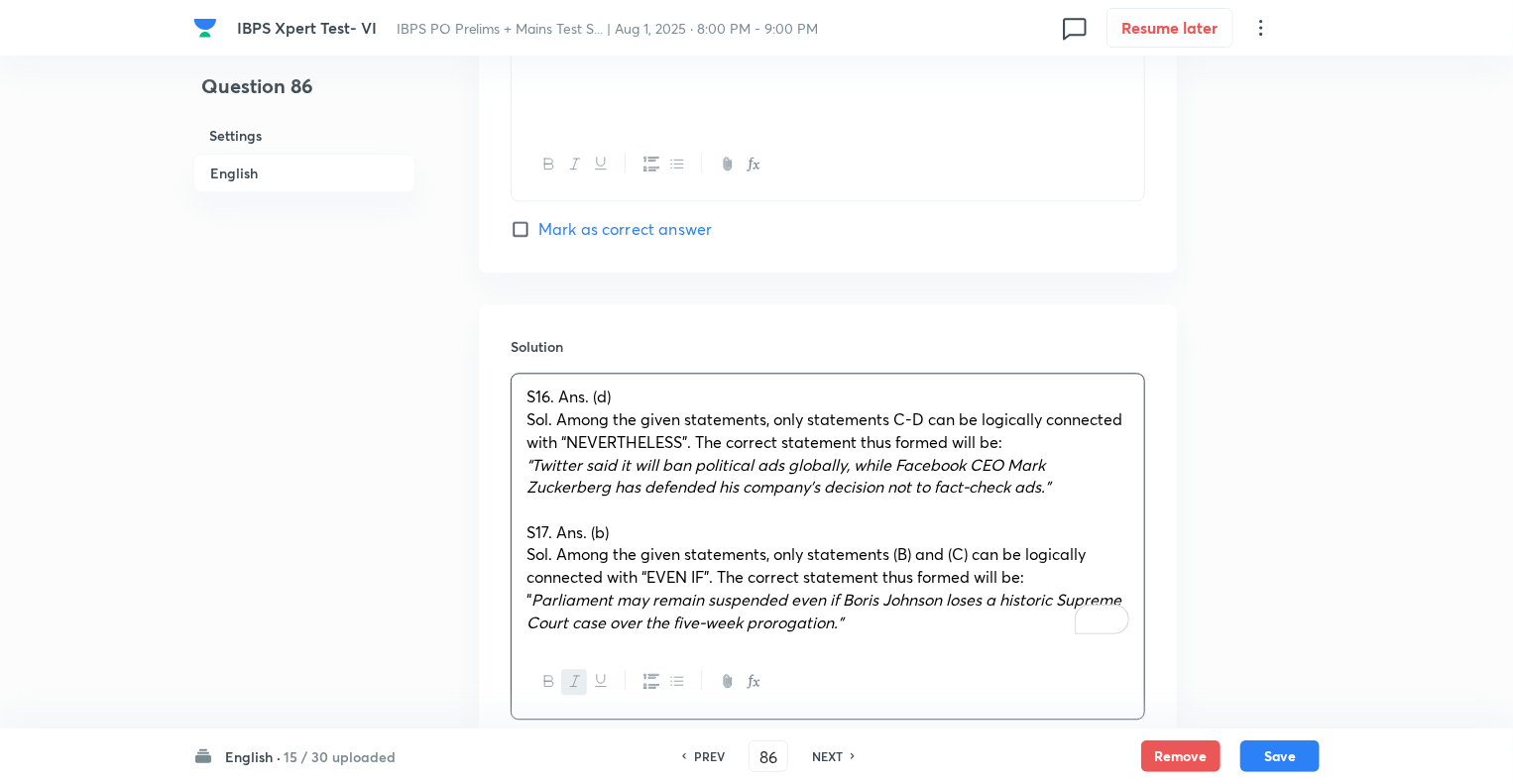 click on "S16. Ans. (d)" at bounding box center [568, 395] 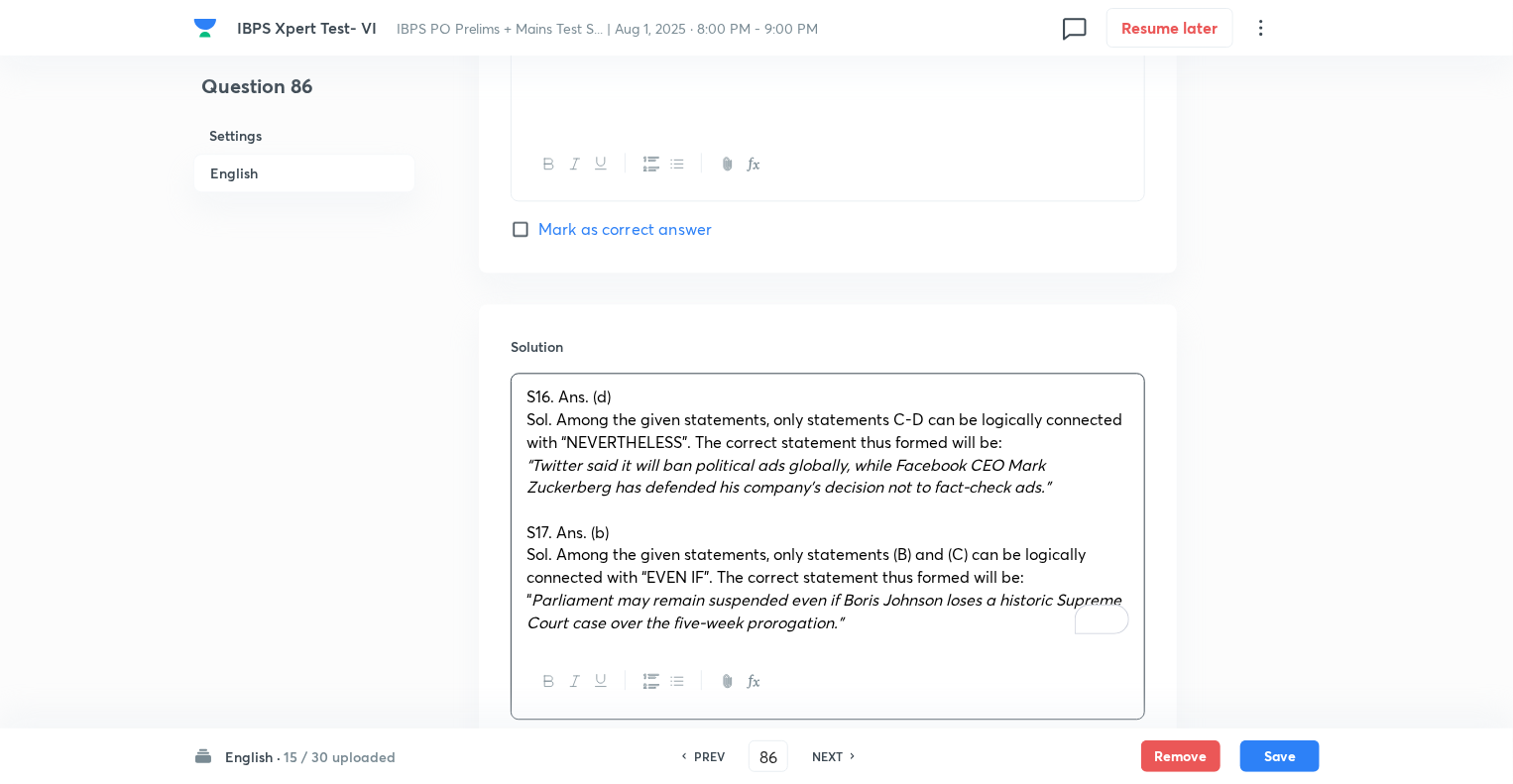 type 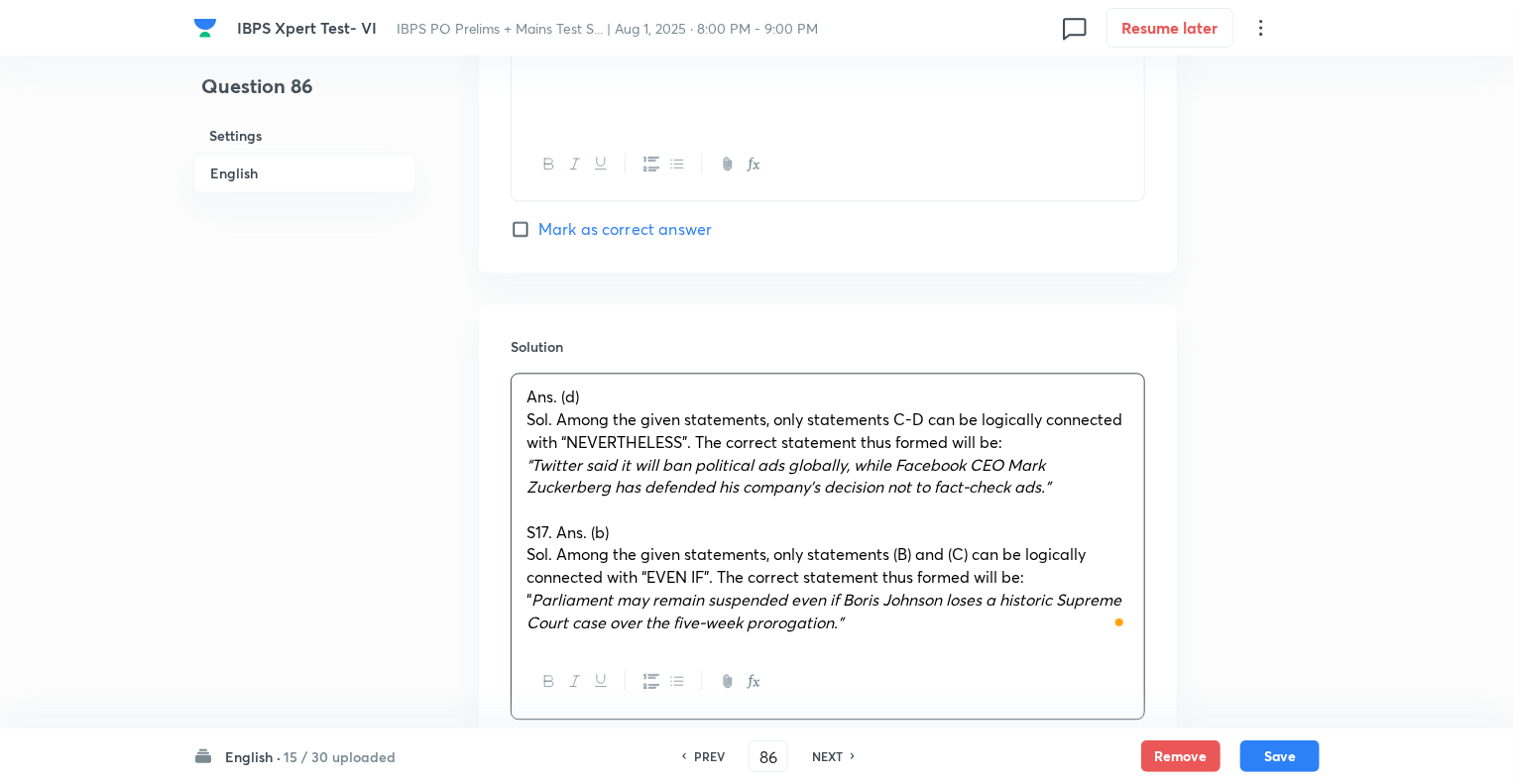 click on "Question 86 Settings English" at bounding box center (304, -648) 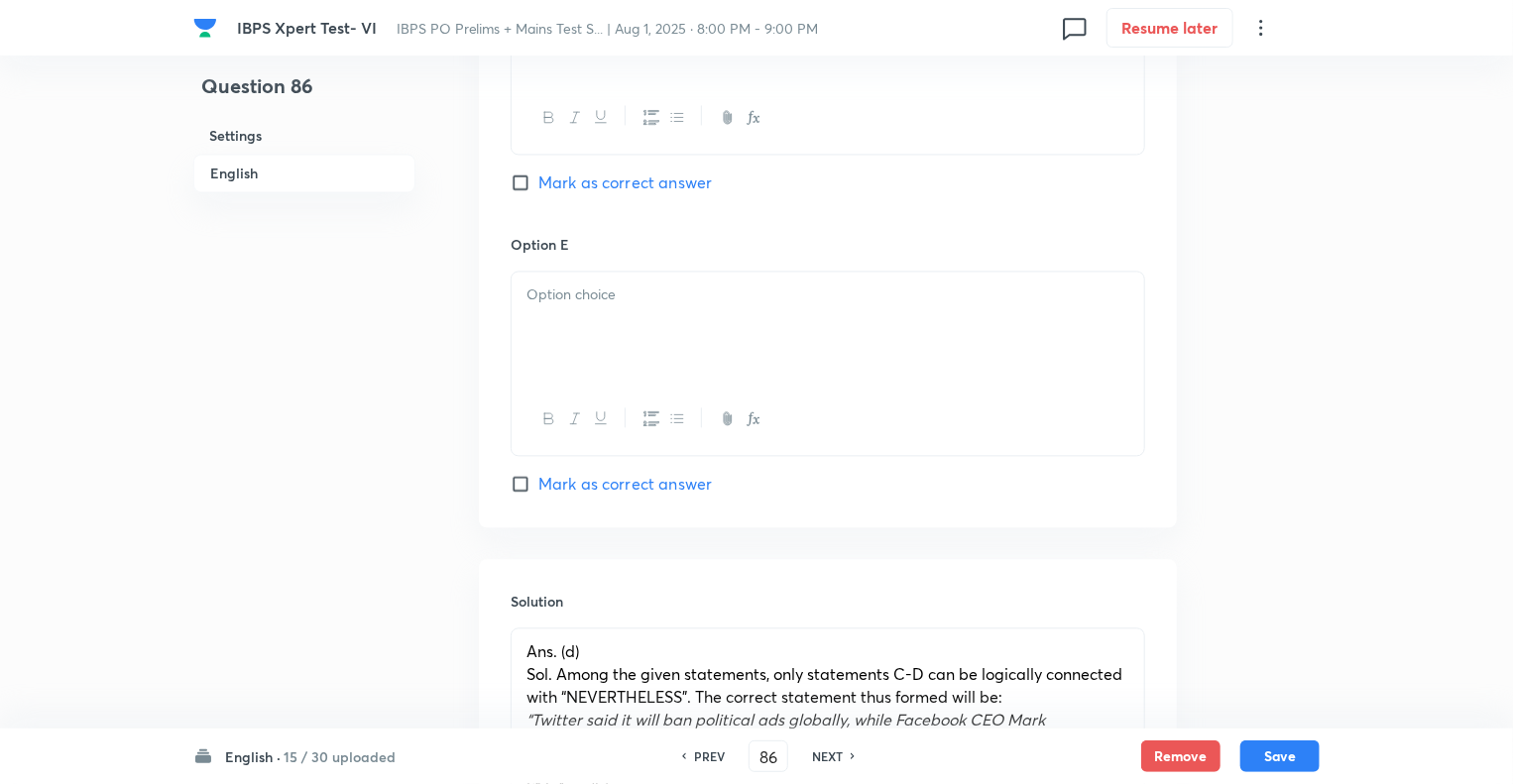 scroll, scrollTop: 1864, scrollLeft: 0, axis: vertical 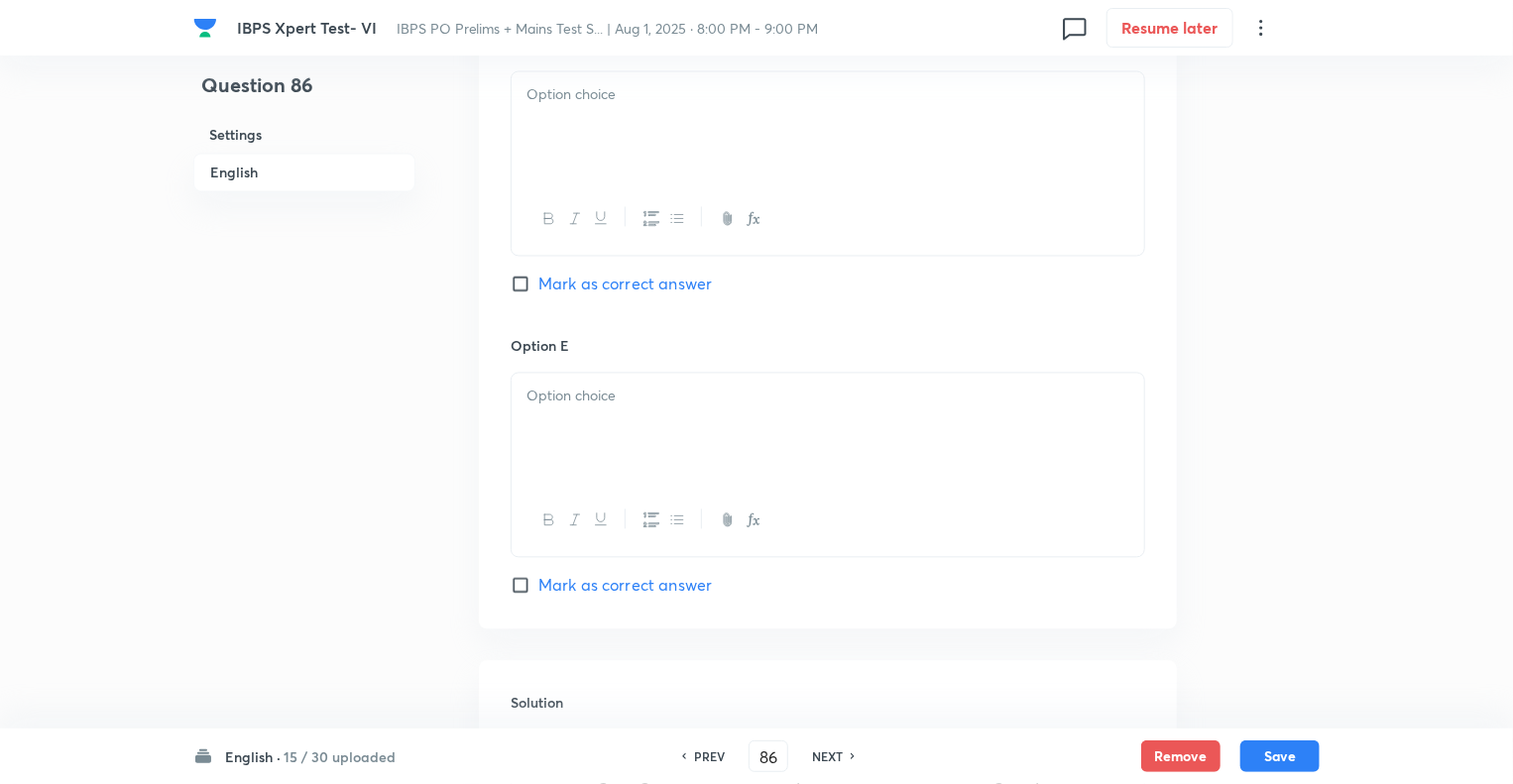 click at bounding box center [828, 396] 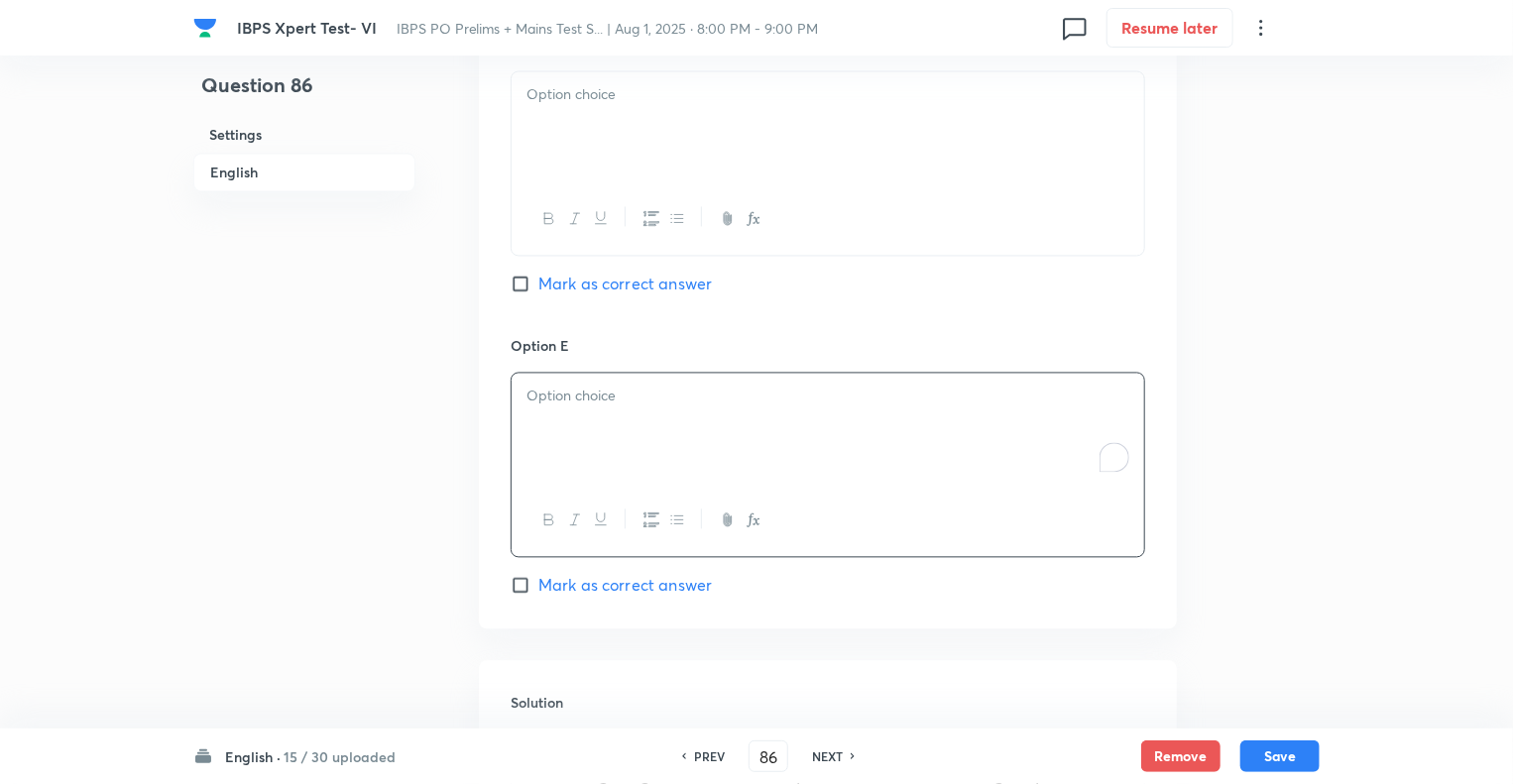 type 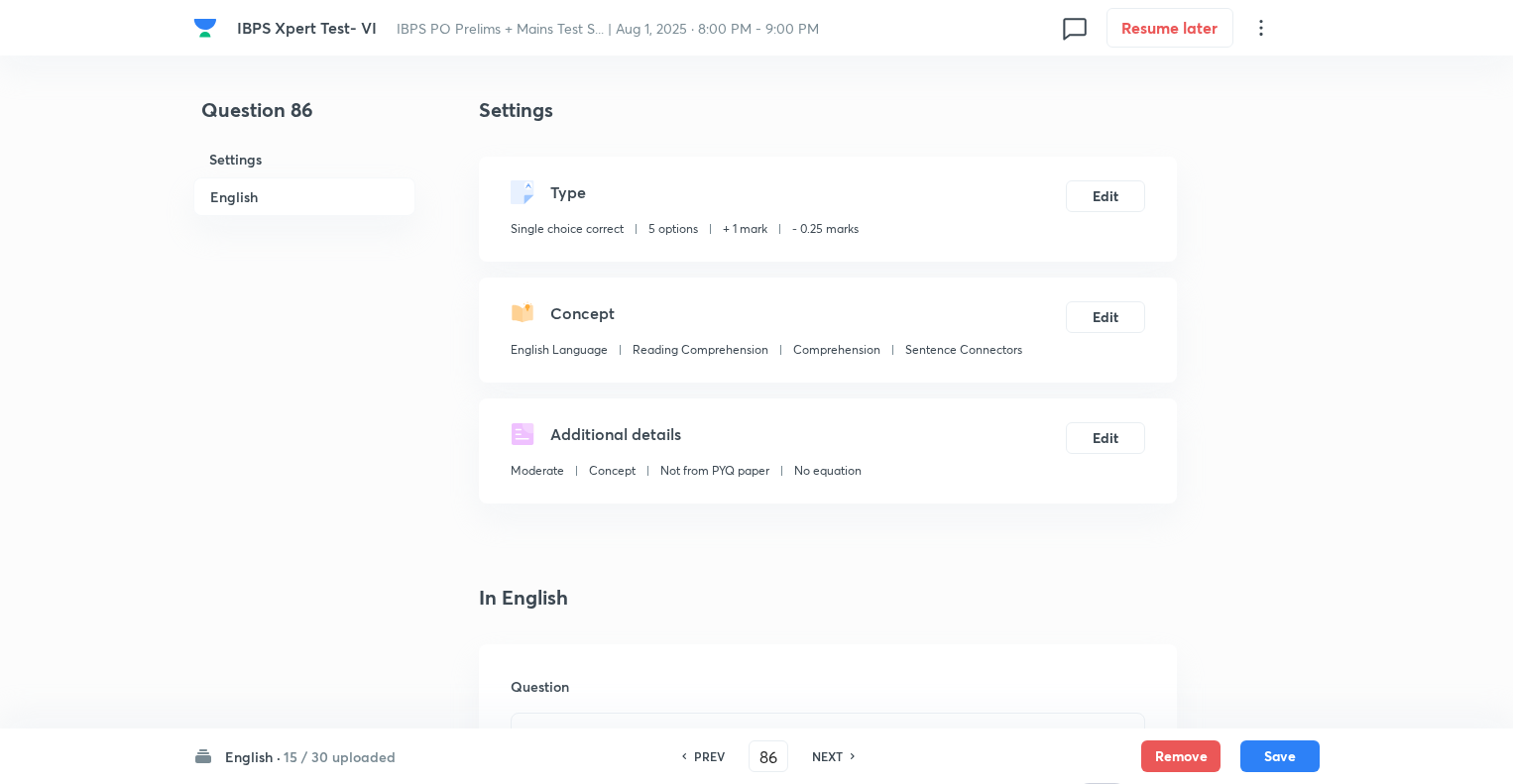 scroll, scrollTop: 1828, scrollLeft: 0, axis: vertical 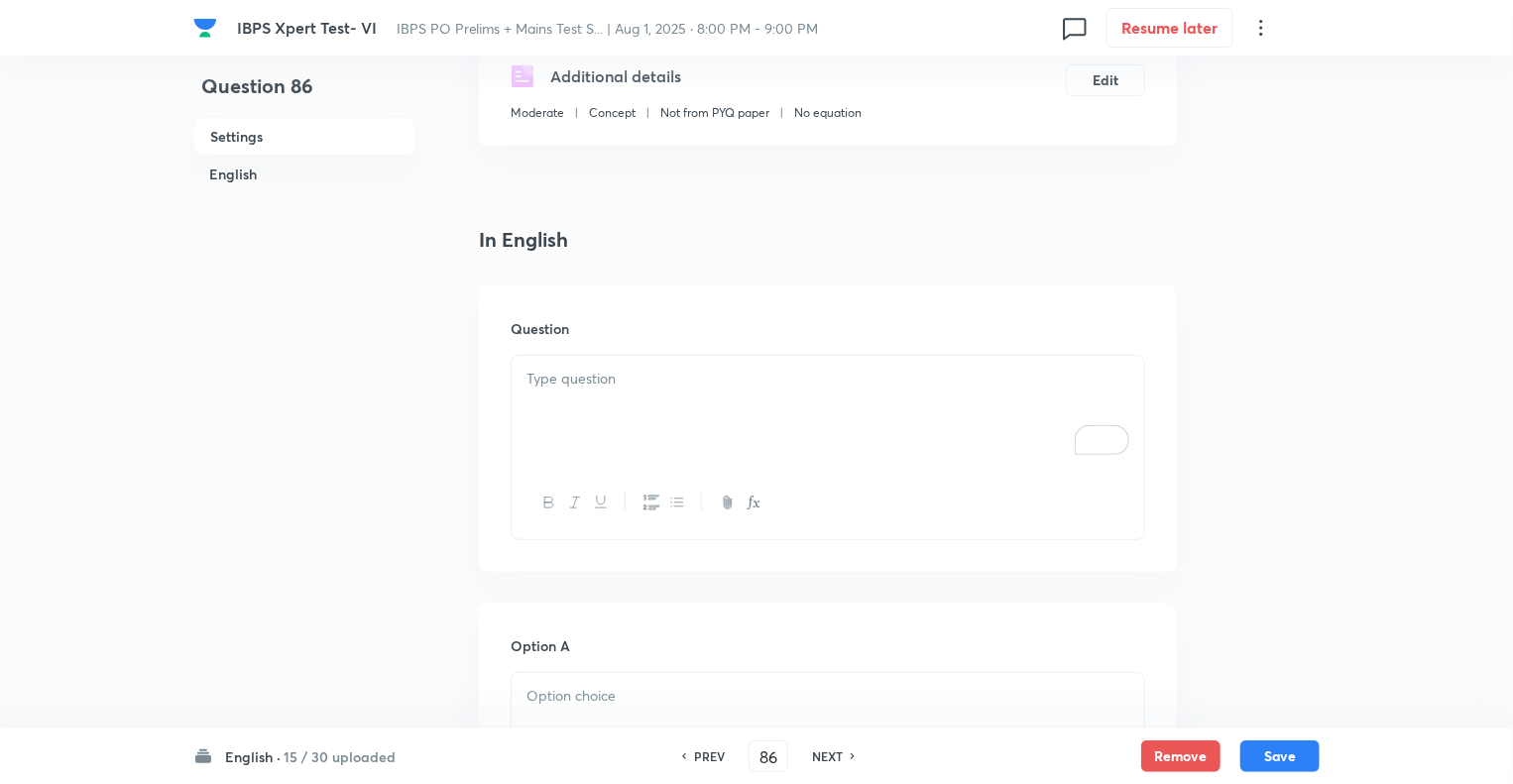 click at bounding box center (828, 379) 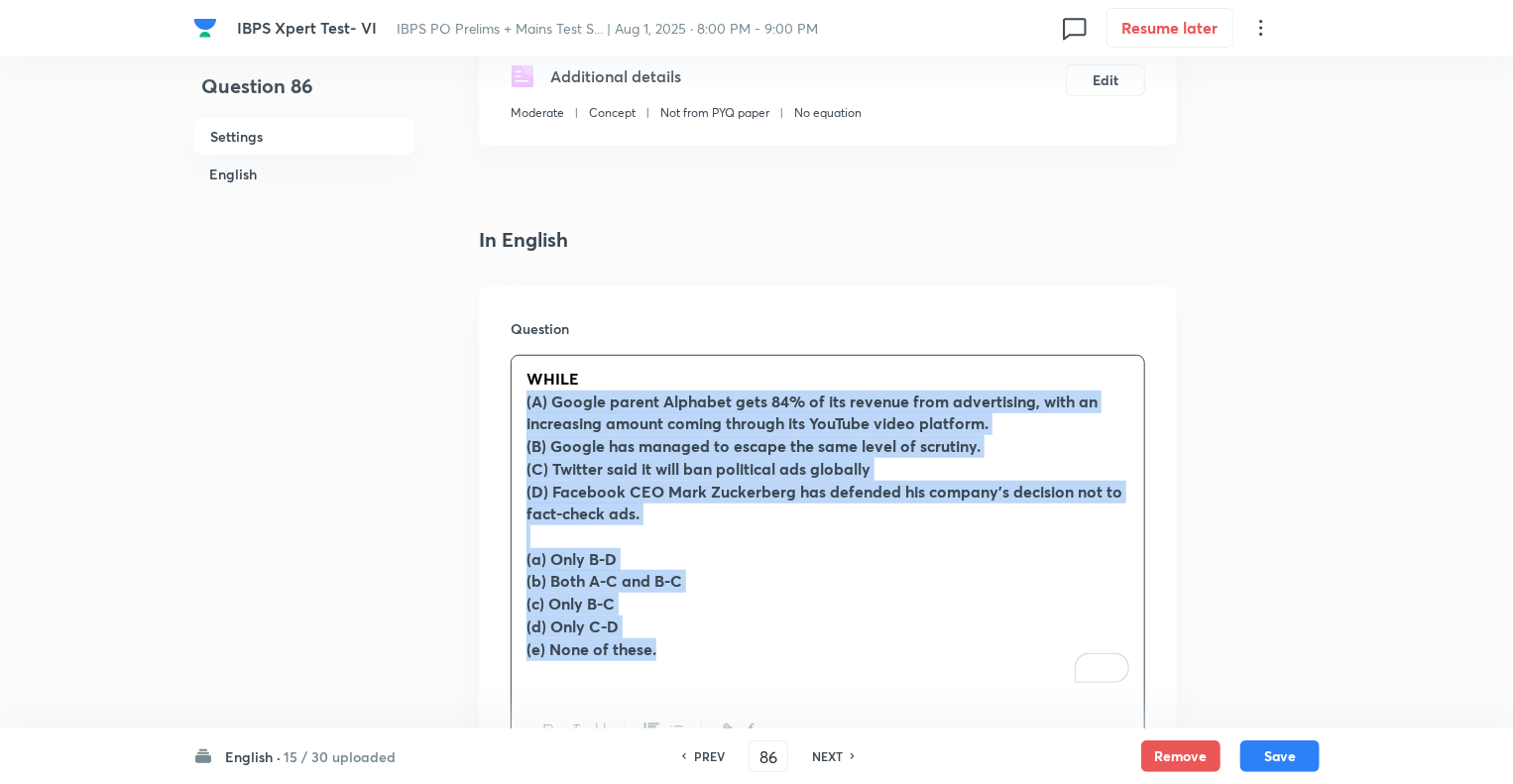 click on "IBPS Xpert Test- VI IBPS PO Prelims + Mains Test S... | Aug 1, 2025 · 8:00 PM - 9:00 PM 0 Resume later Question 86 Settings English Settings Type Single choice correct 5 options + 1 mark - 0.25 marks Edit Concept English Language Reading Comprehension Comprehension Sentence Connectors Edit Additional details Moderate Concept Not from PYQ paper No equation Edit In English Question WHILE (A) Google parent Alphabet gets 84% of its revenue from advertising, with an increasing amount coming through its YouTube video platform. (B) Google has managed to escape the same level of scrutiny. (C) Twitter said it will ban political ads globally (D) Facebook CEO [NAME] has defended his company’s decision not to fact-check ads. (a) Only B-D (b) Both A-C and B-C (c) Only B-C (d) Only C-D (e) None of these. Option A Mark as correct answer Option B Mark as correct answer Option C Mark as correct answer Option D Mark as correct answer Option E None of these Mark as correct answer Solution Ans. (d) “ PREV" at bounding box center [756, 1329] 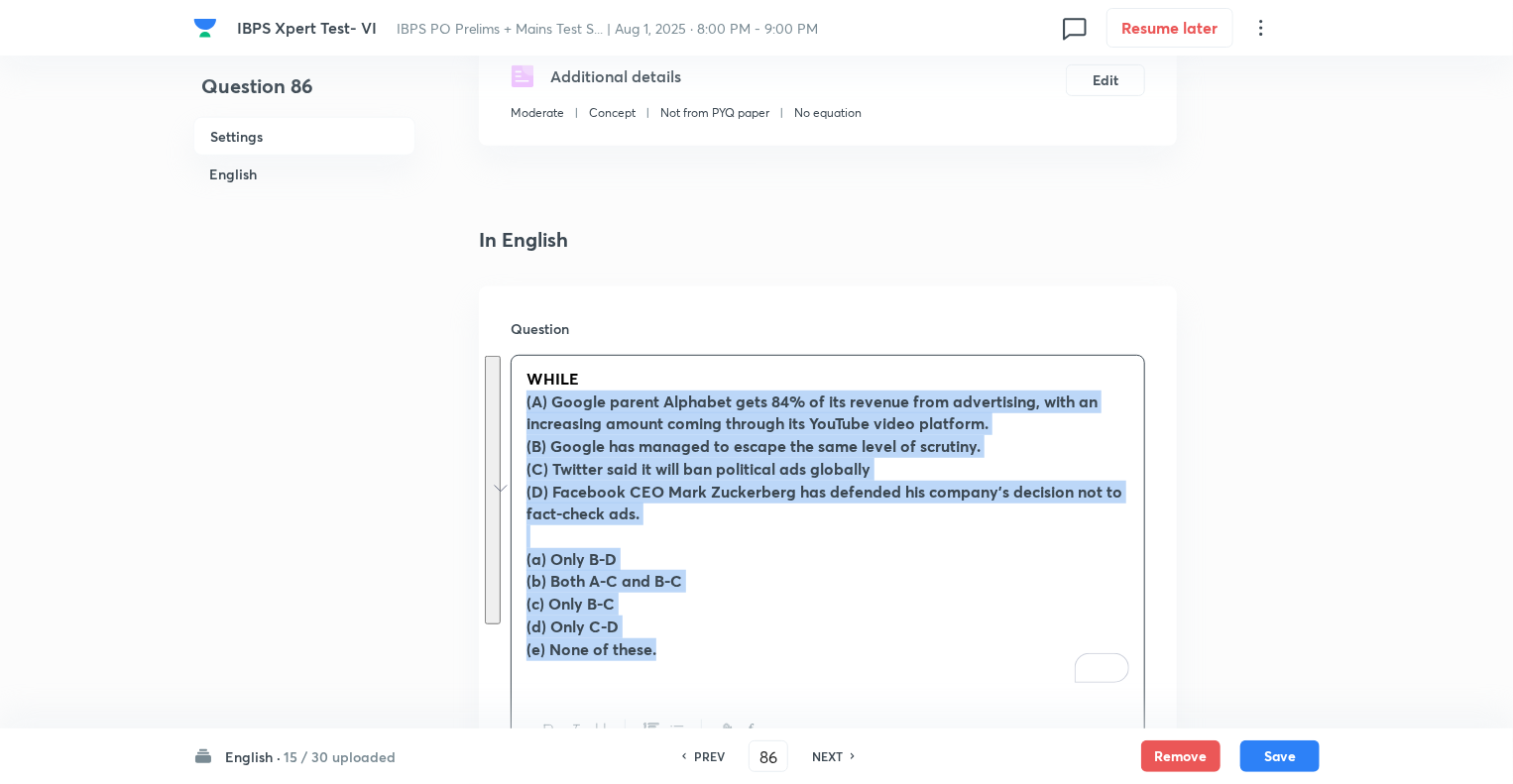 click 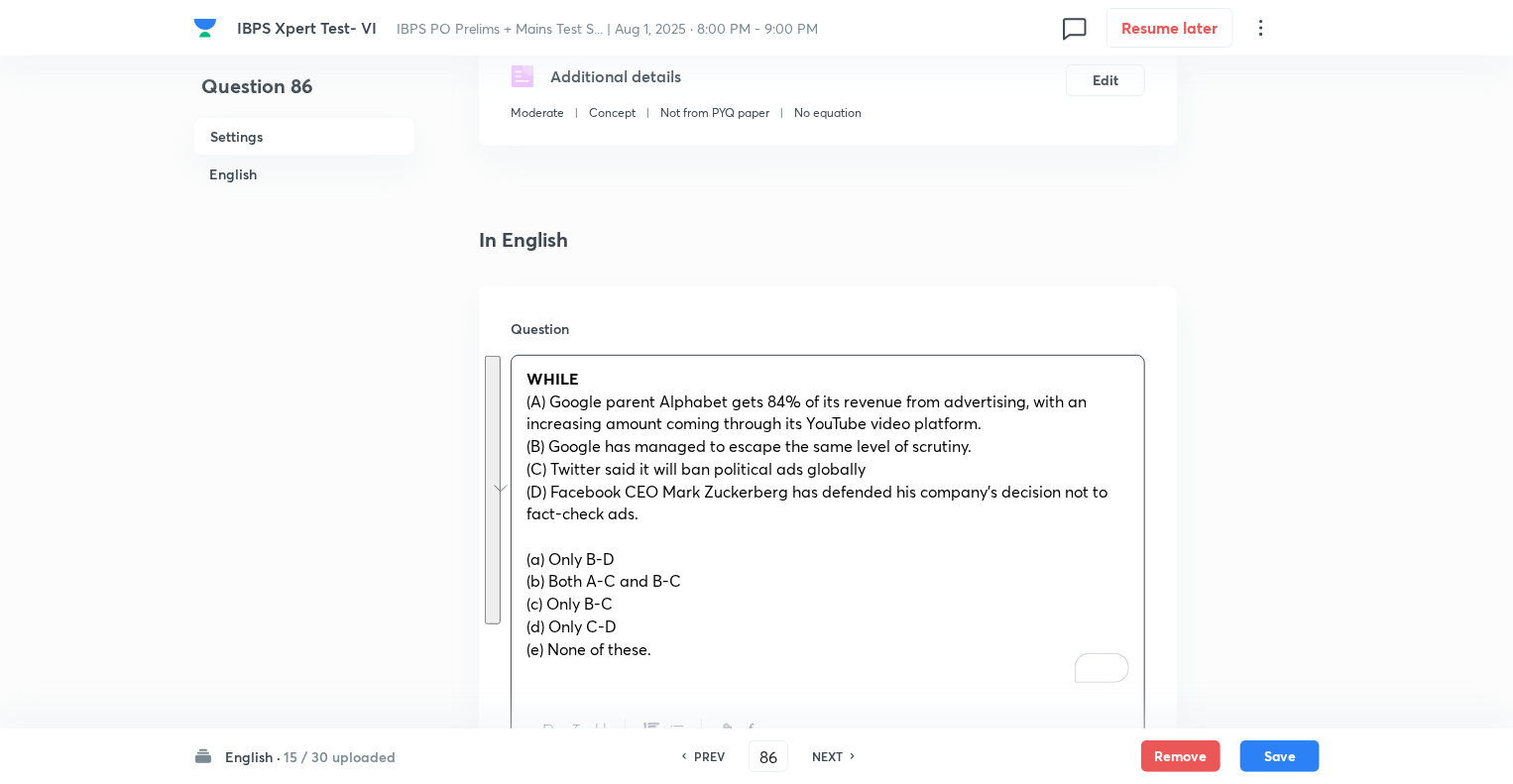 click on "Question 86 Settings English" at bounding box center [304, 1329] 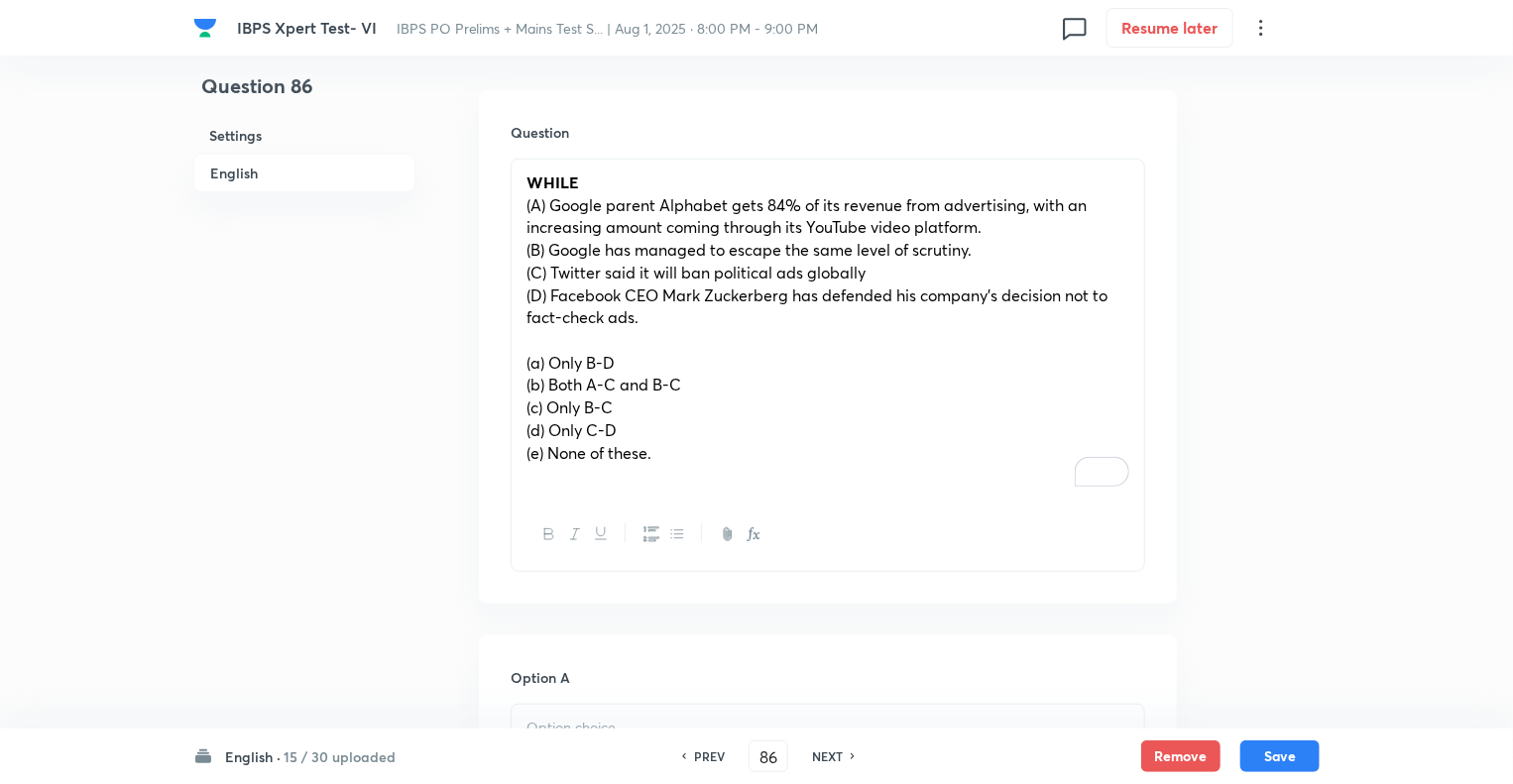 scroll, scrollTop: 556, scrollLeft: 0, axis: vertical 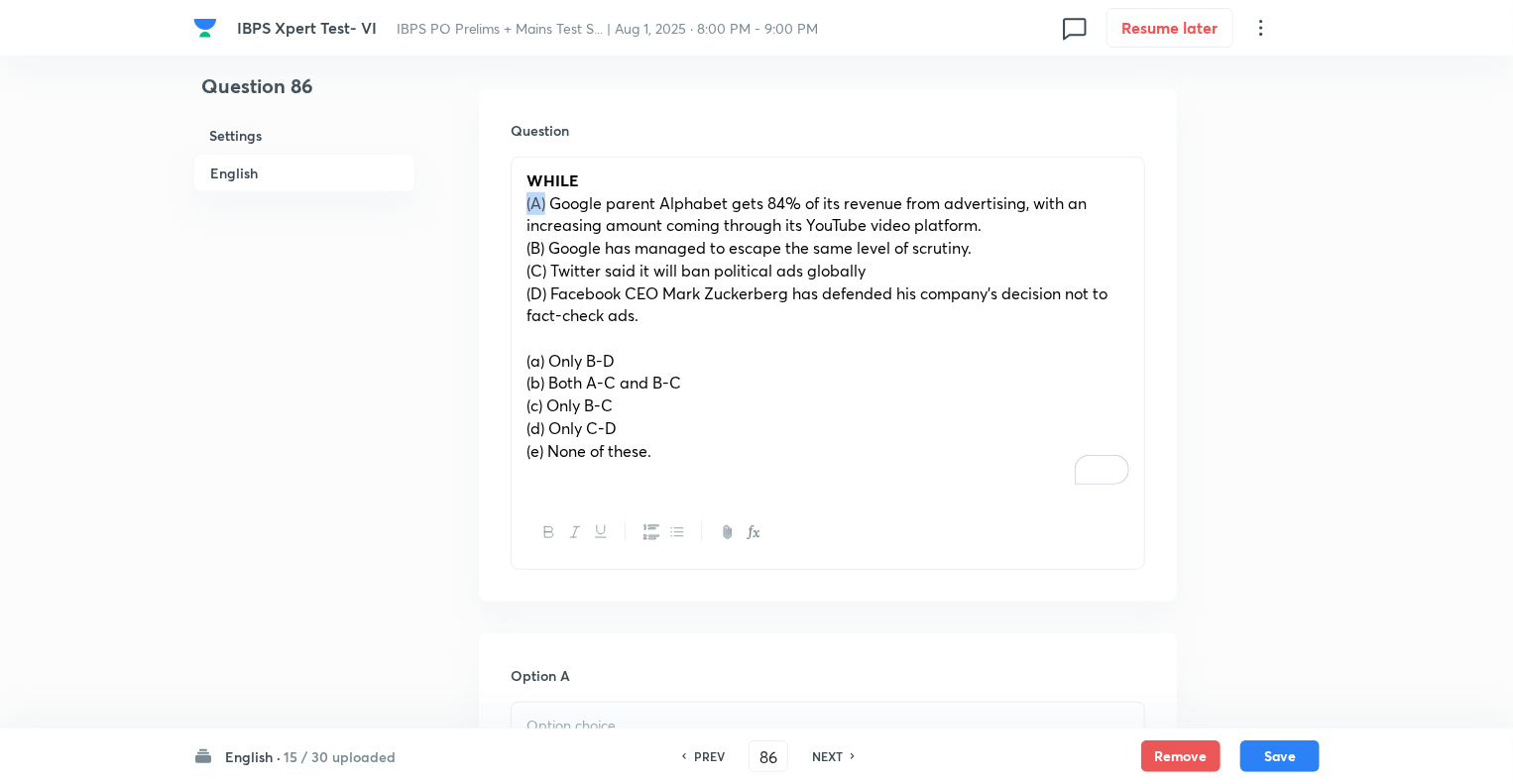 drag, startPoint x: 547, startPoint y: 205, endPoint x: 516, endPoint y: 206, distance: 31.01612 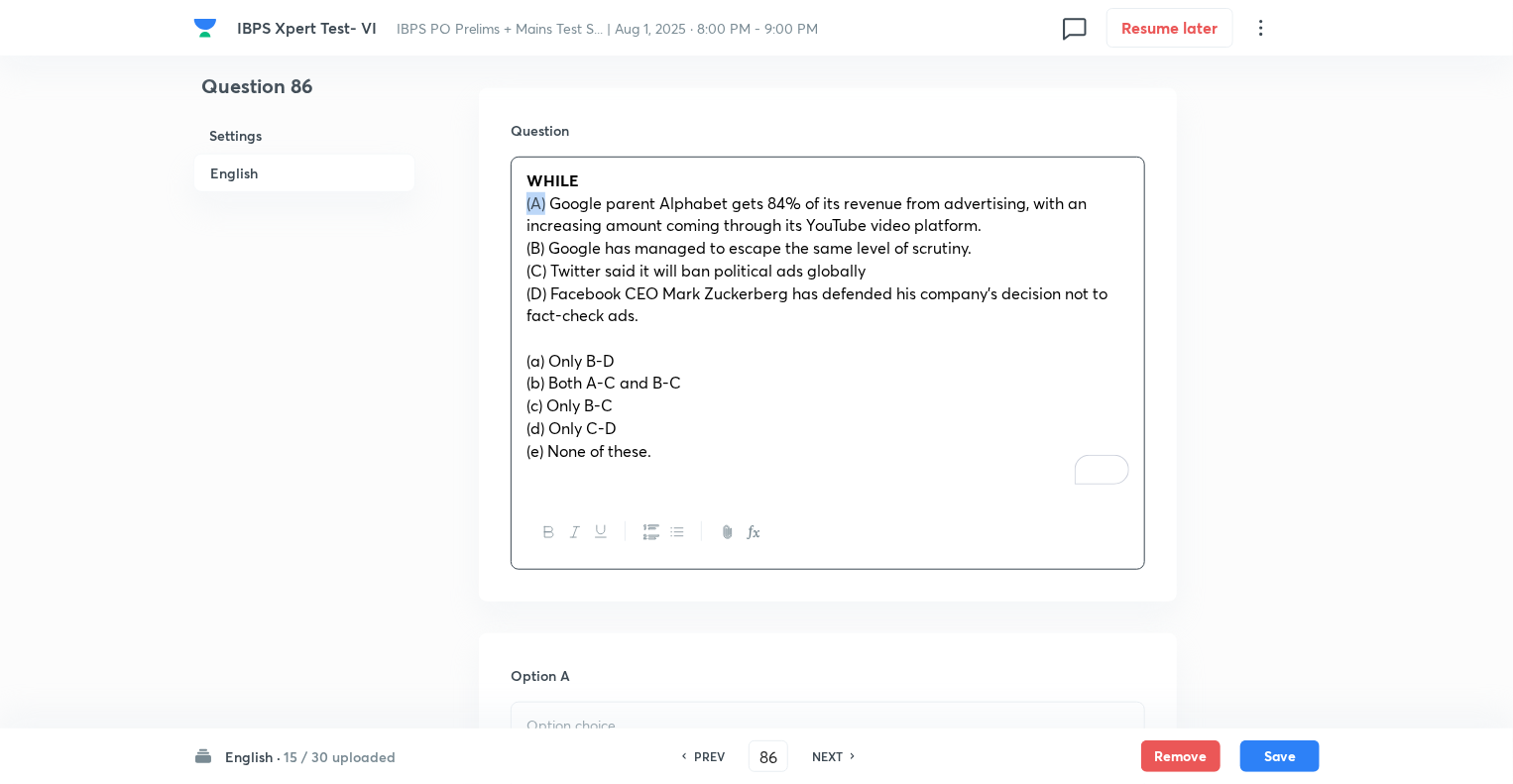 click 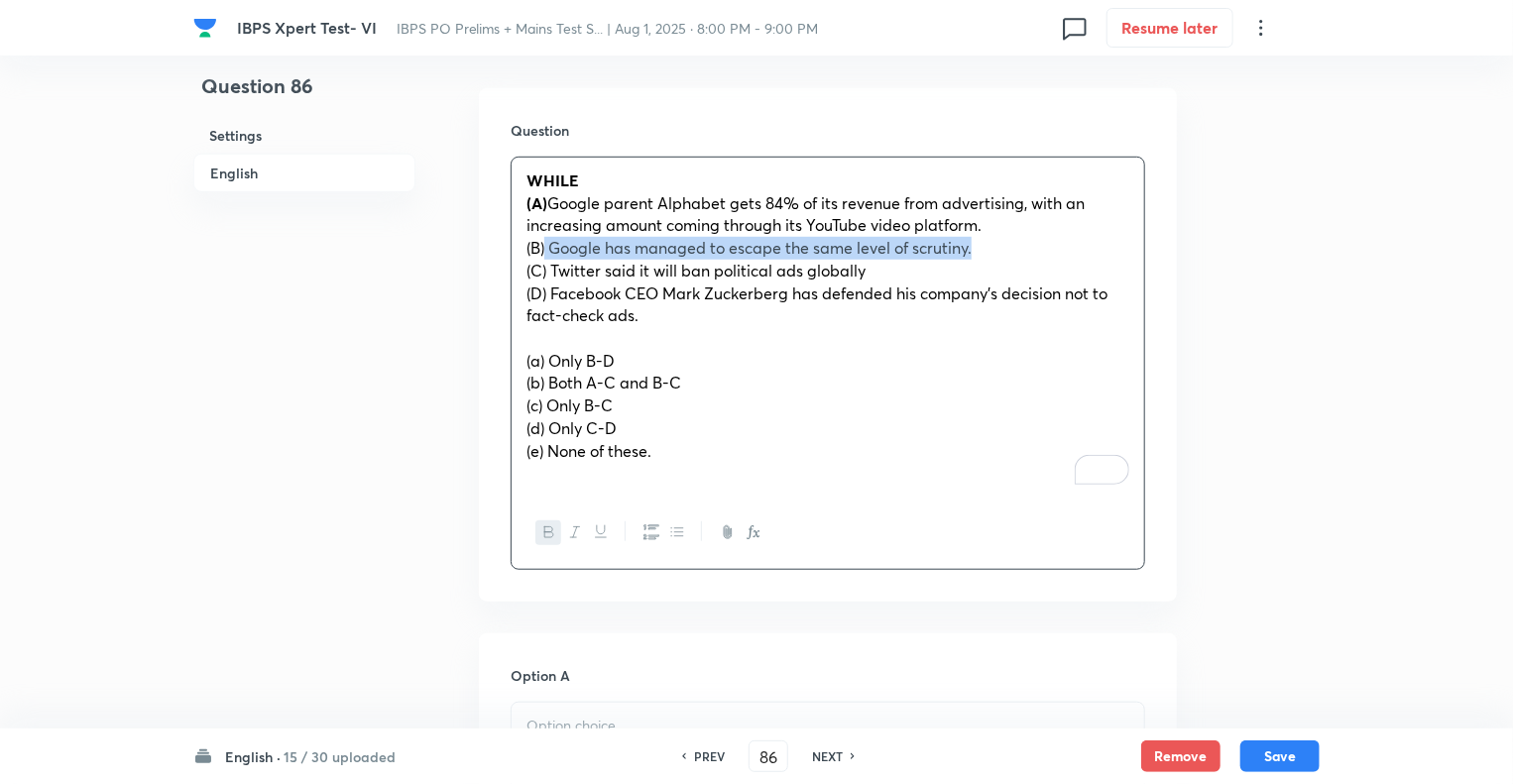 drag, startPoint x: 546, startPoint y: 250, endPoint x: 479, endPoint y: 262, distance: 68.066144 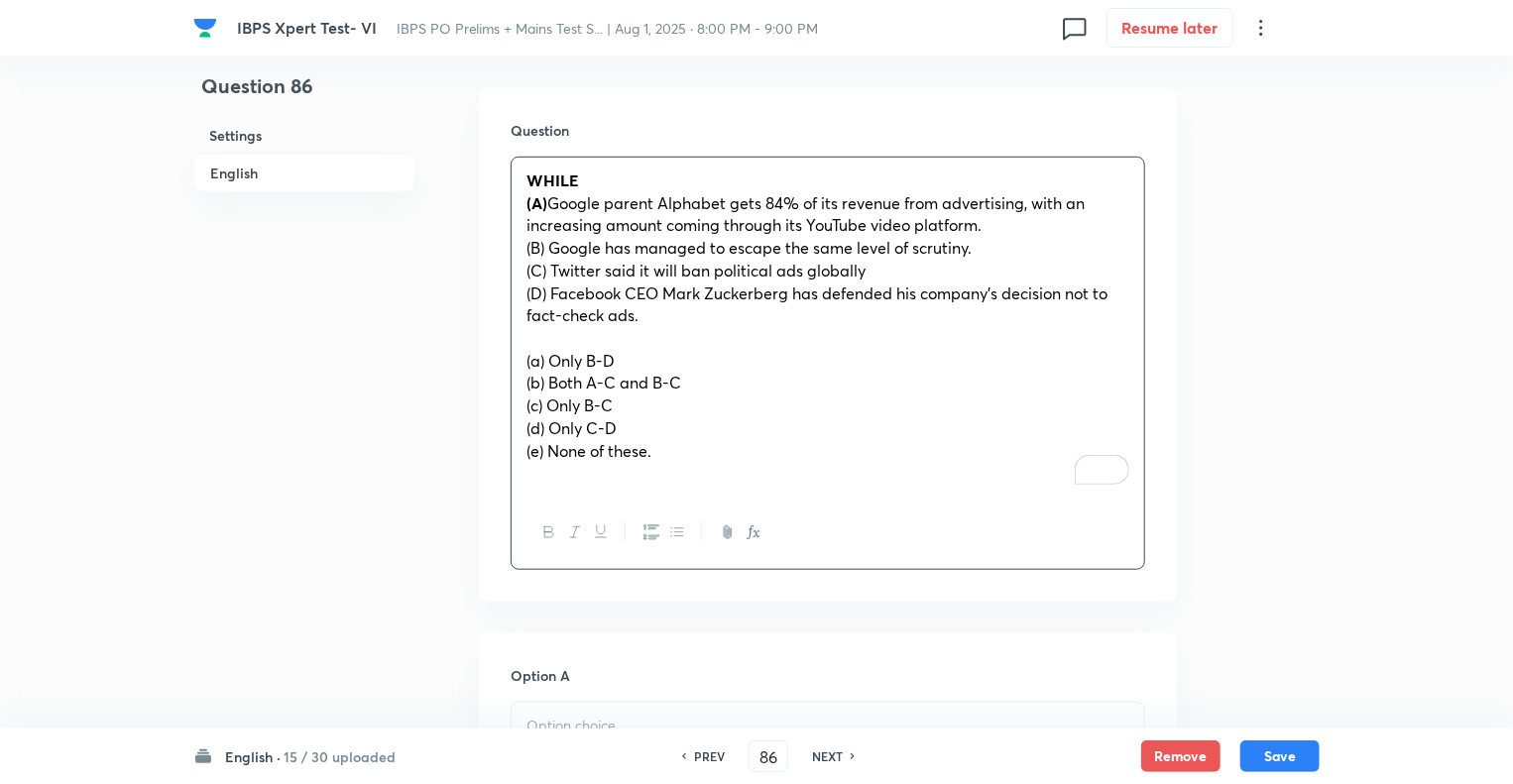 click on "(a) Only B-D" at bounding box center [570, 360] 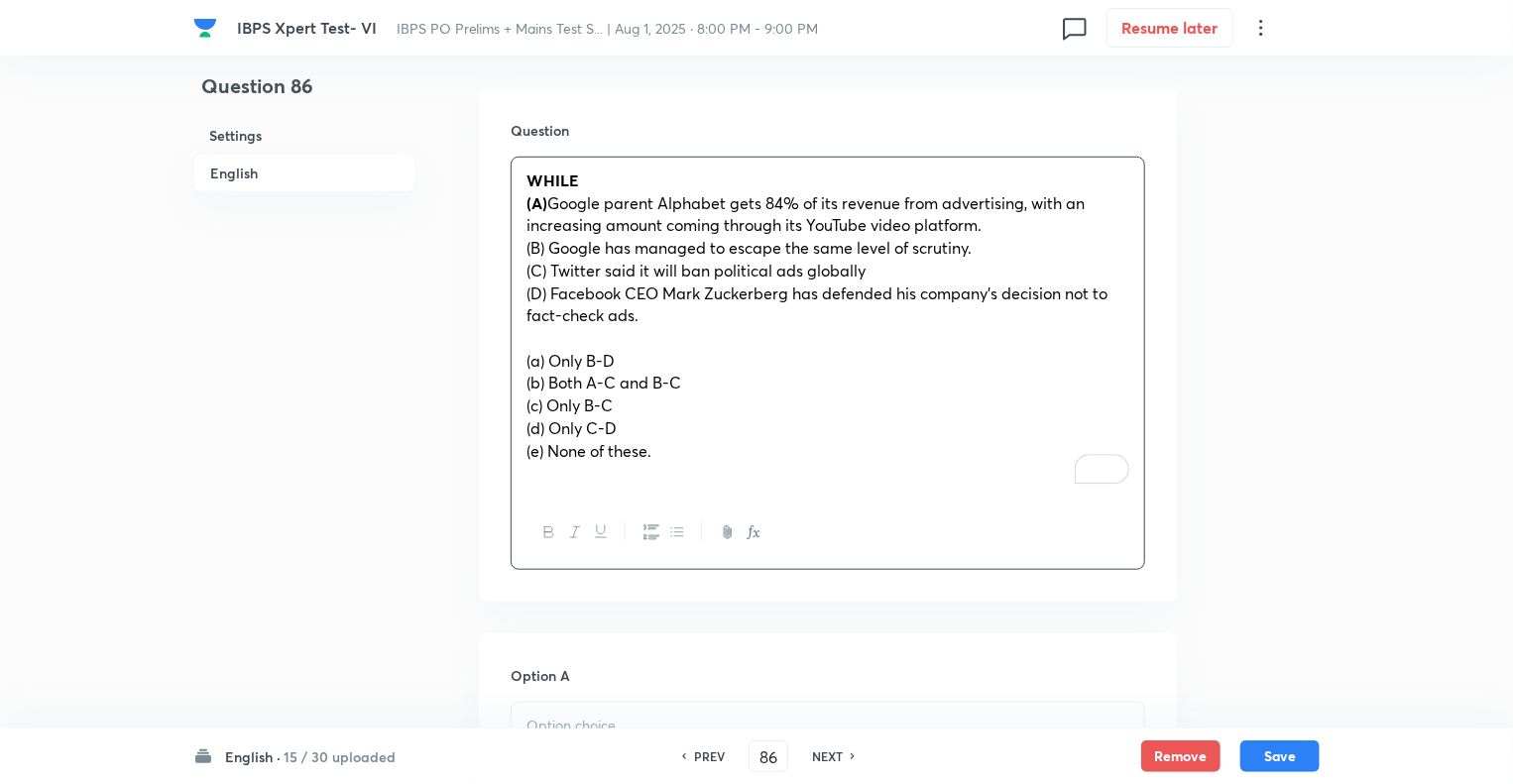 type 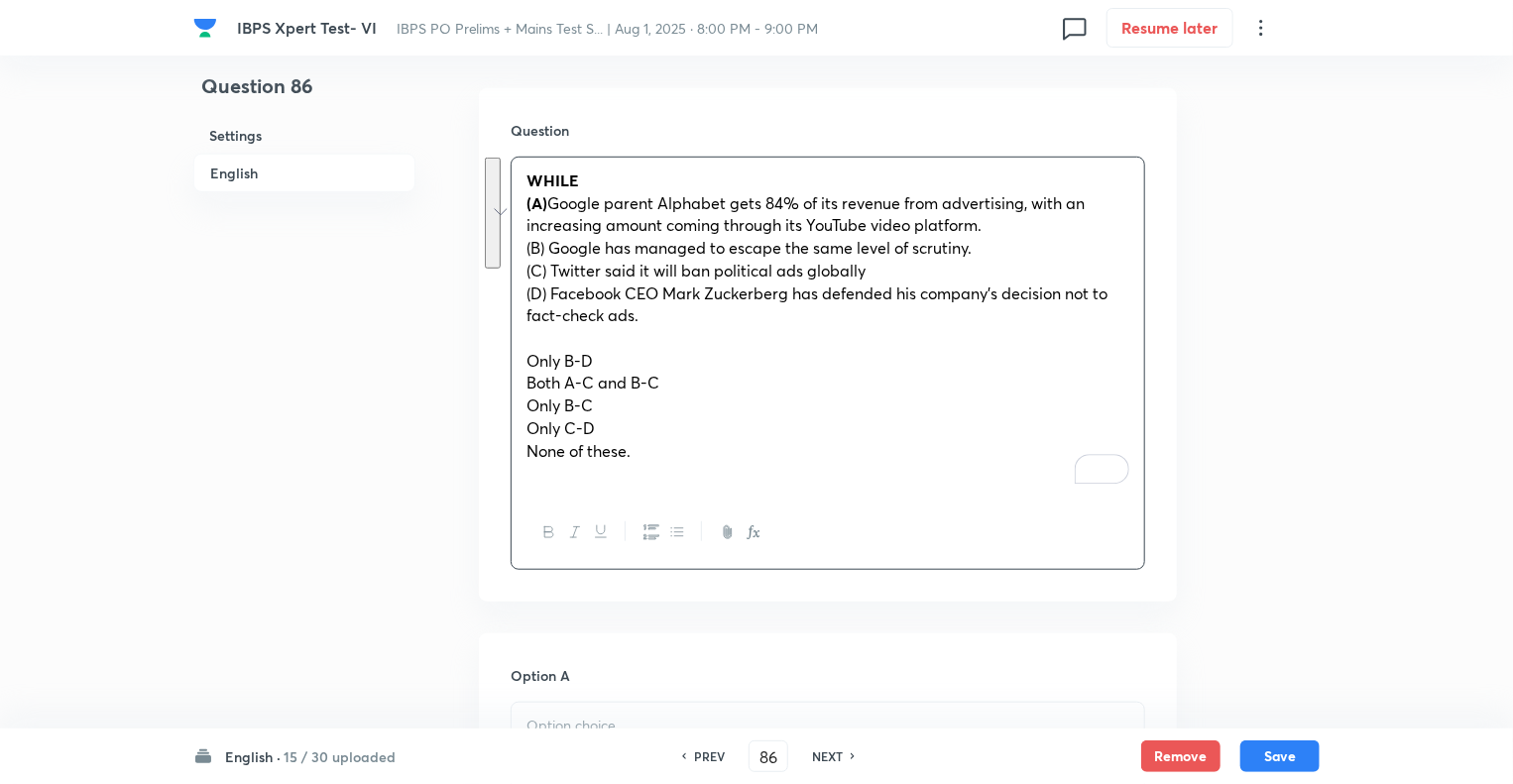 drag, startPoint x: 649, startPoint y: 449, endPoint x: 507, endPoint y: 343, distance: 177.20045 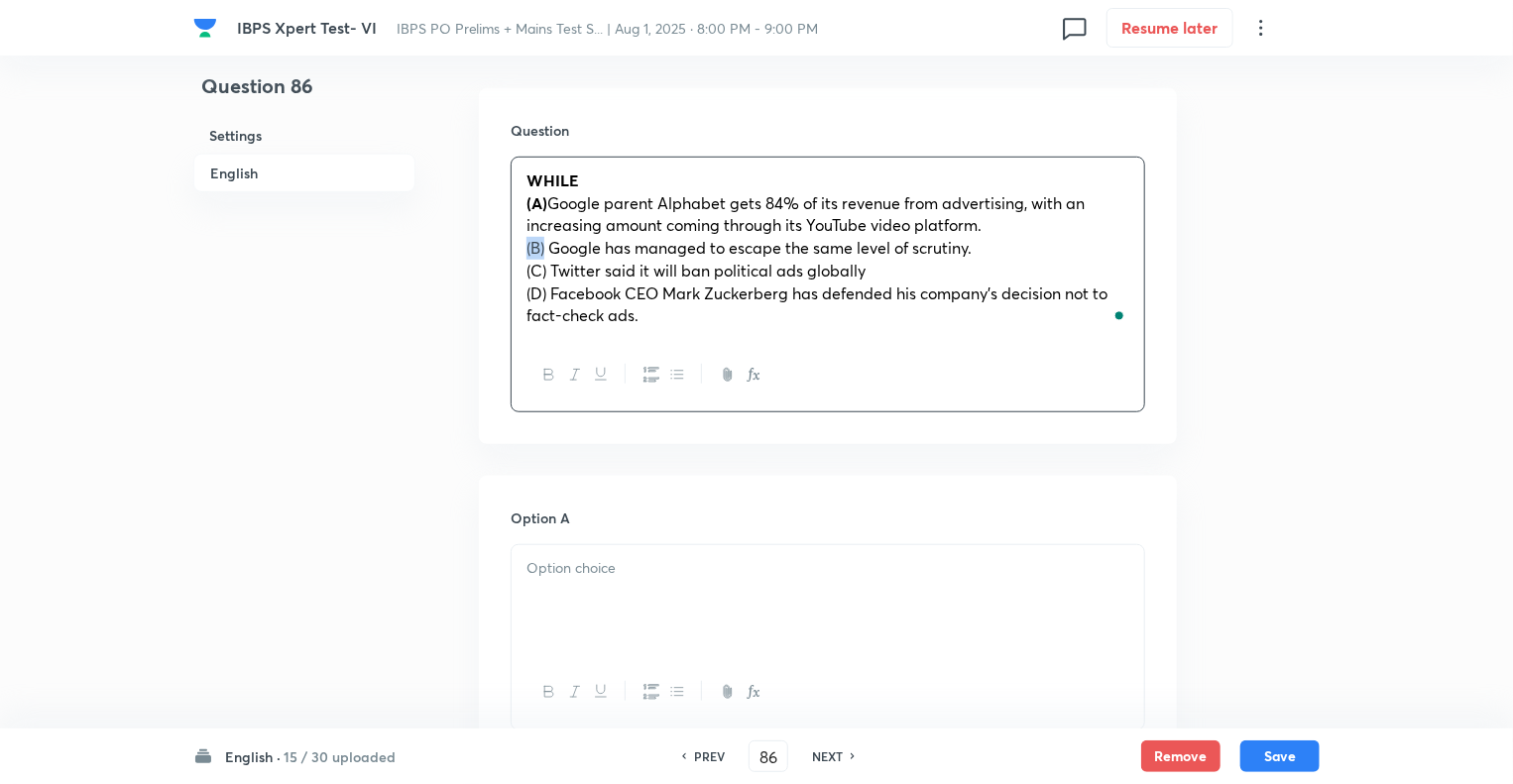 drag, startPoint x: 547, startPoint y: 251, endPoint x: 509, endPoint y: 257, distance: 38.47077 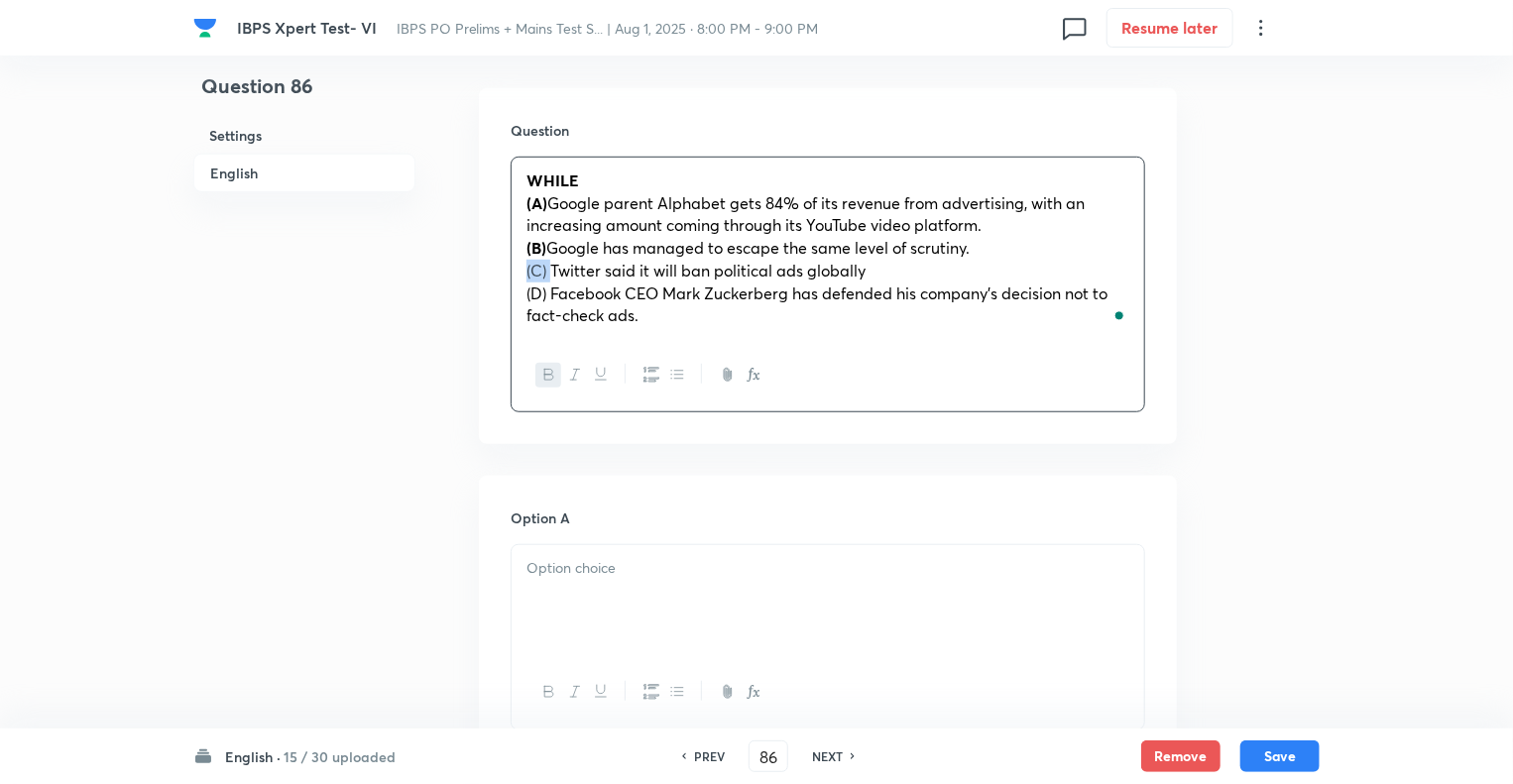 drag, startPoint x: 548, startPoint y: 273, endPoint x: 496, endPoint y: 275, distance: 52.038447 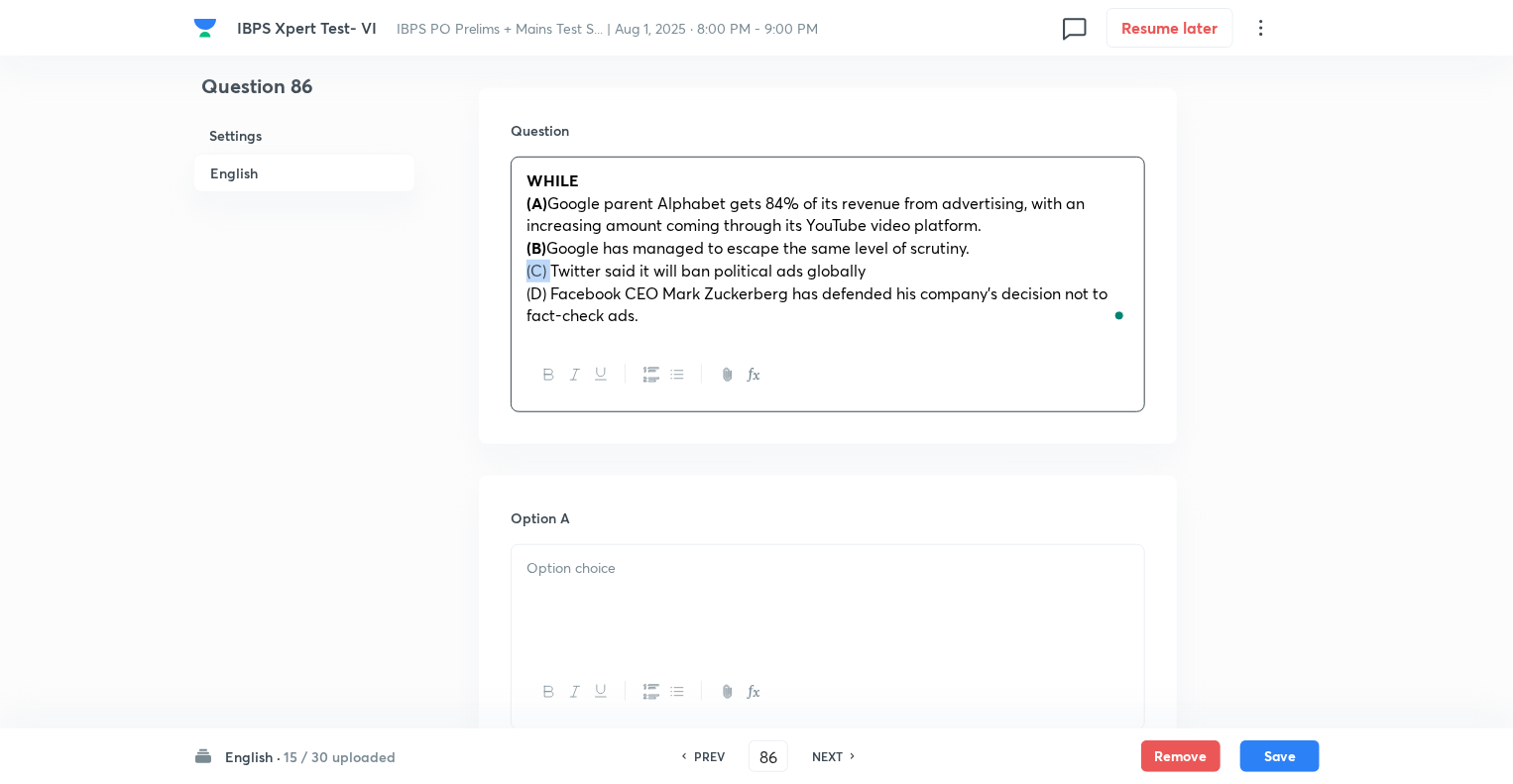 click 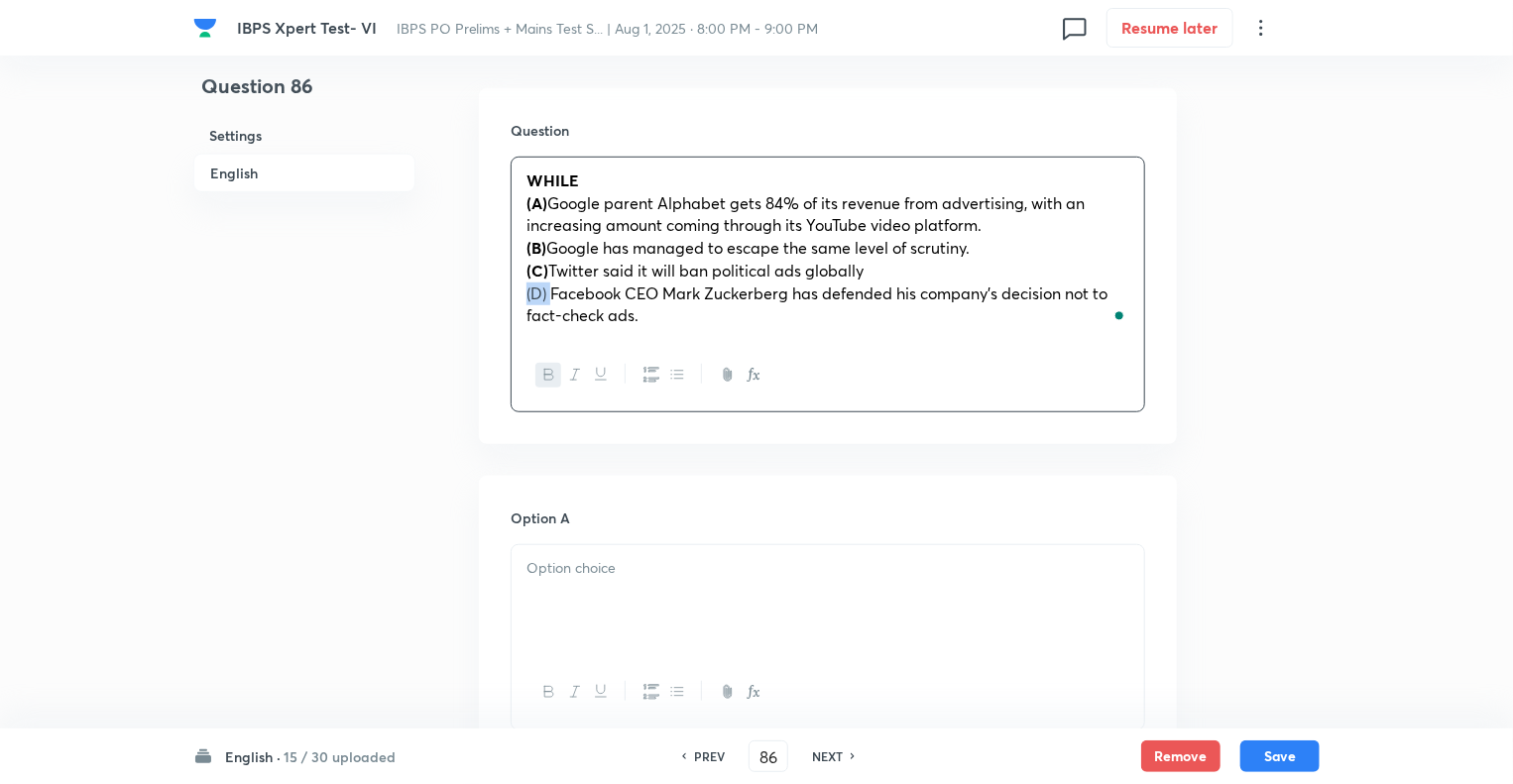 drag, startPoint x: 549, startPoint y: 299, endPoint x: 501, endPoint y: 296, distance: 48.09366 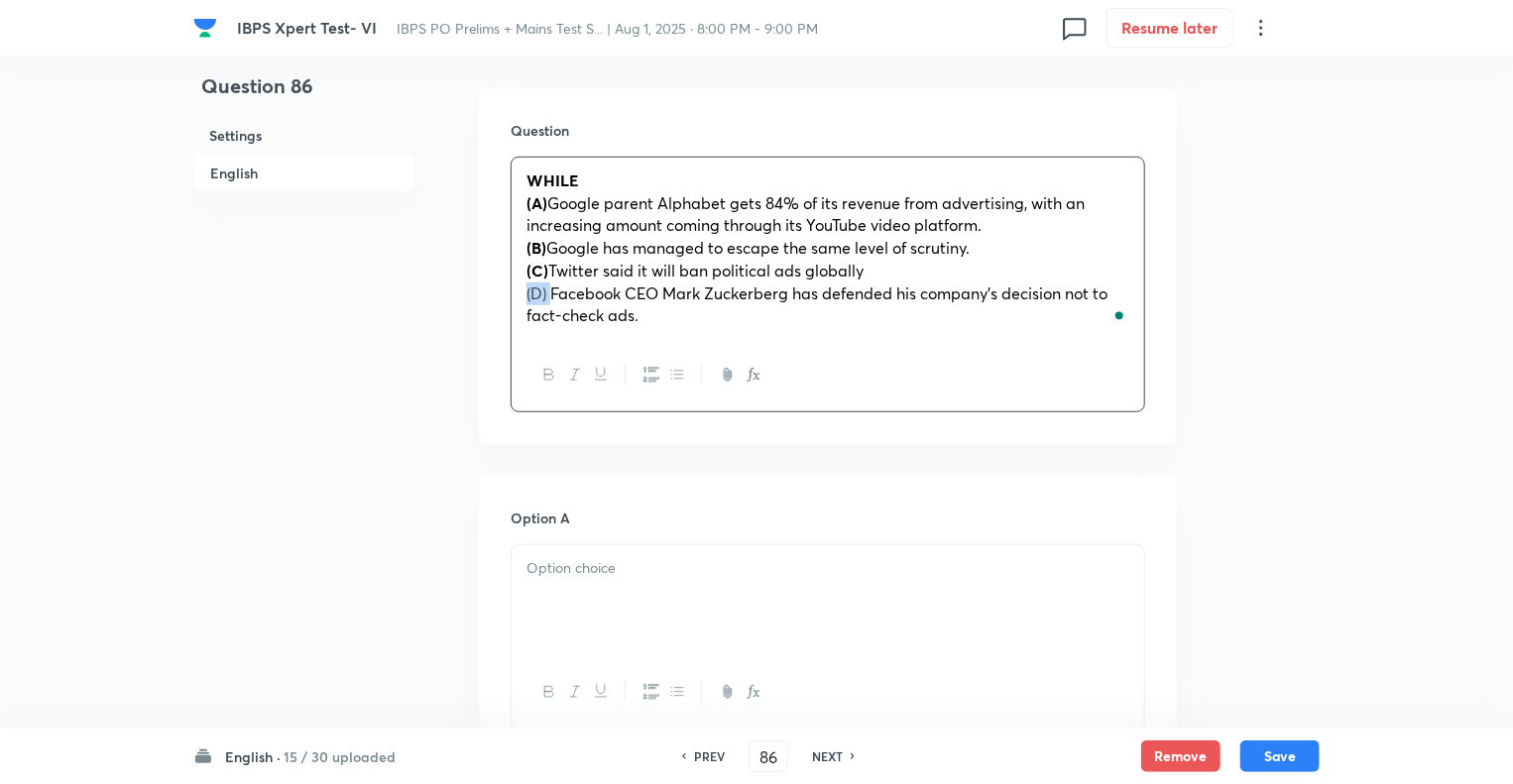 click 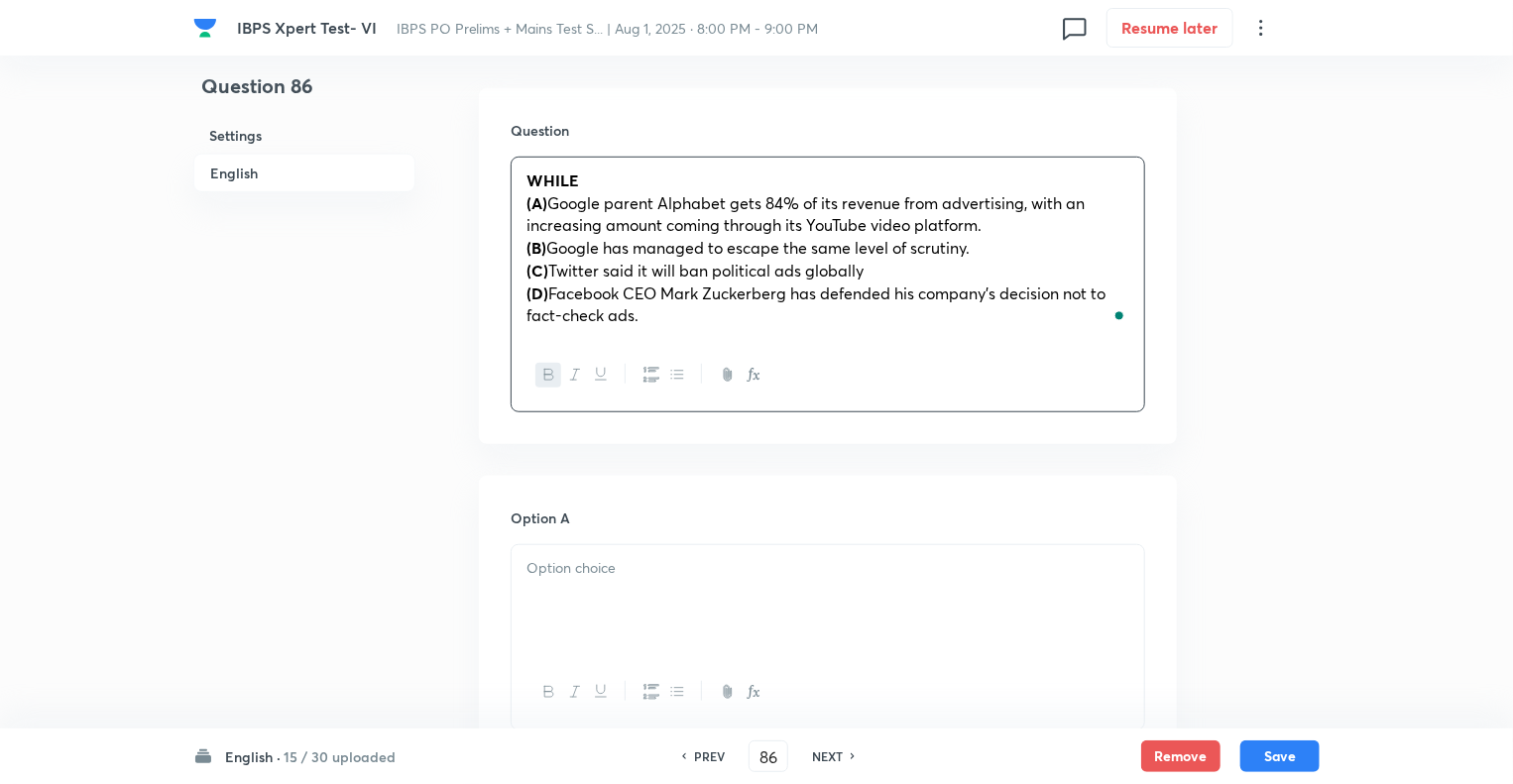 click at bounding box center (828, 601) 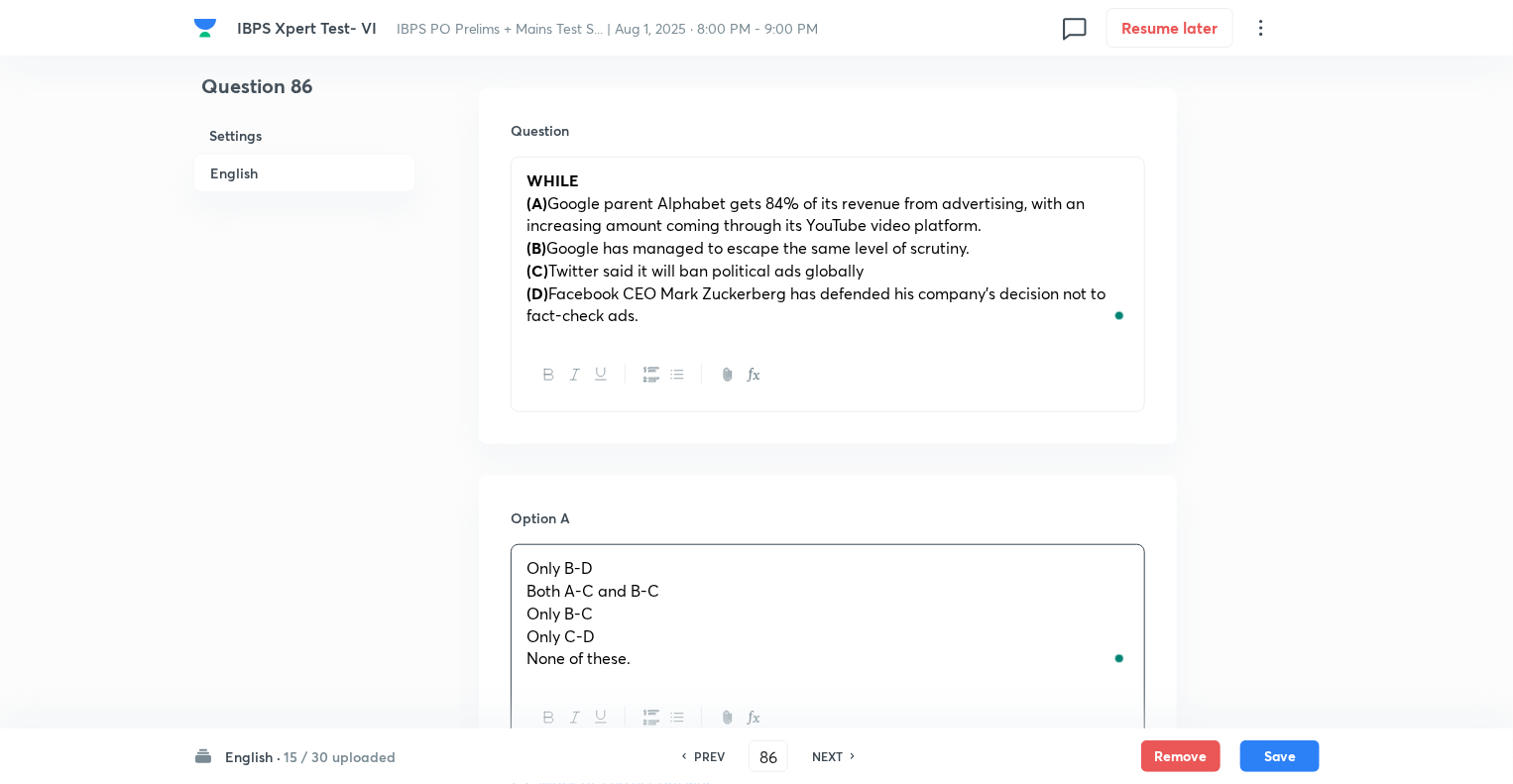 click on "Question 86 Settings English" at bounding box center (304, 1064) 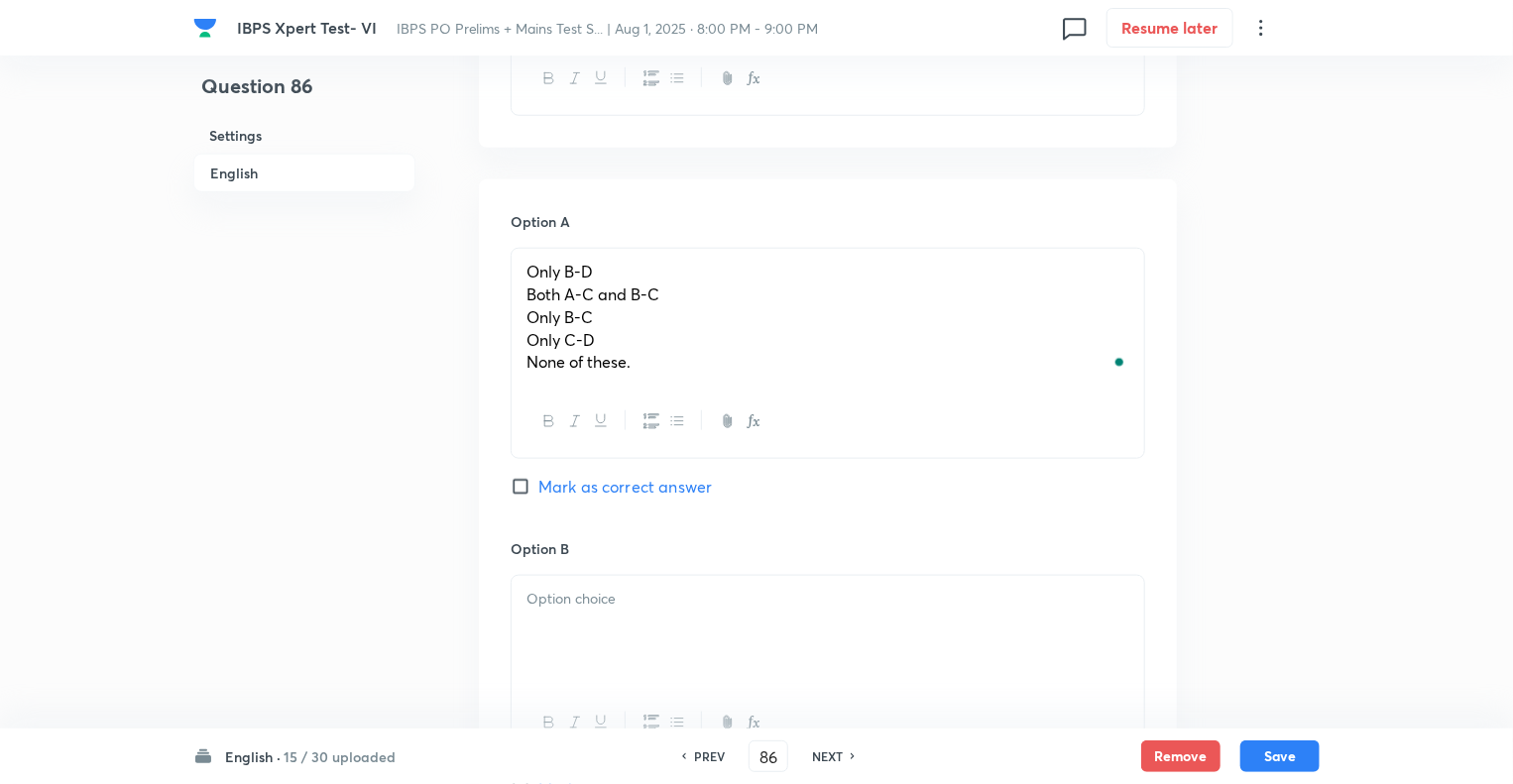 scroll, scrollTop: 913, scrollLeft: 0, axis: vertical 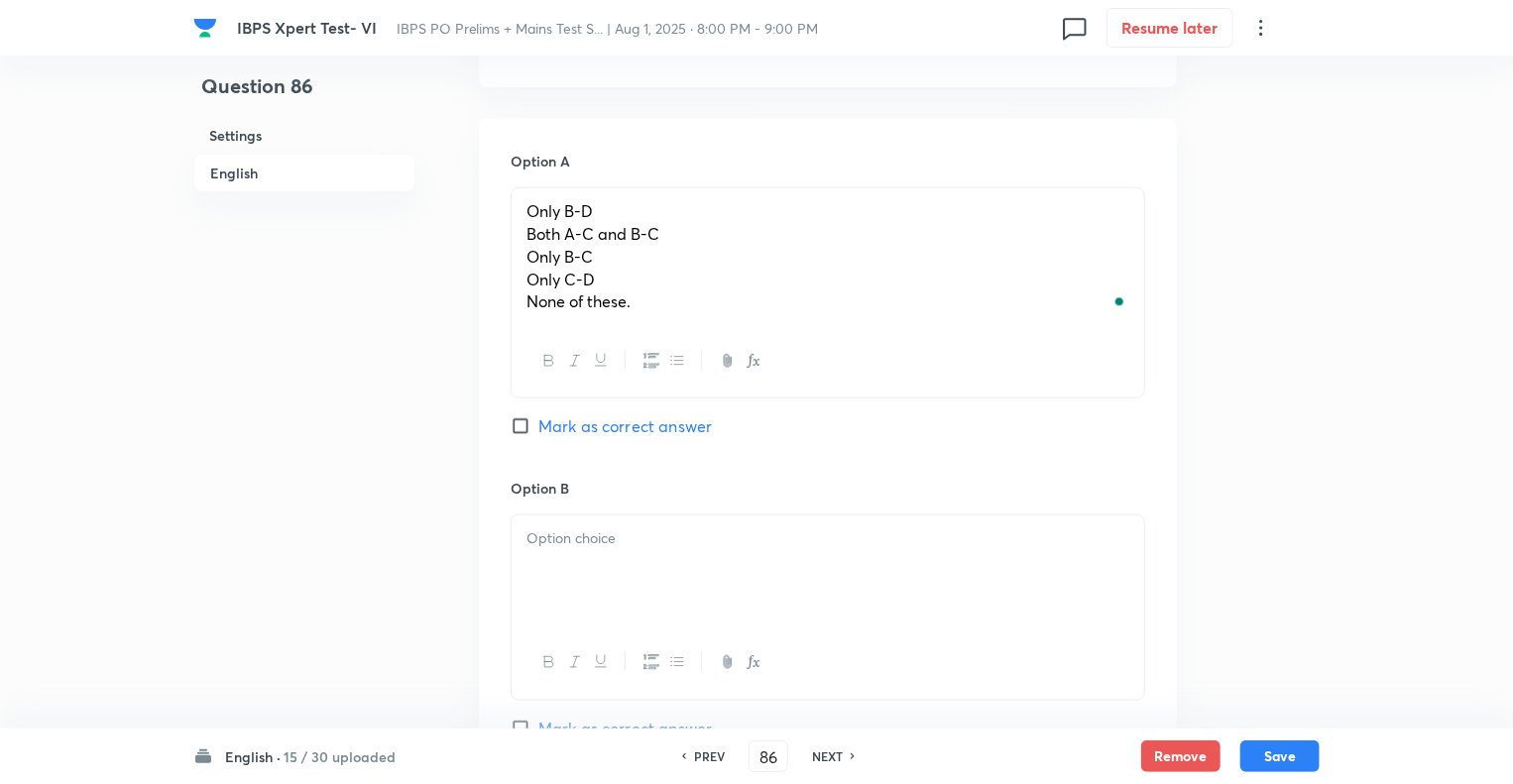 click on "None of these." at bounding box center (828, 301) 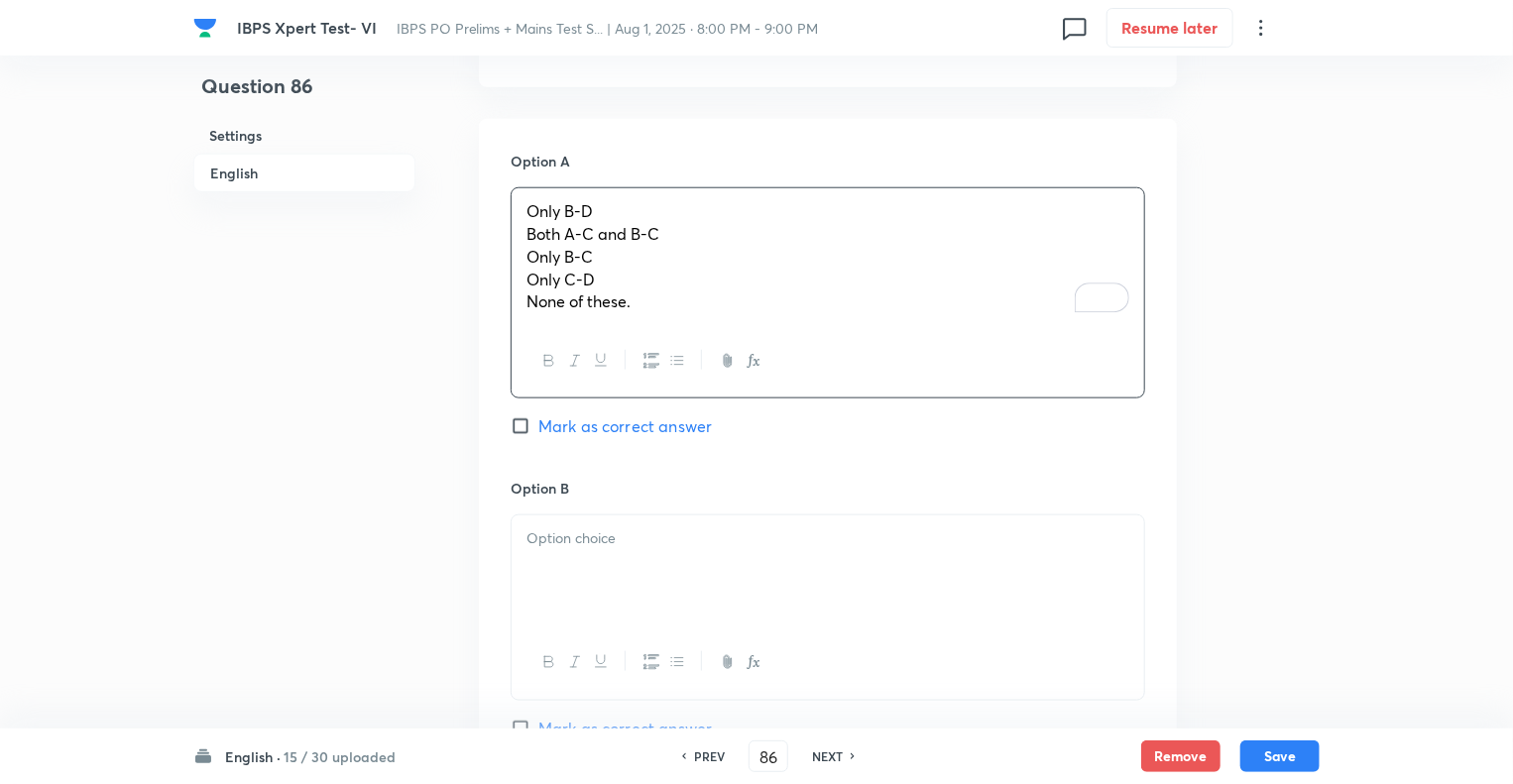 drag, startPoint x: 639, startPoint y: 305, endPoint x: 512, endPoint y: 231, distance: 146.98639 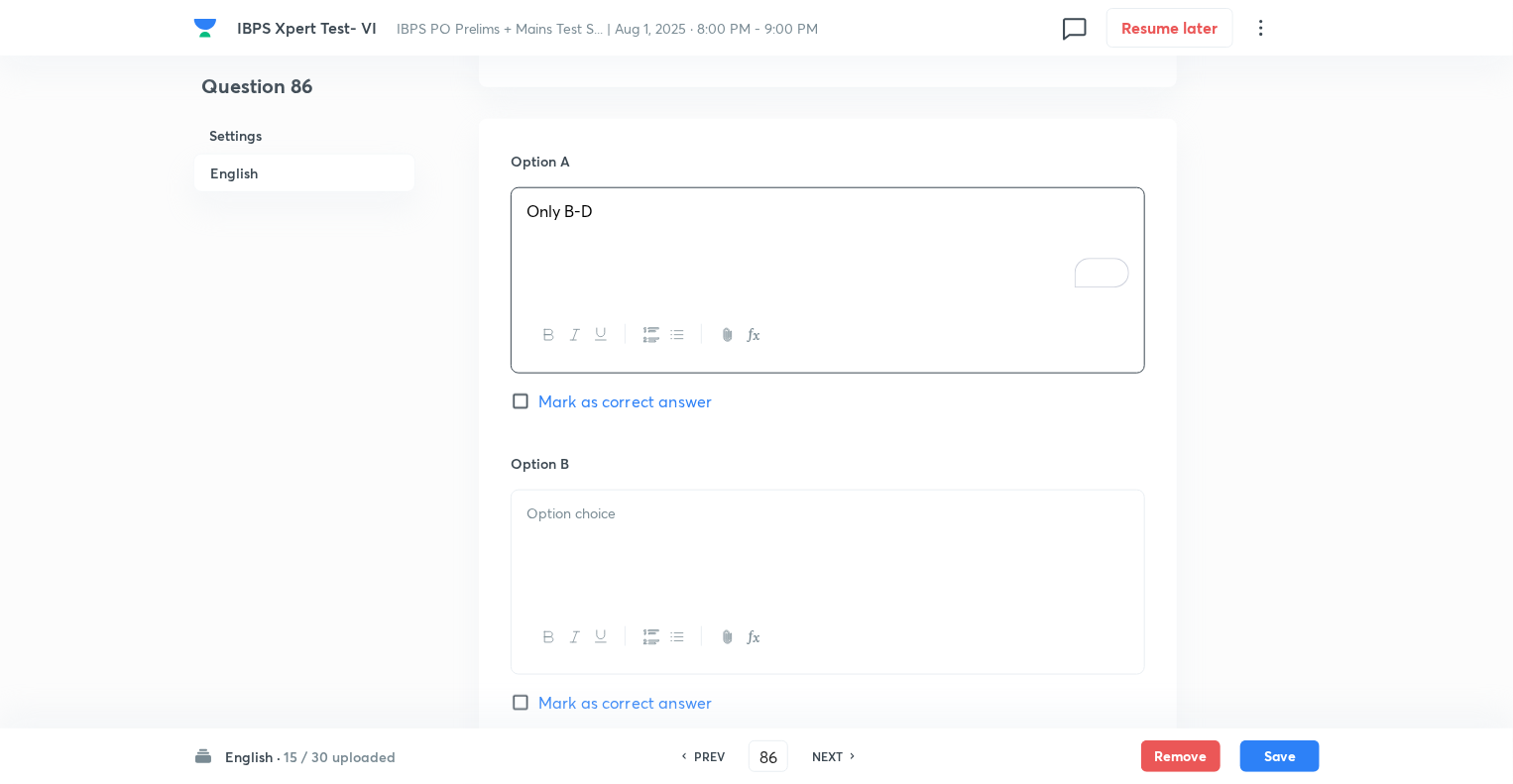 click at bounding box center (828, 546) 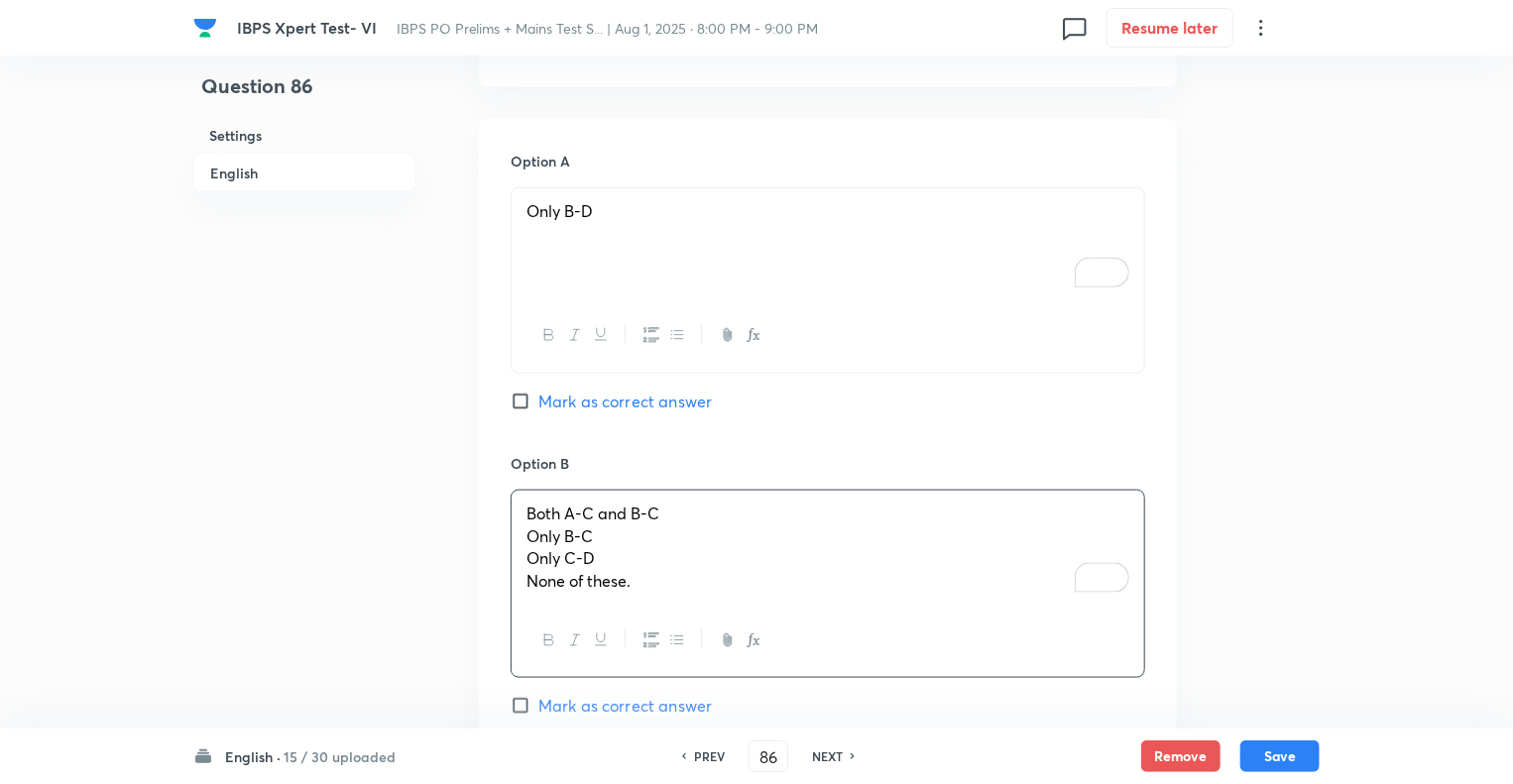 click on "None of these." at bounding box center [828, 581] 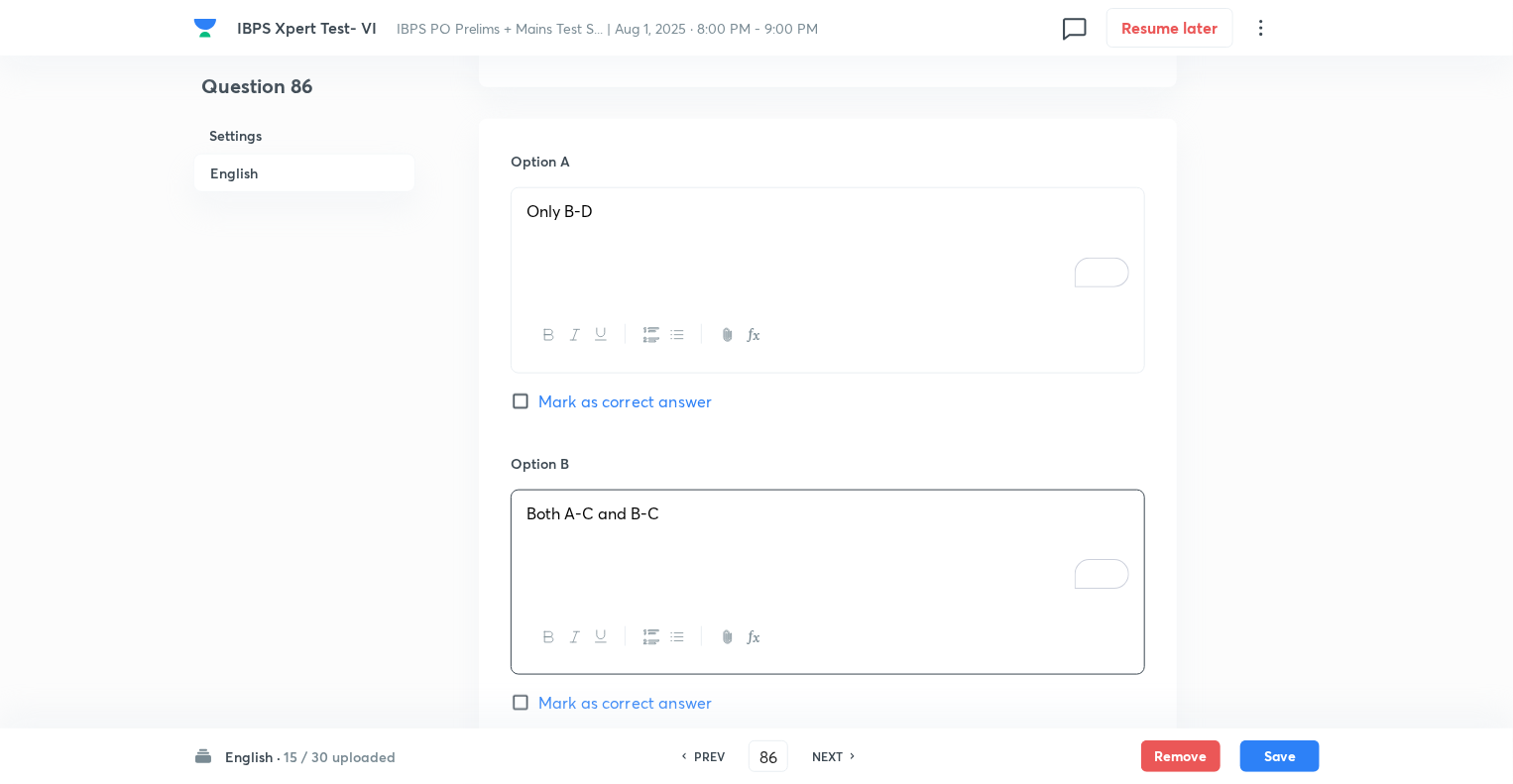 click on "Question 86 Settings English" at bounding box center [304, 696] 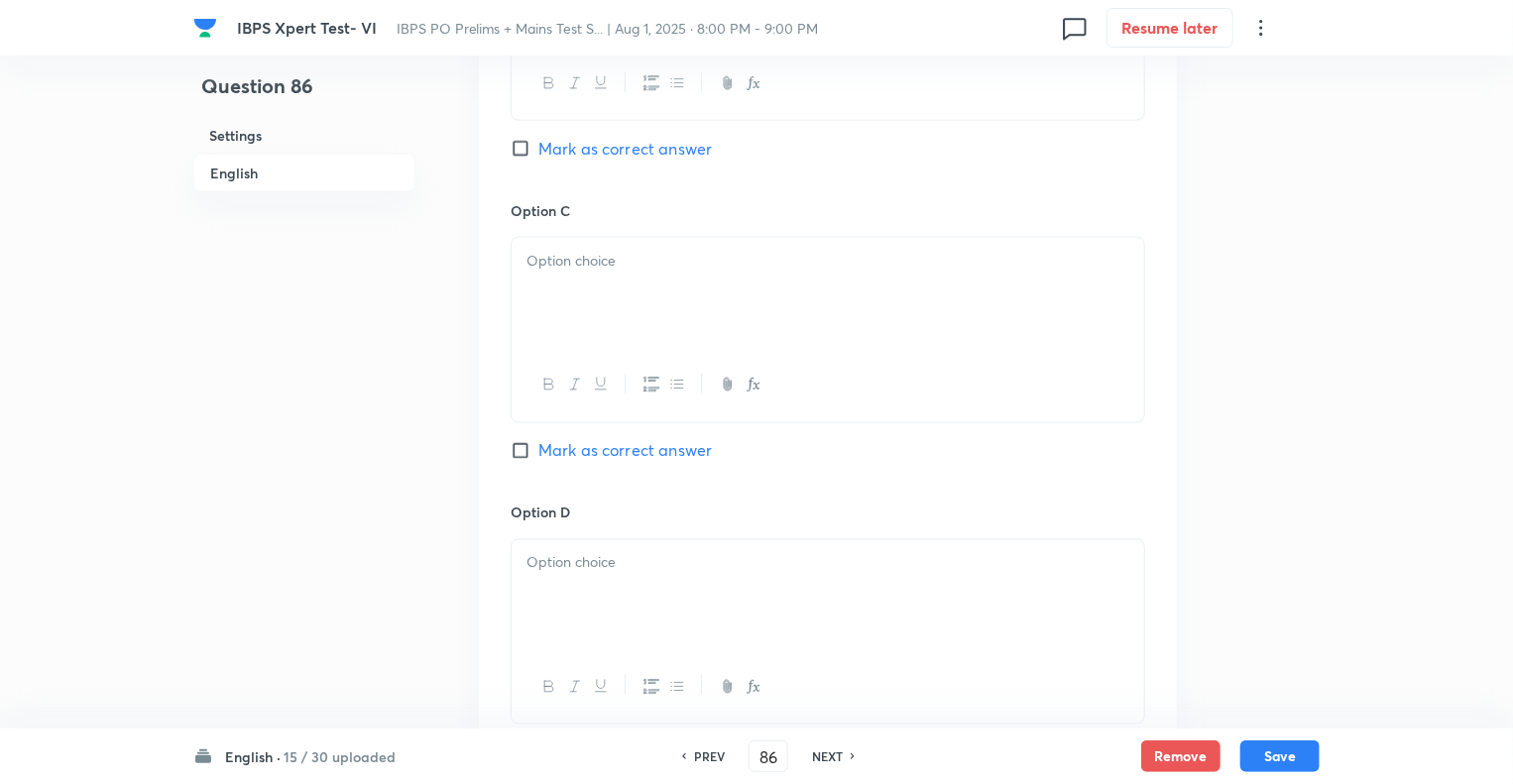 scroll, scrollTop: 1468, scrollLeft: 0, axis: vertical 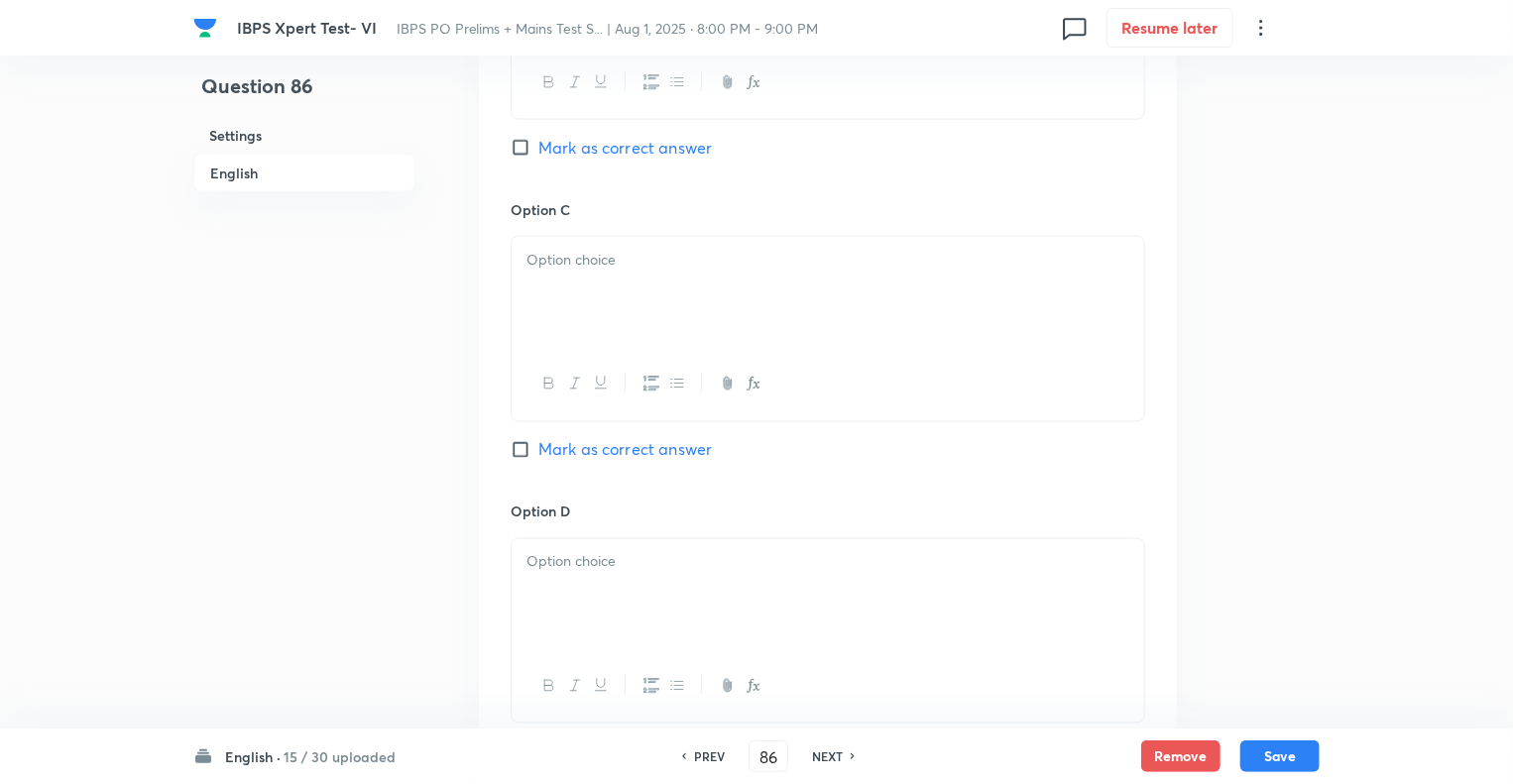 click at bounding box center (828, 292) 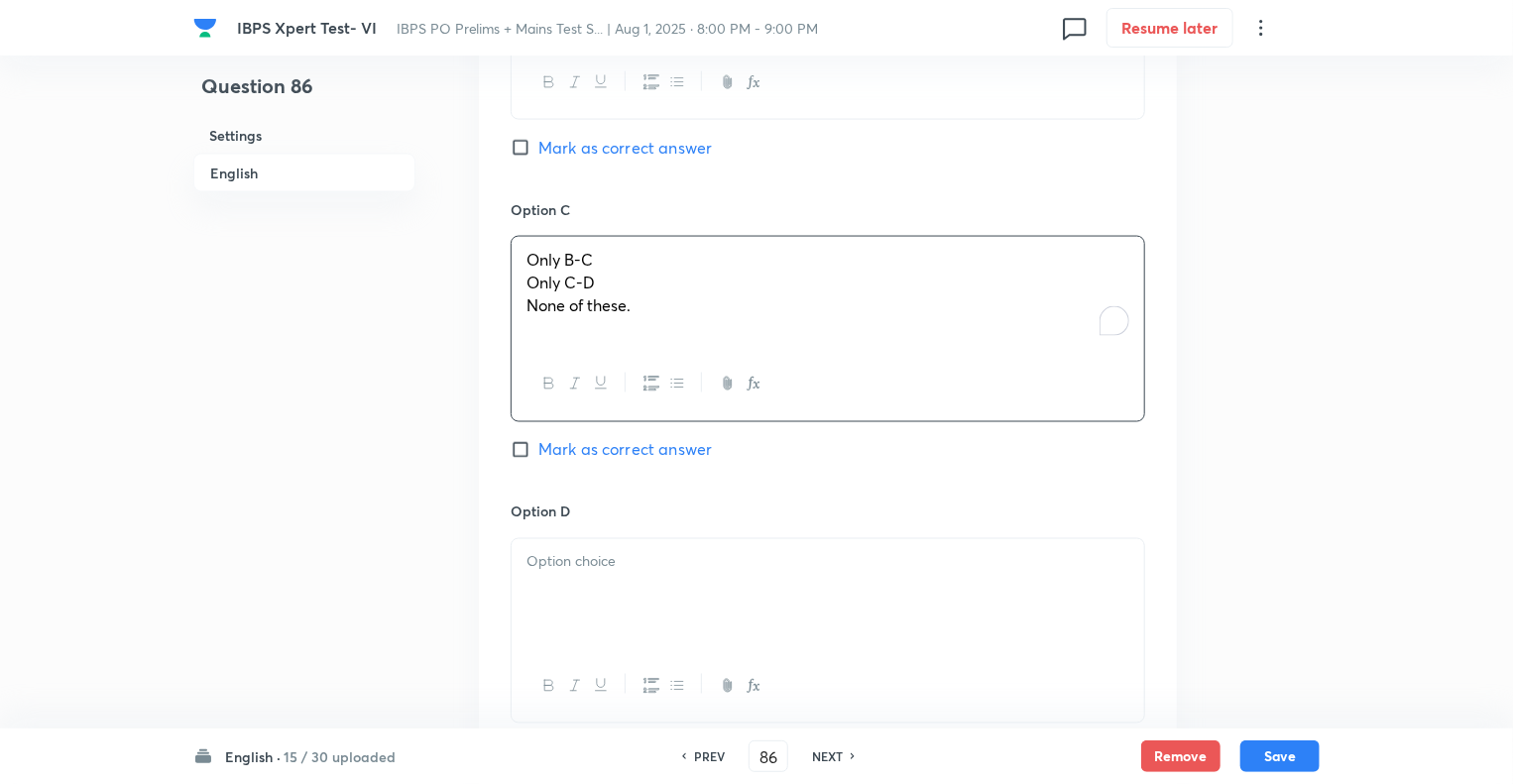 drag, startPoint x: 614, startPoint y: 277, endPoint x: 489, endPoint y: 296, distance: 126.43575 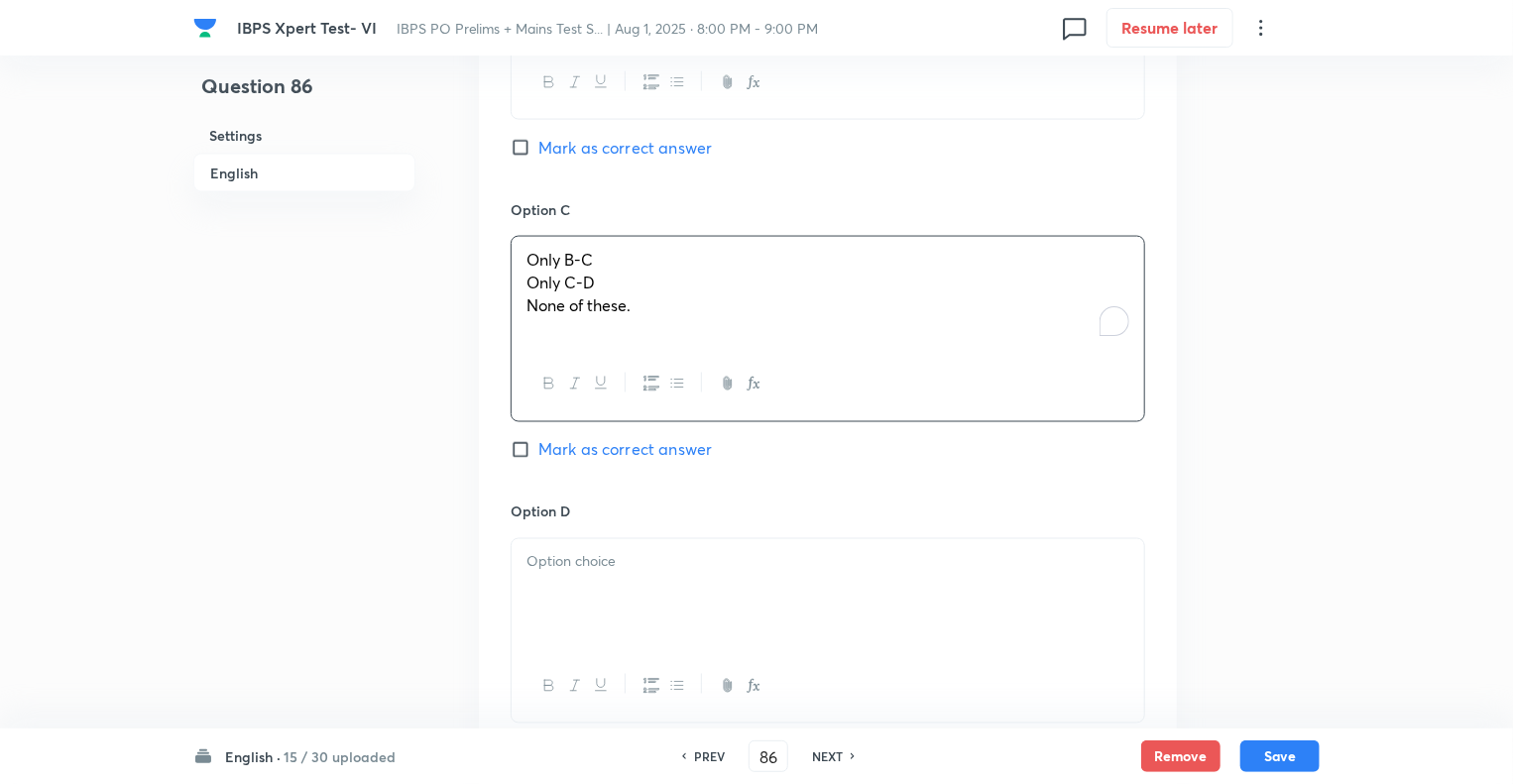 drag, startPoint x: 658, startPoint y: 314, endPoint x: 518, endPoint y: 274, distance: 145.6022 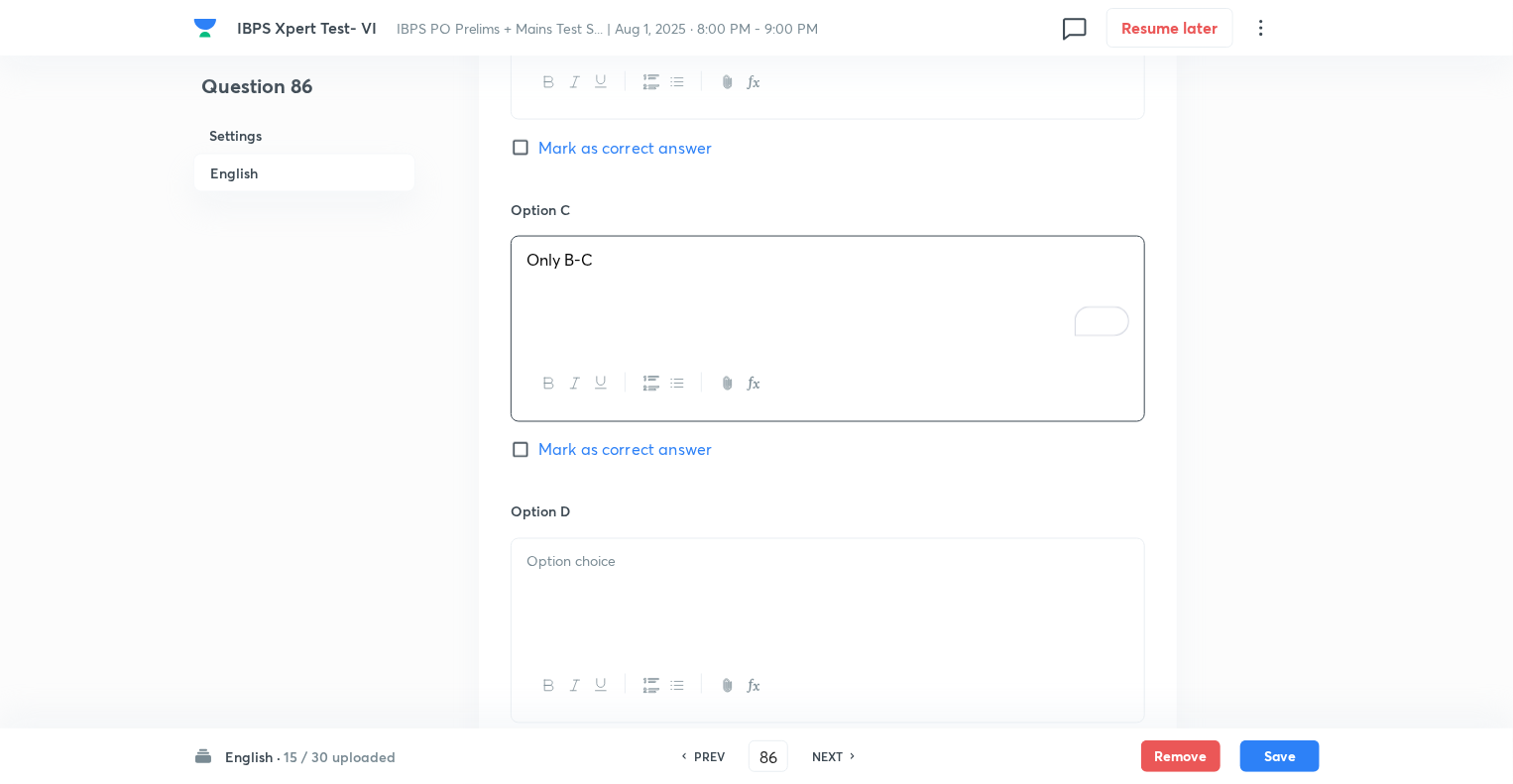 click at bounding box center [828, 595] 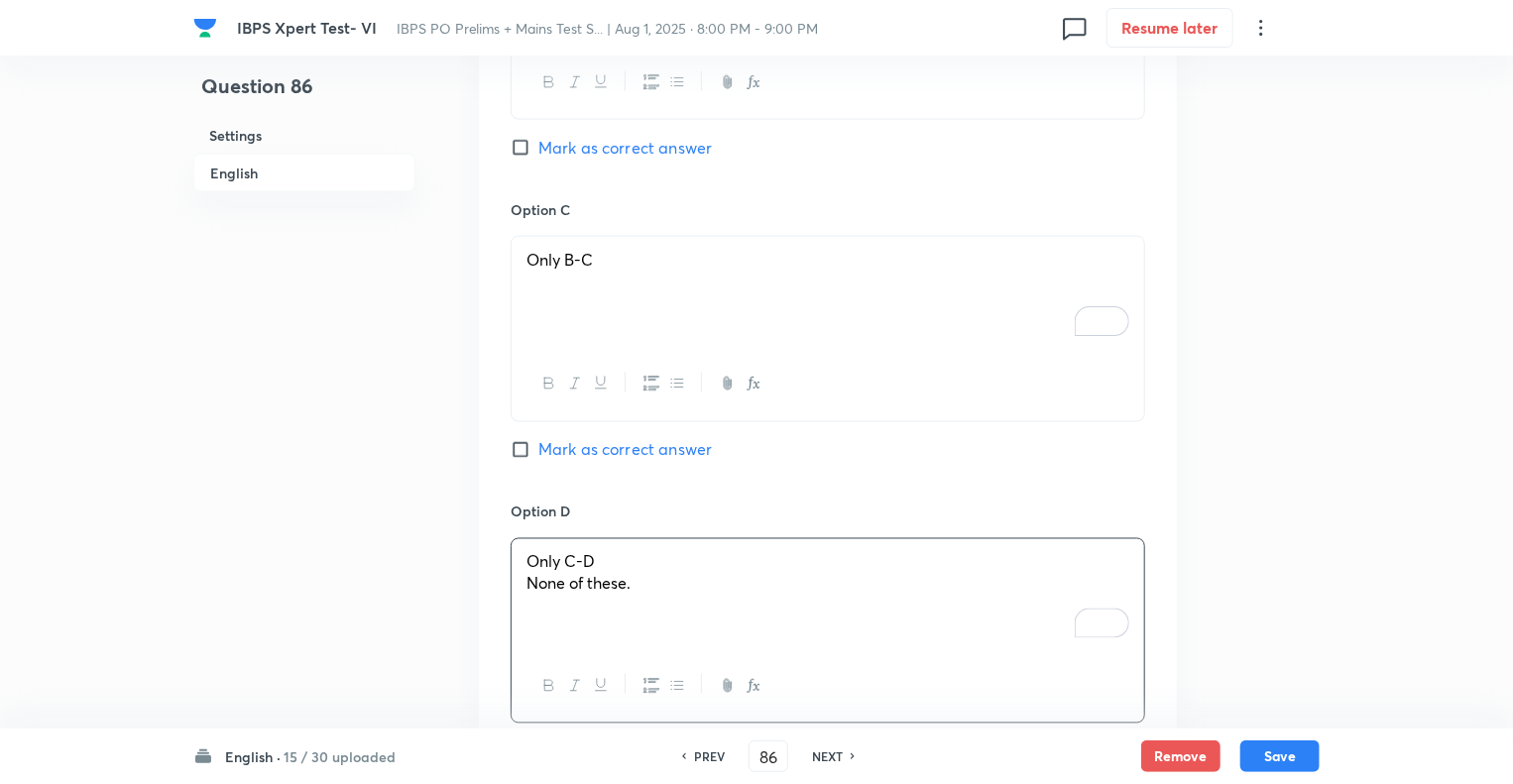 click on "None of these." at bounding box center [828, 584] 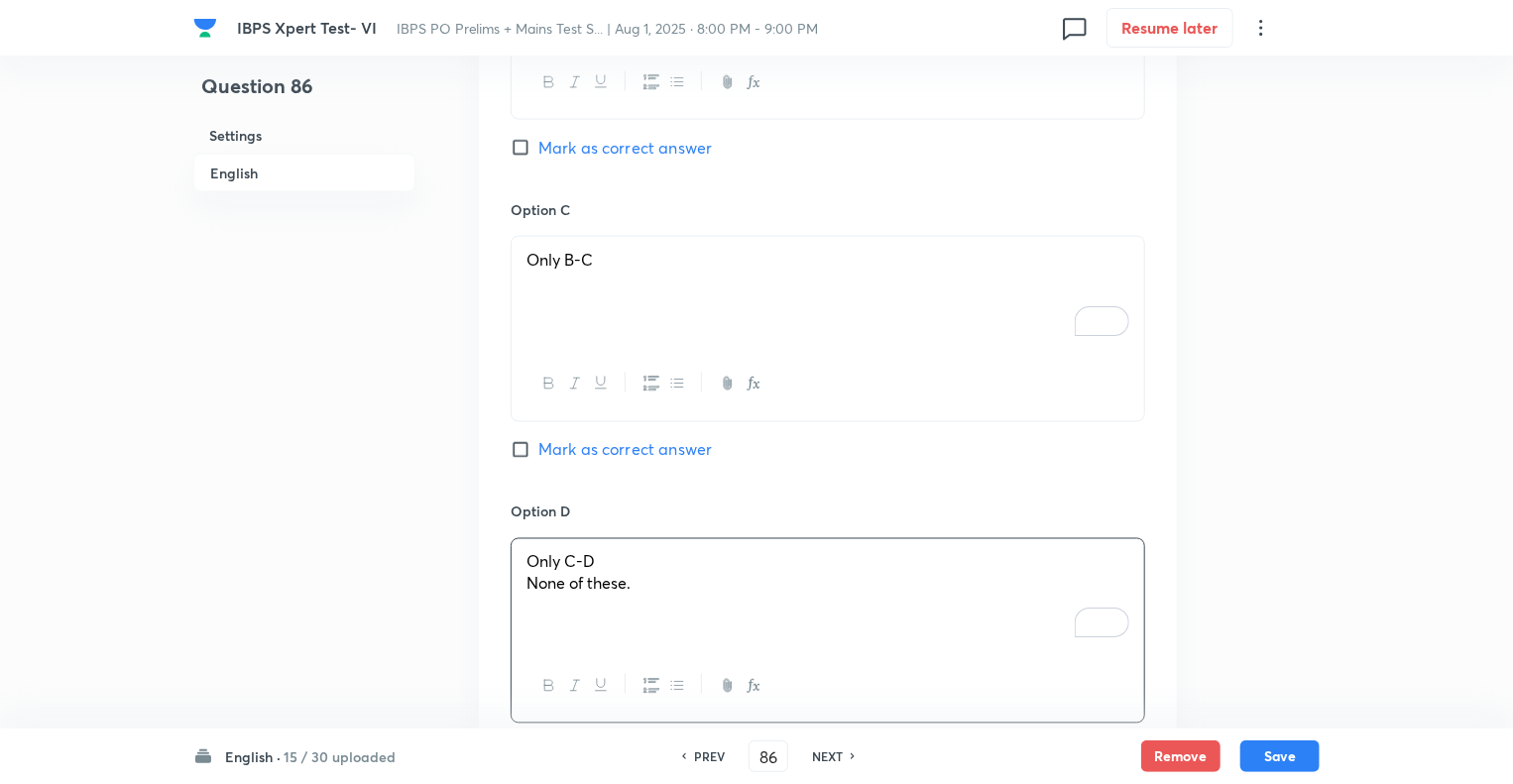 drag, startPoint x: 646, startPoint y: 590, endPoint x: 486, endPoint y: 585, distance: 160.07811 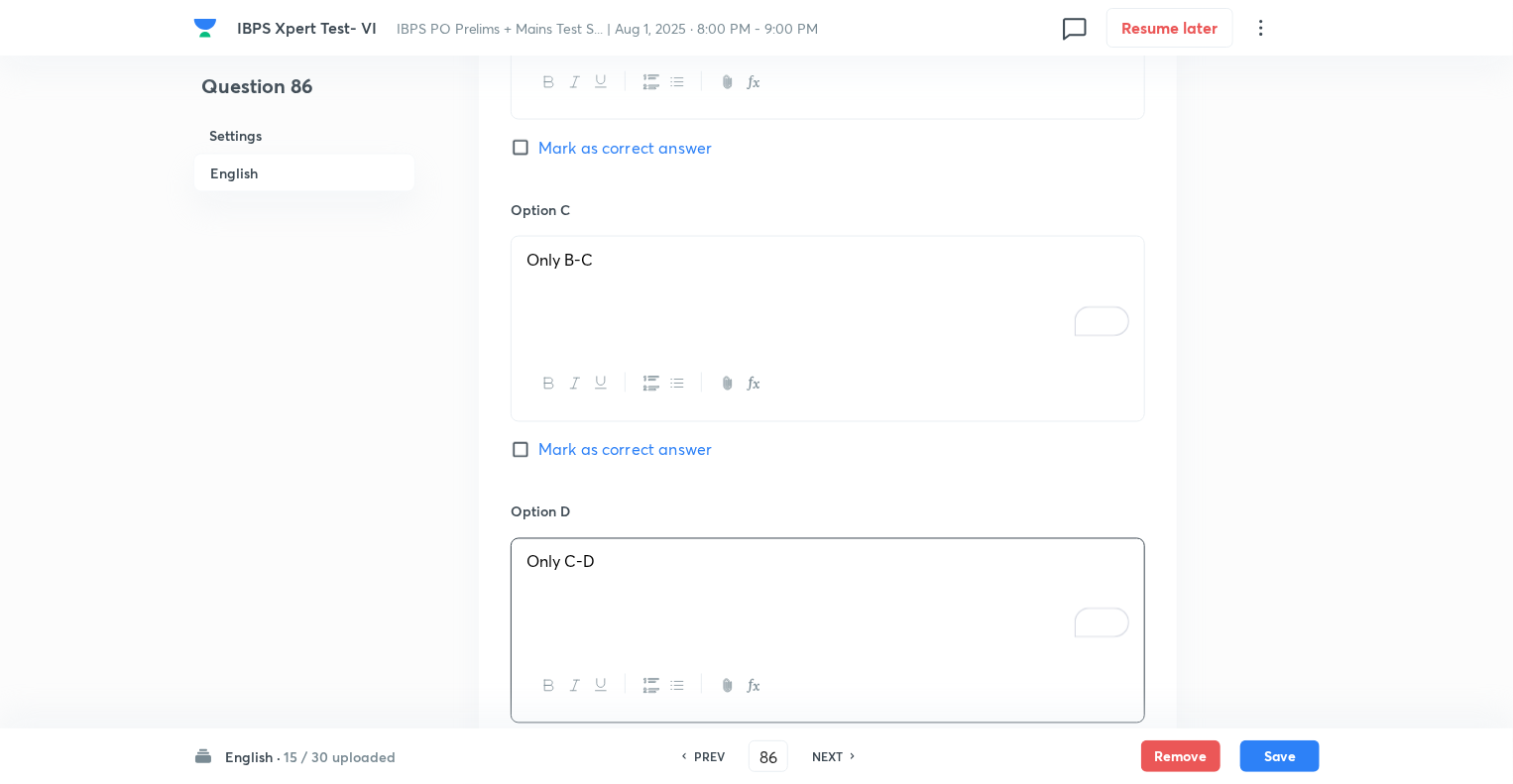 click on "Question 86 Settings English Settings Type Single choice correct 5 options + 1 mark - 0.25 marks Edit Concept English Language Reading Comprehension Comprehension Sentence Connectors Edit Additional details Moderate Concept Not from PYQ paper No equation Edit In English Question WHILE  (A)  Google parent Alphabet gets 84% of its revenue from advertising, with an increasing amount coming through its YouTube video platform.  (B)  Google has managed to escape the same level of scrutiny. (C)  Twitter said it will ban political ads globally  (D)  Facebook CEO Mark Zuckerberg has defended his company’s decision not to fact-check ads.  Option A  Only B-D   Mark as correct answer Option B Both A-C and B-C   Mark as correct answer Option C Only B-C   Mark as correct answer Option D Only C-D   Mark as correct answer Option E None of these Mark as correct answer Solution  Ans. (d) S17. Ans. (b) “" at bounding box center [756, 141] 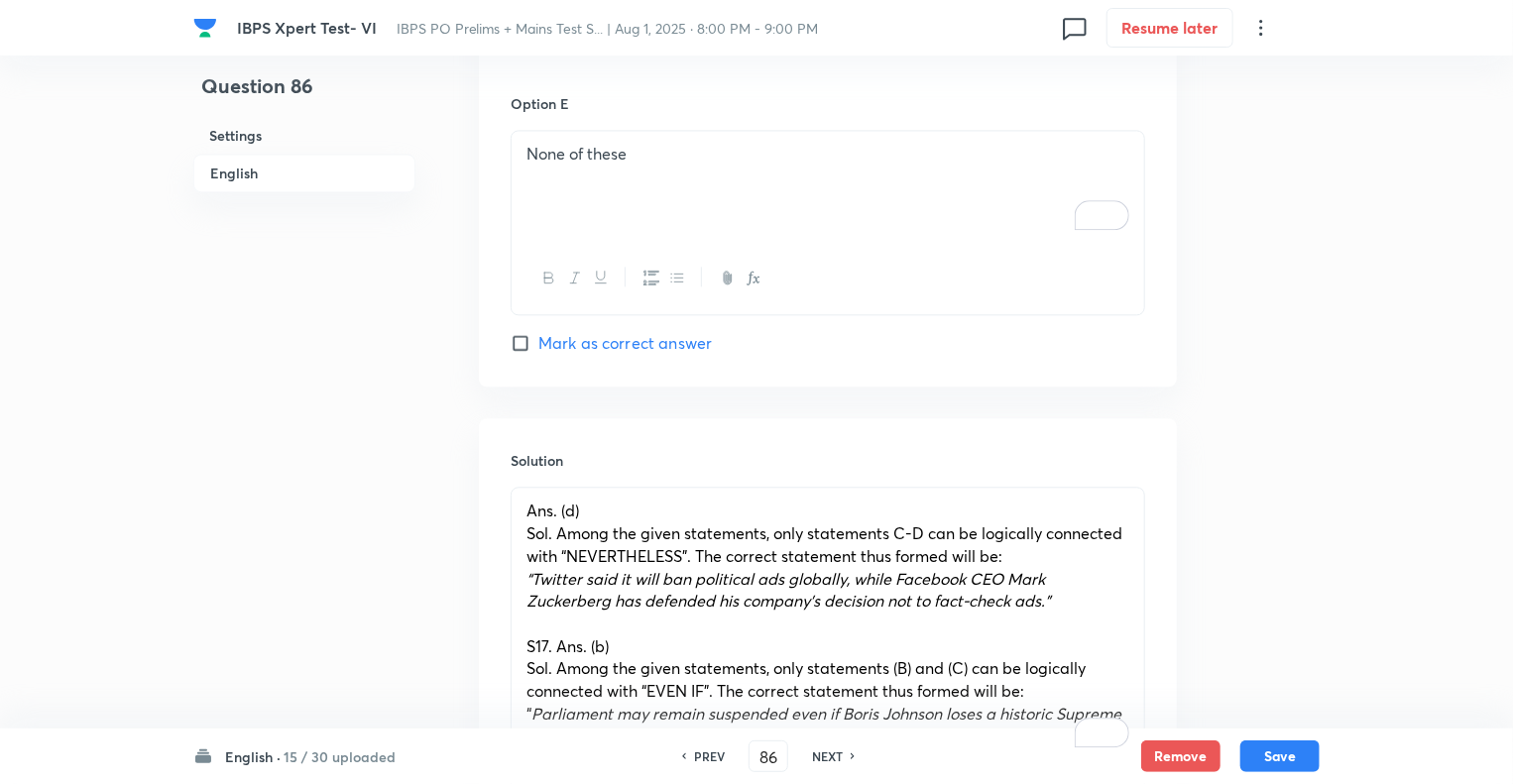 scroll, scrollTop: 2182, scrollLeft: 0, axis: vertical 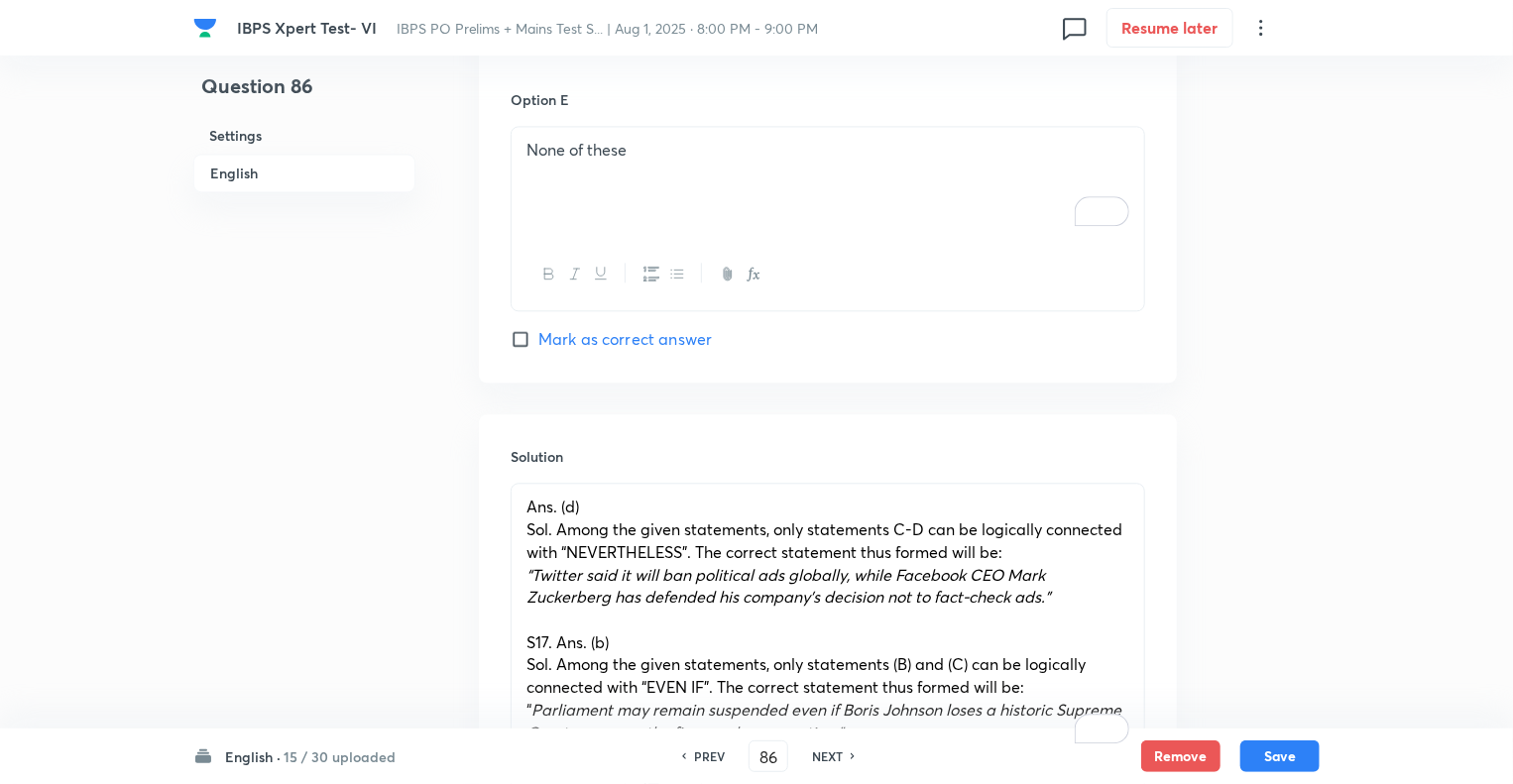 click on "None of these" at bounding box center (828, 182) 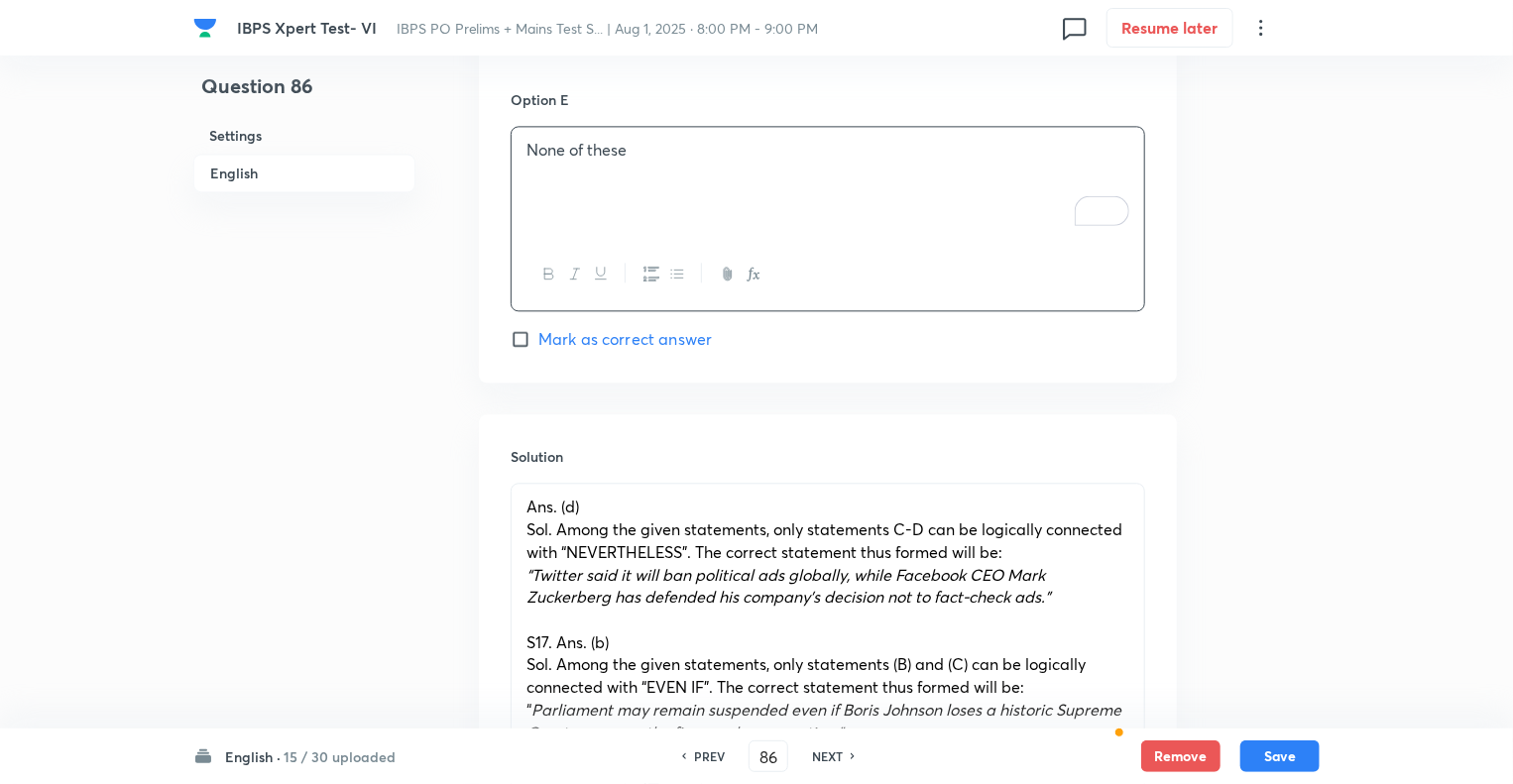 click on "Question 86 Settings English Settings Type Single choice correct 5 options + 1 mark - 0.25 marks Edit Concept English Language Reading Comprehension Comprehension Sentence Connectors Edit Additional details Moderate Concept Not from PYQ paper No equation Edit In English Question WHILE  (A)  Google parent Alphabet gets 84% of its revenue from advertising, with an increasing amount coming through its YouTube video platform.  (B)  Google has managed to escape the same level of scrutiny. (C)  Twitter said it will ban political ads globally  (D)  Facebook CEO Mark Zuckerberg has defended his company’s decision not to fact-check ads.  Option A  Only B-D   Mark as correct answer Option B Both A-C and B-C   Mark as correct answer Option C Only B-C   Mark as correct answer Option D Only C-D   Mark as correct answer Option E None of these Mark as correct answer Solution  Ans. (d) S17. Ans. (b) “" at bounding box center [756, -573] 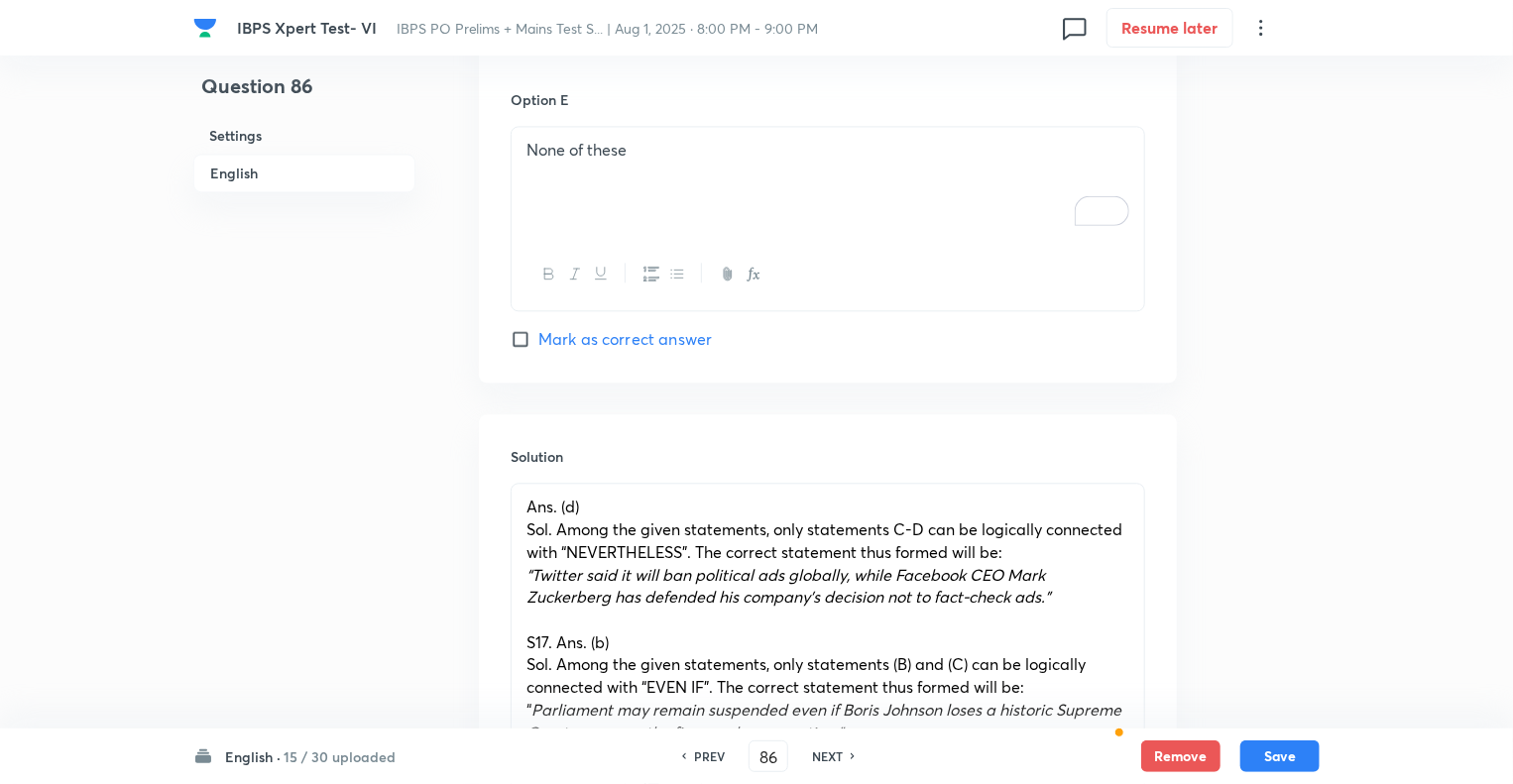 scroll, scrollTop: 2142, scrollLeft: 0, axis: vertical 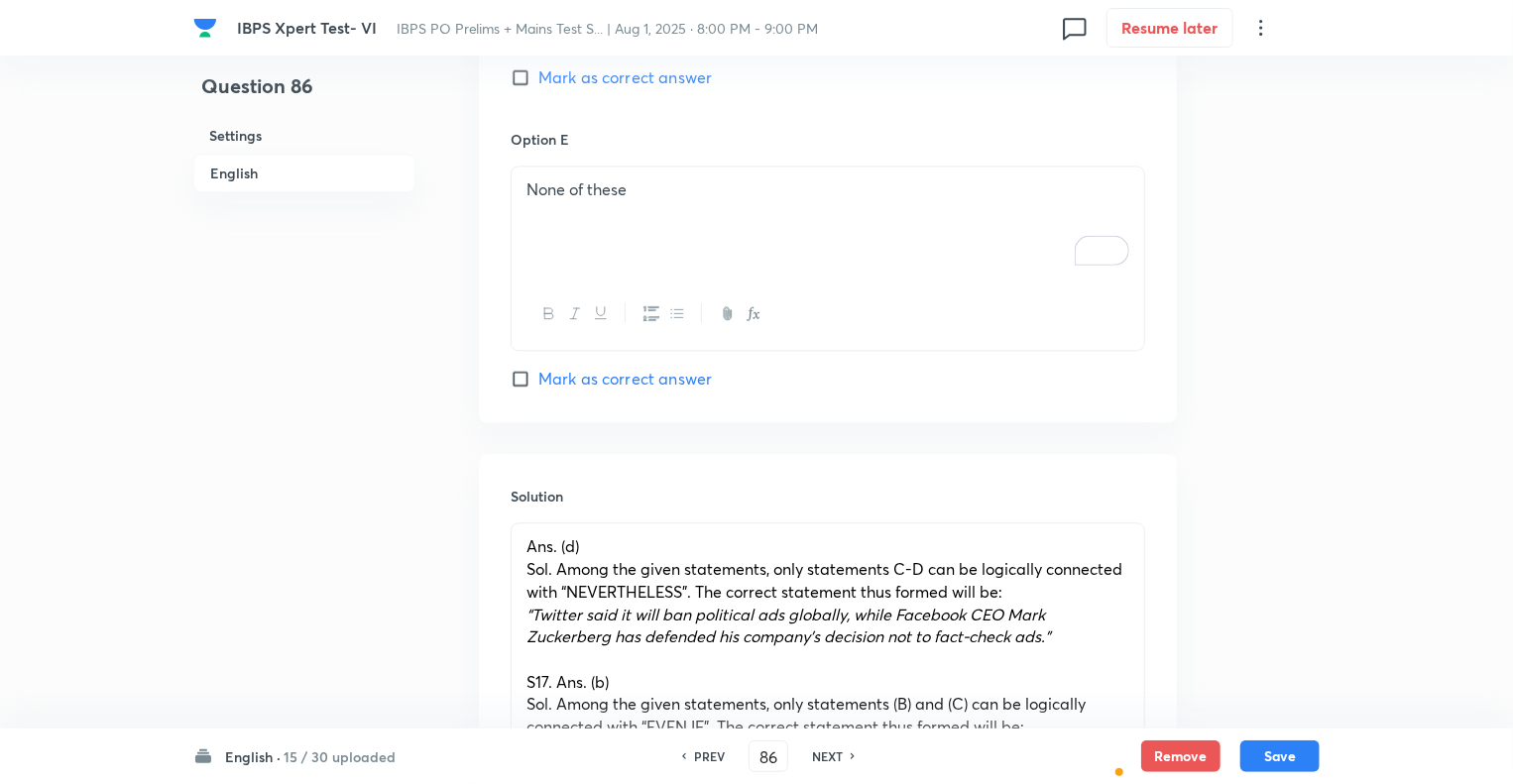 click on "Mark as correct answer" at bounding box center [524, 77] 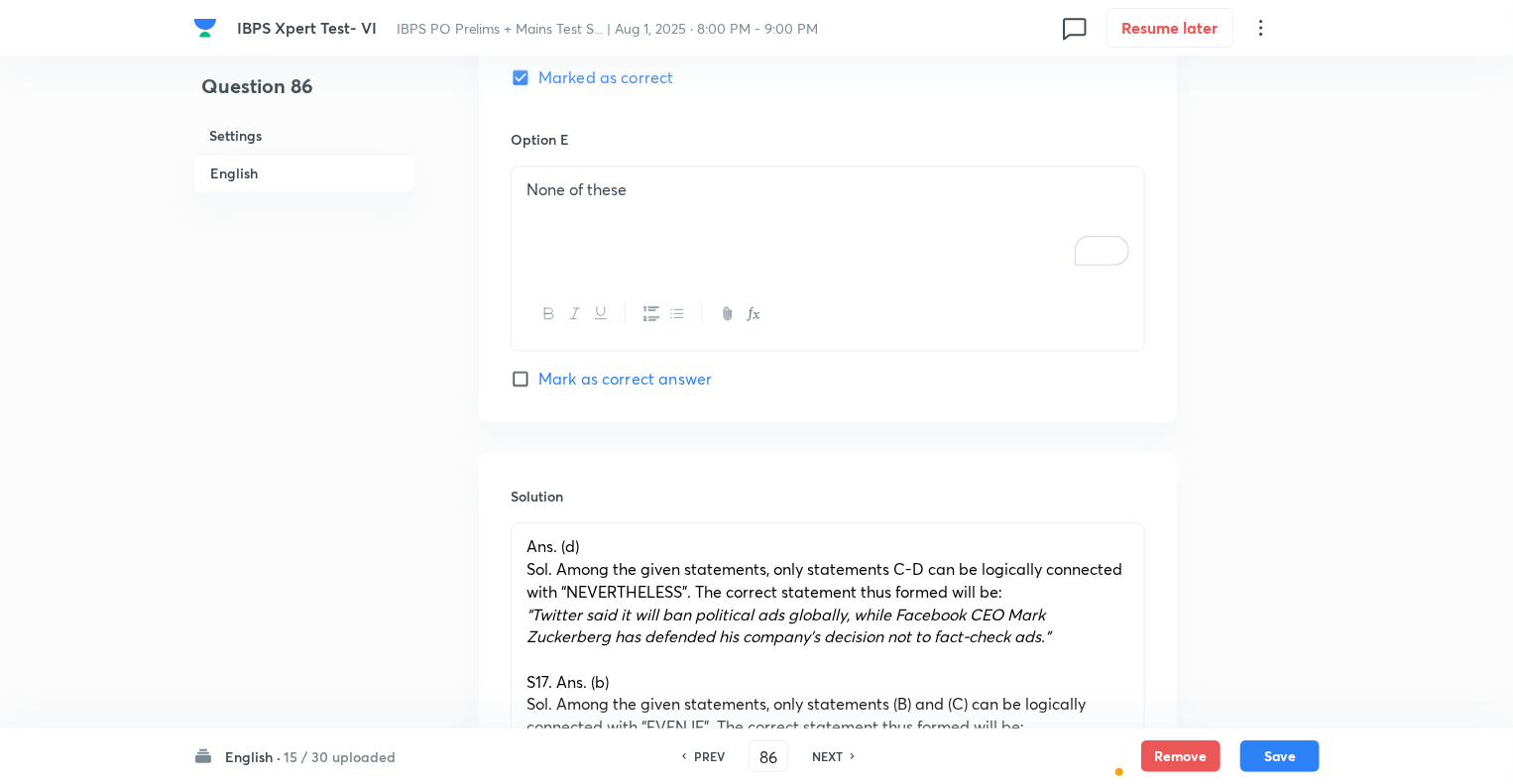 click on "Question 86 Settings English" at bounding box center (304, -533) 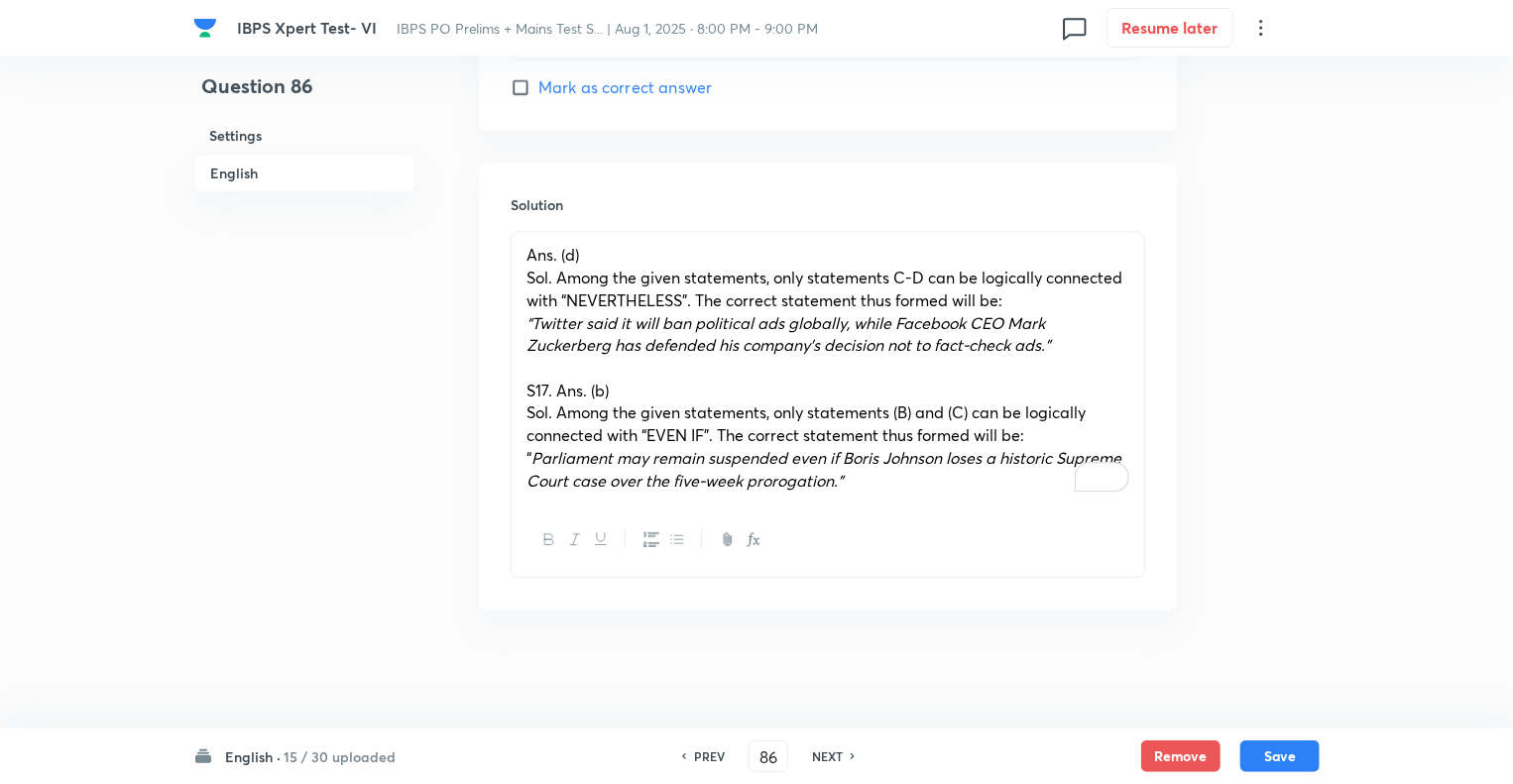 scroll, scrollTop: 2452, scrollLeft: 0, axis: vertical 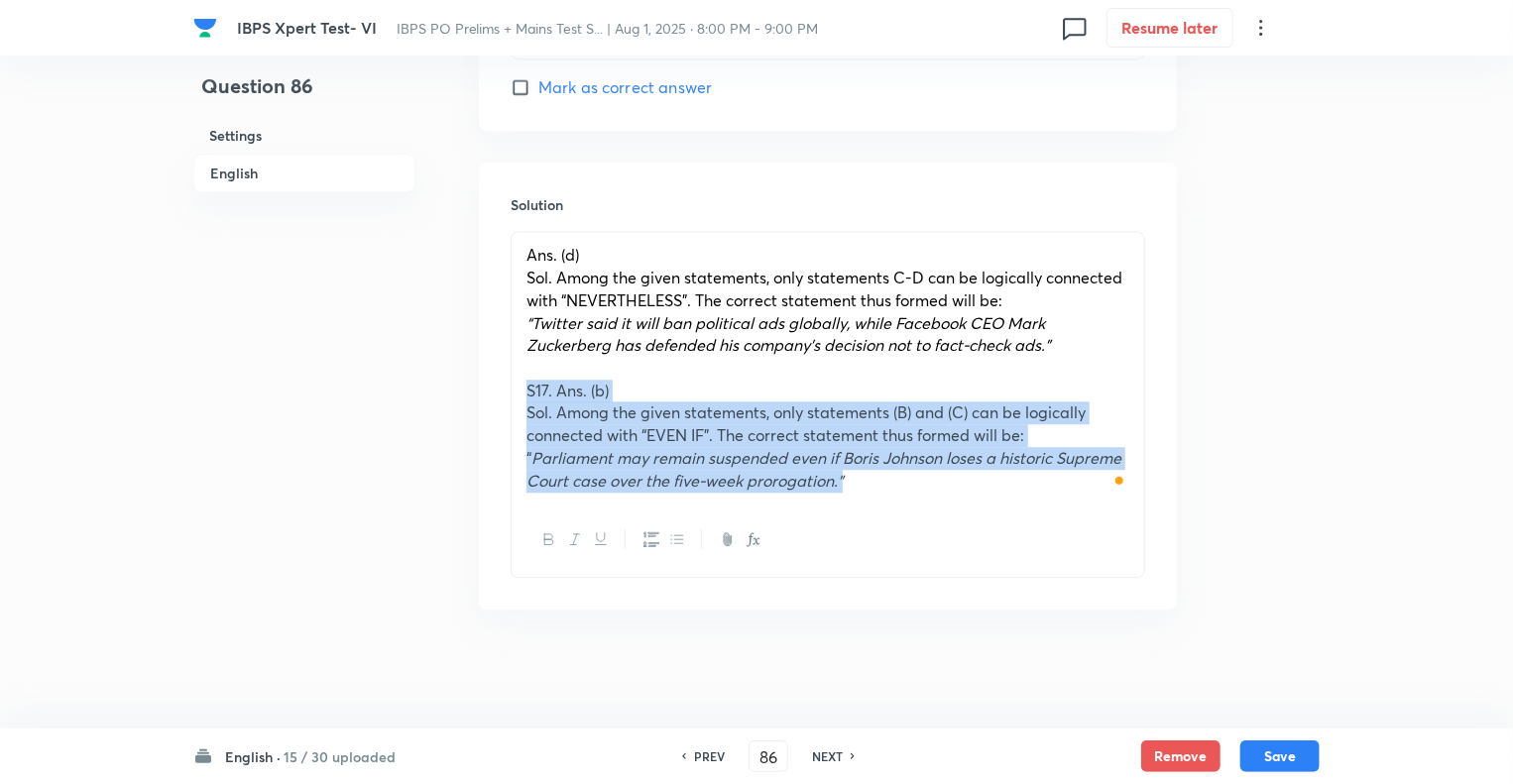 click on "IBPS Xpert Test- VI IBPS PO Prelims + Mains Test S... | Aug 1, 2025 · 8:00 PM - 9:00 PM 0 Resume later Question 86 Settings English Settings Type Single choice correct 5 options + 1 mark - 0.25 marks Edit Concept English Language Reading Comprehension Comprehension Sentence Connectors Edit Additional details Moderate Concept Not from PYQ paper No equation Edit In English Question WHILE  (A)  Google parent Alphabet gets 84% of its revenue from advertising, with an increasing amount coming through its YouTube video platform.  (B)  Google has managed to escape the same level of scrutiny. (C)  Twitter said it will ban political ads globally  (D)  Facebook CEO Mark Zuckerberg has defended his company’s decision not to fact-check ads.  Option A  Only B-D   Mark as correct answer Option B Both A-C and B-C   Mark as correct answer Option C Only B-C   Mark as correct answer Option D Only C-D   Marked as correct Option E None of these Mark as correct answer Solution  Ans. (d) S17. Ans. (b) “ English · PREV 86" at bounding box center [756, -825] 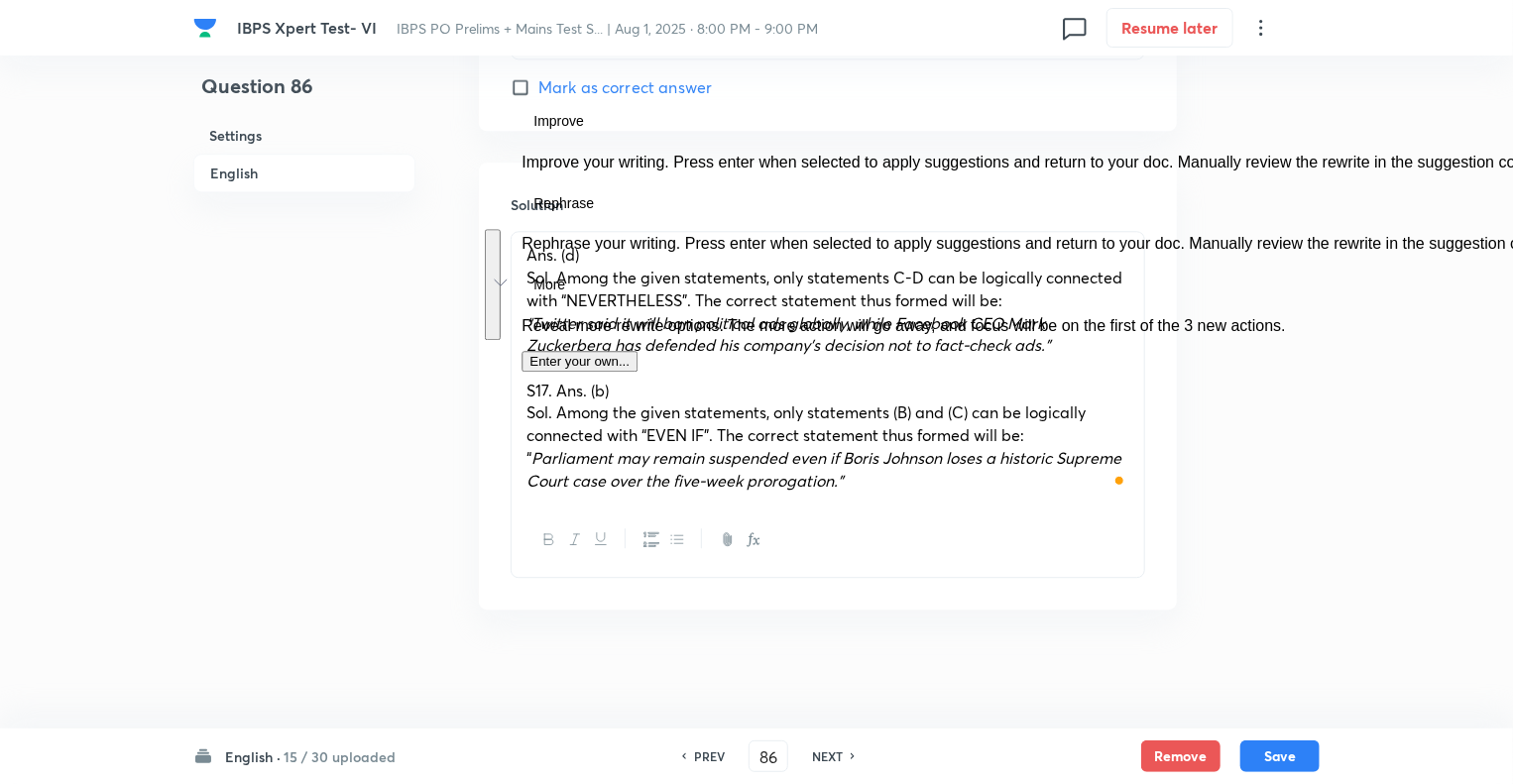 scroll, scrollTop: 2362, scrollLeft: 0, axis: vertical 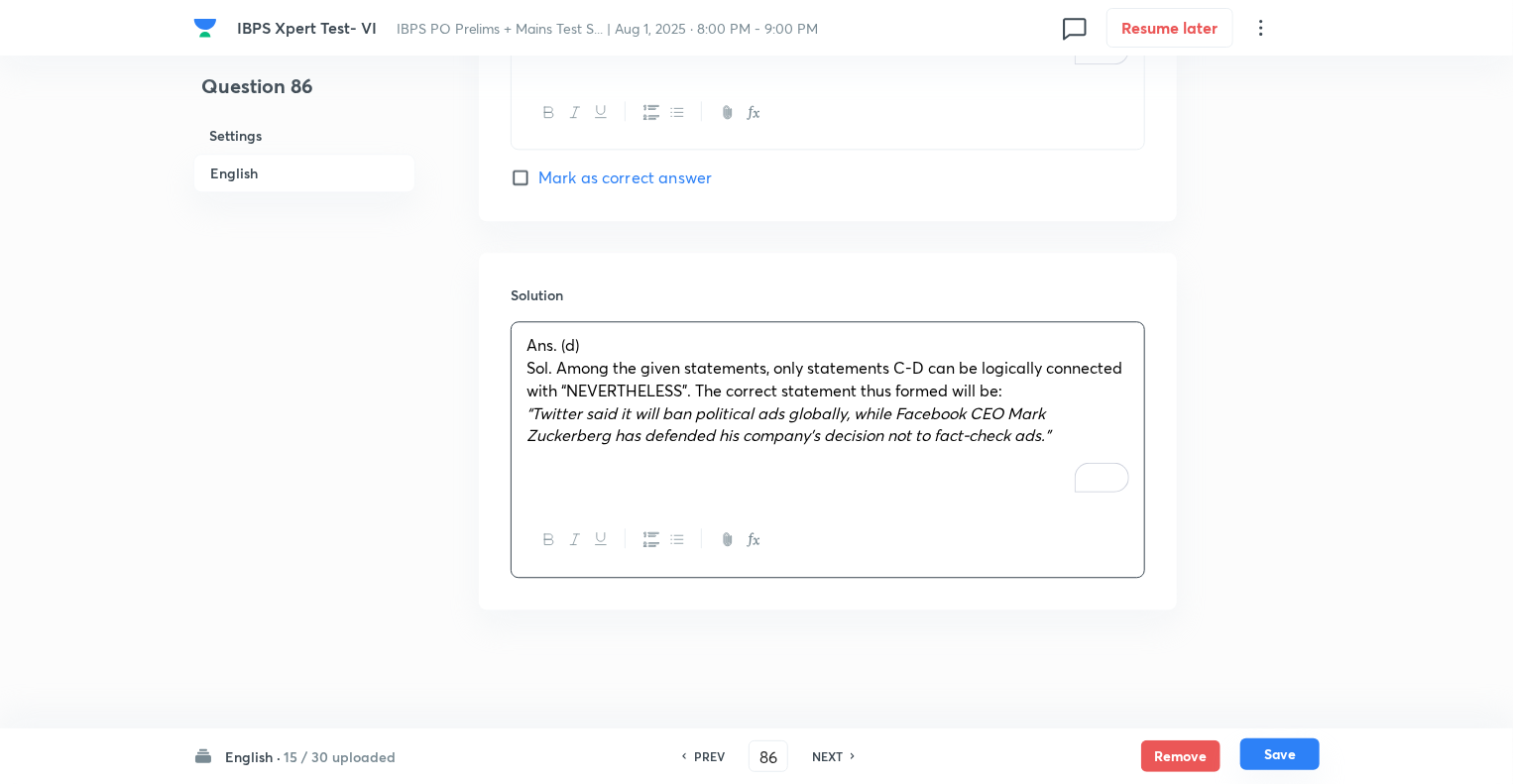 click on "Save" at bounding box center [1280, 754] 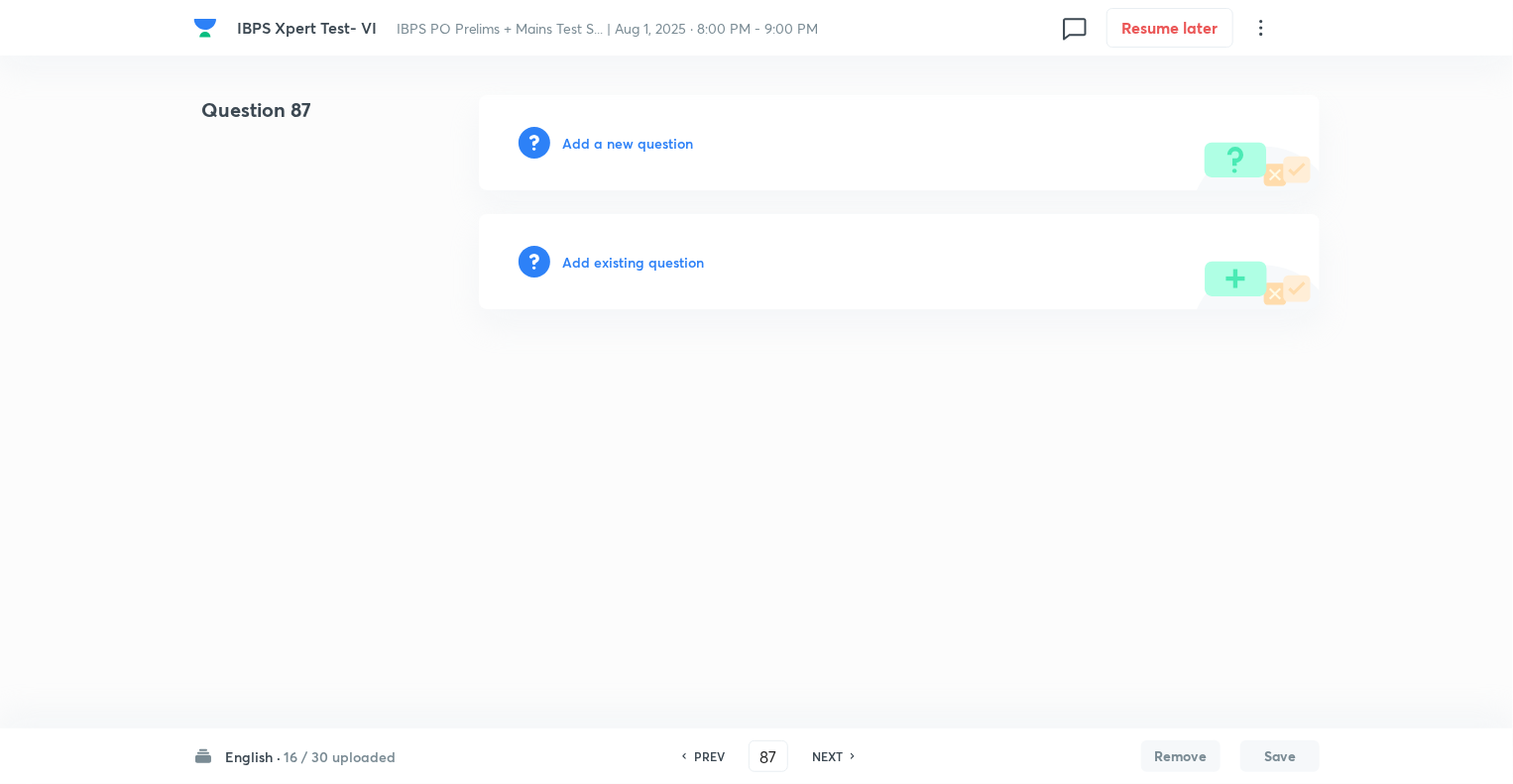scroll, scrollTop: 0, scrollLeft: 0, axis: both 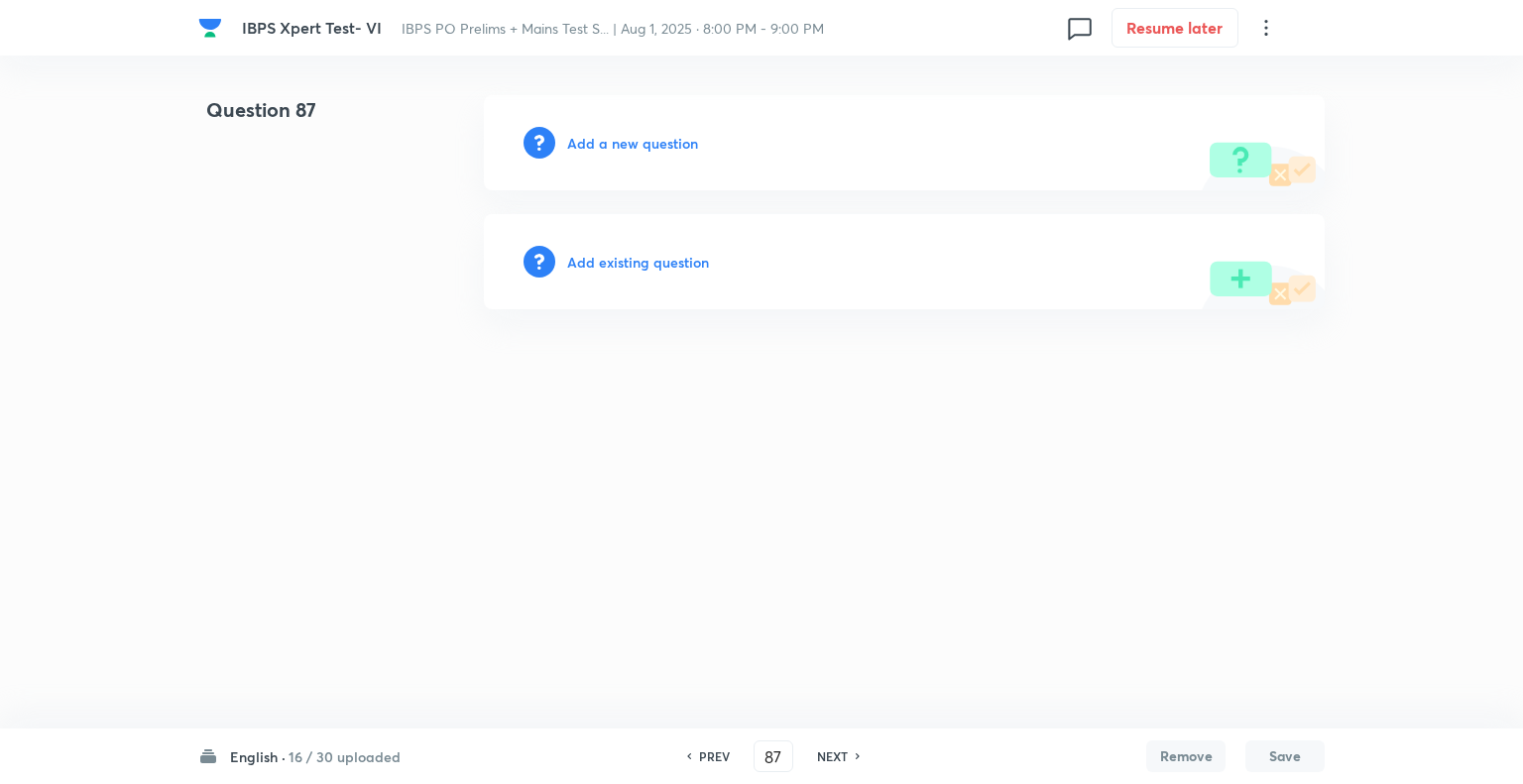 click on "PREV" at bounding box center (714, 756) 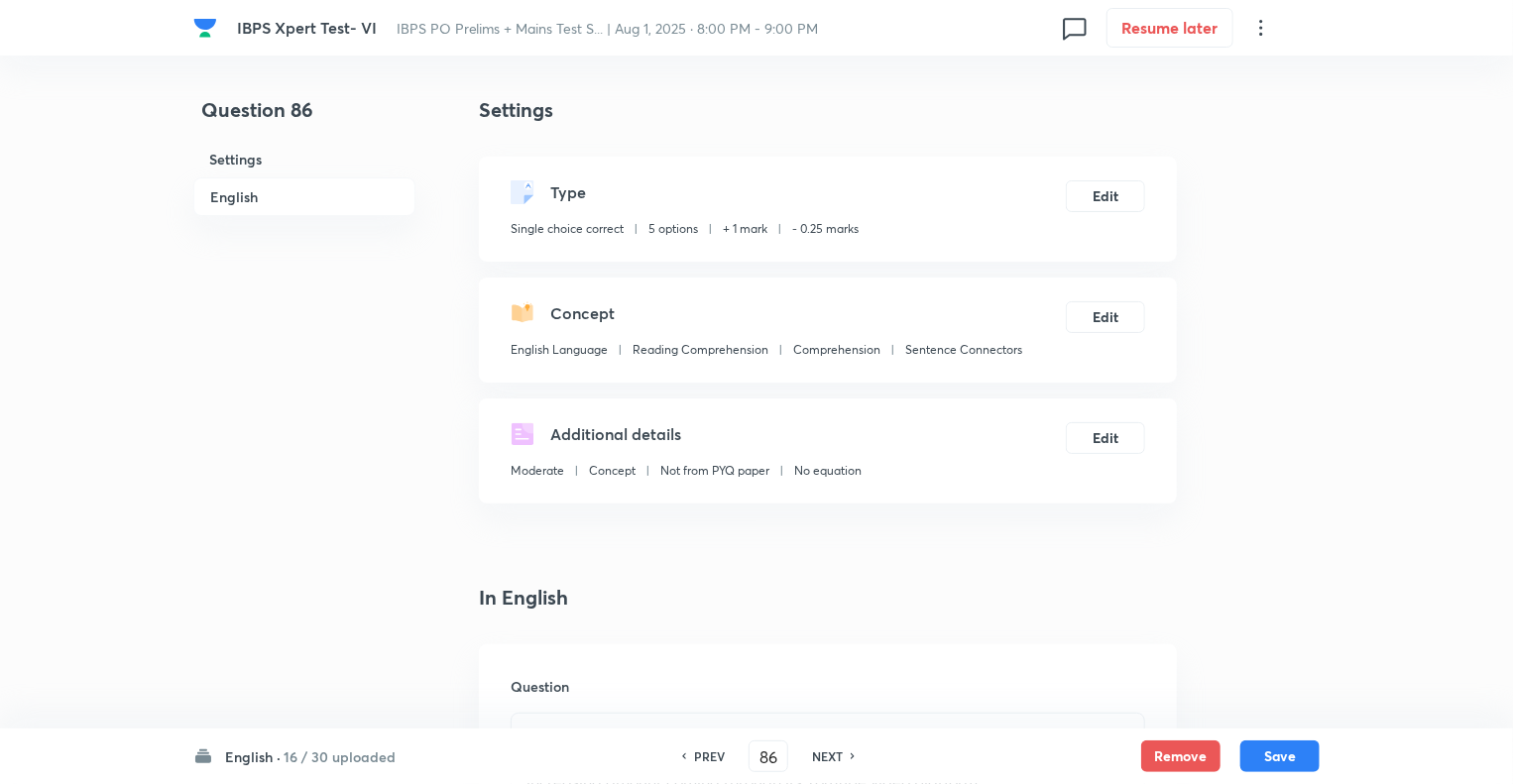 click on "PREV" at bounding box center (709, 756) 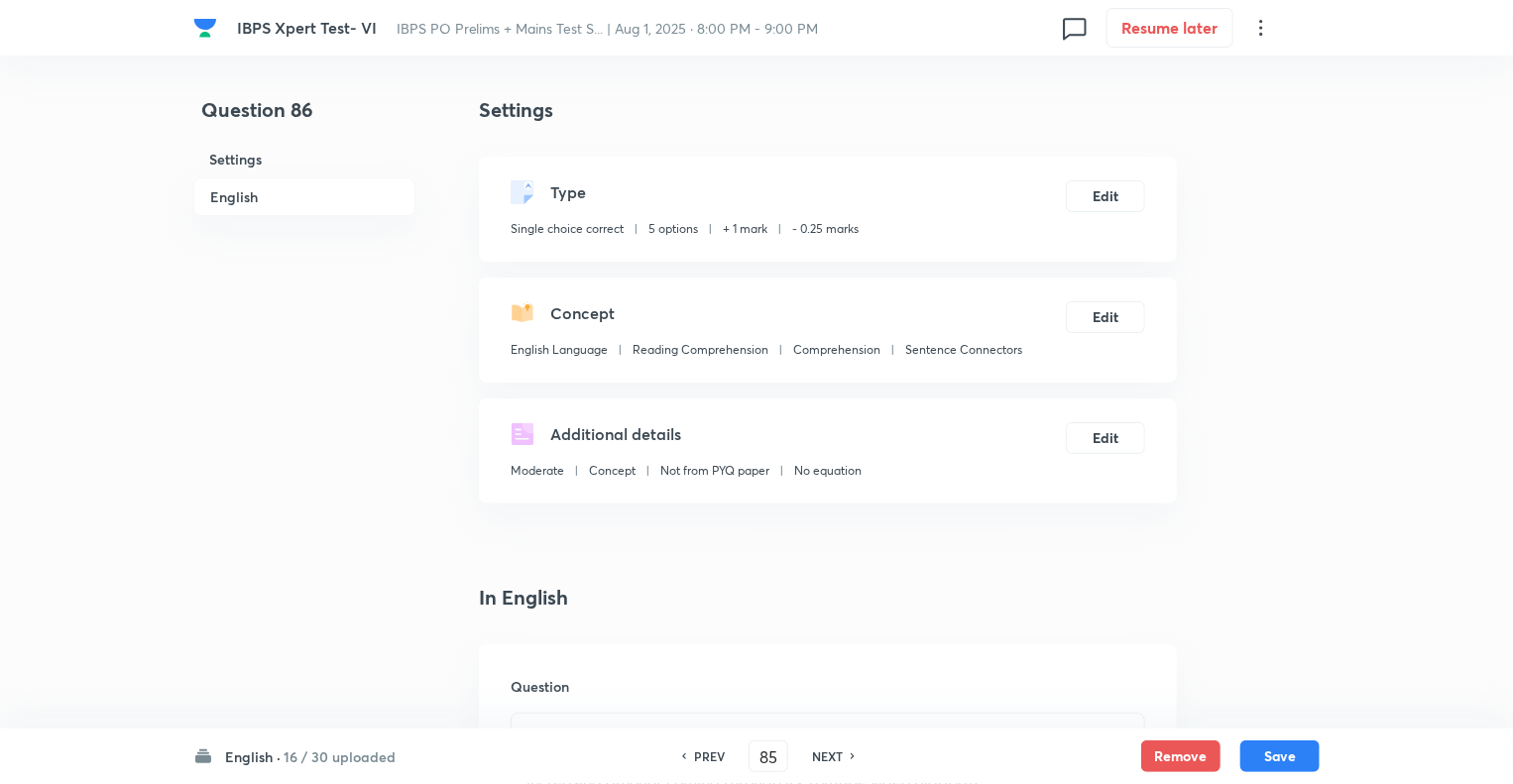 checkbox on "false" 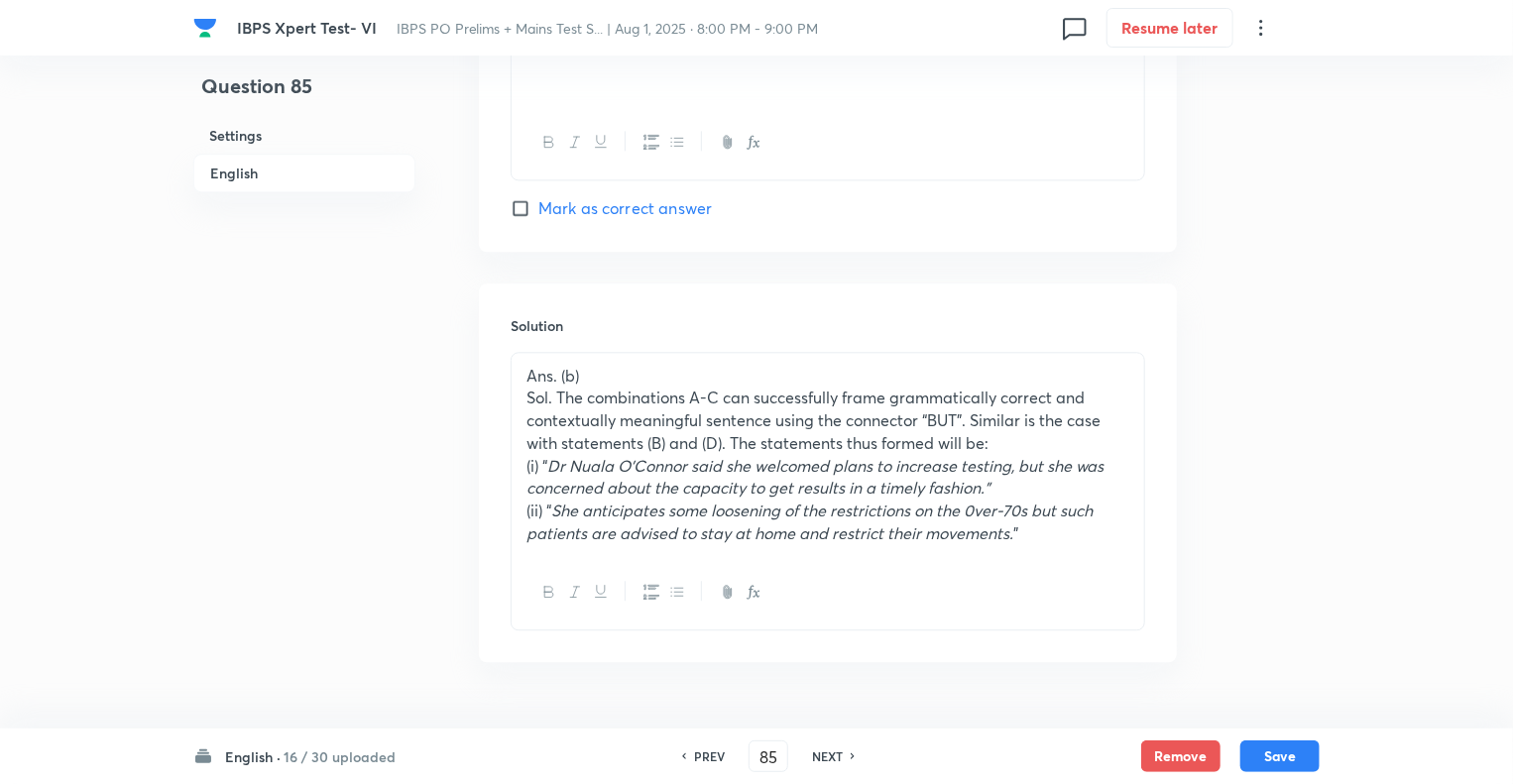scroll, scrollTop: 2362, scrollLeft: 0, axis: vertical 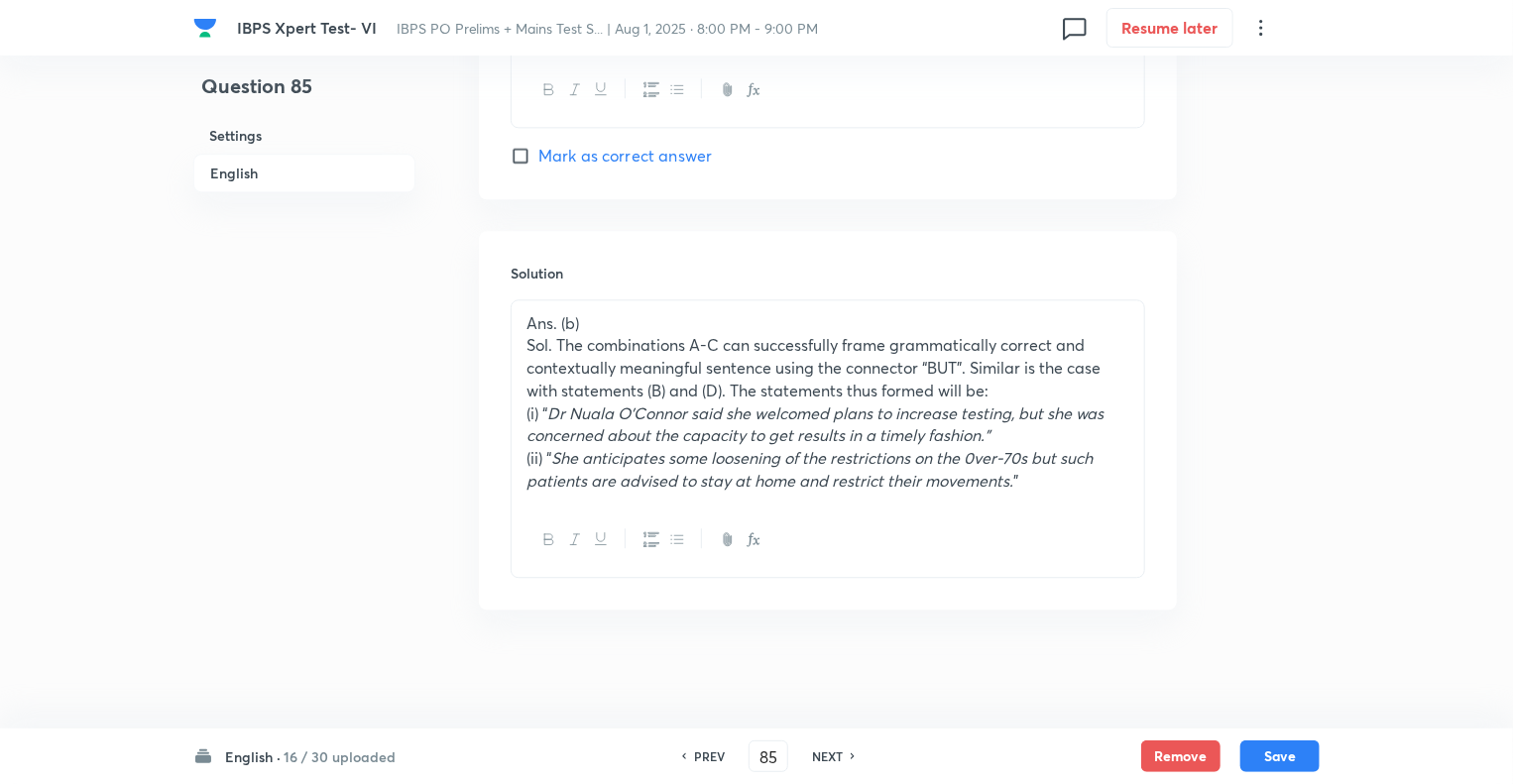 click on "NEXT" at bounding box center (827, 756) 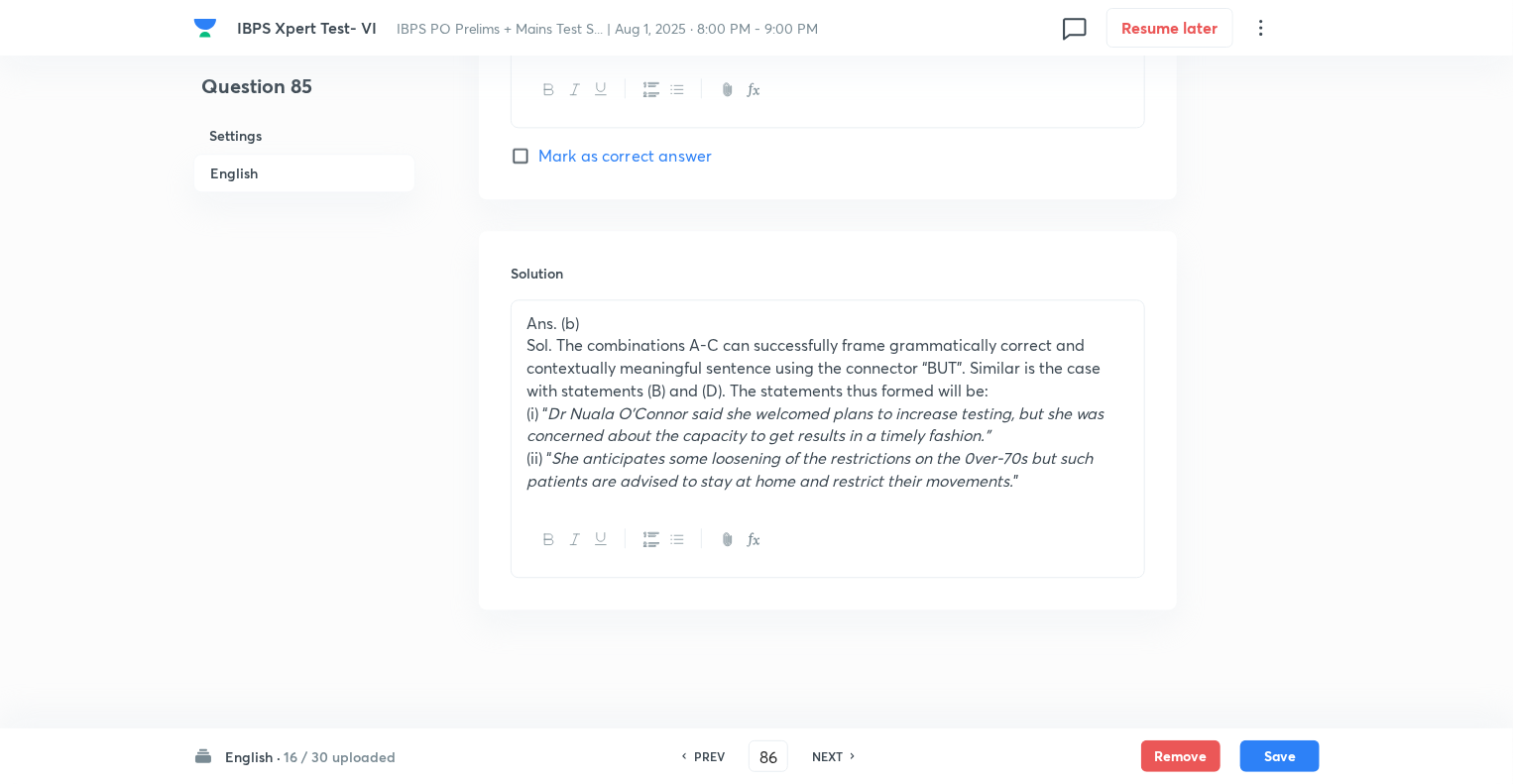 checkbox on "false" 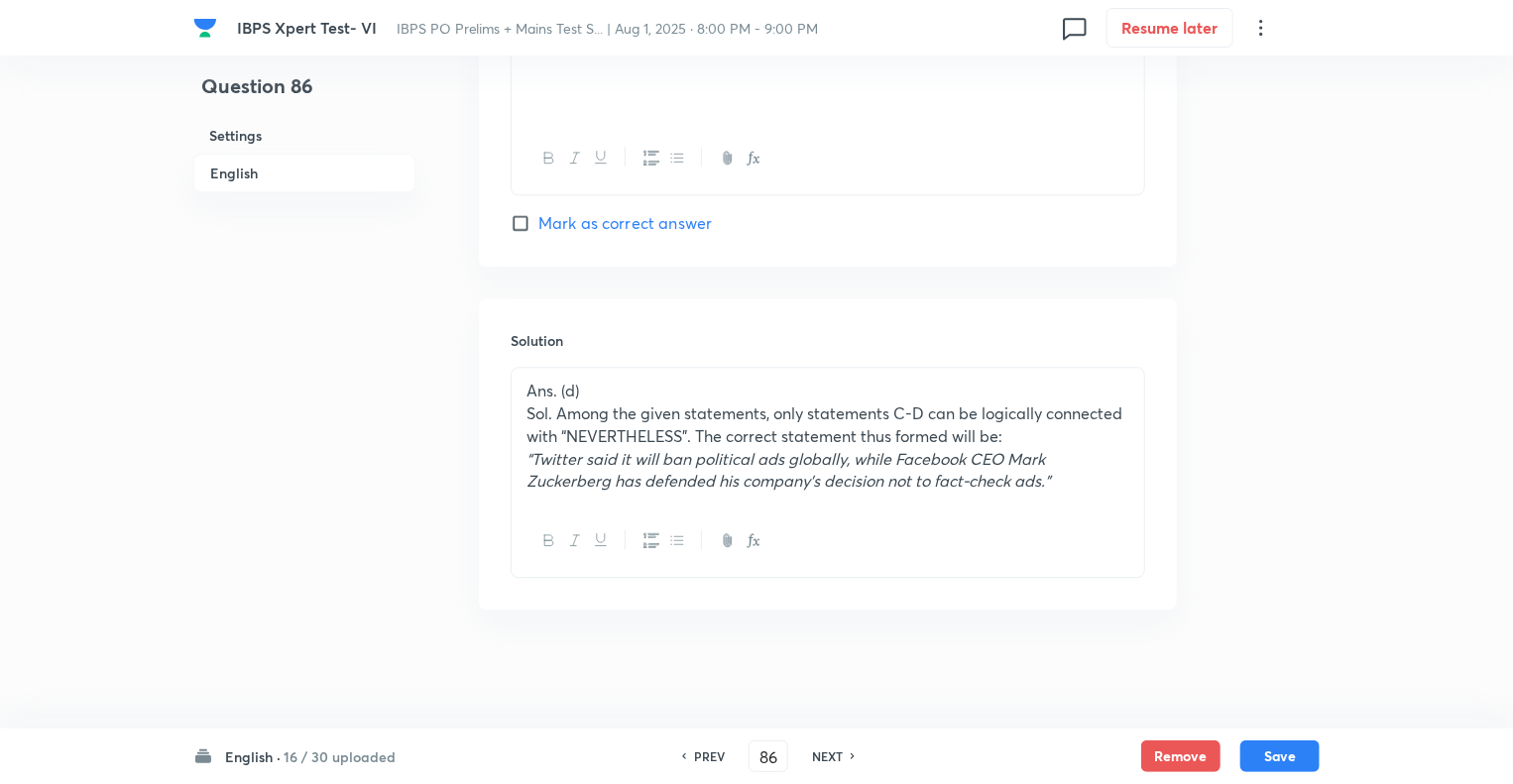 scroll, scrollTop: 2316, scrollLeft: 0, axis: vertical 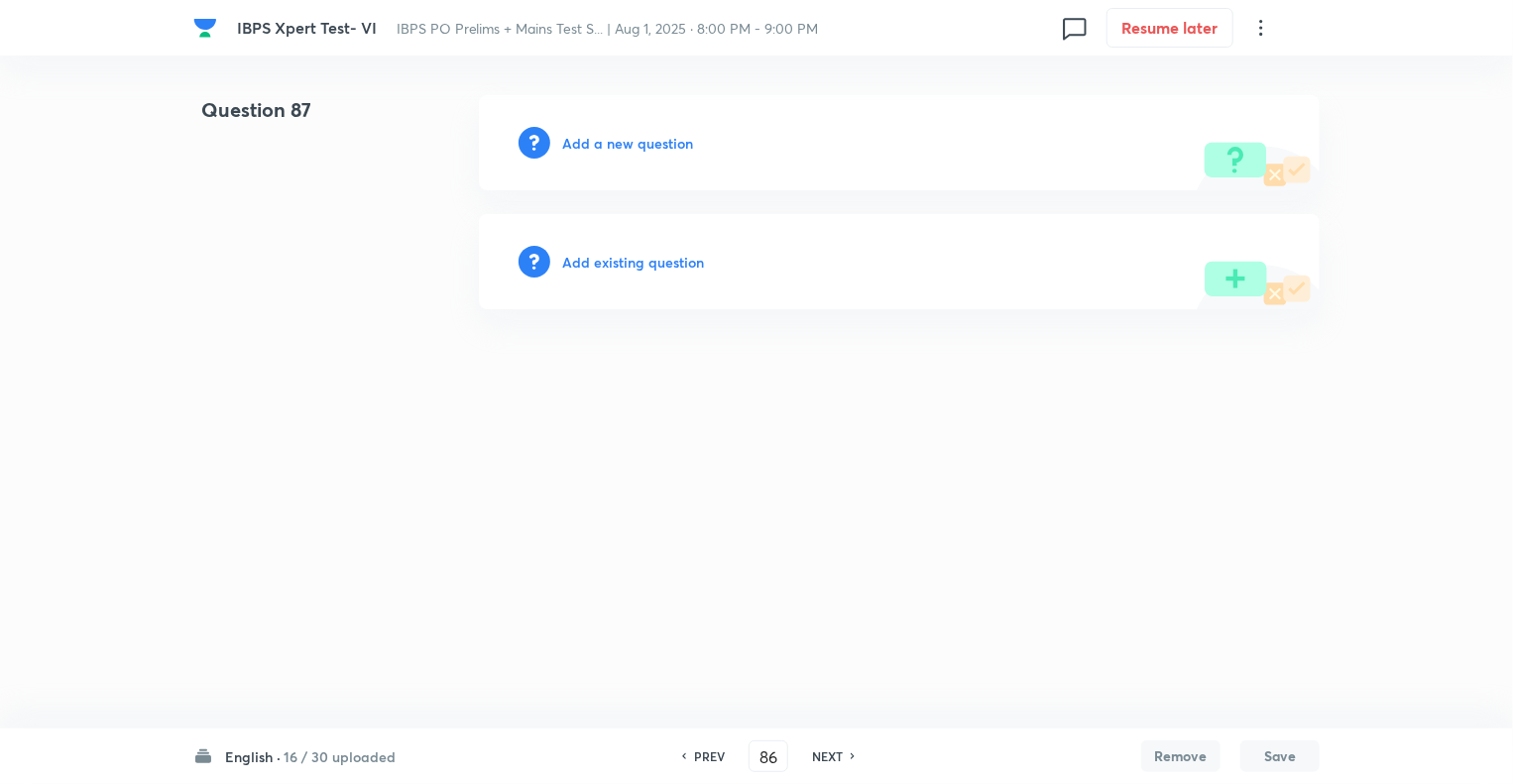 type on "87" 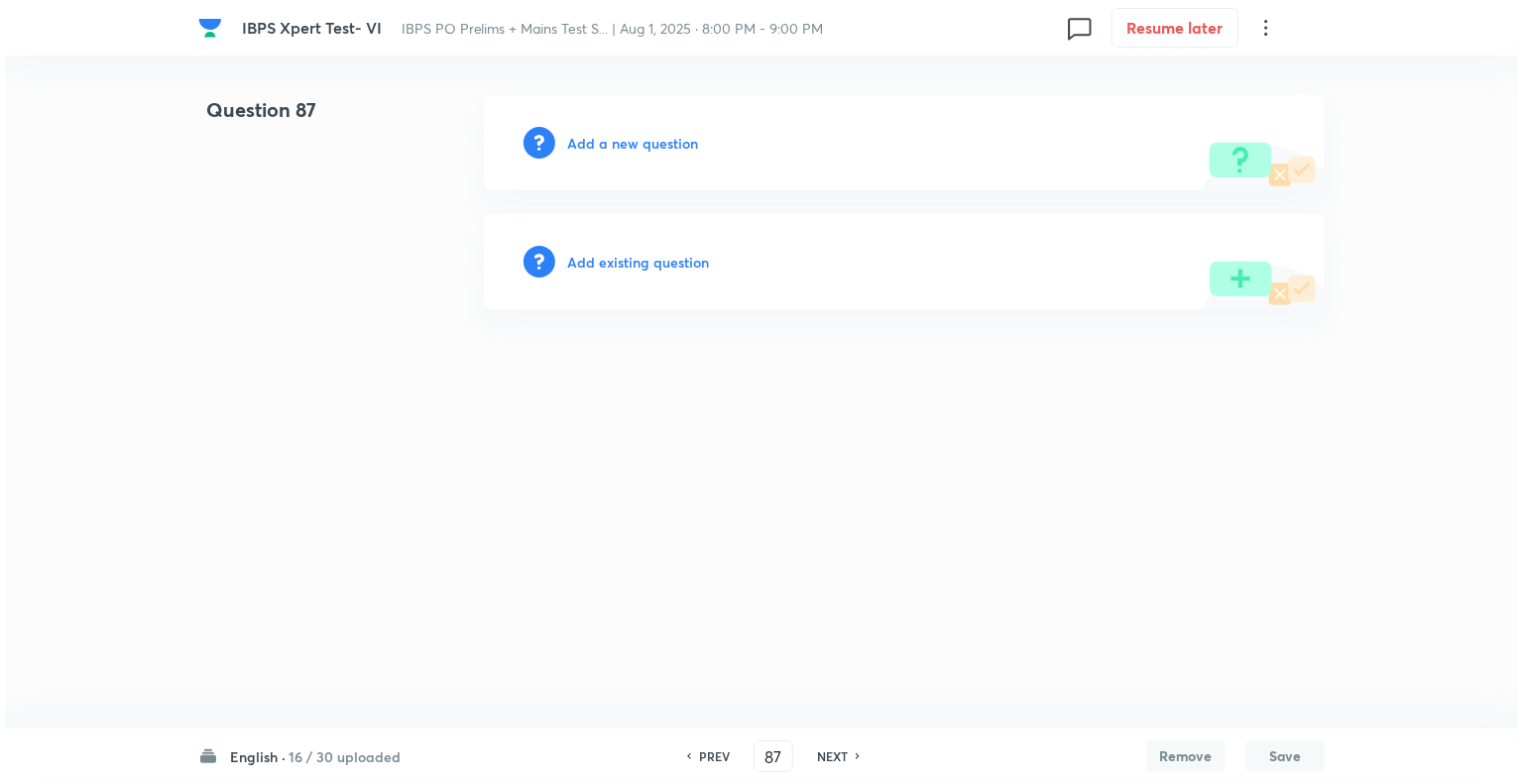 scroll, scrollTop: 0, scrollLeft: 0, axis: both 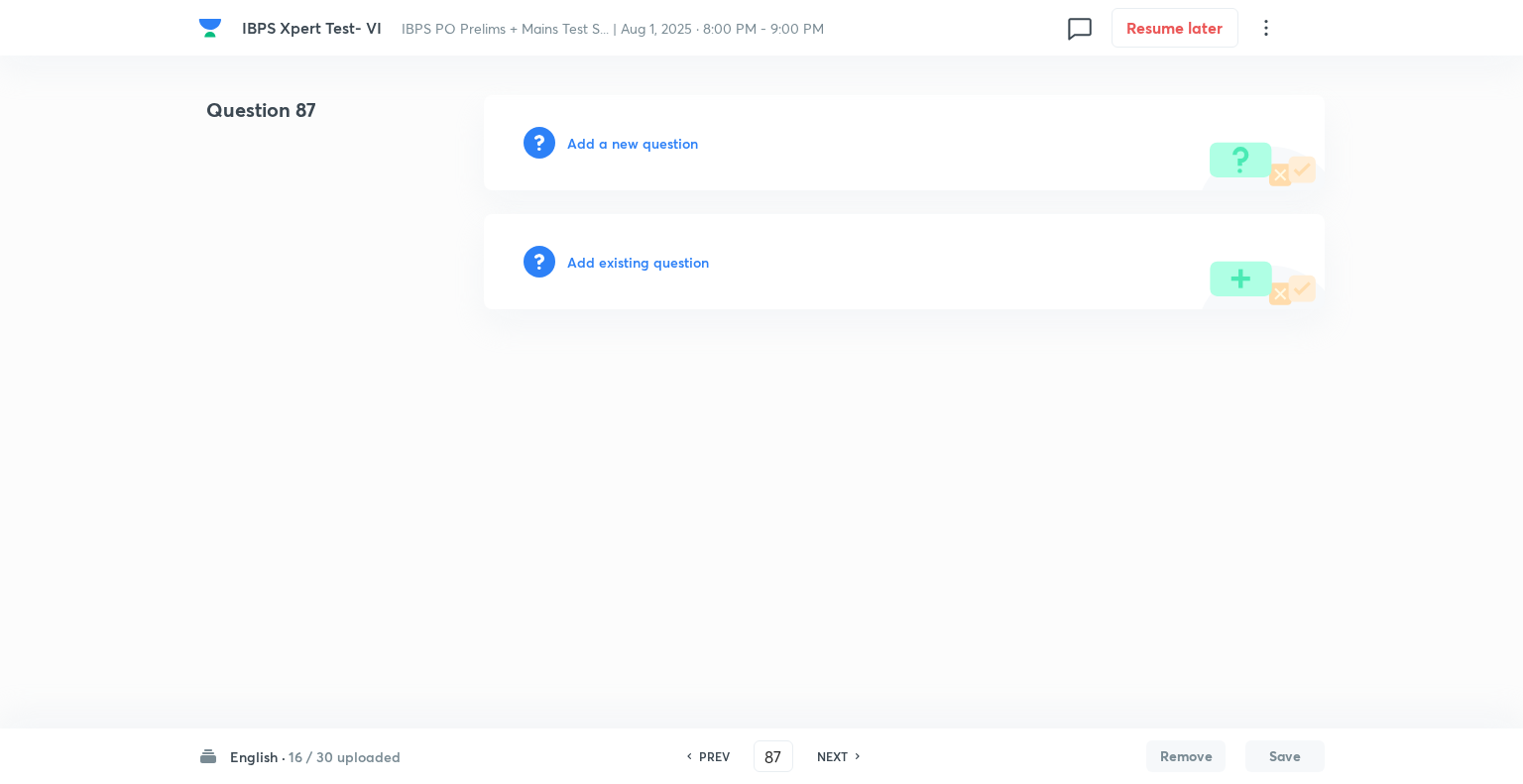 click on "Add a new question" at bounding box center [633, 143] 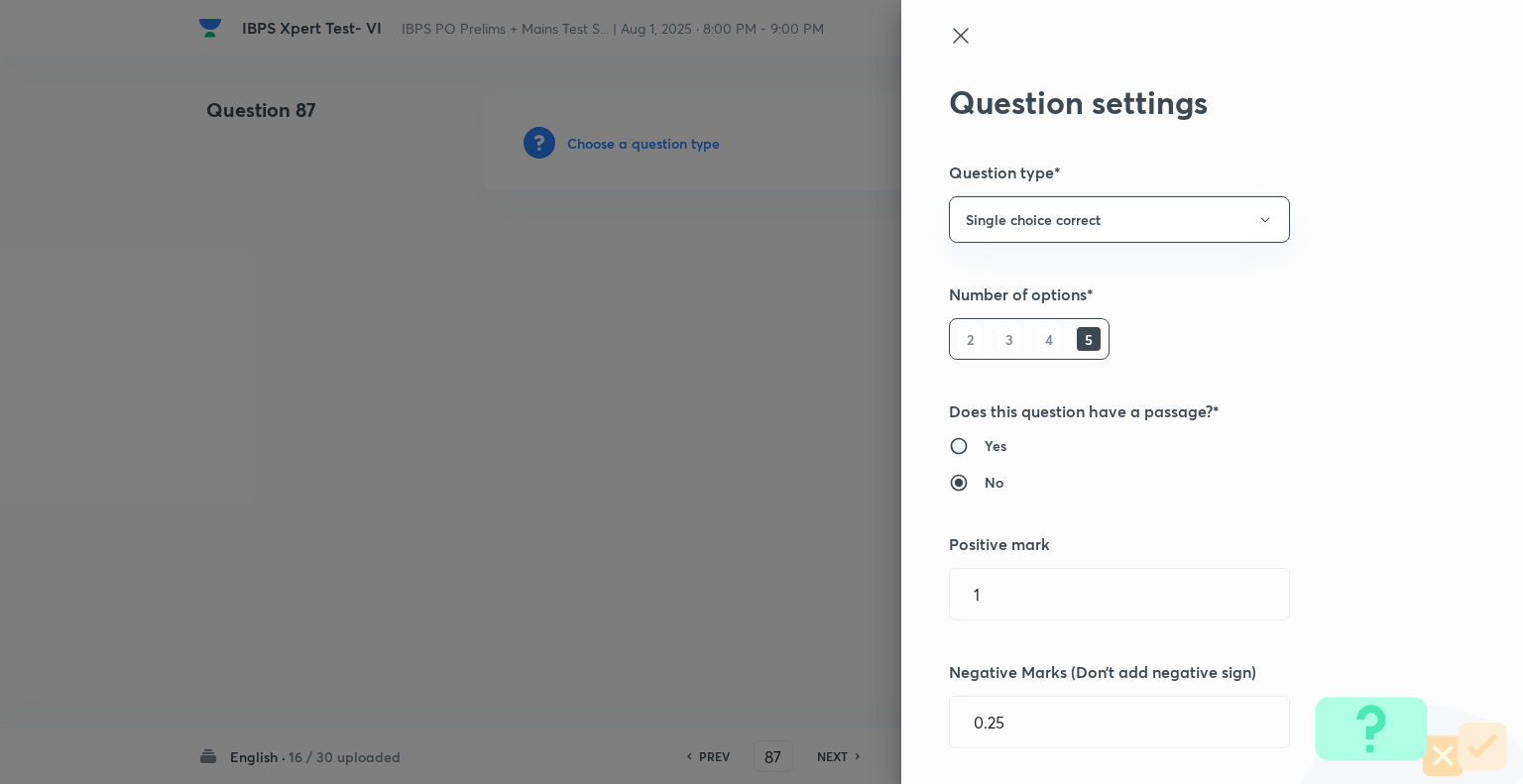 click at bounding box center [762, 392] 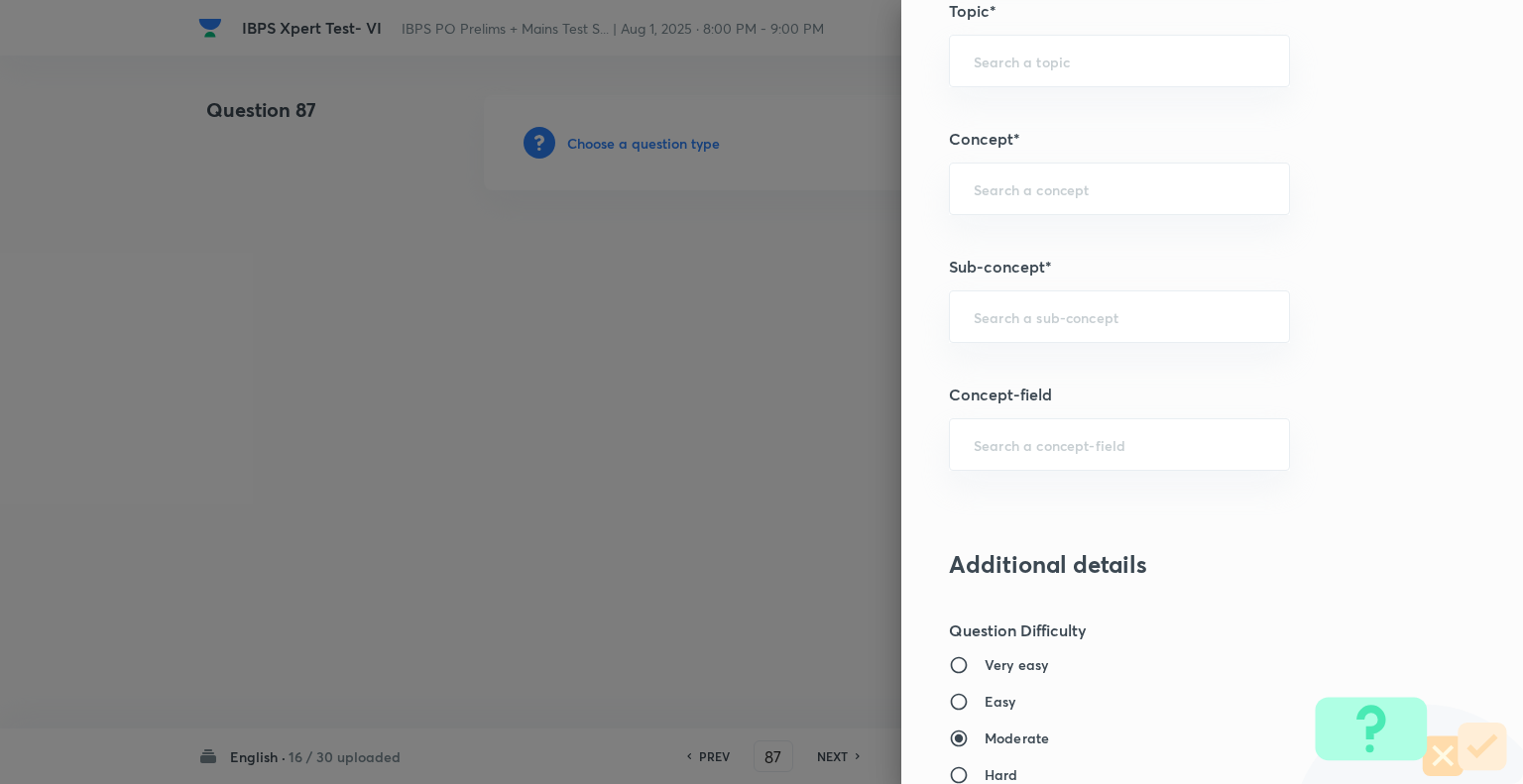 scroll, scrollTop: 1027, scrollLeft: 0, axis: vertical 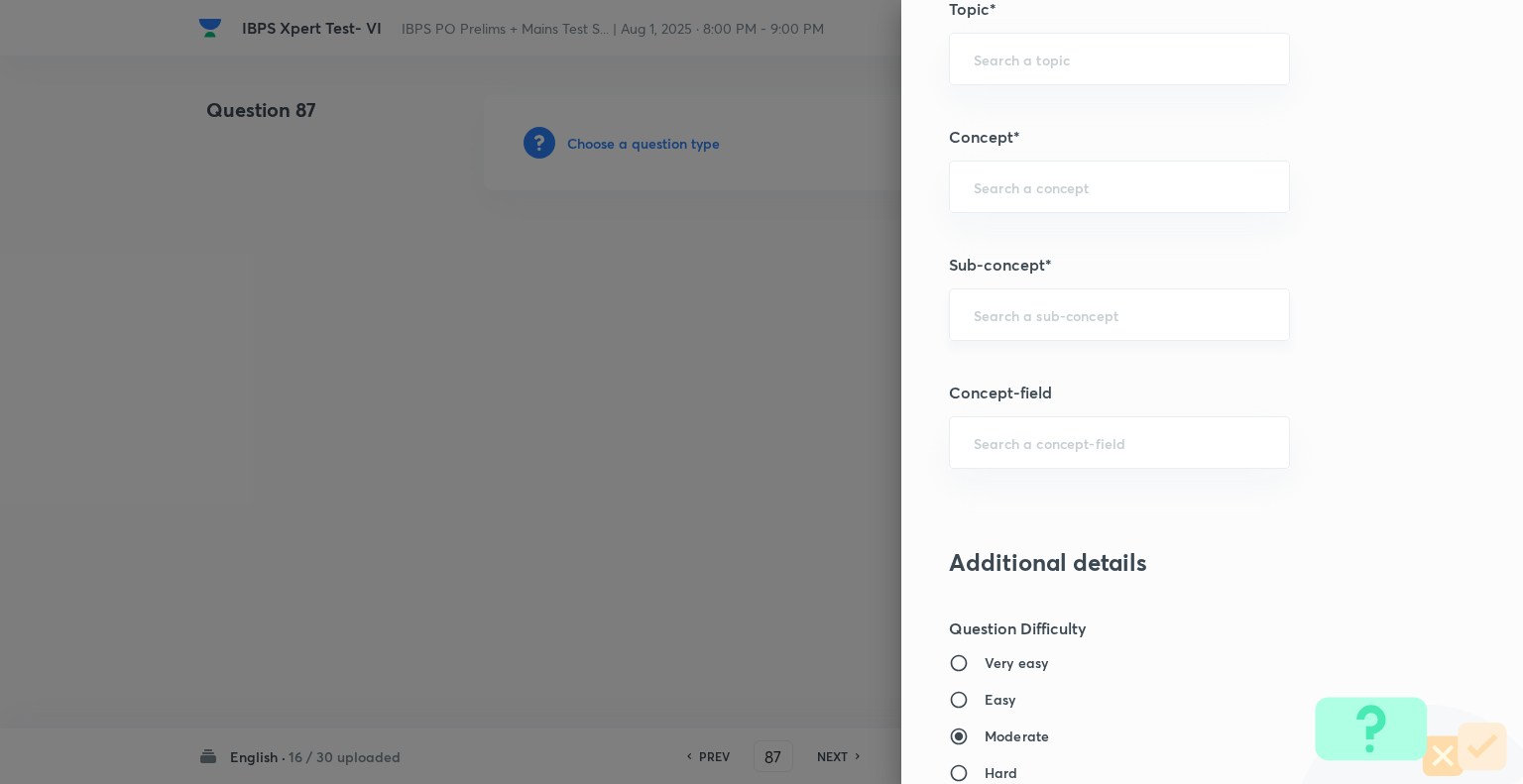 click on "​" at bounding box center [1119, 314] 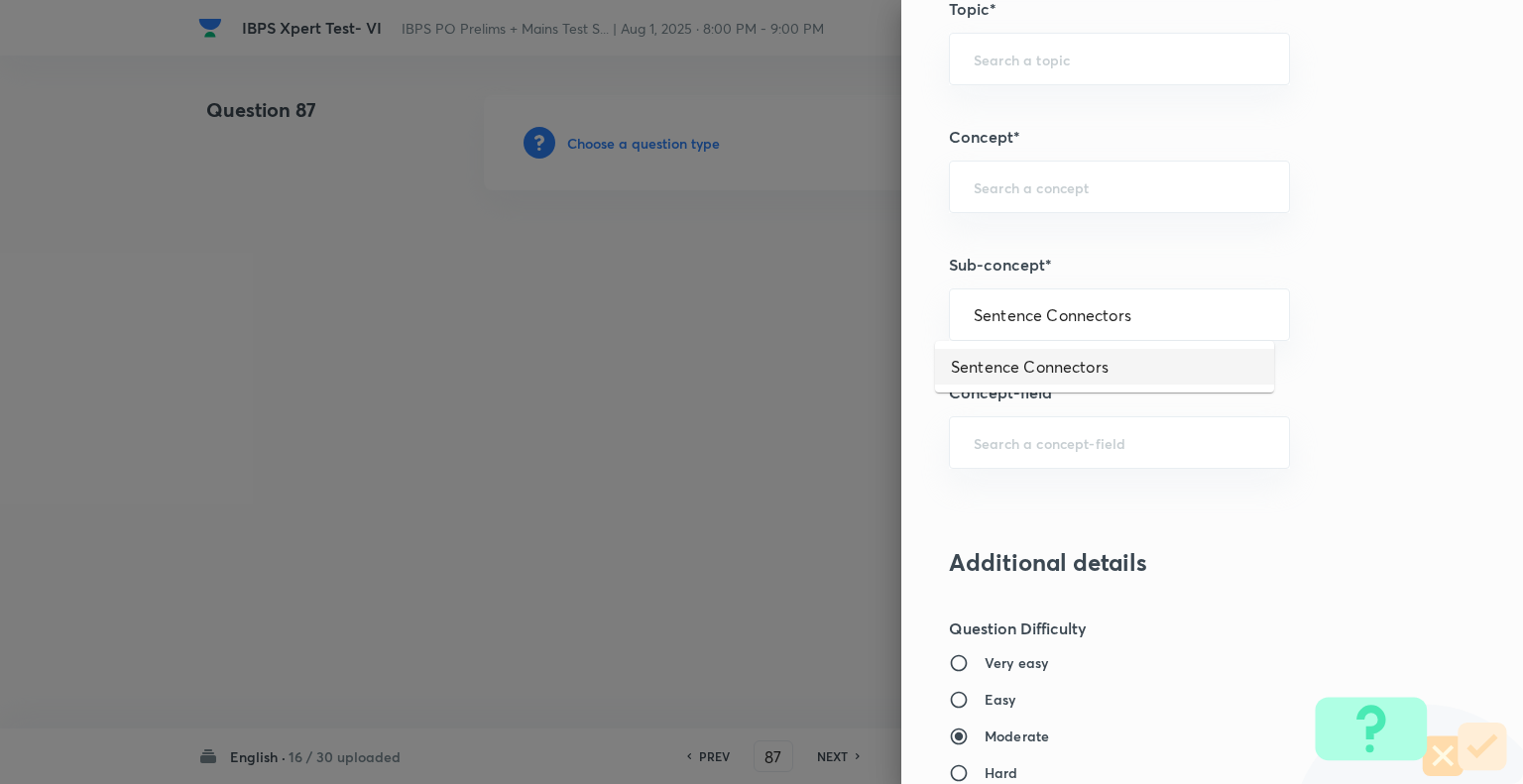 click on "Sentence Connectors" at bounding box center [1105, 367] 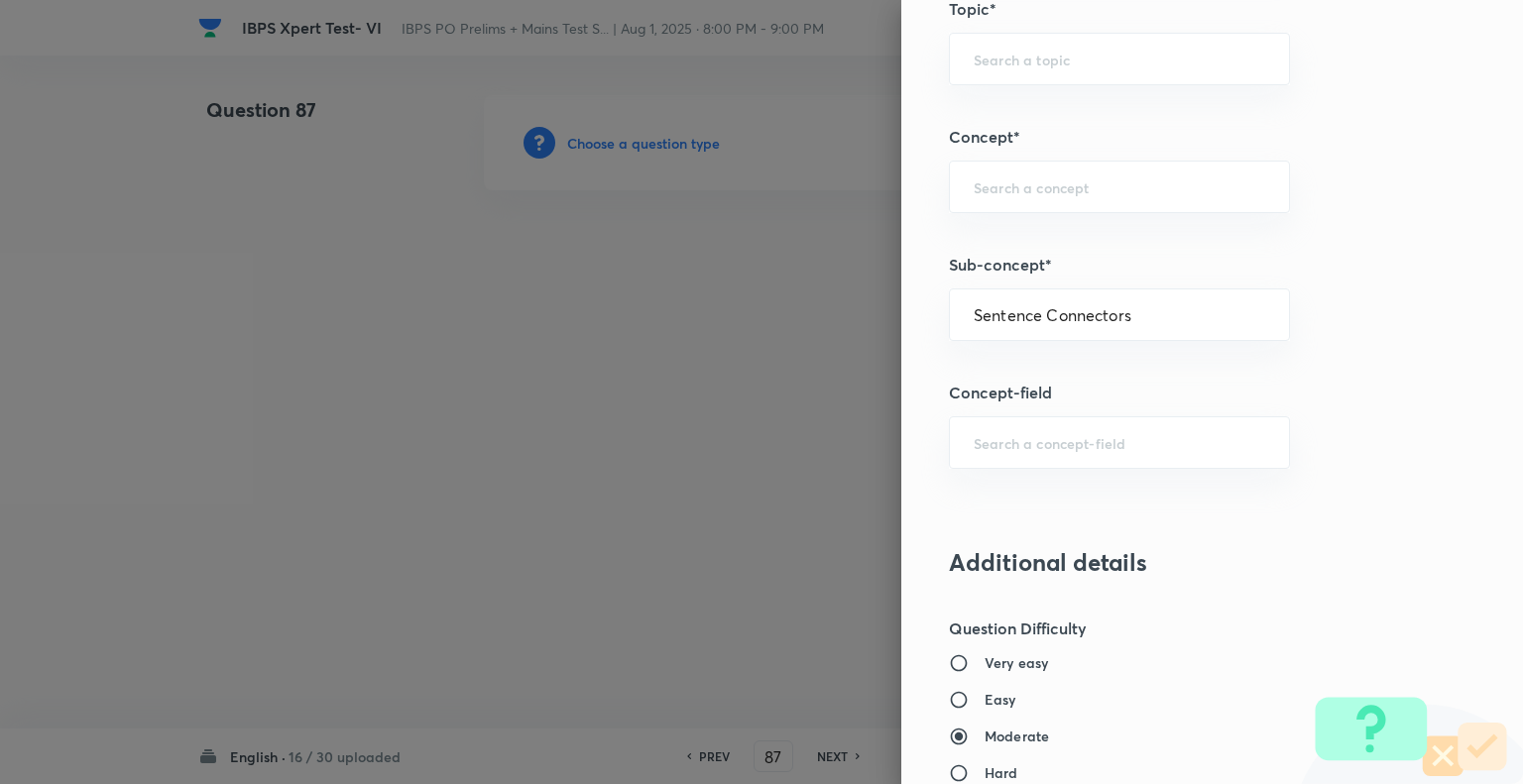 type on "English Language" 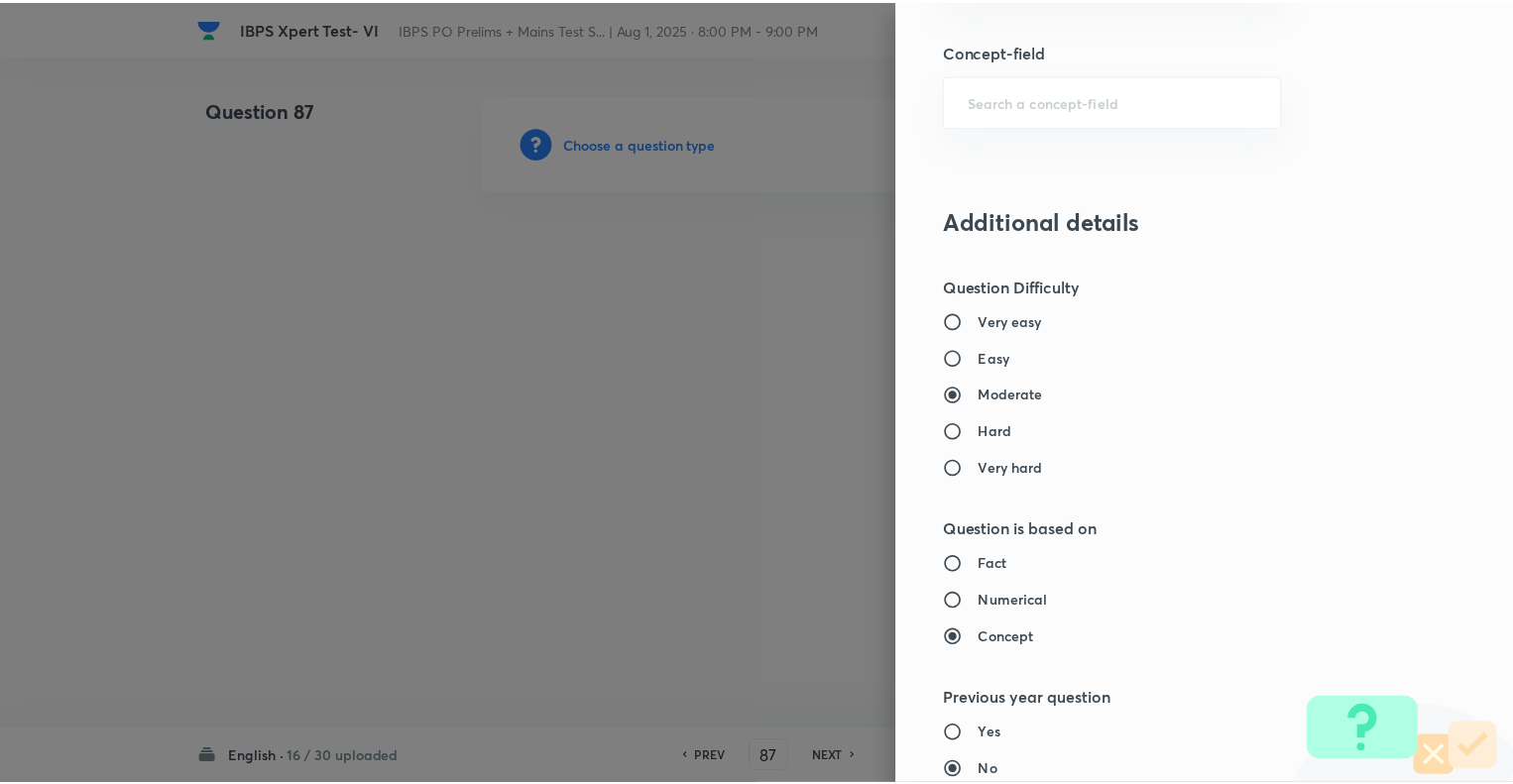 scroll, scrollTop: 1914, scrollLeft: 0, axis: vertical 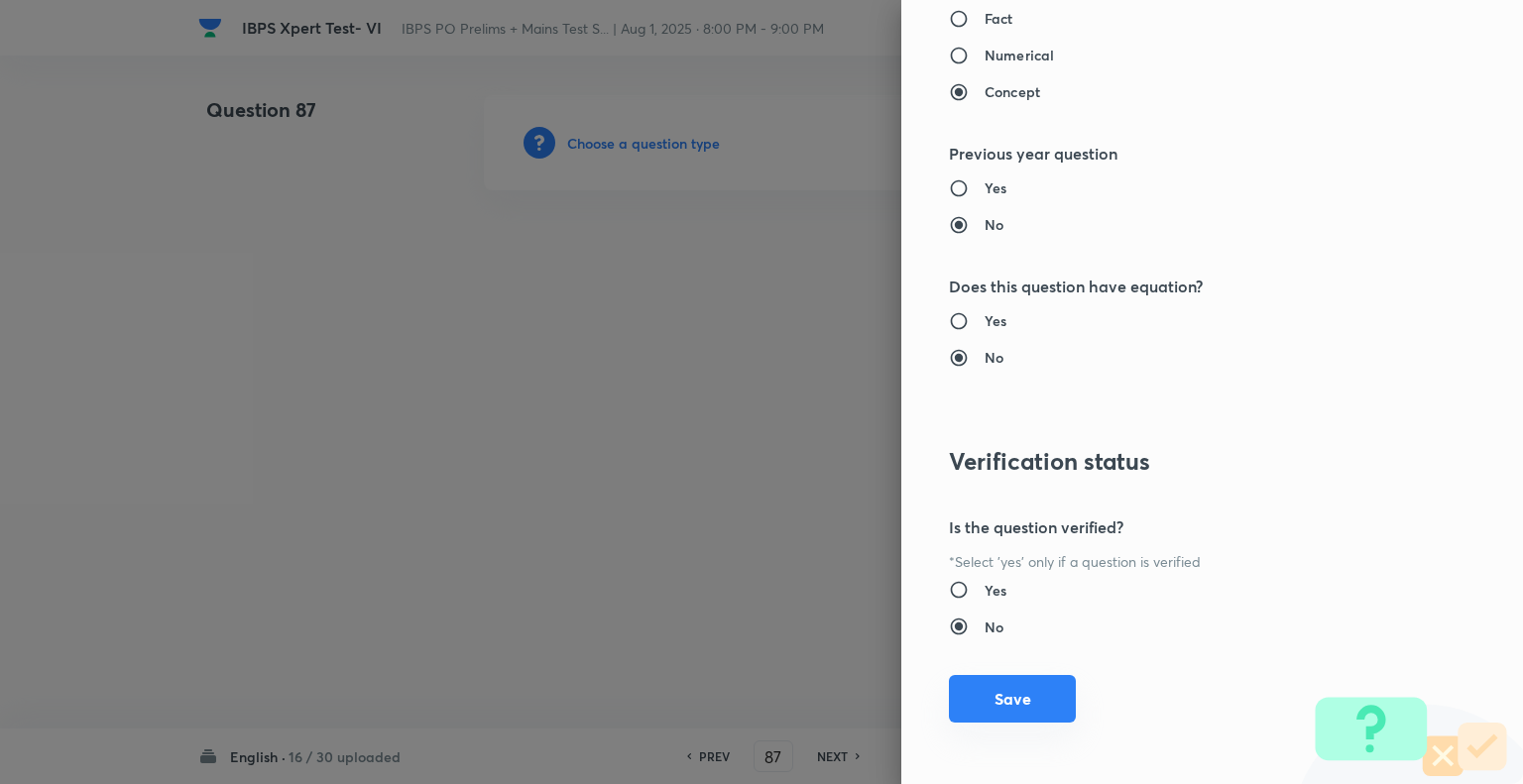 click on "Save" at bounding box center [1012, 699] 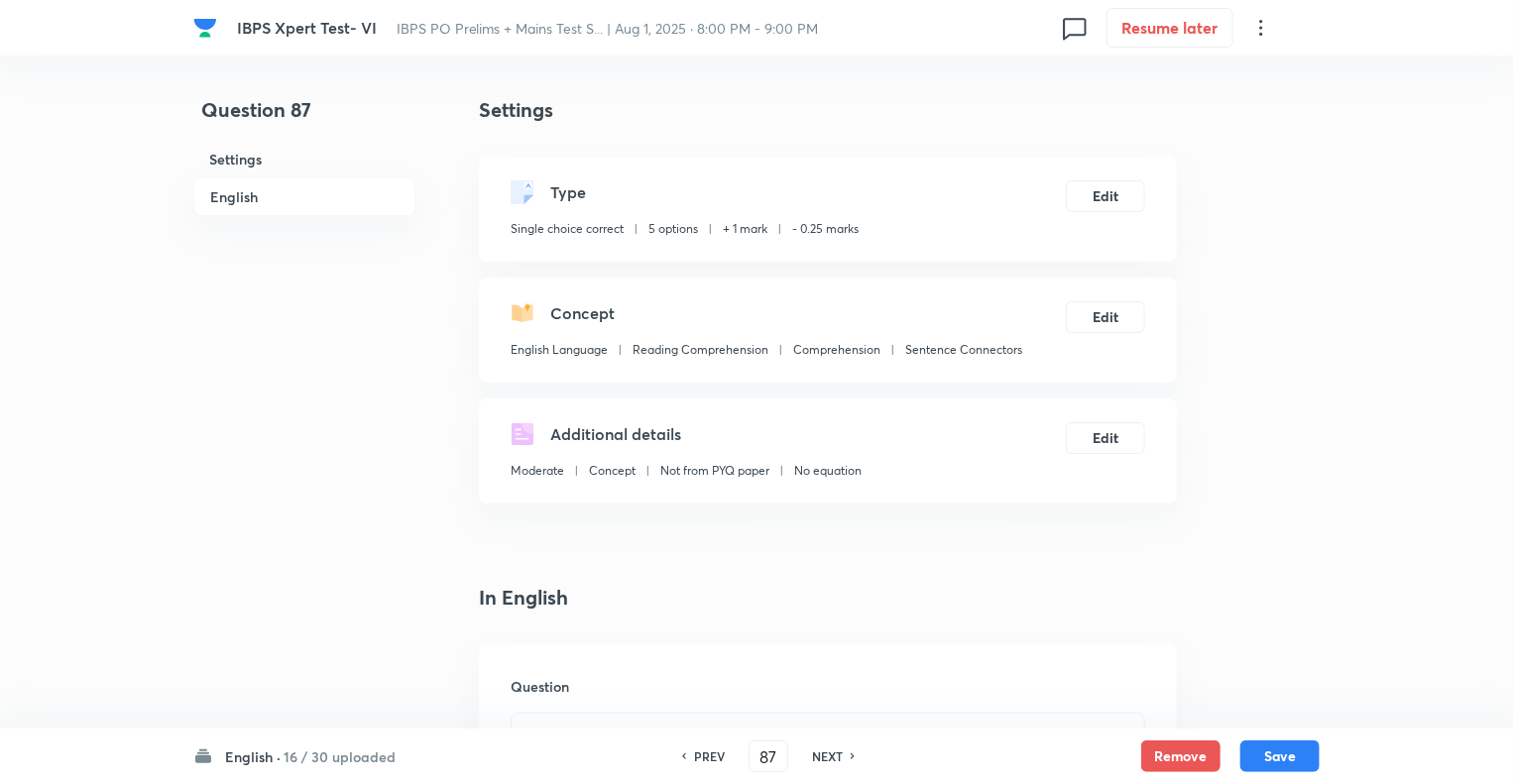 click on "Question 87 Settings English" at bounding box center [304, 1493] 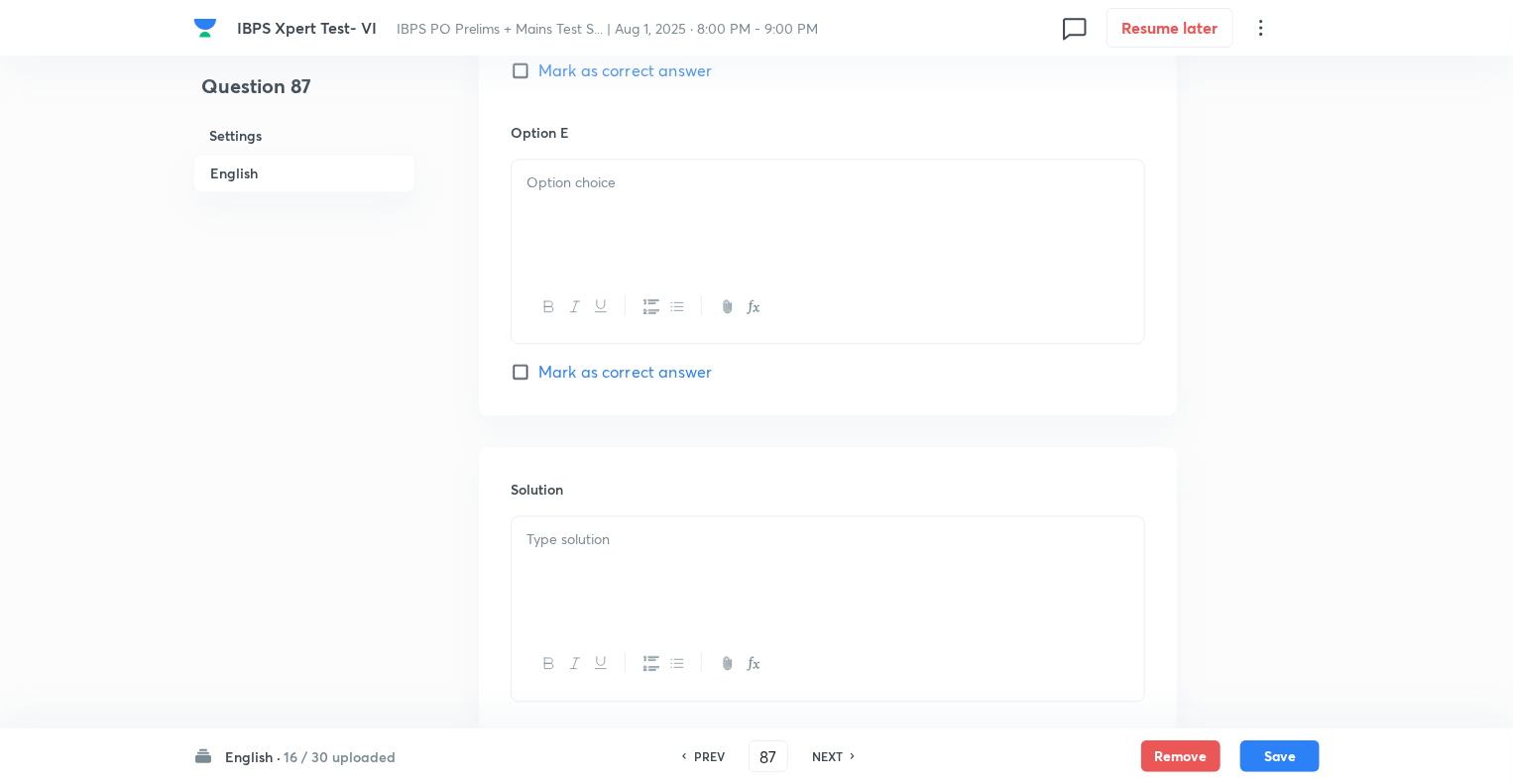 scroll, scrollTop: 2220, scrollLeft: 0, axis: vertical 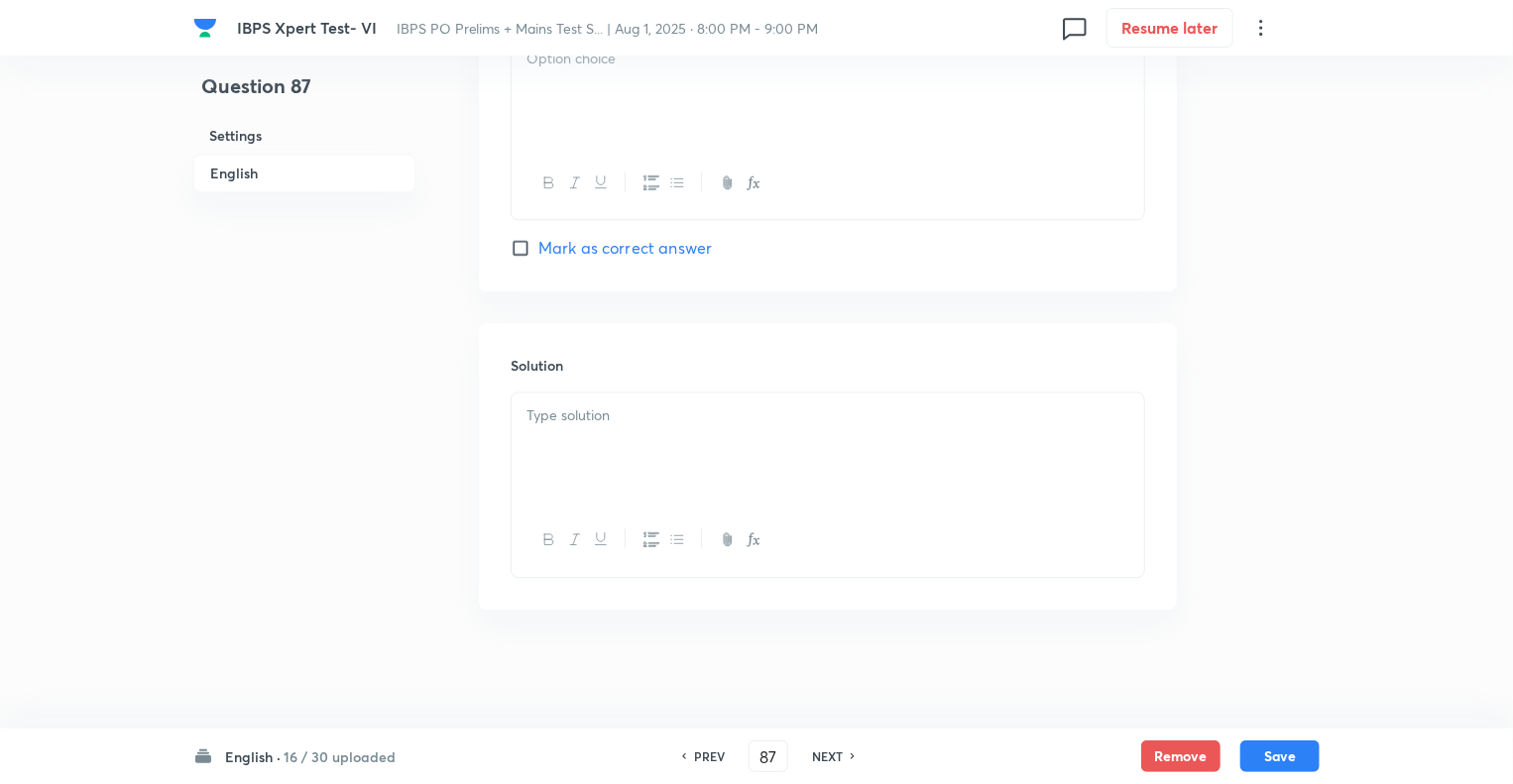 click at bounding box center (828, 448) 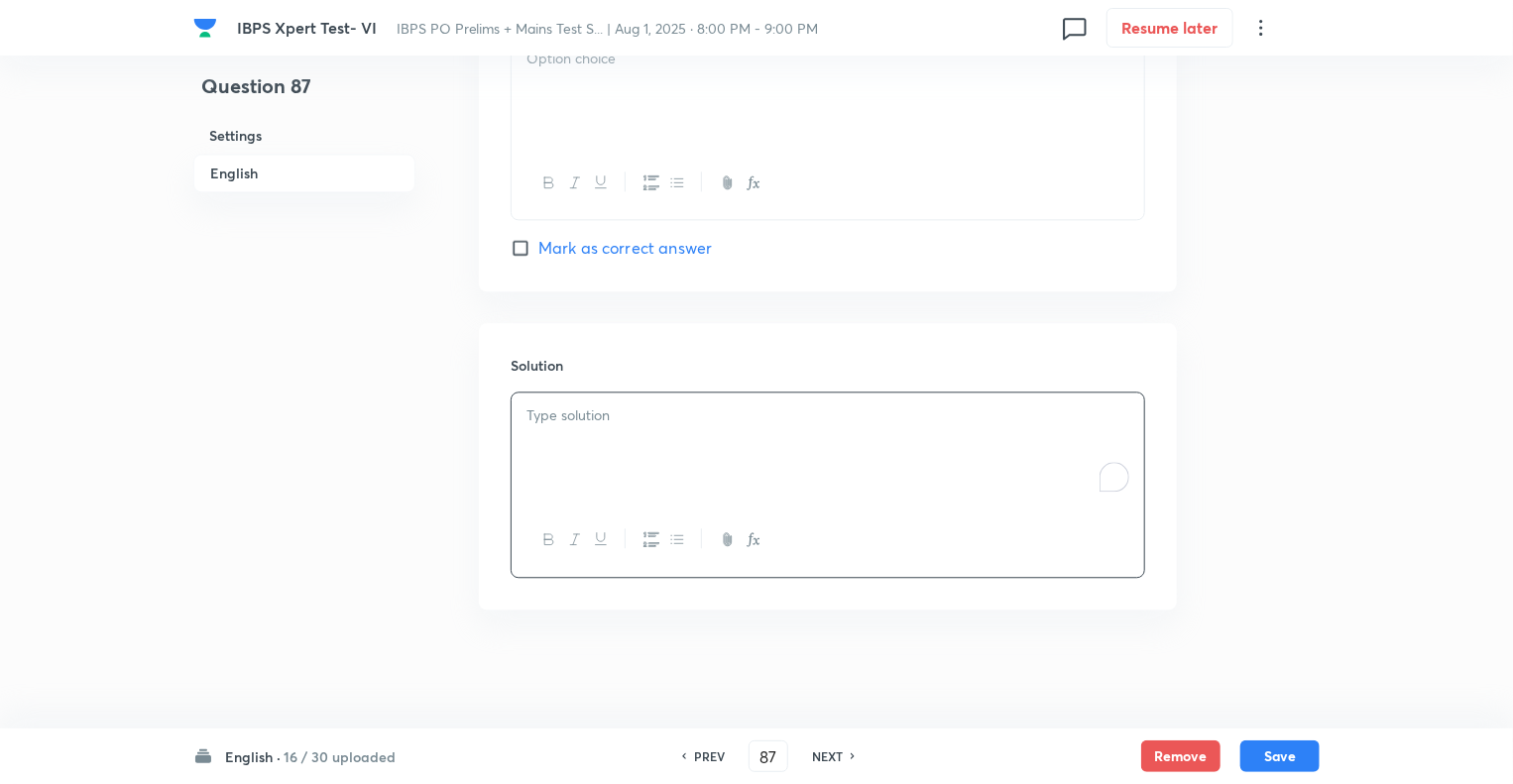 paste 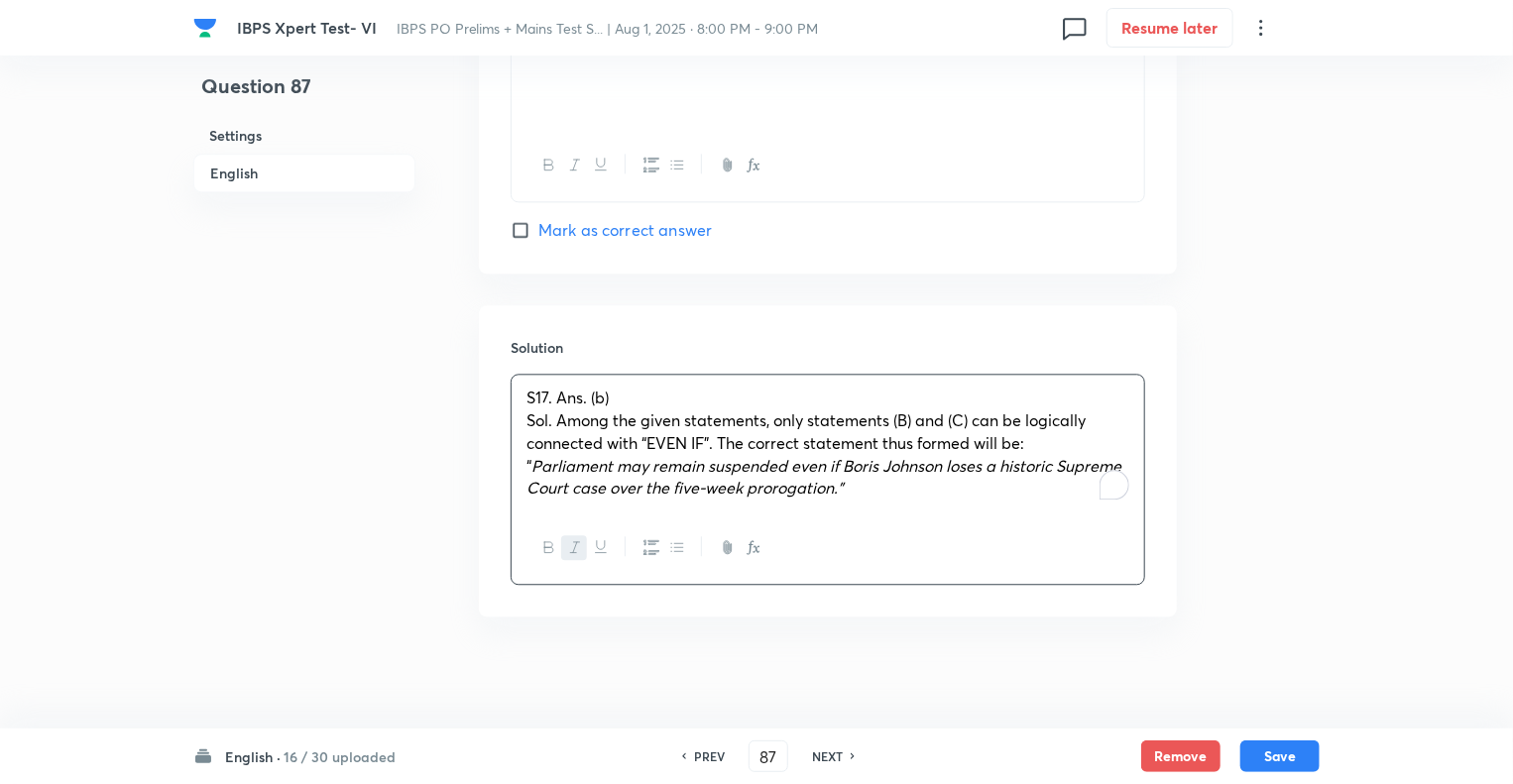 click on "S17. Ans. (b)" at bounding box center [567, 396] 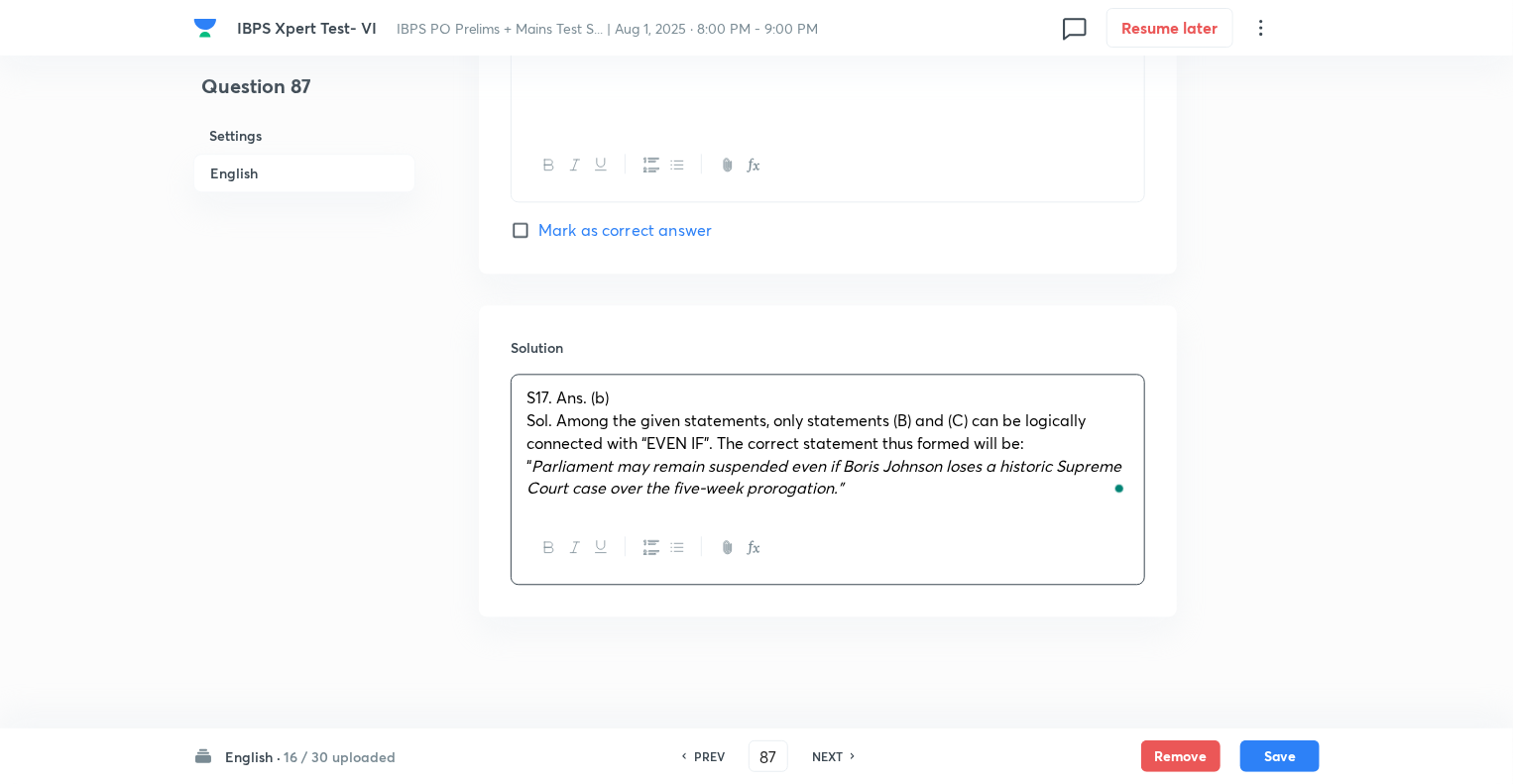type 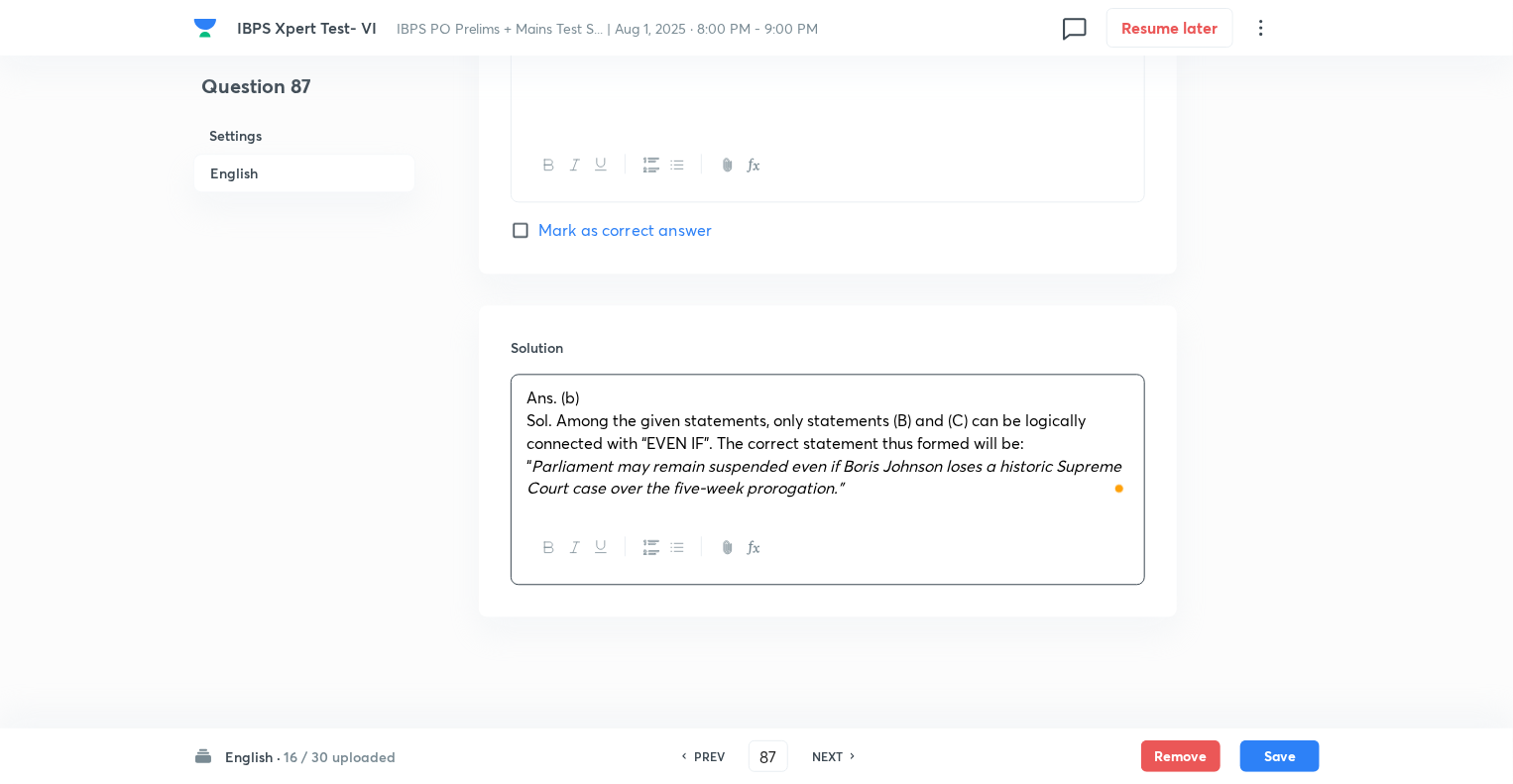 click on "Question 87 Settings English Settings Type Single choice correct 5 options + 1 mark - 0.25 marks Edit Concept English Language Reading Comprehension Comprehension Sentence Connectors Edit Additional details Moderate Concept Not from PYQ paper No equation Edit In English Question Option A Mark as correct answer Option B Mark as correct answer Option C Mark as correct answer Option D Mark as correct answer Option E Mark as correct answer Solution Ans. (b) Sol. Among the given statements, only statements (B) and (C) can be logically connected with “EVEN IF”. The correct statement thus formed will be:  “ Parliament may remain suspended even if Boris Johnson loses a historic Supreme Court case over the five-week prorogation.”" at bounding box center (756, -715) 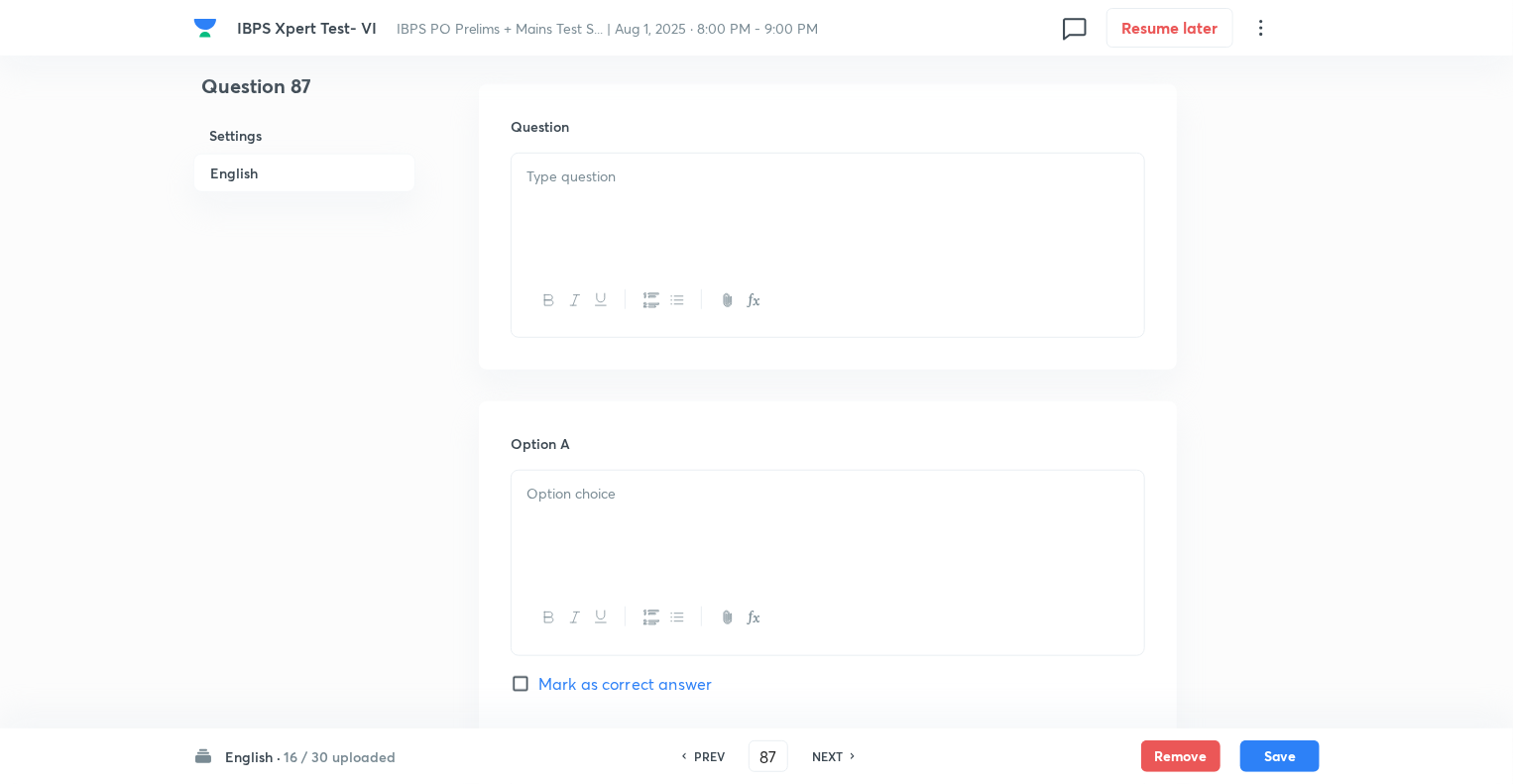 scroll, scrollTop: 555, scrollLeft: 0, axis: vertical 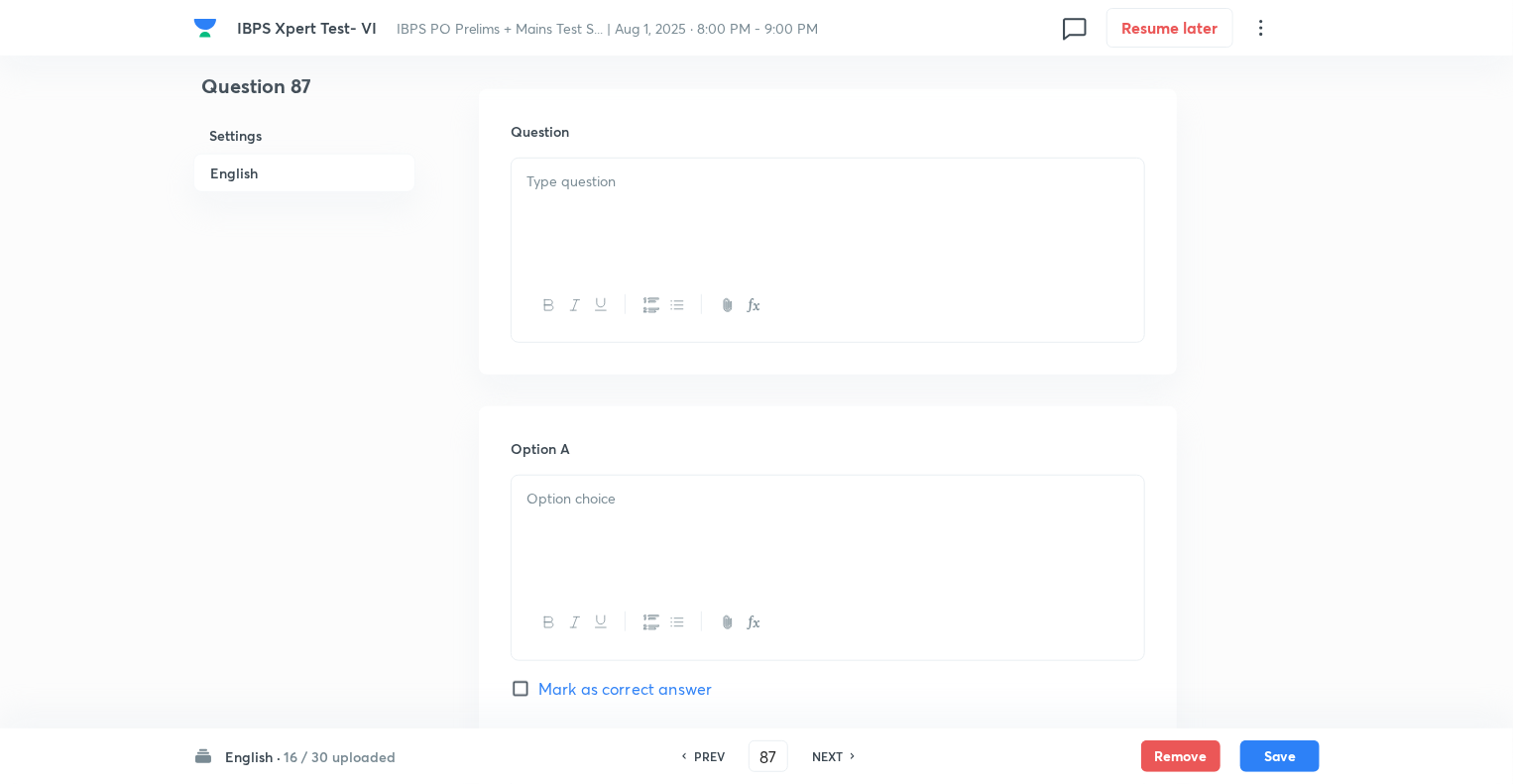 click at bounding box center (828, 181) 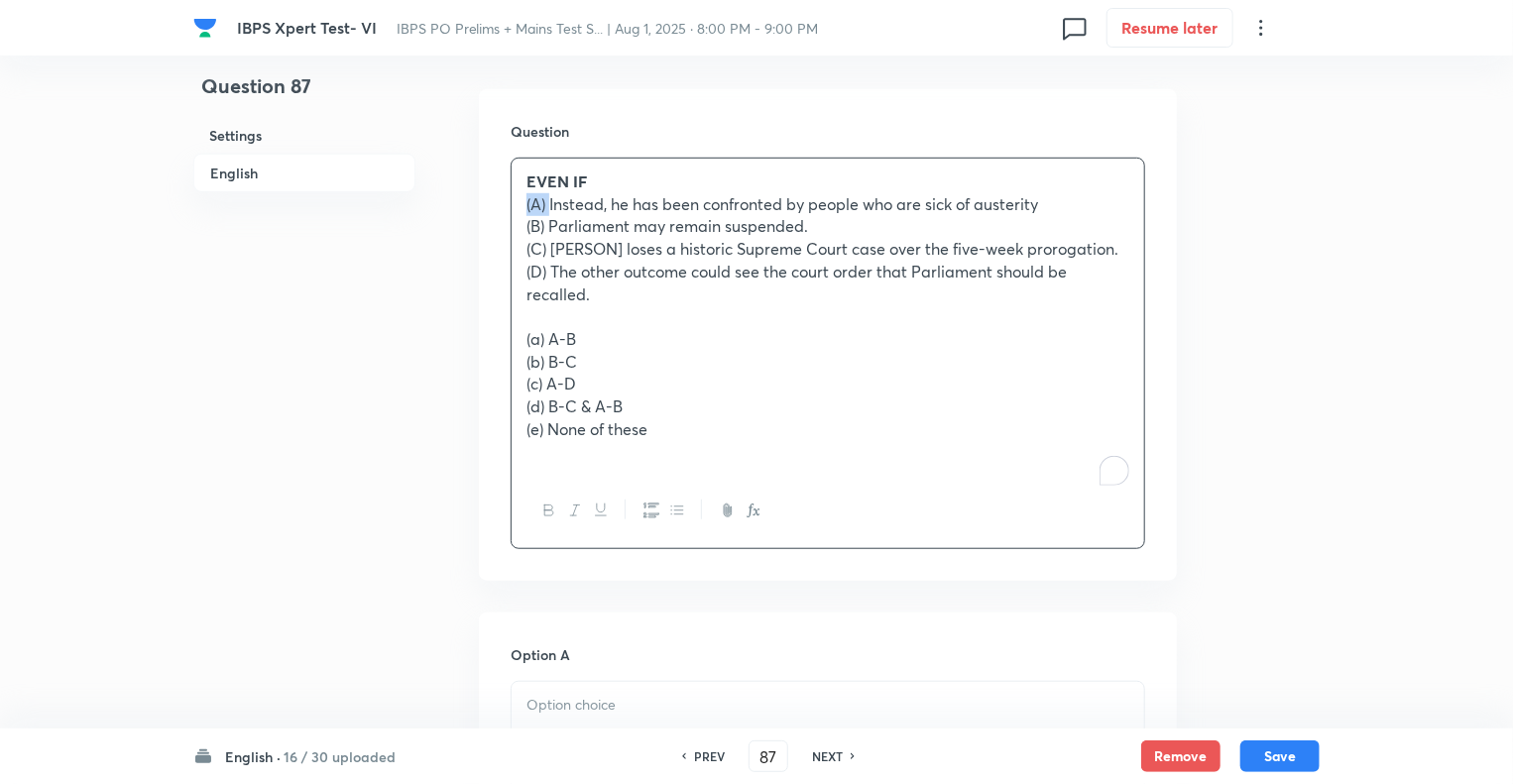 drag, startPoint x: 551, startPoint y: 205, endPoint x: 494, endPoint y: 205, distance: 57 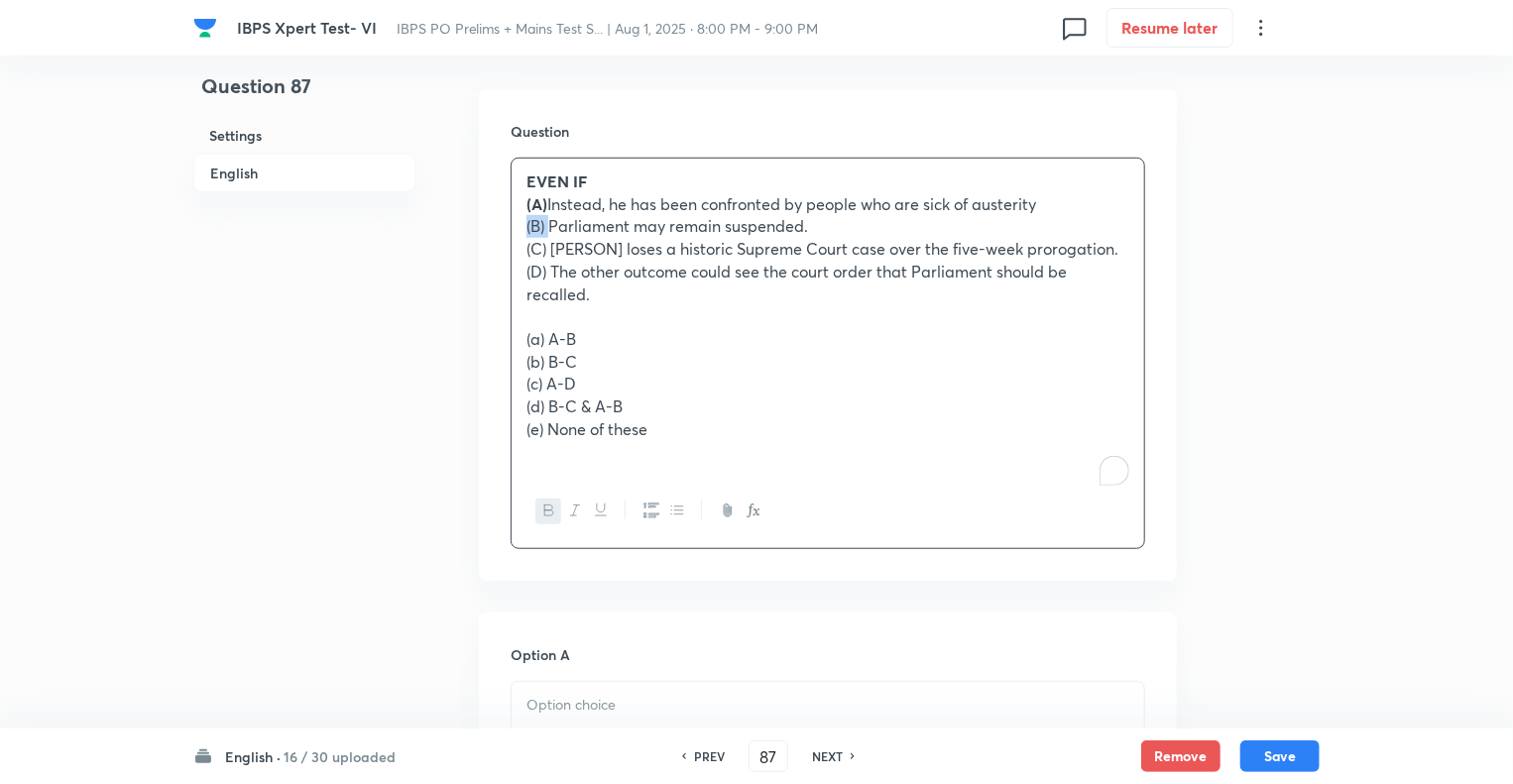 drag, startPoint x: 549, startPoint y: 229, endPoint x: 510, endPoint y: 227, distance: 39.05125 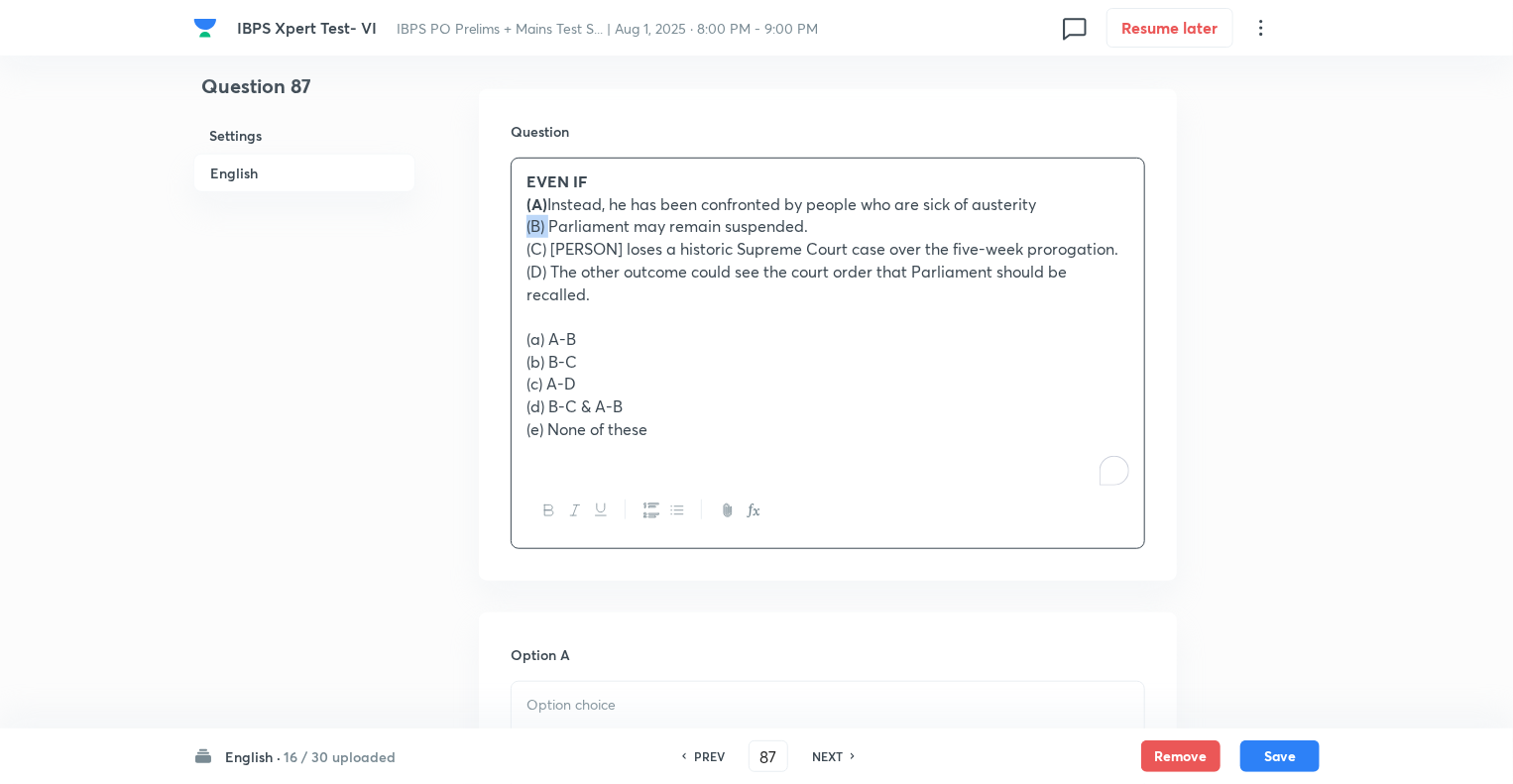 click 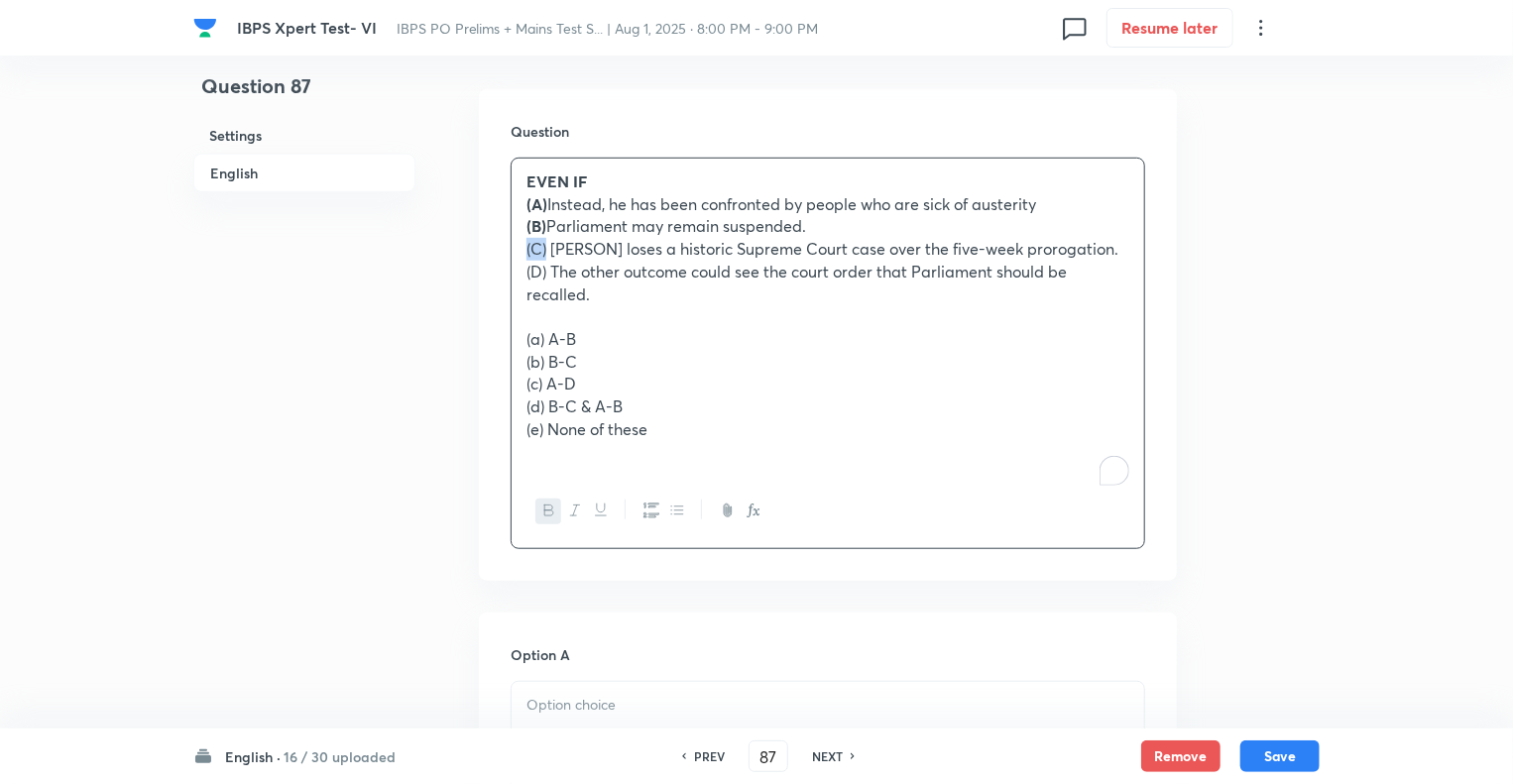 drag, startPoint x: 547, startPoint y: 247, endPoint x: 496, endPoint y: 251, distance: 51.156622 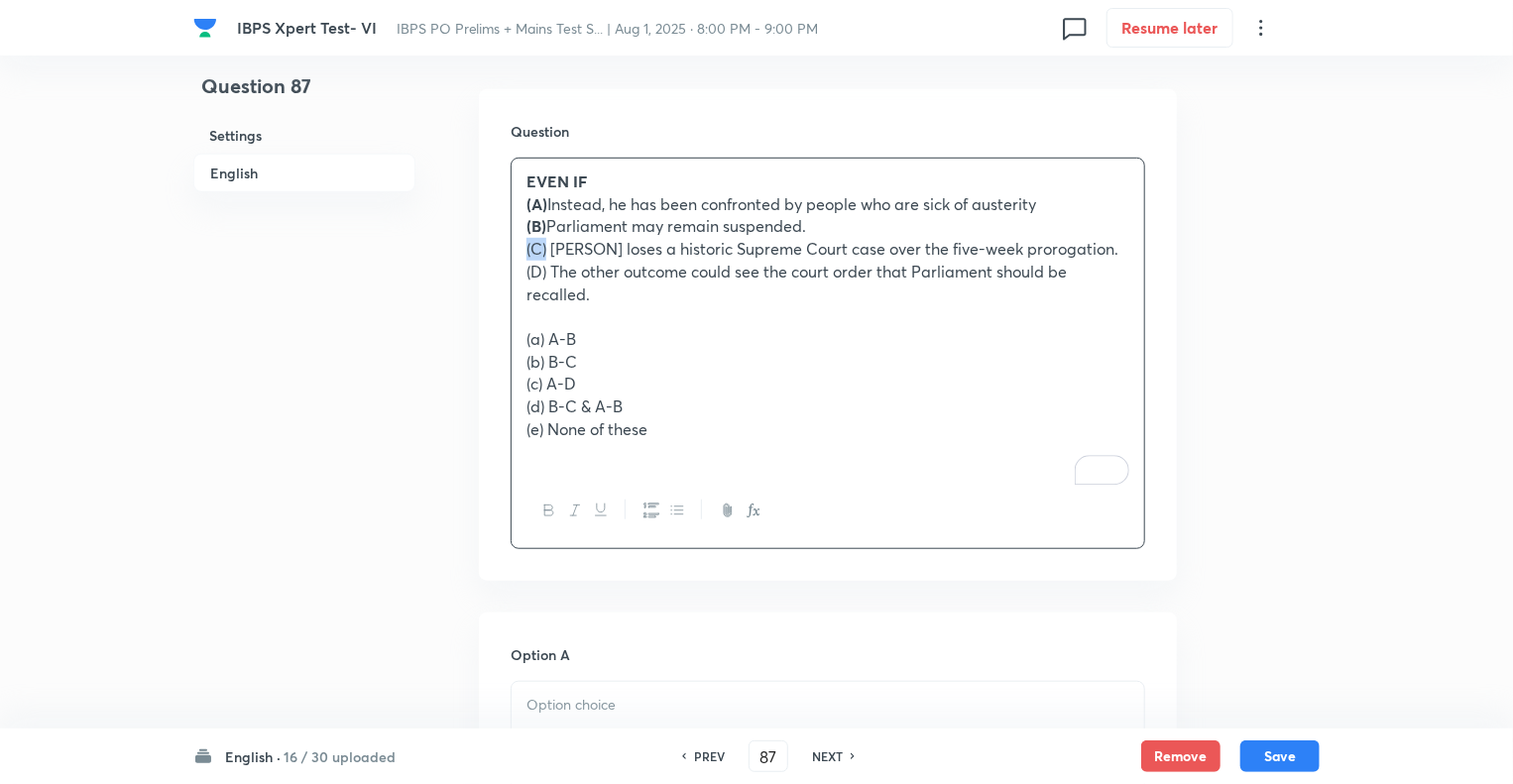 click 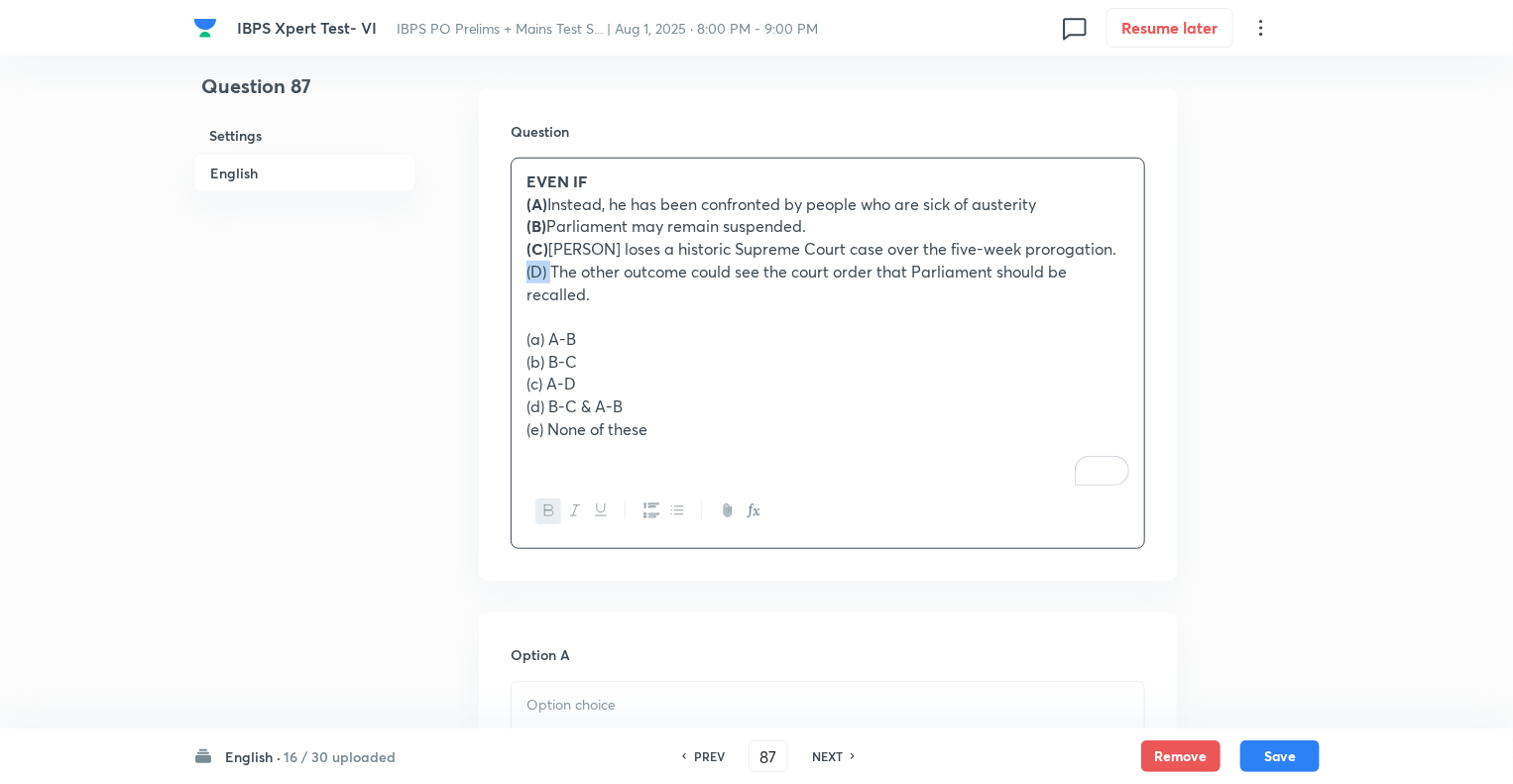 drag, startPoint x: 549, startPoint y: 297, endPoint x: 494, endPoint y: 296, distance: 55.00909 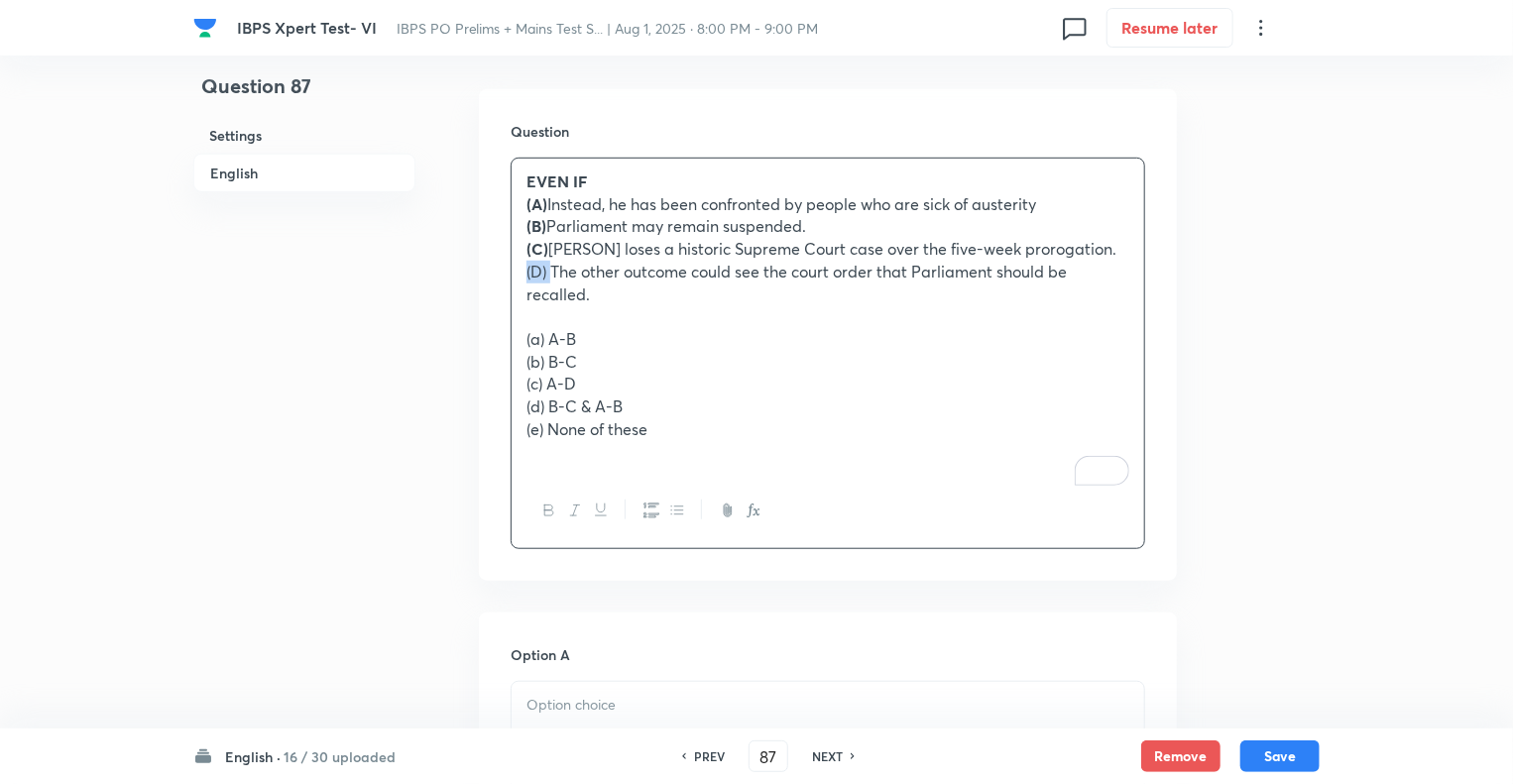 click 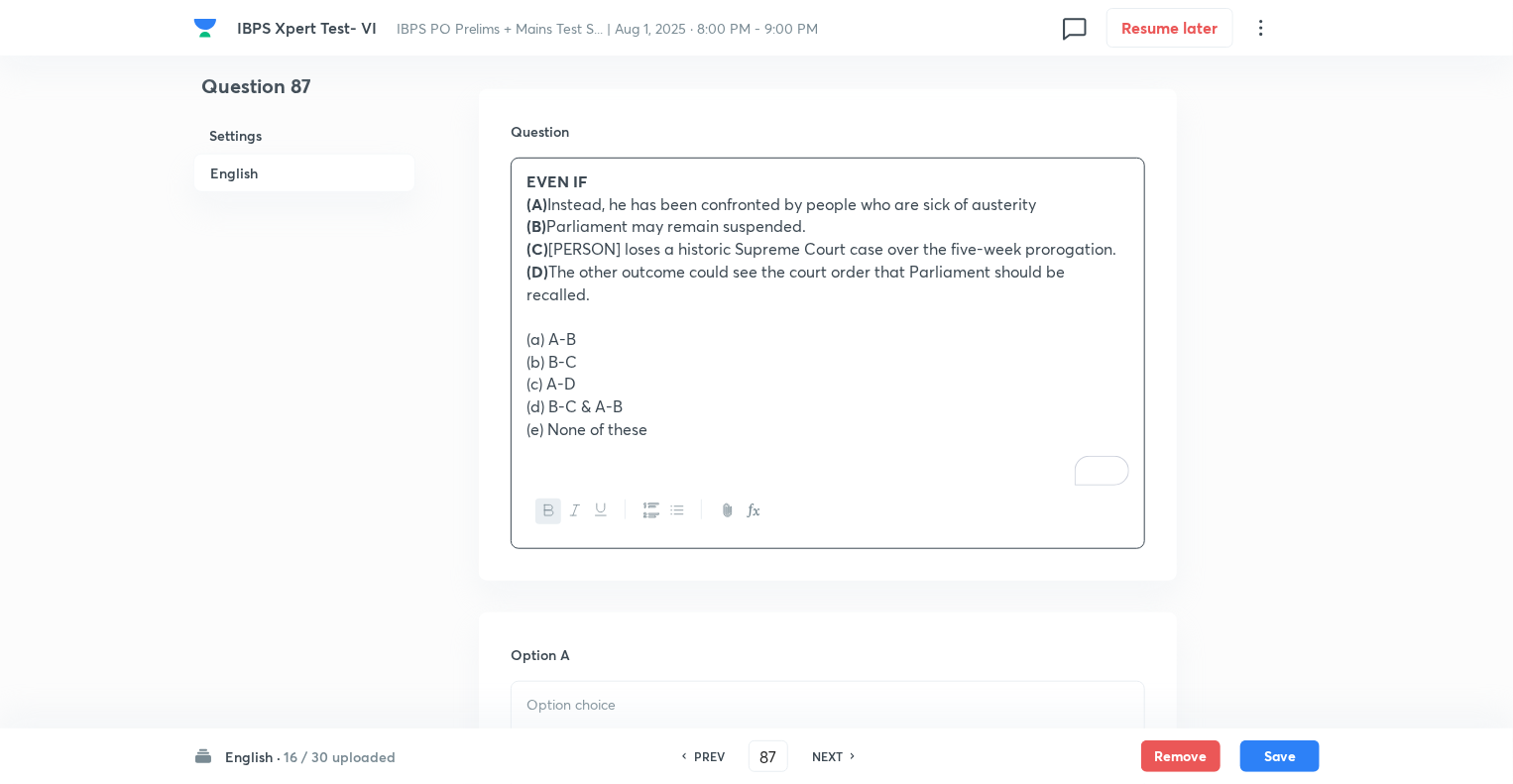 click on "(a) A-B" at bounding box center [828, 339] 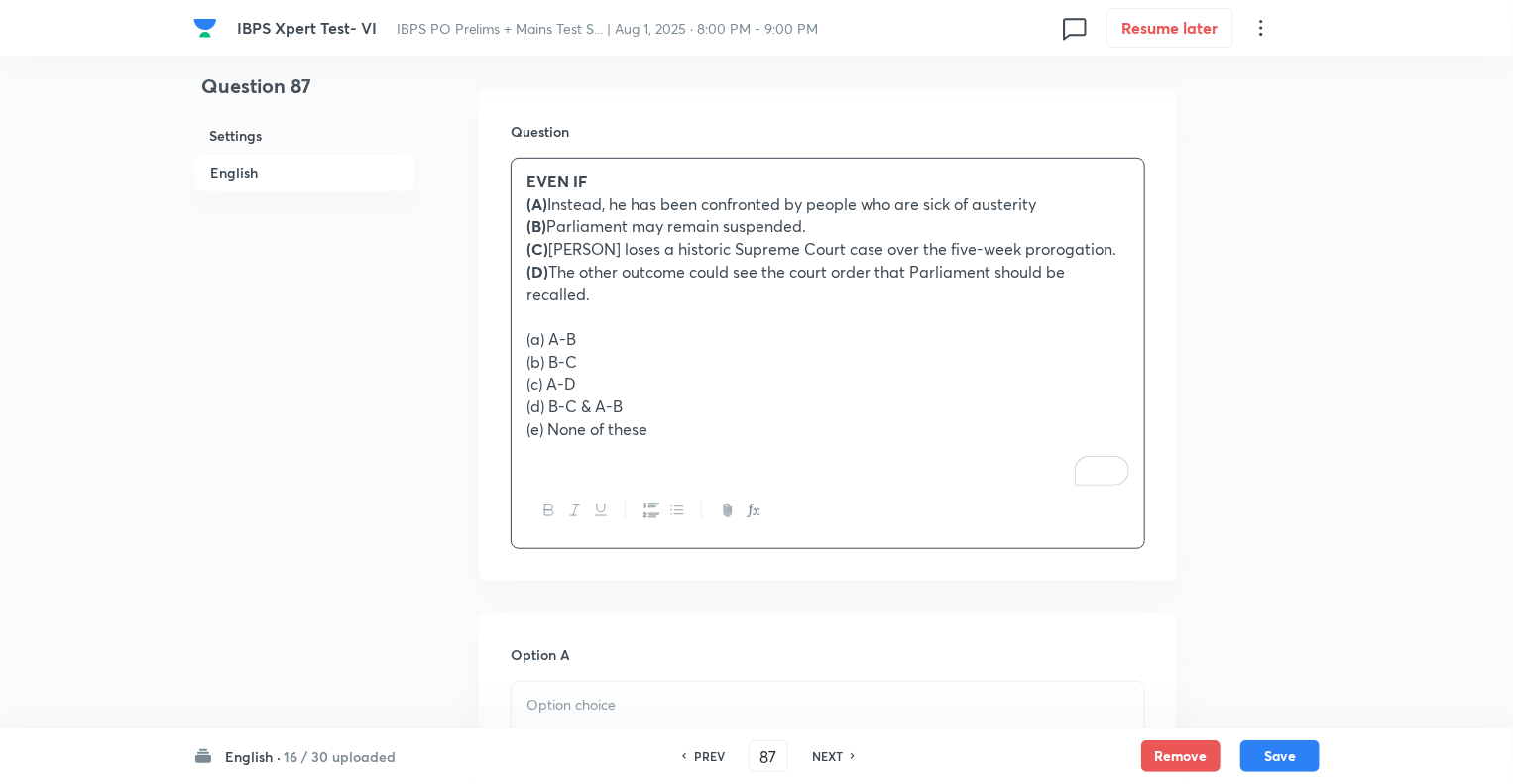 type 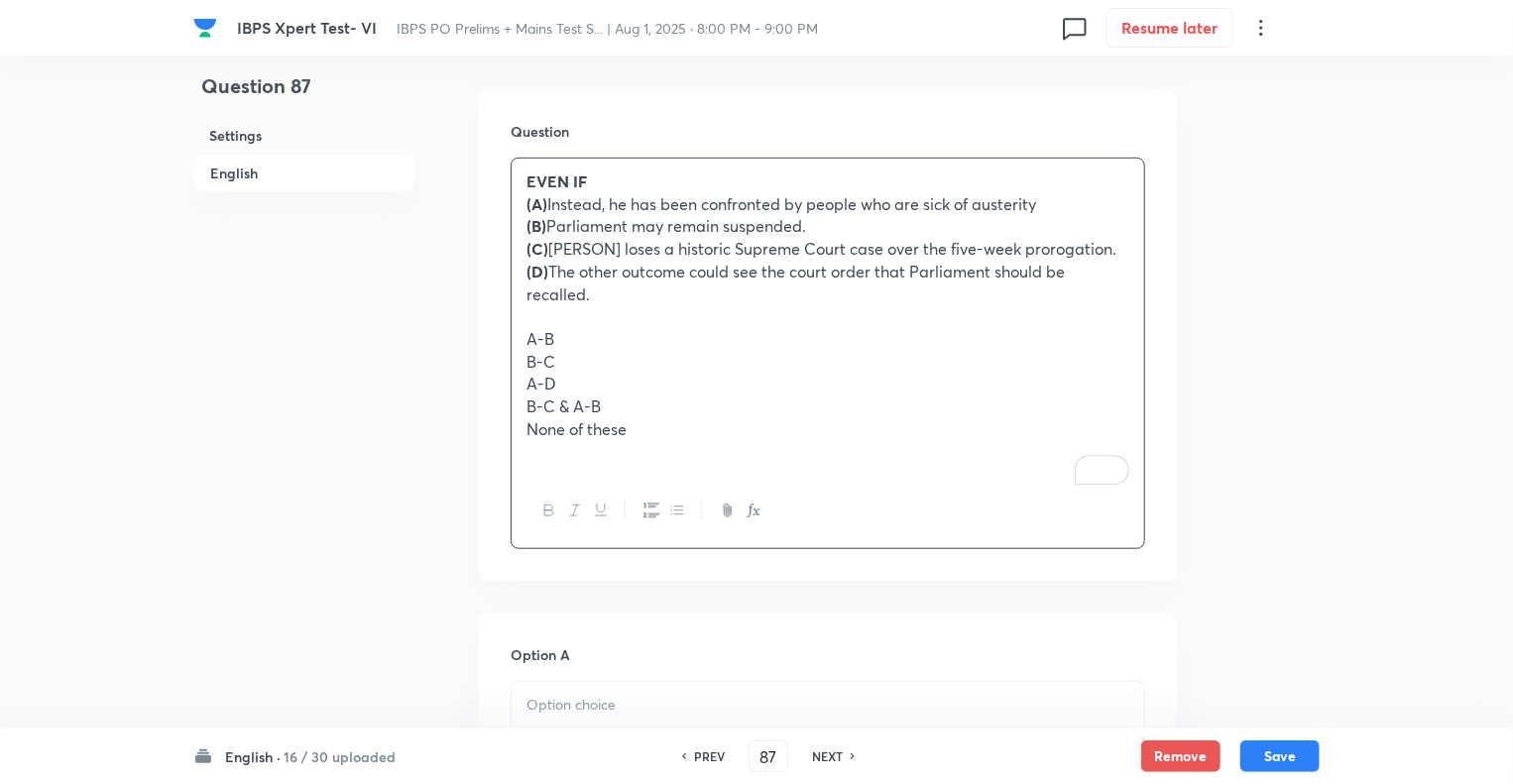 click on "None of these" at bounding box center (828, 429) 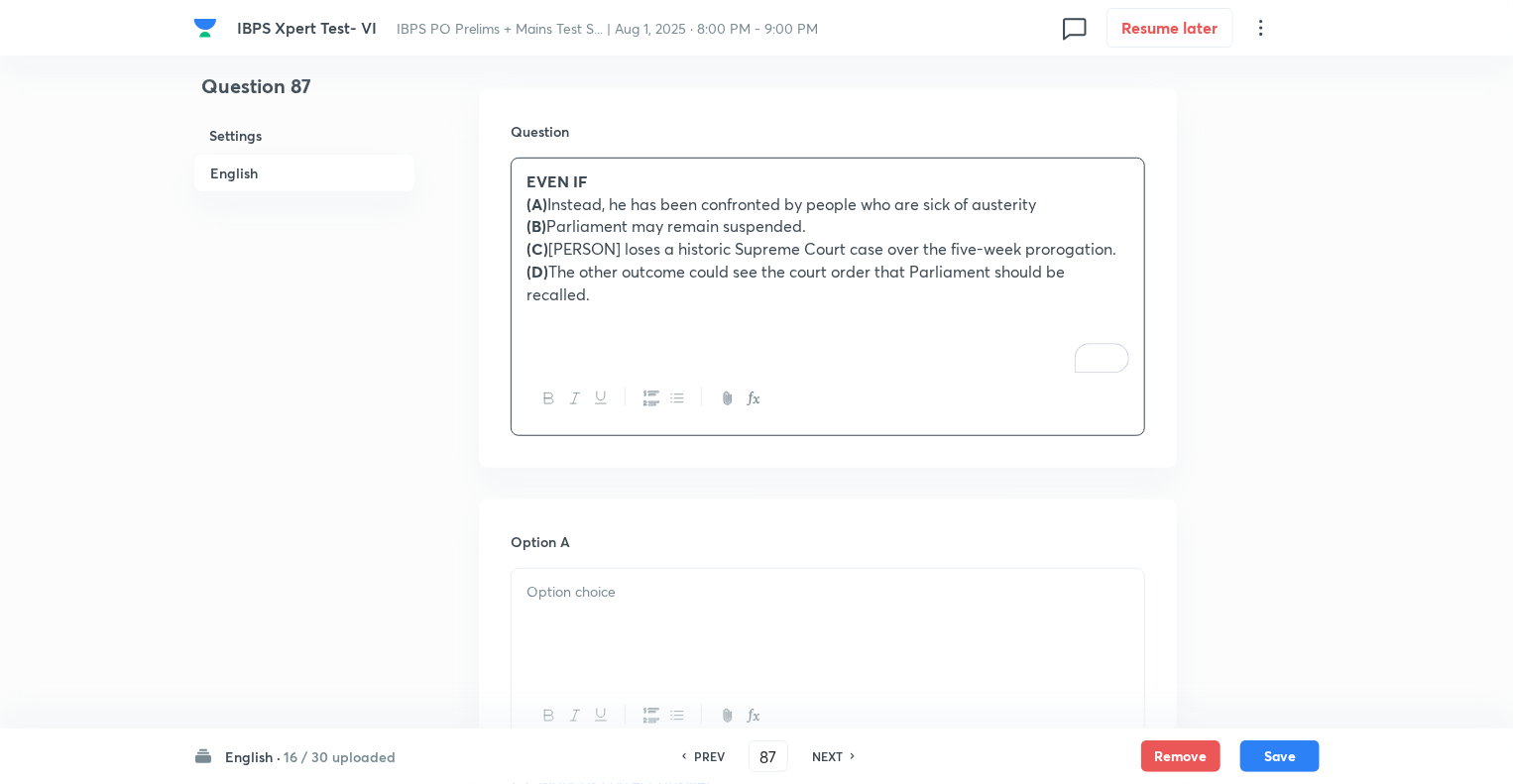 click on "EVEN IF" at bounding box center (828, 181) 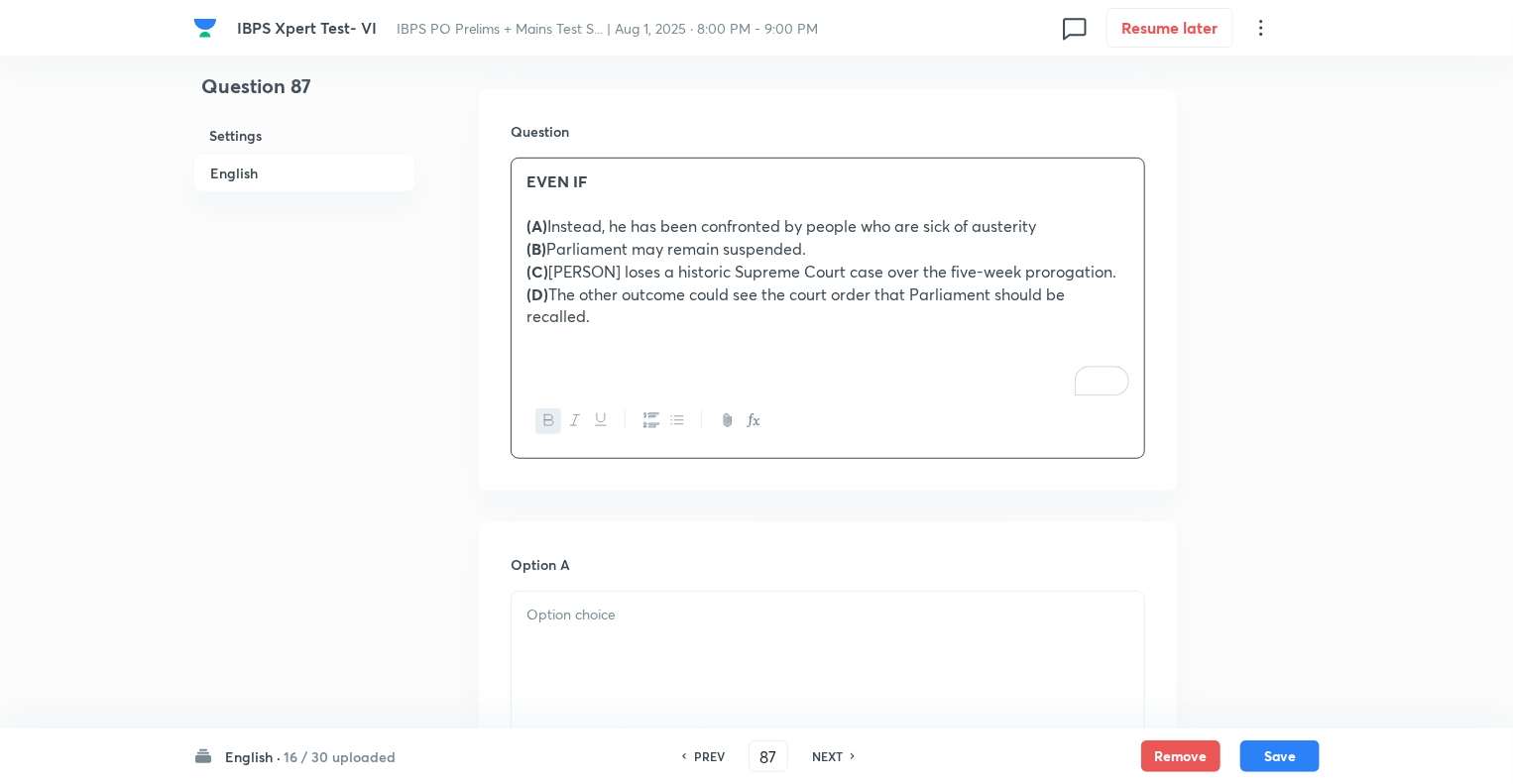 click at bounding box center [828, 362] 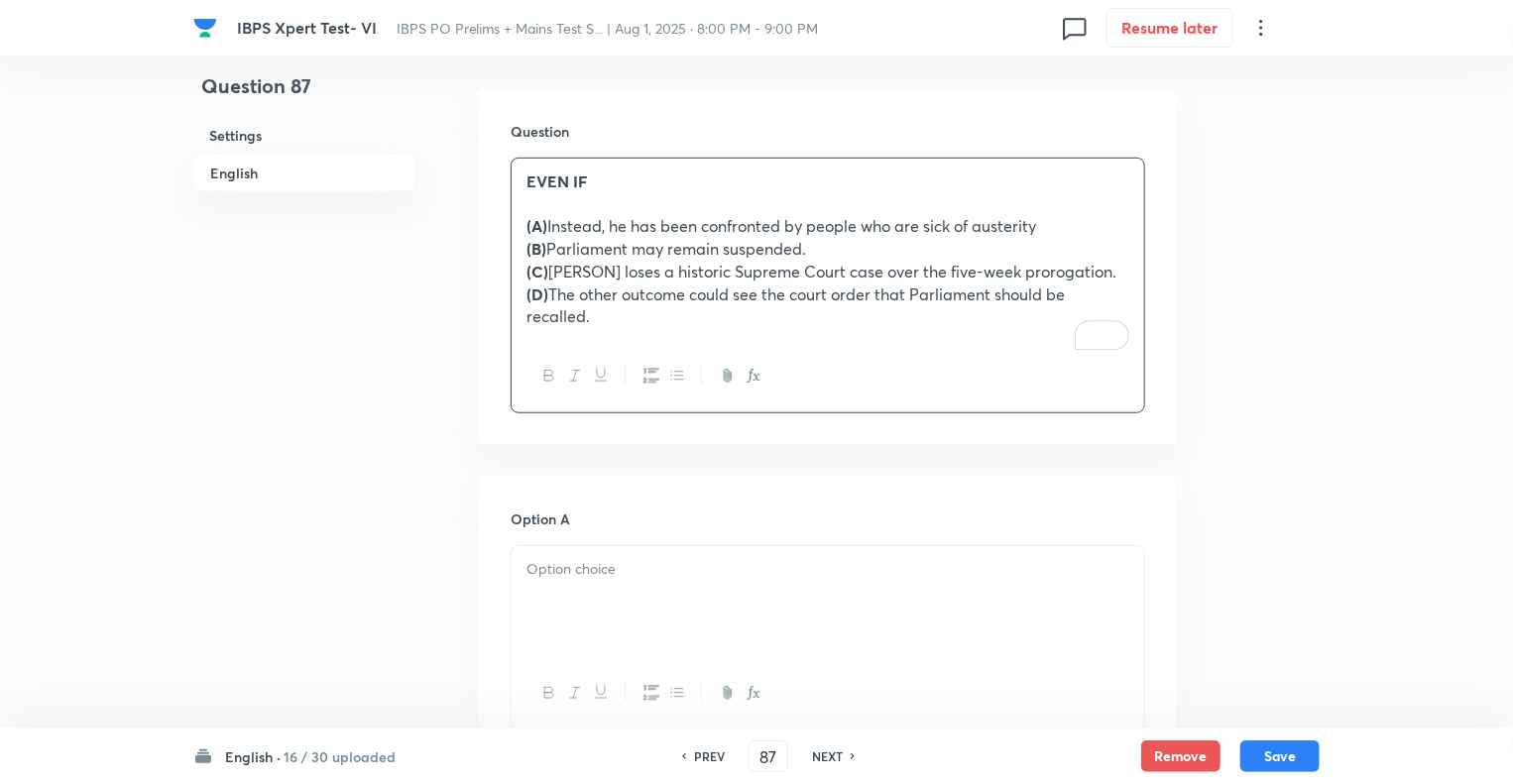 click at bounding box center [828, 569] 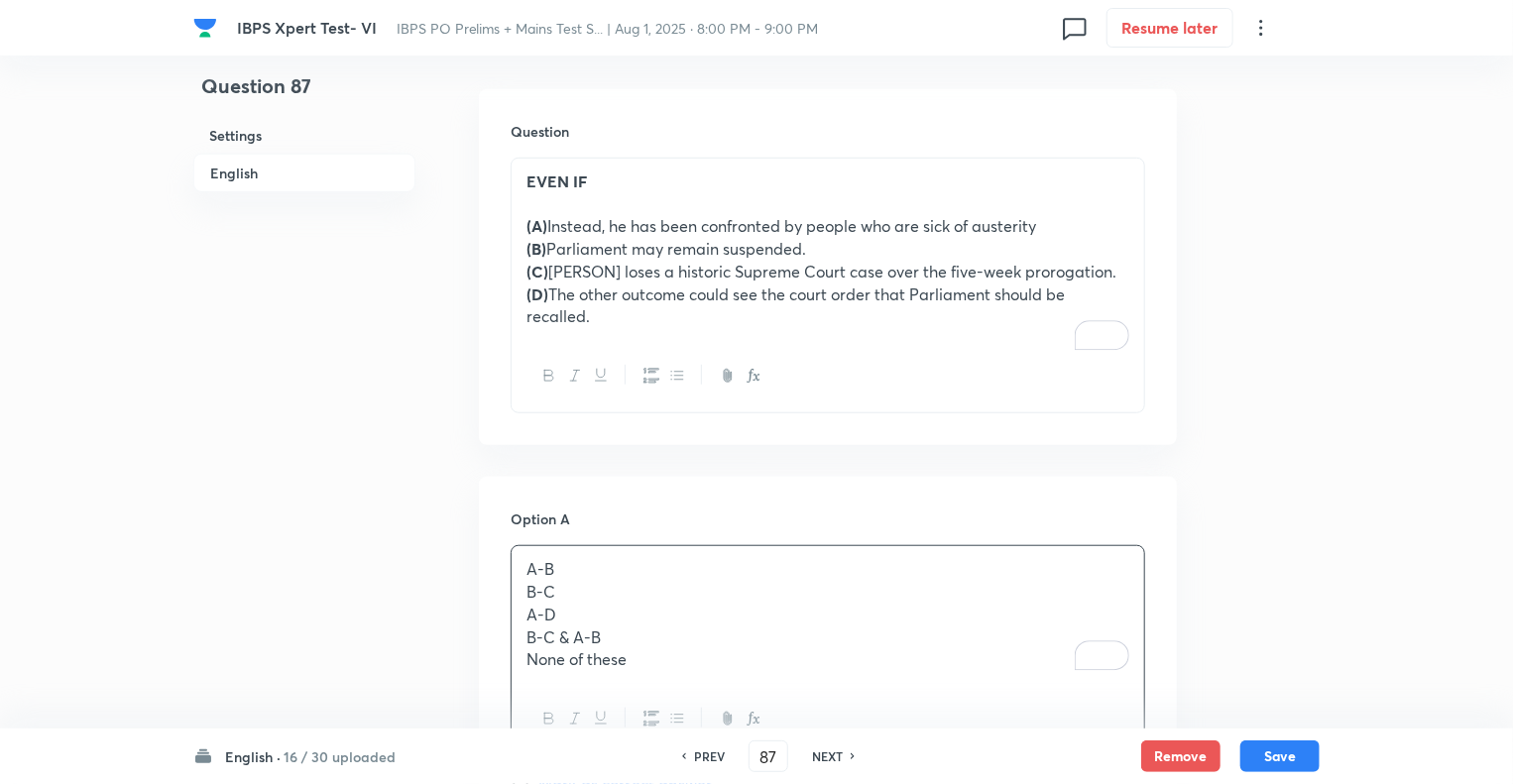 click on "Question 87 Settings English" at bounding box center (304, 998) 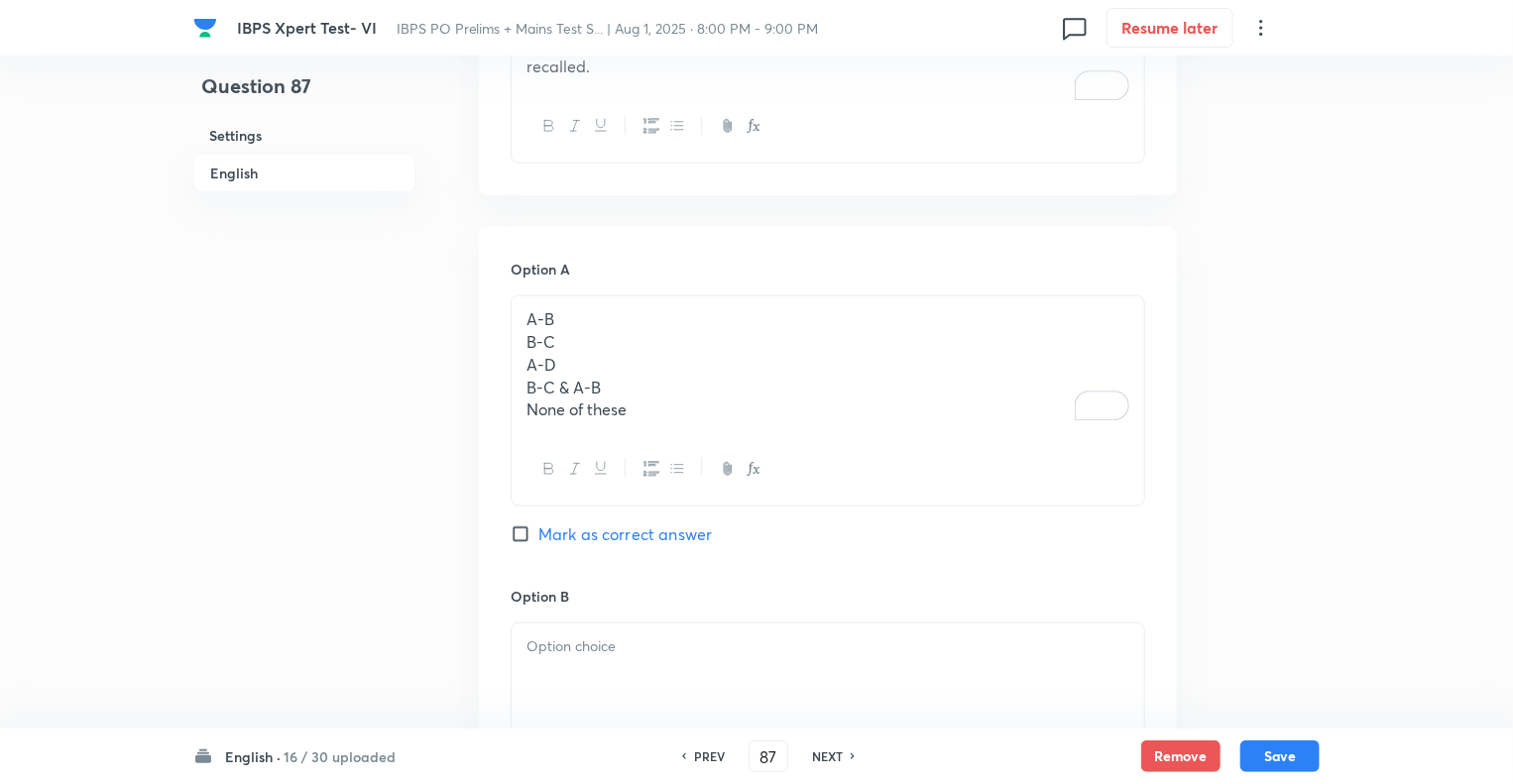 scroll, scrollTop: 912, scrollLeft: 0, axis: vertical 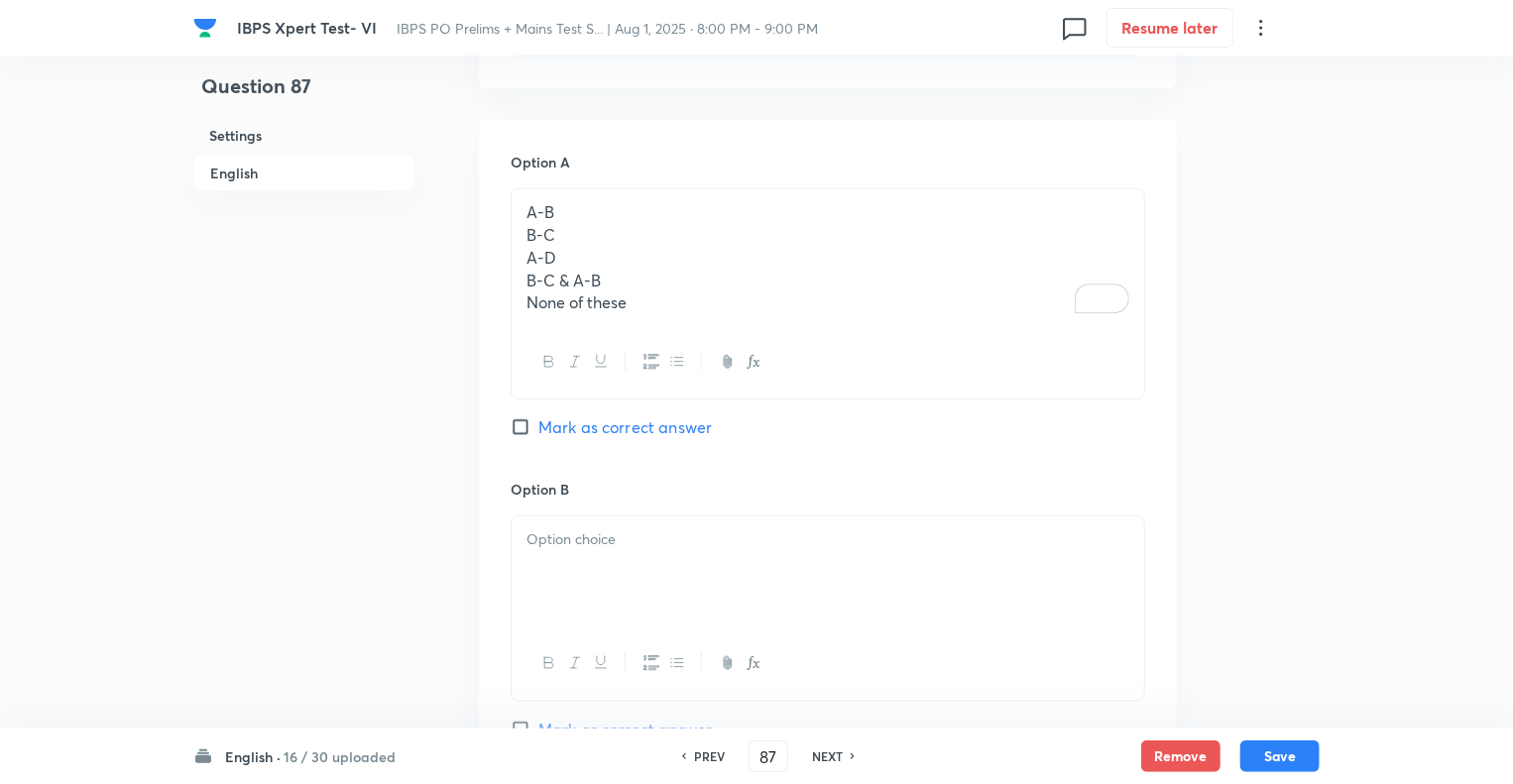 click on "None of these" at bounding box center (828, 302) 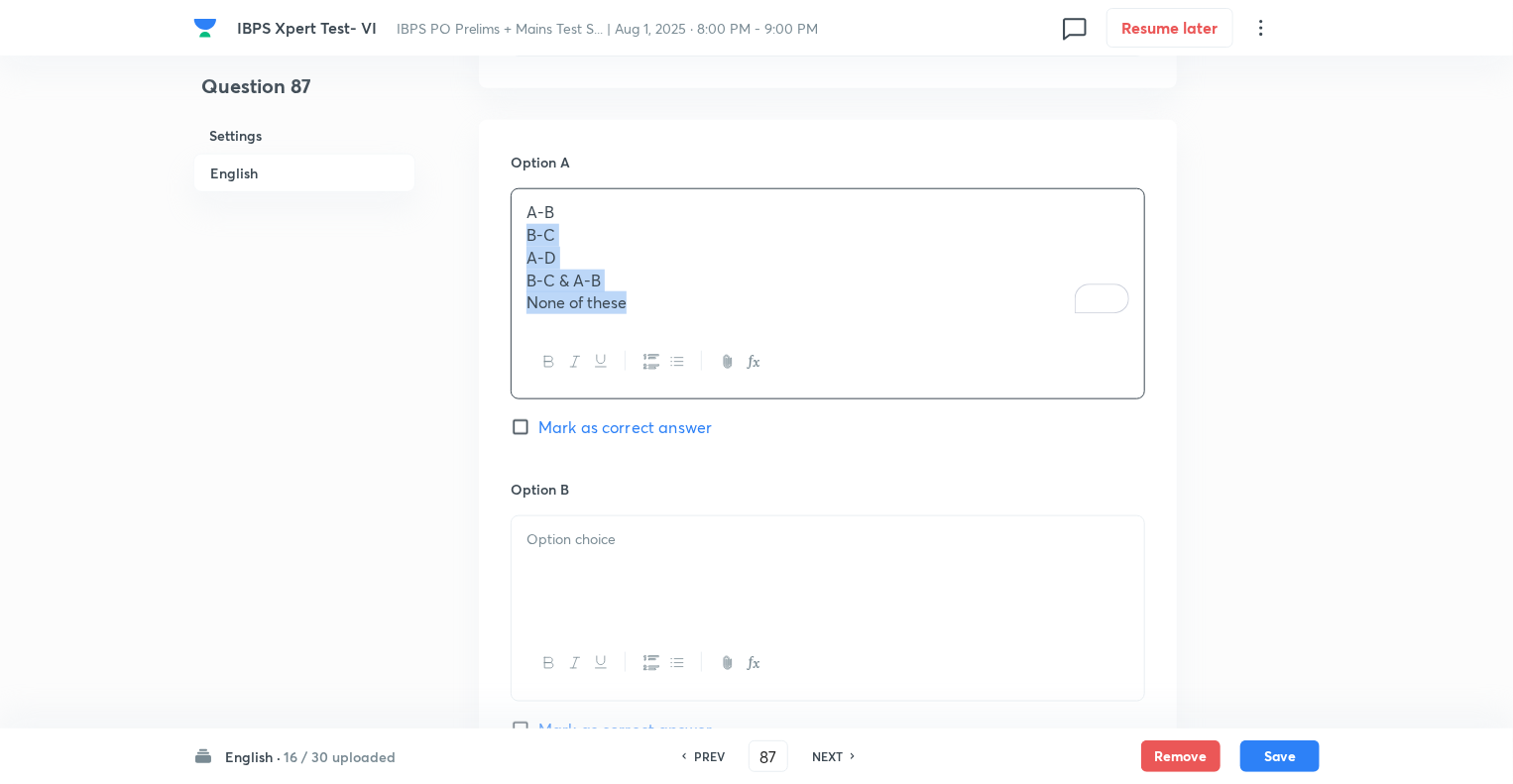 drag, startPoint x: 633, startPoint y: 325, endPoint x: 516, endPoint y: 262, distance: 132.88341 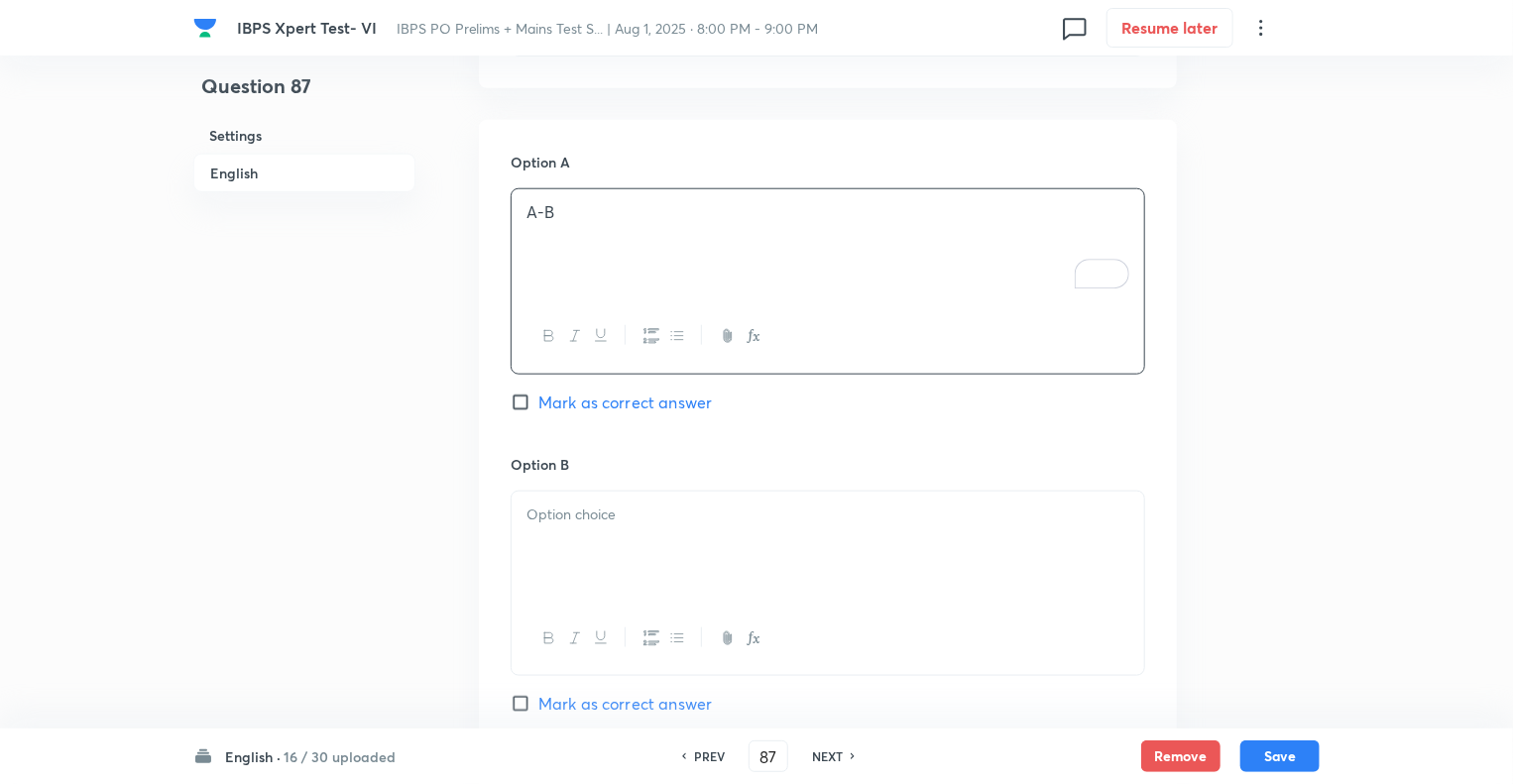 click at bounding box center (828, 514) 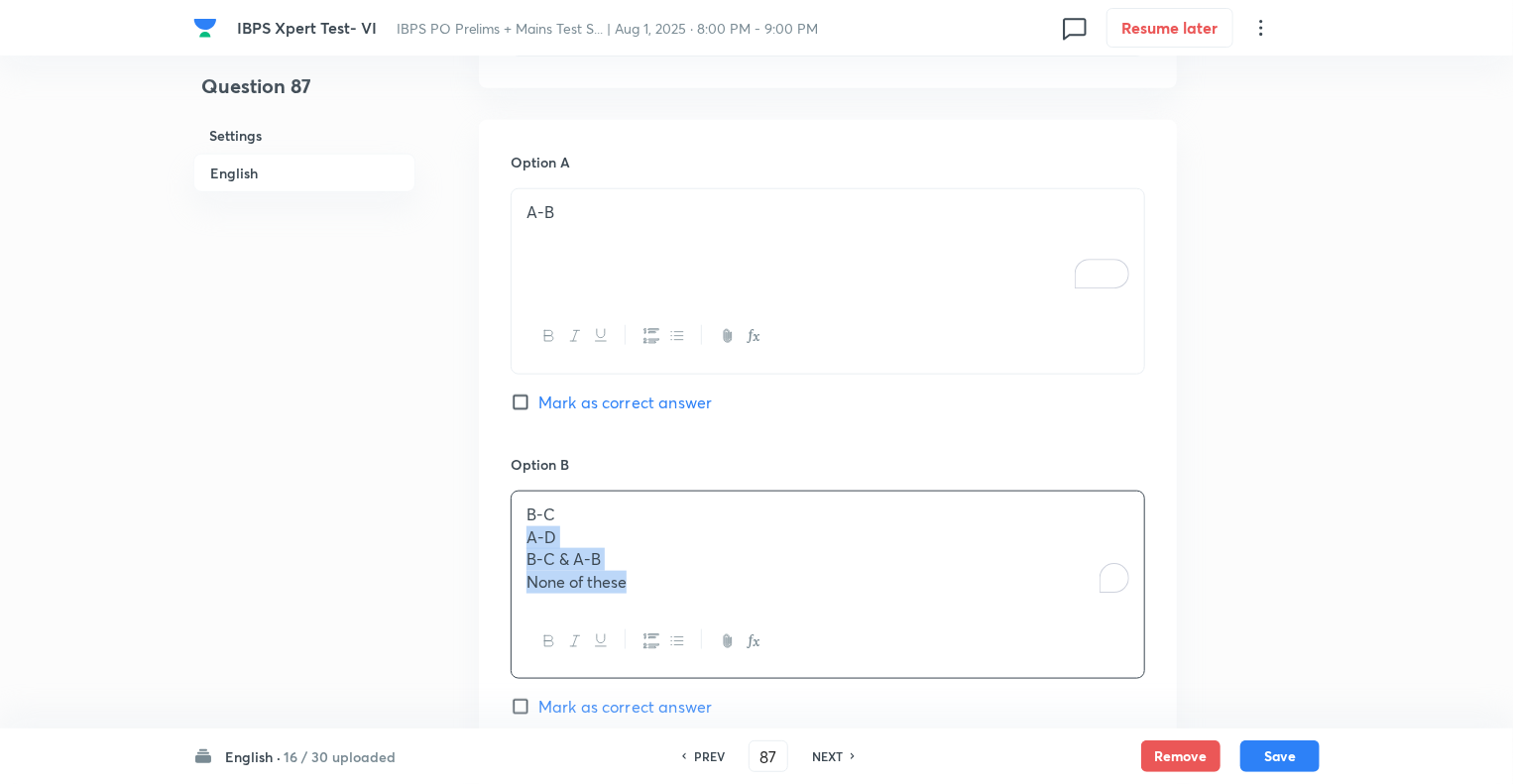 drag, startPoint x: 642, startPoint y: 610, endPoint x: 499, endPoint y: 557, distance: 152.50574 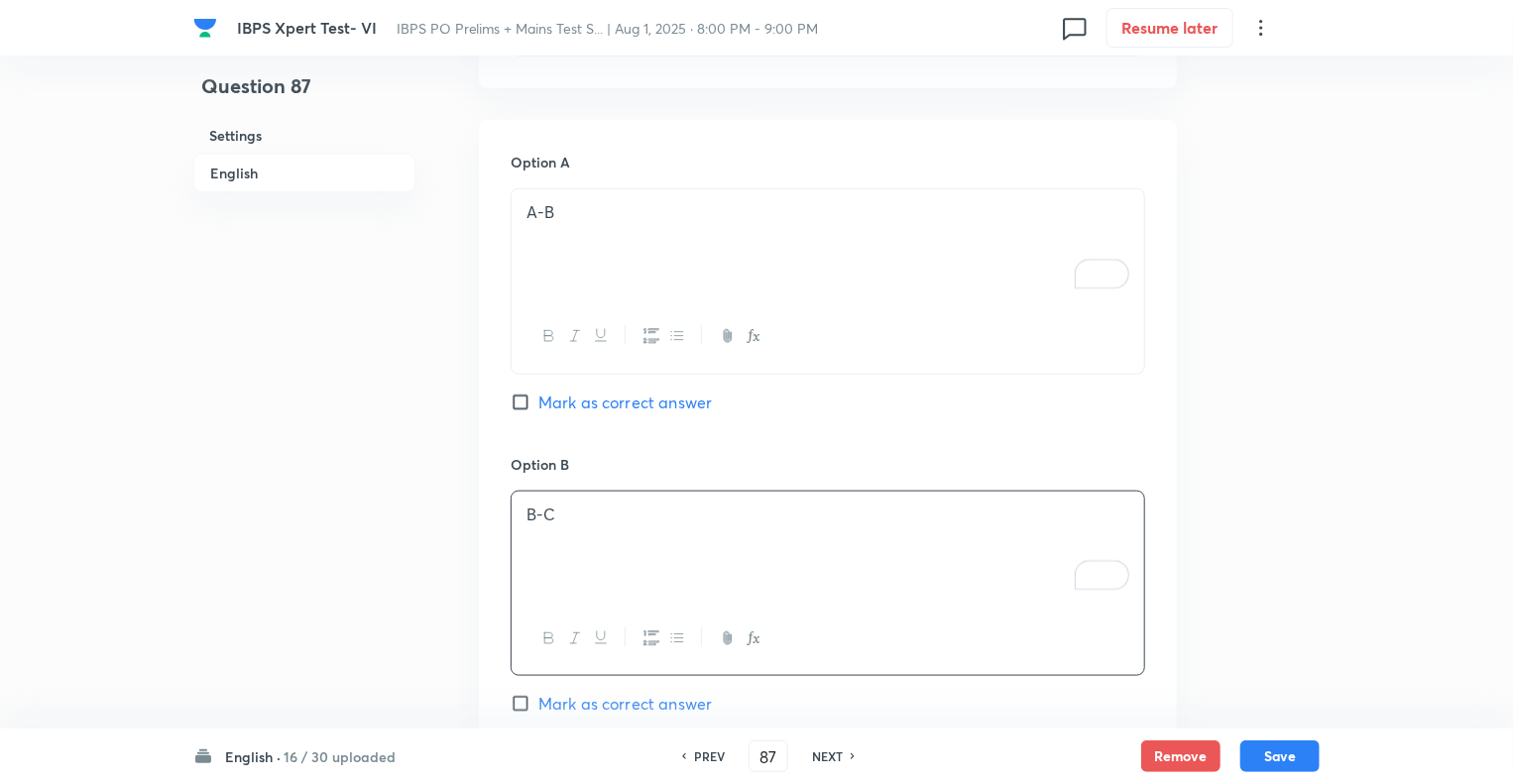 click on "Question 87 Settings English Settings Type Single choice correct 5 options + 1 mark - 0.25 marks Edit Concept English Language Reading Comprehension Comprehension Sentence Connectors Edit Additional details Moderate Concept Not from PYQ paper No equation Edit In English Question EVEN IF (A) Instead, he has been confronted by people who are sick of austerity (B) Parliament may remain suspended. (C) [PERSON] loses a historic Supreme Court case over the five-week prorogation. (D) The other outcome could see the court order that Parliament should be recalled. Option A A-B Mark as correct answer Option B B-C Mark as correct answer Option C Mark as correct answer Option D Mark as correct answer Option E Mark as correct answer Solution Ans. (b) Sol. Among the given statements, only statements (B) and (C) can be logically connected with “EVEN IF”. The correct statement thus formed will be:  “" at bounding box center (756, 628) 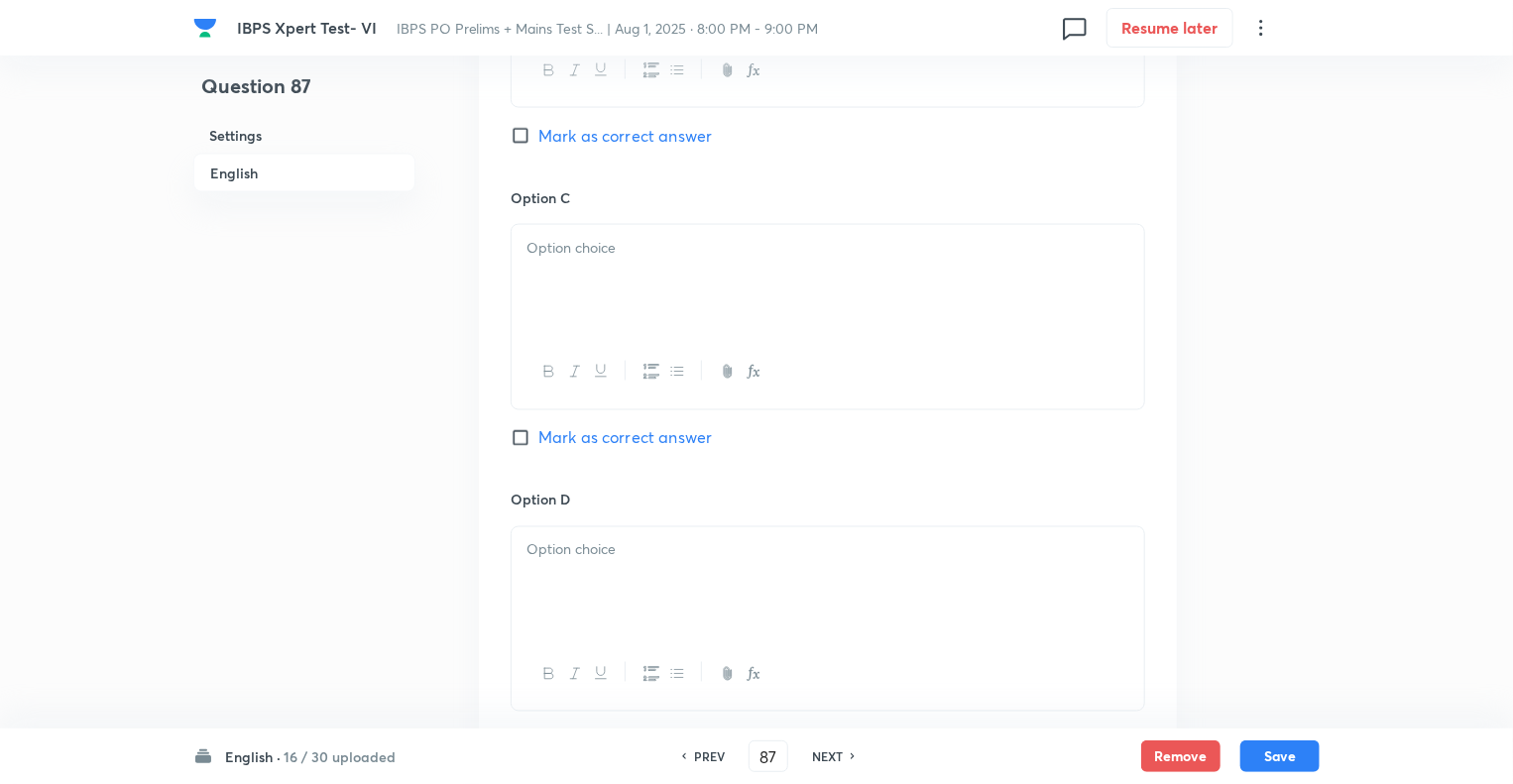 scroll, scrollTop: 1546, scrollLeft: 0, axis: vertical 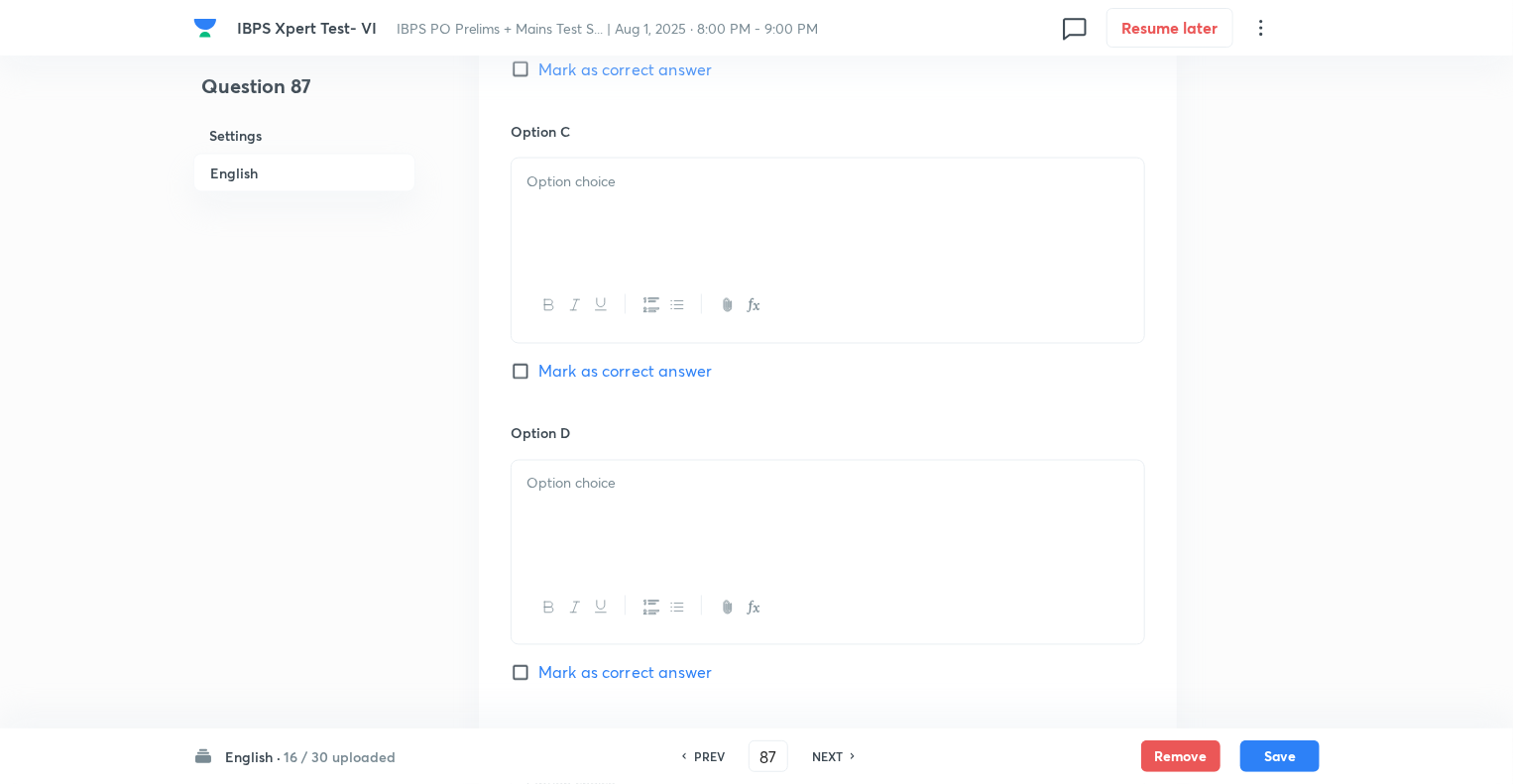 click at bounding box center [828, 214] 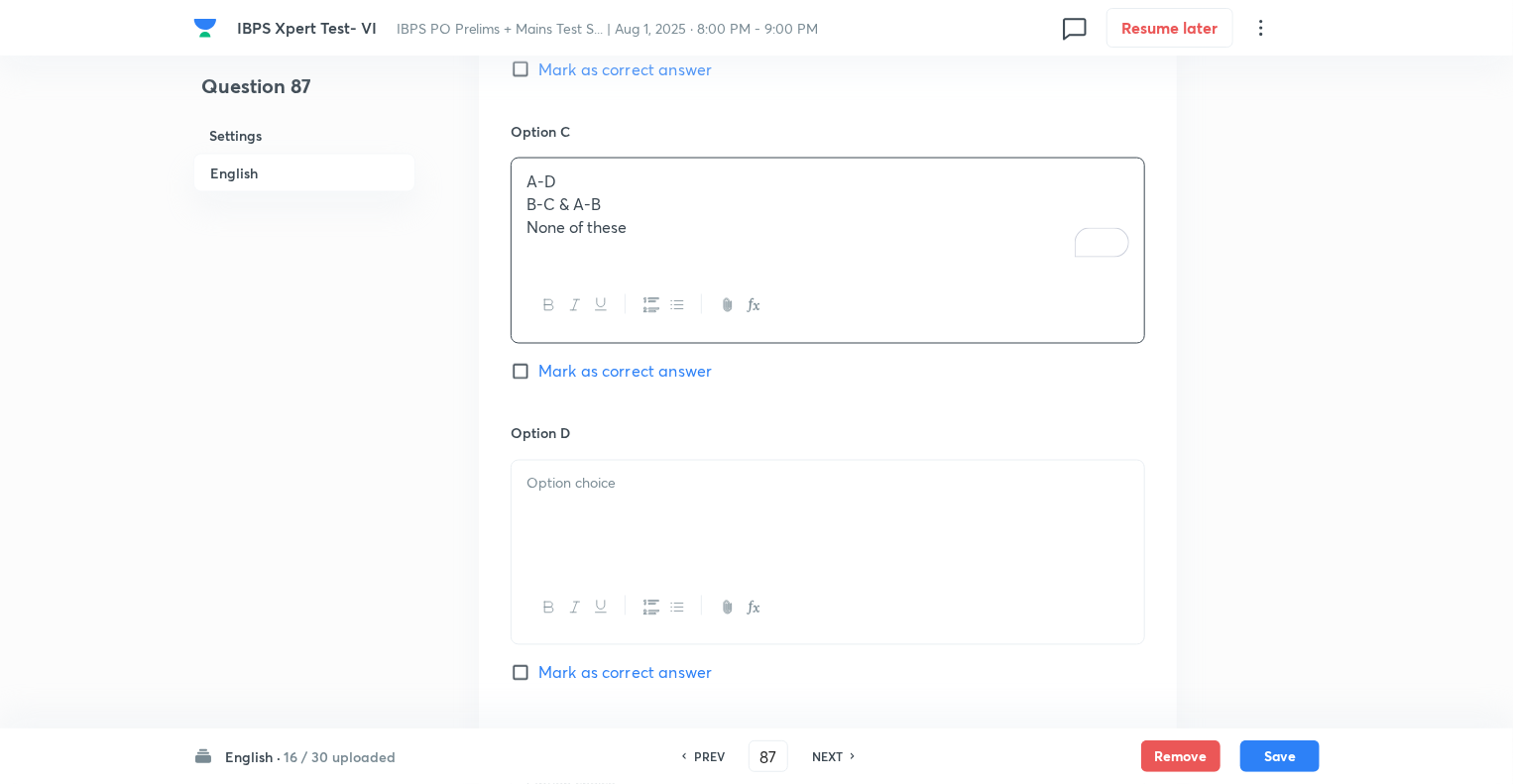 click on "Question 87 Settings English Settings Type Single choice correct 5 options + 1 mark - 0.25 marks Edit Concept English Language Reading Comprehension Comprehension Sentence Connectors Edit Additional details Moderate Concept Not from PYQ paper No equation Edit In English Question EVEN IF (A) Instead, he has been confronted by people who are sick of austerity (B) Parliament may remain suspended. (C) [PERSON] loses a historic Supreme Court case over the five-week prorogation. (D) The other outcome could see the court order that Parliament should be recalled. Option A A-B Mark as correct answer Option B B-C Mark as correct answer Option C Mark as correct answer Option D Mark as correct answer Option E Mark as correct answer Solution Ans. (b) Sol. Among the given statements, only statements (B) and (C) can be logically connected with “EVEN IF”. The correct statement thus formed will be:  “" at bounding box center [756, -6] 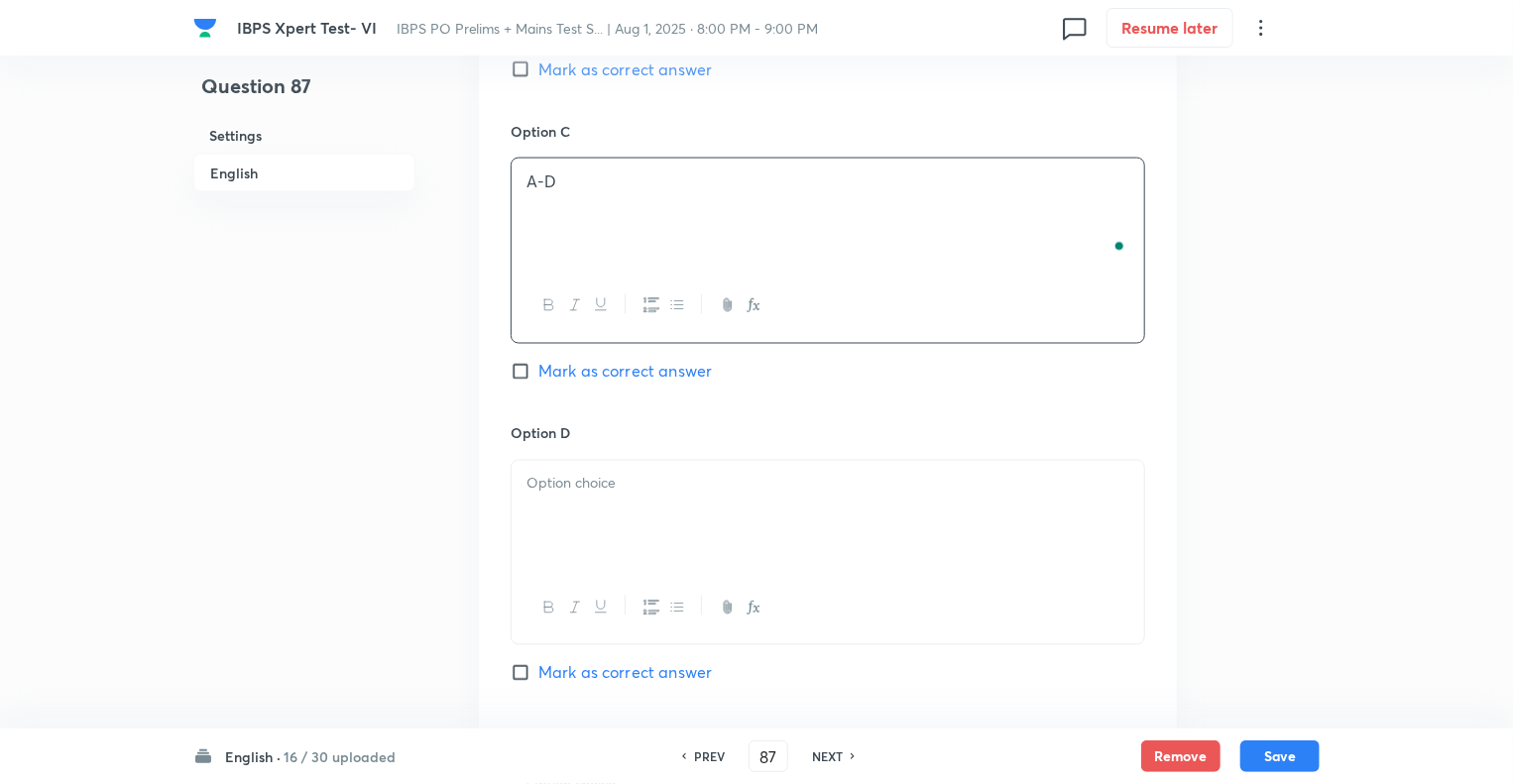 click at bounding box center (828, 484) 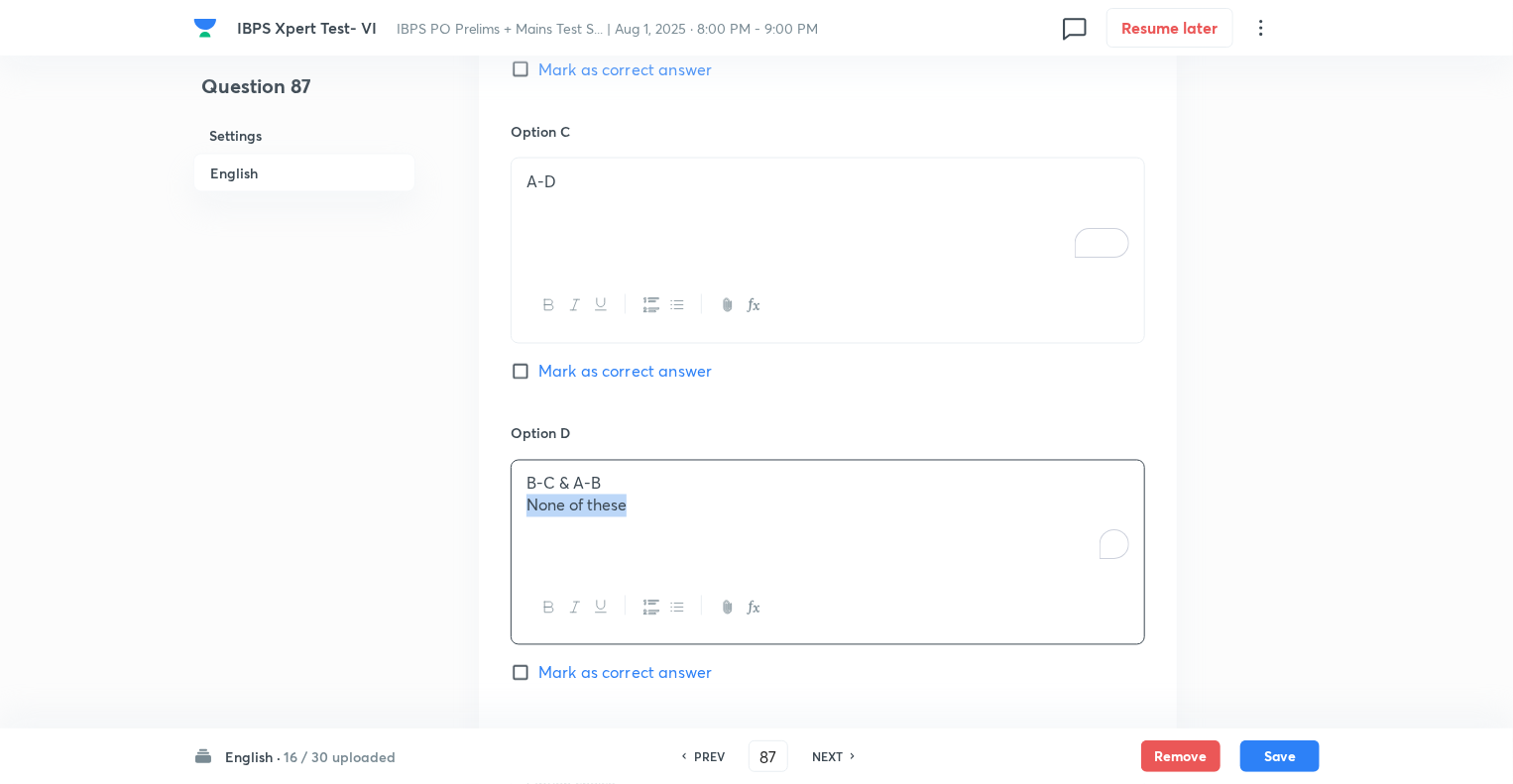drag, startPoint x: 645, startPoint y: 530, endPoint x: 480, endPoint y: 529, distance: 165.00303 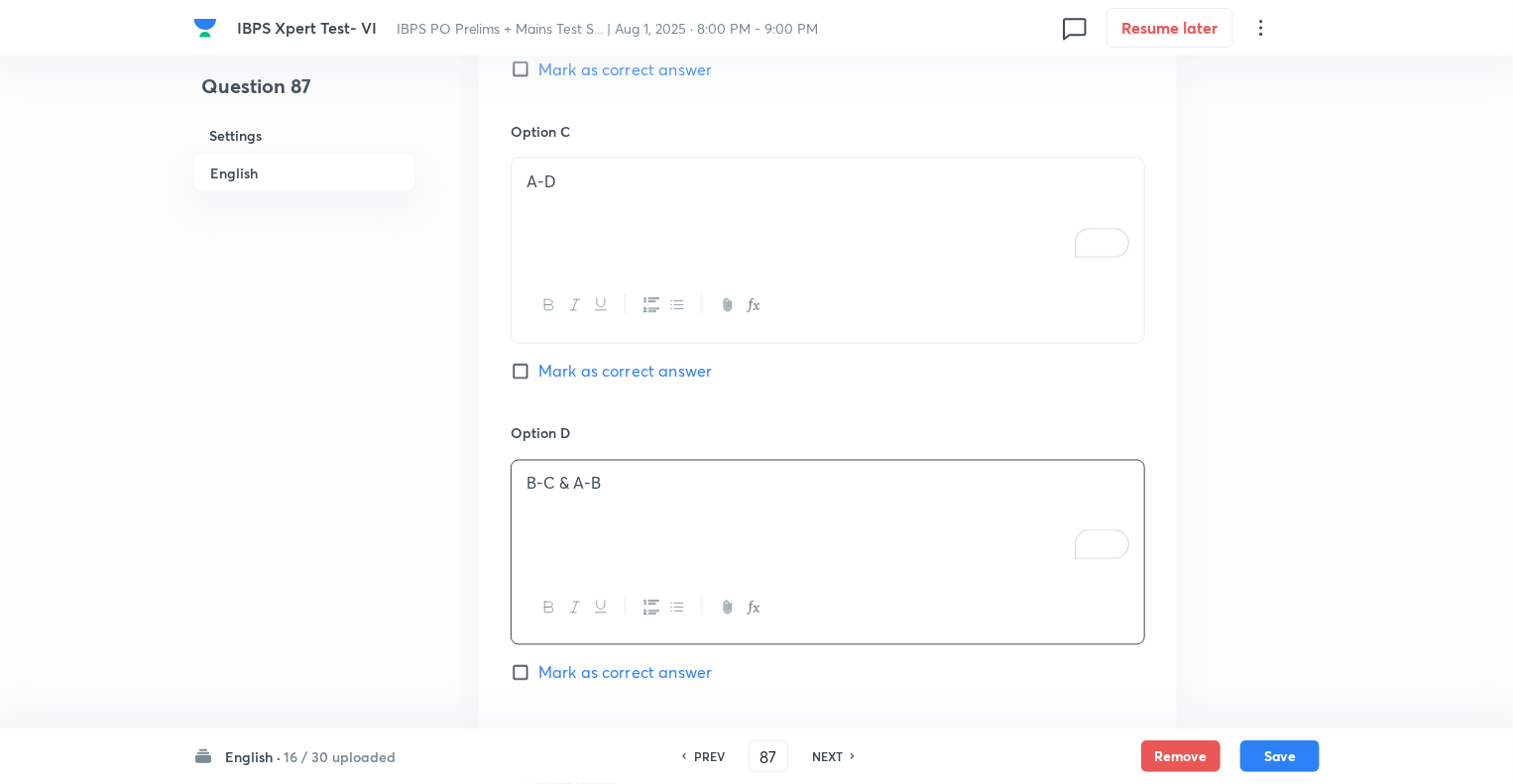 click on "Question 87 Settings English" at bounding box center (304, -6) 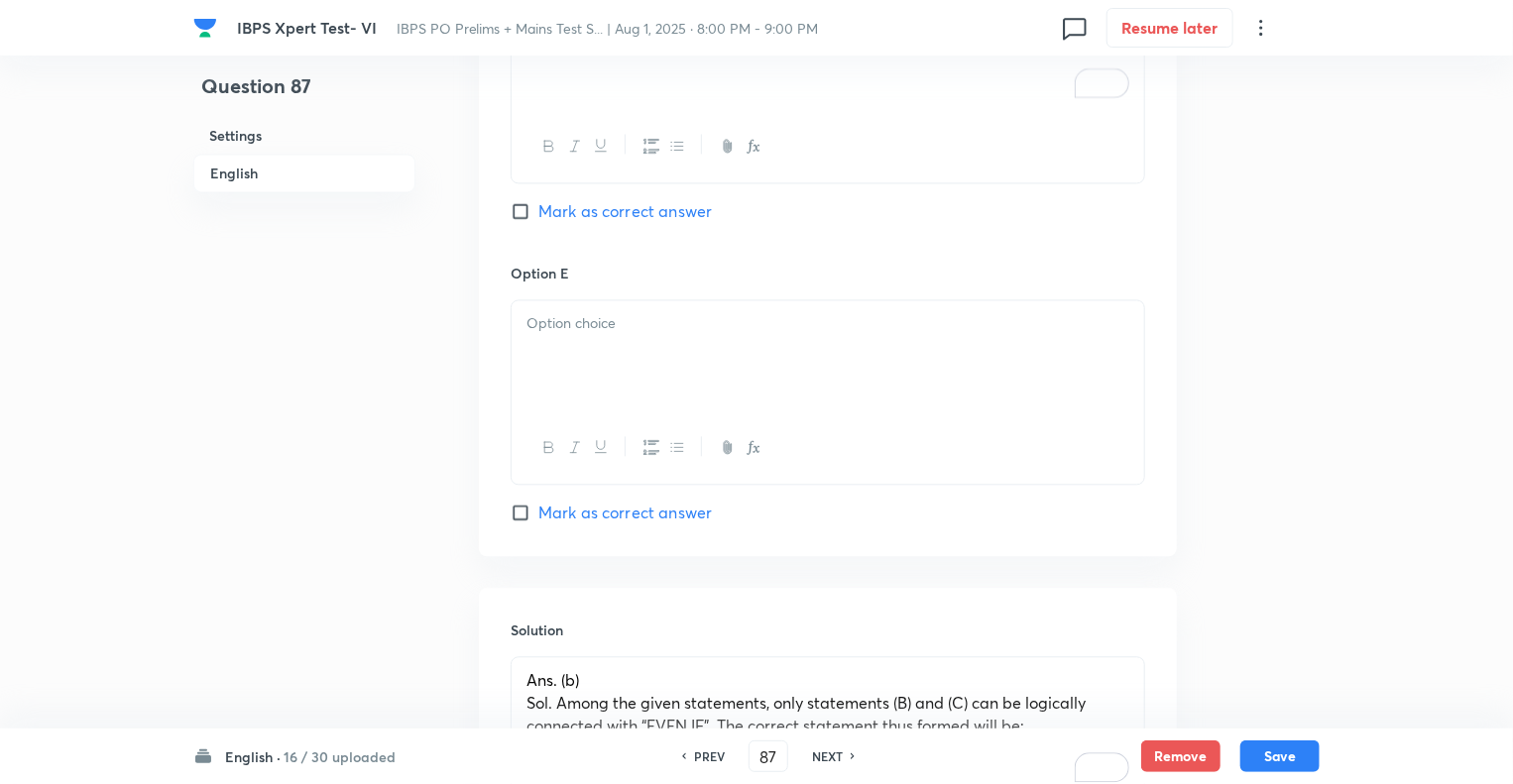 scroll, scrollTop: 2062, scrollLeft: 0, axis: vertical 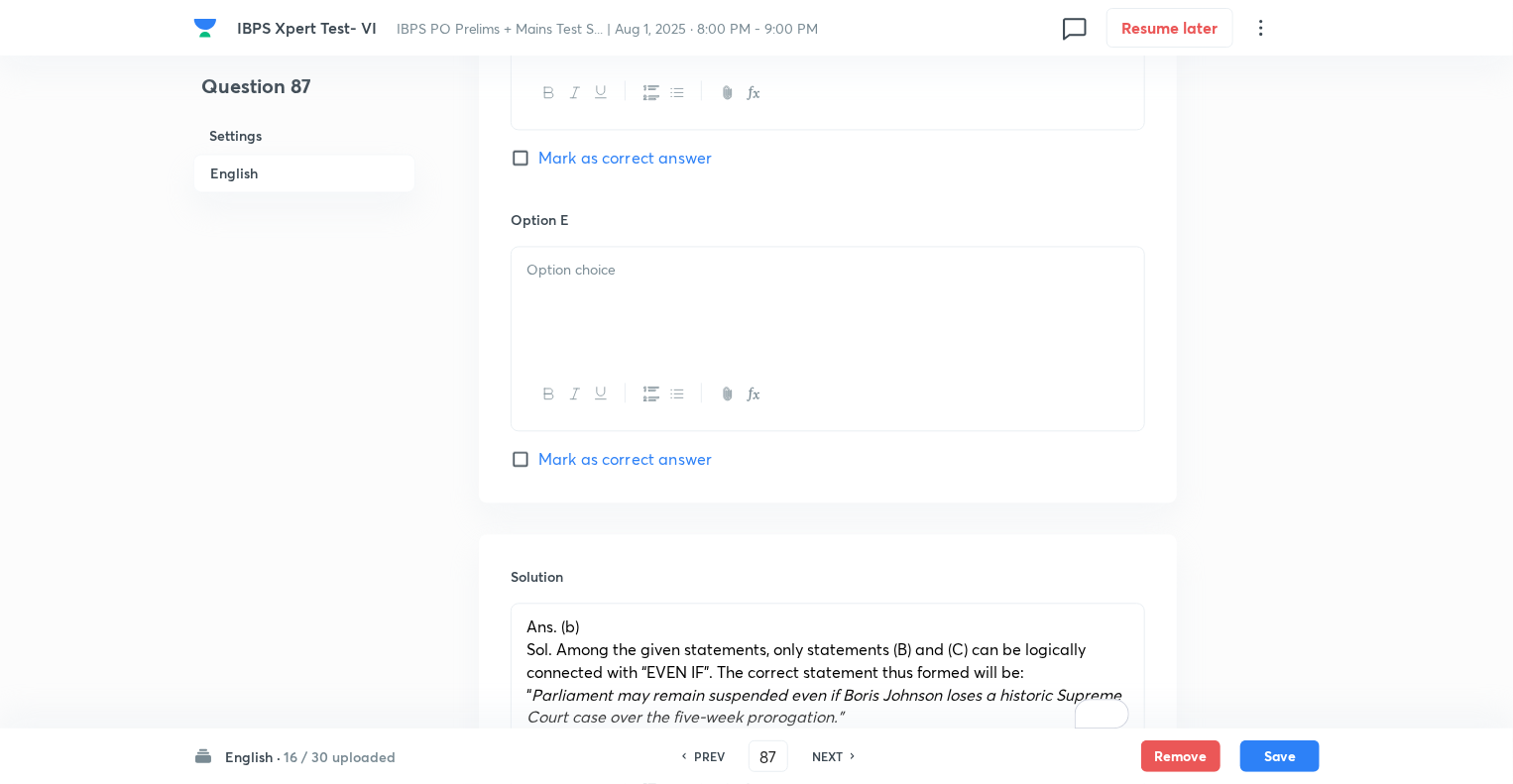 click on "Option E Mark as correct answer" at bounding box center (828, 340) 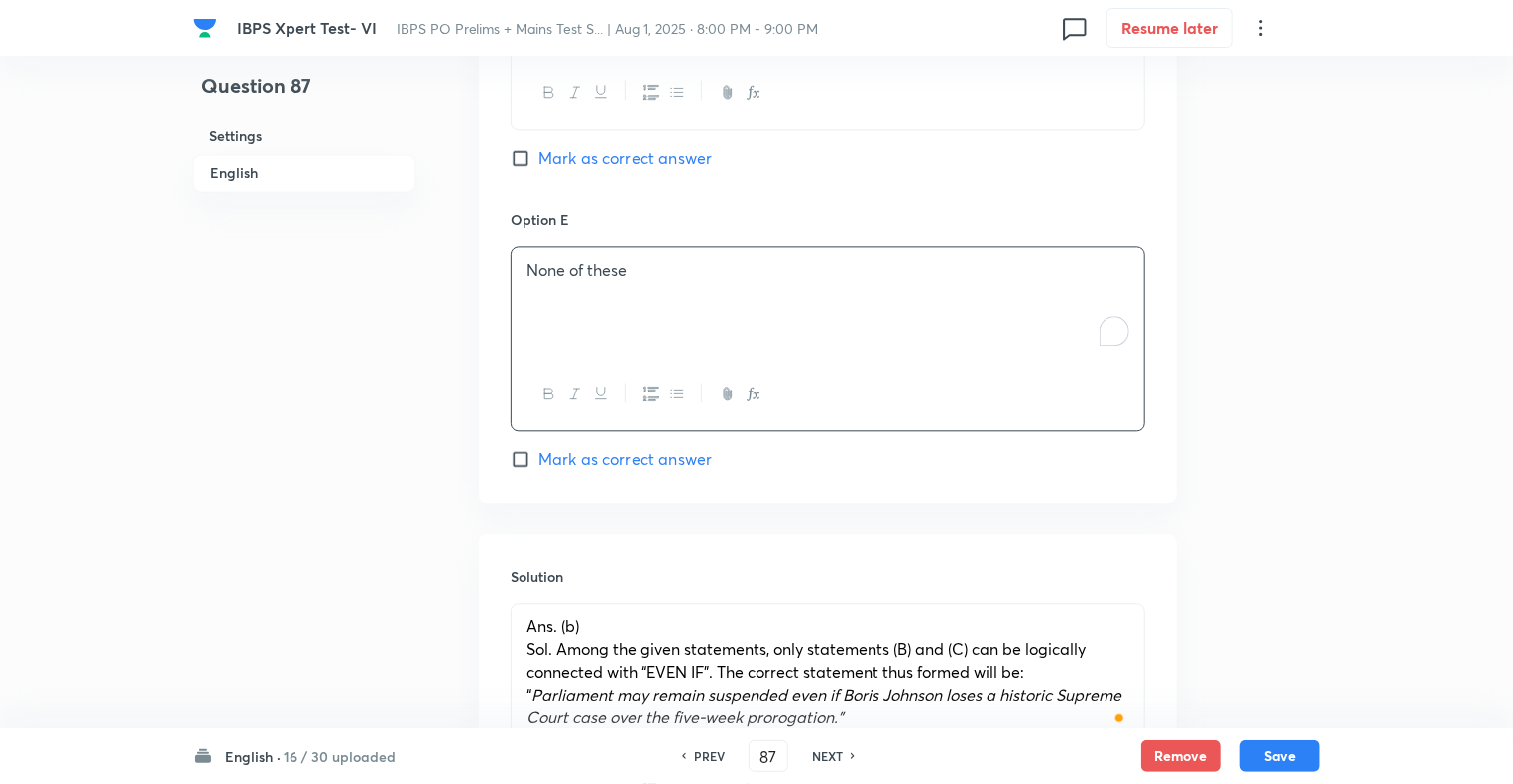 click on "Question 87 Settings English" at bounding box center [304, -521] 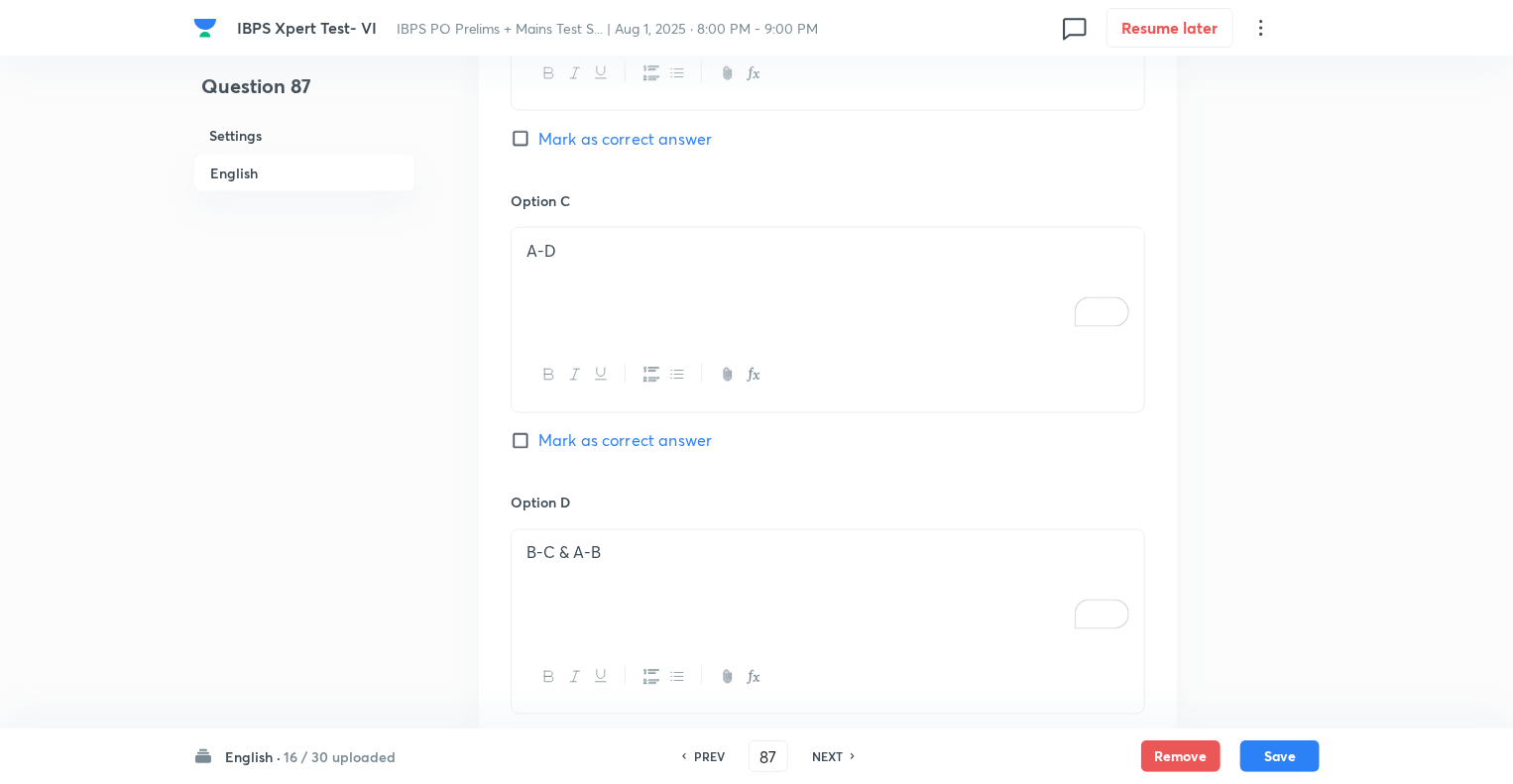 scroll, scrollTop: 1189, scrollLeft: 0, axis: vertical 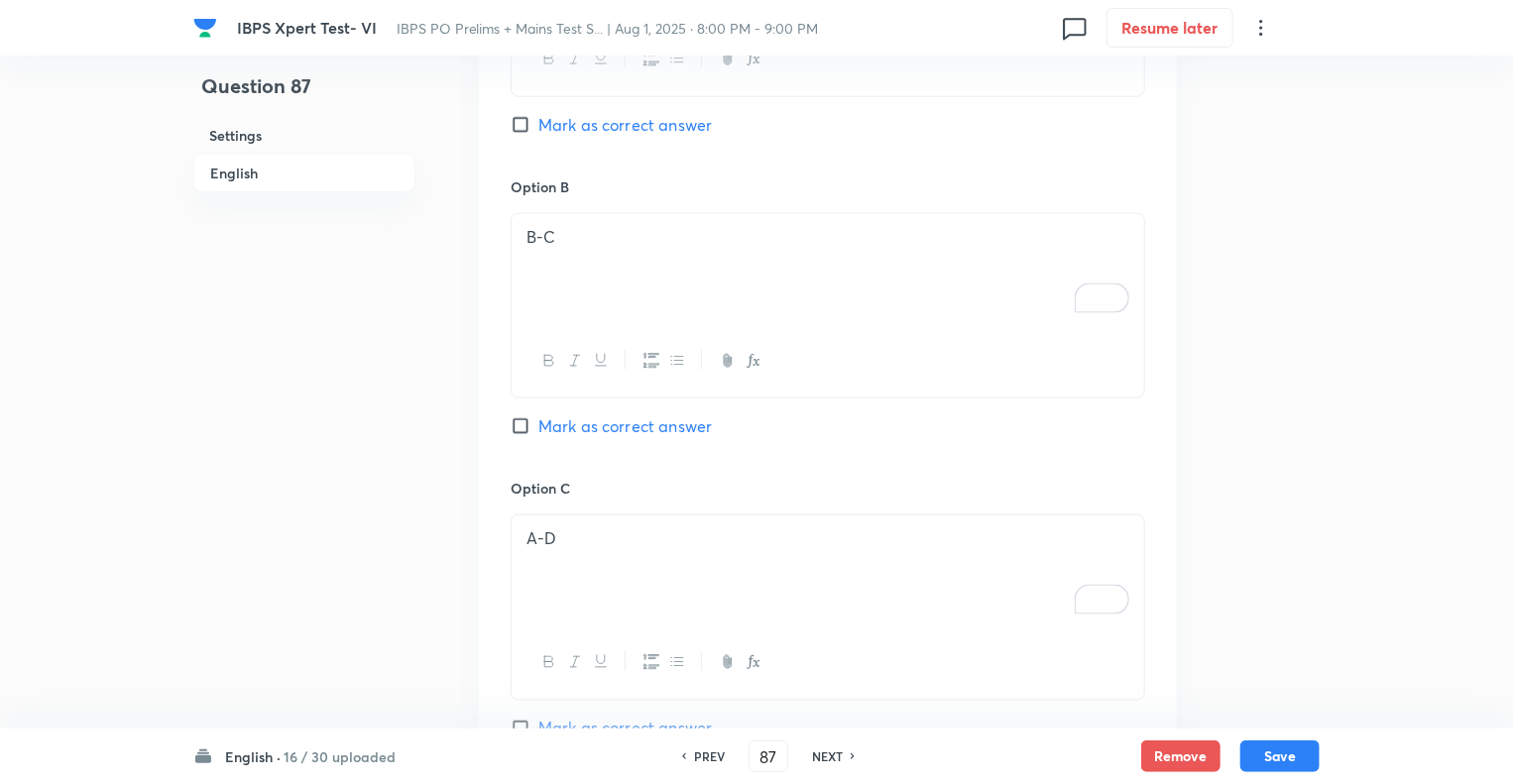 click on "Mark as correct answer" at bounding box center [524, 426] 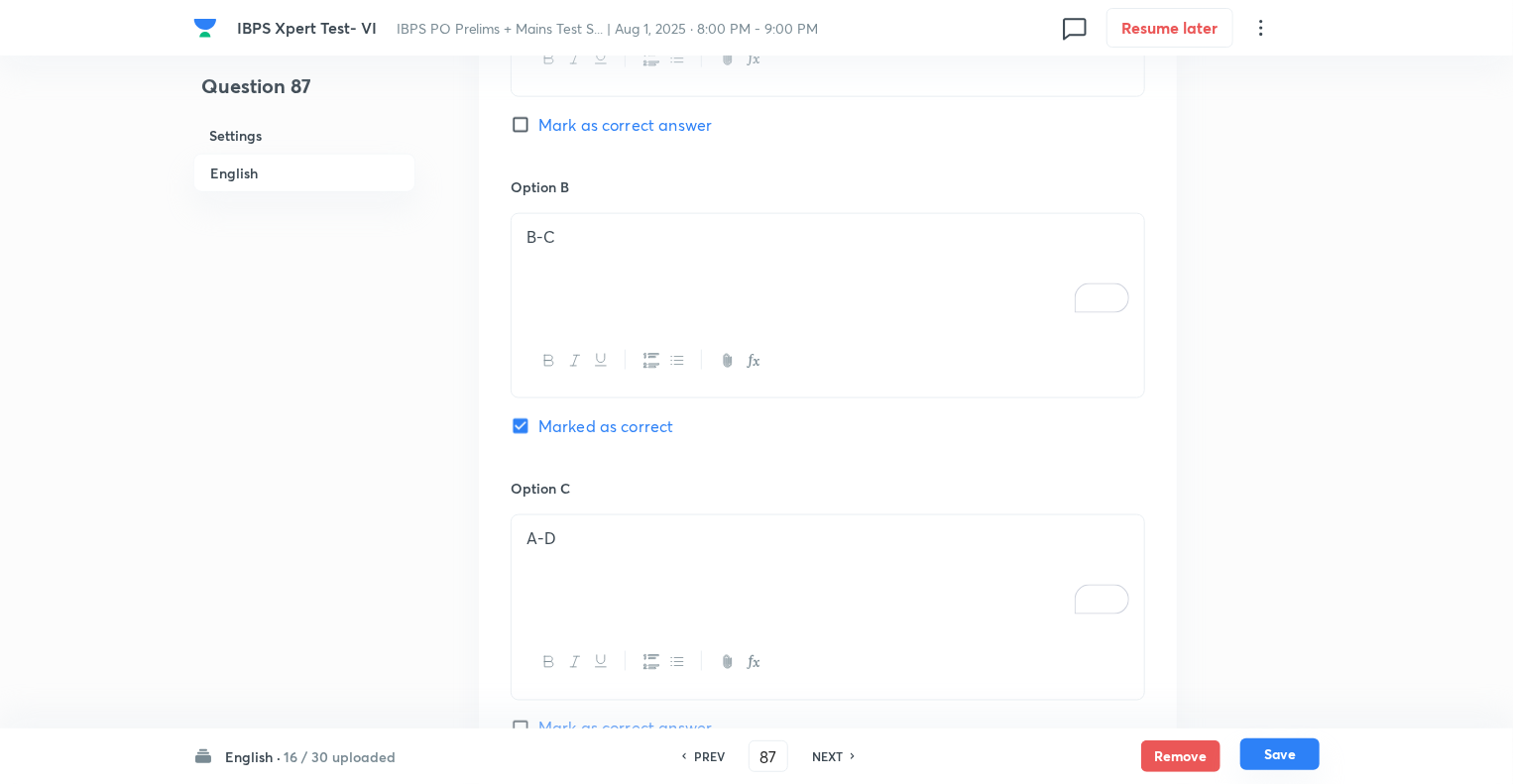 click on "Save" at bounding box center (1280, 754) 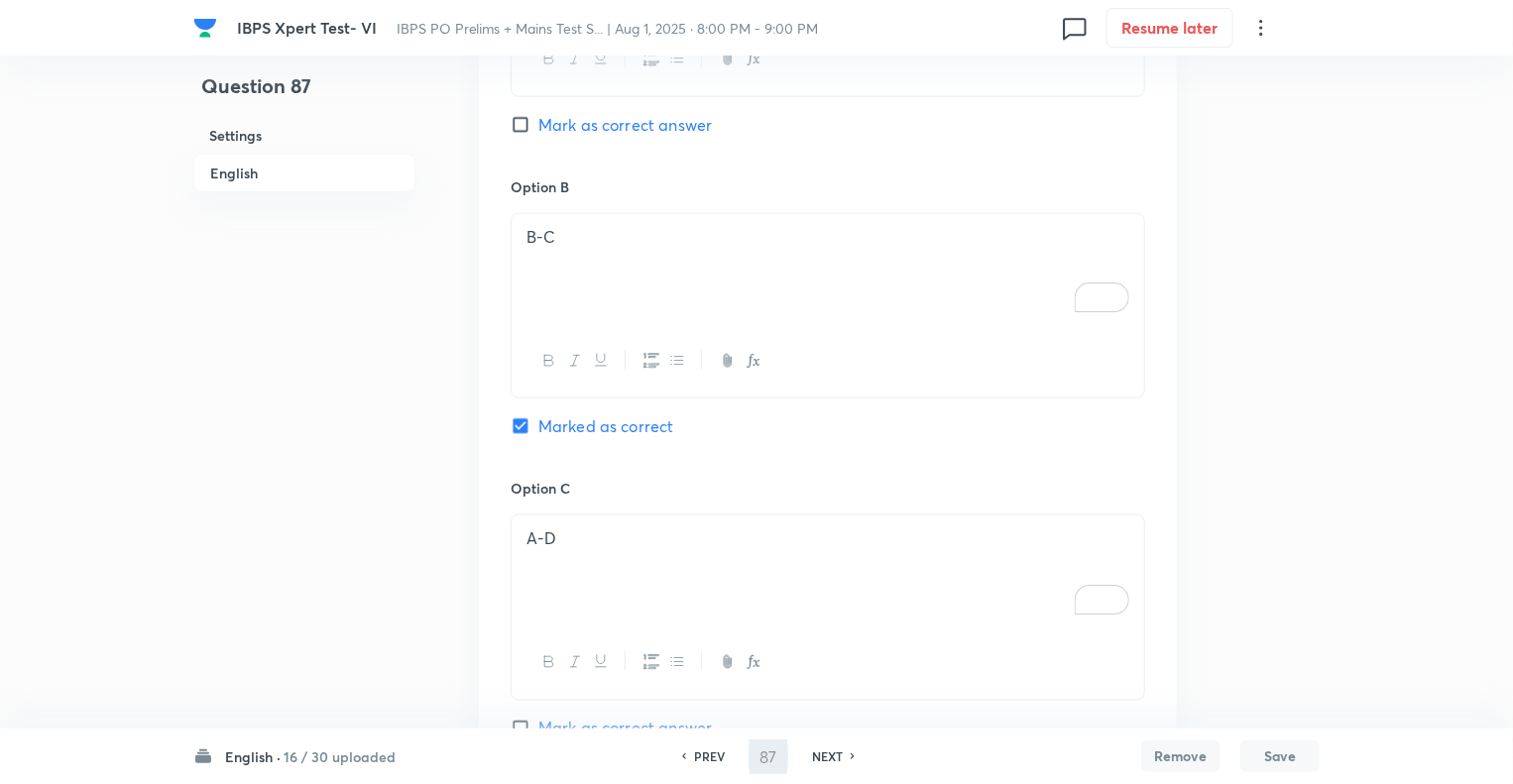 type on "88" 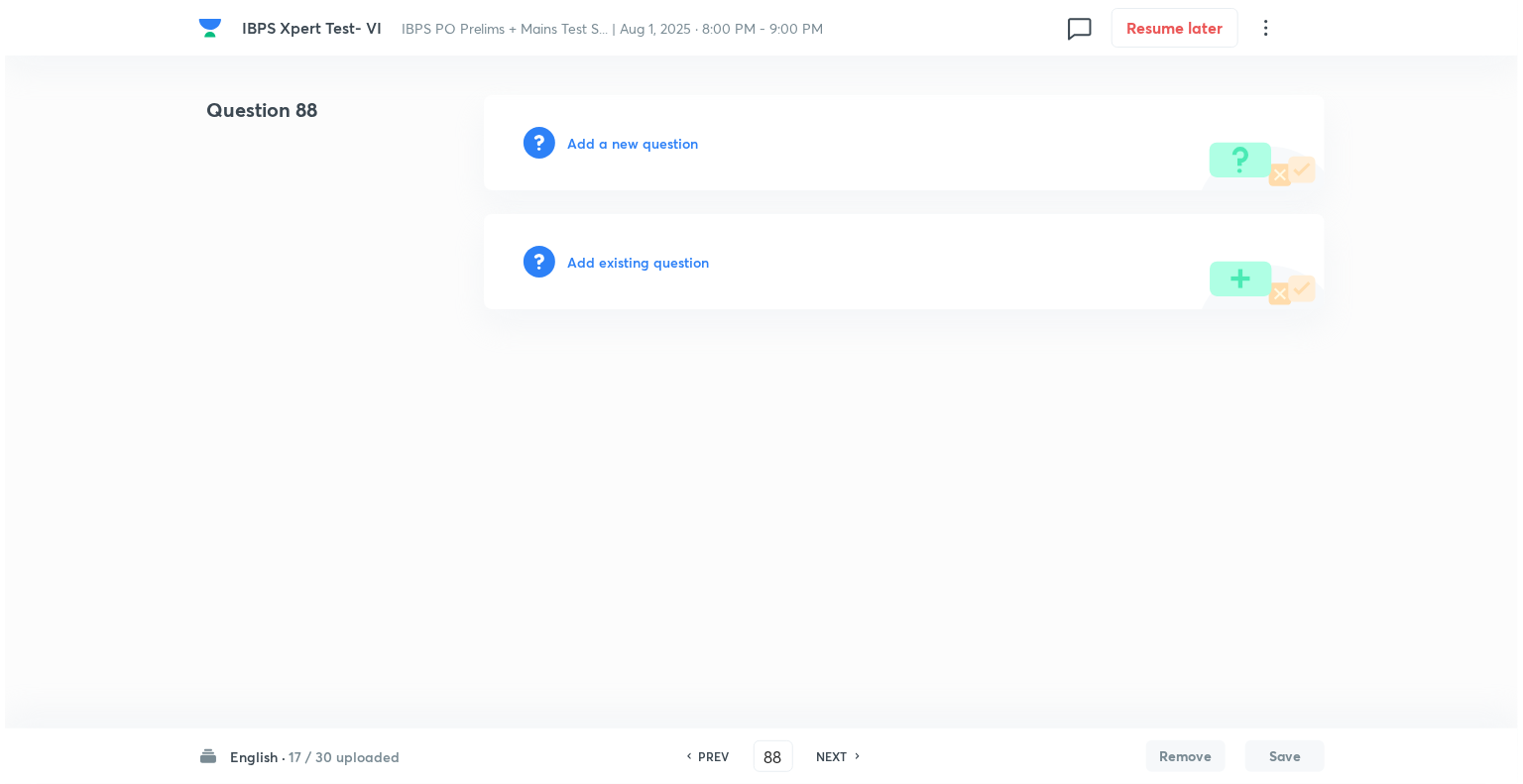 scroll, scrollTop: 0, scrollLeft: 0, axis: both 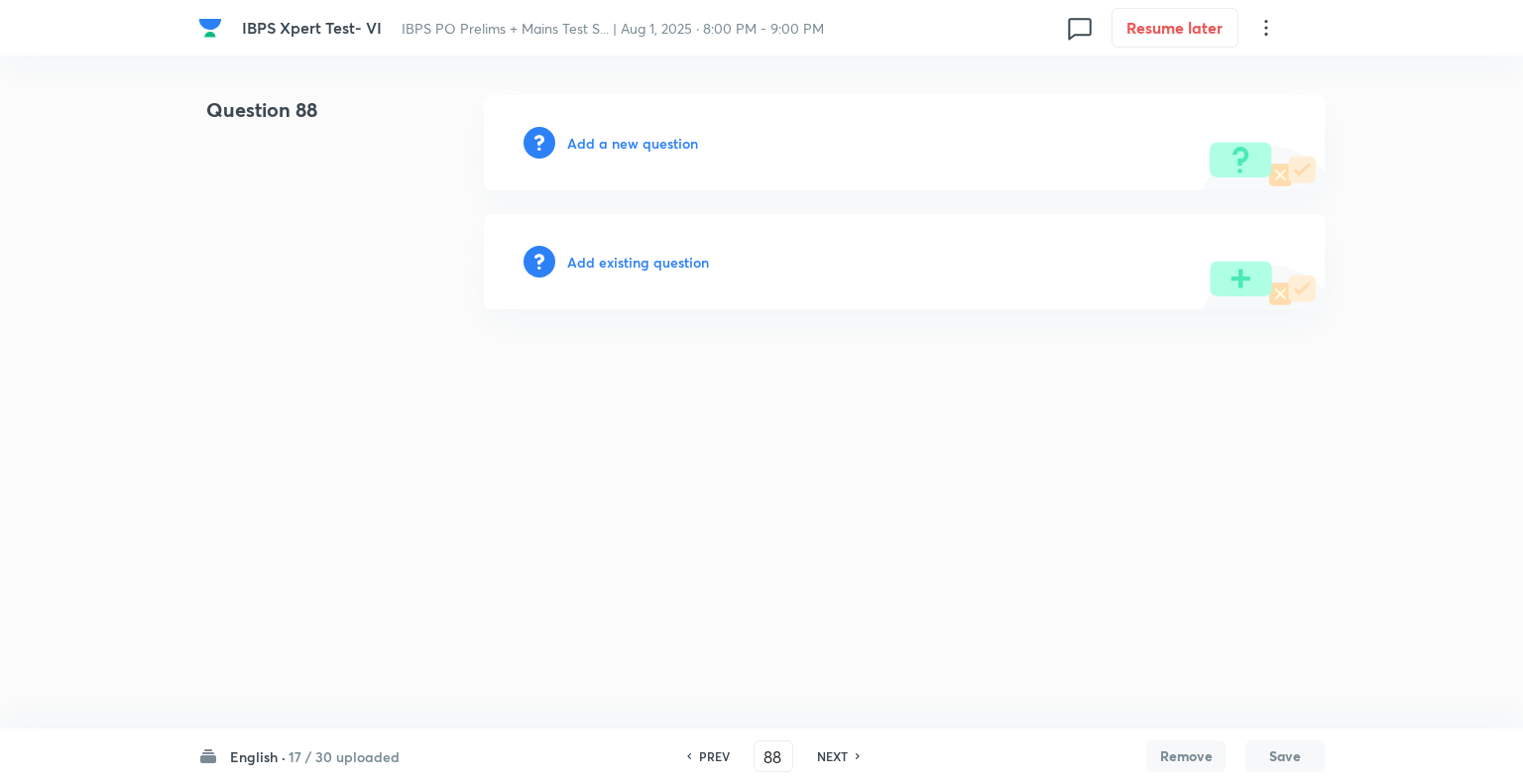 click on "Add a new question" at bounding box center [633, 143] 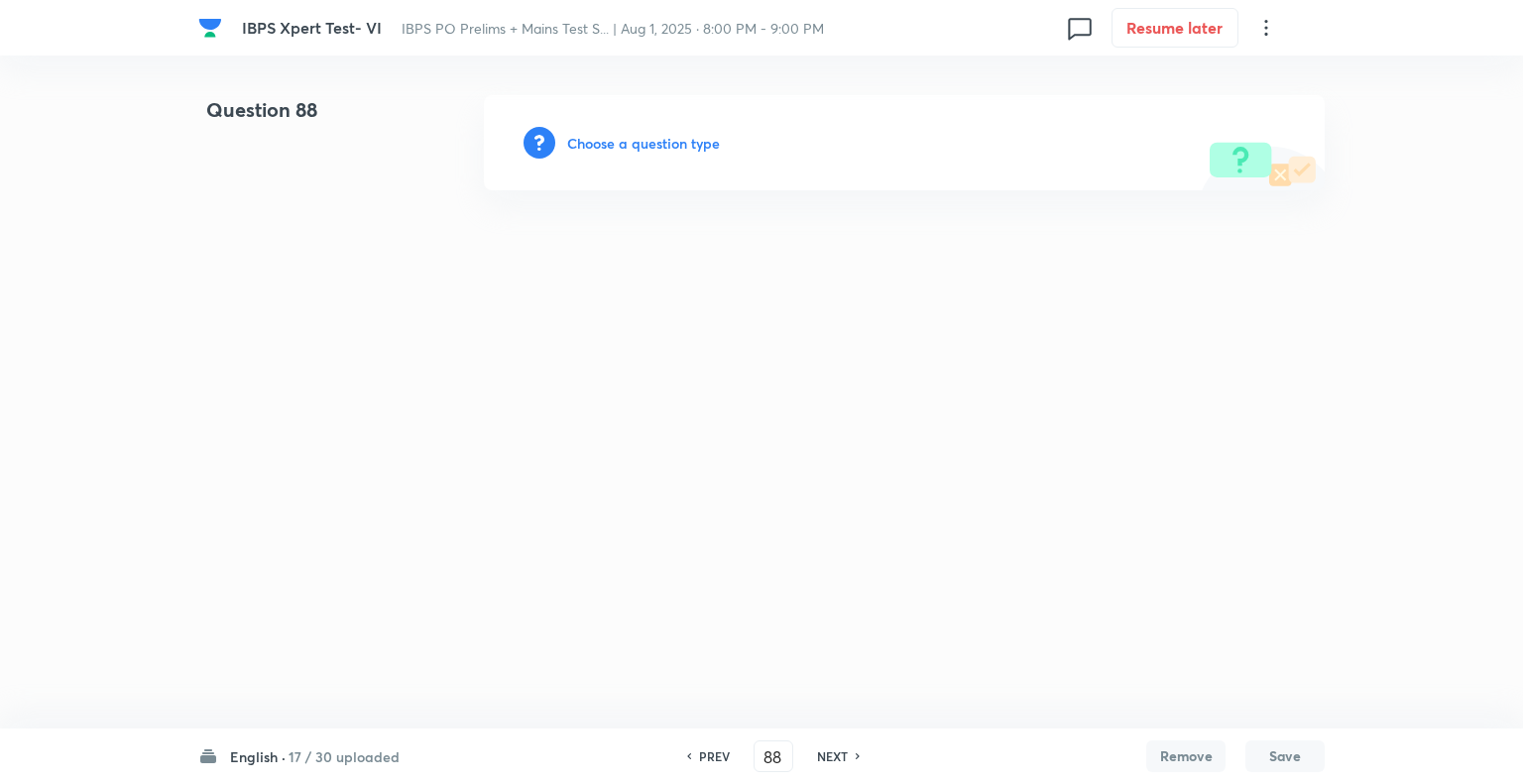 click on "Choose a question type" at bounding box center (644, 143) 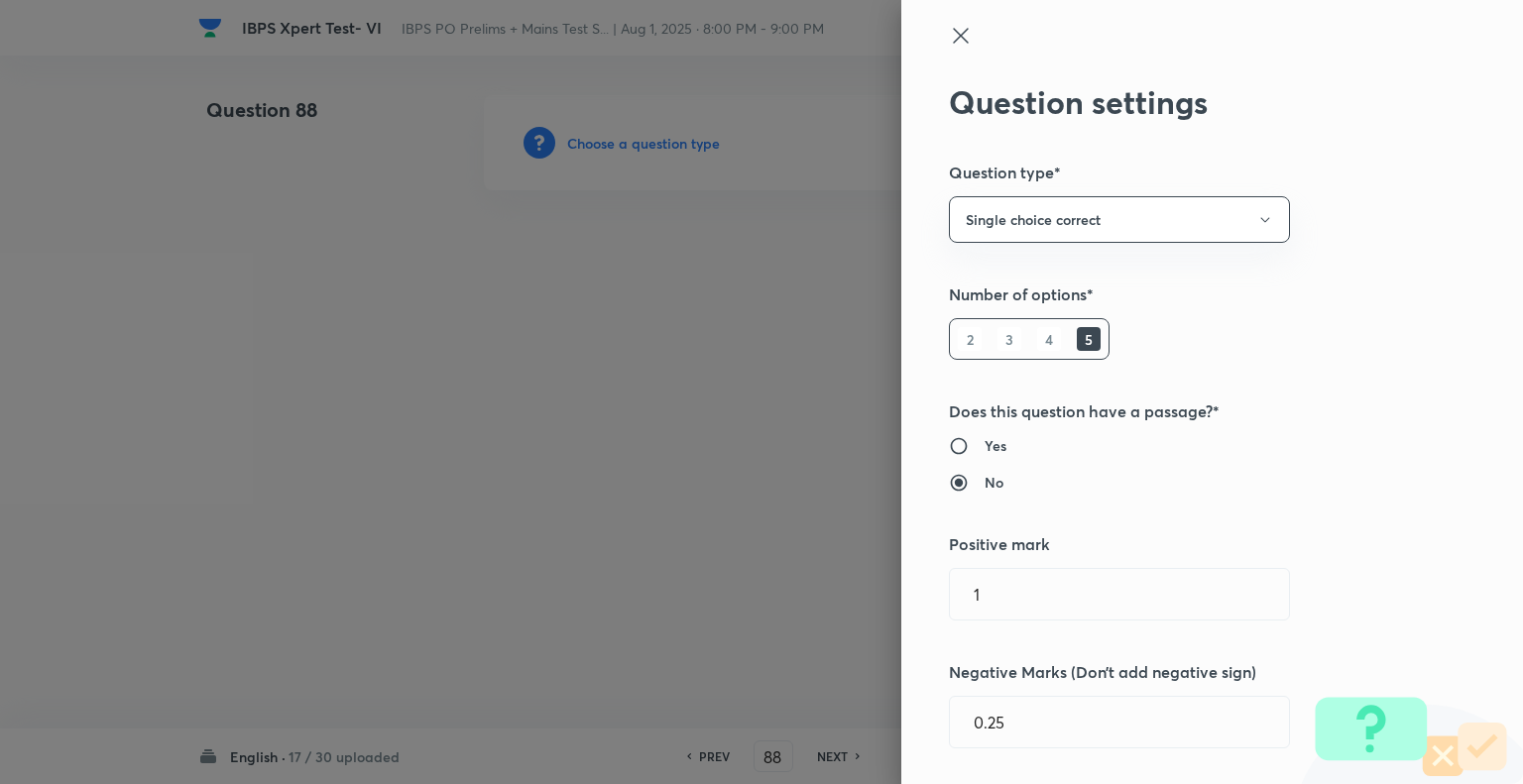 click at bounding box center [762, 392] 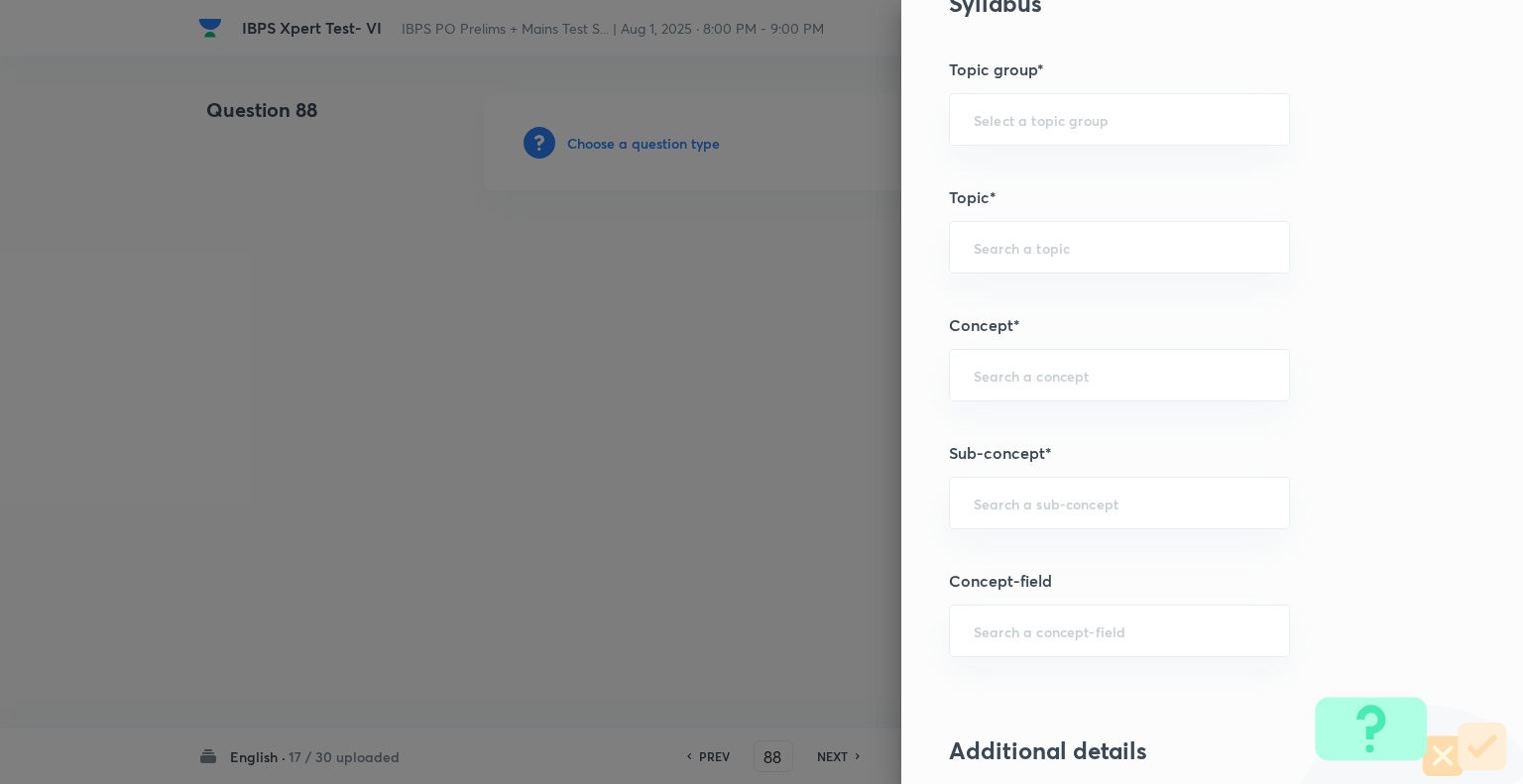 scroll, scrollTop: 841, scrollLeft: 0, axis: vertical 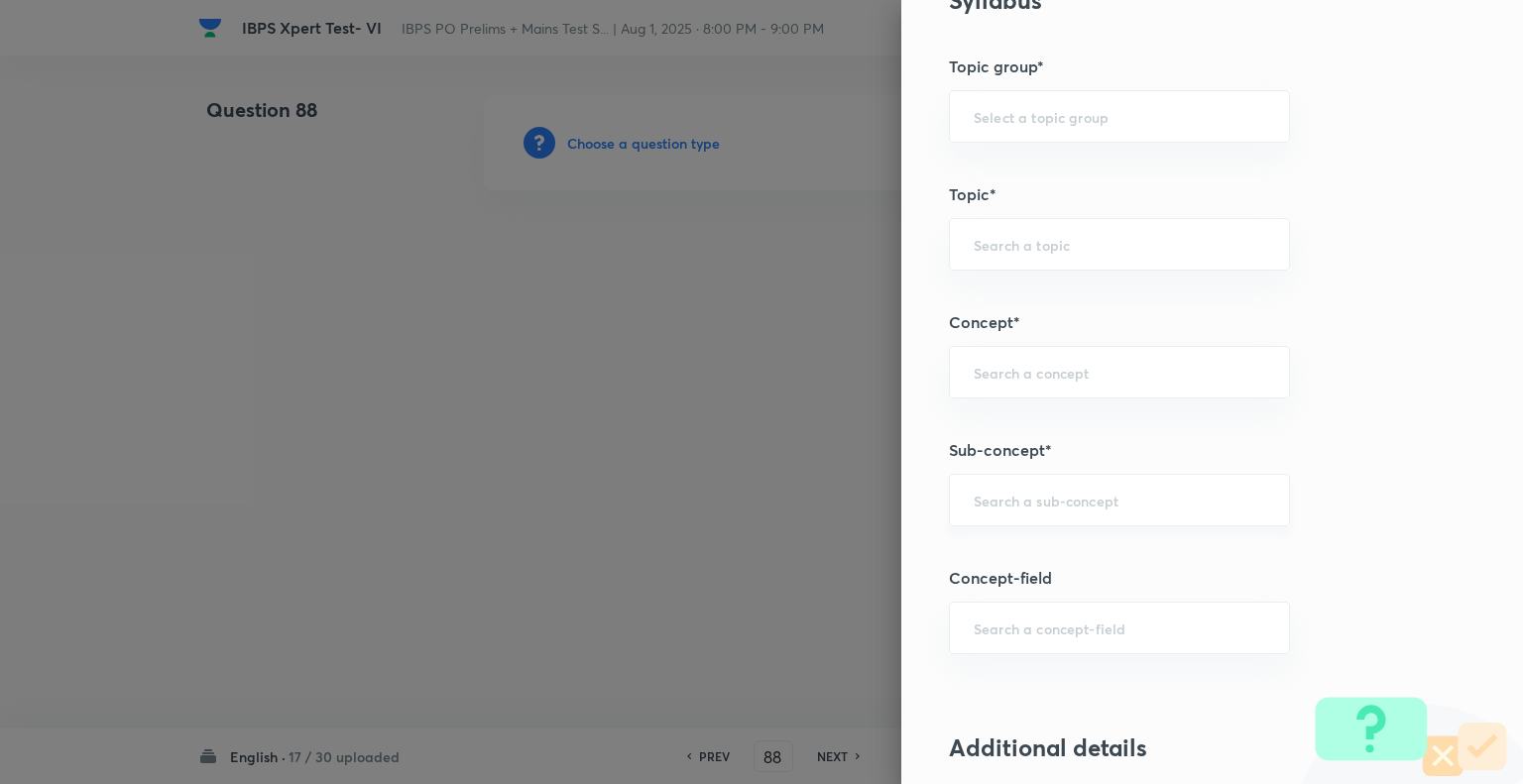 click on "​" at bounding box center (1119, 500) 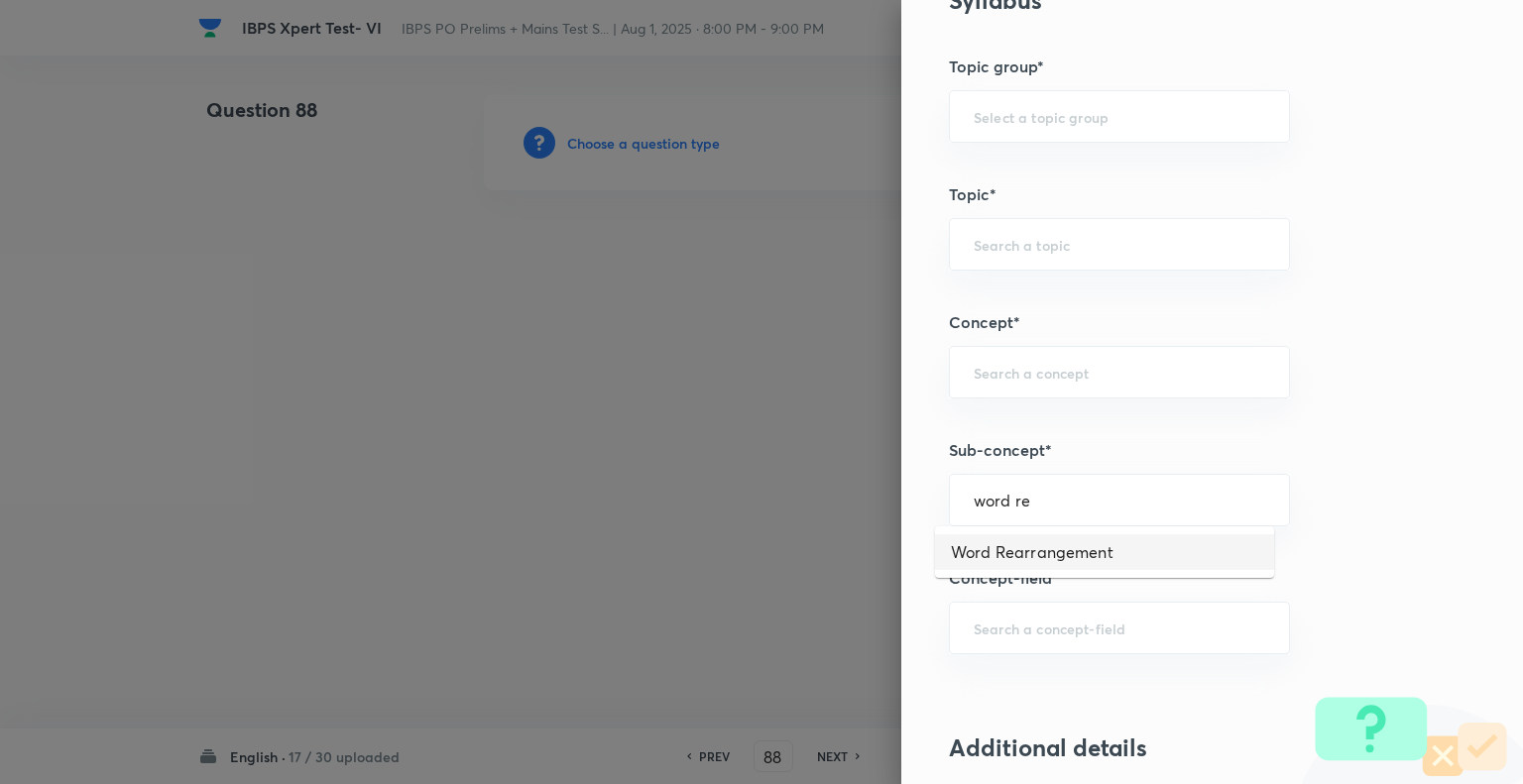 click on "Word Rearrangement" at bounding box center [1105, 552] 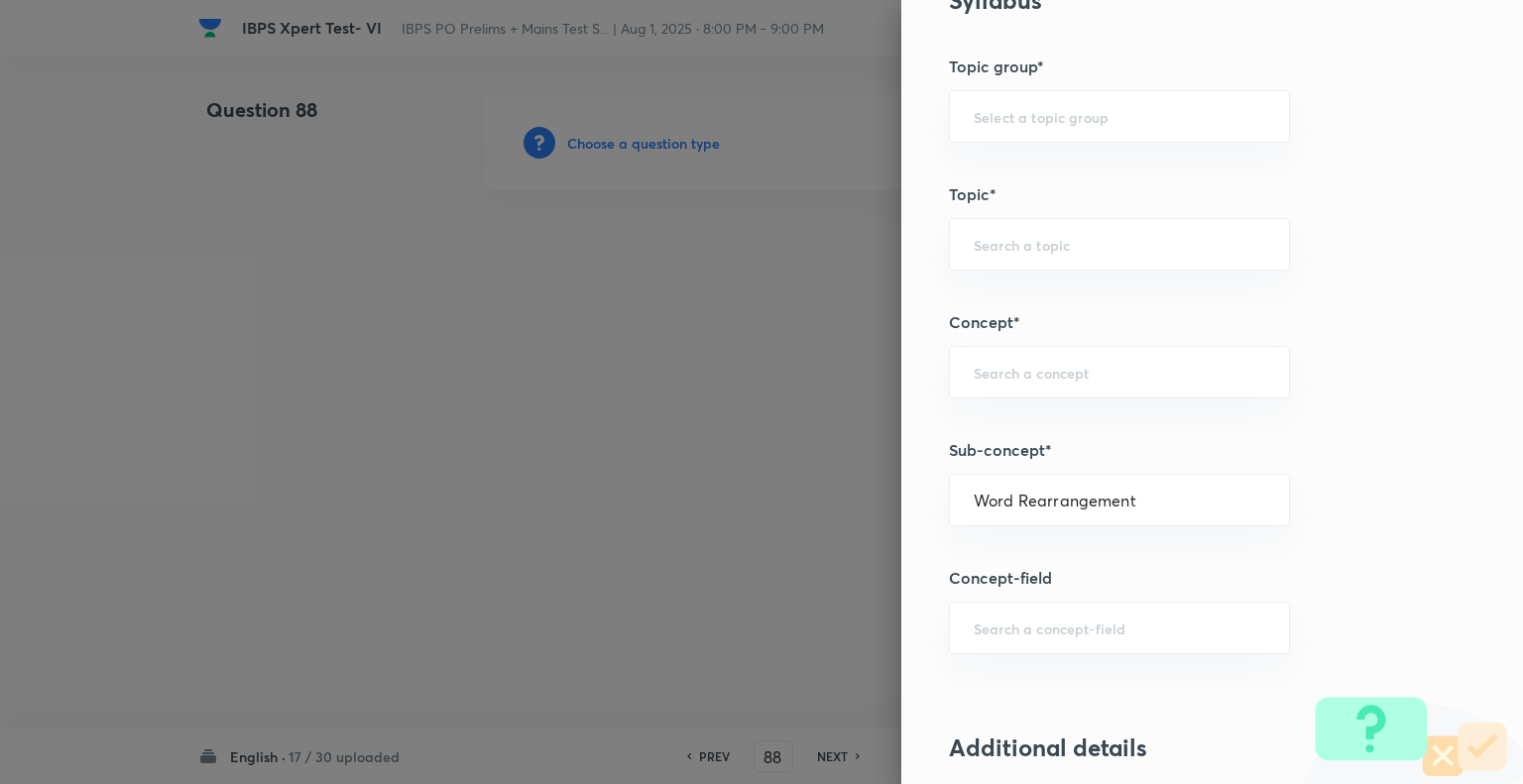 type on "English Language" 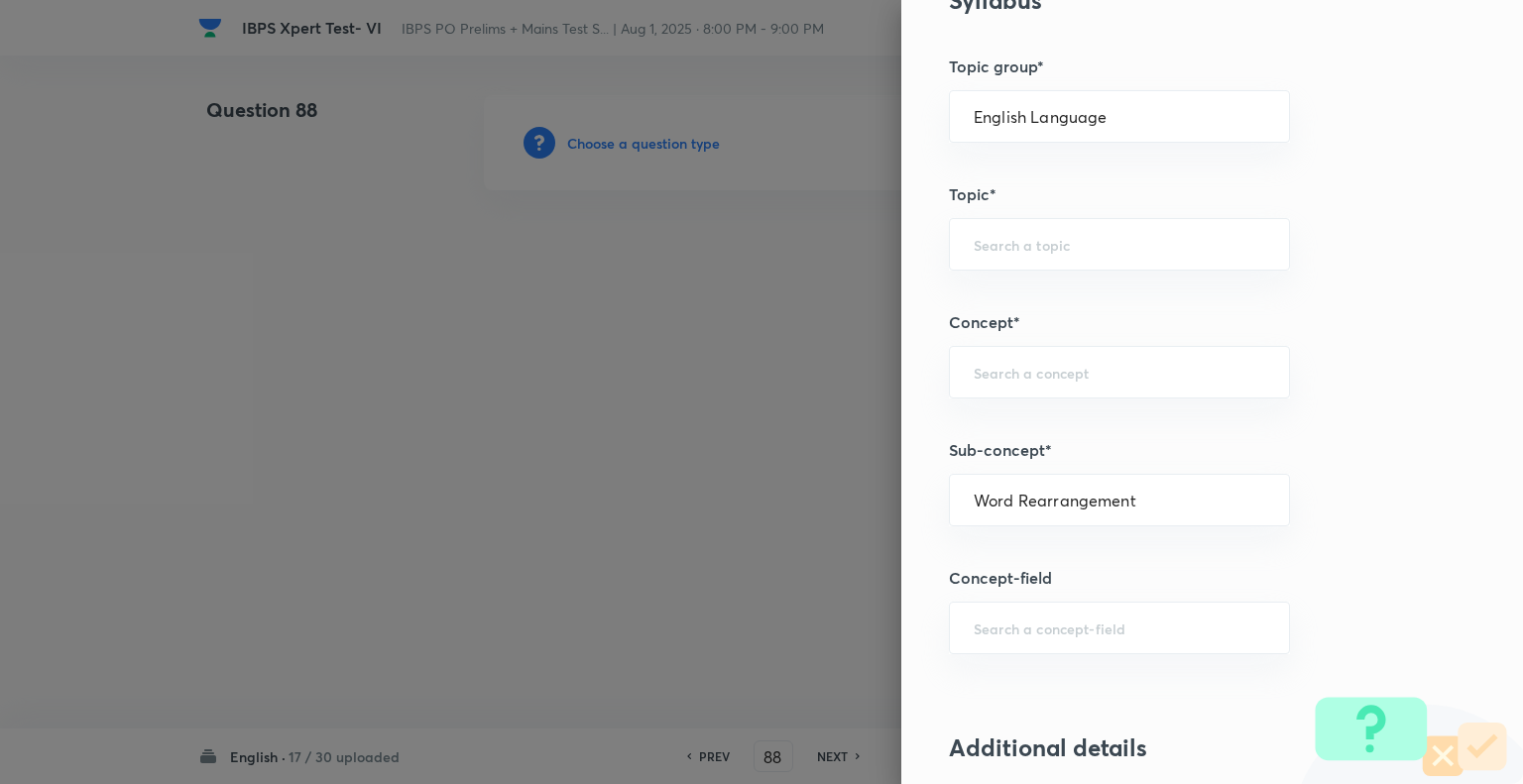 type on "Vocabulary" 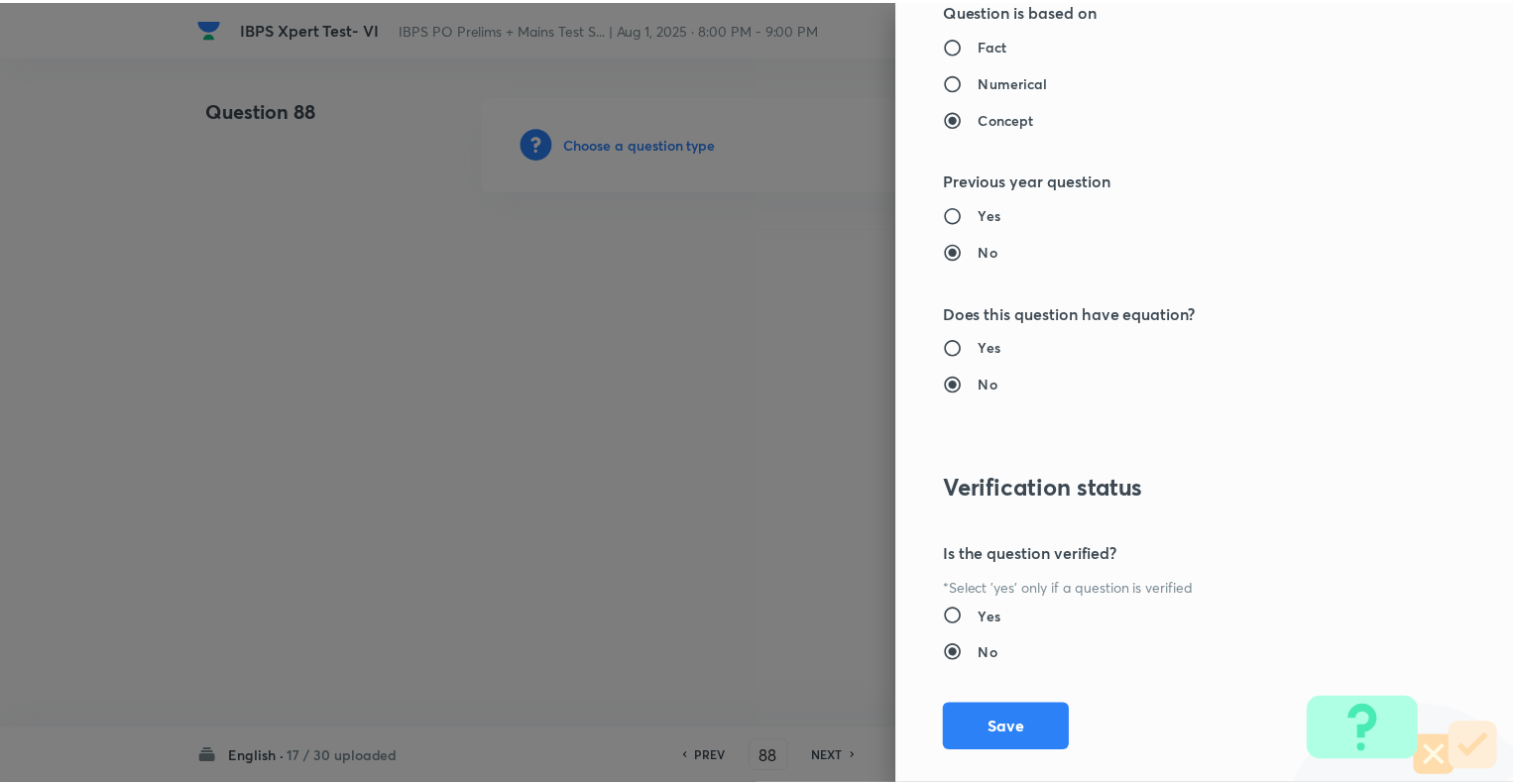 scroll, scrollTop: 1914, scrollLeft: 0, axis: vertical 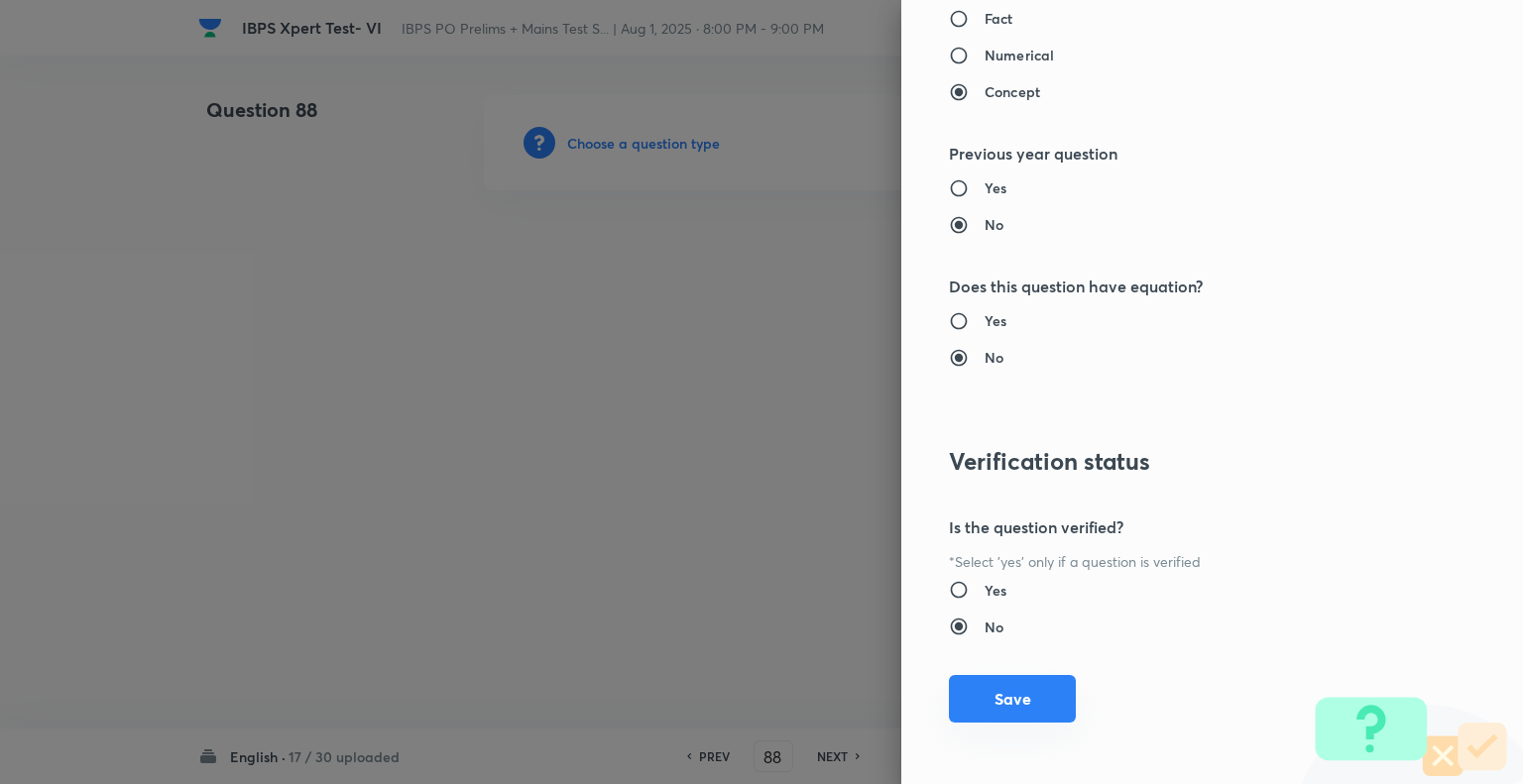 click on "Save" at bounding box center [1012, 699] 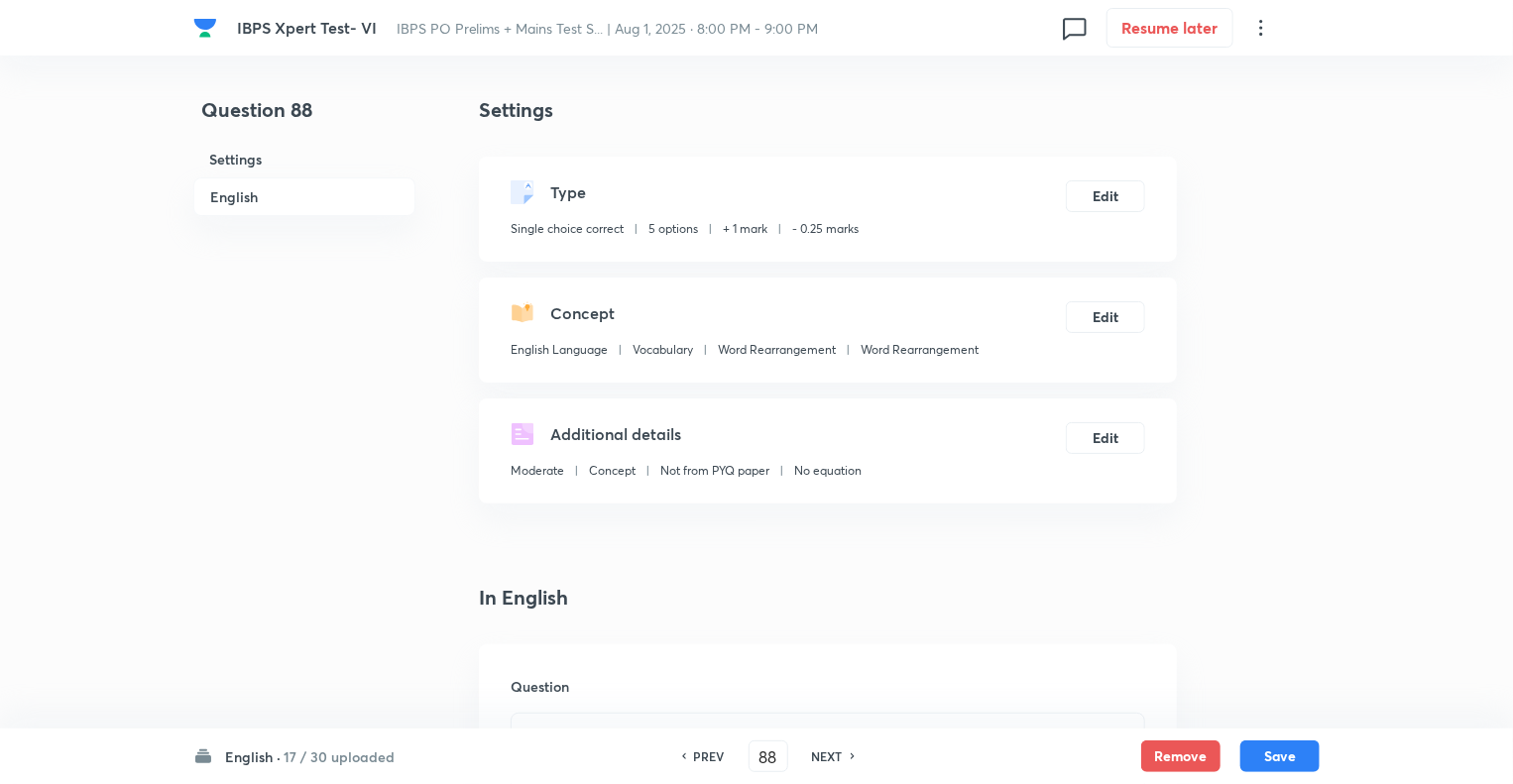 click on "Question 88 Settings English" at bounding box center [304, 1493] 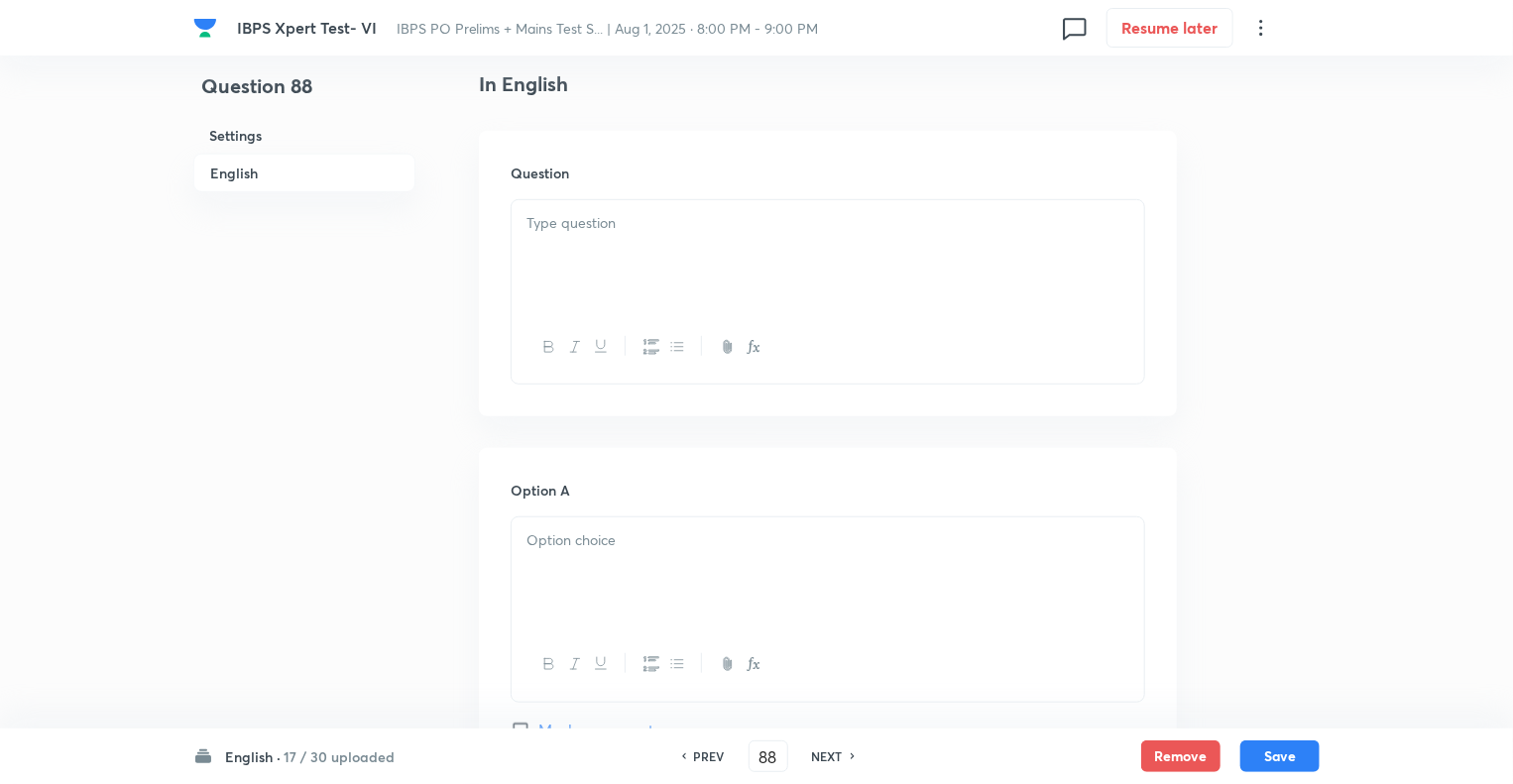 scroll, scrollTop: 515, scrollLeft: 0, axis: vertical 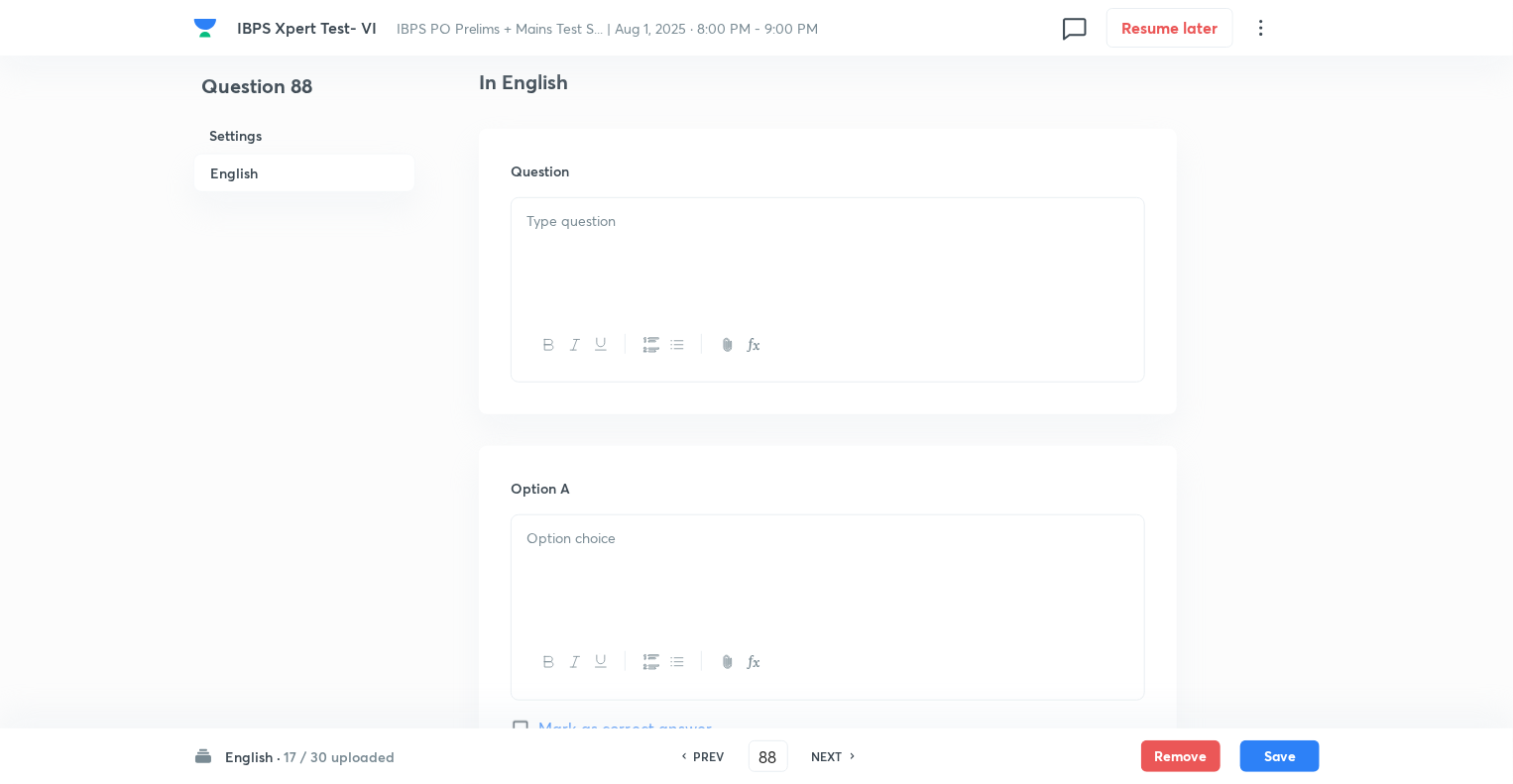 click at bounding box center (828, 254) 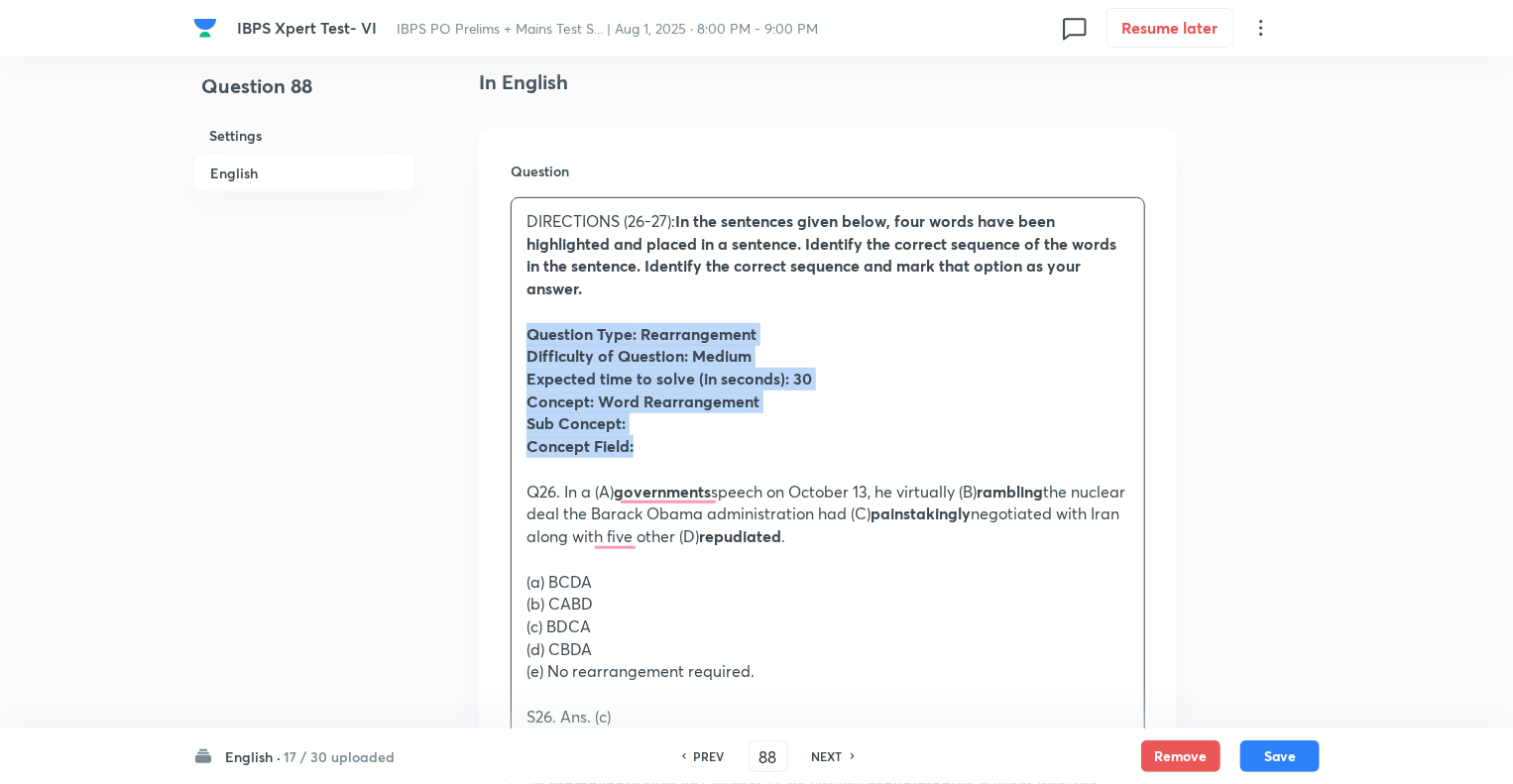 drag, startPoint x: 644, startPoint y: 451, endPoint x: 510, endPoint y: 321, distance: 186.69762 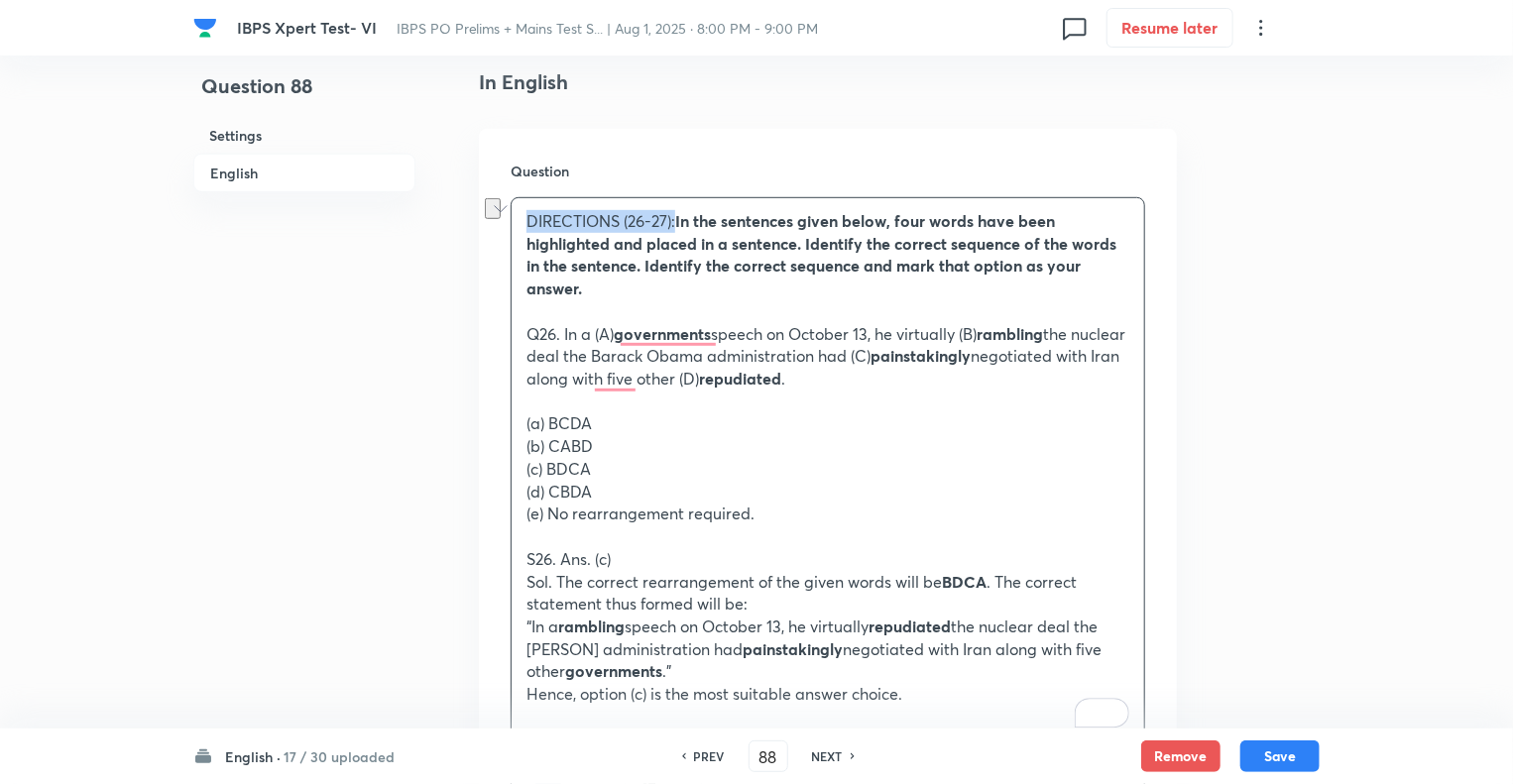 drag, startPoint x: 677, startPoint y: 221, endPoint x: 465, endPoint y: 216, distance: 212.05895 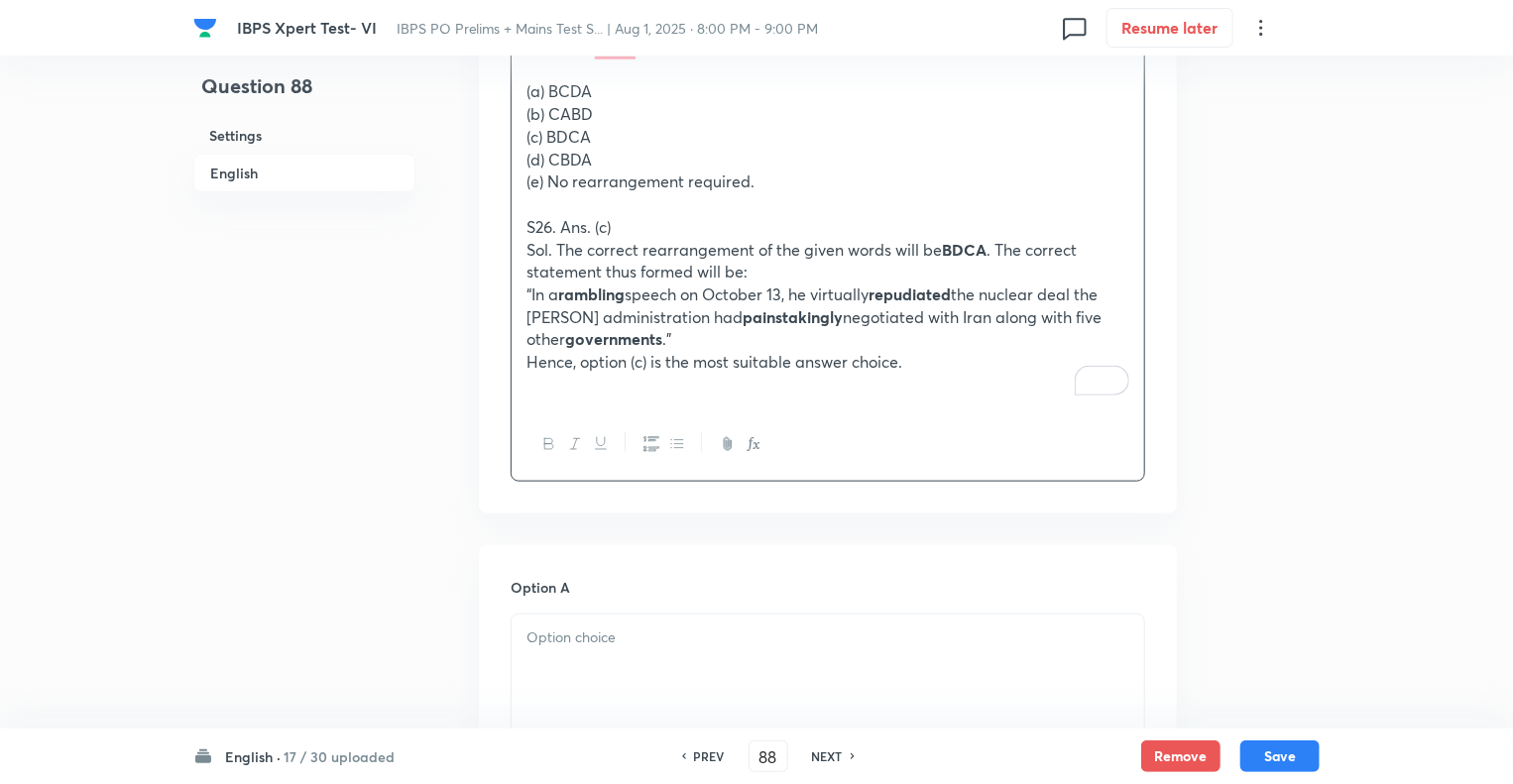 scroll, scrollTop: 799, scrollLeft: 0, axis: vertical 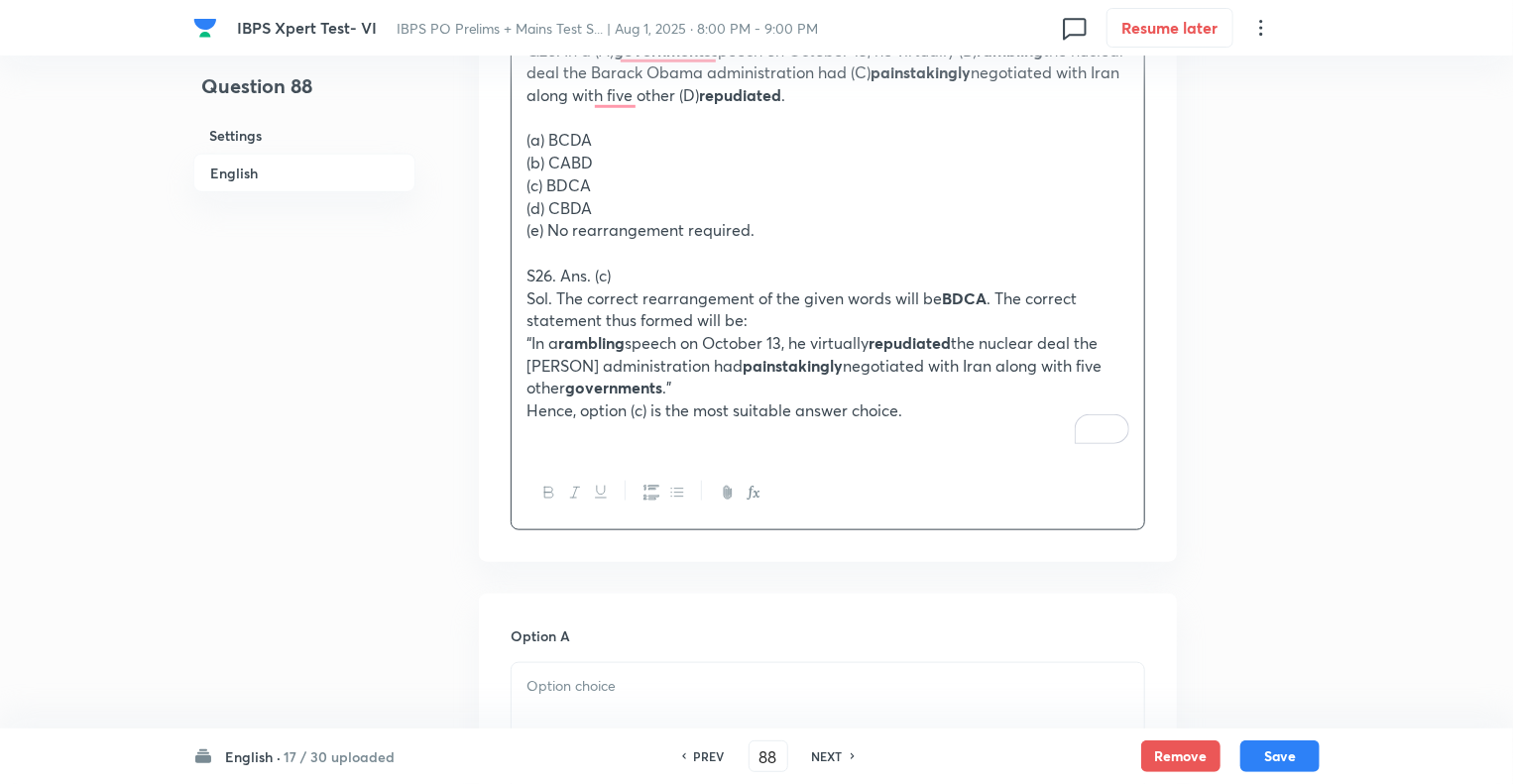 click 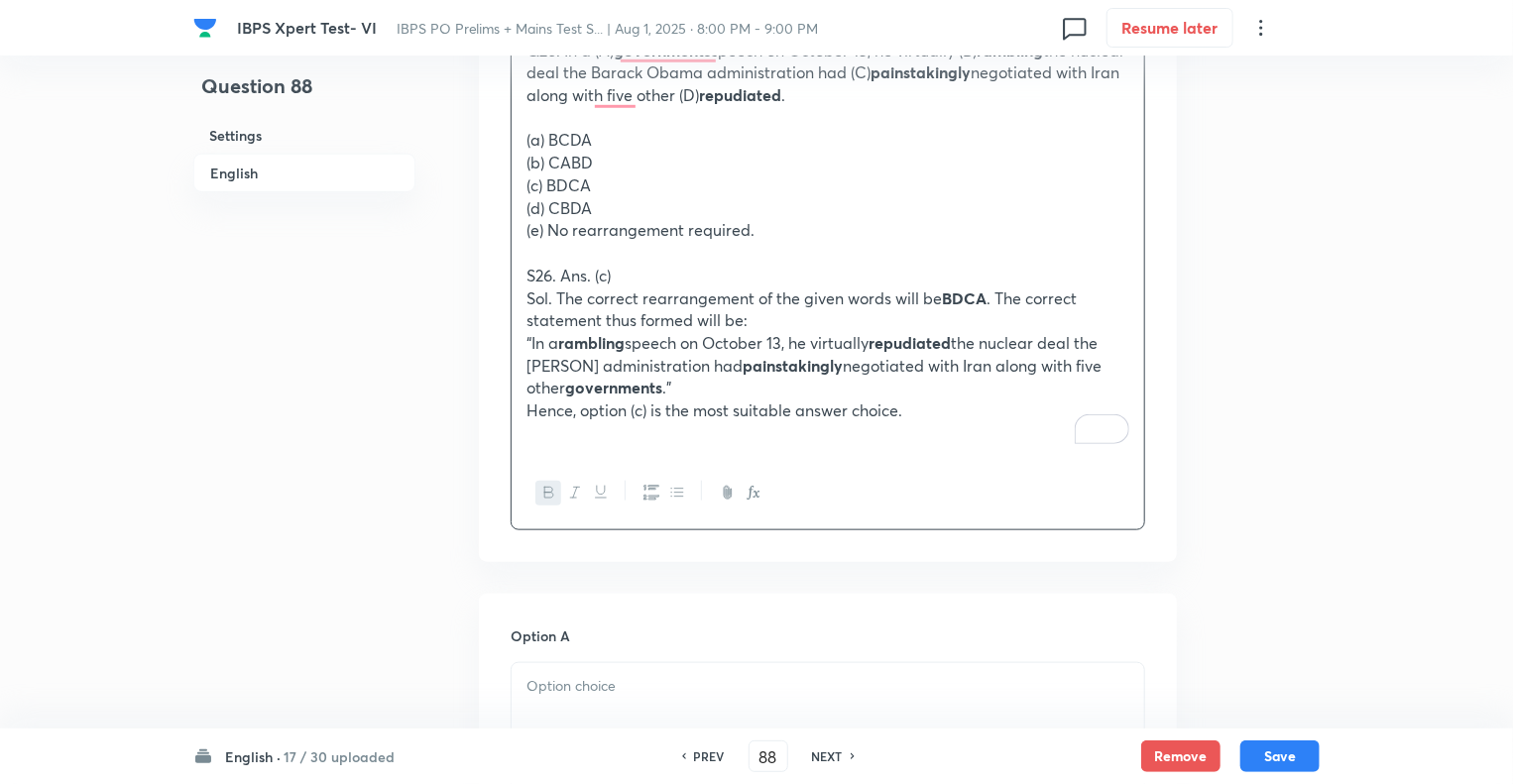 click on "S26. Ans. (c)" at bounding box center (828, 276) 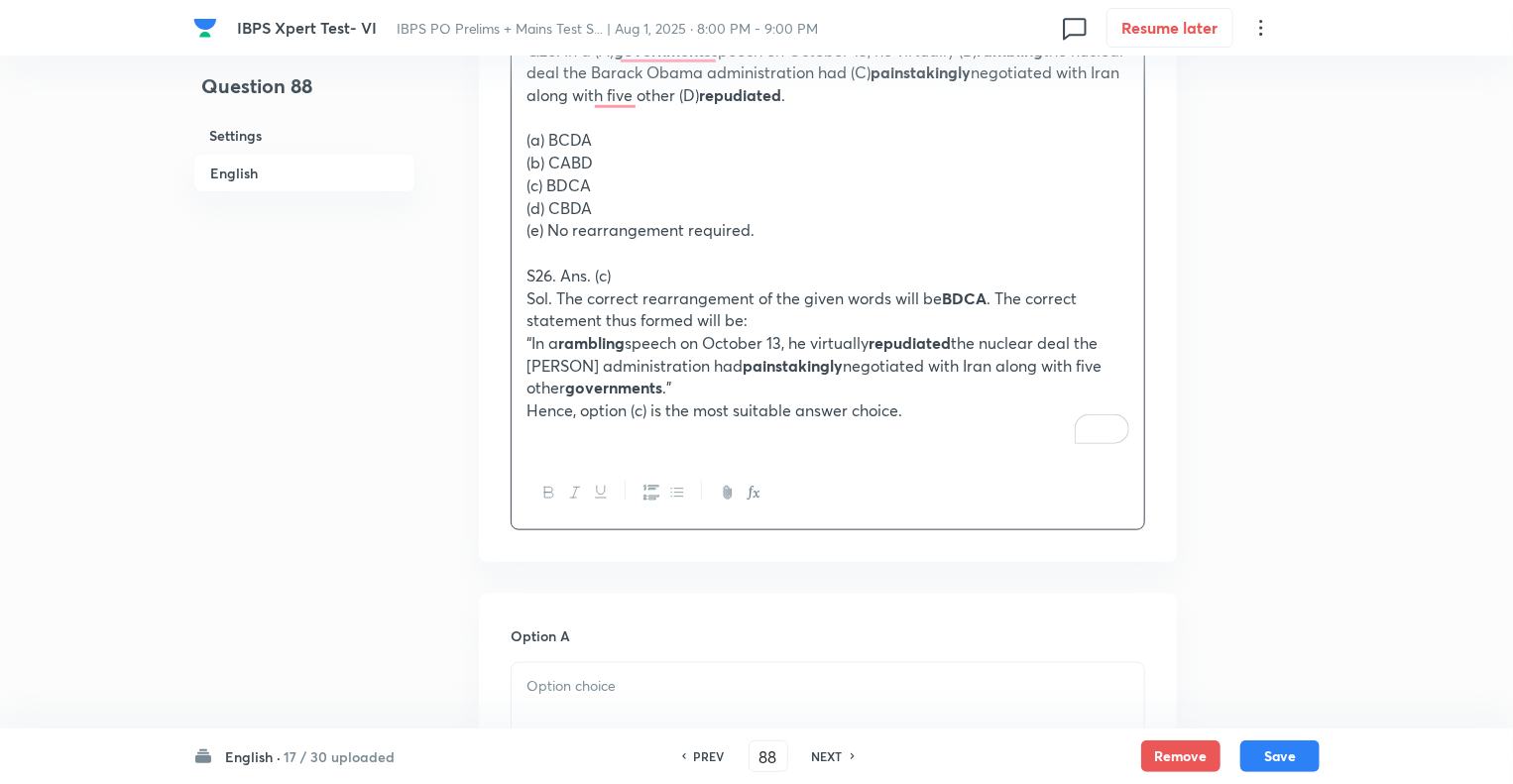 type 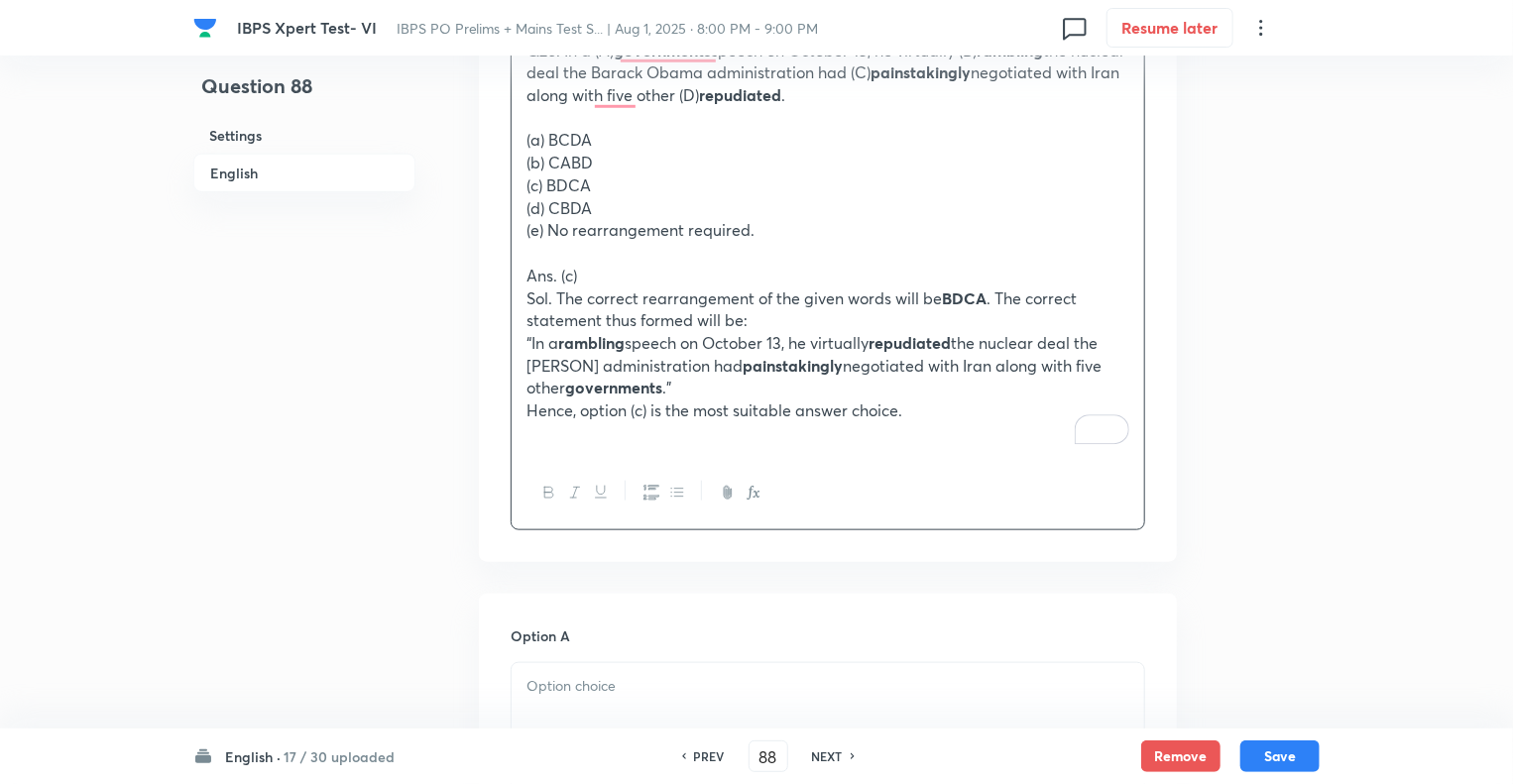 click on "Hence, option (c) is the most suitable answer choice." at bounding box center [828, 410] 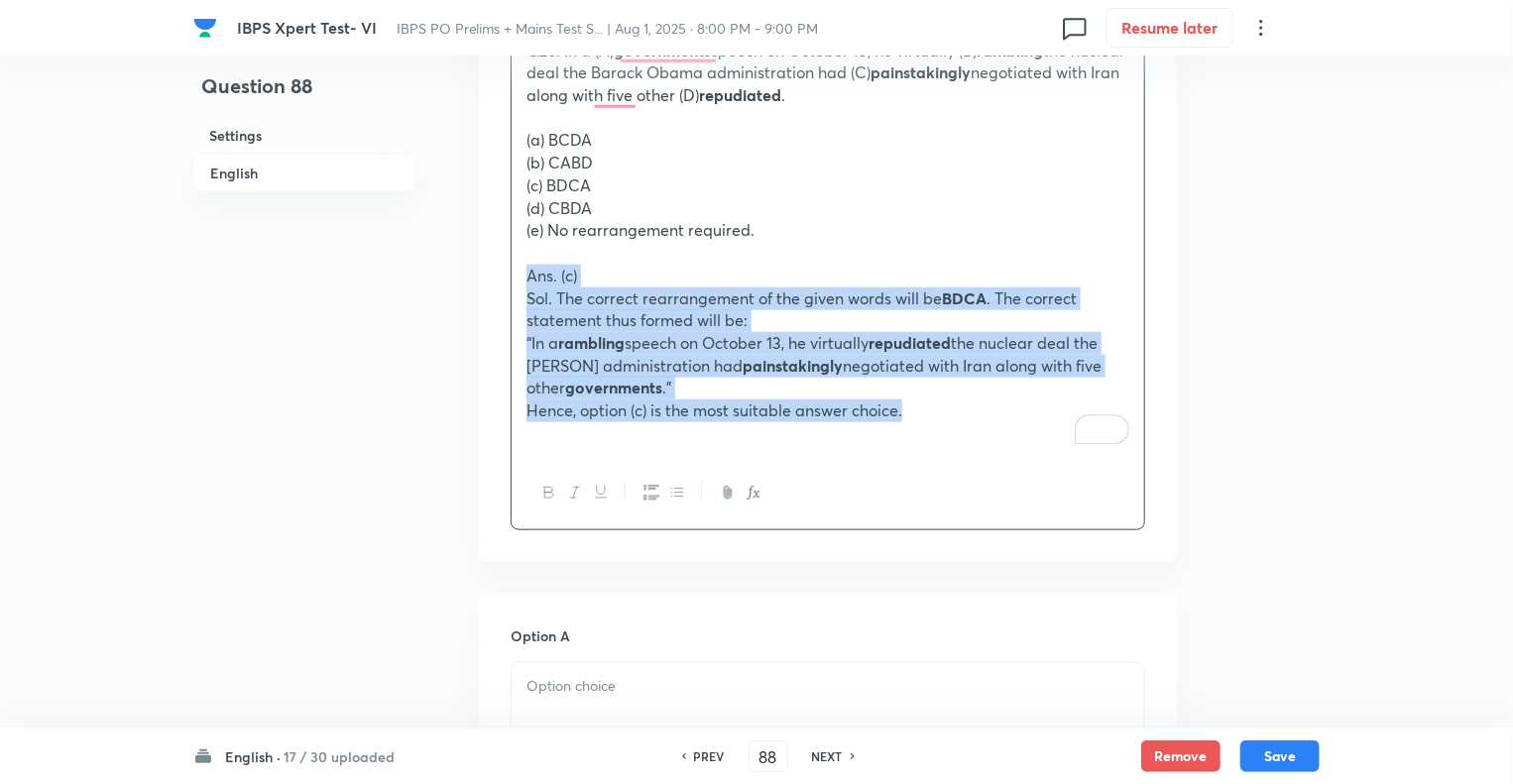 click on "IBPS Xpert Test- VI IBPS PO Prelims + Mains Test S... | Aug 1, 2025 · 8:00 PM - 9:00 PM 0 Resume later Question 88 Settings English Settings Type Single choice correct 5 options + 1 mark - 0.25 marks Edit Concept English Language Vocabulary Word Rearrangement Word Rearrangement Edit Additional details Moderate Concept Not from PYQ paper No equation Edit In English Question DIRECTIONS (26-27): In the sentences given below, four words have been highlighted and placed in a sentence. Identify the correct sequence of the words in the sentence. Identify the correct sequence and mark that option as your answer. Q26. In a (A)  governments  speech on October 13, he virtually (B)  rambling  the nuclear deal the Barack Obama administration had (C)  painstakingly  negotiated with Iran along with five other (D)  repudiated . (a) BCDA (b) CABD (c) BDCA (d) CBDA (e) No rearrangement required.  Ans. (c) Sol. The correct rearrangement of the given words will be  BDCA . The correct statement thus formed will be:  “In a" at bounding box center [756, 909] 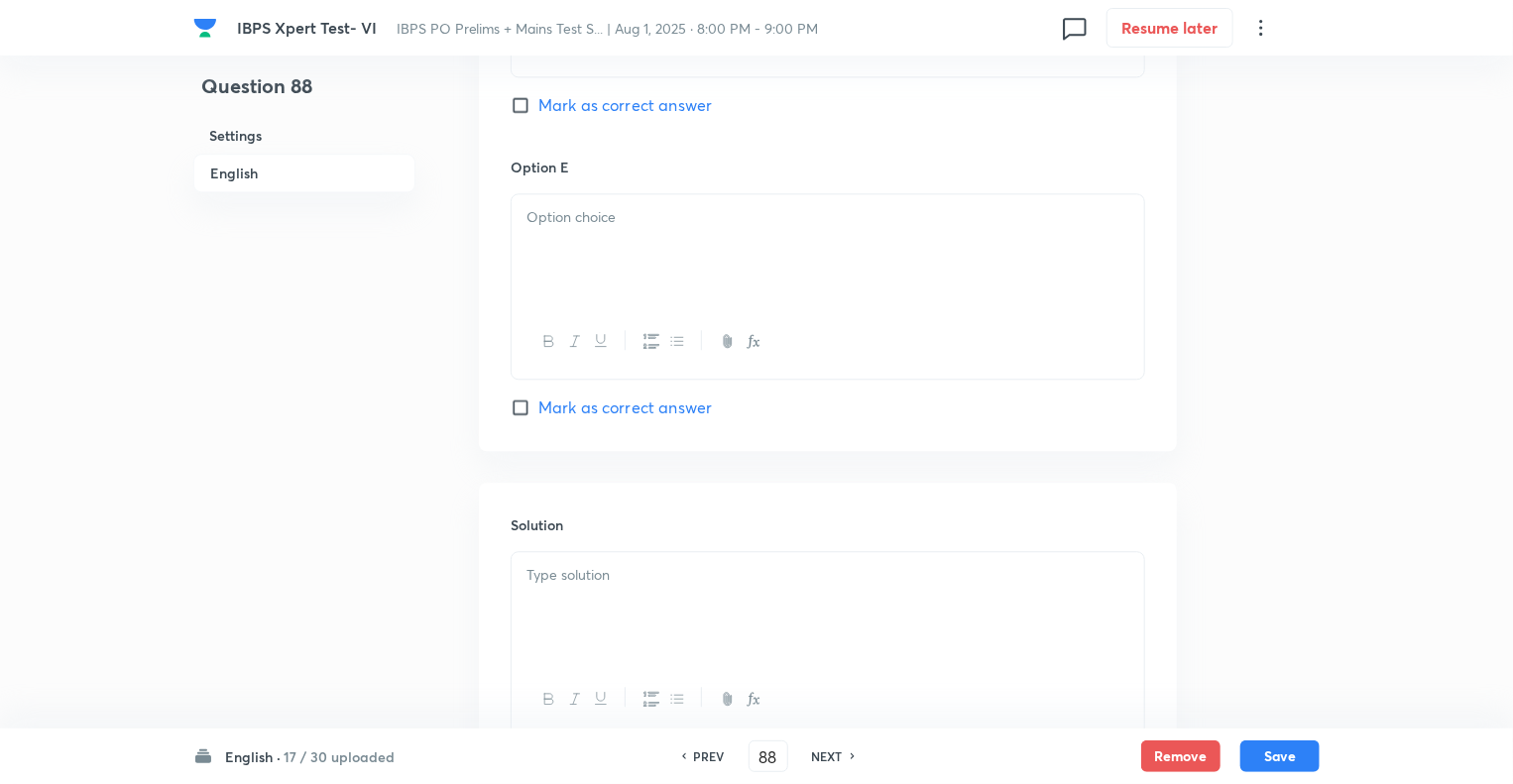 scroll, scrollTop: 2517, scrollLeft: 0, axis: vertical 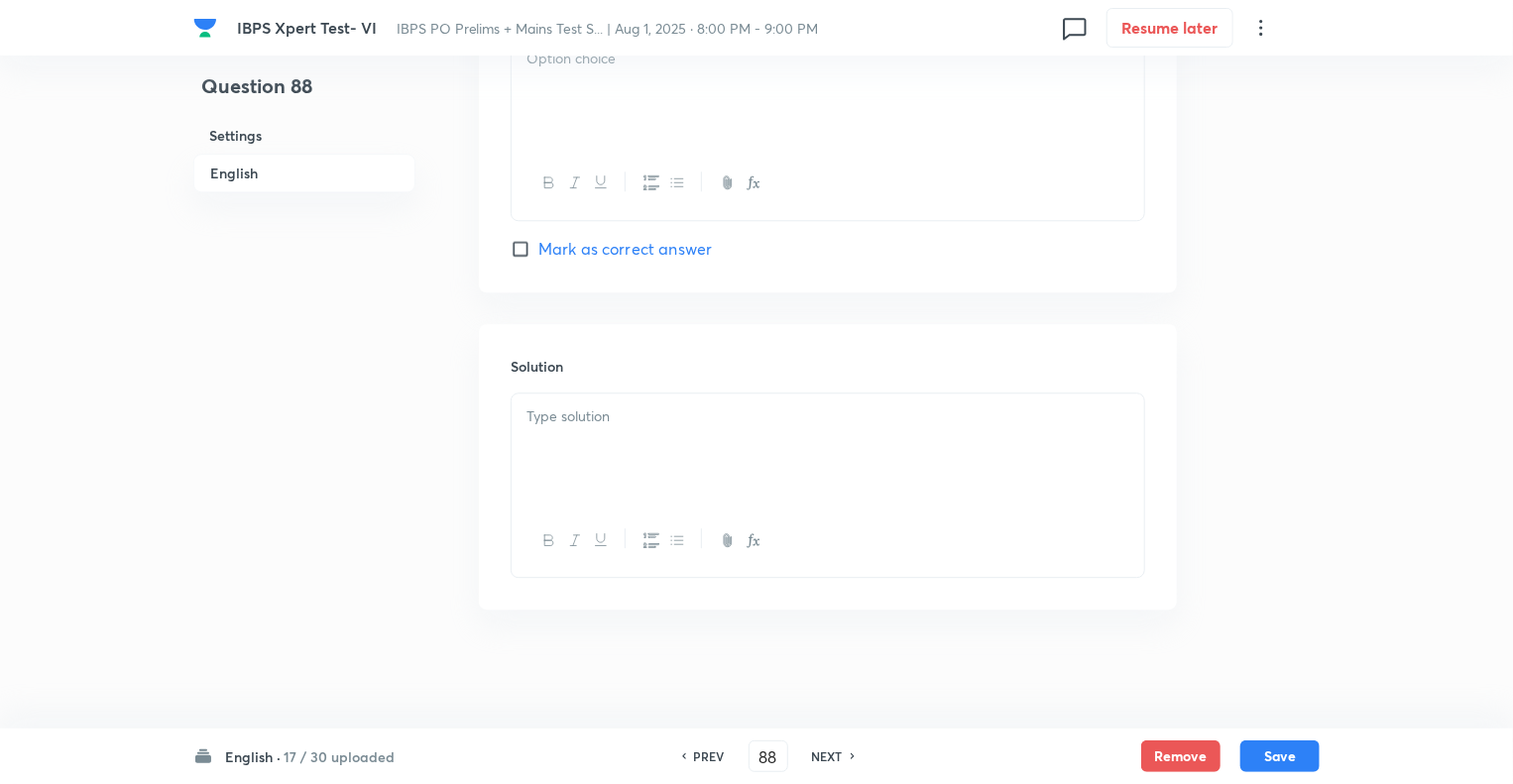 click at bounding box center [828, 449] 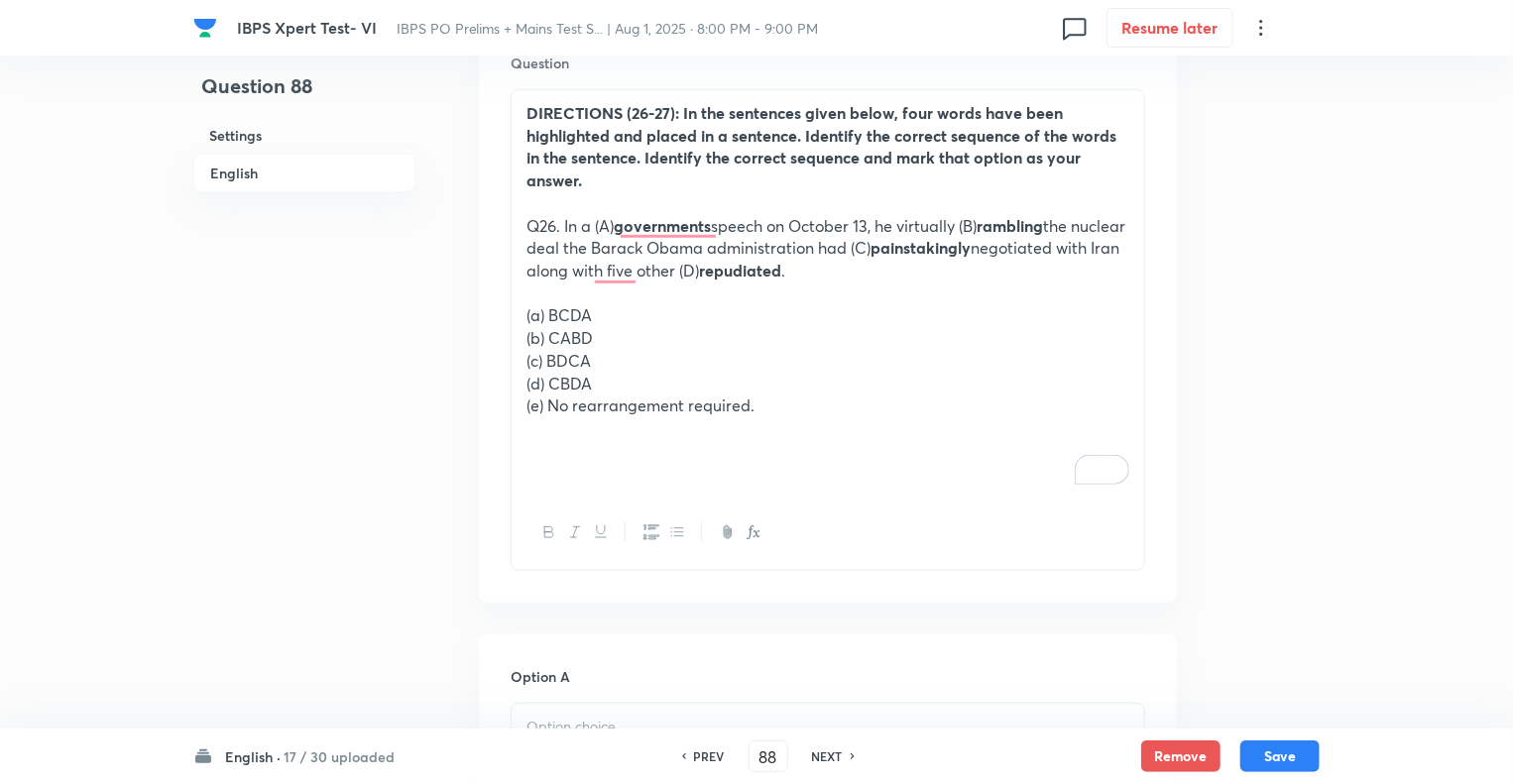 scroll, scrollTop: 590, scrollLeft: 0, axis: vertical 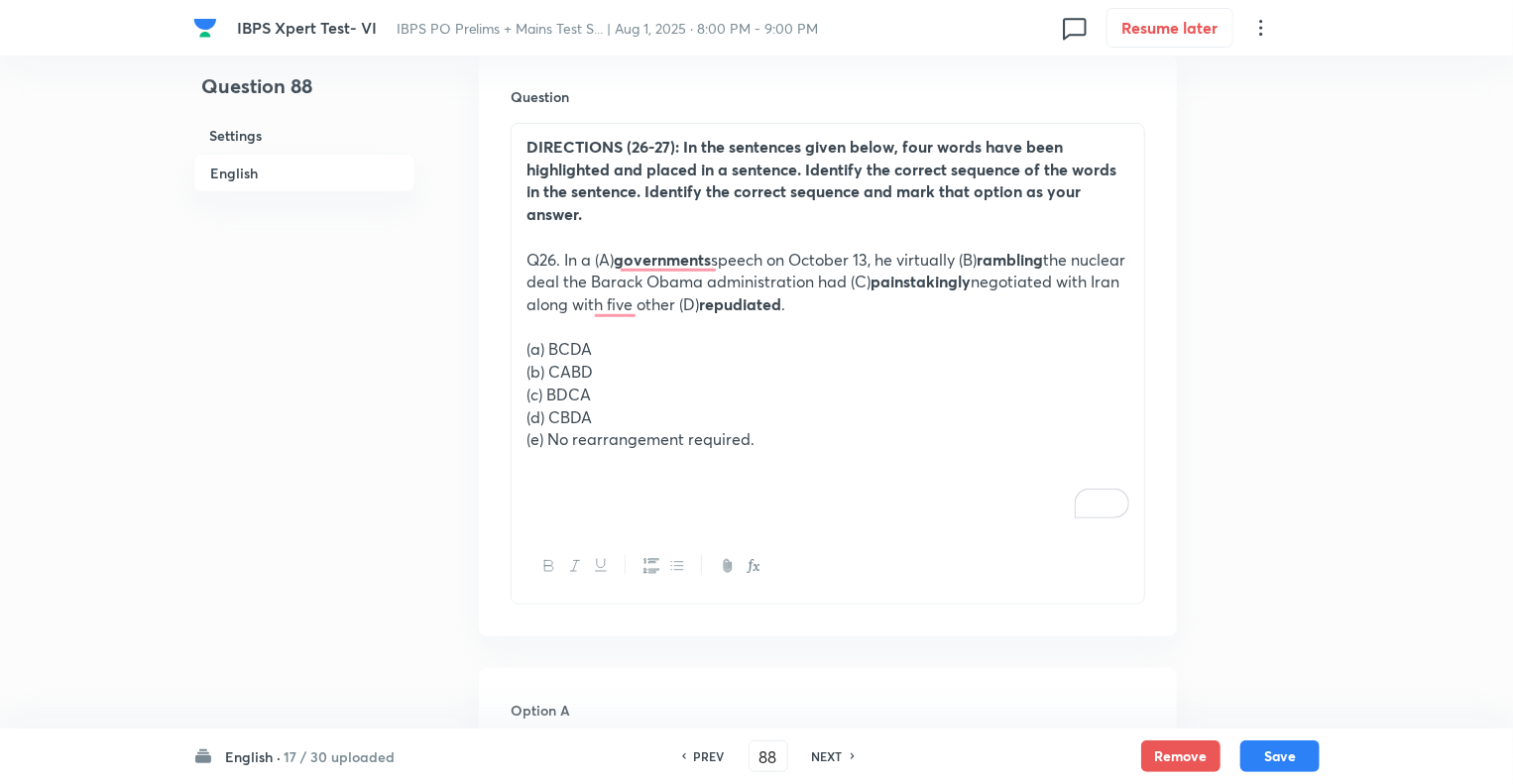 click on "DIRECTIONS (26-27): In the sentences given below, four words have been highlighted and placed in a sentence. Identify the correct sequence of the words in the sentence. Identify the correct sequence and mark that option as your answer." at bounding box center (821, 179) 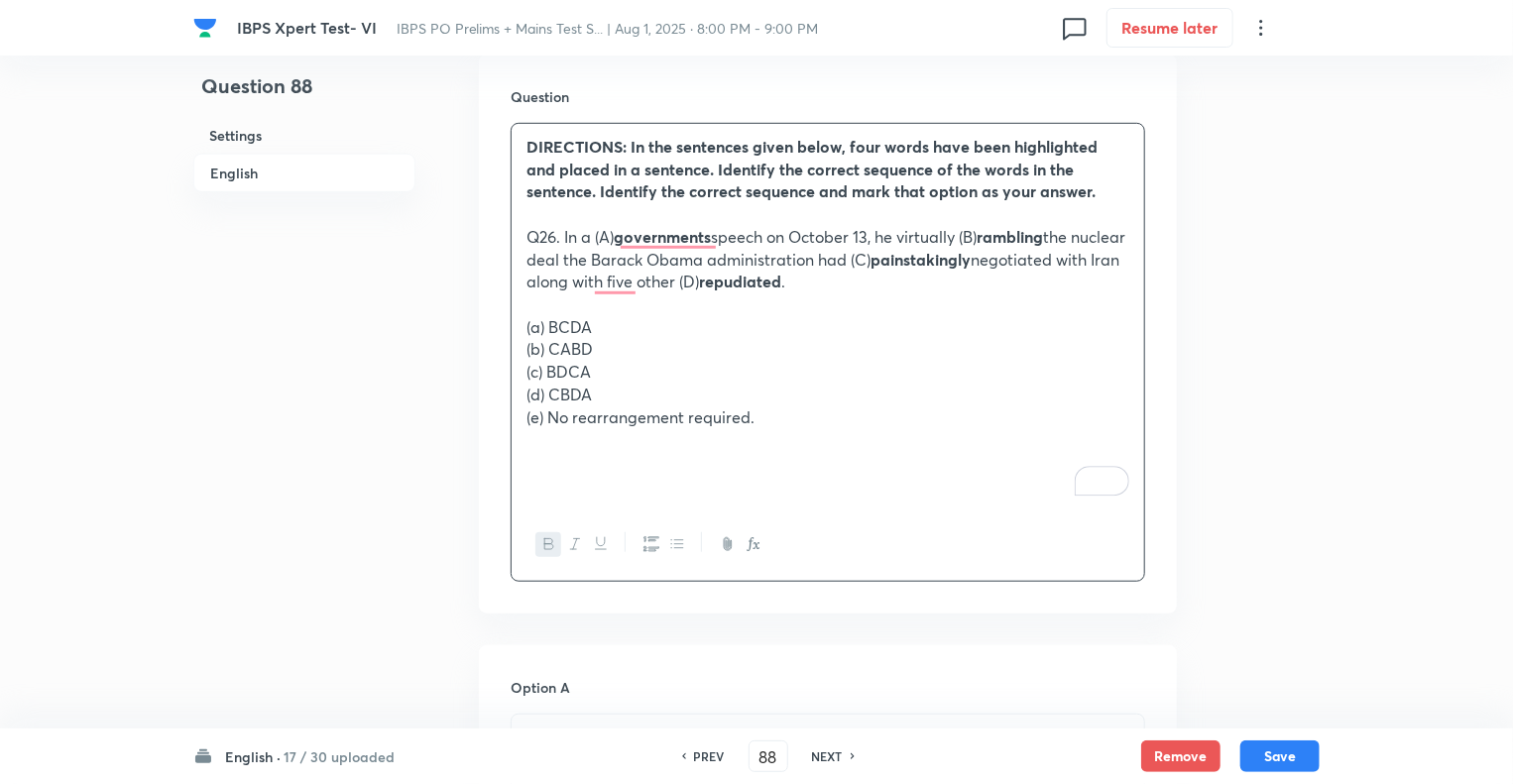 click on "Q26. In a (A)  governments  speech on October 13, he virtually (B)  rambling  the nuclear deal the Barack Obama administration had (C)  painstakingly  negotiated with Iran along with five other (D)  repudiated ." at bounding box center (828, 260) 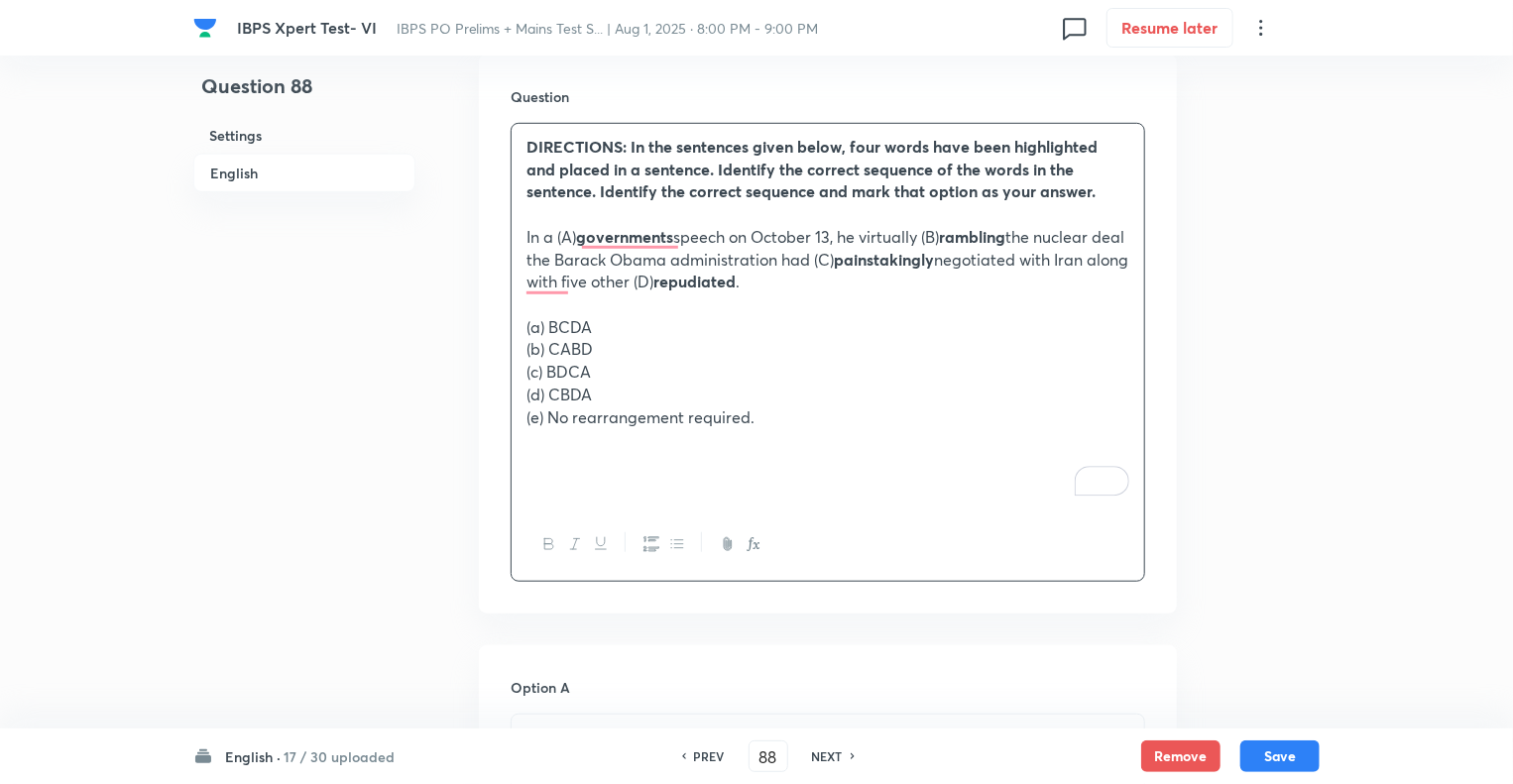 click on "(a) BCDA" at bounding box center [828, 327] 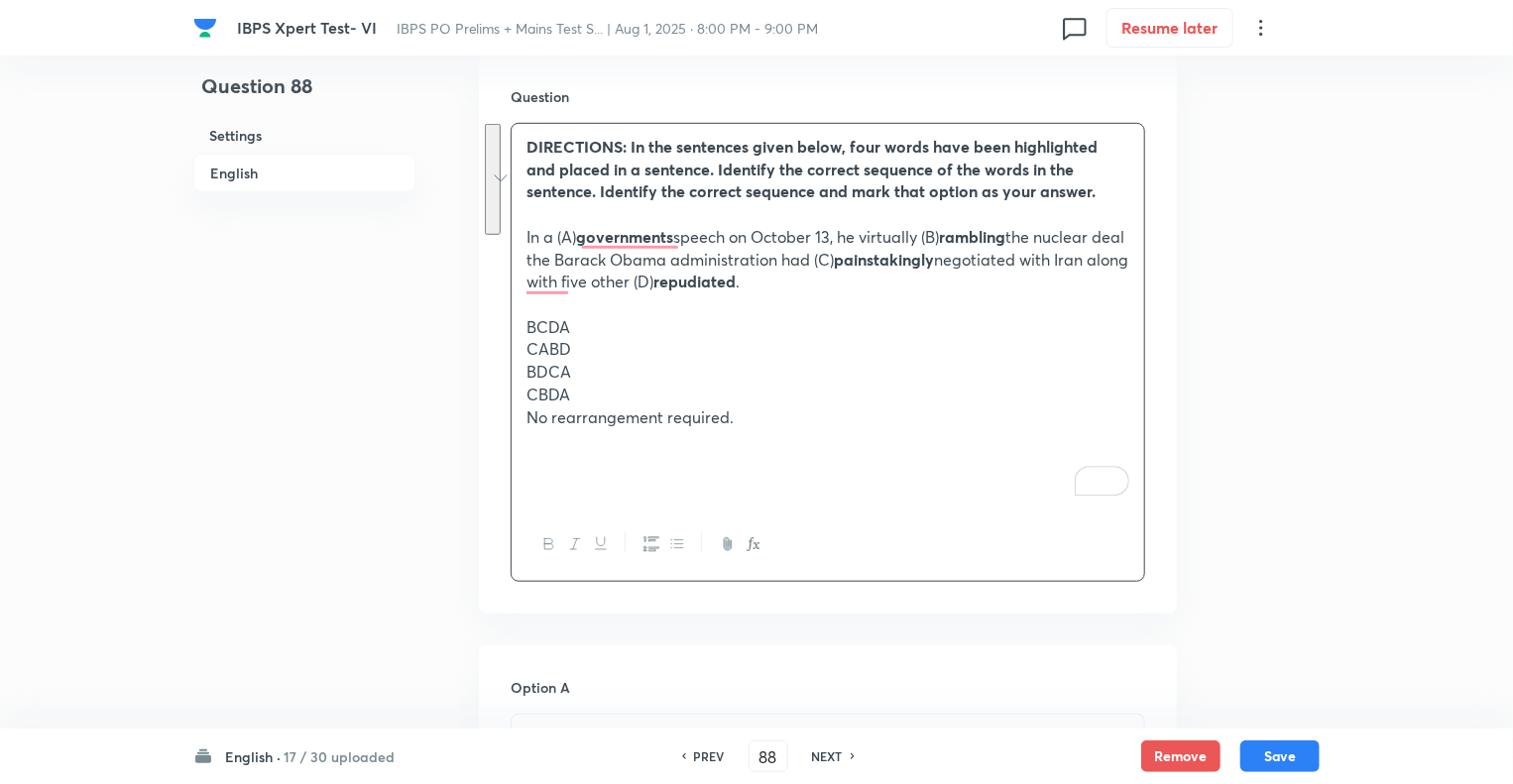 drag, startPoint x: 744, startPoint y: 415, endPoint x: 524, endPoint y: 320, distance: 239.6351 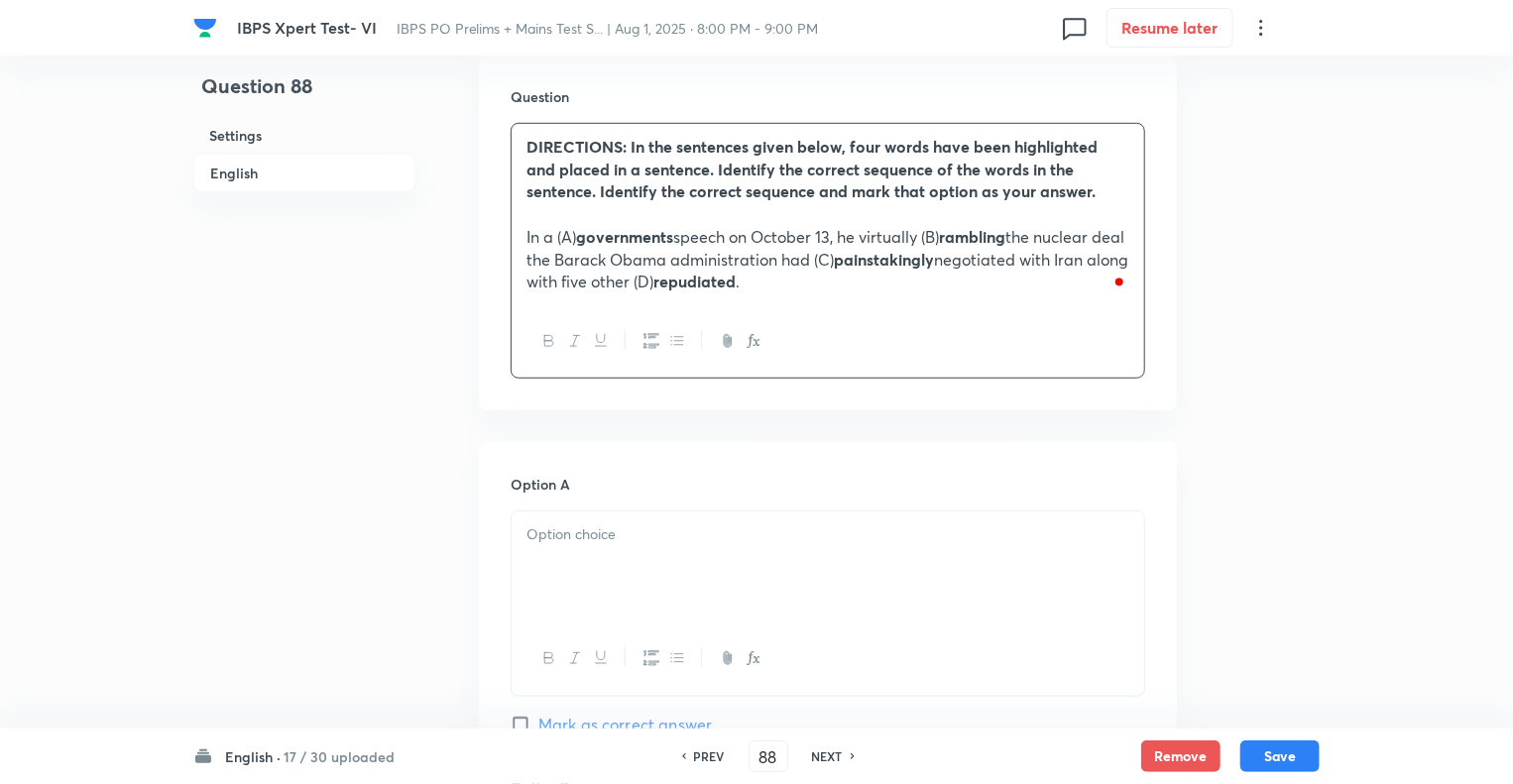 click at bounding box center [828, 567] 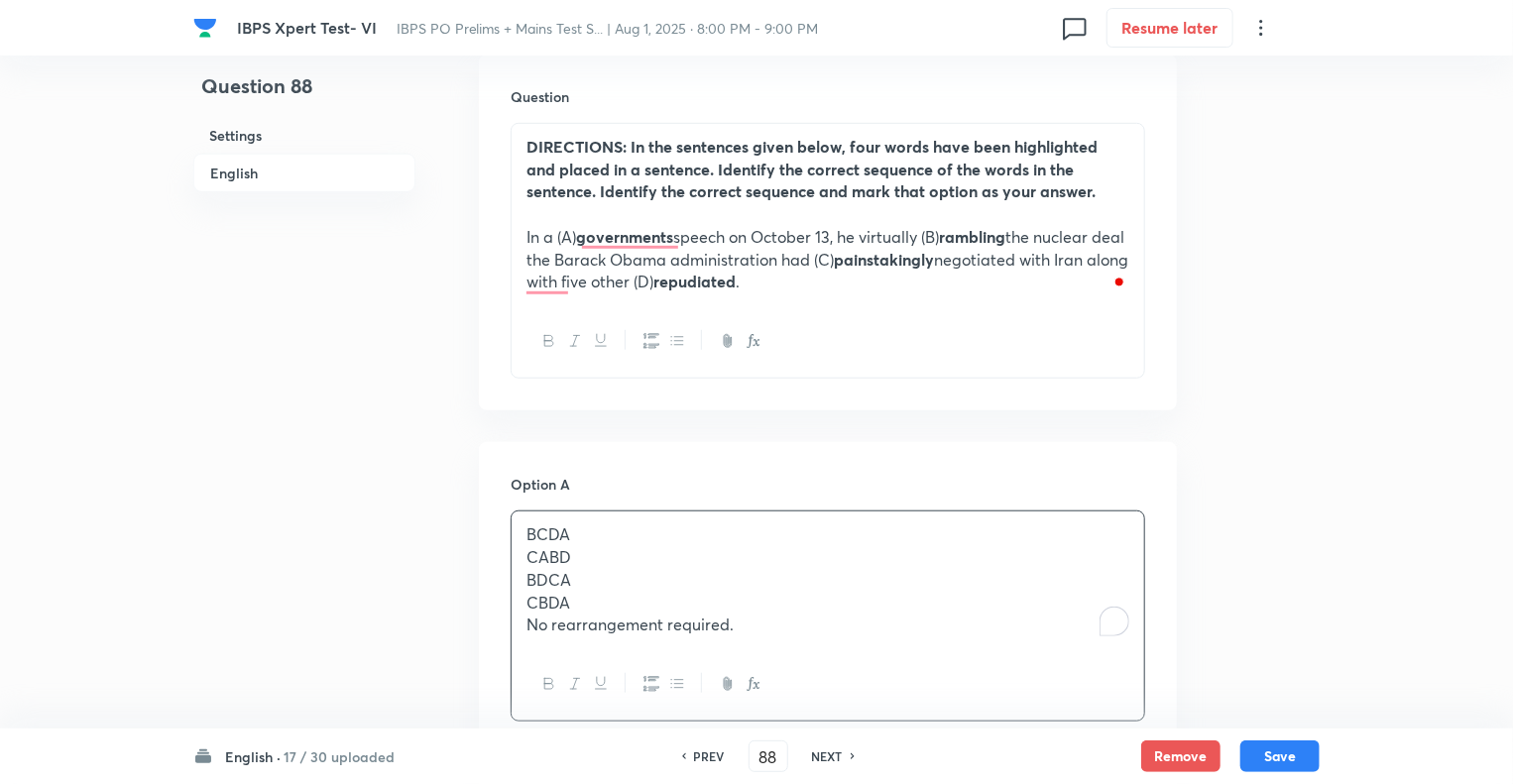 click on "Question 88 Settings English" at bounding box center [304, 986] 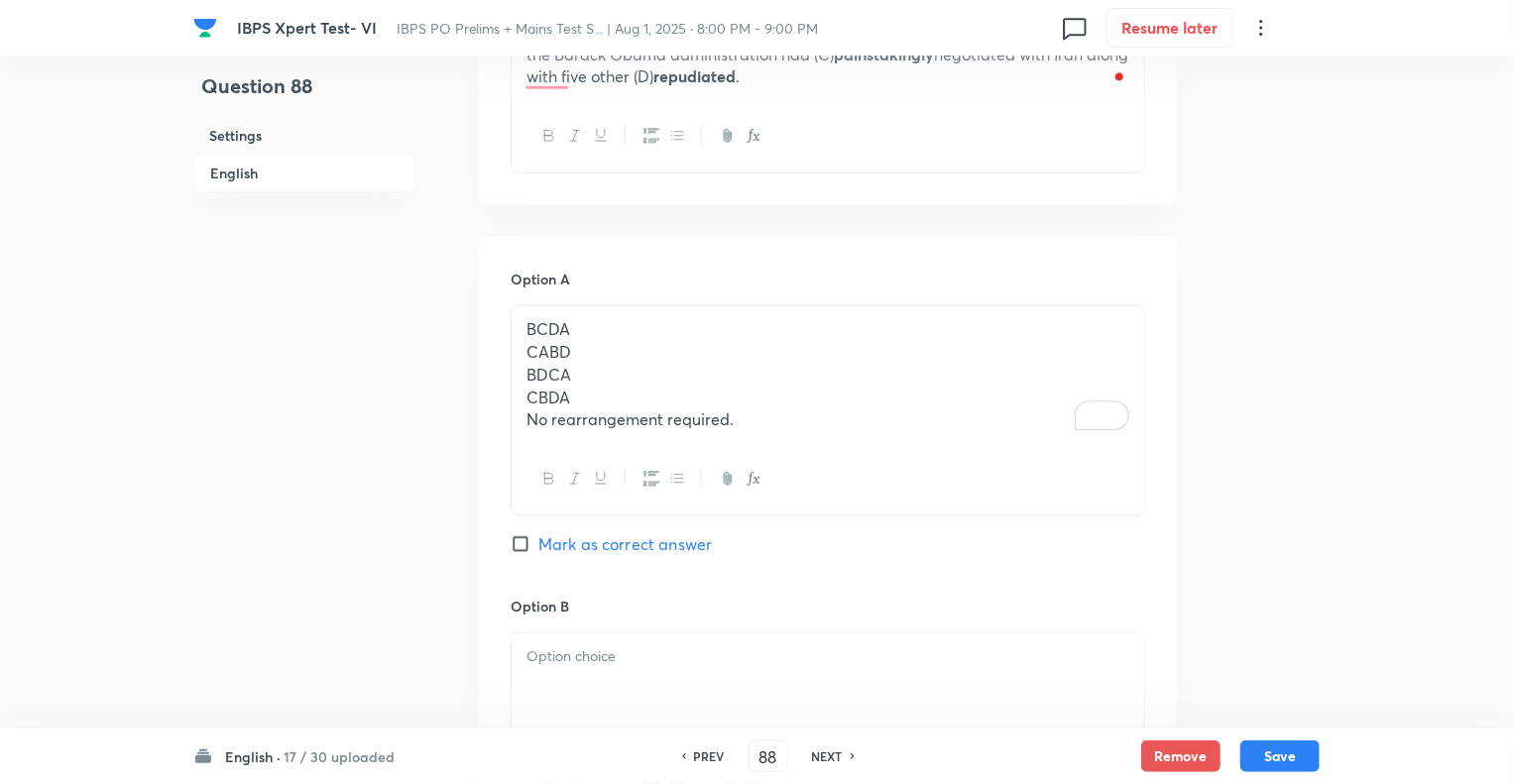 scroll, scrollTop: 867, scrollLeft: 0, axis: vertical 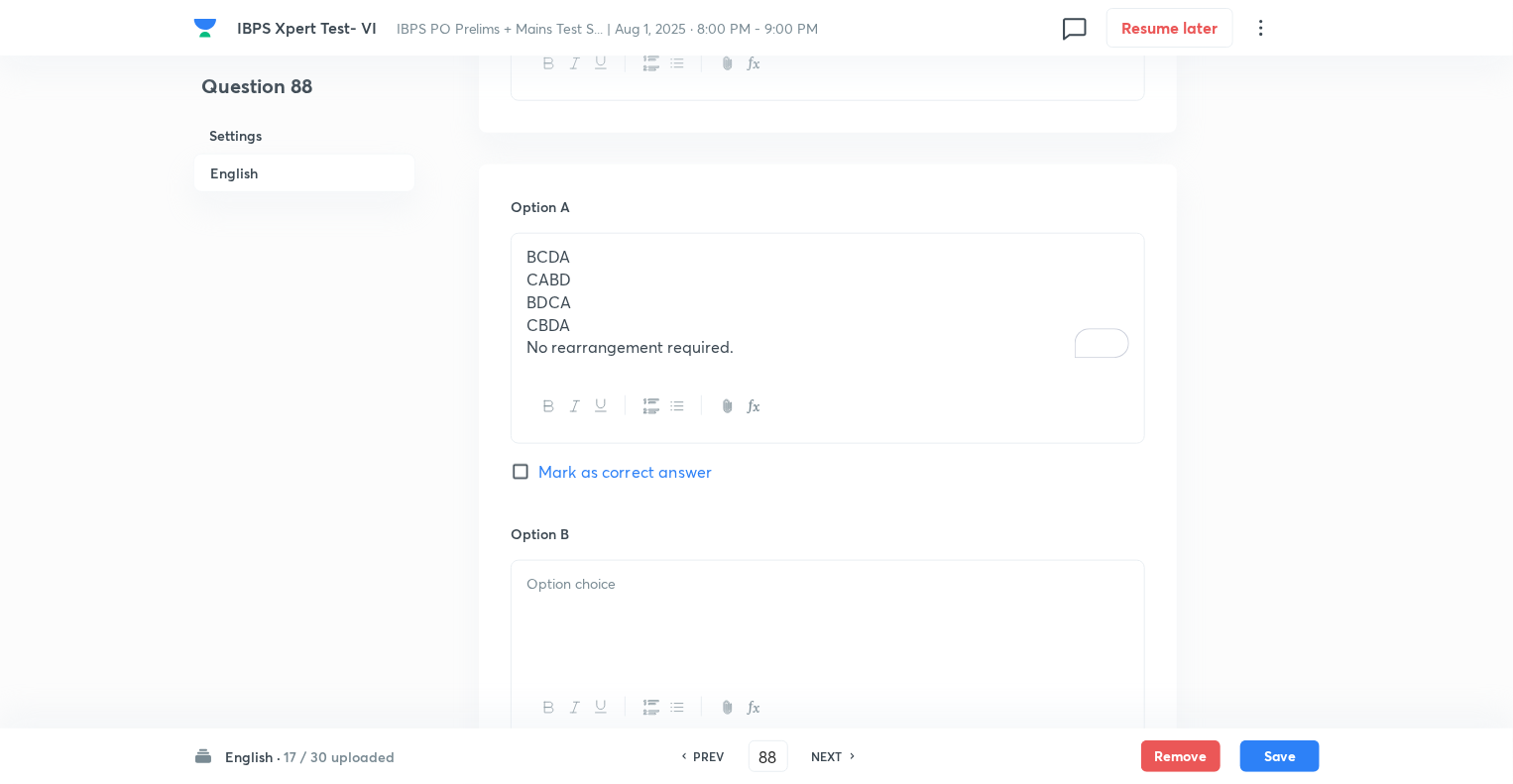 drag, startPoint x: 746, startPoint y: 354, endPoint x: 510, endPoint y: 283, distance: 246.44878 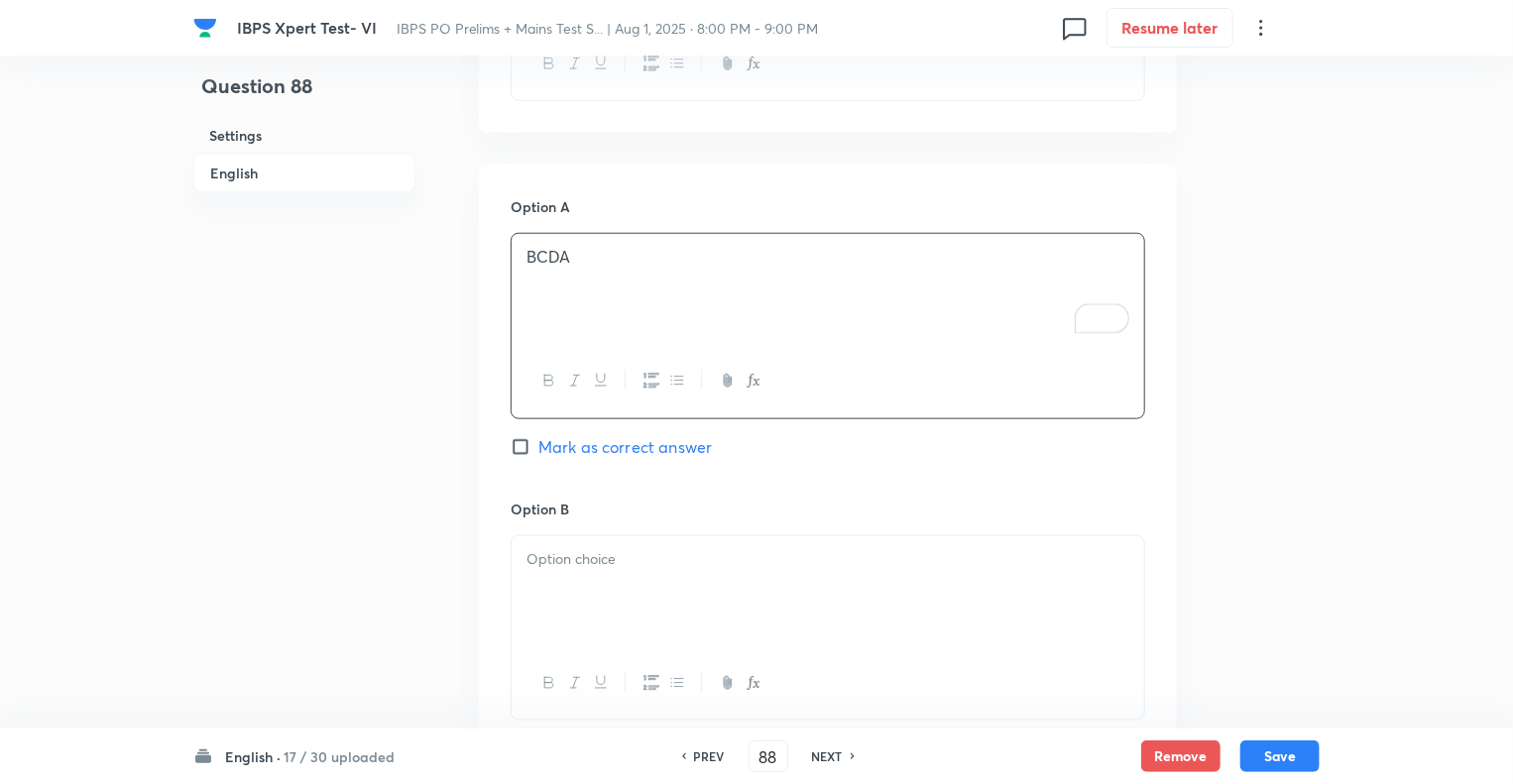 click at bounding box center (828, 559) 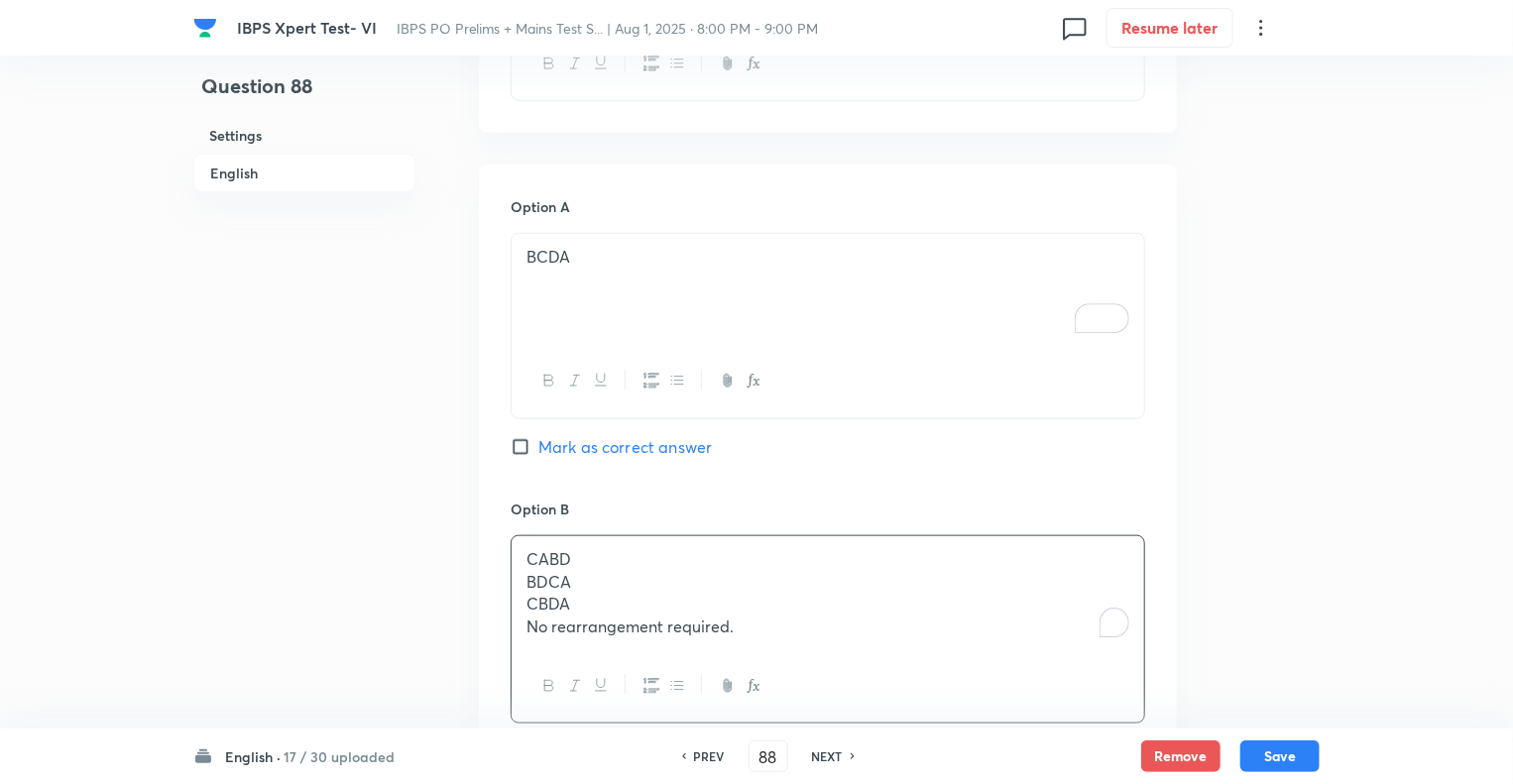 drag, startPoint x: 642, startPoint y: 606, endPoint x: 520, endPoint y: 582, distance: 124.33825 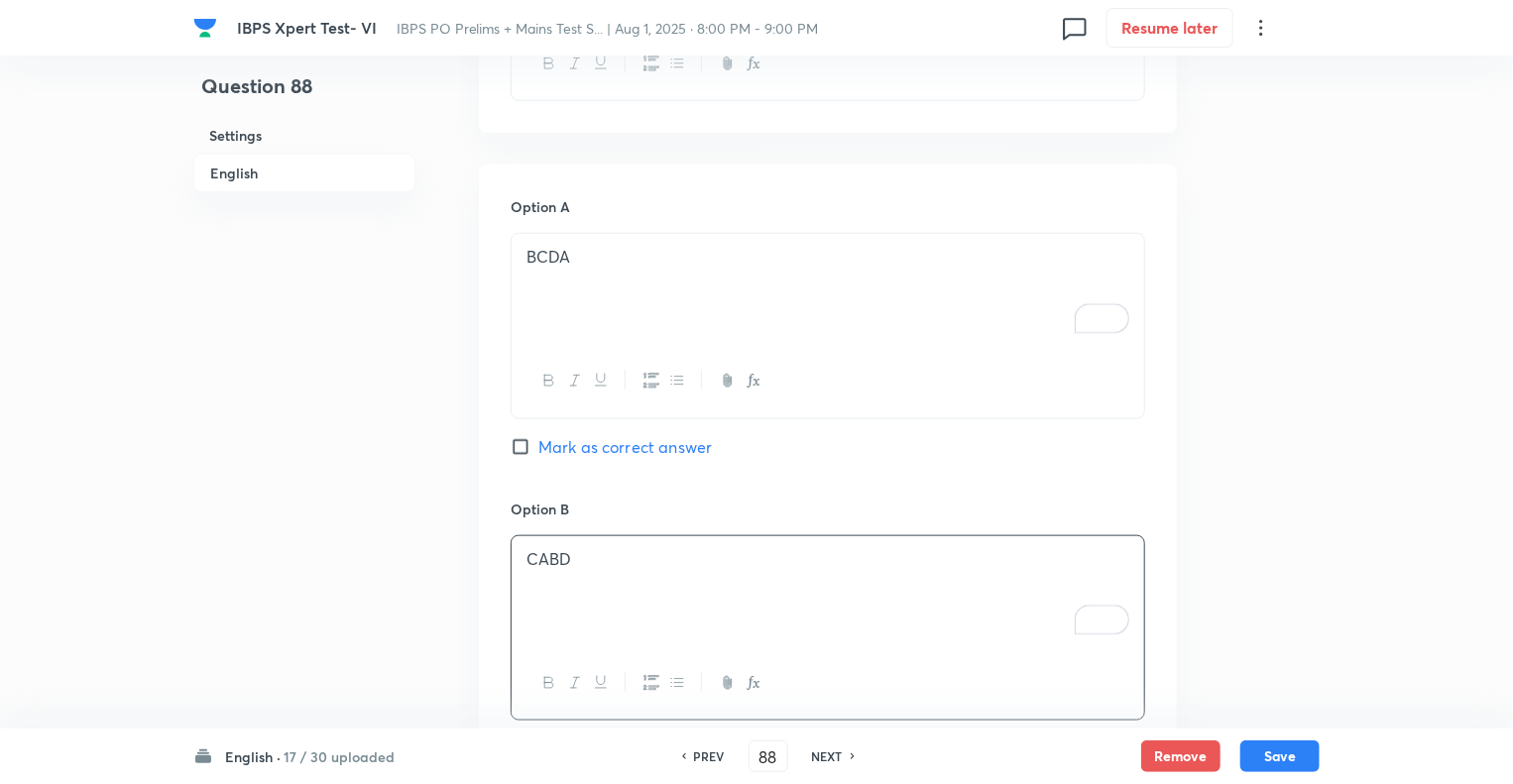 click on "Question 88 Settings English" at bounding box center [304, 696] 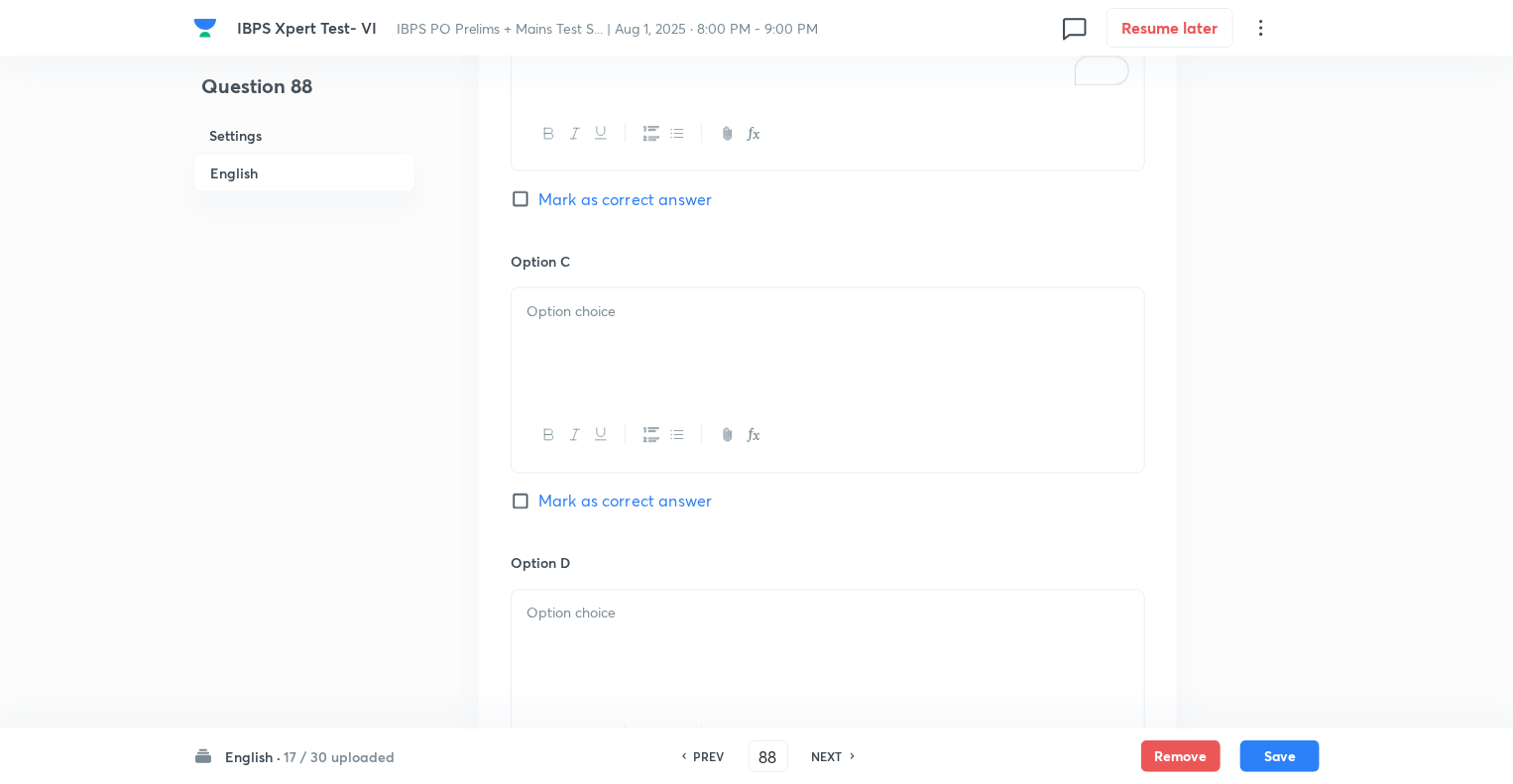 scroll, scrollTop: 1462, scrollLeft: 0, axis: vertical 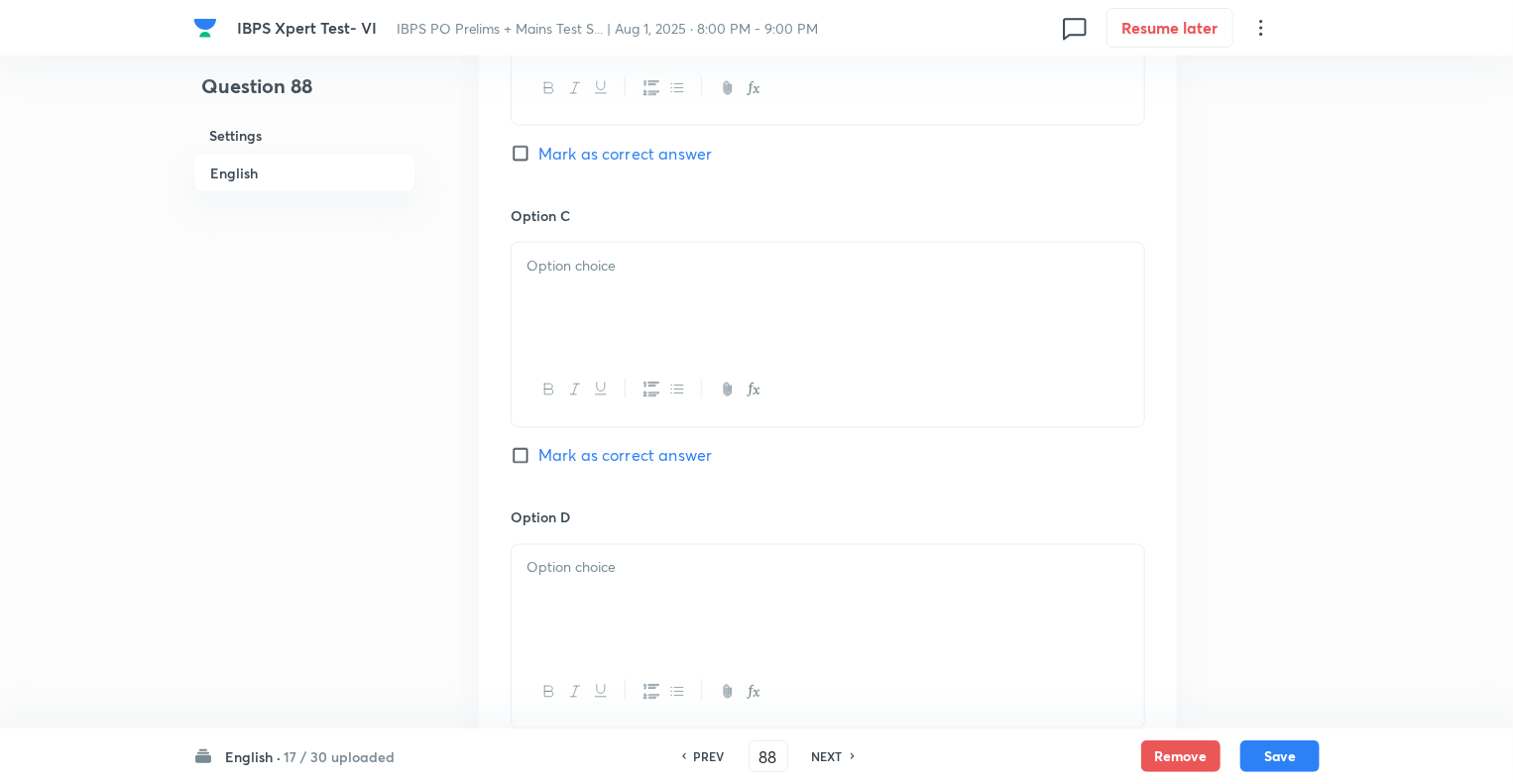 click at bounding box center (828, 298) 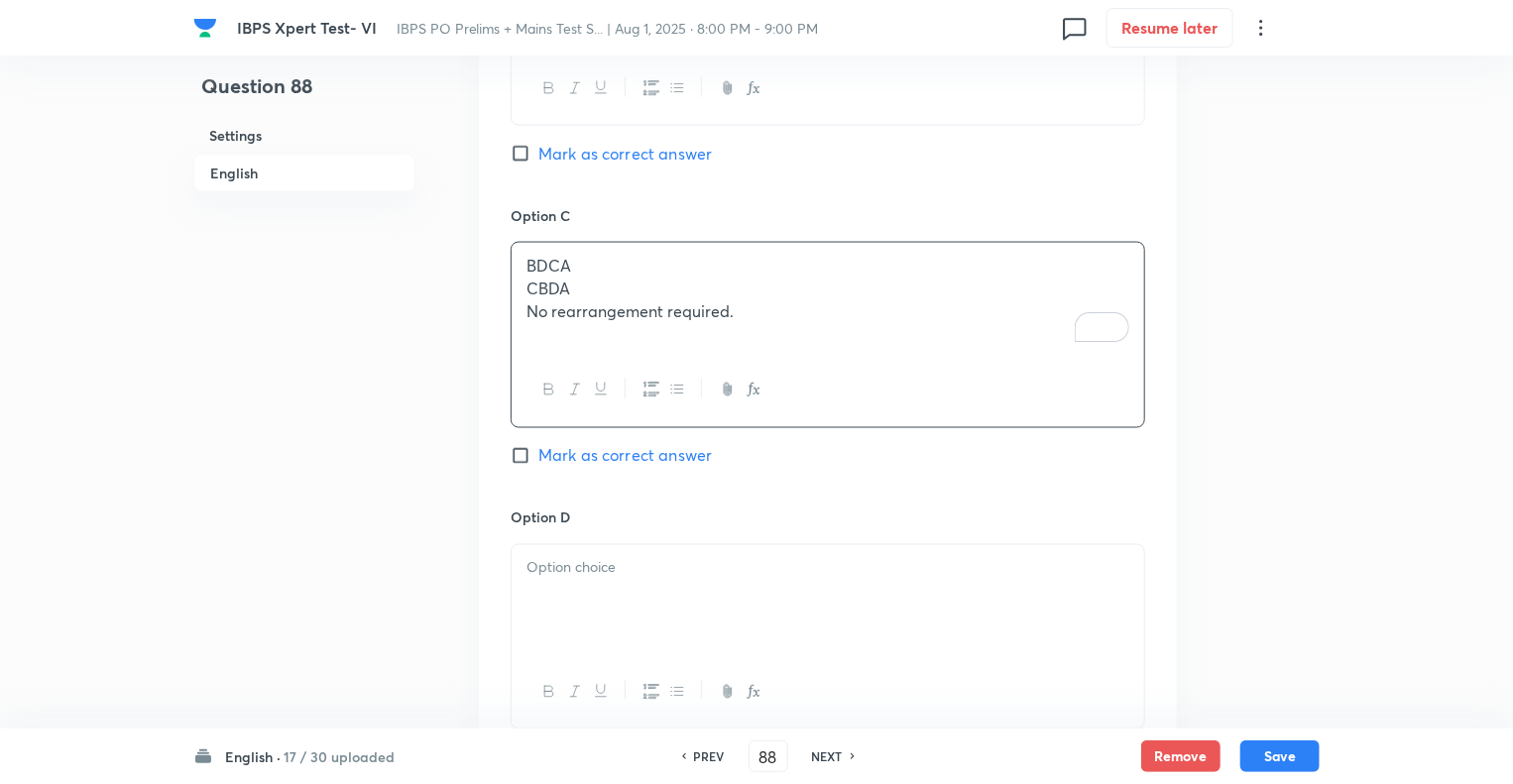 drag, startPoint x: 579, startPoint y: 292, endPoint x: 501, endPoint y: 276, distance: 79.62412 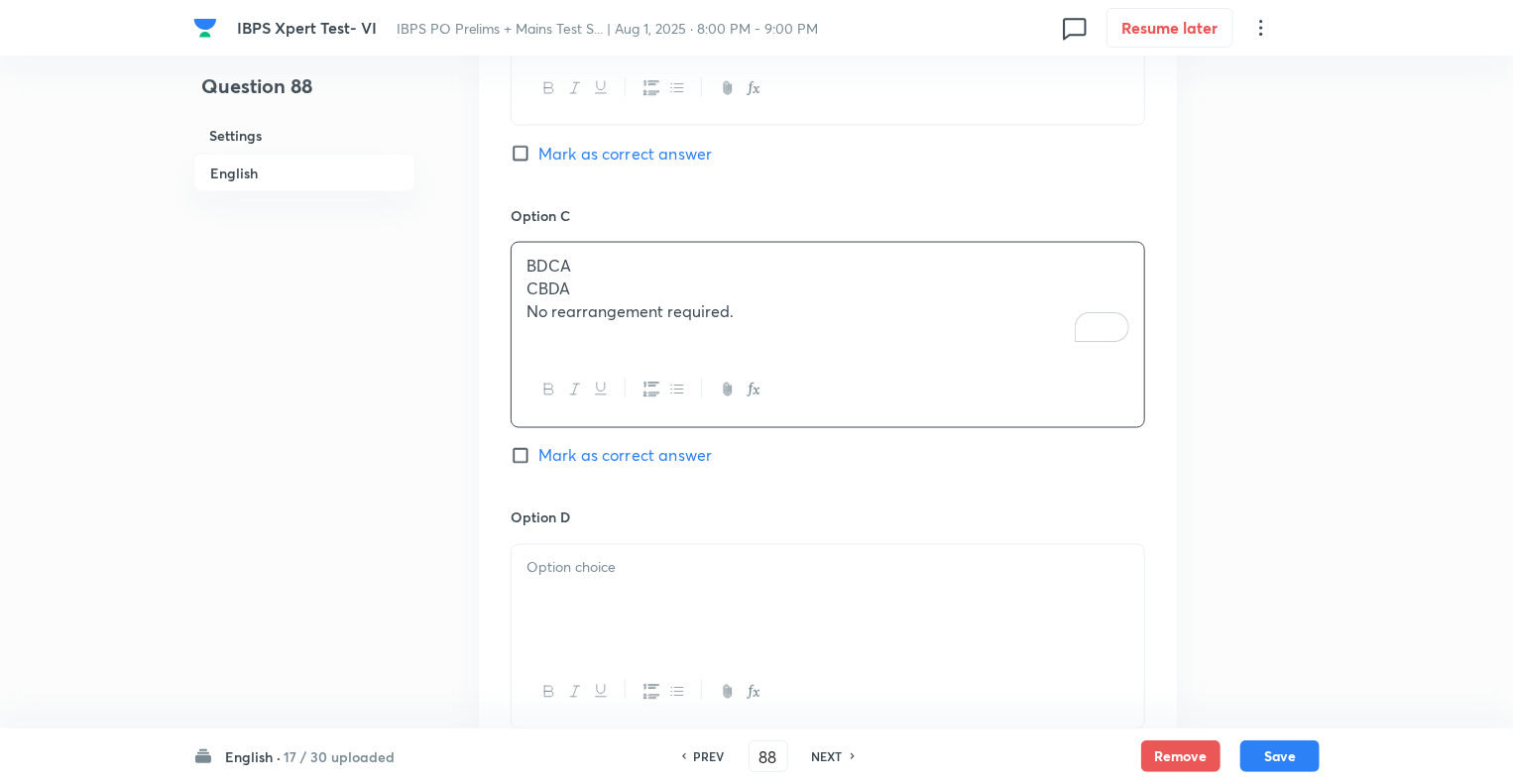click on "No rearrangement required." at bounding box center (828, 311) 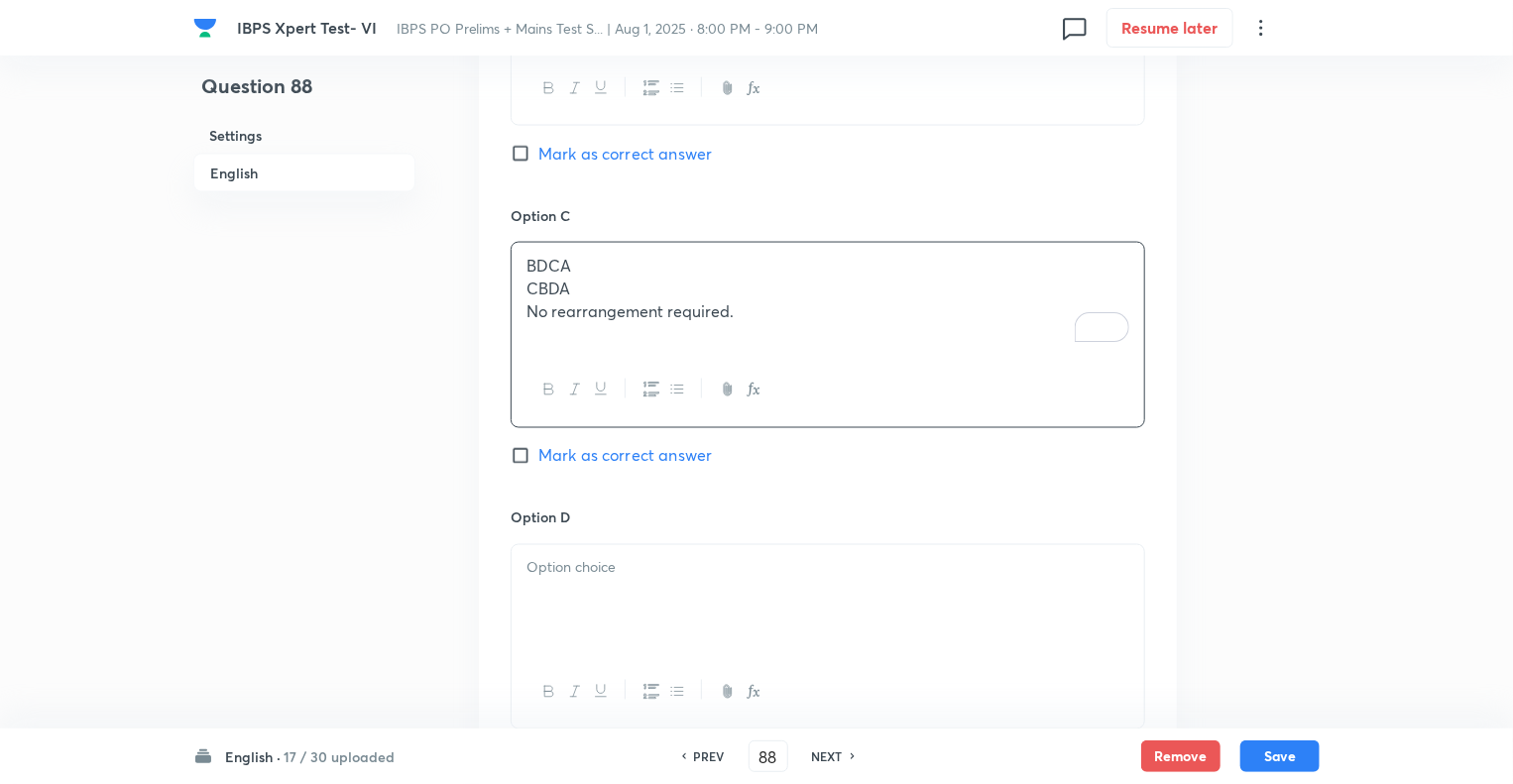 drag, startPoint x: 770, startPoint y: 304, endPoint x: 512, endPoint y: 291, distance: 258.32731 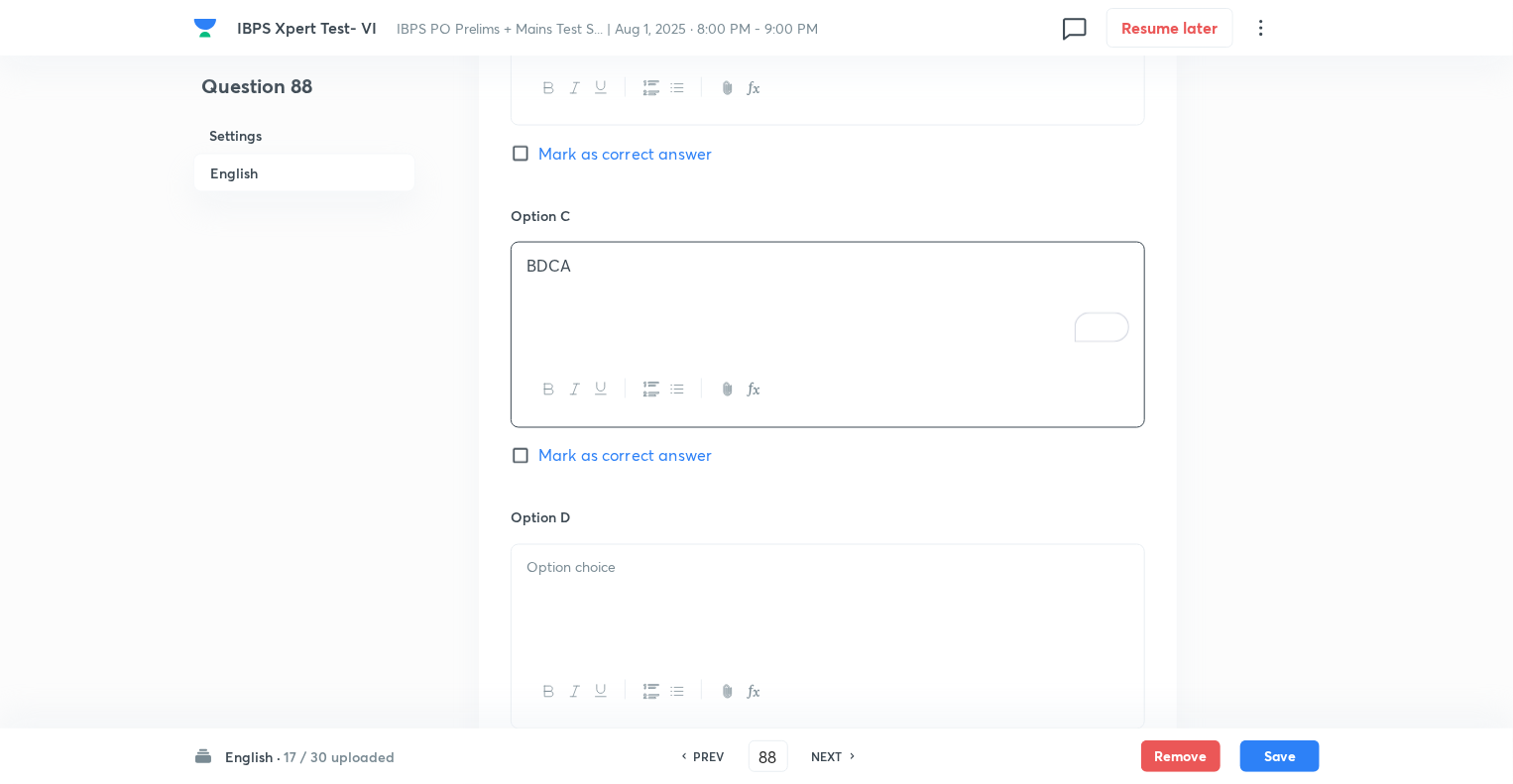 click at bounding box center [828, 568] 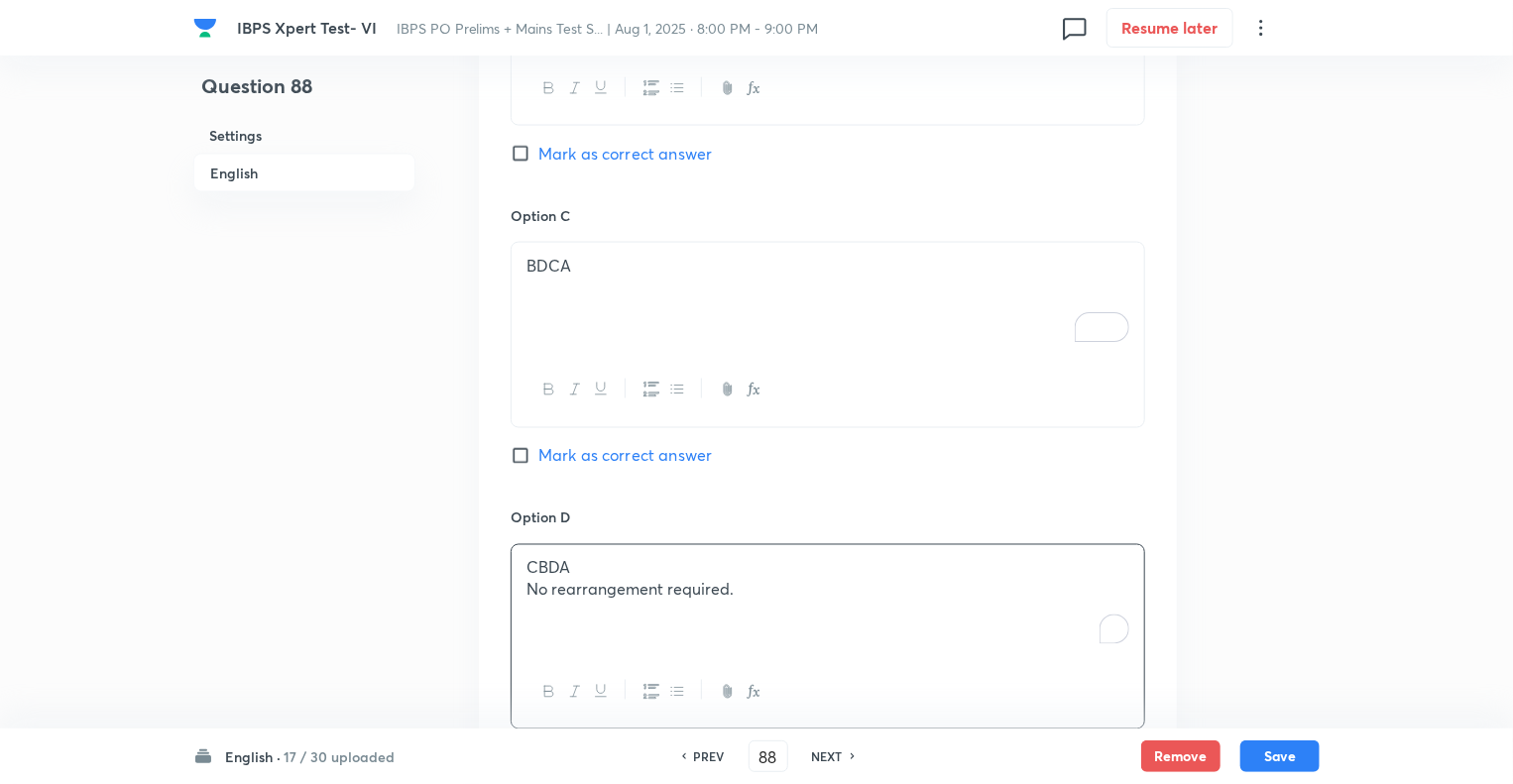 click on "No rearrangement required." at bounding box center (828, 590) 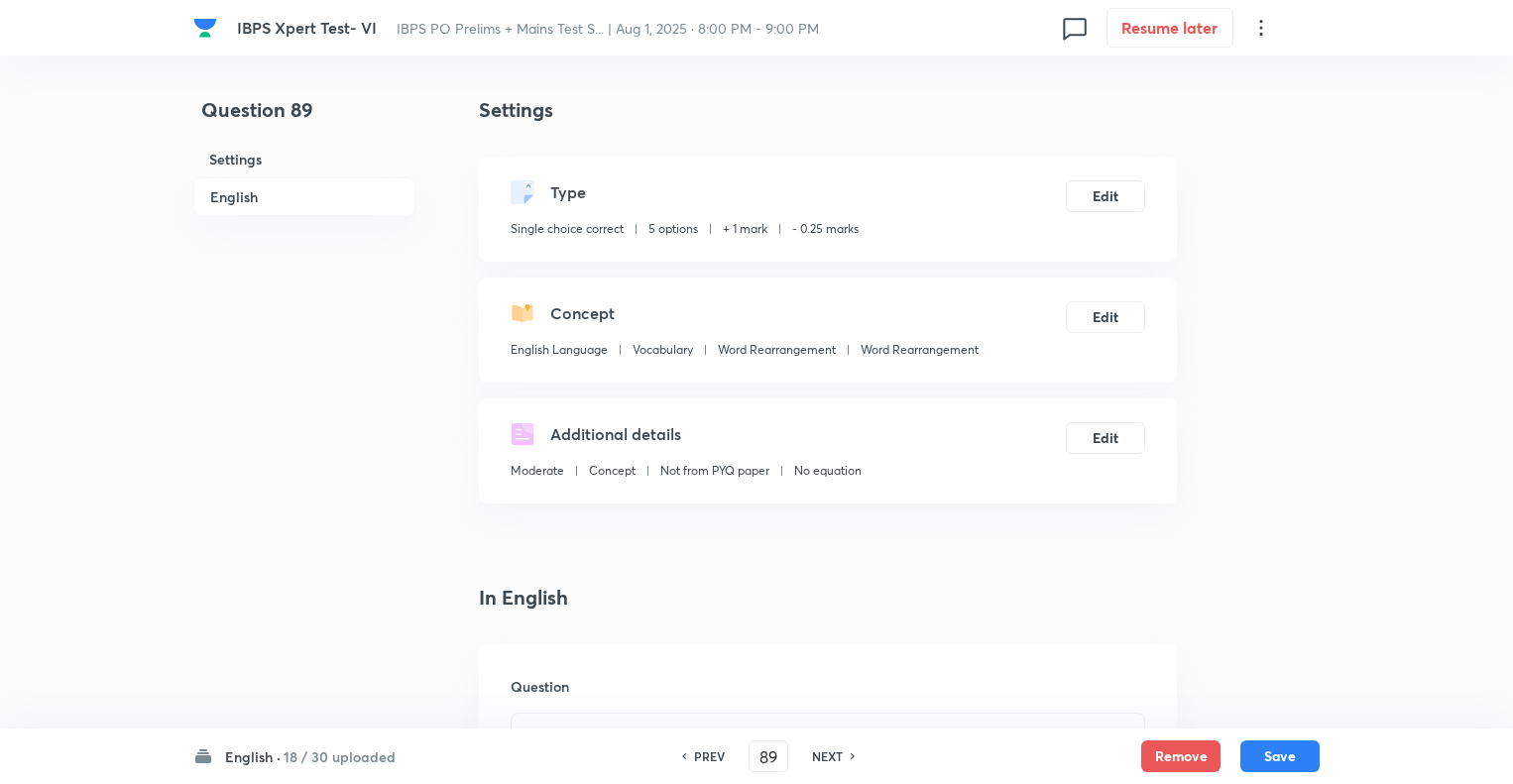scroll, scrollTop: 0, scrollLeft: 0, axis: both 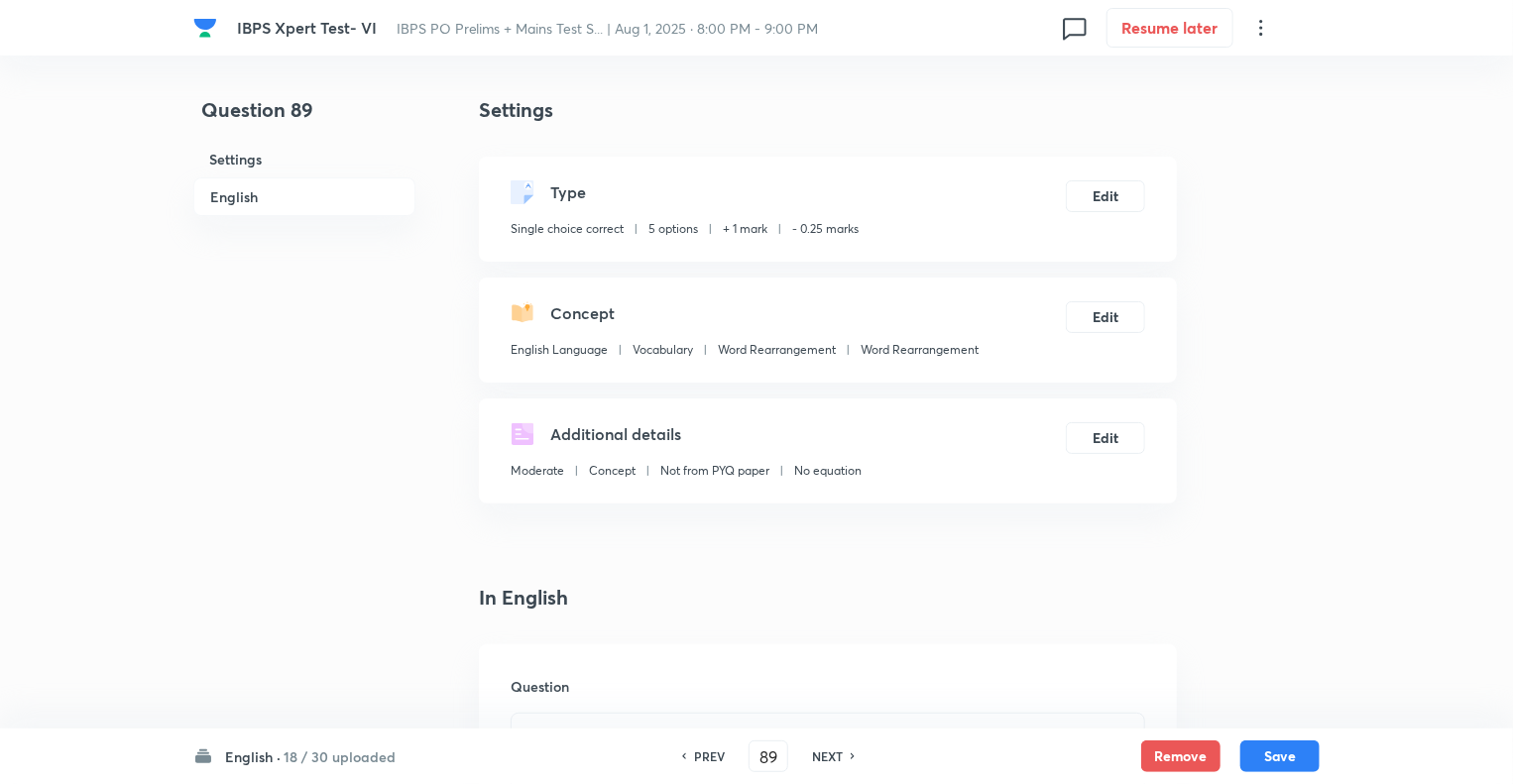 click on "Question 89 Settings English Settings Type Single choice correct 5 options + 1 mark - 0.25 marks Edit Concept English Language Vocabulary Word Rearrangement Word Rearrangement Edit Additional details Moderate Concept Not from PYQ paper No equation Edit In English Question Option A Mark as correct answer Option B Mark as correct answer Option C Mark as correct answer Option D Mark as correct answer Option E Mark as correct answer Solution" at bounding box center (756, 1493) 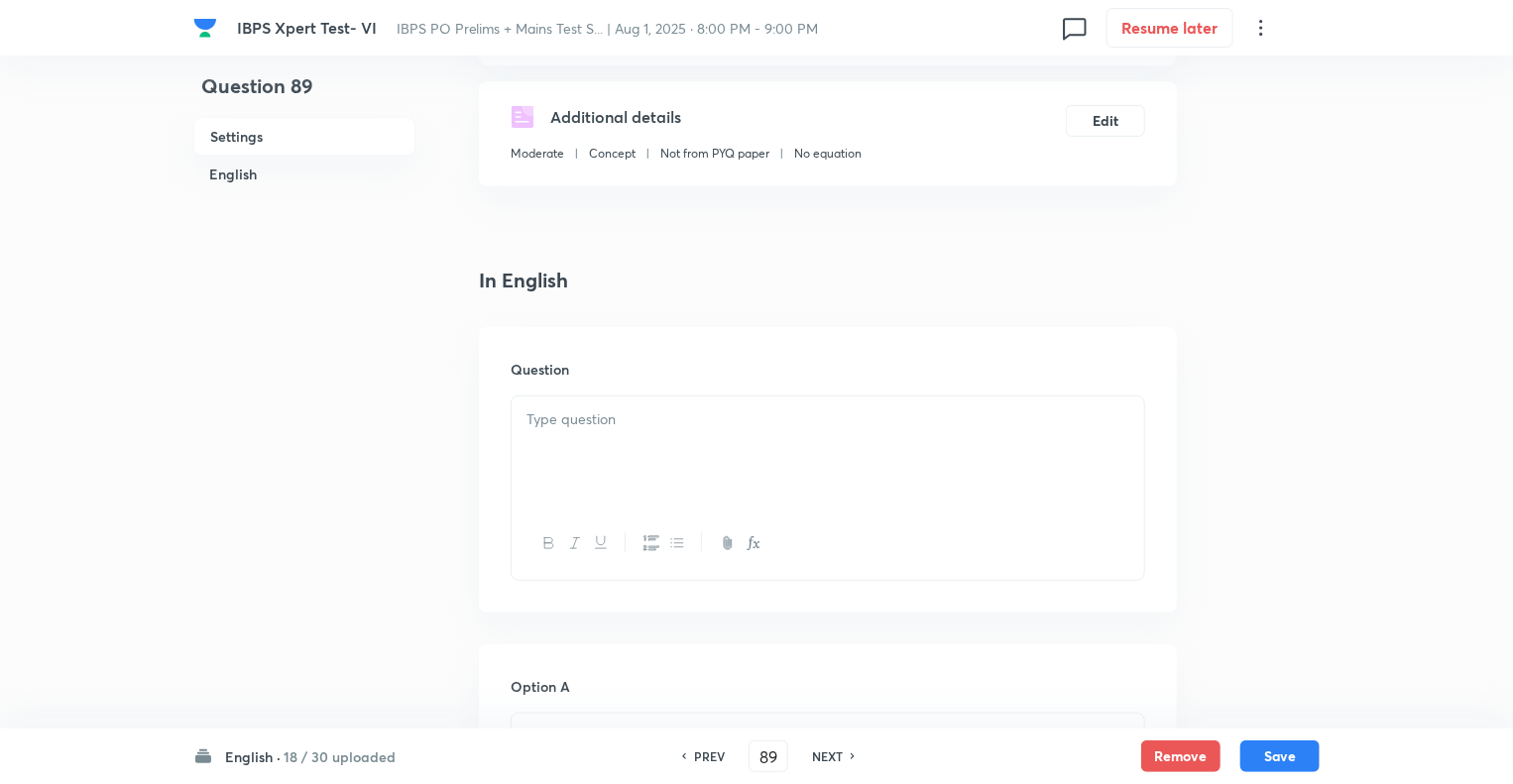 scroll, scrollTop: 357, scrollLeft: 0, axis: vertical 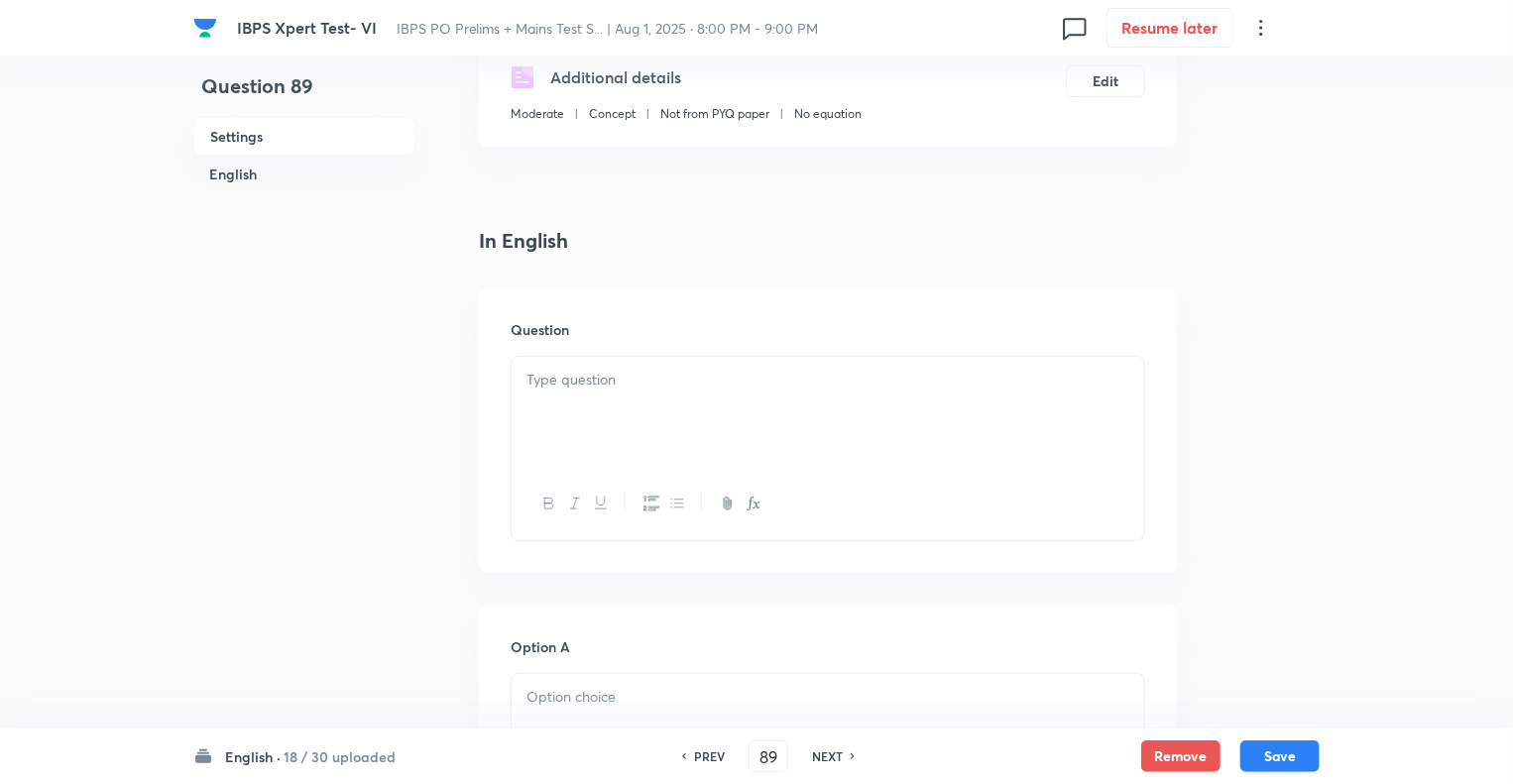 click on "IBPS Xpert Test- VI IBPS PO Prelims + Mains Test S... | Aug 1, 2025 · 8:00 PM - 9:00 PM 0 Resume later Question 89 Settings English Settings Type Single choice correct 5 options + 1 mark - 0.25 marks Edit Concept English Language Vocabulary Word Rearrangement Word Rearrangement Edit Additional details Moderate Concept Not from PYQ paper No equation Edit In English Question Option A Mark as correct answer Option B Mark as correct answer Option C Mark as correct answer Option D Mark as correct answer Option E Mark as correct answer Solution English ·
18 / 30 uploaded
PREV 89 ​ NEXT Remove Save No internet connection" at bounding box center (756, 1136) 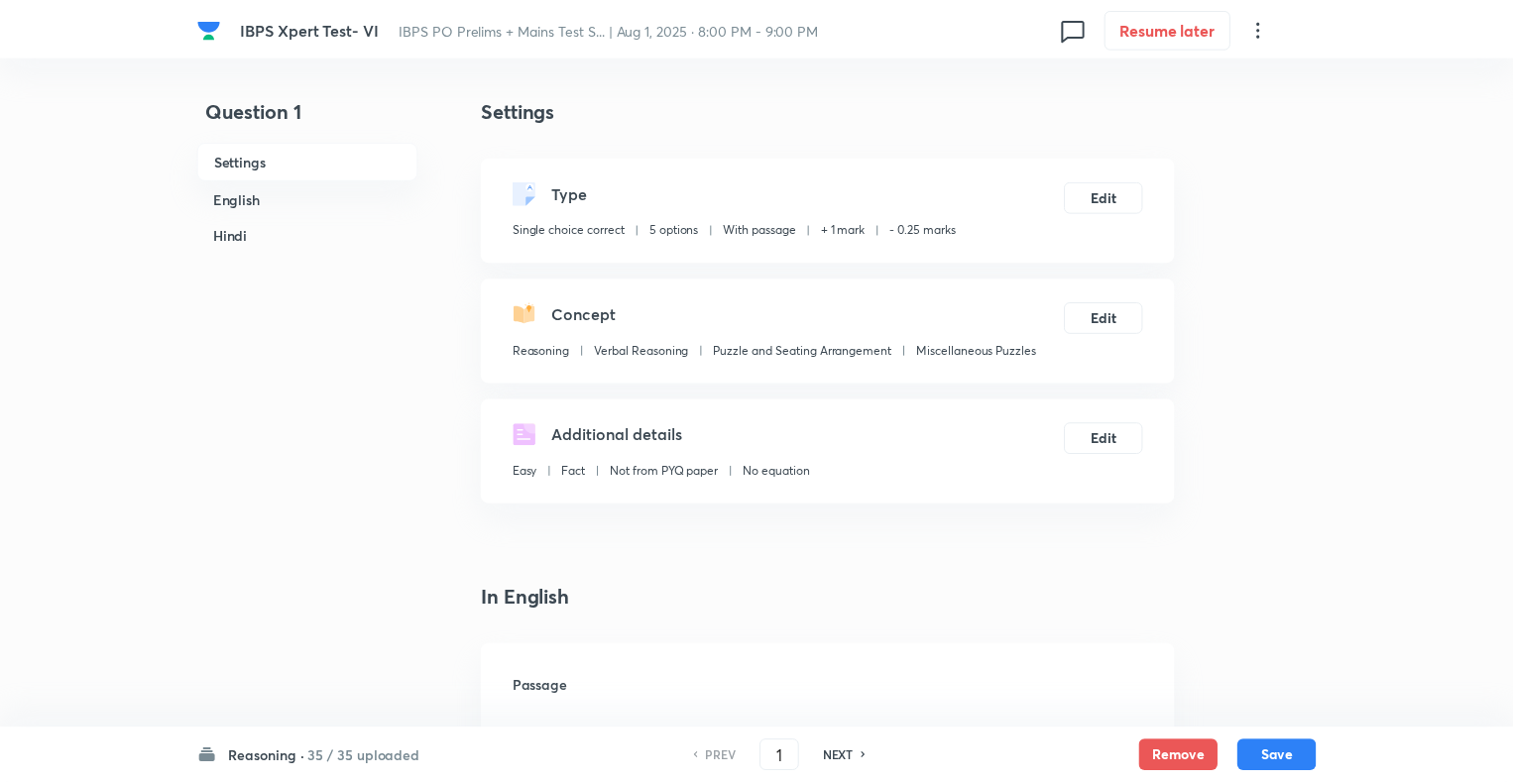 scroll, scrollTop: 357, scrollLeft: 0, axis: vertical 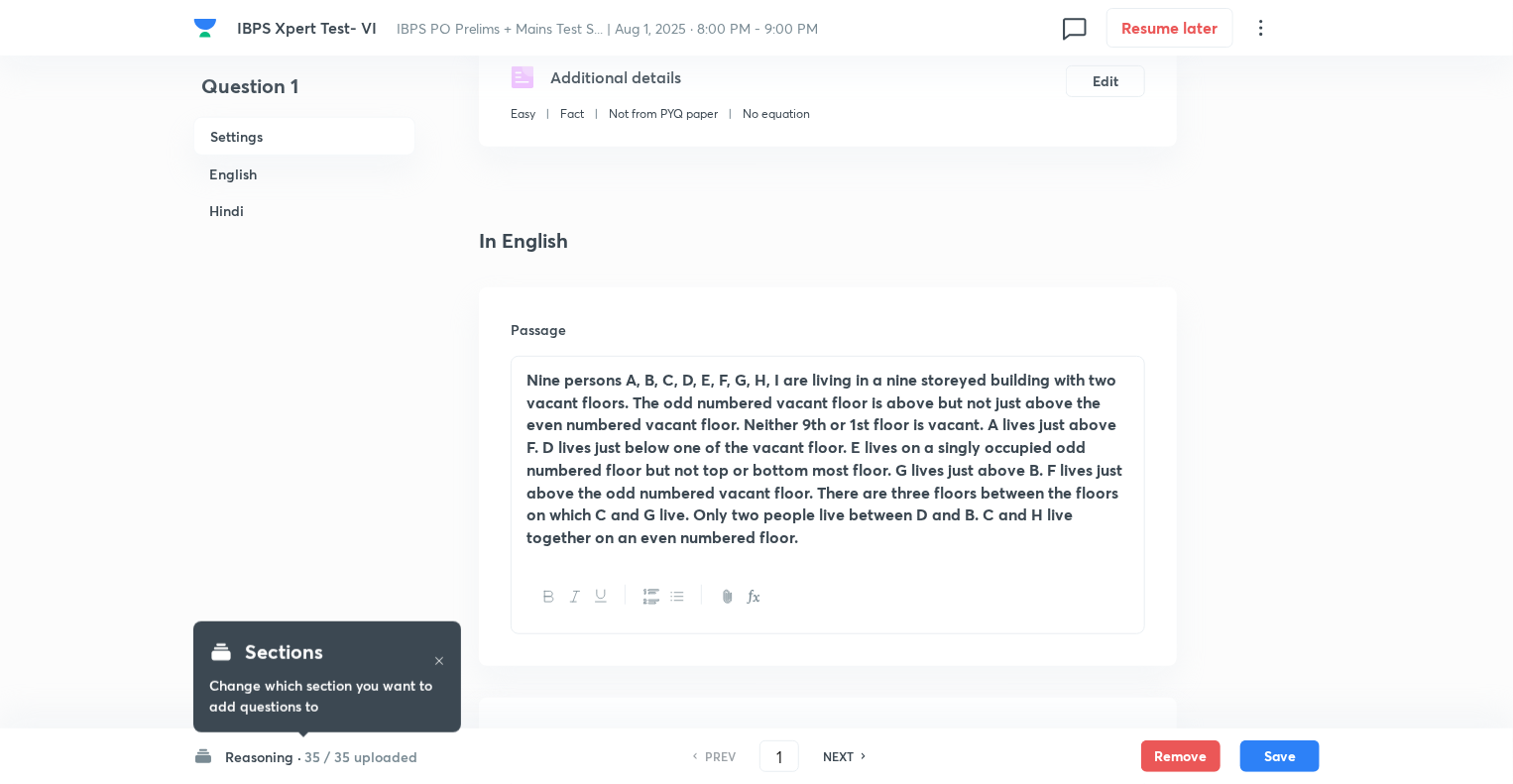 checkbox on "true" 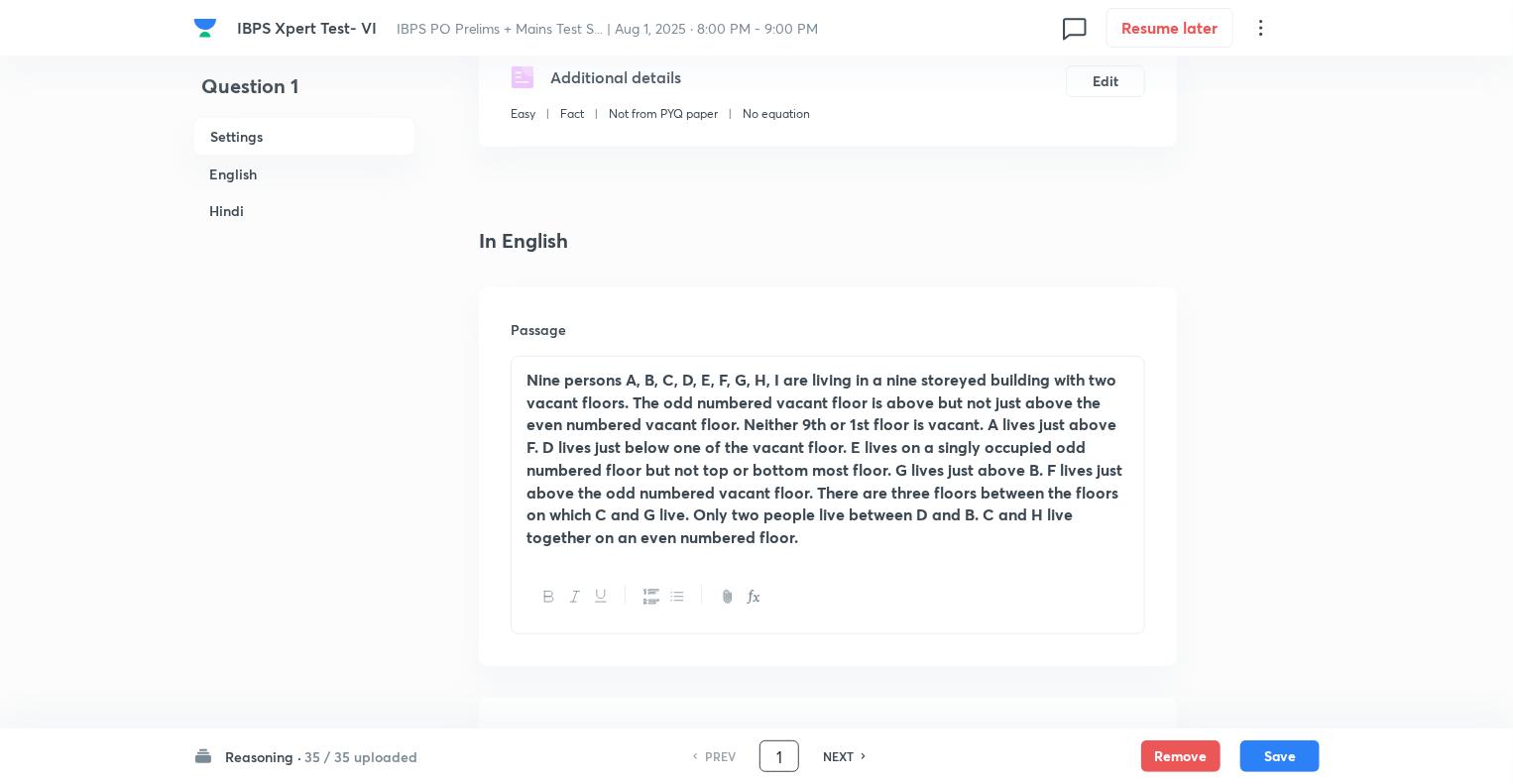 click on "1" at bounding box center (779, 756) 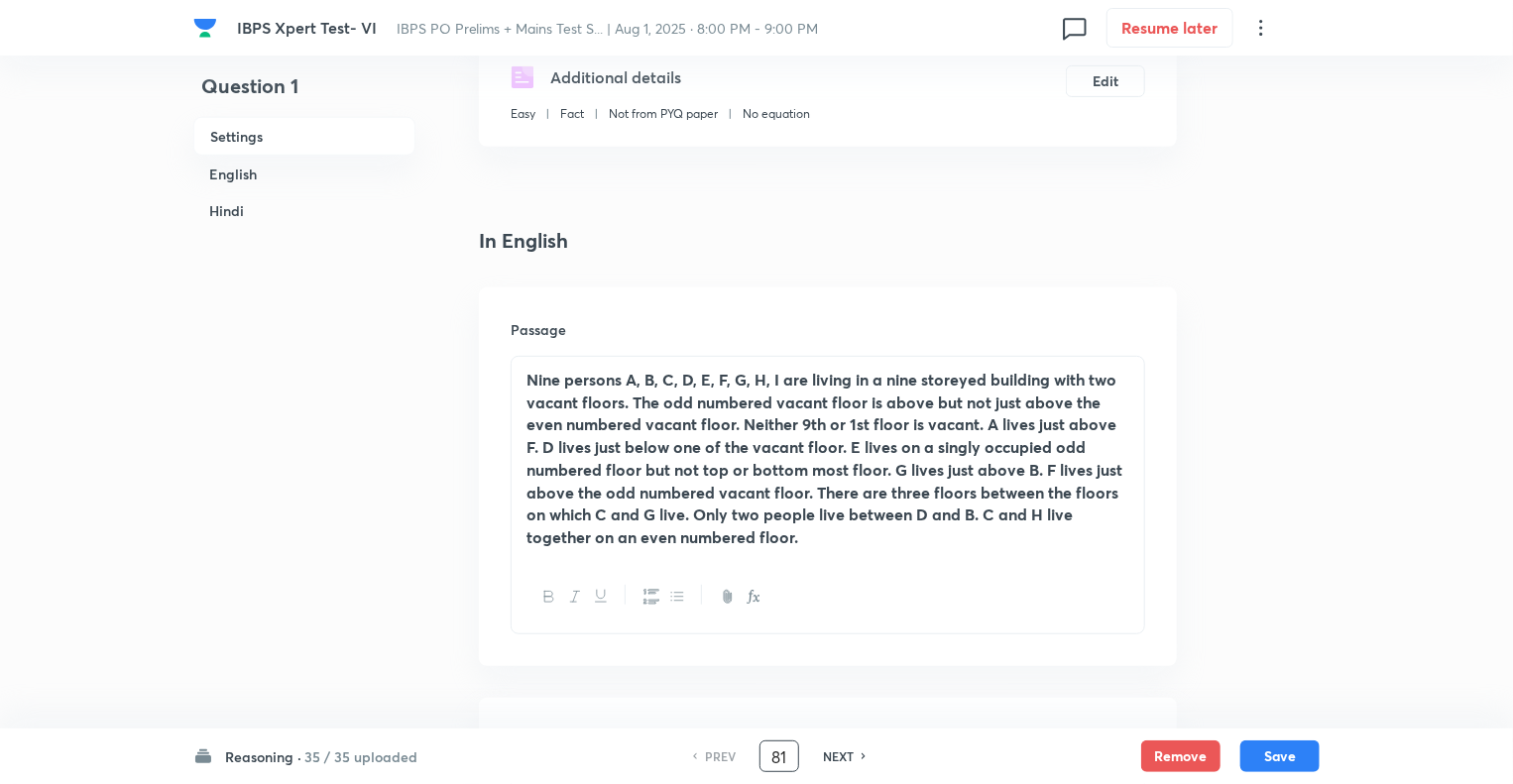 type on "81" 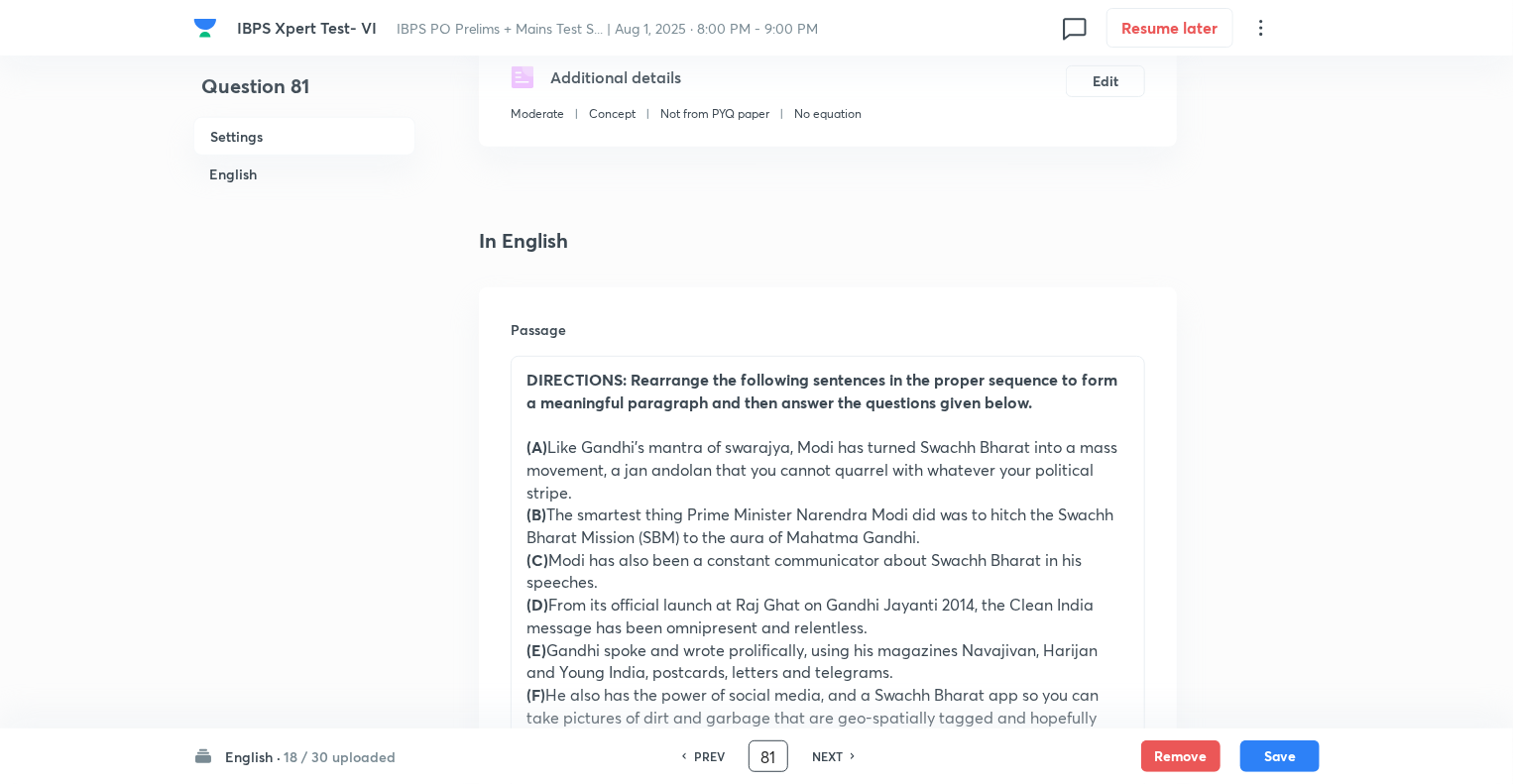 checkbox on "true" 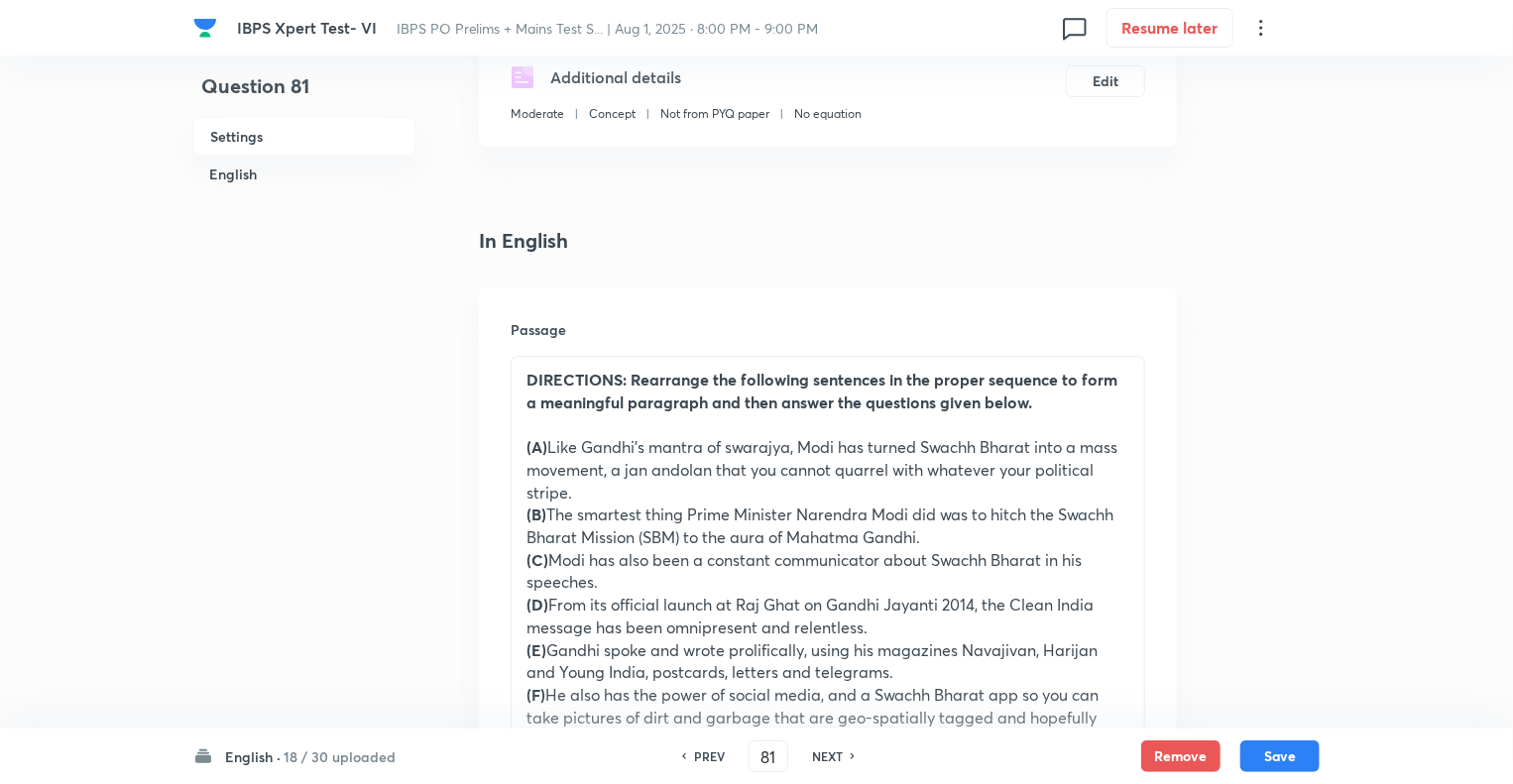 click on "NEXT" at bounding box center [830, 756] 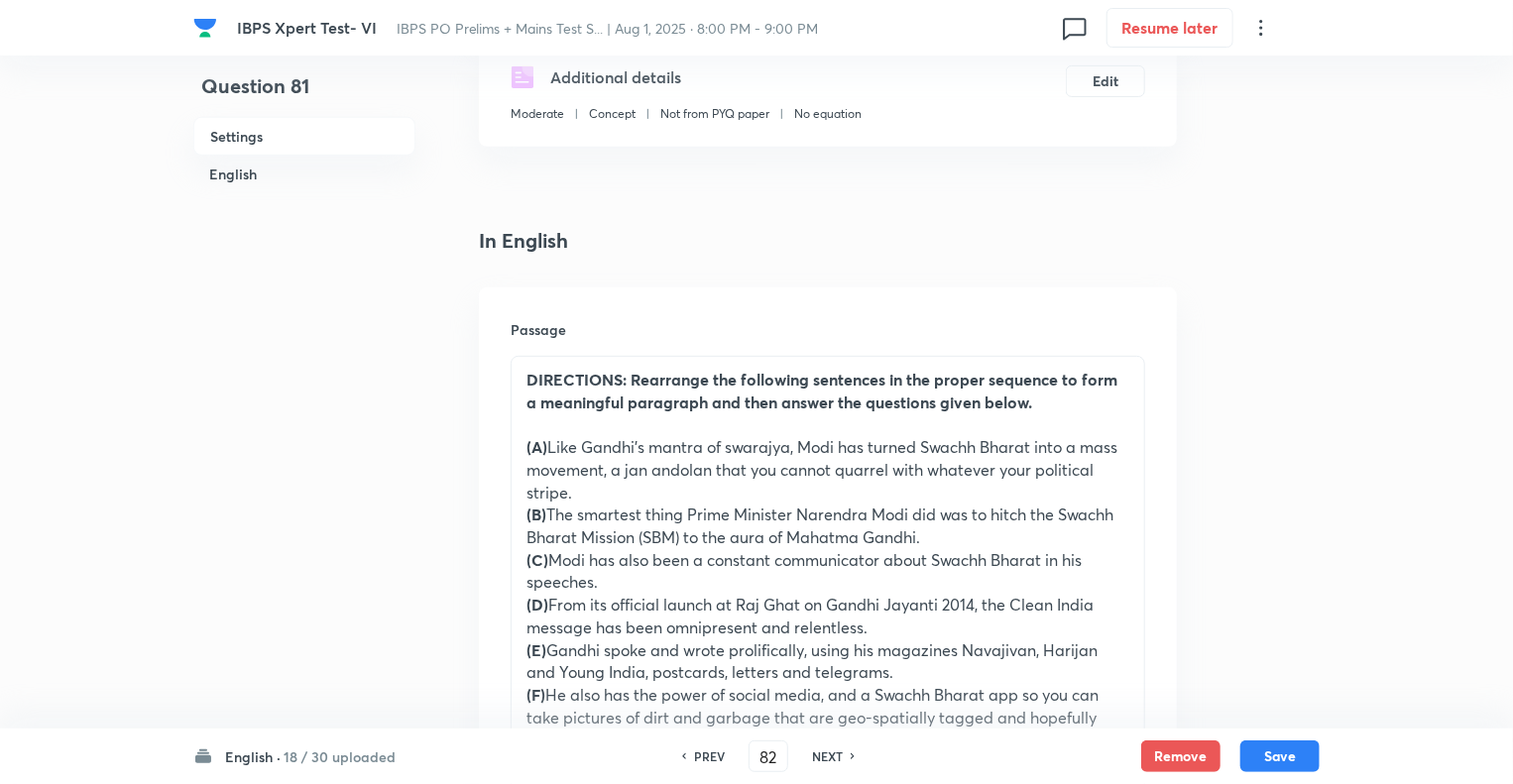 checkbox on "false" 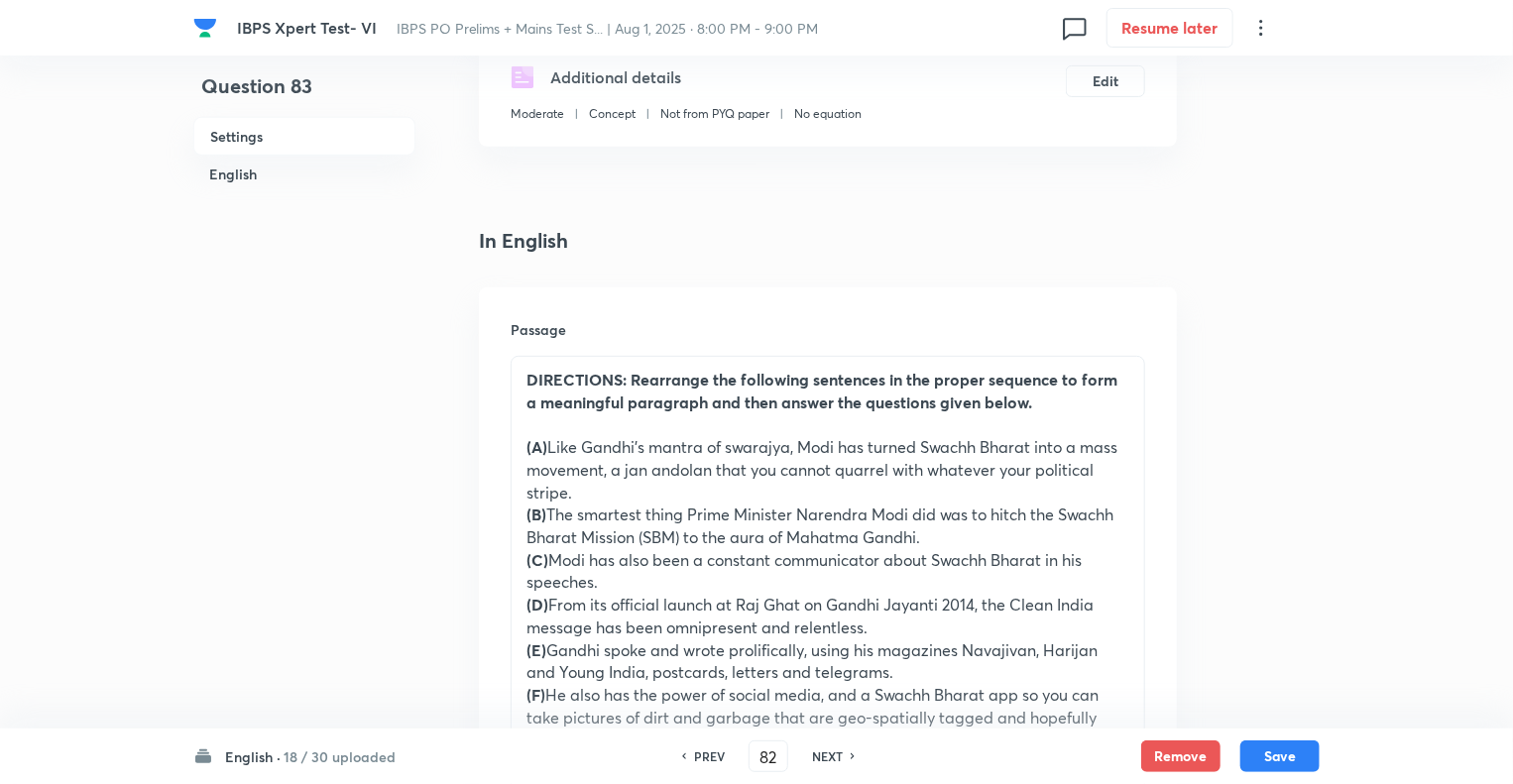 click on "NEXT" at bounding box center (830, 756) 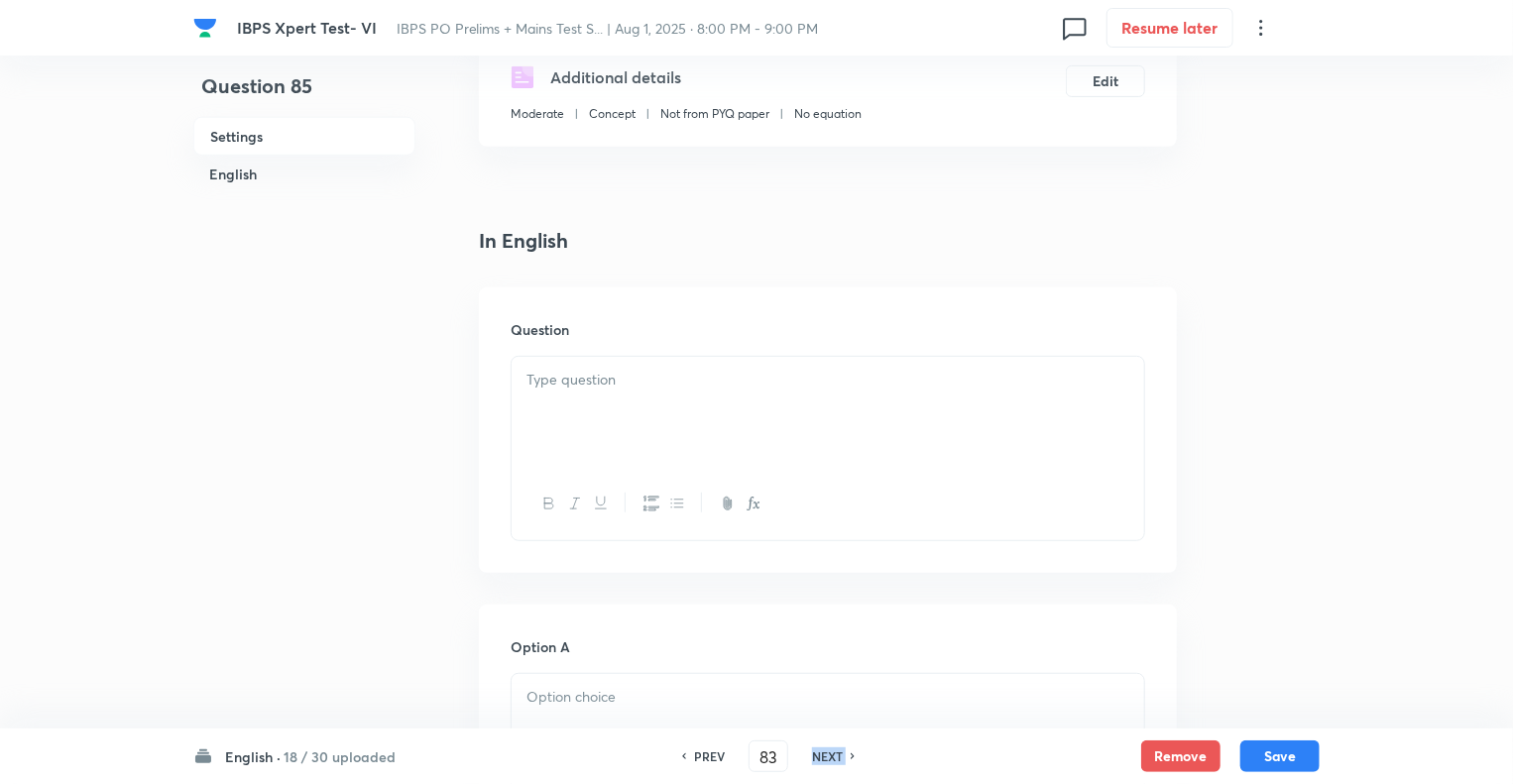 type on "85" 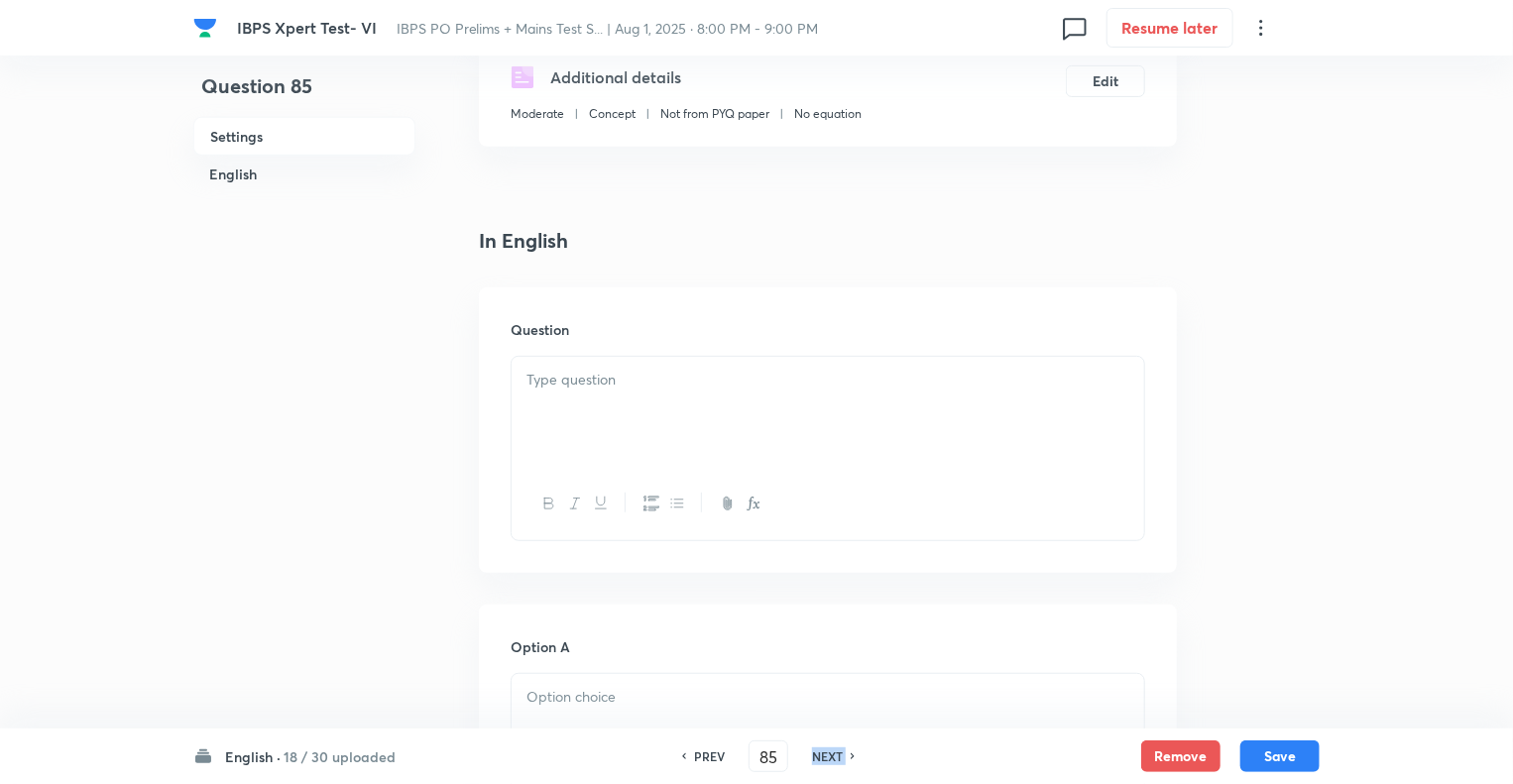 checkbox on "true" 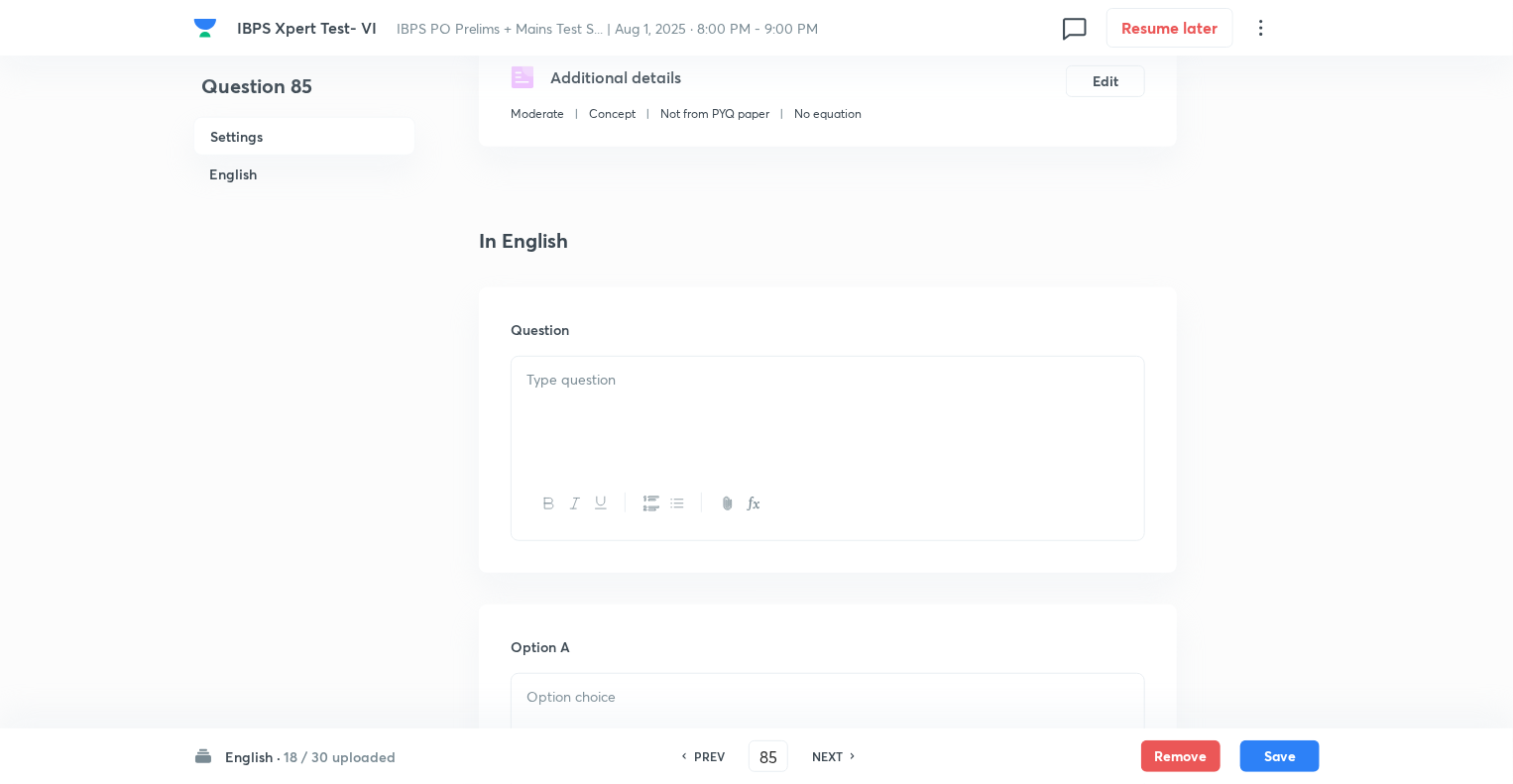 click on "NEXT" at bounding box center (830, 756) 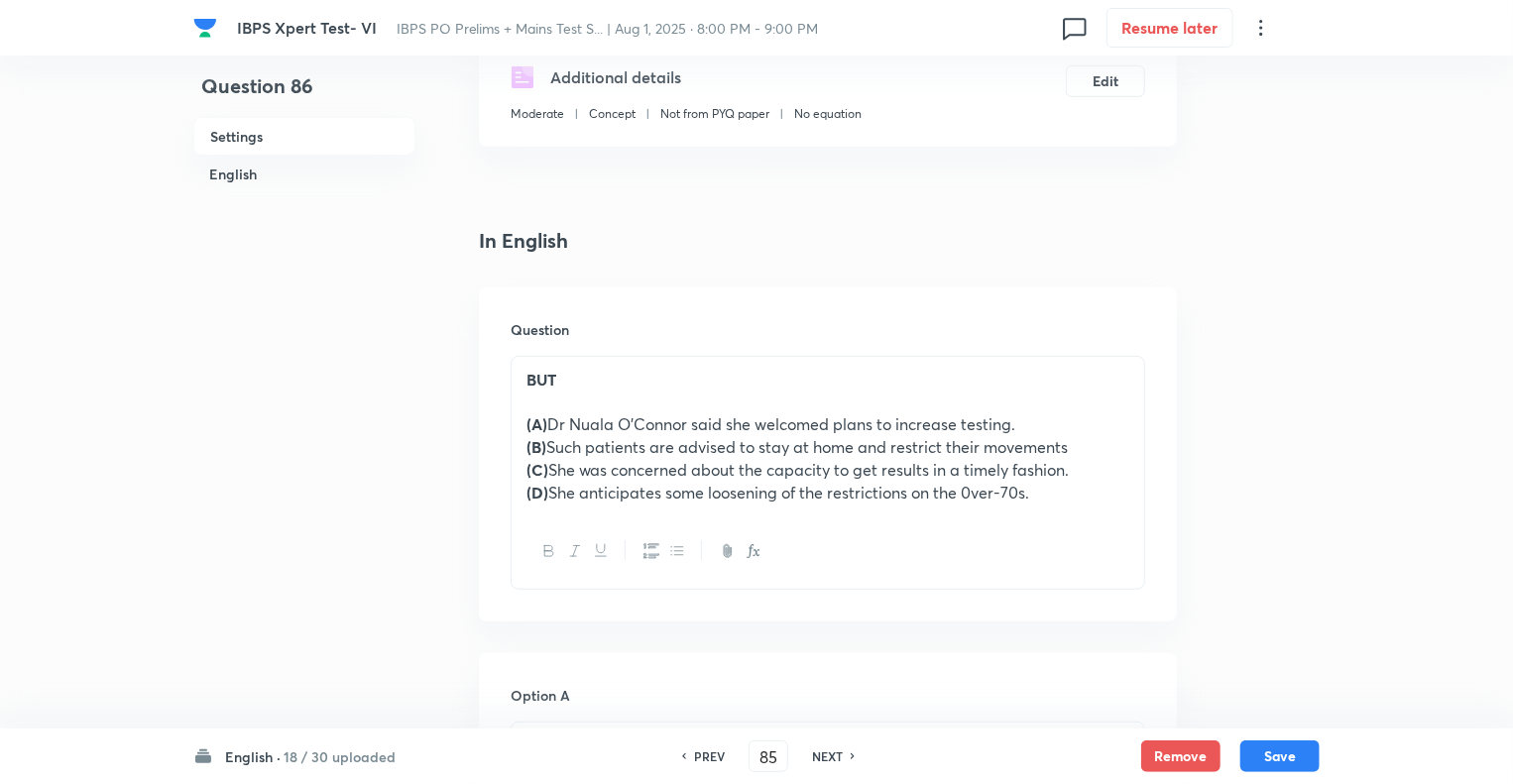 type on "86" 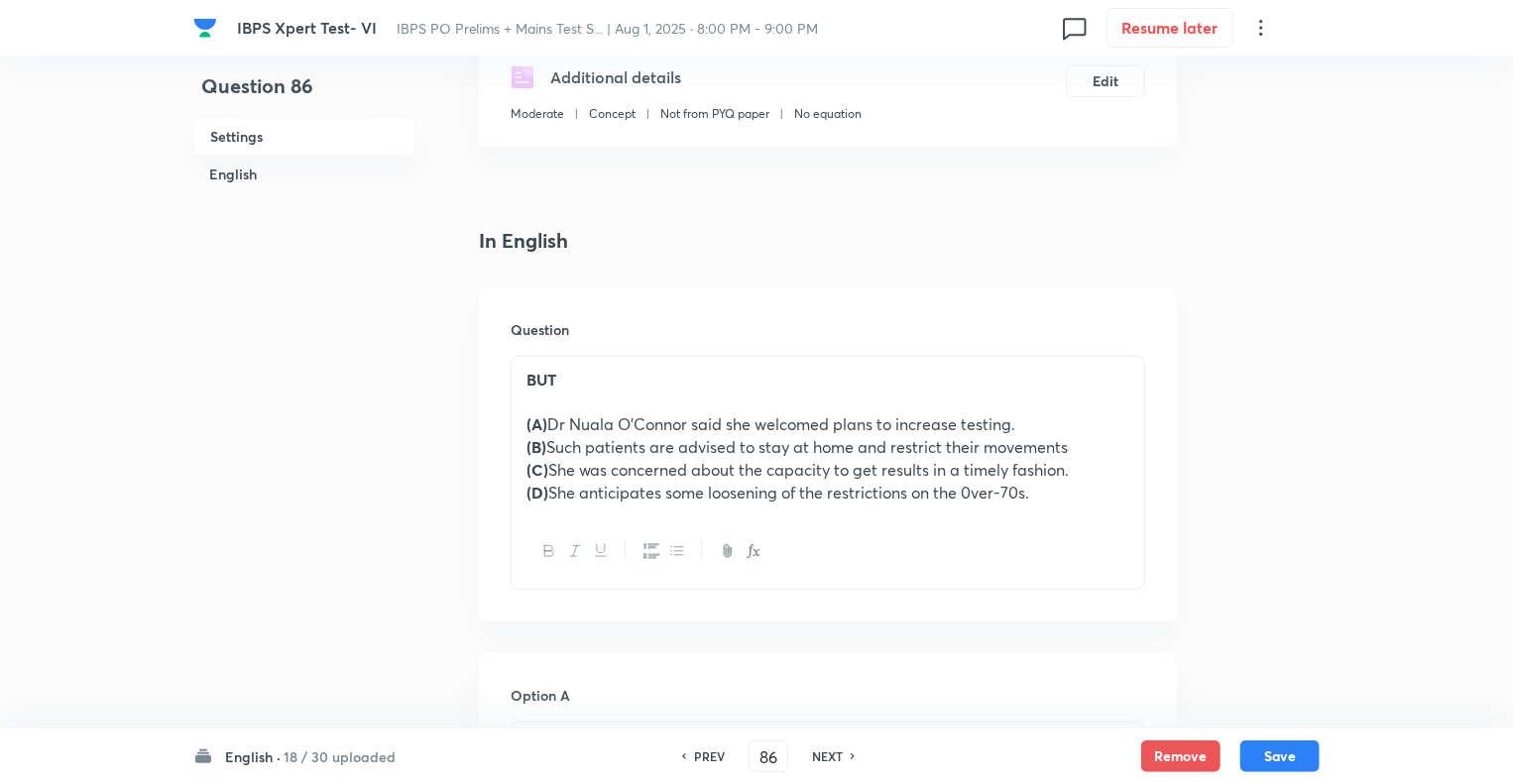 checkbox on "false" 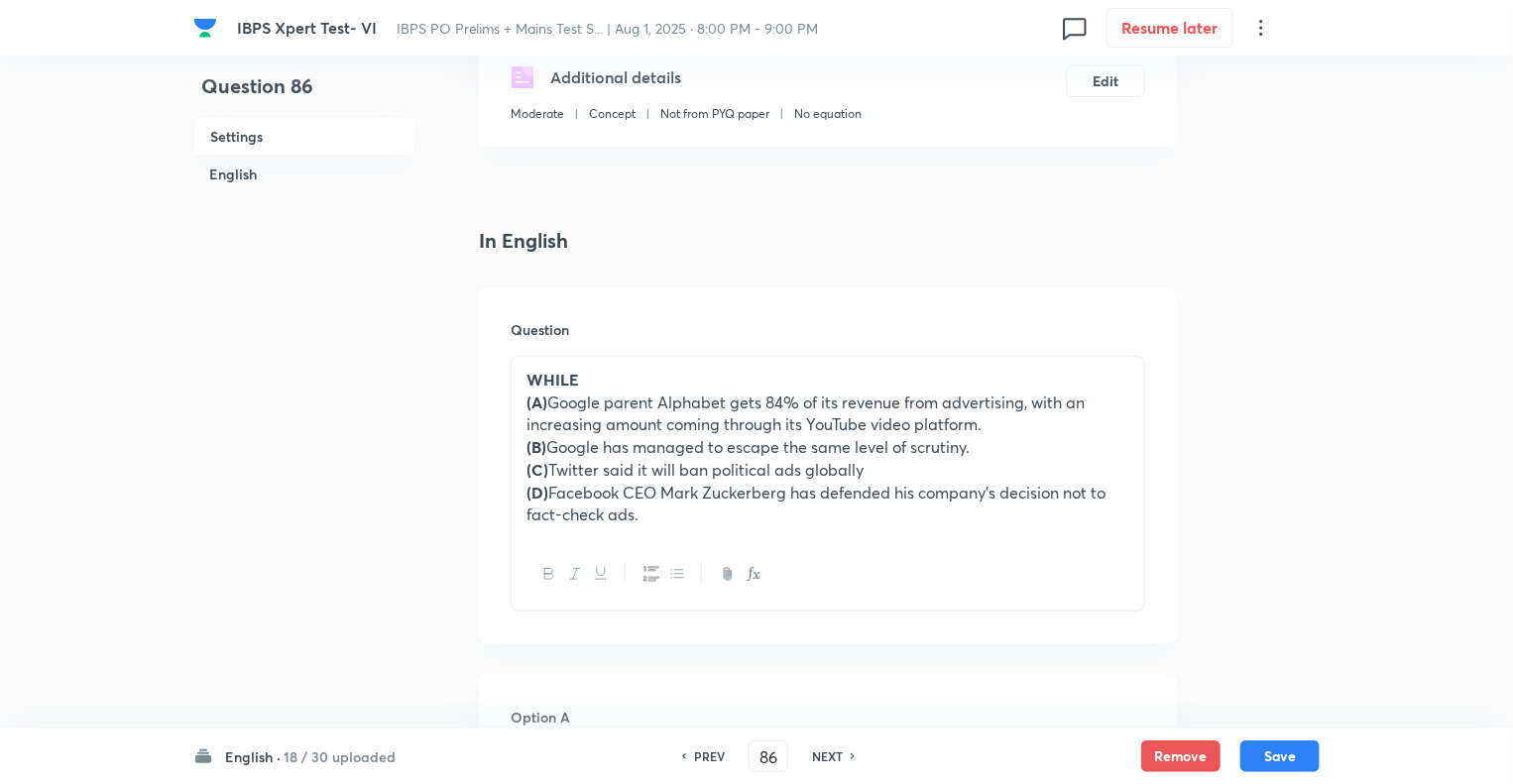 click on "NEXT" at bounding box center (827, 756) 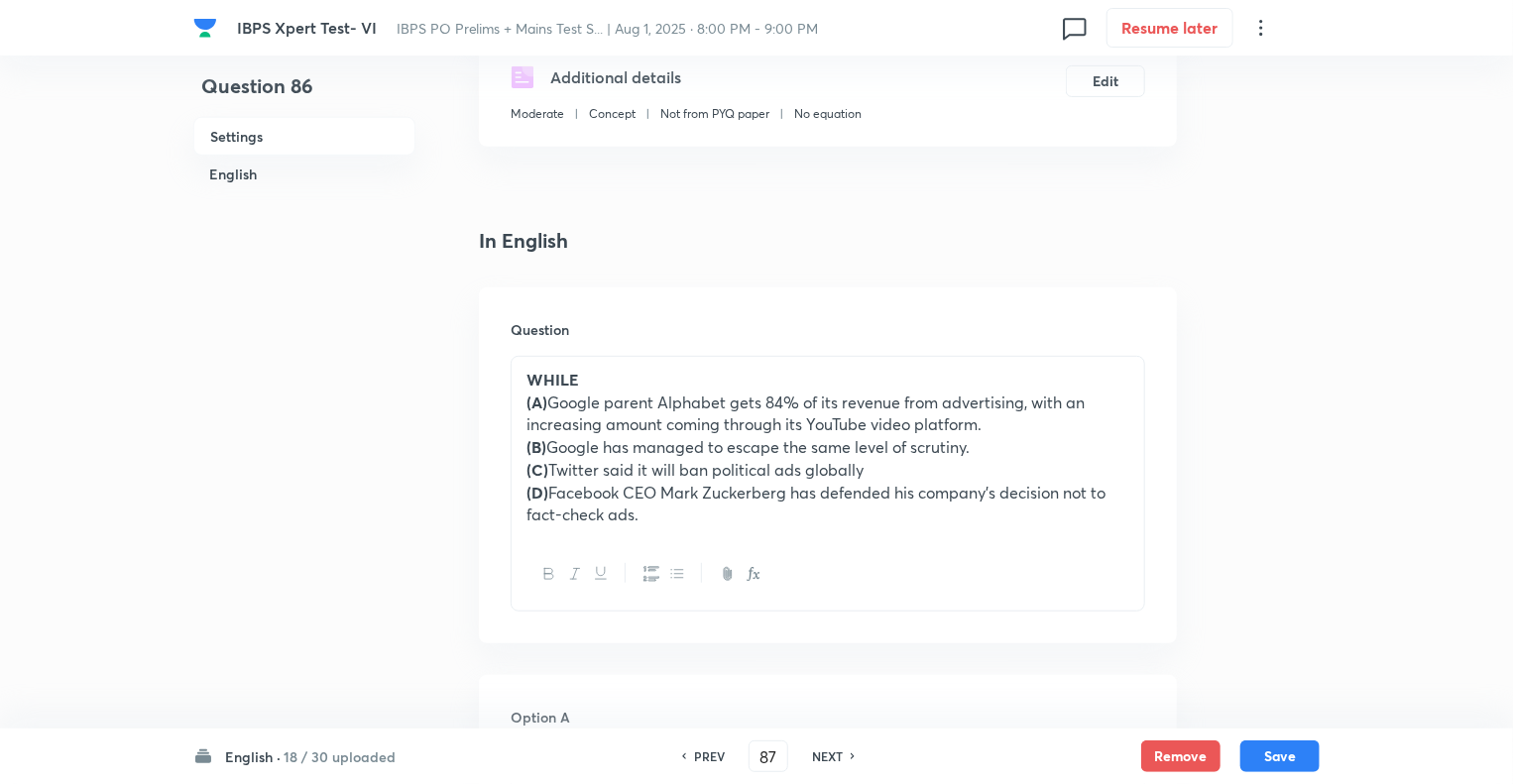 checkbox on "false" 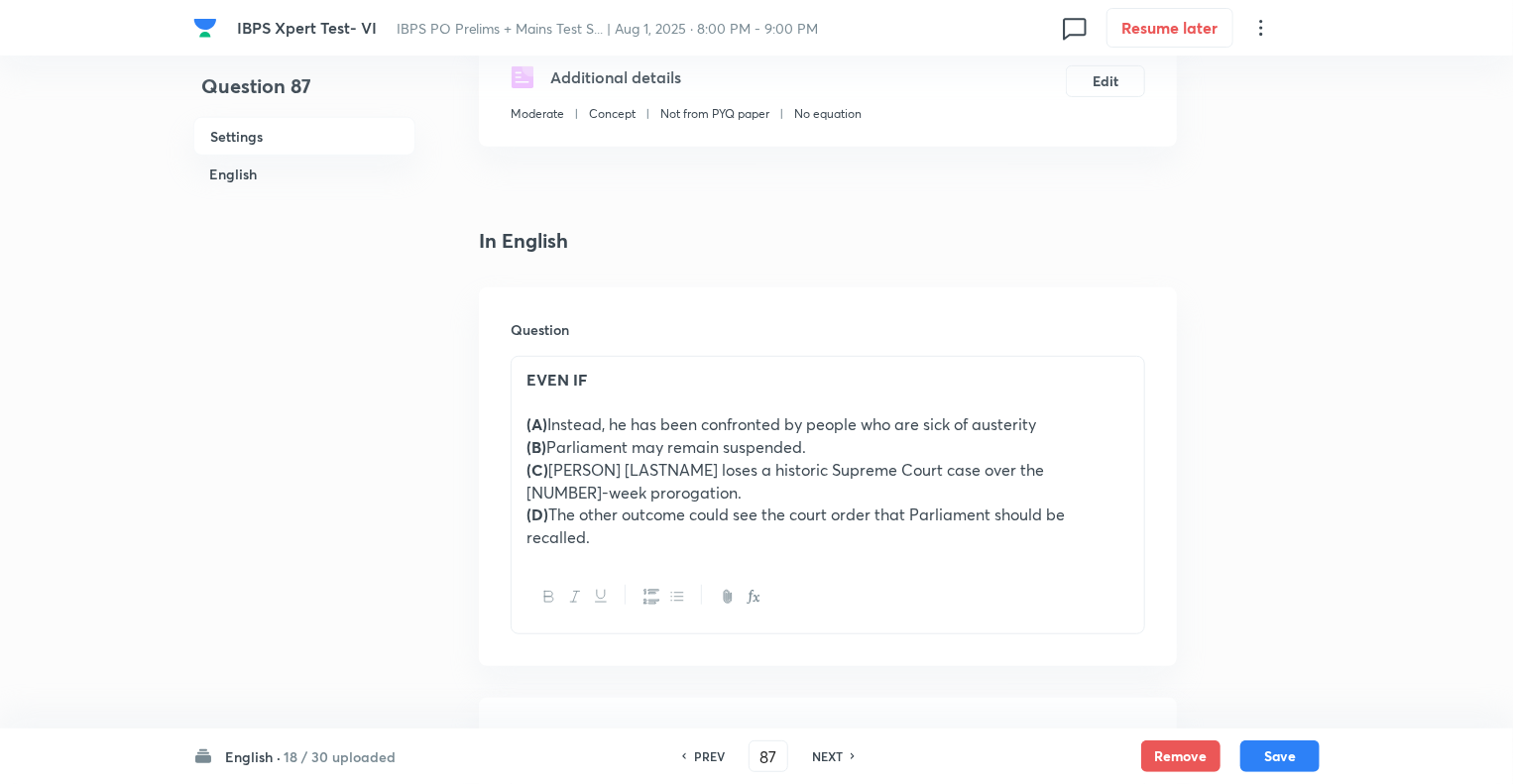 click on "NEXT" at bounding box center (827, 756) 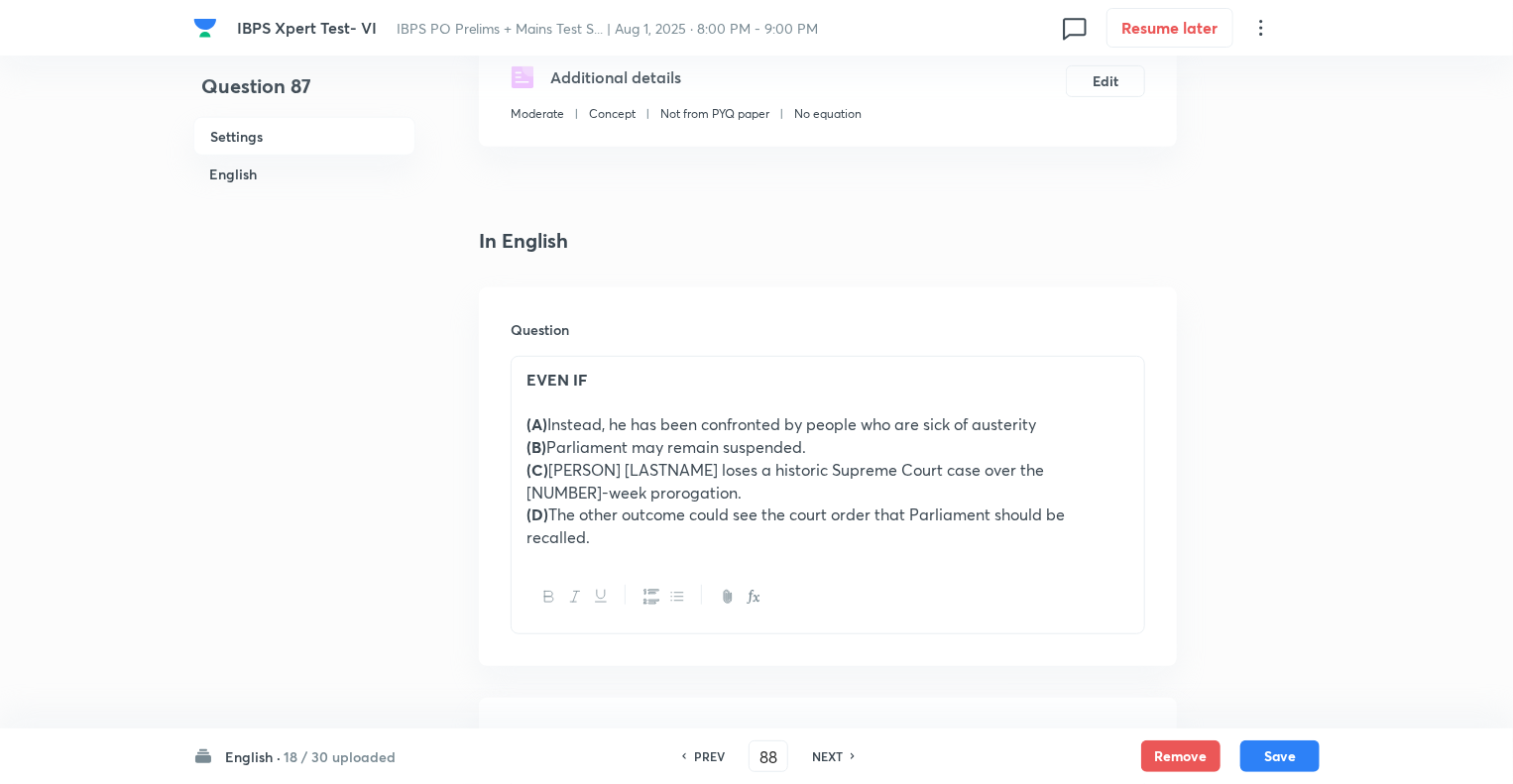 checkbox on "false" 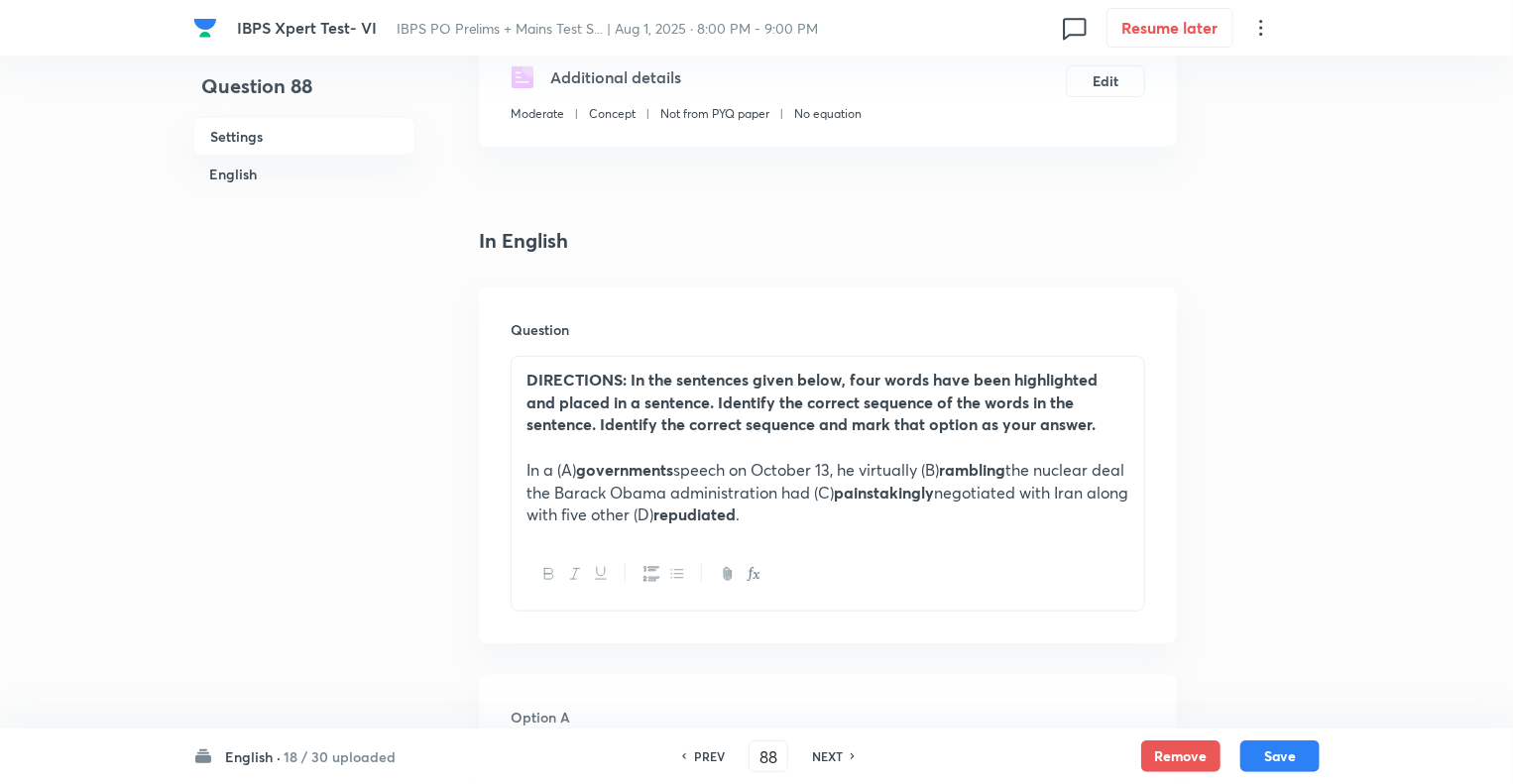 checkbox on "true" 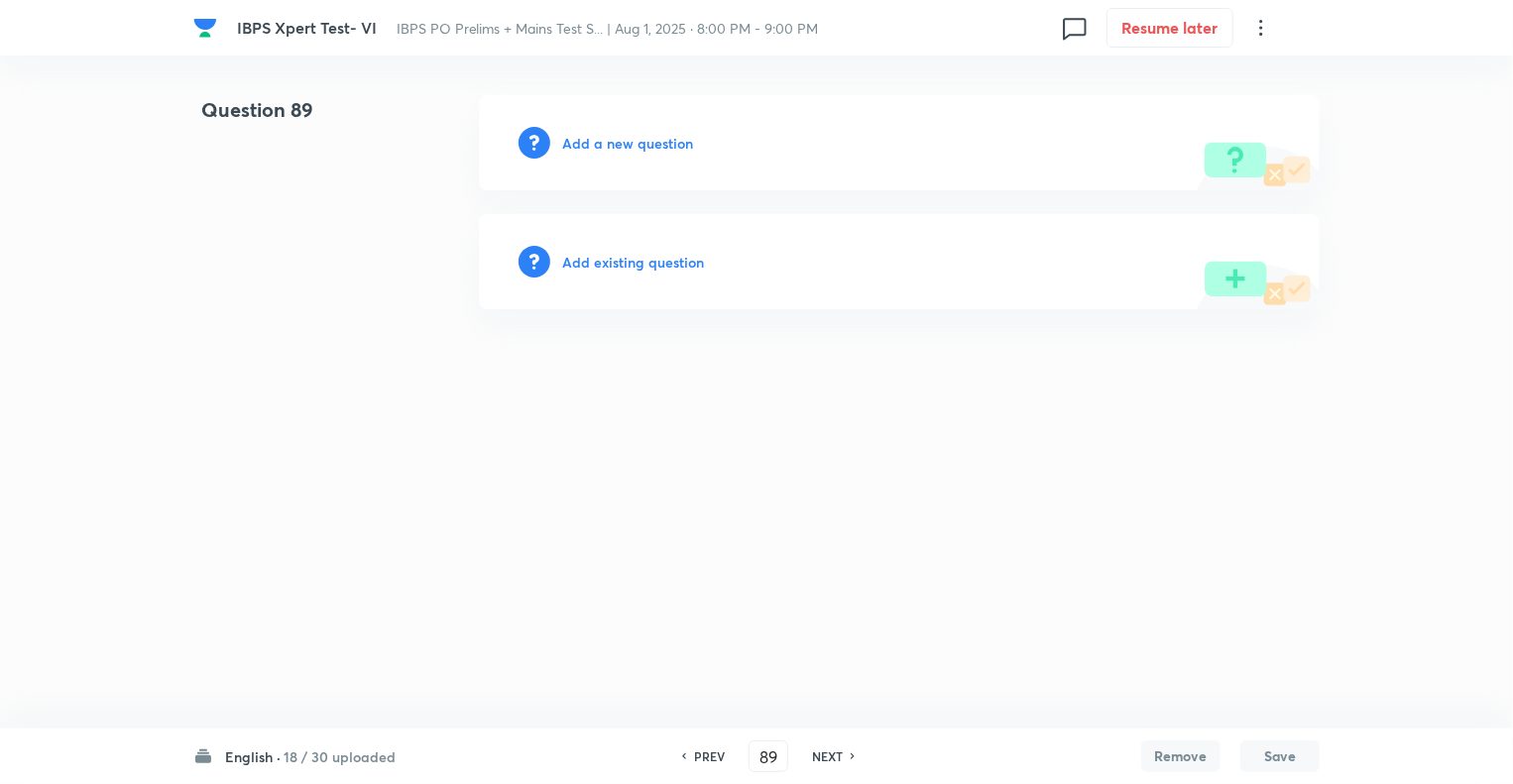 scroll, scrollTop: 0, scrollLeft: 0, axis: both 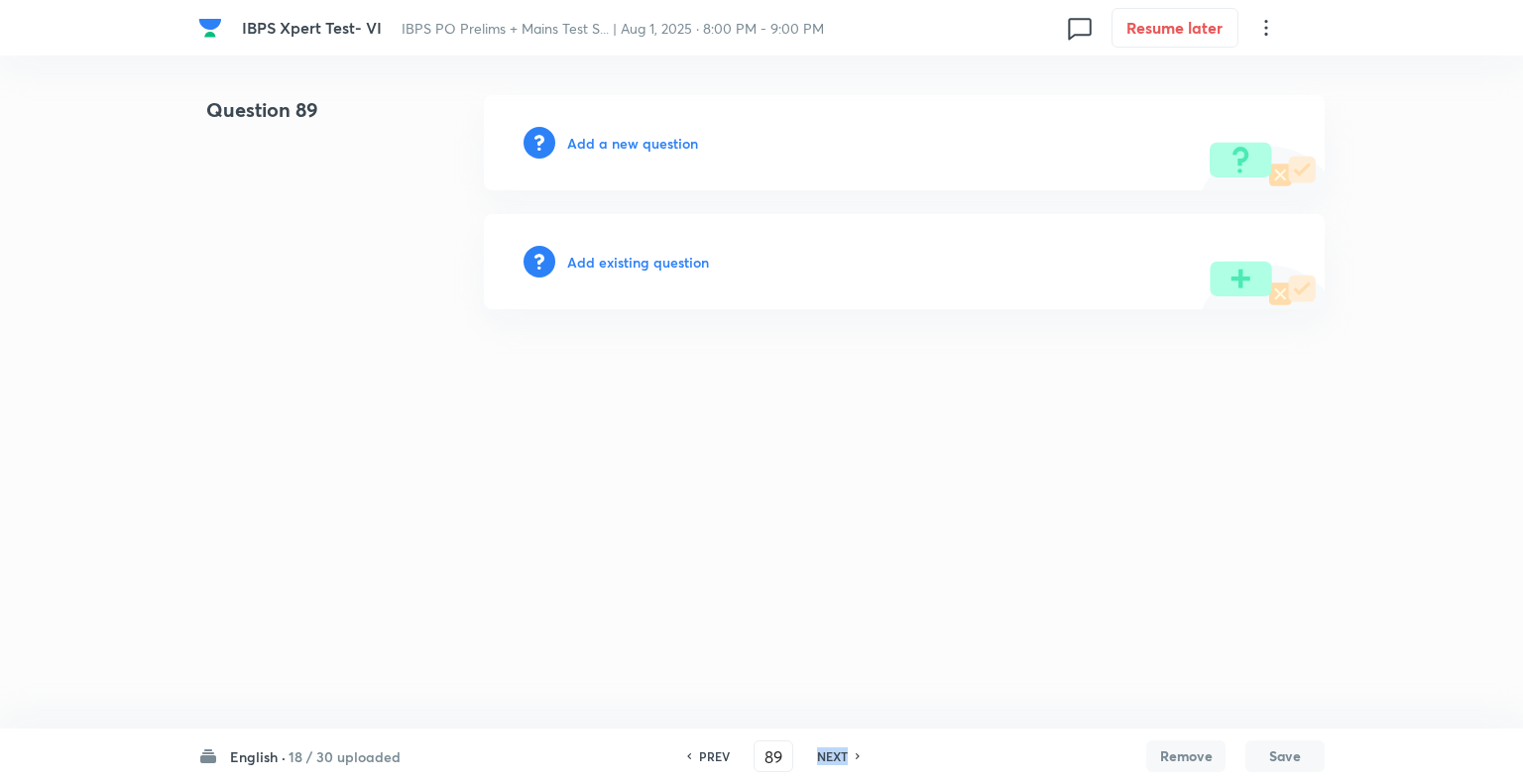 click on "NEXT" at bounding box center [832, 756] 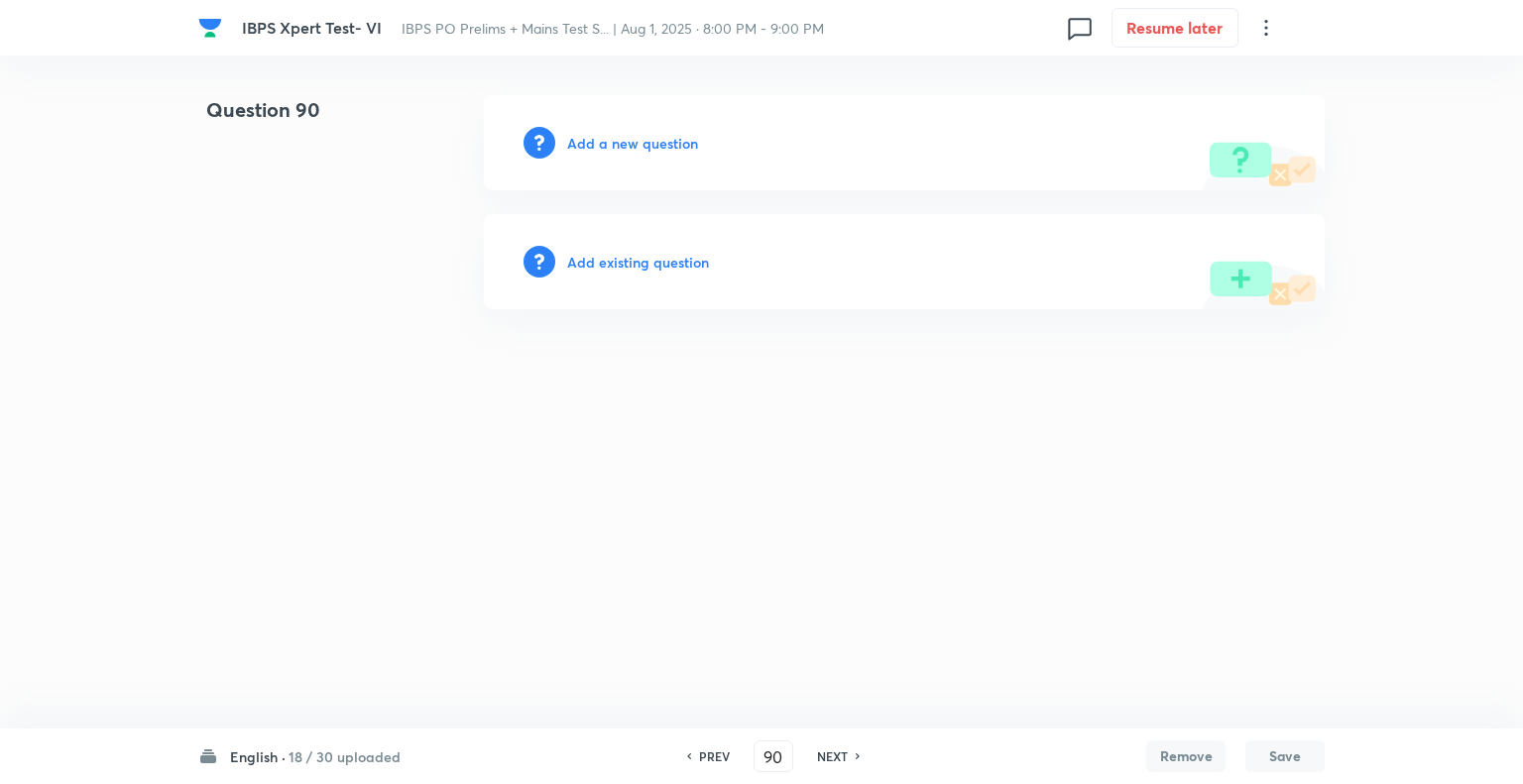click on "PREV" at bounding box center [711, 756] 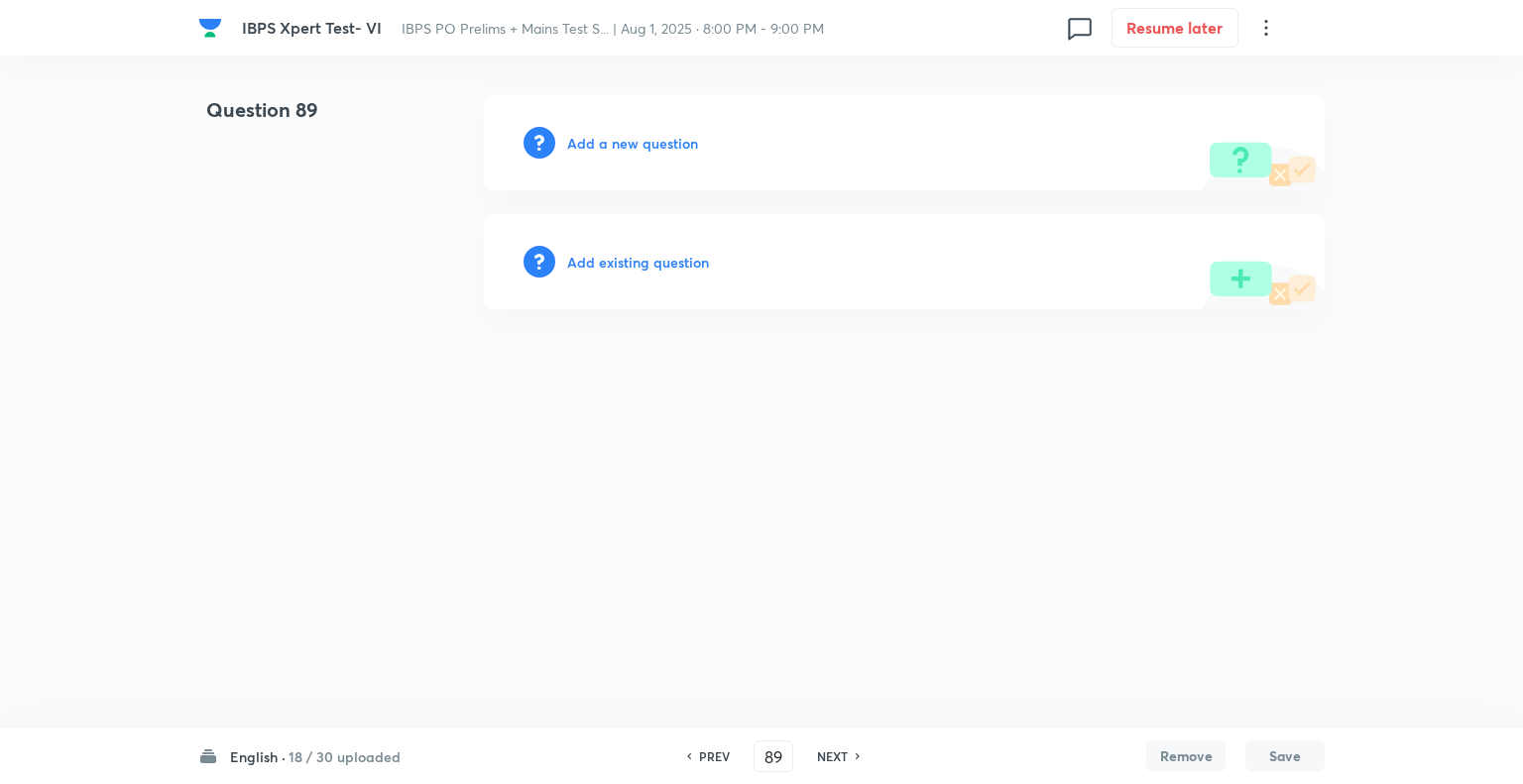 click on "PREV" at bounding box center (711, 756) 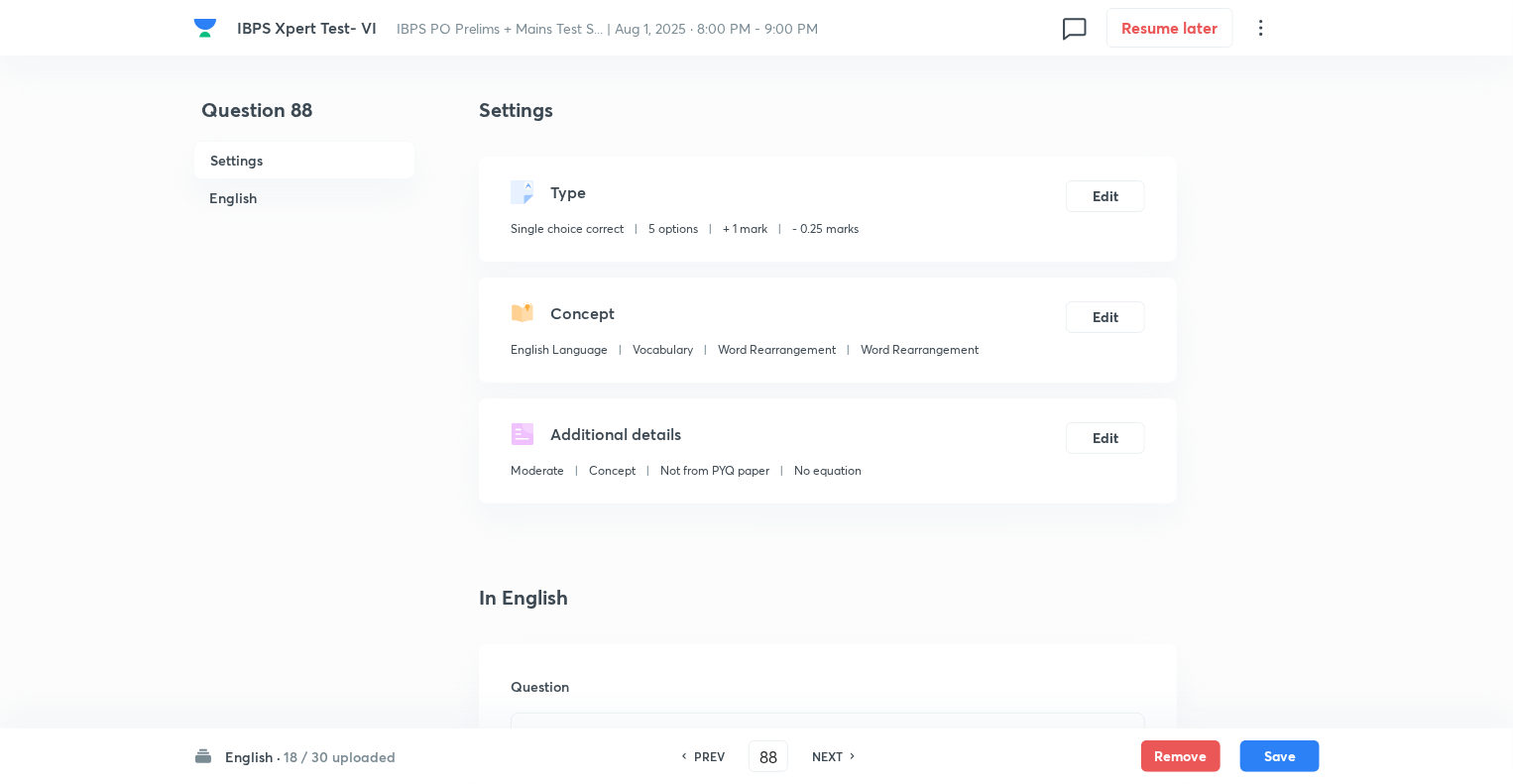 checkbox on "true" 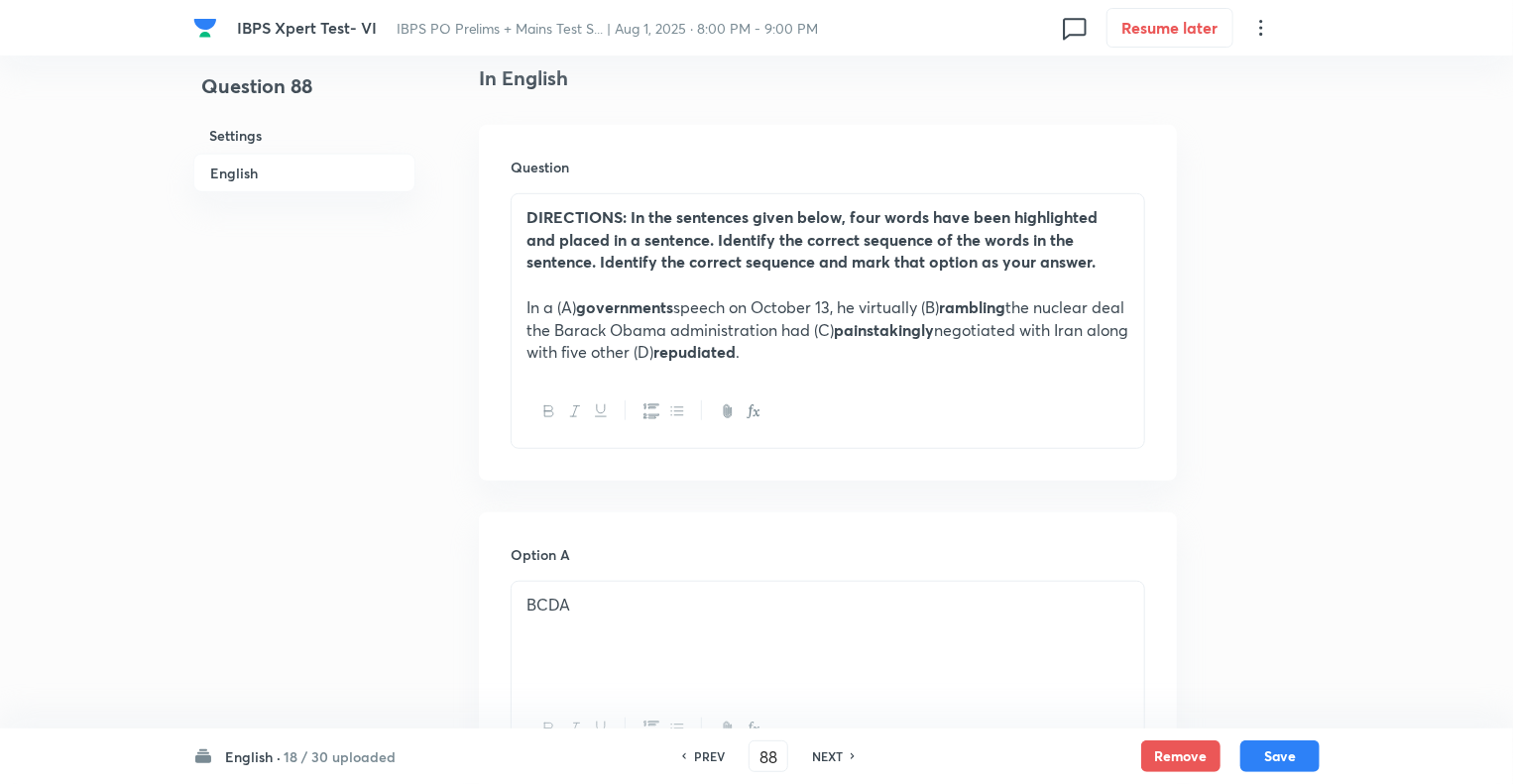 scroll, scrollTop: 595, scrollLeft: 0, axis: vertical 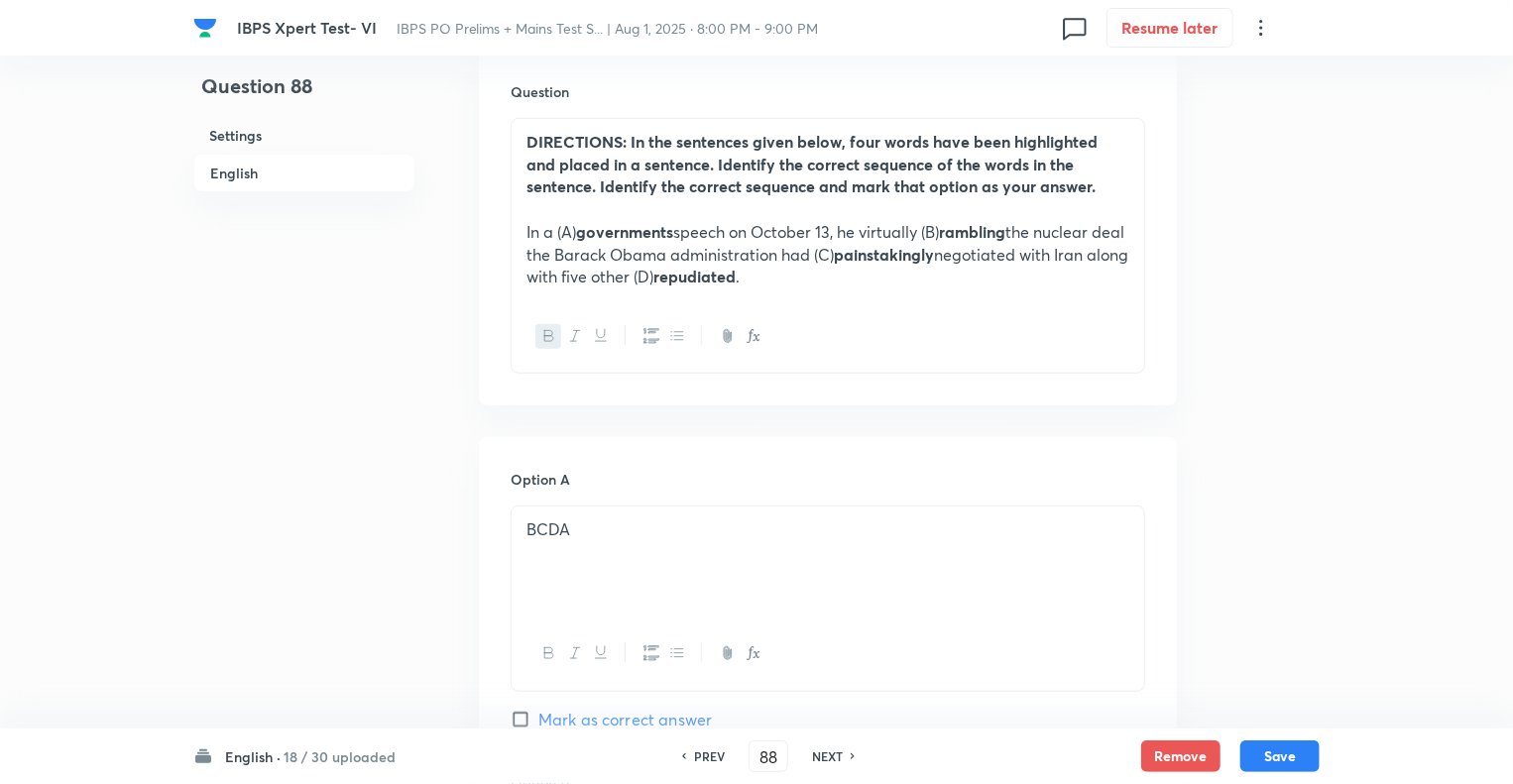 drag, startPoint x: 1056, startPoint y: 197, endPoint x: 393, endPoint y: 120, distance: 667.45637 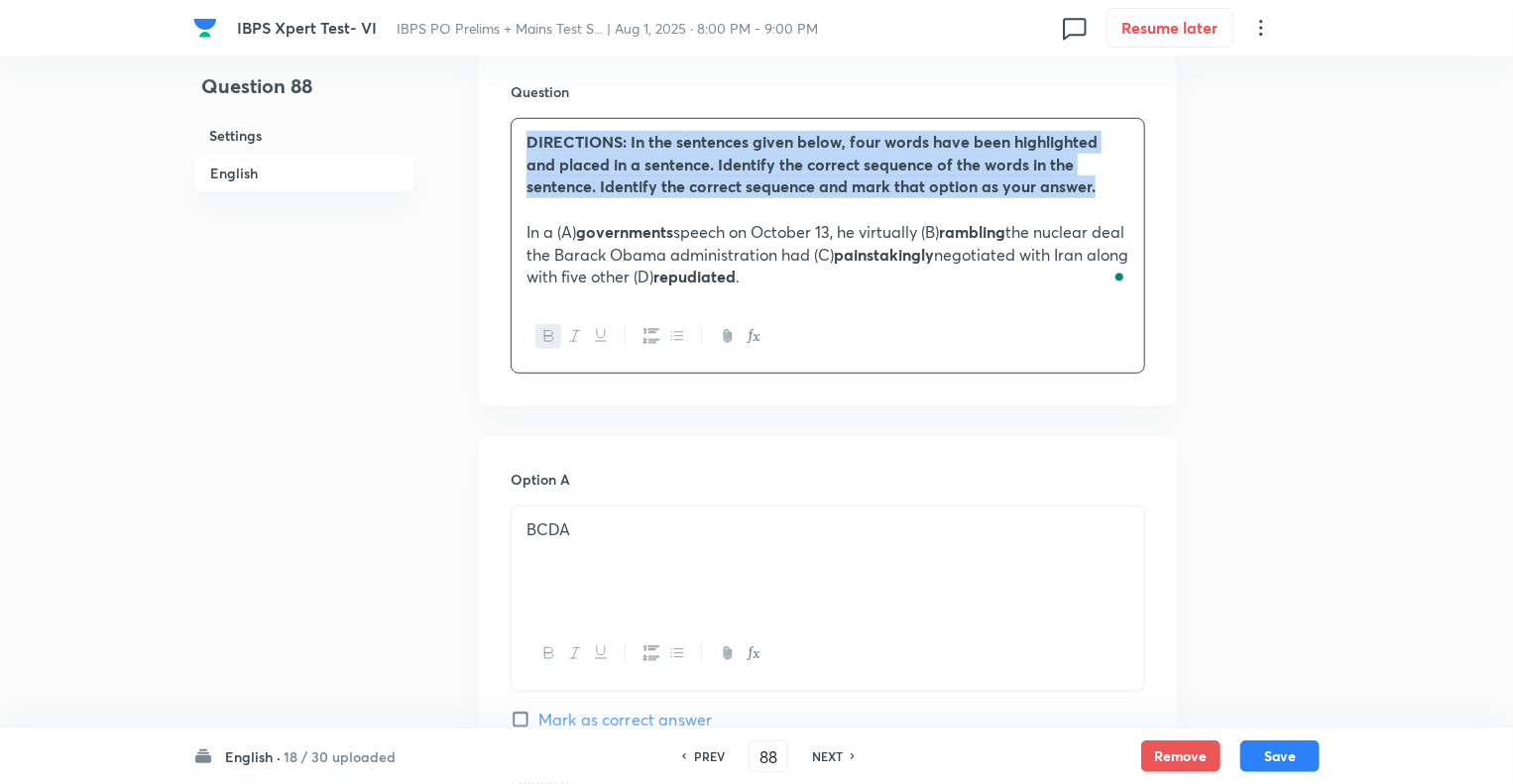 click on "DIRECTIONS: In the sentences given below, four words have been highlighted and placed in a sentence. Identify the correct sequence of the words in the sentence. Identify the correct sequence and mark that option as your answer." at bounding box center [812, 164] 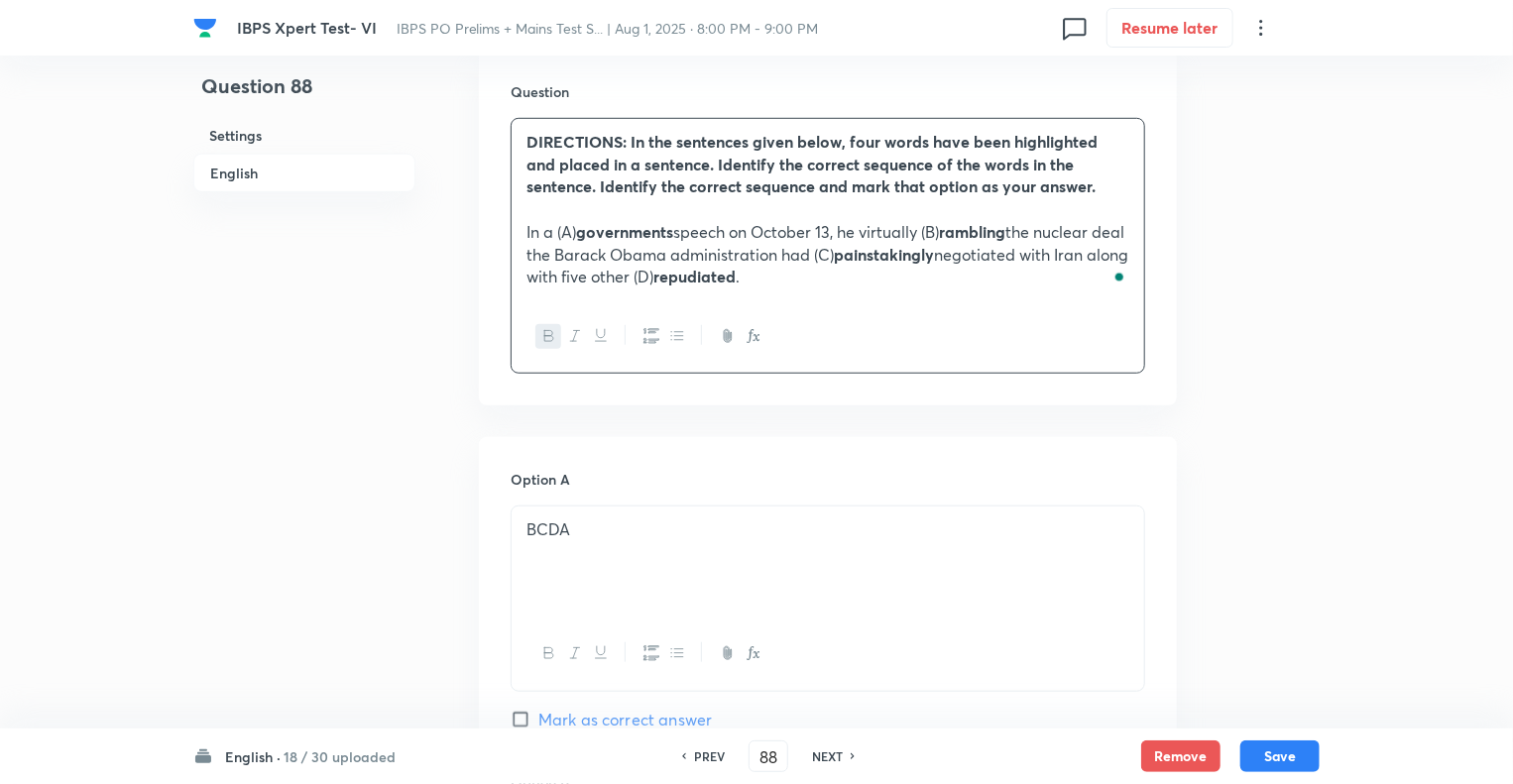 type 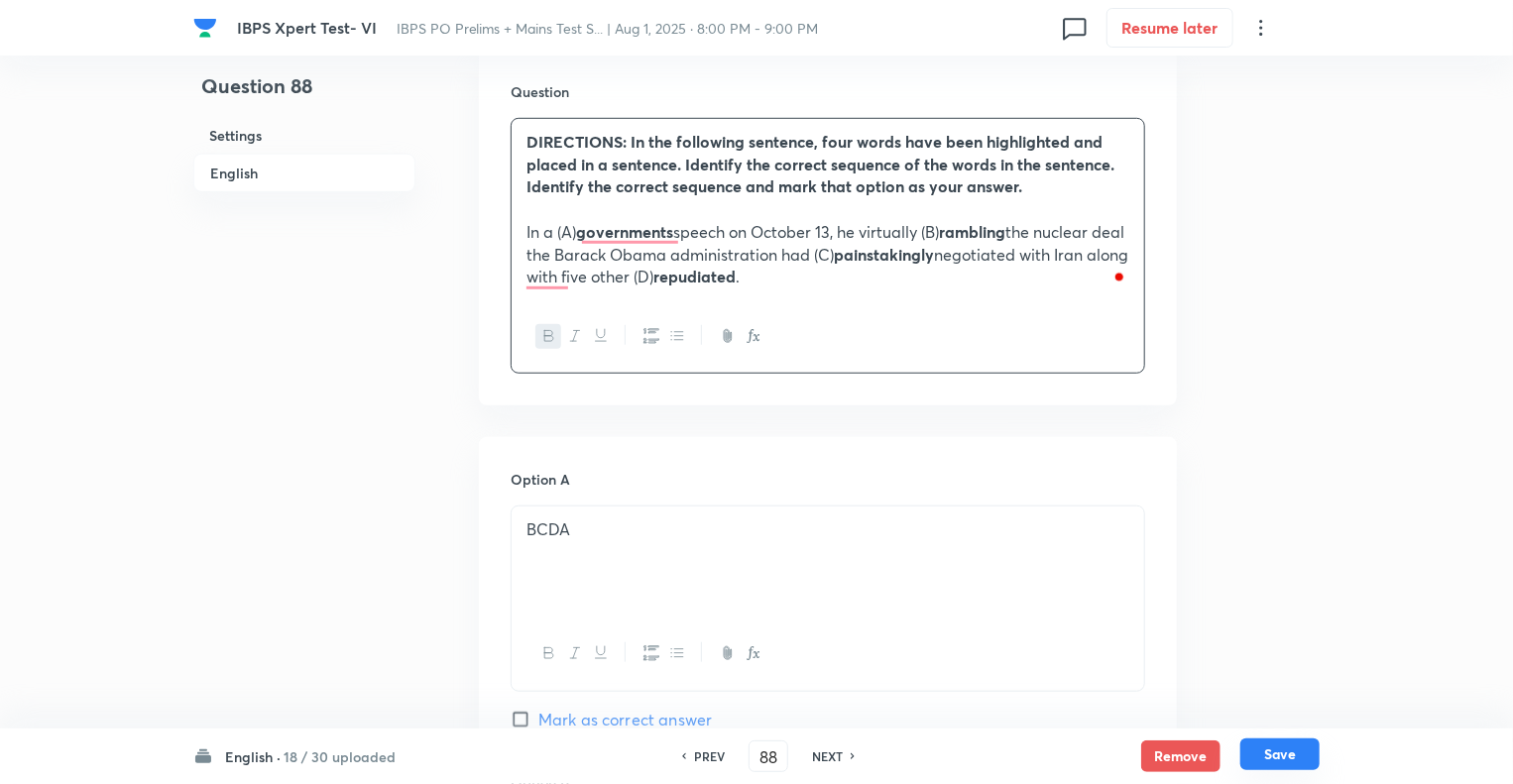 click on "Save" at bounding box center [1280, 754] 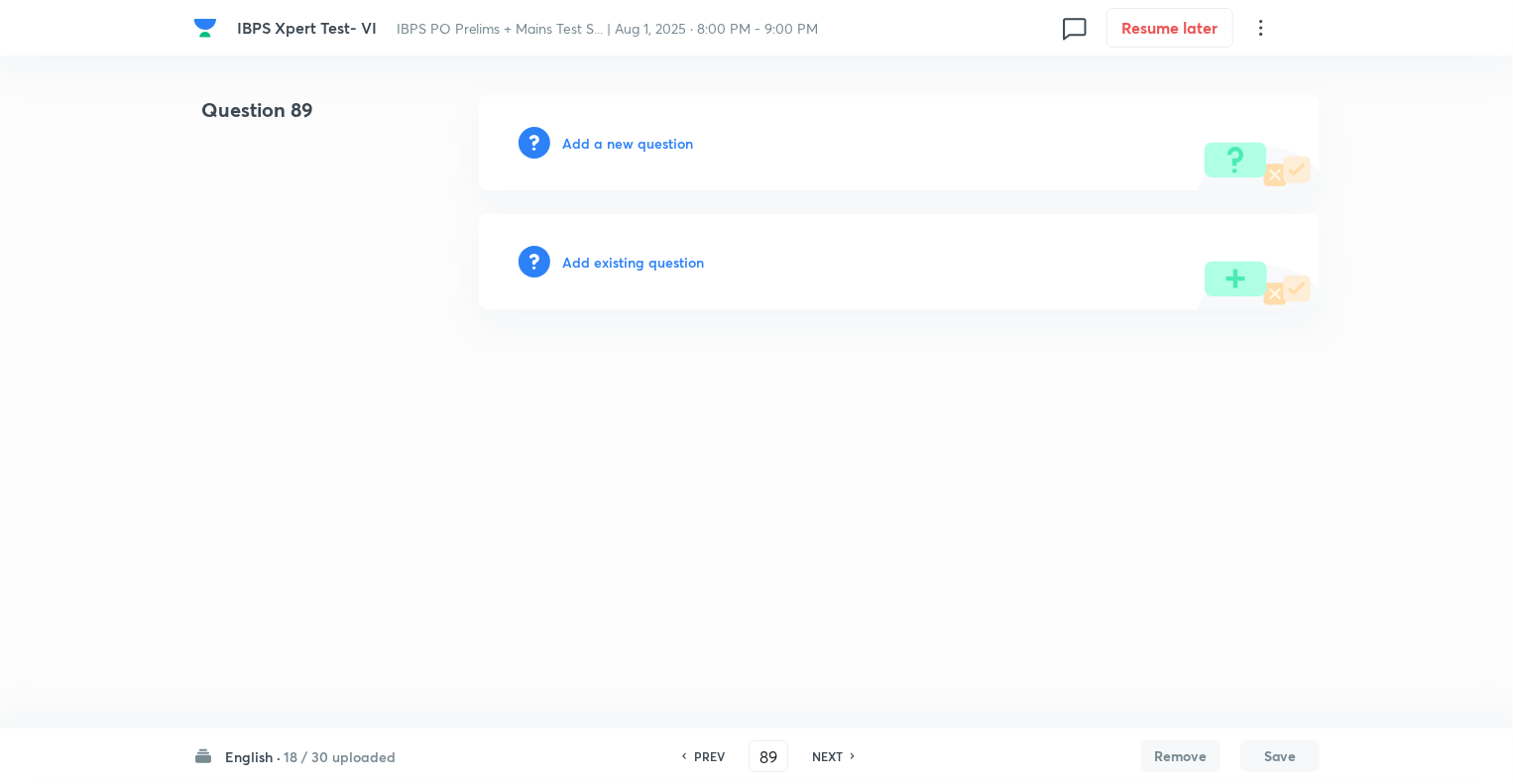 scroll, scrollTop: 0, scrollLeft: 0, axis: both 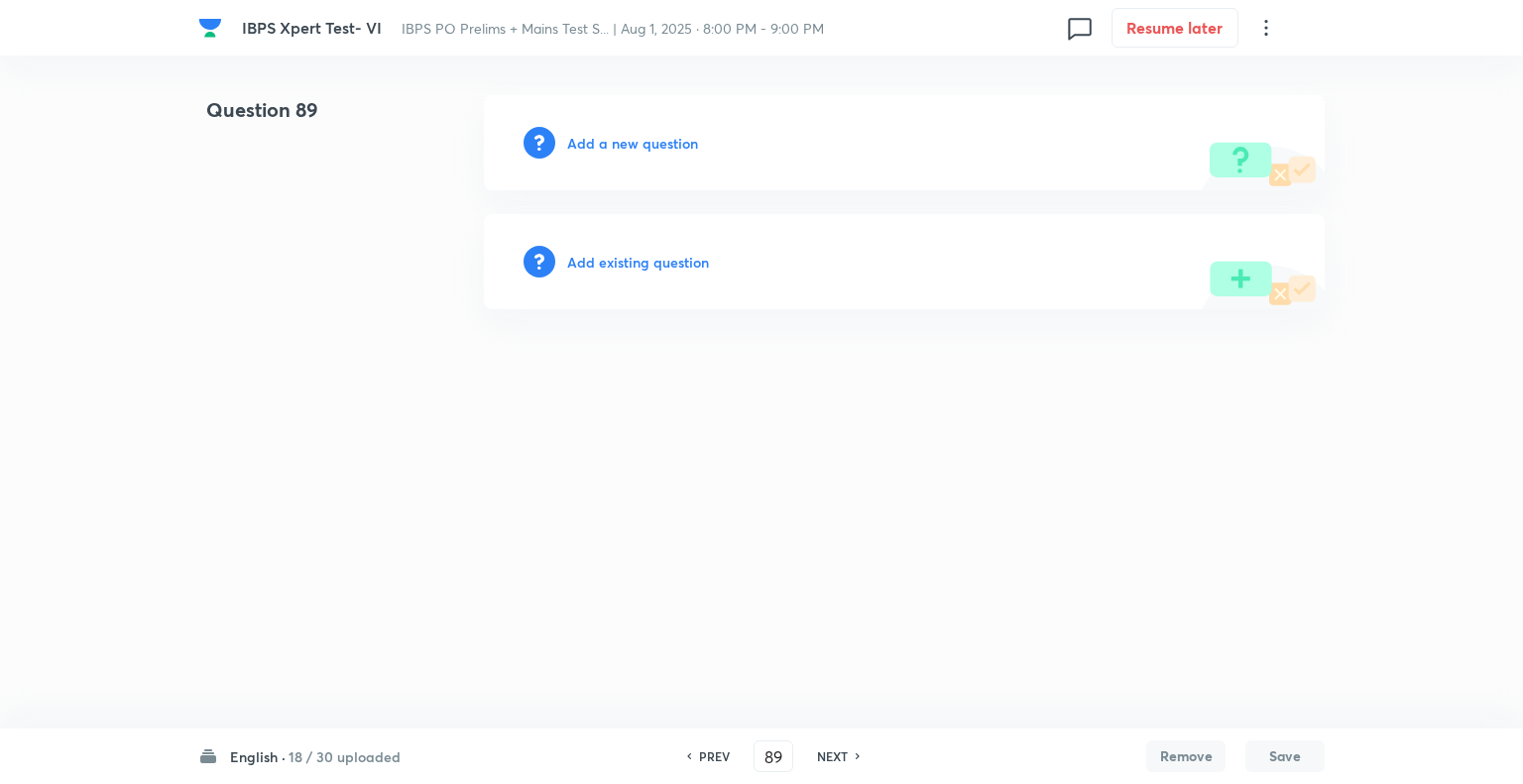 click on "PREV" at bounding box center (714, 756) 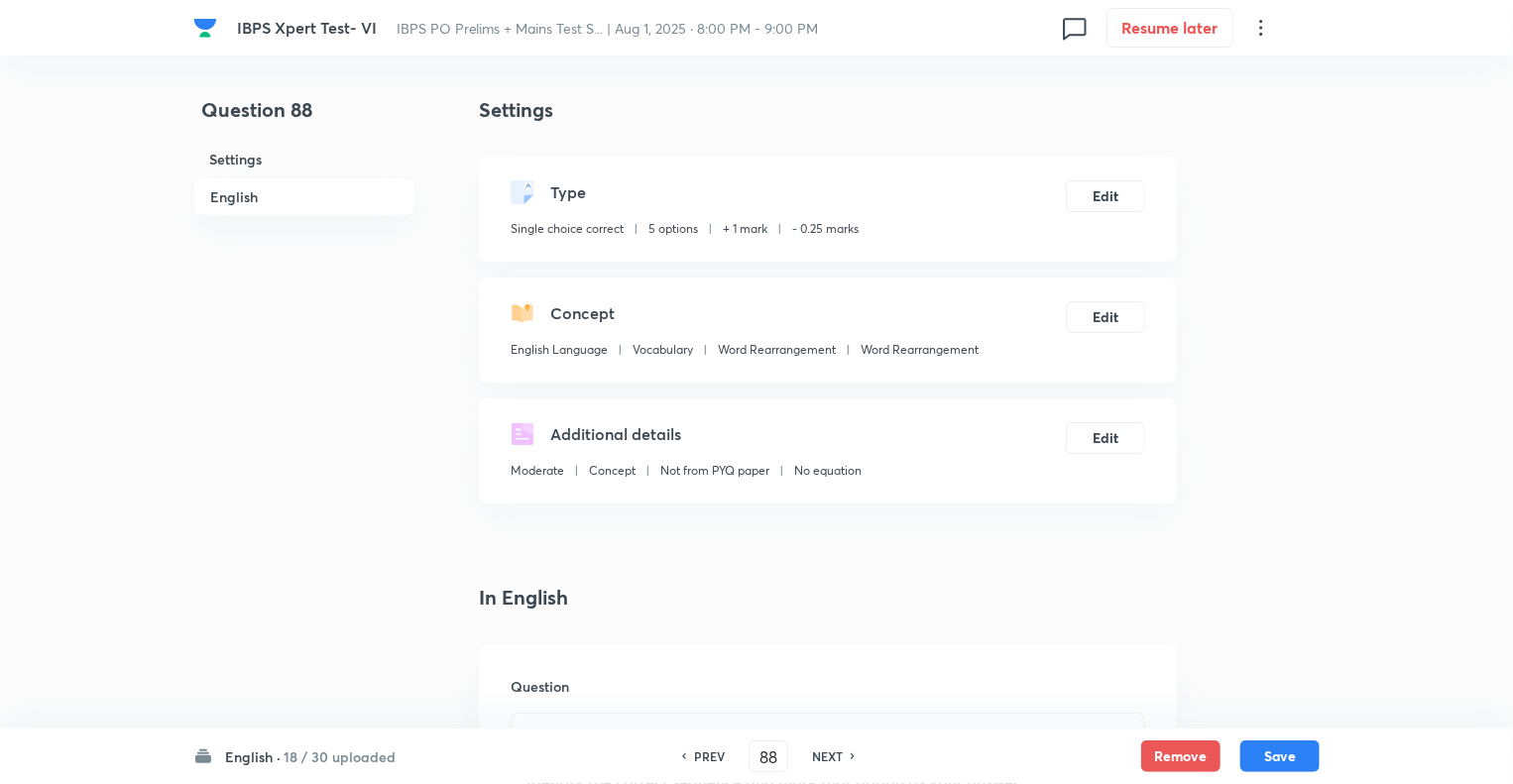 click on "Settings Type Single choice correct 5 options + 1 mark - 0.25 marks Edit Concept English Language Vocabulary Word Rearrangement Word Rearrangement Edit Additional details Moderate Concept Not from PYQ paper No equation Edit In English Question DIRECTIONS: In the following sentence, four words have been highlighted and placed in a sentence. Identify the correct sequence of the words in the sentence. Identify the correct sequence and mark that option as your answer. In a (A)  governments  speech on October 13, he virtually (B)  rambling  the nuclear deal the Barack Obama administration had (C)  painstakingly  negotiated with Iran along with five other (D)  repudiated . Option A BCDA Mark as correct answer Option B CABD Mark as correct answer Option C BDCA Marked as correct Option D CBDA Mark as correct answer Option E No rearrangement required.  Mark as correct answer Solution Ans. (c) Sol. The correct rearrangement of the given words will be  BDCA . The correct statement thus formed will be:  “In a  .”" at bounding box center [828, 1523] 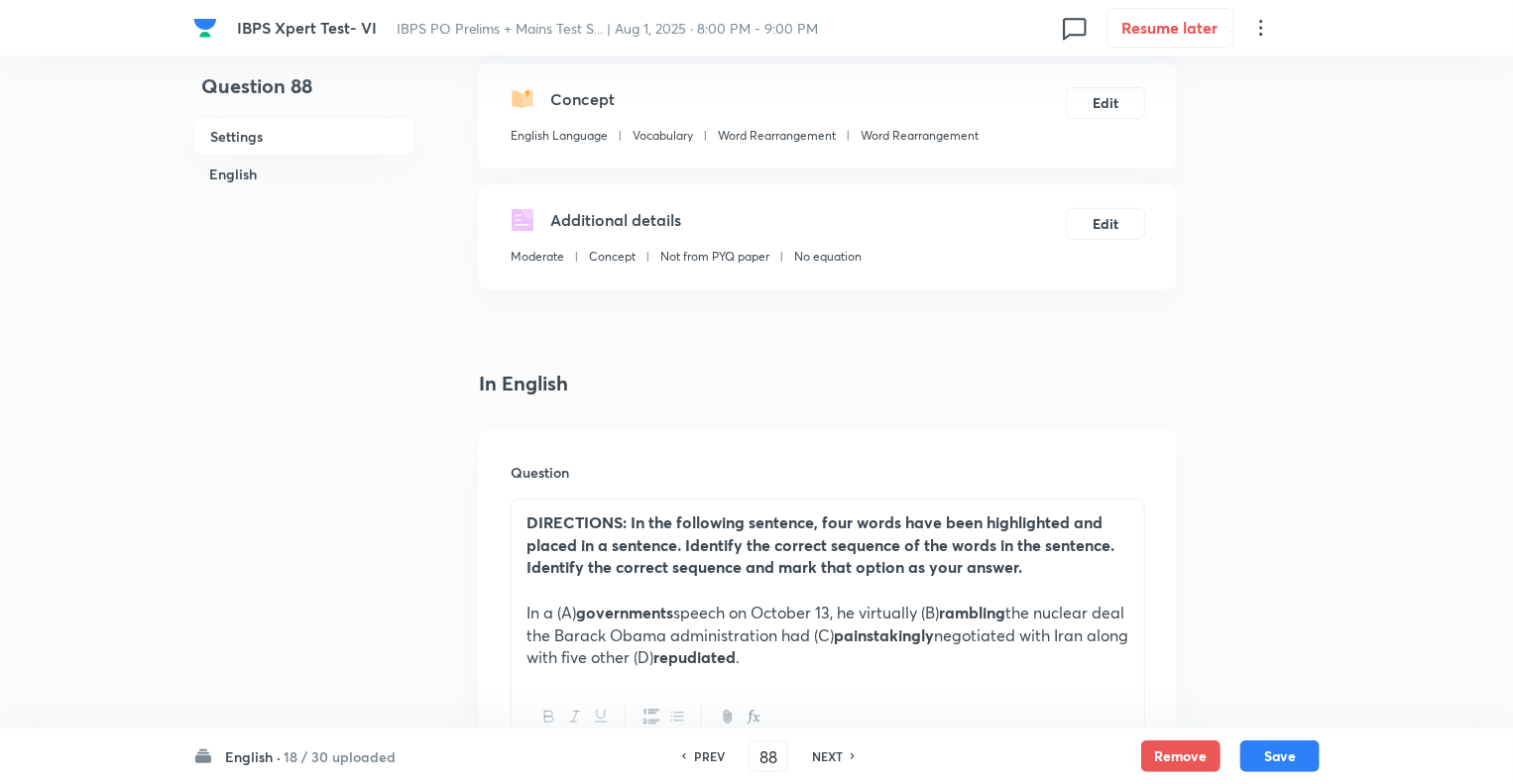 scroll, scrollTop: 396, scrollLeft: 0, axis: vertical 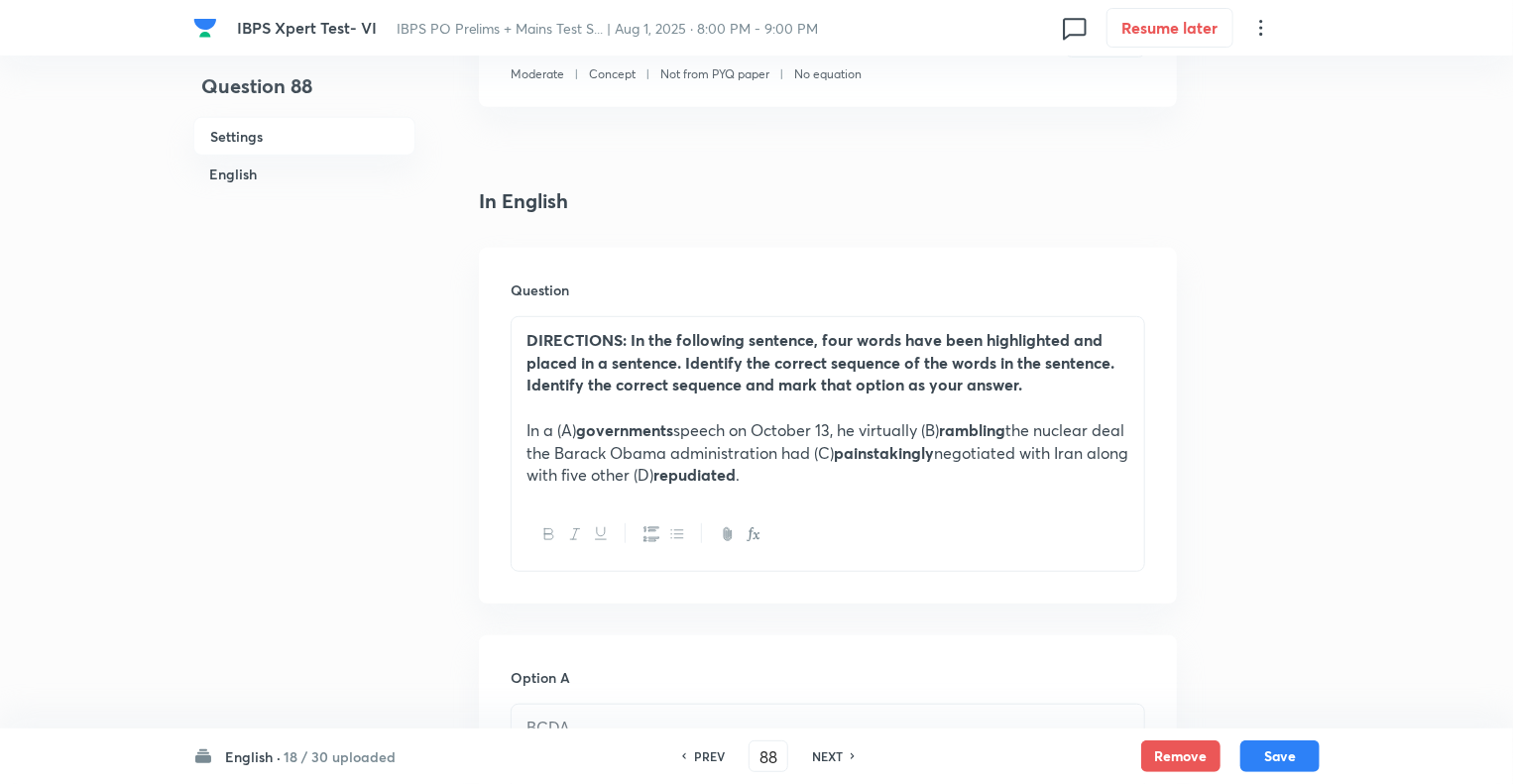 click on "DIRECTIONS: In the following sentence, four words have been highlighted and placed in a sentence. Identify the correct sequence of the words in the sentence. Identify the correct sequence and mark that option as your answer." at bounding box center [828, 363] 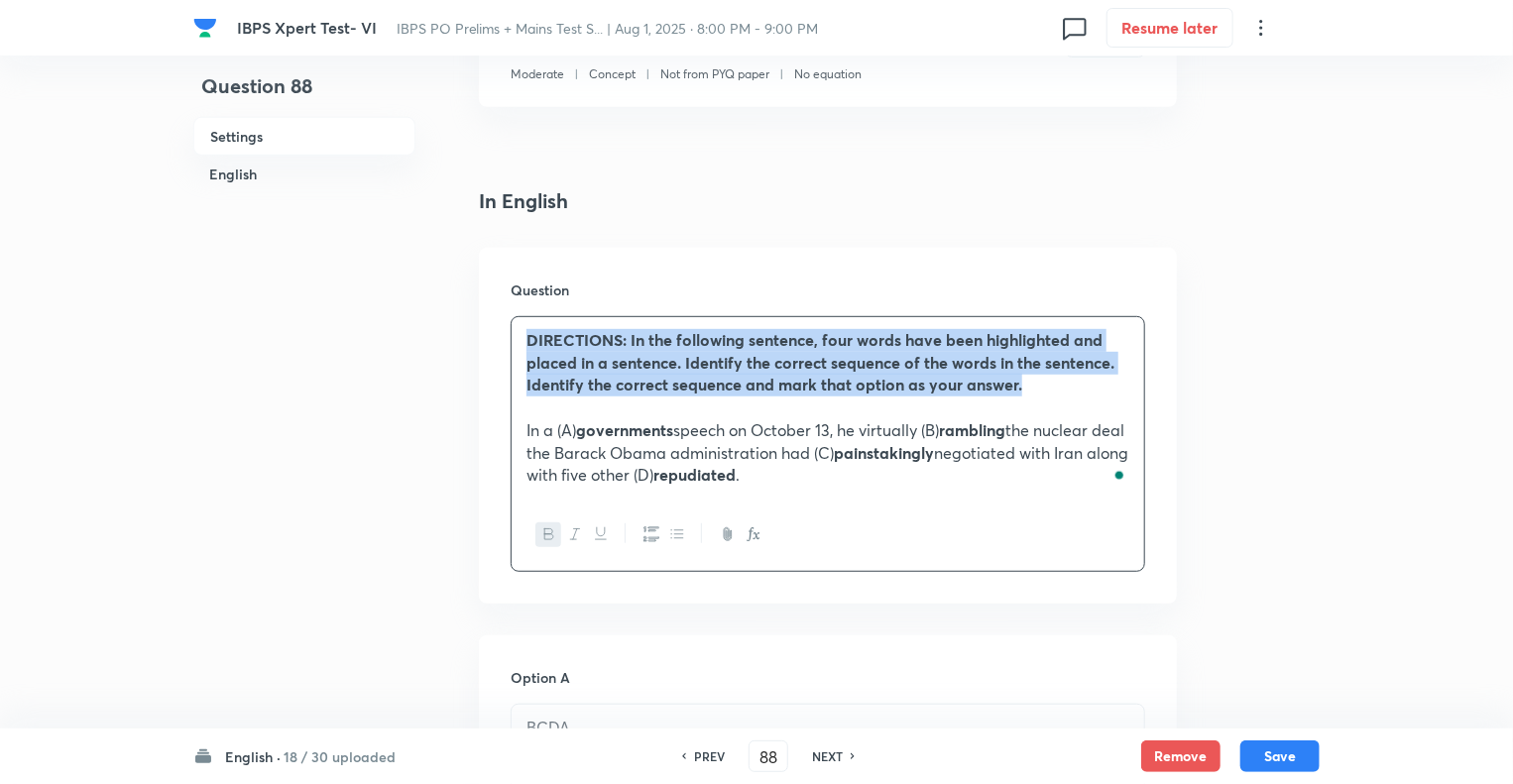 drag, startPoint x: 1054, startPoint y: 387, endPoint x: 416, endPoint y: 323, distance: 641.202 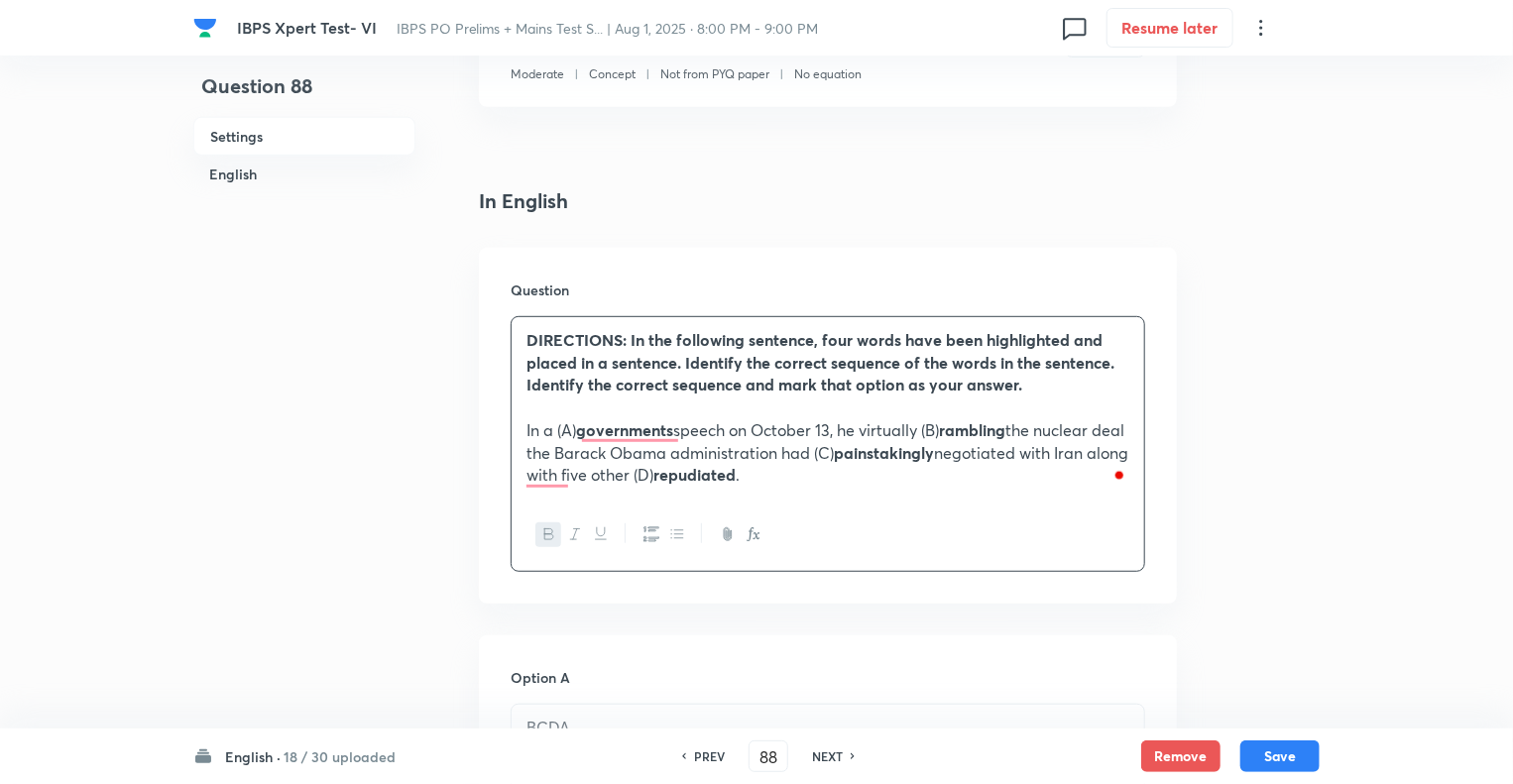 click on "NEXT" at bounding box center [827, 756] 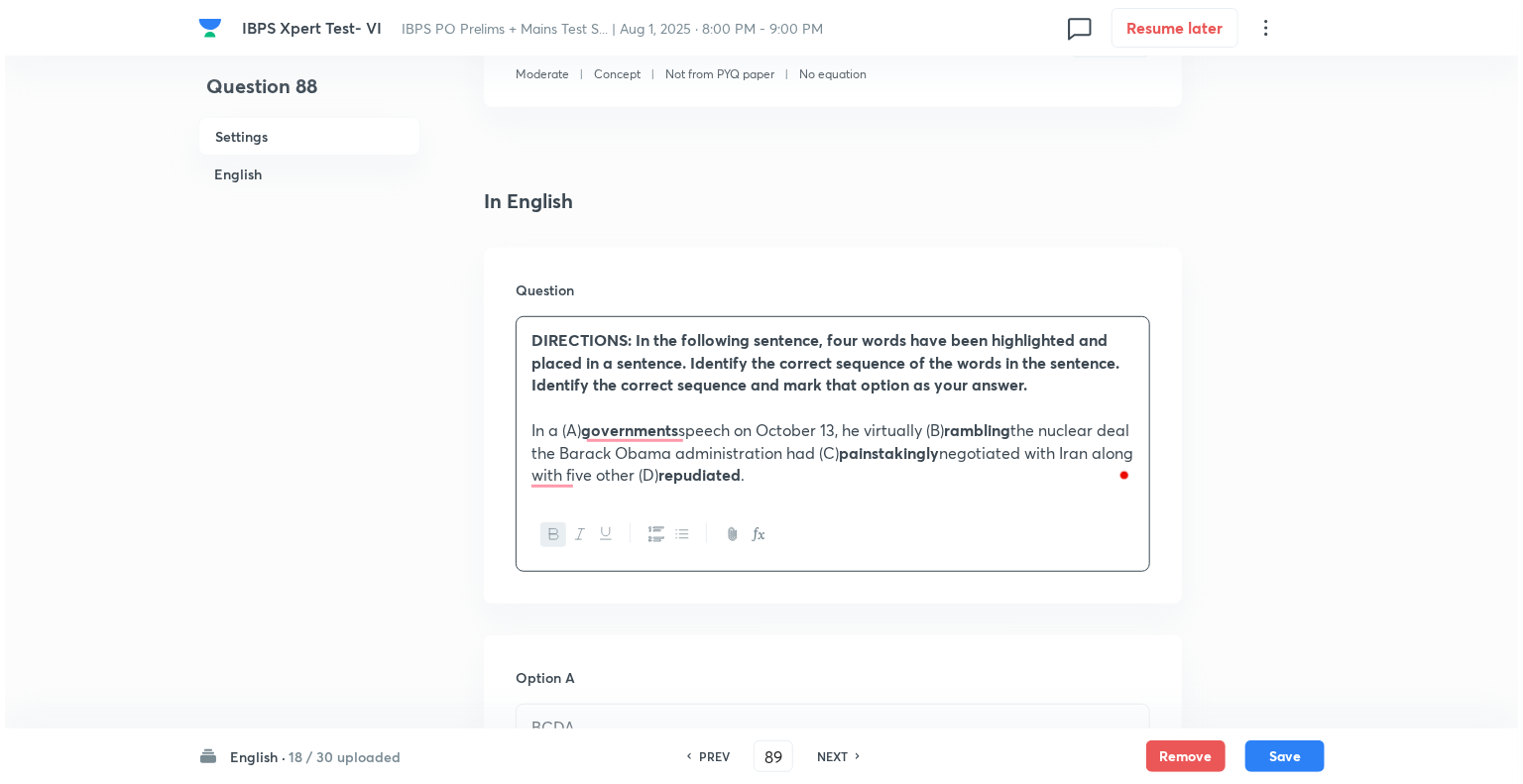 scroll, scrollTop: 0, scrollLeft: 0, axis: both 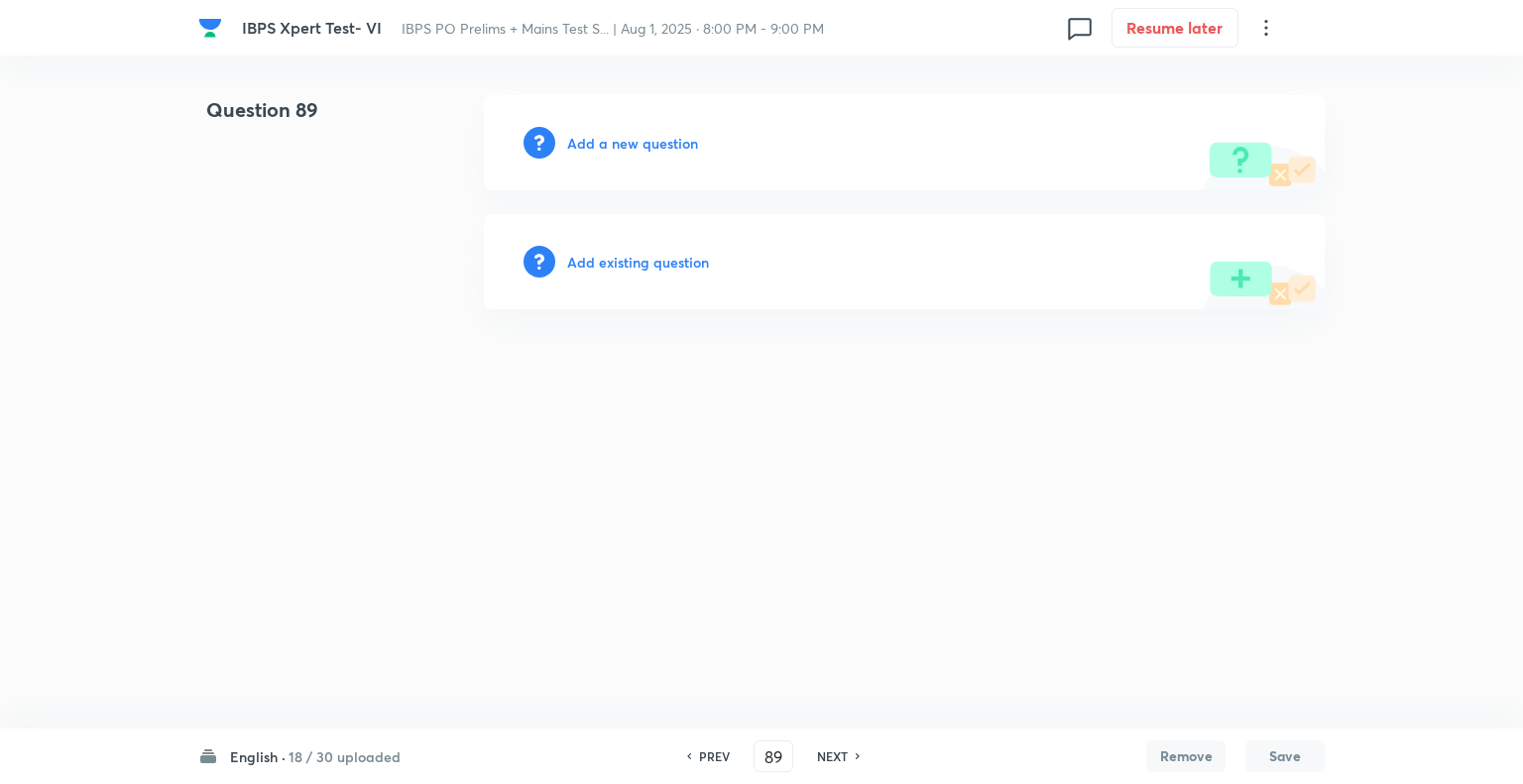 click on "Add a new question" at bounding box center [633, 143] 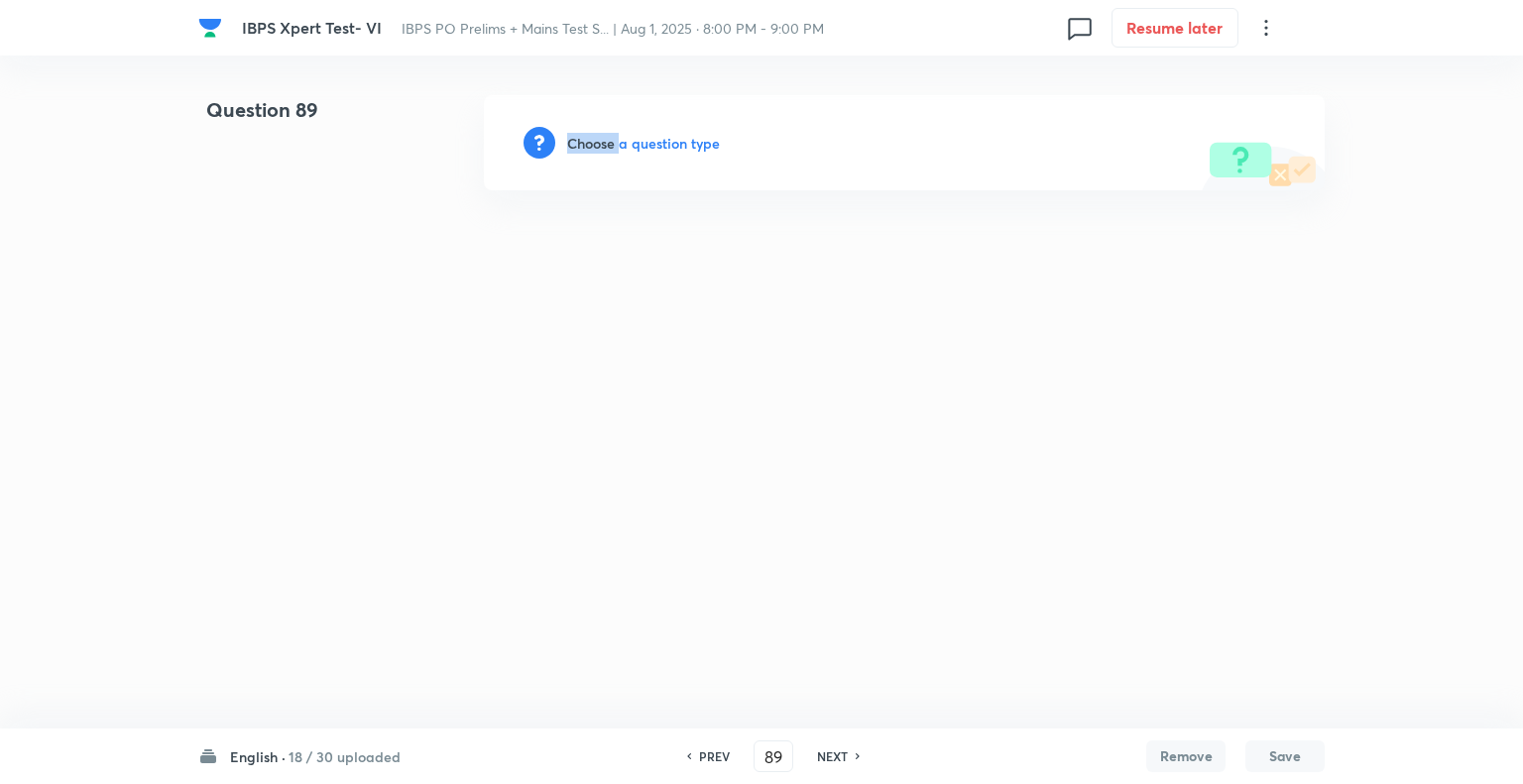 click on "Choose a question type" at bounding box center (644, 143) 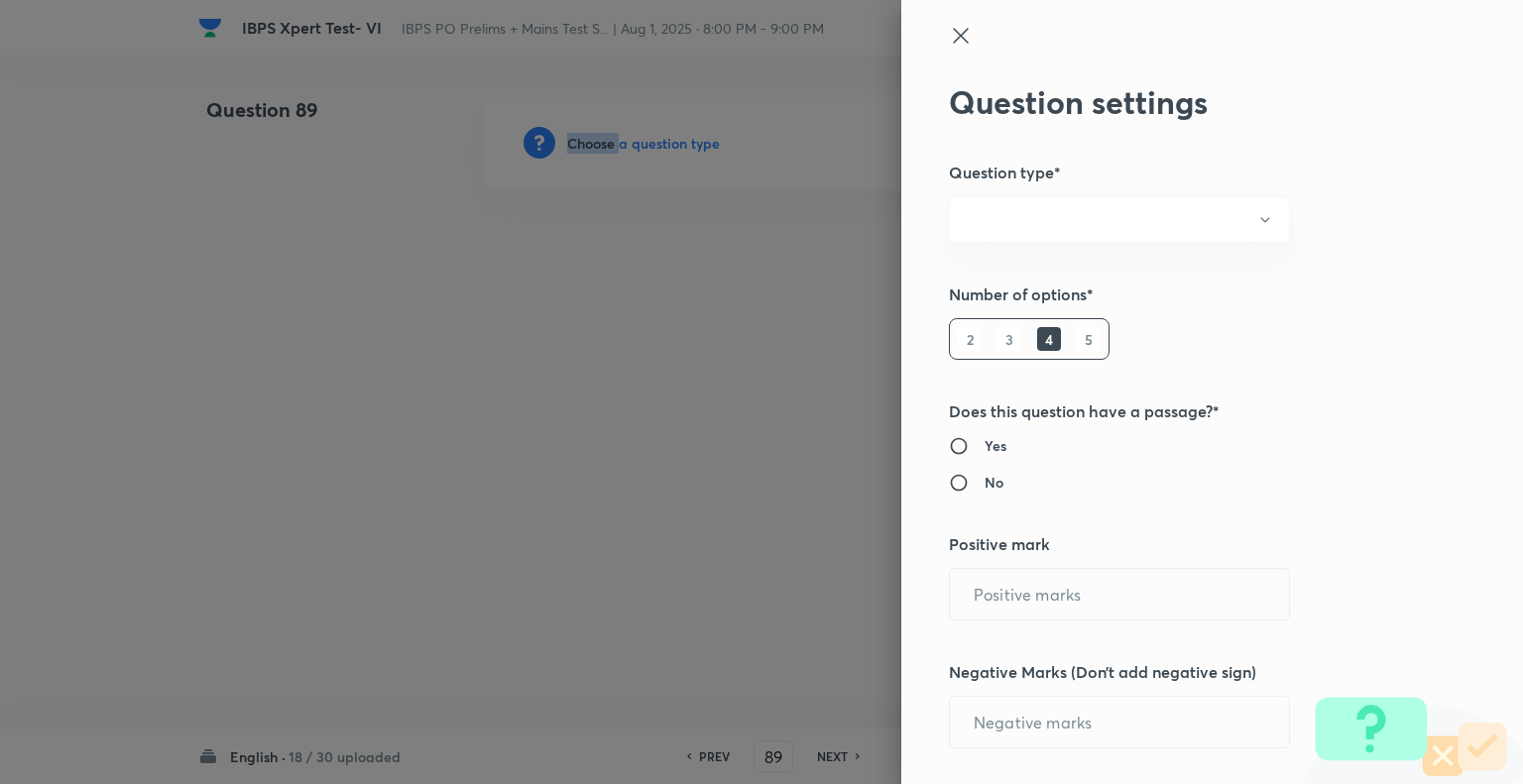 click at bounding box center (762, 392) 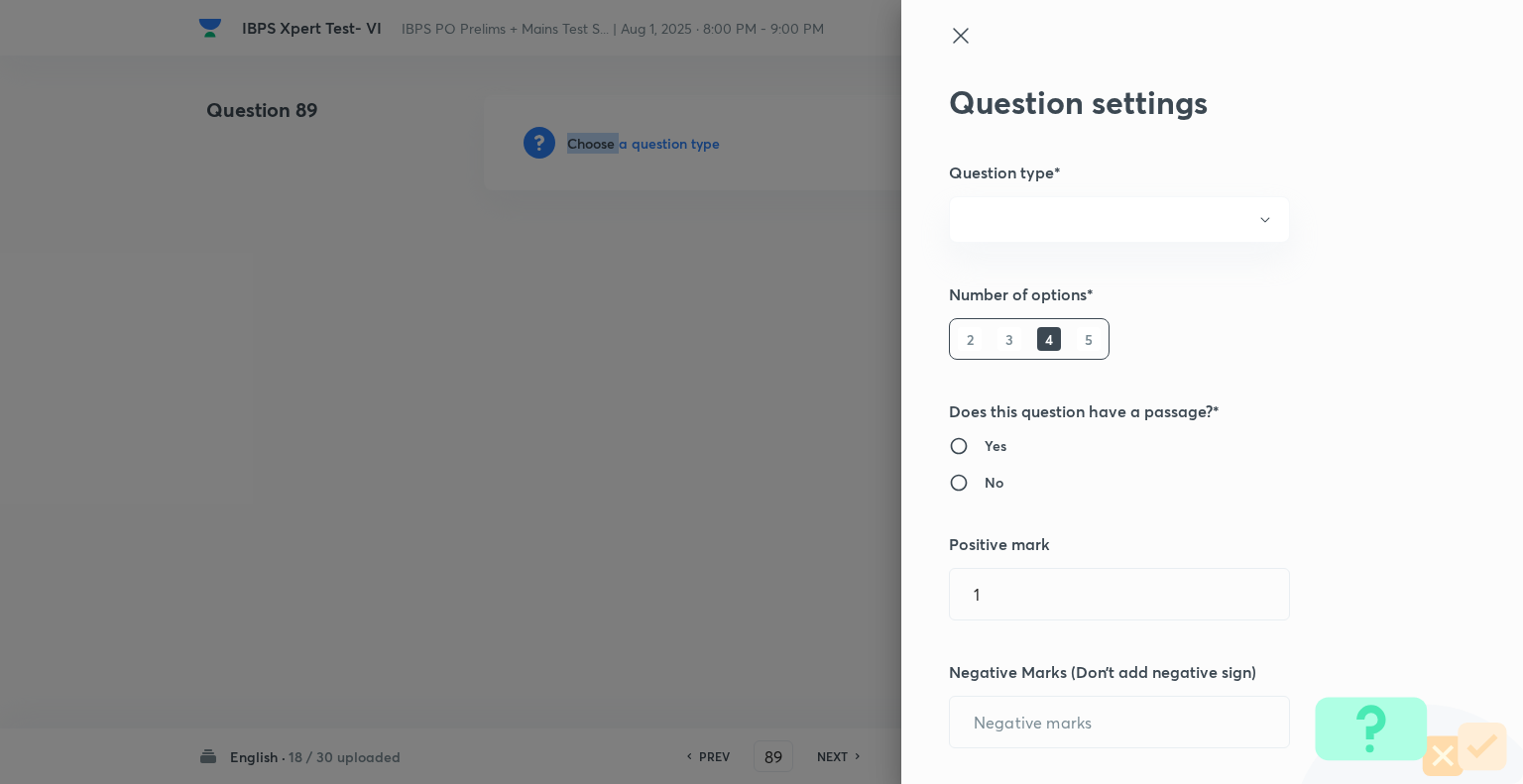 type on "0.25" 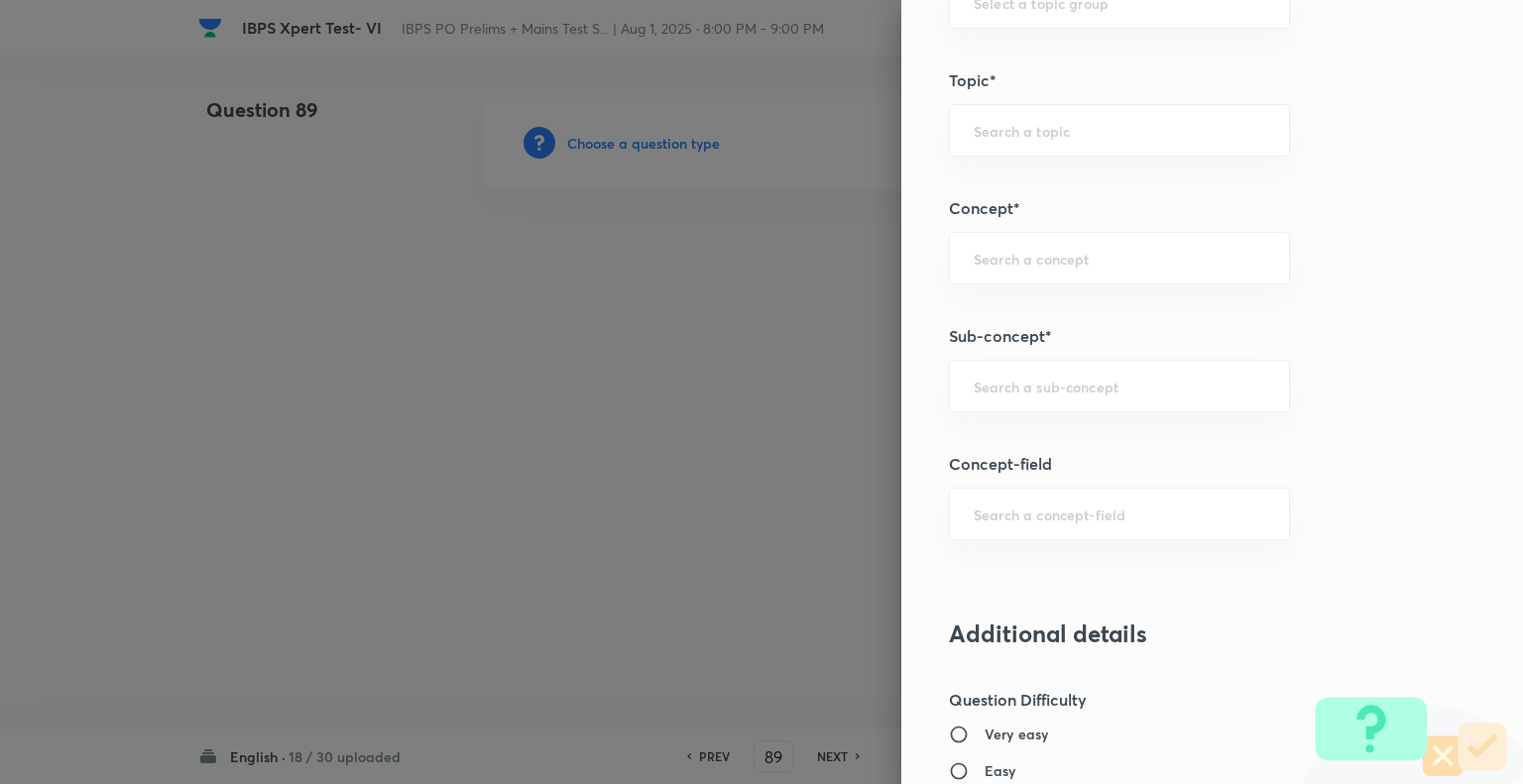scroll, scrollTop: 979, scrollLeft: 0, axis: vertical 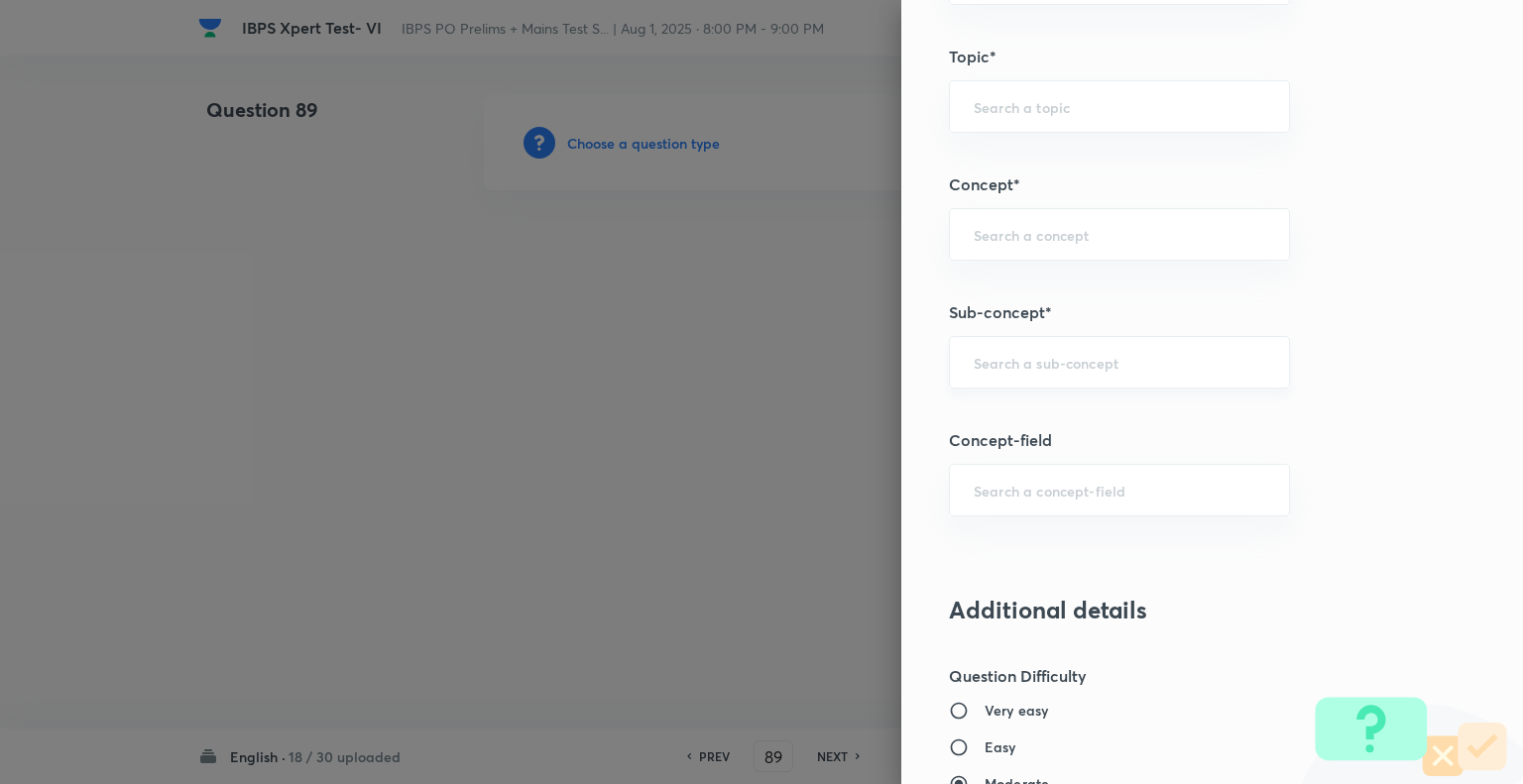 click on "​" at bounding box center (1119, 362) 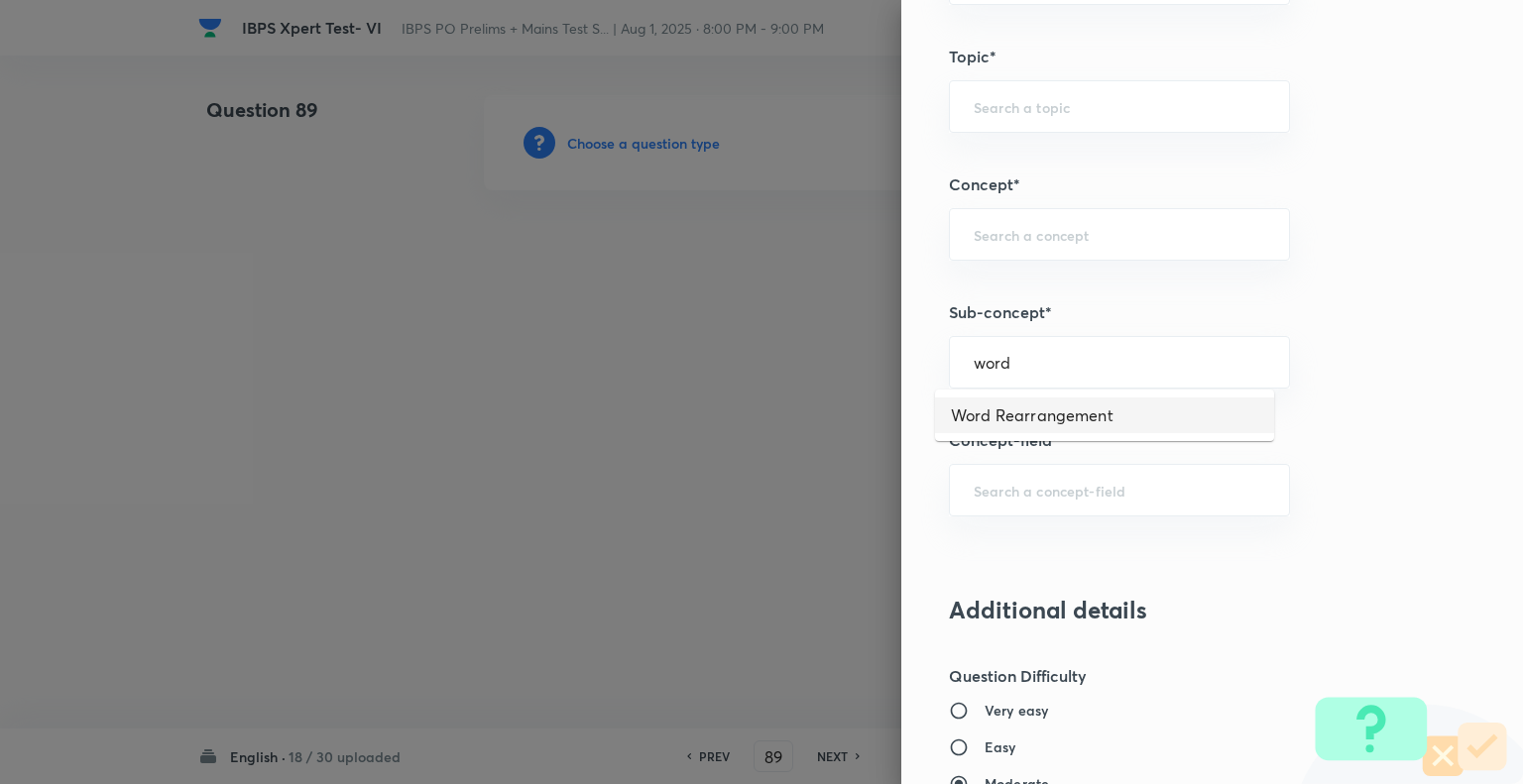 click on "Word Rearrangement" at bounding box center [1105, 415] 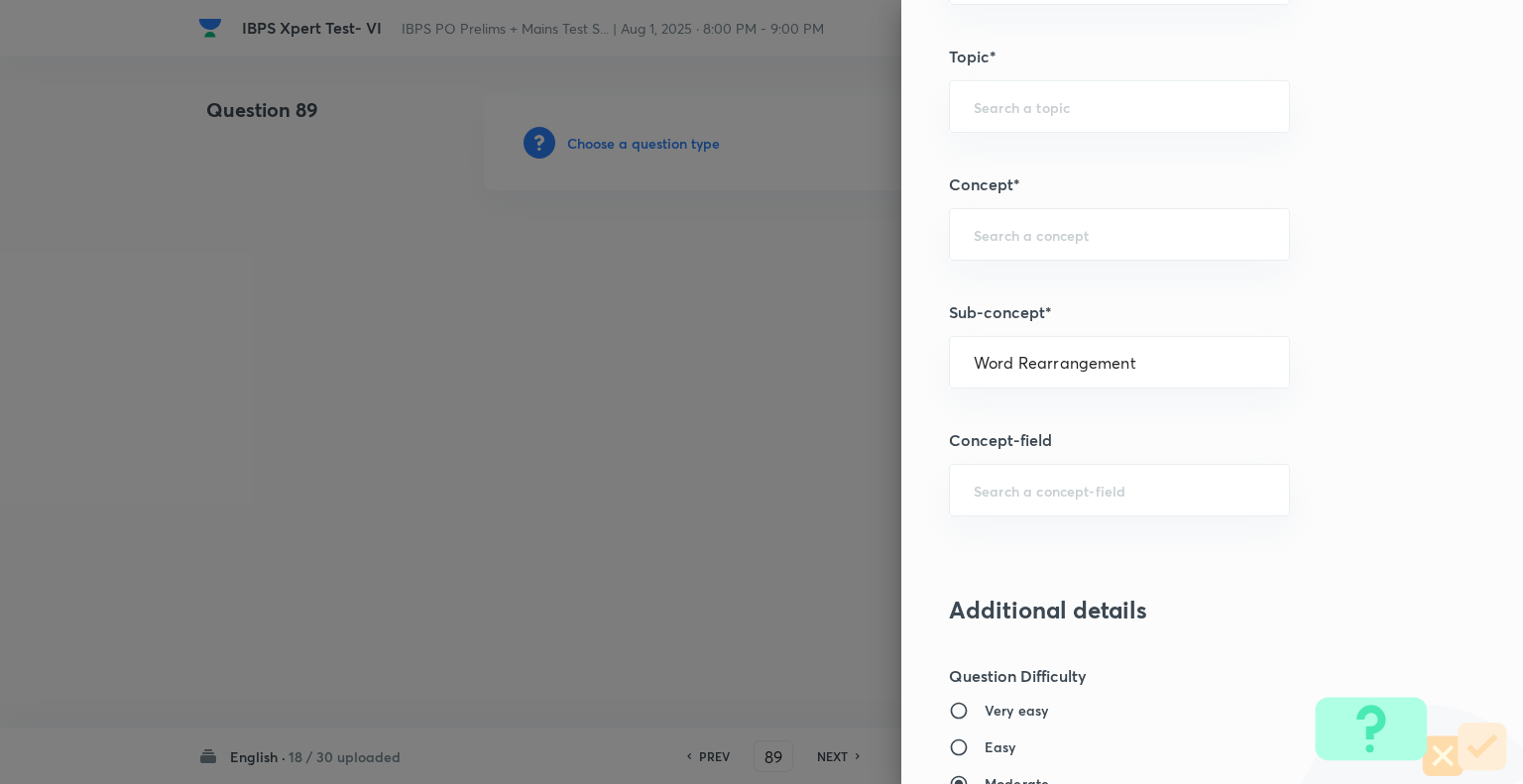 type on "English Language" 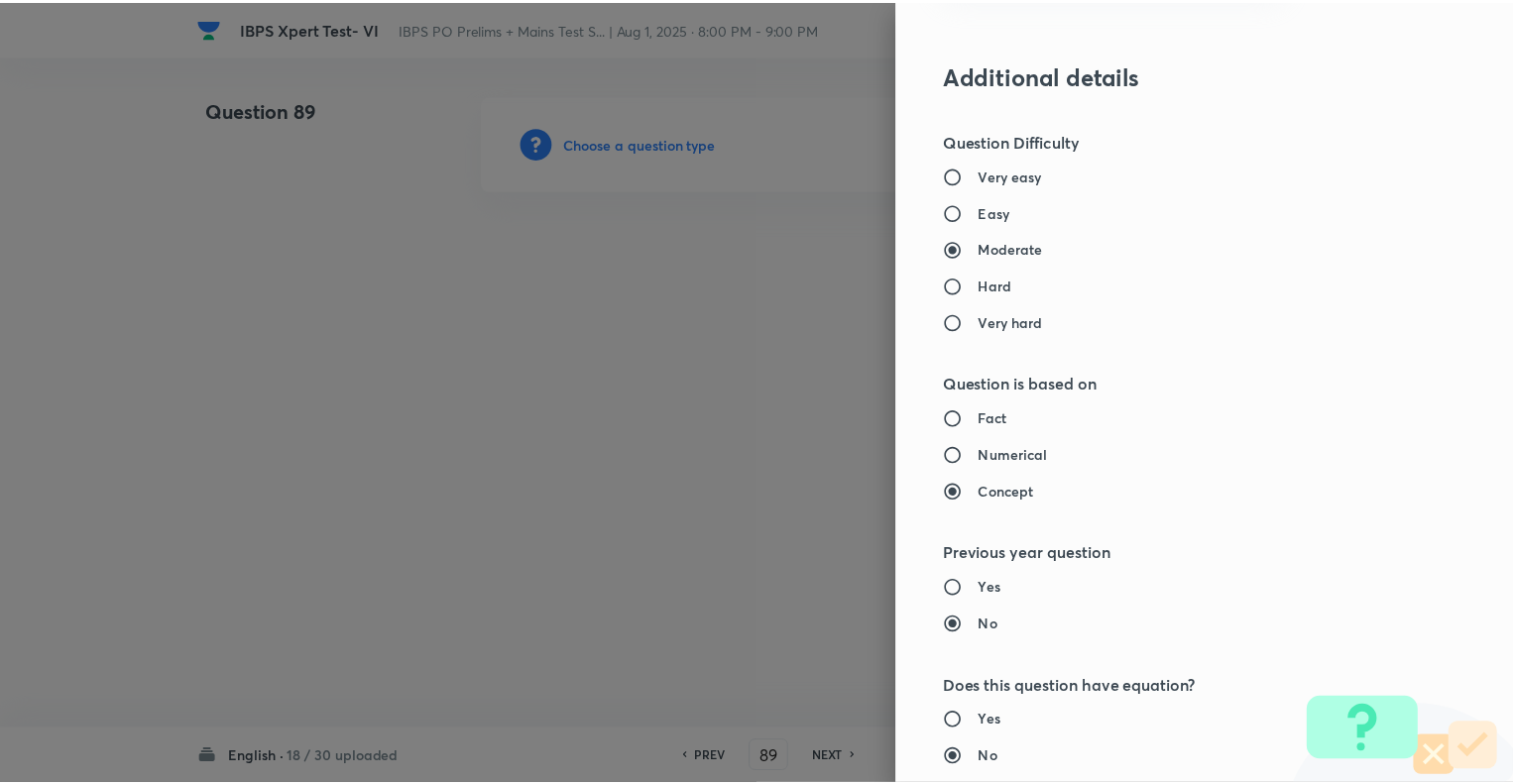 scroll, scrollTop: 1914, scrollLeft: 0, axis: vertical 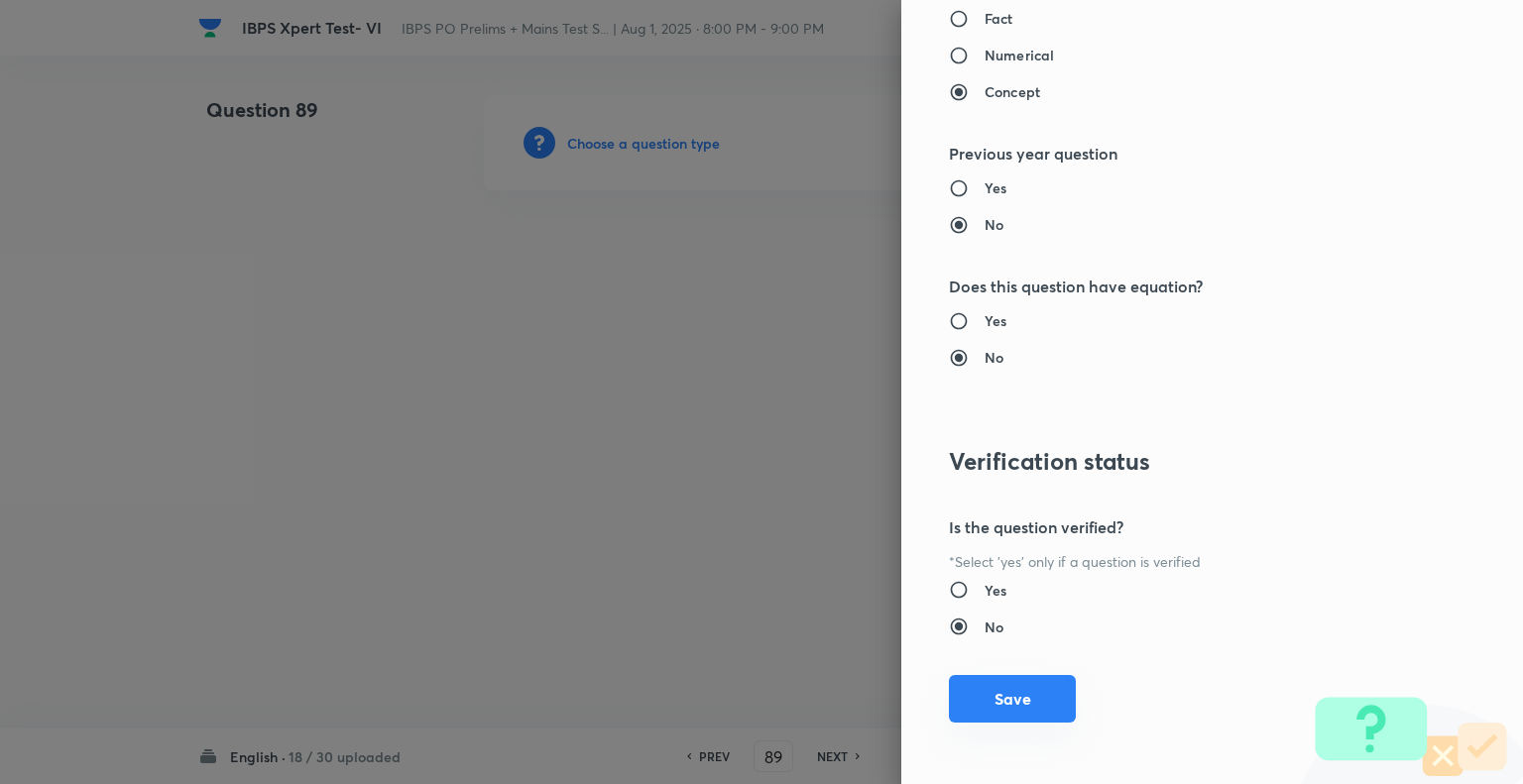 click on "Save" at bounding box center (1012, 699) 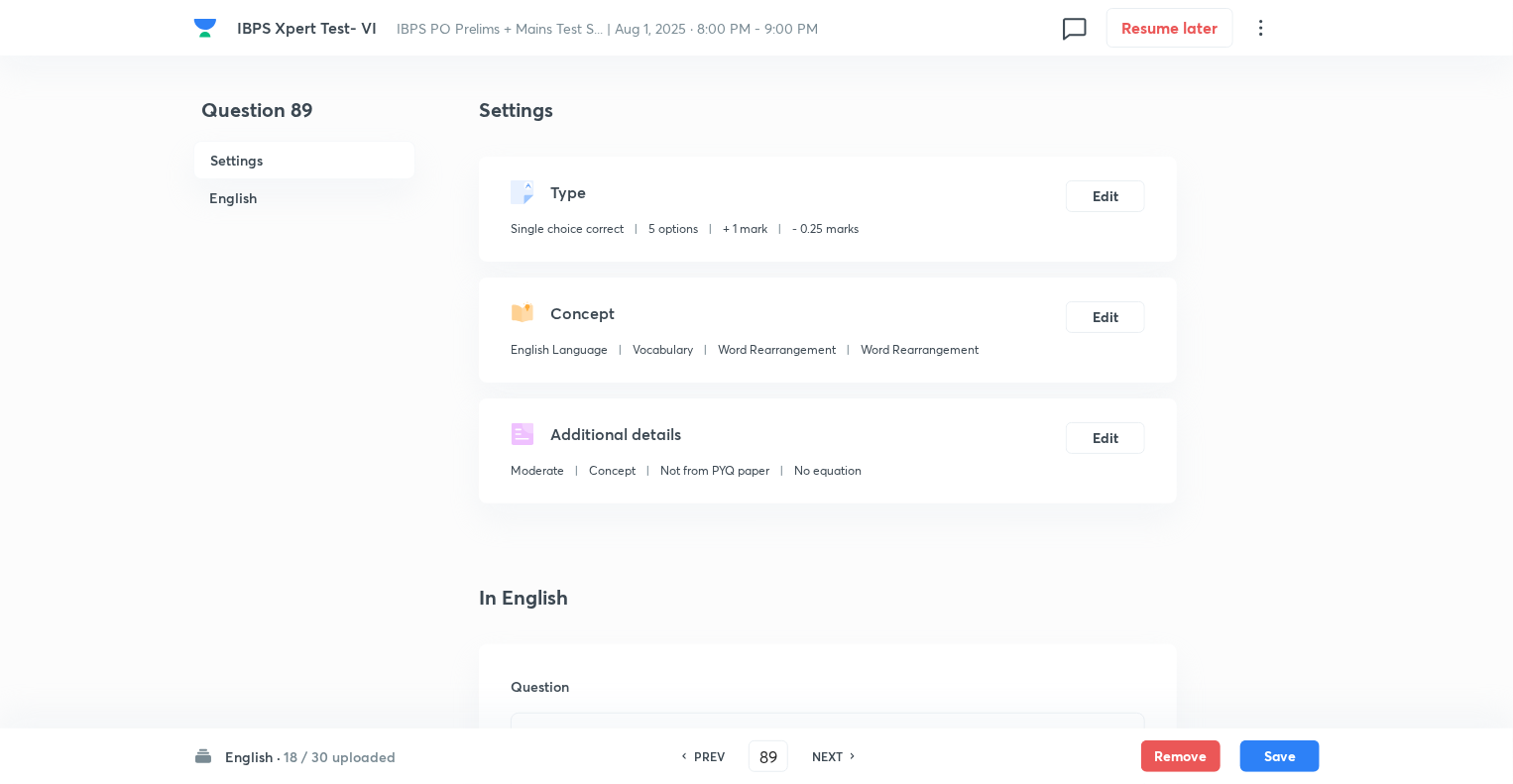 click on "Question 89 Settings English Settings Type Single choice correct 5 options + 1 mark - 0.25 marks Edit Concept English Language Vocabulary Word Rearrangement Word Rearrangement Edit Additional details Moderate Concept Not from PYQ paper No equation Edit In English Question Option A Mark as correct answer Option B Mark as correct answer Option C Mark as correct answer Option D Mark as correct answer Option E Mark as correct answer Solution" at bounding box center [756, 1493] 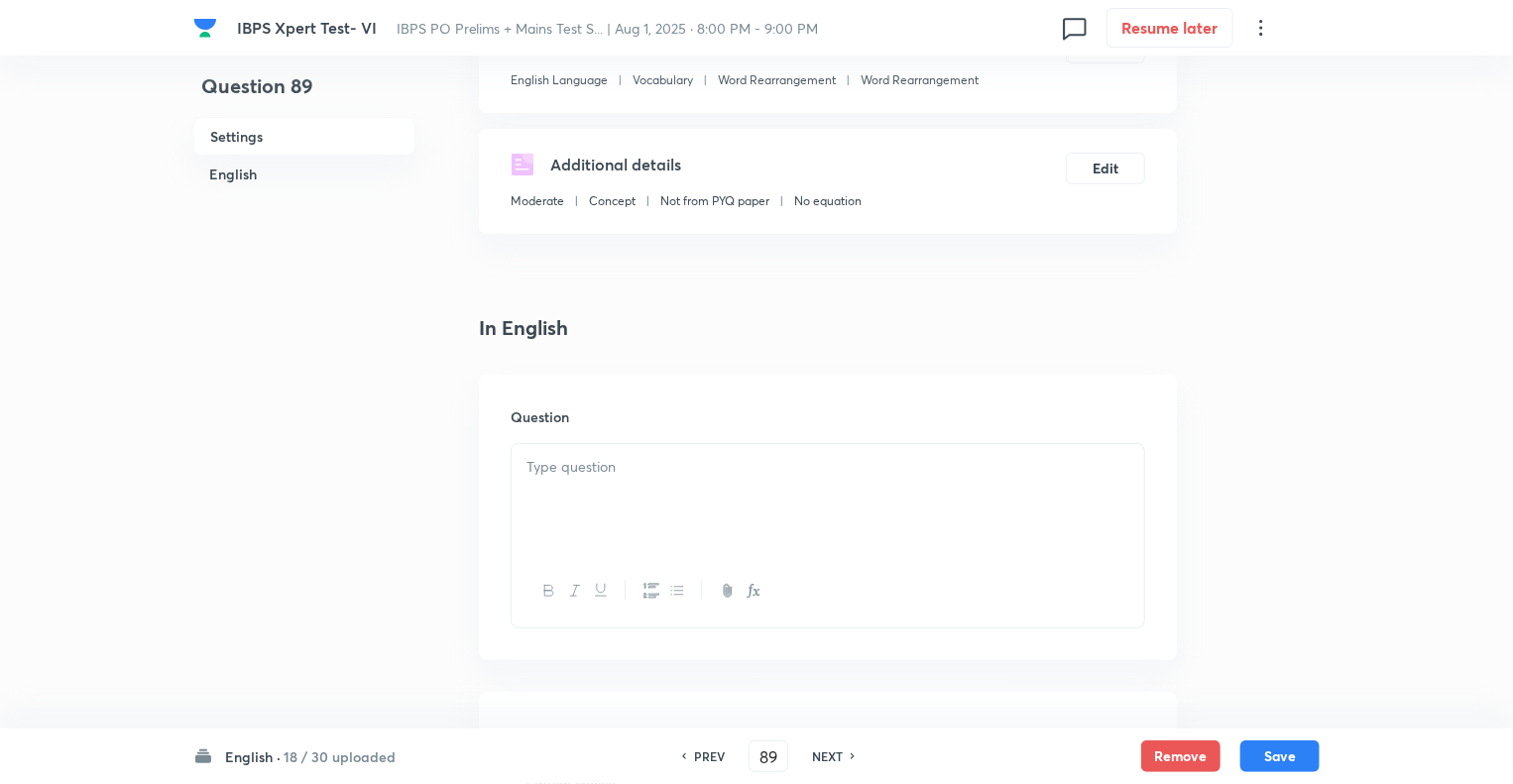 scroll, scrollTop: 317, scrollLeft: 0, axis: vertical 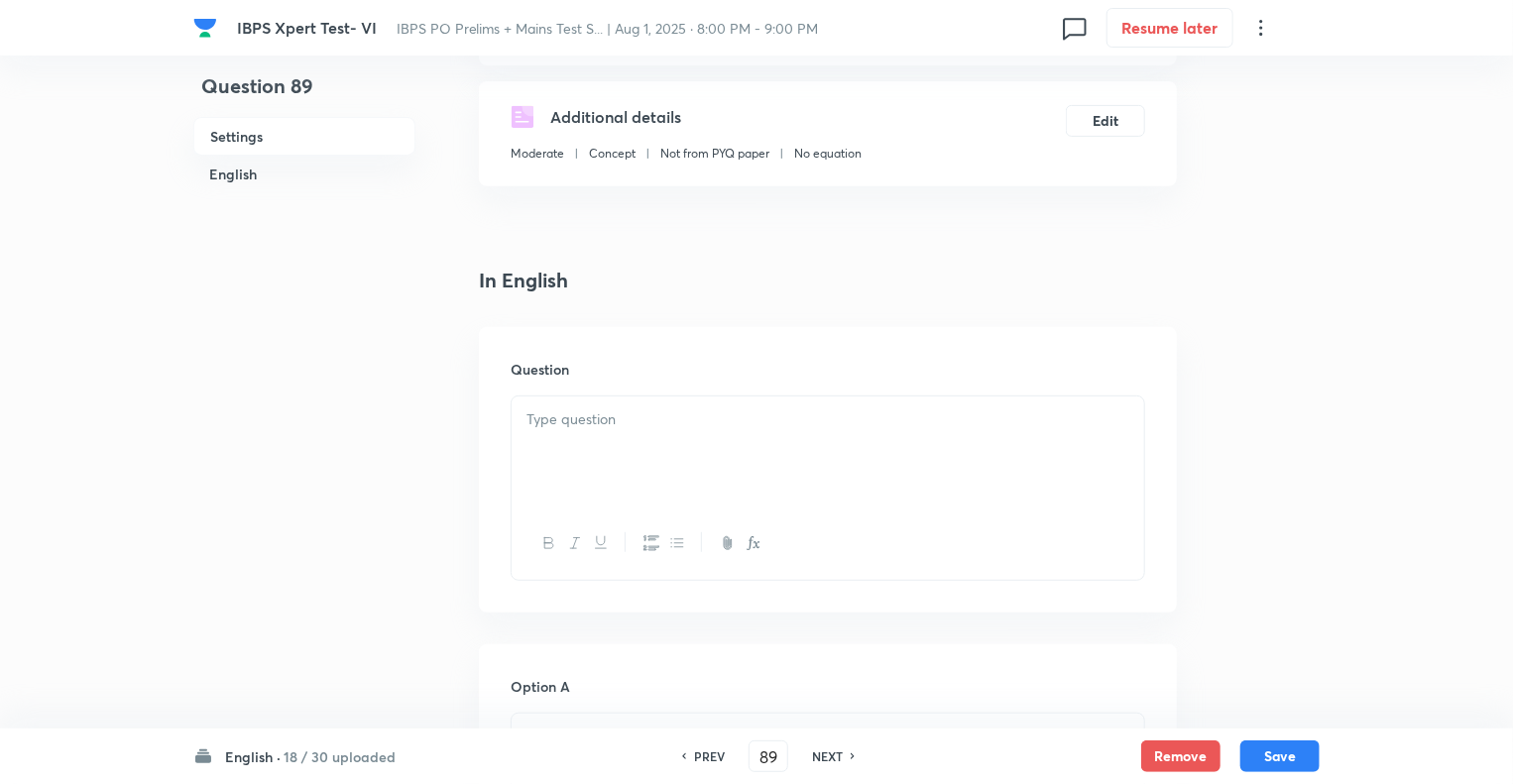 click at bounding box center [828, 452] 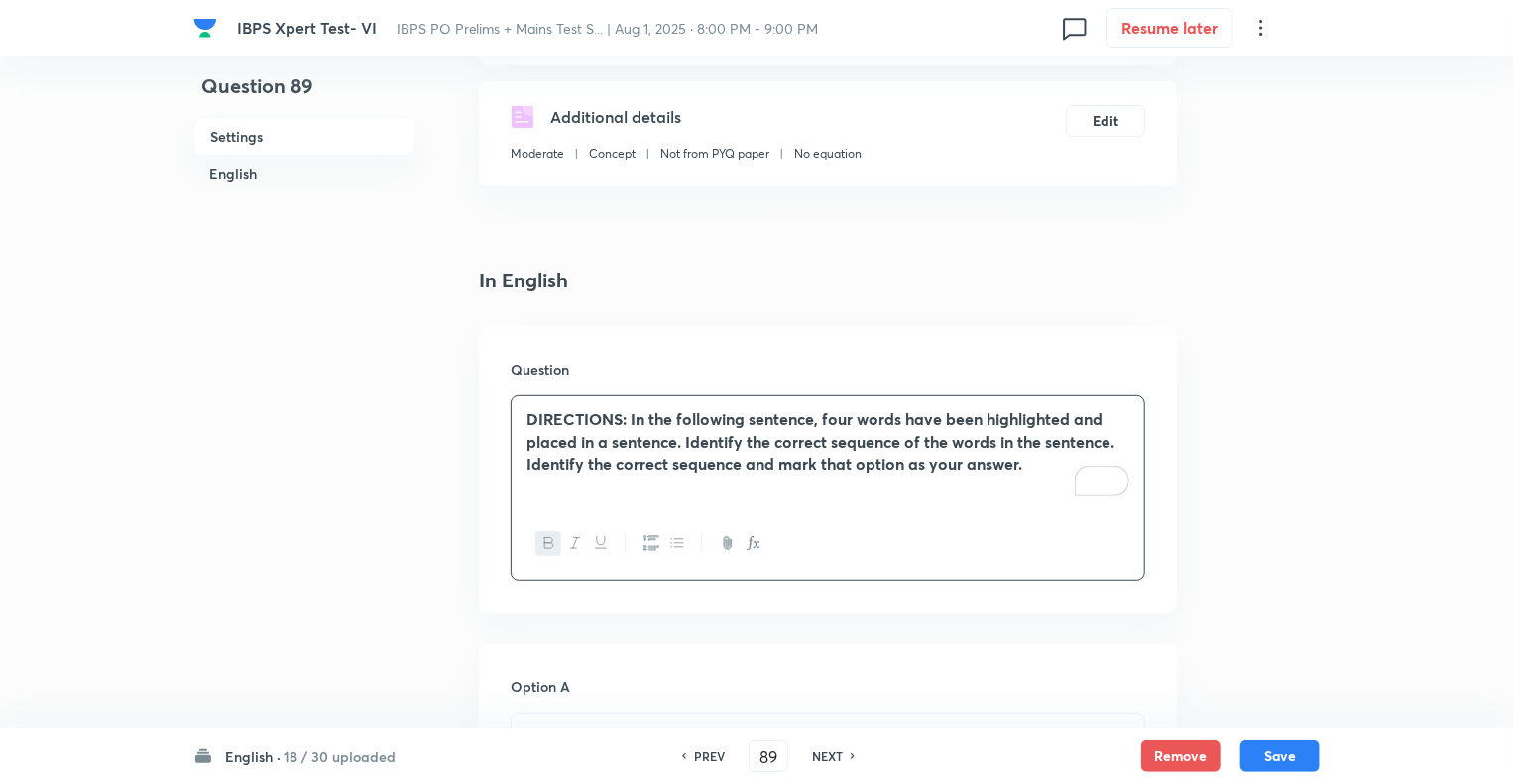 click on "DIRECTIONS: In the following sentence, four words have been highlighted and placed in a sentence. Identify the correct sequence of the words in the sentence. Identify the correct sequence and mark that option as your answer." at bounding box center (828, 452) 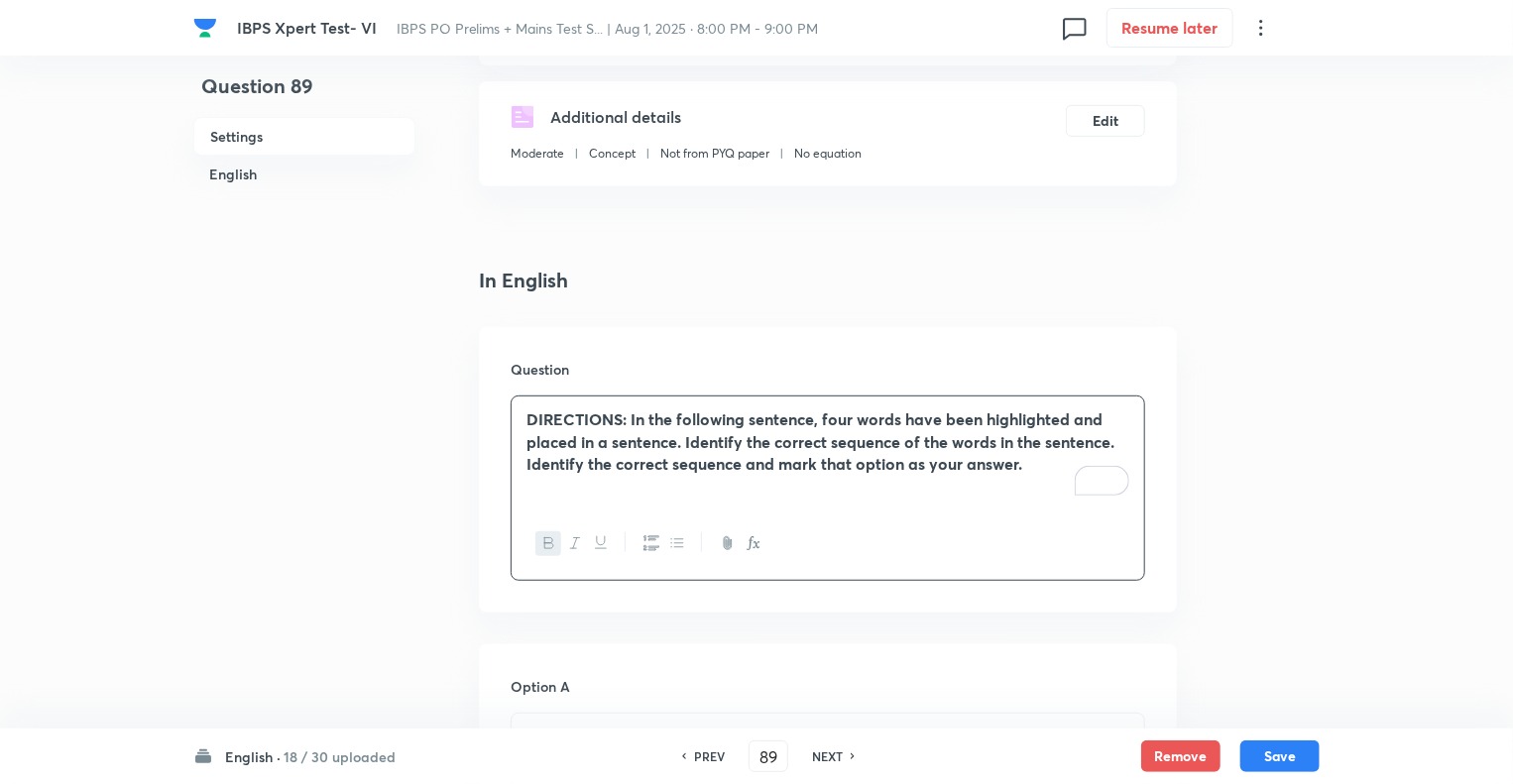 click on "DIRECTIONS: In the following sentence, four words have been highlighted and placed in a sentence. Identify the correct sequence of the words in the sentence. Identify the correct sequence and mark that option as your answer." at bounding box center (828, 442) 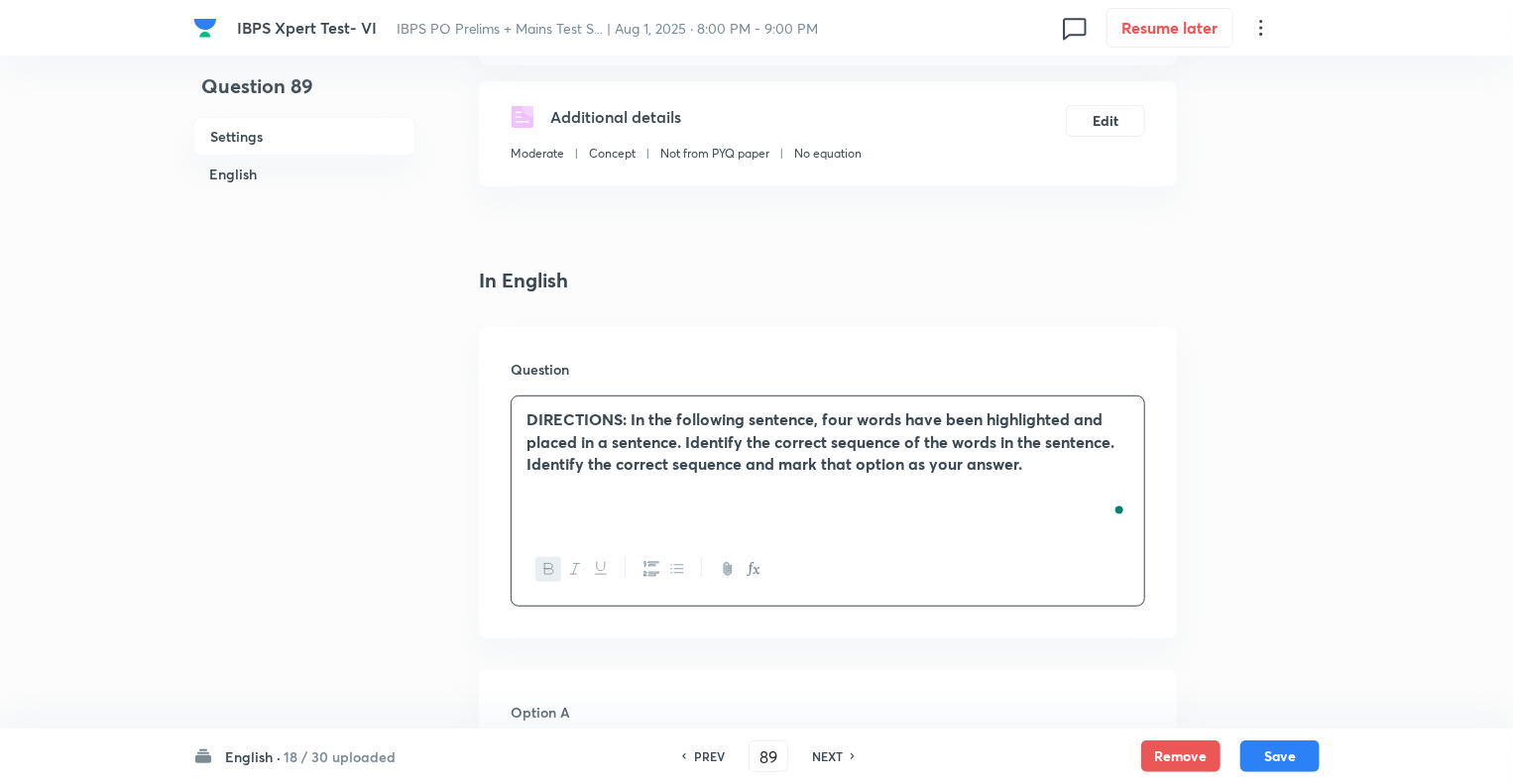 paste 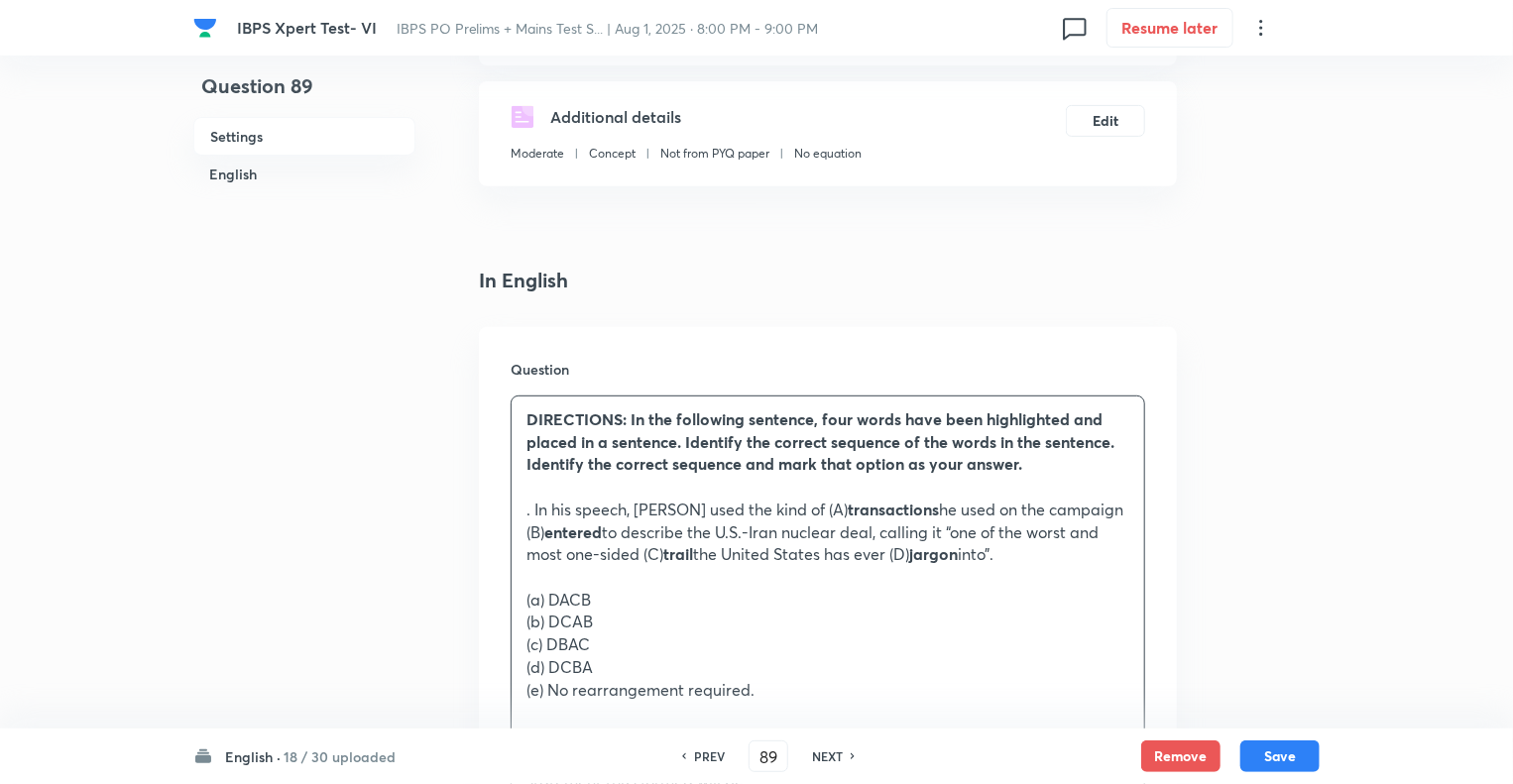 click on ". In his speech, Trump used the kind of (A)  transactions  he used on the campaign (B)  entered  to describe the U.S.-Iran nuclear deal, calling it “one of the worst and most one-sided (C)  trail  the United States has ever (D)  jargon  into”." at bounding box center (828, 532) 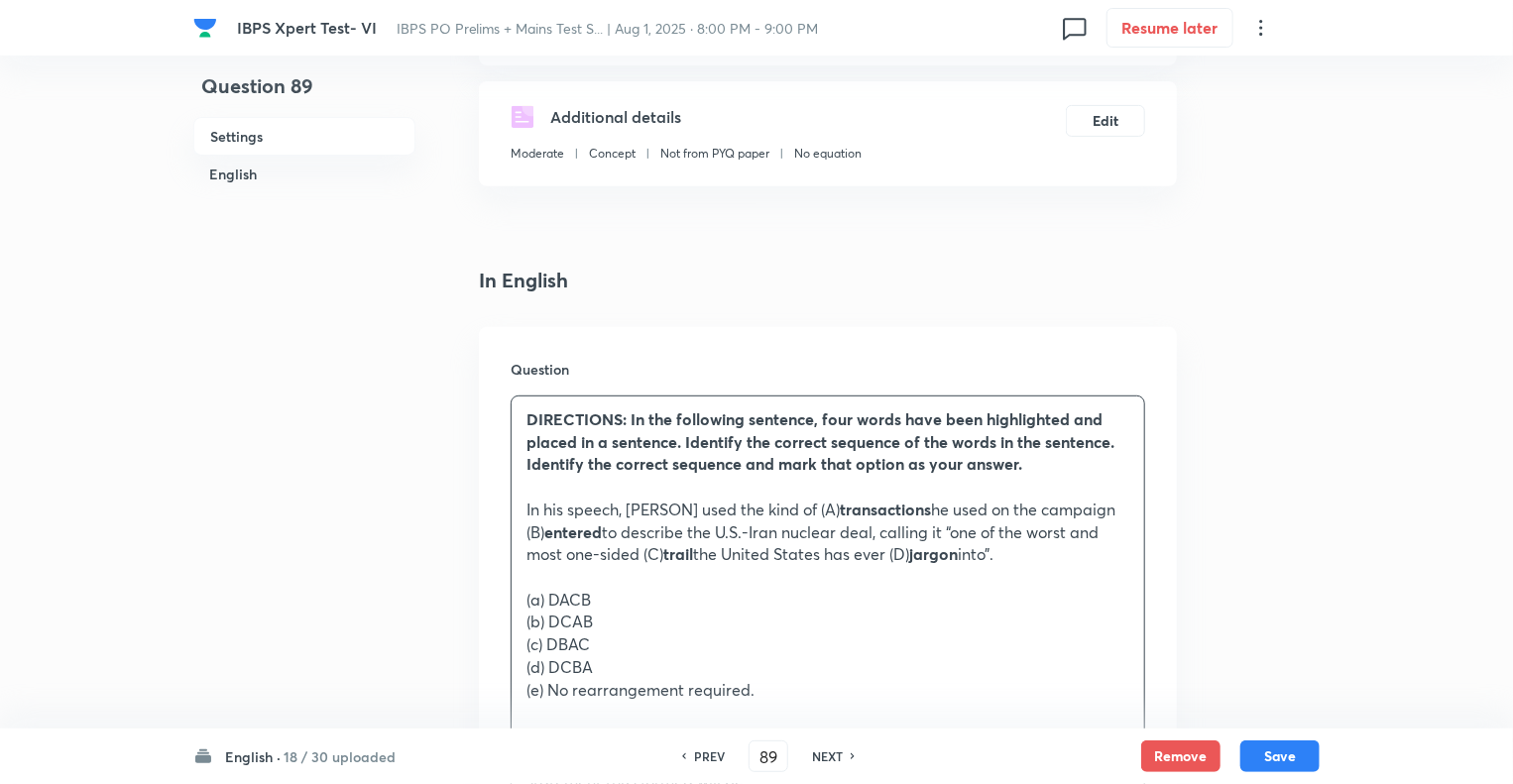click on "Question 89 Settings English" at bounding box center [304, 1380] 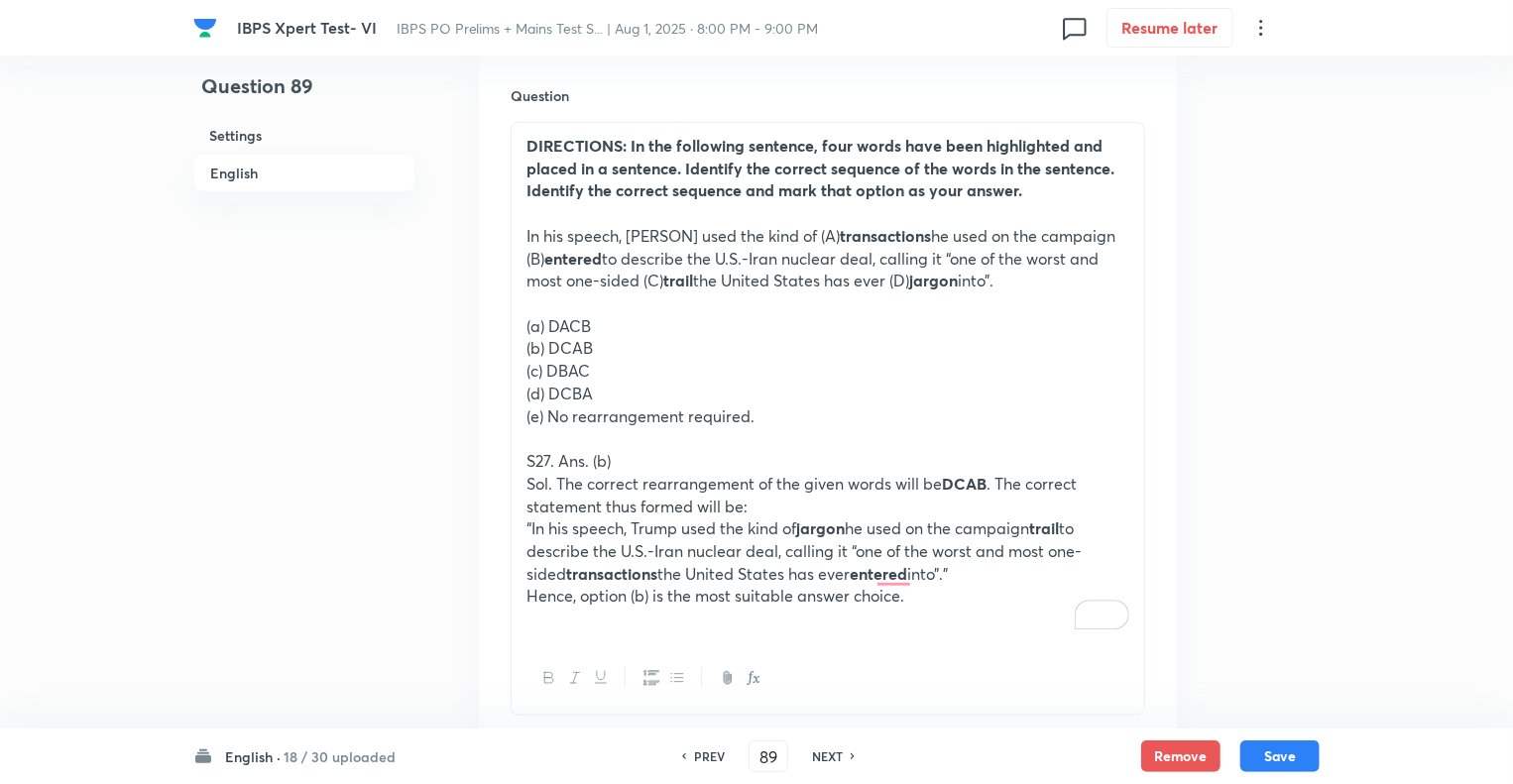 scroll, scrollTop: 595, scrollLeft: 0, axis: vertical 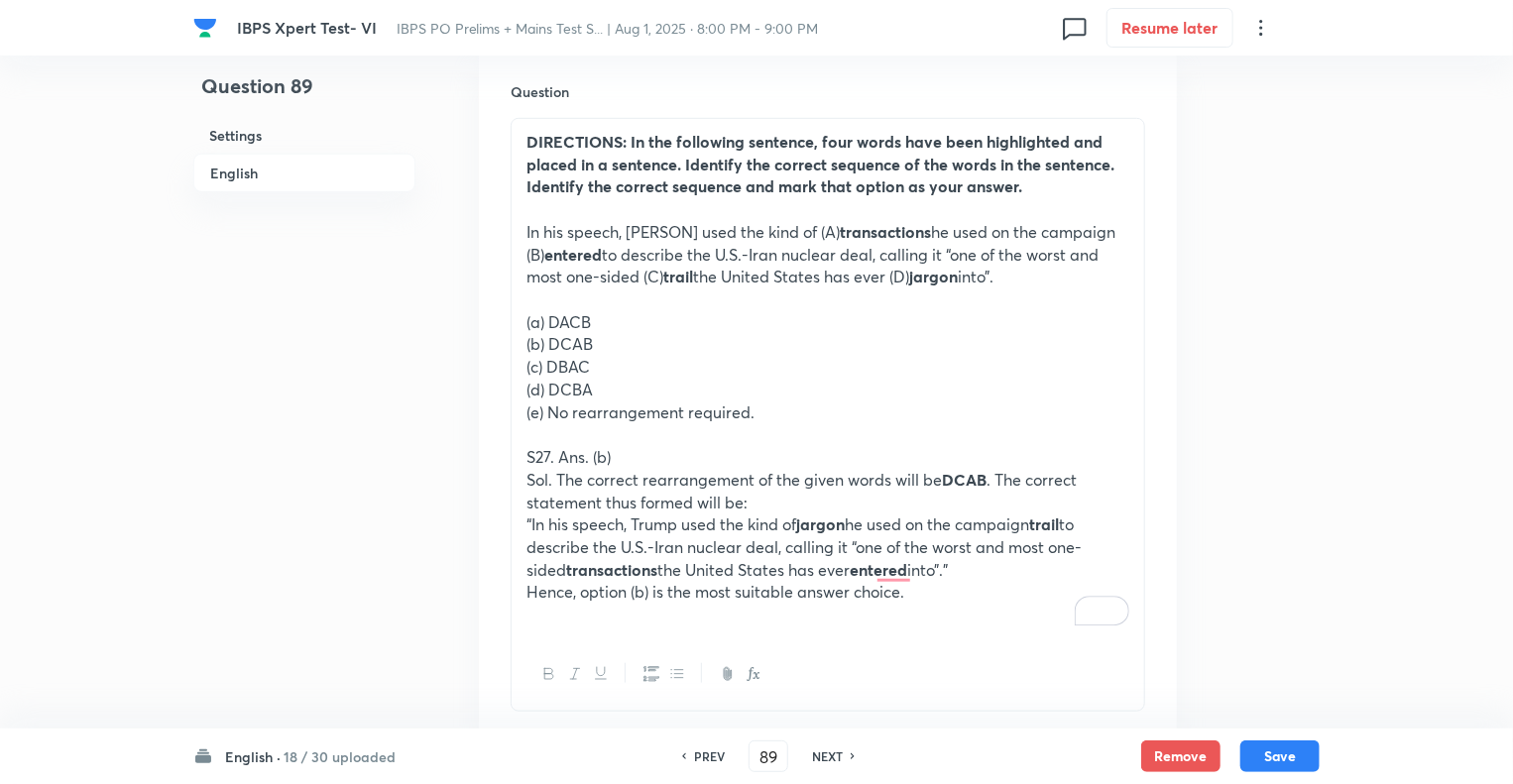 click on "S27. Ans. (b)" at bounding box center [828, 457] 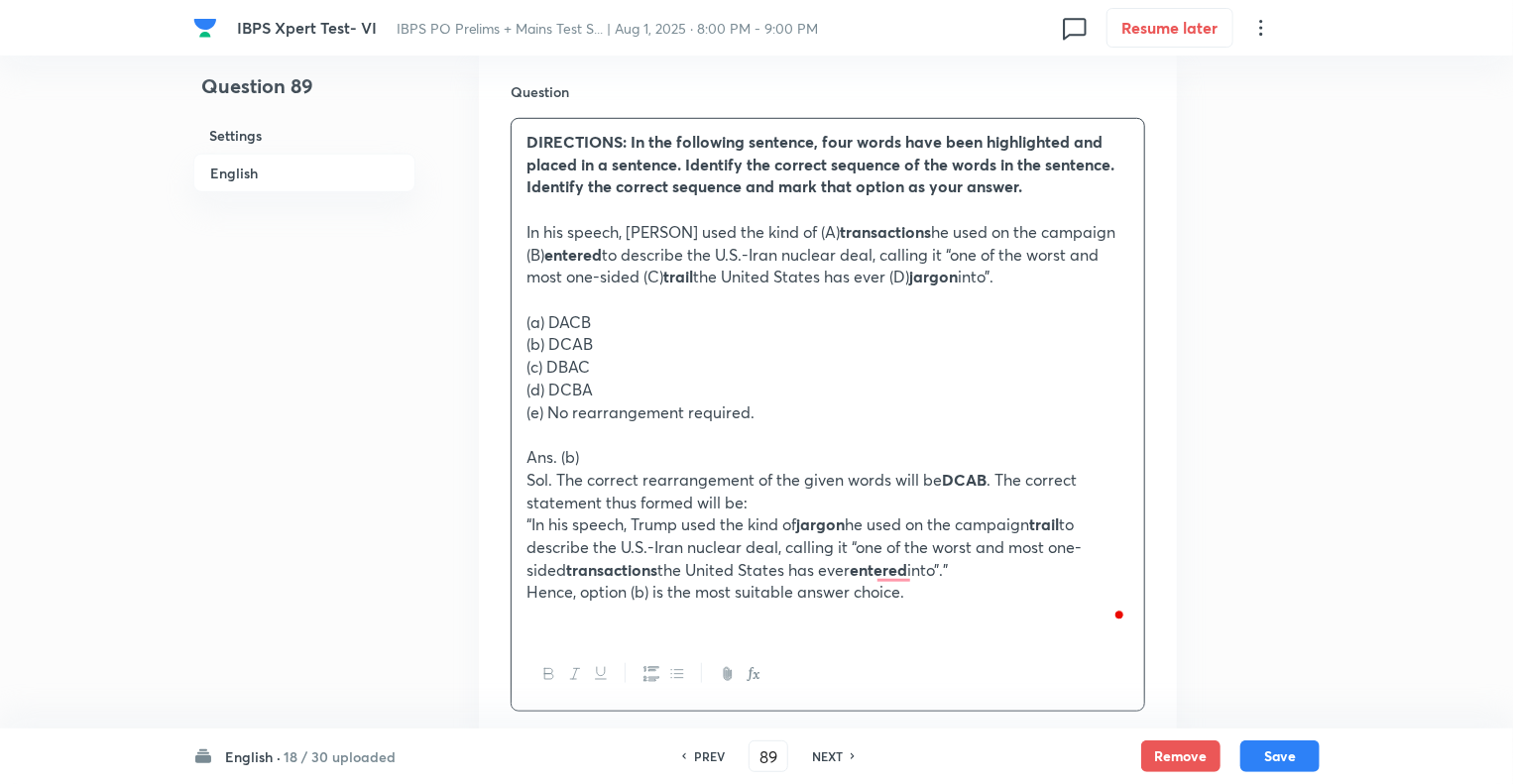 click on "Hence, option (b) is the most suitable answer choice." at bounding box center (828, 592) 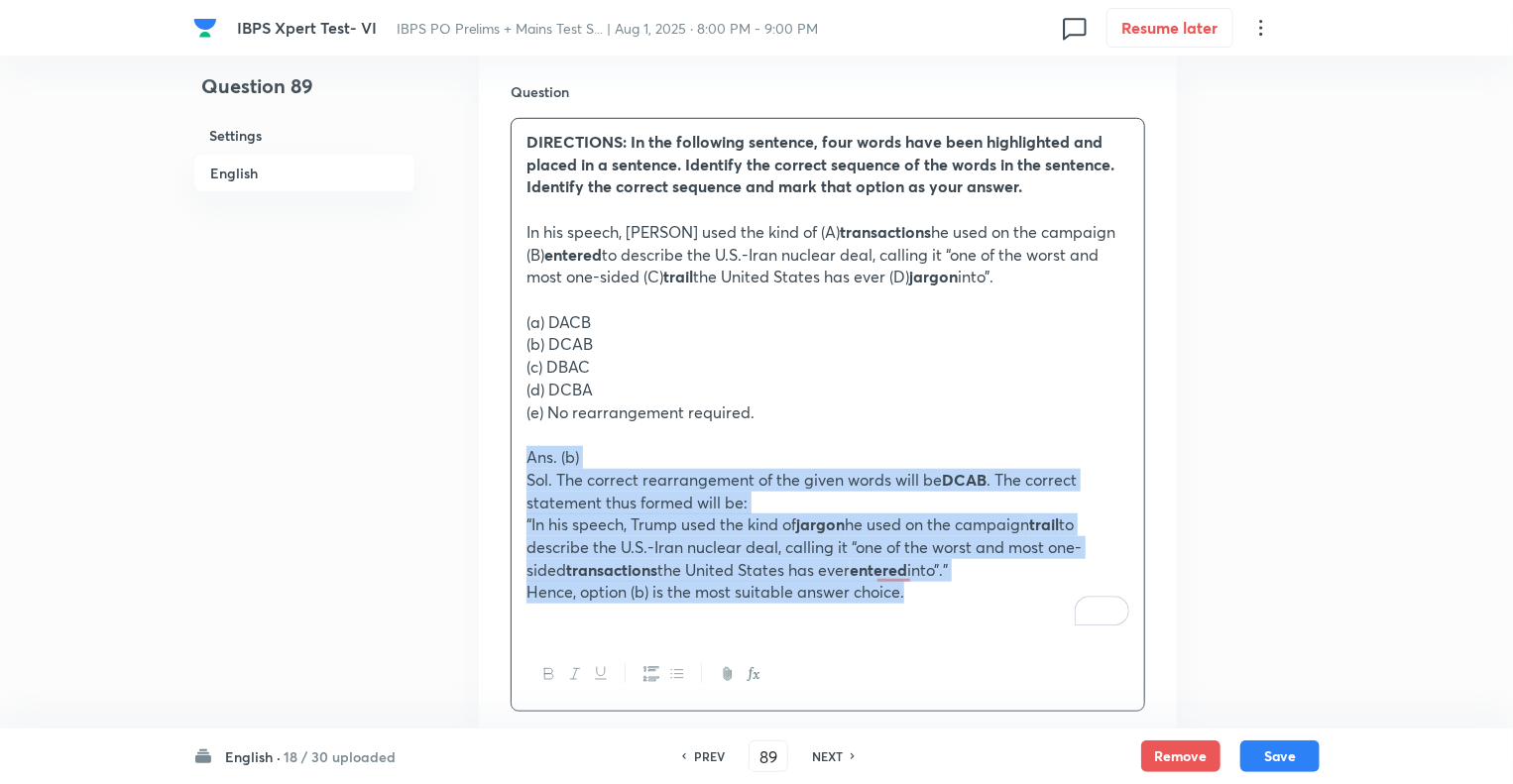 click on "IBPS Xpert Test- VI IBPS PO Prelims + Mains Test S... | Aug 1, 2025 · 8:00 PM - 9:00 PM 0 Resume later Question 89 Settings English Settings Type Single choice correct 5 options + 1 mark - 0.25 marks Edit Concept English Language Vocabulary Word Rearrangement Word Rearrangement Edit Additional details Moderate Concept Not from PYQ paper No equation Edit In English Question DIRECTIONS: In the following sentence, four words have been highlighted and placed in a sentence. Identify the correct sequence of the words in the sentence. Identify the correct sequence and mark that option as your answer. In his speech, Trump used the kind of (A)  transactions  he used on the campaign (B)  entered  to describe the U.S.-Iran nuclear deal, calling it “one of the worst and most one-sided (C)  trail  the United States has ever (D)  jargon  into”. (a) DACB (b) DCAB (c) DBAC (d) DCBA (e) No rearrangement required.  Ans. (b) Sol. The correct rearrangement of the given words will be  DCAB jargon  he used on the campaign" at bounding box center (756, 1102) 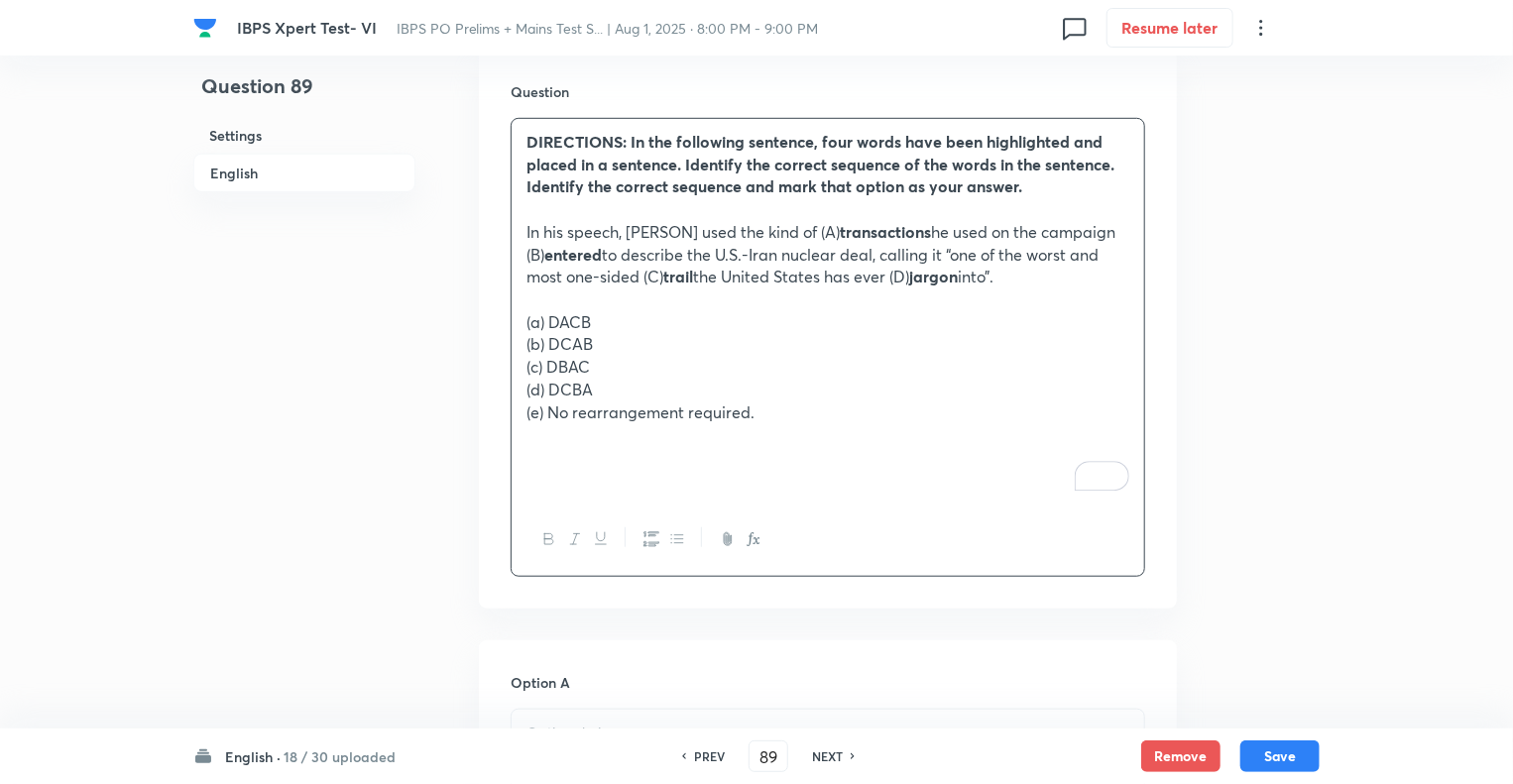 click on "Question 89 Settings English" at bounding box center (304, 1035) 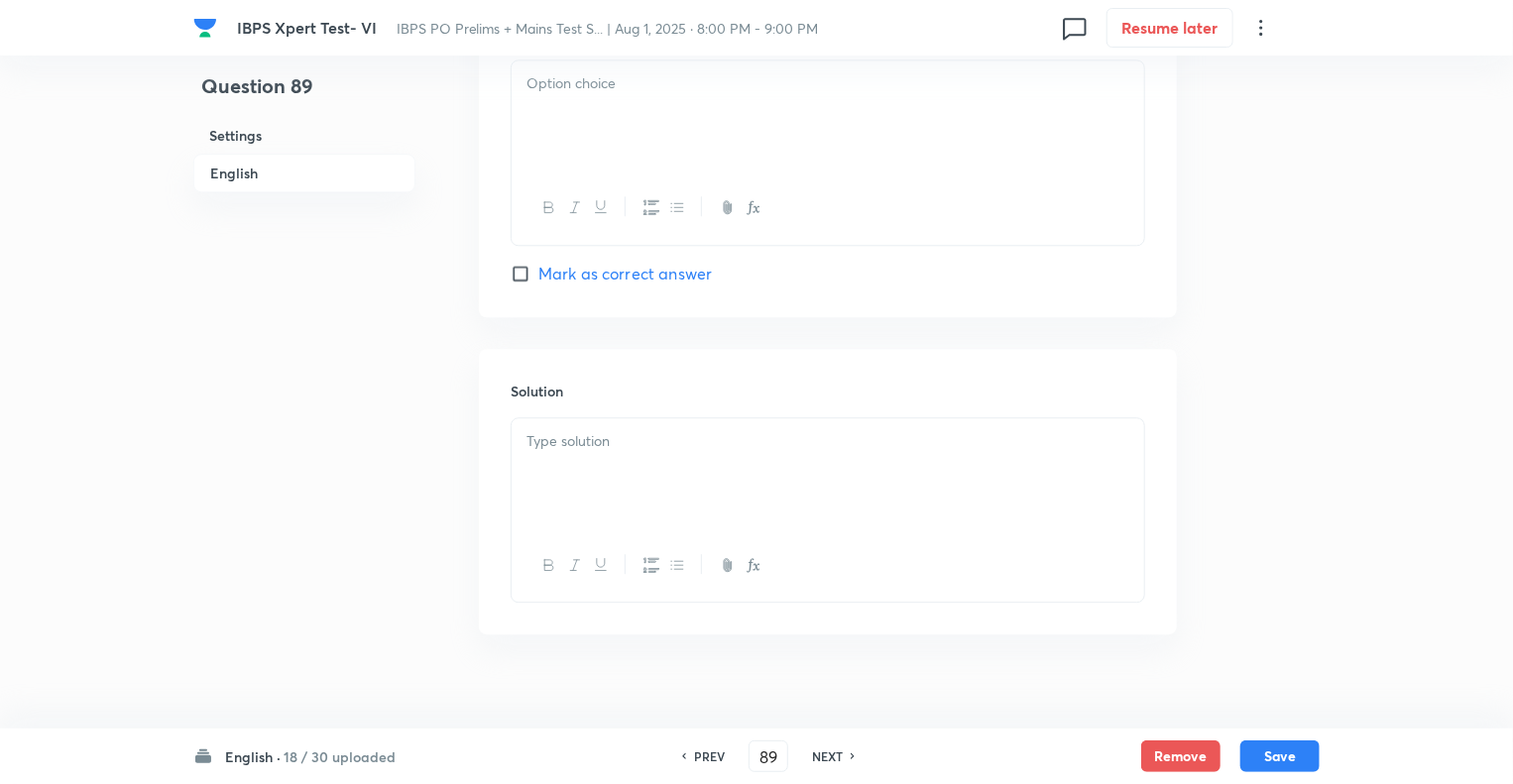 scroll, scrollTop: 2470, scrollLeft: 0, axis: vertical 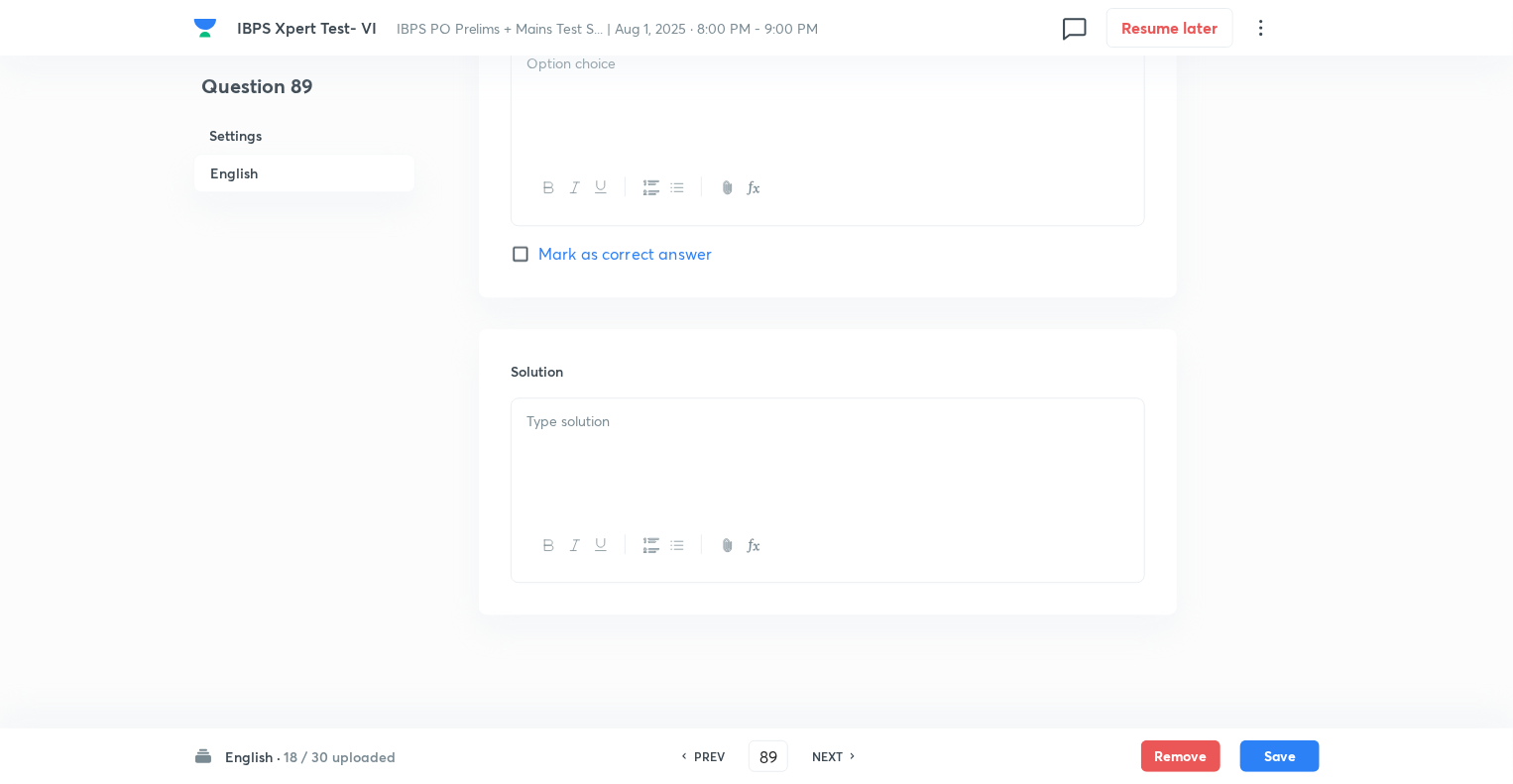 click at bounding box center (828, 421) 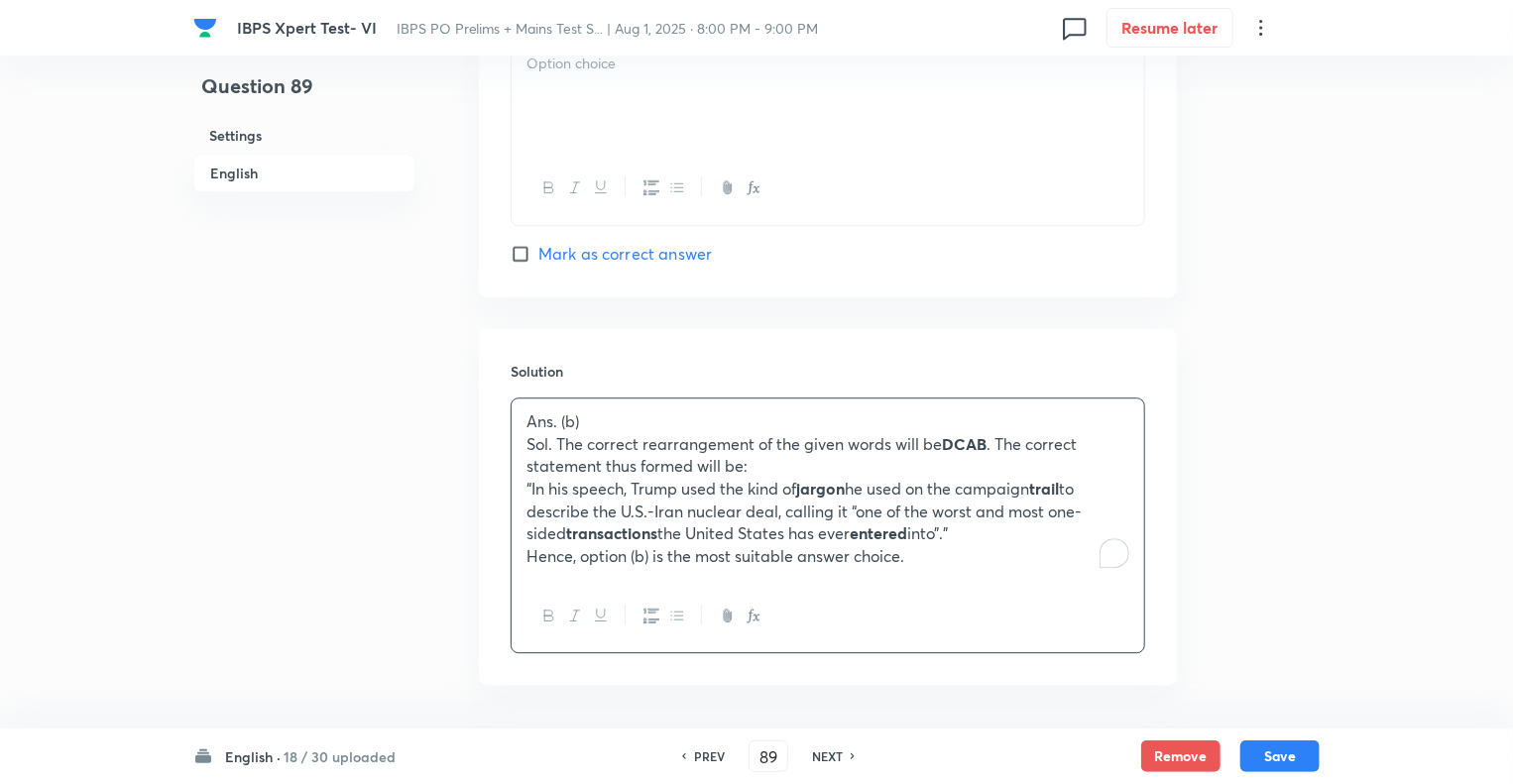 click on "Question 89 Settings English" at bounding box center [304, -806] 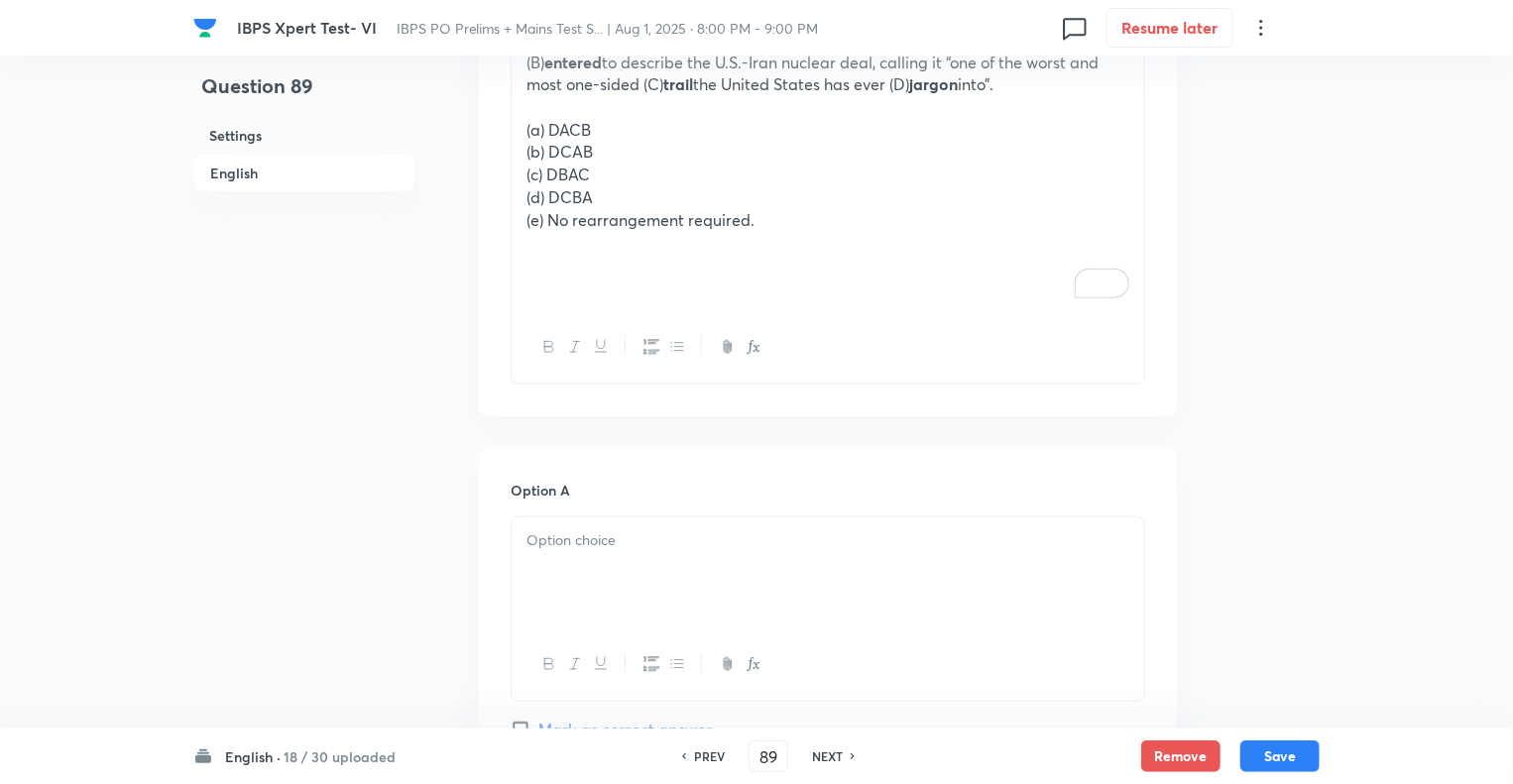 scroll, scrollTop: 448, scrollLeft: 0, axis: vertical 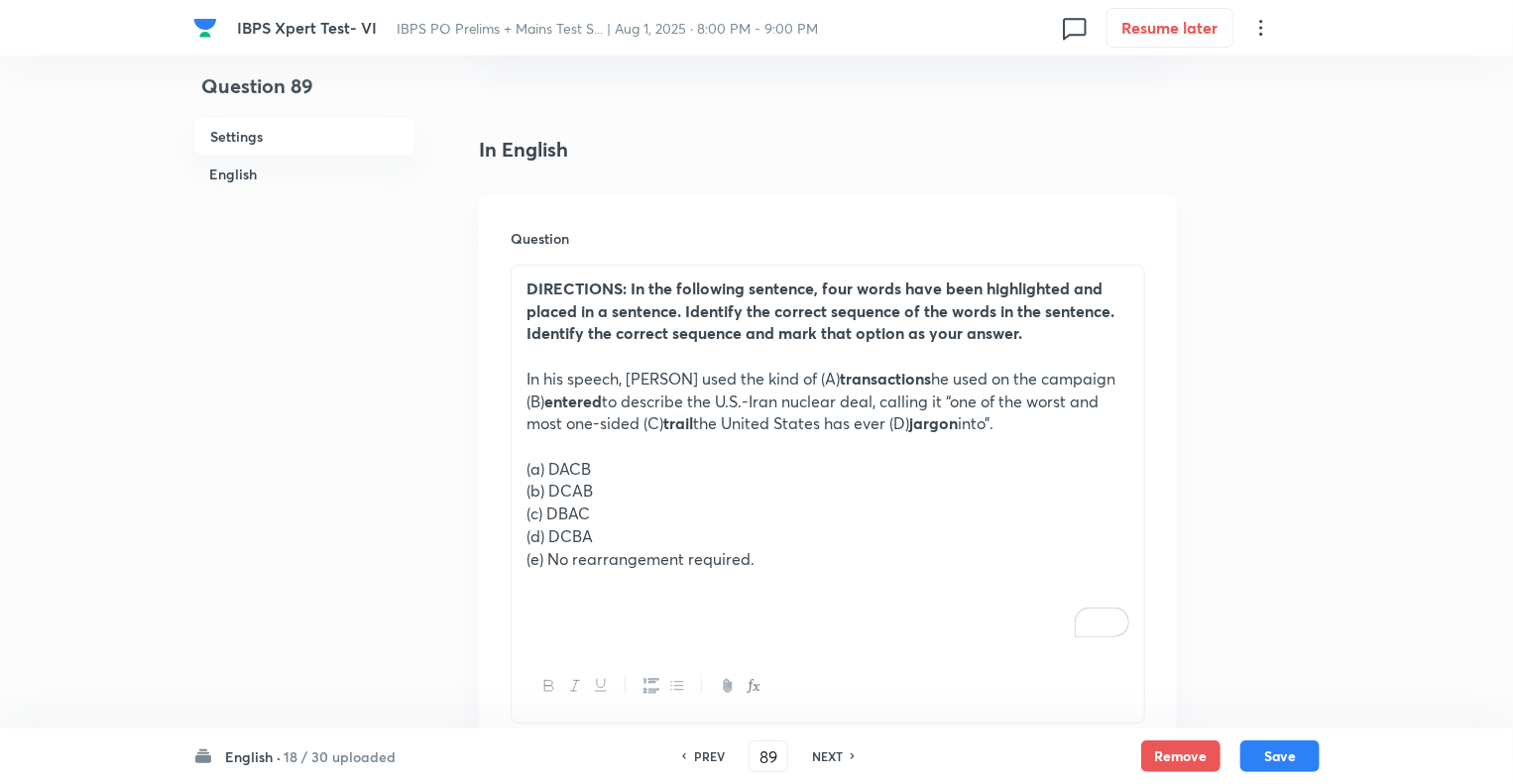 click on "(e) No rearrangement required." at bounding box center [828, 559] 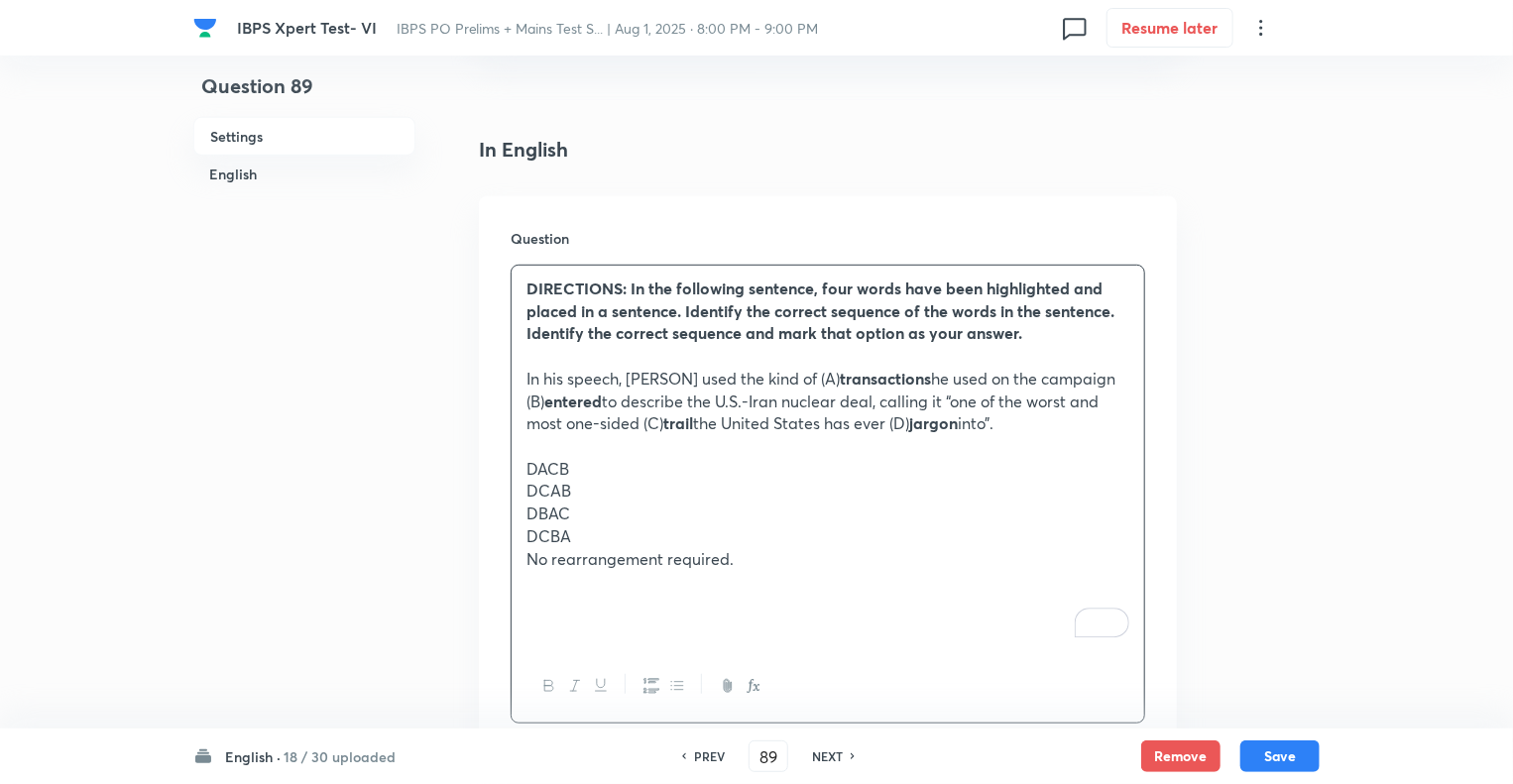 drag, startPoint x: 745, startPoint y: 565, endPoint x: 516, endPoint y: 469, distance: 248.30828 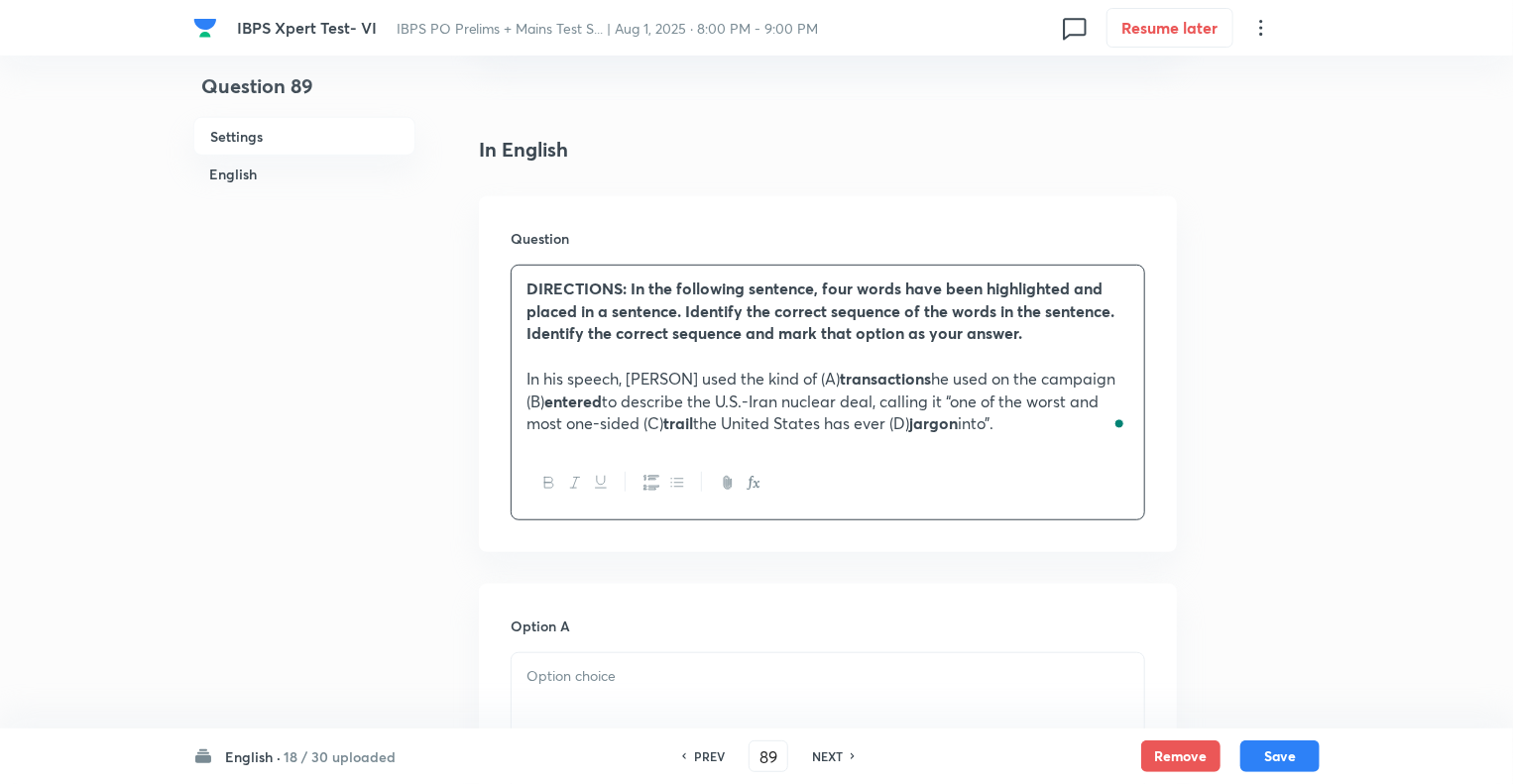 click at bounding box center [828, 676] 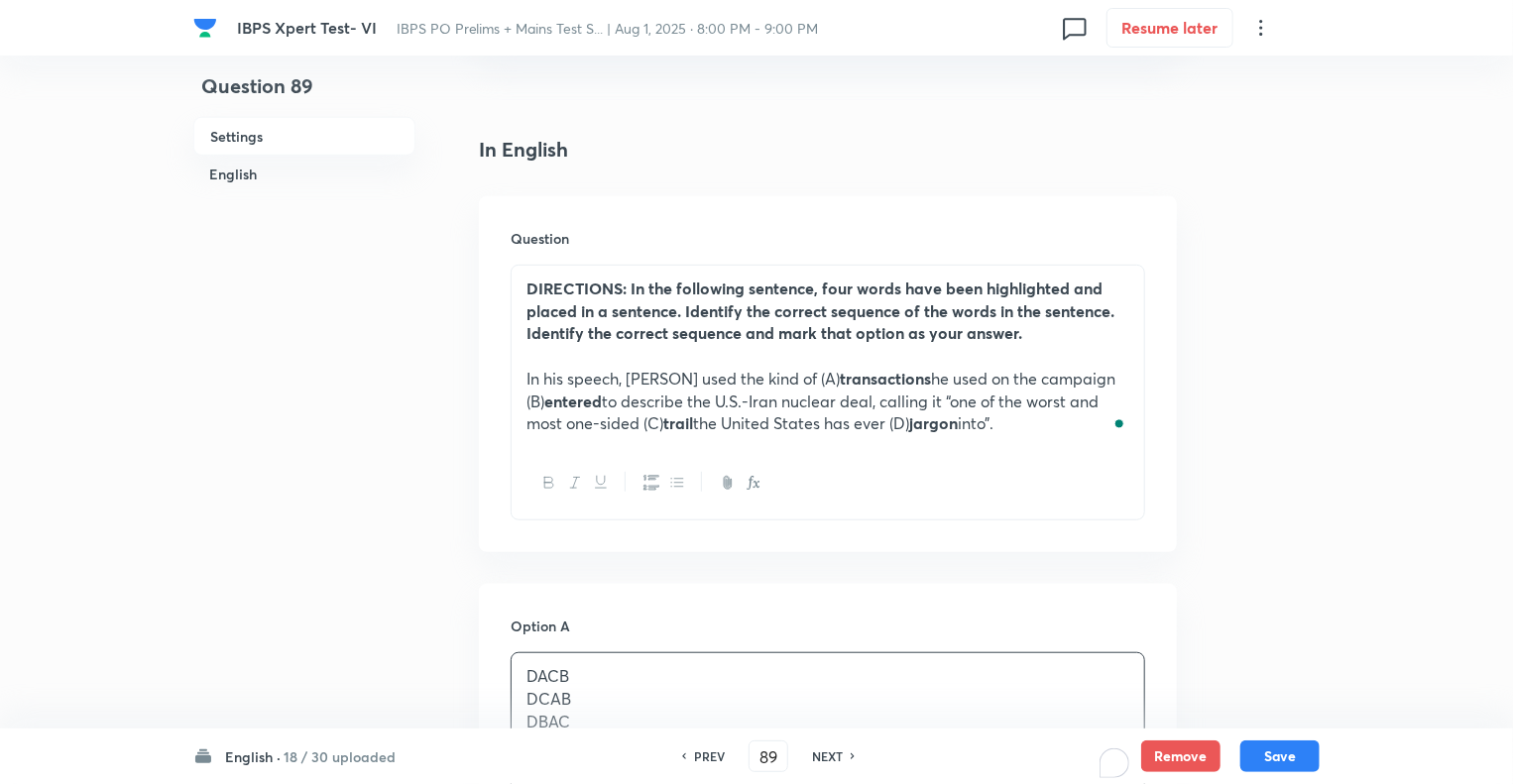click on "Question 89 Settings English Settings Type Single choice correct 5 options + 1 mark - 0.25 marks Edit Concept English Language Vocabulary Word Rearrangement Word Rearrangement Edit Additional details Moderate Concept Not from PYQ paper No equation Edit In English Question DIRECTIONS: In the following sentence, four words have been highlighted and placed in a sentence. Identify the correct sequence of the words in the sentence. Identify the correct sequence and mark that option as your answer. In his speech, Trump used the kind of (A)  transactions  he used on the campaign (B)  entered  to describe the U.S.-Iran nuclear deal, calling it “one of the worst and most one-sided (C)  trail  the United States has ever (D)  jargon  into”. Option A DACB DCAB DBAC DCBA No rearrangement required.  Mark as correct answer Option B Mark as correct answer Option C Mark as correct answer Option D Mark as correct answer Option E Mark as correct answer Solution Ans. (b) DCAB . The correct statement thus formed will be:" at bounding box center (756, 1128) 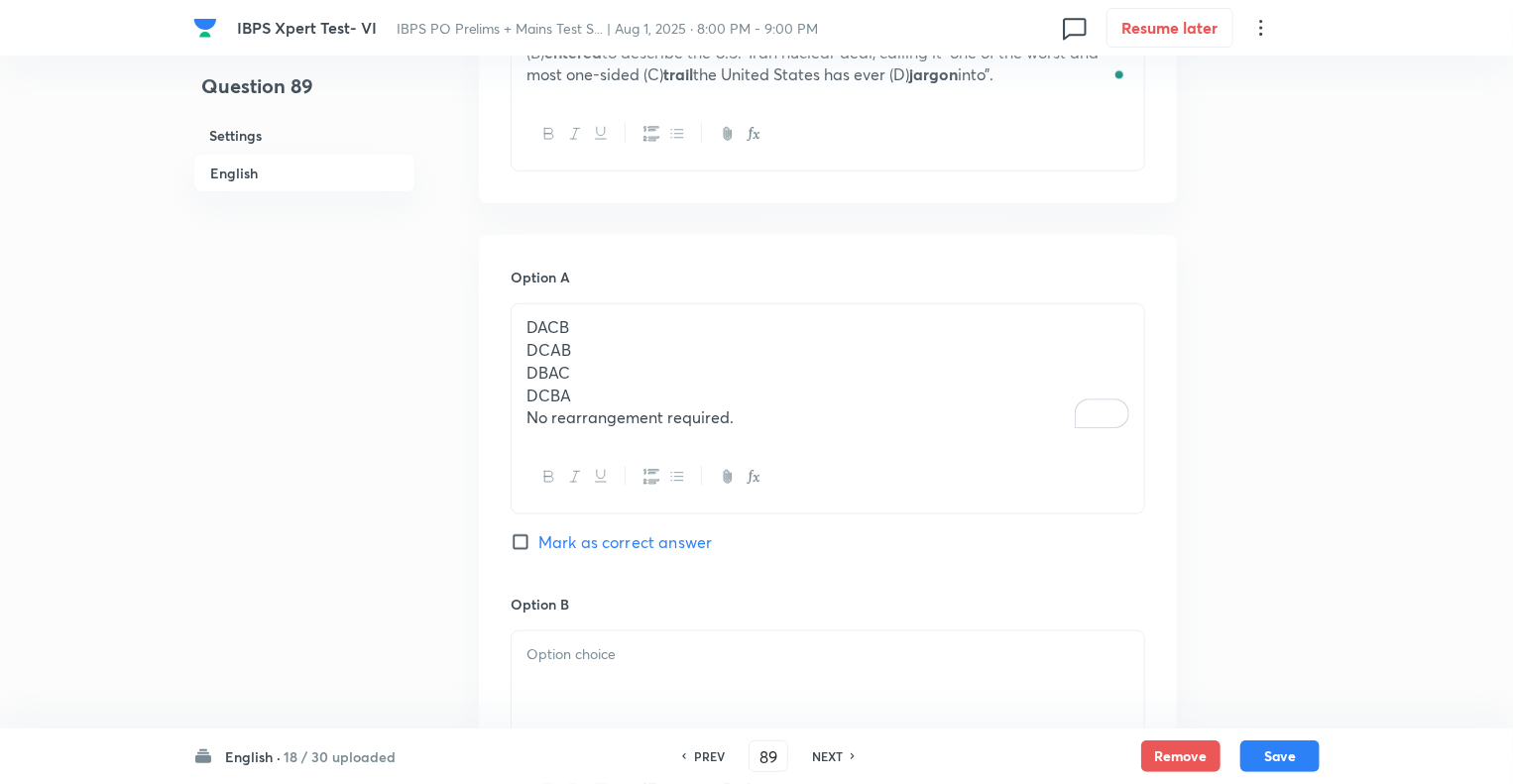 scroll, scrollTop: 924, scrollLeft: 0, axis: vertical 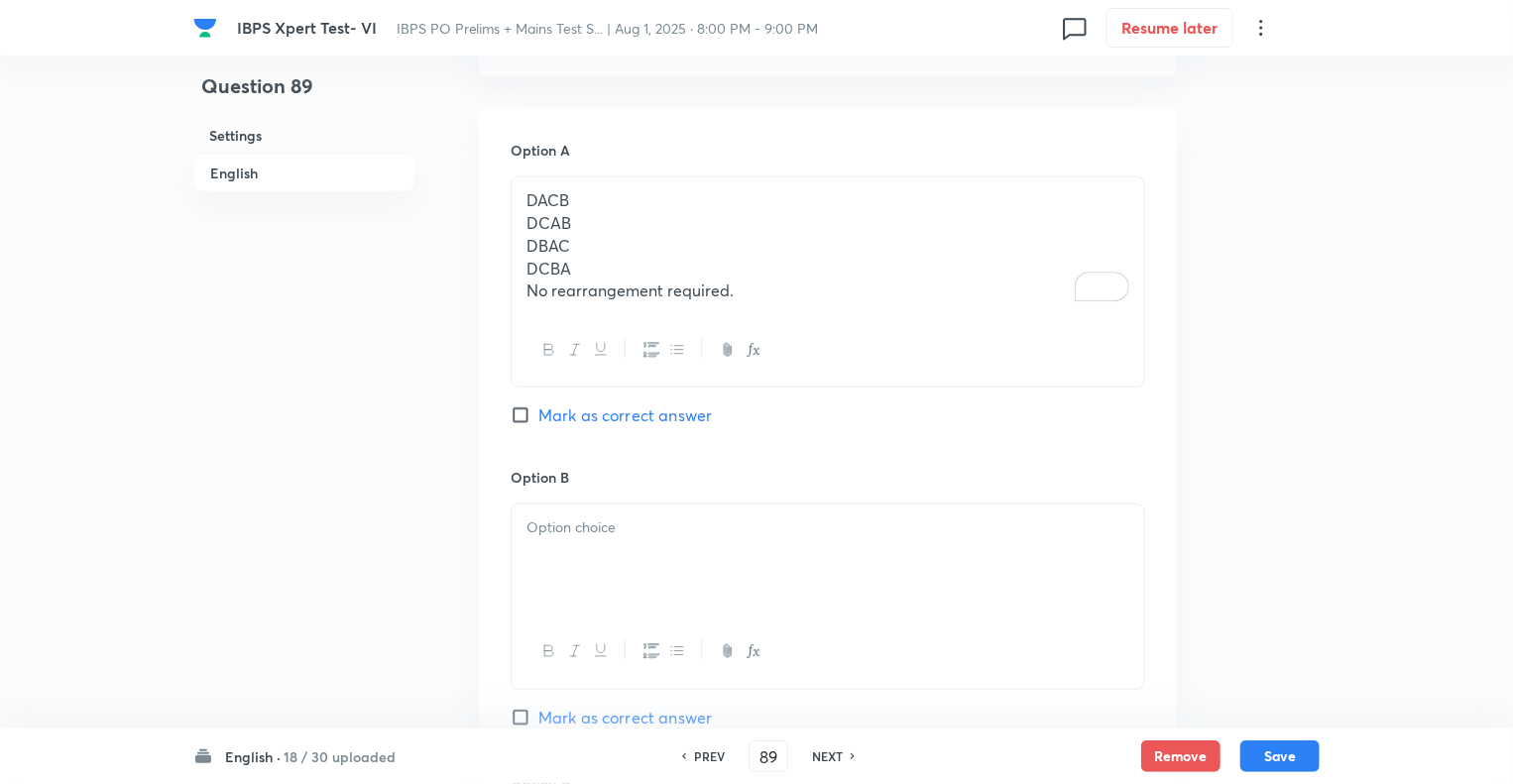 click on "No rearrangement required." at bounding box center (828, 290) 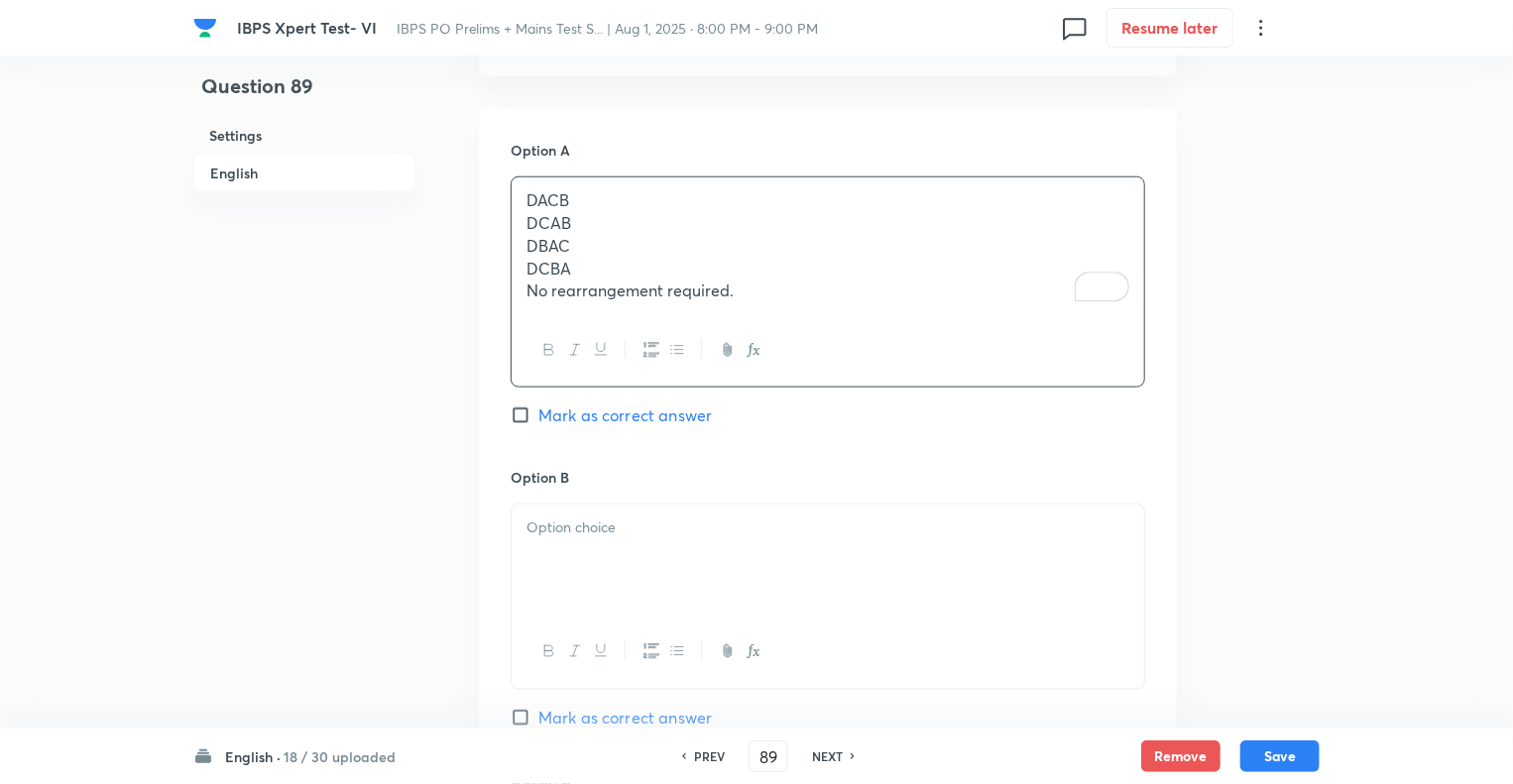 drag, startPoint x: 739, startPoint y: 300, endPoint x: 504, endPoint y: 219, distance: 248.5679 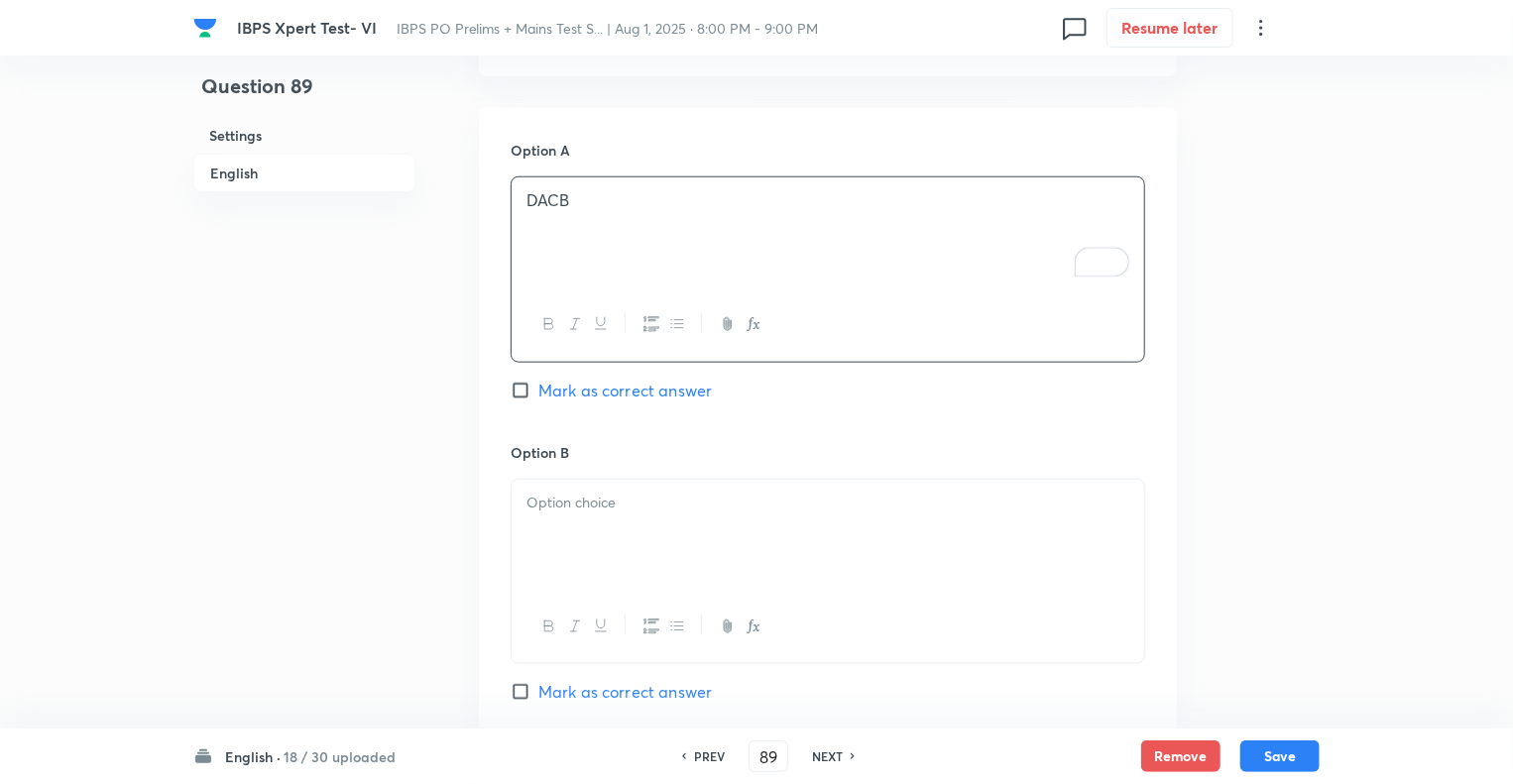 click at bounding box center (828, 535) 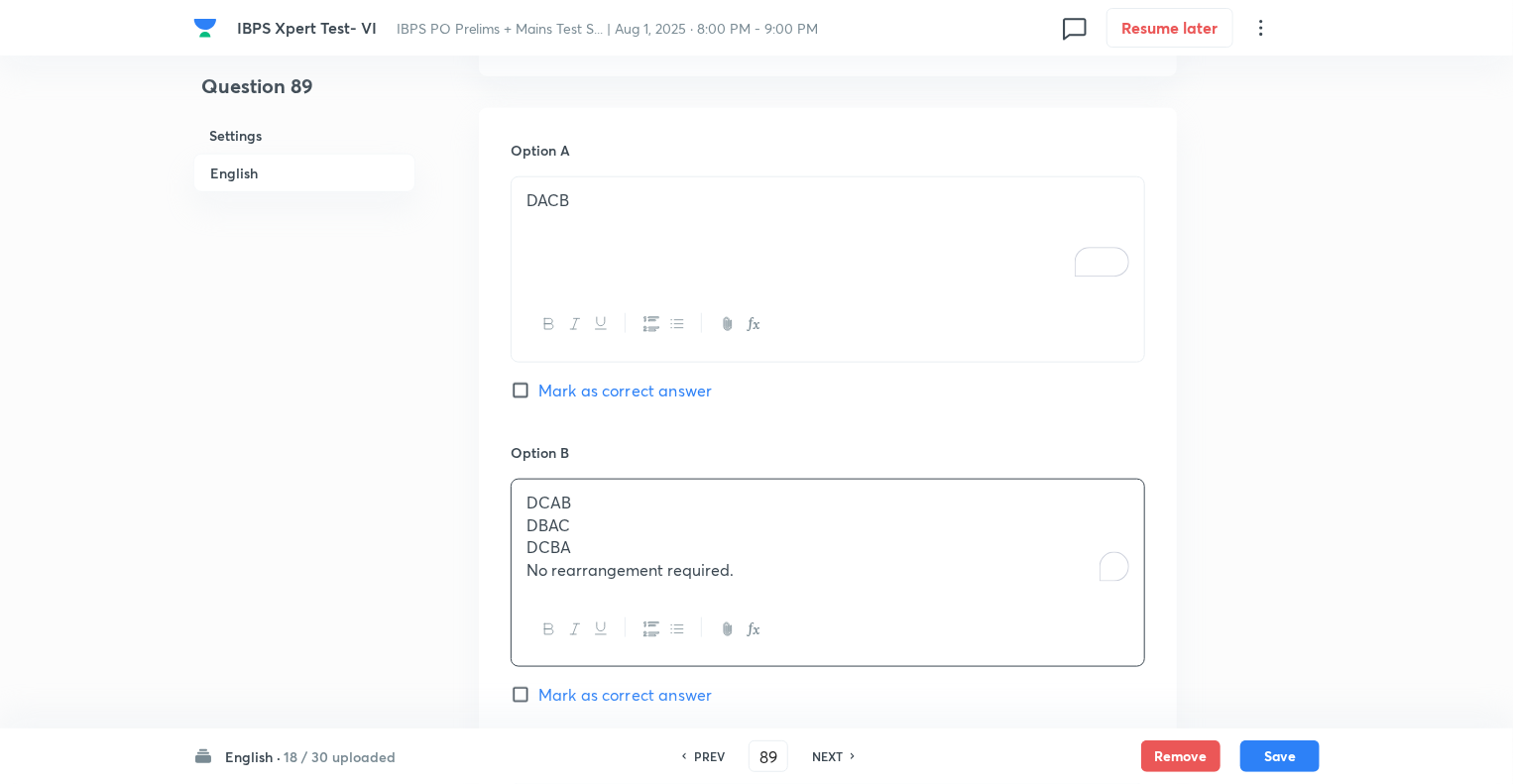 click on "No rearrangement required." at bounding box center [828, 570] 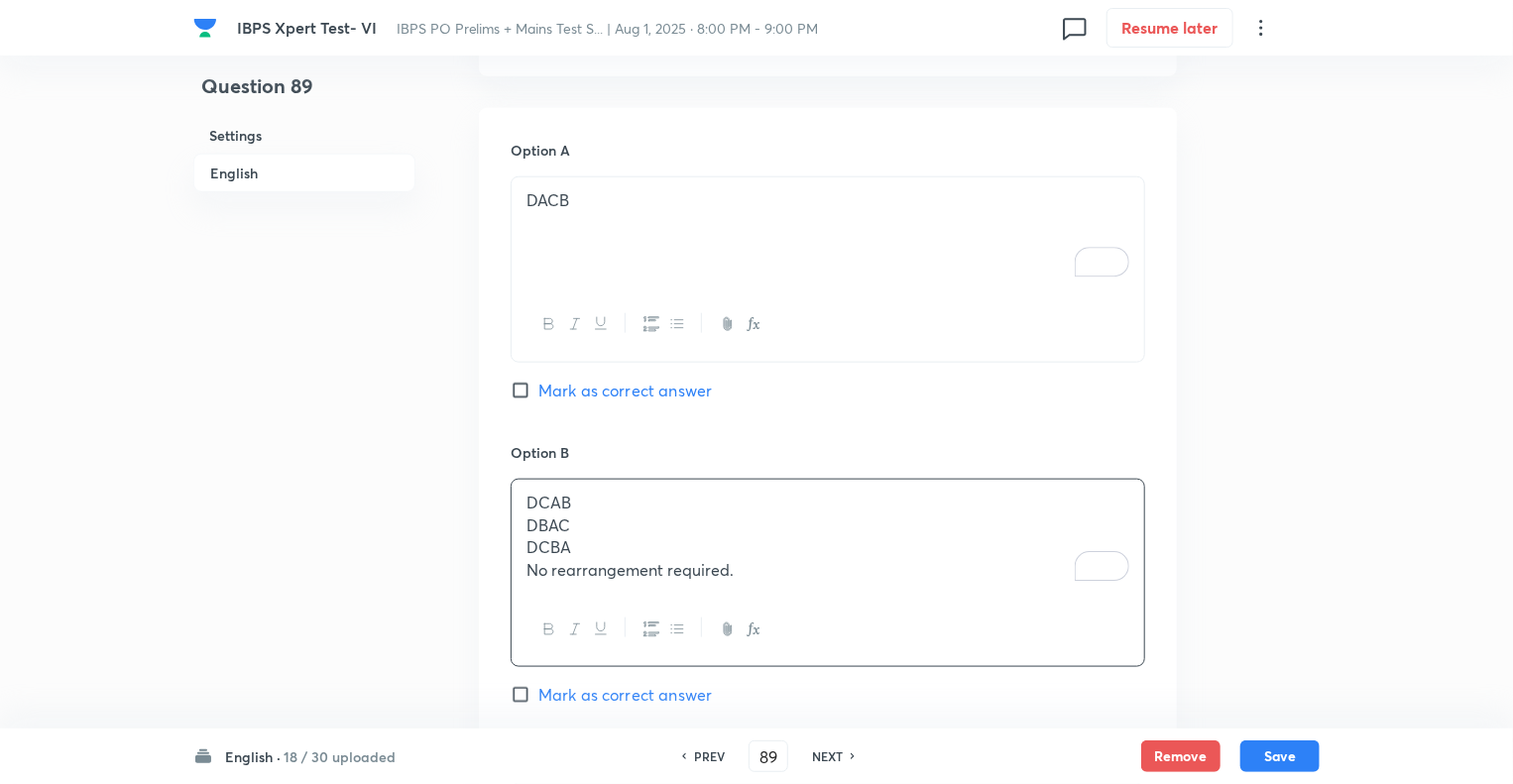 drag, startPoint x: 749, startPoint y: 571, endPoint x: 500, endPoint y: 518, distance: 254.5781 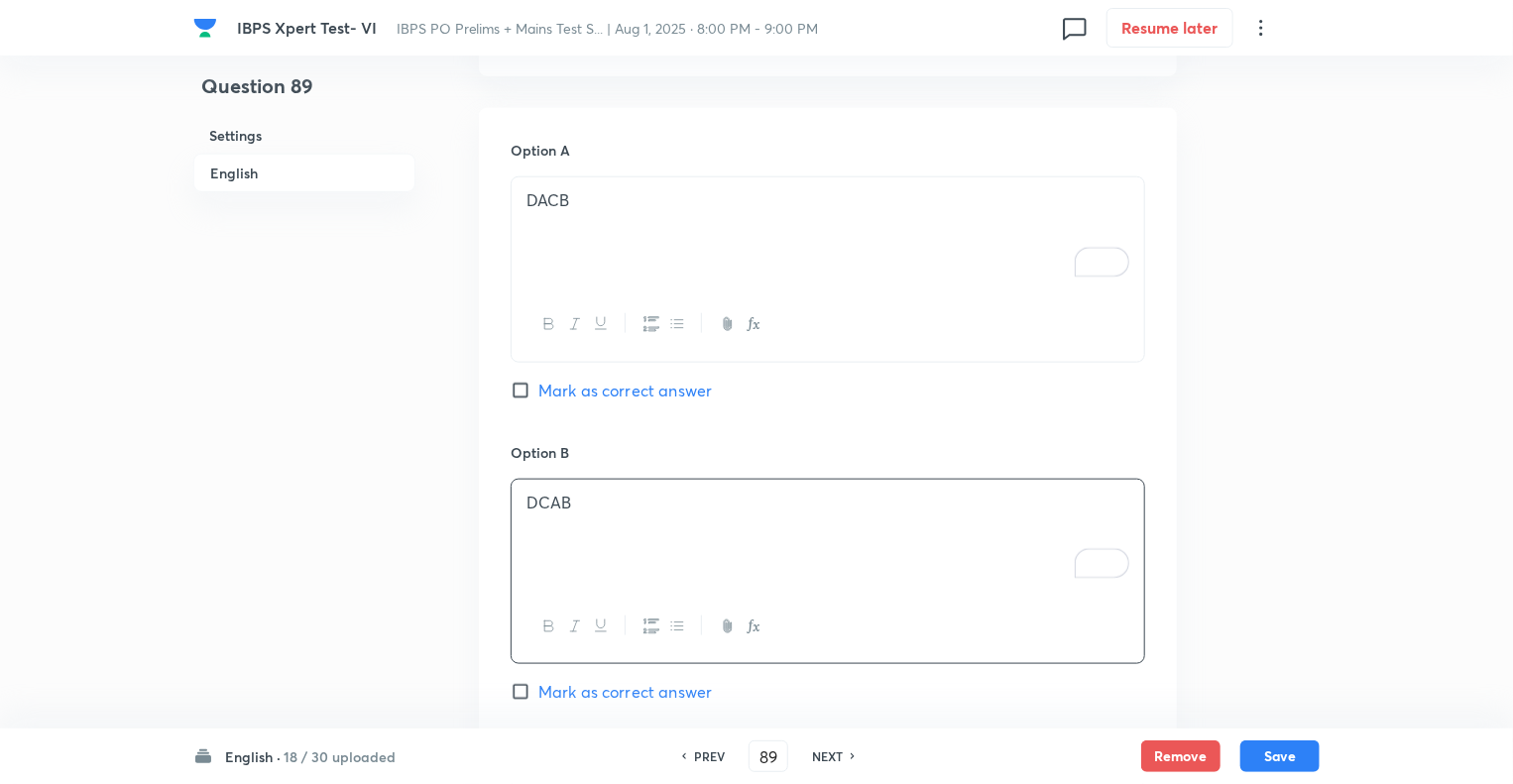 click on "Question 89 Settings English" at bounding box center (304, 639) 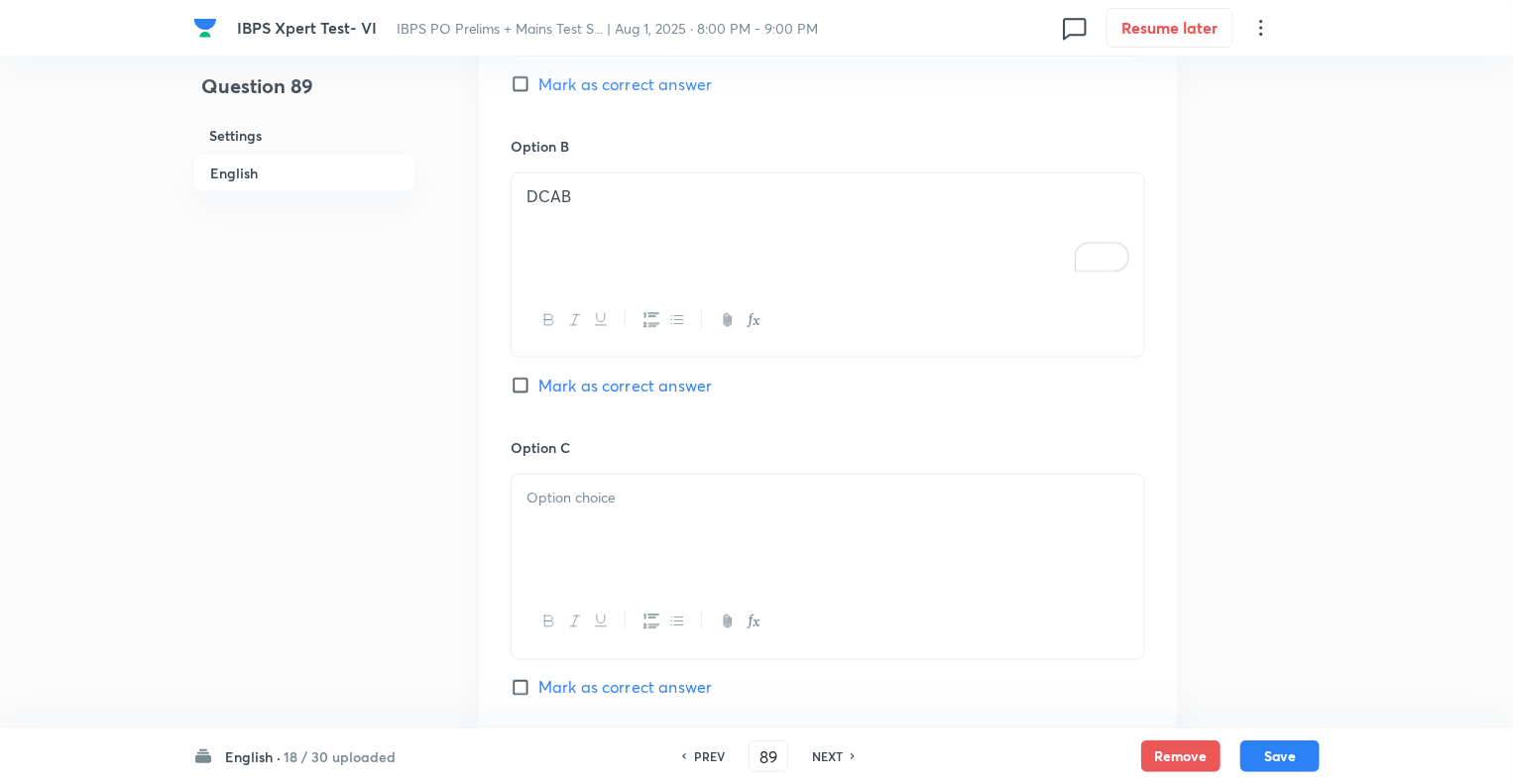 scroll, scrollTop: 1439, scrollLeft: 0, axis: vertical 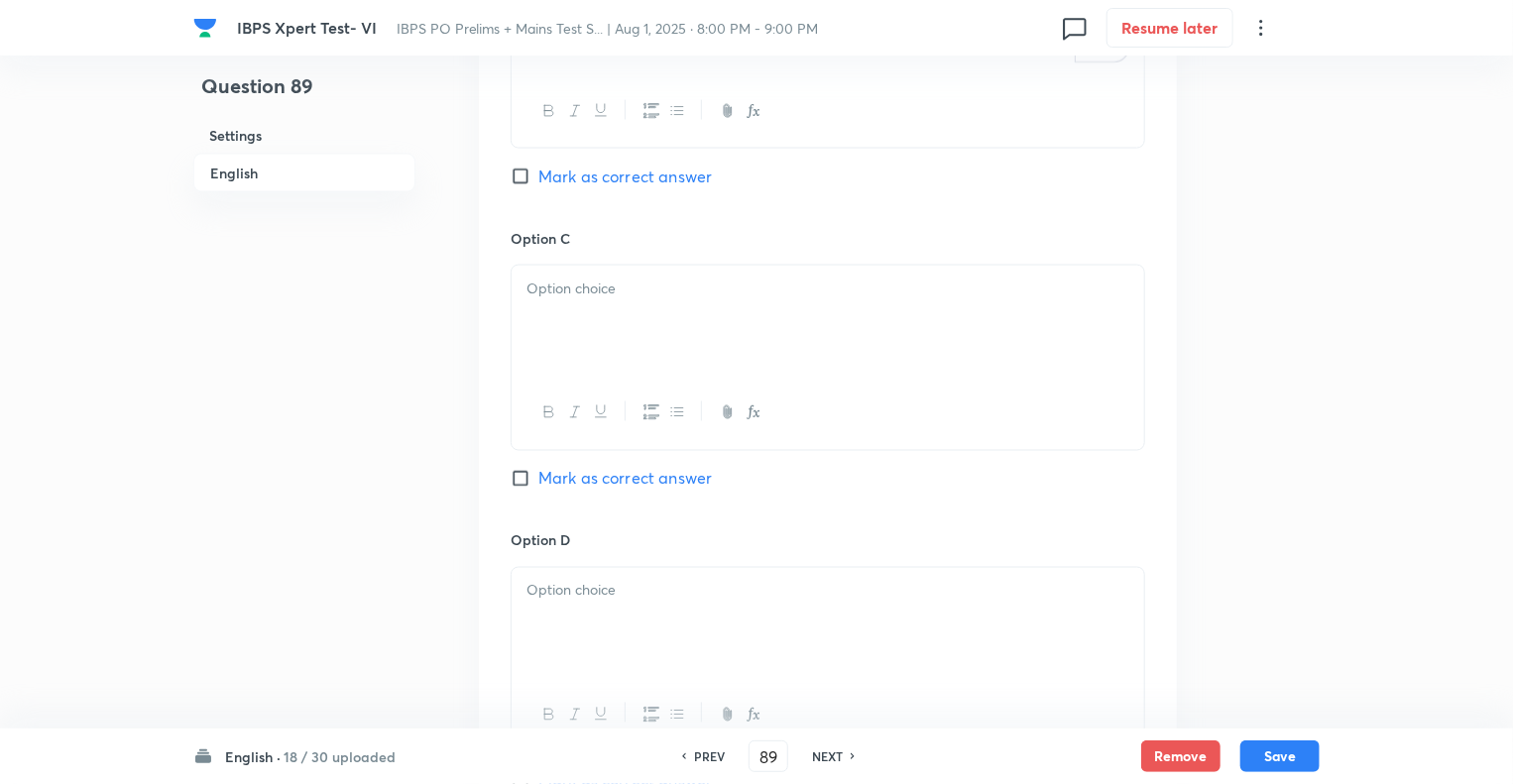 click at bounding box center [828, 321] 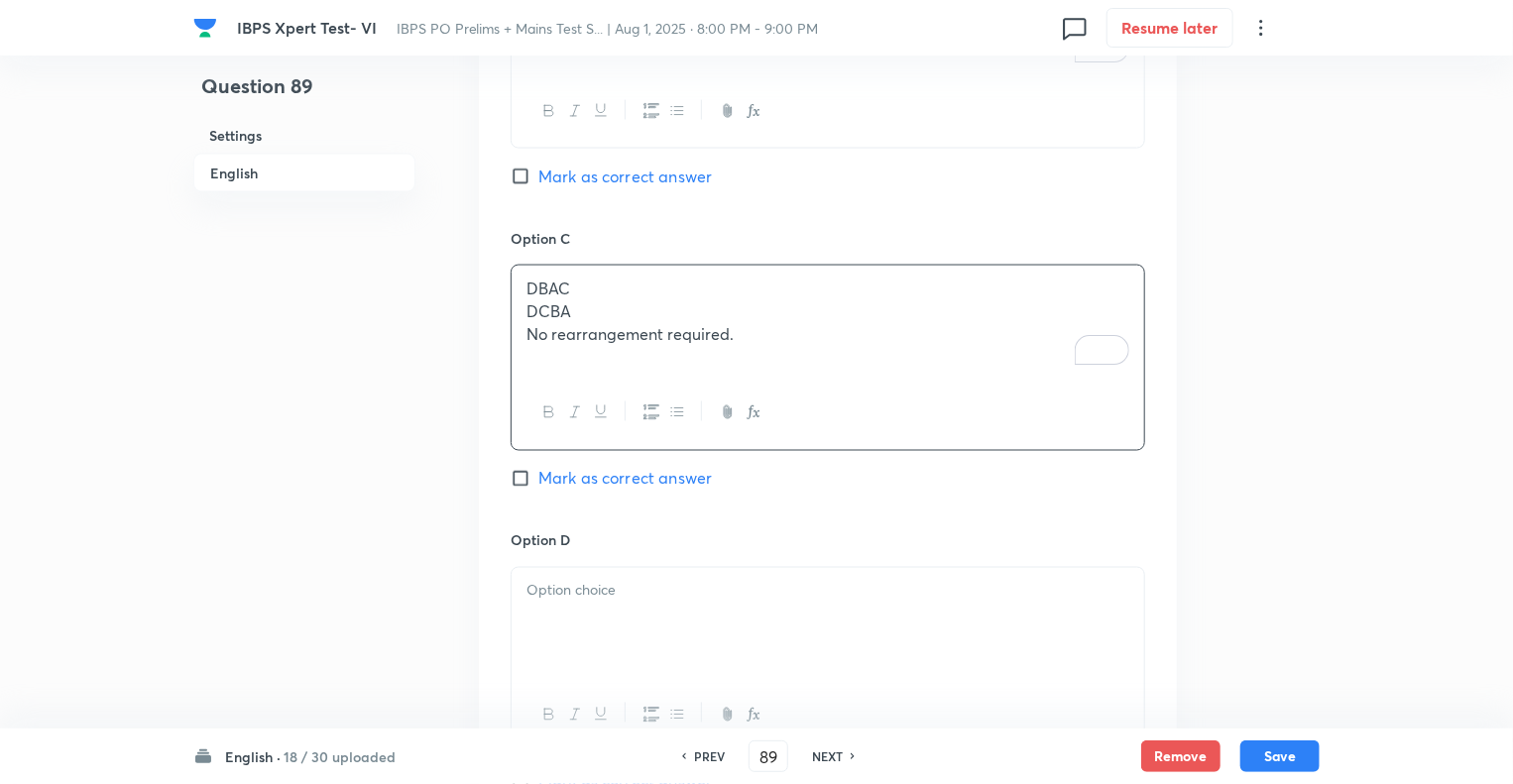 drag, startPoint x: 605, startPoint y: 328, endPoint x: 506, endPoint y: 306, distance: 101.415 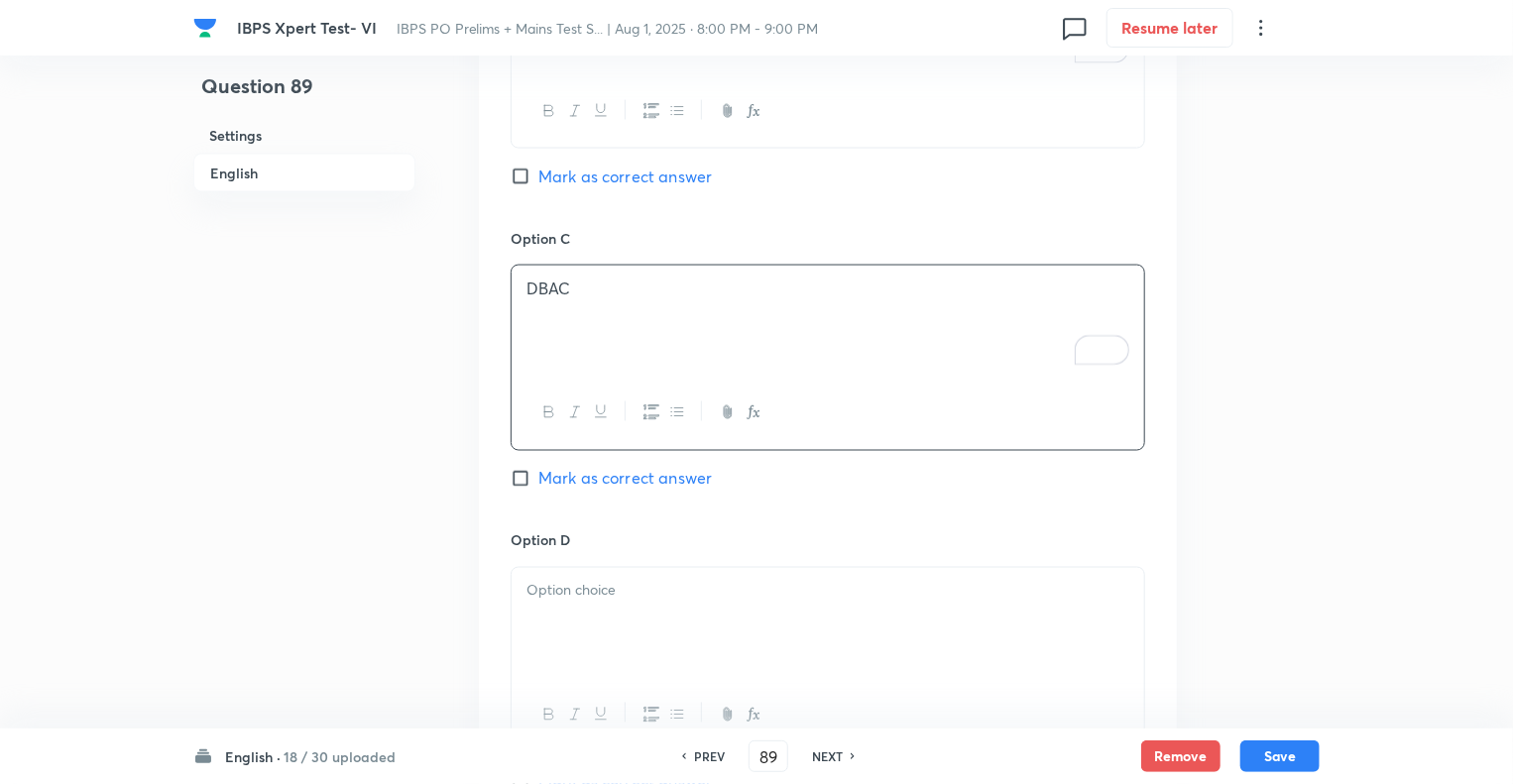 click at bounding box center (828, 591) 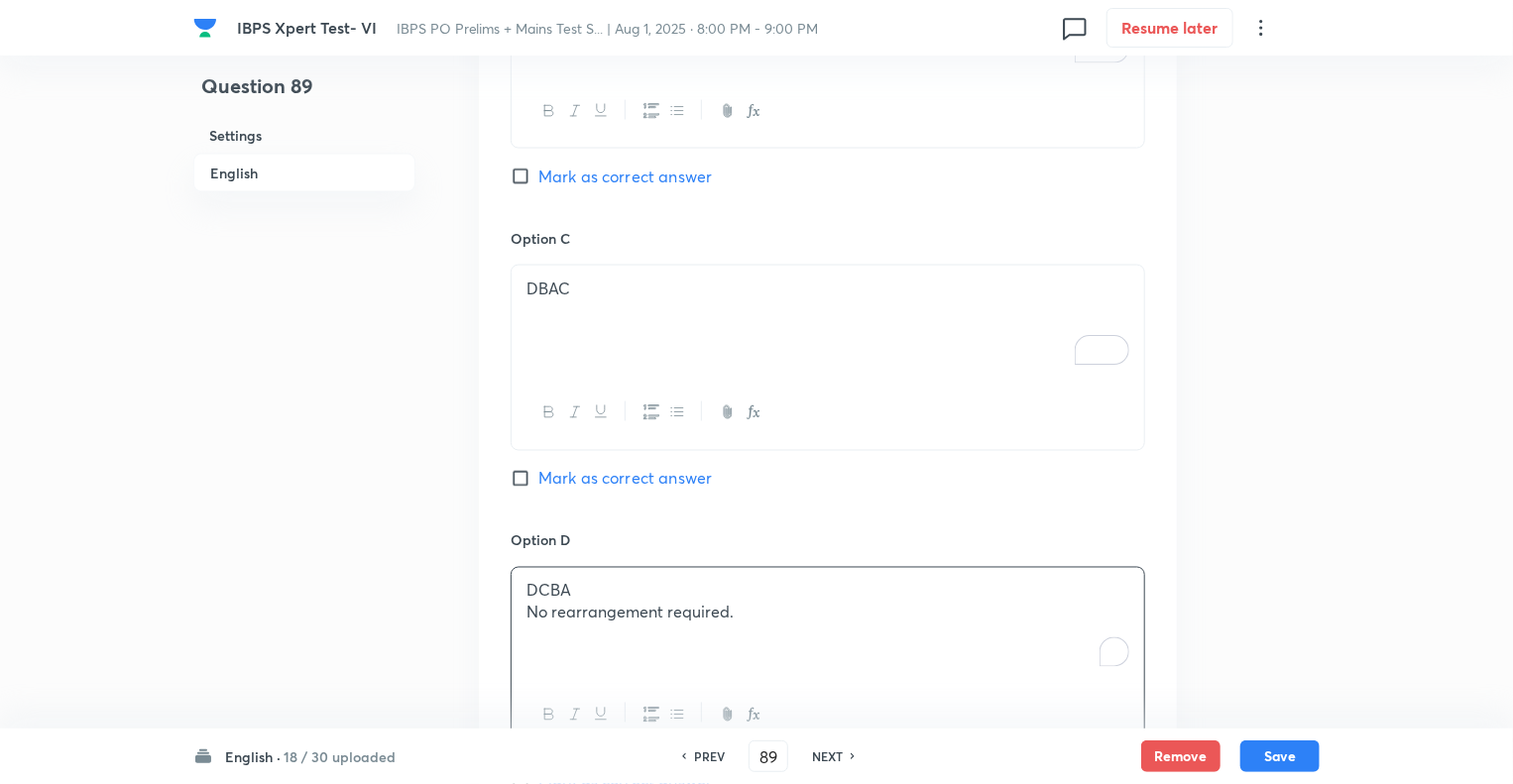 click on "No rearrangement required." at bounding box center [828, 613] 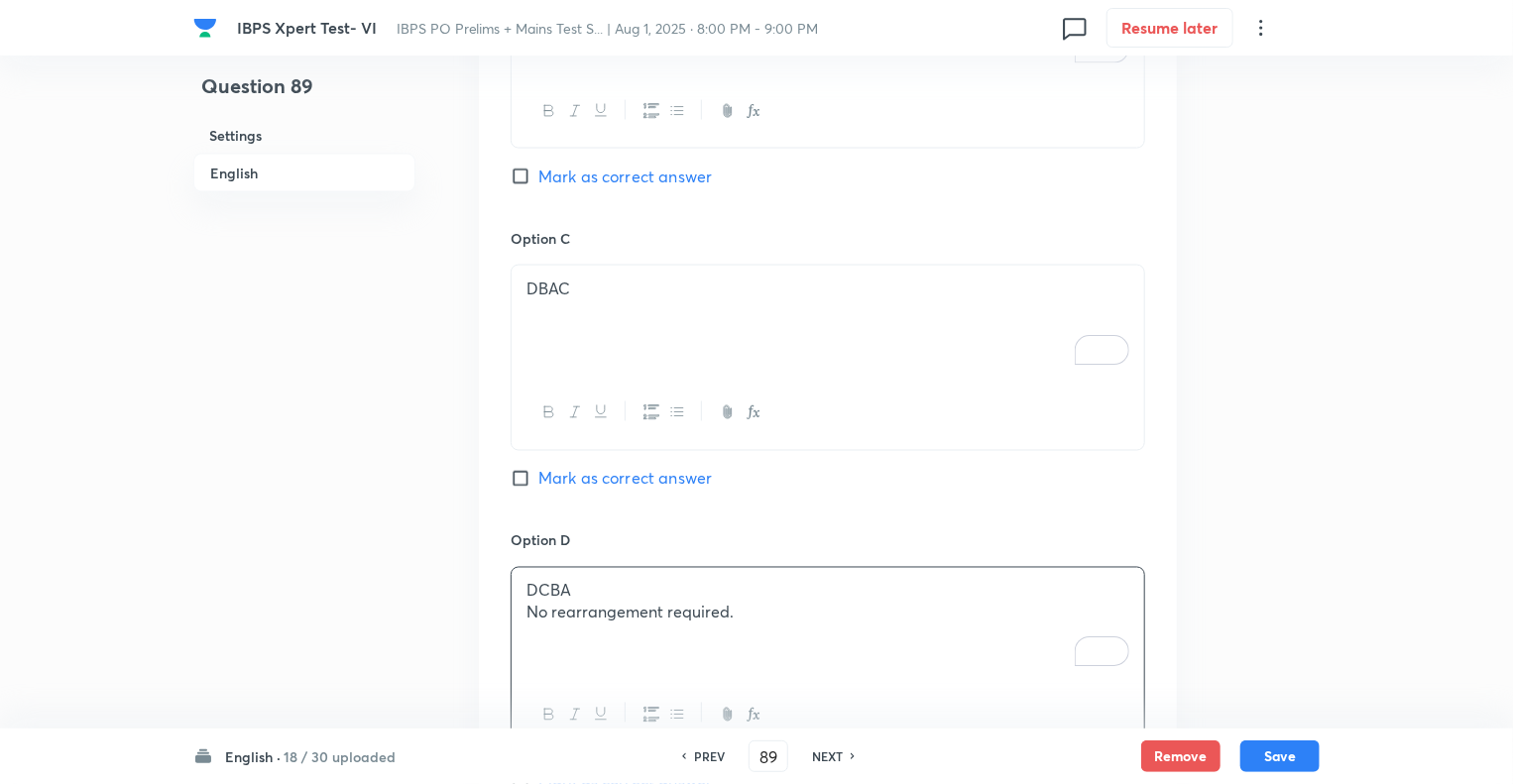 drag, startPoint x: 740, startPoint y: 617, endPoint x: 507, endPoint y: 621, distance: 233.03433 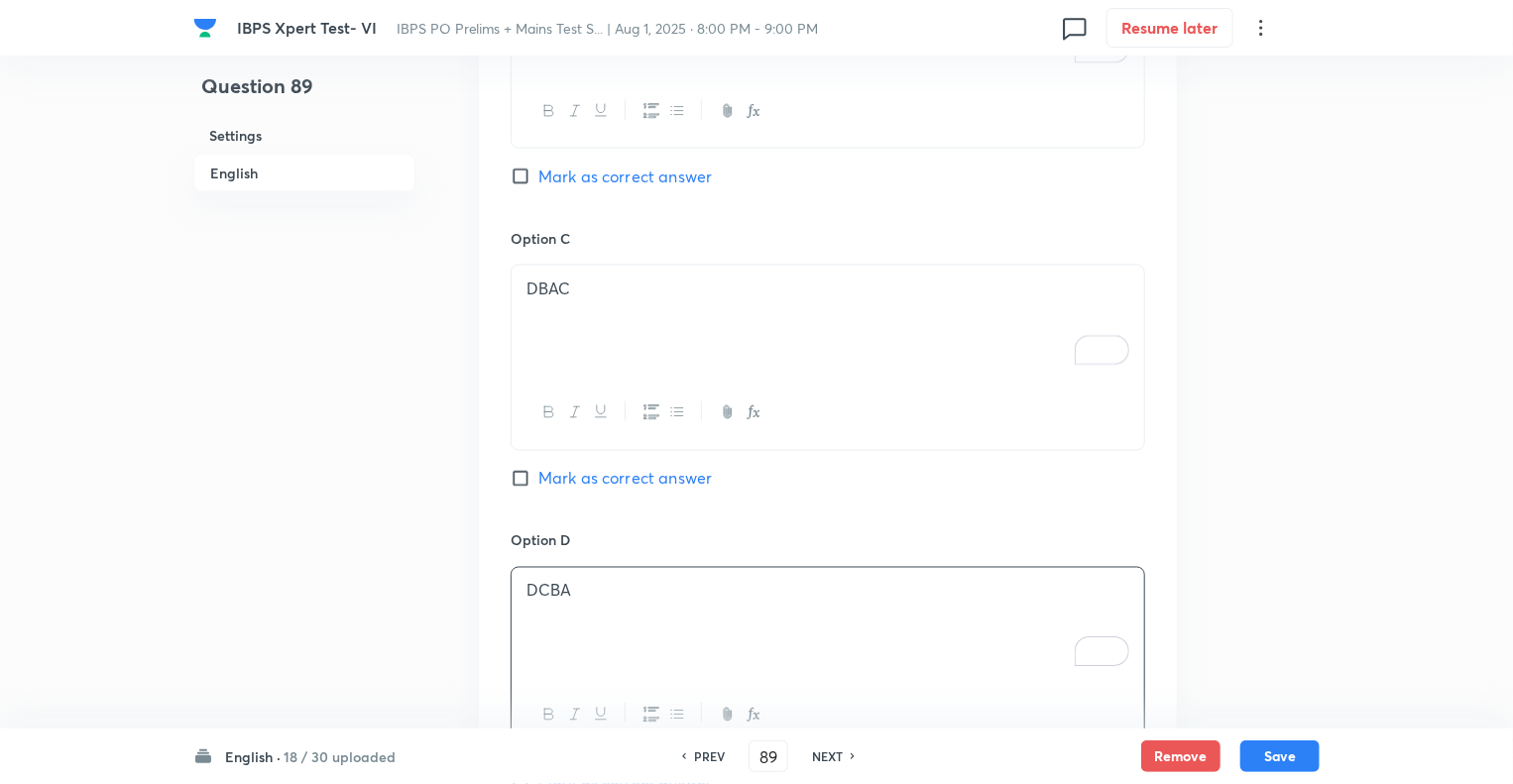 click on "Question 89 Settings English" at bounding box center (304, 124) 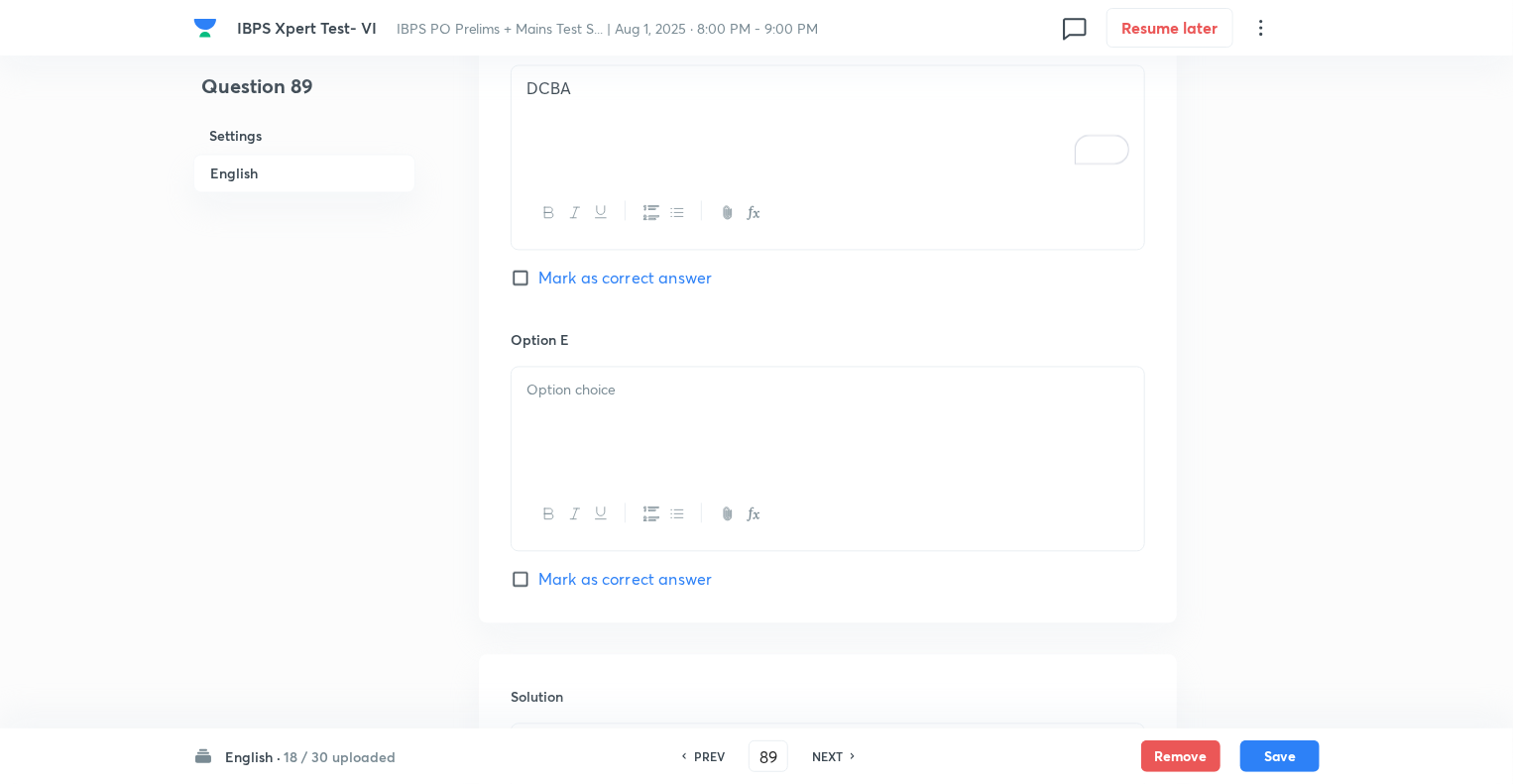 scroll, scrollTop: 2034, scrollLeft: 0, axis: vertical 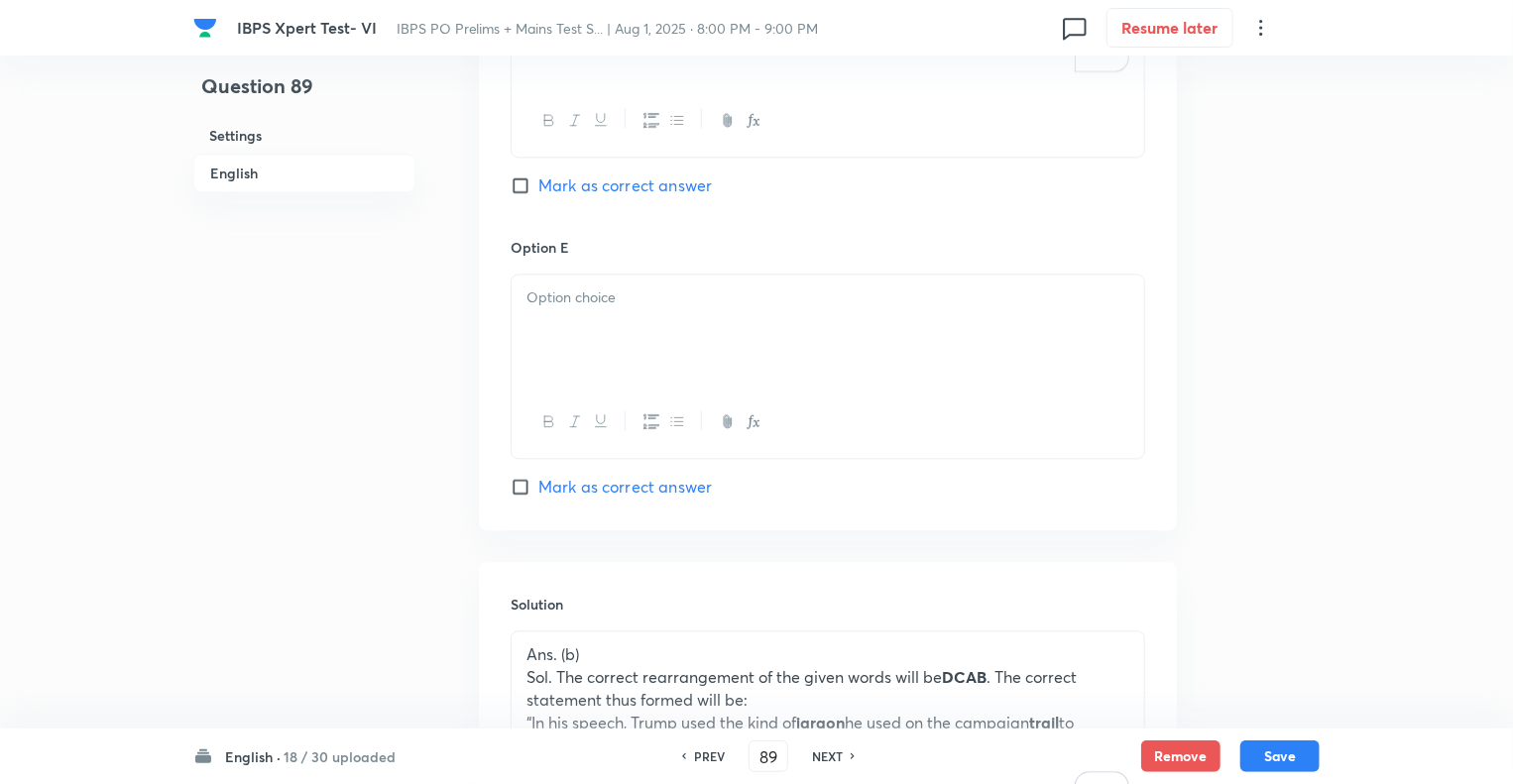 click at bounding box center [828, 330] 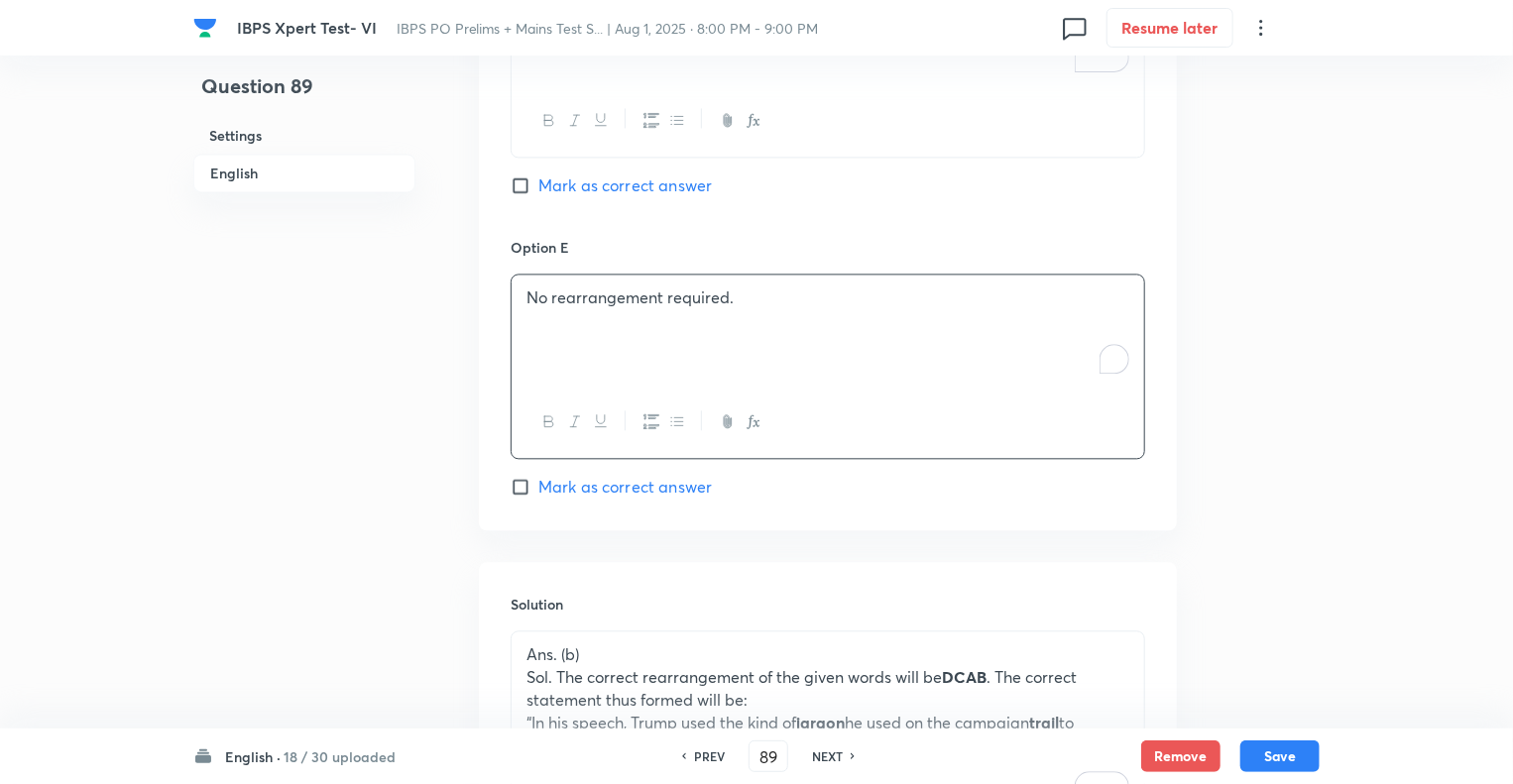 click on "Question 89 Settings English" at bounding box center (304, -471) 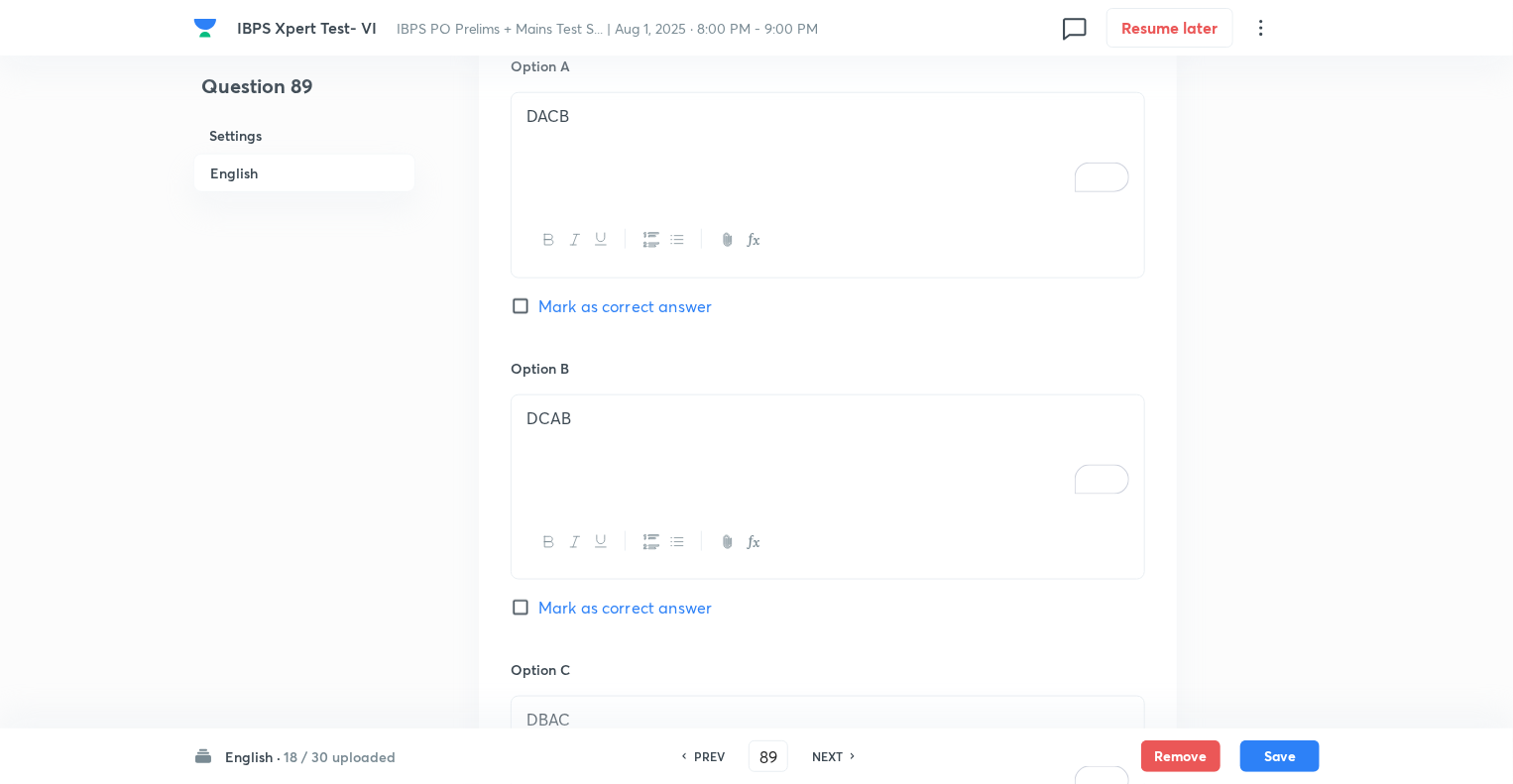 scroll, scrollTop: 1003, scrollLeft: 0, axis: vertical 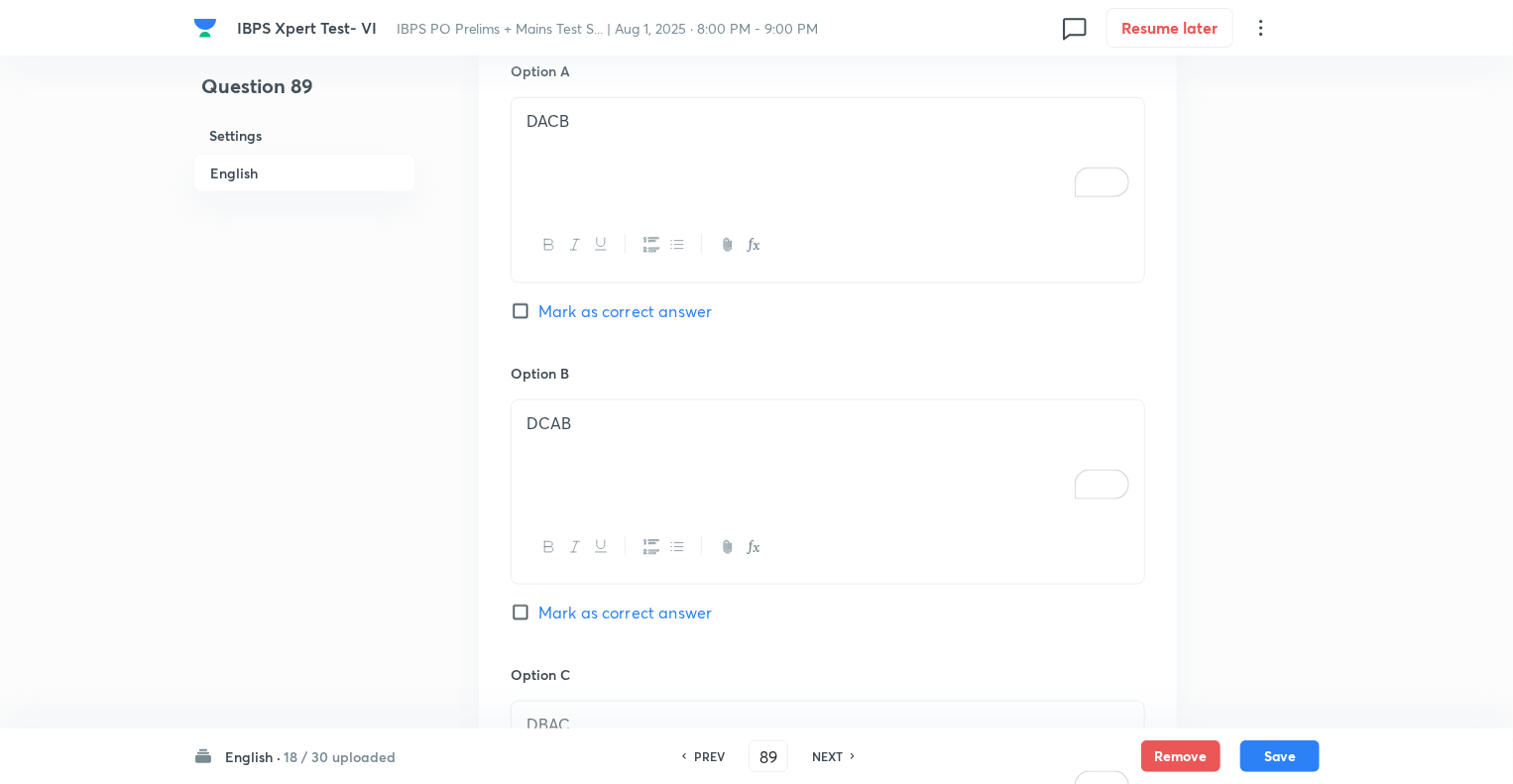click on "Mark as correct answer" at bounding box center (524, 613) 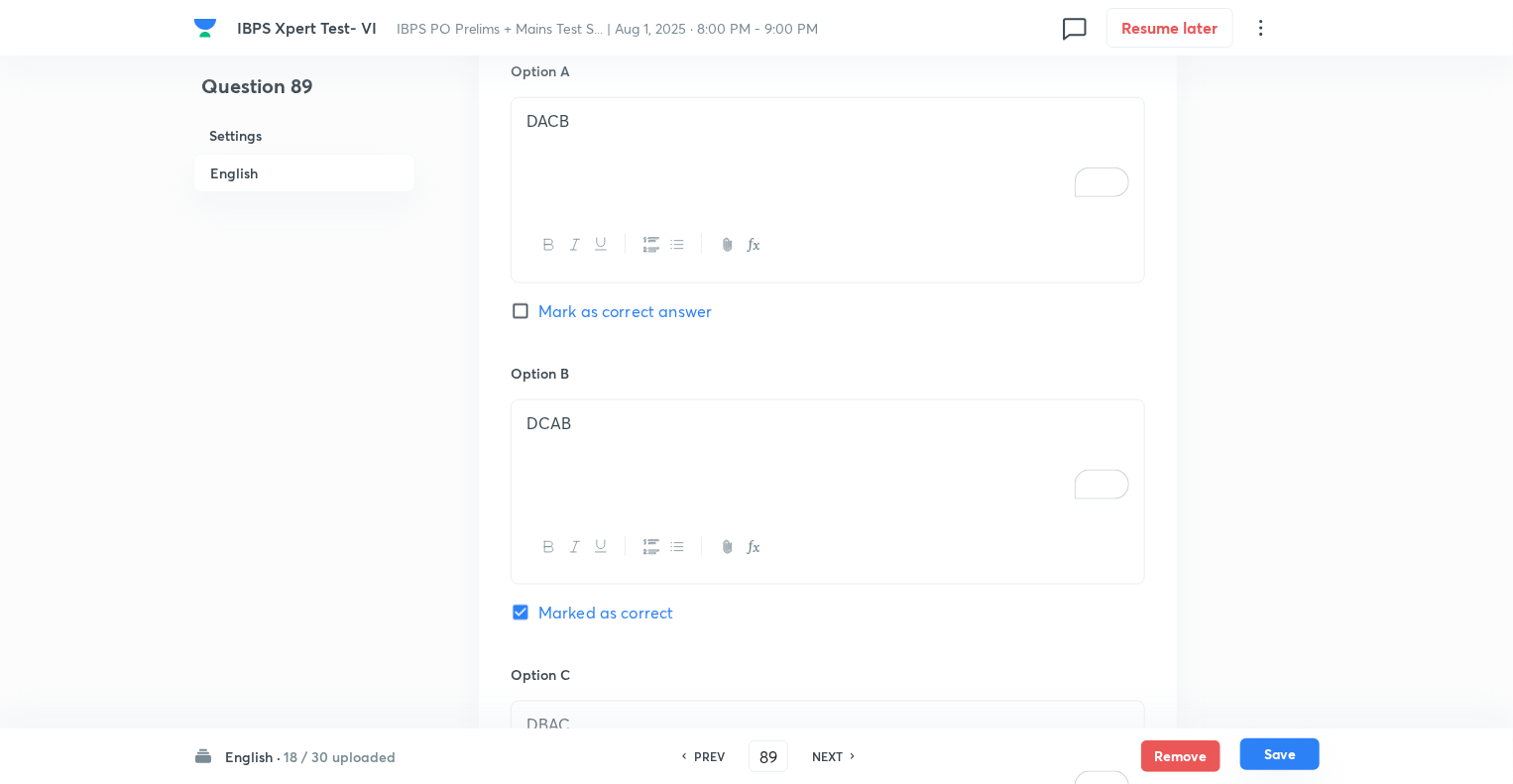 click on "Save" at bounding box center (1280, 754) 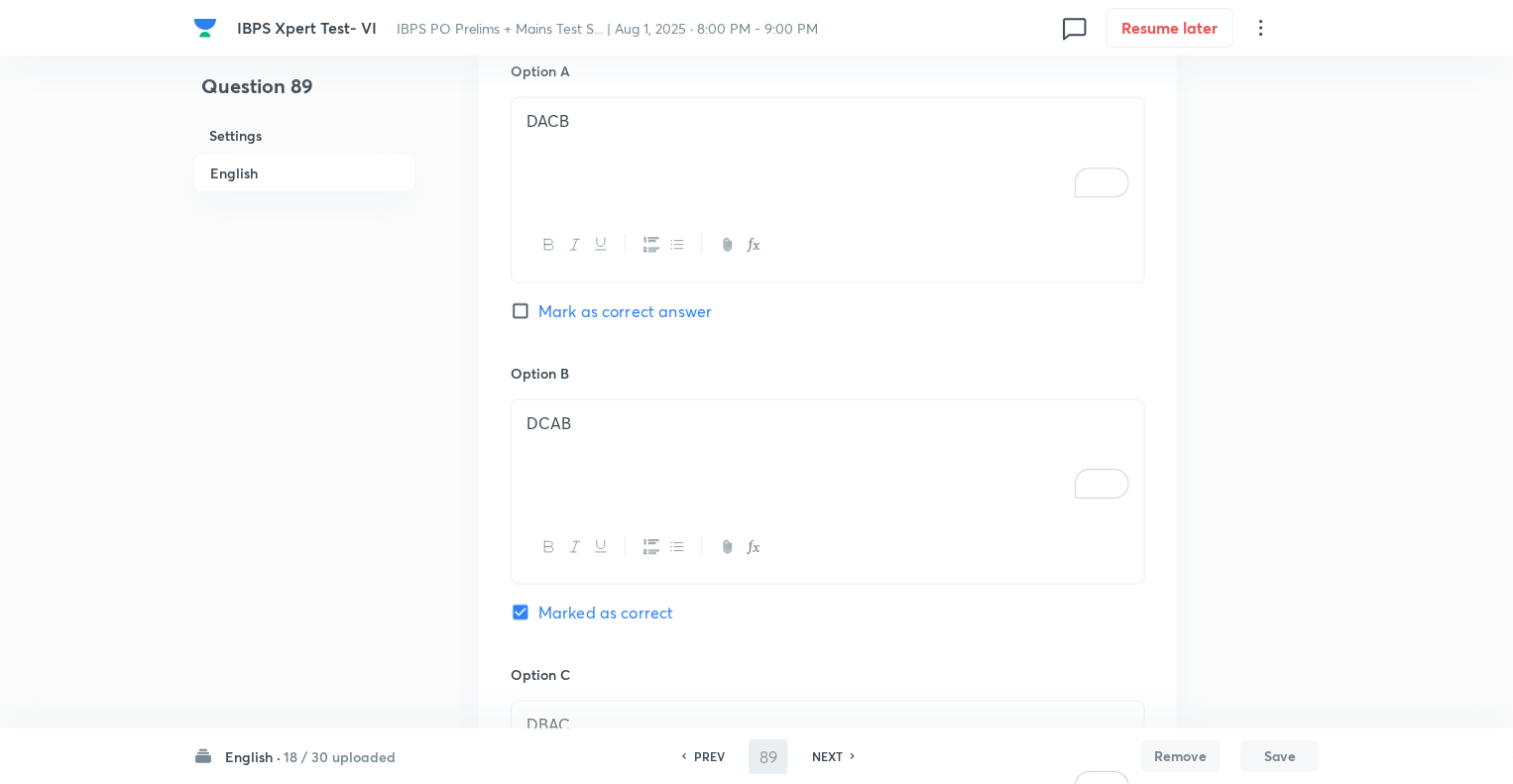 type on "90" 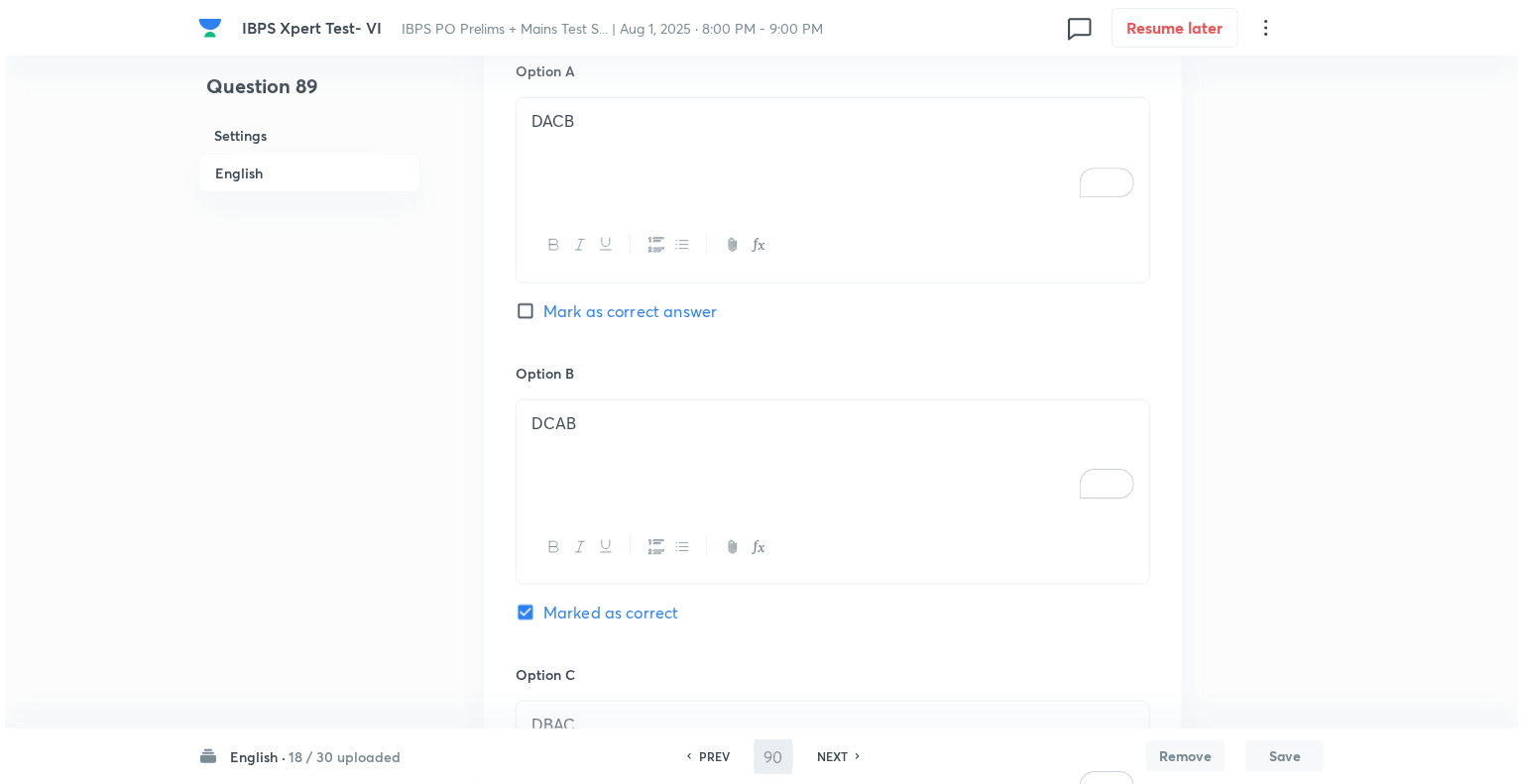 scroll, scrollTop: 0, scrollLeft: 0, axis: both 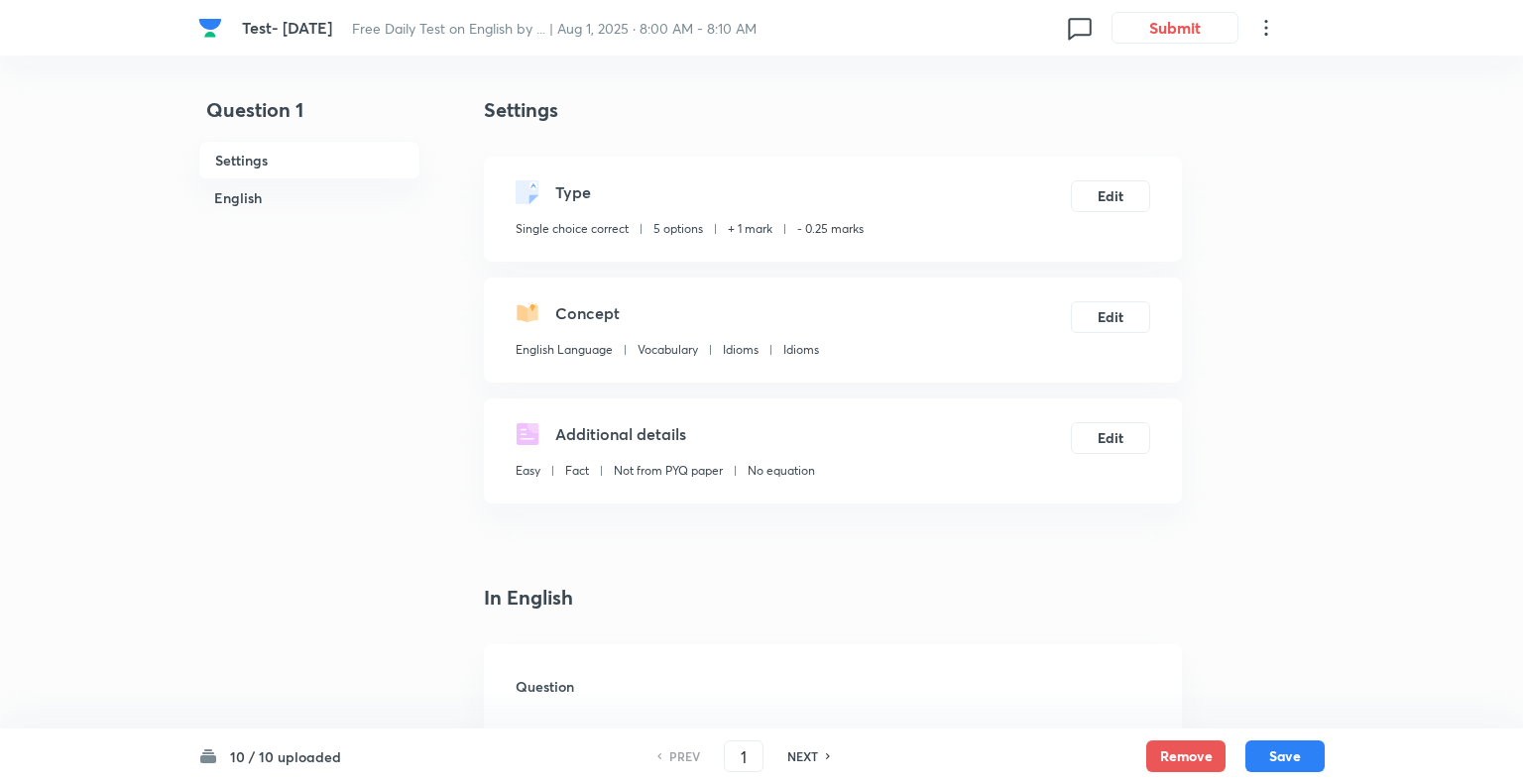 checkbox on "true" 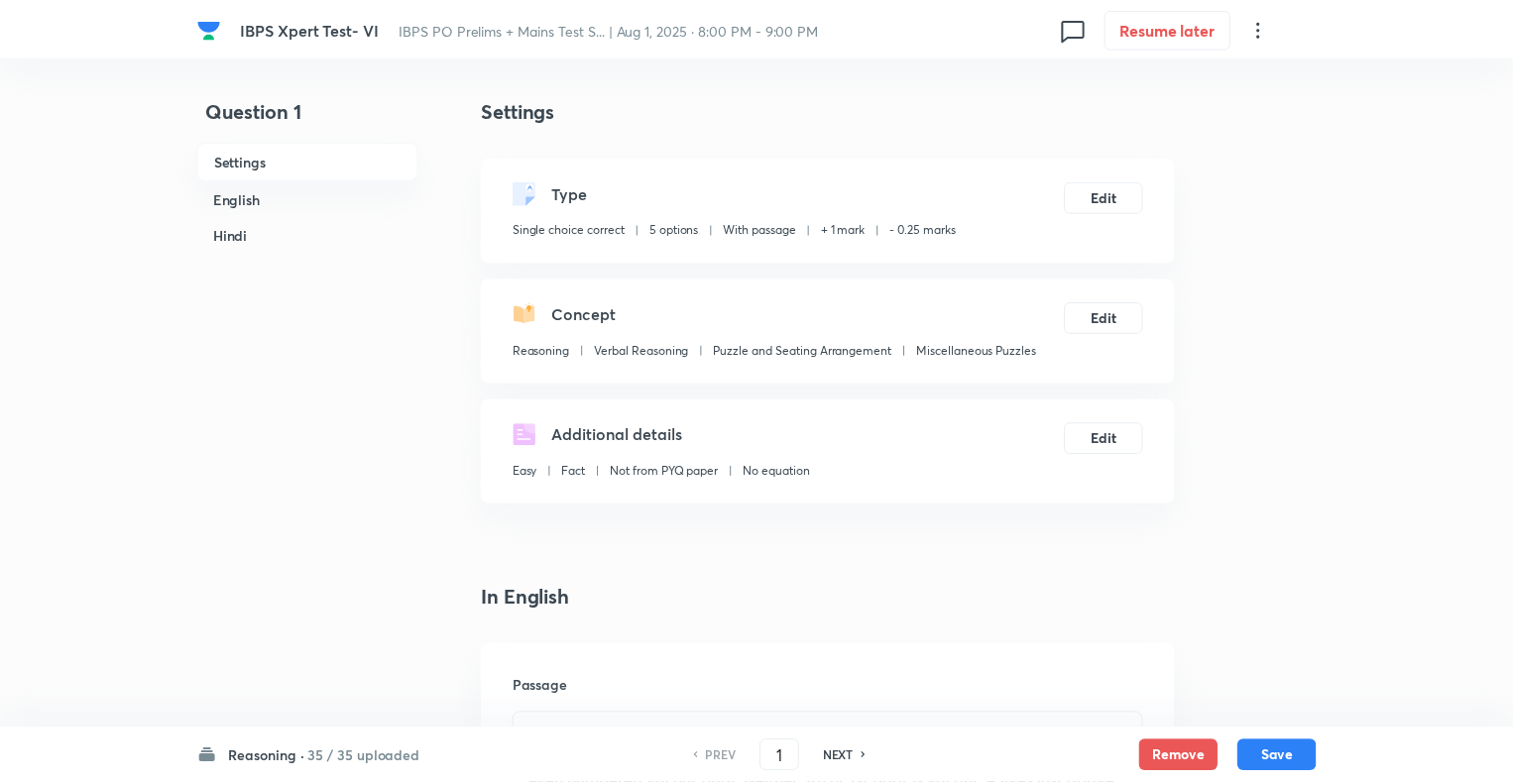 scroll, scrollTop: 0, scrollLeft: 0, axis: both 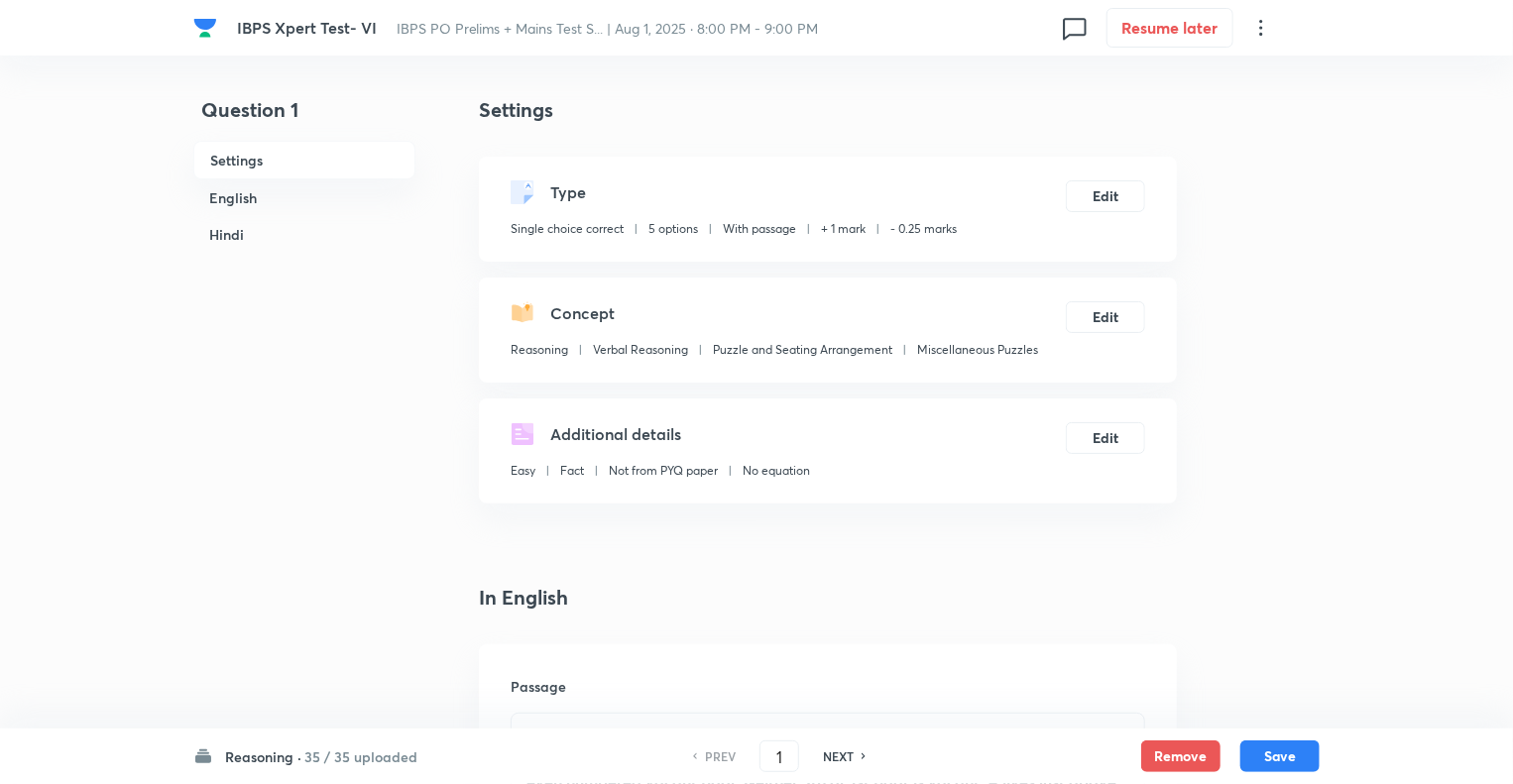 click on "Question 1 Settings English Hindi Settings Type Single choice correct 5 options With passage + 1 mark - 0.25 marks Edit Concept Reasoning Verbal Reasoning Puzzle and Seating Arrangement Miscellaneous Puzzles Edit Additional details Easy Fact Not from PYQ paper No equation Edit In English Passage Nine persons A, B, C, D, E, F, G, H, I are living in a nine storeyed building with two vacant floors. The odd numbered vacant floor is above but not just above the even numbered vacant floor. Neither 9th or 1st floor is vacant. A lives just above F. D lives just below one of the vacant floor. E lives on a singly occupied odd numbered floor but not top or bottom most floor. G lives just above B. F lives just above the odd numbered vacant floor. There are three floors between the floors on which C and G live. Only two people live between D and B. C and H live together on an even numbered floor. Question How many floors between C and G? Option A (1) One Mark as correct answer Option B (2) Two Mark as correct answer" at bounding box center [756, 3160] 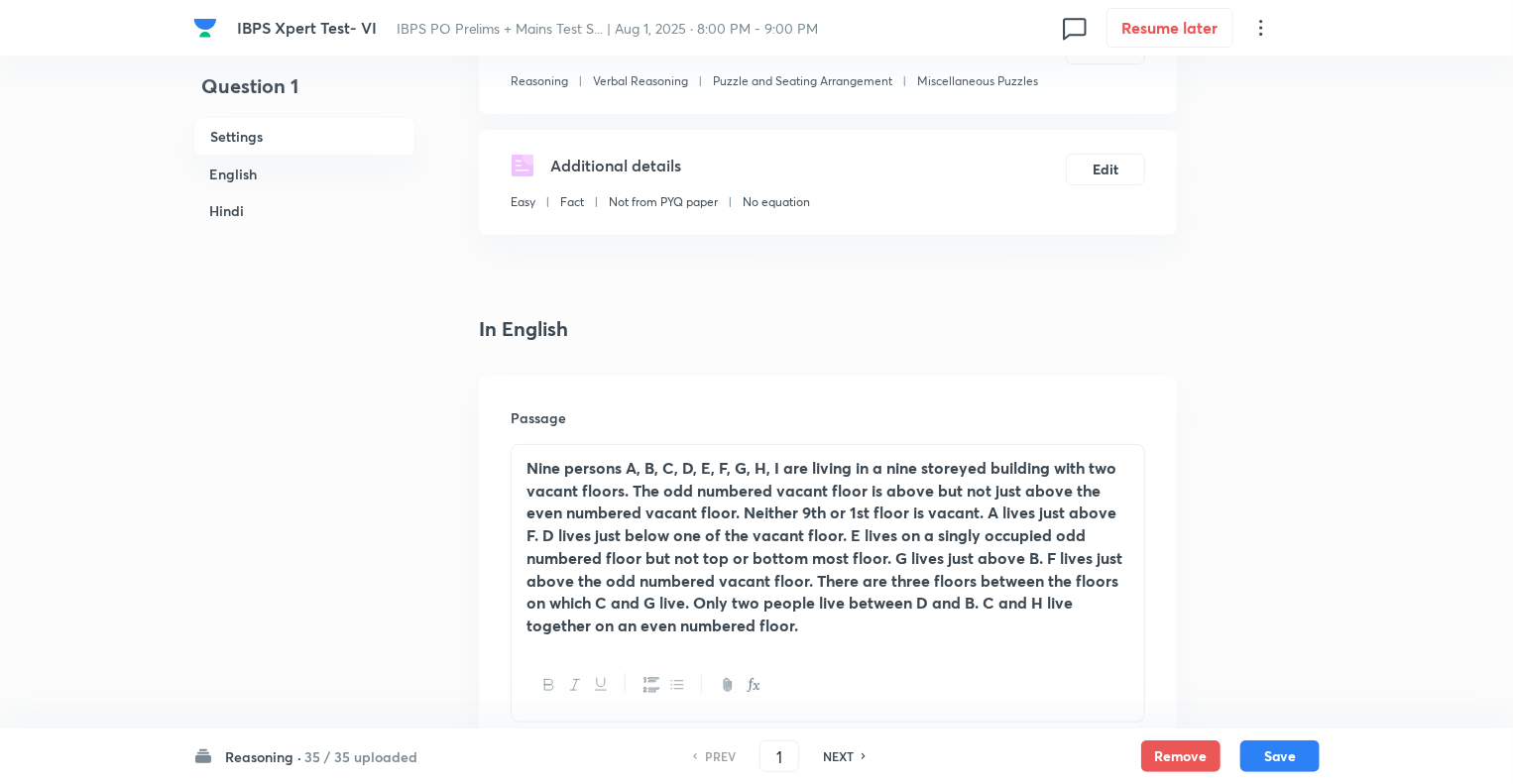 scroll, scrollTop: 317, scrollLeft: 0, axis: vertical 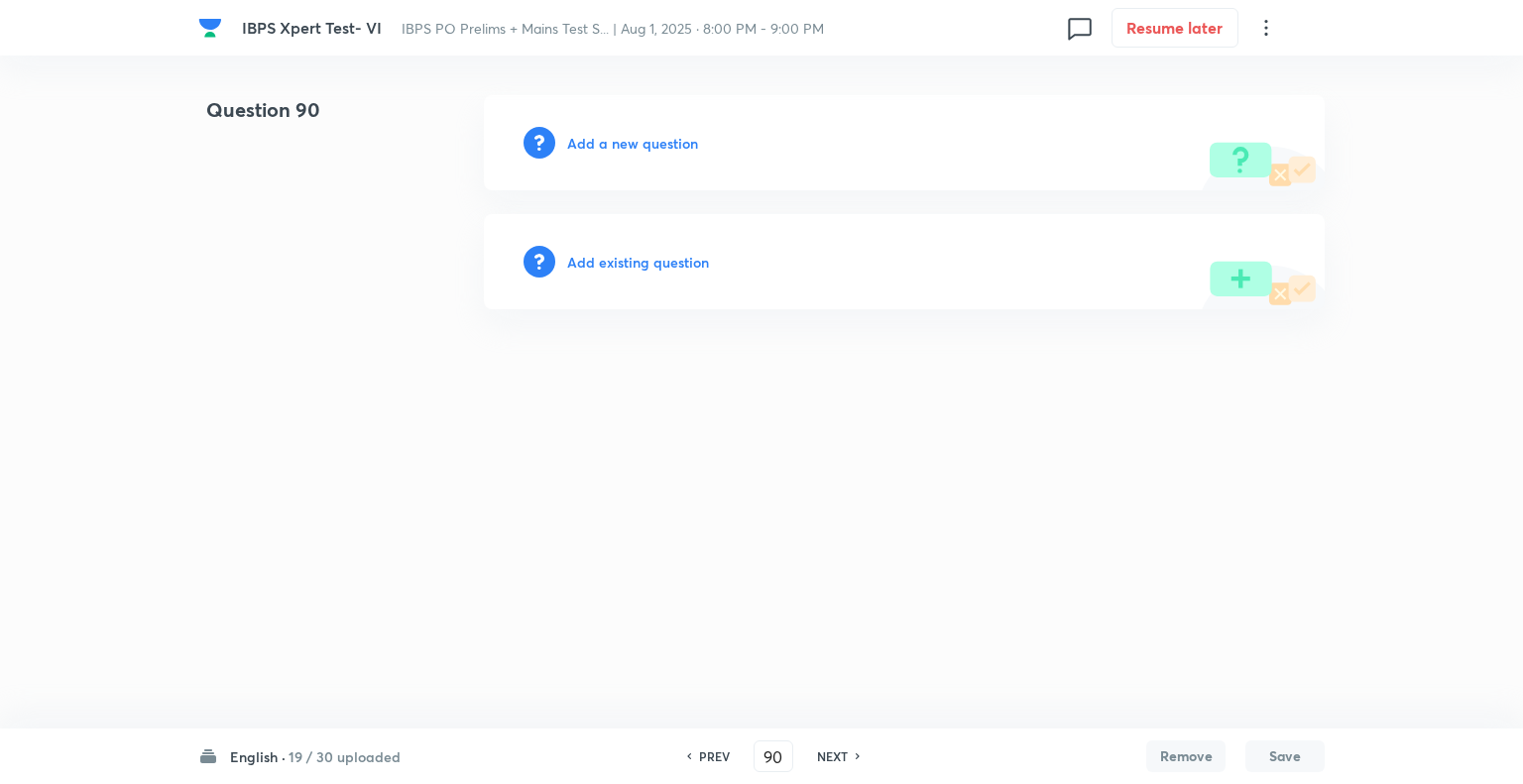 click on "PREV" at bounding box center [714, 756] 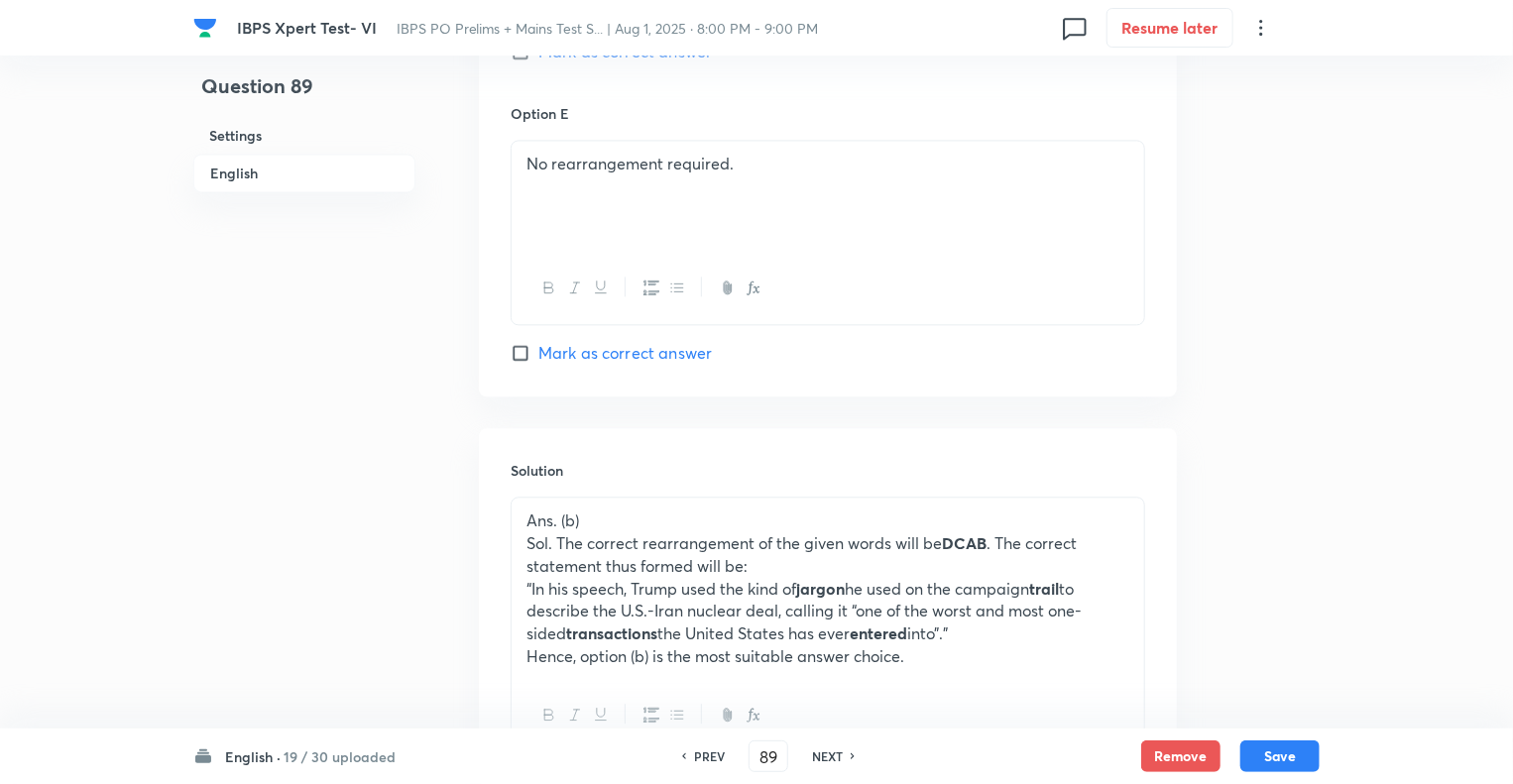scroll, scrollTop: 2260, scrollLeft: 0, axis: vertical 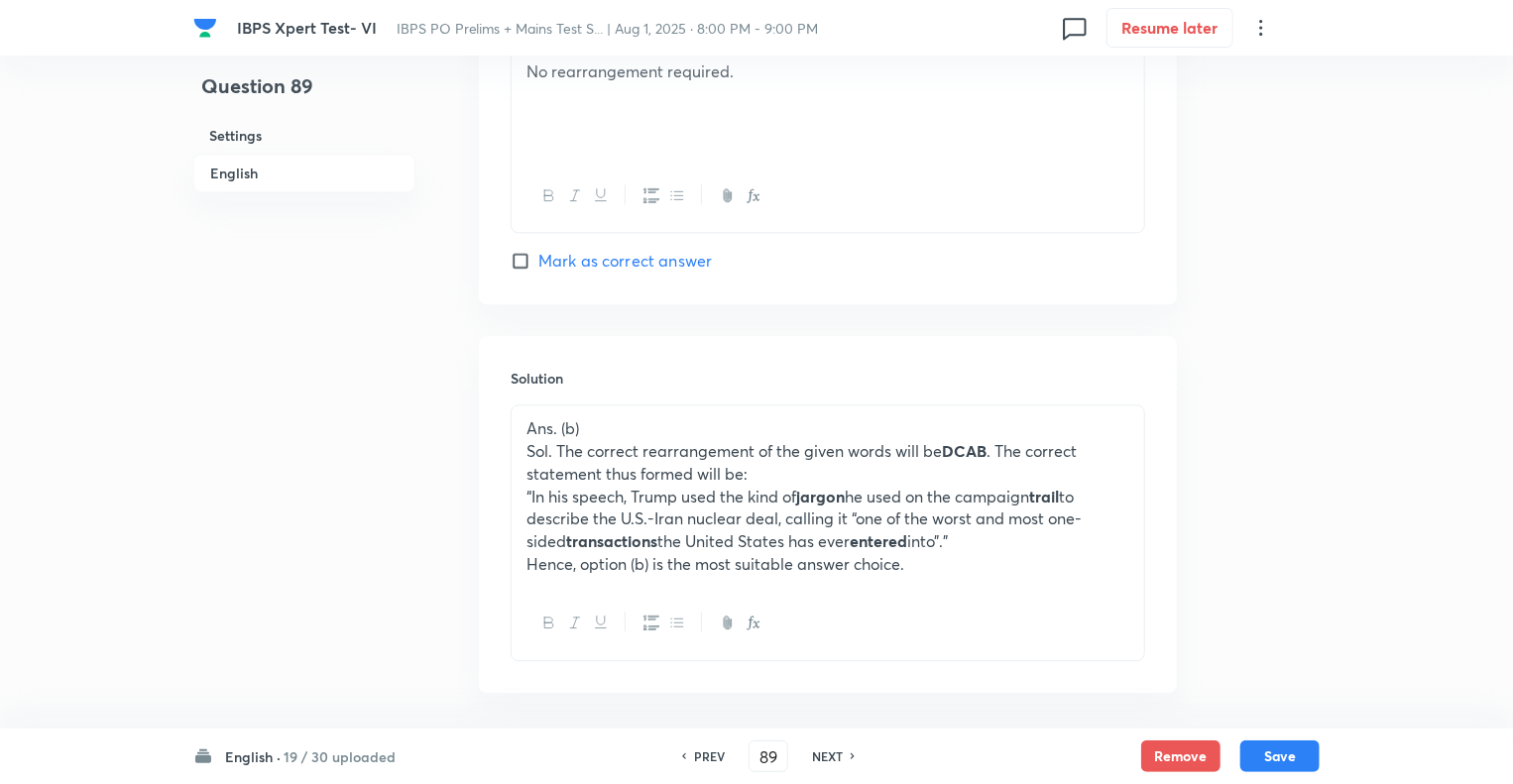 click on "NEXT" at bounding box center [827, 756] 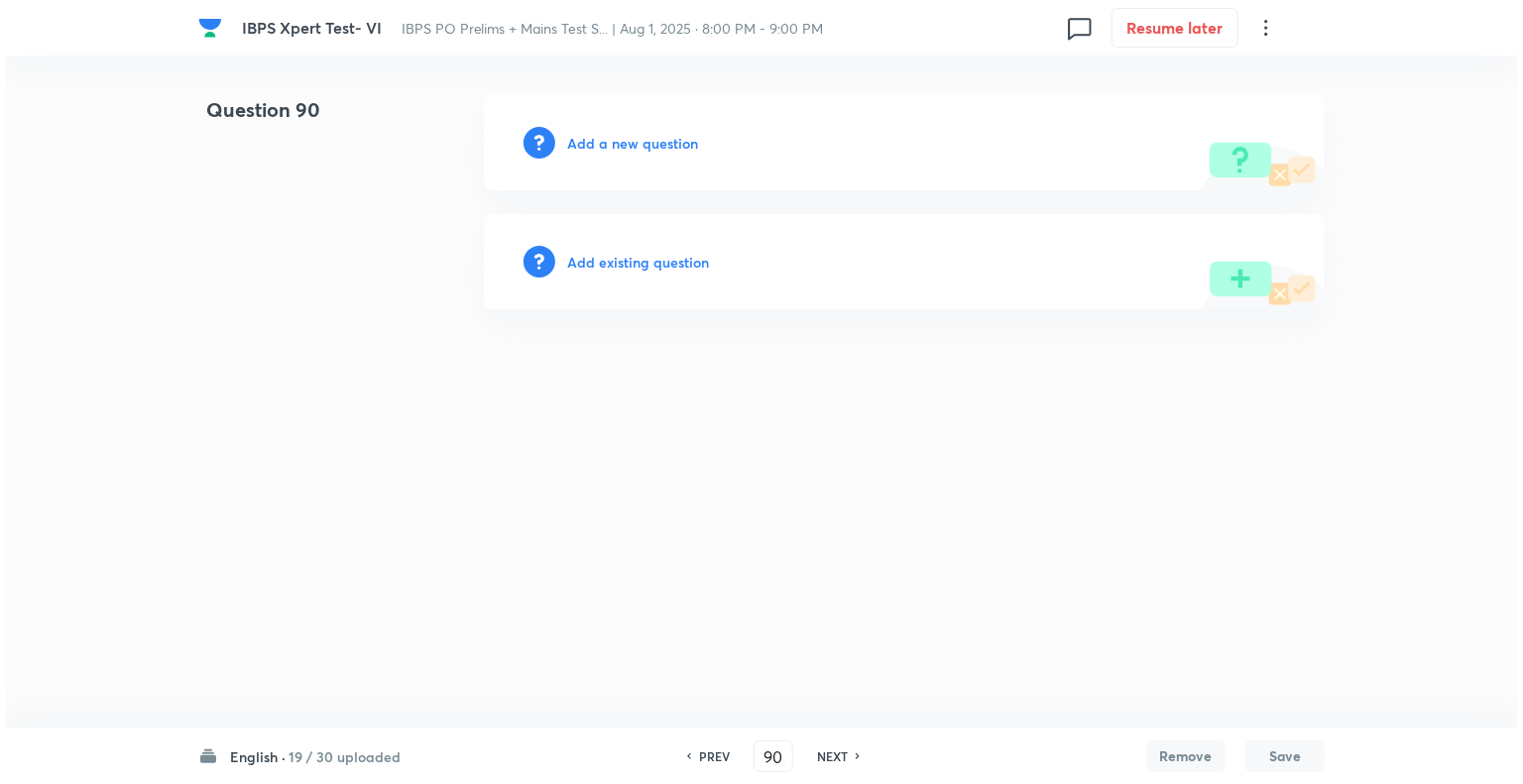 scroll, scrollTop: 0, scrollLeft: 0, axis: both 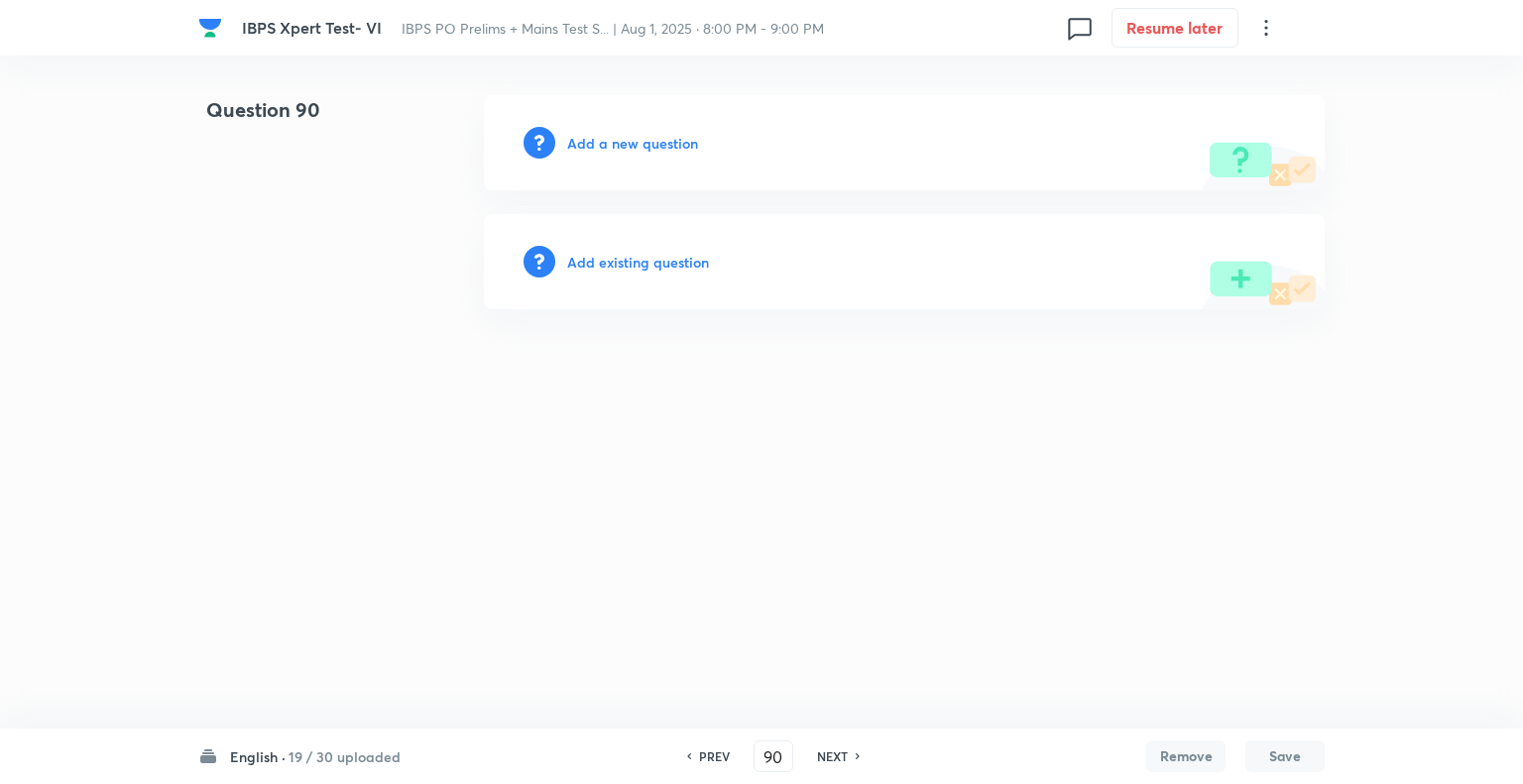 click on "Add a new question" at bounding box center (633, 143) 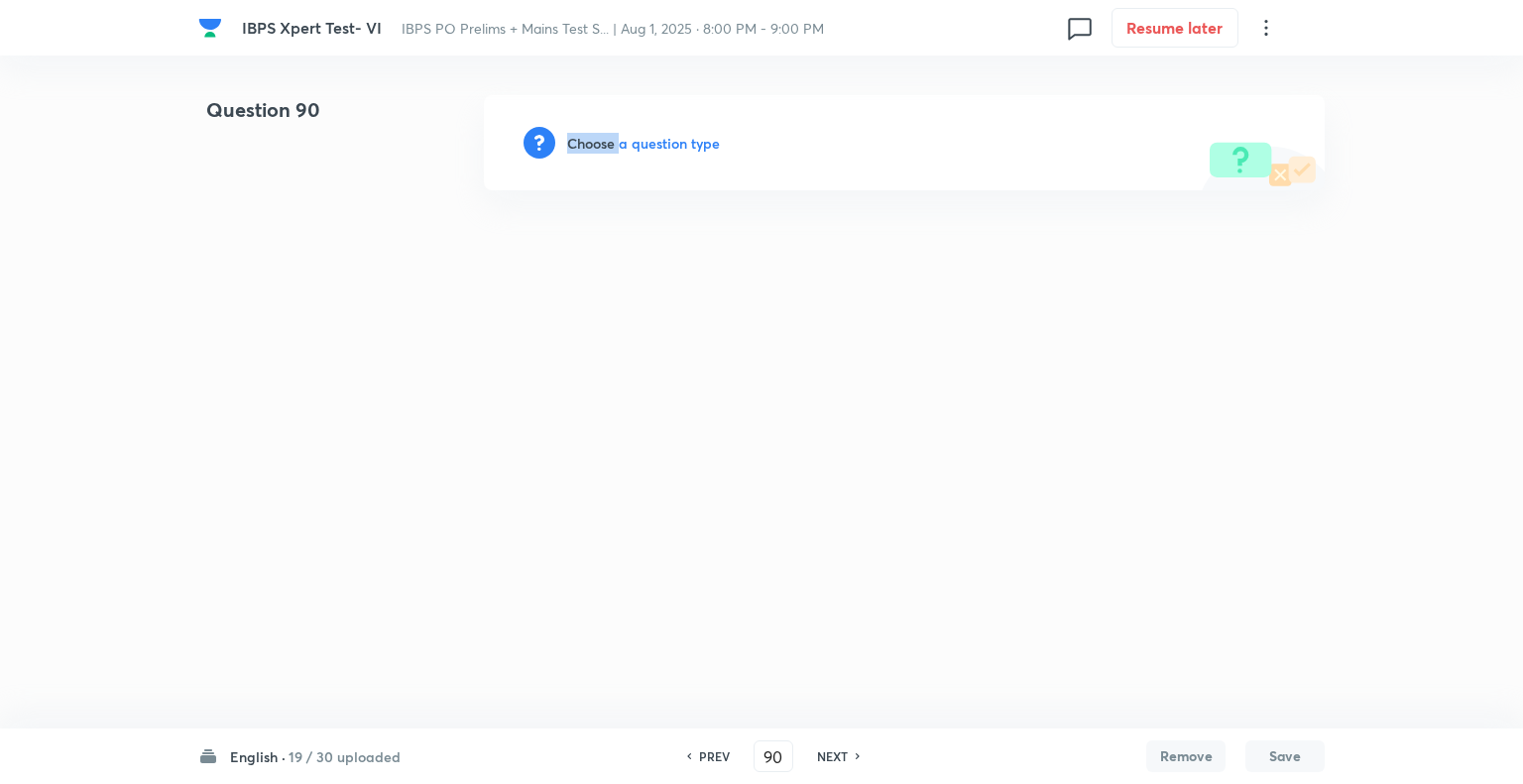 click on "Choose a question type" at bounding box center [644, 143] 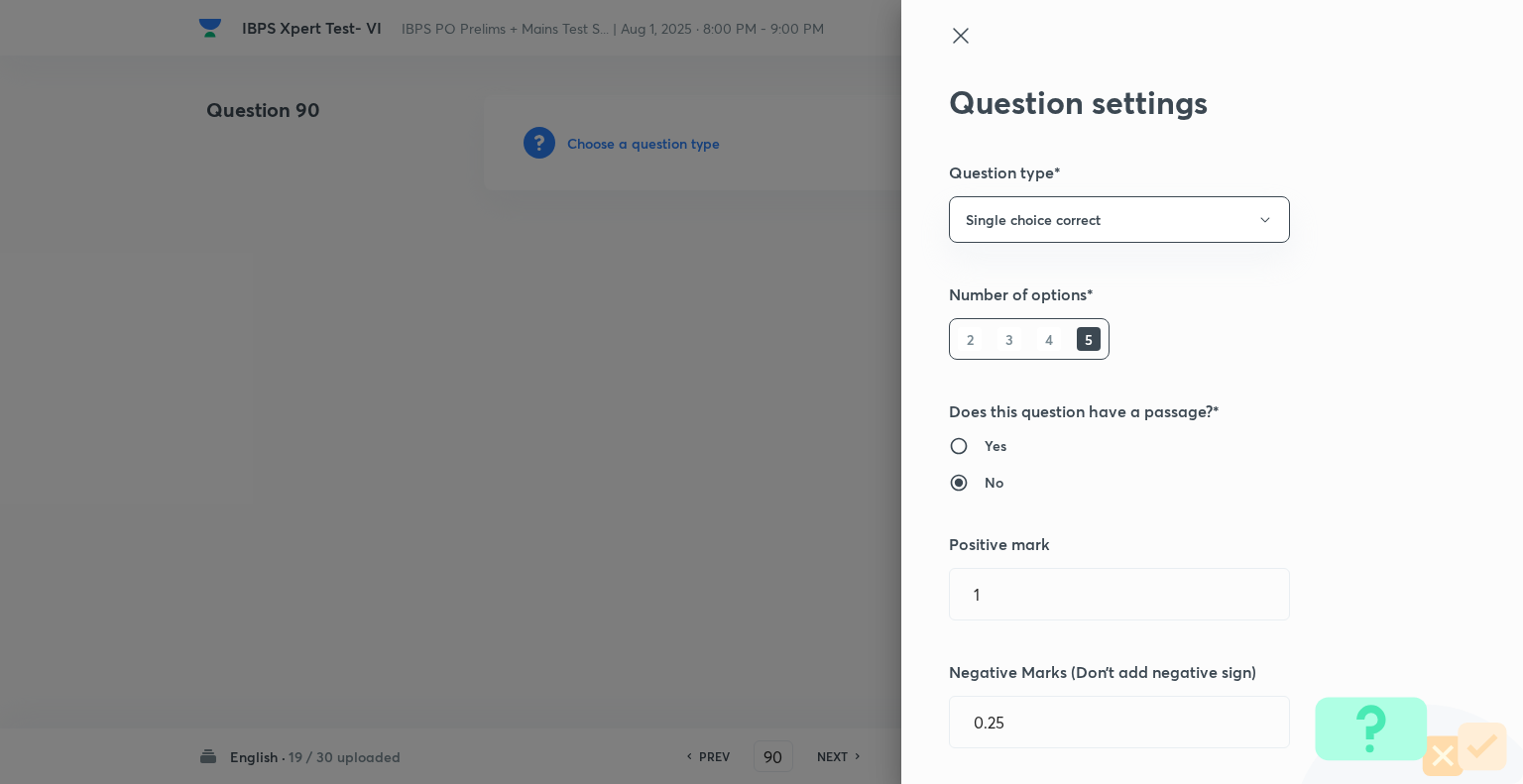 click at bounding box center [762, 392] 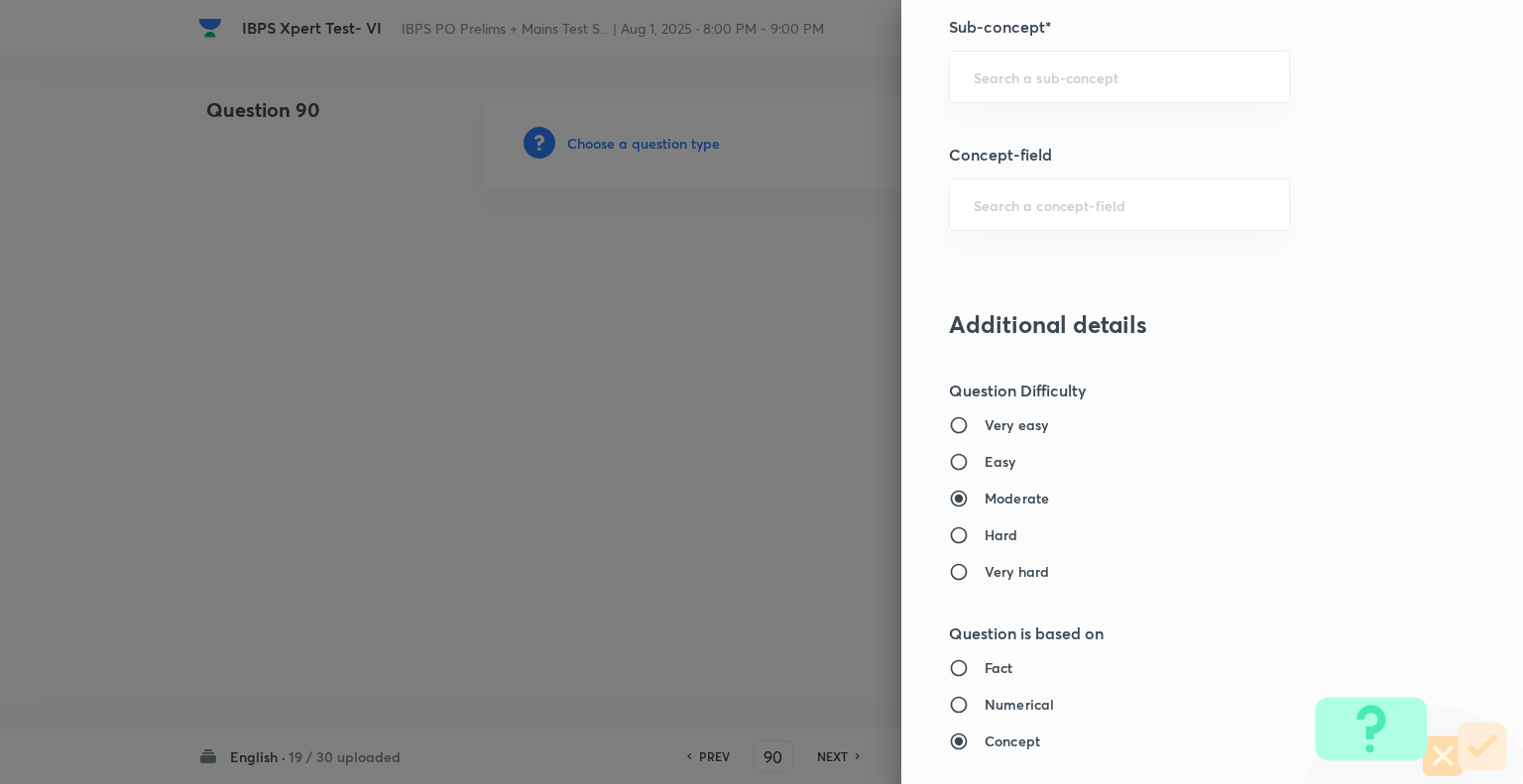 scroll, scrollTop: 1285, scrollLeft: 0, axis: vertical 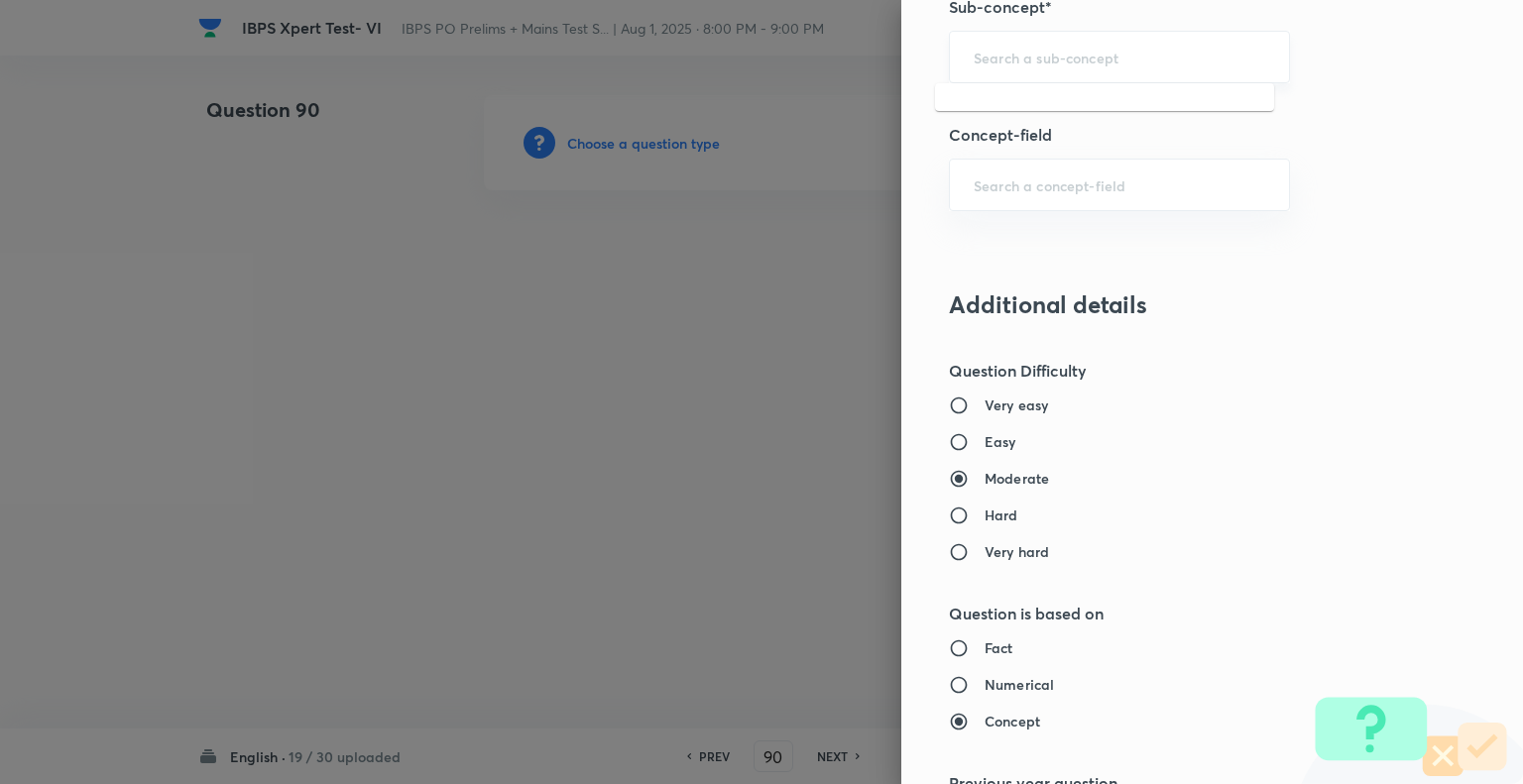 click at bounding box center (1119, 56) 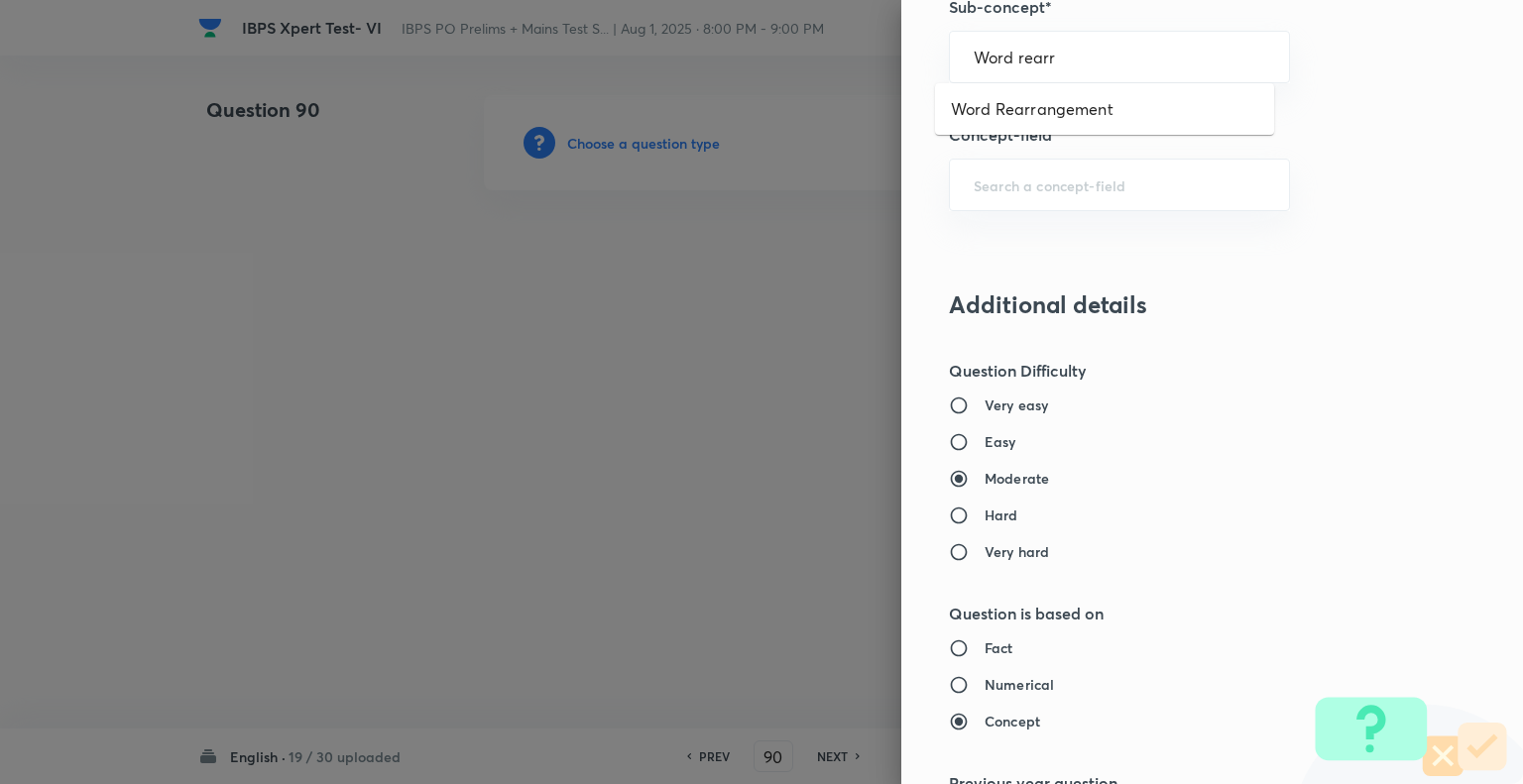 click on "Word Rearrangement" at bounding box center (1105, 109) 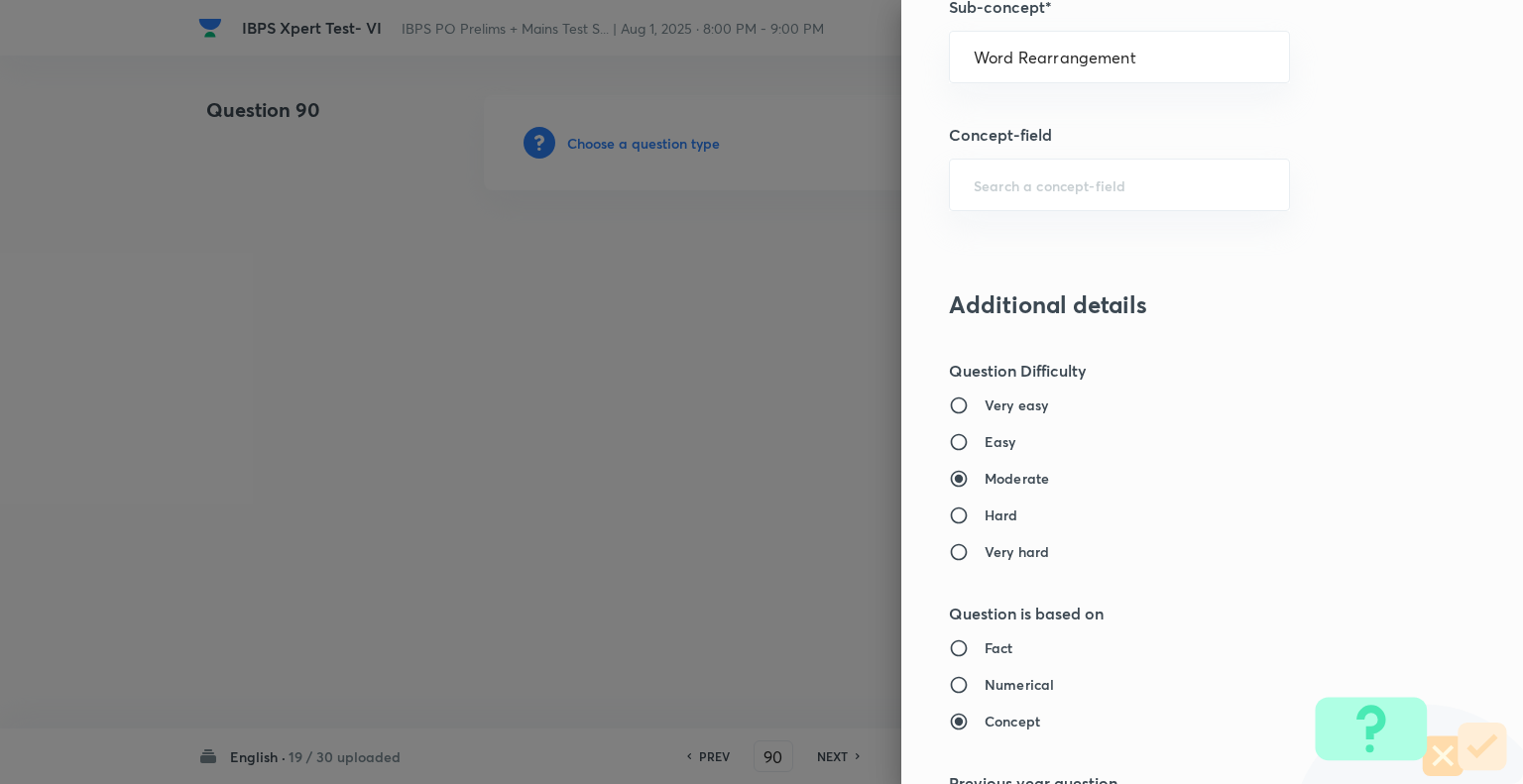 type on "English Language" 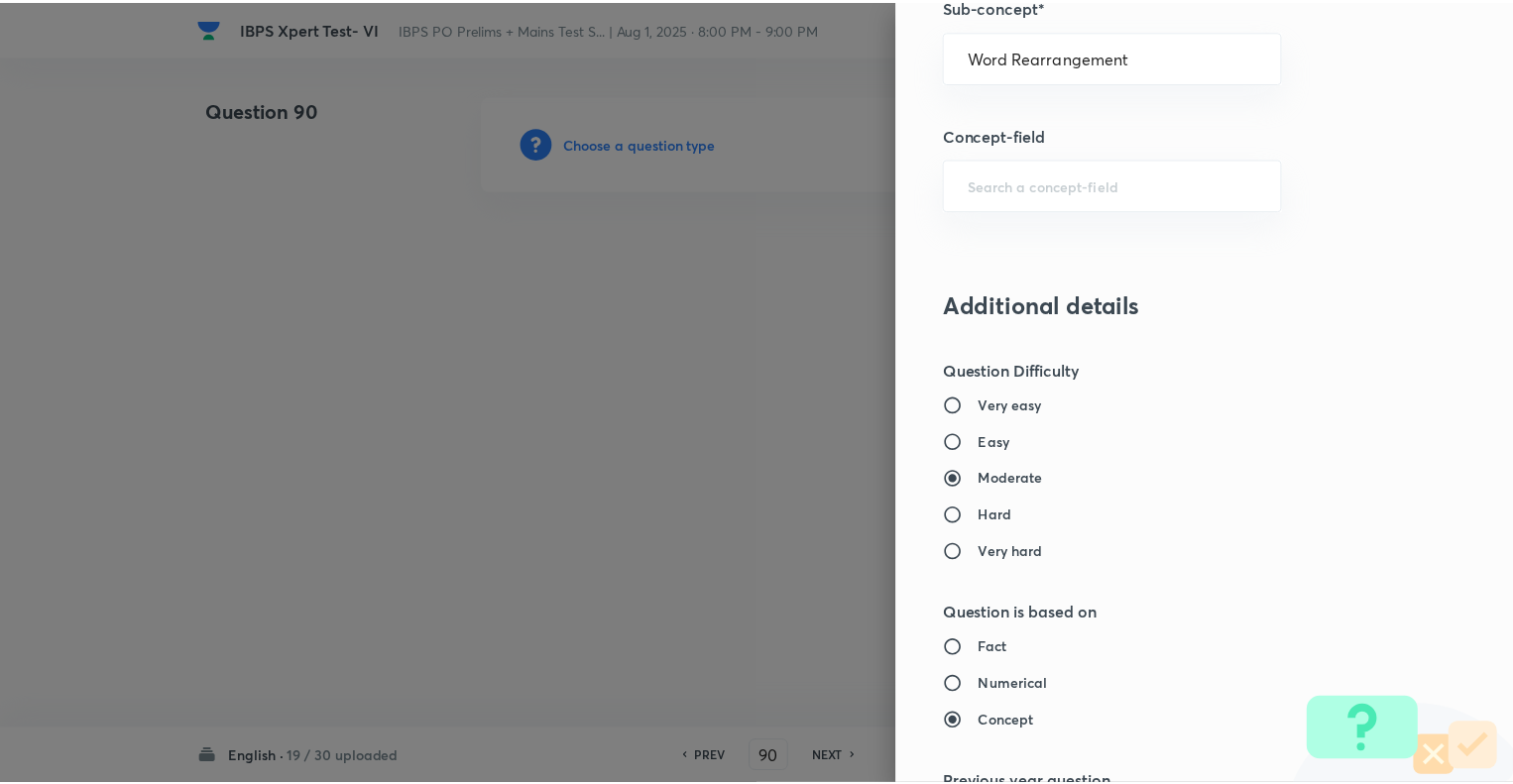 scroll, scrollTop: 1914, scrollLeft: 0, axis: vertical 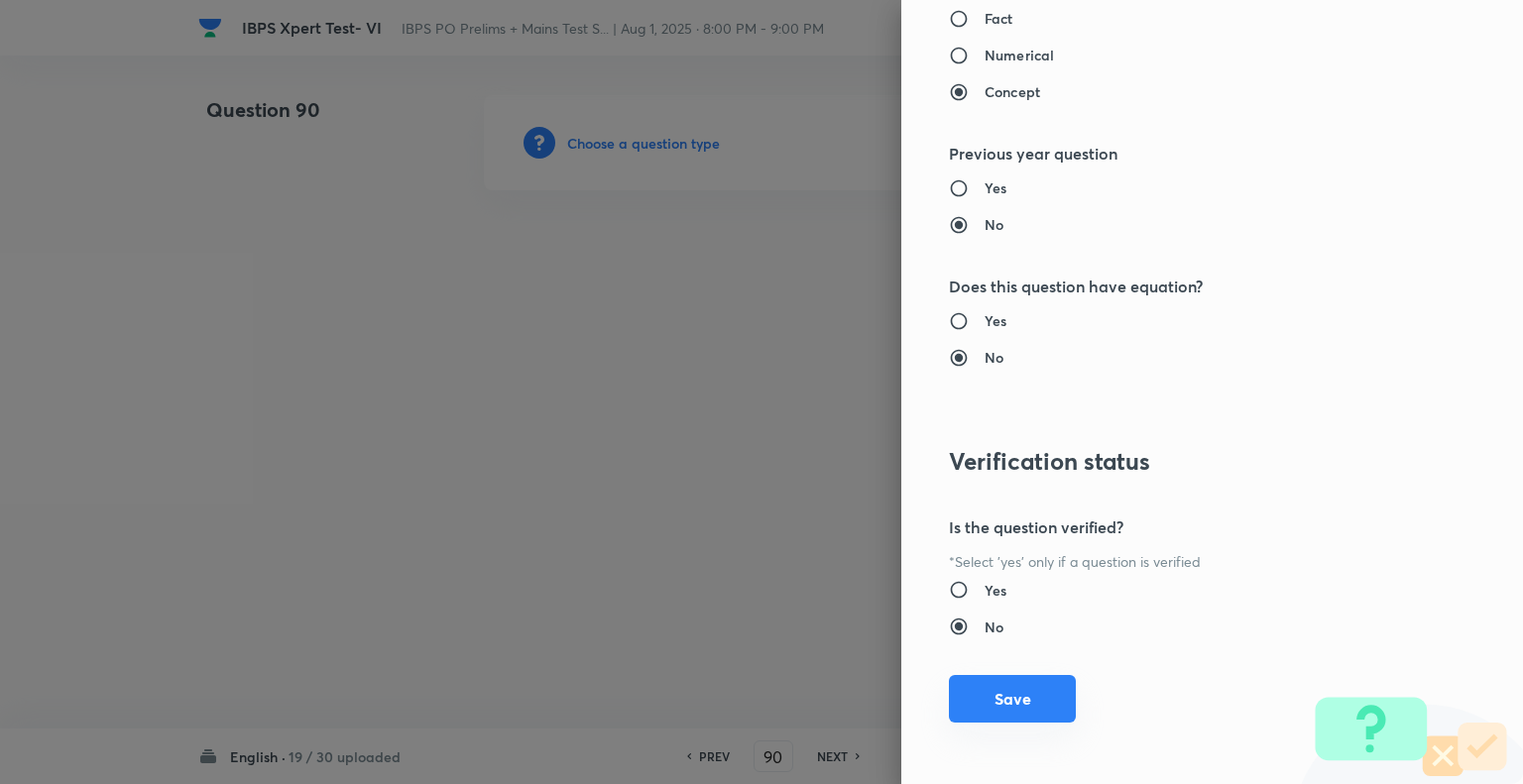 click on "Save" at bounding box center [1012, 699] 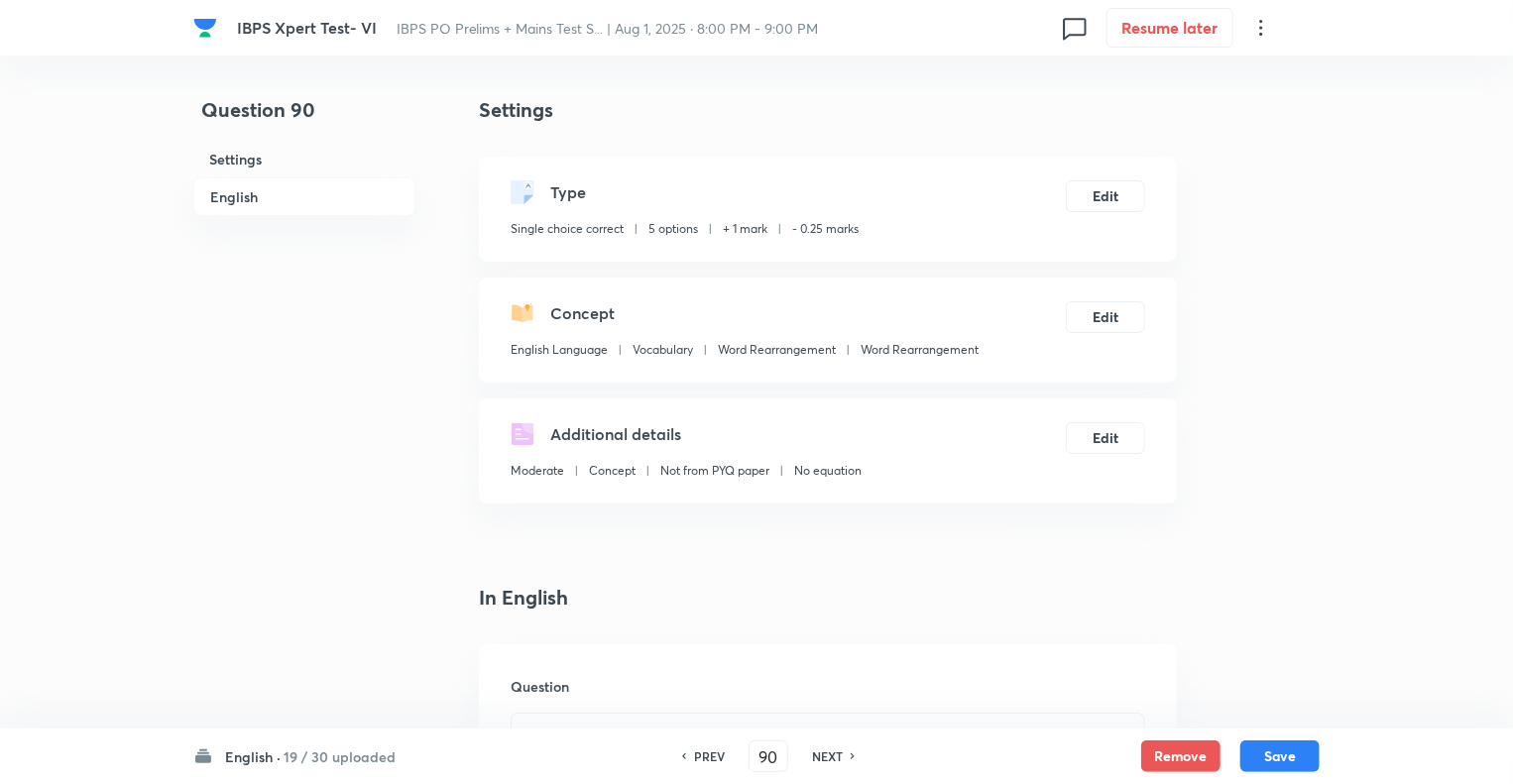 click on "Settings Type Single choice correct 5 options + 1 mark - 0.25 marks Edit Concept English Language Vocabulary Word Rearrangement Word Rearrangement Edit Additional details Moderate Concept Not from PYQ paper No equation Edit In English Question Option A Mark as correct answer Option B Mark as correct answer Option C Mark as correct answer Option D Mark as correct answer Option E Mark as correct answer Solution" at bounding box center [828, 1453] 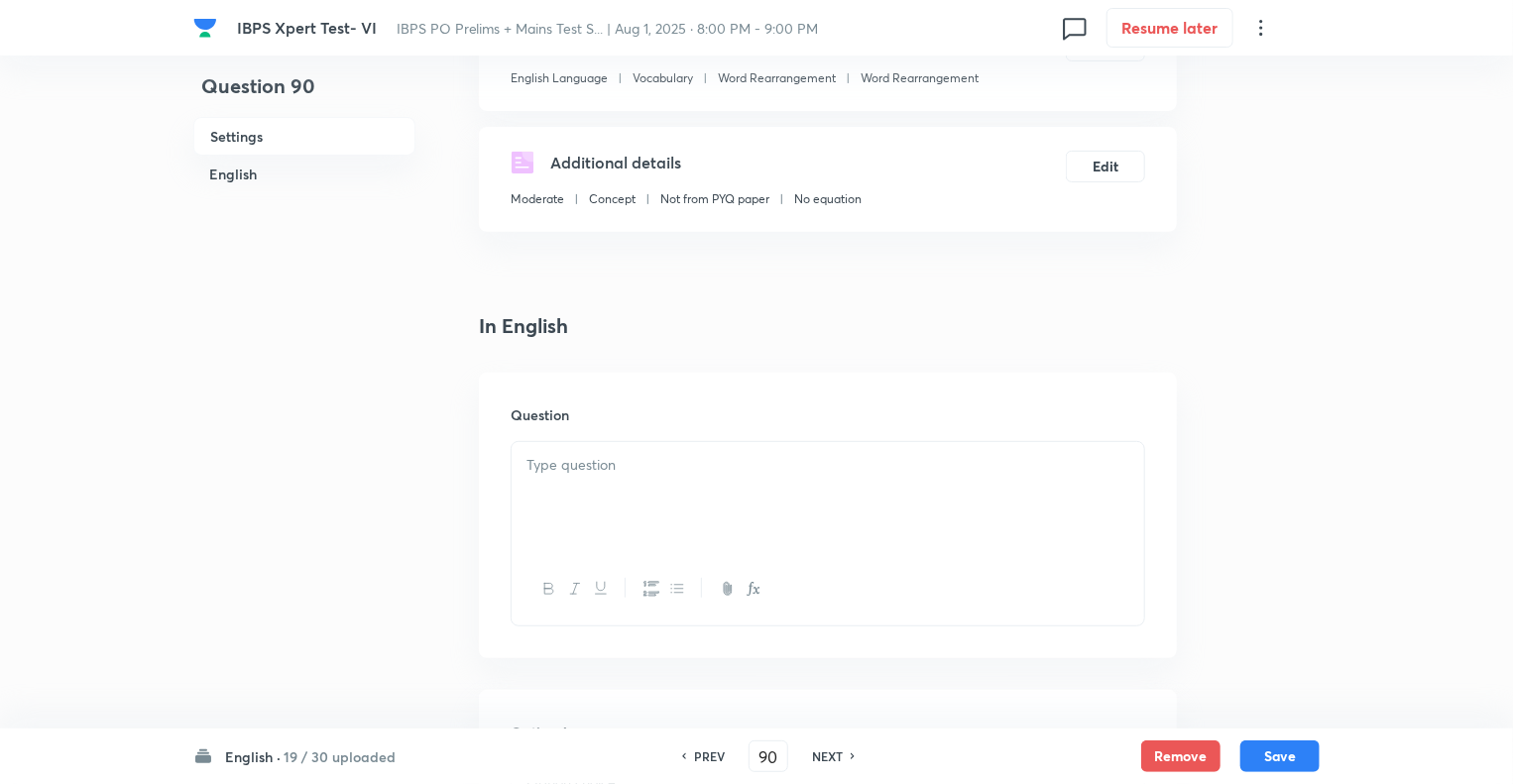 scroll, scrollTop: 357, scrollLeft: 0, axis: vertical 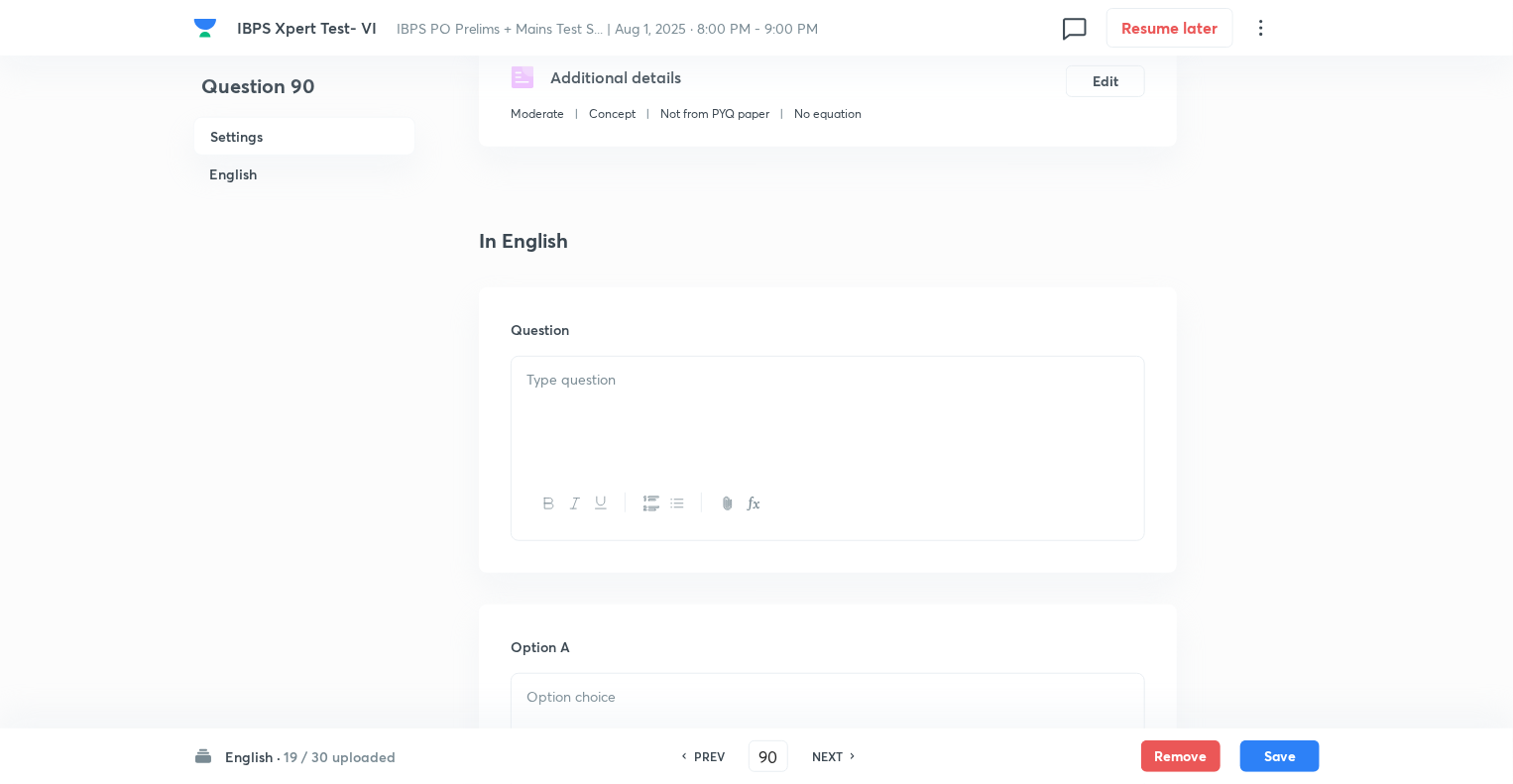 click at bounding box center [828, 412] 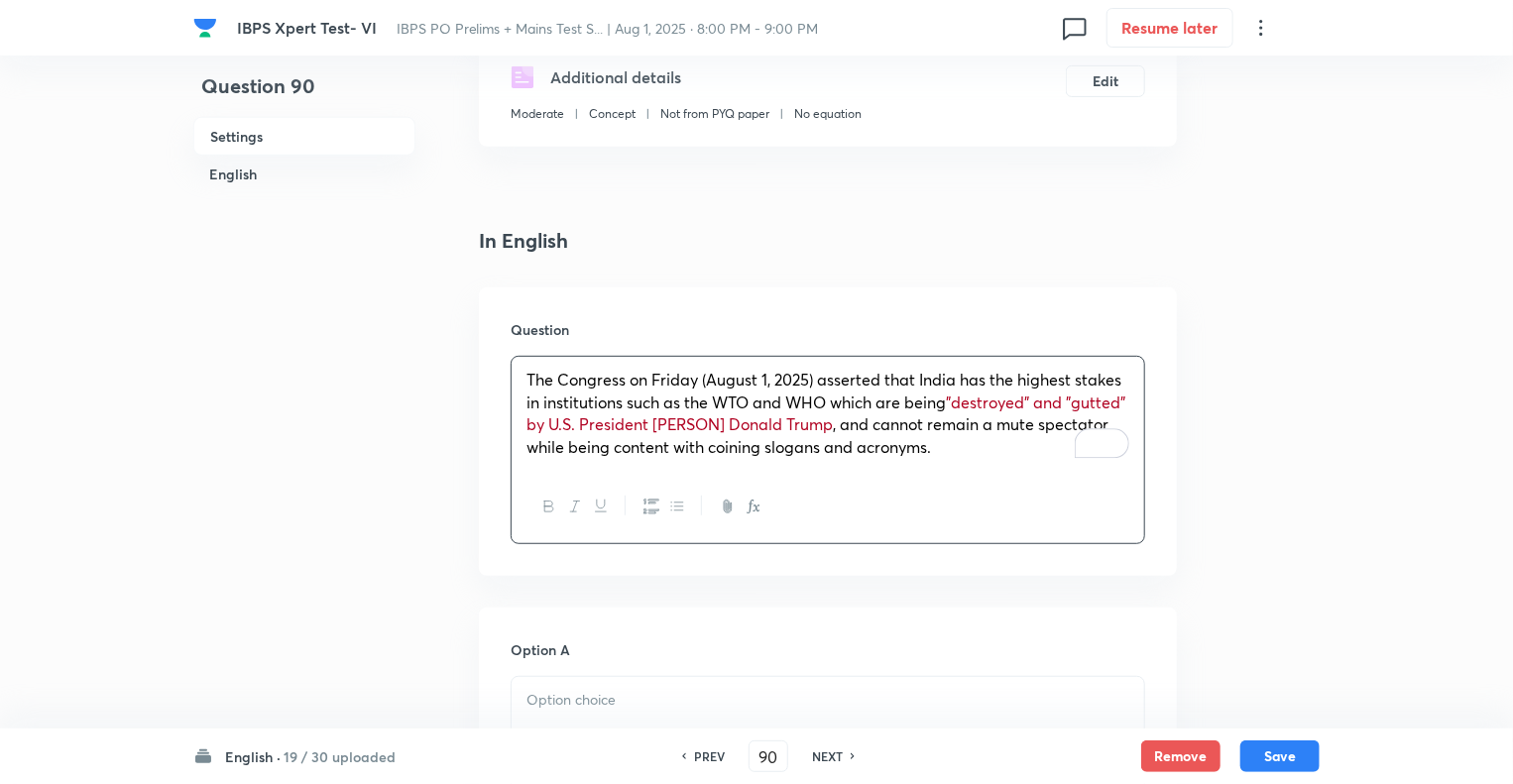 click on ""destroyed" and "gutted" by U.S. President [PERSON] Donald Trump" at bounding box center (826, 413) 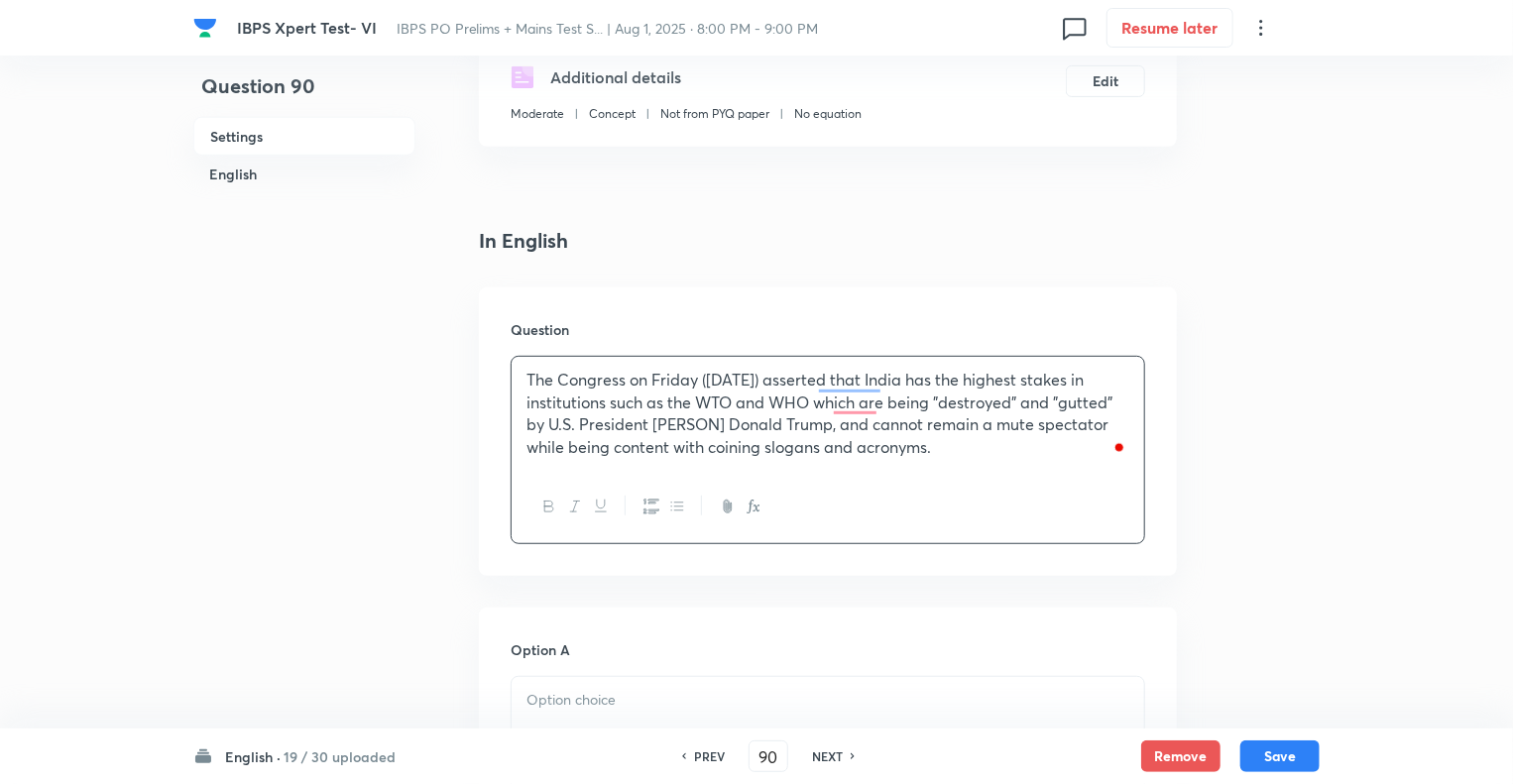 click on "The Congress on Friday ([DATE]) asserted that India has the highest stakes in institutions such as the WTO and WHO which are being "destroyed" and "gutted" by U.S. President [PERSON] Donald Trump, and cannot remain a mute spectator while being content with coining slogans and acronyms." at bounding box center (828, 413) 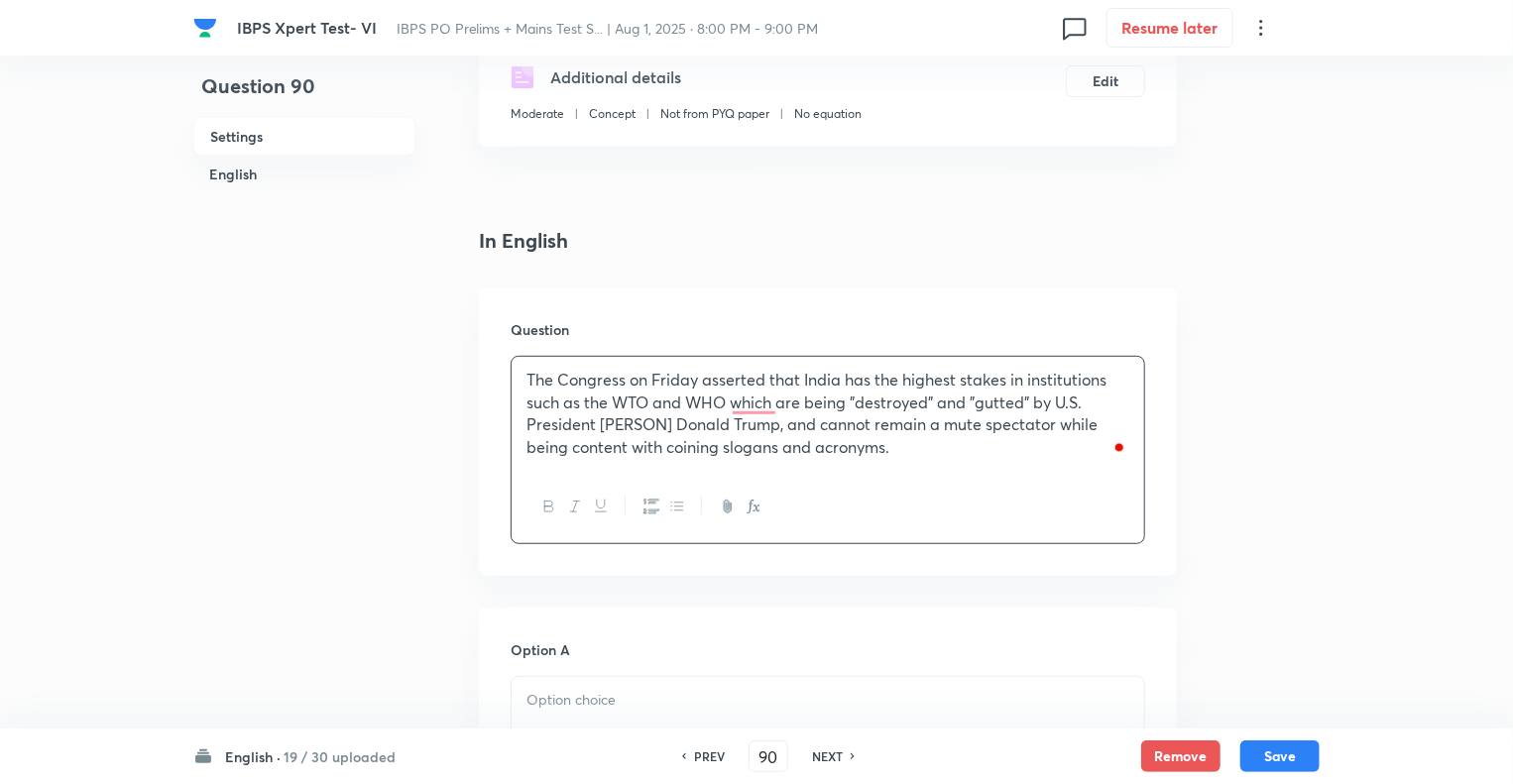 click on "The Congress on Friday asserted that India has the highest stakes in institutions such as the WTO and WHO which are being "destroyed" and "gutted" by U.S. President [PERSON] Donald Trump, and cannot remain a mute spectator while being content with coining slogans and acronyms." at bounding box center (828, 413) 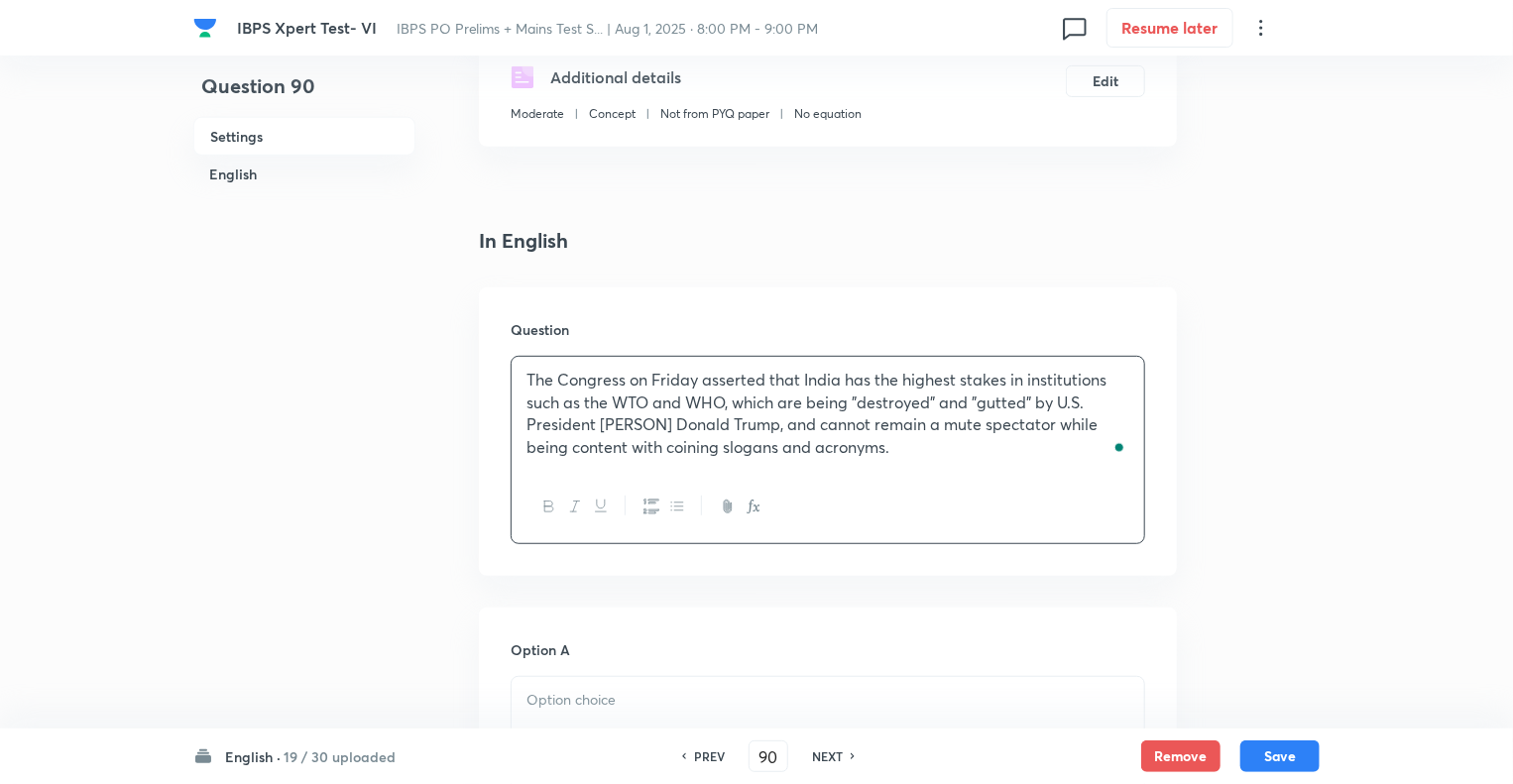 click on "The Congress on Friday asserted that India has the highest stakes in institutions such as the WTO and WHO, which are being "destroyed" and "gutted" by U.S. President [PERSON] Donald Trump, and cannot remain a mute spectator while being content with coining slogans and acronyms." at bounding box center [828, 413] 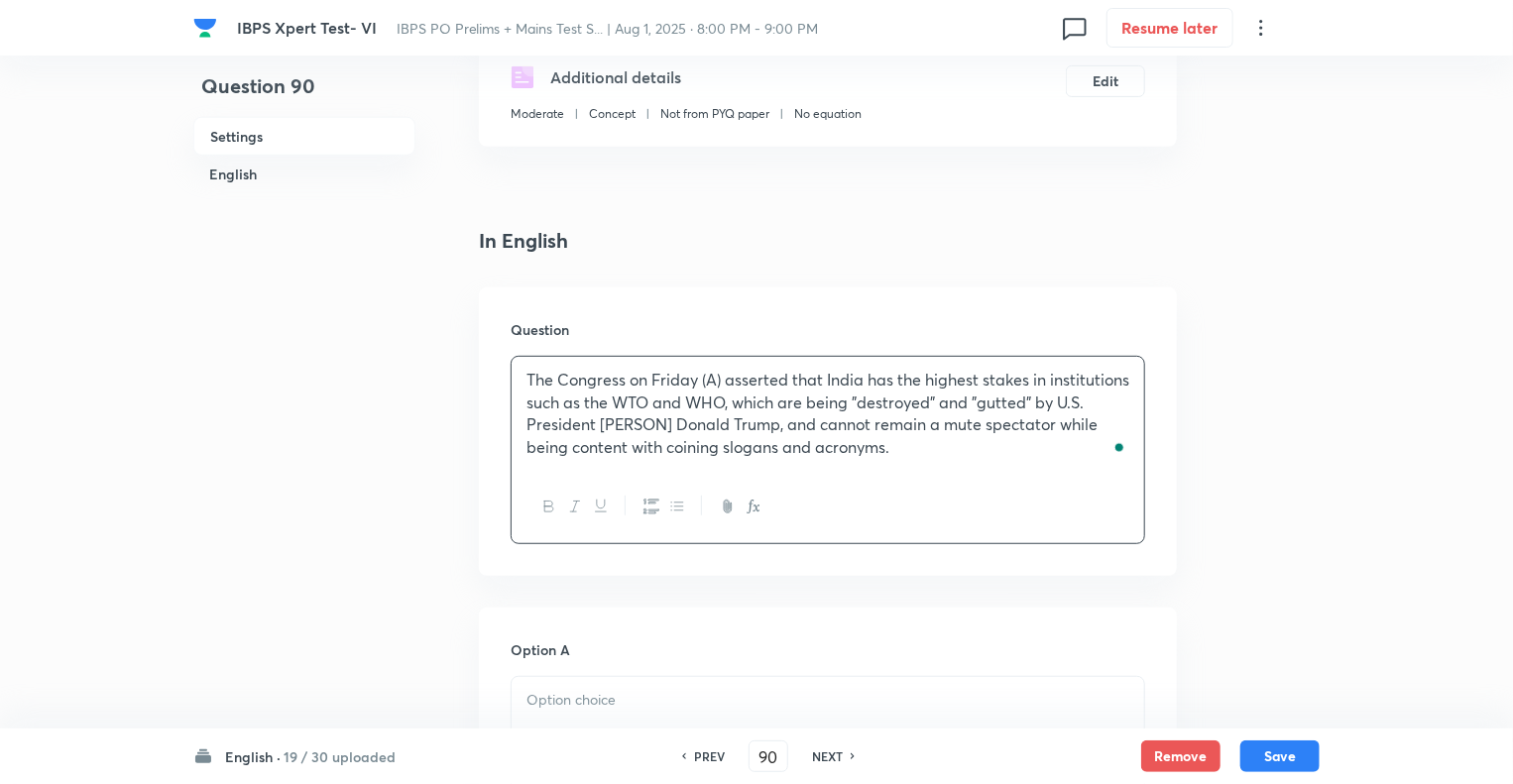 click on "The Congress on Friday (A) asserted that India has the highest stakes in institutions such as the WTO and WHO, which are being "destroyed" and "gutted" by U.S. President [PERSON] Donald Trump, and cannot remain a mute spectator while being content with coining slogans and acronyms." at bounding box center (828, 413) 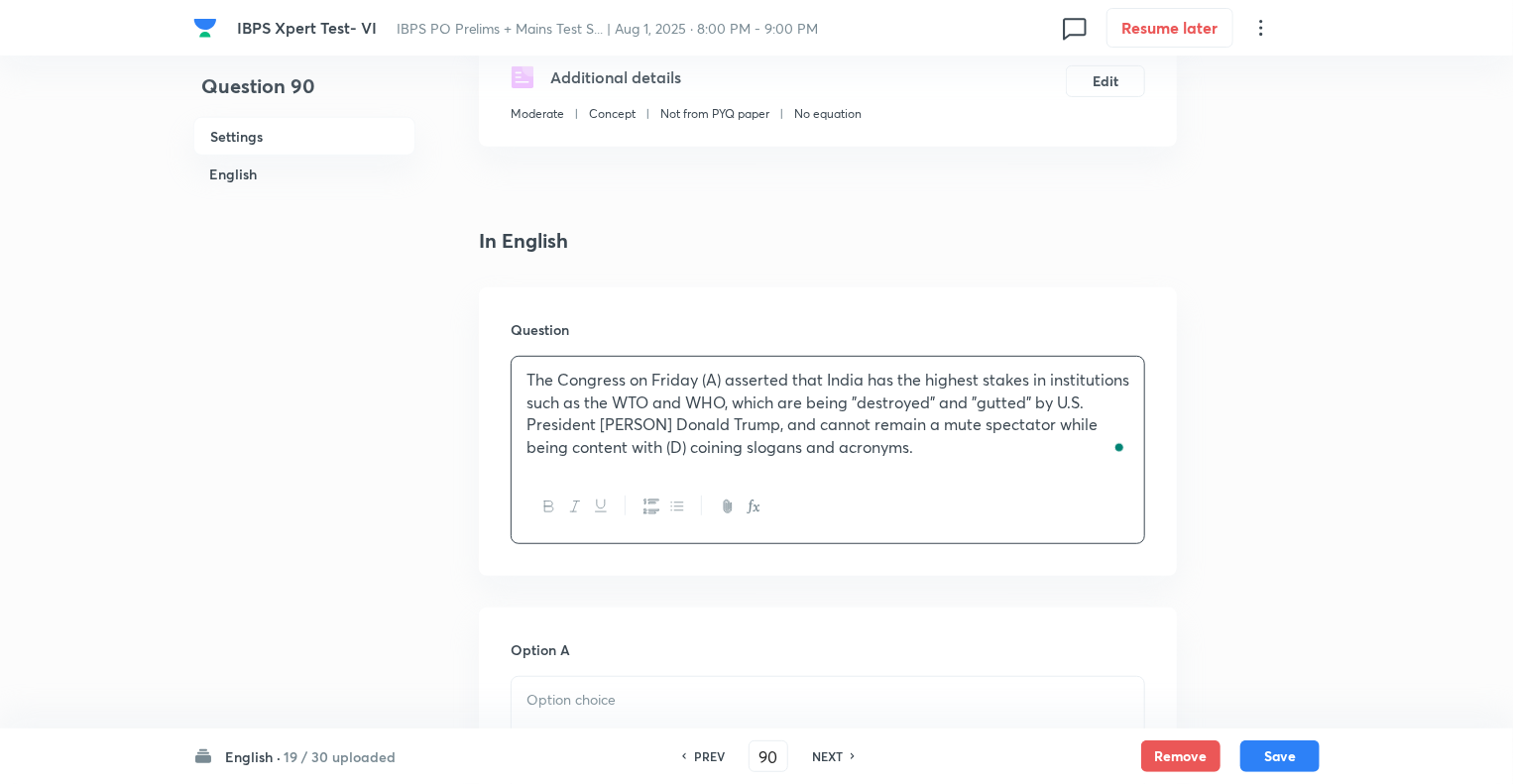 click on "The Congress on Friday (A) asserted that India has the highest stakes in institutions such as the WTO and WHO, which are being "destroyed" and "gutted" by U.S. President [PERSON] Donald Trump, and cannot remain a mute spectator while being content with (D) coining slogans and acronyms." at bounding box center (828, 413) 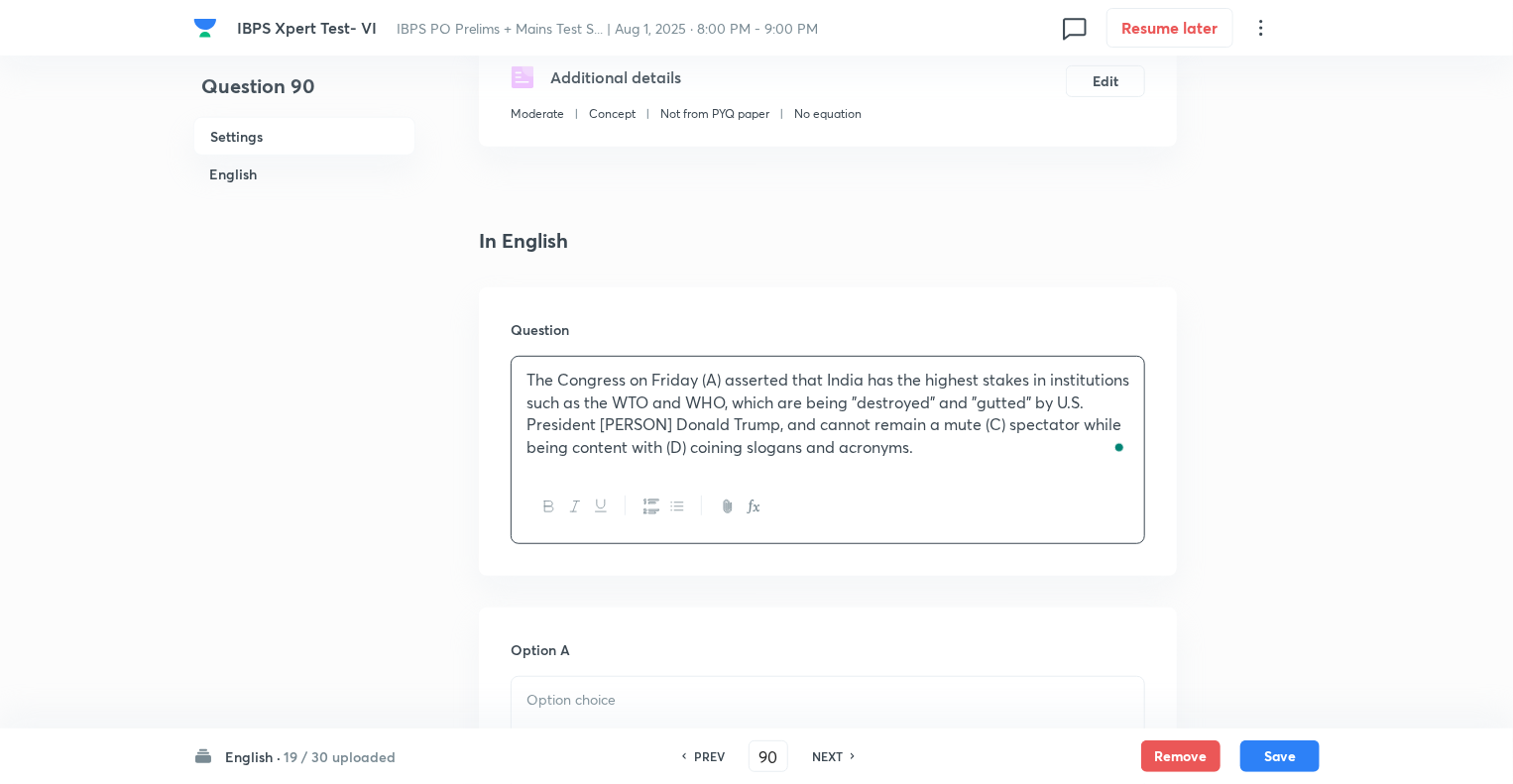 click on "The Congress on Friday (A) asserted that India has the highest stakes in institutions such as the WTO and WHO, which are being "destroyed" and "gutted" by U.S. President [PERSON] Donald Trump, and cannot remain a mute (C) spectator while being content with (D) coining slogans and acronyms." at bounding box center (828, 413) 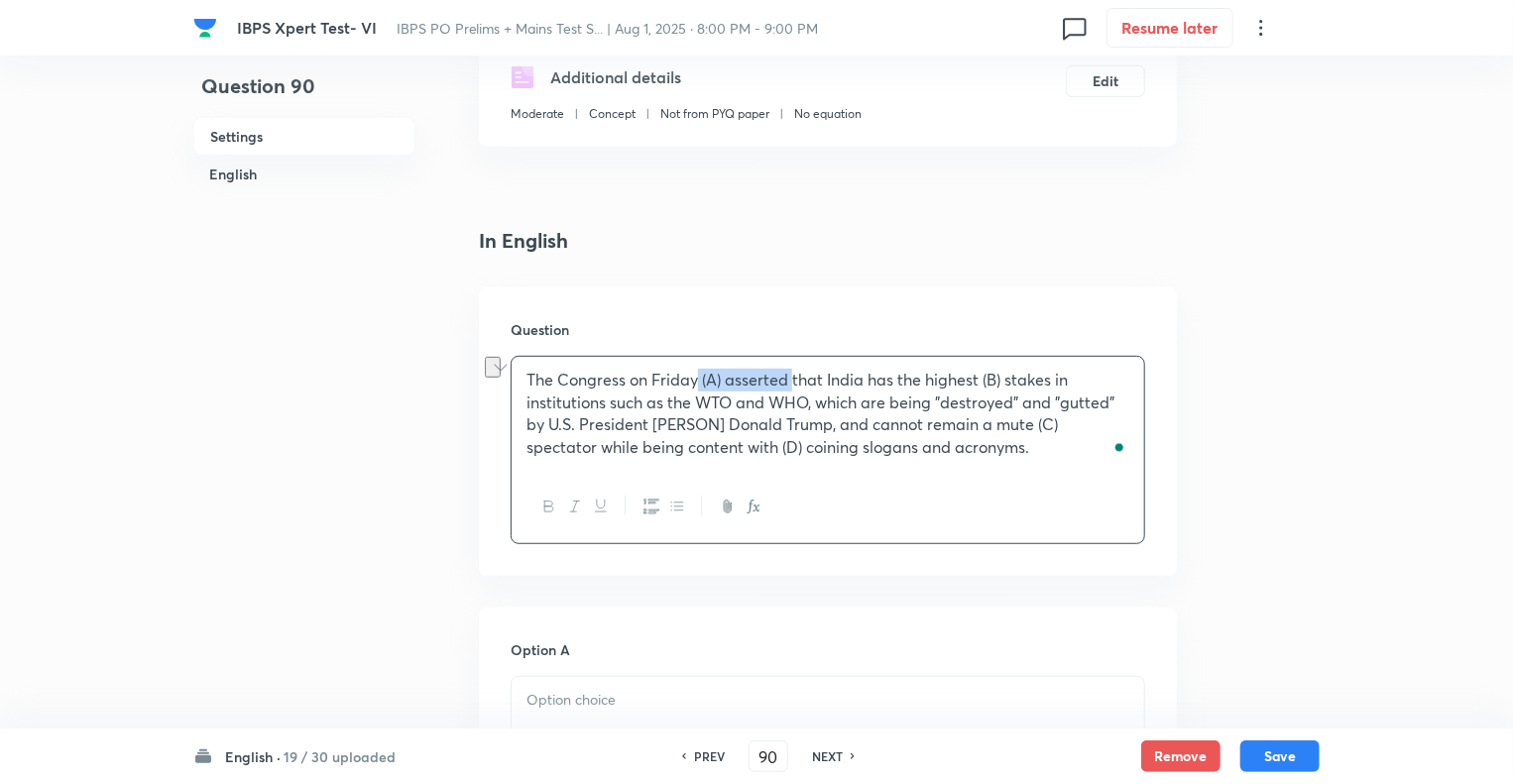 drag, startPoint x: 793, startPoint y: 381, endPoint x: 700, endPoint y: 373, distance: 93.34345 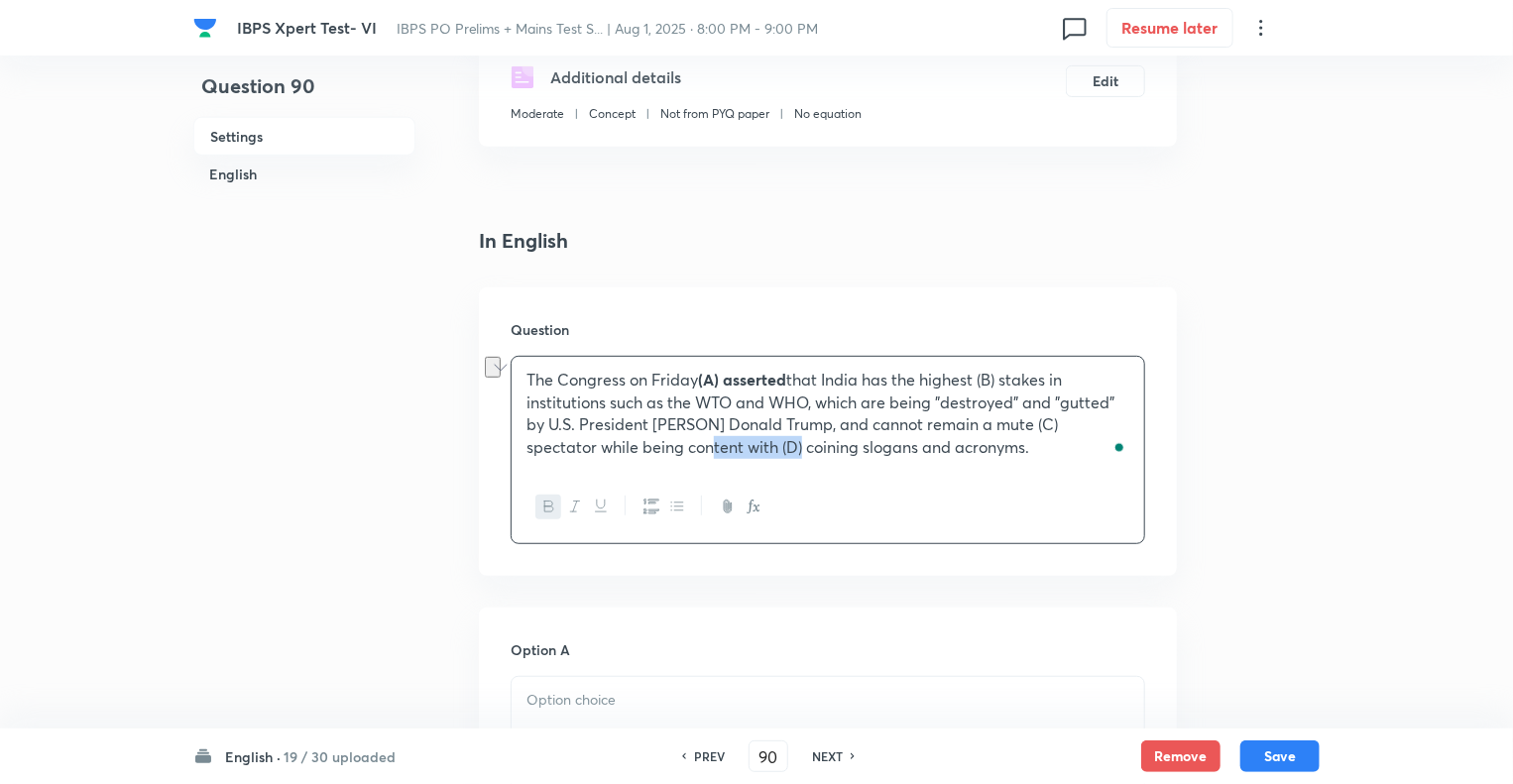 drag, startPoint x: 749, startPoint y: 451, endPoint x: 665, endPoint y: 443, distance: 84.38009 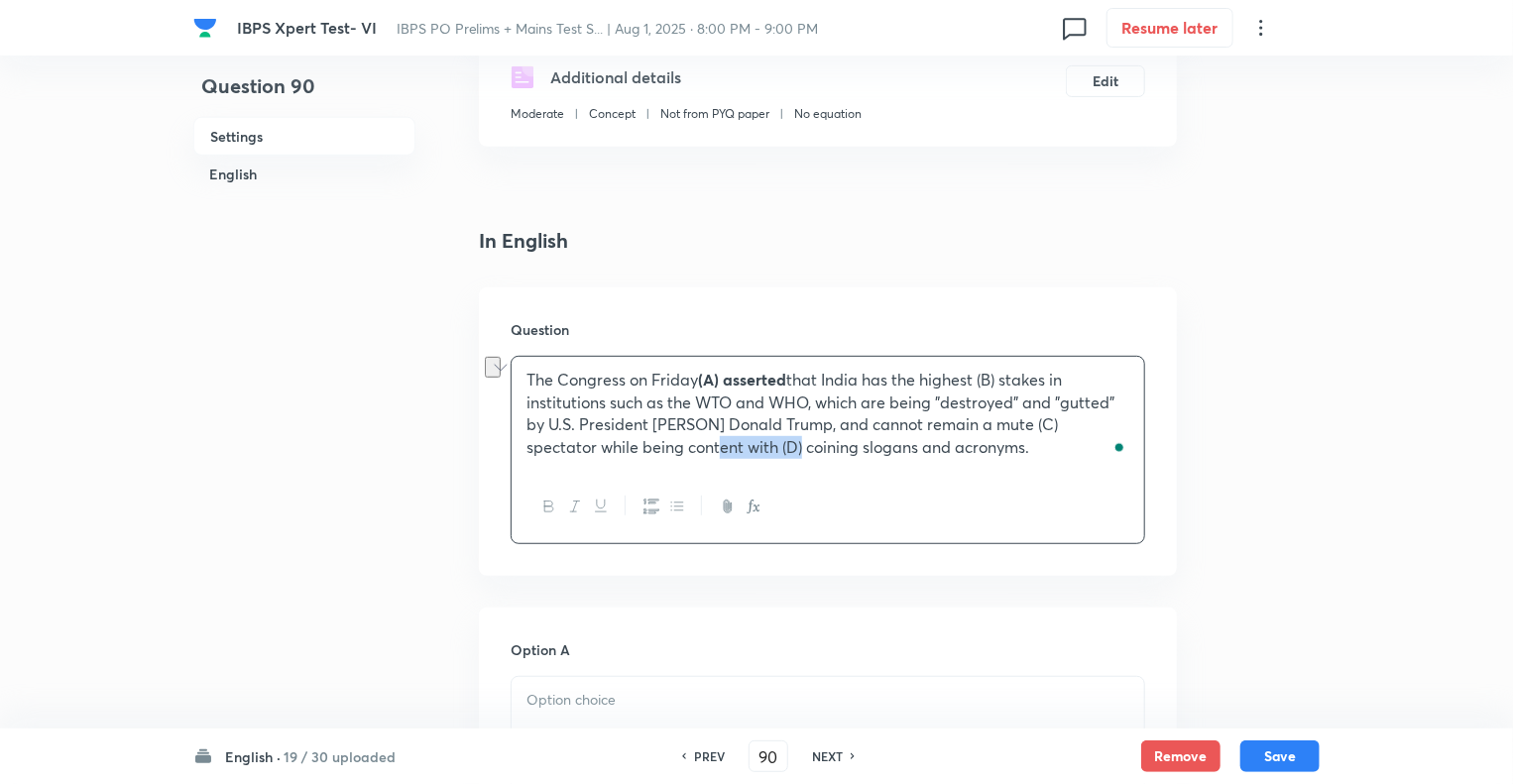 click 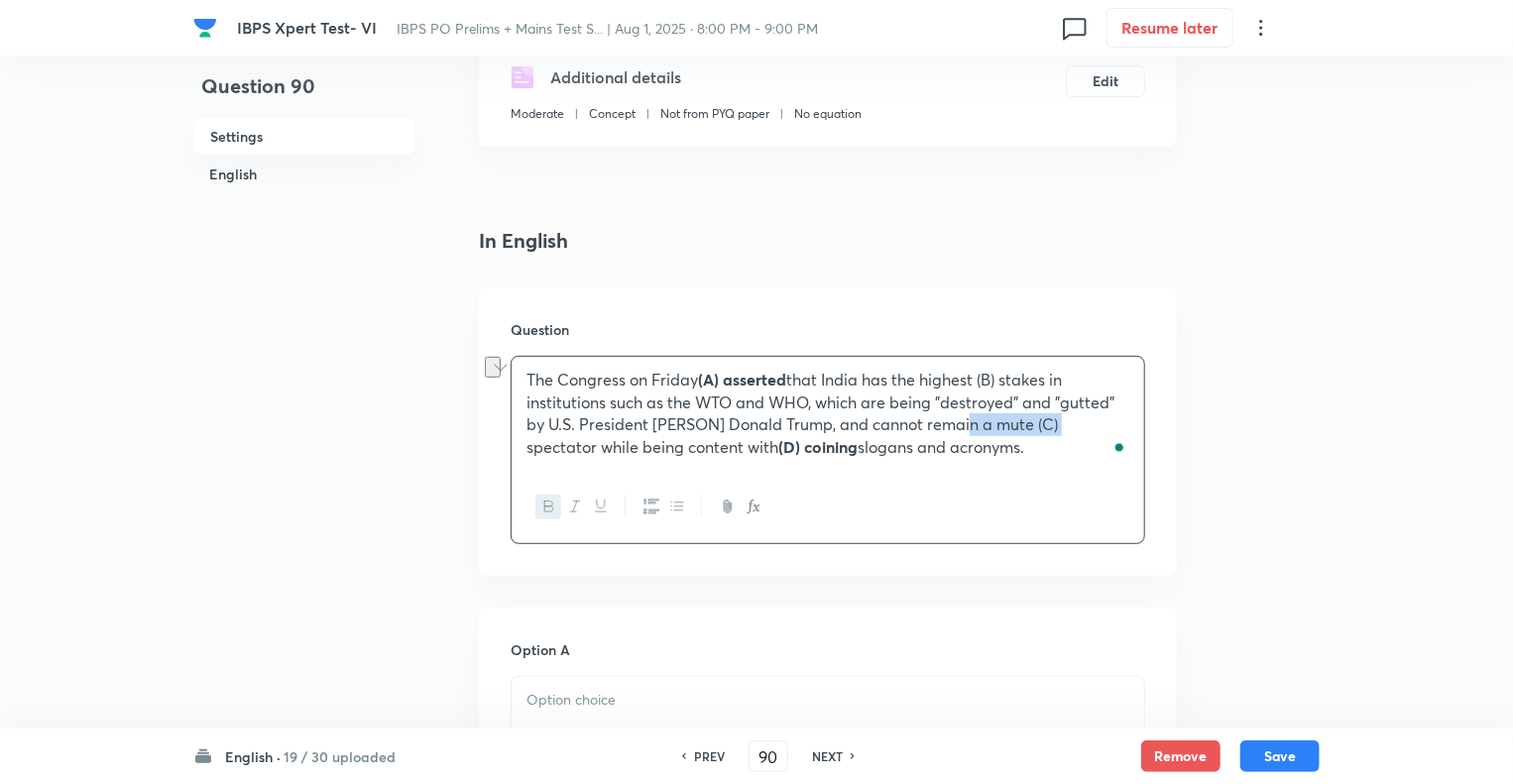 drag, startPoint x: 1057, startPoint y: 422, endPoint x: 962, endPoint y: 423, distance: 95.00526 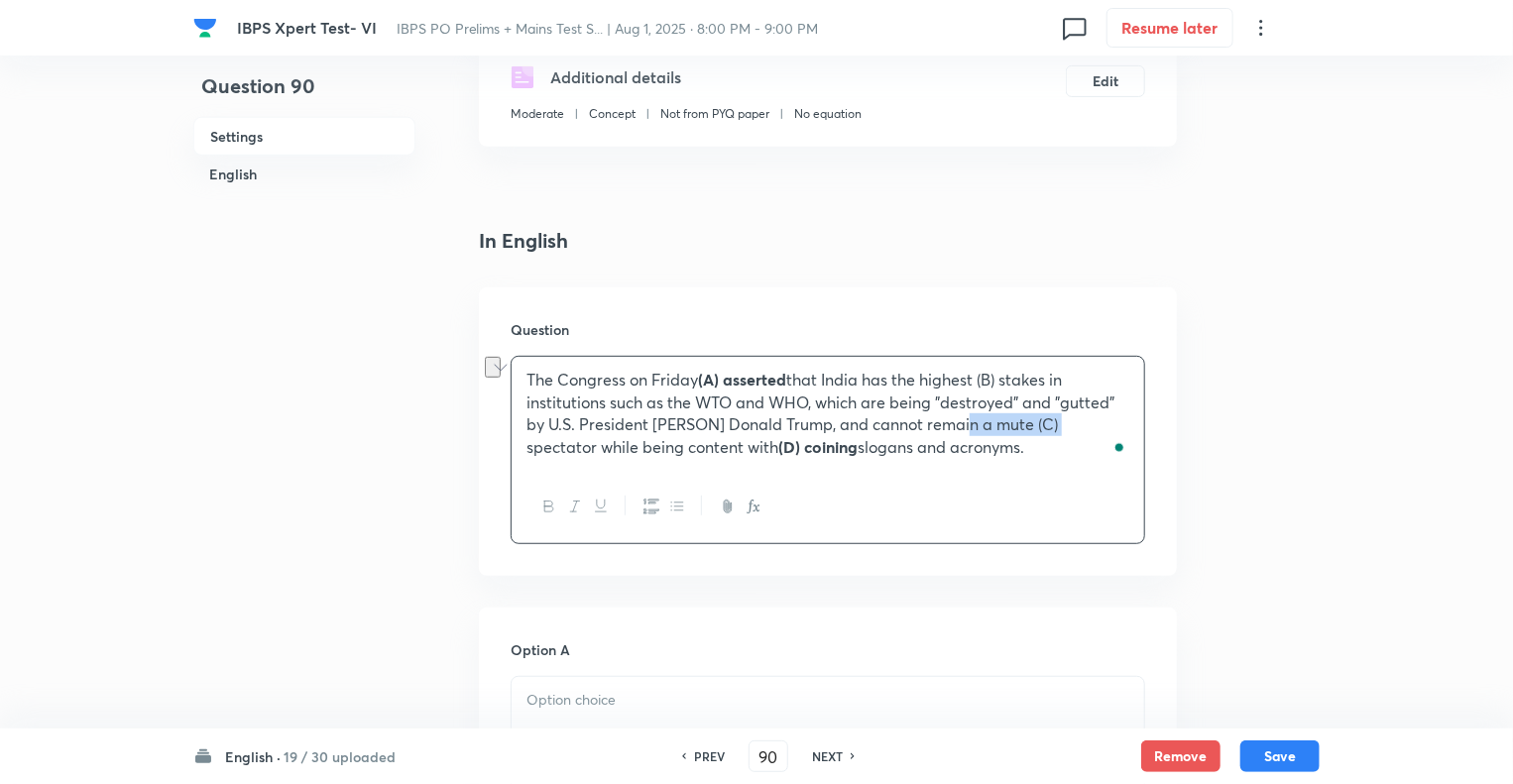 click 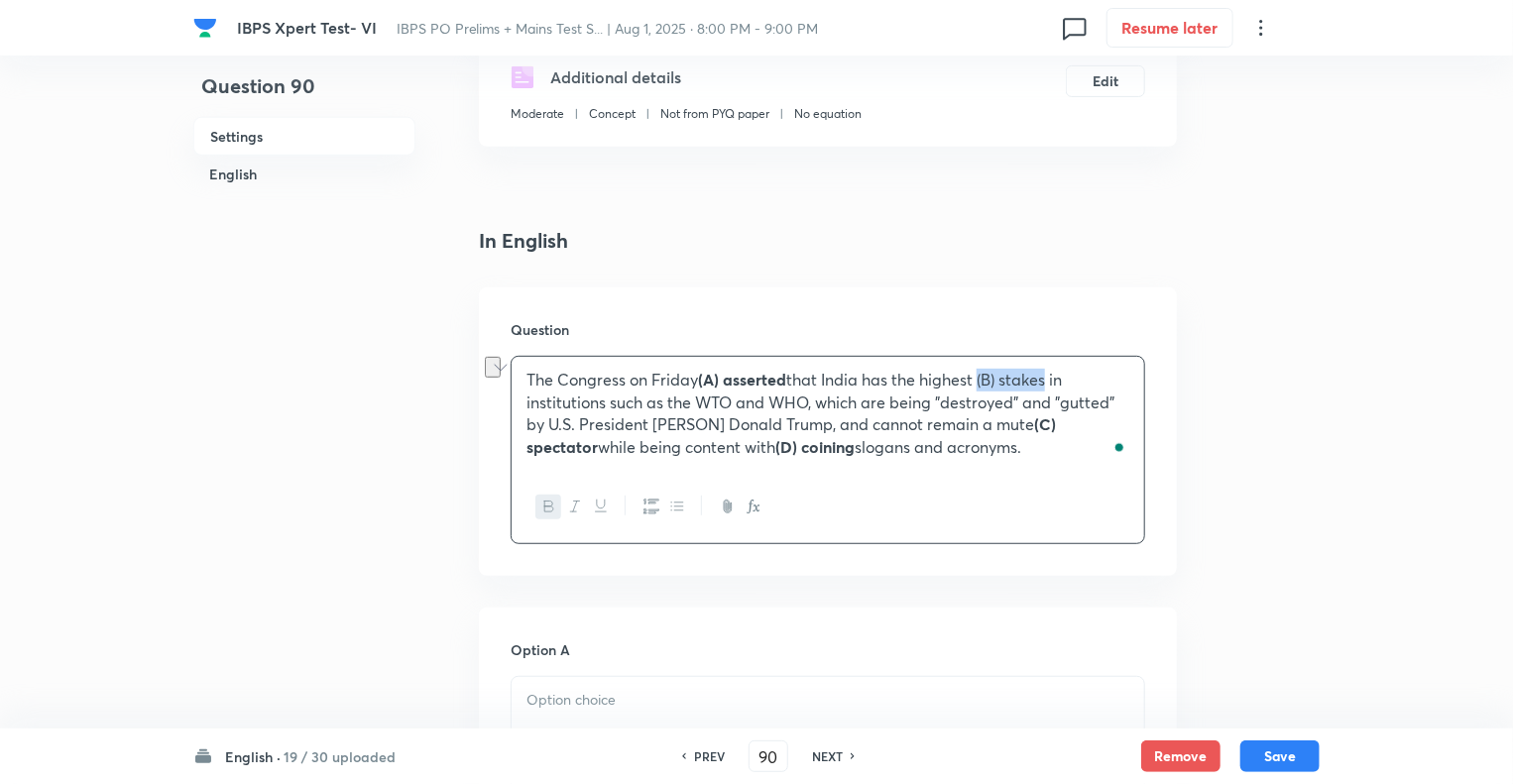 drag, startPoint x: 1054, startPoint y: 382, endPoint x: 987, endPoint y: 376, distance: 67.26812 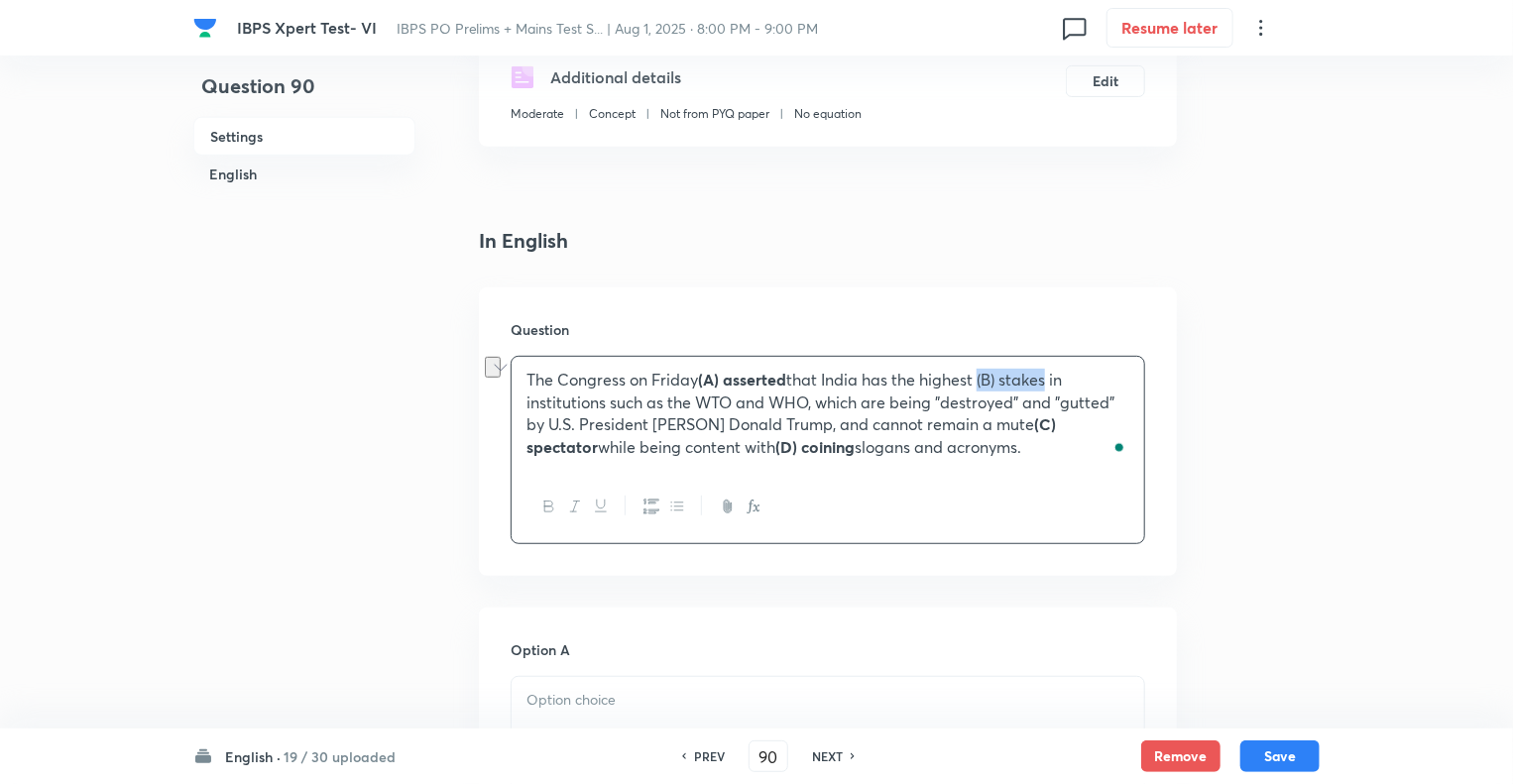 click 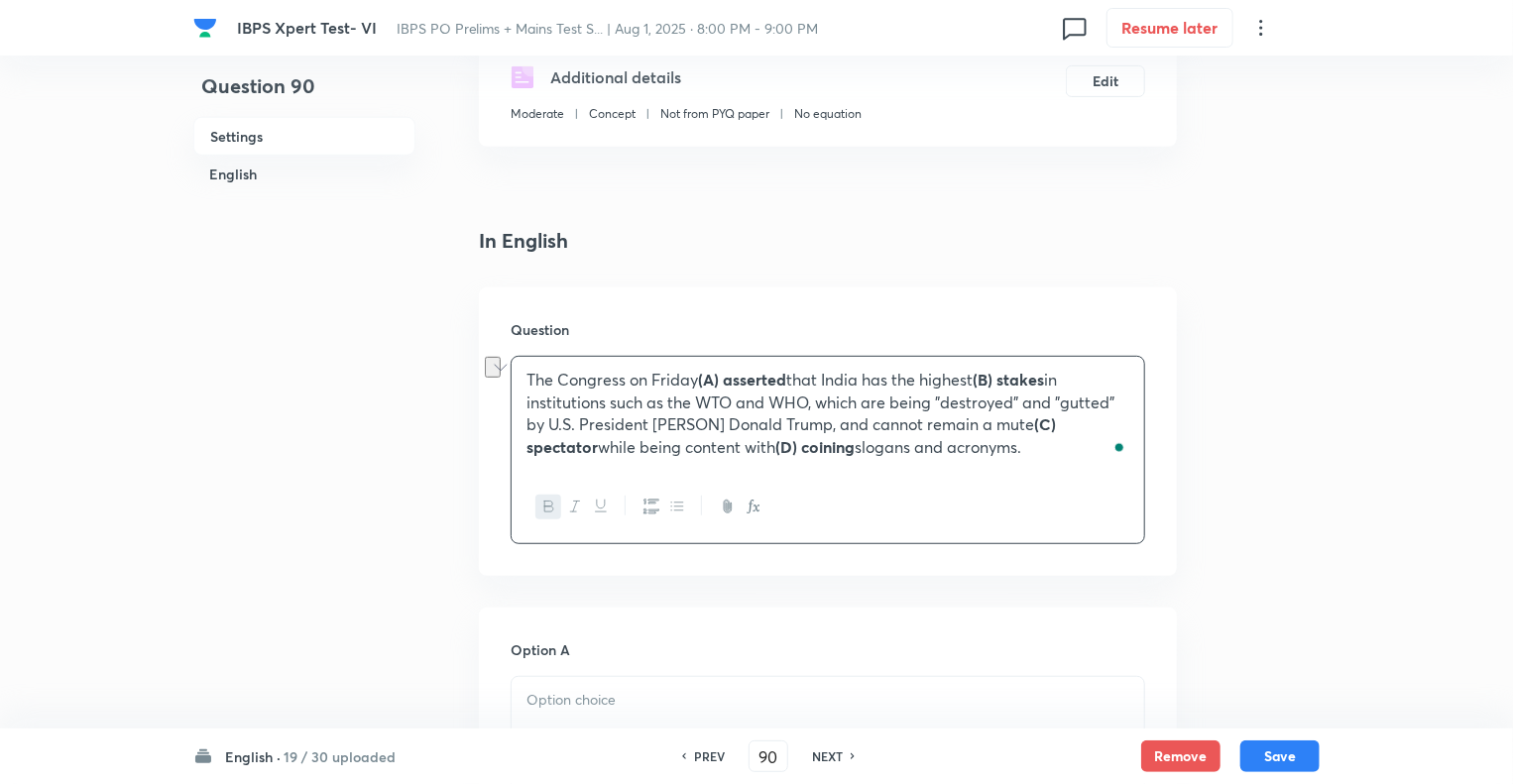 click on "The Congress on Friday  (A) asserted  that India has the highest  (B) stakes  in institutions such as the WTO and WHO, which are being "destroyed" and "gutted" by U.S. President [PERSON] Donald Trump, and cannot remain a mute  (C) spectator  while being content with  (D) coining  slogans and acronyms." at bounding box center (828, 413) 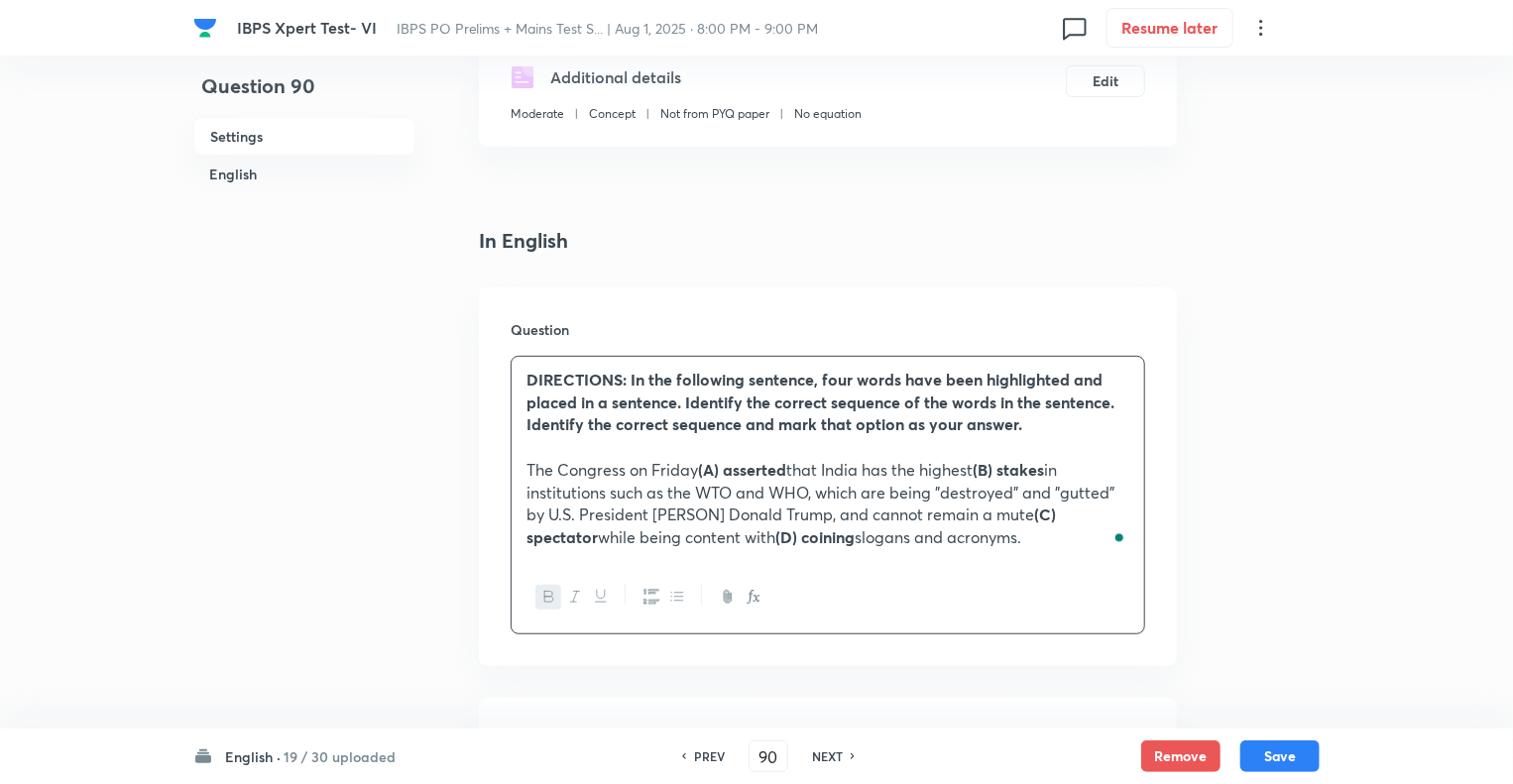 click on "Question 90 Settings English" at bounding box center [304, 1182] 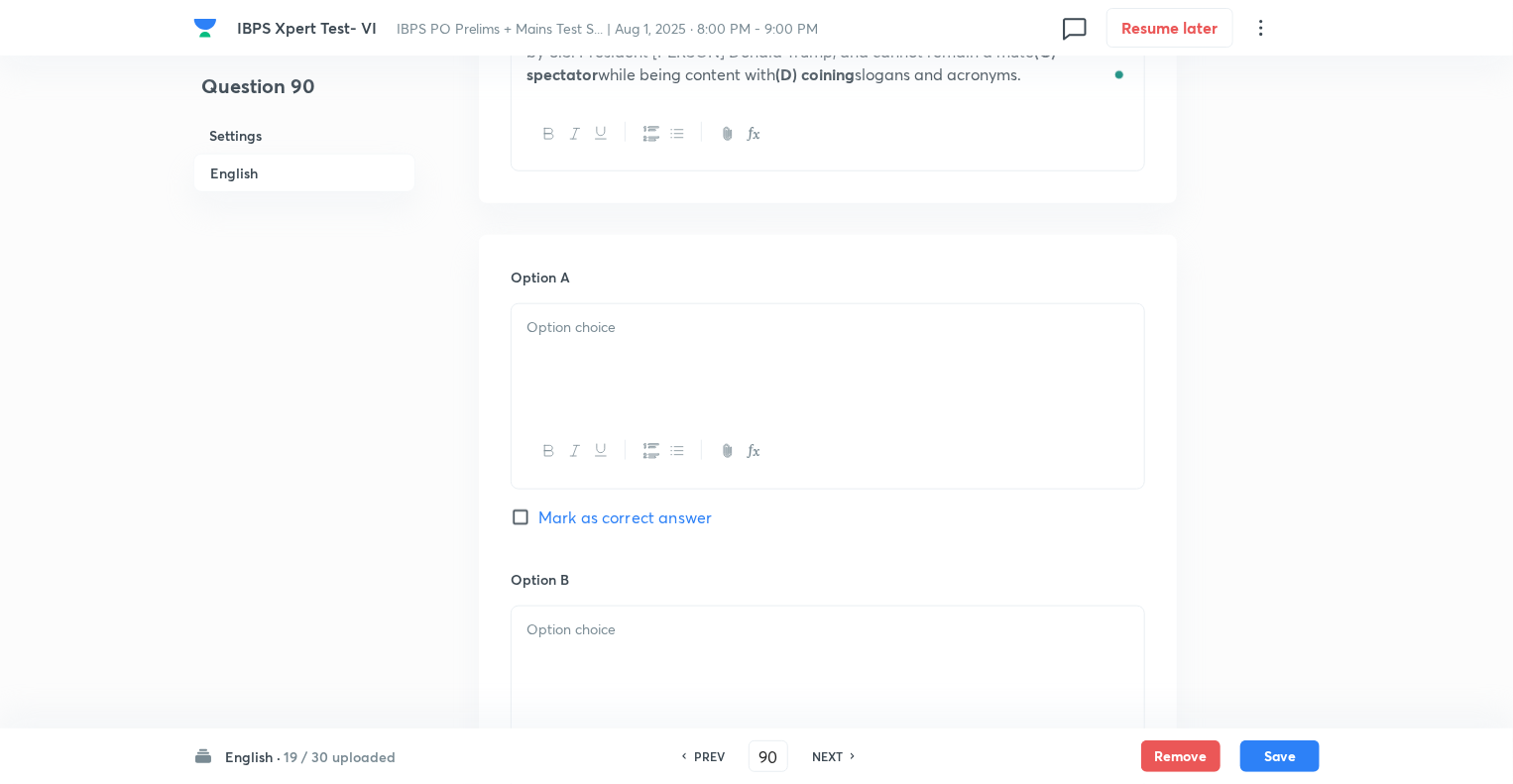 scroll, scrollTop: 872, scrollLeft: 0, axis: vertical 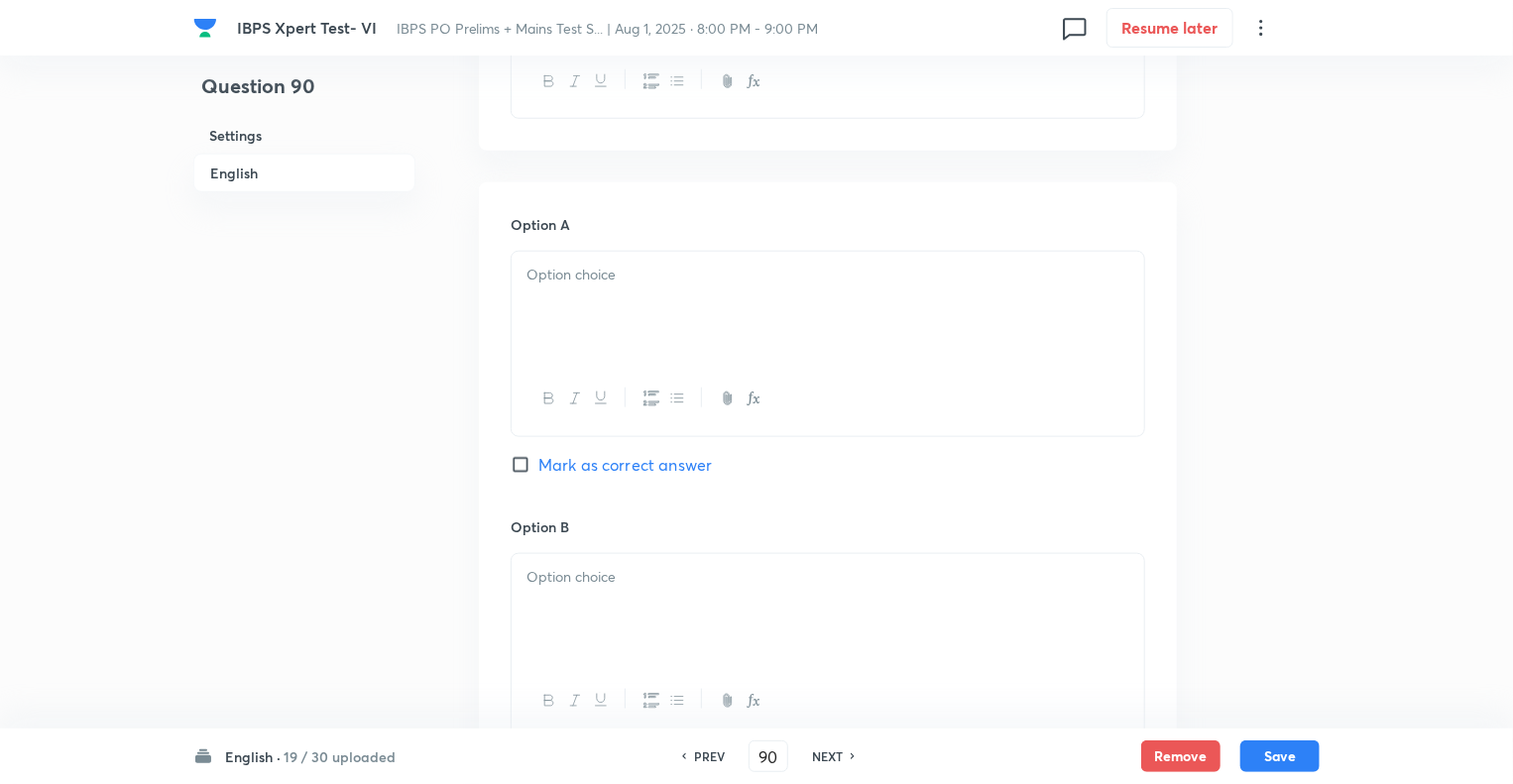 click at bounding box center [828, 307] 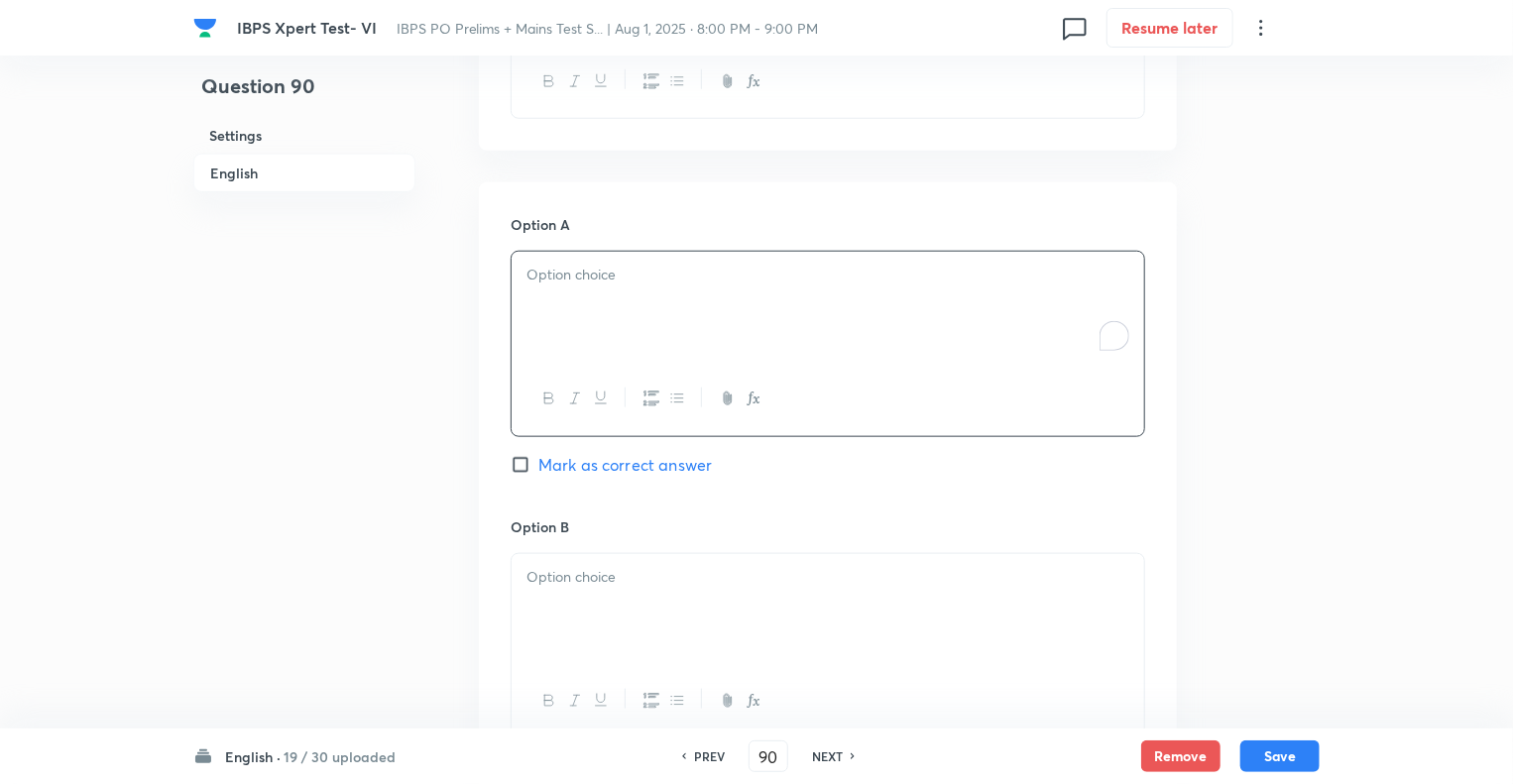 type 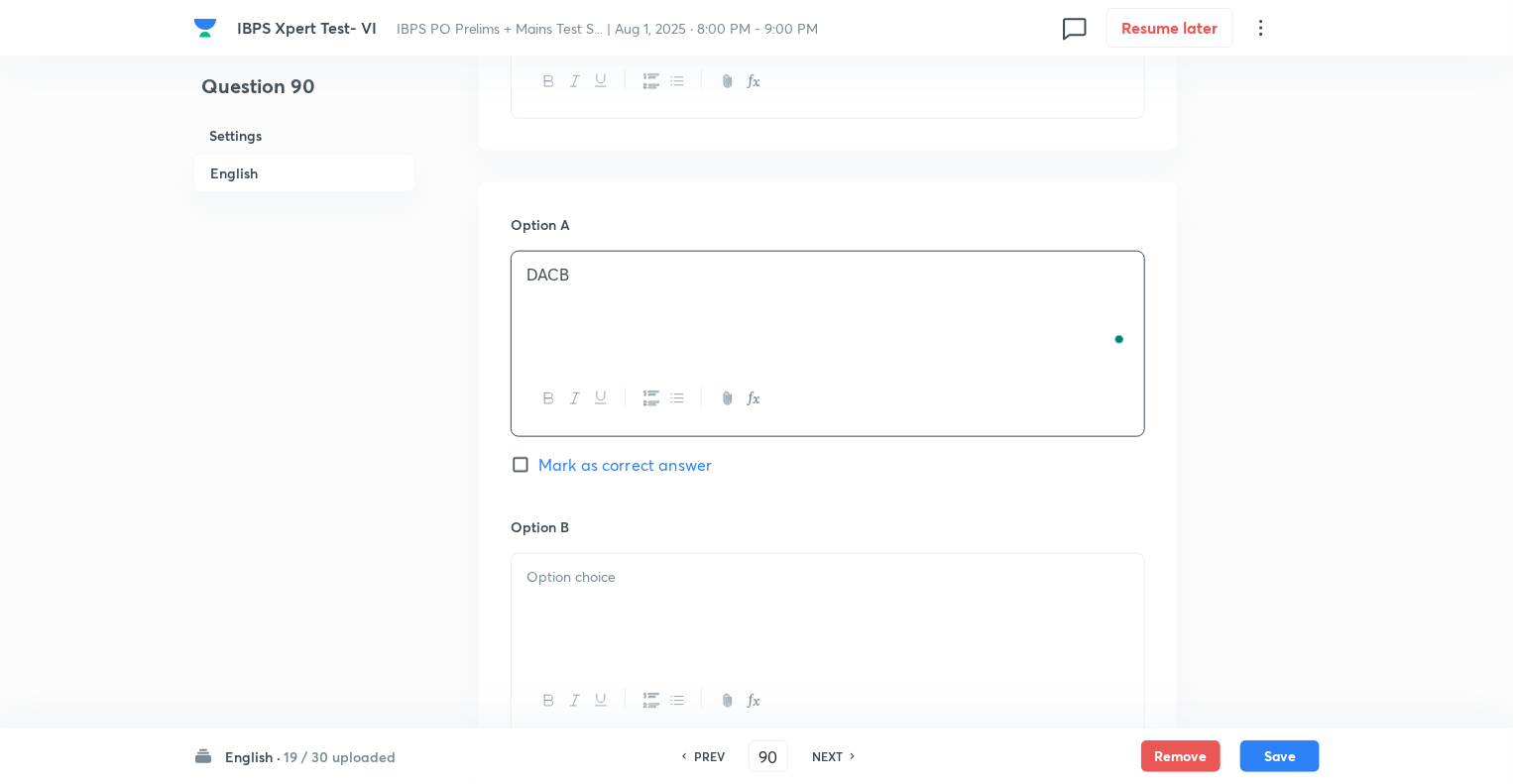 click at bounding box center (828, 610) 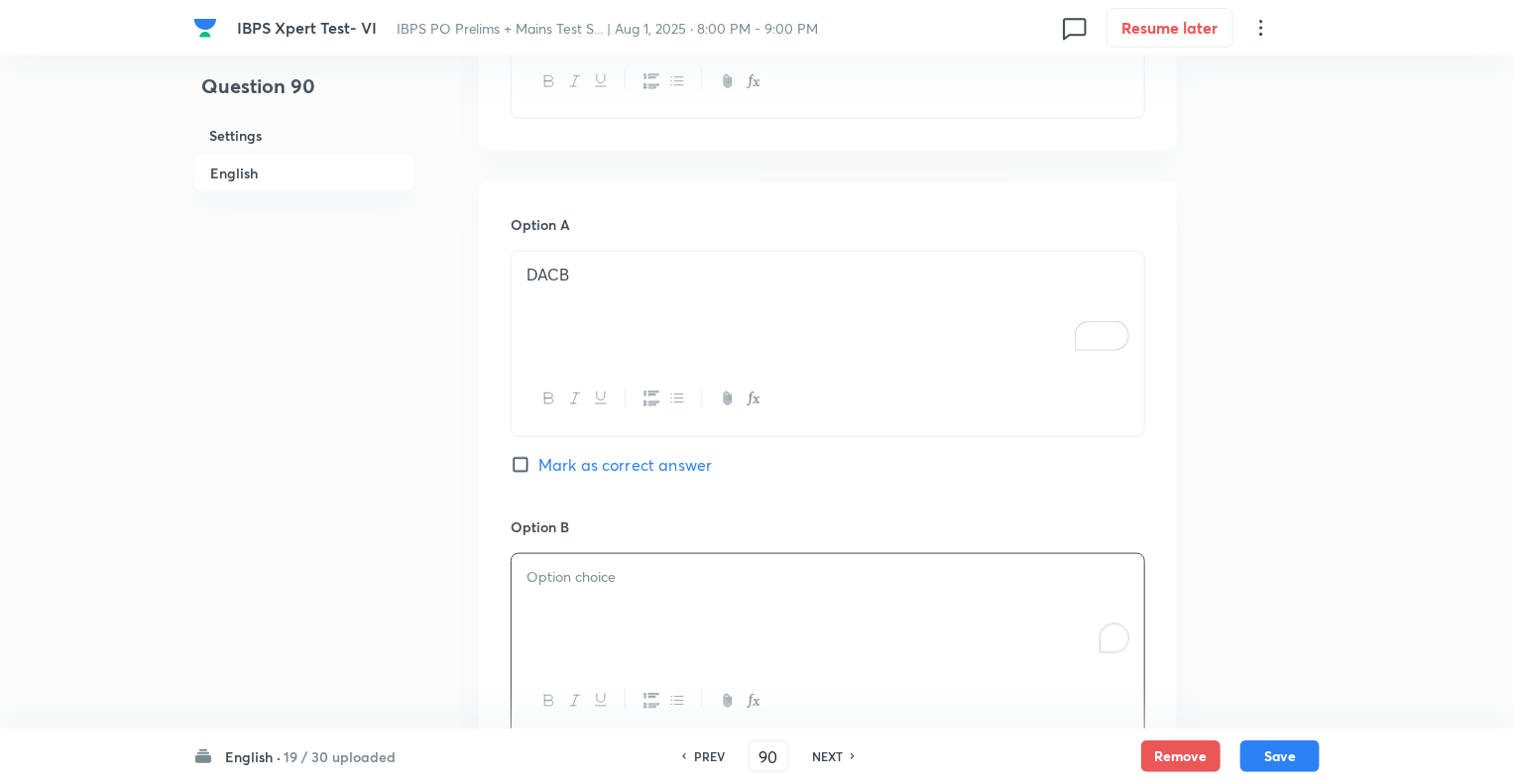 type 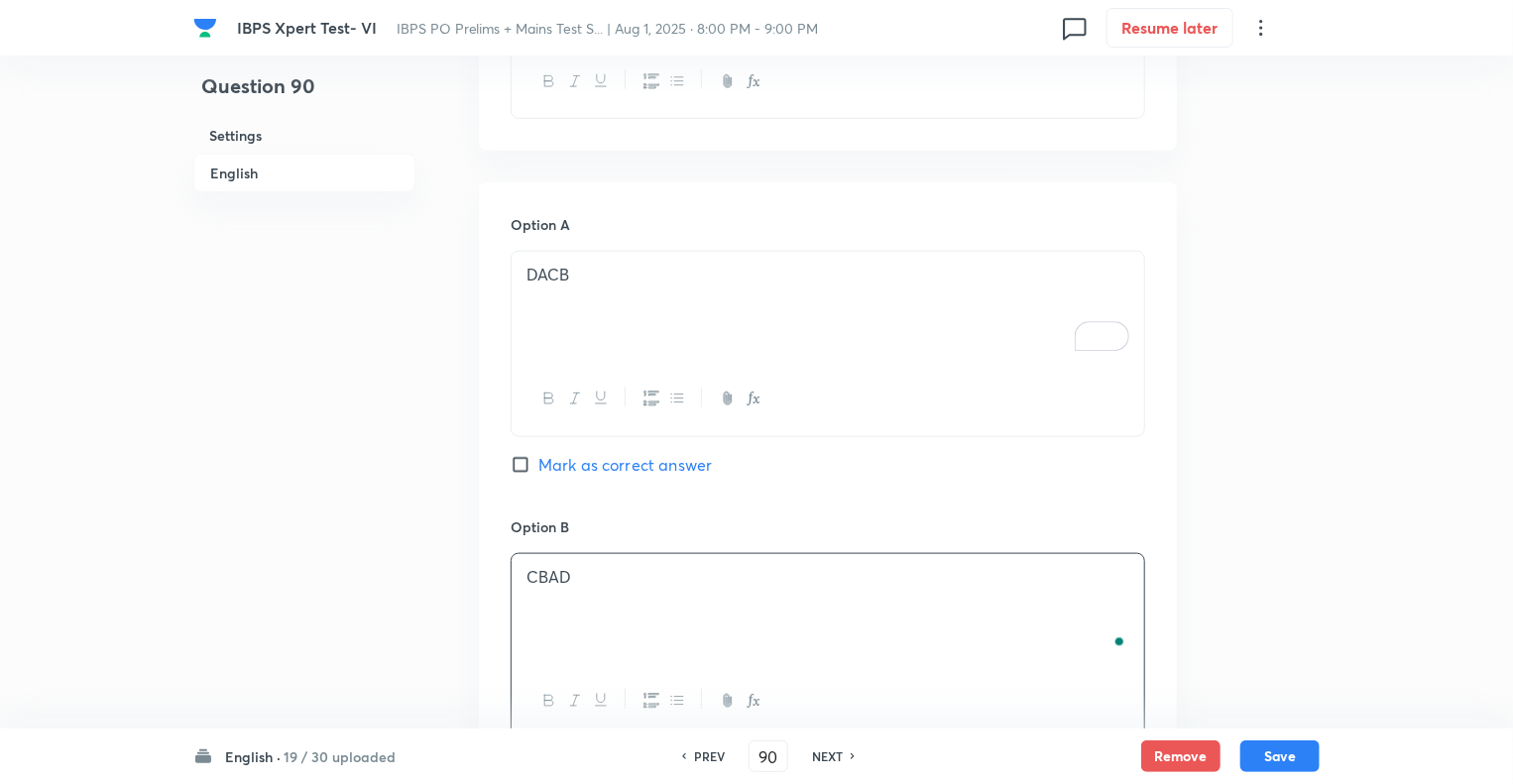 click on "Question 90 Settings English" at bounding box center (304, 667) 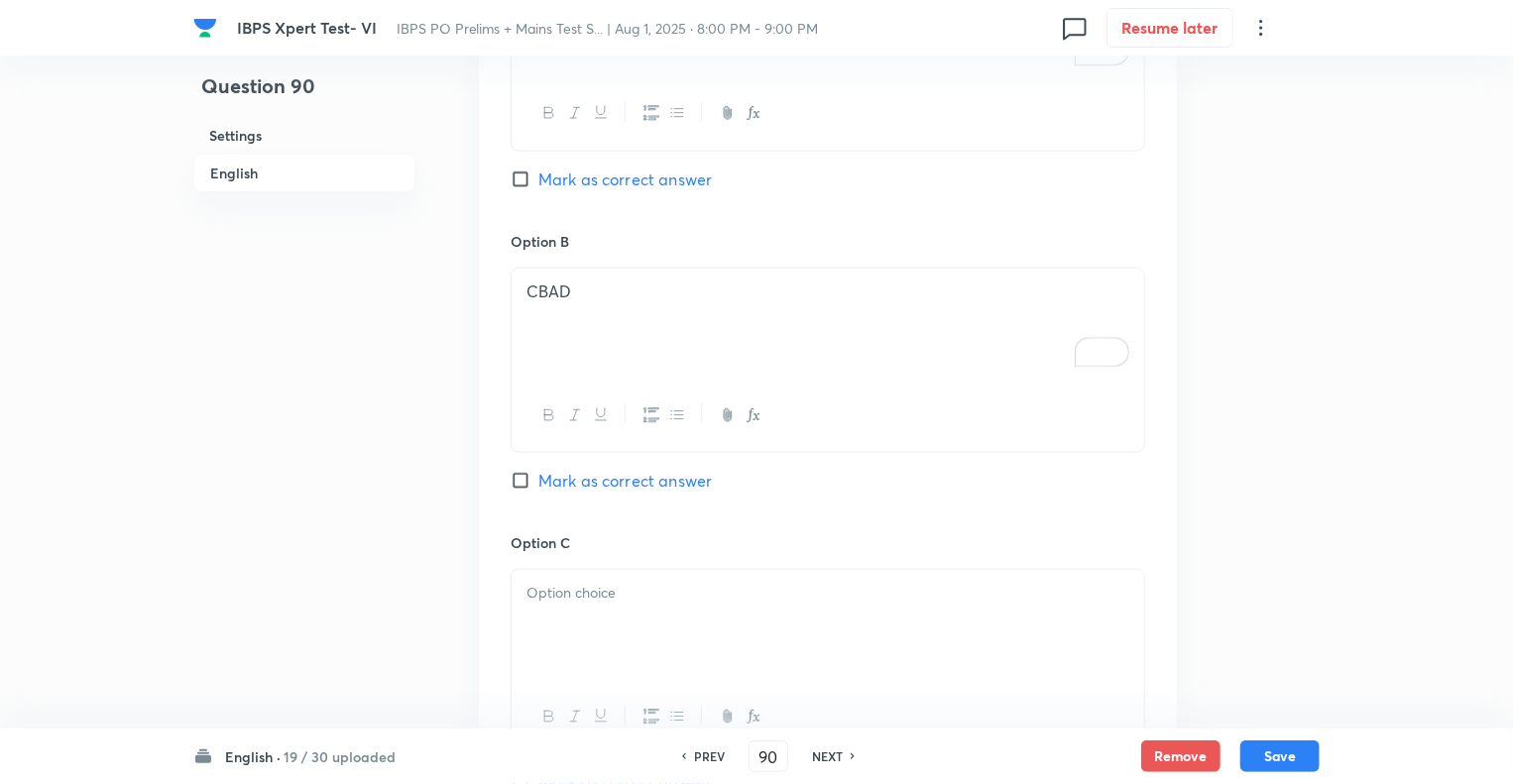 scroll, scrollTop: 1229, scrollLeft: 0, axis: vertical 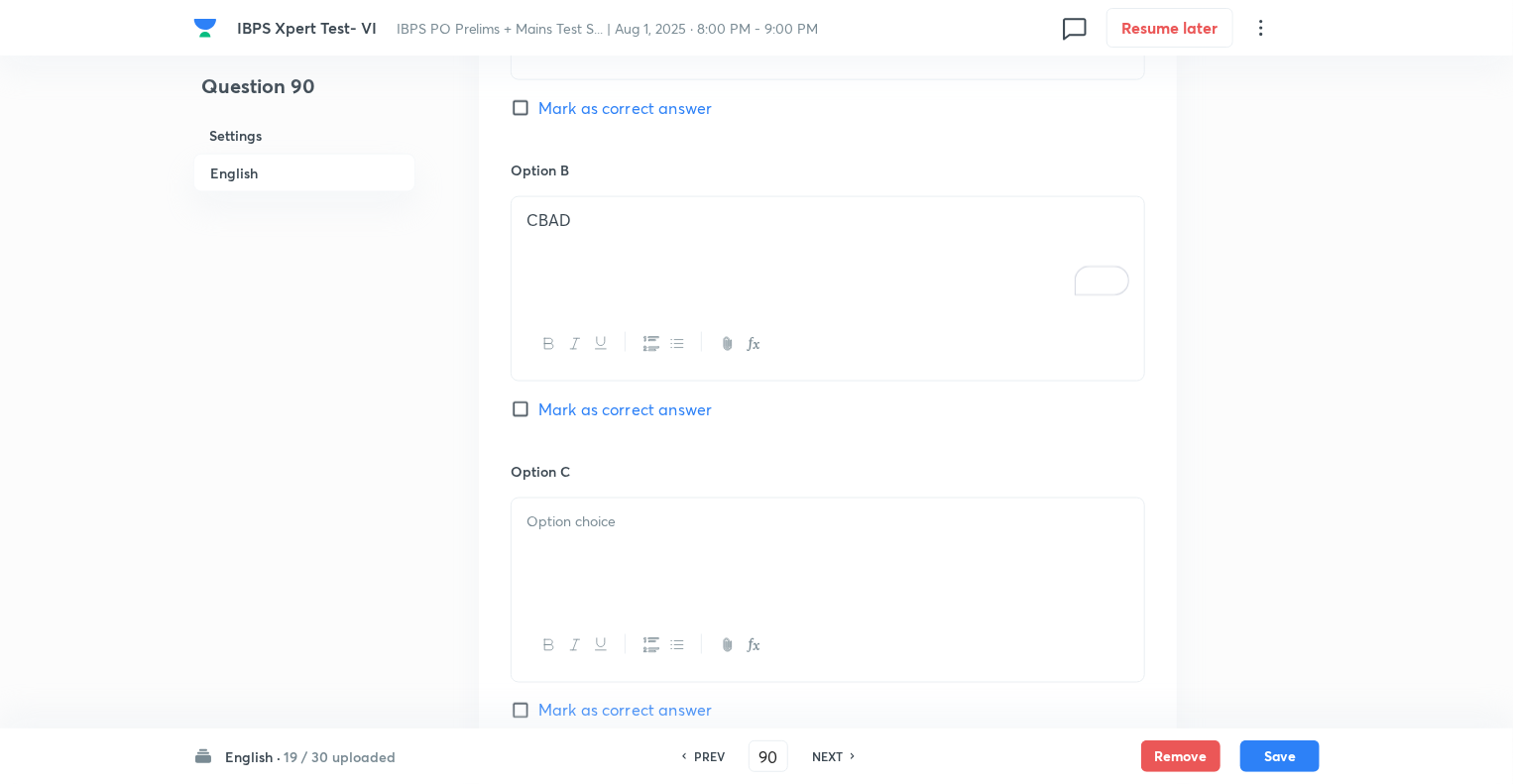 click at bounding box center [828, 521] 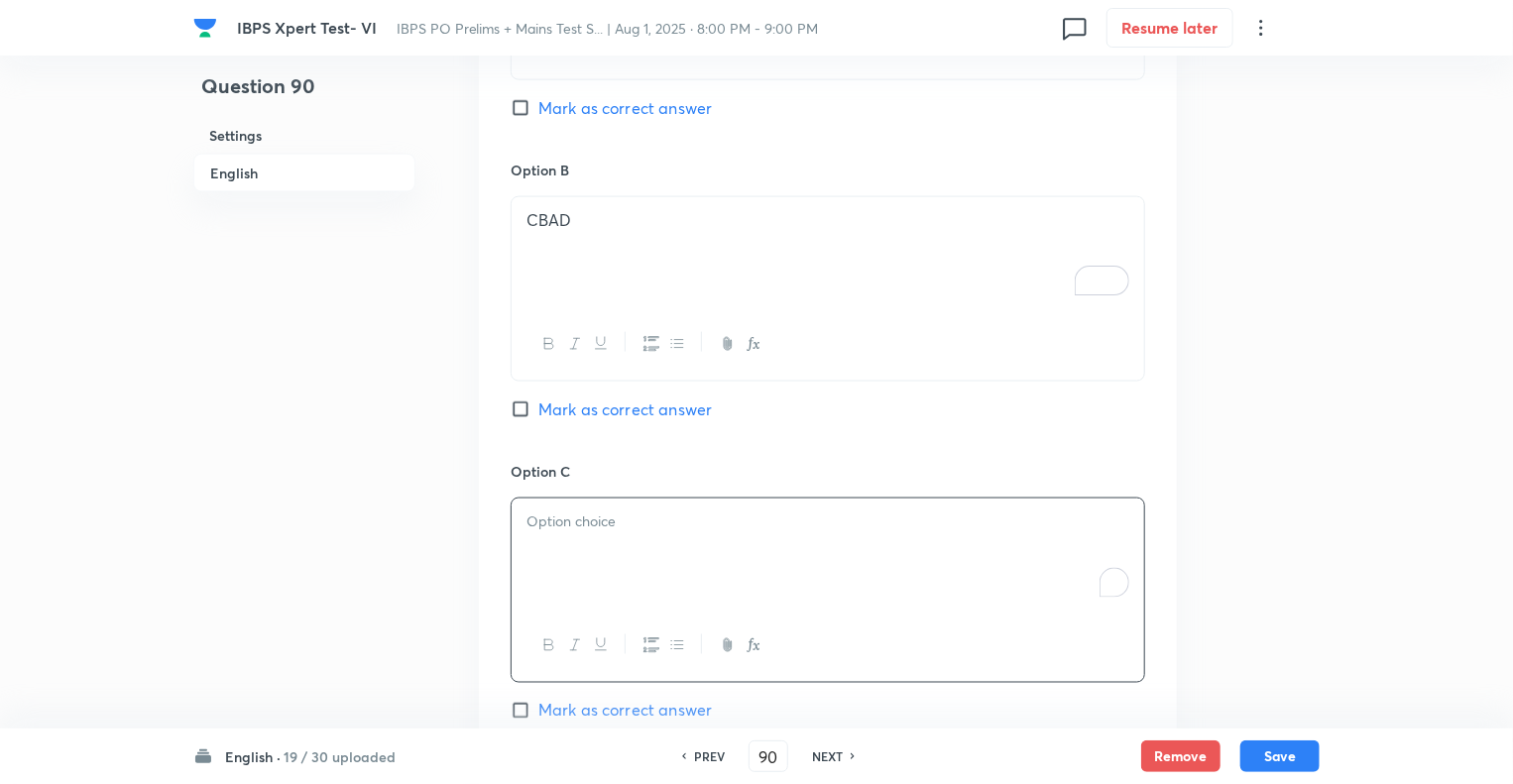 type 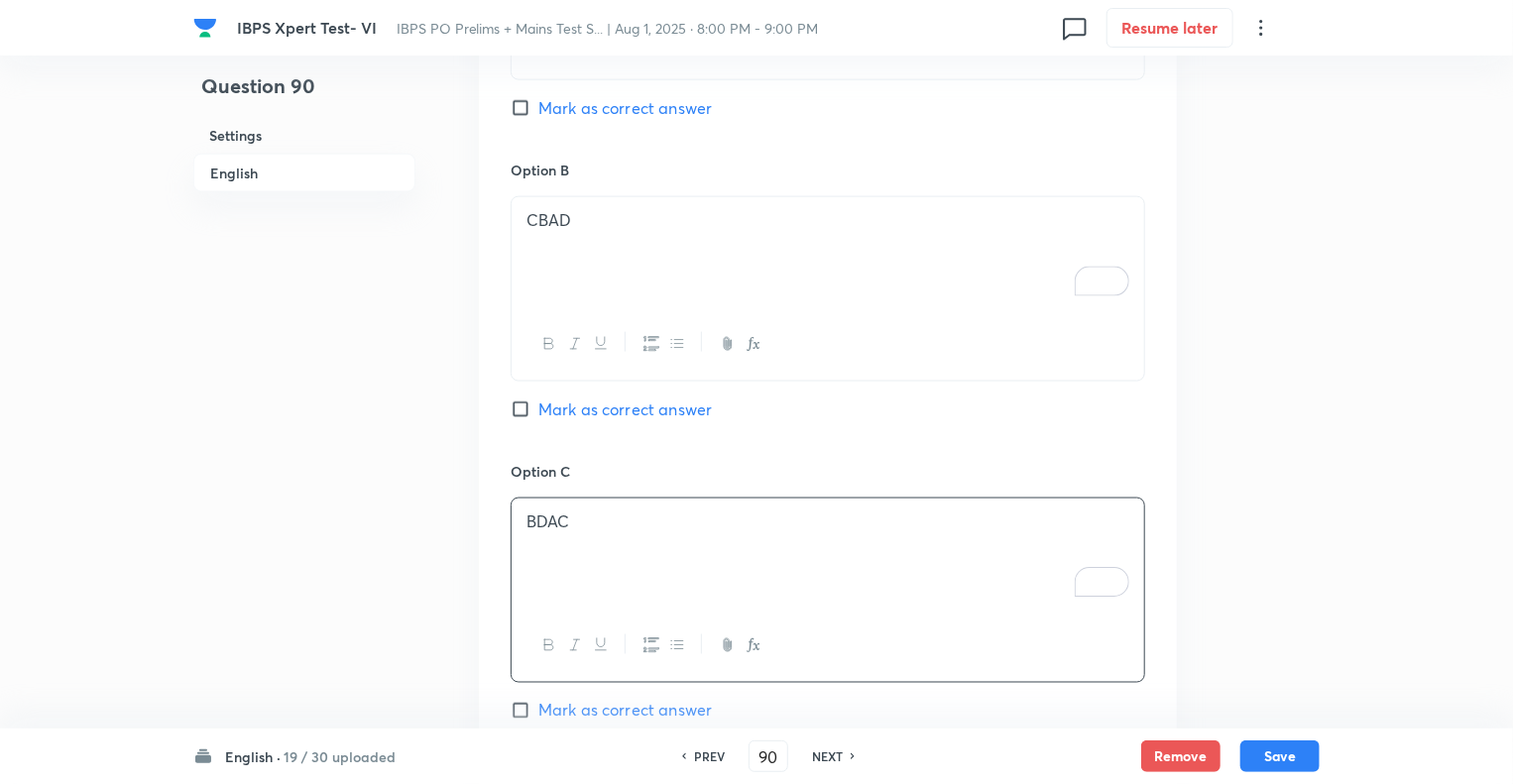 click on "Question 90 Settings English" at bounding box center (304, 310) 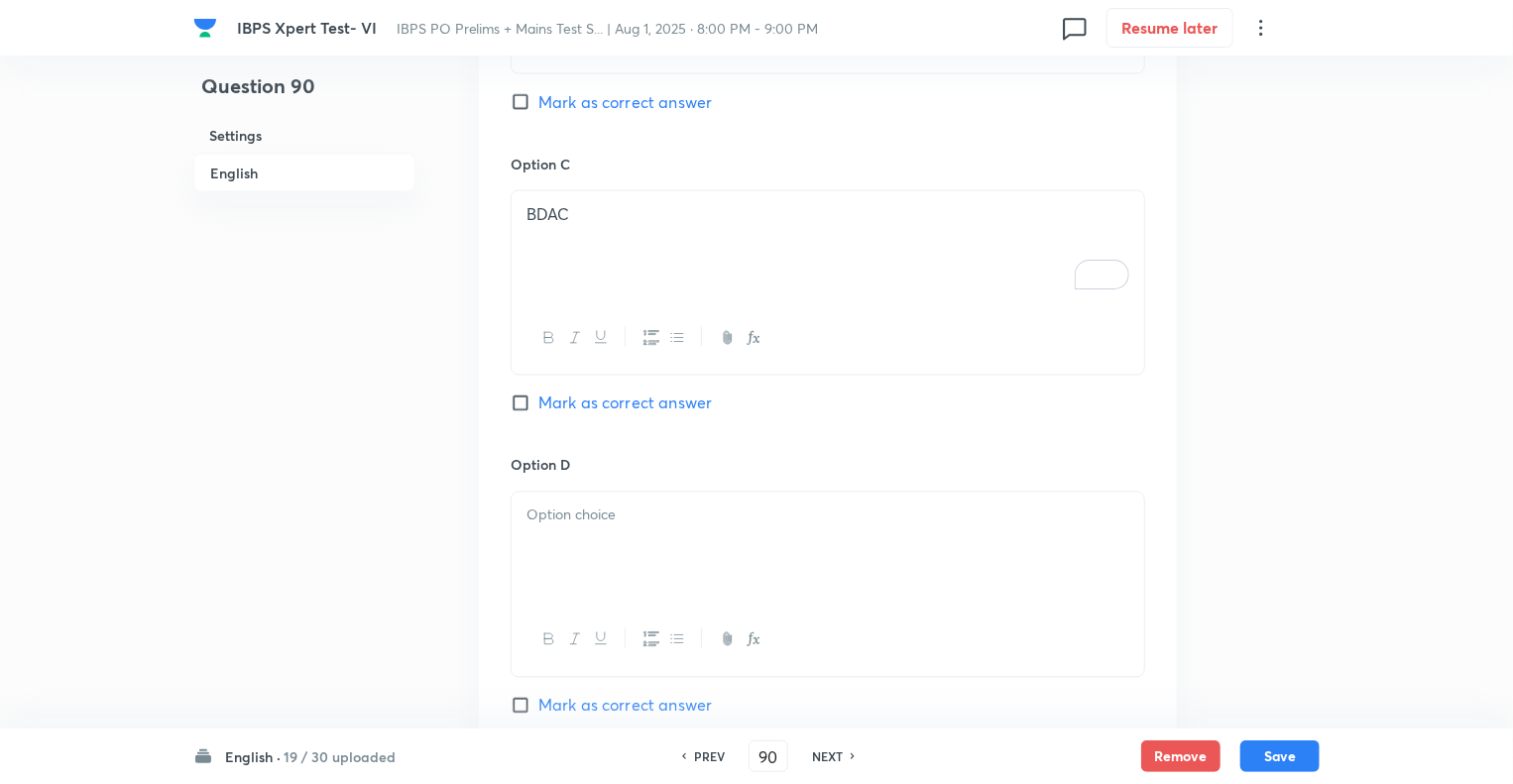 scroll, scrollTop: 1586, scrollLeft: 0, axis: vertical 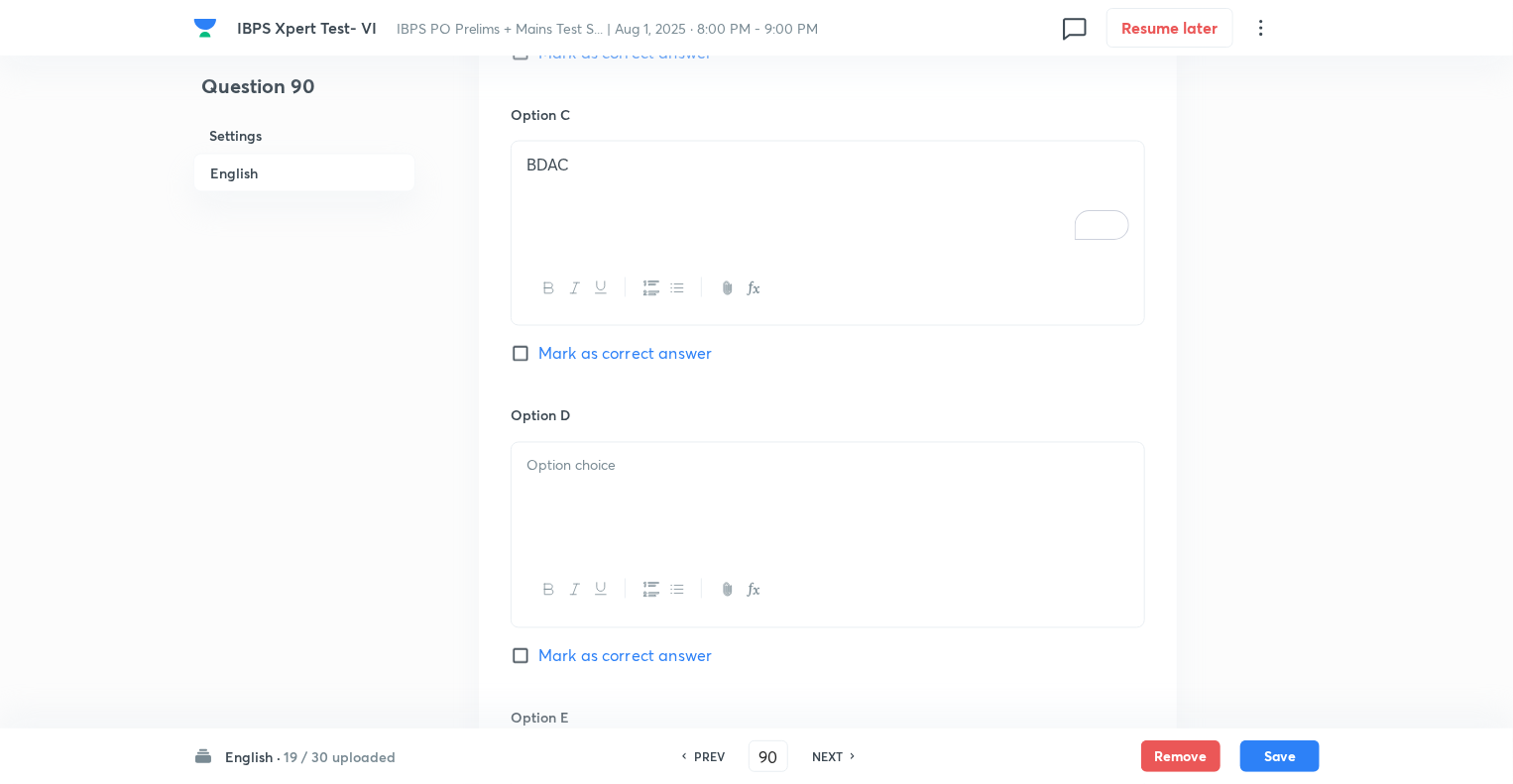click at bounding box center [828, 499] 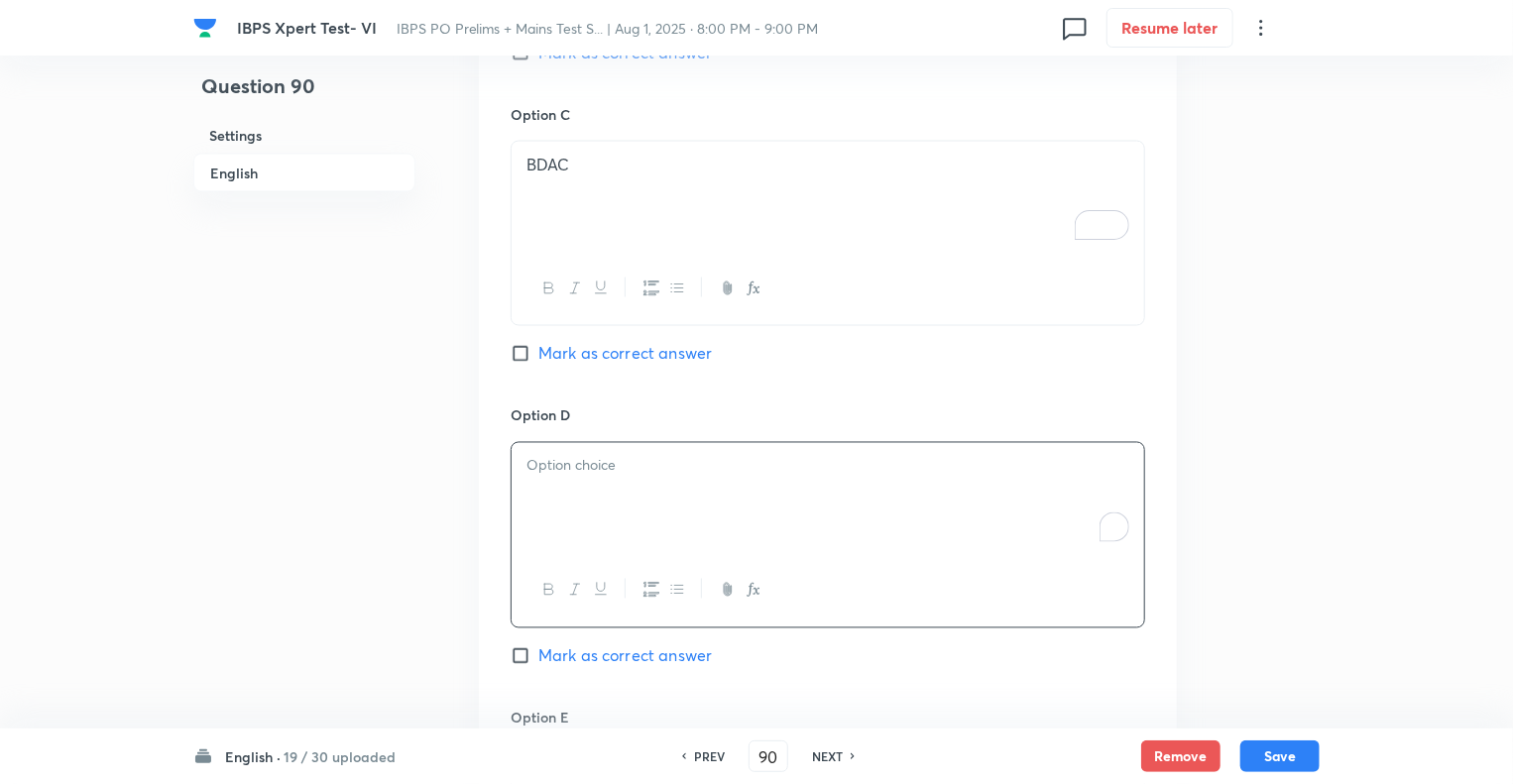 type 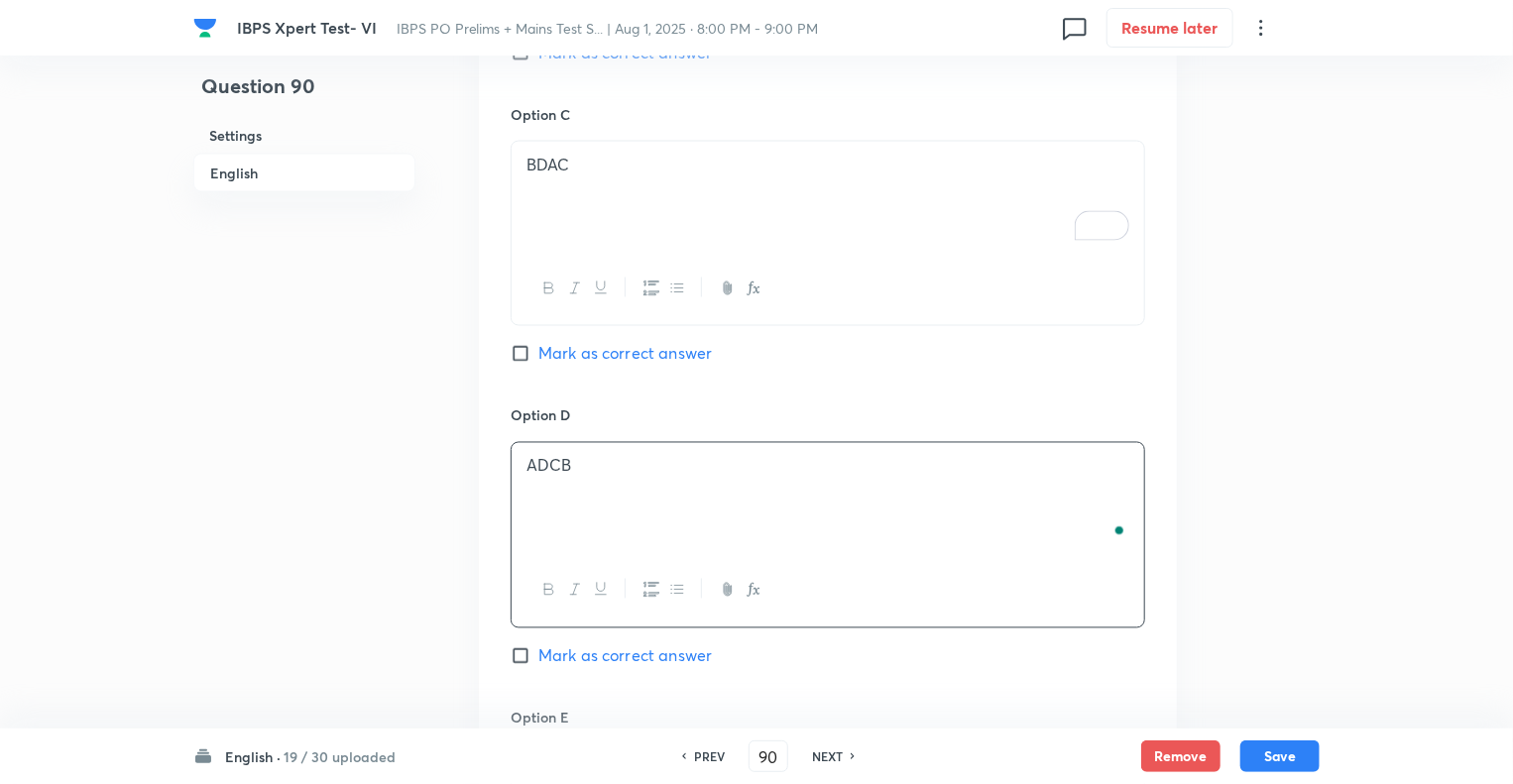 click on "Question 90 Settings English" at bounding box center [304, -47] 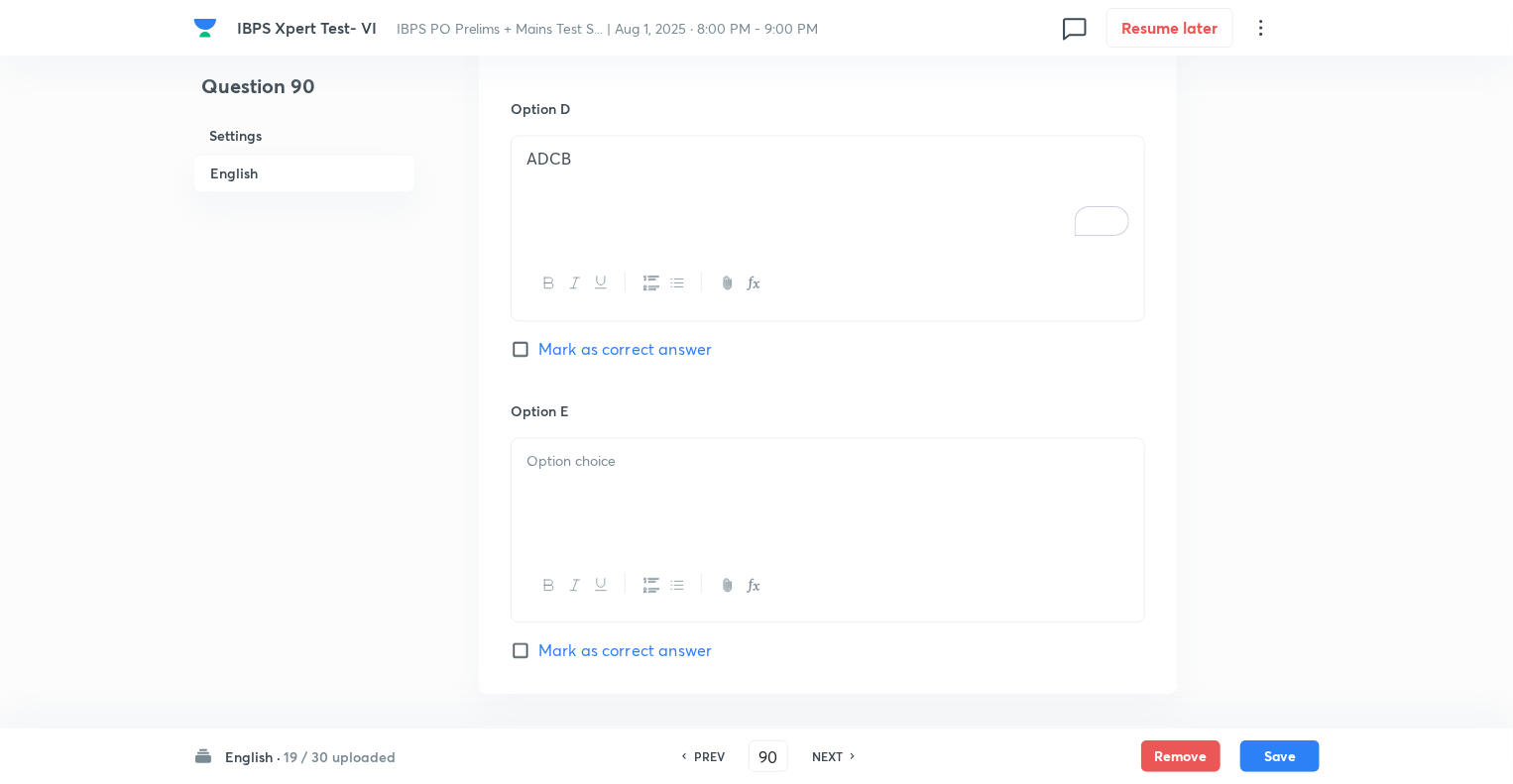 scroll, scrollTop: 1982, scrollLeft: 0, axis: vertical 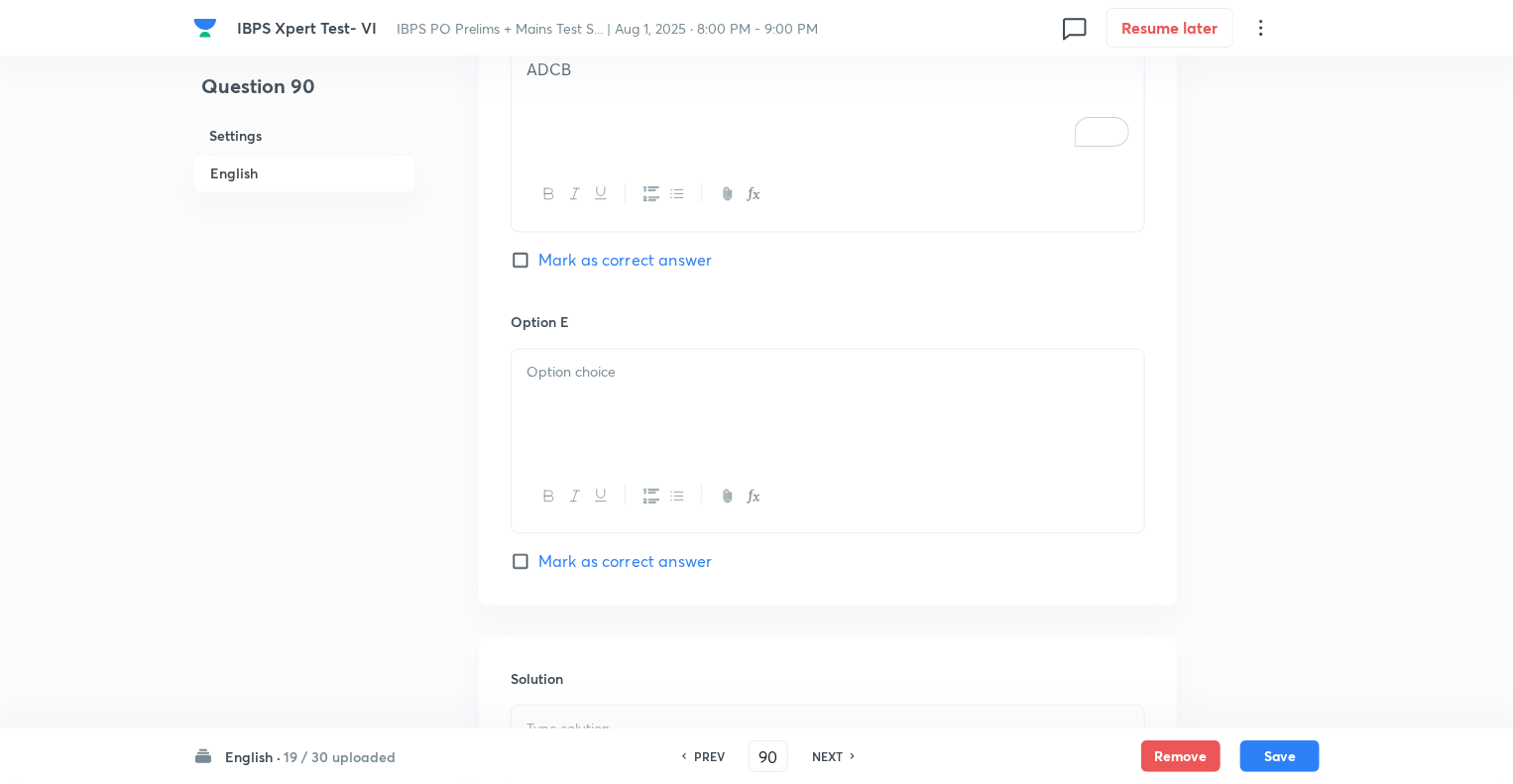 click at bounding box center [828, 404] 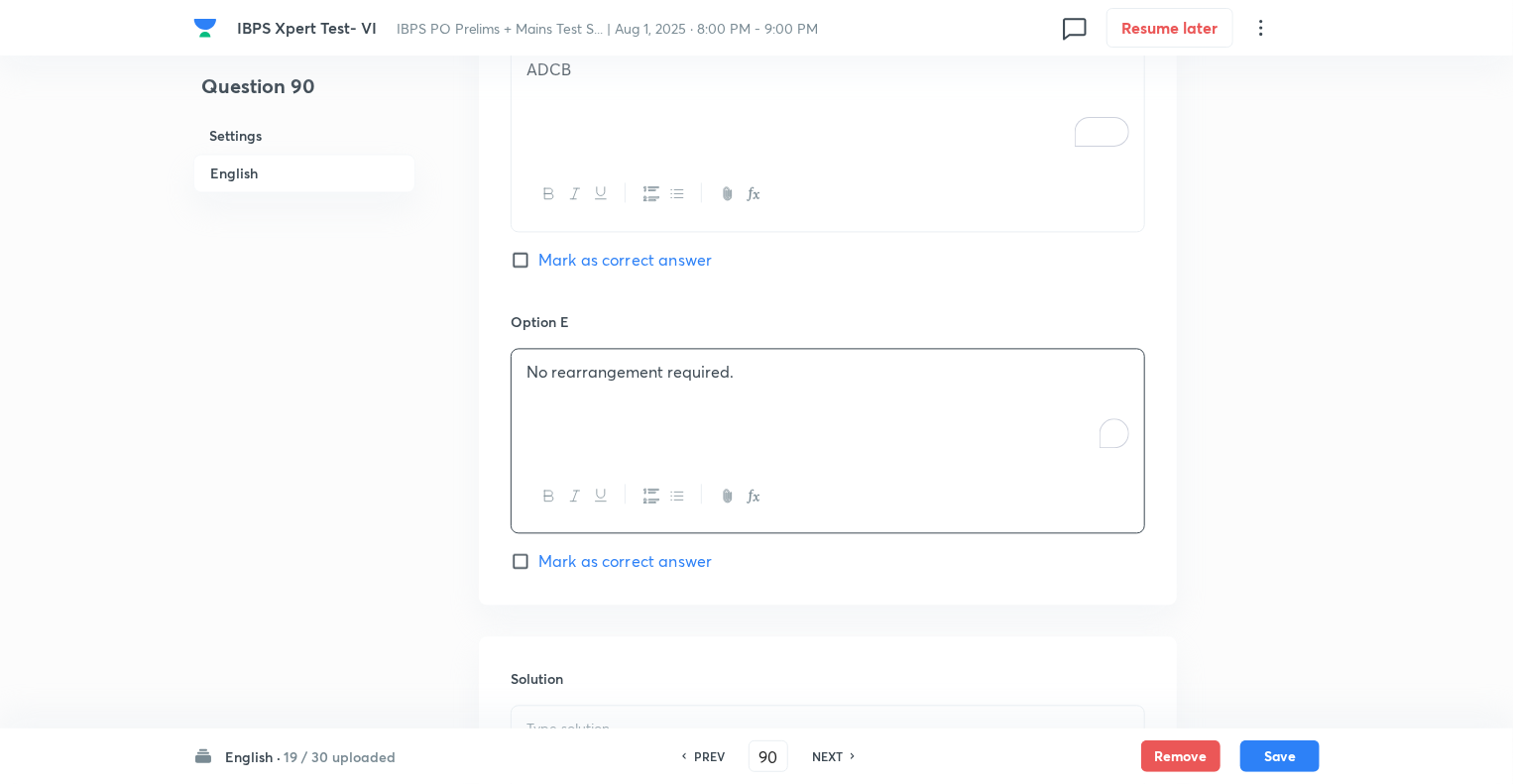 click on "Mark as correct answer" at bounding box center (524, 561) 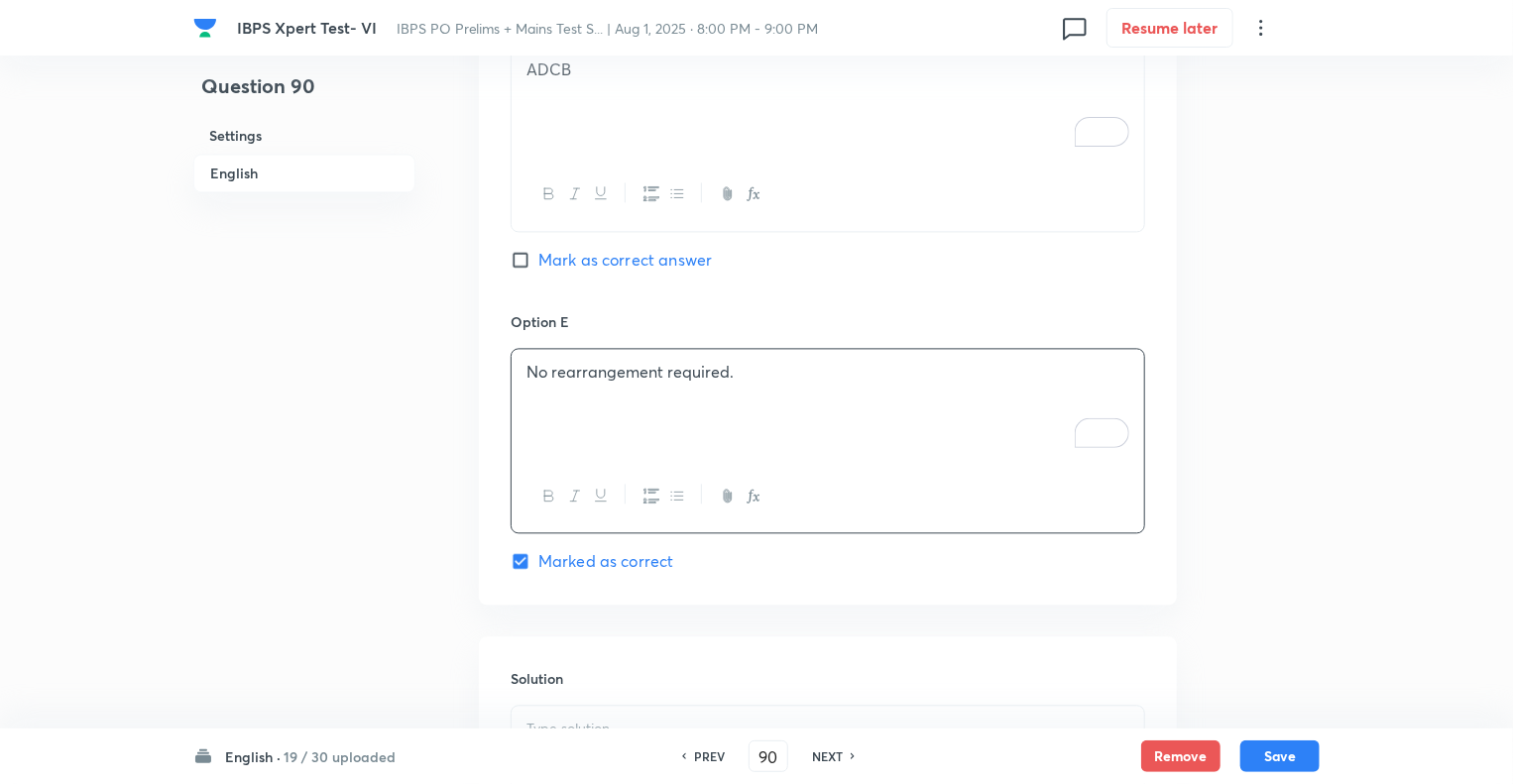 click at bounding box center [828, 728] 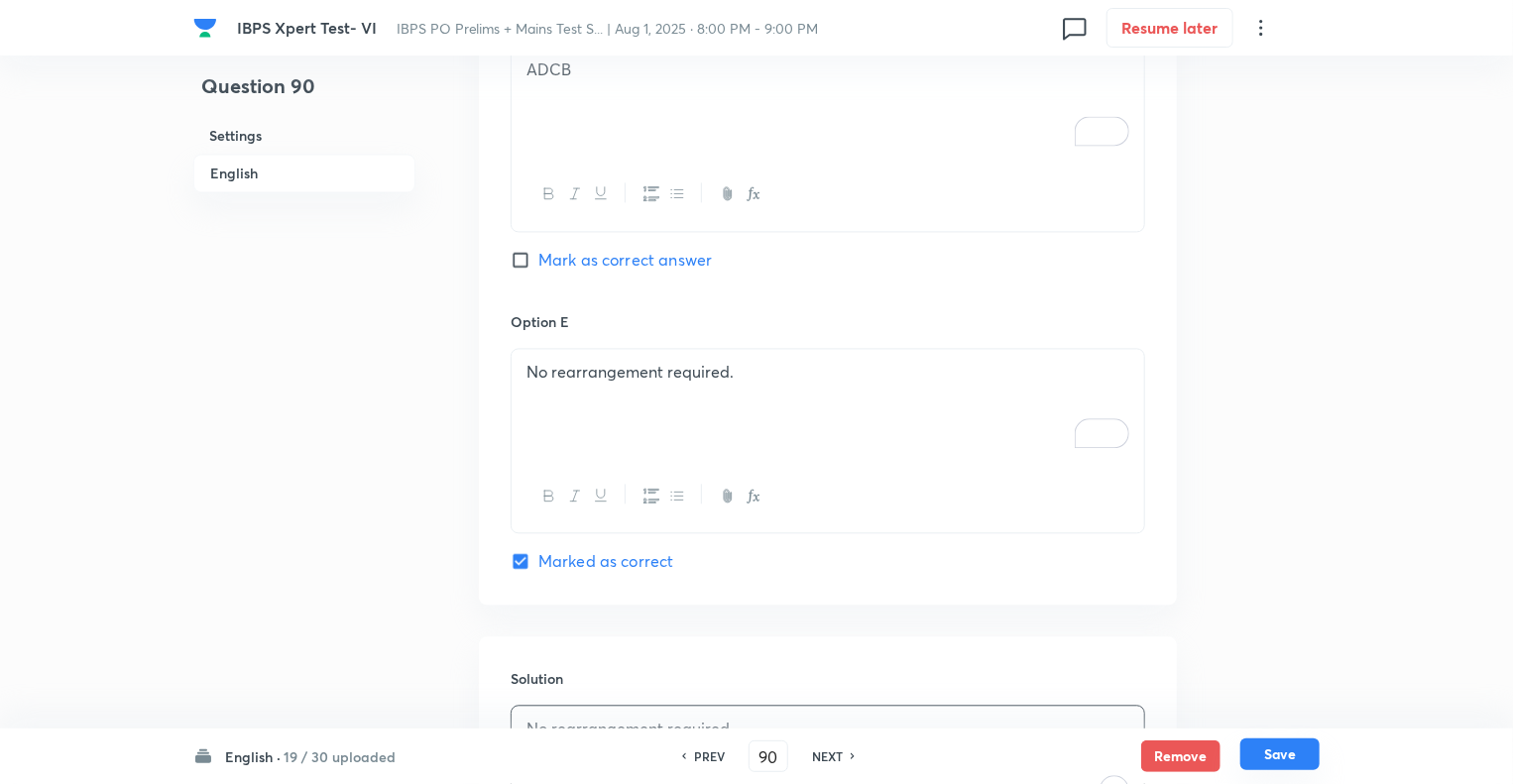 click on "Save" at bounding box center (1280, 754) 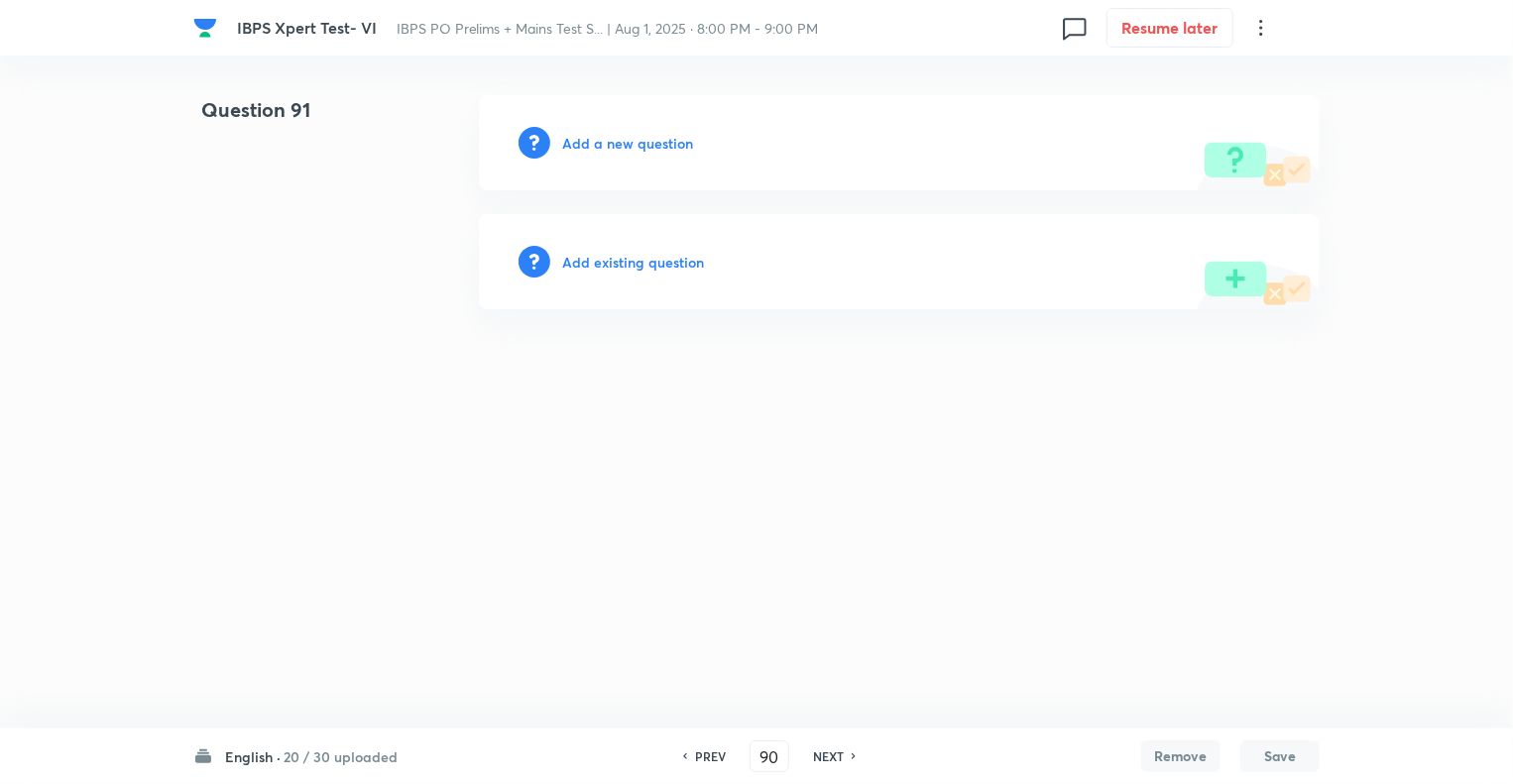type on "91" 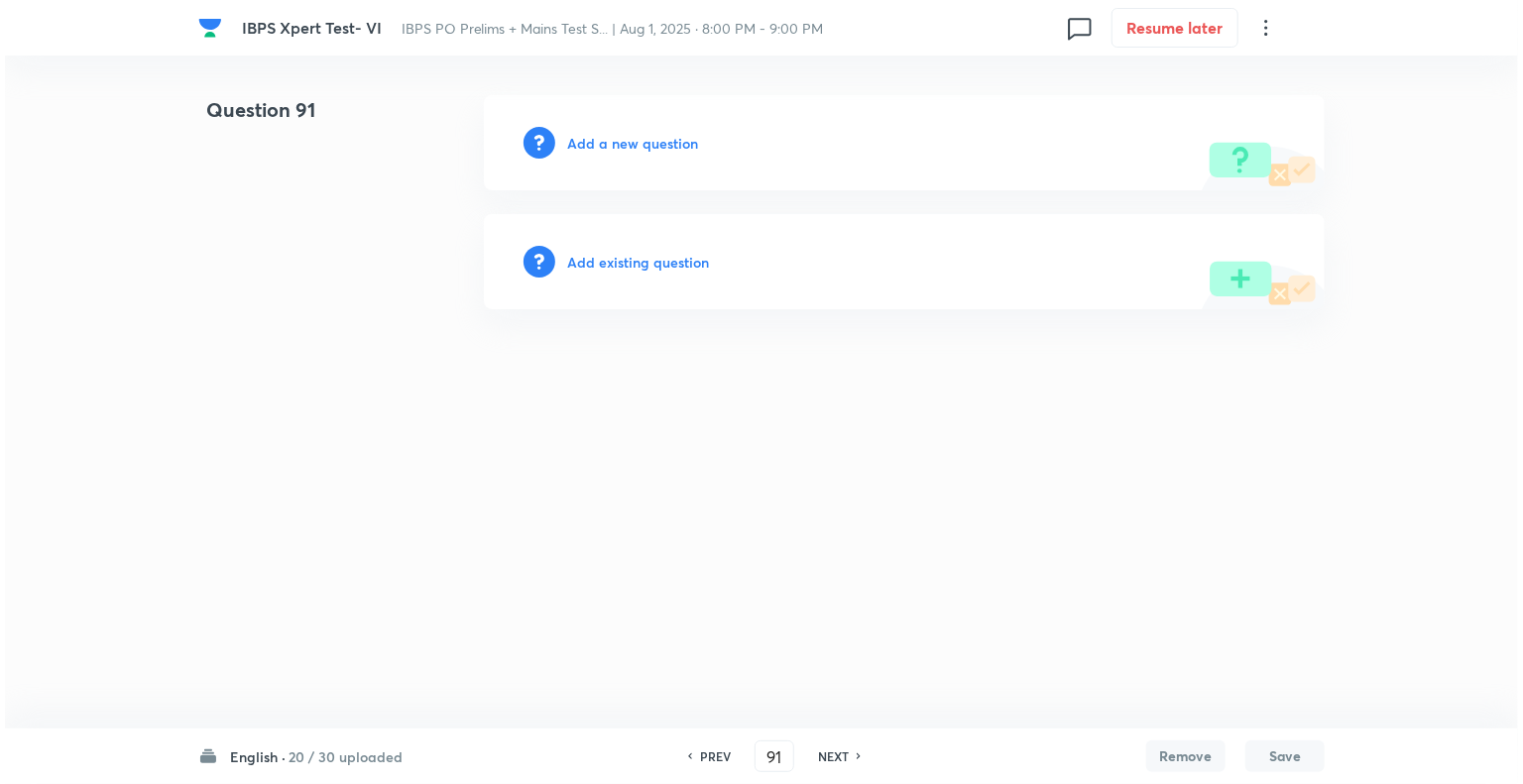 scroll, scrollTop: 0, scrollLeft: 0, axis: both 